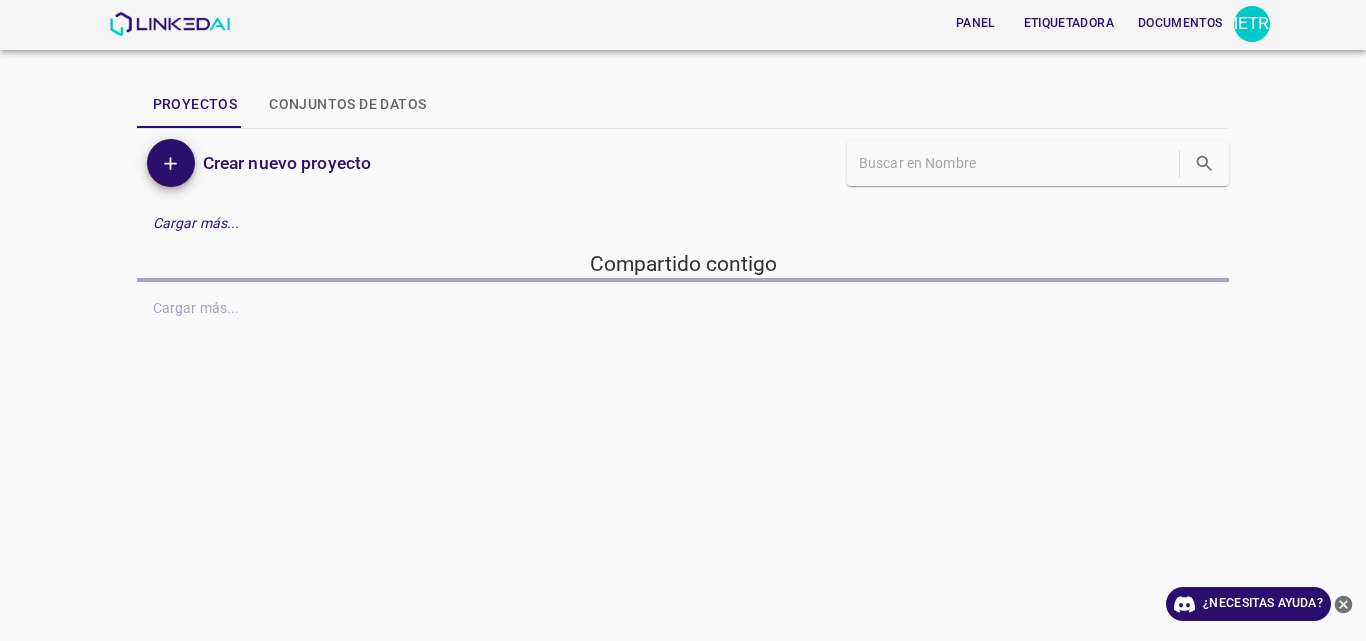 scroll, scrollTop: 0, scrollLeft: 0, axis: both 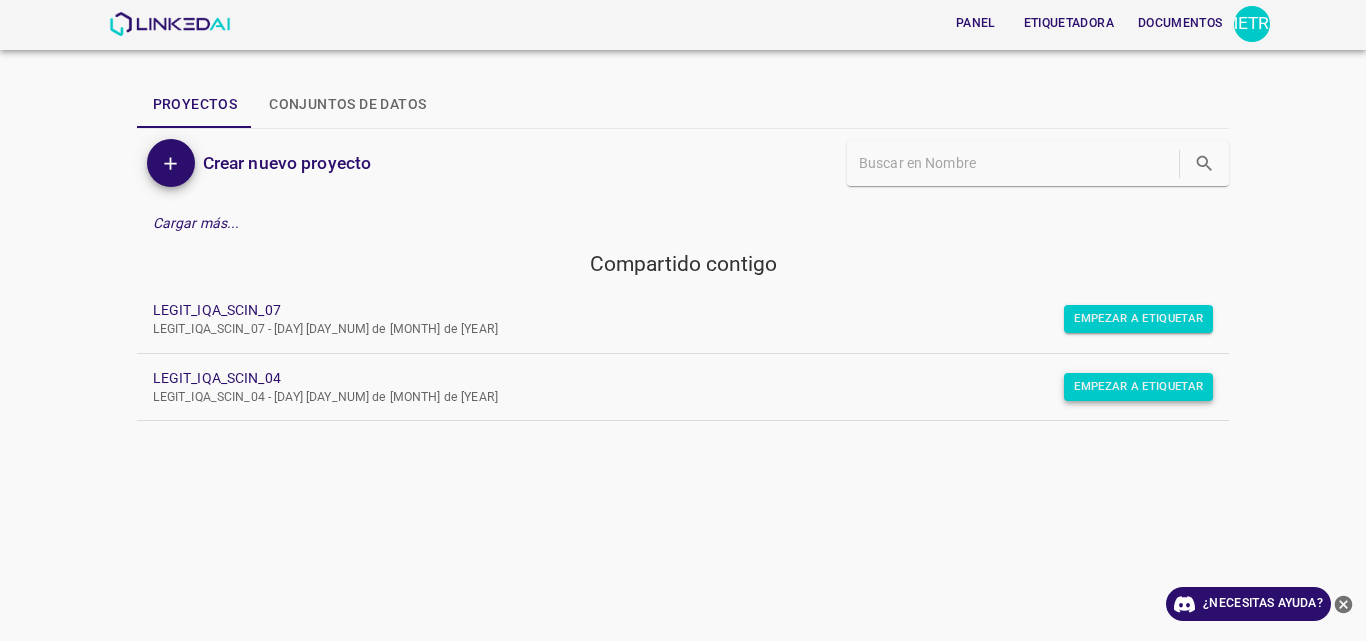 click on "Empezar a etiquetar" at bounding box center [1138, 319] 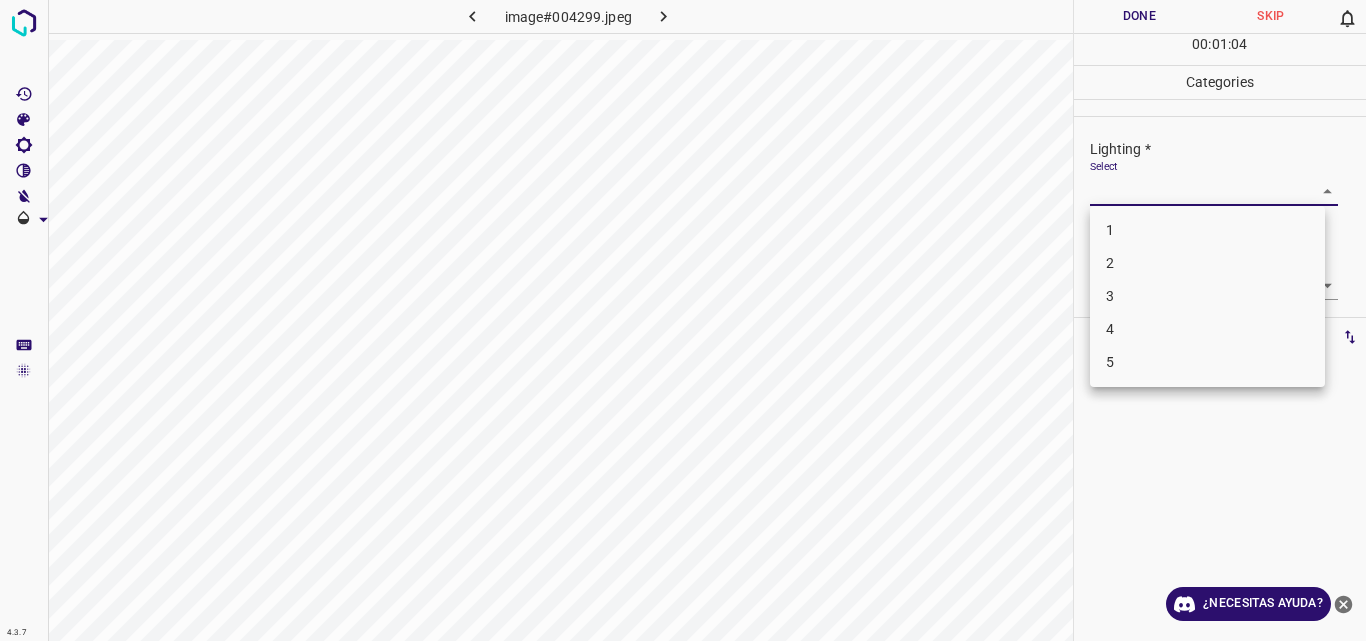 click on "4.3.7 image#004299.jpeg Done Skip 0 00   : 01   : 04   Categories Lighting *  Select ​ Focus *  Select ​ Overall *  Select ​ Labels   0 Categories 1 Lighting 2 Focus 3 Overall Tools Space Change between modes (Draw & Edit) I Auto labeling R Restore zoom M Zoom in N Zoom out Delete Delete selecte label Filters Z Restore filters X Saturation filter C Brightness filter V Contrast filter B Gray scale filter General O Download ¿Necesitas ayuda? Original text Rate this translation Your feedback will be used to help improve Google Translate - Texto - Esconder - Borrar 1 2 3 4 5" at bounding box center [683, 320] 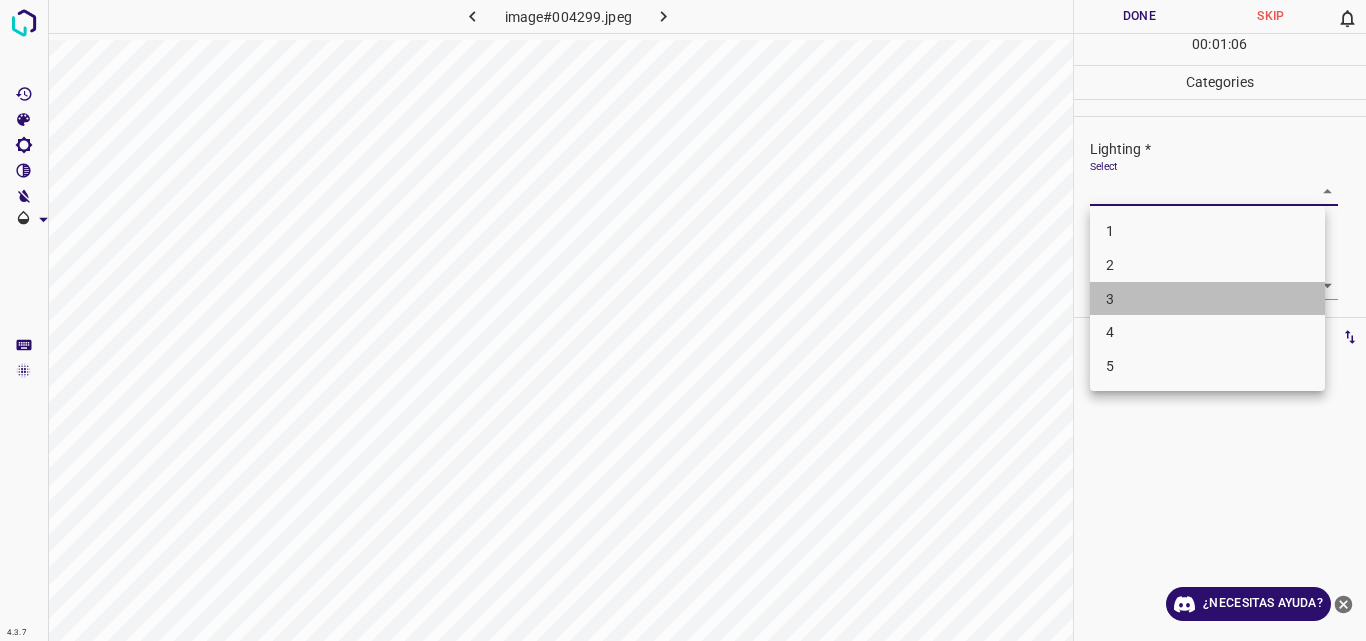 click on "3" at bounding box center [1207, 299] 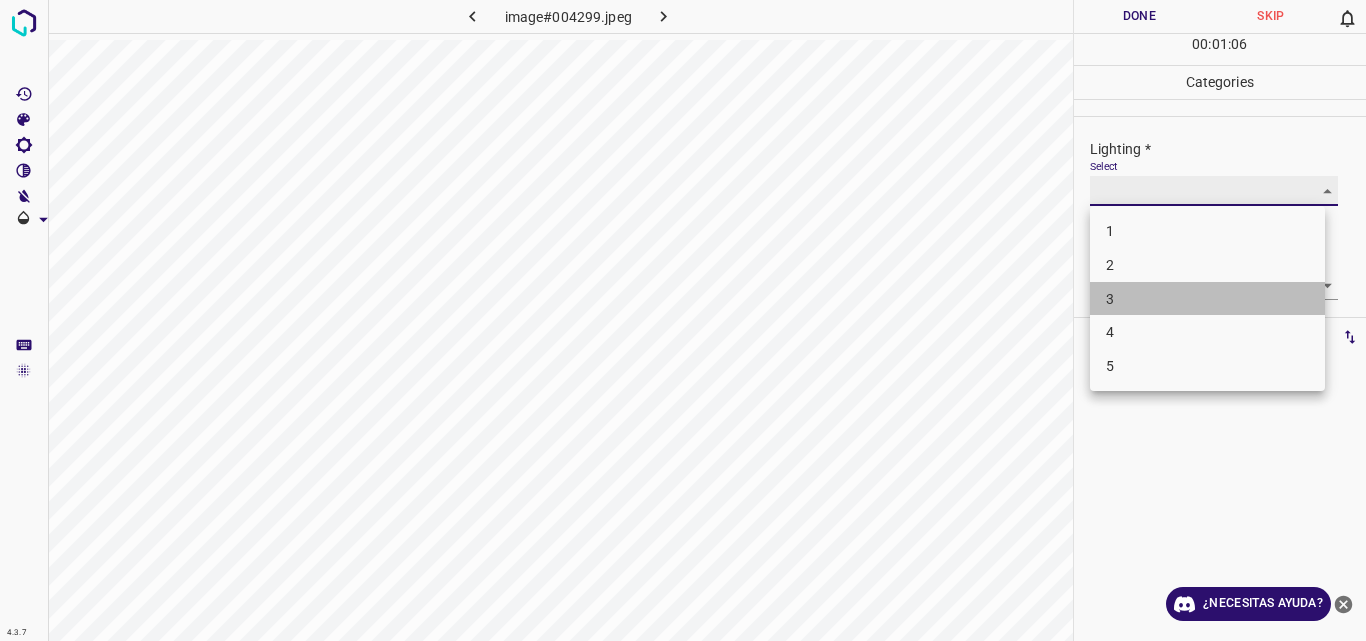 type on "3" 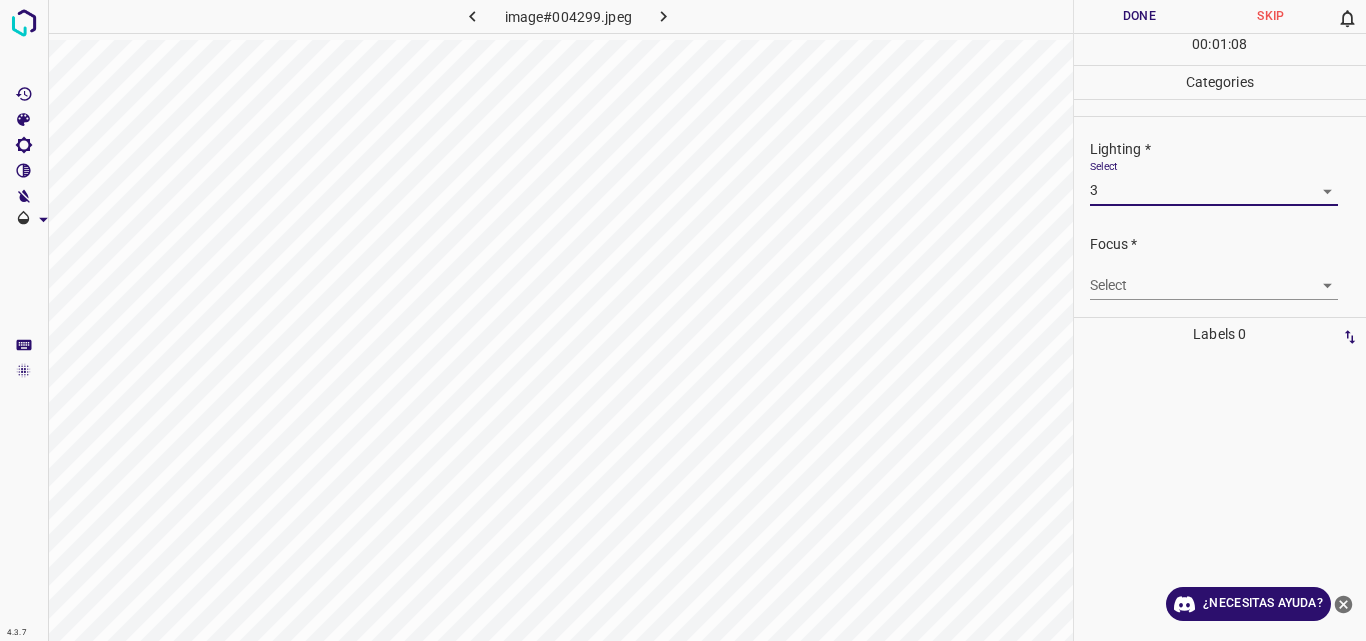 click on "4.3.7 image#004299.jpeg Done Skip 0 00   : 01   : 08   Categories Lighting *  Select 3 3 Focus *  Select ​ Overall *  Select ​ Labels   0 Categories 1 Lighting 2 Focus 3 Overall Tools Space Change between modes (Draw & Edit) I Auto labeling R Restore zoom M Zoom in N Zoom out Delete Delete selecte label Filters Z Restore filters X Saturation filter C Brightness filter V Contrast filter B Gray scale filter General O Download ¿Necesitas ayuda? Original text Rate this translation Your feedback will be used to help improve Google Translate - Texto - Esconder - Borrar" at bounding box center (683, 320) 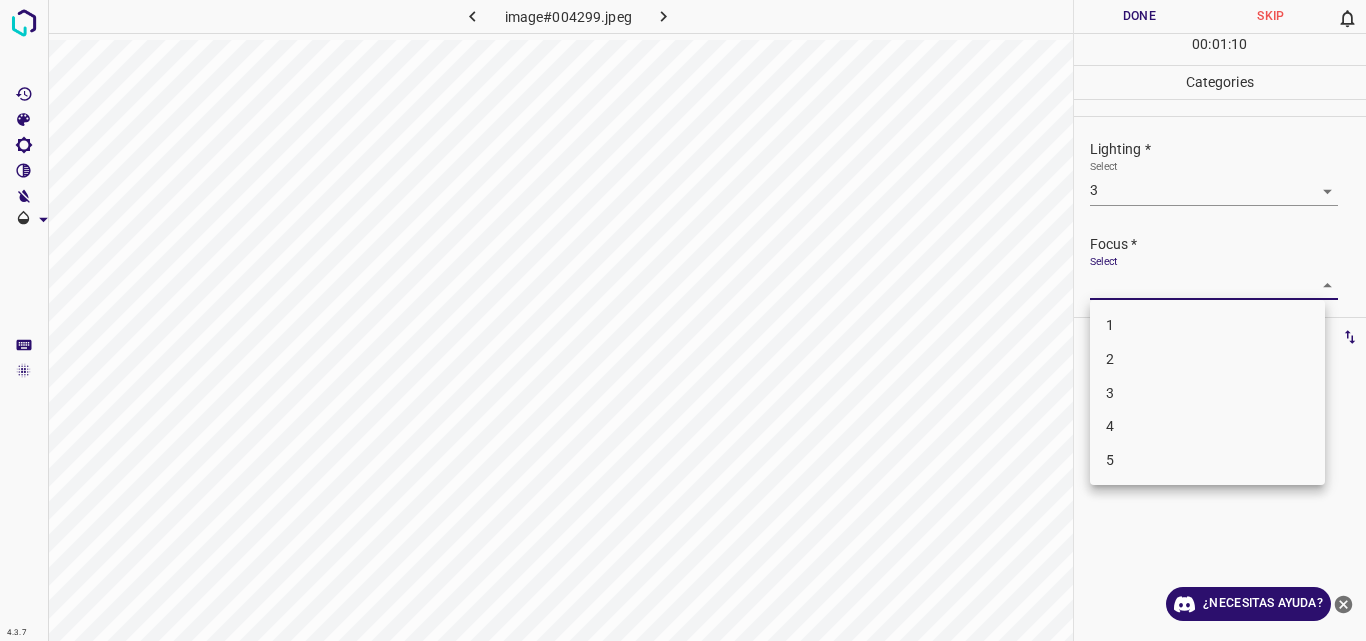 click on "3" at bounding box center (1207, 393) 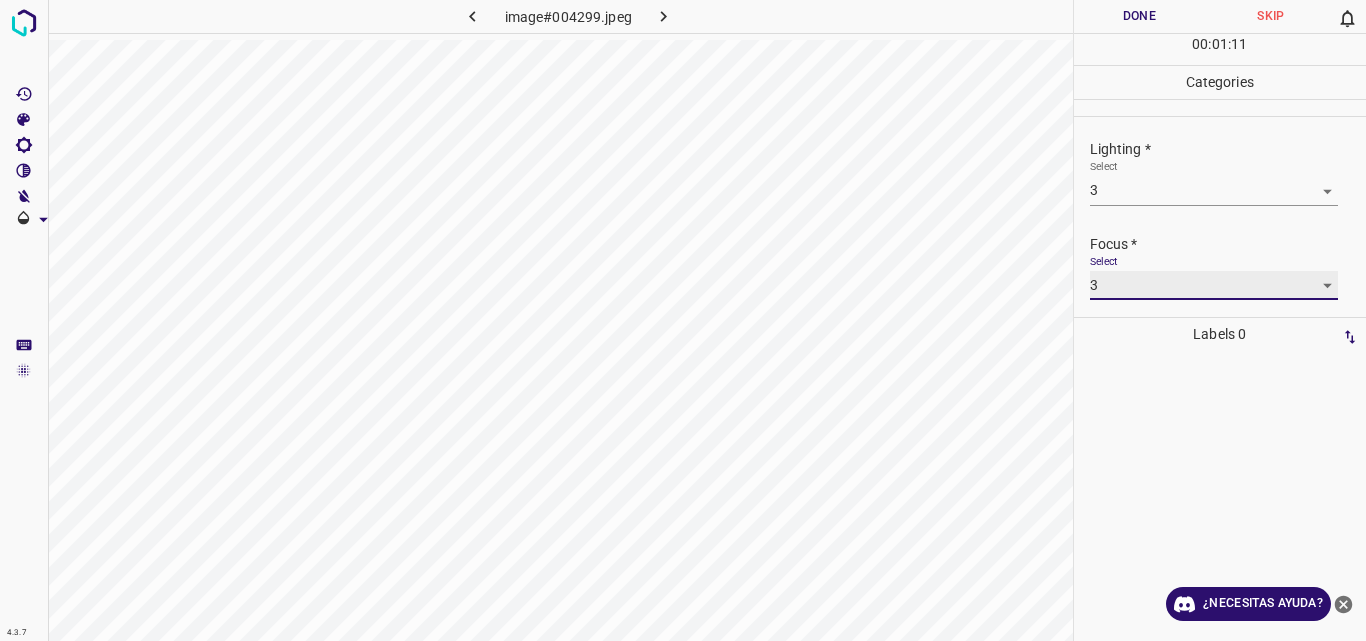 type on "3" 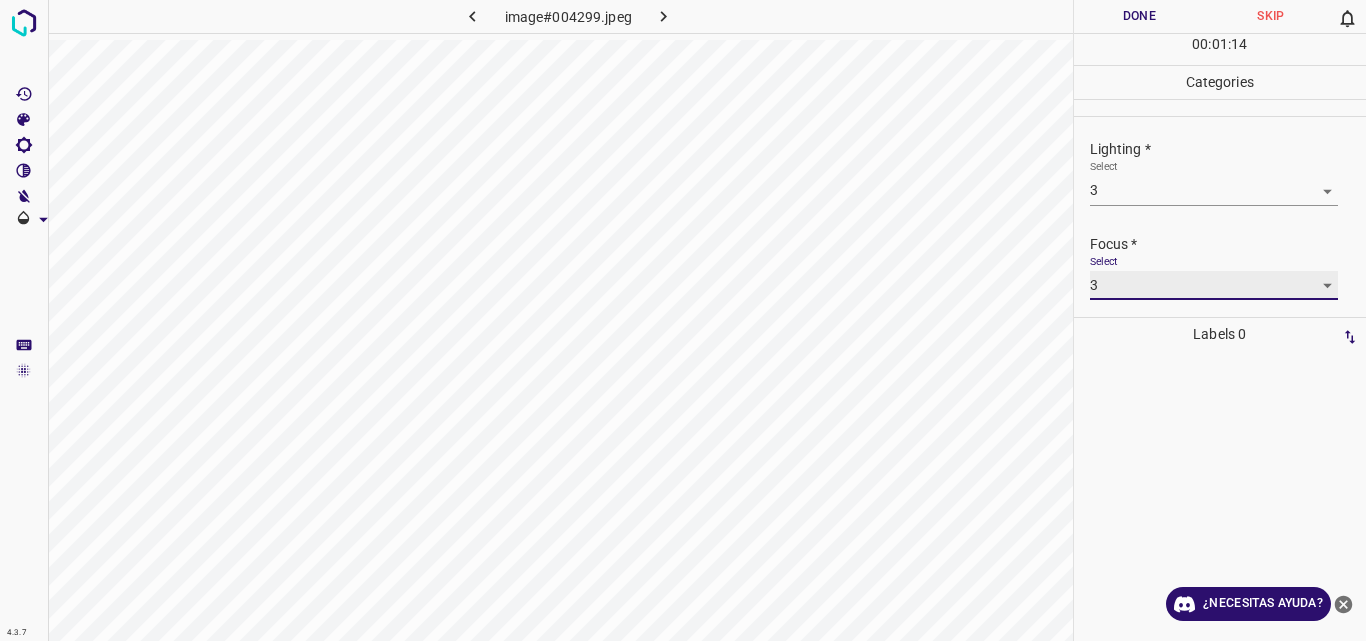 scroll, scrollTop: 98, scrollLeft: 0, axis: vertical 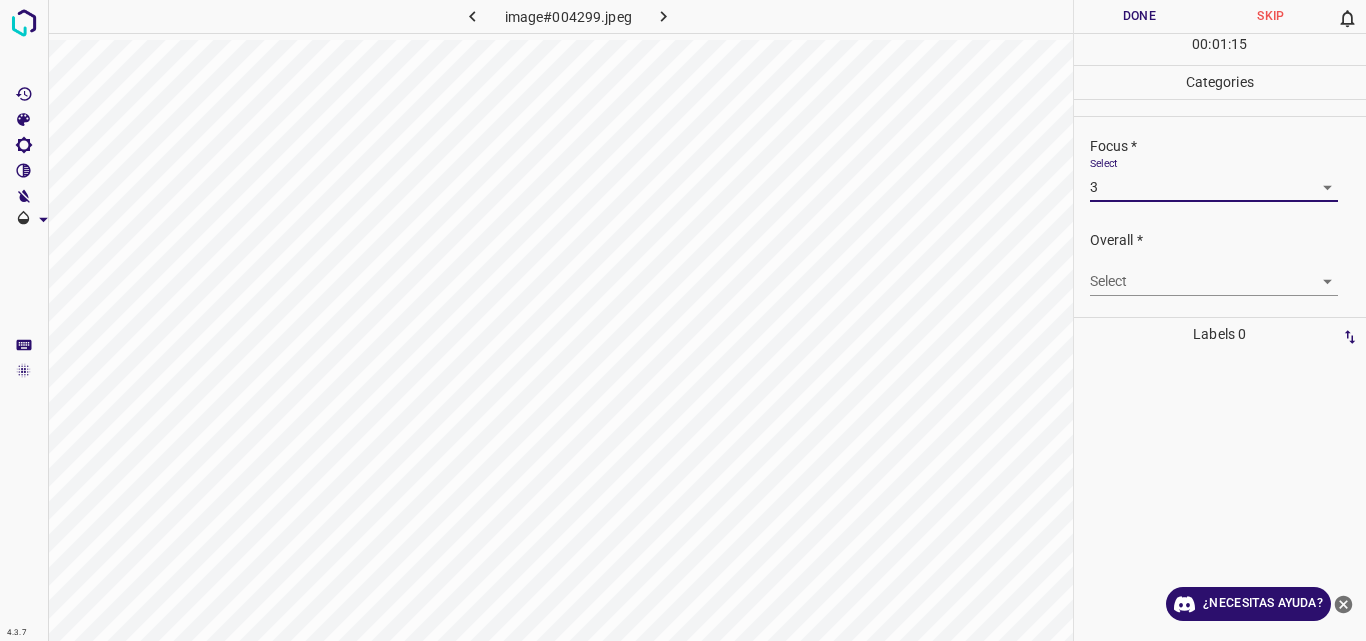click on "4.3.7 image#004299.jpeg Done Skip 0 00   : 01   : 15   Categories Lighting *  Select 3 3 Focus *  Select 3 3 Overall *  Select ​ Labels   0 Categories 1 Lighting 2 Focus 3 Overall Tools Space Change between modes (Draw & Edit) I Auto labeling R Restore zoom M Zoom in N Zoom out Delete Delete selecte label Filters Z Restore filters X Saturation filter C Brightness filter V Contrast filter B Gray scale filter General O Download ¿Necesitas ayuda? Original text Rate this translation Your feedback will be used to help improve Google Translate - Texto - Esconder - Borrar" at bounding box center (683, 320) 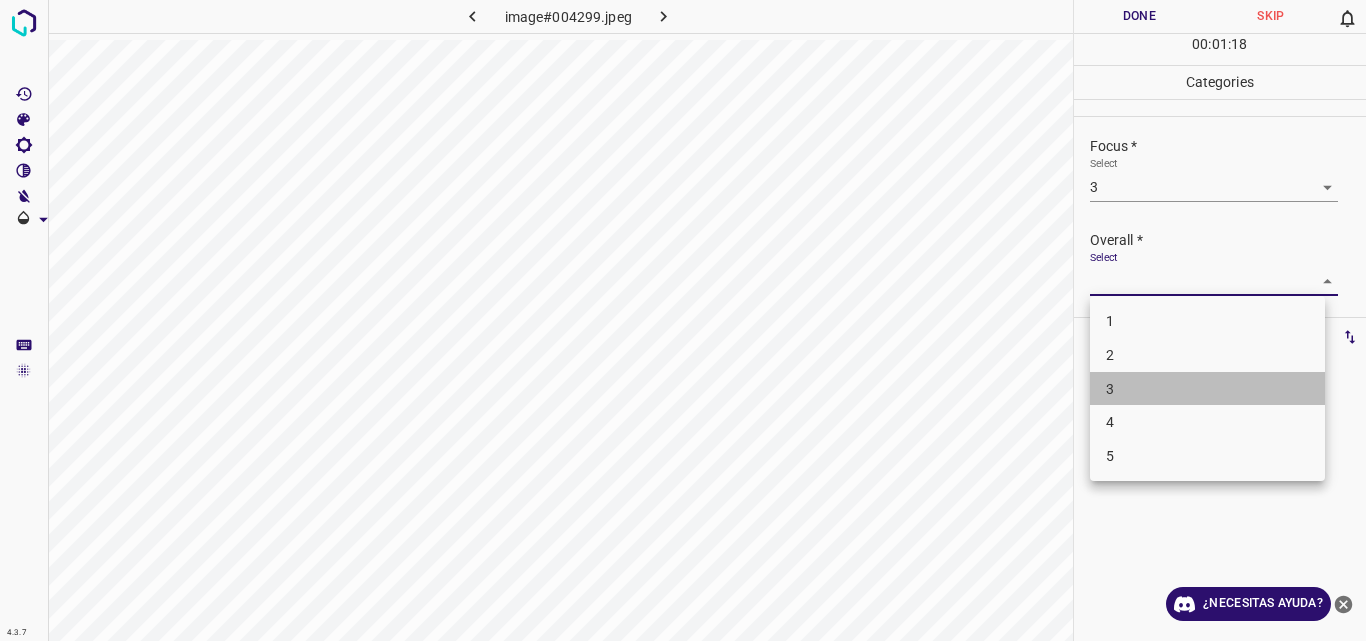 click on "3" at bounding box center (1207, 389) 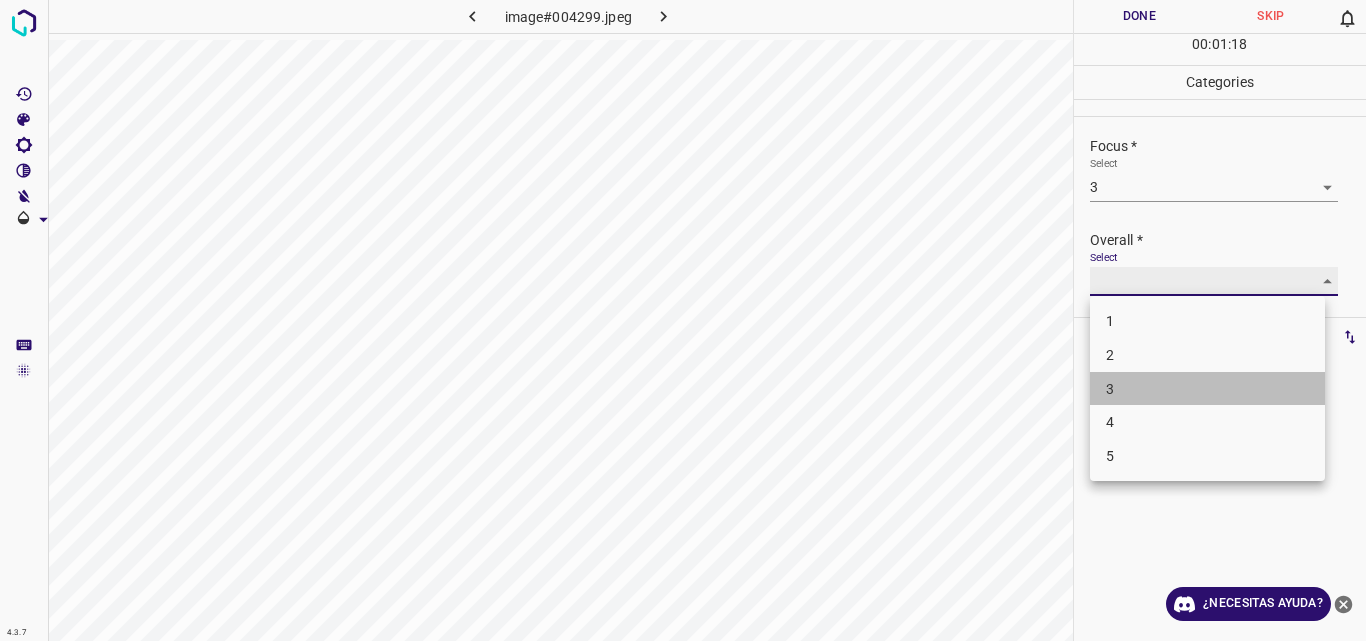 type on "3" 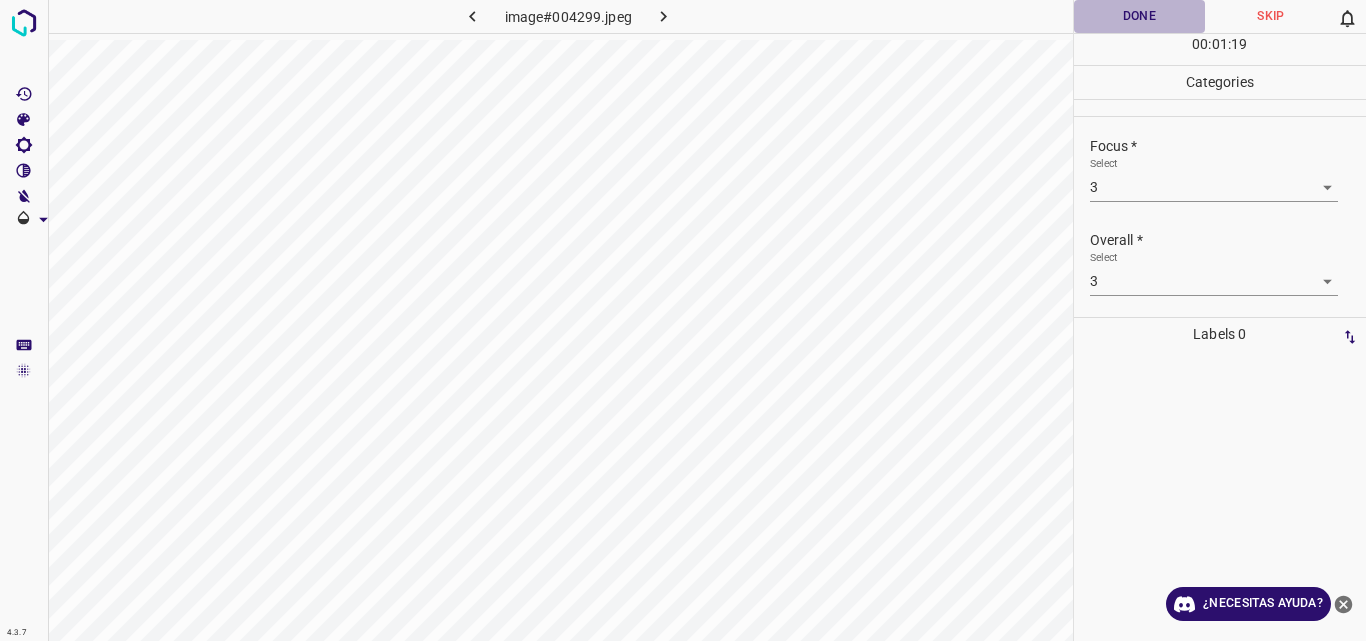 click on "Done" at bounding box center (1140, 16) 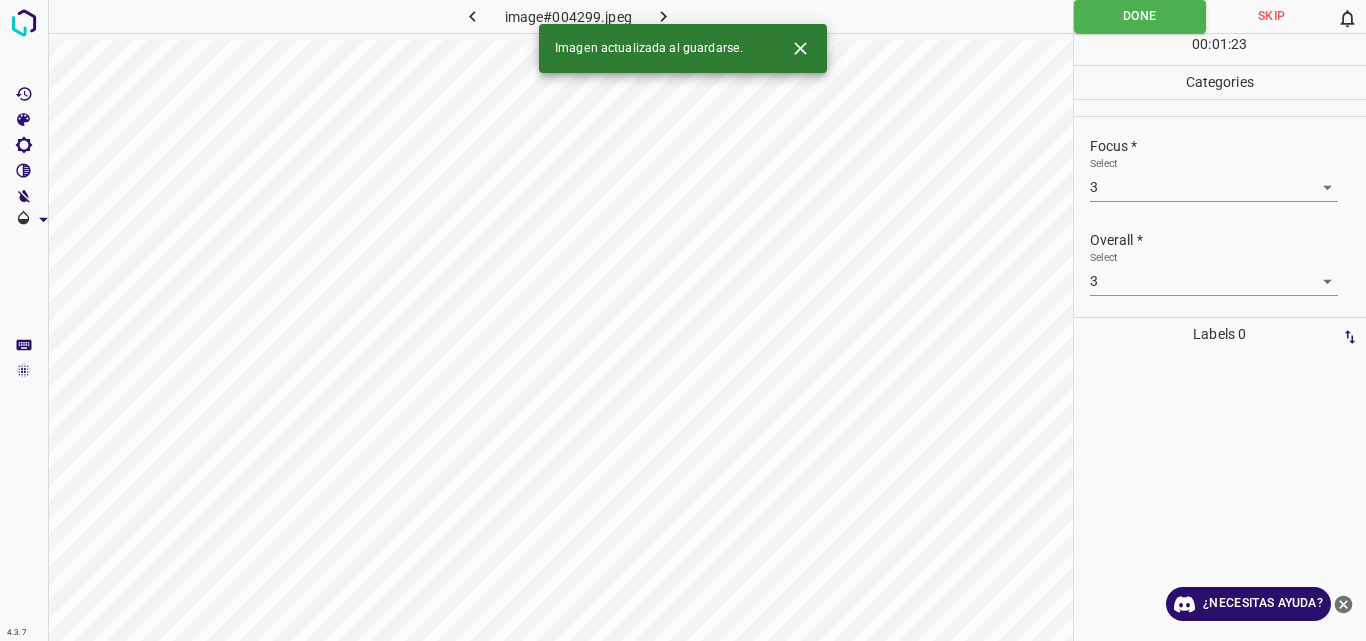 click 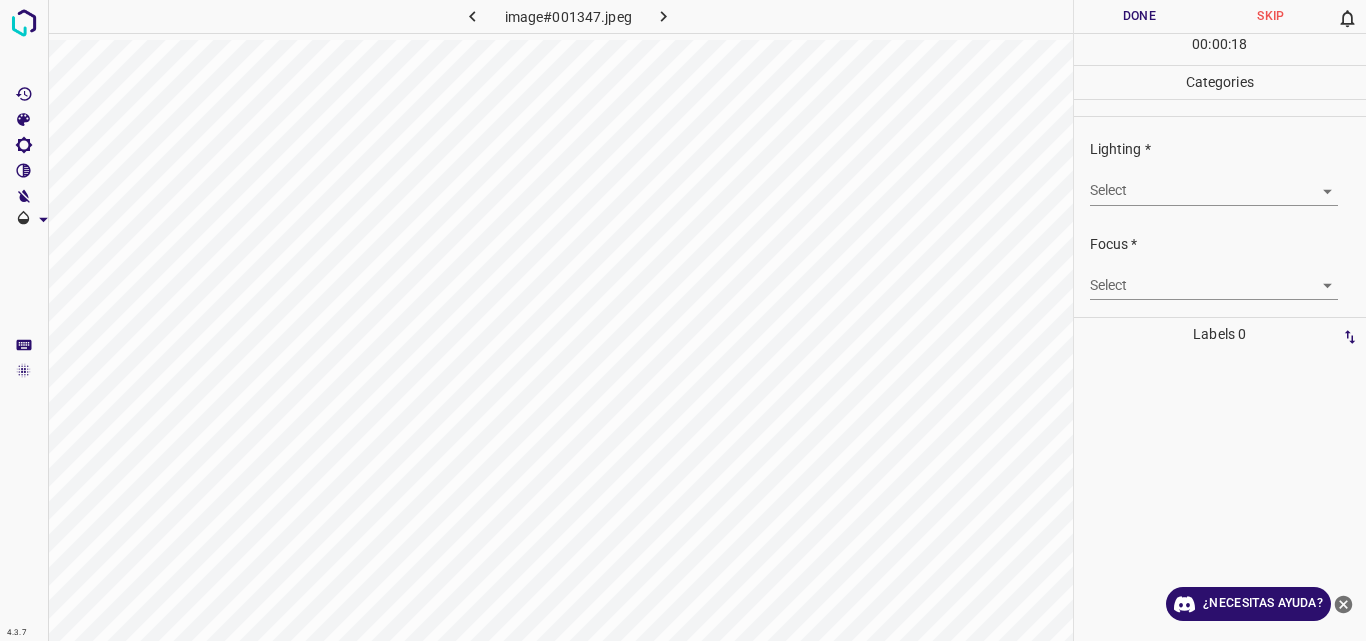 click on "4.3.7 image#001347.jpeg Done Skip 0 00   : 00   : 18   Categories Lighting *  Select ​ Focus *  Select ​ Overall *  Select ​ Labels   0 Categories 1 Lighting 2 Focus 3 Overall Tools Space Change between modes (Draw & Edit) I Auto labeling R Restore zoom M Zoom in N Zoom out Delete Delete selecte label Filters Z Restore filters X Saturation filter C Brightness filter V Contrast filter B Gray scale filter General O Download ¿Necesitas ayuda? Original text Rate this translation Your feedback will be used to help improve Google Translate - Texto - Esconder - Borrar" at bounding box center (683, 320) 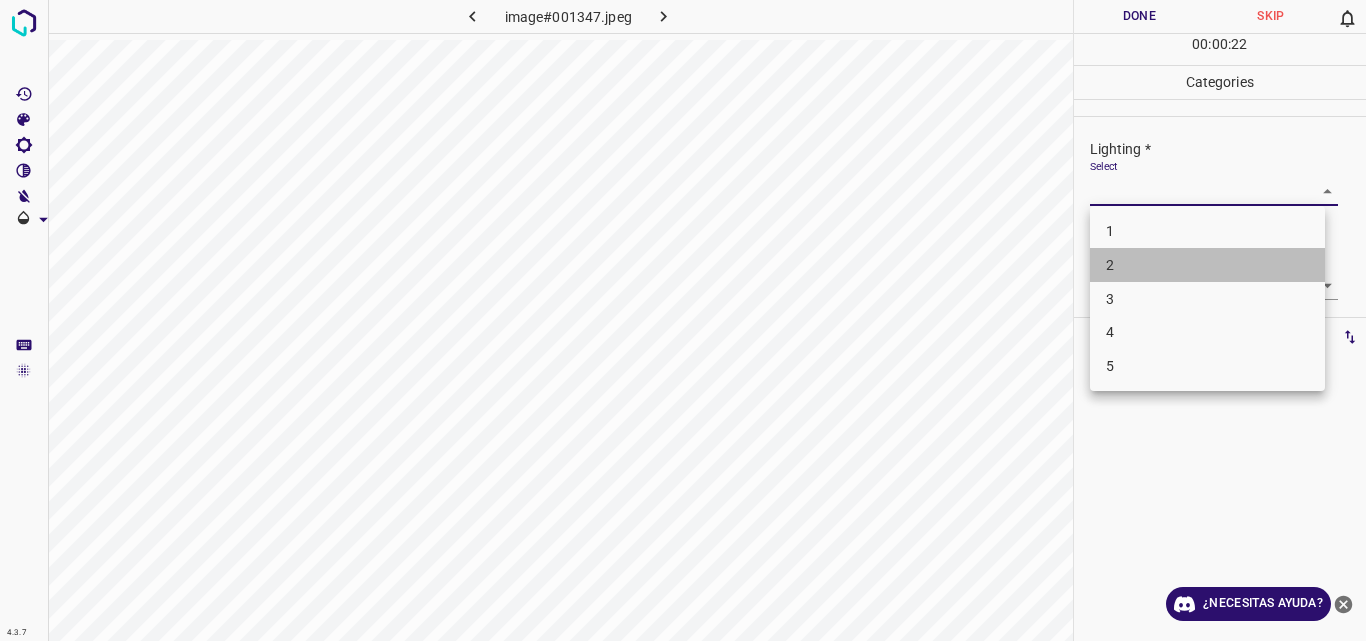 click on "2" at bounding box center [1207, 265] 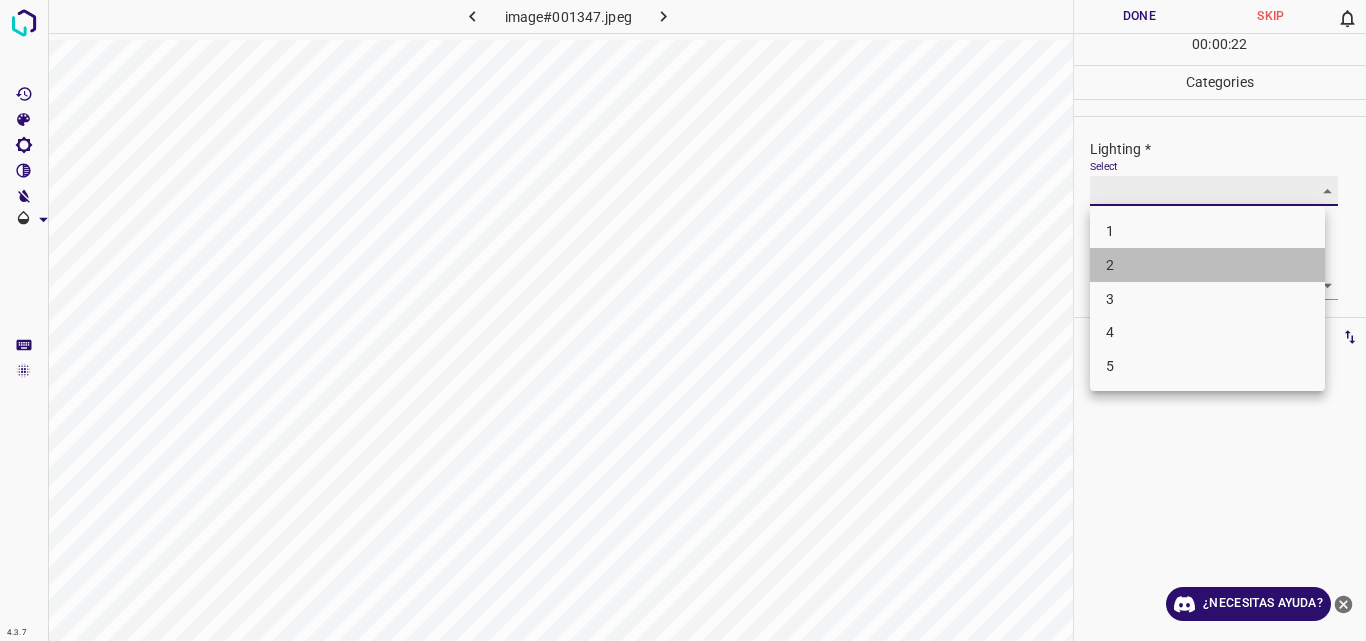 type on "2" 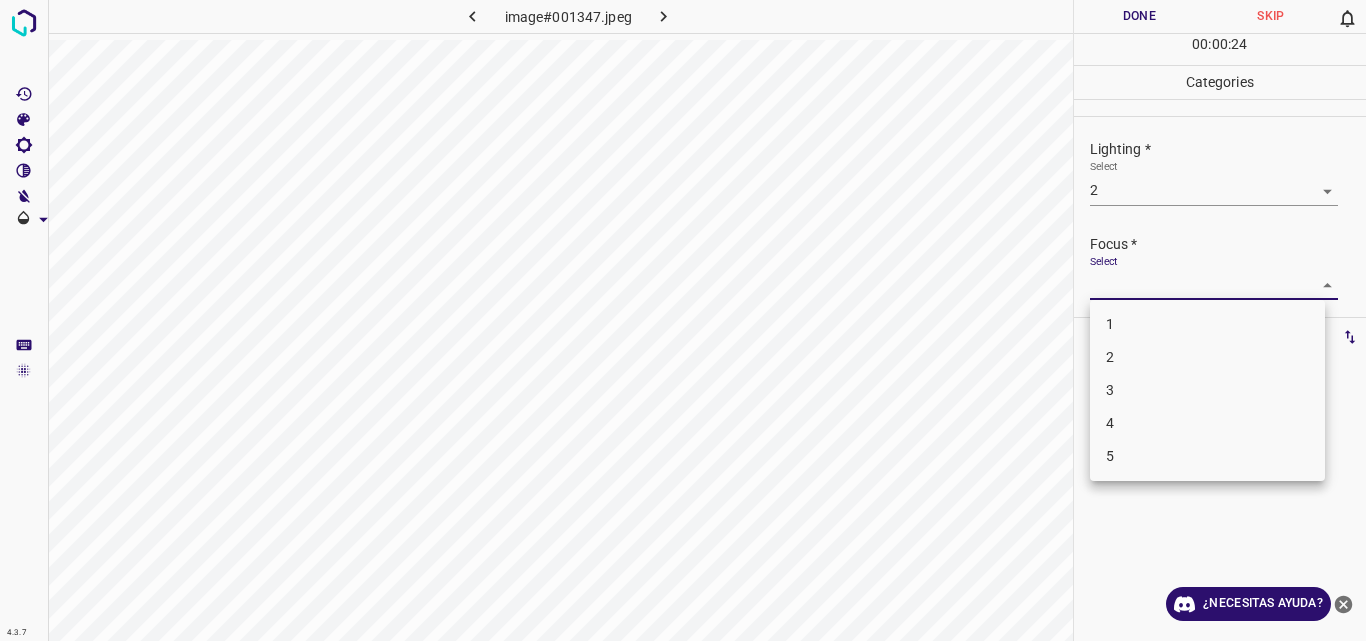 click on "4.3.7 image#001347.jpeg Done Skip 0 00   : 00   : 24   Categories Lighting *  Select 2 2 Focus *  Select ​ Overall *  Select ​ Labels   0 Categories 1 Lighting 2 Focus 3 Overall Tools Space Change between modes (Draw & Edit) I Auto labeling R Restore zoom M Zoom in N Zoom out Delete Delete selecte label Filters Z Restore filters X Saturation filter C Brightness filter V Contrast filter B Gray scale filter General O Download ¿Necesitas ayuda? Original text Rate this translation Your feedback will be used to help improve Google Translate - Texto - Esconder - Borrar 1 2 3 4 5" at bounding box center (683, 320) 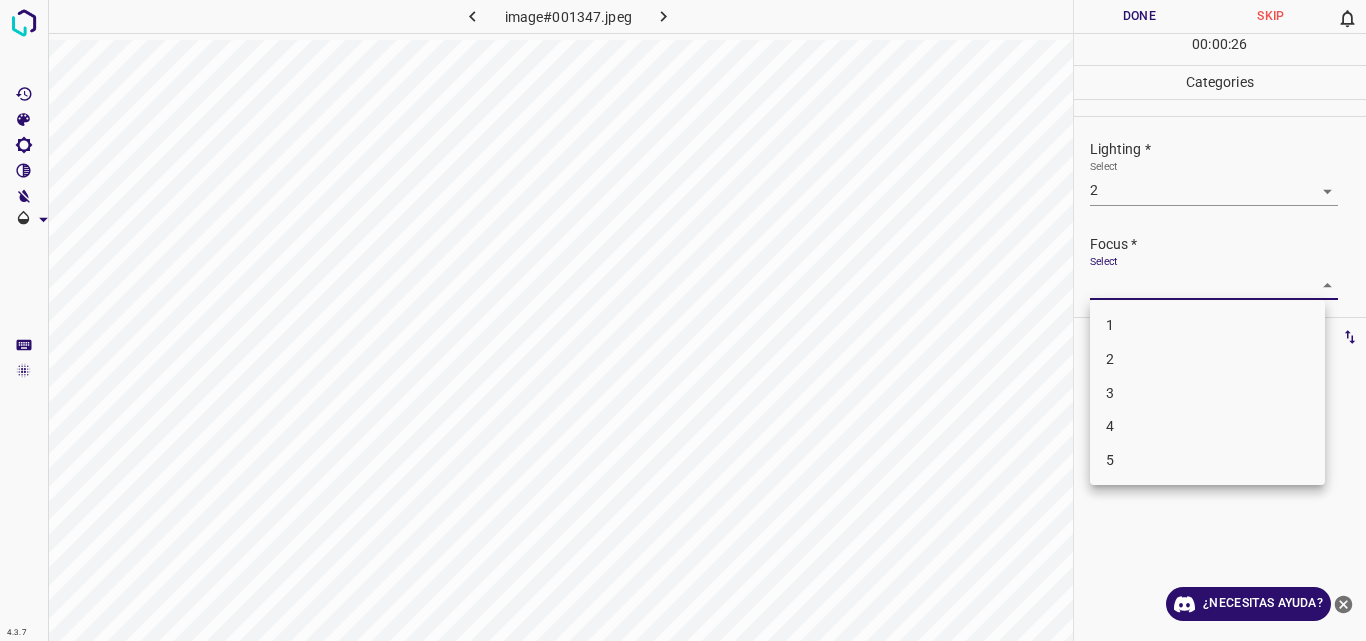 click on "2" at bounding box center [1207, 359] 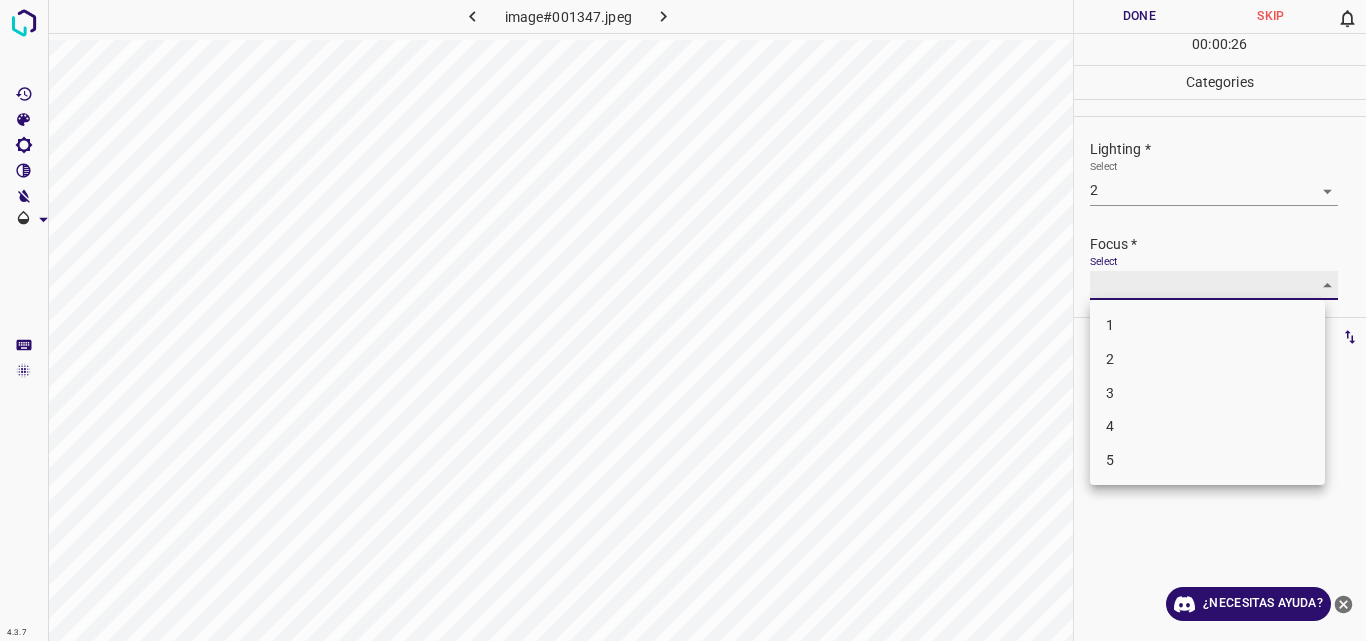 type on "2" 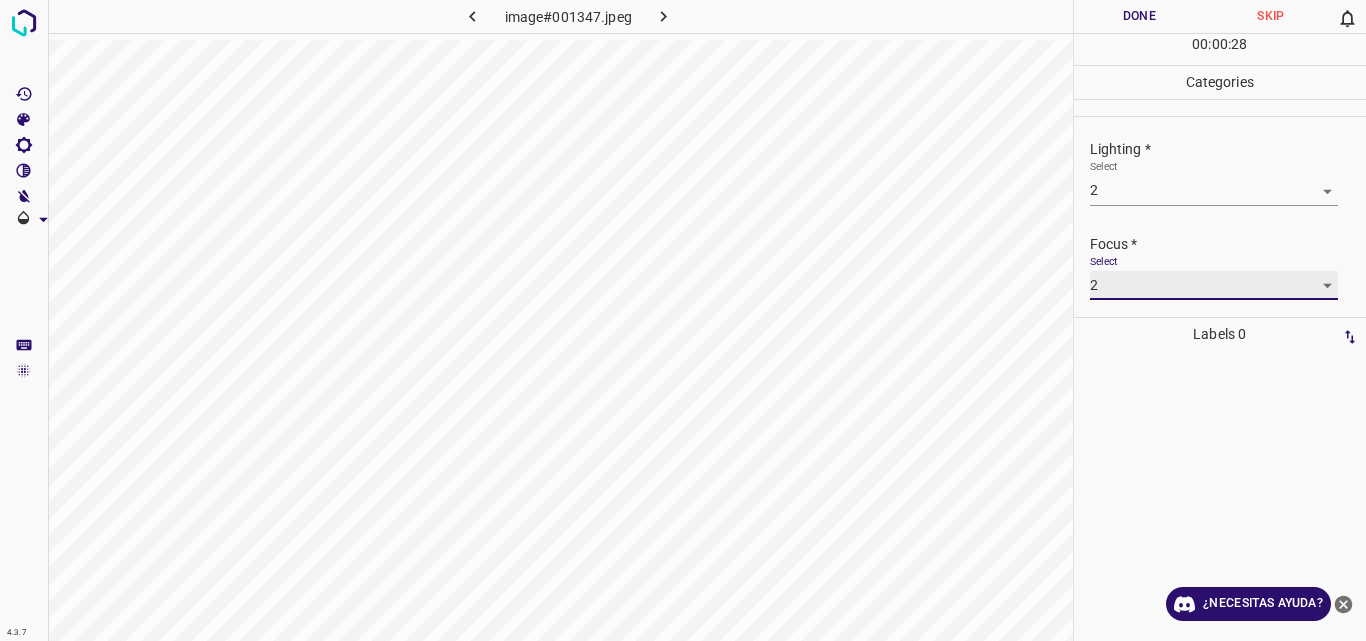 scroll, scrollTop: 98, scrollLeft: 0, axis: vertical 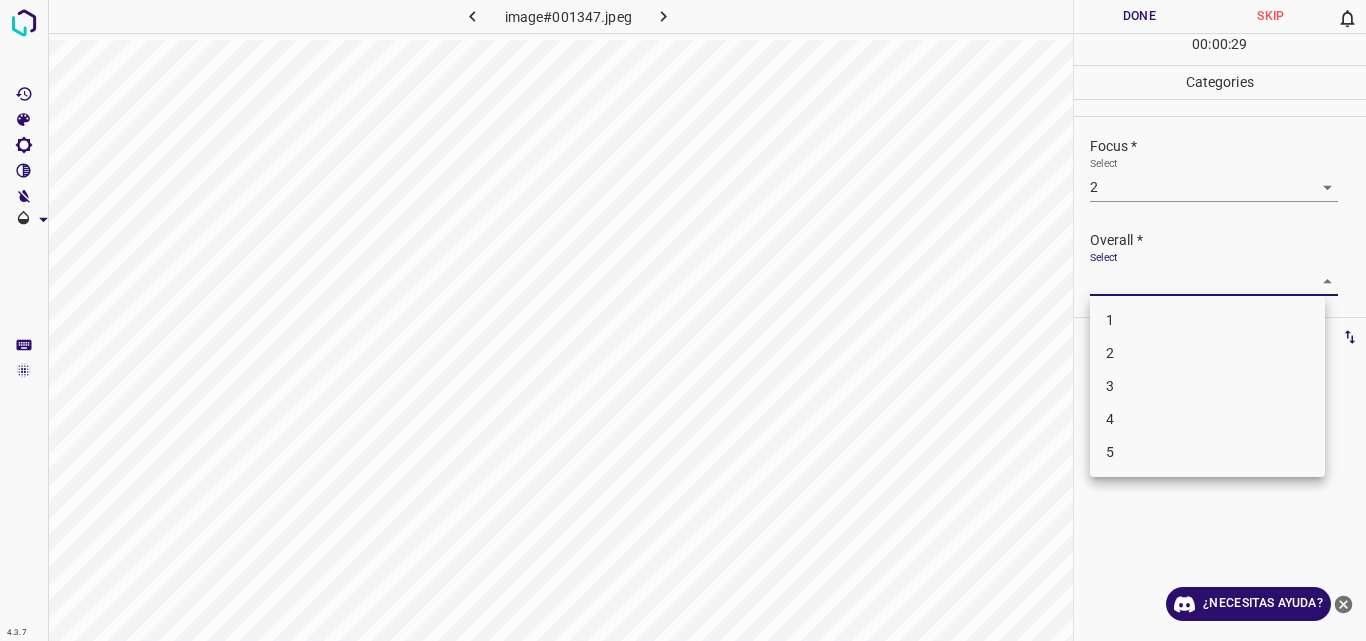 click on "4.3.7 image#001347.jpeg Done Skip 0 00   : 00   : 29   Categories Lighting *  Select 2 2 Focus *  Select 2 2 Overall *  Select ​ Labels   0 Categories 1 Lighting 2 Focus 3 Overall Tools Space Change between modes (Draw & Edit) I Auto labeling R Restore zoom M Zoom in N Zoom out Delete Delete selecte label Filters Z Restore filters X Saturation filter C Brightness filter V Contrast filter B Gray scale filter General O Download ¿Necesitas ayuda? Original text Rate this translation Your feedback will be used to help improve Google Translate - Texto - Esconder - Borrar 1 2 3 4 5" at bounding box center [683, 320] 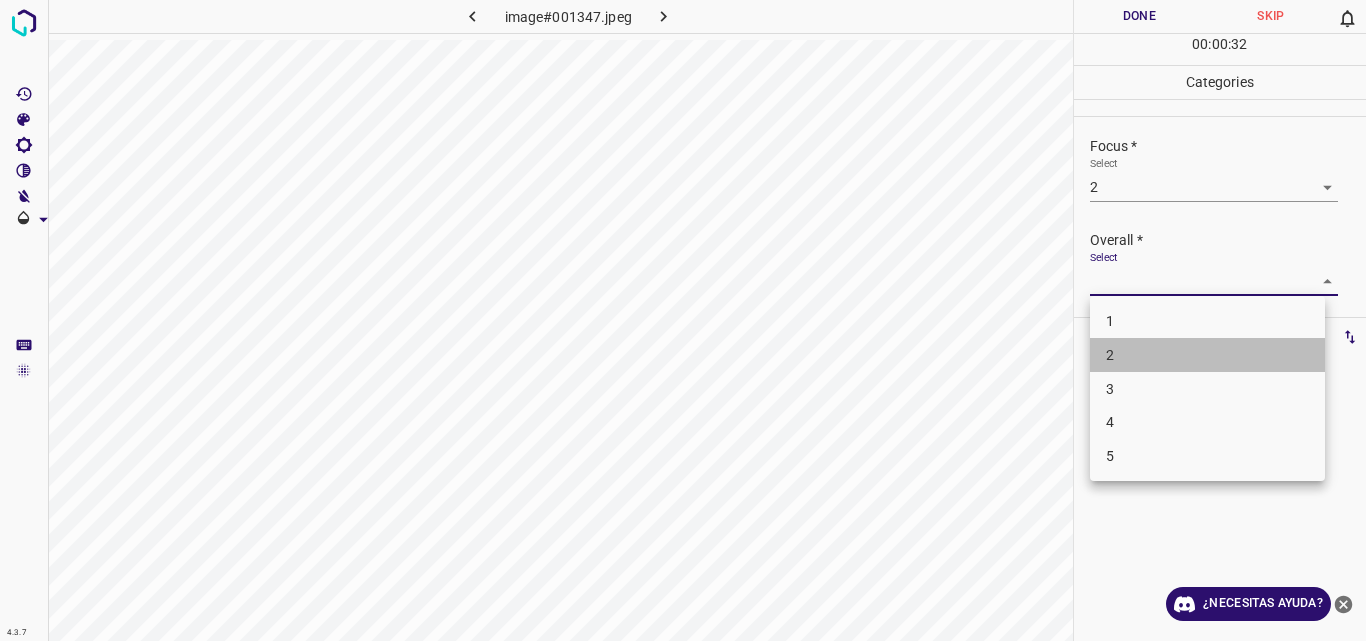 click on "2" at bounding box center (1207, 355) 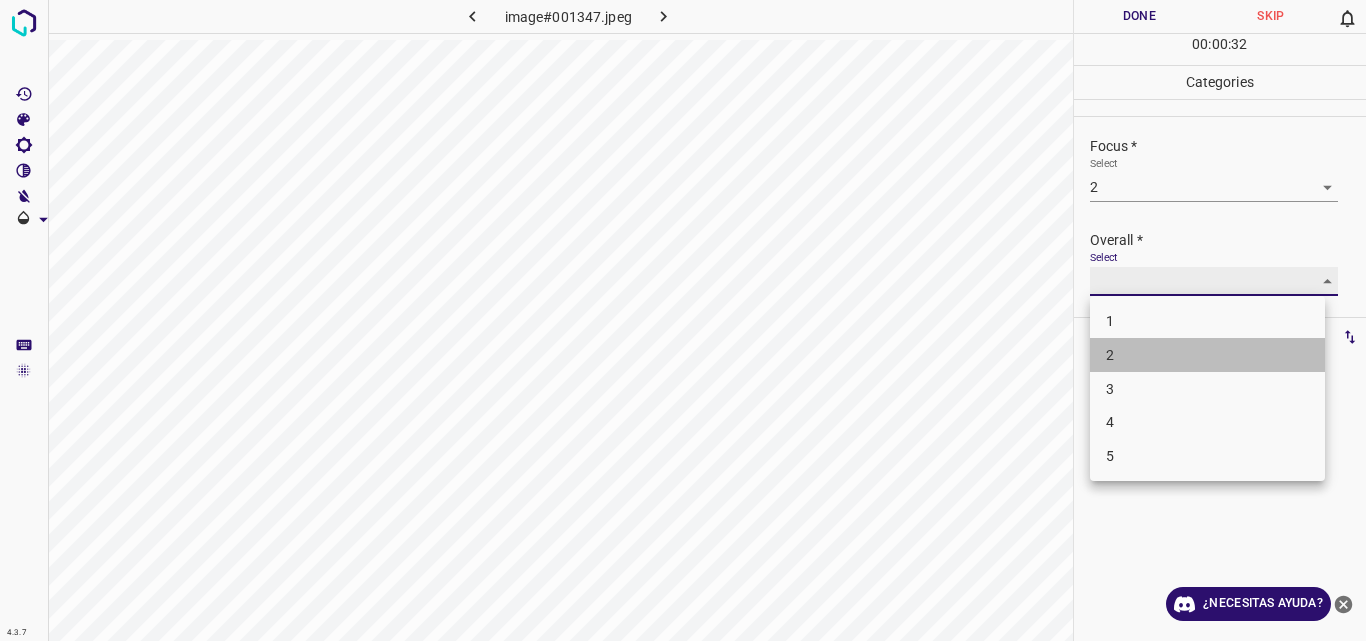type on "2" 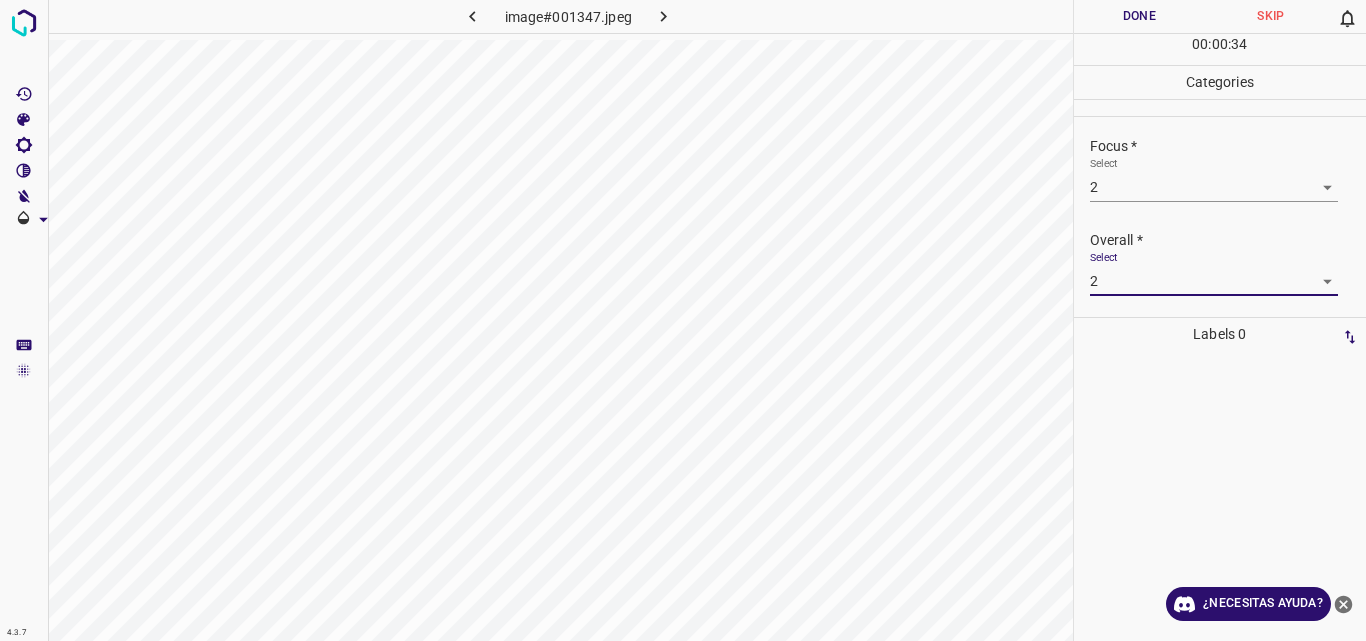 click on "Done" at bounding box center (1140, 16) 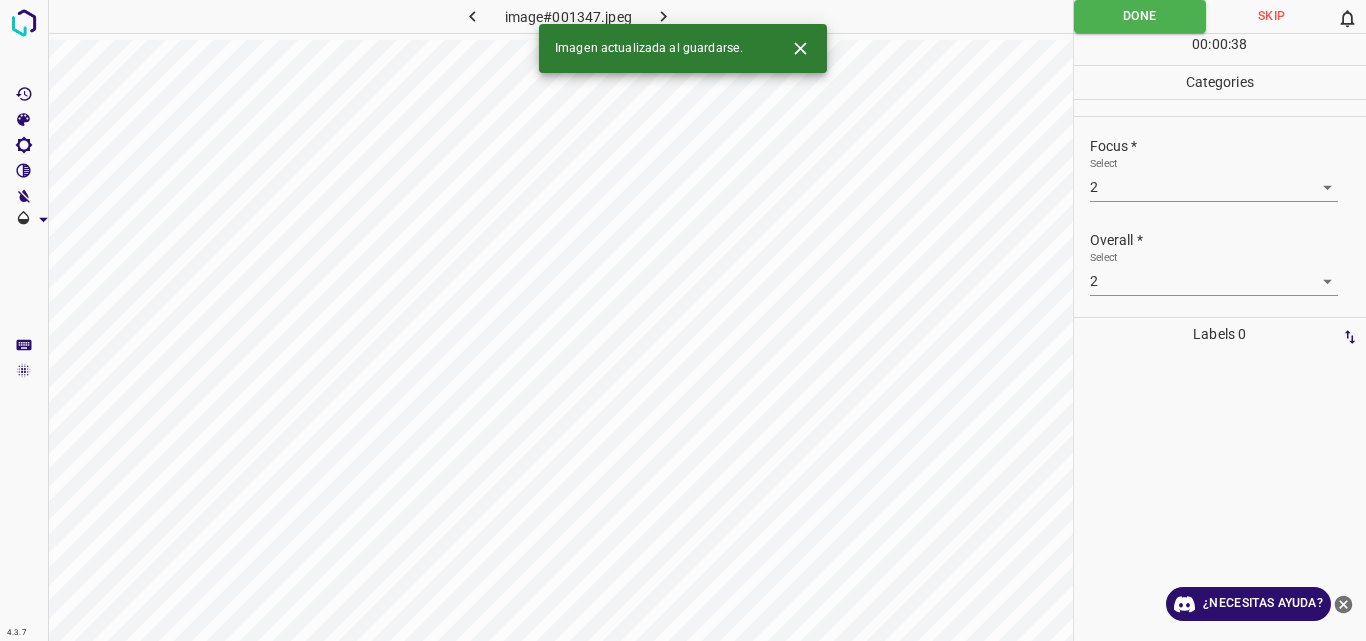 click 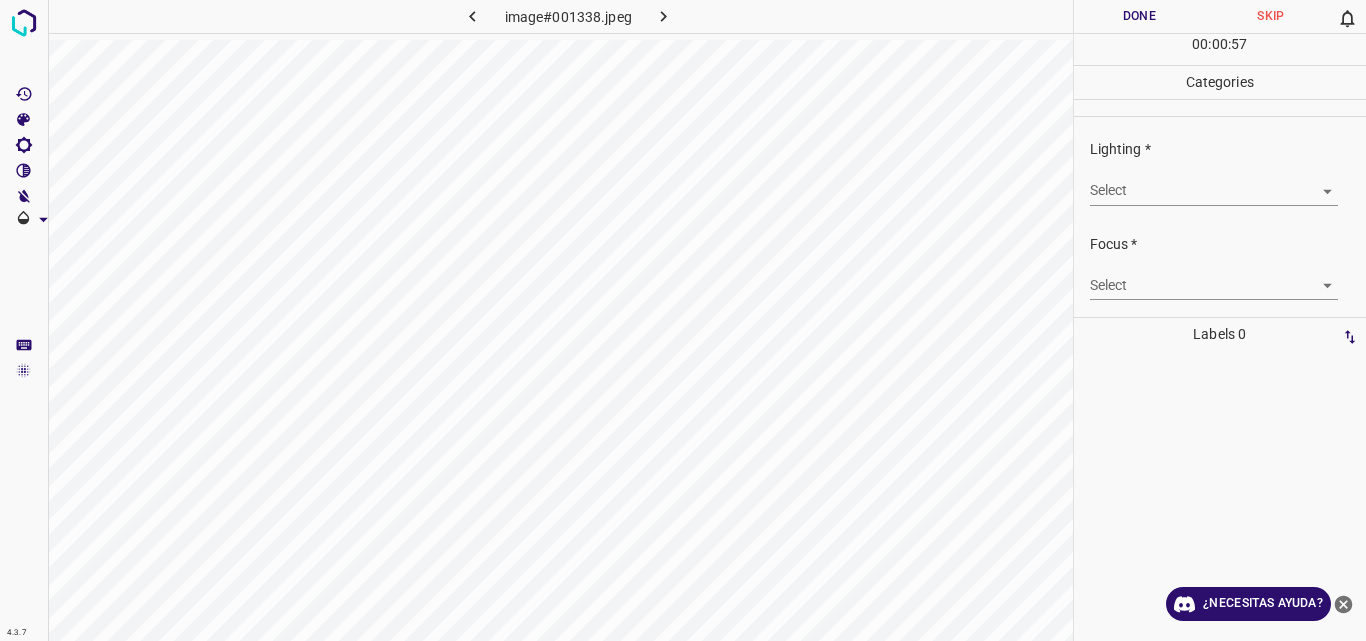 click on "4.3.7 image#001338.jpeg Done Skip 0 00   : 00   : 57   Categories Lighting *  Select ​ Focus *  Select ​ Overall *  Select ​ Labels   0 Categories 1 Lighting 2 Focus 3 Overall Tools Space Change between modes (Draw & Edit) I Auto labeling R Restore zoom M Zoom in N Zoom out Delete Delete selecte label Filters Z Restore filters X Saturation filter C Brightness filter V Contrast filter B Gray scale filter General O Download ¿Necesitas ayuda? Original text Rate this translation Your feedback will be used to help improve Google Translate - Texto - Esconder - Borrar" at bounding box center (683, 320) 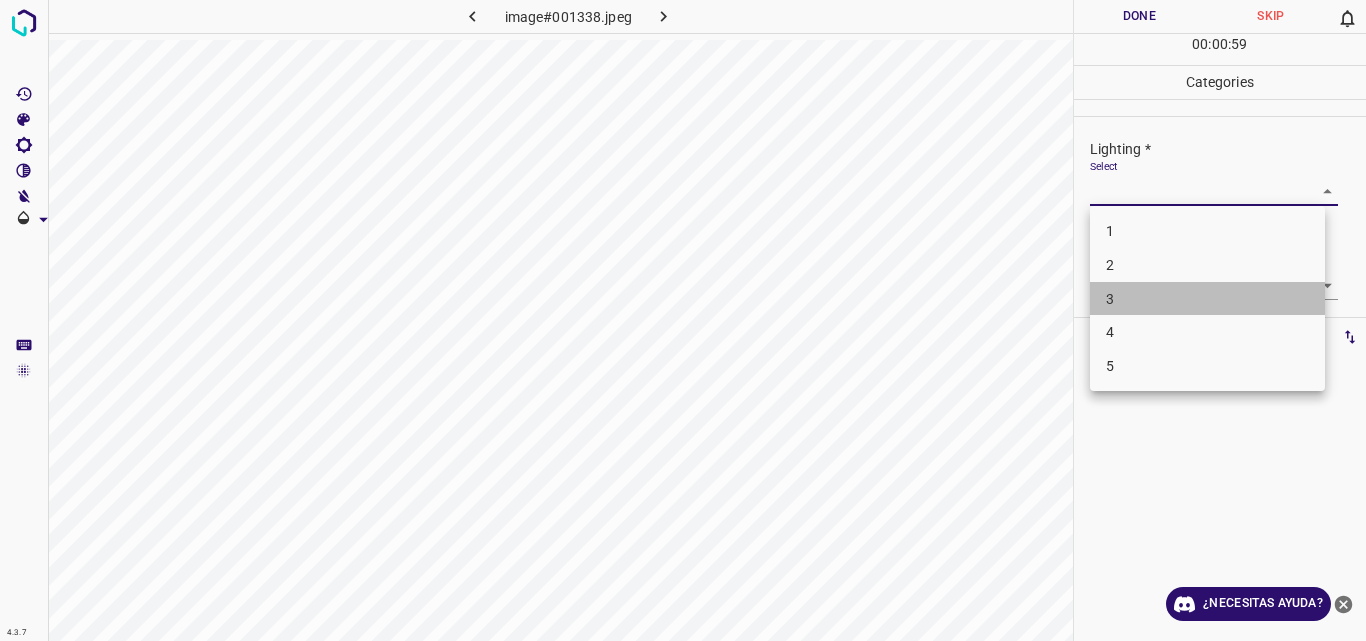 click on "3" at bounding box center [1207, 299] 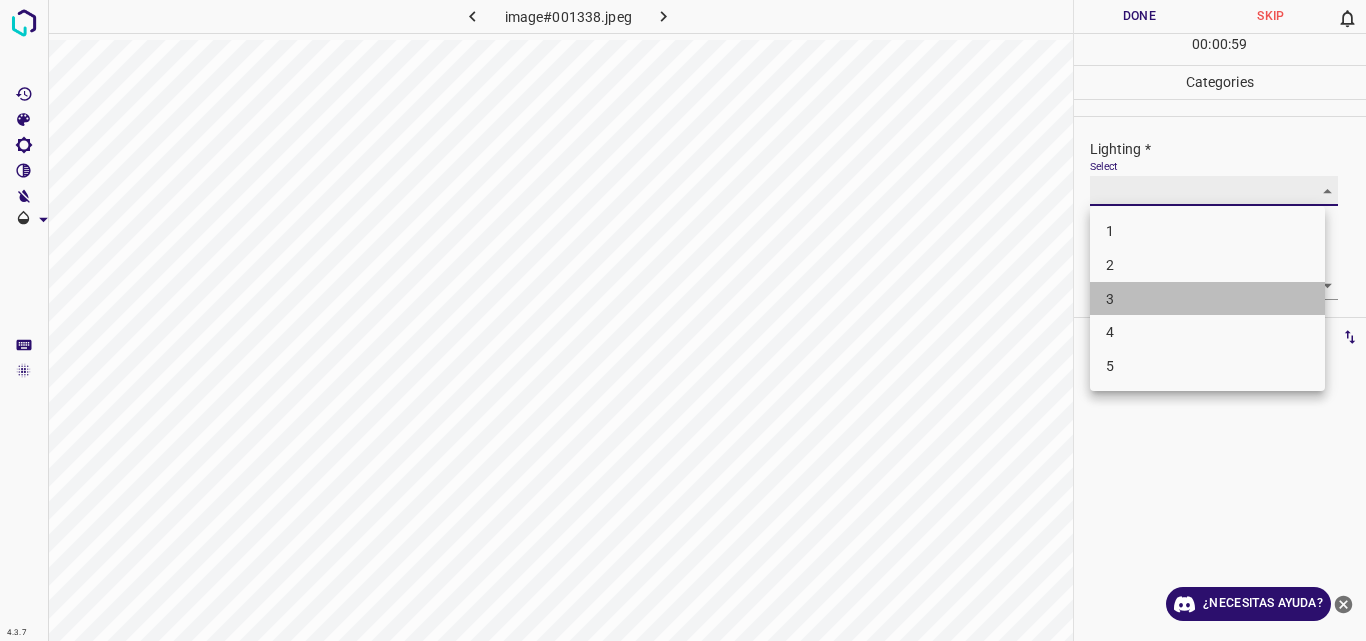 type on "3" 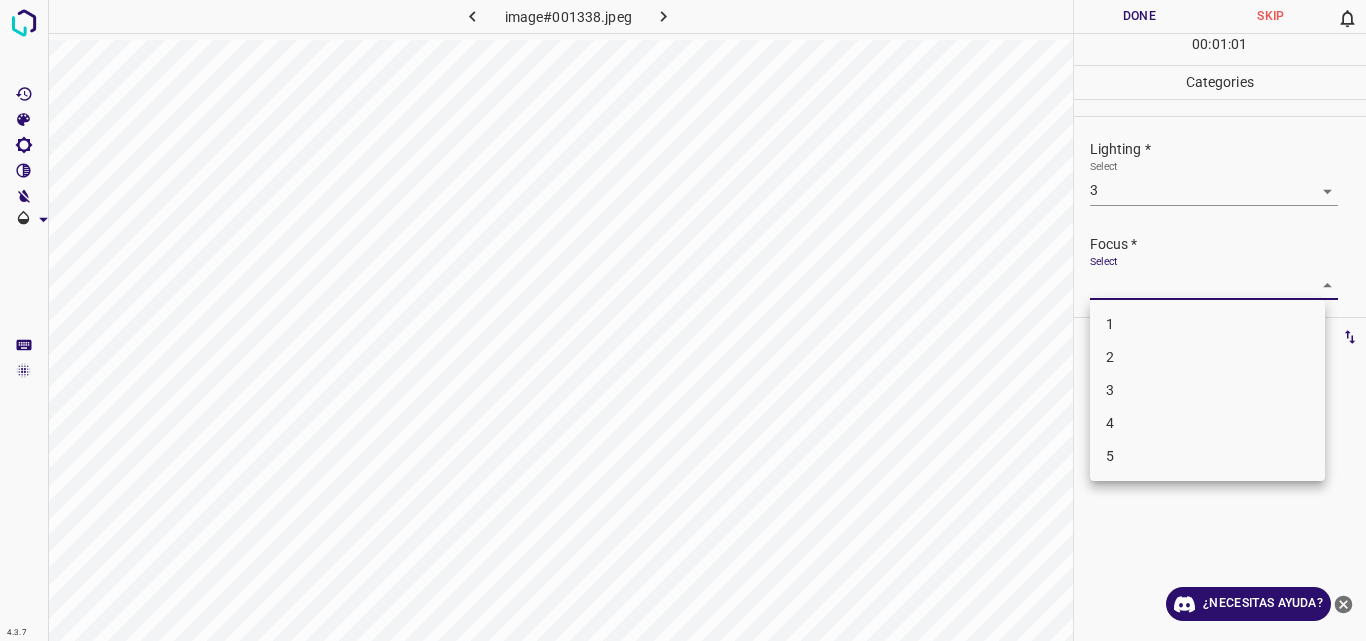 click on "4.3.7 image#001338.jpeg Done Skip 0 00   : 01   : 01   Categories Lighting *  Select 3 3 Focus *  Select ​ Overall *  Select ​ Labels   0 Categories 1 Lighting 2 Focus 3 Overall Tools Space Change between modes (Draw & Edit) I Auto labeling R Restore zoom M Zoom in N Zoom out Delete Delete selecte label Filters Z Restore filters X Saturation filter C Brightness filter V Contrast filter B Gray scale filter General O Download ¿Necesitas ayuda? Original text Rate this translation Your feedback will be used to help improve Google Translate - Texto - Esconder - Borrar 1 2 3 4 5" at bounding box center (683, 320) 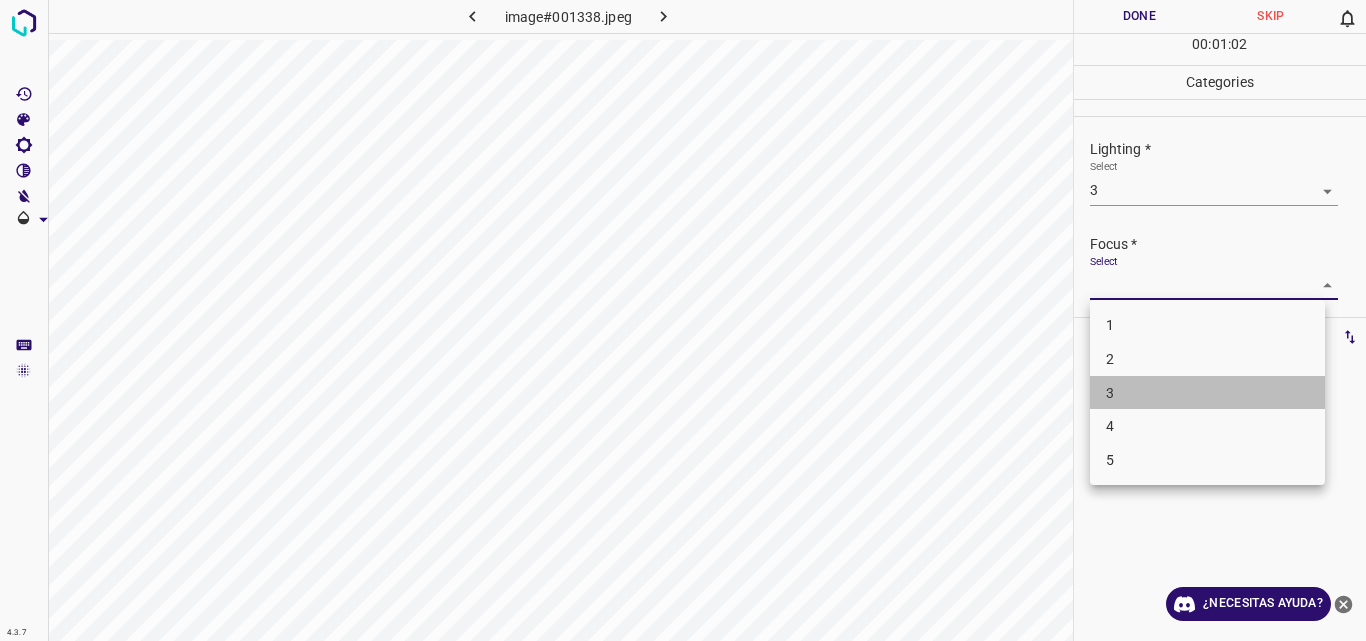 click on "3" at bounding box center (1207, 393) 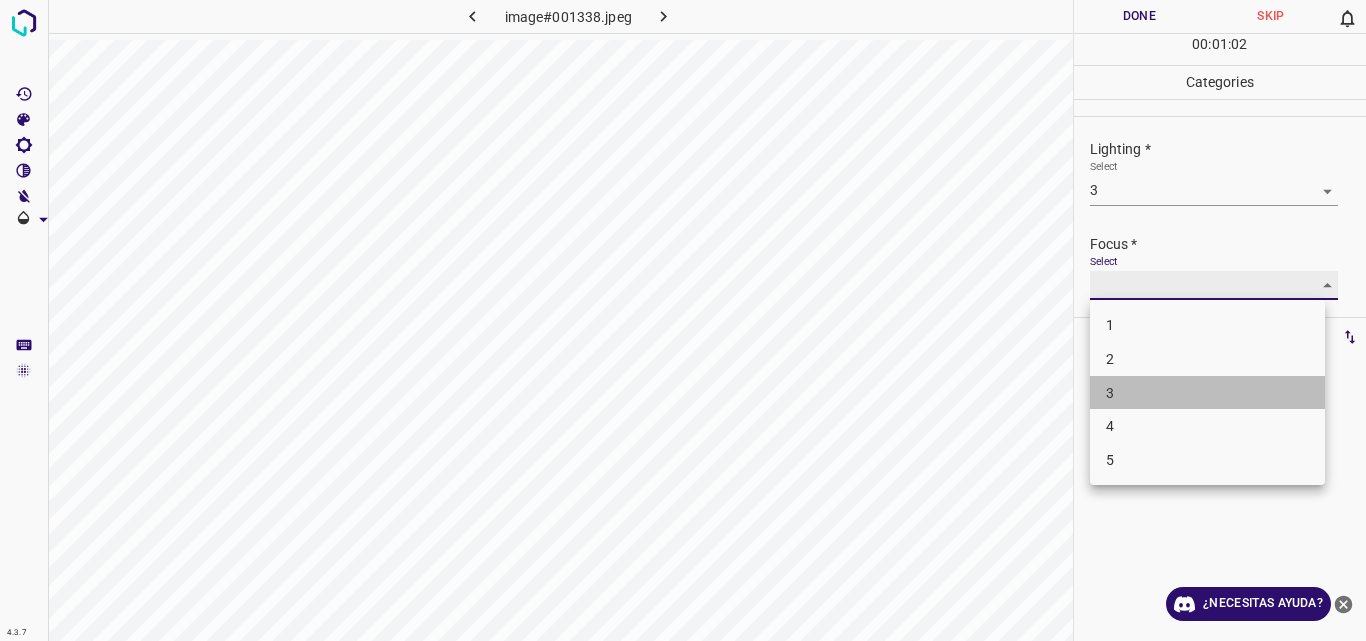 type on "3" 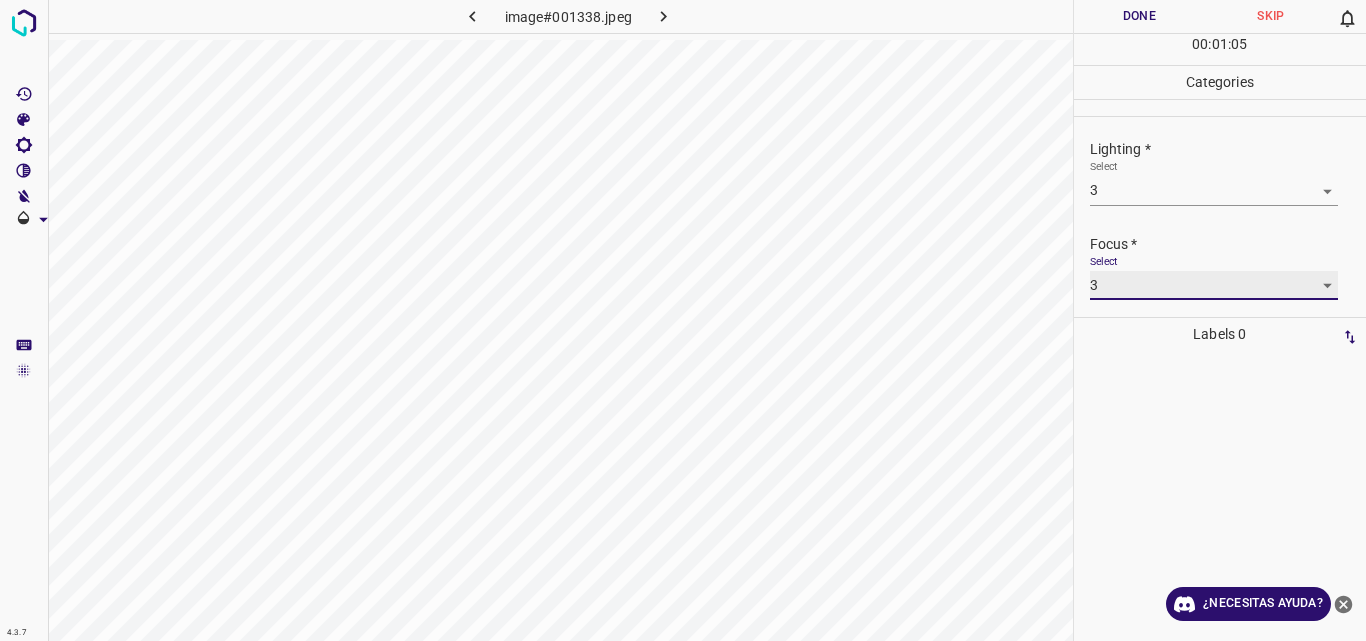 scroll, scrollTop: 98, scrollLeft: 0, axis: vertical 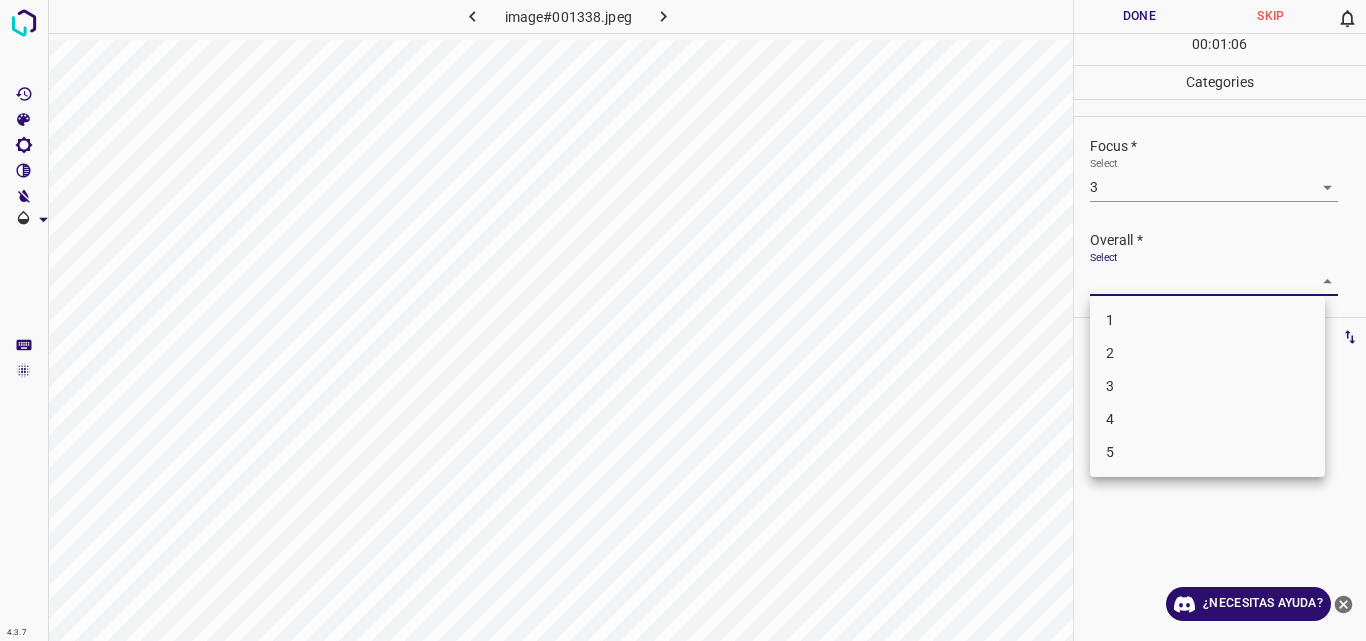 click on "4.3.7 image#001338.jpeg Done Skip 0 00   : 01   : 06   Categories Lighting *  Select 3 3 Focus *  Select 3 3 Overall *  Select ​ Labels   0 Categories 1 Lighting 2 Focus 3 Overall Tools Space Change between modes (Draw & Edit) I Auto labeling R Restore zoom M Zoom in N Zoom out Delete Delete selecte label Filters Z Restore filters X Saturation filter C Brightness filter V Contrast filter B Gray scale filter General O Download ¿Necesitas ayuda? Original text Rate this translation Your feedback will be used to help improve Google Translate - Texto - Esconder - Borrar 1 2 3 4 5" at bounding box center (683, 320) 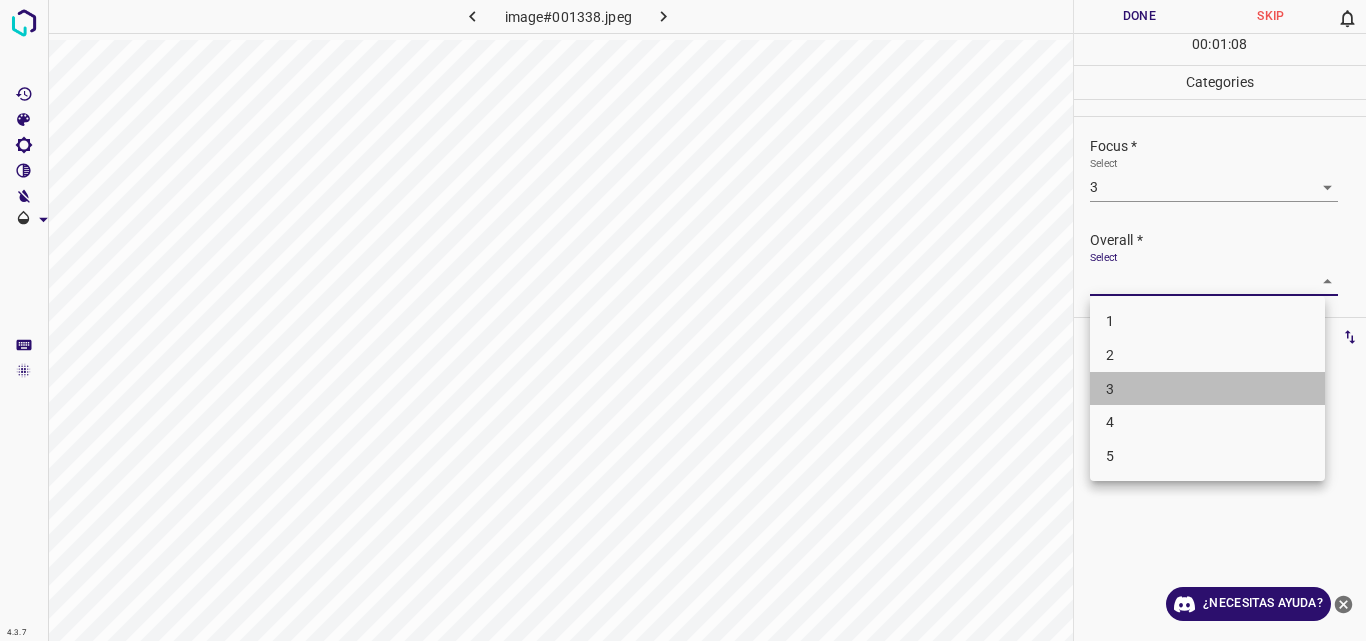 click on "3" at bounding box center [1207, 389] 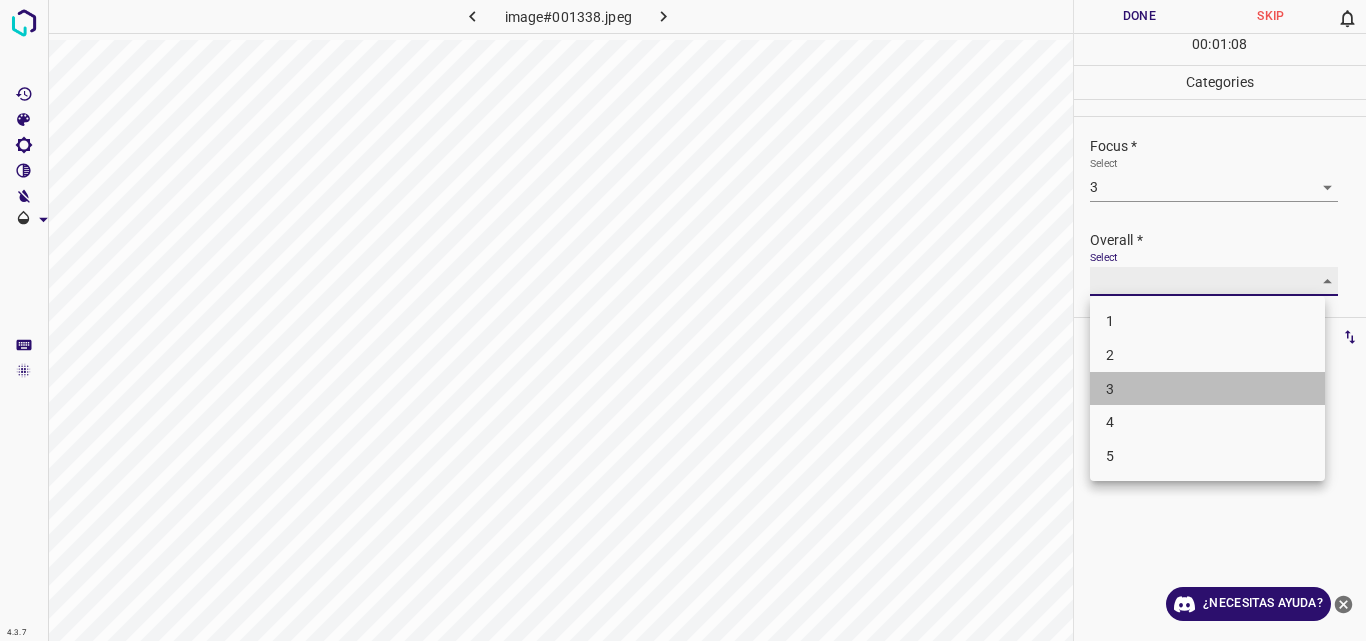 type on "3" 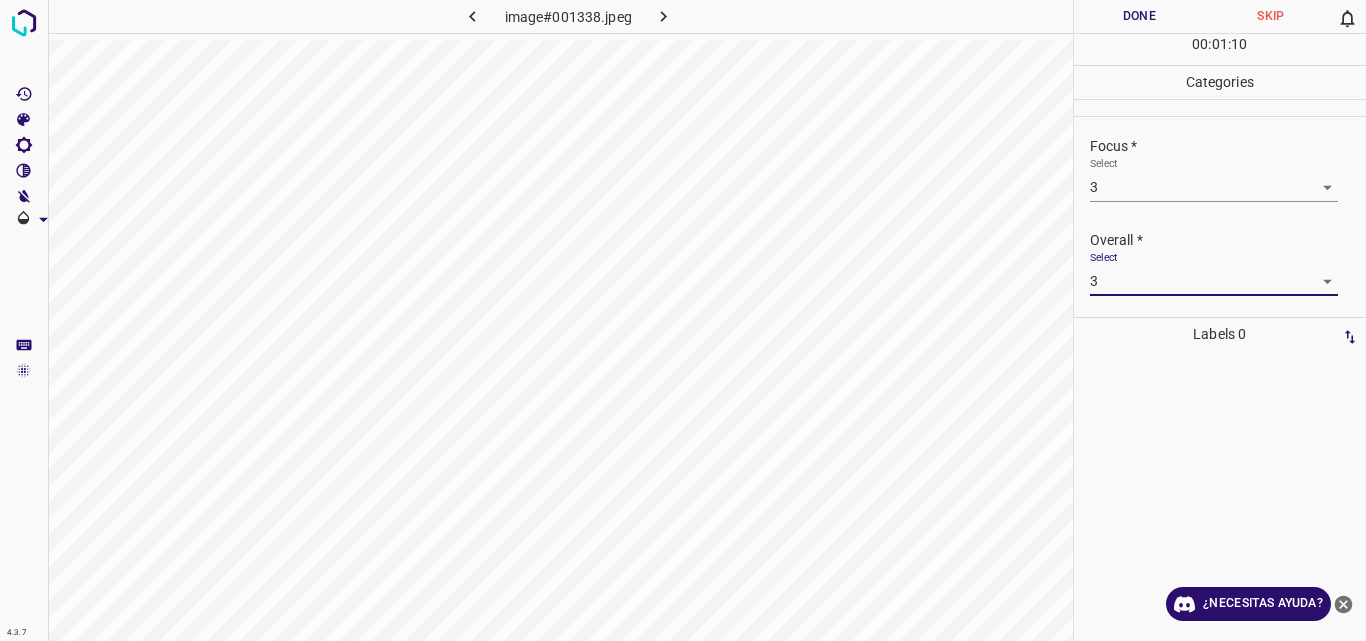 click on "Done" at bounding box center (1140, 16) 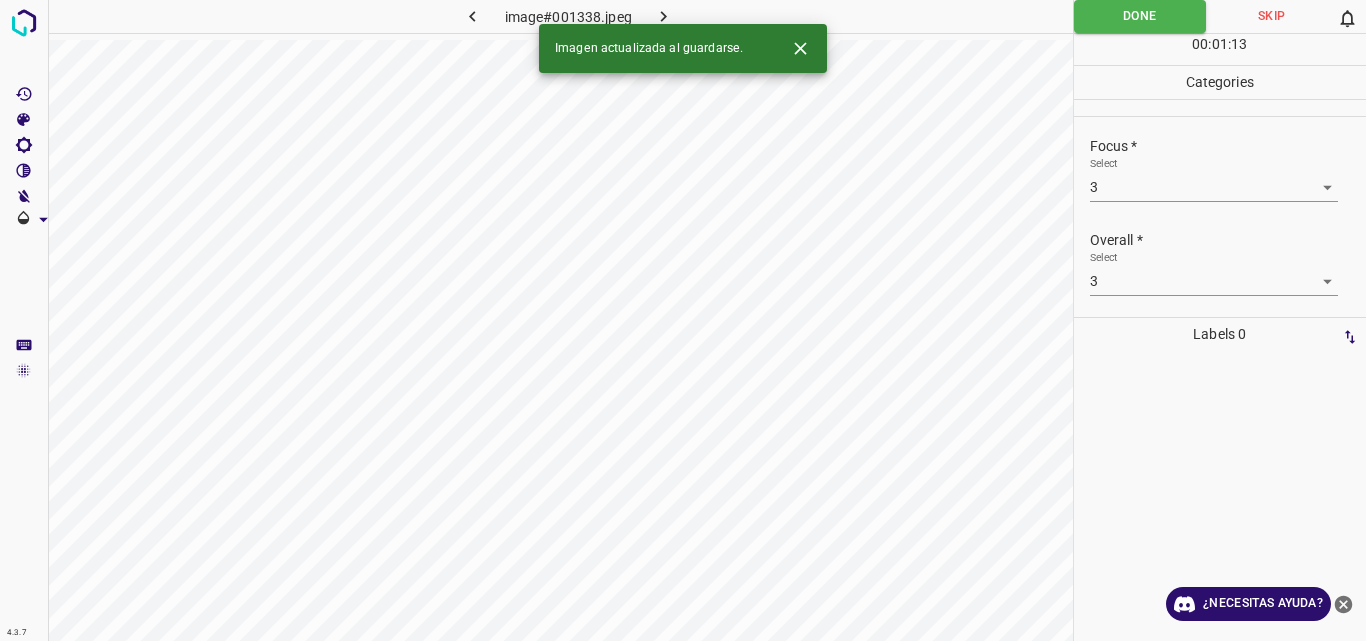 click 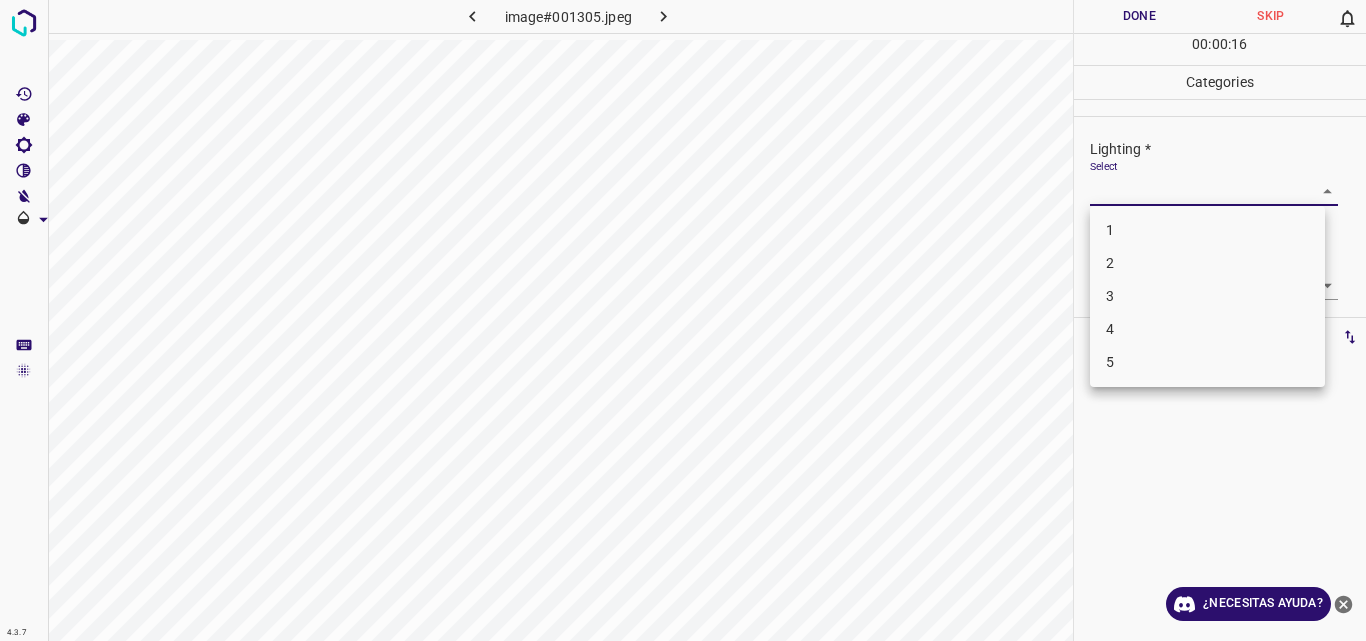 click on "4.3.7 image#001305.jpeg Done Skip 0 00   : 00   : 16   Categories Lighting *  Select ​ Focus *  Select ​ Overall *  Select ​ Labels   0 Categories 1 Lighting 2 Focus 3 Overall Tools Space Change between modes (Draw & Edit) I Auto labeling R Restore zoom M Zoom in N Zoom out Delete Delete selecte label Filters Z Restore filters X Saturation filter C Brightness filter V Contrast filter B Gray scale filter General O Download ¿Necesitas ayuda? Original text Rate this translation Your feedback will be used to help improve Google Translate - Texto - Esconder - Borrar 1 2 3 4 5" at bounding box center [683, 320] 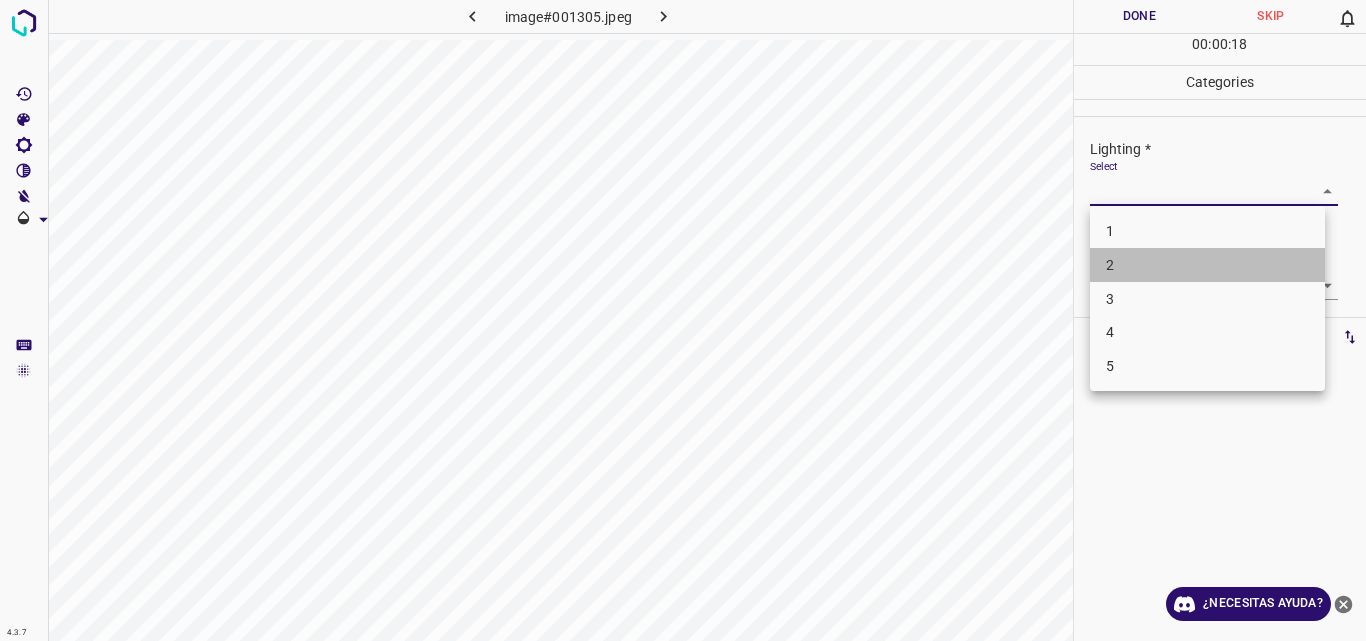 click on "2" at bounding box center (1207, 265) 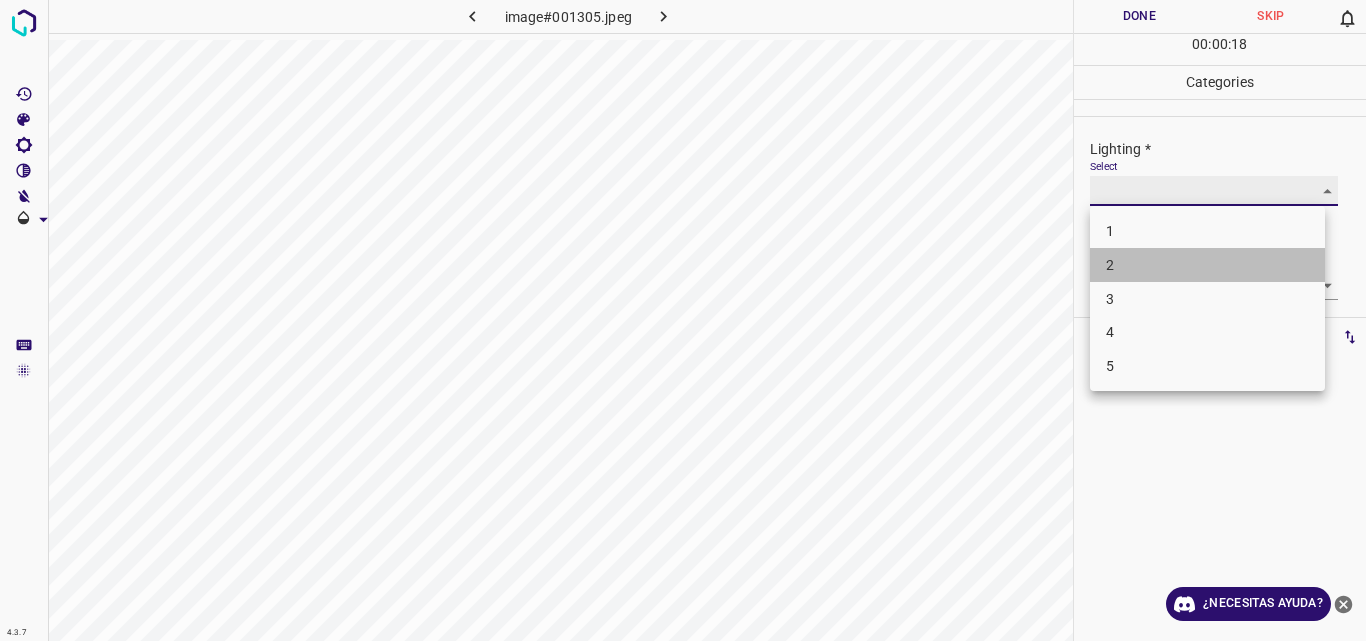 type on "2" 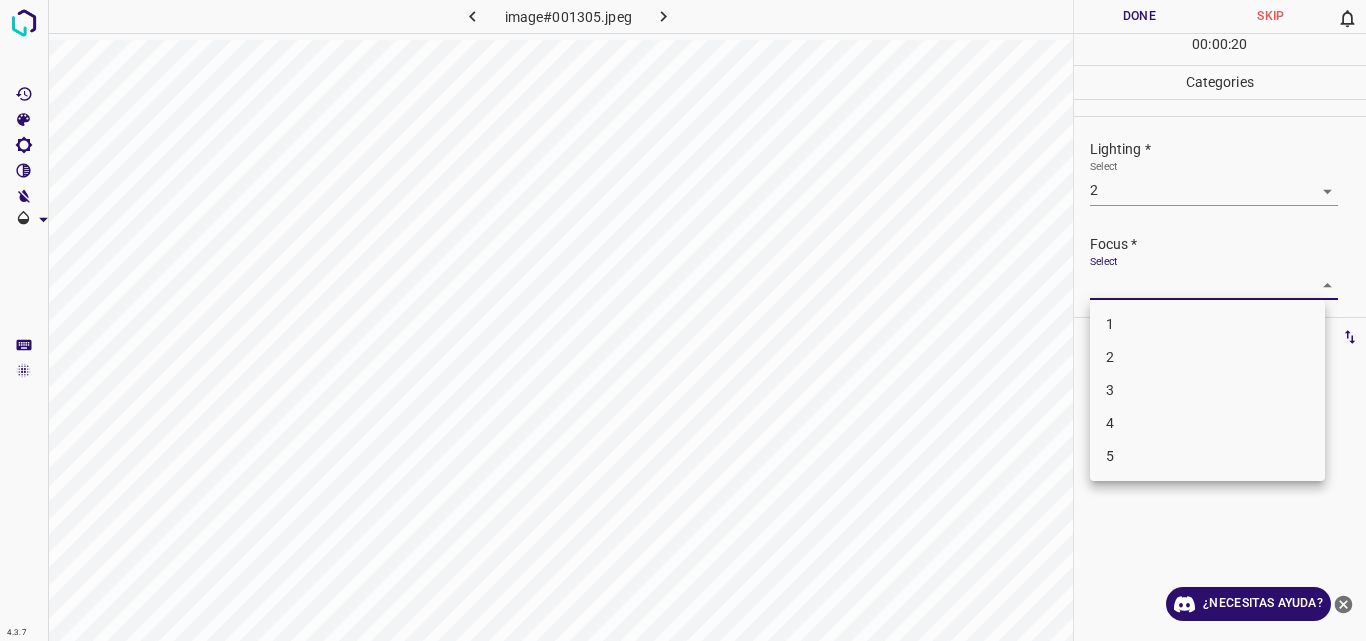 click on "4.3.7 image#001305.jpeg Done Skip 0 00   : 00   : 20   Categories Lighting *  Select 2 2 Focus *  Select ​ Overall *  Select ​ Labels   0 Categories 1 Lighting 2 Focus 3 Overall Tools Space Change between modes (Draw & Edit) I Auto labeling R Restore zoom M Zoom in N Zoom out Delete Delete selecte label Filters Z Restore filters X Saturation filter C Brightness filter V Contrast filter B Gray scale filter General O Download ¿Necesitas ayuda? Original text Rate this translation Your feedback will be used to help improve Google Translate - Texto - Esconder - Borrar 1 2 3 4 5" at bounding box center (683, 320) 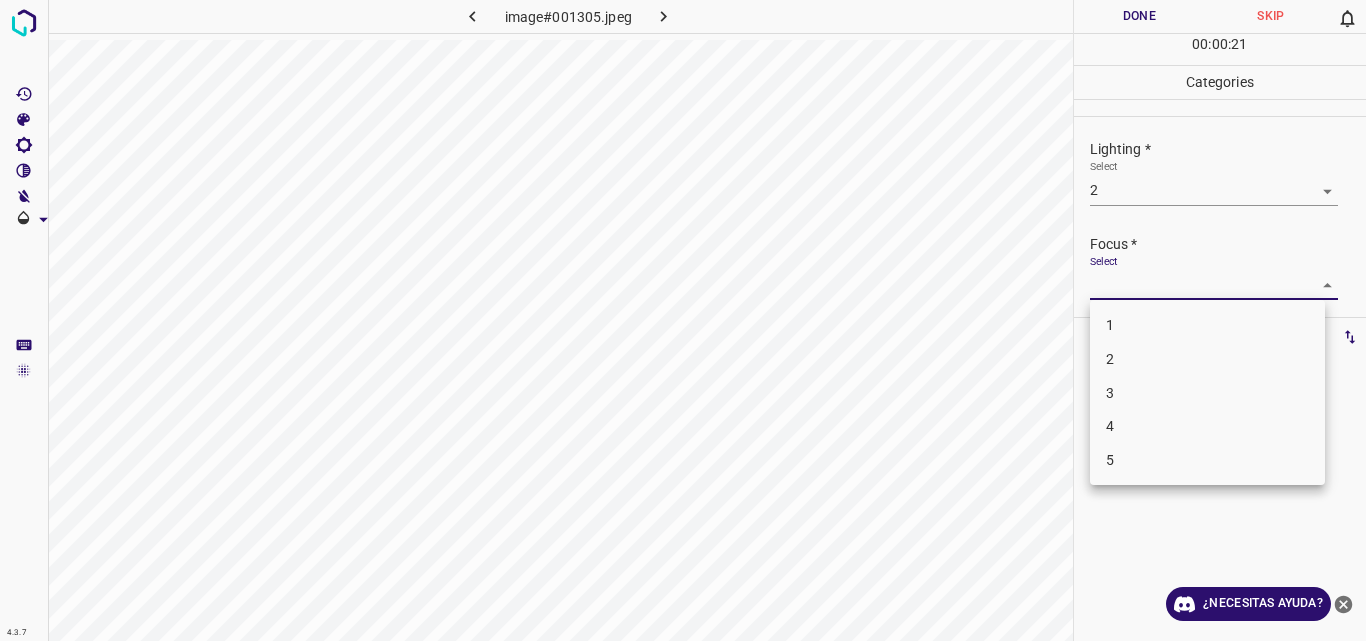 click on "2" at bounding box center (1207, 359) 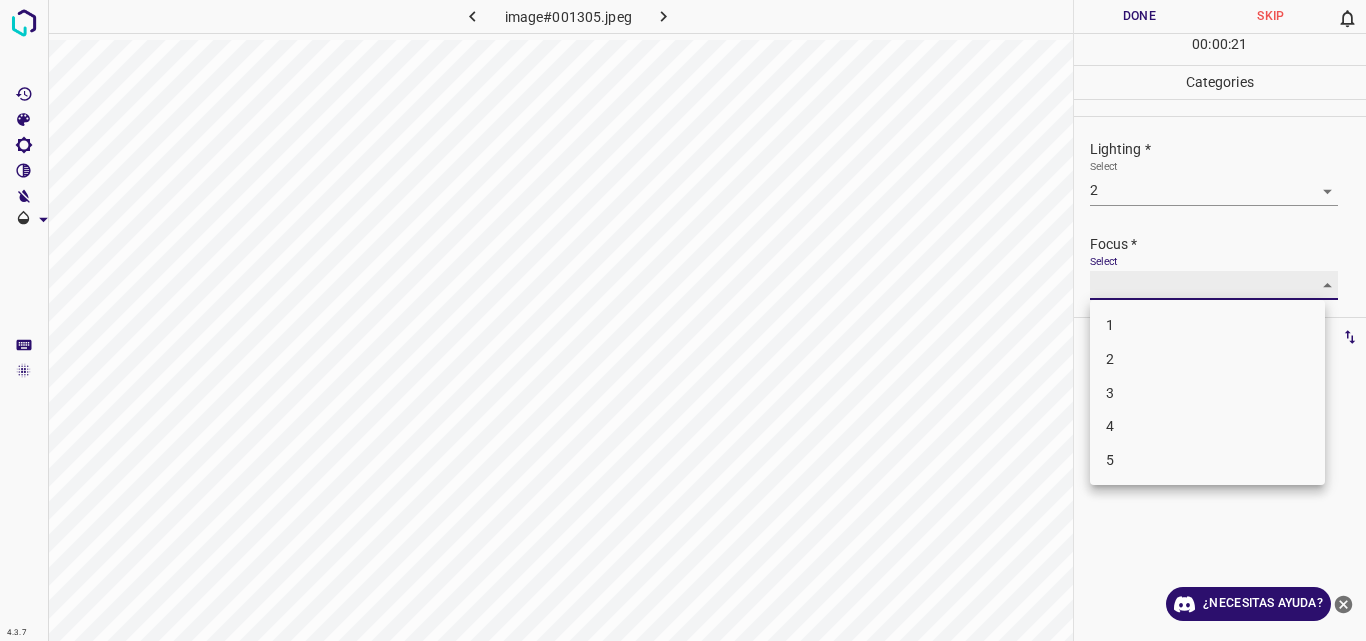 type on "2" 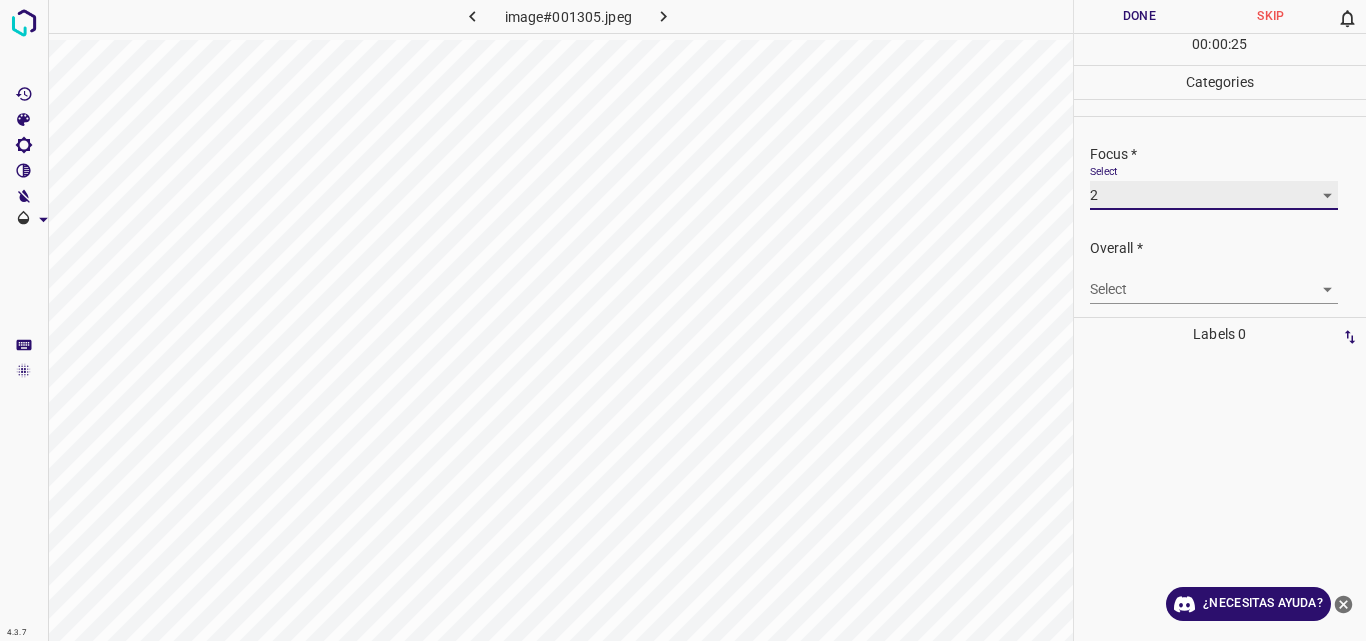 scroll, scrollTop: 98, scrollLeft: 0, axis: vertical 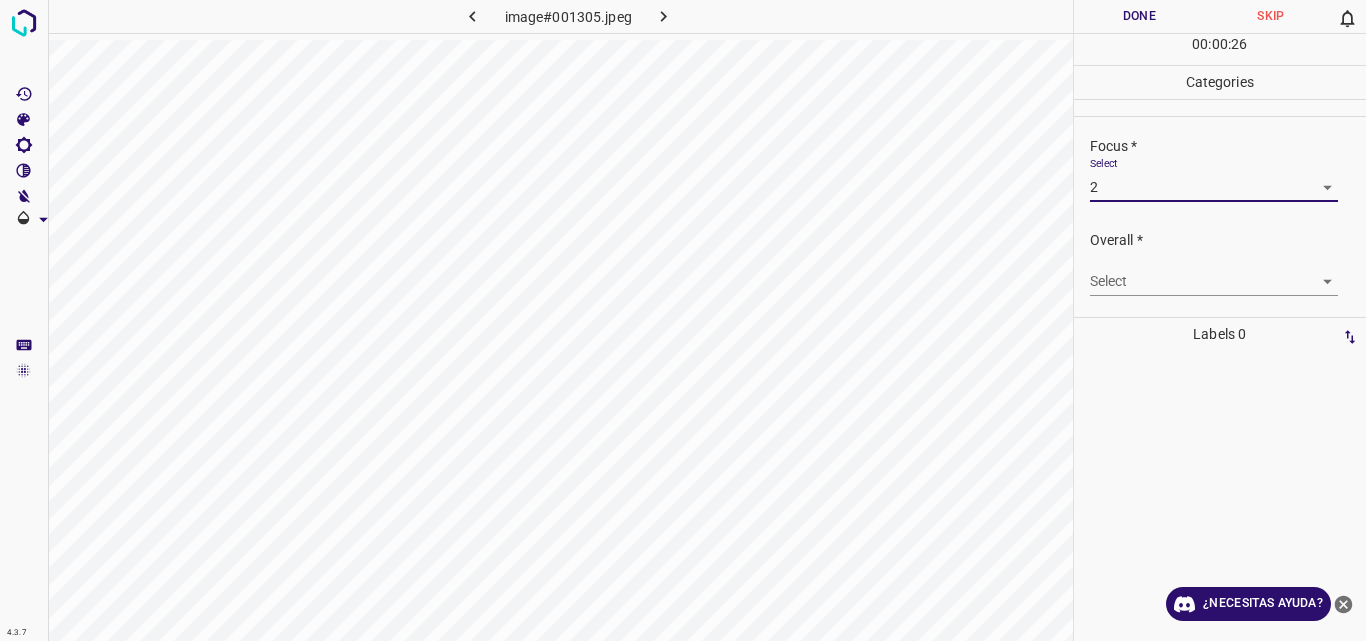 click on "4.3.7 image#001305.jpeg Done Skip 0 00   : 00   : 26   Categories Lighting *  Select 2 2 Focus *  Select 2 2 Overall *  Select ​ Labels   0 Categories 1 Lighting 2 Focus 3 Overall Tools Space Change between modes (Draw & Edit) I Auto labeling R Restore zoom M Zoom in N Zoom out Delete Delete selecte label Filters Z Restore filters X Saturation filter C Brightness filter V Contrast filter B Gray scale filter General O Download ¿Necesitas ayuda? Original text Rate this translation Your feedback will be used to help improve Google Translate - Texto - Esconder - Borrar" at bounding box center [683, 320] 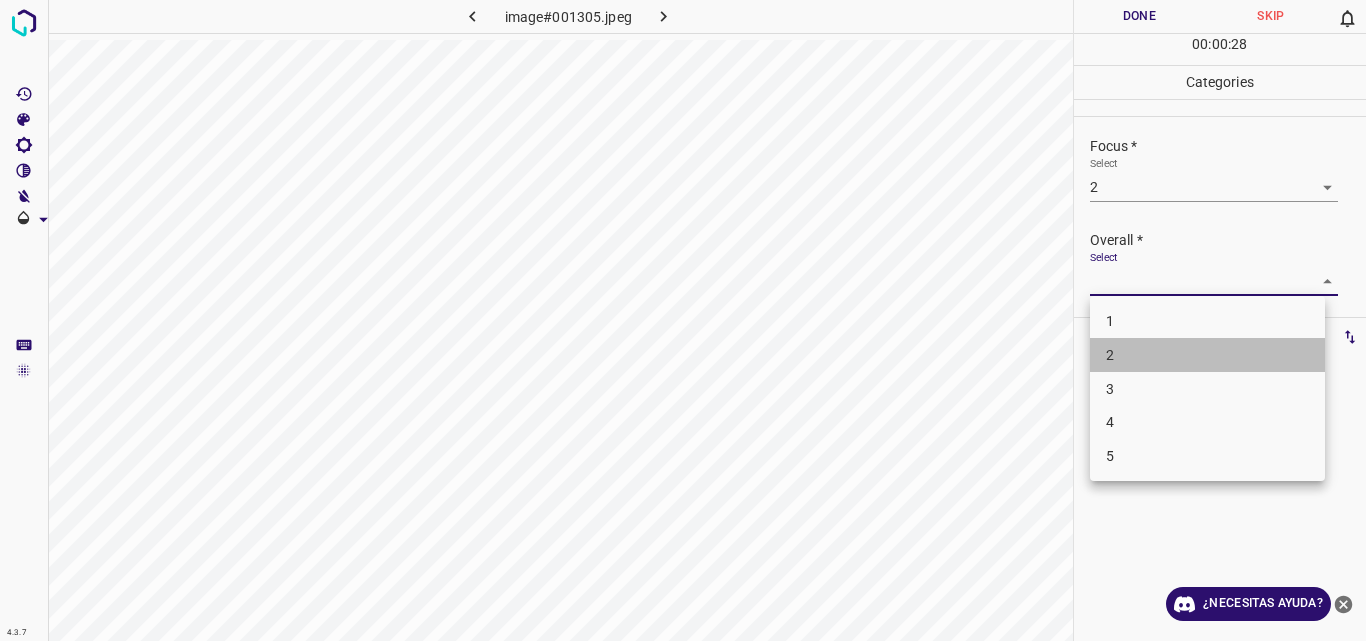 click on "2" at bounding box center (1207, 355) 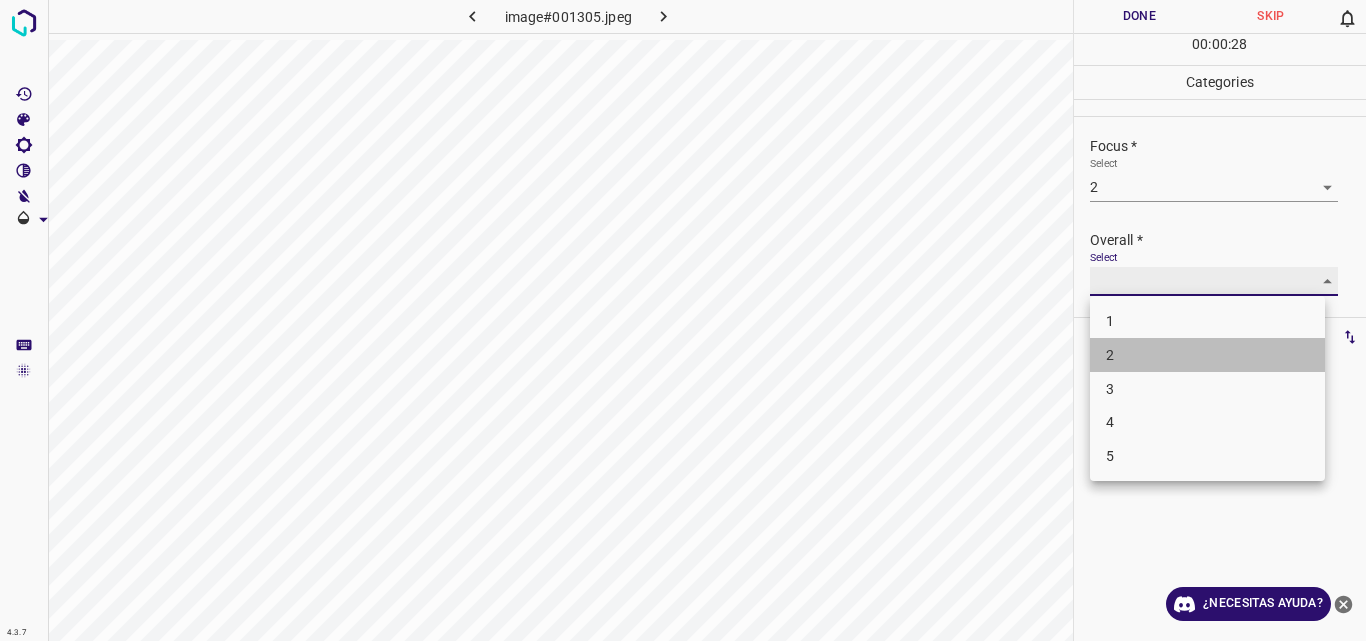 type on "2" 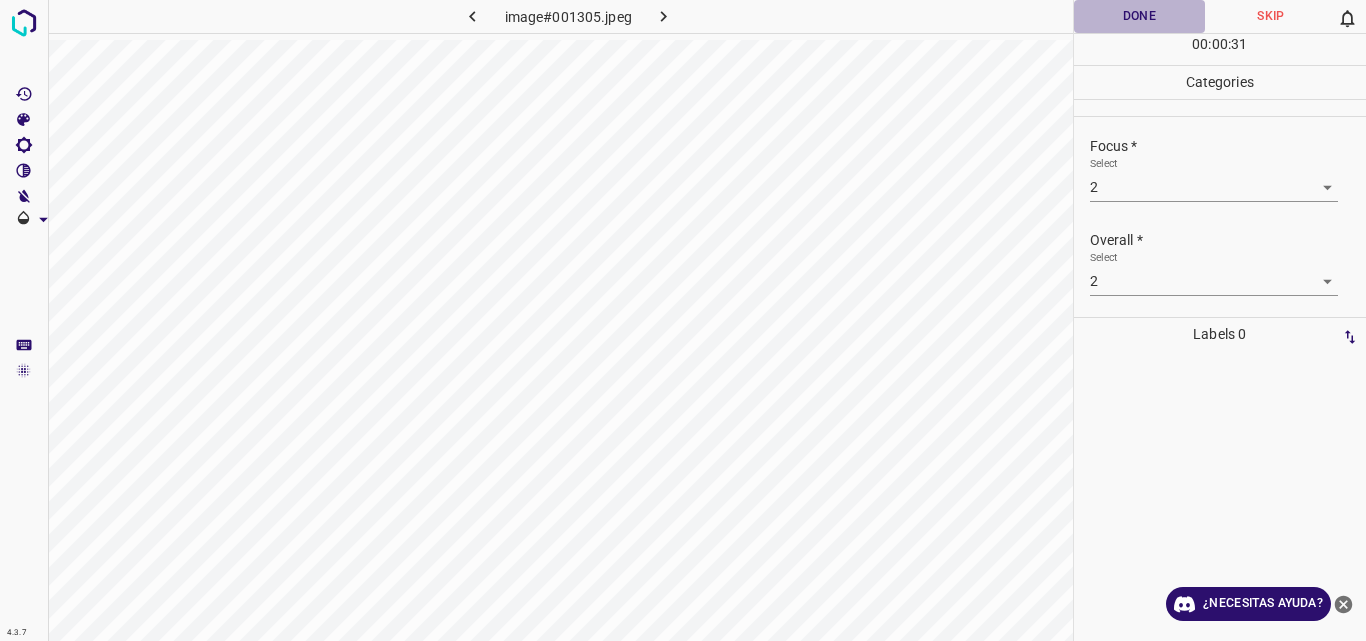 click on "Done" at bounding box center [1140, 16] 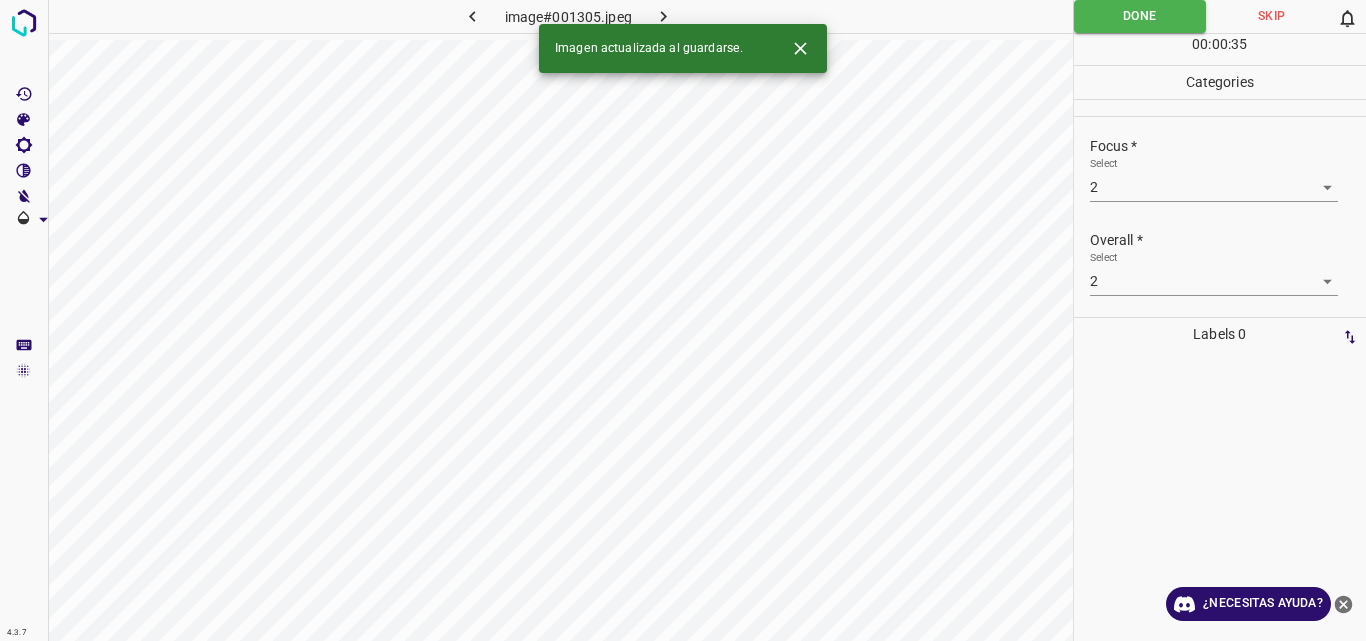 click 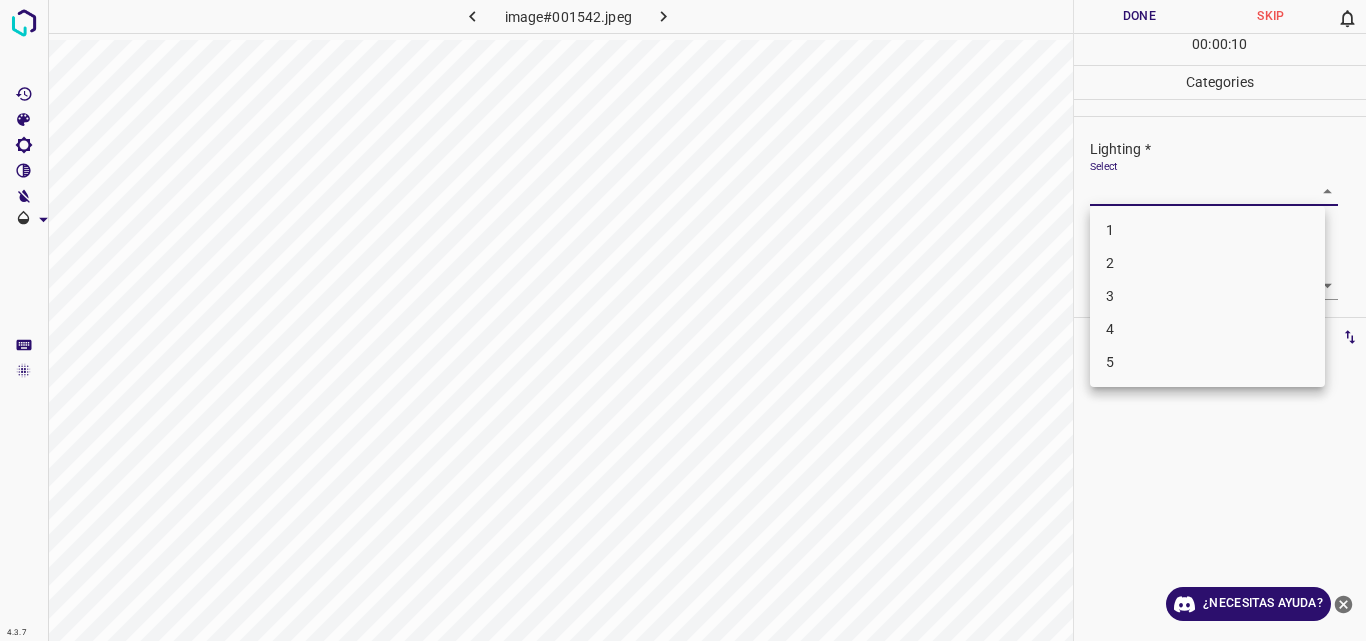 click on "4.3.7 image#001542.jpeg Done Skip 0 00   : 00   : 10   Categories Lighting *  Select ​ Focus *  Select ​ Overall *  Select ​ Labels   0 Categories 1 Lighting 2 Focus 3 Overall Tools Space Change between modes (Draw & Edit) I Auto labeling R Restore zoom M Zoom in N Zoom out Delete Delete selecte label Filters Z Restore filters X Saturation filter C Brightness filter V Contrast filter B Gray scale filter General O Download ¿Necesitas ayuda? Original text Rate this translation Your feedback will be used to help improve Google Translate - Texto - Esconder - Borrar 1 2 3 4 5" at bounding box center [683, 320] 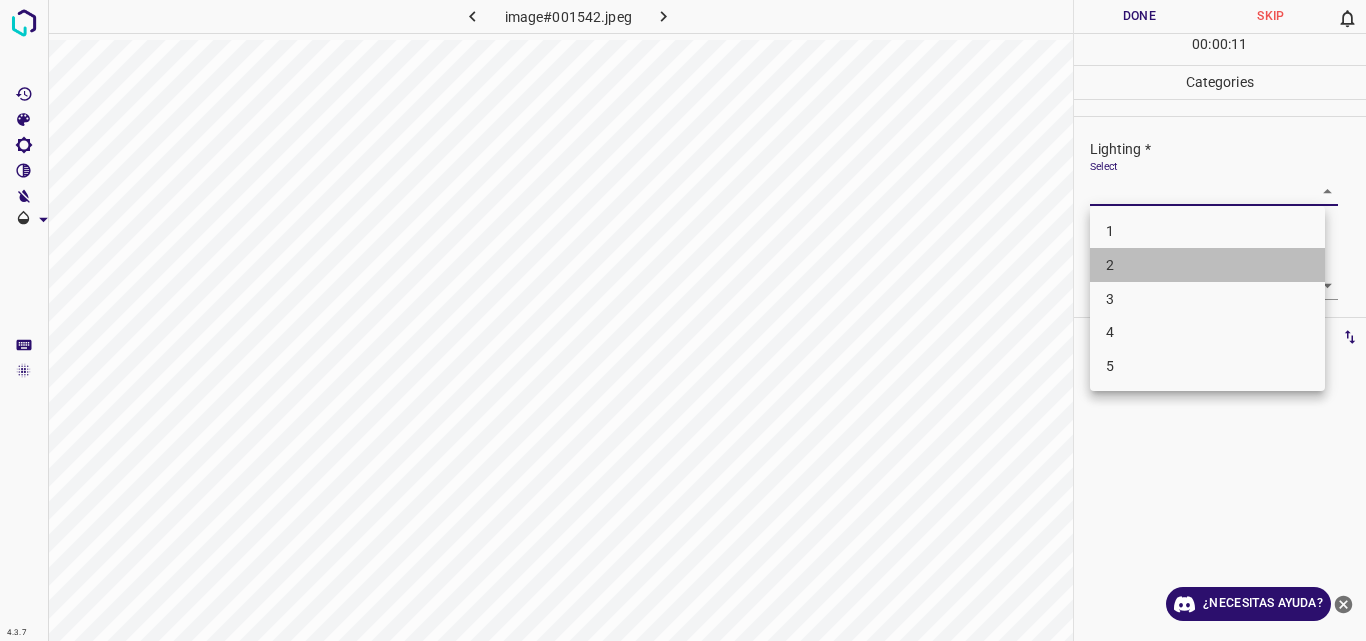 click on "2" at bounding box center (1207, 265) 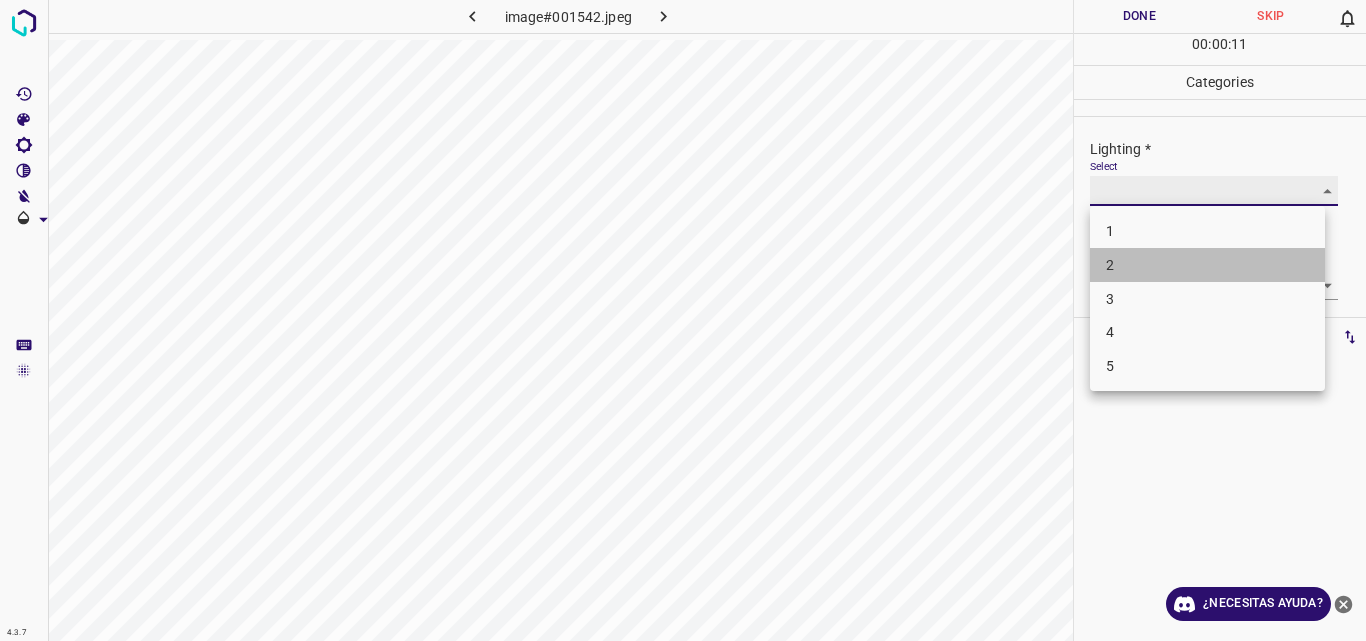 type on "2" 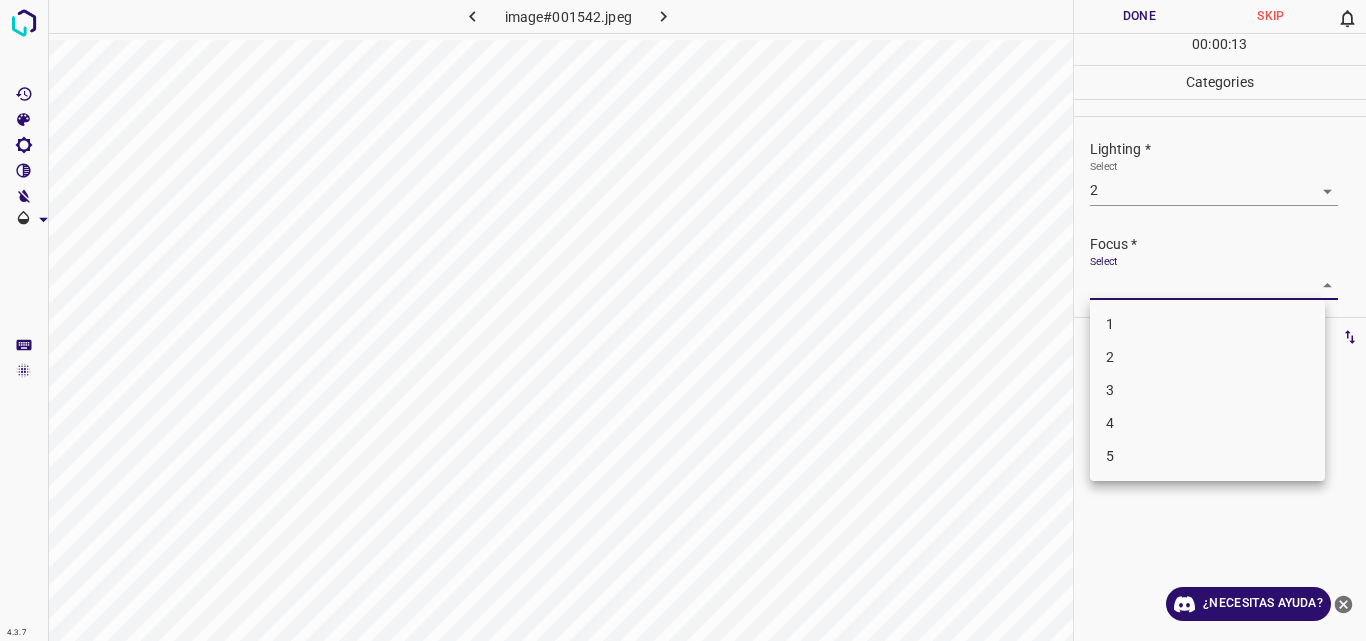 click on "4.3.7 image#001542.jpeg Done Skip 0 00   : 00   : 13   Categories Lighting *  Select 2 2 Focus *  Select ​ Overall *  Select ​ Labels   0 Categories 1 Lighting 2 Focus 3 Overall Tools Space Change between modes (Draw & Edit) I Auto labeling R Restore zoom M Zoom in N Zoom out Delete Delete selecte label Filters Z Restore filters X Saturation filter C Brightness filter V Contrast filter B Gray scale filter General O Download ¿Necesitas ayuda? Original text Rate this translation Your feedback will be used to help improve Google Translate - Texto - Esconder - Borrar 1 2 3 4 5" at bounding box center [683, 320] 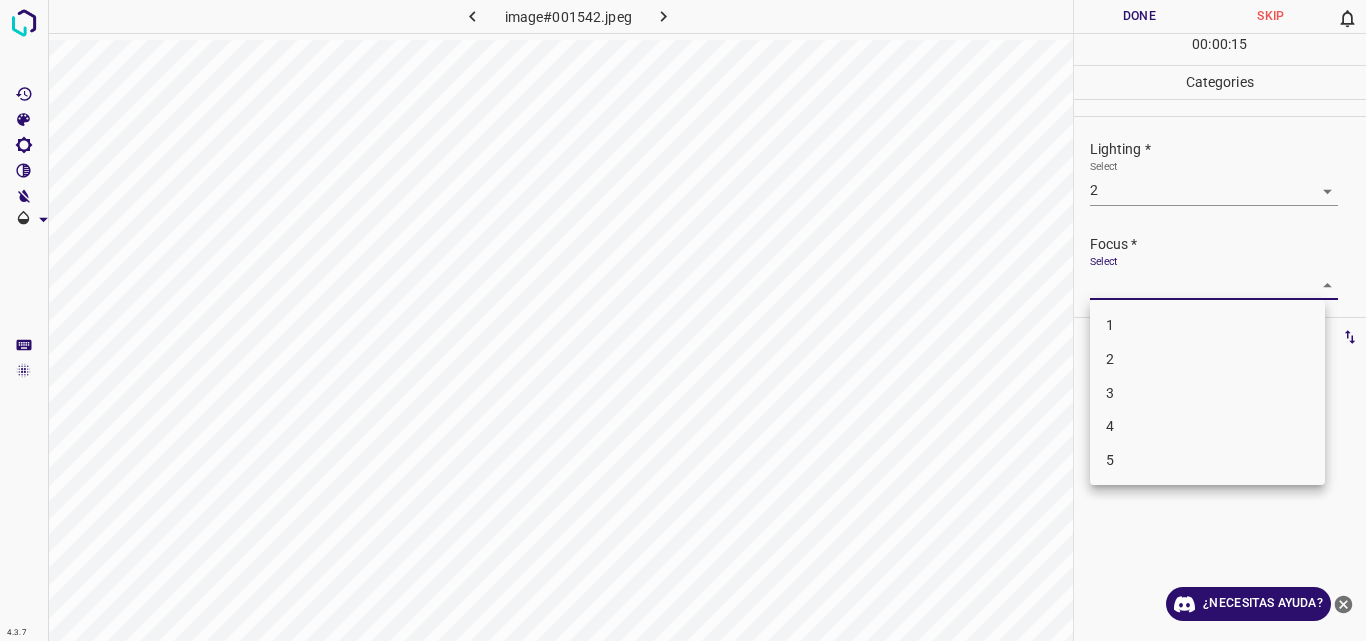 click on "3" at bounding box center (1207, 393) 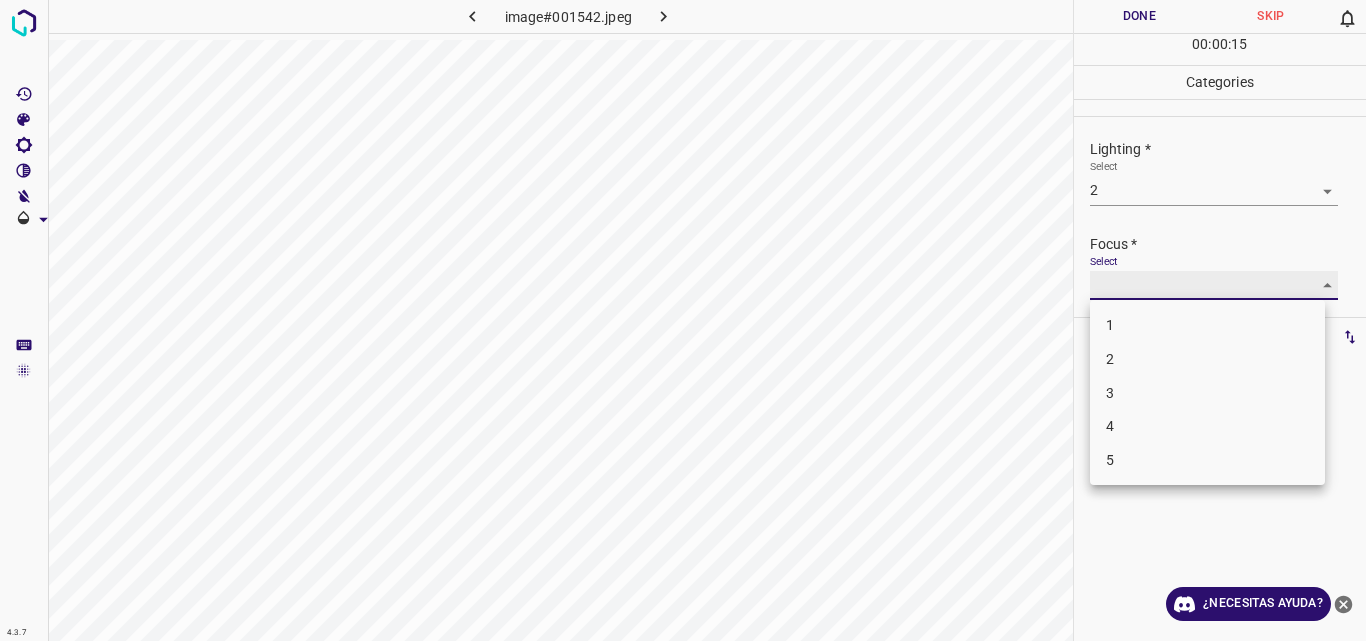 type on "3" 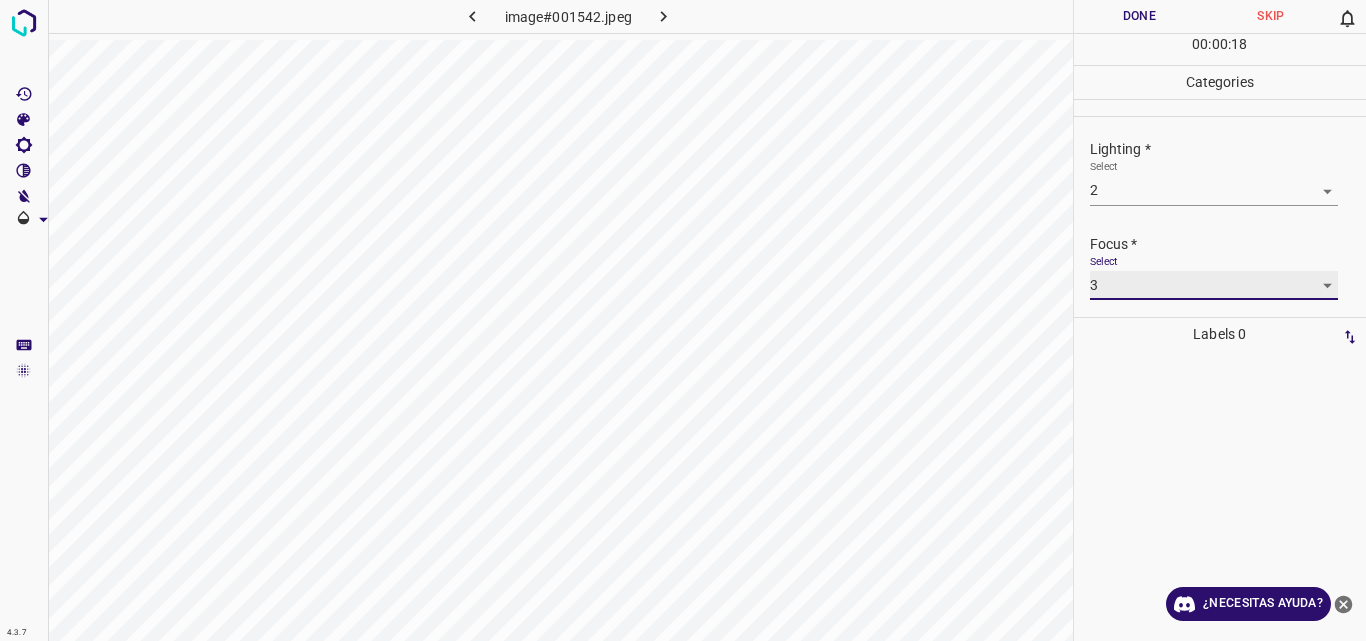 scroll, scrollTop: 98, scrollLeft: 0, axis: vertical 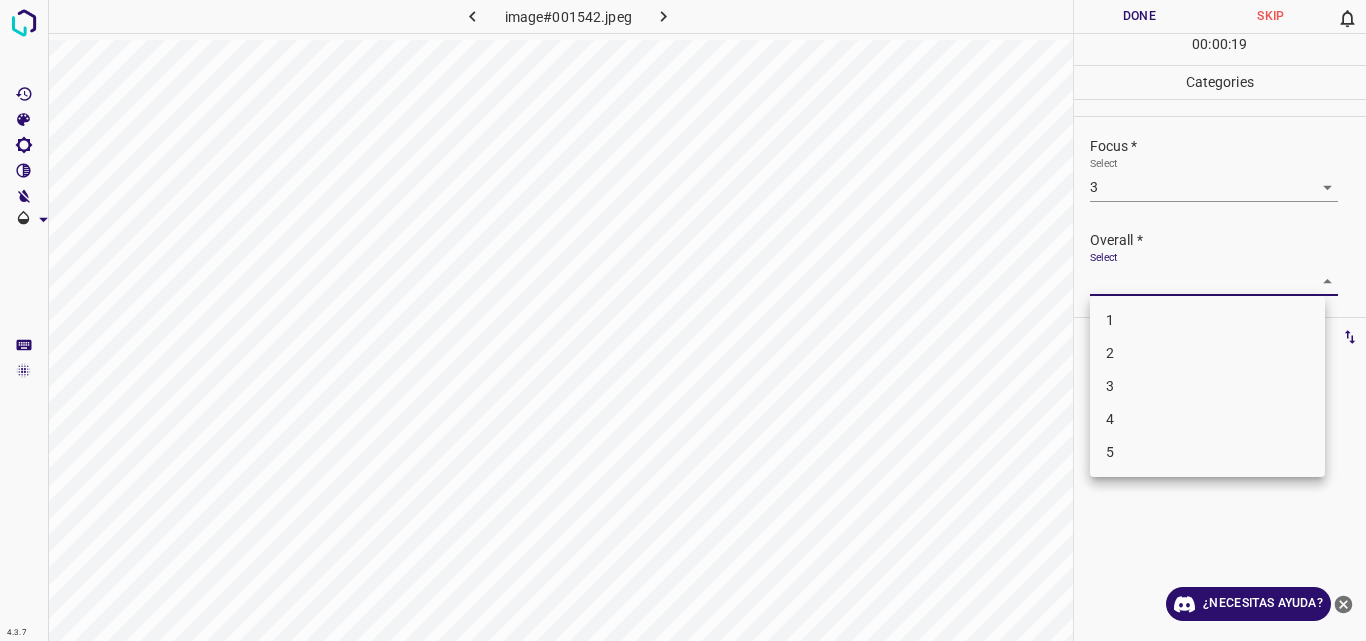 click on "4.3.7 image#001542.jpeg Done Skip 0 00   : 00   : 19   Categories Lighting *  Select 2 2 Focus *  Select 3 3 Overall *  Select ​ Labels   0 Categories 1 Lighting 2 Focus 3 Overall Tools Space Change between modes (Draw & Edit) I Auto labeling R Restore zoom M Zoom in N Zoom out Delete Delete selecte label Filters Z Restore filters X Saturation filter C Brightness filter V Contrast filter B Gray scale filter General O Download ¿Necesitas ayuda? Original text Rate this translation Your feedback will be used to help improve Google Translate - Texto - Esconder - Borrar 1 2 3 4 5" at bounding box center [683, 320] 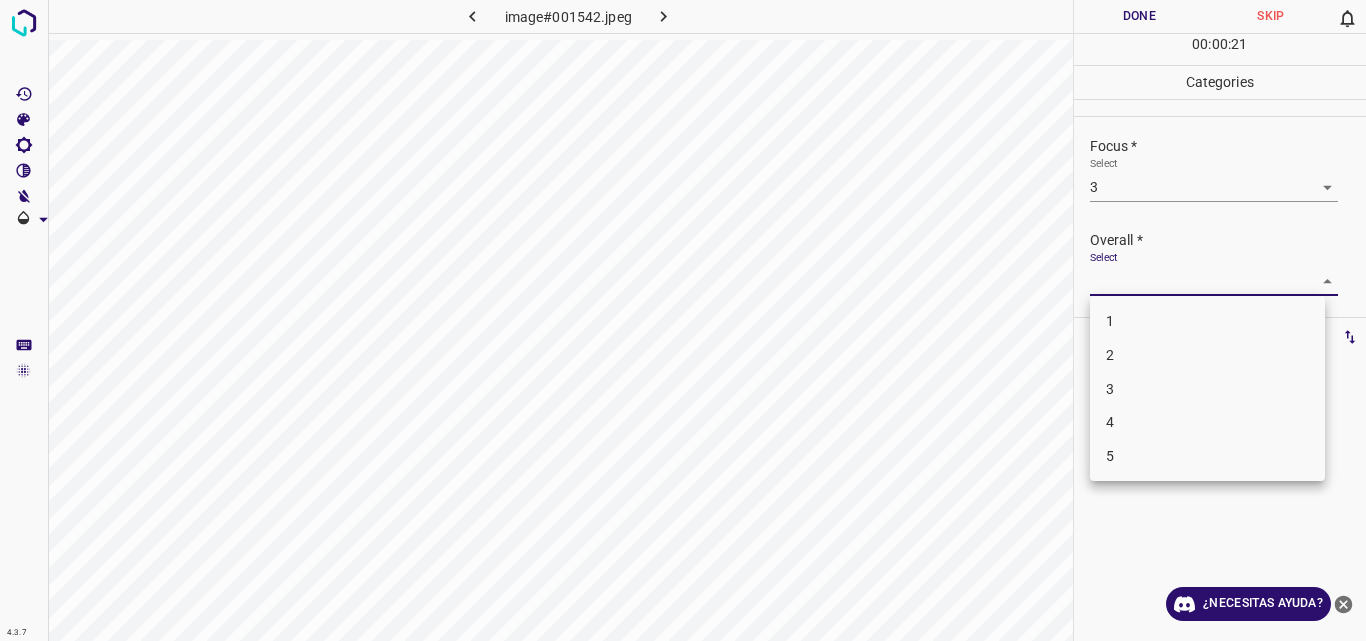 click on "3" at bounding box center (1207, 389) 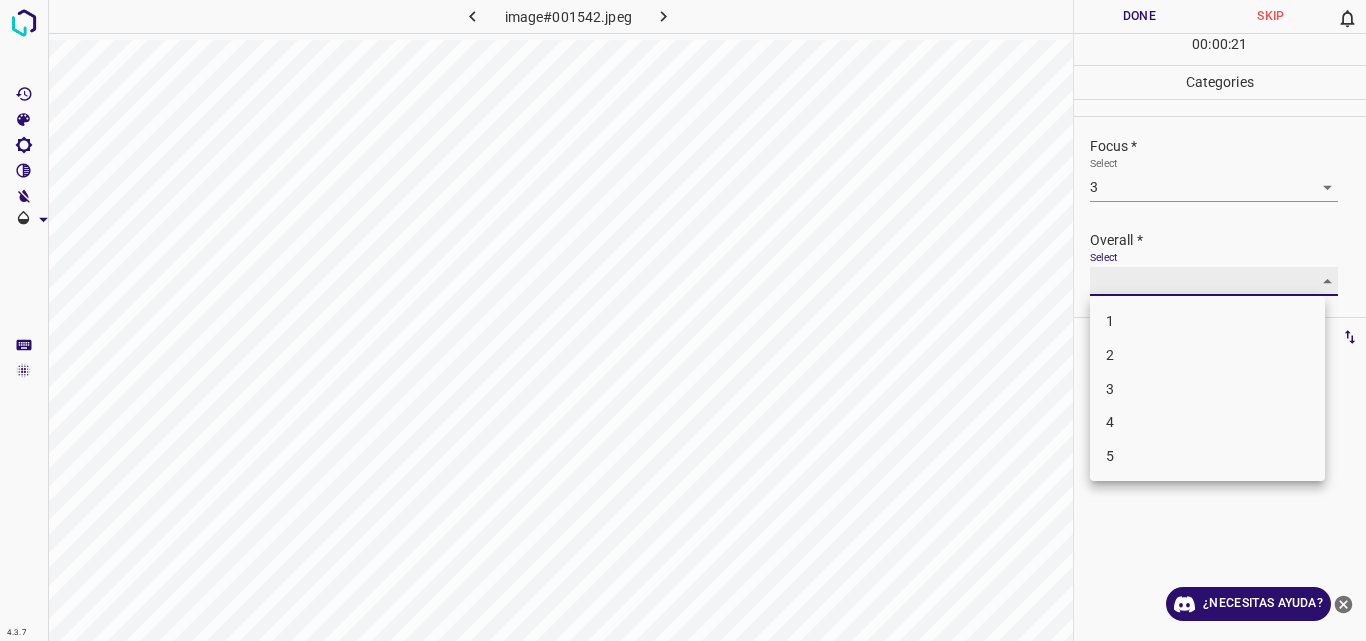 type on "3" 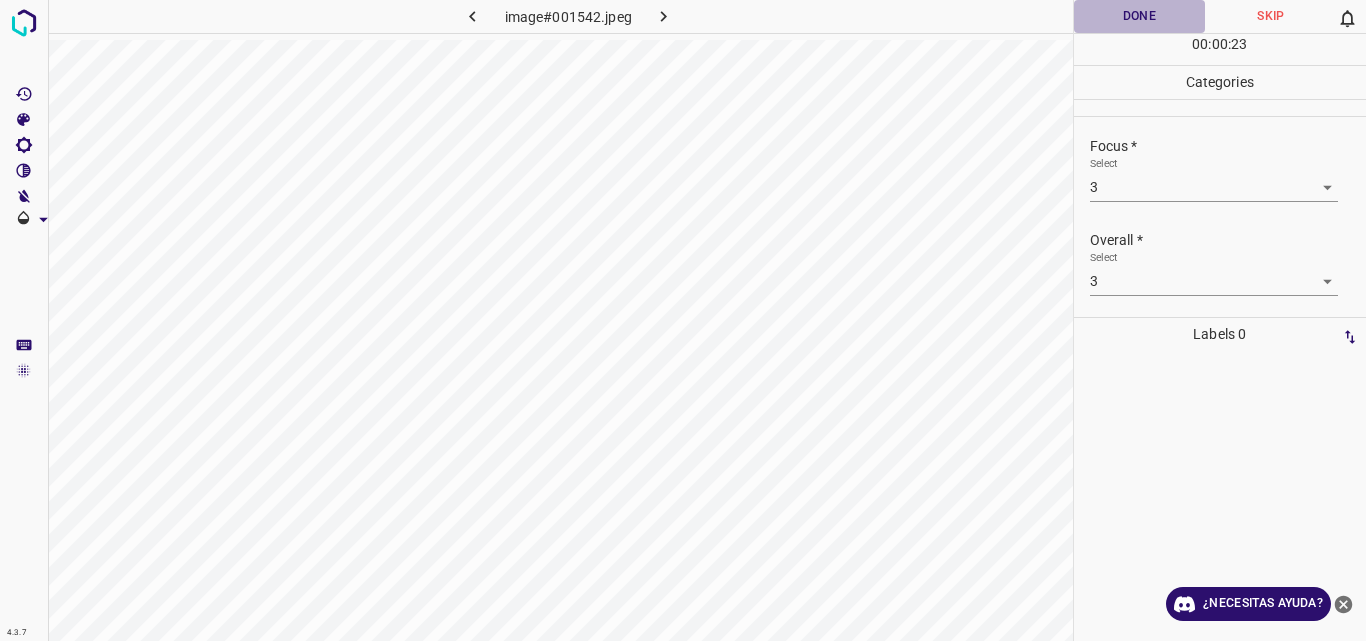 click on "Done" at bounding box center [1140, 16] 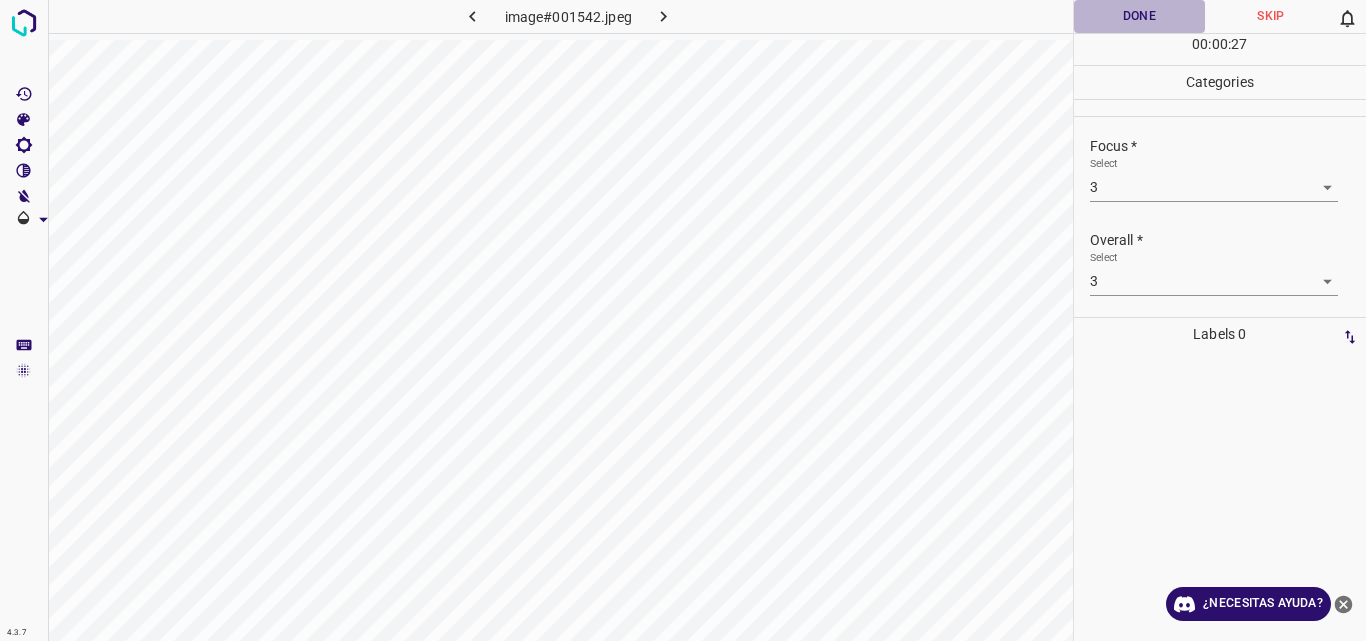 click on "Done" at bounding box center [1140, 16] 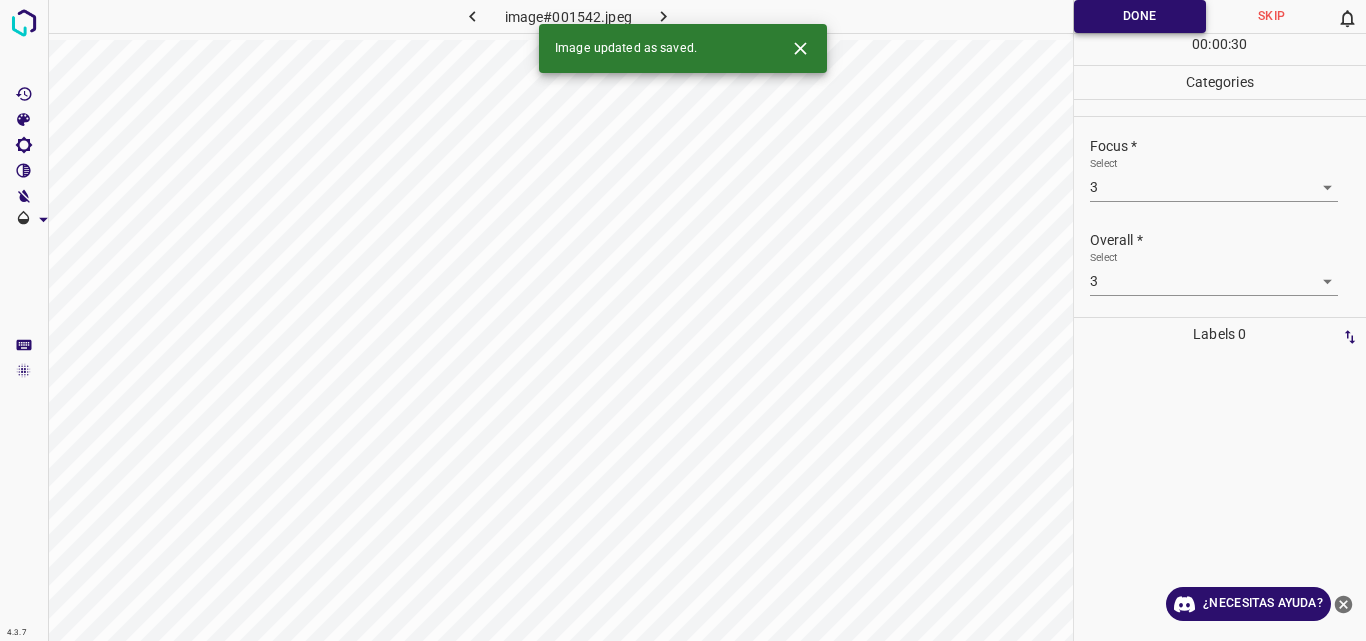 click on "Done" at bounding box center (1140, 16) 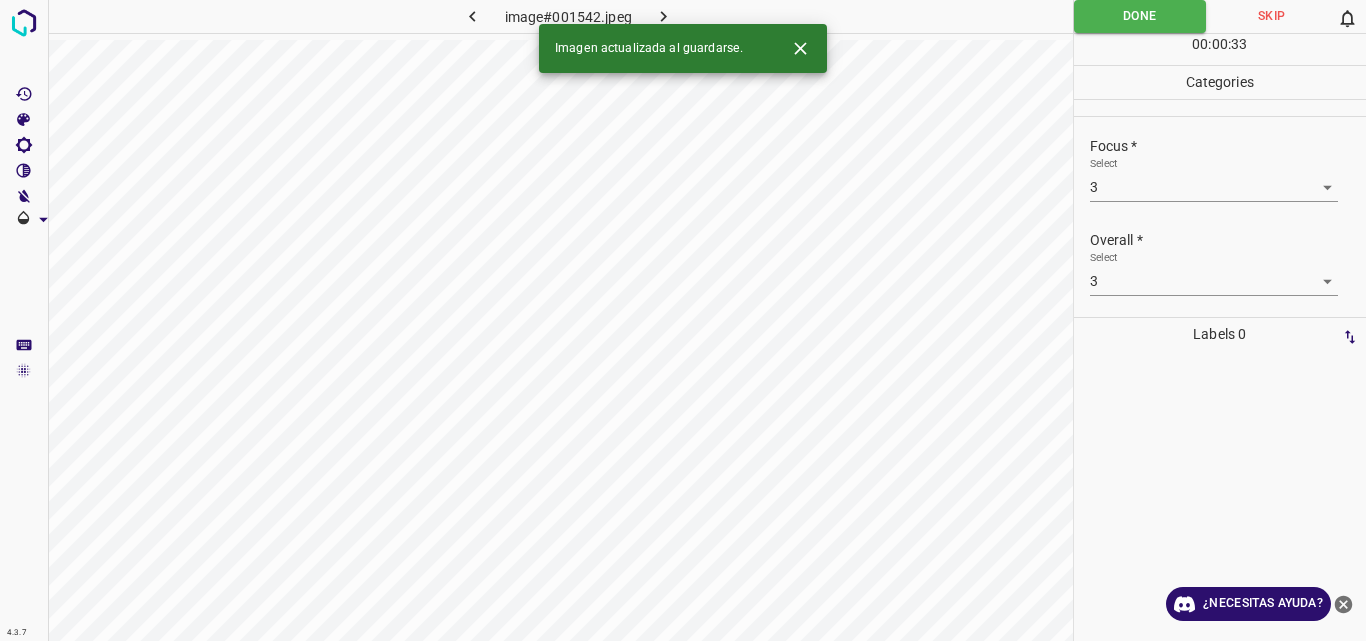 click 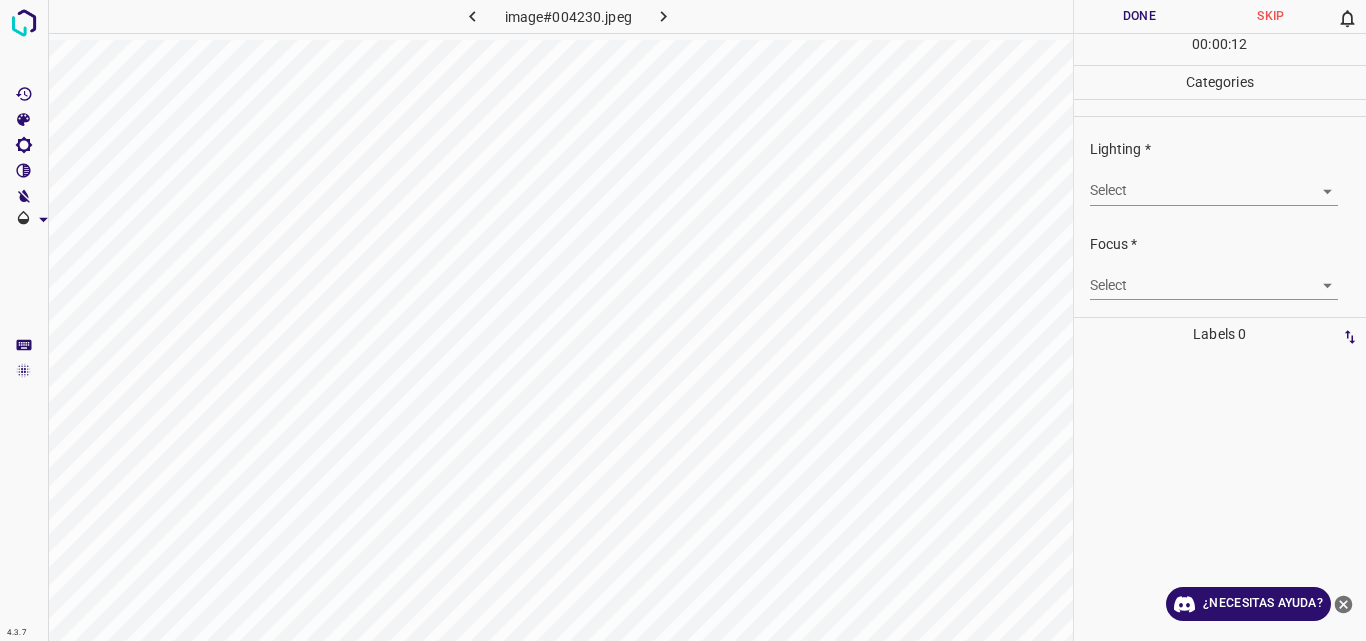 click 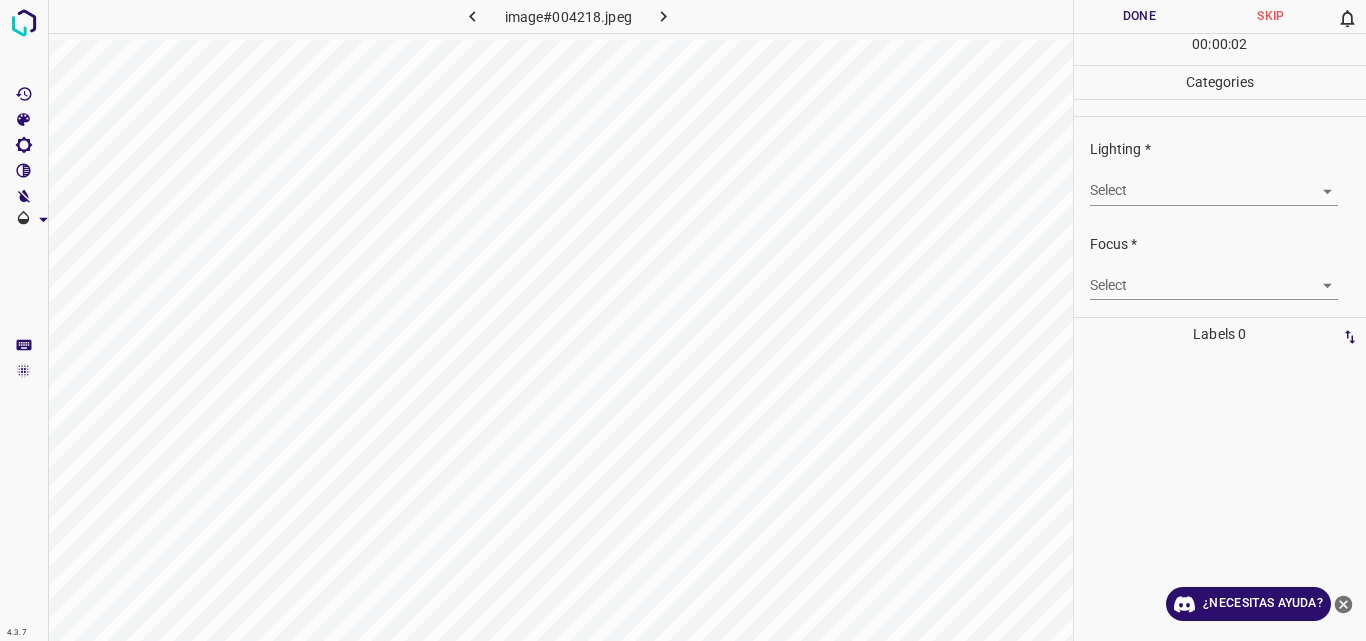 click on "4.3.7 image#004218.jpeg Done Skip 0 00   : 00   : 02   Categories Lighting *  Select ​ Focus *  Select ​ Overall *  Select ​ Labels   0 Categories 1 Lighting 2 Focus 3 Overall Tools Space Change between modes (Draw & Edit) I Auto labeling R Restore zoom M Zoom in N Zoom out Delete Delete selecte label Filters Z Restore filters X Saturation filter C Brightness filter V Contrast filter B Gray scale filter General O Download ¿Necesitas ayuda? Original text Rate this translation Your feedback will be used to help improve Google Translate - Texto - Esconder - Borrar" at bounding box center [683, 320] 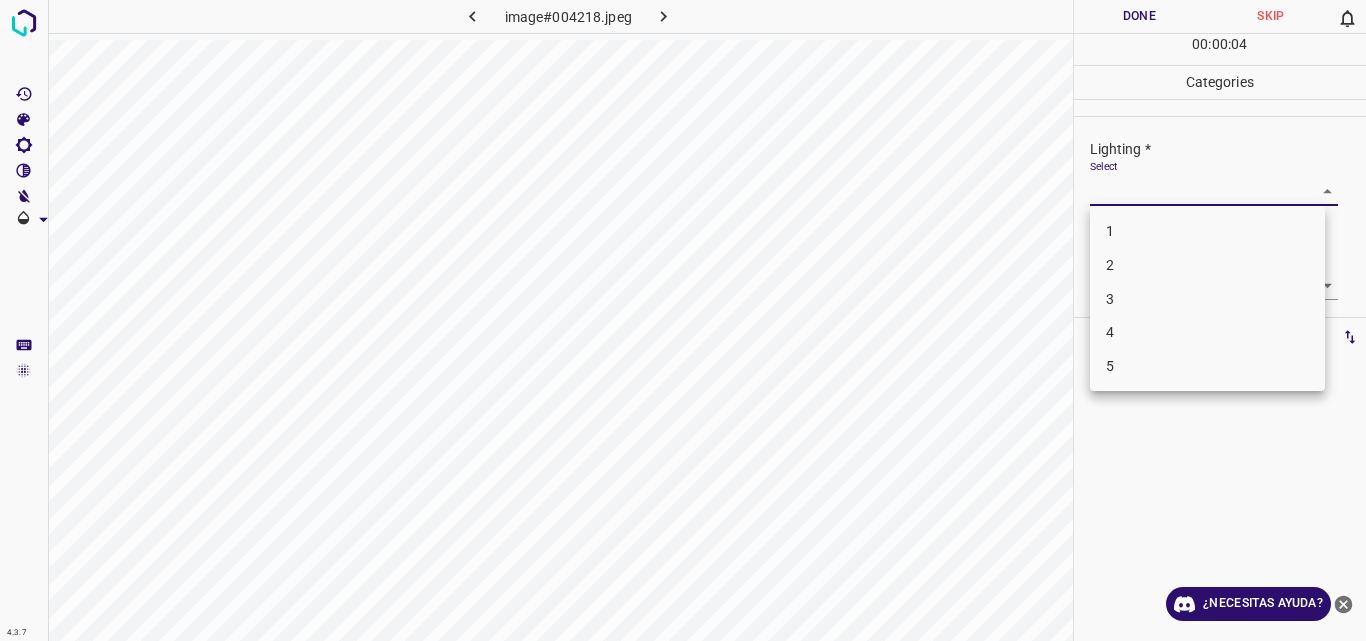 click on "2" at bounding box center (1207, 265) 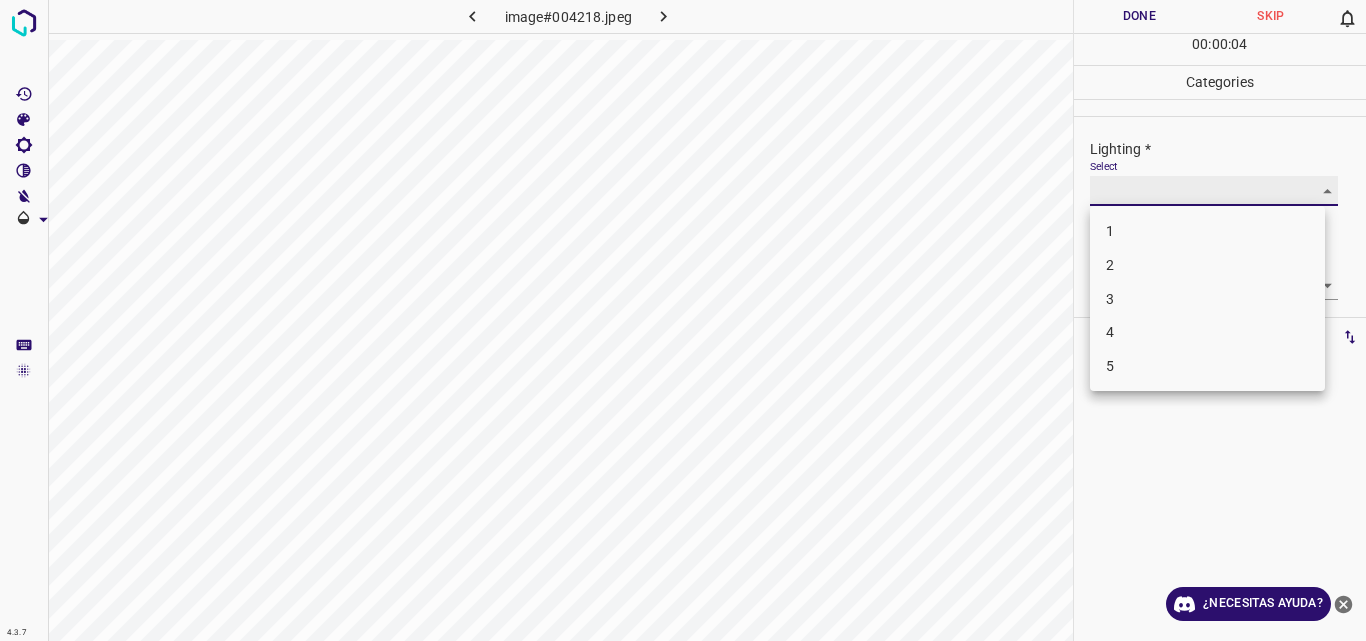 type on "2" 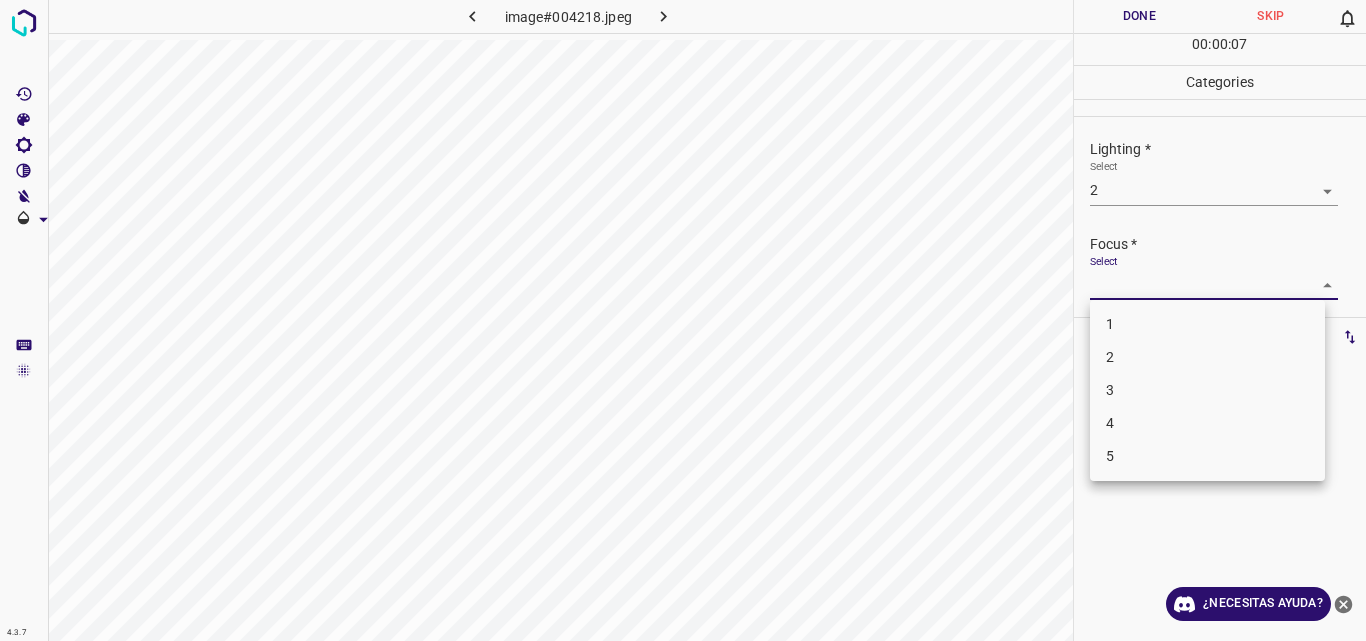 click on "4.3.7 image#004218.jpeg Done Skip 0 00   : 00   : 07   Categories Lighting *  Select 2 2 Focus *  Select ​ Overall *  Select ​ Labels   0 Categories 1 Lighting 2 Focus 3 Overall Tools Space Change between modes (Draw & Edit) I Auto labeling R Restore zoom M Zoom in N Zoom out Delete Delete selecte label Filters Z Restore filters X Saturation filter C Brightness filter V Contrast filter B Gray scale filter General O Download ¿Necesitas ayuda? Original text Rate this translation Your feedback will be used to help improve Google Translate - Texto - Esconder - Borrar 1 2 3 4 5" at bounding box center [683, 320] 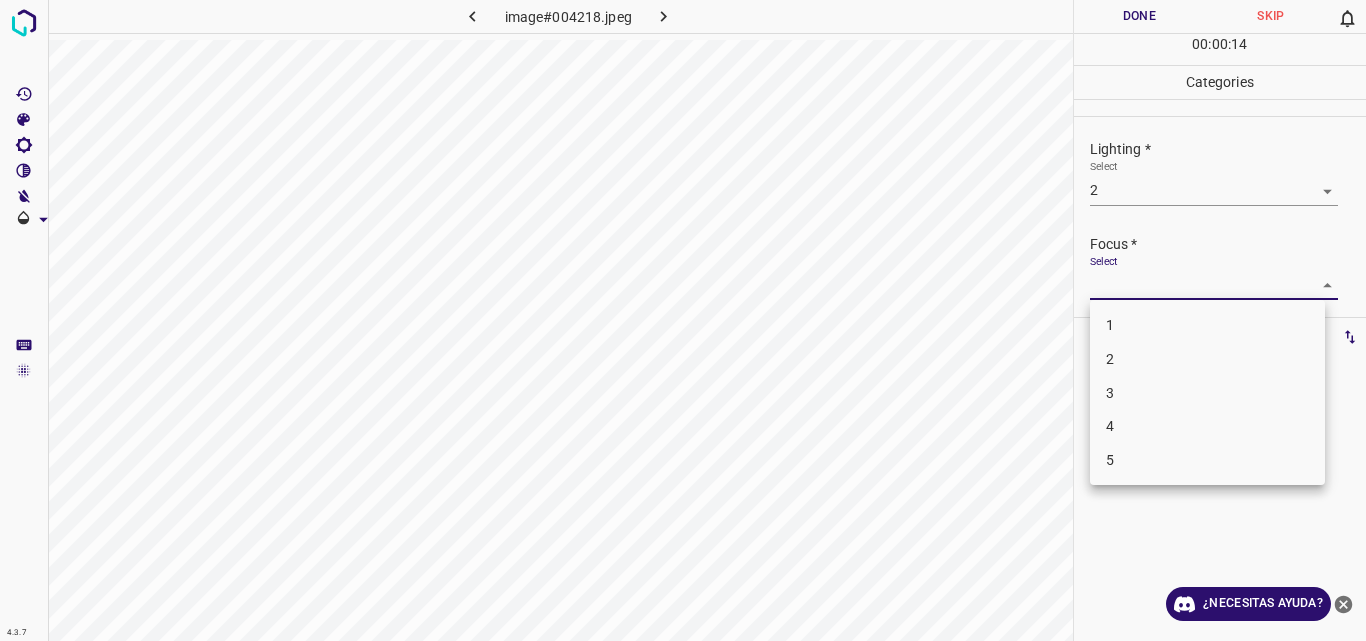 click on "2" at bounding box center [1207, 359] 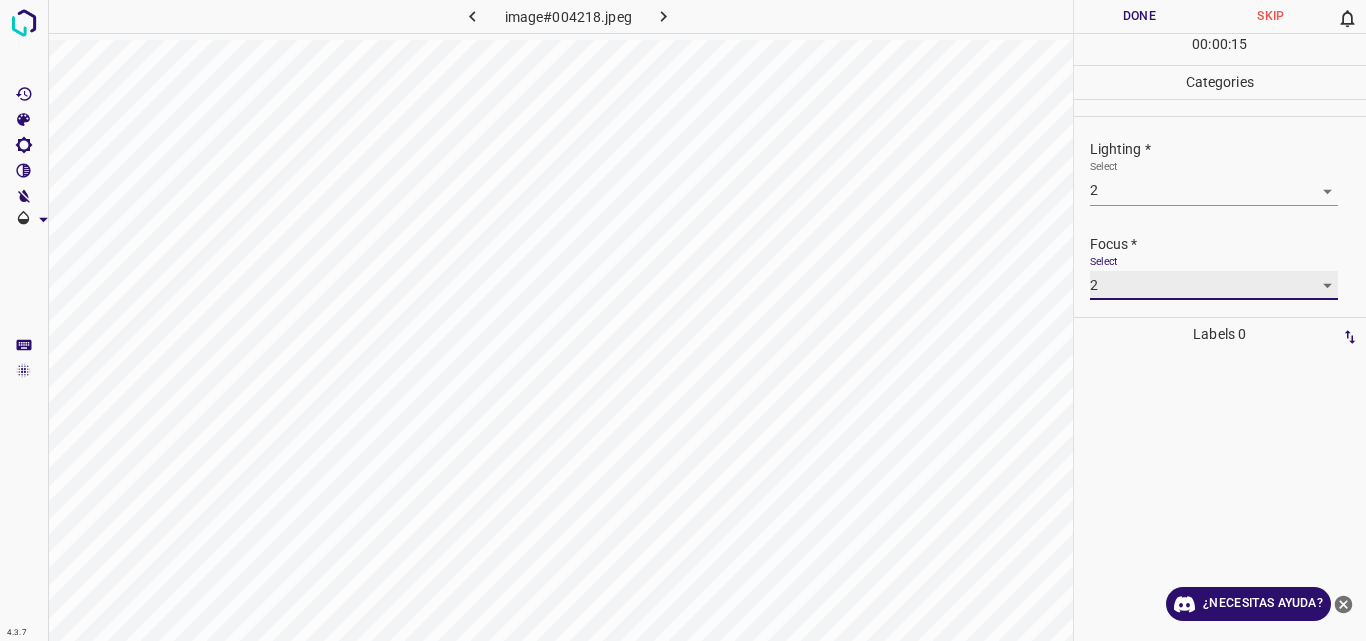type on "2" 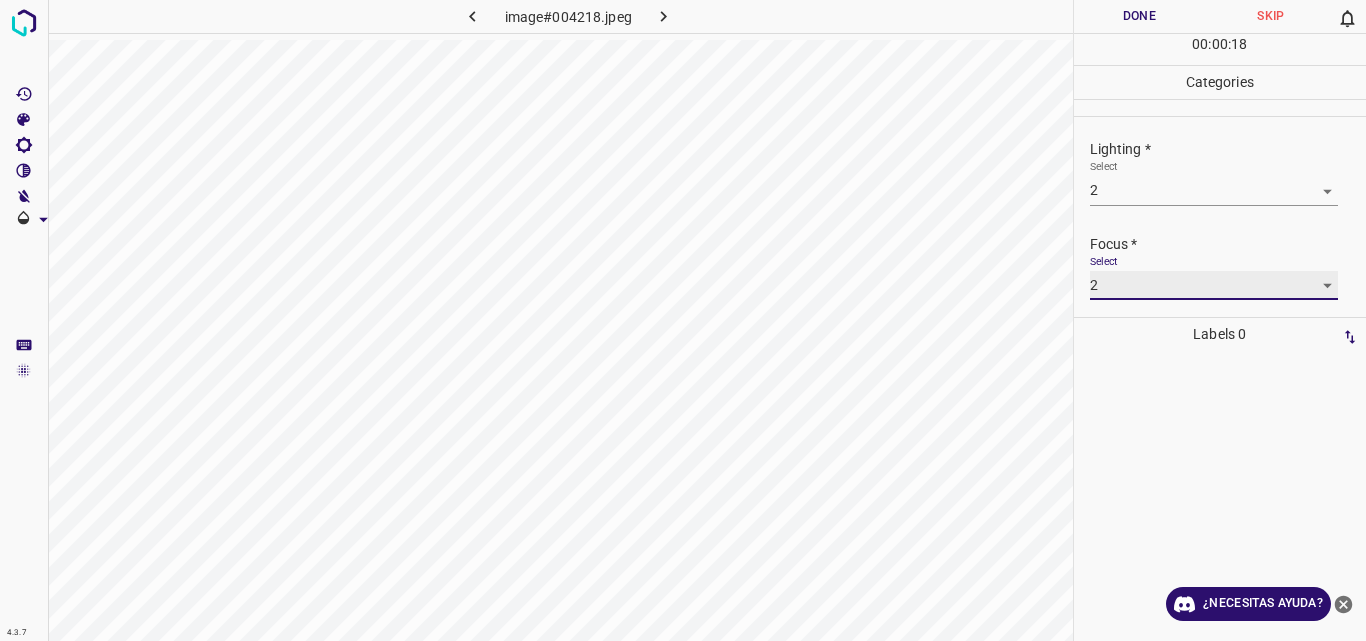 scroll, scrollTop: 98, scrollLeft: 0, axis: vertical 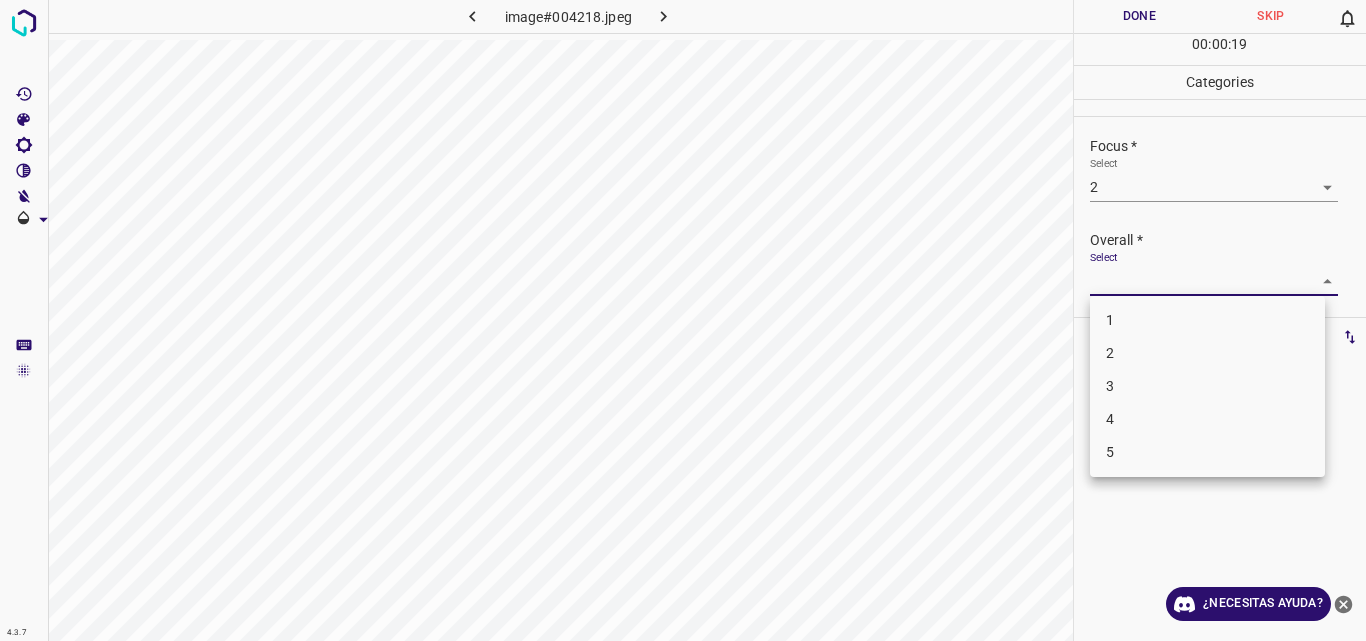 click on "4.3.7 image#004218.jpeg Done Skip 0 00   : 00   : 19   Categories Lighting *  Select 2 2 Focus *  Select 2 2 Overall *  Select ​ Labels   0 Categories 1 Lighting 2 Focus 3 Overall Tools Space Change between modes (Draw & Edit) I Auto labeling R Restore zoom M Zoom in N Zoom out Delete Delete selecte label Filters Z Restore filters X Saturation filter C Brightness filter V Contrast filter B Gray scale filter General O Download ¿Necesitas ayuda? Original text Rate this translation Your feedback will be used to help improve Google Translate - Texto - Esconder - Borrar 1 2 3 4 5" at bounding box center [683, 320] 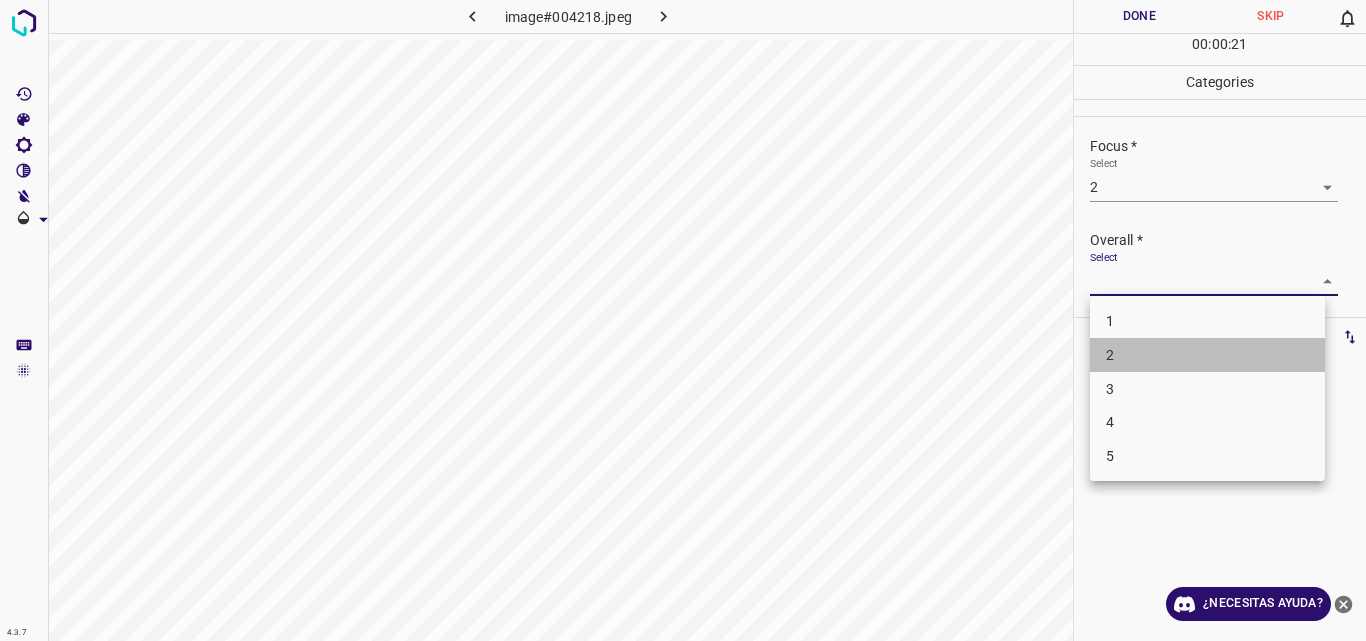 click on "2" at bounding box center [1207, 355] 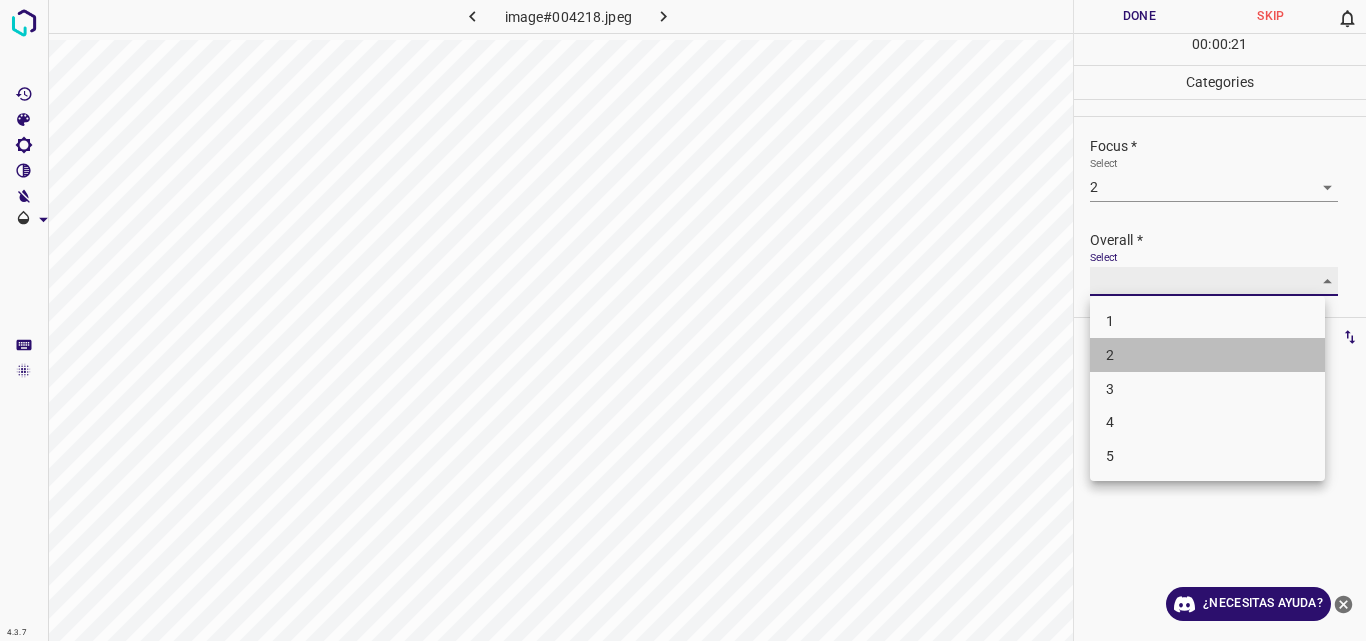 type on "2" 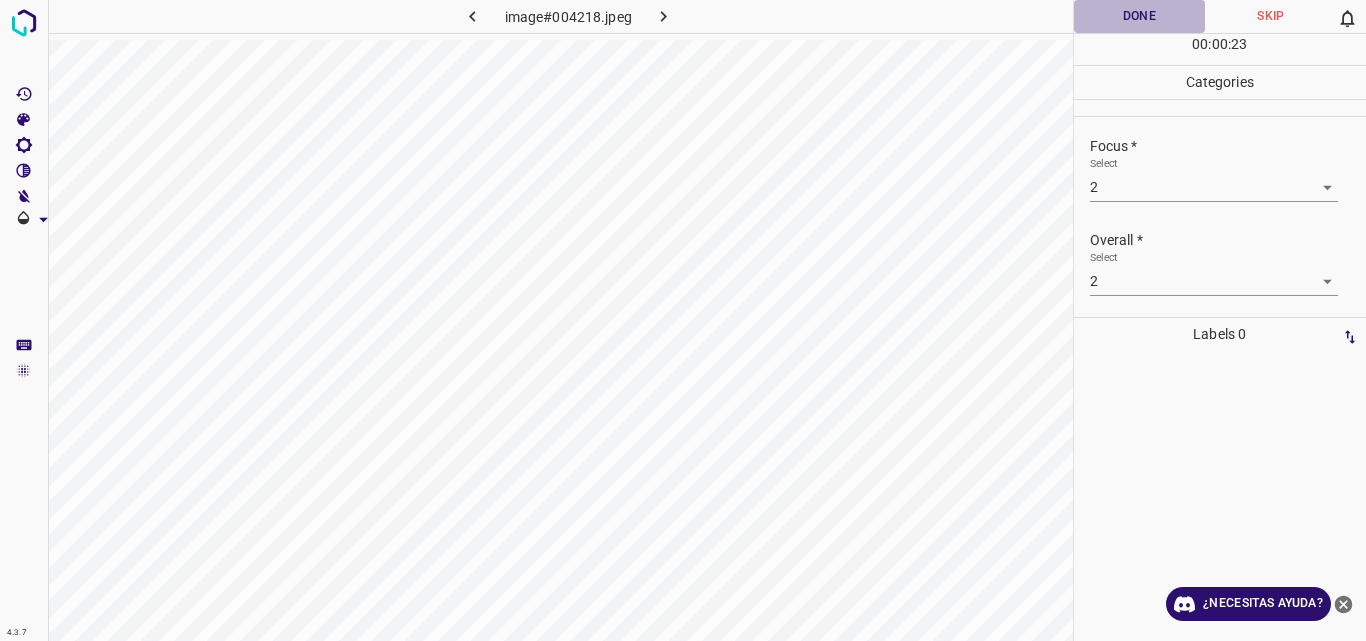 click on "Done" at bounding box center [1140, 16] 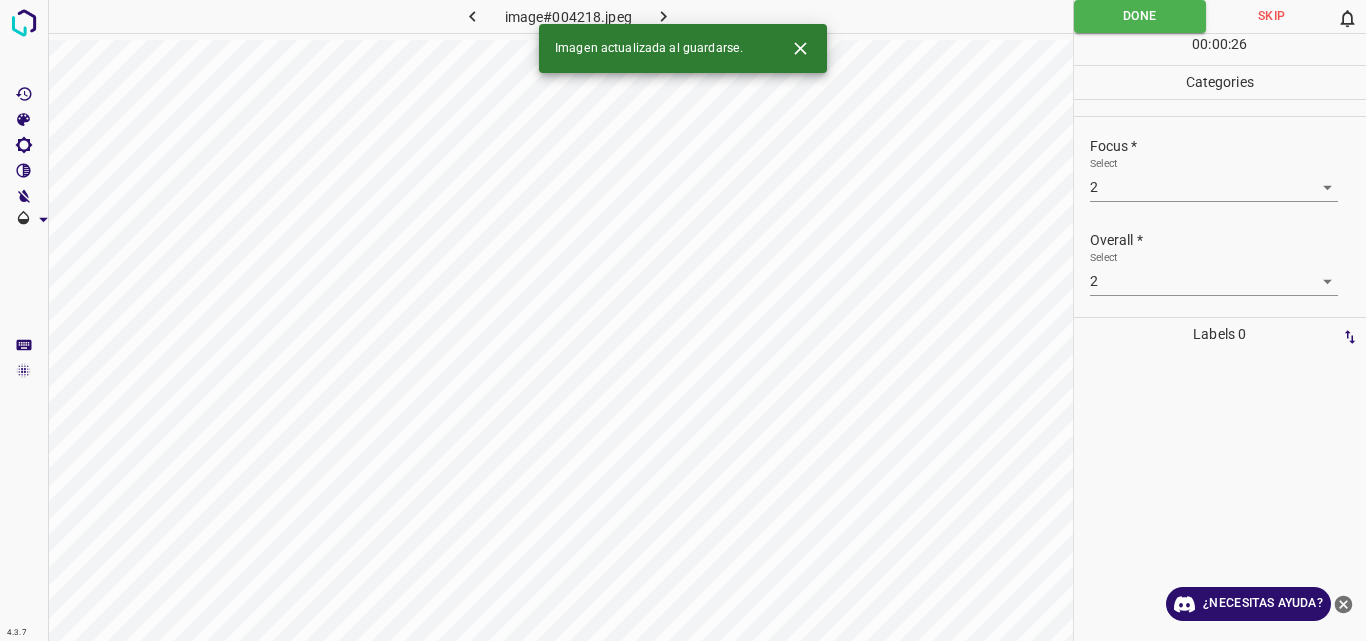 click 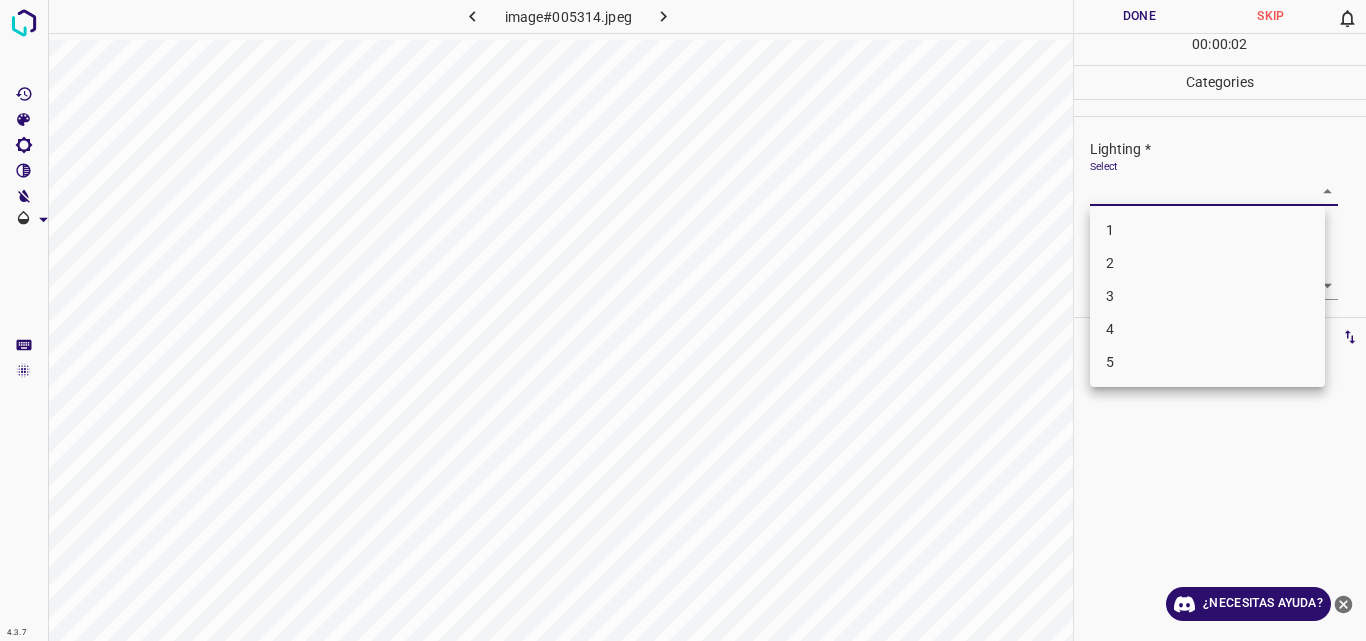click on "4.3.7 image#005314.jpeg Done Skip 0 00   : 00   : 02   Categories Lighting *  Select ​ Focus *  Select ​ Overall *  Select ​ Labels   0 Categories 1 Lighting 2 Focus 3 Overall Tools Space Change between modes (Draw & Edit) I Auto labeling R Restore zoom M Zoom in N Zoom out Delete Delete selecte label Filters Z Restore filters X Saturation filter C Brightness filter V Contrast filter B Gray scale filter General O Download ¿Necesitas ayuda? Original text Rate this translation Your feedback will be used to help improve Google Translate - Texto - Esconder - Borrar 1 2 3 4 5" at bounding box center (683, 320) 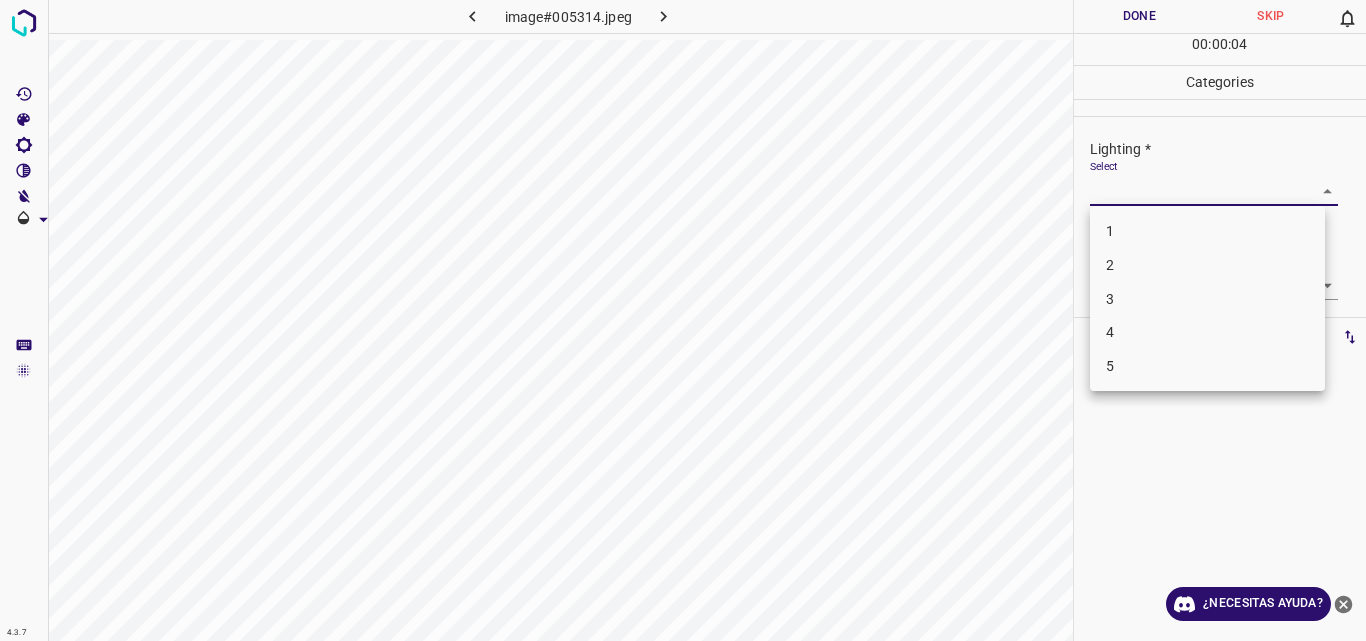 click on "3" at bounding box center [1207, 299] 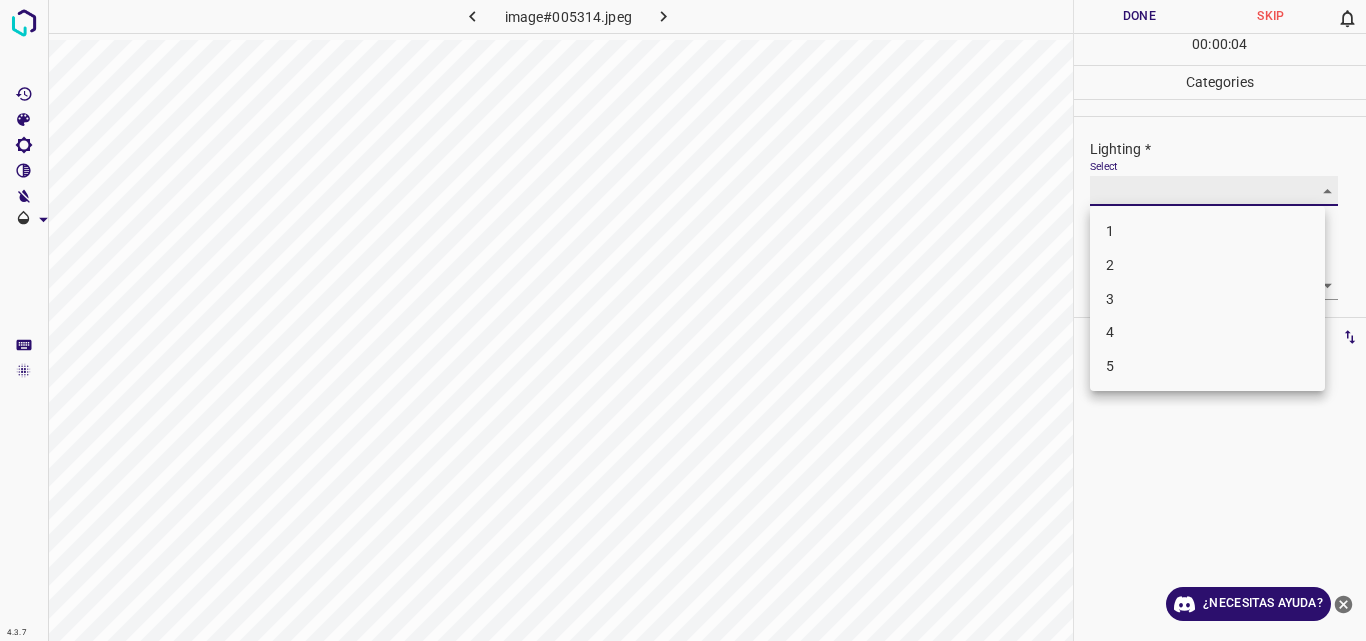 type on "3" 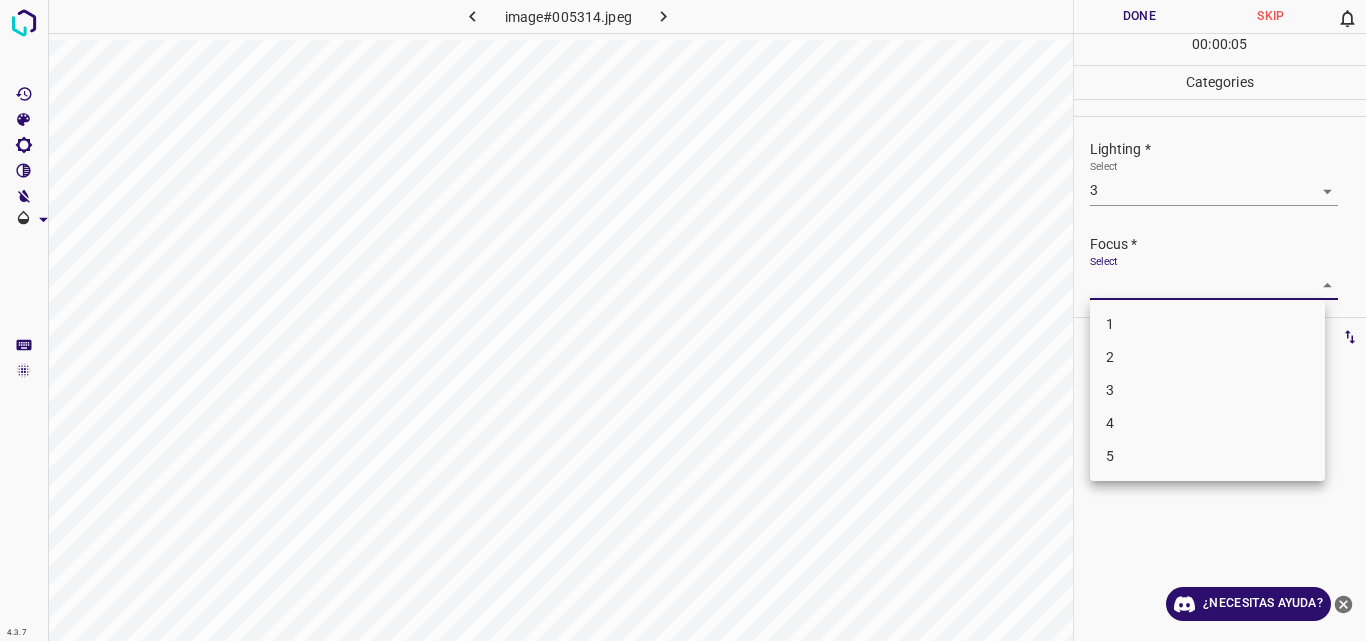 click on "4.3.7 image#005314.jpeg Done Skip 0 00   : 00   : 05   Categories Lighting *  Select 3 3 Focus *  Select ​ Overall *  Select ​ Labels   0 Categories 1 Lighting 2 Focus 3 Overall Tools Space Change between modes (Draw & Edit) I Auto labeling R Restore zoom M Zoom in N Zoom out Delete Delete selecte label Filters Z Restore filters X Saturation filter C Brightness filter V Contrast filter B Gray scale filter General O Download ¿Necesitas ayuda? Original text Rate this translation Your feedback will be used to help improve Google Translate - Texto - Esconder - Borrar 1 2 3 4 5" at bounding box center (683, 320) 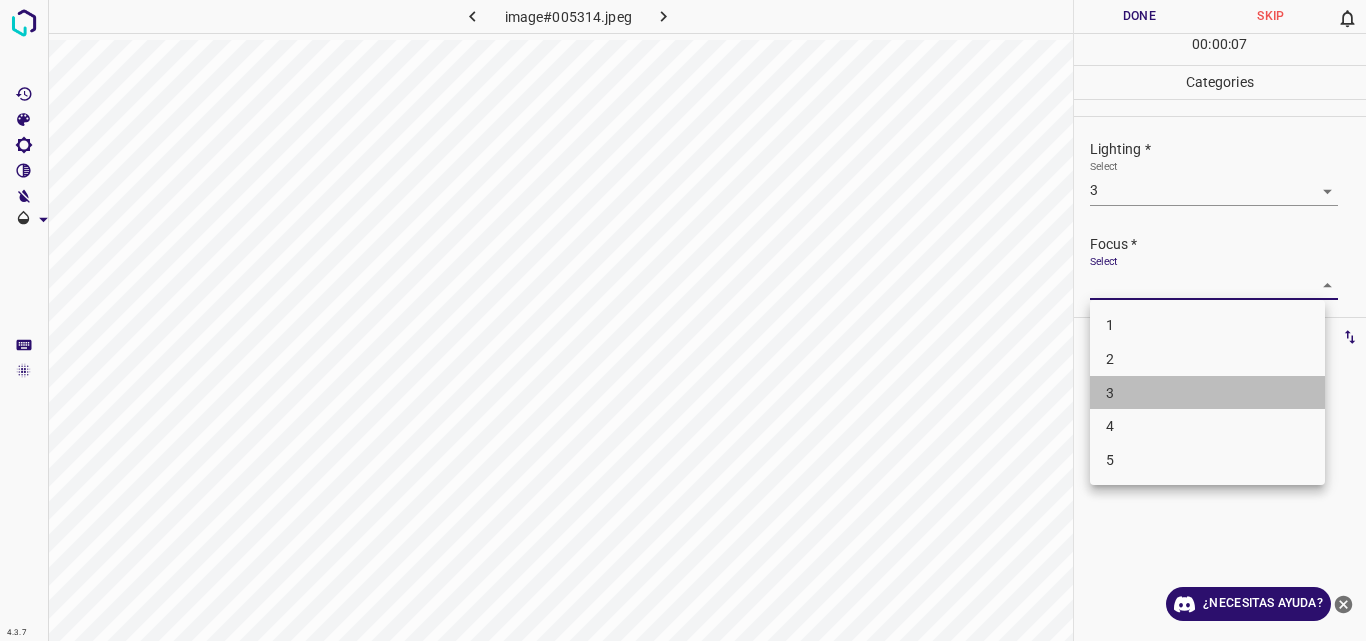 click on "3" at bounding box center (1207, 393) 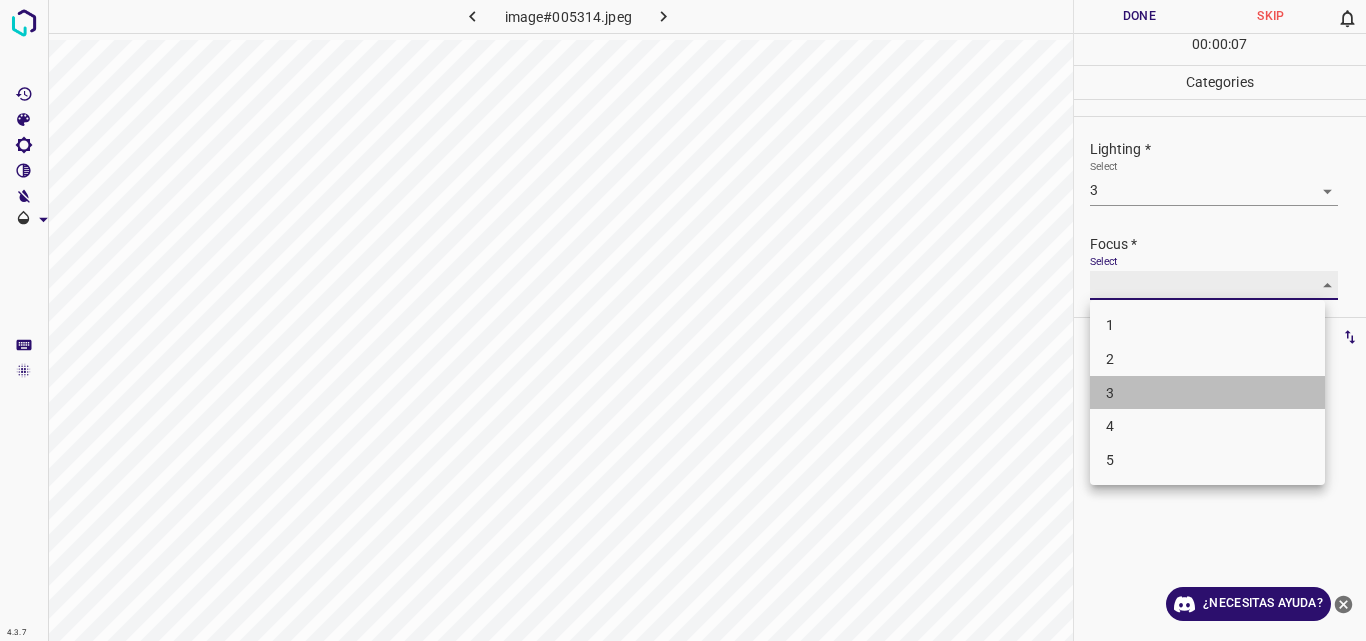 type on "3" 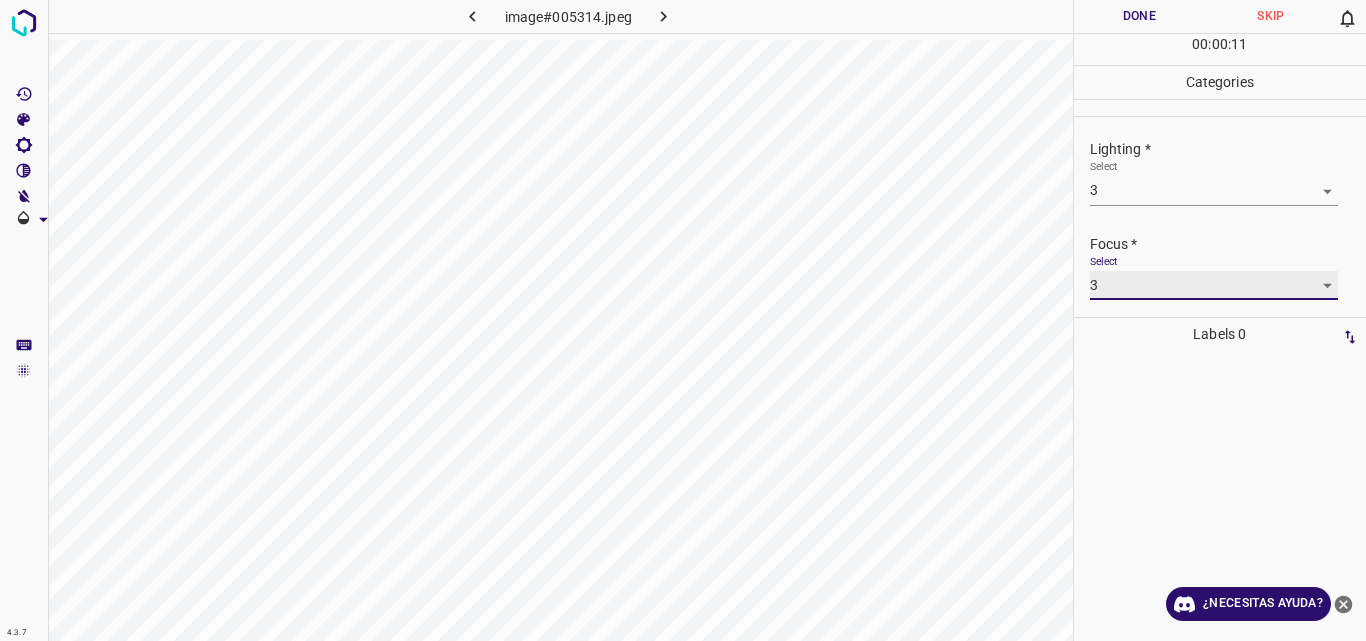 scroll, scrollTop: 98, scrollLeft: 0, axis: vertical 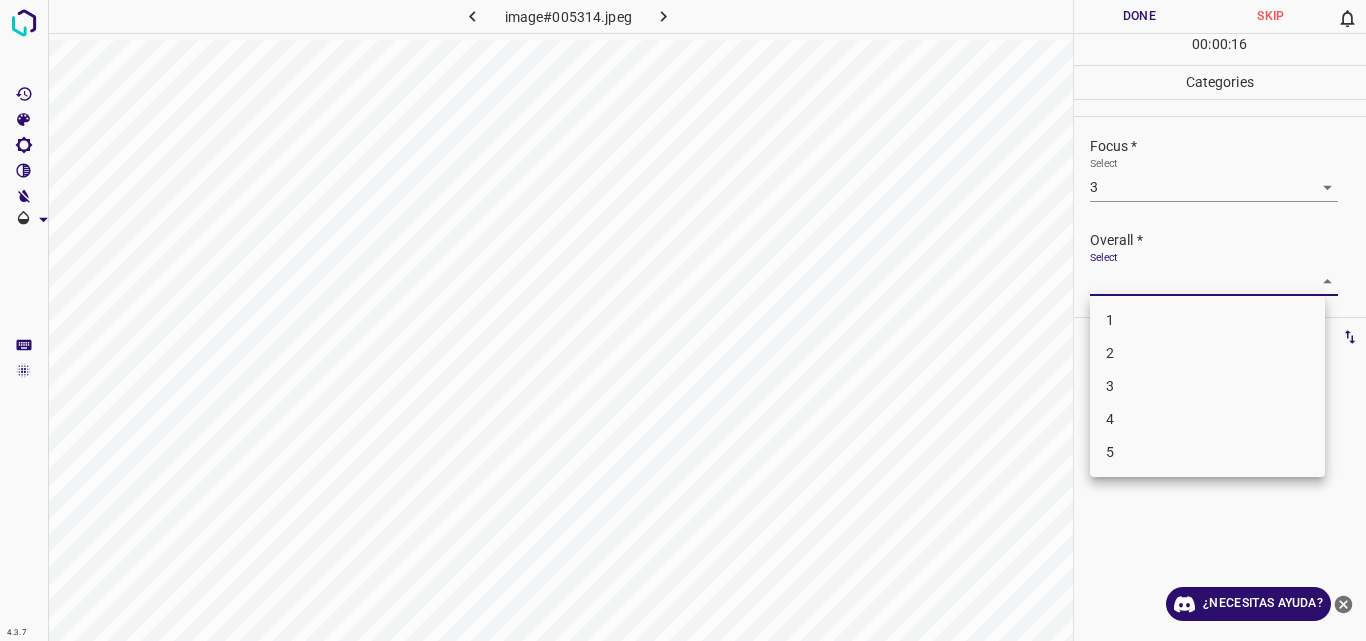 click on "4.3.7 image#005314.jpeg Done Skip 0 00   : 00   : 16   Categories Lighting *  Select 3 3 Focus *  Select 3 3 Overall *  Select ​ Labels   0 Categories 1 Lighting 2 Focus 3 Overall Tools Space Change between modes (Draw & Edit) I Auto labeling R Restore zoom M Zoom in N Zoom out Delete Delete selecte label Filters Z Restore filters X Saturation filter C Brightness filter V Contrast filter B Gray scale filter General O Download ¿Necesitas ayuda? Original text Rate this translation Your feedback will be used to help improve Google Translate - Texto - Esconder - Borrar 1 2 3 4 5" at bounding box center [683, 320] 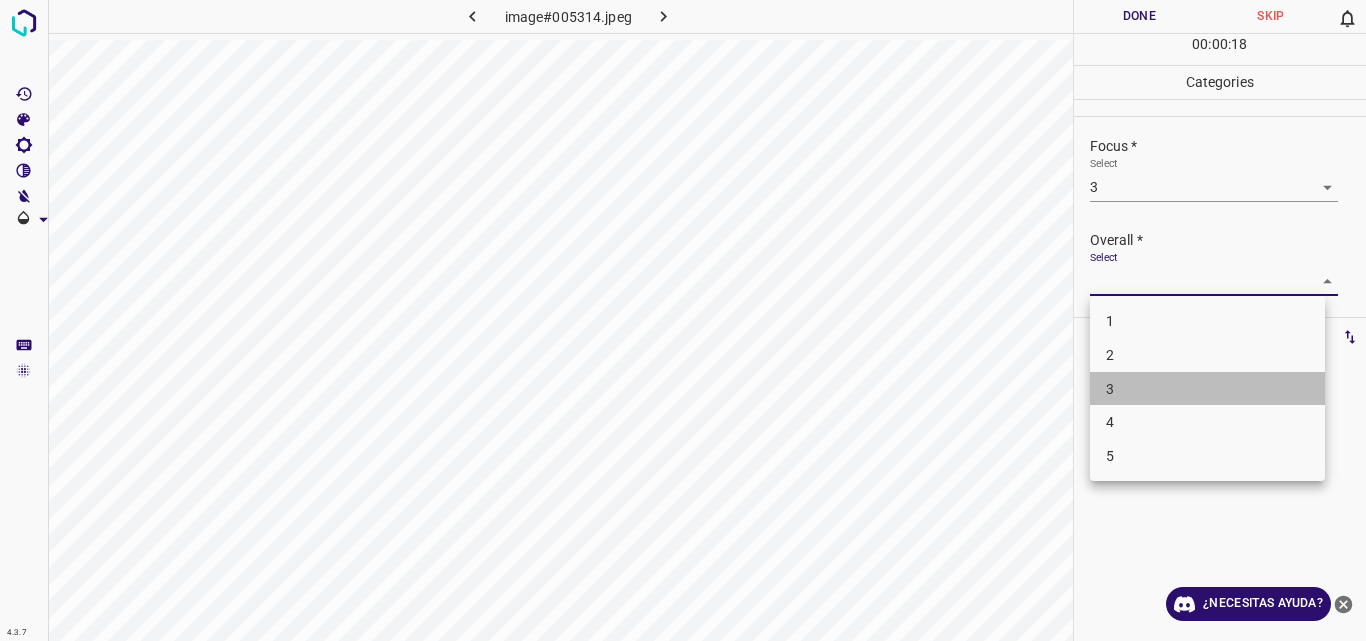 click on "3" at bounding box center (1207, 389) 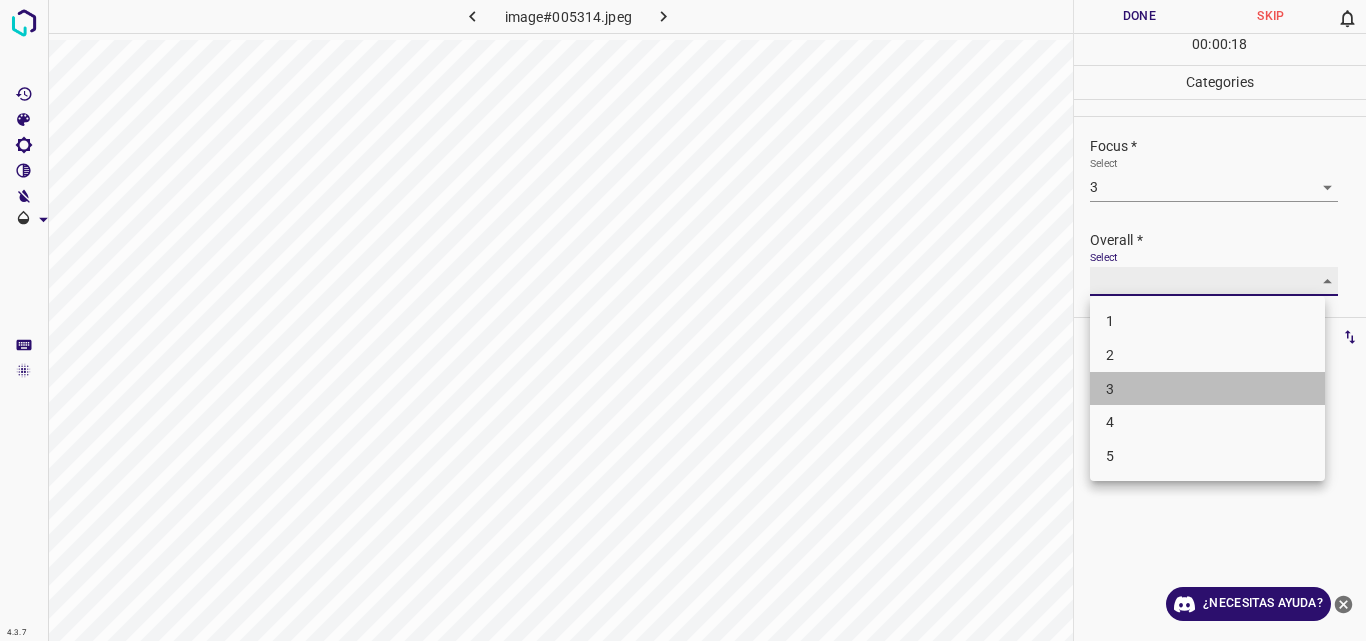 type on "3" 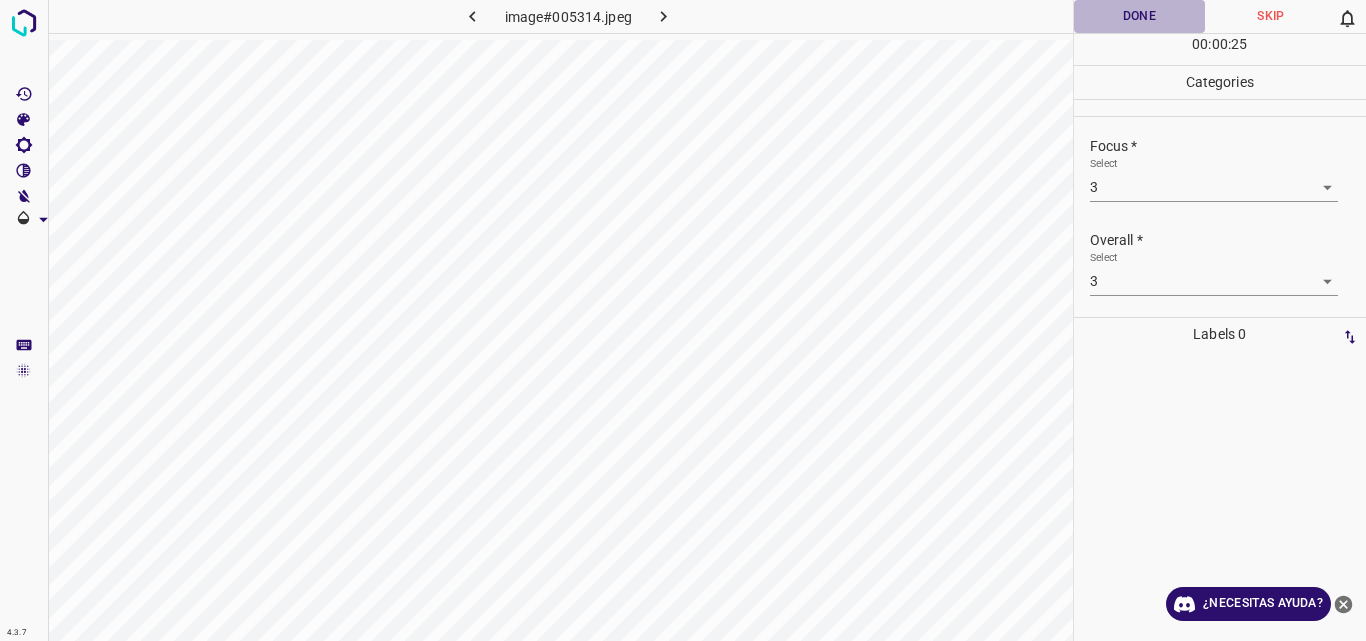 click on "Done" at bounding box center [1140, 16] 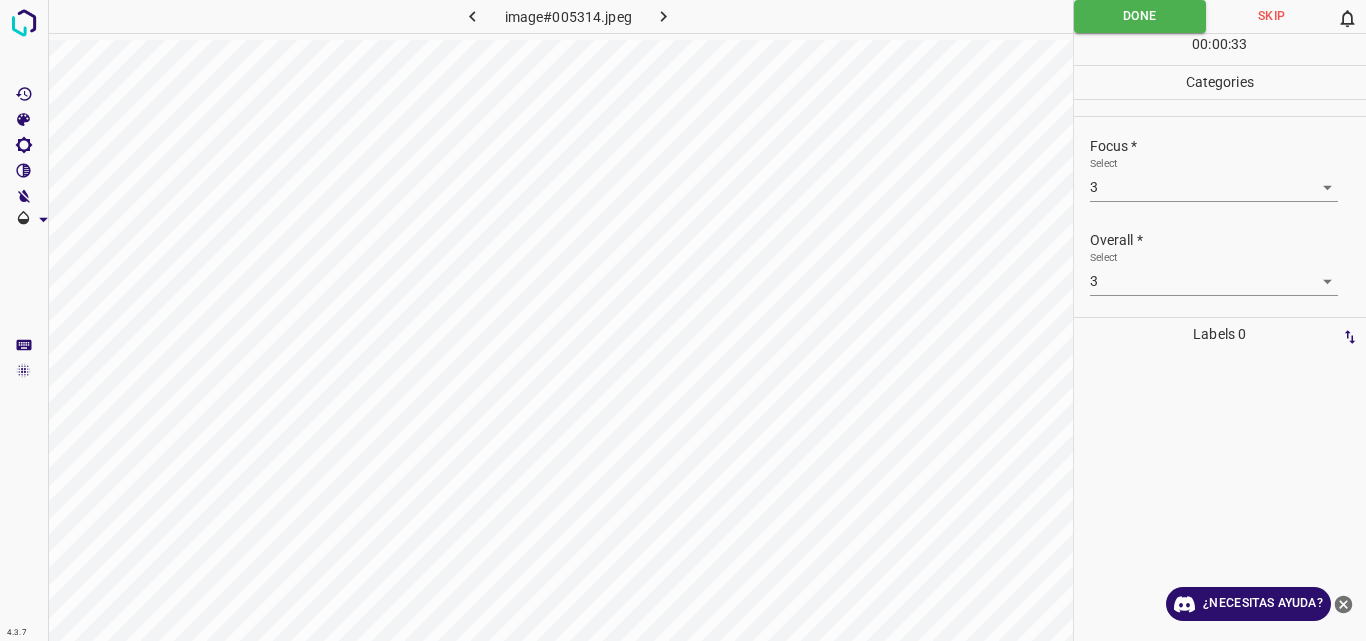 click 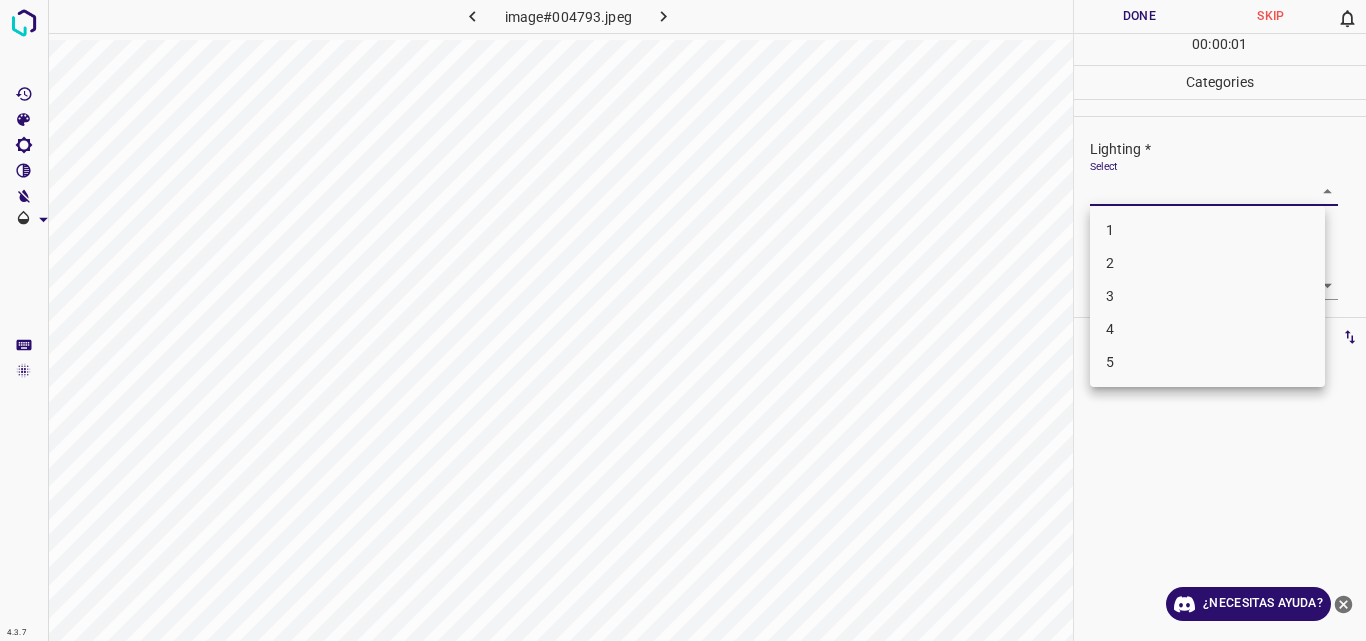 click on "4.3.7 image#004793.jpeg Done Skip 0 00   : 00   : 01   Categories Lighting *  Select ​ Focus *  Select ​ Overall *  Select ​ Labels   0 Categories 1 Lighting 2 Focus 3 Overall Tools Space Change between modes (Draw & Edit) I Auto labeling R Restore zoom M Zoom in N Zoom out Delete Delete selecte label Filters Z Restore filters X Saturation filter C Brightness filter V Contrast filter B Gray scale filter General O Download ¿Necesitas ayuda? Original text Rate this translation Your feedback will be used to help improve Google Translate - Texto - Esconder - Borrar 1 2 3 4 5" at bounding box center (683, 320) 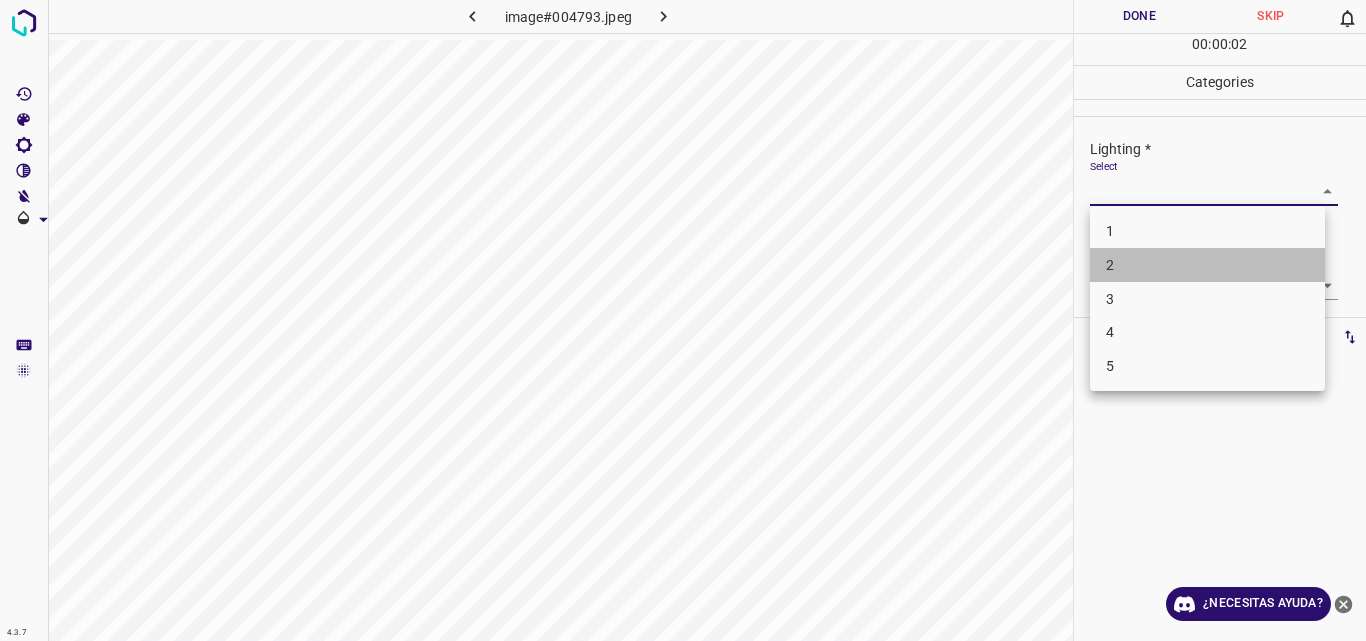 click on "2" at bounding box center (1207, 265) 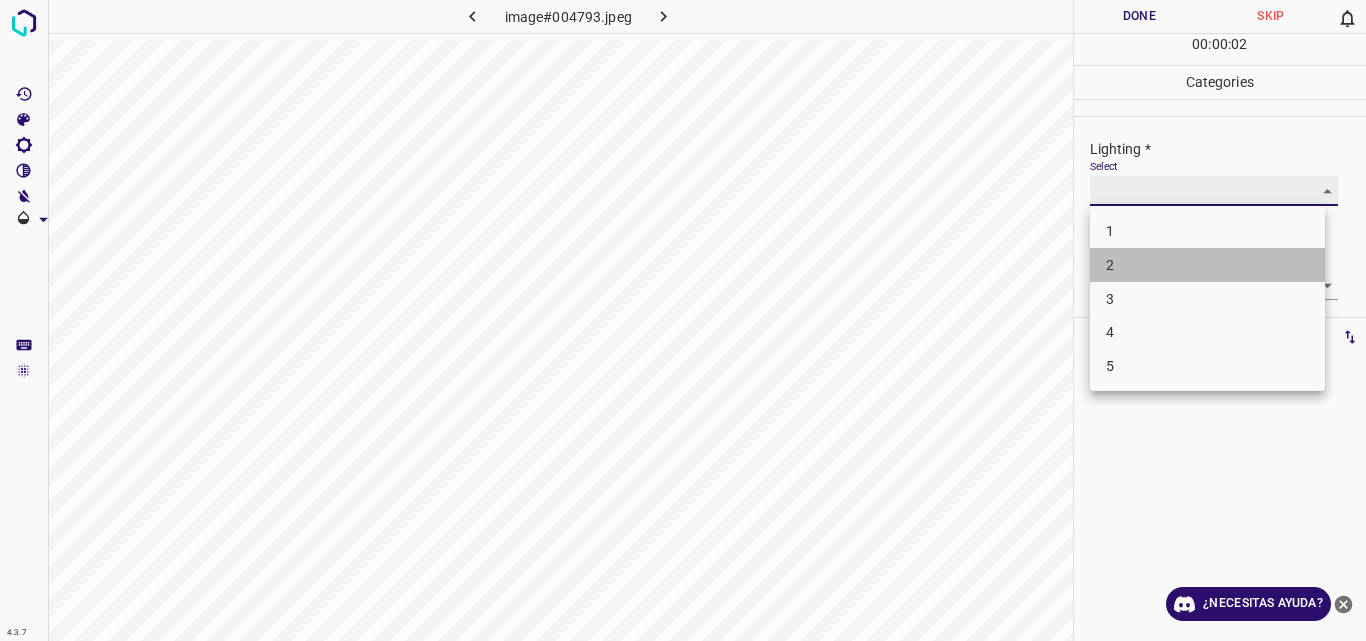 type on "2" 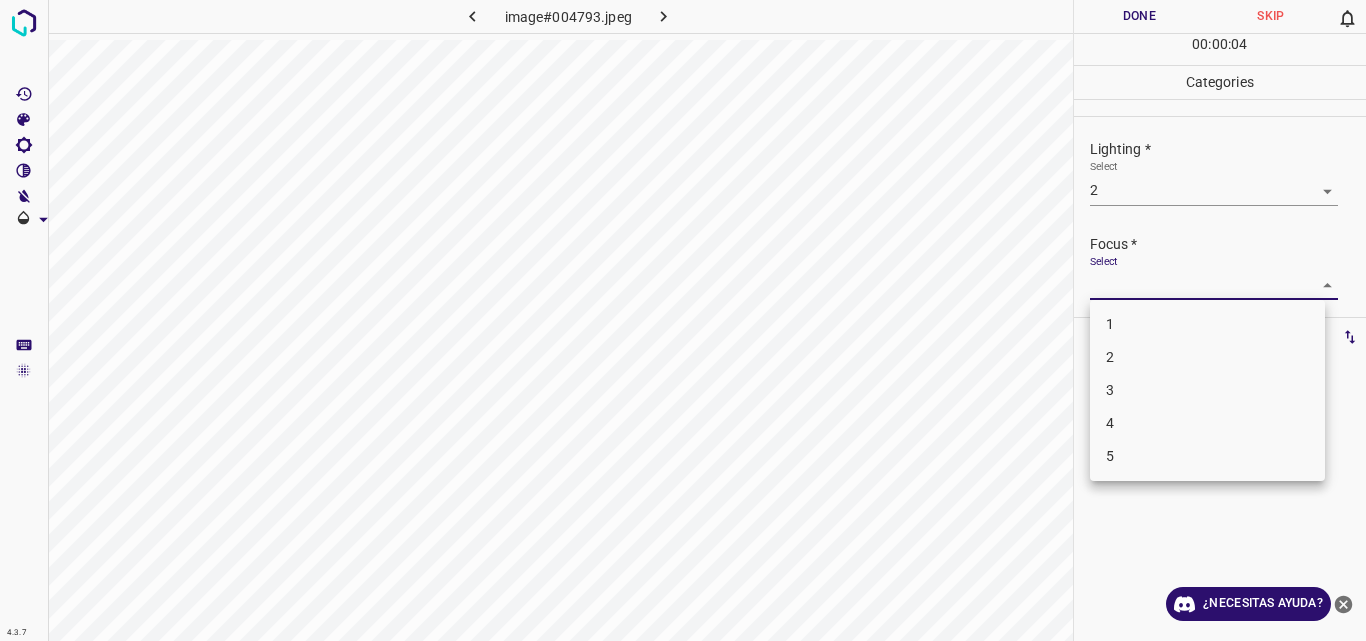 click on "4.3.7 image#004793.jpeg Done Skip 0 00   : 00   : 04   Categories Lighting *  Select 2 2 Focus *  Select ​ Overall *  Select ​ Labels   0 Categories 1 Lighting 2 Focus 3 Overall Tools Space Change between modes (Draw & Edit) I Auto labeling R Restore zoom M Zoom in N Zoom out Delete Delete selecte label Filters Z Restore filters X Saturation filter C Brightness filter V Contrast filter B Gray scale filter General O Download ¿Necesitas ayuda? Original text Rate this translation Your feedback will be used to help improve Google Translate - Texto - Esconder - Borrar 1 2 3 4 5" at bounding box center [683, 320] 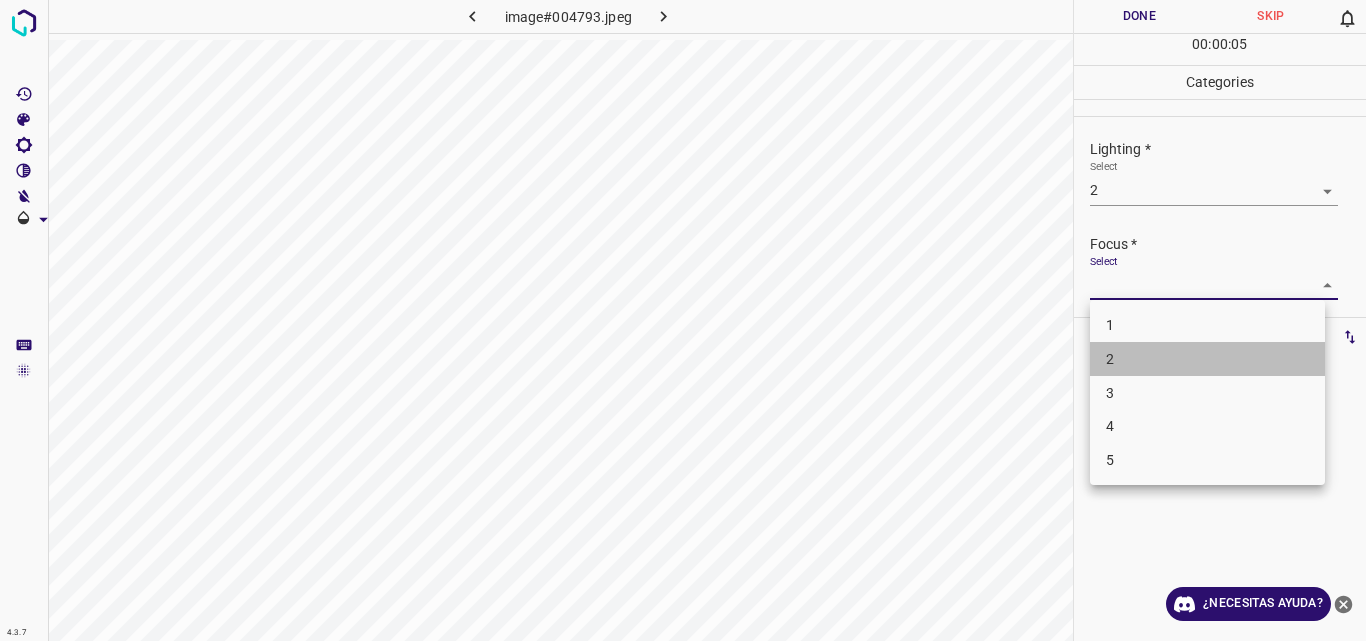 click on "2" at bounding box center (1207, 359) 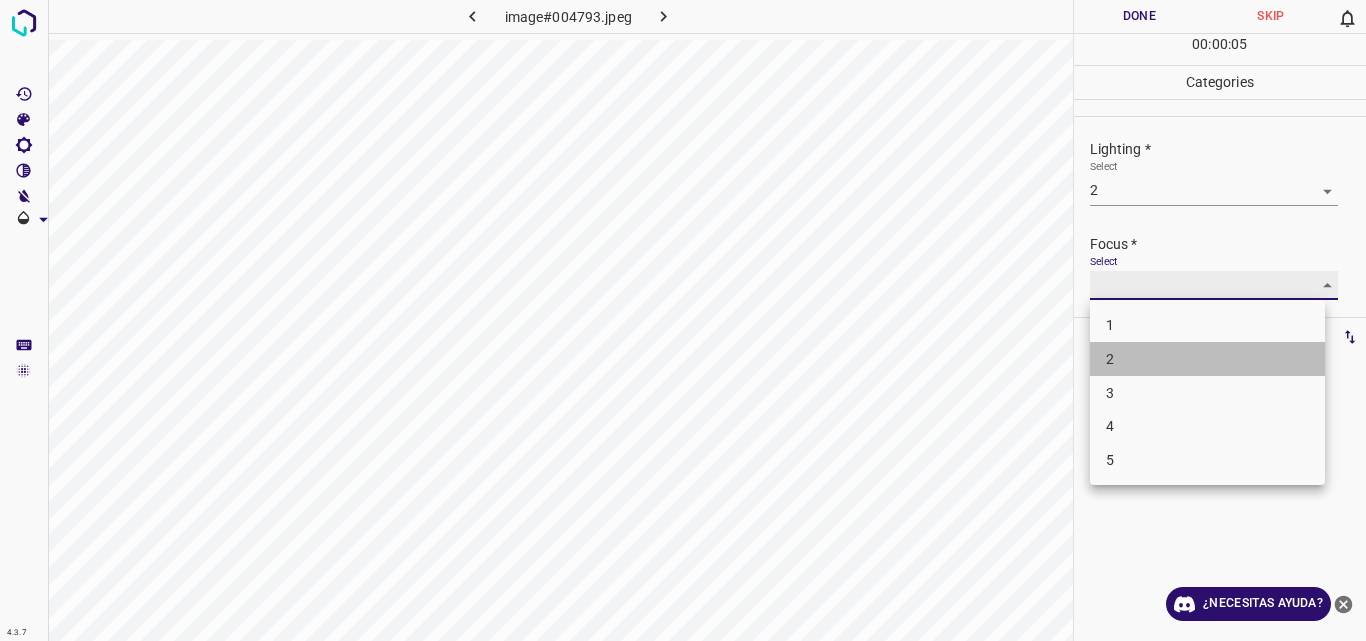 type on "2" 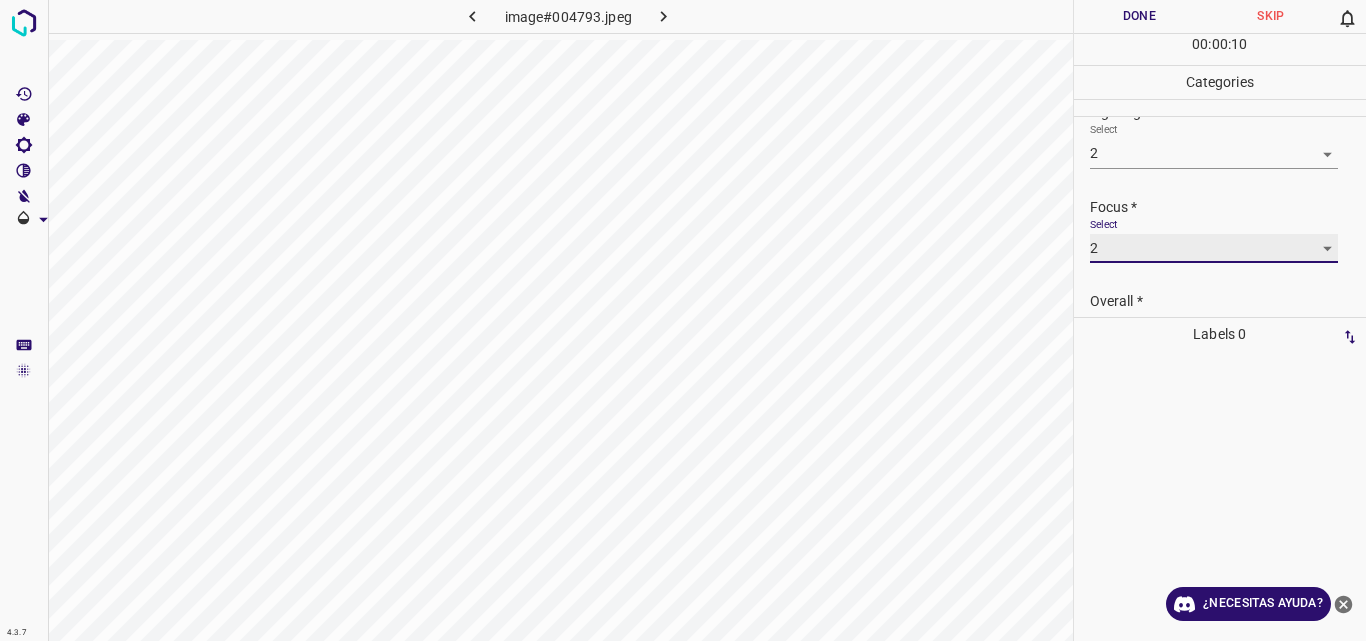 scroll, scrollTop: 98, scrollLeft: 0, axis: vertical 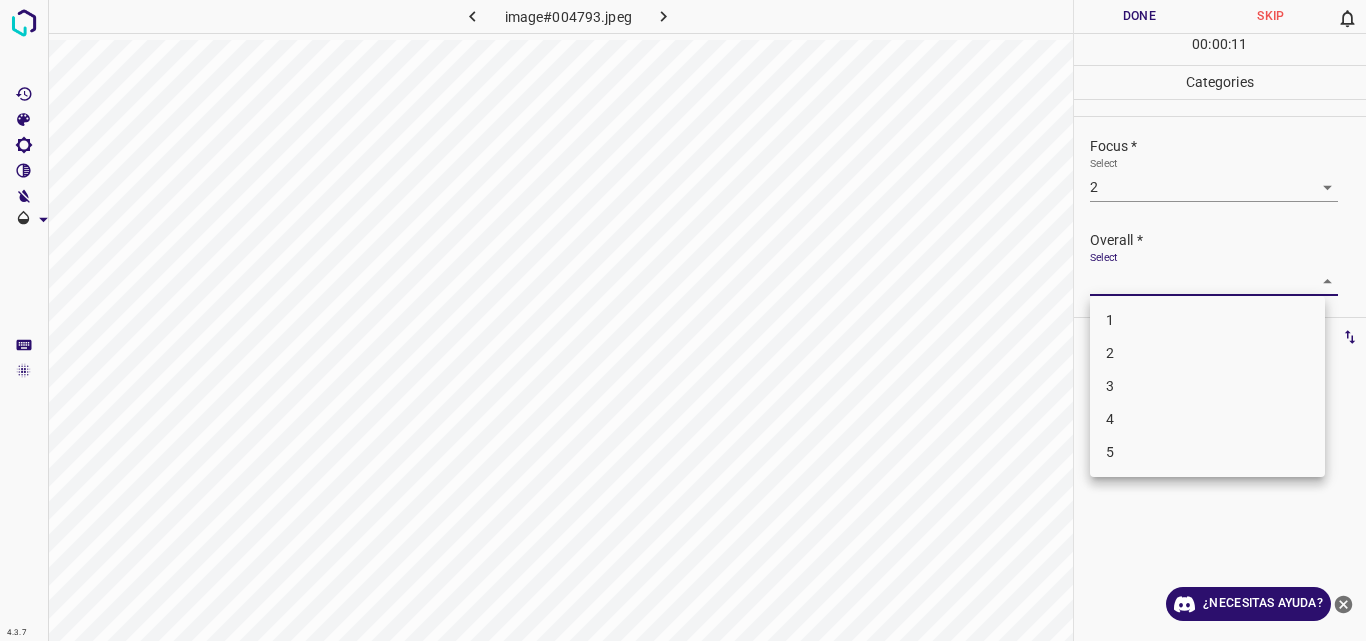 click on "4.3.7 image#004793.jpeg Done Skip 0 00   : 00   : 11   Categories Lighting *  Select 2 2 Focus *  Select 2 2 Overall *  Select ​ Labels   0 Categories 1 Lighting 2 Focus 3 Overall Tools Space Change between modes (Draw & Edit) I Auto labeling R Restore zoom M Zoom in N Zoom out Delete Delete selecte label Filters Z Restore filters X Saturation filter C Brightness filter V Contrast filter B Gray scale filter General O Download ¿Necesitas ayuda? Original text Rate this translation Your feedback will be used to help improve Google Translate - Texto - Esconder - Borrar 1 2 3 4 5" at bounding box center (683, 320) 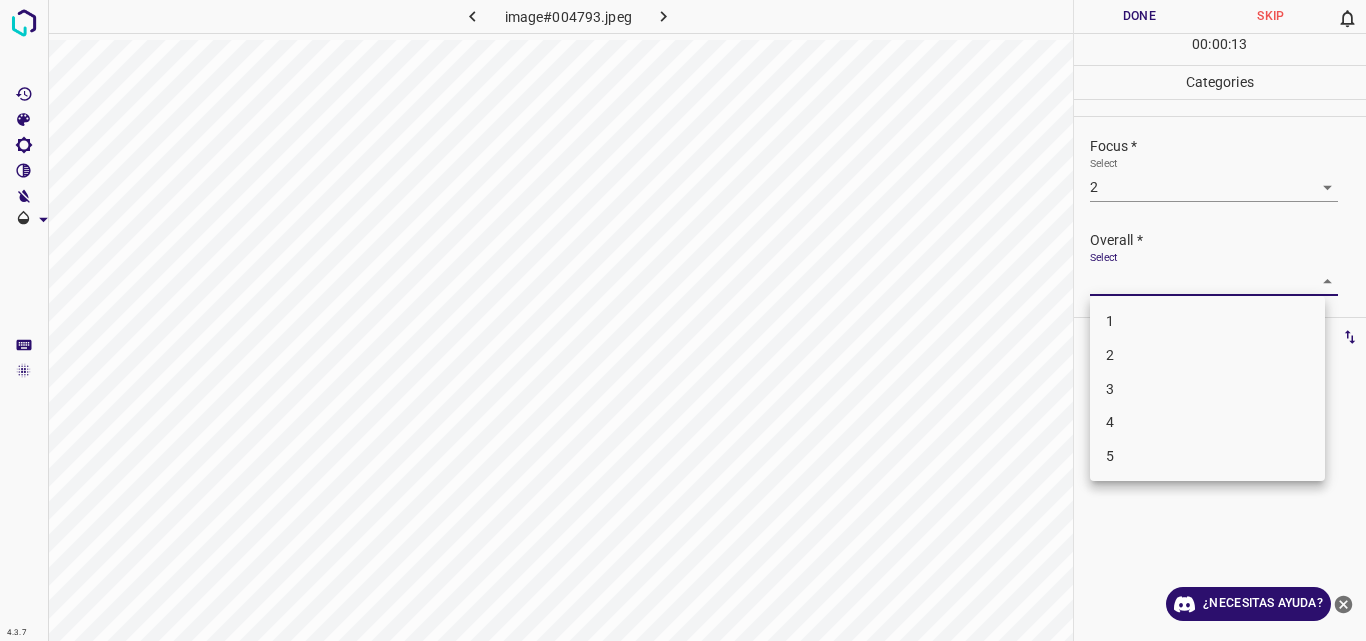 click on "2" at bounding box center (1207, 355) 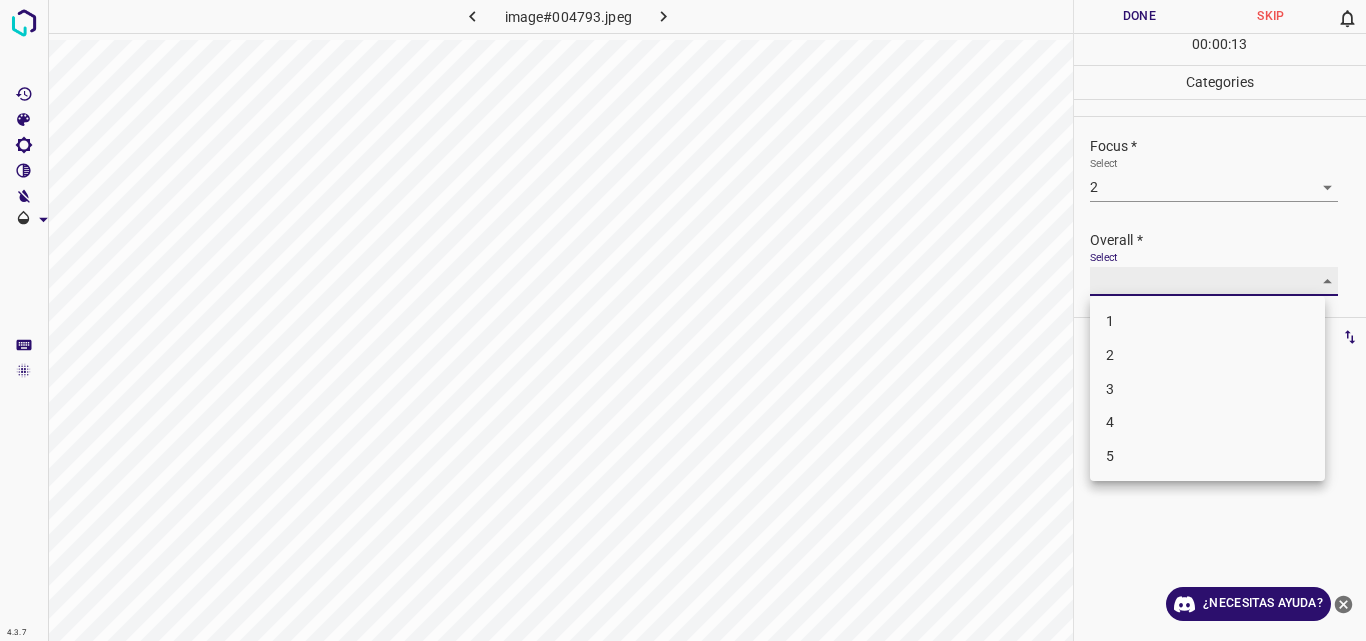 type on "2" 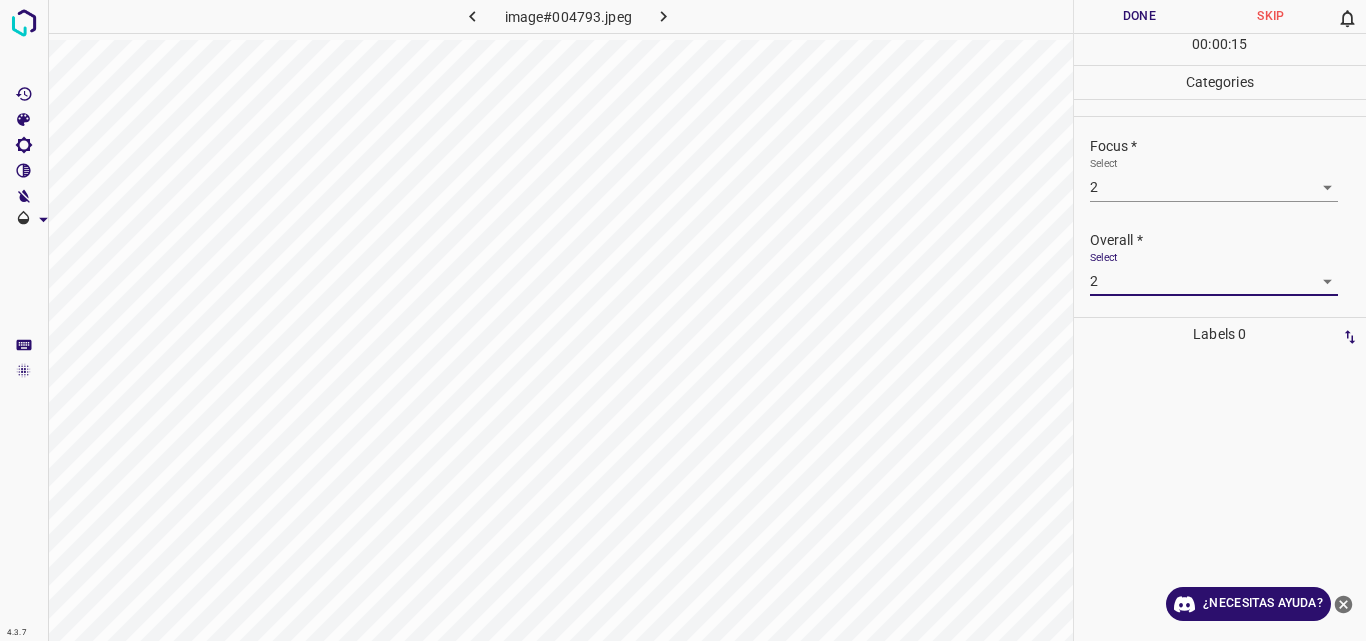 click on "Done" at bounding box center (1140, 16) 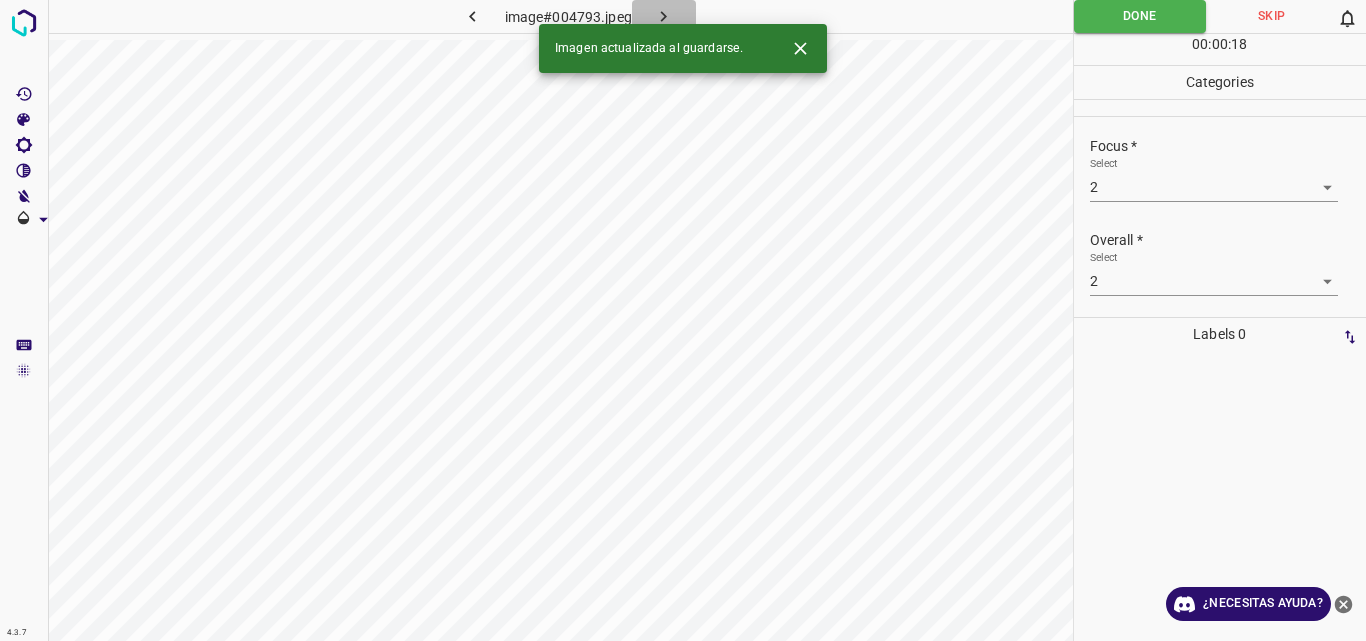click 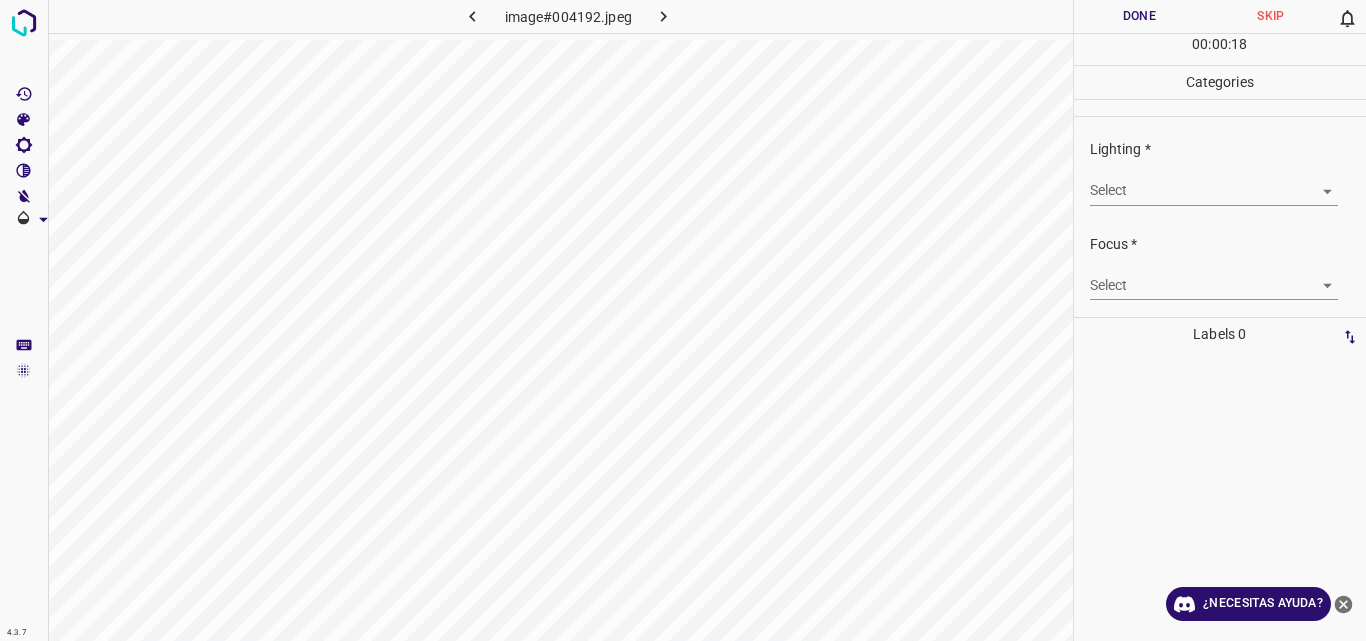 click on "4.3.7 image#004192.jpeg Done Skip 0 00   : 00   : 18   Categories Lighting *  Select ​ Focus *  Select ​ Overall *  Select ​ Labels   0 Categories 1 Lighting 2 Focus 3 Overall Tools Space Change between modes (Draw & Edit) I Auto labeling R Restore zoom M Zoom in N Zoom out Delete Delete selecte label Filters Z Restore filters X Saturation filter C Brightness filter V Contrast filter B Gray scale filter General O Download ¿Necesitas ayuda? Original text Rate this translation Your feedback will be used to help improve Google Translate - Texto - Esconder - Borrar" at bounding box center (683, 320) 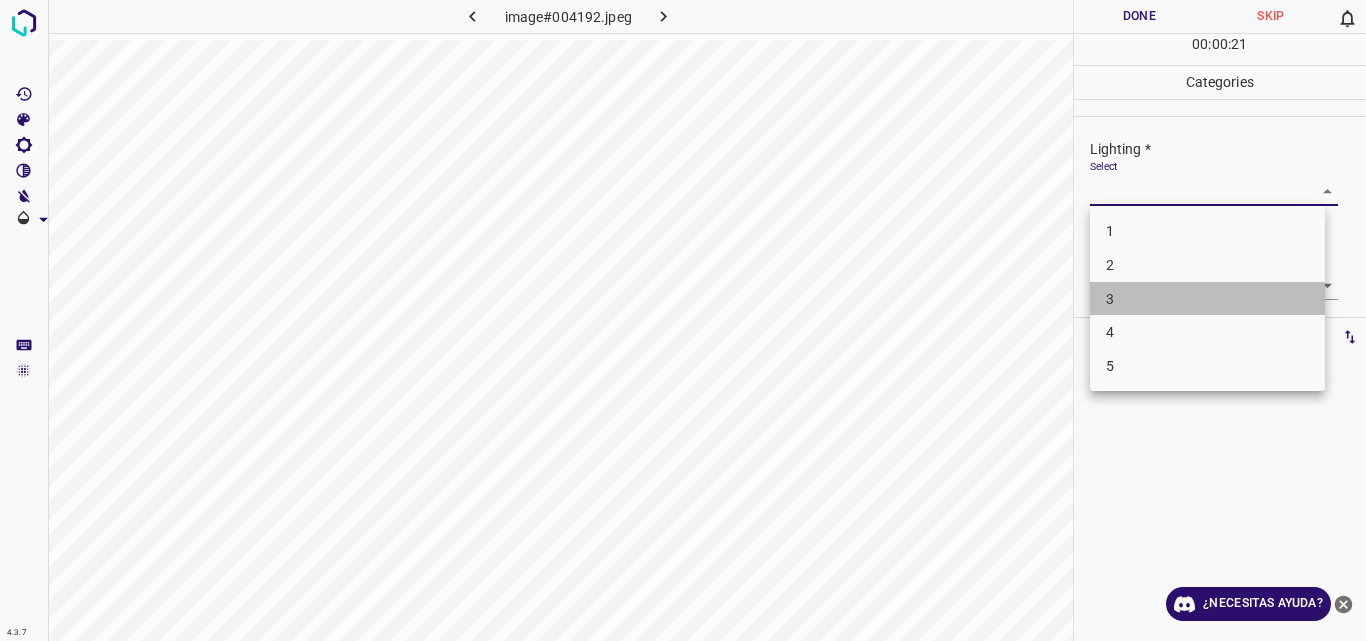 click on "3" at bounding box center [1207, 299] 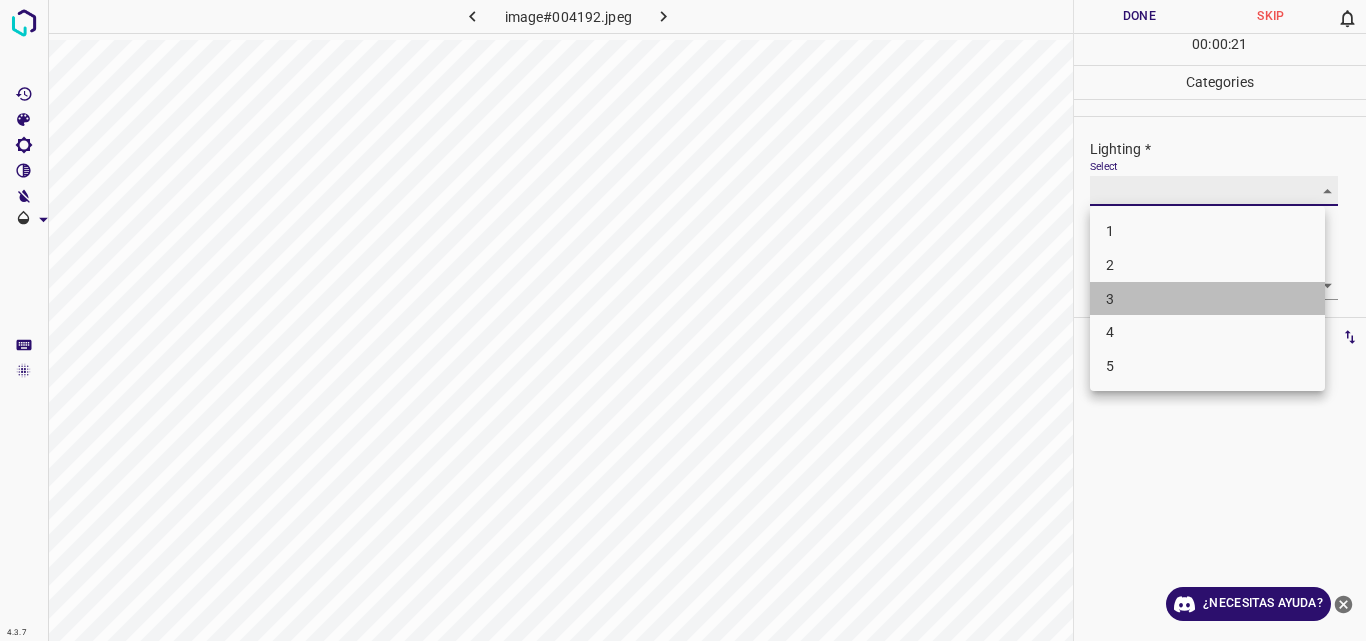 type on "3" 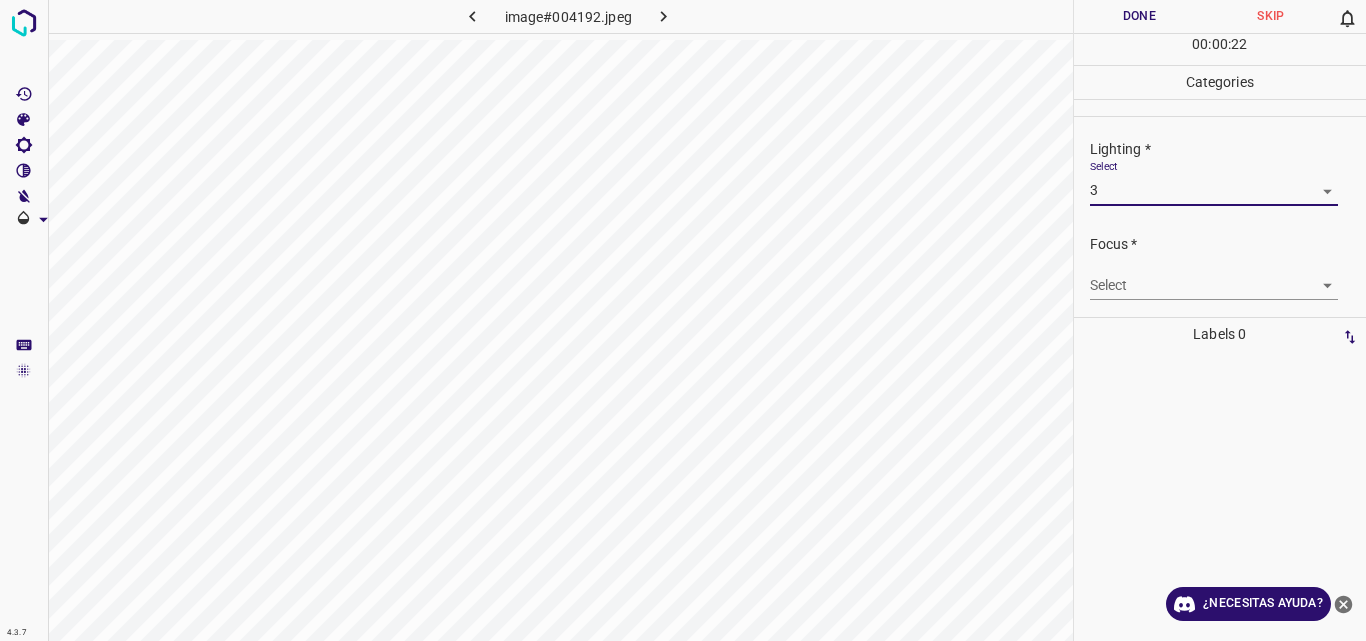 click on "4.3.7 image#004192.jpeg Done Skip 0 00   : 00   : 22   Categories Lighting *  Select 3 3 Focus *  Select ​ Overall *  Select ​ Labels   0 Categories 1 Lighting 2 Focus 3 Overall Tools Space Change between modes (Draw & Edit) I Auto labeling R Restore zoom M Zoom in N Zoom out Delete Delete selecte label Filters Z Restore filters X Saturation filter C Brightness filter V Contrast filter B Gray scale filter General O Download ¿Necesitas ayuda? Original text Rate this translation Your feedback will be used to help improve Google Translate - Texto - Esconder - Borrar" at bounding box center (683, 320) 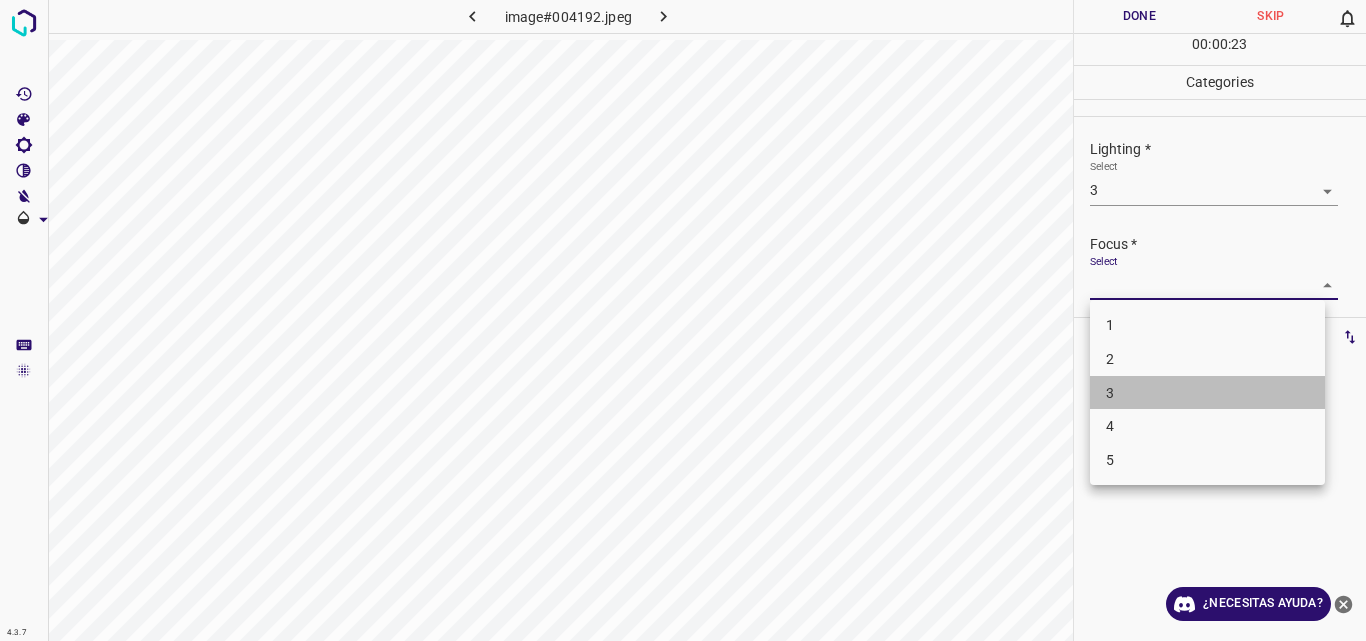 click on "3" at bounding box center (1207, 393) 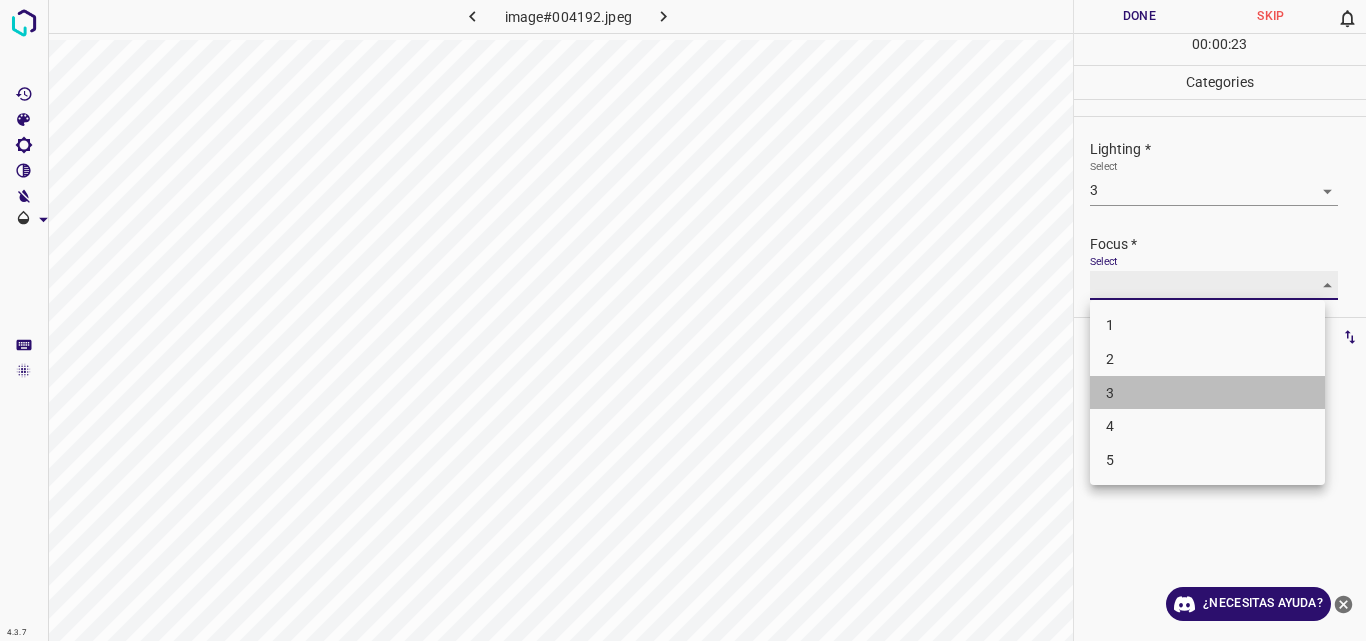 type on "3" 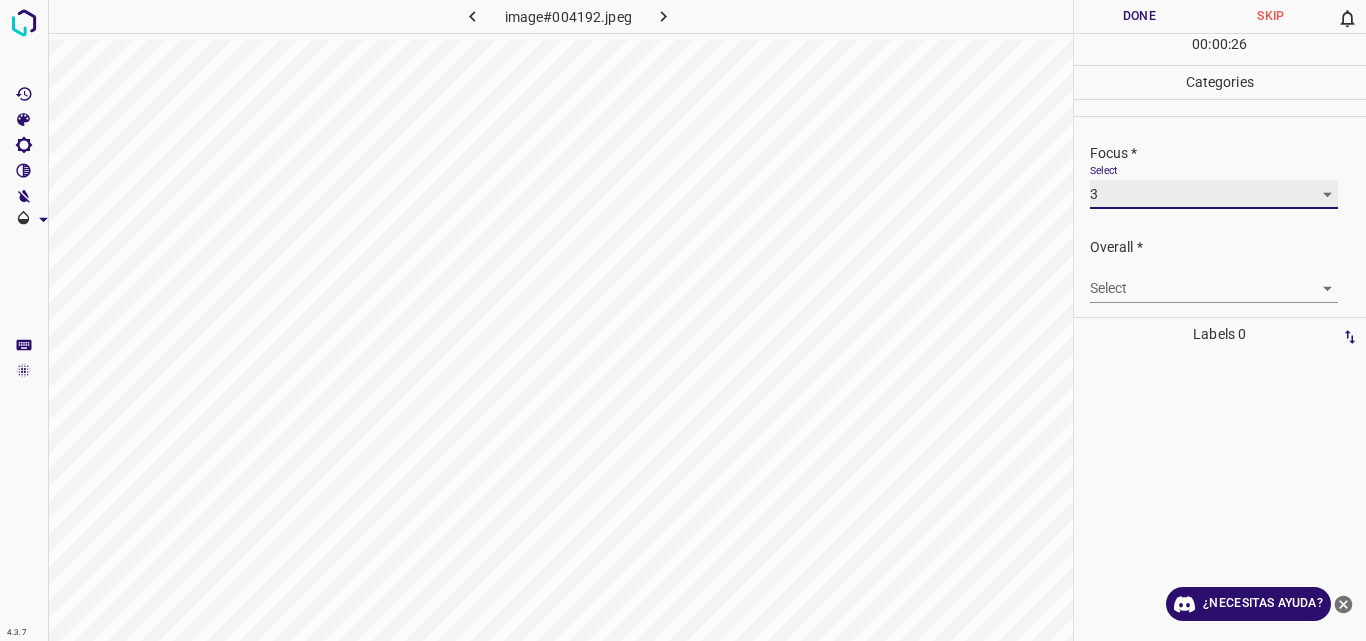 scroll, scrollTop: 98, scrollLeft: 0, axis: vertical 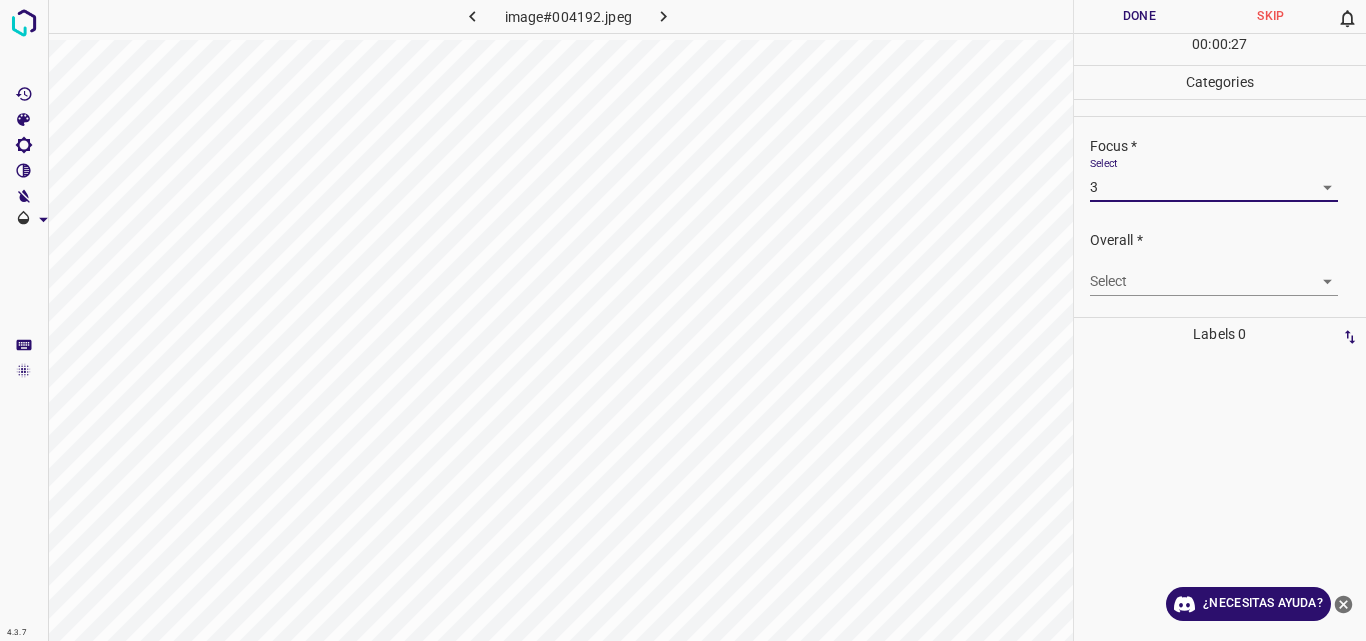 click on "4.3.7 image#004192.jpeg Done Skip 0 00   : 00   : 27   Categories Lighting *  Select 3 3 Focus *  Select 3 3 Overall *  Select ​ Labels   0 Categories 1 Lighting 2 Focus 3 Overall Tools Space Change between modes (Draw & Edit) I Auto labeling R Restore zoom M Zoom in N Zoom out Delete Delete selecte label Filters Z Restore filters X Saturation filter C Brightness filter V Contrast filter B Gray scale filter General O Download ¿Necesitas ayuda? Original text Rate this translation Your feedback will be used to help improve Google Translate - Texto - Esconder - Borrar" at bounding box center (683, 320) 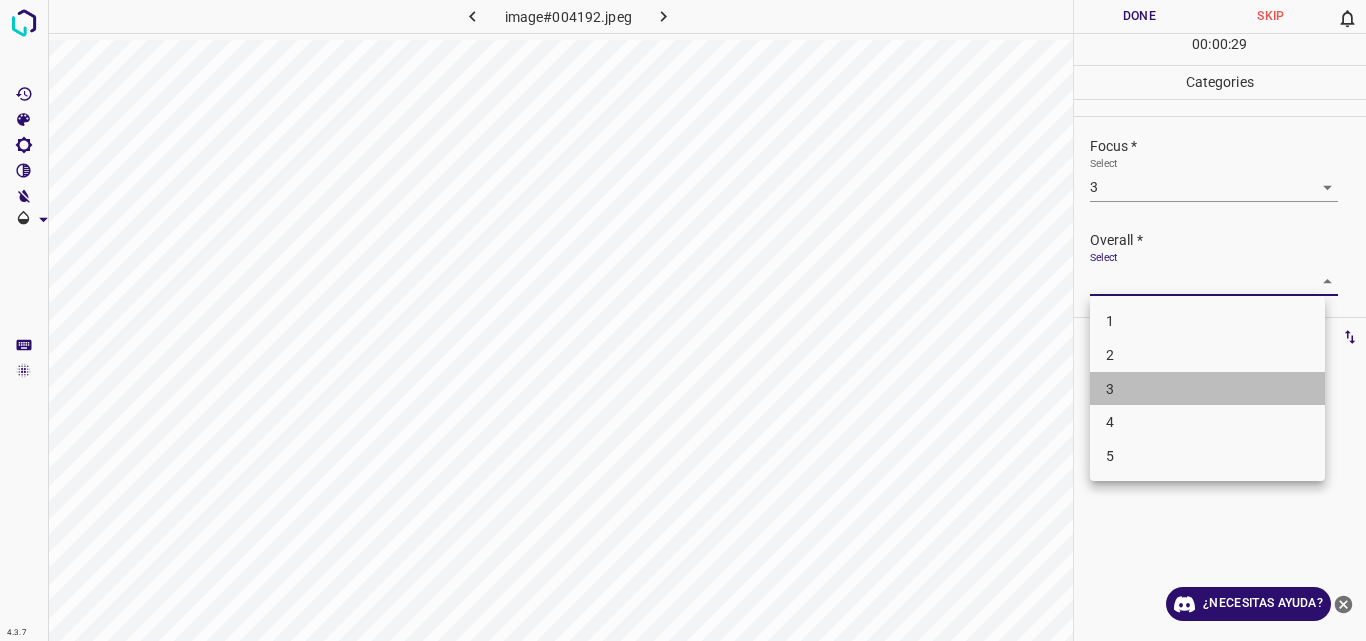click on "3" at bounding box center [1207, 389] 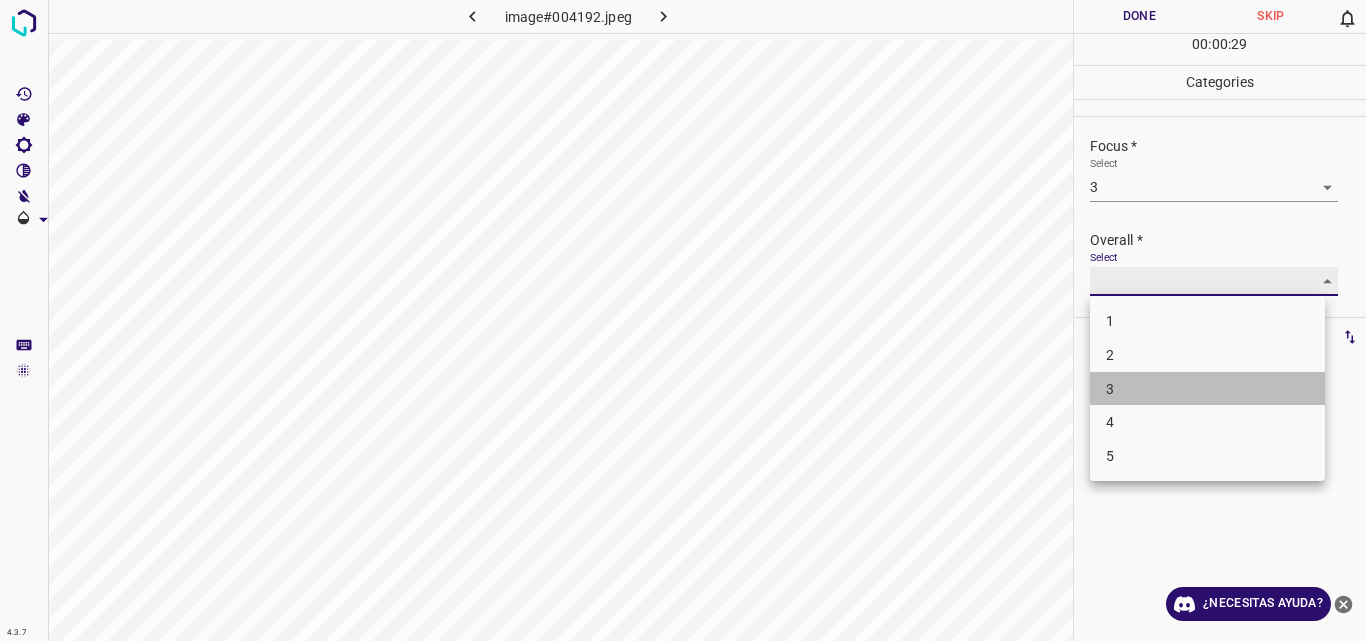 type on "3" 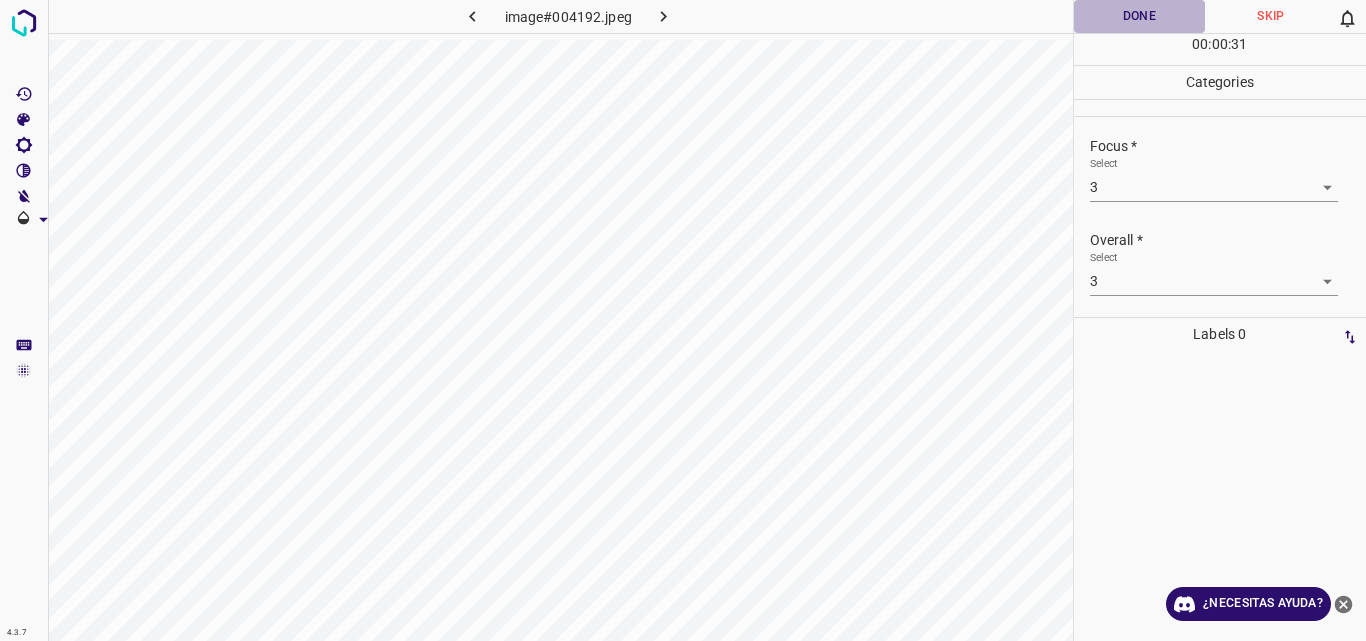 click on "Done" at bounding box center (1140, 16) 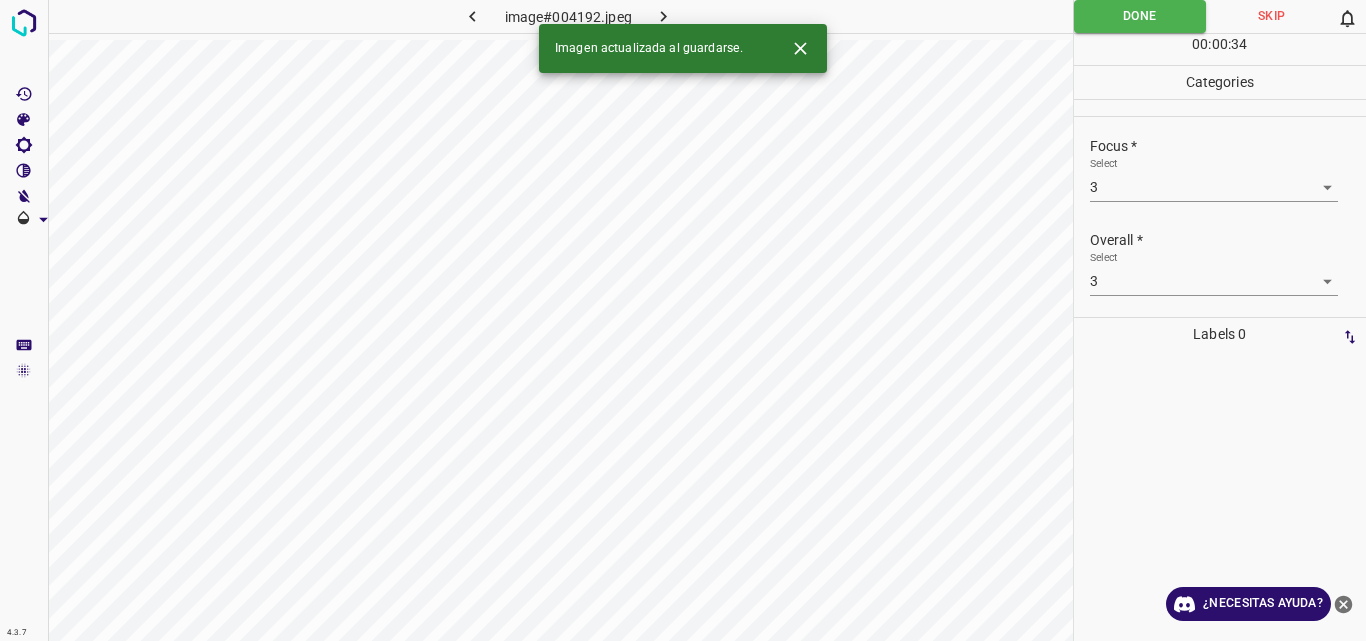 click 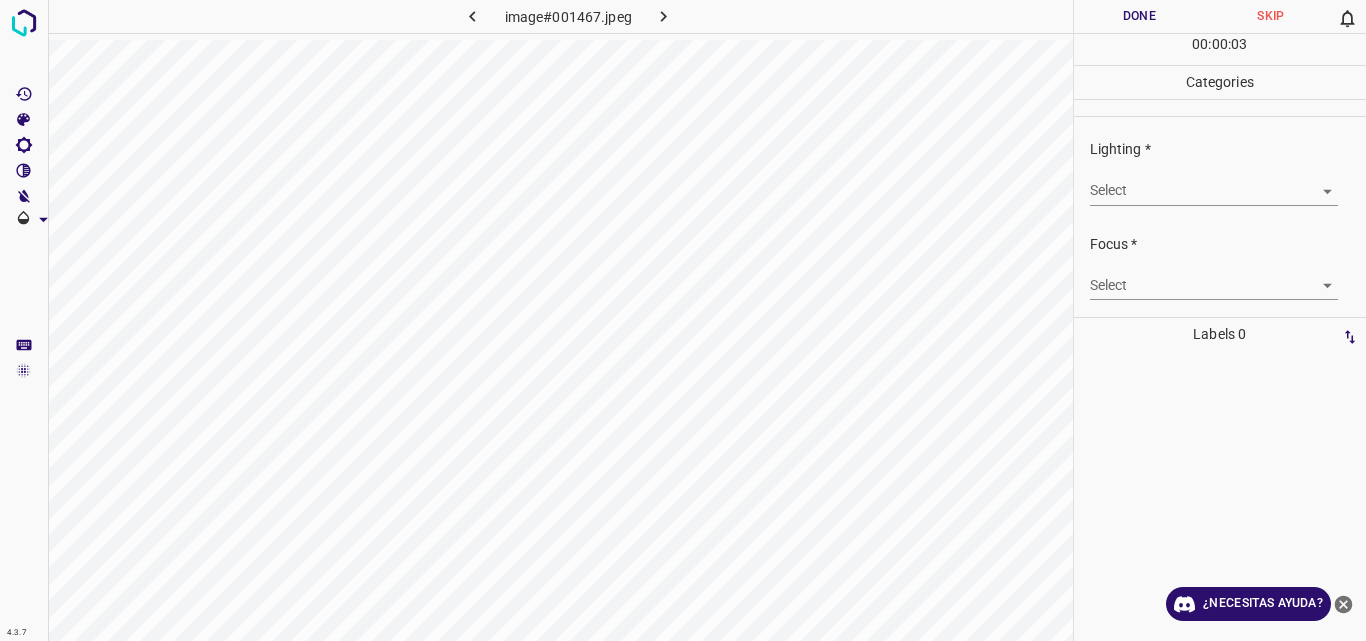 click on "4.3.7 image#001467.jpeg Done Skip 0 00   : 00   : 03   Categories Lighting *  Select ​ Focus *  Select ​ Overall *  Select ​ Labels   0 Categories 1 Lighting 2 Focus 3 Overall Tools Space Change between modes (Draw & Edit) I Auto labeling R Restore zoom M Zoom in N Zoom out Delete Delete selecte label Filters Z Restore filters X Saturation filter C Brightness filter V Contrast filter B Gray scale filter General O Download ¿Necesitas ayuda? Original text Rate this translation Your feedback will be used to help improve Google Translate - Texto - Esconder - Borrar" at bounding box center [683, 320] 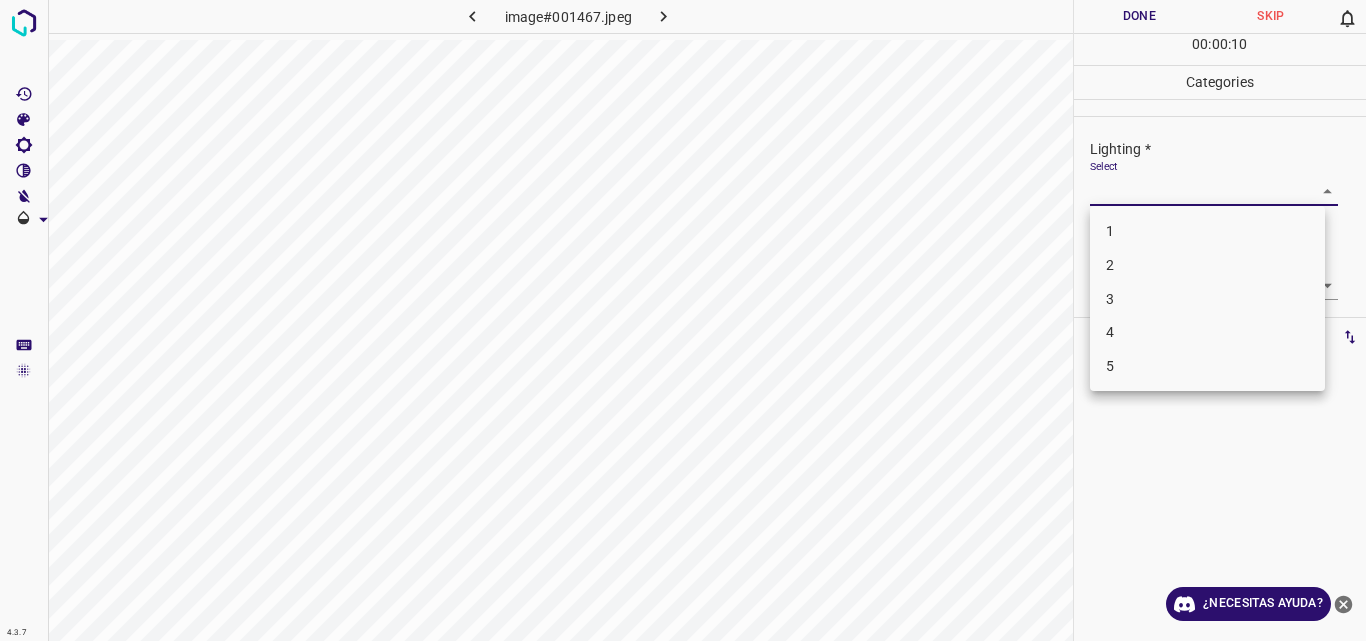 click on "3" at bounding box center [1207, 299] 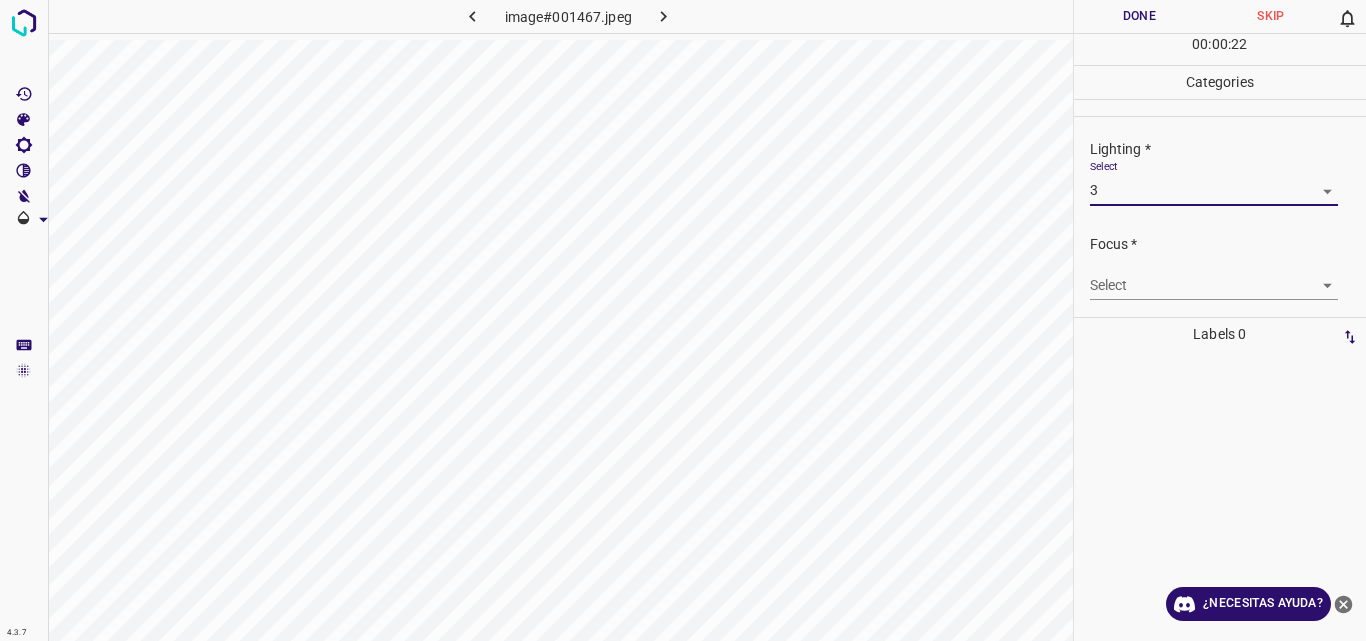click on "4.3.7 image#001467.jpeg Done Skip 0 00   : 00   : 22   Categories Lighting *  Select 3 3 Focus *  Select ​ Overall *  Select ​ Labels   0 Categories 1 Lighting 2 Focus 3 Overall Tools Space Change between modes (Draw & Edit) I Auto labeling R Restore zoom M Zoom in N Zoom out Delete Delete selecte label Filters Z Restore filters X Saturation filter C Brightness filter V Contrast filter B Gray scale filter General O Download ¿Necesitas ayuda? Original text Rate this translation Your feedback will be used to help improve Google Translate - Texto - Esconder - Borrar" at bounding box center [683, 320] 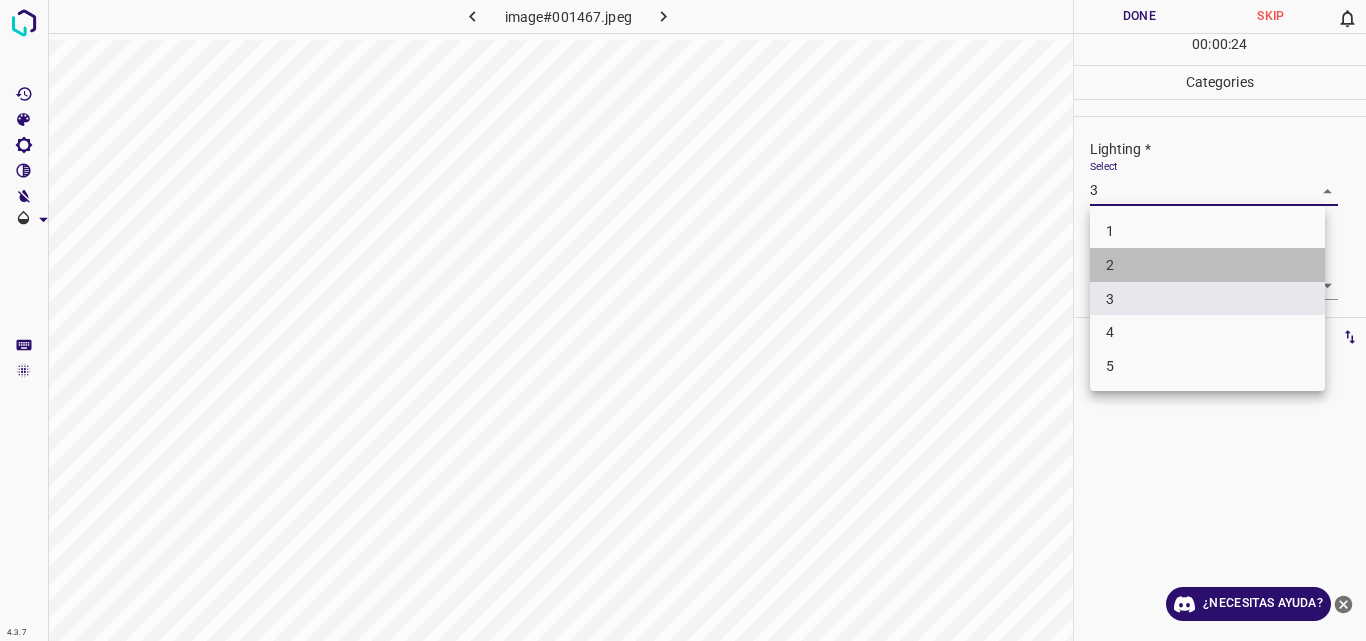 click on "2" at bounding box center (1207, 265) 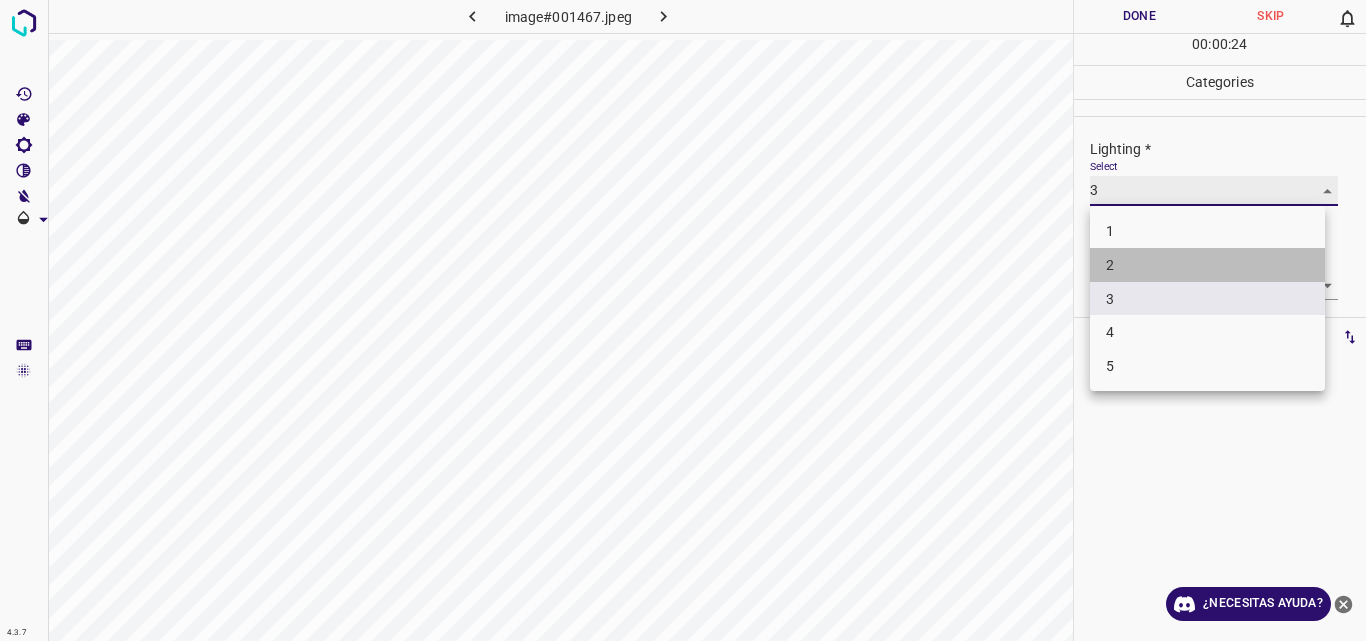 type on "2" 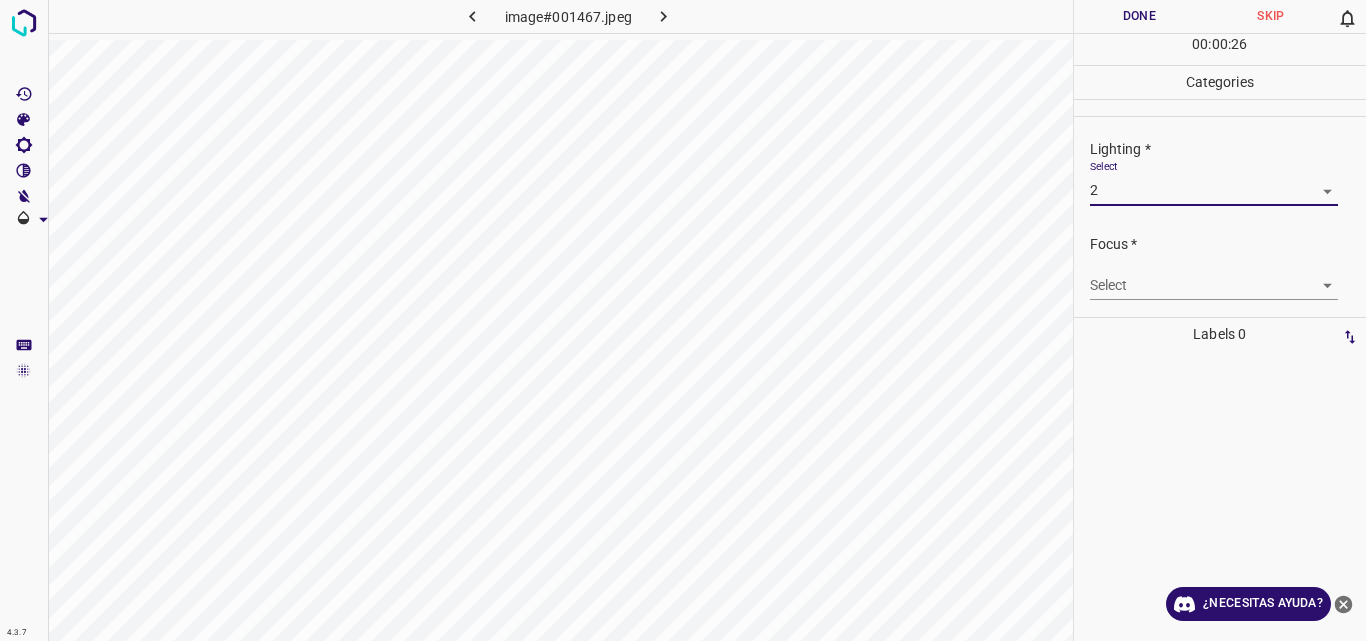 click on "4.3.7 image#001467.jpeg Done Skip 0 00   : 00   : 26   Categories Lighting *  Select 2 2 Focus *  Select ​ Overall *  Select ​ Labels   0 Categories 1 Lighting 2 Focus 3 Overall Tools Space Change between modes (Draw & Edit) I Auto labeling R Restore zoom M Zoom in N Zoom out Delete Delete selecte label Filters Z Restore filters X Saturation filter C Brightness filter V Contrast filter B Gray scale filter General O Download ¿Necesitas ayuda? Original text Rate this translation Your feedback will be used to help improve Google Translate - Texto - Esconder - Borrar" at bounding box center (683, 320) 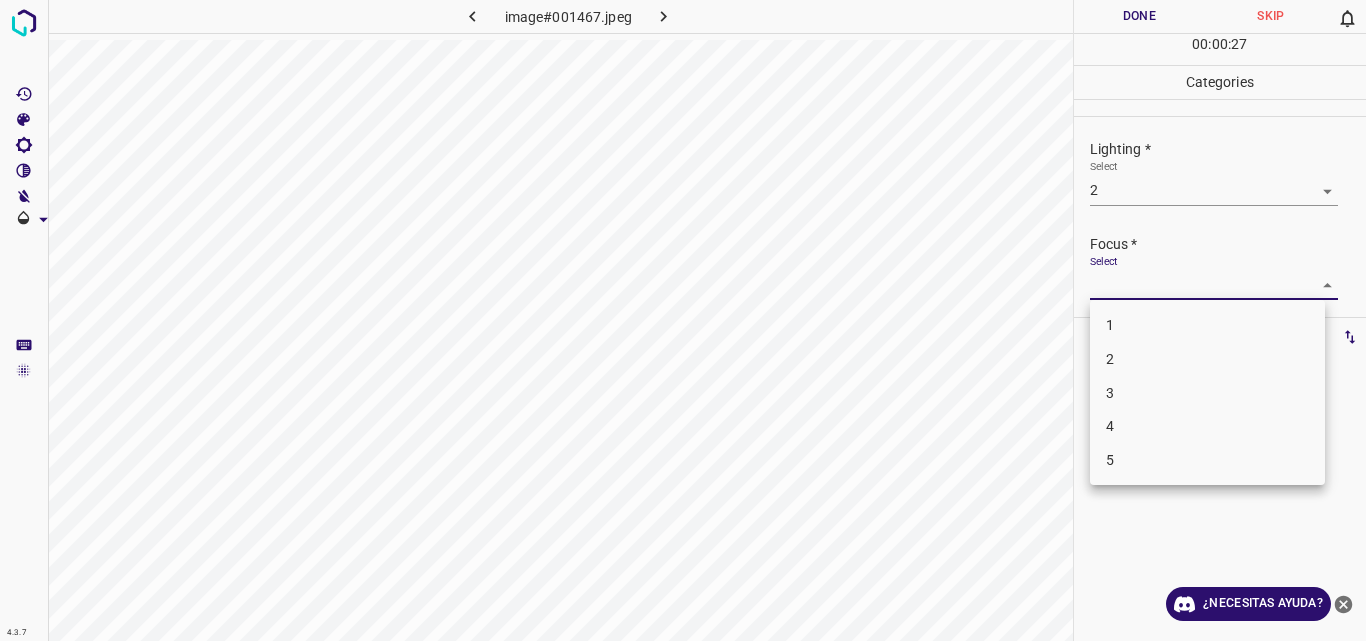 click on "3" at bounding box center (1207, 393) 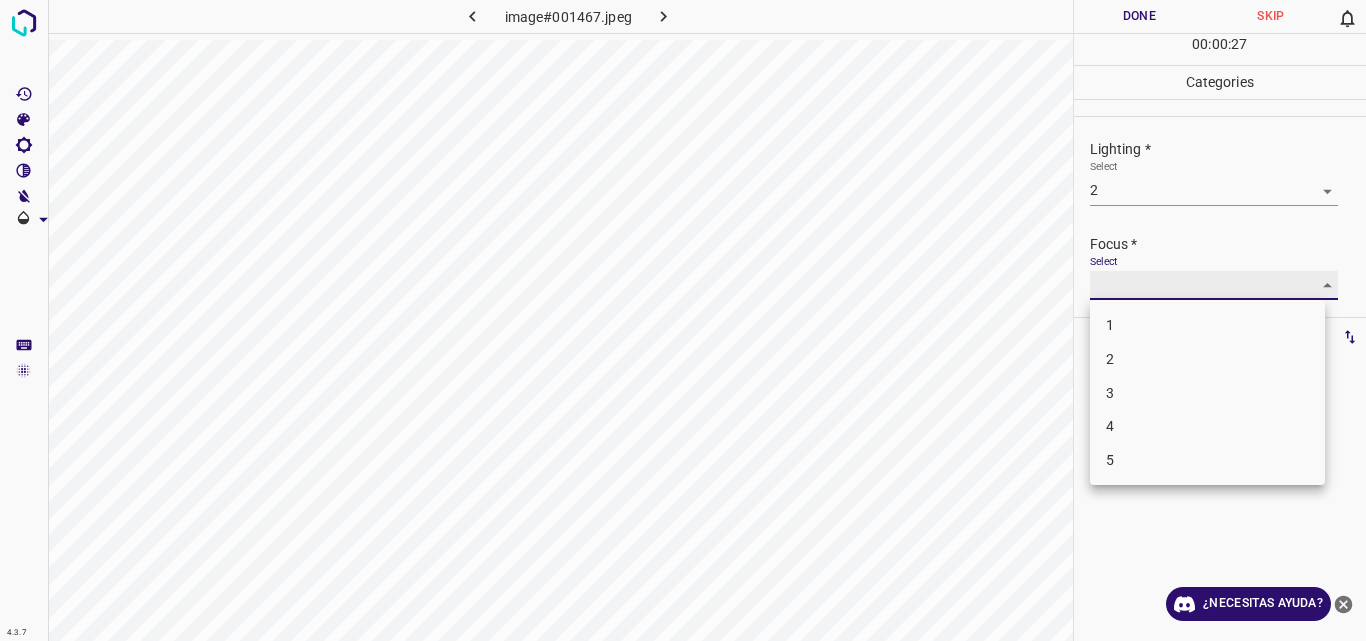 type on "3" 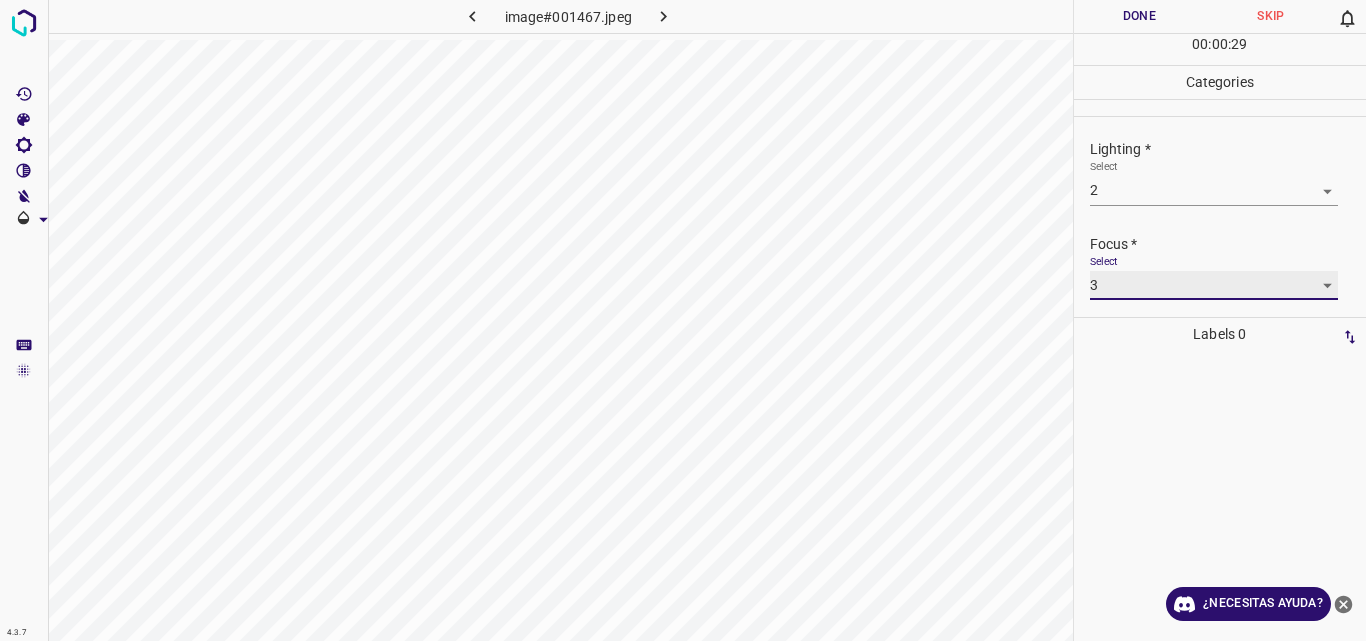 scroll, scrollTop: 98, scrollLeft: 0, axis: vertical 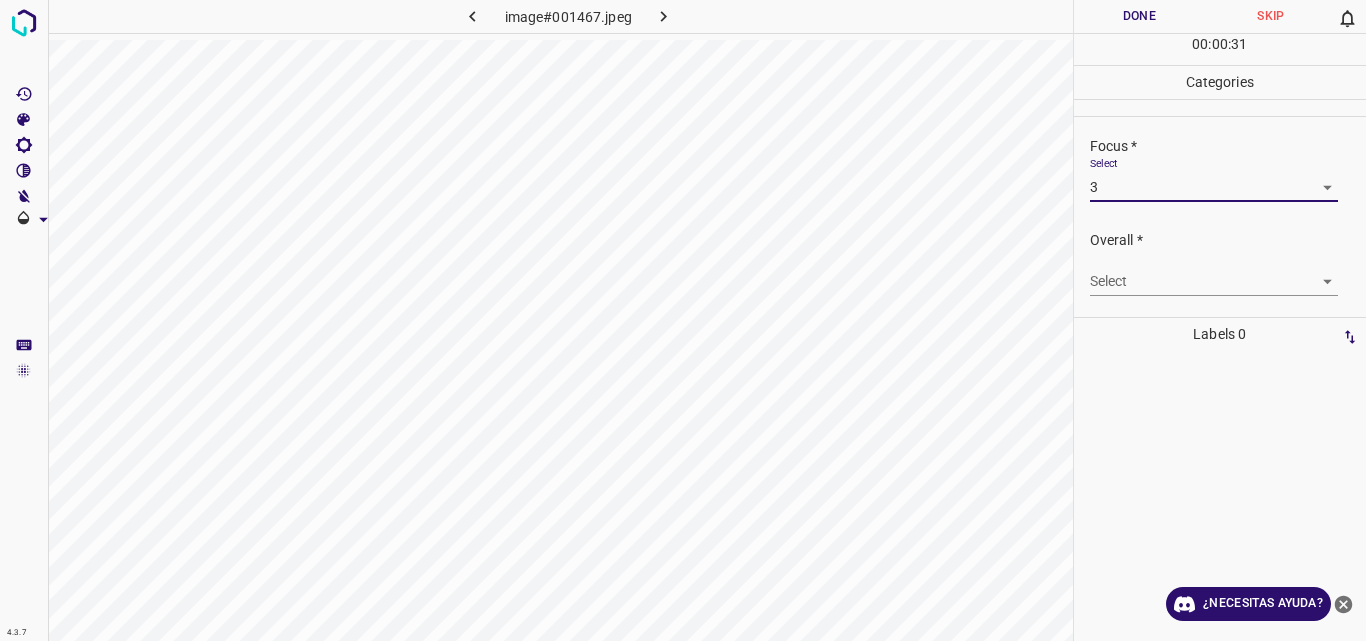 click on "4.3.7 image#001467.jpeg Done Skip 0 00   : 00   : 31   Categories Lighting *  Select 2 2 Focus *  Select 3 3 Overall *  Select ​ Labels   0 Categories 1 Lighting 2 Focus 3 Overall Tools Space Change between modes (Draw & Edit) I Auto labeling R Restore zoom M Zoom in N Zoom out Delete Delete selecte label Filters Z Restore filters X Saturation filter C Brightness filter V Contrast filter B Gray scale filter General O Download ¿Necesitas ayuda? Original text Rate this translation Your feedback will be used to help improve Google Translate - Texto - Esconder - Borrar" at bounding box center (683, 320) 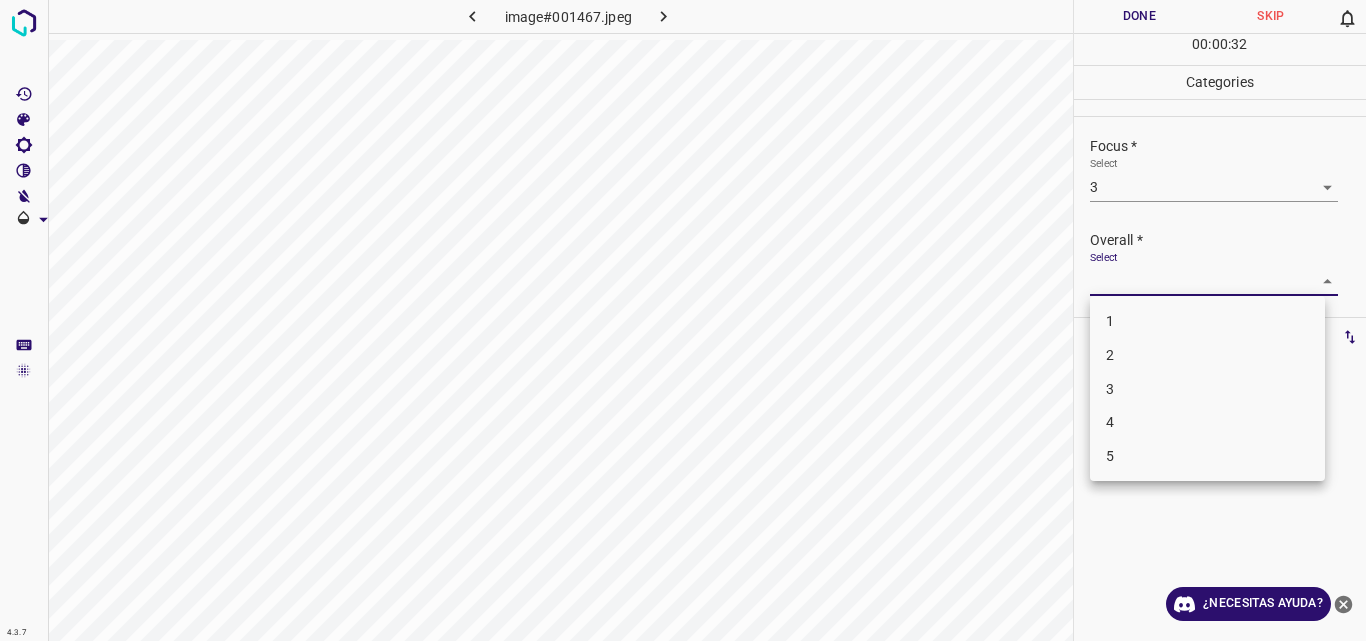 click on "3" at bounding box center [1207, 389] 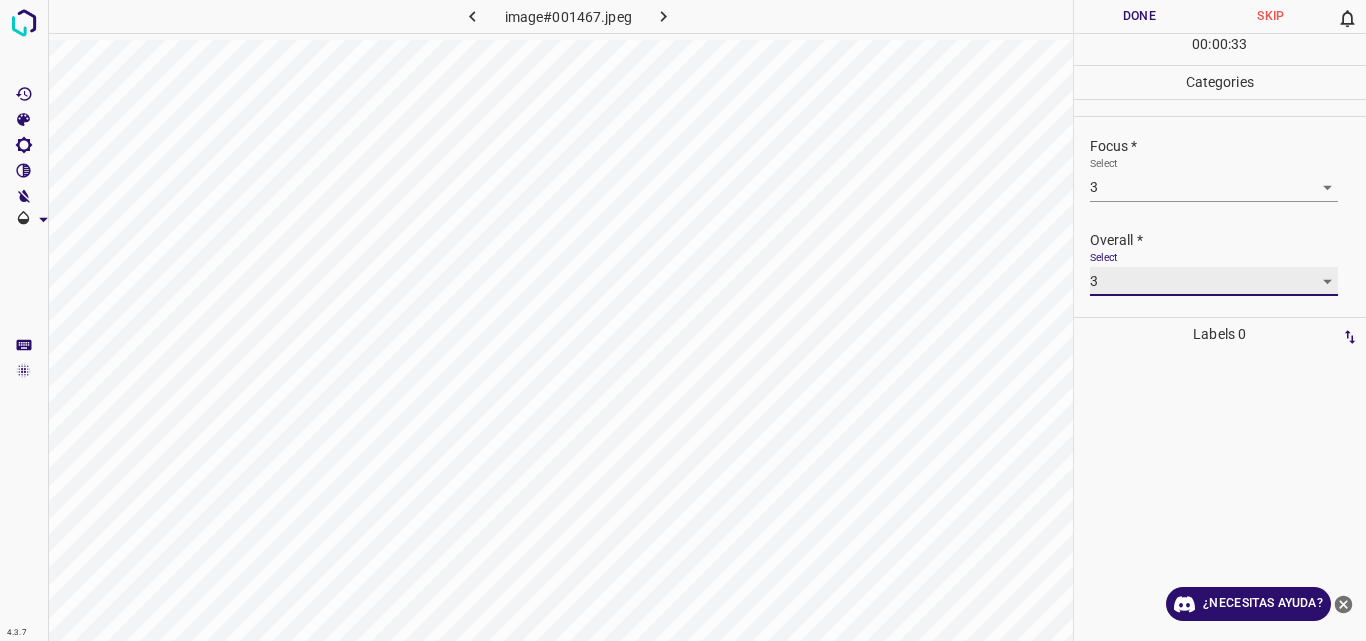 type on "3" 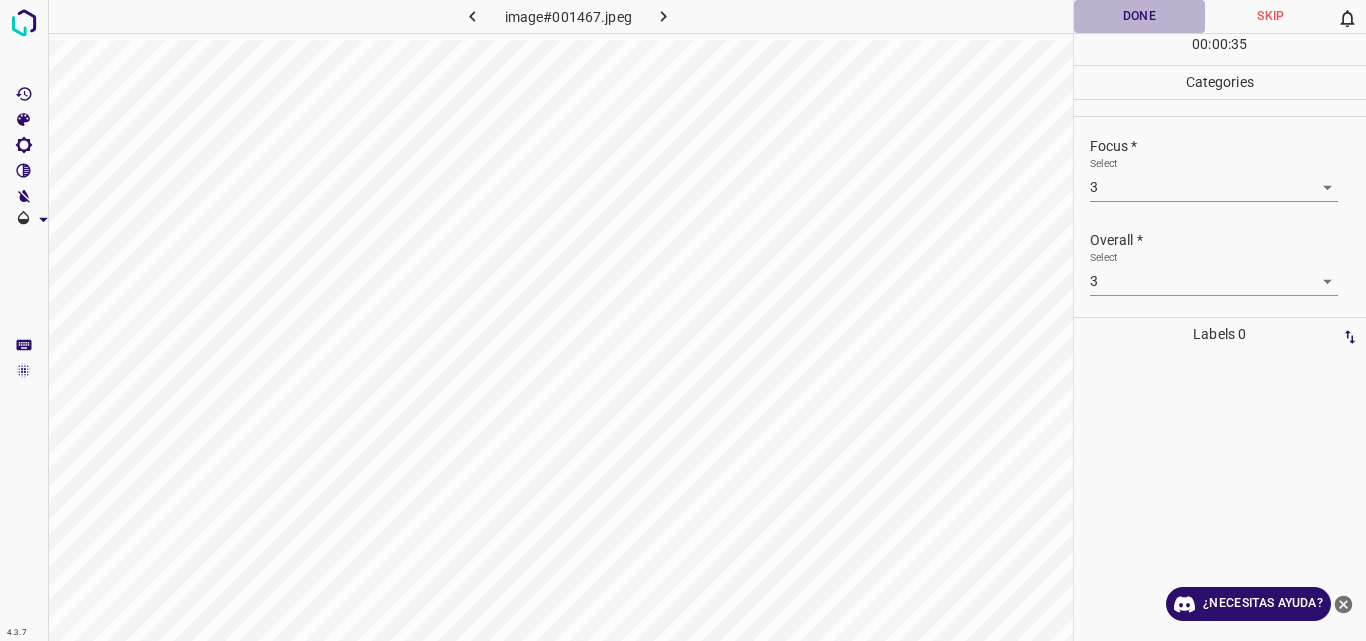 click on "Done" at bounding box center [1140, 16] 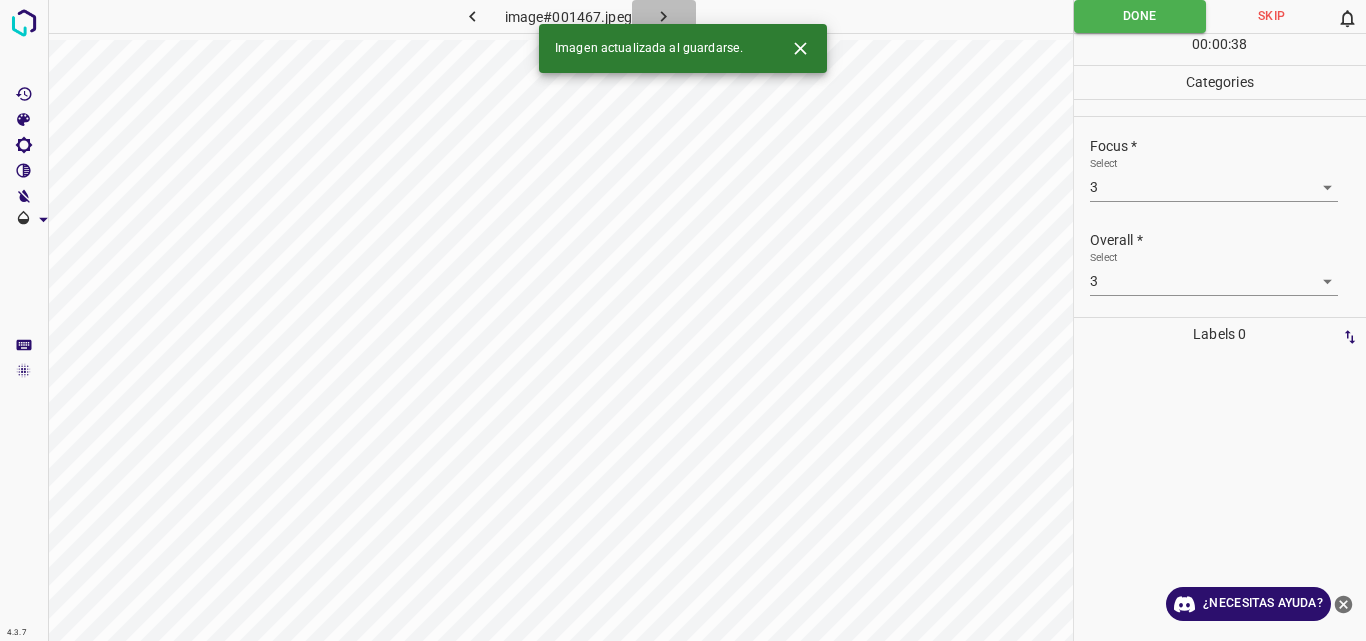 click 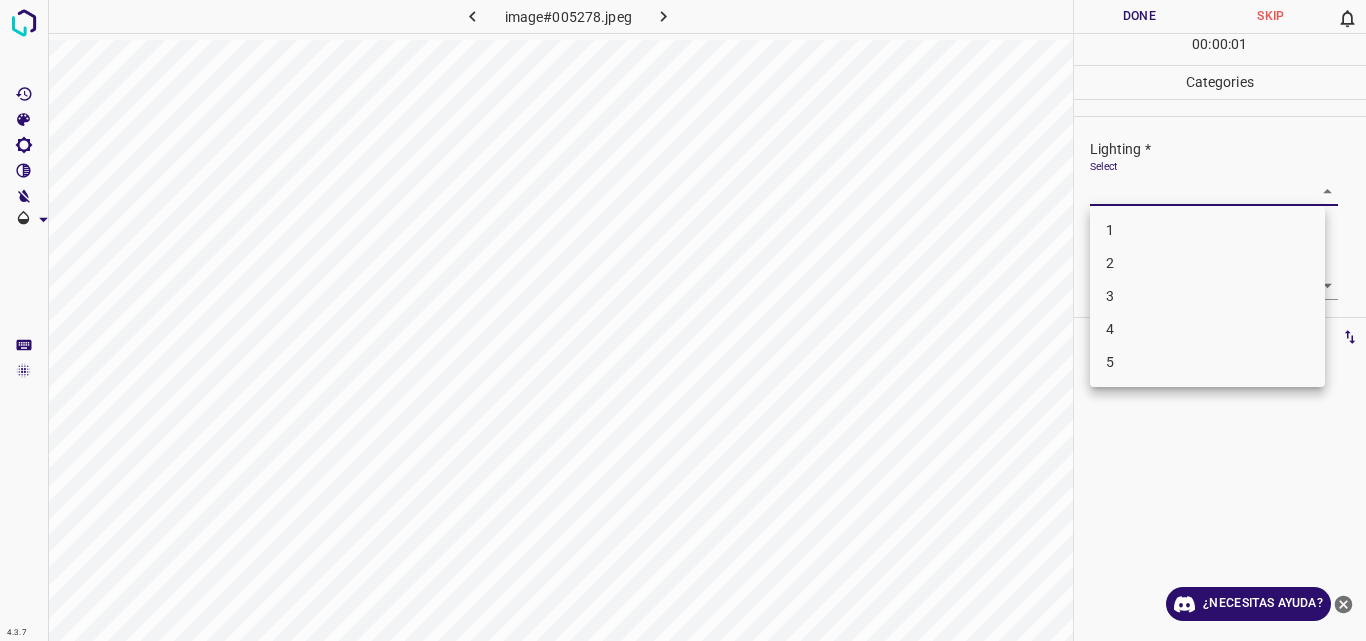 click on "4.3.7 image#005278.jpeg Done Skip 0 00   : 00   : 01   Categories Lighting *  Select ​ Focus *  Select ​ Overall *  Select ​ Labels   0 Categories 1 Lighting 2 Focus 3 Overall Tools Space Change between modes (Draw & Edit) I Auto labeling R Restore zoom M Zoom in N Zoom out Delete Delete selecte label Filters Z Restore filters X Saturation filter C Brightness filter V Contrast filter B Gray scale filter General O Download ¿Necesitas ayuda? Original text Rate this translation Your feedback will be used to help improve Google Translate - Texto - Esconder - Borrar 1 2 3 4 5" at bounding box center [683, 320] 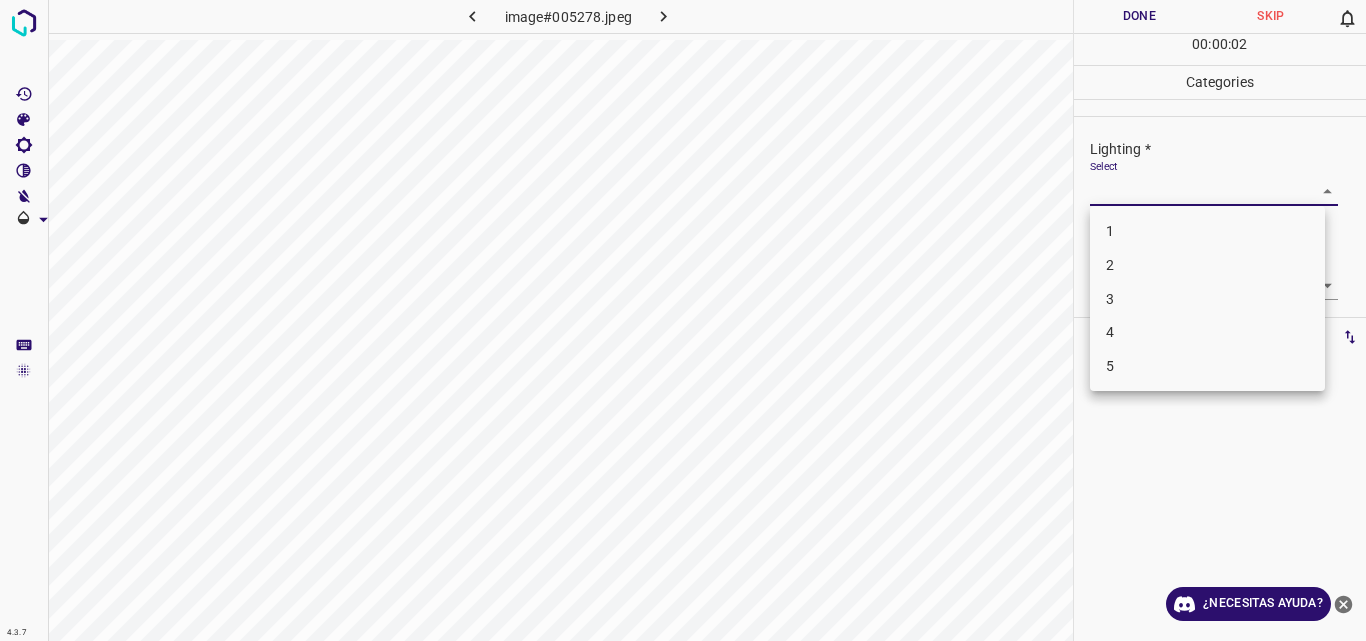 click on "3" at bounding box center (1207, 299) 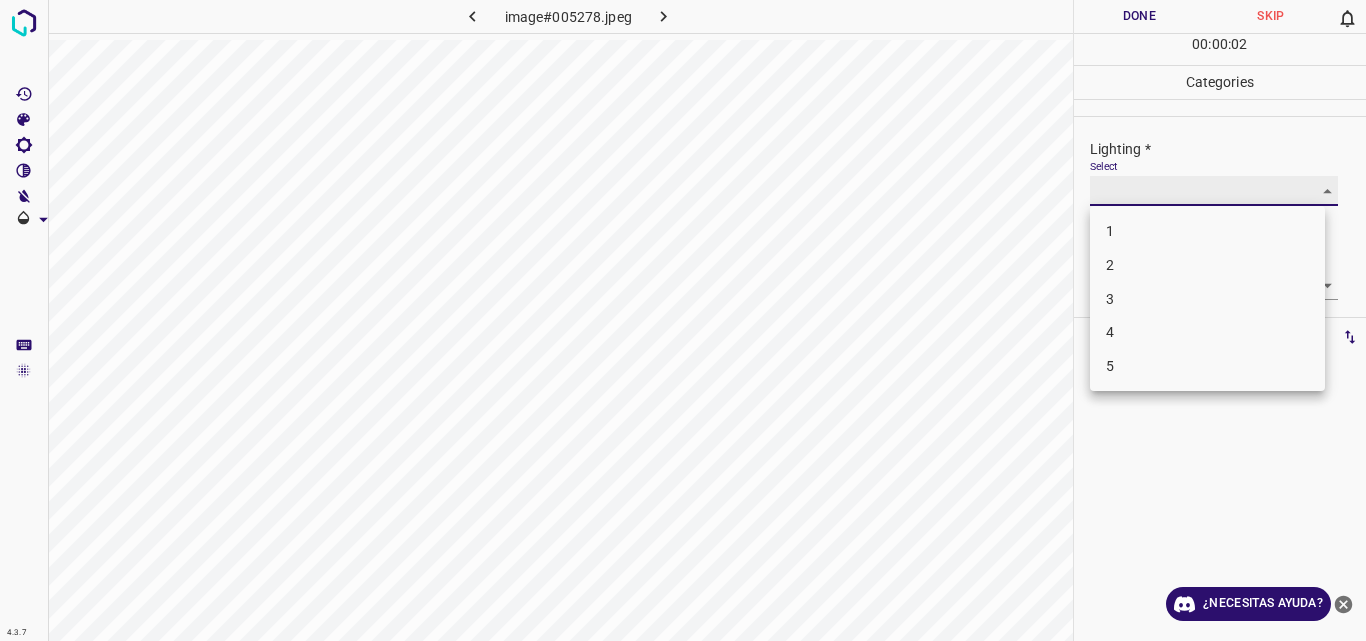 type on "3" 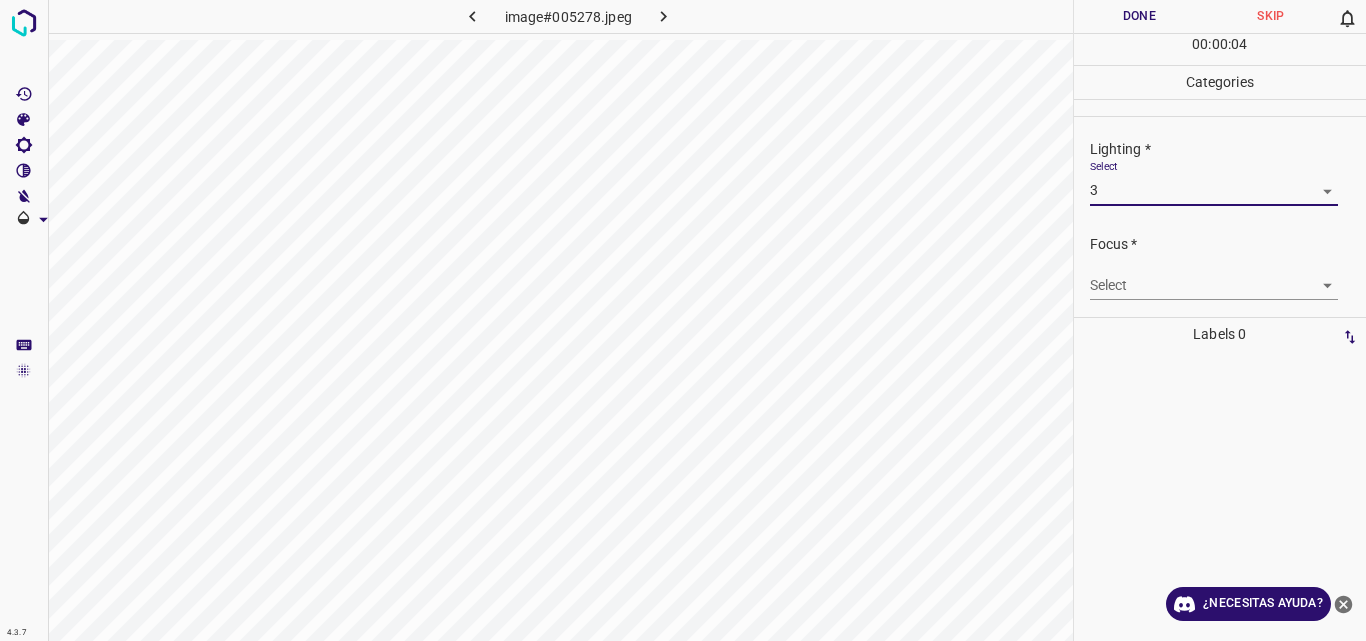 click on "4.3.7 image#005278.jpeg Done Skip 0 00   : 00   : 04   Categories Lighting *  Select 3 3 Focus *  Select ​ Overall *  Select ​ Labels   0 Categories 1 Lighting 2 Focus 3 Overall Tools Space Change between modes (Draw & Edit) I Auto labeling R Restore zoom M Zoom in N Zoom out Delete Delete selecte label Filters Z Restore filters X Saturation filter C Brightness filter V Contrast filter B Gray scale filter General O Download ¿Necesitas ayuda? Original text Rate this translation Your feedback will be used to help improve Google Translate - Texto - Esconder - Borrar" at bounding box center (683, 320) 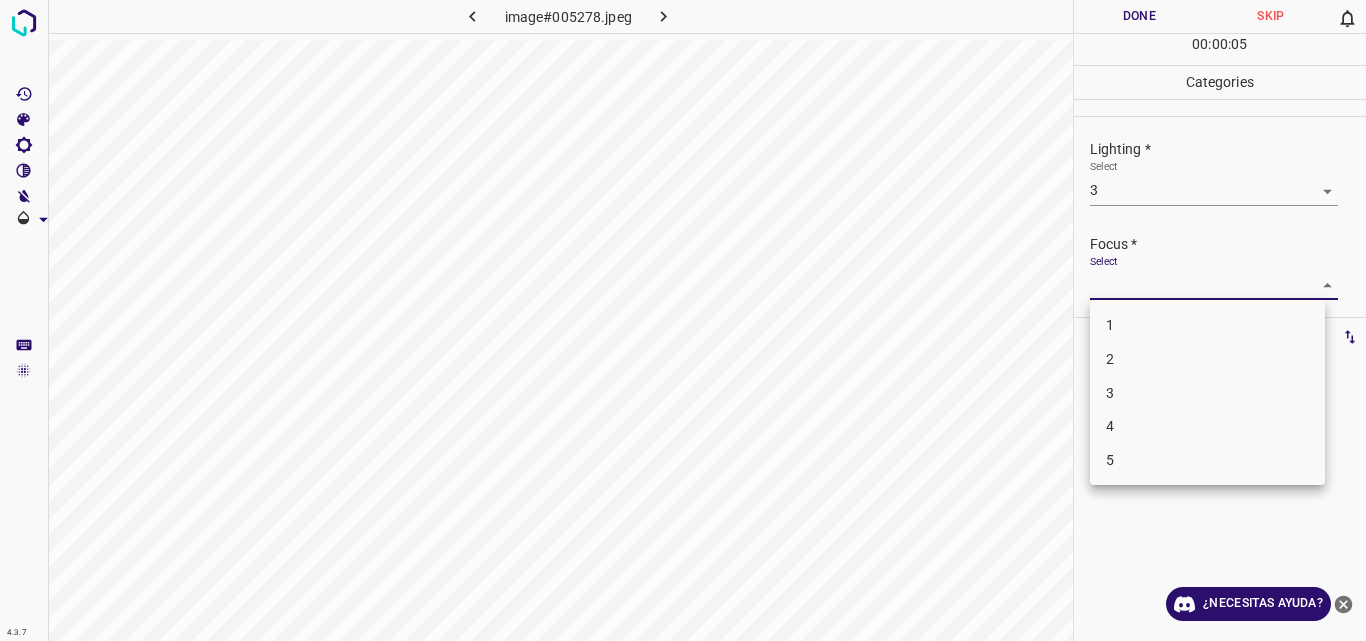 click on "3" at bounding box center (1207, 393) 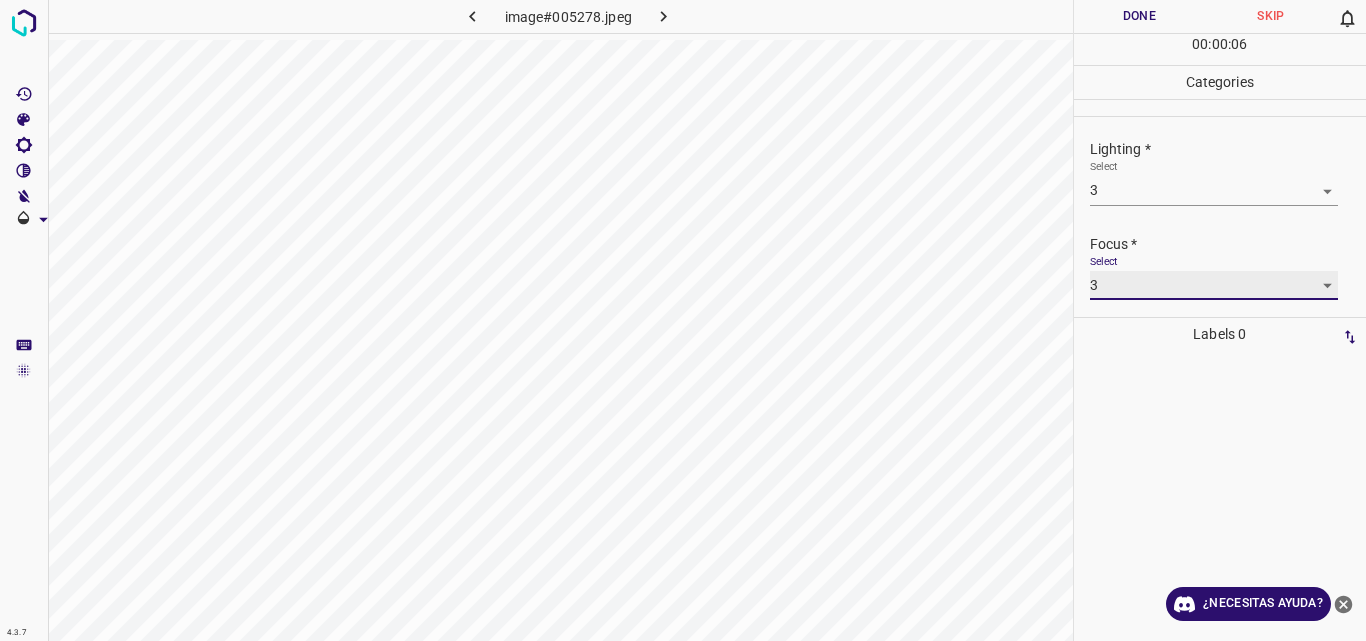 type on "3" 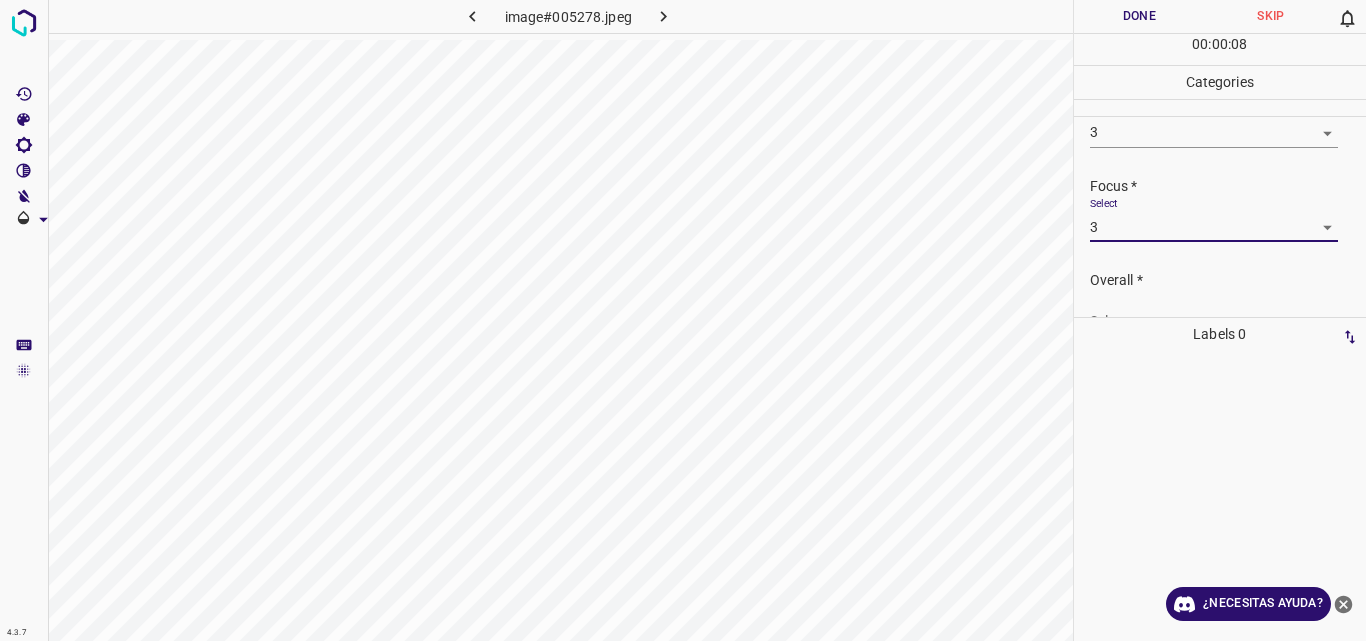 scroll, scrollTop: 98, scrollLeft: 0, axis: vertical 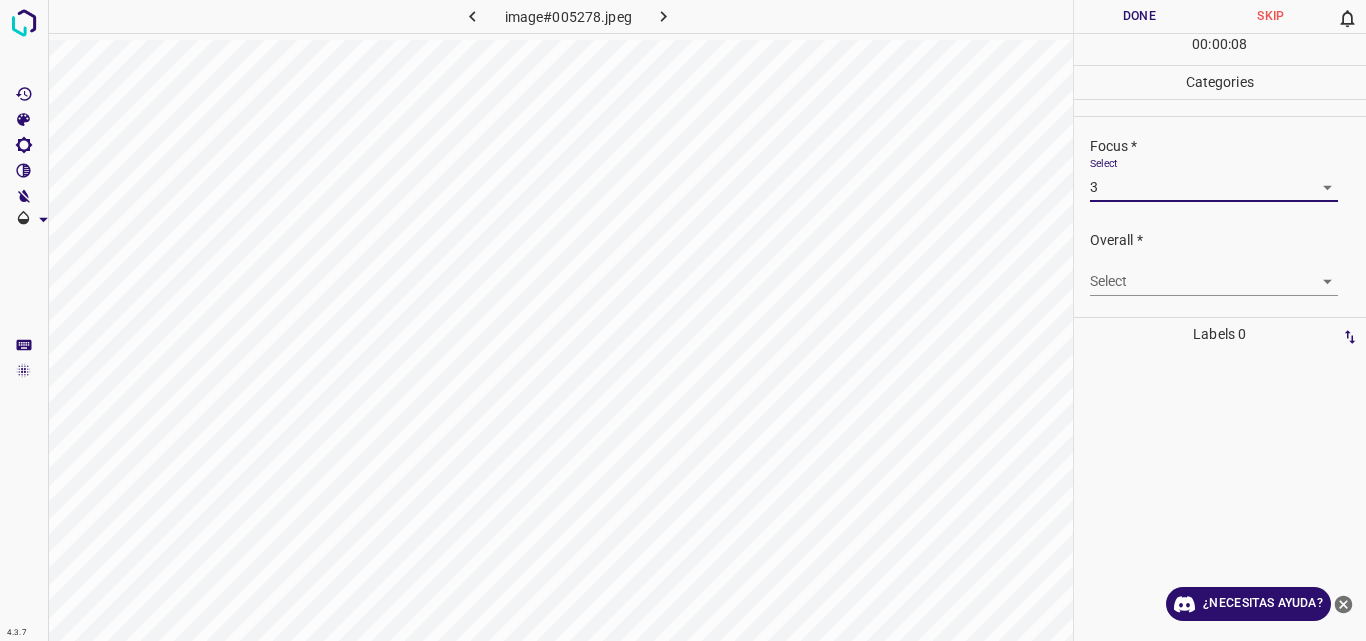 click on "Select ​" at bounding box center (1228, 273) 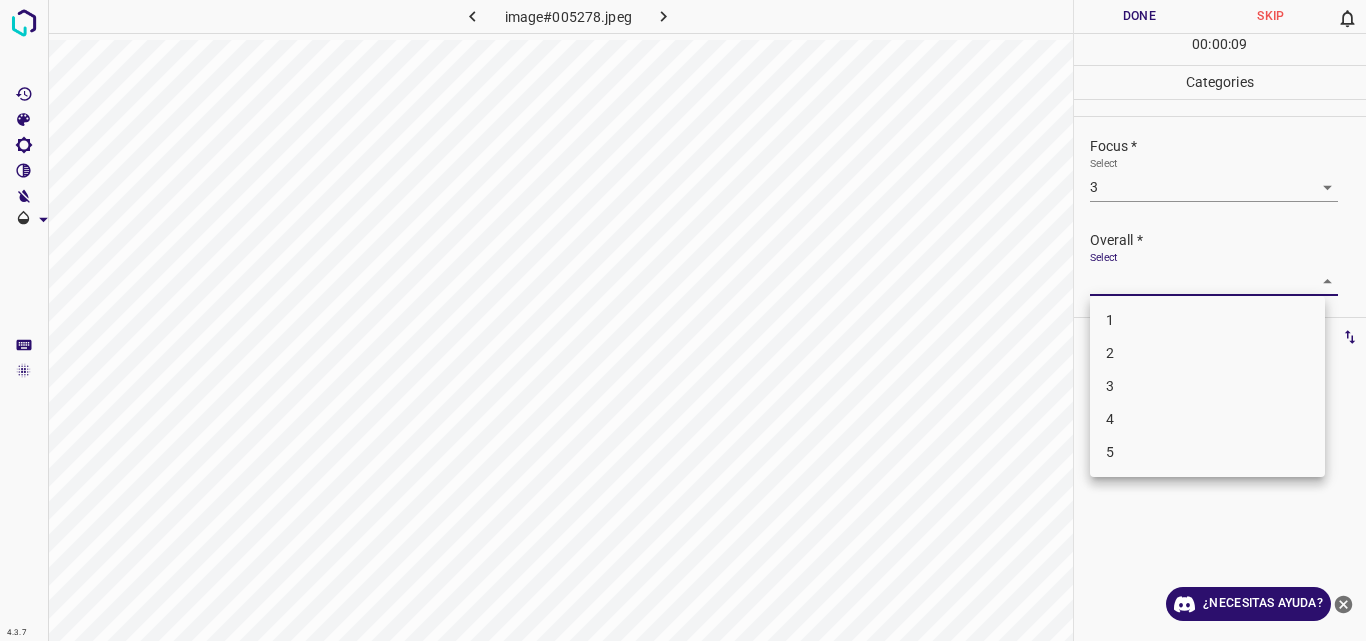 click on "4.3.7 image#005278.jpeg Done Skip 0 00   : 00   : 09   Categories Lighting *  Select 3 3 Focus *  Select 3 3 Overall *  Select ​ Labels   0 Categories 1 Lighting 2 Focus 3 Overall Tools Space Change between modes (Draw & Edit) I Auto labeling R Restore zoom M Zoom in N Zoom out Delete Delete selecte label Filters Z Restore filters X Saturation filter C Brightness filter V Contrast filter B Gray scale filter General O Download ¿Necesitas ayuda? Original text Rate this translation Your feedback will be used to help improve Google Translate - Texto - Esconder - Borrar 1 2 3 4 5" at bounding box center (683, 320) 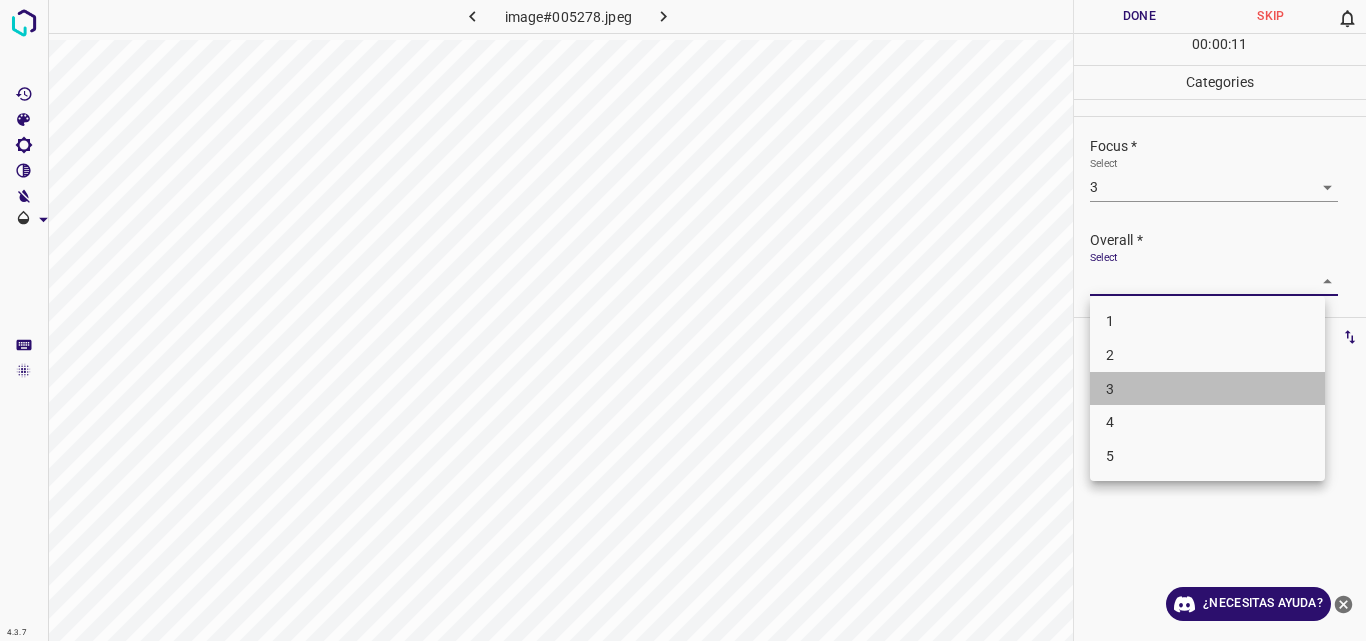 click on "3" at bounding box center (1207, 389) 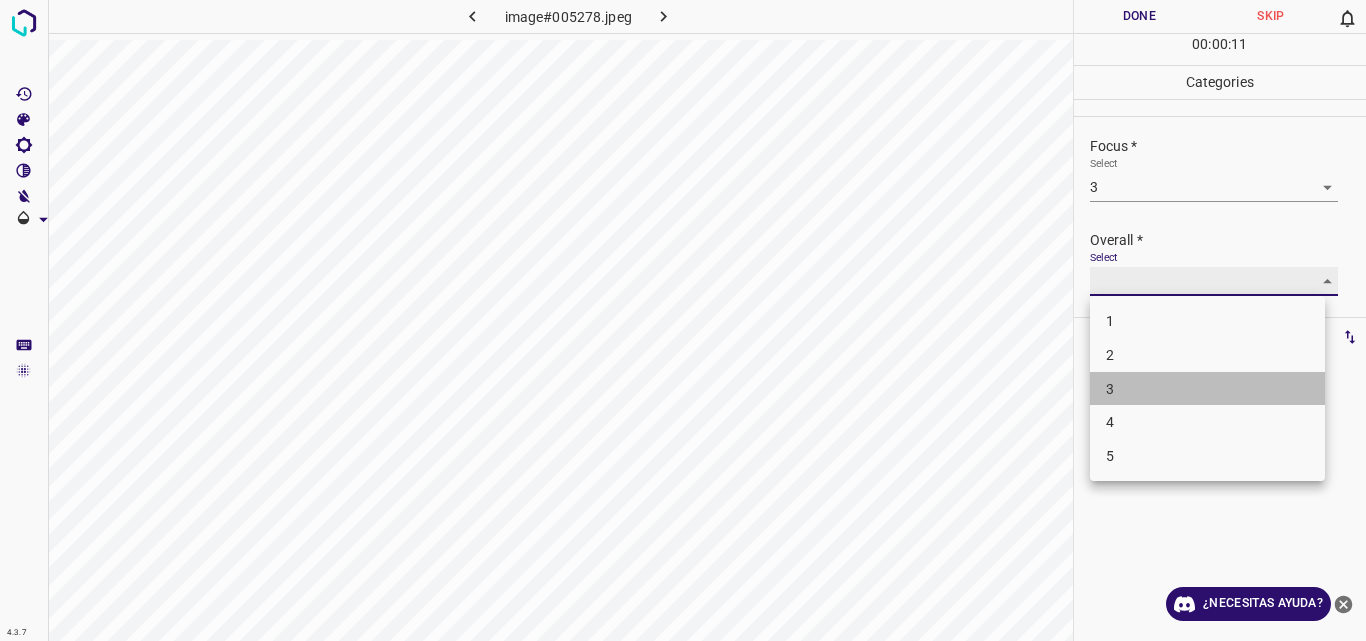 type on "3" 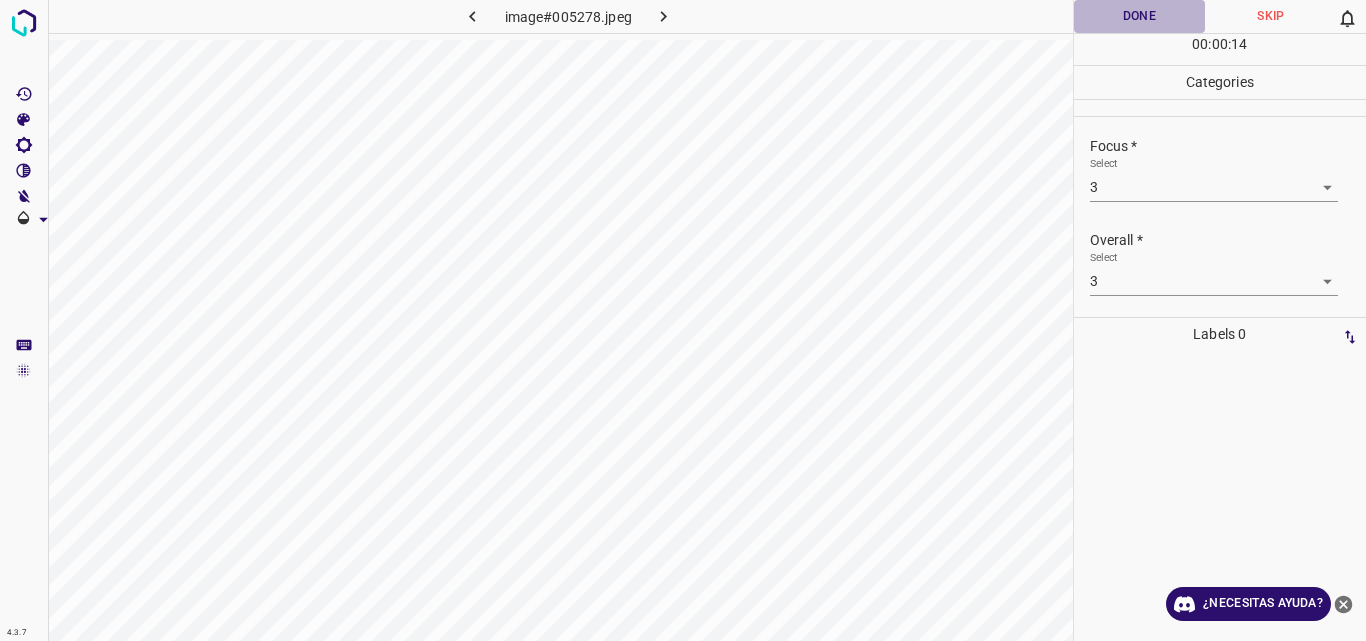 click on "Done" at bounding box center [1140, 16] 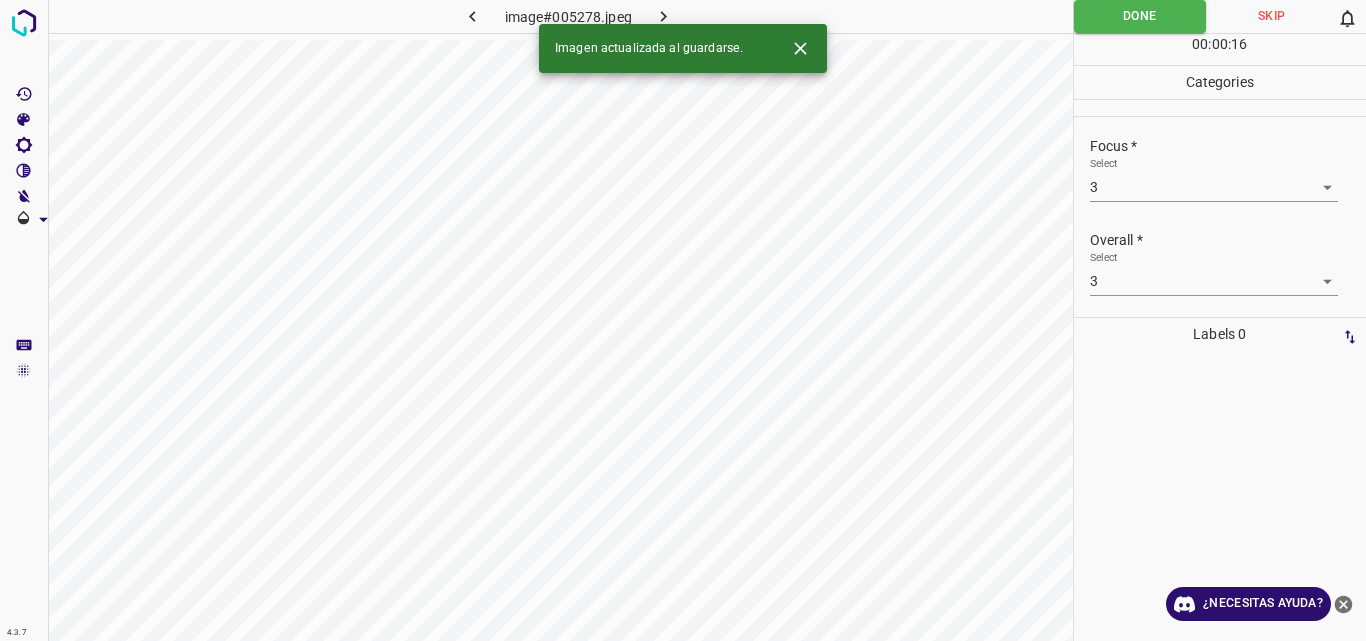 click 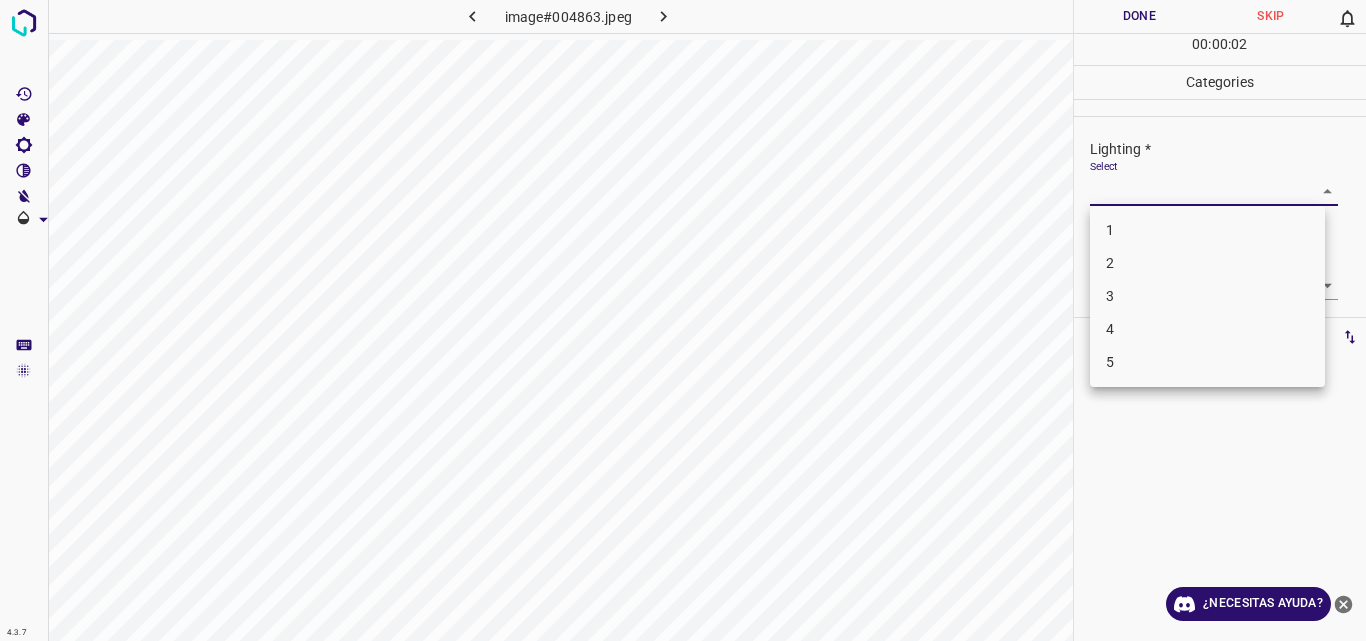click on "4.3.7 image#004863.jpeg Done Skip 0 00   : 00   : 02   Categories Lighting *  Select ​ Focus *  Select ​ Overall *  Select ​ Labels   0 Categories 1 Lighting 2 Focus 3 Overall Tools Space Change between modes (Draw & Edit) I Auto labeling R Restore zoom M Zoom in N Zoom out Delete Delete selecte label Filters Z Restore filters X Saturation filter C Brightness filter V Contrast filter B Gray scale filter General O Download ¿Necesitas ayuda? Original text Rate this translation Your feedback will be used to help improve Google Translate - Texto - Esconder - Borrar 1 2 3 4 5" at bounding box center (683, 320) 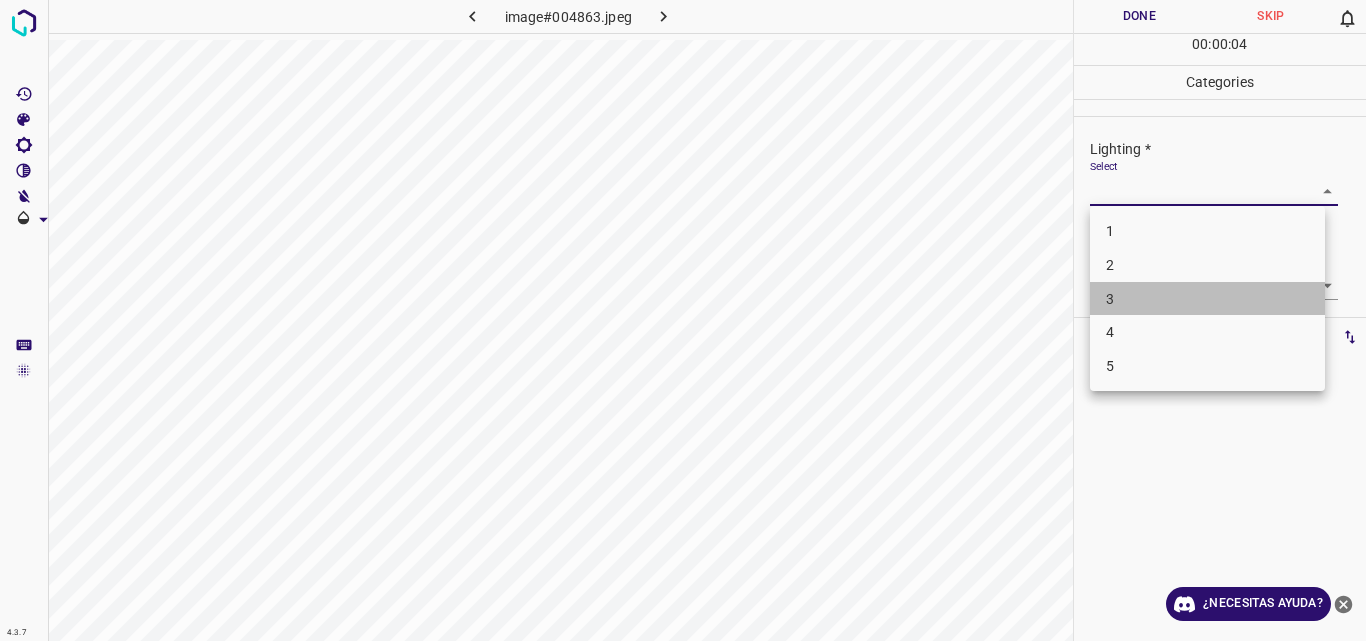 click on "3" at bounding box center [1207, 299] 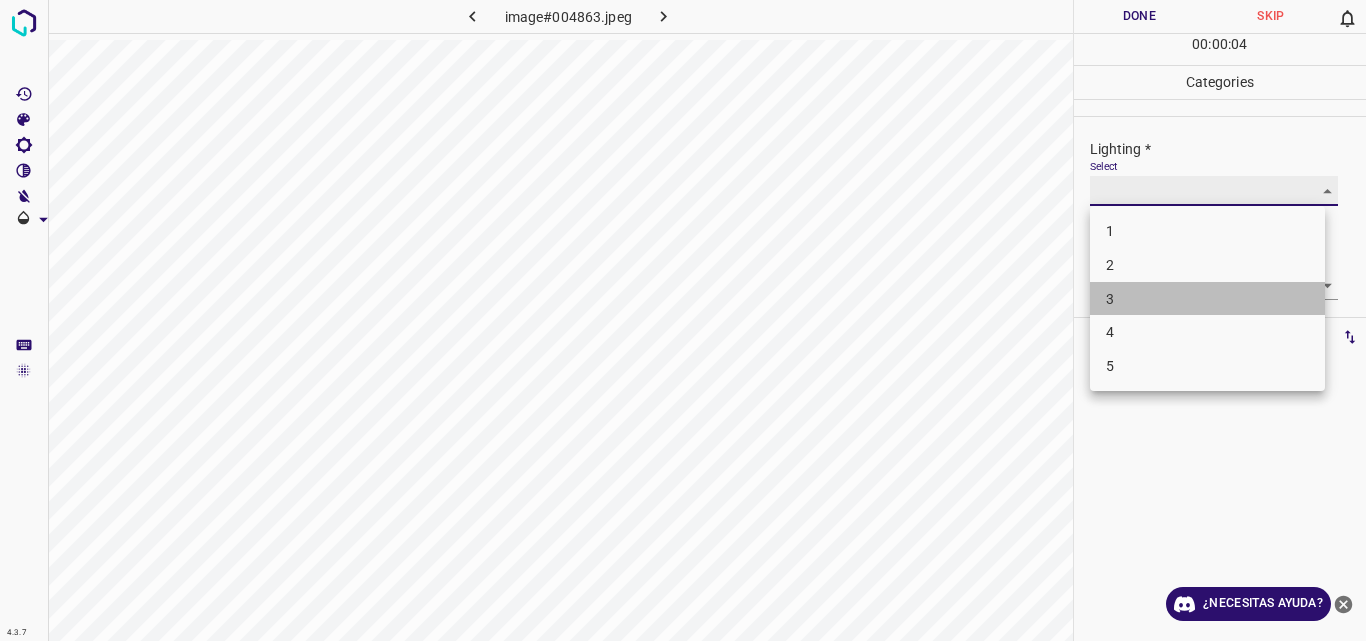 type on "3" 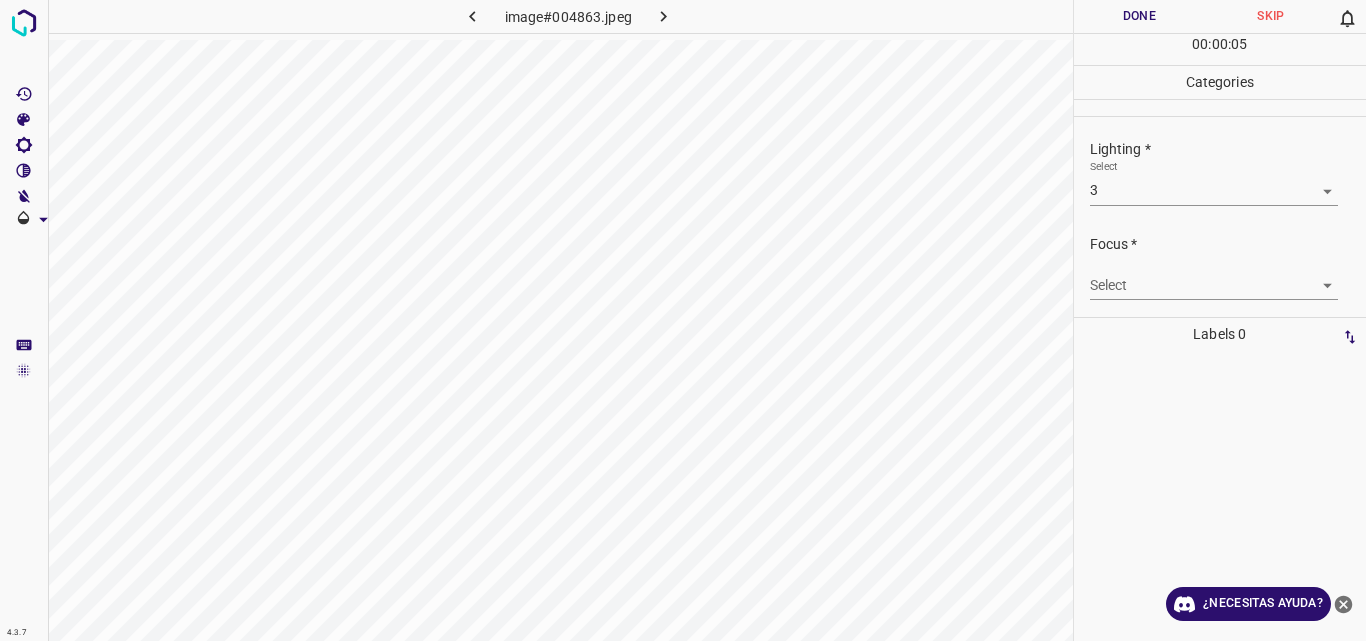 click on "Select ​" at bounding box center [1228, 277] 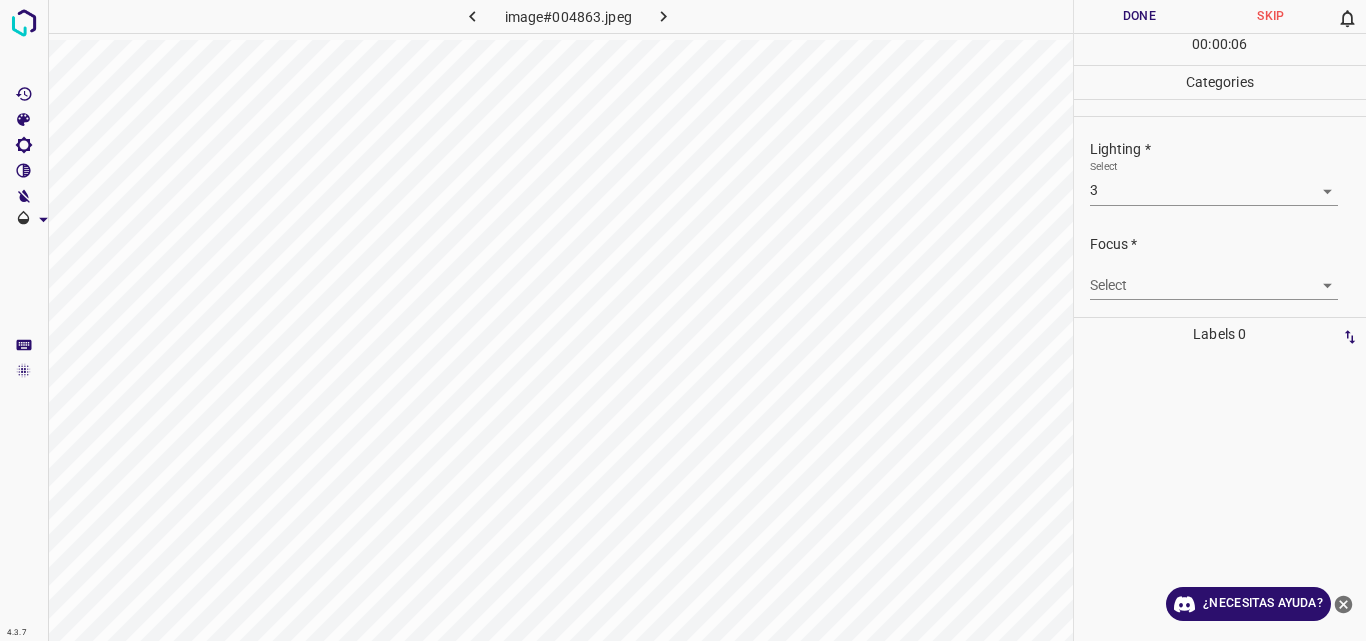 click on "4.3.7 image#004863.jpeg Done Skip 0 00   : 00   : 06   Categories Lighting *  Select 3 3 Focus *  Select ​ Overall *  Select ​ Labels   0 Categories 1 Lighting 2 Focus 3 Overall Tools Space Change between modes (Draw & Edit) I Auto labeling R Restore zoom M Zoom in N Zoom out Delete Delete selecte label Filters Z Restore filters X Saturation filter C Brightness filter V Contrast filter B Gray scale filter General O Download ¿Necesitas ayuda? Original text Rate this translation Your feedback will be used to help improve Google Translate - Texto - Esconder - Borrar" at bounding box center [683, 320] 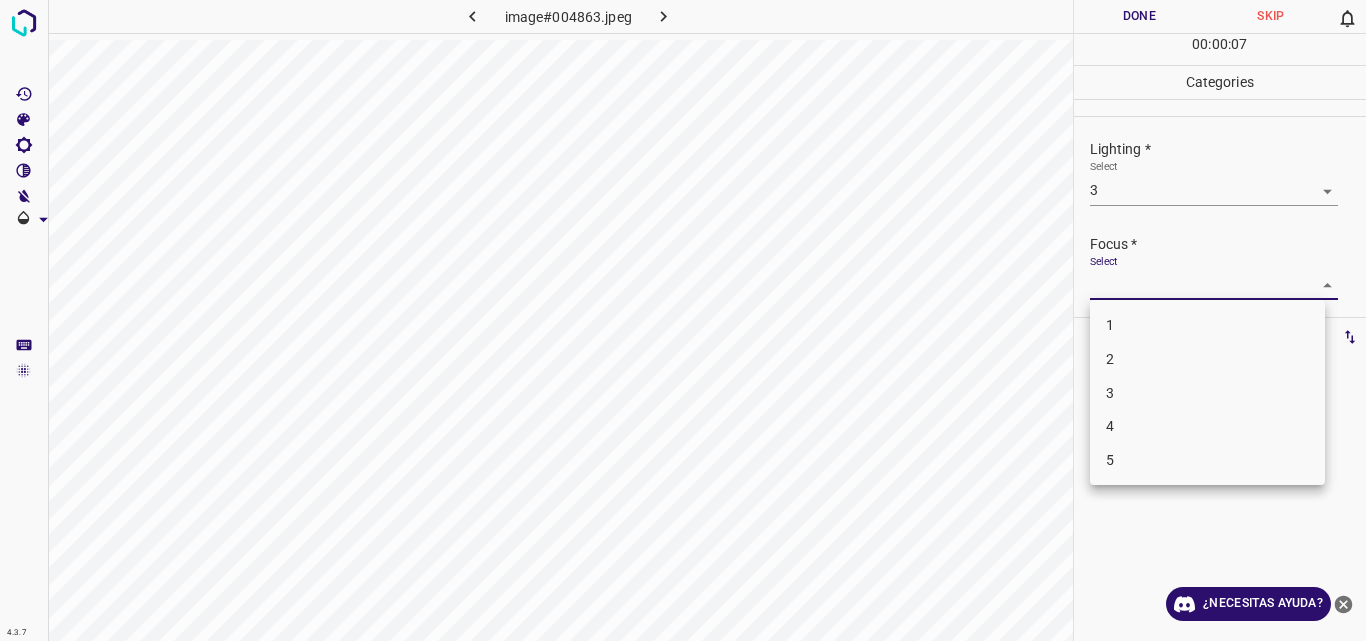 click on "3" at bounding box center [1207, 393] 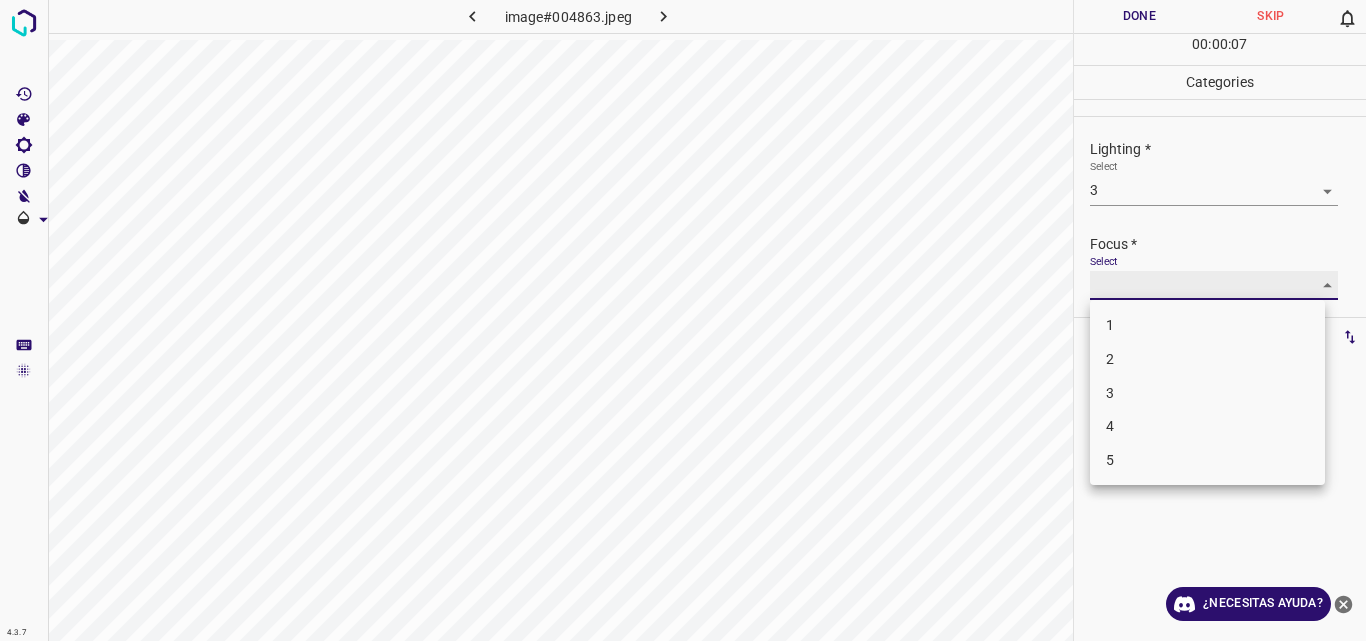 type on "3" 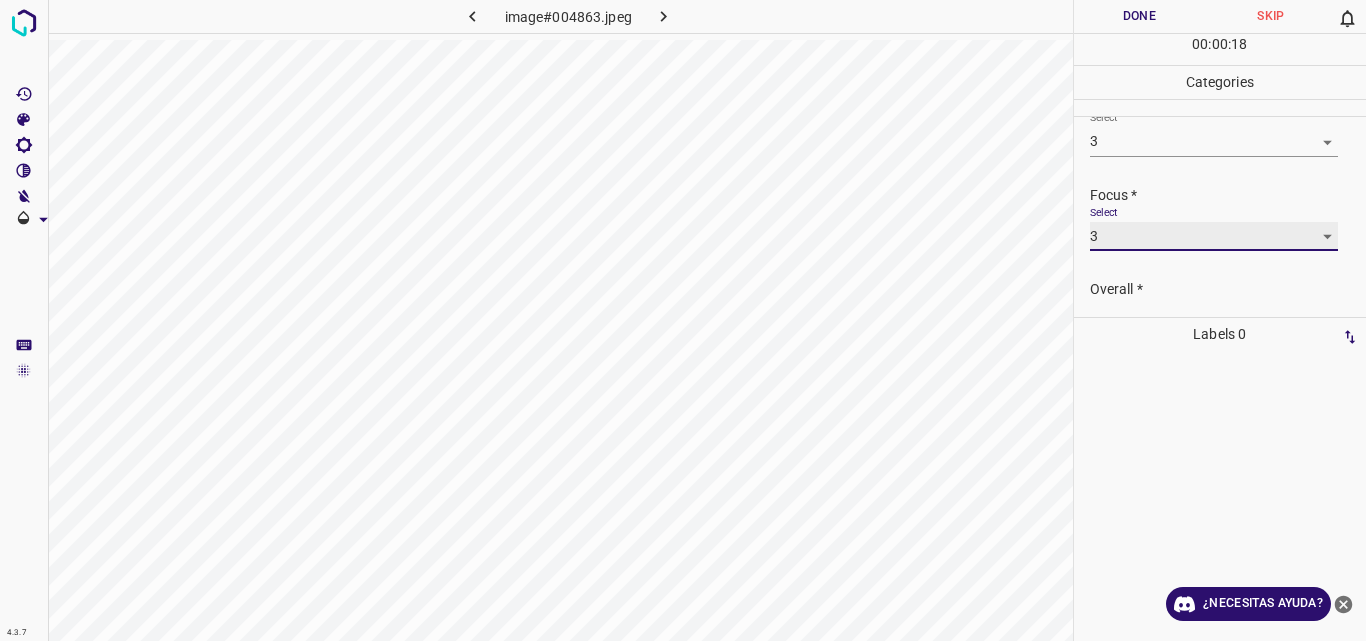 scroll, scrollTop: 98, scrollLeft: 0, axis: vertical 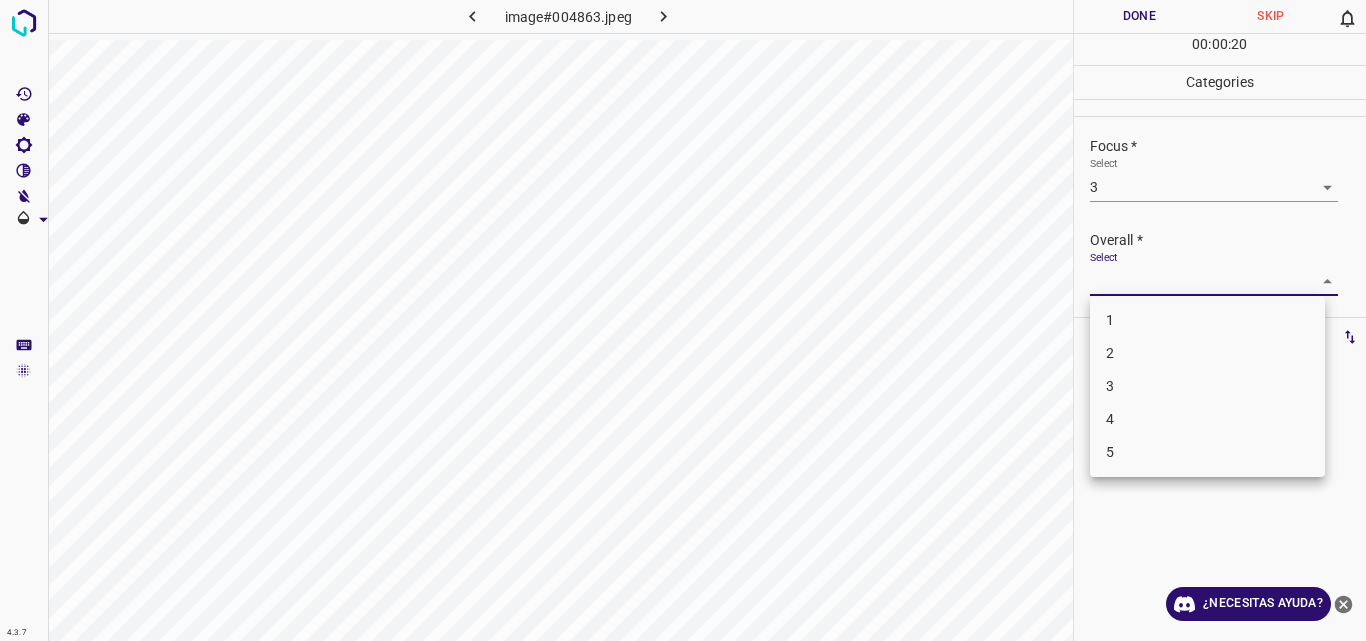 click on "4.3.7 image#004863.jpeg Done Skip 0 00   : 00   : 20   Categories Lighting *  Select 3 3 Focus *  Select 3 3 Overall *  Select ​ Labels   0 Categories 1 Lighting 2 Focus 3 Overall Tools Space Change between modes (Draw & Edit) I Auto labeling R Restore zoom M Zoom in N Zoom out Delete Delete selecte label Filters Z Restore filters X Saturation filter C Brightness filter V Contrast filter B Gray scale filter General O Download ¿Necesitas ayuda? Original text Rate this translation Your feedback will be used to help improve Google Translate - Texto - Esconder - Borrar 1 2 3 4 5" at bounding box center (683, 320) 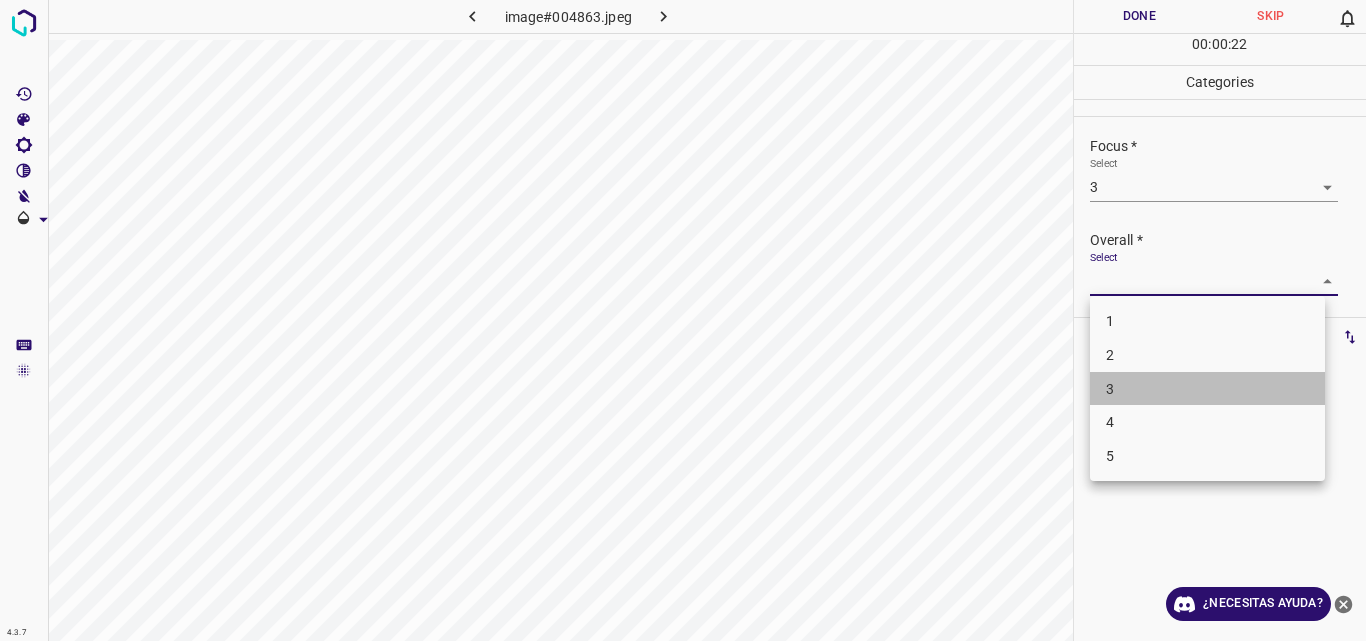click on "3" at bounding box center (1207, 389) 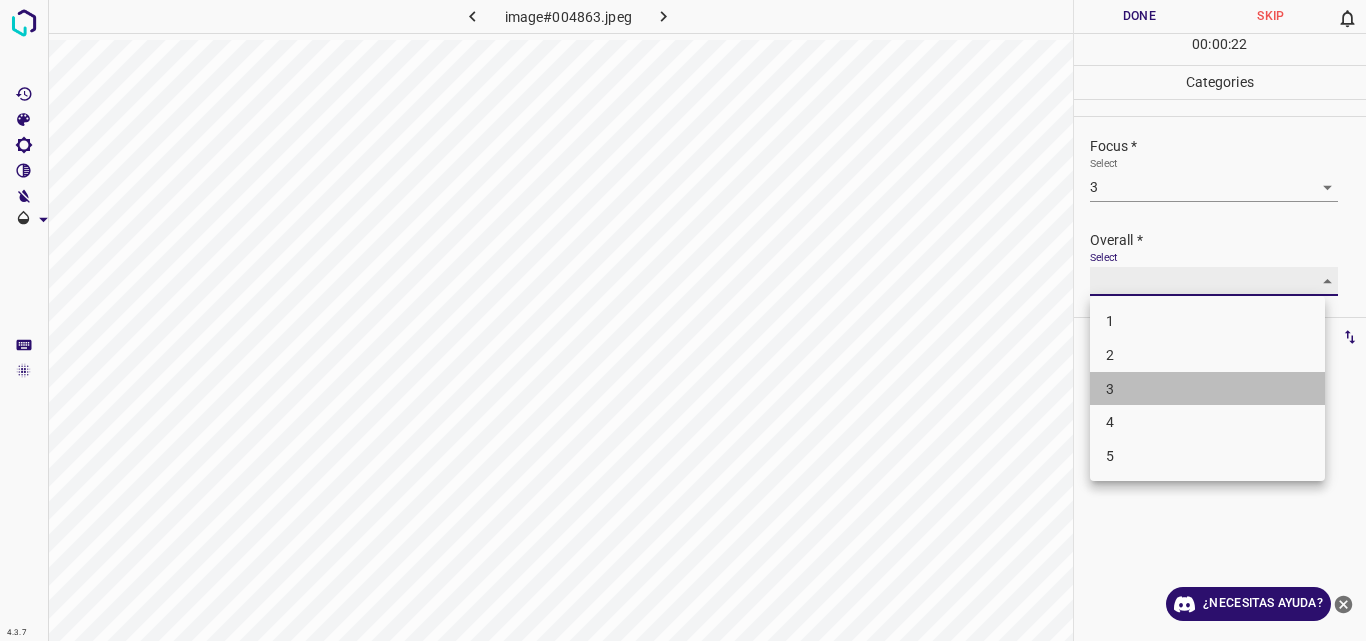 type on "3" 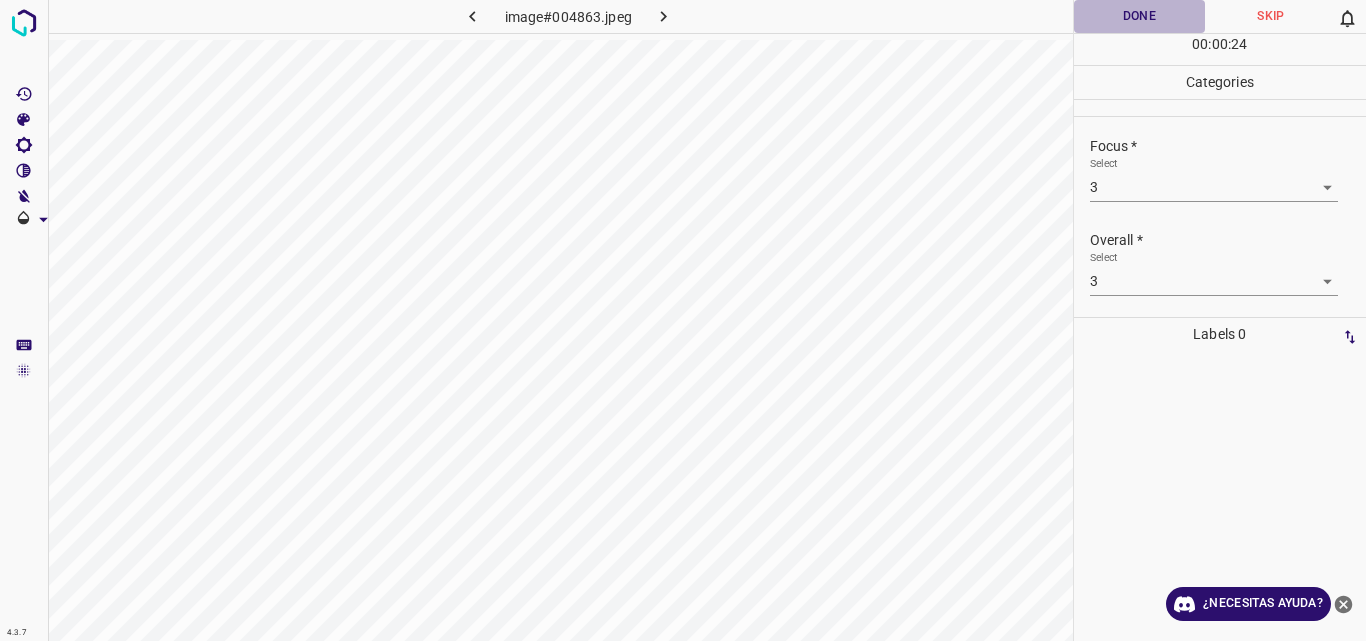 click on "Done" at bounding box center (1140, 16) 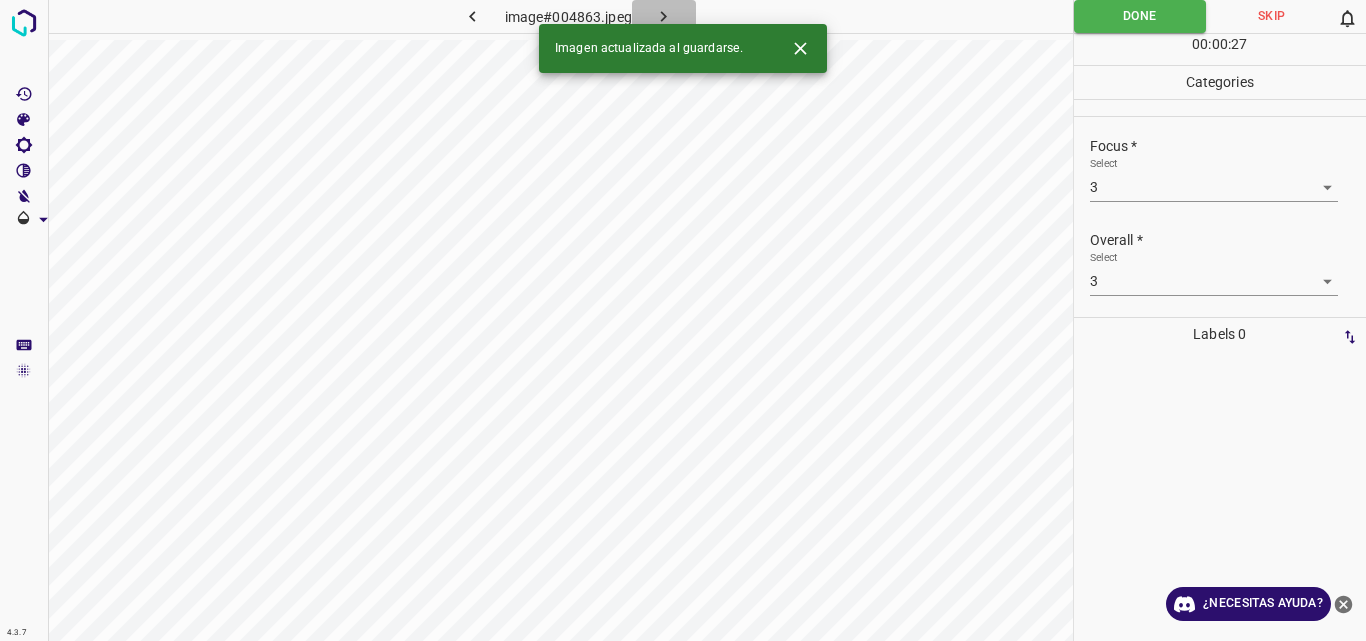 click 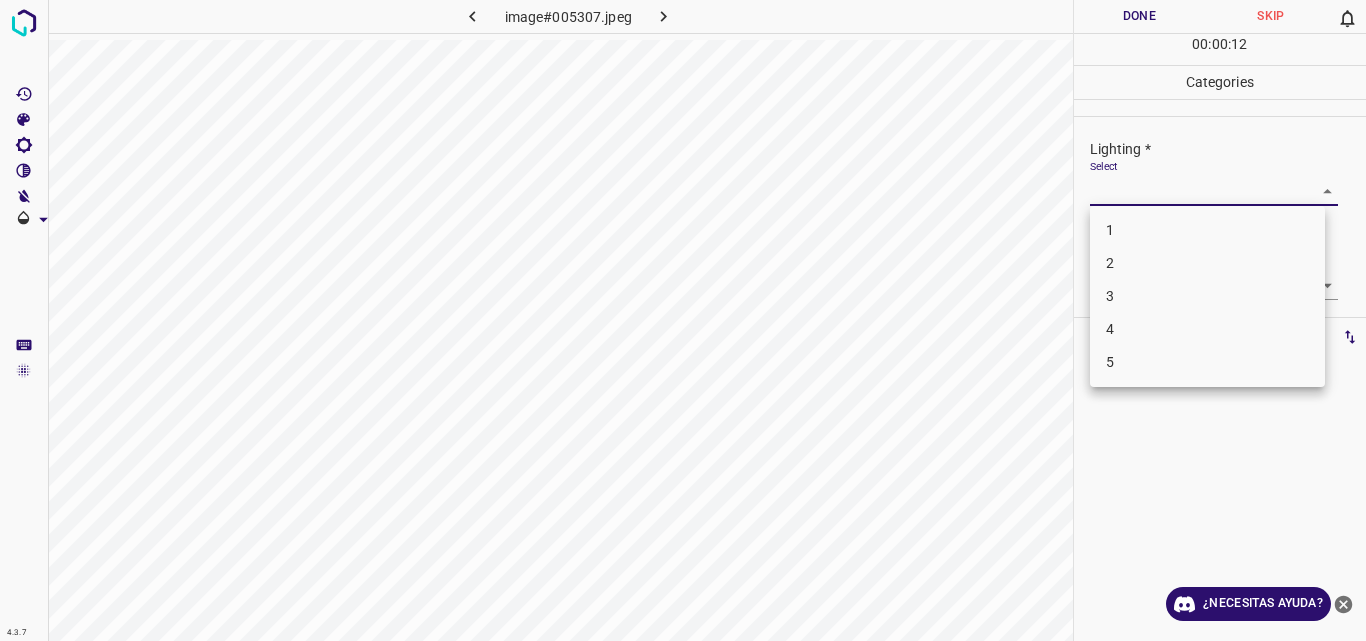 click on "4.3.7 image#005307.jpeg Done Skip 0 00   : 00   : 12   Categories Lighting *  Select ​ Focus *  Select ​ Overall *  Select ​ Labels   0 Categories 1 Lighting 2 Focus 3 Overall Tools Space Change between modes (Draw & Edit) I Auto labeling R Restore zoom M Zoom in N Zoom out Delete Delete selecte label Filters Z Restore filters X Saturation filter C Brightness filter V Contrast filter B Gray scale filter General O Download ¿Necesitas ayuda? Original text Rate this translation Your feedback will be used to help improve Google Translate - Texto - Esconder - Borrar 1 2 3 4 5" at bounding box center (683, 320) 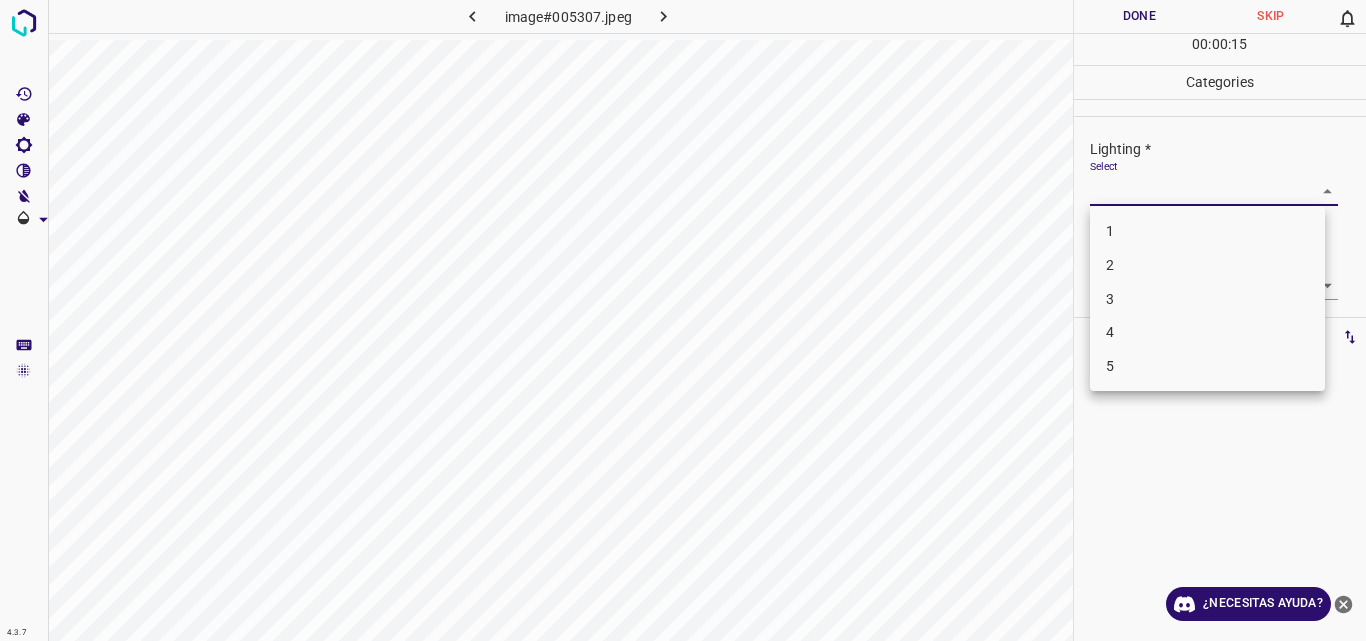 click on "2" at bounding box center [1207, 265] 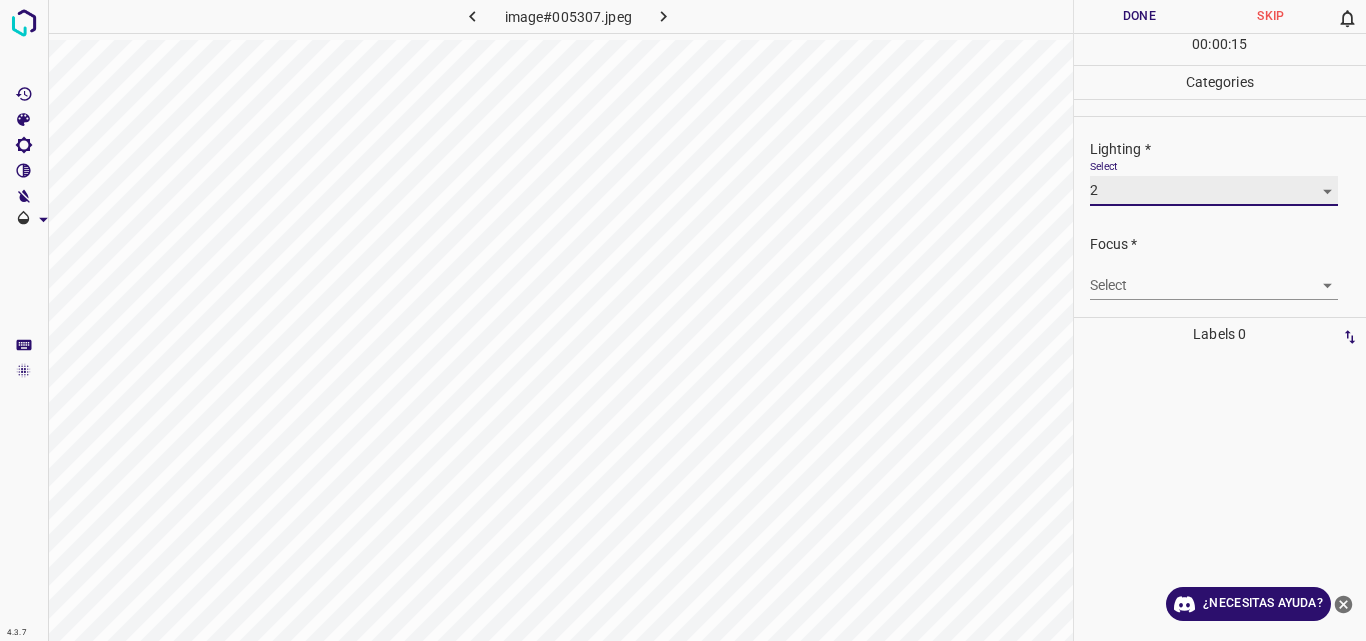 type on "2" 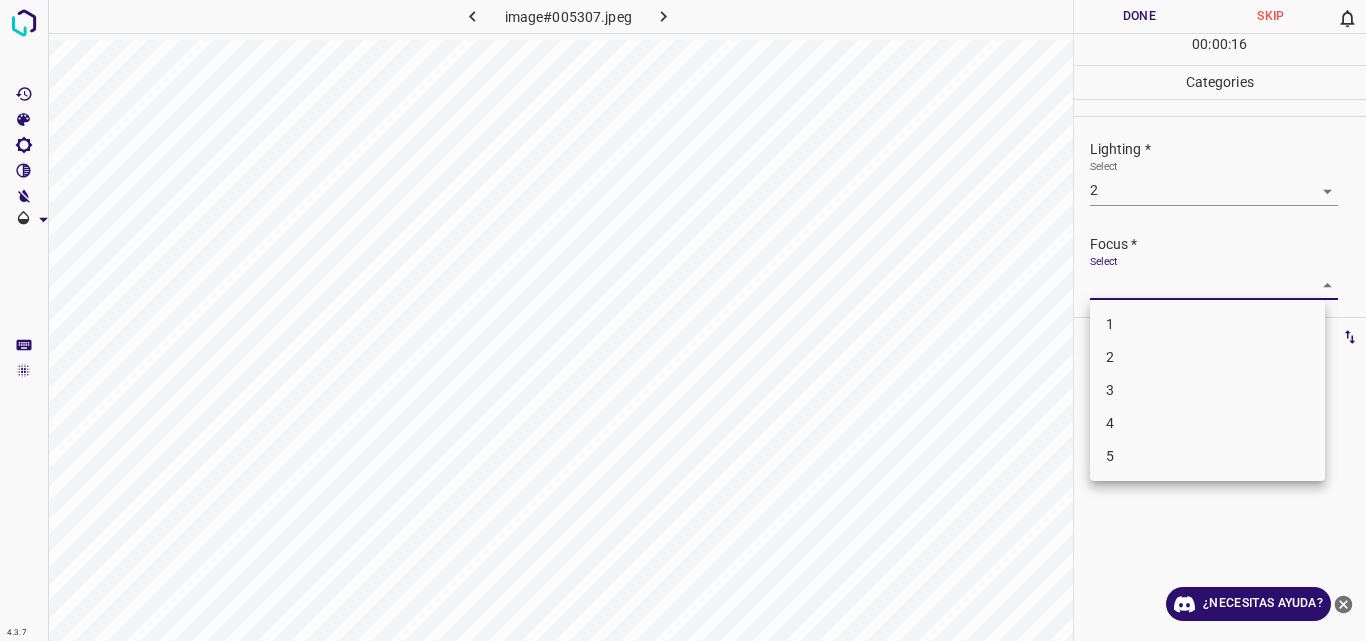 click on "4.3.7 image#005307.jpeg Done Skip 0 00   : 00   : 16   Categories Lighting *  Select 2 2 Focus *  Select ​ Overall *  Select ​ Labels   0 Categories 1 Lighting 2 Focus 3 Overall Tools Space Change between modes (Draw & Edit) I Auto labeling R Restore zoom M Zoom in N Zoom out Delete Delete selecte label Filters Z Restore filters X Saturation filter C Brightness filter V Contrast filter B Gray scale filter General O Download ¿Necesitas ayuda? Original text Rate this translation Your feedback will be used to help improve Google Translate - Texto - Esconder - Borrar 1 2 3 4 5" at bounding box center (683, 320) 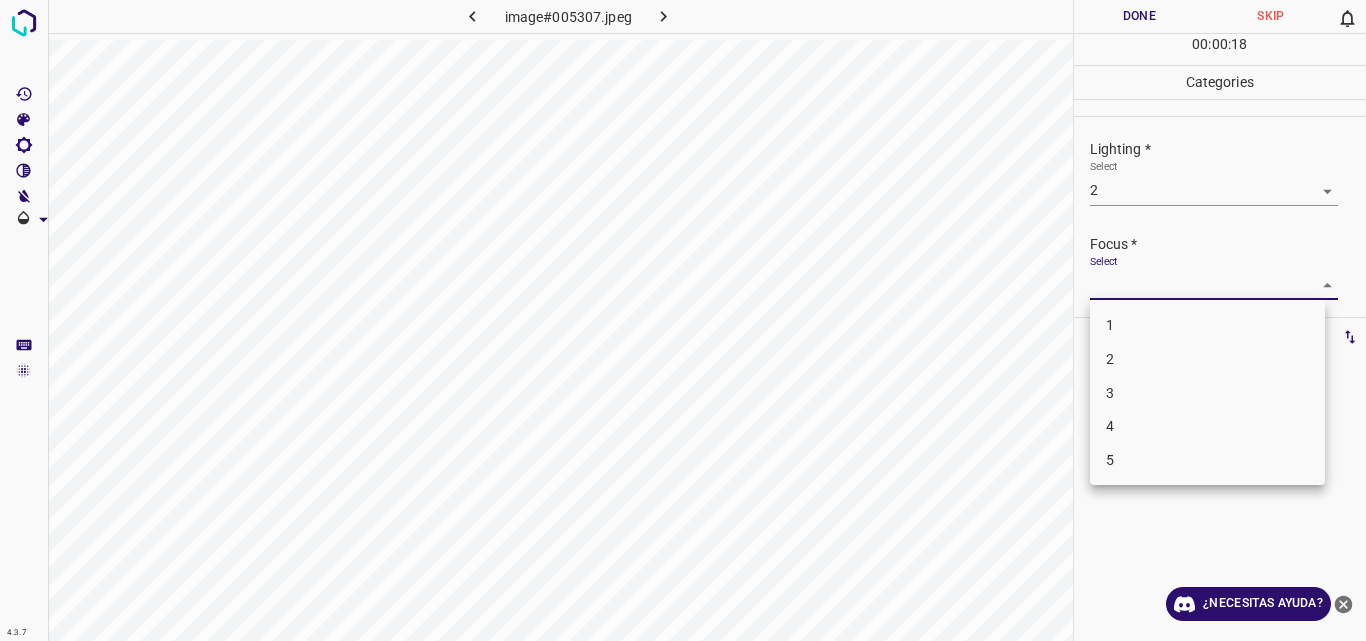 click on "2" at bounding box center [1207, 359] 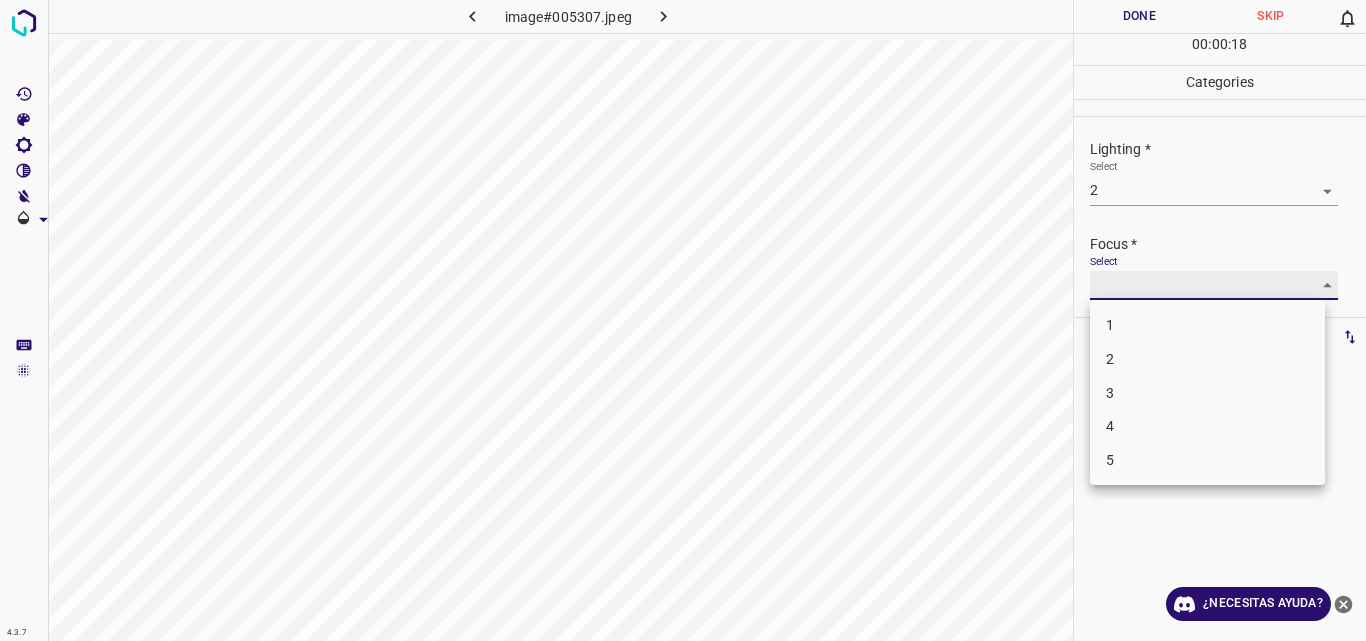 type on "2" 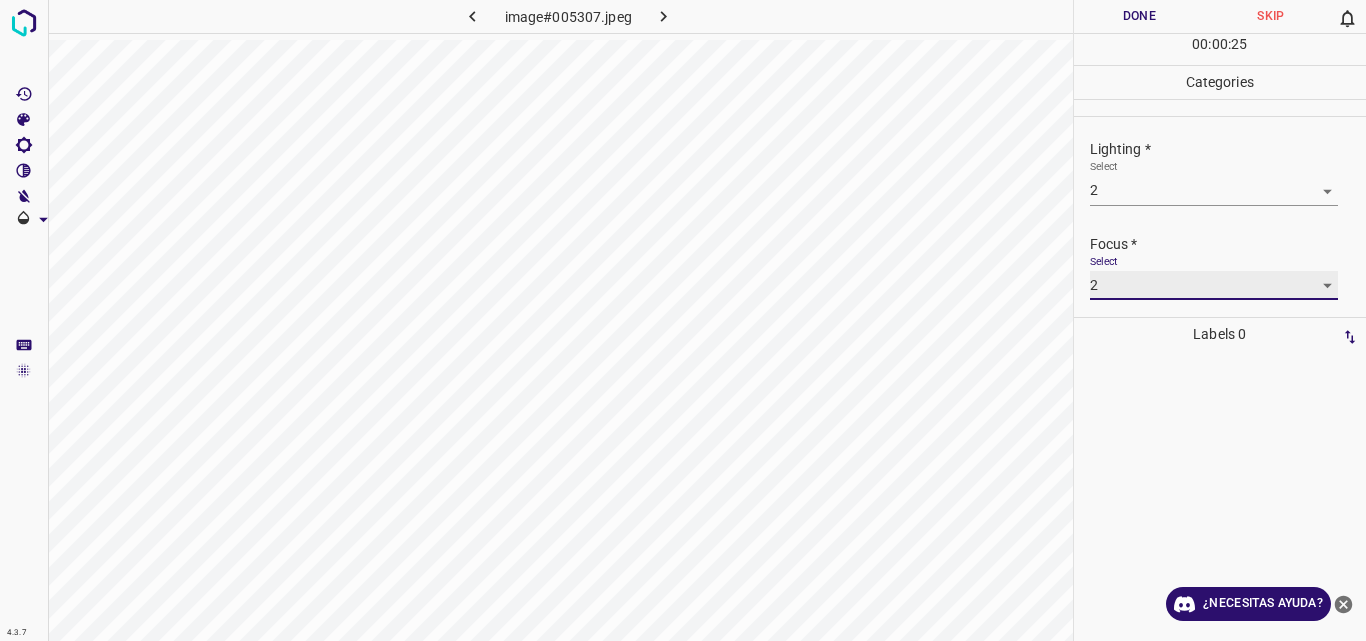 scroll, scrollTop: 98, scrollLeft: 0, axis: vertical 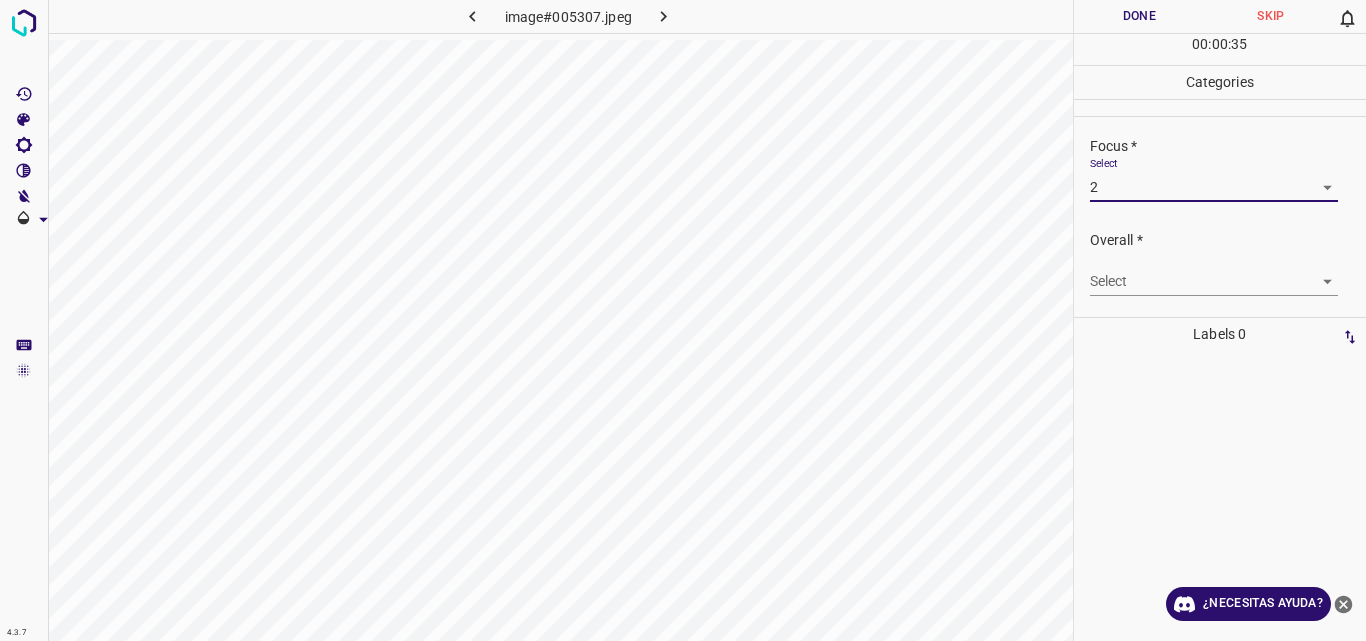click on "4.3.7 image#005307.jpeg Done Skip 0 00   : 00   : 35   Categories Lighting *  Select 2 2 Focus *  Select 2 2 Overall *  Select ​ Labels   0 Categories 1 Lighting 2 Focus 3 Overall Tools Space Change between modes (Draw & Edit) I Auto labeling R Restore zoom M Zoom in N Zoom out Delete Delete selecte label Filters Z Restore filters X Saturation filter C Brightness filter V Contrast filter B Gray scale filter General O Download ¿Necesitas ayuda? Original text Rate this translation Your feedback will be used to help improve Google Translate - Texto - Esconder - Borrar" at bounding box center (683, 320) 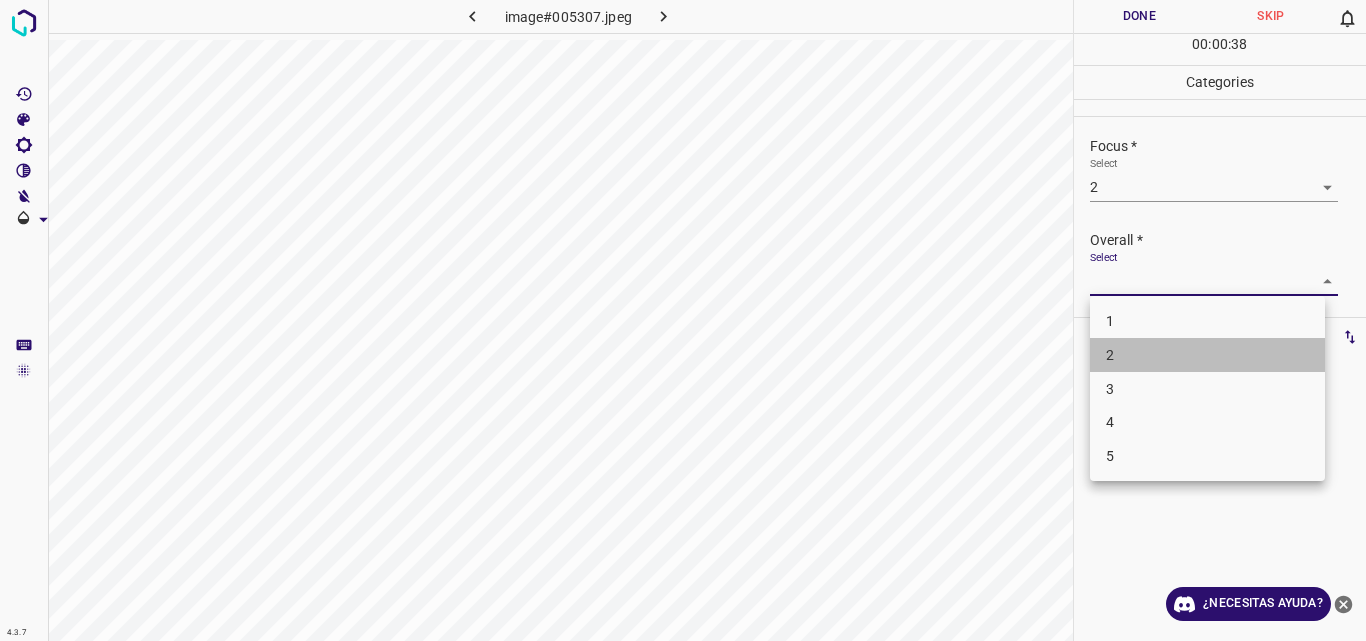 click on "2" at bounding box center (1207, 355) 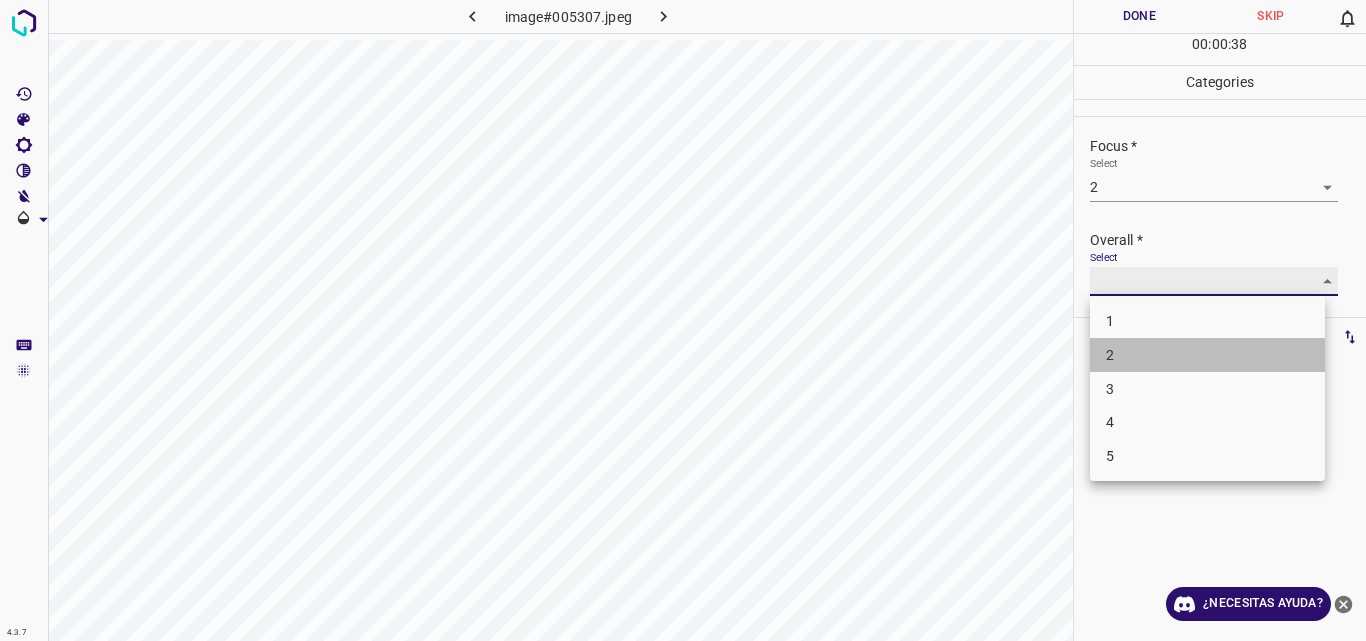 type on "2" 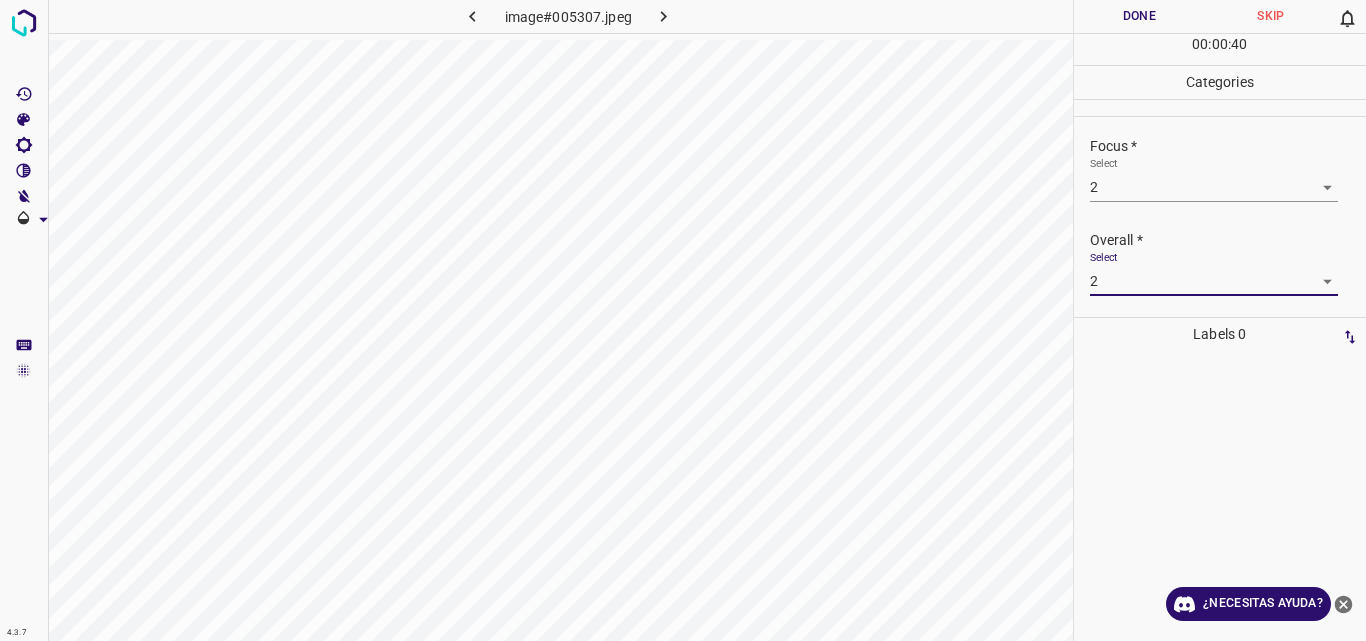 click on "Done" at bounding box center [1140, 16] 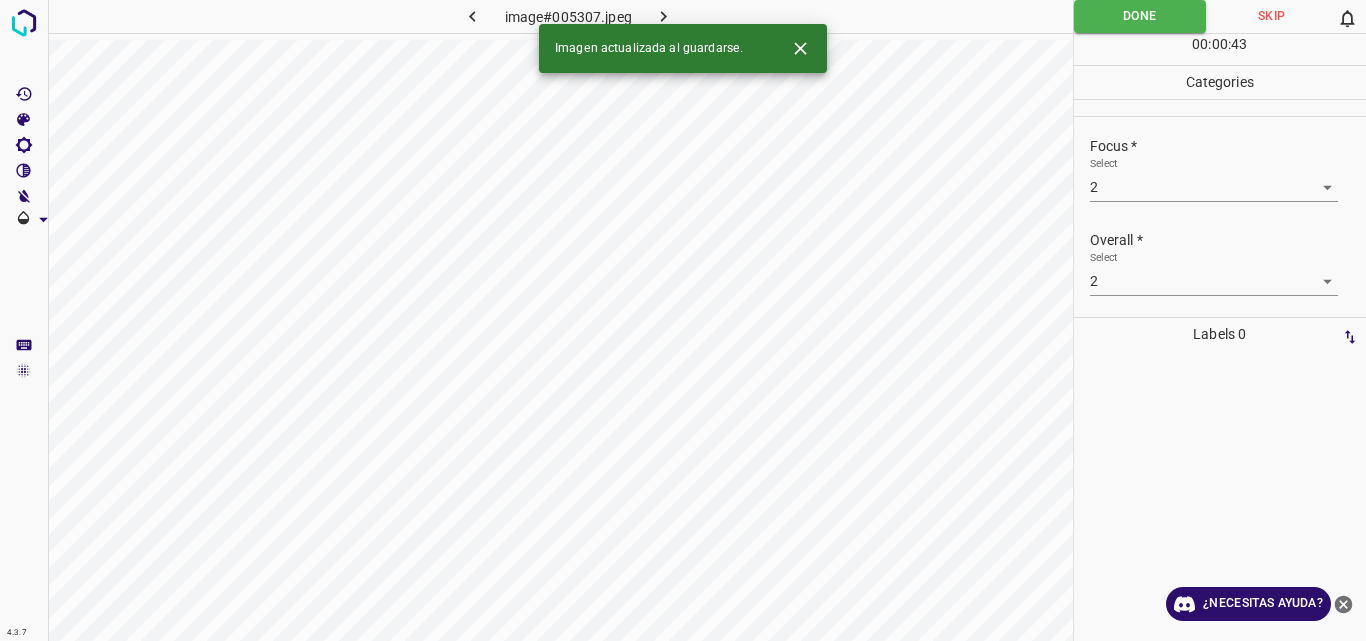 click 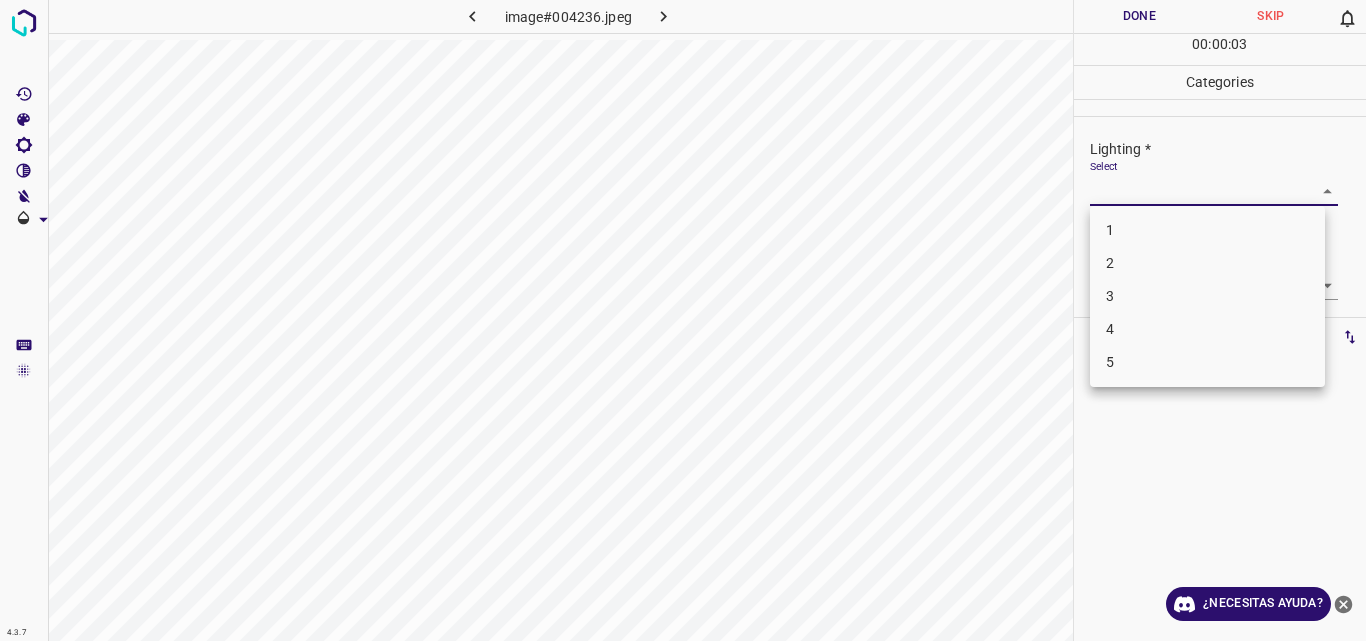 click on "4.3.7 image#004236.jpeg Done Skip 0 00   : 00   : 03   Categories Lighting *  Select ​ Focus *  Select ​ Overall *  Select ​ Labels   0 Categories 1 Lighting 2 Focus 3 Overall Tools Space Change between modes (Draw & Edit) I Auto labeling R Restore zoom M Zoom in N Zoom out Delete Delete selecte label Filters Z Restore filters X Saturation filter C Brightness filter V Contrast filter B Gray scale filter General O Download ¿Necesitas ayuda? Original text Rate this translation Your feedback will be used to help improve Google Translate - Texto - Esconder - Borrar 1 2 3 4 5" at bounding box center (683, 320) 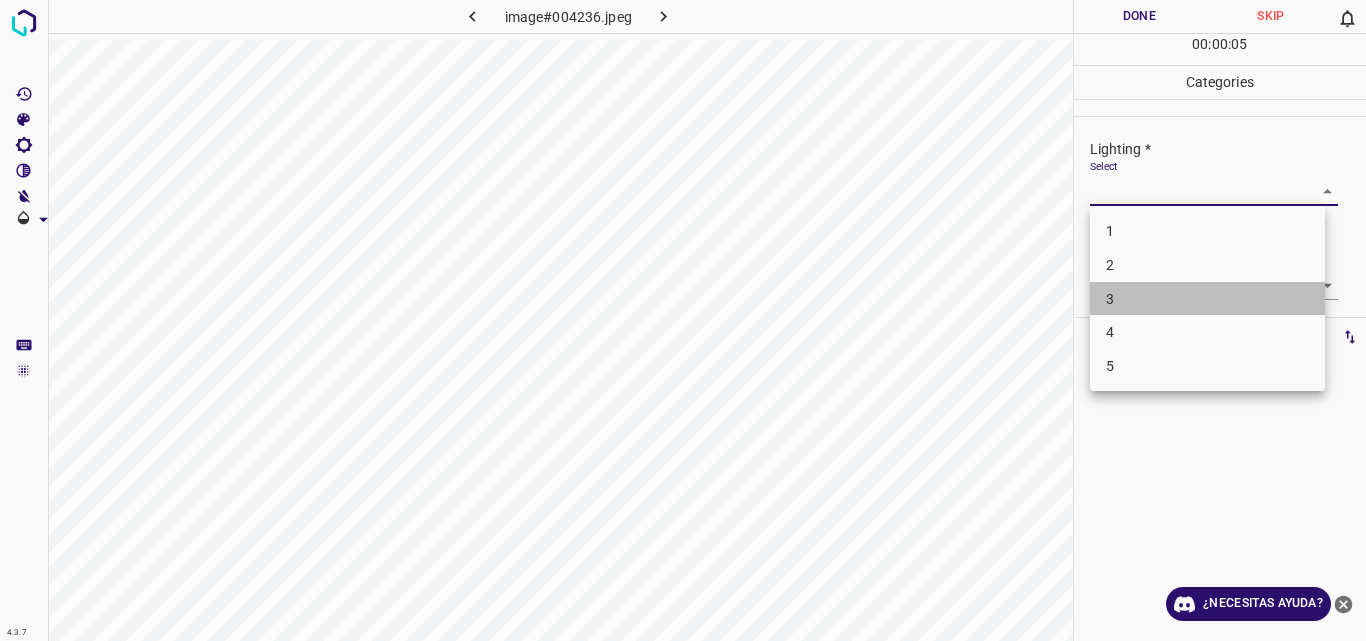 click on "3" at bounding box center [1207, 299] 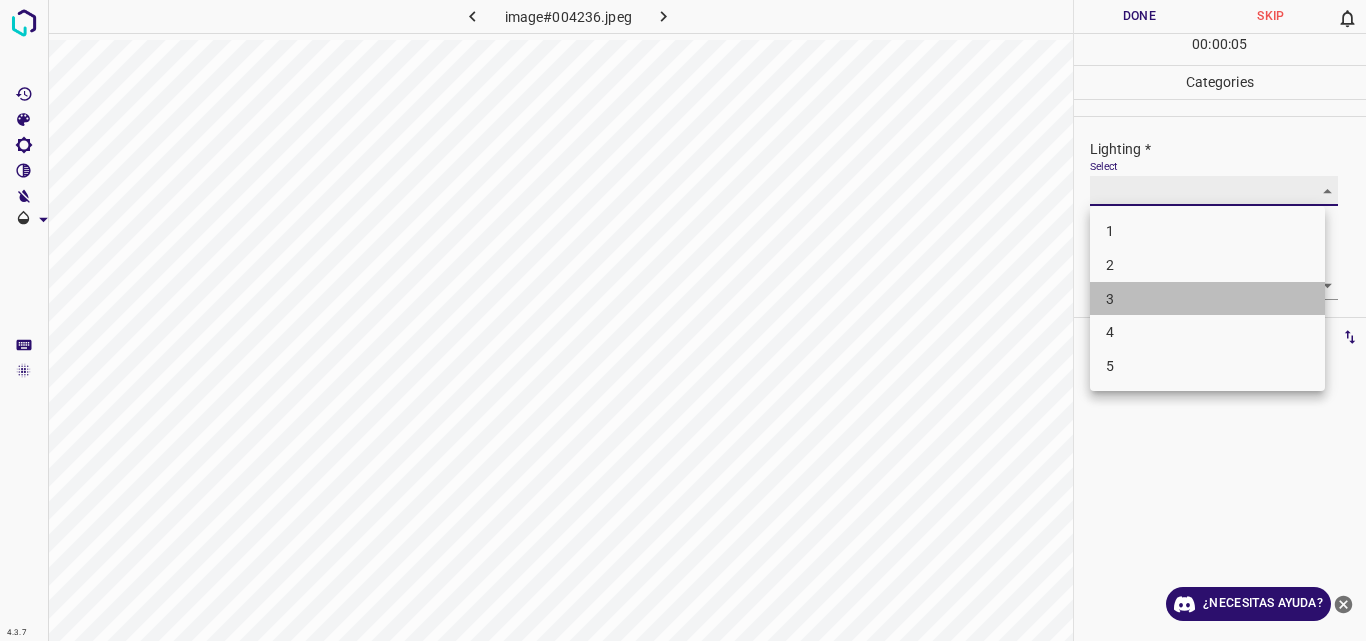 type on "3" 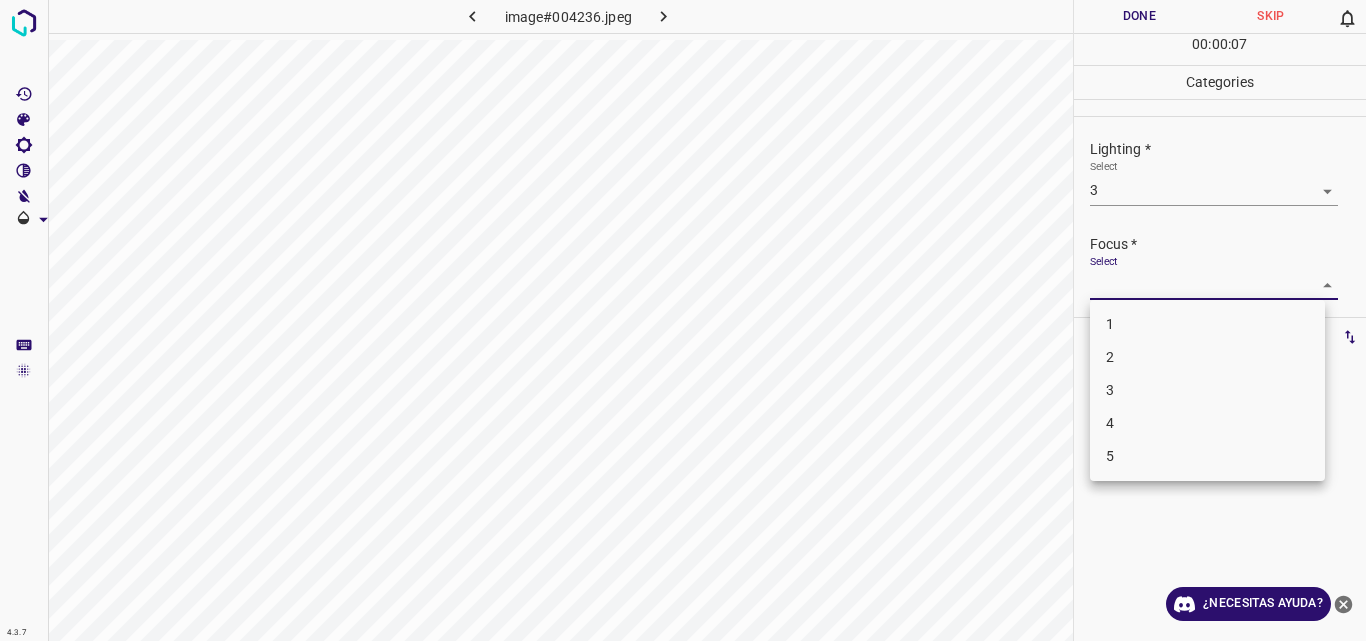 click on "4.3.7 image#004236.jpeg Done Skip 0 00   : 00   : 07   Categories Lighting *  Select 3 3 Focus *  Select ​ Overall *  Select ​ Labels   0 Categories 1 Lighting 2 Focus 3 Overall Tools Space Change between modes (Draw & Edit) I Auto labeling R Restore zoom M Zoom in N Zoom out Delete Delete selecte label Filters Z Restore filters X Saturation filter C Brightness filter V Contrast filter B Gray scale filter General O Download ¿Necesitas ayuda? Original text Rate this translation Your feedback will be used to help improve Google Translate - Texto - Esconder - Borrar 1 2 3 4 5" at bounding box center (683, 320) 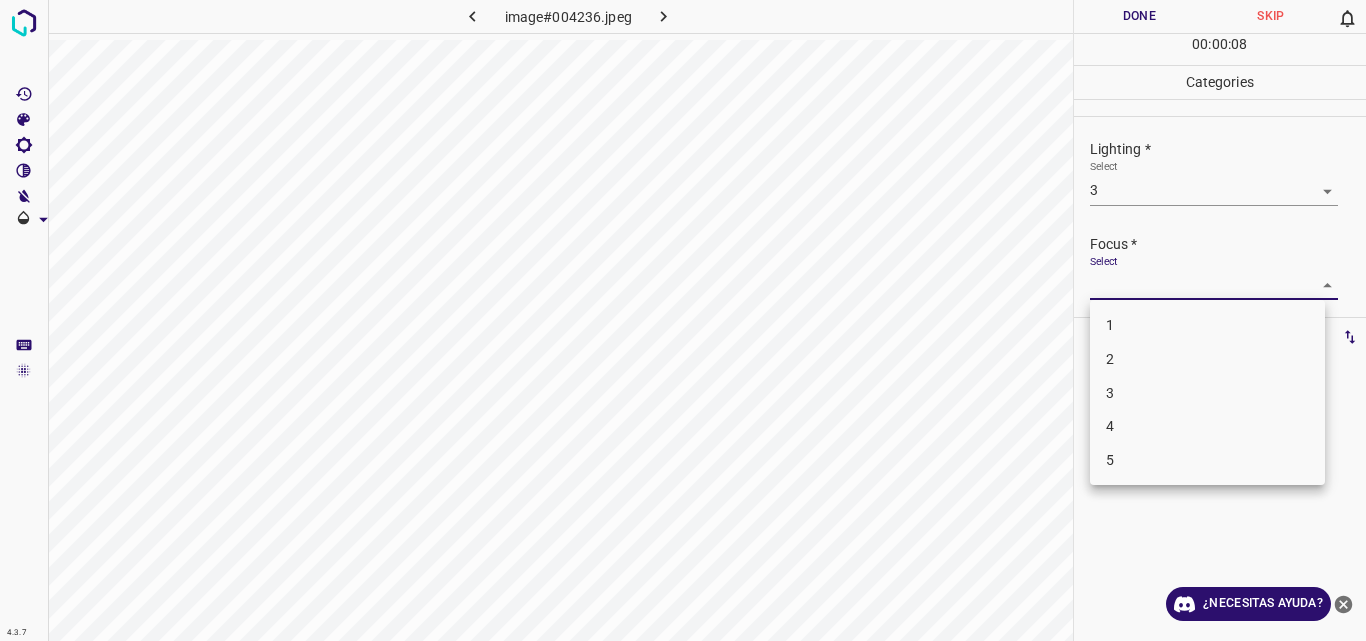 click on "3" at bounding box center (1207, 393) 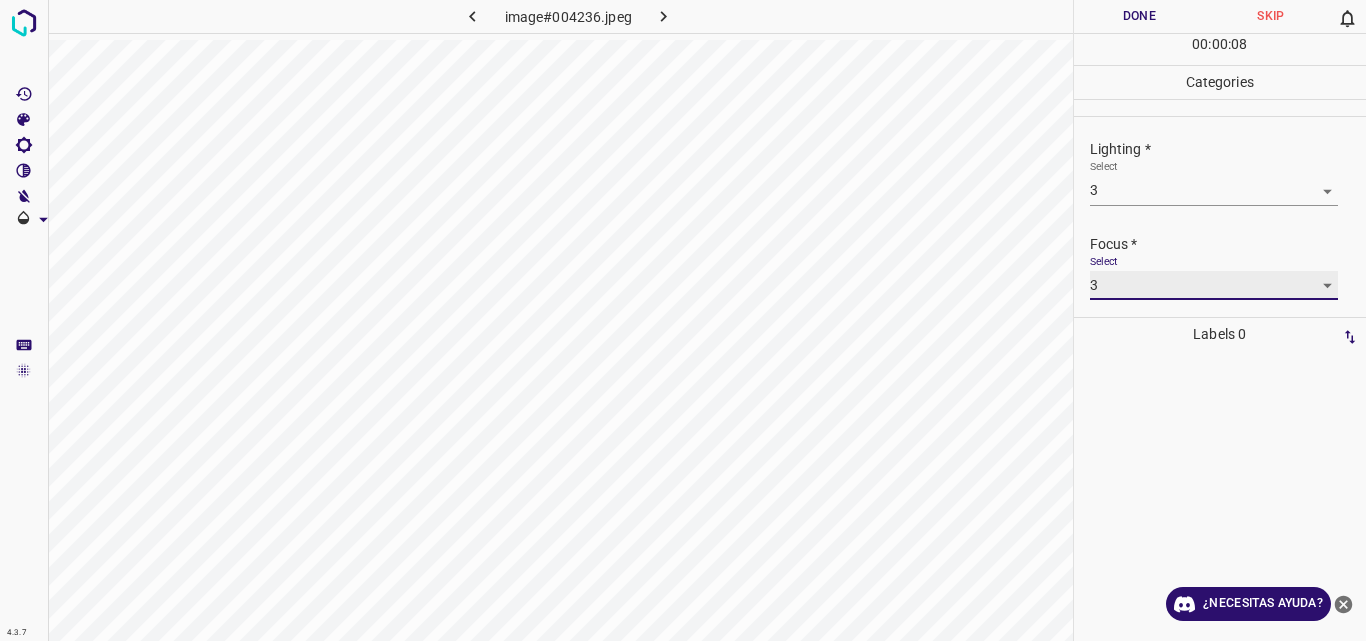 type on "3" 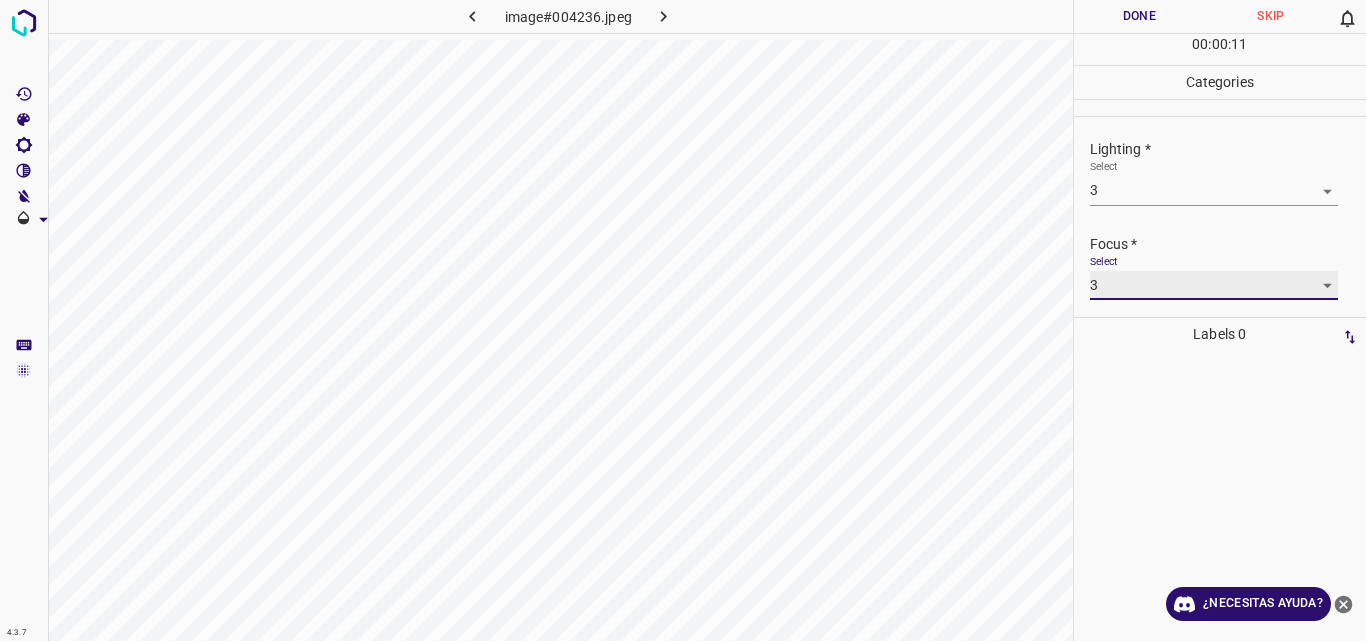 scroll, scrollTop: 98, scrollLeft: 0, axis: vertical 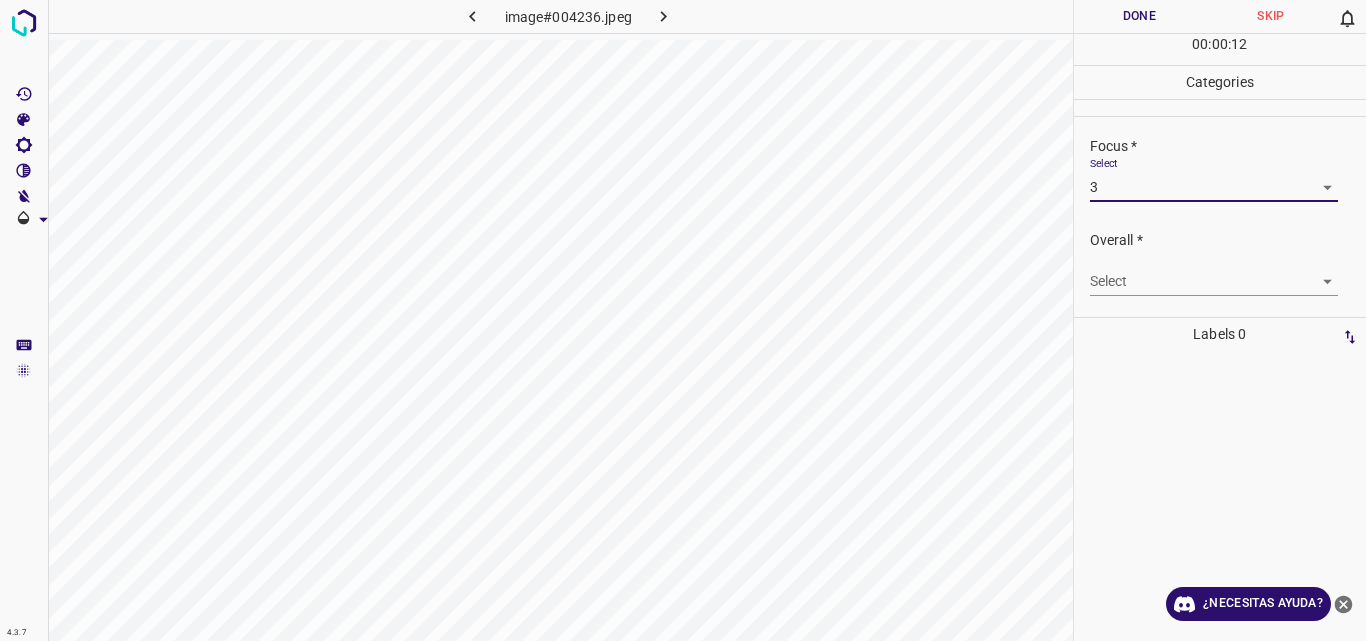 click on "4.3.7 image#004236.jpeg Done Skip 0 00   : 00   : 12   Categories Lighting *  Select 3 3 Focus *  Select 3 3 Overall *  Select ​ Labels   0 Categories 1 Lighting 2 Focus 3 Overall Tools Space Change between modes (Draw & Edit) I Auto labeling R Restore zoom M Zoom in N Zoom out Delete Delete selecte label Filters Z Restore filters X Saturation filter C Brightness filter V Contrast filter B Gray scale filter General O Download ¿Necesitas ayuda? Original text Rate this translation Your feedback will be used to help improve Google Translate - Texto - Esconder - Borrar" at bounding box center [683, 320] 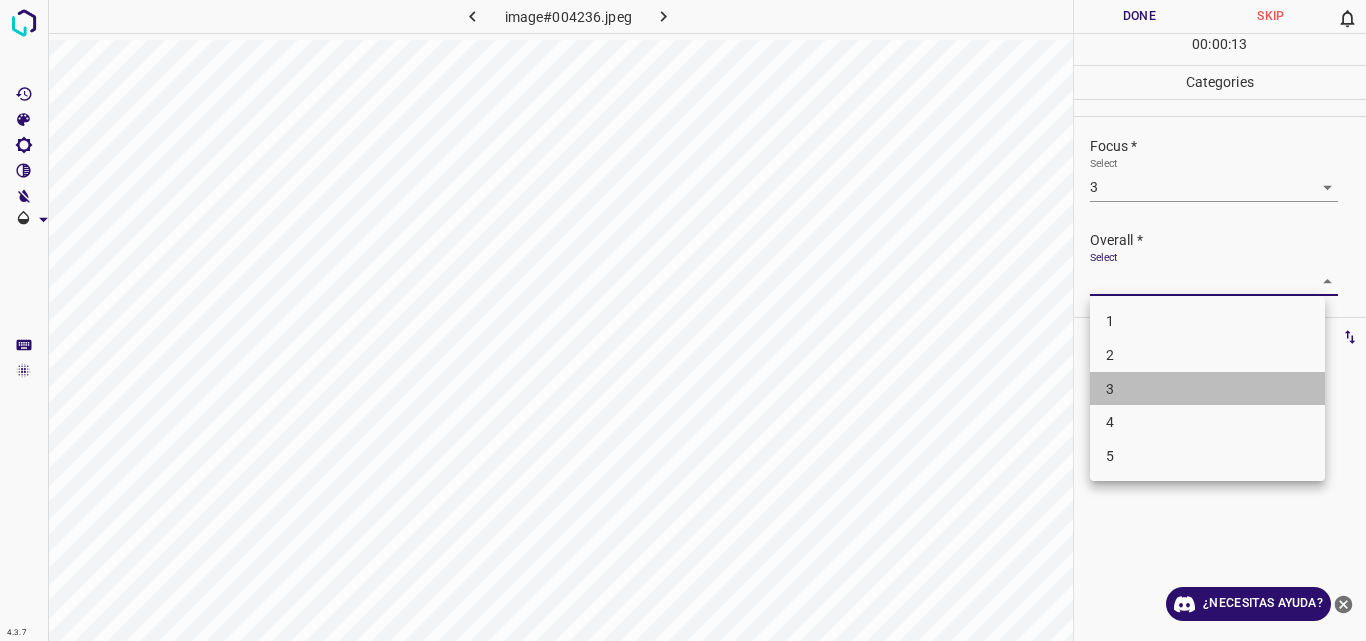 click on "3" at bounding box center (1207, 389) 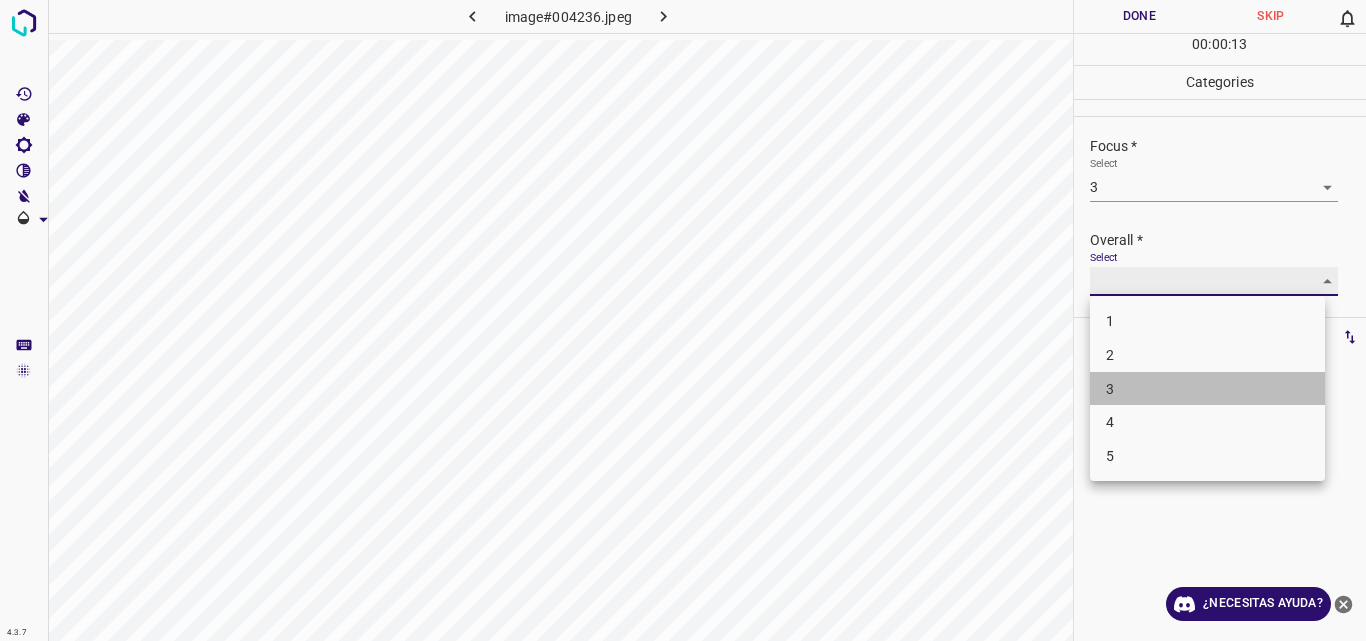 type on "3" 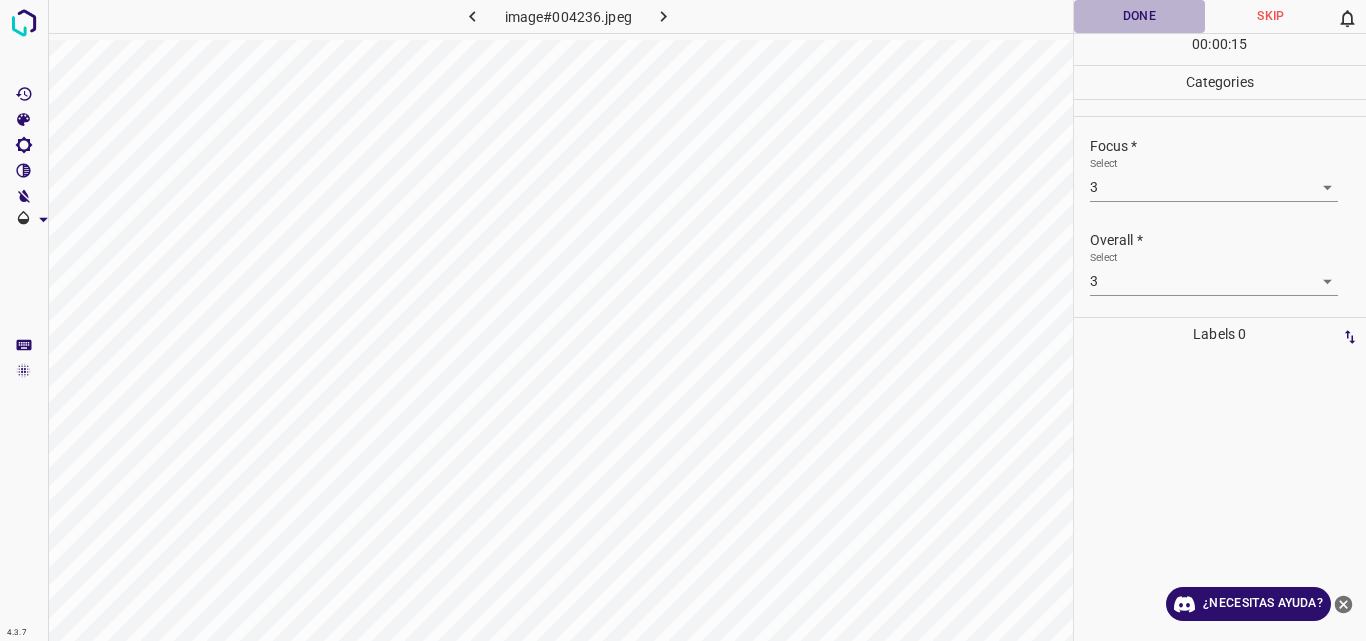 click on "Done" at bounding box center (1140, 16) 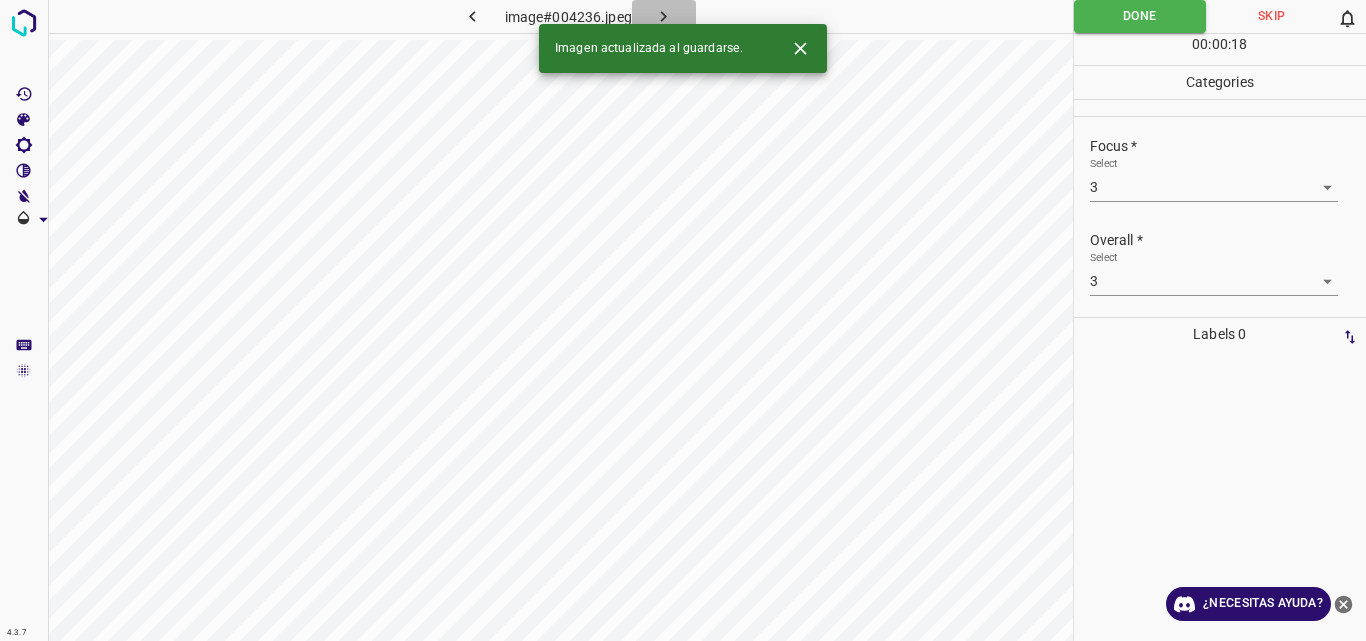 click 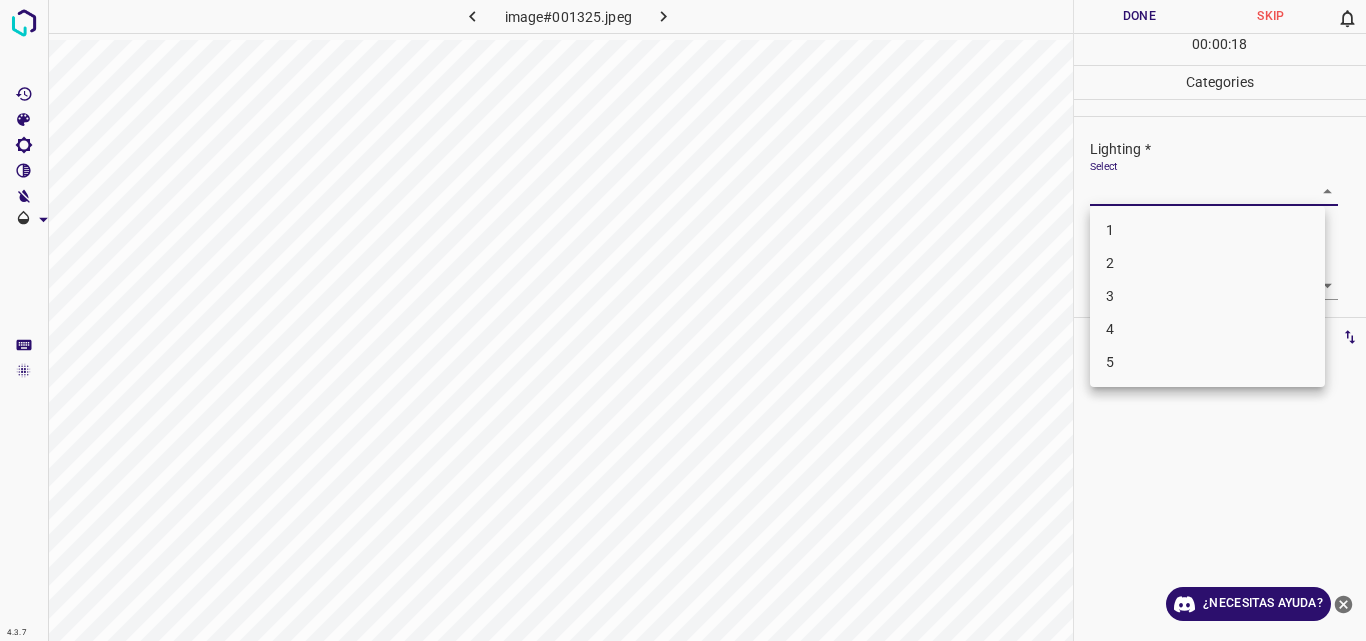 click on "4.3.7 image#001325.jpeg Done Skip 0 00   : 00   : 18   Categories Lighting *  Select ​ Focus *  Select ​ Overall *  Select ​ Labels   0 Categories 1 Lighting 2 Focus 3 Overall Tools Space Change between modes (Draw & Edit) I Auto labeling R Restore zoom M Zoom in N Zoom out Delete Delete selecte label Filters Z Restore filters X Saturation filter C Brightness filter V Contrast filter B Gray scale filter General O Download ¿Necesitas ayuda? Original text Rate this translation Your feedback will be used to help improve Google Translate - Texto - Esconder - Borrar 1 2 3 4 5" at bounding box center (683, 320) 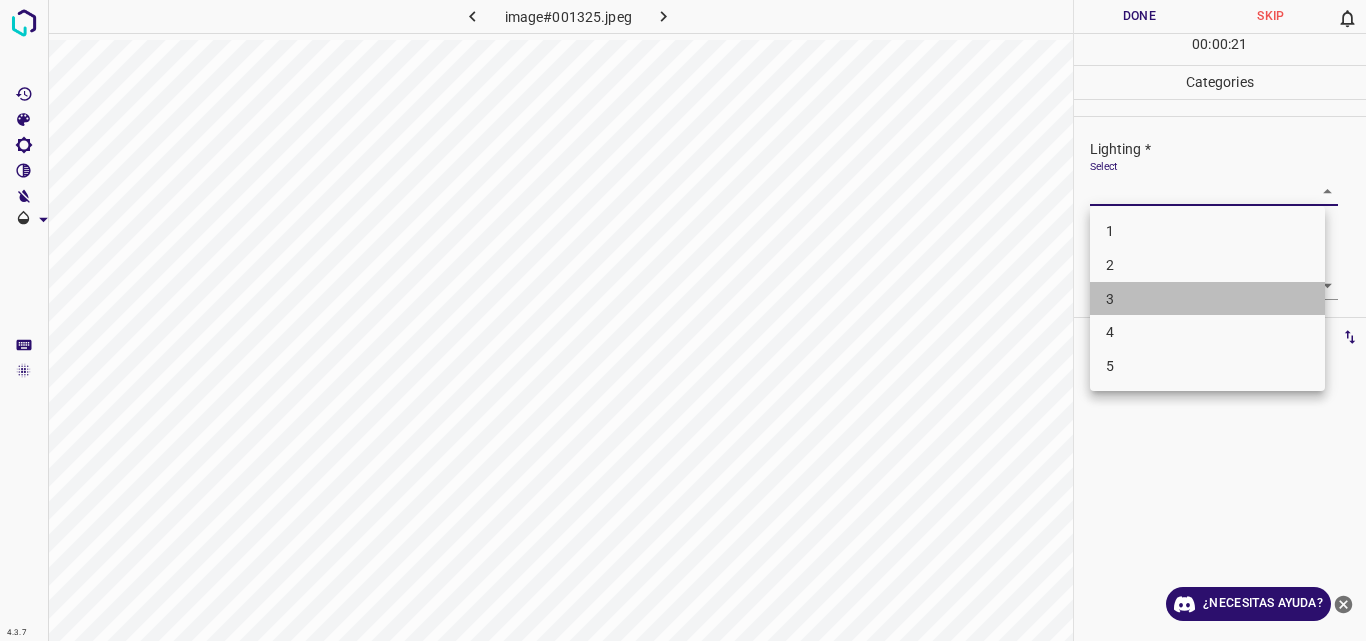 click on "3" at bounding box center (1207, 299) 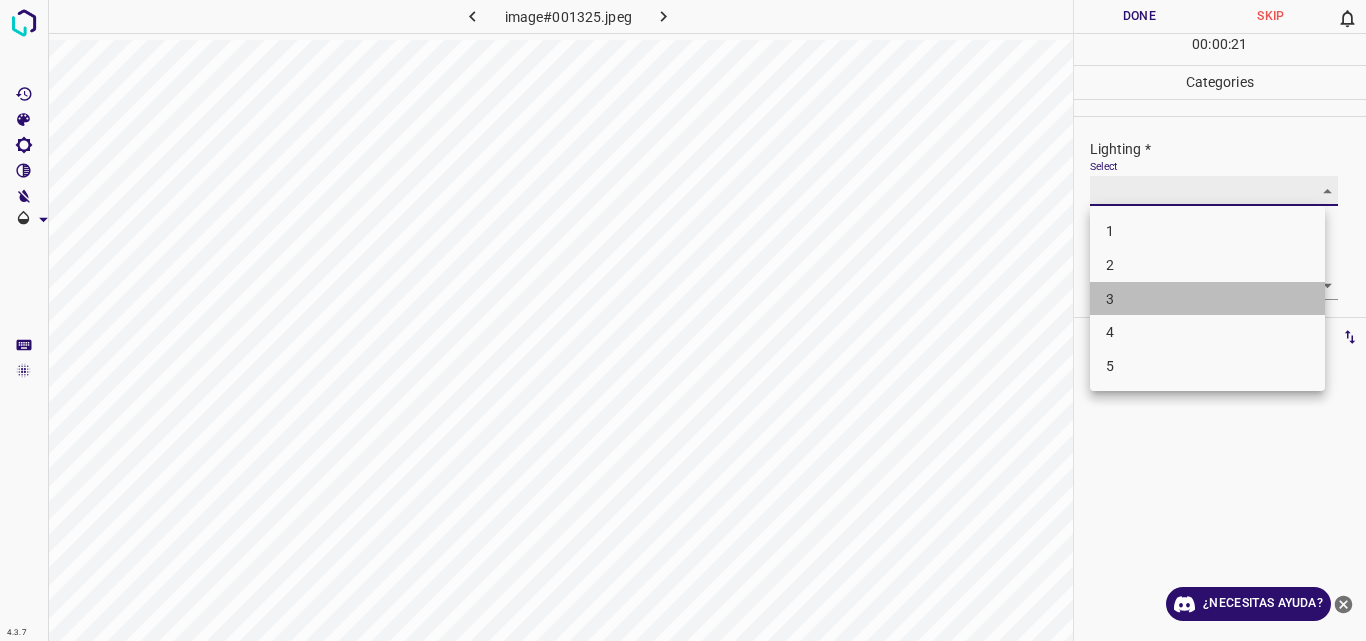 type on "3" 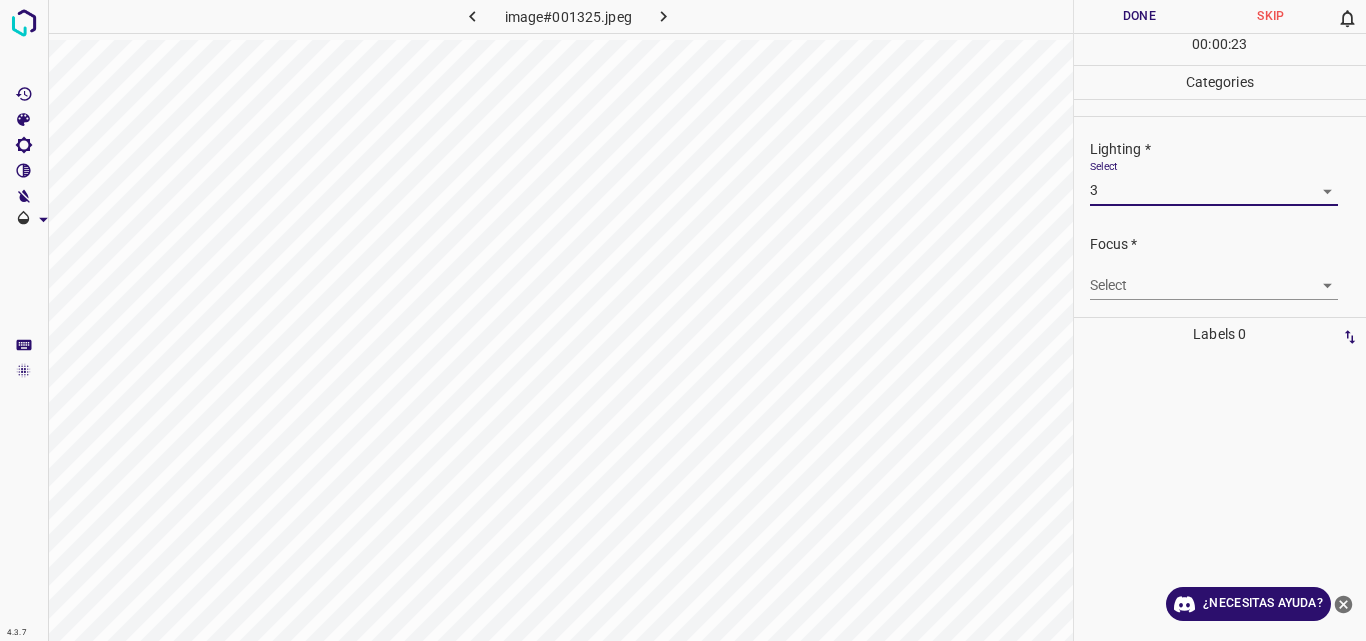 click on "4.3.7 image#001325.jpeg Done Skip 0 00   : 00   : 23   Categories Lighting *  Select 3 3 Focus *  Select ​ Overall *  Select ​ Labels   0 Categories 1 Lighting 2 Focus 3 Overall Tools Space Change between modes (Draw & Edit) I Auto labeling R Restore zoom M Zoom in N Zoom out Delete Delete selecte label Filters Z Restore filters X Saturation filter C Brightness filter V Contrast filter B Gray scale filter General O Download ¿Necesitas ayuda? Original text Rate this translation Your feedback will be used to help improve Google Translate - Texto - Esconder - Borrar" at bounding box center (683, 320) 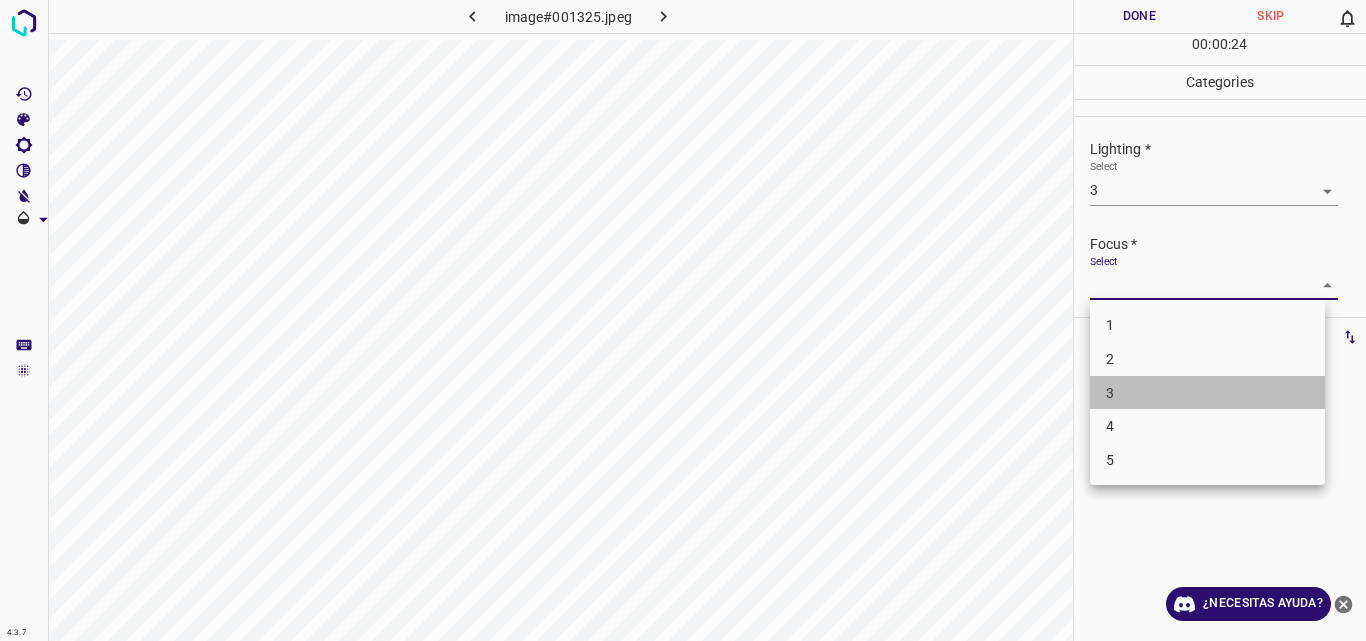 click on "3" at bounding box center [1207, 393] 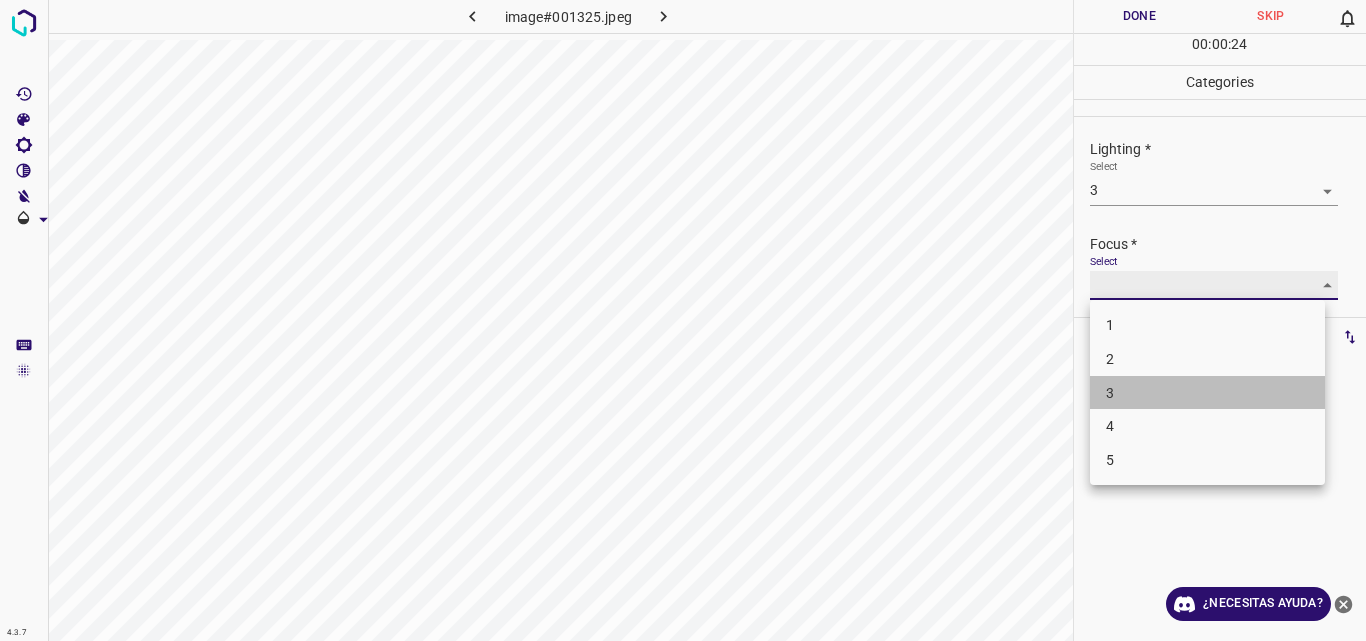 type on "3" 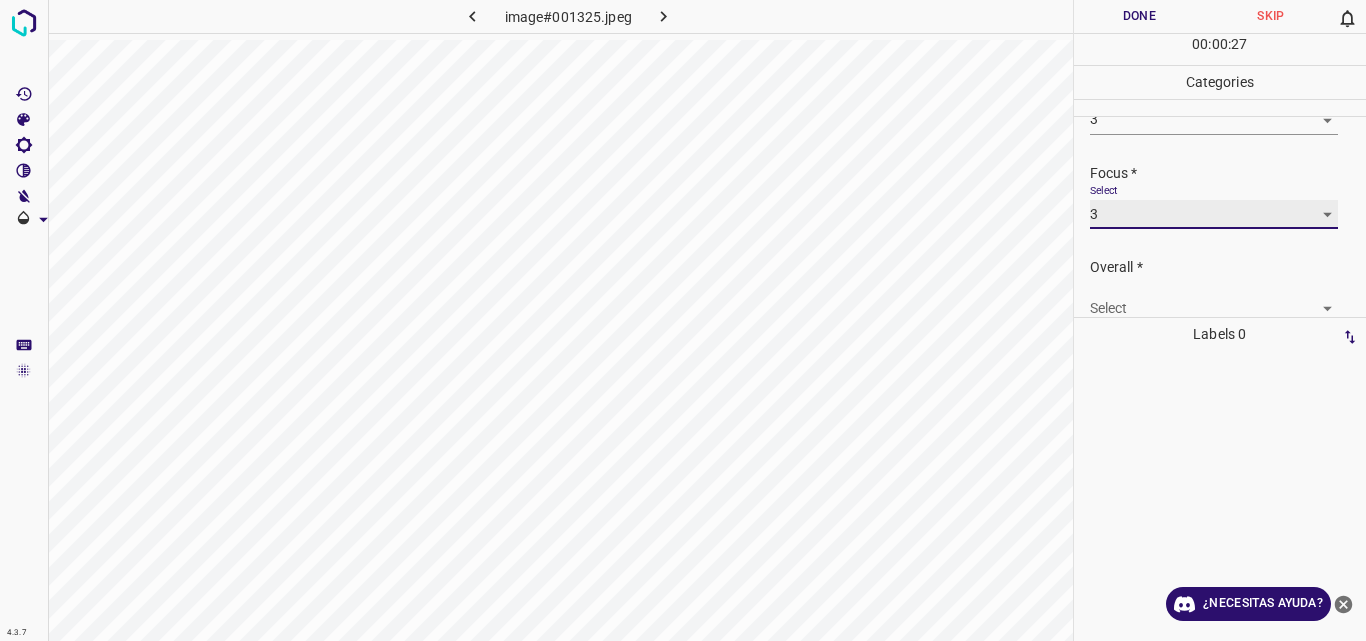 scroll, scrollTop: 98, scrollLeft: 0, axis: vertical 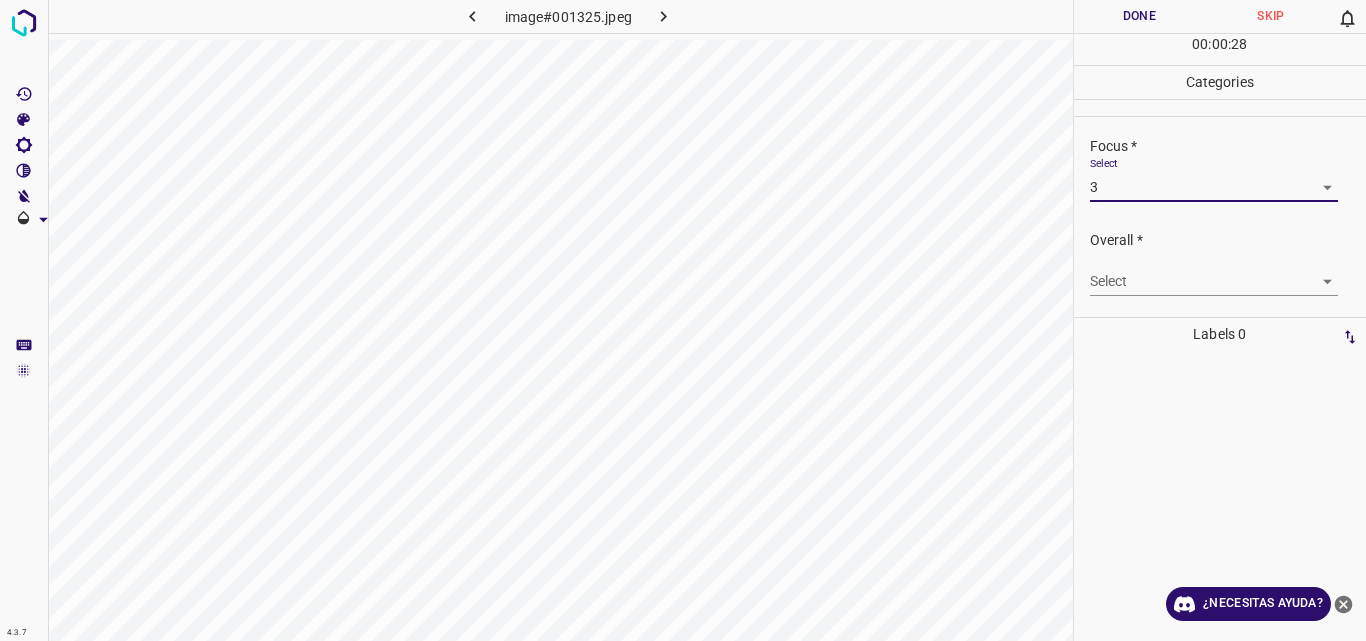 click on "4.3.7 image#001325.jpeg Done Skip 0 00   : 00   : 28   Categories Lighting *  Select 3 3 Focus *  Select 3 3 Overall *  Select ​ Labels   0 Categories 1 Lighting 2 Focus 3 Overall Tools Space Change between modes (Draw & Edit) I Auto labeling R Restore zoom M Zoom in N Zoom out Delete Delete selecte label Filters Z Restore filters X Saturation filter C Brightness filter V Contrast filter B Gray scale filter General O Download ¿Necesitas ayuda? Original text Rate this translation Your feedback will be used to help improve Google Translate - Texto - Esconder - Borrar" at bounding box center (683, 320) 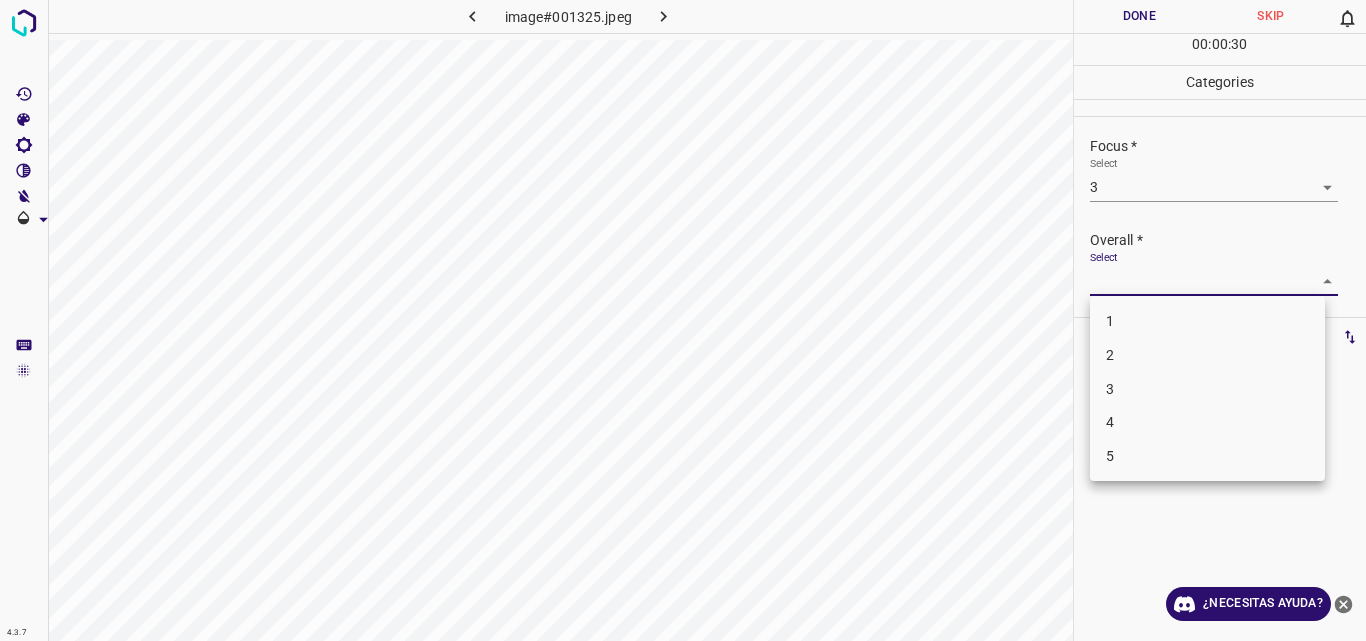 click on "3" at bounding box center (1207, 389) 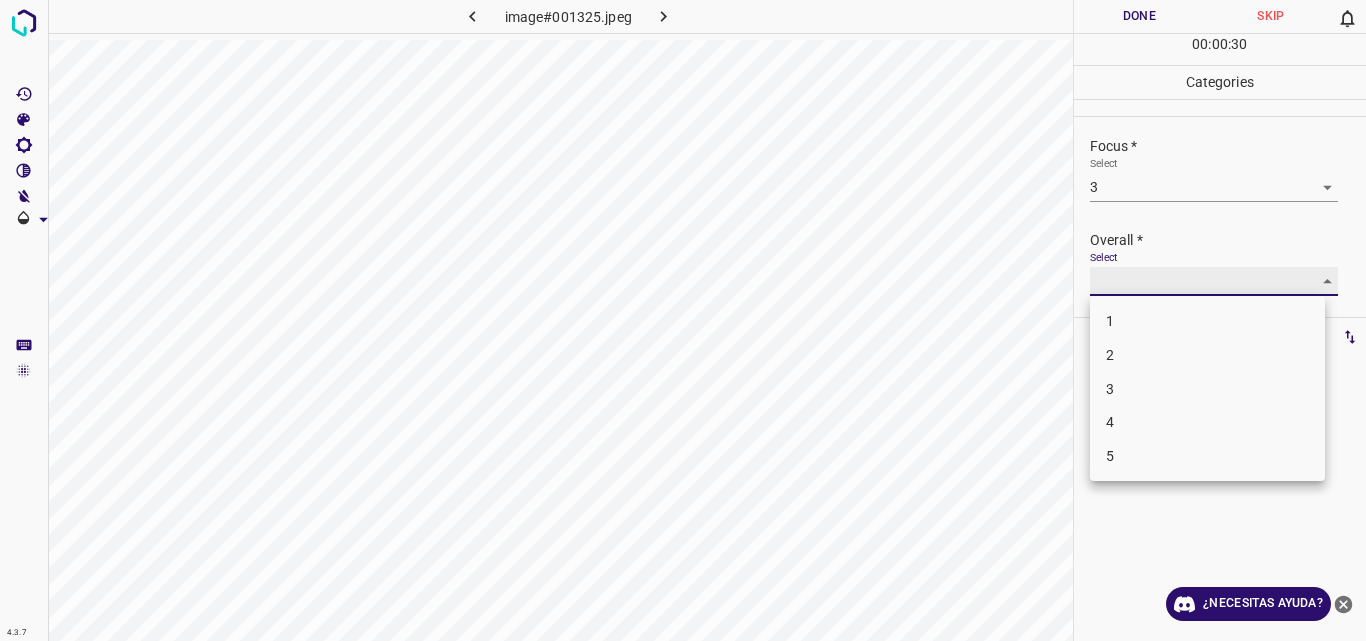 type on "3" 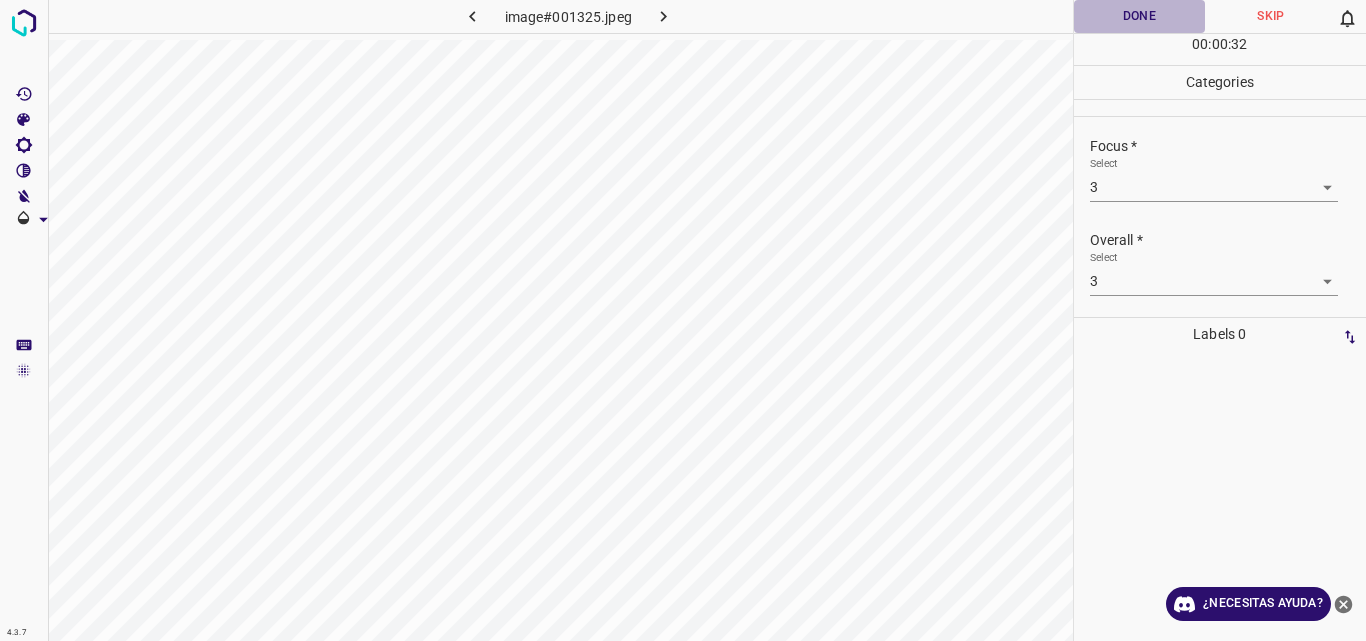 click on "Done" at bounding box center (1140, 16) 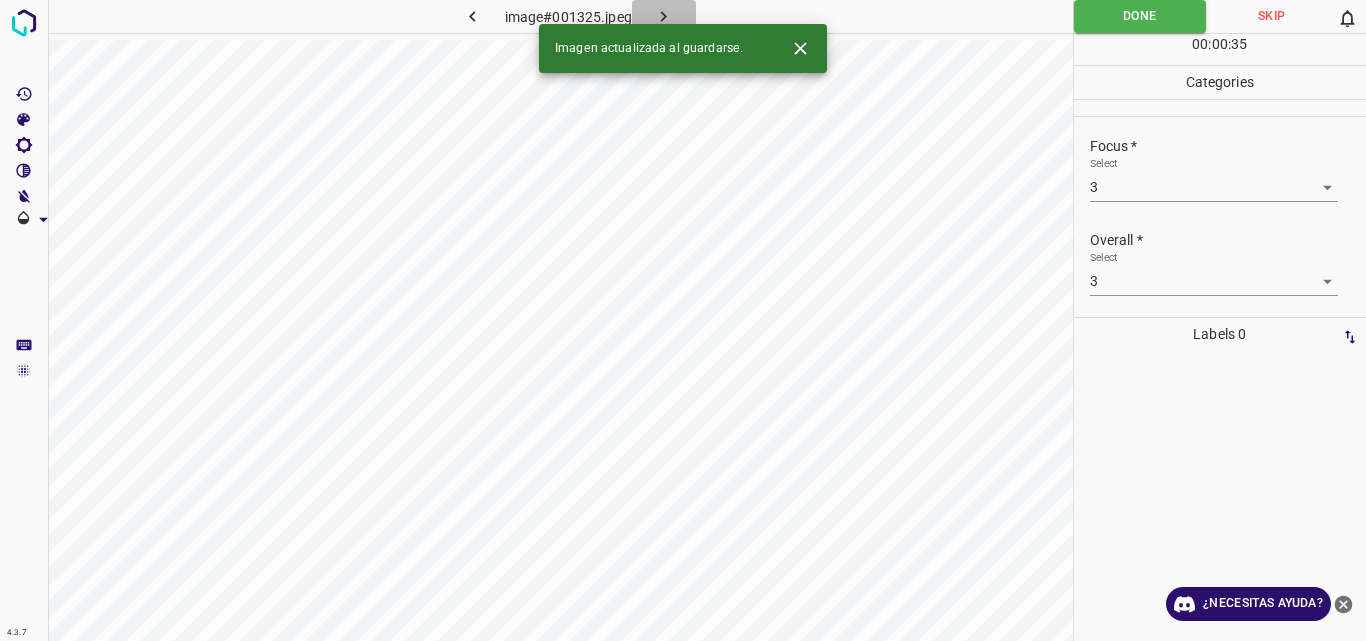 click 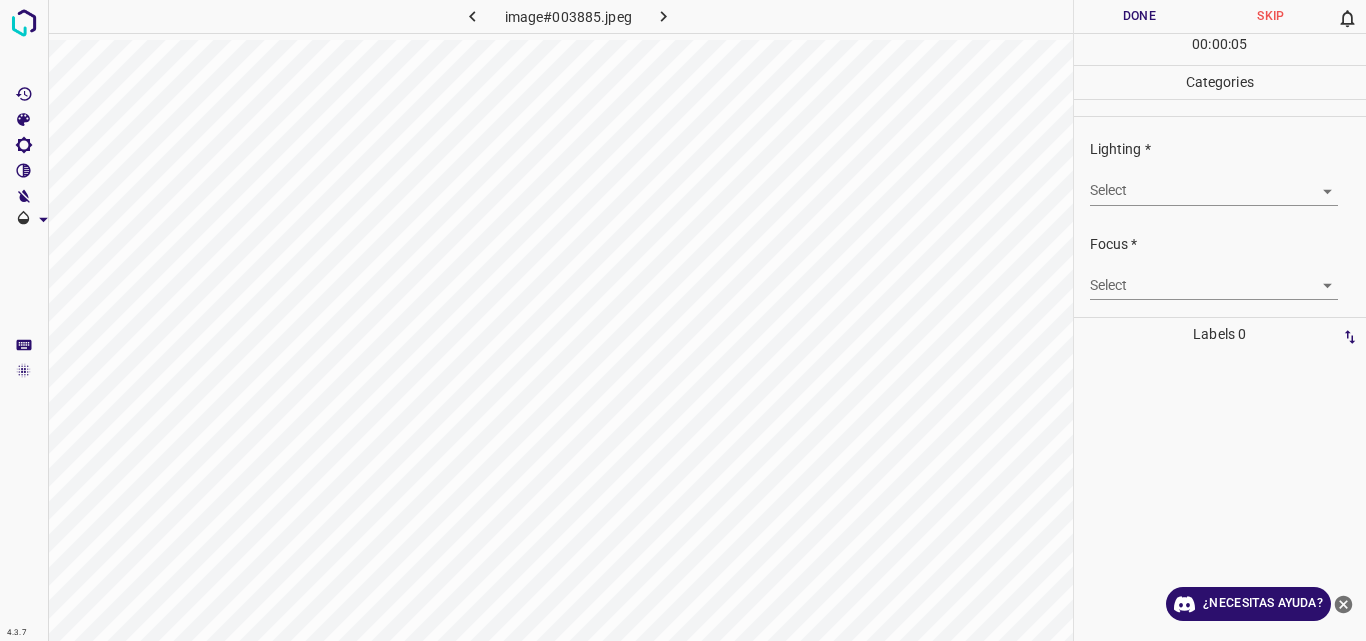 click on "4.3.7 image#003885.jpeg Done Skip 0 00   : 00   : 05   Categories Lighting *  Select ​ Focus *  Select ​ Overall *  Select ​ Labels   0 Categories 1 Lighting 2 Focus 3 Overall Tools Space Change between modes (Draw & Edit) I Auto labeling R Restore zoom M Zoom in N Zoom out Delete Delete selecte label Filters Z Restore filters X Saturation filter C Brightness filter V Contrast filter B Gray scale filter General O Download ¿Necesitas ayuda? Original text Rate this translation Your feedback will be used to help improve Google Translate - Texto - Esconder - Borrar" at bounding box center (683, 320) 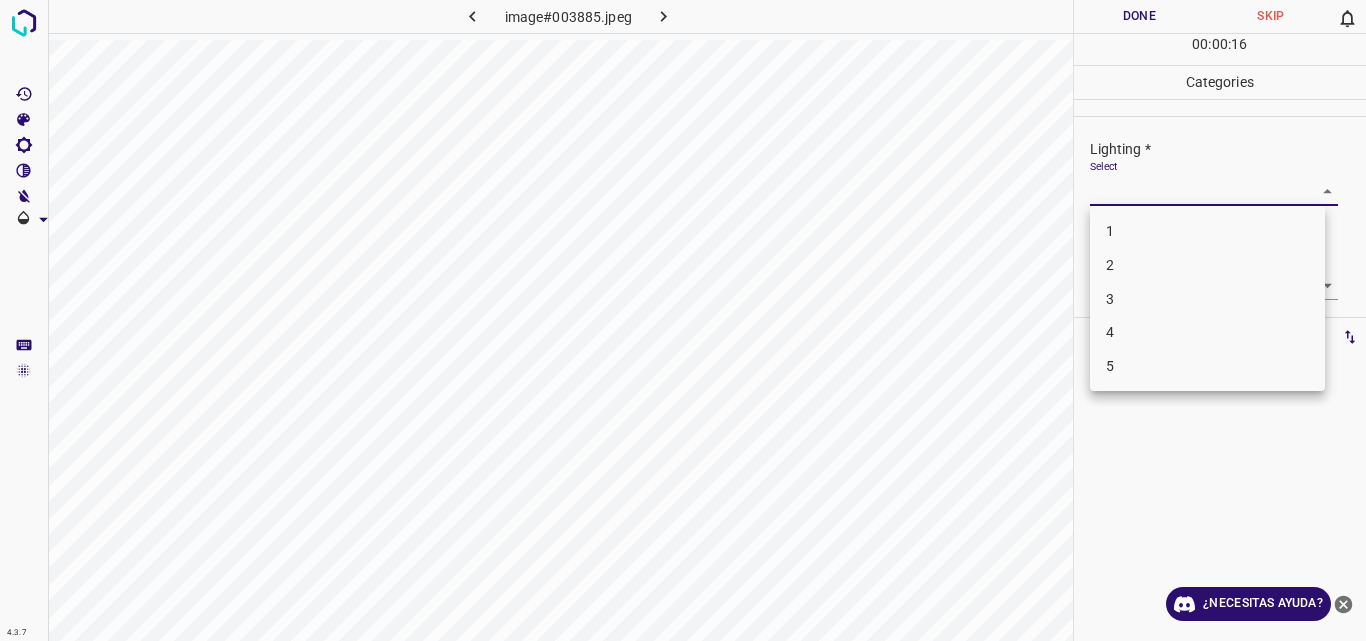 click on "2" at bounding box center [1207, 265] 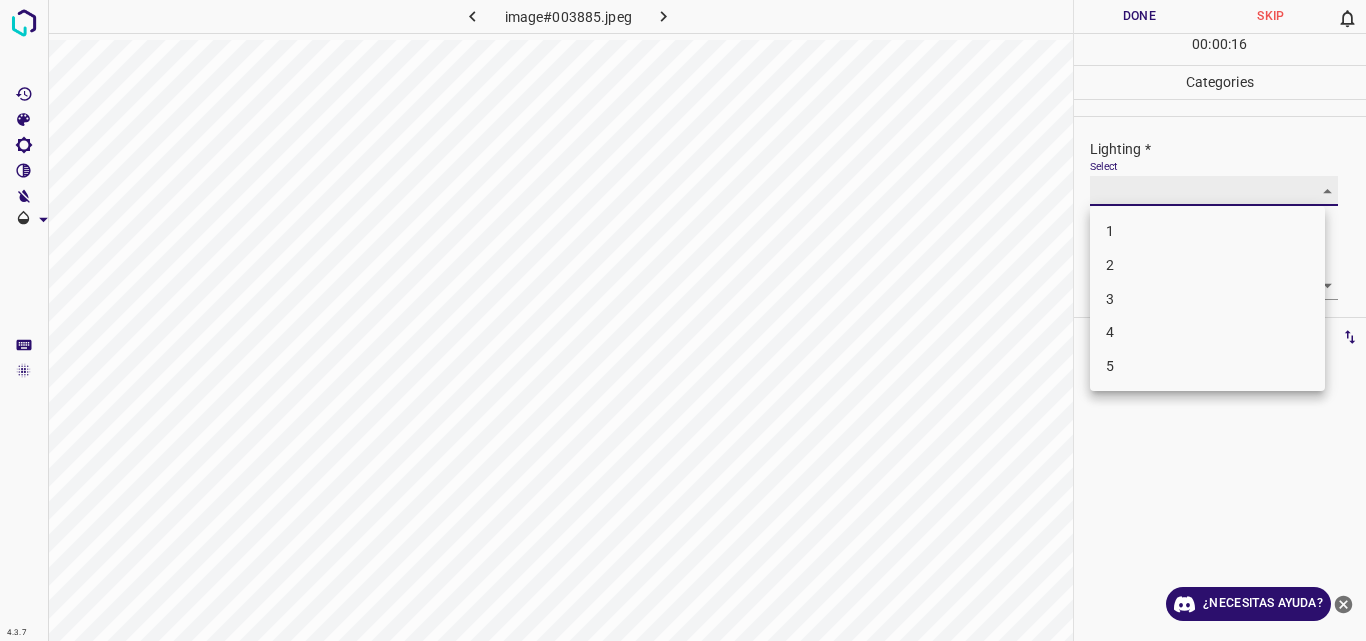 type on "2" 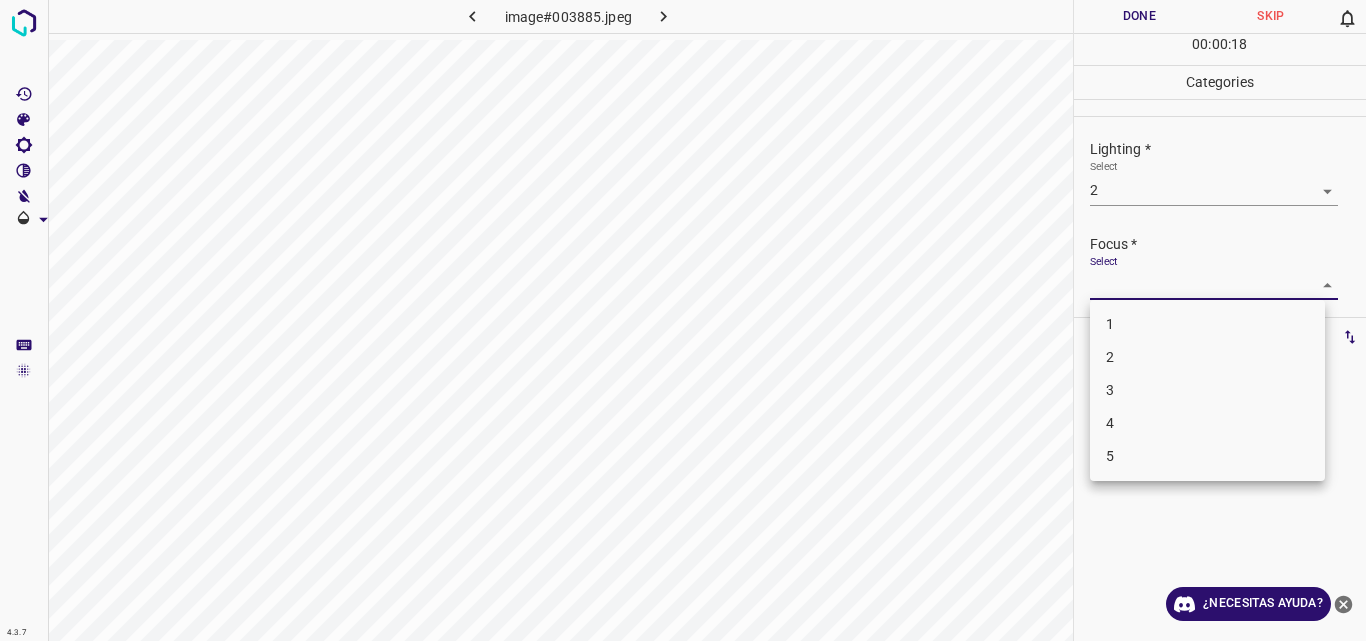 click on "4.3.7 image#003885.jpeg Done Skip 0 00   : 00   : 18   Categories Lighting *  Select 2 2 Focus *  Select ​ Overall *  Select ​ Labels   0 Categories 1 Lighting 2 Focus 3 Overall Tools Space Change between modes (Draw & Edit) I Auto labeling R Restore zoom M Zoom in N Zoom out Delete Delete selecte label Filters Z Restore filters X Saturation filter C Brightness filter V Contrast filter B Gray scale filter General O Download ¿Necesitas ayuda? Original text Rate this translation Your feedback will be used to help improve Google Translate - Texto - Esconder - Borrar 1 2 3 4 5" at bounding box center (683, 320) 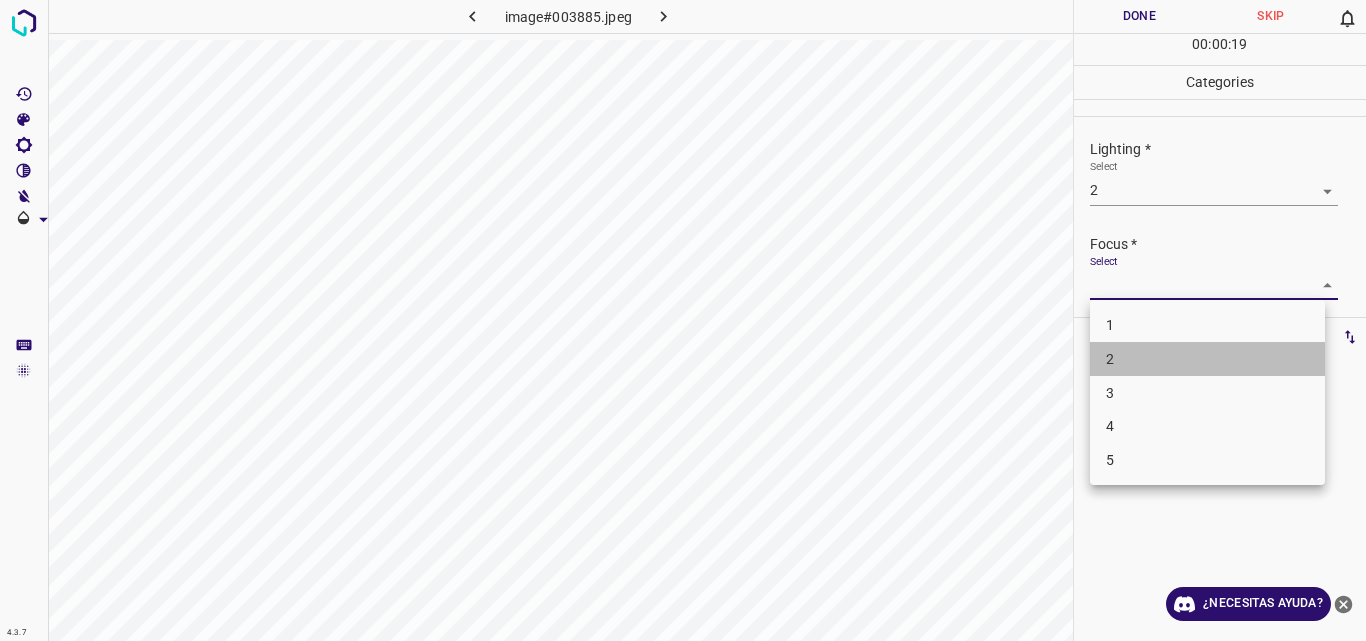 click on "2" at bounding box center [1207, 359] 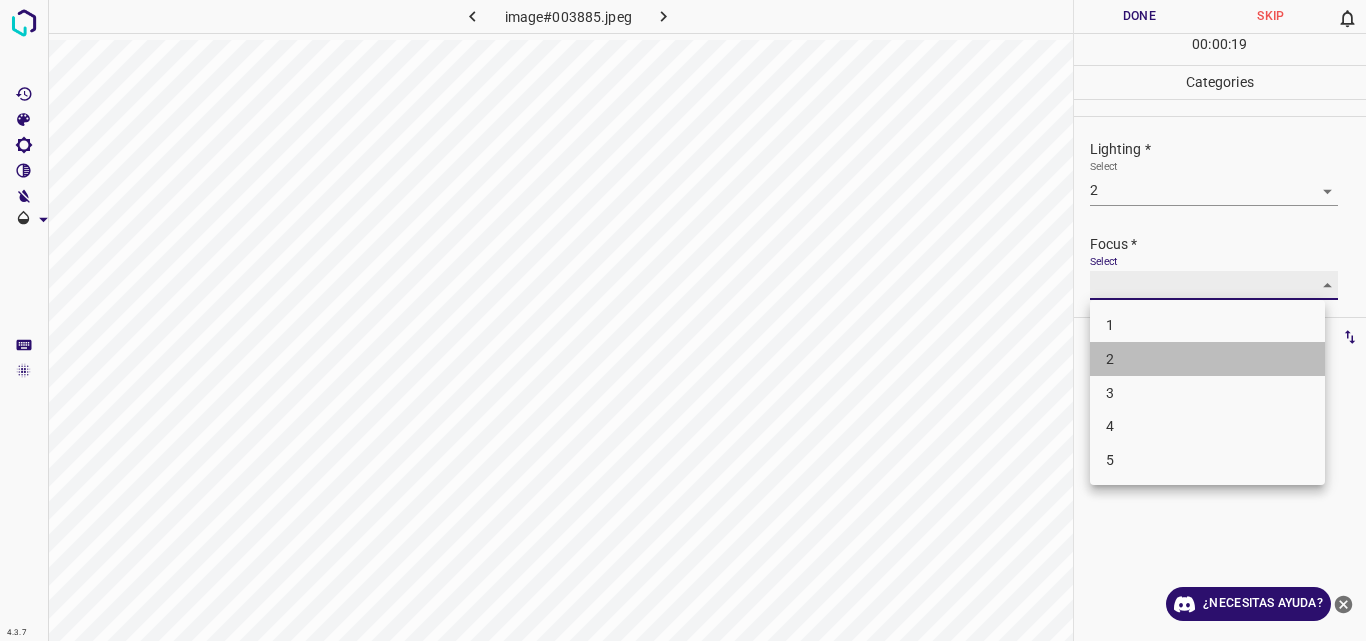 type on "2" 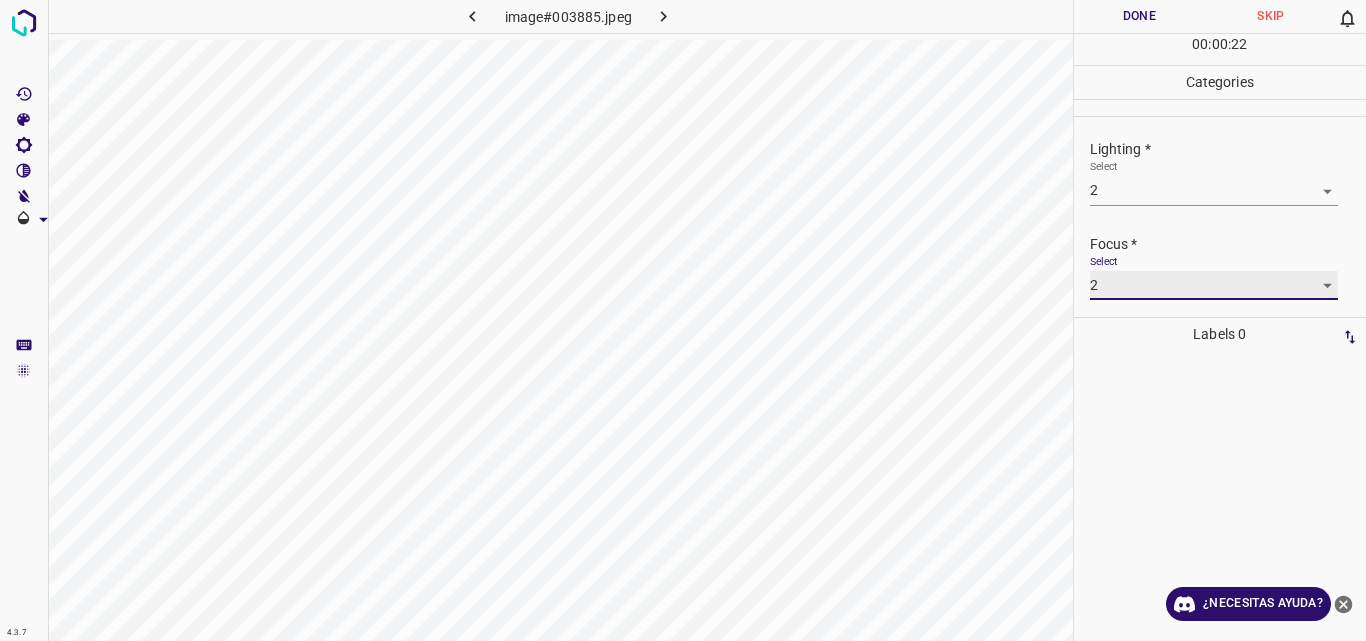 scroll, scrollTop: 98, scrollLeft: 0, axis: vertical 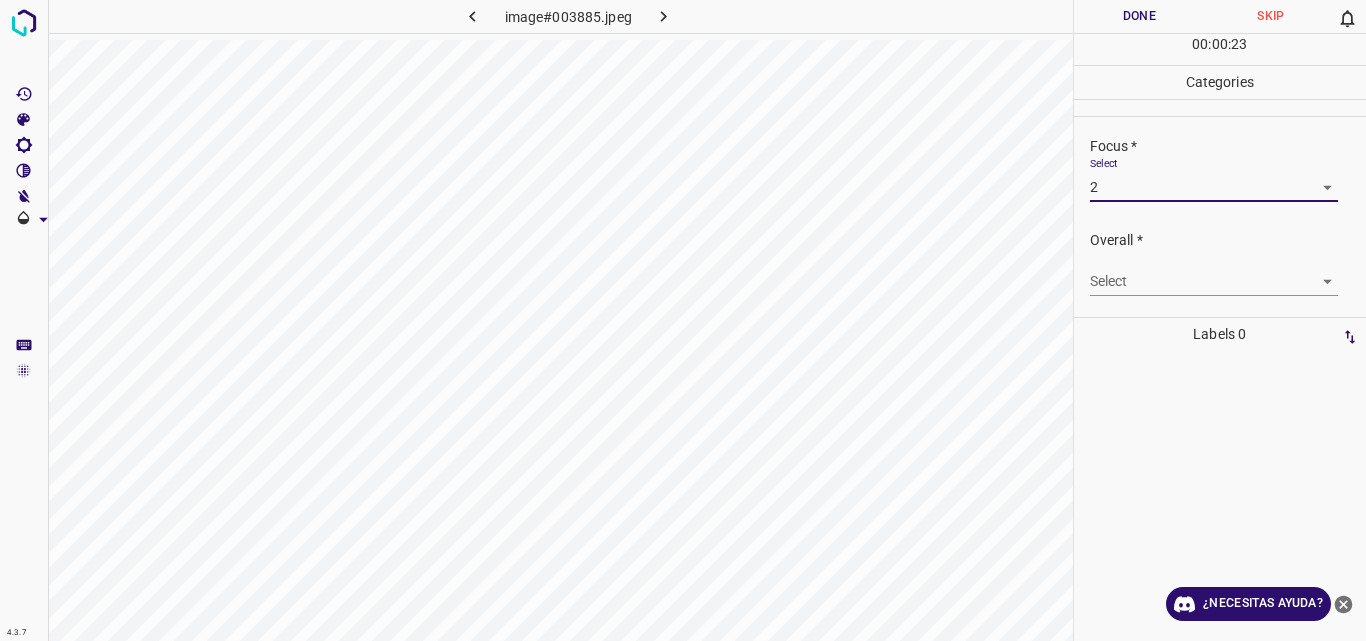 click on "4.3.7 image#003885.jpeg Done Skip 0 00   : 00   : 23   Categories Lighting *  Select 2 2 Focus *  Select 2 2 Overall *  Select ​ Labels   0 Categories 1 Lighting 2 Focus 3 Overall Tools Space Change between modes (Draw & Edit) I Auto labeling R Restore zoom M Zoom in N Zoom out Delete Delete selecte label Filters Z Restore filters X Saturation filter C Brightness filter V Contrast filter B Gray scale filter General O Download ¿Necesitas ayuda? Original text Rate this translation Your feedback will be used to help improve Google Translate - Texto - Esconder - Borrar" at bounding box center [683, 320] 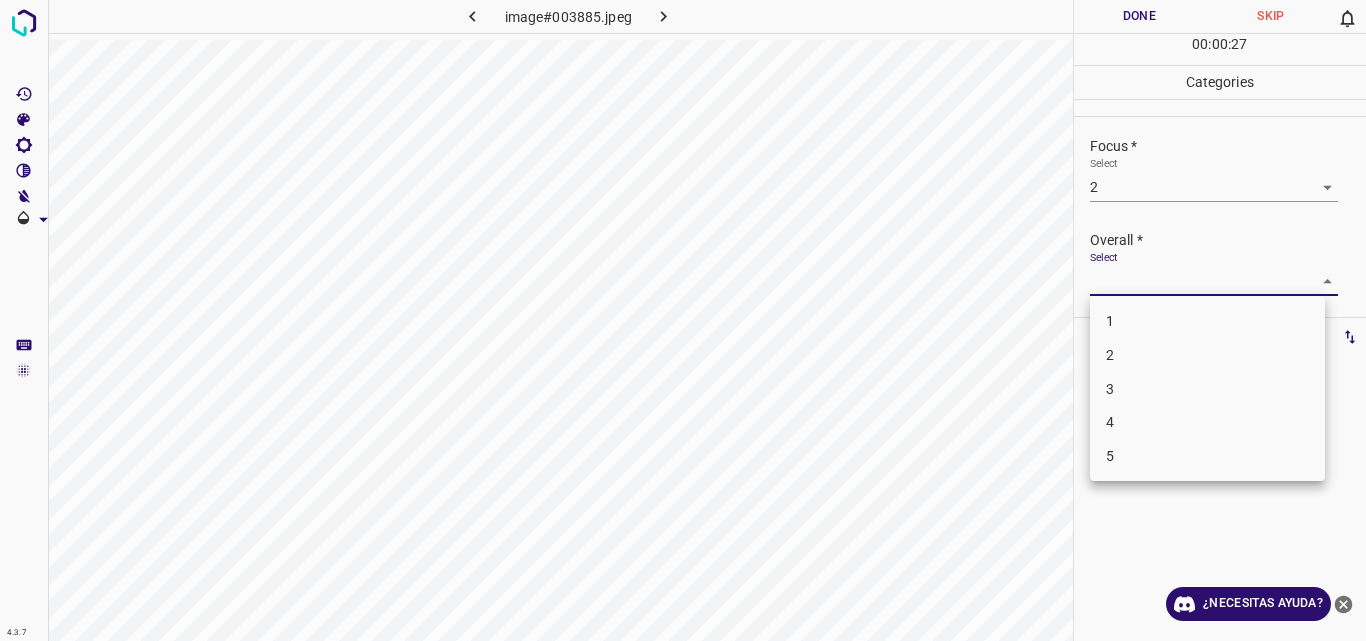 click on "2" at bounding box center [1207, 355] 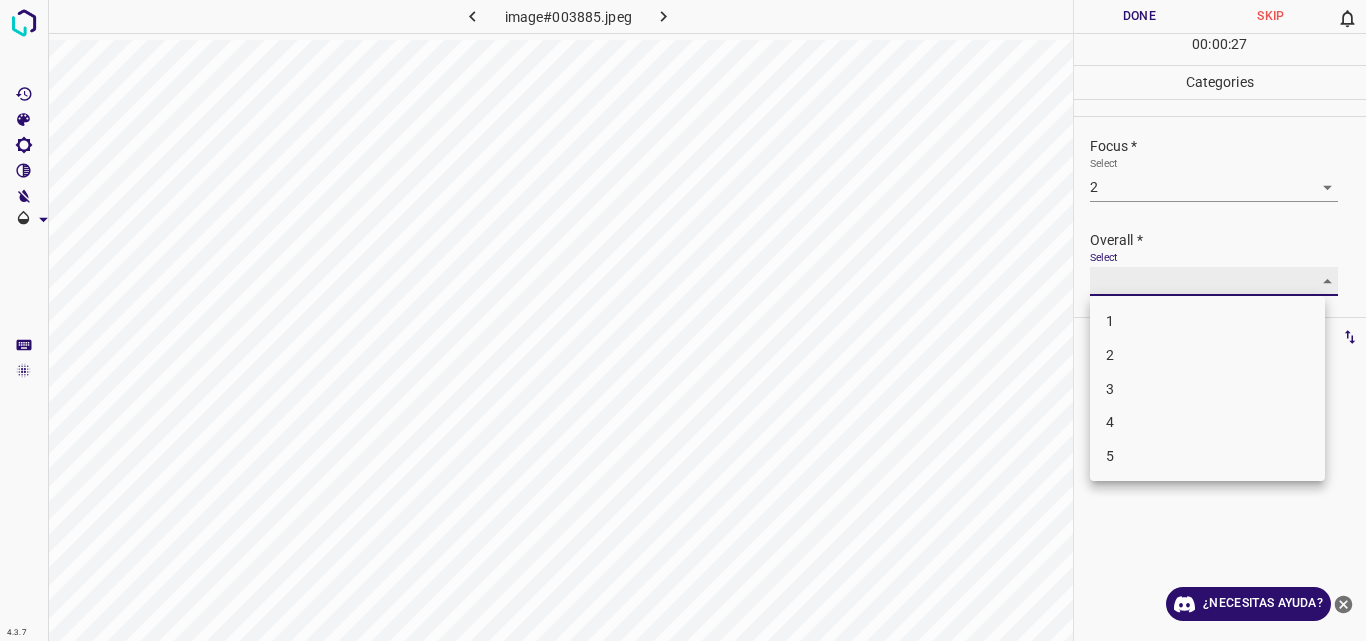 type on "2" 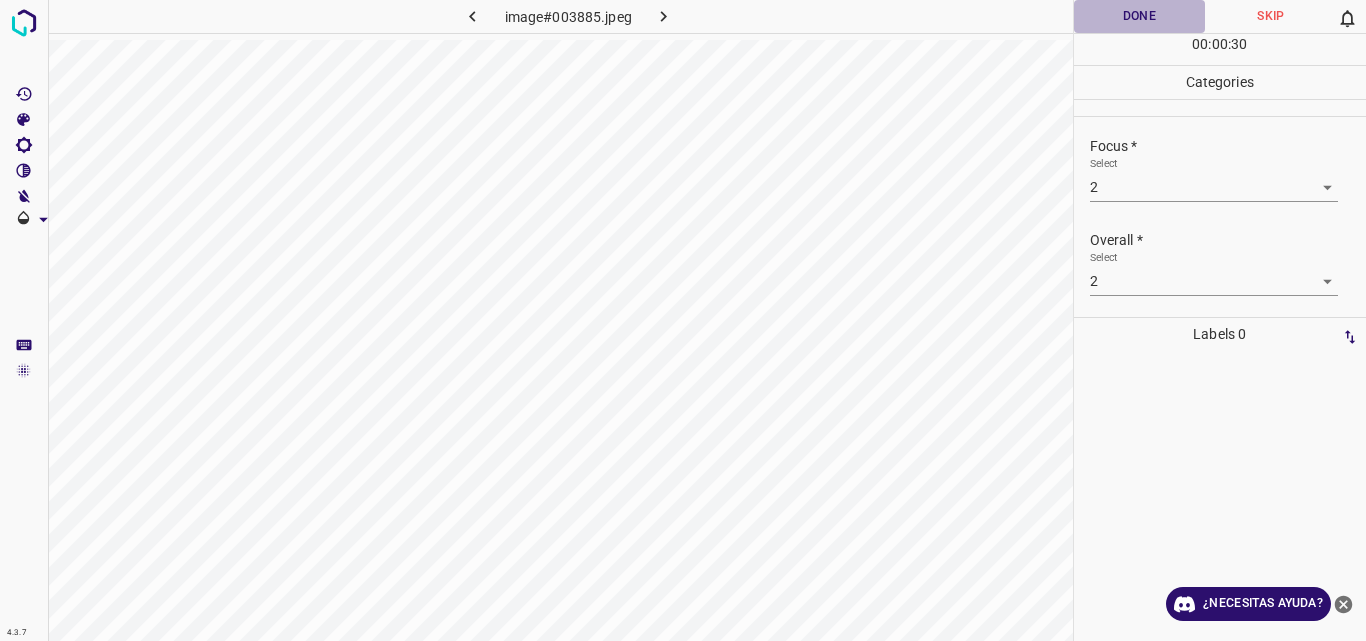 click on "Done" at bounding box center (1140, 16) 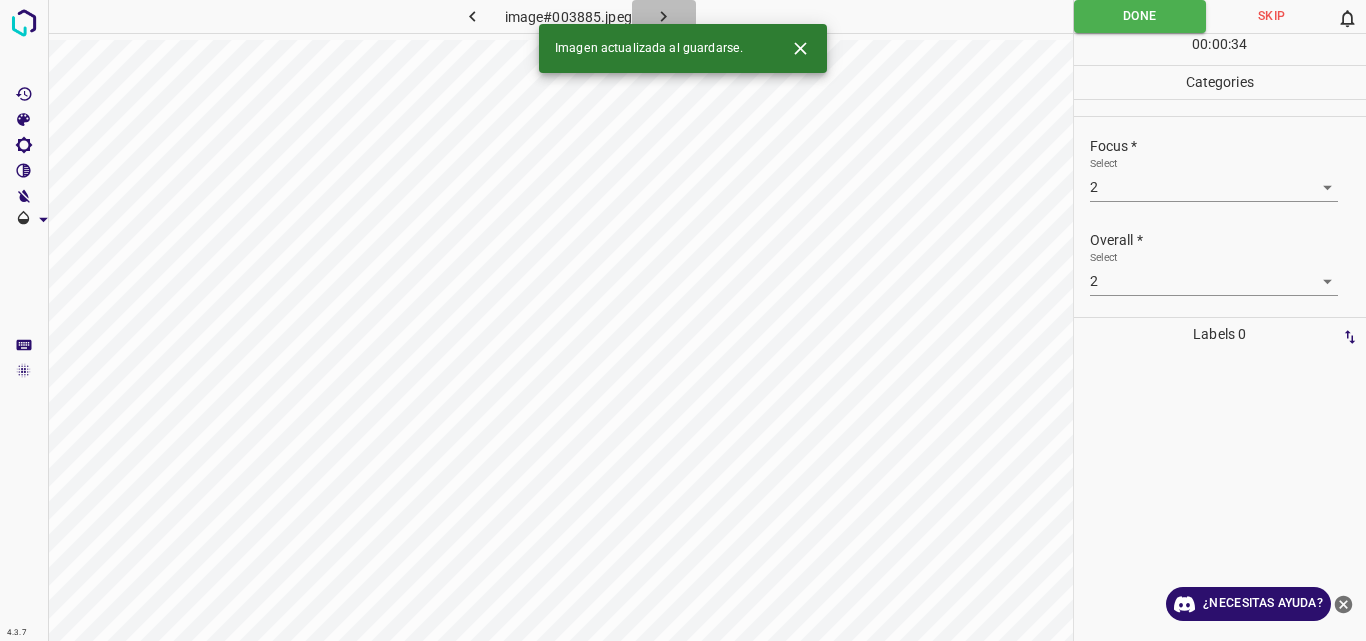 click 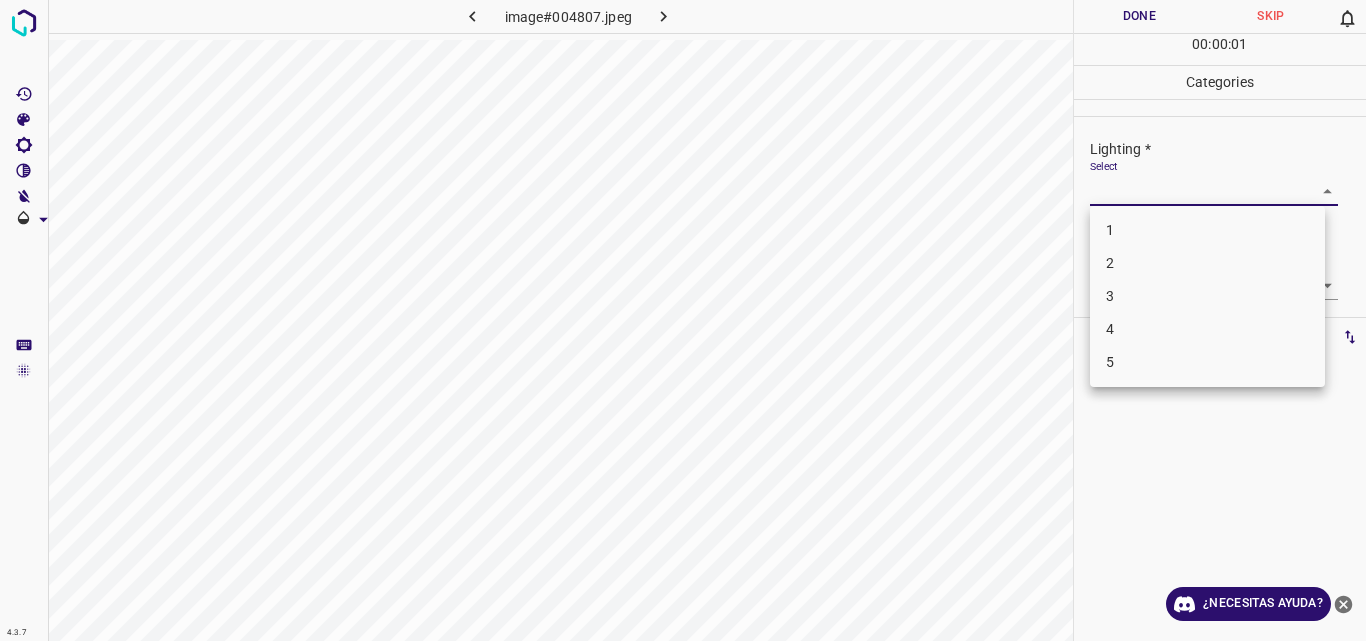 click on "4.3.7 image#004807.jpeg Done Skip 0 00   : 00   : 01   Categories Lighting *  Select ​ Focus *  Select ​ Overall *  Select ​ Labels   0 Categories 1 Lighting 2 Focus 3 Overall Tools Space Change between modes (Draw & Edit) I Auto labeling R Restore zoom M Zoom in N Zoom out Delete Delete selecte label Filters Z Restore filters X Saturation filter C Brightness filter V Contrast filter B Gray scale filter General O Download ¿Necesitas ayuda? Original text Rate this translation Your feedback will be used to help improve Google Translate - Texto - Esconder - Borrar 1 2 3 4 5" at bounding box center (683, 320) 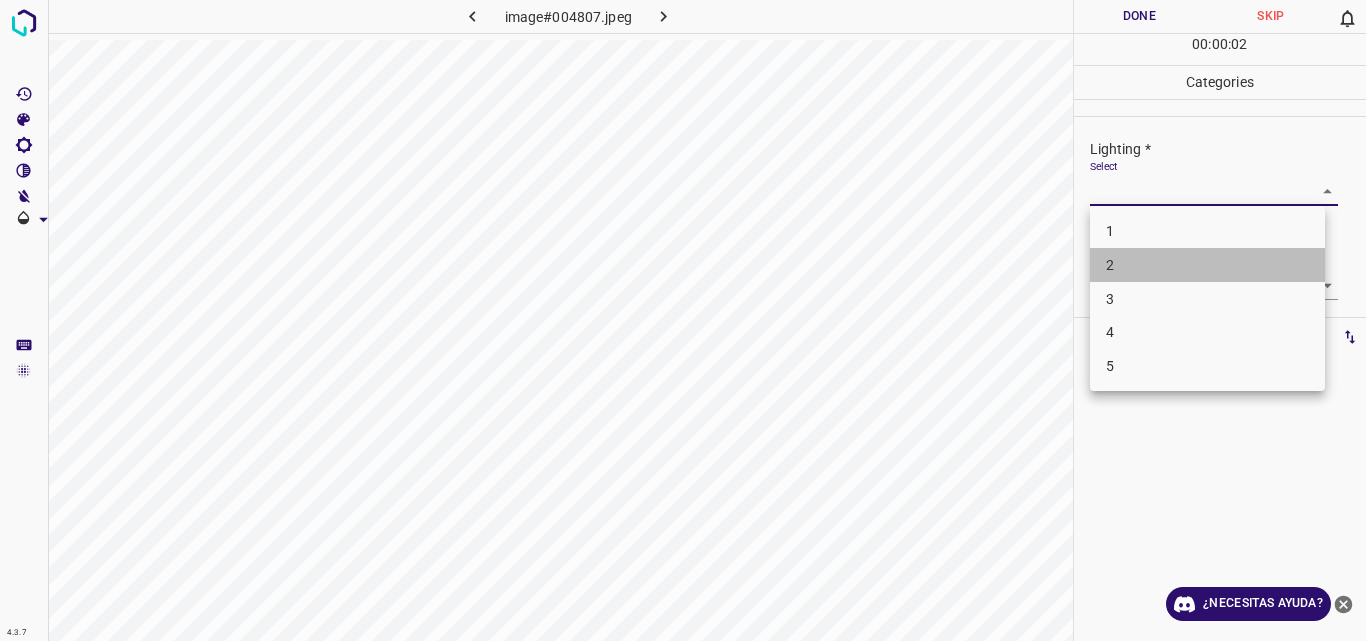 click on "2" at bounding box center [1207, 265] 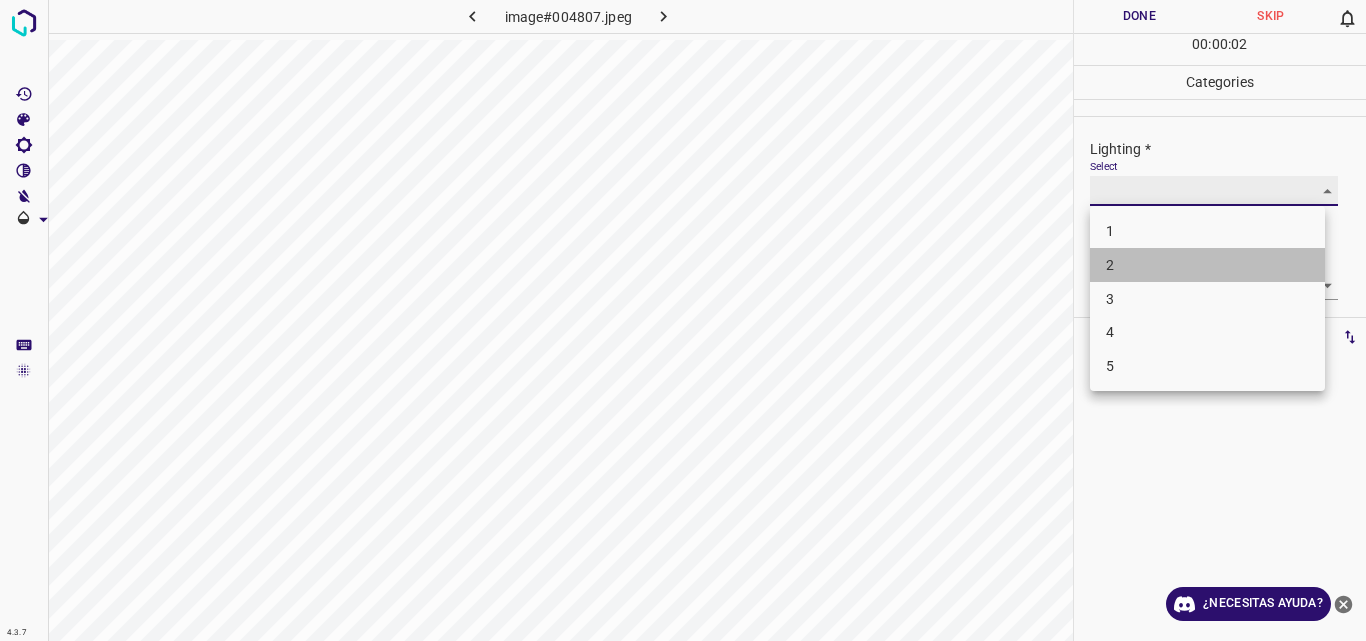 type on "2" 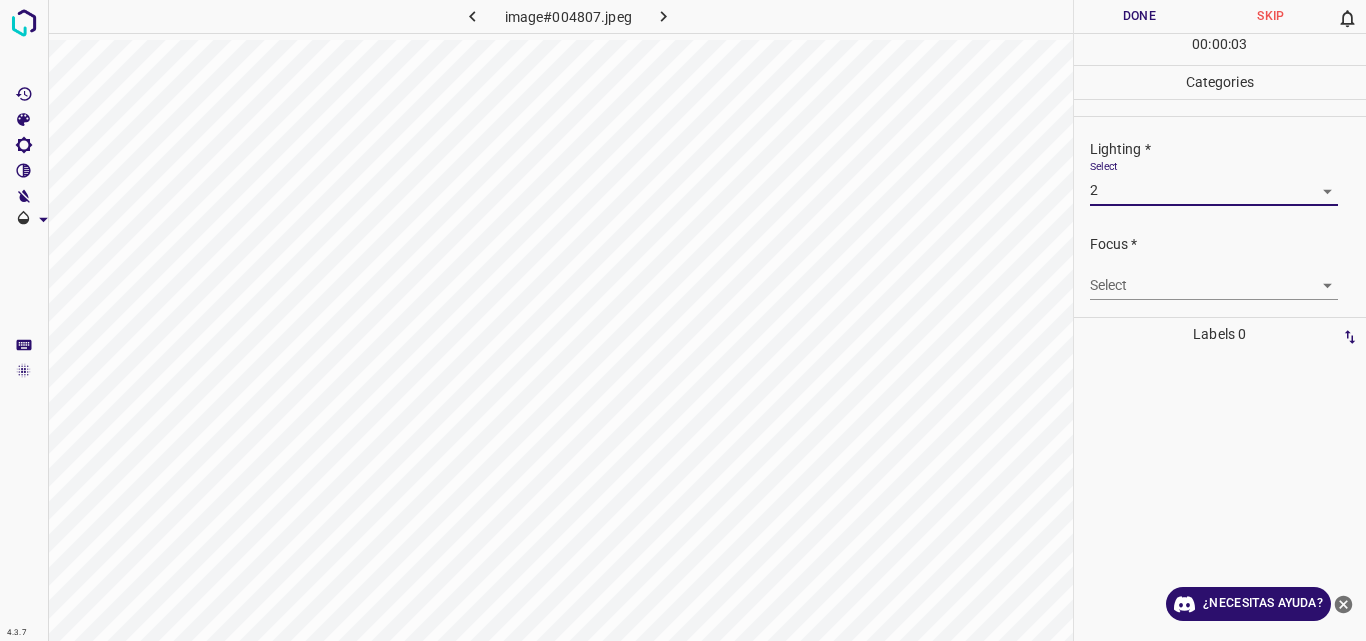 click on "4.3.7 image#004807.jpeg Done Skip 0 00   : 00   : 03   Categories Lighting *  Select 2 2 Focus *  Select ​ Overall *  Select ​ Labels   0 Categories 1 Lighting 2 Focus 3 Overall Tools Space Change between modes (Draw & Edit) I Auto labeling R Restore zoom M Zoom in N Zoom out Delete Delete selecte label Filters Z Restore filters X Saturation filter C Brightness filter V Contrast filter B Gray scale filter General O Download ¿Necesitas ayuda? Original text Rate this translation Your feedback will be used to help improve Google Translate - Texto - Esconder - Borrar" at bounding box center [683, 320] 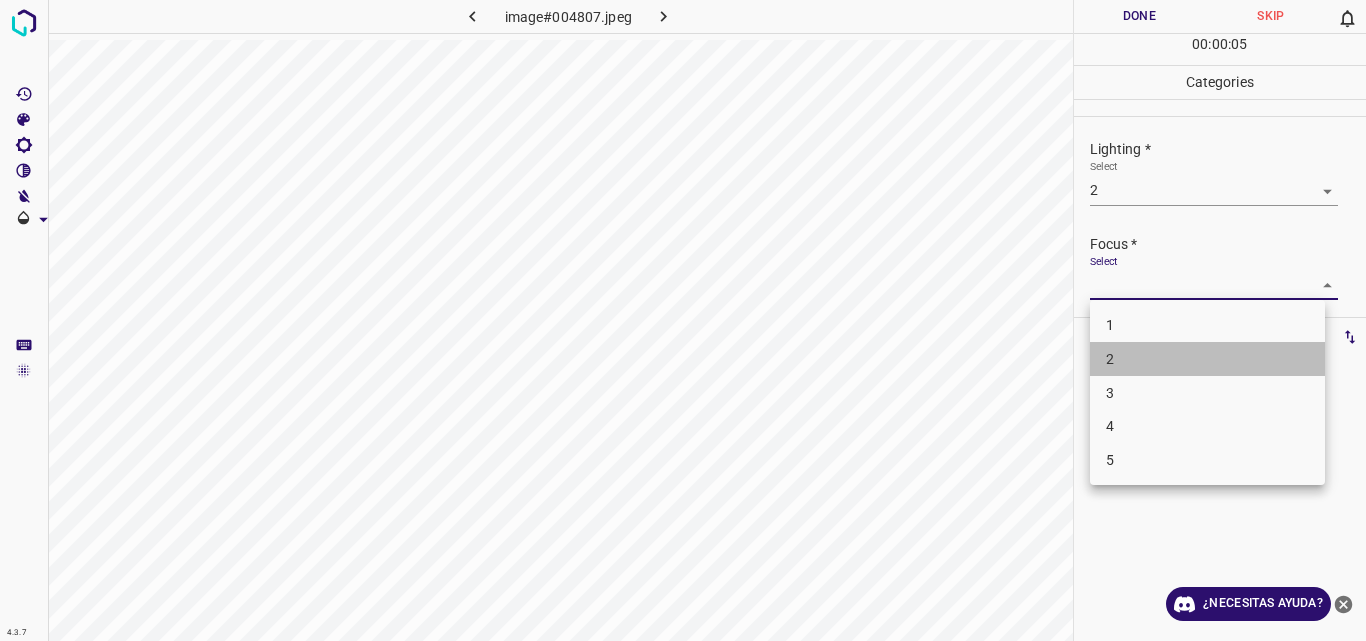 click on "2" at bounding box center [1207, 359] 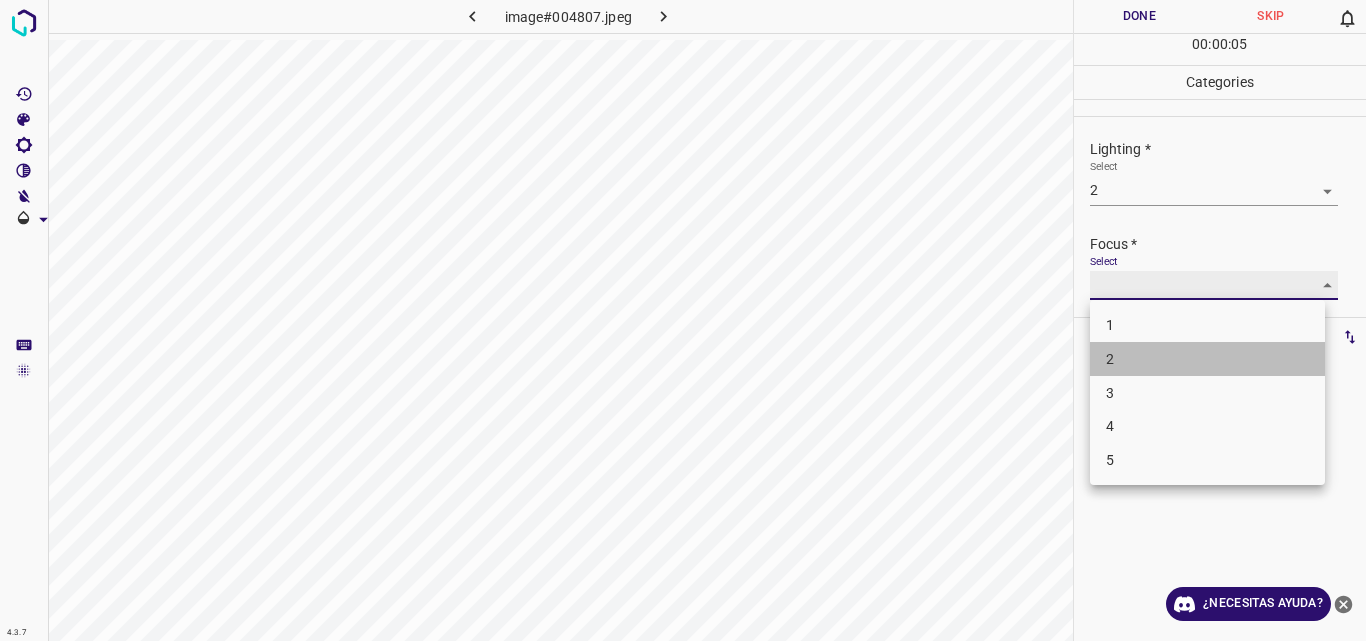 type on "2" 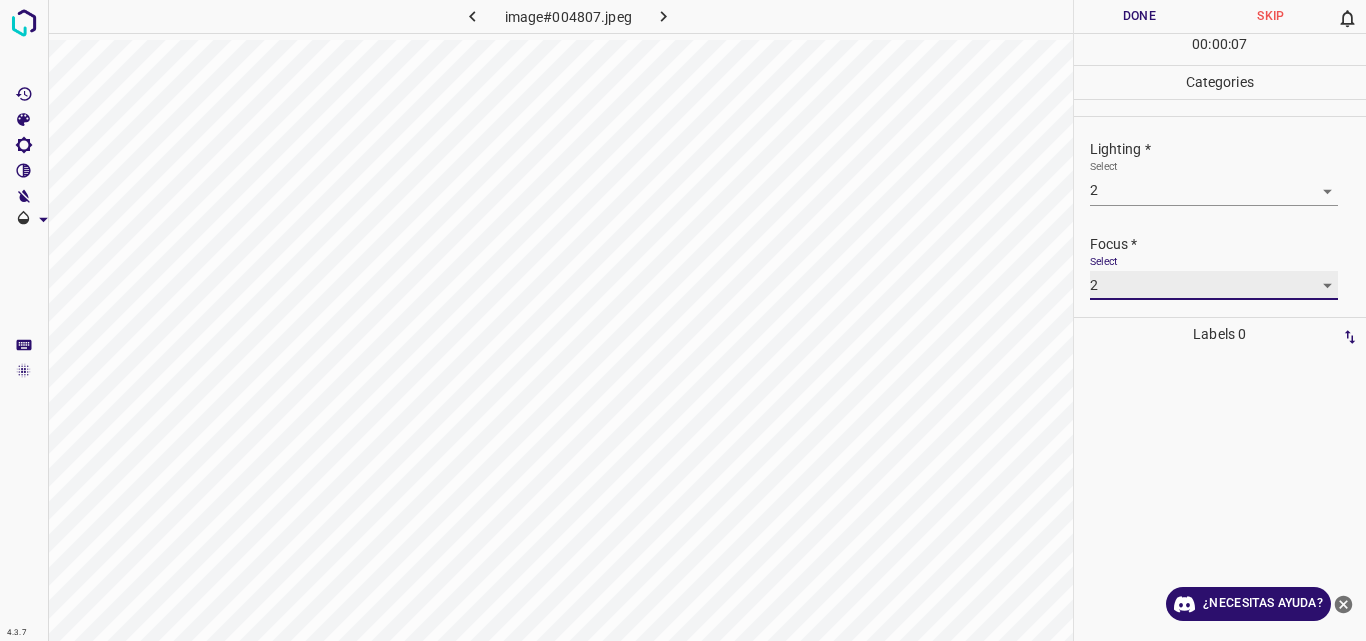 scroll, scrollTop: 98, scrollLeft: 0, axis: vertical 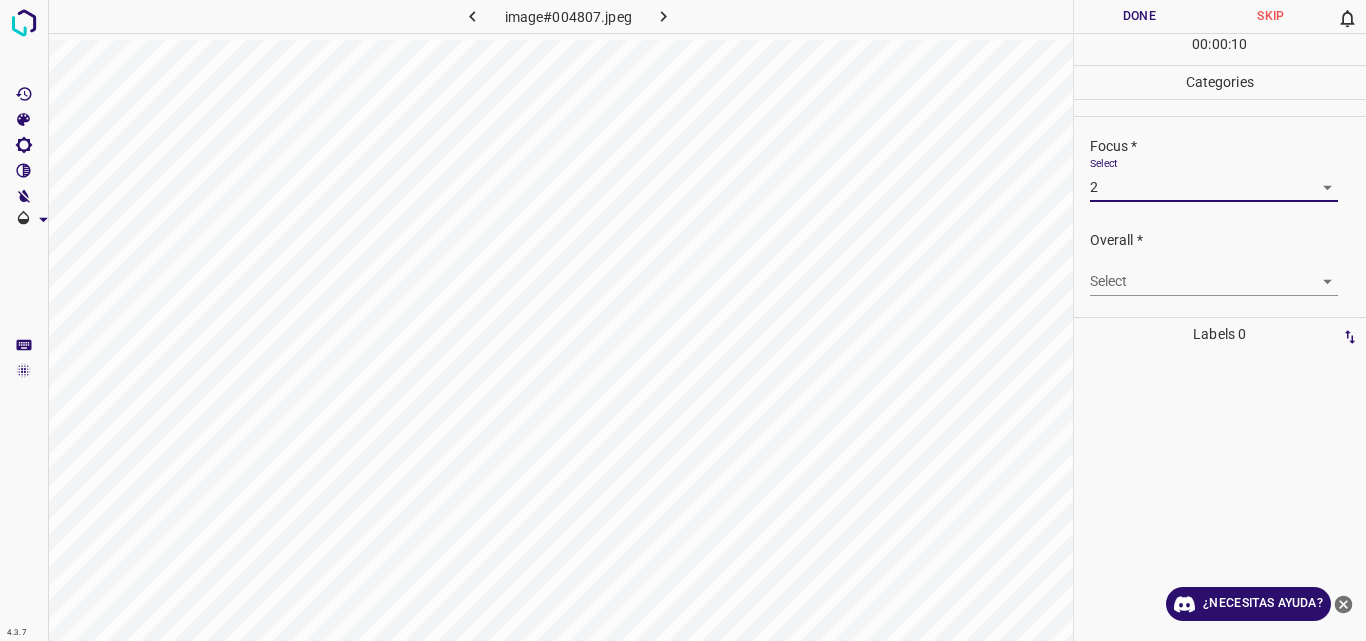 click on "4.3.7 image#004807.jpeg Done Skip 0 00   : 00   : 10   Categories Lighting *  Select 2 2 Focus *  Select 2 2 Overall *  Select ​ Labels   0 Categories 1 Lighting 2 Focus 3 Overall Tools Space Change between modes (Draw & Edit) I Auto labeling R Restore zoom M Zoom in N Zoom out Delete Delete selecte label Filters Z Restore filters X Saturation filter C Brightness filter V Contrast filter B Gray scale filter General O Download ¿Necesitas ayuda? Original text Rate this translation Your feedback will be used to help improve Google Translate - Texto - Esconder - Borrar" at bounding box center (683, 320) 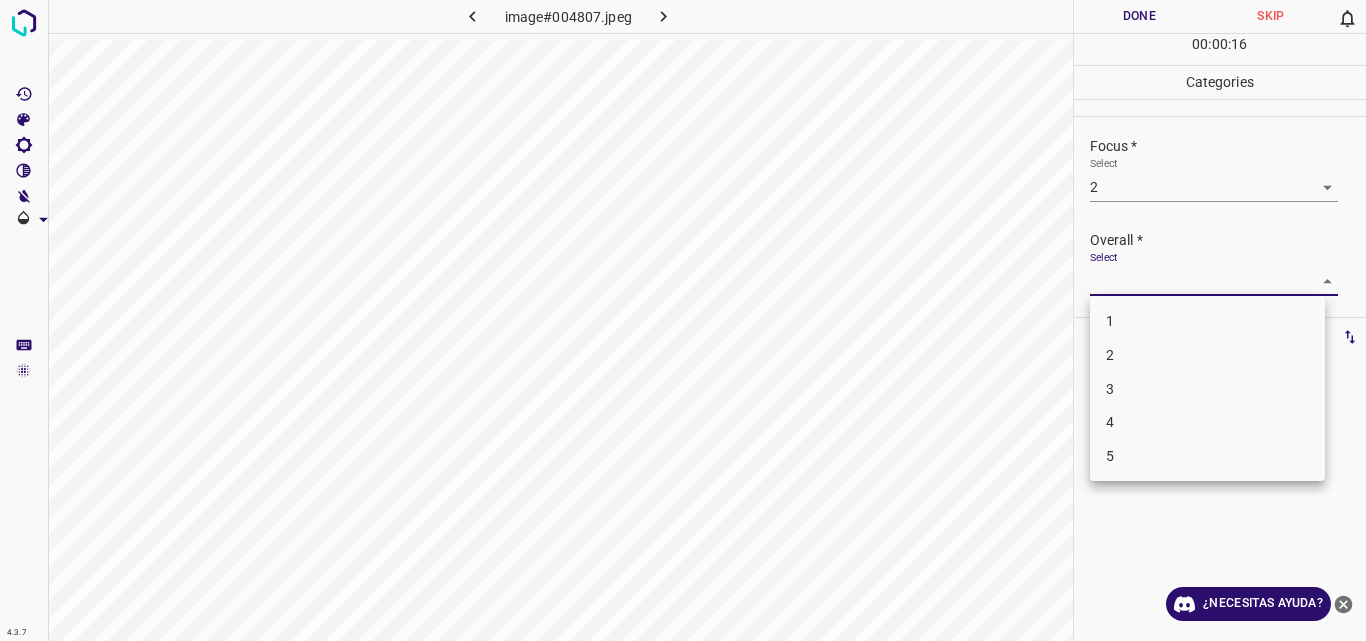 click at bounding box center [683, 320] 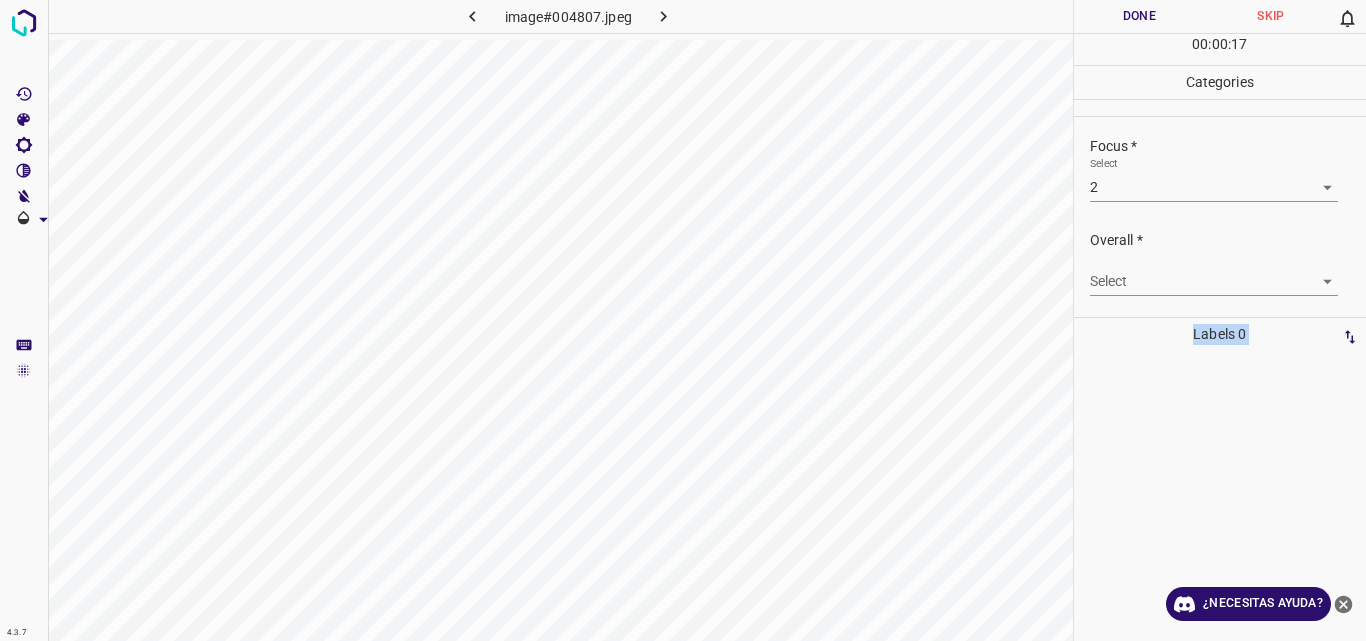 drag, startPoint x: 1323, startPoint y: 286, endPoint x: 1264, endPoint y: 306, distance: 62.297672 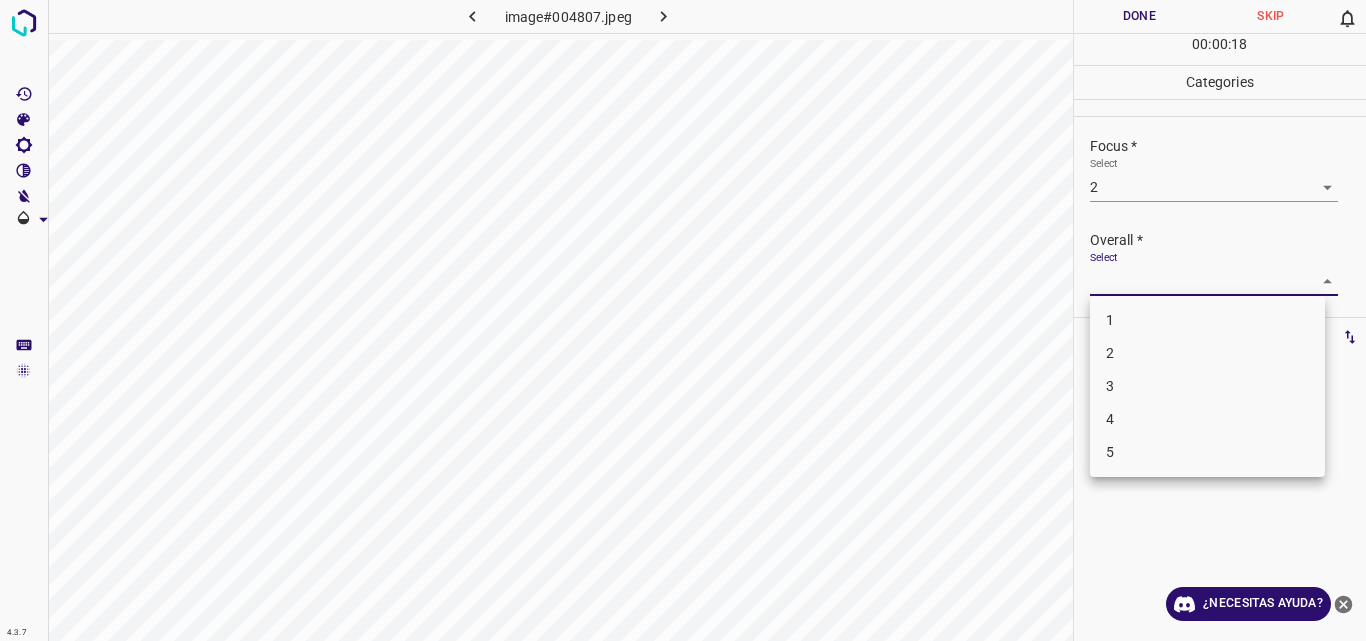 click on "4.3.7 image#004807.jpeg Done Skip 0 00   : 00   : 18   Categories Lighting *  Select 2 2 Focus *  Select 2 2 Overall *  Select ​ Labels   0 Categories 1 Lighting 2 Focus 3 Overall Tools Space Change between modes (Draw & Edit) I Auto labeling R Restore zoom M Zoom in N Zoom out Delete Delete selecte label Filters Z Restore filters X Saturation filter C Brightness filter V Contrast filter B Gray scale filter General O Download ¿Necesitas ayuda? Original text Rate this translation Your feedback will be used to help improve Google Translate - Texto - Esconder - Borrar 1 2 3 4 5" at bounding box center (683, 320) 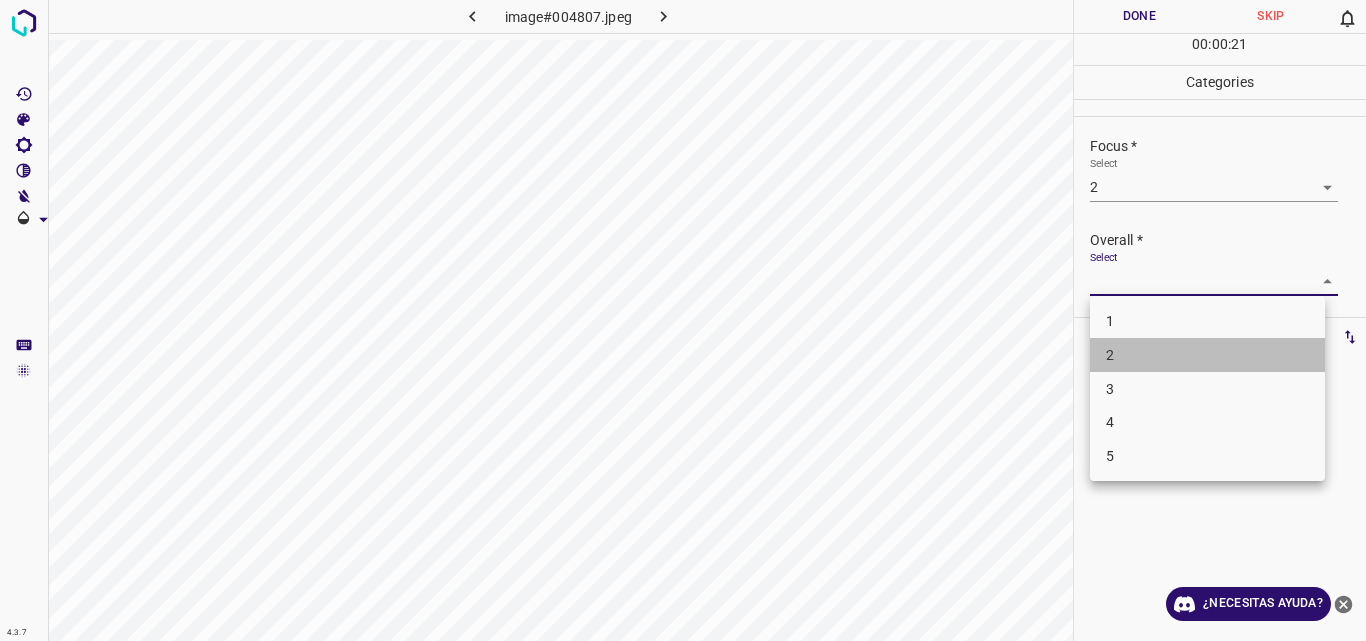 click on "2" at bounding box center (1207, 355) 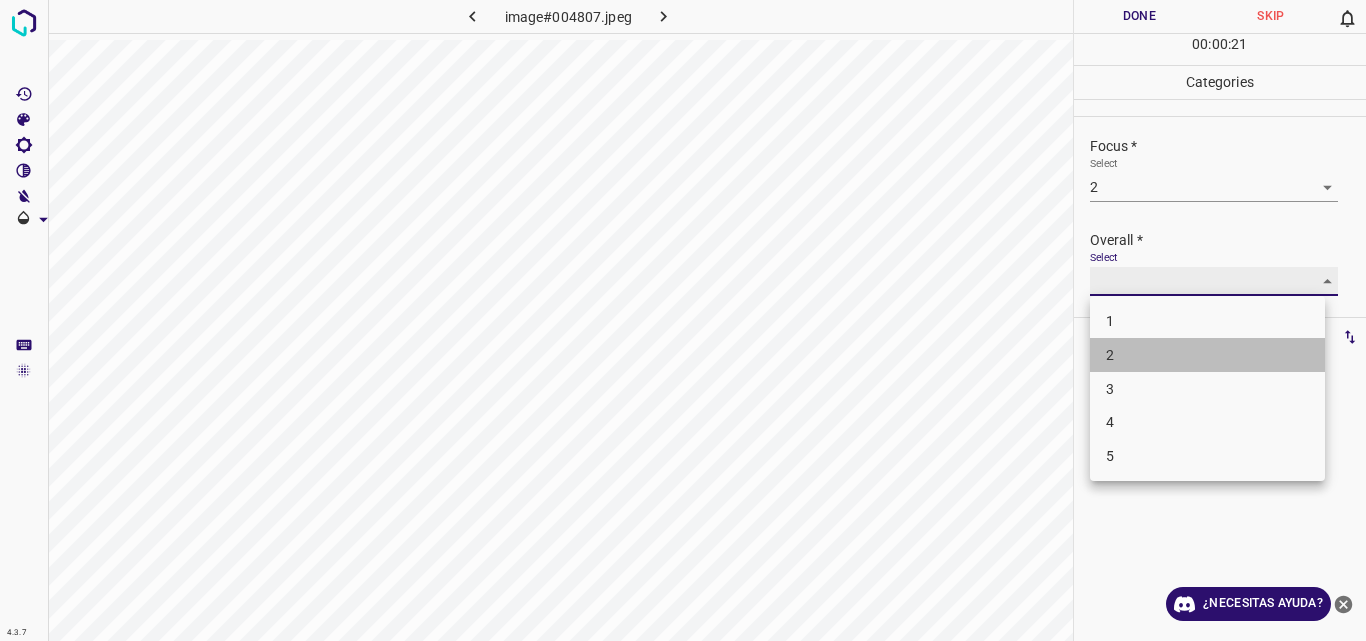 type on "2" 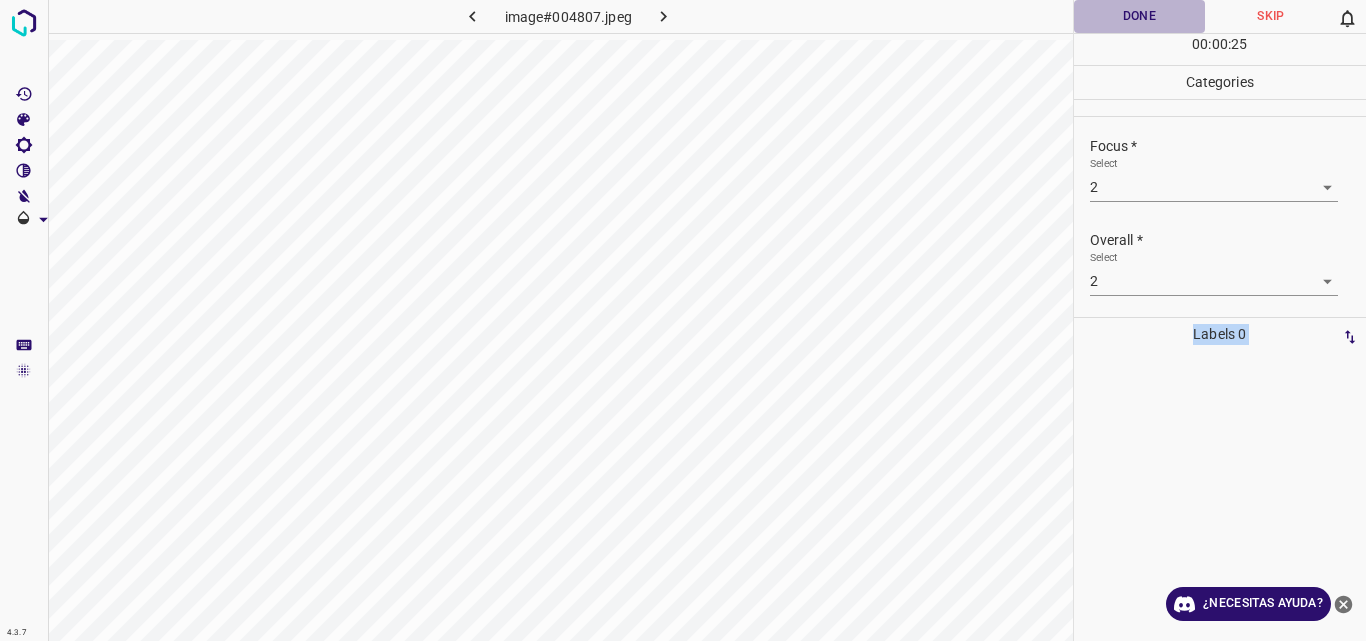click on "Done" at bounding box center [1140, 16] 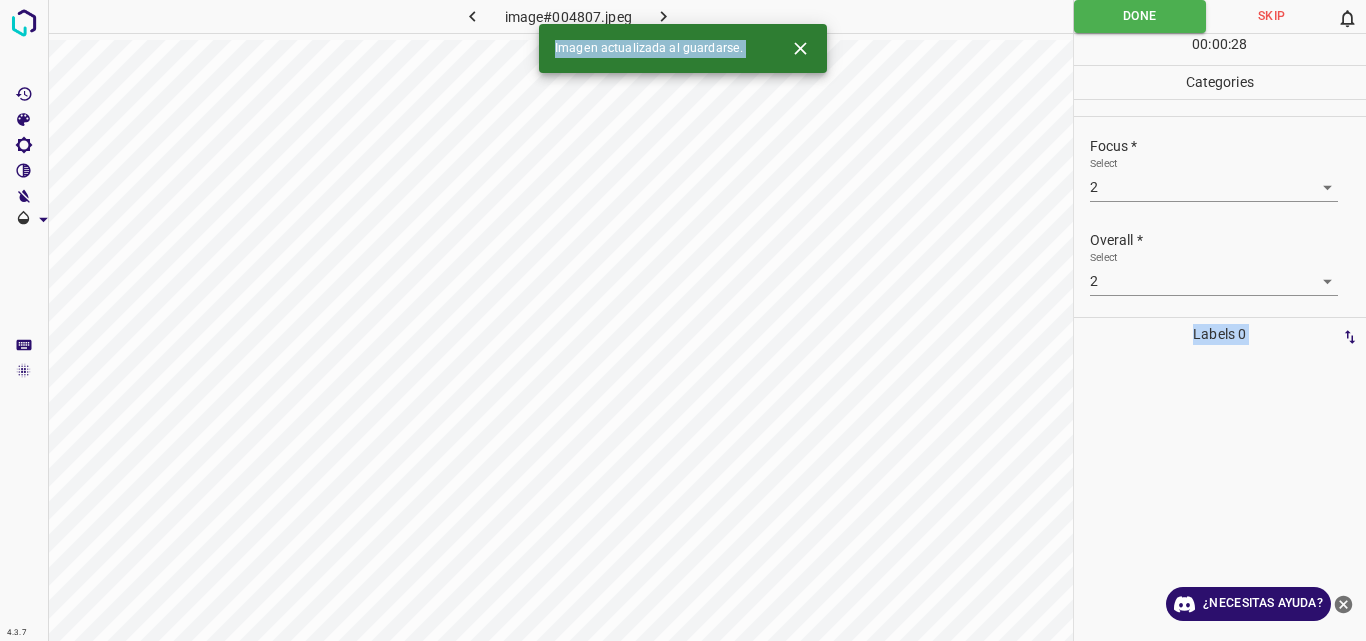 click 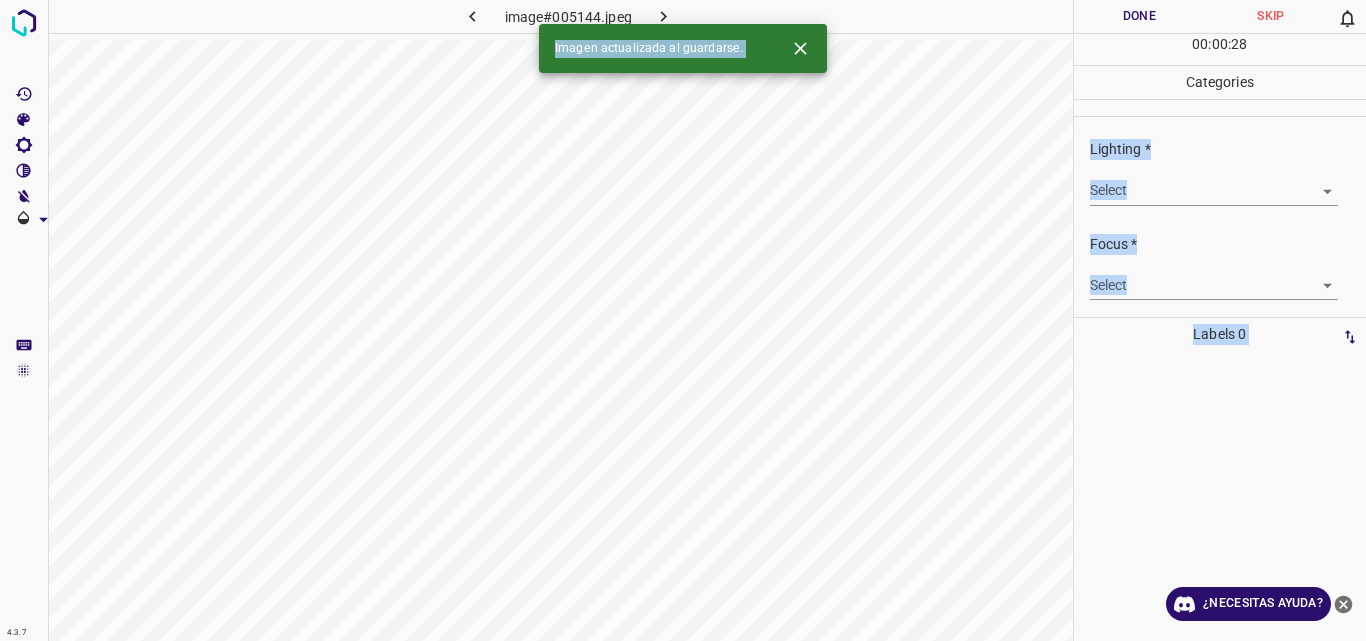 click on "Lighting *" at bounding box center (1228, 149) 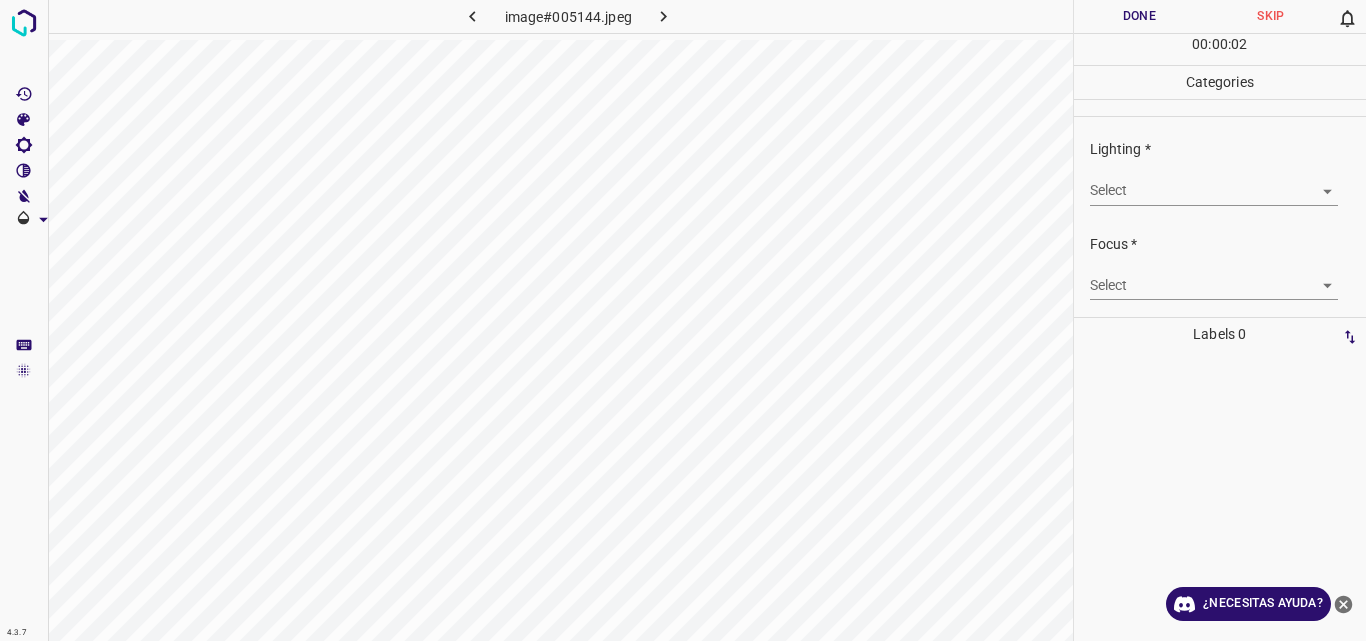 click on "4.3.7 image#005144.jpeg Done Skip 0 00   : 00   : 02   Categories Lighting *  Select ​ Focus *  Select ​ Overall *  Select ​ Labels   0 Categories 1 Lighting 2 Focus 3 Overall Tools Space Change between modes (Draw & Edit) I Auto labeling R Restore zoom M Zoom in N Zoom out Delete Delete selecte label Filters Z Restore filters X Saturation filter C Brightness filter V Contrast filter B Gray scale filter General O Download ¿Necesitas ayuda? Original text Rate this translation Your feedback will be used to help improve Google Translate - Texto - Esconder - Borrar" at bounding box center [683, 320] 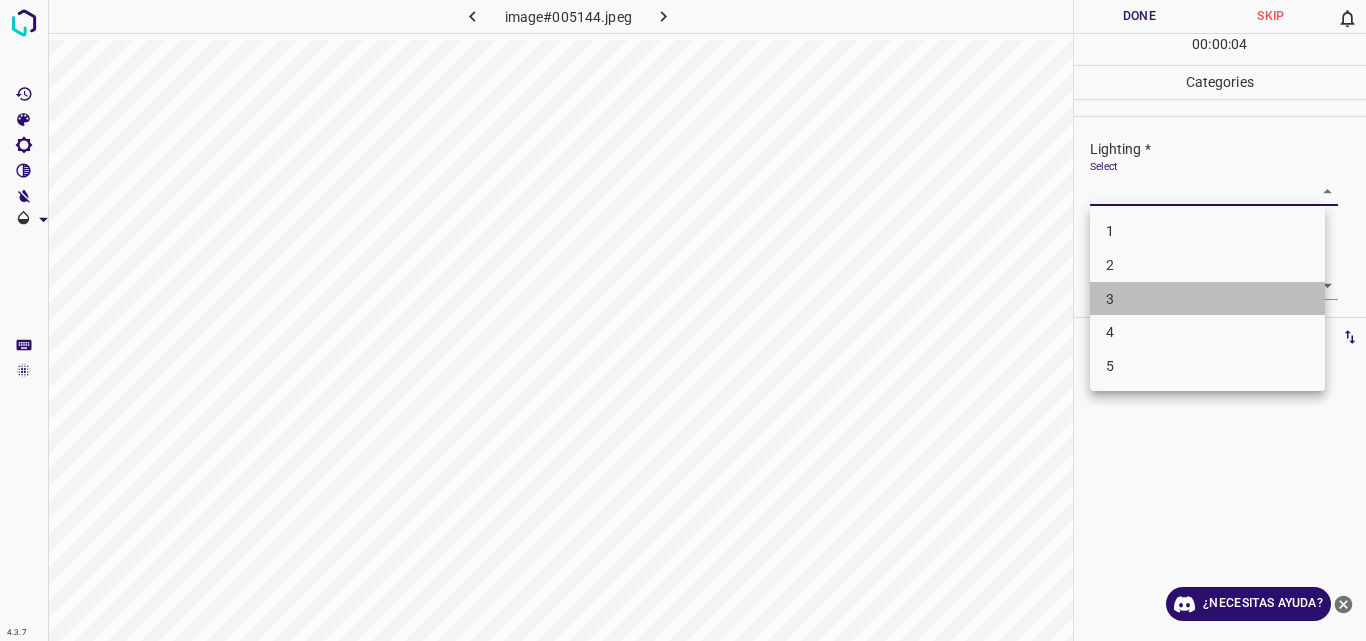 click on "3" at bounding box center (1207, 299) 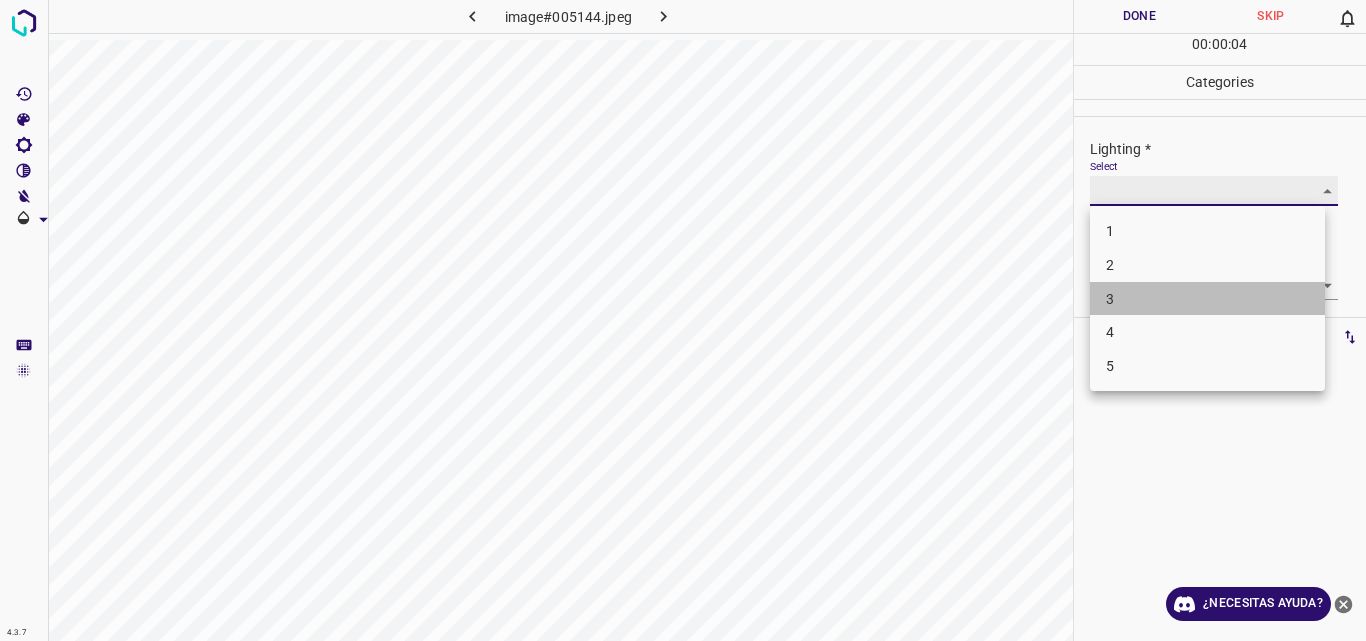 type on "3" 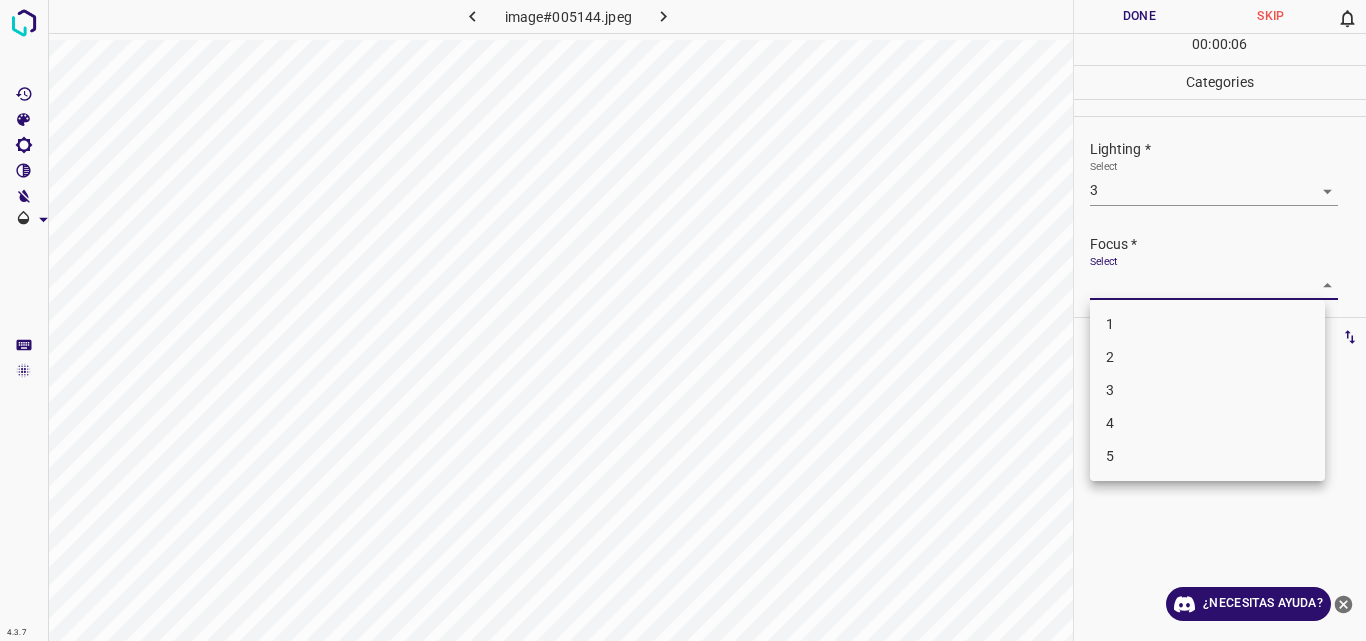 click on "4.3.7 image#005144.jpeg Done Skip 0 00   : 00   : 06   Categories Lighting *  Select 3 3 Focus *  Select ​ Overall *  Select ​ Labels   0 Categories 1 Lighting 2 Focus 3 Overall Tools Space Change between modes (Draw & Edit) I Auto labeling R Restore zoom M Zoom in N Zoom out Delete Delete selecte label Filters Z Restore filters X Saturation filter C Brightness filter V Contrast filter B Gray scale filter General O Download ¿Necesitas ayuda? Original text Rate this translation Your feedback will be used to help improve Google Translate - Texto - Esconder - Borrar 1 2 3 4 5" at bounding box center (683, 320) 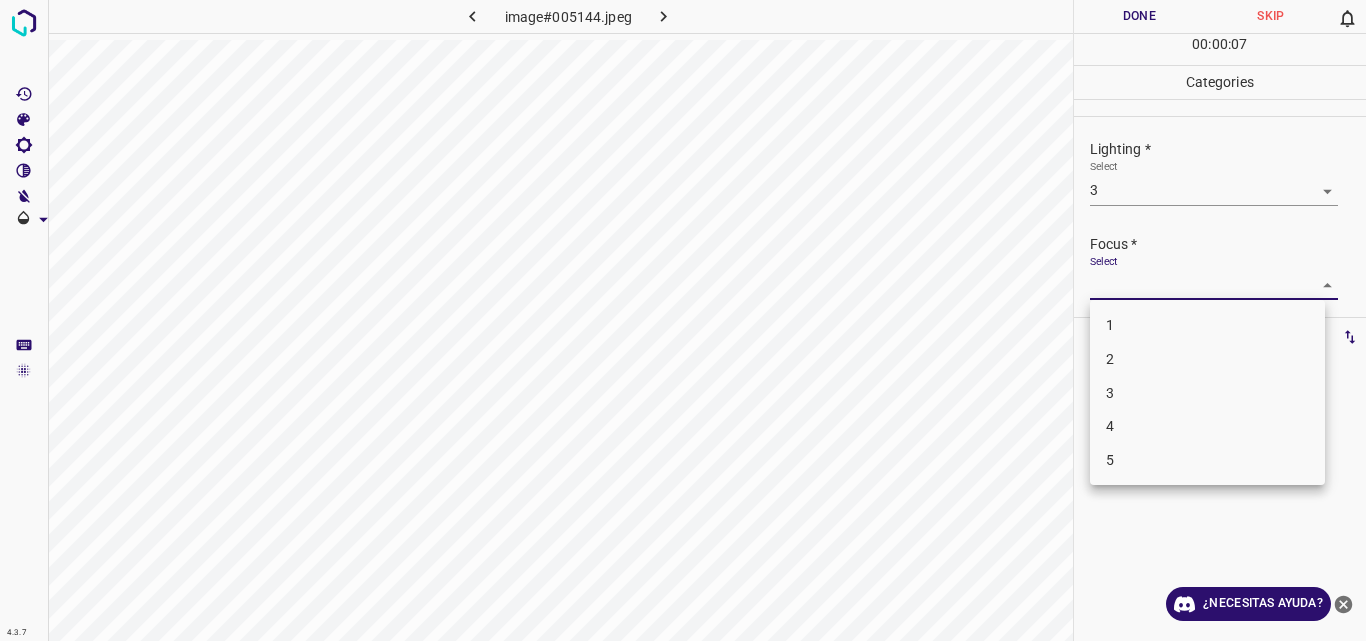 click on "3" at bounding box center (1207, 393) 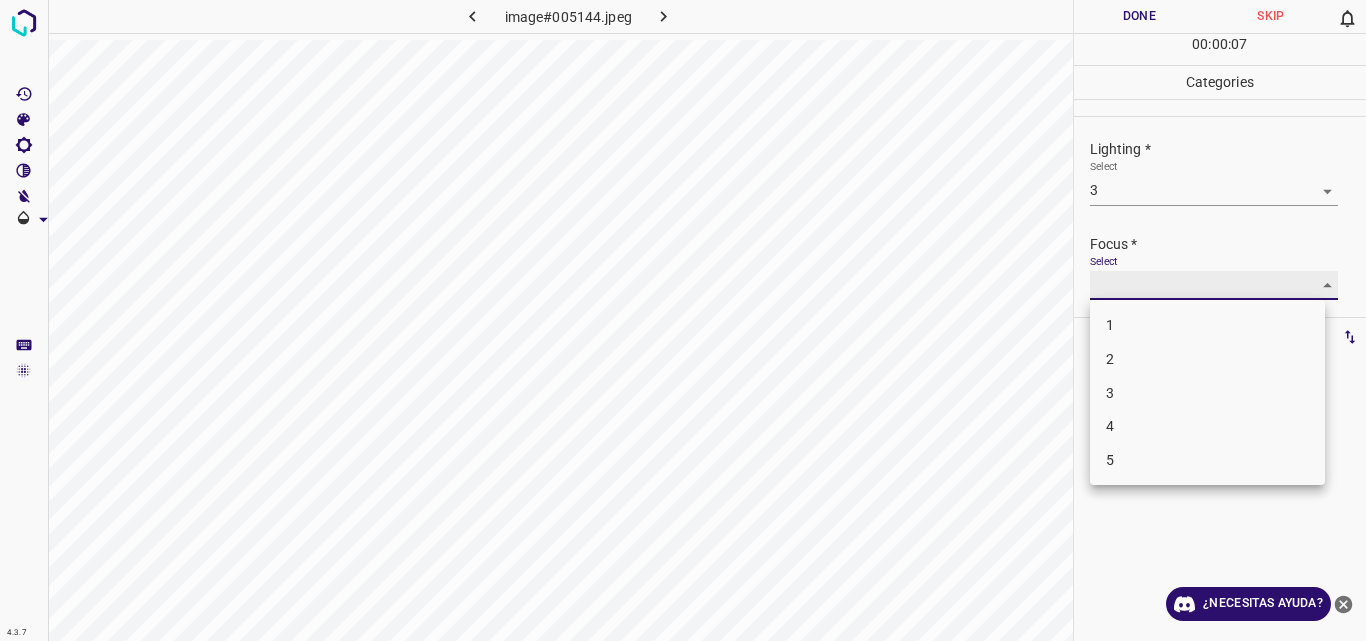 type on "3" 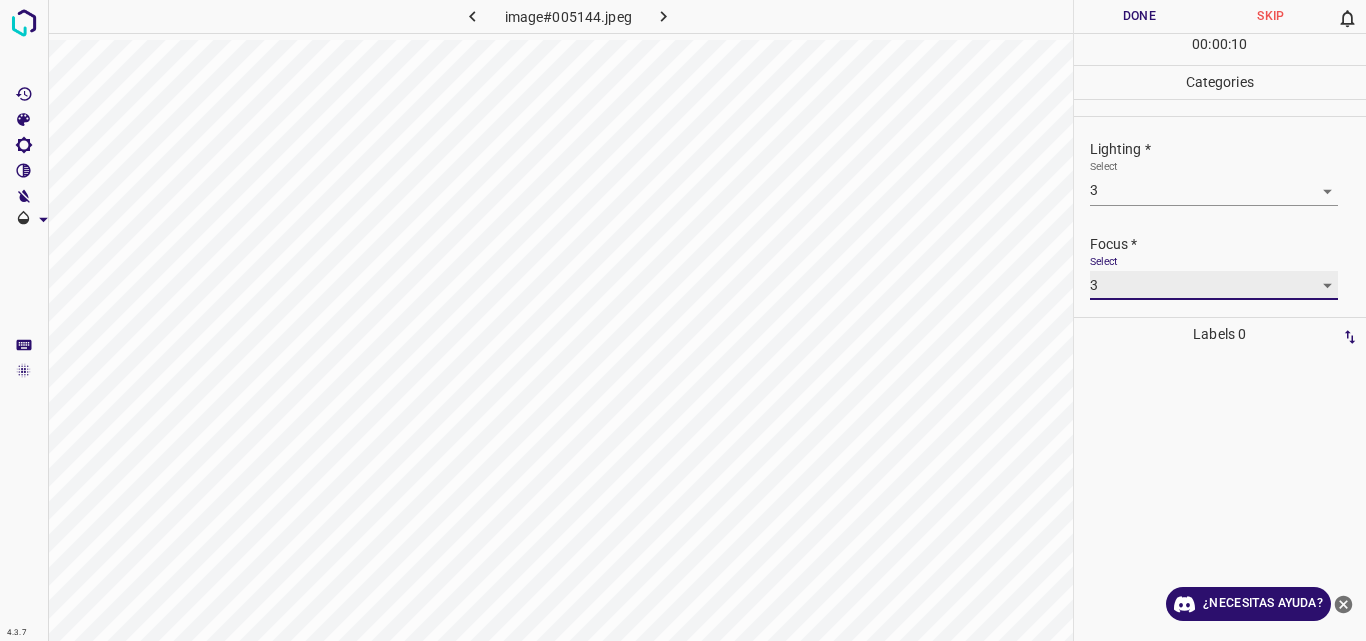 scroll, scrollTop: 98, scrollLeft: 0, axis: vertical 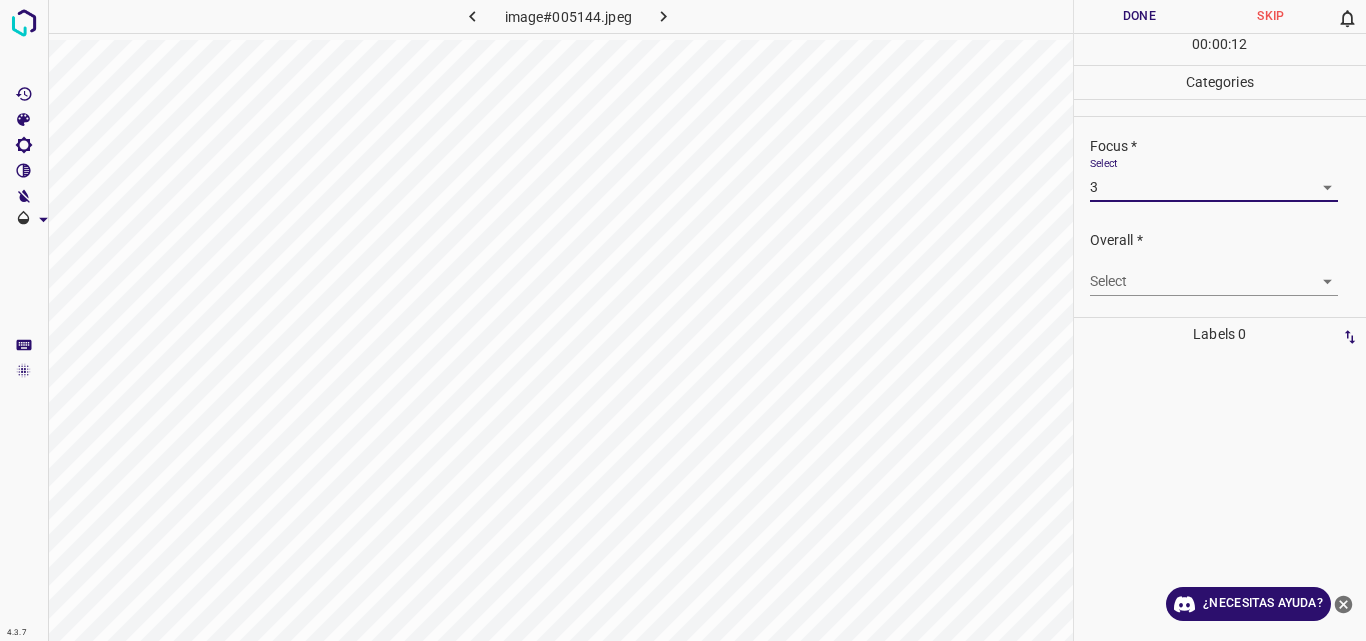 click on "4.3.7 image#005144.jpeg Done Skip 0 00   : 00   : 12   Categories Lighting *  Select 3 3 Focus *  Select 3 3 Overall *  Select ​ Labels   0 Categories 1 Lighting 2 Focus 3 Overall Tools Space Change between modes (Draw & Edit) I Auto labeling R Restore zoom M Zoom in N Zoom out Delete Delete selecte label Filters Z Restore filters X Saturation filter C Brightness filter V Contrast filter B Gray scale filter General O Download ¿Necesitas ayuda? Original text Rate this translation Your feedback will be used to help improve Google Translate - Texto - Esconder - Borrar" at bounding box center (683, 320) 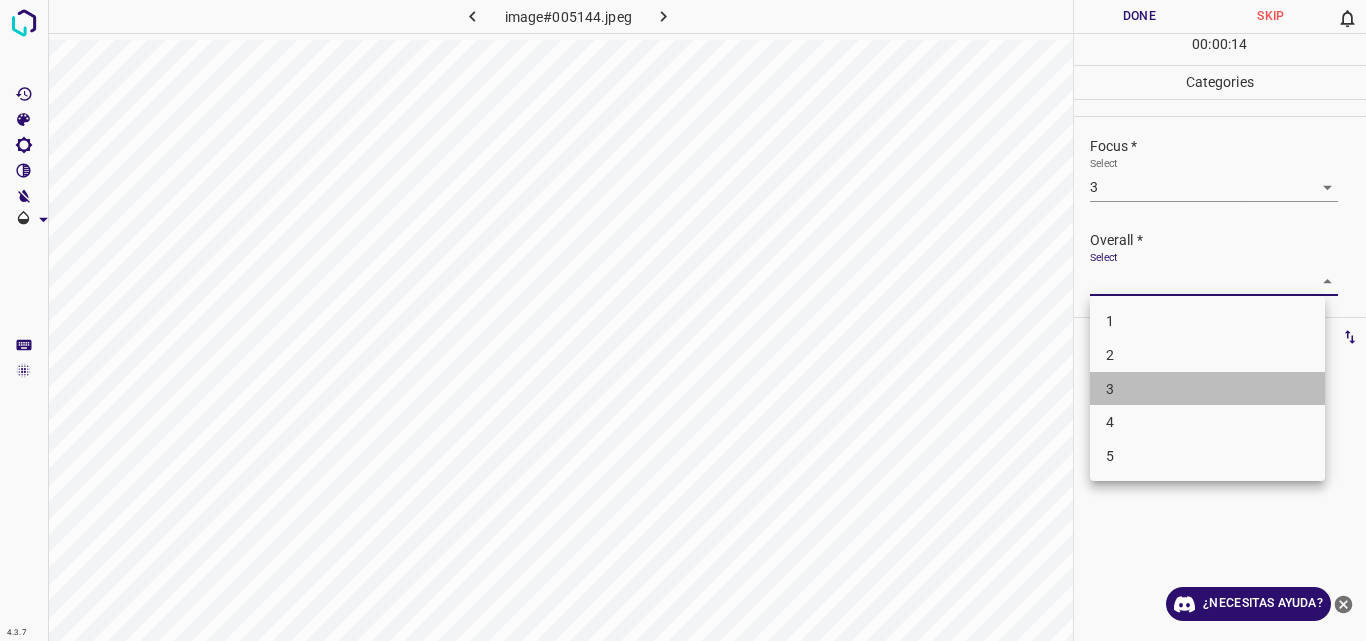 click on "3" at bounding box center (1207, 389) 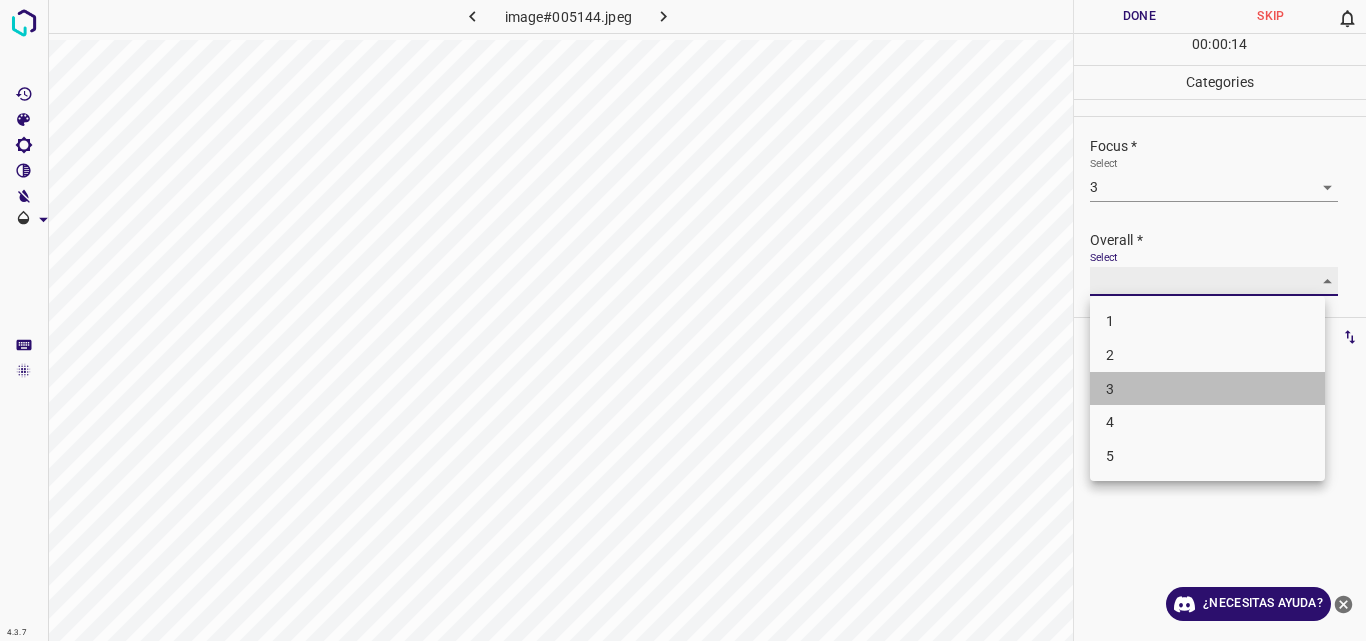 type on "3" 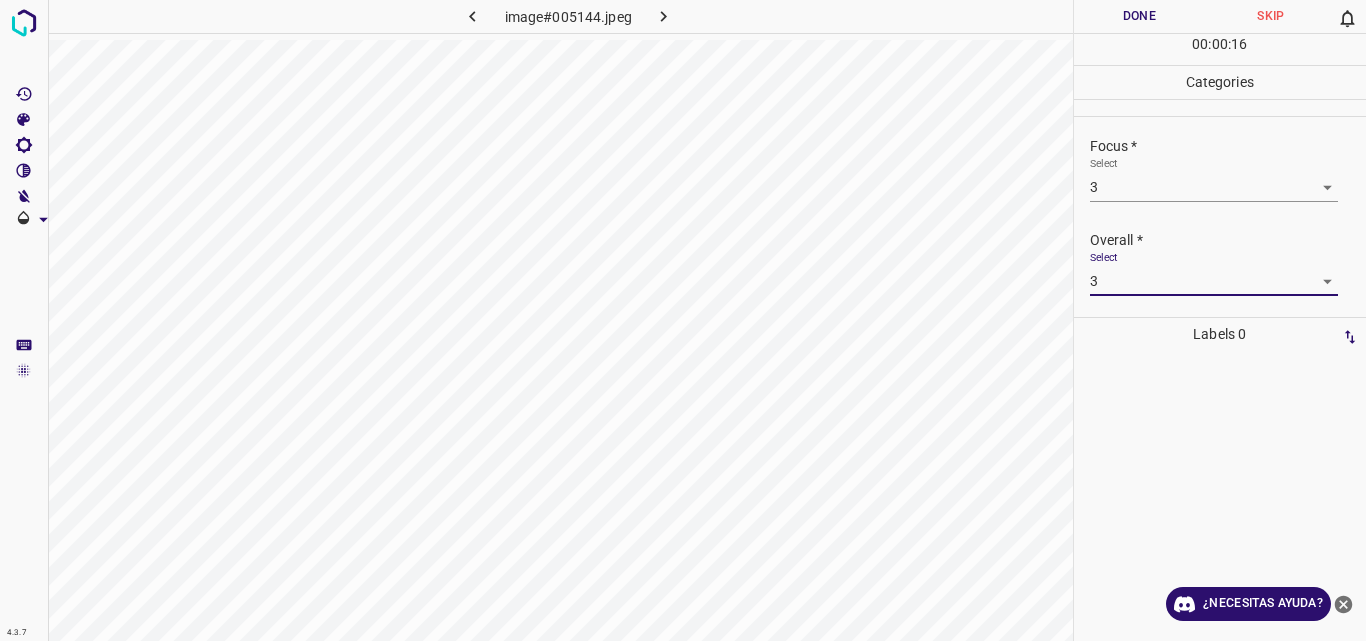 click on "Done" at bounding box center (1140, 16) 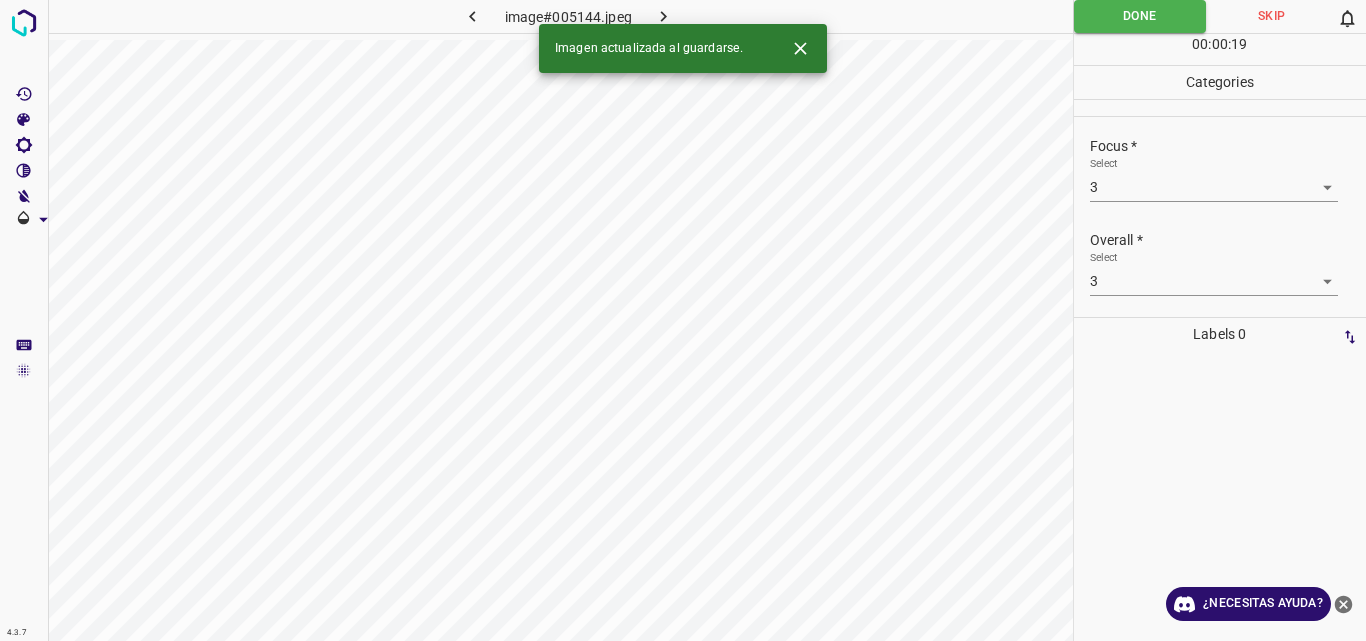 click 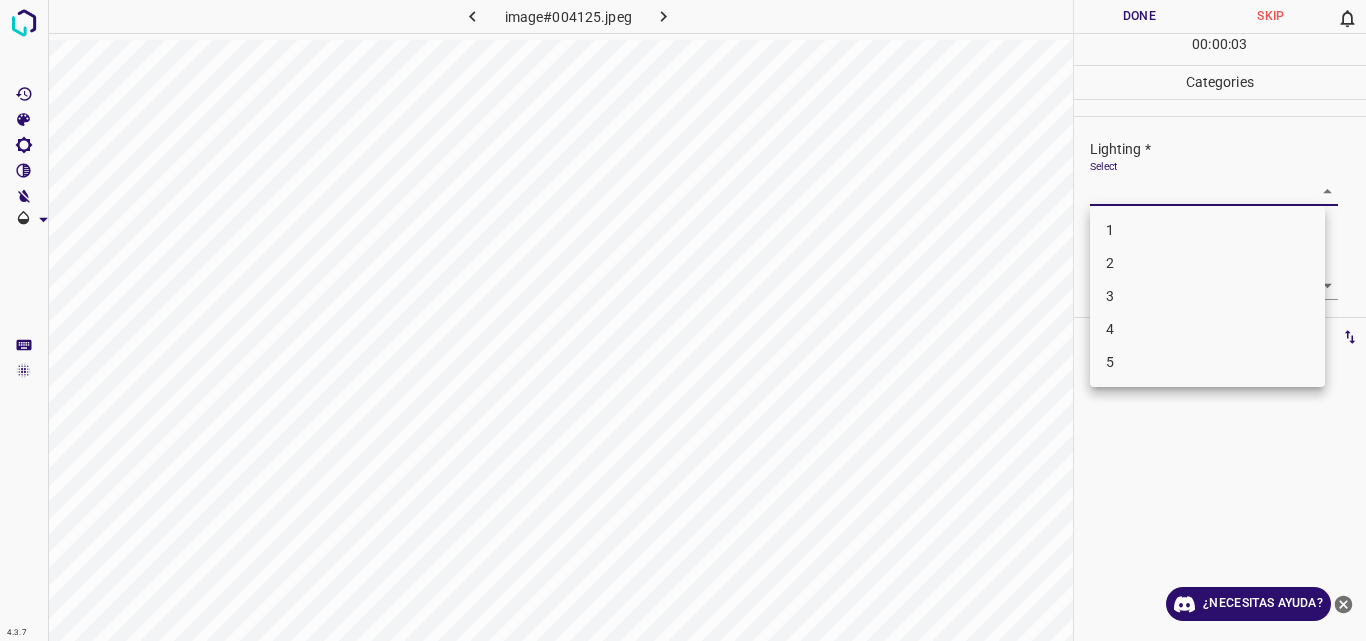 click on "4.3.7 image#004125.jpeg Done Skip 0 00   : 00   : 03   Categories Lighting *  Select ​ Focus *  Select ​ Overall *  Select ​ Labels   0 Categories 1 Lighting 2 Focus 3 Overall Tools Space Change between modes (Draw & Edit) I Auto labeling R Restore zoom M Zoom in N Zoom out Delete Delete selecte label Filters Z Restore filters X Saturation filter C Brightness filter V Contrast filter B Gray scale filter General O Download ¿Necesitas ayuda? Original text Rate this translation Your feedback will be used to help improve Google Translate - Texto - Esconder - Borrar 1 2 3 4 5" at bounding box center [683, 320] 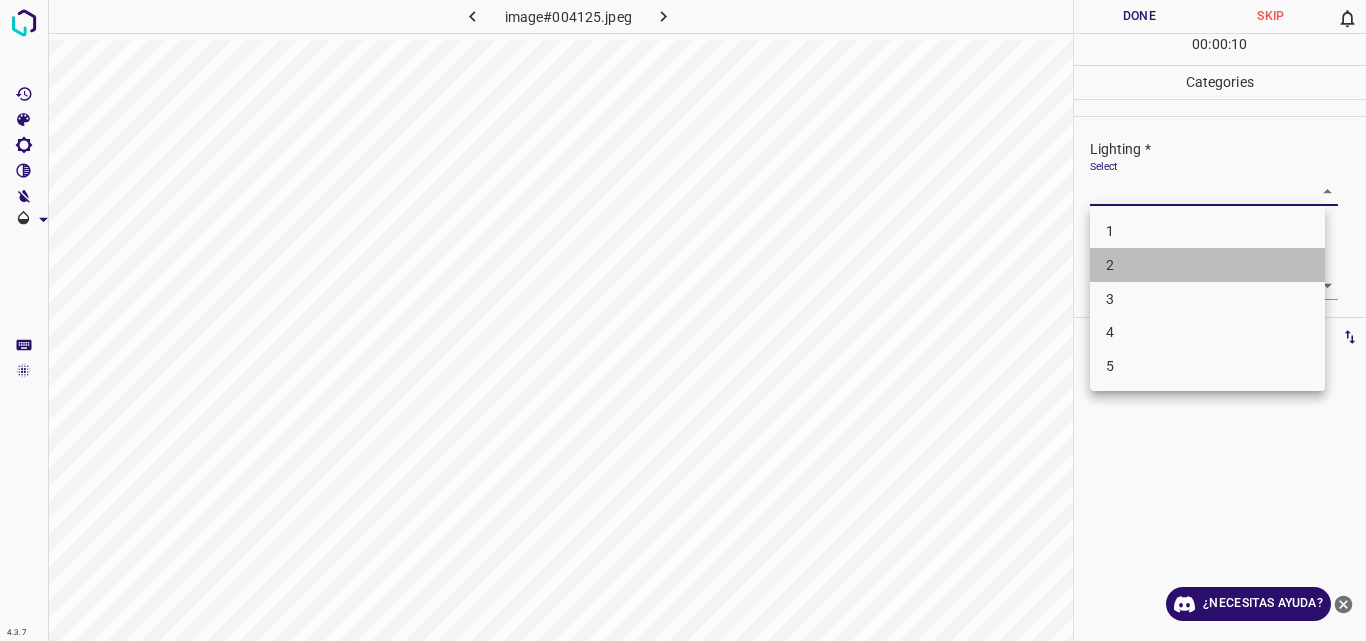 click on "2" at bounding box center [1207, 265] 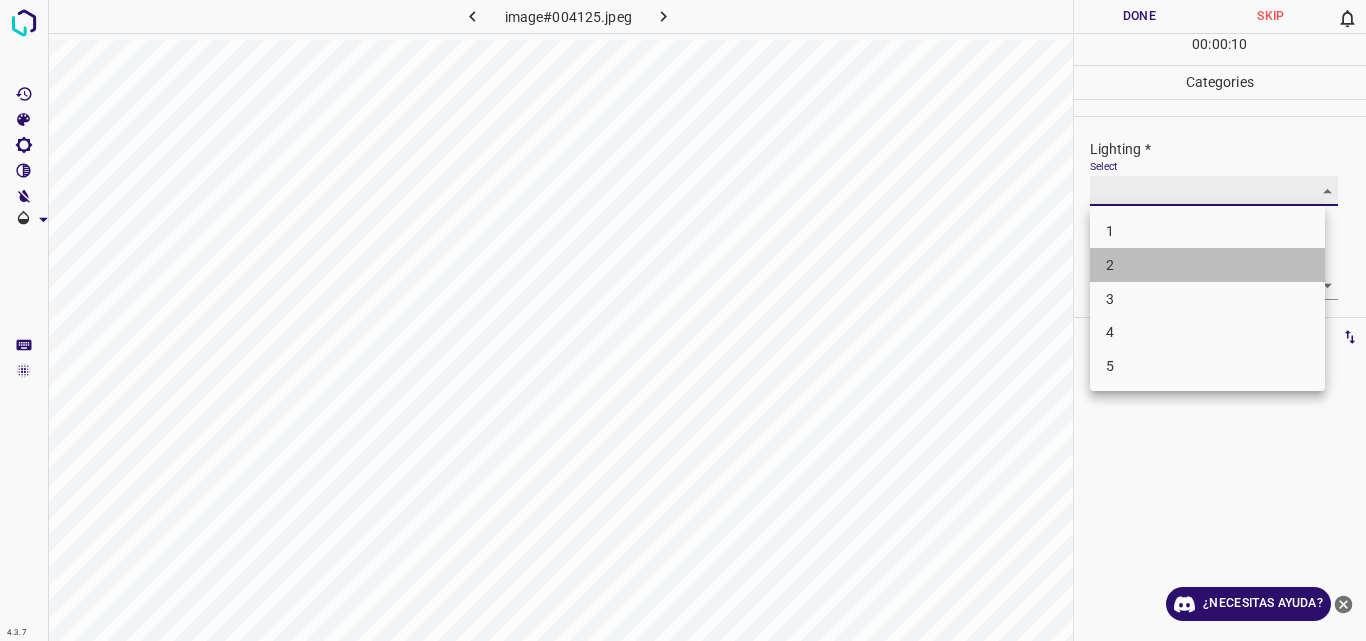 type on "2" 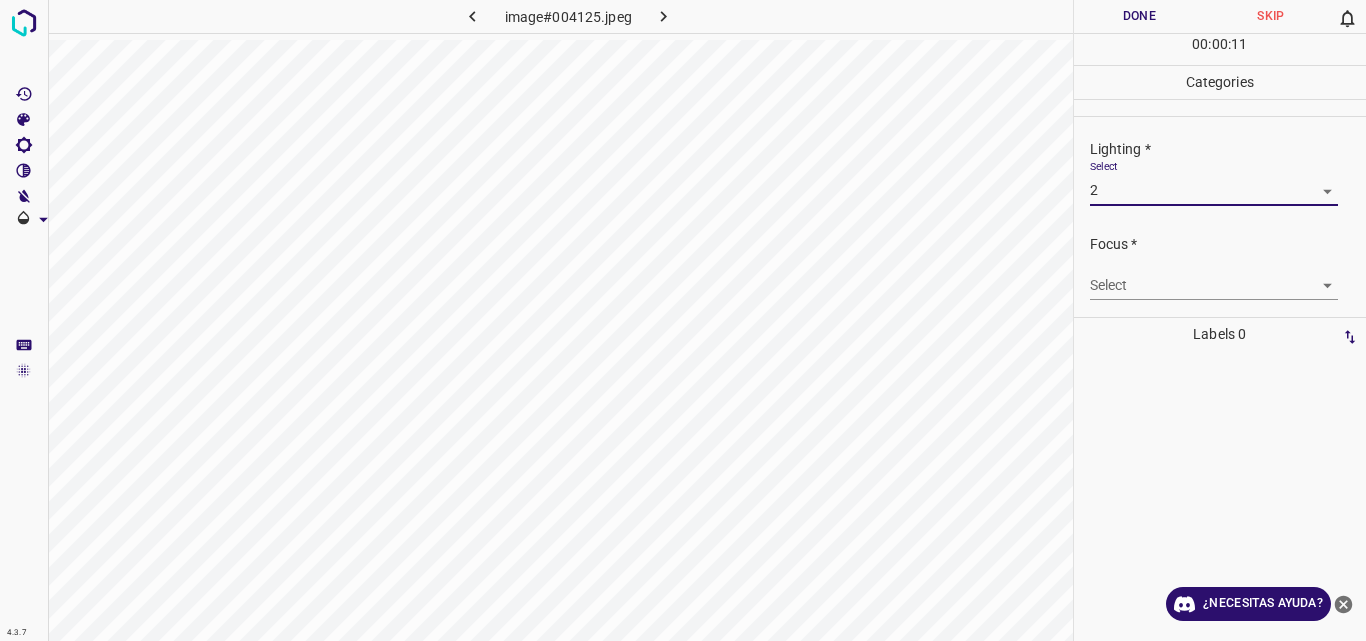 click on "4.3.7 image#004125.jpeg Done Skip 0 00   : 00   : 11   Categories Lighting *  Select 2 2 Focus *  Select ​ Overall *  Select ​ Labels   0 Categories 1 Lighting 2 Focus 3 Overall Tools Space Change between modes (Draw & Edit) I Auto labeling R Restore zoom M Zoom in N Zoom out Delete Delete selecte label Filters Z Restore filters X Saturation filter C Brightness filter V Contrast filter B Gray scale filter General O Download ¿Necesitas ayuda? Original text Rate this translation Your feedback will be used to help improve Google Translate - Texto - Esconder - Borrar" at bounding box center [683, 320] 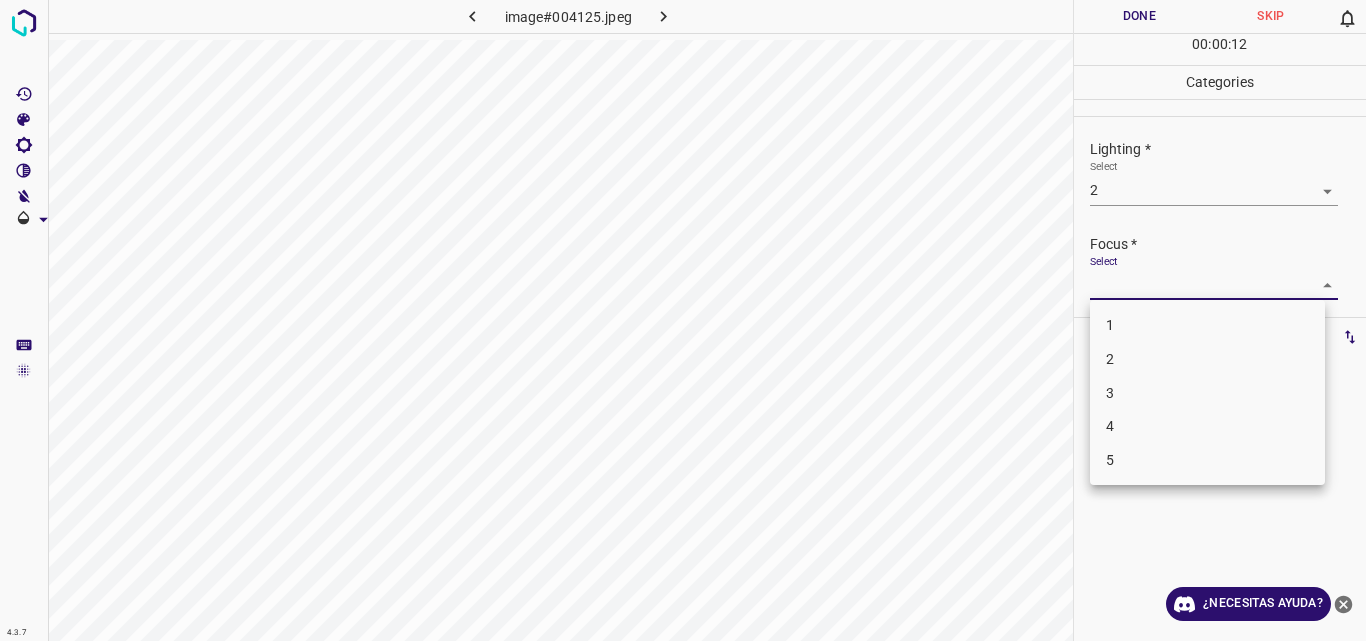 click on "2" at bounding box center (1207, 359) 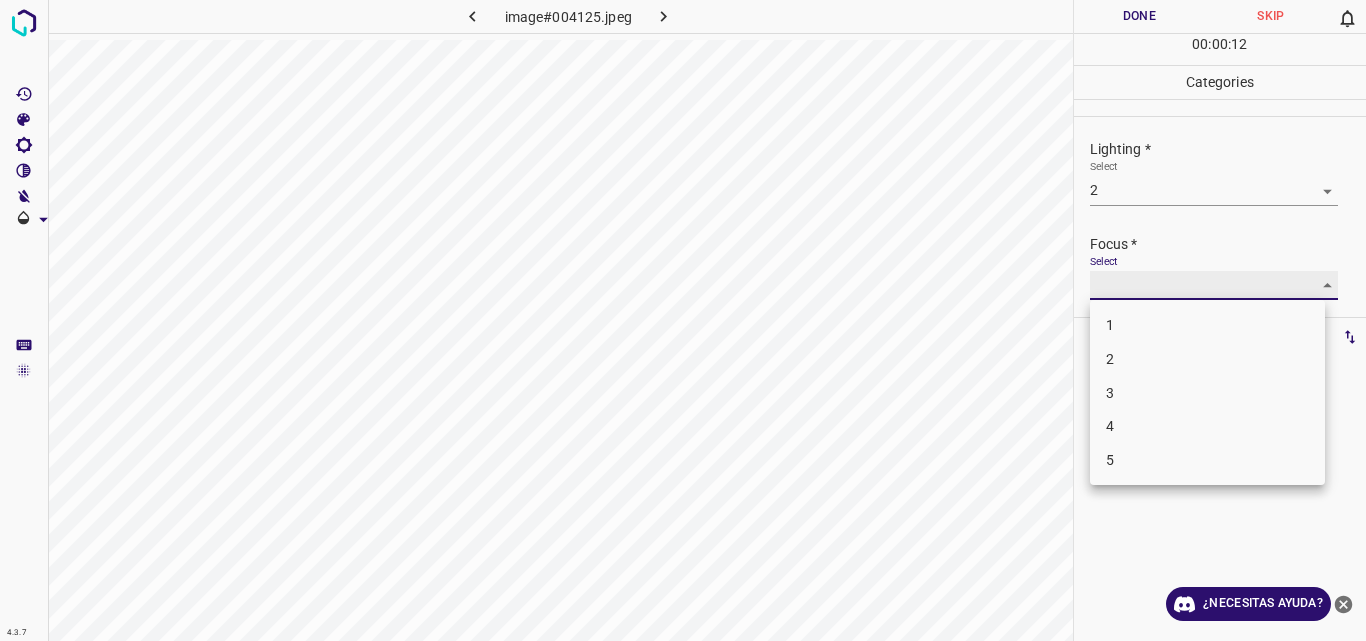 type on "2" 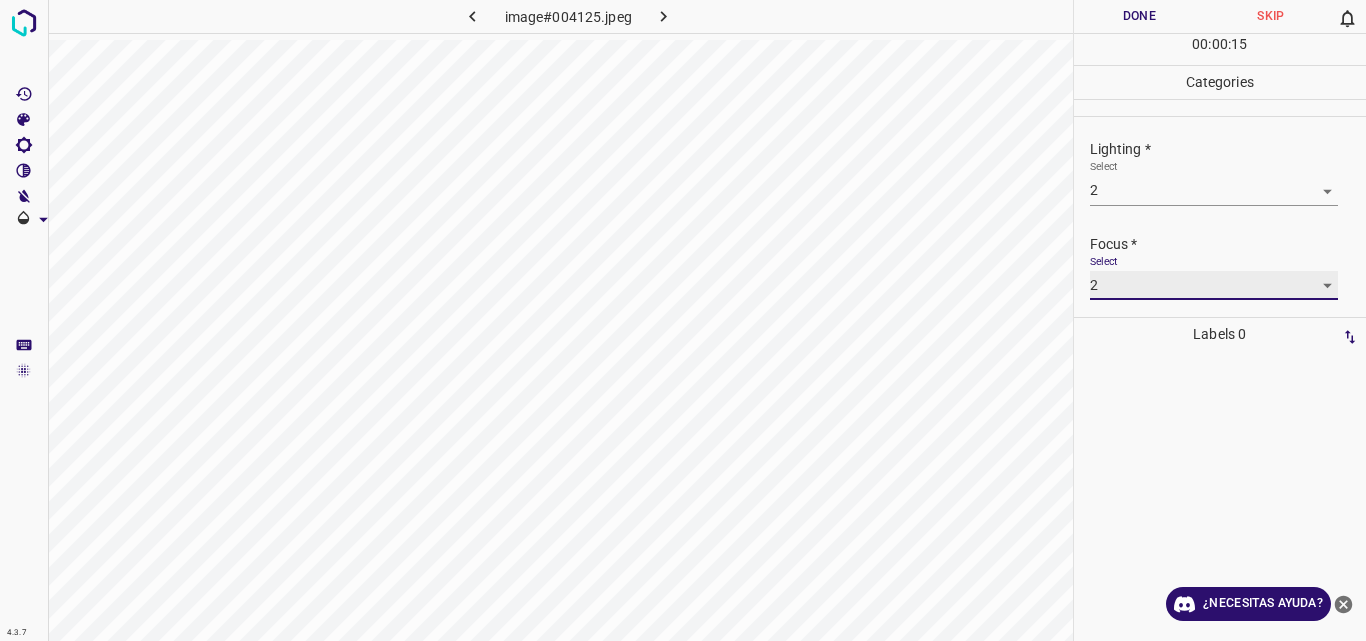 scroll, scrollTop: 98, scrollLeft: 0, axis: vertical 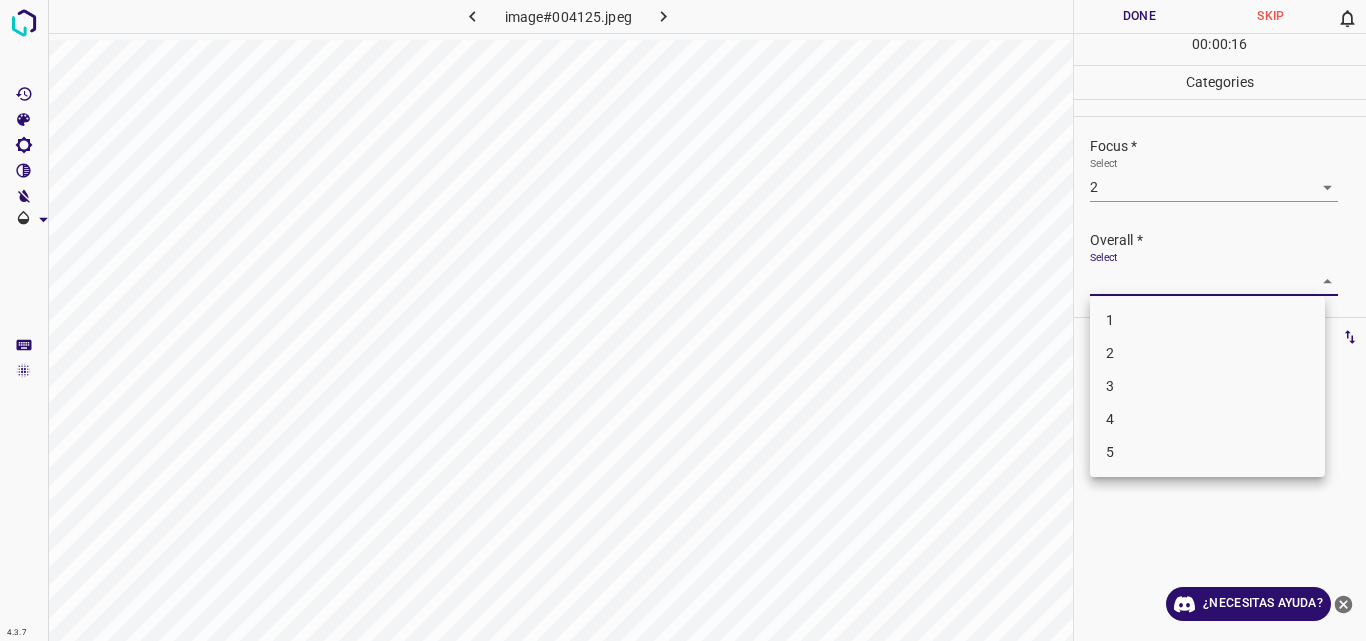 click on "4.3.7 image#004125.jpeg Done Skip 0 00   : 00   : 16   Categories Lighting *  Select 2 2 Focus *  Select 2 2 Overall *  Select ​ Labels   0 Categories 1 Lighting 2 Focus 3 Overall Tools Space Change between modes (Draw & Edit) I Auto labeling R Restore zoom M Zoom in N Zoom out Delete Delete selecte label Filters Z Restore filters X Saturation filter C Brightness filter V Contrast filter B Gray scale filter General O Download ¿Necesitas ayuda? Original text Rate this translation Your feedback will be used to help improve Google Translate - Texto - Esconder - Borrar 1 2 3 4 5" at bounding box center (683, 320) 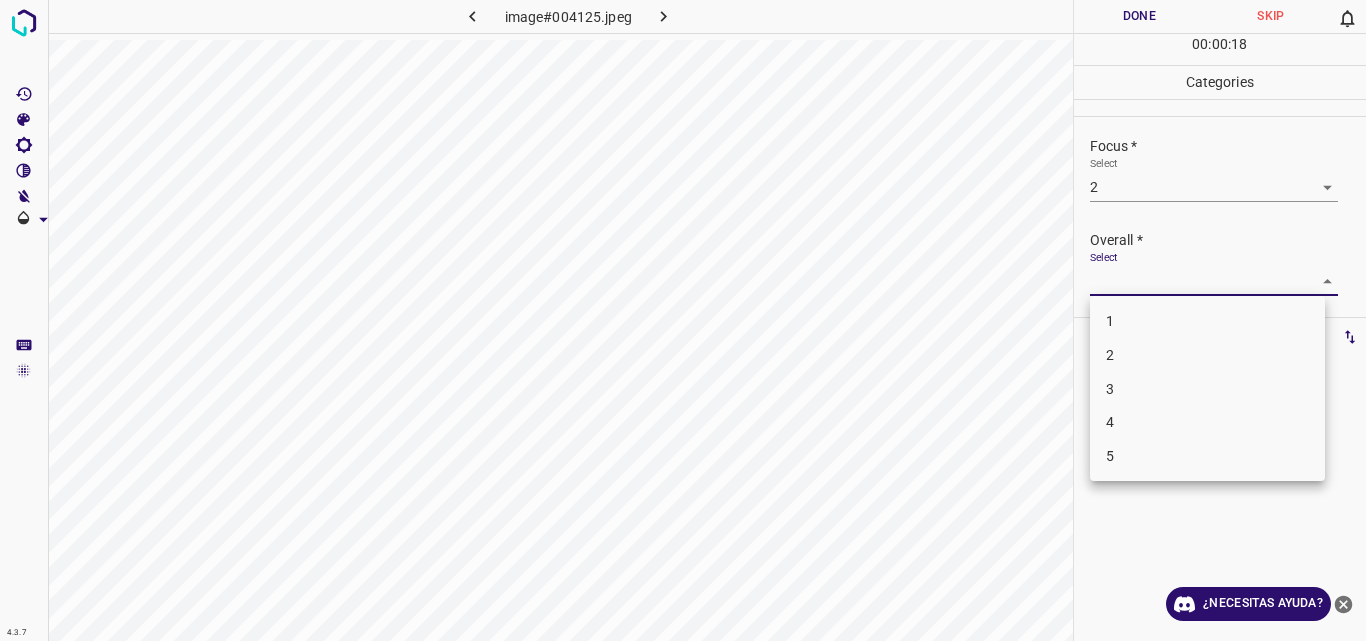 click on "2" at bounding box center (1207, 355) 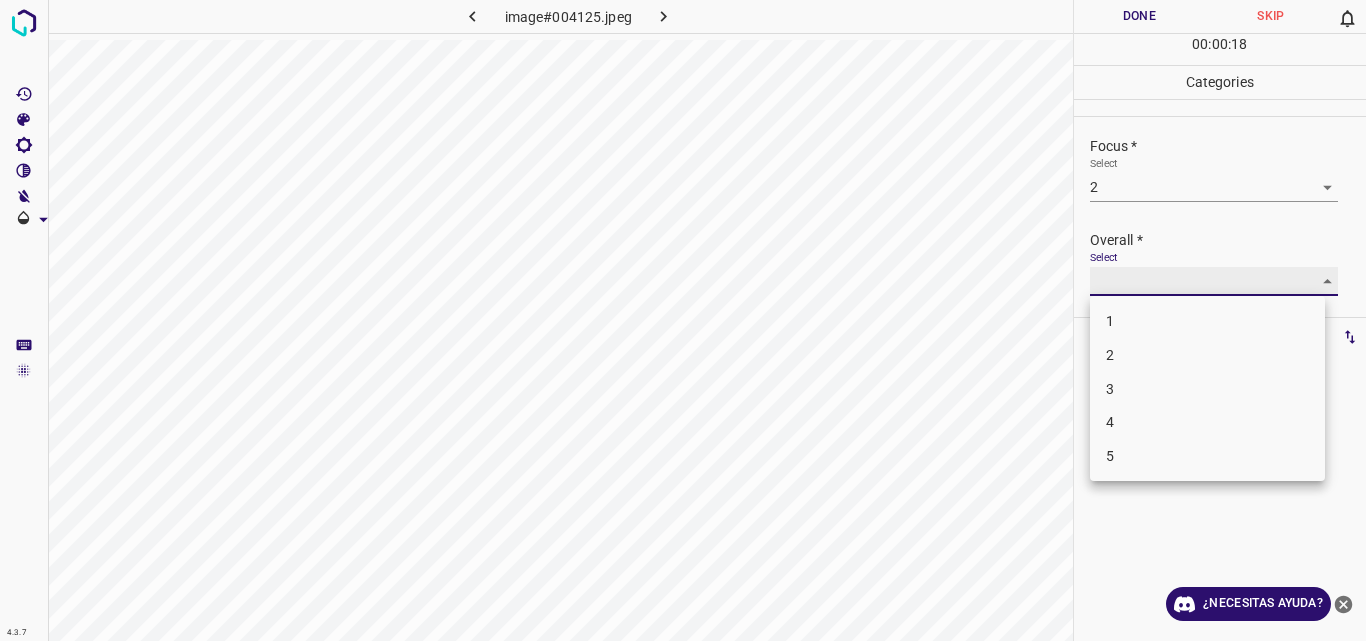 type on "2" 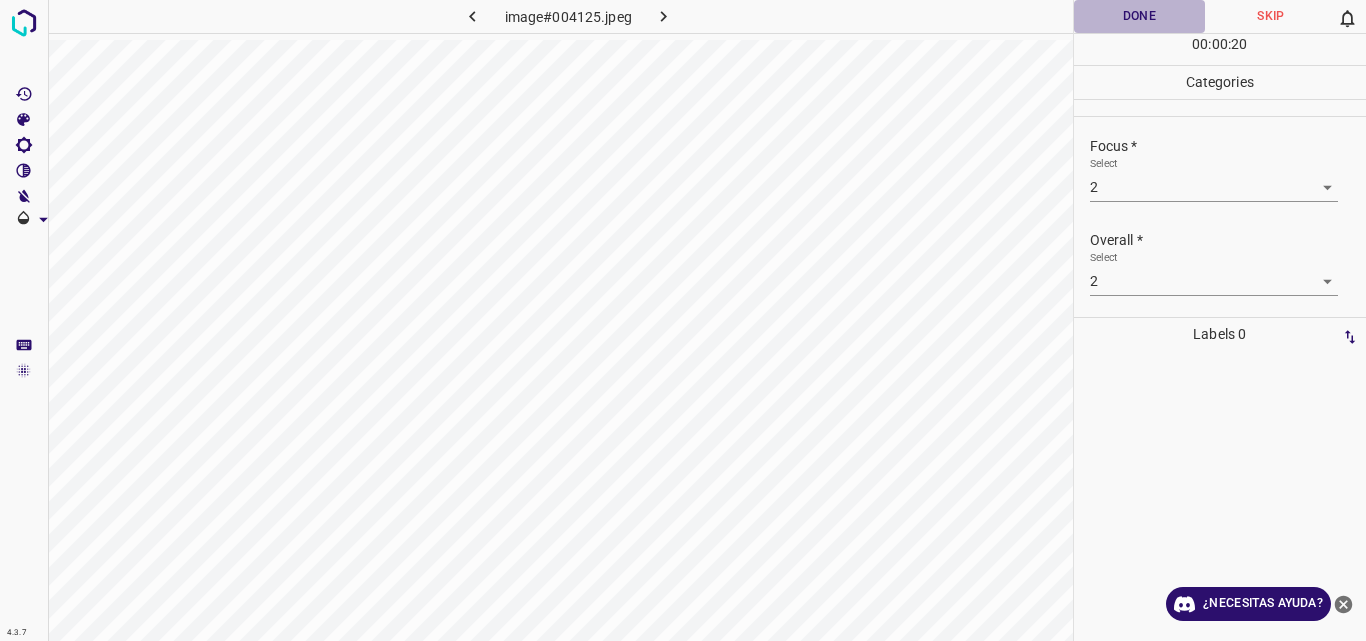 click on "Done" at bounding box center [1140, 16] 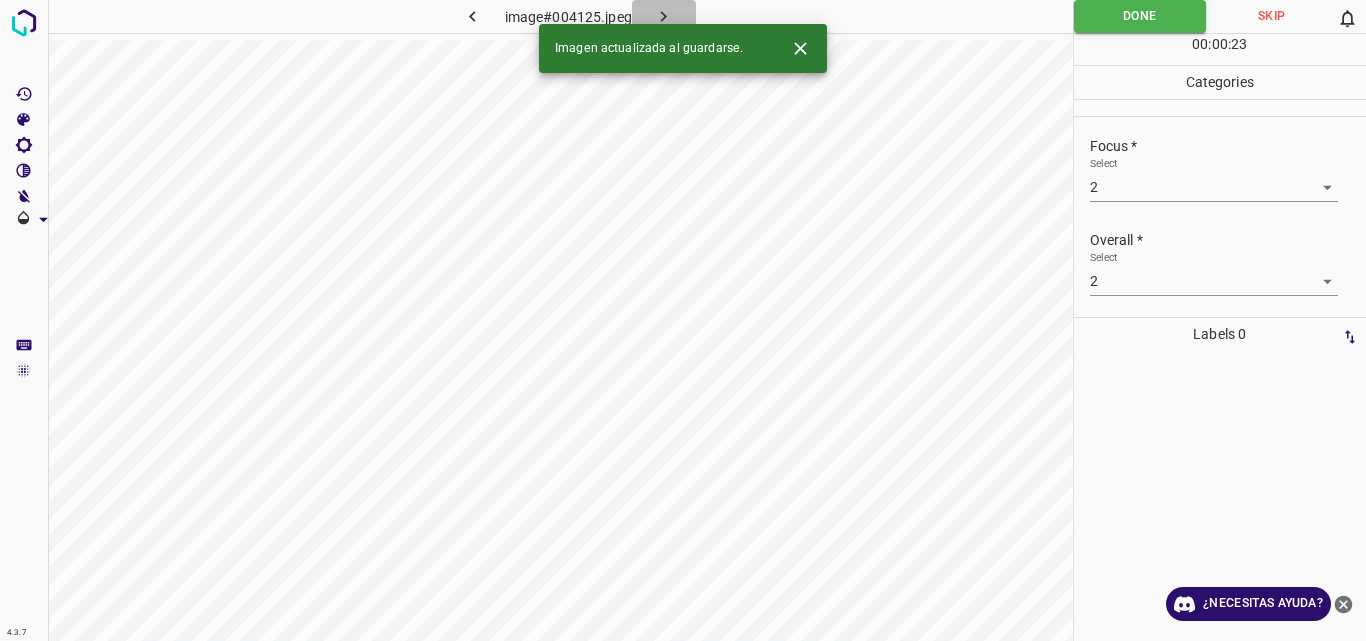 click 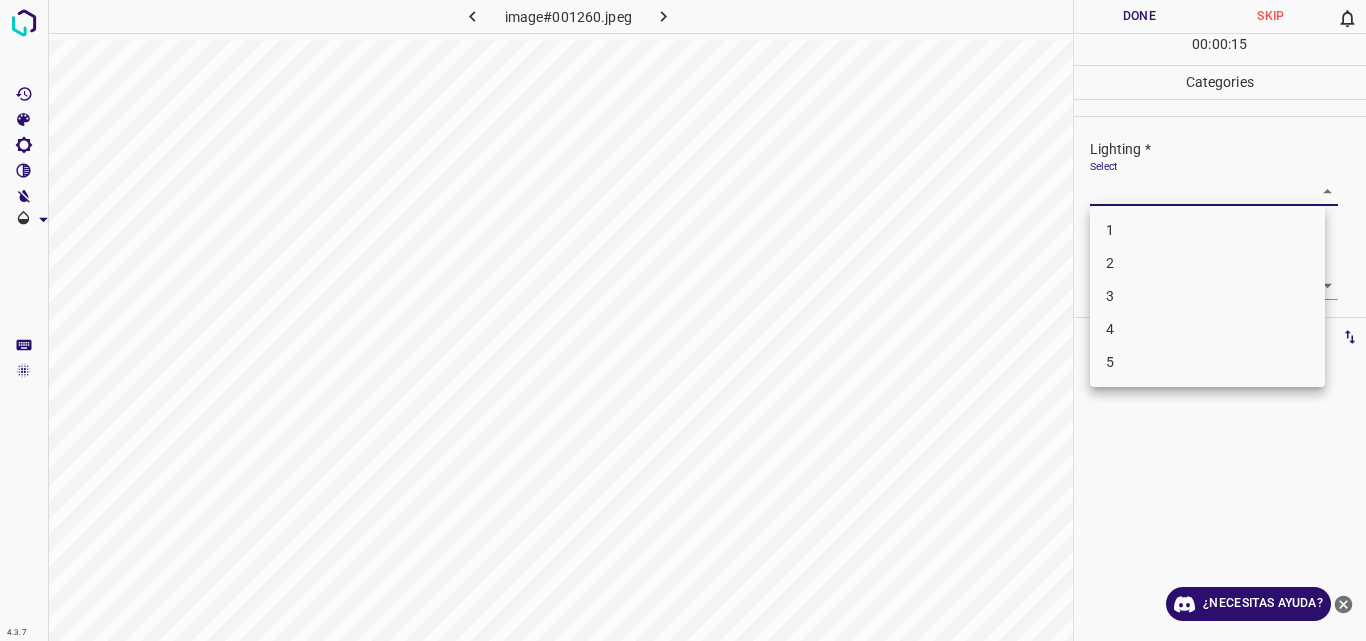 click on "4.3.7 image#001260.jpeg Done Skip 0 00   : 00   : 15   Categories Lighting *  Select ​ Focus *  Select ​ Overall *  Select ​ Labels   0 Categories 1 Lighting 2 Focus 3 Overall Tools Space Change between modes (Draw & Edit) I Auto labeling R Restore zoom M Zoom in N Zoom out Delete Delete selecte label Filters Z Restore filters X Saturation filter C Brightness filter V Contrast filter B Gray scale filter General O Download ¿Necesitas ayuda? Original text Rate this translation Your feedback will be used to help improve Google Translate - Texto - Esconder - Borrar 1 2 3 4 5" at bounding box center (683, 320) 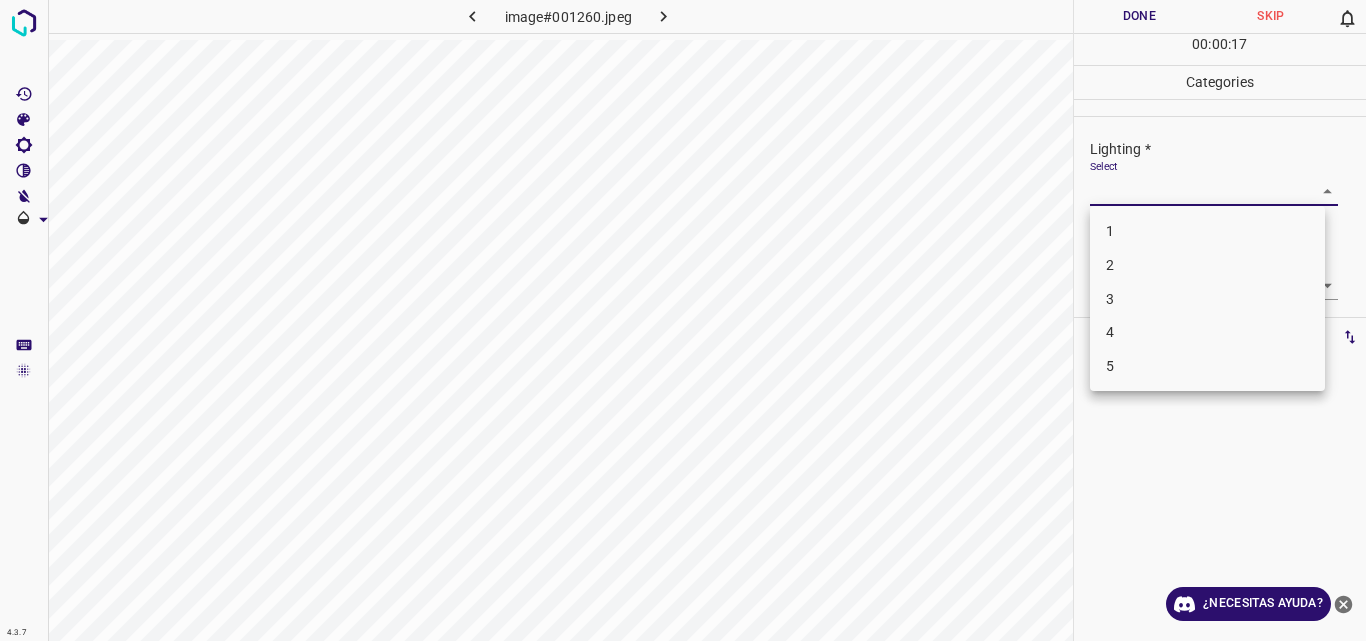 click on "2" at bounding box center (1207, 265) 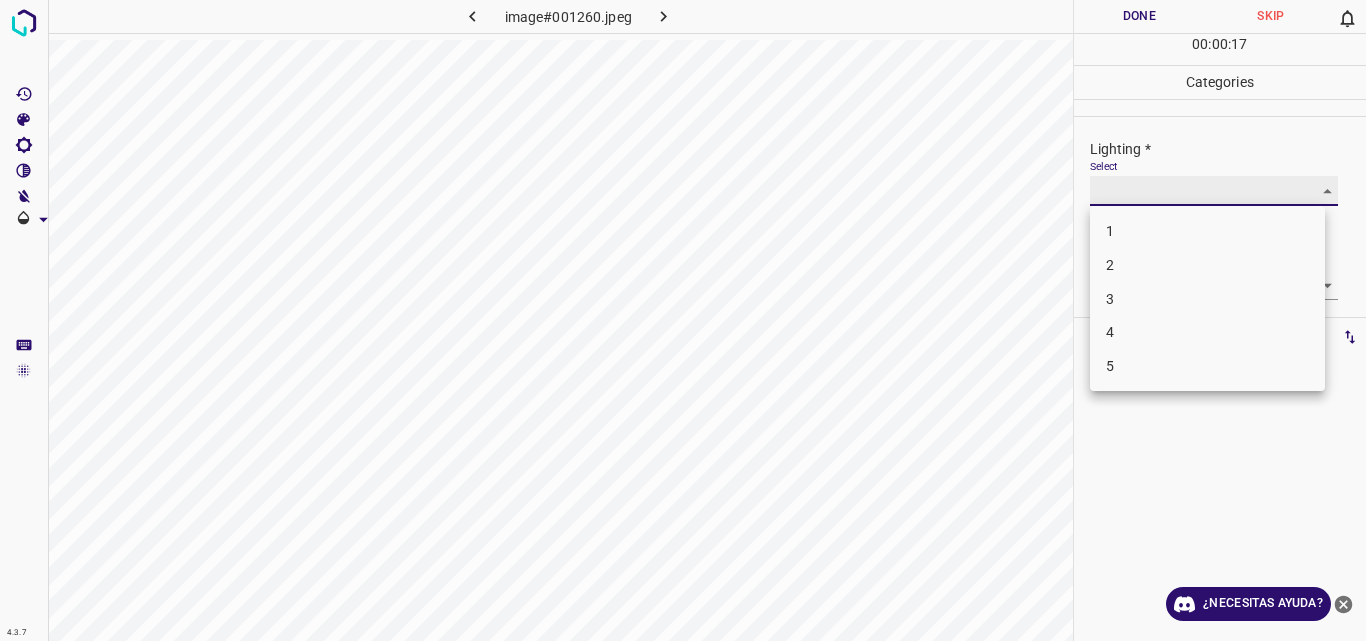 type on "2" 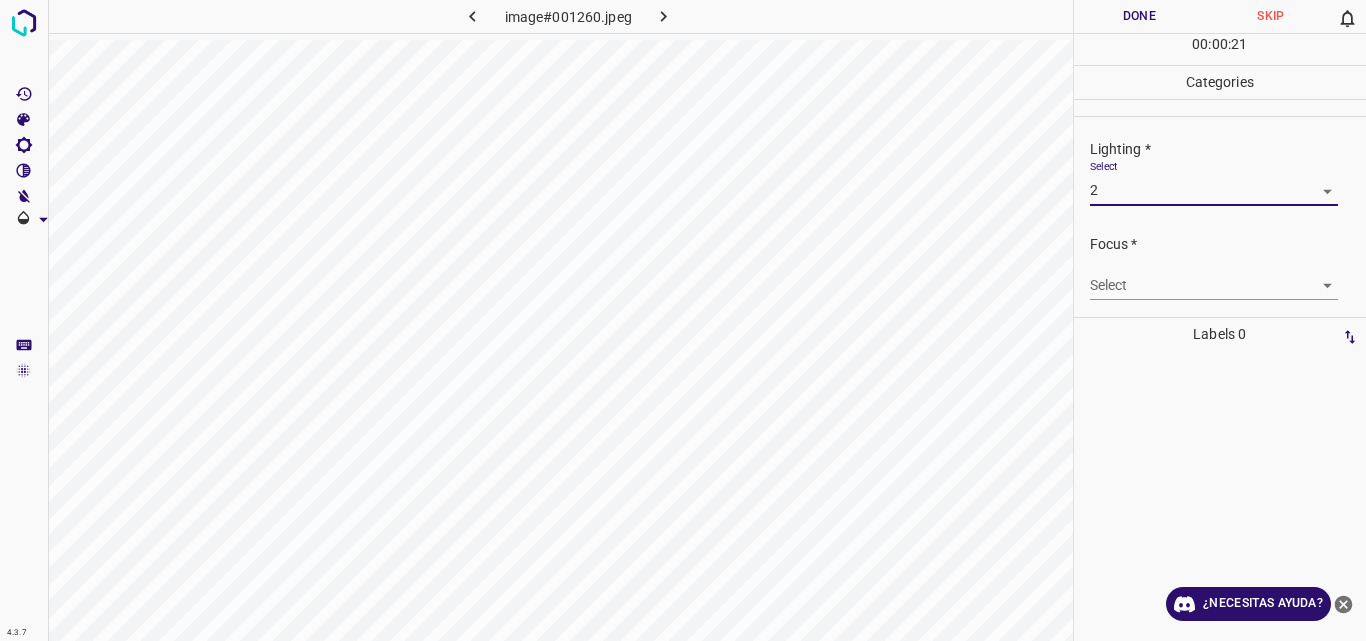 click on "4.3.7 image#001260.jpeg Done Skip 0 00   : 00   : 21   Categories Lighting *  Select 2 2 Focus *  Select ​ Overall *  Select ​ Labels   0 Categories 1 Lighting 2 Focus 3 Overall Tools Space Change between modes (Draw & Edit) I Auto labeling R Restore zoom M Zoom in N Zoom out Delete Delete selecte label Filters Z Restore filters X Saturation filter C Brightness filter V Contrast filter B Gray scale filter General O Download ¿Necesitas ayuda? Original text Rate this translation Your feedback will be used to help improve Google Translate - Texto - Esconder - Borrar" at bounding box center (683, 320) 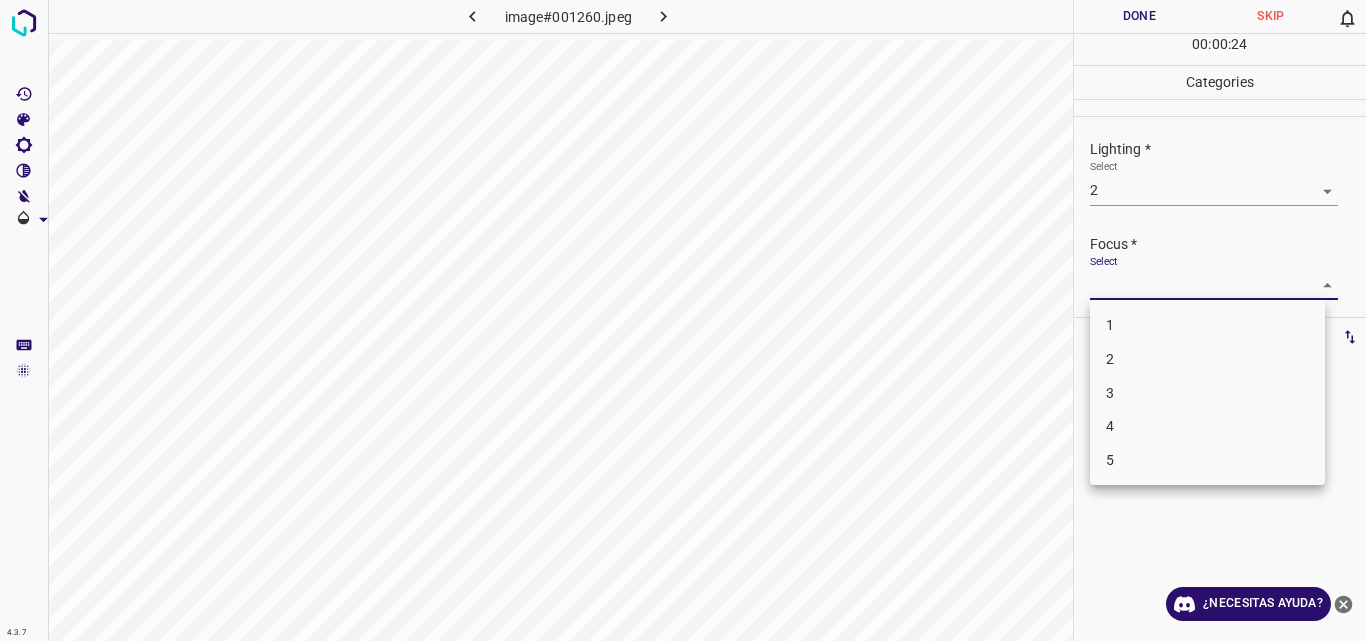 click on "3" at bounding box center (1207, 393) 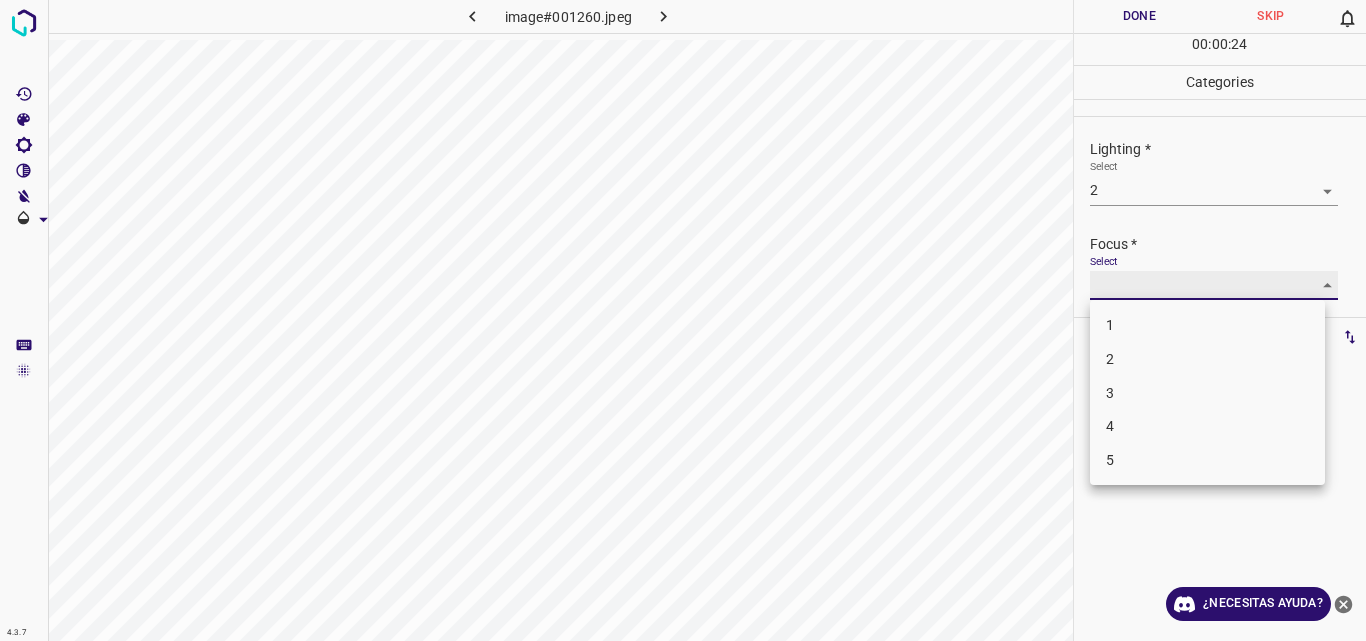 type on "3" 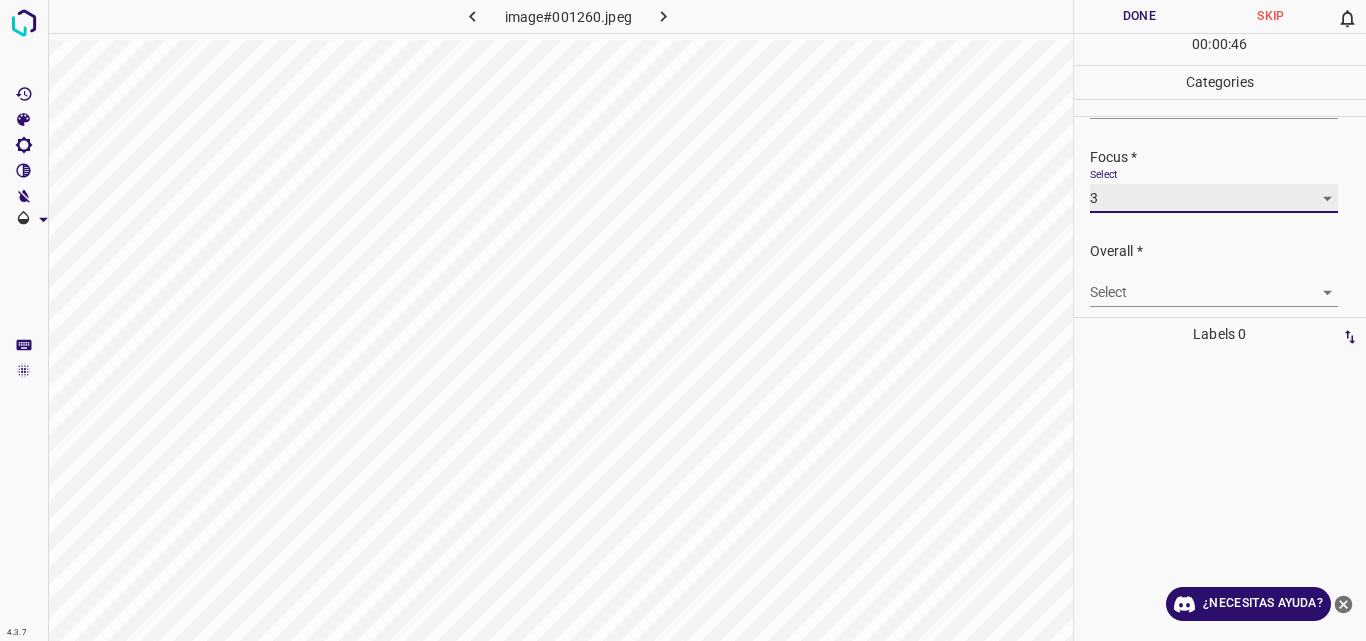 scroll, scrollTop: 98, scrollLeft: 0, axis: vertical 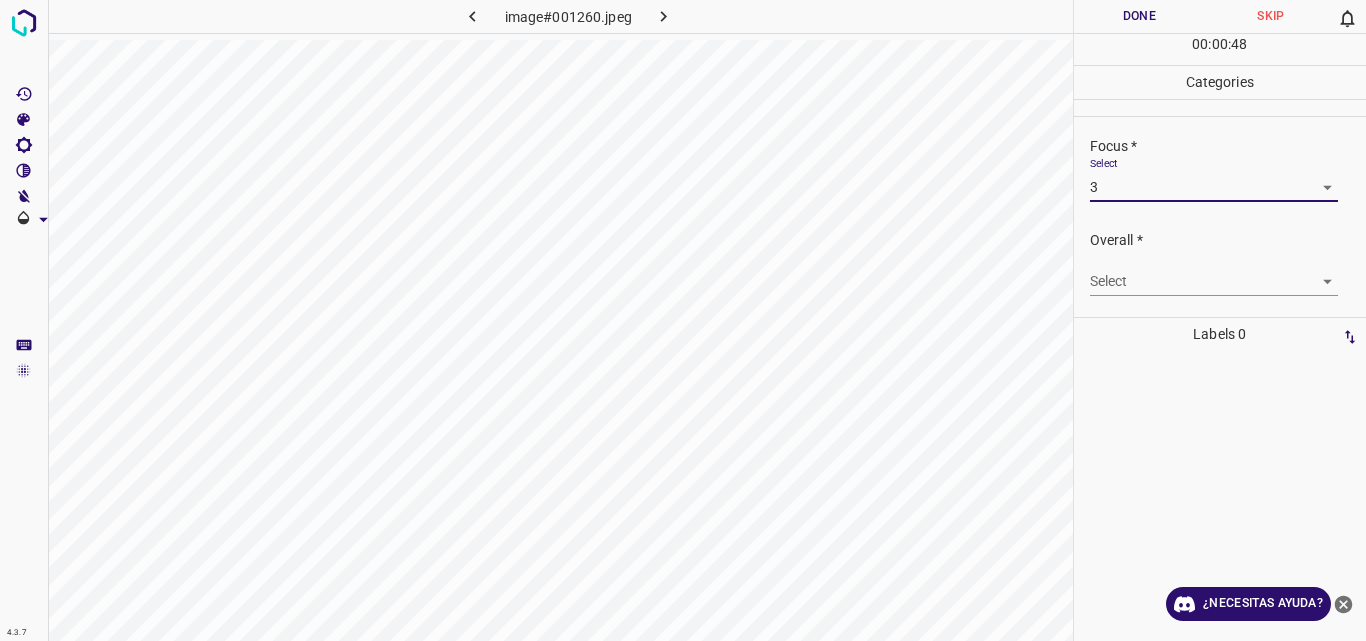 click on "4.3.7 image#001260.jpeg Done Skip 0 00   : 00   : 48   Categories Lighting *  Select 2 2 Focus *  Select 3 3 Overall *  Select ​ Labels   0 Categories 1 Lighting 2 Focus 3 Overall Tools Space Change between modes (Draw & Edit) I Auto labeling R Restore zoom M Zoom in N Zoom out Delete Delete selecte label Filters Z Restore filters X Saturation filter C Brightness filter V Contrast filter B Gray scale filter General O Download ¿Necesitas ayuda? Original text Rate this translation Your feedback will be used to help improve Google Translate - Texto - Esconder - Borrar" at bounding box center [683, 320] 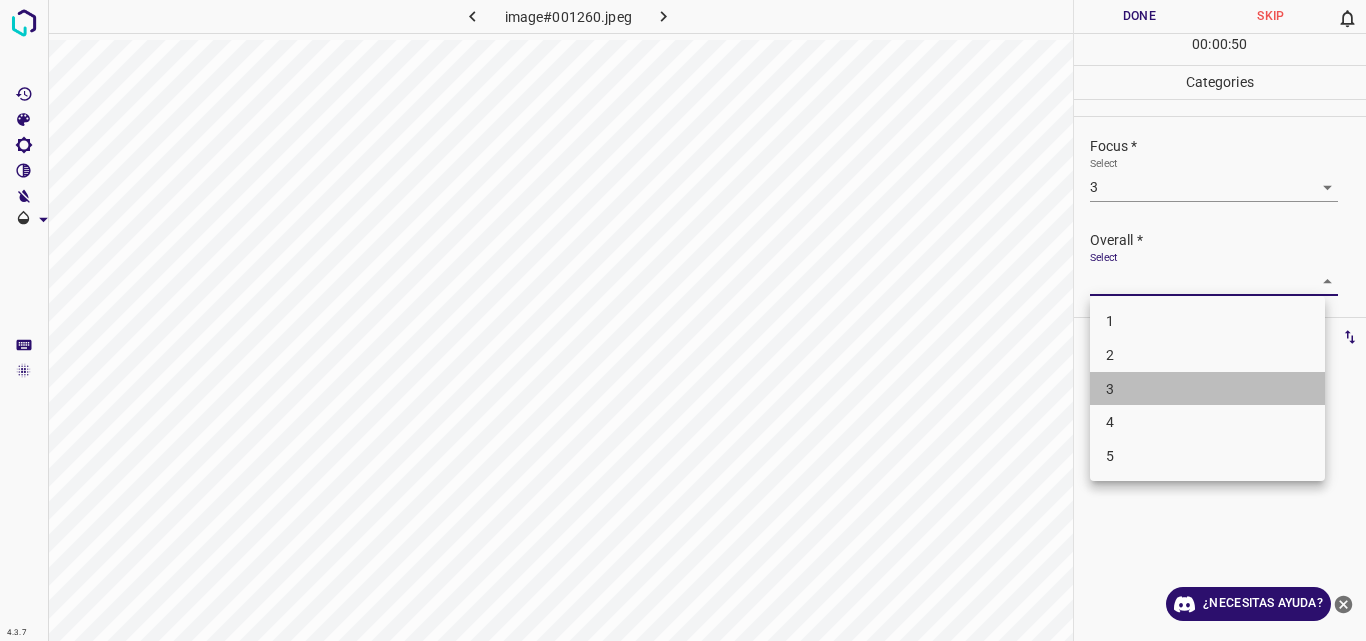 click on "3" at bounding box center [1207, 389] 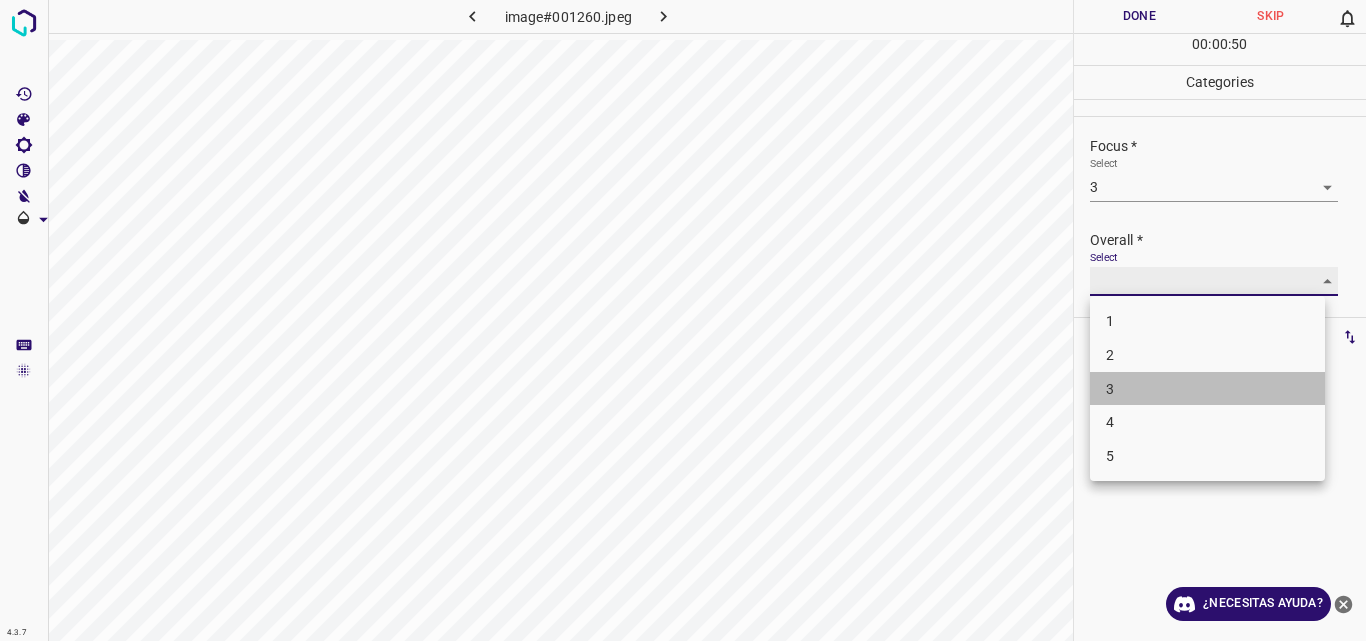 type on "3" 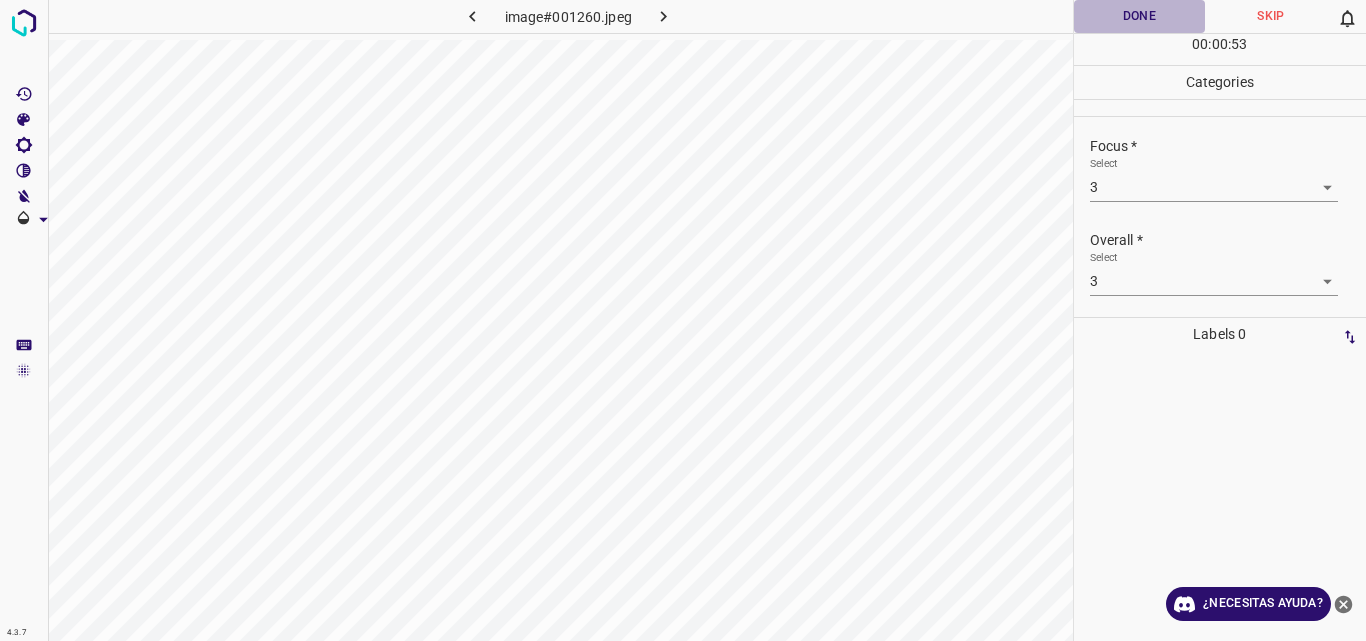 click on "Done" at bounding box center (1140, 16) 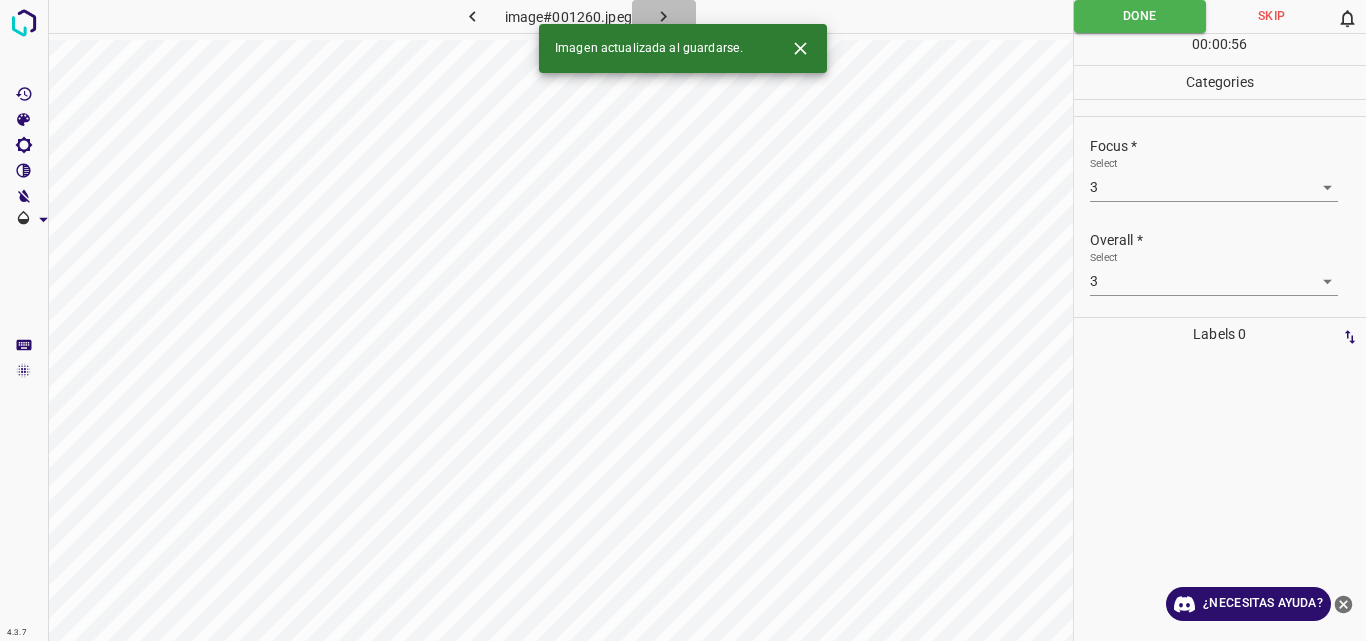 click 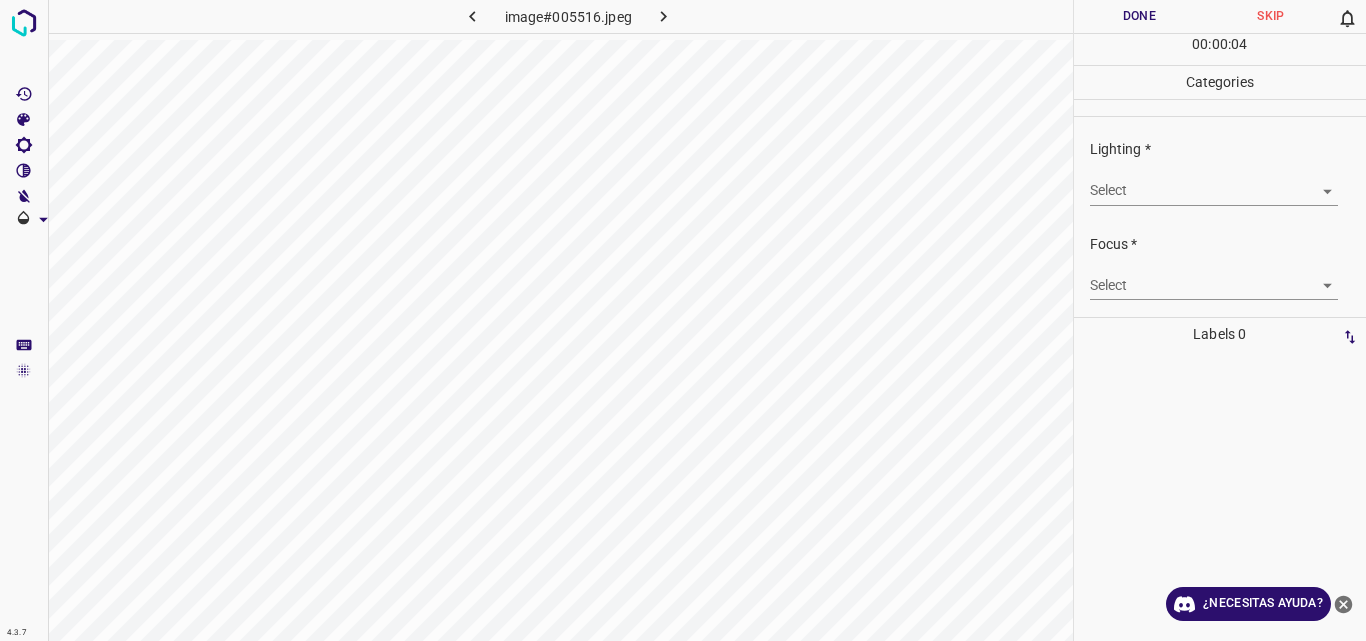 click on "4.3.7 image#005516.jpeg Done Skip 0 00   : 00   : 04   Categories Lighting *  Select ​ Focus *  Select ​ Overall *  Select ​ Labels   0 Categories 1 Lighting 2 Focus 3 Overall Tools Space Change between modes (Draw & Edit) I Auto labeling R Restore zoom M Zoom in N Zoom out Delete Delete selecte label Filters Z Restore filters X Saturation filter C Brightness filter V Contrast filter B Gray scale filter General O Download ¿Necesitas ayuda? Original text Rate this translation Your feedback will be used to help improve Google Translate - Texto - Esconder - Borrar" at bounding box center [683, 320] 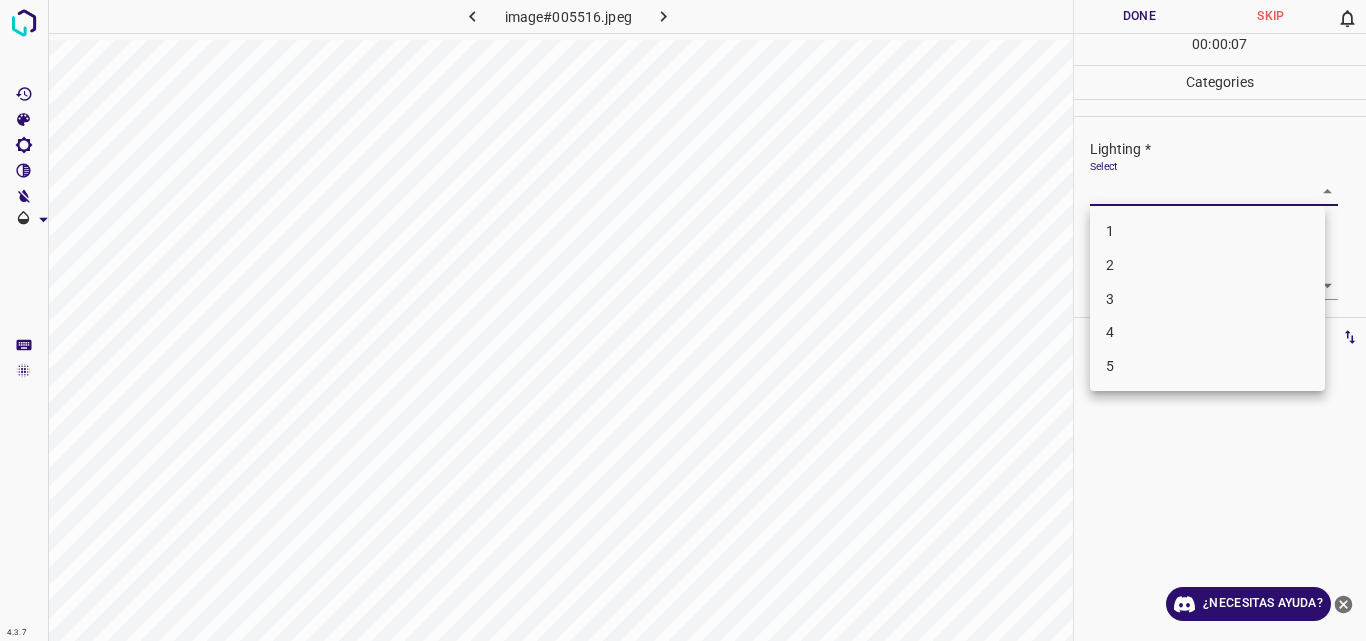 click on "3" at bounding box center [1207, 299] 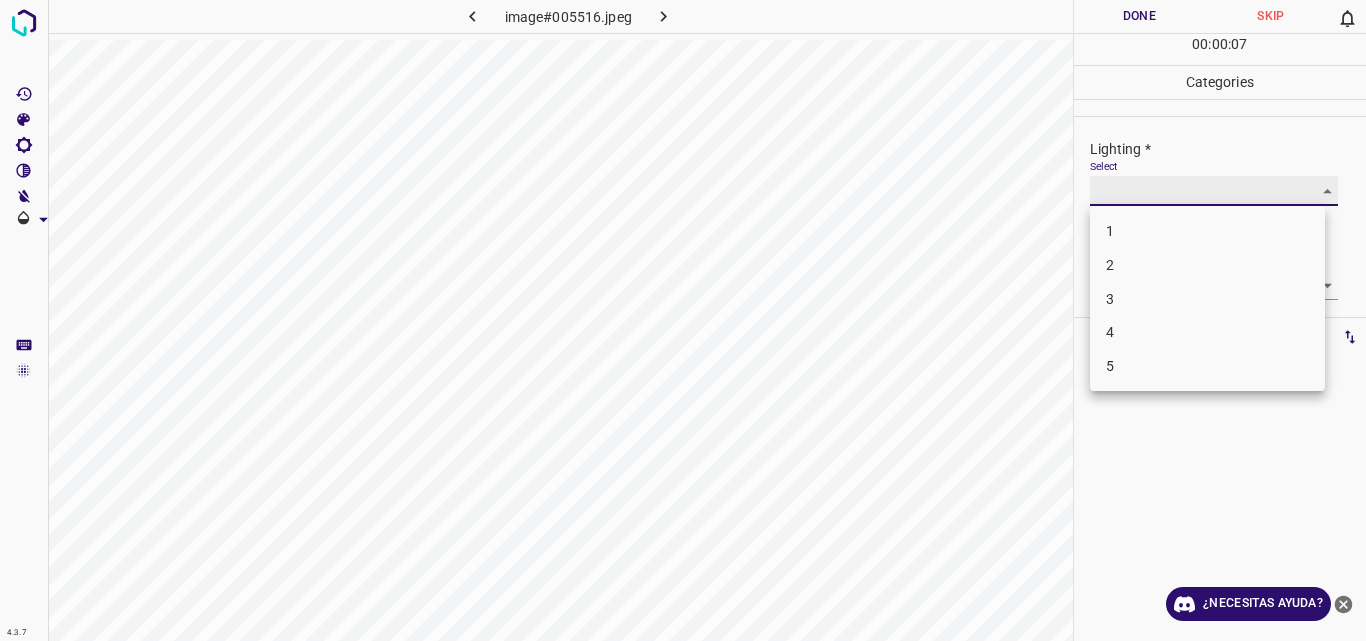 type on "3" 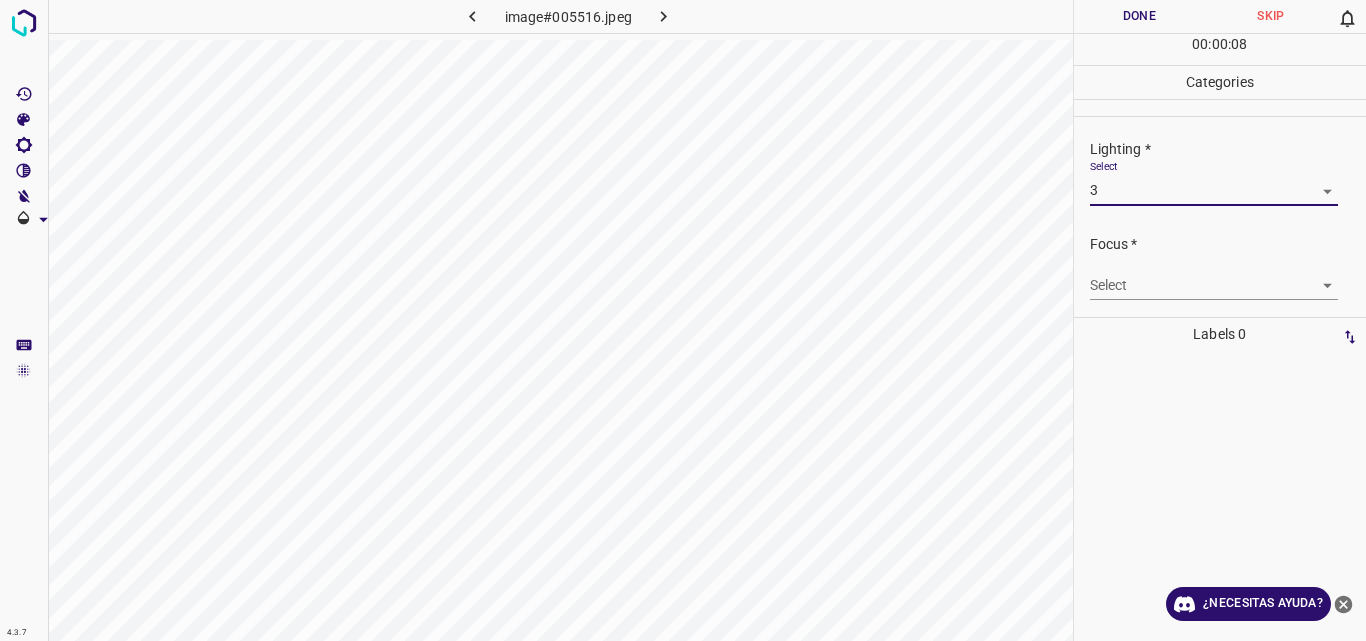 click on "4.3.7 image#005516.jpeg Done Skip 0 00   : 00   : 08   Categories Lighting *  Select 3 3 Focus *  Select ​ Overall *  Select ​ Labels   0 Categories 1 Lighting 2 Focus 3 Overall Tools Space Change between modes (Draw & Edit) I Auto labeling R Restore zoom M Zoom in N Zoom out Delete Delete selecte label Filters Z Restore filters X Saturation filter C Brightness filter V Contrast filter B Gray scale filter General O Download ¿Necesitas ayuda? Original text Rate this translation Your feedback will be used to help improve Google Translate - Texto - Esconder - Borrar" at bounding box center (683, 320) 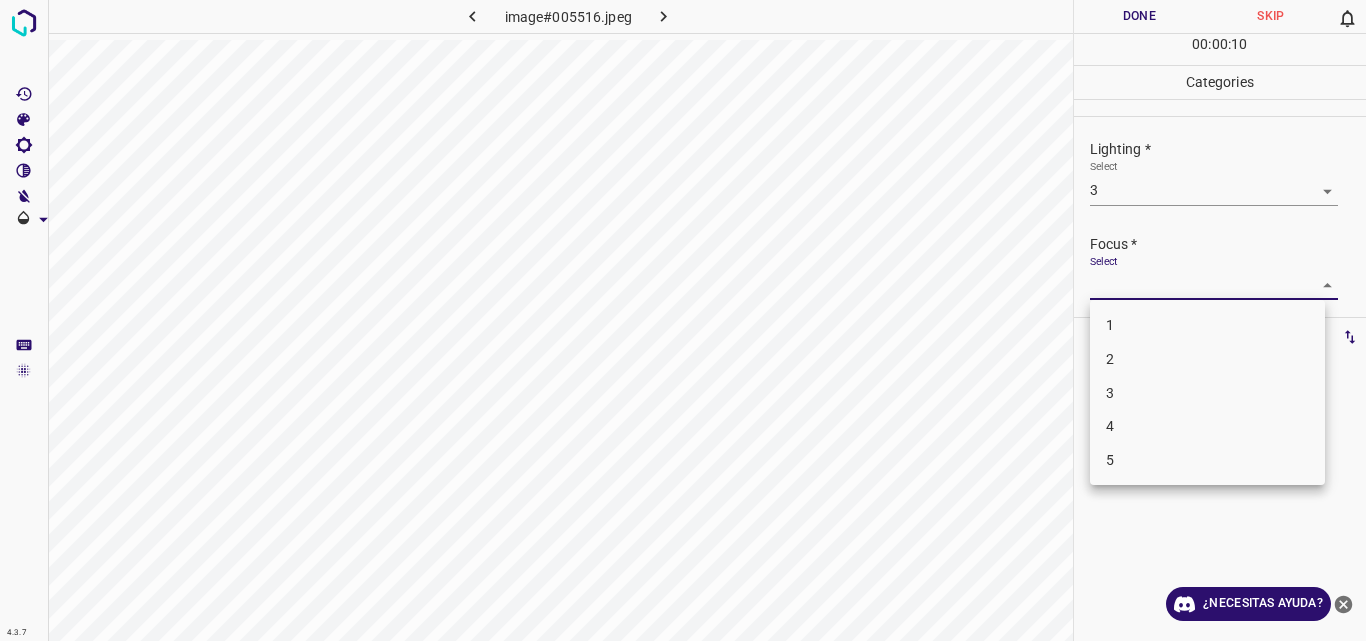 click on "3" at bounding box center [1207, 393] 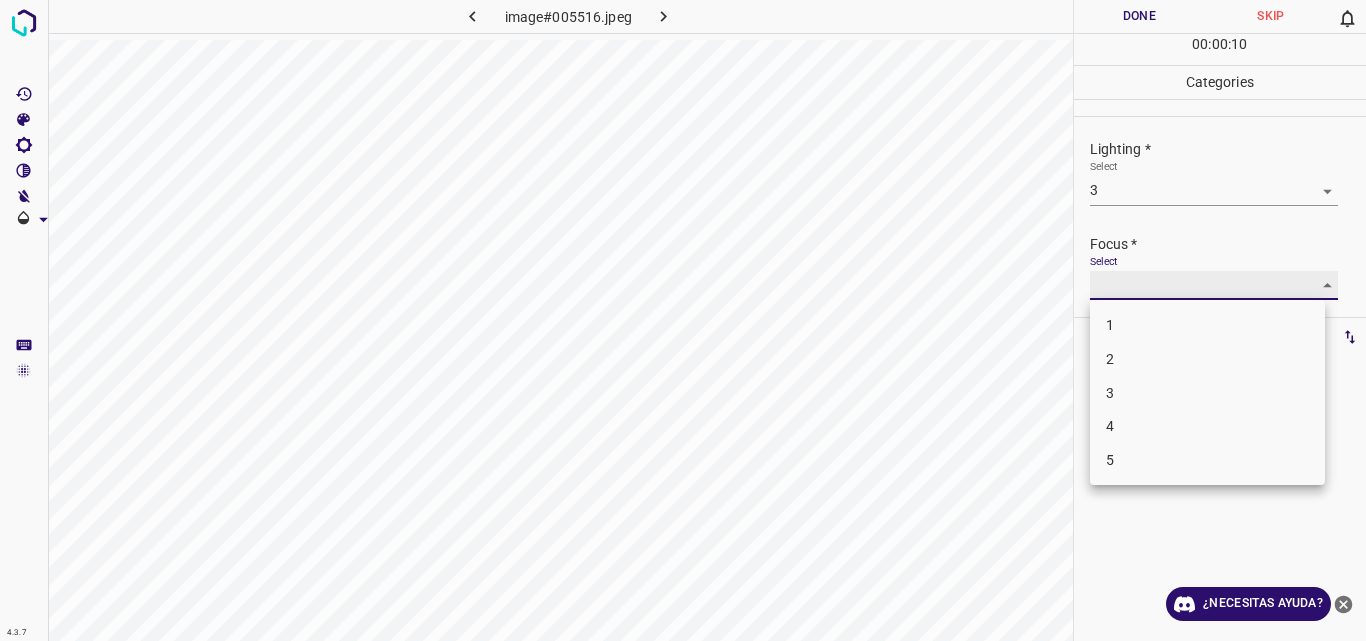 type on "3" 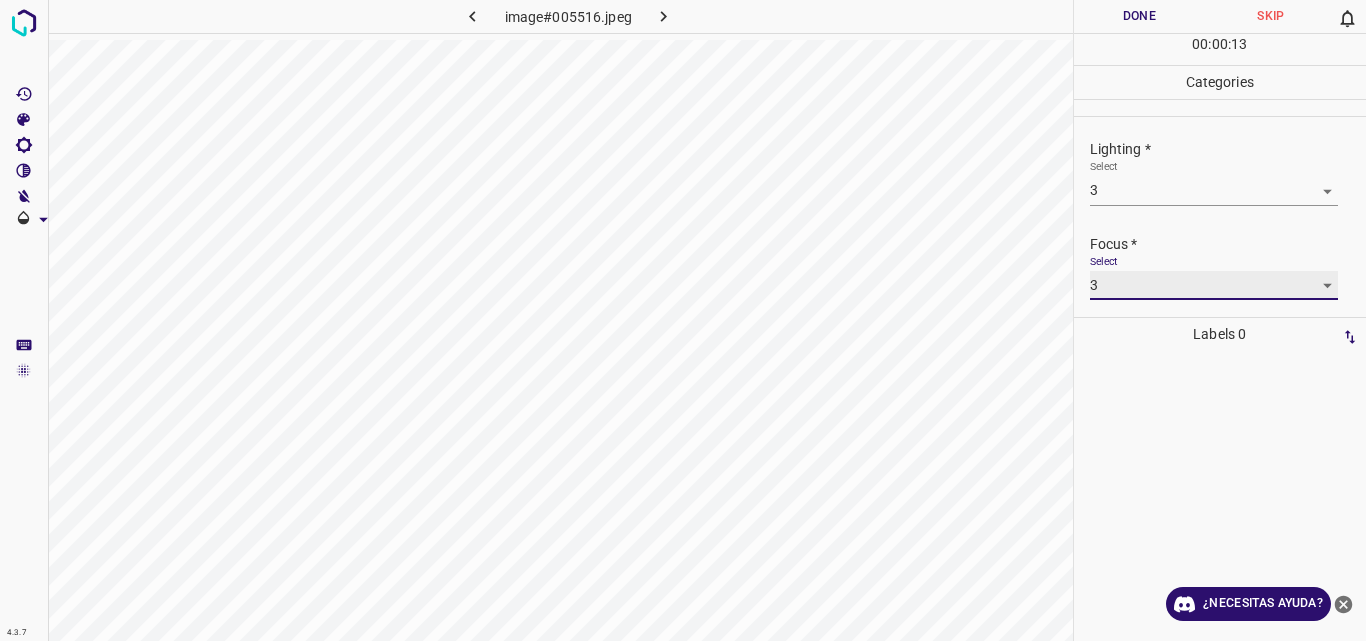 scroll, scrollTop: 98, scrollLeft: 0, axis: vertical 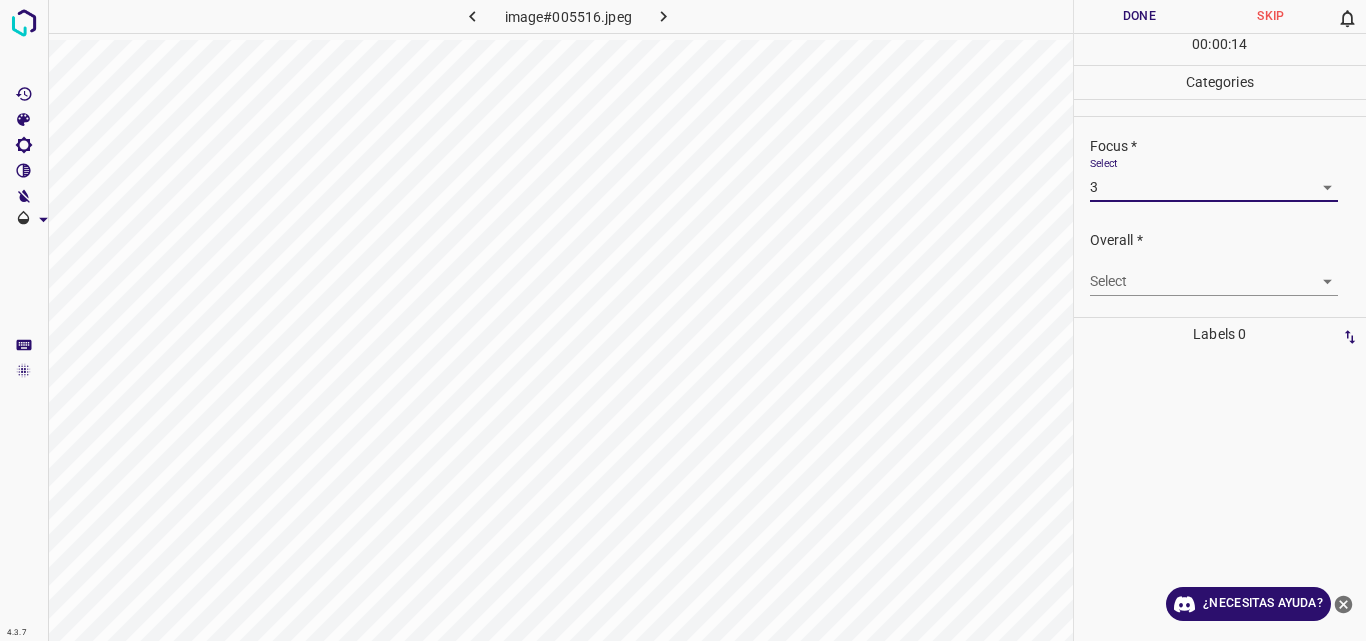 click on "4.3.7 image#005516.jpeg Done Skip 0 00   : 00   : 14   Categories Lighting *  Select 3 3 Focus *  Select 3 3 Overall *  Select ​ Labels   0 Categories 1 Lighting 2 Focus 3 Overall Tools Space Change between modes (Draw & Edit) I Auto labeling R Restore zoom M Zoom in N Zoom out Delete Delete selecte label Filters Z Restore filters X Saturation filter C Brightness filter V Contrast filter B Gray scale filter General O Download ¿Necesitas ayuda? Original text Rate this translation Your feedback will be used to help improve Google Translate - Texto - Esconder - Borrar" at bounding box center (683, 320) 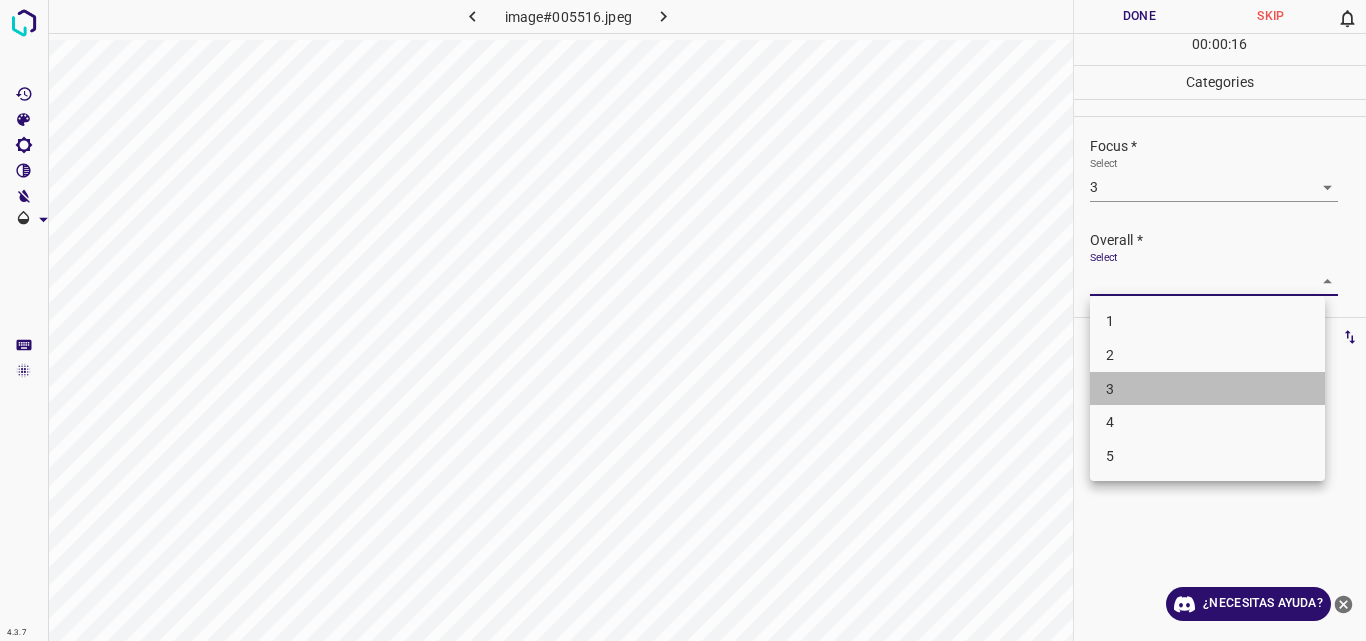 click on "3" at bounding box center [1207, 389] 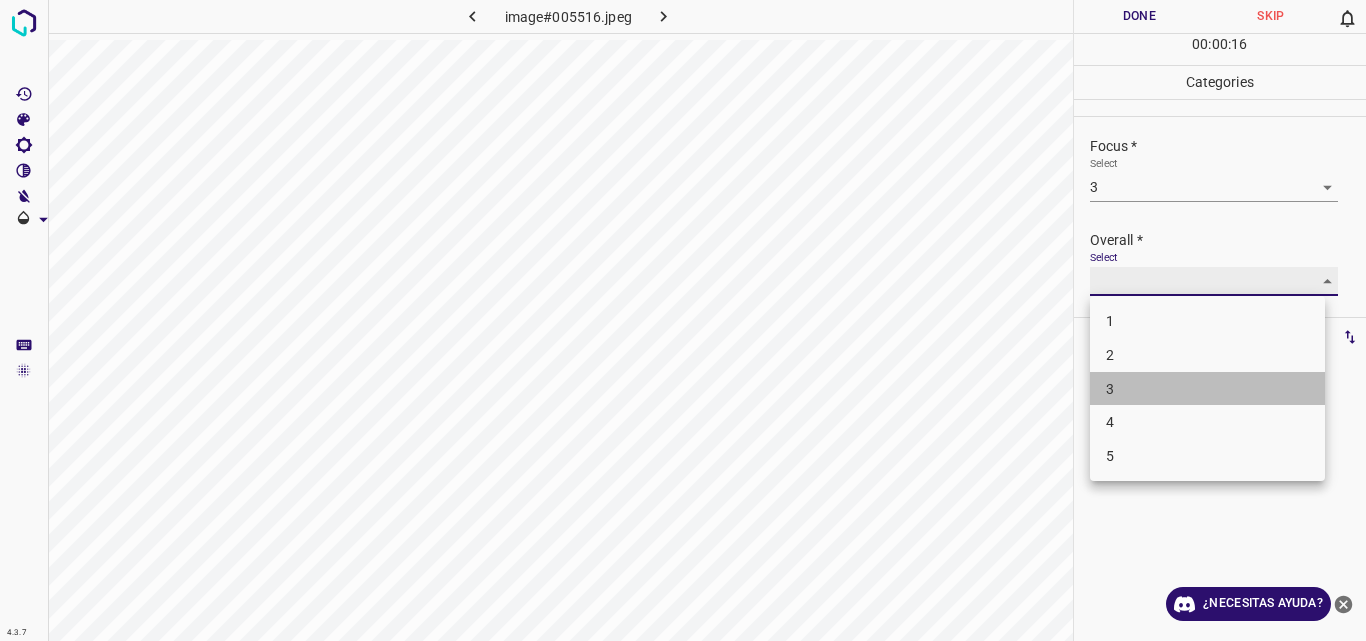 type on "3" 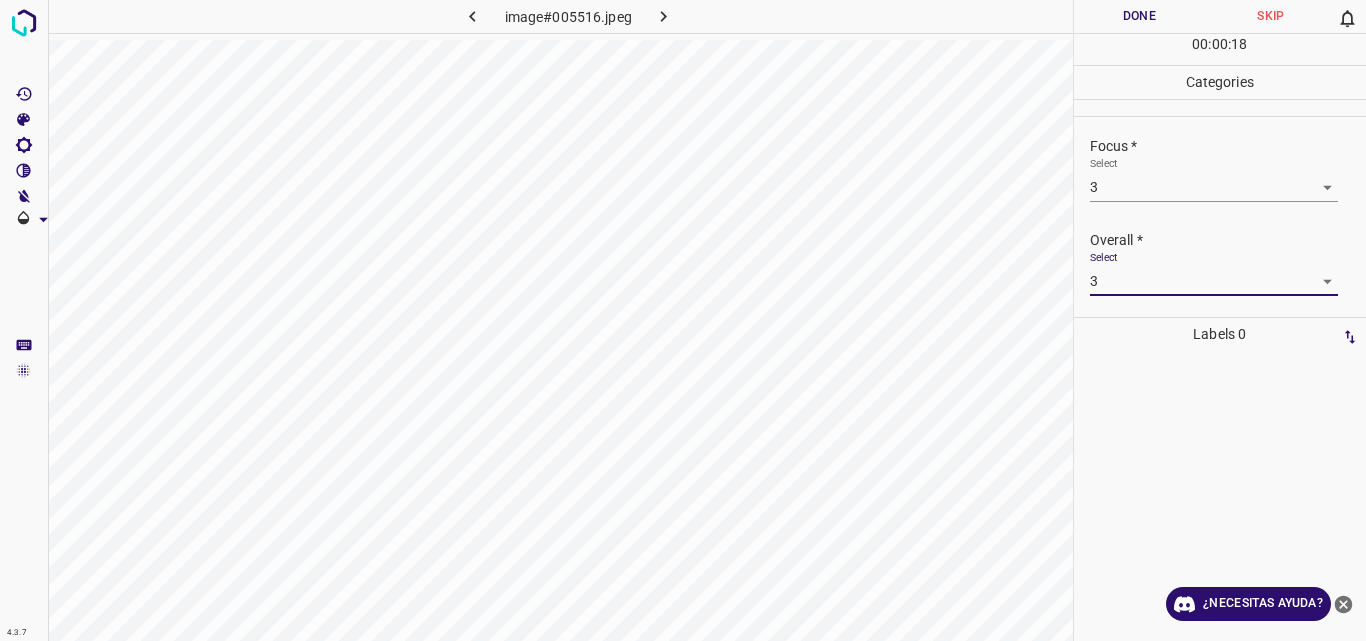 click on "Done" at bounding box center (1140, 16) 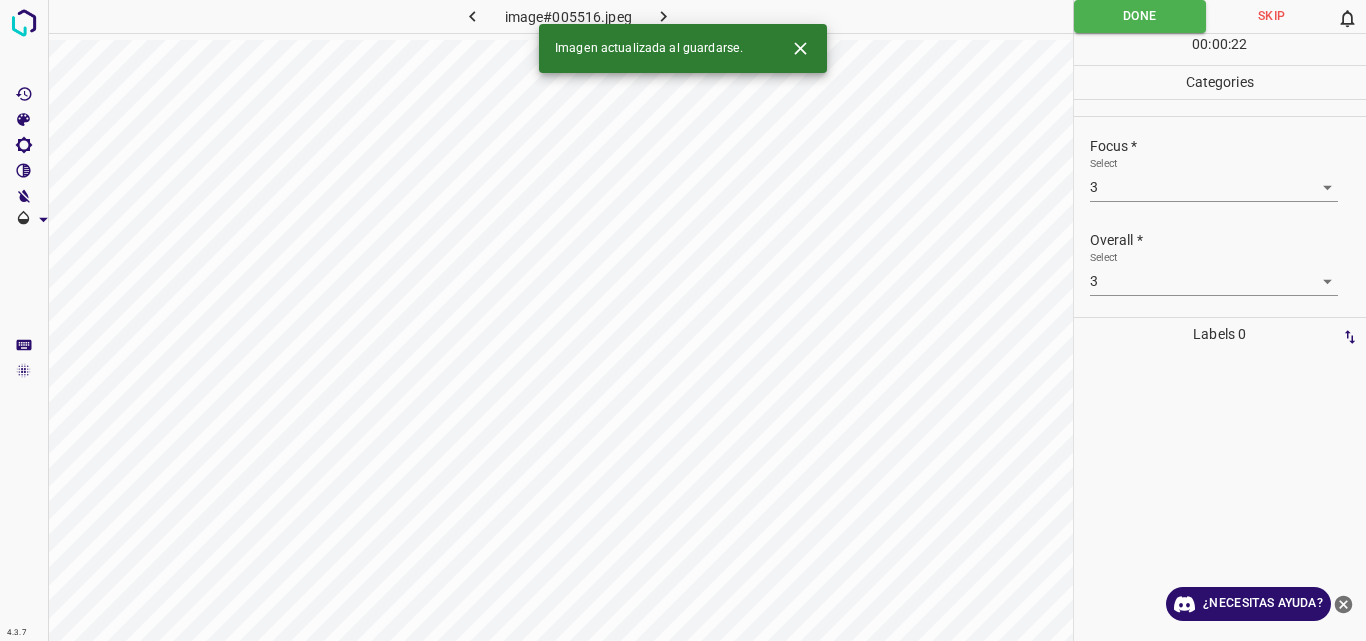 click 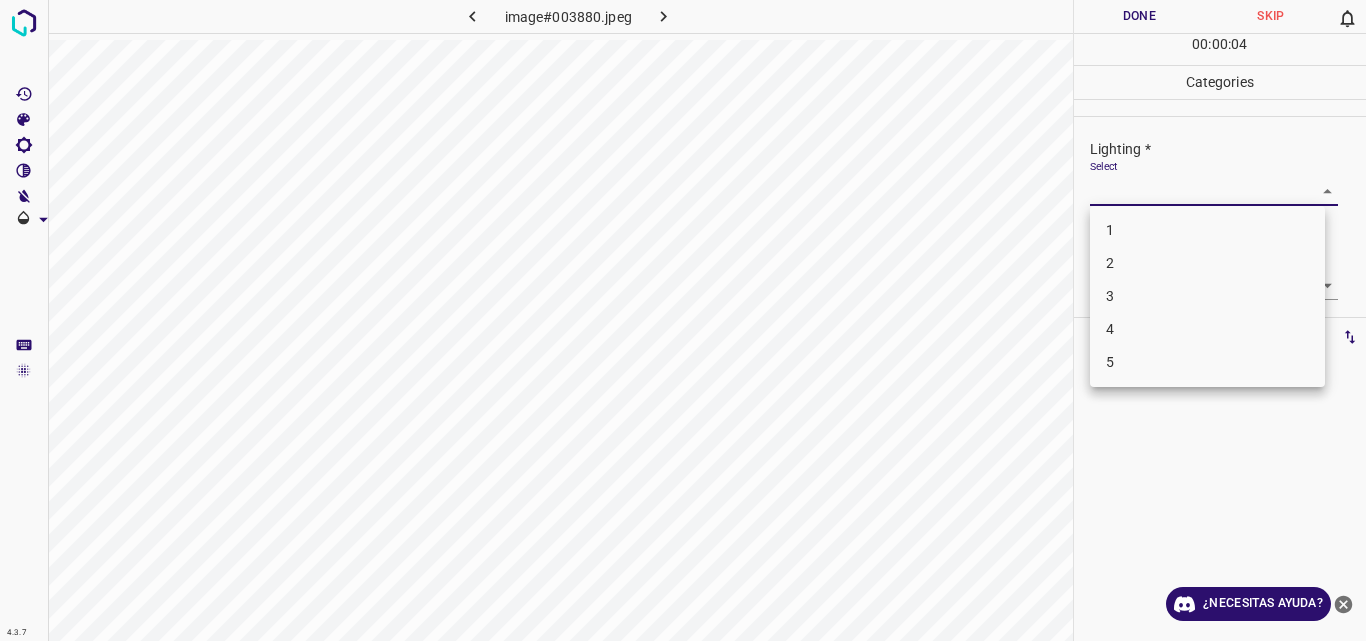 click on "4.3.7 image#003880.jpeg Done Skip 0 00   : 00   : 04   Categories Lighting *  Select ​ Focus *  Select ​ Overall *  Select ​ Labels   0 Categories 1 Lighting 2 Focus 3 Overall Tools Space Change between modes (Draw & Edit) I Auto labeling R Restore zoom M Zoom in N Zoom out Delete Delete selecte label Filters Z Restore filters X Saturation filter C Brightness filter V Contrast filter B Gray scale filter General O Download ¿Necesitas ayuda? Original text Rate this translation Your feedback will be used to help improve Google Translate - Texto - Esconder - Borrar 1 2 3 4 5" at bounding box center [683, 320] 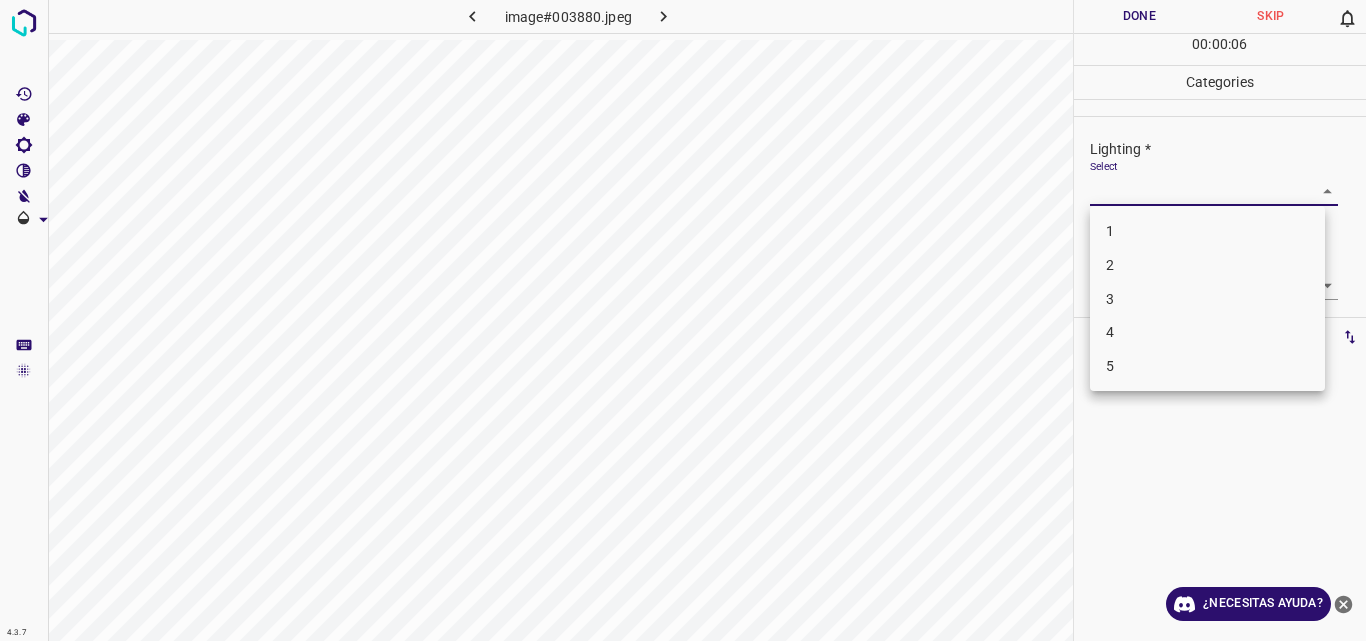 click on "3" at bounding box center (1207, 299) 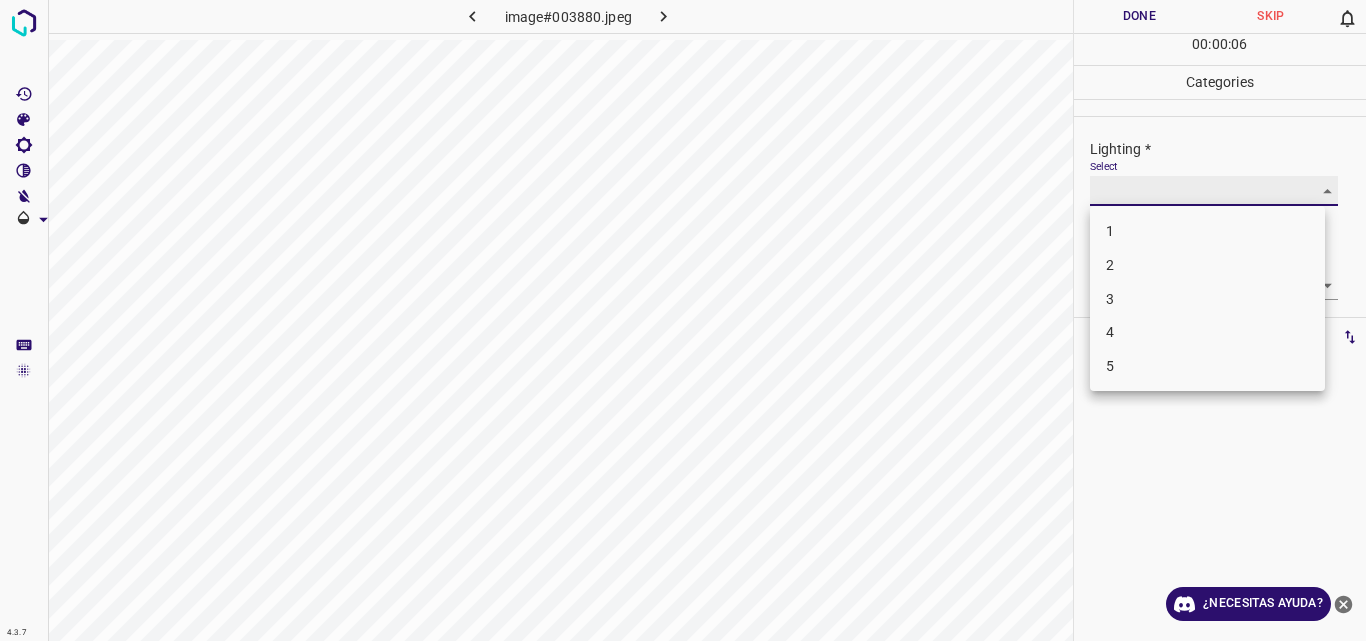 type on "3" 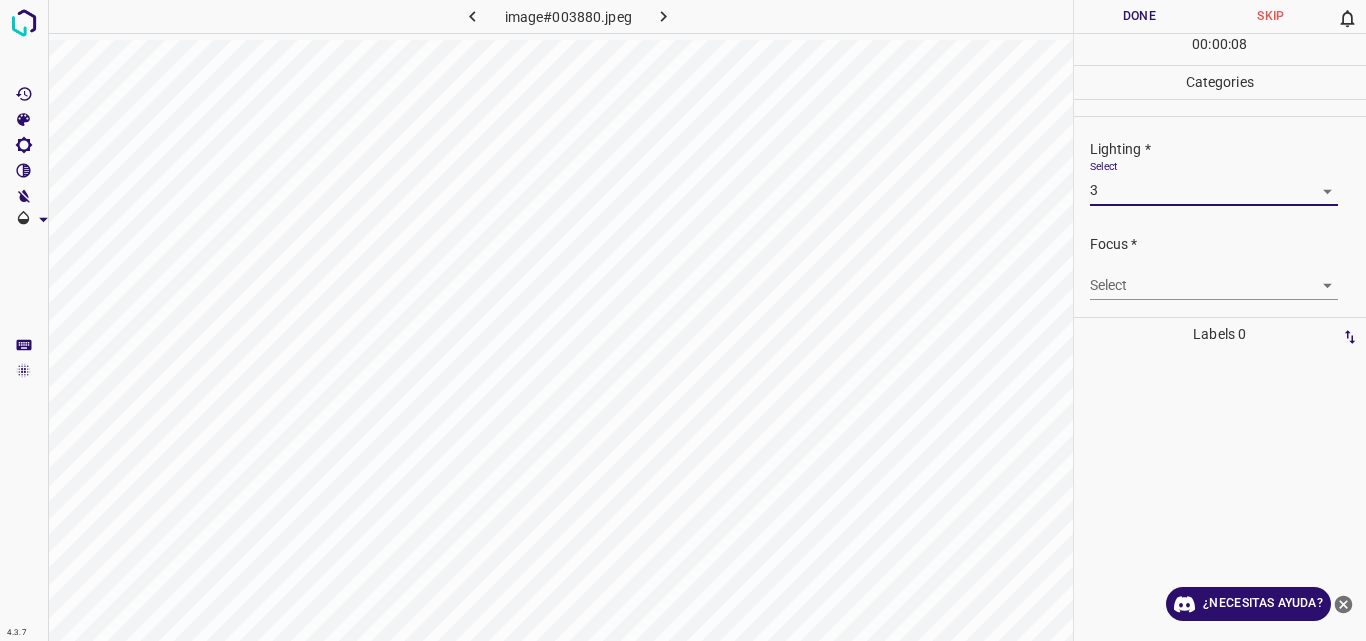 click on "4.3.7 image#003880.jpeg Done Skip 0 00   : 00   : 08   Categories Lighting *  Select 3 3 Focus *  Select ​ Overall *  Select ​ Labels   0 Categories 1 Lighting 2 Focus 3 Overall Tools Space Change between modes (Draw & Edit) I Auto labeling R Restore zoom M Zoom in N Zoom out Delete Delete selecte label Filters Z Restore filters X Saturation filter C Brightness filter V Contrast filter B Gray scale filter General O Download ¿Necesitas ayuda? Original text Rate this translation Your feedback will be used to help improve Google Translate - Texto - Esconder - Borrar" at bounding box center (683, 320) 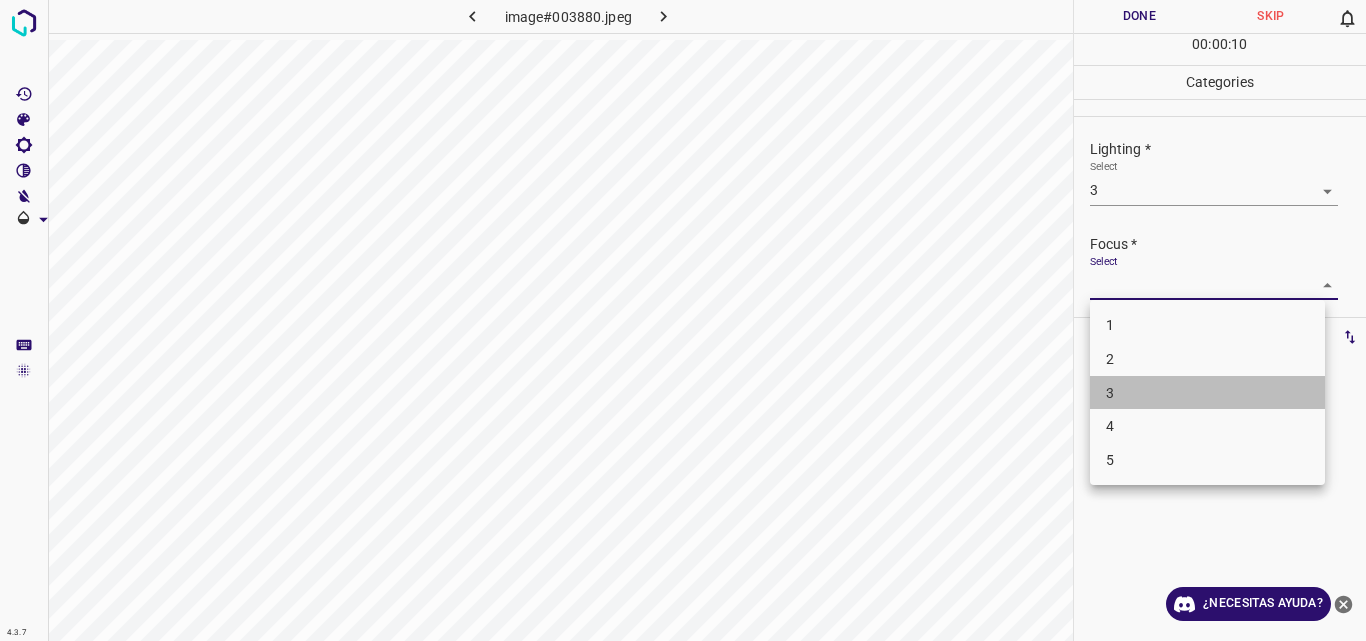 click on "3" at bounding box center (1207, 393) 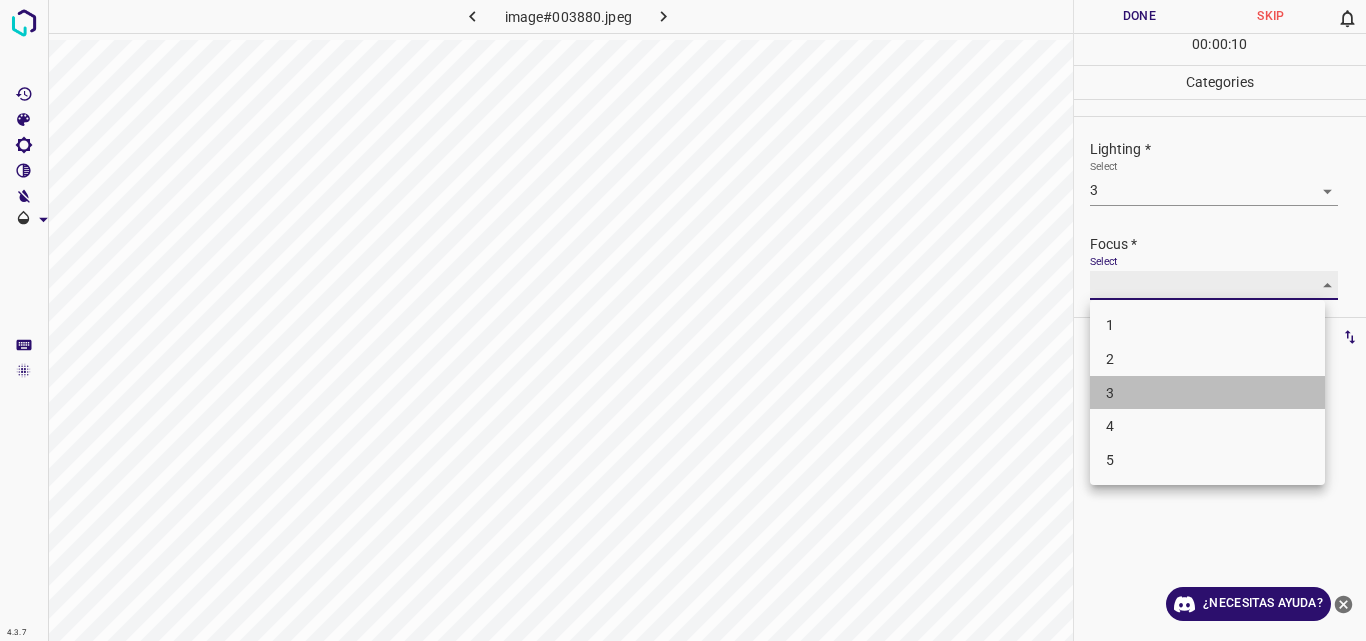 type on "3" 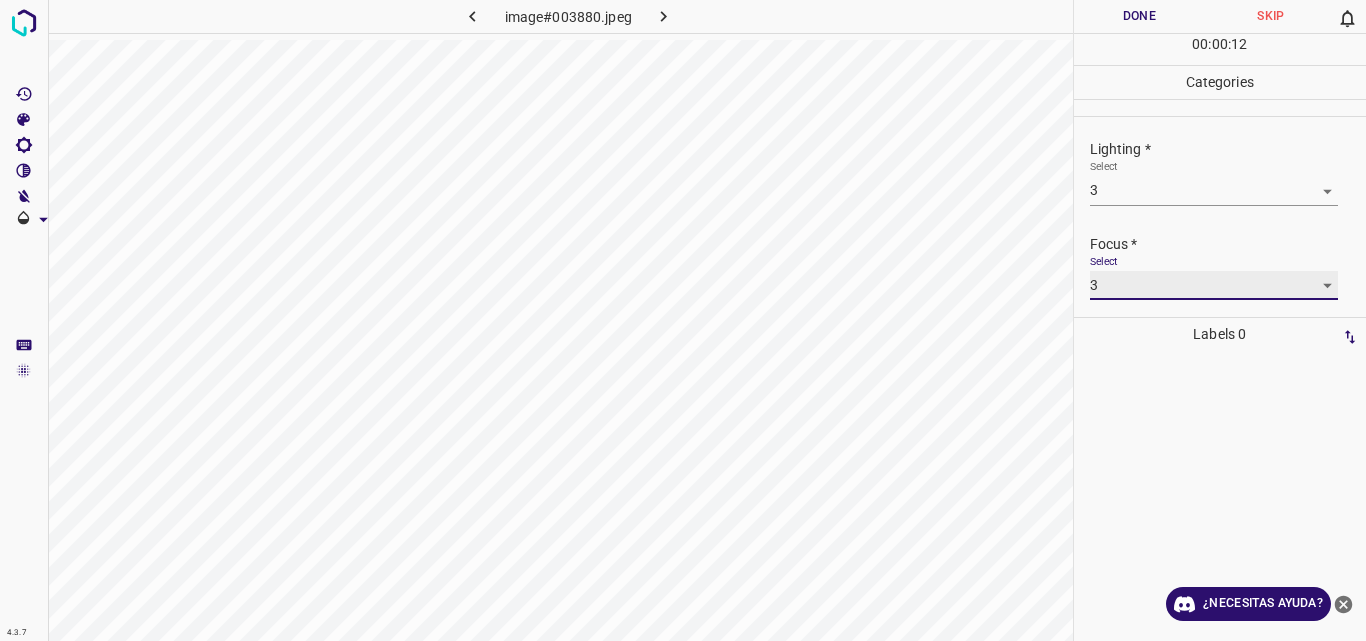scroll, scrollTop: 98, scrollLeft: 0, axis: vertical 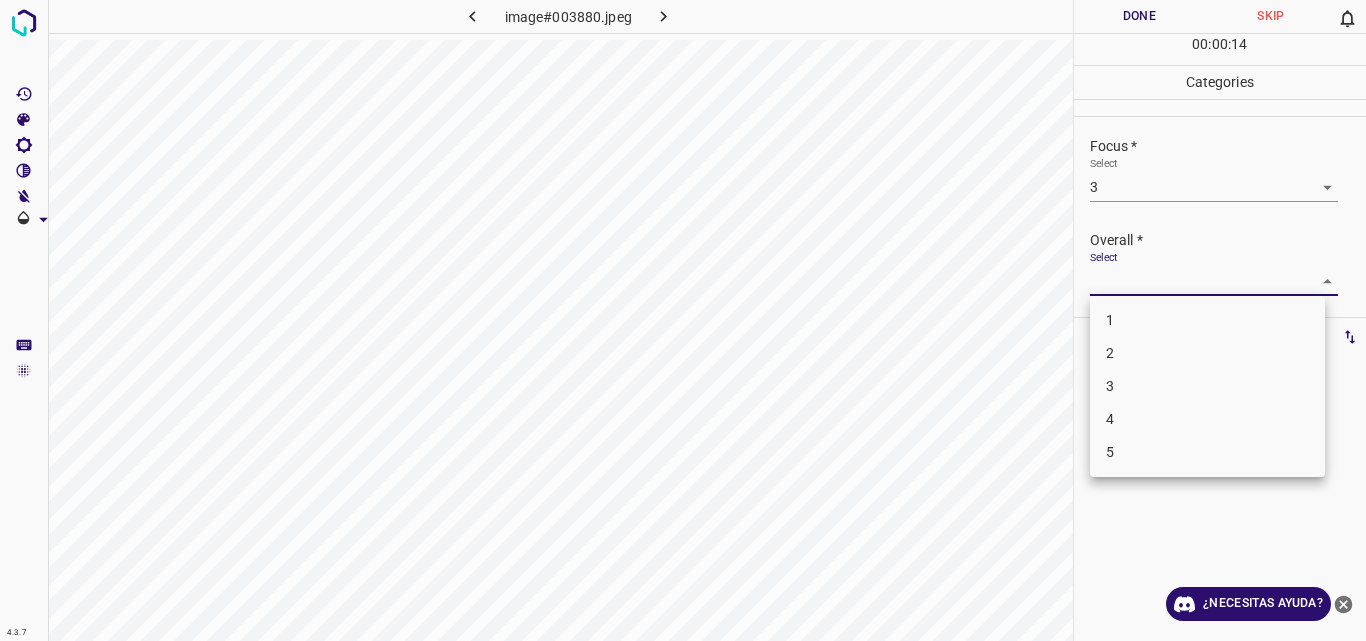 click on "4.3.7 image#003880.jpeg Done Skip 0 00   : 00   : 14   Categories Lighting *  Select 3 3 Focus *  Select 3 3 Overall *  Select ​ Labels   0 Categories 1 Lighting 2 Focus 3 Overall Tools Space Change between modes (Draw & Edit) I Auto labeling R Restore zoom M Zoom in N Zoom out Delete Delete selecte label Filters Z Restore filters X Saturation filter C Brightness filter V Contrast filter B Gray scale filter General O Download ¿Necesitas ayuda? Original text Rate this translation Your feedback will be used to help improve Google Translate - Texto - Esconder - Borrar 1 2 3 4 5" at bounding box center (683, 320) 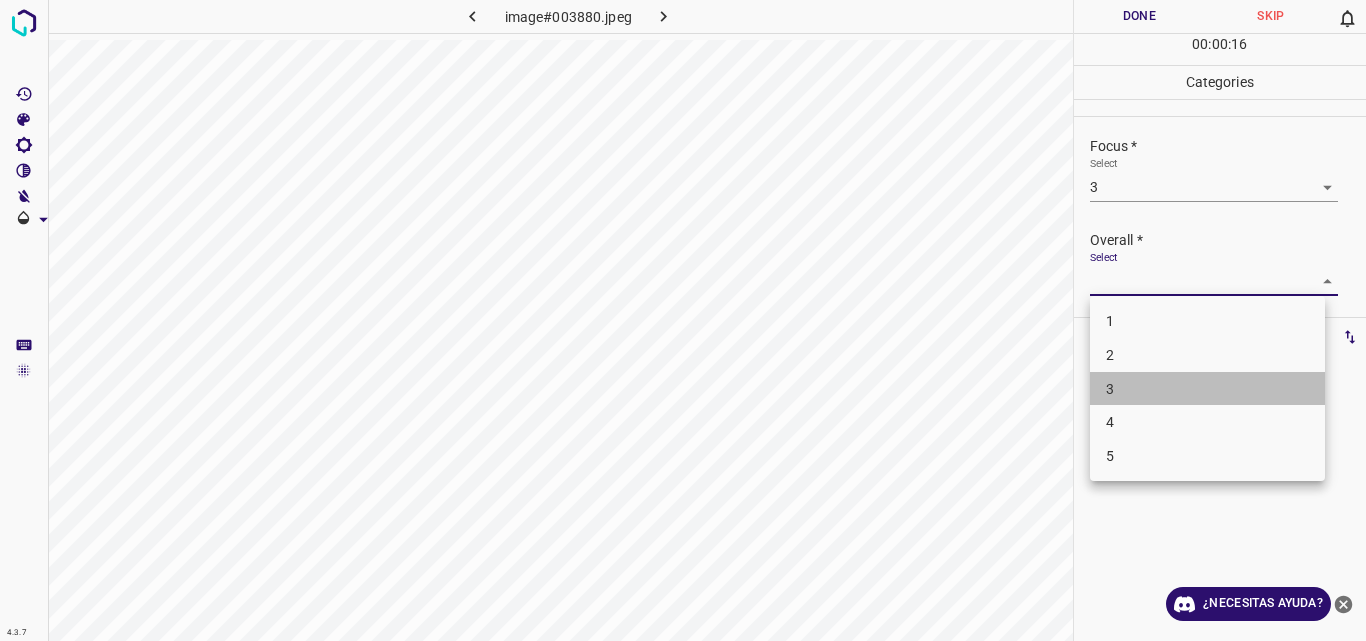 click on "3" at bounding box center [1207, 389] 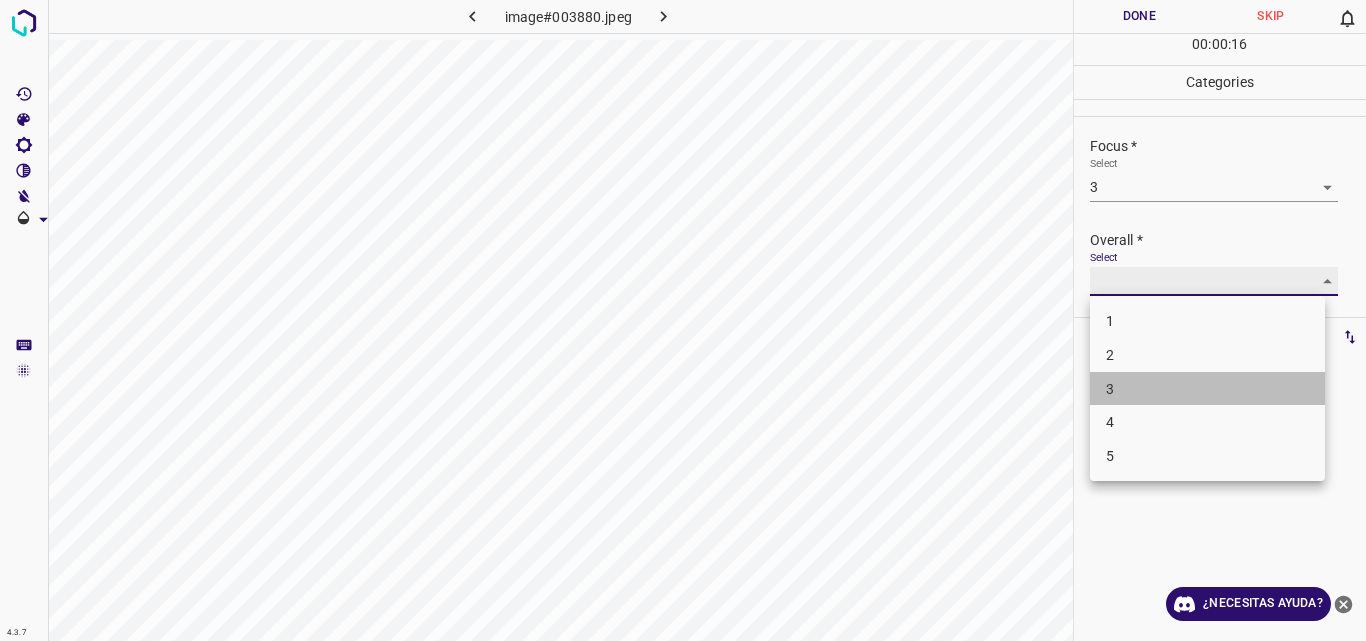 type on "3" 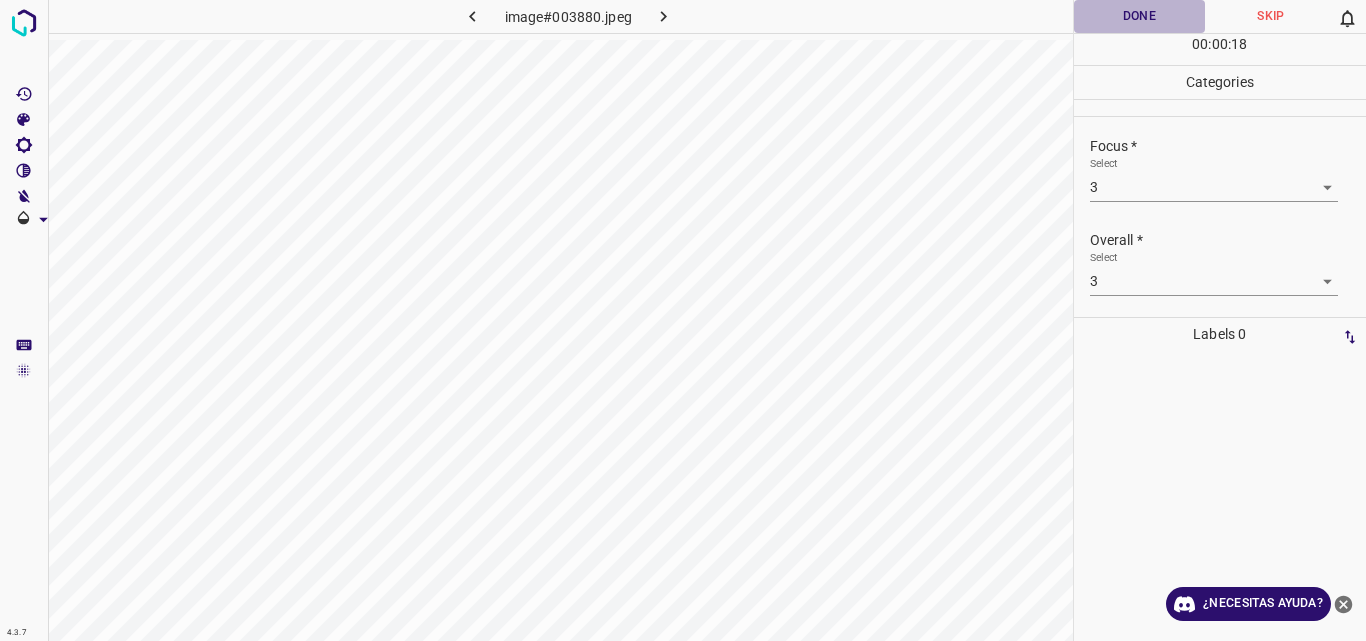 click on "Done" at bounding box center [1140, 16] 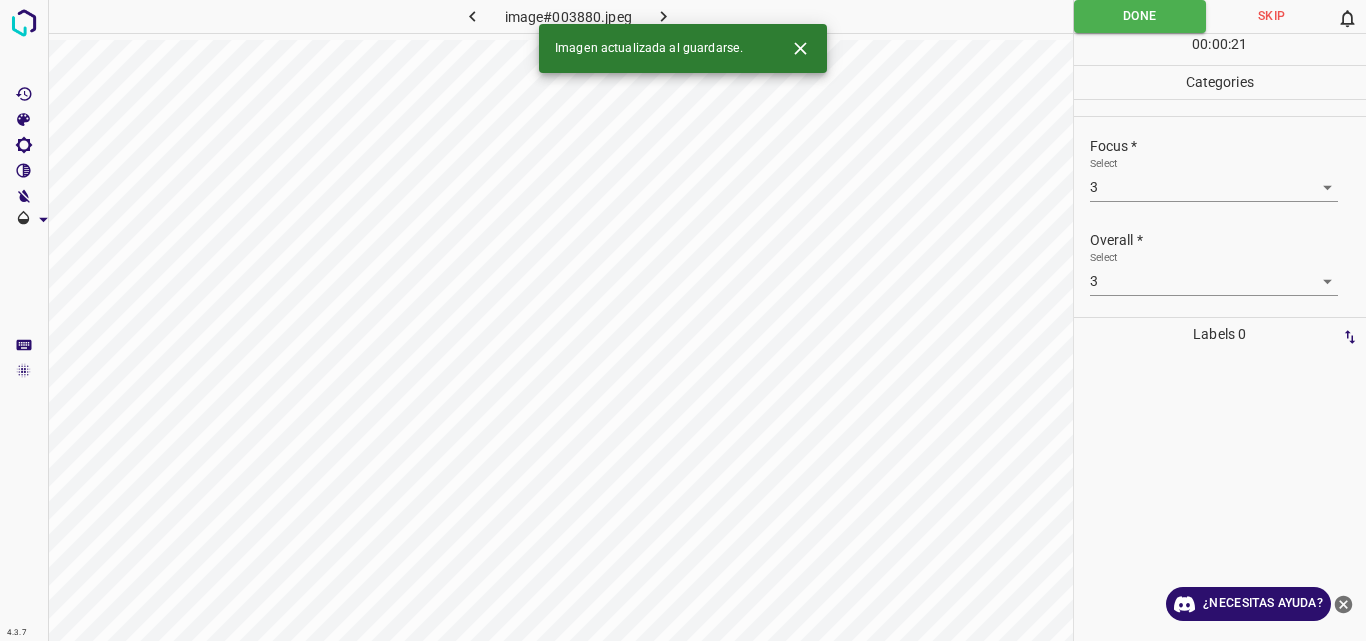click 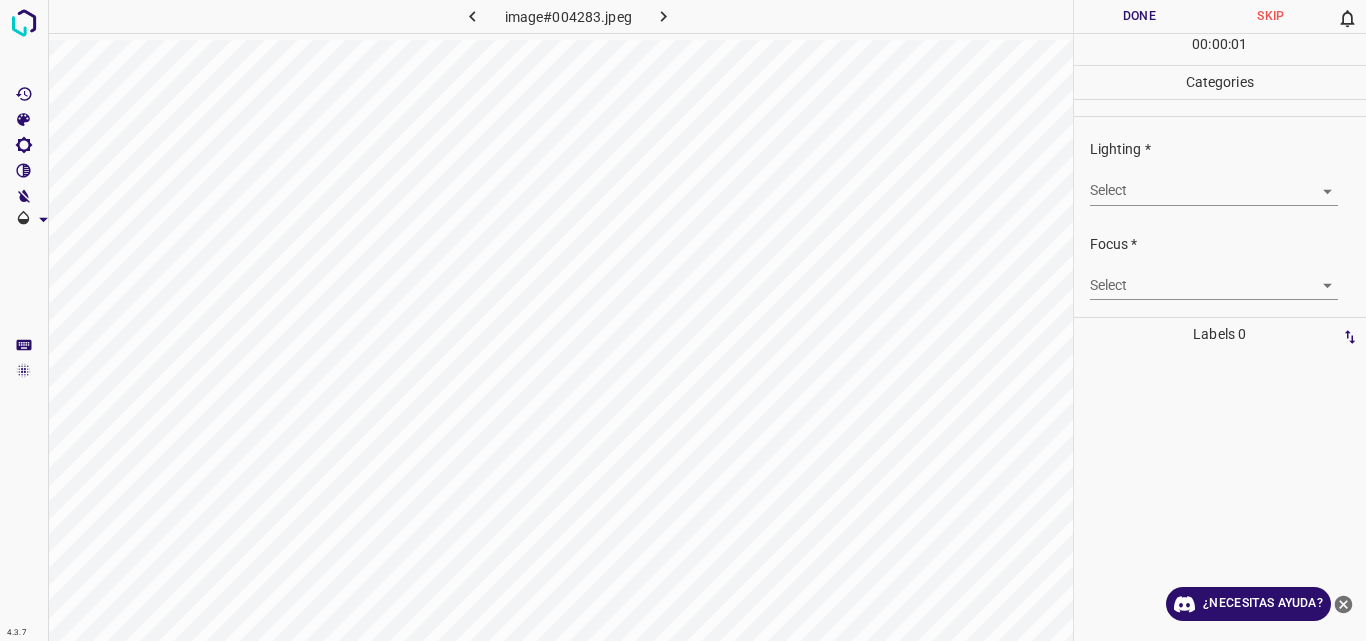 click on "4.3.7 image#004283.jpeg Done Skip 0 00   : 00   : 01   Categories Lighting *  Select ​ Focus *  Select ​ Overall *  Select ​ Labels   0 Categories 1 Lighting 2 Focus 3 Overall Tools Space Change between modes (Draw & Edit) I Auto labeling R Restore zoom M Zoom in N Zoom out Delete Delete selecte label Filters Z Restore filters X Saturation filter C Brightness filter V Contrast filter B Gray scale filter General O Download ¿Necesitas ayuda? Original text Rate this translation Your feedback will be used to help improve Google Translate - Texto - Esconder - Borrar" at bounding box center (683, 320) 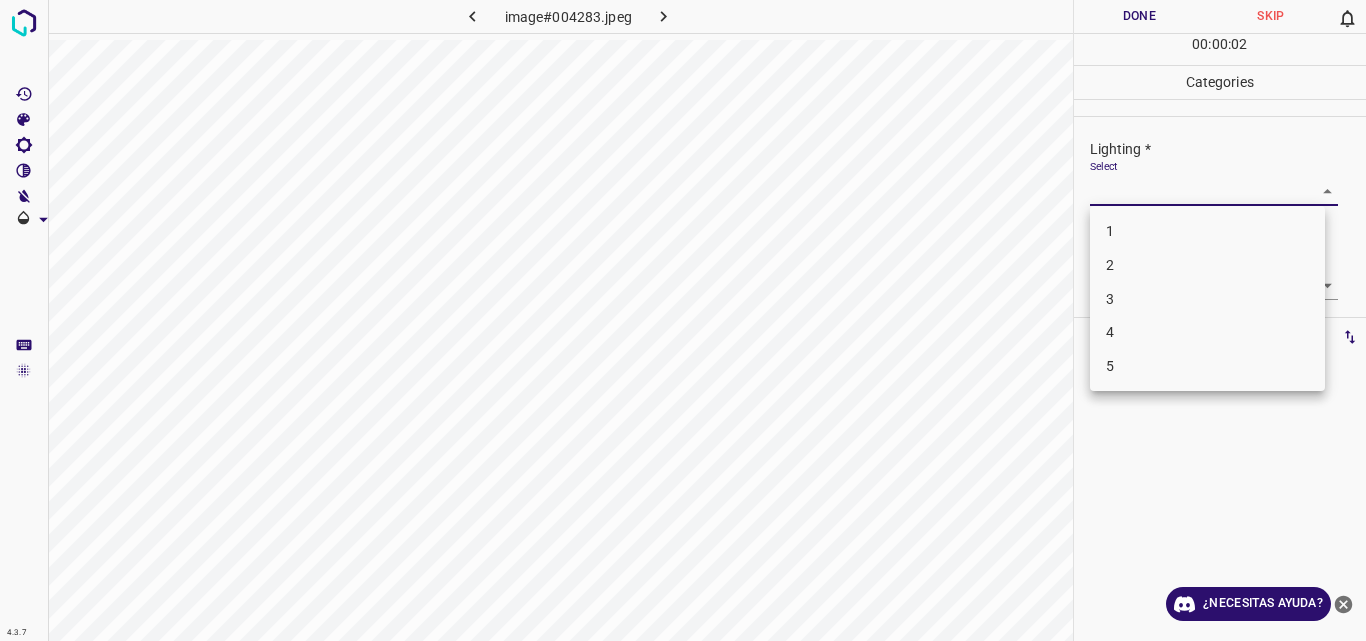 click on "2" at bounding box center (1207, 265) 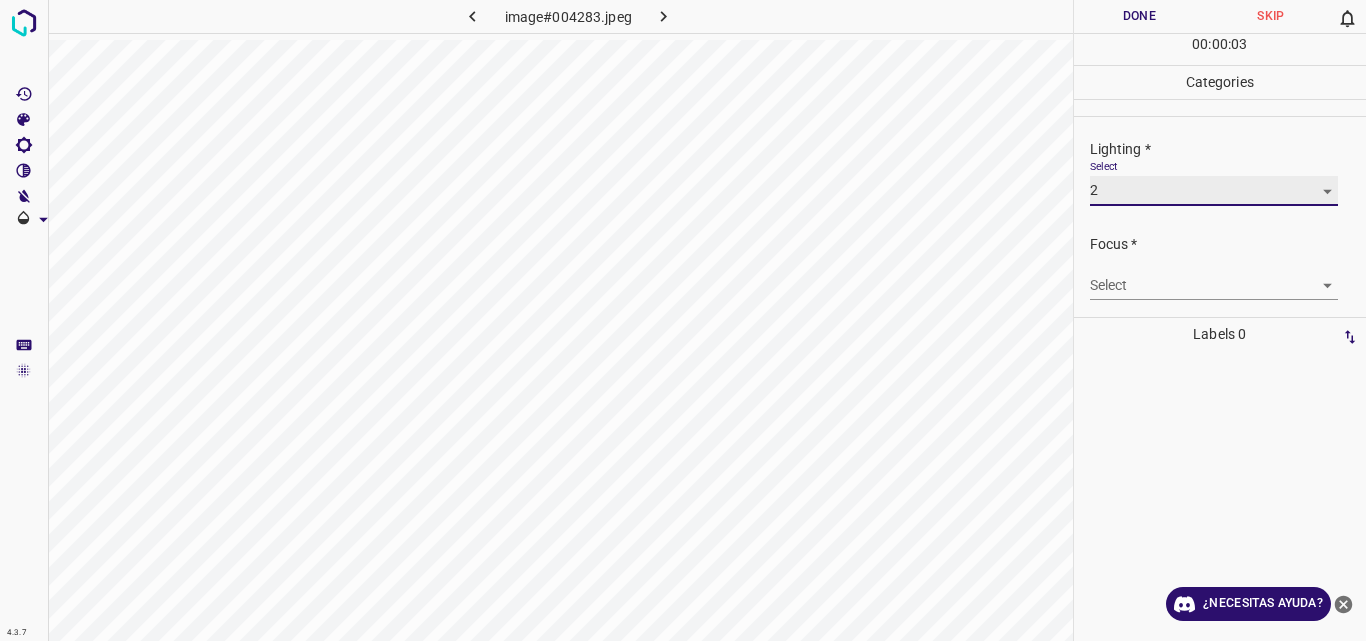 type on "2" 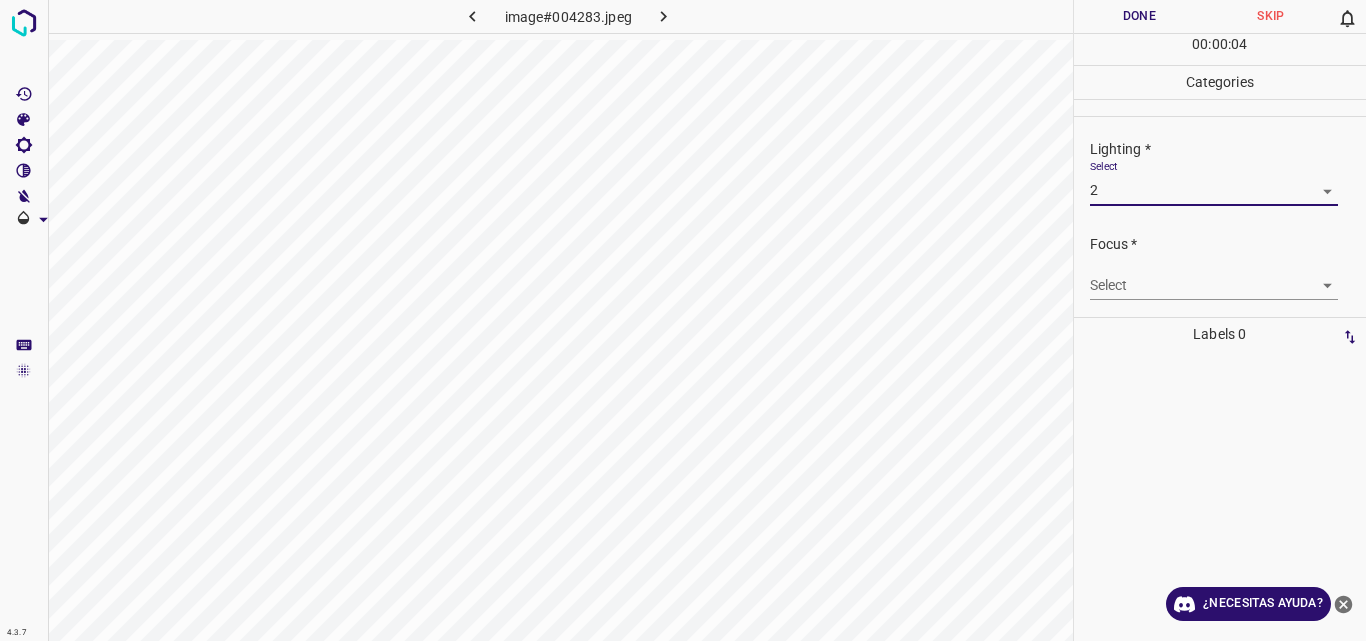 click on "4.3.7 image#004283.jpeg Done Skip 0 00   : 00   : 04   Categories Lighting *  Select 2 2 Focus *  Select ​ Overall *  Select ​ Labels   0 Categories 1 Lighting 2 Focus 3 Overall Tools Space Change between modes (Draw & Edit) I Auto labeling R Restore zoom M Zoom in N Zoom out Delete Delete selecte label Filters Z Restore filters X Saturation filter C Brightness filter V Contrast filter B Gray scale filter General O Download ¿Necesitas ayuda? Original text Rate this translation Your feedback will be used to help improve Google Translate - Texto - Esconder - Borrar" at bounding box center [683, 320] 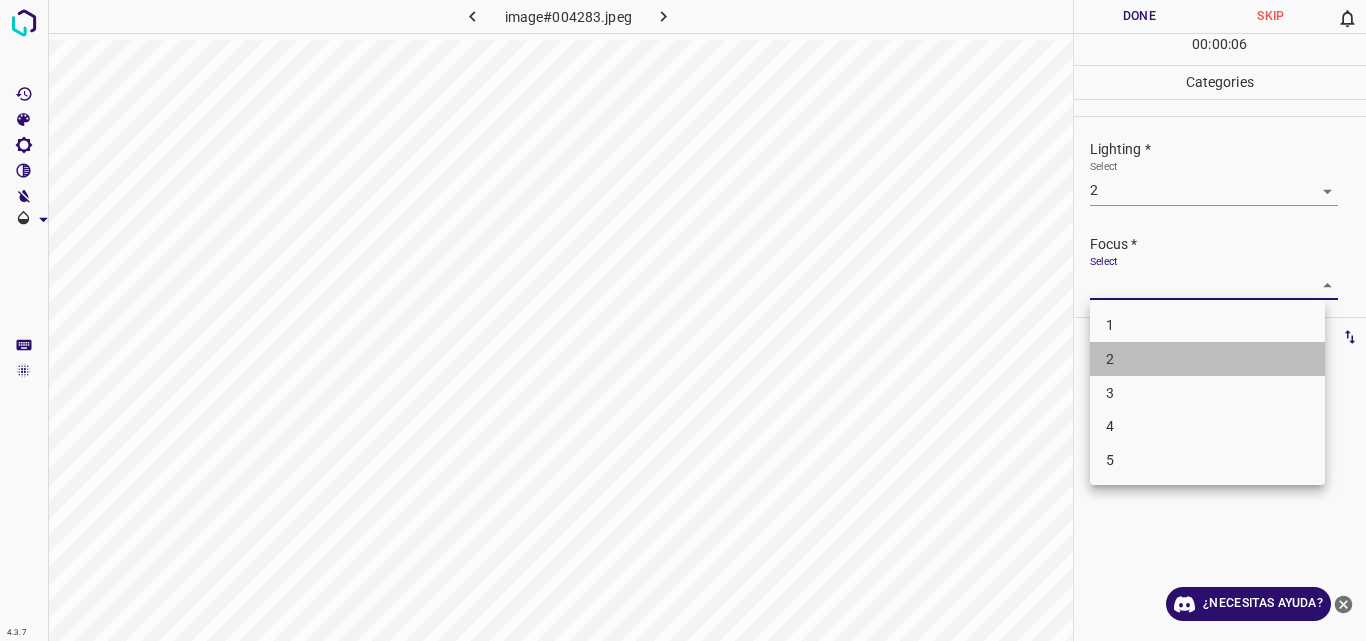 click on "2" at bounding box center (1207, 359) 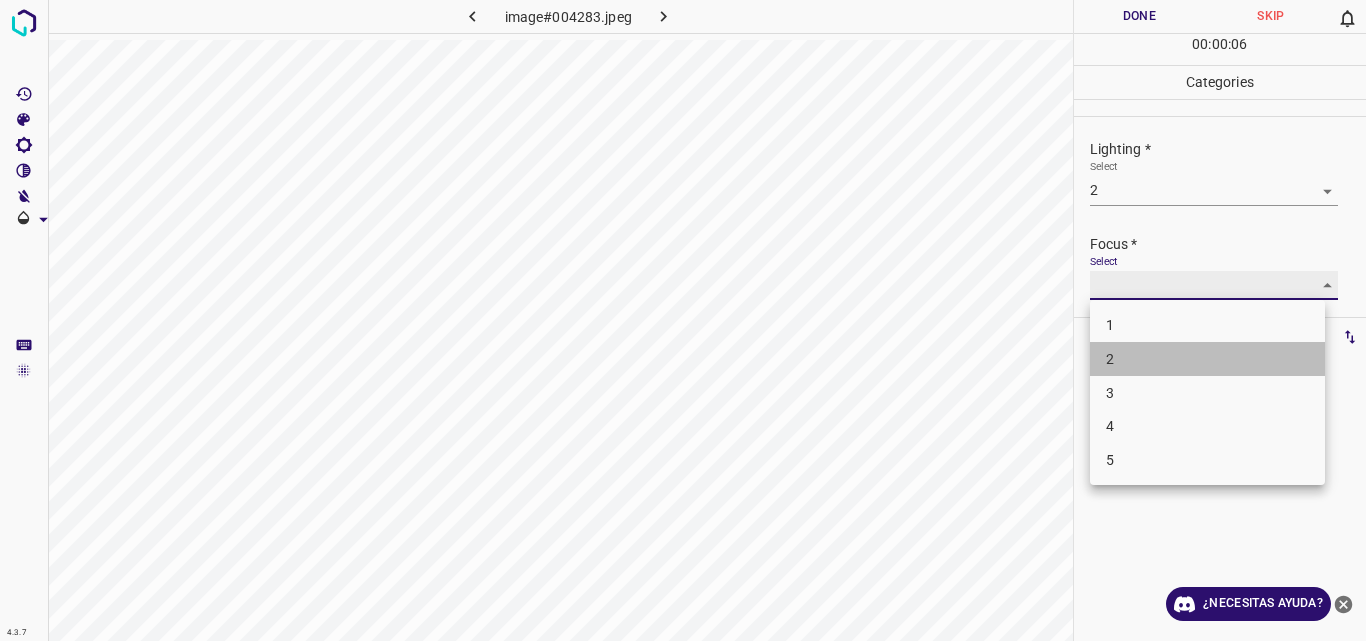 type on "2" 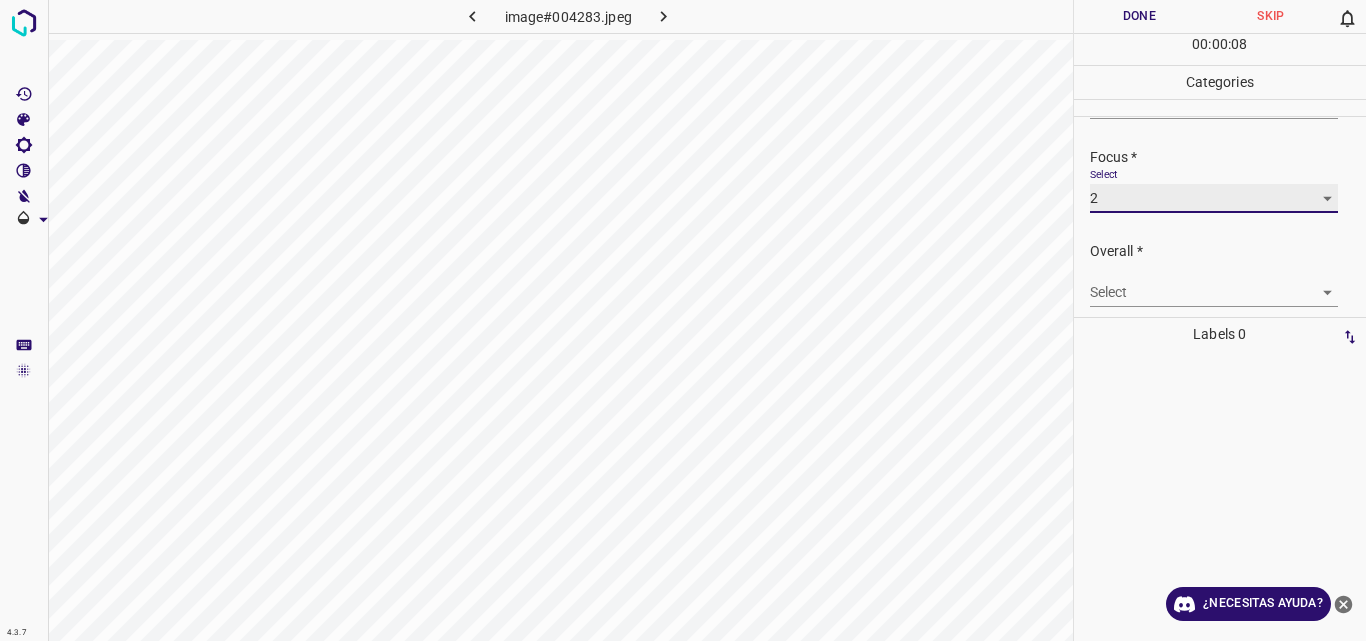 scroll, scrollTop: 98, scrollLeft: 0, axis: vertical 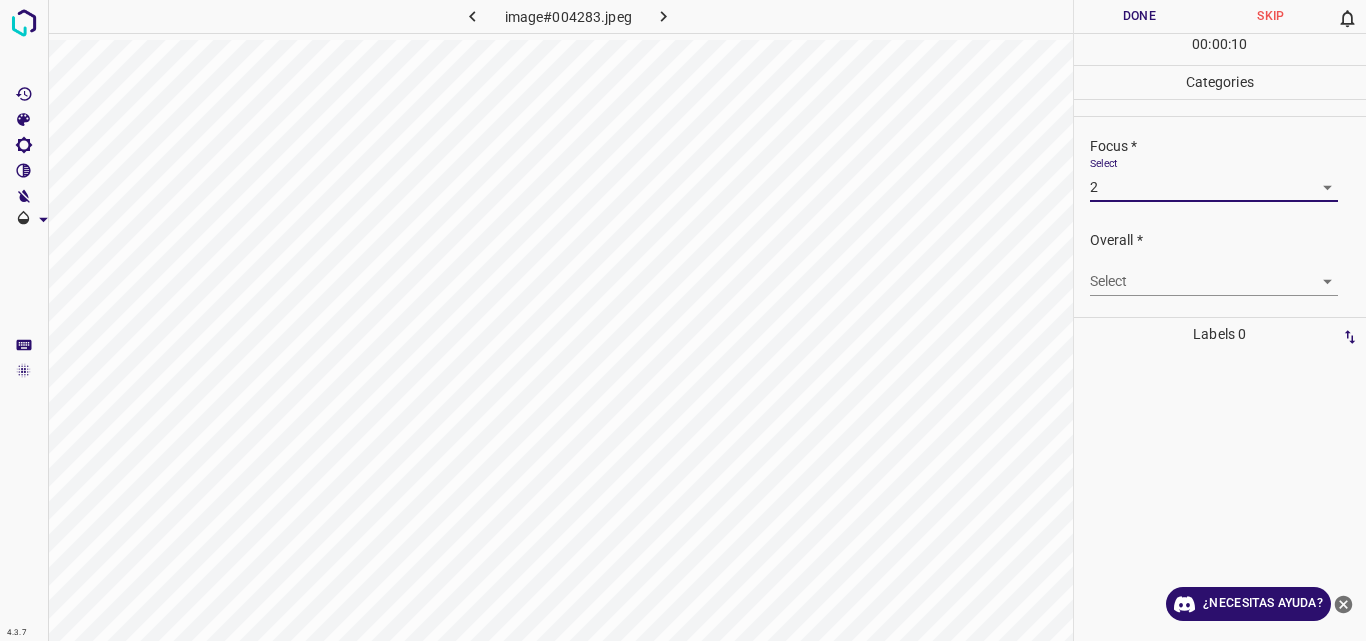 click on "4.3.7 image#004283.jpeg Done Skip 0 00   : 00   : 10   Categories Lighting *  Select 2 2 Focus *  Select 2 2 Overall *  Select ​ Labels   0 Categories 1 Lighting 2 Focus 3 Overall Tools Space Change between modes (Draw & Edit) I Auto labeling R Restore zoom M Zoom in N Zoom out Delete Delete selecte label Filters Z Restore filters X Saturation filter C Brightness filter V Contrast filter B Gray scale filter General O Download ¿Necesitas ayuda? Original text Rate this translation Your feedback will be used to help improve Google Translate - Texto - Esconder - Borrar" at bounding box center [683, 320] 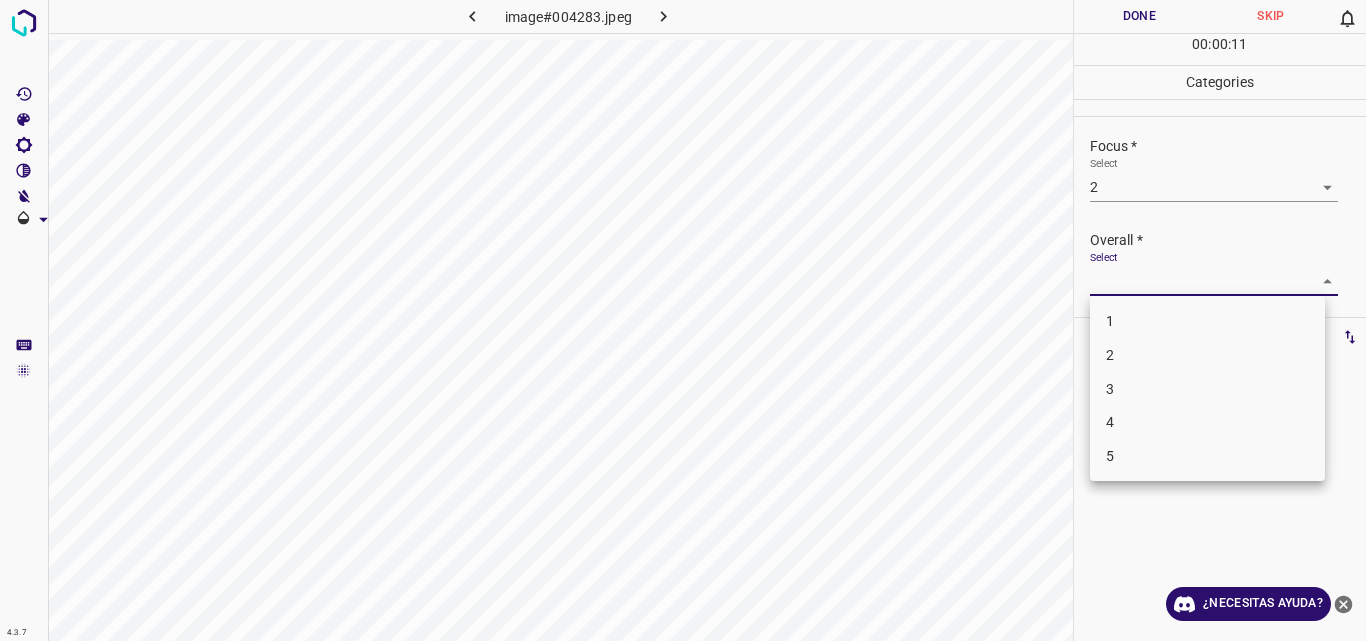 click on "2" at bounding box center [1207, 355] 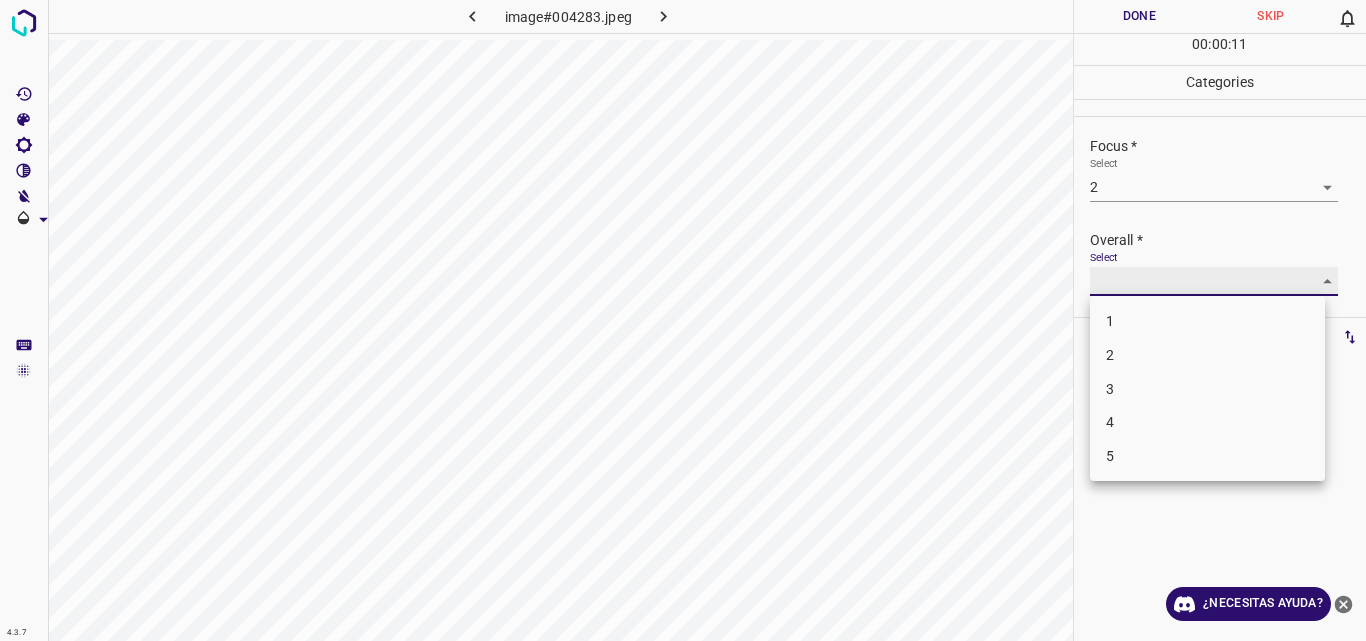 type on "2" 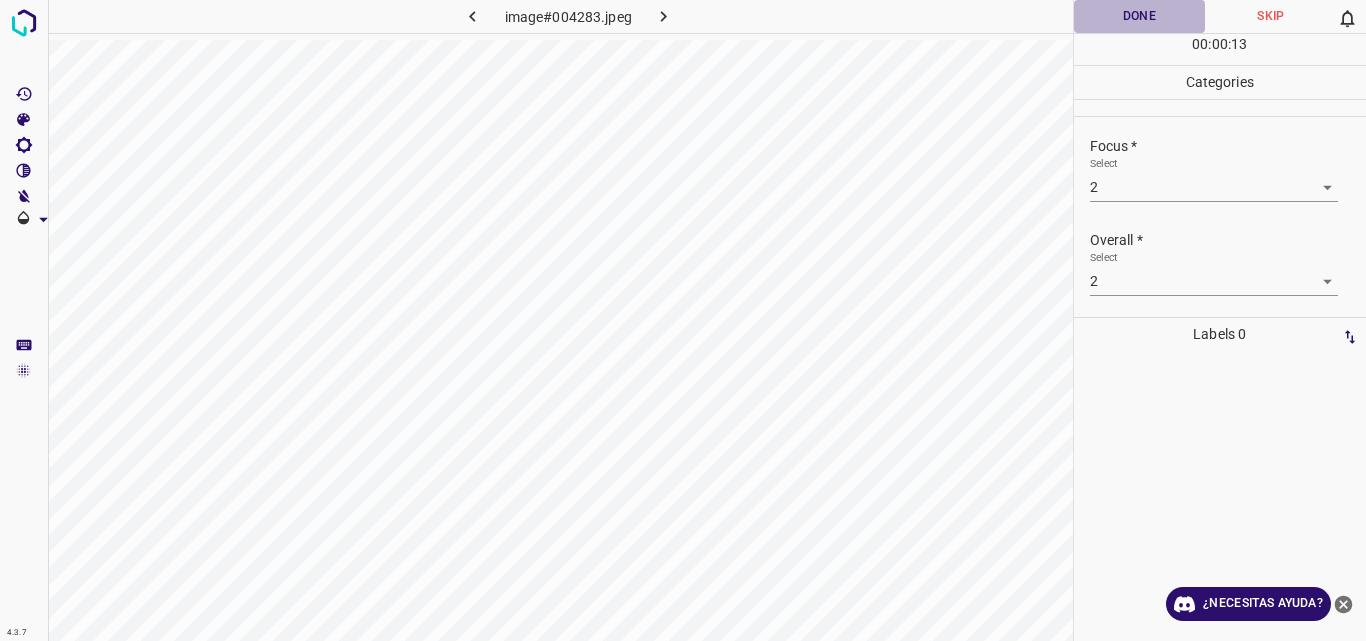 click on "Done" at bounding box center [1140, 16] 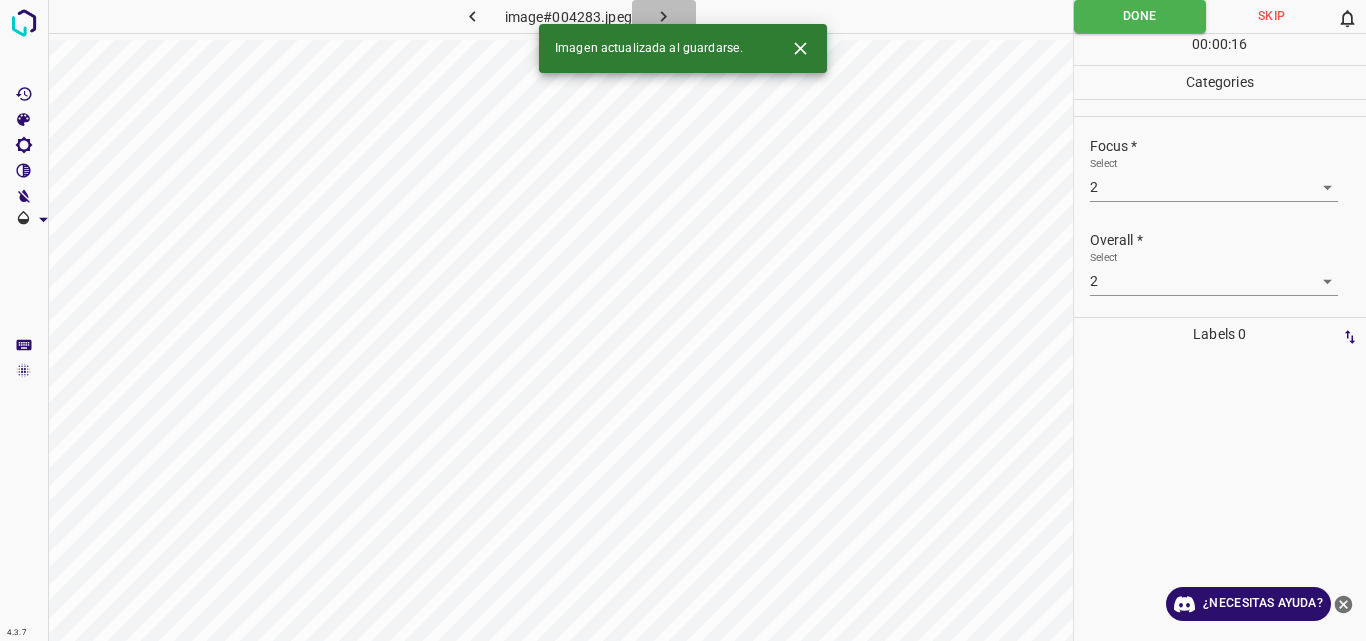 click 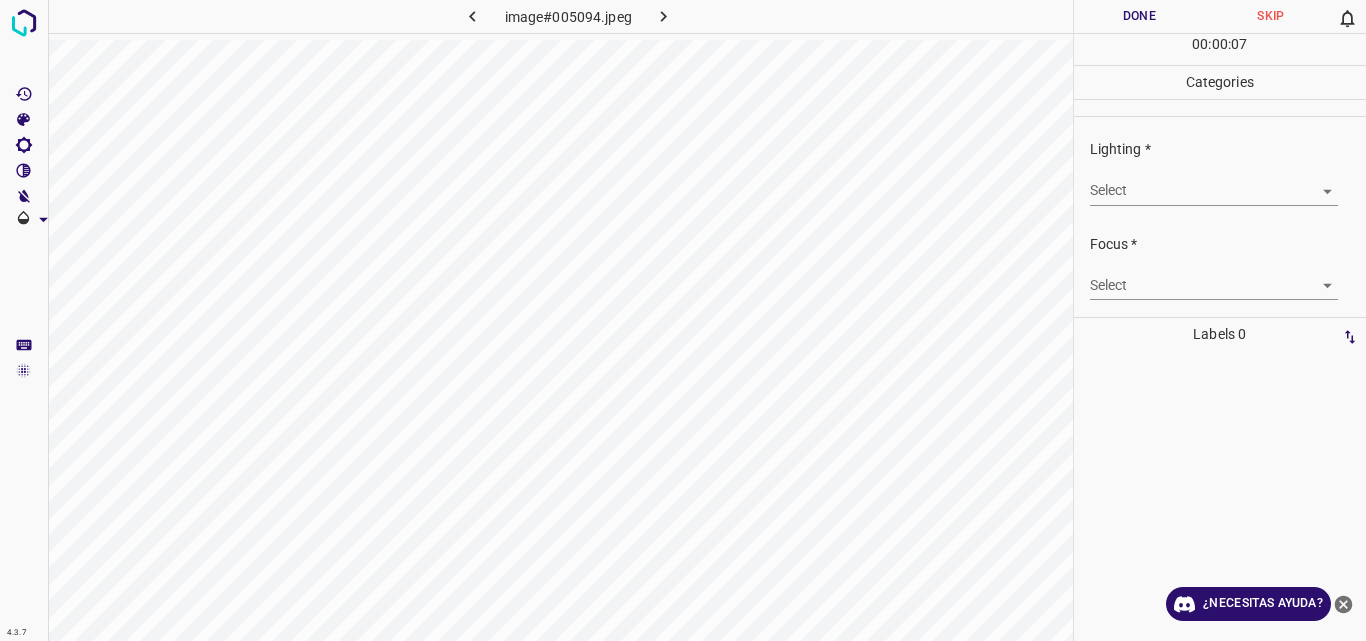 click on "4.3.7 image#005094.jpeg Done Skip 0 00   : 00   : 07   Categories Lighting *  Select ​ Focus *  Select ​ Overall *  Select ​ Labels   0 Categories 1 Lighting 2 Focus 3 Overall Tools Space Change between modes (Draw & Edit) I Auto labeling R Restore zoom M Zoom in N Zoom out Delete Delete selecte label Filters Z Restore filters X Saturation filter C Brightness filter V Contrast filter B Gray scale filter General O Download ¿Necesitas ayuda? Original text Rate this translation Your feedback will be used to help improve Google Translate - Texto - Esconder - Borrar" at bounding box center [683, 320] 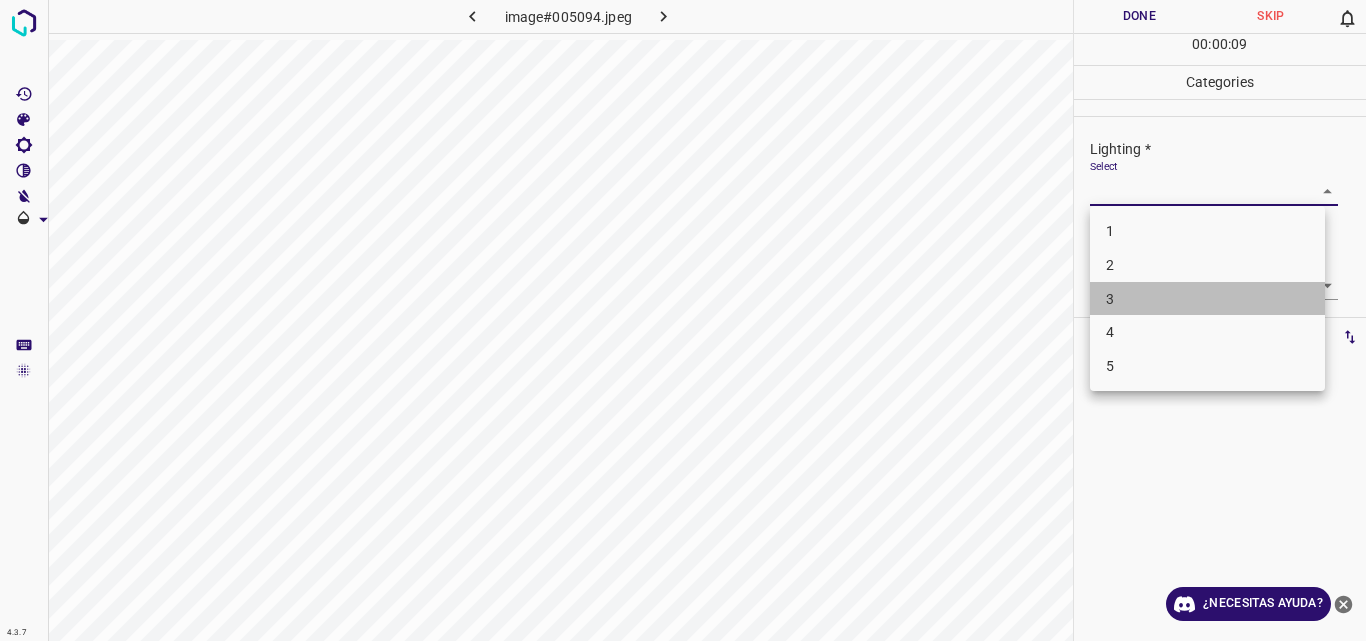 click on "3" at bounding box center [1207, 299] 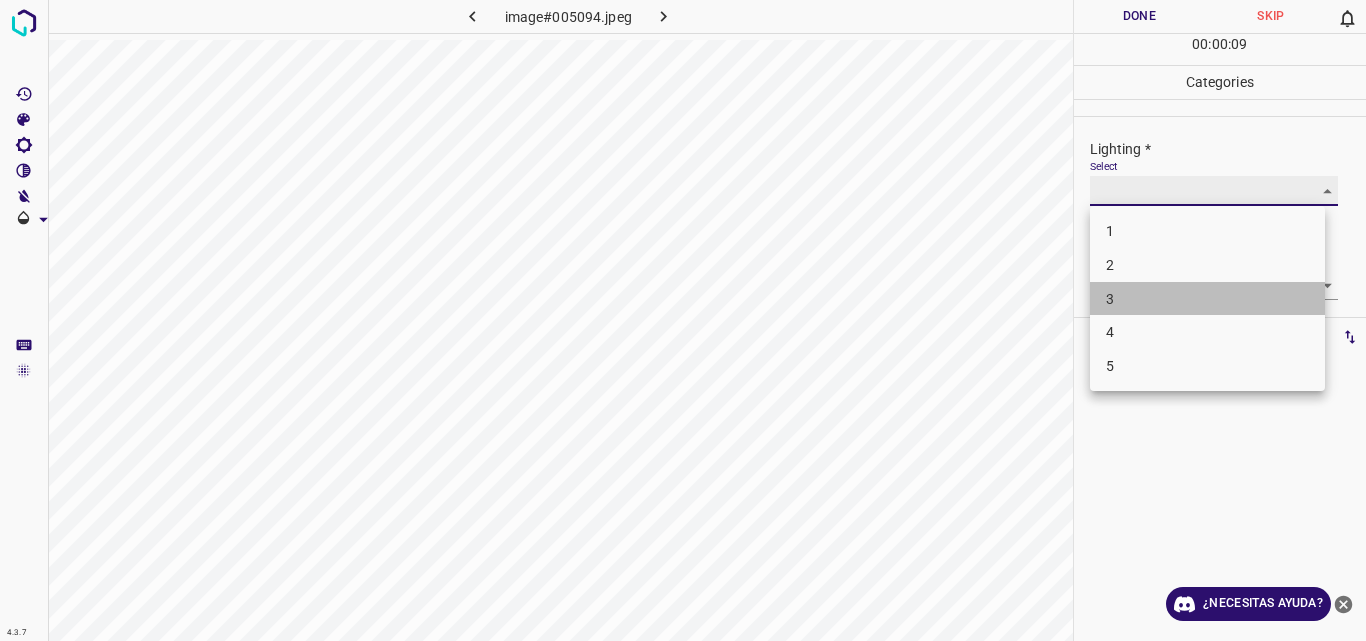 type on "3" 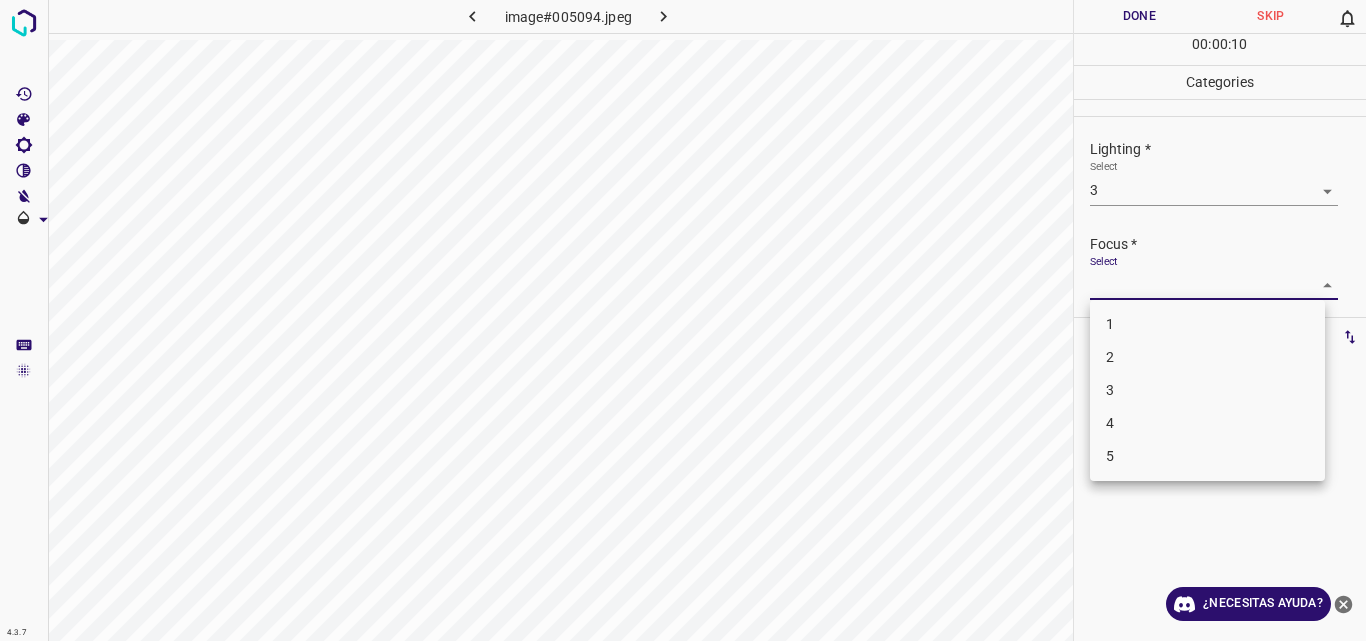 click on "4.3.7 image#005094.jpeg Done Skip 0 00   : 00   : 10   Categories Lighting *  Select 3 3 Focus *  Select ​ Overall *  Select ​ Labels   0 Categories 1 Lighting 2 Focus 3 Overall Tools Space Change between modes (Draw & Edit) I Auto labeling R Restore zoom M Zoom in N Zoom out Delete Delete selecte label Filters Z Restore filters X Saturation filter C Brightness filter V Contrast filter B Gray scale filter General O Download ¿Necesitas ayuda? Original text Rate this translation Your feedback will be used to help improve Google Translate - Texto - Esconder - Borrar 1 2 3 4 5" at bounding box center [683, 320] 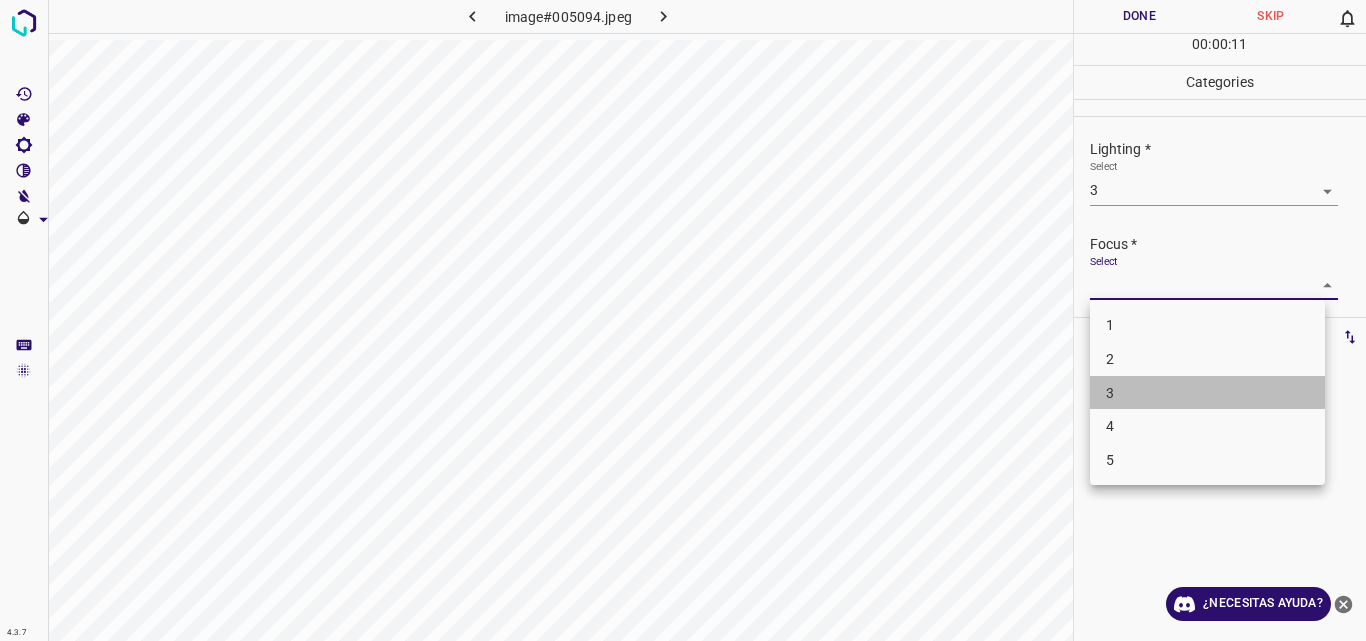 click on "3" at bounding box center [1207, 393] 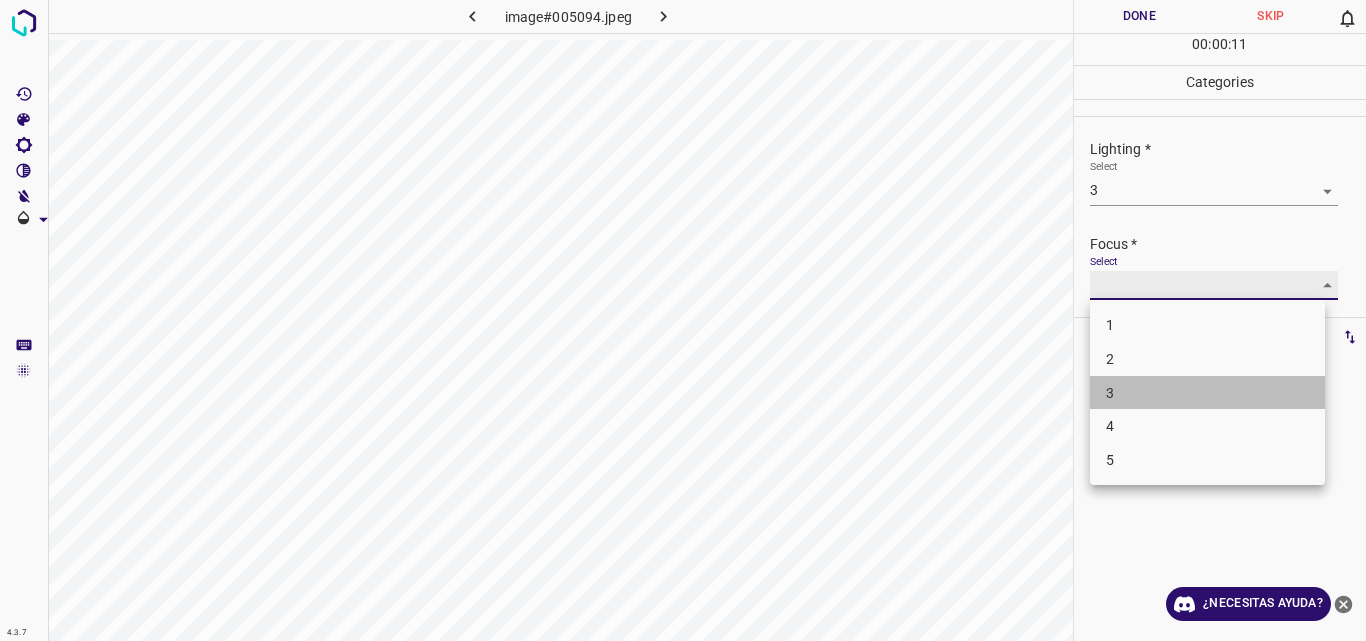 type on "3" 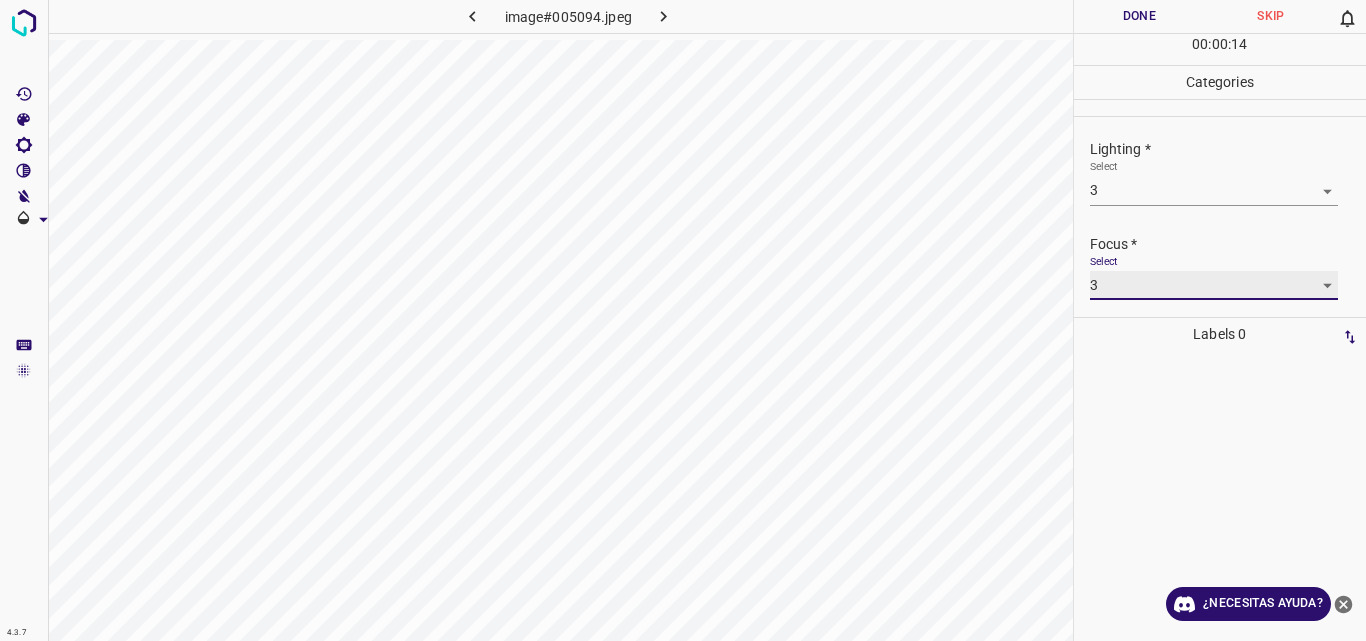 scroll, scrollTop: 98, scrollLeft: 0, axis: vertical 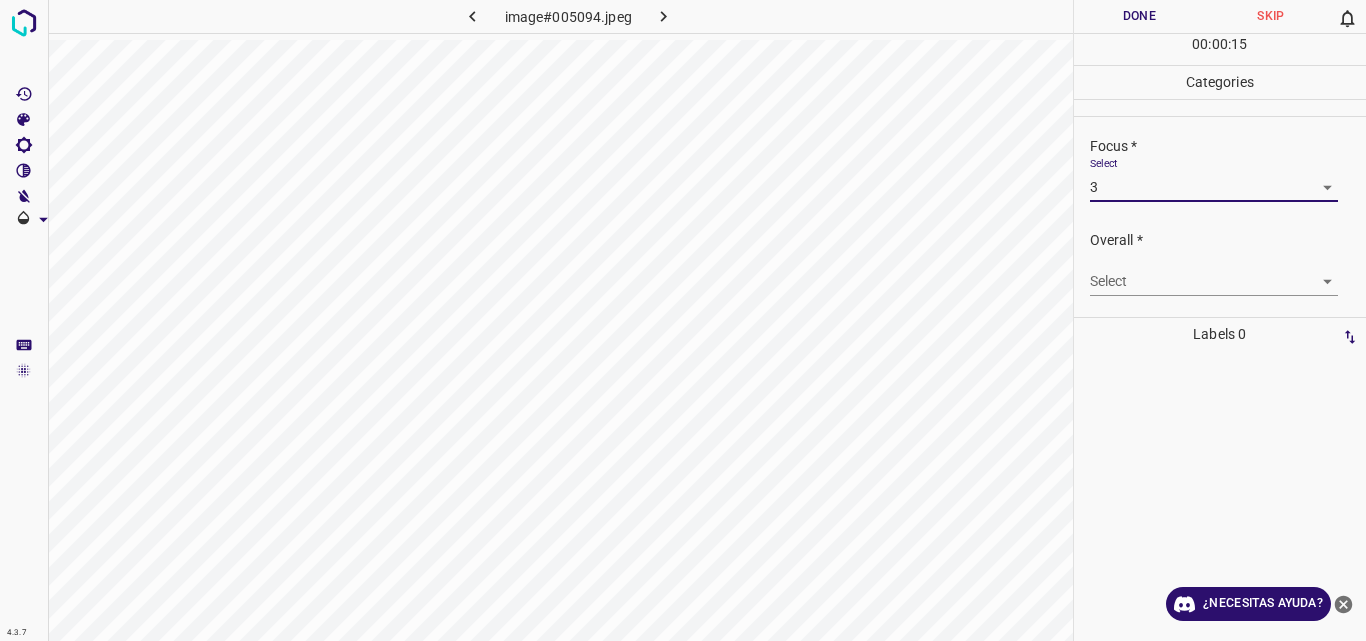 click on "4.3.7 image#005094.jpeg Done Skip 0 00   : 00   : 15   Categories Lighting *  Select 3 3 Focus *  Select 3 3 Overall *  Select ​ Labels   0 Categories 1 Lighting 2 Focus 3 Overall Tools Space Change between modes (Draw & Edit) I Auto labeling R Restore zoom M Zoom in N Zoom out Delete Delete selecte label Filters Z Restore filters X Saturation filter C Brightness filter V Contrast filter B Gray scale filter General O Download ¿Necesitas ayuda? Original text Rate this translation Your feedback will be used to help improve Google Translate - Texto - Esconder - Borrar" at bounding box center [683, 320] 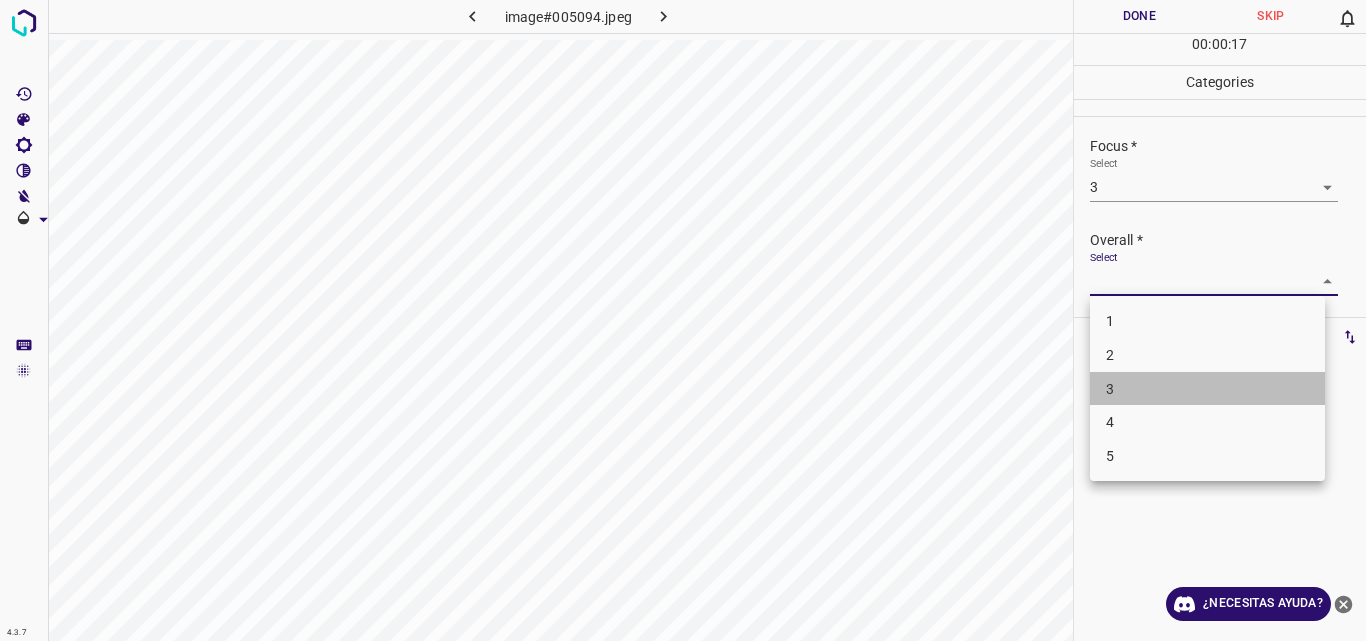 click on "3" at bounding box center [1207, 389] 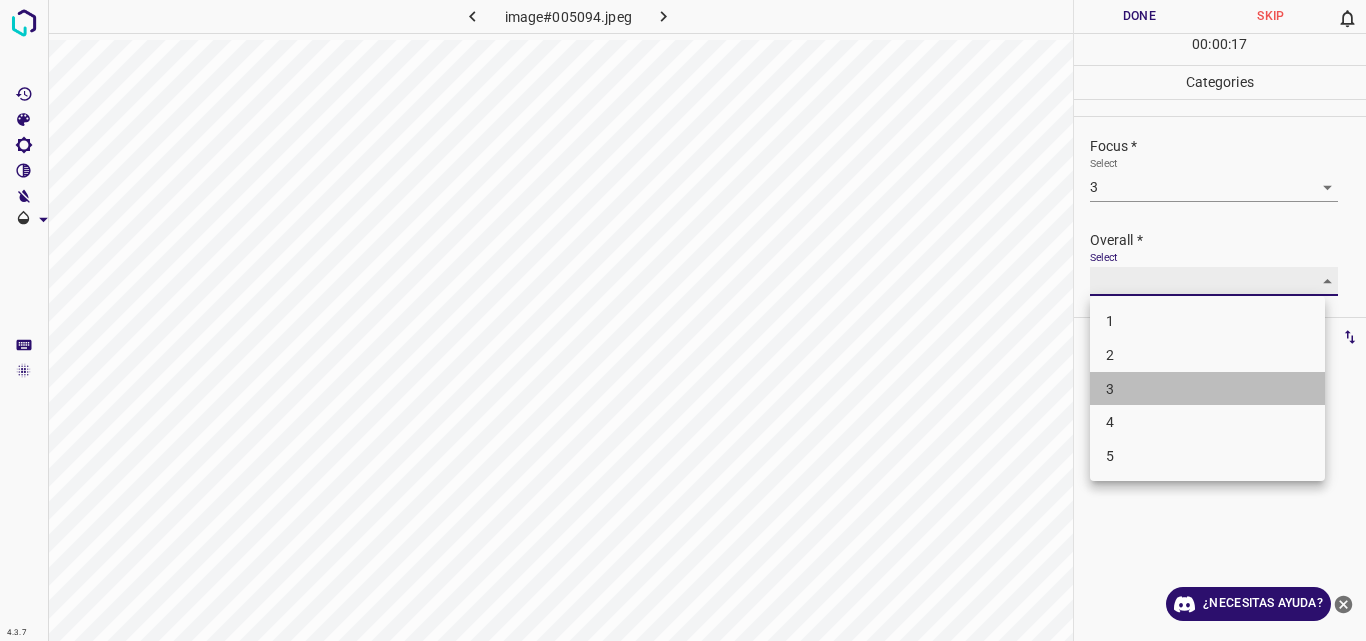 type on "3" 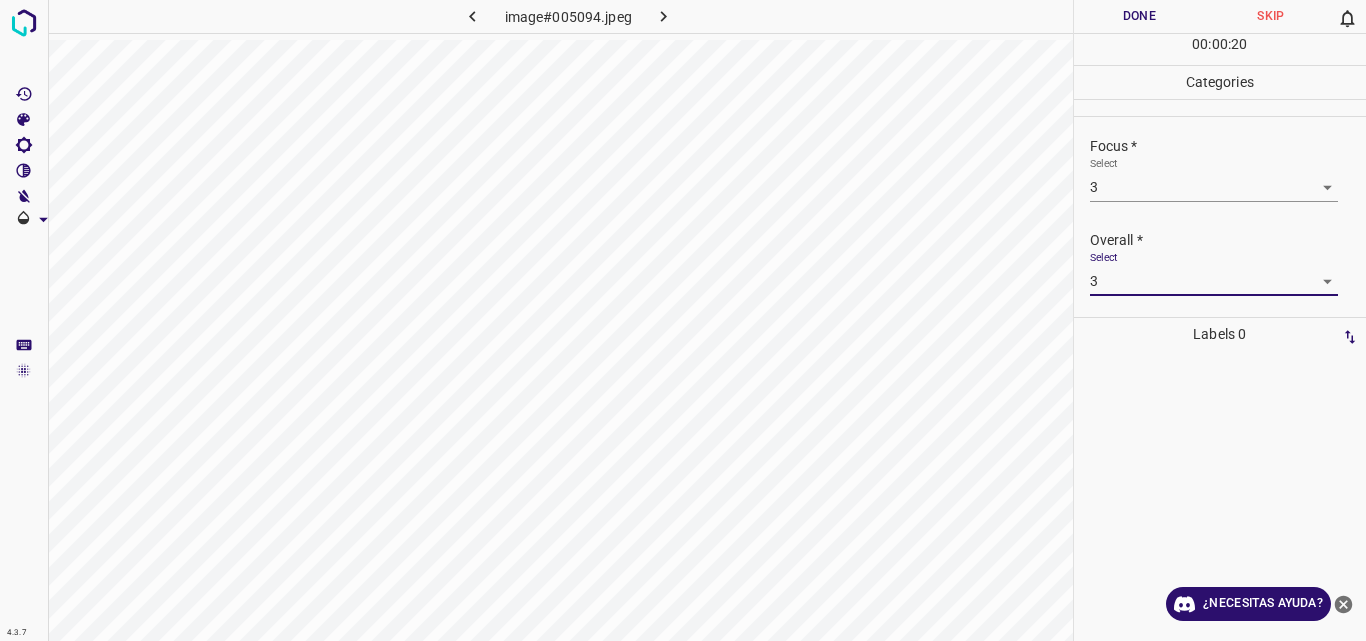 click on "Done" at bounding box center (1140, 16) 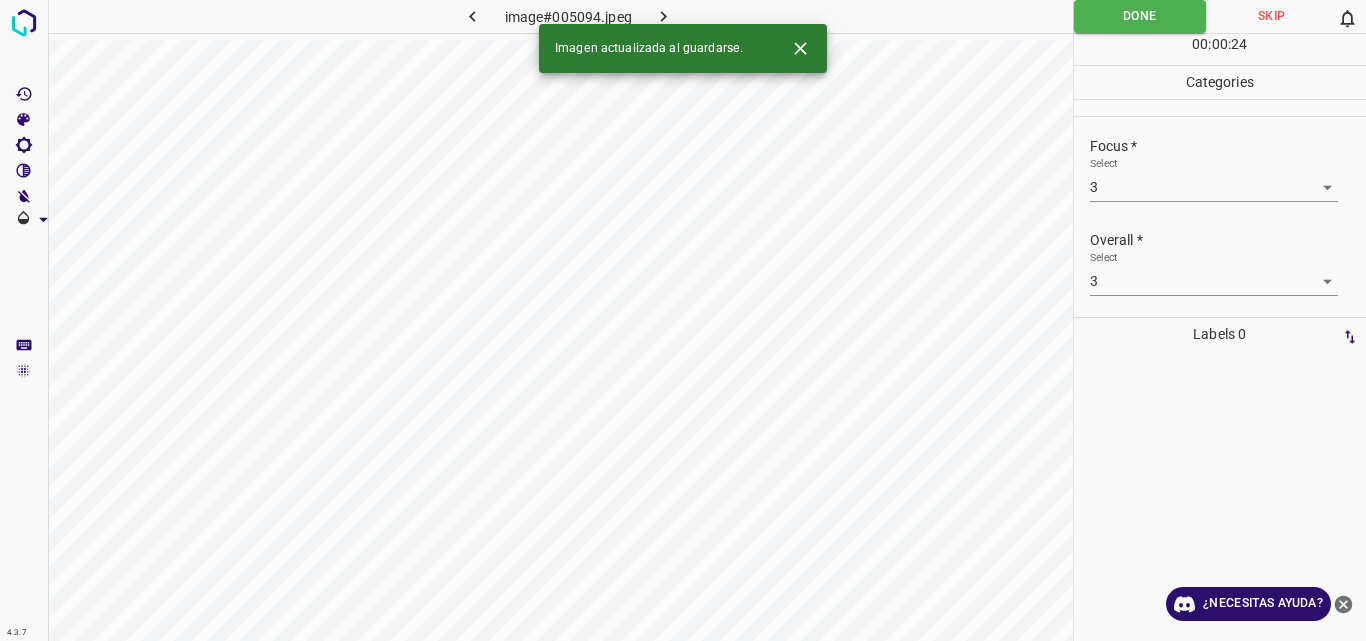 click 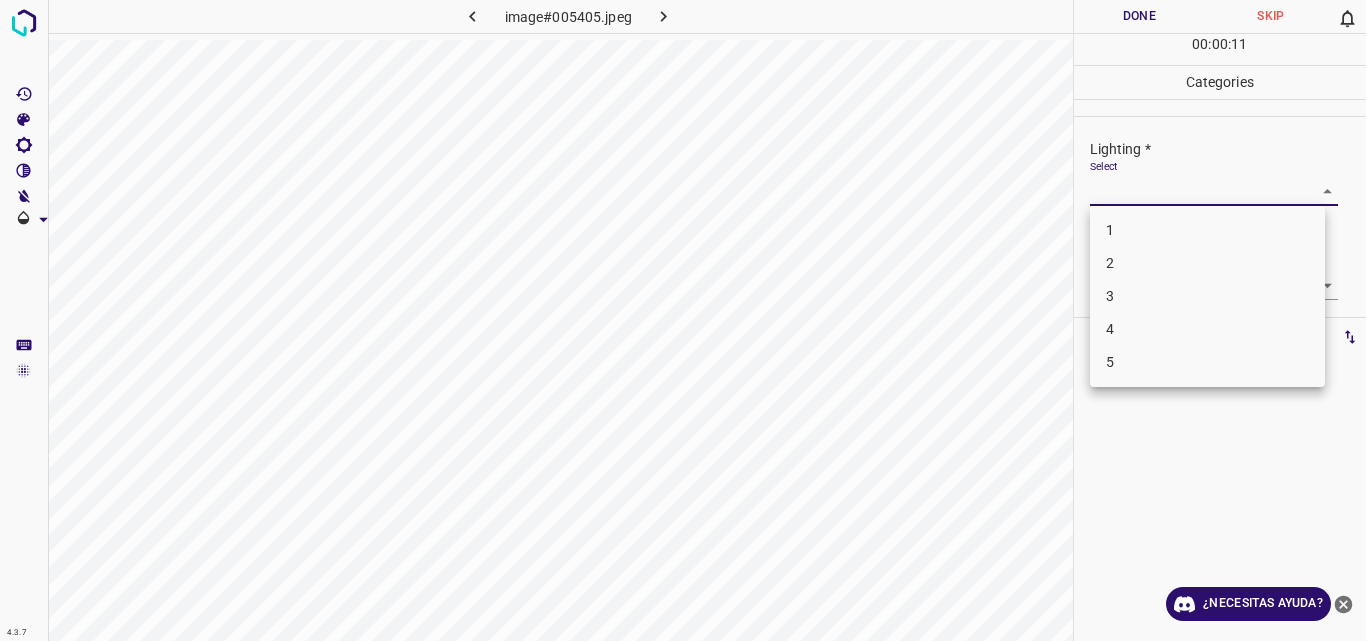 click on "4.3.7 image#005405.jpeg Done Skip 0 00   : 00   : 11   Categories Lighting *  Select ​ Focus *  Select ​ Overall *  Select ​ Labels   0 Categories 1 Lighting 2 Focus 3 Overall Tools Space Change between modes (Draw & Edit) I Auto labeling R Restore zoom M Zoom in N Zoom out Delete Delete selecte label Filters Z Restore filters X Saturation filter C Brightness filter V Contrast filter B Gray scale filter General O Download ¿Necesitas ayuda? Original text Rate this translation Your feedback will be used to help improve Google Translate - Texto - Esconder - Borrar 1 2 3 4 5" at bounding box center (683, 320) 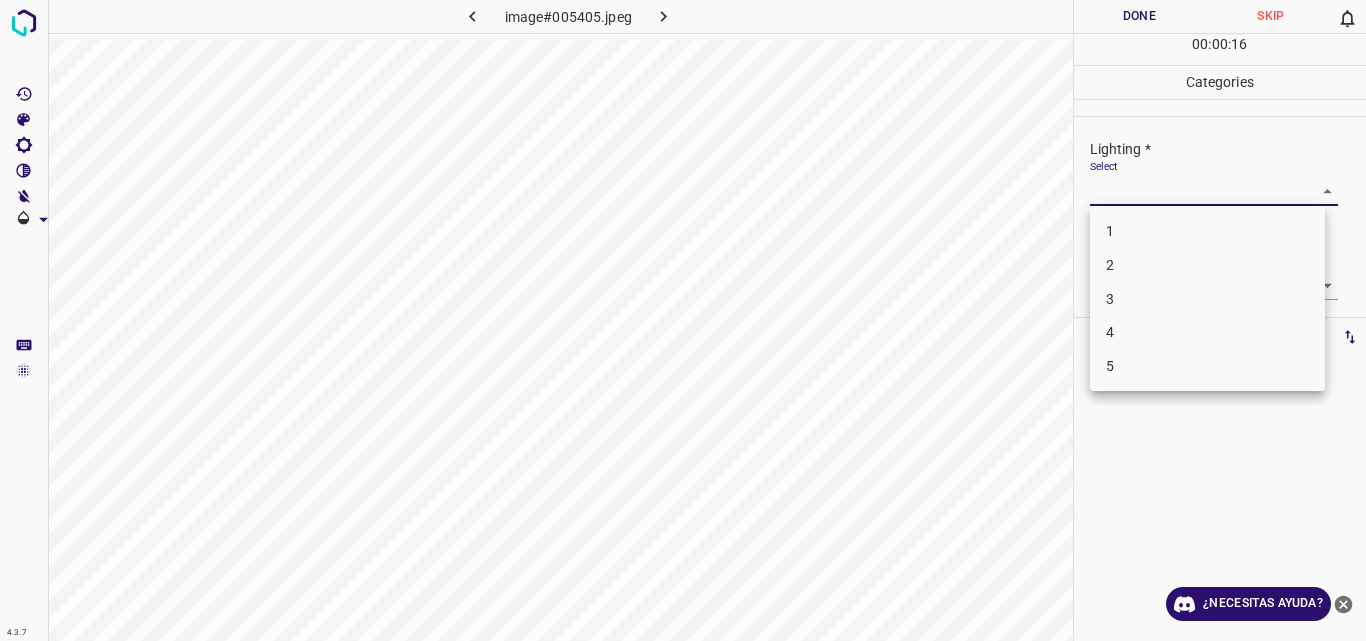 click on "3" at bounding box center [1207, 299] 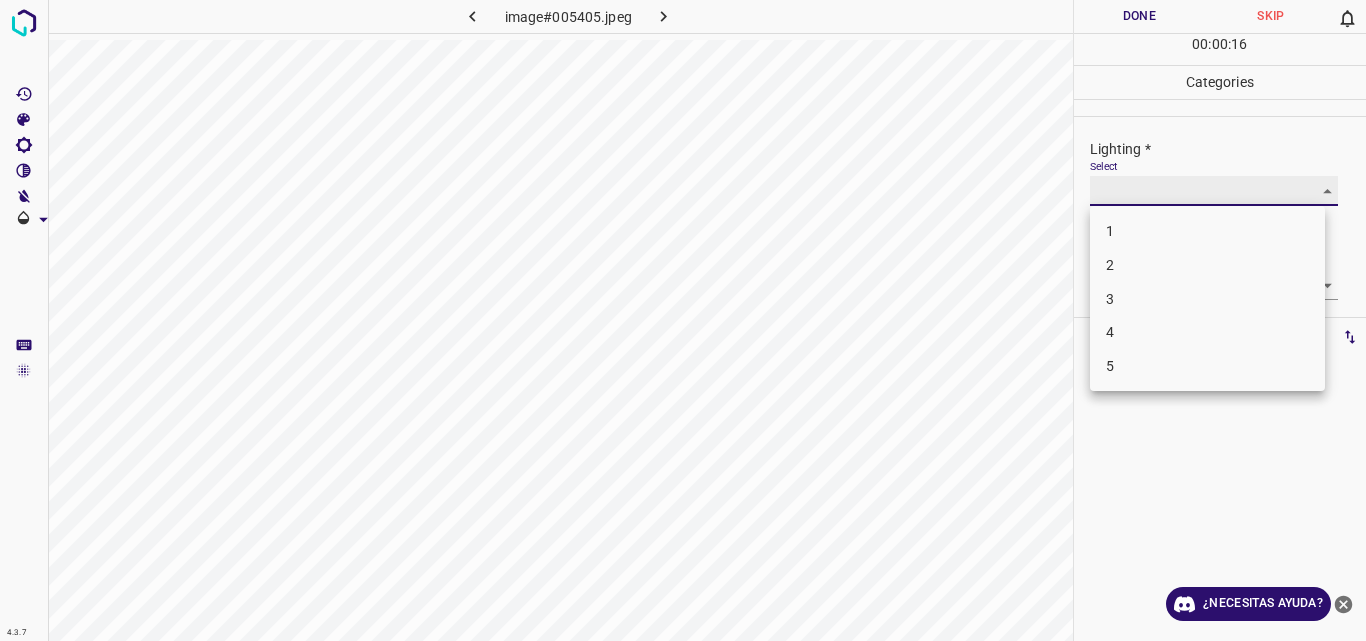 type on "3" 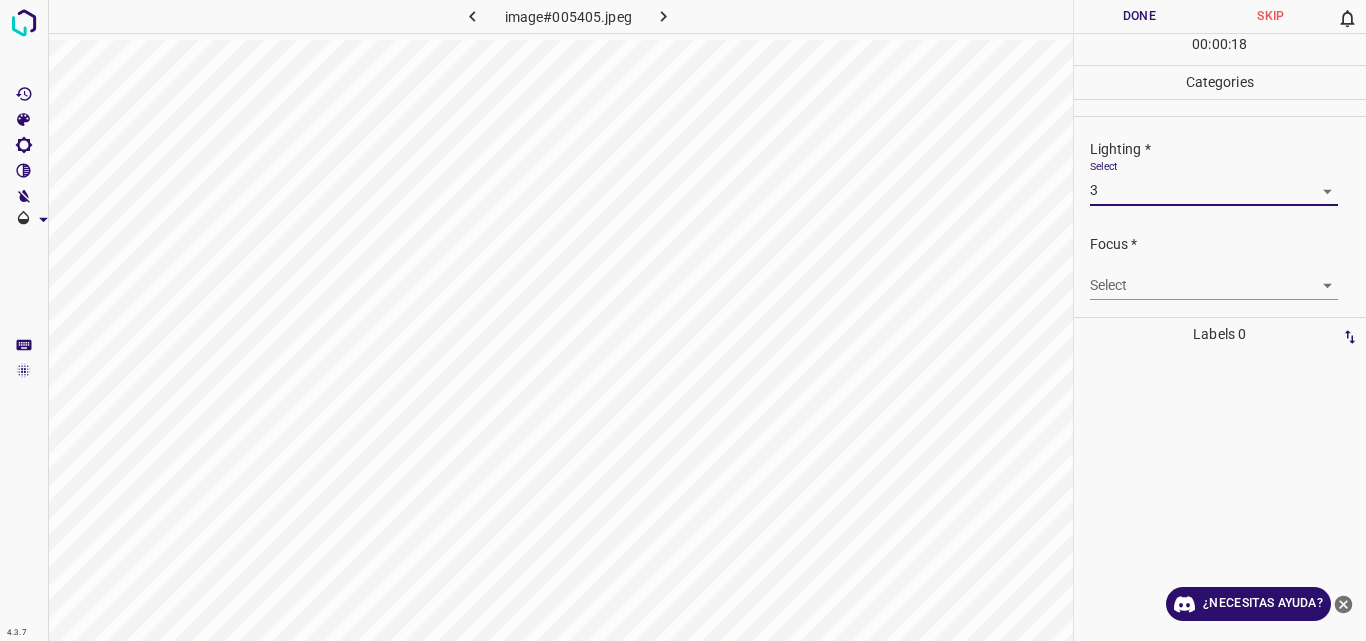 click on "4.3.7 image#005405.jpeg Done Skip 0 00   : 00   : 18   Categories Lighting *  Select 3 3 Focus *  Select ​ Overall *  Select ​ Labels   0 Categories 1 Lighting 2 Focus 3 Overall Tools Space Change between modes (Draw & Edit) I Auto labeling R Restore zoom M Zoom in N Zoom out Delete Delete selecte label Filters Z Restore filters X Saturation filter C Brightness filter V Contrast filter B Gray scale filter General O Download ¿Necesitas ayuda? Original text Rate this translation Your feedback will be used to help improve Google Translate - Texto - Esconder - Borrar" at bounding box center [683, 320] 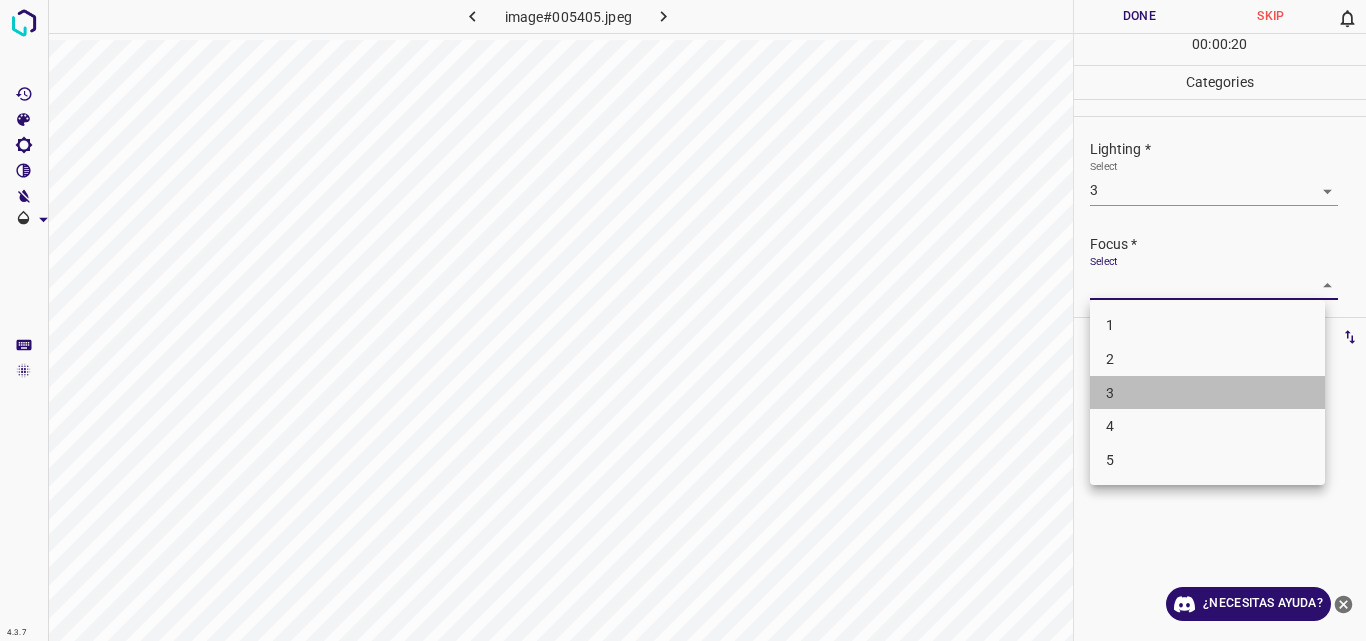 click on "3" at bounding box center (1207, 393) 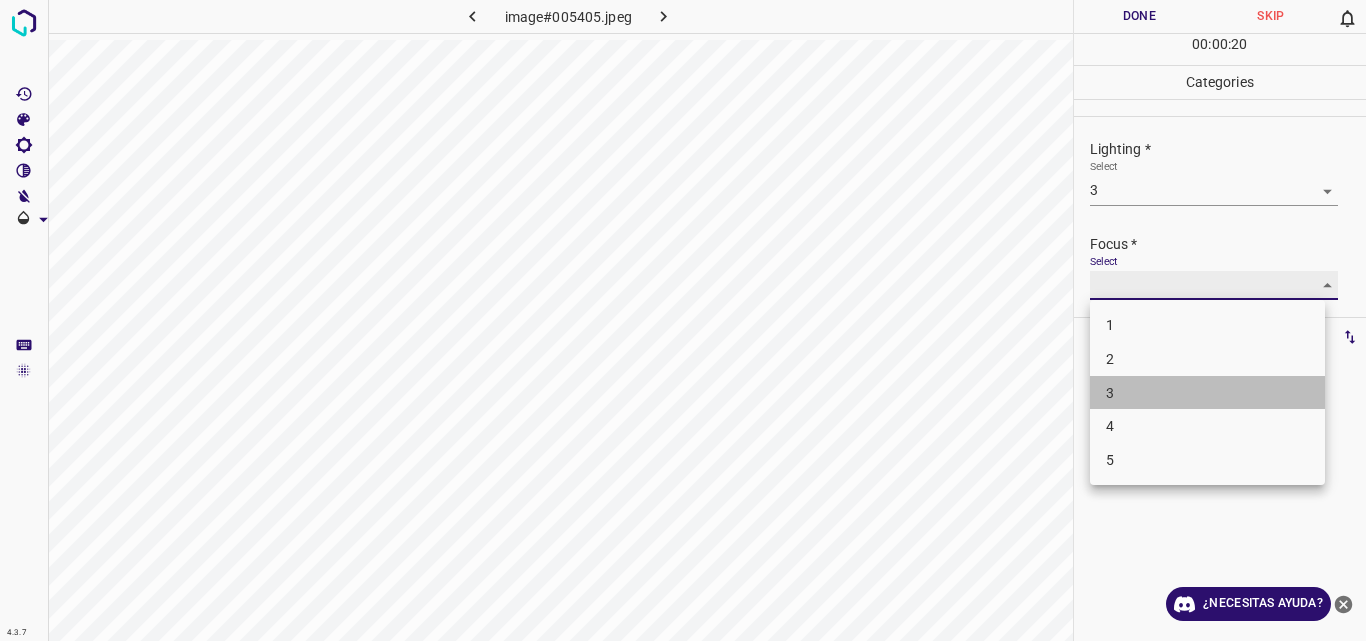 type on "3" 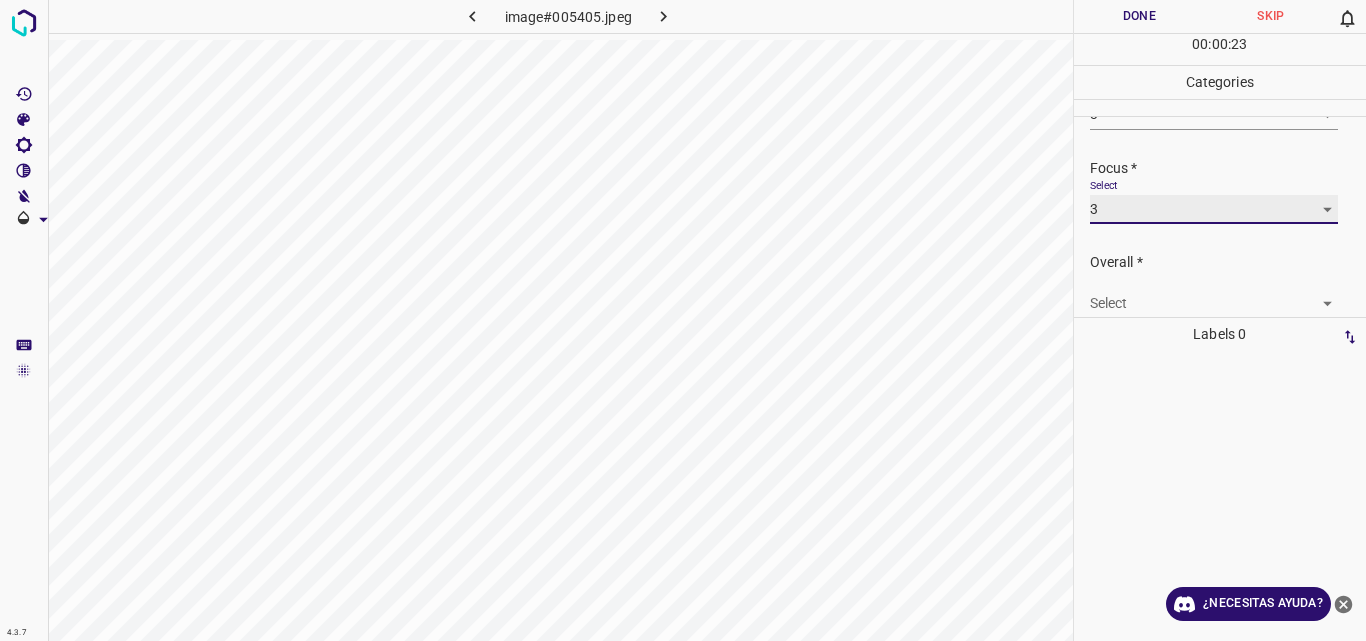 scroll, scrollTop: 98, scrollLeft: 0, axis: vertical 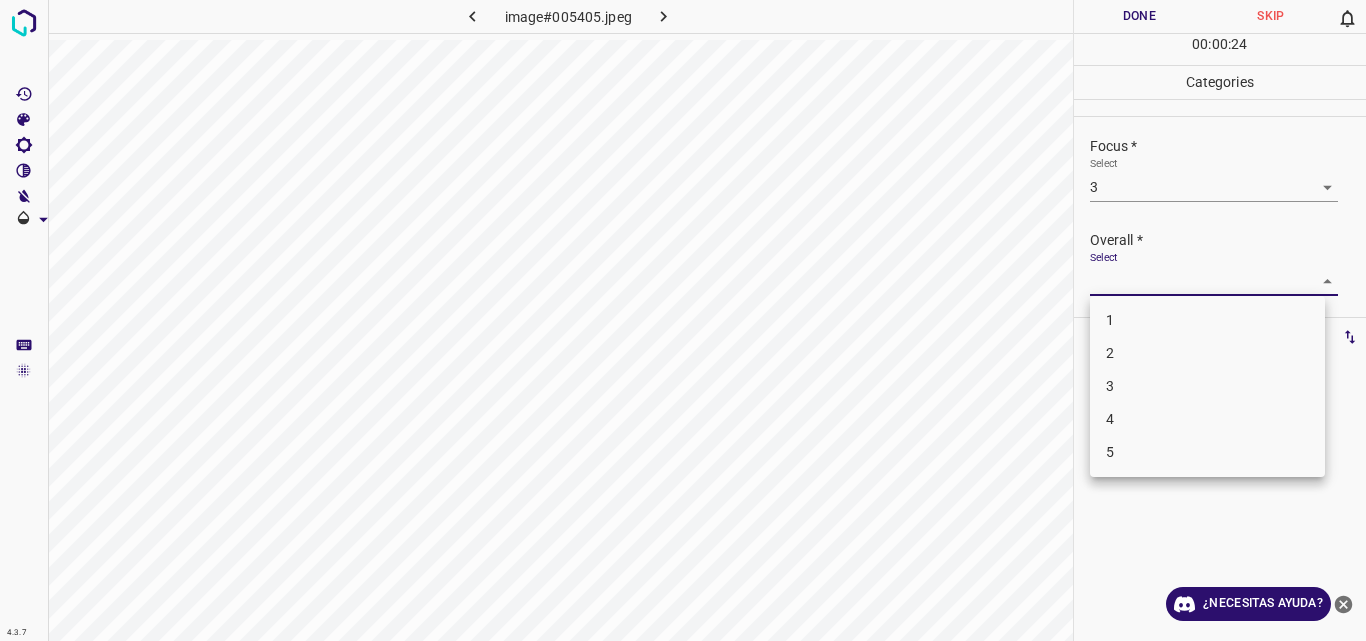 click on "4.3.7 image#005405.jpeg Done Skip 0 00   : 00   : 24   Categories Lighting *  Select 3 3 Focus *  Select 3 3 Overall *  Select ​ Labels   0 Categories 1 Lighting 2 Focus 3 Overall Tools Space Change between modes (Draw & Edit) I Auto labeling R Restore zoom M Zoom in N Zoom out Delete Delete selecte label Filters Z Restore filters X Saturation filter C Brightness filter V Contrast filter B Gray scale filter General O Download ¿Necesitas ayuda? Original text Rate this translation Your feedback will be used to help improve Google Translate - Texto - Esconder - Borrar 1 2 3 4 5" at bounding box center (683, 320) 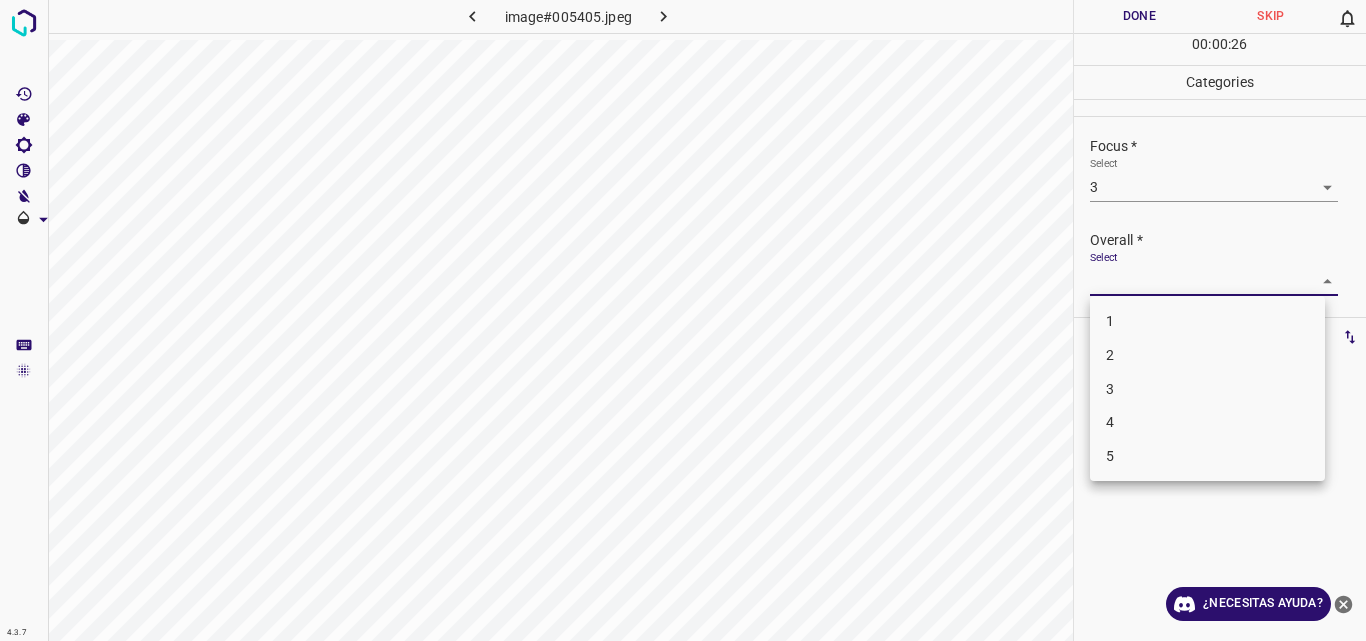 click on "3" at bounding box center [1207, 389] 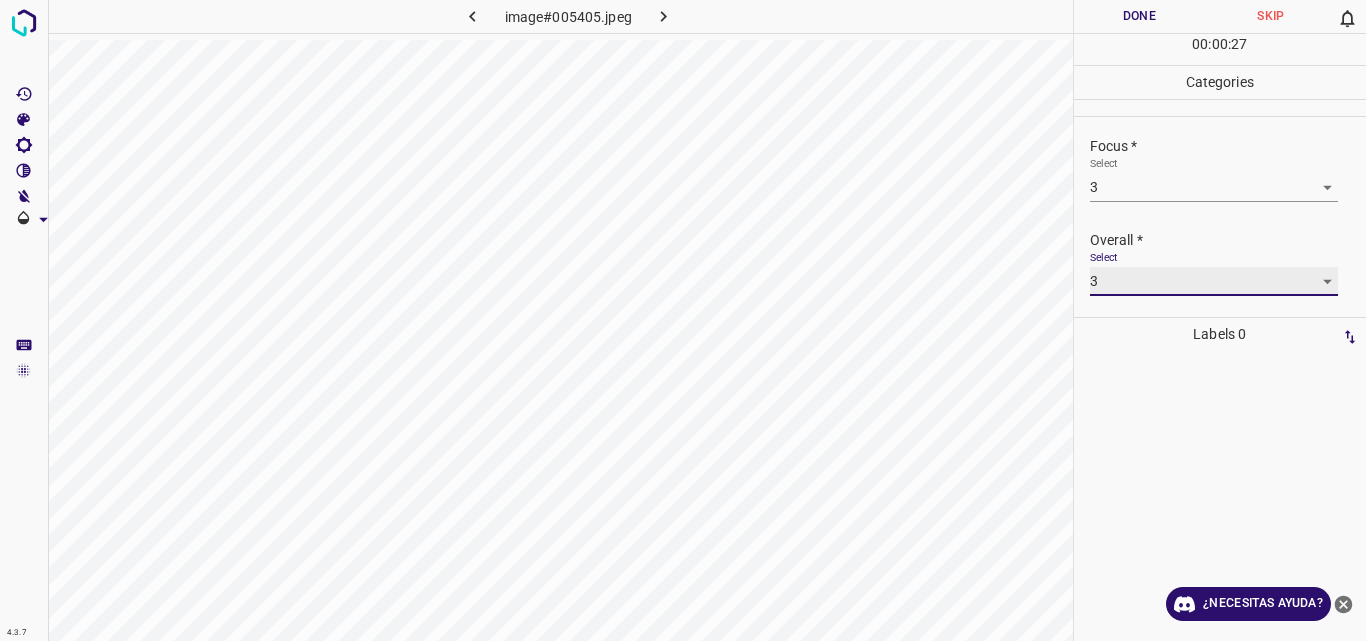 type on "3" 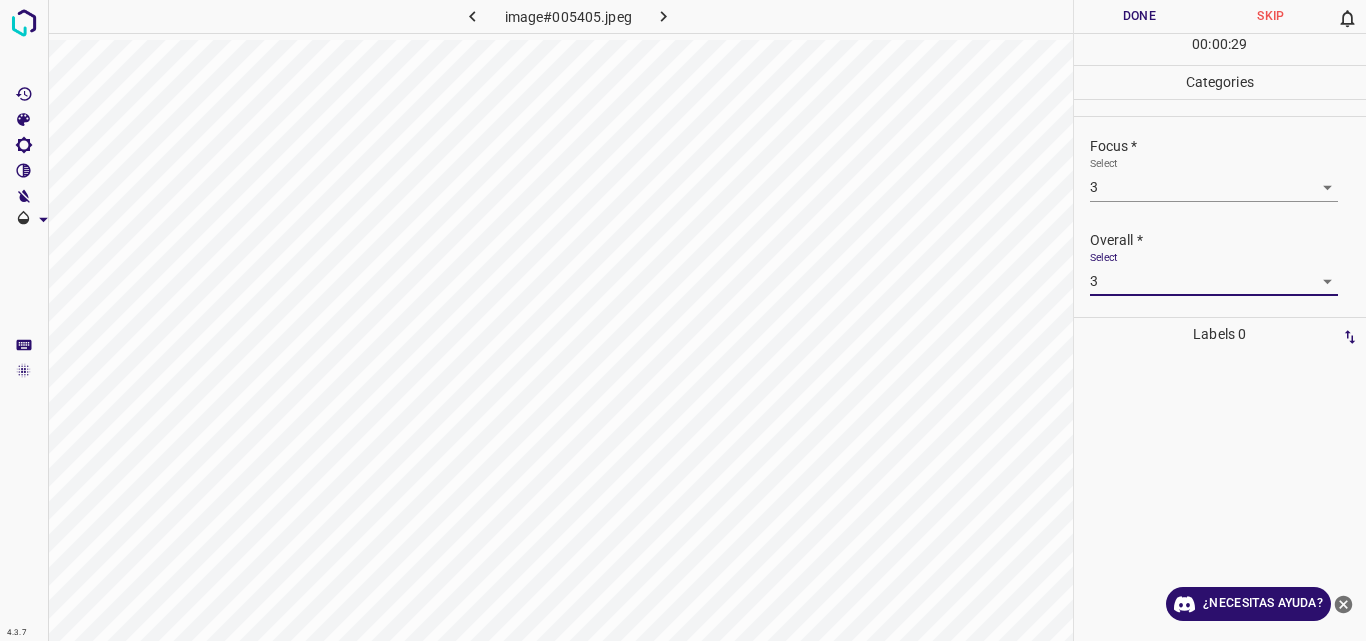 click on "Done" at bounding box center (1140, 16) 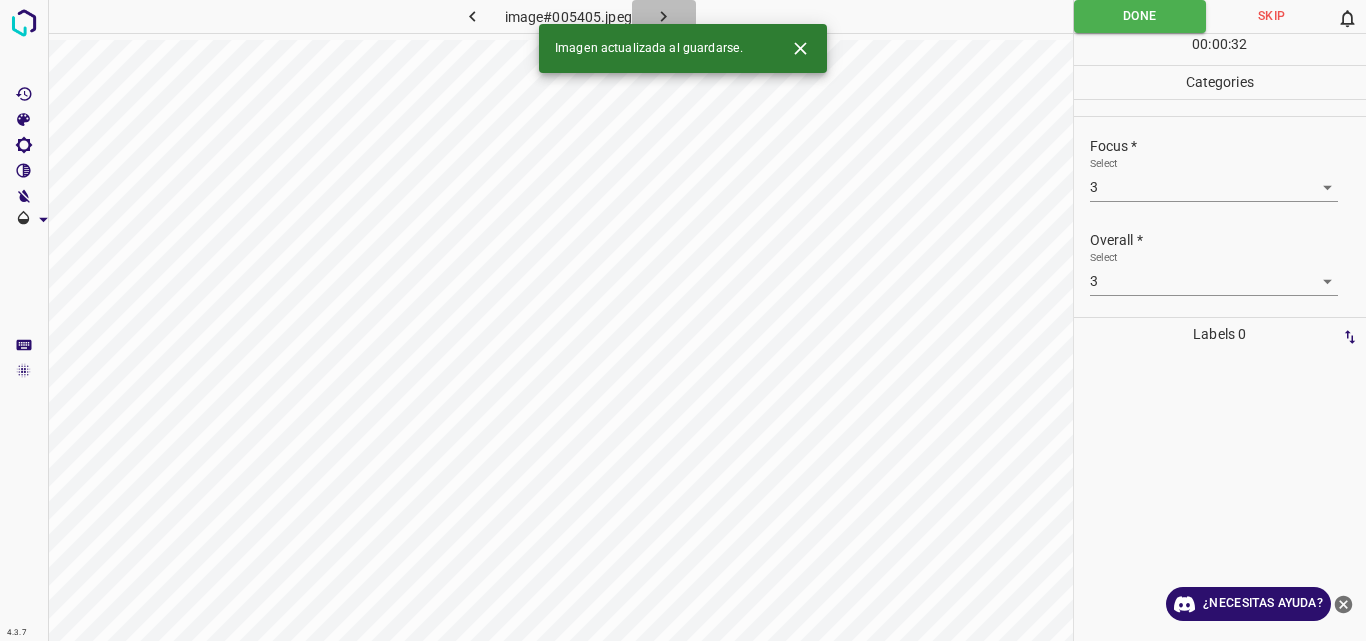 click 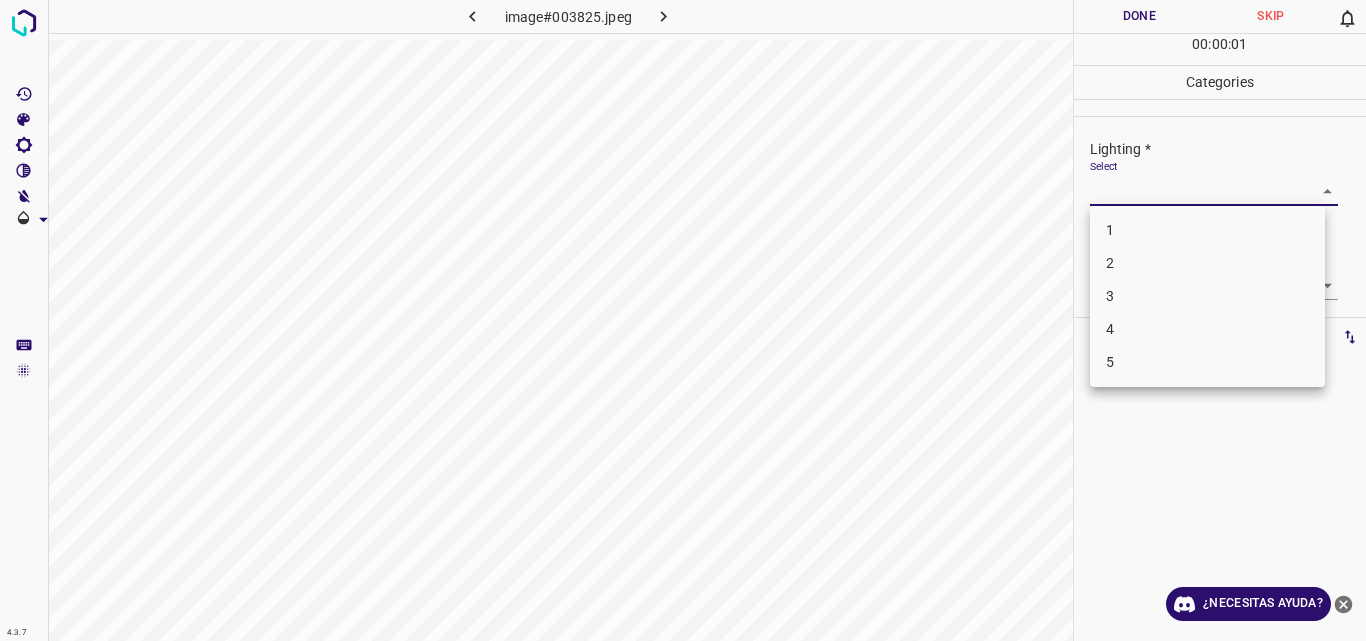 click on "4.3.7 image#003825.jpeg Done Skip 0 00   : 00   : 01   Categories Lighting *  Select ​ Focus *  Select ​ Overall *  Select ​ Labels   0 Categories 1 Lighting 2 Focus 3 Overall Tools Space Change between modes (Draw & Edit) I Auto labeling R Restore zoom M Zoom in N Zoom out Delete Delete selecte label Filters Z Restore filters X Saturation filter C Brightness filter V Contrast filter B Gray scale filter General O Download ¿Necesitas ayuda? Original text Rate this translation Your feedback will be used to help improve Google Translate - Texto - Esconder - Borrar 1 2 3 4 5" at bounding box center (683, 320) 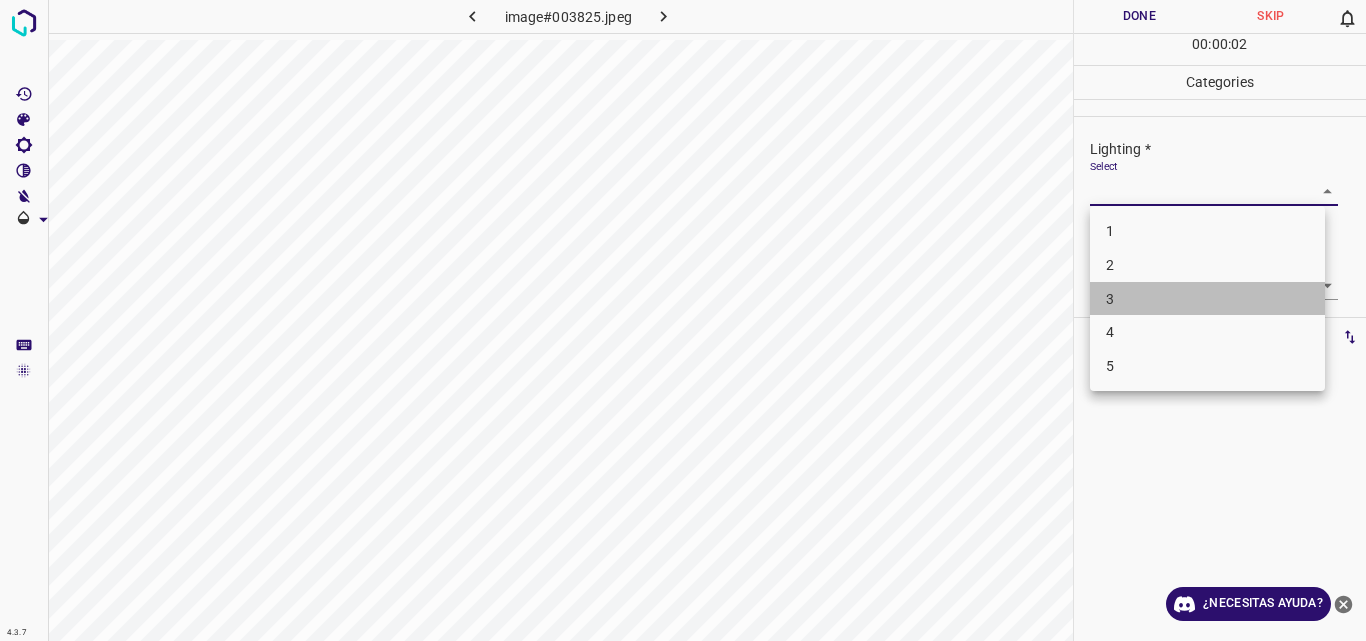 click on "3" at bounding box center (1207, 299) 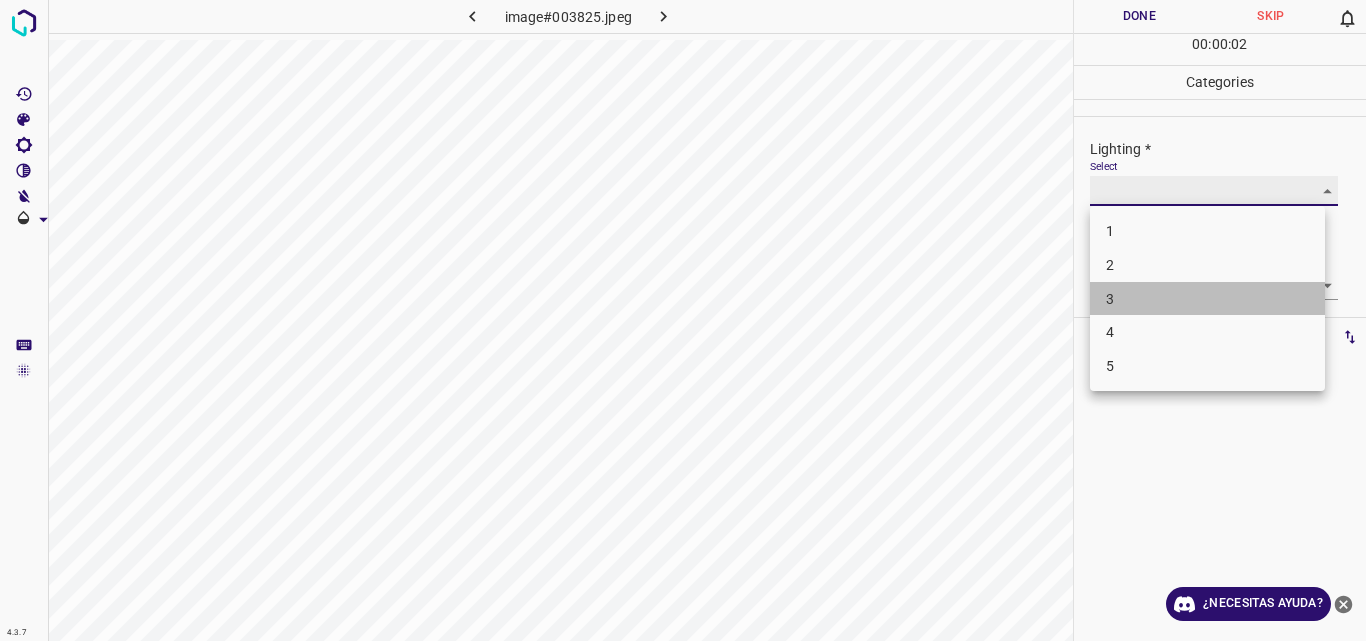 type on "3" 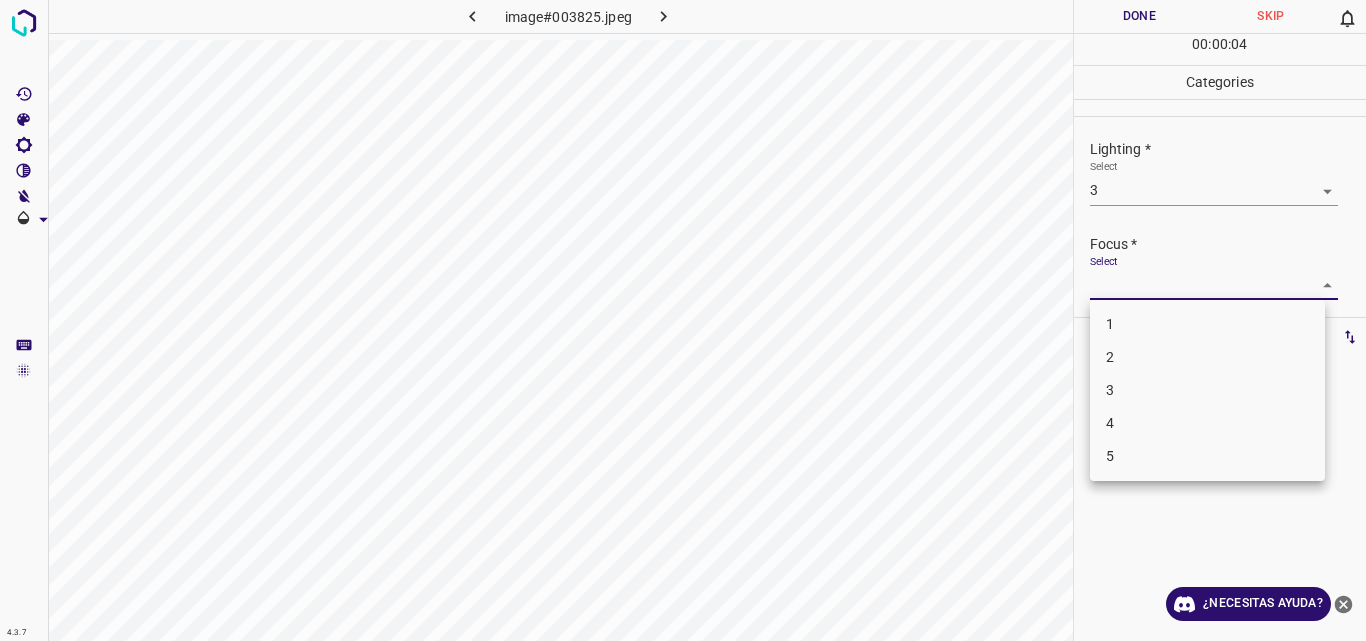 click on "4.3.7 image#003825.jpeg Done Skip 0 00   : 00   : 04   Categories Lighting *  Select 3 3 Focus *  Select ​ Overall *  Select ​ Labels   0 Categories 1 Lighting 2 Focus 3 Overall Tools Space Change between modes (Draw & Edit) I Auto labeling R Restore zoom M Zoom in N Zoom out Delete Delete selecte label Filters Z Restore filters X Saturation filter C Brightness filter V Contrast filter B Gray scale filter General O Download ¿Necesitas ayuda? Original text Rate this translation Your feedback will be used to help improve Google Translate - Texto - Esconder - Borrar 1 2 3 4 5" at bounding box center [683, 320] 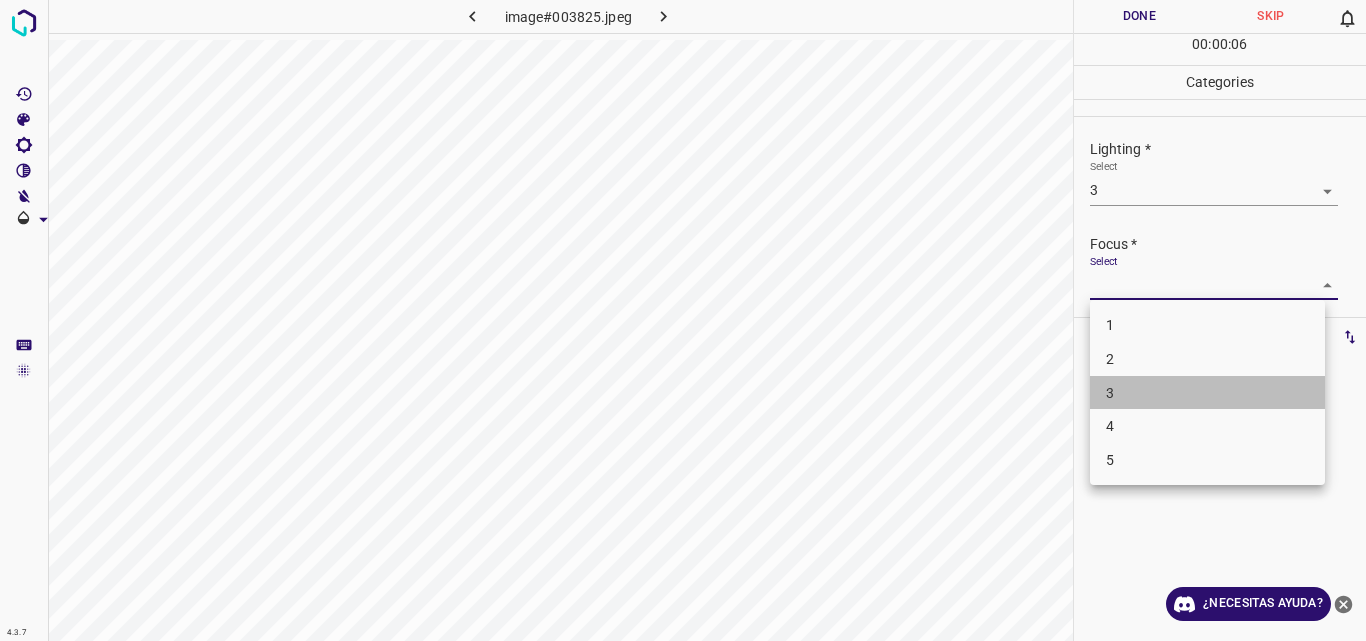 click on "3" at bounding box center (1207, 393) 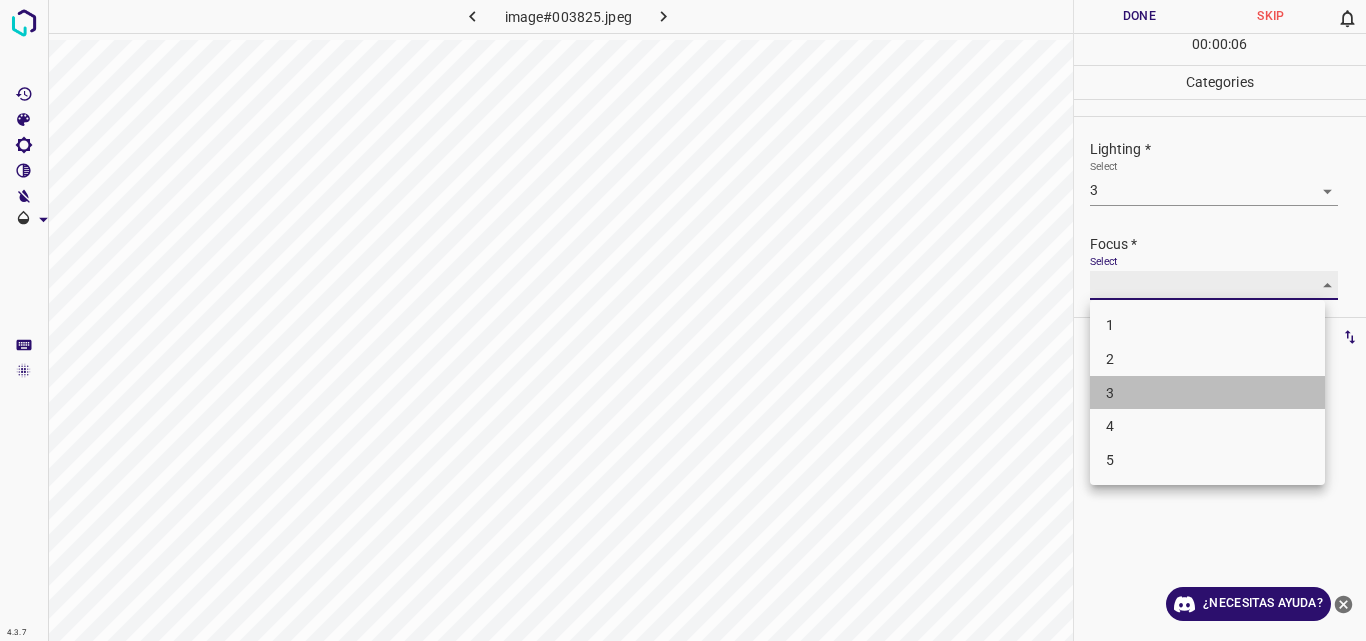 type on "3" 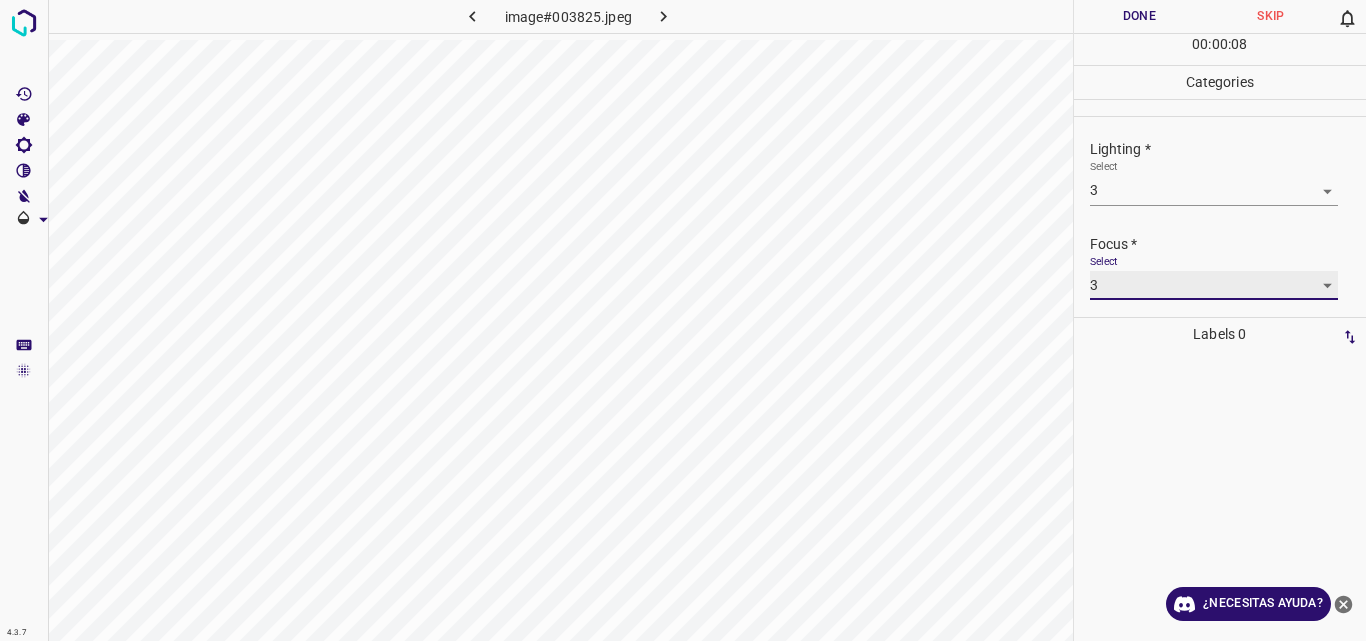 scroll, scrollTop: 98, scrollLeft: 0, axis: vertical 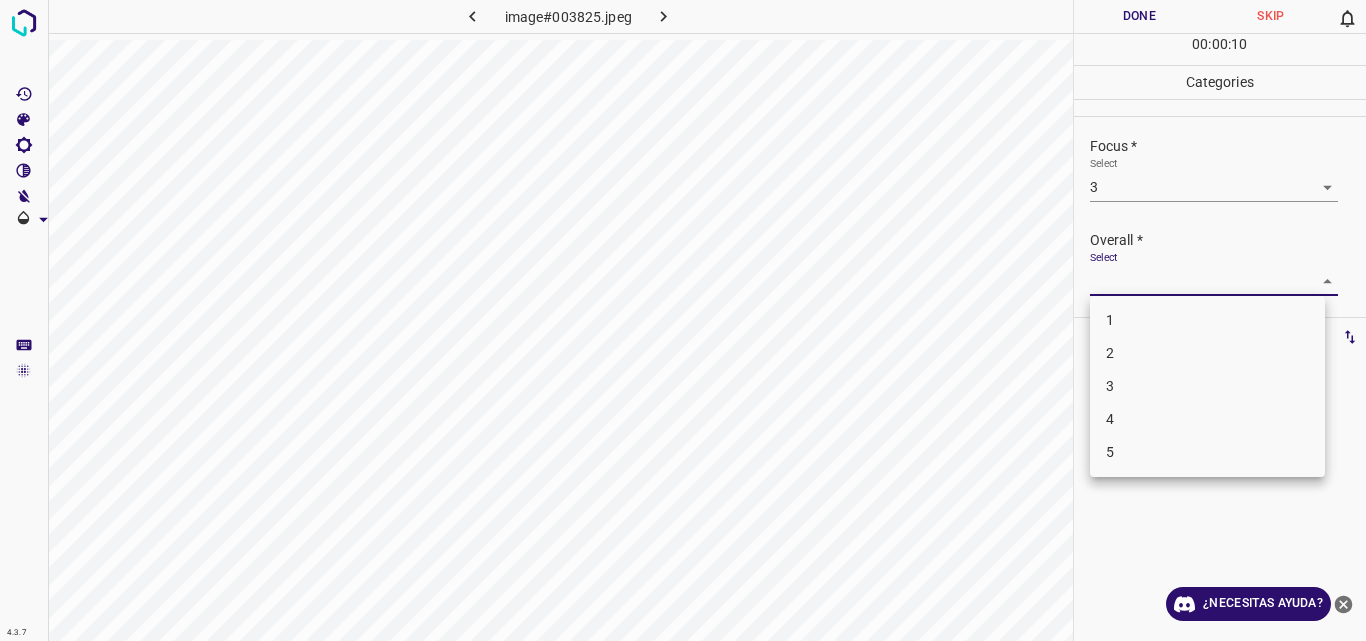 click on "4.3.7 image#003825.jpeg Done Skip 0 00   : 00   : 10   Categories Lighting *  Select 3 3 Focus *  Select 3 3 Overall *  Select ​ Labels   0 Categories 1 Lighting 2 Focus 3 Overall Tools Space Change between modes (Draw & Edit) I Auto labeling R Restore zoom M Zoom in N Zoom out Delete Delete selecte label Filters Z Restore filters X Saturation filter C Brightness filter V Contrast filter B Gray scale filter General O Download ¿Necesitas ayuda? Original text Rate this translation Your feedback will be used to help improve Google Translate - Texto - Esconder - Borrar 1 2 3 4 5" at bounding box center (683, 320) 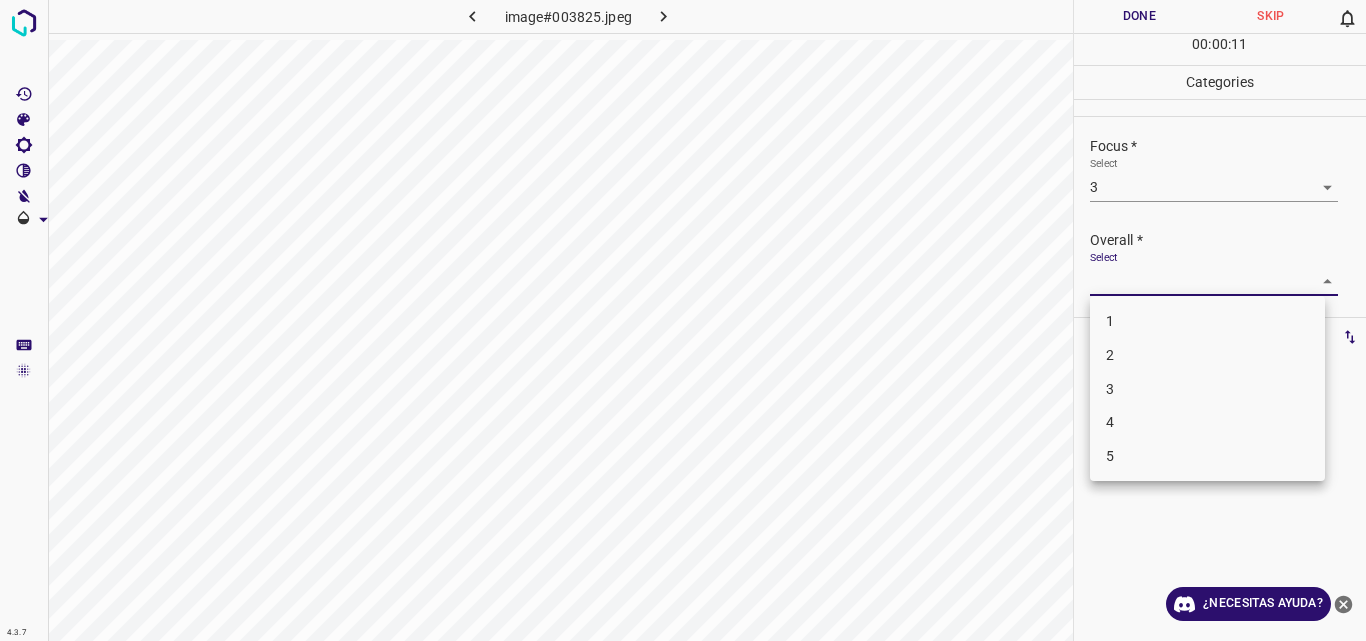 click on "3" at bounding box center [1207, 389] 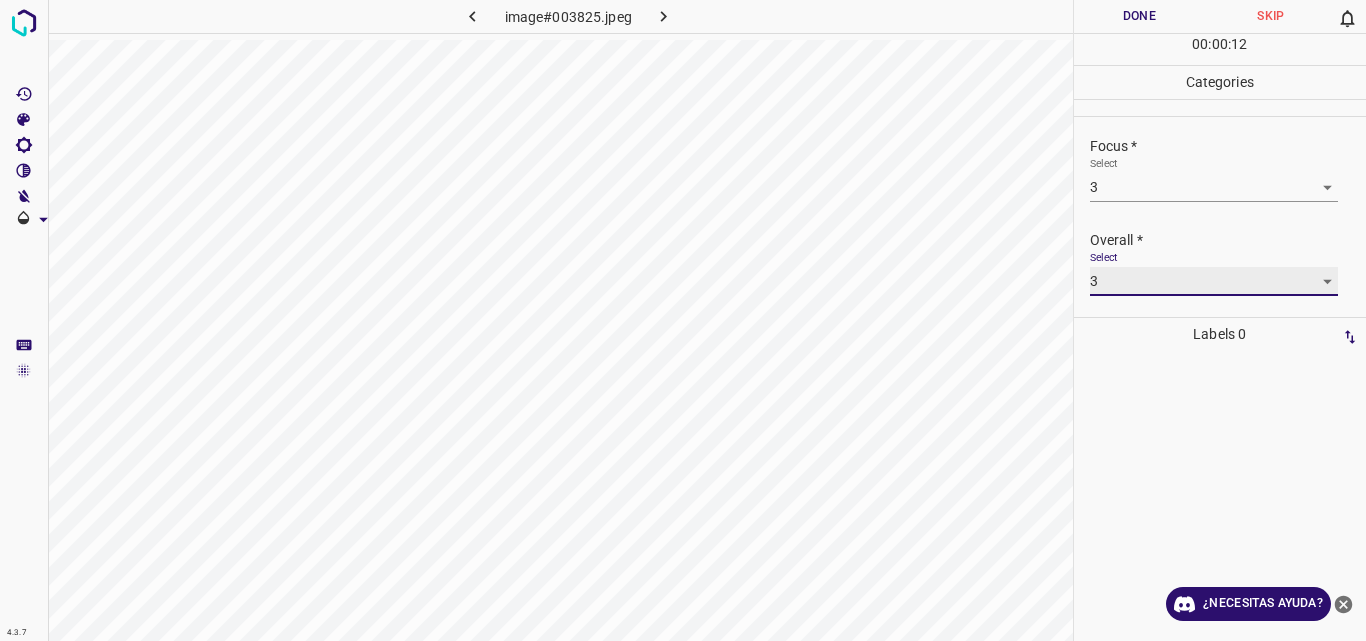 type on "3" 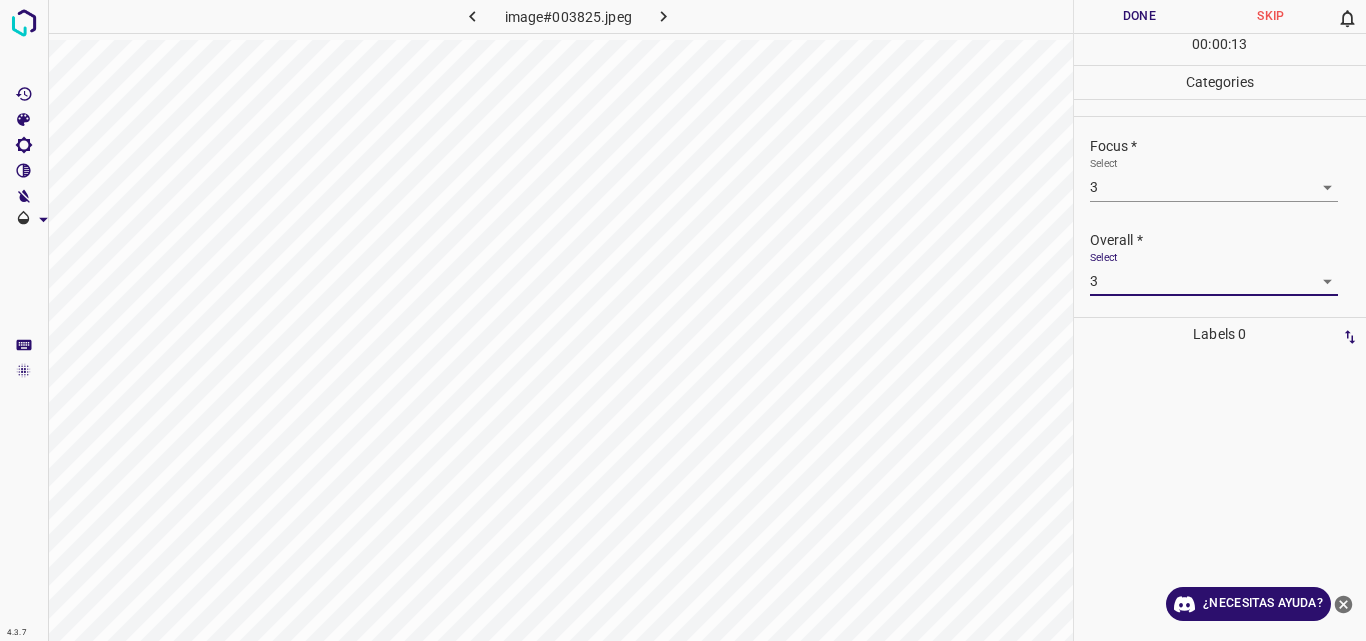 click on "Done" at bounding box center (1140, 16) 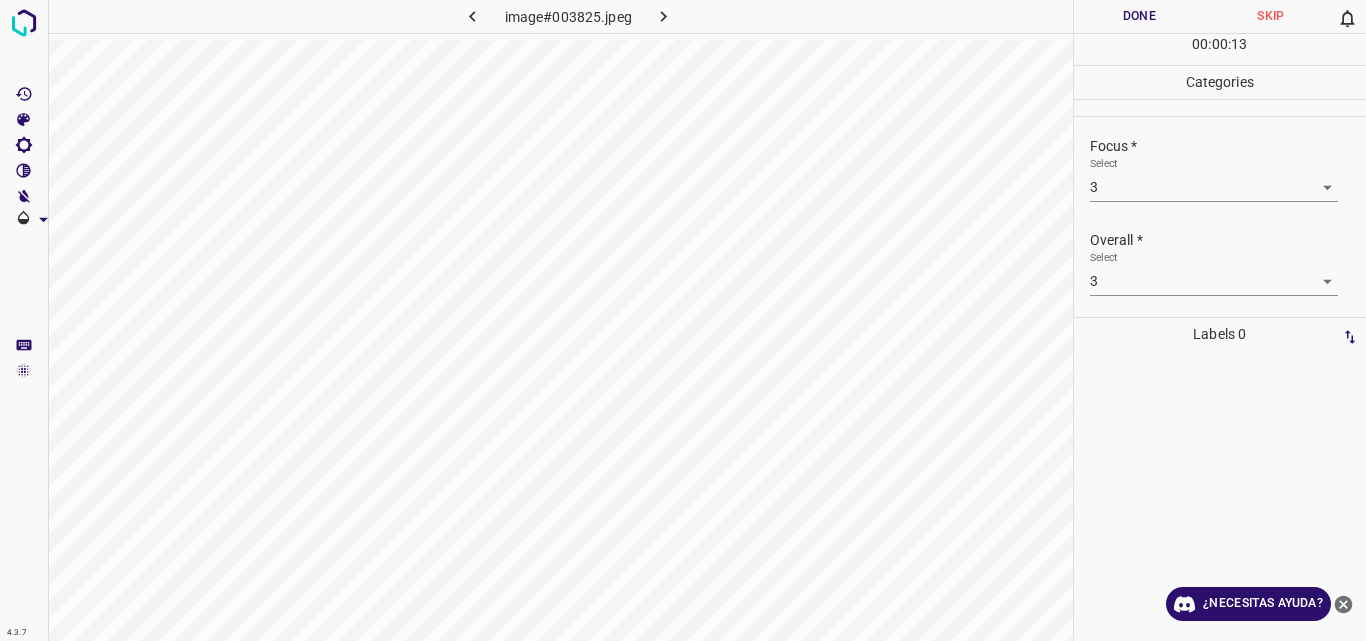 click on "Done" at bounding box center [1140, 16] 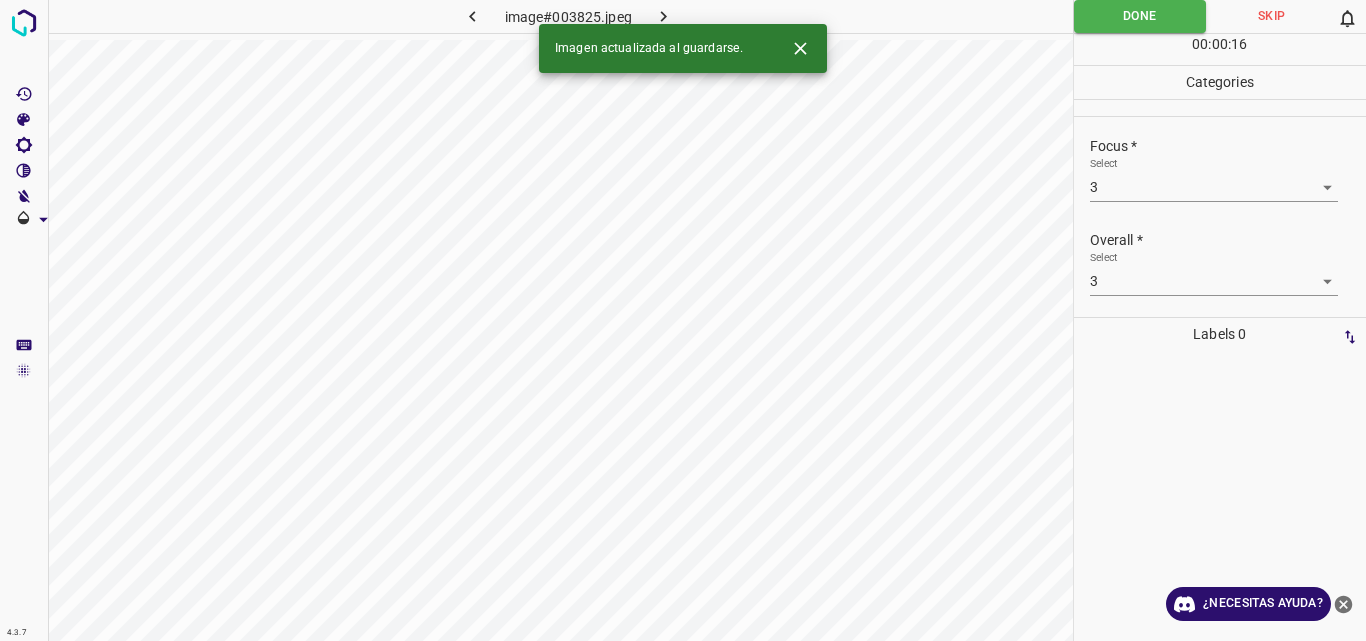 click at bounding box center (664, 16) 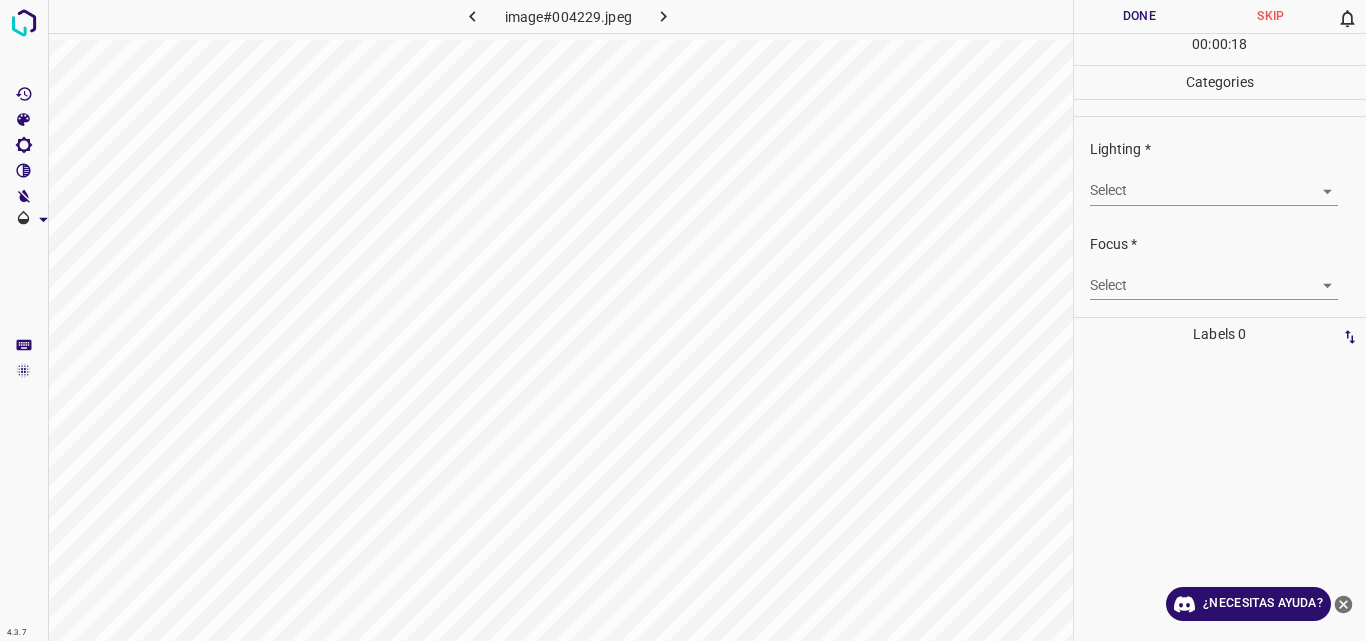 click on "4.3.7 image#004229.jpeg Done Skip 0 00   : 00   : 18   Categories Lighting *  Select ​ Focus *  Select ​ Overall *  Select ​ Labels   0 Categories 1 Lighting 2 Focus 3 Overall Tools Space Change between modes (Draw & Edit) I Auto labeling R Restore zoom M Zoom in N Zoom out Delete Delete selecte label Filters Z Restore filters X Saturation filter C Brightness filter V Contrast filter B Gray scale filter General O Download ¿Necesitas ayuda? Original text Rate this translation Your feedback will be used to help improve Google Translate - Texto - Esconder - Borrar" at bounding box center (683, 320) 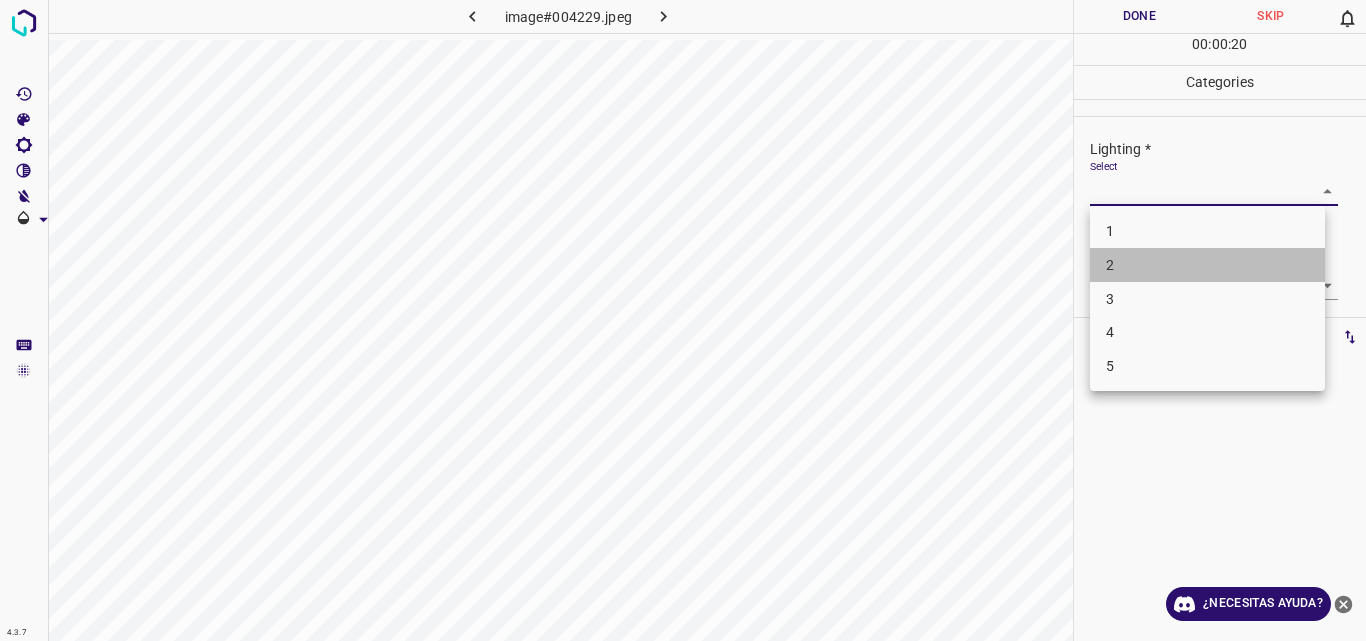 click on "2" at bounding box center [1207, 265] 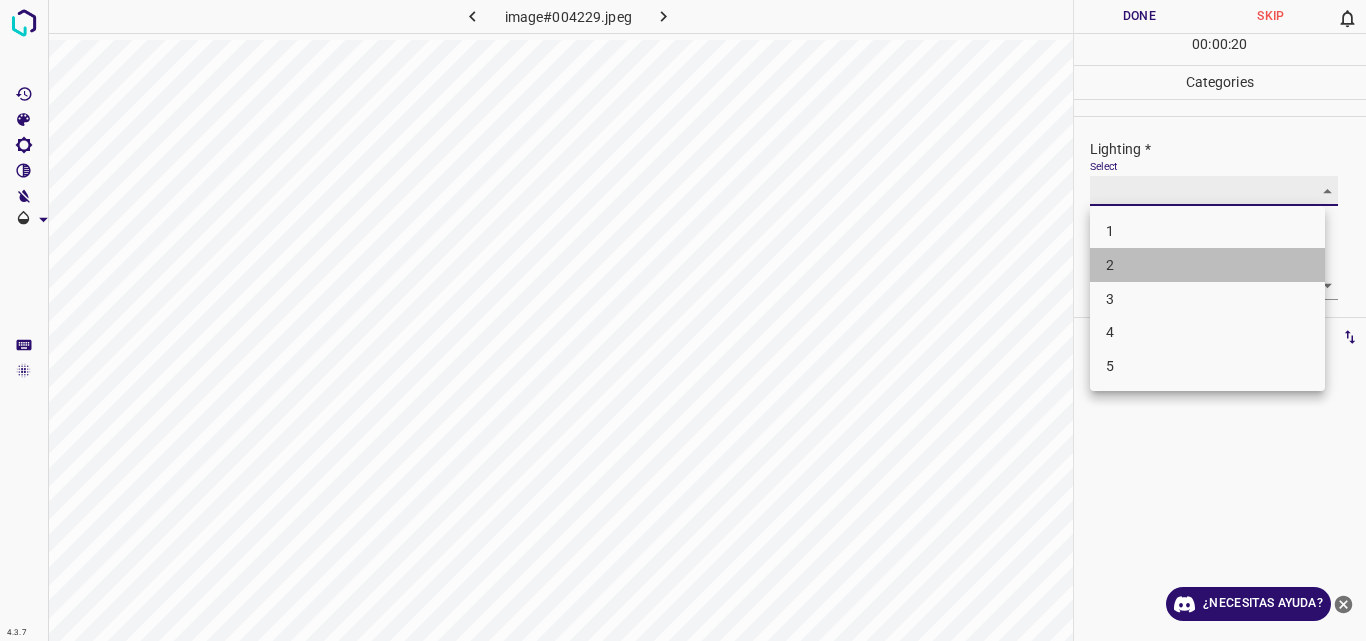 type on "2" 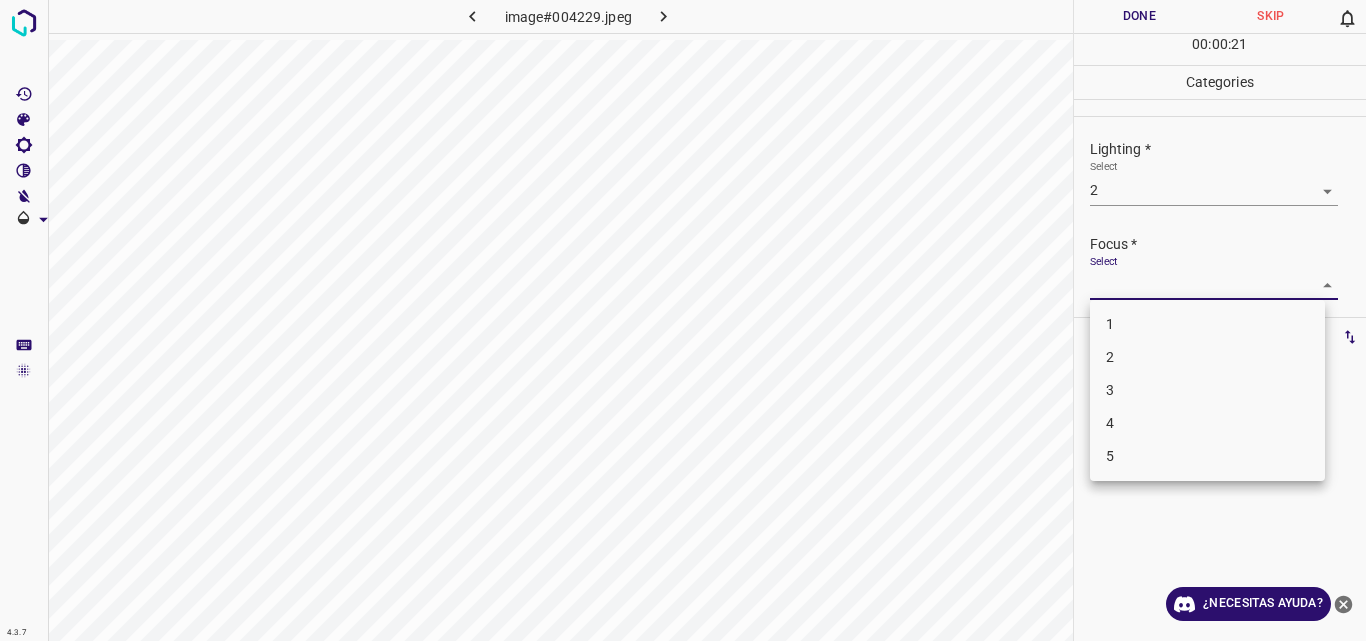 click on "4.3.7 image#004229.jpeg Done Skip 0 00   : 00   : 21   Categories Lighting *  Select 2 2 Focus *  Select ​ Overall *  Select ​ Labels   0 Categories 1 Lighting 2 Focus 3 Overall Tools Space Change between modes (Draw & Edit) I Auto labeling R Restore zoom M Zoom in N Zoom out Delete Delete selecte label Filters Z Restore filters X Saturation filter C Brightness filter V Contrast filter B Gray scale filter General O Download ¿Necesitas ayuda? Original text Rate this translation Your feedback will be used to help improve Google Translate - Texto - Esconder - Borrar 1 2 3 4 5" at bounding box center (683, 320) 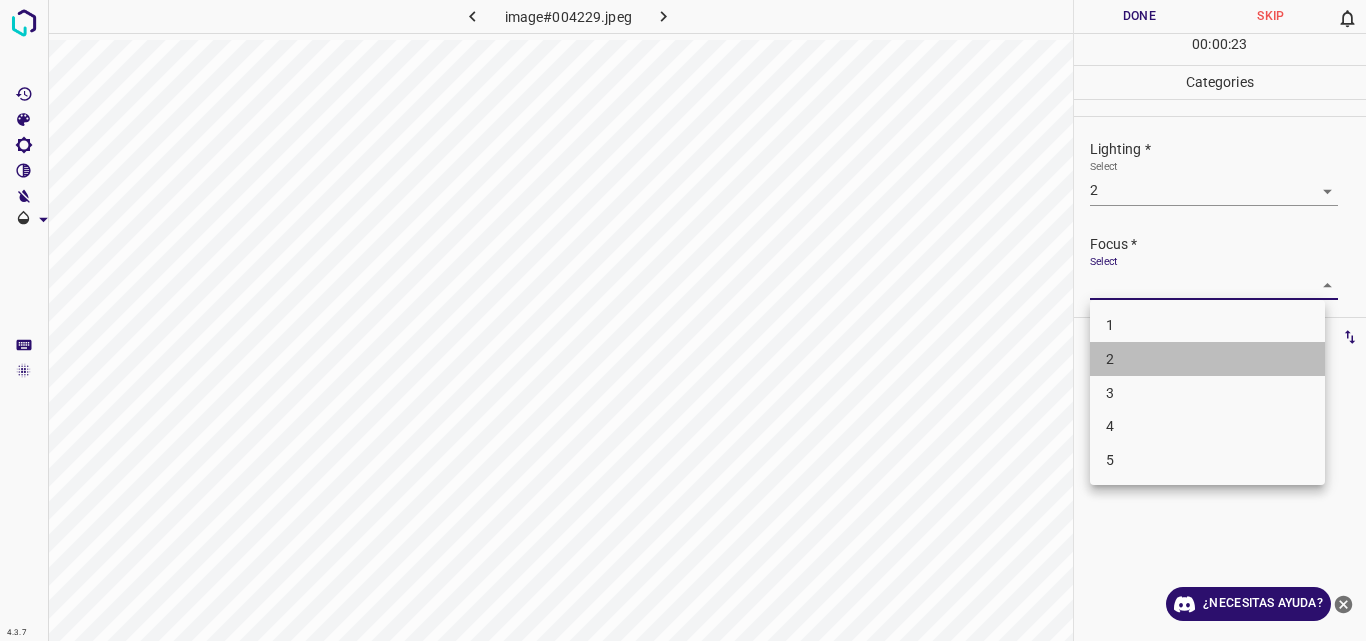 click on "2" at bounding box center (1207, 359) 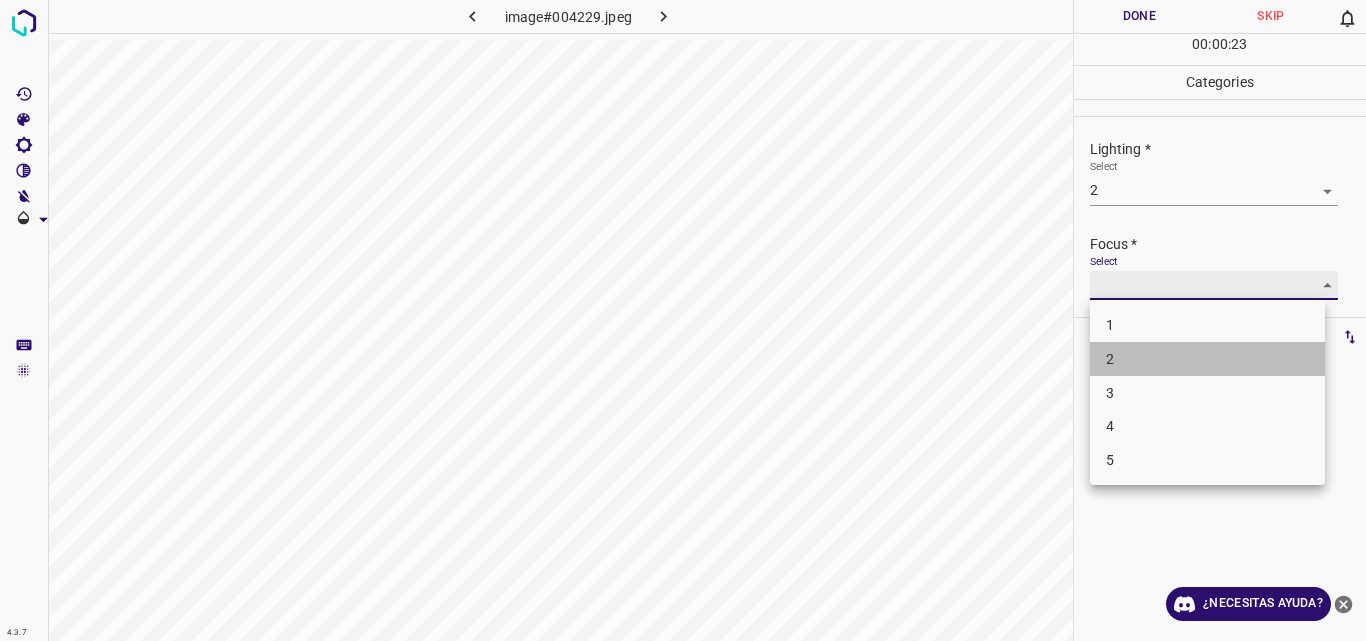 type on "2" 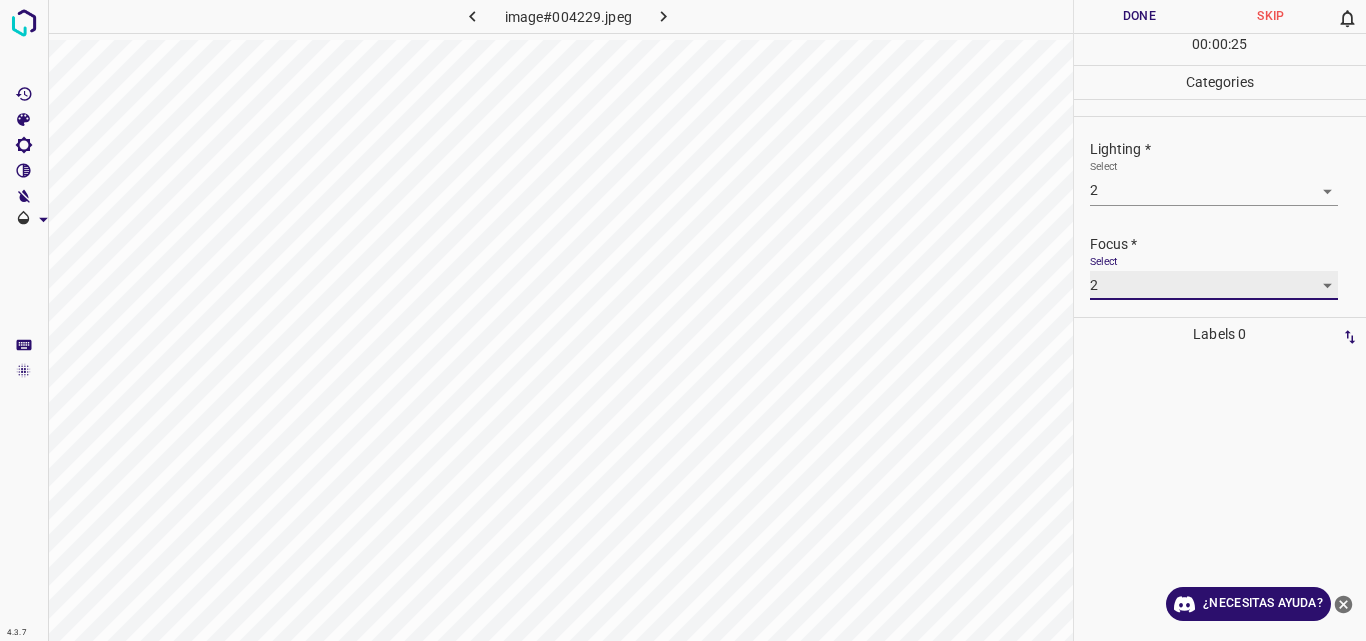 scroll, scrollTop: 98, scrollLeft: 0, axis: vertical 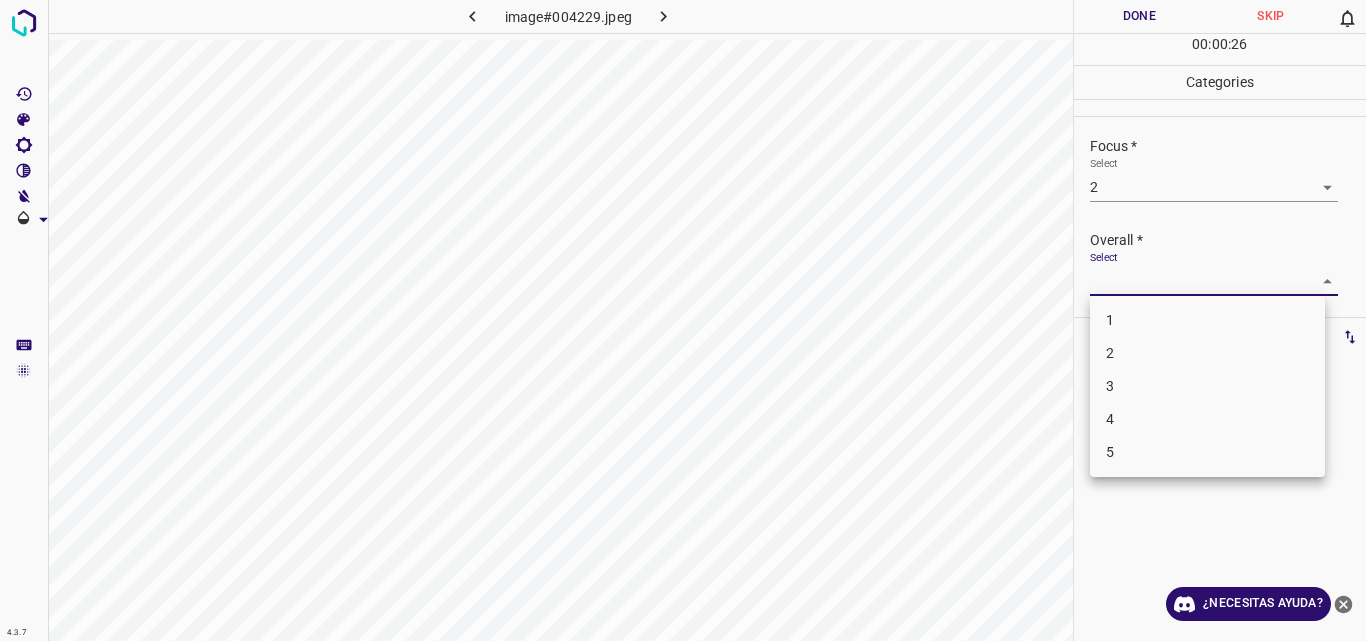 click on "4.3.7 image#004229.jpeg Done Skip 0 00   : 00   : 26   Categories Lighting *  Select 2 2 Focus *  Select 2 2 Overall *  Select ​ Labels   0 Categories 1 Lighting 2 Focus 3 Overall Tools Space Change between modes (Draw & Edit) I Auto labeling R Restore zoom M Zoom in N Zoom out Delete Delete selecte label Filters Z Restore filters X Saturation filter C Brightness filter V Contrast filter B Gray scale filter General O Download ¿Necesitas ayuda? Original text Rate this translation Your feedback will be used to help improve Google Translate - Texto - Esconder - Borrar 1 2 3 4 5" at bounding box center [683, 320] 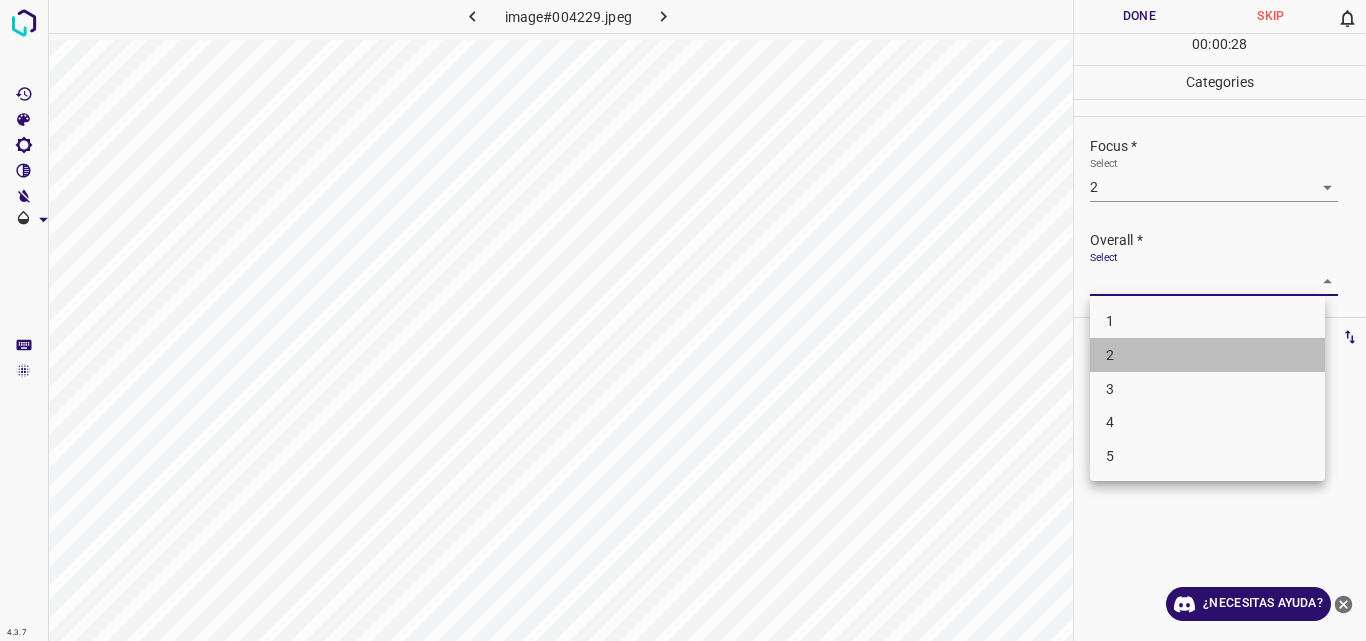 click on "2" at bounding box center (1207, 355) 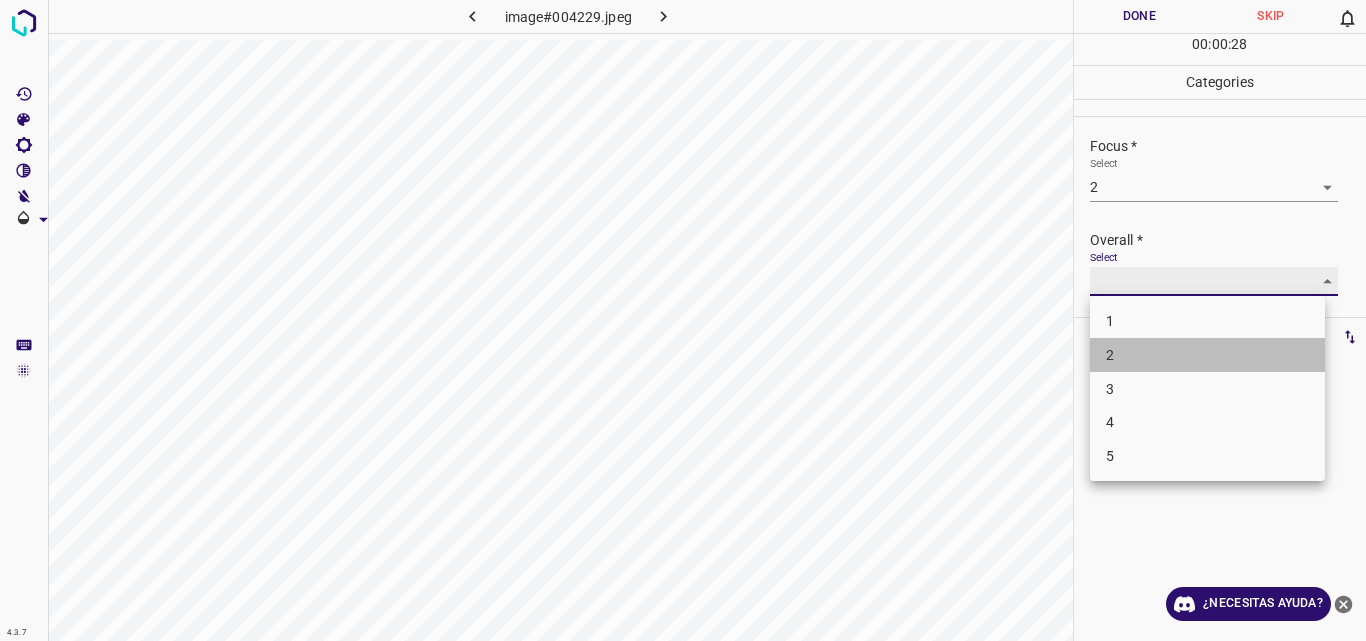 type on "2" 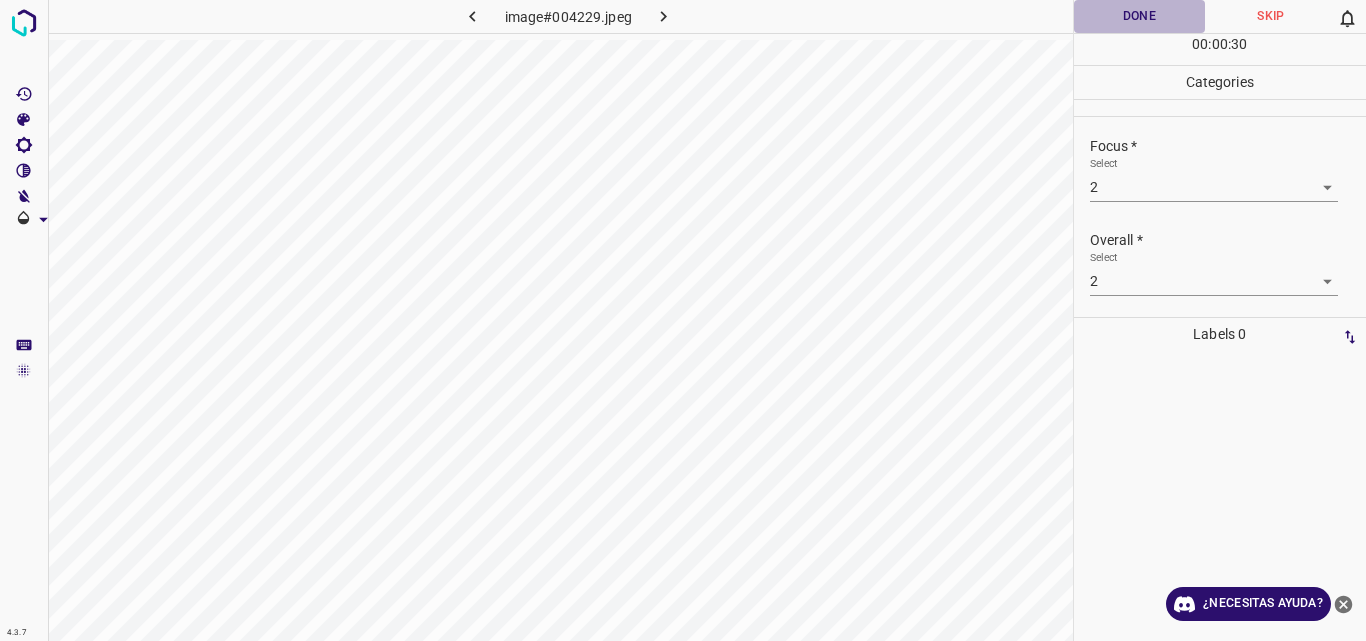 click on "Done" at bounding box center (1140, 16) 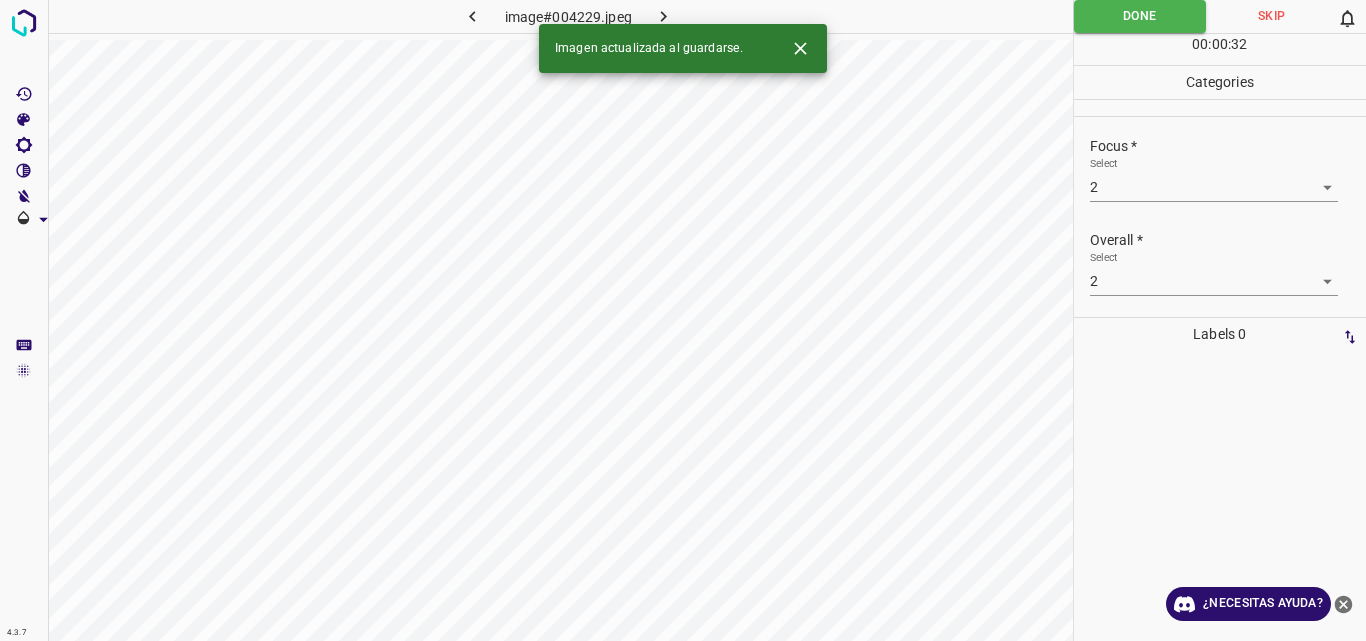 click 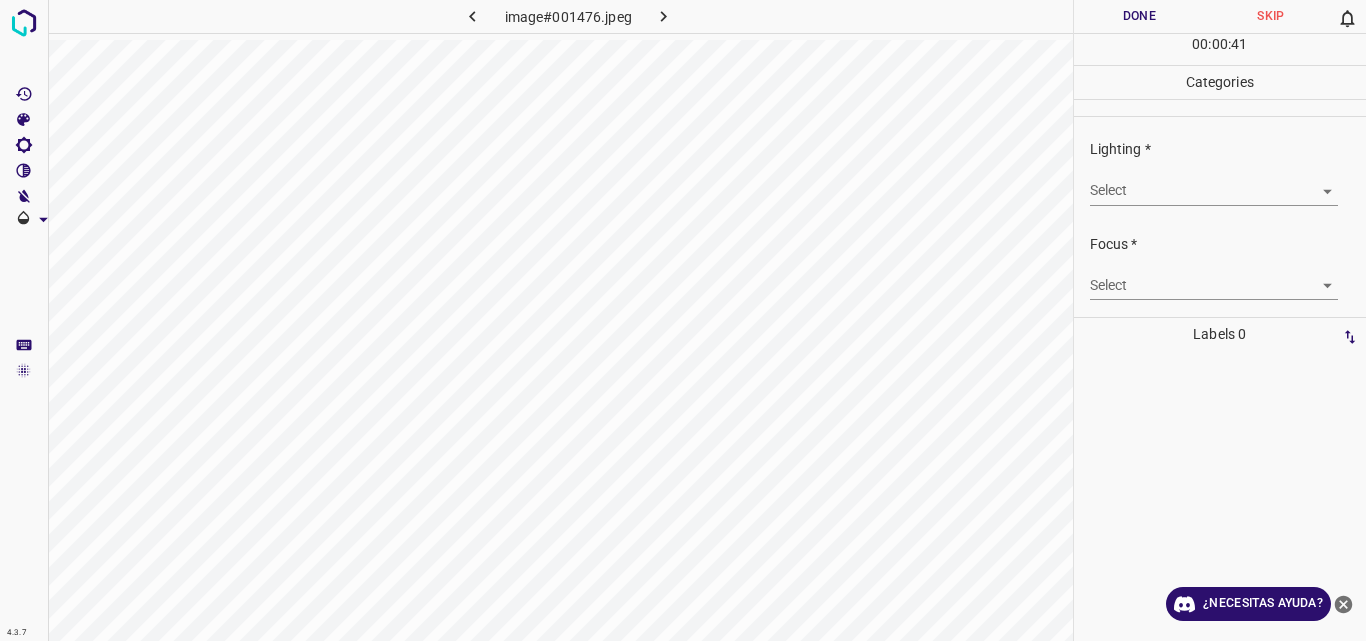 click on "4.3.7 image#001476.jpeg Done Skip 0 00   : 00   : 41   Categories Lighting *  Select ​ Focus *  Select ​ Overall *  Select ​ Labels   0 Categories 1 Lighting 2 Focus 3 Overall Tools Space Change between modes (Draw & Edit) I Auto labeling R Restore zoom M Zoom in N Zoom out Delete Delete selecte label Filters Z Restore filters X Saturation filter C Brightness filter V Contrast filter B Gray scale filter General O Download ¿Necesitas ayuda? Original text Rate this translation Your feedback will be used to help improve Google Translate - Texto - Esconder - Borrar" at bounding box center [683, 320] 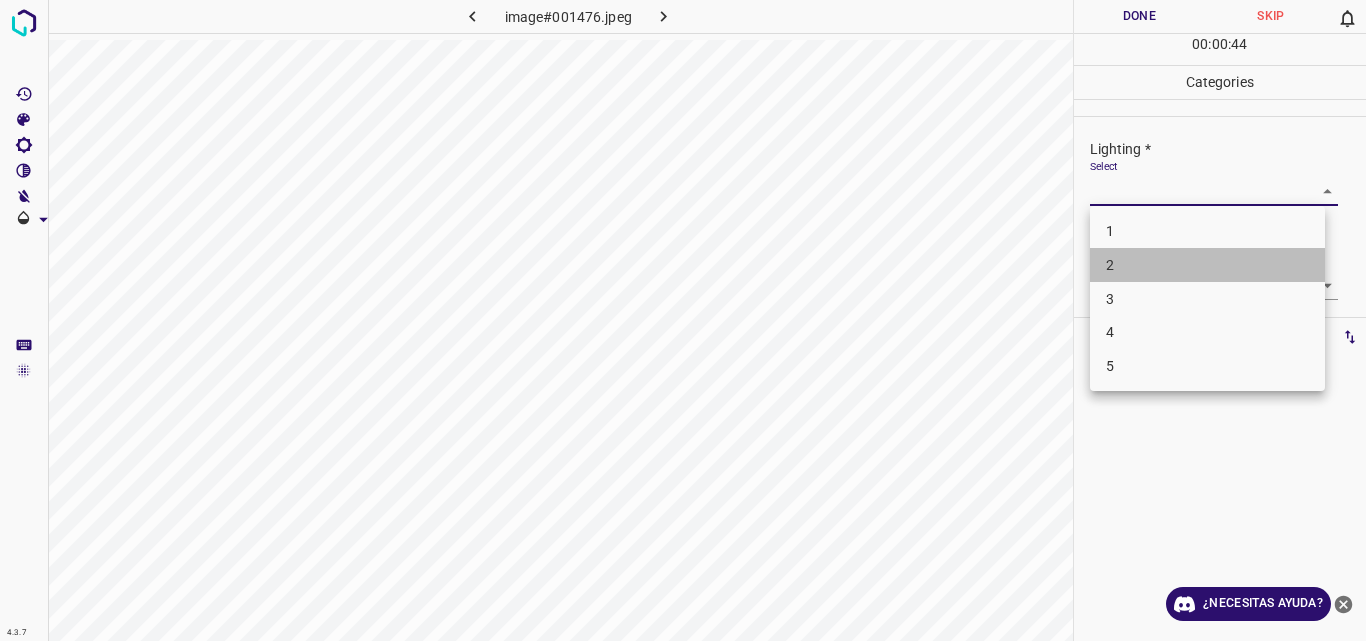 click on "2" at bounding box center [1207, 265] 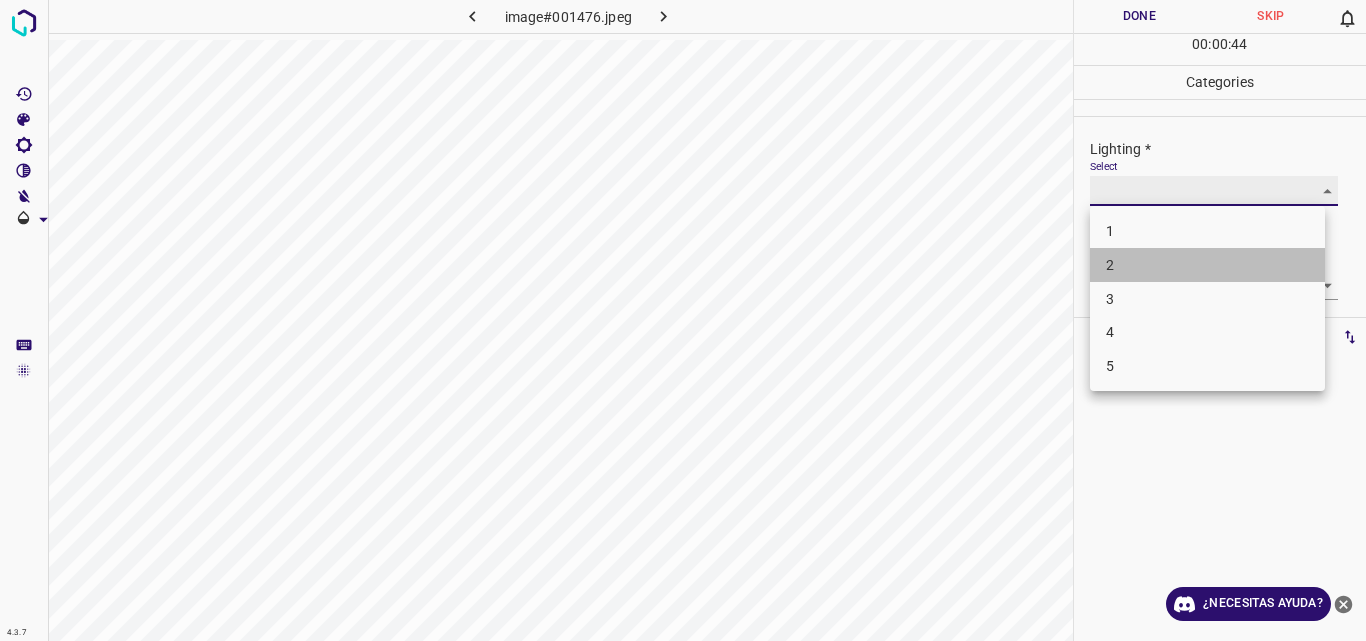 type on "2" 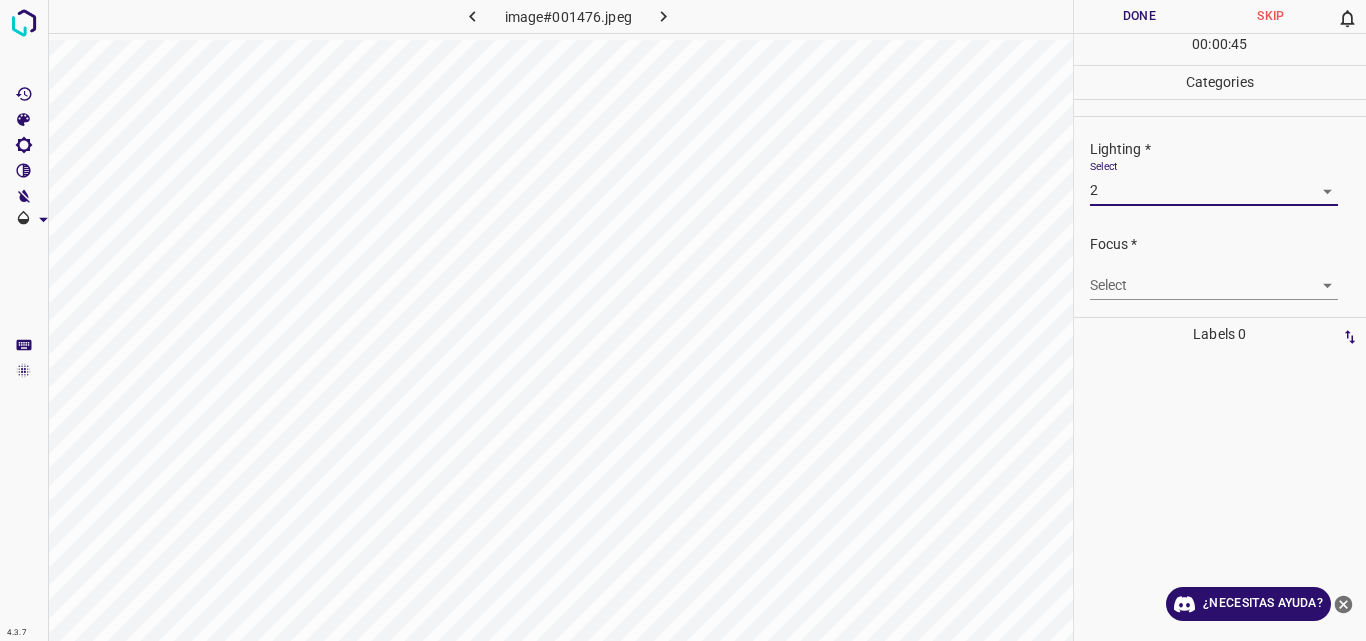 click on "4.3.7 image#001476.jpeg Done Skip 0 00   : 00   : 45   Categories Lighting *  Select 2 2 Focus *  Select ​ Overall *  Select ​ Labels   0 Categories 1 Lighting 2 Focus 3 Overall Tools Space Change between modes (Draw & Edit) I Auto labeling R Restore zoom M Zoom in N Zoom out Delete Delete selecte label Filters Z Restore filters X Saturation filter C Brightness filter V Contrast filter B Gray scale filter General O Download ¿Necesitas ayuda? Original text Rate this translation Your feedback will be used to help improve Google Translate - Texto - Esconder - Borrar" at bounding box center [683, 320] 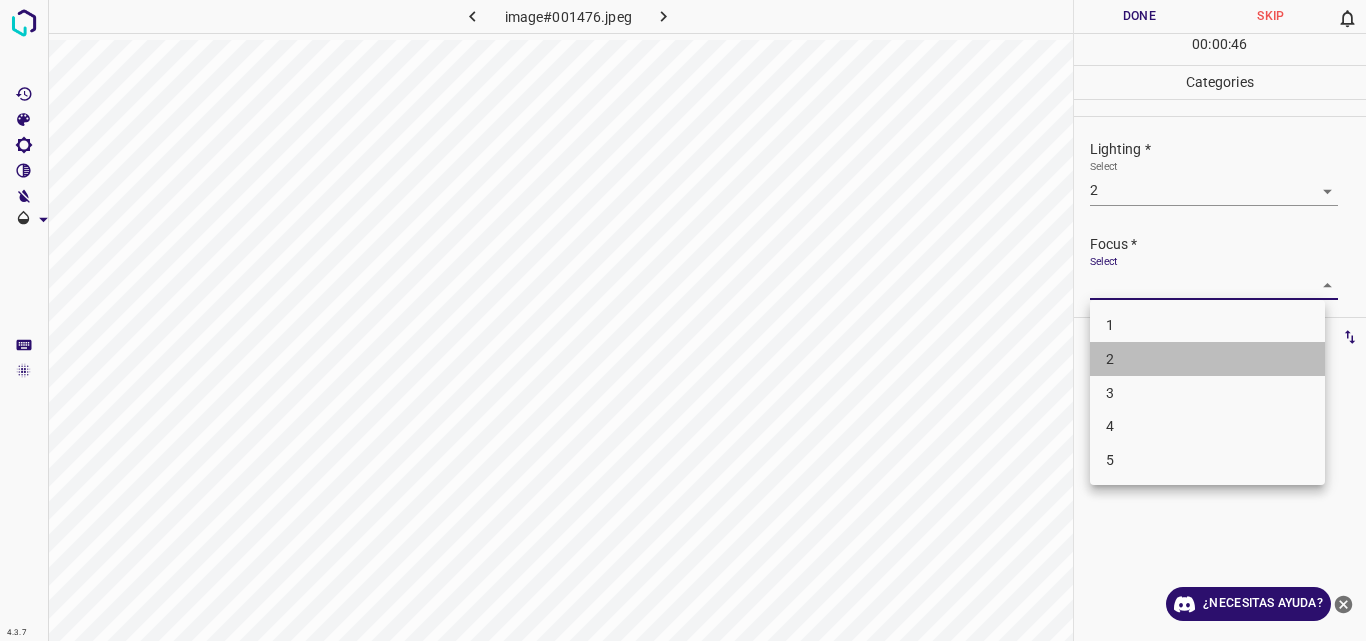 click on "2" at bounding box center [1207, 359] 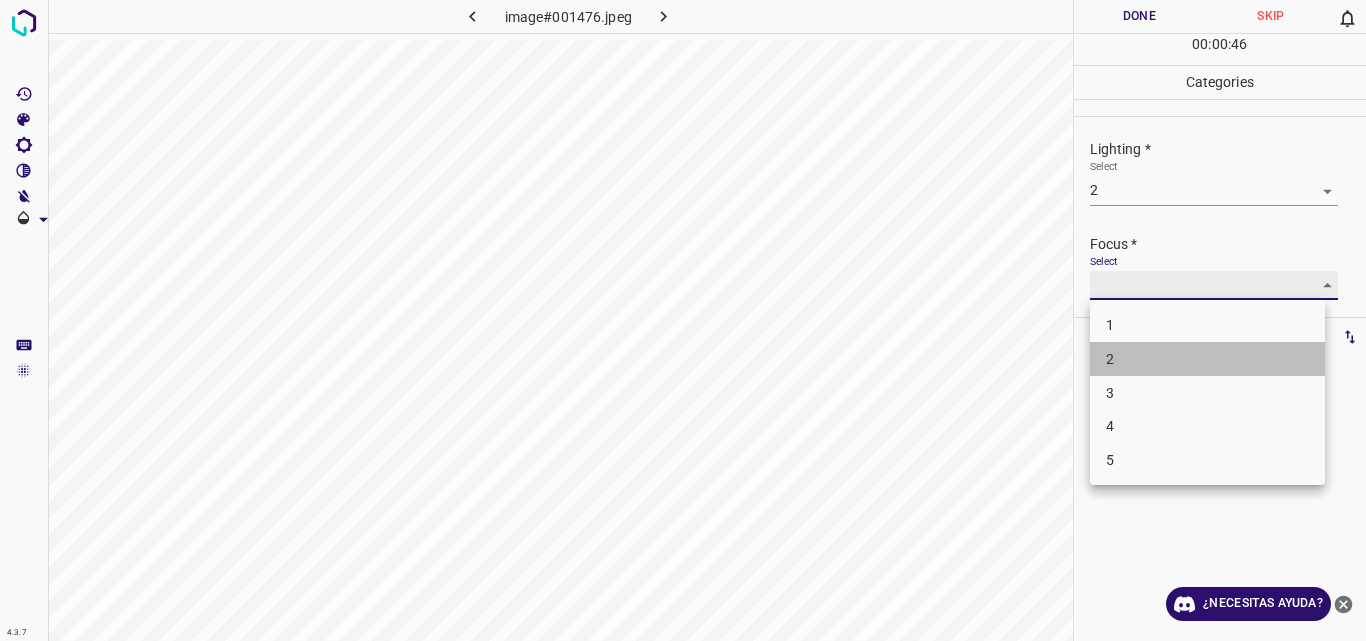 type on "2" 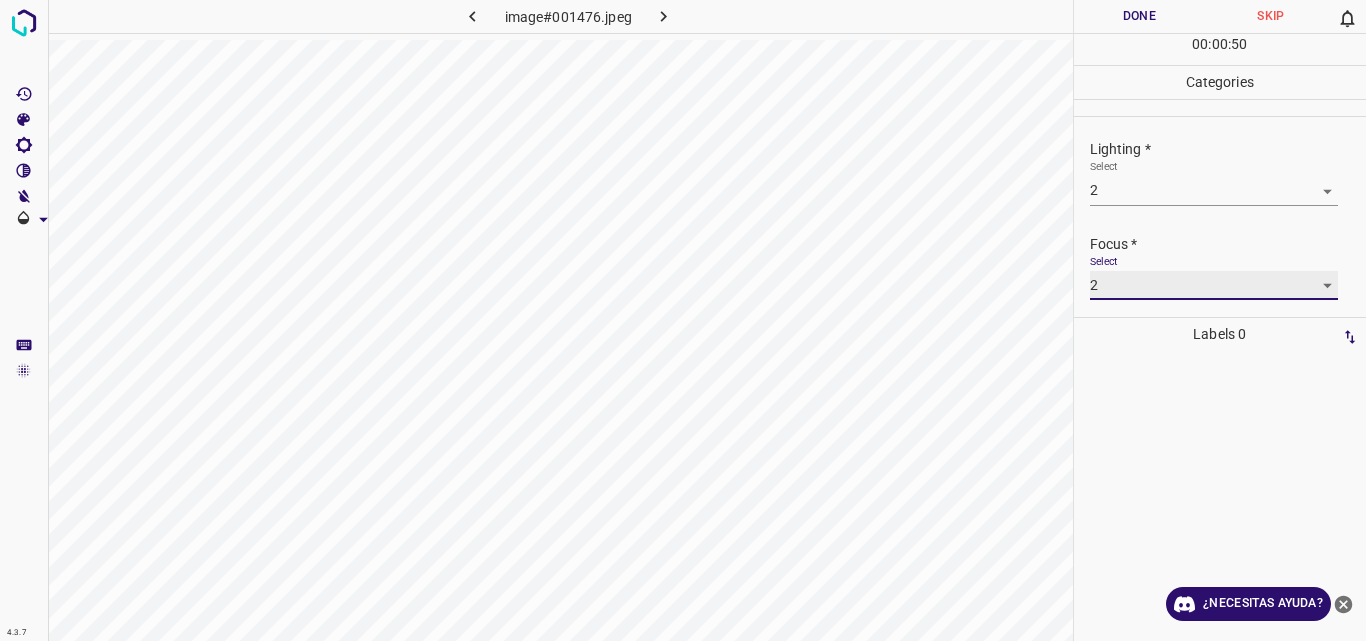 scroll, scrollTop: 98, scrollLeft: 0, axis: vertical 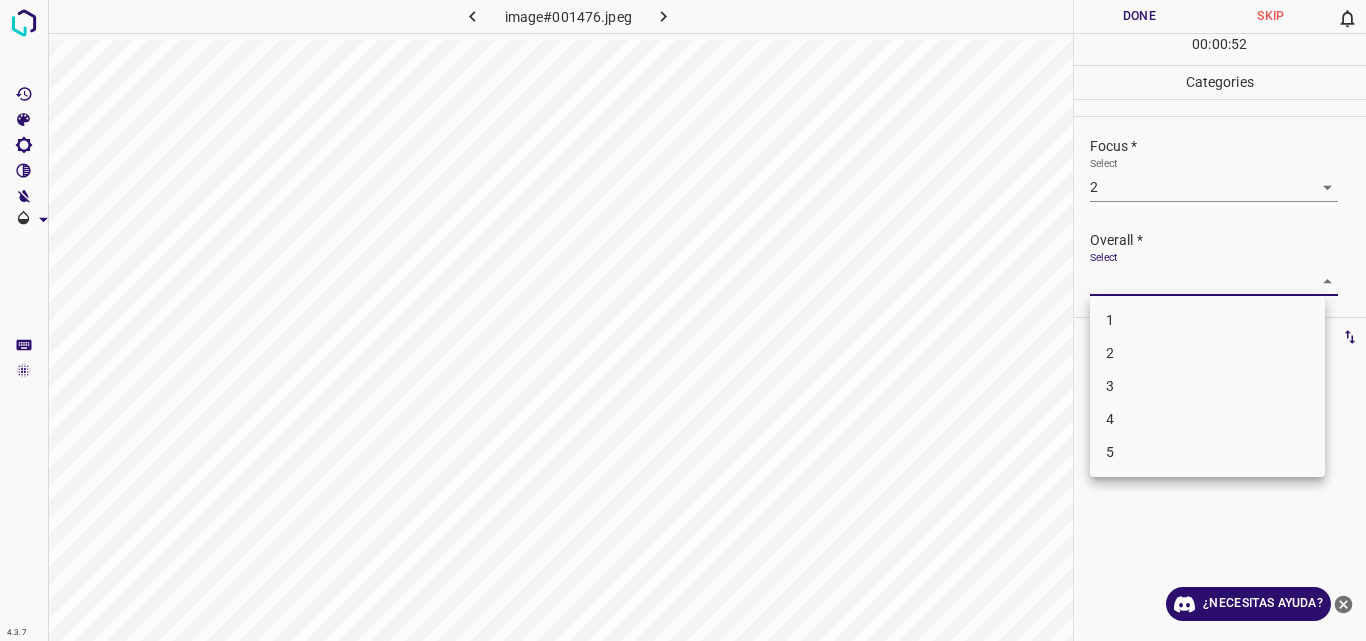 click on "4.3.7 image#001476.jpeg Done Skip 0 00   : 00   : 52   Categories Lighting *  Select 2 2 Focus *  Select 2 2 Overall *  Select ​ Labels   0 Categories 1 Lighting 2 Focus 3 Overall Tools Space Change between modes (Draw & Edit) I Auto labeling R Restore zoom M Zoom in N Zoom out Delete Delete selecte label Filters Z Restore filters X Saturation filter C Brightness filter V Contrast filter B Gray scale filter General O Download ¿Necesitas ayuda? Original text Rate this translation Your feedback will be used to help improve Google Translate - Texto - Esconder - Borrar 1 2 3 4 5" at bounding box center (683, 320) 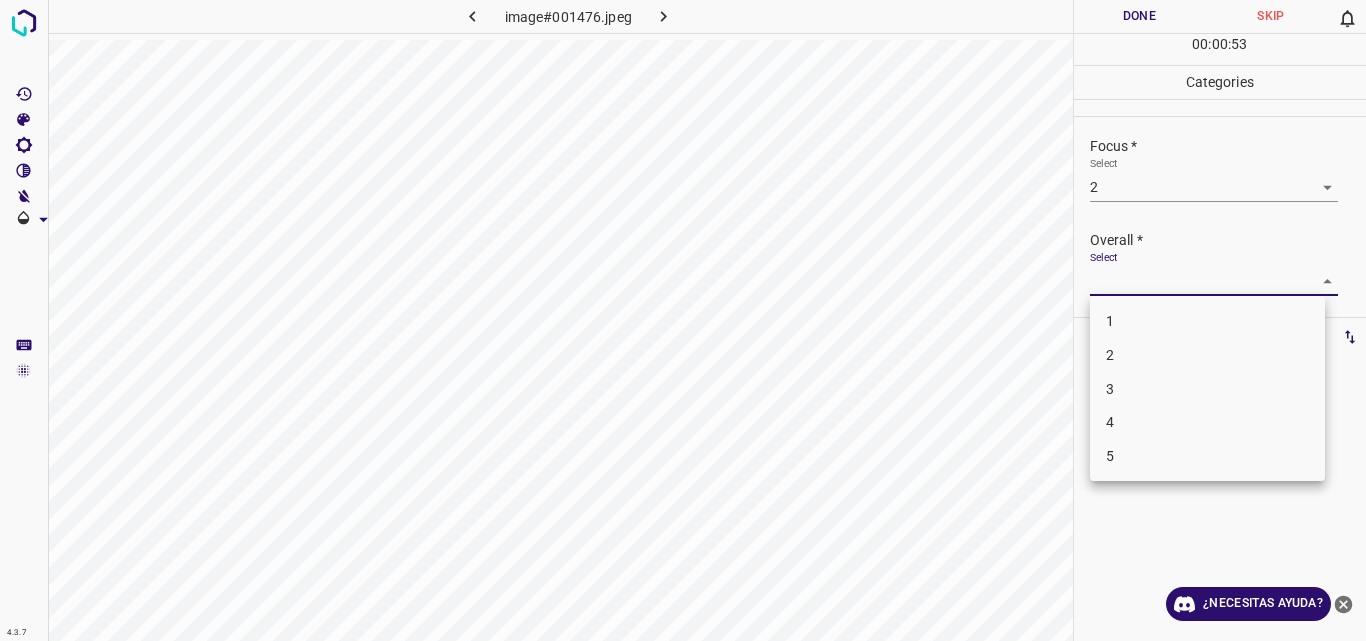 click on "2" at bounding box center (1207, 355) 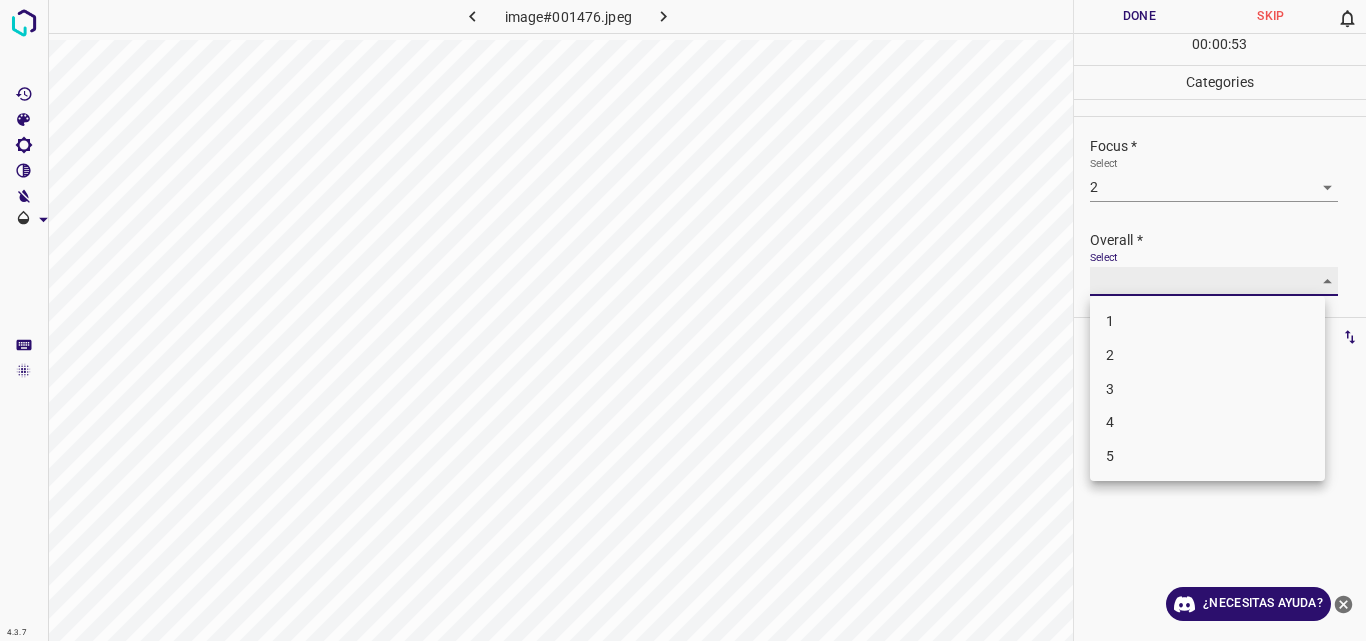 type on "2" 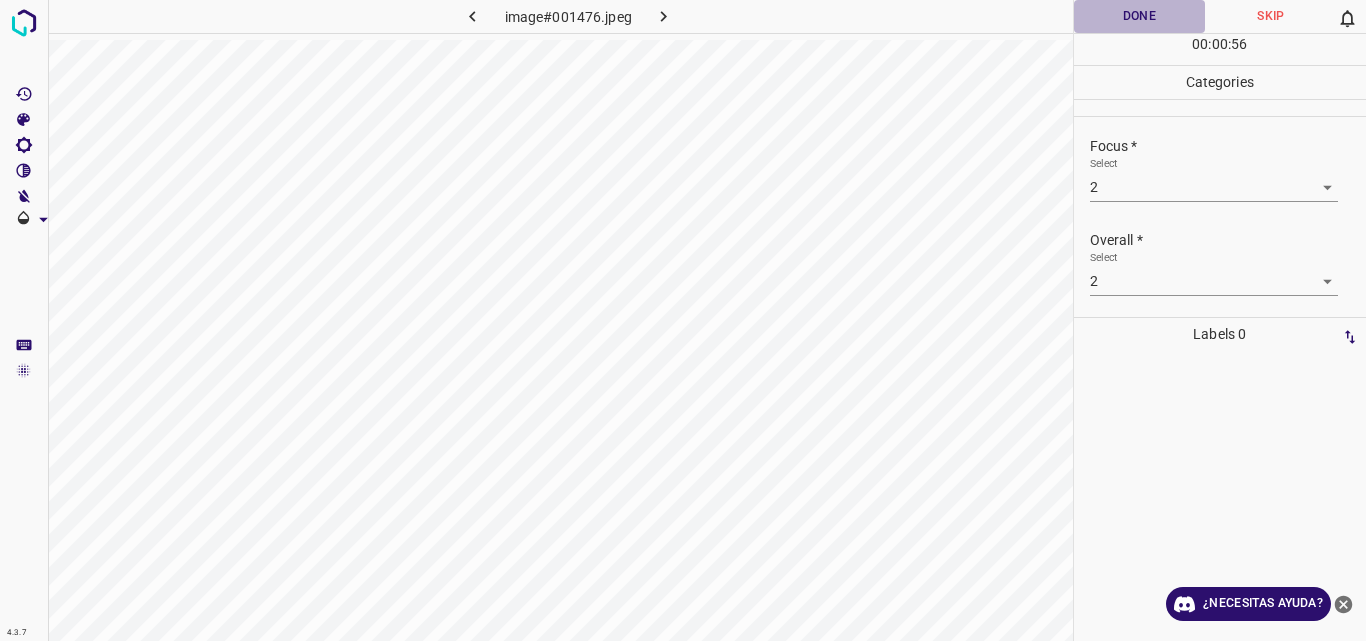 click on "Done" at bounding box center (1140, 16) 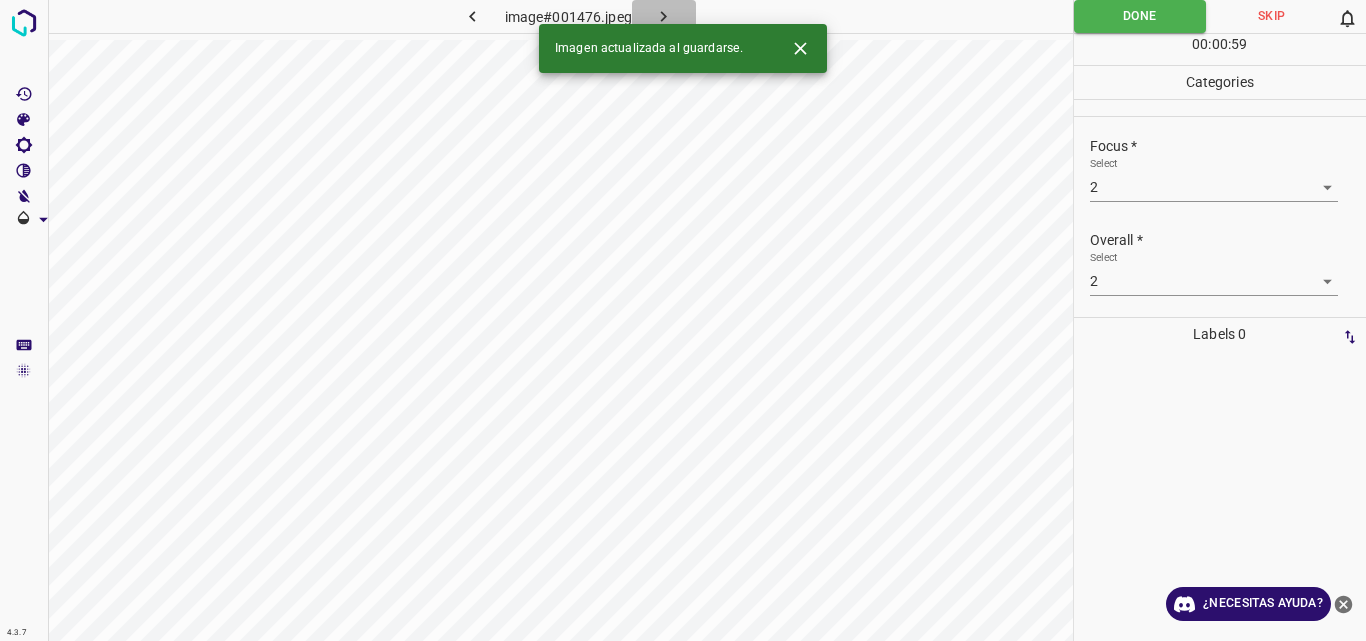 click 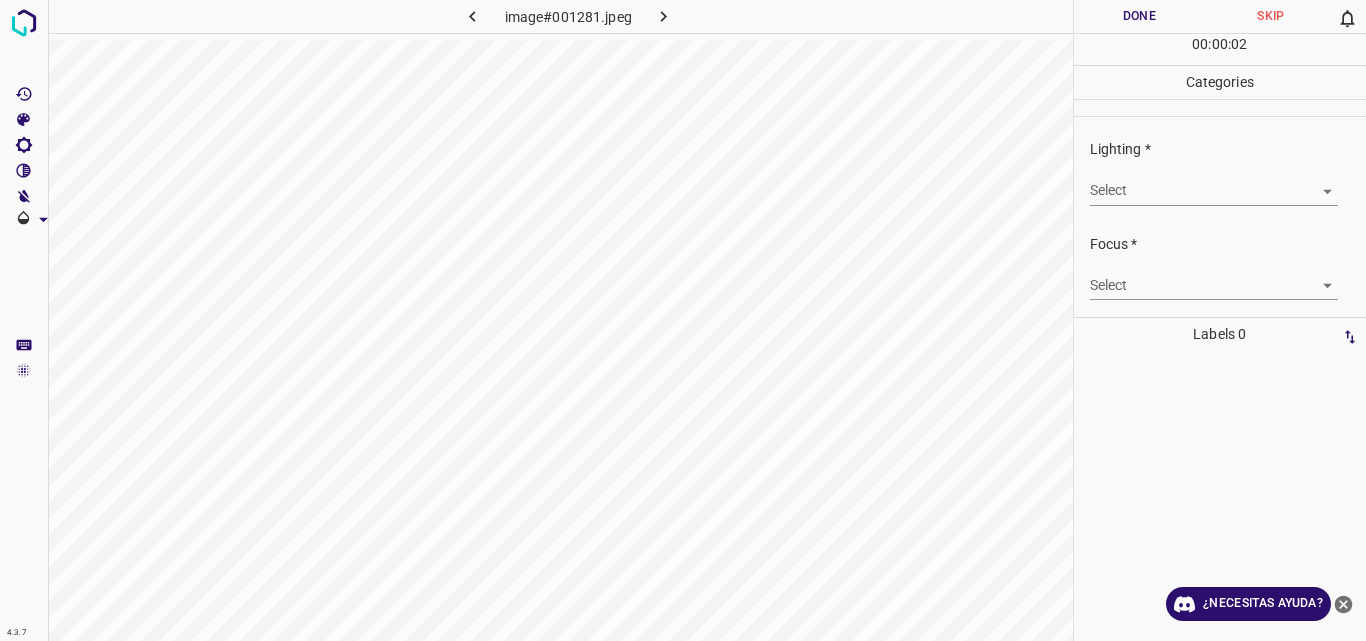 click on "4.3.7 image#001281.jpeg Done Skip 0 00   : 00   : 02   Categories Lighting *  Select ​ Focus *  Select ​ Overall *  Select ​ Labels   0 Categories 1 Lighting 2 Focus 3 Overall Tools Space Change between modes (Draw & Edit) I Auto labeling R Restore zoom M Zoom in N Zoom out Delete Delete selecte label Filters Z Restore filters X Saturation filter C Brightness filter V Contrast filter B Gray scale filter General O Download ¿Necesitas ayuda? Original text Rate this translation Your feedback will be used to help improve Google Translate - Texto - Esconder - Borrar" at bounding box center [683, 320] 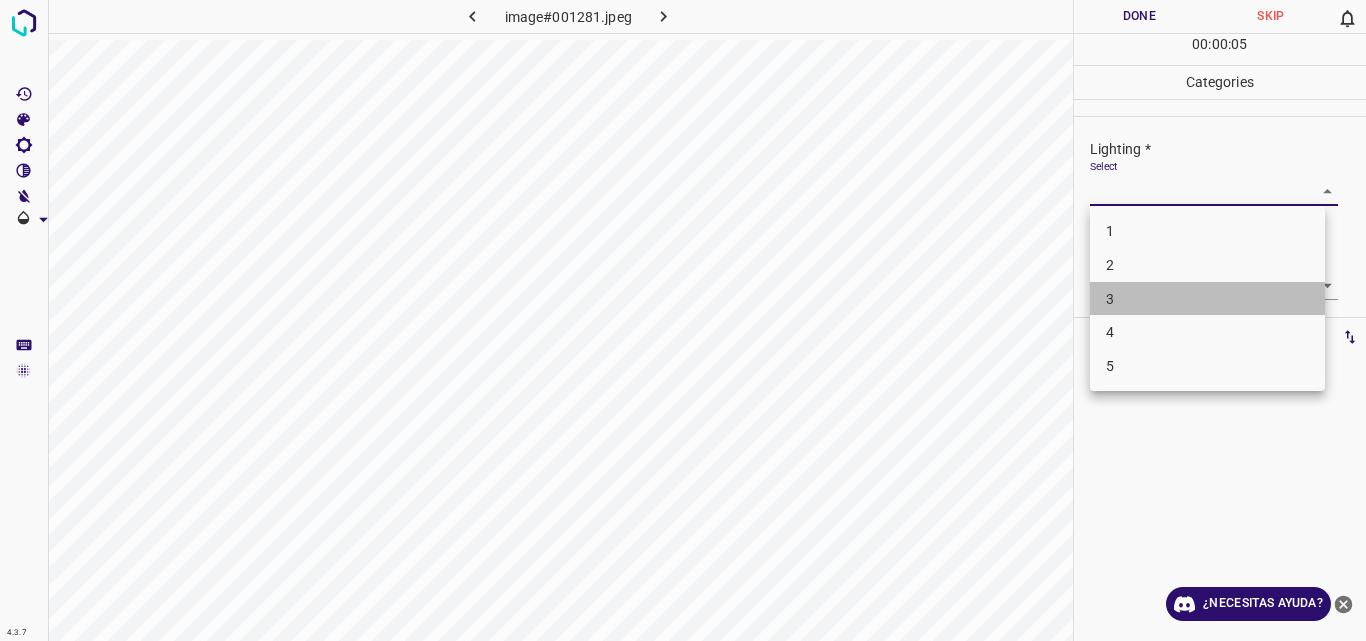 click on "3" at bounding box center [1207, 299] 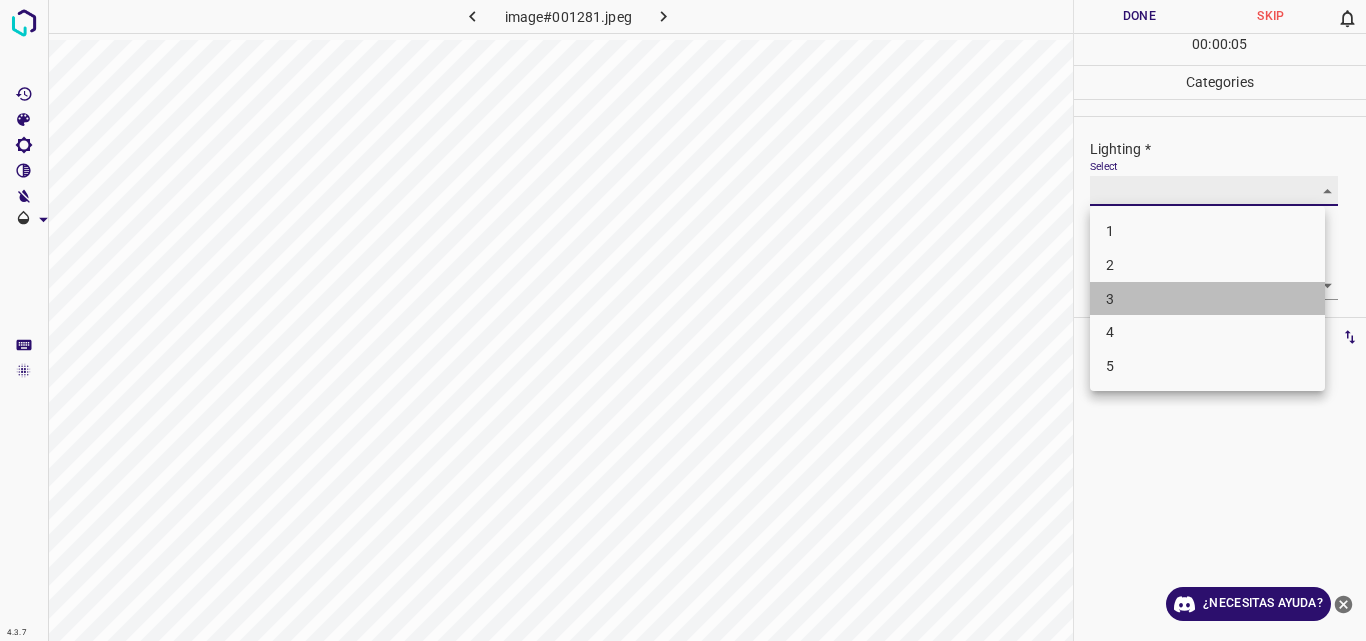 type on "3" 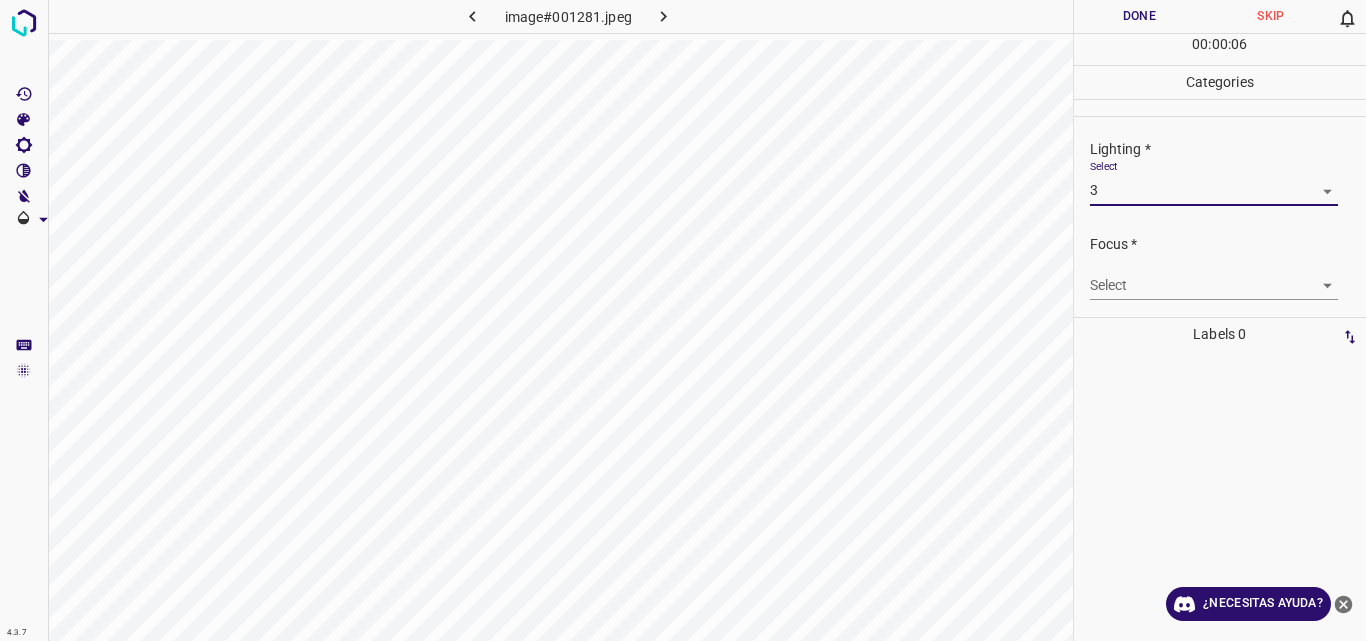 click on "4.3.7 image#001281.jpeg Done Skip 0 00   : 00   : 06   Categories Lighting *  Select 3 3 Focus *  Select ​ Overall *  Select ​ Labels   0 Categories 1 Lighting 2 Focus 3 Overall Tools Space Change between modes (Draw & Edit) I Auto labeling R Restore zoom M Zoom in N Zoom out Delete Delete selecte label Filters Z Restore filters X Saturation filter C Brightness filter V Contrast filter B Gray scale filter General O Download ¿Necesitas ayuda? Original text Rate this translation Your feedback will be used to help improve Google Translate - Texto - Esconder - Borrar" at bounding box center [683, 320] 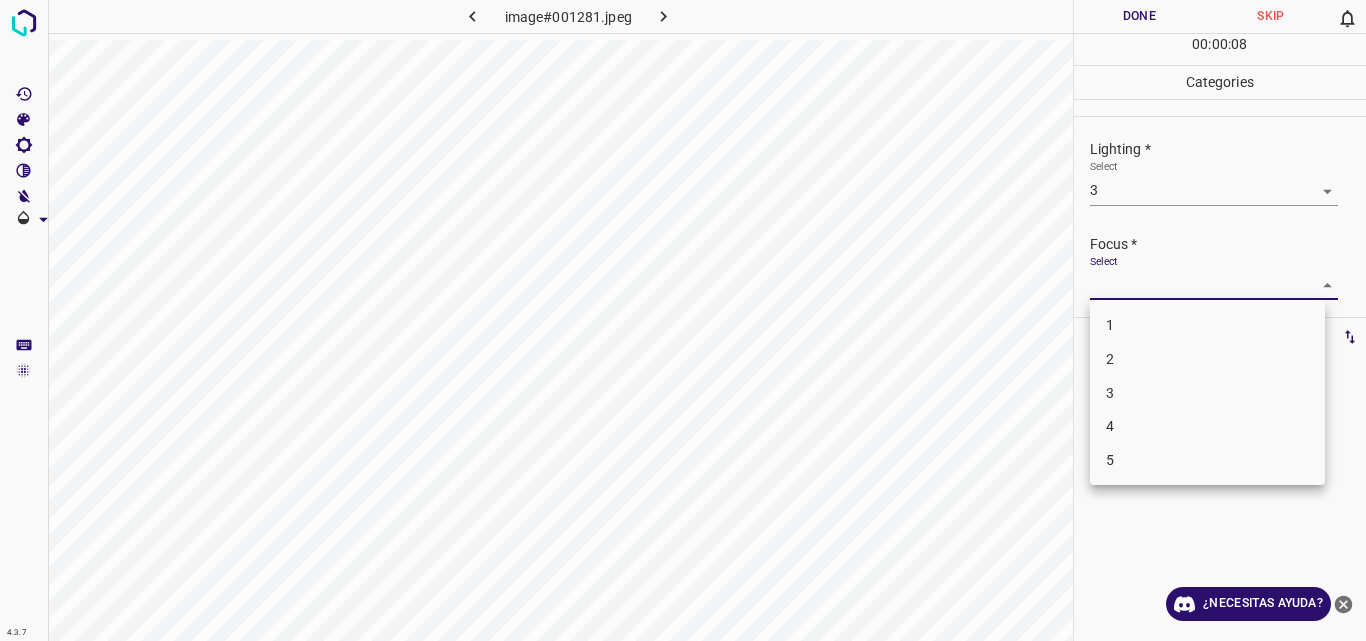 click on "3" at bounding box center [1207, 393] 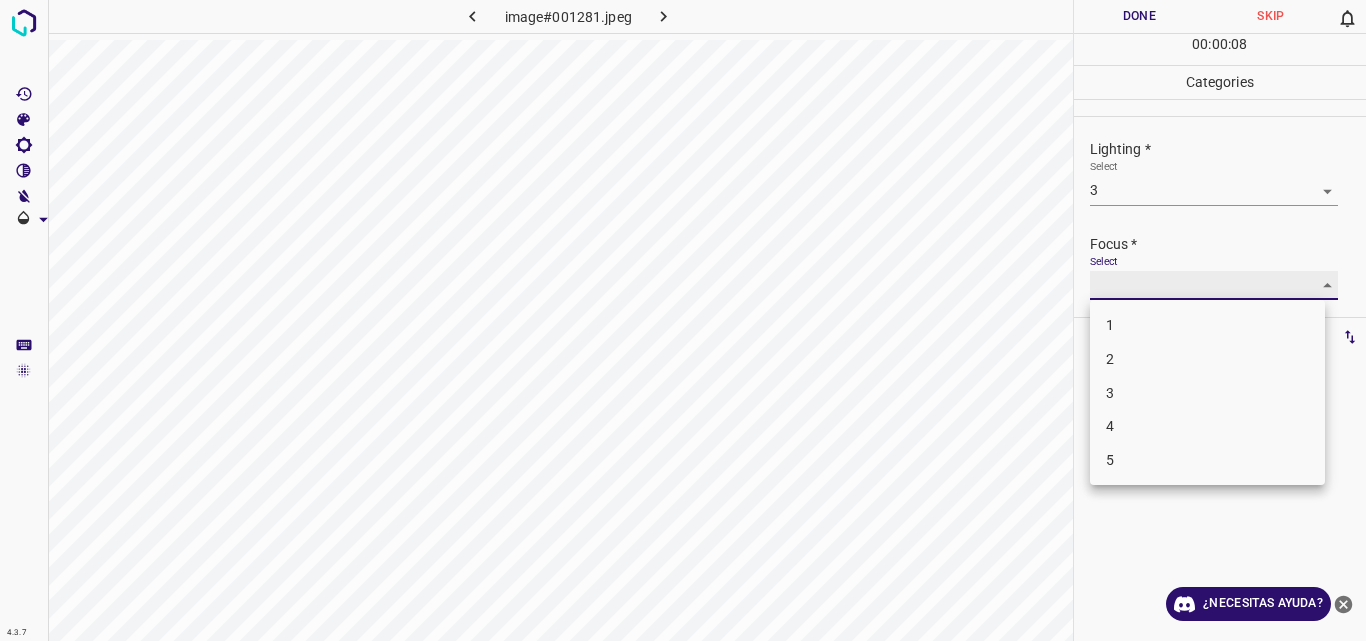 type on "3" 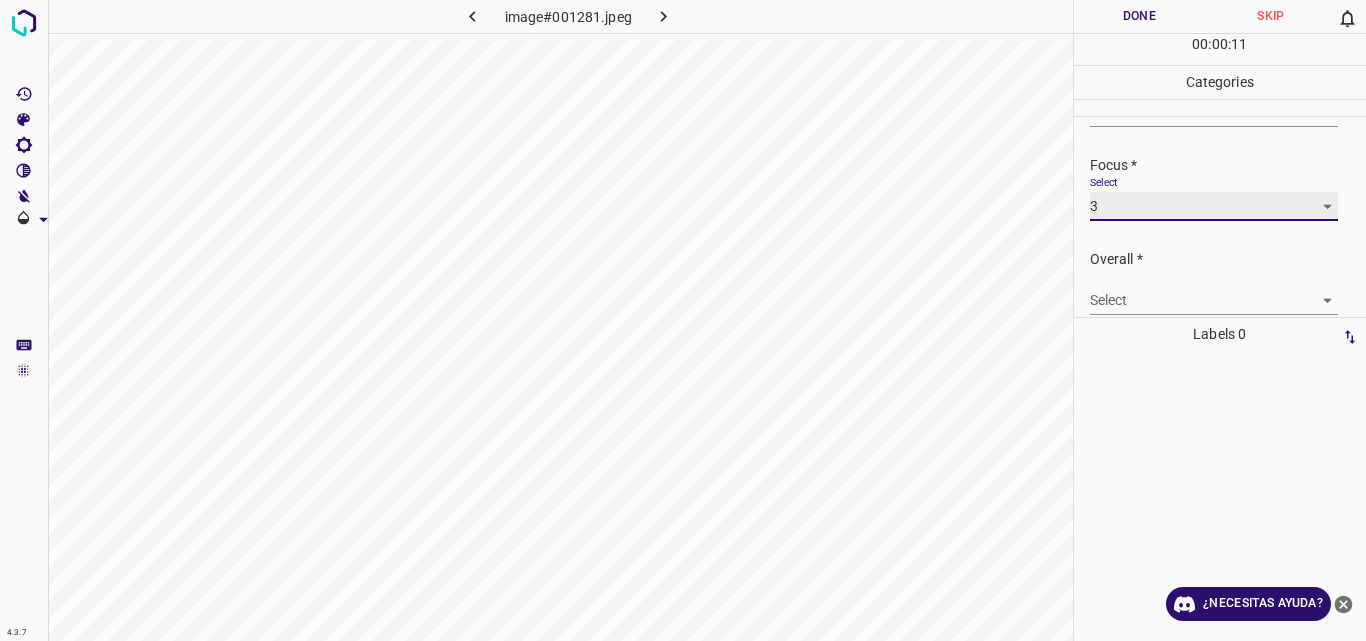 scroll, scrollTop: 81, scrollLeft: 0, axis: vertical 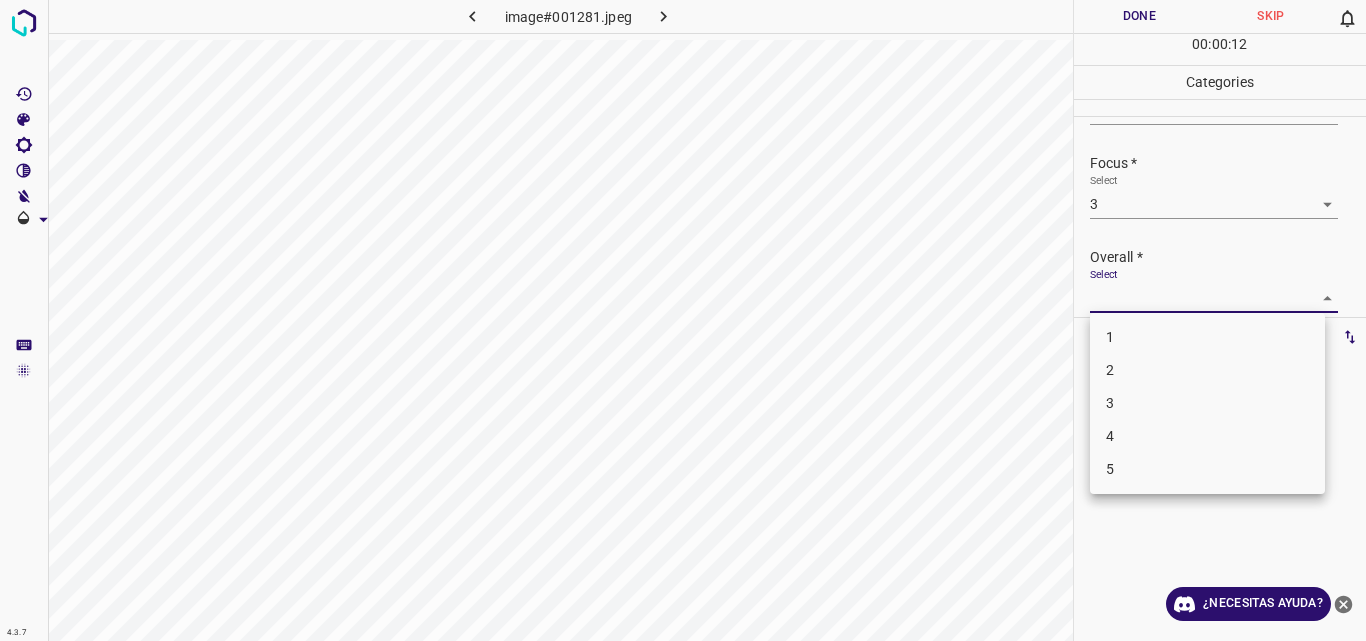 click on "4.3.7 image#001281.jpeg Done Skip 0 00   : 00   : 12   Categories Lighting *  Select 3 3 Focus *  Select 3 3 Overall *  Select ​ Labels   0 Categories 1 Lighting 2 Focus 3 Overall Tools Space Change between modes (Draw & Edit) I Auto labeling R Restore zoom M Zoom in N Zoom out Delete Delete selecte label Filters Z Restore filters X Saturation filter C Brightness filter V Contrast filter B Gray scale filter General O Download ¿Necesitas ayuda? Original text Rate this translation Your feedback will be used to help improve Google Translate - Texto - Esconder - Borrar 1 2 3 4 5" at bounding box center (683, 320) 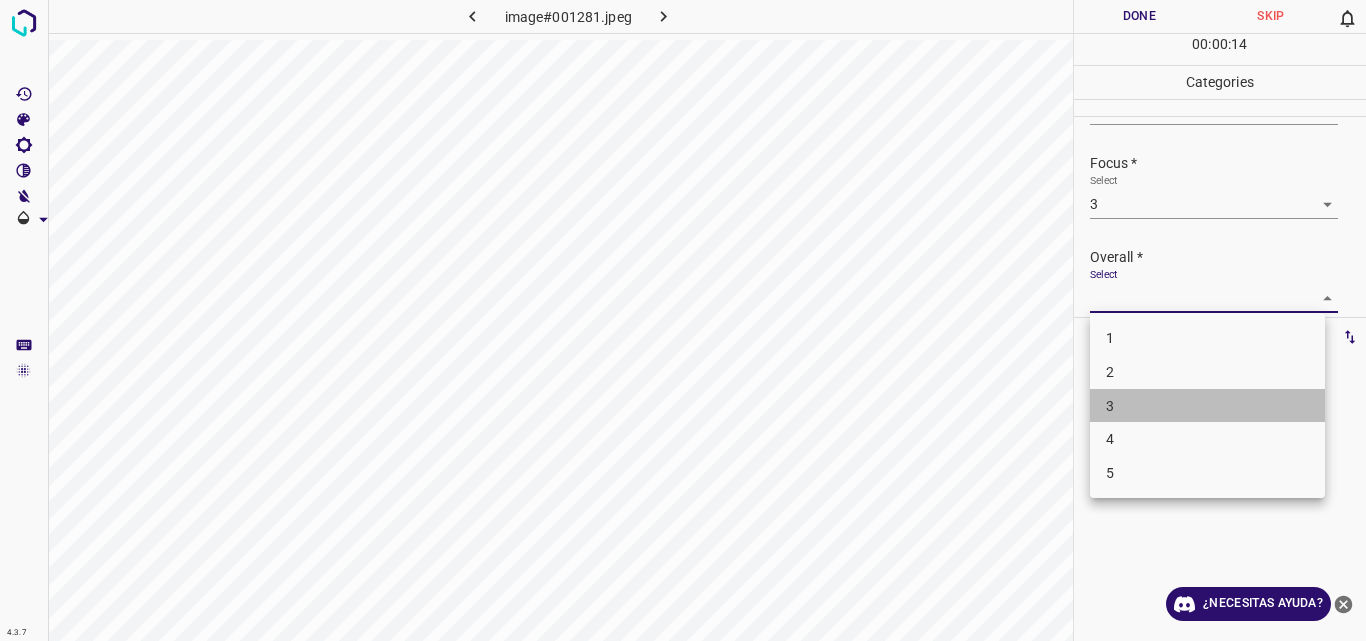 click on "3" at bounding box center [1207, 406] 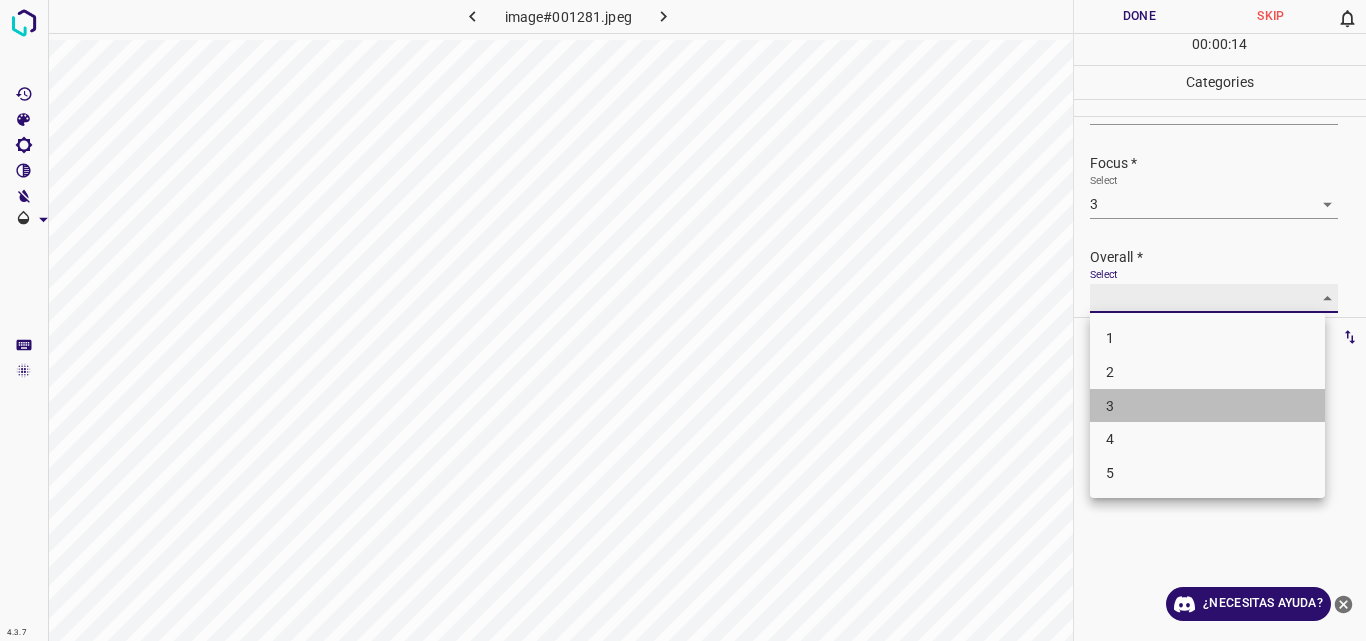 type on "3" 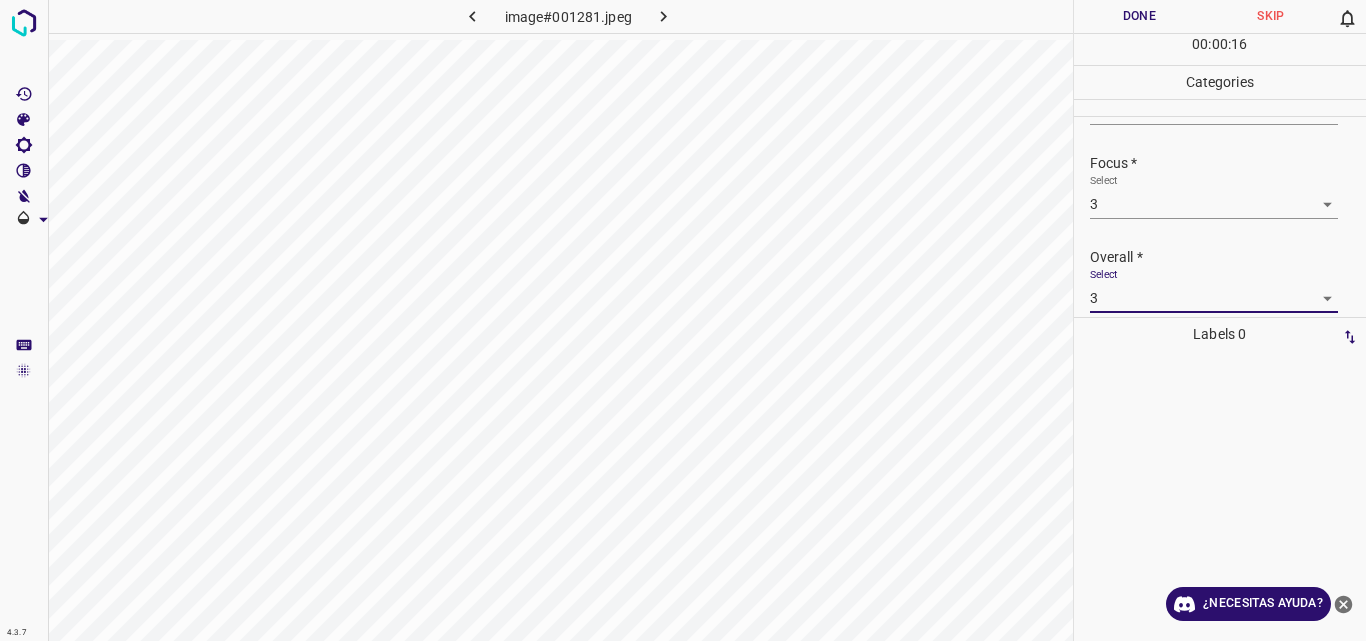 click on "Done" at bounding box center [1140, 16] 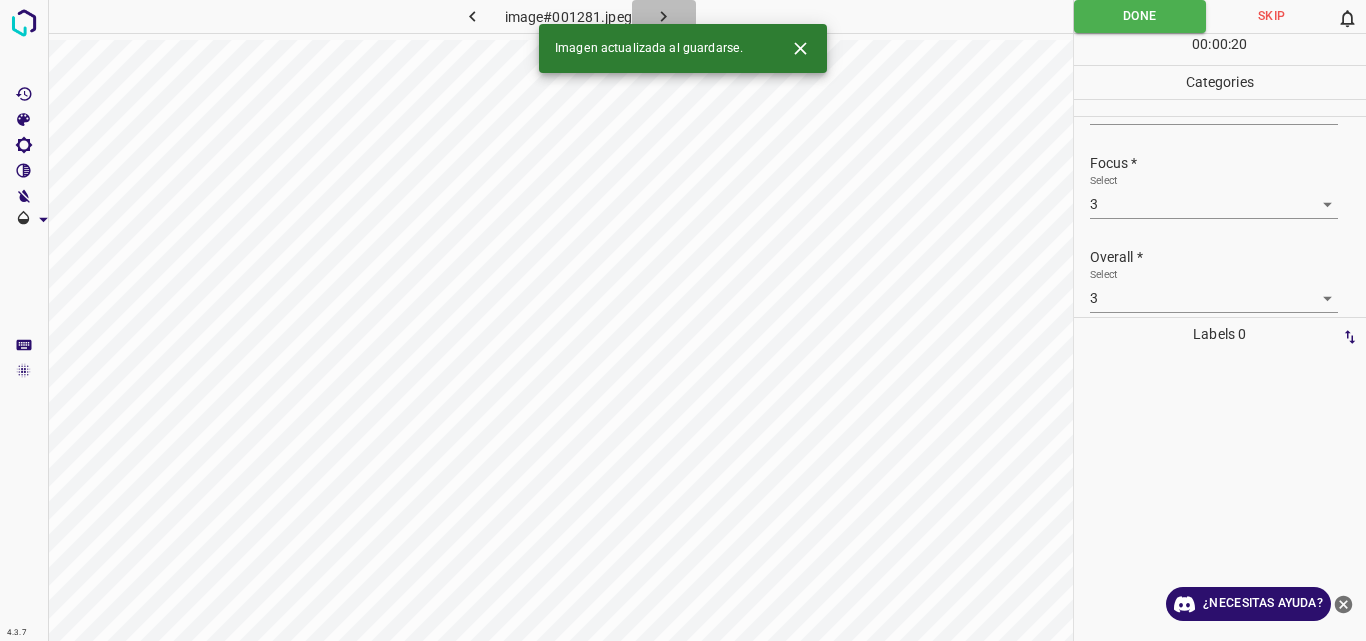 click 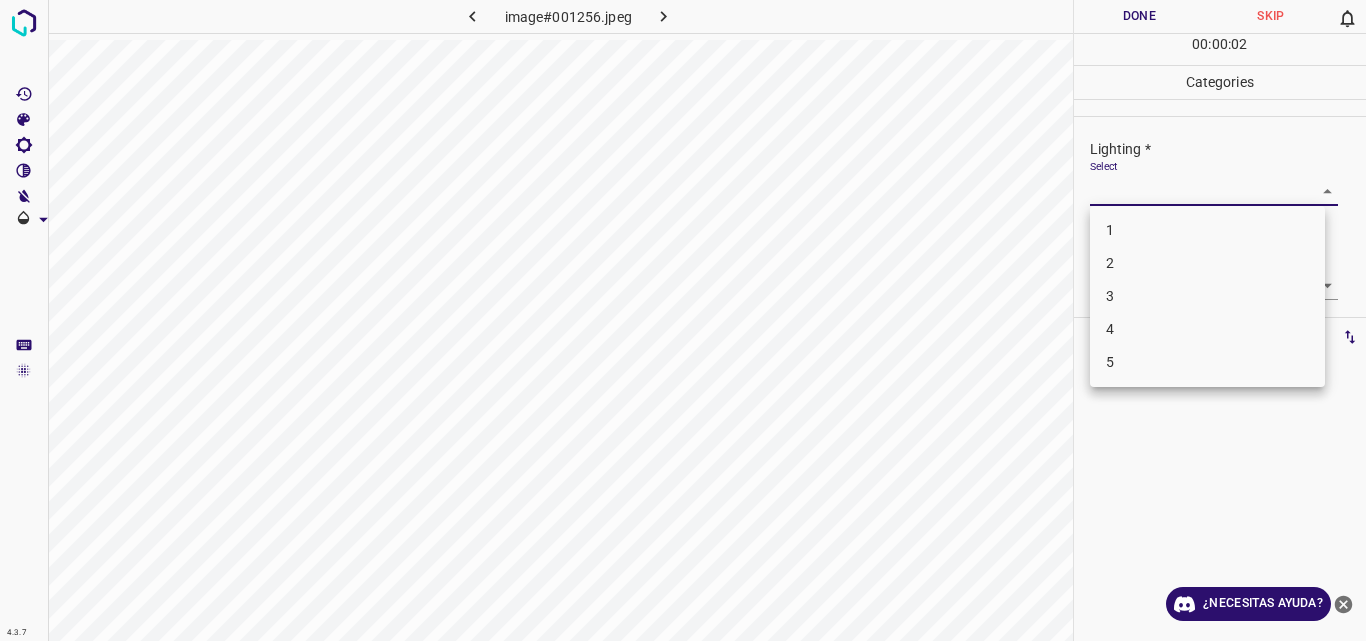 click on "4.3.7 image#001256.jpeg Done Skip 0 00   : 00   : 02   Categories Lighting *  Select ​ Focus *  Select ​ Overall *  Select ​ Labels   0 Categories 1 Lighting 2 Focus 3 Overall Tools Space Change between modes (Draw & Edit) I Auto labeling R Restore zoom M Zoom in N Zoom out Delete Delete selecte label Filters Z Restore filters X Saturation filter C Brightness filter V Contrast filter B Gray scale filter General O Download ¿Necesitas ayuda? Original text Rate this translation Your feedback will be used to help improve Google Translate - Texto - Esconder - Borrar 1 2 3 4 5" at bounding box center (683, 320) 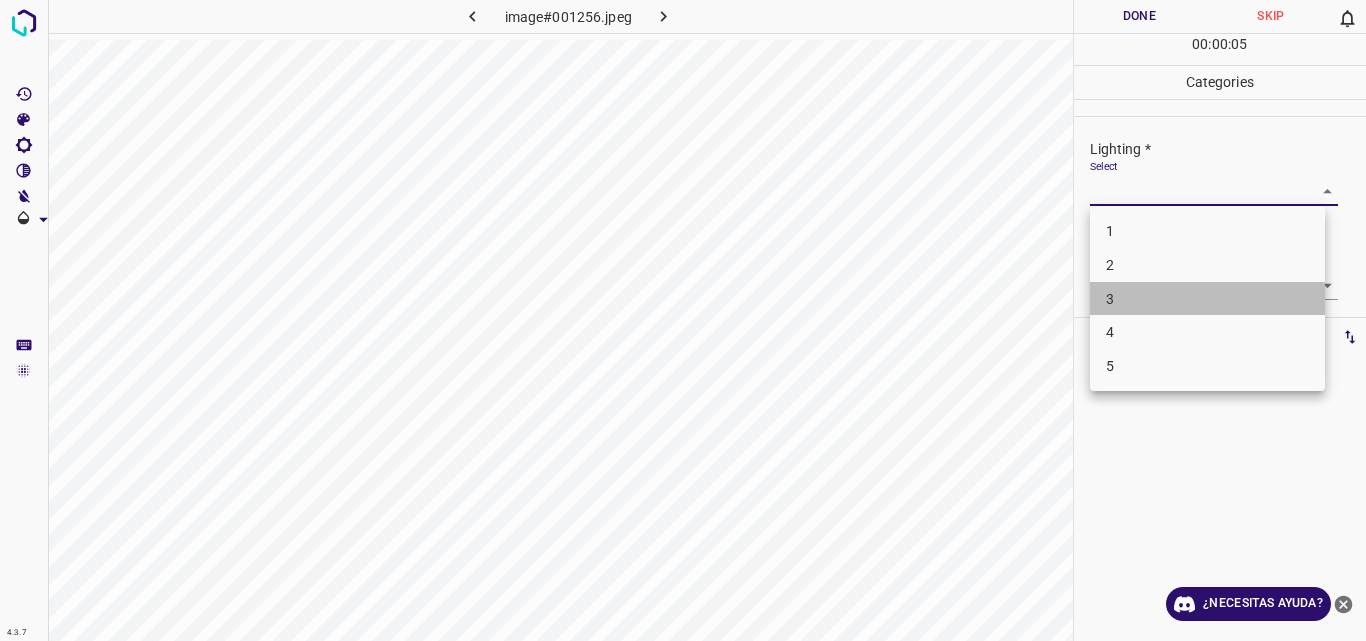 click on "3" at bounding box center [1207, 299] 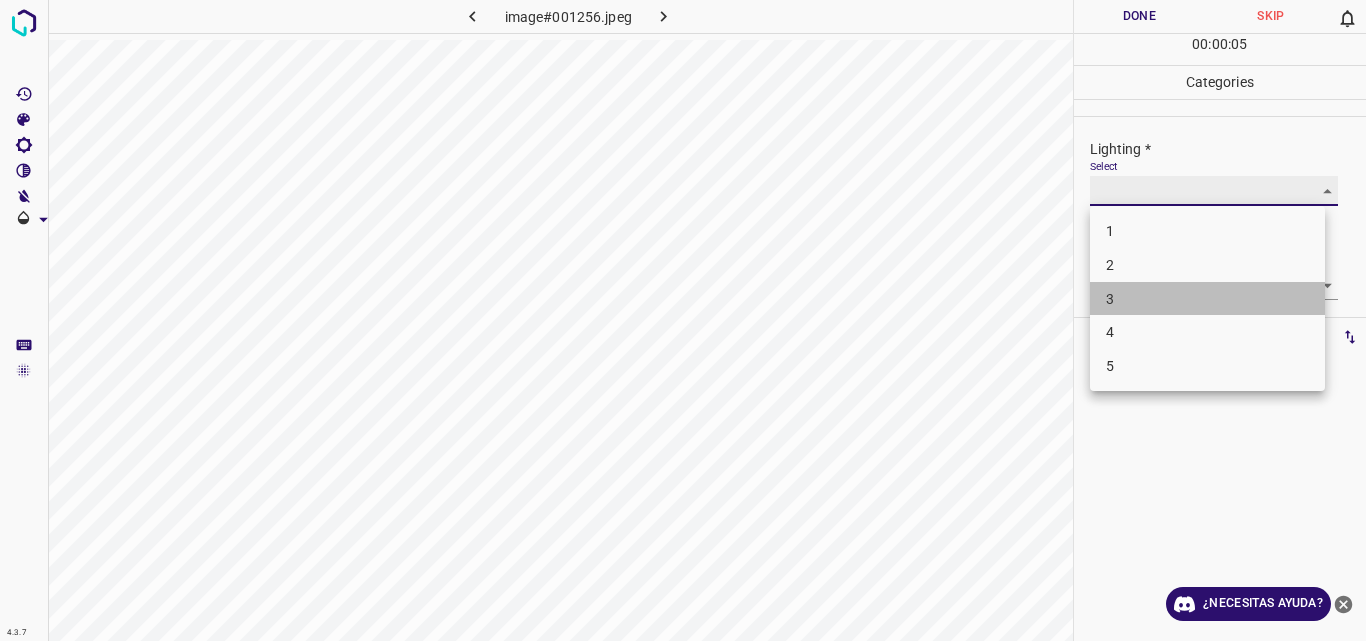 type on "3" 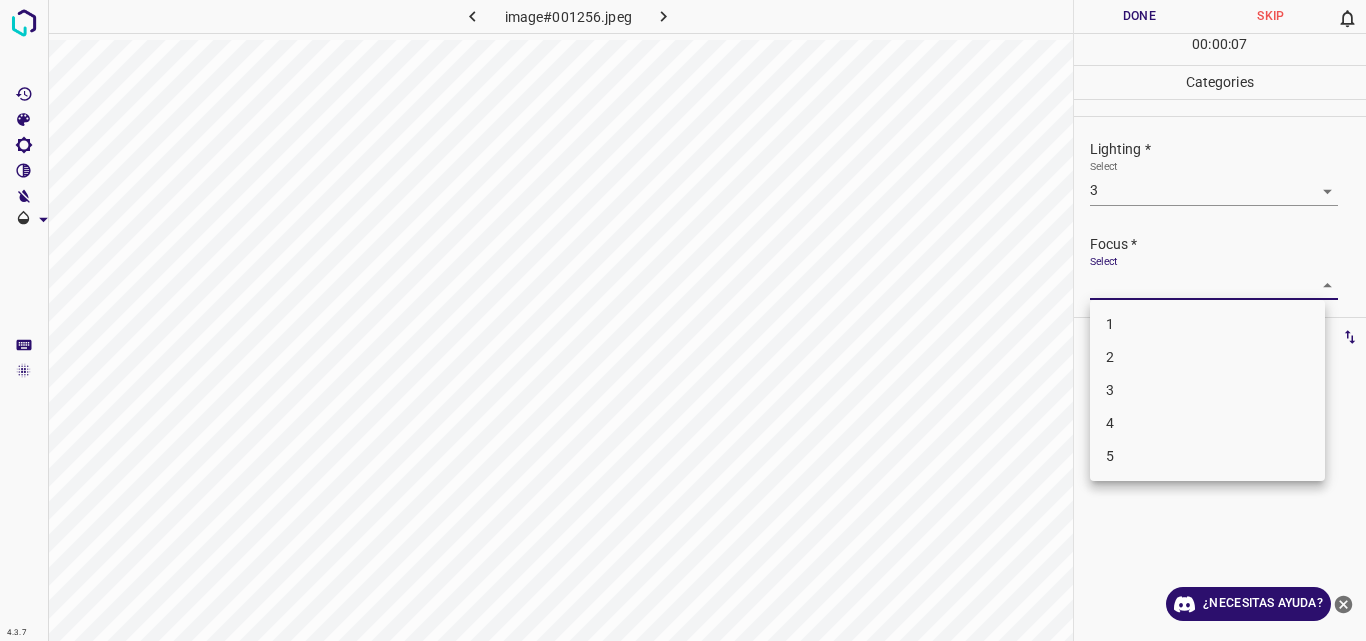 click on "4.3.7 image#001256.jpeg Done Skip 0 00   : 00   : 07   Categories Lighting *  Select 3 3 Focus *  Select ​ Overall *  Select ​ Labels   0 Categories 1 Lighting 2 Focus 3 Overall Tools Space Change between modes (Draw & Edit) I Auto labeling R Restore zoom M Zoom in N Zoom out Delete Delete selecte label Filters Z Restore filters X Saturation filter C Brightness filter V Contrast filter B Gray scale filter General O Download ¿Necesitas ayuda? Original text Rate this translation Your feedback will be used to help improve Google Translate - Texto - Esconder - Borrar 1 2 3 4 5" at bounding box center [683, 320] 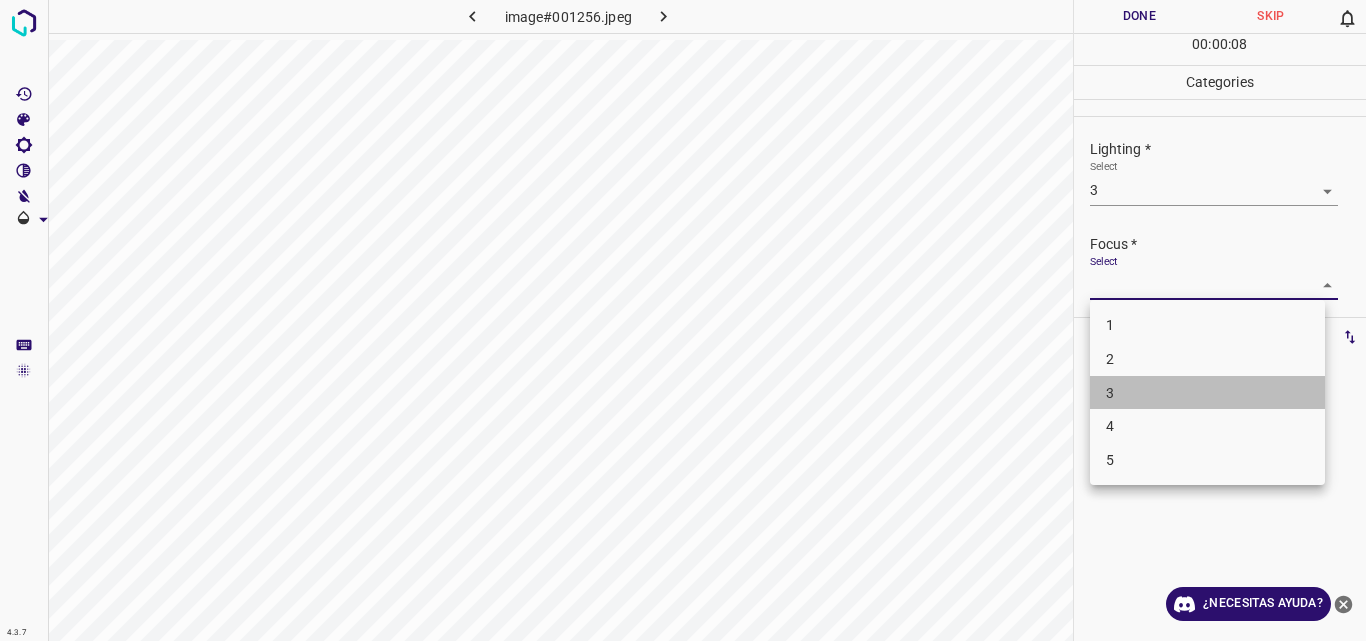 click on "3" at bounding box center (1207, 393) 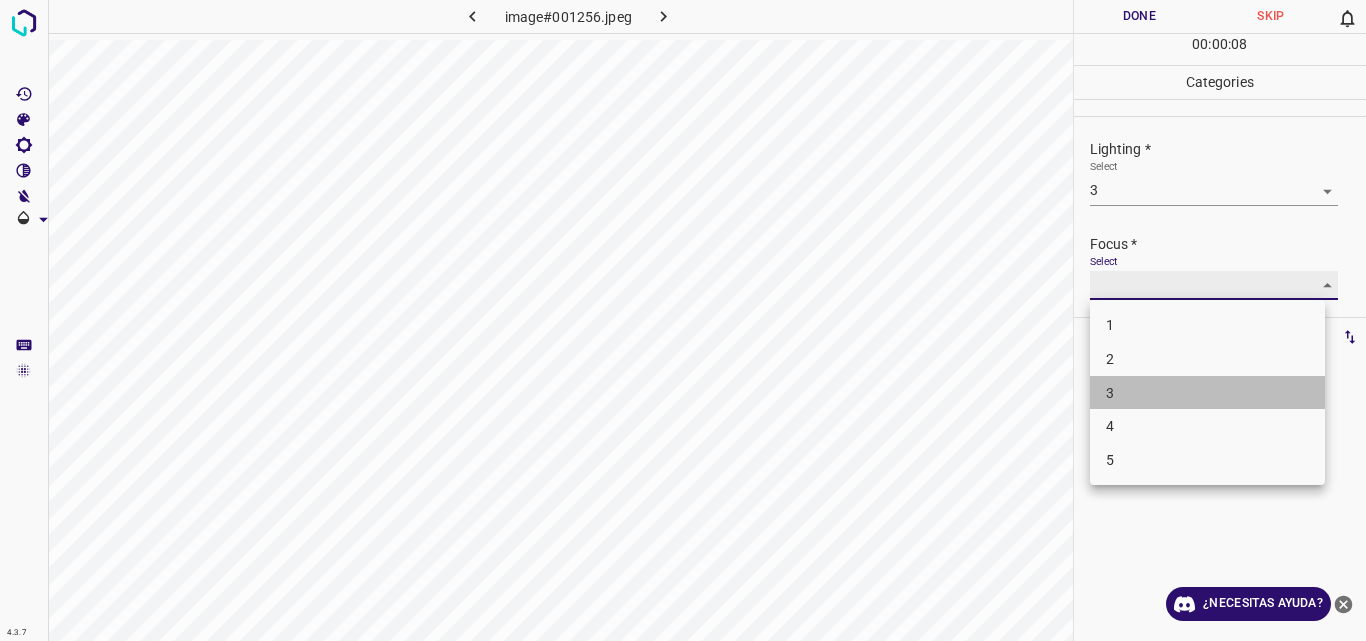 type on "3" 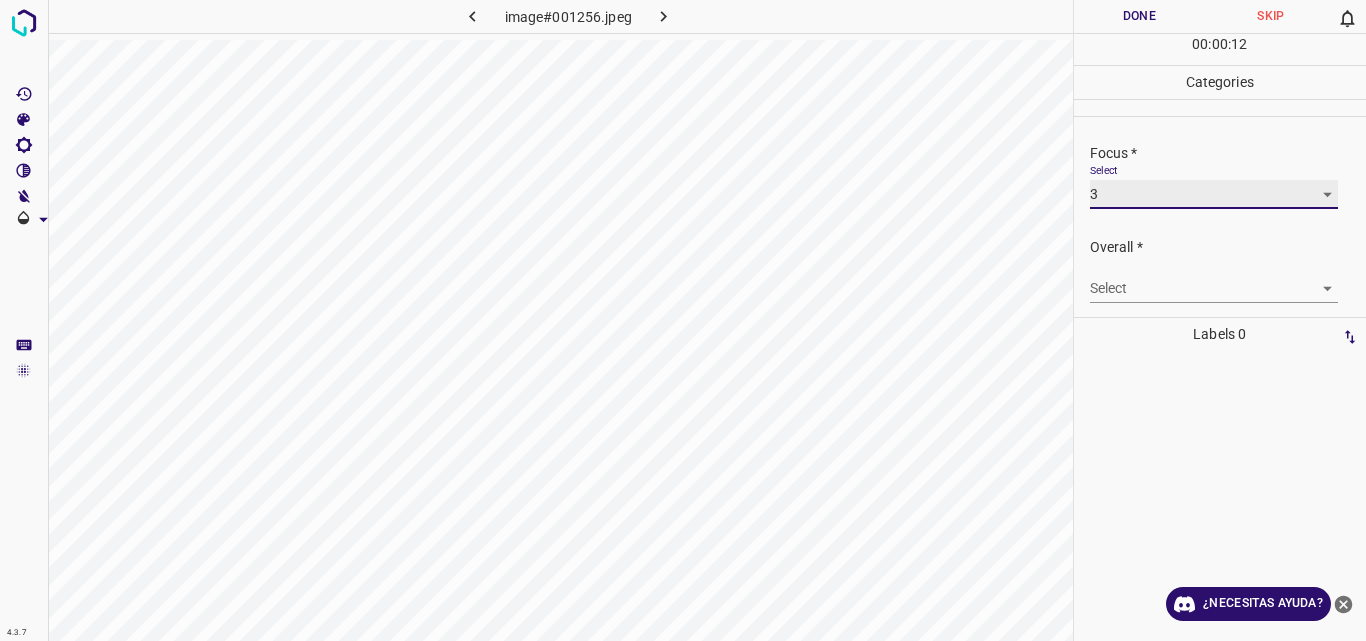 scroll, scrollTop: 98, scrollLeft: 0, axis: vertical 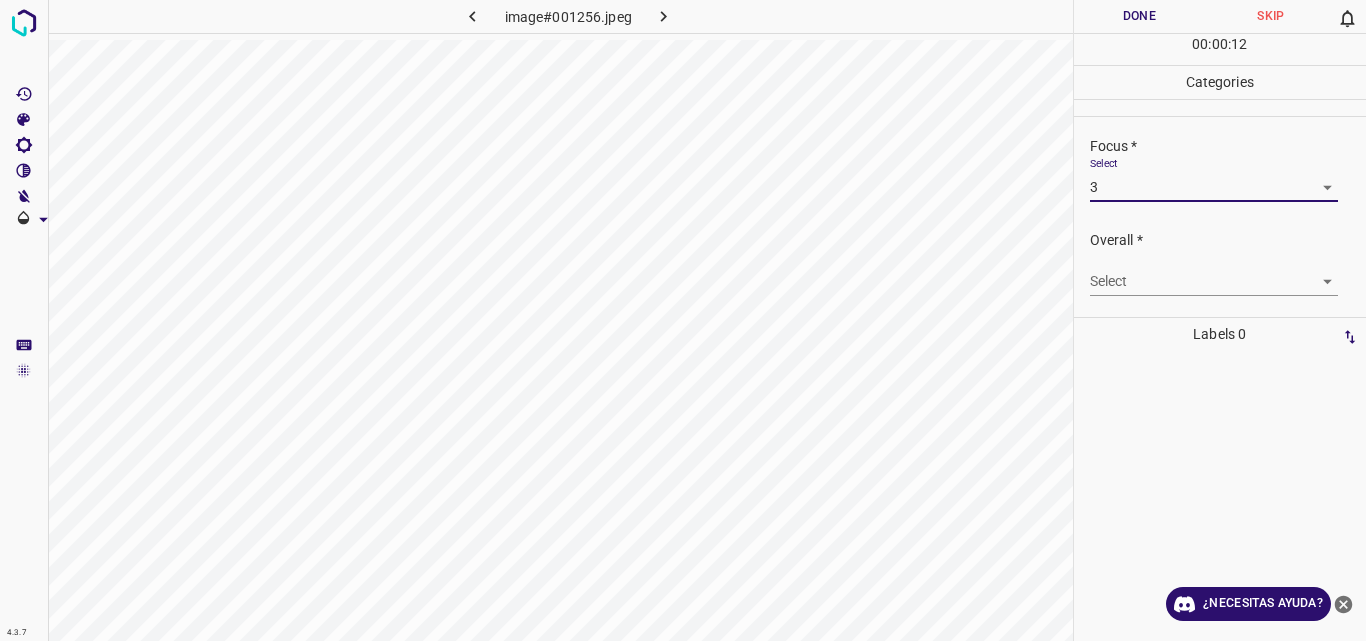 click on "4.3.7 image#001256.jpeg Done Skip 0 00   : 00   : 12   Categories Lighting *  Select 3 3 Focus *  Select 3 3 Overall *  Select ​ Labels   0 Categories 1 Lighting 2 Focus 3 Overall Tools Space Change between modes (Draw & Edit) I Auto labeling R Restore zoom M Zoom in N Zoom out Delete Delete selecte label Filters Z Restore filters X Saturation filter C Brightness filter V Contrast filter B Gray scale filter General O Download ¿Necesitas ayuda? Original text Rate this translation Your feedback will be used to help improve Google Translate - Texto - Esconder - Borrar" at bounding box center [683, 320] 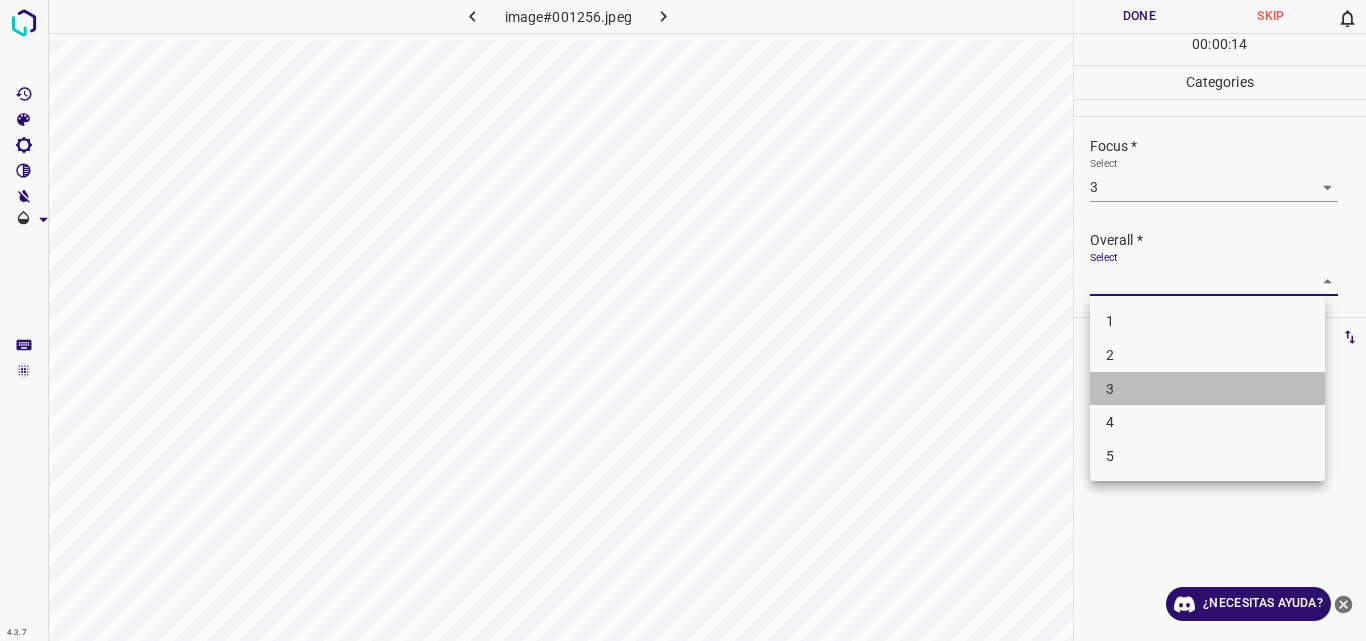 click on "3" at bounding box center [1207, 389] 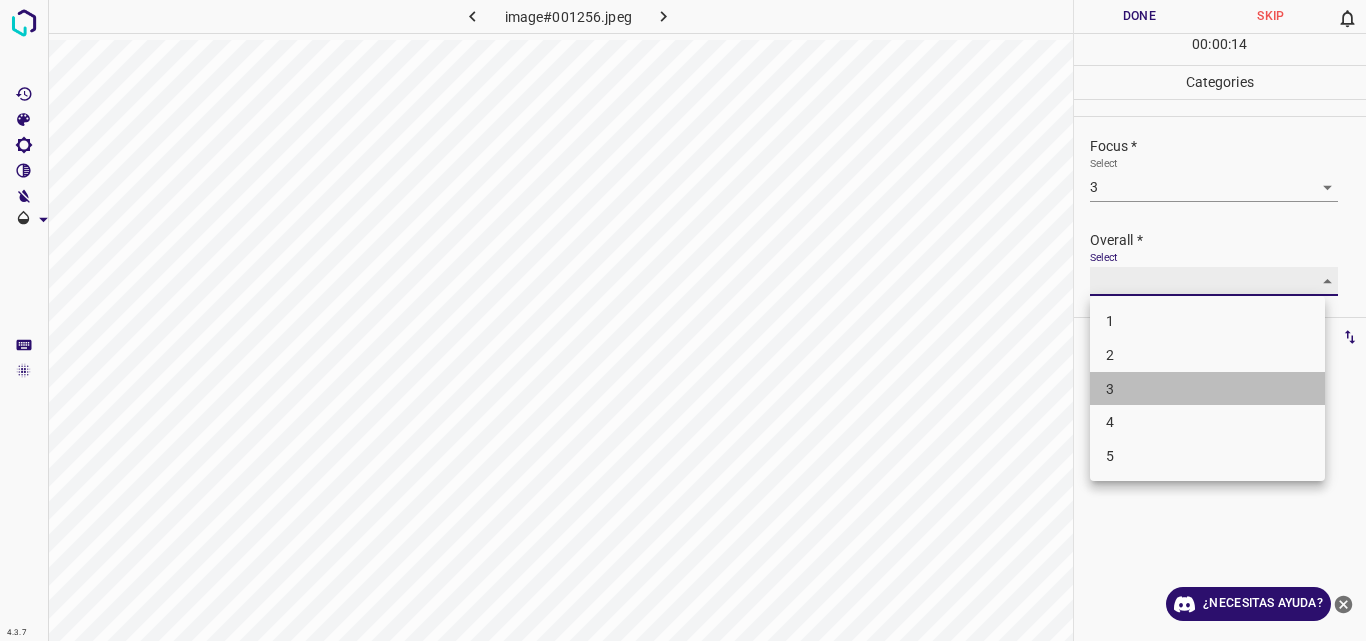 type on "3" 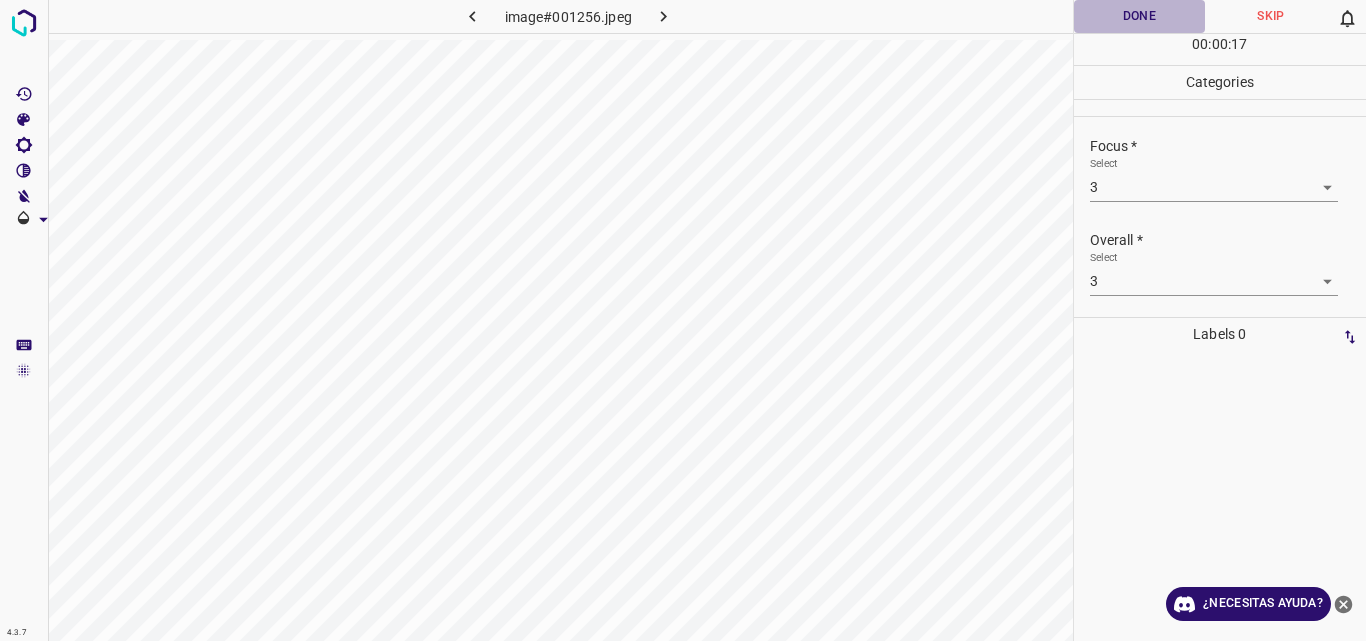 click on "Done" at bounding box center (1140, 16) 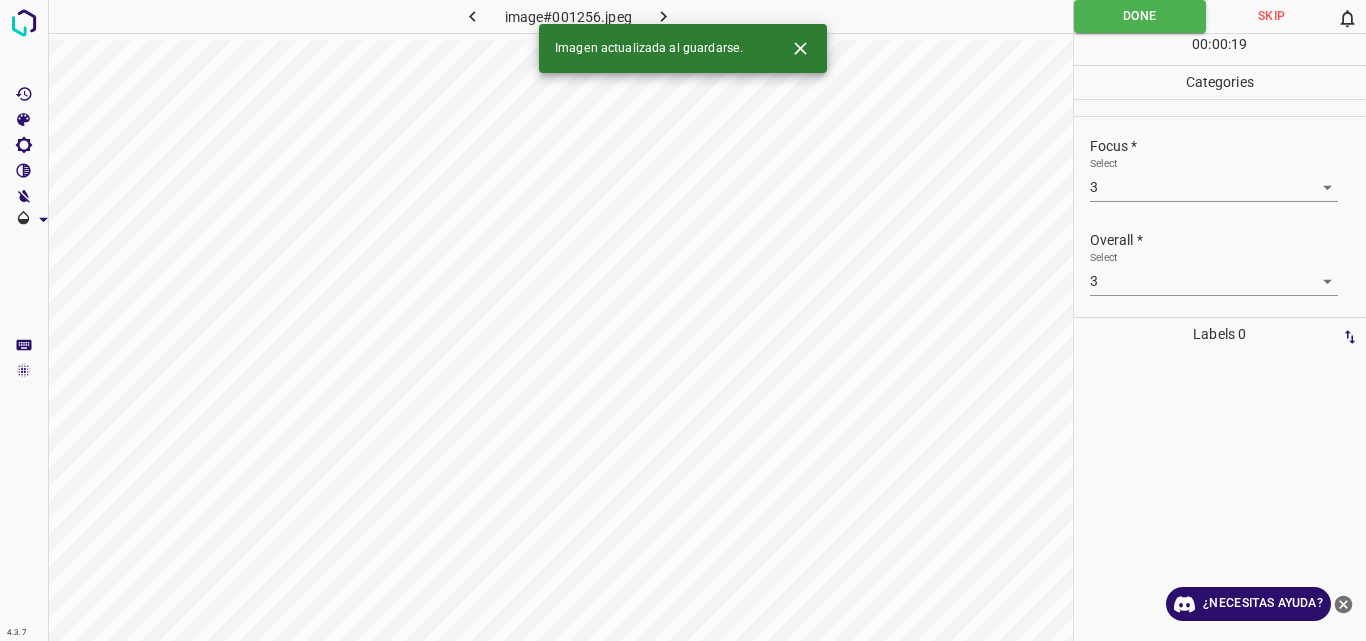 click 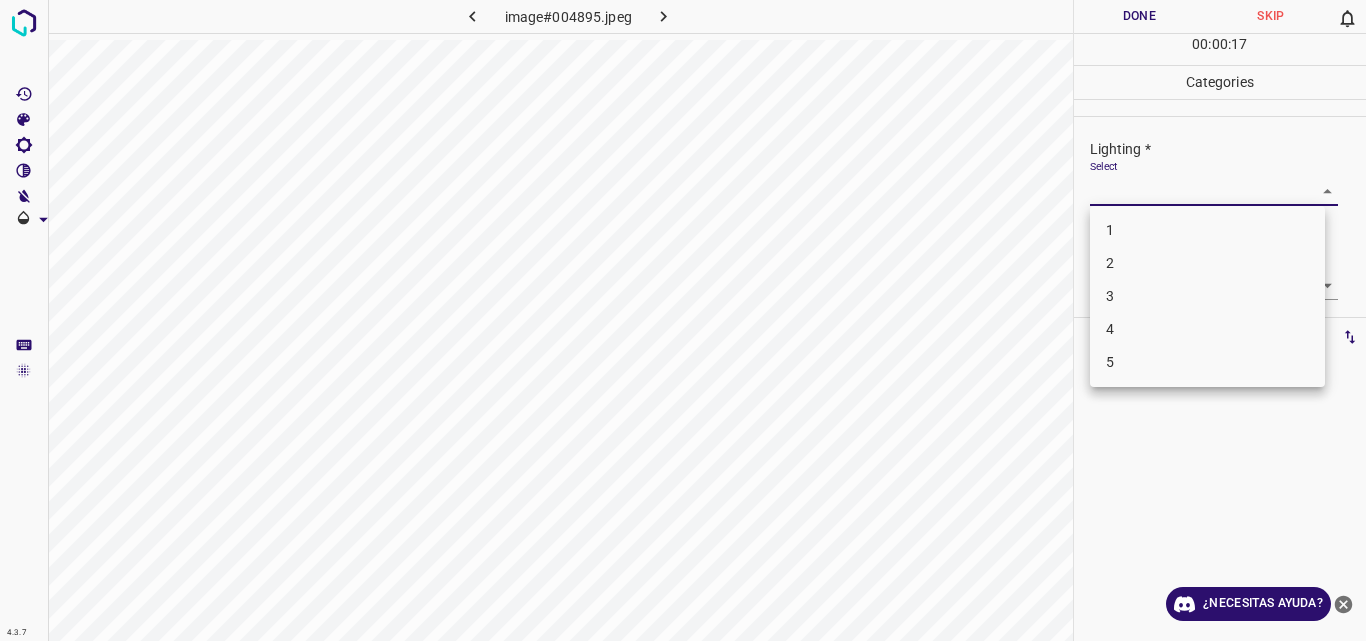 click on "4.3.7 image#004895.jpeg Done Skip 0 00   : 00   : 17   Categories Lighting *  Select ​ Focus *  Select ​ Overall *  Select ​ Labels   0 Categories 1 Lighting 2 Focus 3 Overall Tools Space Change between modes (Draw & Edit) I Auto labeling R Restore zoom M Zoom in N Zoom out Delete Delete selecte label Filters Z Restore filters X Saturation filter C Brightness filter V Contrast filter B Gray scale filter General O Download ¿Necesitas ayuda? Original text Rate this translation Your feedback will be used to help improve Google Translate - Texto - Esconder - Borrar 1 2 3 4 5" at bounding box center [683, 320] 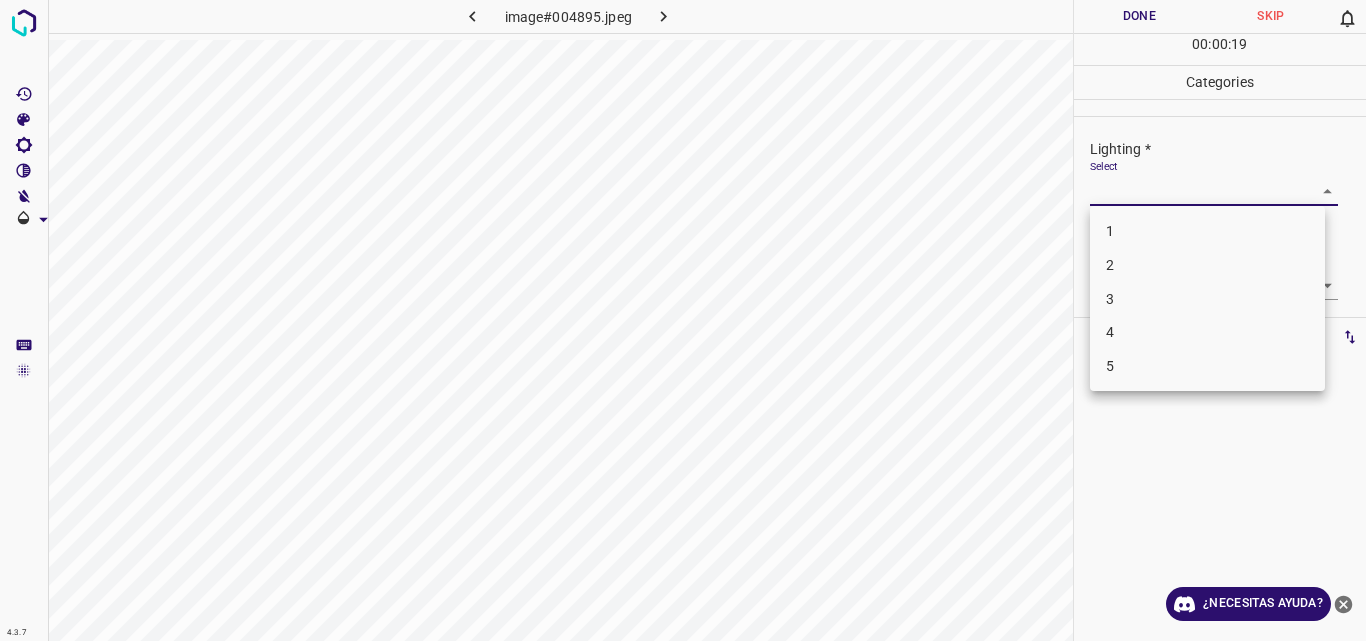 click on "2" at bounding box center [1207, 265] 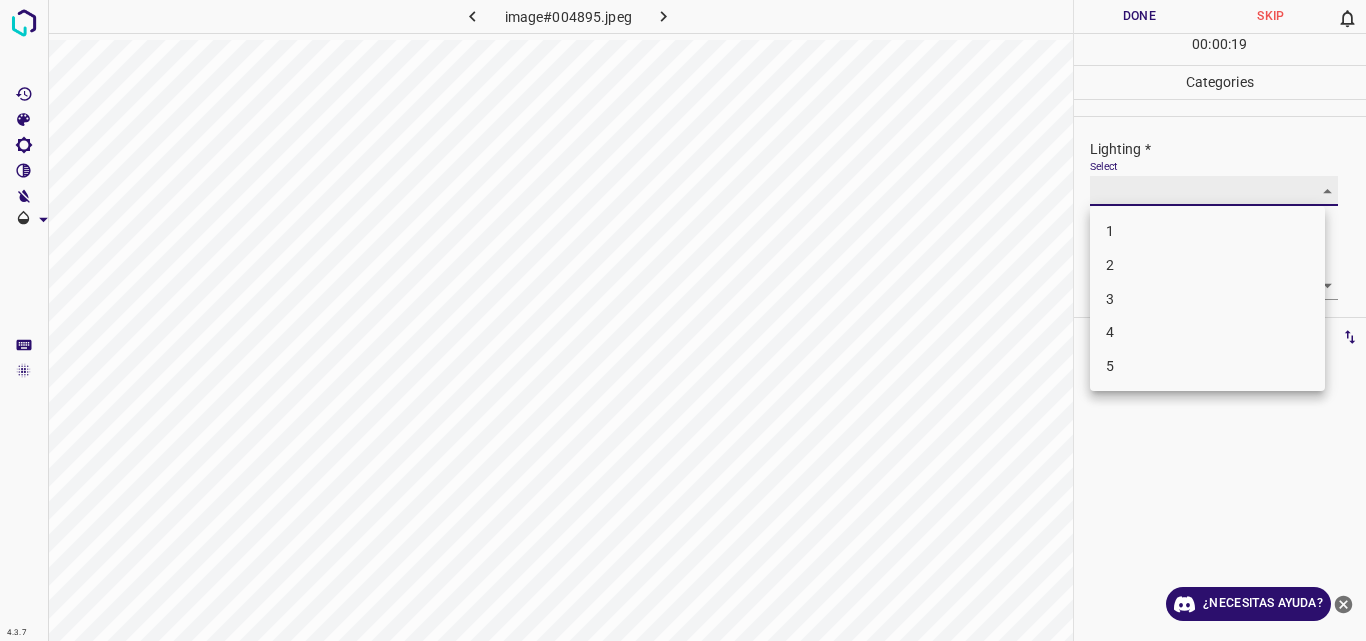 type on "2" 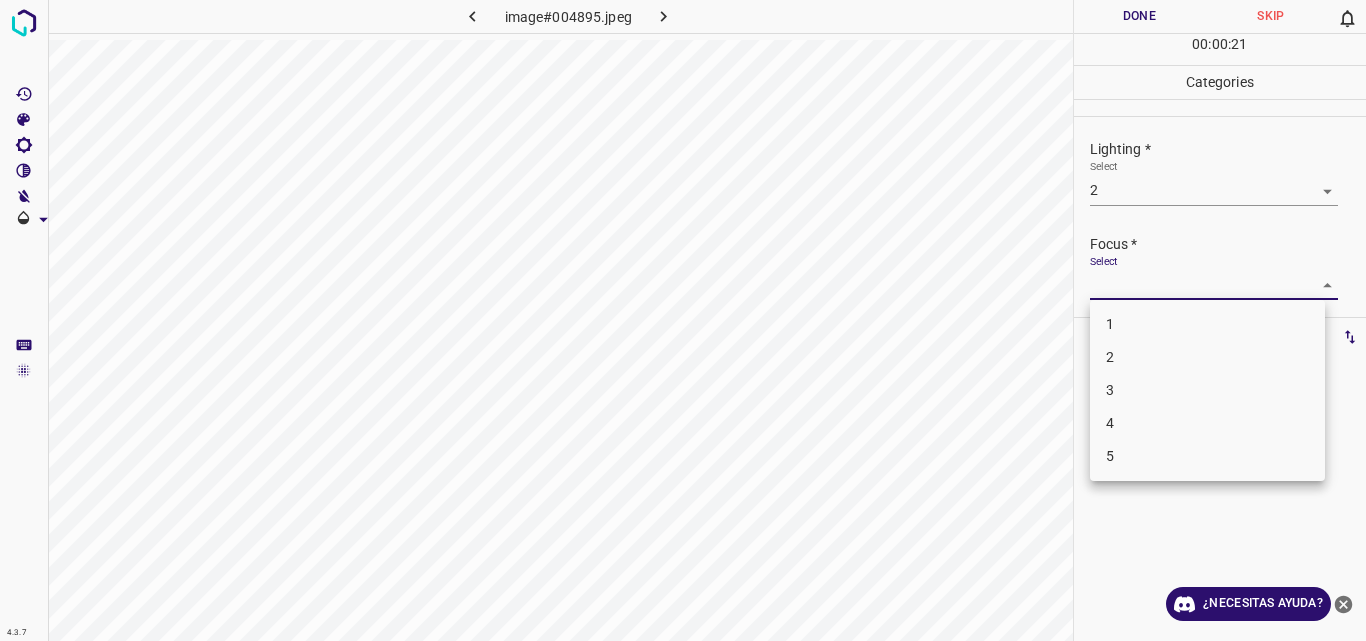 click on "4.3.7 image#004895.jpeg Done Skip 0 00   : 00   : 21   Categories Lighting *  Select 2 2 Focus *  Select ​ Overall *  Select ​ Labels   0 Categories 1 Lighting 2 Focus 3 Overall Tools Space Change between modes (Draw & Edit) I Auto labeling R Restore zoom M Zoom in N Zoom out Delete Delete selecte label Filters Z Restore filters X Saturation filter C Brightness filter V Contrast filter B Gray scale filter General O Download ¿Necesitas ayuda? Original text Rate this translation Your feedback will be used to help improve Google Translate - Texto - Esconder - Borrar 1 2 3 4 5" at bounding box center [683, 320] 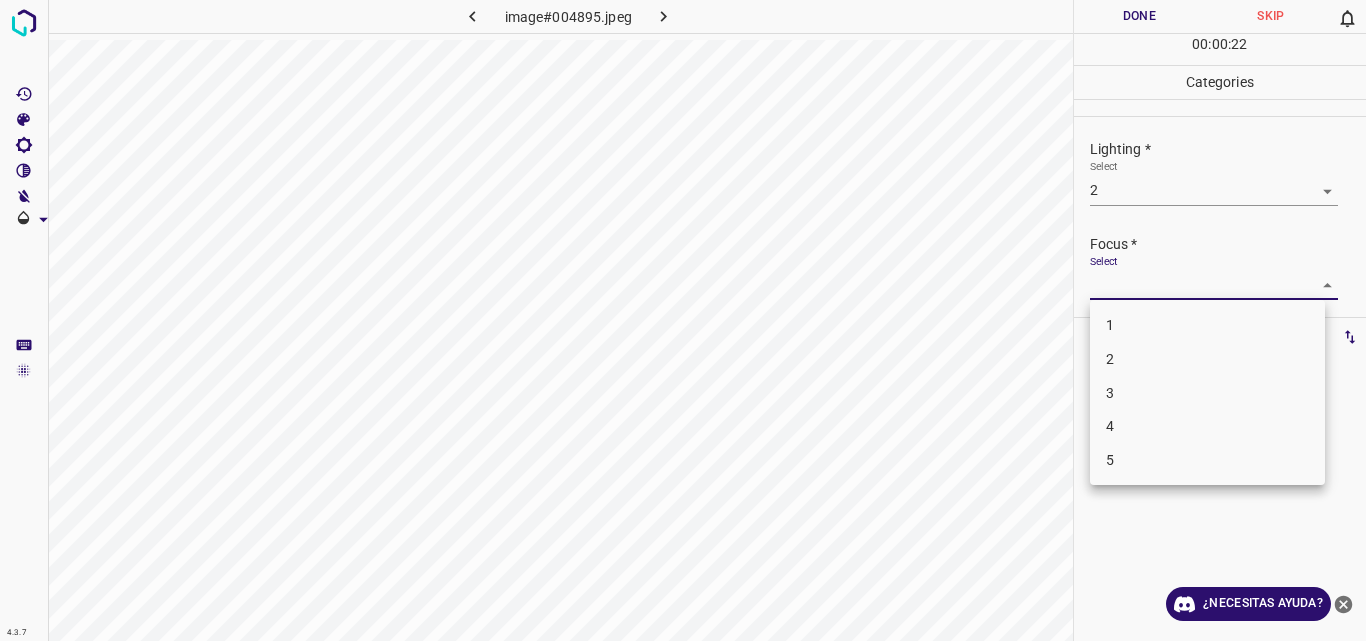 click on "2" at bounding box center [1207, 359] 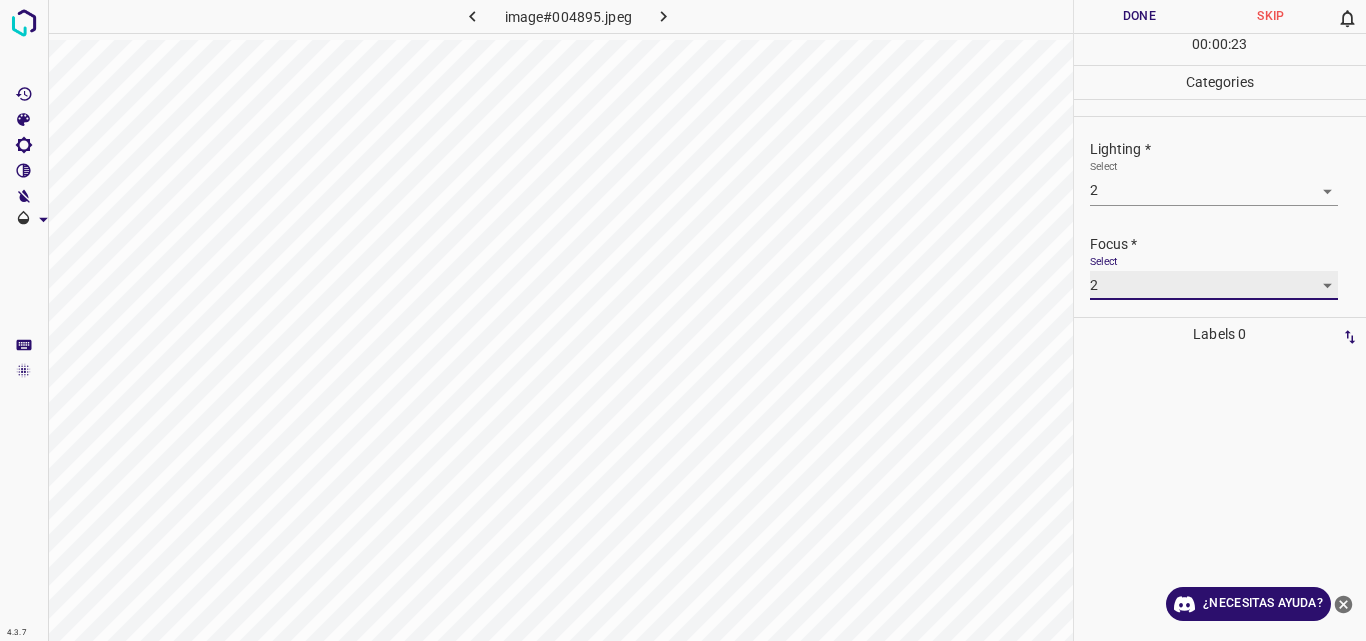 type on "2" 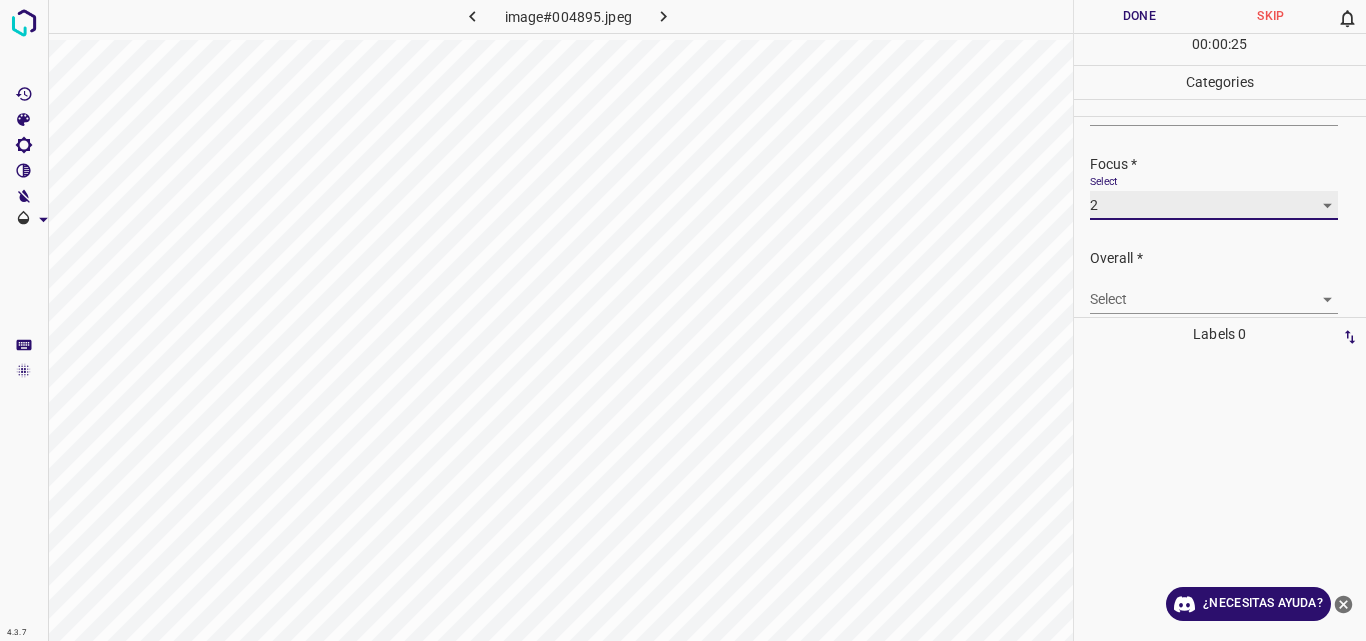 scroll, scrollTop: 98, scrollLeft: 0, axis: vertical 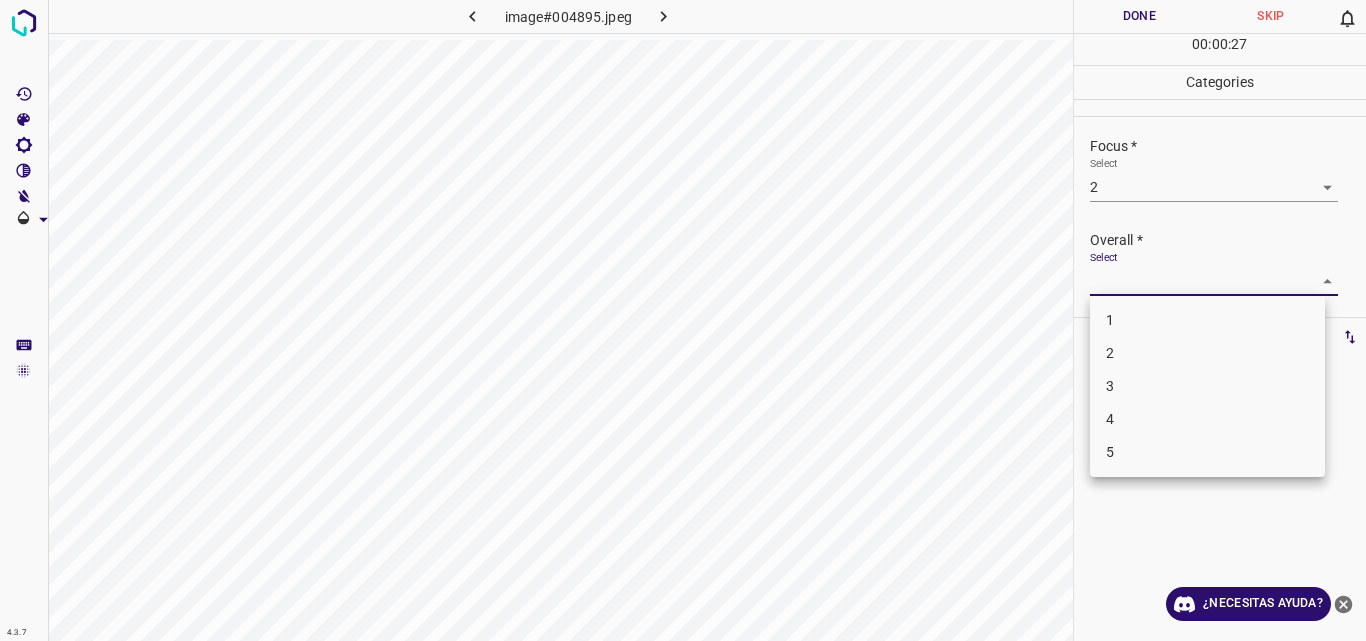 click on "4.3.7 image#004895.jpeg Done Skip 0 00   : 00   : 27   Categories Lighting *  Select 2 2 Focus *  Select 2 2 Overall *  Select ​ Labels   0 Categories 1 Lighting 2 Focus 3 Overall Tools Space Change between modes (Draw & Edit) I Auto labeling R Restore zoom M Zoom in N Zoom out Delete Delete selecte label Filters Z Restore filters X Saturation filter C Brightness filter V Contrast filter B Gray scale filter General O Download ¿Necesitas ayuda? Original text Rate this translation Your feedback will be used to help improve Google Translate - Texto - Esconder - Borrar 1 2 3 4 5" at bounding box center [683, 320] 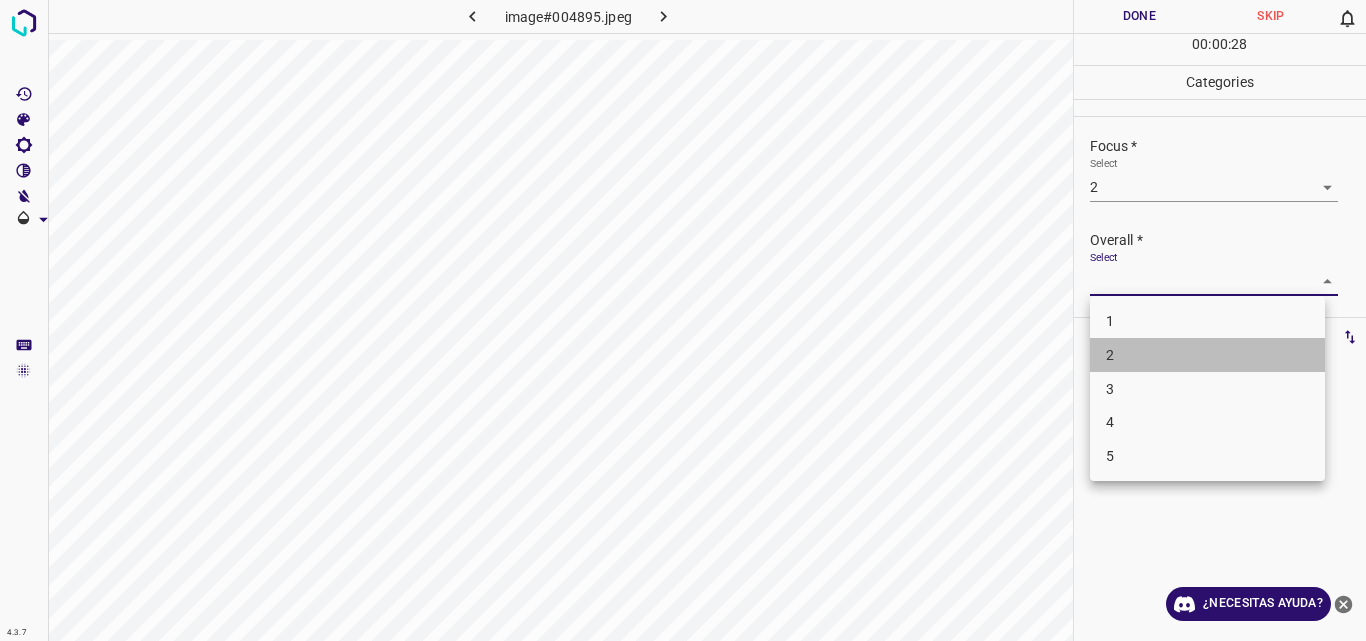 click on "2" at bounding box center (1207, 355) 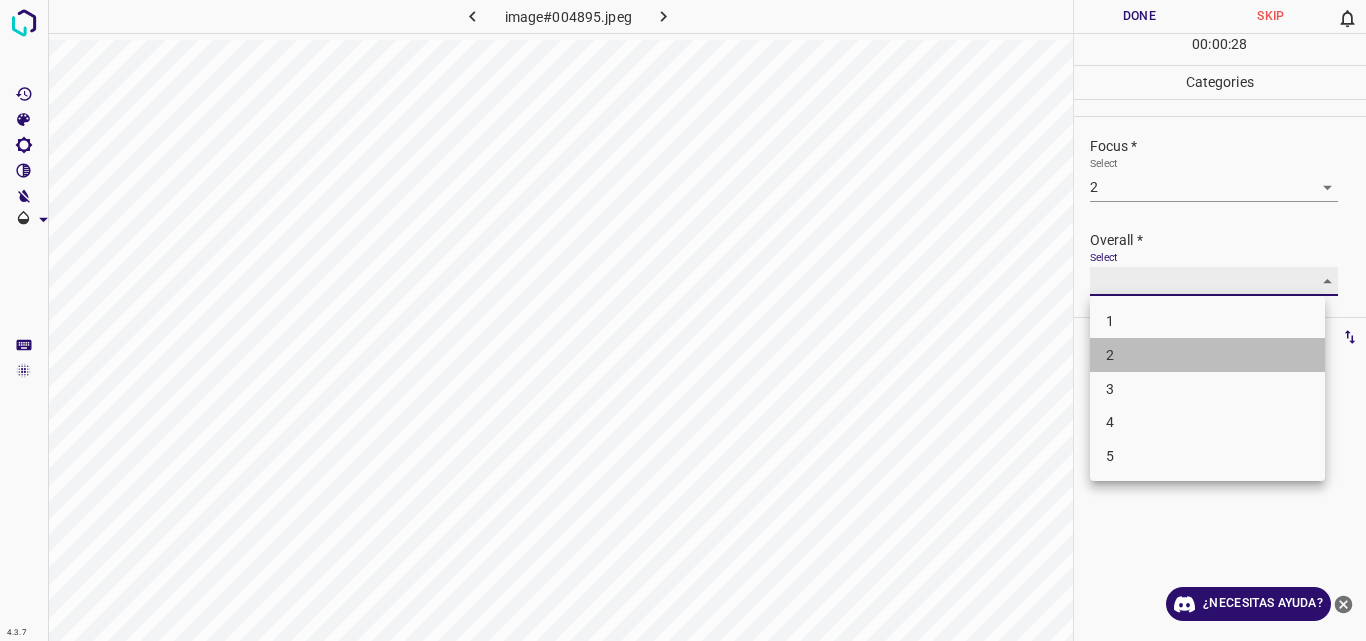 type on "2" 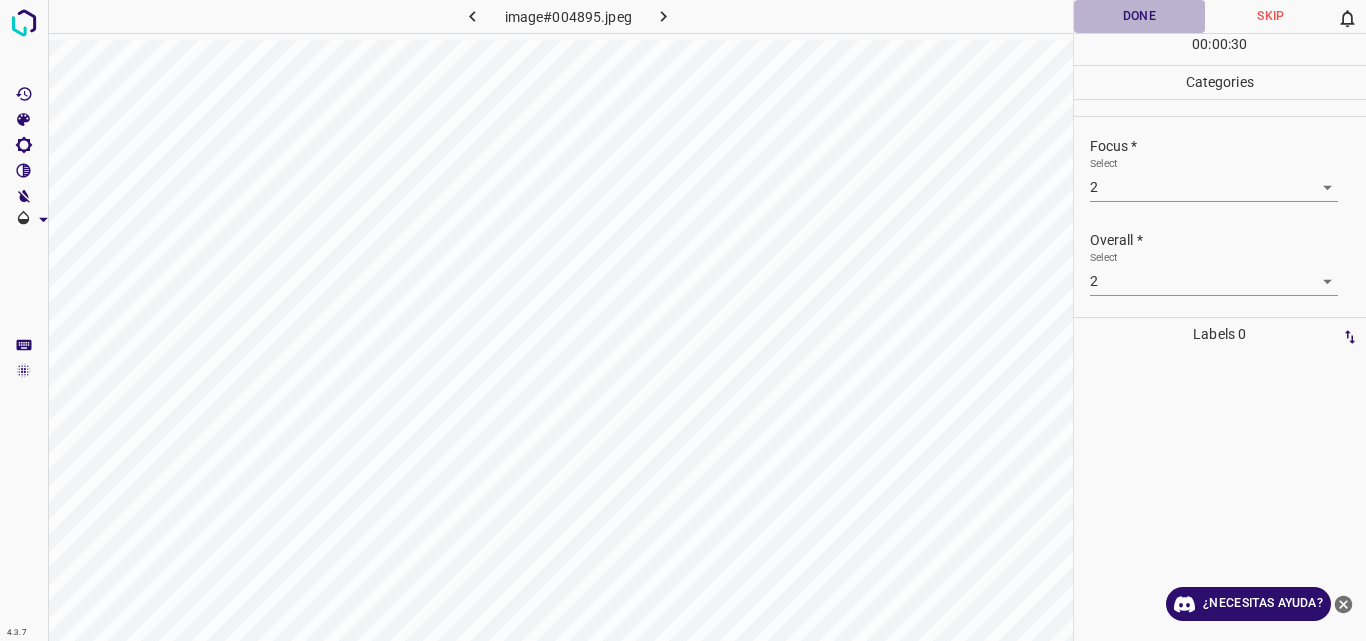 click on "Done" at bounding box center (1140, 16) 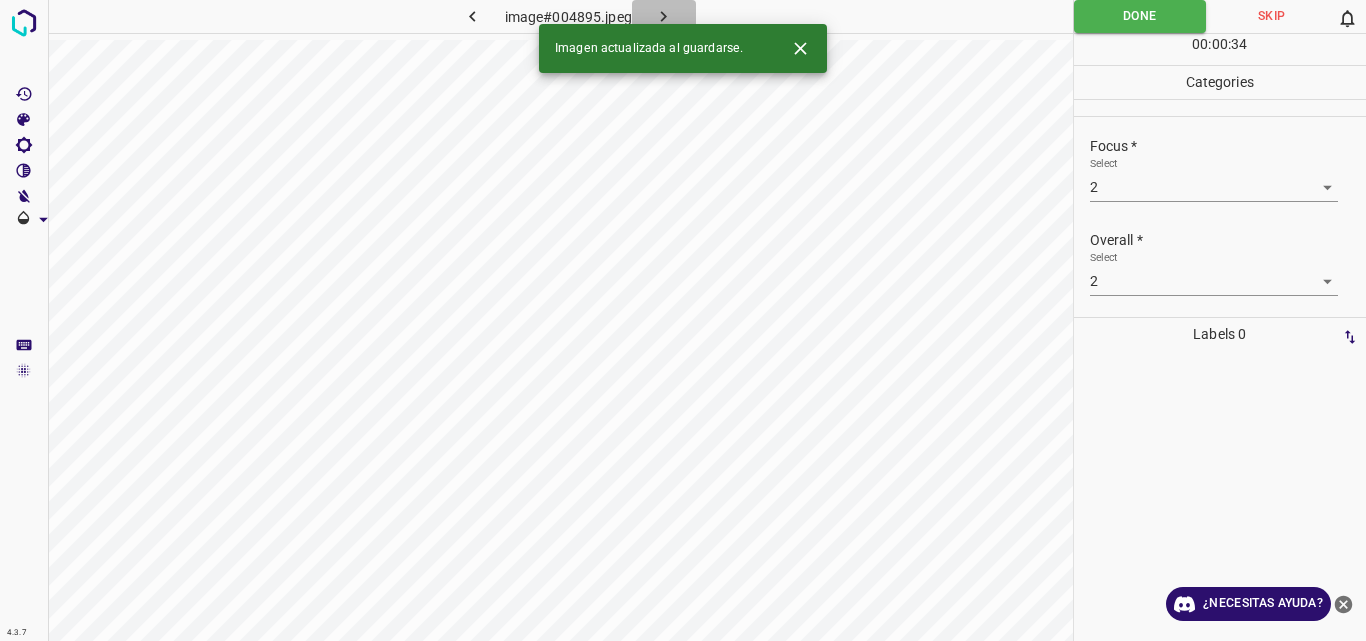 click 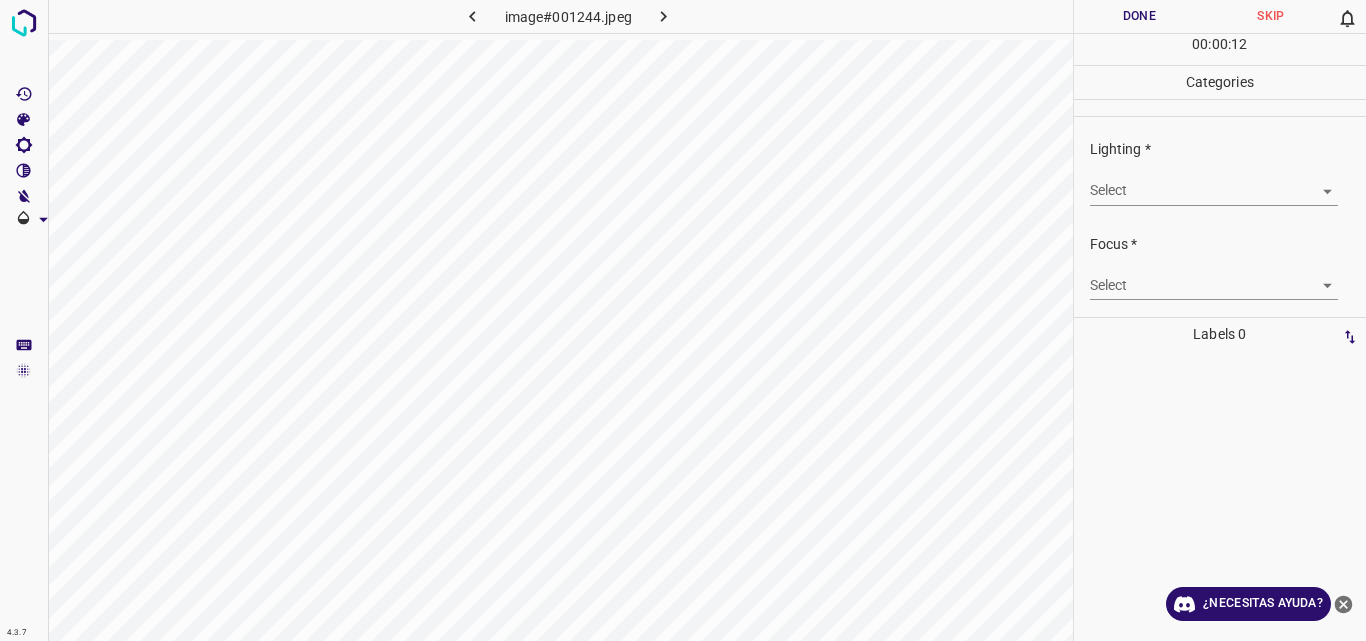click on "4.3.7 image#001244.jpeg Done Skip 0 00   : 00   : 12   Categories Lighting *  Select ​ Focus *  Select ​ Overall *  Select ​ Labels   0 Categories 1 Lighting 2 Focus 3 Overall Tools Space Change between modes (Draw & Edit) I Auto labeling R Restore zoom M Zoom in N Zoom out Delete Delete selecte label Filters Z Restore filters X Saturation filter C Brightness filter V Contrast filter B Gray scale filter General O Download ¿Necesitas ayuda? Original text Rate this translation Your feedback will be used to help improve Google Translate - Texto - Esconder - Borrar" at bounding box center (683, 320) 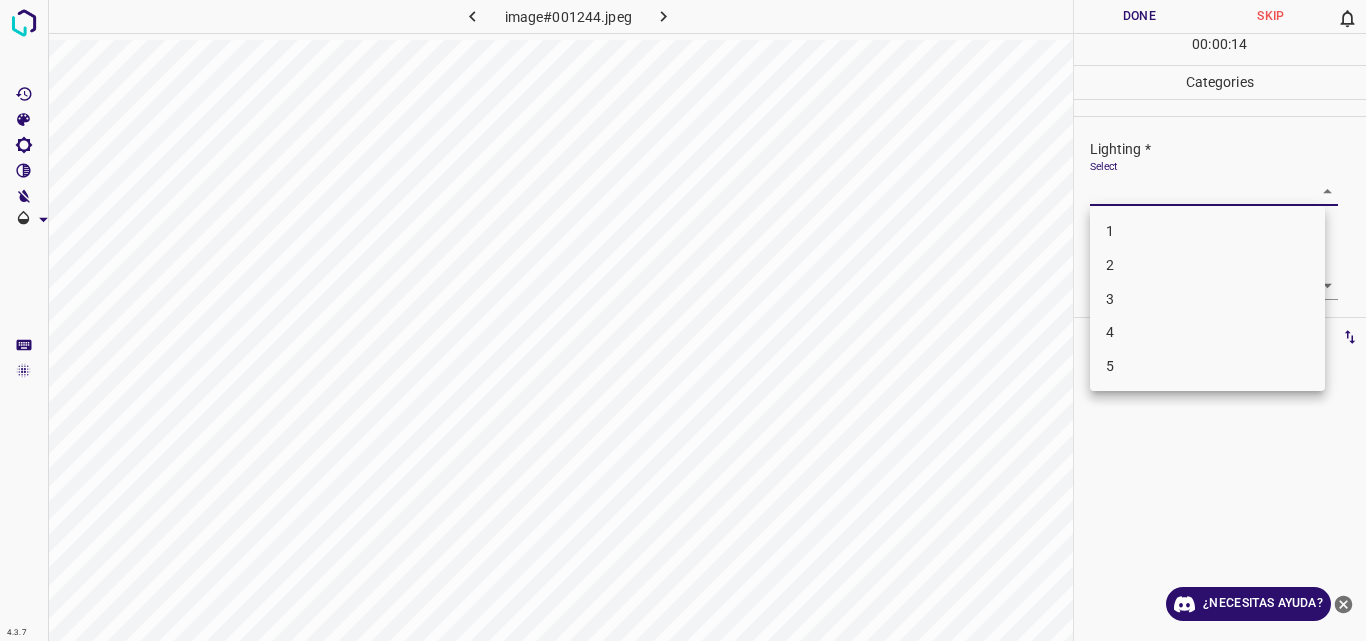 click on "3" at bounding box center (1207, 299) 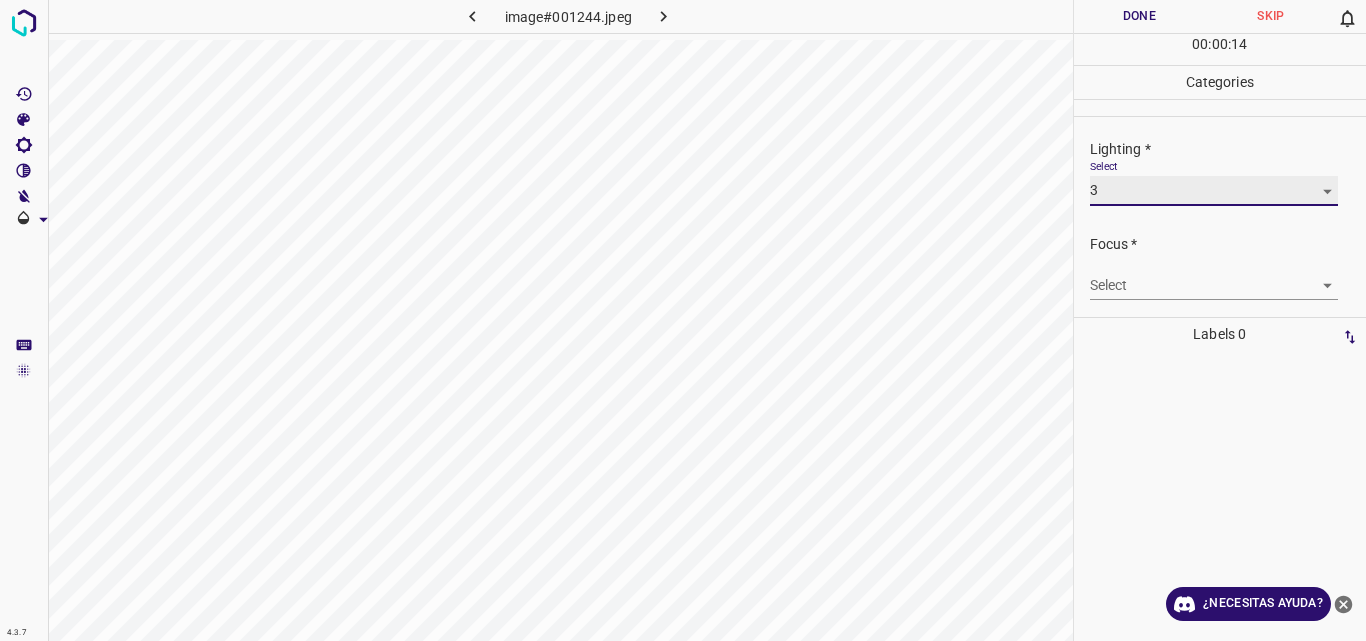 type on "3" 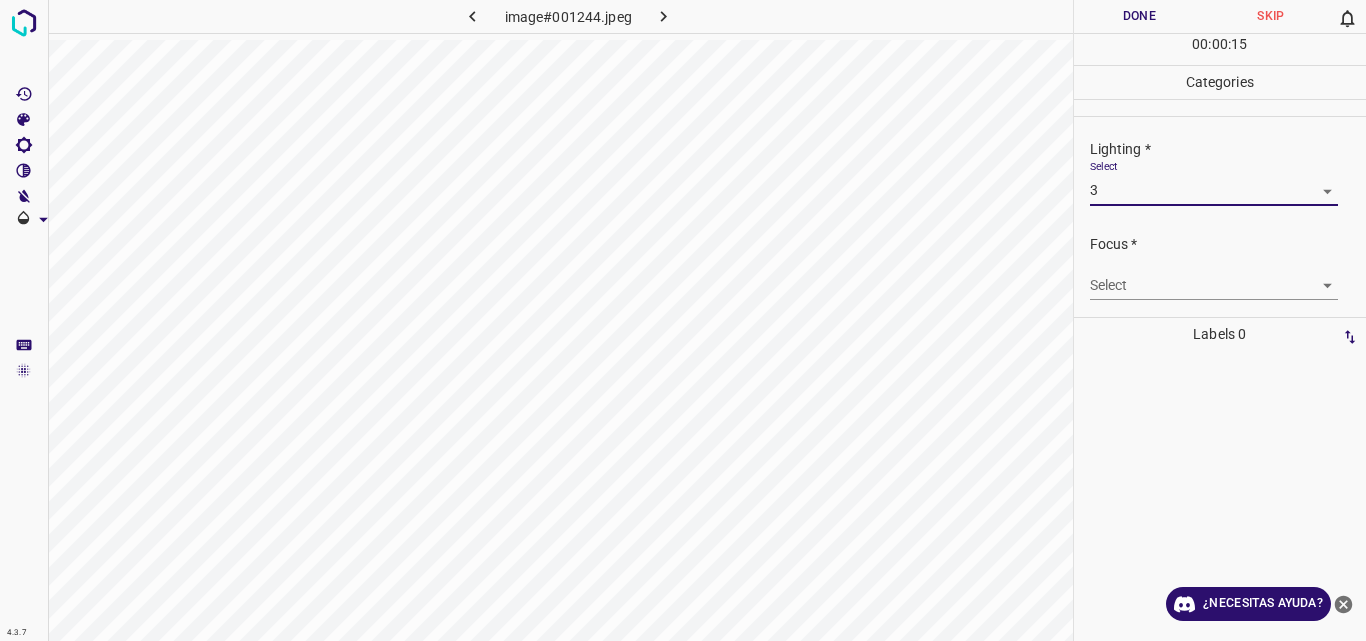 click on "4.3.7 image#001244.jpeg Done Skip 0 00   : 00   : 15   Categories Lighting *  Select 3 3 Focus *  Select ​ Overall *  Select ​ Labels   0 Categories 1 Lighting 2 Focus 3 Overall Tools Space Change between modes (Draw & Edit) I Auto labeling R Restore zoom M Zoom in N Zoom out Delete Delete selecte label Filters Z Restore filters X Saturation filter C Brightness filter V Contrast filter B Gray scale filter General O Download ¿Necesitas ayuda? Original text Rate this translation Your feedback will be used to help improve Google Translate - Texto - Esconder - Borrar" at bounding box center (683, 320) 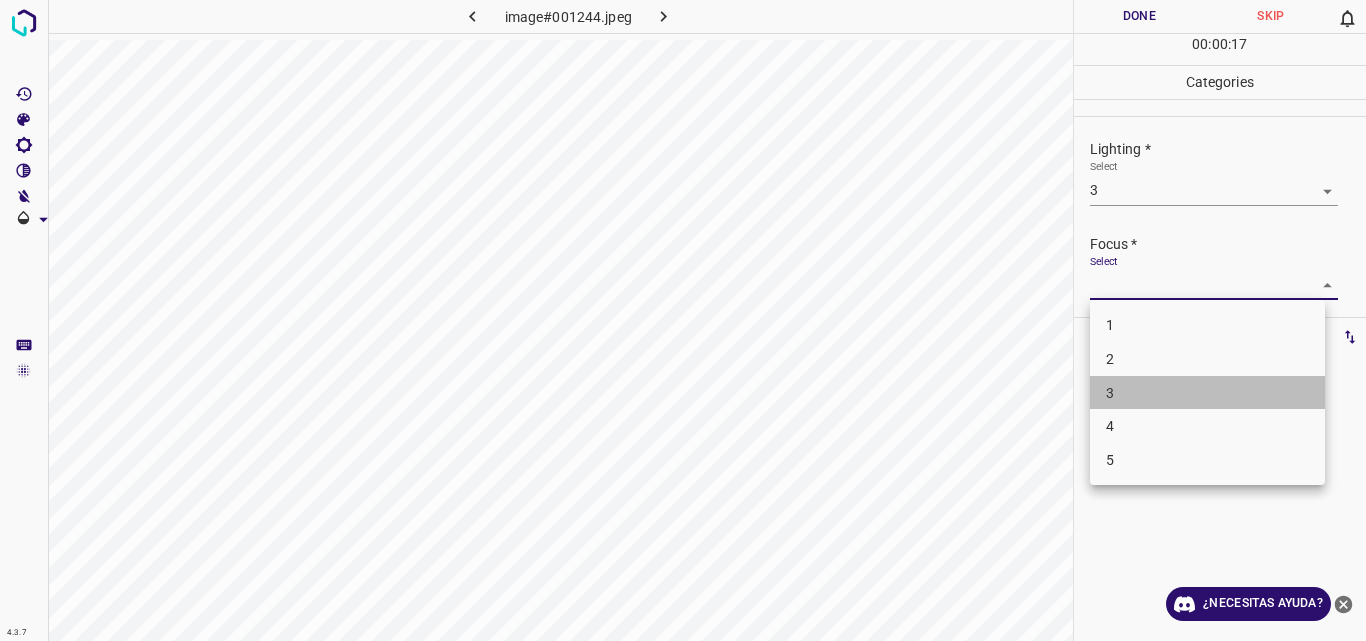 click on "3" at bounding box center [1207, 393] 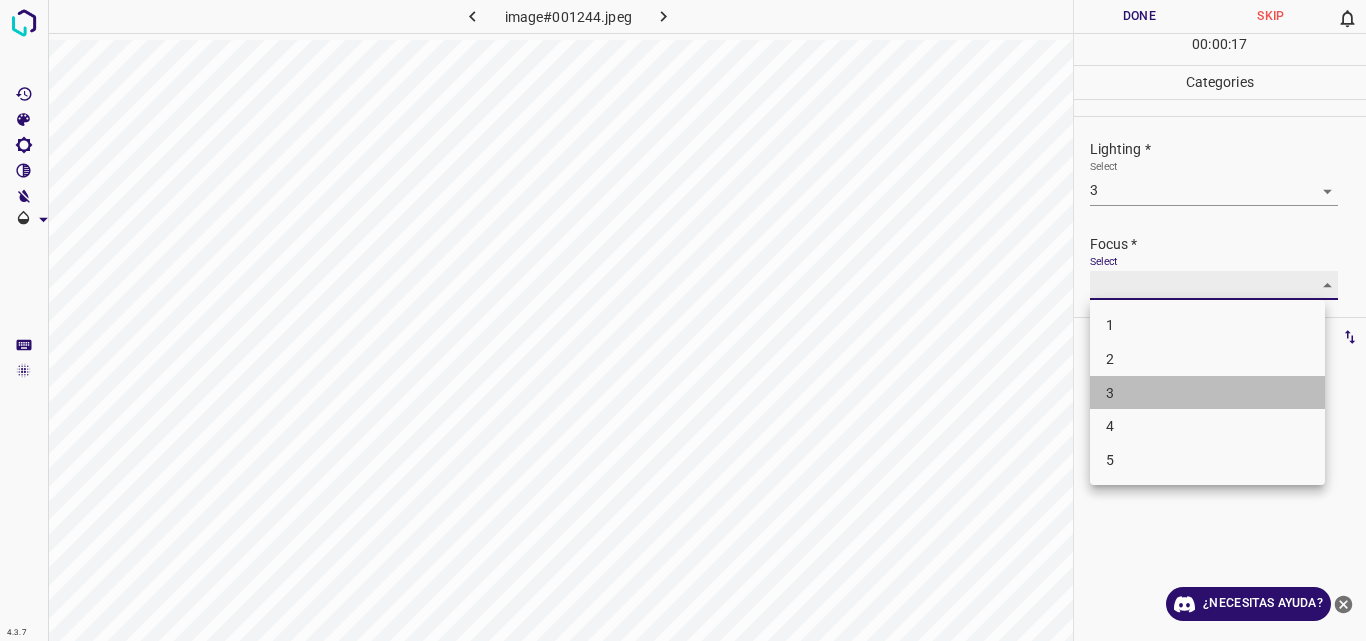 type on "3" 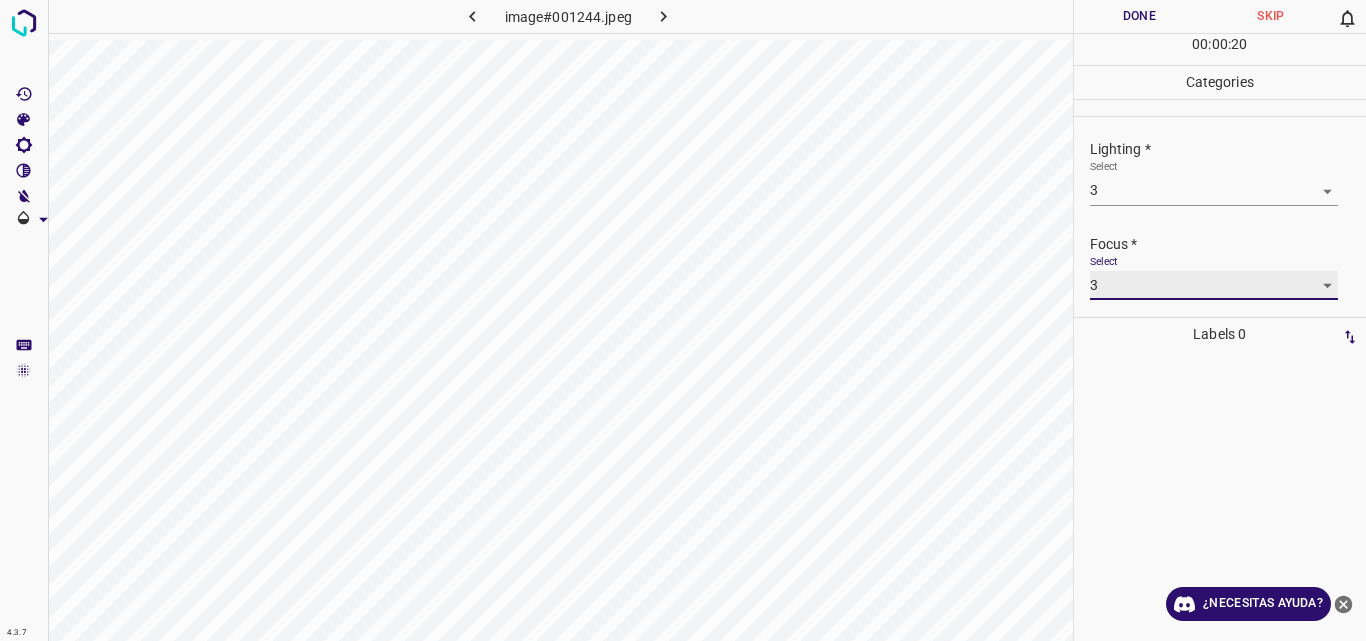 scroll, scrollTop: 94, scrollLeft: 0, axis: vertical 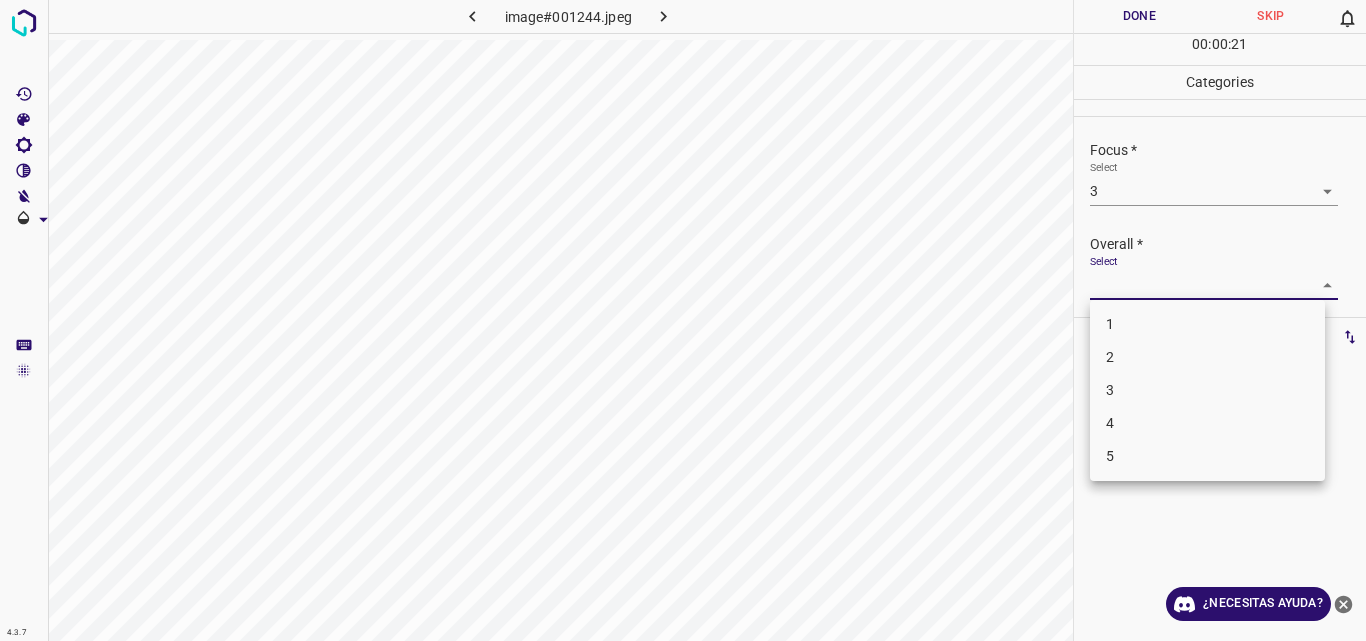 click on "4.3.7 image#001244.jpeg Done Skip 0 00   : 00   : 21   Categories Lighting *  Select 3 3 Focus *  Select 3 3 Overall *  Select ​ Labels   0 Categories 1 Lighting 2 Focus 3 Overall Tools Space Change between modes (Draw & Edit) I Auto labeling R Restore zoom M Zoom in N Zoom out Delete Delete selecte label Filters Z Restore filters X Saturation filter C Brightness filter V Contrast filter B Gray scale filter General O Download ¿Necesitas ayuda? Original text Rate this translation Your feedback will be used to help improve Google Translate - Texto - Esconder - Borrar 1 2 3 4 5" at bounding box center [683, 320] 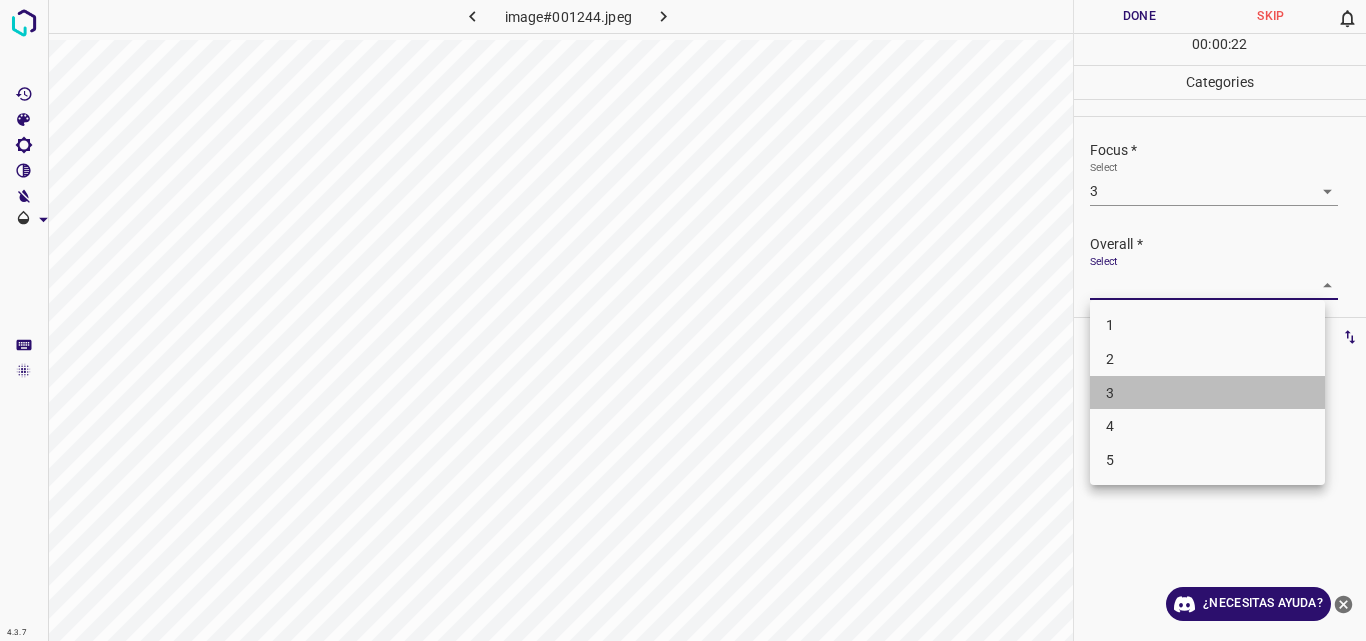 click on "3" at bounding box center [1207, 393] 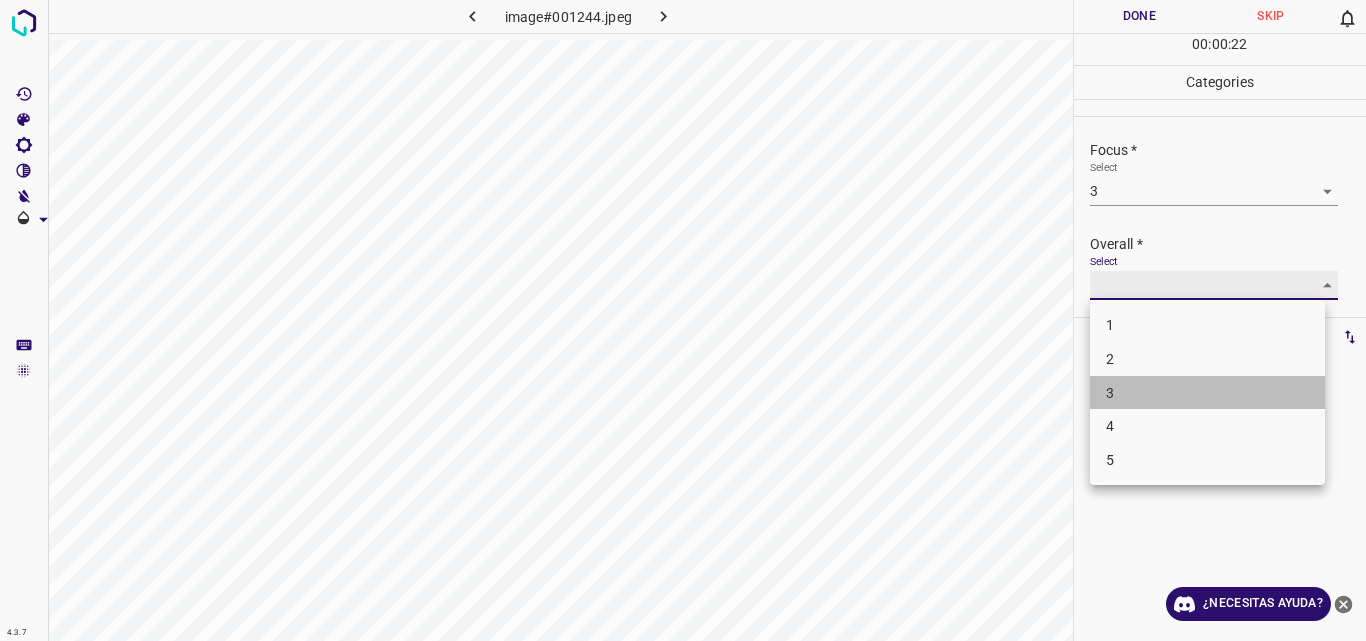 type on "3" 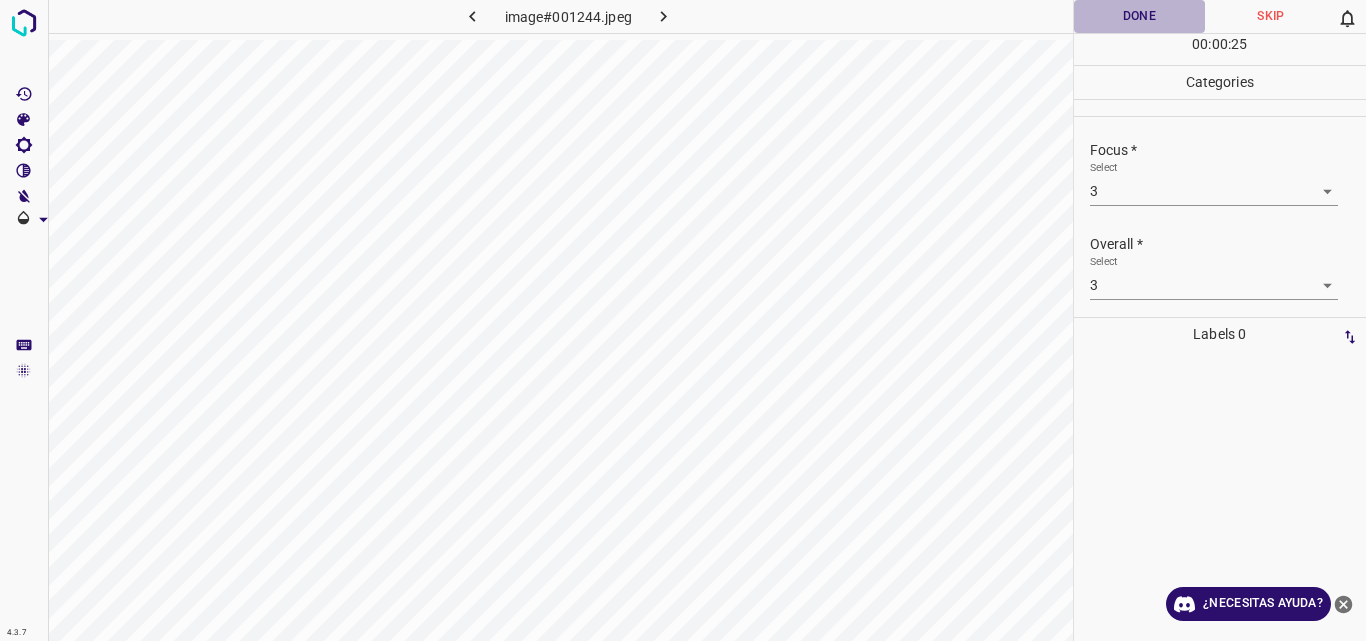 click on "Done" at bounding box center [1140, 16] 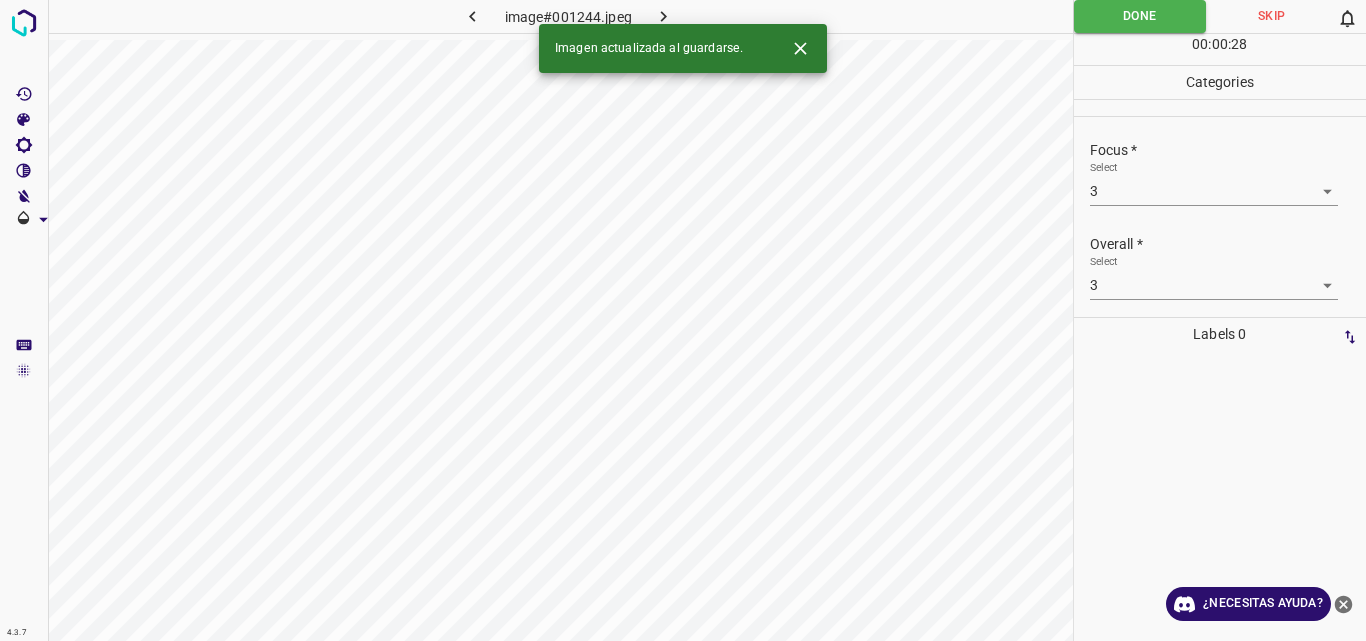 click 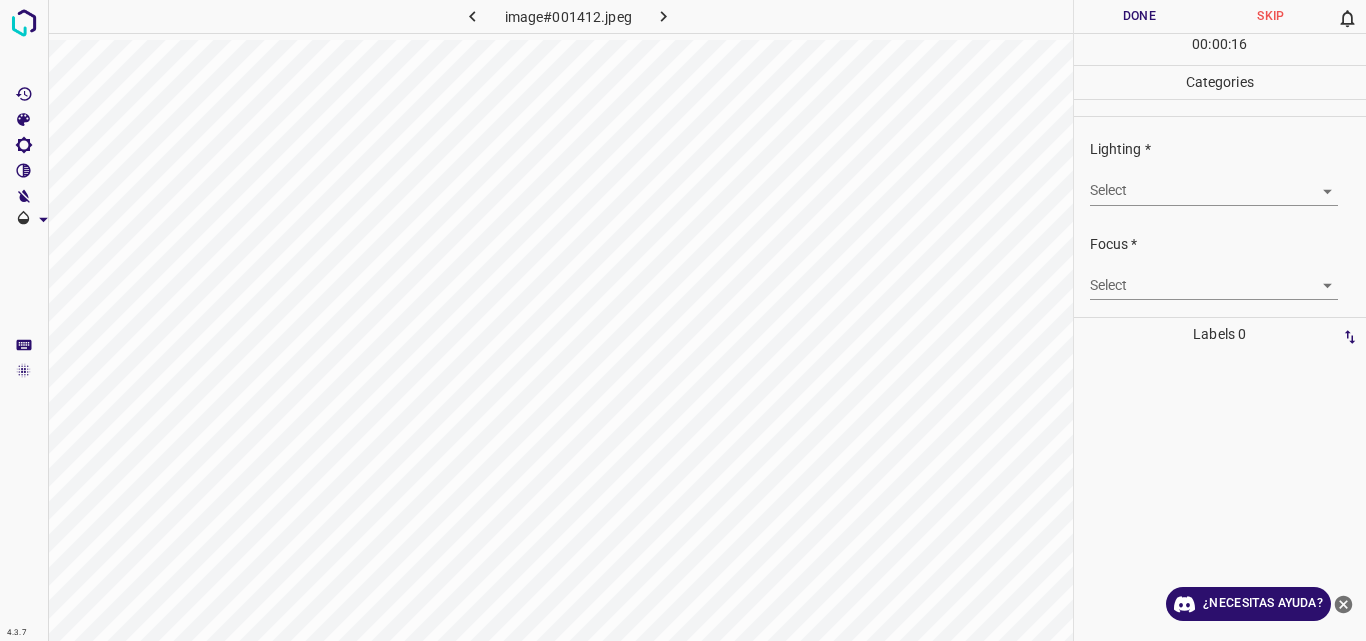 click on "4.3.7 image#001412.jpeg Done Skip 0 00   : 00   : 16   Categories Lighting *  Select ​ Focus *  Select ​ Overall *  Select ​ Labels   0 Categories 1 Lighting 2 Focus 3 Overall Tools Space Change between modes (Draw & Edit) I Auto labeling R Restore zoom M Zoom in N Zoom out Delete Delete selecte label Filters Z Restore filters X Saturation filter C Brightness filter V Contrast filter B Gray scale filter General O Download ¿Necesitas ayuda? Original text Rate this translation Your feedback will be used to help improve Google Translate - Texto - Esconder - Borrar" at bounding box center [683, 320] 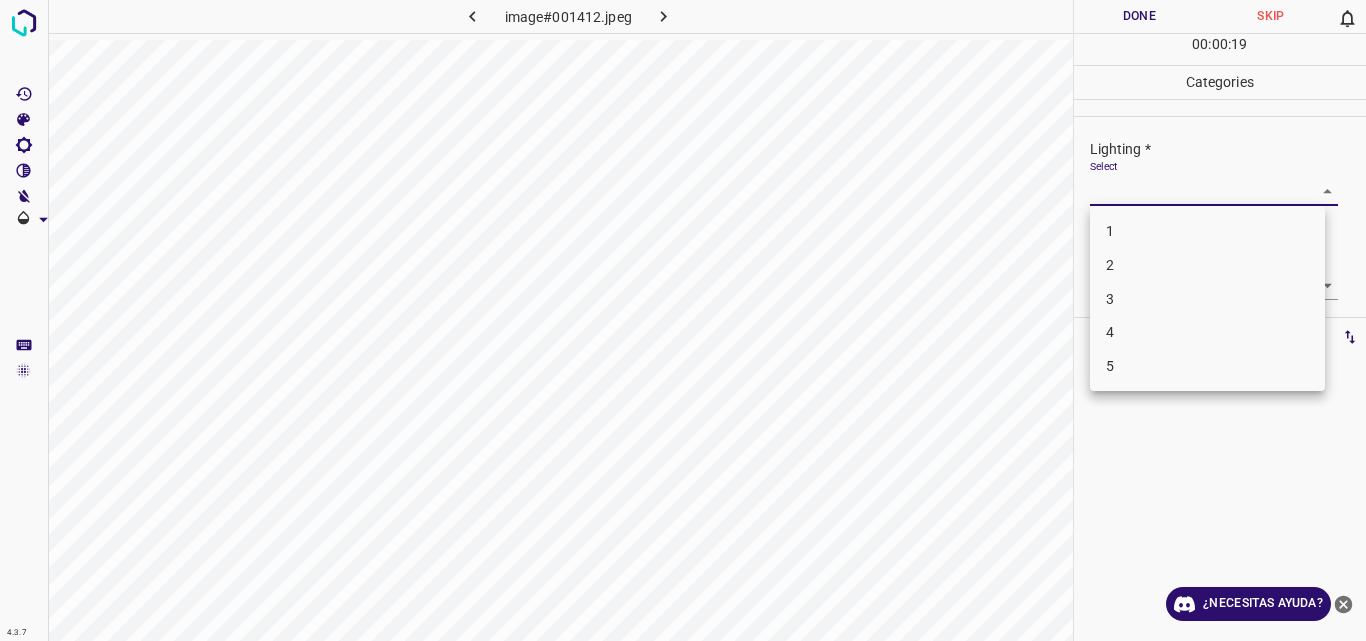 click on "4" at bounding box center [1207, 332] 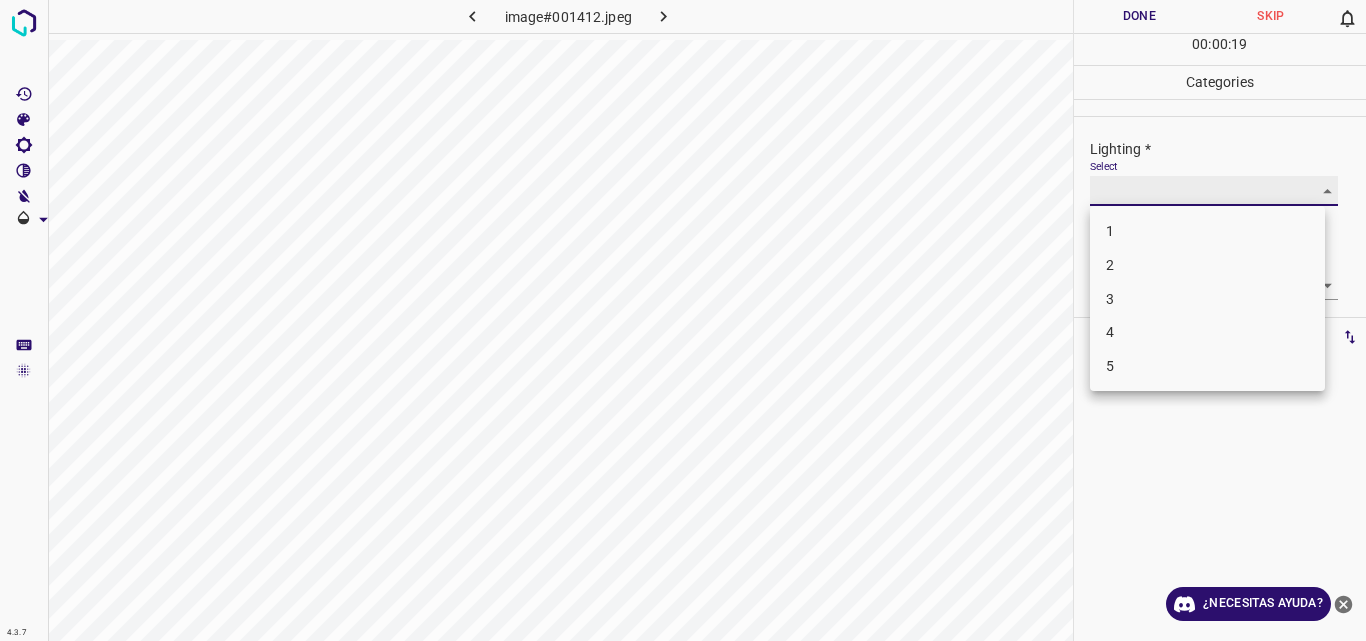 type on "4" 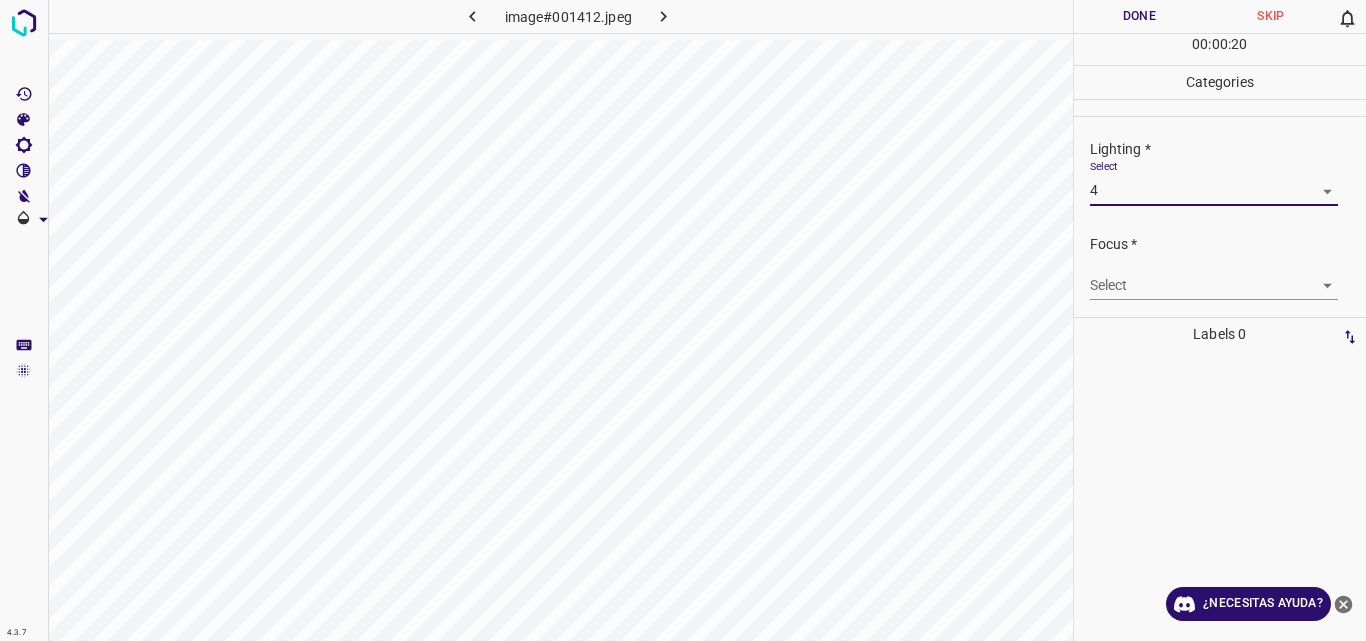 click on "4.3.7 image#001412.jpeg Done Skip 0 00   : 00   : 20   Categories Lighting *  Select 4 4 Focus *  Select ​ Overall *  Select ​ Labels   0 Categories 1 Lighting 2 Focus 3 Overall Tools Space Change between modes (Draw & Edit) I Auto labeling R Restore zoom M Zoom in N Zoom out Delete Delete selecte label Filters Z Restore filters X Saturation filter C Brightness filter V Contrast filter B Gray scale filter General O Download ¿Necesitas ayuda? Original text Rate this translation Your feedback will be used to help improve Google Translate - Texto - Esconder - Borrar" at bounding box center (683, 320) 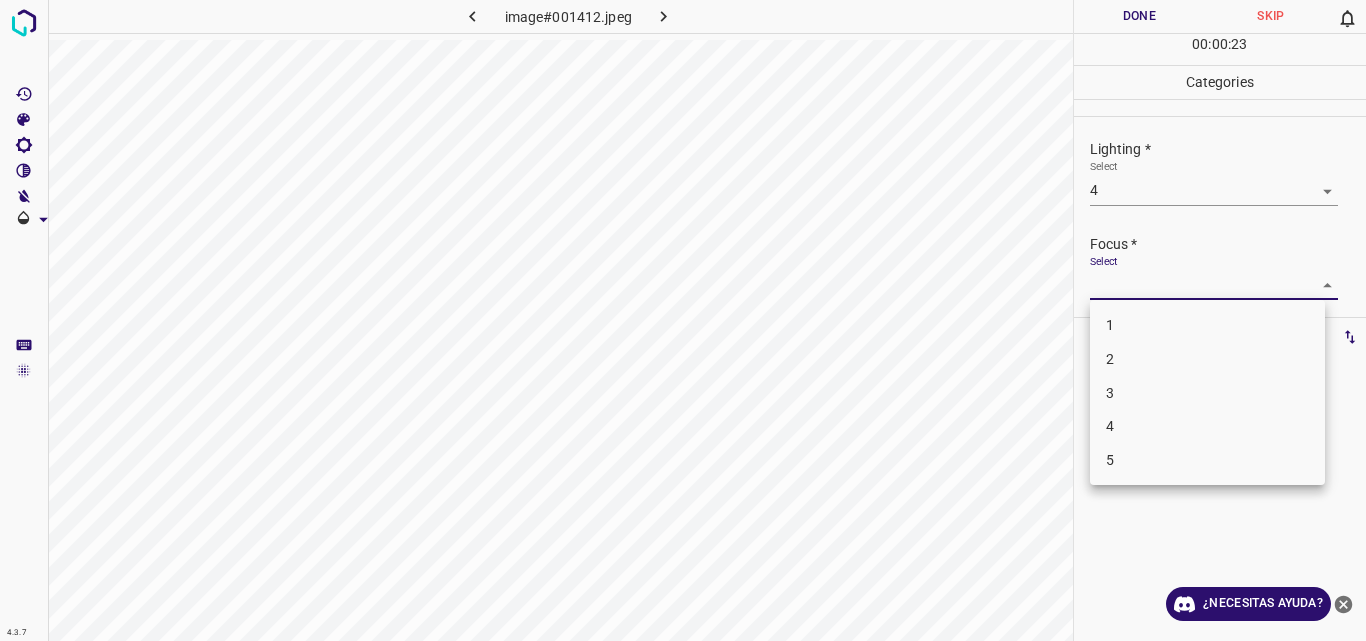 click on "4" at bounding box center (1207, 426) 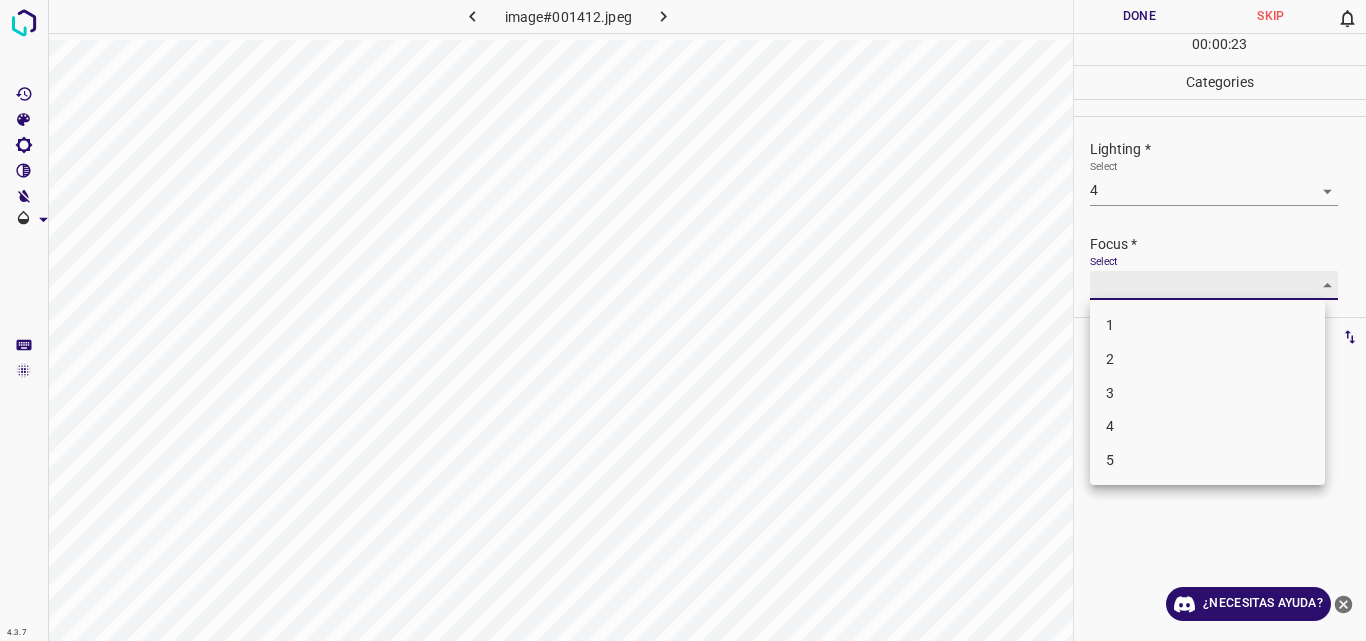 type on "4" 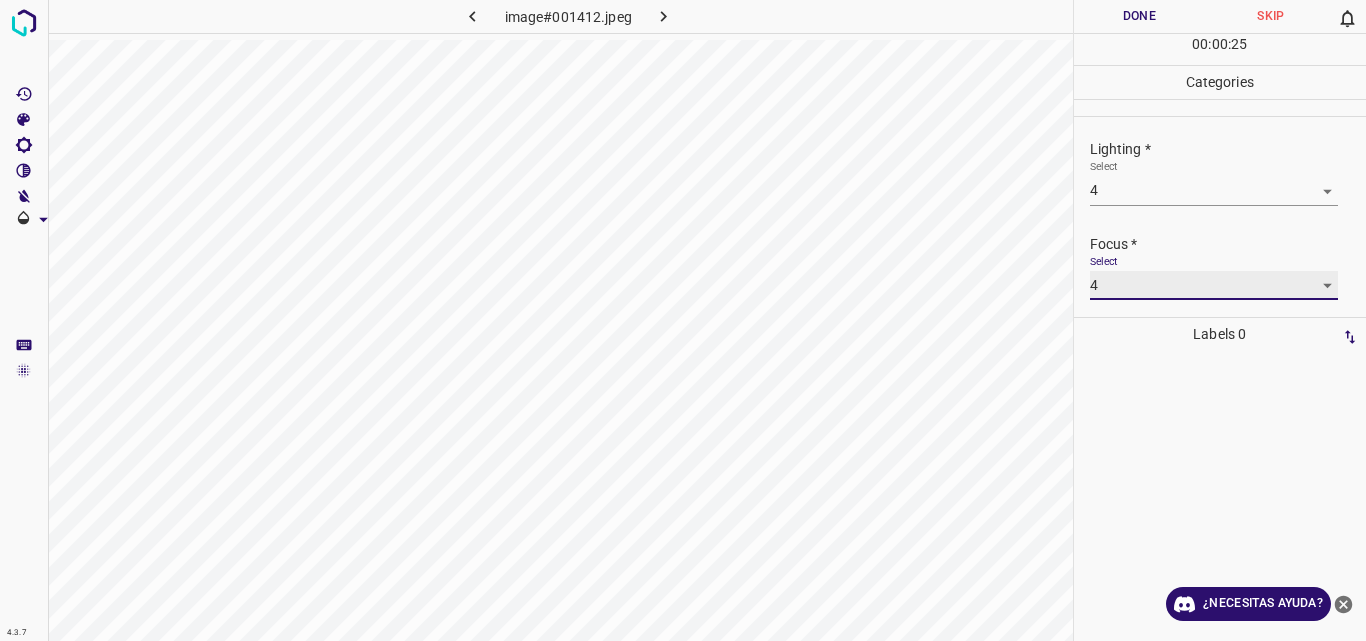 scroll, scrollTop: 98, scrollLeft: 0, axis: vertical 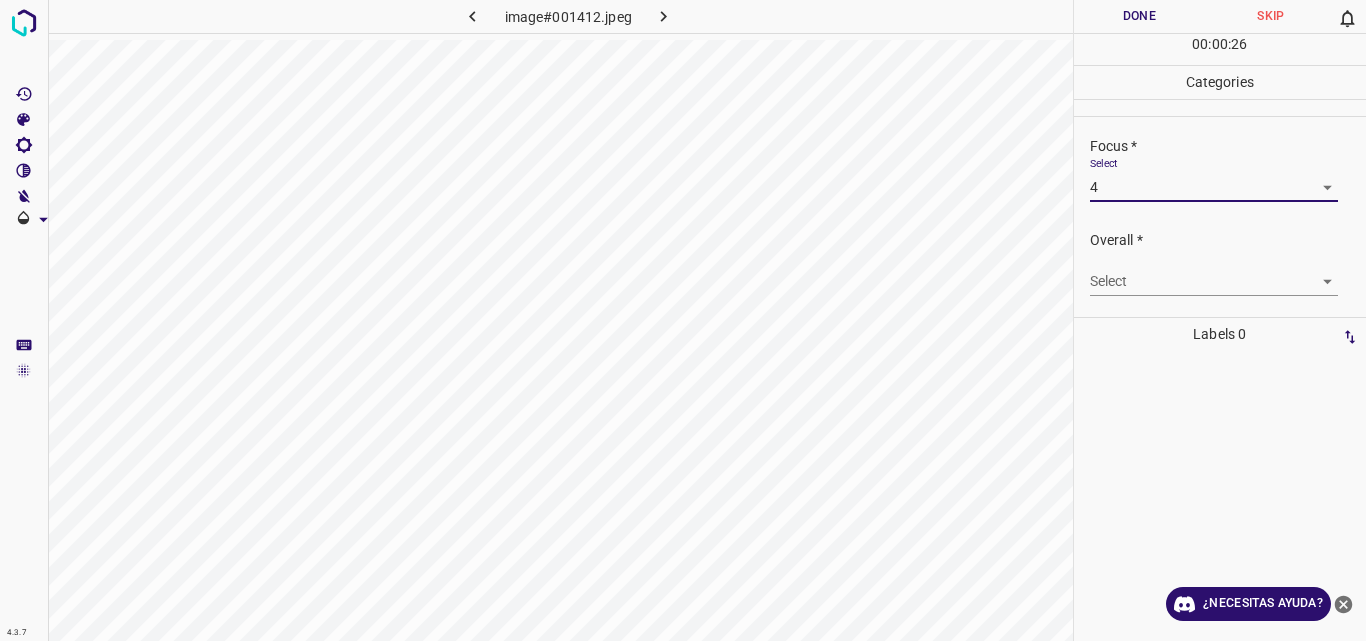 click on "4.3.7 image#001412.jpeg Done Skip 0 00   : 00   : 26   Categories Lighting *  Select 4 4 Focus *  Select 4 4 Overall *  Select ​ Labels   0 Categories 1 Lighting 2 Focus 3 Overall Tools Space Change between modes (Draw & Edit) I Auto labeling R Restore zoom M Zoom in N Zoom out Delete Delete selecte label Filters Z Restore filters X Saturation filter C Brightness filter V Contrast filter B Gray scale filter General O Download ¿Necesitas ayuda? Original text Rate this translation Your feedback will be used to help improve Google Translate - Texto - Esconder - Borrar" at bounding box center [683, 320] 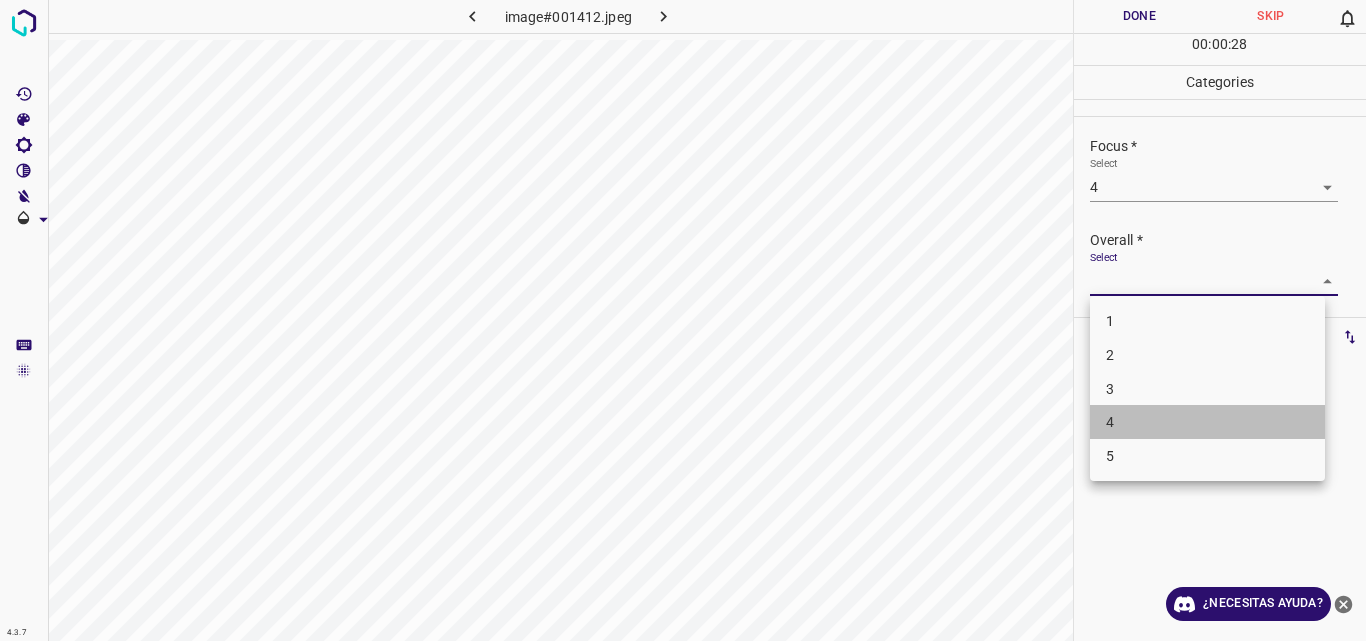 click on "4" at bounding box center (1207, 422) 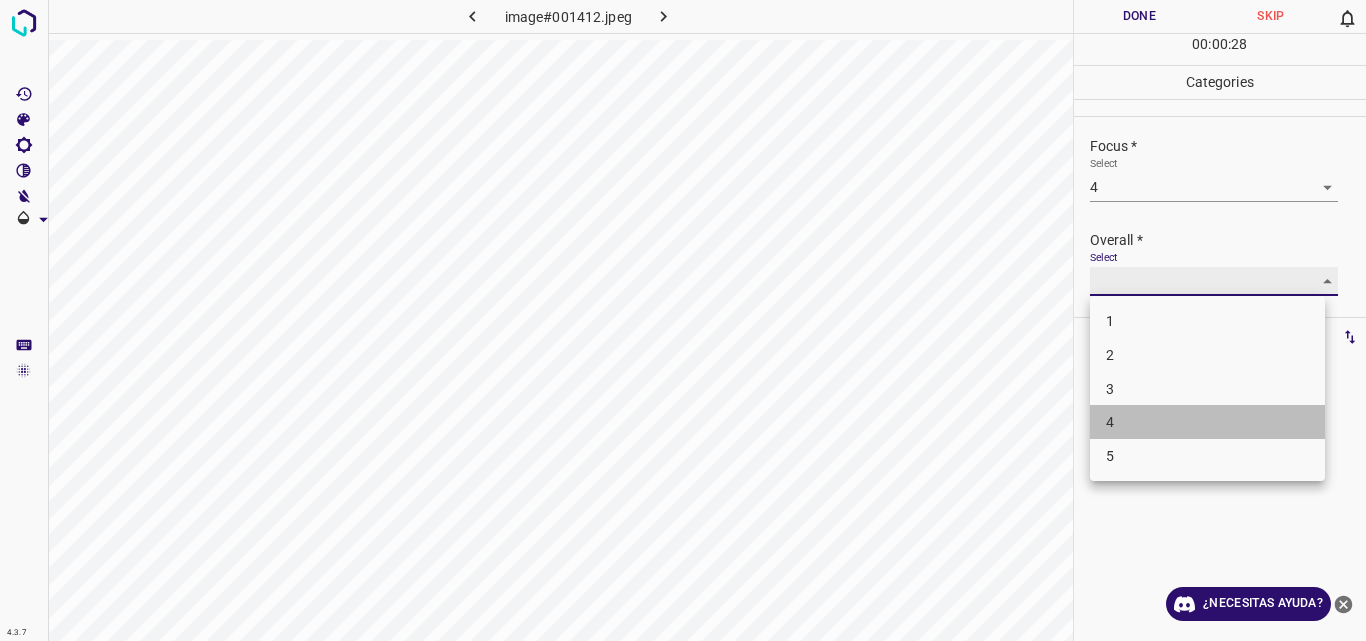 type on "4" 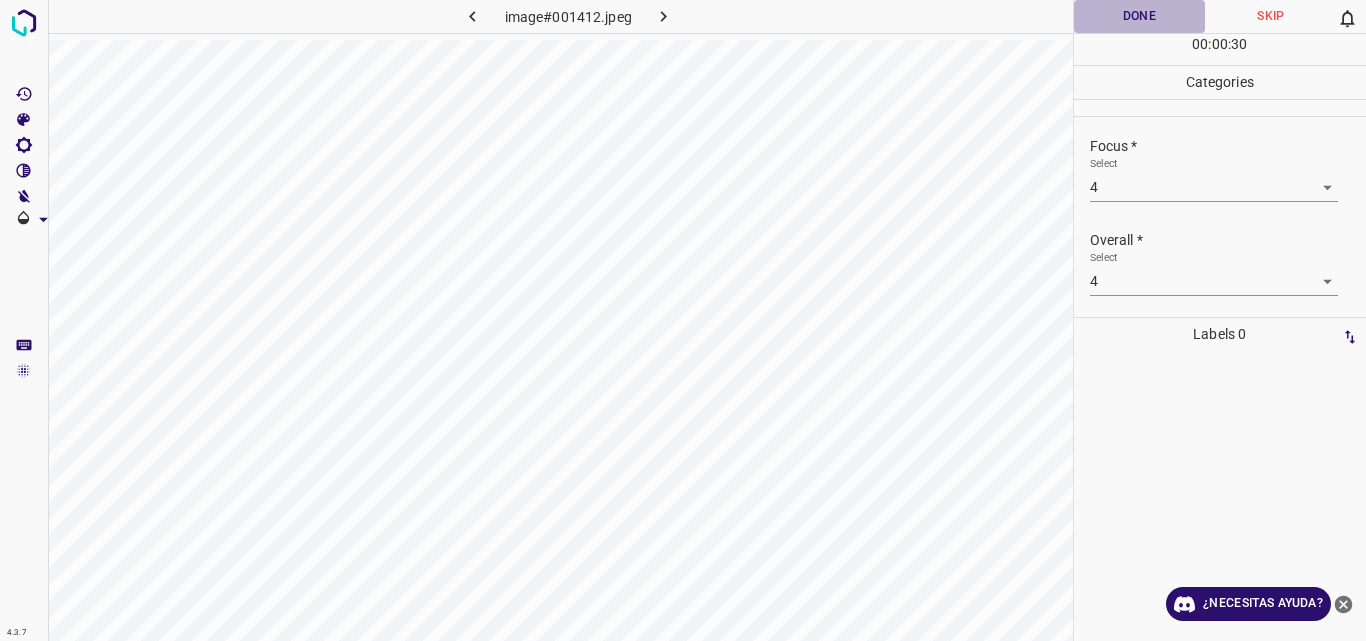 click on "Done" at bounding box center [1140, 16] 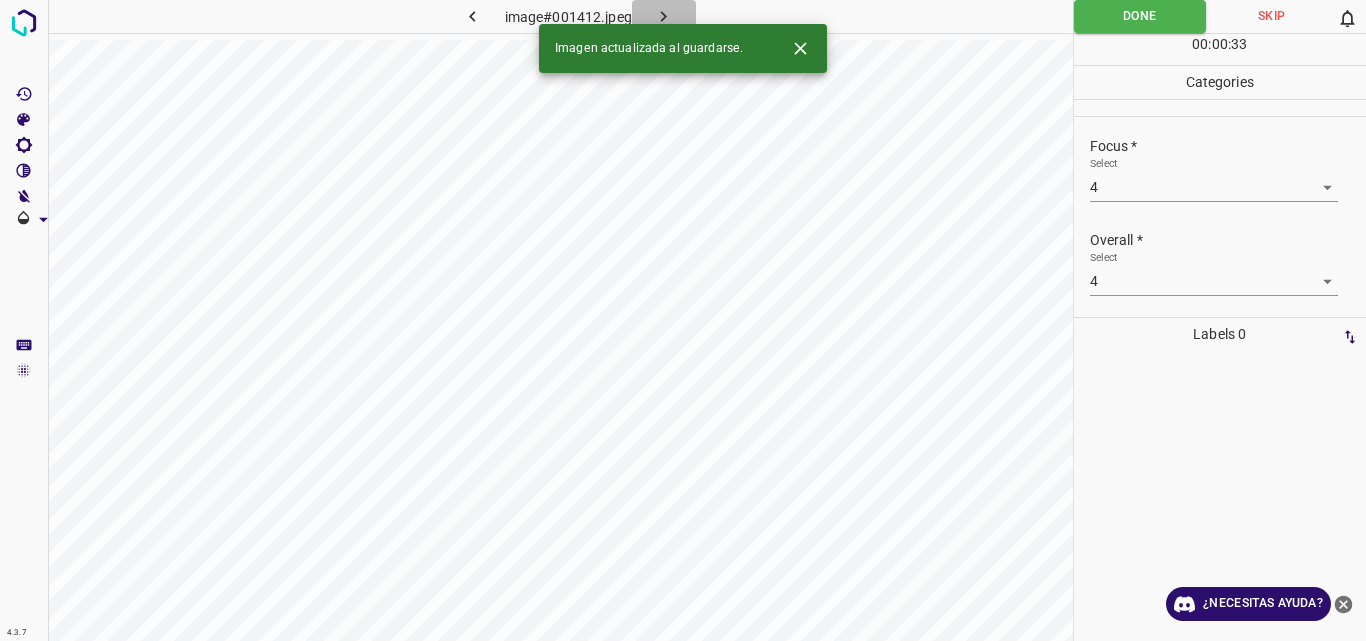 click 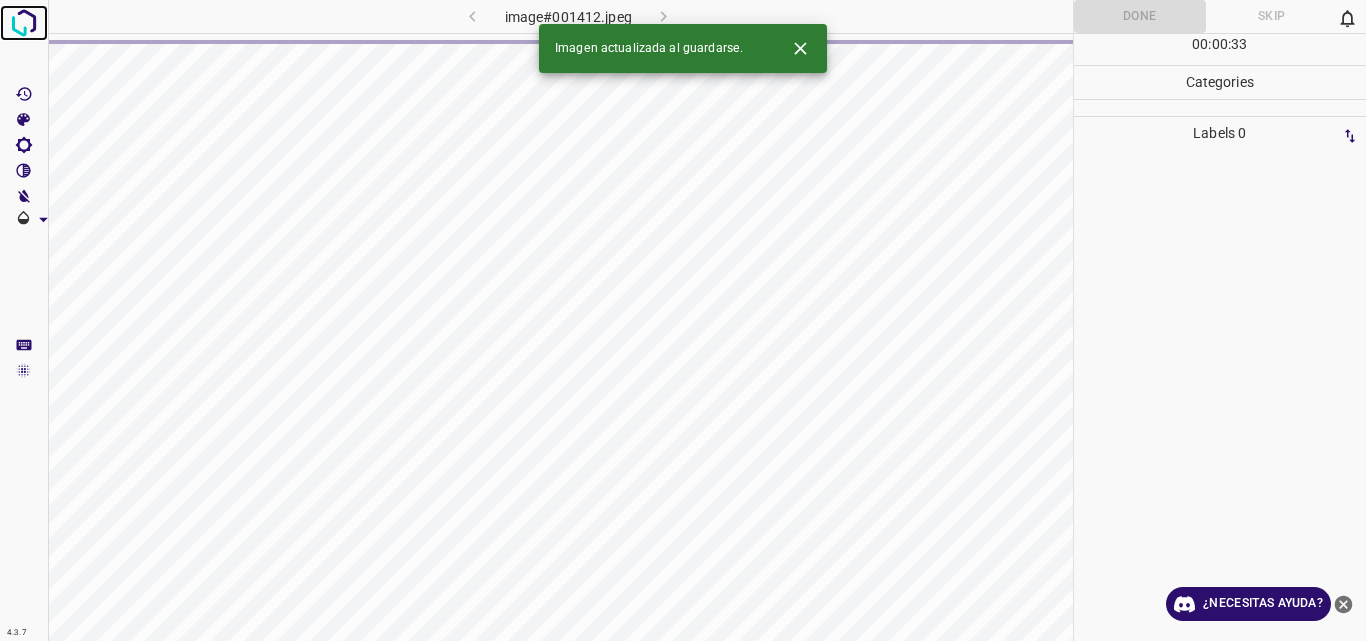 click at bounding box center [24, 23] 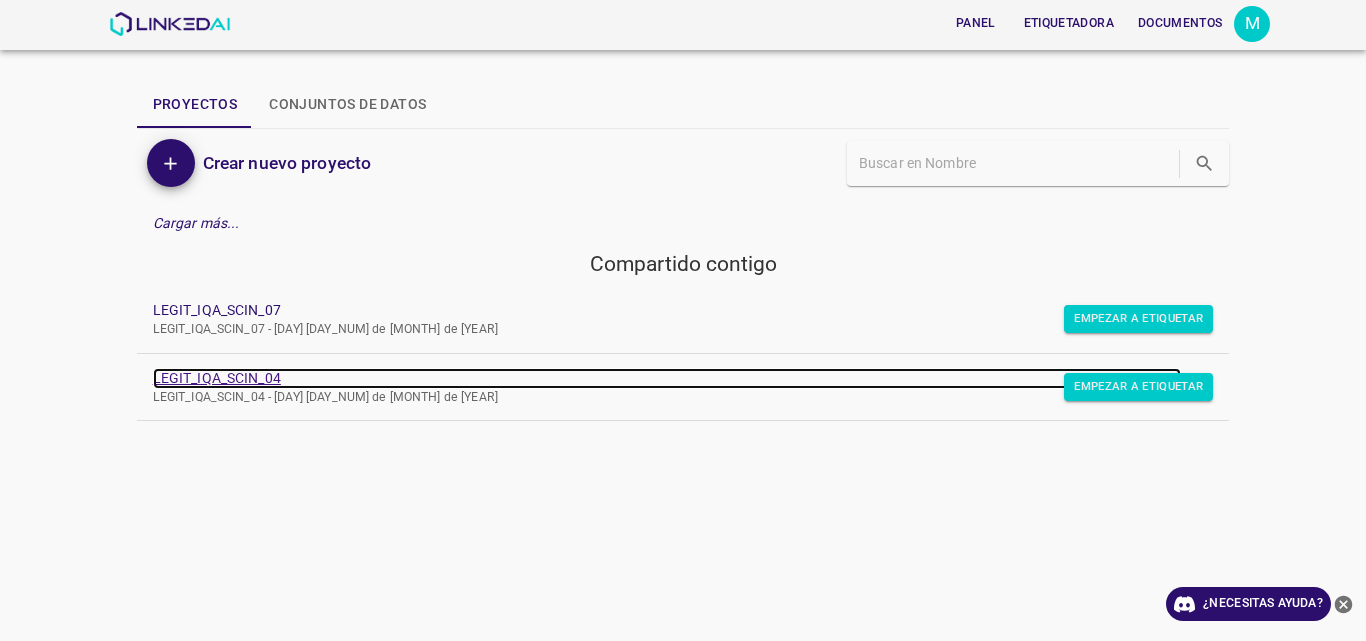 click on "LEGIT_IQA_SCIN_04" at bounding box center (217, 378) 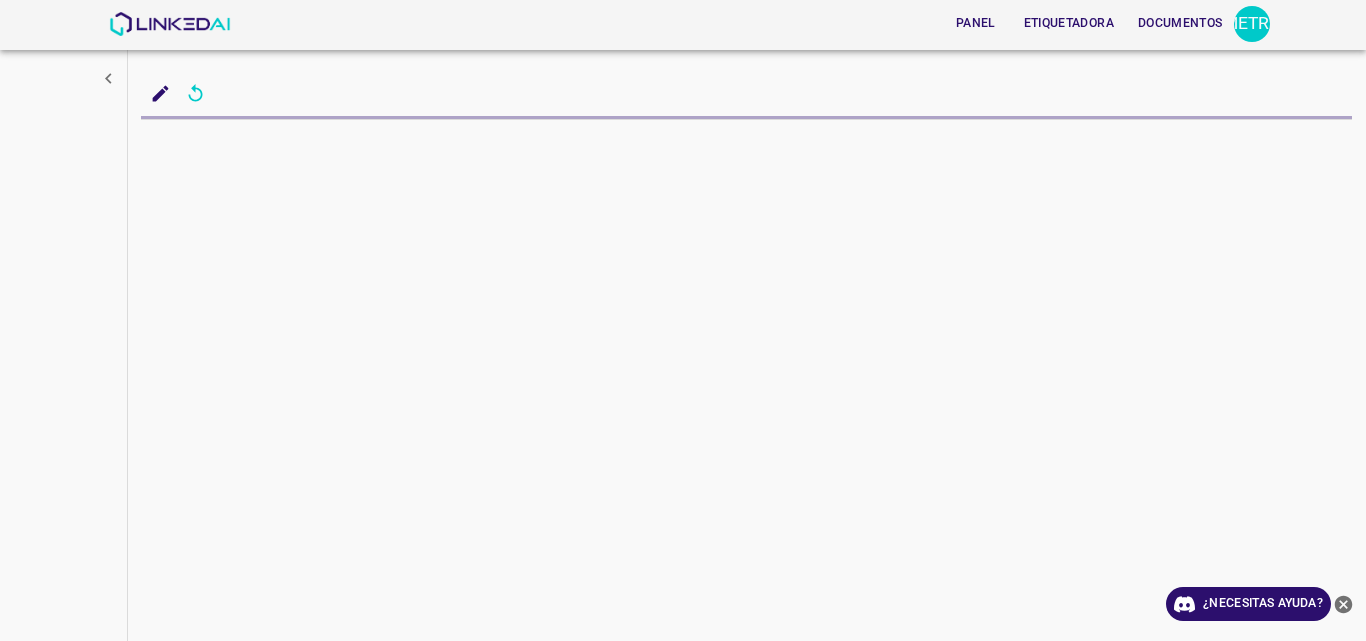 scroll, scrollTop: 0, scrollLeft: 0, axis: both 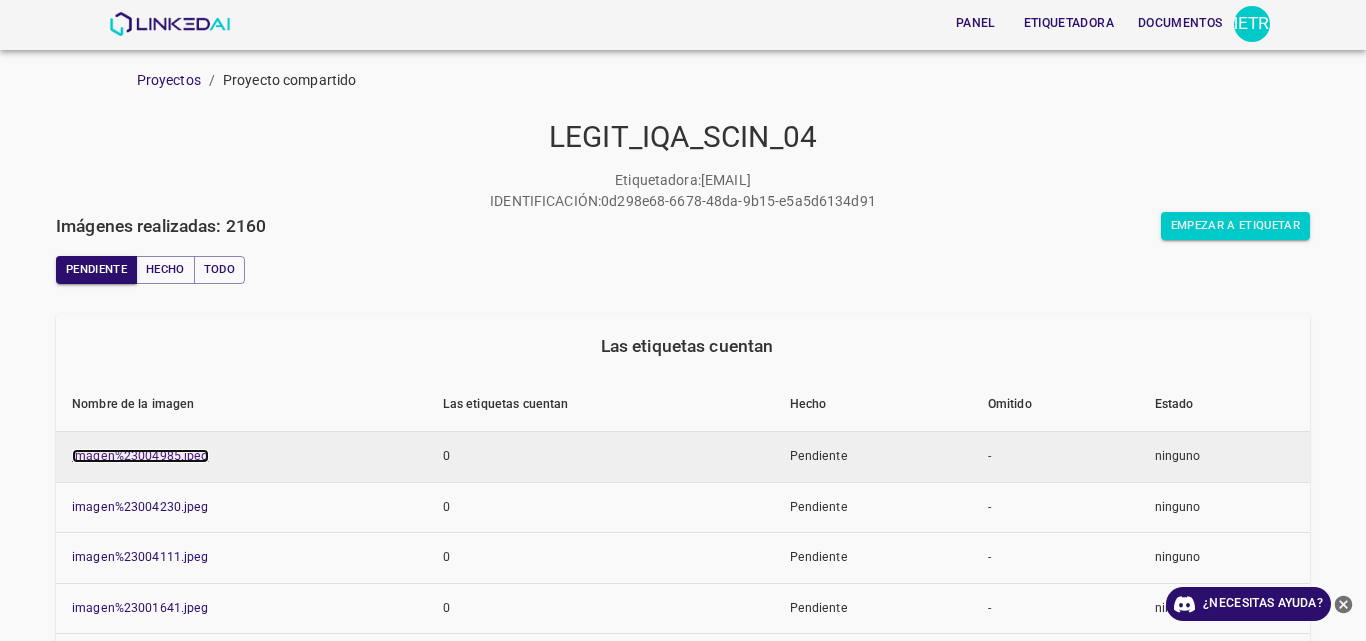 click on "imagen%23004985.jpeg" at bounding box center [140, 456] 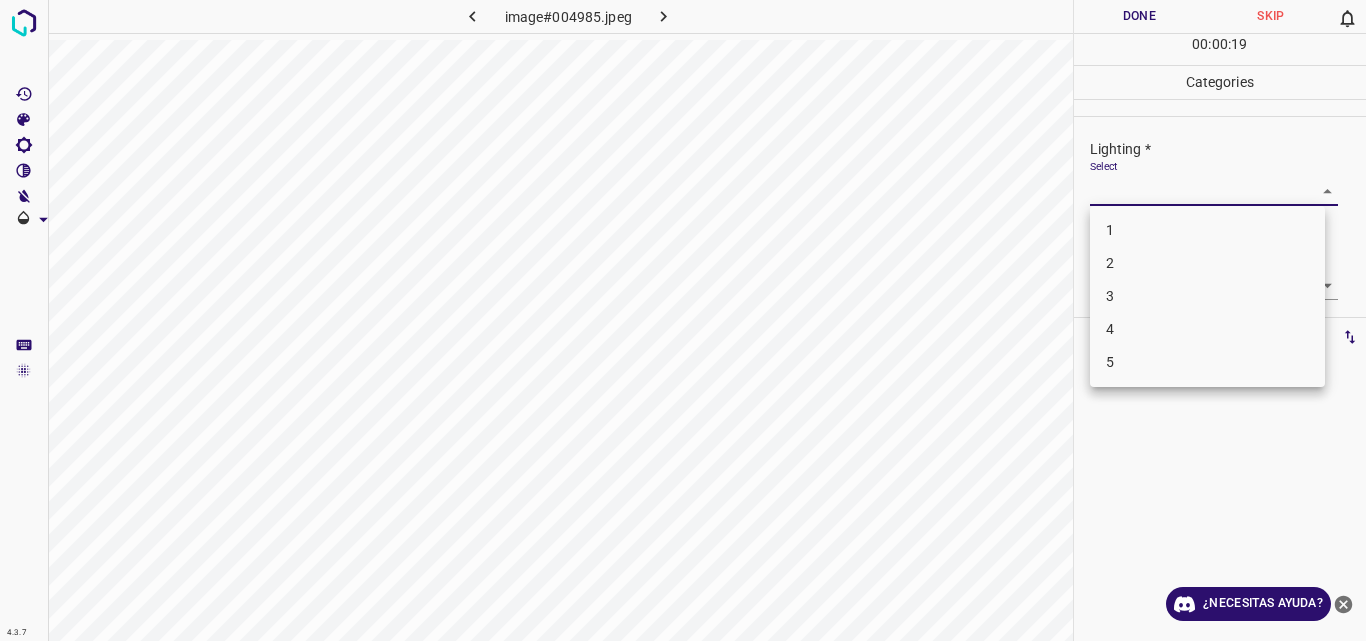click on "4.3.7 image#004985.jpeg Done Skip 0 00   : 00   : 19   Categories Lighting *  Select ​ Focus *  Select ​ Overall *  Select ​ Labels   0 Categories 1 Lighting 2 Focus 3 Overall Tools Space Change between modes (Draw & Edit) I Auto labeling R Restore zoom M Zoom in N Zoom out Delete Delete selecte label Filters Z Restore filters X Saturation filter C Brightness filter V Contrast filter B Gray scale filter General O Download ¿Necesitas ayuda? Original text Rate this translation Your feedback will be used to help improve Google Translate - Texto - Esconder - Borrar 1 2 3 4 5" at bounding box center [683, 320] 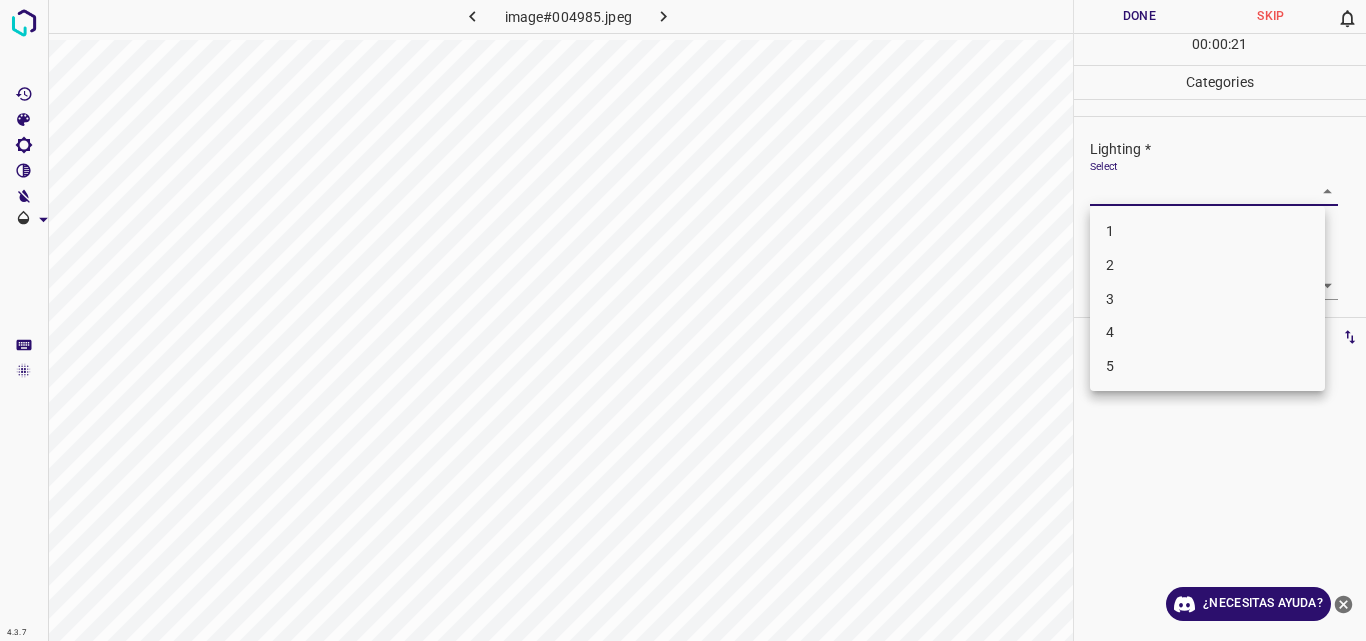 click on "3" at bounding box center [1207, 299] 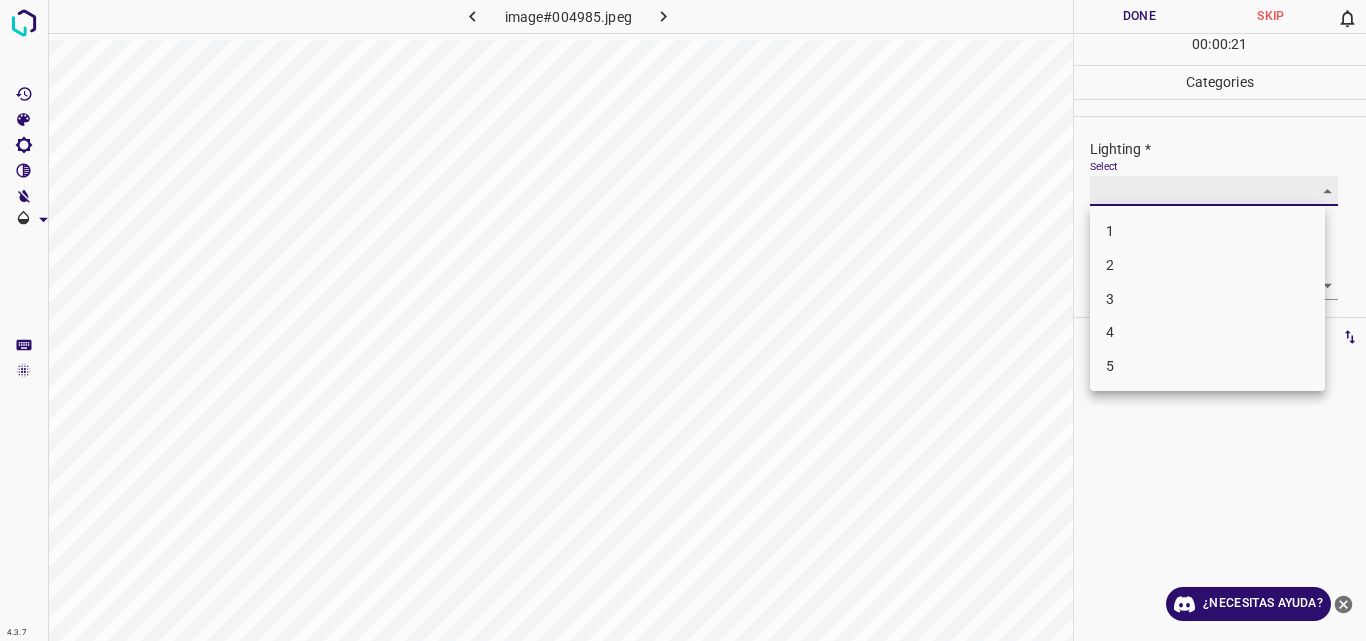 type on "3" 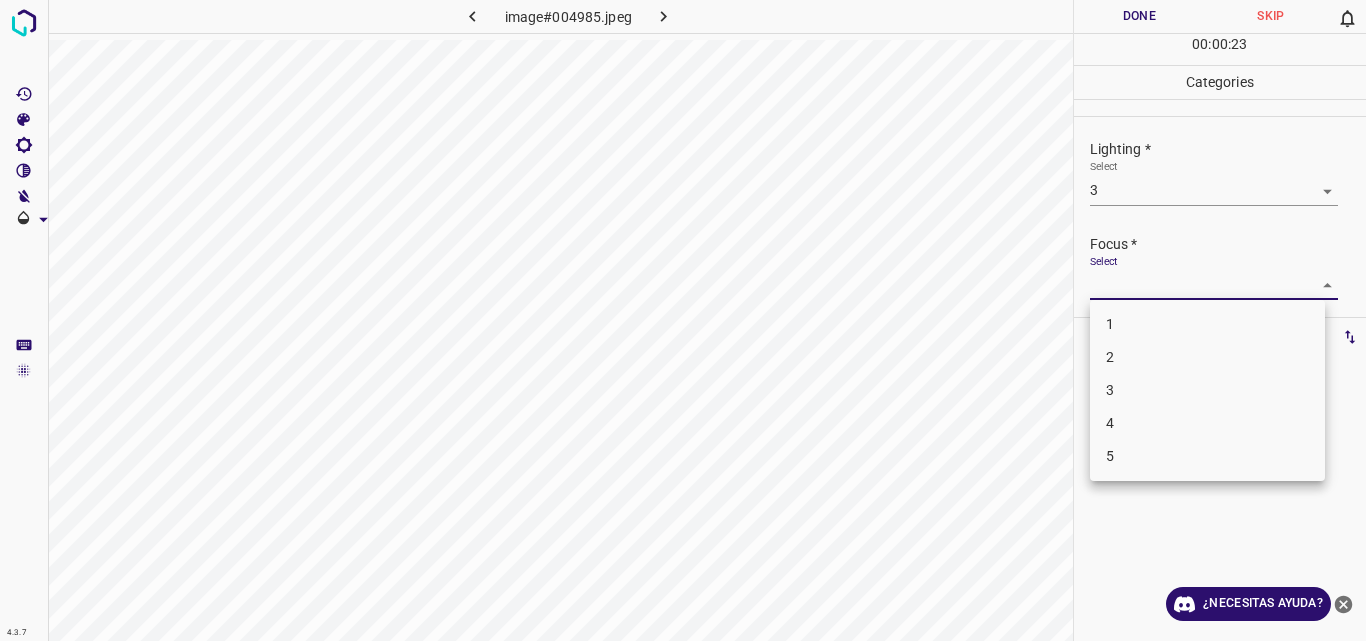 click on "4.3.7 image#004985.jpeg Done Skip 0 00   : 00   : 23   Categories Lighting *  Select 3 3 Focus *  Select ​ Overall *  Select ​ Labels   0 Categories 1 Lighting 2 Focus 3 Overall Tools Space Change between modes (Draw & Edit) I Auto labeling R Restore zoom M Zoom in N Zoom out Delete Delete selecte label Filters Z Restore filters X Saturation filter C Brightness filter V Contrast filter B Gray scale filter General O Download ¿Necesitas ayuda? Original text Rate this translation Your feedback will be used to help improve Google Translate - Texto - Esconder - Borrar 1 2 3 4 5" at bounding box center [683, 320] 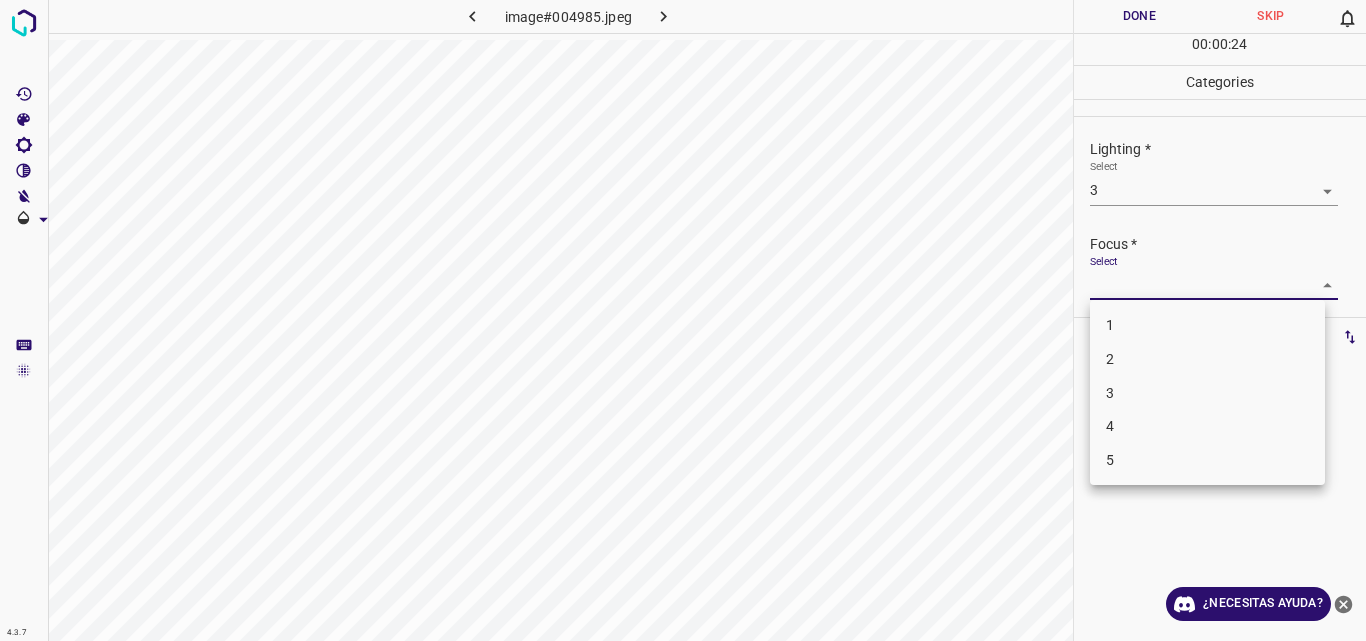 click on "3" at bounding box center (1207, 393) 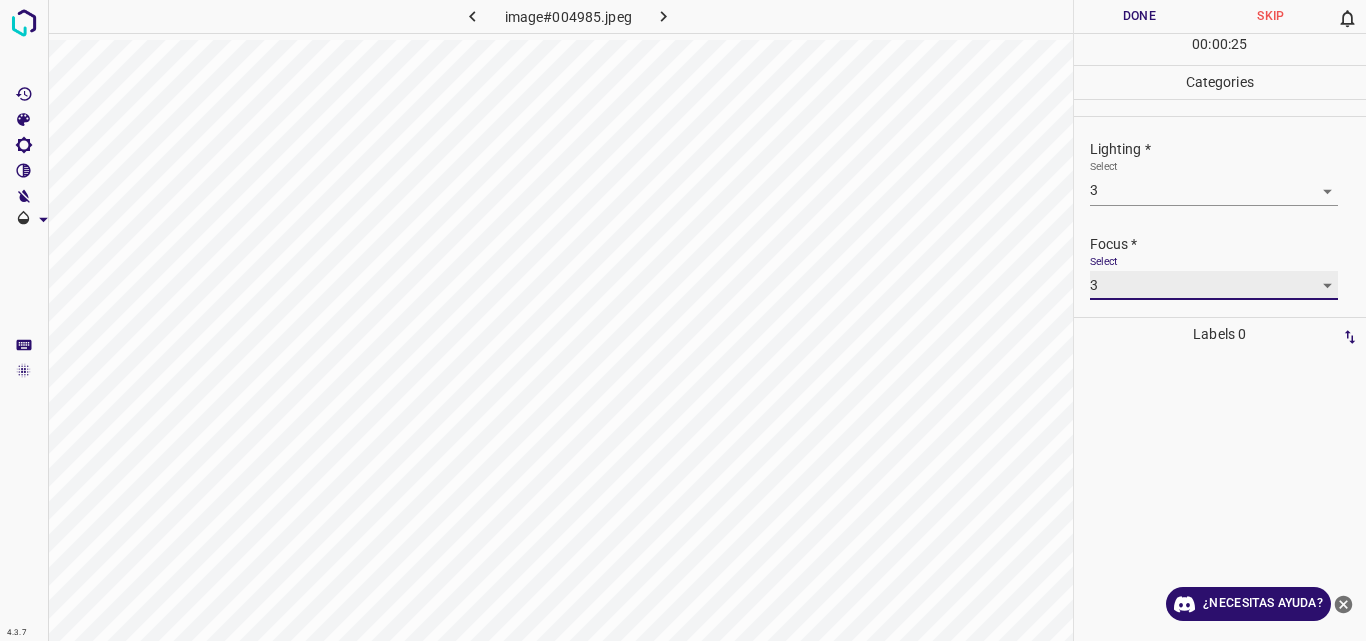 type on "3" 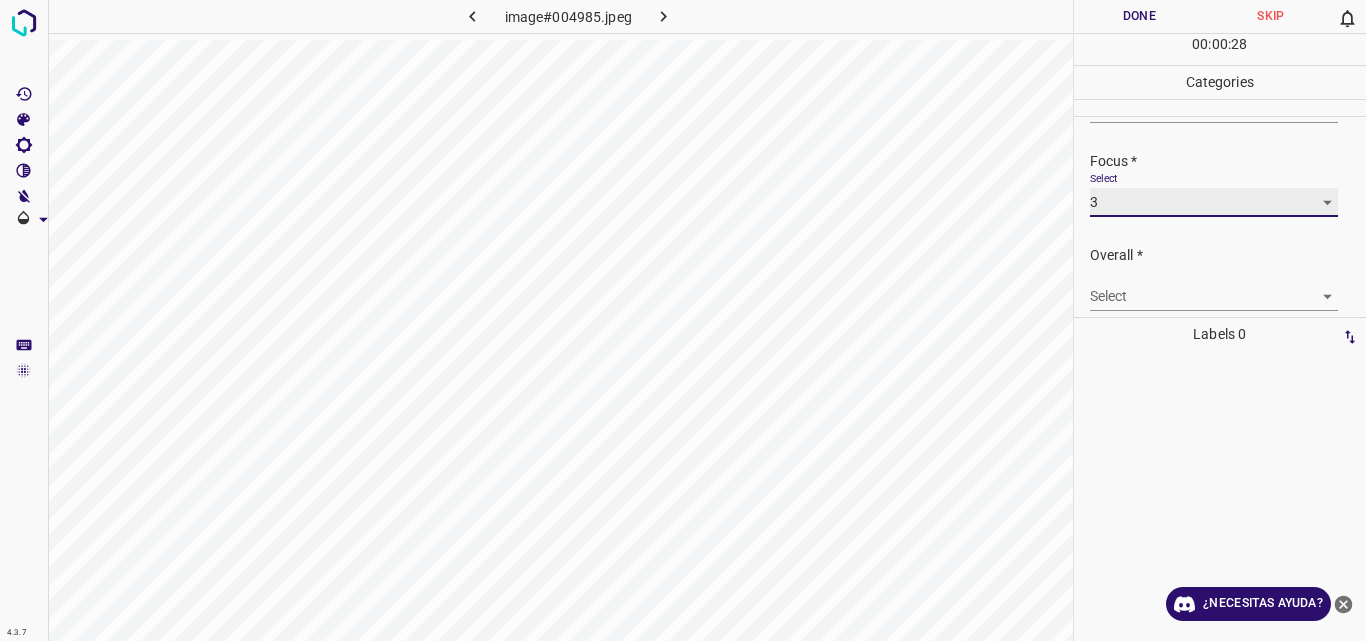 scroll, scrollTop: 84, scrollLeft: 0, axis: vertical 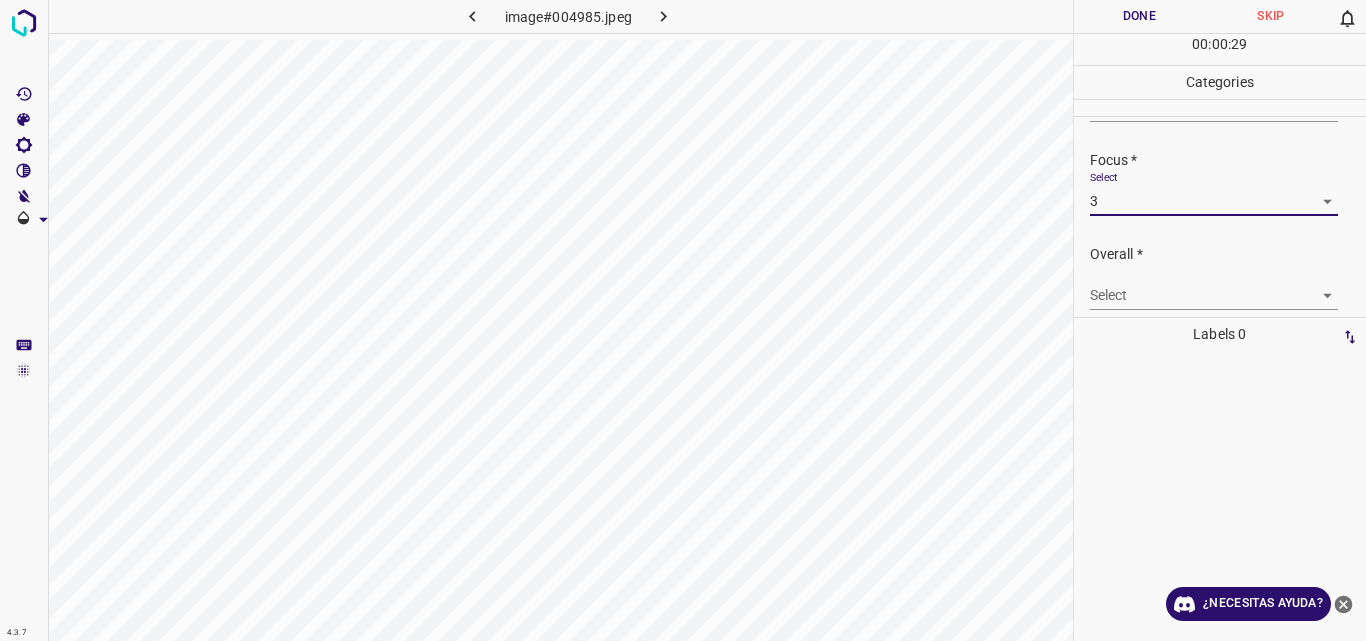 click on "4.3.7 image#004985.jpeg Done Skip 0 00   : 00   : 29   Categories Lighting *  Select 3 3 Focus *  Select 3 3 Overall *  Select ​ Labels   0 Categories 1 Lighting 2 Focus 3 Overall Tools Space Change between modes (Draw & Edit) I Auto labeling R Restore zoom M Zoom in N Zoom out Delete Delete selecte label Filters Z Restore filters X Saturation filter C Brightness filter V Contrast filter B Gray scale filter General O Download ¿Necesitas ayuda? Original text Rate this translation Your feedback will be used to help improve Google Translate - Texto - Esconder - Borrar" at bounding box center [683, 320] 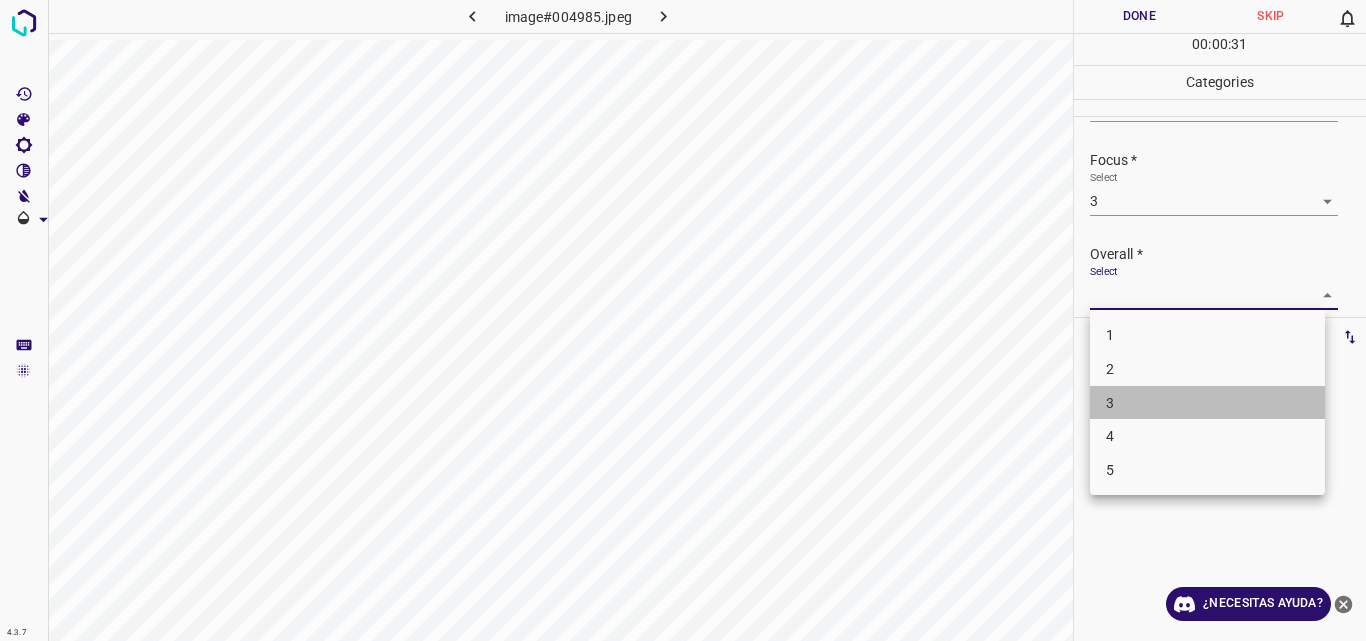 click on "3" at bounding box center (1207, 403) 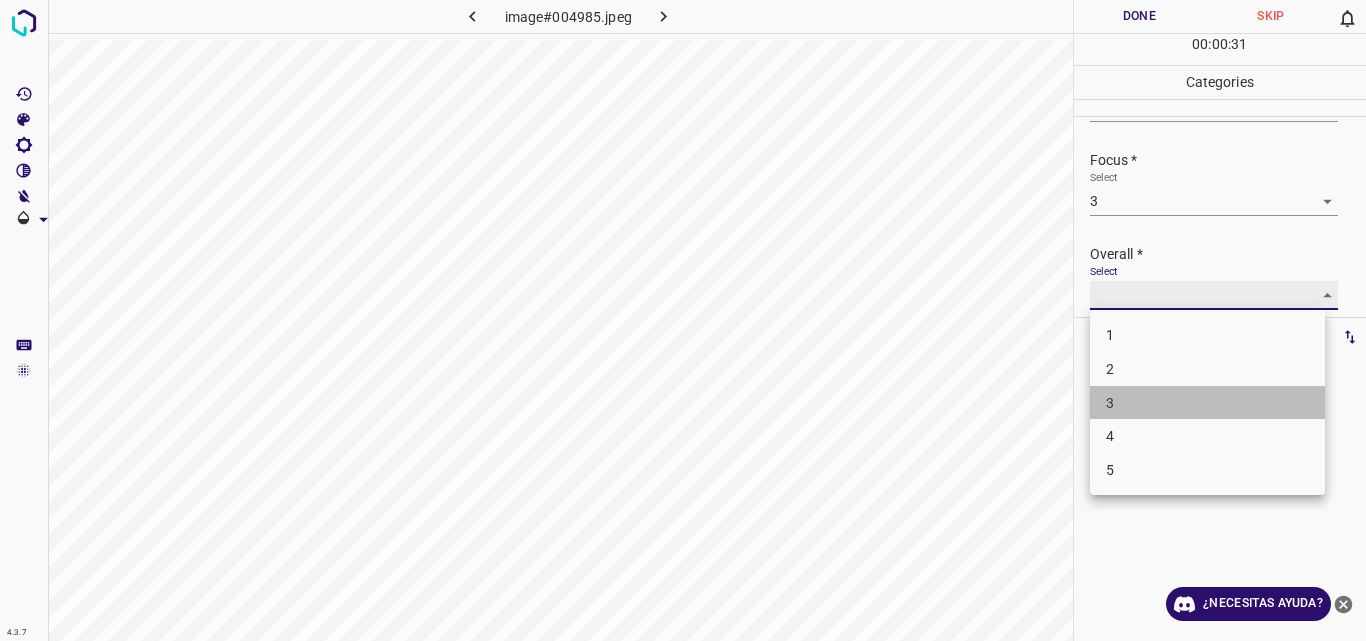 type on "3" 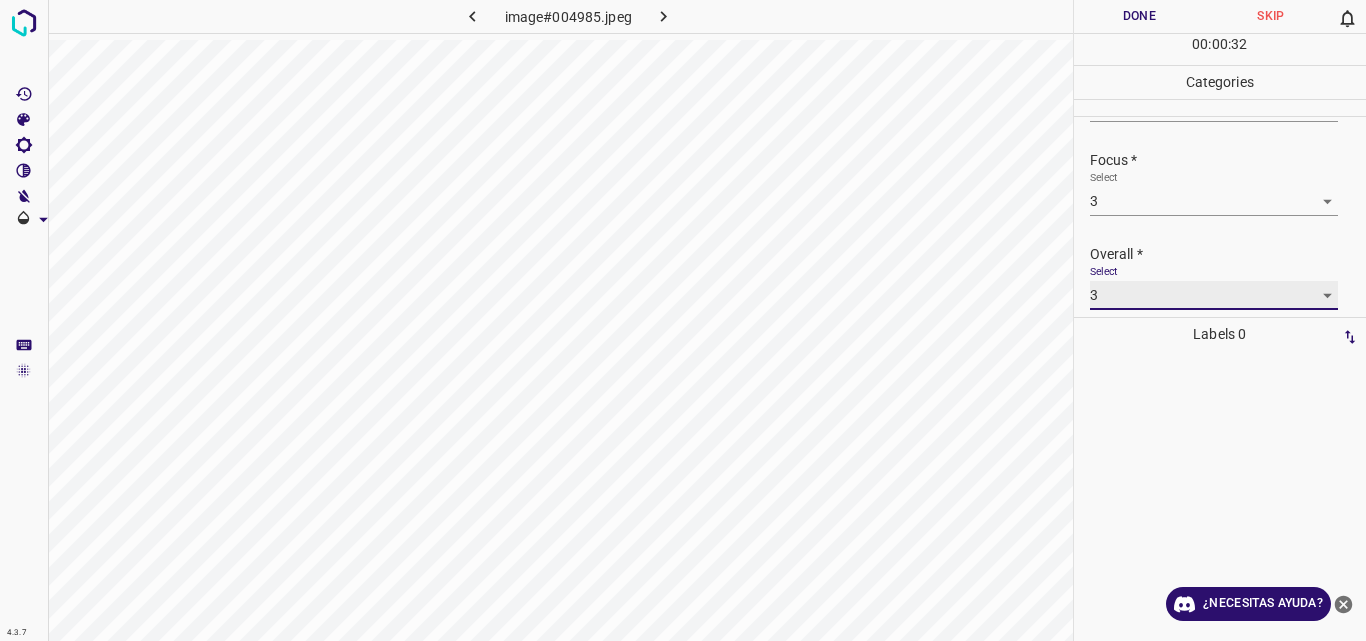 scroll, scrollTop: 84, scrollLeft: 0, axis: vertical 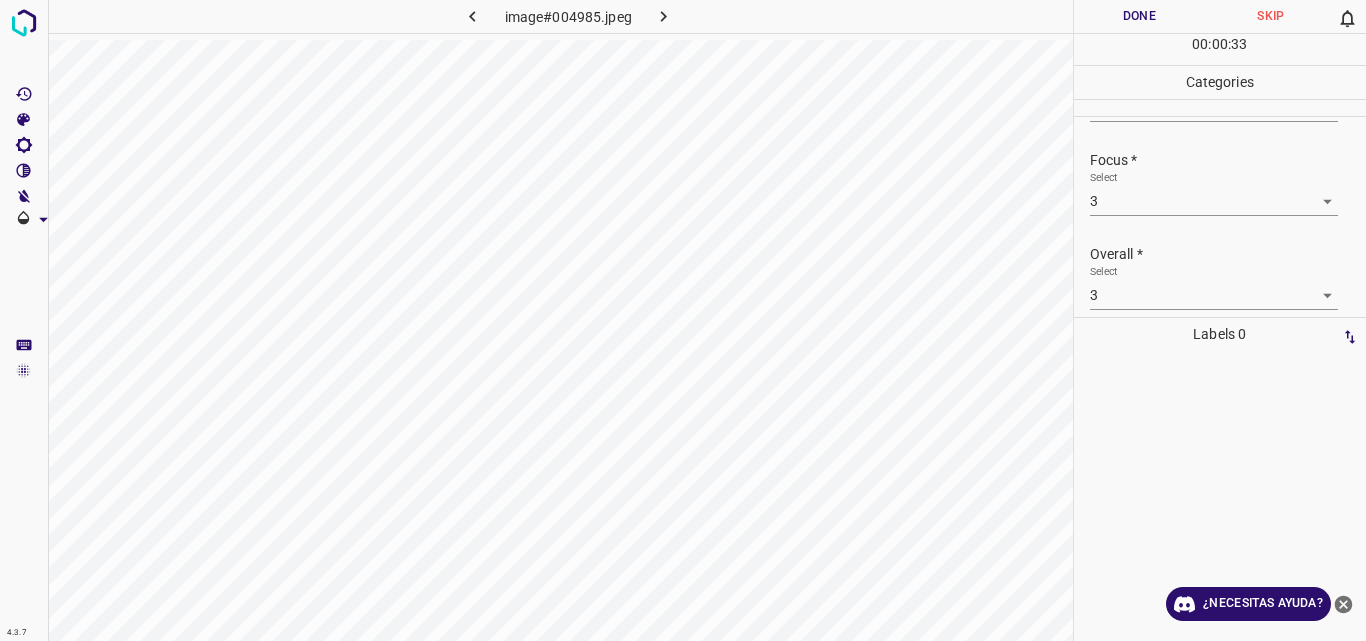 click on "00   : 00   : 33" at bounding box center [1220, 49] 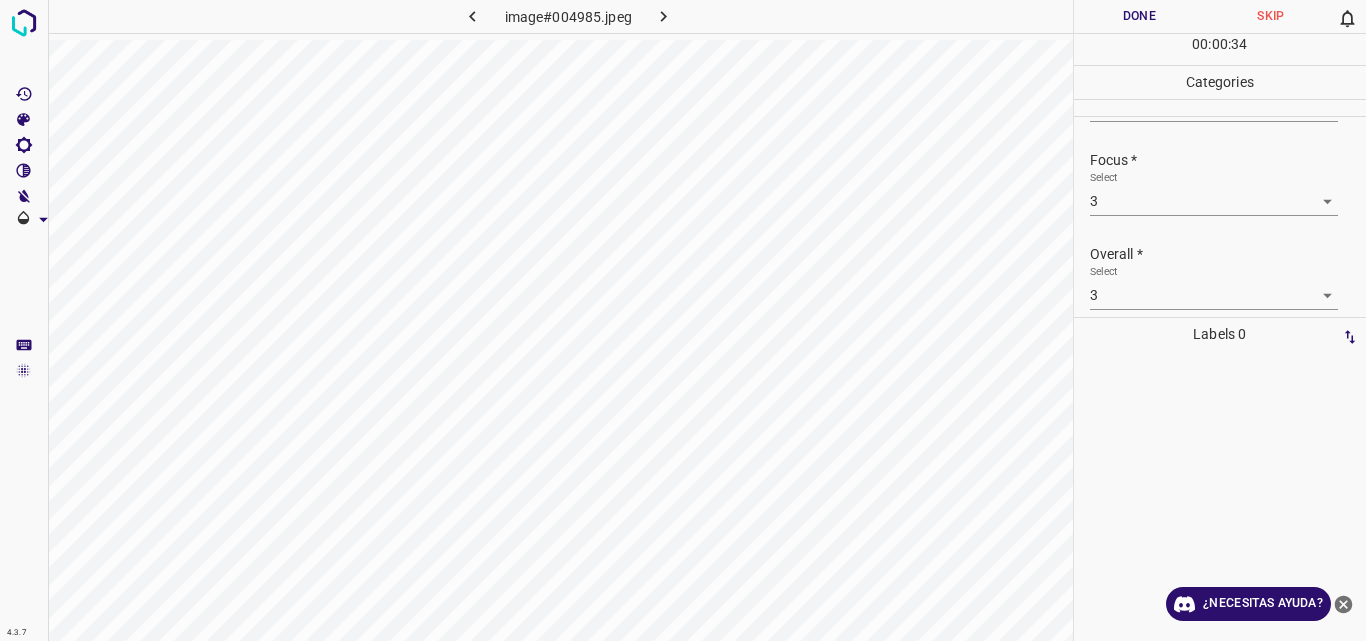 click on "Done" at bounding box center (1140, 16) 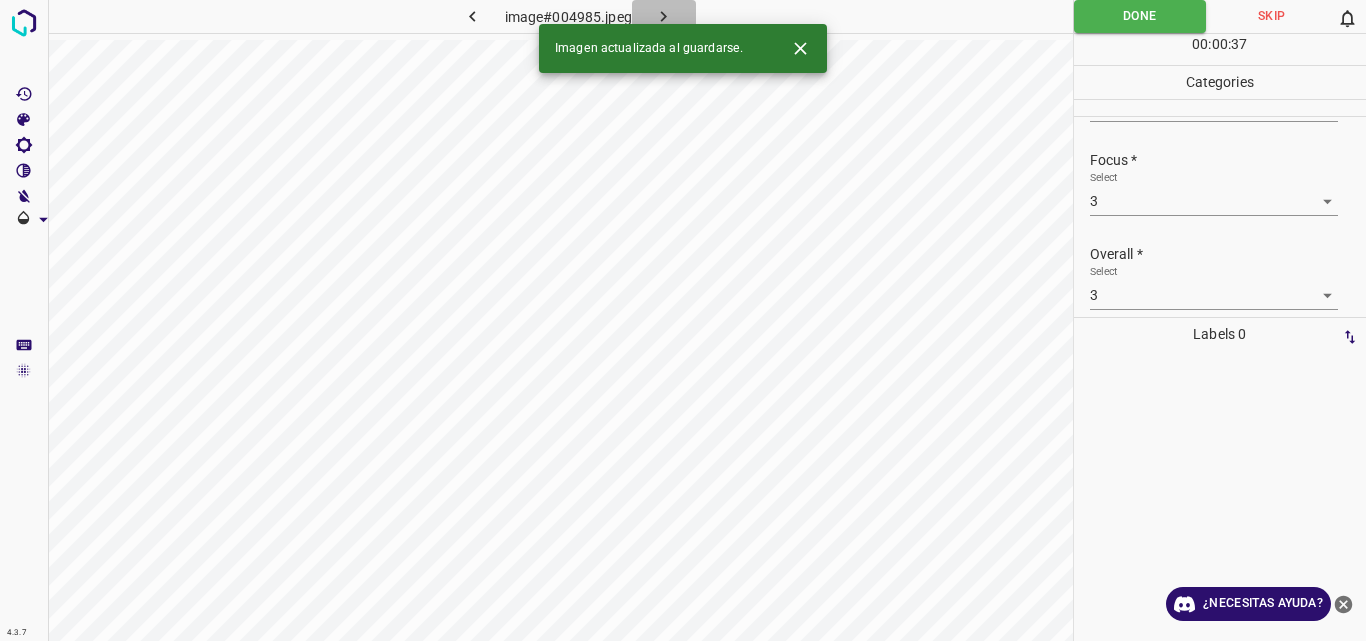 click 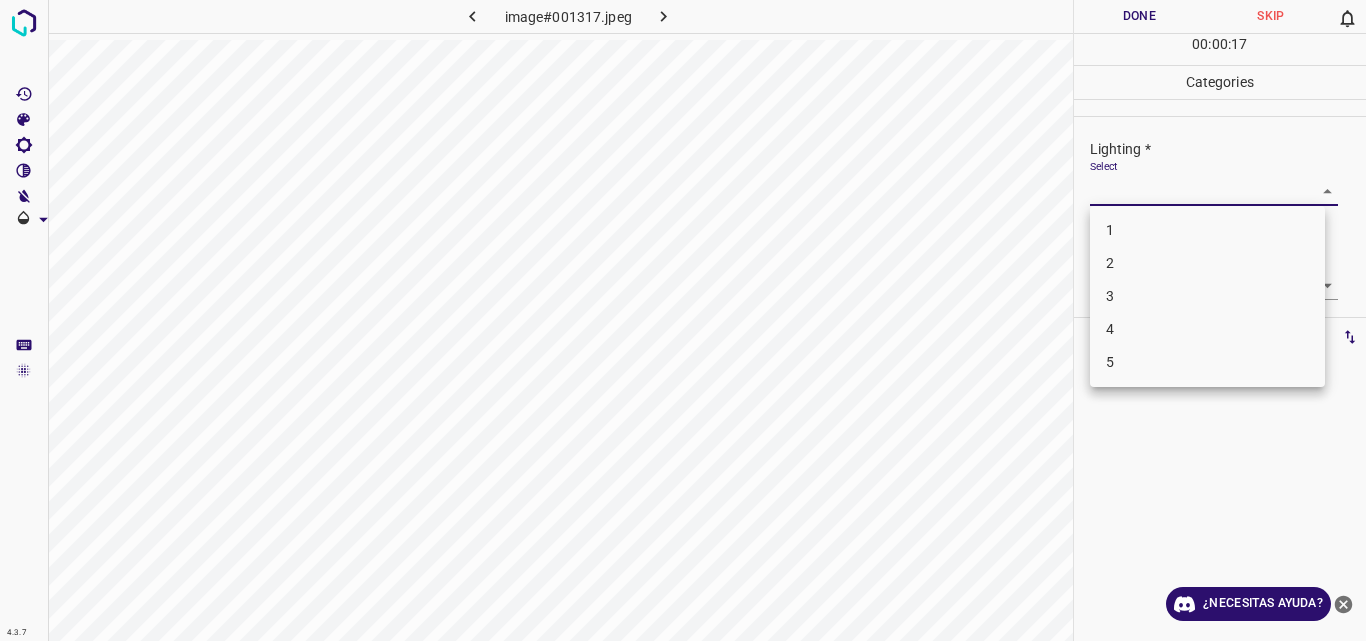 click on "4.3.7 image#001317.jpeg Done Skip 0 00   : 00   : 17   Categories Lighting *  Select ​ Focus *  Select ​ Overall *  Select ​ Labels   0 Categories 1 Lighting 2 Focus 3 Overall Tools Space Change between modes (Draw & Edit) I Auto labeling R Restore zoom M Zoom in N Zoom out Delete Delete selecte label Filters Z Restore filters X Saturation filter C Brightness filter V Contrast filter B Gray scale filter General O Download ¿Necesitas ayuda? Original text Rate this translation Your feedback will be used to help improve Google Translate - Texto - Esconder - Borrar 1 2 3 4 5" at bounding box center [683, 320] 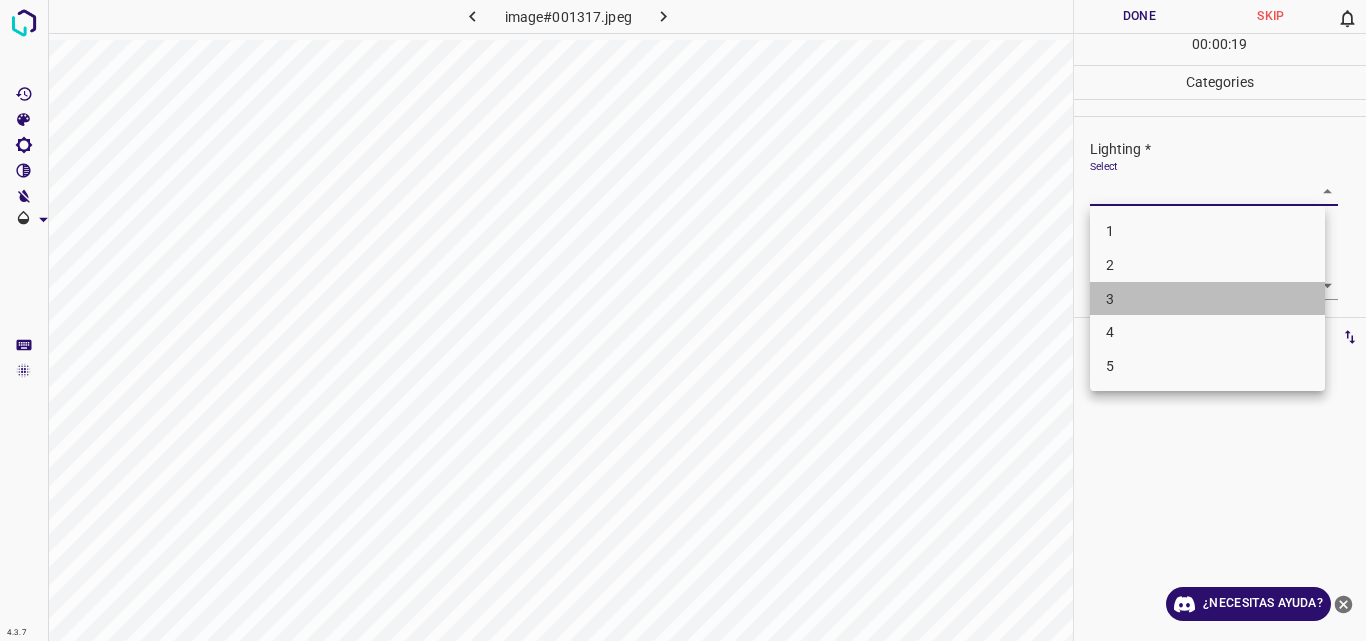 click on "3" at bounding box center (1207, 299) 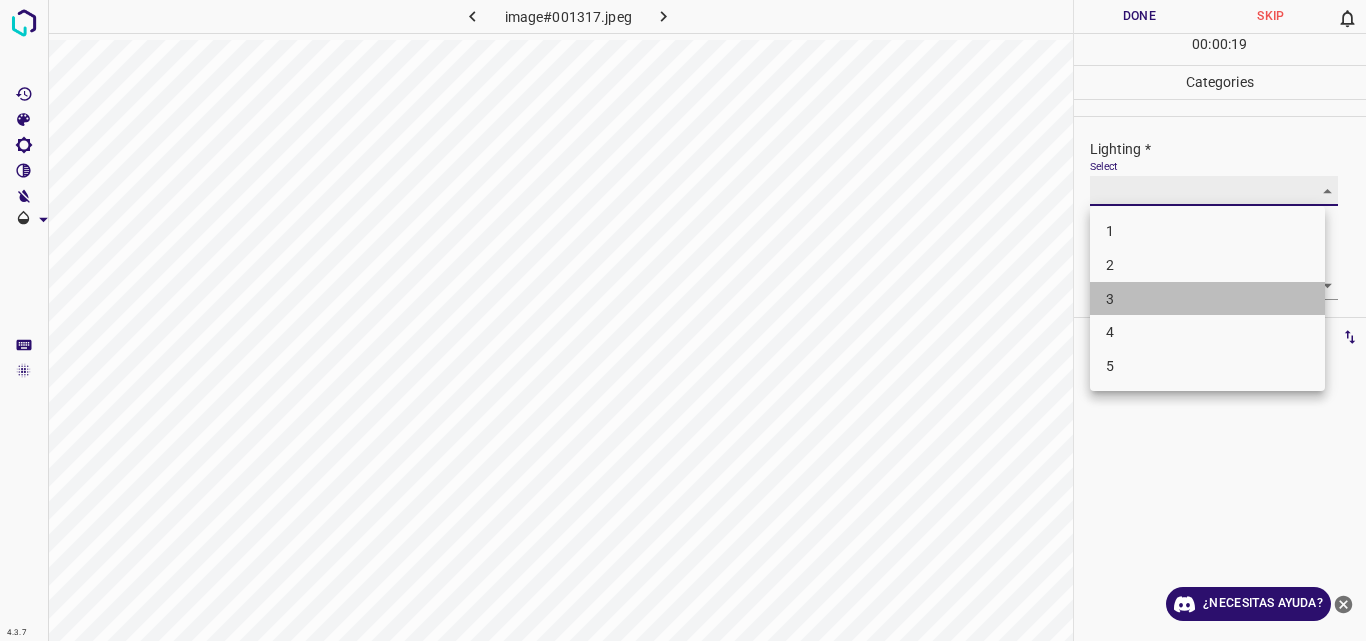 type on "3" 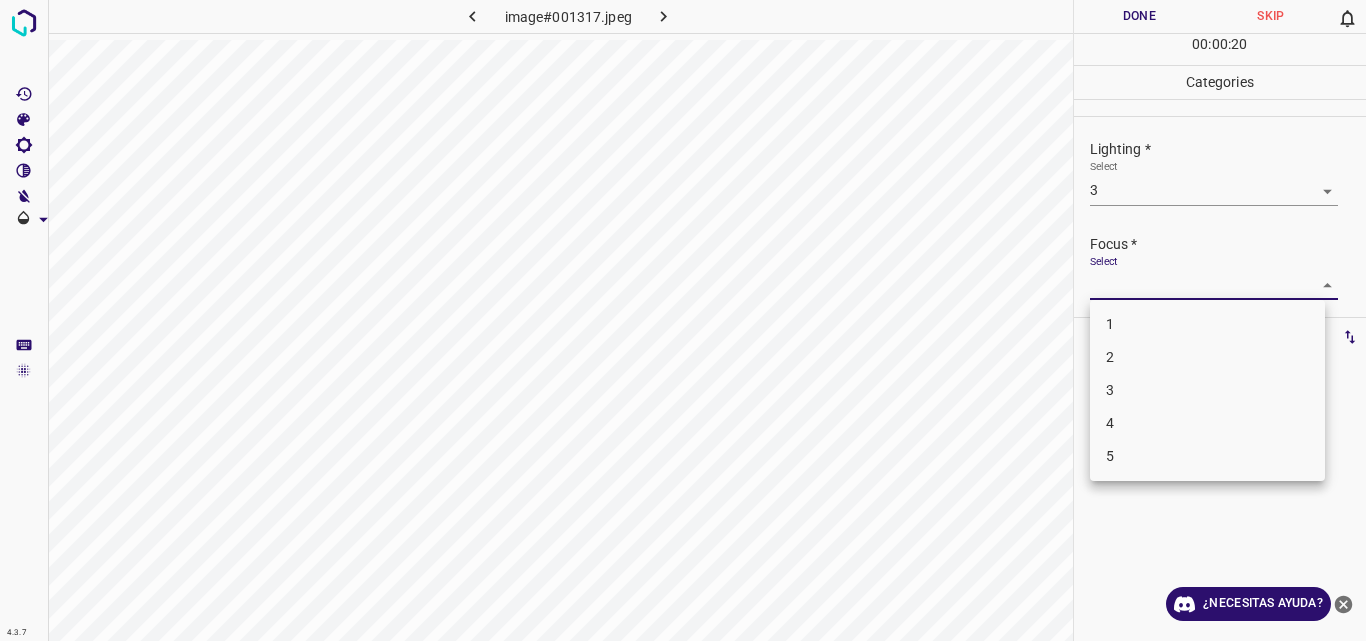 click on "4.3.7 image#001317.jpeg Done Skip 0 00   : 00   : 20   Categories Lighting *  Select 3 3 Focus *  Select ​ Overall *  Select ​ Labels   0 Categories 1 Lighting 2 Focus 3 Overall Tools Space Change between modes (Draw & Edit) I Auto labeling R Restore zoom M Zoom in N Zoom out Delete Delete selecte label Filters Z Restore filters X Saturation filter C Brightness filter V Contrast filter B Gray scale filter General O Download ¿Necesitas ayuda? Original text Rate this translation Your feedback will be used to help improve Google Translate - Texto - Esconder - Borrar 1 2 3 4 5" at bounding box center (683, 320) 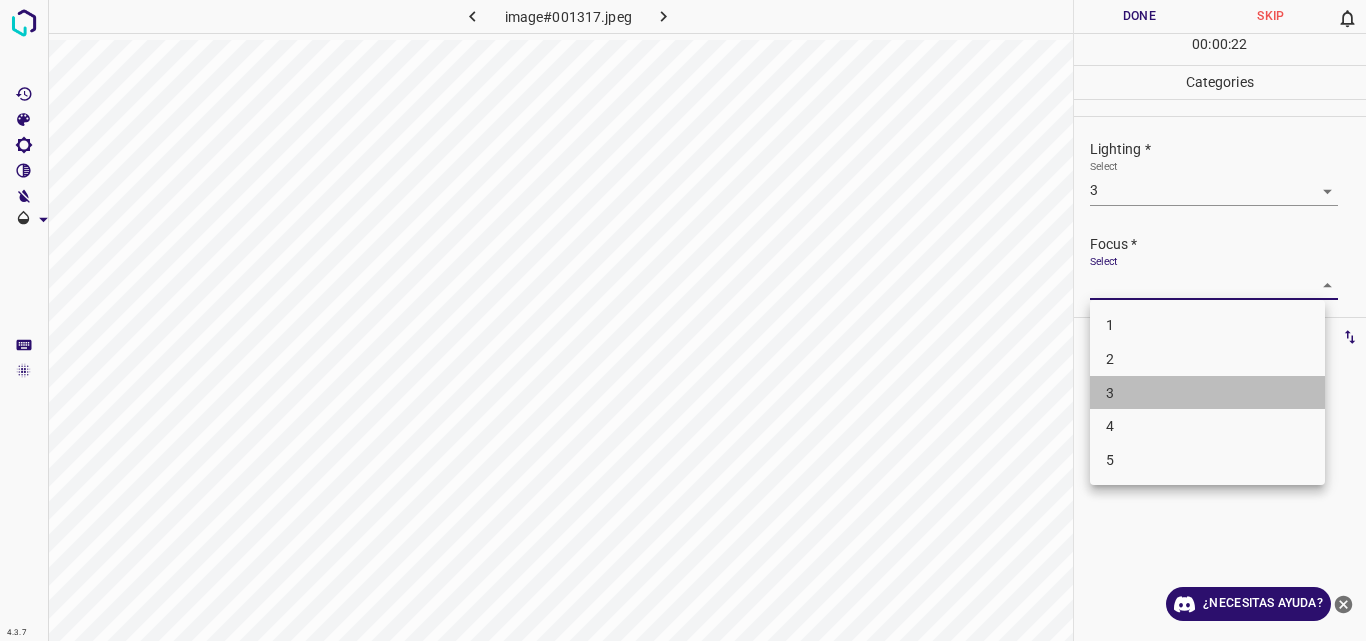 click on "3" at bounding box center [1207, 393] 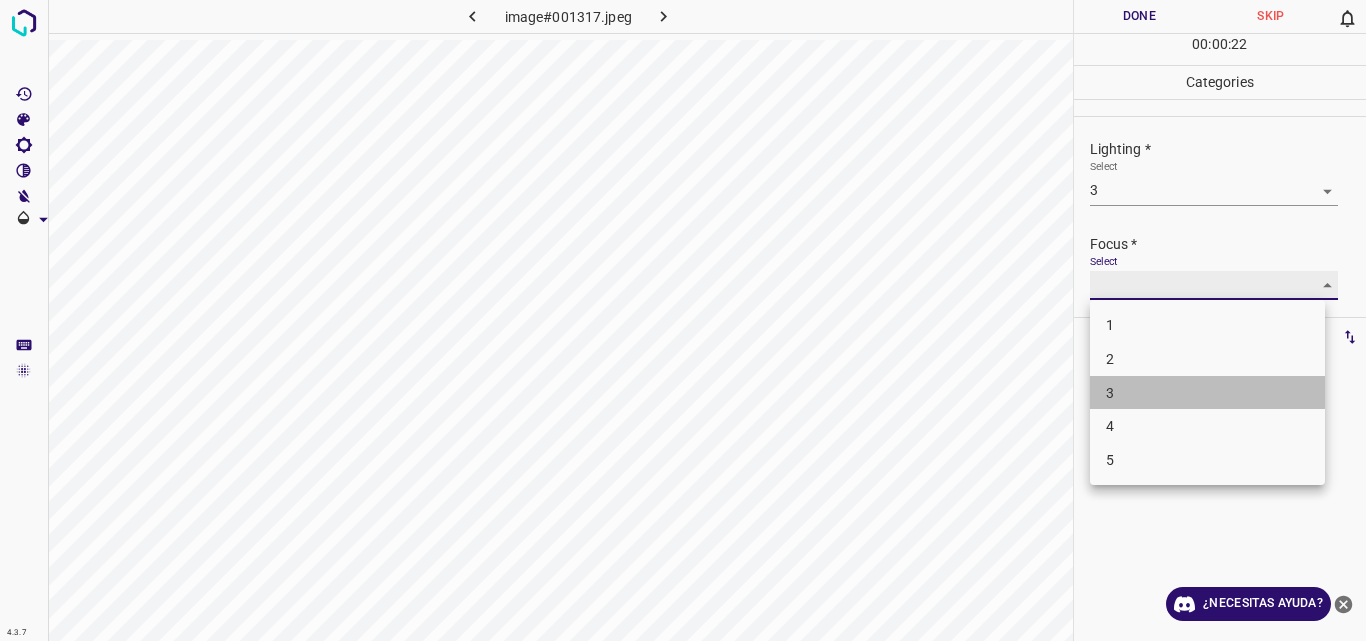 type on "3" 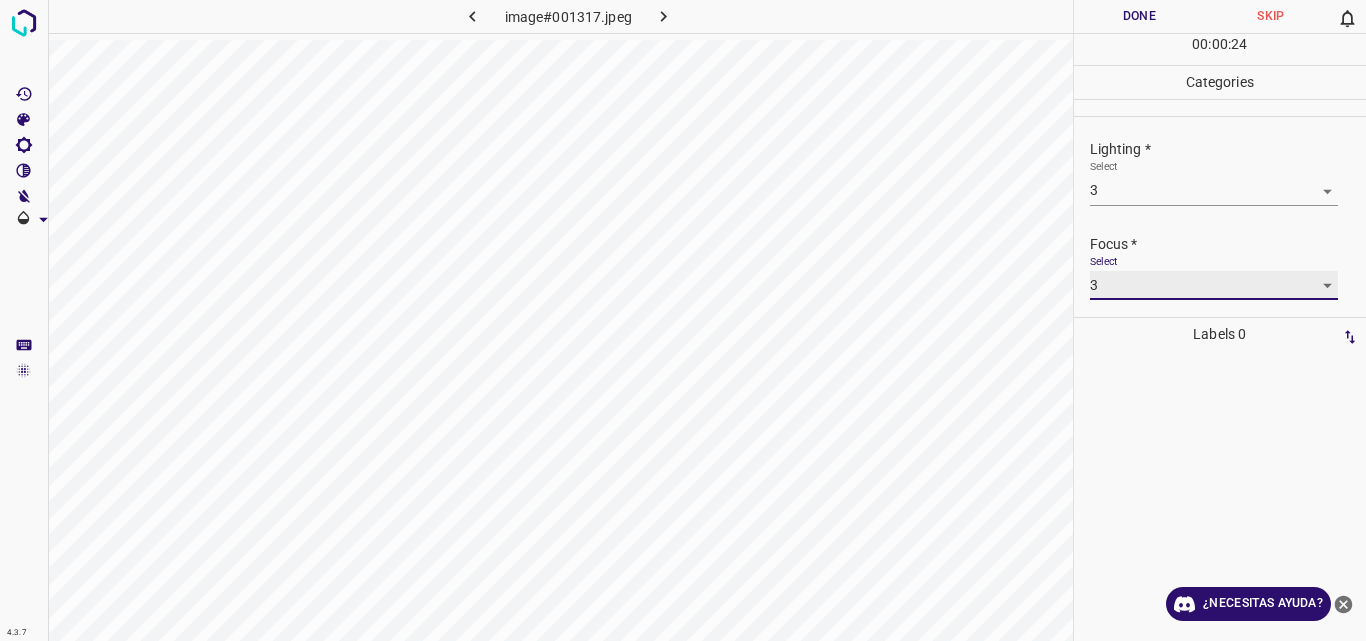 scroll, scrollTop: 98, scrollLeft: 0, axis: vertical 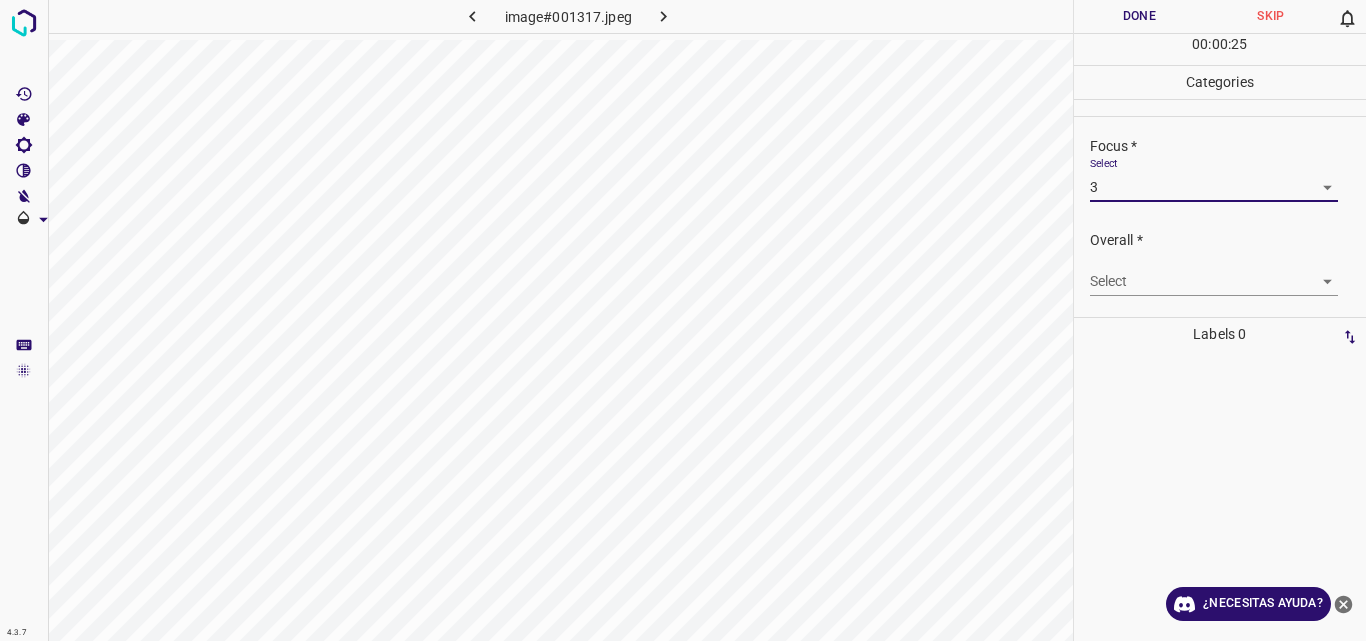 click on "4.3.7 image#001317.jpeg Done Skip 0 00   : 00   : 25   Categories Lighting *  Select 3 3 Focus *  Select 3 3 Overall *  Select ​ Labels   0 Categories 1 Lighting 2 Focus 3 Overall Tools Space Change between modes (Draw & Edit) I Auto labeling R Restore zoom M Zoom in N Zoom out Delete Delete selecte label Filters Z Restore filters X Saturation filter C Brightness filter V Contrast filter B Gray scale filter General O Download ¿Necesitas ayuda? Original text Rate this translation Your feedback will be used to help improve Google Translate - Texto - Esconder - Borrar" at bounding box center [683, 320] 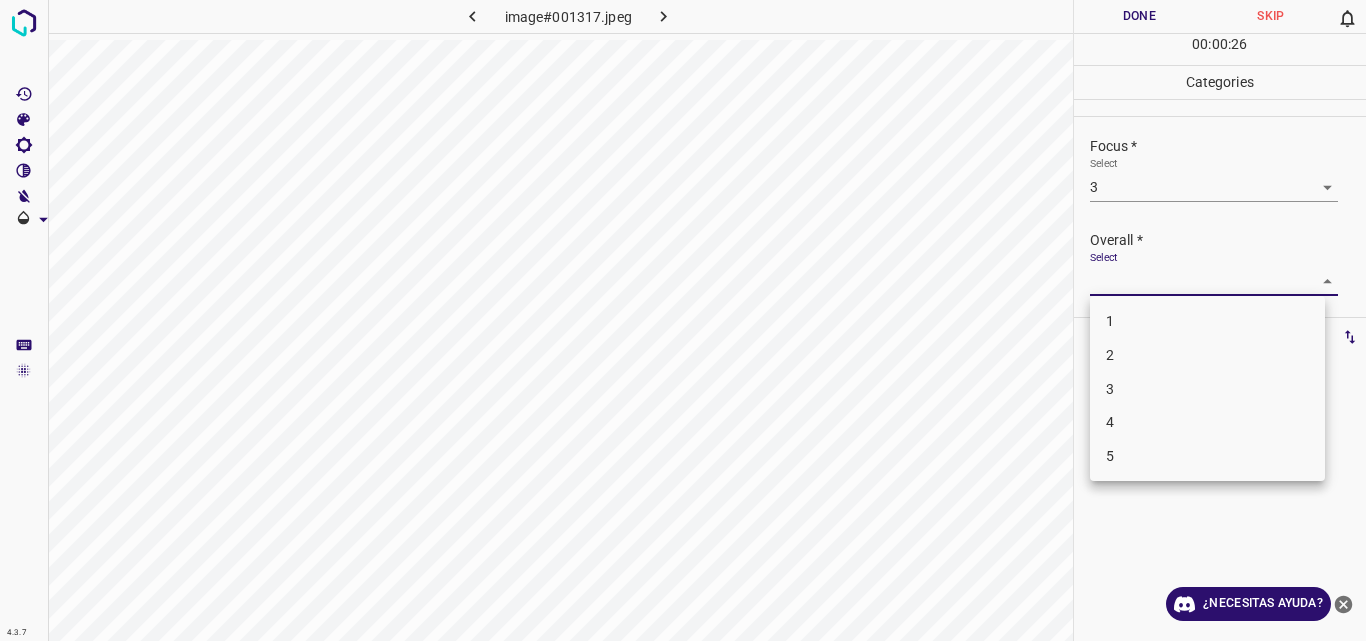 click on "3" at bounding box center [1207, 389] 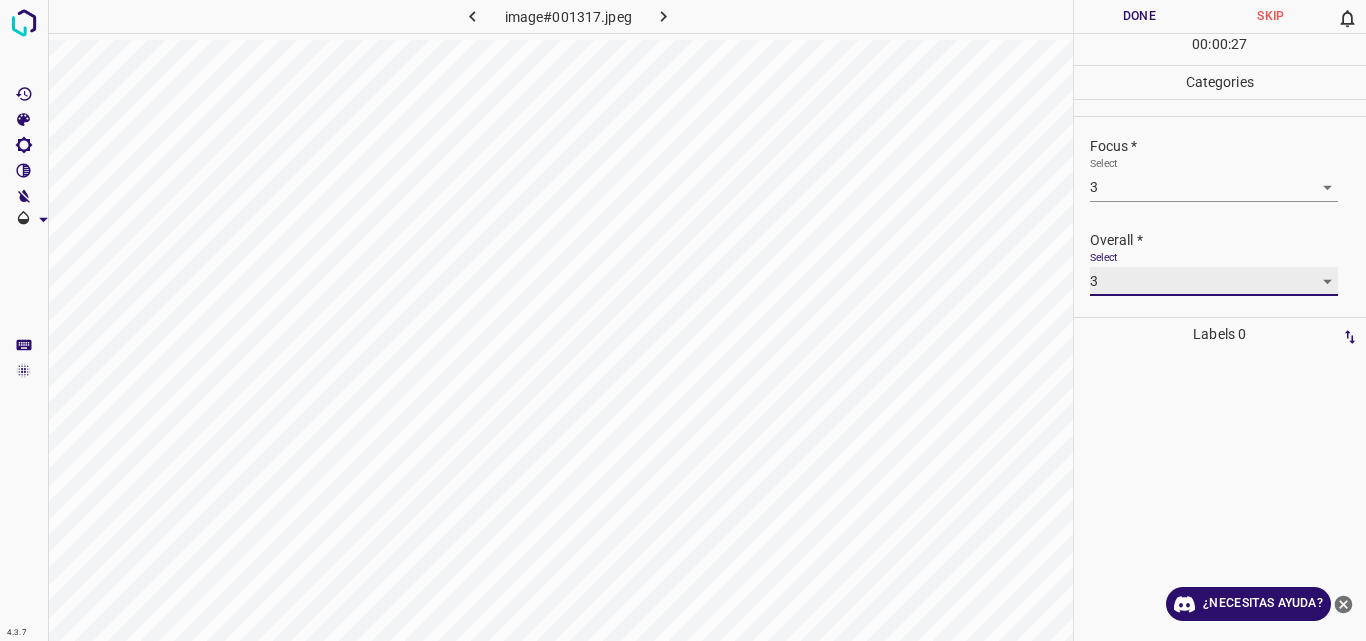 type on "3" 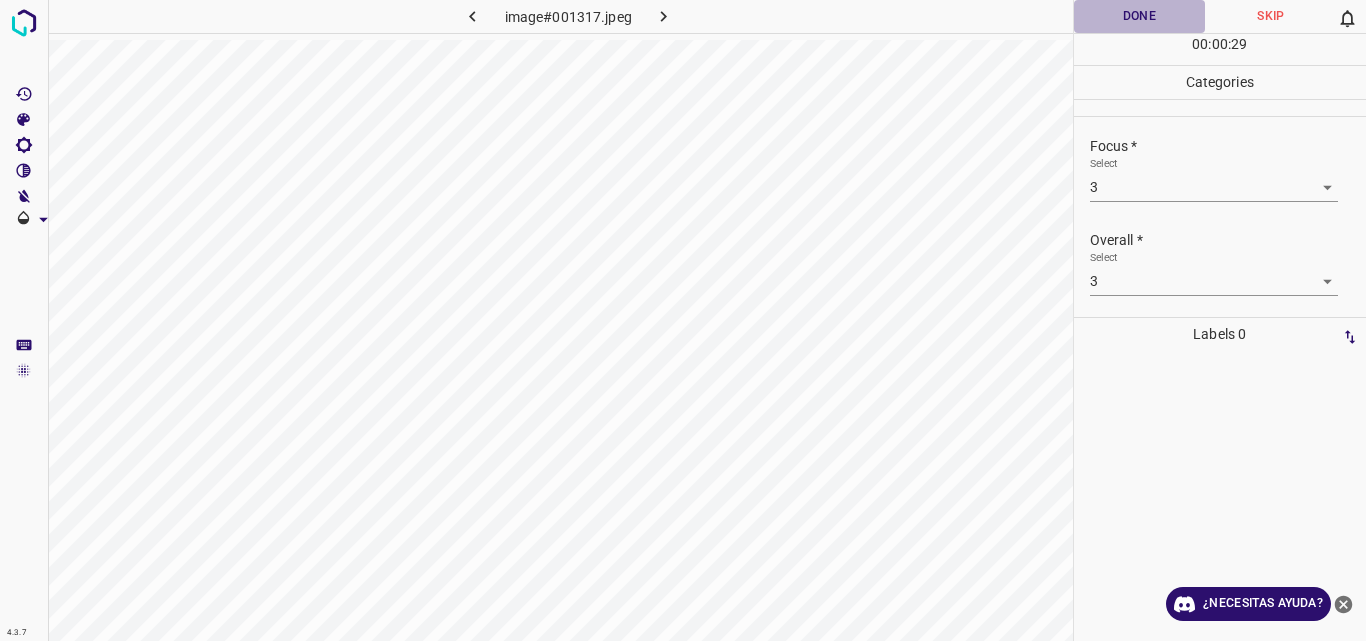 click on "Done" at bounding box center (1140, 16) 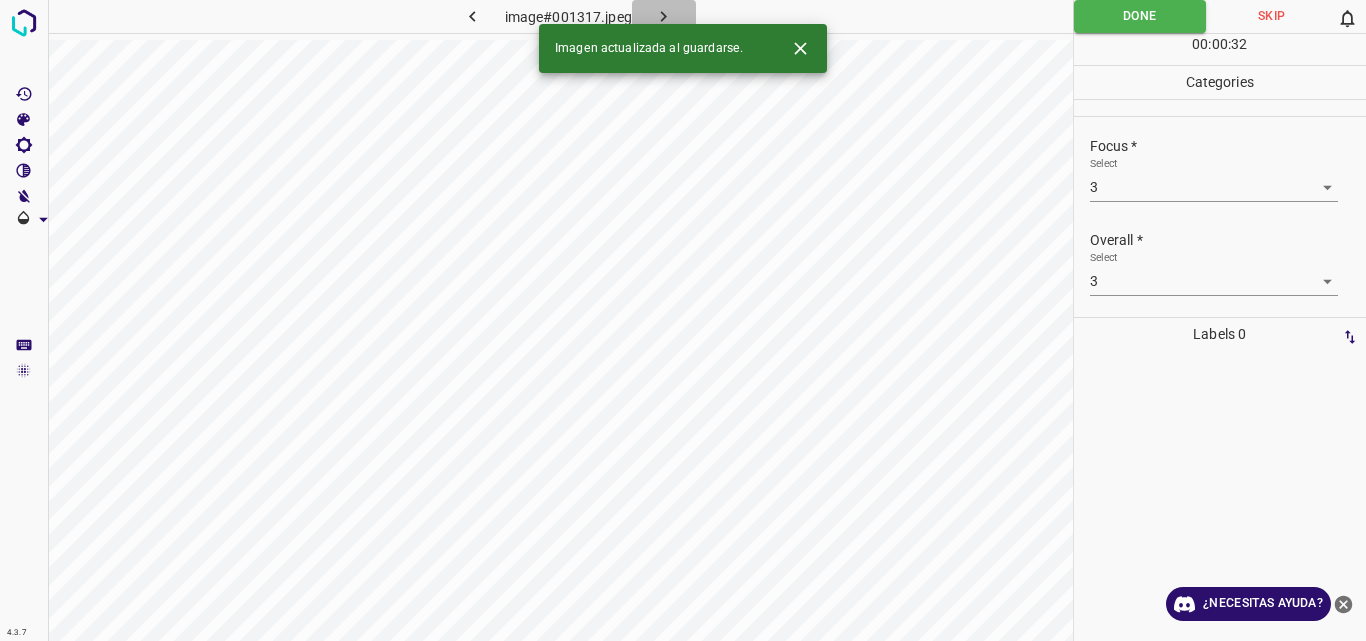 click 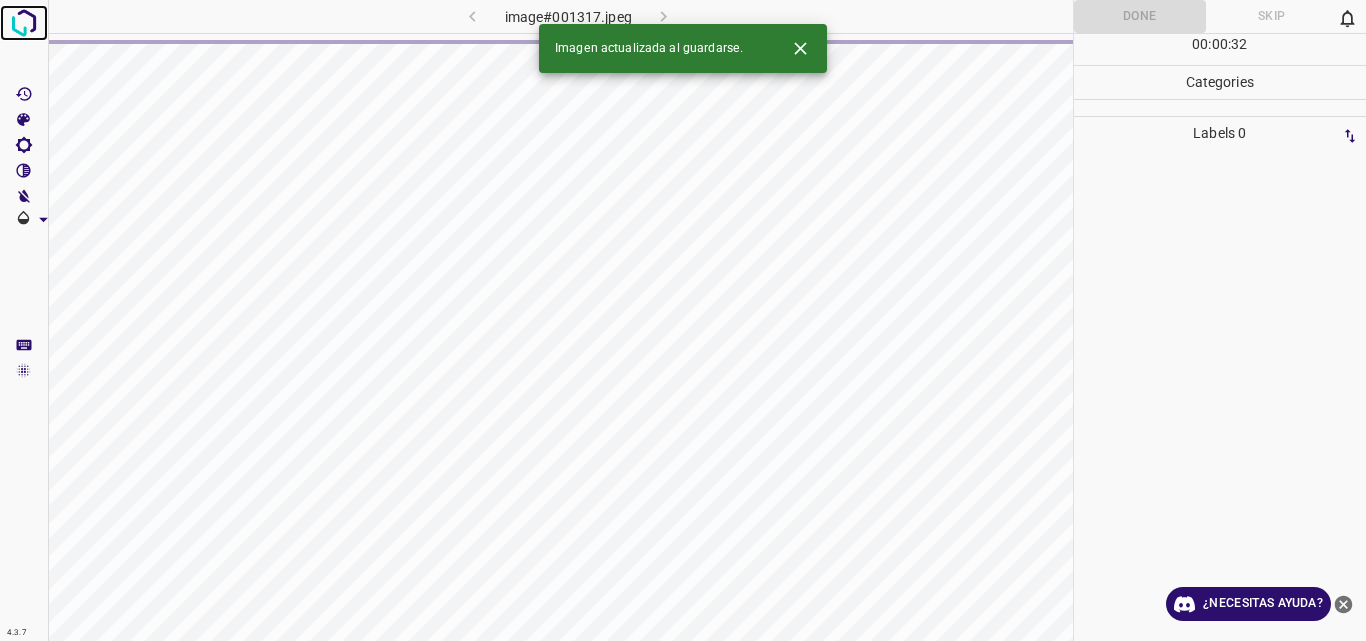 click at bounding box center [24, 23] 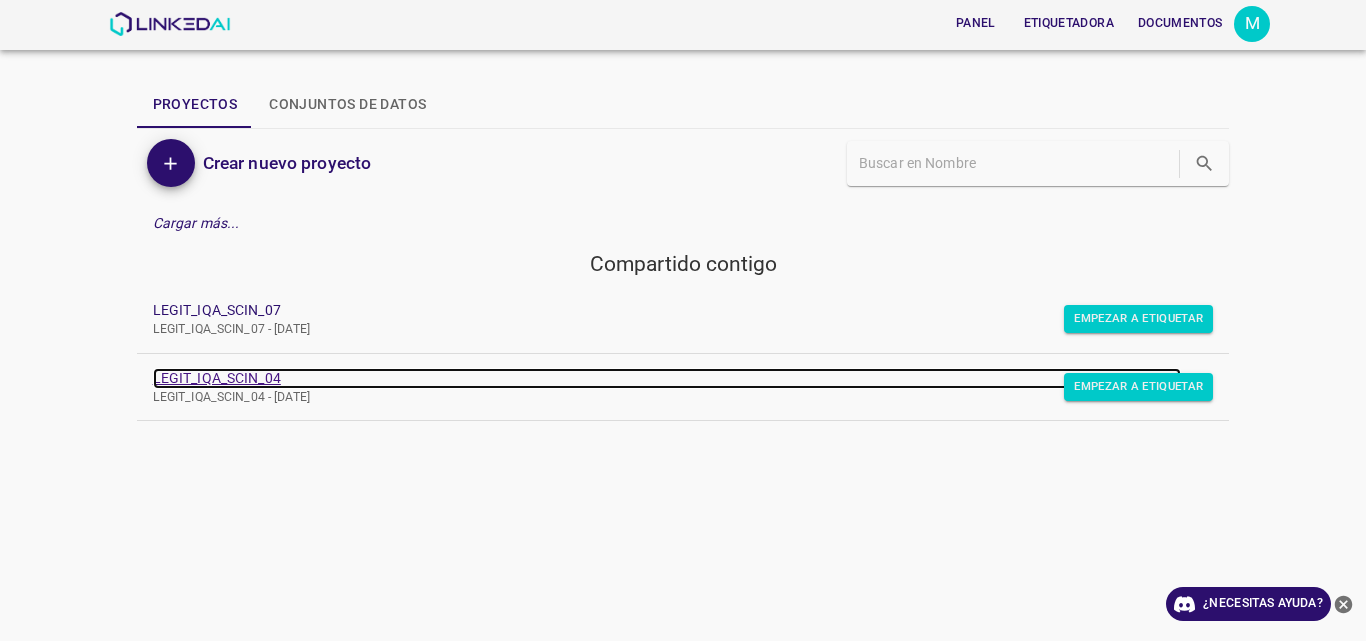 click on "LEGIT_IQA_SCIN_04" at bounding box center [217, 378] 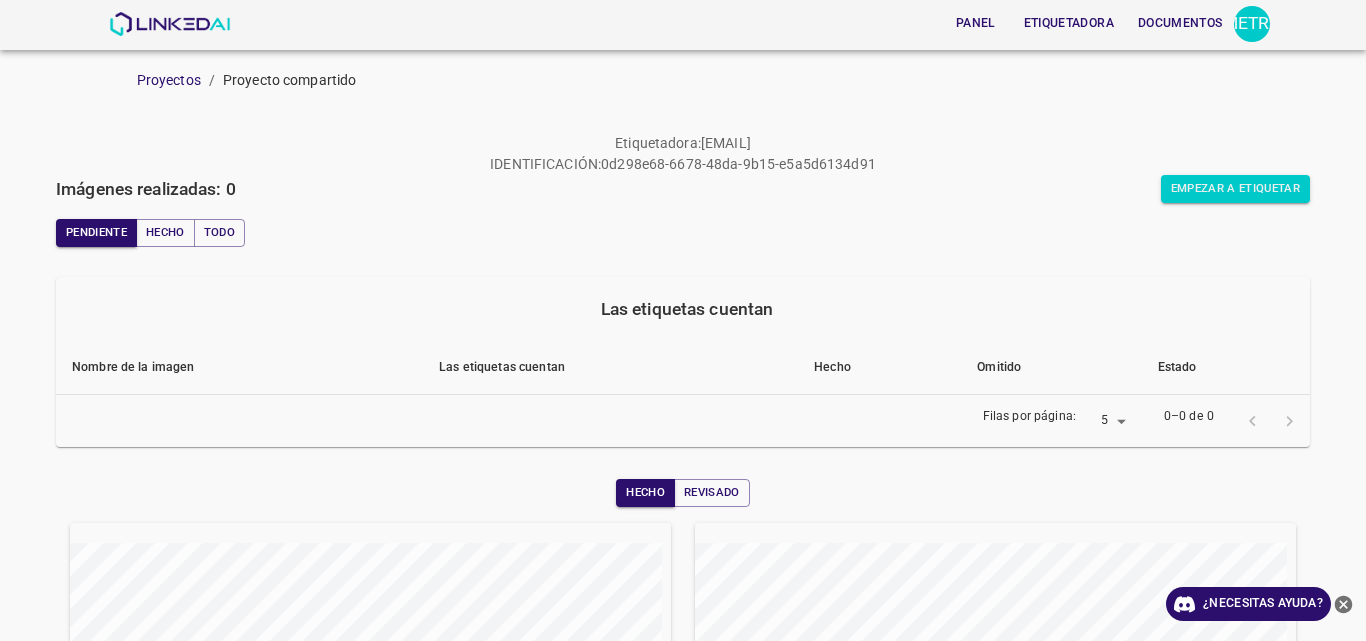 scroll, scrollTop: 0, scrollLeft: 0, axis: both 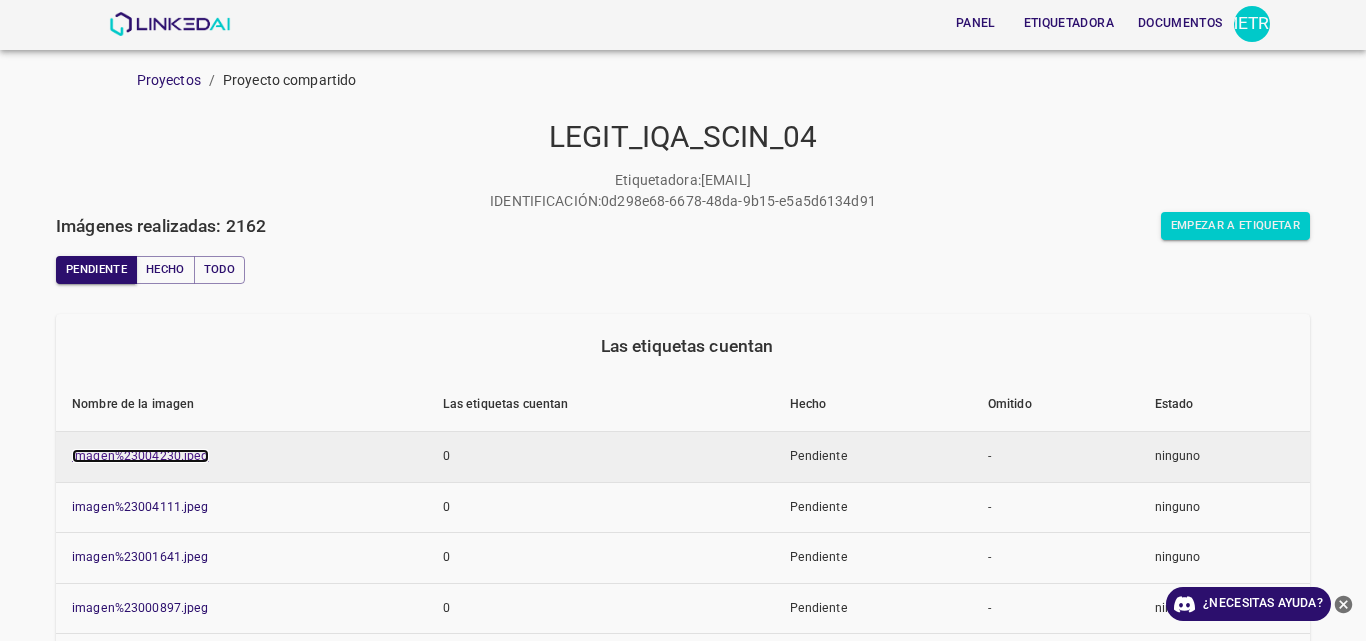 click on "imagen%23004230.jpeg" at bounding box center (140, 456) 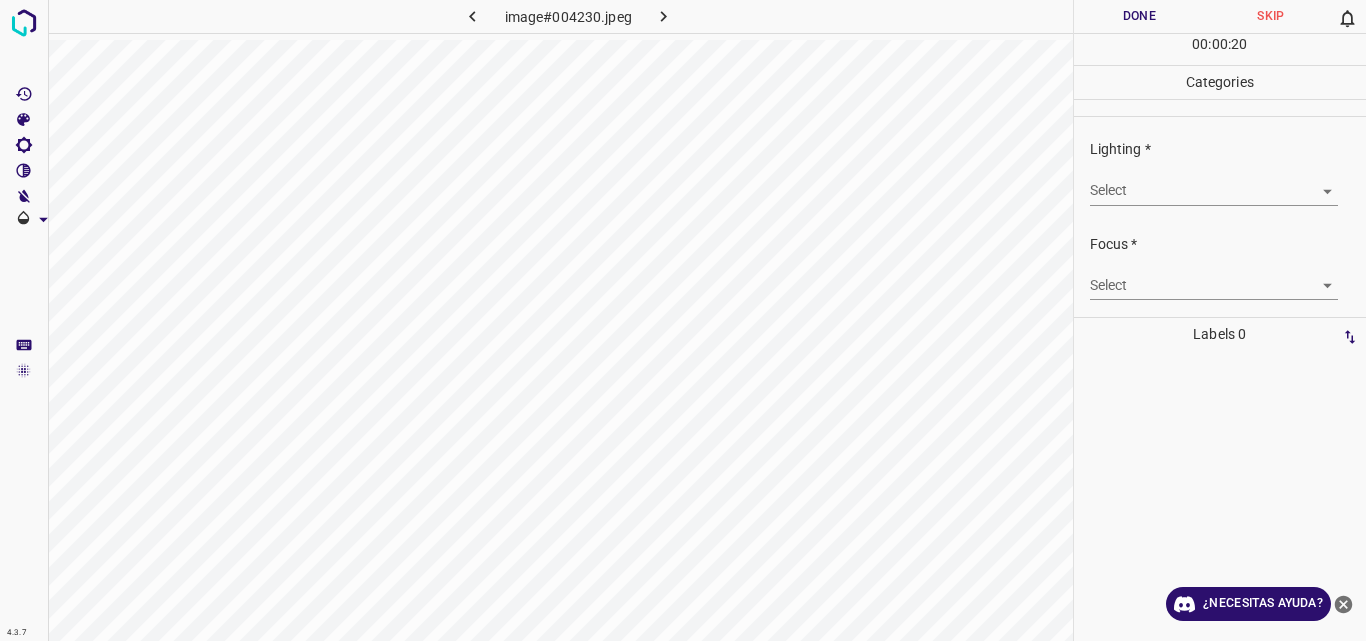click on "4.3.7 image#004230.jpeg Done Skip 0 00   : 00   : 20   Categories Lighting *  Select ​ Focus *  Select ​ Overall *  Select ​ Labels   0 Categories 1 Lighting 2 Focus 3 Overall Tools Space Change between modes (Draw & Edit) I Auto labeling R Restore zoom M Zoom in N Zoom out Delete Delete selecte label Filters Z Restore filters X Saturation filter C Brightness filter V Contrast filter B Gray scale filter General O Download ¿Necesitas ayuda? Original text Rate this translation Your feedback will be used to help improve Google Translate - Texto - Esconder - Borrar" at bounding box center [683, 320] 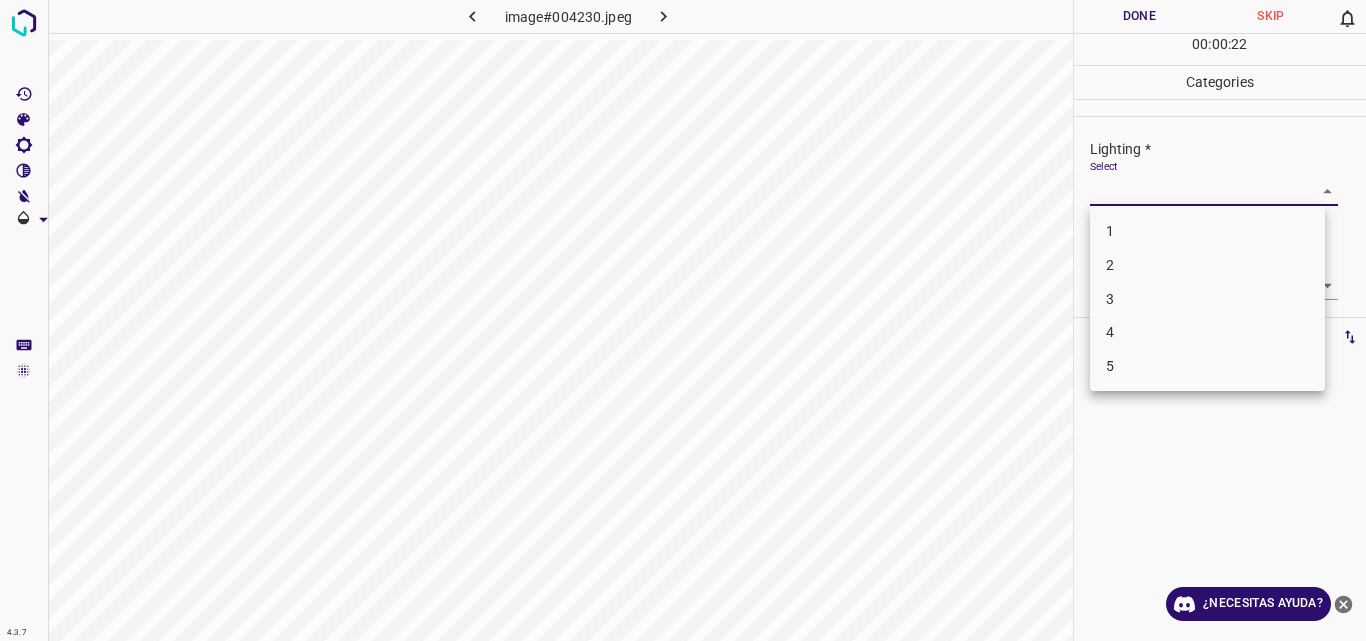 click on "2" at bounding box center (1207, 265) 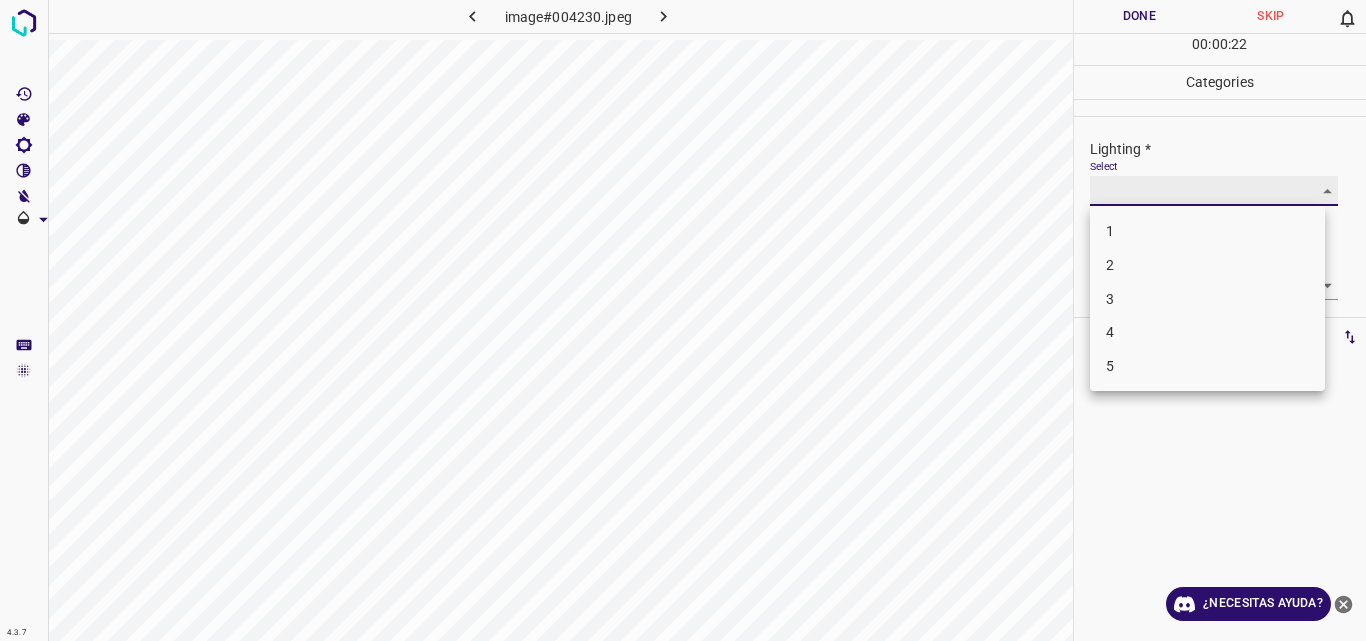 type on "2" 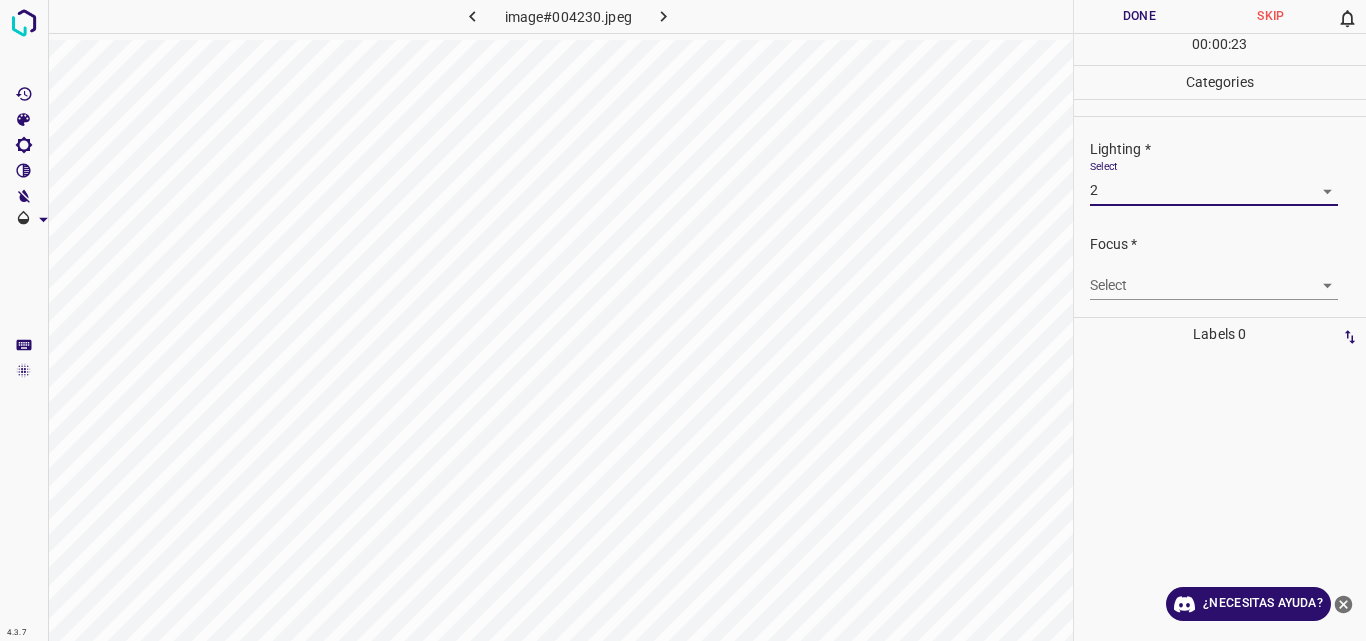 click on "4.3.7 image#004230.jpeg Done Skip 0 00   : 00   : 23   Categories Lighting *  Select 2 2 Focus *  Select ​ Overall *  Select ​ Labels   0 Categories 1 Lighting 2 Focus 3 Overall Tools Space Change between modes (Draw & Edit) I Auto labeling R Restore zoom M Zoom in N Zoom out Delete Delete selecte label Filters Z Restore filters X Saturation filter C Brightness filter V Contrast filter B Gray scale filter General O Download ¿Necesitas ayuda? Original text Rate this translation Your feedback will be used to help improve Google Translate - Texto - Esconder - Borrar" at bounding box center (683, 320) 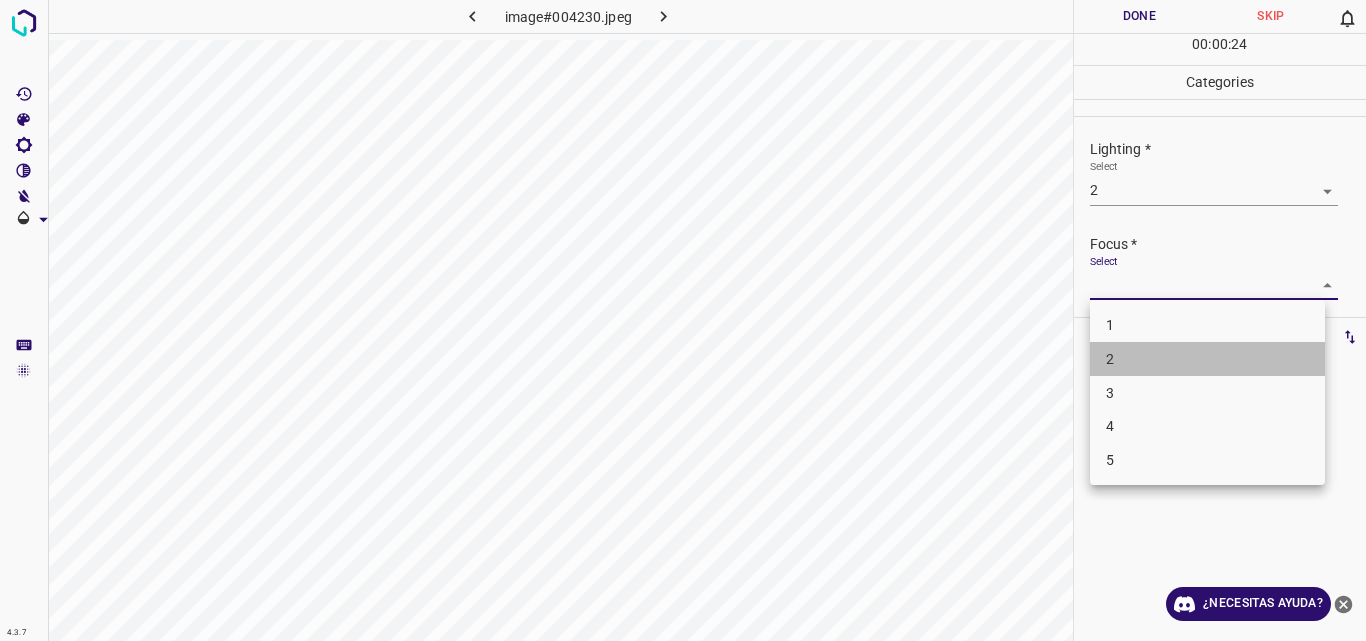 click on "2" at bounding box center (1207, 359) 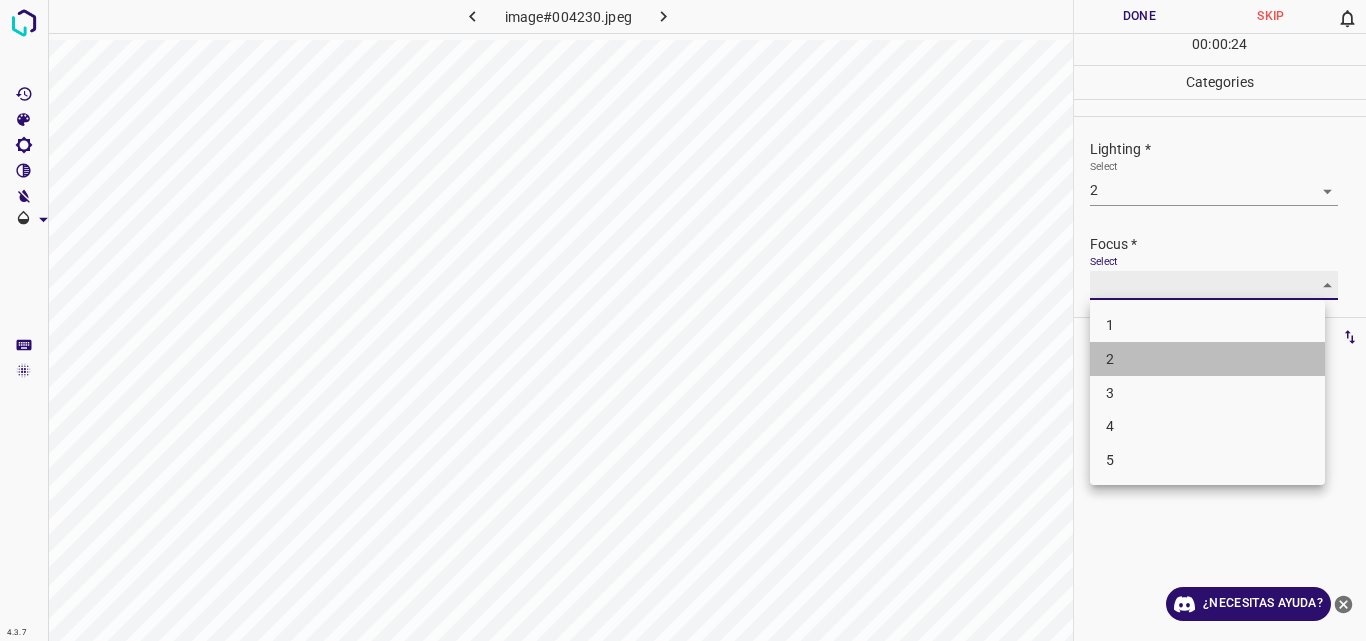 type on "2" 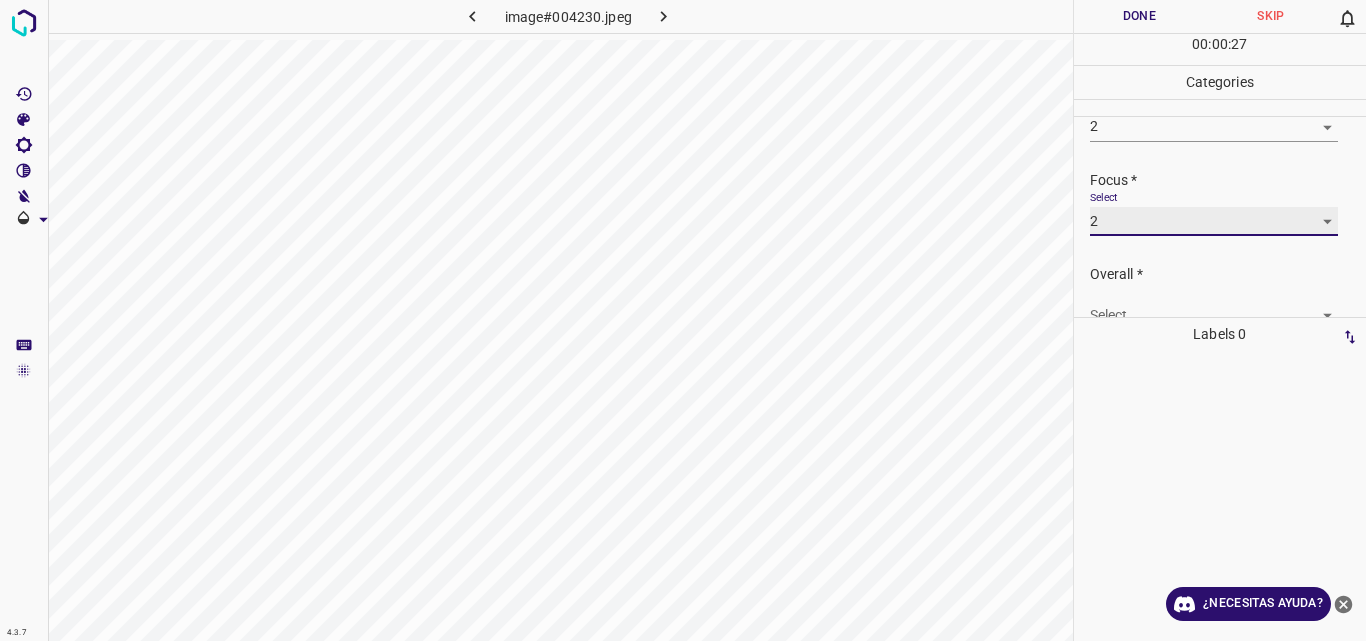 scroll, scrollTop: 98, scrollLeft: 0, axis: vertical 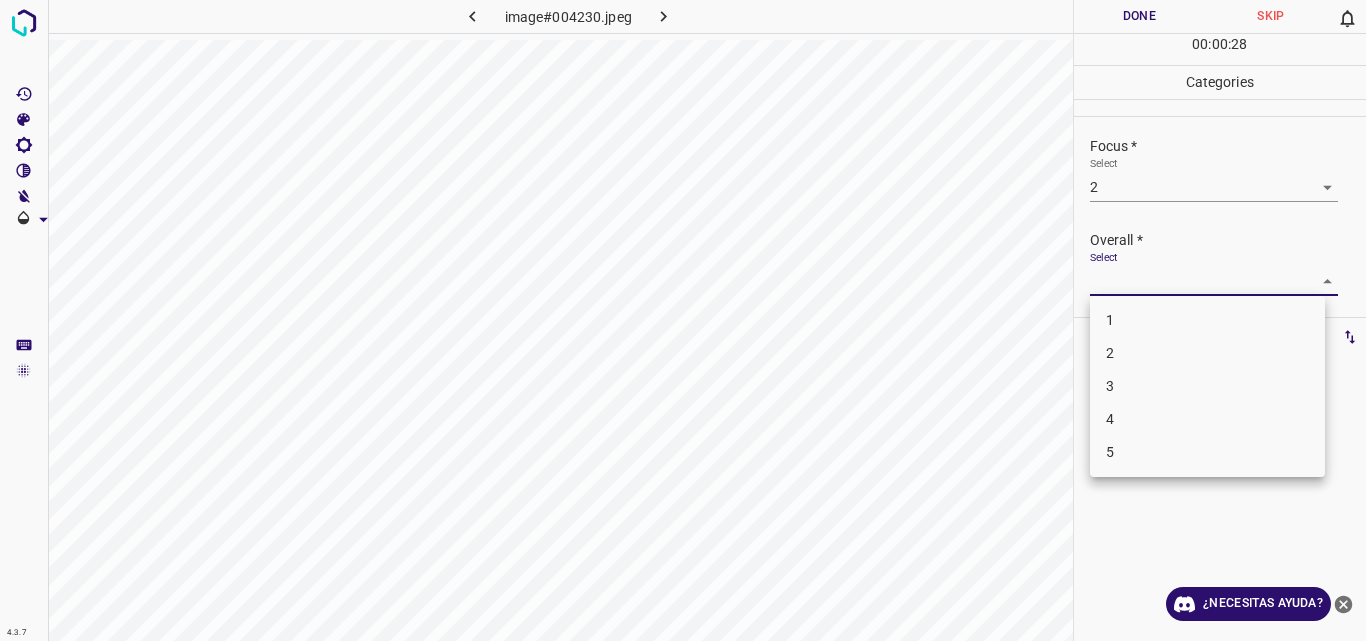 click on "4.3.7 image#004230.jpeg Done Skip 0 00   : 00   : 28   Categories Lighting *  Select 2 2 Focus *  Select 2 2 Overall *  Select ​ Labels   0 Categories 1 Lighting 2 Focus 3 Overall Tools Space Change between modes (Draw & Edit) I Auto labeling R Restore zoom M Zoom in N Zoom out Delete Delete selecte label Filters Z Restore filters X Saturation filter C Brightness filter V Contrast filter B Gray scale filter General O Download ¿Necesitas ayuda? Original text Rate this translation Your feedback will be used to help improve Google Translate - Texto - Esconder - Borrar 1 2 3 4 5" at bounding box center [683, 320] 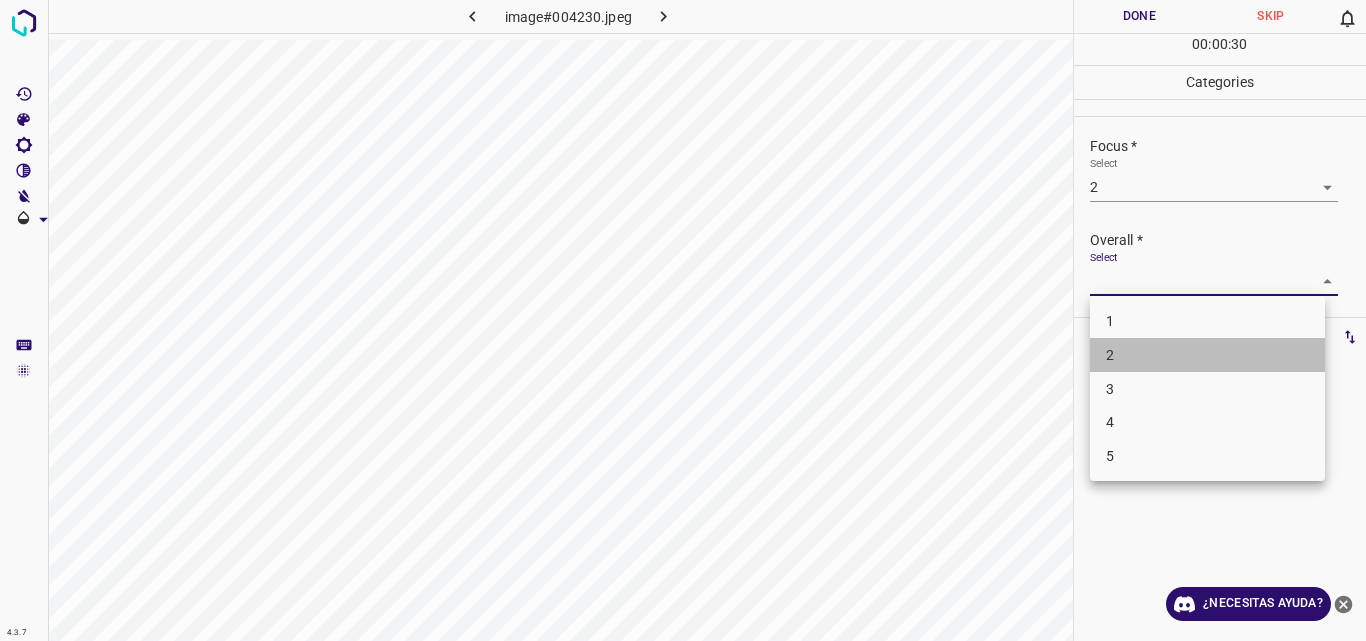 click on "2" at bounding box center (1207, 355) 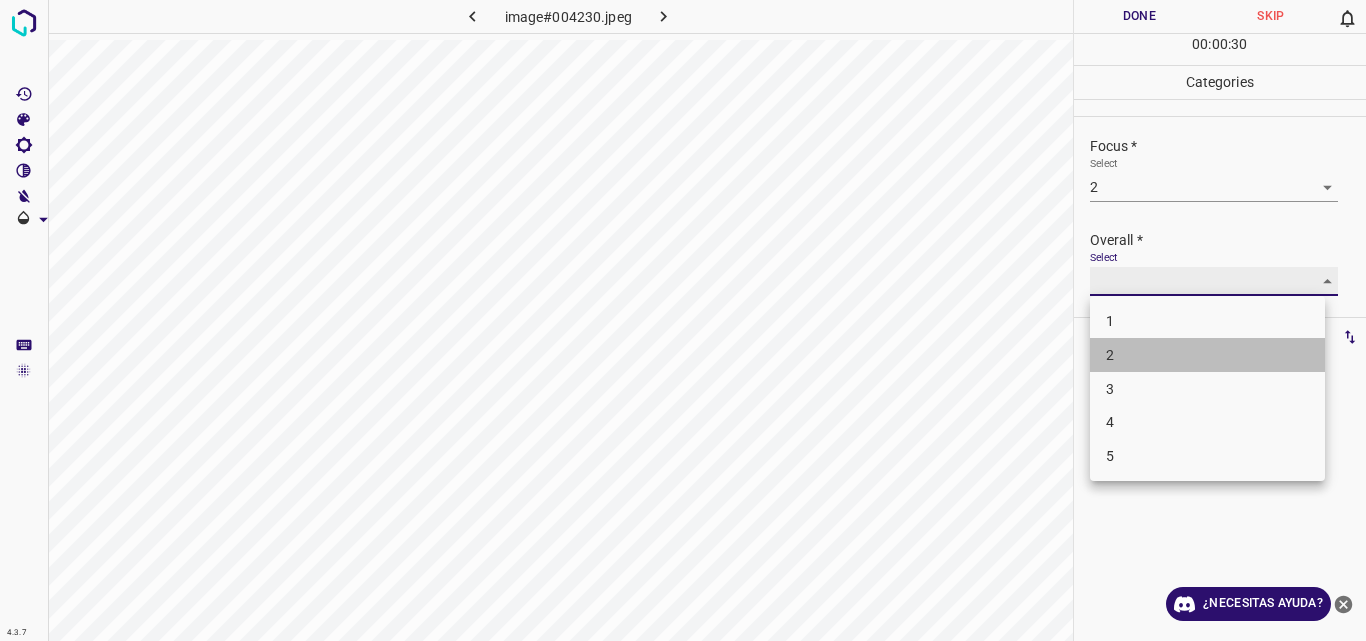 type on "2" 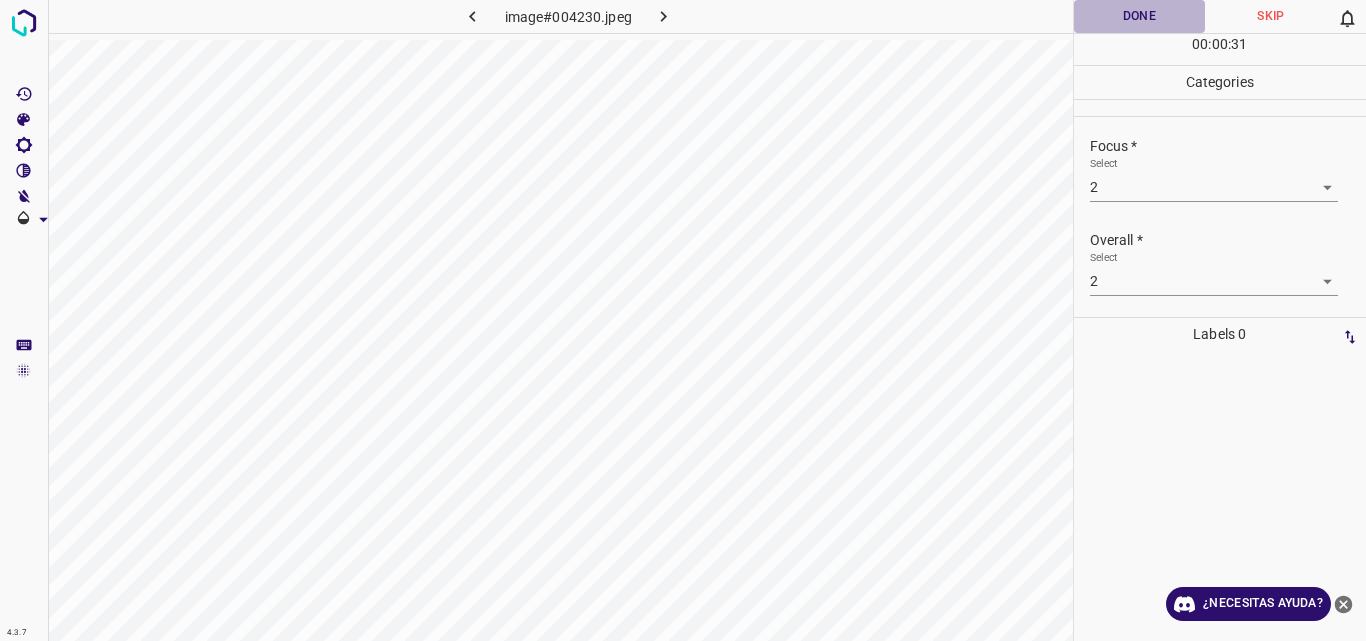 click on "Done" at bounding box center [1140, 16] 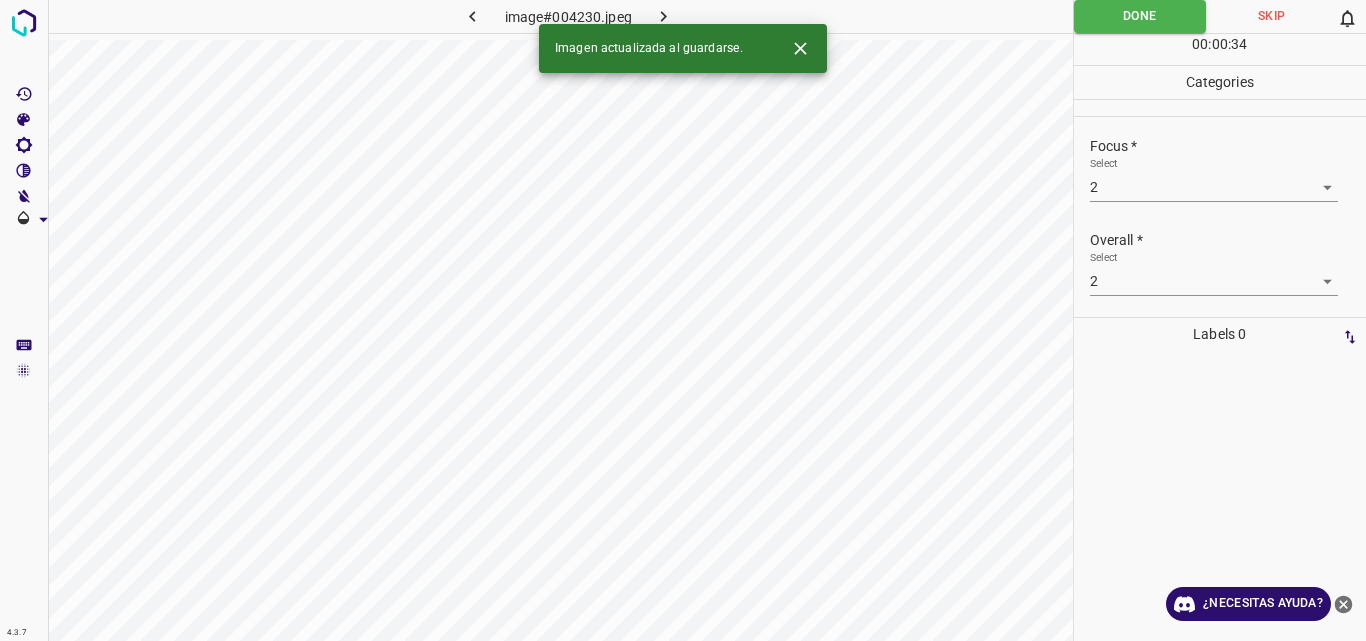 click 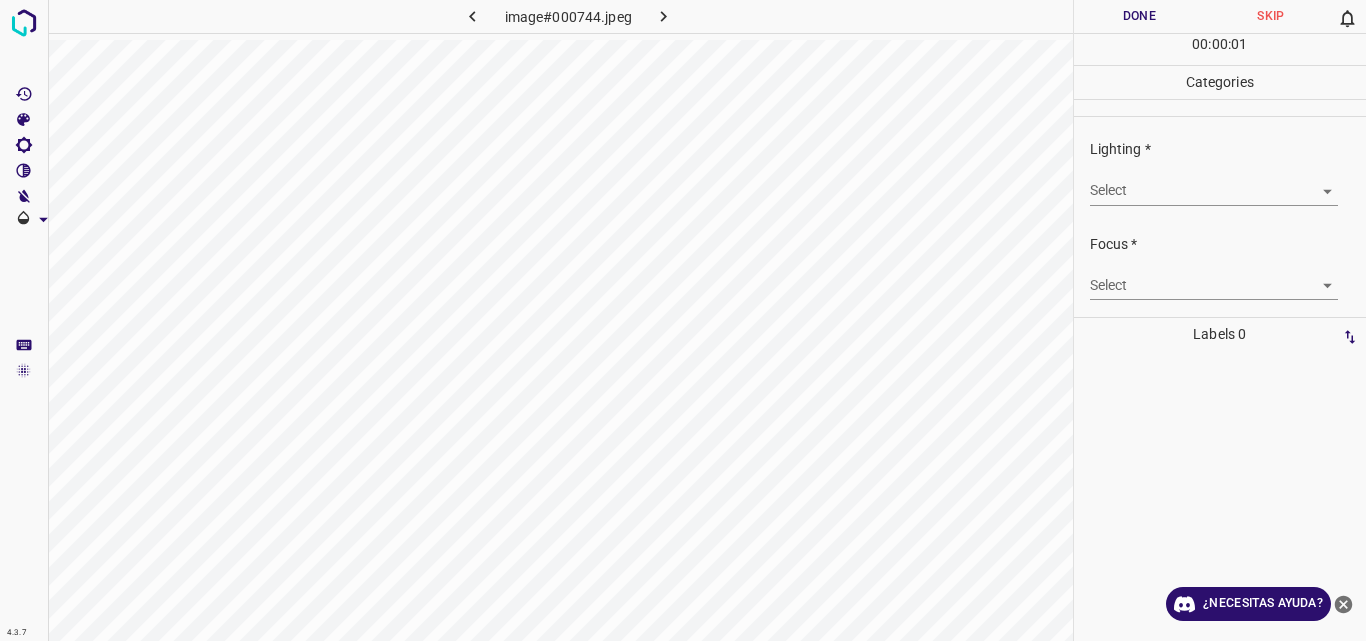 click on "4.3.7 image#000744.jpeg Done Skip 0 00   : 00   : 01   Categories Lighting *  Select ​ Focus *  Select ​ Overall *  Select ​ Labels   0 Categories 1 Lighting 2 Focus 3 Overall Tools Space Change between modes (Draw & Edit) I Auto labeling R Restore zoom M Zoom in N Zoom out Delete Delete selecte label Filters Z Restore filters X Saturation filter C Brightness filter V Contrast filter B Gray scale filter General O Download ¿Necesitas ayuda? Original text Rate this translation Your feedback will be used to help improve Google Translate - Texto - Esconder - Borrar" at bounding box center [683, 320] 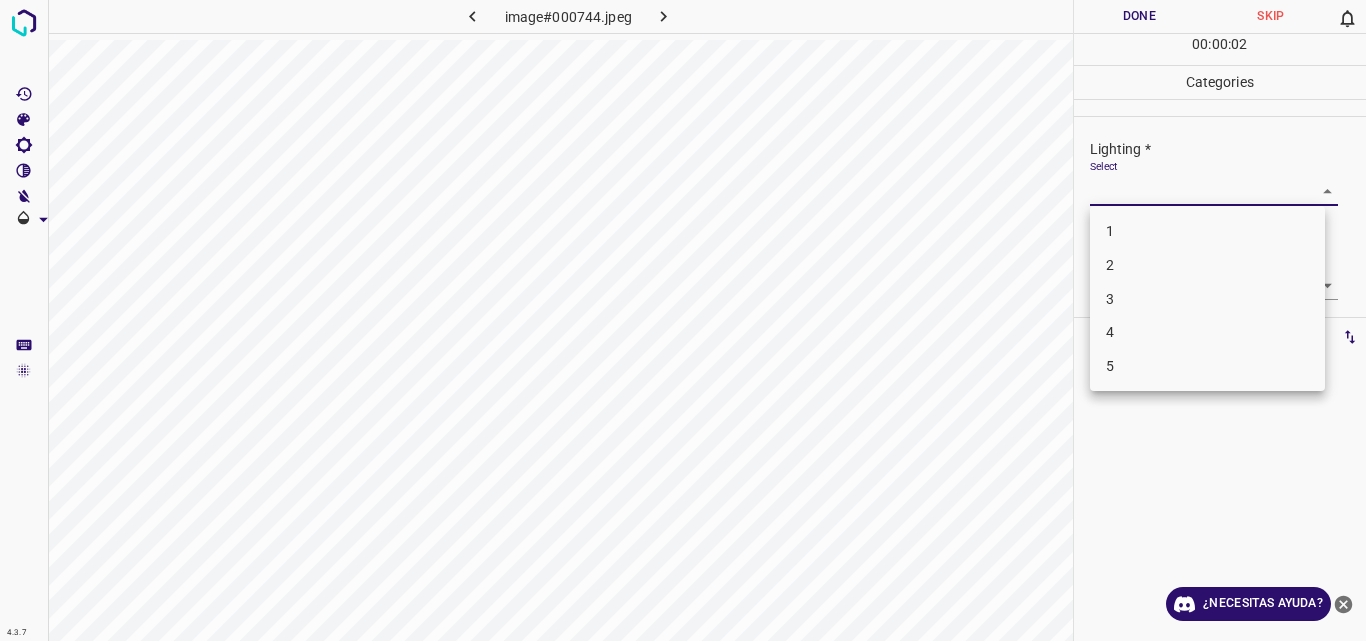 click on "2" at bounding box center [1207, 265] 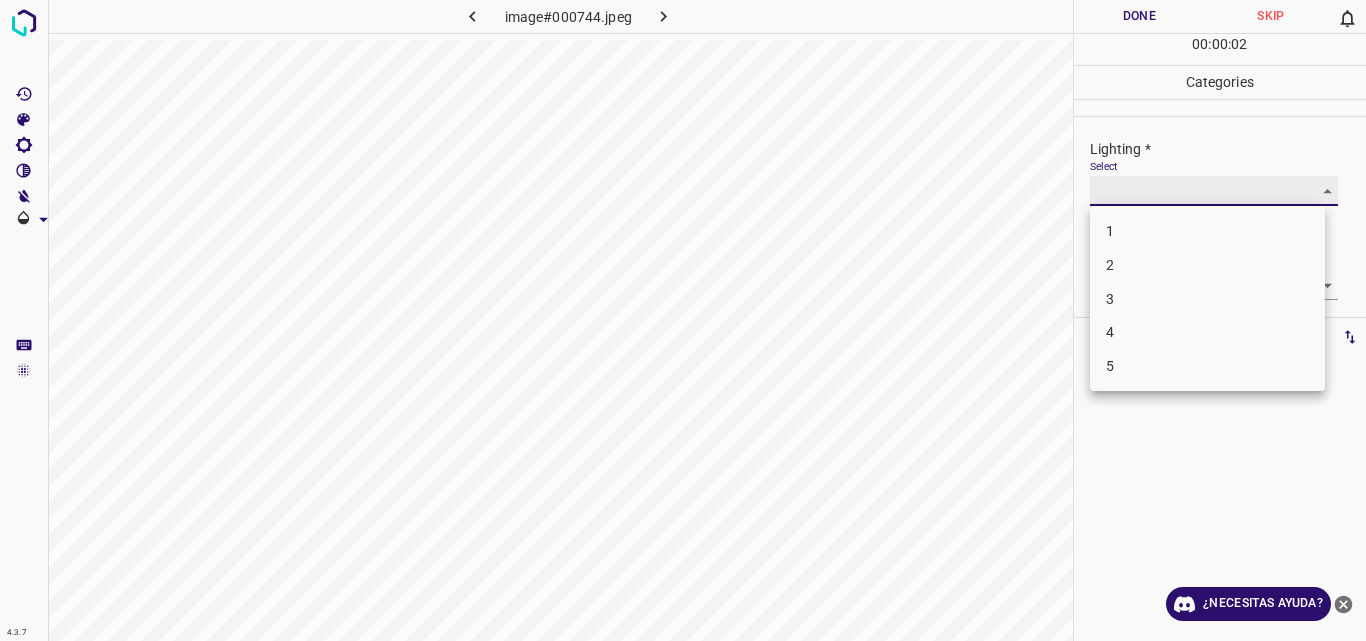 type on "2" 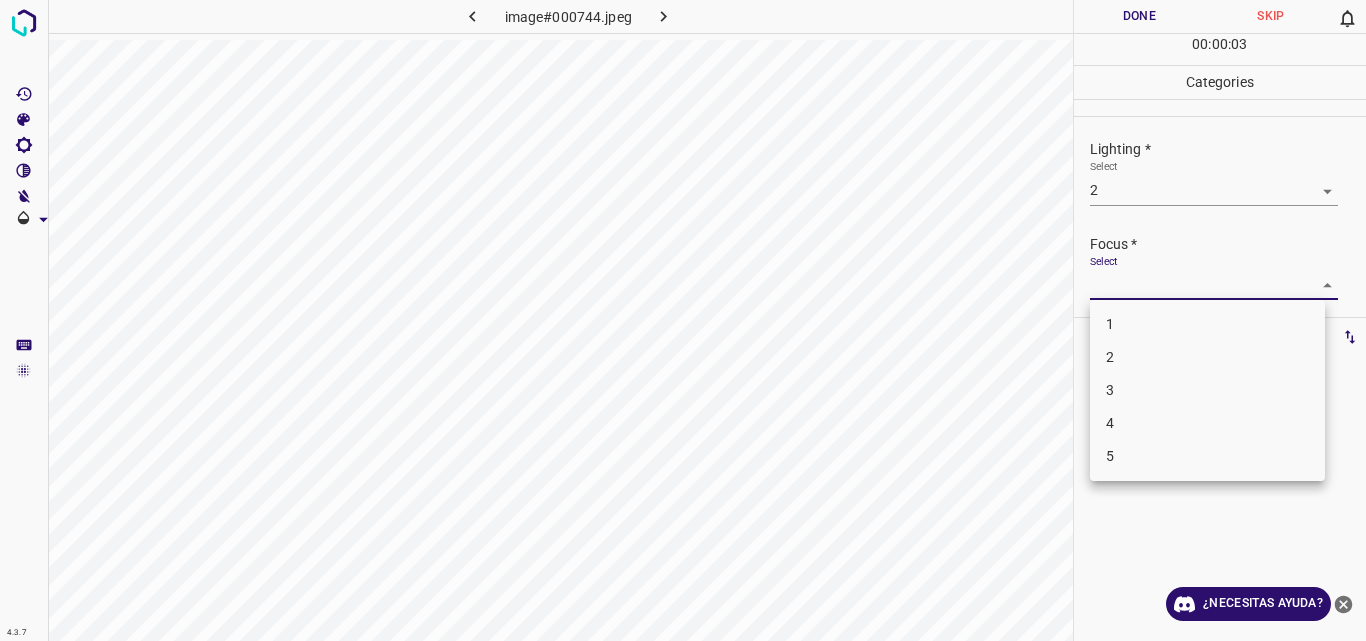 click on "4.3.7 image#000744.jpeg Done Skip 0 00   : 00   : 03   Categories Lighting *  Select 2 2 Focus *  Select ​ Overall *  Select ​ Labels   0 Categories 1 Lighting 2 Focus 3 Overall Tools Space Change between modes (Draw & Edit) I Auto labeling R Restore zoom M Zoom in N Zoom out Delete Delete selecte label Filters Z Restore filters X Saturation filter C Brightness filter V Contrast filter B Gray scale filter General O Download ¿Necesitas ayuda? Original text Rate this translation Your feedback will be used to help improve Google Translate - Texto - Esconder - Borrar 1 2 3 4 5" at bounding box center (683, 320) 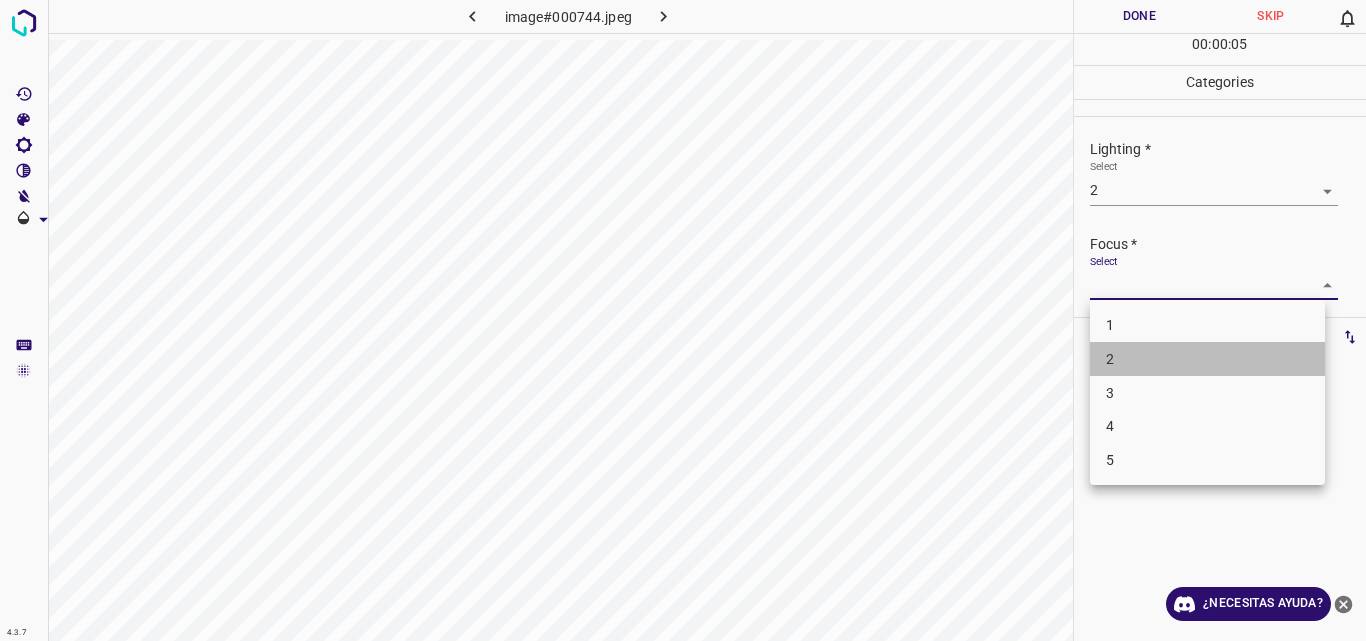 click on "2" at bounding box center (1207, 359) 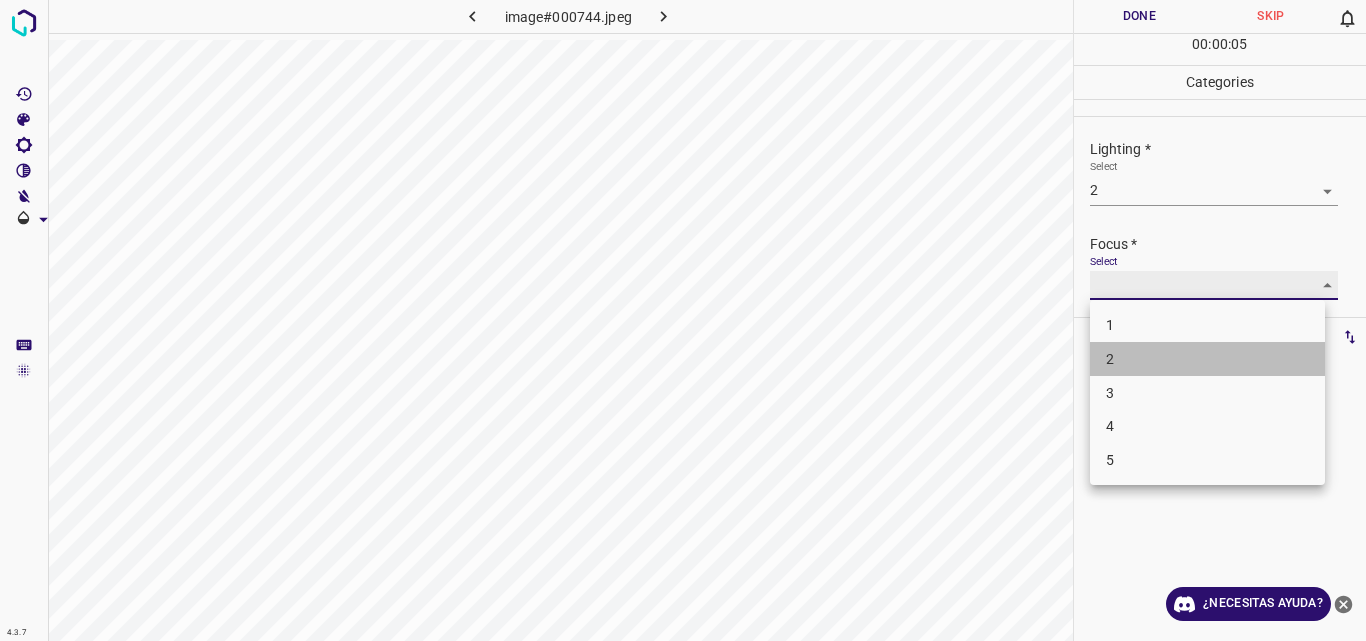 type on "2" 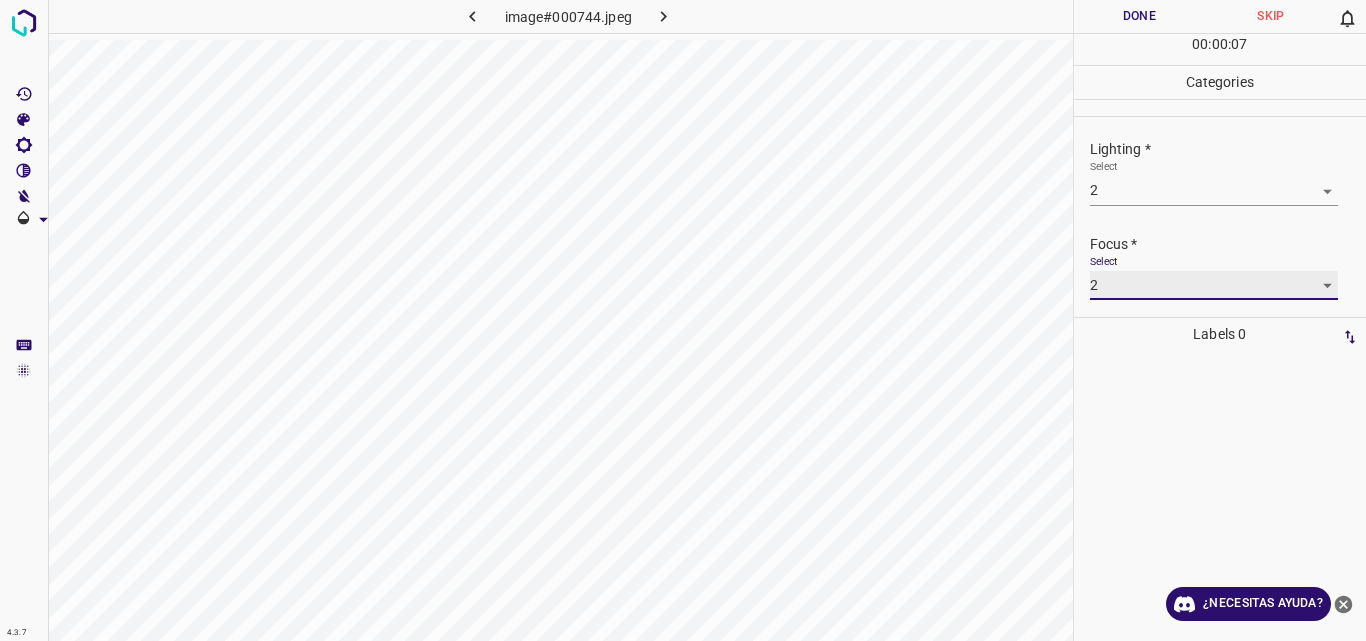 scroll, scrollTop: 72, scrollLeft: 0, axis: vertical 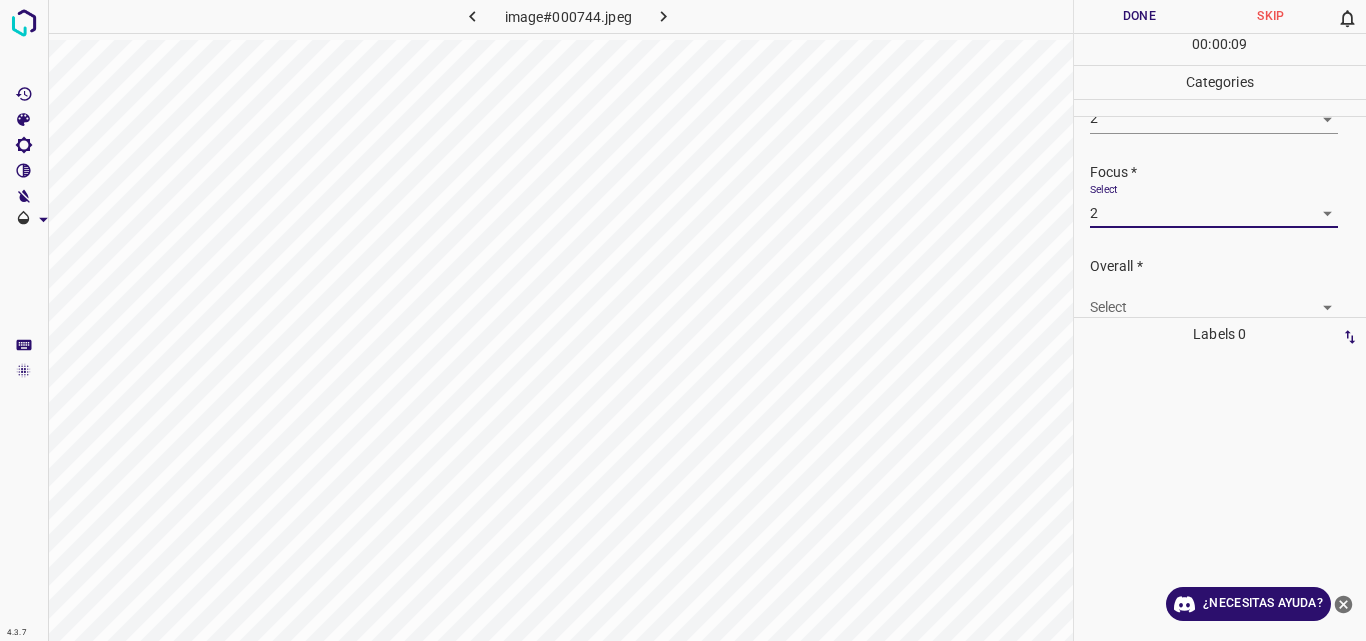 click on "4.3.7 image#000744.jpeg Done Skip 0 00   : 00   : 09   Categories Lighting *  Select 2 2 Focus *  Select 2 2 Overall *  Select ​ Labels   0 Categories 1 Lighting 2 Focus 3 Overall Tools Space Change between modes (Draw & Edit) I Auto labeling R Restore zoom M Zoom in N Zoom out Delete Delete selecte label Filters Z Restore filters X Saturation filter C Brightness filter V Contrast filter B Gray scale filter General O Download ¿Necesitas ayuda? Original text Rate this translation Your feedback will be used to help improve Google Translate - Texto - Esconder - Borrar" at bounding box center (683, 320) 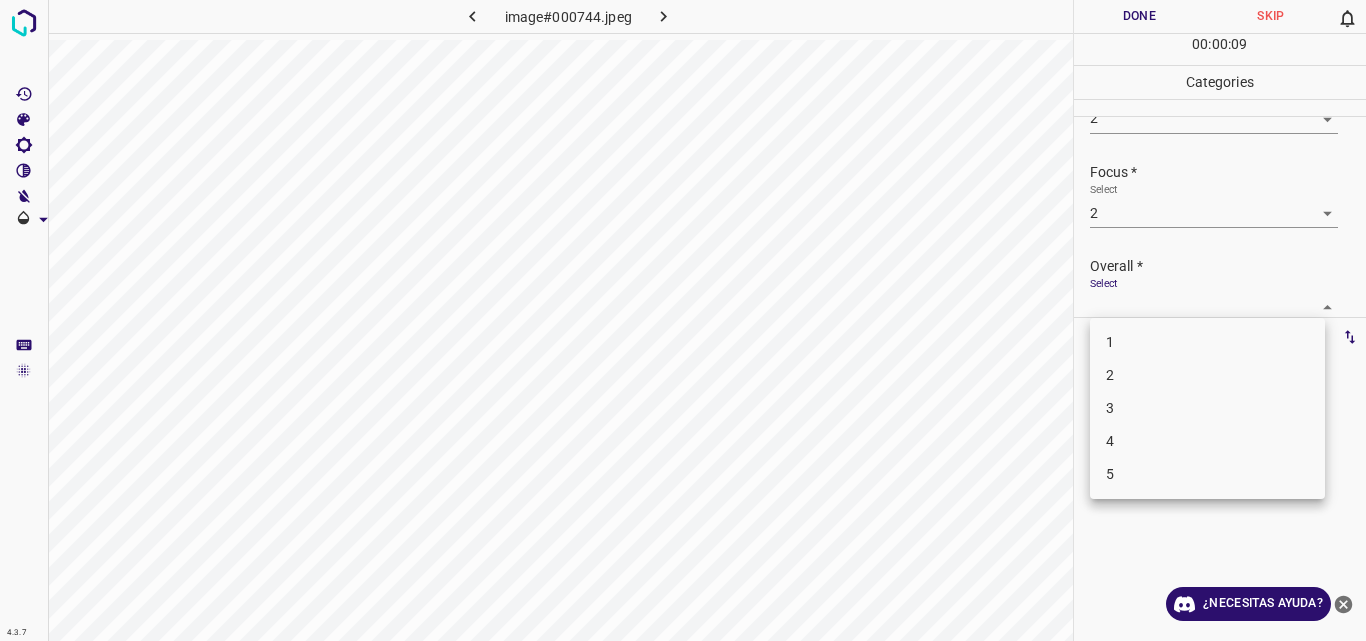 scroll, scrollTop: 76, scrollLeft: 0, axis: vertical 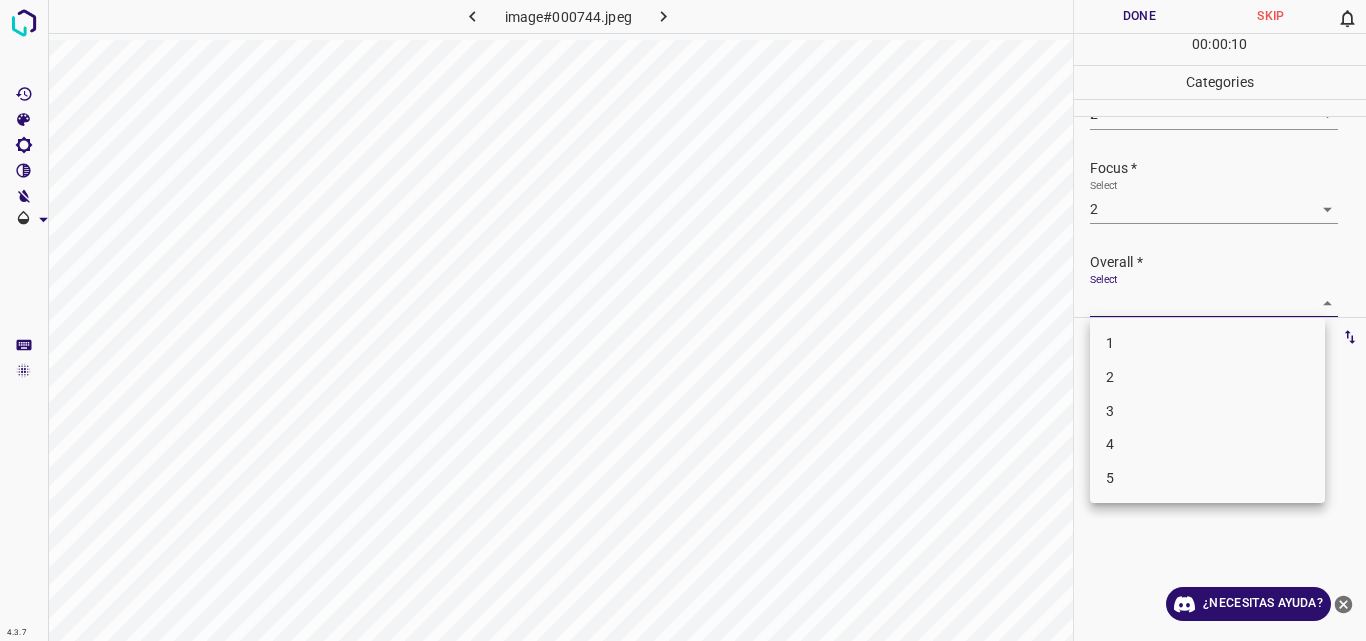 click on "2" at bounding box center (1207, 377) 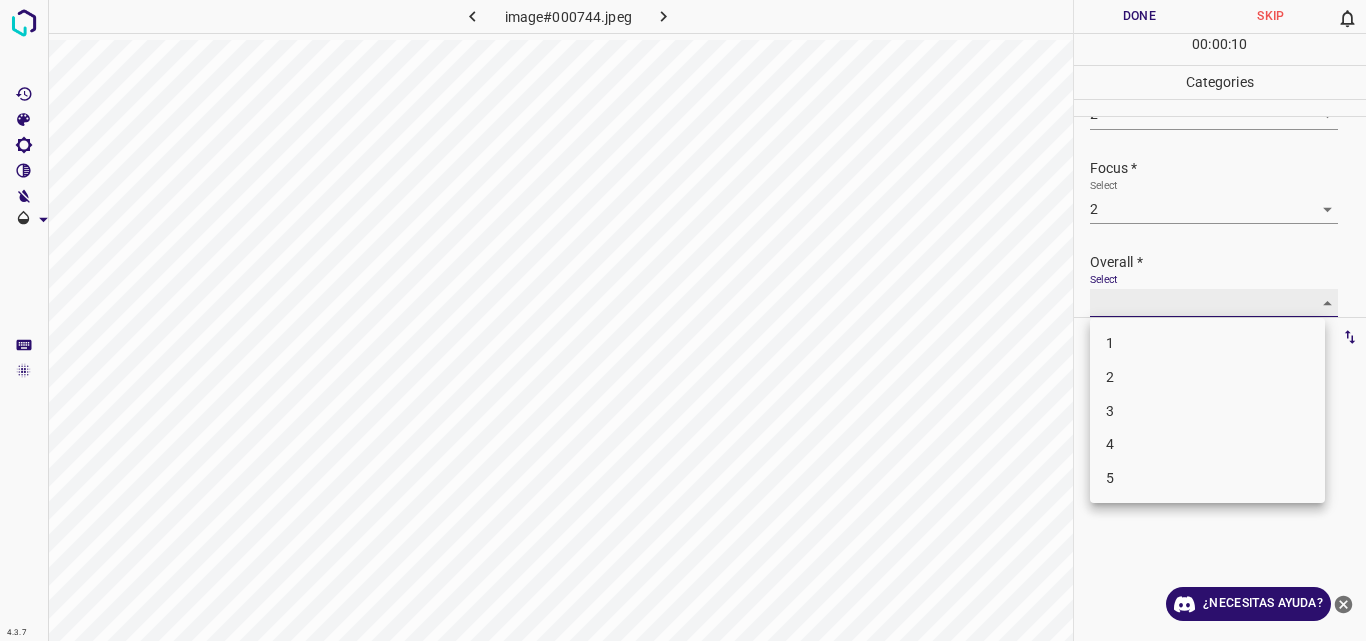 type on "2" 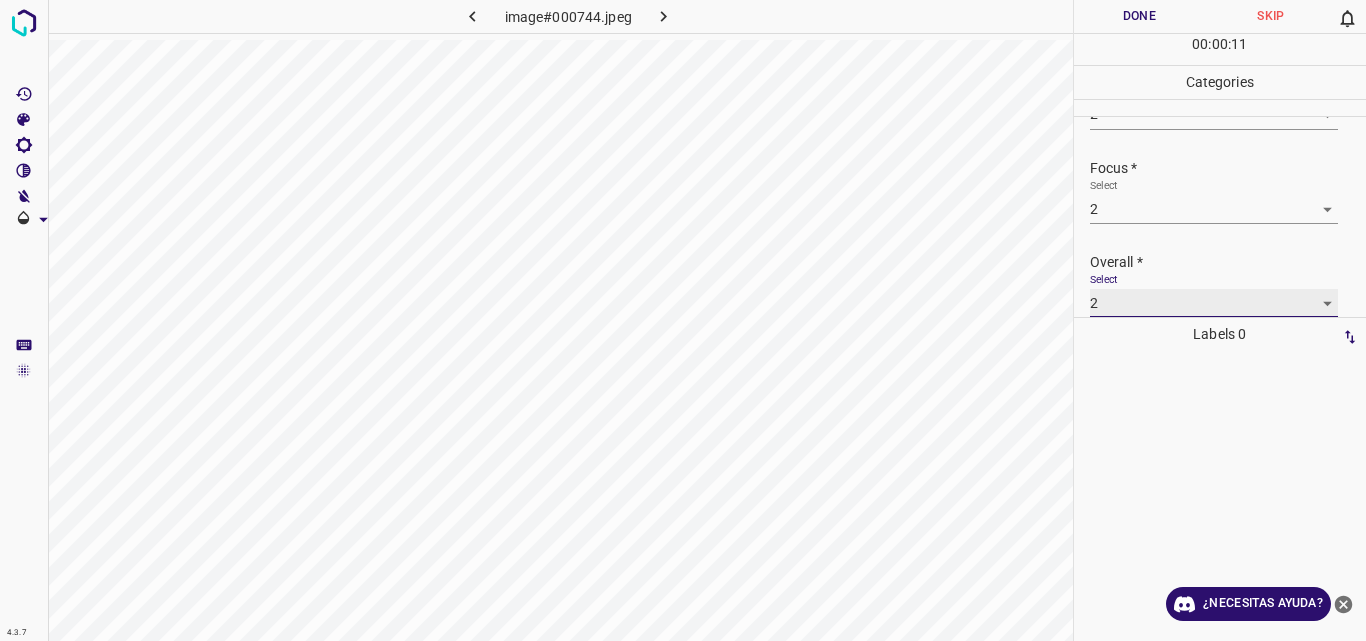scroll, scrollTop: 76, scrollLeft: 0, axis: vertical 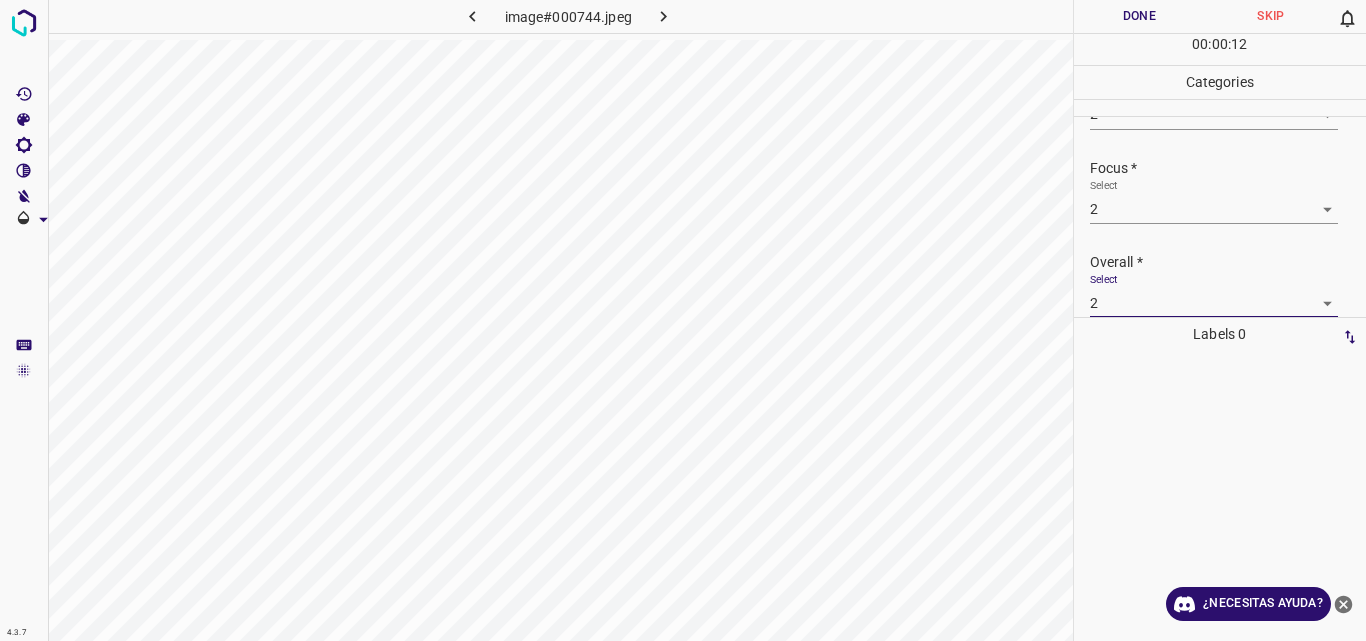 click on "Done" at bounding box center (1140, 16) 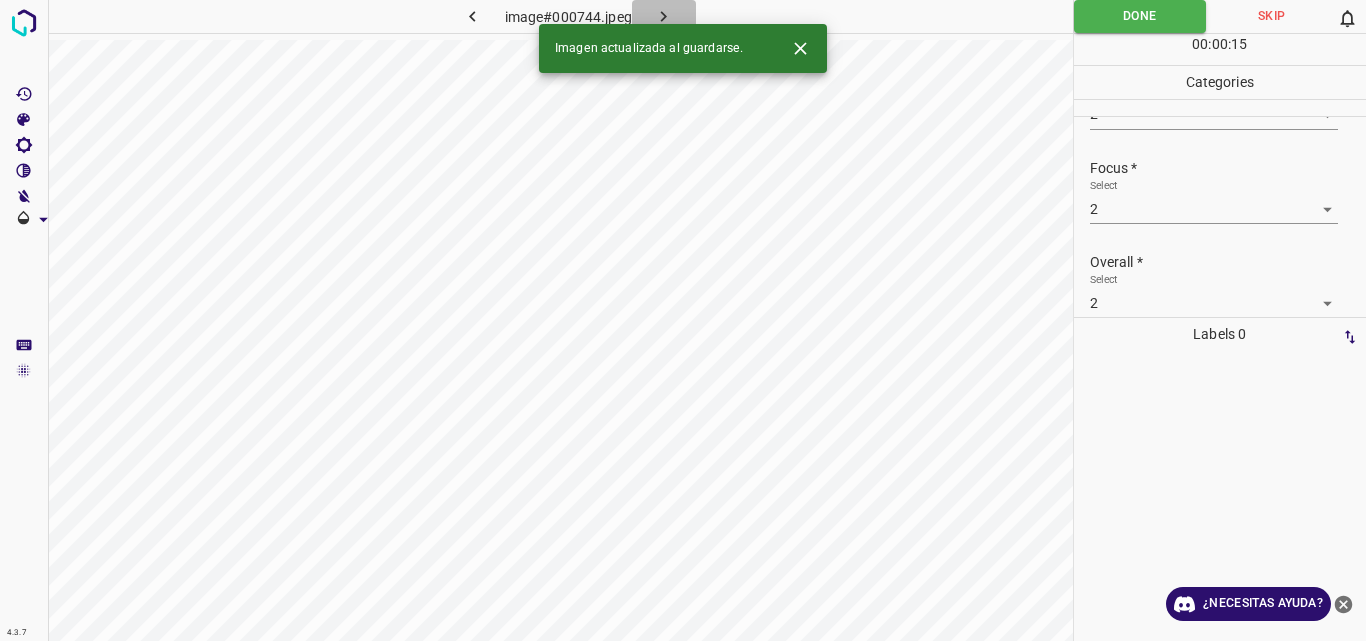click 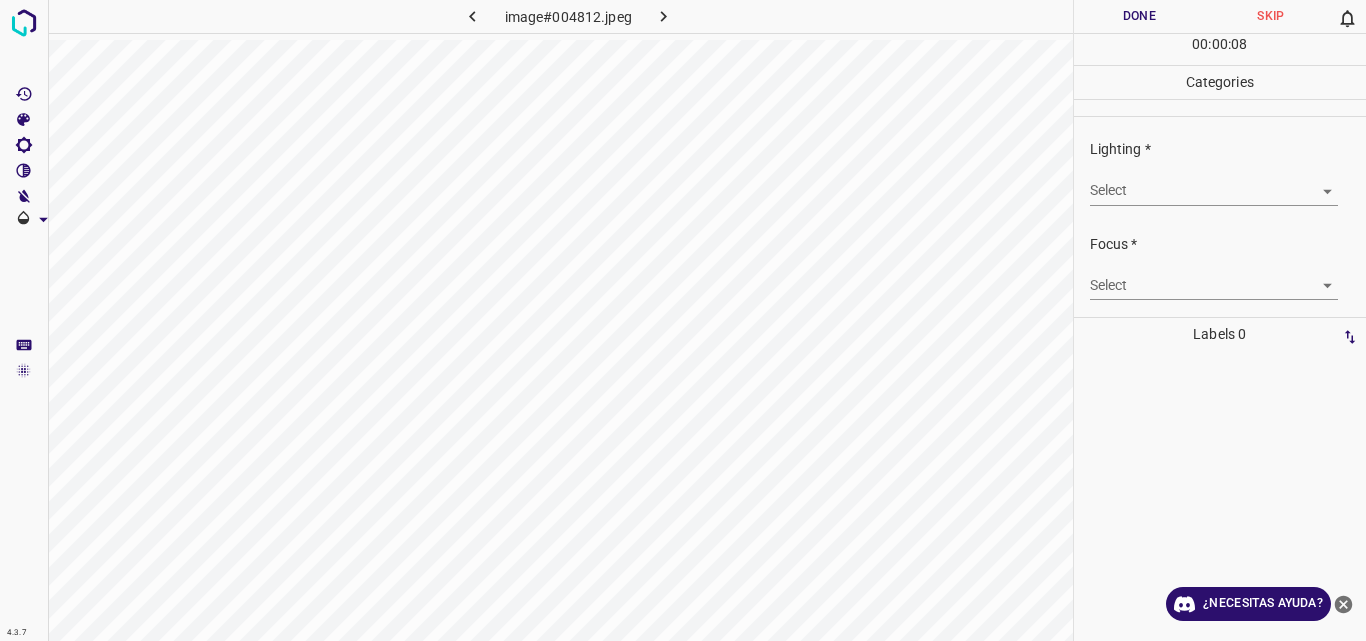 click on "4.3.7 image#004812.jpeg Done Skip 0 00   : 00   : 08   Categories Lighting *  Select ​ Focus *  Select ​ Overall *  Select ​ Labels   0 Categories 1 Lighting 2 Focus 3 Overall Tools Space Change between modes (Draw & Edit) I Auto labeling R Restore zoom M Zoom in N Zoom out Delete Delete selecte label Filters Z Restore filters X Saturation filter C Brightness filter V Contrast filter B Gray scale filter General O Download ¿Necesitas ayuda? Original text Rate this translation Your feedback will be used to help improve Google Translate - Texto - Esconder - Borrar" at bounding box center (683, 320) 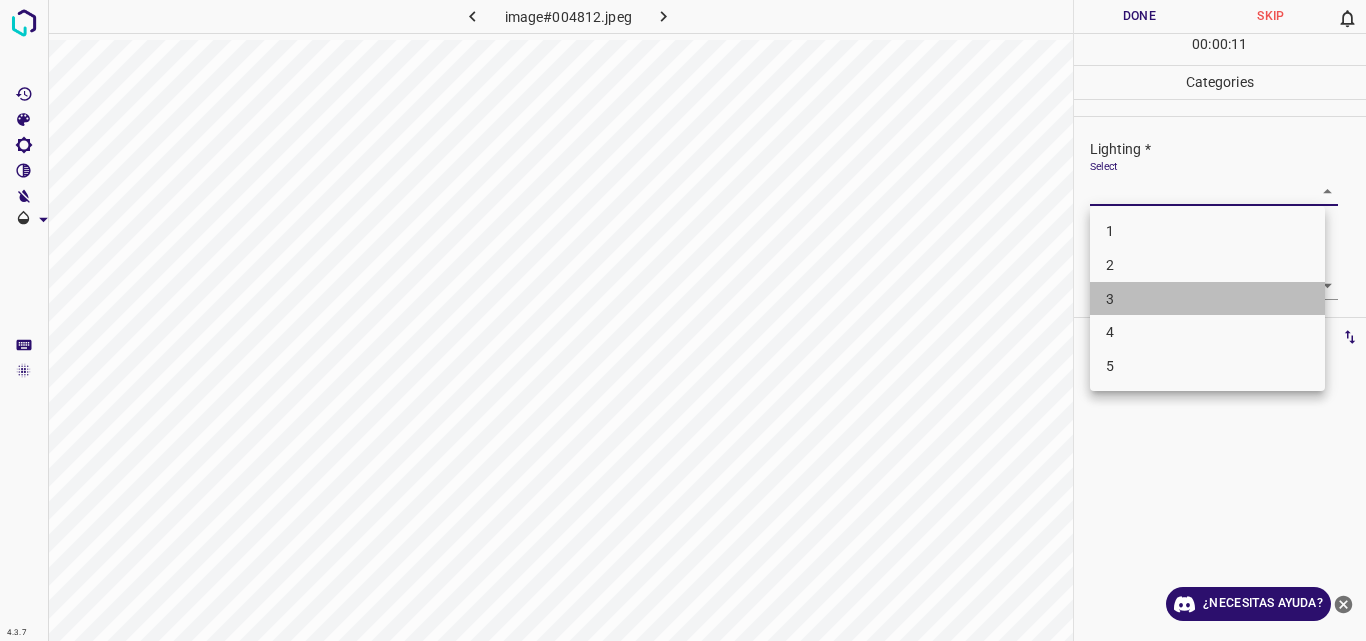 click on "3" at bounding box center [1207, 299] 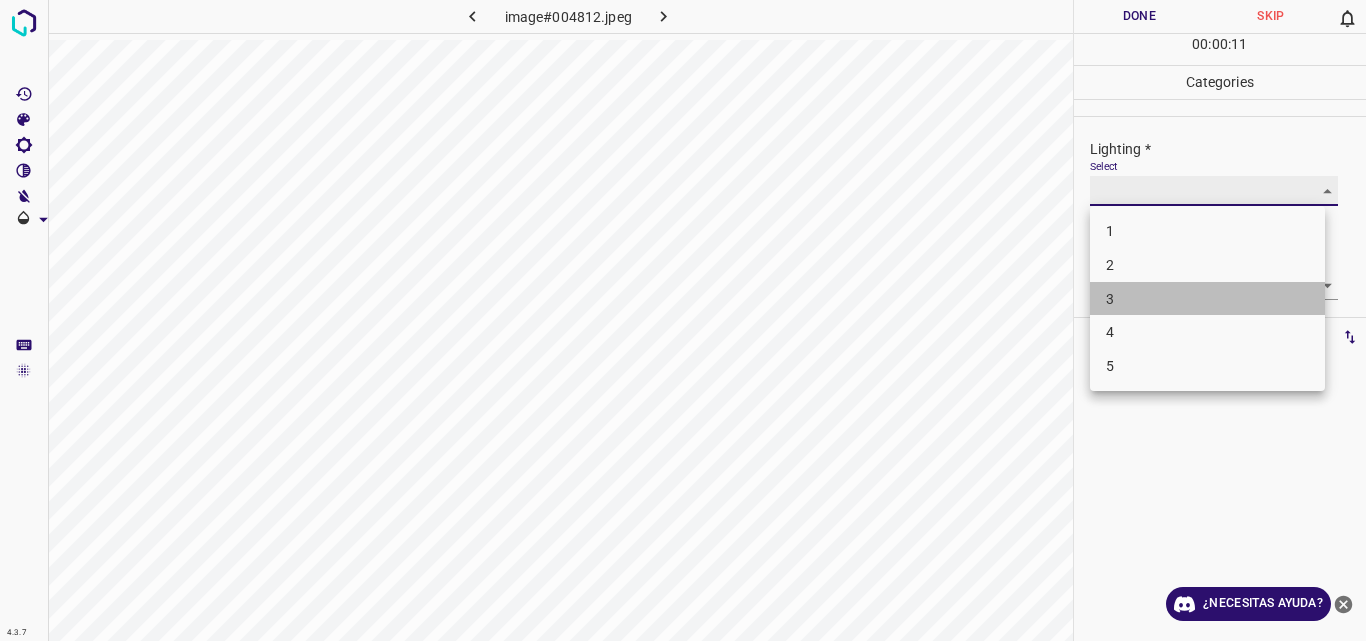type on "3" 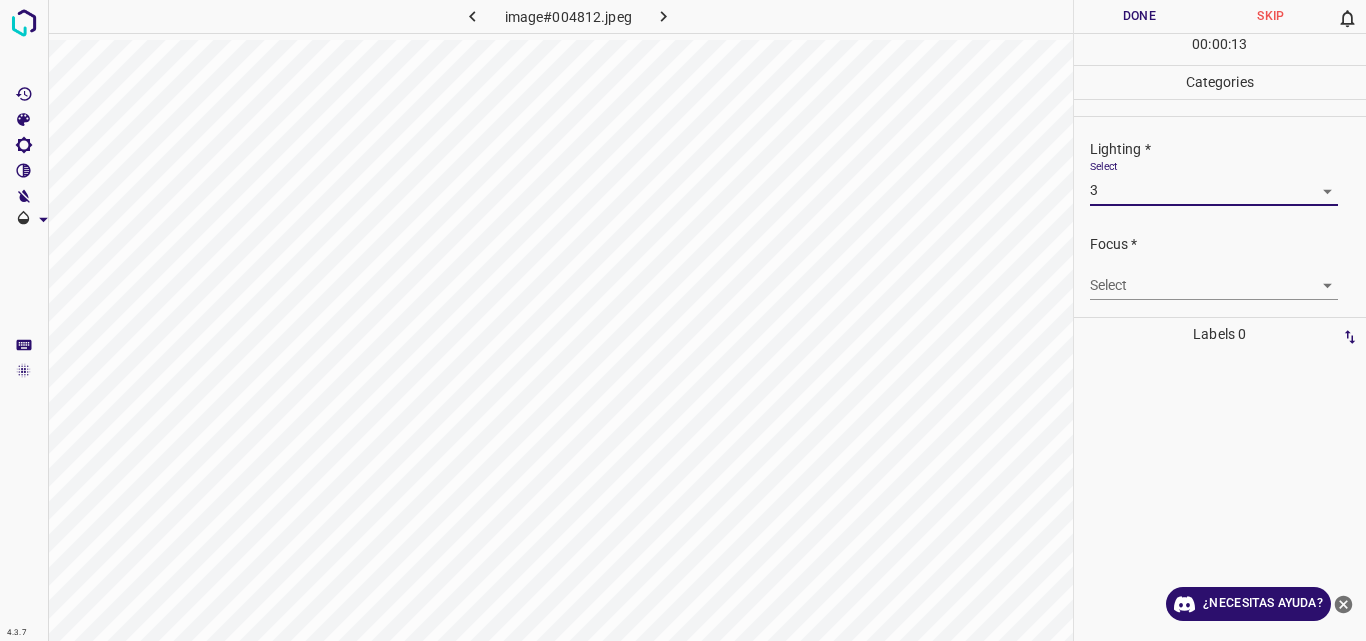 click on "4.3.7 image#004812.jpeg Done Skip 0 00   : 00   : 13   Categories Lighting *  Select 3 3 Focus *  Select ​ Overall *  Select ​ Labels   0 Categories 1 Lighting 2 Focus 3 Overall Tools Space Change between modes (Draw & Edit) I Auto labeling R Restore zoom M Zoom in N Zoom out Delete Delete selecte label Filters Z Restore filters X Saturation filter C Brightness filter V Contrast filter B Gray scale filter General O Download ¿Necesitas ayuda? Original text Rate this translation Your feedback will be used to help improve Google Translate - Texto - Esconder - Borrar" at bounding box center (683, 320) 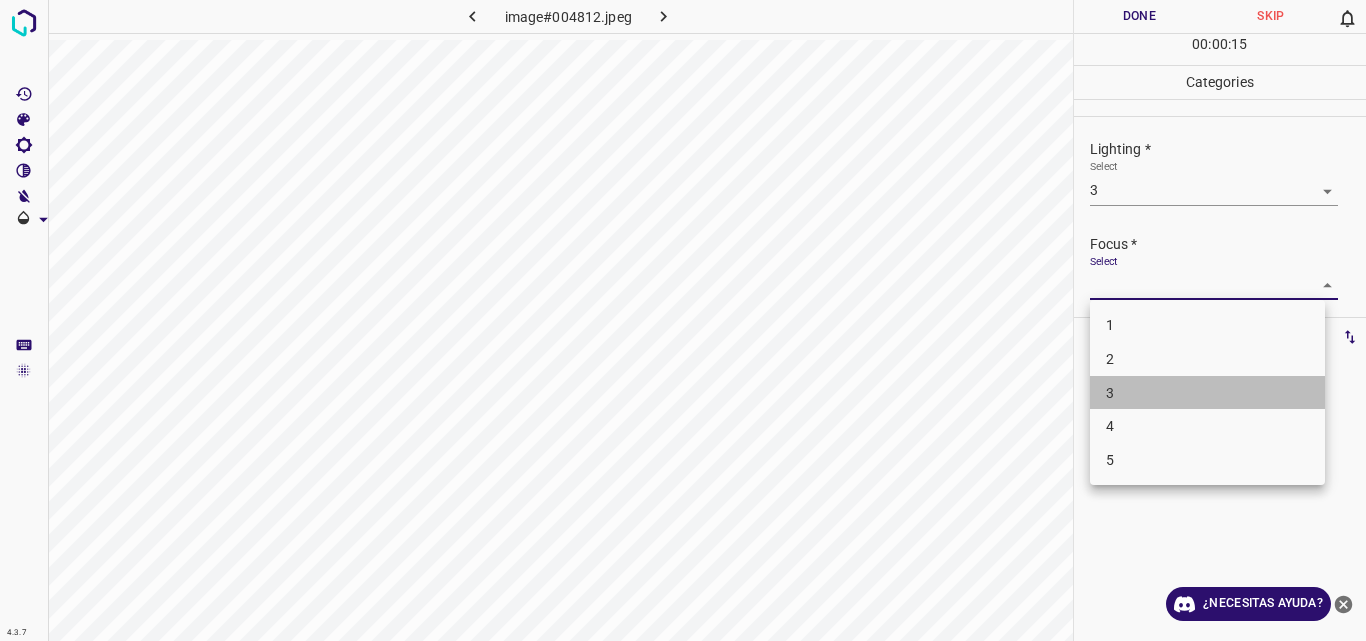 click on "3" at bounding box center (1207, 393) 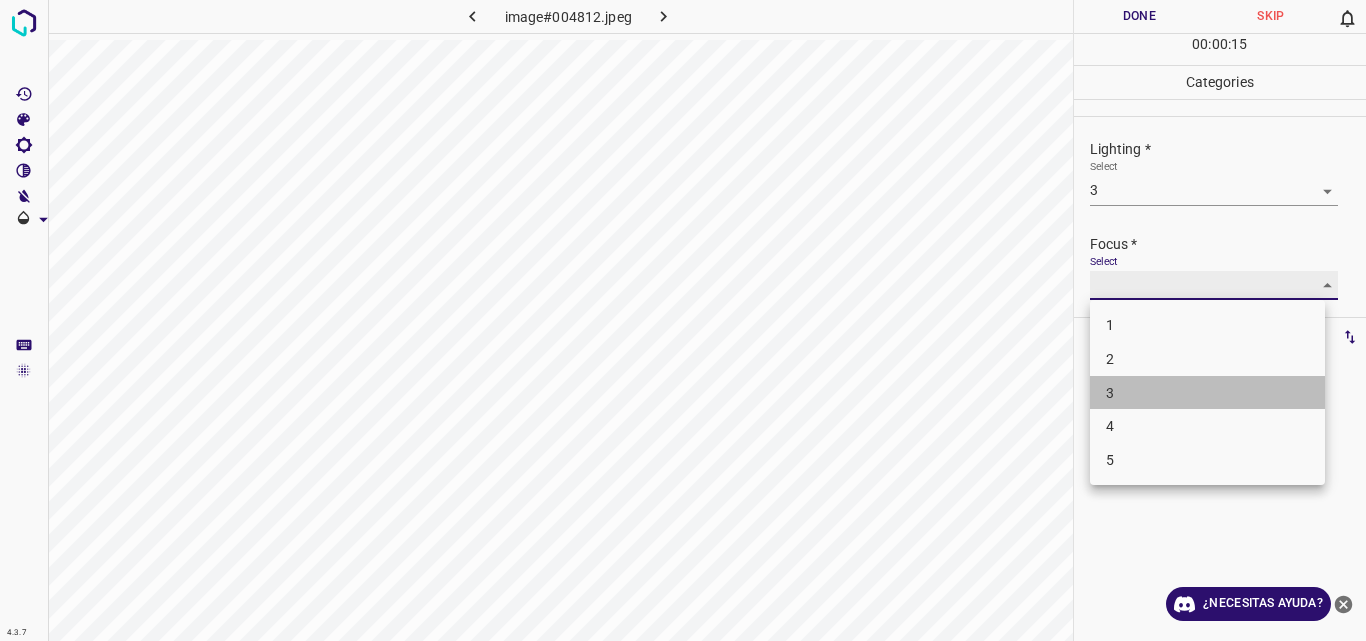 type on "3" 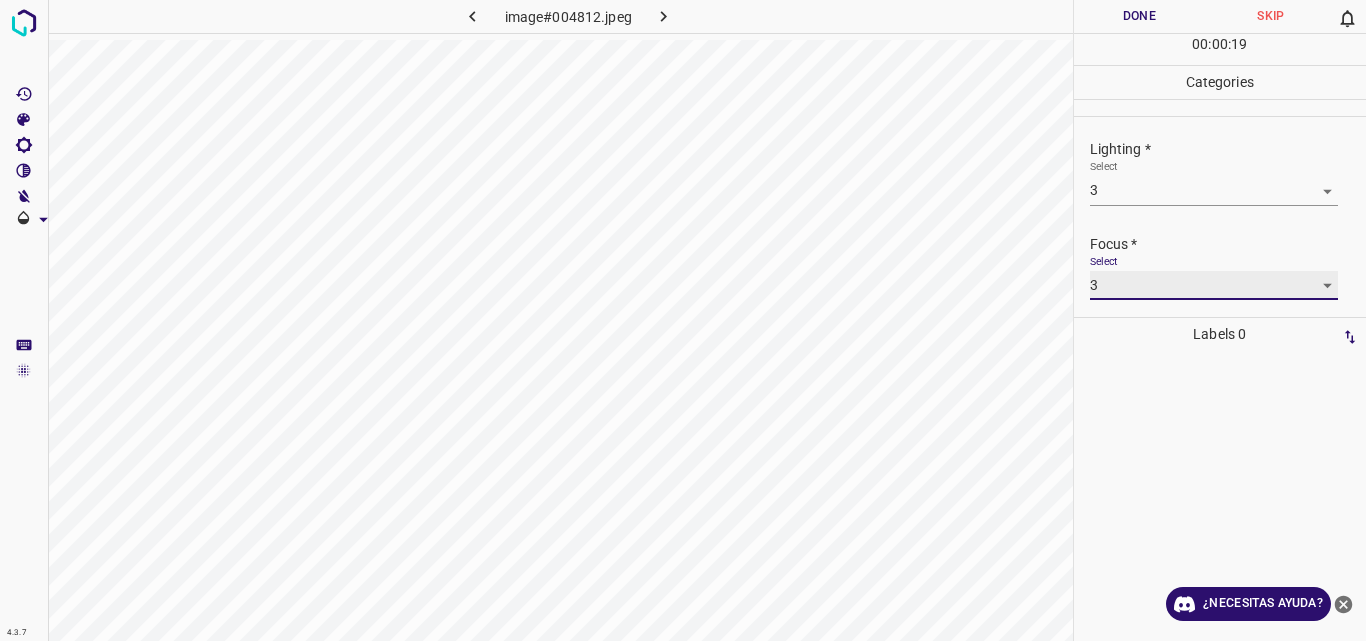 scroll, scrollTop: 98, scrollLeft: 0, axis: vertical 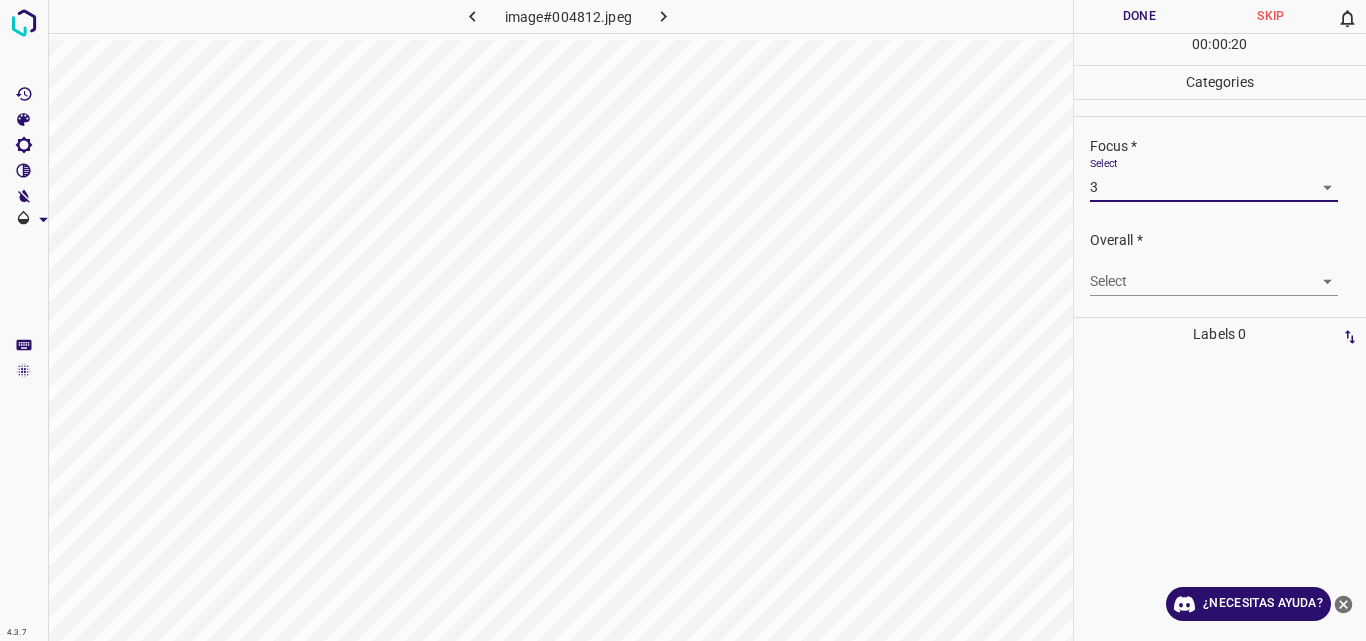 click on "4.3.7 image#004812.jpeg Done Skip 0 00   : 00   : 20   Categories Lighting *  Select 3 3 Focus *  Select 3 3 Overall *  Select ​ Labels   0 Categories 1 Lighting 2 Focus 3 Overall Tools Space Change between modes (Draw & Edit) I Auto labeling R Restore zoom M Zoom in N Zoom out Delete Delete selecte label Filters Z Restore filters X Saturation filter C Brightness filter V Contrast filter B Gray scale filter General O Download ¿Necesitas ayuda? Original text Rate this translation Your feedback will be used to help improve Google Translate - Texto - Esconder - Borrar" at bounding box center [683, 320] 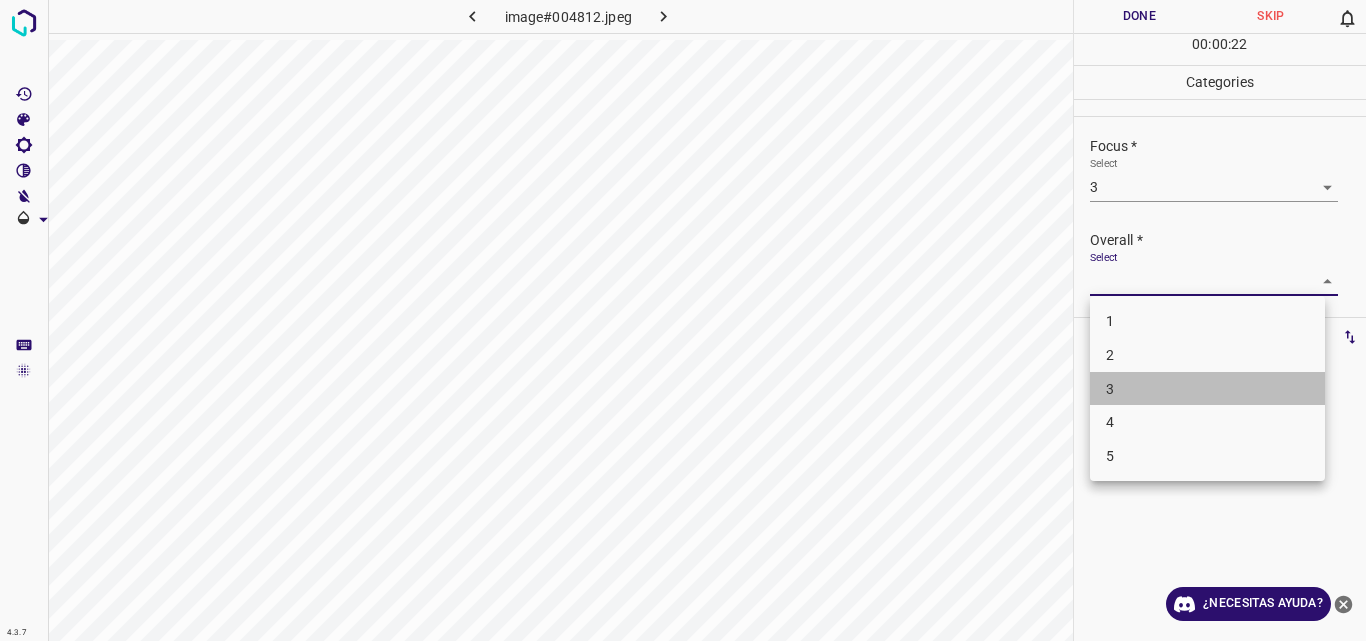 click on "3" at bounding box center (1207, 389) 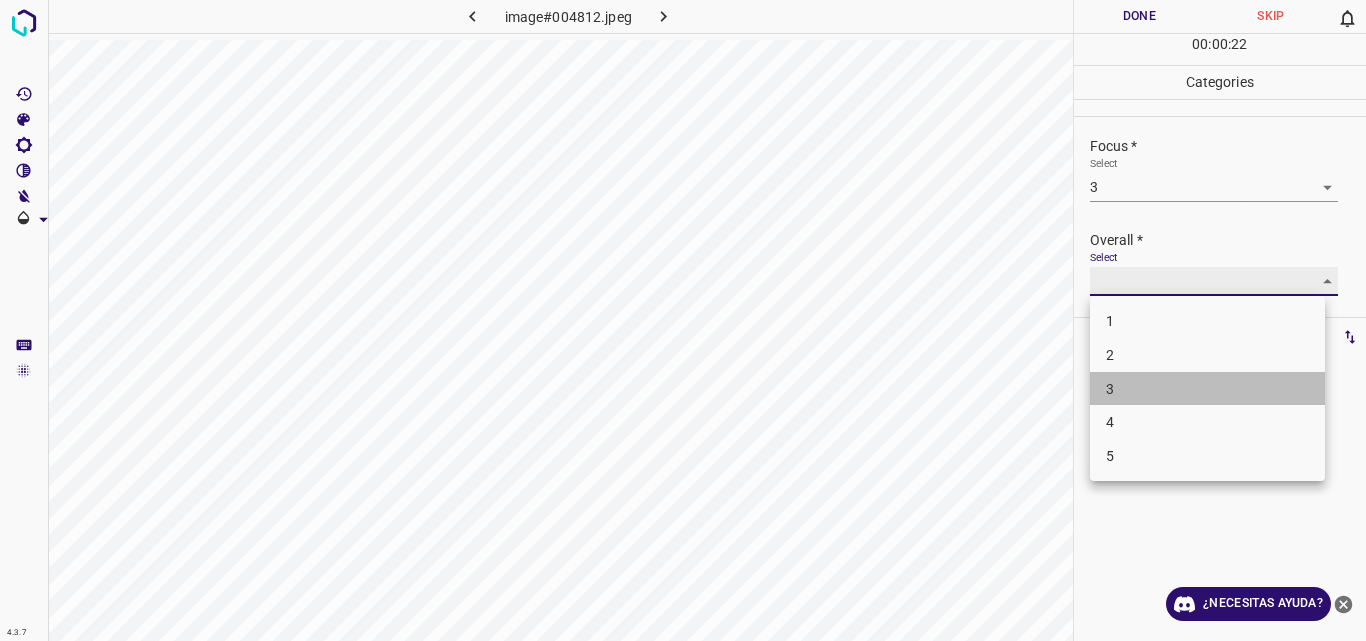 type on "3" 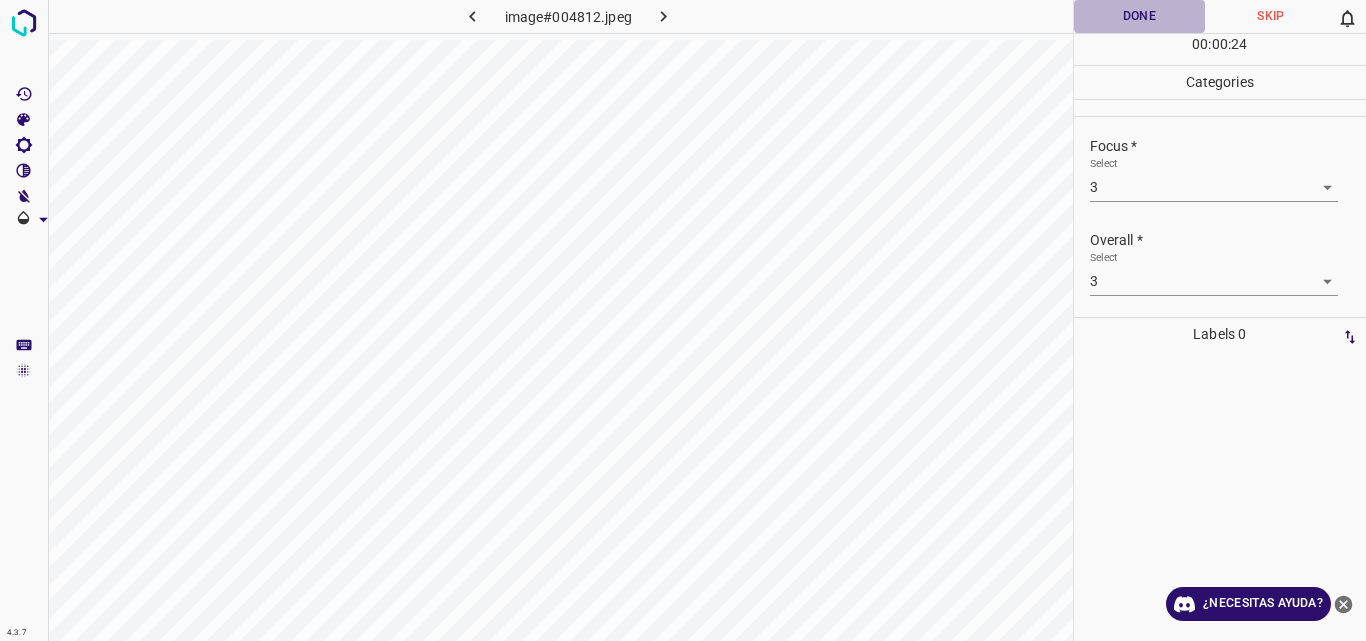 click on "Done" at bounding box center (1140, 16) 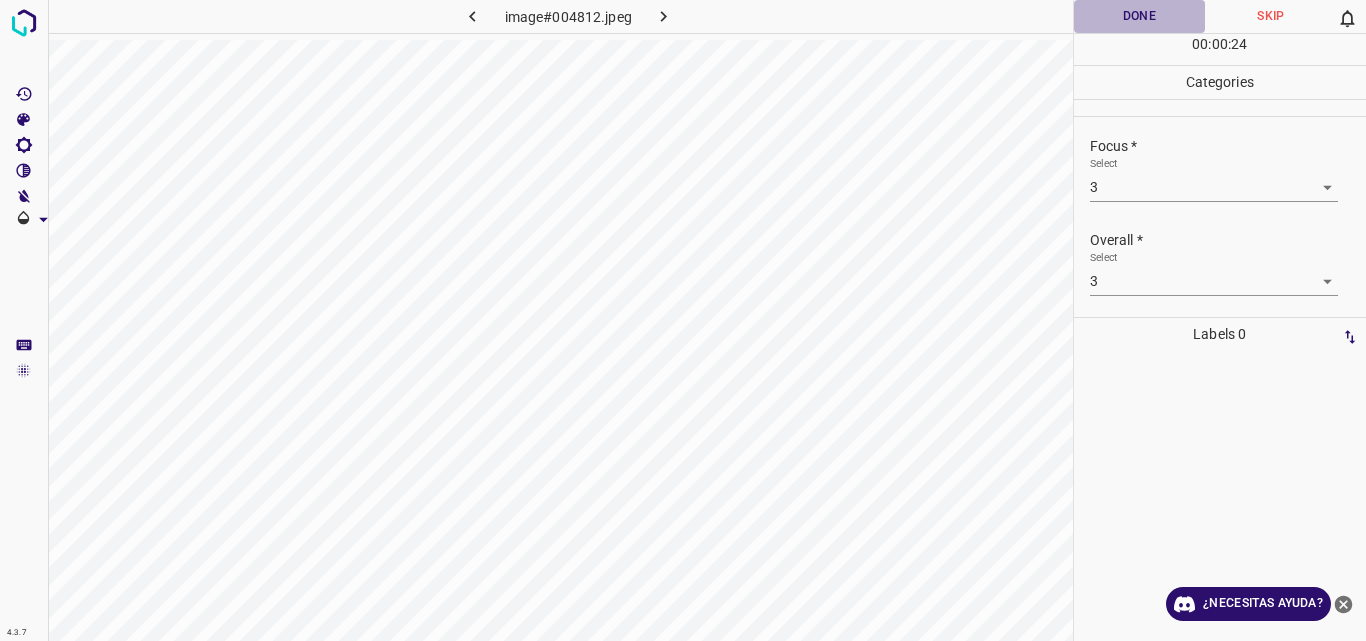 click on "Done" at bounding box center (1140, 16) 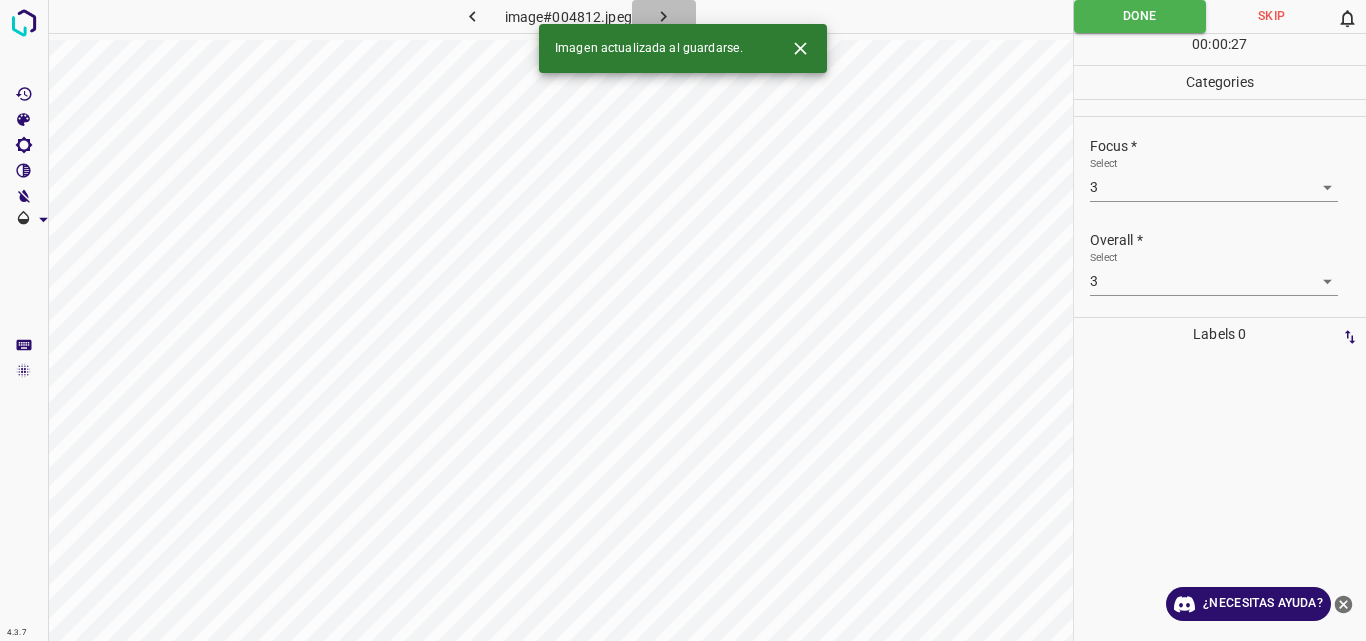 click 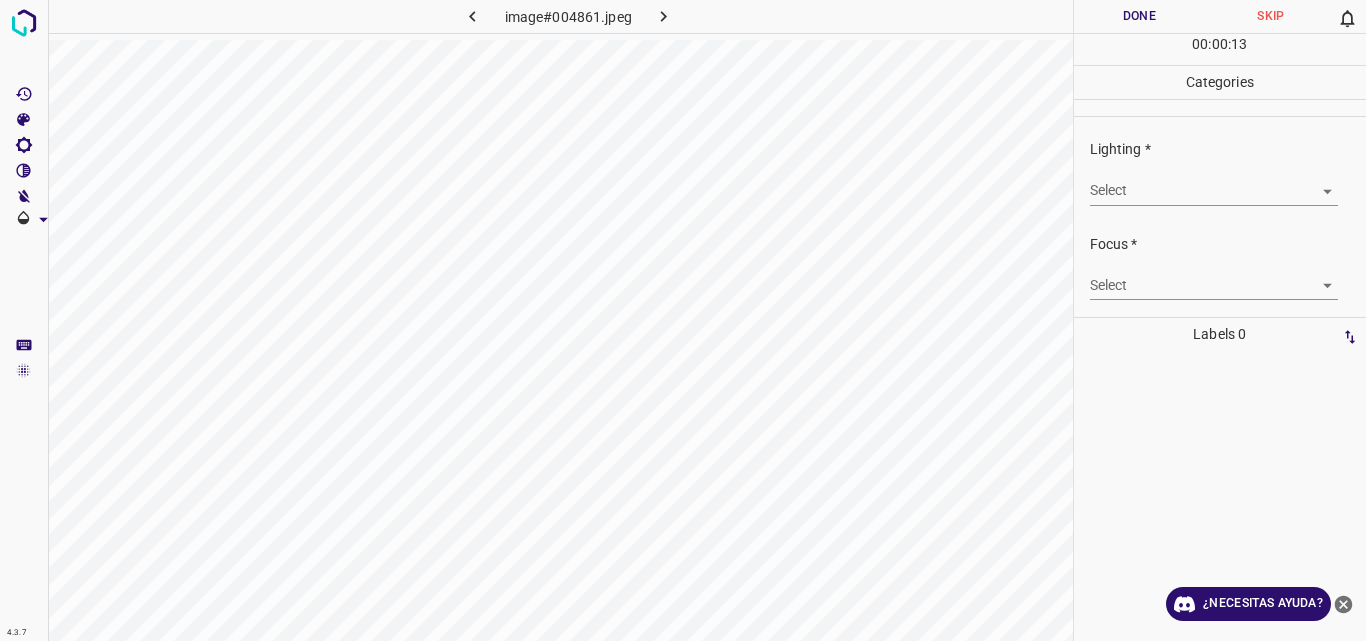 click on "4.3.7 image#004861.jpeg Done Skip 0 00   : 00   : 13   Categories Lighting *  Select ​ Focus *  Select ​ Overall *  Select ​ Labels   0 Categories 1 Lighting 2 Focus 3 Overall Tools Space Change between modes (Draw & Edit) I Auto labeling R Restore zoom M Zoom in N Zoom out Delete Delete selecte label Filters Z Restore filters X Saturation filter C Brightness filter V Contrast filter B Gray scale filter General O Download ¿Necesitas ayuda? Original text Rate this translation Your feedback will be used to help improve Google Translate - Texto - Esconder - Borrar" at bounding box center (683, 320) 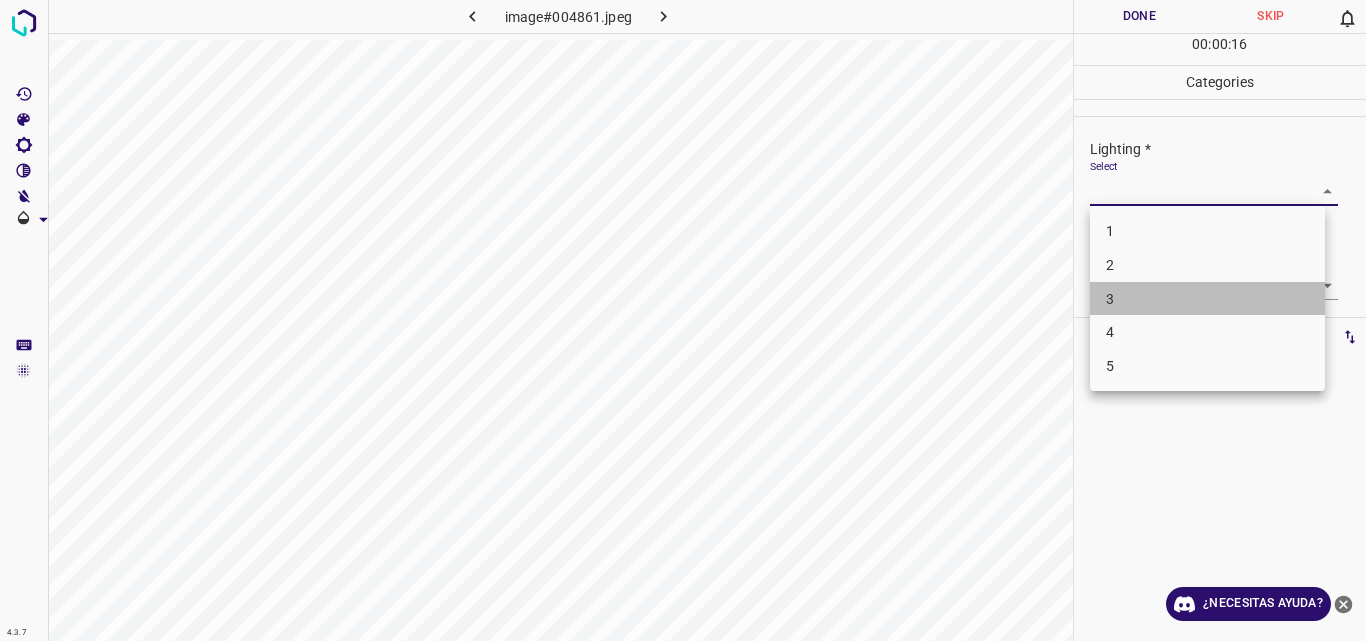 click on "3" at bounding box center [1207, 299] 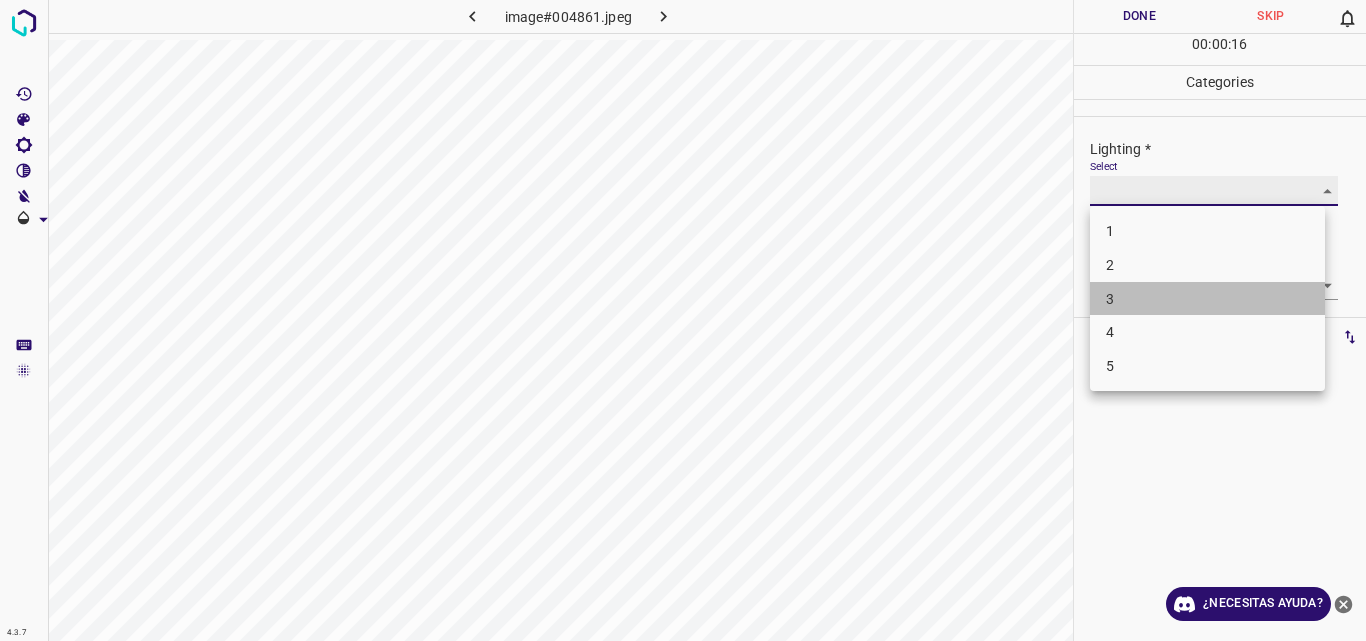 type on "3" 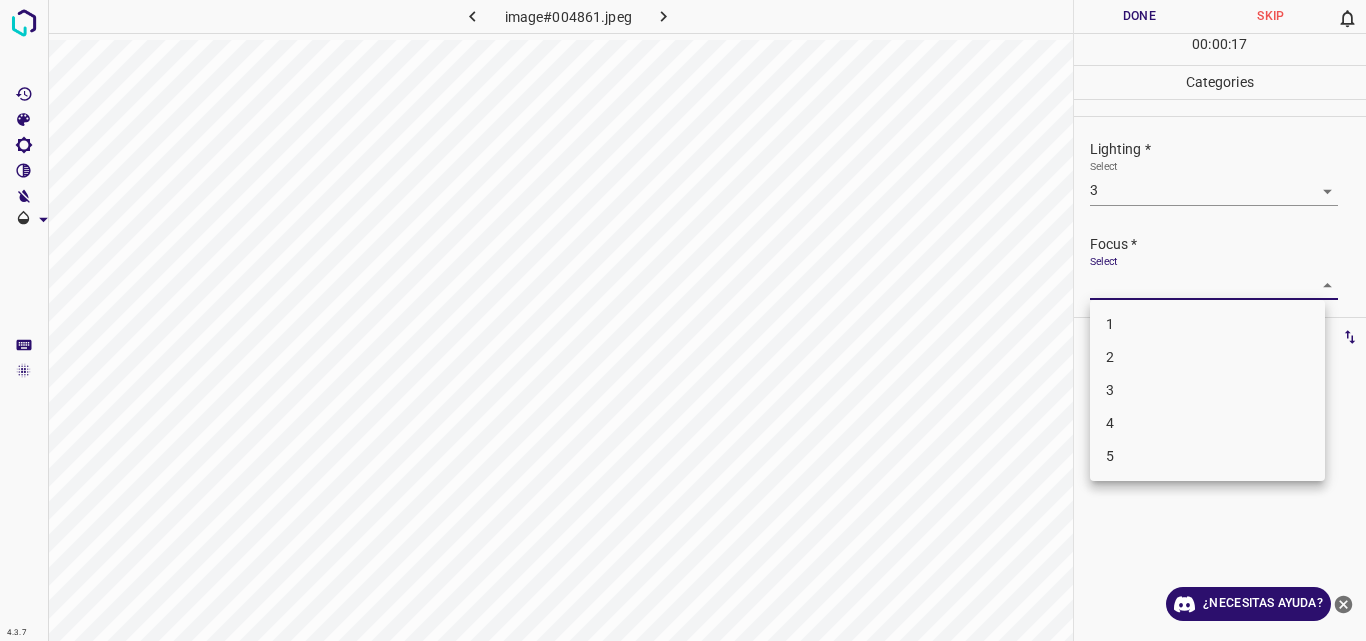 click on "4.3.7 image#004861.jpeg Done Skip 0 00   : 00   : 17   Categories Lighting *  Select 3 3 Focus *  Select ​ Overall *  Select ​ Labels   0 Categories 1 Lighting 2 Focus 3 Overall Tools Space Change between modes (Draw & Edit) I Auto labeling R Restore zoom M Zoom in N Zoom out Delete Delete selecte label Filters Z Restore filters X Saturation filter C Brightness filter V Contrast filter B Gray scale filter General O Download ¿Necesitas ayuda? Original text Rate this translation Your feedback will be used to help improve Google Translate - Texto - Esconder - Borrar 1 2 3 4 5" at bounding box center [683, 320] 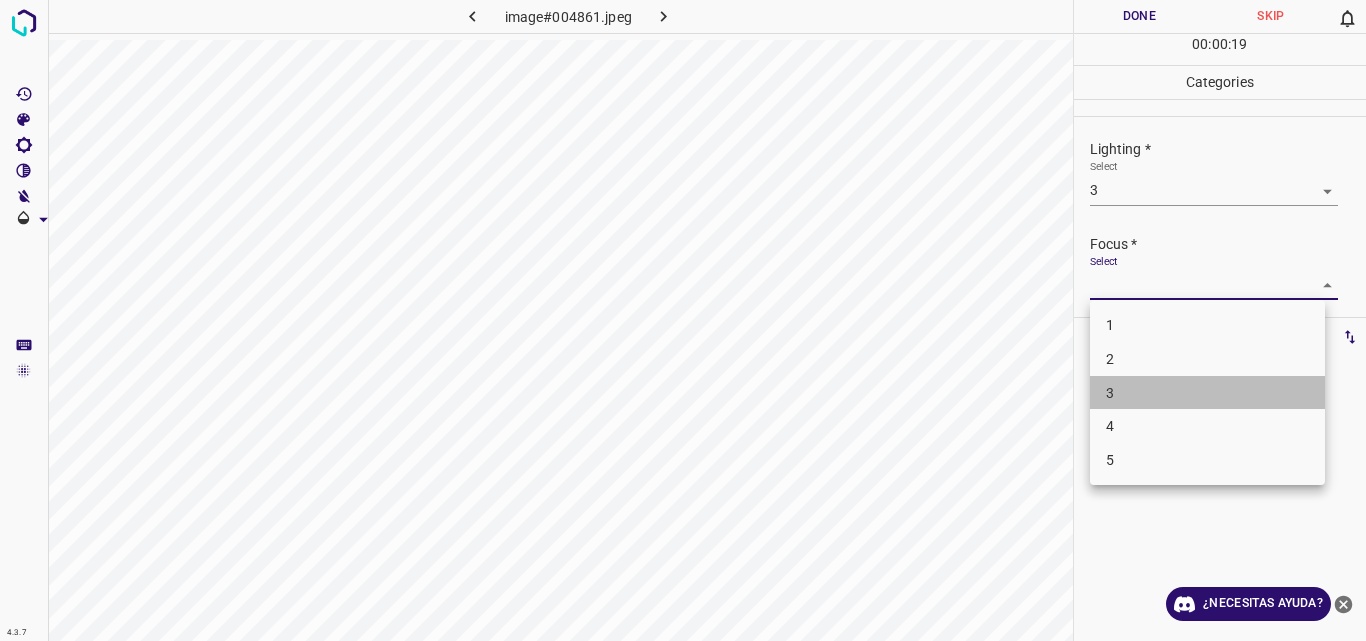 click on "3" at bounding box center [1207, 393] 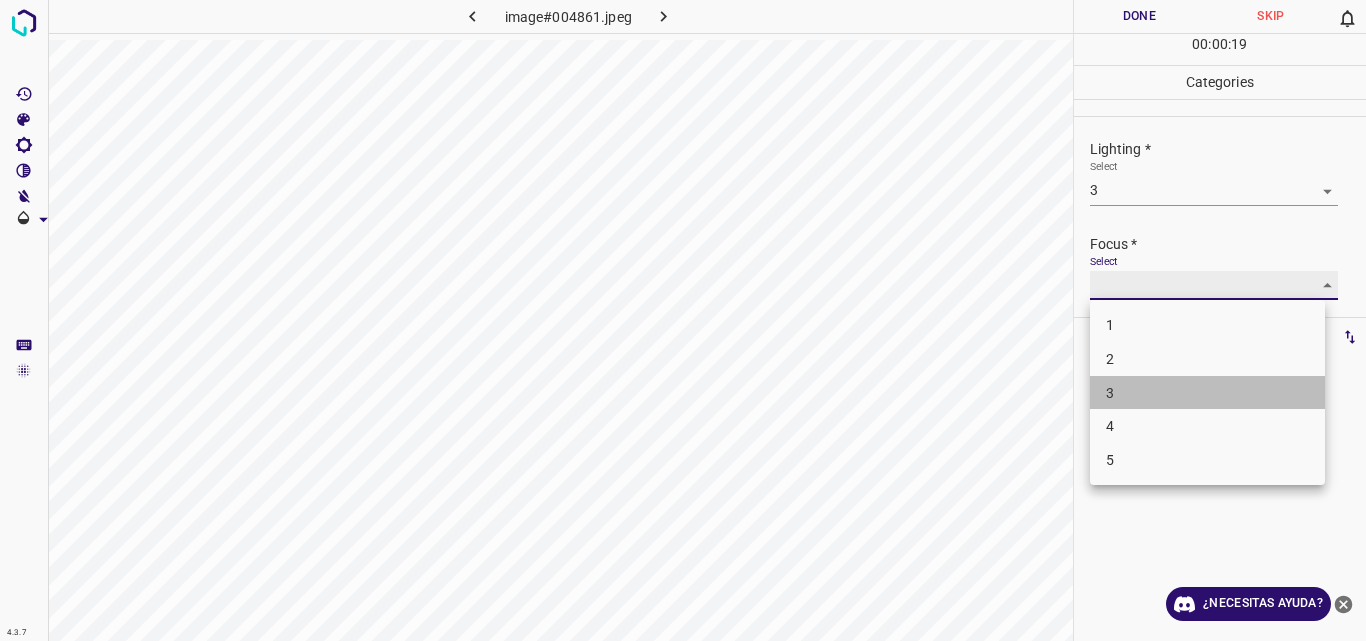 type on "3" 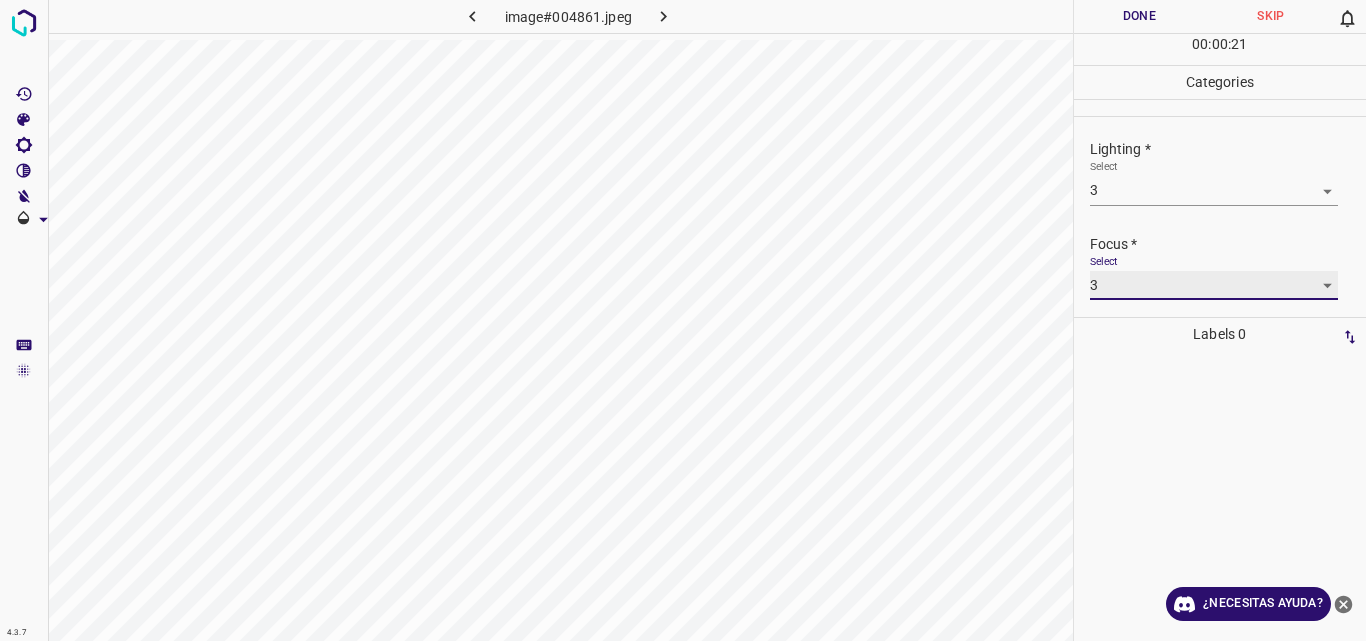scroll, scrollTop: 67, scrollLeft: 0, axis: vertical 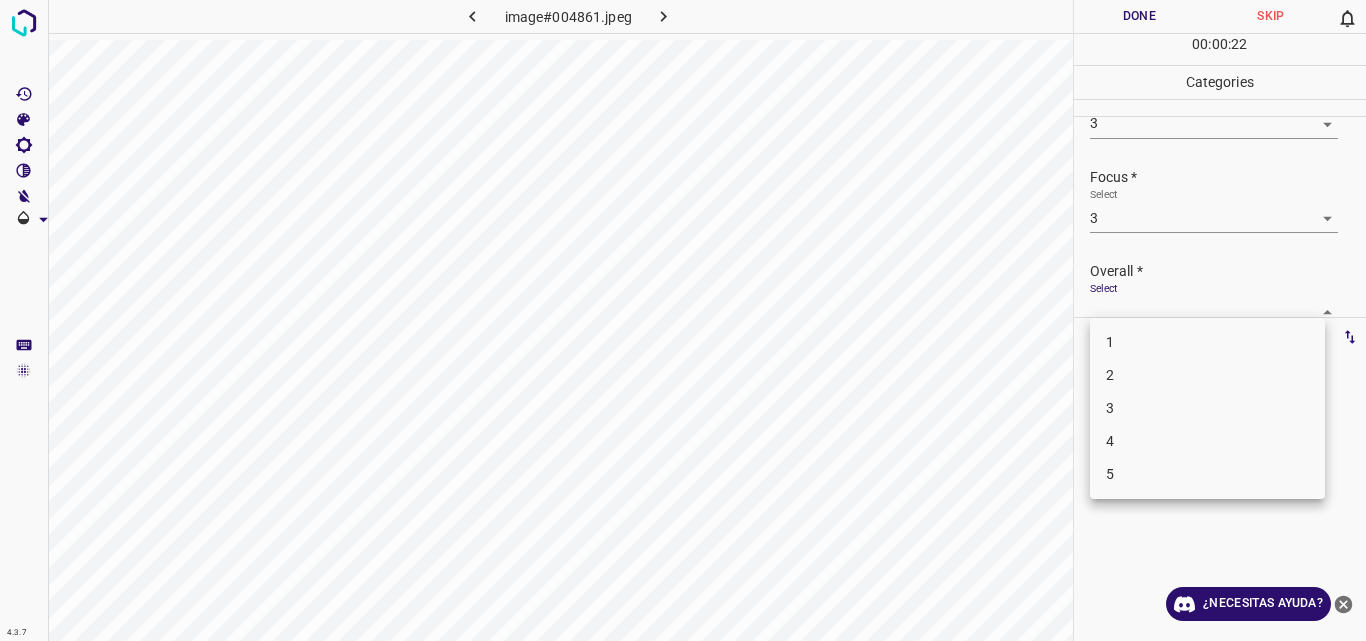 click on "4.3.7 image#004861.jpeg Done Skip 0 00   : 00   : 22   Categories Lighting *  Select 3 3 Focus *  Select 3 3 Overall *  Select ​ Labels   0 Categories 1 Lighting 2 Focus 3 Overall Tools Space Change between modes (Draw & Edit) I Auto labeling R Restore zoom M Zoom in N Zoom out Delete Delete selecte label Filters Z Restore filters X Saturation filter C Brightness filter V Contrast filter B Gray scale filter General O Download ¿Necesitas ayuda? Original text Rate this translation Your feedback will be used to help improve Google Translate - Texto - Esconder - Borrar 1 2 3 4 5" at bounding box center [683, 320] 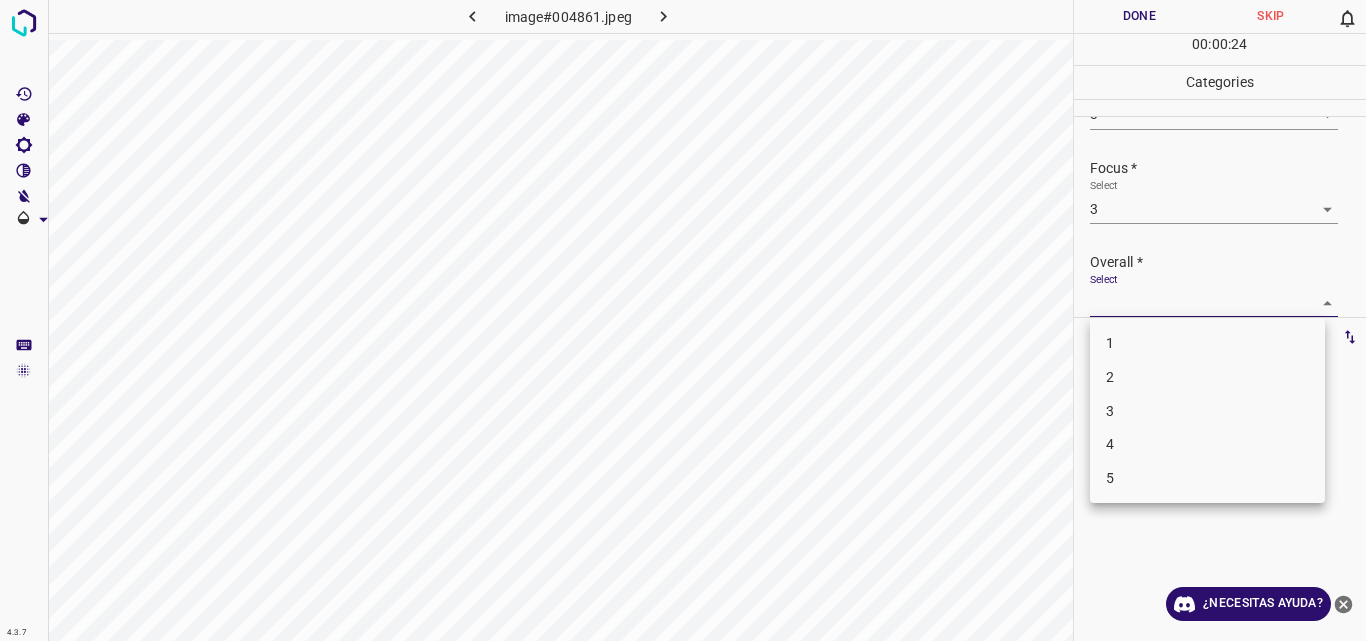 click on "3" at bounding box center (1207, 411) 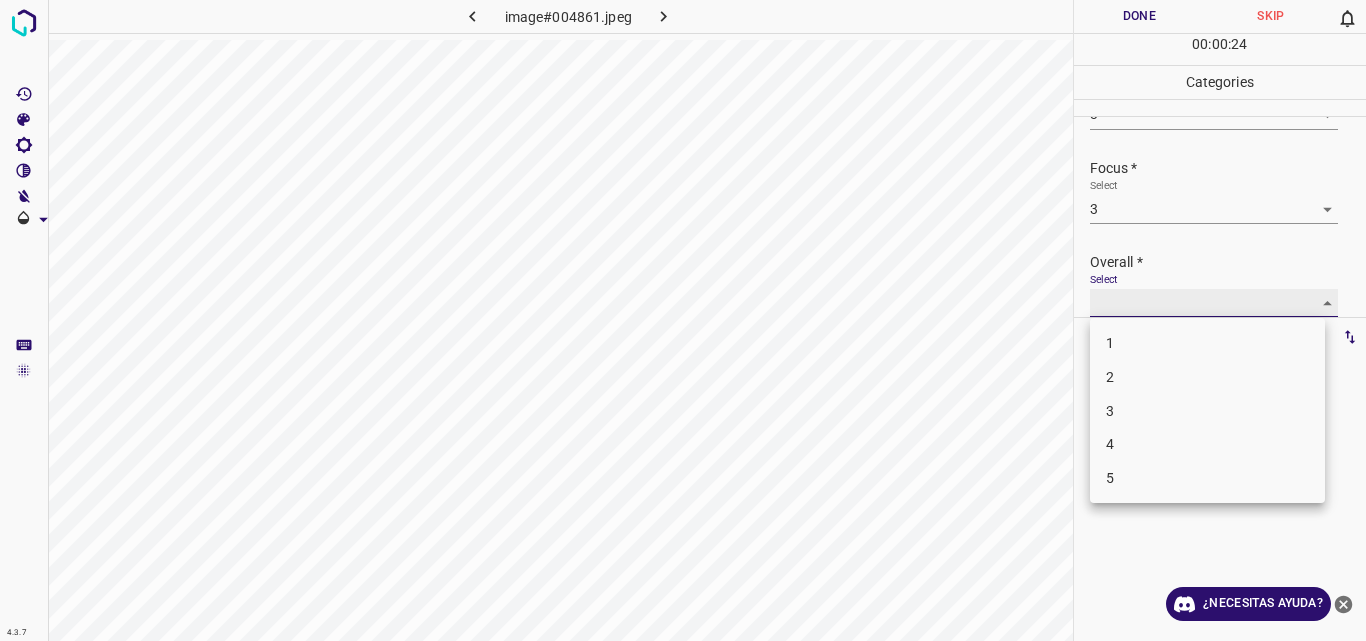 type on "3" 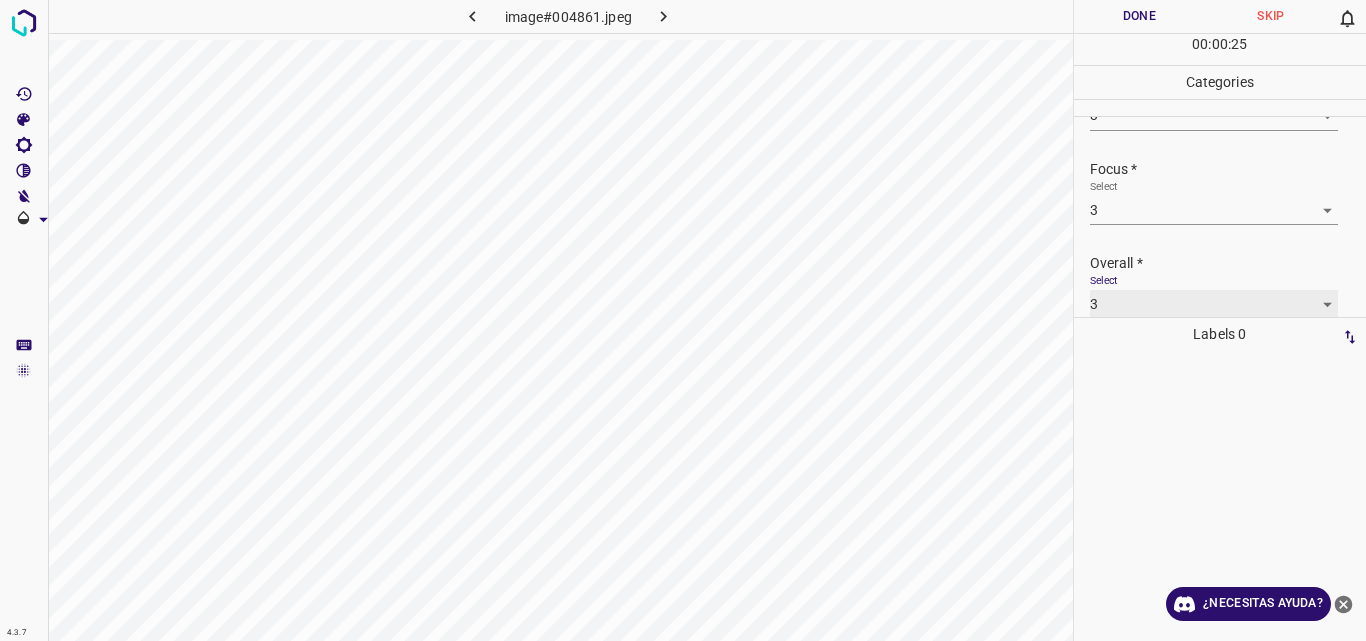 scroll, scrollTop: 76, scrollLeft: 0, axis: vertical 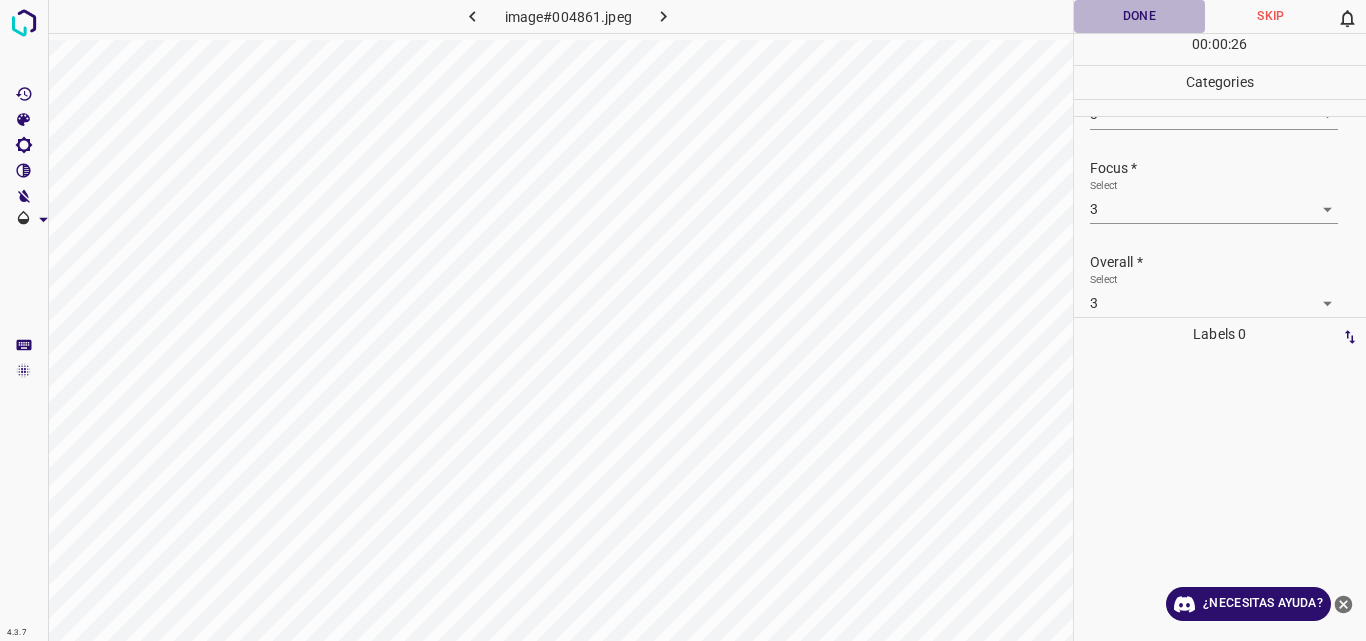 click on "Done" at bounding box center (1140, 16) 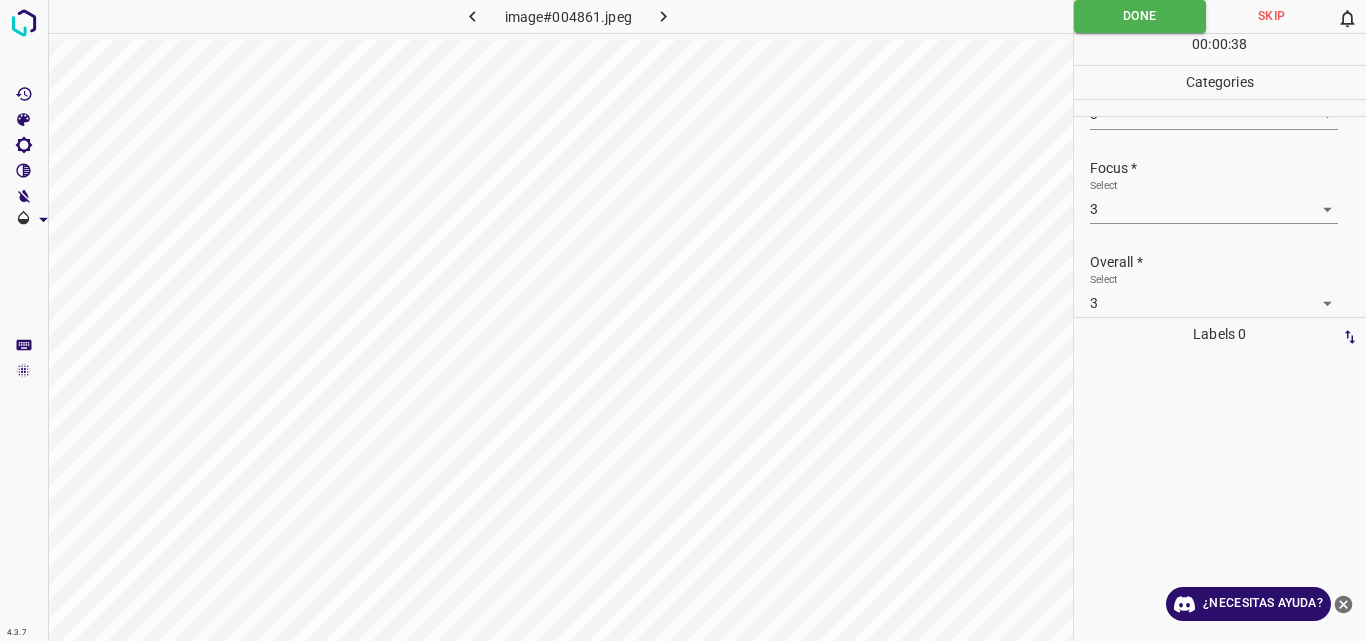 click 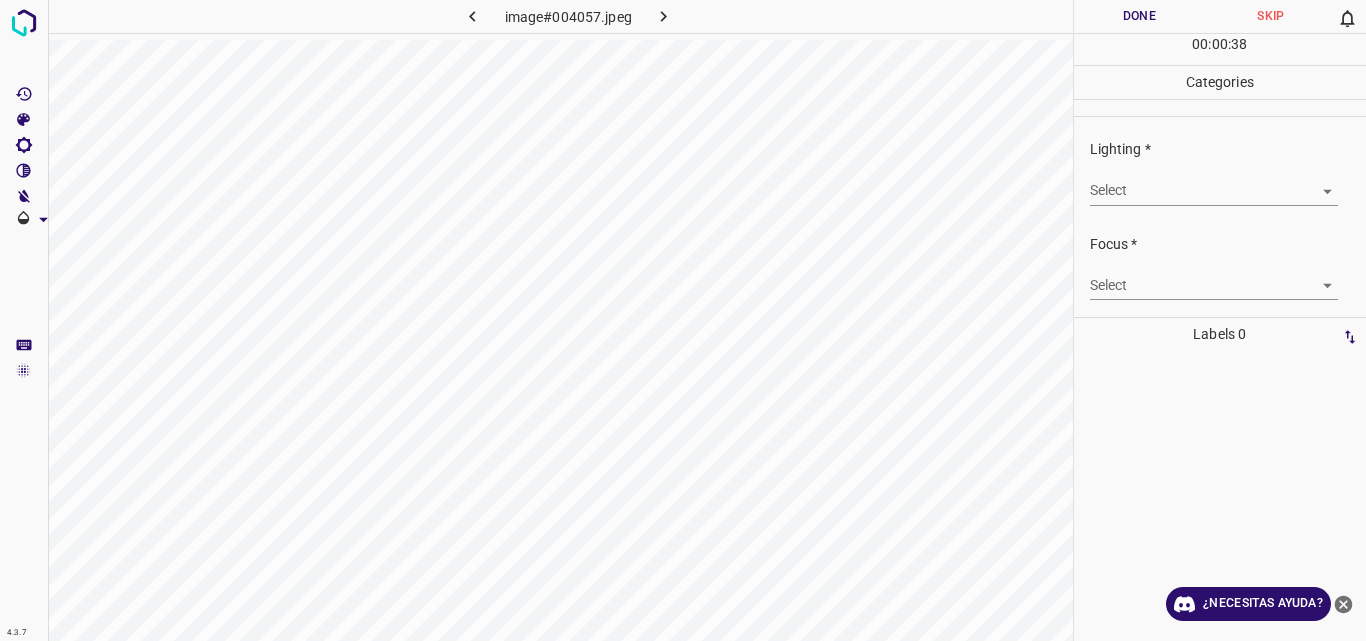 click on "4.3.7 image#004057.jpeg Done Skip 0 00   : 00   : 38   Categories Lighting *  Select ​ Focus *  Select ​ Overall *  Select ​ Labels   0 Categories 1 Lighting 2 Focus 3 Overall Tools Space Change between modes (Draw & Edit) I Auto labeling R Restore zoom M Zoom in N Zoom out Delete Delete selecte label Filters Z Restore filters X Saturation filter C Brightness filter V Contrast filter B Gray scale filter General O Download ¿Necesitas ayuda? Original text Rate this translation Your feedback will be used to help improve Google Translate - Texto - Esconder - Borrar" at bounding box center [683, 320] 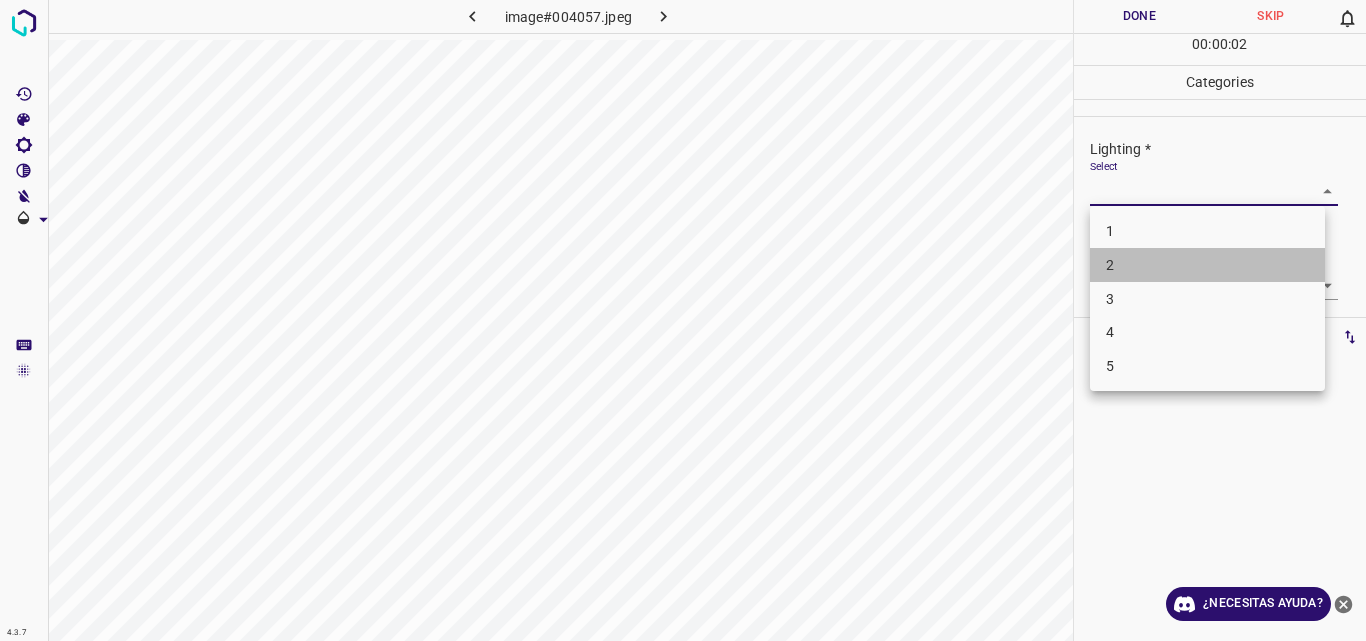 click on "2" at bounding box center (1207, 265) 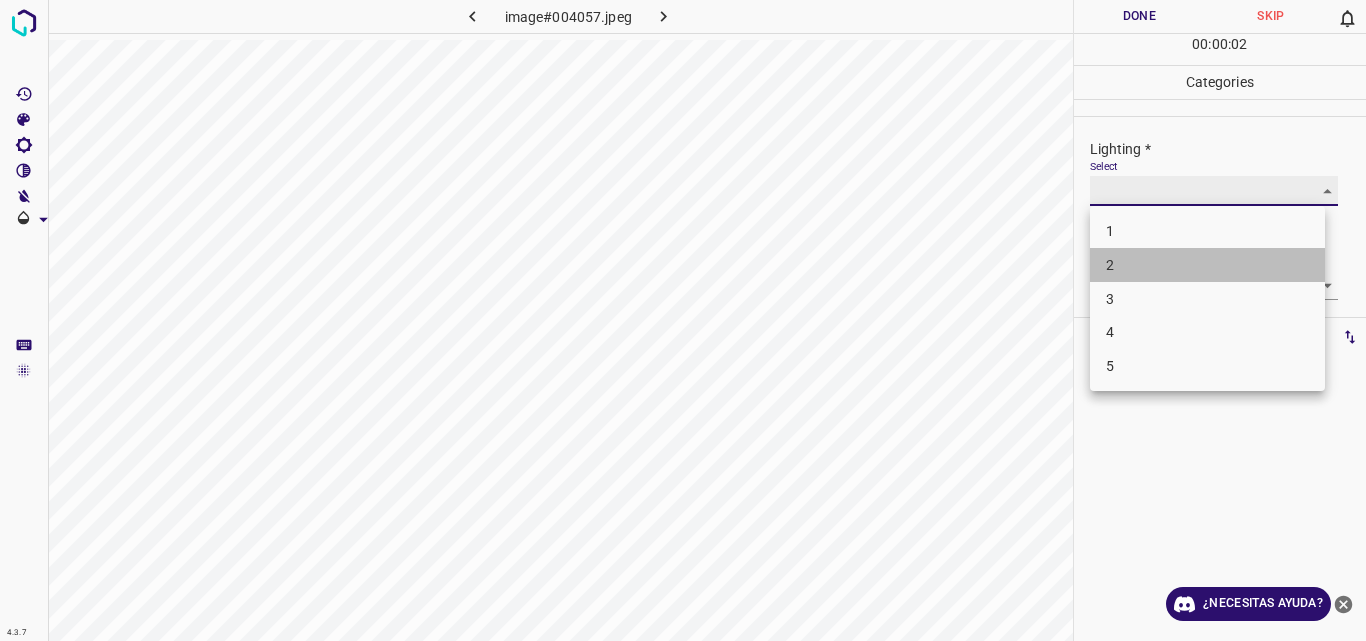 type on "2" 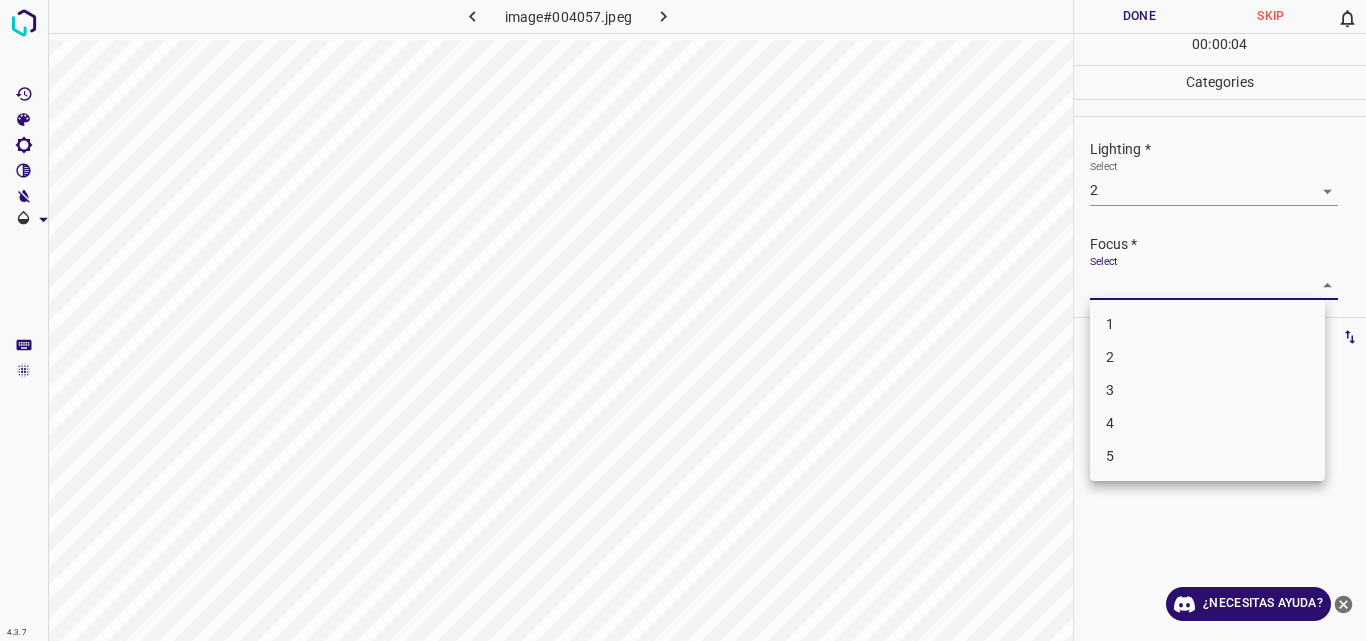 click on "4.3.7 image#004057.jpeg Done Skip 0 00   : 00   : 04   Categories Lighting *  Select 2 2 Focus *  Select ​ Overall *  Select ​ Labels   0 Categories 1 Lighting 2 Focus 3 Overall Tools Space Change between modes (Draw & Edit) I Auto labeling R Restore zoom M Zoom in N Zoom out Delete Delete selecte label Filters Z Restore filters X Saturation filter C Brightness filter V Contrast filter B Gray scale filter General O Download ¿Necesitas ayuda? Original text Rate this translation Your feedback will be used to help improve Google Translate - Texto - Esconder - Borrar 1 2 3 4 5" at bounding box center [683, 320] 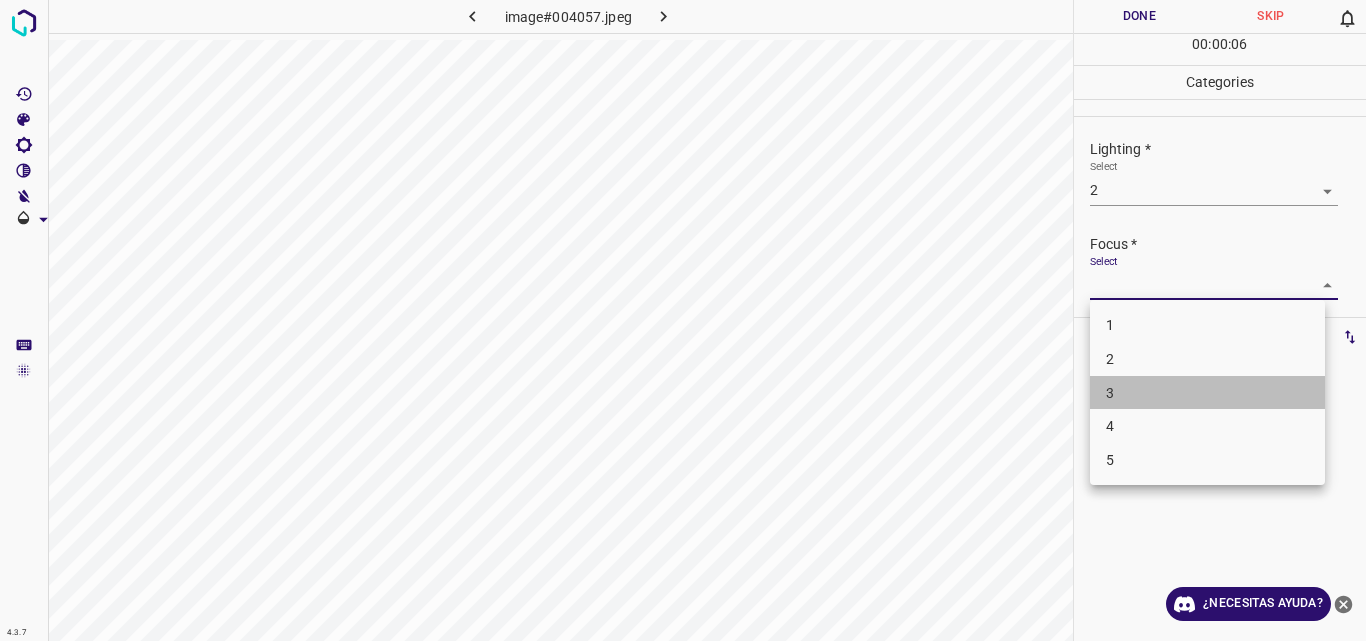 click on "3" at bounding box center (1207, 393) 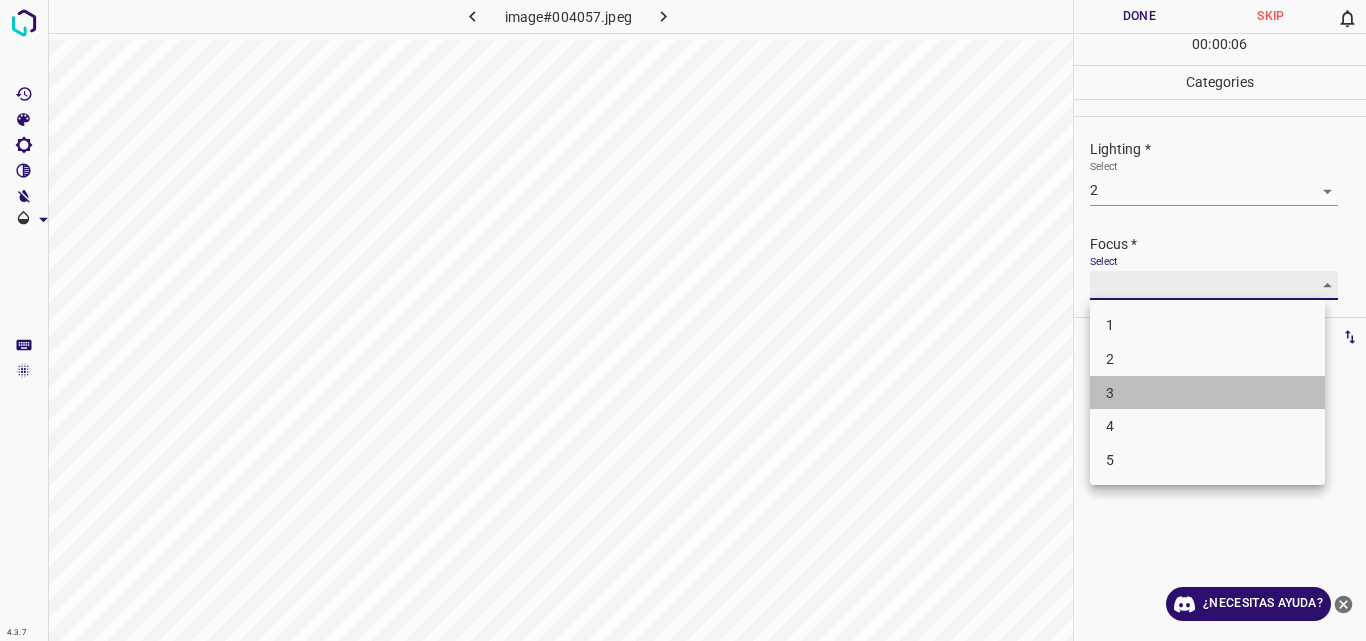 type on "3" 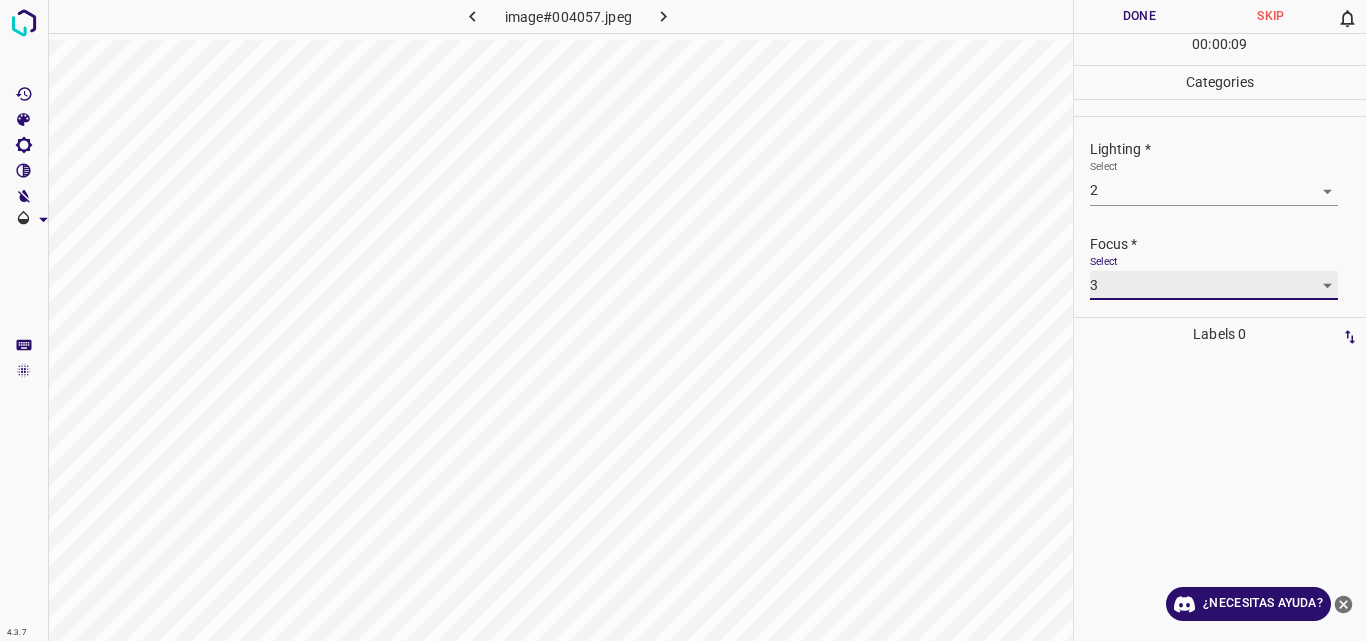 scroll, scrollTop: 70, scrollLeft: 0, axis: vertical 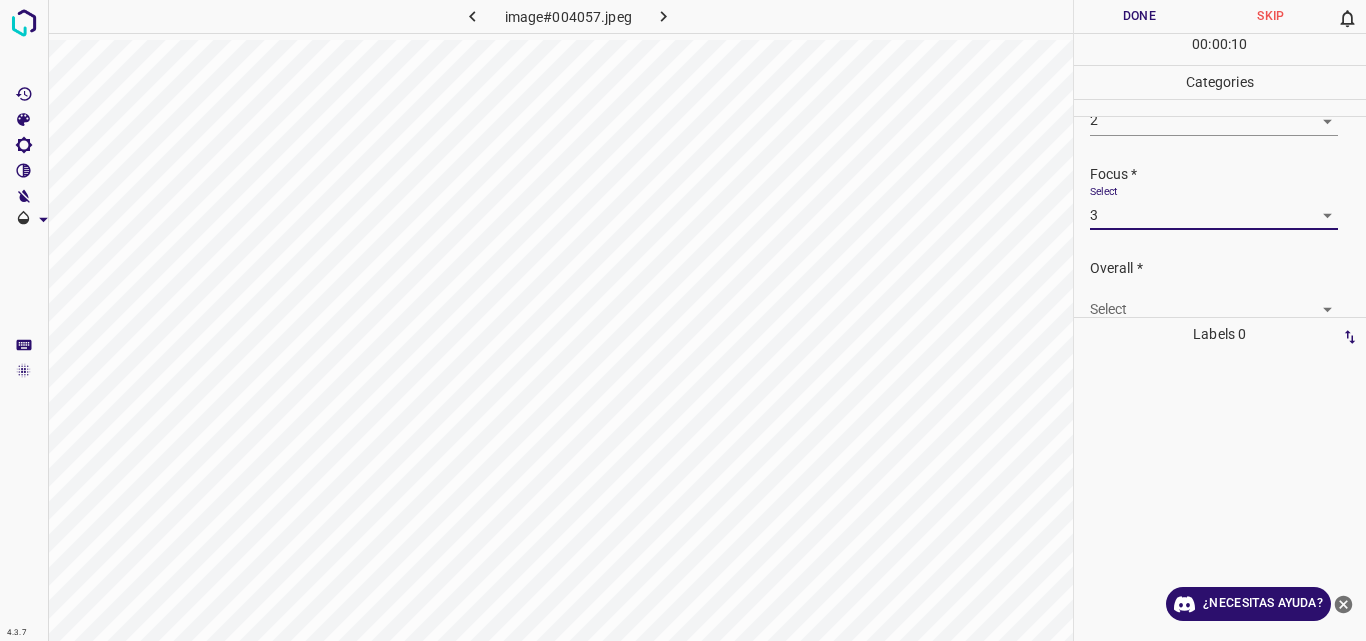 click on "4.3.7 image#004057.jpeg Done Skip 0 00   : 00   : 10   Categories Lighting *  Select 2 2 Focus *  Select 3 3 Overall *  Select ​ Labels   0 Categories 1 Lighting 2 Focus 3 Overall Tools Space Change between modes (Draw & Edit) I Auto labeling R Restore zoom M Zoom in N Zoom out Delete Delete selecte label Filters Z Restore filters X Saturation filter C Brightness filter V Contrast filter B Gray scale filter General O Download ¿Necesitas ayuda? Original text Rate this translation Your feedback will be used to help improve Google Translate - Texto - Esconder - Borrar" at bounding box center [683, 320] 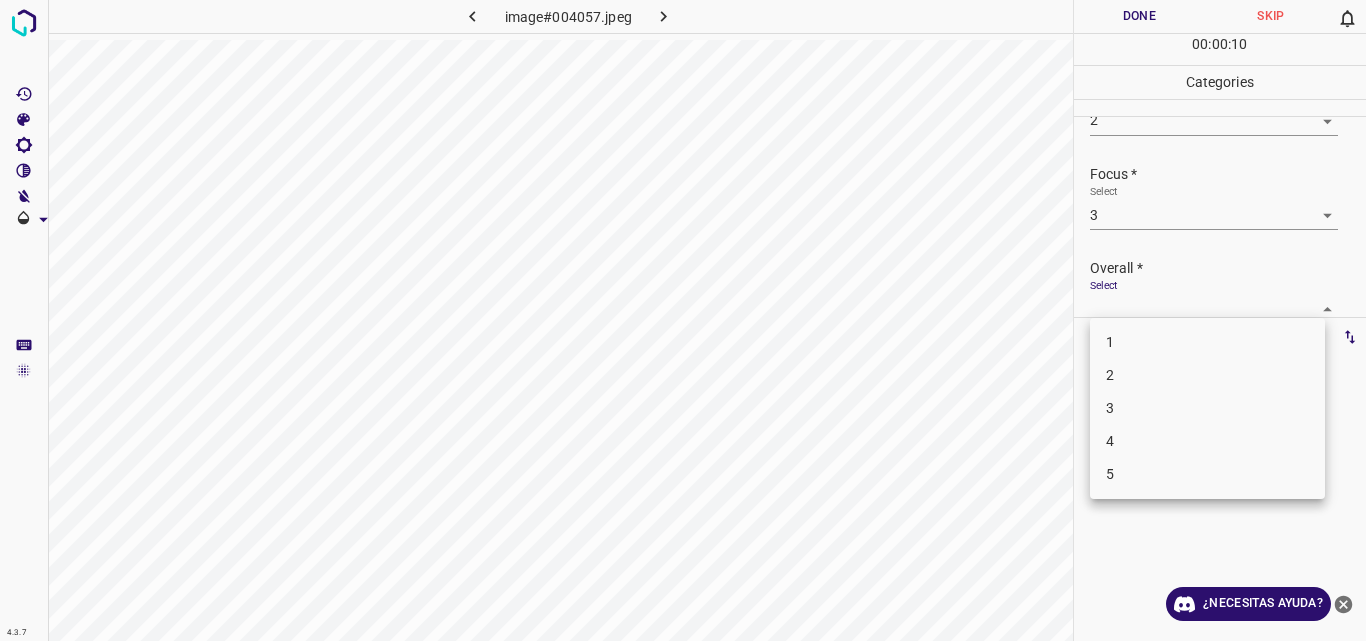 scroll, scrollTop: 76, scrollLeft: 0, axis: vertical 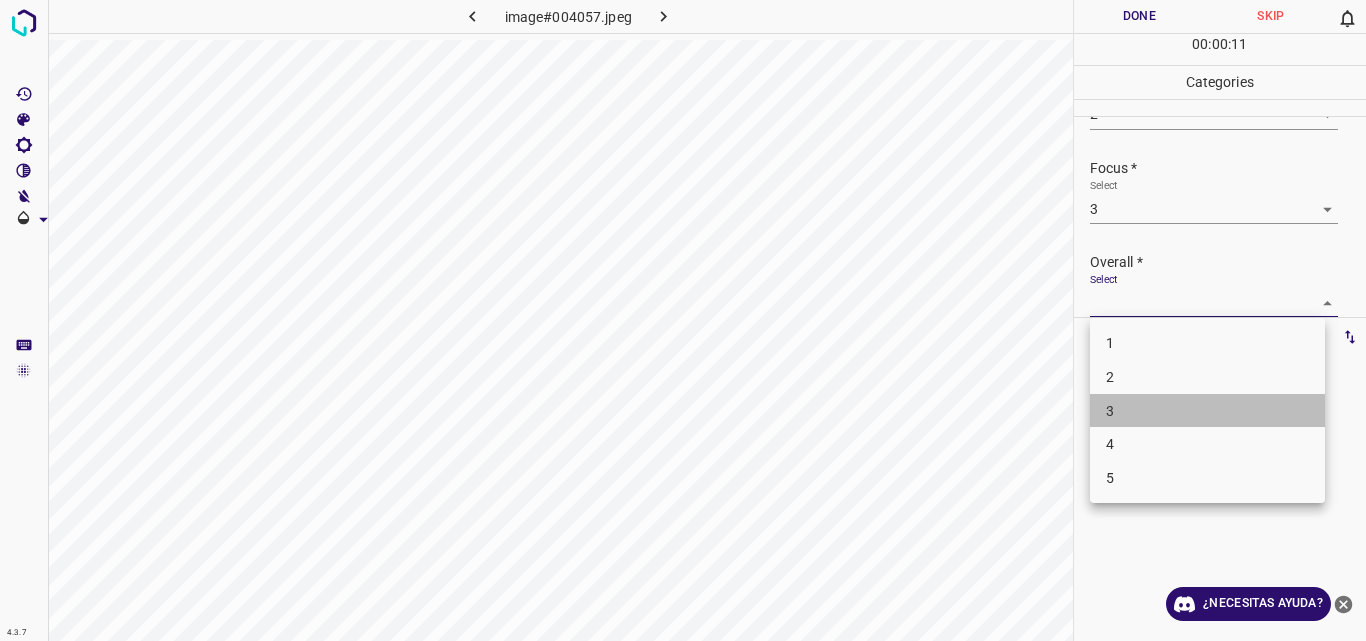 click on "3" at bounding box center [1207, 411] 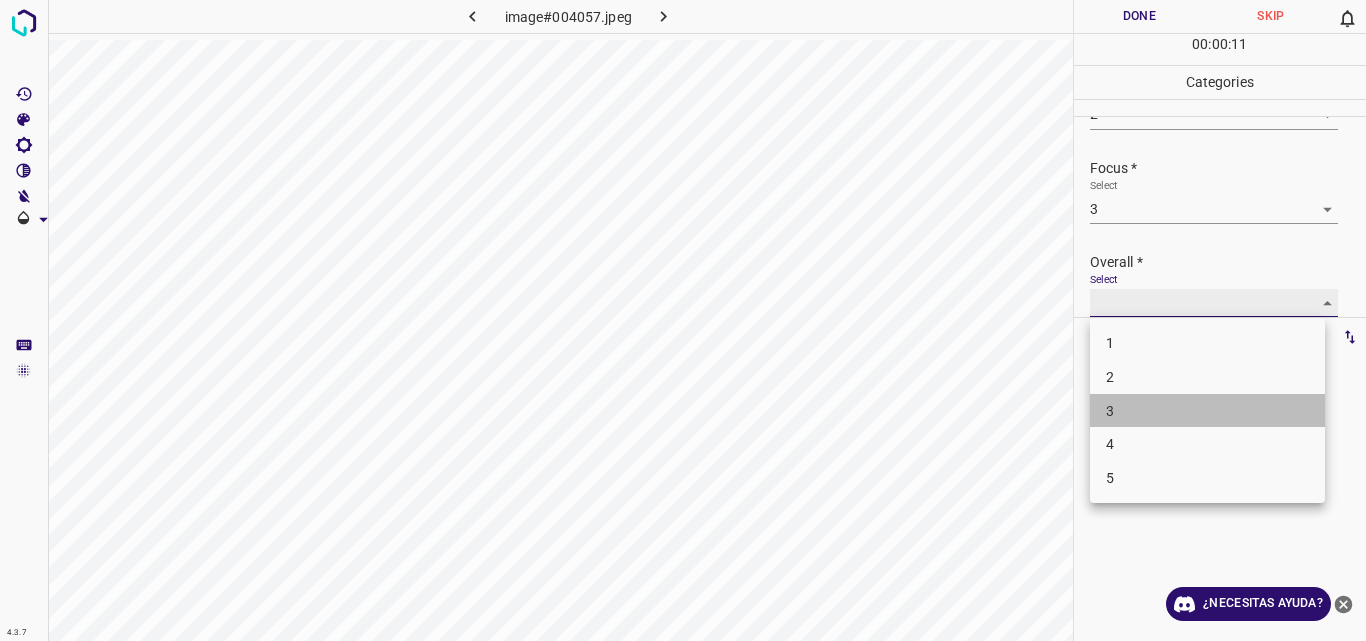type on "3" 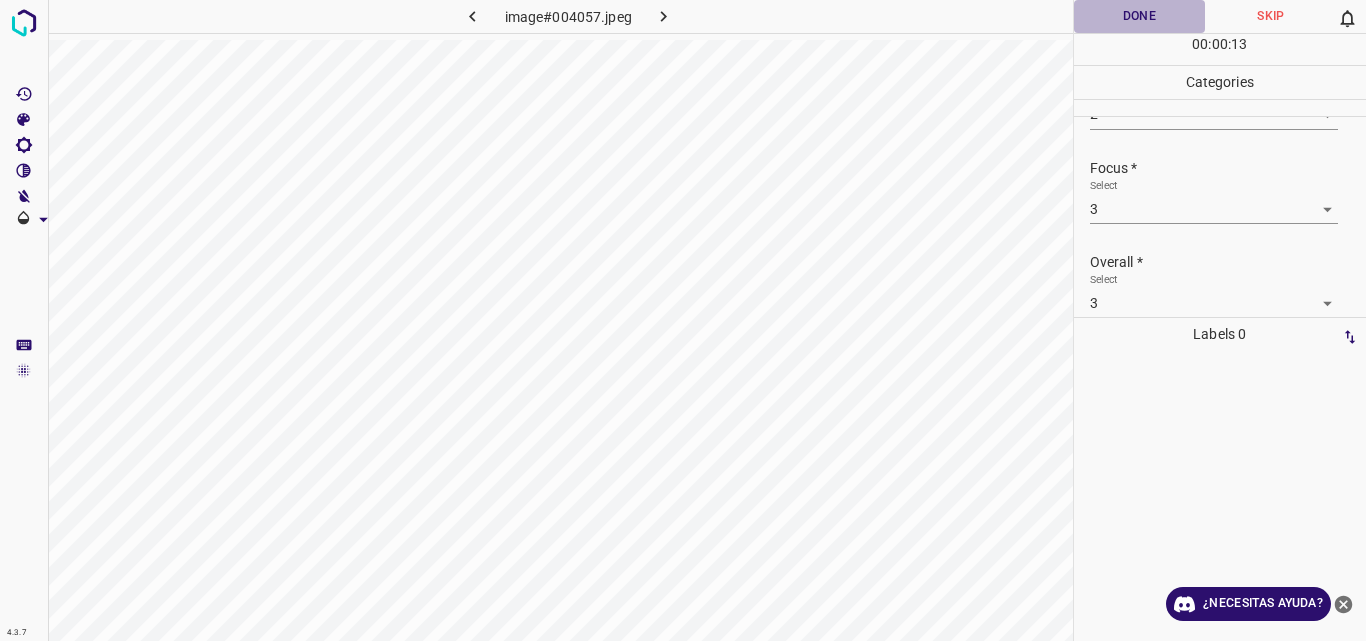 click on "Done" at bounding box center [1140, 16] 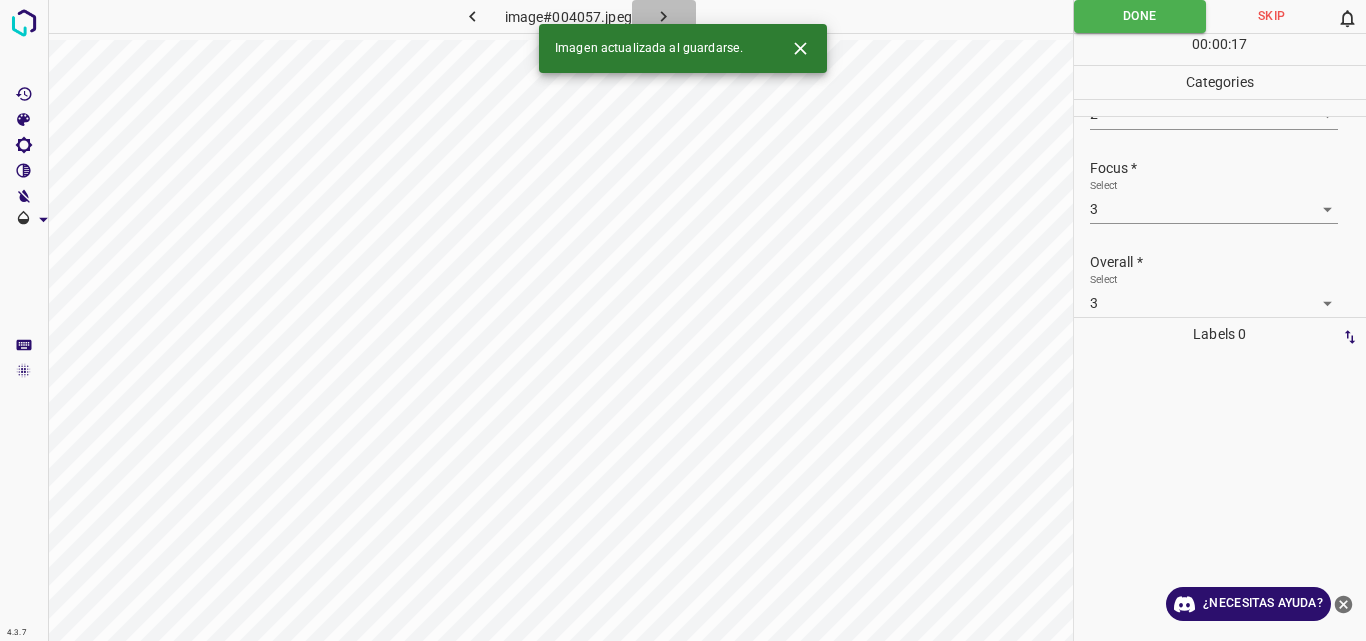 click 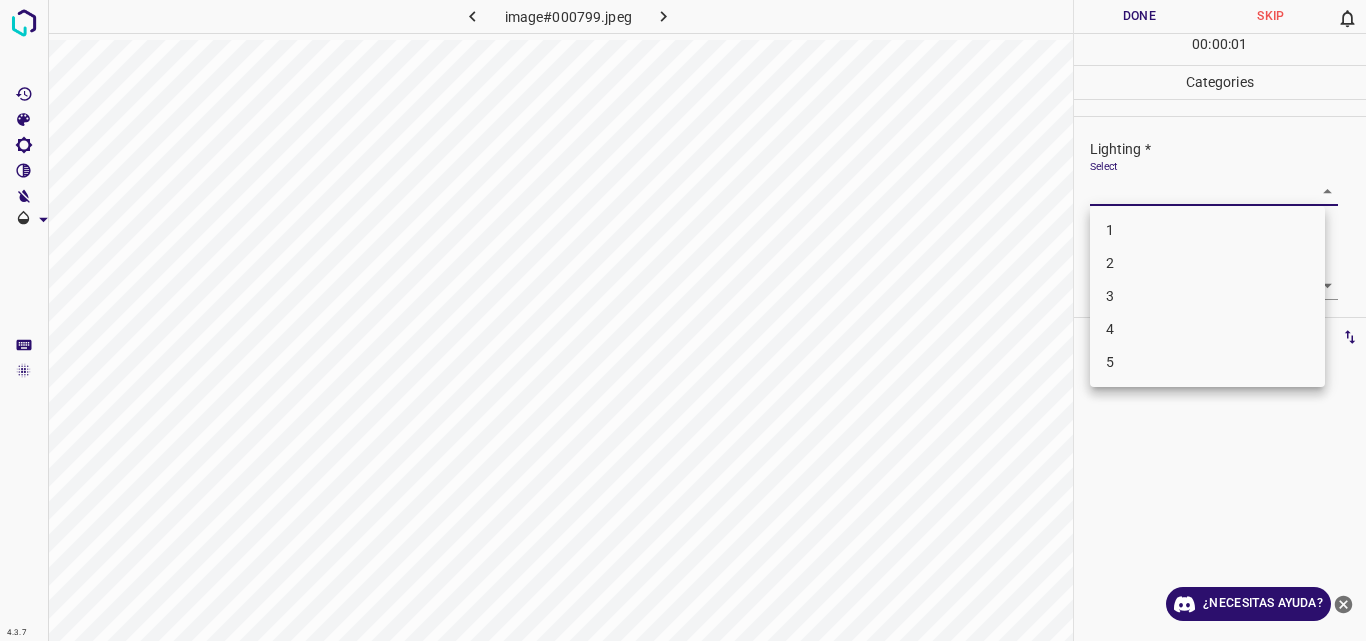 click on "4.3.7 image#000799.jpeg Done Skip 0 00   : 00   : 01   Categories Lighting *  Select ​ Focus *  Select ​ Overall *  Select ​ Labels   0 Categories 1 Lighting 2 Focus 3 Overall Tools Space Change between modes (Draw & Edit) I Auto labeling R Restore zoom M Zoom in N Zoom out Delete Delete selecte label Filters Z Restore filters X Saturation filter C Brightness filter V Contrast filter B Gray scale filter General O Download ¿Necesitas ayuda? Original text Rate this translation Your feedback will be used to help improve Google Translate - Texto - Esconder - Borrar 1 2 3 4 5" at bounding box center [683, 320] 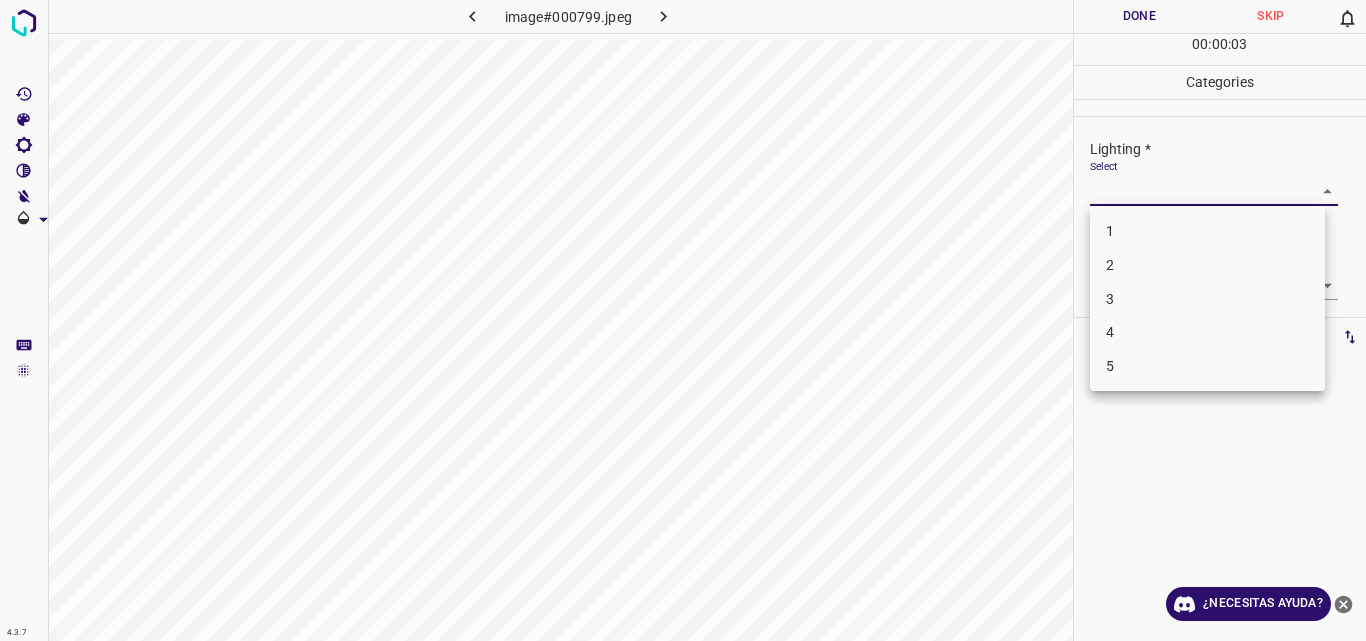 click on "3" at bounding box center (1207, 299) 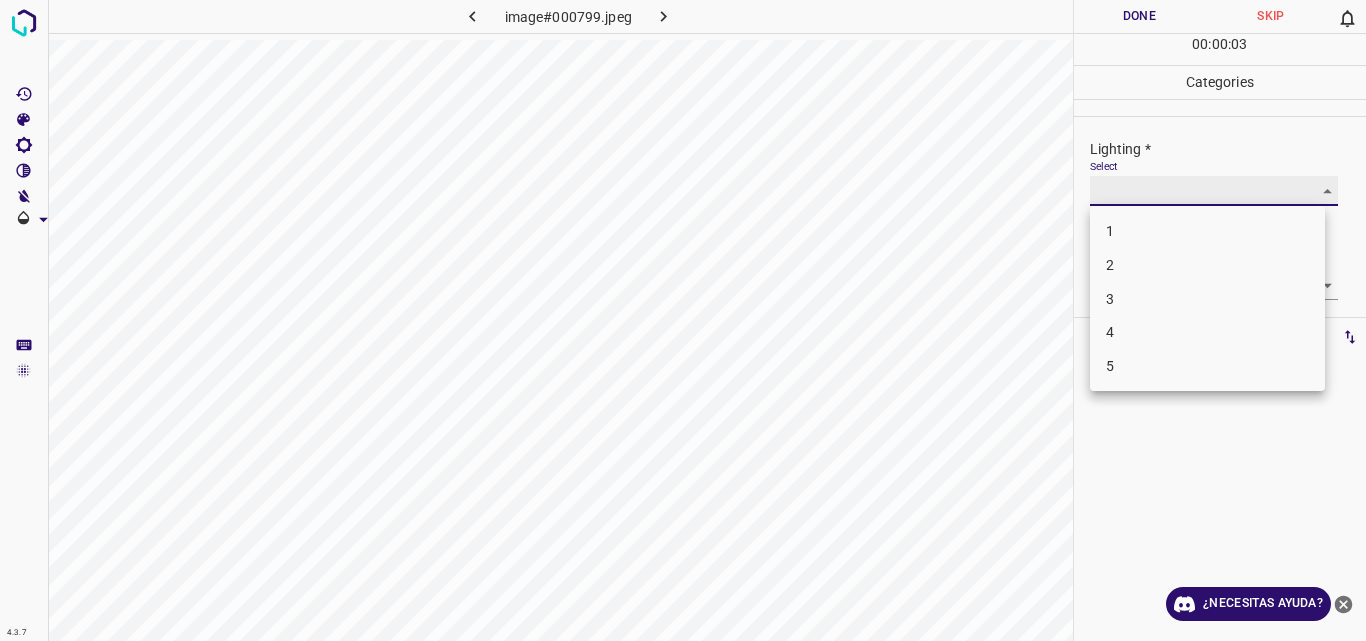 type on "3" 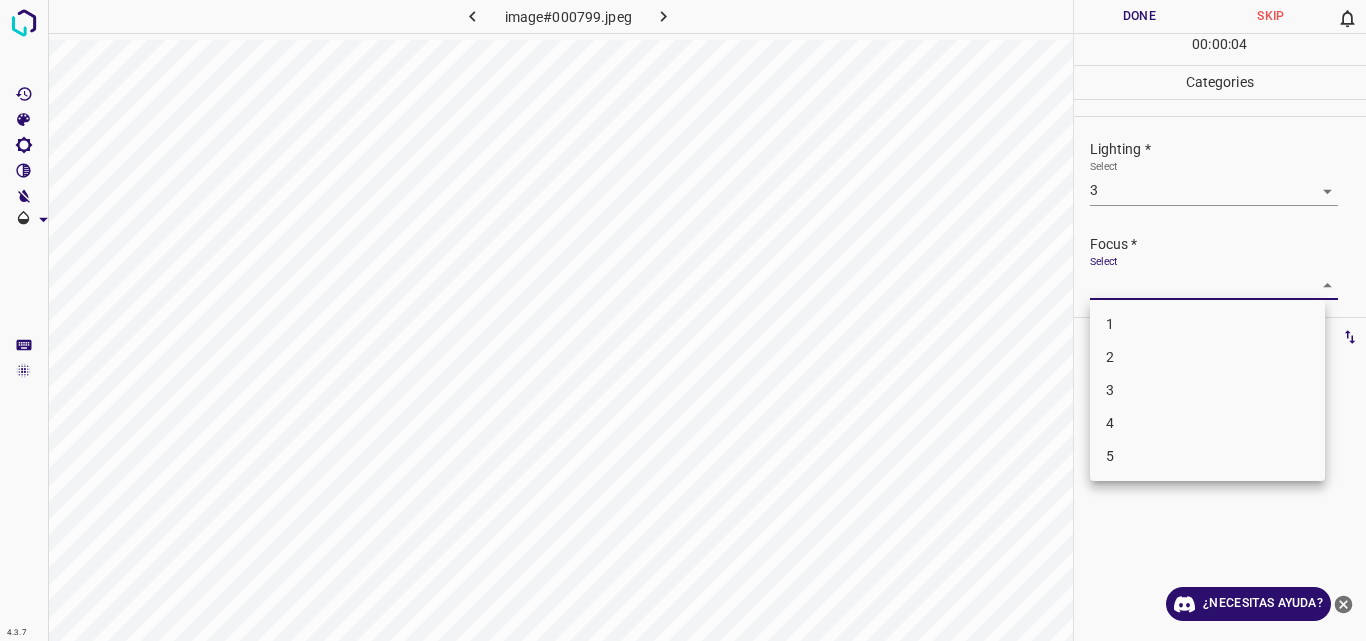 click on "4.3.7 image#000799.jpeg Done Skip 0 00   : 00   : 04   Categories Lighting *  Select 3 3 Focus *  Select ​ Overall *  Select ​ Labels   0 Categories 1 Lighting 2 Focus 3 Overall Tools Space Change between modes (Draw & Edit) I Auto labeling R Restore zoom M Zoom in N Zoom out Delete Delete selecte label Filters Z Restore filters X Saturation filter C Brightness filter V Contrast filter B Gray scale filter General O Download ¿Necesitas ayuda? Original text Rate this translation Your feedback will be used to help improve Google Translate - Texto - Esconder - Borrar 1 2 3 4 5" at bounding box center [683, 320] 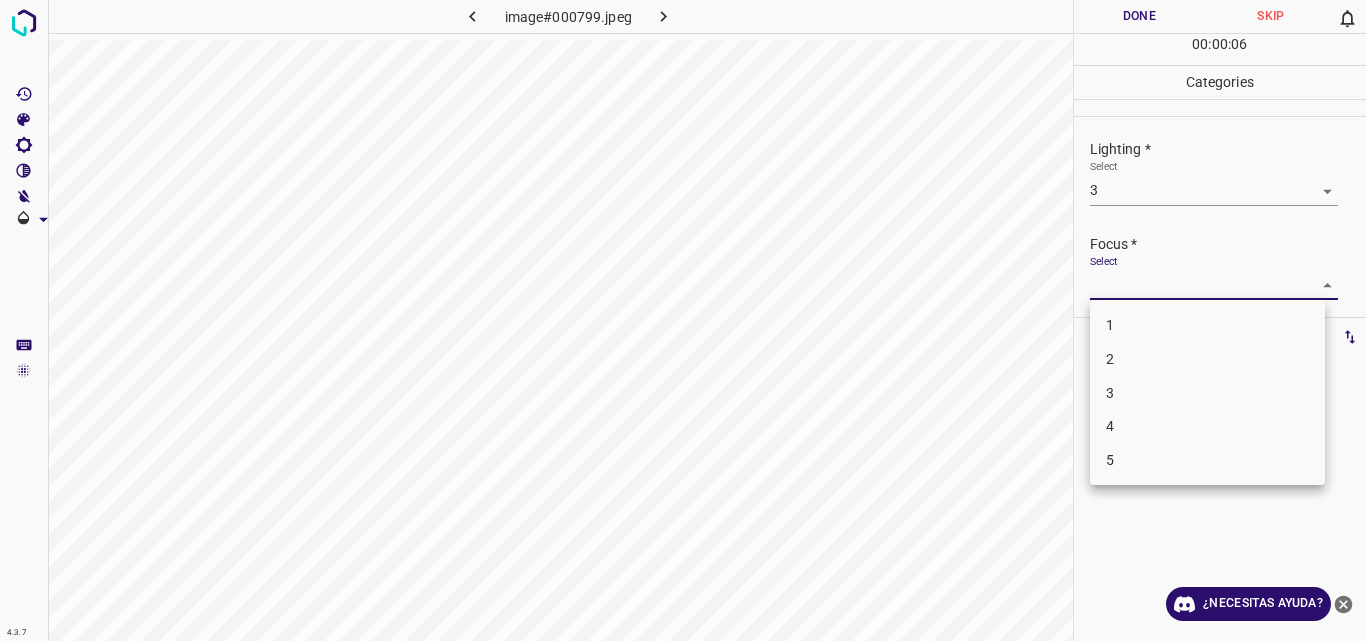 click on "3" at bounding box center [1207, 393] 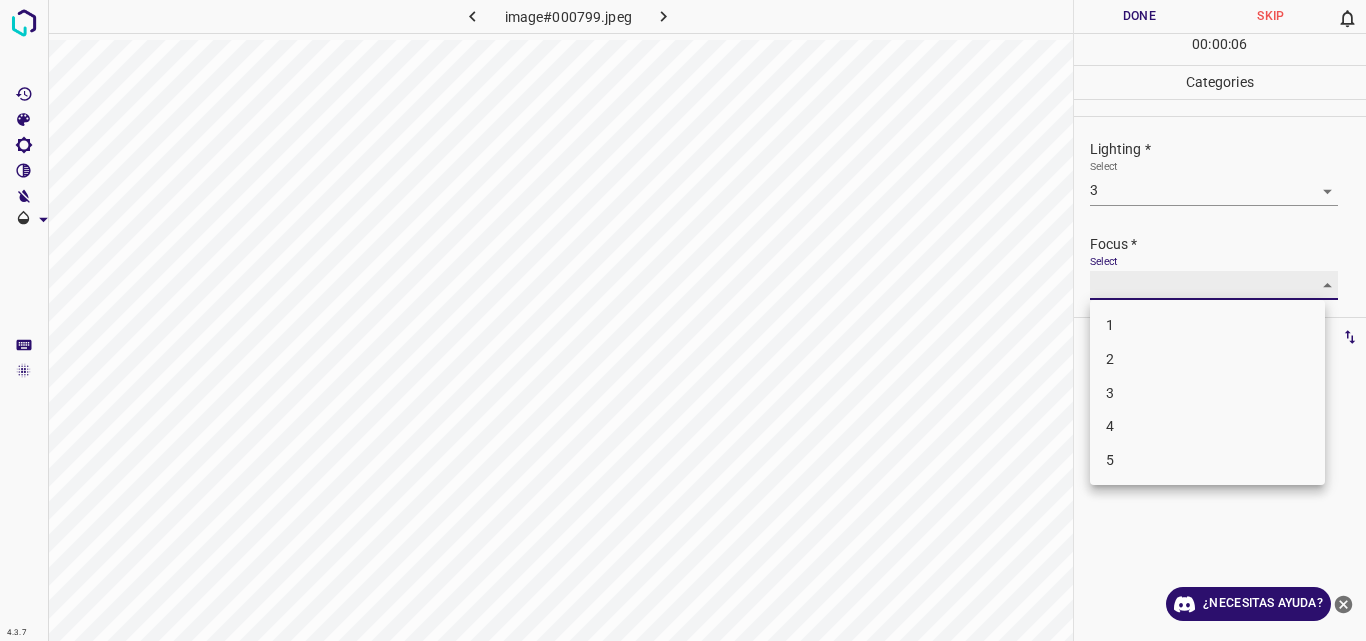 type on "3" 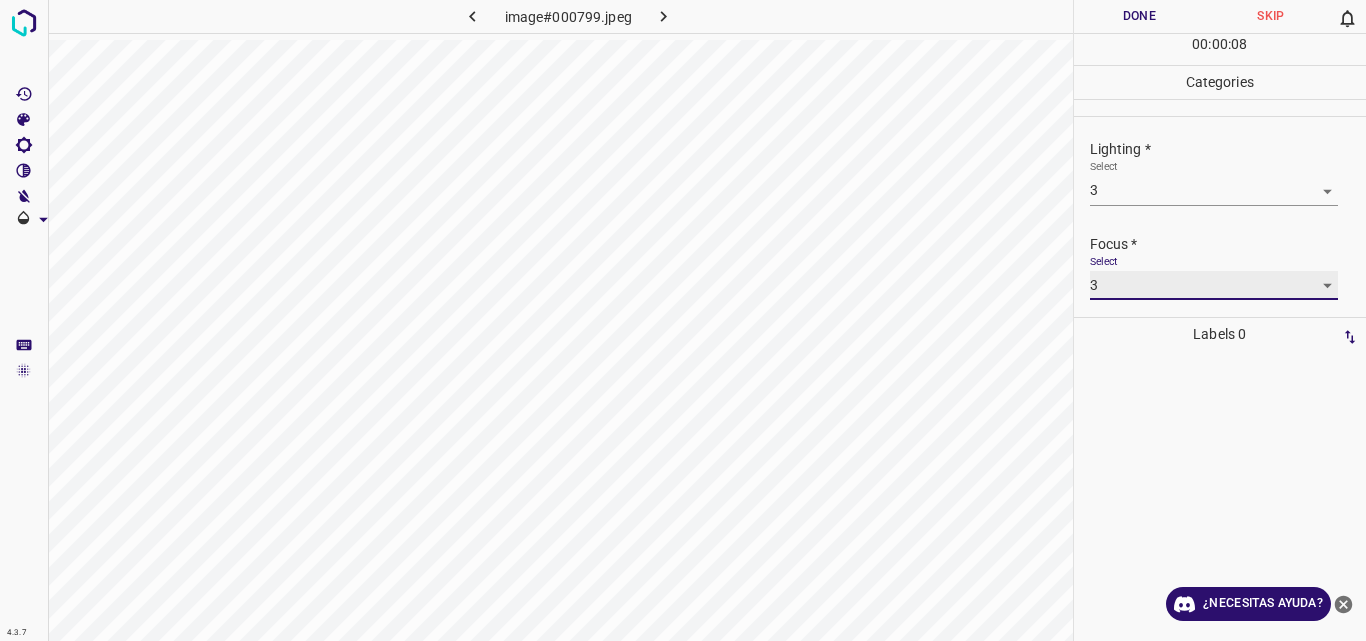 scroll, scrollTop: 82, scrollLeft: 0, axis: vertical 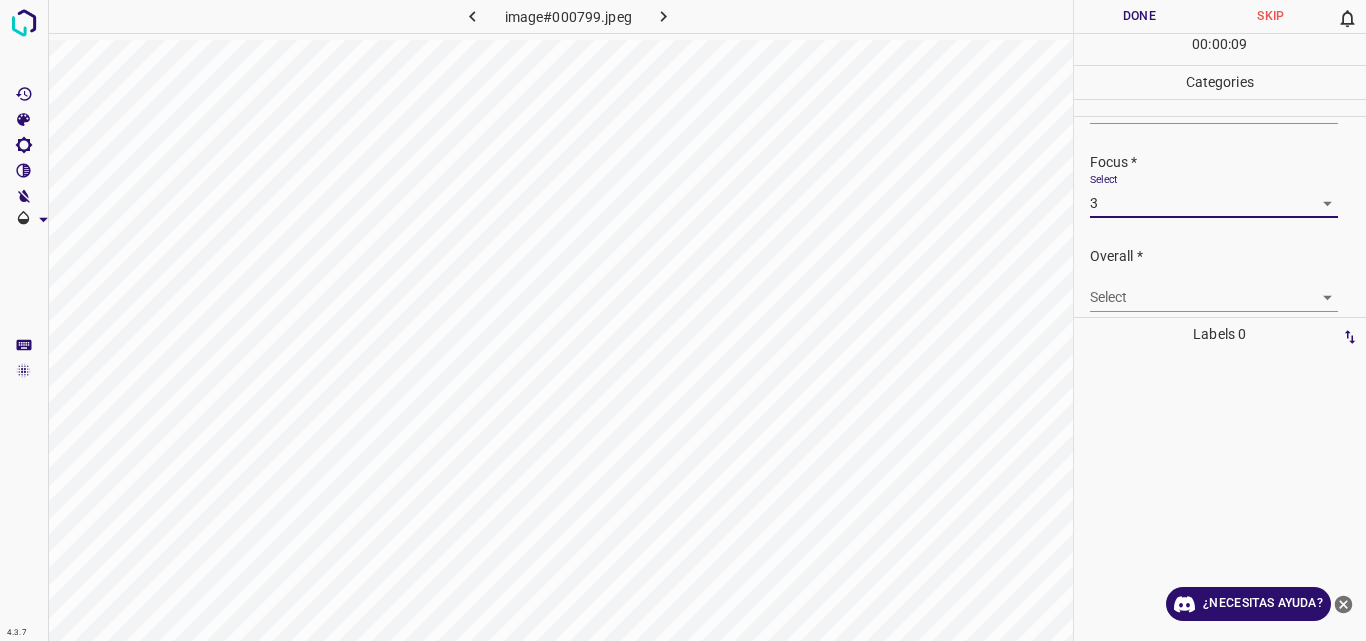 click on "4.3.7 image#000799.jpeg Done Skip 0 00   : 00   : 09   Categories Lighting *  Select 3 3 Focus *  Select 3 3 Overall *  Select ​ Labels   0 Categories 1 Lighting 2 Focus 3 Overall Tools Space Change between modes (Draw & Edit) I Auto labeling R Restore zoom M Zoom in N Zoom out Delete Delete selecte label Filters Z Restore filters X Saturation filter C Brightness filter V Contrast filter B Gray scale filter General O Download ¿Necesitas ayuda? Original text Rate this translation Your feedback will be used to help improve Google Translate - Texto - Esconder - Borrar" at bounding box center [683, 320] 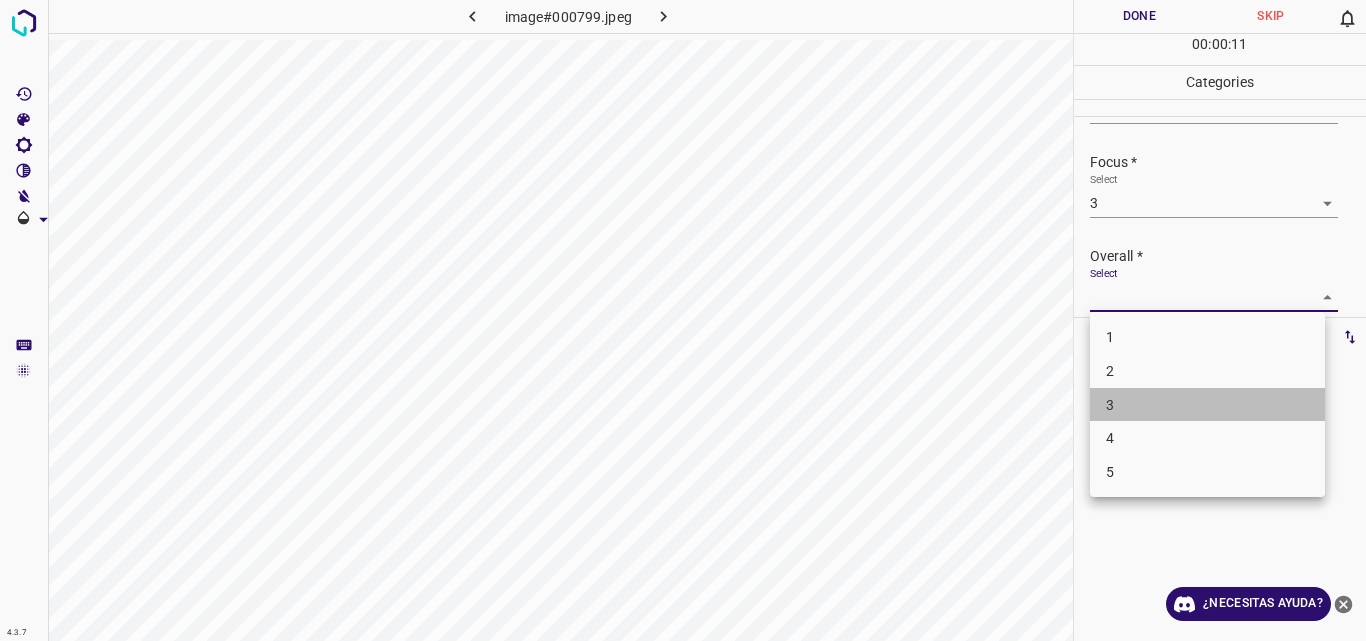 click on "3" at bounding box center [1207, 405] 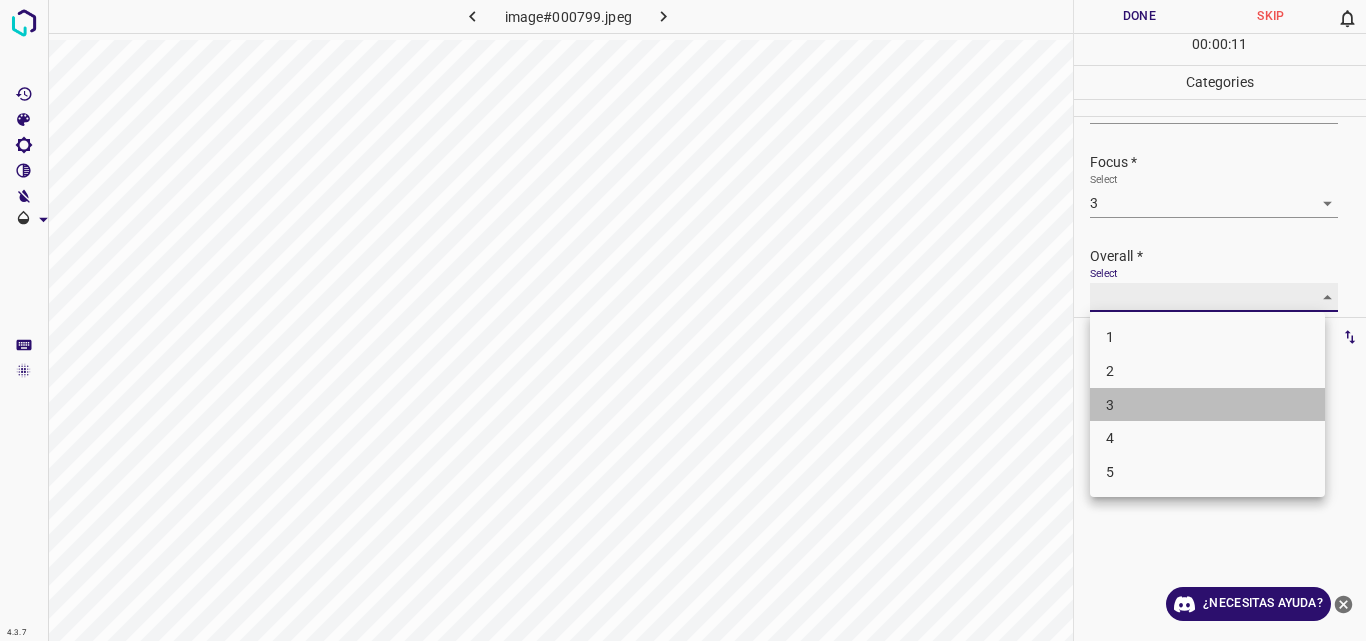 type on "3" 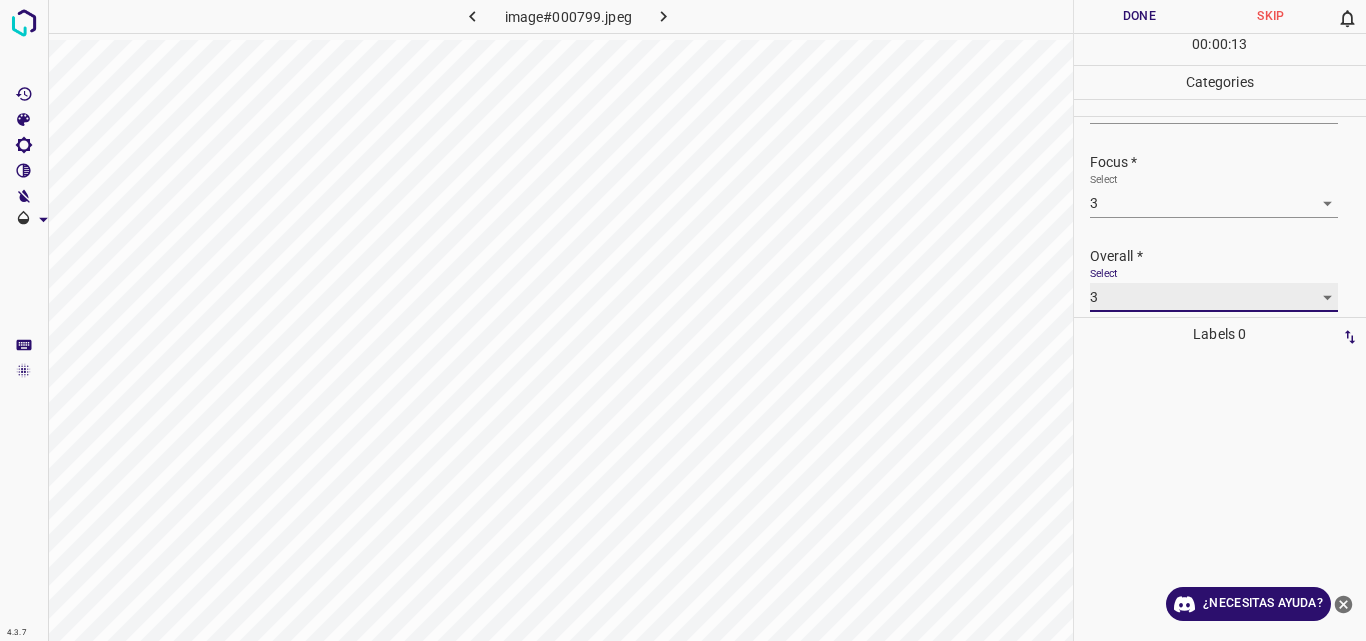 scroll, scrollTop: 82, scrollLeft: 0, axis: vertical 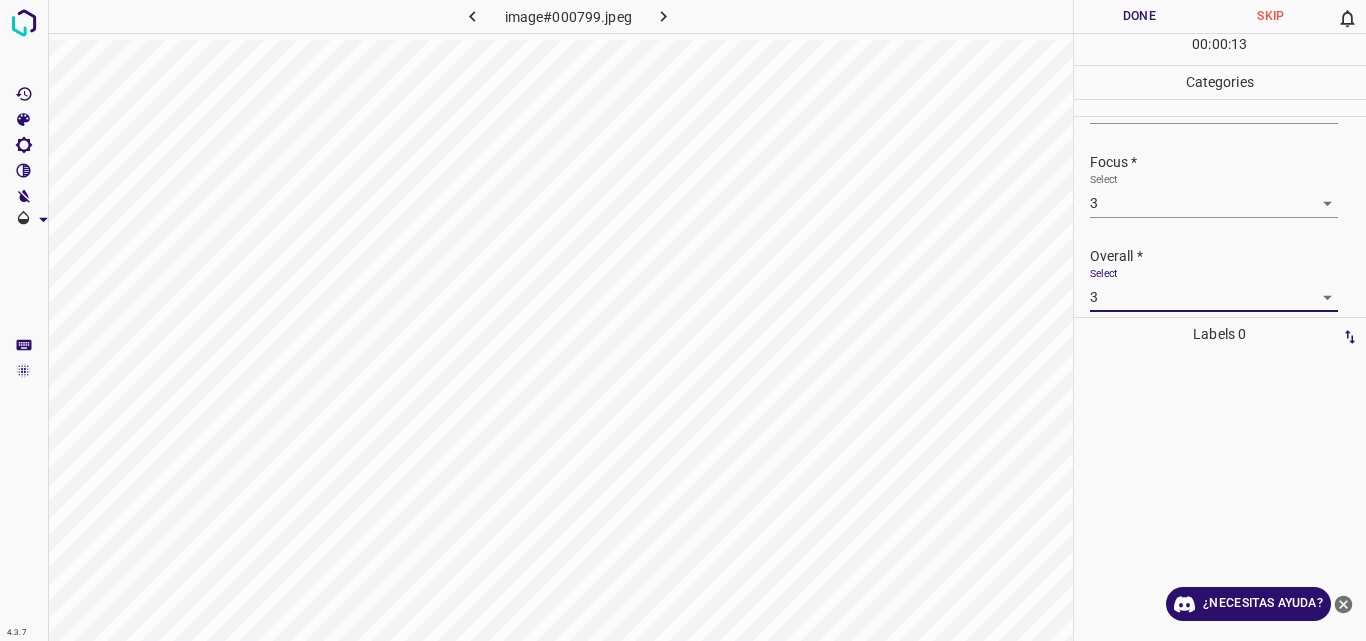 click on "Done" at bounding box center [1140, 16] 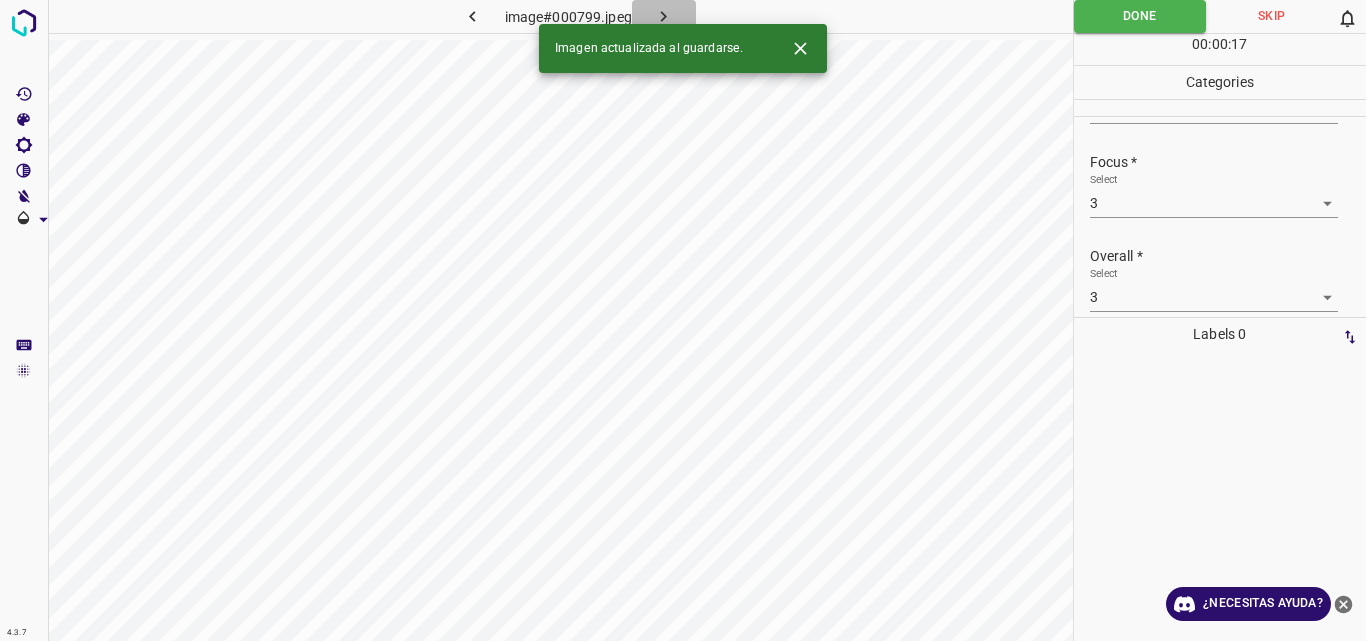 click 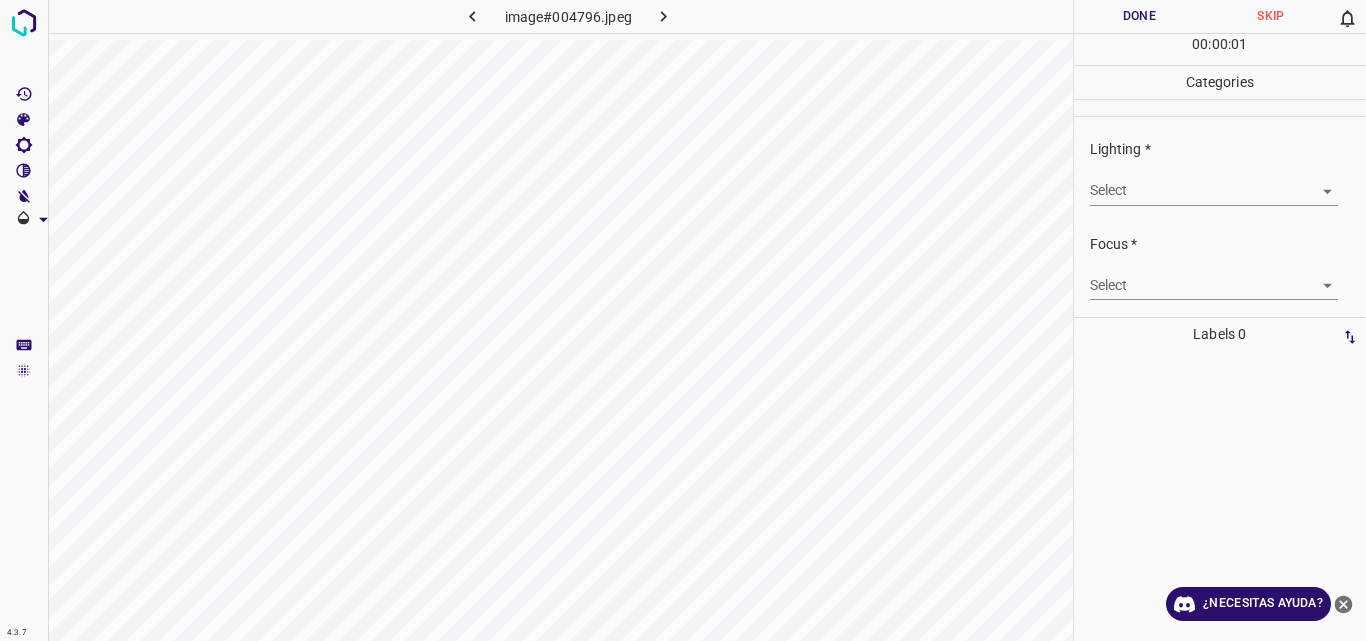 click on "4.3.7 image#004796.jpeg Done Skip 0 00   : 00   : 01   Categories Lighting *  Select ​ Focus *  Select ​ Overall *  Select ​ Labels   0 Categories 1 Lighting 2 Focus 3 Overall Tools Space Change between modes (Draw & Edit) I Auto labeling R Restore zoom M Zoom in N Zoom out Delete Delete selecte label Filters Z Restore filters X Saturation filter C Brightness filter V Contrast filter B Gray scale filter General O Download ¿Necesitas ayuda? Original text Rate this translation Your feedback will be used to help improve Google Translate - Texto - Esconder - Borrar" at bounding box center (683, 320) 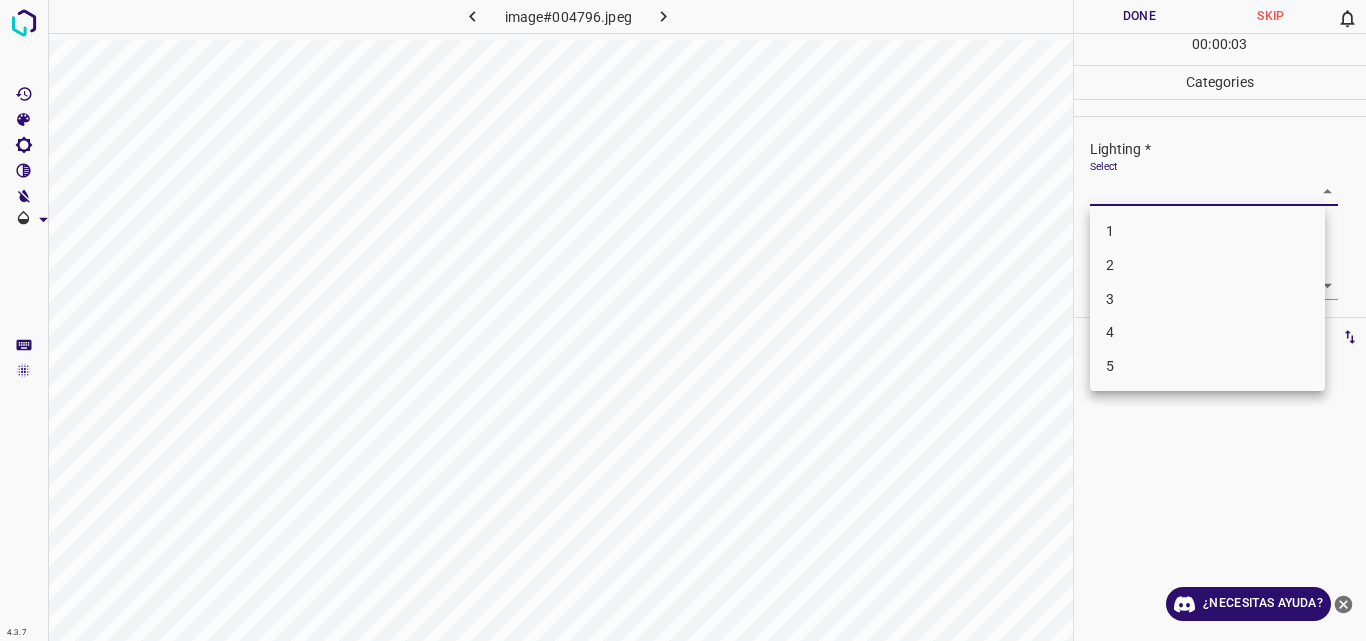 click on "3" at bounding box center (1207, 299) 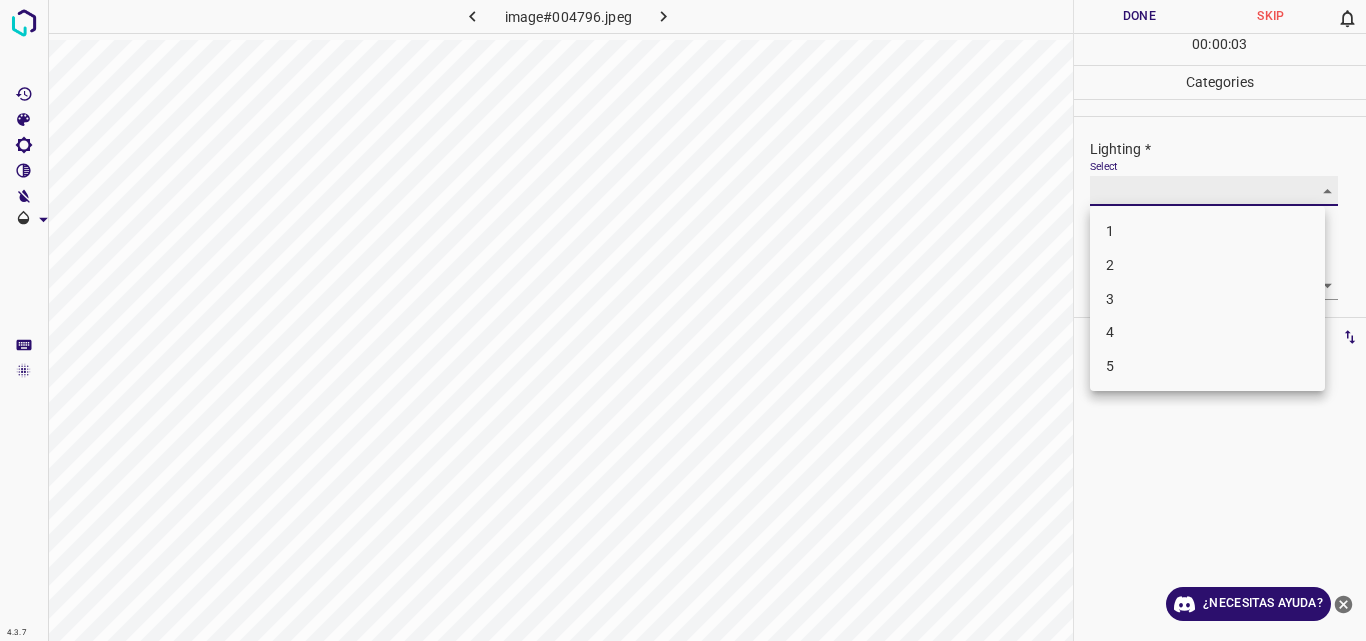type on "3" 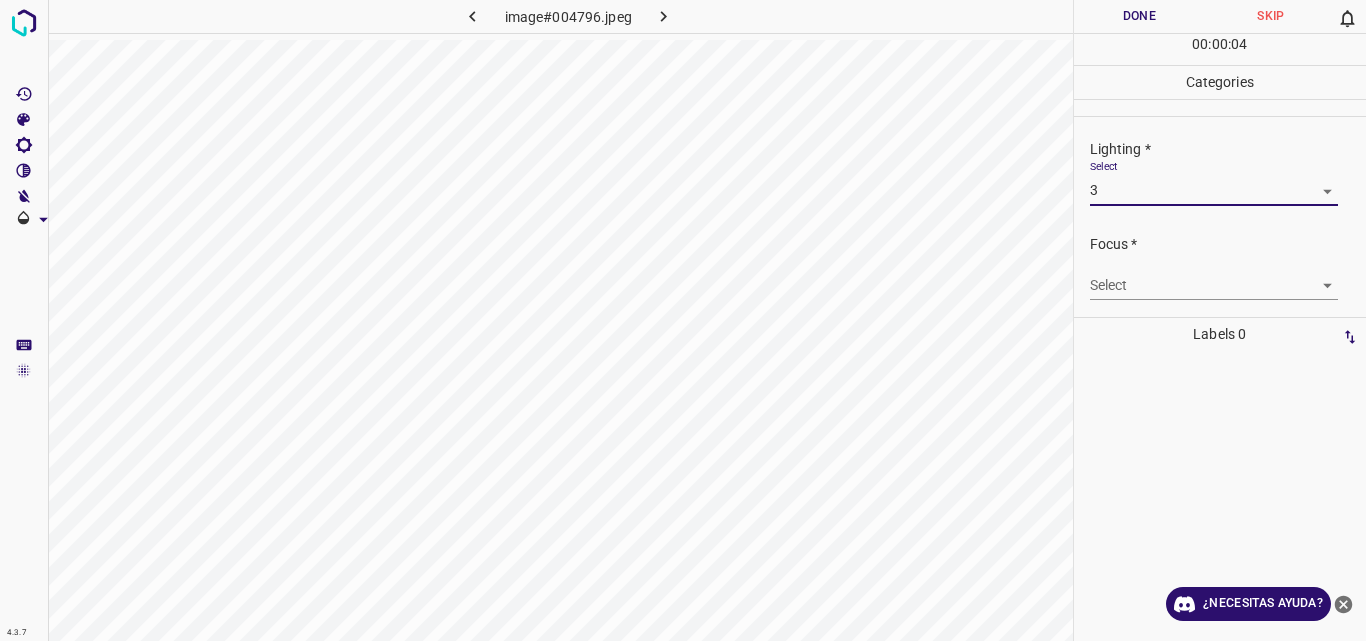 click on "4.3.7 image#004796.jpeg Done Skip 0 00   : 00   : 04   Categories Lighting *  Select 3 3 Focus *  Select ​ Overall *  Select ​ Labels   0 Categories 1 Lighting 2 Focus 3 Overall Tools Space Change between modes (Draw & Edit) I Auto labeling R Restore zoom M Zoom in N Zoom out Delete Delete selecte label Filters Z Restore filters X Saturation filter C Brightness filter V Contrast filter B Gray scale filter General O Download ¿Necesitas ayuda? Original text Rate this translation Your feedback will be used to help improve Google Translate - Texto - Esconder - Borrar" at bounding box center [683, 320] 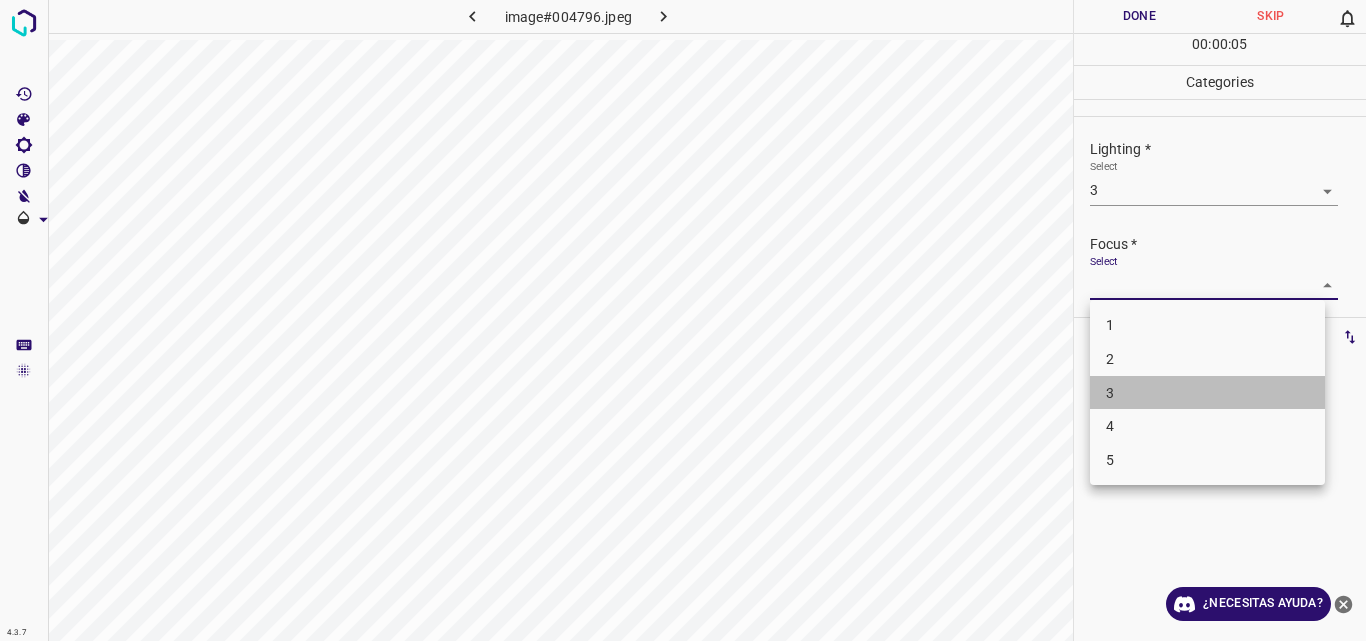 click on "3" at bounding box center (1207, 393) 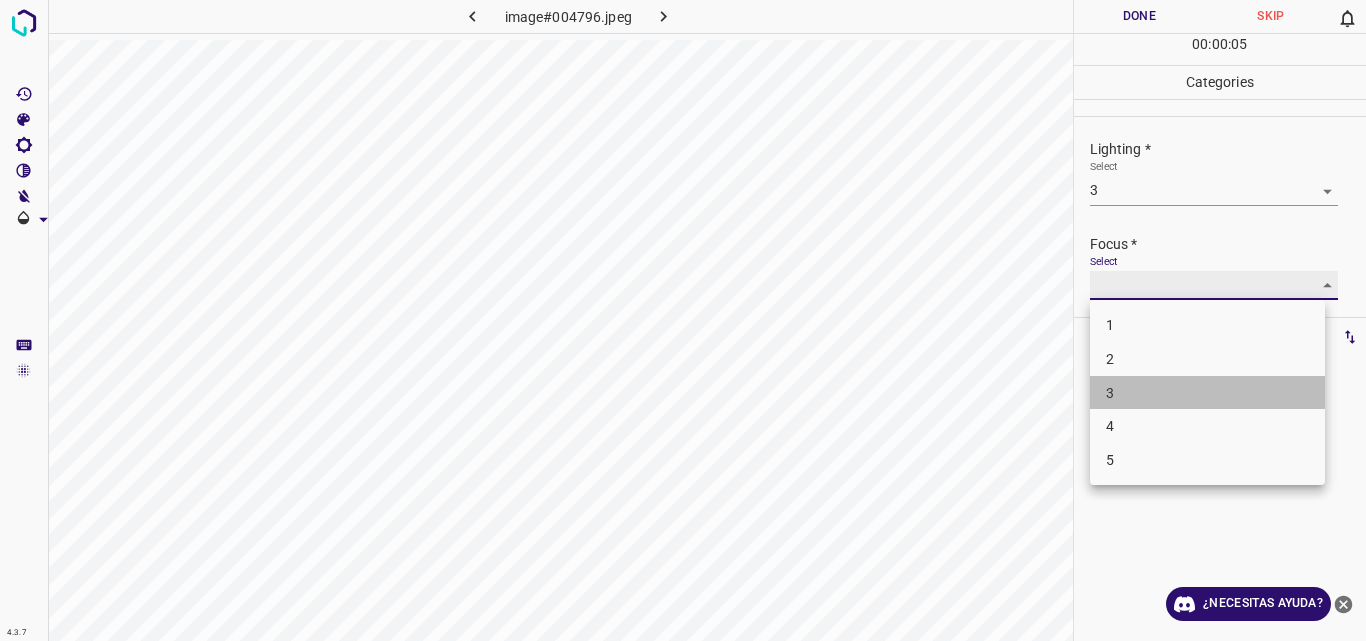 type on "3" 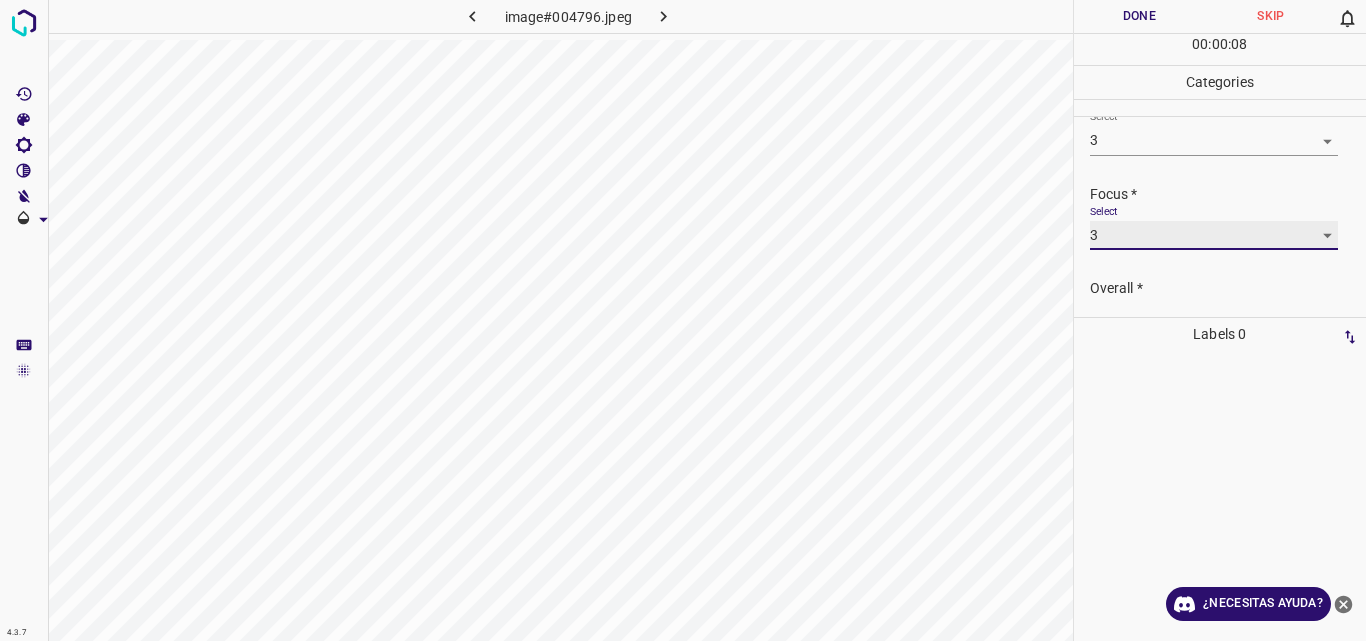 scroll, scrollTop: 98, scrollLeft: 0, axis: vertical 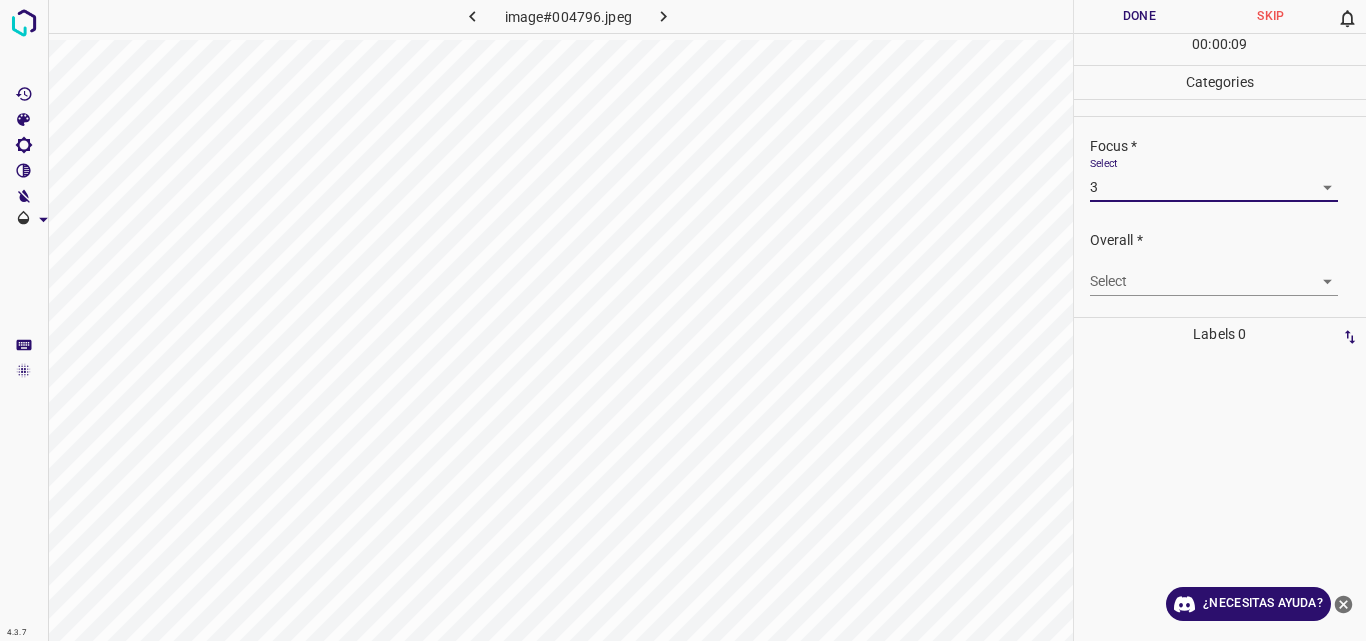 click on "4.3.7 image#004796.jpeg Done Skip 0 00   : 00   : 09   Categories Lighting *  Select 3 3 Focus *  Select 3 3 Overall *  Select ​ Labels   0 Categories 1 Lighting 2 Focus 3 Overall Tools Space Change between modes (Draw & Edit) I Auto labeling R Restore zoom M Zoom in N Zoom out Delete Delete selecte label Filters Z Restore filters X Saturation filter C Brightness filter V Contrast filter B Gray scale filter General O Download ¿Necesitas ayuda? Original text Rate this translation Your feedback will be used to help improve Google Translate - Texto - Esconder - Borrar" at bounding box center (683, 320) 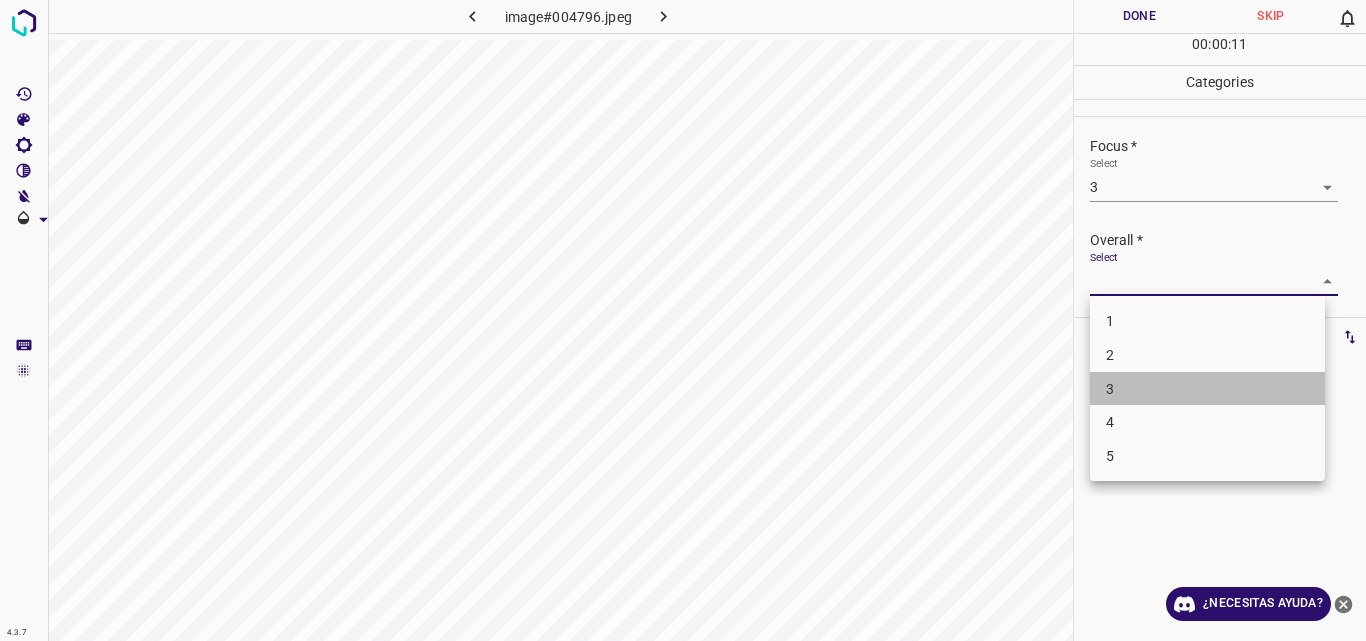 click on "3" at bounding box center (1207, 389) 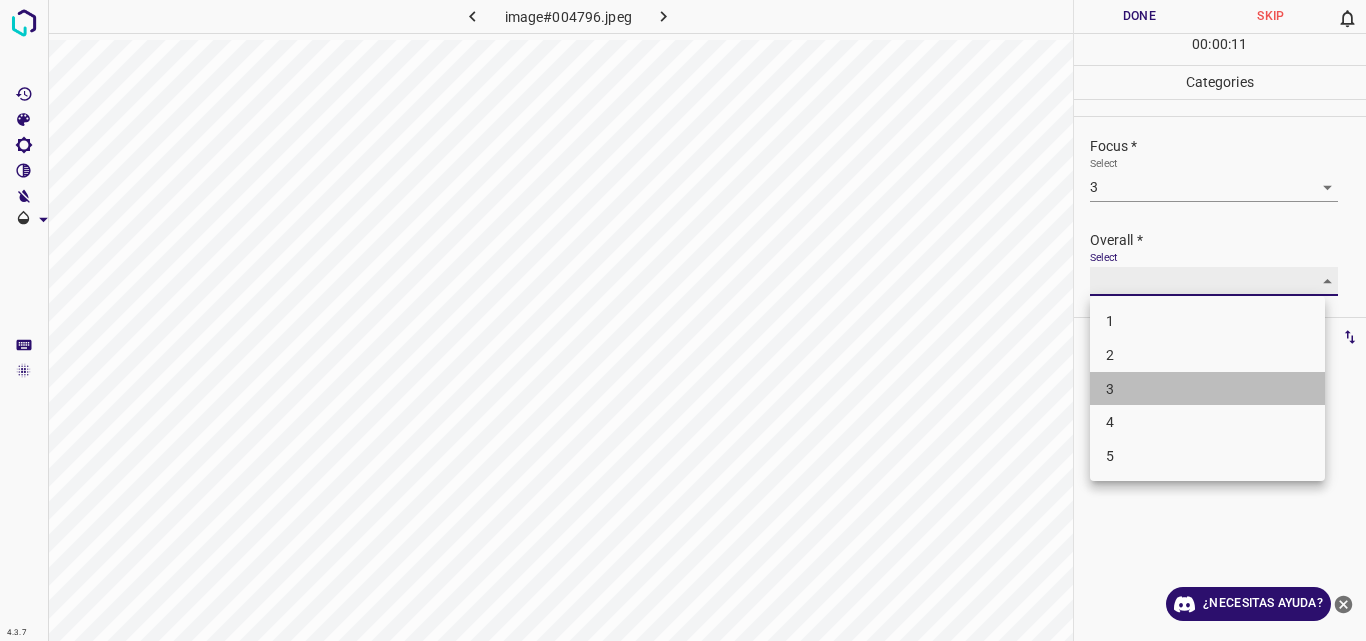 type on "3" 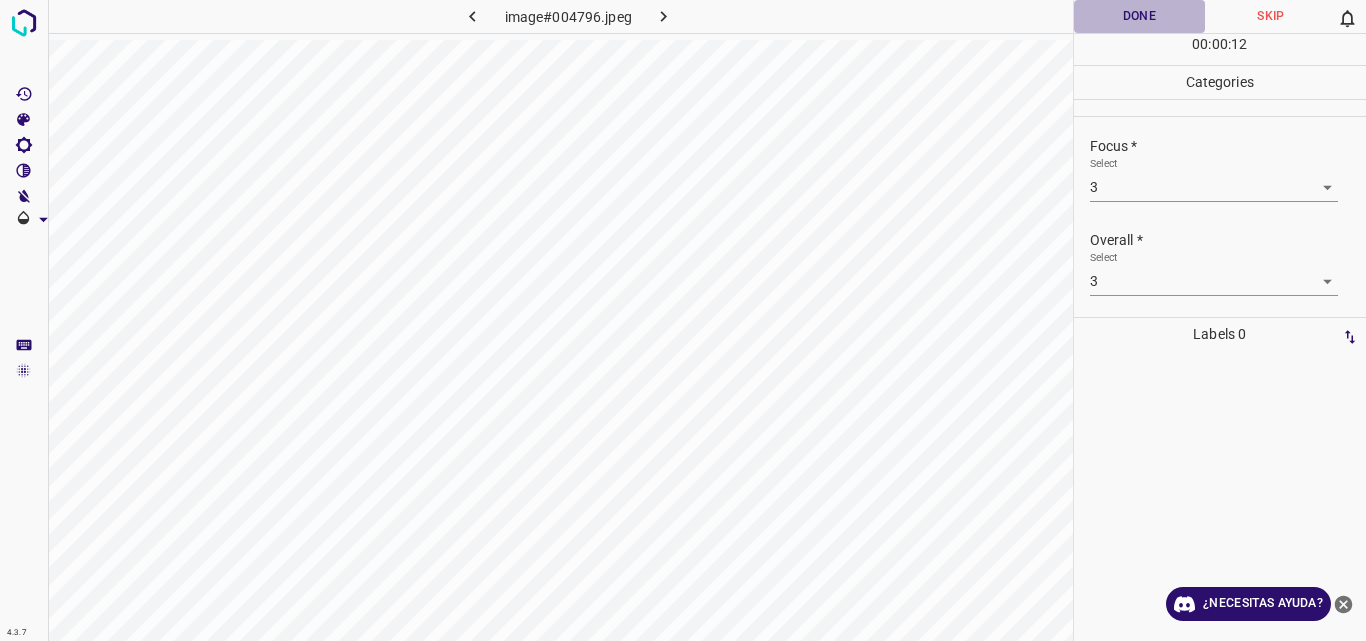 click on "Done" at bounding box center (1140, 16) 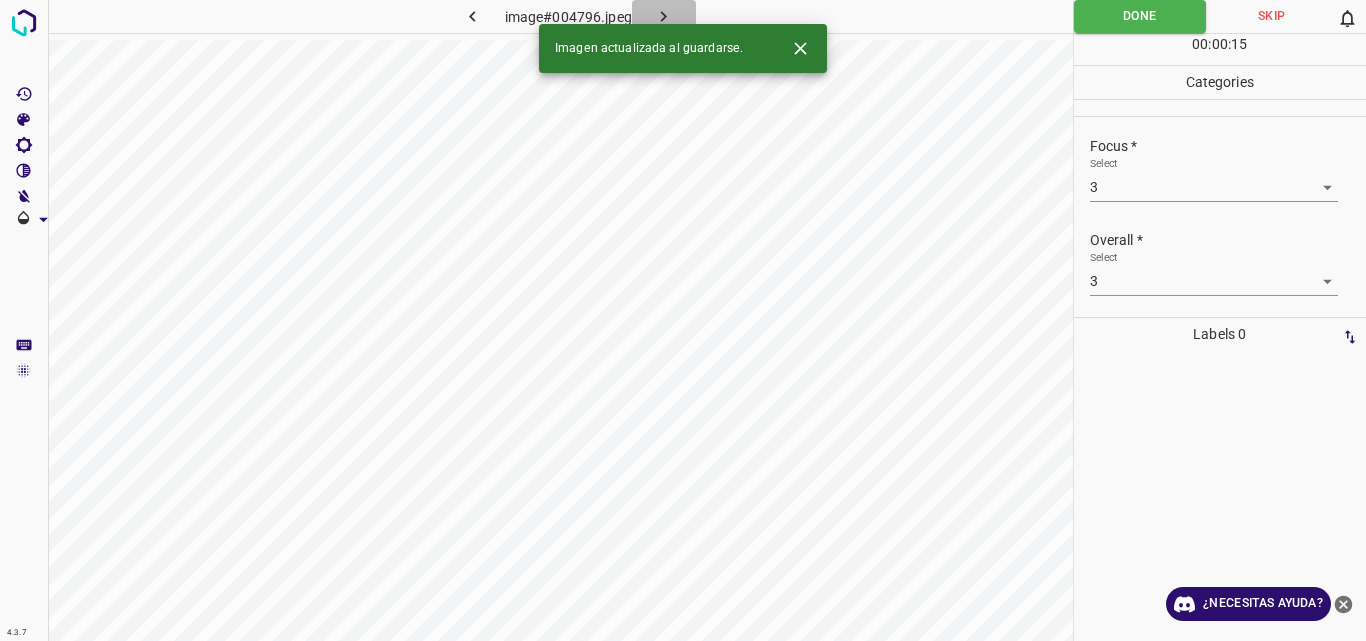 click 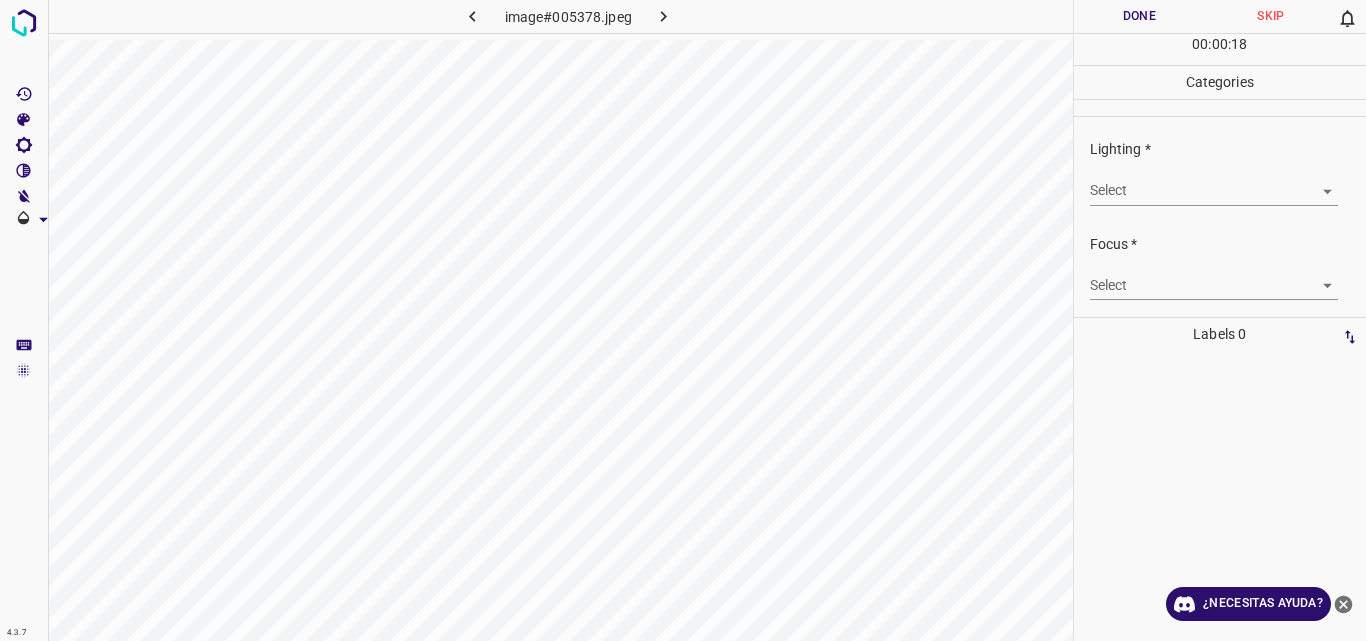 click on "4.3.7 image#005378.jpeg Done Skip 0 00   : 00   : 18   Categories Lighting *  Select ​ Focus *  Select ​ Overall *  Select ​ Labels   0 Categories 1 Lighting 2 Focus 3 Overall Tools Space Change between modes (Draw & Edit) I Auto labeling R Restore zoom M Zoom in N Zoom out Delete Delete selecte label Filters Z Restore filters X Saturation filter C Brightness filter V Contrast filter B Gray scale filter General O Download ¿Necesitas ayuda? Original text Rate this translation Your feedback will be used to help improve Google Translate - Texto - Esconder - Borrar" at bounding box center [683, 320] 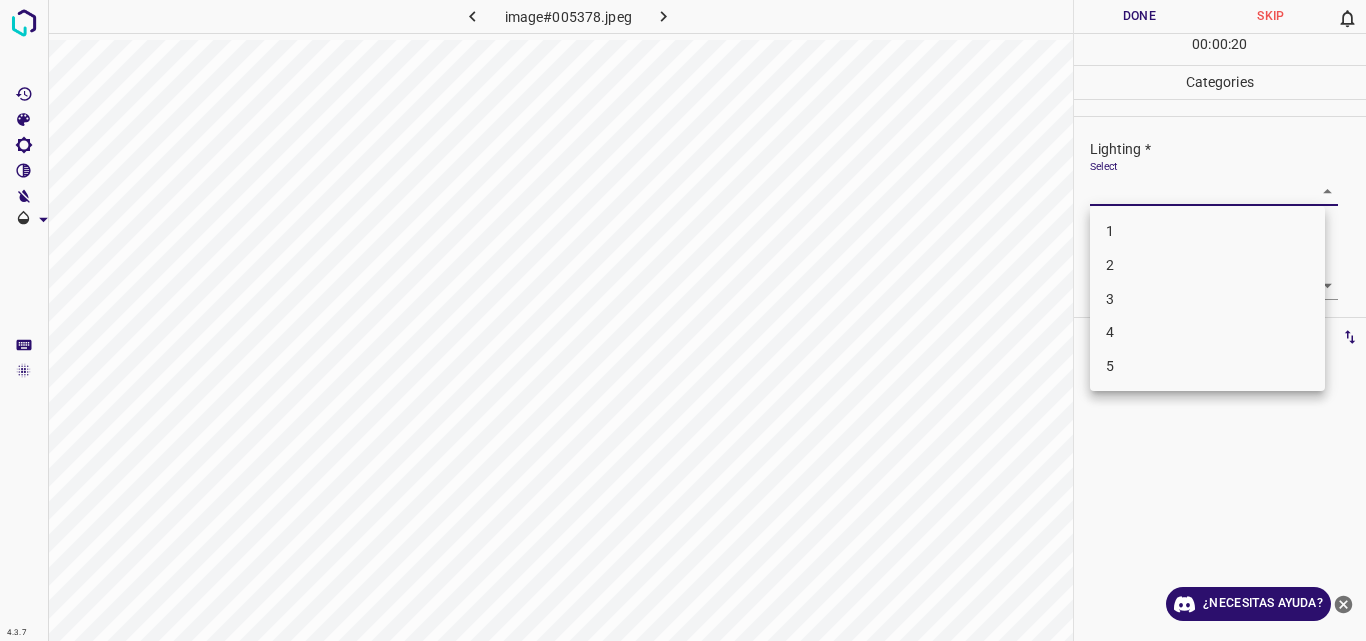 click on "3" at bounding box center (1207, 299) 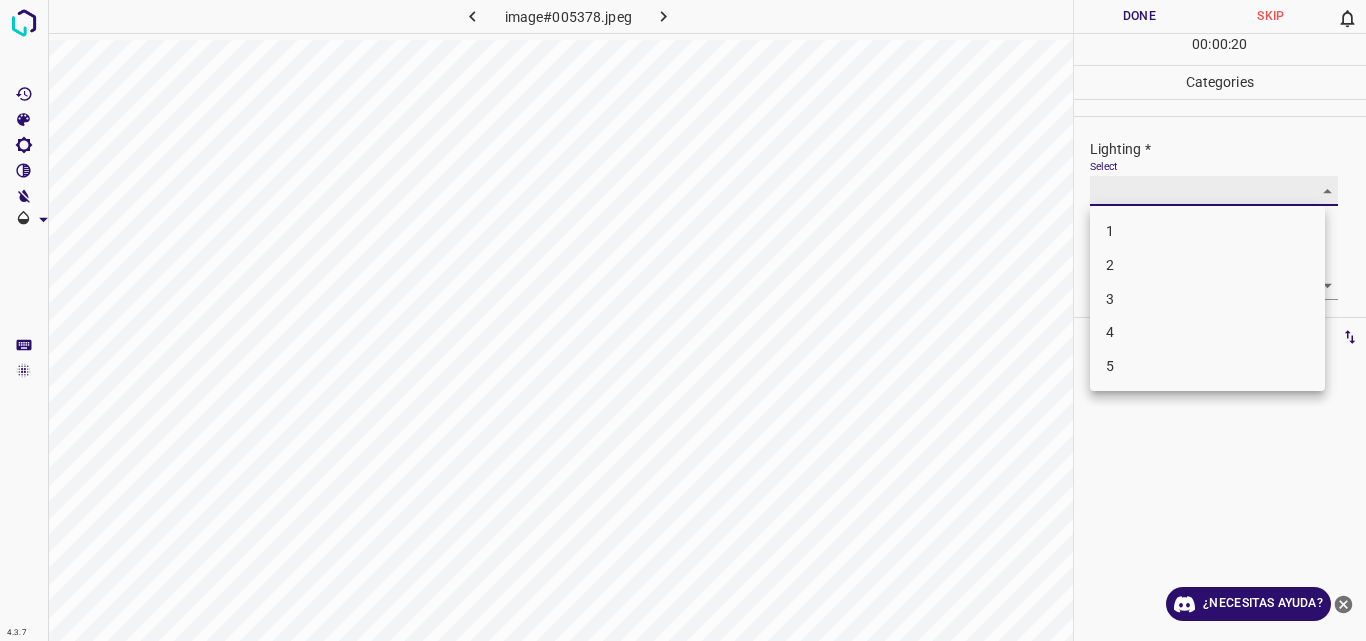 type on "3" 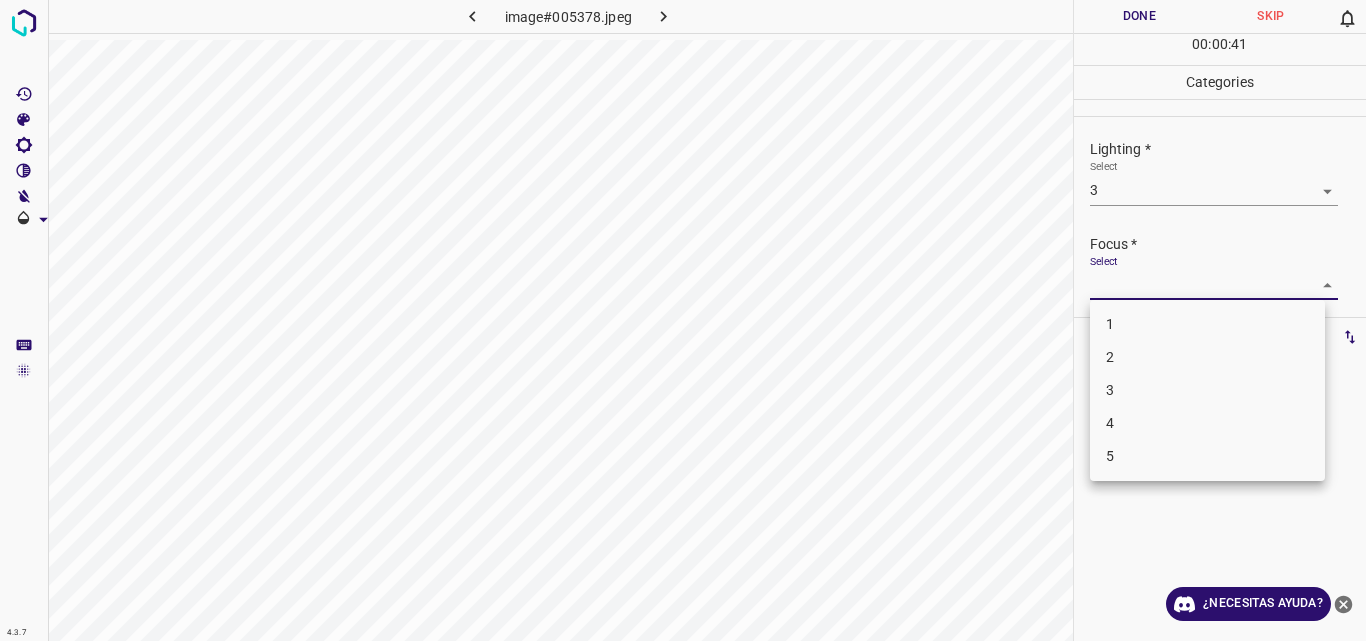 click on "4.3.7 image#005378.jpeg Done Skip 0 00   : 00   : 41   Categories Lighting *  Select 3 3 Focus *  Select ​ Overall *  Select ​ Labels   0 Categories 1 Lighting 2 Focus 3 Overall Tools Space Change between modes (Draw & Edit) I Auto labeling R Restore zoom M Zoom in N Zoom out Delete Delete selecte label Filters Z Restore filters X Saturation filter C Brightness filter V Contrast filter B Gray scale filter General O Download ¿Necesitas ayuda? Original text Rate this translation Your feedback will be used to help improve Google Translate - Texto - Esconder - Borrar 1 2 3 4 5" at bounding box center (683, 320) 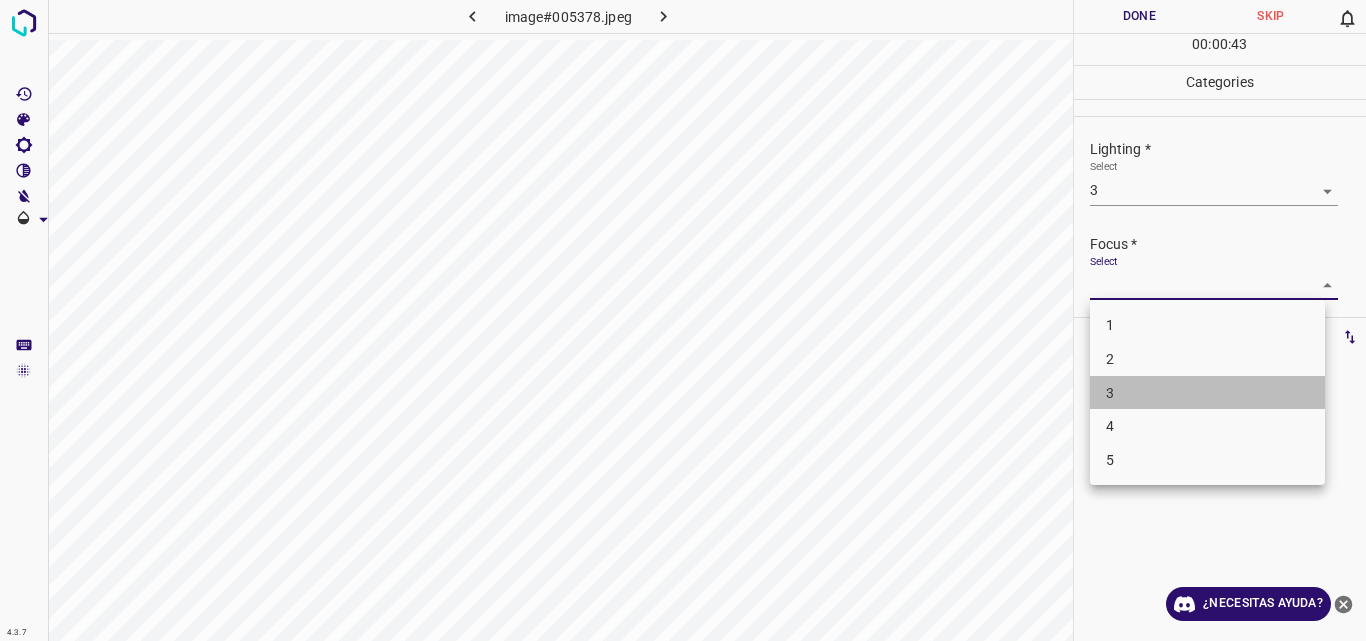 click on "3" at bounding box center [1207, 393] 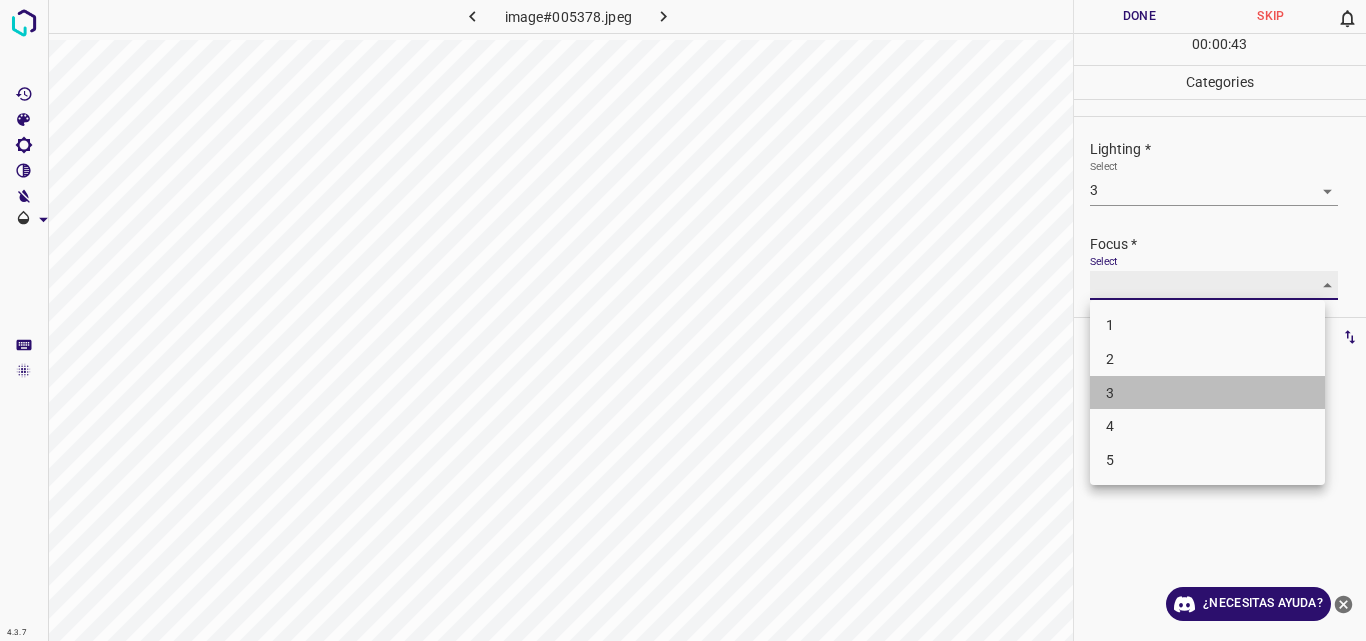 type on "3" 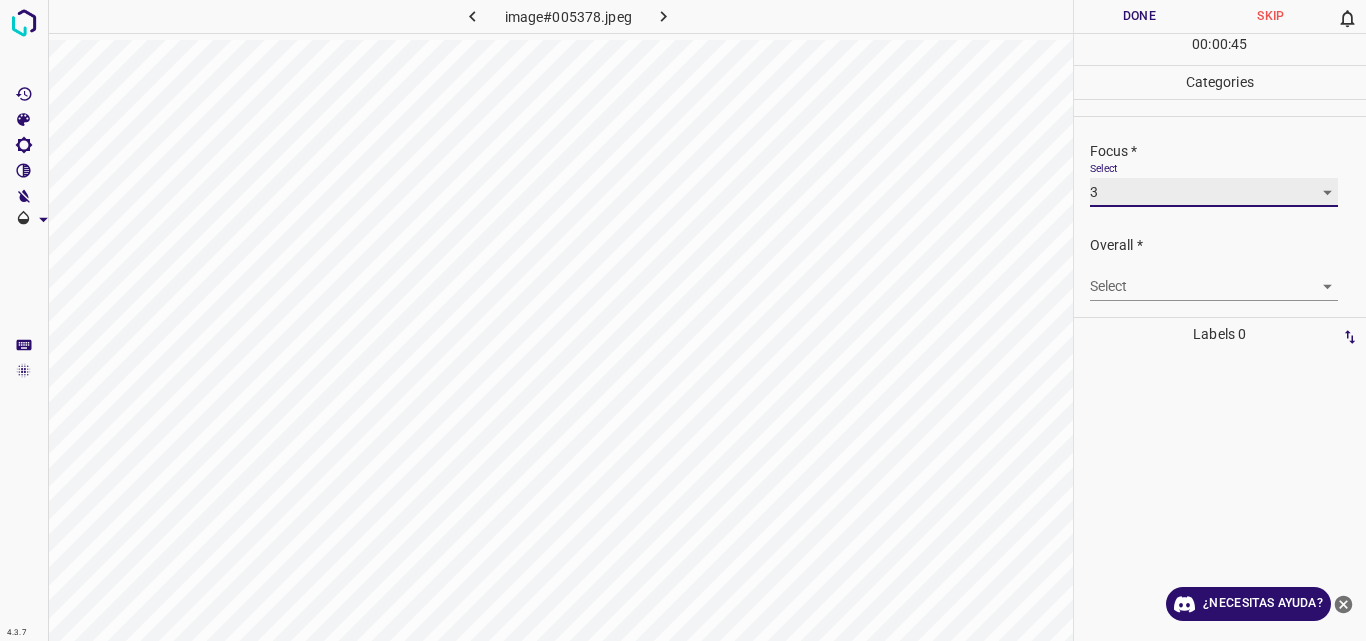 scroll, scrollTop: 98, scrollLeft: 0, axis: vertical 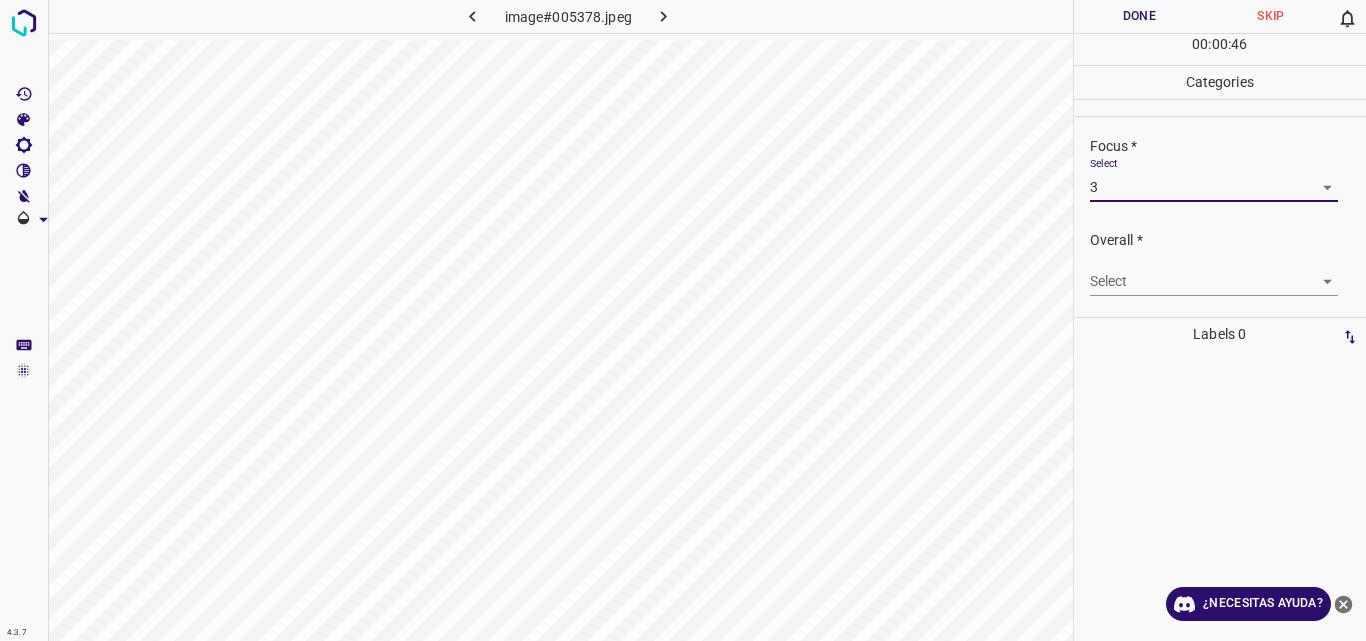 click on "4.3.7 image#005378.jpeg Done Skip 0 00   : 00   : 46   Categories Lighting *  Select 3 3 Focus *  Select 3 3 Overall *  Select ​ Labels   0 Categories 1 Lighting 2 Focus 3 Overall Tools Space Change between modes (Draw & Edit) I Auto labeling R Restore zoom M Zoom in N Zoom out Delete Delete selecte label Filters Z Restore filters X Saturation filter C Brightness filter V Contrast filter B Gray scale filter General O Download ¿Necesitas ayuda? Original text Rate this translation Your feedback will be used to help improve Google Translate - Texto - Esconder - Borrar" at bounding box center (683, 320) 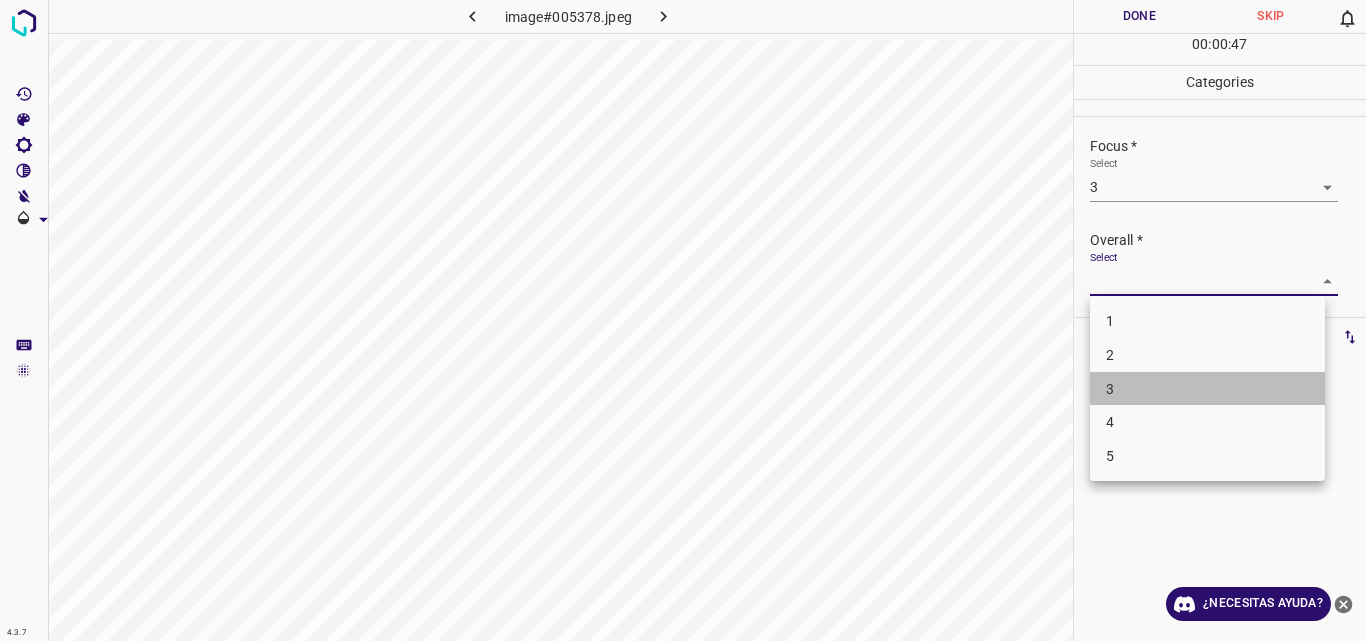 click on "3" at bounding box center (1207, 389) 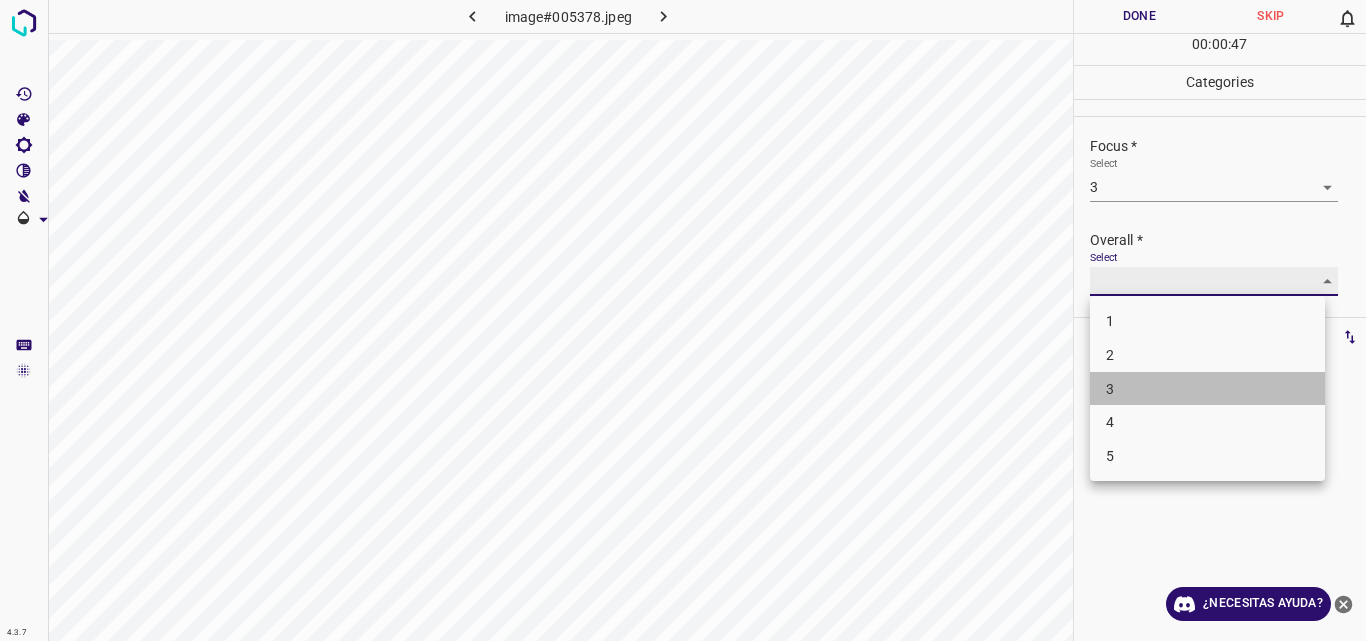 type on "3" 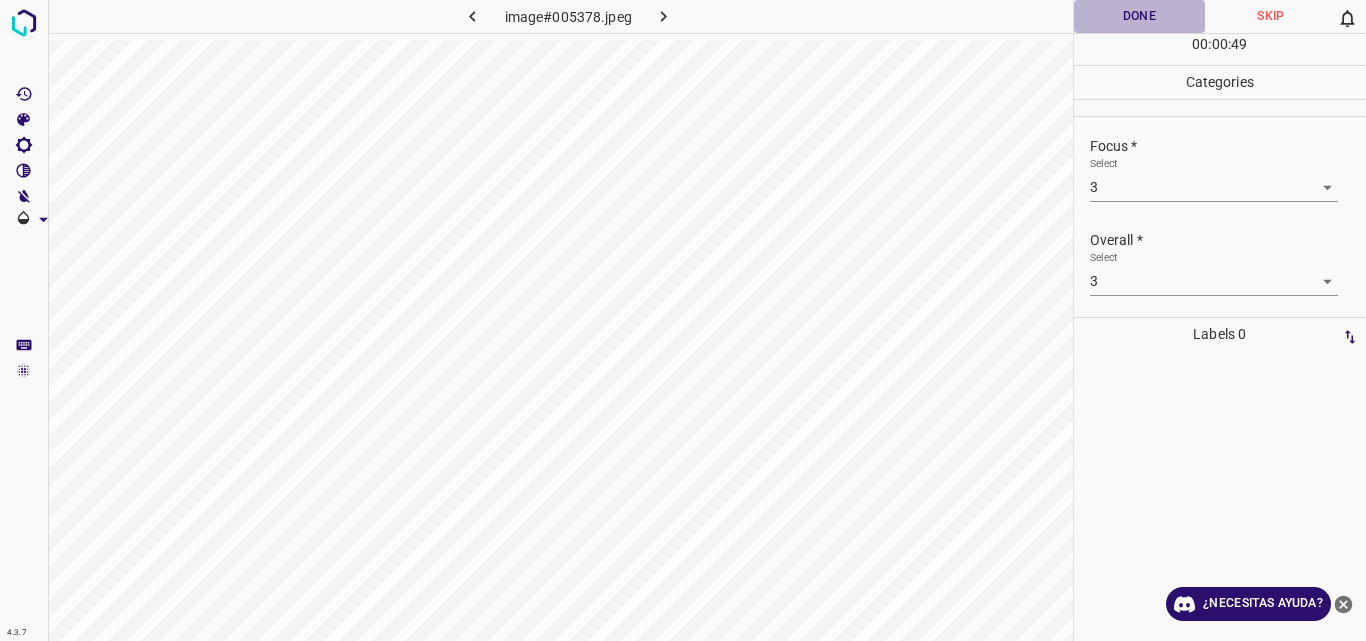 click on "Done" at bounding box center [1140, 16] 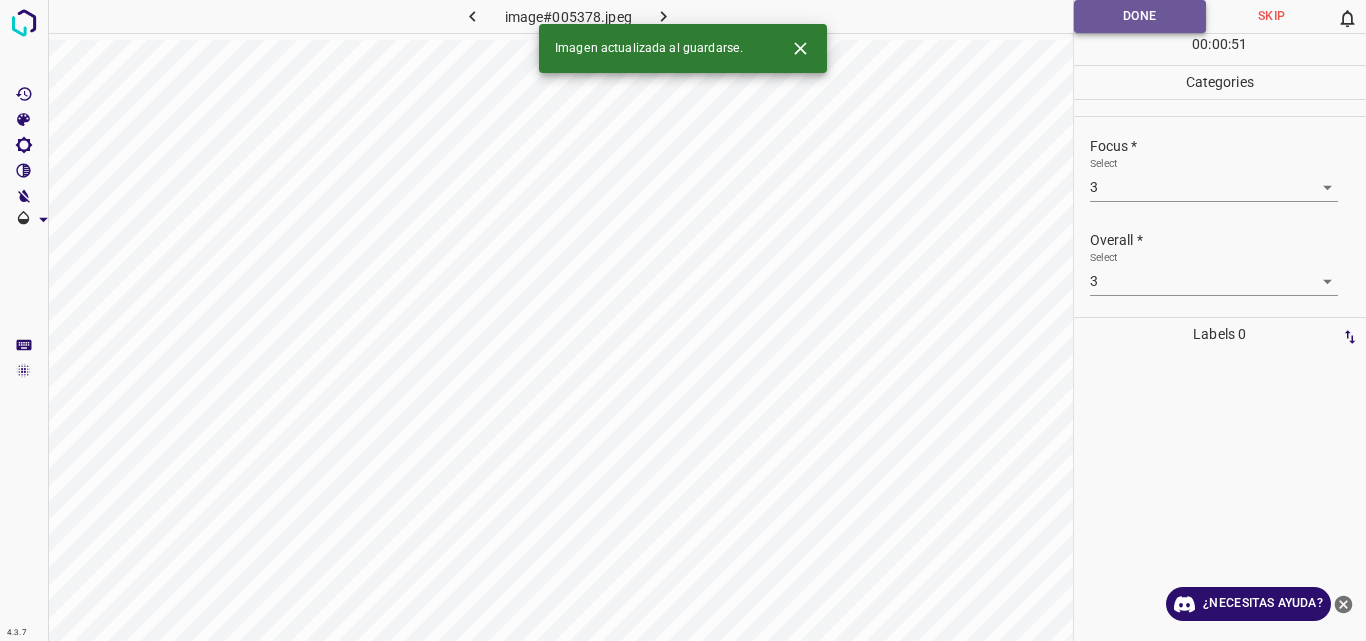 click on "Done" at bounding box center [1140, 16] 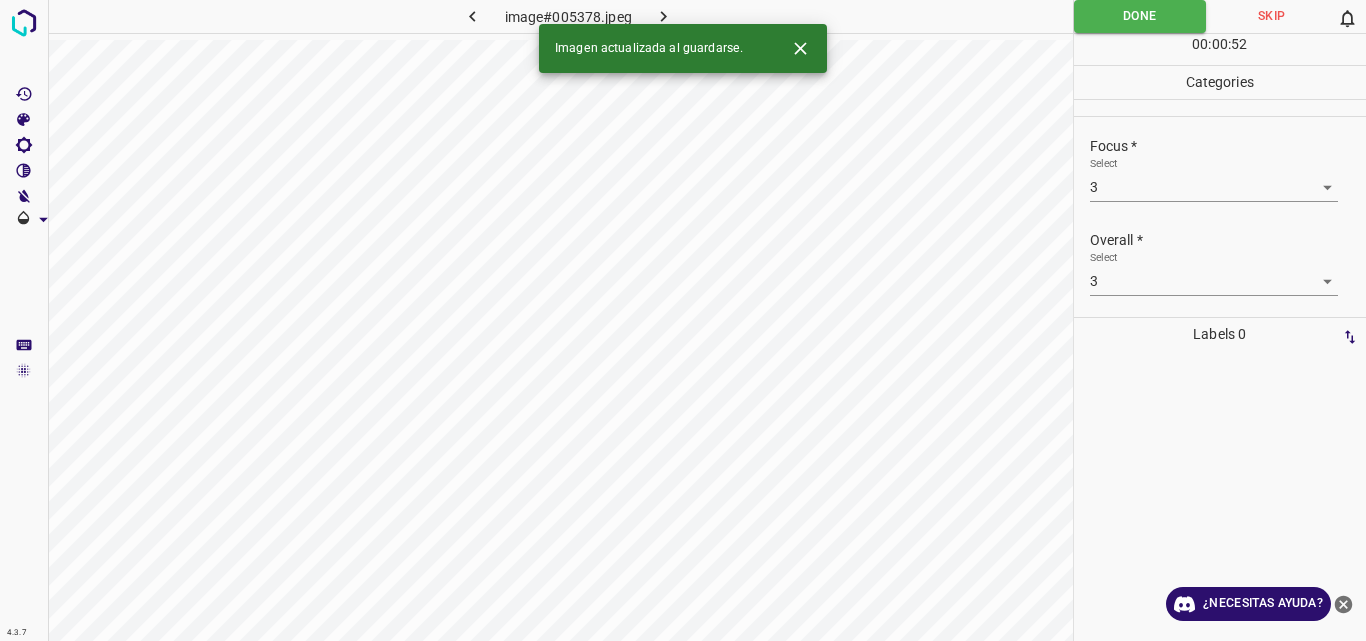 click 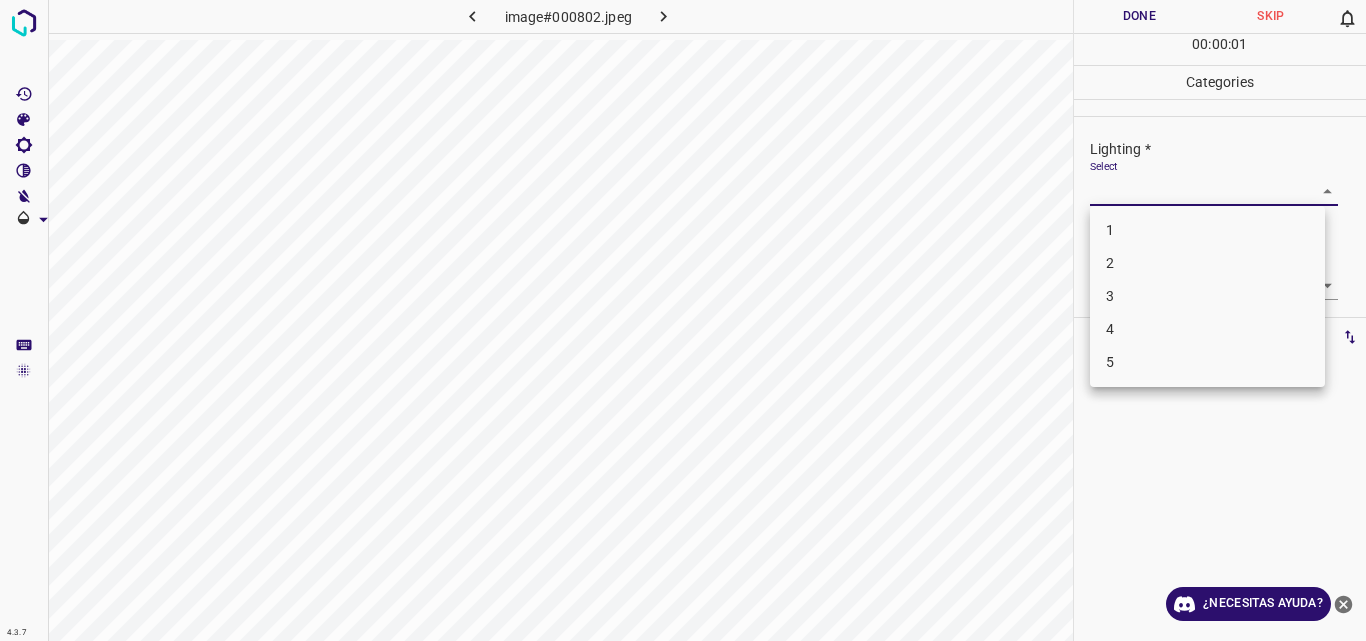 click on "4.3.7 image#000802.jpeg Done Skip 0 00   : 00   : 01   Categories Lighting *  Select ​ Focus *  Select ​ Overall *  Select ​ Labels   0 Categories 1 Lighting 2 Focus 3 Overall Tools Space Change between modes (Draw & Edit) I Auto labeling R Restore zoom M Zoom in N Zoom out Delete Delete selecte label Filters Z Restore filters X Saturation filter C Brightness filter V Contrast filter B Gray scale filter General O Download ¿Necesitas ayuda? Original text Rate this translation Your feedback will be used to help improve Google Translate - Texto - Esconder - Borrar 1 2 3 4 5" at bounding box center [683, 320] 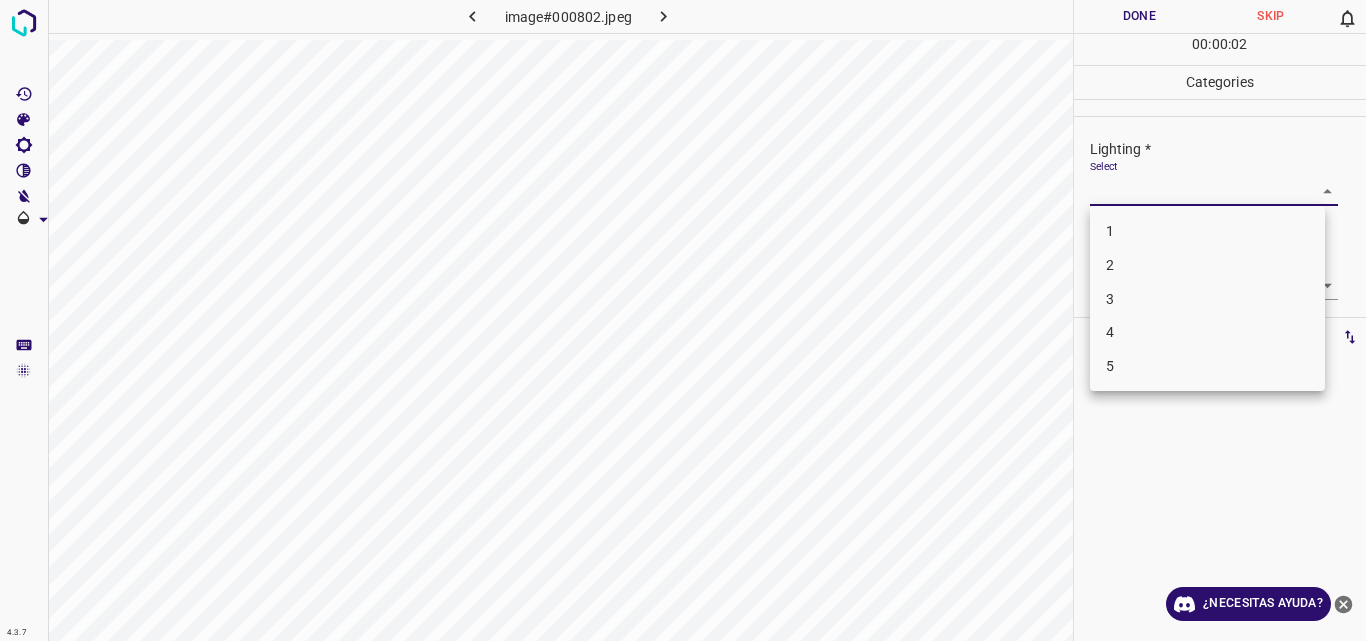 click on "2" at bounding box center (1207, 265) 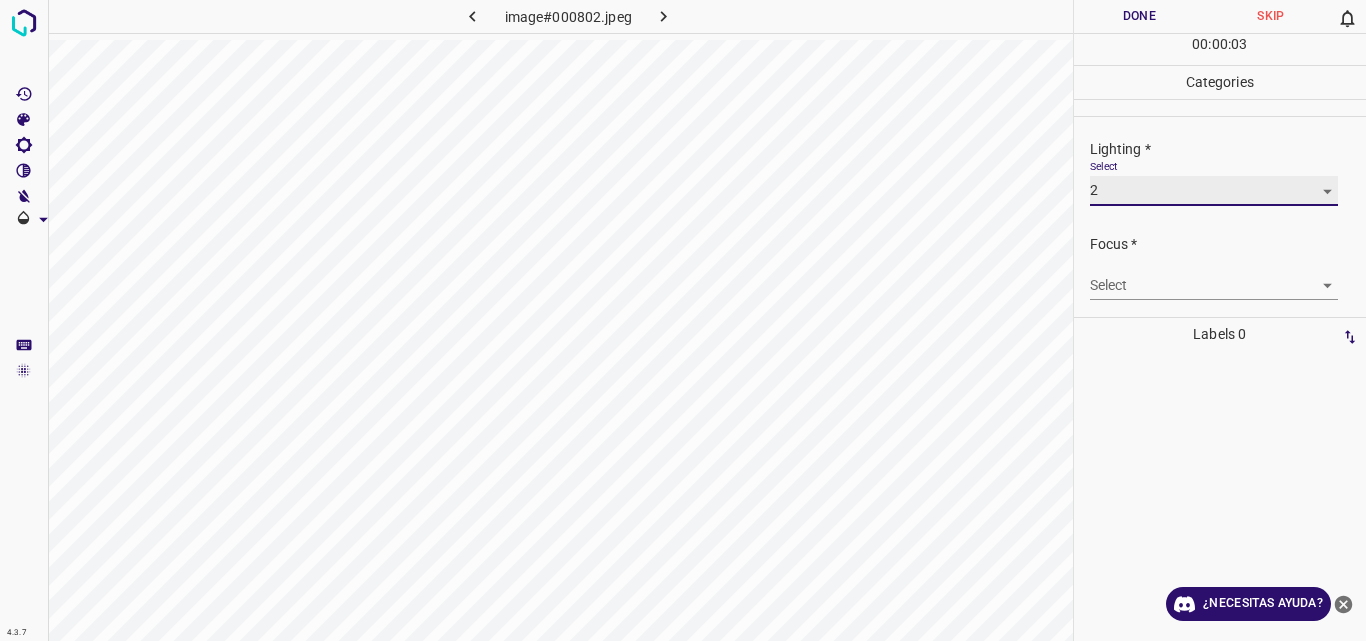 type on "2" 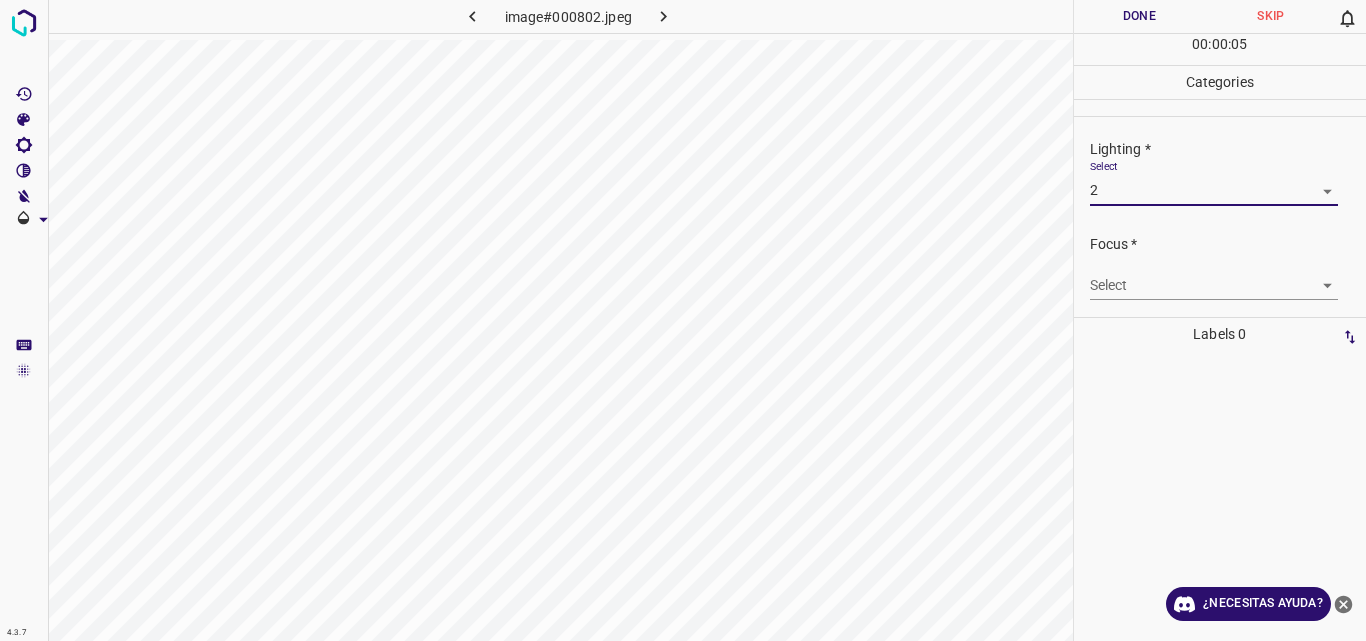 click on "4.3.7 image#000802.jpeg Done Skip 0 00   : 00   : 05   Categories Lighting *  Select 2 2 Focus *  Select ​ Overall *  Select ​ Labels   0 Categories 1 Lighting 2 Focus 3 Overall Tools Space Change between modes (Draw & Edit) I Auto labeling R Restore zoom M Zoom in N Zoom out Delete Delete selecte label Filters Z Restore filters X Saturation filter C Brightness filter V Contrast filter B Gray scale filter General O Download ¿Necesitas ayuda? Original text Rate this translation Your feedback will be used to help improve Google Translate - Texto - Esconder - Borrar" at bounding box center [683, 320] 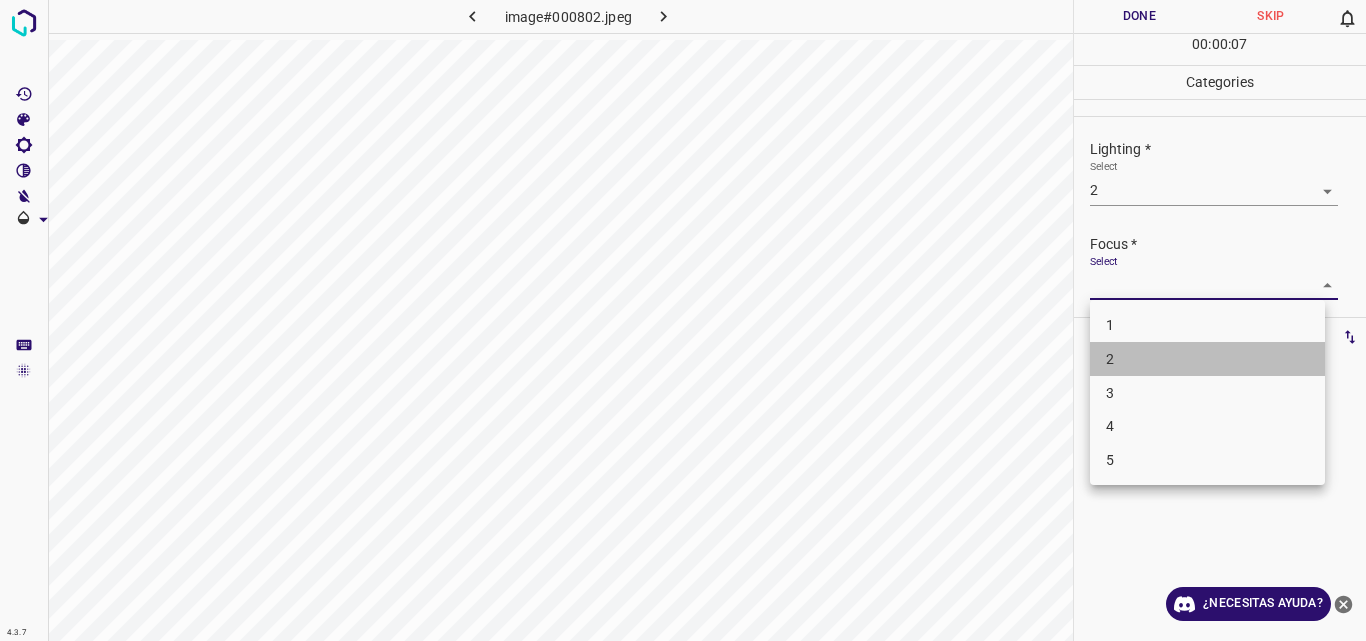 click on "2" at bounding box center (1207, 359) 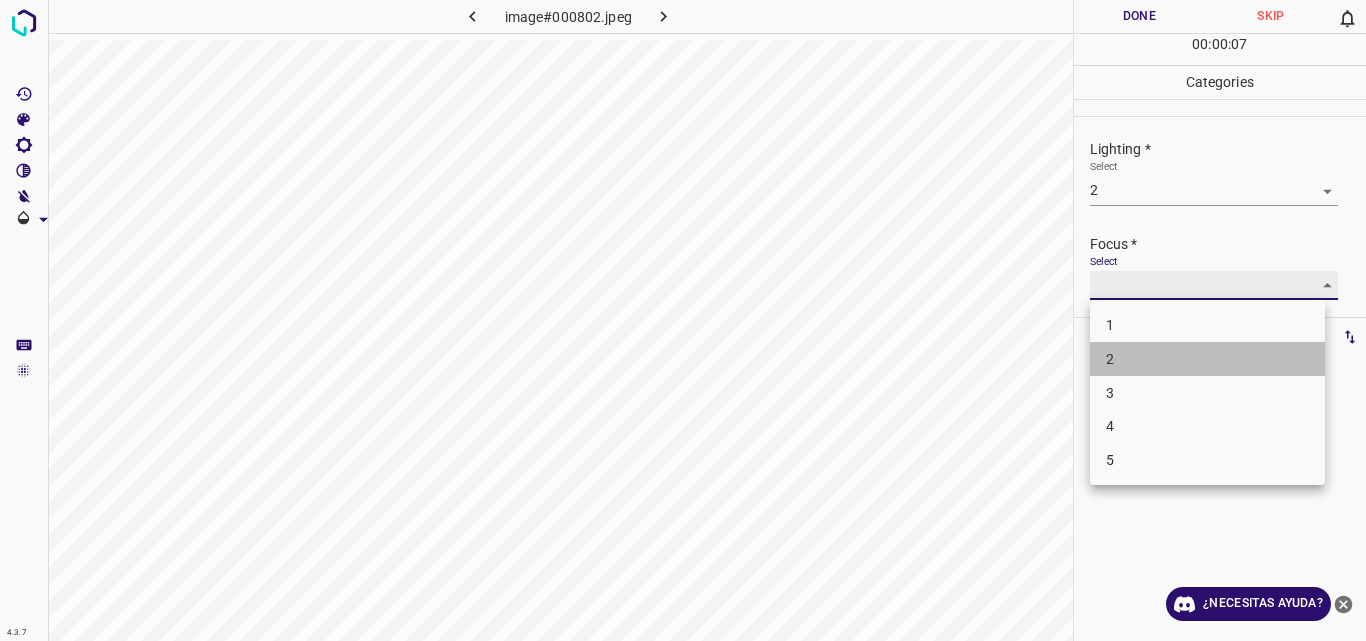 type on "2" 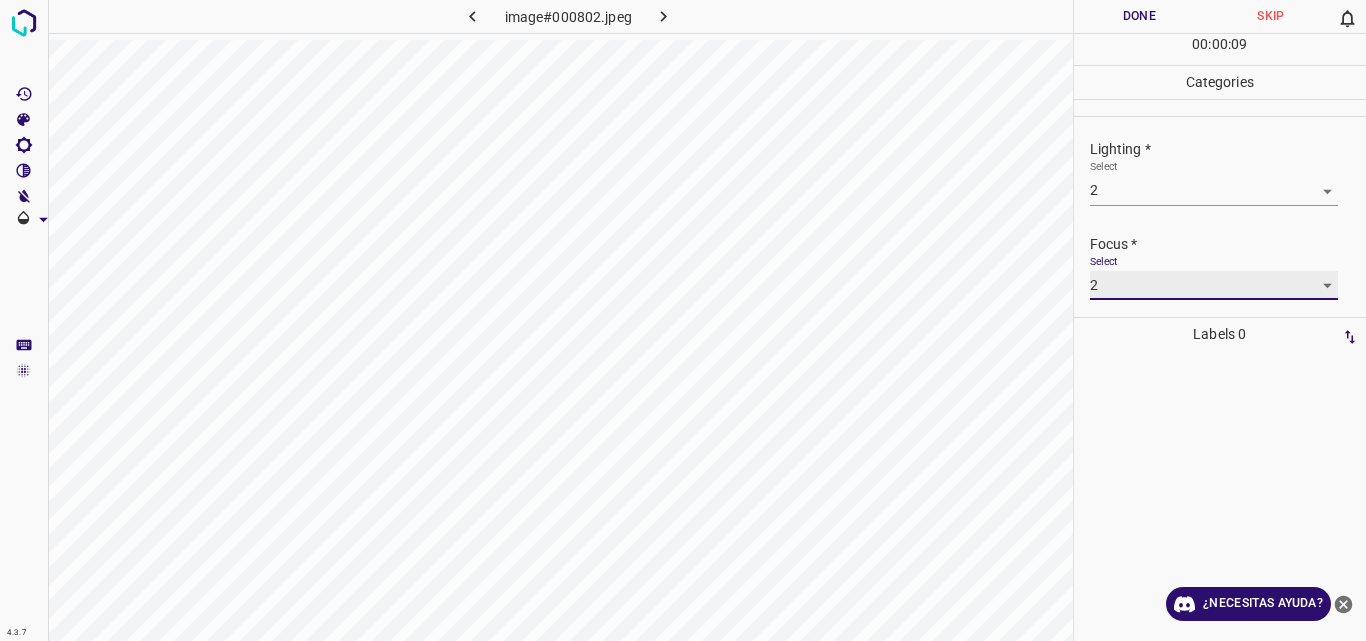 scroll, scrollTop: 98, scrollLeft: 0, axis: vertical 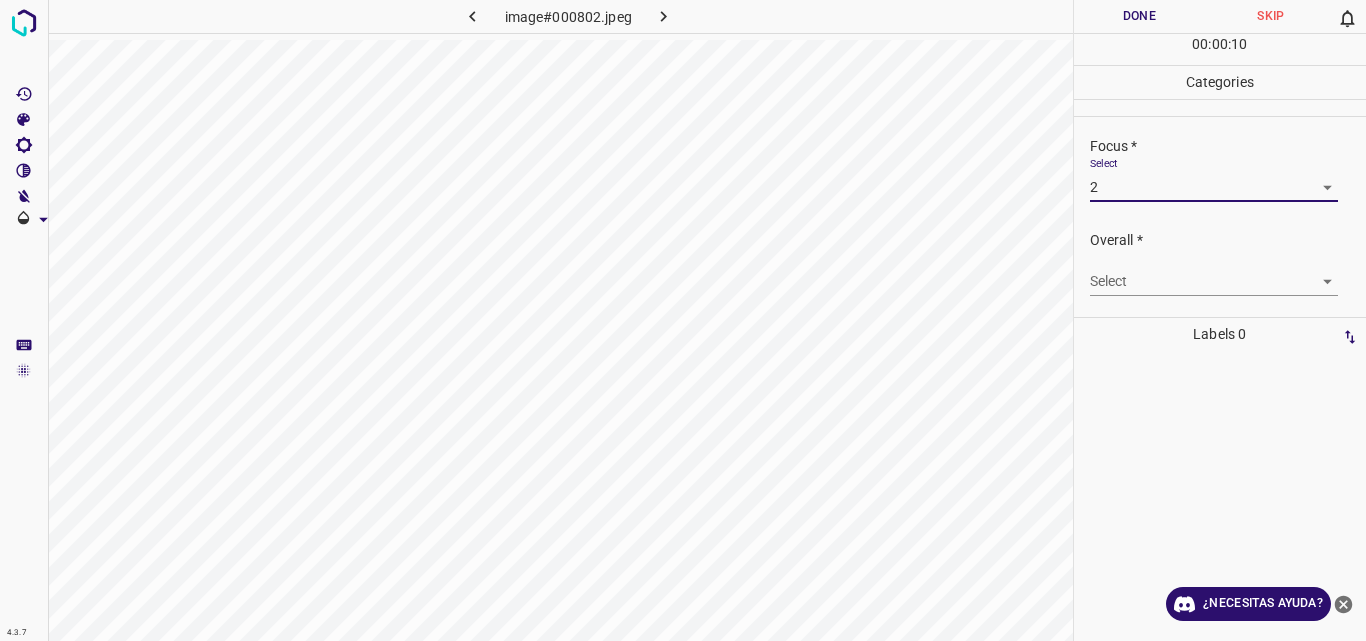 click on "4.3.7 image#000802.jpeg Done Skip 0 00   : 00   : 10   Categories Lighting *  Select 2 2 Focus *  Select 2 2 Overall *  Select ​ Labels   0 Categories 1 Lighting 2 Focus 3 Overall Tools Space Change between modes (Draw & Edit) I Auto labeling R Restore zoom M Zoom in N Zoom out Delete Delete selecte label Filters Z Restore filters X Saturation filter C Brightness filter V Contrast filter B Gray scale filter General O Download ¿Necesitas ayuda? Original text Rate this translation Your feedback will be used to help improve Google Translate - Texto - Esconder - Borrar" at bounding box center [683, 320] 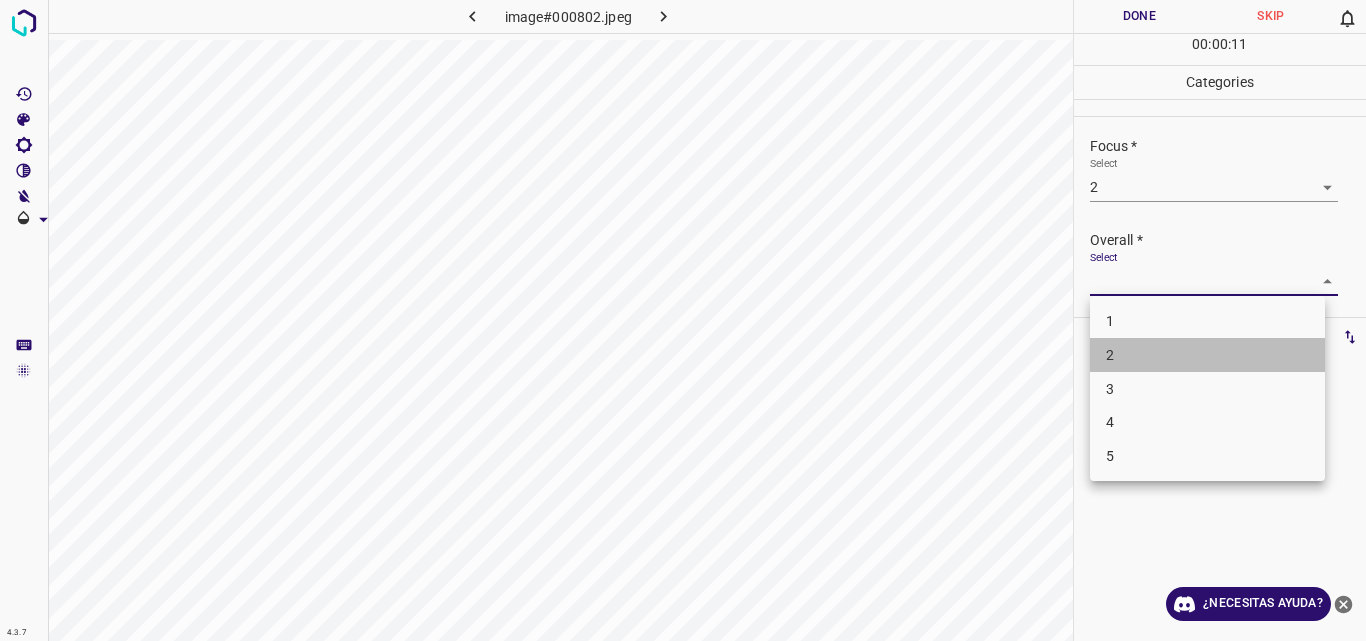 click on "2" at bounding box center (1207, 355) 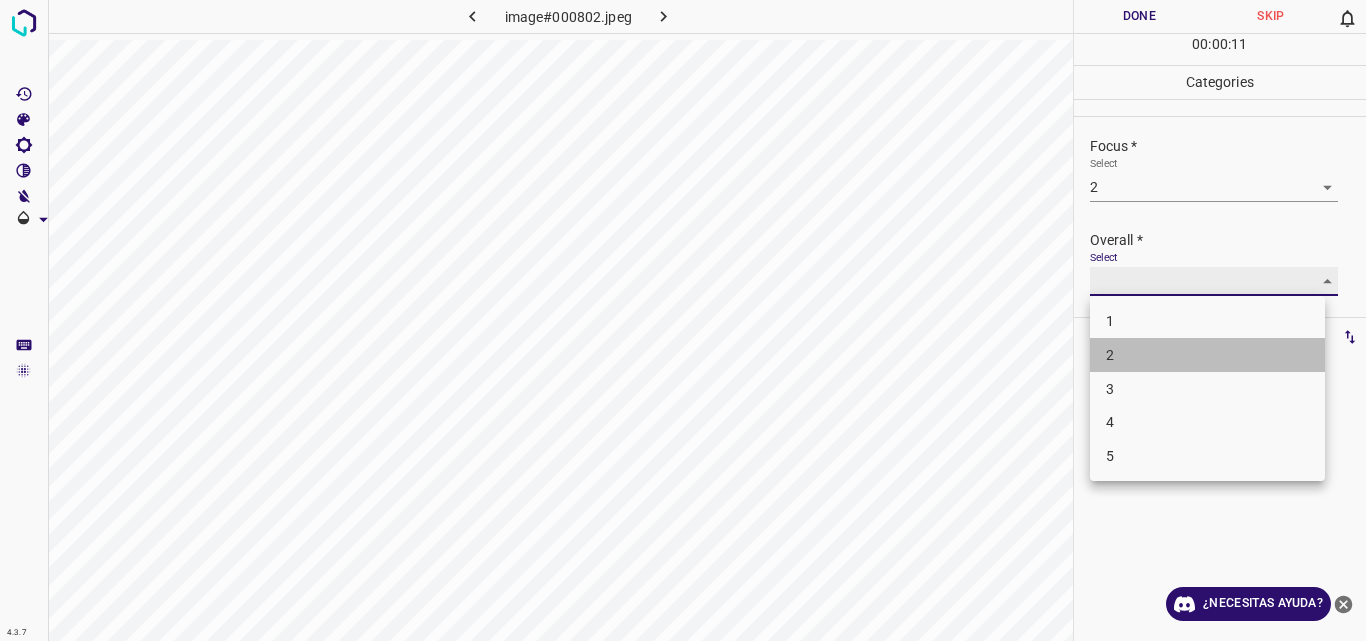 type on "2" 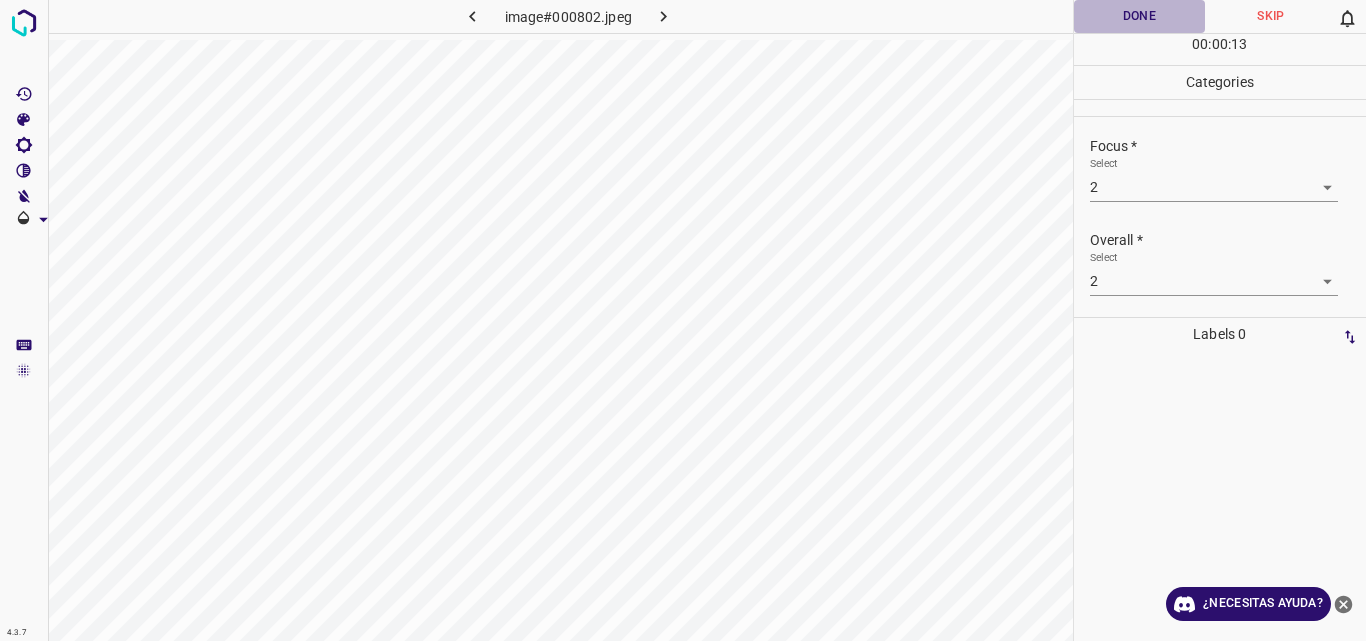 click on "Done" at bounding box center (1140, 16) 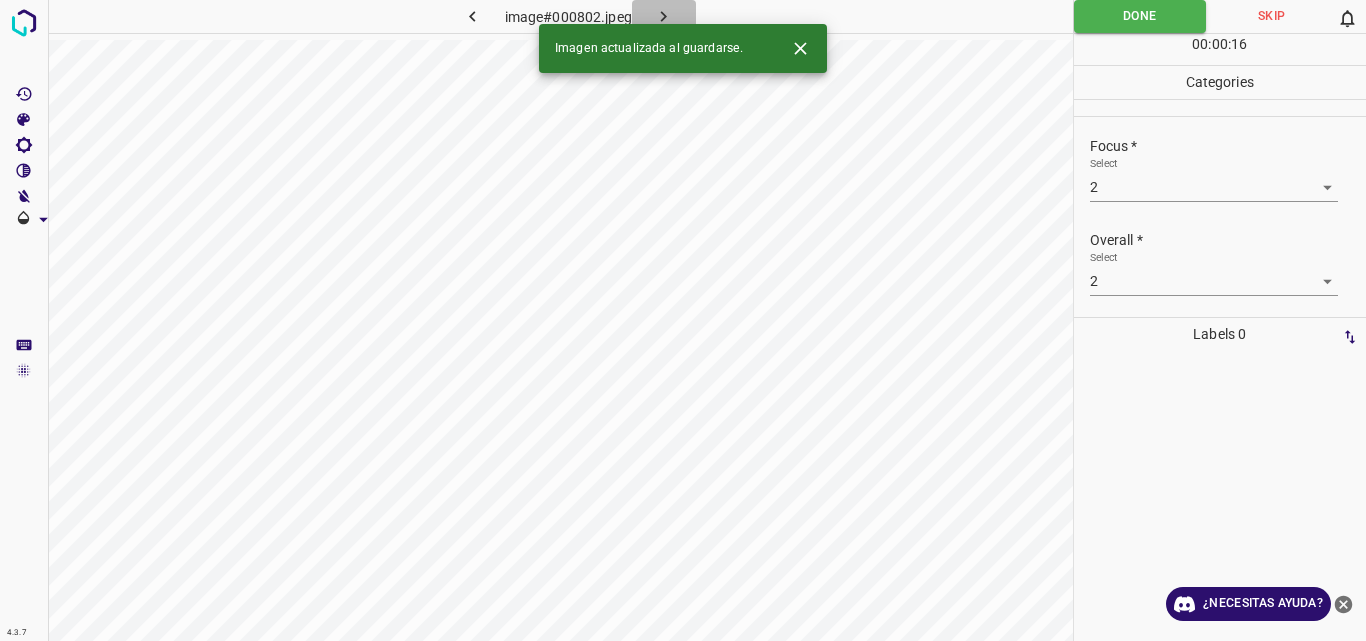 click 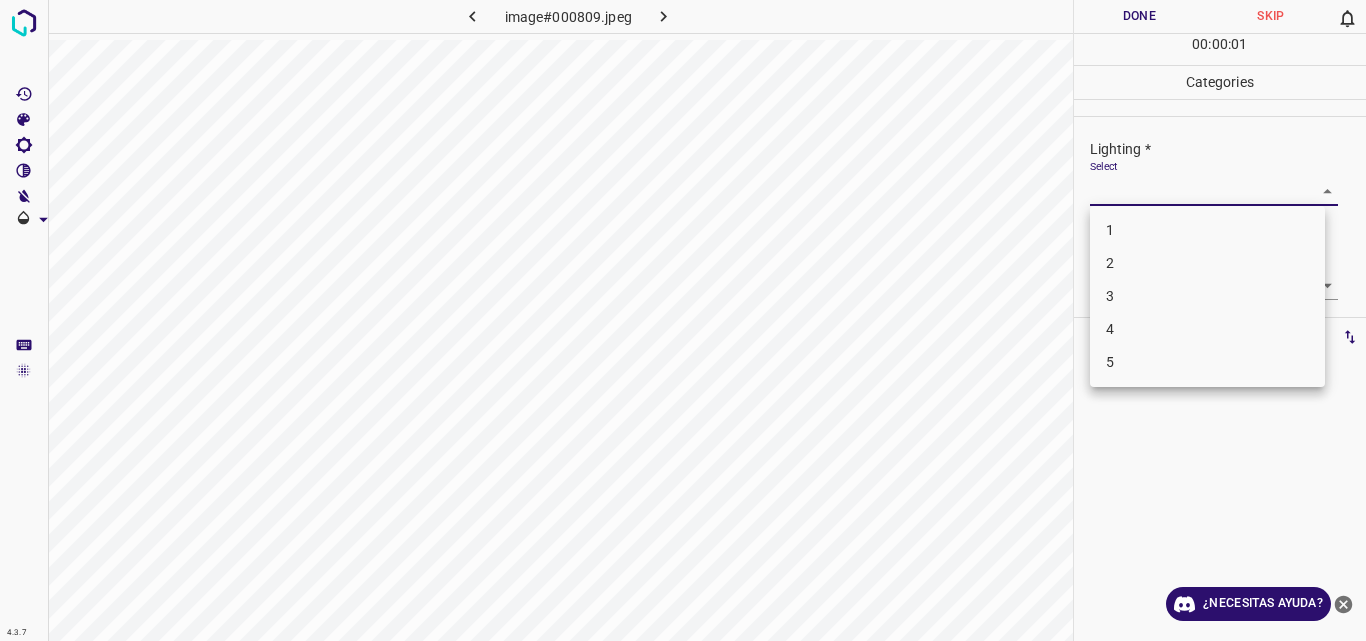 click on "4.3.7 image#000809.jpeg Done Skip 0 00   : 00   : 01   Categories Lighting *  Select ​ Focus *  Select ​ Overall *  Select ​ Labels   0 Categories 1 Lighting 2 Focus 3 Overall Tools Space Change between modes (Draw & Edit) I Auto labeling R Restore zoom M Zoom in N Zoom out Delete Delete selecte label Filters Z Restore filters X Saturation filter C Brightness filter V Contrast filter B Gray scale filter General O Download ¿Necesitas ayuda? Original text Rate this translation Your feedback will be used to help improve Google Translate - Texto - Esconder - Borrar 1 2 3 4 5" at bounding box center [683, 320] 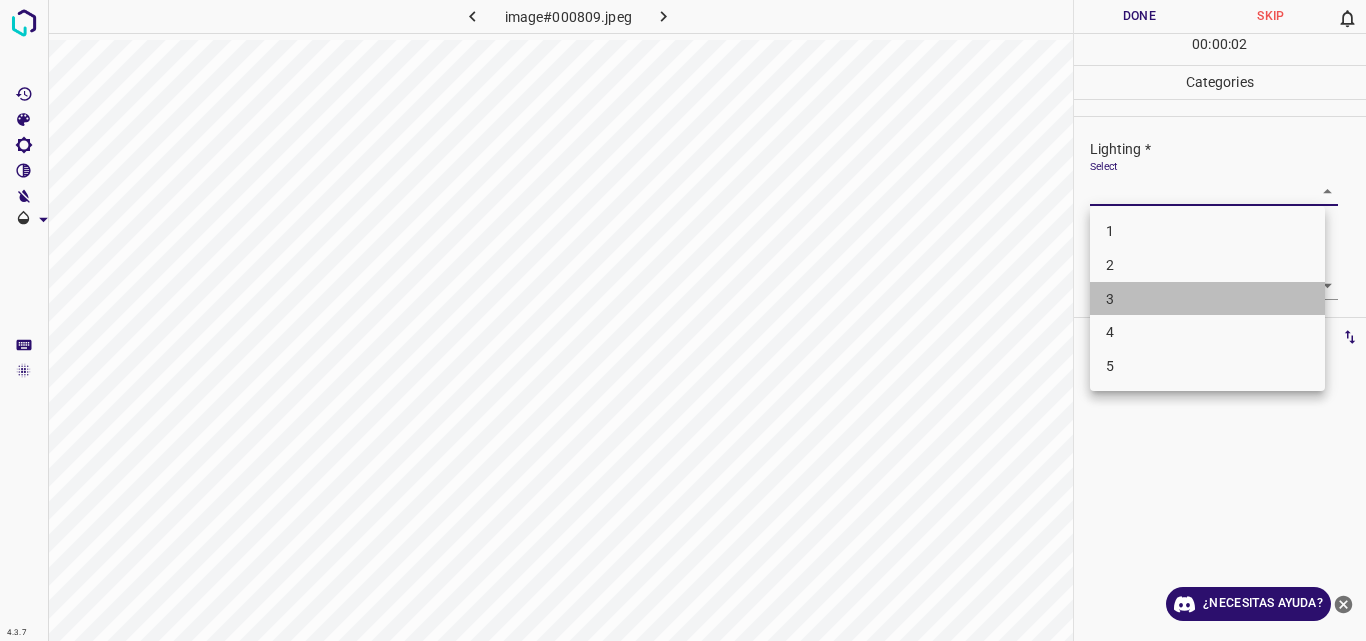 click on "3" at bounding box center [1207, 299] 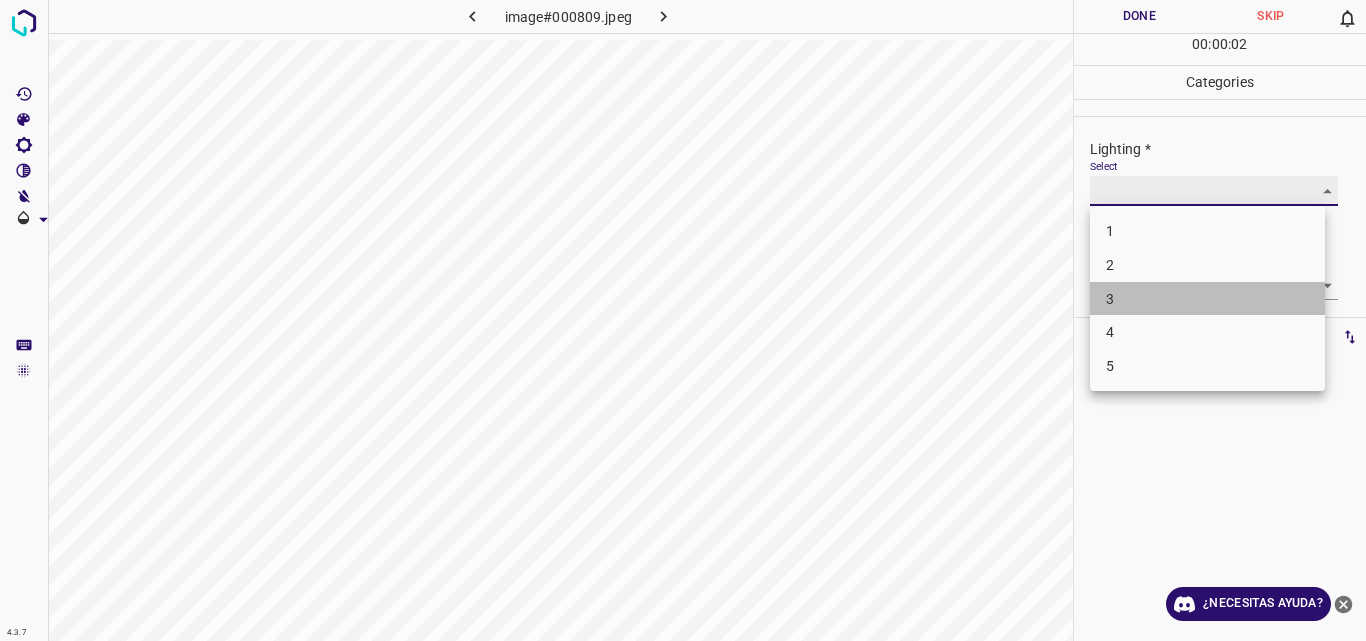 type on "3" 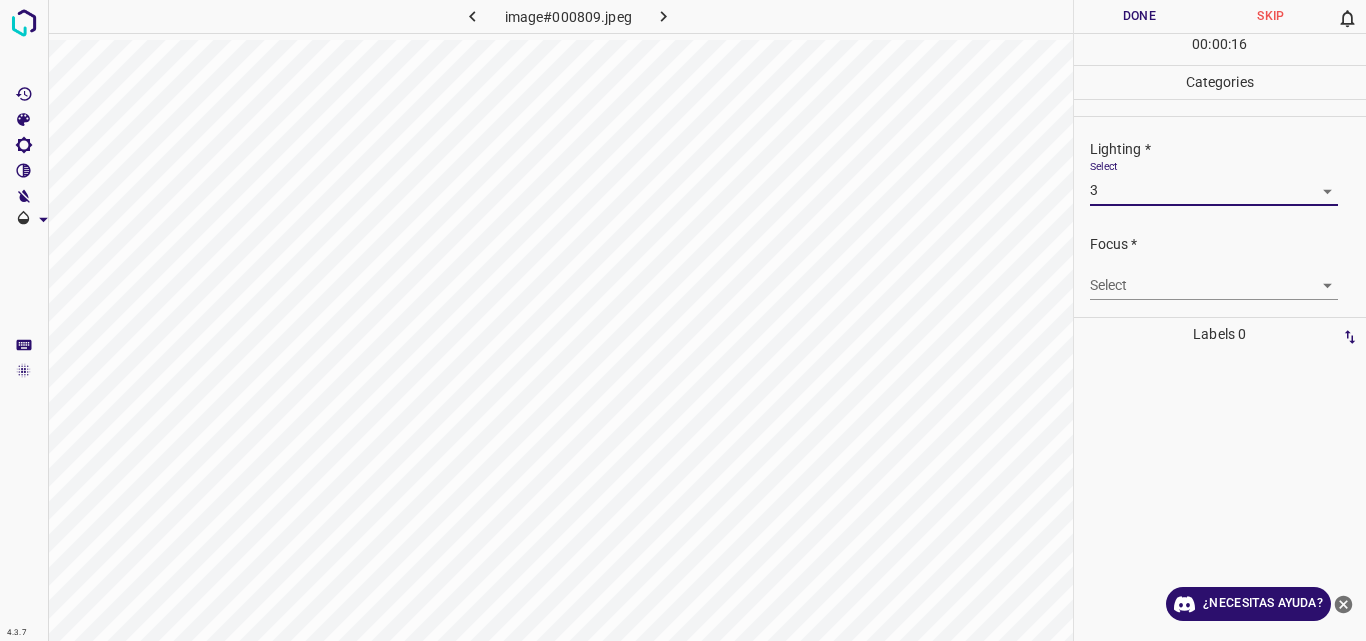 click on "4.3.7 image#000809.jpeg Done Skip 0 00   : 00   : 16   Categories Lighting *  Select 3 3 Focus *  Select ​ Overall *  Select ​ Labels   0 Categories 1 Lighting 2 Focus 3 Overall Tools Space Change between modes (Draw & Edit) I Auto labeling R Restore zoom M Zoom in N Zoom out Delete Delete selecte label Filters Z Restore filters X Saturation filter C Brightness filter V Contrast filter B Gray scale filter General O Download ¿Necesitas ayuda? Original text Rate this translation Your feedback will be used to help improve Google Translate - Texto - Esconder - Borrar" at bounding box center [683, 320] 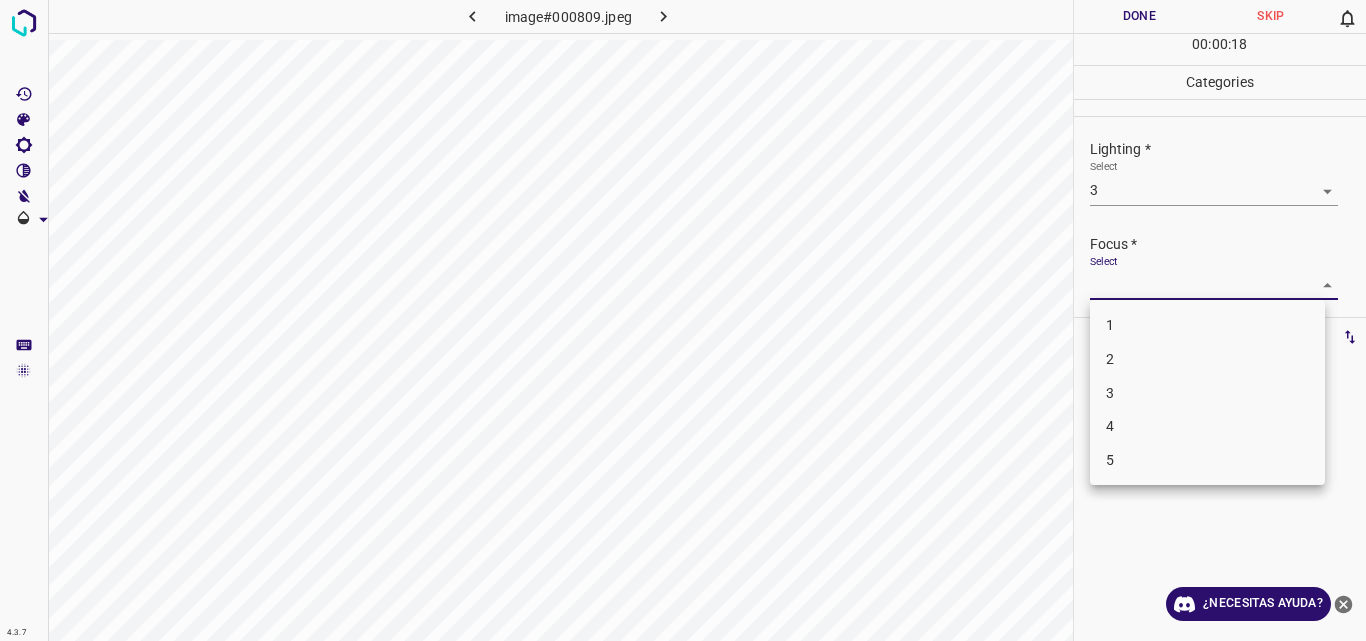 click on "4" at bounding box center (1207, 426) 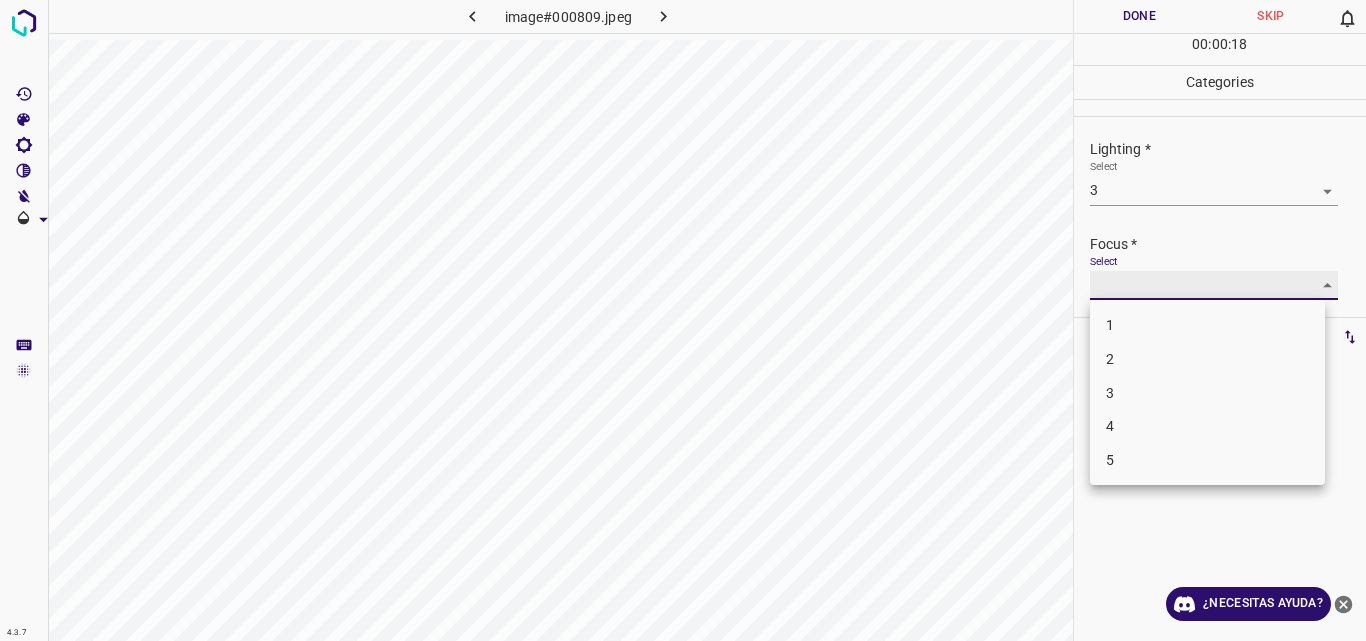type on "4" 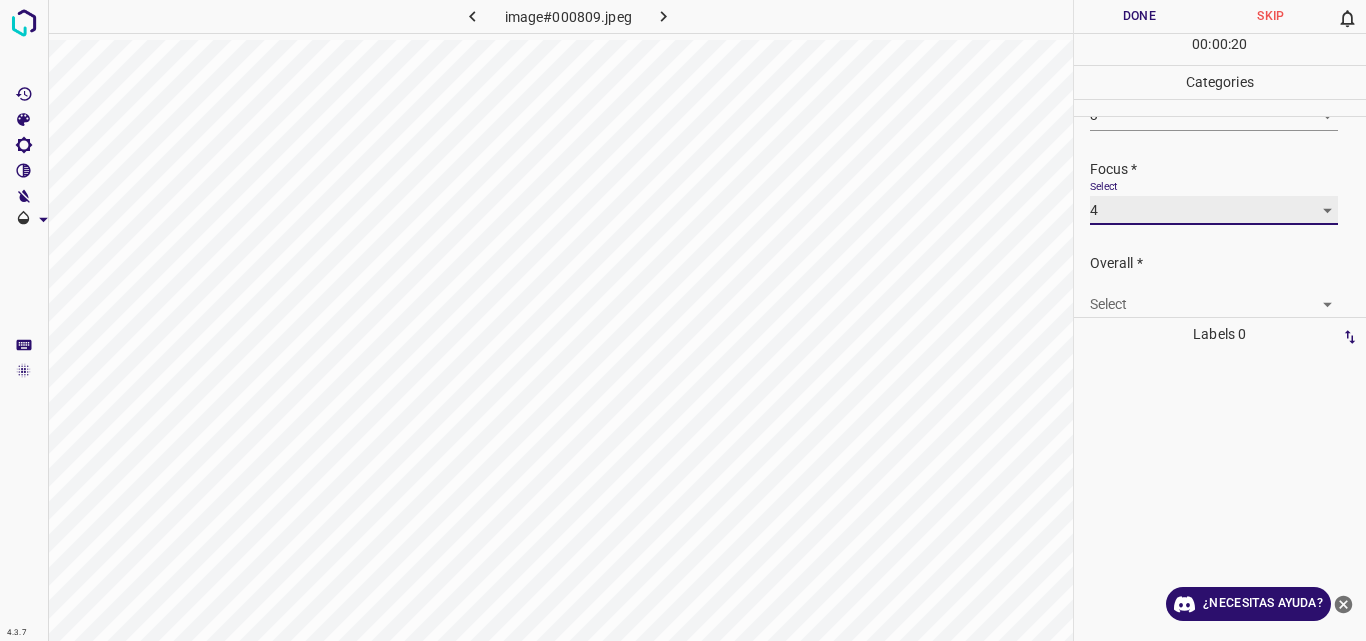 scroll, scrollTop: 98, scrollLeft: 0, axis: vertical 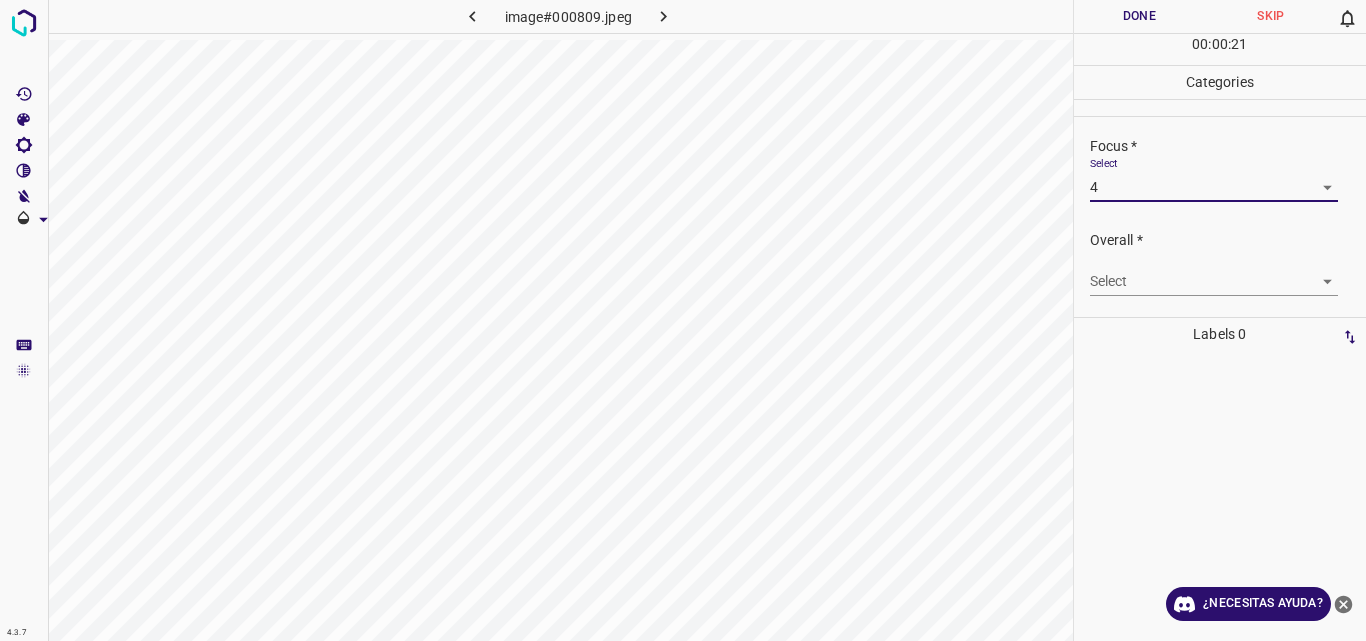 click on "4.3.7 image#000809.jpeg Done Skip 0 00   : 00   : 21   Categories Lighting *  Select 3 3 Focus *  Select 4 4 Overall *  Select ​ Labels   0 Categories 1 Lighting 2 Focus 3 Overall Tools Space Change between modes (Draw & Edit) I Auto labeling R Restore zoom M Zoom in N Zoom out Delete Delete selecte label Filters Z Restore filters X Saturation filter C Brightness filter V Contrast filter B Gray scale filter General O Download ¿Necesitas ayuda? Original text Rate this translation Your feedback will be used to help improve Google Translate - Texto - Esconder - Borrar" at bounding box center (683, 320) 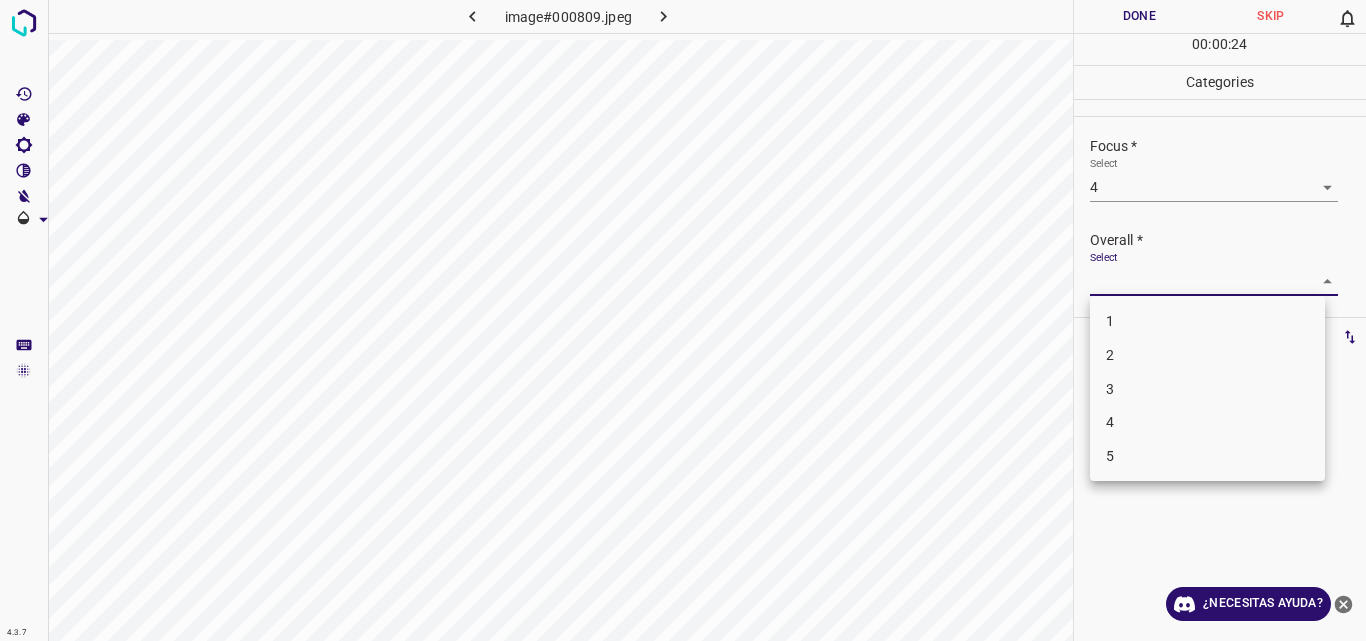 click on "4" at bounding box center [1207, 422] 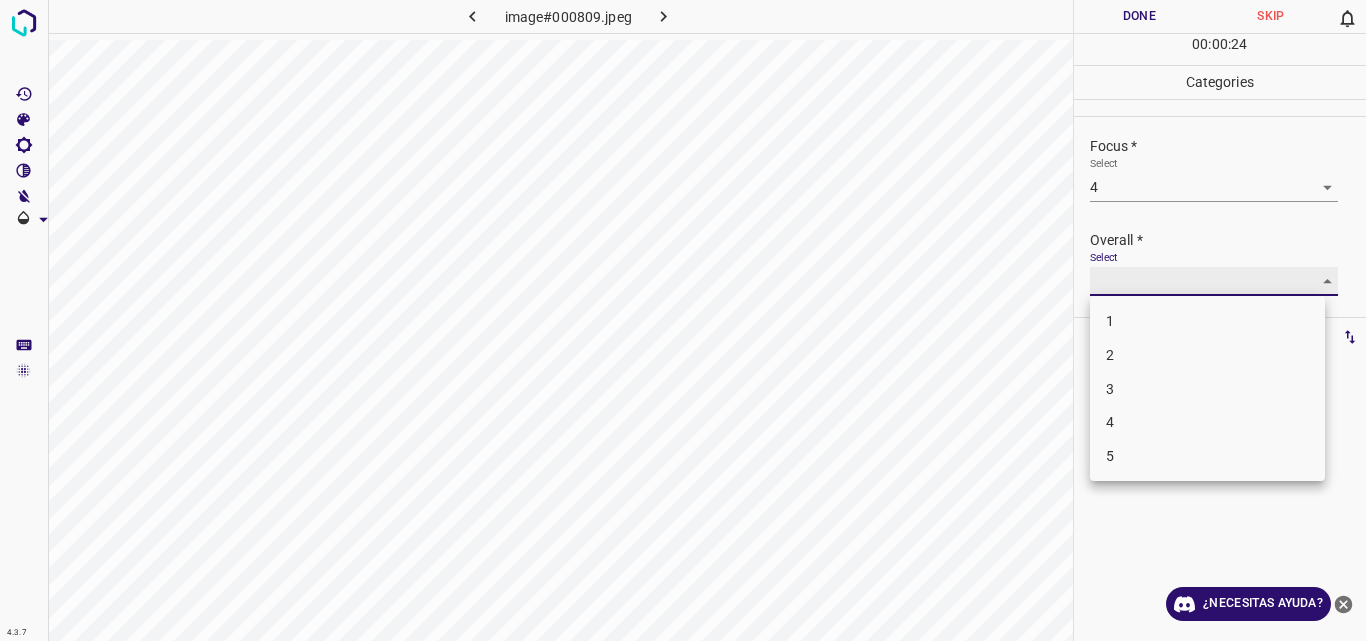 type on "4" 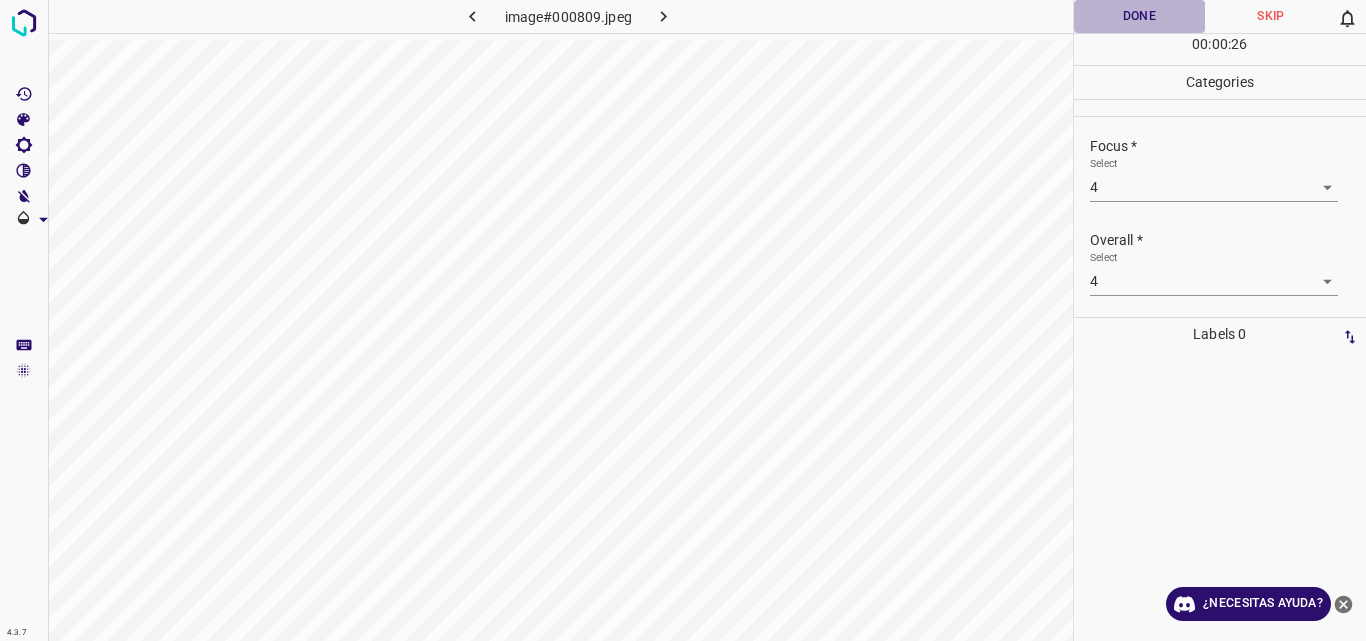 click on "Done" at bounding box center [1140, 16] 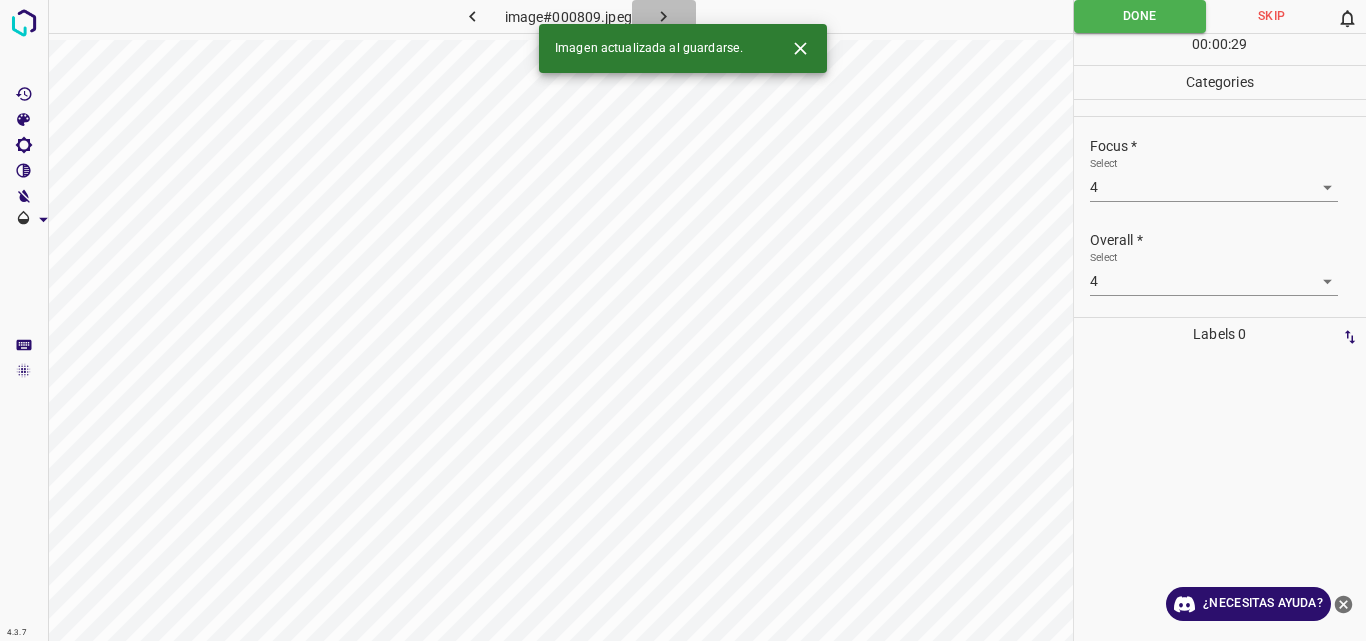 click 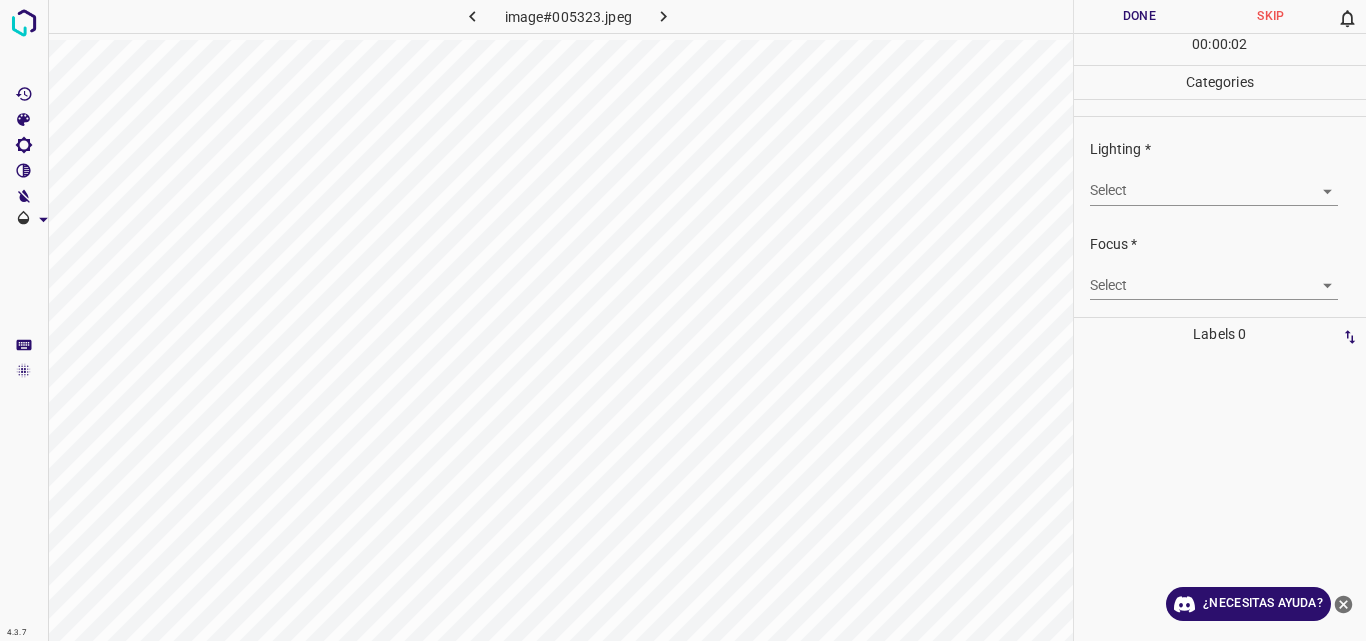click on "4.3.7 image#005323.jpeg Done Skip 0 00   : 00   : 02   Categories Lighting *  Select ​ Focus *  Select ​ Overall *  Select ​ Labels   0 Categories 1 Lighting 2 Focus 3 Overall Tools Space Change between modes (Draw & Edit) I Auto labeling R Restore zoom M Zoom in N Zoom out Delete Delete selecte label Filters Z Restore filters X Saturation filter C Brightness filter V Contrast filter B Gray scale filter General O Download ¿Necesitas ayuda? Original text Rate this translation Your feedback will be used to help improve Google Translate - Texto - Esconder - Borrar" at bounding box center [683, 320] 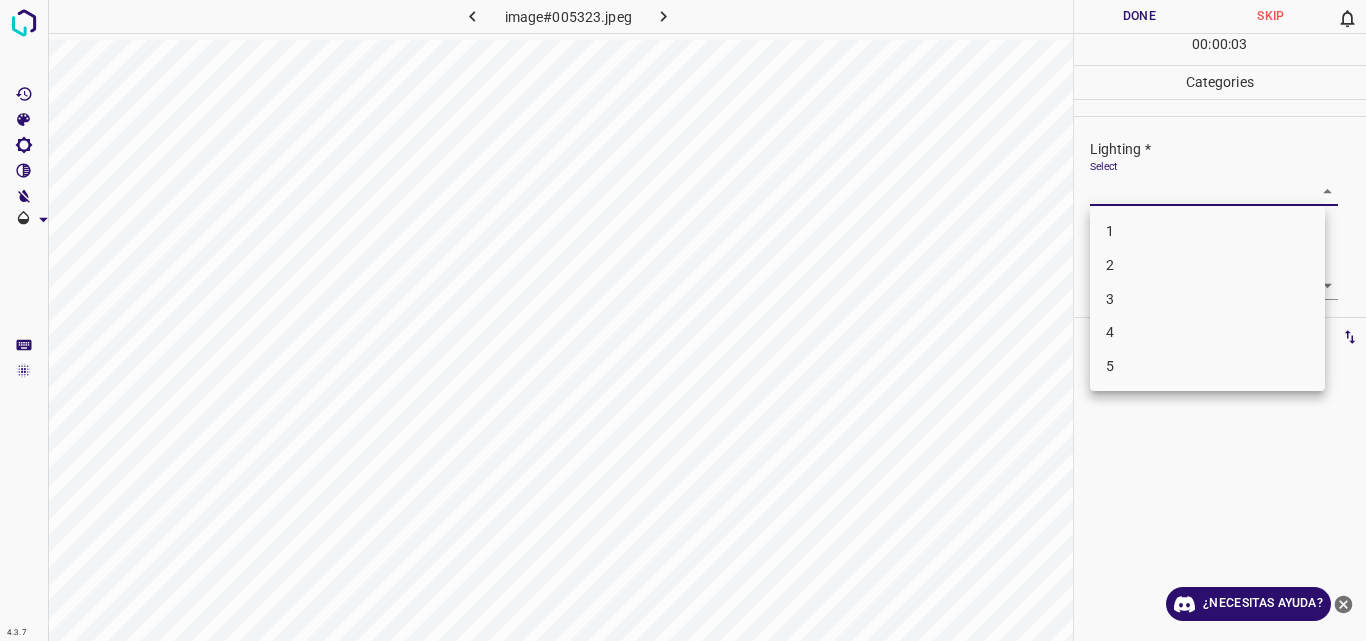 click on "2" at bounding box center [1207, 265] 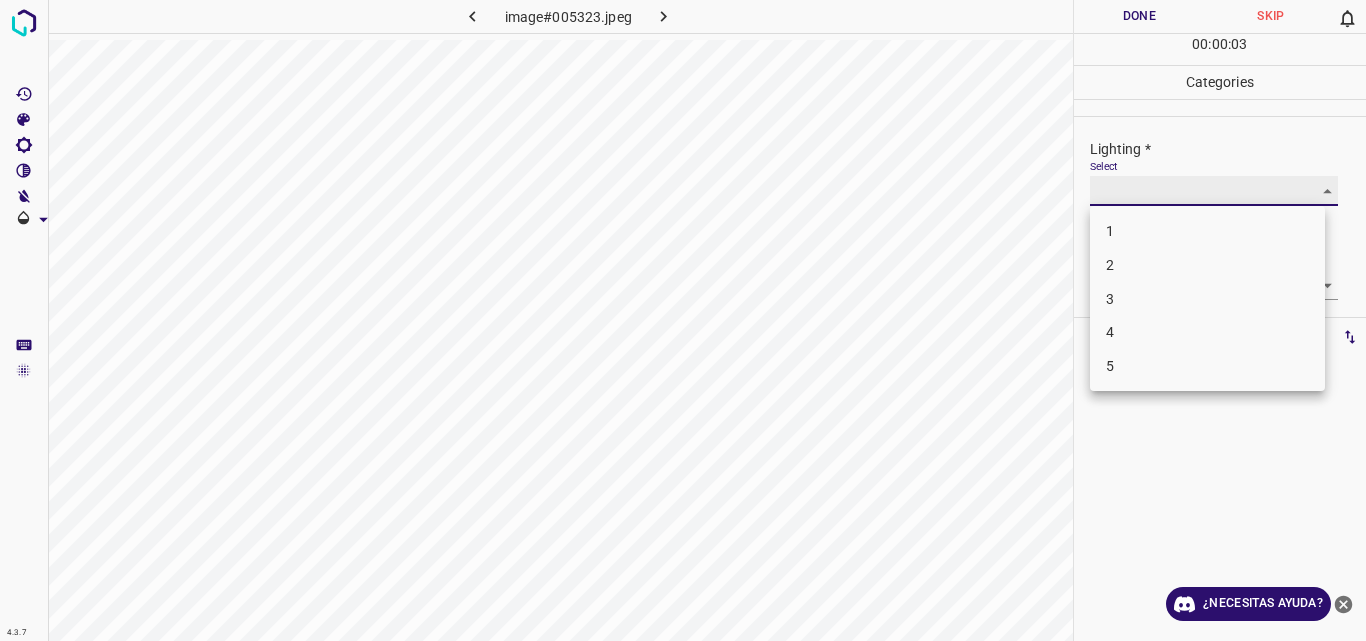 type on "2" 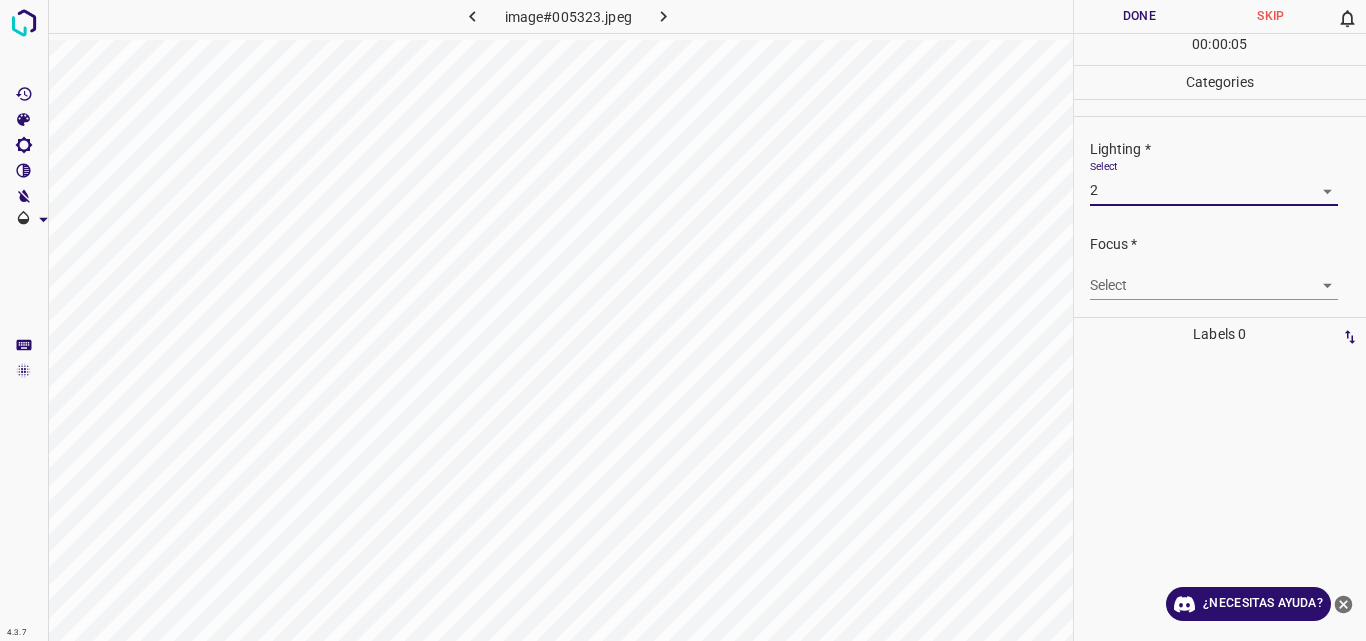 click on "4.3.7 image#005323.jpeg Done Skip 0 00   : 00   : 05   Categories Lighting *  Select 2 2 Focus *  Select ​ Overall *  Select ​ Labels   0 Categories 1 Lighting 2 Focus 3 Overall Tools Space Change between modes (Draw & Edit) I Auto labeling R Restore zoom M Zoom in N Zoom out Delete Delete selecte label Filters Z Restore filters X Saturation filter C Brightness filter V Contrast filter B Gray scale filter General O Download ¿Necesitas ayuda? Original text Rate this translation Your feedback will be used to help improve Google Translate - Texto - Esconder - Borrar" at bounding box center [683, 320] 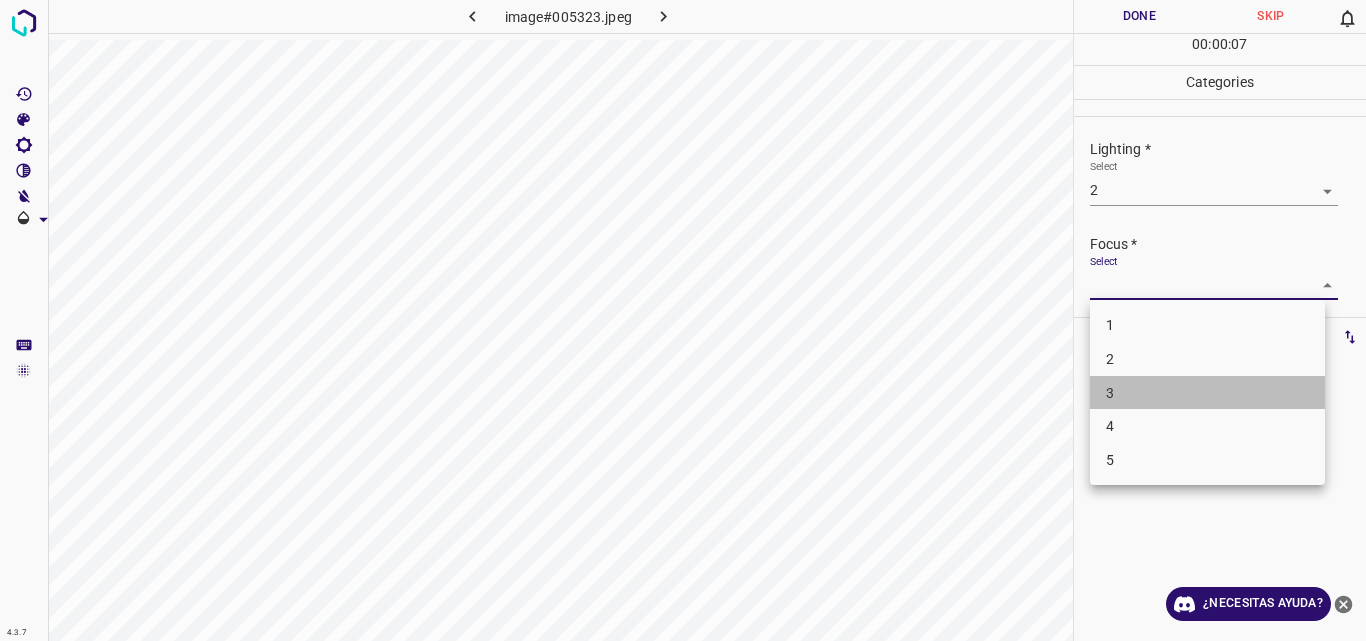 click on "3" at bounding box center [1207, 393] 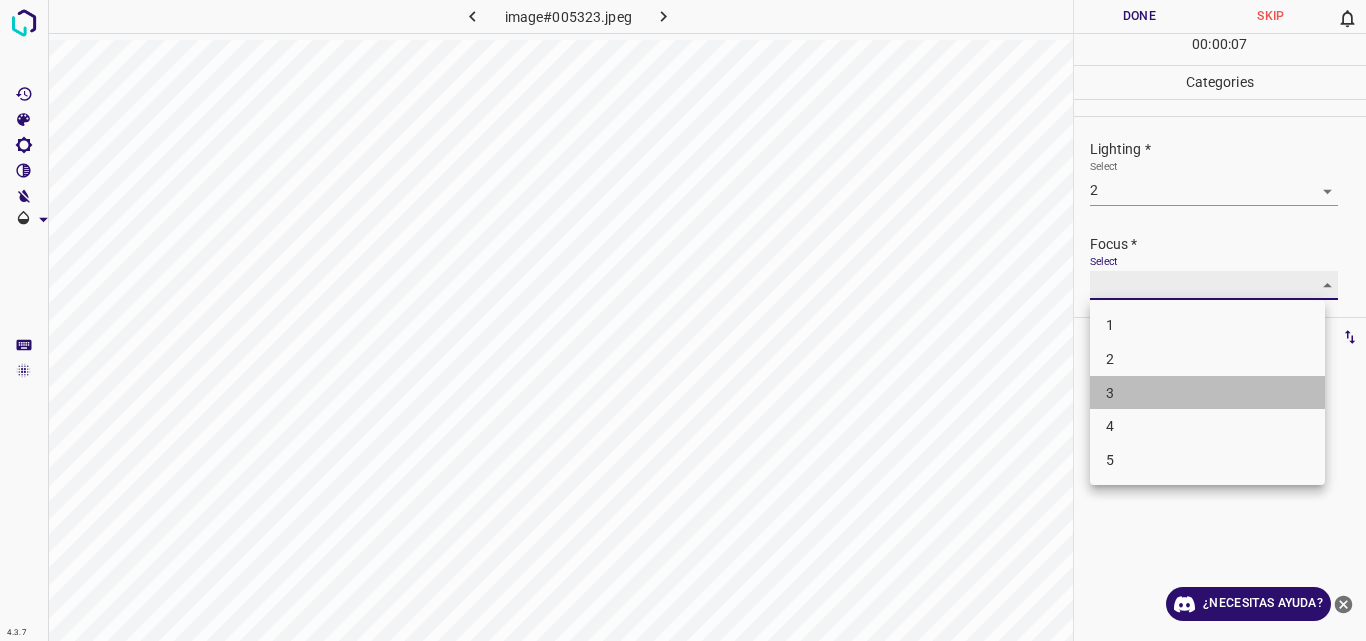 type on "3" 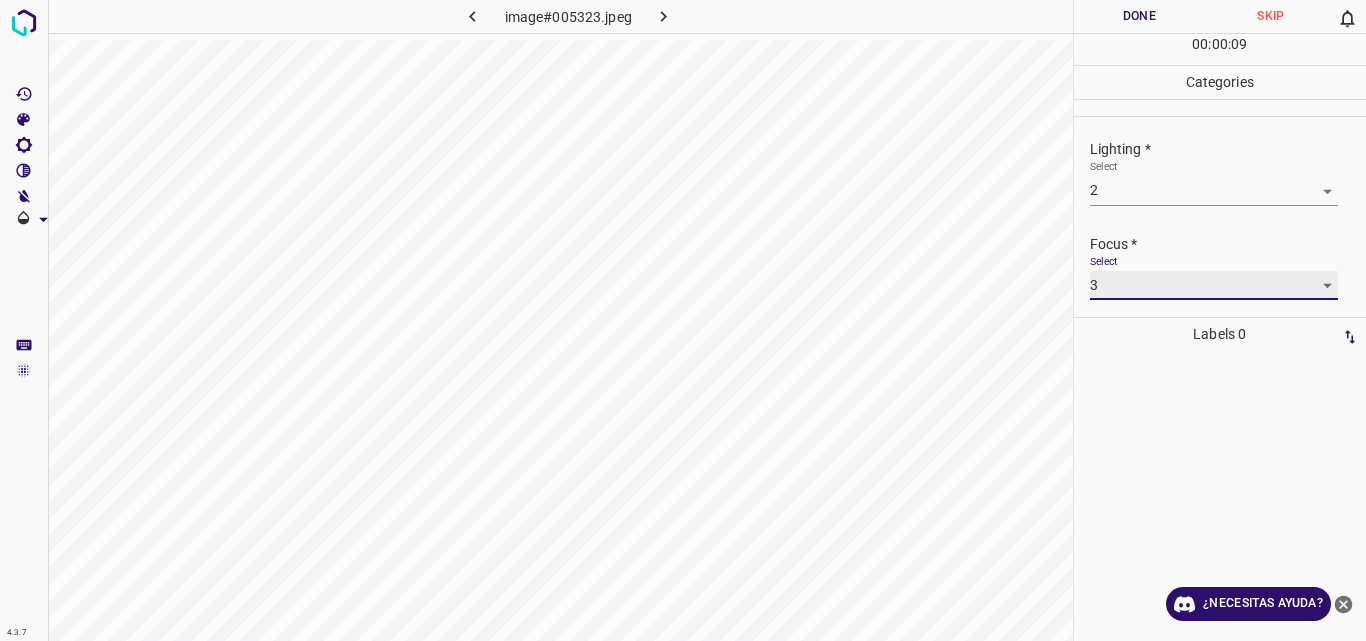 scroll, scrollTop: 98, scrollLeft: 0, axis: vertical 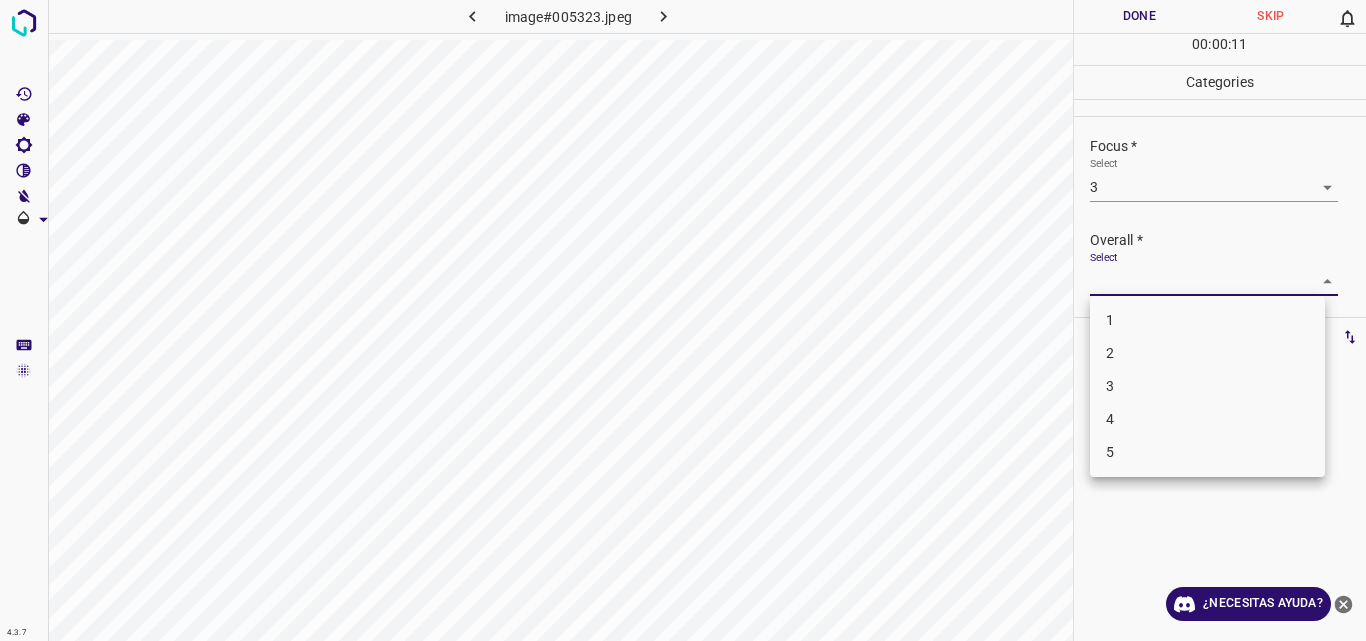 click on "4.3.7 image#005323.jpeg Done Skip 0 00   : 00   : 11   Categories Lighting *  Select 2 2 Focus *  Select 3 3 Overall *  Select ​ Labels   0 Categories 1 Lighting 2 Focus 3 Overall Tools Space Change between modes (Draw & Edit) I Auto labeling R Restore zoom M Zoom in N Zoom out Delete Delete selecte label Filters Z Restore filters X Saturation filter C Brightness filter V Contrast filter B Gray scale filter General O Download ¿Necesitas ayuda? Original text Rate this translation Your feedback will be used to help improve Google Translate - Texto - Esconder - Borrar 1 2 3 4 5" at bounding box center (683, 320) 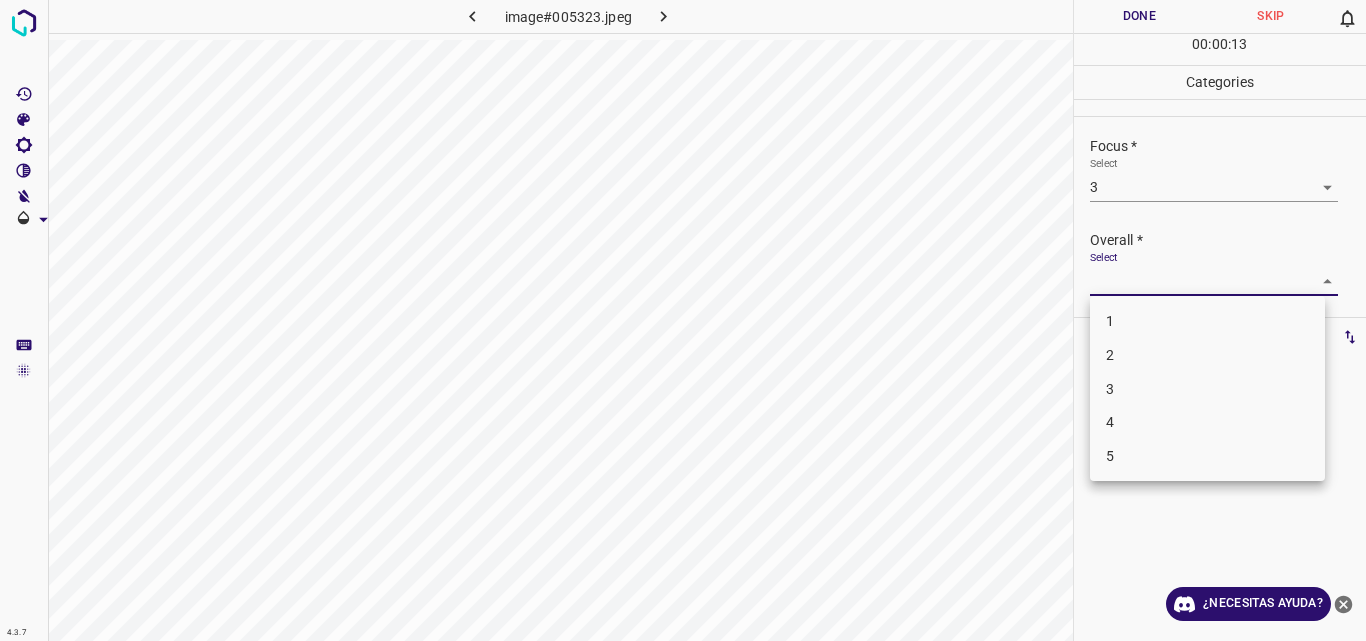 click on "3" at bounding box center [1207, 389] 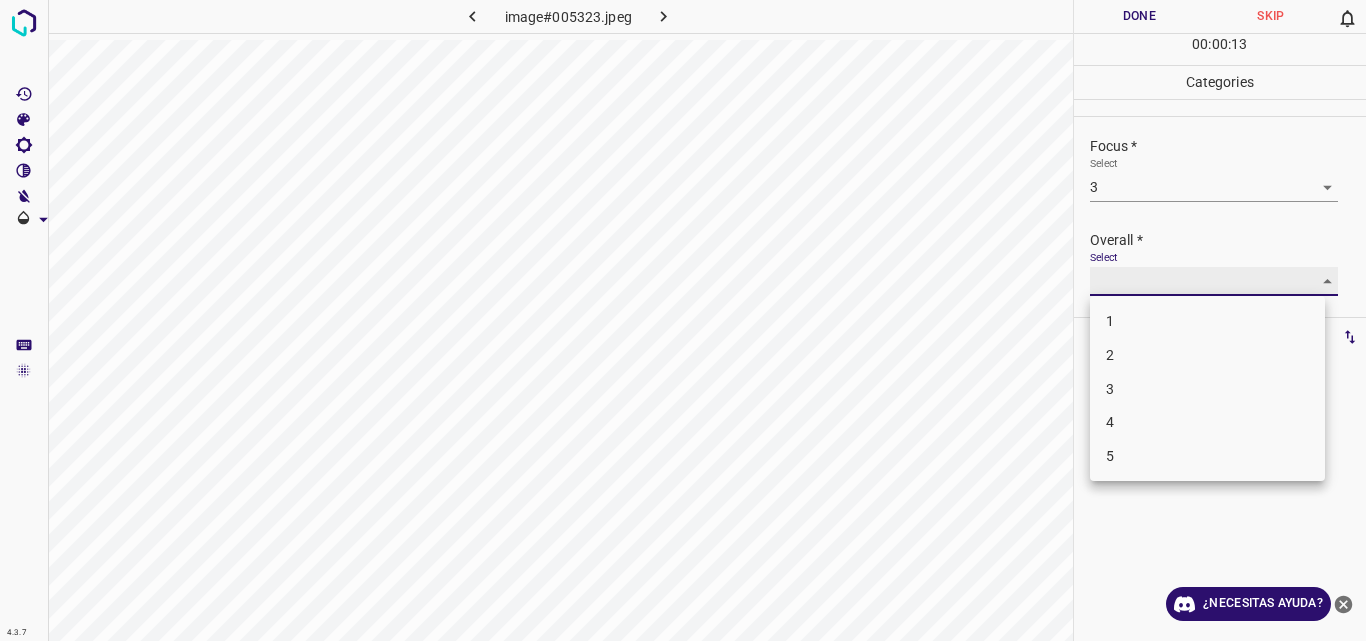 type on "3" 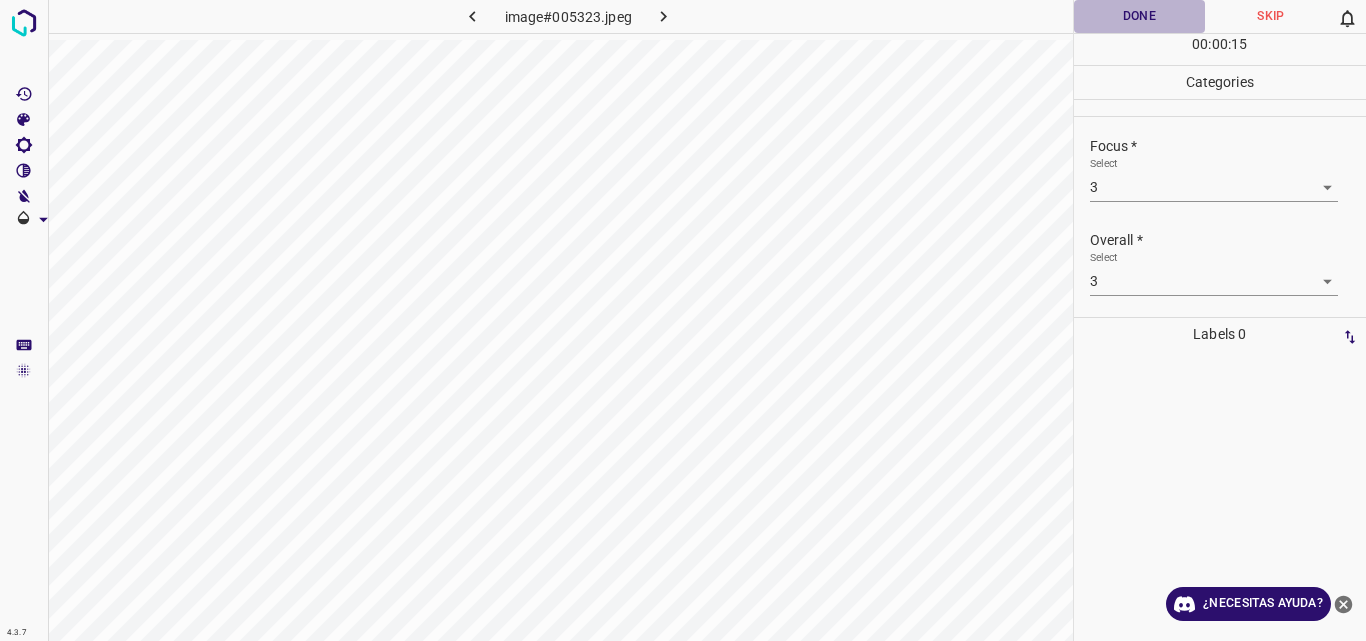 click on "Done" at bounding box center [1140, 16] 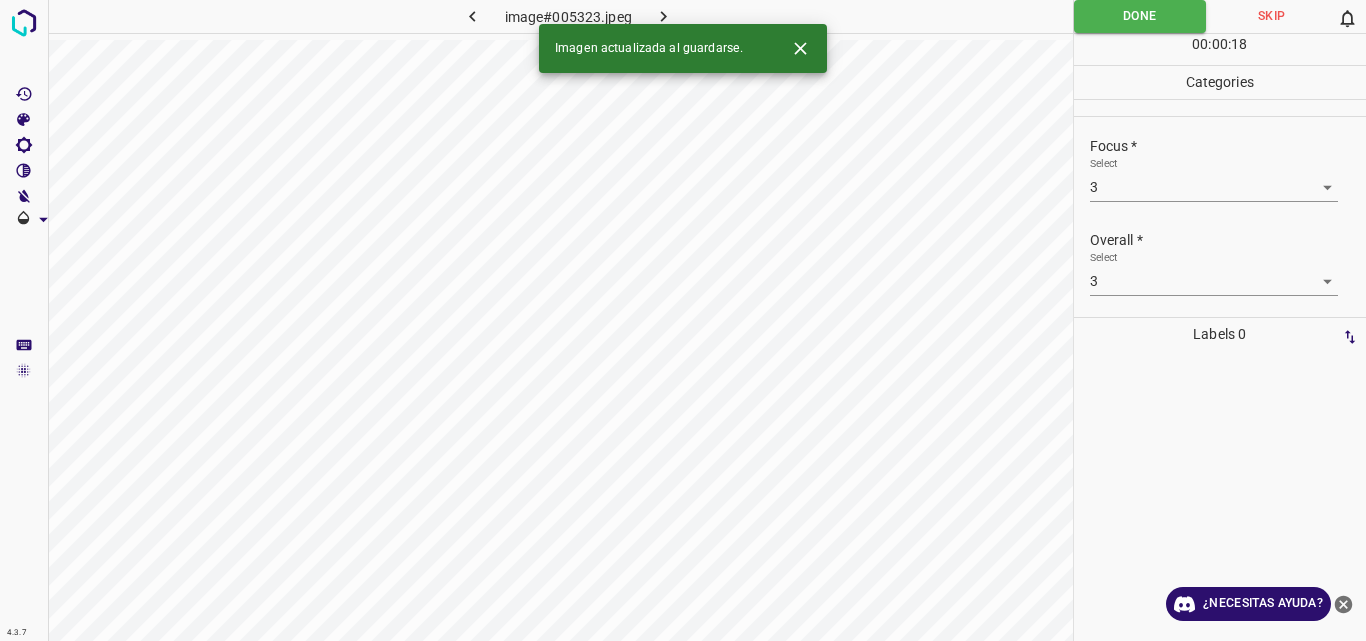 click 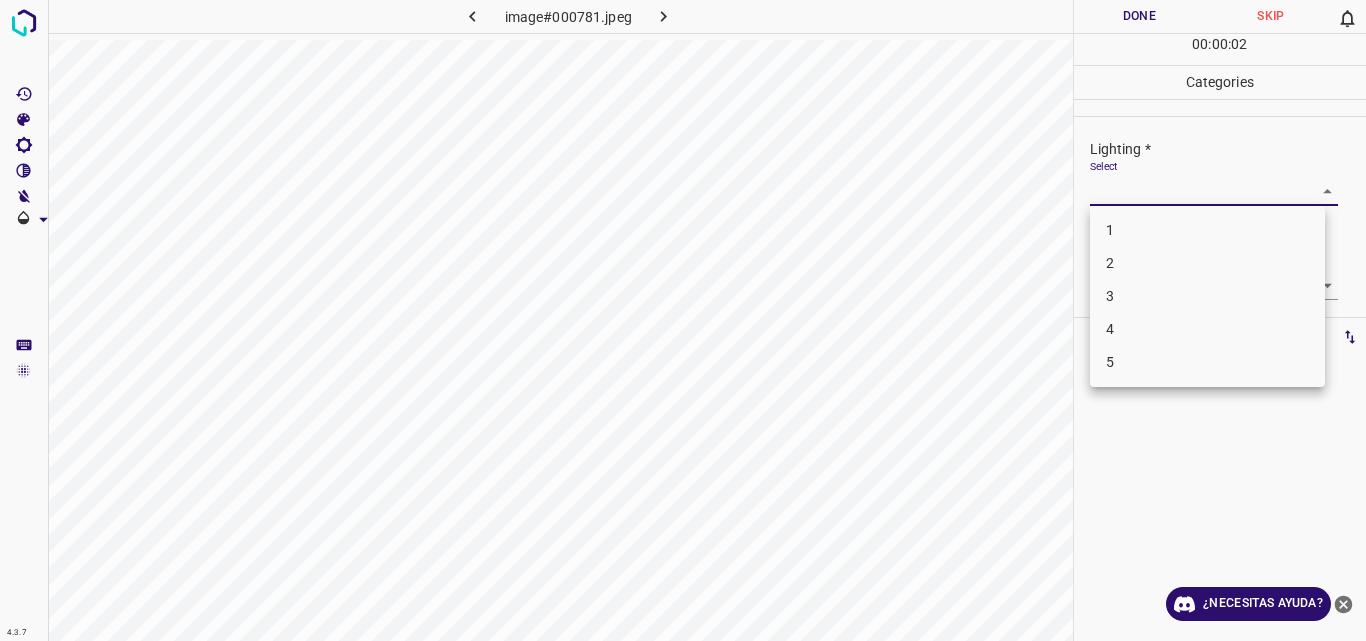 click on "4.3.7 image#000781.jpeg Done Skip 0 00   : 00   : 02   Categories Lighting *  Select ​ Focus *  Select ​ Overall *  Select ​ Labels   0 Categories 1 Lighting 2 Focus 3 Overall Tools Space Change between modes (Draw & Edit) I Auto labeling R Restore zoom M Zoom in N Zoom out Delete Delete selecte label Filters Z Restore filters X Saturation filter C Brightness filter V Contrast filter B Gray scale filter General O Download ¿Necesitas ayuda? Original text Rate this translation Your feedback will be used to help improve Google Translate - Texto - Esconder - Borrar 1 2 3 4 5" at bounding box center [683, 320] 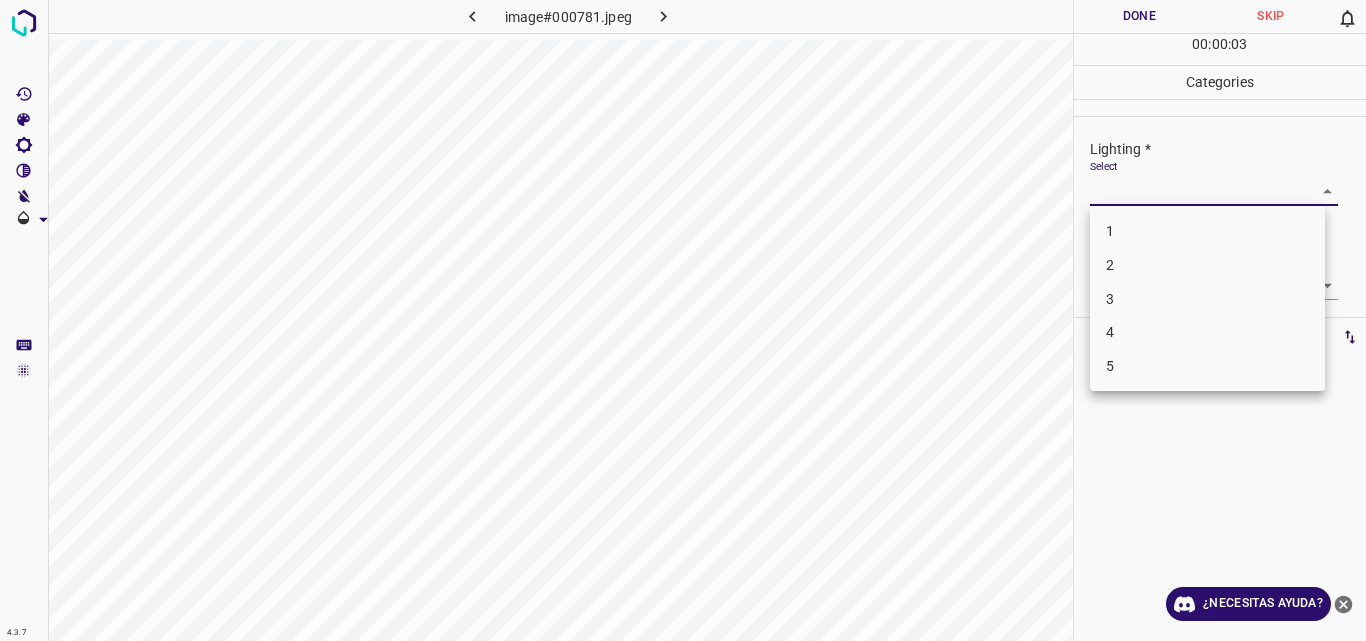 click on "2" at bounding box center (1207, 265) 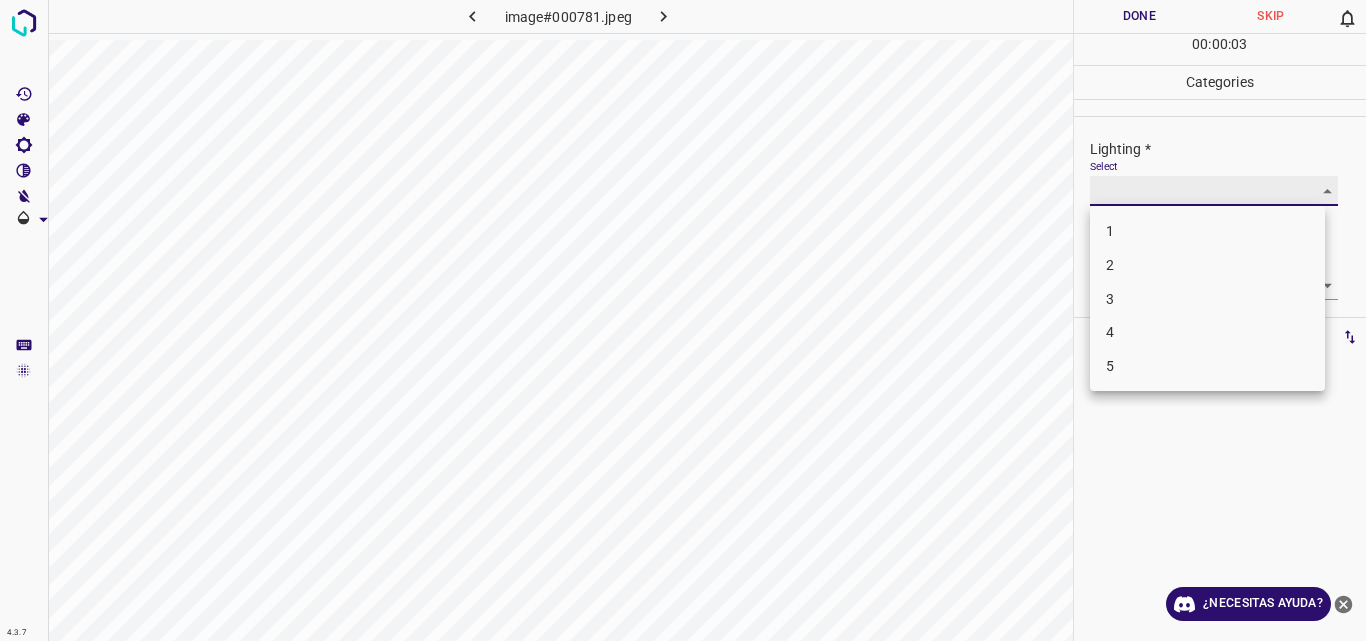 type on "2" 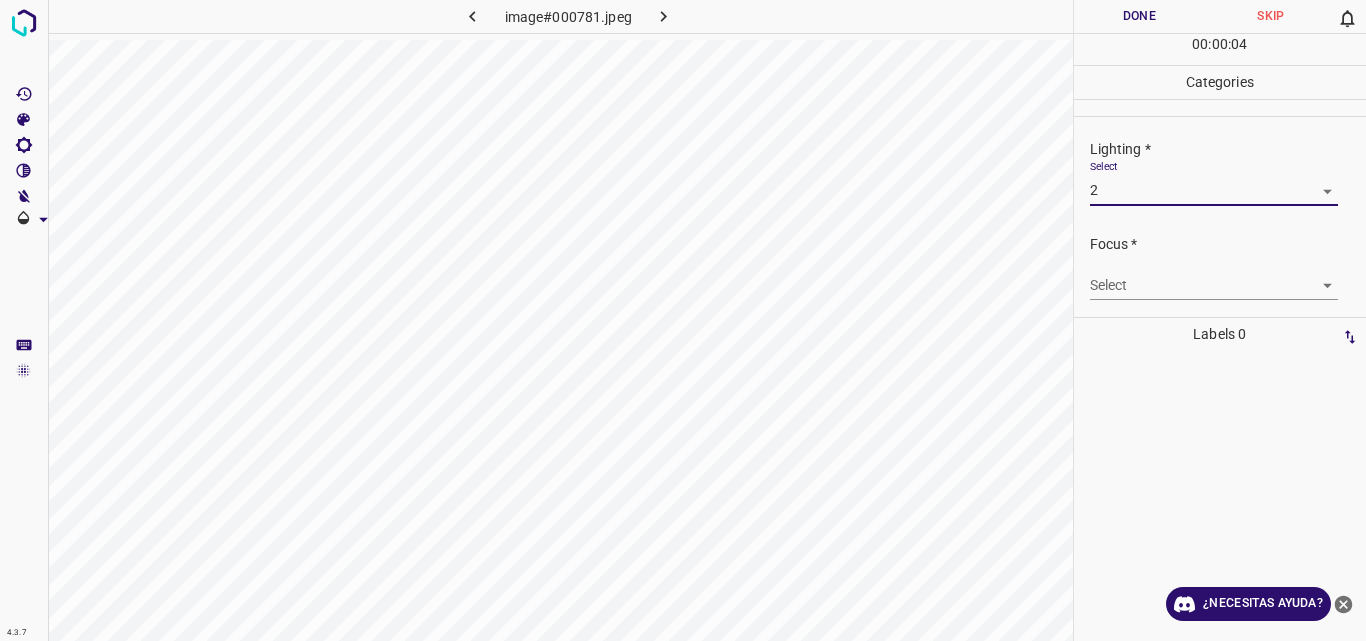 click on "4.3.7 image#000781.jpeg Done Skip 0 00   : 00   : 04   Categories Lighting *  Select 2 2 Focus *  Select ​ Overall *  Select ​ Labels   0 Categories 1 Lighting 2 Focus 3 Overall Tools Space Change between modes (Draw & Edit) I Auto labeling R Restore zoom M Zoom in N Zoom out Delete Delete selecte label Filters Z Restore filters X Saturation filter C Brightness filter V Contrast filter B Gray scale filter General O Download ¿Necesitas ayuda? Original text Rate this translation Your feedback will be used to help improve Google Translate - Texto - Esconder - Borrar" at bounding box center (683, 320) 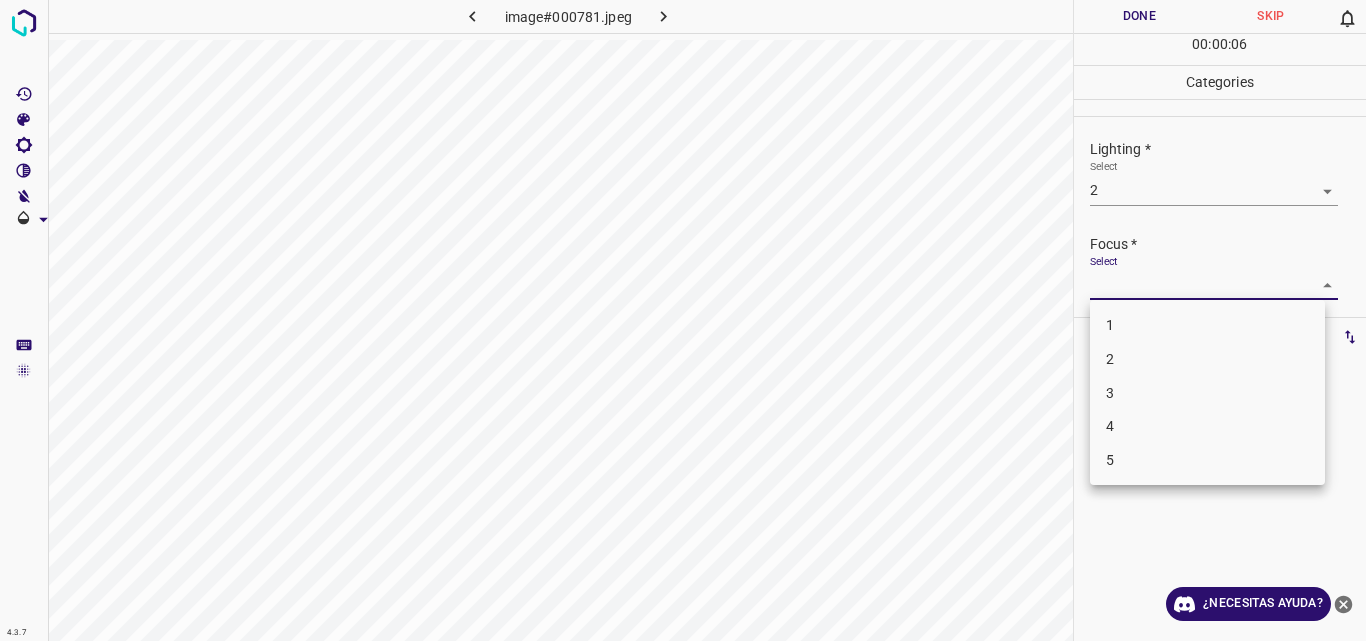 click on "2" at bounding box center (1207, 359) 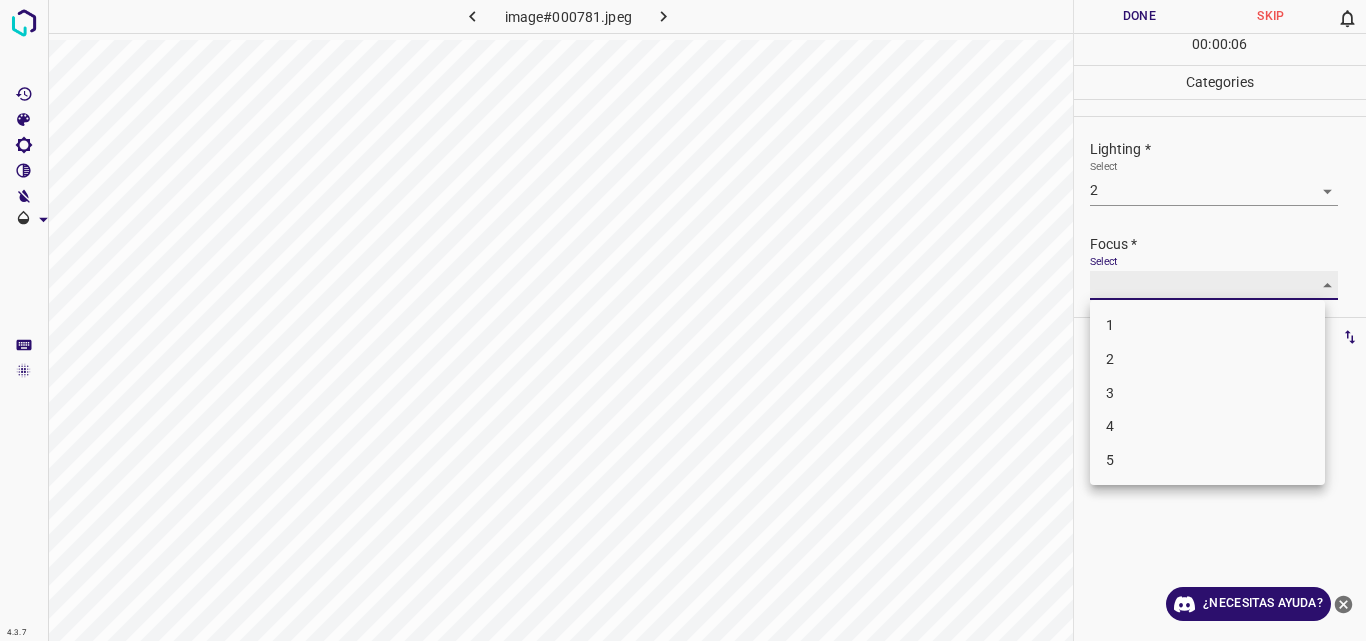 type on "2" 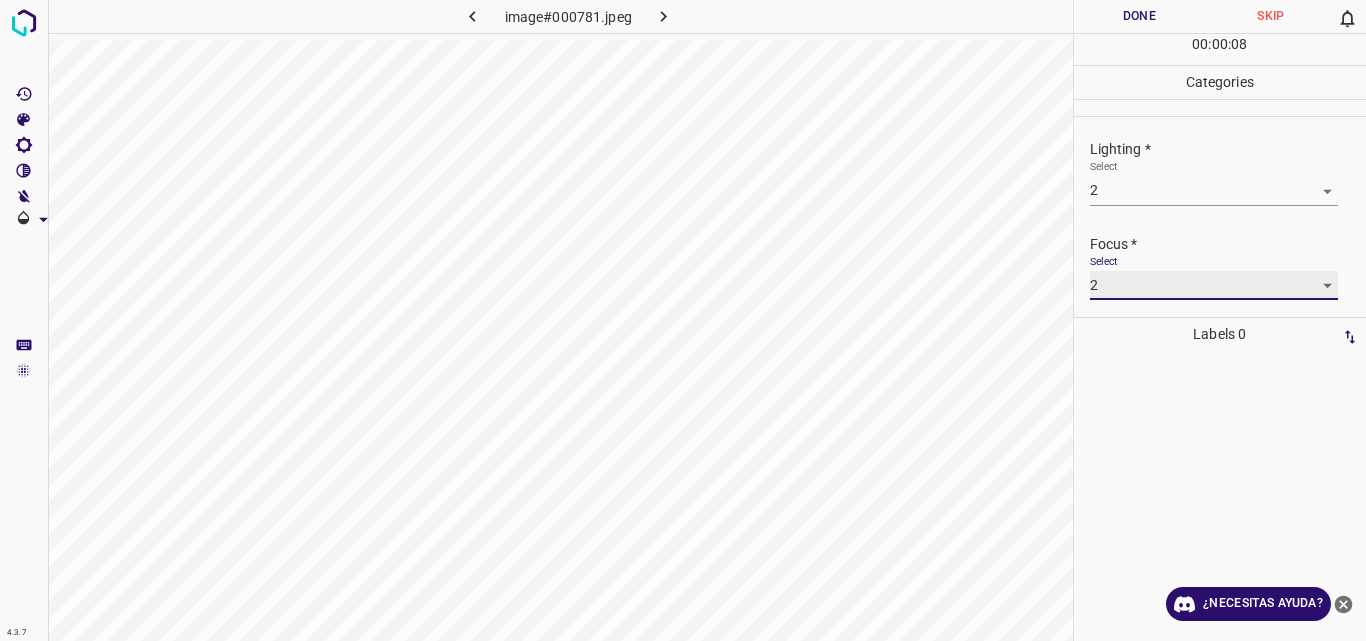 scroll, scrollTop: 98, scrollLeft: 0, axis: vertical 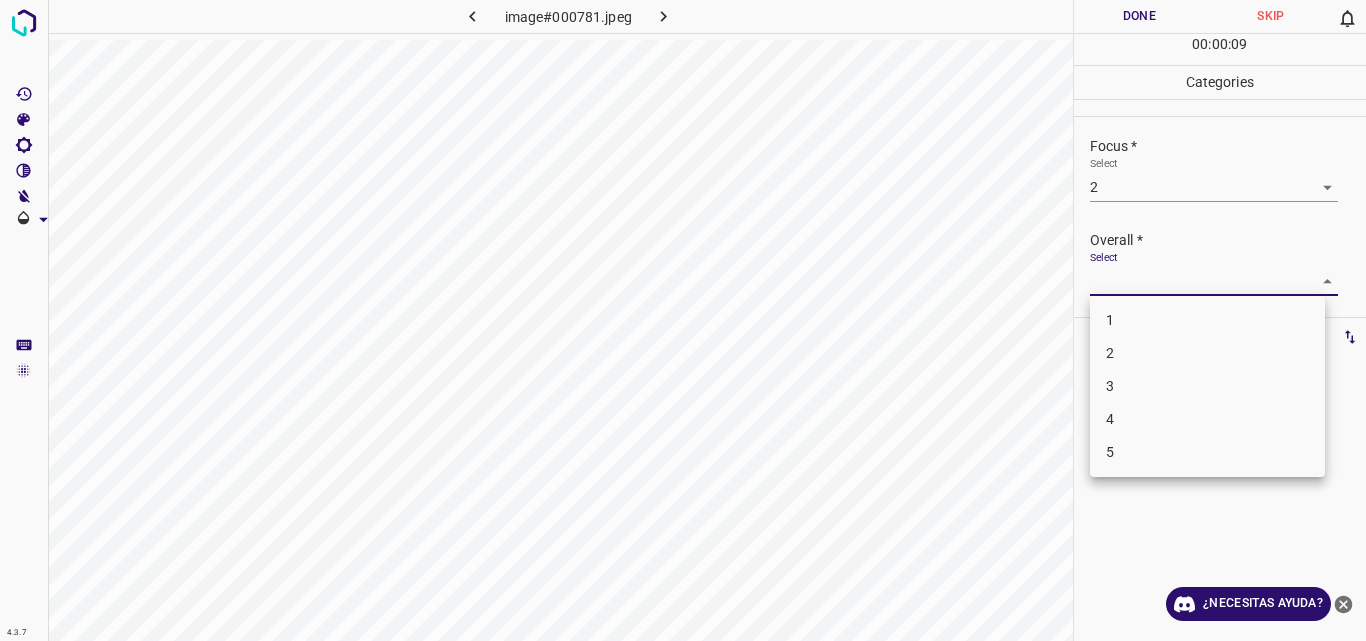 click on "4.3.7 image#000781.jpeg Done Skip 0 00   : 00   : 09   Categories Lighting *  Select 2 2 Focus *  Select 2 2 Overall *  Select ​ Labels   0 Categories 1 Lighting 2 Focus 3 Overall Tools Space Change between modes (Draw & Edit) I Auto labeling R Restore zoom M Zoom in N Zoom out Delete Delete selecte label Filters Z Restore filters X Saturation filter C Brightness filter V Contrast filter B Gray scale filter General O Download ¿Necesitas ayuda? Original text Rate this translation Your feedback will be used to help improve Google Translate - Texto - Esconder - Borrar 1 2 3 4 5" at bounding box center [683, 320] 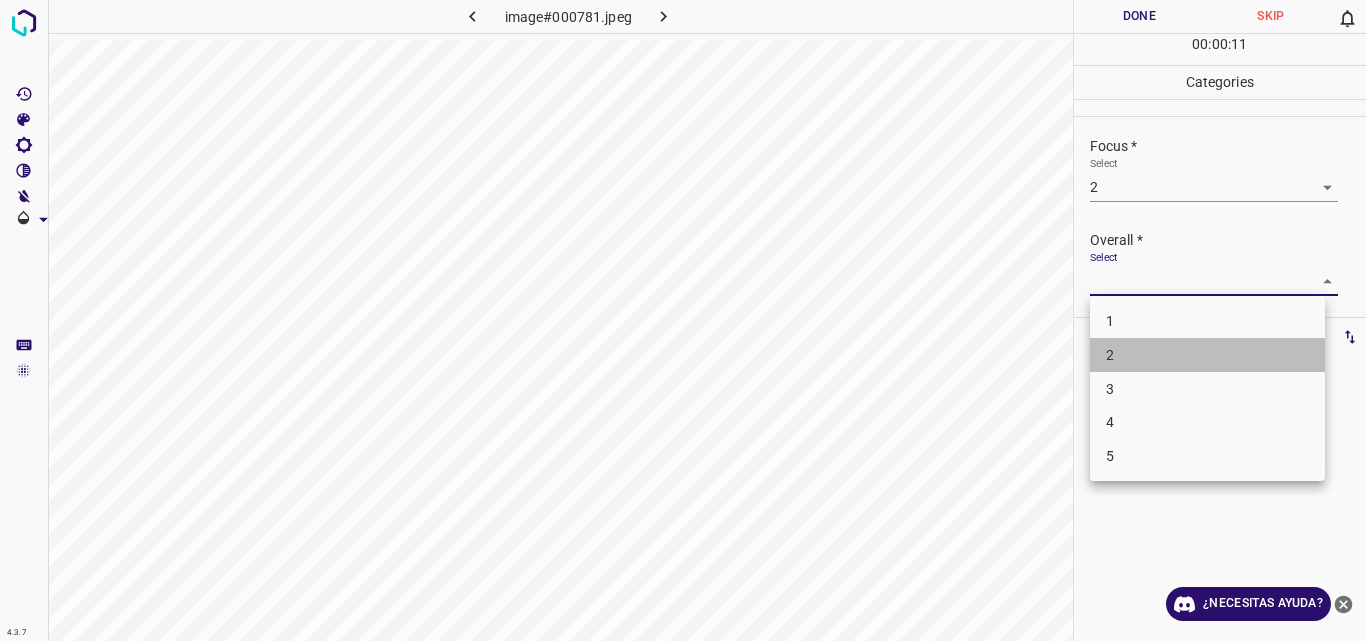 click on "2" at bounding box center (1207, 355) 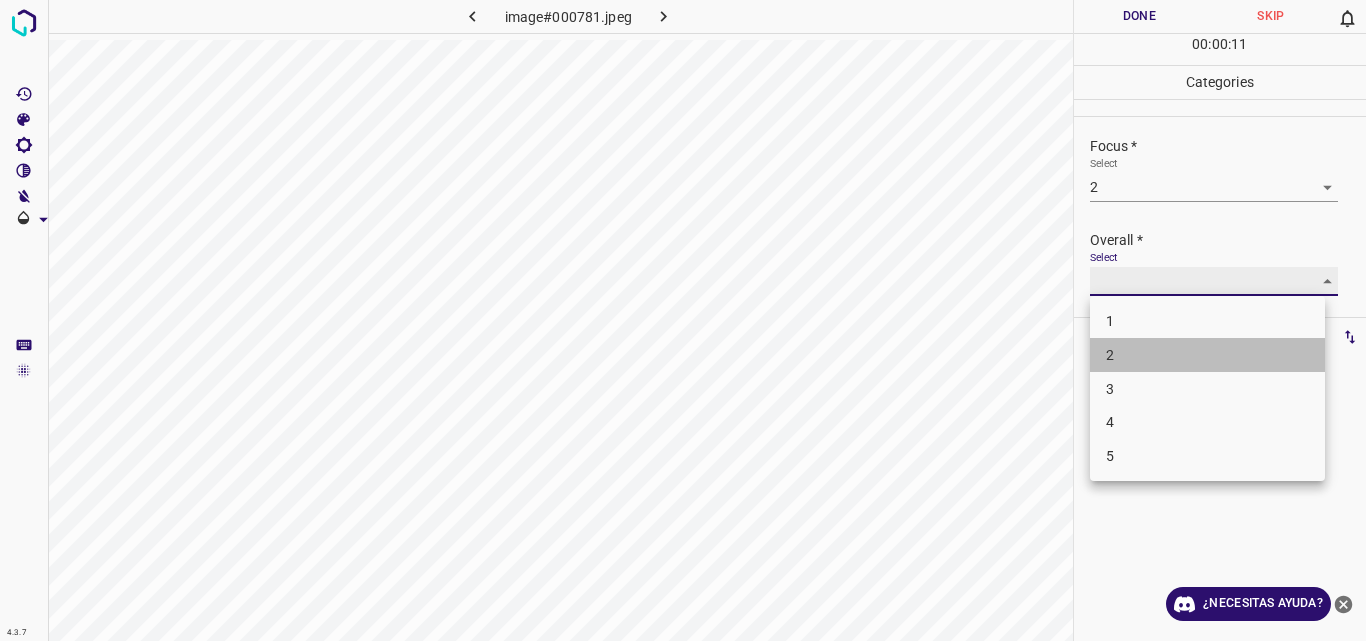 type on "2" 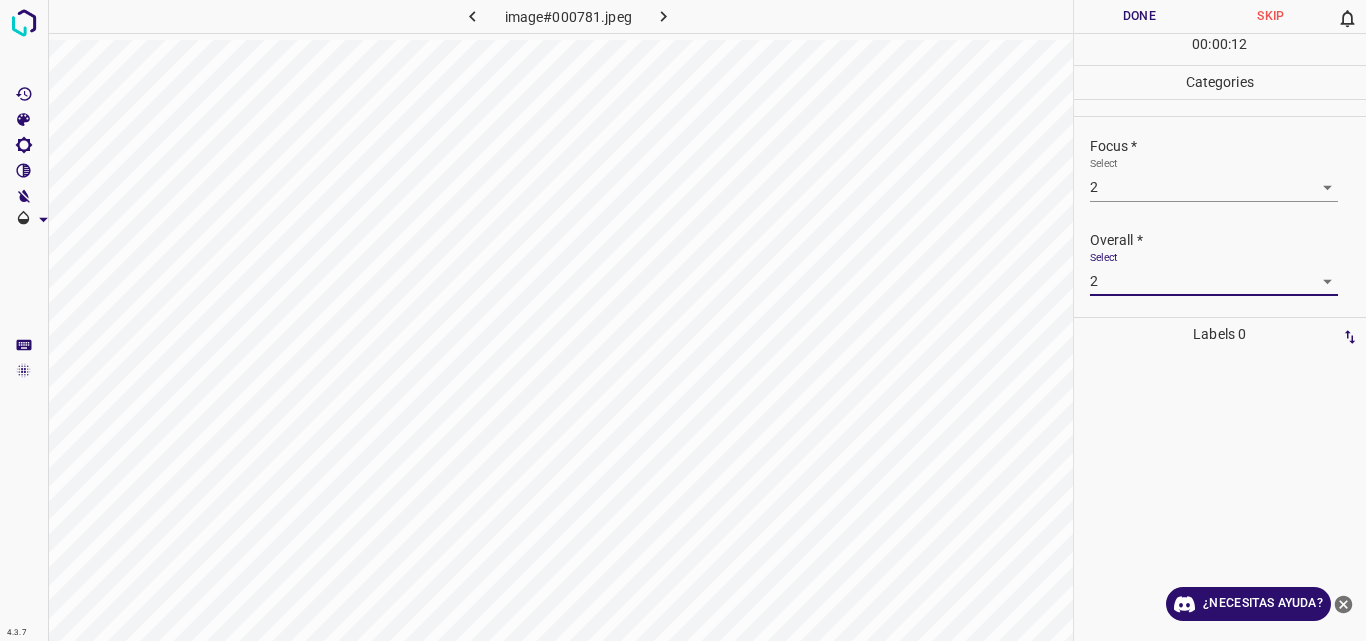 click on "Done" at bounding box center (1140, 16) 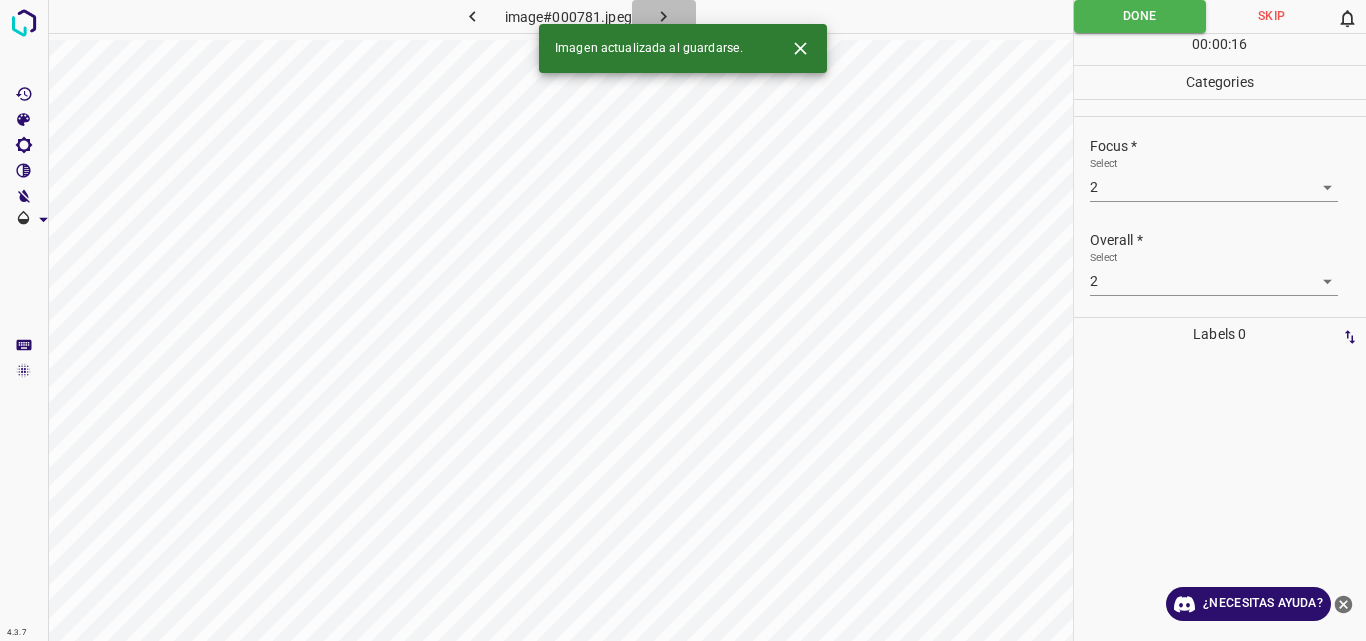 click 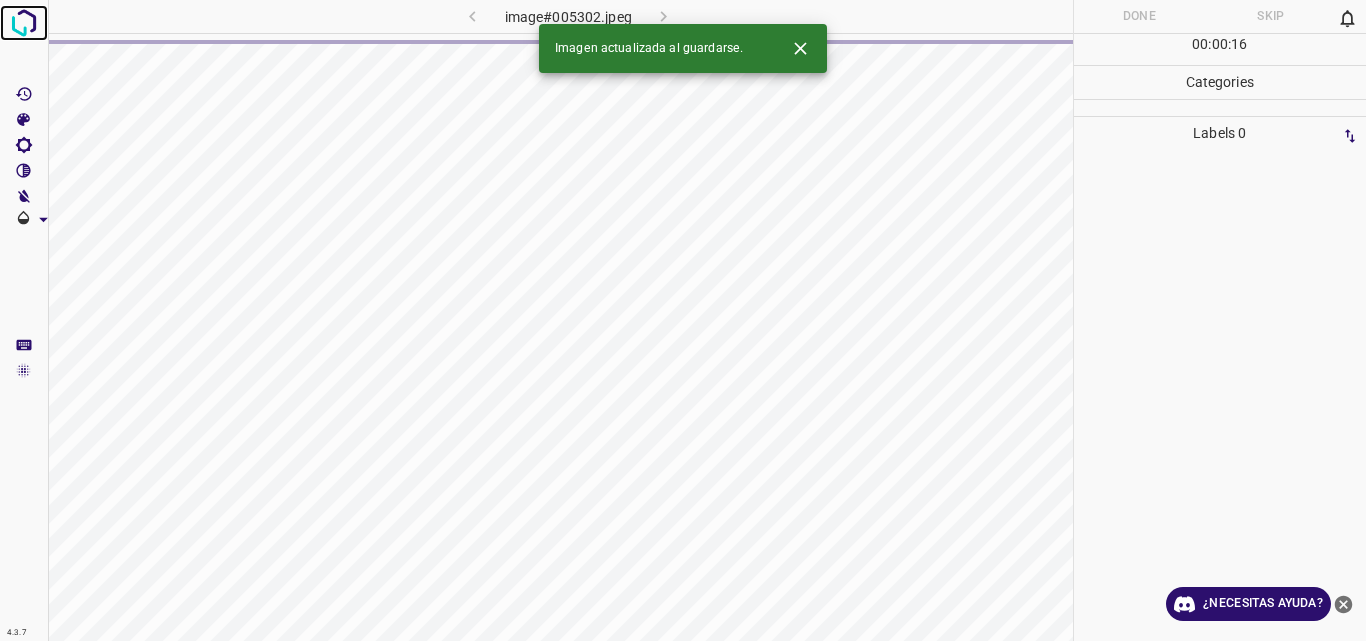 click at bounding box center [24, 23] 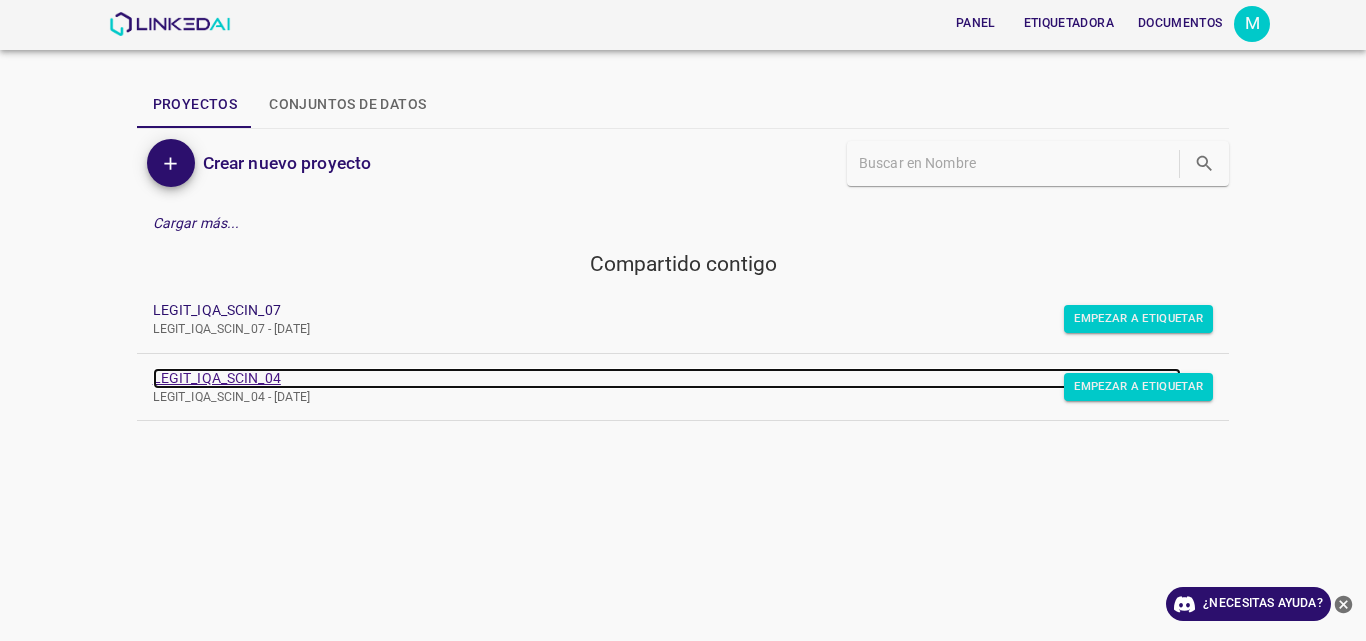 click on "LEGIT_IQA_SCIN_04" at bounding box center [217, 378] 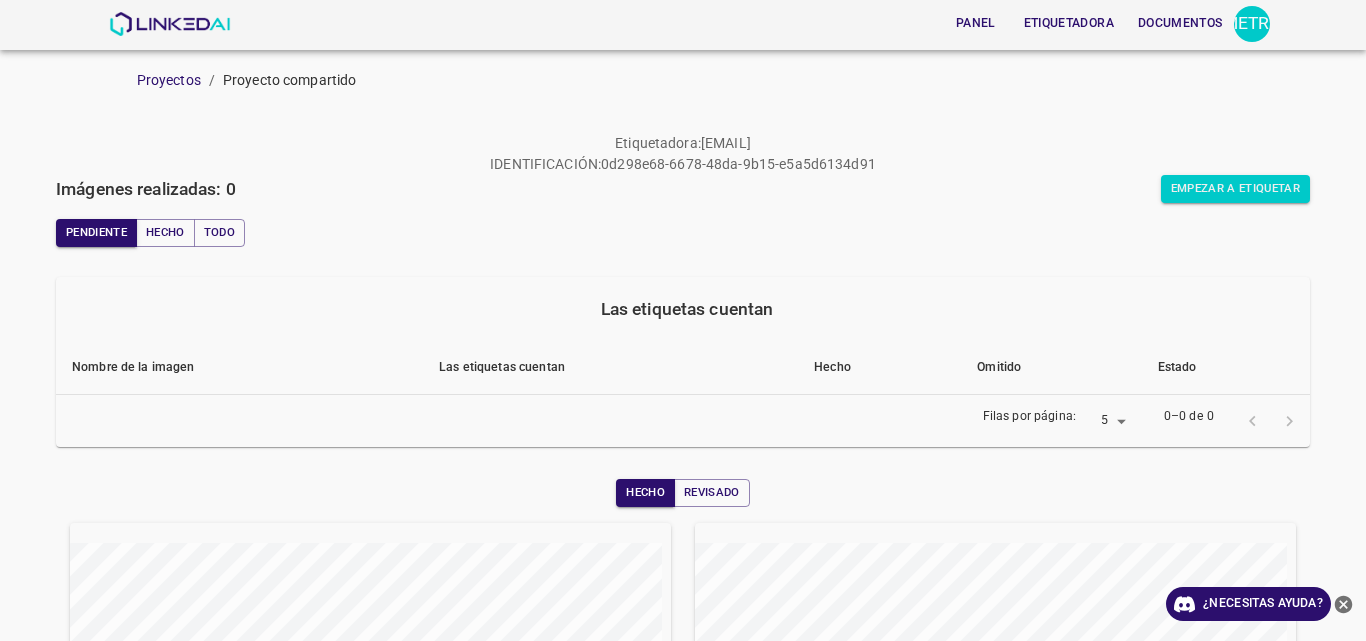 scroll, scrollTop: 0, scrollLeft: 0, axis: both 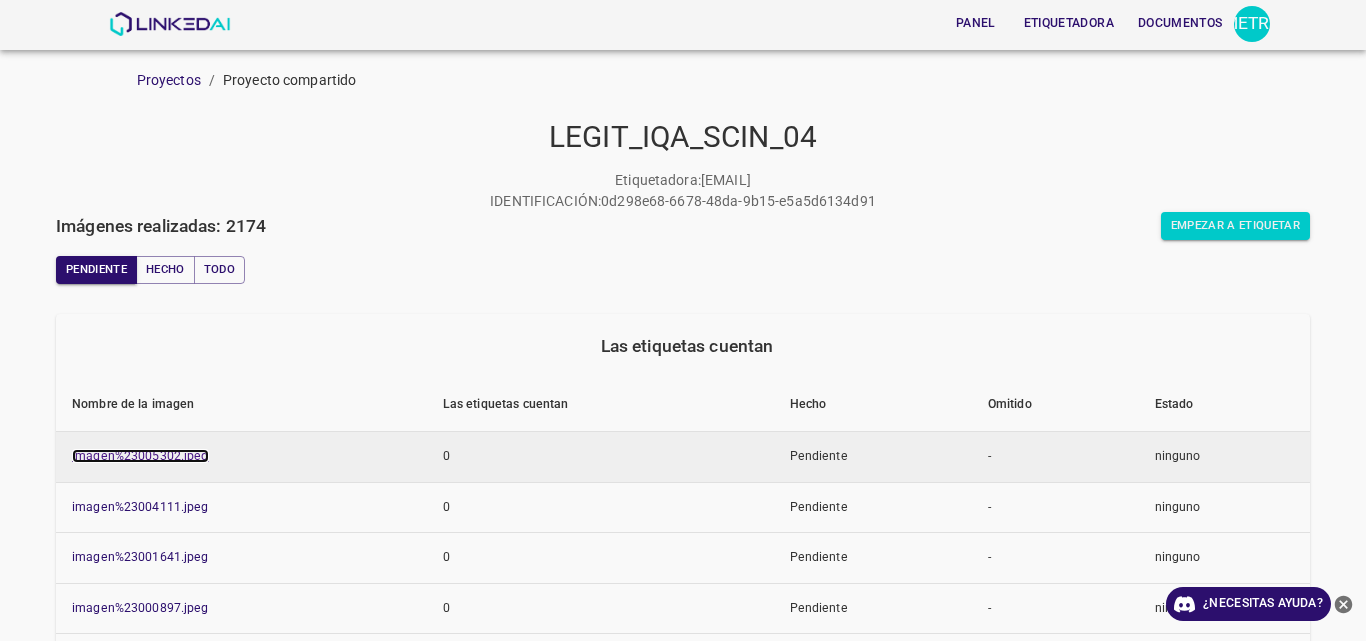 click on "imagen%23005302.jpeg" at bounding box center [140, 456] 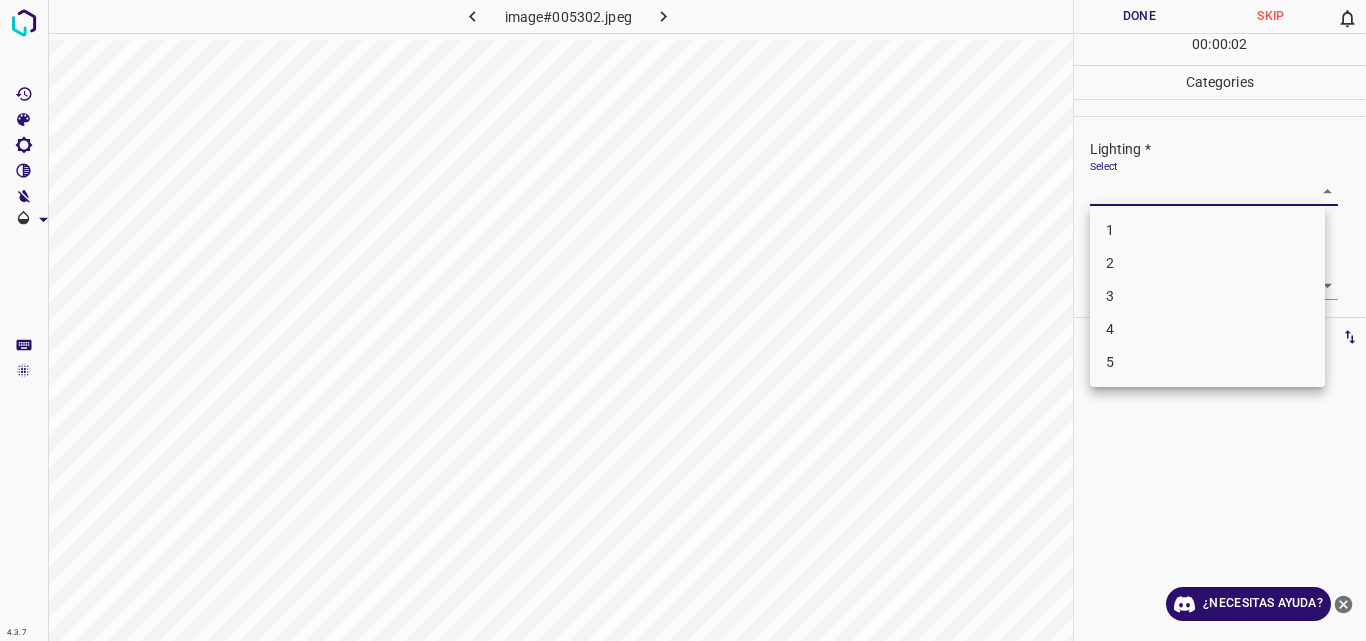 click on "4.3.7 image#005302.jpeg Done Skip 0 00   : 00   : 02   Categories Lighting *  Select ​ Focus *  Select ​ Overall *  Select ​ Labels   0 Categories 1 Lighting 2 Focus 3 Overall Tools Space Change between modes (Draw & Edit) I Auto labeling R Restore zoom M Zoom in N Zoom out Delete Delete selecte label Filters Z Restore filters X Saturation filter C Brightness filter V Contrast filter B Gray scale filter General O Download ¿Necesitas ayuda? Original text Rate this translation Your feedback will be used to help improve Google Translate - Texto - Esconder - Borrar 1 2 3 4 5" at bounding box center [683, 320] 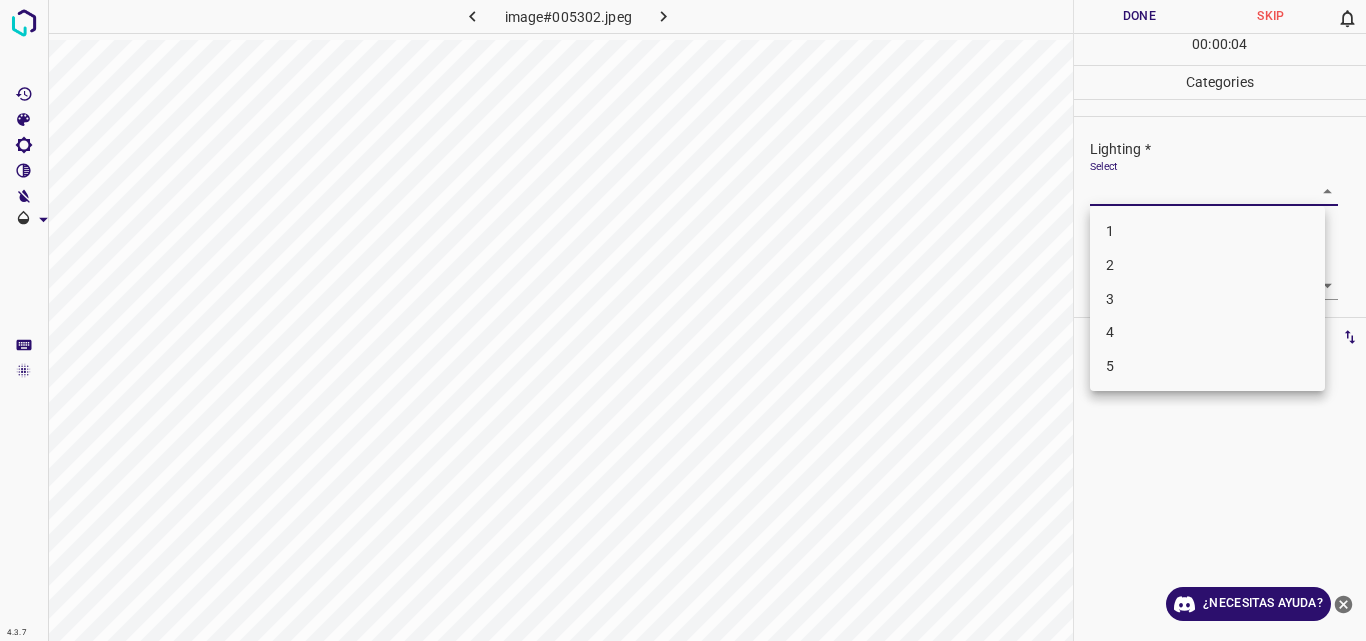click on "2" at bounding box center (1207, 265) 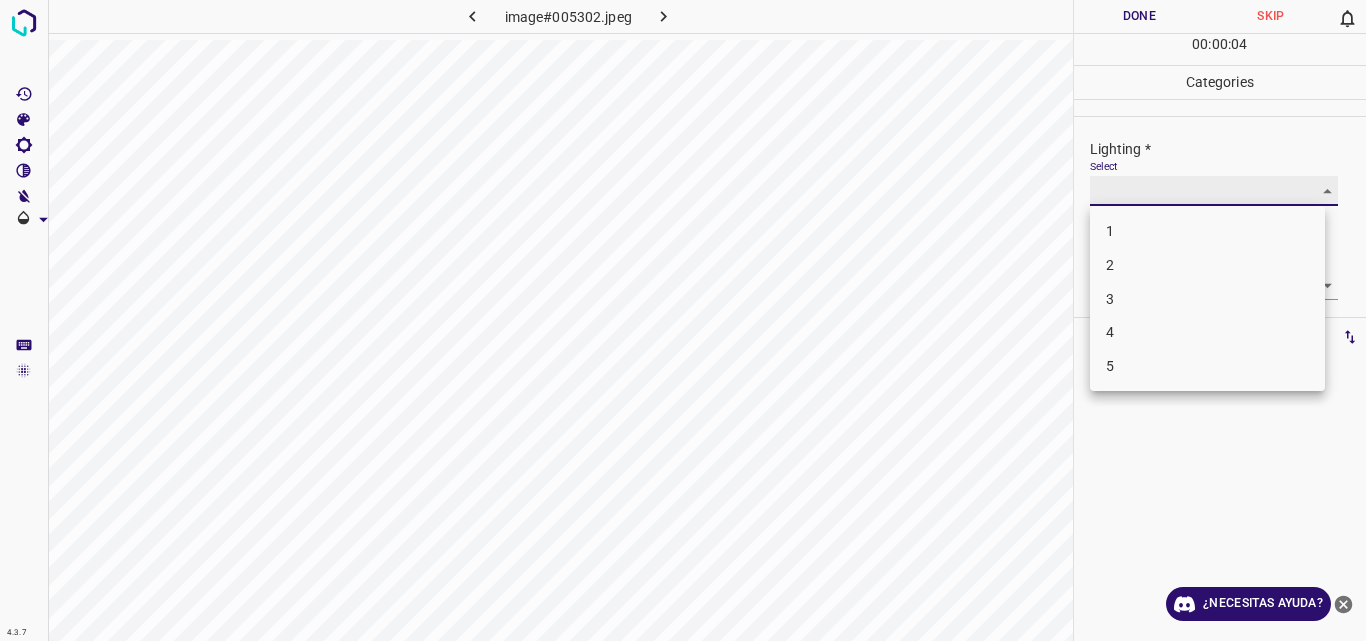 type on "2" 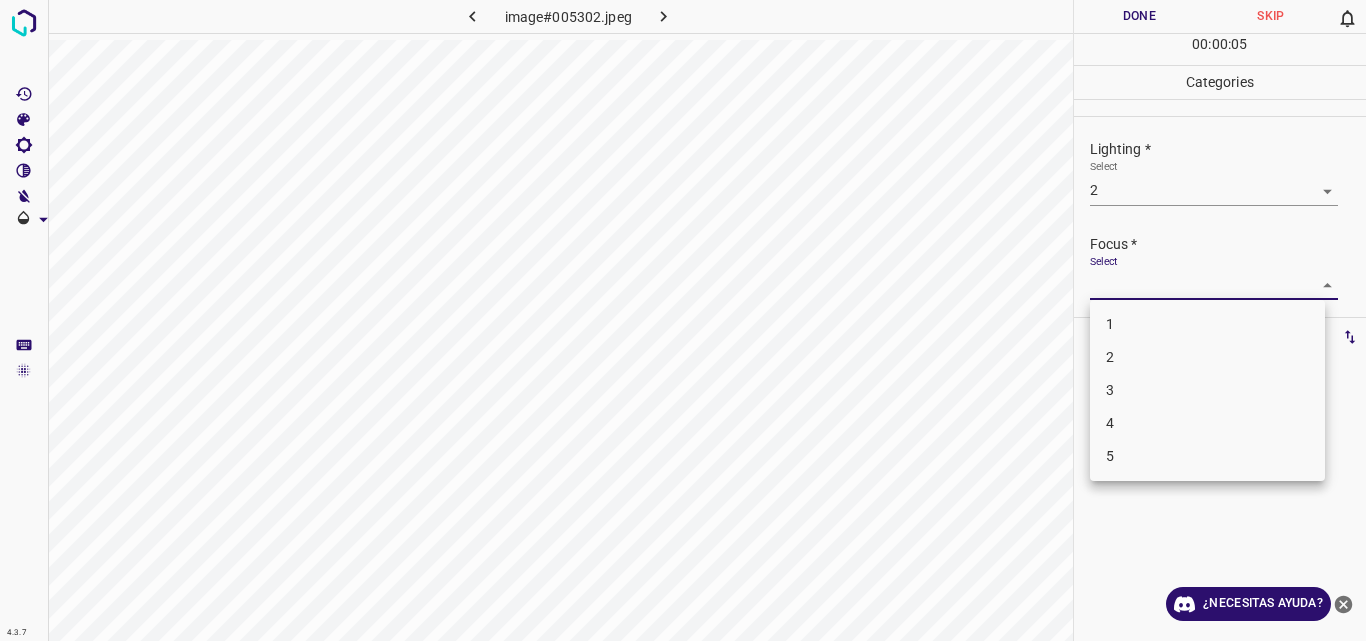 click on "4.3.7 image#005302.jpeg Done Skip 0 00   : 00   : 05   Categories Lighting *  Select 2 2 Focus *  Select ​ Overall *  Select ​ Labels   0 Categories 1 Lighting 2 Focus 3 Overall Tools Space Change between modes (Draw & Edit) I Auto labeling R Restore zoom M Zoom in N Zoom out Delete Delete selecte label Filters Z Restore filters X Saturation filter C Brightness filter V Contrast filter B Gray scale filter General O Download ¿Necesitas ayuda? Original text Rate this translation Your feedback will be used to help improve Google Translate - Texto - Esconder - Borrar 1 2 3 4 5" at bounding box center (683, 320) 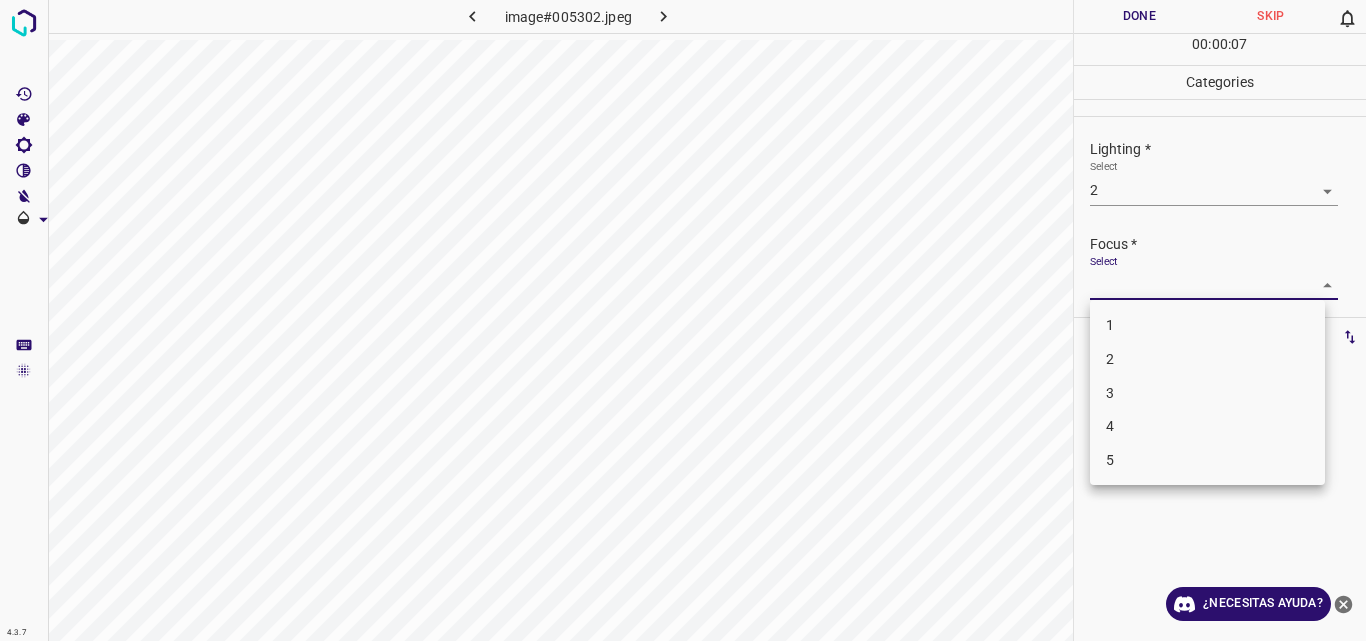 click on "2" at bounding box center [1207, 359] 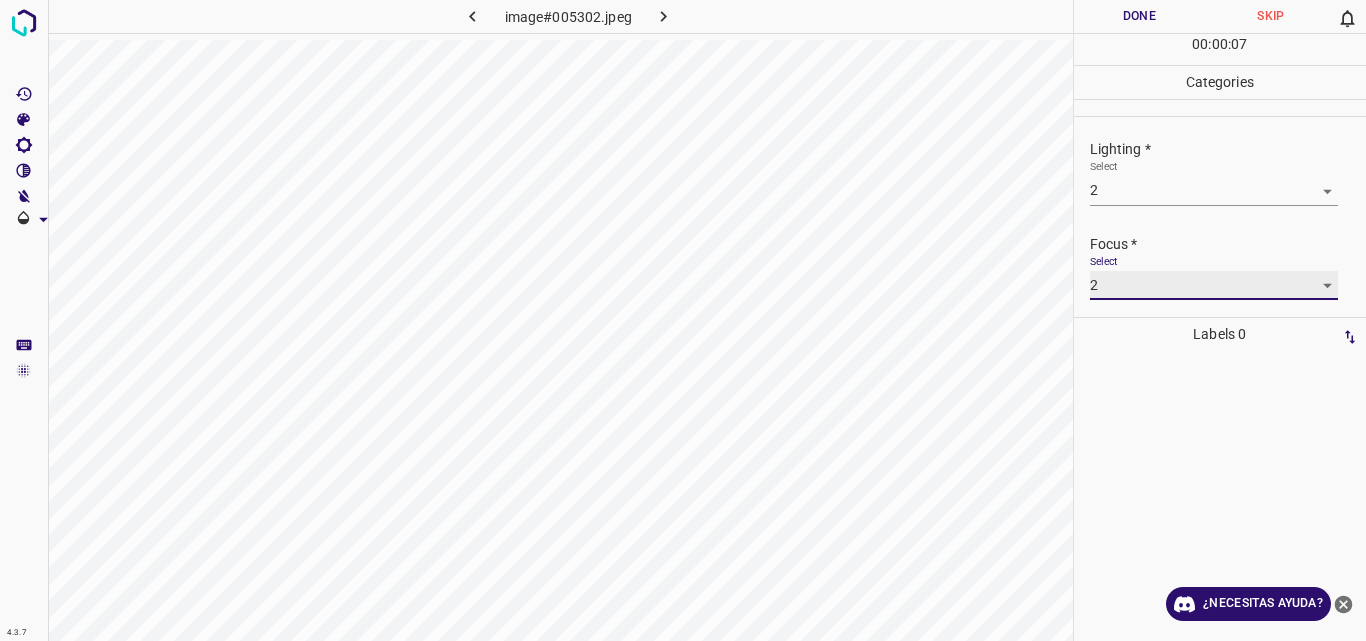 type on "2" 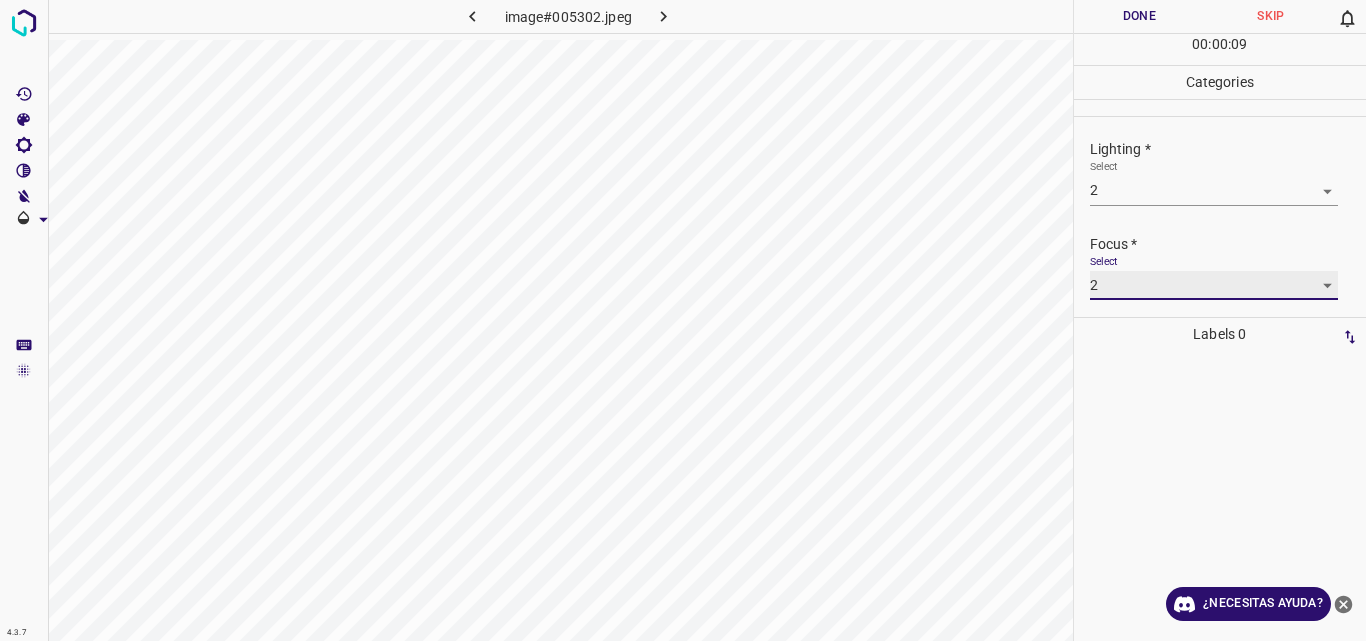 scroll, scrollTop: 98, scrollLeft: 0, axis: vertical 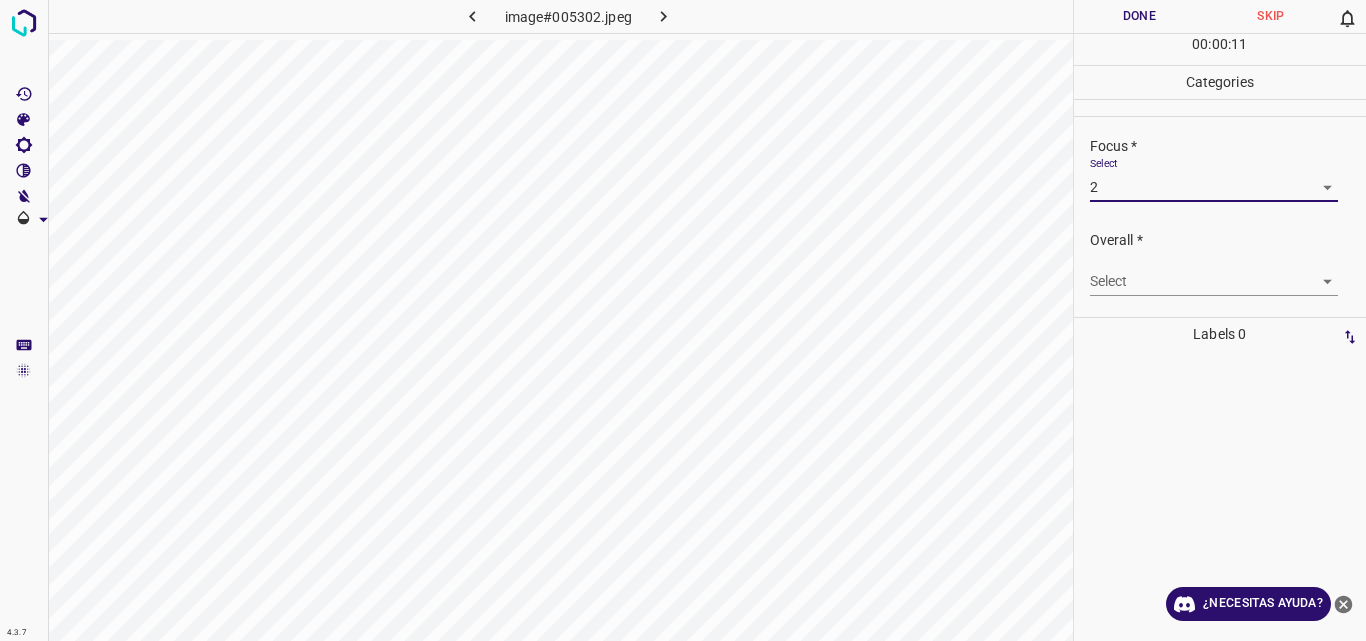 click on "4.3.7 image#005302.jpeg Done Skip 0 00   : 00   : 11   Categories Lighting *  Select 2 2 Focus *  Select 2 2 Overall *  Select ​ Labels   0 Categories 1 Lighting 2 Focus 3 Overall Tools Space Change between modes (Draw & Edit) I Auto labeling R Restore zoom M Zoom in N Zoom out Delete Delete selecte label Filters Z Restore filters X Saturation filter C Brightness filter V Contrast filter B Gray scale filter General O Download ¿Necesitas ayuda? Original text Rate this translation Your feedback will be used to help improve Google Translate - Texto - Esconder - Borrar" at bounding box center [683, 320] 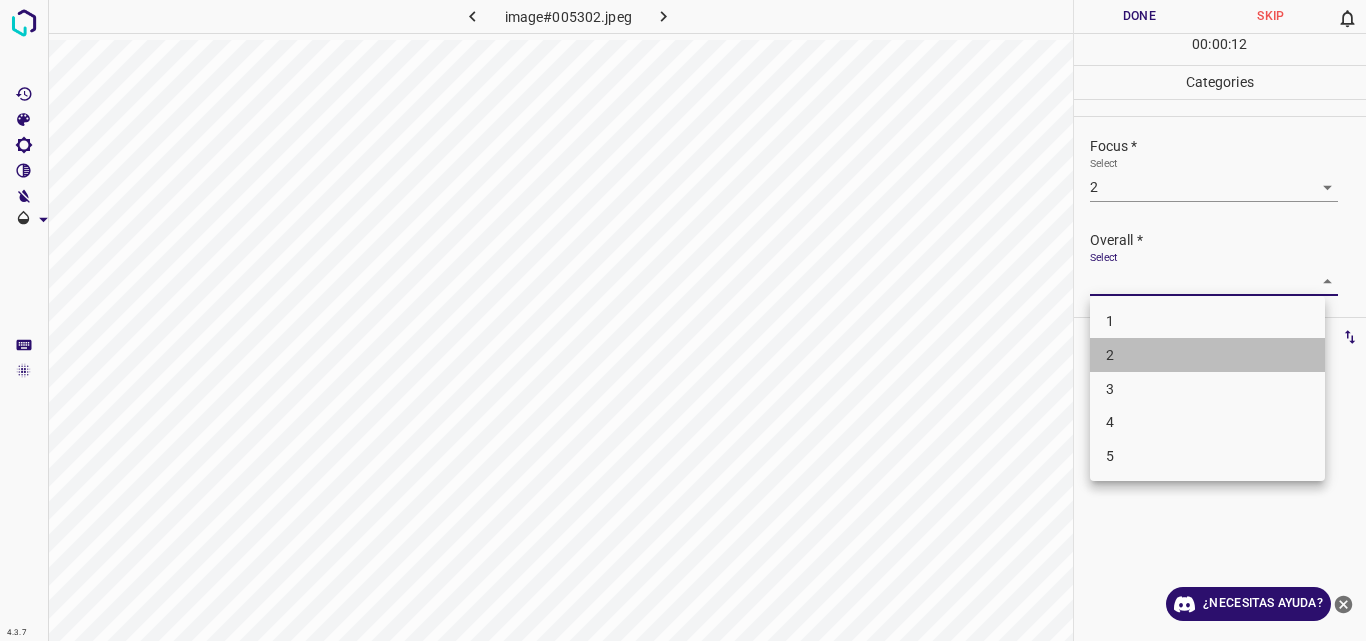 click on "2" at bounding box center (1207, 355) 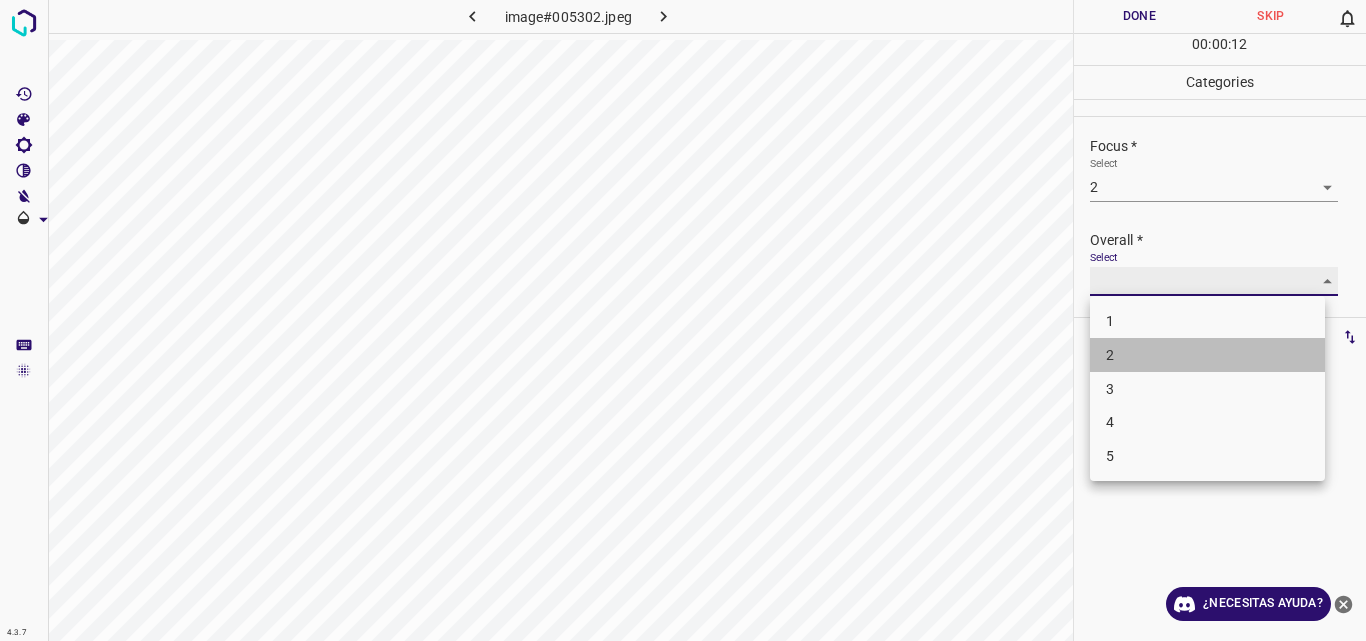 type on "2" 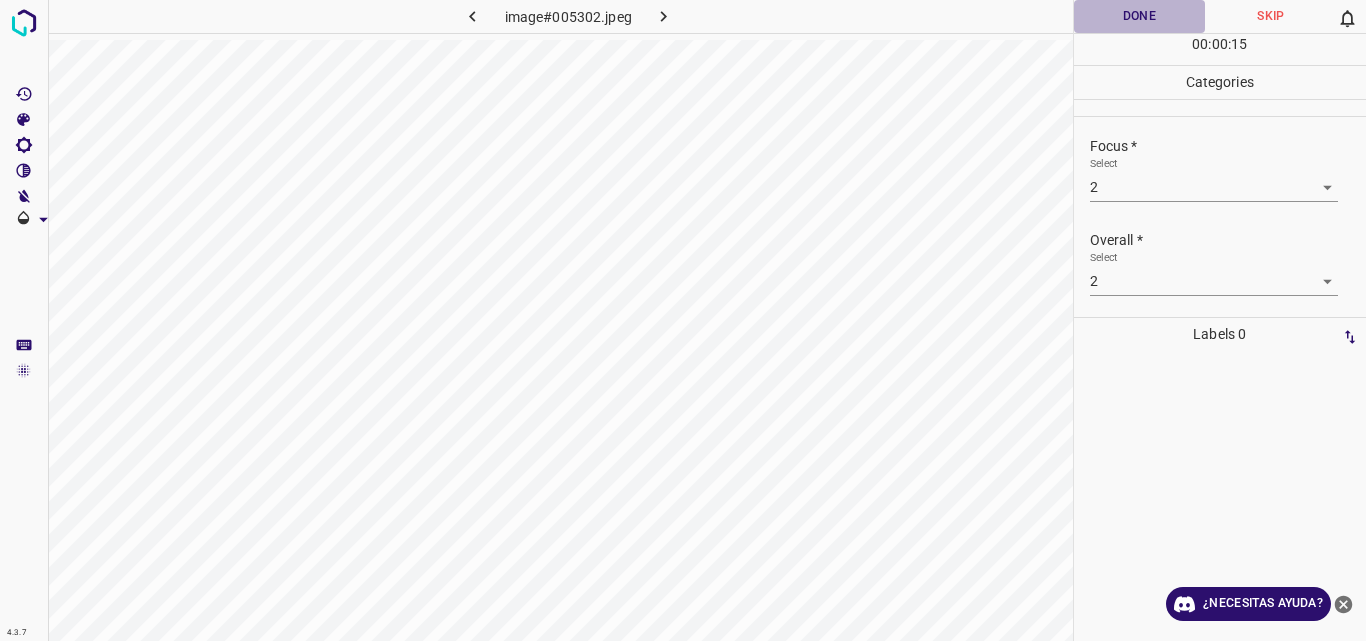 click on "Done" at bounding box center (1140, 16) 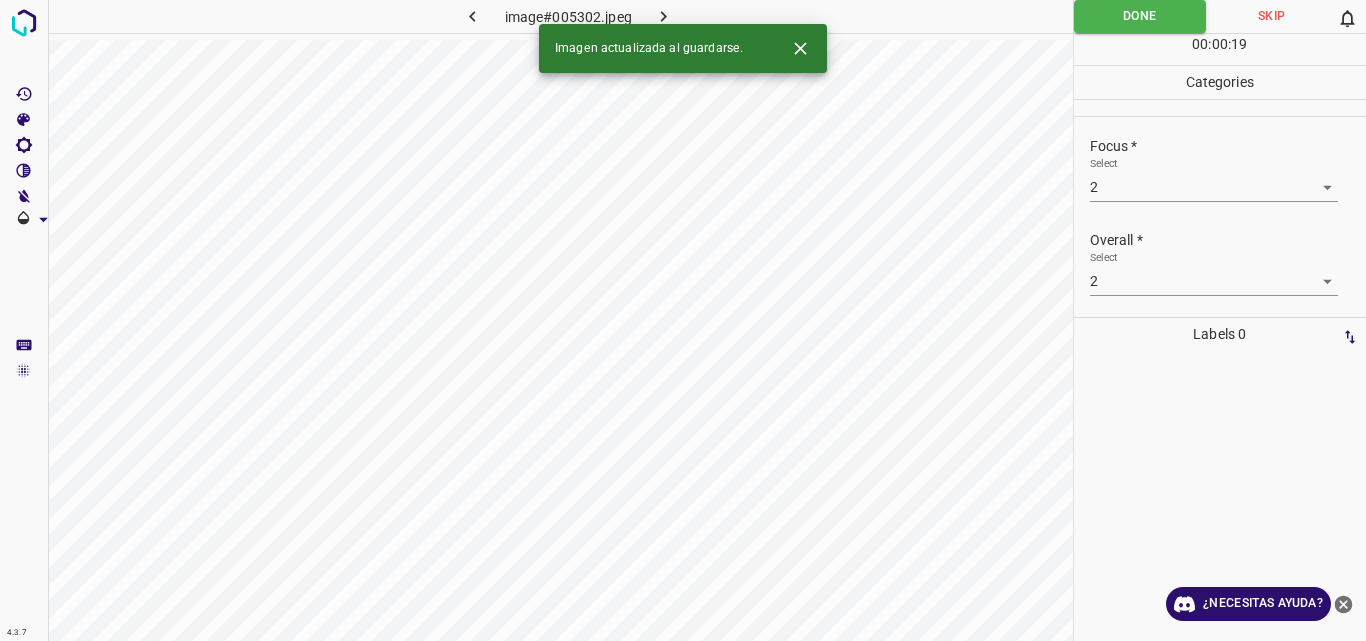 click 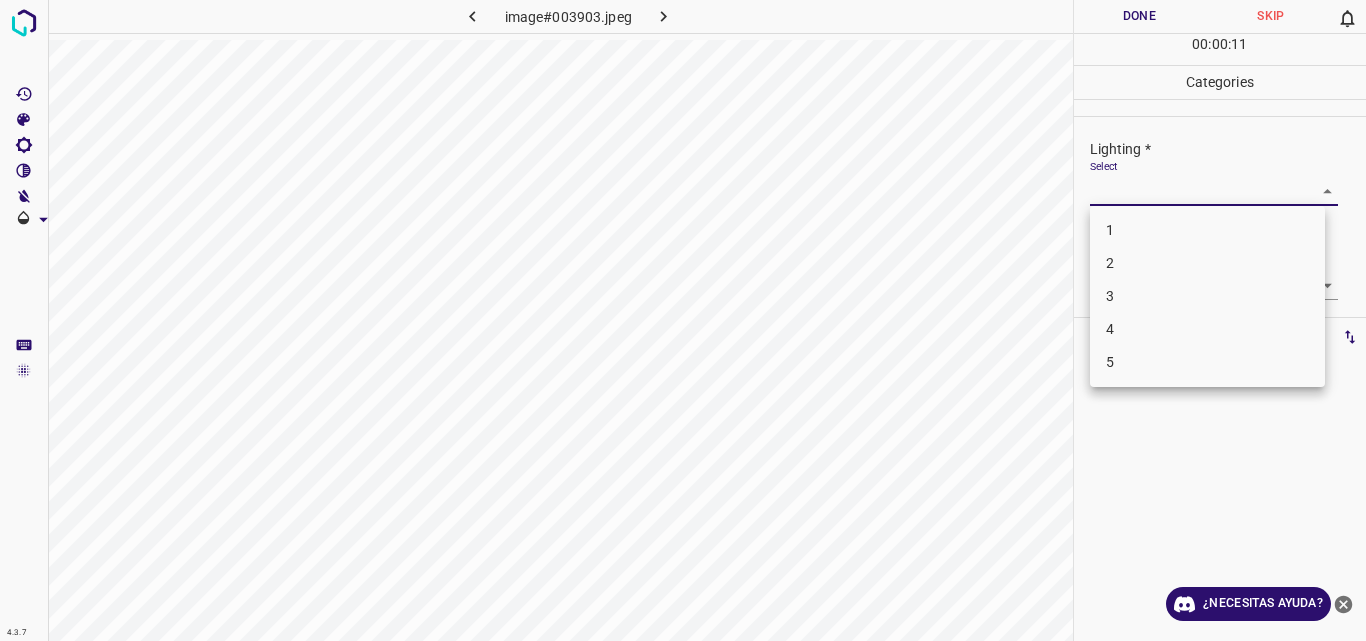 click on "4.3.7 image#003903.jpeg Done Skip 0 00   : 00   : 11   Categories Lighting *  Select ​ Focus *  Select ​ Overall *  Select ​ Labels   0 Categories 1 Lighting 2 Focus 3 Overall Tools Space Change between modes (Draw & Edit) I Auto labeling R Restore zoom M Zoom in N Zoom out Delete Delete selecte label Filters Z Restore filters X Saturation filter C Brightness filter V Contrast filter B Gray scale filter General O Download ¿Necesitas ayuda? Original text Rate this translation Your feedback will be used to help improve Google Translate - Texto - Esconder - Borrar 1 2 3 4 5" at bounding box center [683, 320] 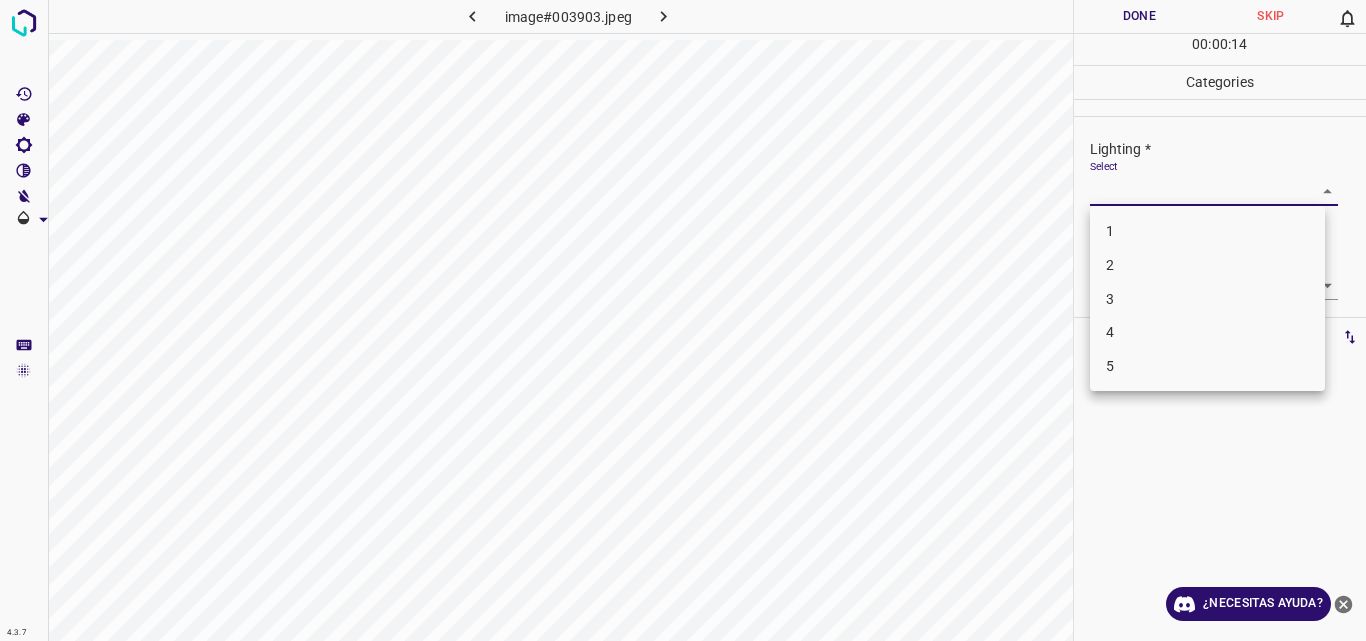 click on "3" at bounding box center (1207, 299) 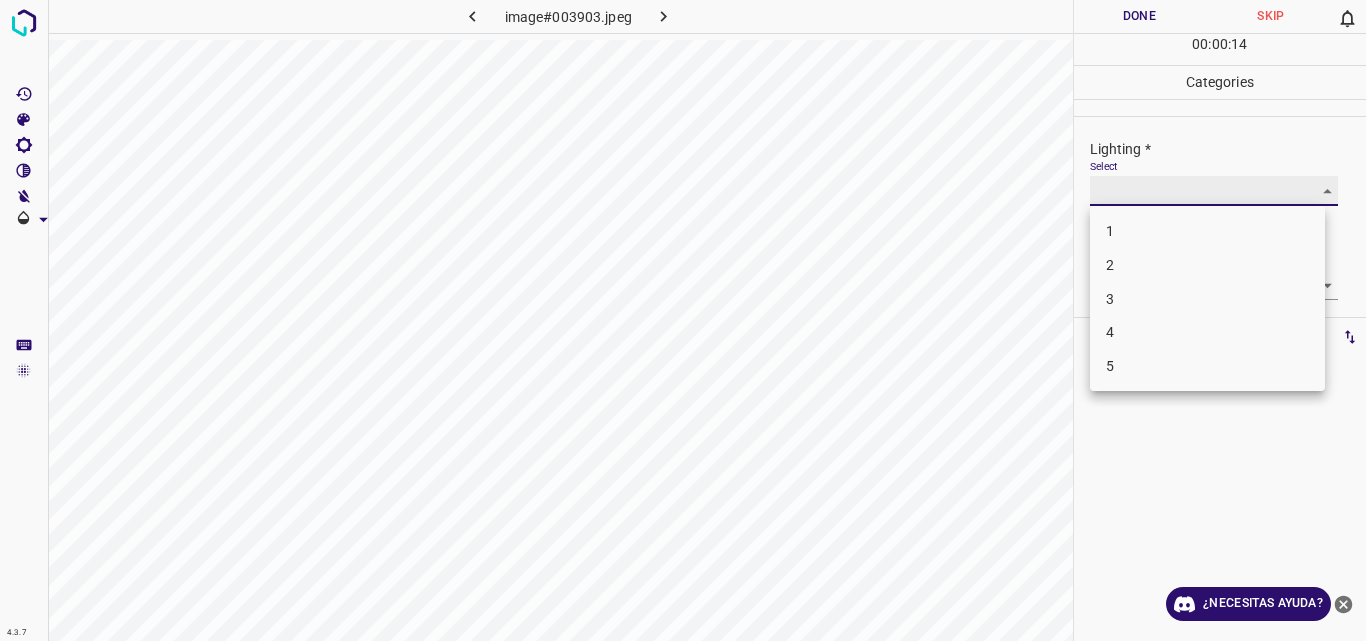 type on "3" 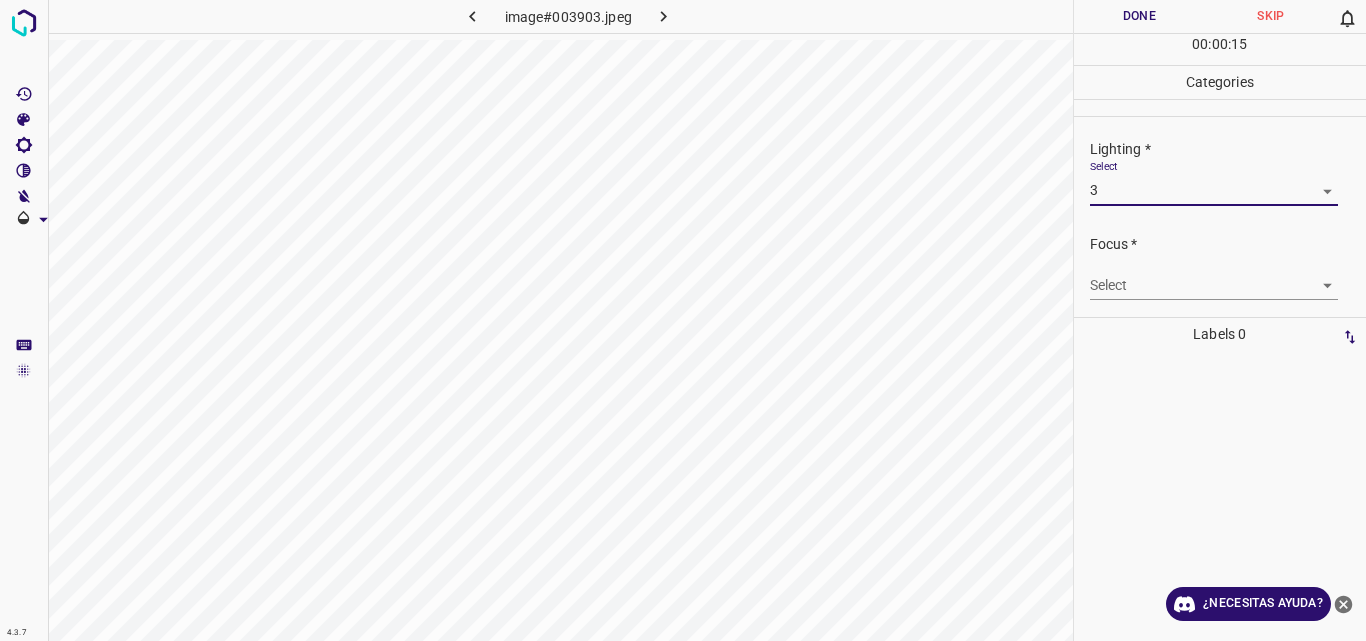 click on "4.3.7 image#003903.jpeg Done Skip 0 00   : 00   : 15   Categories Lighting *  Select 3 3 Focus *  Select ​ Overall *  Select ​ Labels   0 Categories 1 Lighting 2 Focus 3 Overall Tools Space Change between modes (Draw & Edit) I Auto labeling R Restore zoom M Zoom in N Zoom out Delete Delete selecte label Filters Z Restore filters X Saturation filter C Brightness filter V Contrast filter B Gray scale filter General O Download ¿Necesitas ayuda? Original text Rate this translation Your feedback will be used to help improve Google Translate - Texto - Esconder - Borrar" at bounding box center (683, 320) 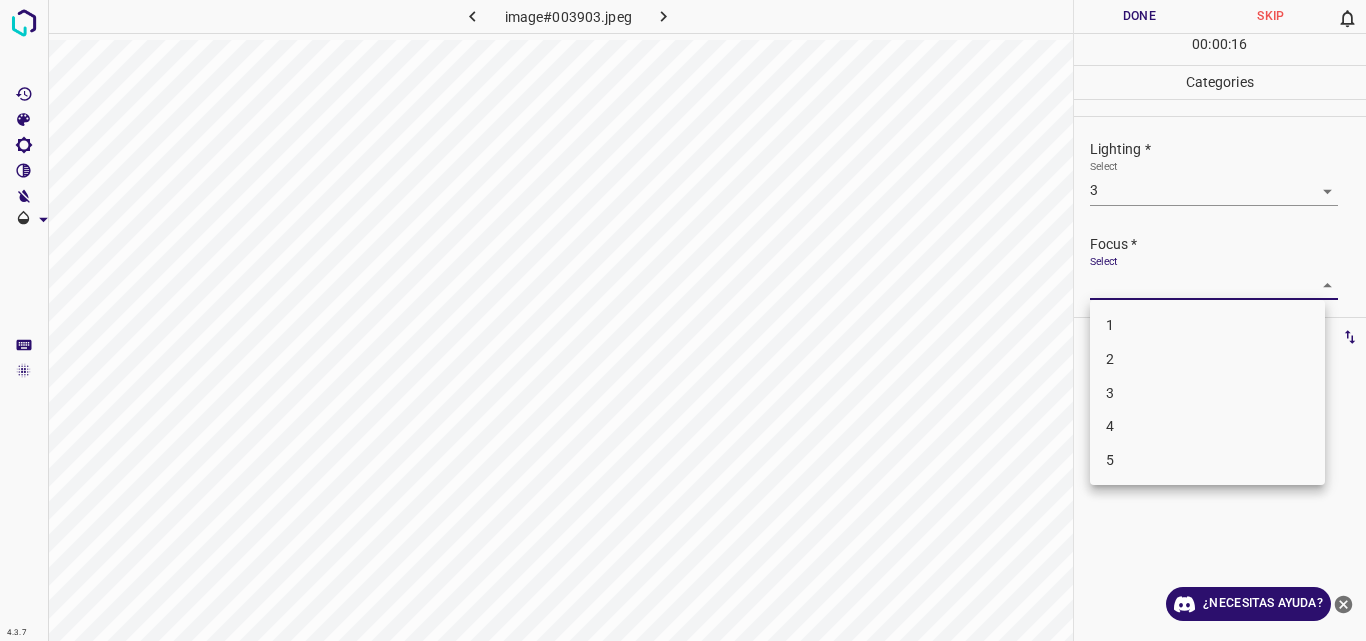 click on "3" at bounding box center (1207, 393) 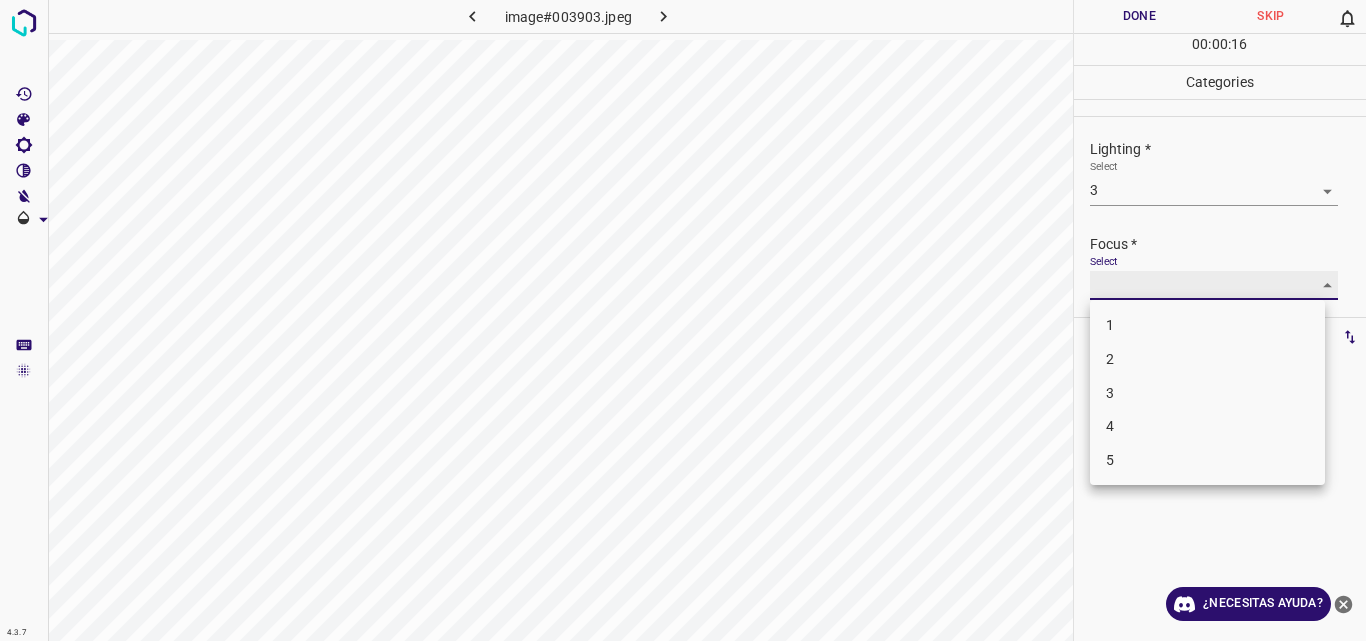 type on "3" 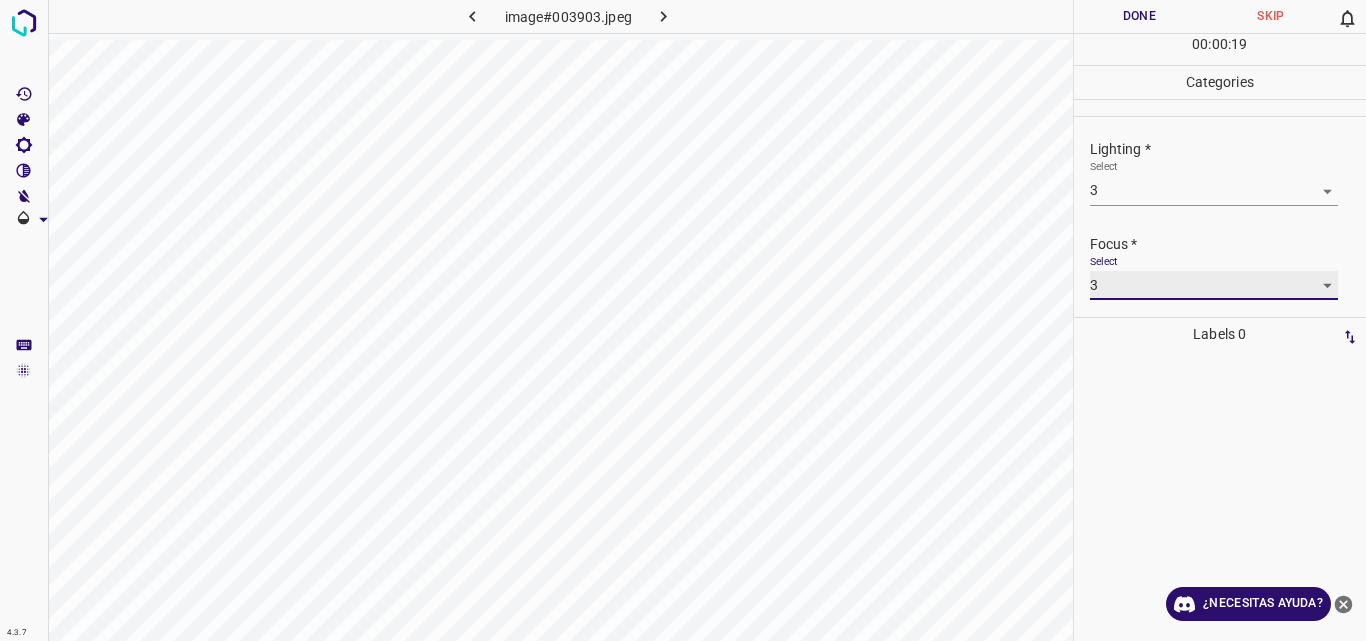 scroll, scrollTop: 98, scrollLeft: 0, axis: vertical 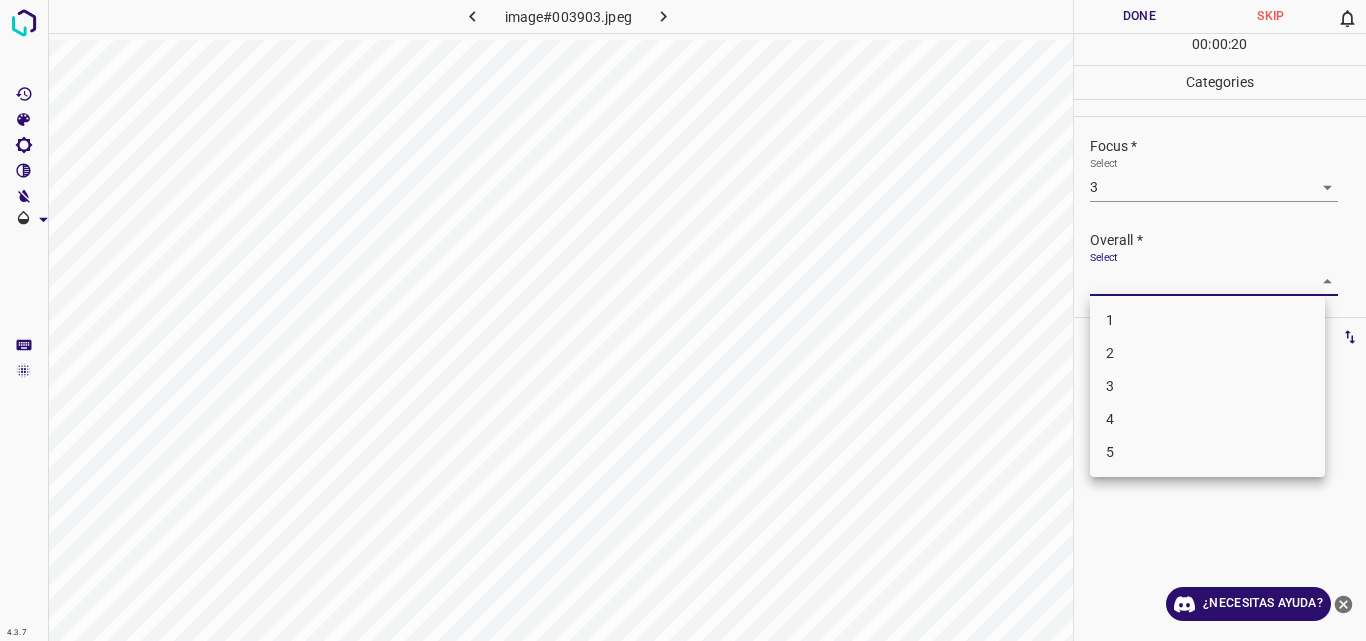 click on "4.3.7 image#003903.jpeg Done Skip 0 00   : 00   : 20   Categories Lighting *  Select 3 3 Focus *  Select 3 3 Overall *  Select ​ Labels   0 Categories 1 Lighting 2 Focus 3 Overall Tools Space Change between modes (Draw & Edit) I Auto labeling R Restore zoom M Zoom in N Zoom out Delete Delete selecte label Filters Z Restore filters X Saturation filter C Brightness filter V Contrast filter B Gray scale filter General O Download ¿Necesitas ayuda? Original text Rate this translation Your feedback will be used to help improve Google Translate - Texto - Esconder - Borrar 1 2 3 4 5" at bounding box center [683, 320] 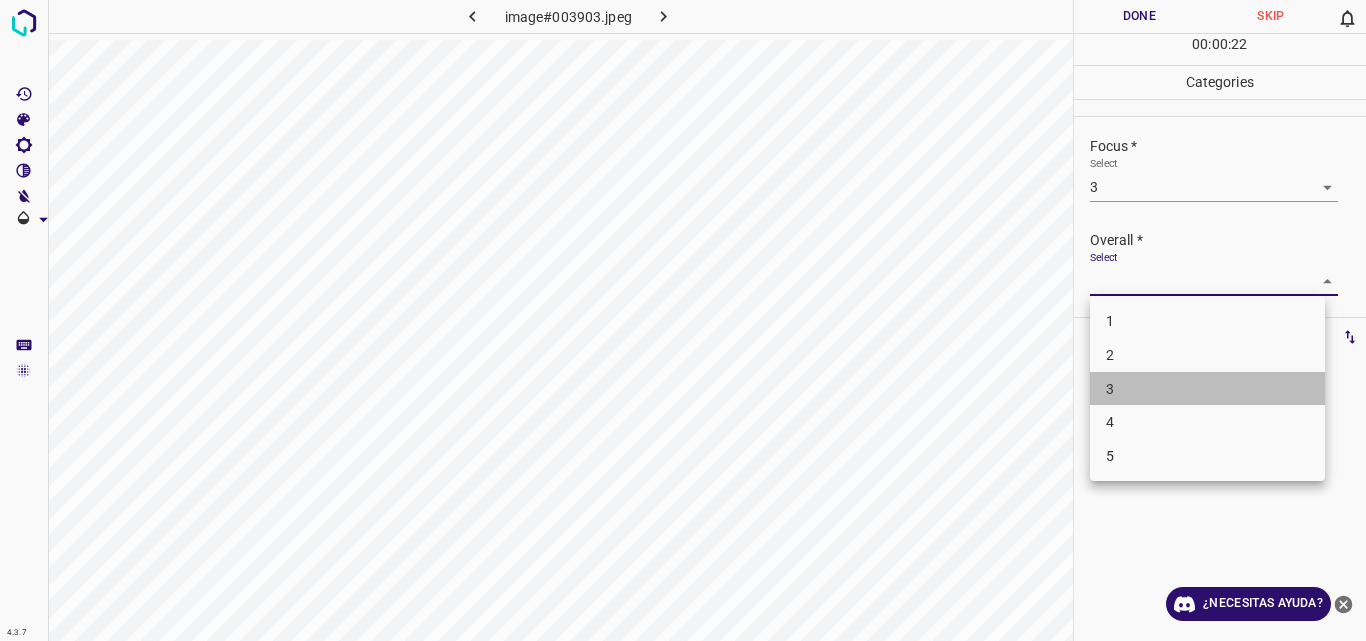 click on "3" at bounding box center (1207, 389) 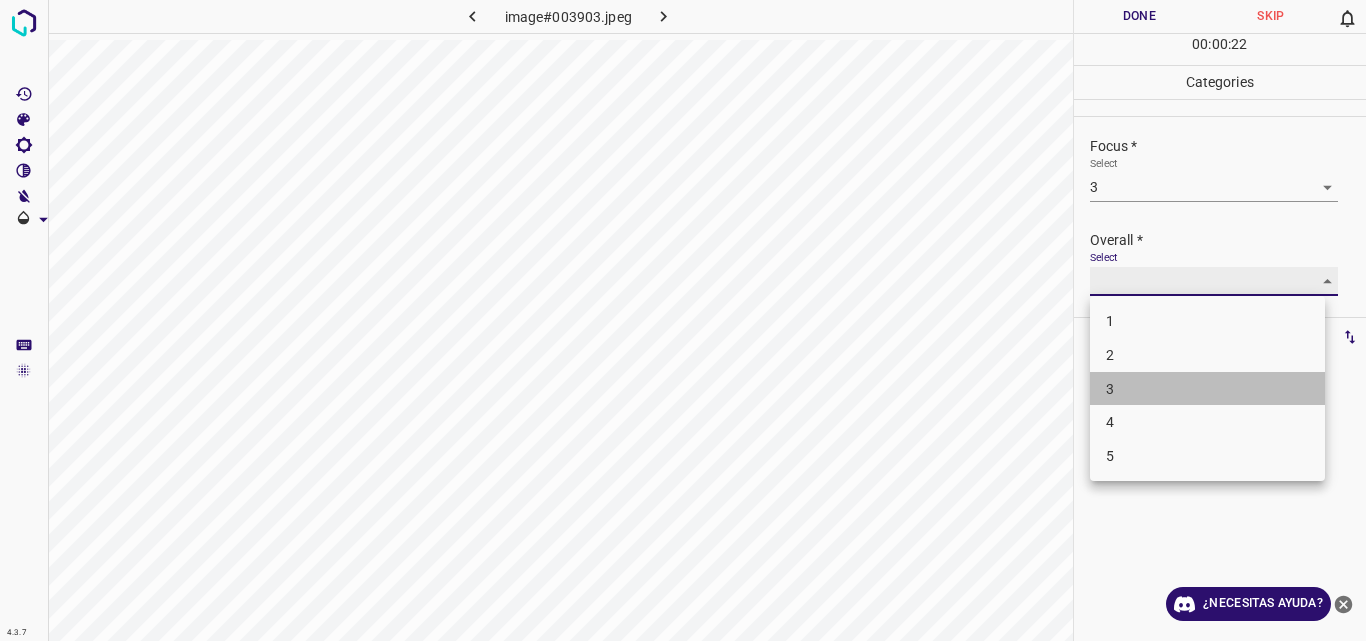 type on "3" 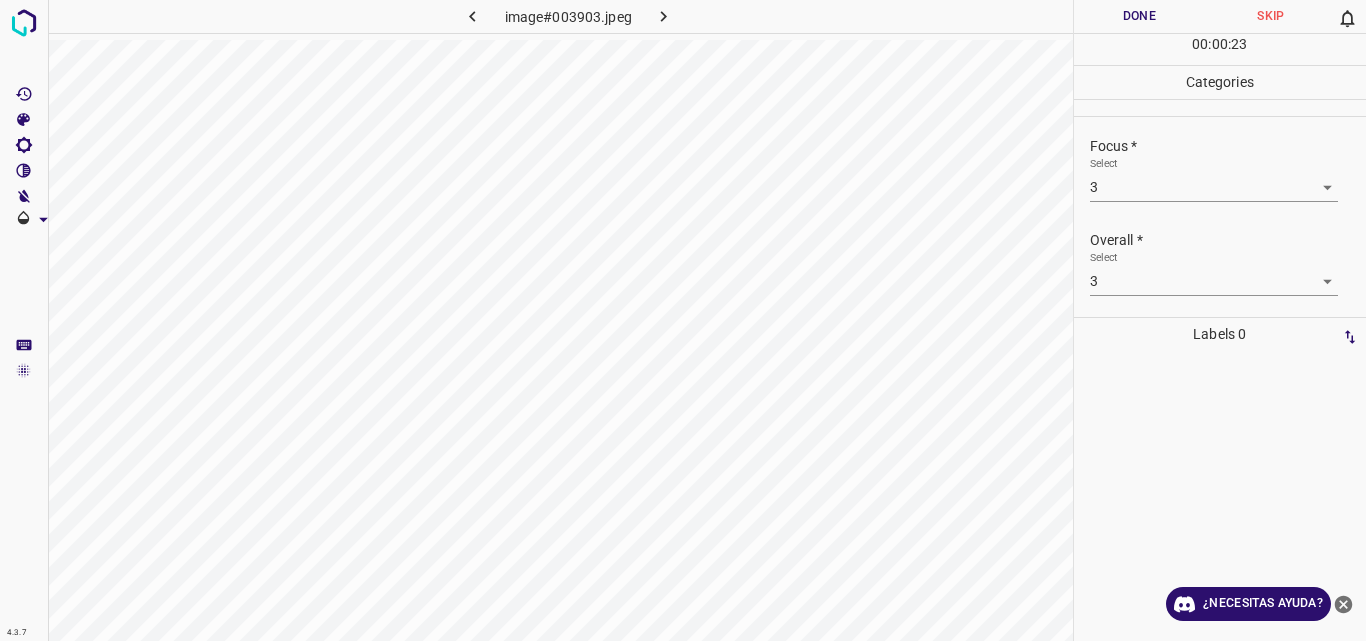 click on "1 2 3 4 5" at bounding box center (1207, 348) 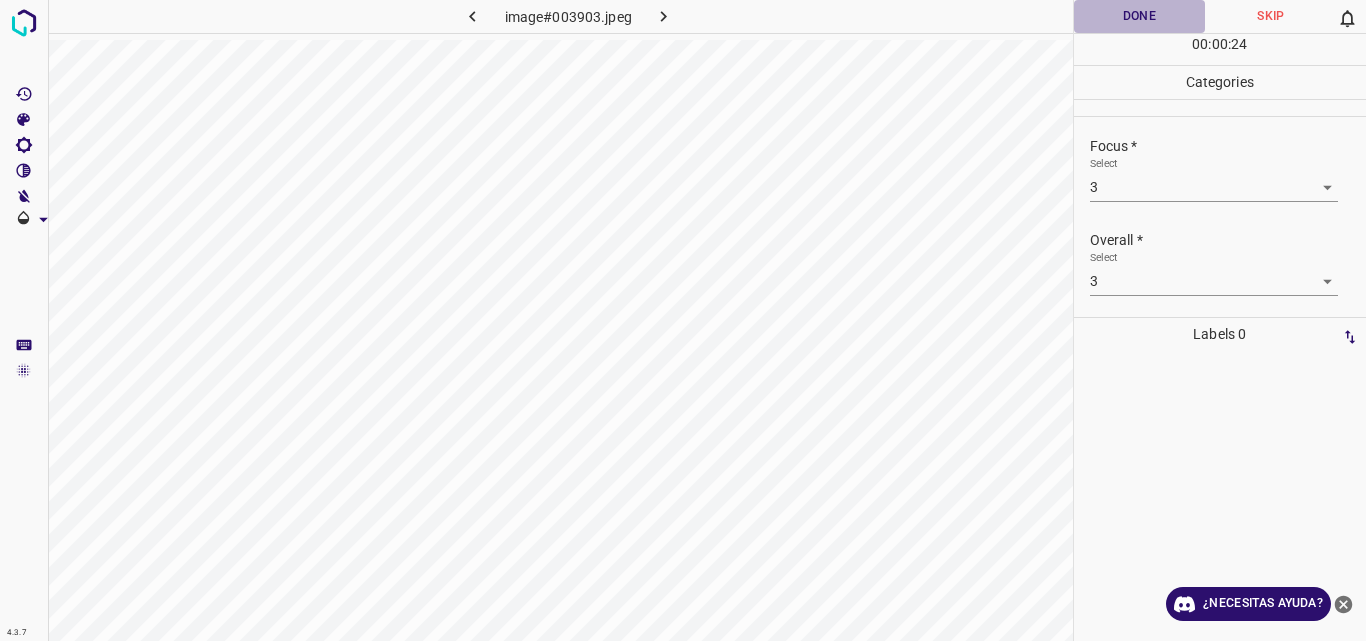 click on "Done" at bounding box center [1140, 16] 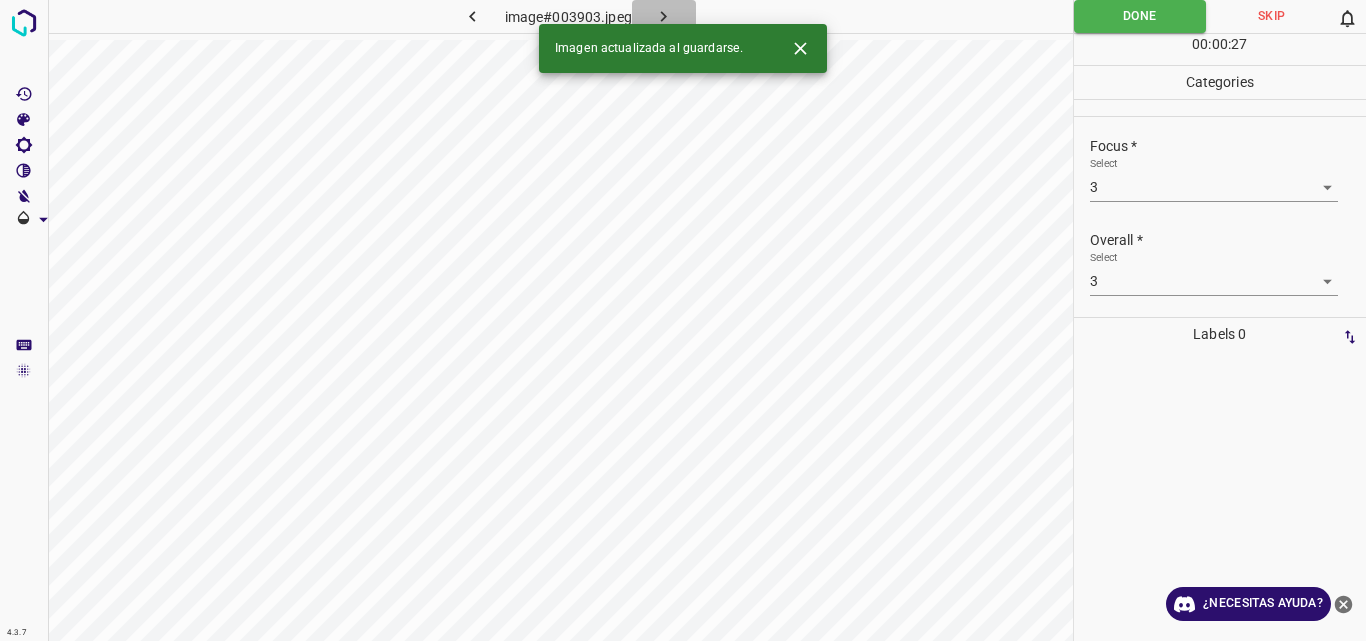 click 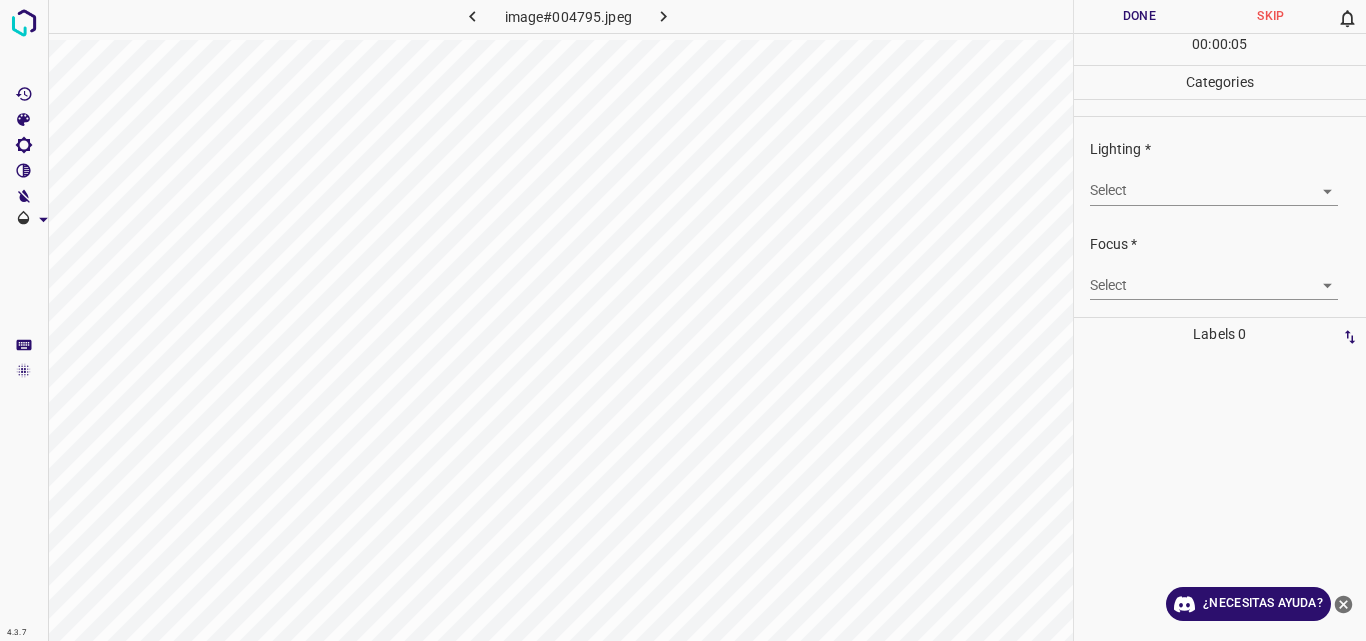click on "4.3.7 image#004795.jpeg Done Skip 0 00   : 00   : 05   Categories Lighting *  Select ​ Focus *  Select ​ Overall *  Select ​ Labels   0 Categories 1 Lighting 2 Focus 3 Overall Tools Space Change between modes (Draw & Edit) I Auto labeling R Restore zoom M Zoom in N Zoom out Delete Delete selecte label Filters Z Restore filters X Saturation filter C Brightness filter V Contrast filter B Gray scale filter General O Download ¿Necesitas ayuda? Original text Rate this translation Your feedback will be used to help improve Google Translate - Texto - Esconder - Borrar" at bounding box center (683, 320) 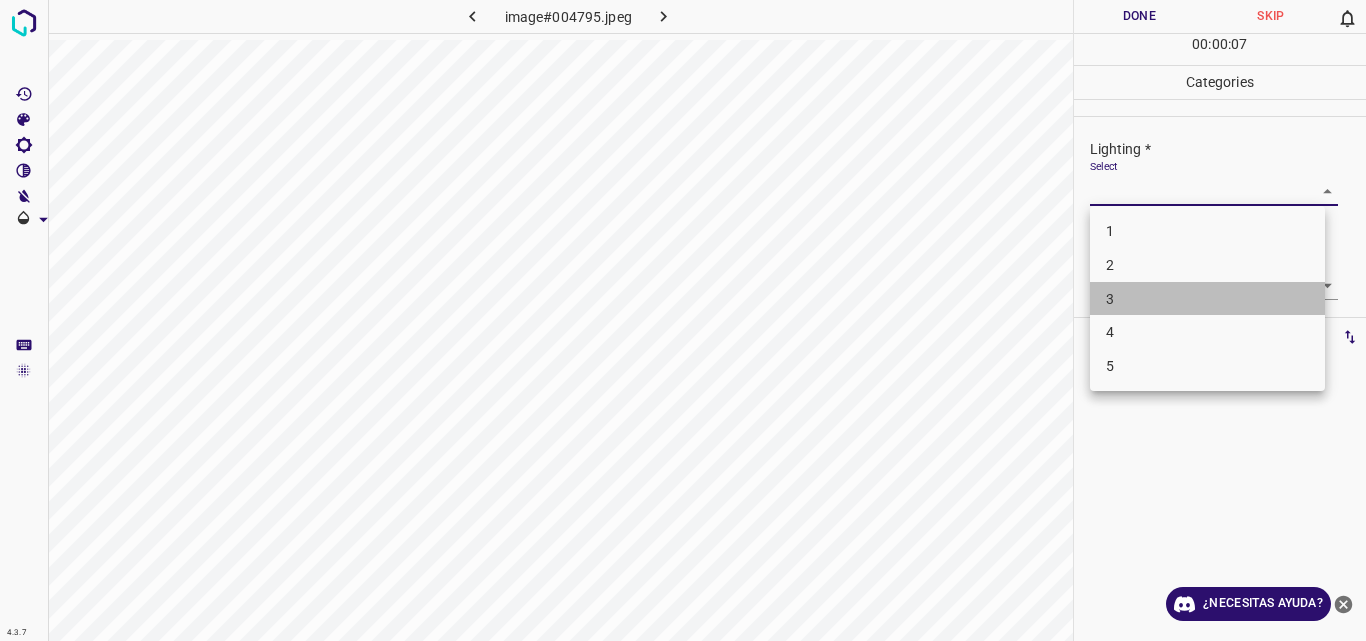 click on "3" at bounding box center (1207, 299) 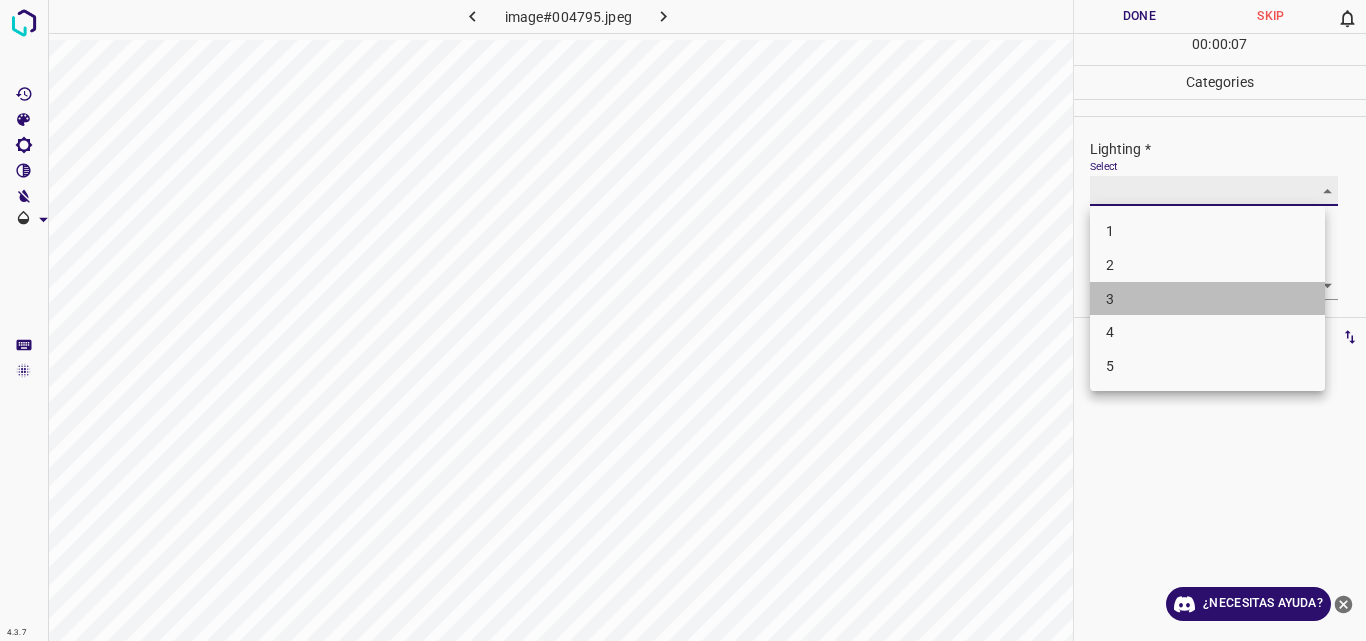 type on "3" 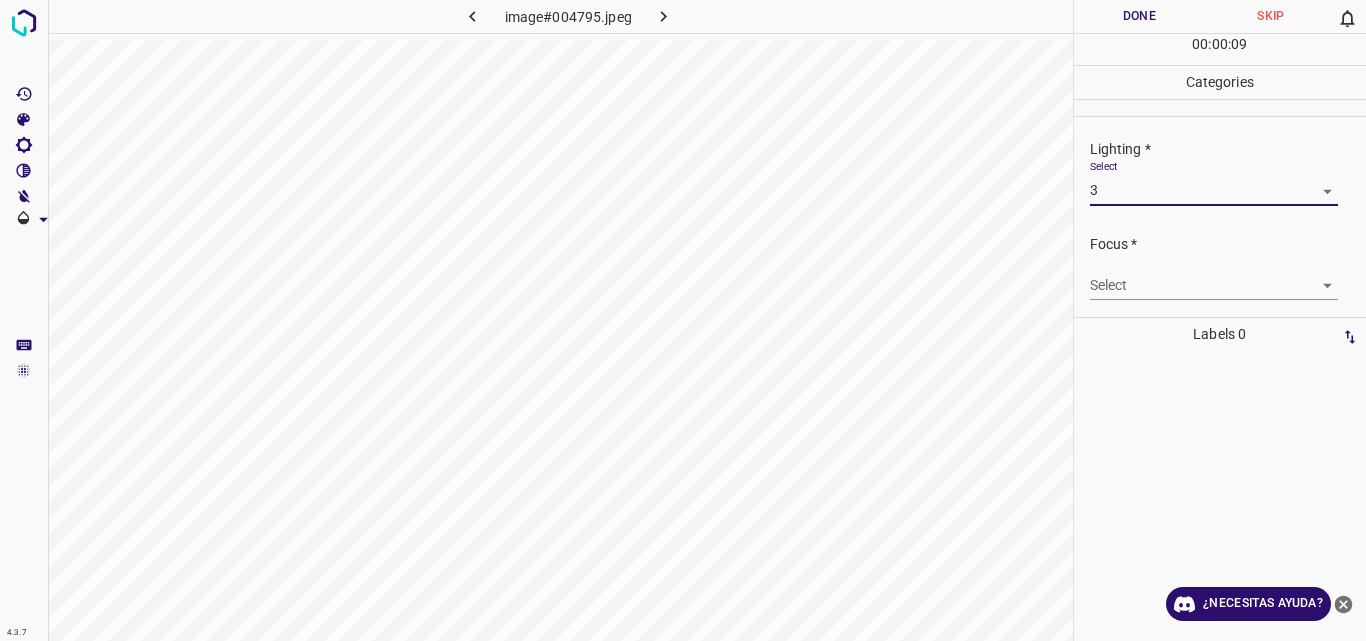 click on "4.3.7 image#004795.jpeg Done Skip 0 00   : 00   : 09   Categories Lighting *  Select 3 3 Focus *  Select ​ Overall *  Select ​ Labels   0 Categories 1 Lighting 2 Focus 3 Overall Tools Space Change between modes (Draw & Edit) I Auto labeling R Restore zoom M Zoom in N Zoom out Delete Delete selecte label Filters Z Restore filters X Saturation filter C Brightness filter V Contrast filter B Gray scale filter General O Download ¿Necesitas ayuda? Original text Rate this translation Your feedback will be used to help improve Google Translate - Texto - Esconder - Borrar" at bounding box center (683, 320) 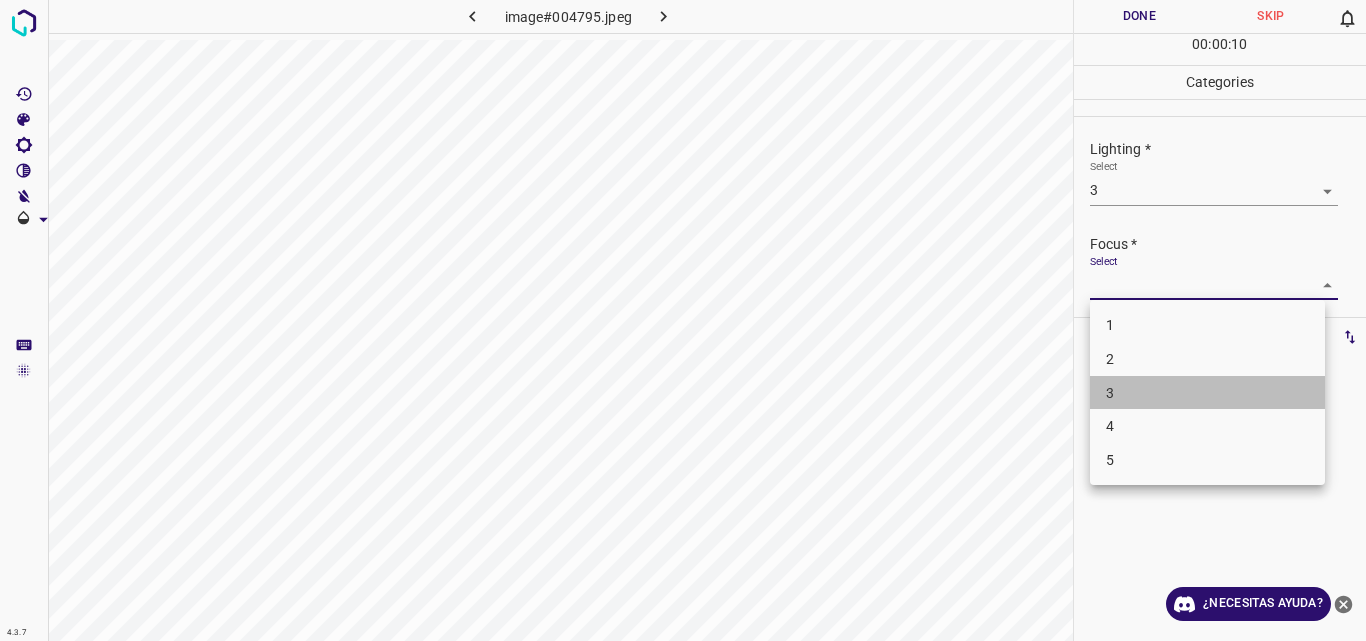 click on "3" at bounding box center [1207, 393] 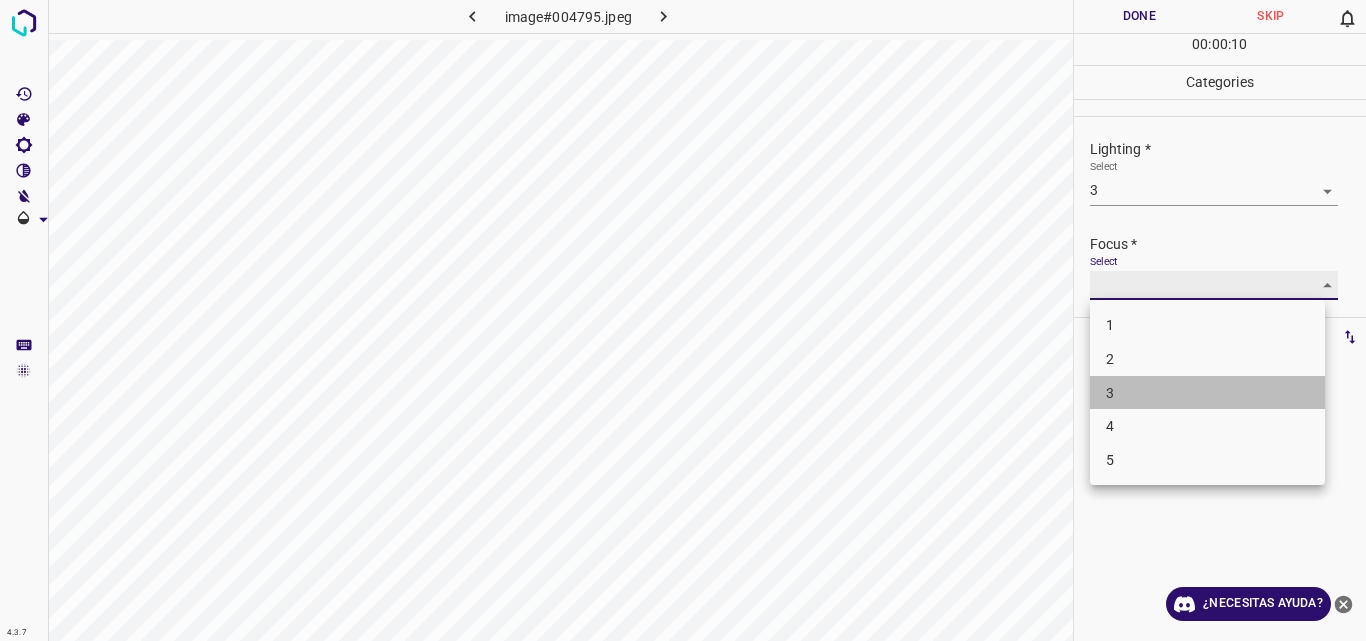 type on "3" 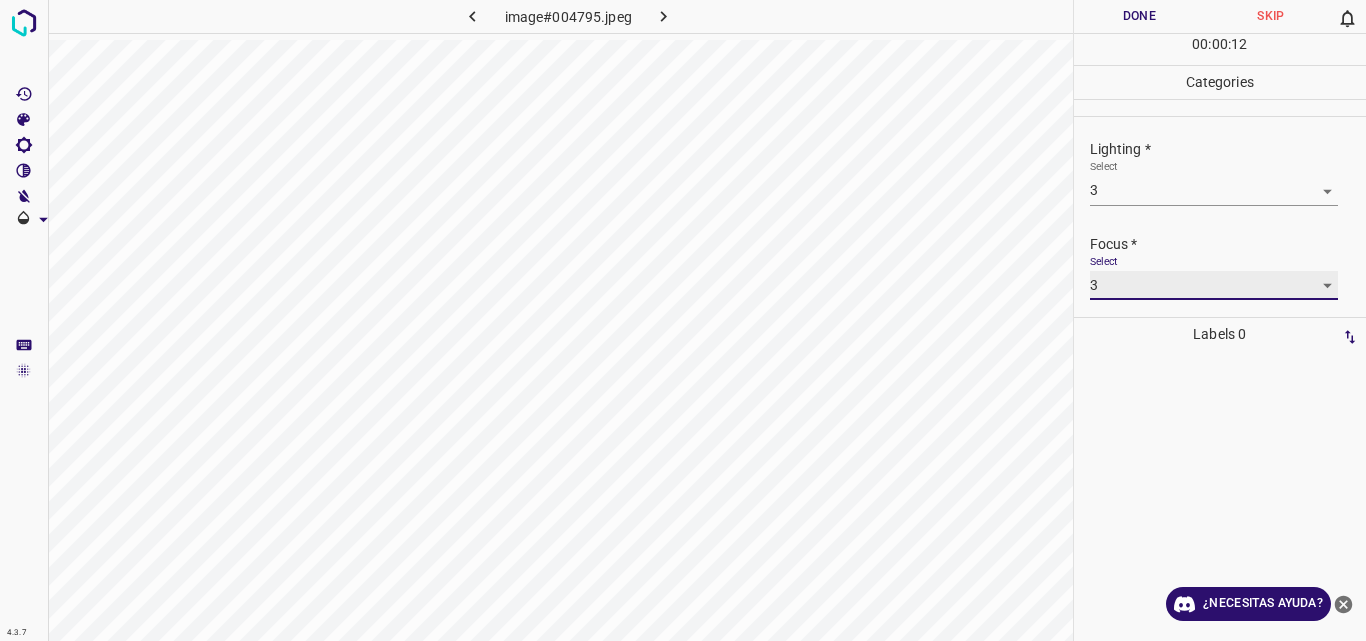 scroll, scrollTop: 98, scrollLeft: 0, axis: vertical 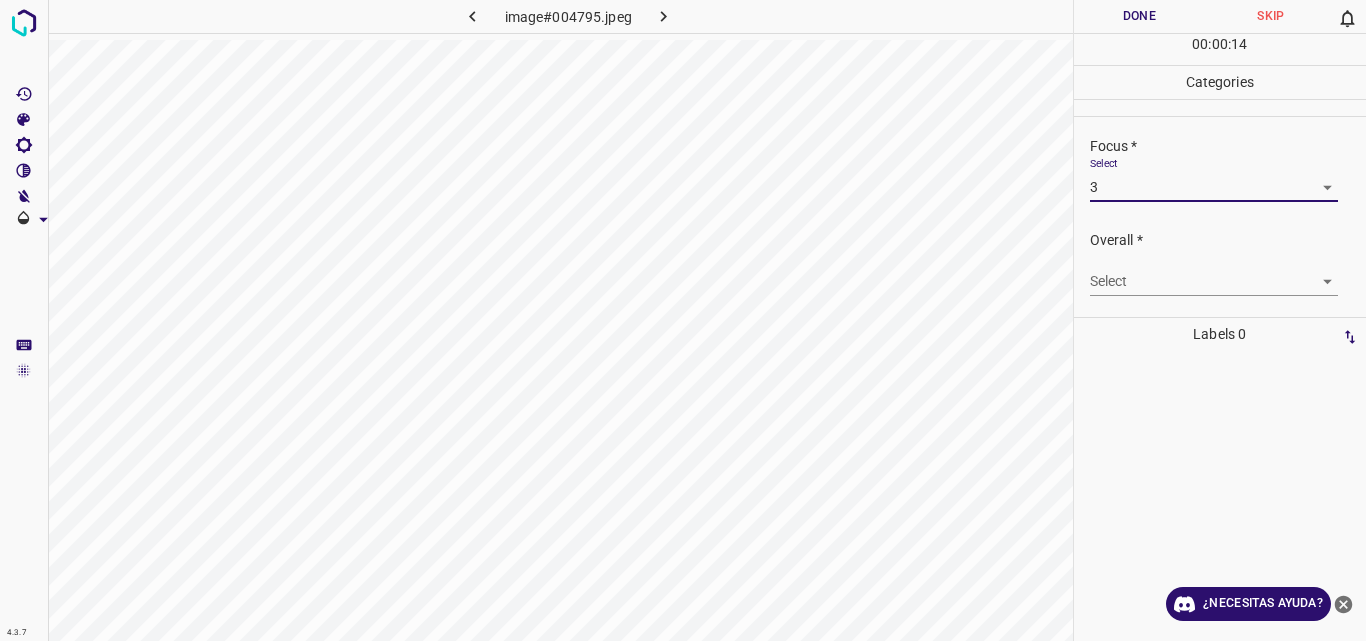 click on "4.3.7 image#004795.jpeg Done Skip 0 00   : 00   : 14   Categories Lighting *  Select 3 3 Focus *  Select 3 3 Overall *  Select ​ Labels   0 Categories 1 Lighting 2 Focus 3 Overall Tools Space Change between modes (Draw & Edit) I Auto labeling R Restore zoom M Zoom in N Zoom out Delete Delete selecte label Filters Z Restore filters X Saturation filter C Brightness filter V Contrast filter B Gray scale filter General O Download ¿Necesitas ayuda? Original text Rate this translation Your feedback will be used to help improve Google Translate - Texto - Esconder - Borrar" at bounding box center [683, 320] 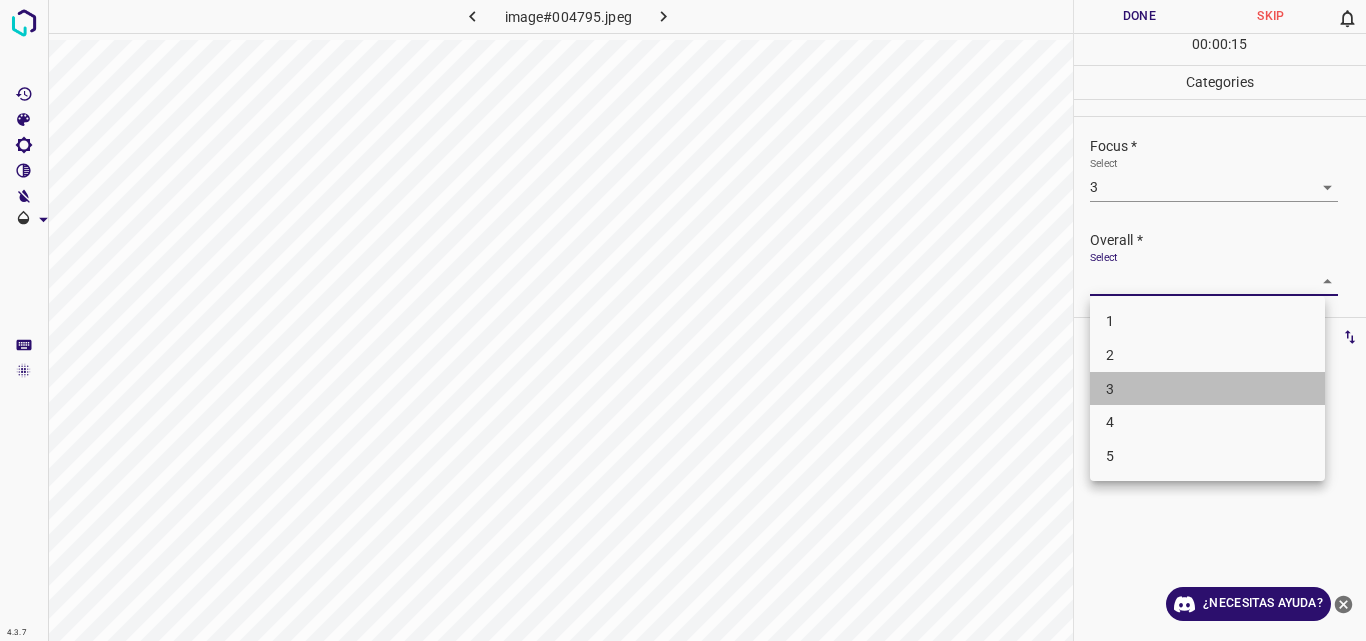 click on "3" at bounding box center (1207, 389) 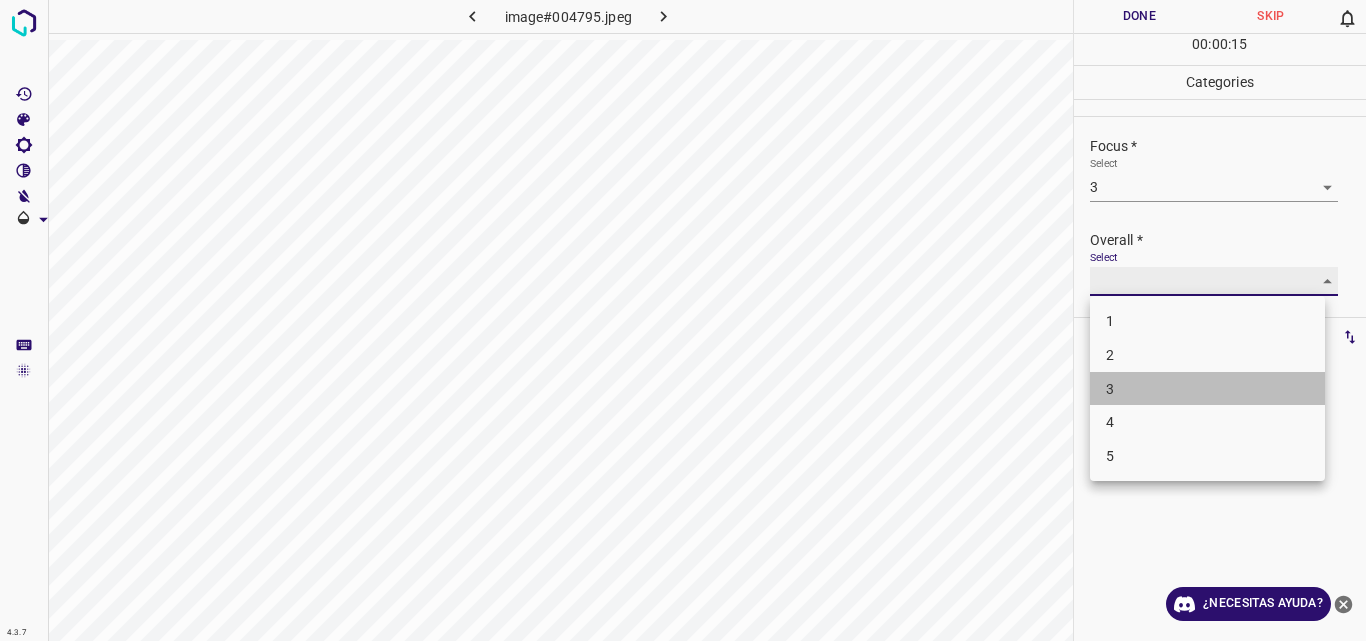 type on "3" 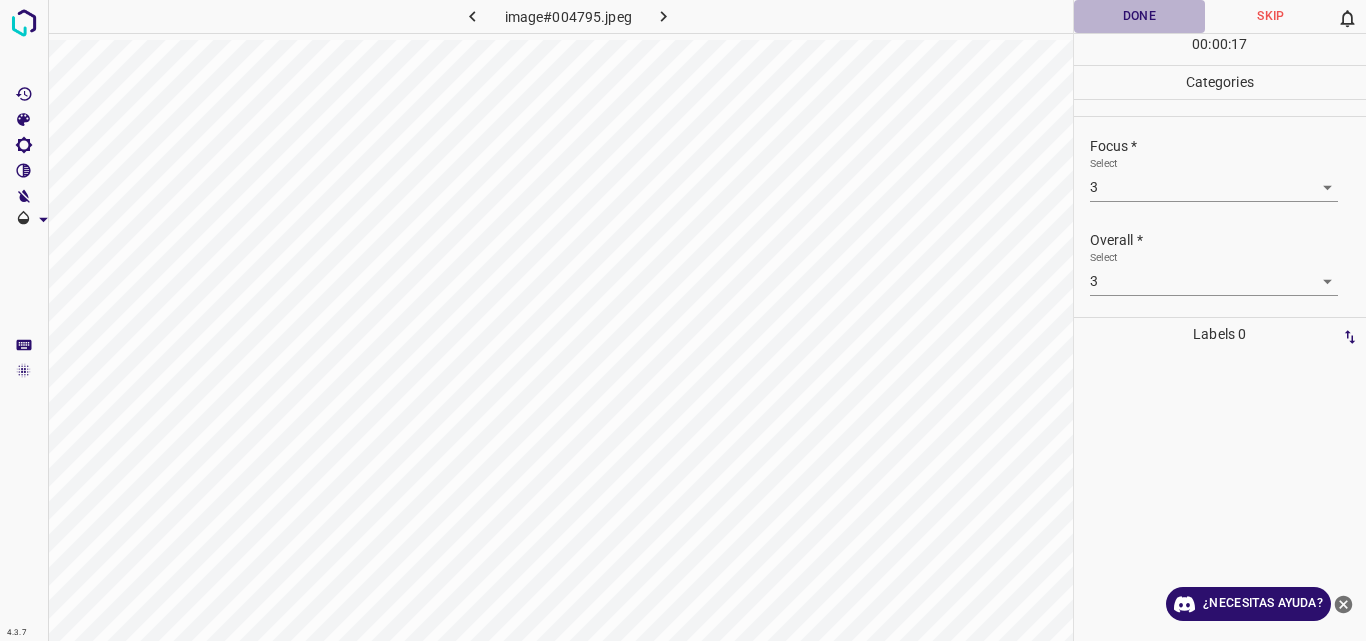 click on "Done" at bounding box center [1140, 16] 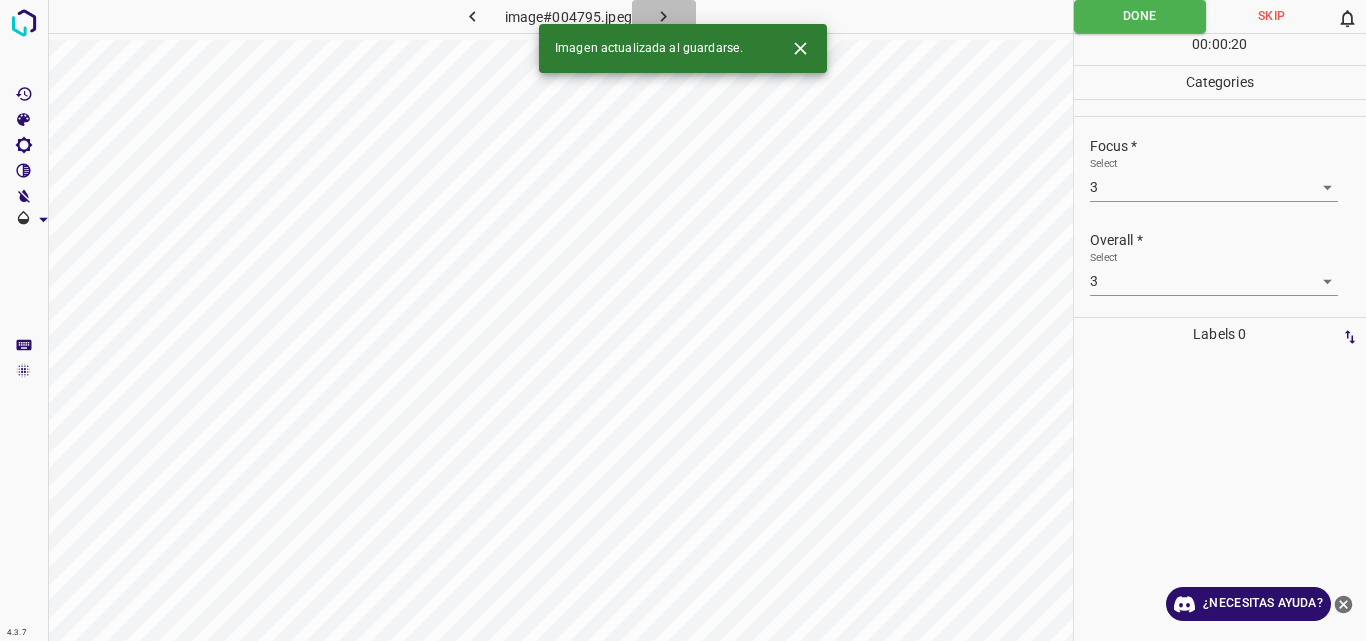 click 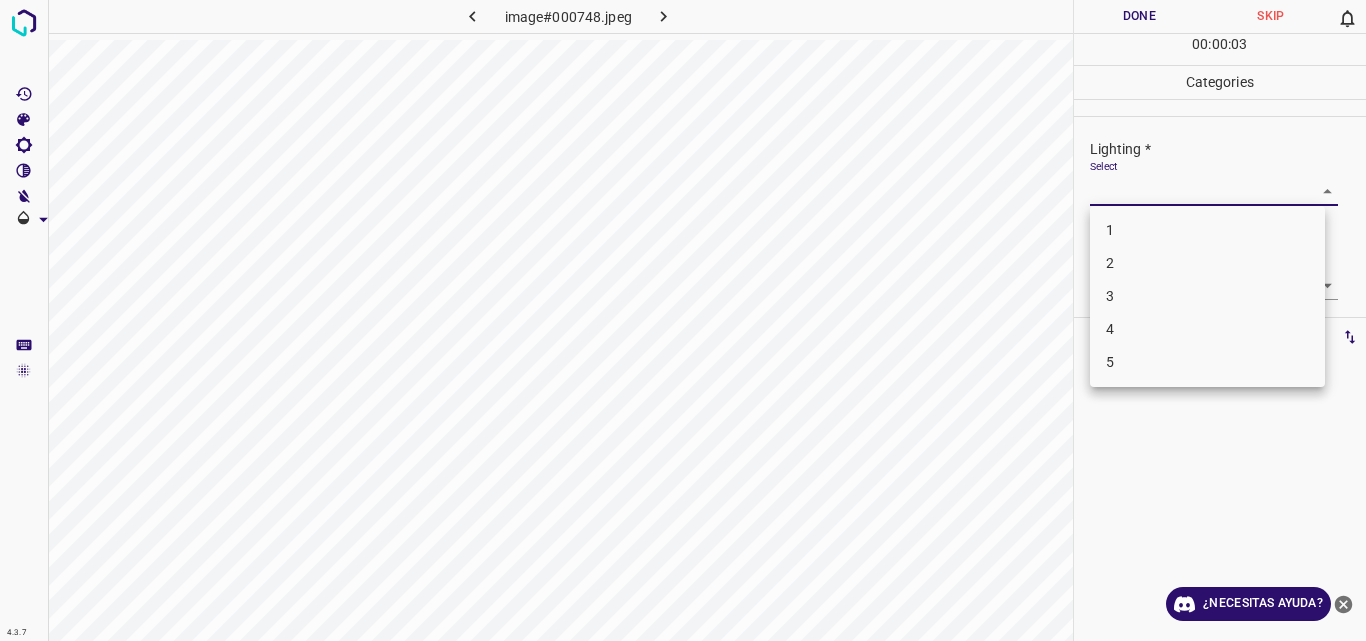 click on "4.3.7 image#000748.jpeg Done Skip 0 00   : 00   : 03   Categories Lighting *  Select ​ Focus *  Select ​ Overall *  Select ​ Labels   0 Categories 1 Lighting 2 Focus 3 Overall Tools Space Change between modes (Draw & Edit) I Auto labeling R Restore zoom M Zoom in N Zoom out Delete Delete selecte label Filters Z Restore filters X Saturation filter C Brightness filter V Contrast filter B Gray scale filter General O Download ¿Necesitas ayuda? Original text Rate this translation Your feedback will be used to help improve Google Translate - Texto - Esconder - Borrar 1 2 3 4 5" at bounding box center (683, 320) 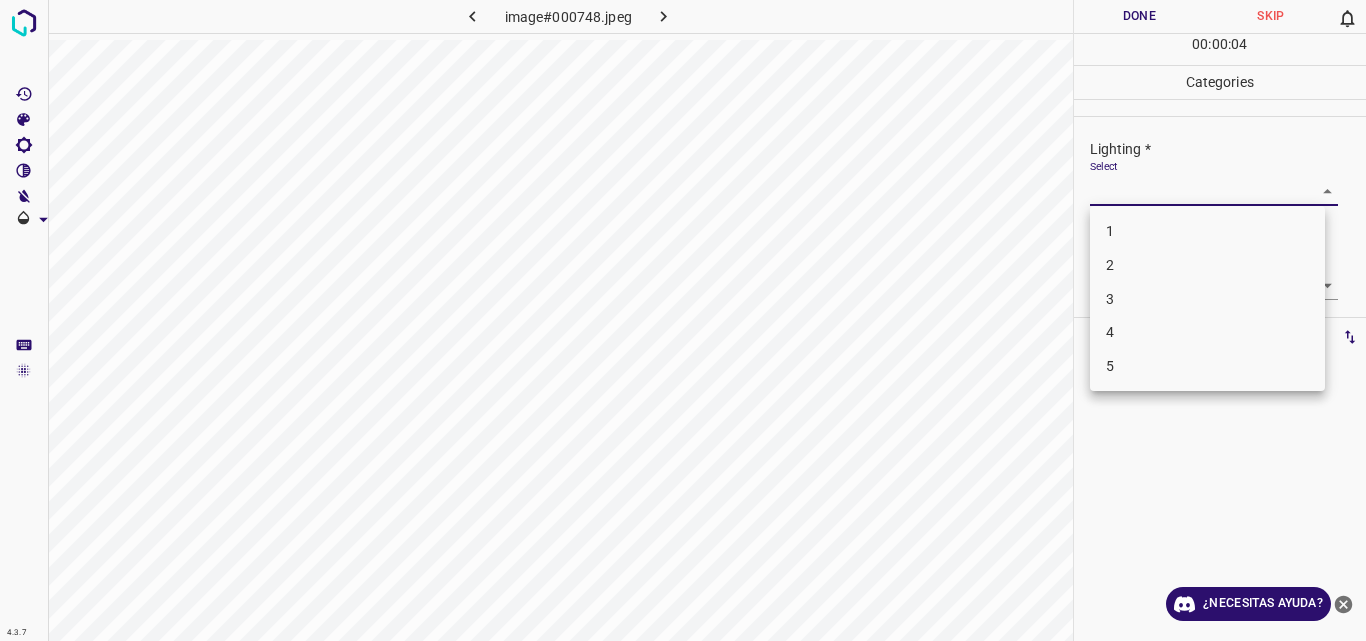 click on "2" at bounding box center [1207, 265] 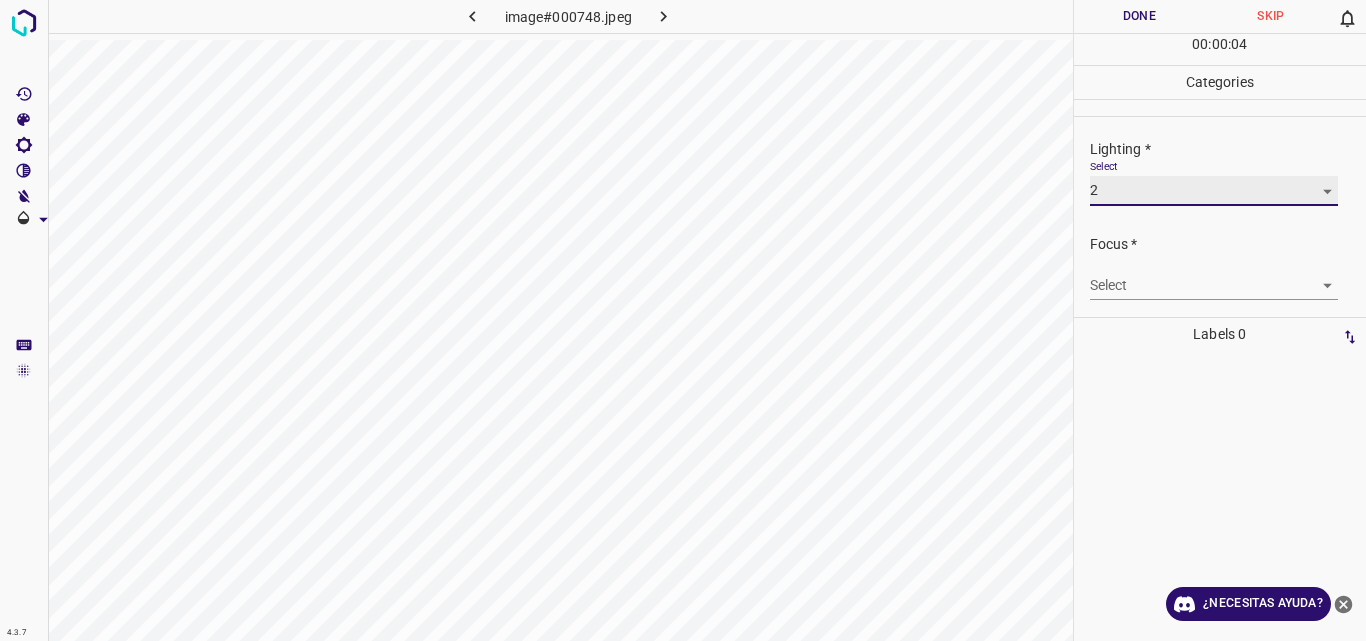 type on "2" 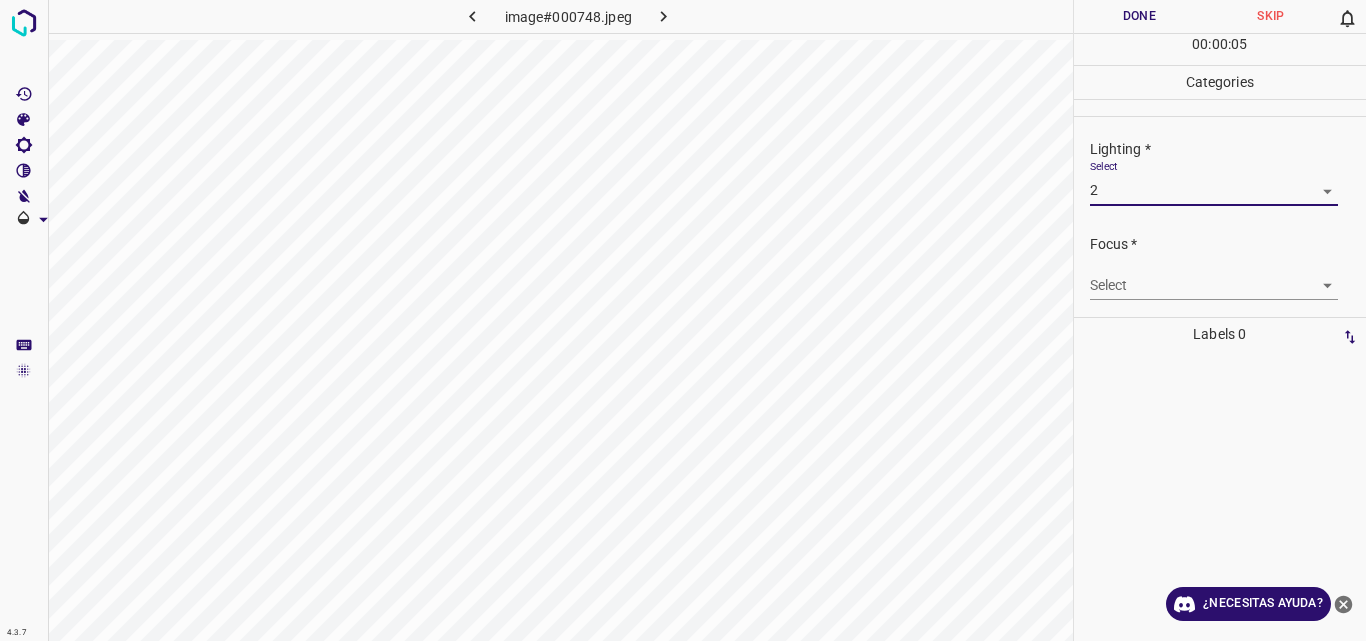 click on "4.3.7 image#000748.jpeg Done Skip 0 00   : 00   : 05   Categories Lighting *  Select 2 2 Focus *  Select ​ Overall *  Select ​ Labels   0 Categories 1 Lighting 2 Focus 3 Overall Tools Space Change between modes (Draw & Edit) I Auto labeling R Restore zoom M Zoom in N Zoom out Delete Delete selecte label Filters Z Restore filters X Saturation filter C Brightness filter V Contrast filter B Gray scale filter General O Download ¿Necesitas ayuda? Original text Rate this translation Your feedback will be used to help improve Google Translate - Texto - Esconder - Borrar" at bounding box center (683, 320) 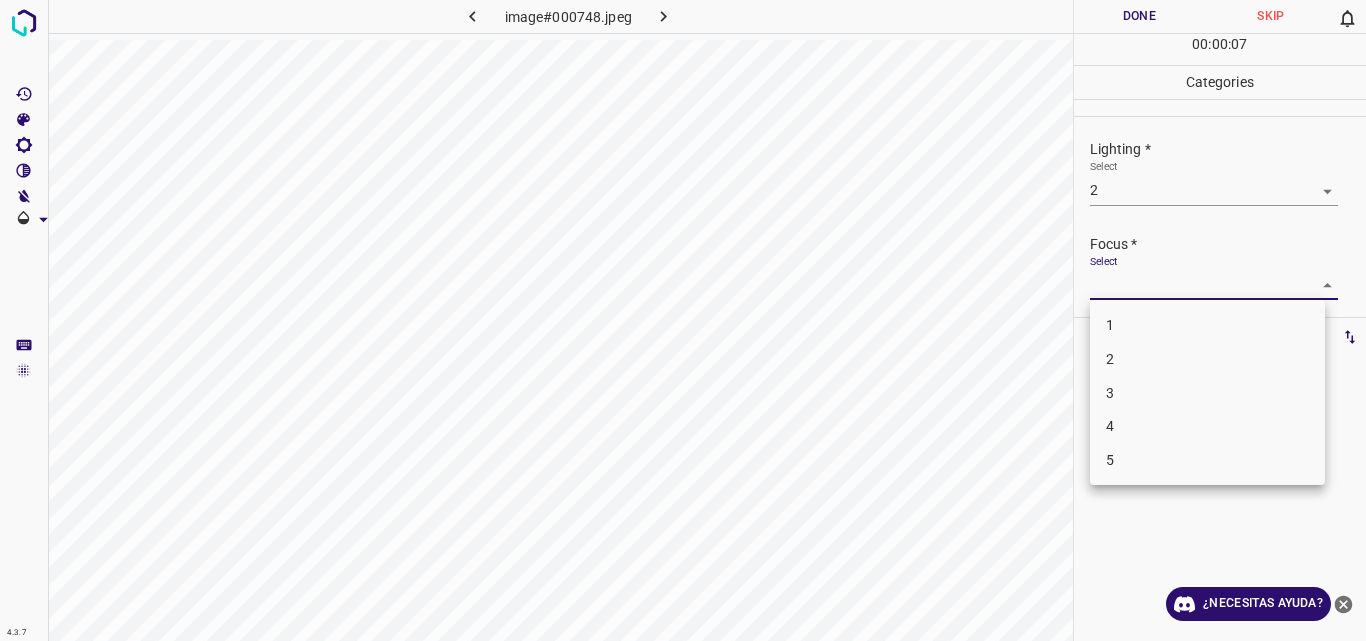 click on "2" at bounding box center (1207, 359) 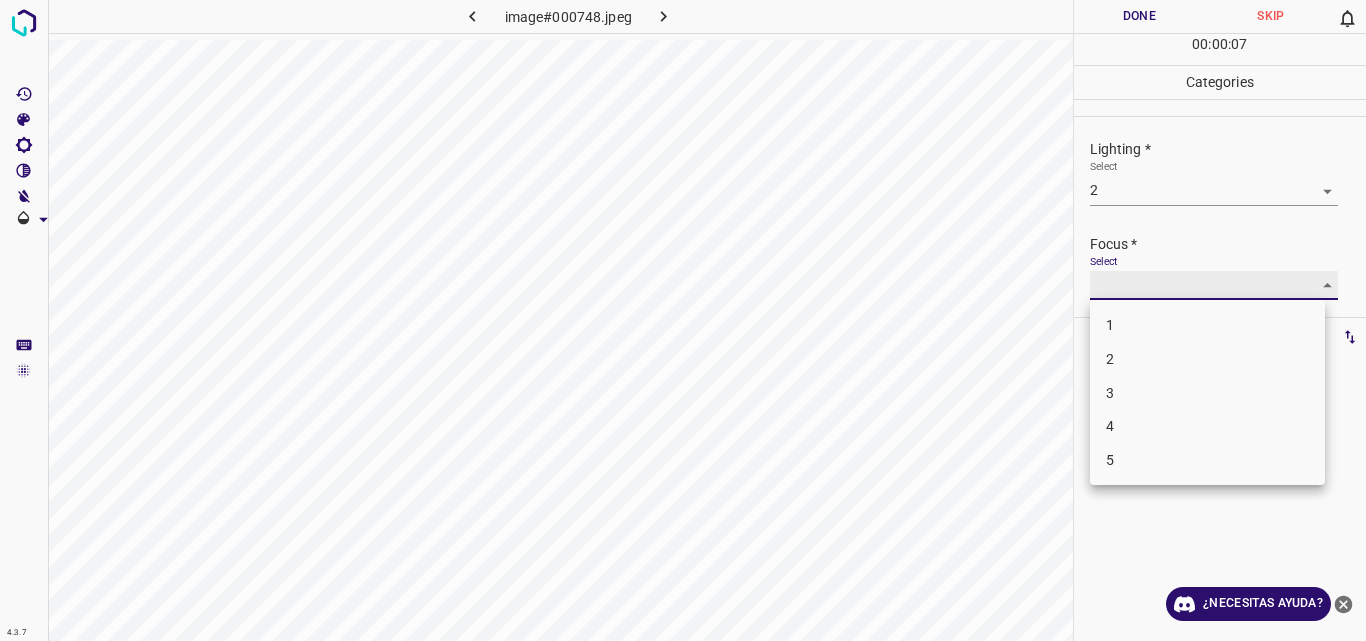 type on "2" 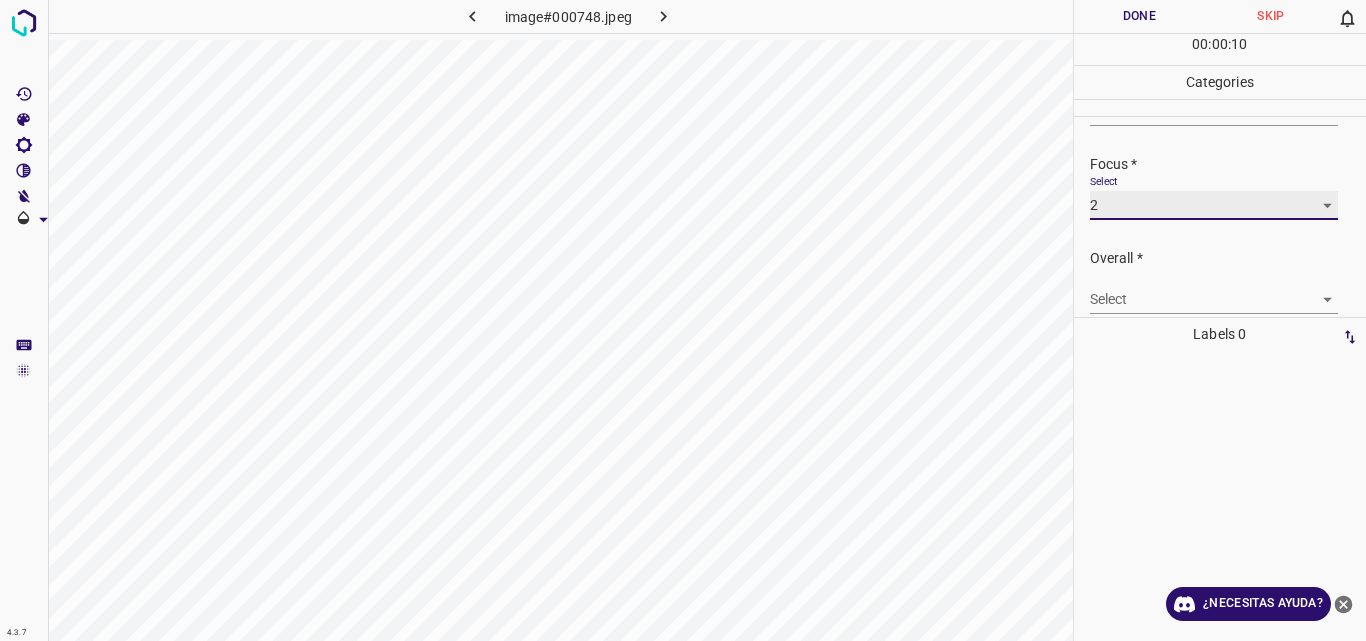 scroll, scrollTop: 98, scrollLeft: 0, axis: vertical 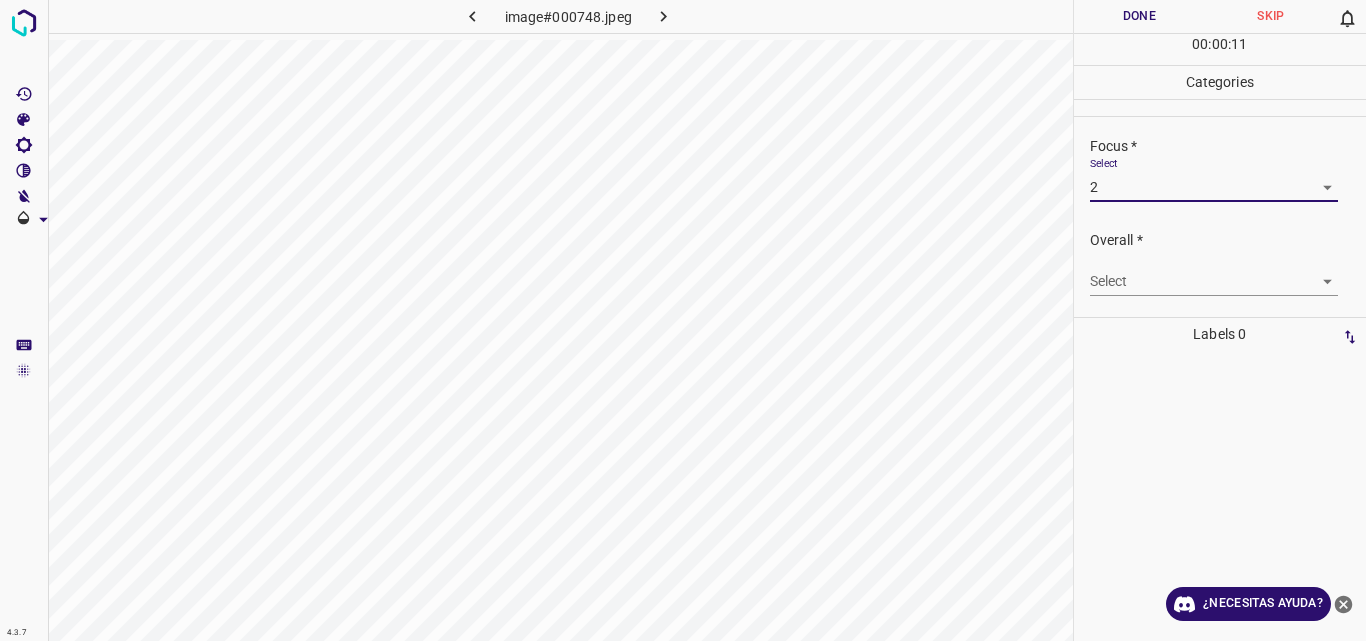 click on "4.3.7 image#000748.jpeg Done Skip 0 00   : 00   : 11   Categories Lighting *  Select 2 2 Focus *  Select 2 2 Overall *  Select ​ Labels   0 Categories 1 Lighting 2 Focus 3 Overall Tools Space Change between modes (Draw & Edit) I Auto labeling R Restore zoom M Zoom in N Zoom out Delete Delete selecte label Filters Z Restore filters X Saturation filter C Brightness filter V Contrast filter B Gray scale filter General O Download ¿Necesitas ayuda? Original text Rate this translation Your feedback will be used to help improve Google Translate - Texto - Esconder - Borrar" at bounding box center [683, 320] 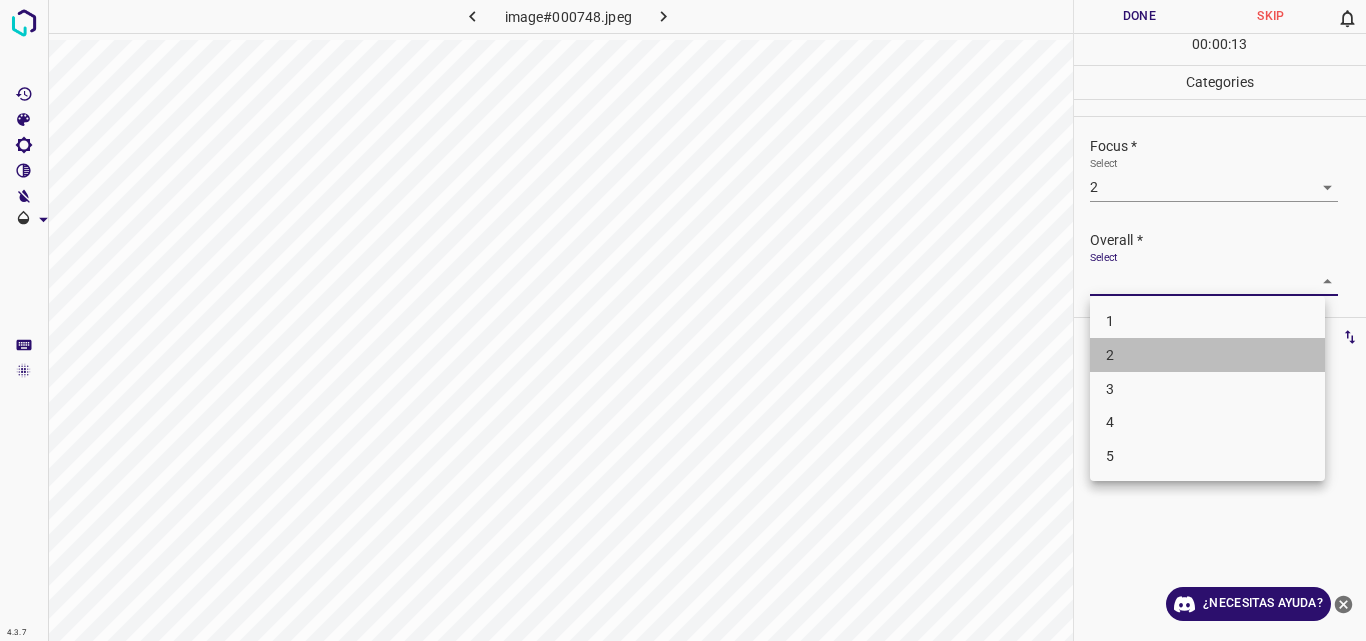 click on "2" at bounding box center [1207, 355] 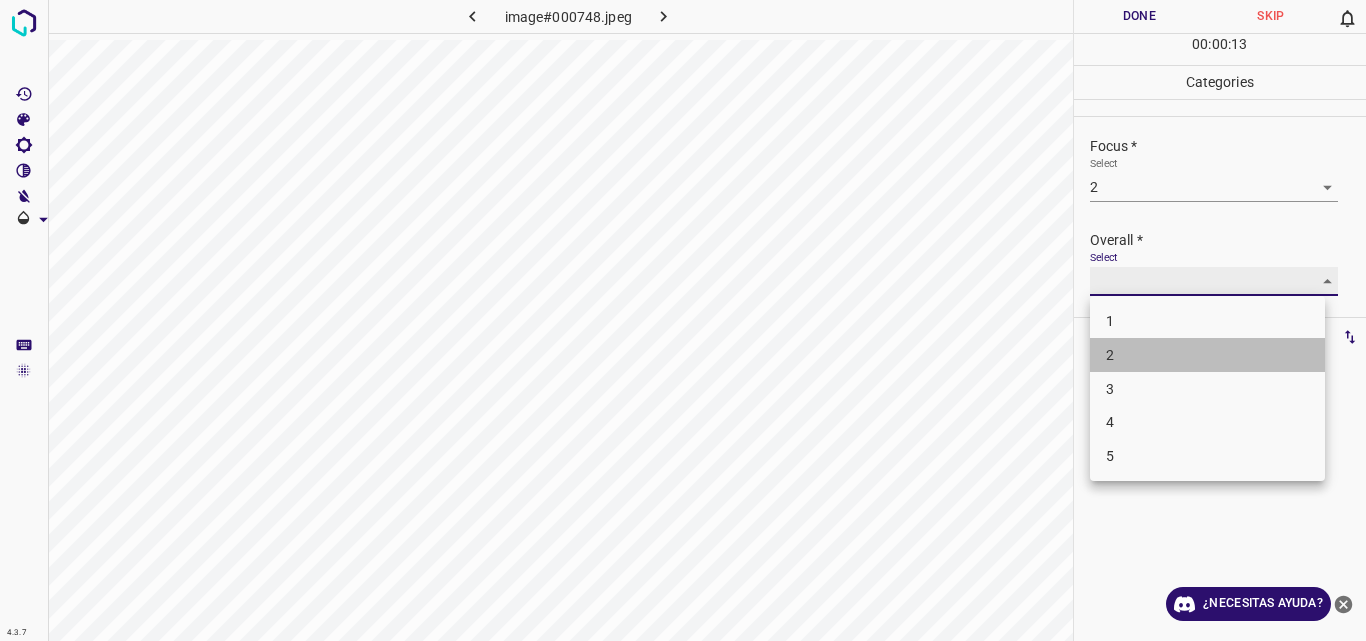 type on "2" 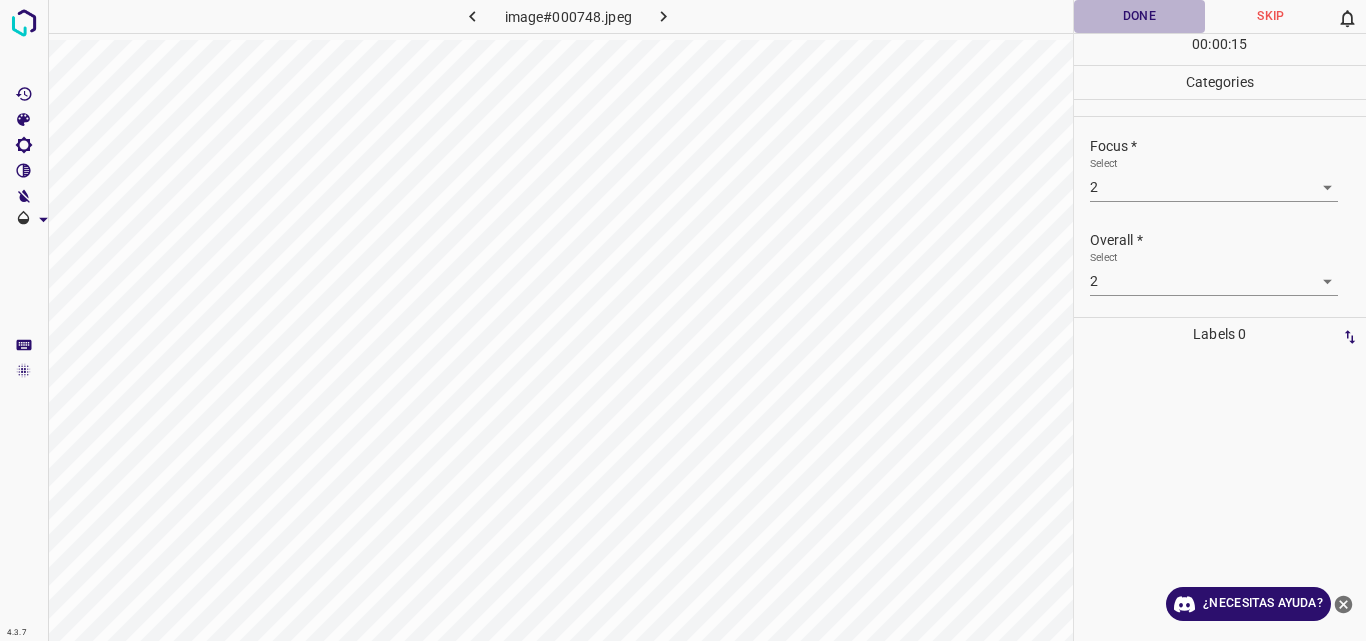 click on "Done" at bounding box center (1140, 16) 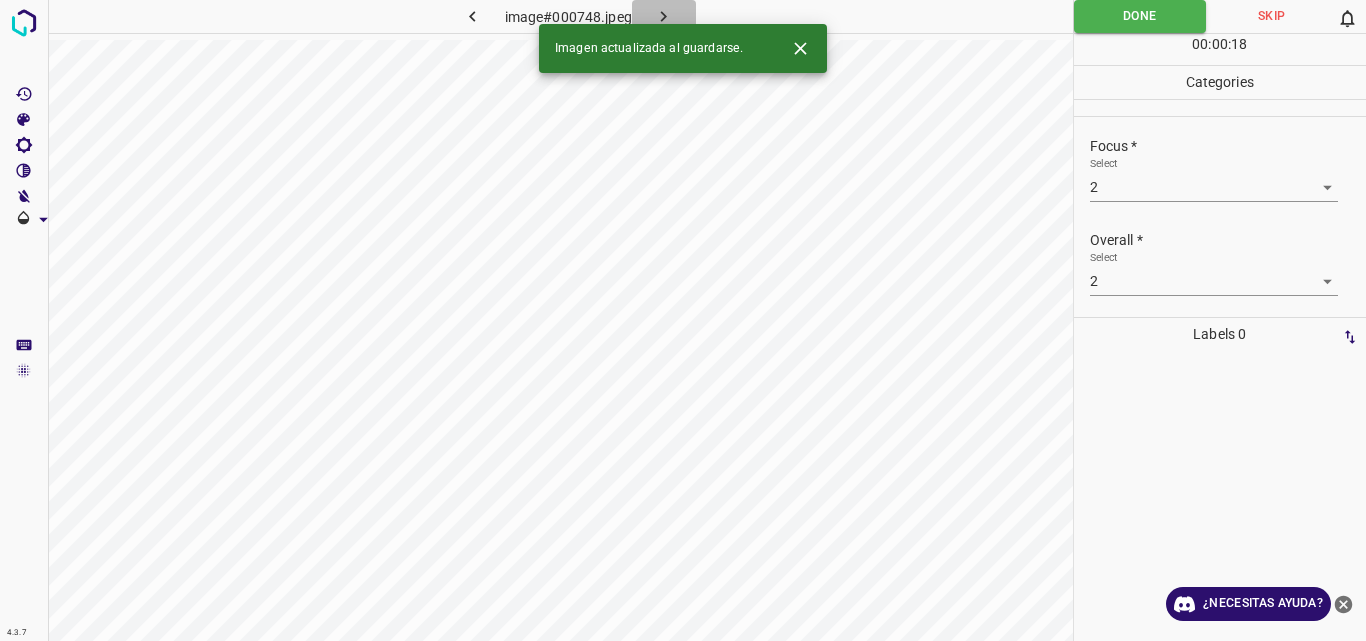 click 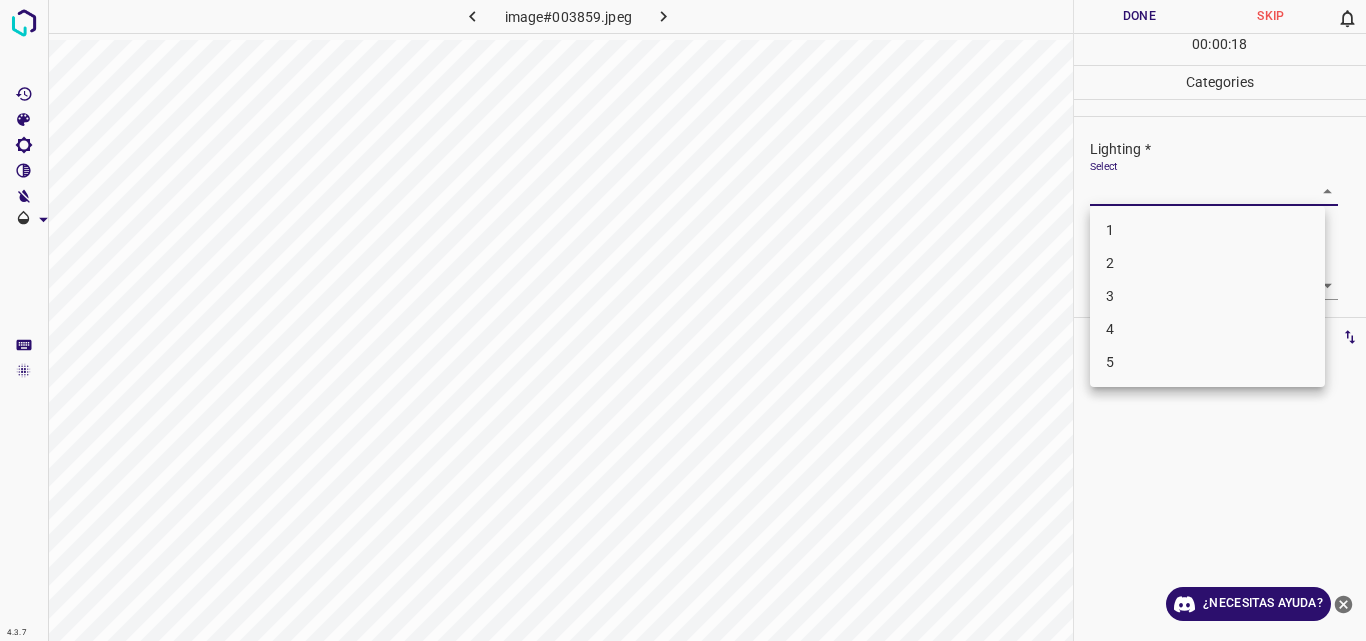click on "4.3.7 image#003859.jpeg Done Skip 0 00   : 00   : 18   Categories Lighting *  Select ​ Focus *  Select ​ Overall *  Select ​ Labels   0 Categories 1 Lighting 2 Focus 3 Overall Tools Space Change between modes (Draw & Edit) I Auto labeling R Restore zoom M Zoom in N Zoom out Delete Delete selecte label Filters Z Restore filters X Saturation filter C Brightness filter V Contrast filter B Gray scale filter General O Download ¿Necesitas ayuda? Original text Rate this translation Your feedback will be used to help improve Google Translate - Texto - Esconder - Borrar 1 2 3 4 5" at bounding box center [683, 320] 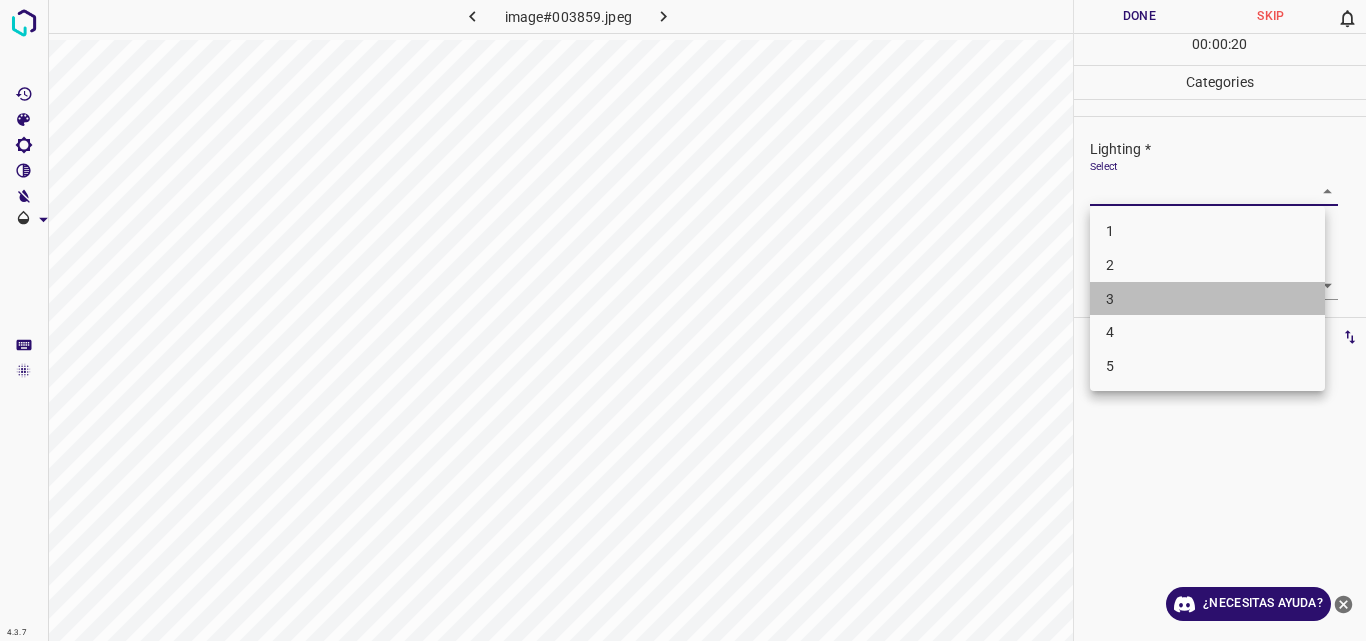 click on "3" at bounding box center [1207, 299] 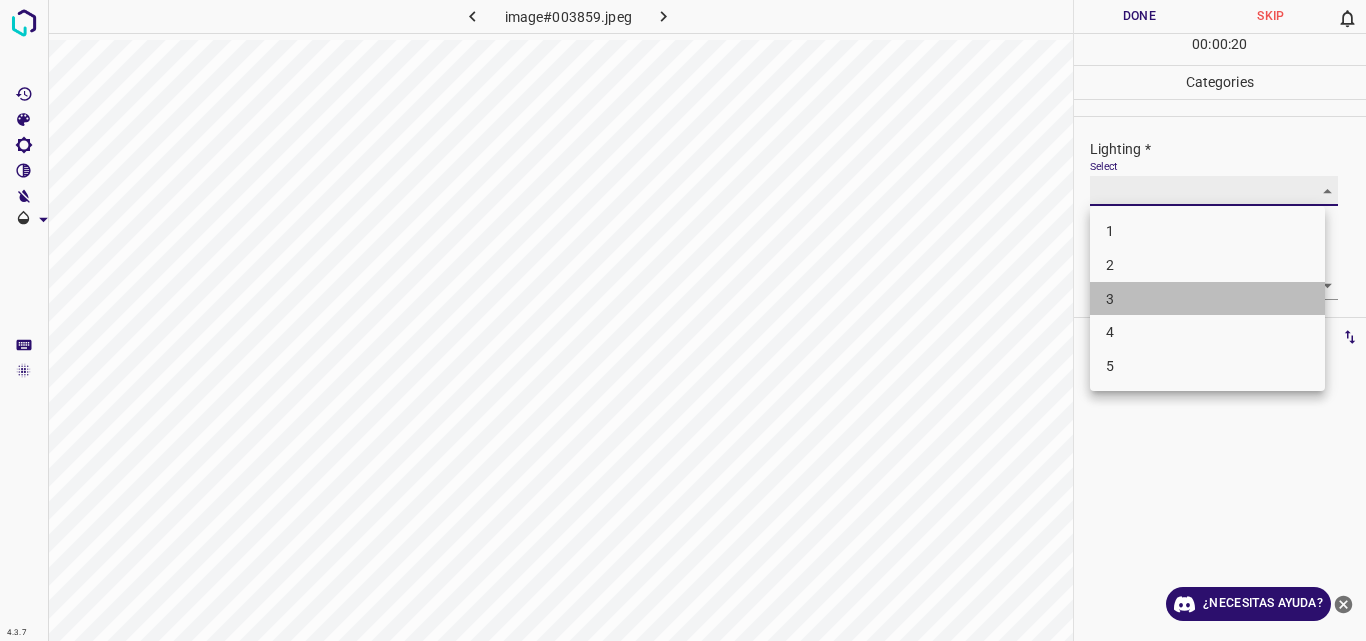 type on "3" 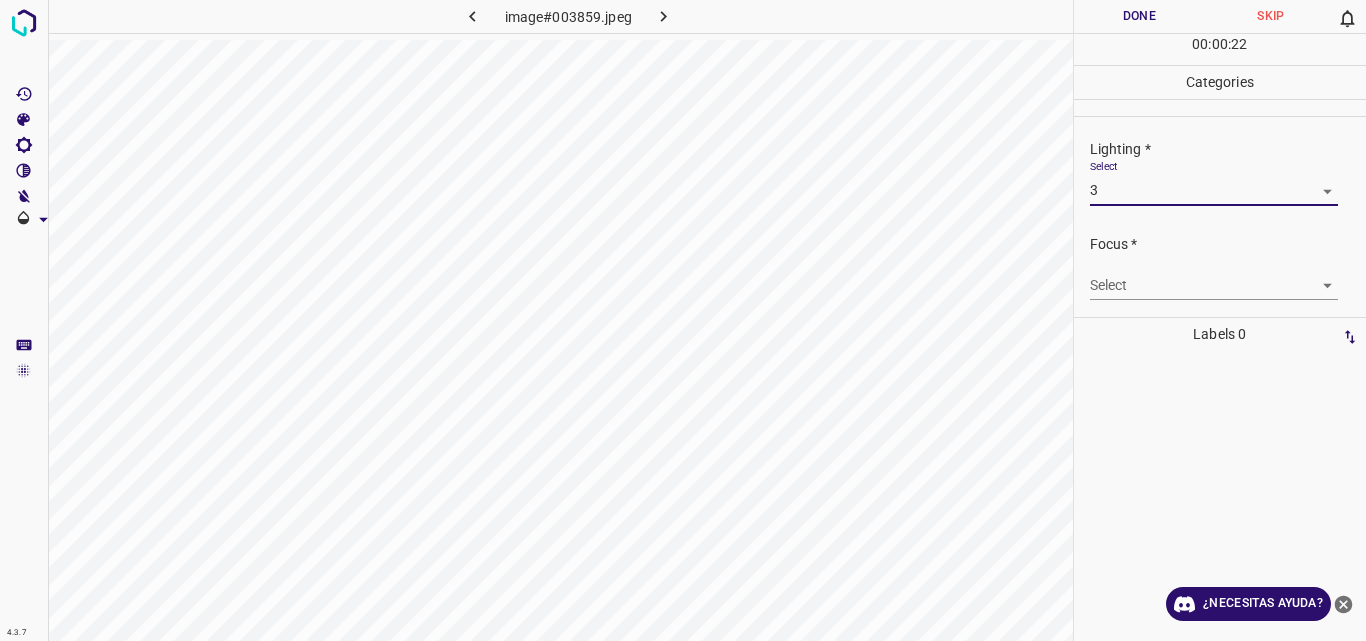 click on "4.3.7 image#003859.jpeg Done Skip 0 00   : 00   : 22   Categories Lighting *  Select 3 3 Focus *  Select ​ Overall *  Select ​ Labels   0 Categories 1 Lighting 2 Focus 3 Overall Tools Space Change between modes (Draw & Edit) I Auto labeling R Restore zoom M Zoom in N Zoom out Delete Delete selecte label Filters Z Restore filters X Saturation filter C Brightness filter V Contrast filter B Gray scale filter General O Download ¿Necesitas ayuda? Original text Rate this translation Your feedback will be used to help improve Google Translate - Texto - Esconder - Borrar" at bounding box center (683, 320) 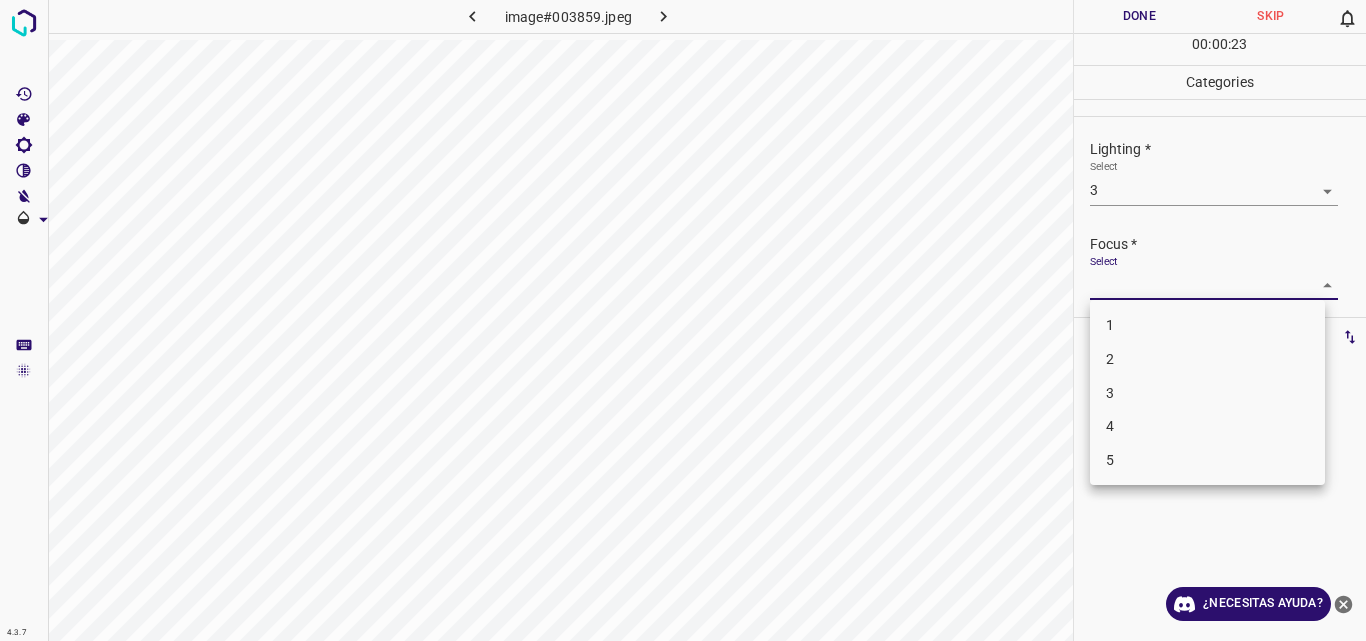 click on "3" at bounding box center [1207, 393] 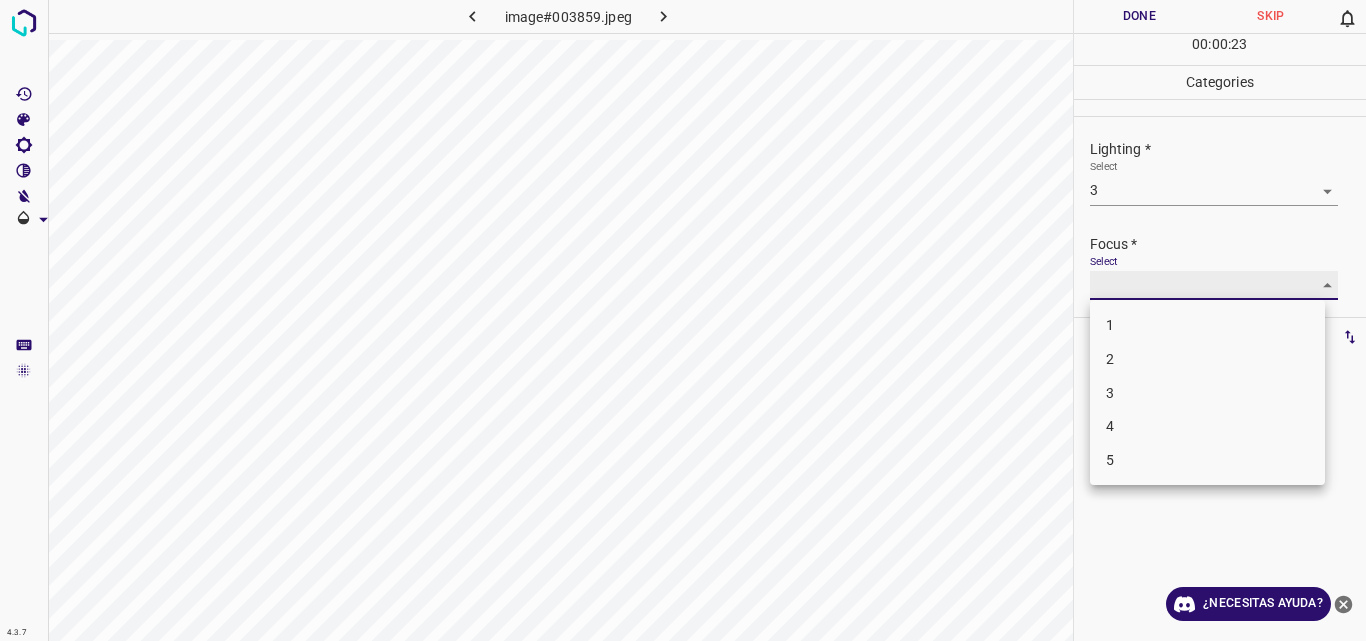 type on "3" 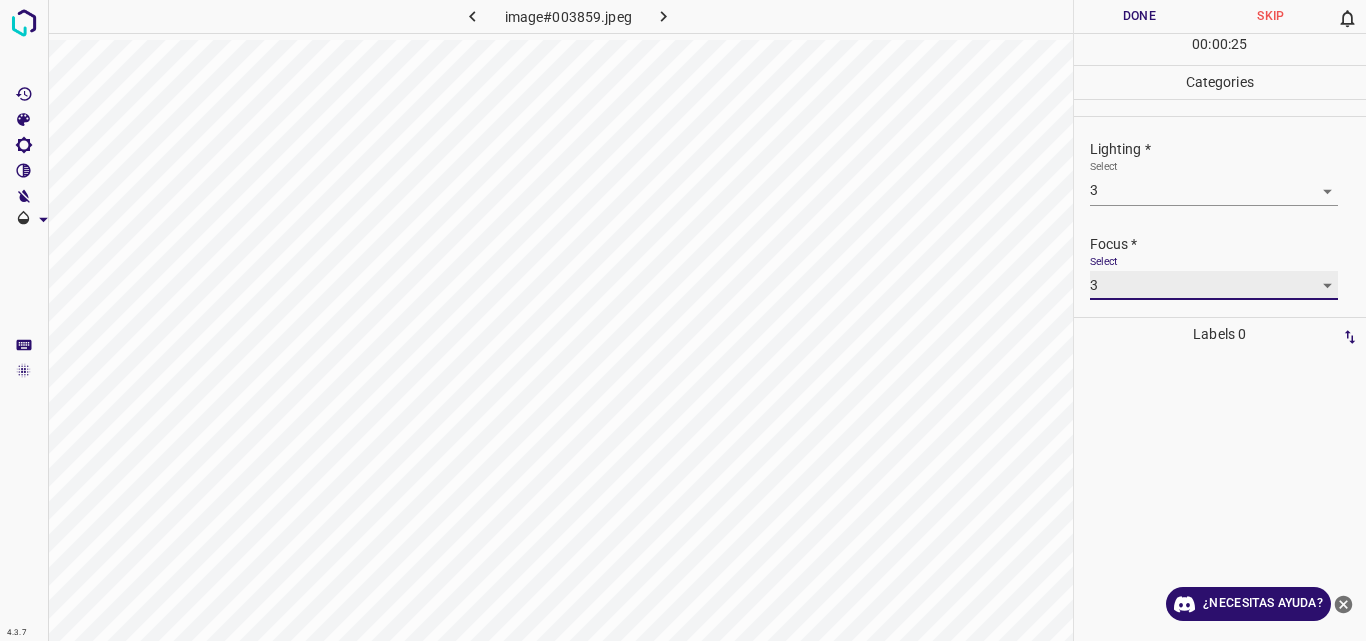 scroll, scrollTop: 98, scrollLeft: 0, axis: vertical 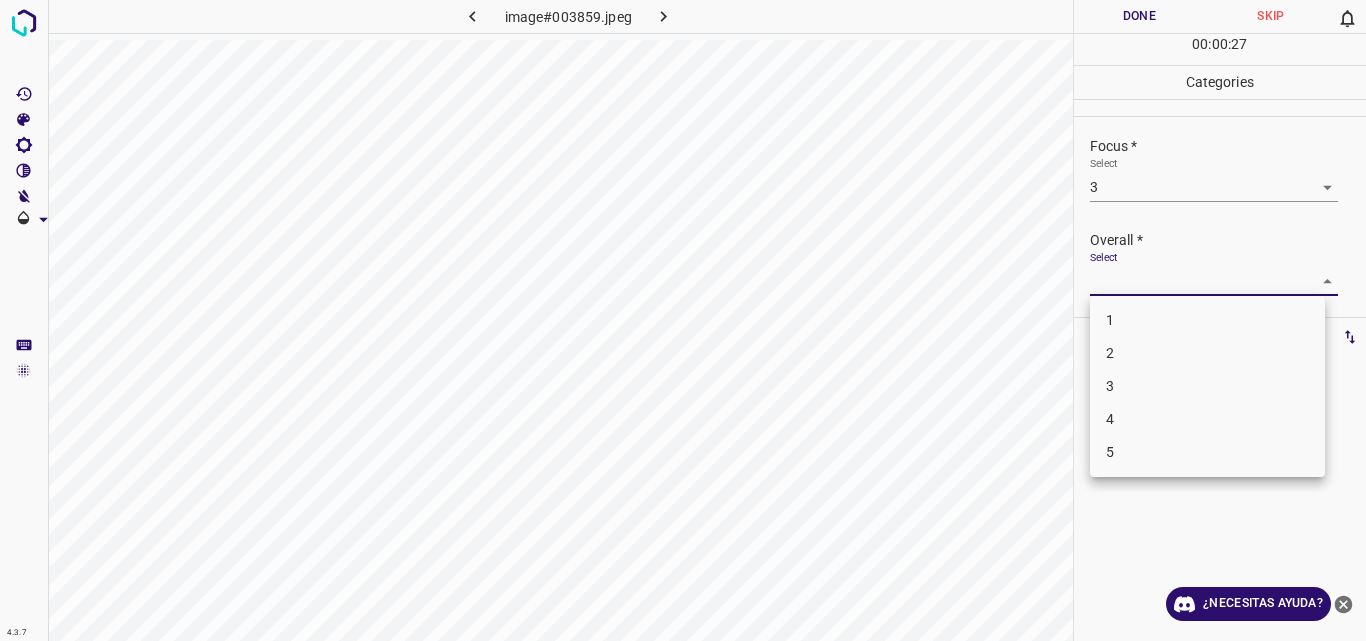 click on "4.3.7 image#003859.jpeg Done Skip 0 00   : 00   : 27   Categories Lighting *  Select 3 3 Focus *  Select 3 3 Overall *  Select ​ Labels   0 Categories 1 Lighting 2 Focus 3 Overall Tools Space Change between modes (Draw & Edit) I Auto labeling R Restore zoom M Zoom in N Zoom out Delete Delete selecte label Filters Z Restore filters X Saturation filter C Brightness filter V Contrast filter B Gray scale filter General O Download ¿Necesitas ayuda? Original text Rate this translation Your feedback will be used to help improve Google Translate - Texto - Esconder - Borrar 1 2 3 4 5" at bounding box center [683, 320] 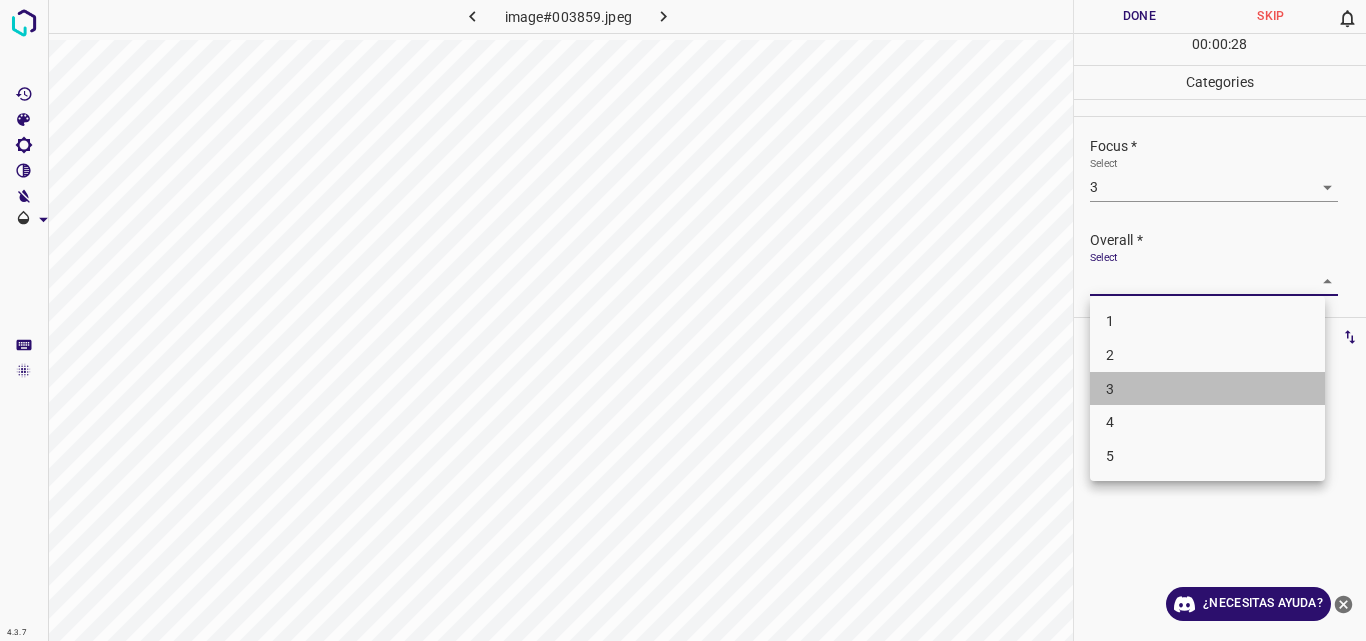 click on "3" at bounding box center (1207, 389) 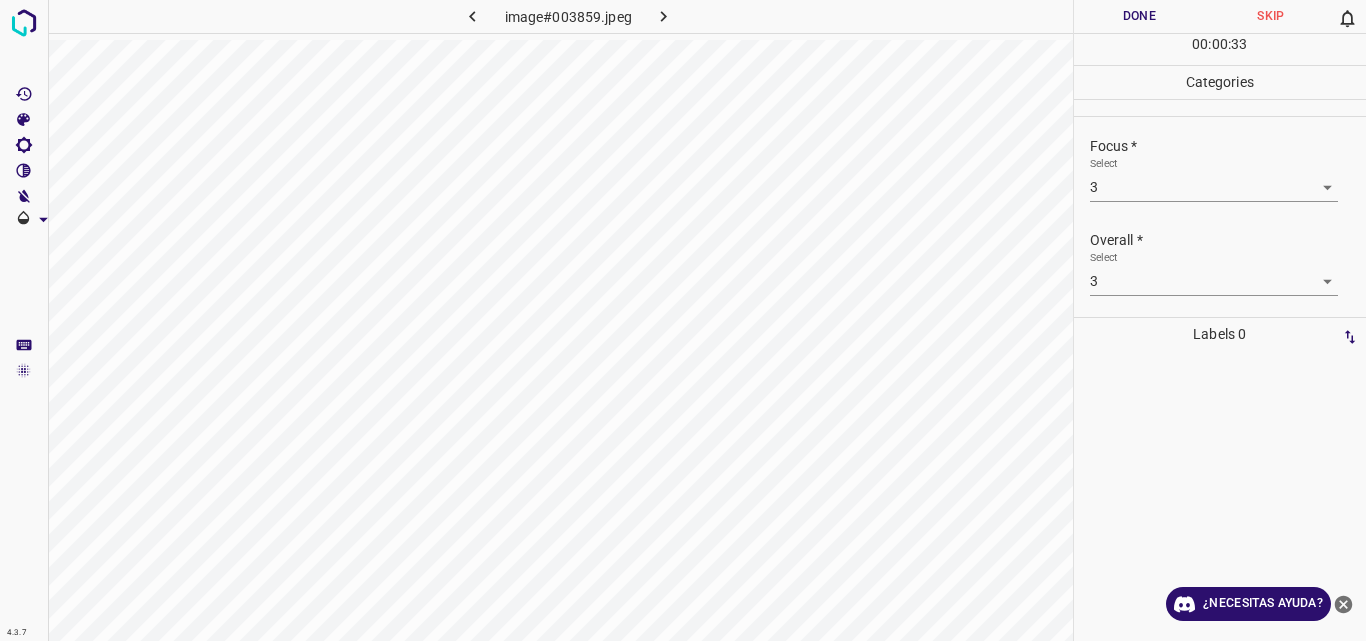 click on "Done" at bounding box center [1140, 16] 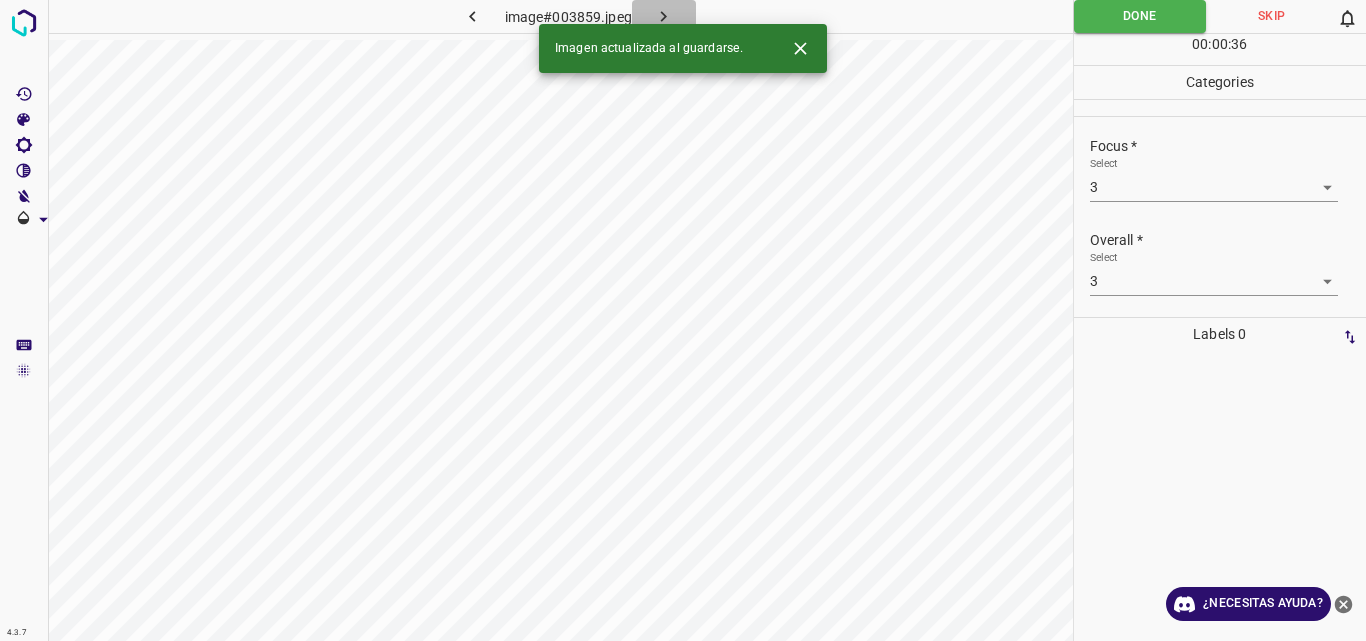 click 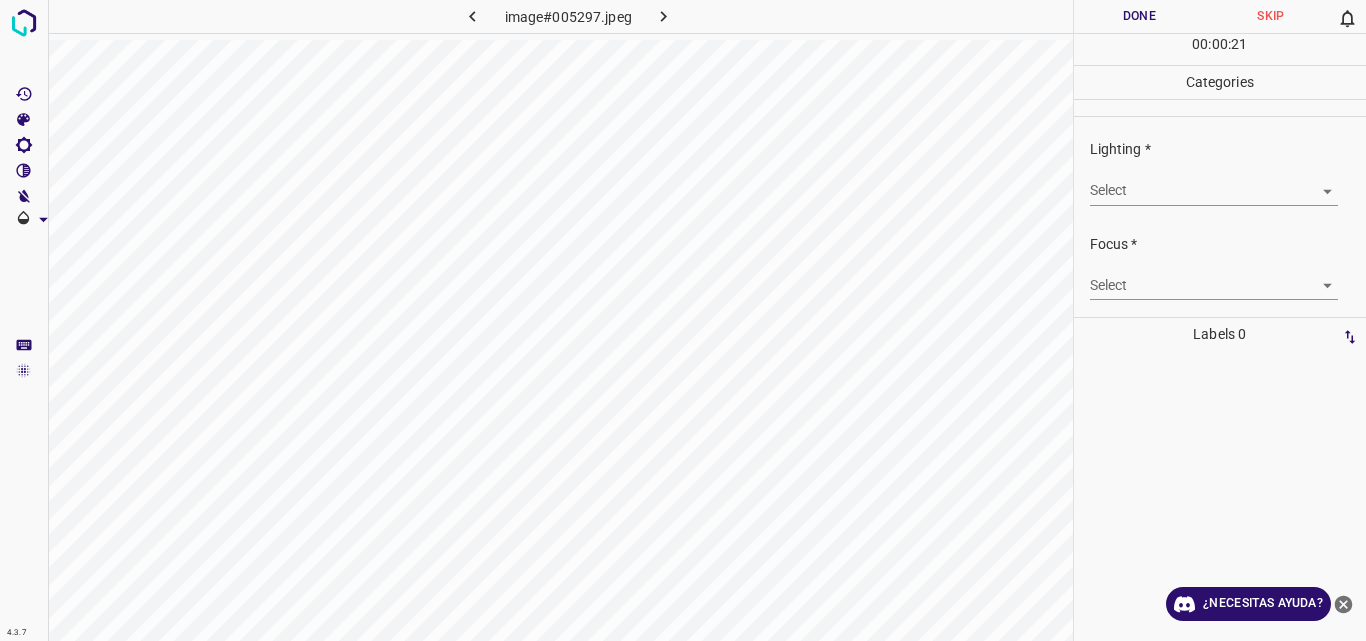 click on "4.3.7 image#005297.jpeg Done Skip 0 00   : 00   : 21   Categories Lighting *  Select ​ Focus *  Select ​ Overall *  Select ​ Labels   0 Categories 1 Lighting 2 Focus 3 Overall Tools Space Change between modes (Draw & Edit) I Auto labeling R Restore zoom M Zoom in N Zoom out Delete Delete selecte label Filters Z Restore filters X Saturation filter C Brightness filter V Contrast filter B Gray scale filter General O Download ¿Necesitas ayuda? Original text Rate this translation Your feedback will be used to help improve Google Translate - Texto - Esconder - Borrar" at bounding box center [683, 320] 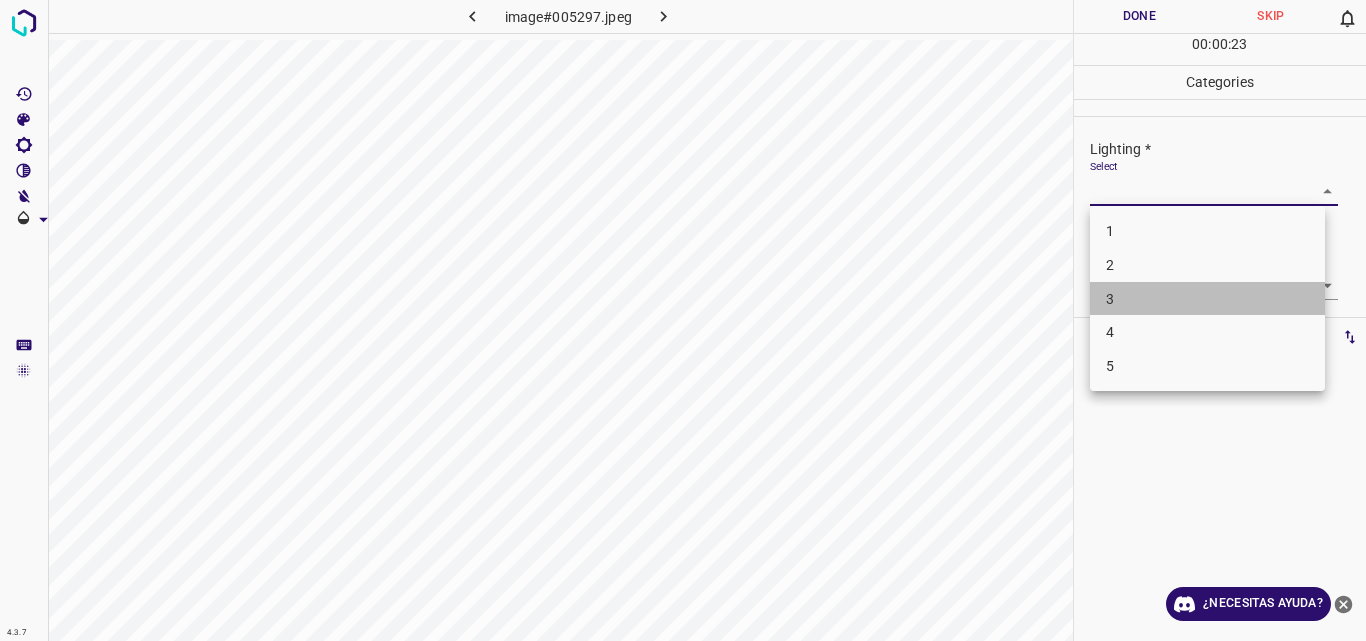 click on "3" at bounding box center [1207, 299] 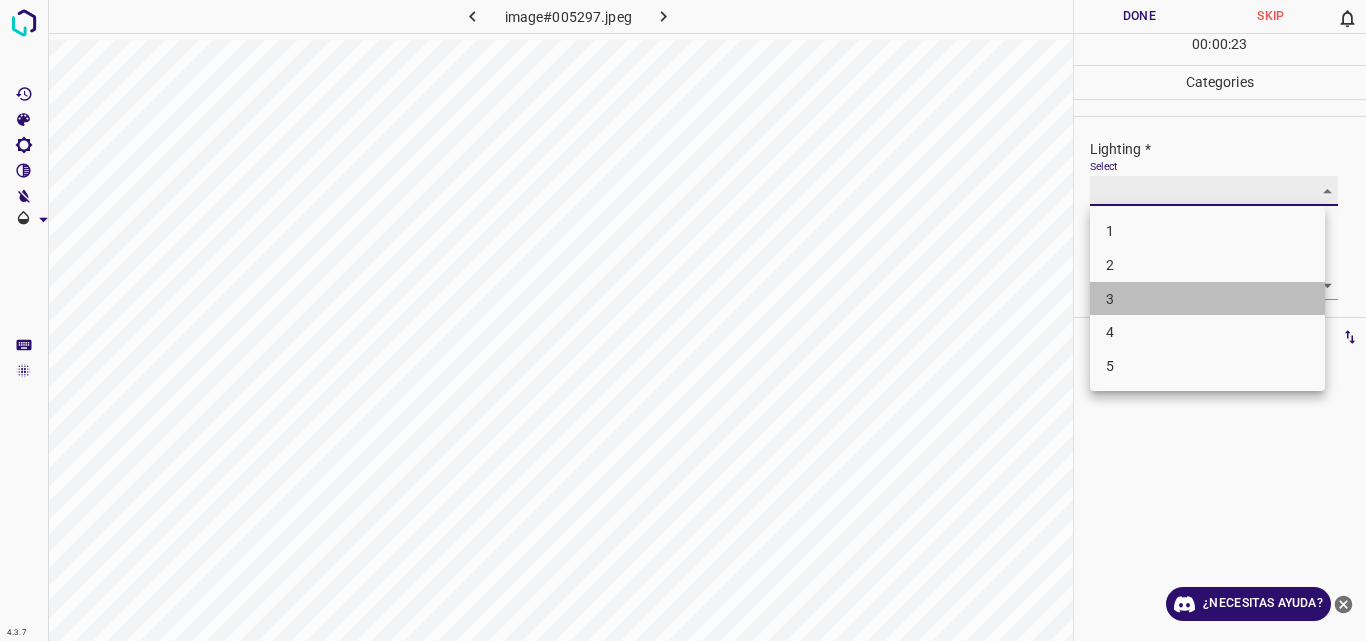type on "3" 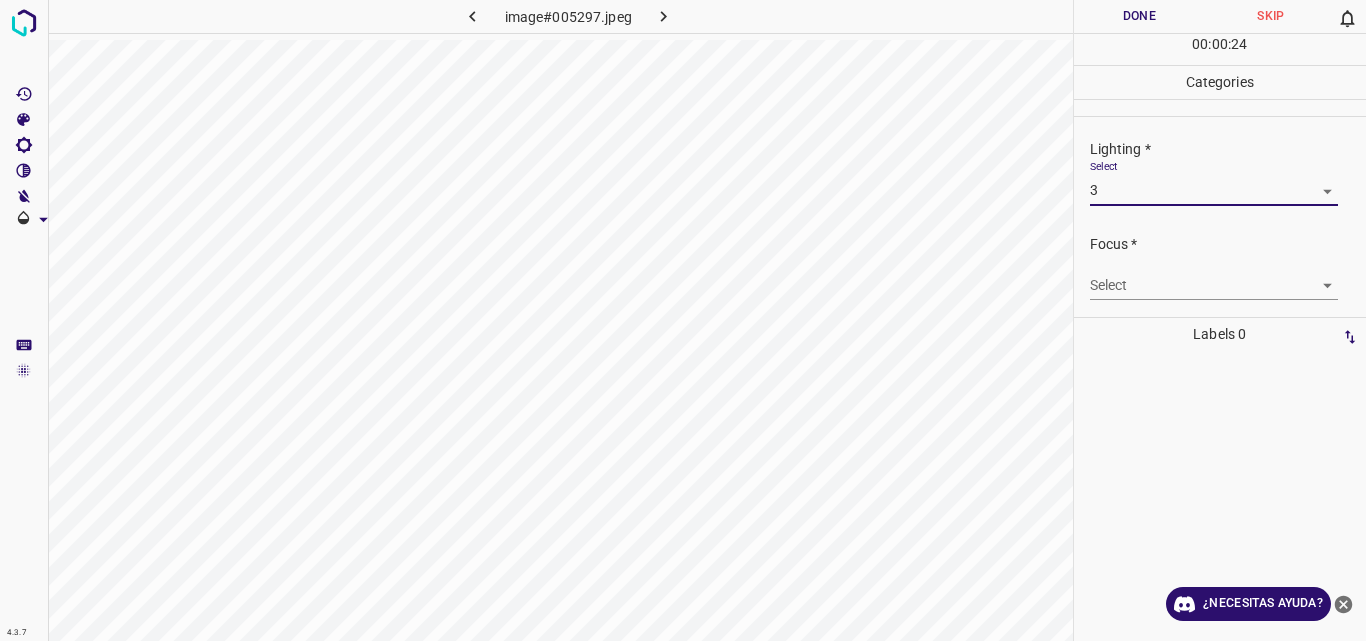 click on "4.3.7 image#005297.jpeg Done Skip 0 00   : 00   : 24   Categories Lighting *  Select 3 3 Focus *  Select ​ Overall *  Select ​ Labels   0 Categories 1 Lighting 2 Focus 3 Overall Tools Space Change between modes (Draw & Edit) I Auto labeling R Restore zoom M Zoom in N Zoom out Delete Delete selecte label Filters Z Restore filters X Saturation filter C Brightness filter V Contrast filter B Gray scale filter General O Download ¿Necesitas ayuda? Original text Rate this translation Your feedback will be used to help improve Google Translate - Texto - Esconder - Borrar" at bounding box center (683, 320) 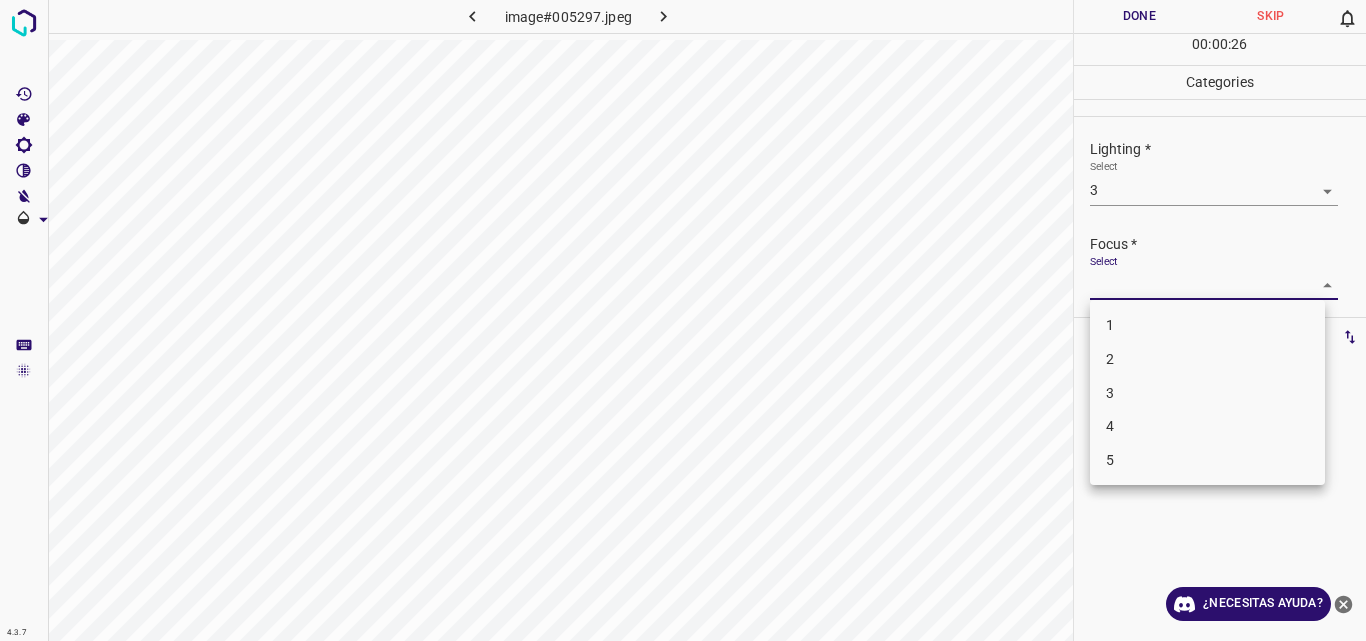 click on "3" at bounding box center [1207, 393] 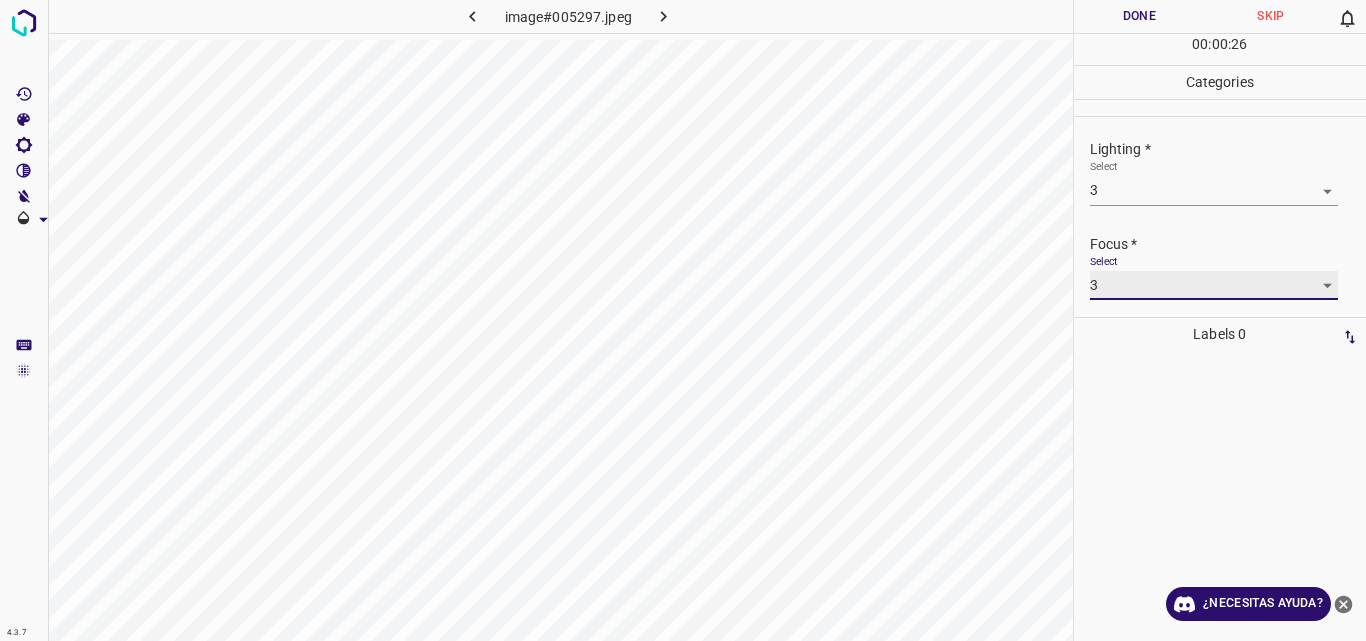 type on "3" 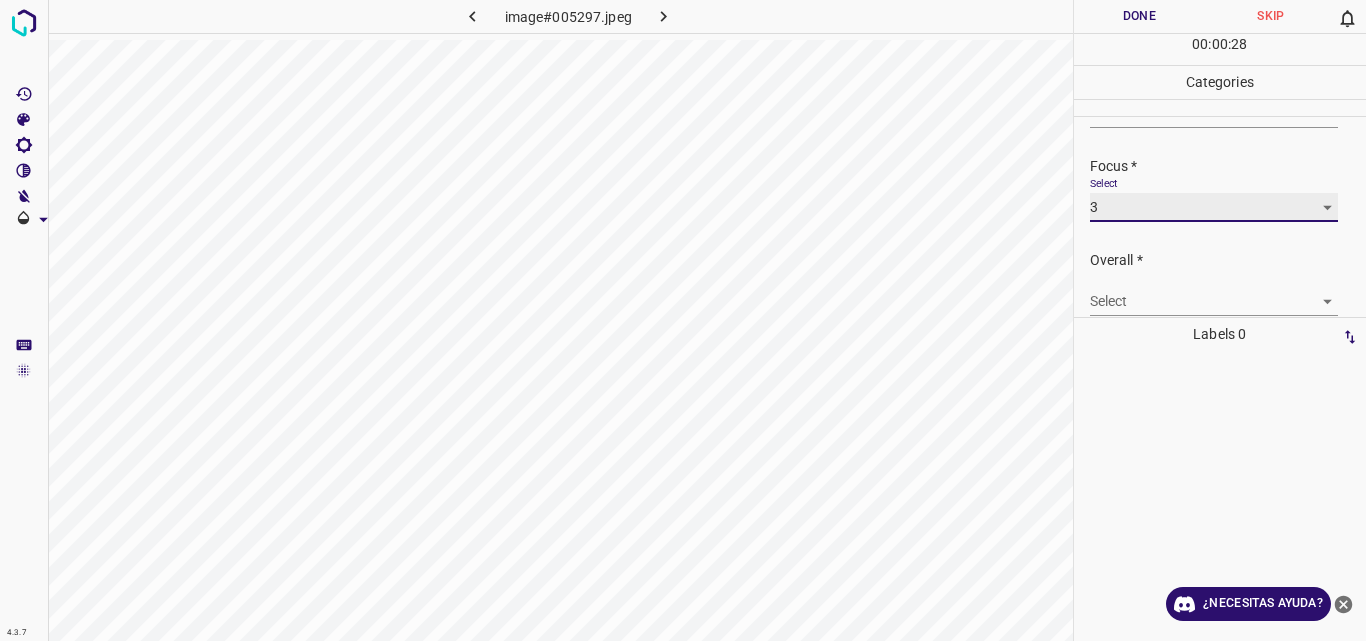 scroll, scrollTop: 98, scrollLeft: 0, axis: vertical 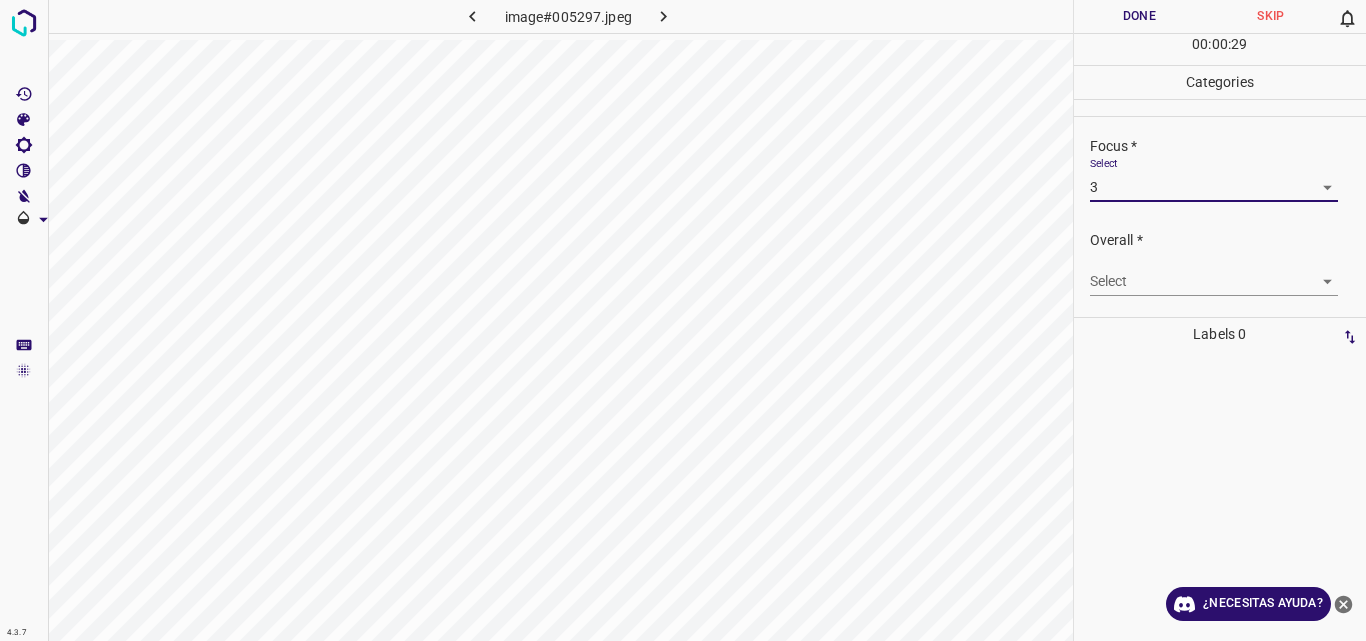 click on "4.3.7 image#005297.jpeg Done Skip 0 00   : 00   : 29   Categories Lighting *  Select 3 3 Focus *  Select 3 3 Overall *  Select ​ Labels   0 Categories 1 Lighting 2 Focus 3 Overall Tools Space Change between modes (Draw & Edit) I Auto labeling R Restore zoom M Zoom in N Zoom out Delete Delete selecte label Filters Z Restore filters X Saturation filter C Brightness filter V Contrast filter B Gray scale filter General O Download ¿Necesitas ayuda? Original text Rate this translation Your feedback will be used to help improve Google Translate - Texto - Esconder - Borrar" at bounding box center [683, 320] 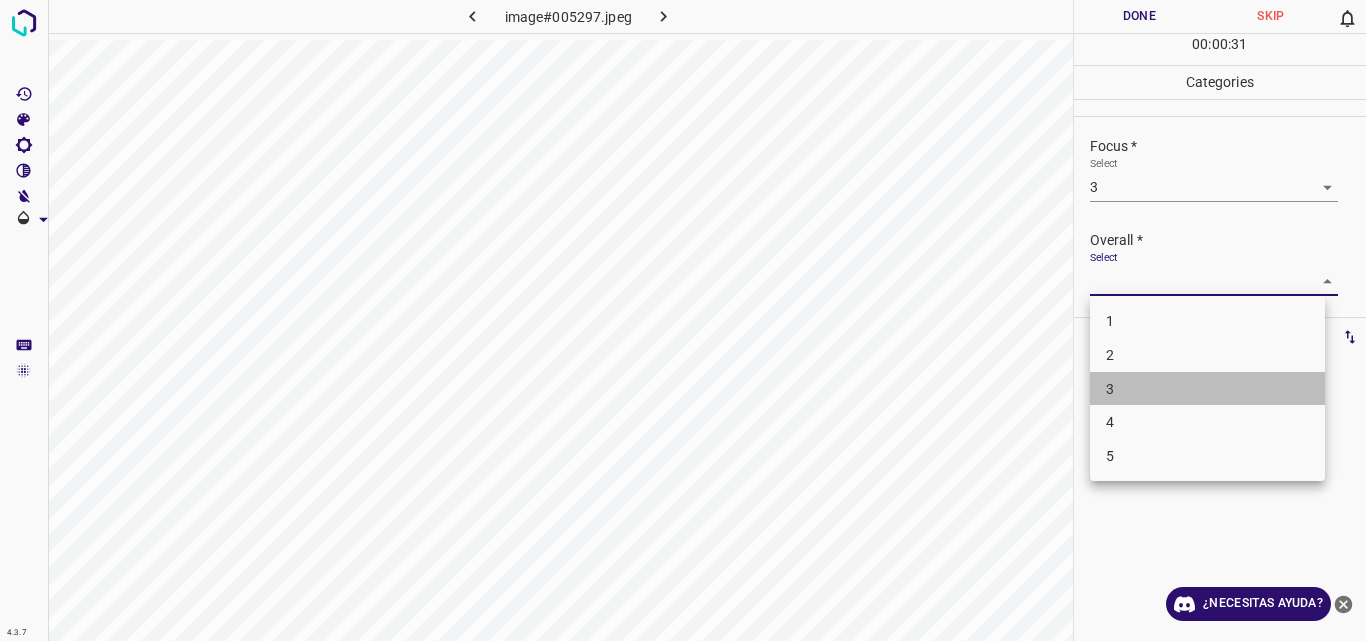 click on "3" at bounding box center (1207, 389) 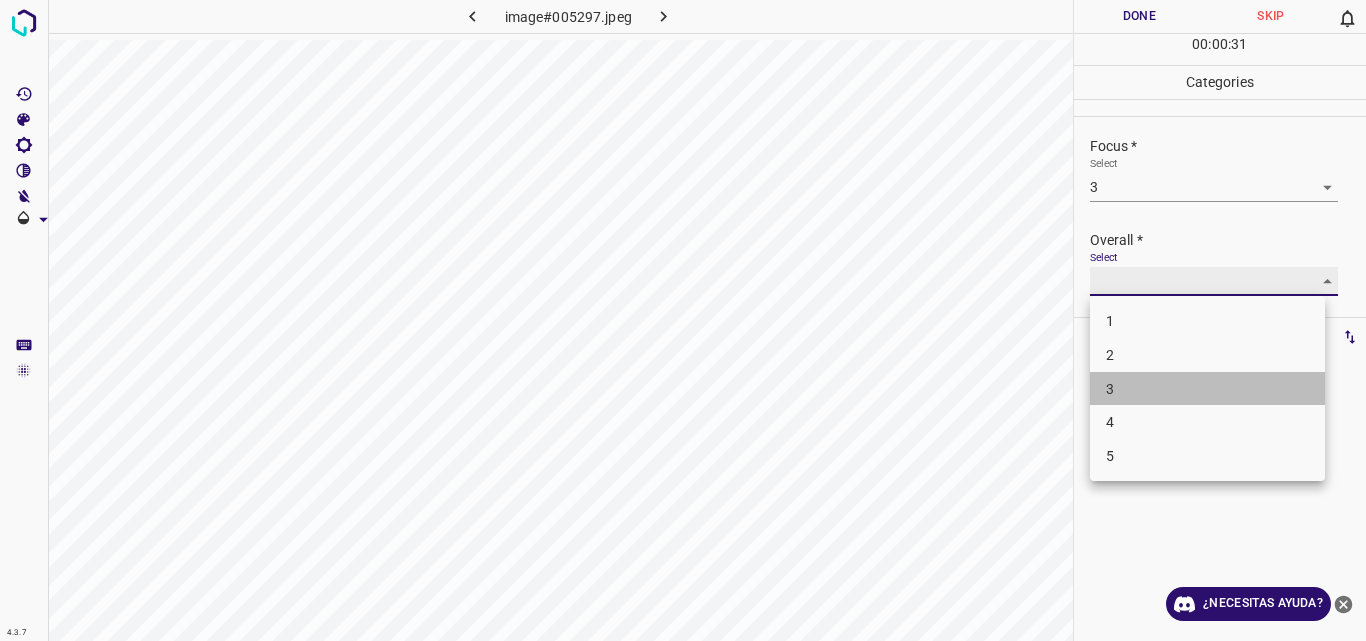 type on "3" 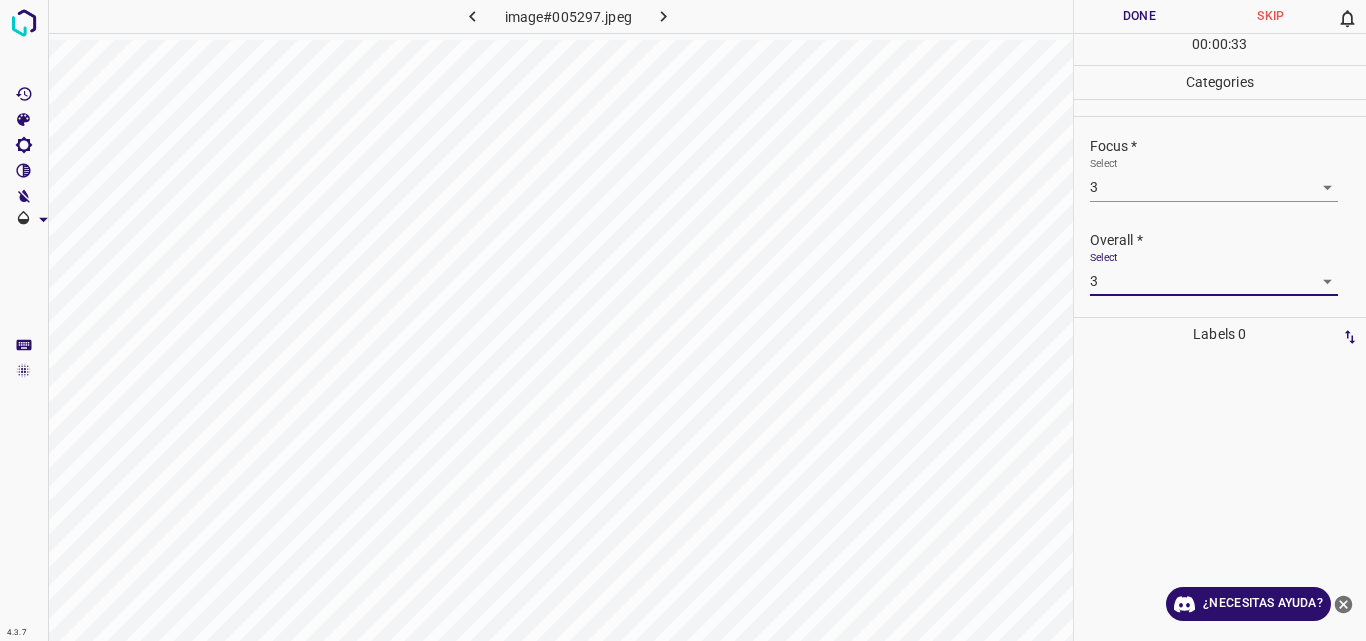 click on "Done" at bounding box center (1140, 16) 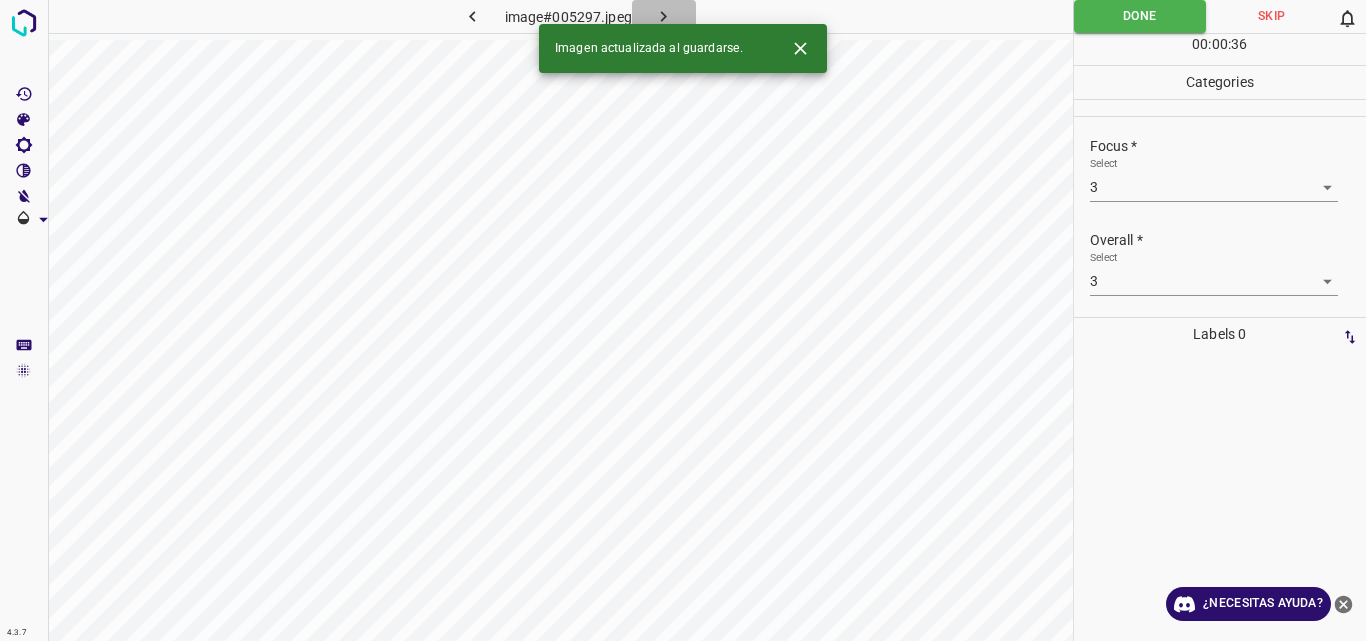 click 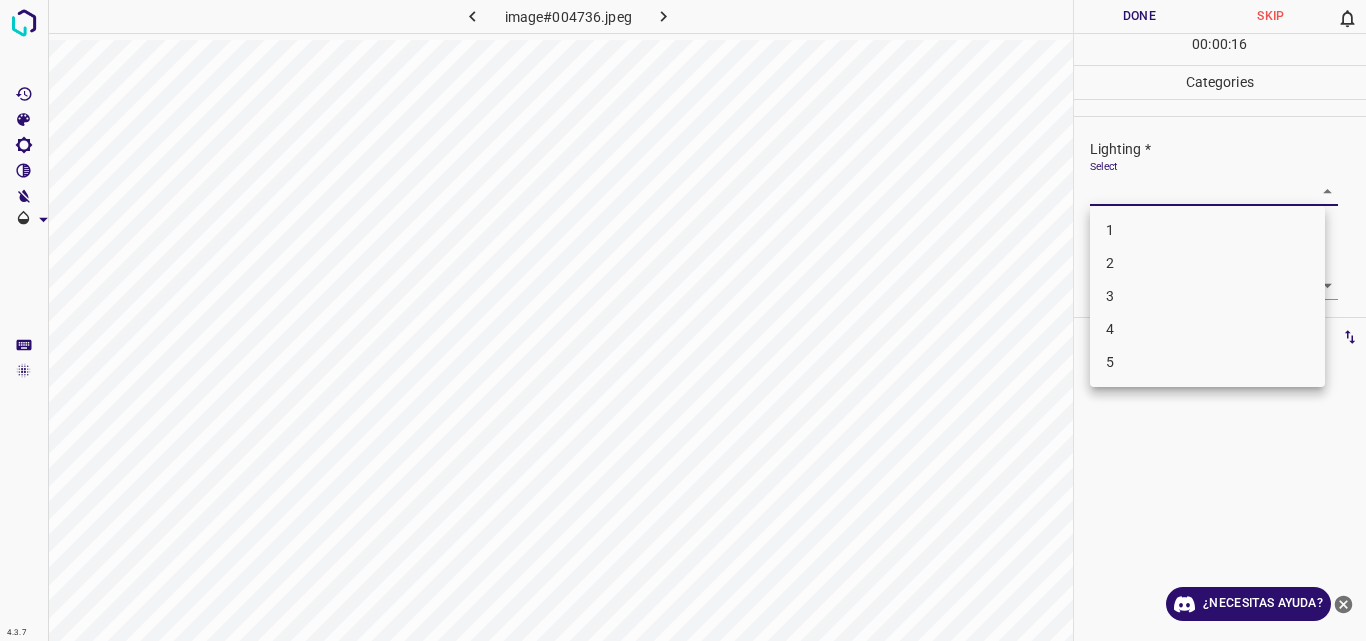 click on "4.3.7 image#004736.jpeg Done Skip 0 00   : 00   : 16   Categories Lighting *  Select ​ Focus *  Select ​ Overall *  Select ​ Labels   0 Categories 1 Lighting 2 Focus 3 Overall Tools Space Change between modes (Draw & Edit) I Auto labeling R Restore zoom M Zoom in N Zoom out Delete Delete selecte label Filters Z Restore filters X Saturation filter C Brightness filter V Contrast filter B Gray scale filter General O Download ¿Necesitas ayuda? Original text Rate this translation Your feedback will be used to help improve Google Translate - Texto - Esconder - Borrar 1 2 3 4 5" at bounding box center (683, 320) 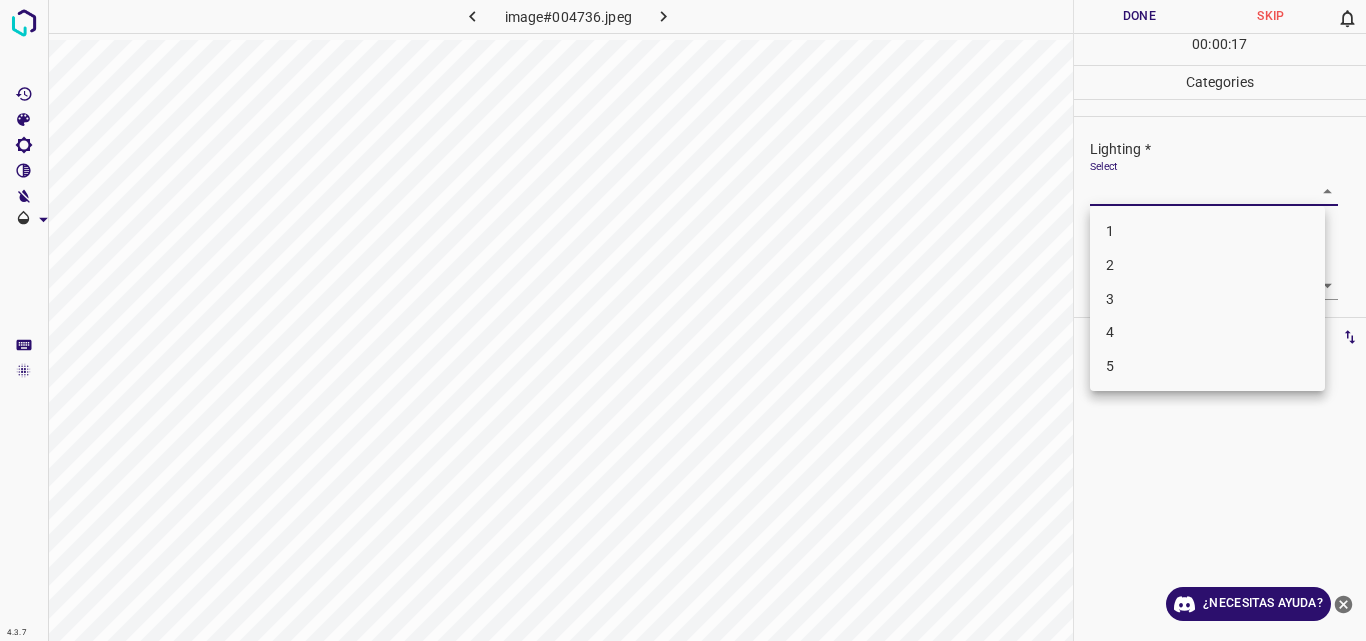 click on "3" at bounding box center (1207, 299) 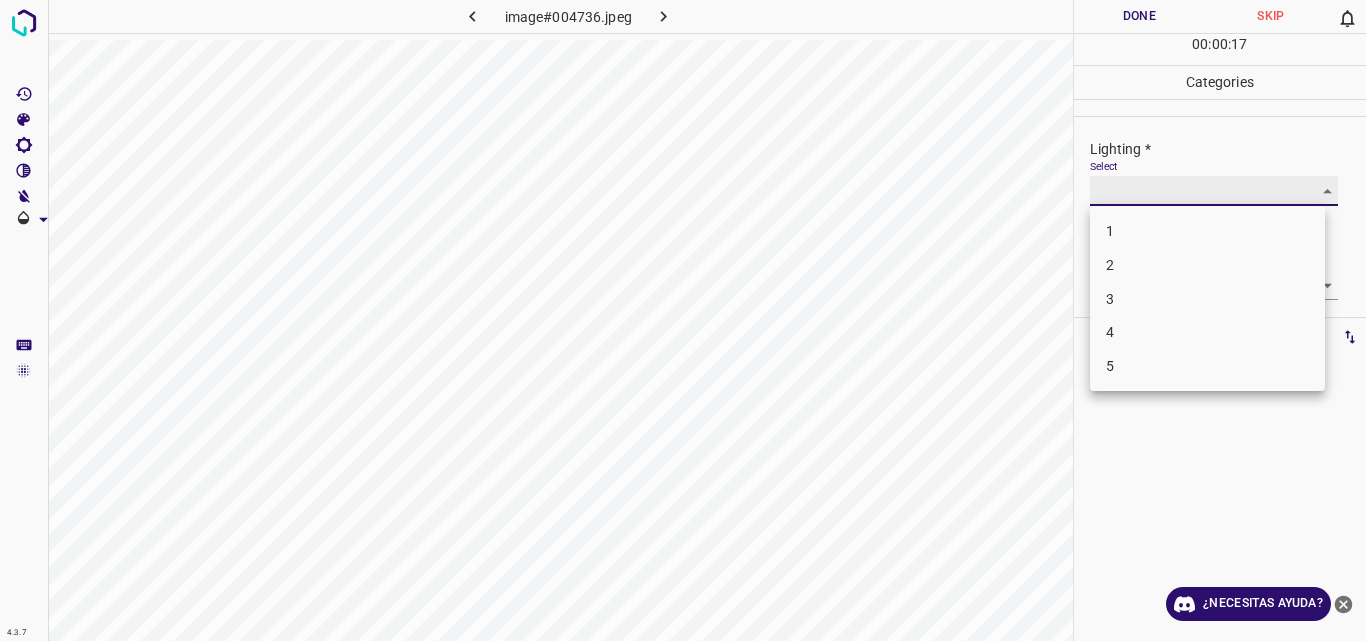 type on "3" 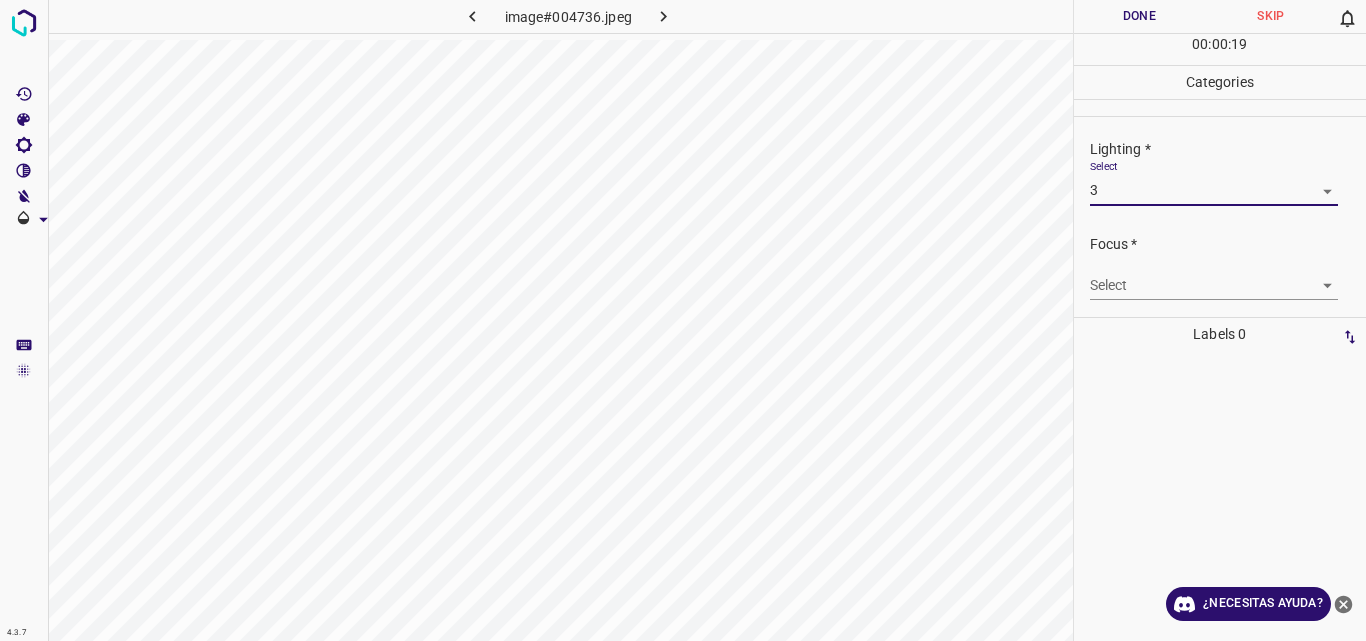 click on "4.3.7 image#004736.jpeg Done Skip 0 00   : 00   : 19   Categories Lighting *  Select 3 3 Focus *  Select ​ Overall *  Select ​ Labels   0 Categories 1 Lighting 2 Focus 3 Overall Tools Space Change between modes (Draw & Edit) I Auto labeling R Restore zoom M Zoom in N Zoom out Delete Delete selecte label Filters Z Restore filters X Saturation filter C Brightness filter V Contrast filter B Gray scale filter General O Download ¿Necesitas ayuda? Original text Rate this translation Your feedback will be used to help improve Google Translate - Texto - Esconder - Borrar" at bounding box center (683, 320) 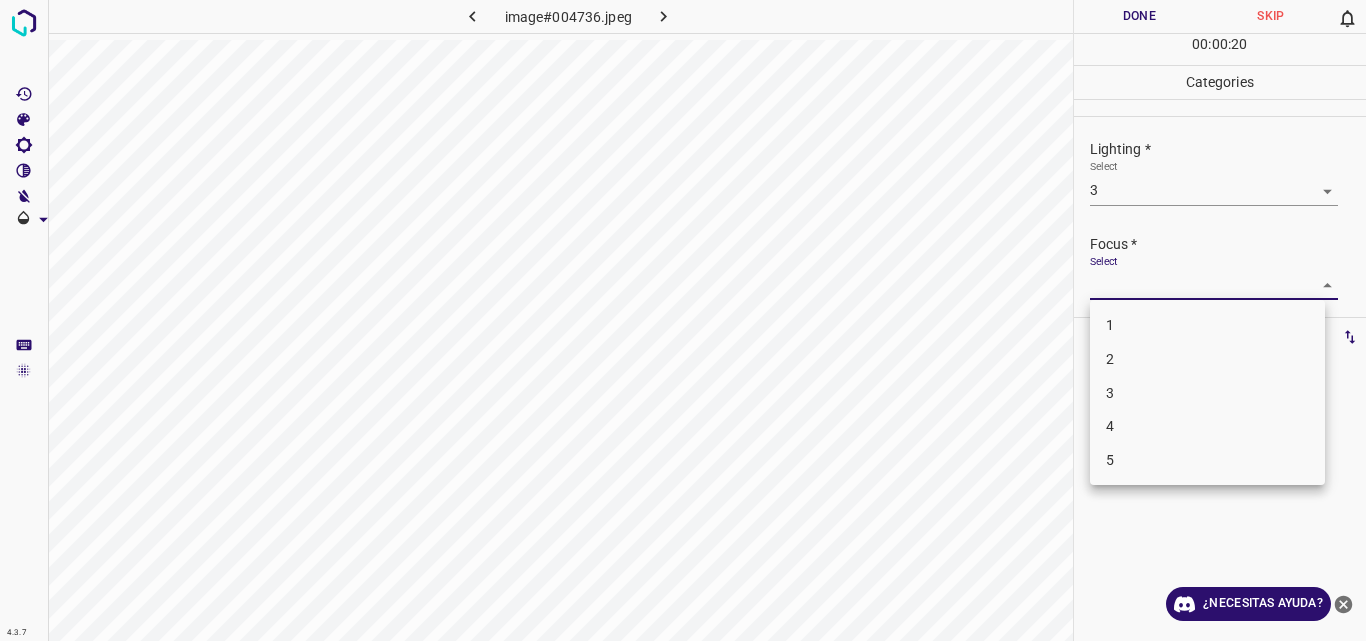 click on "3" at bounding box center [1207, 393] 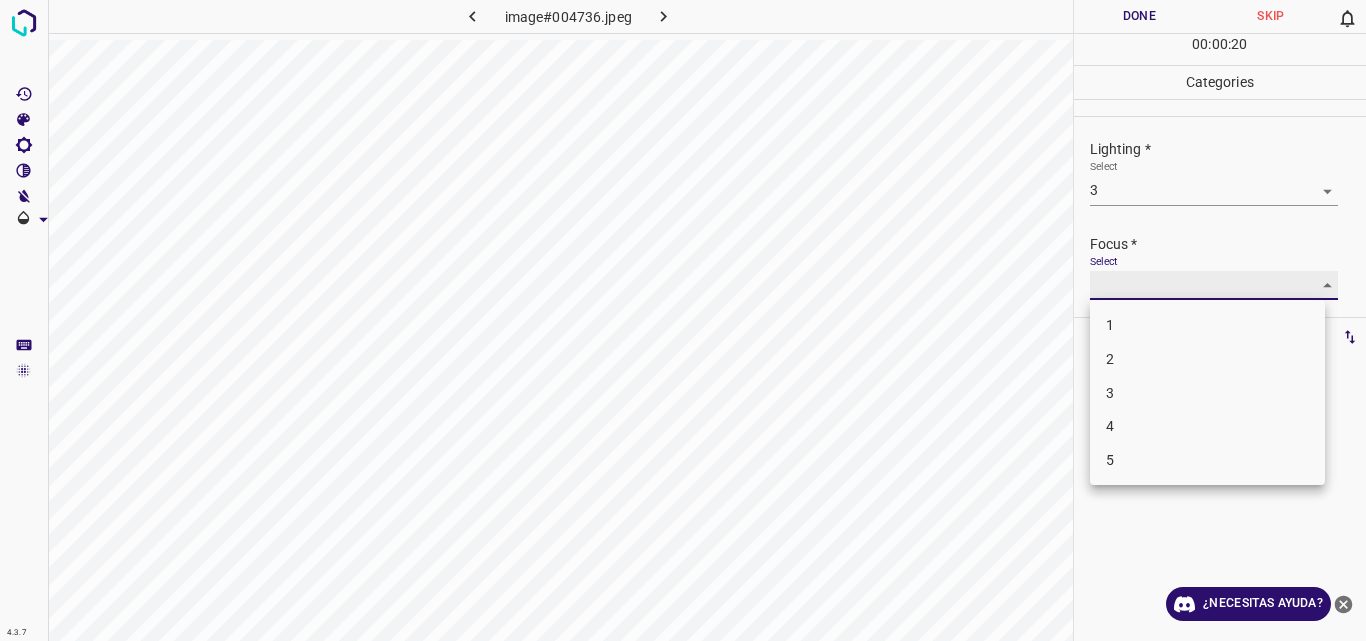 type on "3" 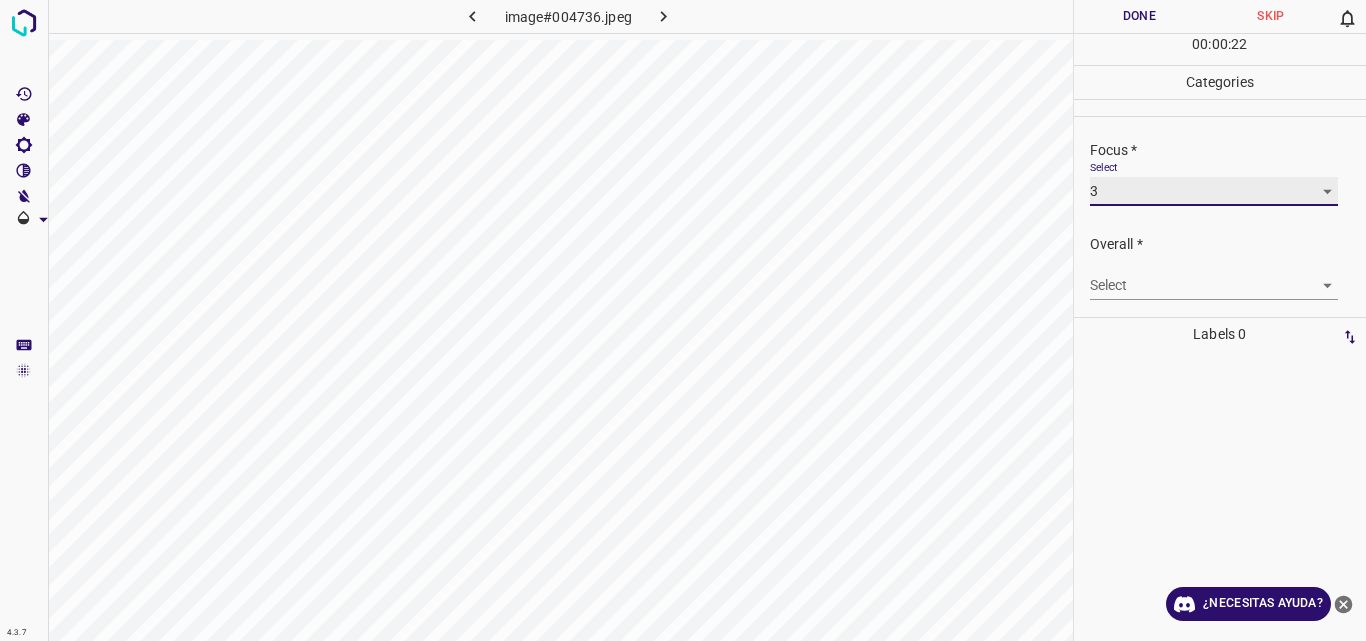 scroll, scrollTop: 98, scrollLeft: 0, axis: vertical 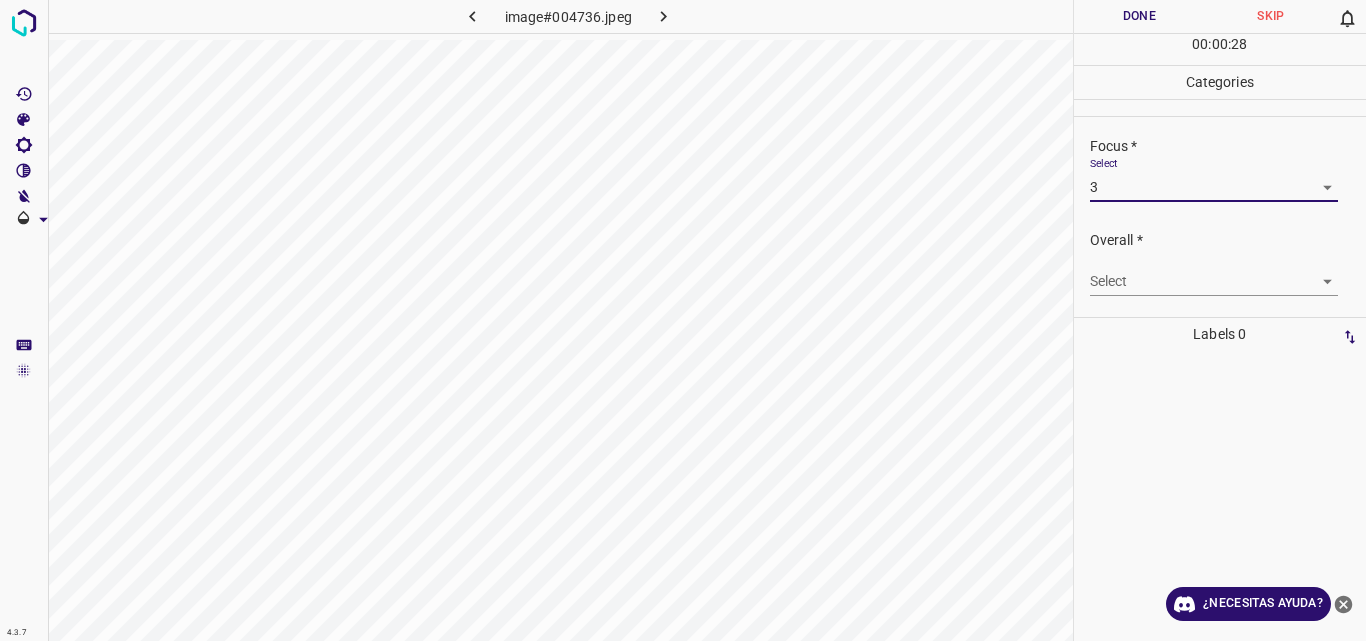 click on "4.3.7 image#004736.jpeg Done Skip 0 00   : 00   : 28   Categories Lighting *  Select 3 3 Focus *  Select 3 3 Overall *  Select ​ Labels   0 Categories 1 Lighting 2 Focus 3 Overall Tools Space Change between modes (Draw & Edit) I Auto labeling R Restore zoom M Zoom in N Zoom out Delete Delete selecte label Filters Z Restore filters X Saturation filter C Brightness filter V Contrast filter B Gray scale filter General O Download ¿Necesitas ayuda? Original text Rate this translation Your feedback will be used to help improve Google Translate - Texto - Esconder - Borrar" at bounding box center (683, 320) 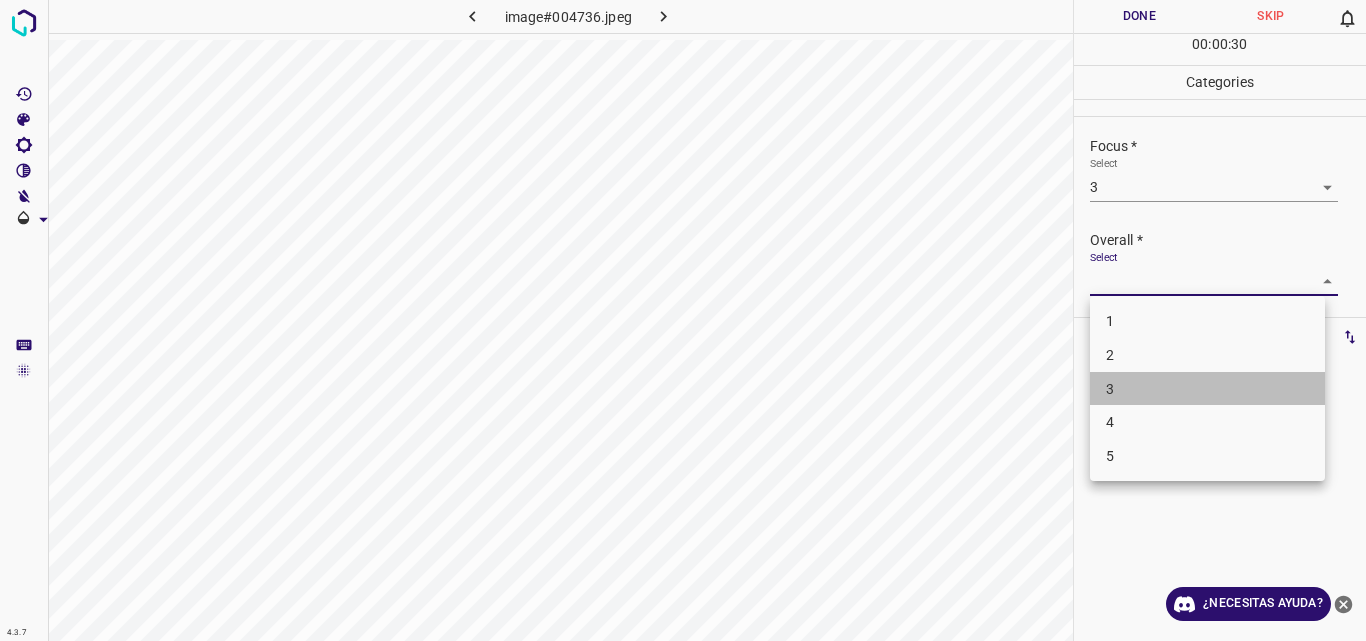 click on "3" at bounding box center [1207, 389] 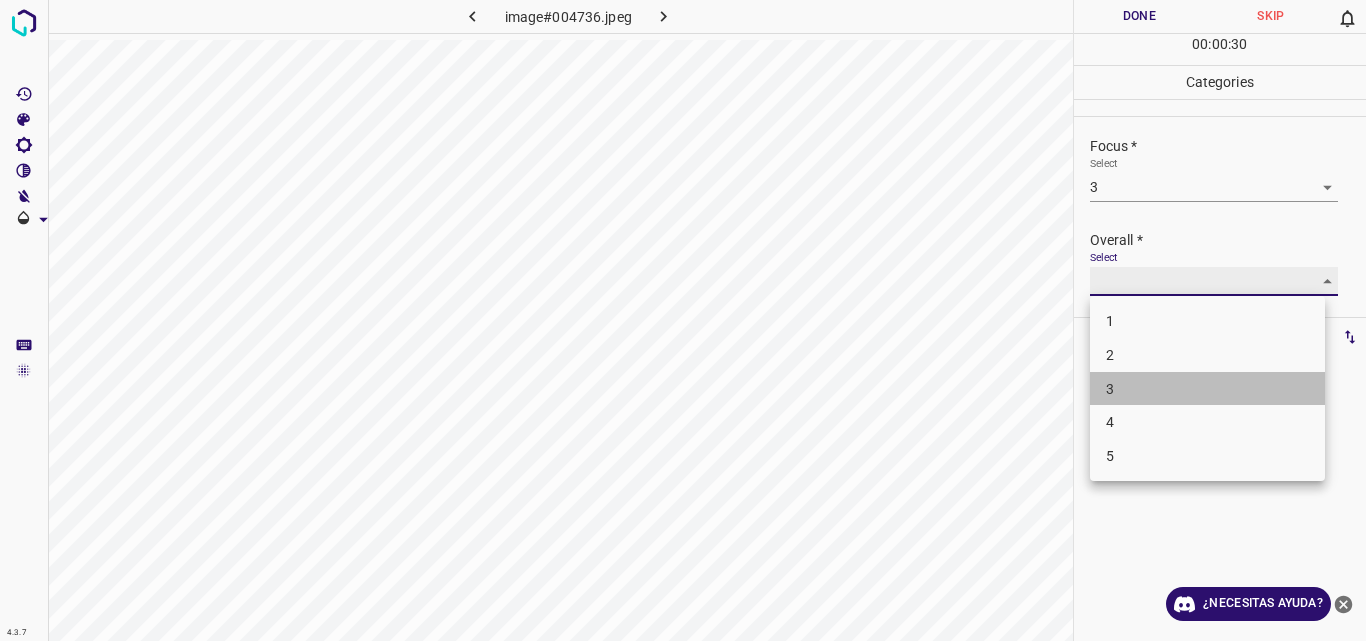 type on "3" 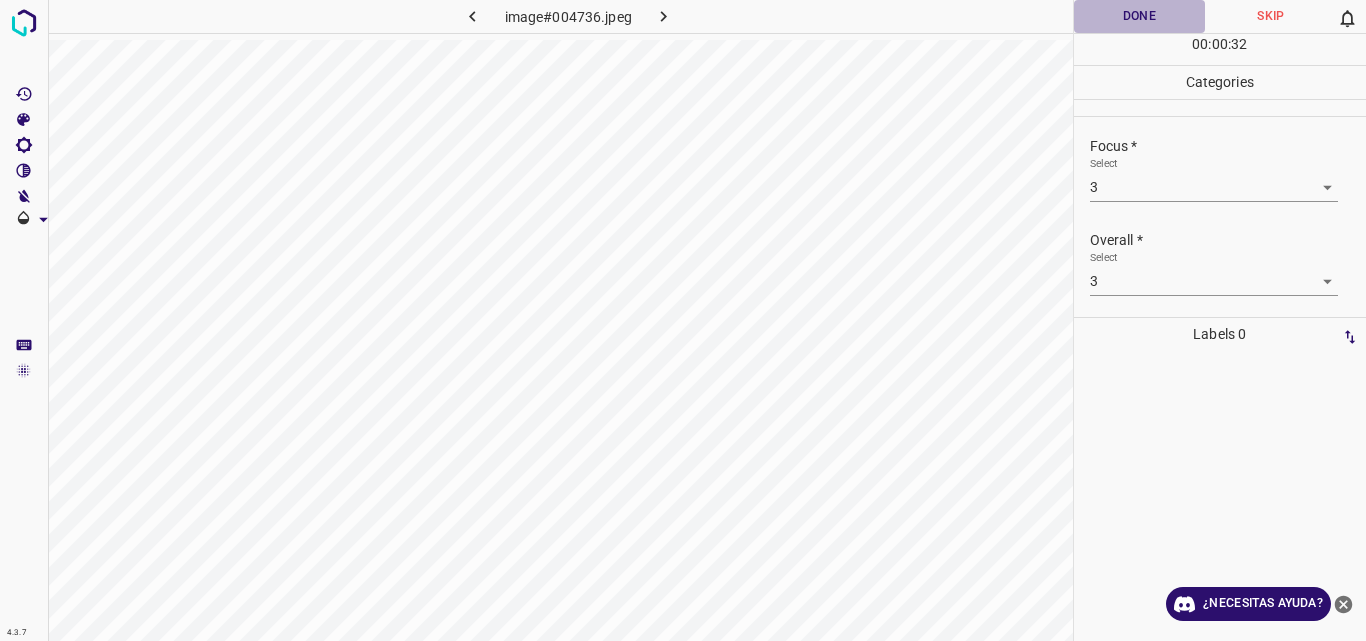 click on "Done" at bounding box center [1140, 16] 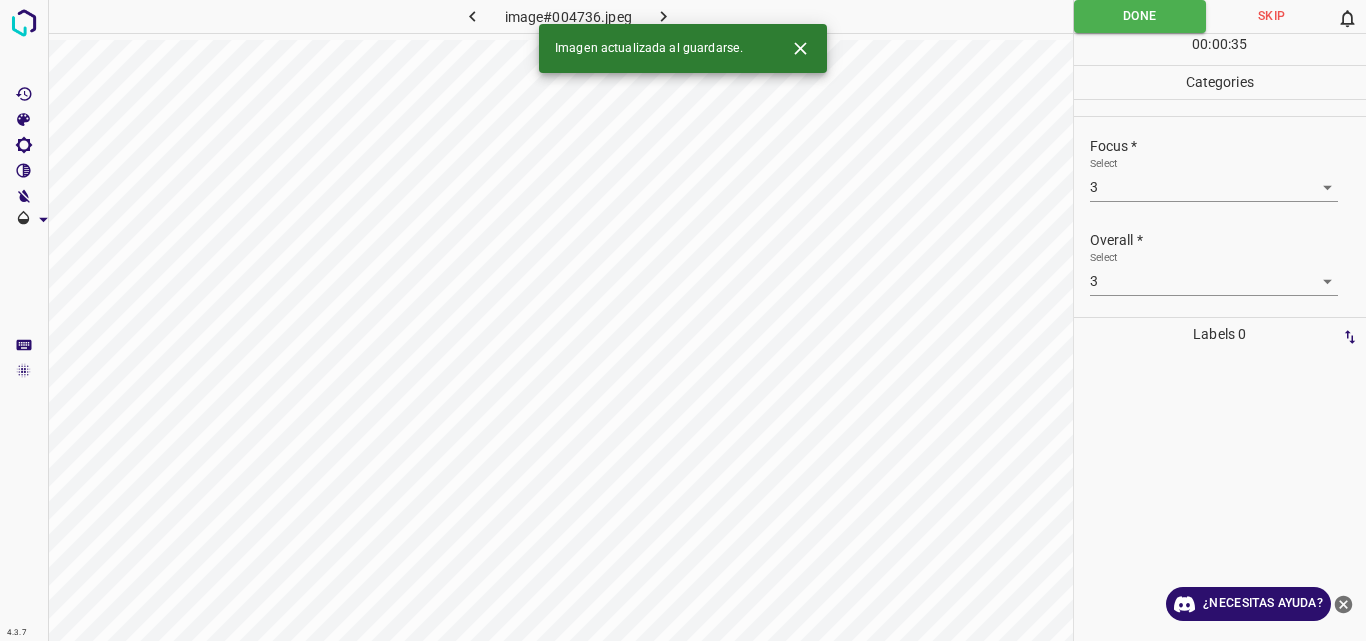 click 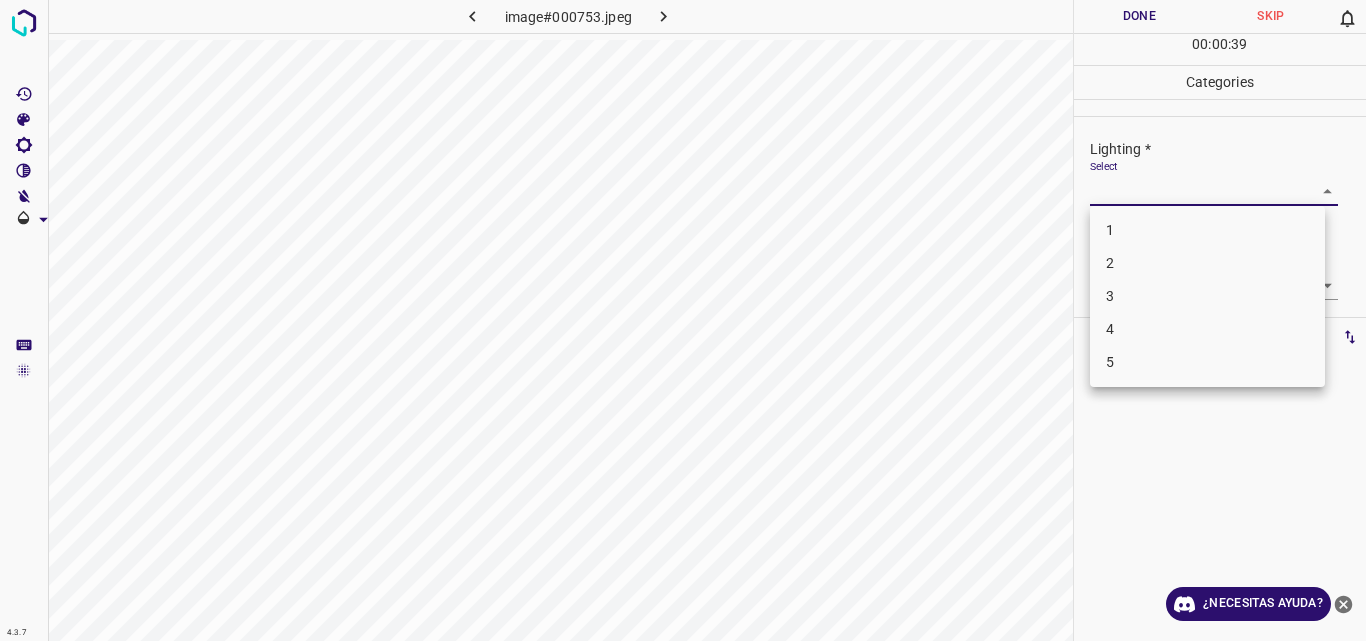 click on "4.3.7 image#000753.jpeg Done Skip 0 00   : 00   : 39   Categories Lighting *  Select ​ Focus *  Select ​ Overall *  Select ​ Labels   0 Categories 1 Lighting 2 Focus 3 Overall Tools Space Change between modes (Draw & Edit) I Auto labeling R Restore zoom M Zoom in N Zoom out Delete Delete selecte label Filters Z Restore filters X Saturation filter C Brightness filter V Contrast filter B Gray scale filter General O Download ¿Necesitas ayuda? Original text Rate this translation Your feedback will be used to help improve Google Translate - Texto - Esconder - Borrar 1 2 3 4 5" at bounding box center [683, 320] 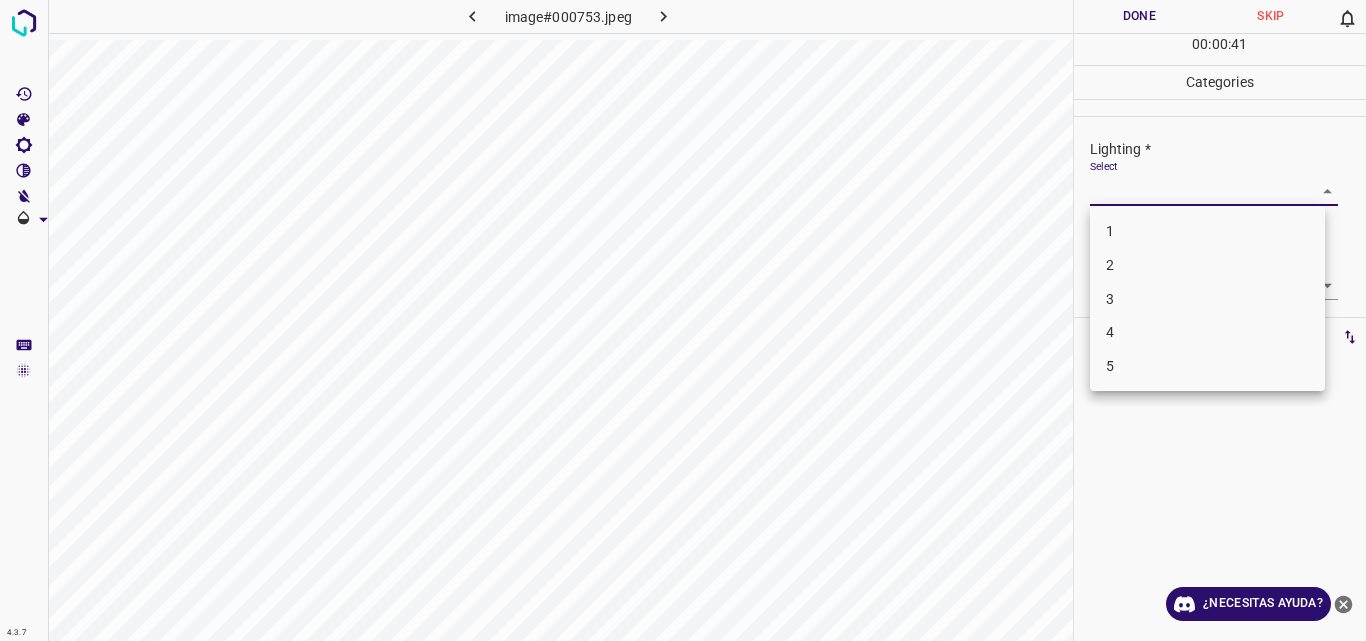 click on "3" at bounding box center (1207, 299) 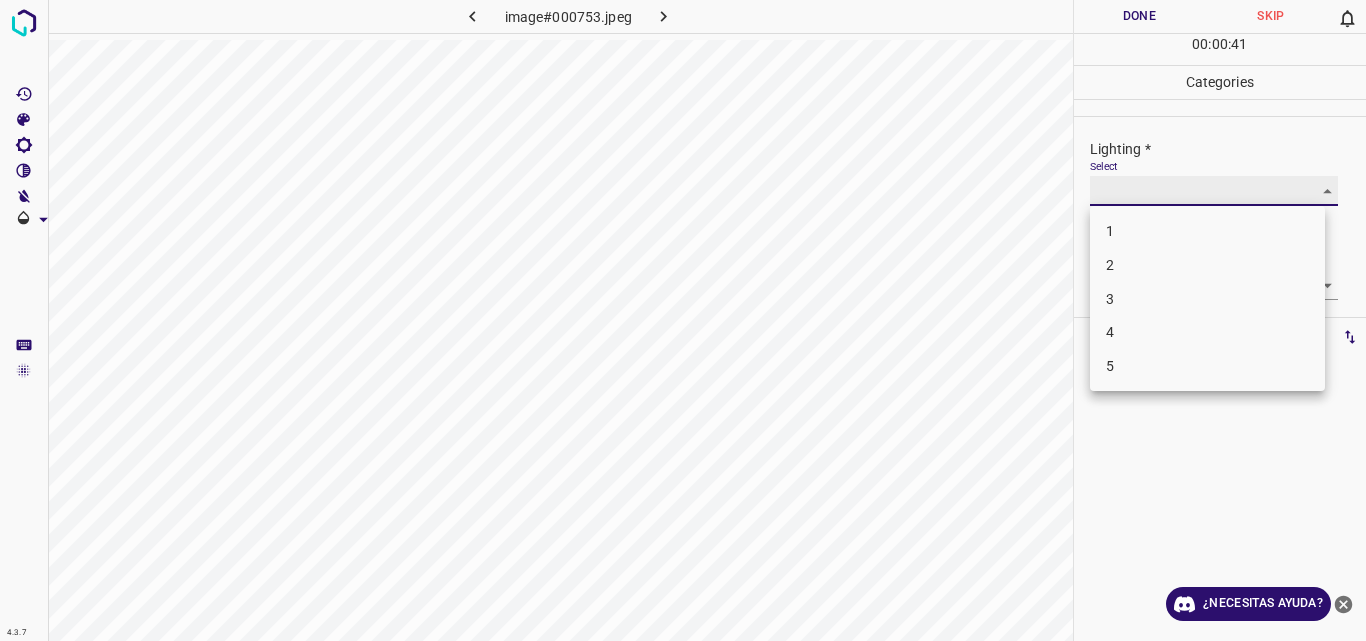 type on "3" 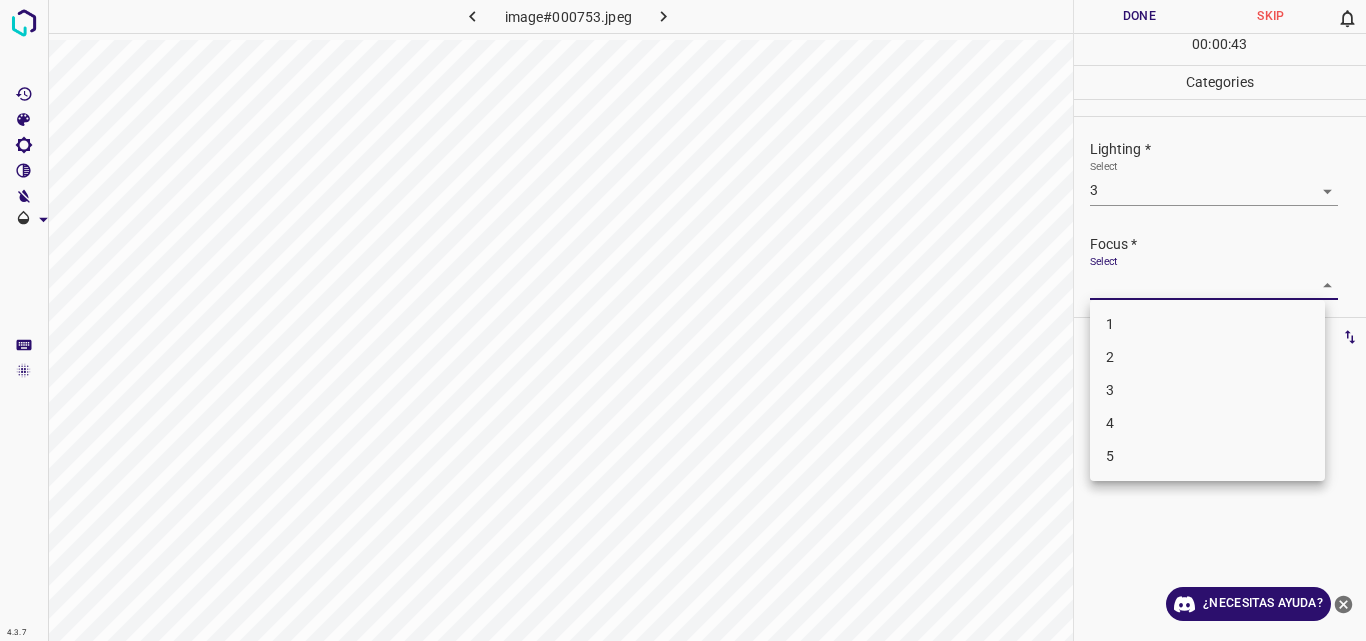 click on "4.3.7 image#000753.jpeg Done Skip 0 00   : 00   : 43   Categories Lighting *  Select 3 3 Focus *  Select ​ Overall *  Select ​ Labels   0 Categories 1 Lighting 2 Focus 3 Overall Tools Space Change between modes (Draw & Edit) I Auto labeling R Restore zoom M Zoom in N Zoom out Delete Delete selecte label Filters Z Restore filters X Saturation filter C Brightness filter V Contrast filter B Gray scale filter General O Download ¿Necesitas ayuda? Original text Rate this translation Your feedback will be used to help improve Google Translate - Texto - Esconder - Borrar 1 2 3 4 5" at bounding box center [683, 320] 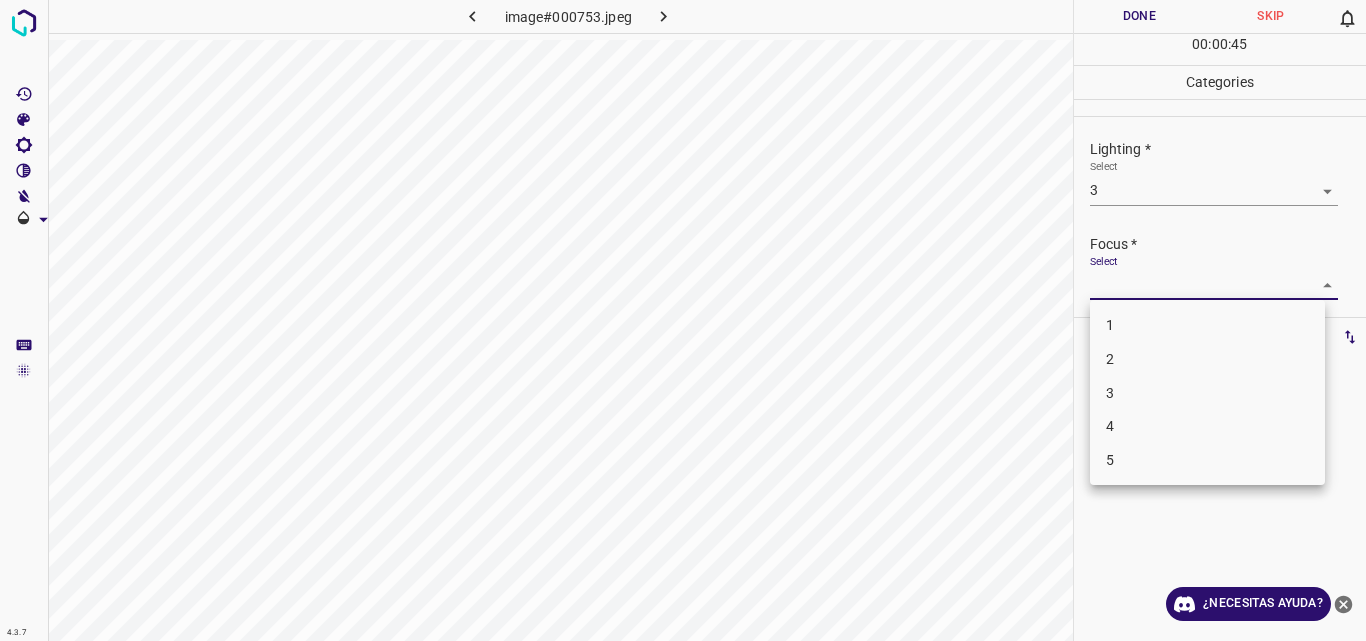 click on "3" at bounding box center (1207, 393) 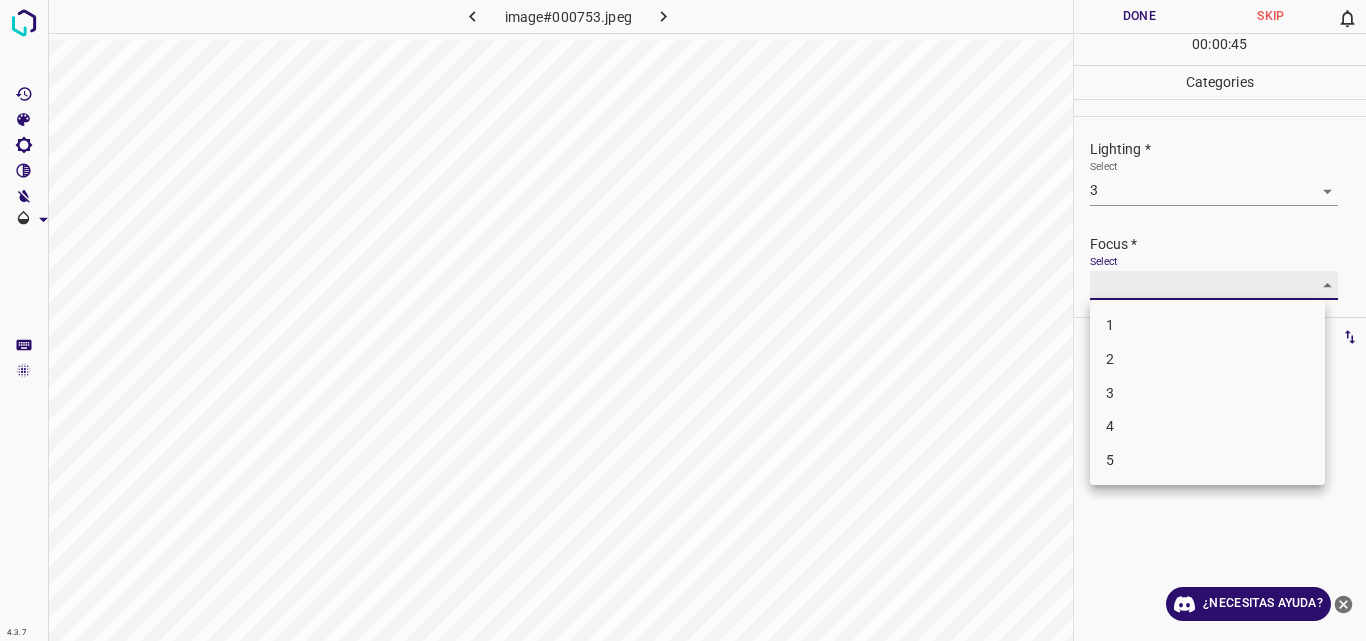 type on "3" 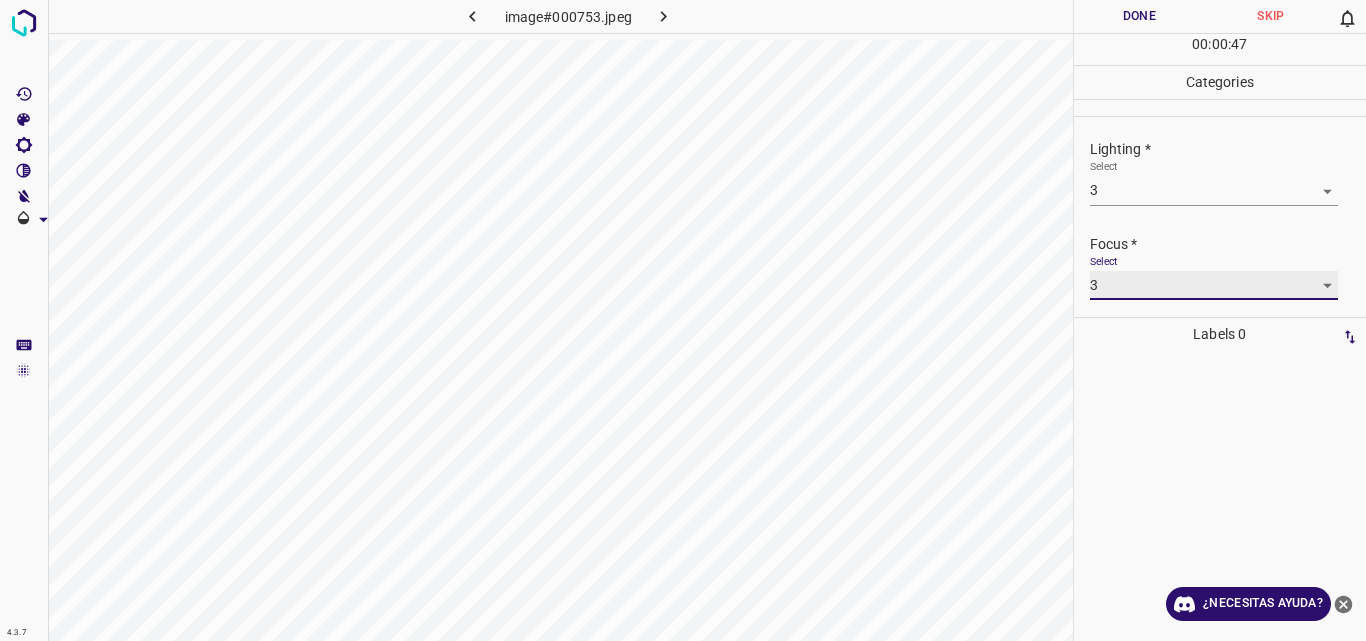 scroll, scrollTop: 98, scrollLeft: 0, axis: vertical 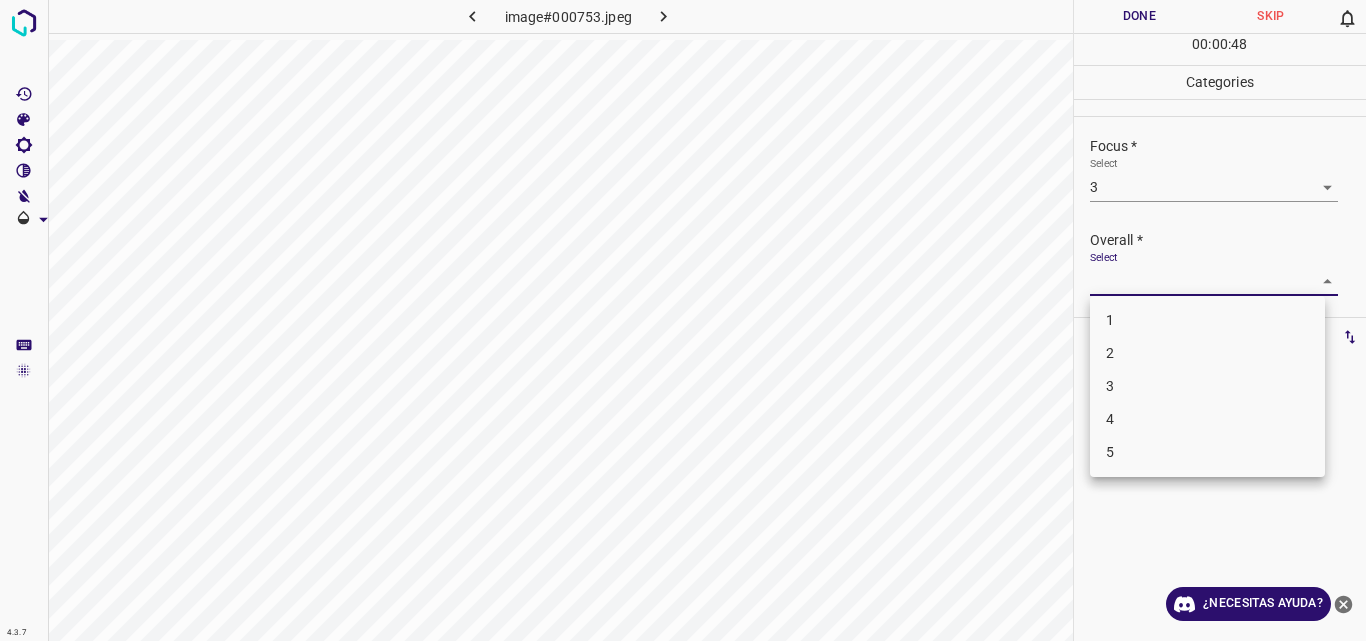 click on "4.3.7 image#000753.jpeg Done Skip 0 00   : 00   : 48   Categories Lighting *  Select 3 3 Focus *  Select 3 3 Overall *  Select ​ Labels   0 Categories 1 Lighting 2 Focus 3 Overall Tools Space Change between modes (Draw & Edit) I Auto labeling R Restore zoom M Zoom in N Zoom out Delete Delete selecte label Filters Z Restore filters X Saturation filter C Brightness filter V Contrast filter B Gray scale filter General O Download ¿Necesitas ayuda? Original text Rate this translation Your feedback will be used to help improve Google Translate - Texto - Esconder - Borrar 1 2 3 4 5" at bounding box center [683, 320] 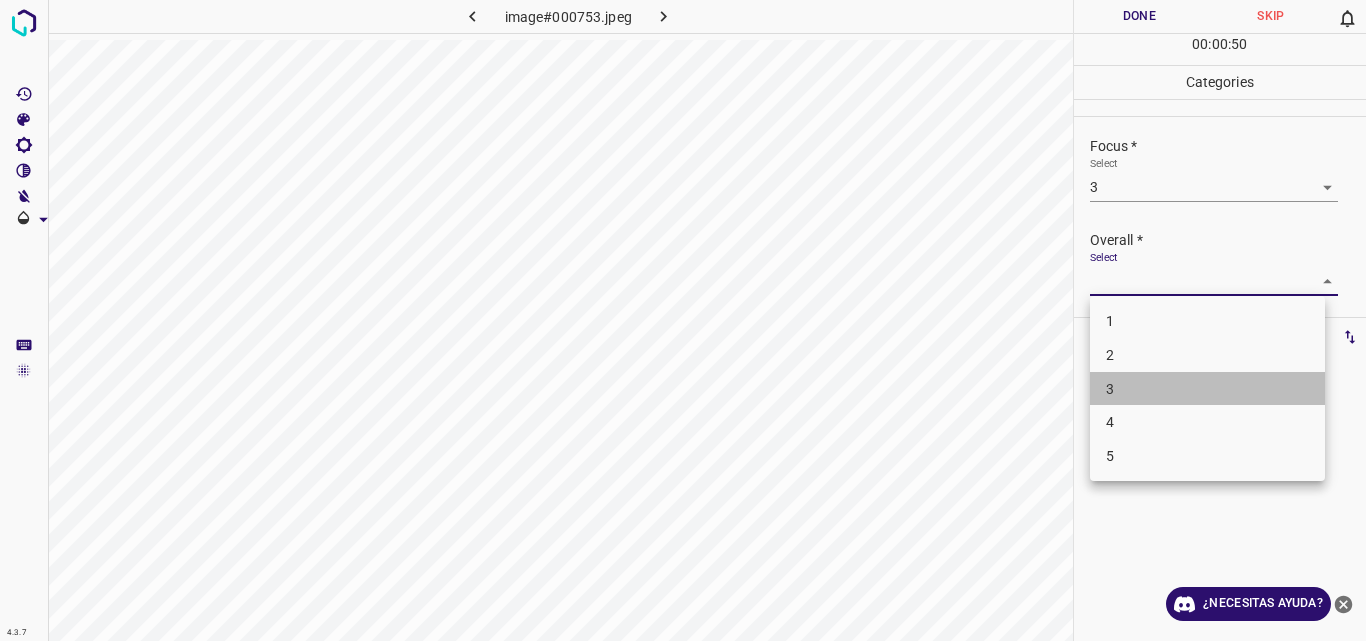 click on "3" at bounding box center [1207, 389] 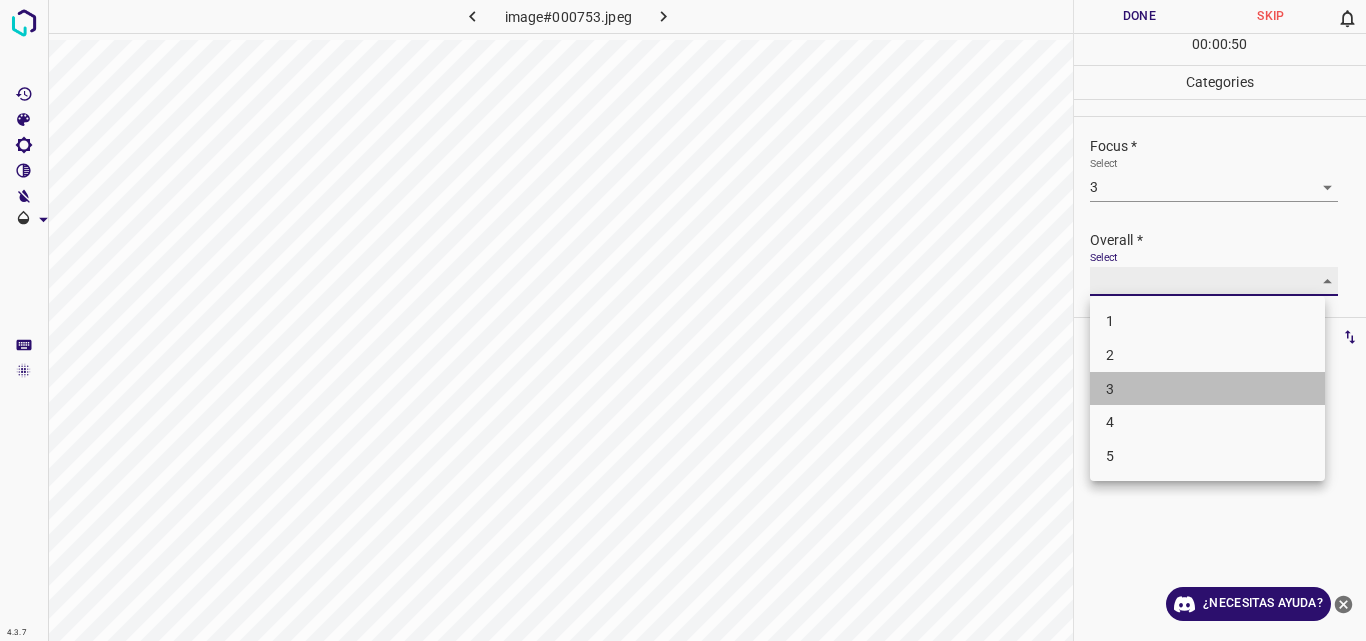type on "3" 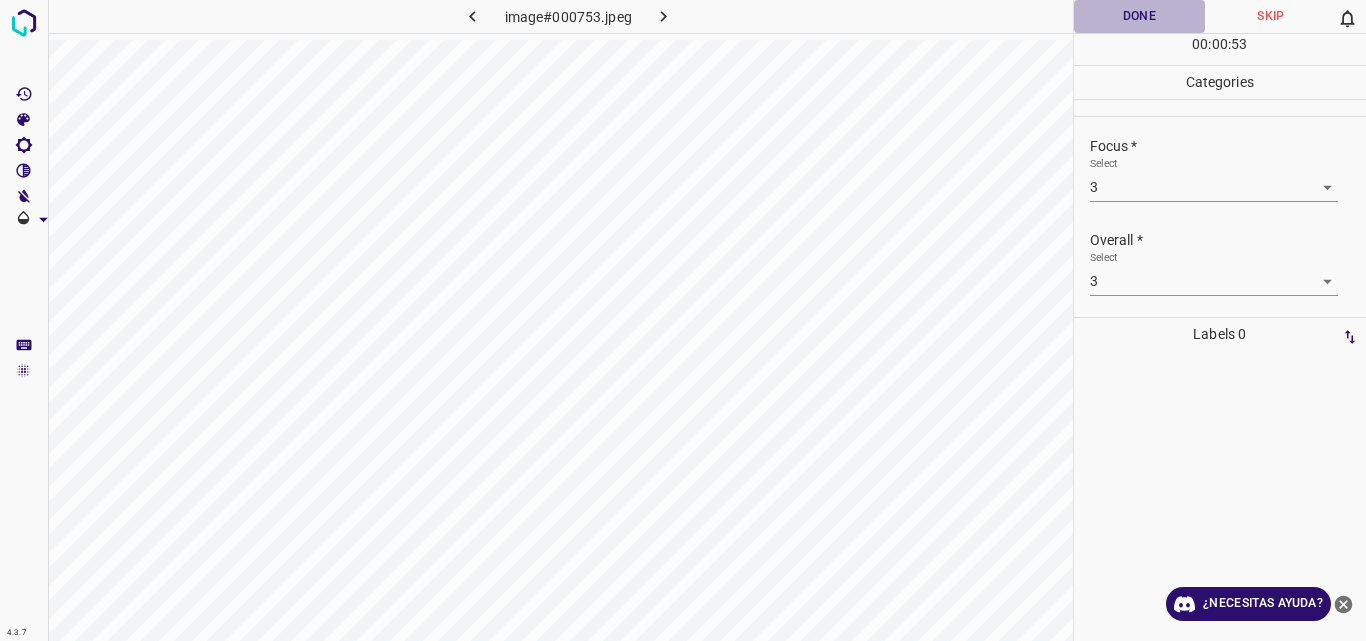 click on "Done" at bounding box center [1140, 16] 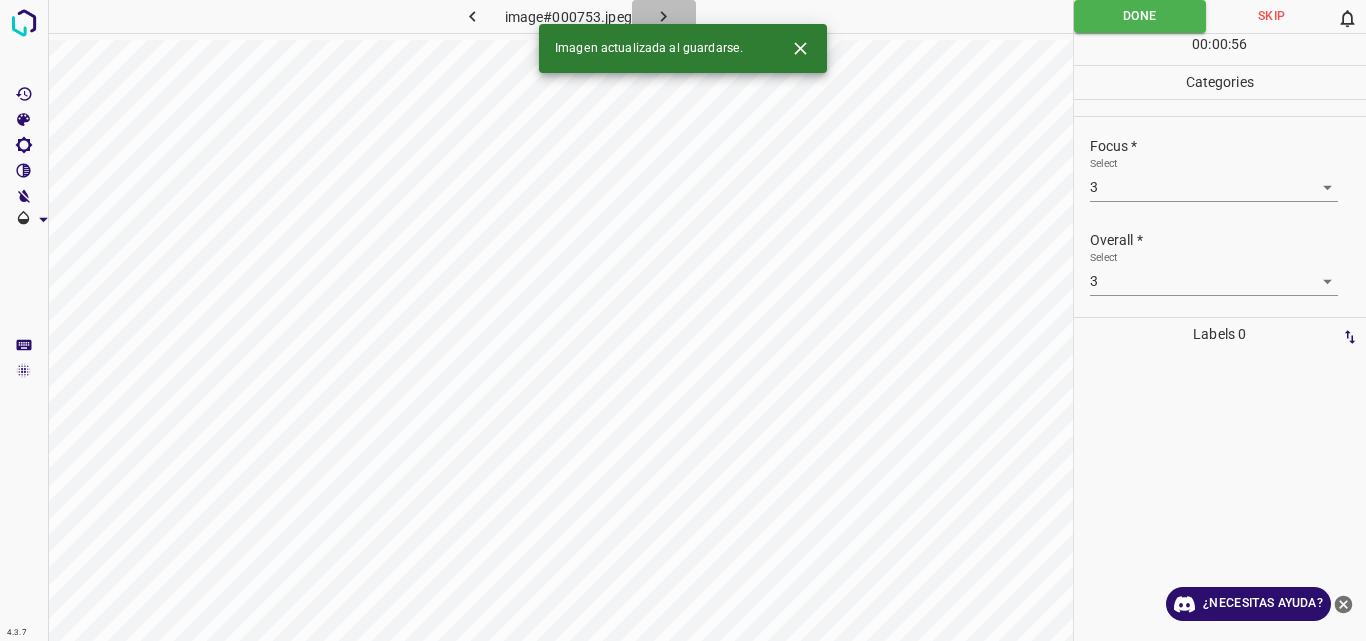 click 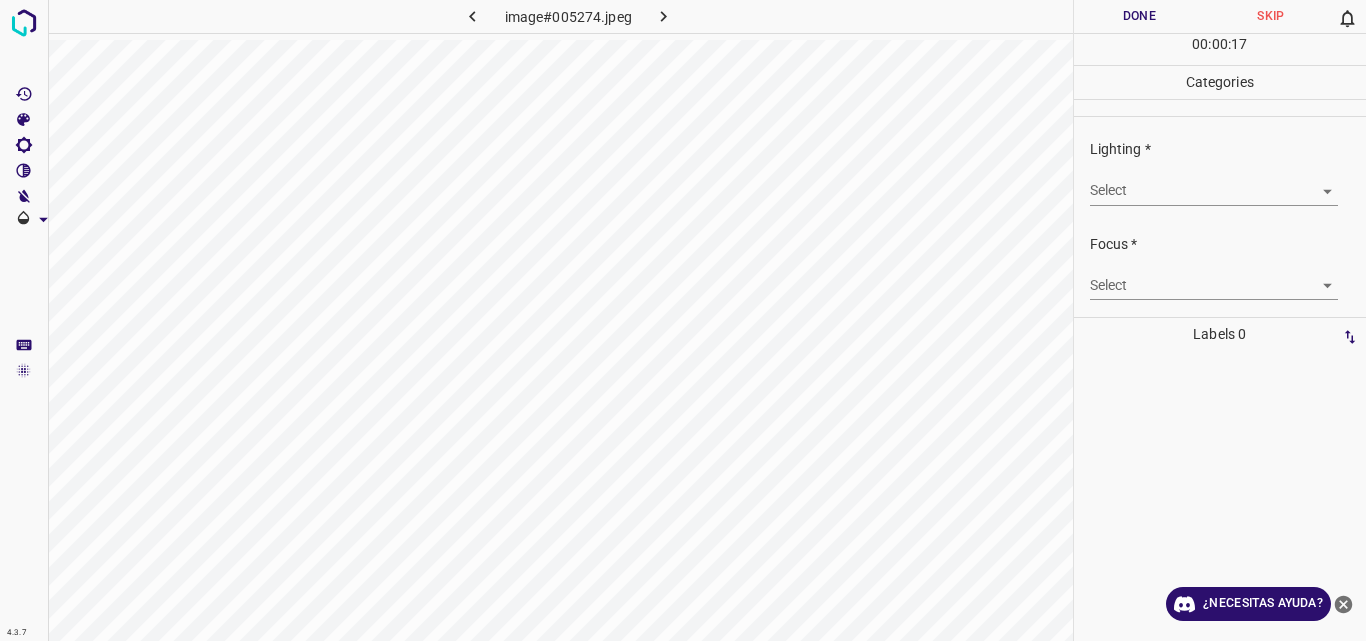 click on "4.3.7 image#005274.jpeg Done Skip 0 00   : 00   : 17   Categories Lighting *  Select ​ Focus *  Select ​ Overall *  Select ​ Labels   0 Categories 1 Lighting 2 Focus 3 Overall Tools Space Change between modes (Draw & Edit) I Auto labeling R Restore zoom M Zoom in N Zoom out Delete Delete selecte label Filters Z Restore filters X Saturation filter C Brightness filter V Contrast filter B Gray scale filter General O Download ¿Necesitas ayuda? Original text Rate this translation Your feedback will be used to help improve Google Translate - Texto - Esconder - Borrar" at bounding box center (683, 320) 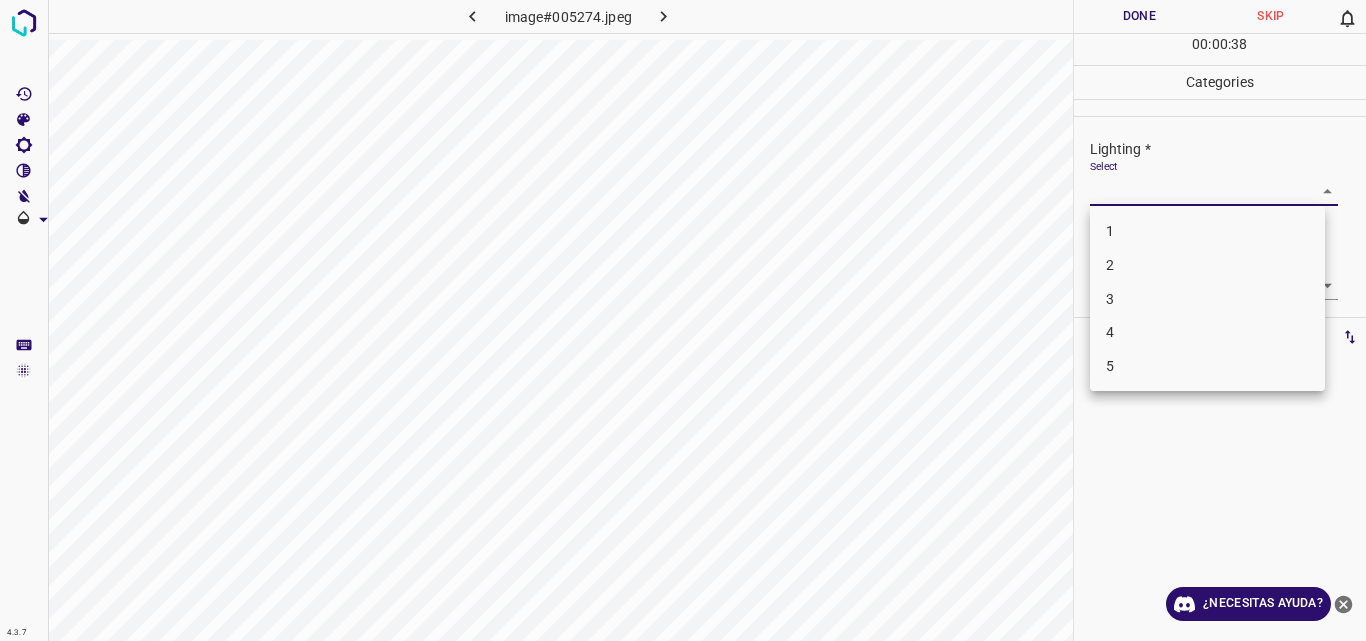 click on "3" at bounding box center (1207, 299) 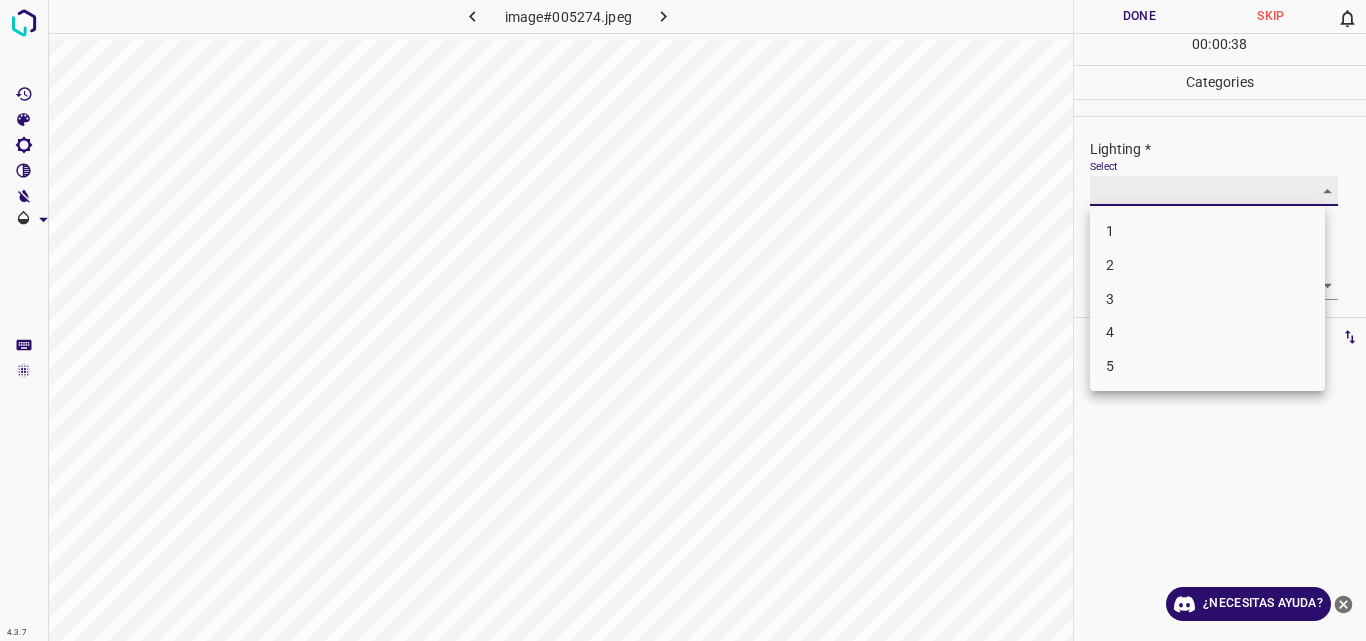 type on "3" 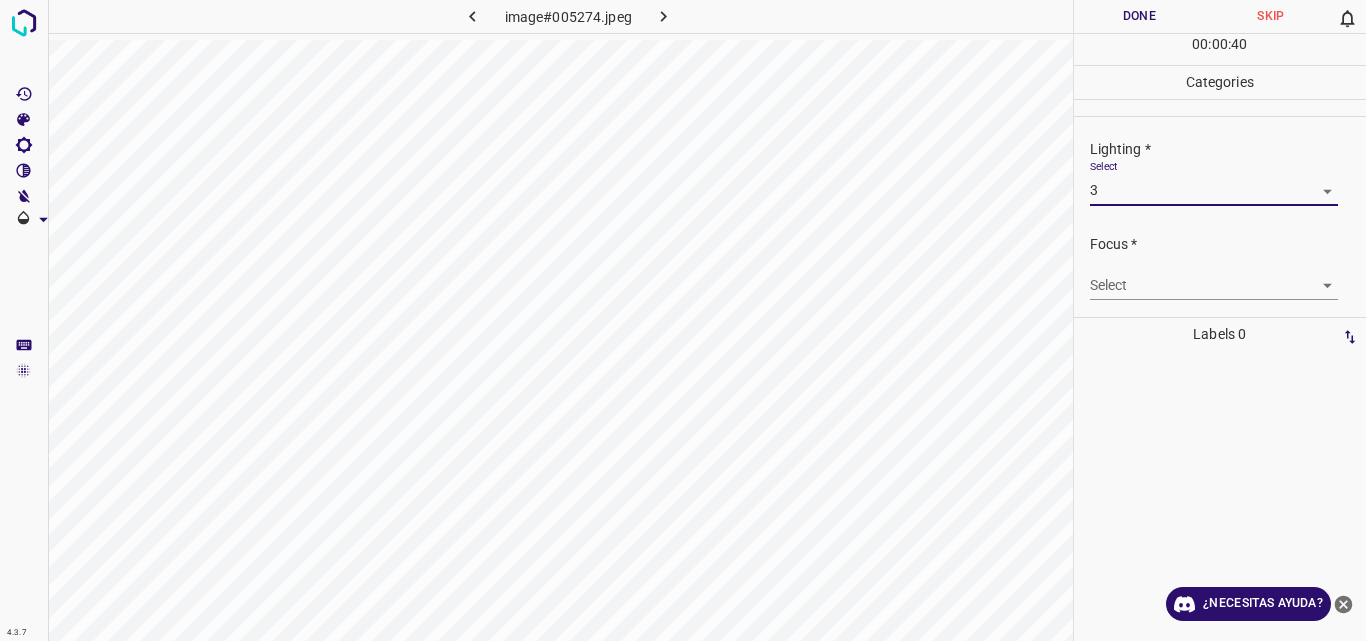 click on "4.3.7 image#005274.jpeg Done Skip 0 00   : 00   : 40   Categories Lighting *  Select 3 3 Focus *  Select ​ Overall *  Select ​ Labels   0 Categories 1 Lighting 2 Focus 3 Overall Tools Space Change between modes (Draw & Edit) I Auto labeling R Restore zoom M Zoom in N Zoom out Delete Delete selecte label Filters Z Restore filters X Saturation filter C Brightness filter V Contrast filter B Gray scale filter General O Download ¿Necesitas ayuda? Original text Rate this translation Your feedback will be used to help improve Google Translate - Texto - Esconder - Borrar" at bounding box center (683, 320) 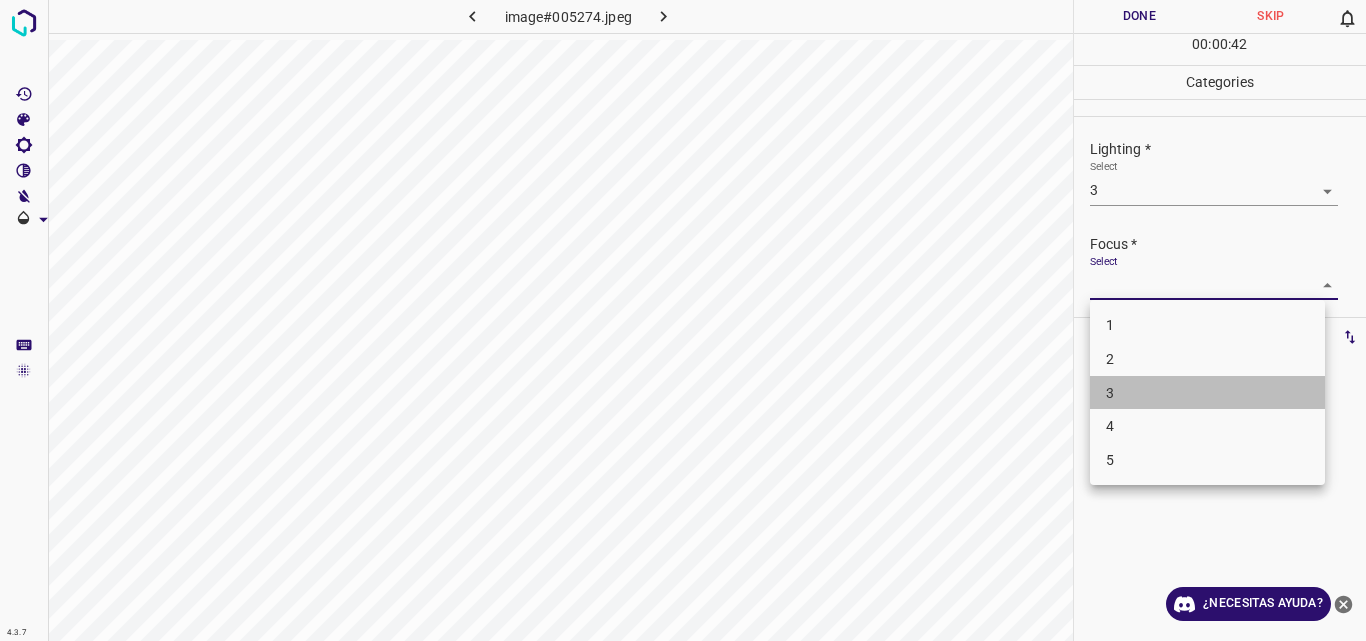 click on "3" at bounding box center (1207, 393) 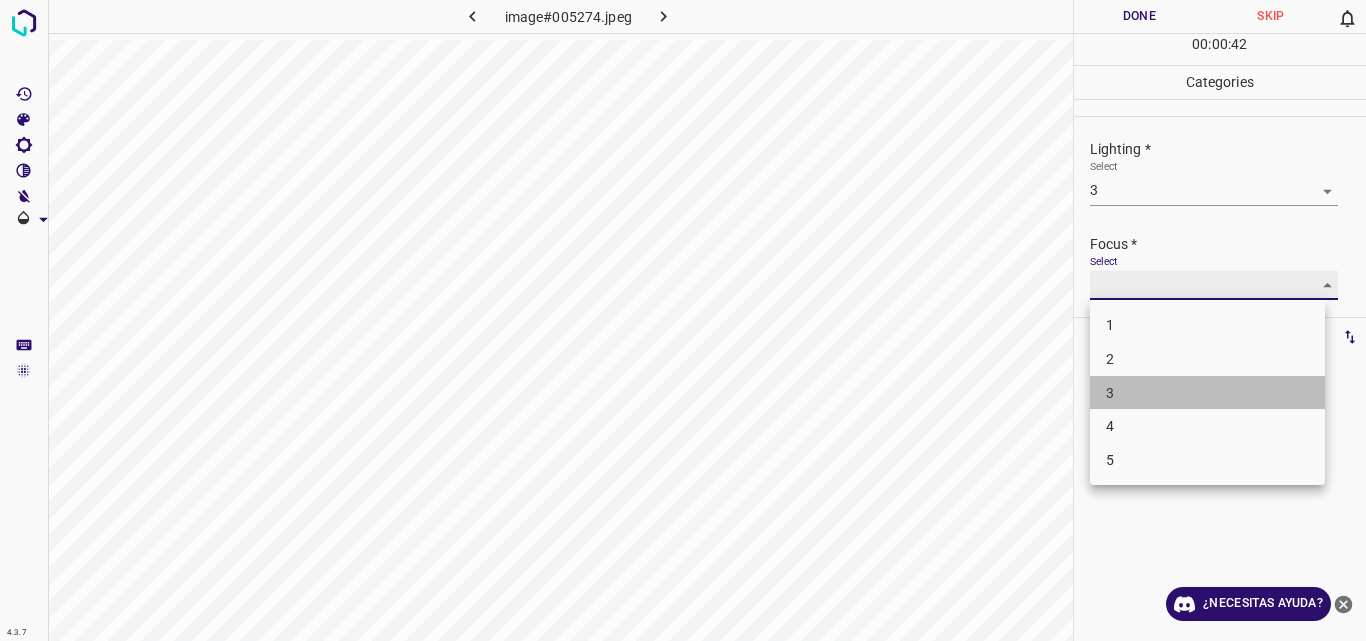 type on "3" 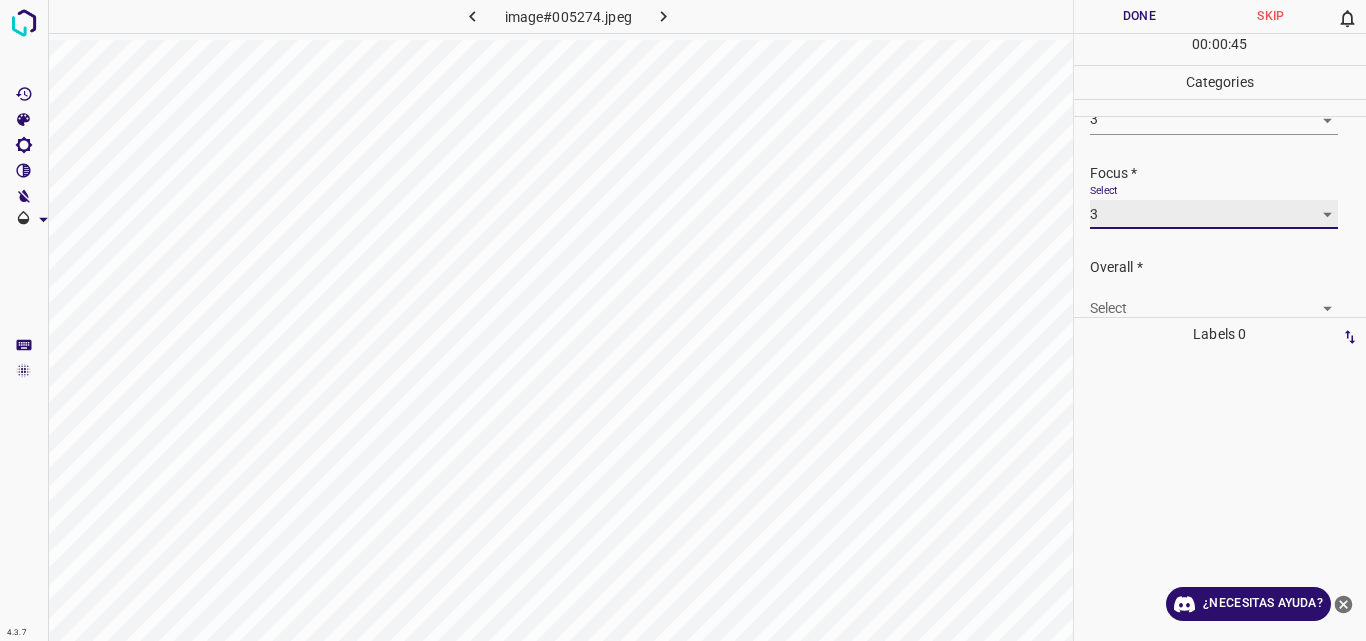 scroll, scrollTop: 98, scrollLeft: 0, axis: vertical 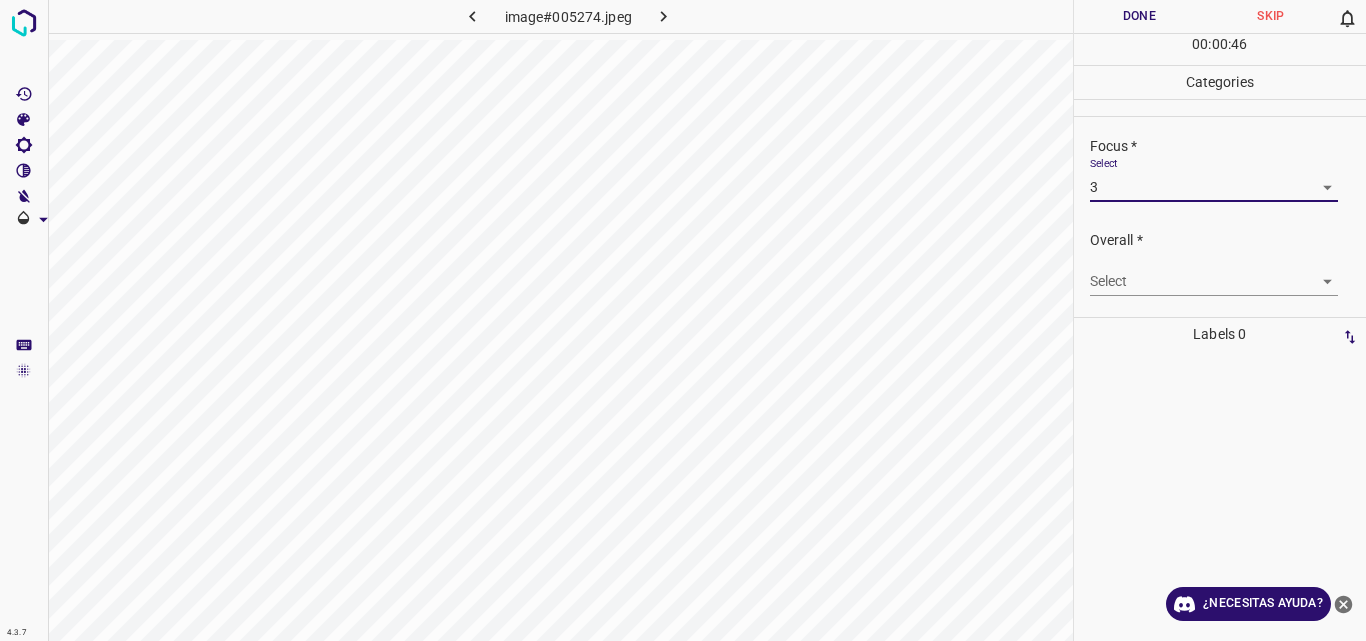 click on "4.3.7 image#005274.jpeg Done Skip 0 00   : 00   : 46   Categories Lighting *  Select 3 3 Focus *  Select 3 3 Overall *  Select ​ Labels   0 Categories 1 Lighting 2 Focus 3 Overall Tools Space Change between modes (Draw & Edit) I Auto labeling R Restore zoom M Zoom in N Zoom out Delete Delete selecte label Filters Z Restore filters X Saturation filter C Brightness filter V Contrast filter B Gray scale filter General O Download ¿Necesitas ayuda? Original text Rate this translation Your feedback will be used to help improve Google Translate - Texto - Esconder - Borrar" at bounding box center (683, 320) 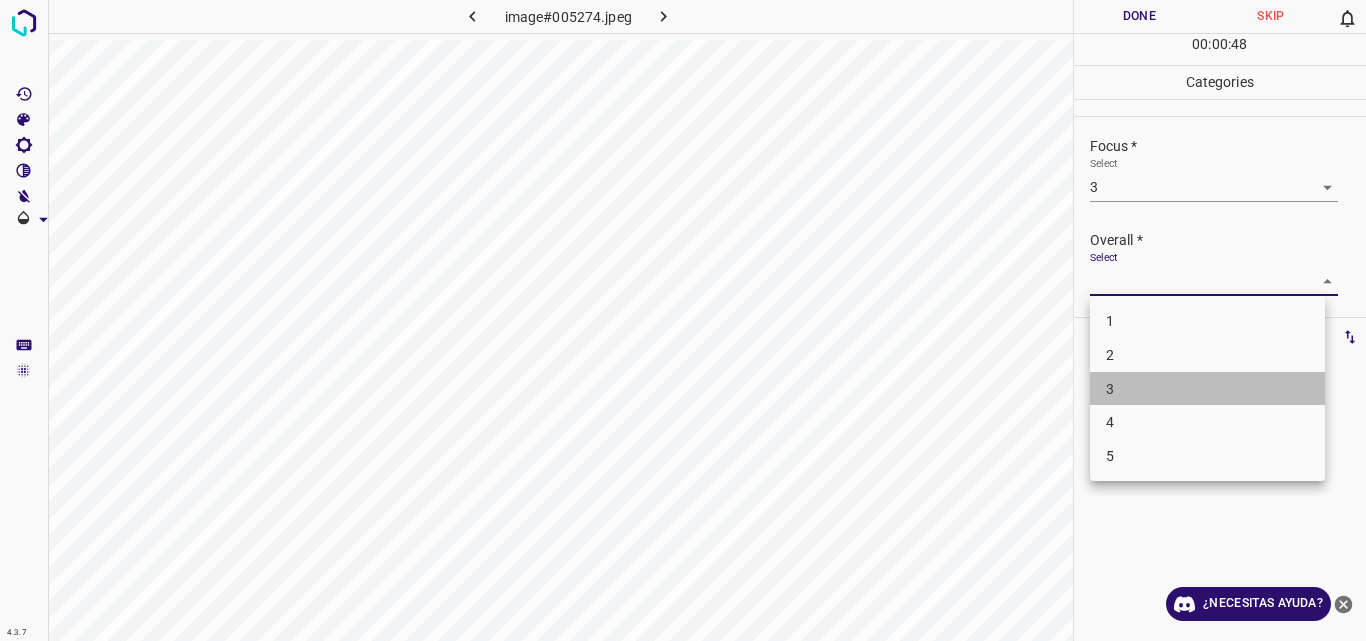 click on "3" at bounding box center [1207, 389] 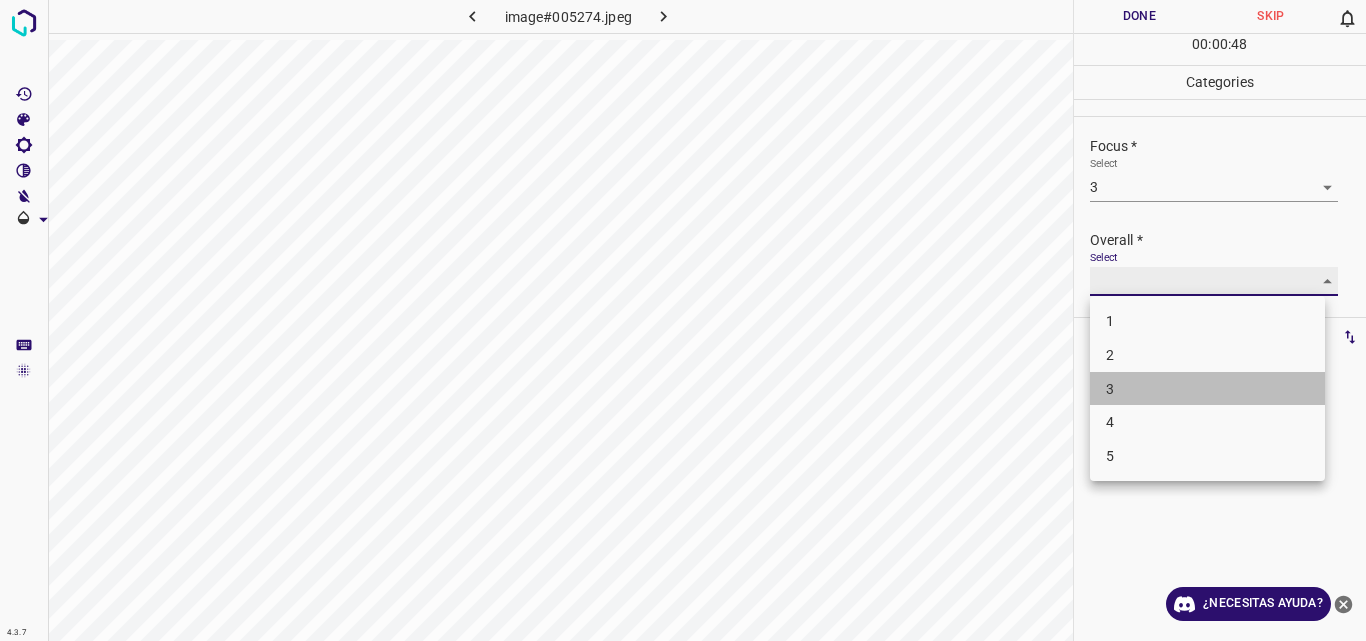 type on "3" 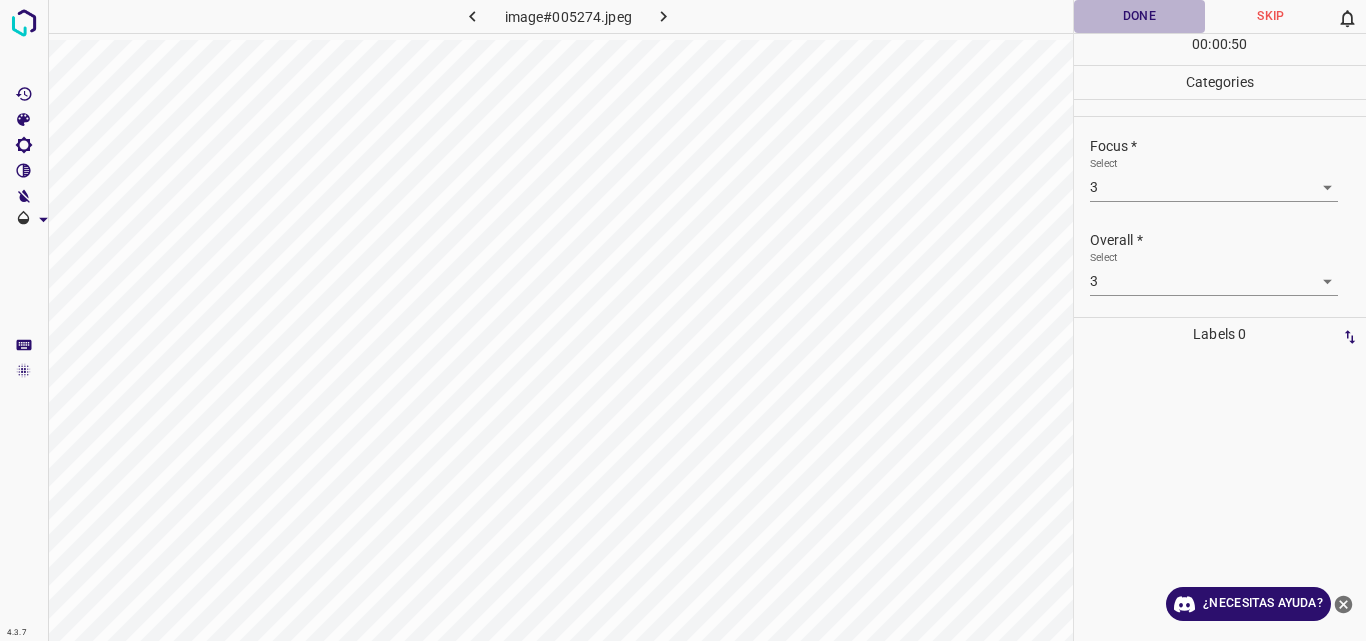 click on "Done" at bounding box center (1140, 16) 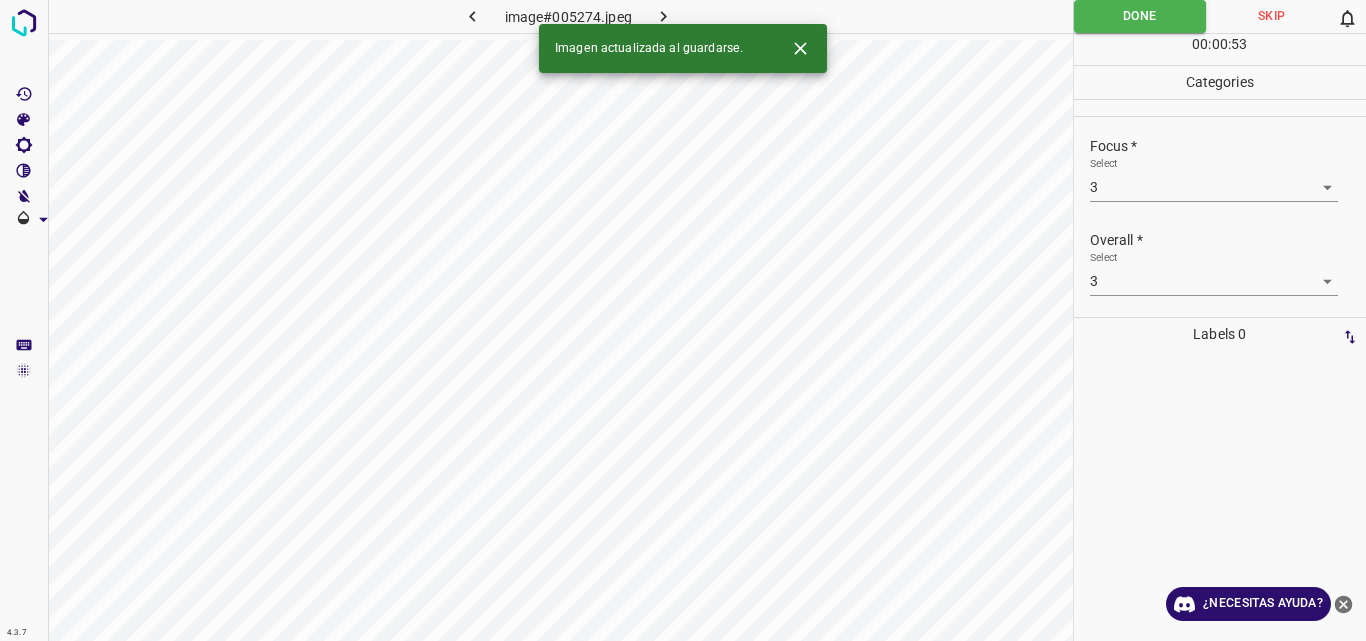 click 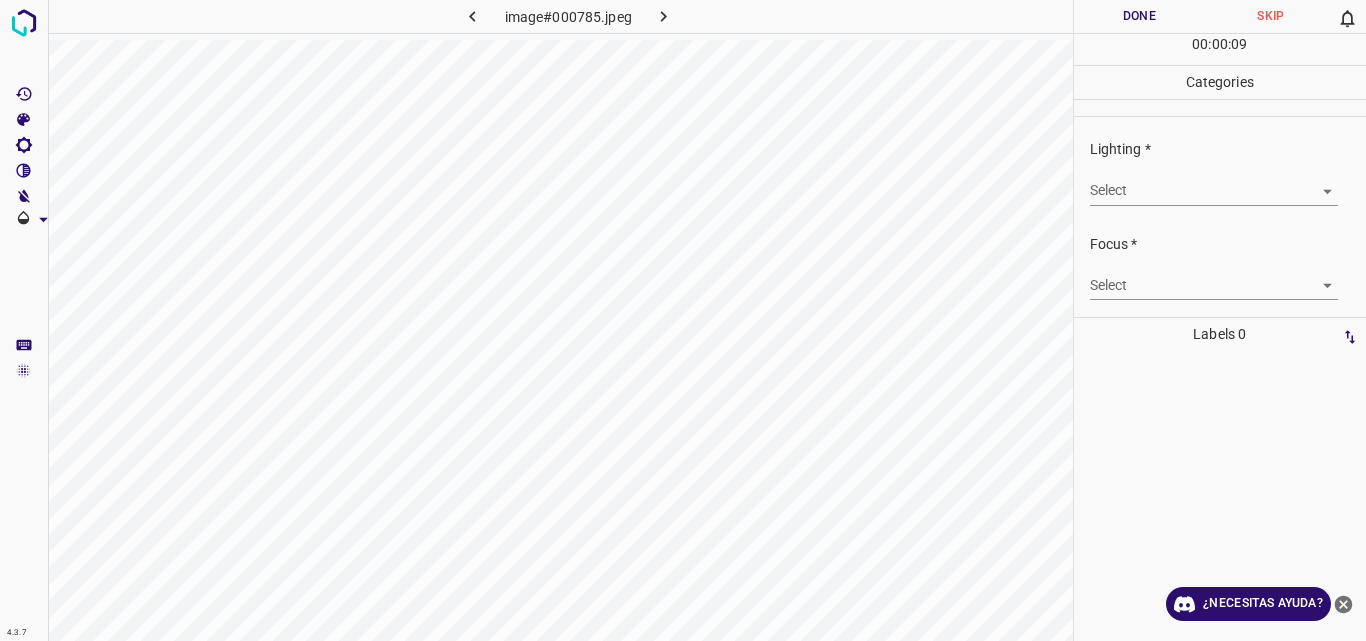 click on "4.3.7 image#000785.jpeg Done Skip 0 00   : 00   : 09   Categories Lighting *  Select ​ Focus *  Select ​ Overall *  Select ​ Labels   0 Categories 1 Lighting 2 Focus 3 Overall Tools Space Change between modes (Draw & Edit) I Auto labeling R Restore zoom M Zoom in N Zoom out Delete Delete selecte label Filters Z Restore filters X Saturation filter C Brightness filter V Contrast filter B Gray scale filter General O Download ¿Necesitas ayuda? Original text Rate this translation Your feedback will be used to help improve Google Translate - Texto - Esconder - Borrar" at bounding box center (683, 320) 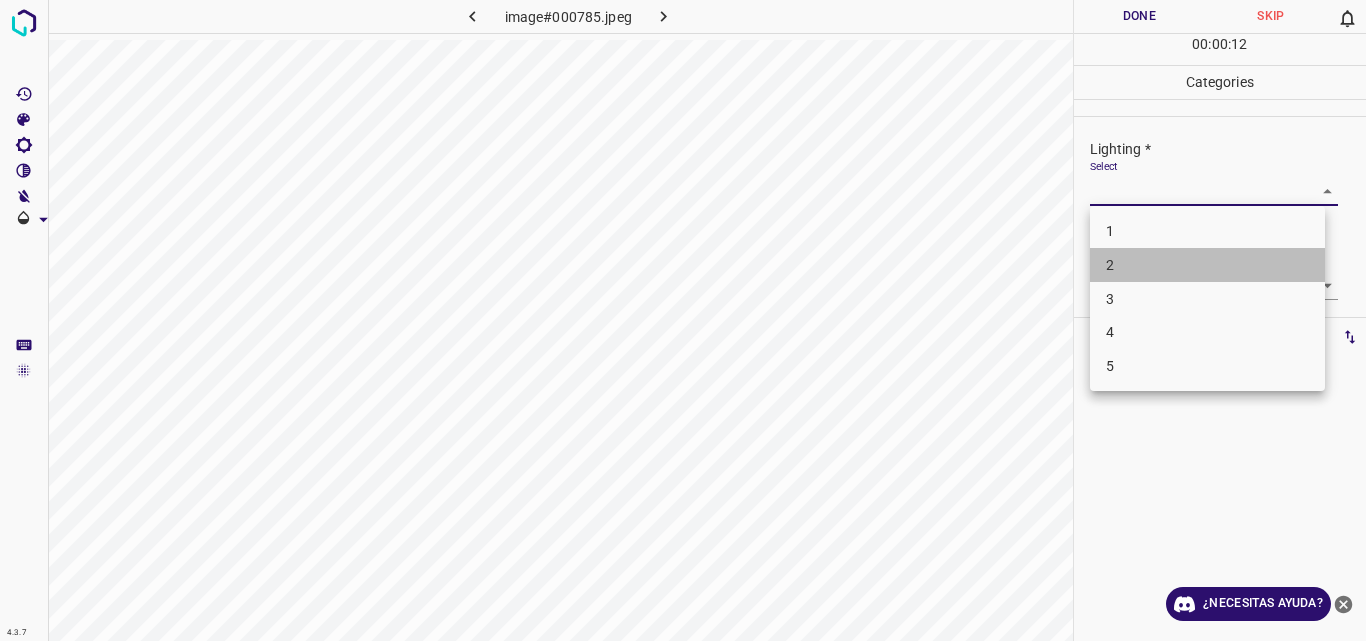 click on "2" at bounding box center [1207, 265] 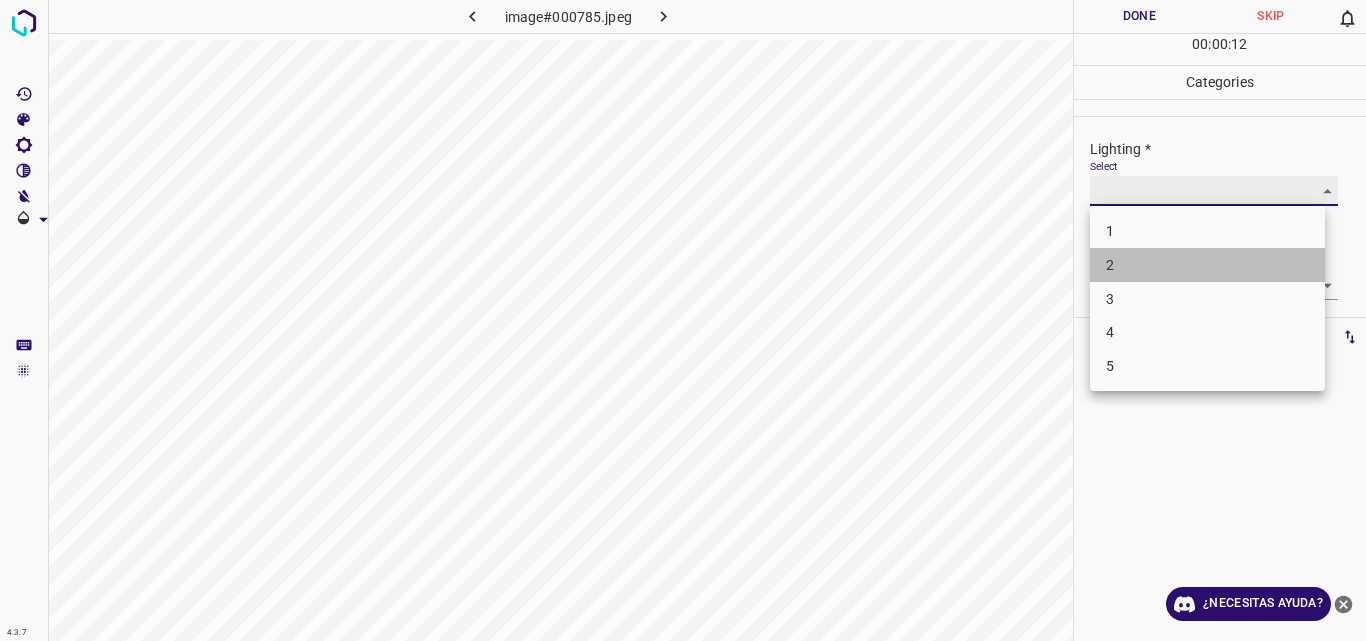 type on "2" 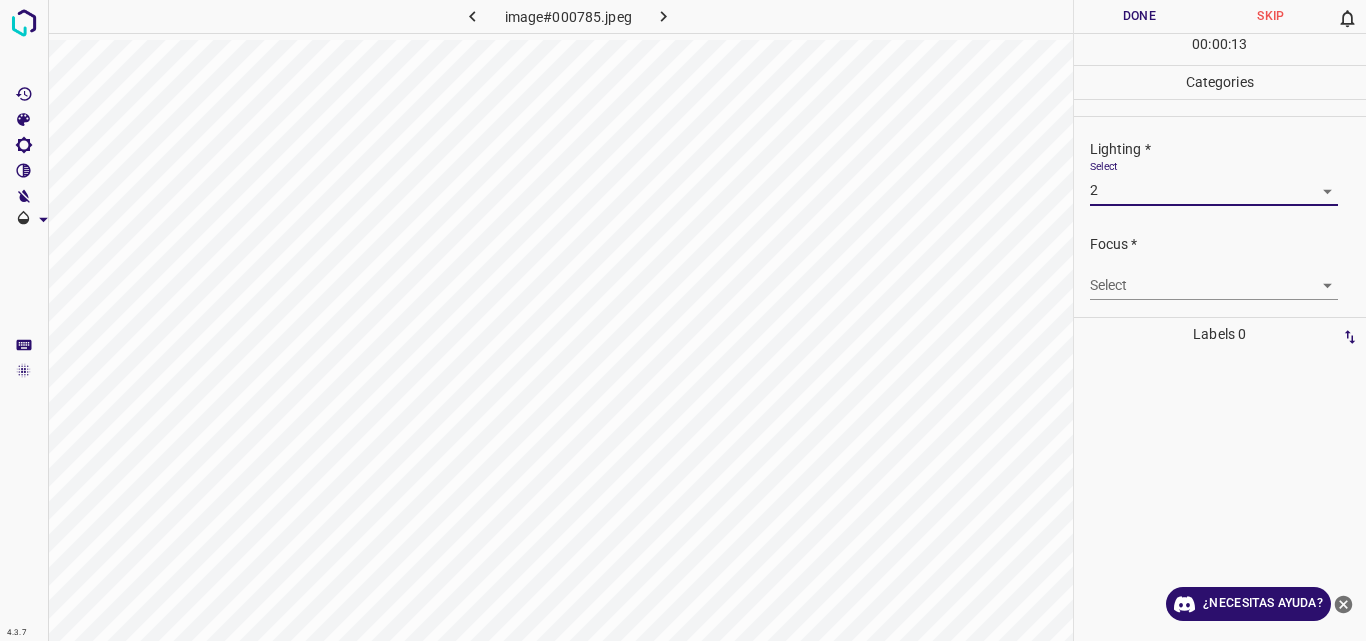 click on "4.3.7 image#000785.jpeg Done Skip 0 00   : 00   : 13   Categories Lighting *  Select 2 2 Focus *  Select ​ Overall *  Select ​ Labels   0 Categories 1 Lighting 2 Focus 3 Overall Tools Space Change between modes (Draw & Edit) I Auto labeling R Restore zoom M Zoom in N Zoom out Delete Delete selecte label Filters Z Restore filters X Saturation filter C Brightness filter V Contrast filter B Gray scale filter General O Download ¿Necesitas ayuda? Original text Rate this translation Your feedback will be used to help improve Google Translate - Texto - Esconder - Borrar" at bounding box center (683, 320) 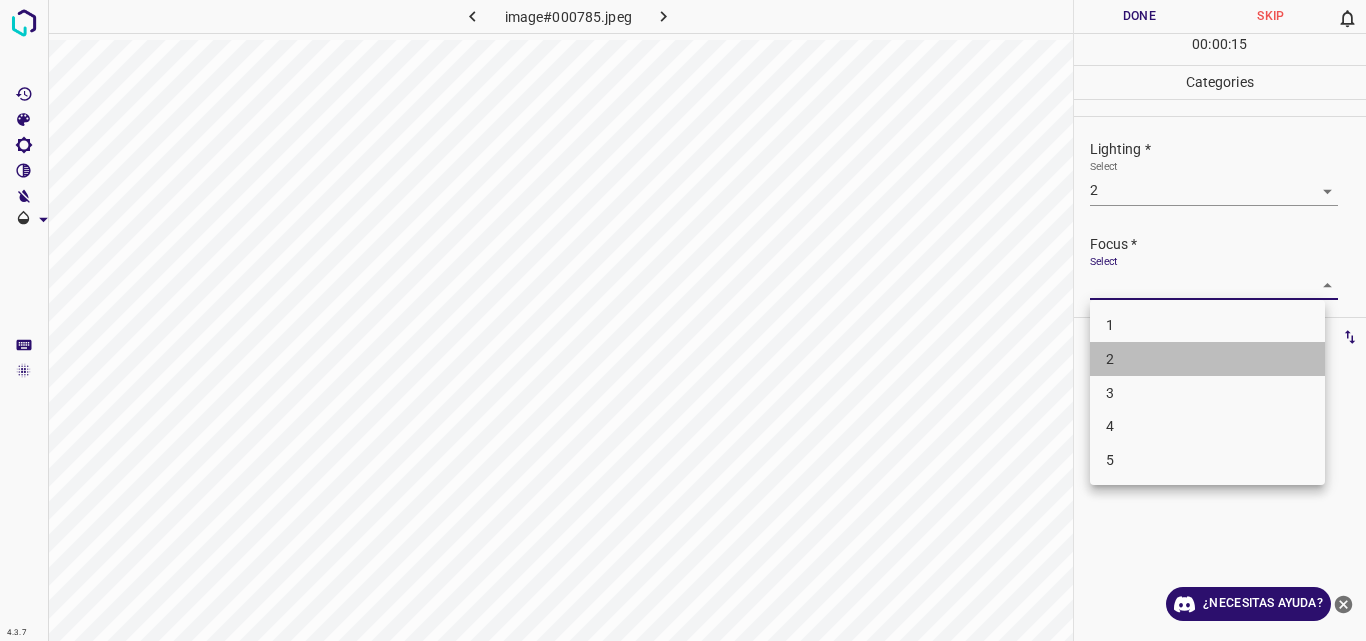 click on "2" at bounding box center [1207, 359] 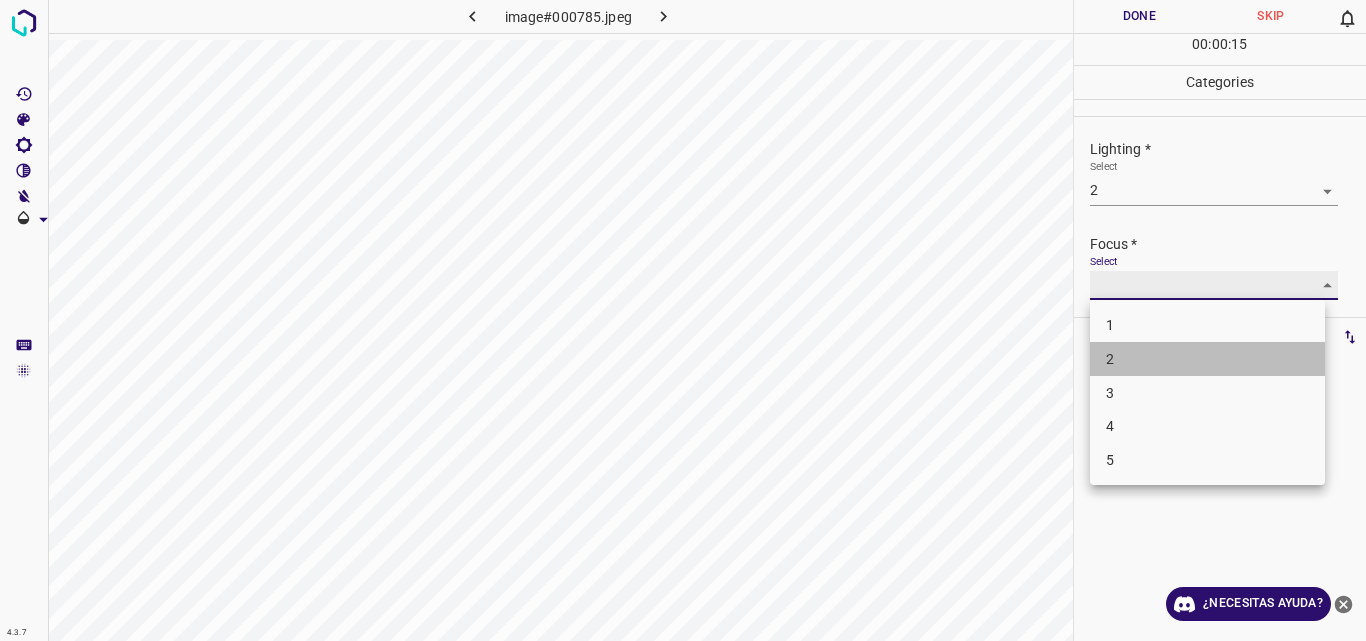 type on "2" 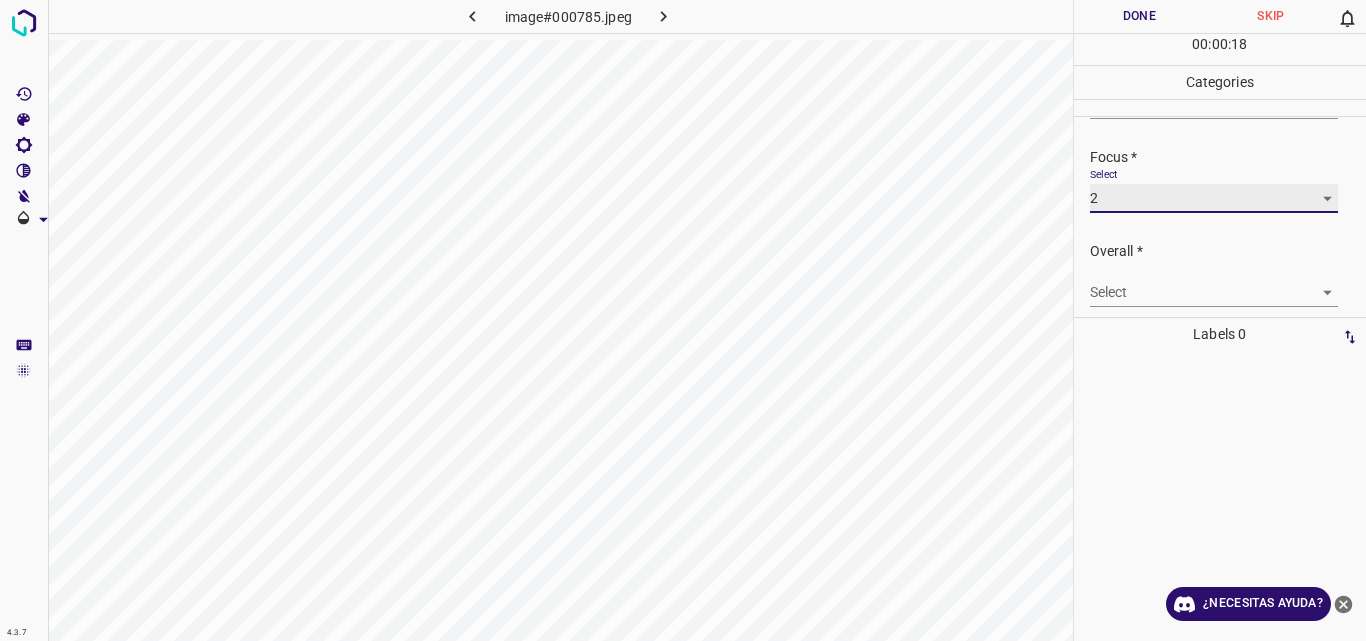 scroll, scrollTop: 98, scrollLeft: 0, axis: vertical 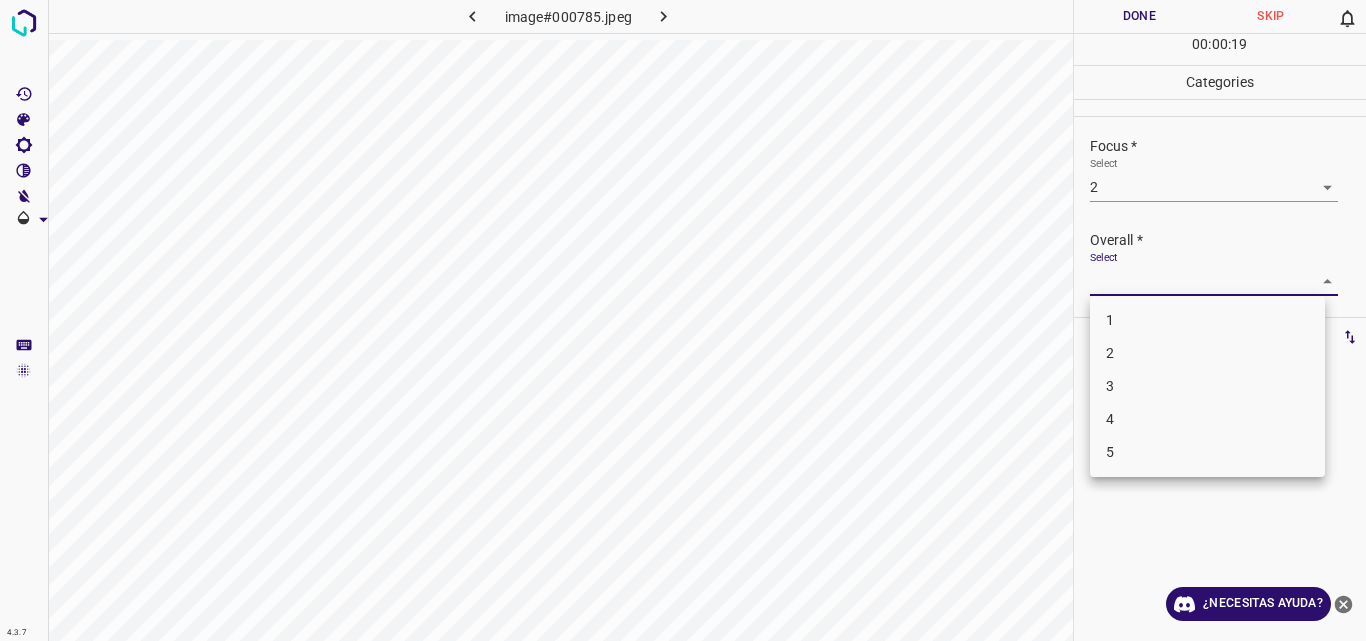 click on "4.3.7 image#000785.jpeg Done Skip 0 00   : 00   : 19   Categories Lighting *  Select 2 2 Focus *  Select 2 2 Overall *  Select ​ Labels   0 Categories 1 Lighting 2 Focus 3 Overall Tools Space Change between modes (Draw & Edit) I Auto labeling R Restore zoom M Zoom in N Zoom out Delete Delete selecte label Filters Z Restore filters X Saturation filter C Brightness filter V Contrast filter B Gray scale filter General O Download ¿Necesitas ayuda? Original text Rate this translation Your feedback will be used to help improve Google Translate - Texto - Esconder - Borrar 1 2 3 4 5" at bounding box center (683, 320) 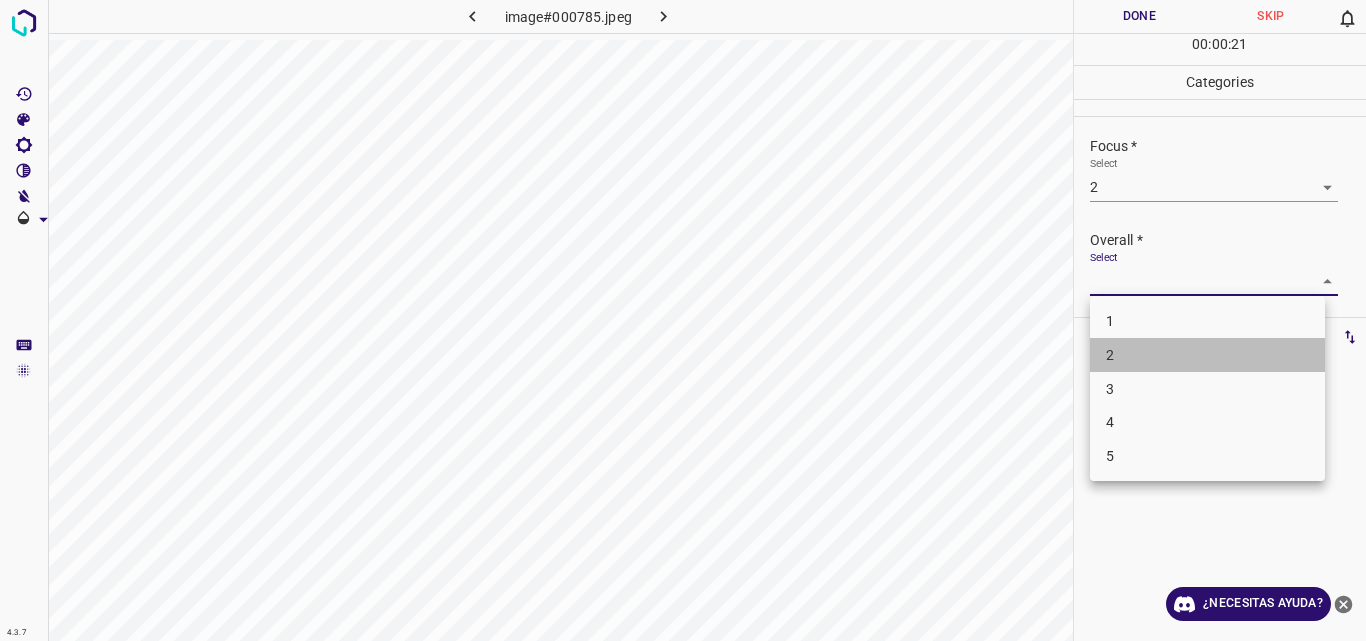 click on "2" at bounding box center [1207, 355] 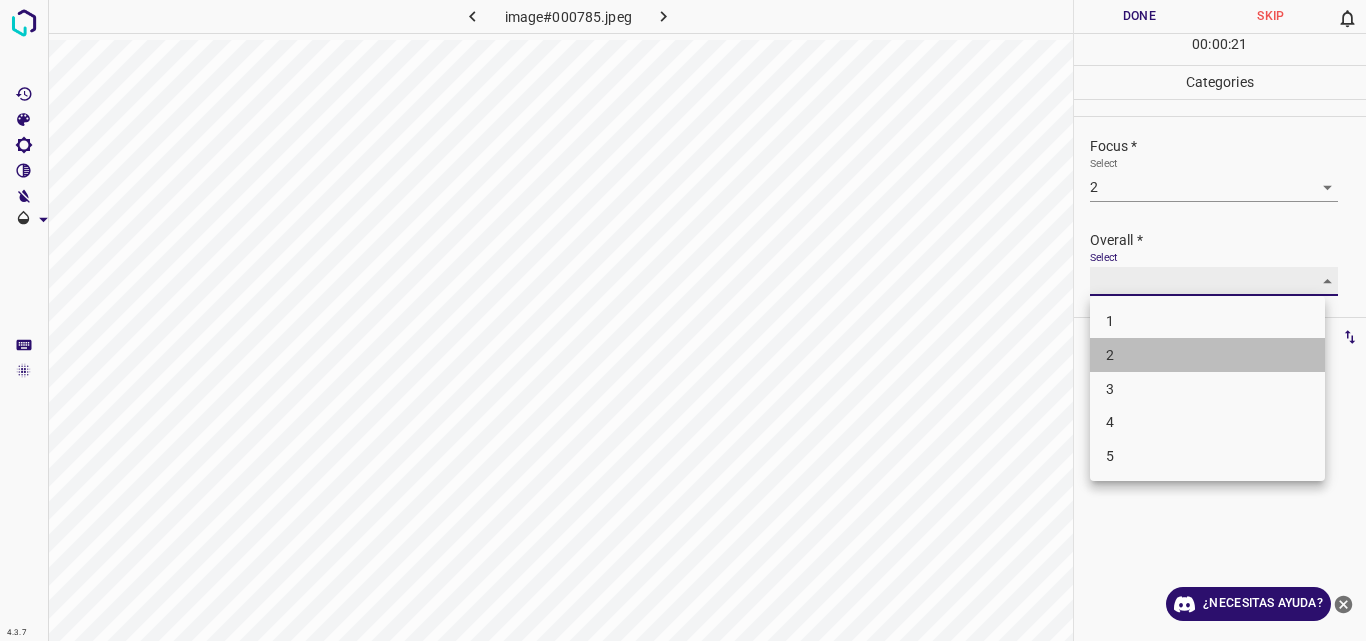type on "2" 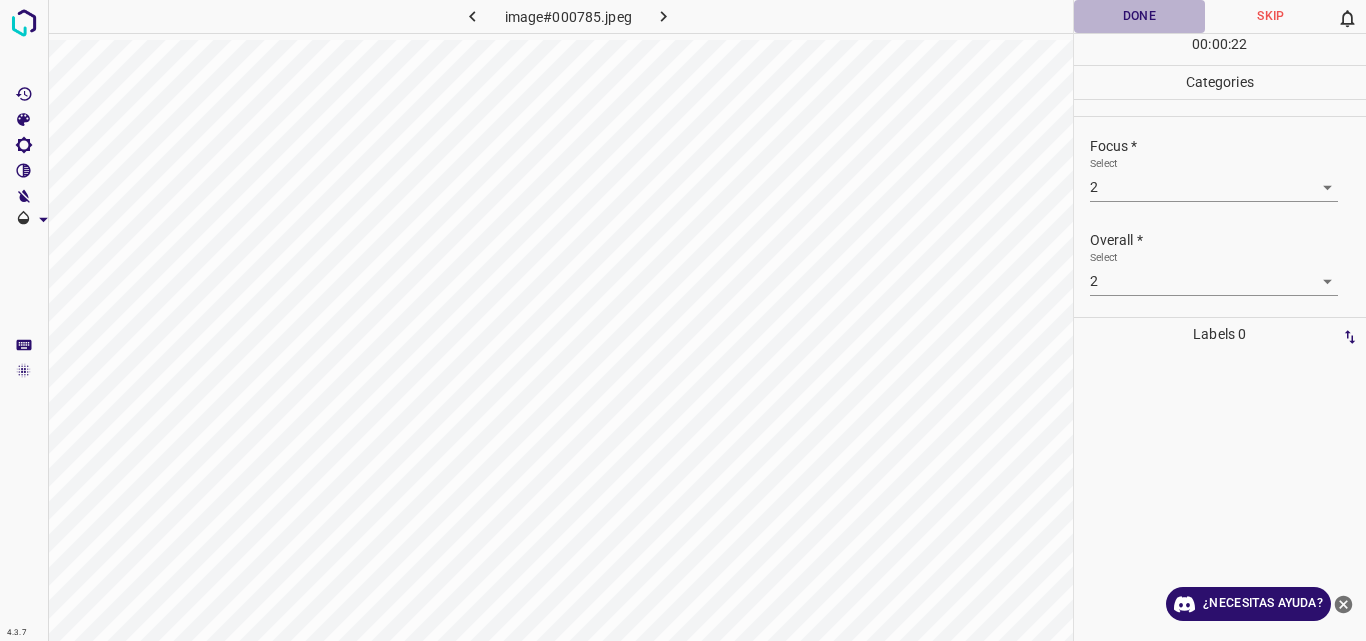 click on "Done" at bounding box center (1140, 16) 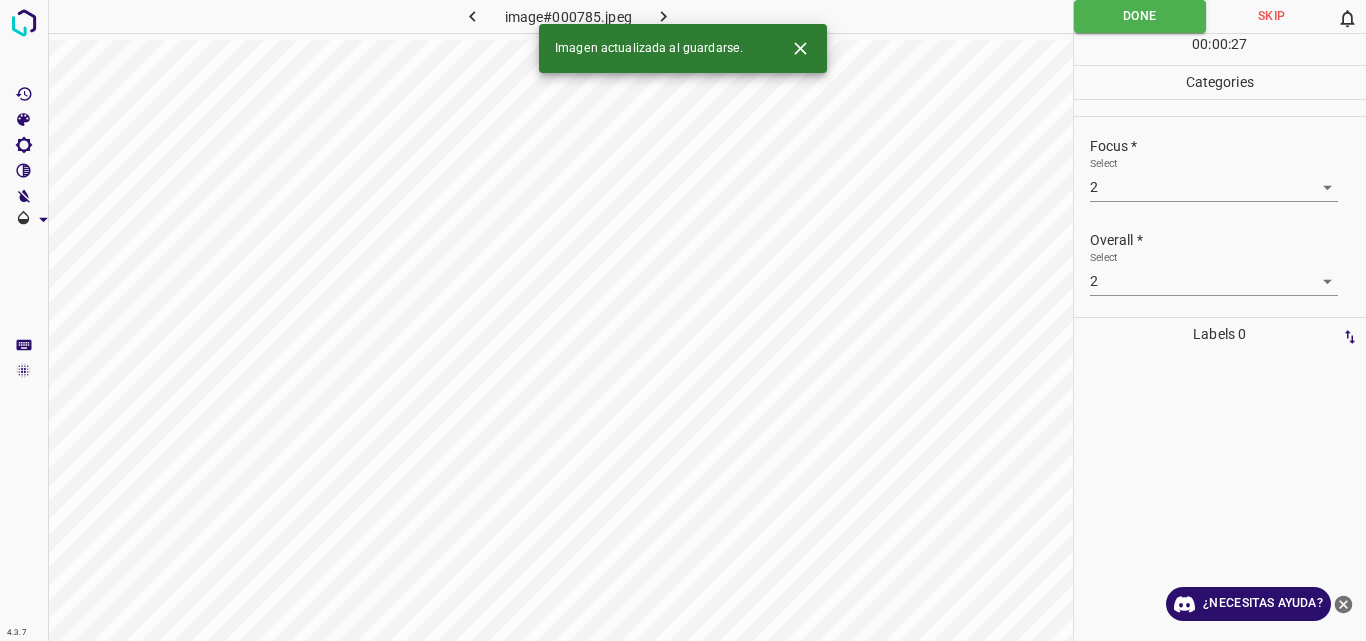 click 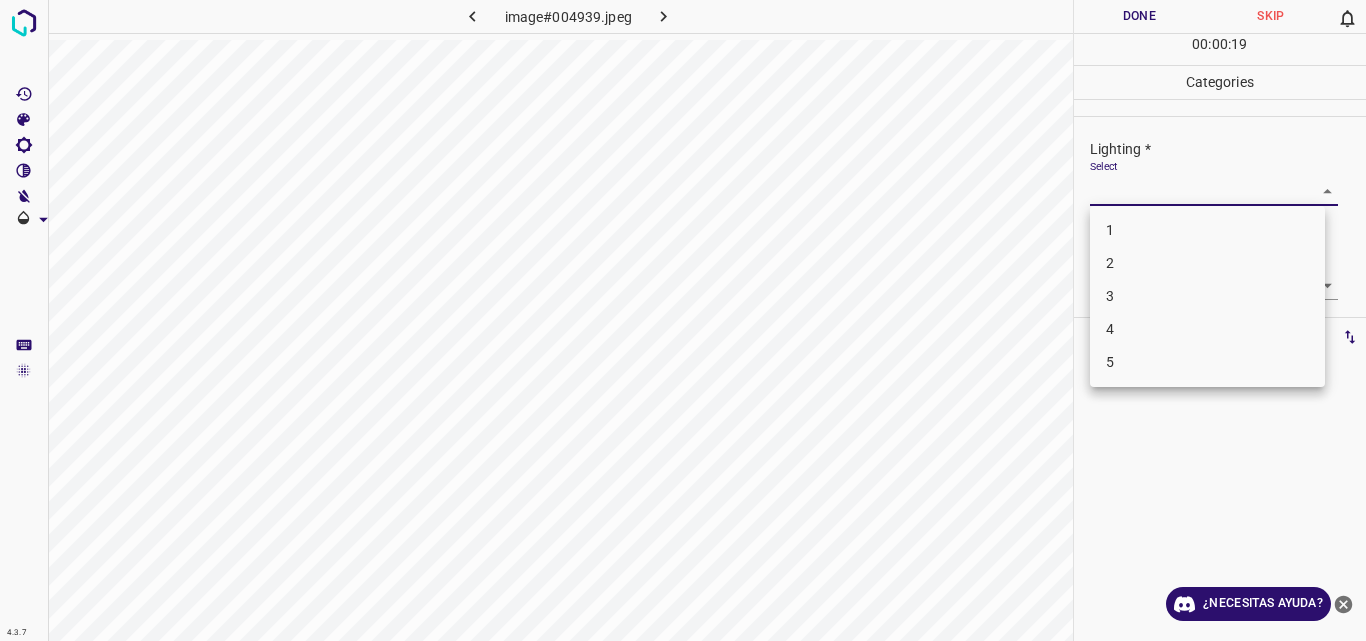 click on "4.3.7 image#004939.jpeg Done Skip 0 00   : 00   : 19   Categories Lighting *  Select ​ Focus *  Select ​ Overall *  Select ​ Labels   0 Categories 1 Lighting 2 Focus 3 Overall Tools Space Change between modes (Draw & Edit) I Auto labeling R Restore zoom M Zoom in N Zoom out Delete Delete selecte label Filters Z Restore filters X Saturation filter C Brightness filter V Contrast filter B Gray scale filter General O Download ¿Necesitas ayuda? Original text Rate this translation Your feedback will be used to help improve Google Translate - Texto - Esconder - Borrar 1 2 3 4 5" at bounding box center [683, 320] 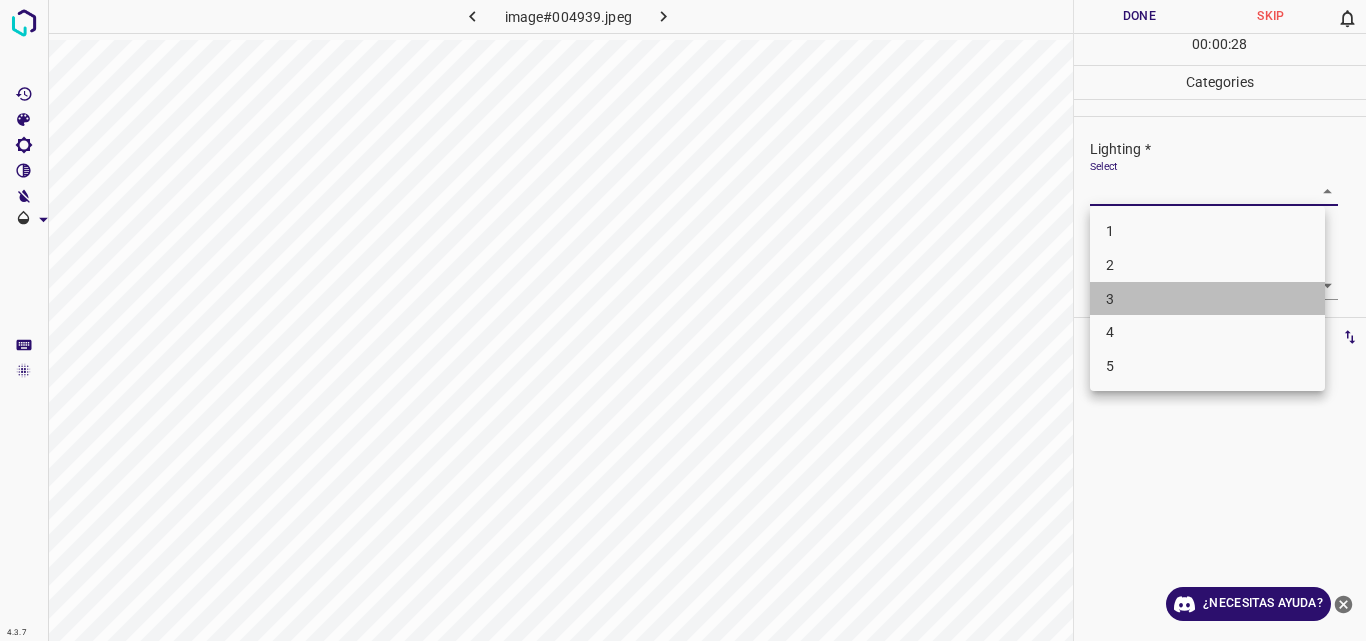 click on "3" at bounding box center [1207, 299] 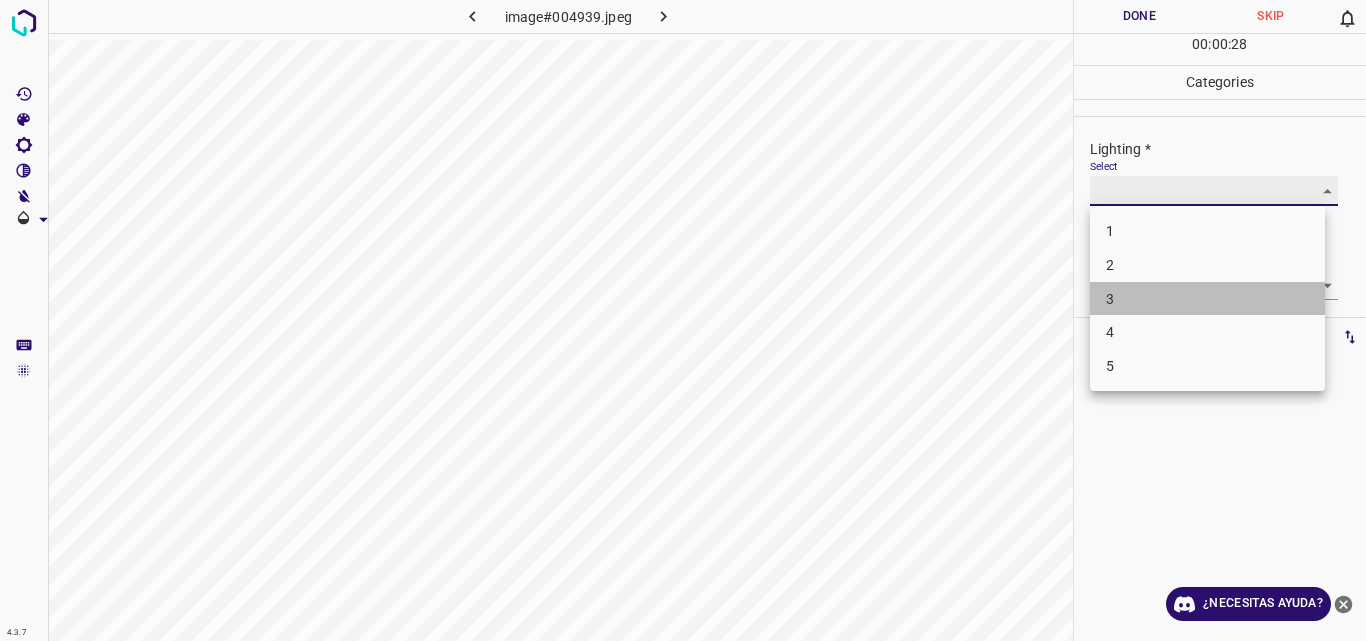 type on "3" 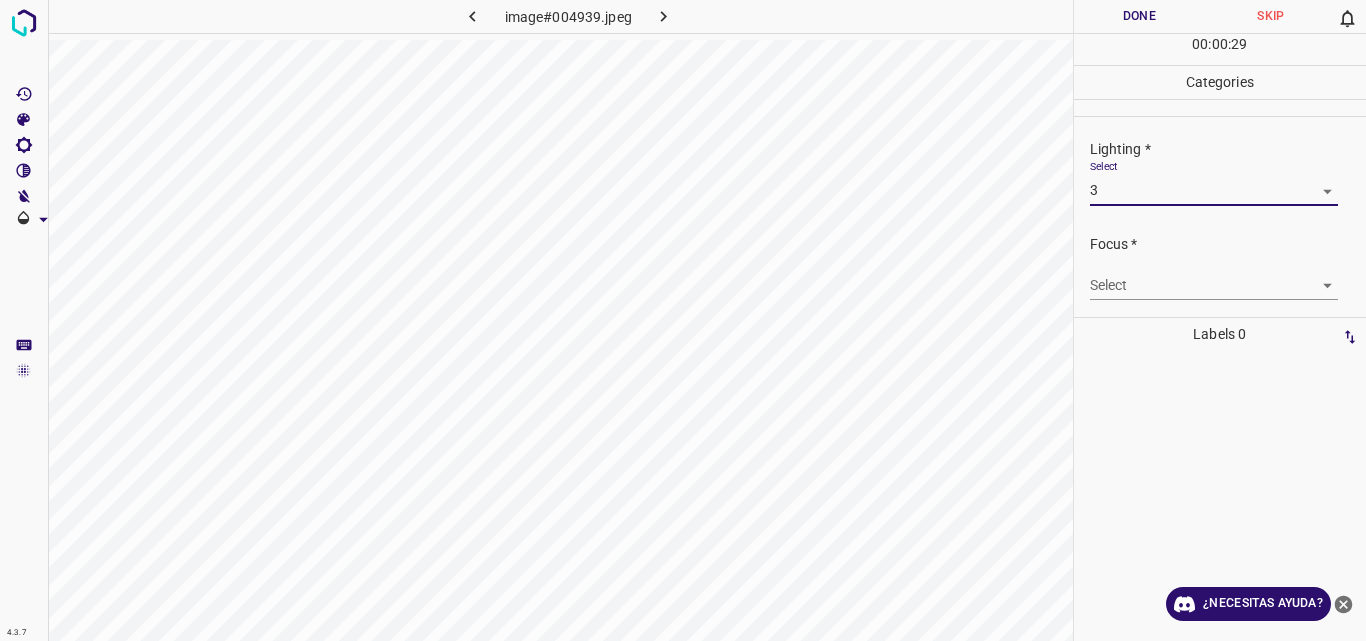 click on "4.3.7 image#004939.jpeg Done Skip 0 00   : 00   : 29   Categories Lighting *  Select 3 3 Focus *  Select ​ Overall *  Select ​ Labels   0 Categories 1 Lighting 2 Focus 3 Overall Tools Space Change between modes (Draw & Edit) I Auto labeling R Restore zoom M Zoom in N Zoom out Delete Delete selecte label Filters Z Restore filters X Saturation filter C Brightness filter V Contrast filter B Gray scale filter General O Download ¿Necesitas ayuda? Original text Rate this translation Your feedback will be used to help improve Google Translate - Texto - Esconder - Borrar" at bounding box center [683, 320] 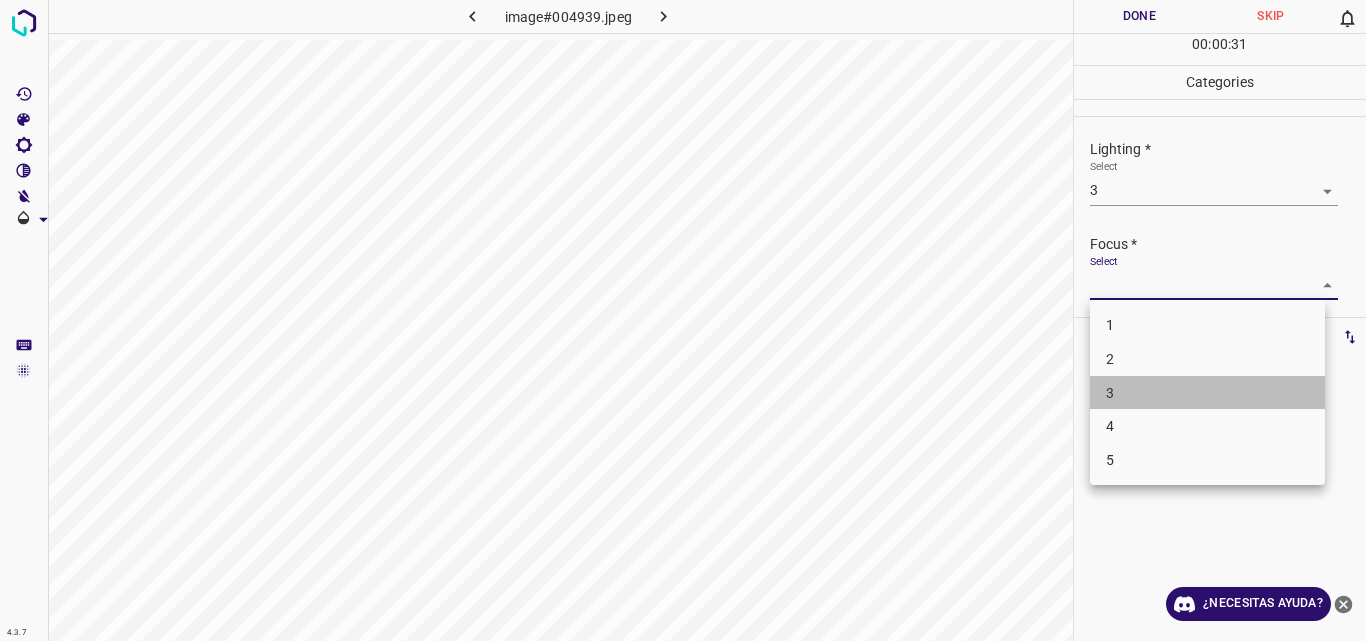 click on "3" at bounding box center (1207, 393) 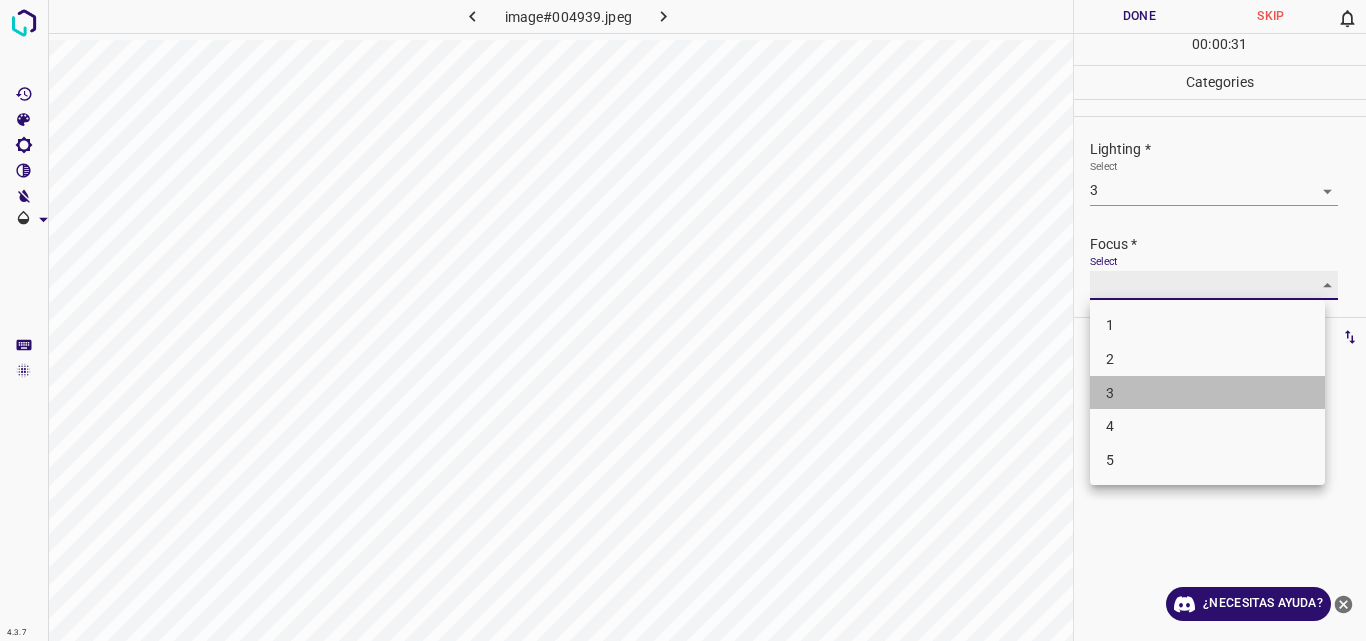 type on "3" 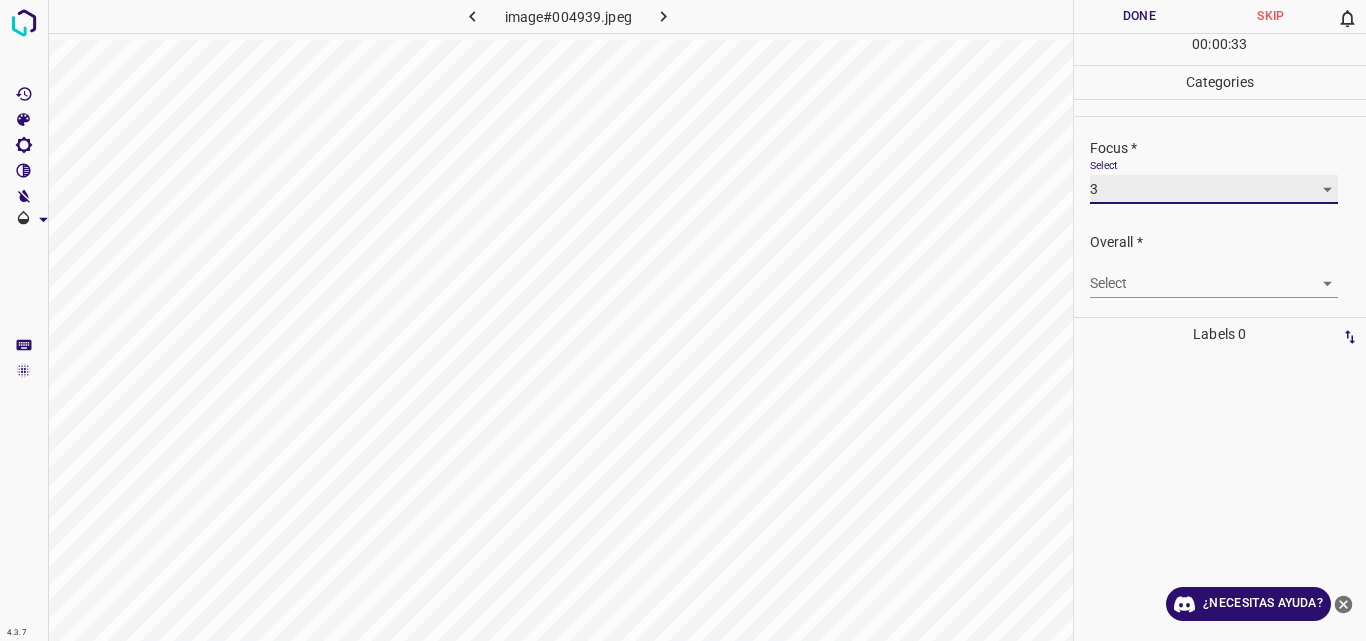 scroll, scrollTop: 98, scrollLeft: 0, axis: vertical 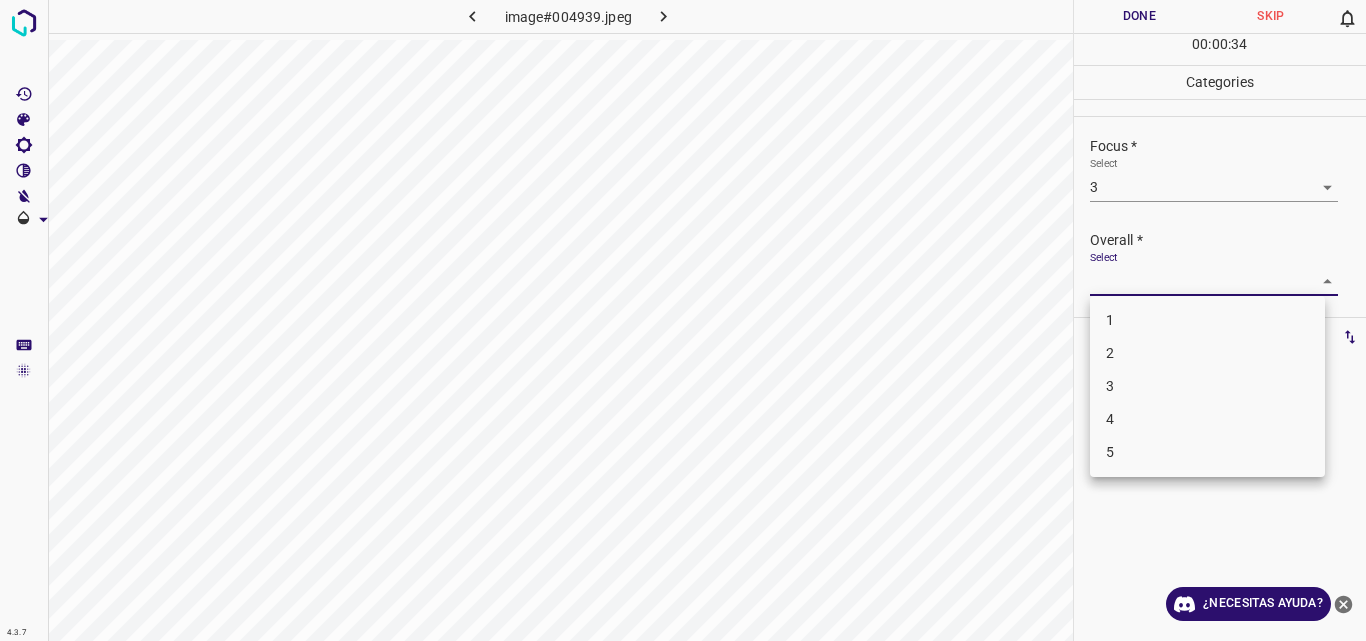 click on "4.3.7 image#004939.jpeg Done Skip 0 00   : 00   : 34   Categories Lighting *  Select 3 3 Focus *  Select 3 3 Overall *  Select ​ Labels   0 Categories 1 Lighting 2 Focus 3 Overall Tools Space Change between modes (Draw & Edit) I Auto labeling R Restore zoom M Zoom in N Zoom out Delete Delete selecte label Filters Z Restore filters X Saturation filter C Brightness filter V Contrast filter B Gray scale filter General O Download ¿Necesitas ayuda? Original text Rate this translation Your feedback will be used to help improve Google Translate - Texto - Esconder - Borrar 1 2 3 4 5" at bounding box center [683, 320] 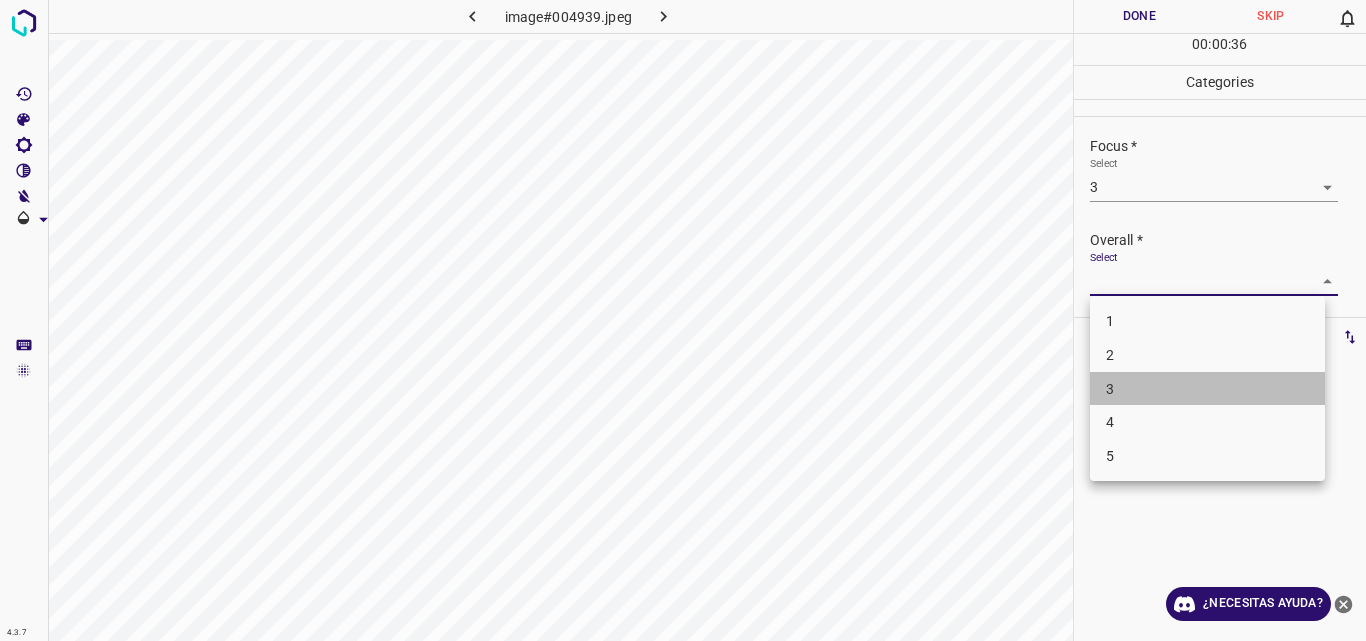 click on "3" at bounding box center [1207, 389] 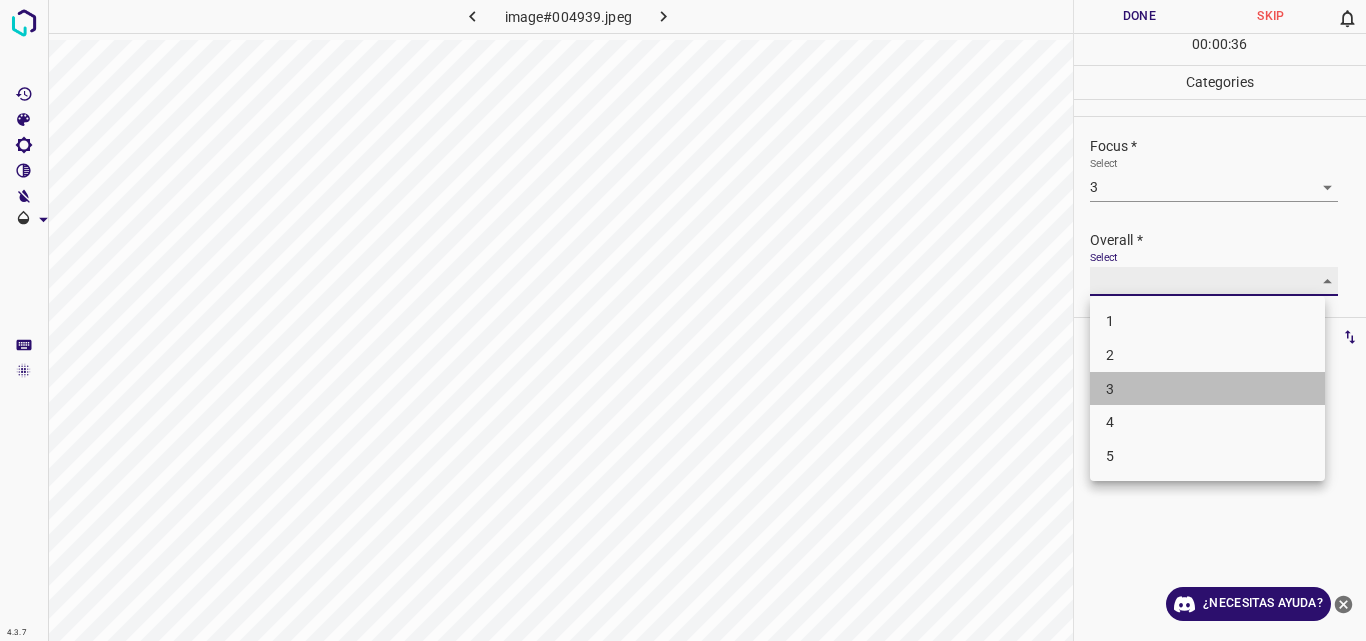 type on "3" 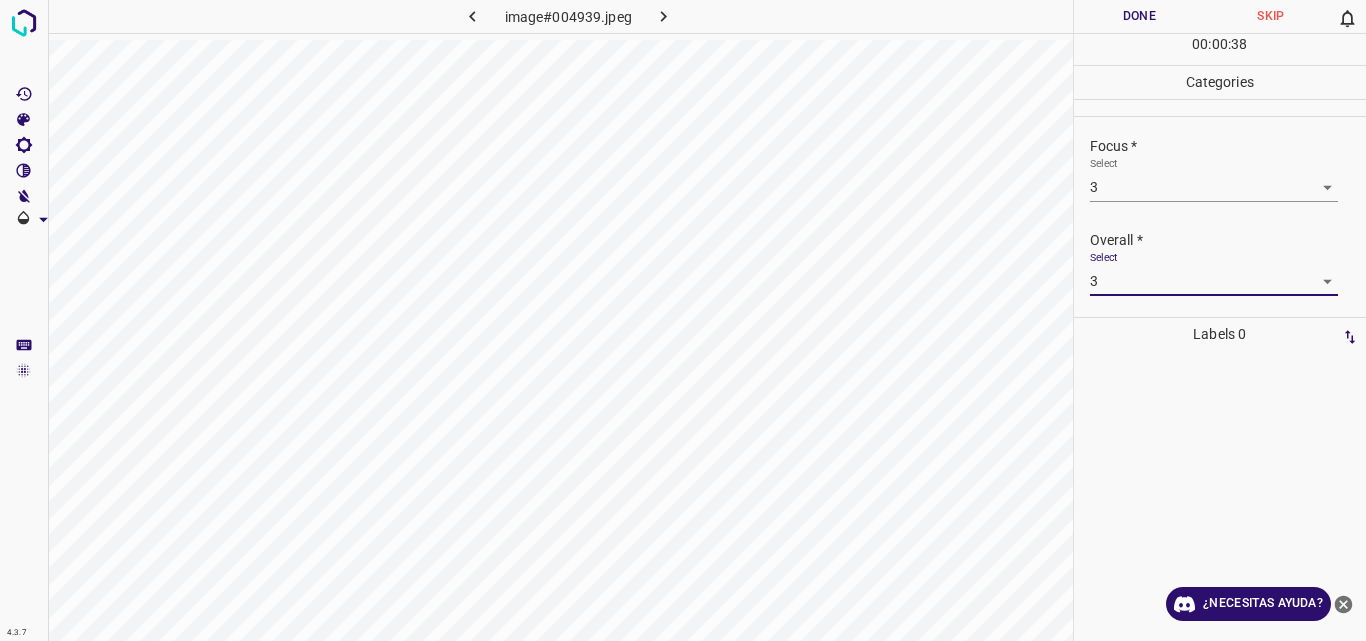 click on "Done" at bounding box center (1140, 16) 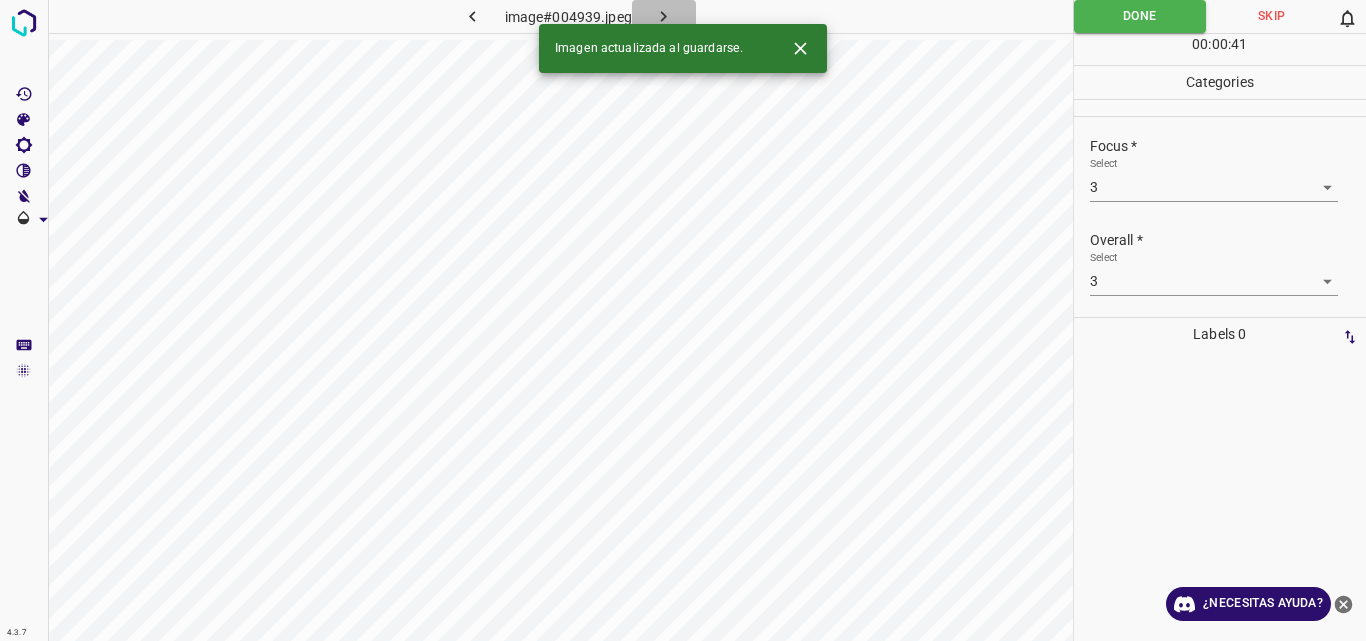 click 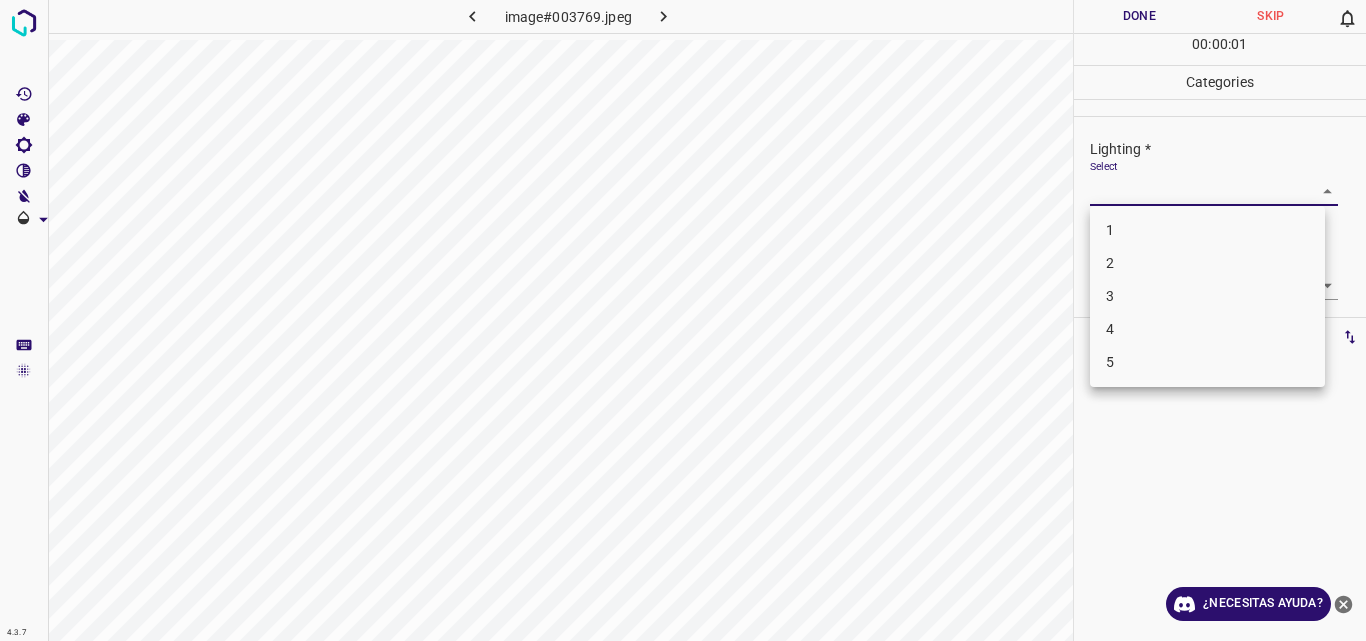 click on "4.3.7 image#003769.jpeg Done Skip 0 00   : 00   : 01   Categories Lighting *  Select ​ Focus *  Select ​ Overall *  Select ​ Labels   0 Categories 1 Lighting 2 Focus 3 Overall Tools Space Change between modes (Draw & Edit) I Auto labeling R Restore zoom M Zoom in N Zoom out Delete Delete selecte label Filters Z Restore filters X Saturation filter C Brightness filter V Contrast filter B Gray scale filter General O Download ¿Necesitas ayuda? Original text Rate this translation Your feedback will be used to help improve Google Translate - Texto - Esconder - Borrar 1 2 3 4 5" at bounding box center [683, 320] 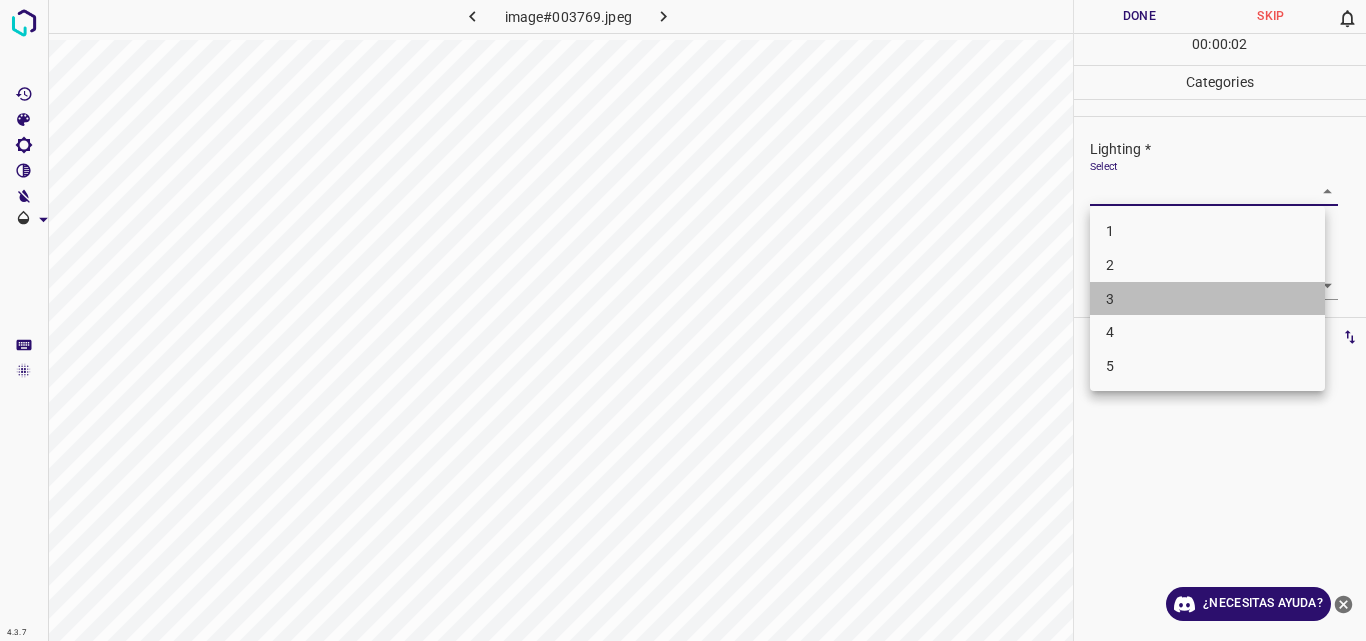 click on "3" at bounding box center [1207, 299] 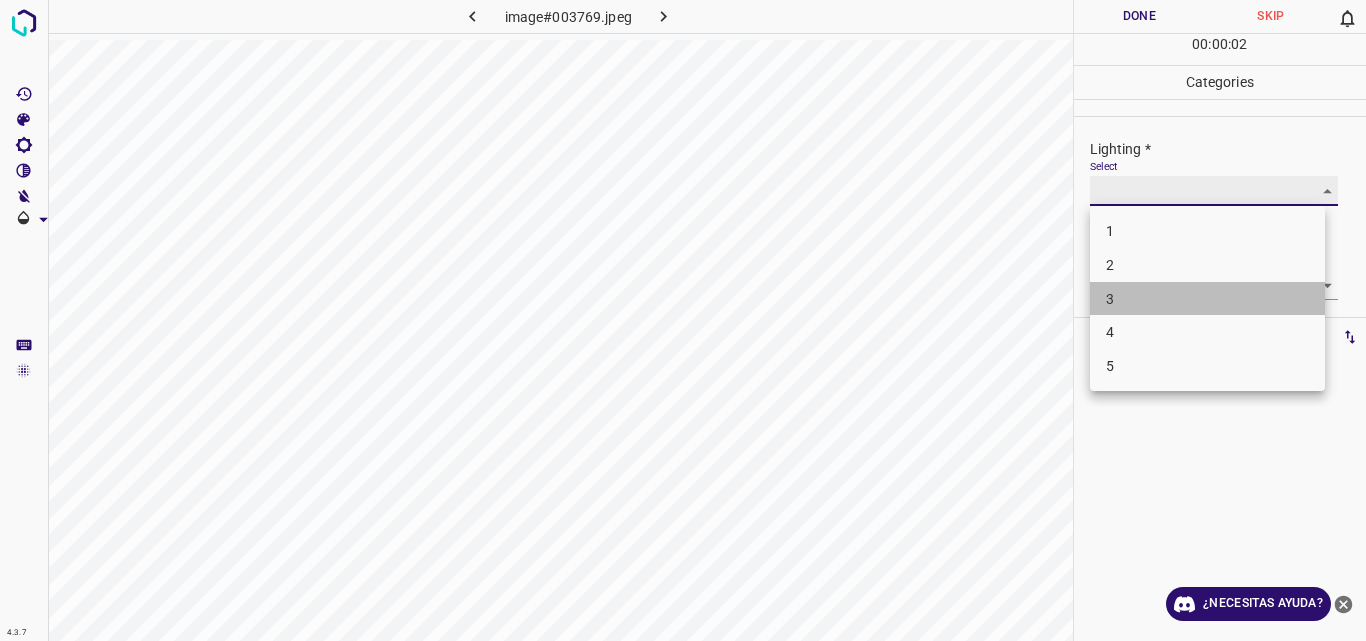 type on "3" 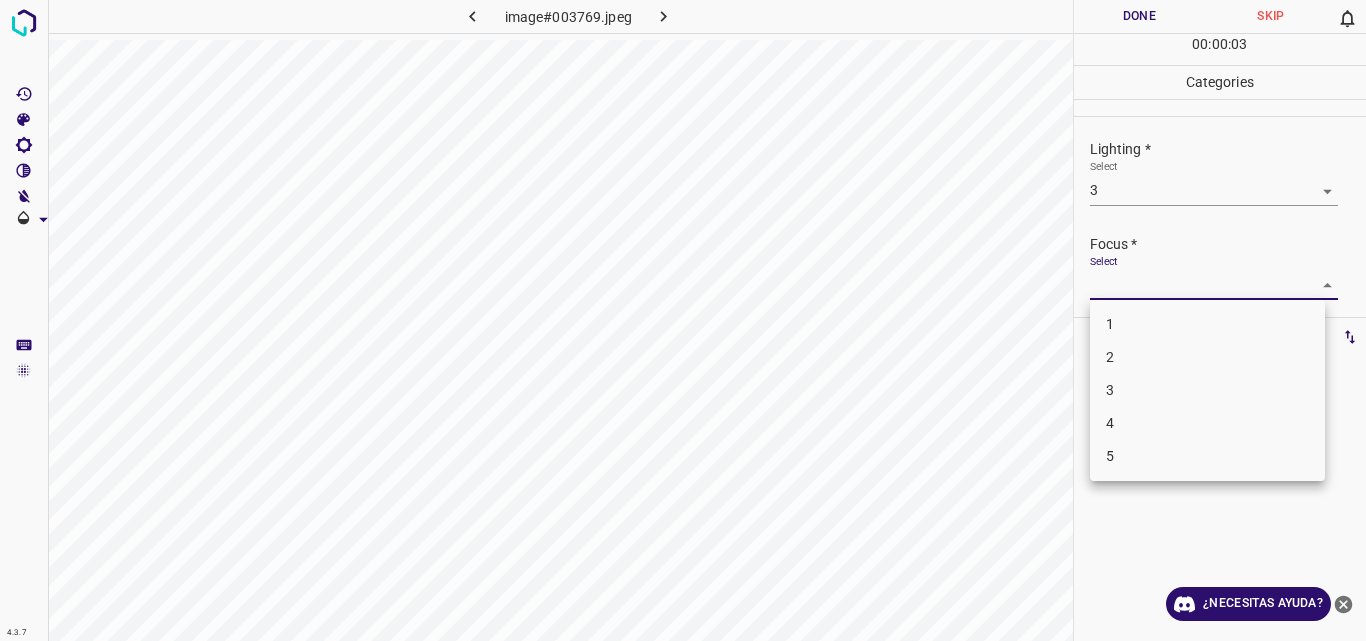 click on "4.3.7 image#003769.jpeg Done Skip 0 00   : 00   : 03   Categories Lighting *  Select 3 3 Focus *  Select ​ Overall *  Select ​ Labels   0 Categories 1 Lighting 2 Focus 3 Overall Tools Space Change between modes (Draw & Edit) I Auto labeling R Restore zoom M Zoom in N Zoom out Delete Delete selecte label Filters Z Restore filters X Saturation filter C Brightness filter V Contrast filter B Gray scale filter General O Download ¿Necesitas ayuda? Original text Rate this translation Your feedback will be used to help improve Google Translate - Texto - Esconder - Borrar 1 2 3 4 5" at bounding box center [683, 320] 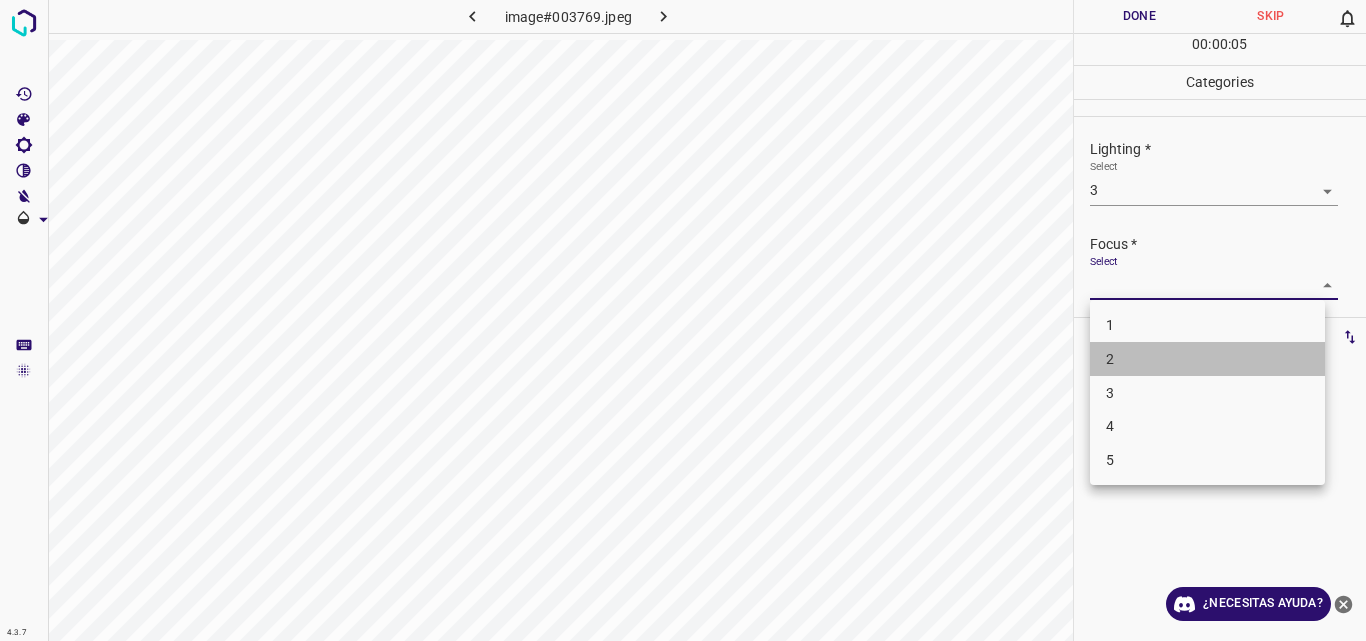 click on "2" at bounding box center (1207, 359) 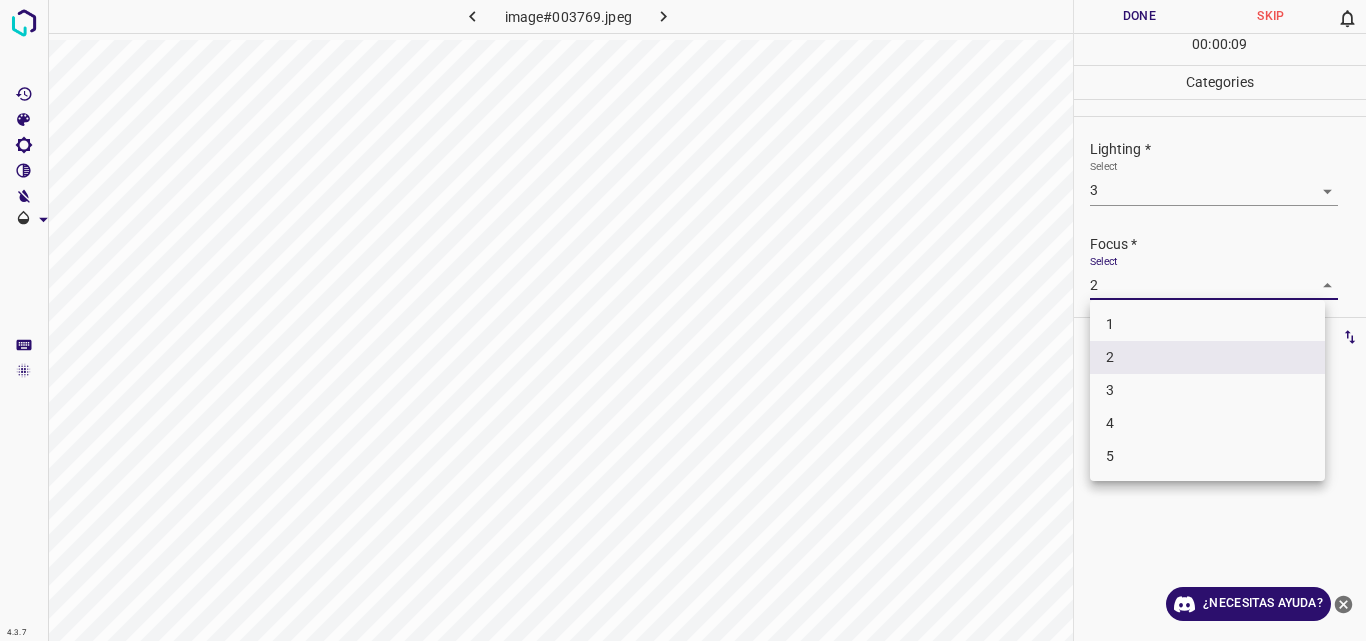 click on "4.3.7 image#003769.jpeg Done Skip 0 00   : 00   : 09   Categories Lighting *  Select 3 3 Focus *  Select 2 2 Overall *  Select ​ Labels   0 Categories 1 Lighting 2 Focus 3 Overall Tools Space Change between modes (Draw & Edit) I Auto labeling R Restore zoom M Zoom in N Zoom out Delete Delete selecte label Filters Z Restore filters X Saturation filter C Brightness filter V Contrast filter B Gray scale filter General O Download ¿Necesitas ayuda? Original text Rate this translation Your feedback will be used to help improve Google Translate - Texto - Esconder - Borrar 1 2 3 4 5" at bounding box center [683, 320] 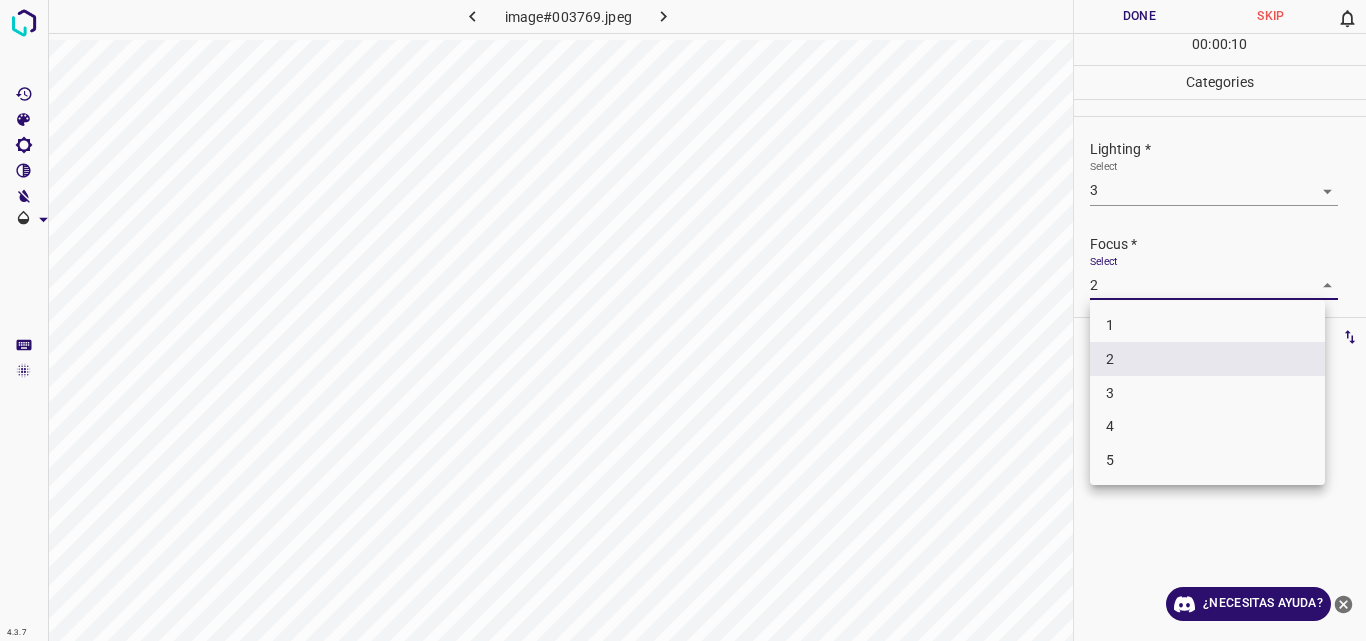 click on "3" at bounding box center (1207, 393) 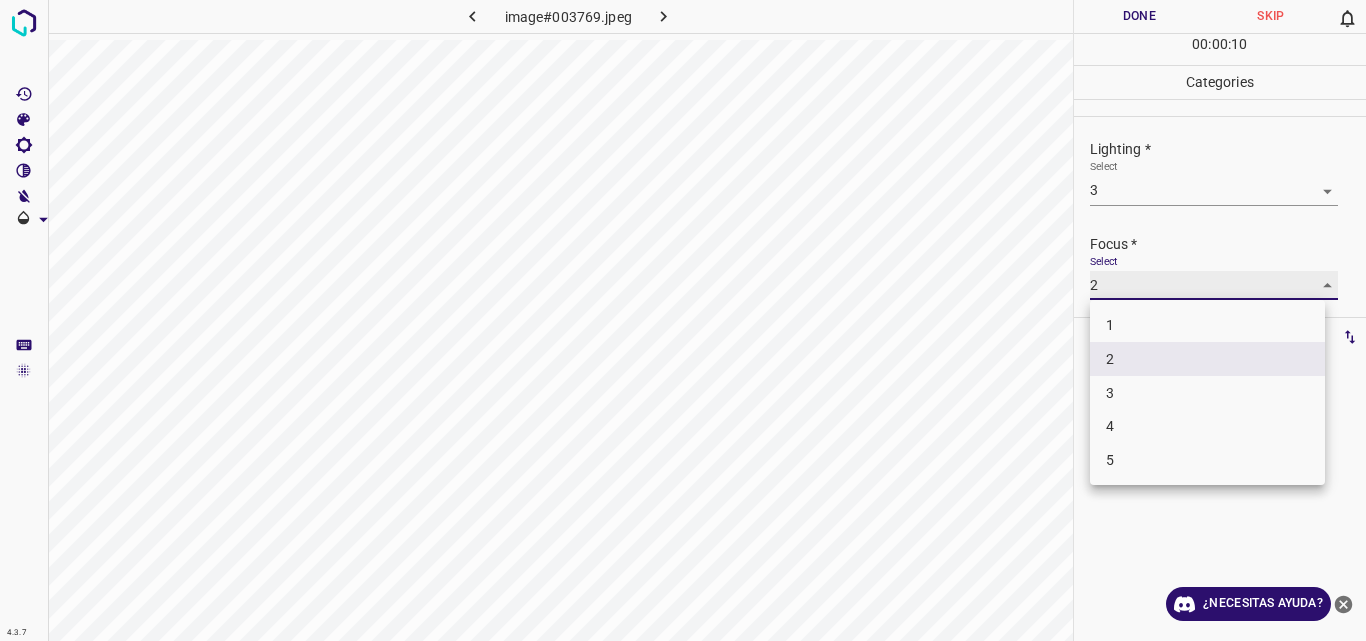 type on "3" 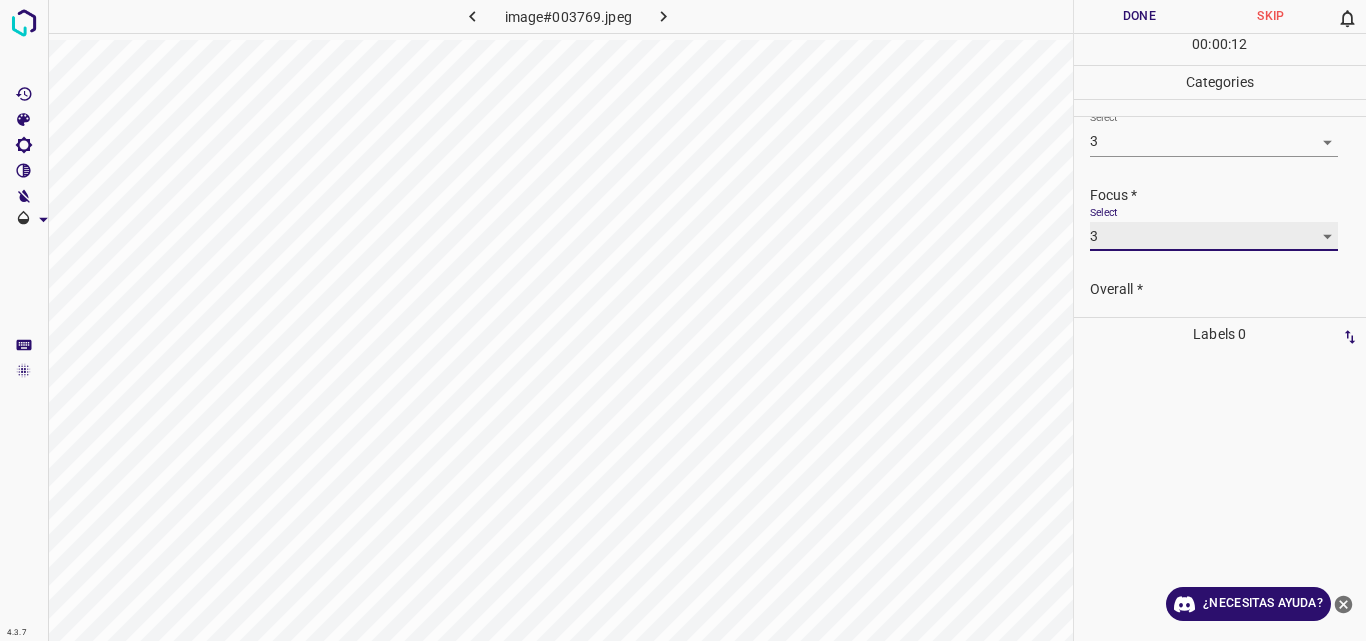 scroll, scrollTop: 98, scrollLeft: 0, axis: vertical 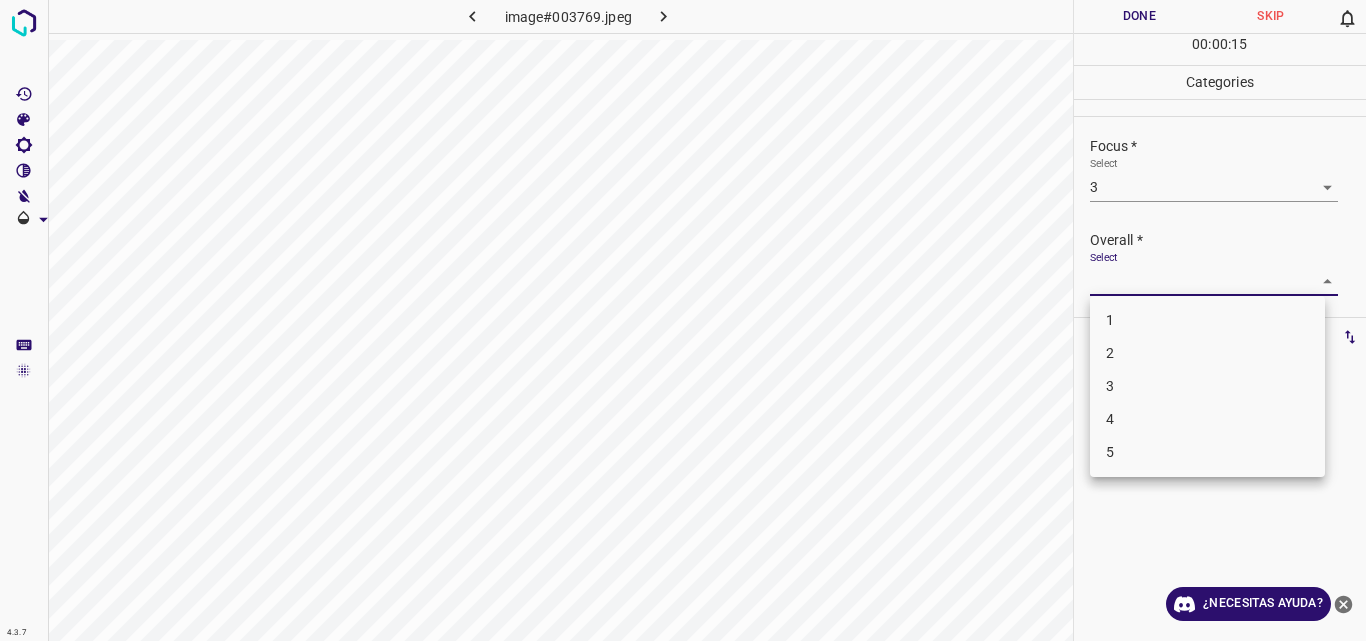 click on "4.3.7 image#003769.jpeg Done Skip 0 00   : 00   : 15   Categories Lighting *  Select 3 3 Focus *  Select 3 3 Overall *  Select ​ Labels   0 Categories 1 Lighting 2 Focus 3 Overall Tools Space Change between modes (Draw & Edit) I Auto labeling R Restore zoom M Zoom in N Zoom out Delete Delete selecte label Filters Z Restore filters X Saturation filter C Brightness filter V Contrast filter B Gray scale filter General O Download ¿Necesitas ayuda? Original text Rate this translation Your feedback will be used to help improve Google Translate - Texto - Esconder - Borrar 1 2 3 4 5" at bounding box center [683, 320] 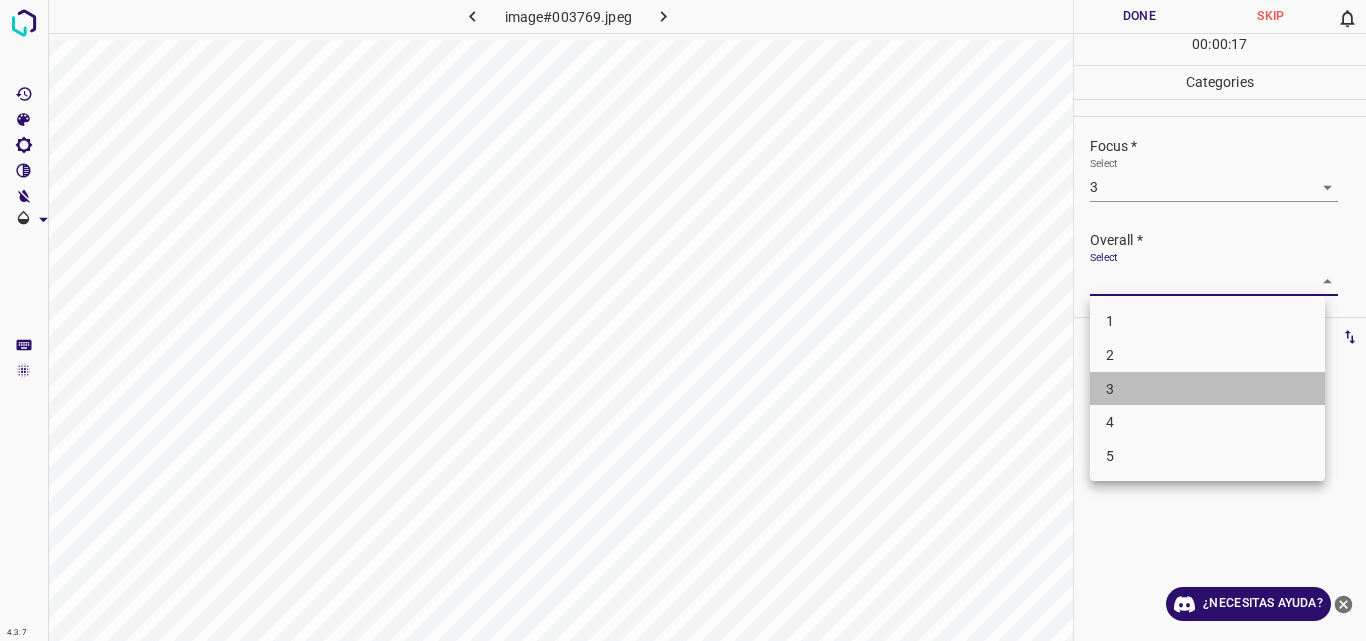 click on "3" at bounding box center (1207, 389) 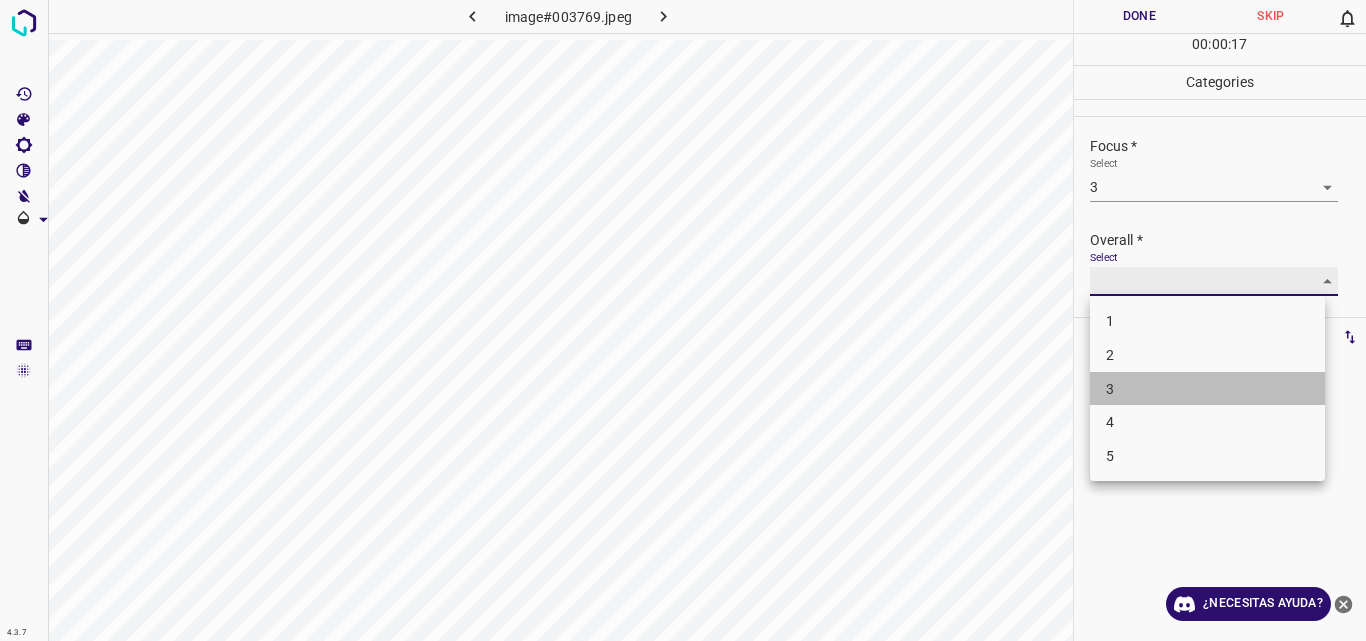 type on "3" 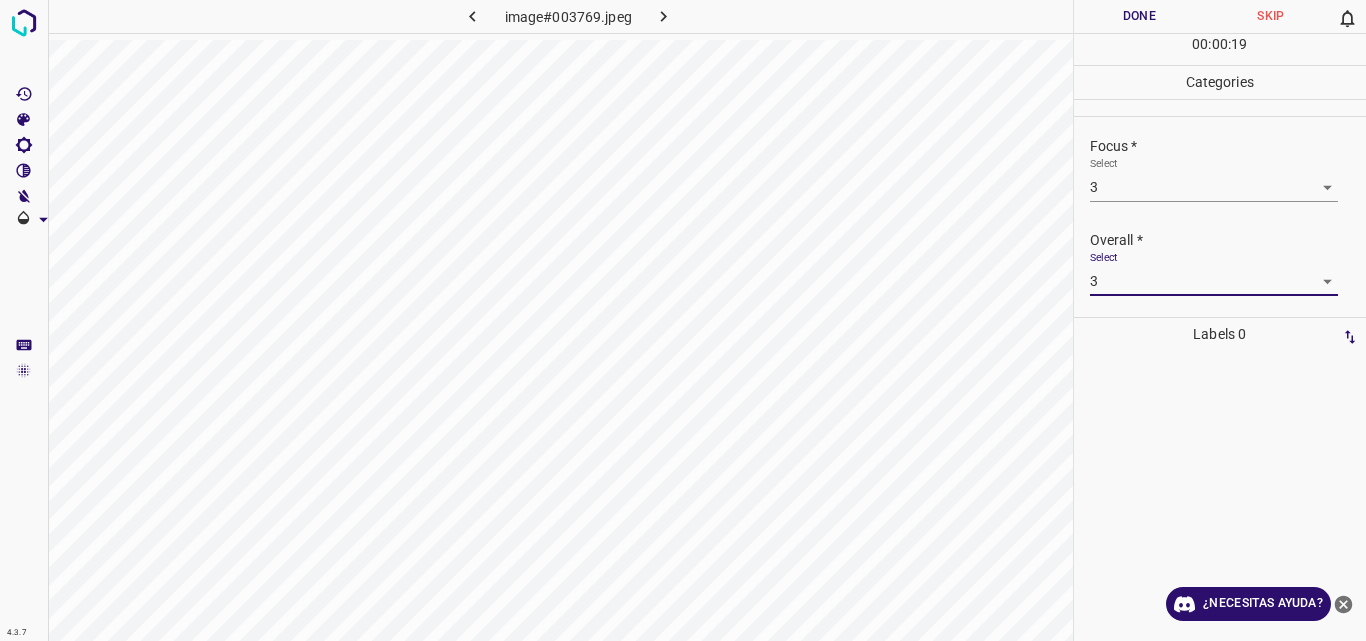 click on "Done" at bounding box center [1140, 16] 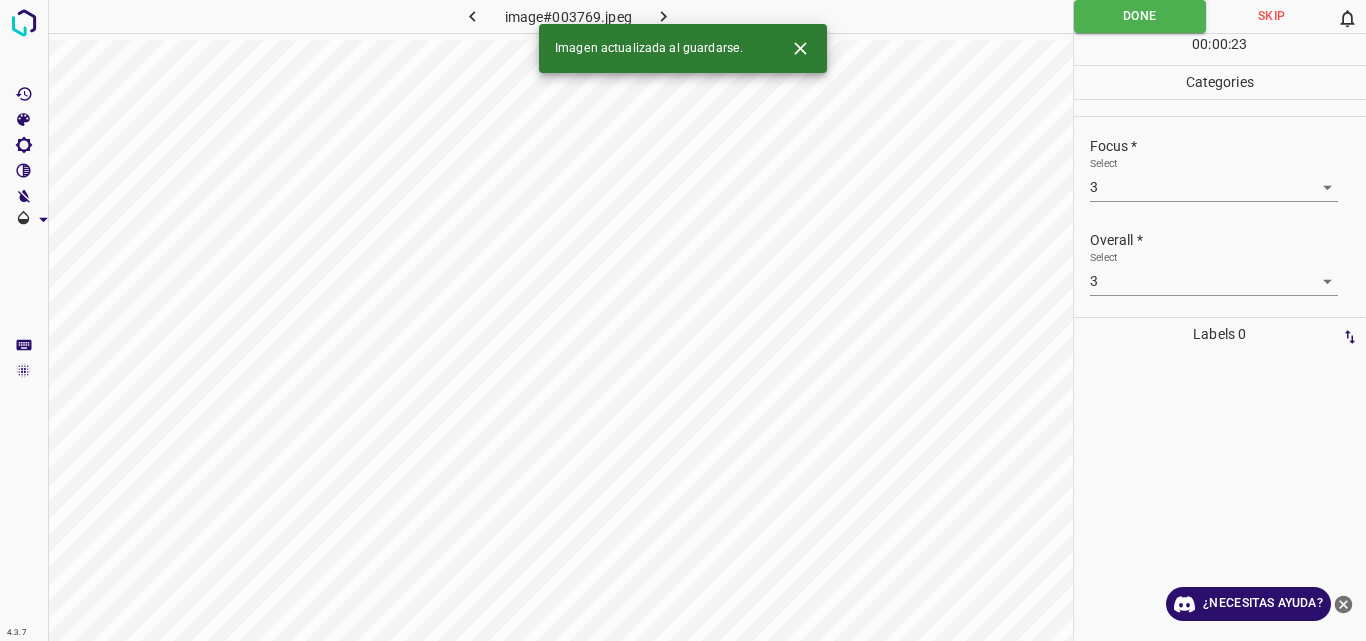 click 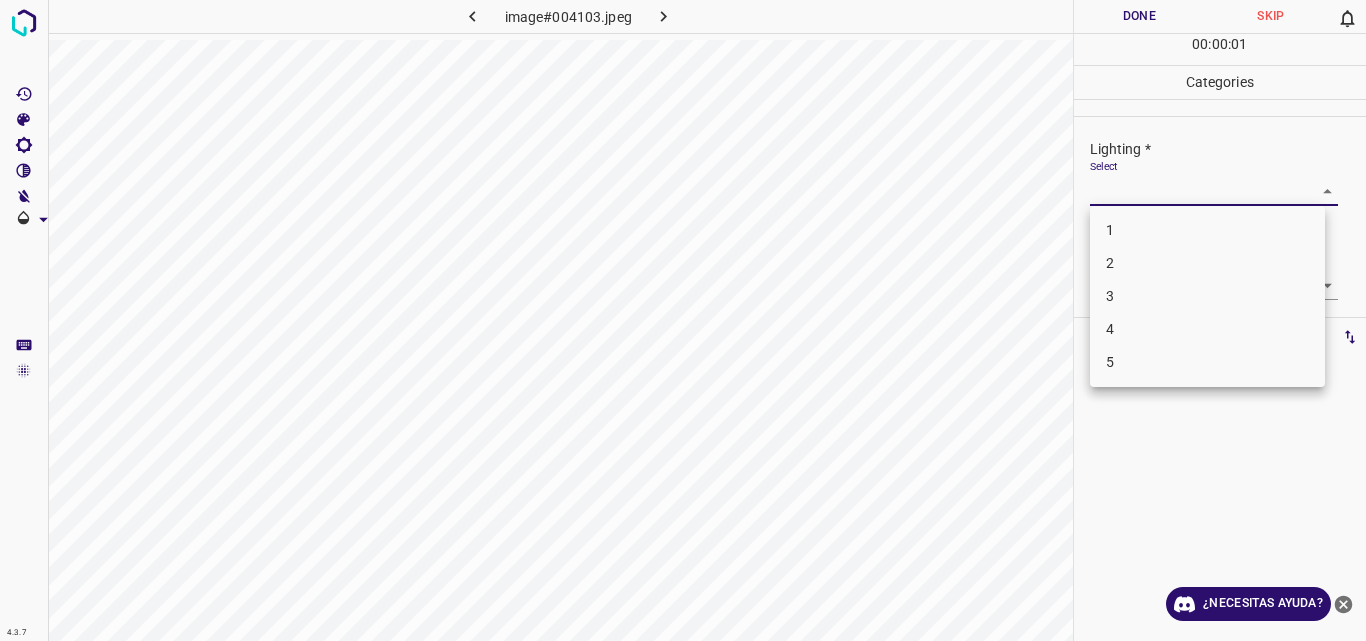 click on "4.3.7 image#004103.jpeg Done Skip 0 00   : 00   : 01   Categories Lighting *  Select ​ Focus *  Select ​ Overall *  Select ​ Labels   0 Categories 1 Lighting 2 Focus 3 Overall Tools Space Change between modes (Draw & Edit) I Auto labeling R Restore zoom M Zoom in N Zoom out Delete Delete selecte label Filters Z Restore filters X Saturation filter C Brightness filter V Contrast filter B Gray scale filter General O Download ¿Necesitas ayuda? Original text Rate this translation Your feedback will be used to help improve Google Translate - Texto - Esconder - Borrar 1 2 3 4 5" at bounding box center (683, 320) 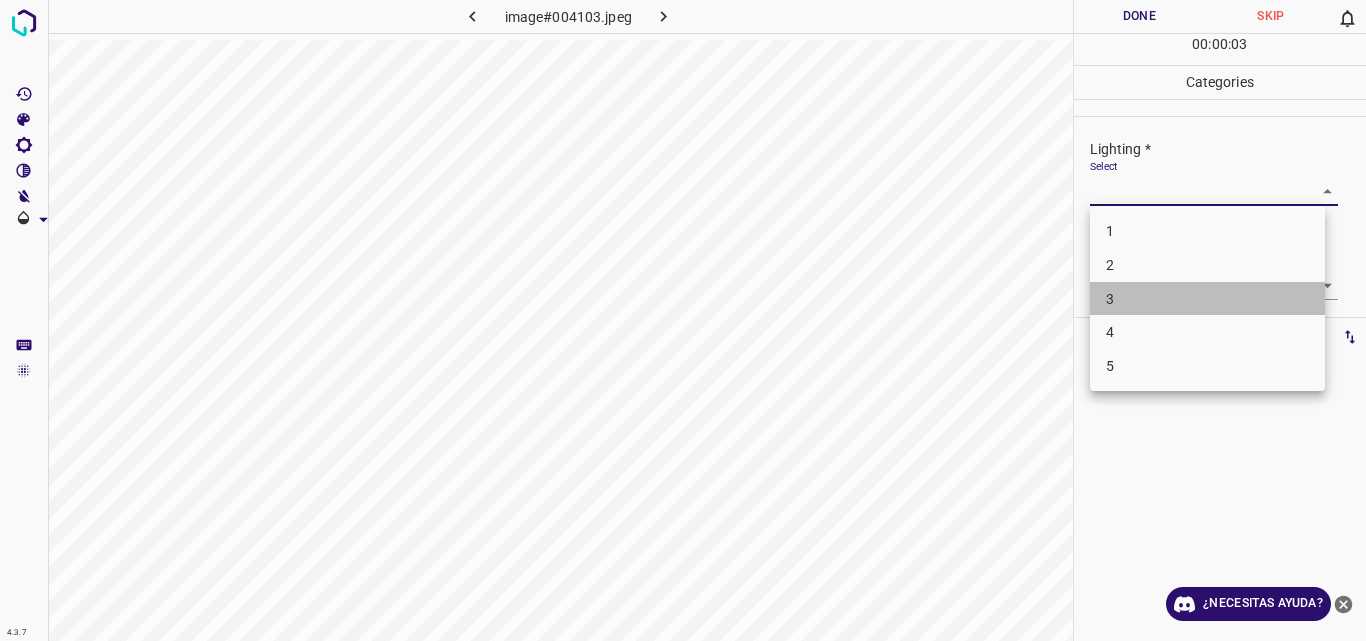 click on "3" at bounding box center [1207, 299] 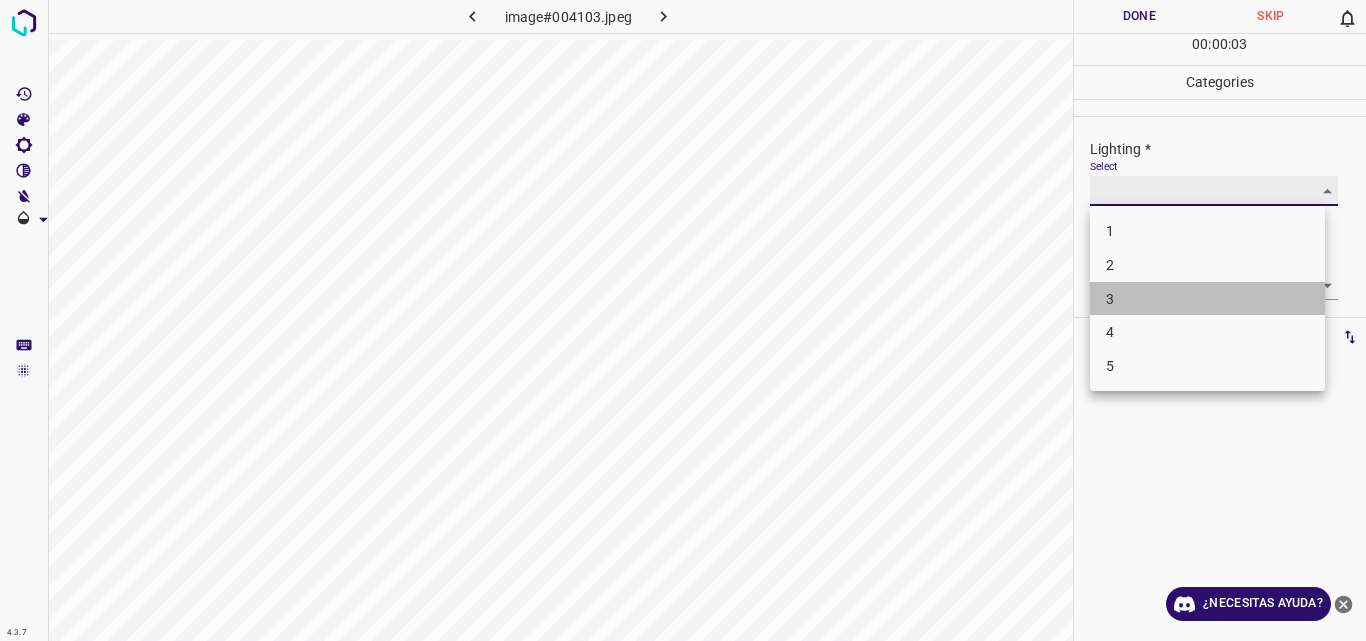 type on "3" 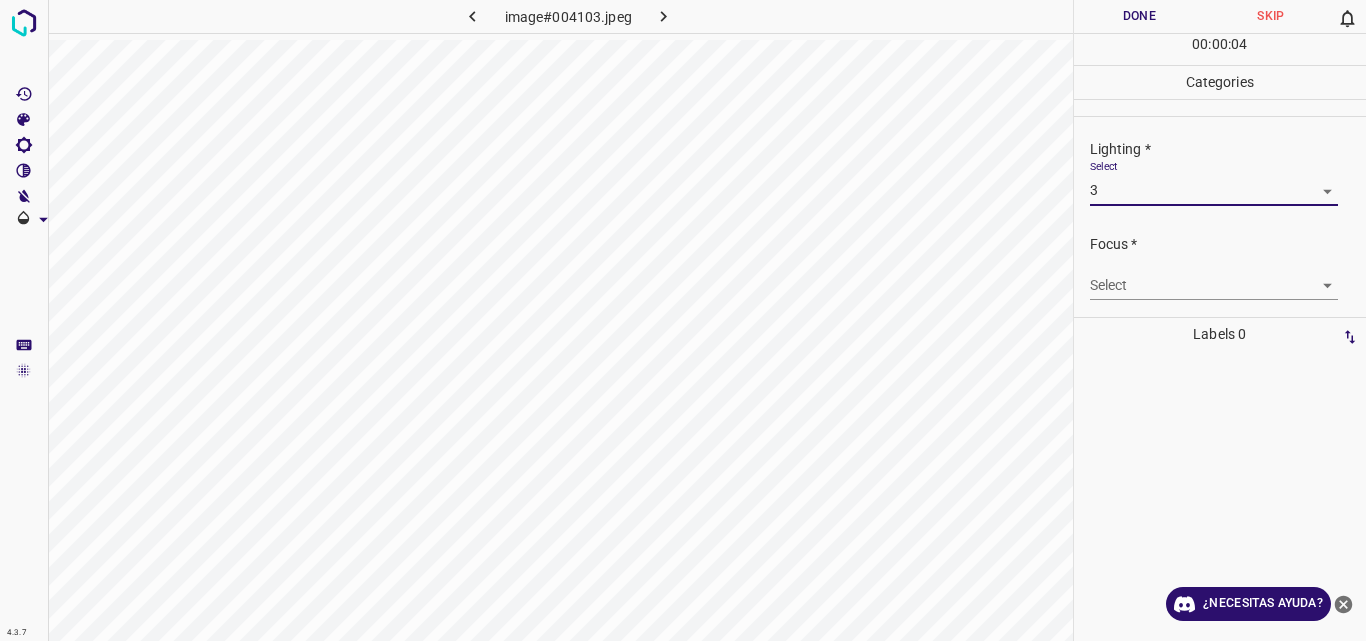 click on "4.3.7 image#004103.jpeg Done Skip 0 00   : 00   : 04   Categories Lighting *  Select 3 3 Focus *  Select ​ Overall *  Select ​ Labels   0 Categories 1 Lighting 2 Focus 3 Overall Tools Space Change between modes (Draw & Edit) I Auto labeling R Restore zoom M Zoom in N Zoom out Delete Delete selecte label Filters Z Restore filters X Saturation filter C Brightness filter V Contrast filter B Gray scale filter General O Download ¿Necesitas ayuda? Original text Rate this translation Your feedback will be used to help improve Google Translate - Texto - Esconder - Borrar" at bounding box center [683, 320] 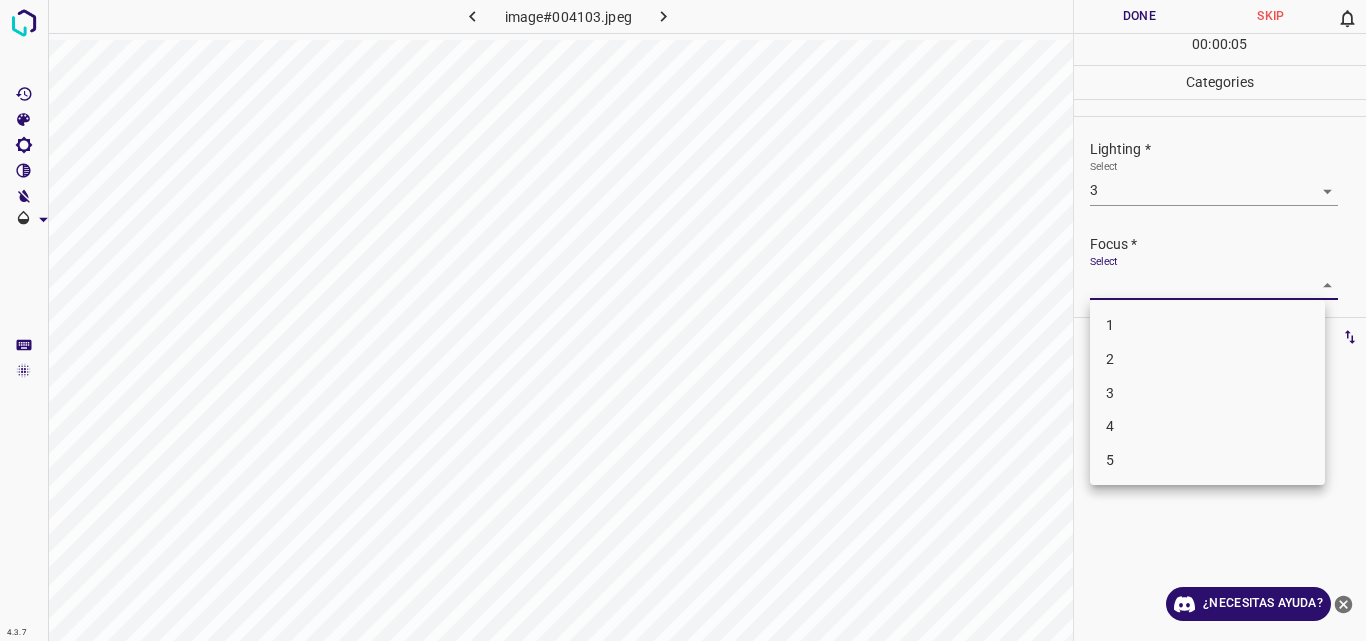 click on "3" at bounding box center (1207, 393) 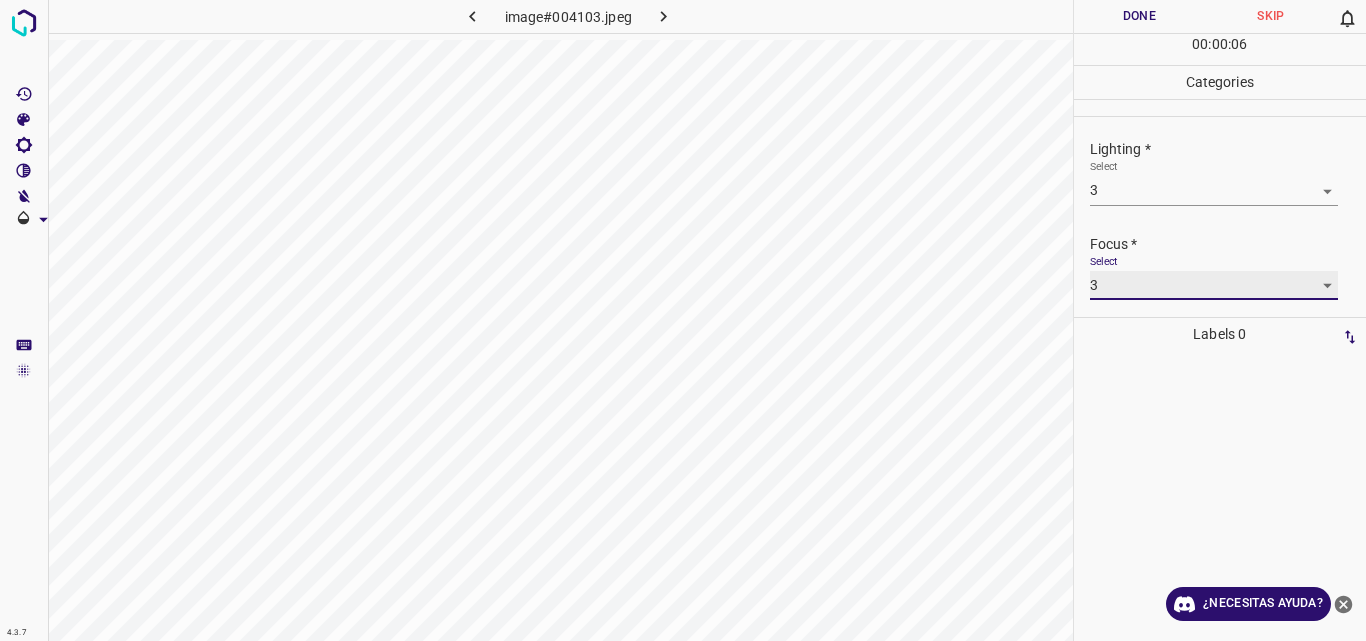 type on "3" 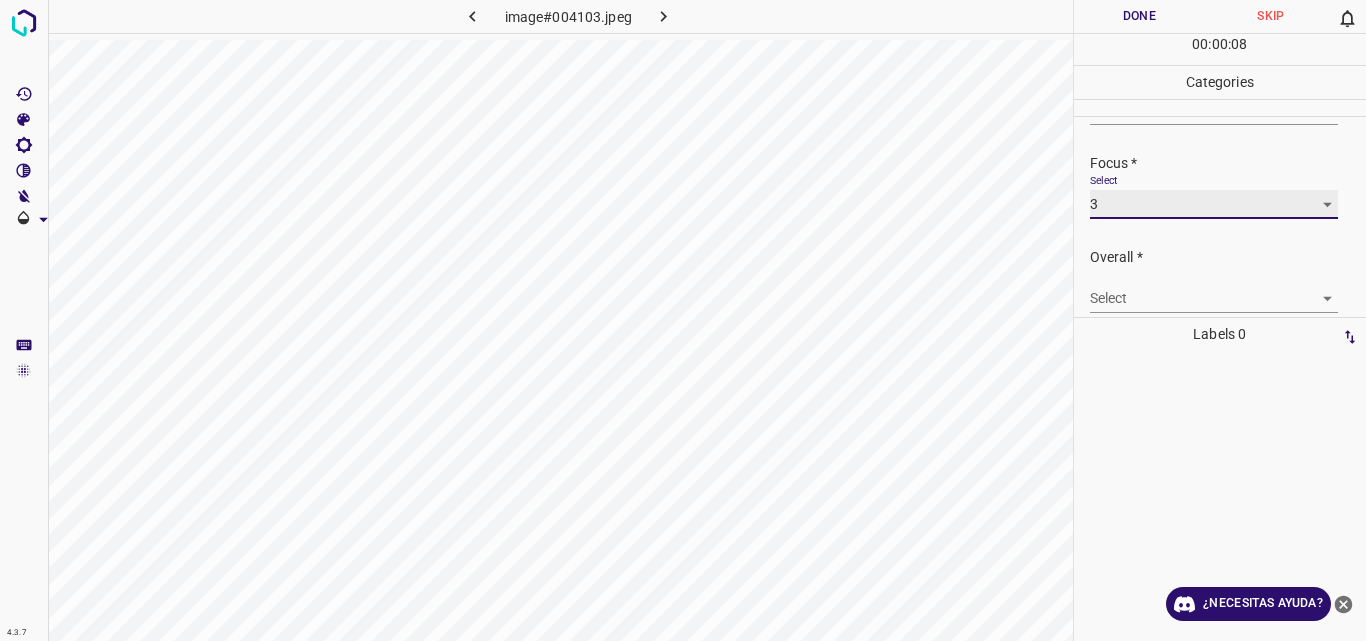 scroll, scrollTop: 98, scrollLeft: 0, axis: vertical 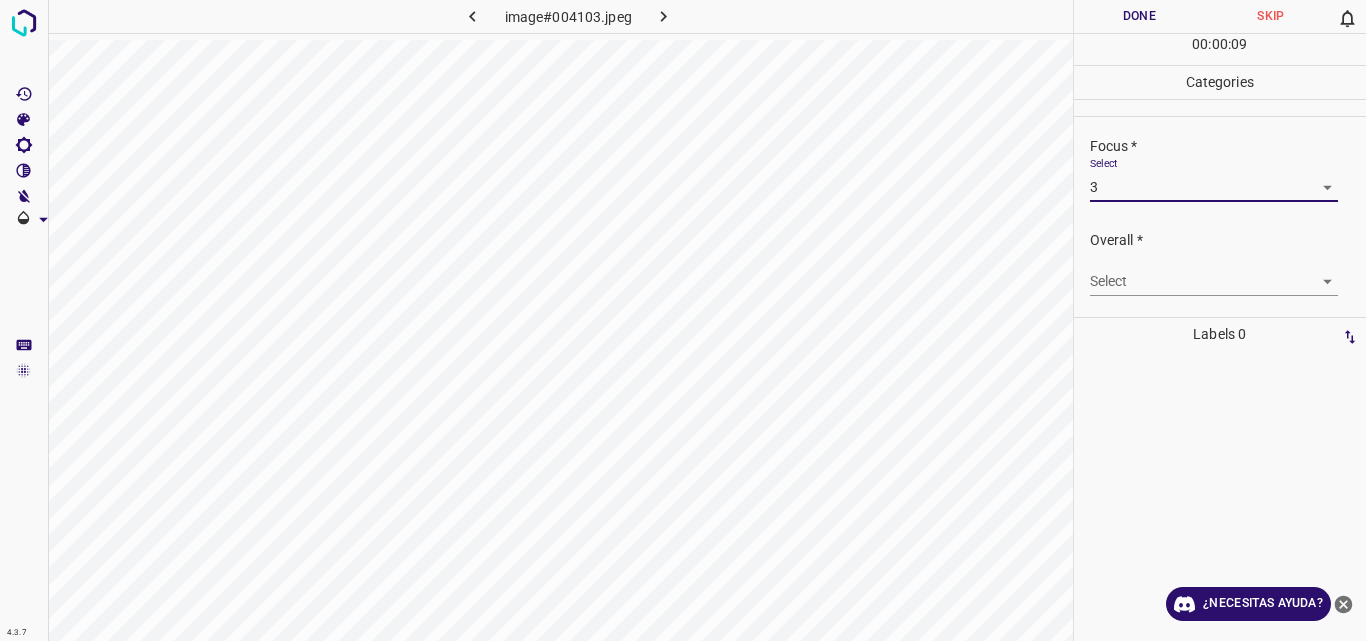 click on "4.3.7 image#004103.jpeg Done Skip 0 00   : 00   : 09   Categories Lighting *  Select 3 3 Focus *  Select 3 3 Overall *  Select ​ Labels   0 Categories 1 Lighting 2 Focus 3 Overall Tools Space Change between modes (Draw & Edit) I Auto labeling R Restore zoom M Zoom in N Zoom out Delete Delete selecte label Filters Z Restore filters X Saturation filter C Brightness filter V Contrast filter B Gray scale filter General O Download ¿Necesitas ayuda? Original text Rate this translation Your feedback will be used to help improve Google Translate - Texto - Esconder - Borrar" at bounding box center [683, 320] 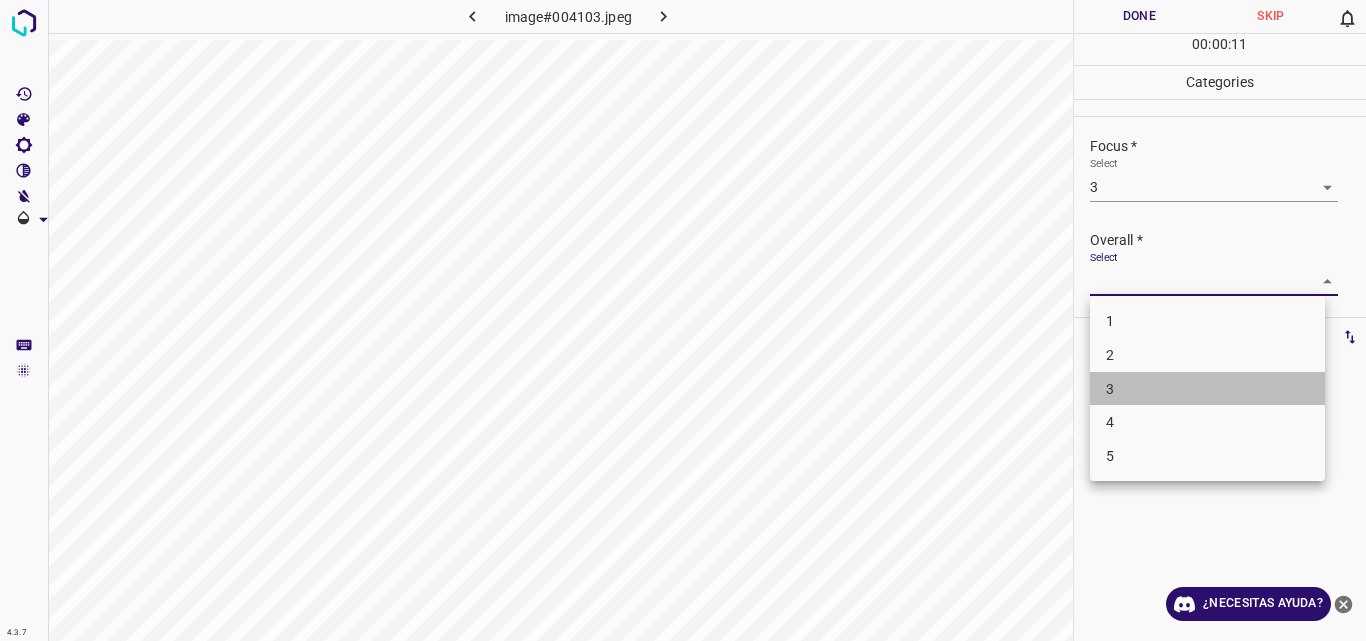 click on "3" at bounding box center (1207, 389) 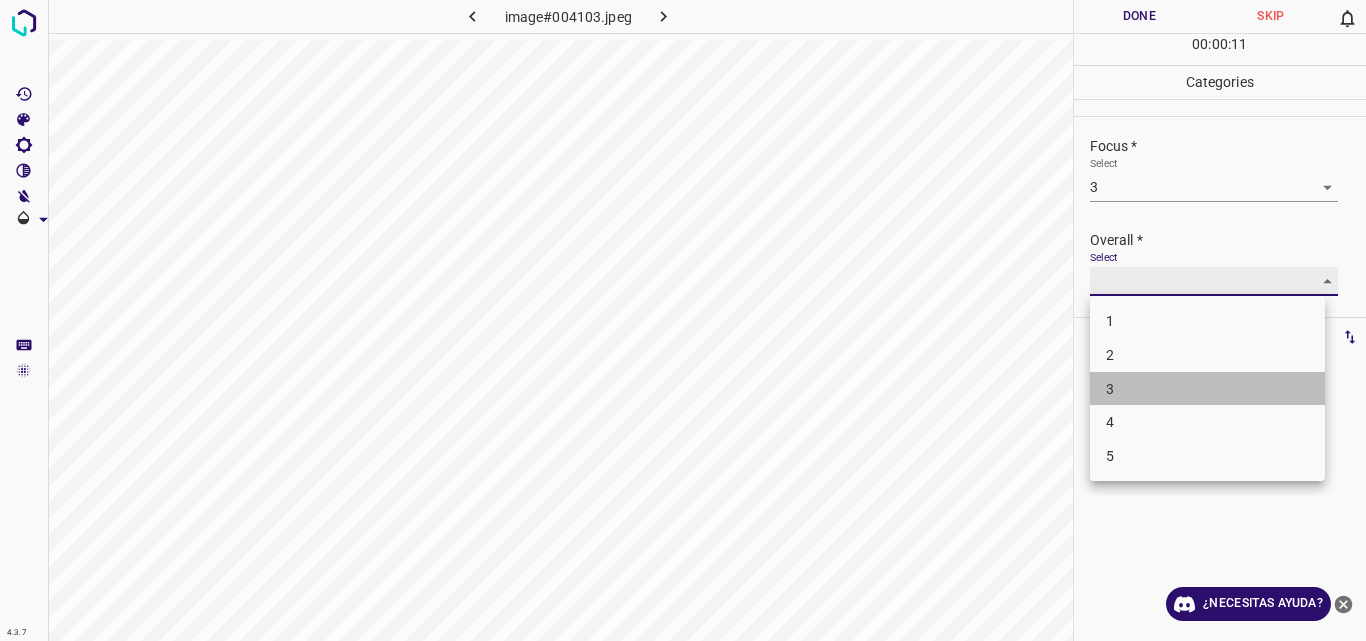 type on "3" 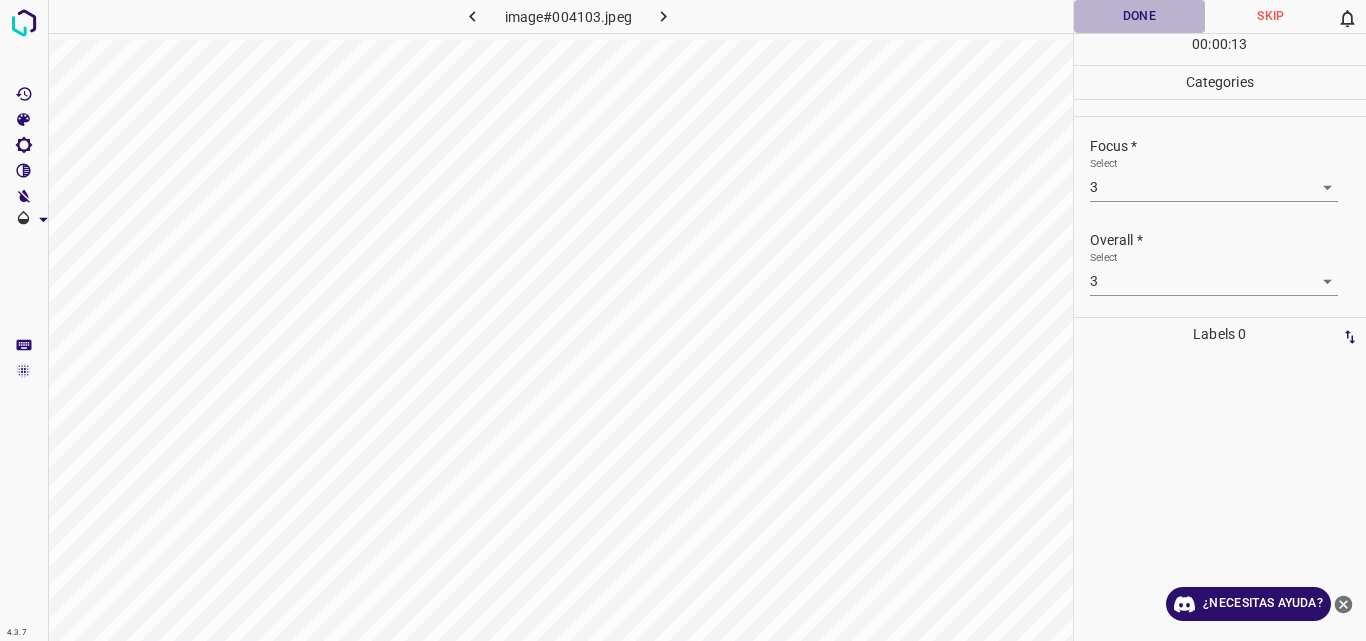 click on "Done" at bounding box center [1140, 16] 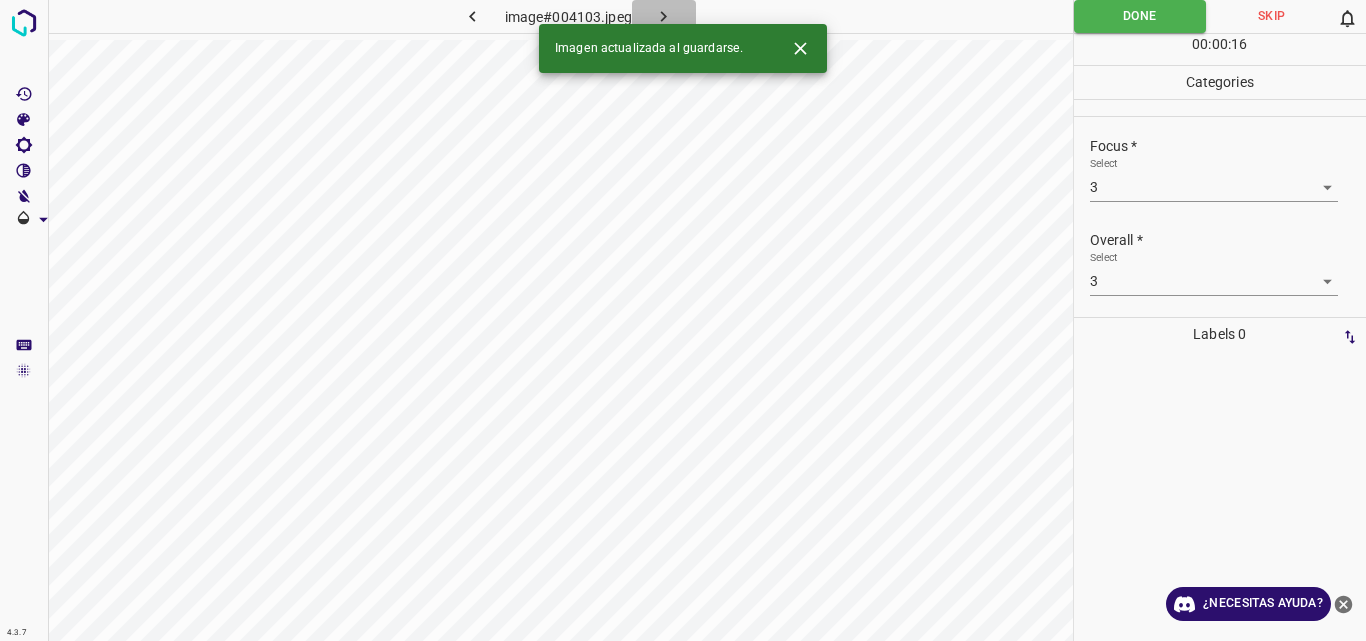 click 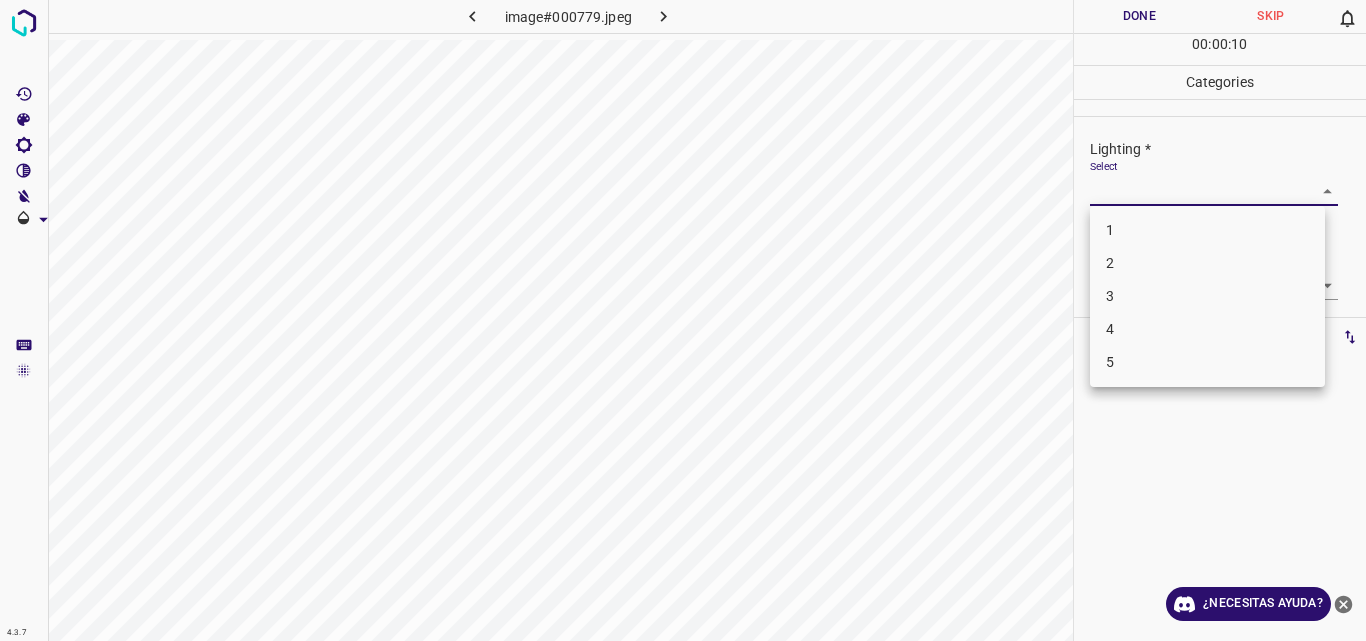 click on "4.3.7 image#000779.jpeg Done Skip 0 00   : 00   : 10   Categories Lighting *  Select ​ Focus *  Select ​ Overall *  Select ​ Labels   0 Categories 1 Lighting 2 Focus 3 Overall Tools Space Change between modes (Draw & Edit) I Auto labeling R Restore zoom M Zoom in N Zoom out Delete Delete selecte label Filters Z Restore filters X Saturation filter C Brightness filter V Contrast filter B Gray scale filter General O Download ¿Necesitas ayuda? Original text Rate this translation Your feedback will be used to help improve Google Translate - Texto - Esconder - Borrar 1 2 3 4 5" at bounding box center [683, 320] 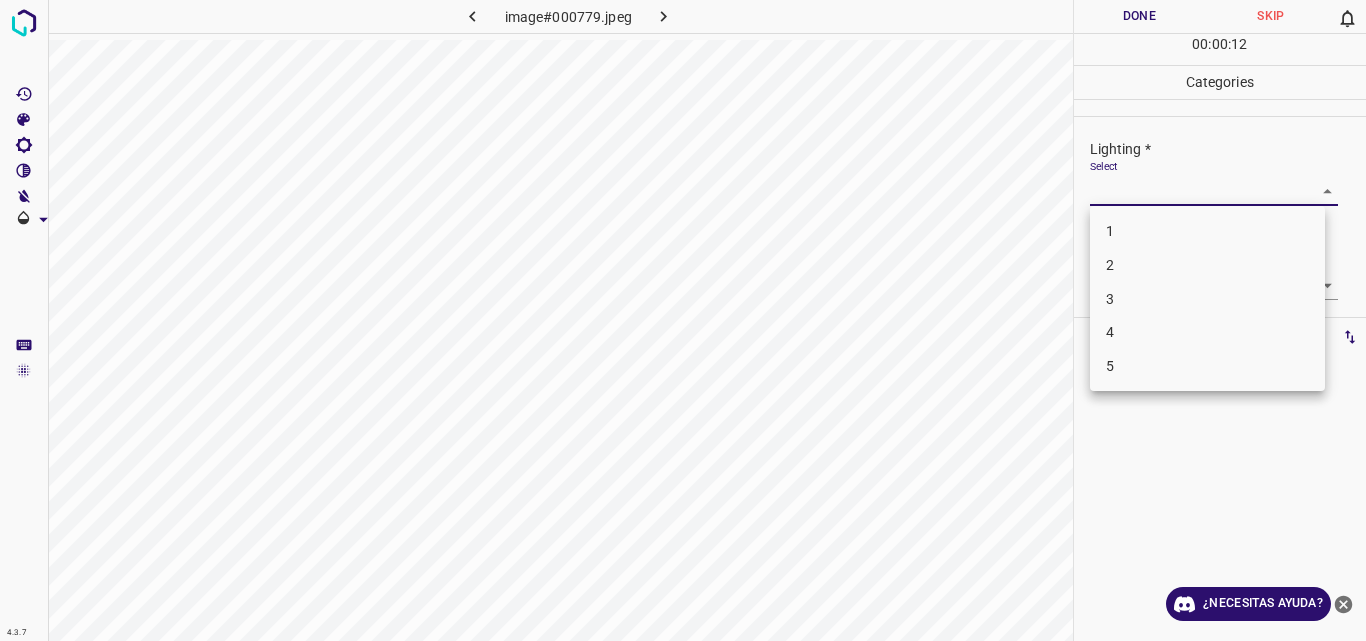 click on "3" at bounding box center (1207, 299) 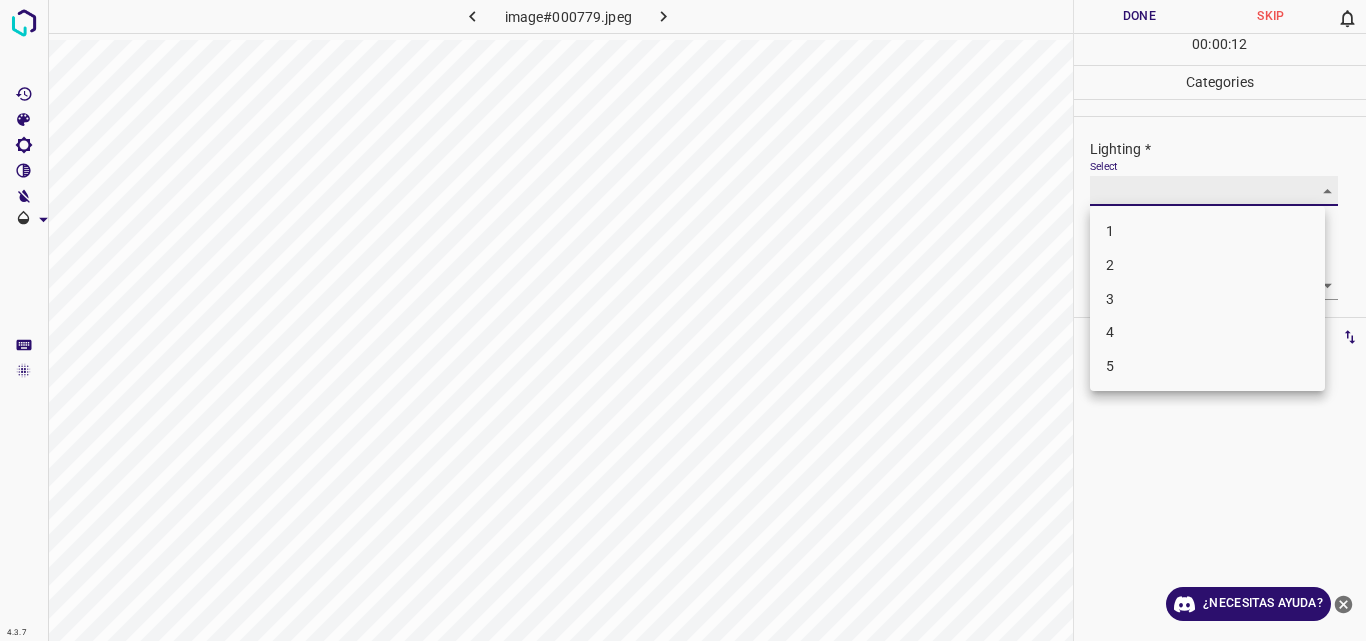 type on "3" 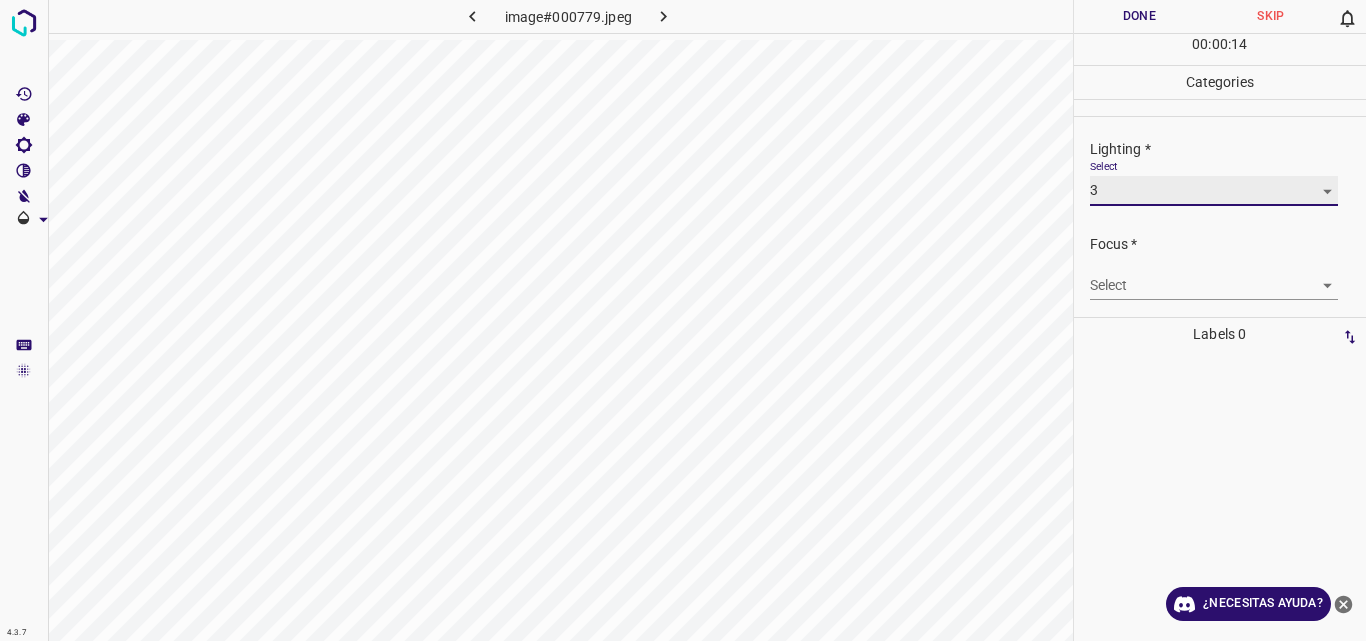 scroll, scrollTop: 98, scrollLeft: 0, axis: vertical 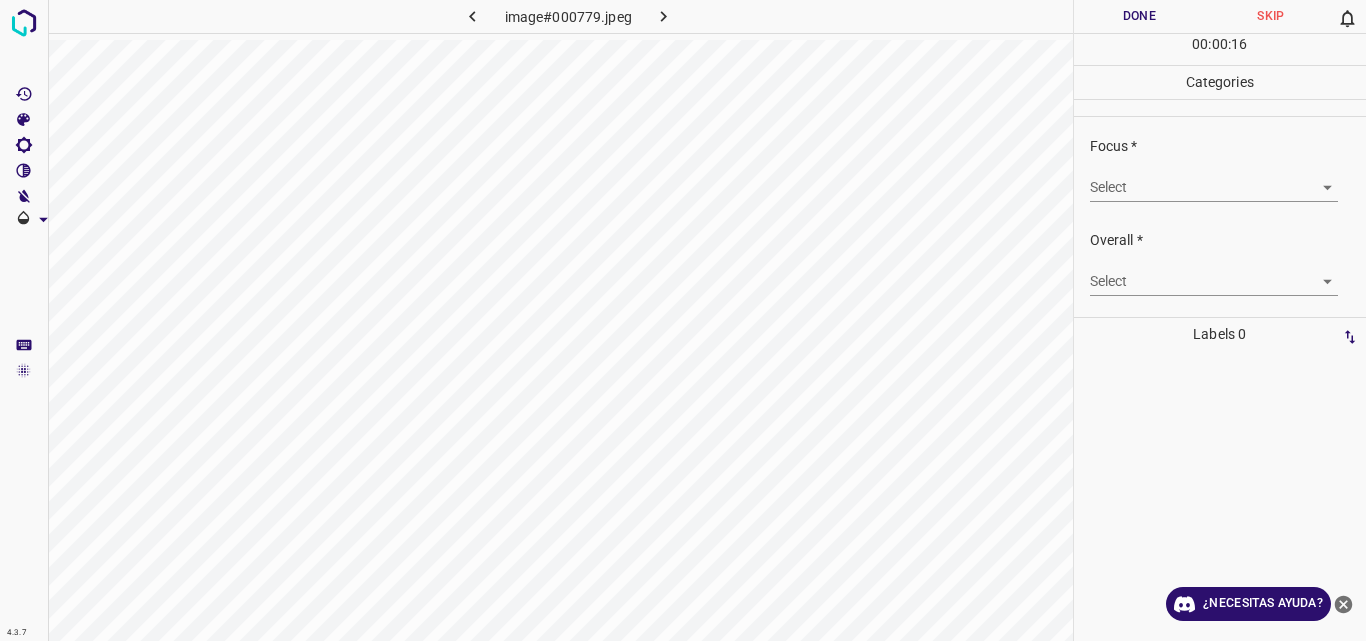 click on "4.3.7 image#000779.jpeg Done Skip 0 00   : 00   : 16   Categories Lighting *  Select 3 3 Focus *  Select ​ Overall *  Select ​ Labels   0 Categories 1 Lighting 2 Focus 3 Overall Tools Space Change between modes (Draw & Edit) I Auto labeling R Restore zoom M Zoom in N Zoom out Delete Delete selecte label Filters Z Restore filters X Saturation filter C Brightness filter V Contrast filter B Gray scale filter General O Download ¿Necesitas ayuda? Original text Rate this translation Your feedback will be used to help improve Google Translate - Texto - Esconder - Borrar" at bounding box center (683, 320) 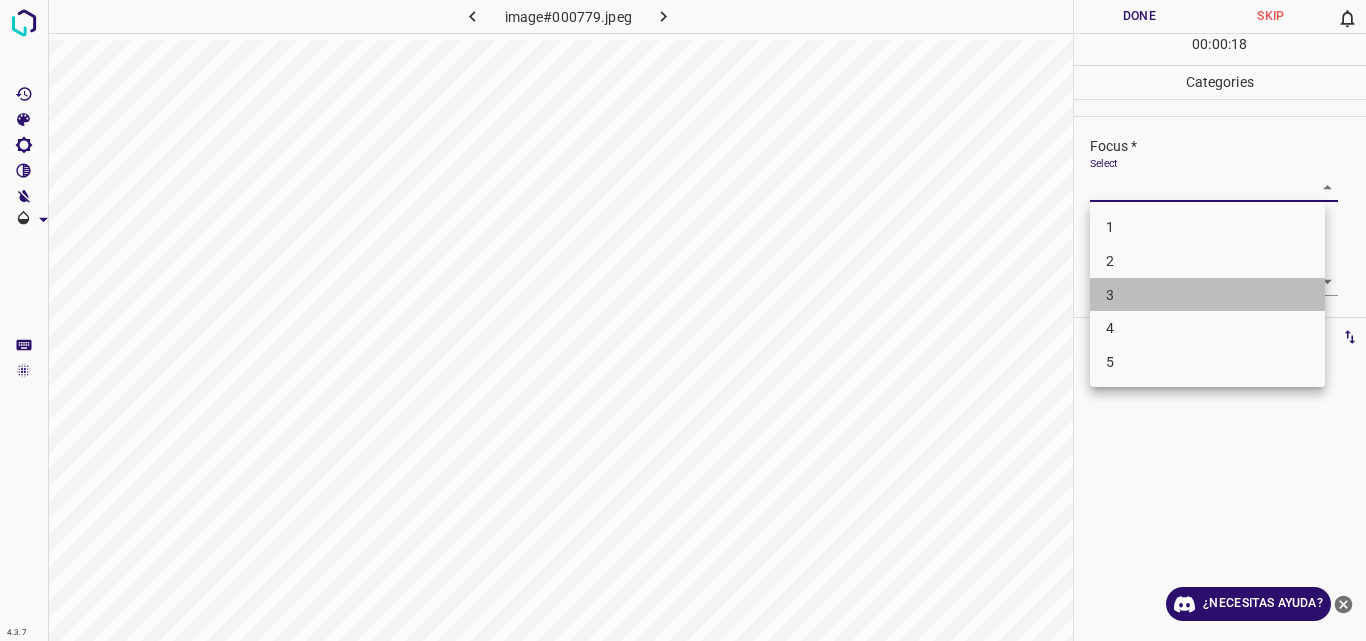 click on "3" at bounding box center [1207, 295] 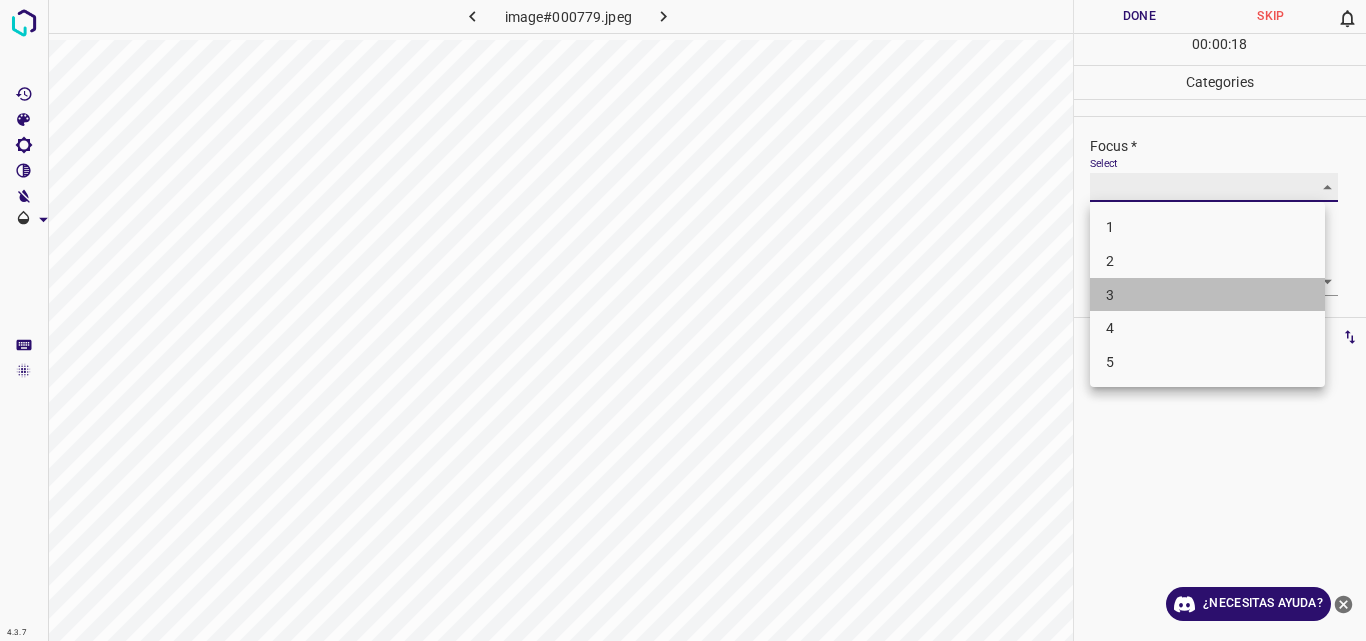 type on "3" 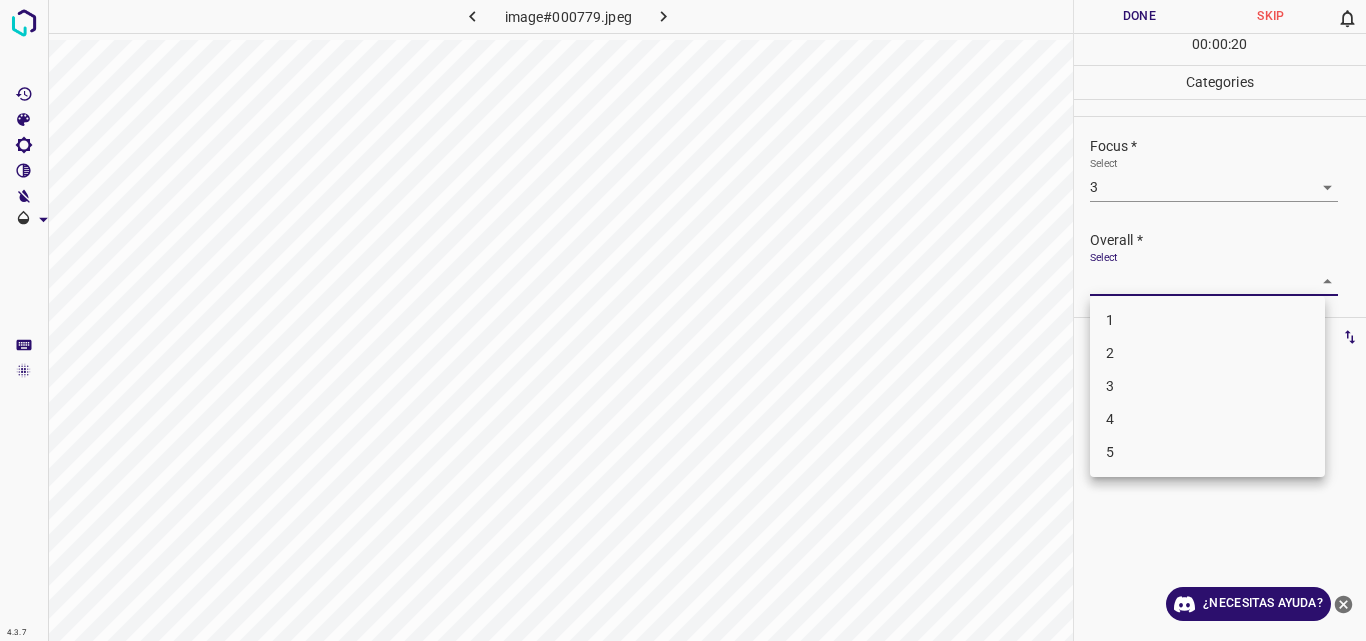 click on "4.3.7 image#000779.jpeg Done Skip 0 00   : 00   : 20   Categories Lighting *  Select 3 3 Focus *  Select 3 3 Overall *  Select ​ Labels   0 Categories 1 Lighting 2 Focus 3 Overall Tools Space Change between modes (Draw & Edit) I Auto labeling R Restore zoom M Zoom in N Zoom out Delete Delete selecte label Filters Z Restore filters X Saturation filter C Brightness filter V Contrast filter B Gray scale filter General O Download ¿Necesitas ayuda? Original text Rate this translation Your feedback will be used to help improve Google Translate - Texto - Esconder - Borrar 1 2 3 4 5" at bounding box center [683, 320] 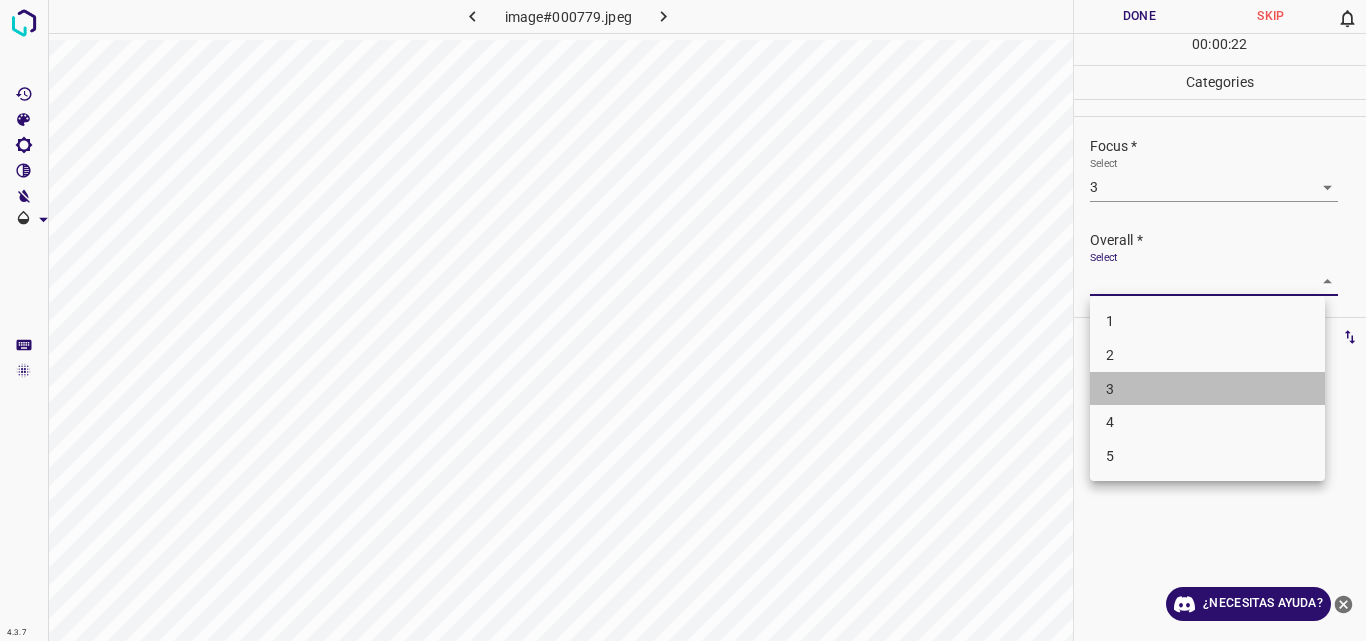 click on "3" at bounding box center (1207, 389) 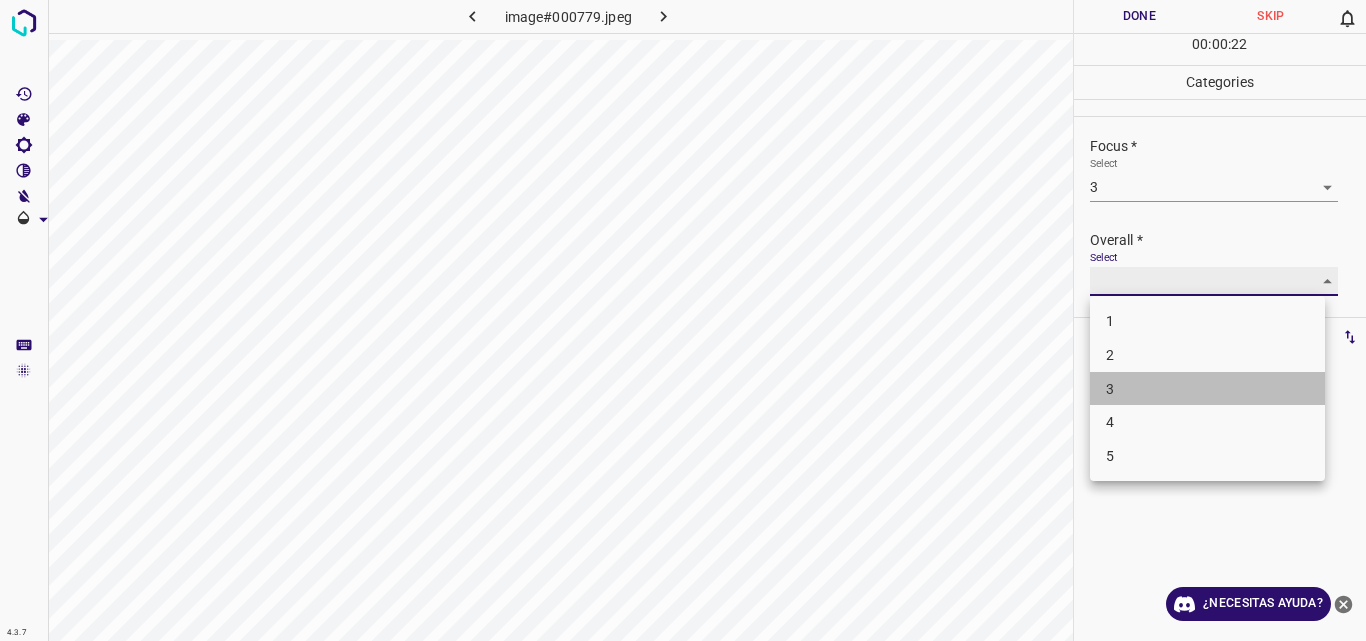 type on "3" 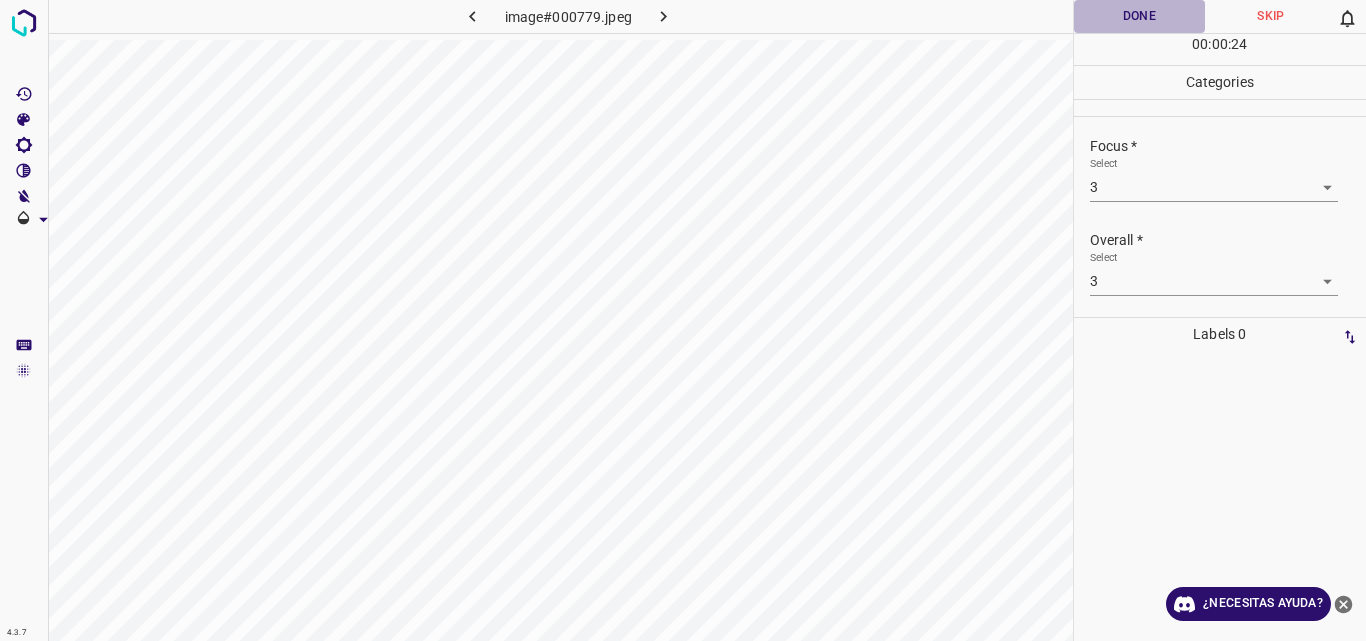 click on "Done" at bounding box center (1140, 16) 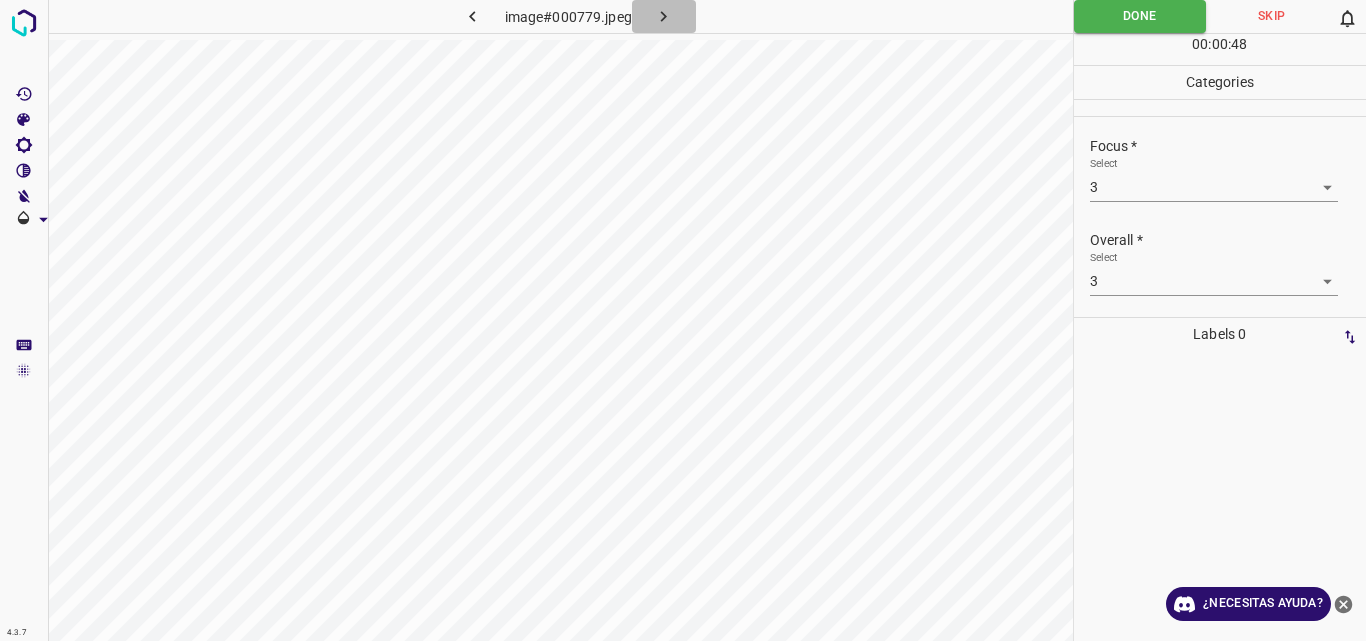 click 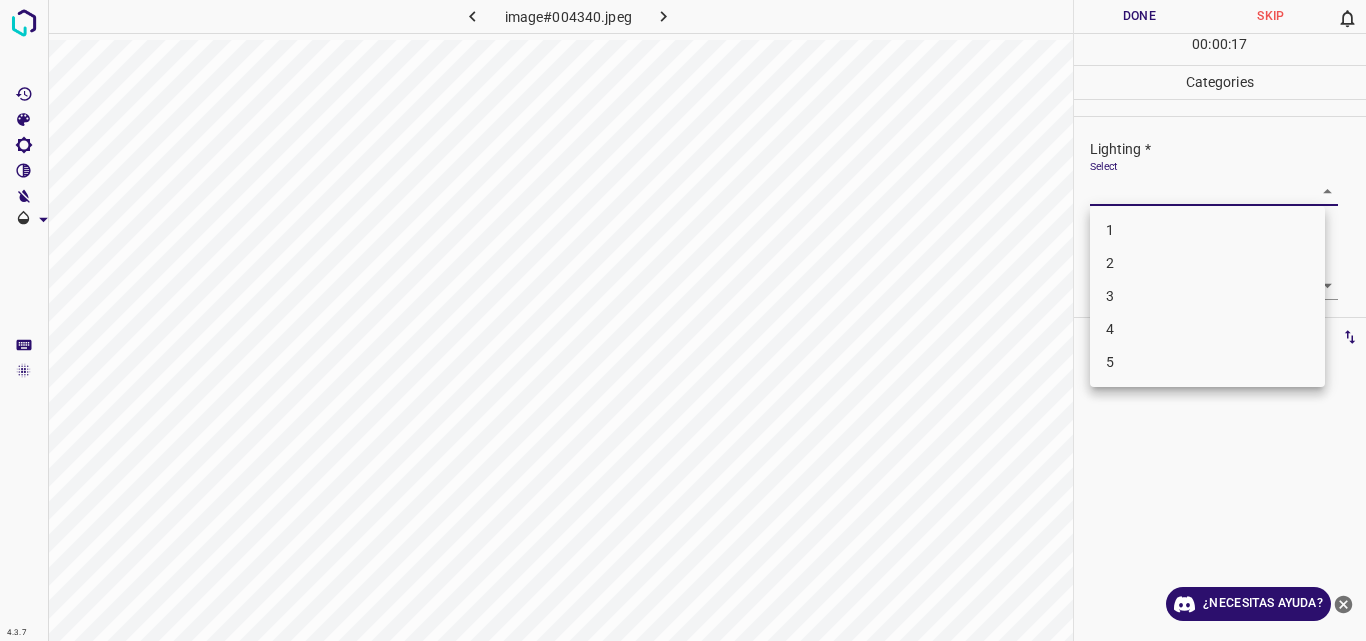 click on "4.3.7 image#004340.jpeg Done Skip 0 00   : 00   : 17   Categories Lighting *  Select ​ Focus *  Select ​ Overall *  Select ​ Labels   0 Categories 1 Lighting 2 Focus 3 Overall Tools Space Change between modes (Draw & Edit) I Auto labeling R Restore zoom M Zoom in N Zoom out Delete Delete selecte label Filters Z Restore filters X Saturation filter C Brightness filter V Contrast filter B Gray scale filter General O Download ¿Necesitas ayuda? Original text Rate this translation Your feedback will be used to help improve Google Translate - Texto - Esconder - Borrar 1 2 3 4 5" at bounding box center [683, 320] 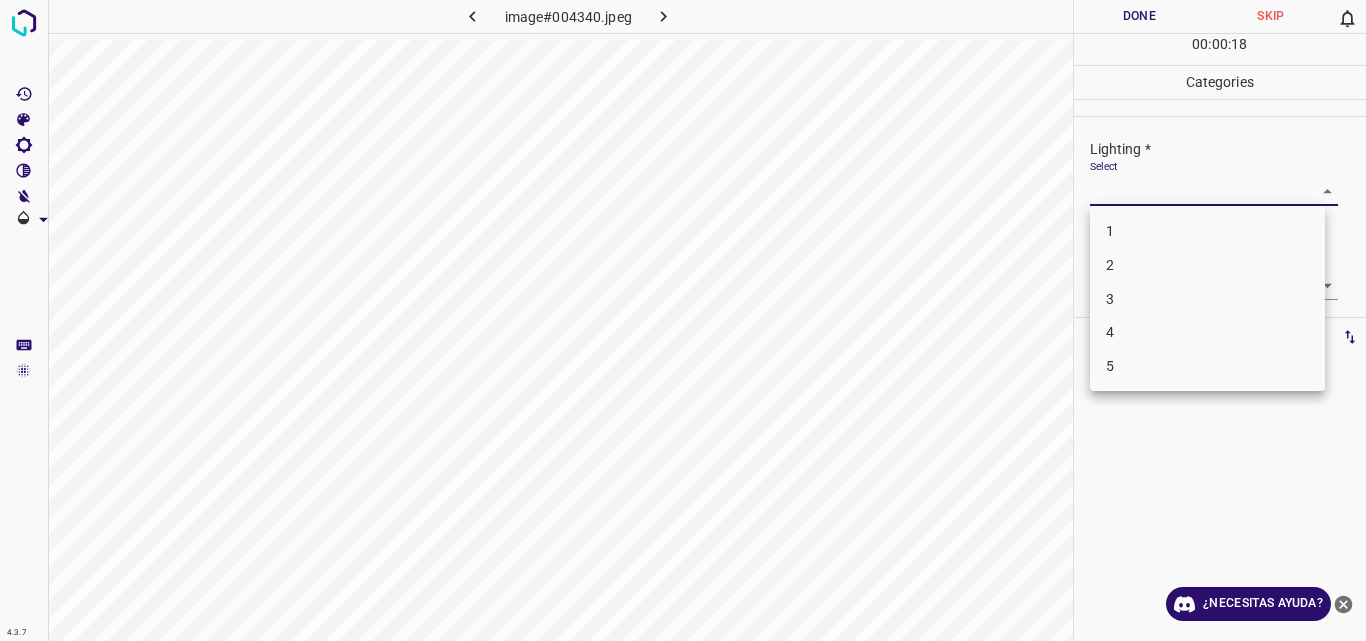 click on "3" at bounding box center (1207, 299) 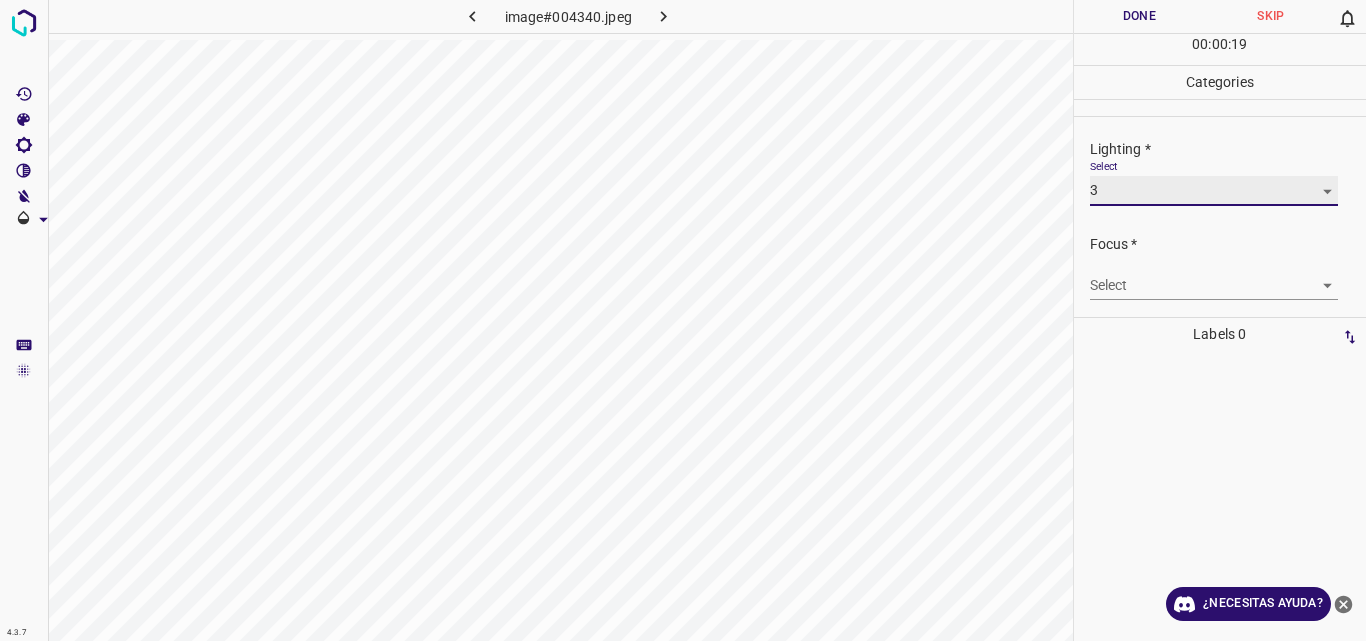type on "3" 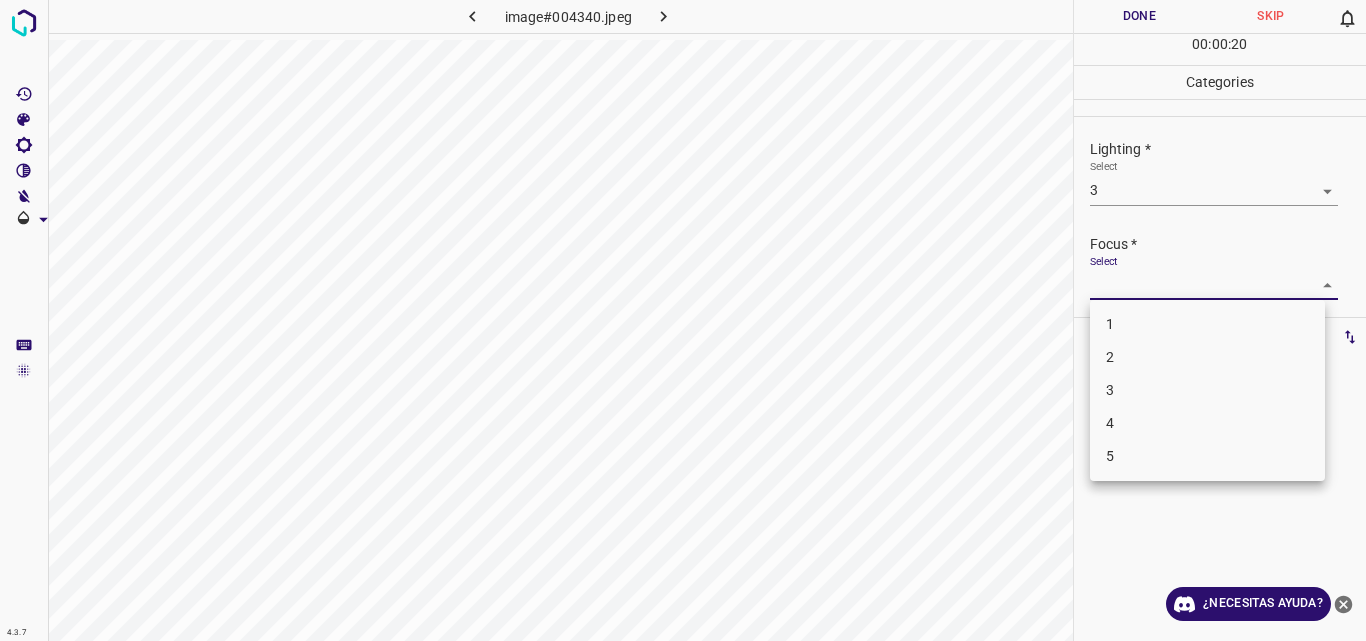 click on "4.3.7 image#004340.jpeg Done Skip 0 00   : 00   : 20   Categories Lighting *  Select 3 3 Focus *  Select ​ Overall *  Select ​ Labels   0 Categories 1 Lighting 2 Focus 3 Overall Tools Space Change between modes (Draw & Edit) I Auto labeling R Restore zoom M Zoom in N Zoom out Delete Delete selecte label Filters Z Restore filters X Saturation filter C Brightness filter V Contrast filter B Gray scale filter General O Download ¿Necesitas ayuda? Original text Rate this translation Your feedback will be used to help improve Google Translate - Texto - Esconder - Borrar 1 2 3 4 5" at bounding box center (683, 320) 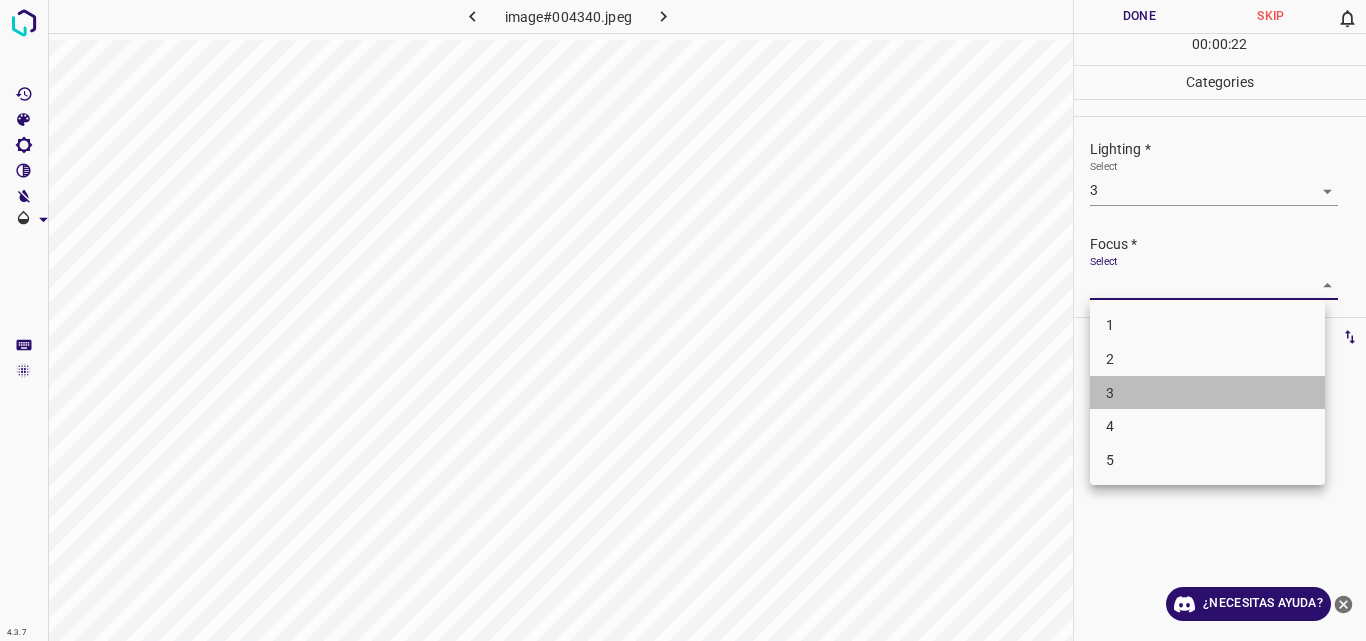 click on "3" at bounding box center [1207, 393] 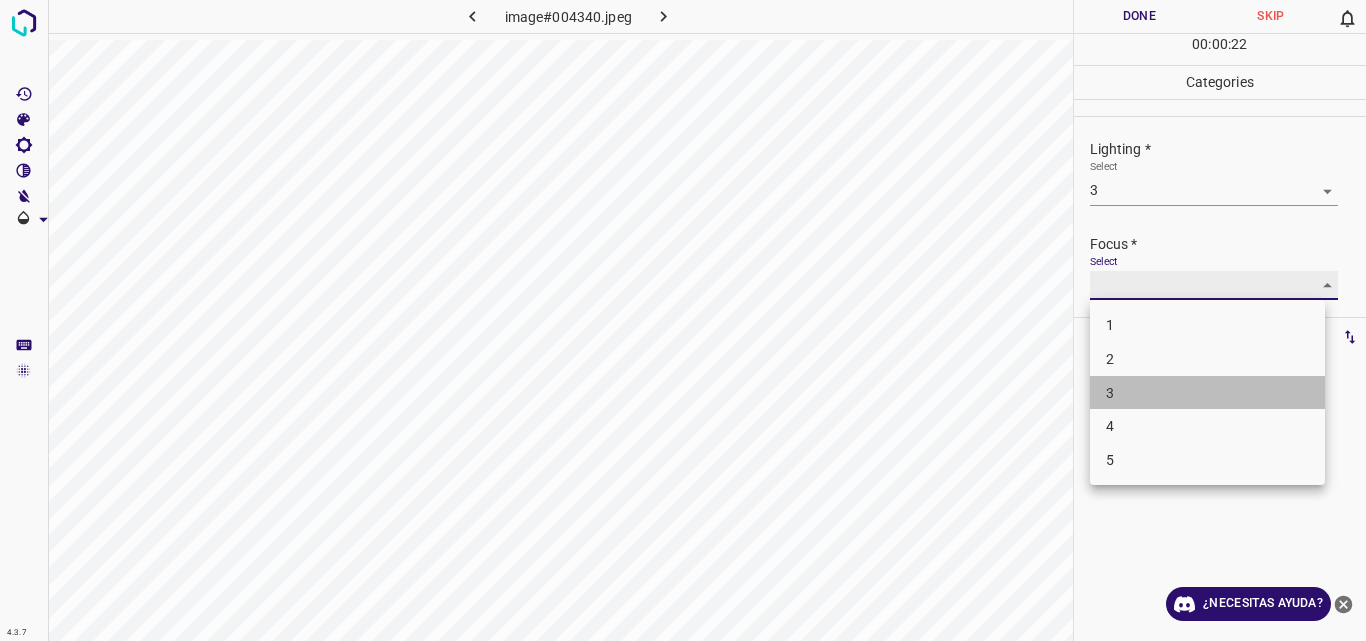 type on "3" 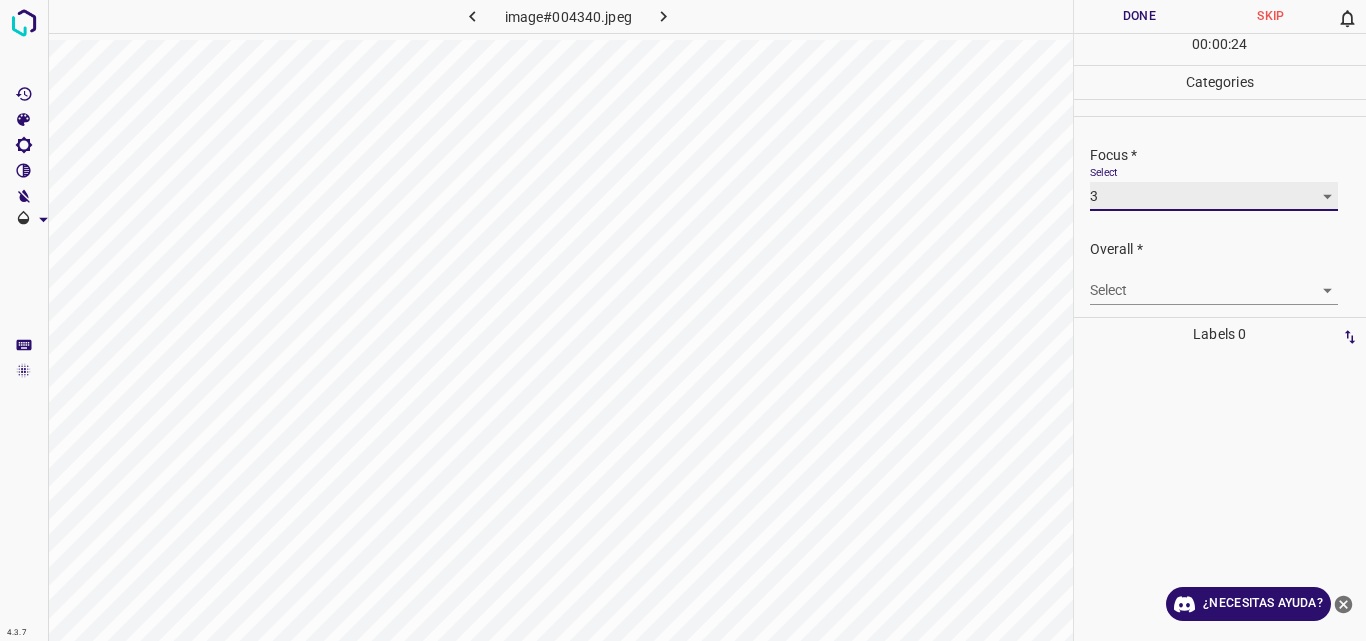 scroll, scrollTop: 91, scrollLeft: 0, axis: vertical 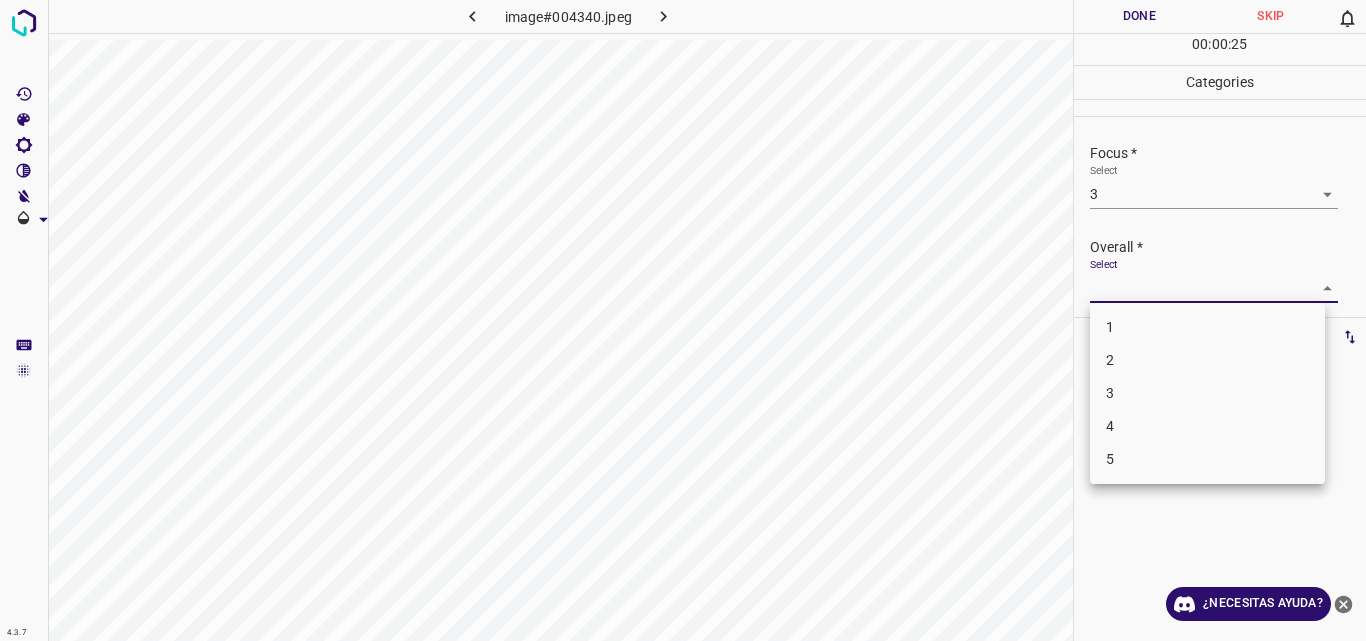 click on "4.3.7 image#004340.jpeg Done Skip 0 00   : 00   : 25   Categories Lighting *  Select 3 3 Focus *  Select 3 3 Overall *  Select ​ Labels   0 Categories 1 Lighting 2 Focus 3 Overall Tools Space Change between modes (Draw & Edit) I Auto labeling R Restore zoom M Zoom in N Zoom out Delete Delete selecte label Filters Z Restore filters X Saturation filter C Brightness filter V Contrast filter B Gray scale filter General O Download ¿Necesitas ayuda? Original text Rate this translation Your feedback will be used to help improve Google Translate - Texto - Esconder - Borrar 1 2 3 4 5" at bounding box center [683, 320] 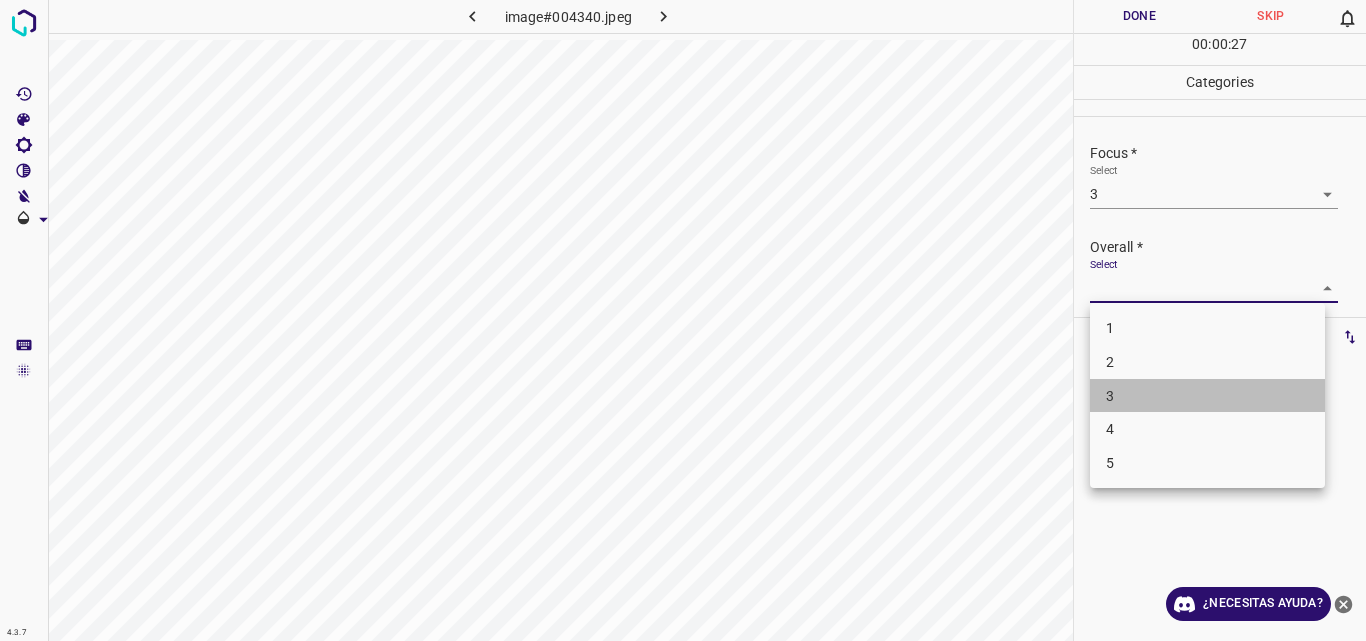 click on "3" at bounding box center (1207, 396) 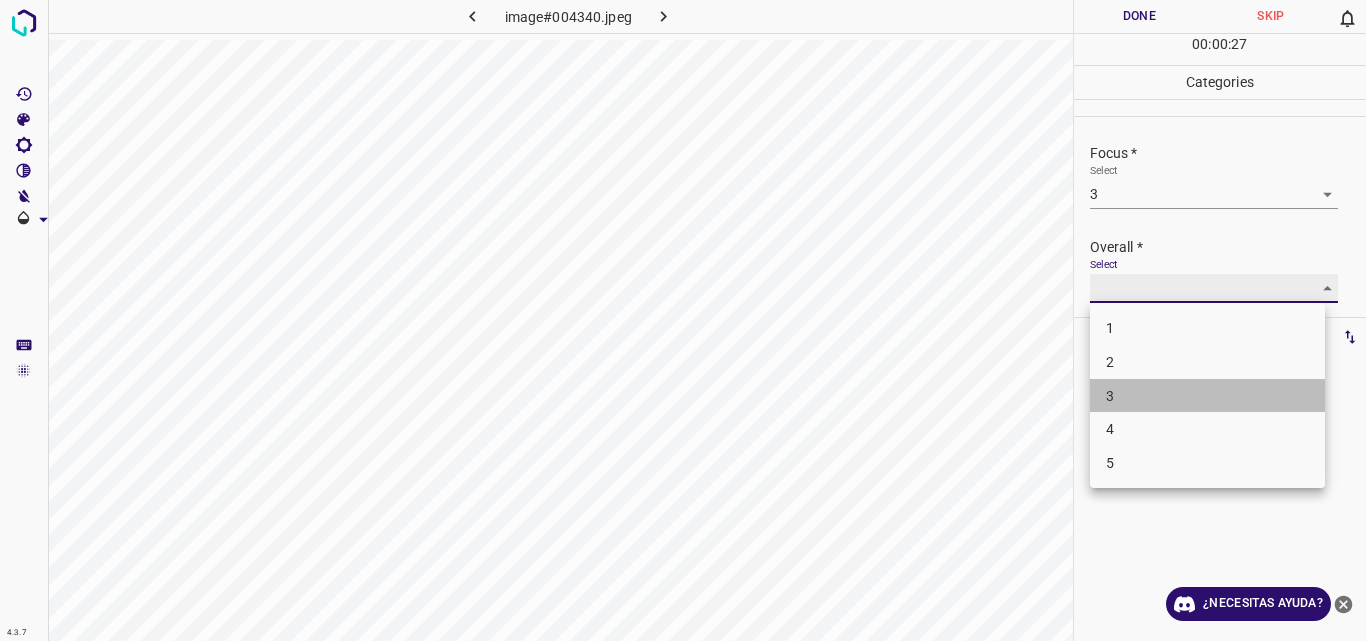 type on "3" 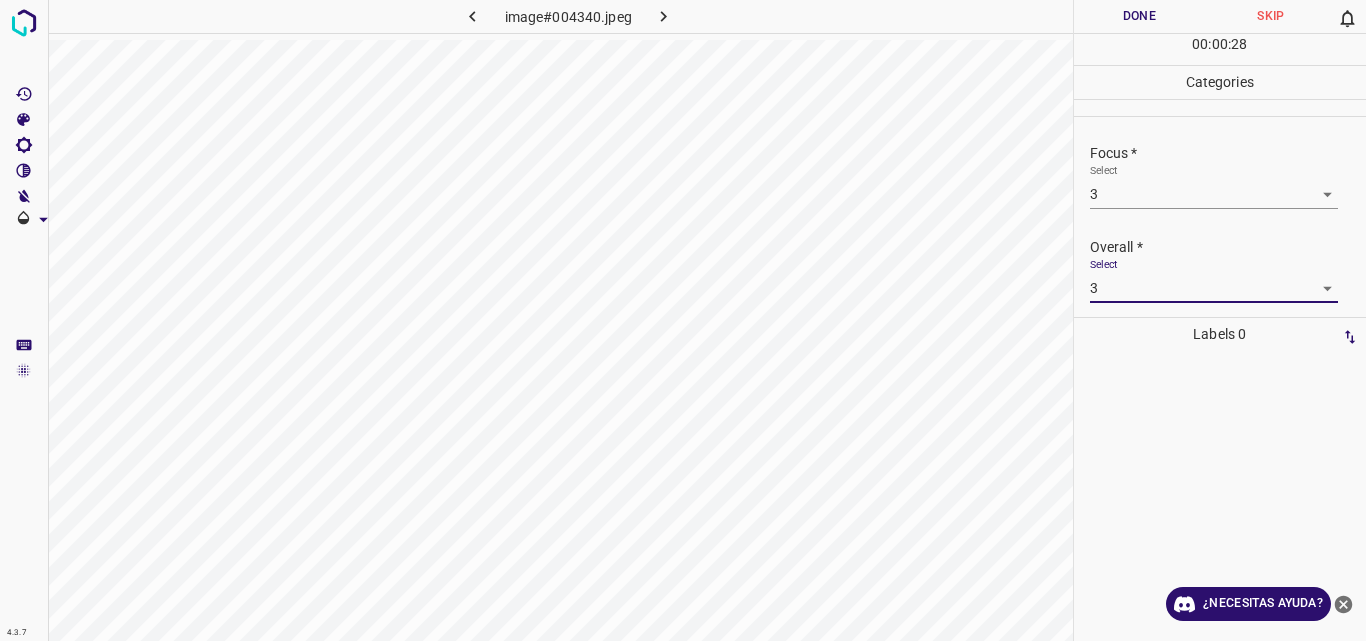 click on "Done" at bounding box center [1140, 16] 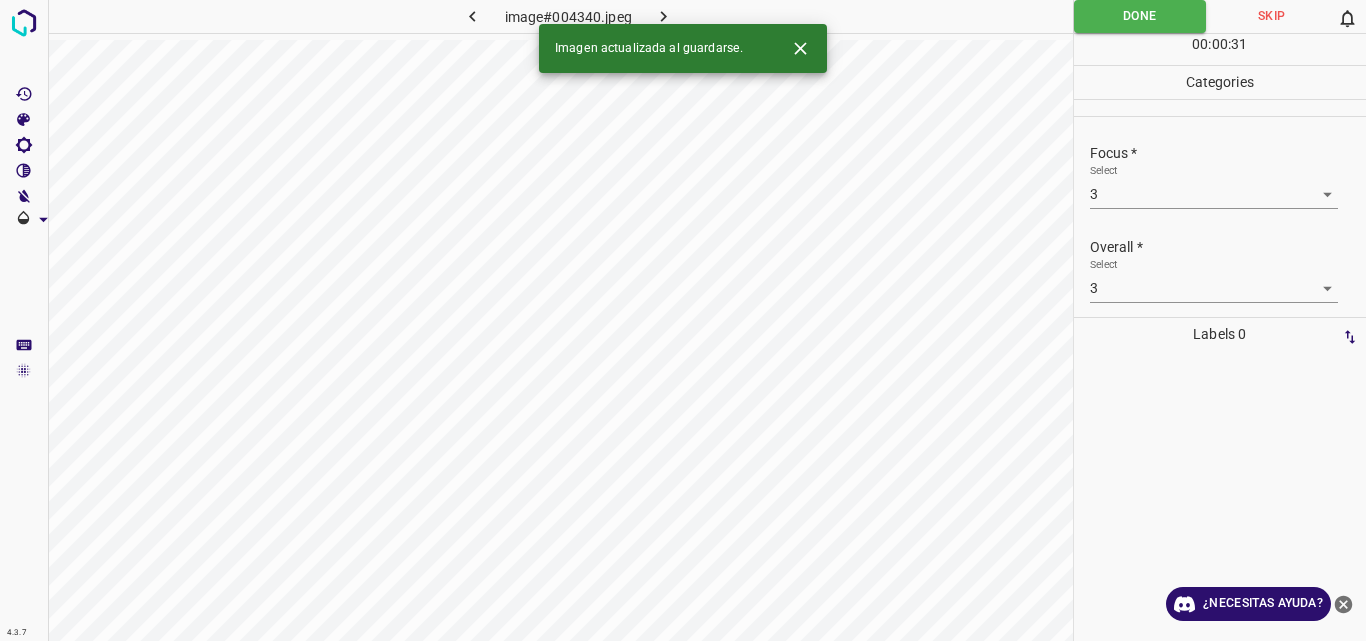 click 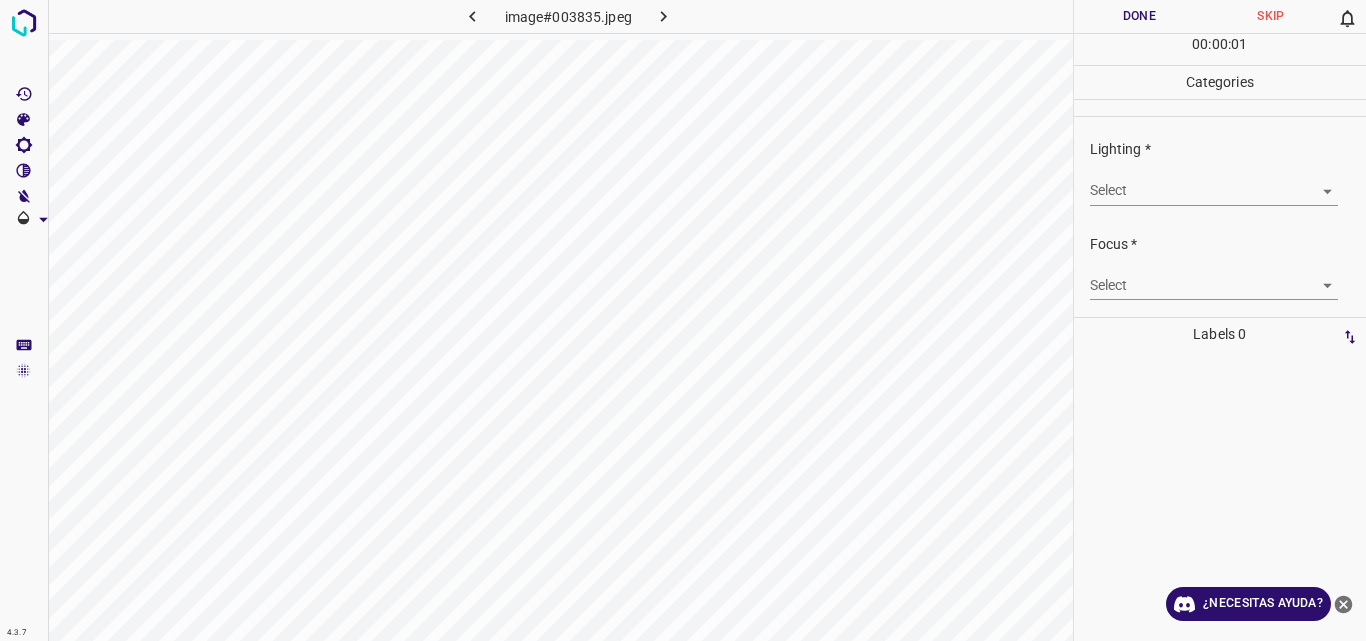 click on "4.3.7 image#003835.jpeg Done Skip 0 00   : 00   : 01   Categories Lighting *  Select ​ Focus *  Select ​ Overall *  Select ​ Labels   0 Categories 1 Lighting 2 Focus 3 Overall Tools Space Change between modes (Draw & Edit) I Auto labeling R Restore zoom M Zoom in N Zoom out Delete Delete selecte label Filters Z Restore filters X Saturation filter C Brightness filter V Contrast filter B Gray scale filter General O Download ¿Necesitas ayuda? Original text Rate this translation Your feedback will be used to help improve Google Translate - Texto - Esconder - Borrar" at bounding box center [683, 320] 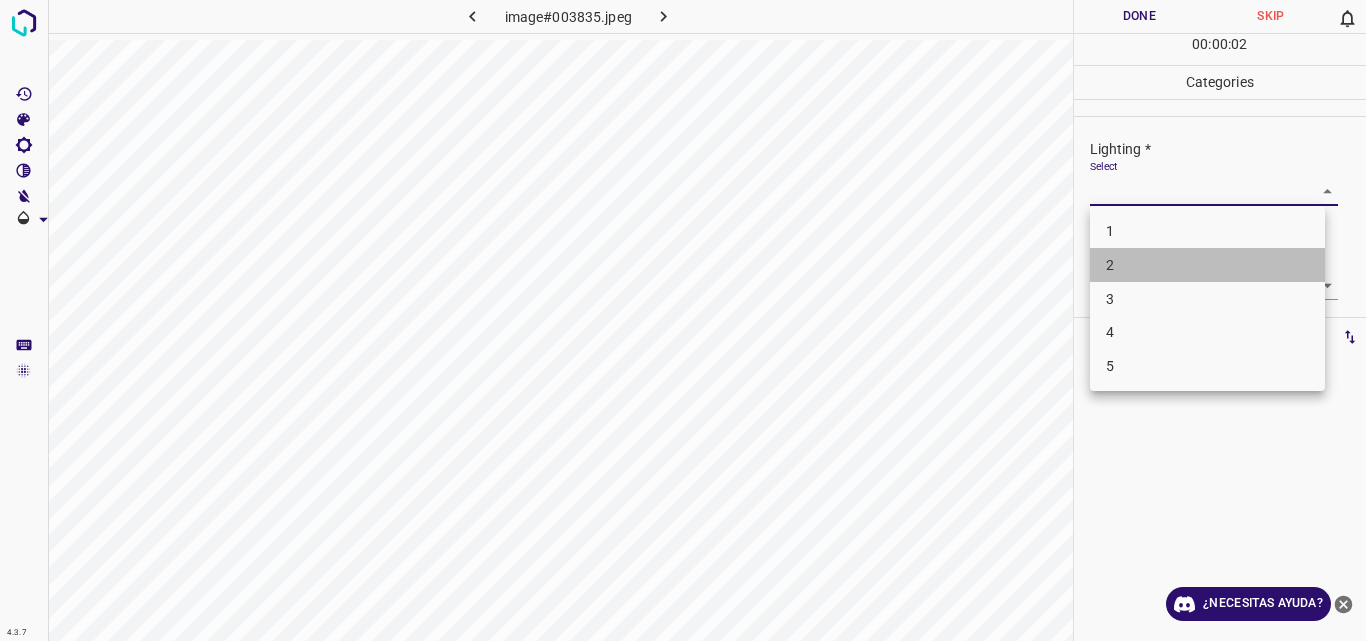 click on "2" at bounding box center (1207, 265) 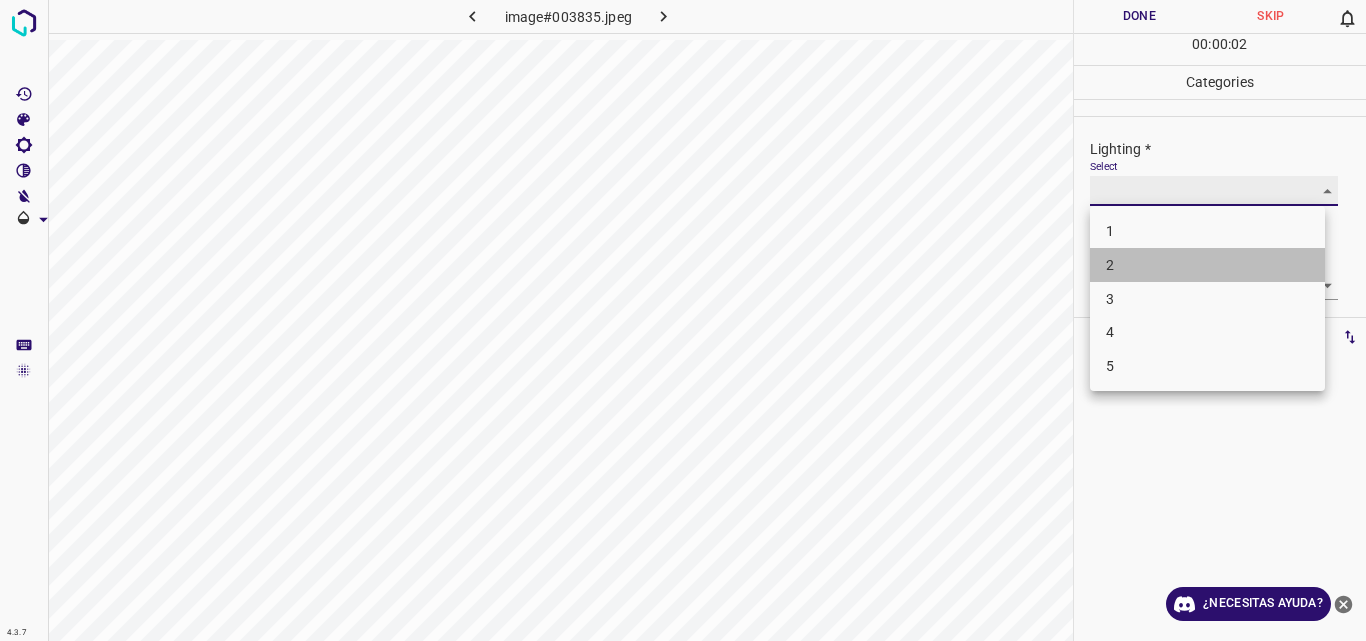 type on "2" 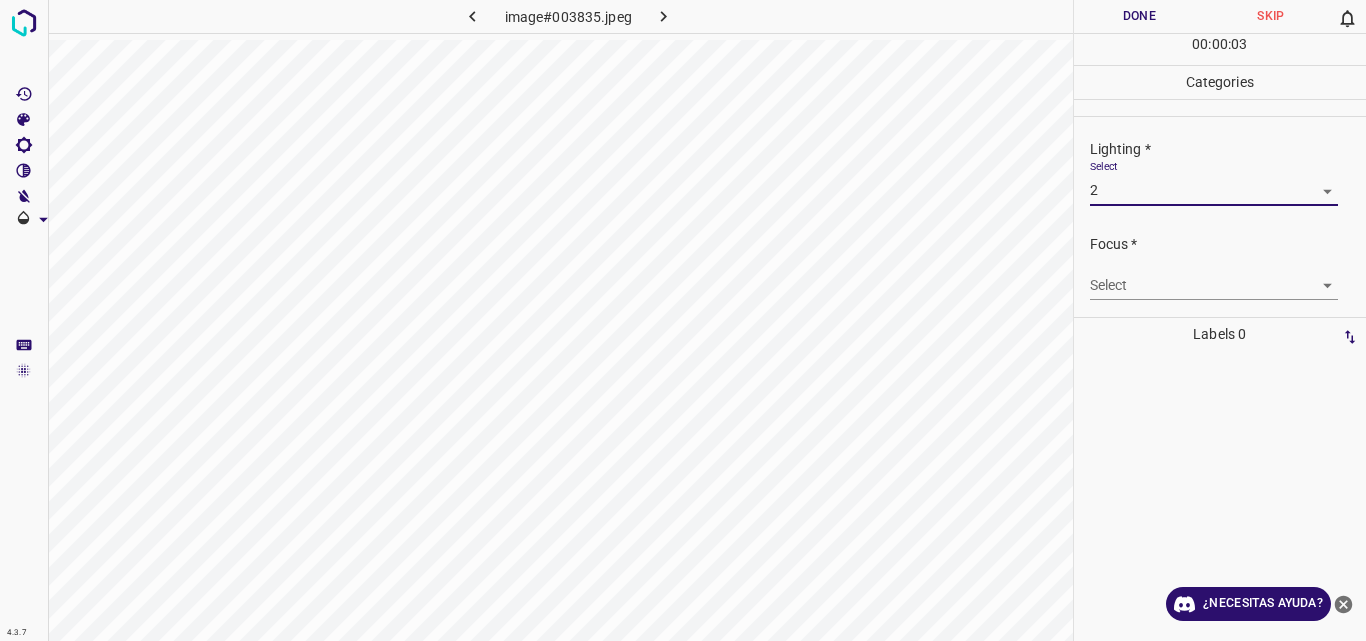click on "4.3.7 image#003835.jpeg Done Skip 0 00   : 00   : 03   Categories Lighting *  Select 2 2 Focus *  Select ​ Overall *  Select ​ Labels   0 Categories 1 Lighting 2 Focus 3 Overall Tools Space Change between modes (Draw & Edit) I Auto labeling R Restore zoom M Zoom in N Zoom out Delete Delete selecte label Filters Z Restore filters X Saturation filter C Brightness filter V Contrast filter B Gray scale filter General O Download ¿Necesitas ayuda? Original text Rate this translation Your feedback will be used to help improve Google Translate - Texto - Esconder - Borrar" at bounding box center [683, 320] 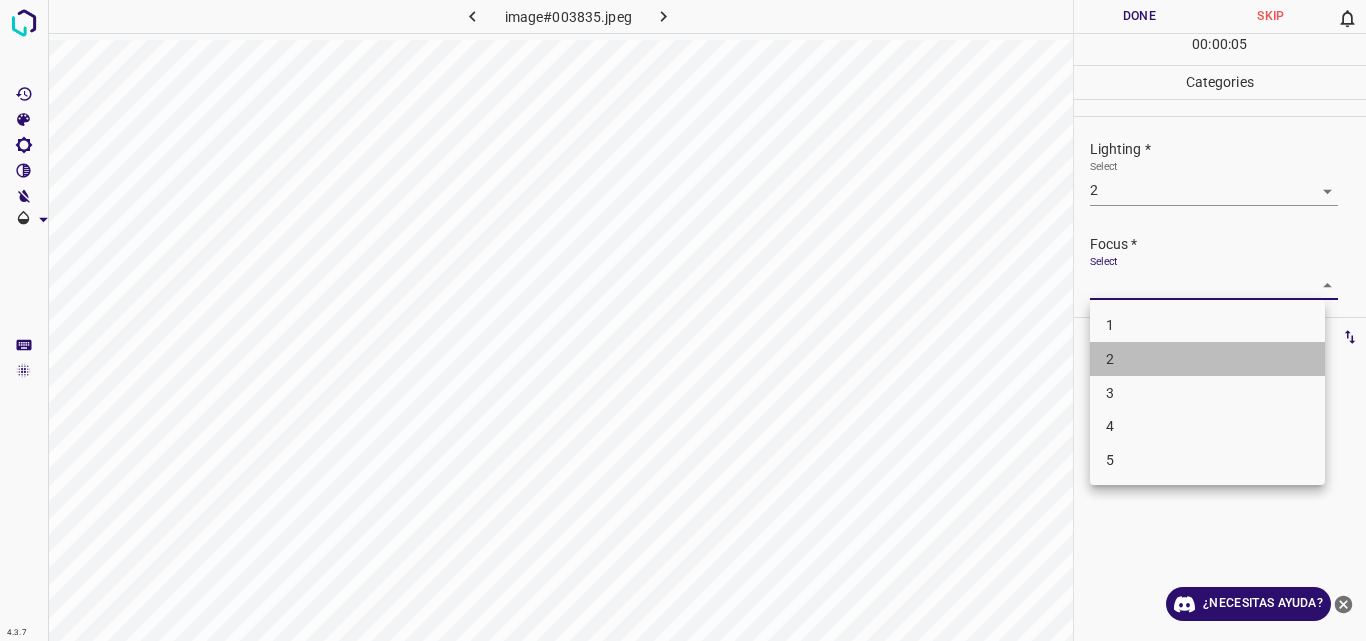 click on "2" at bounding box center (1207, 359) 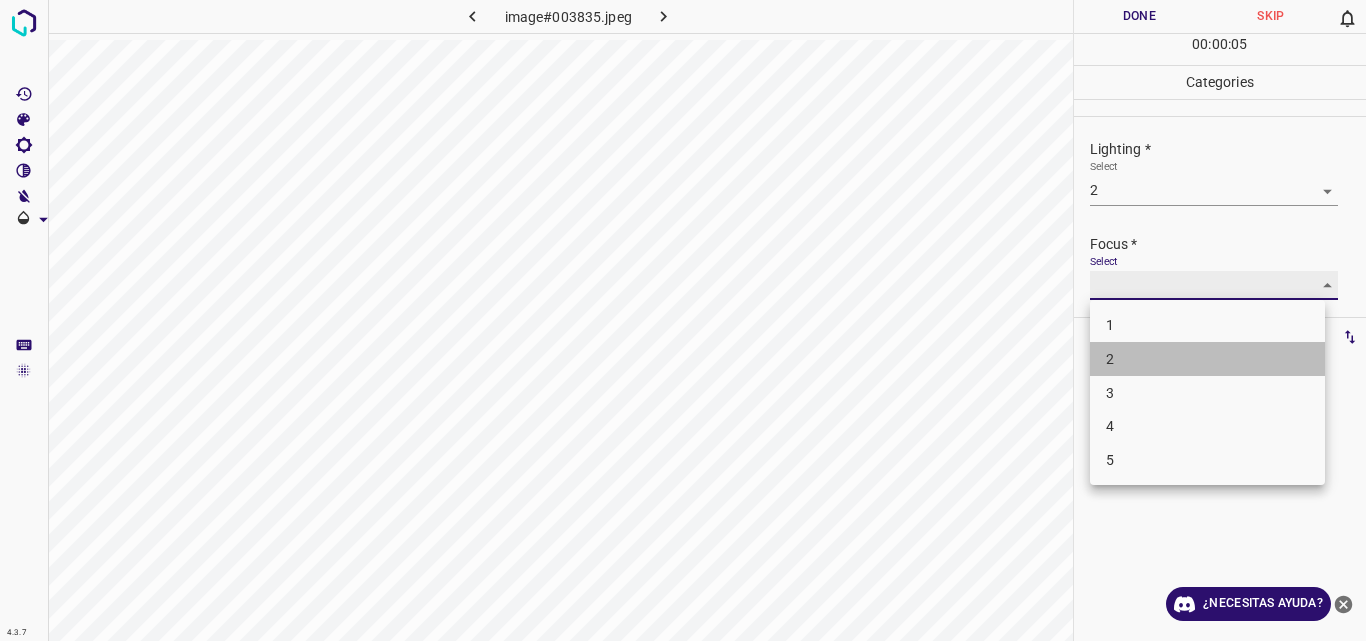 type on "2" 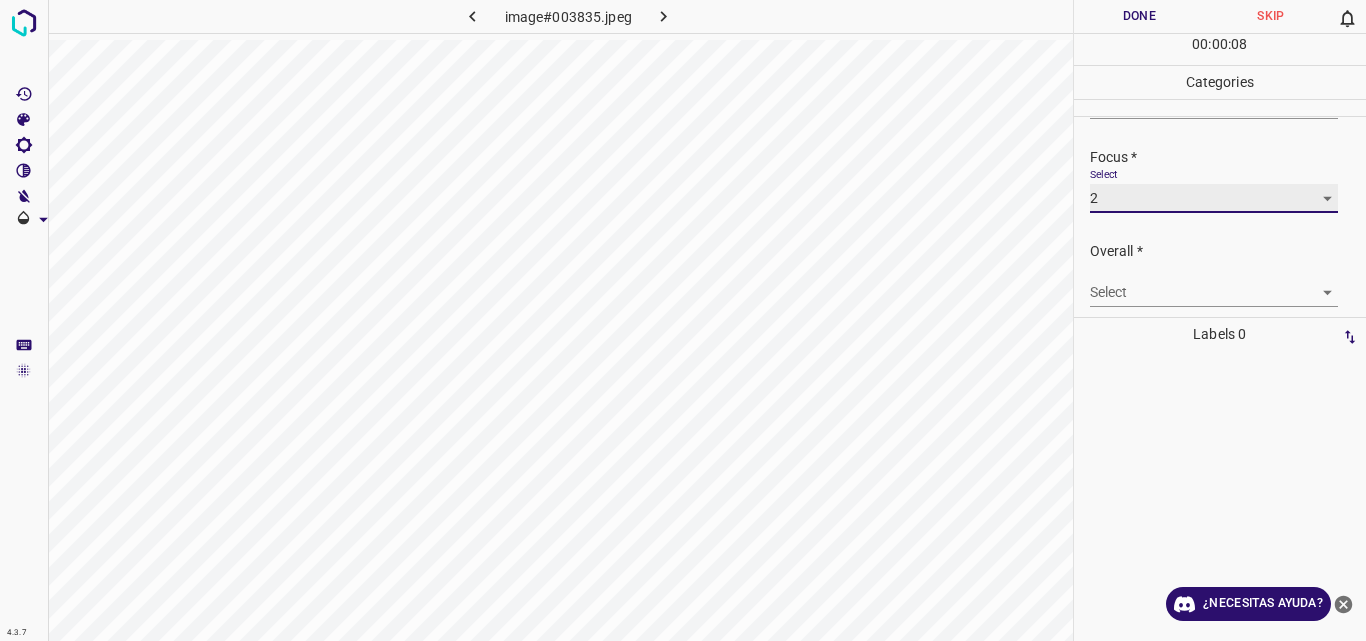scroll, scrollTop: 89, scrollLeft: 0, axis: vertical 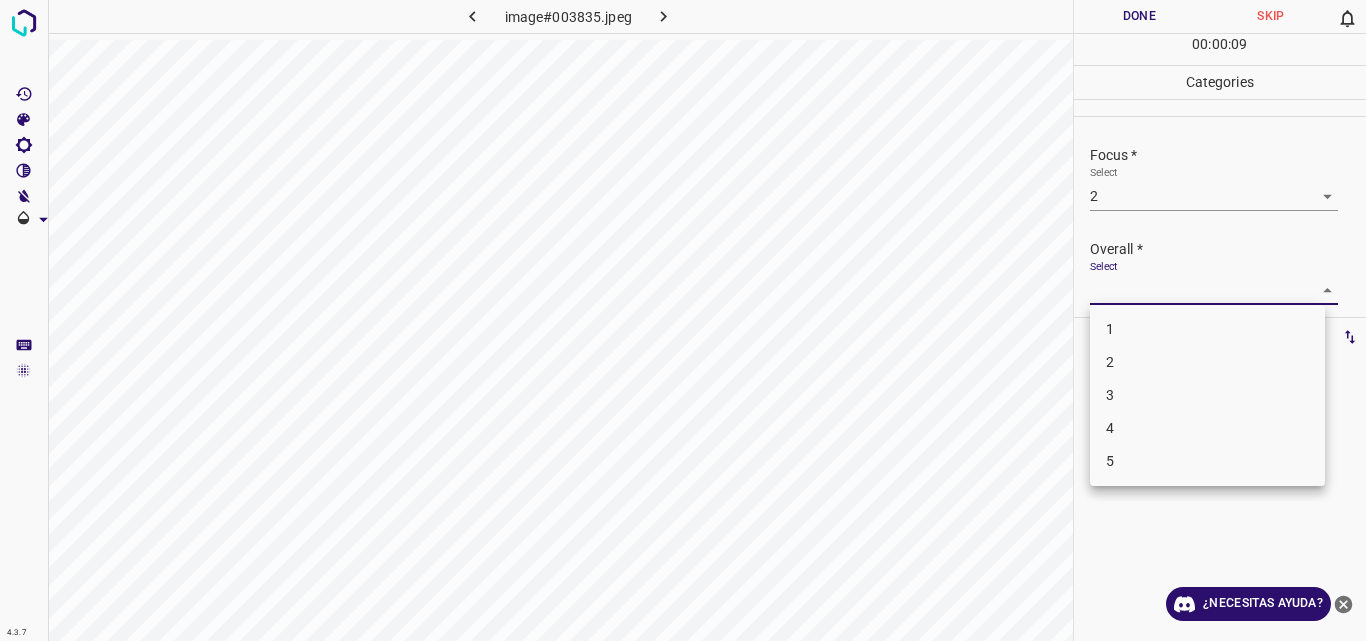 click on "4.3.7 image#003835.jpeg Done Skip 0 00   : 00   : 09   Categories Lighting *  Select 2 2 Focus *  Select 2 2 Overall *  Select ​ Labels   0 Categories 1 Lighting 2 Focus 3 Overall Tools Space Change between modes (Draw & Edit) I Auto labeling R Restore zoom M Zoom in N Zoom out Delete Delete selecte label Filters Z Restore filters X Saturation filter C Brightness filter V Contrast filter B Gray scale filter General O Download ¿Necesitas ayuda? Original text Rate this translation Your feedback will be used to help improve Google Translate - Texto - Esconder - Borrar 1 2 3 4 5" at bounding box center (683, 320) 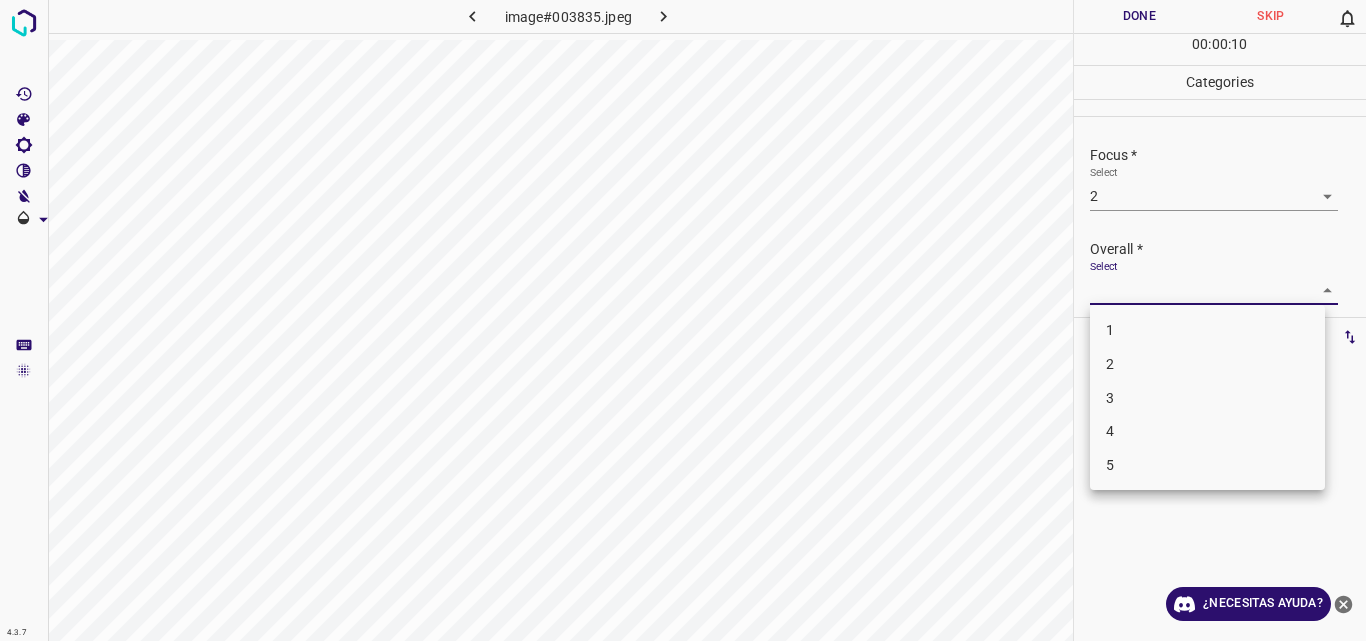 click on "2" at bounding box center [1207, 364] 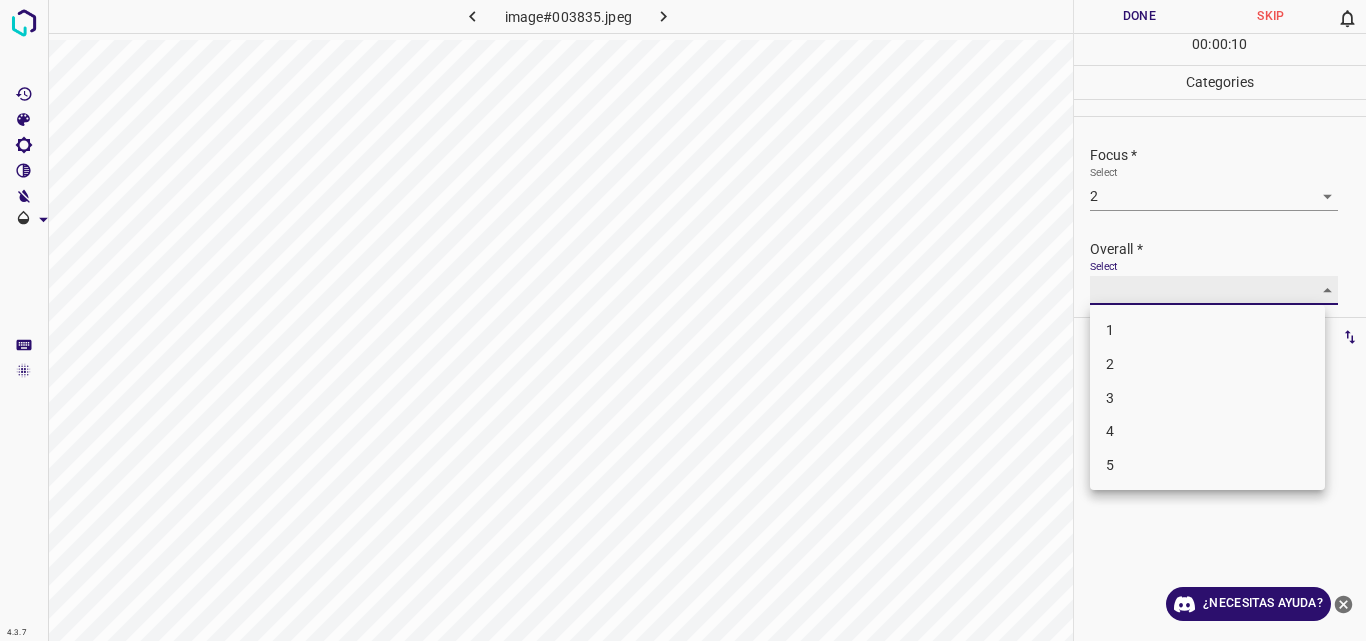 type on "2" 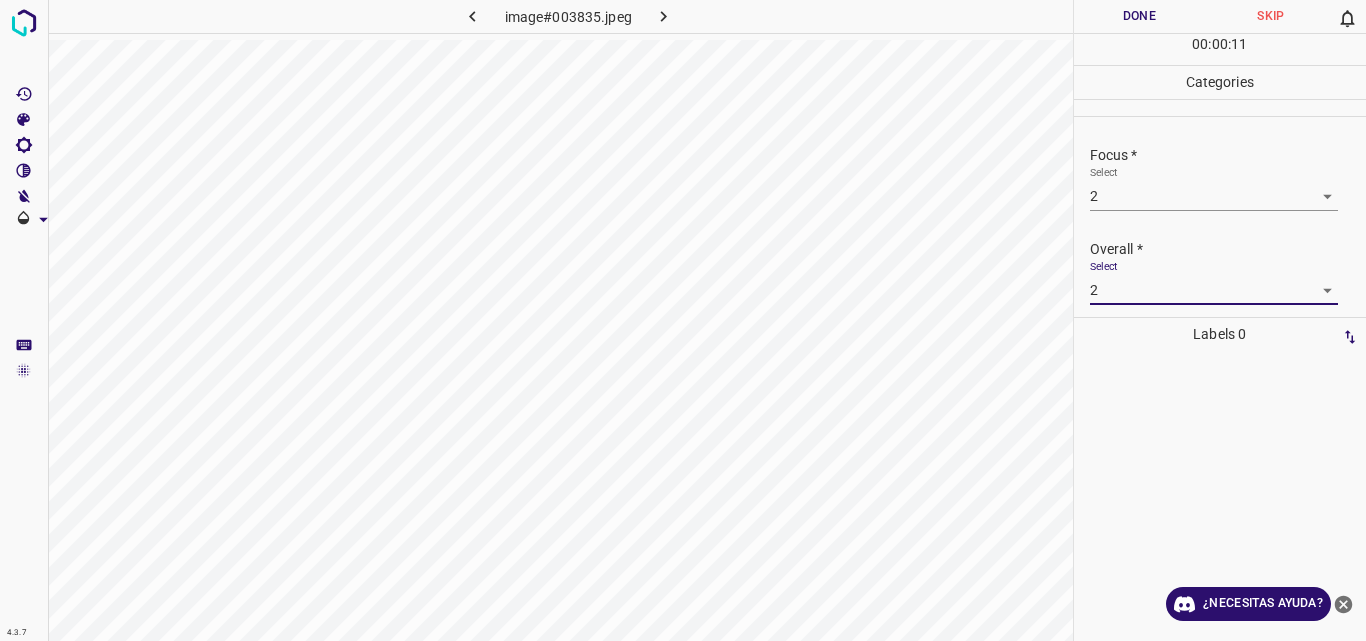 click on "Done" at bounding box center [1140, 16] 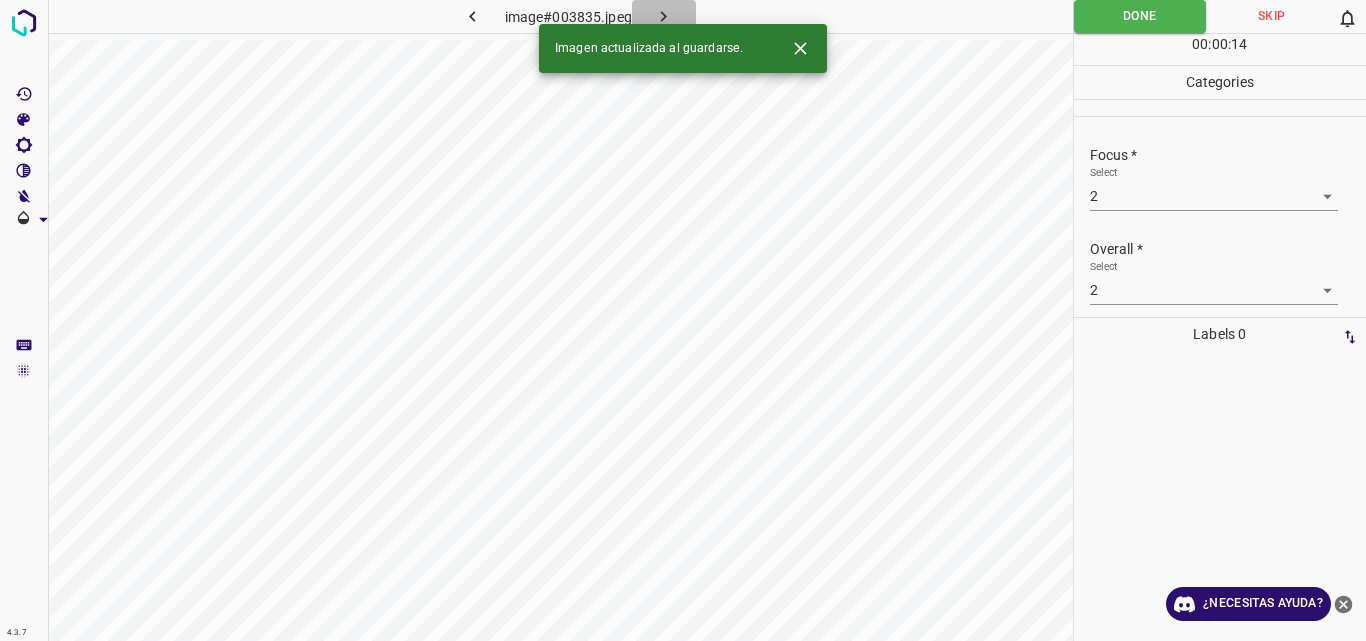 click 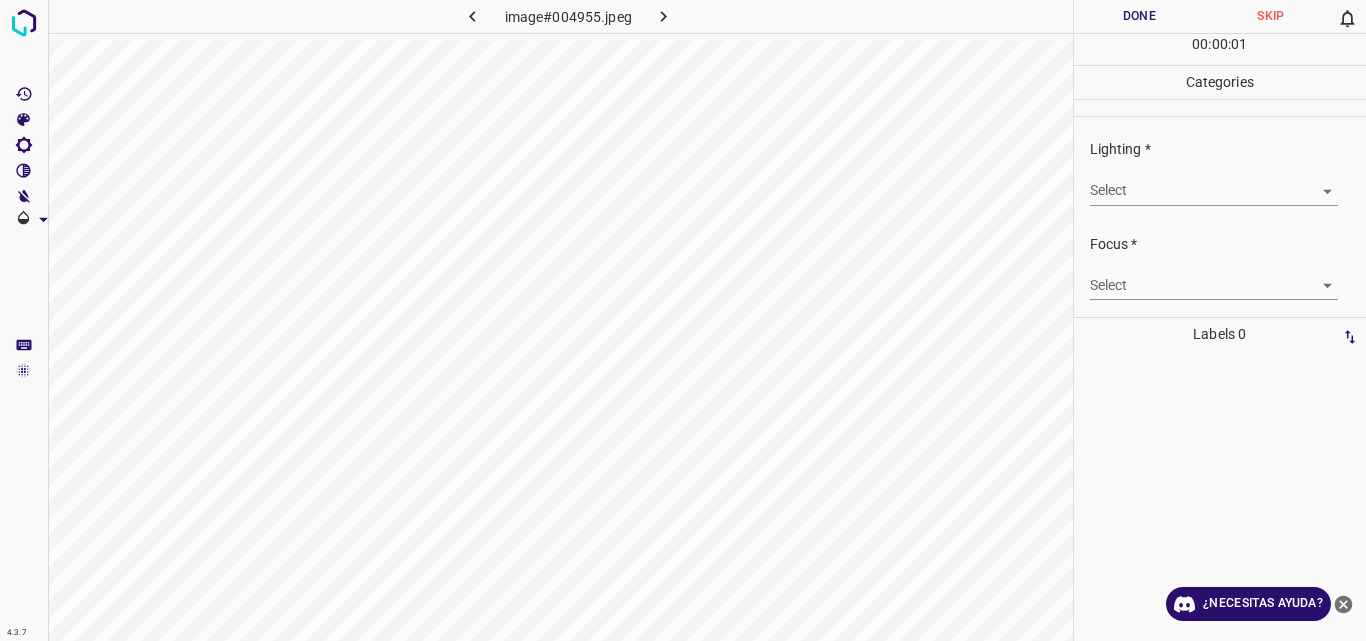 click on "4.3.7 image#004955.jpeg Done Skip 0 00   : 00   : 01   Categories Lighting *  Select ​ Focus *  Select ​ Overall *  Select ​ Labels   0 Categories 1 Lighting 2 Focus 3 Overall Tools Space Change between modes (Draw & Edit) I Auto labeling R Restore zoom M Zoom in N Zoom out Delete Delete selecte label Filters Z Restore filters X Saturation filter C Brightness filter V Contrast filter B Gray scale filter General O Download ¿Necesitas ayuda? Original text Rate this translation Your feedback will be used to help improve Google Translate - Texto - Esconder - Borrar" at bounding box center [683, 320] 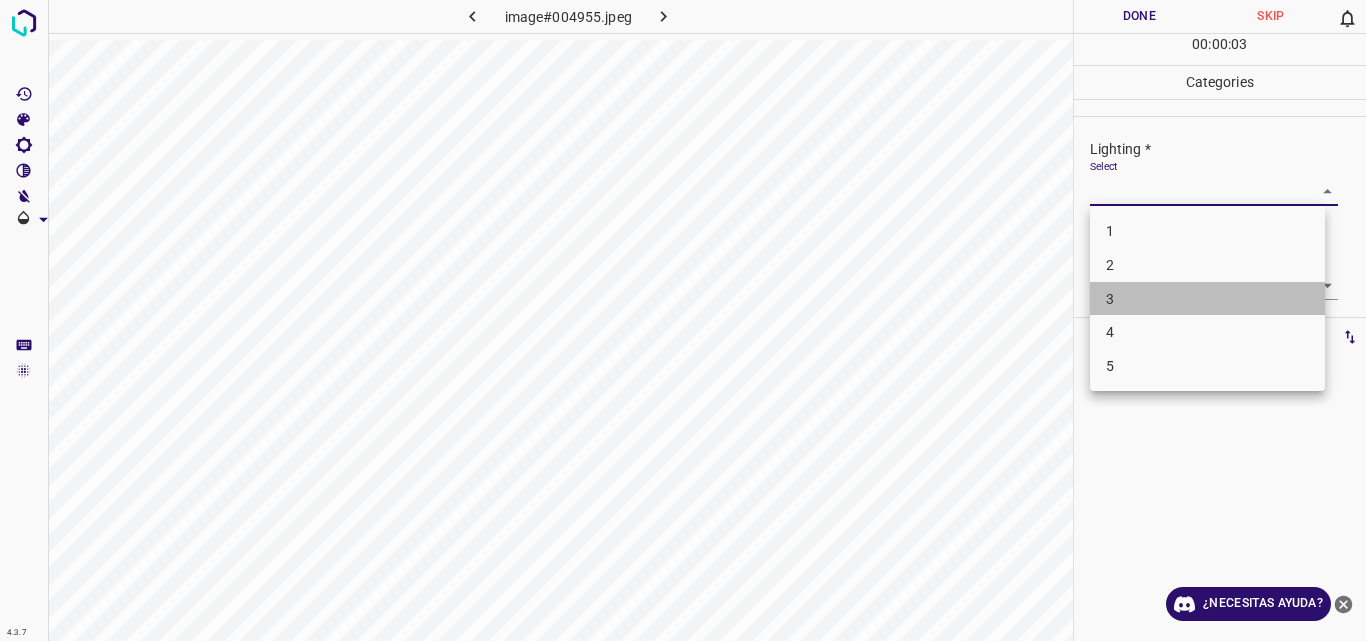 click on "3" at bounding box center (1207, 299) 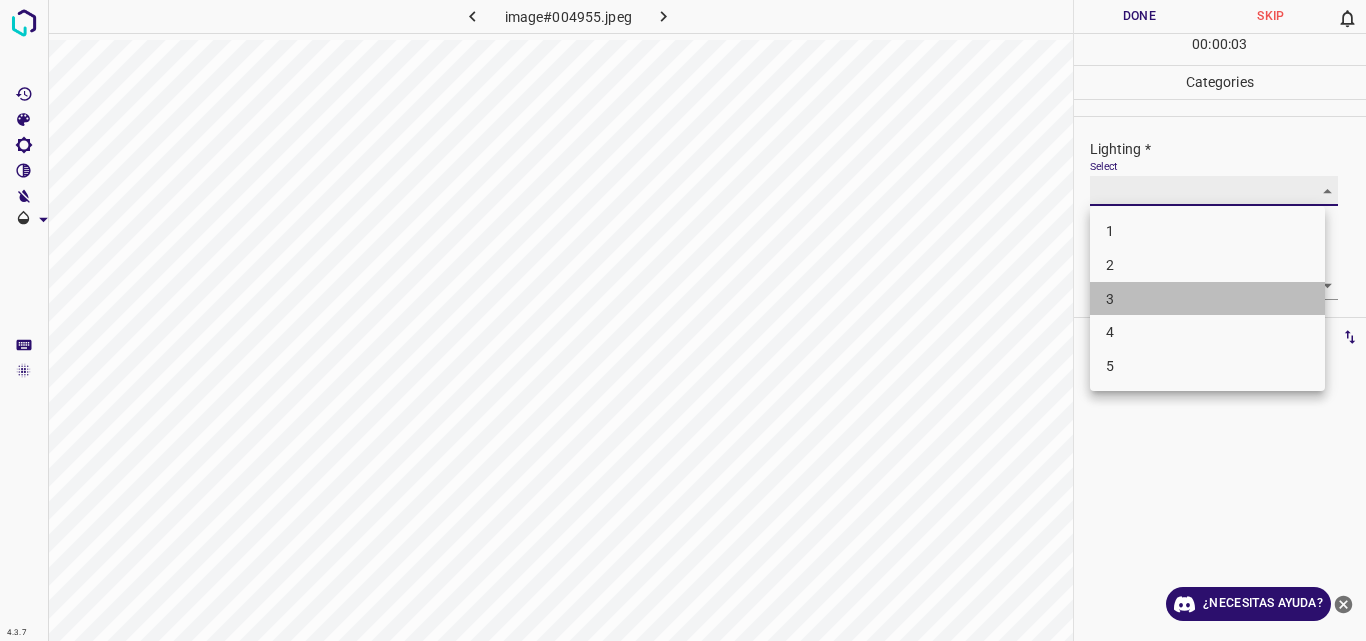 type on "3" 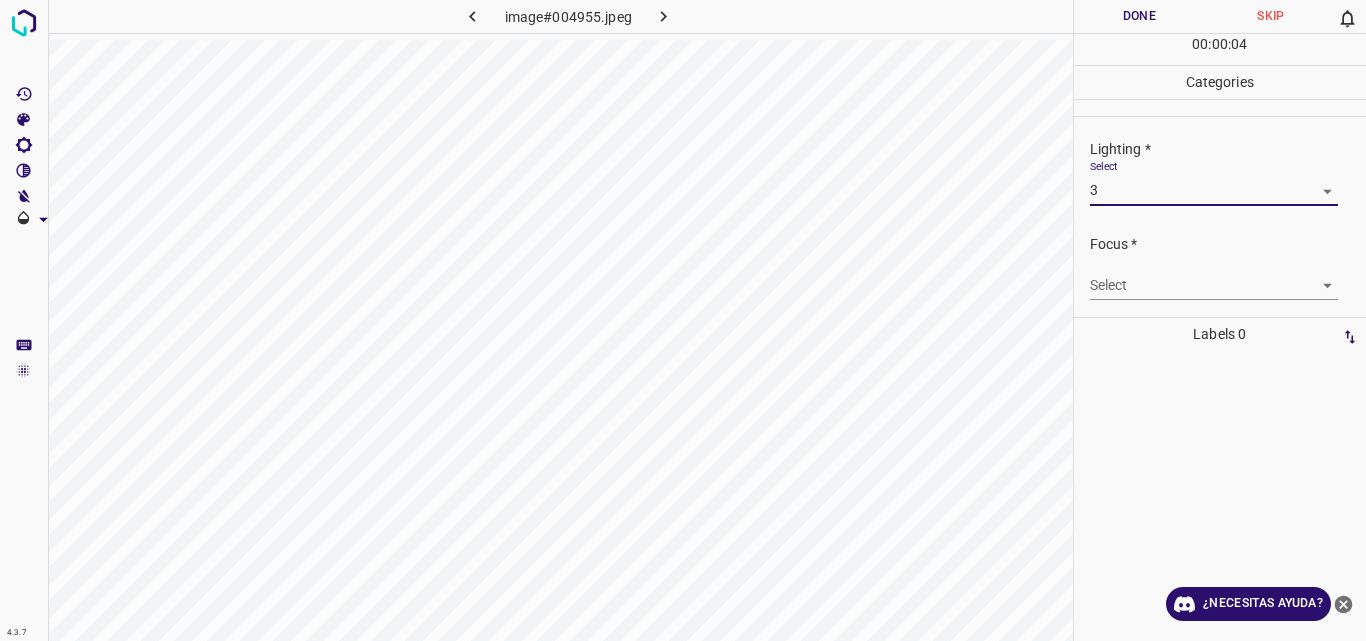 click on "4.3.7 image#004955.jpeg Done Skip 0 00   : 00   : 04   Categories Lighting *  Select 3 3 Focus *  Select ​ Overall *  Select ​ Labels   0 Categories 1 Lighting 2 Focus 3 Overall Tools Space Change between modes (Draw & Edit) I Auto labeling R Restore zoom M Zoom in N Zoom out Delete Delete selecte label Filters Z Restore filters X Saturation filter C Brightness filter V Contrast filter B Gray scale filter General O Download ¿Necesitas ayuda? Original text Rate this translation Your feedback will be used to help improve Google Translate - Texto - Esconder - Borrar" at bounding box center [683, 320] 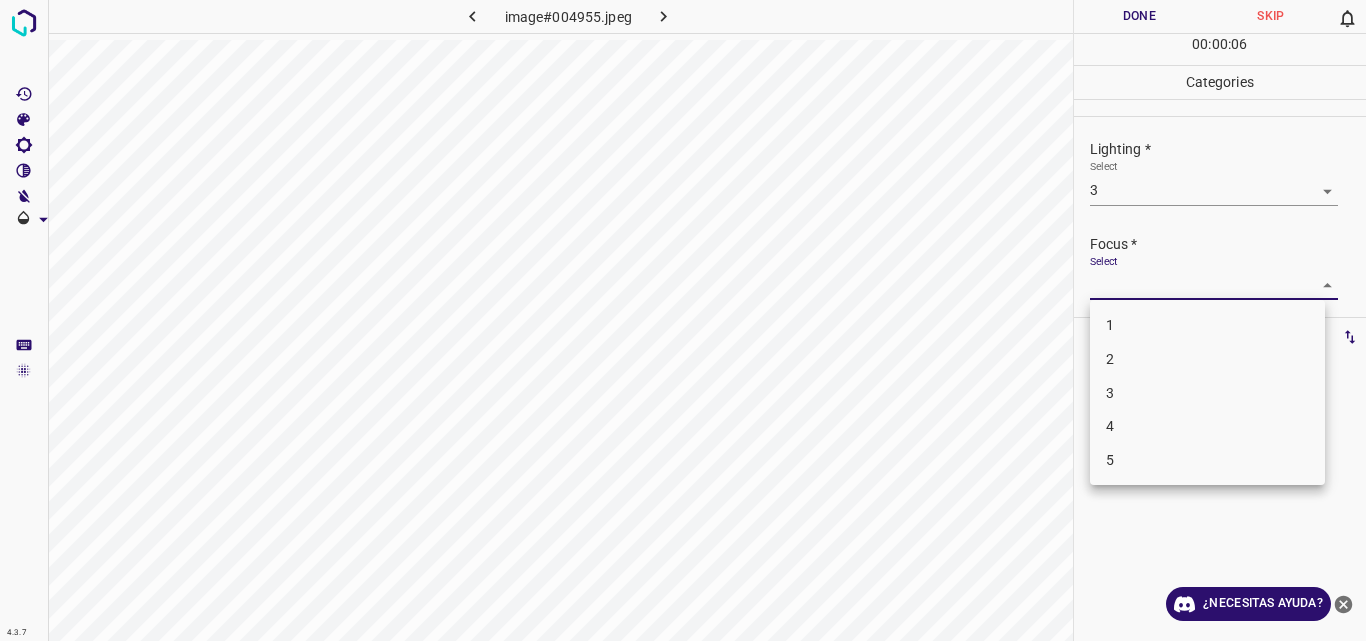 click on "3" at bounding box center [1207, 393] 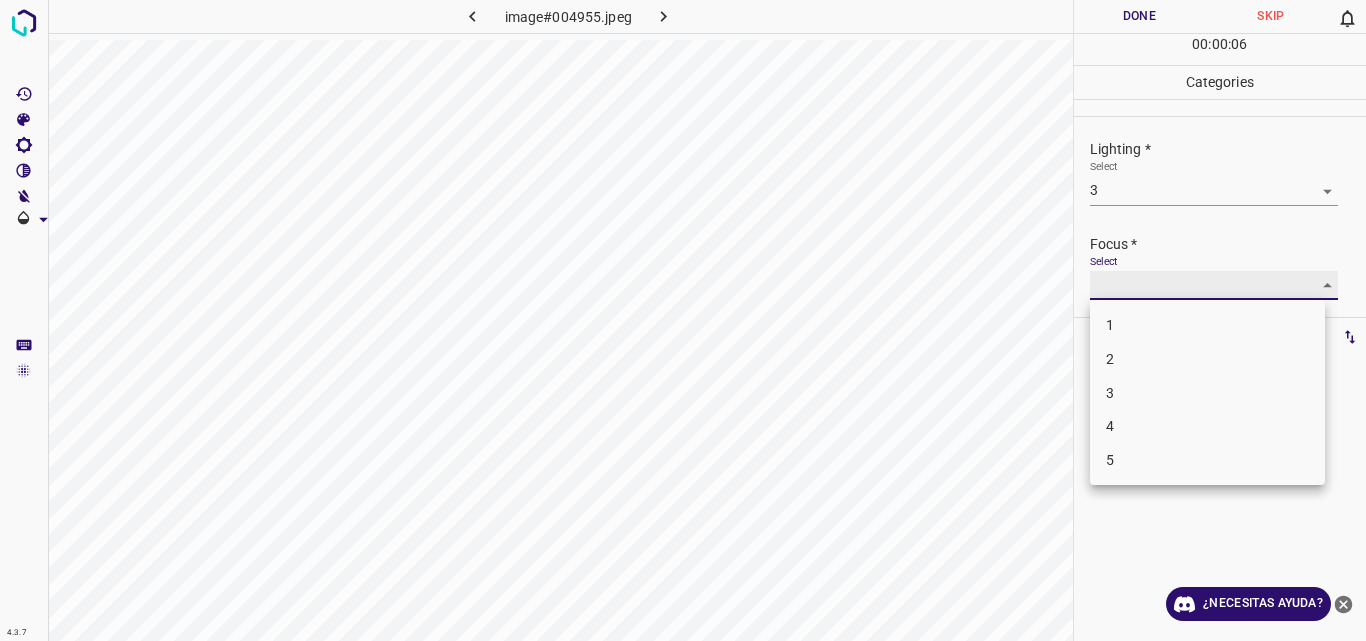 type on "3" 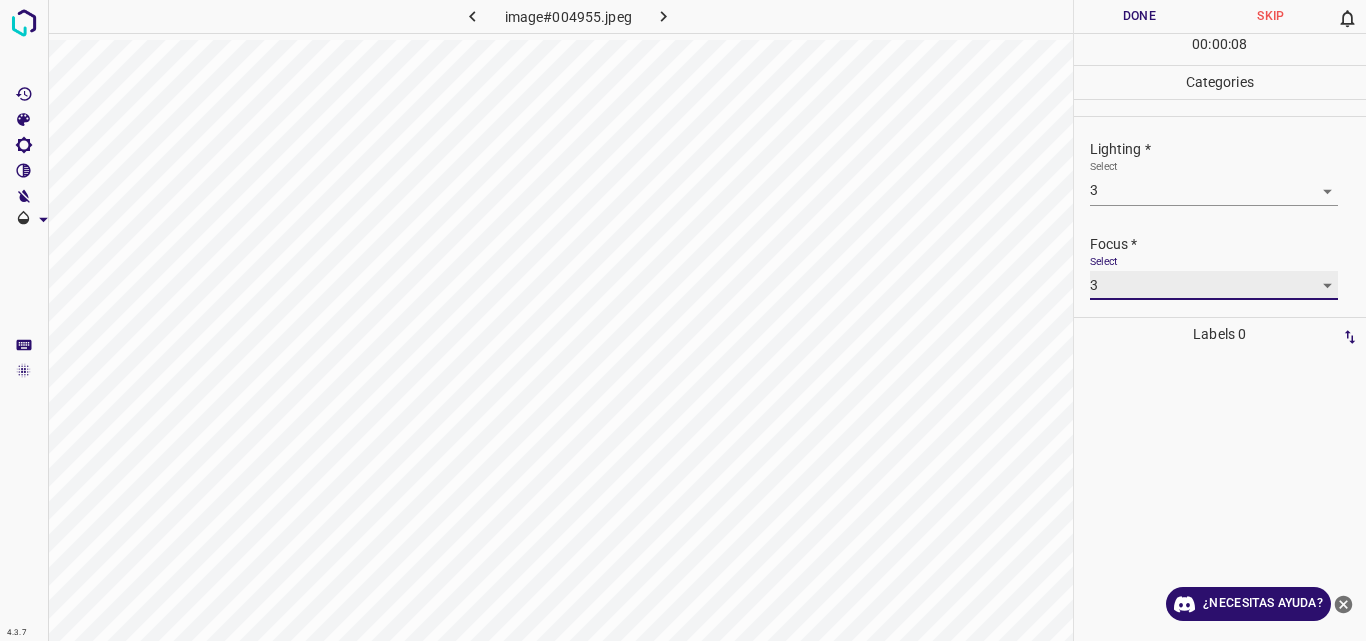 scroll, scrollTop: 94, scrollLeft: 0, axis: vertical 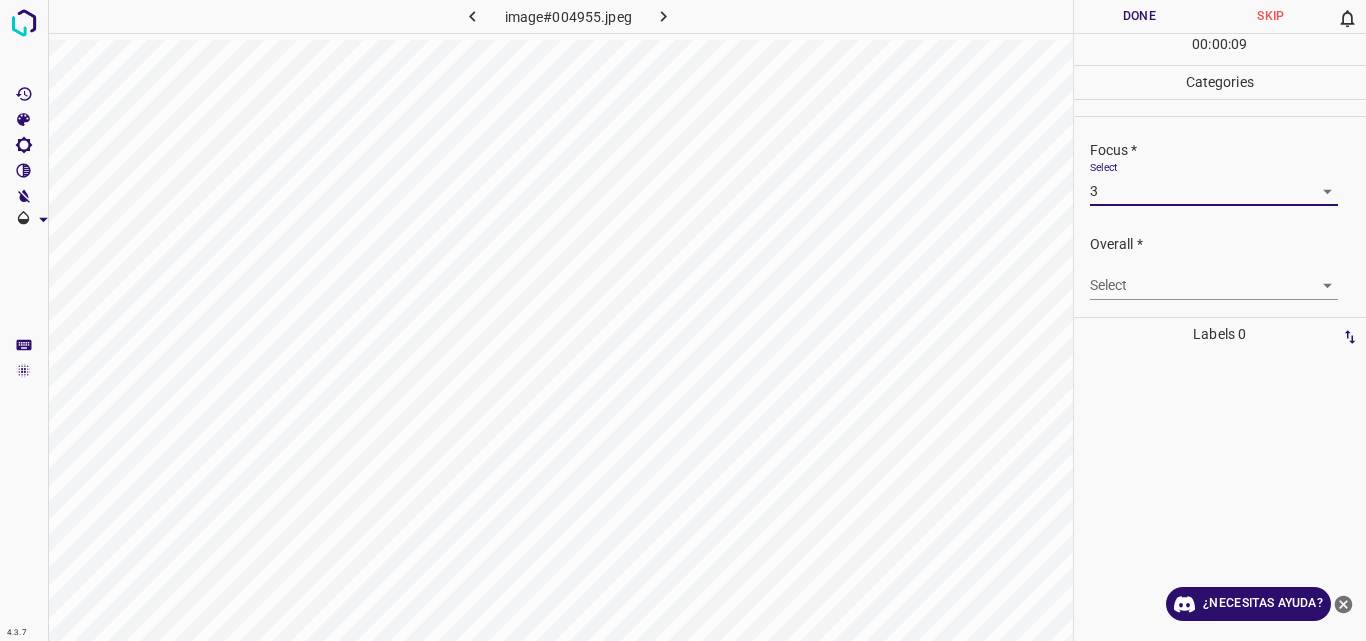 click on "4.3.7 image#004955.jpeg Done Skip 0 00   : 00   : 09   Categories Lighting *  Select 3 3 Focus *  Select 3 3 Overall *  Select ​ Labels   0 Categories 1 Lighting 2 Focus 3 Overall Tools Space Change between modes (Draw & Edit) I Auto labeling R Restore zoom M Zoom in N Zoom out Delete Delete selecte label Filters Z Restore filters X Saturation filter C Brightness filter V Contrast filter B Gray scale filter General O Download ¿Necesitas ayuda? Original text Rate this translation Your feedback will be used to help improve Google Translate - Texto - Esconder - Borrar" at bounding box center [683, 320] 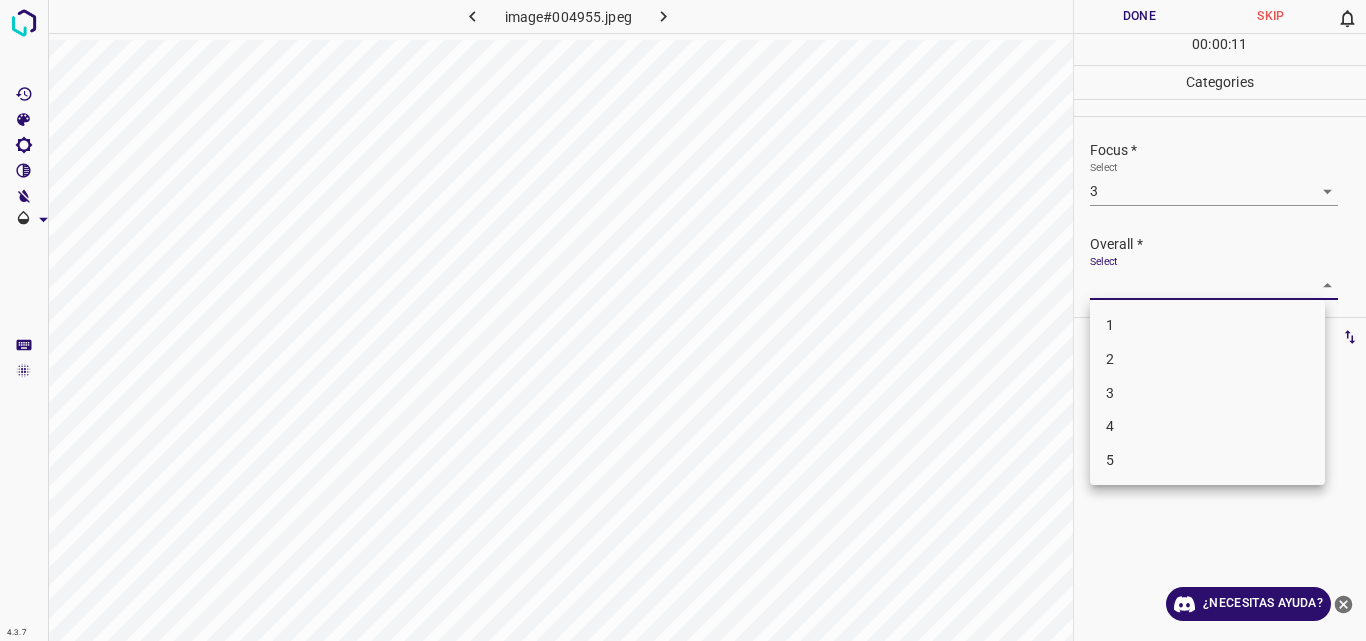 click on "3" at bounding box center (1207, 393) 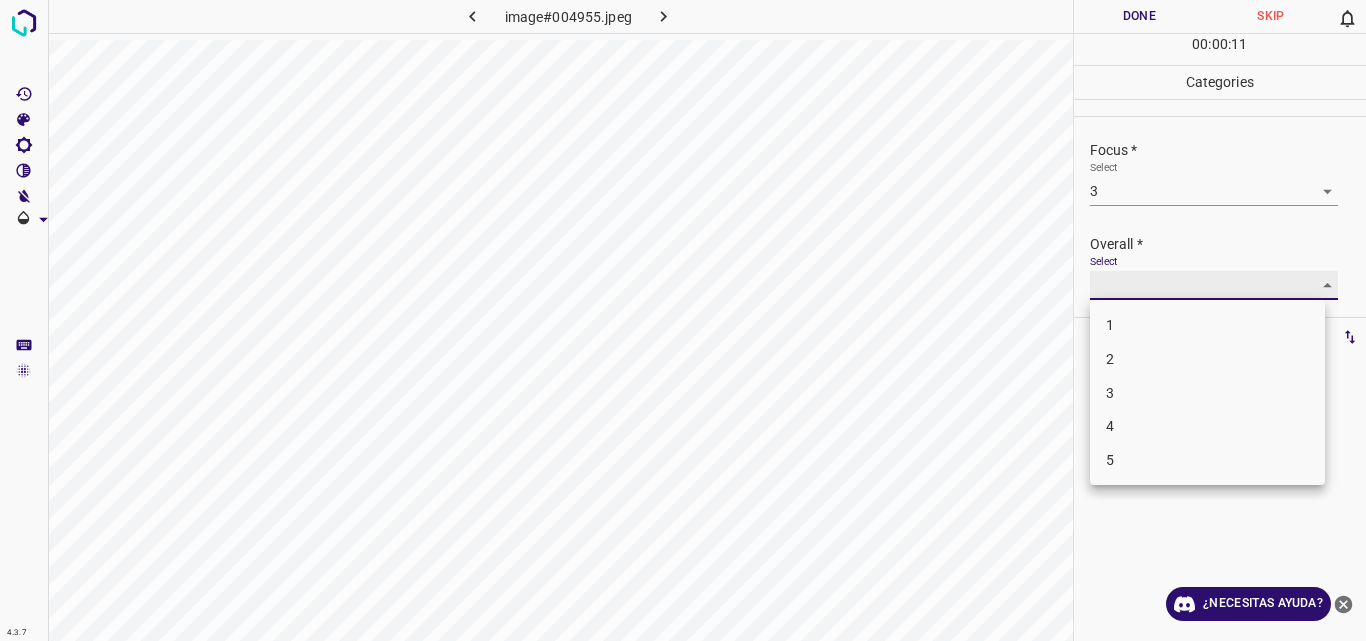 type on "3" 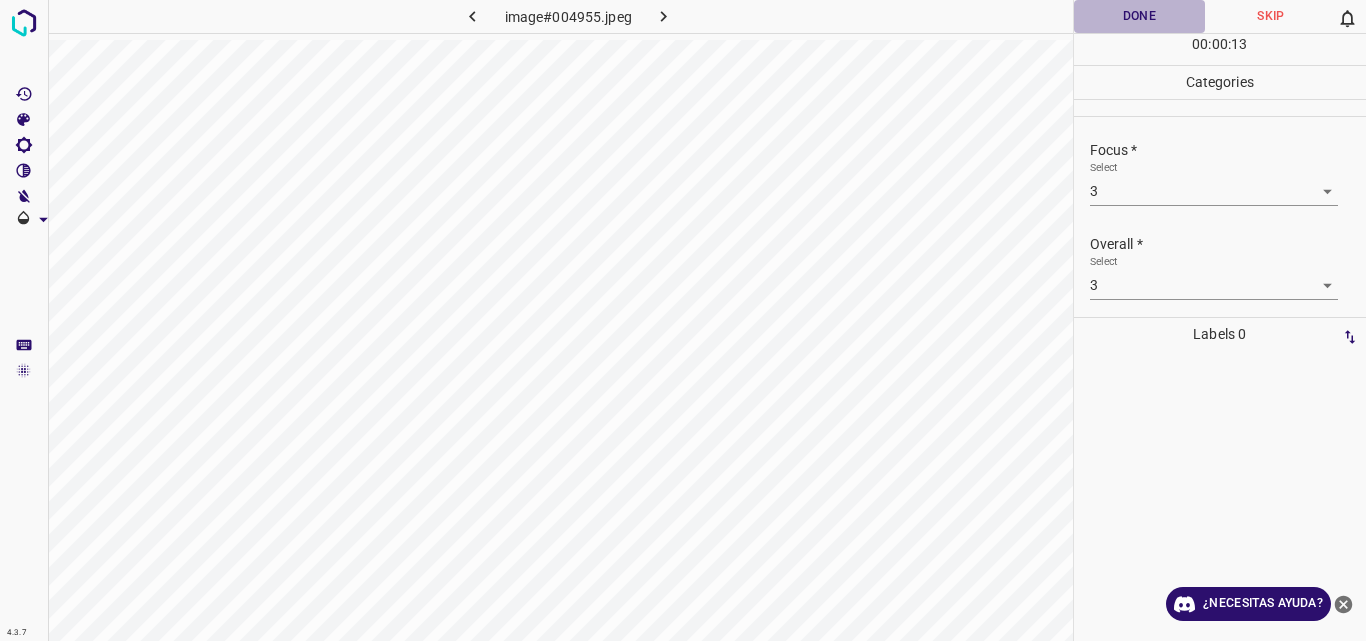 click on "Done" at bounding box center (1140, 16) 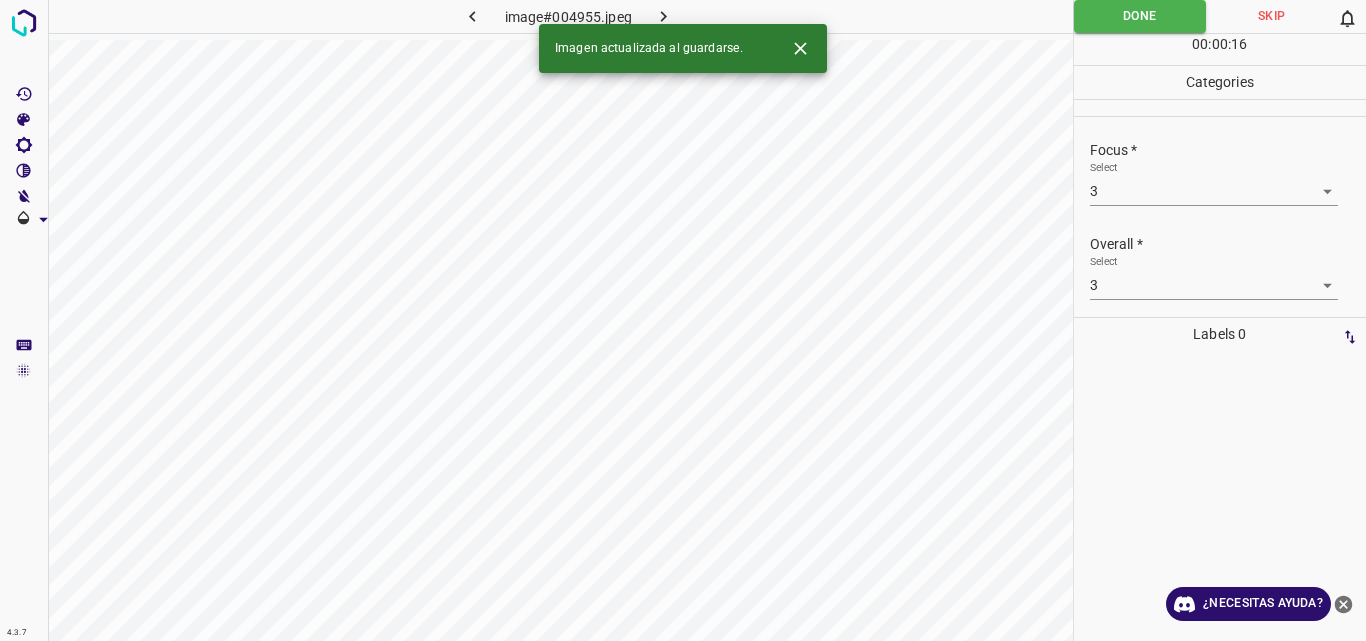 click 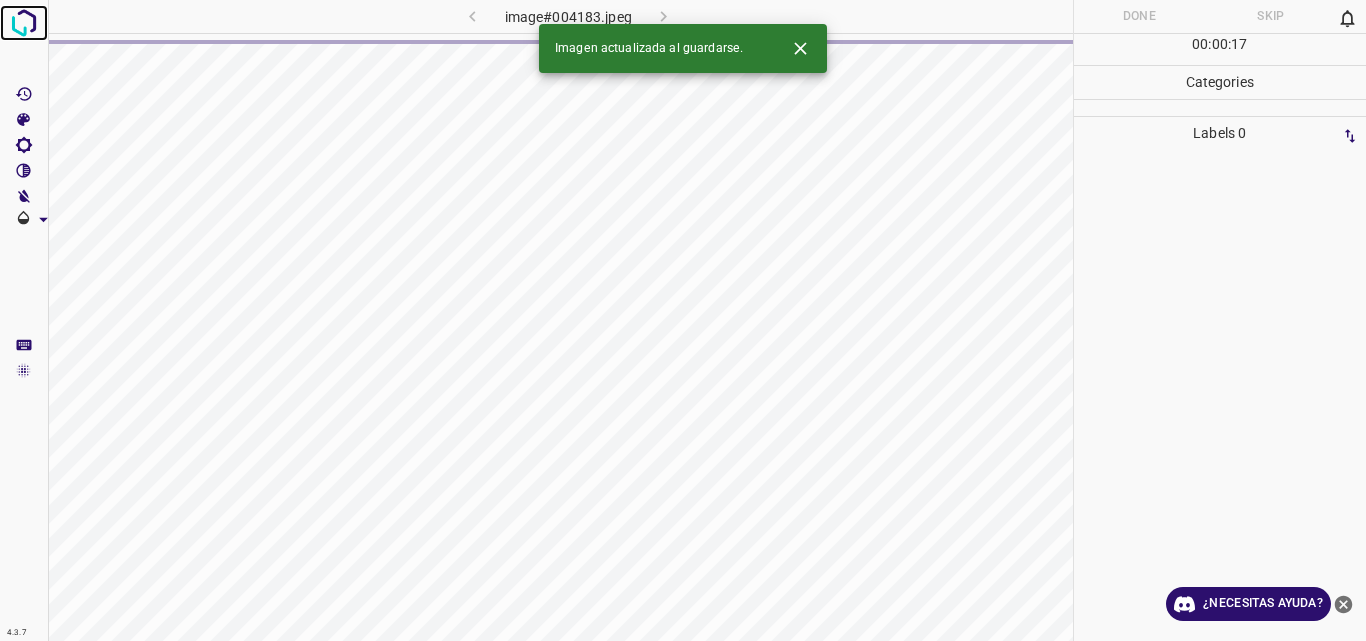 click at bounding box center (24, 23) 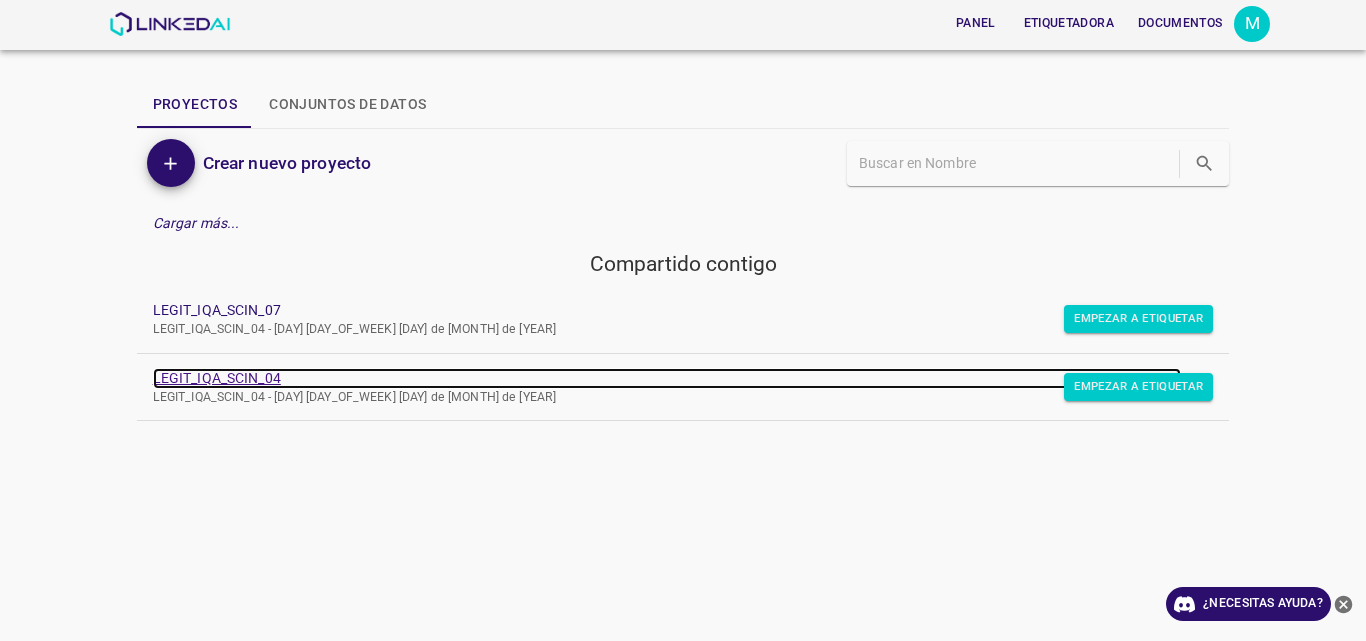 click on "LEGIT_IQA_SCIN_04" at bounding box center (217, 378) 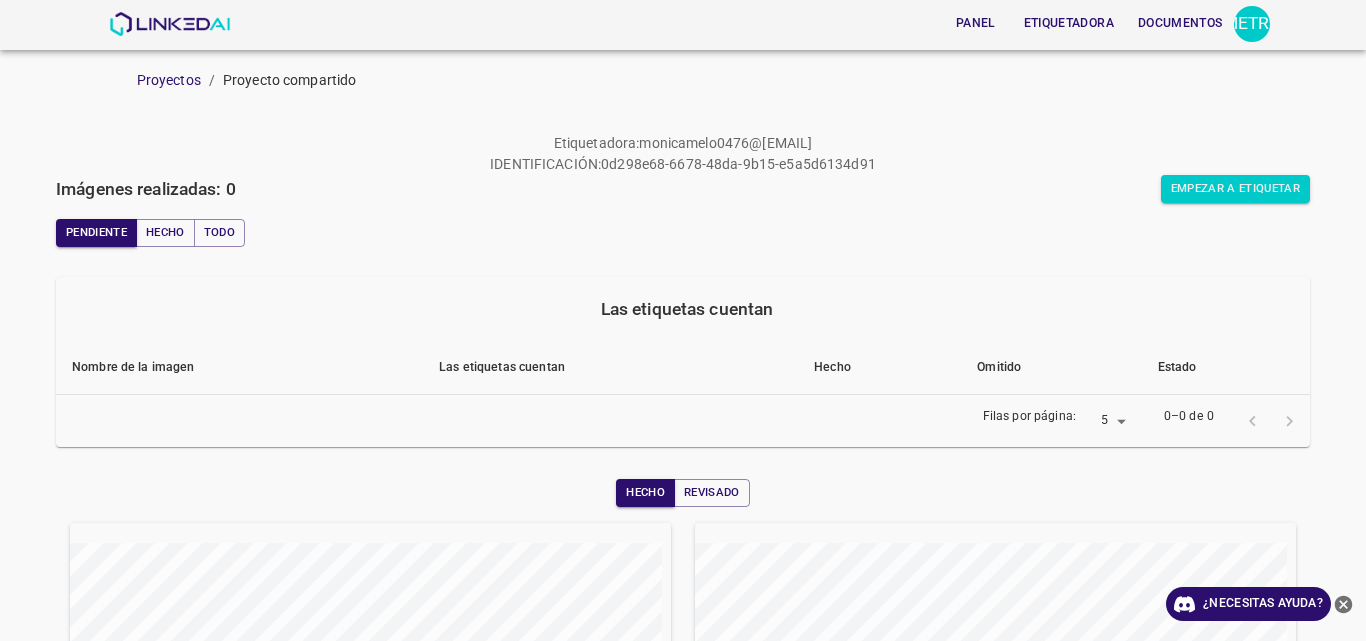 scroll, scrollTop: 0, scrollLeft: 0, axis: both 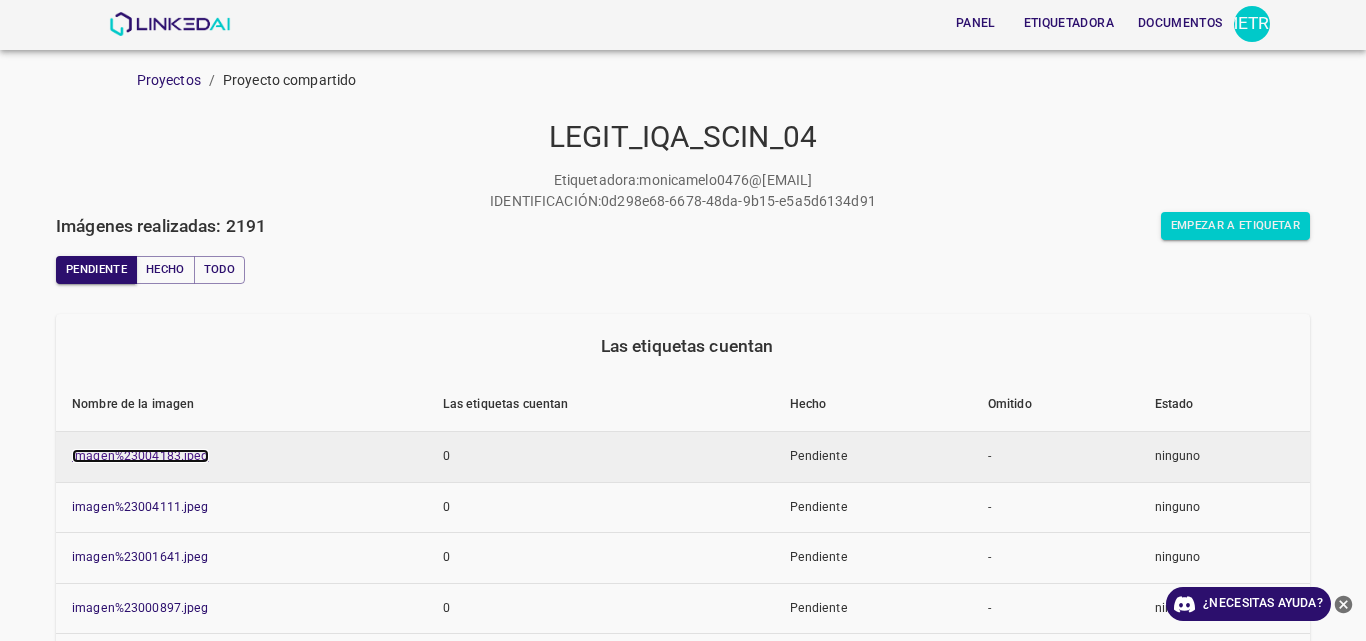 click on "imagen%23004183.jpeg" at bounding box center (140, 456) 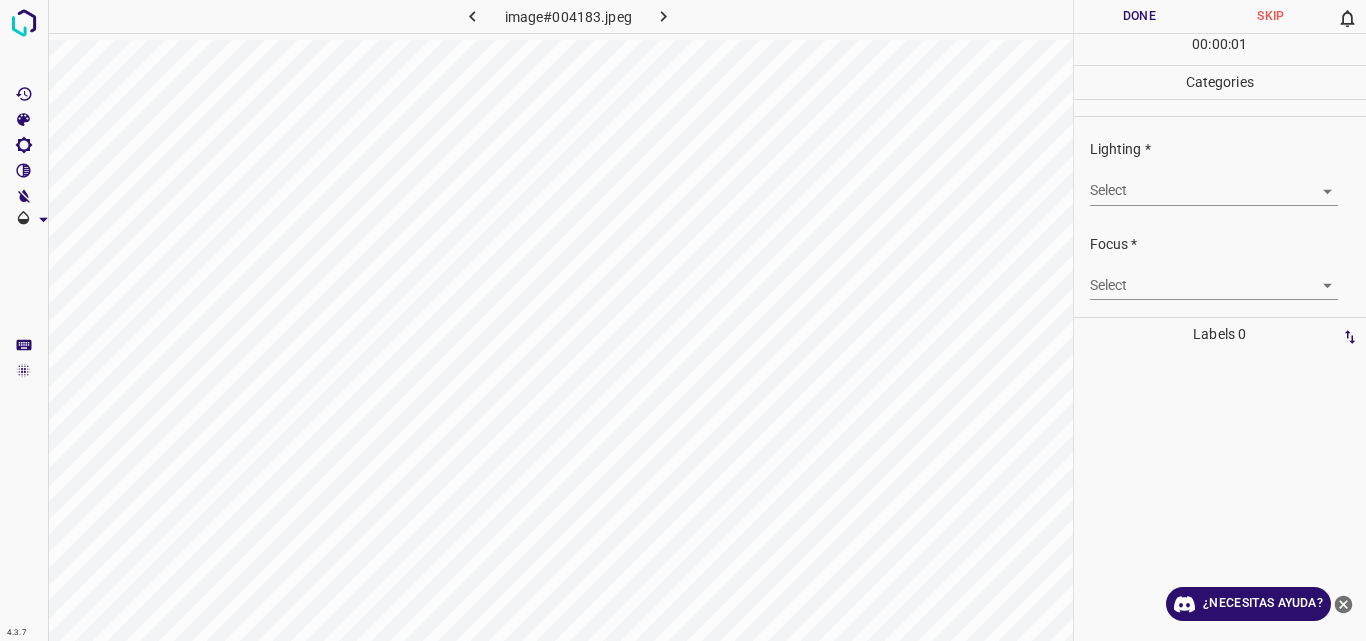 click on "4.3.7 image#004183.jpeg Done Skip 0 00   : 00   : 01   Categories Lighting *  Select ​ Focus *  Select ​ Overall *  Select ​ Labels   0 Categories 1 Lighting 2 Focus 3 Overall Tools Space Change between modes (Draw & Edit) I Auto labeling R Restore zoom M Zoom in N Zoom out Delete Delete selecte label Filters Z Restore filters X Saturation filter C Brightness filter V Contrast filter B Gray scale filter General O Download ¿Necesitas ayuda? Original text Rate this translation Your feedback will be used to help improve Google Translate - Texto - Esconder - Borrar" at bounding box center (683, 320) 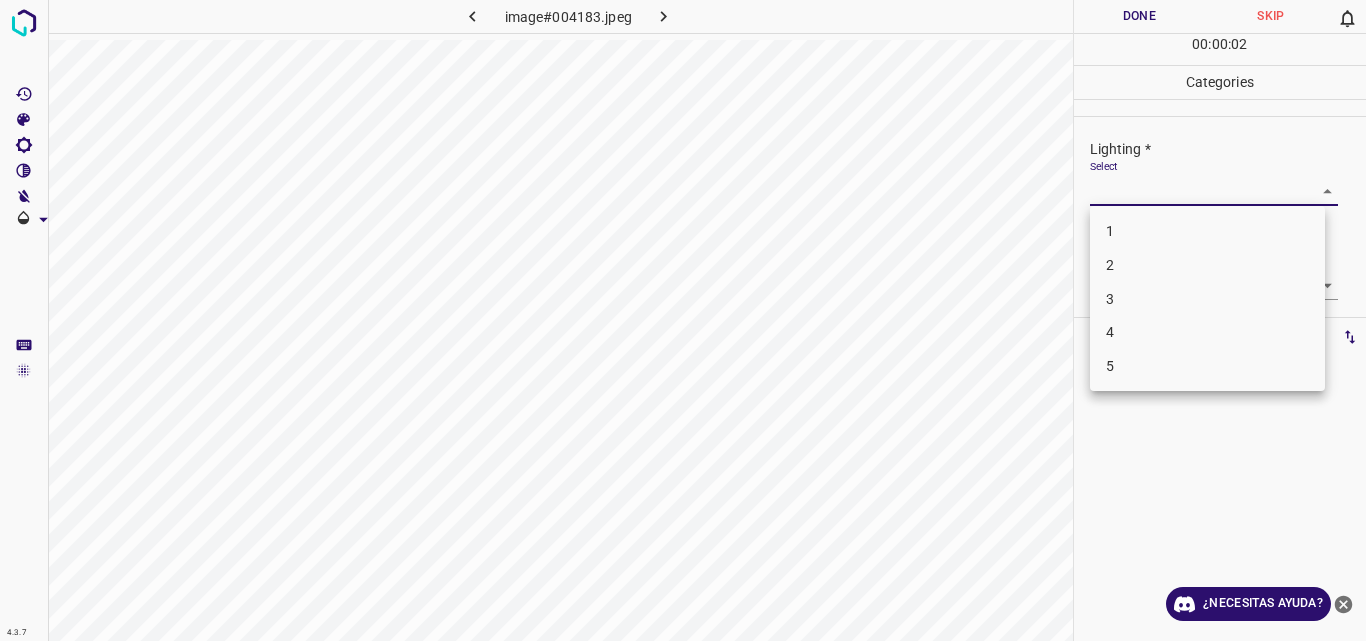 click on "2" at bounding box center [1207, 265] 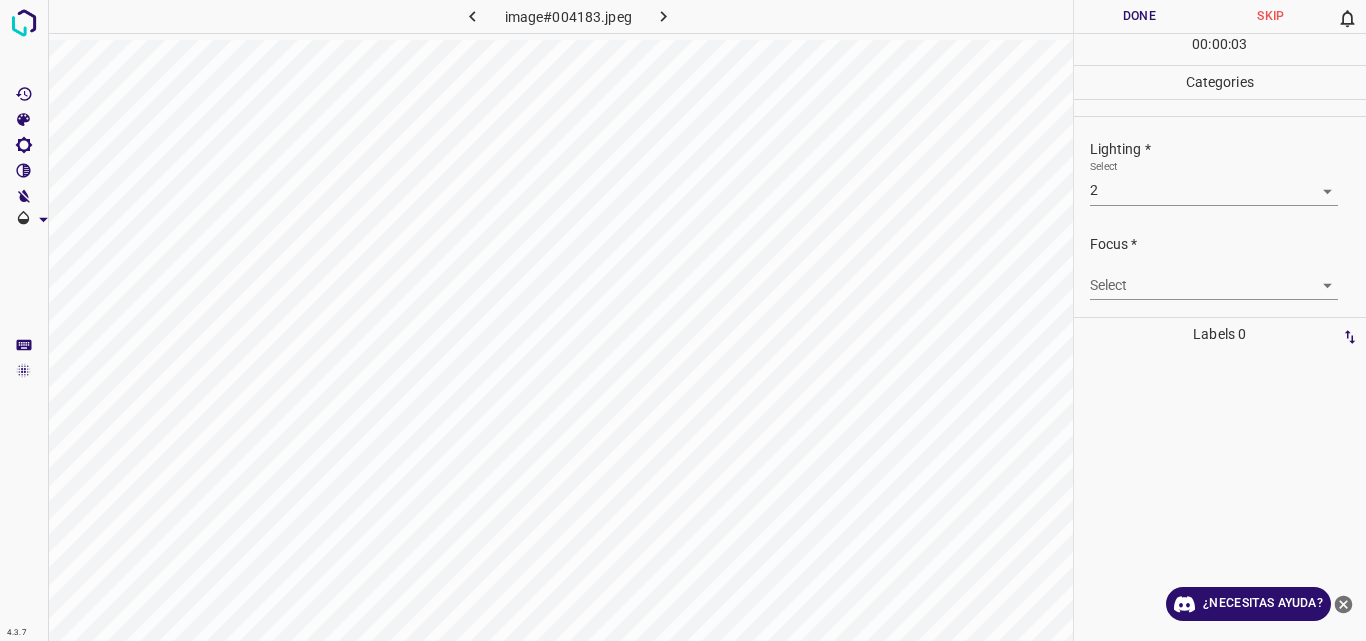 type on "2" 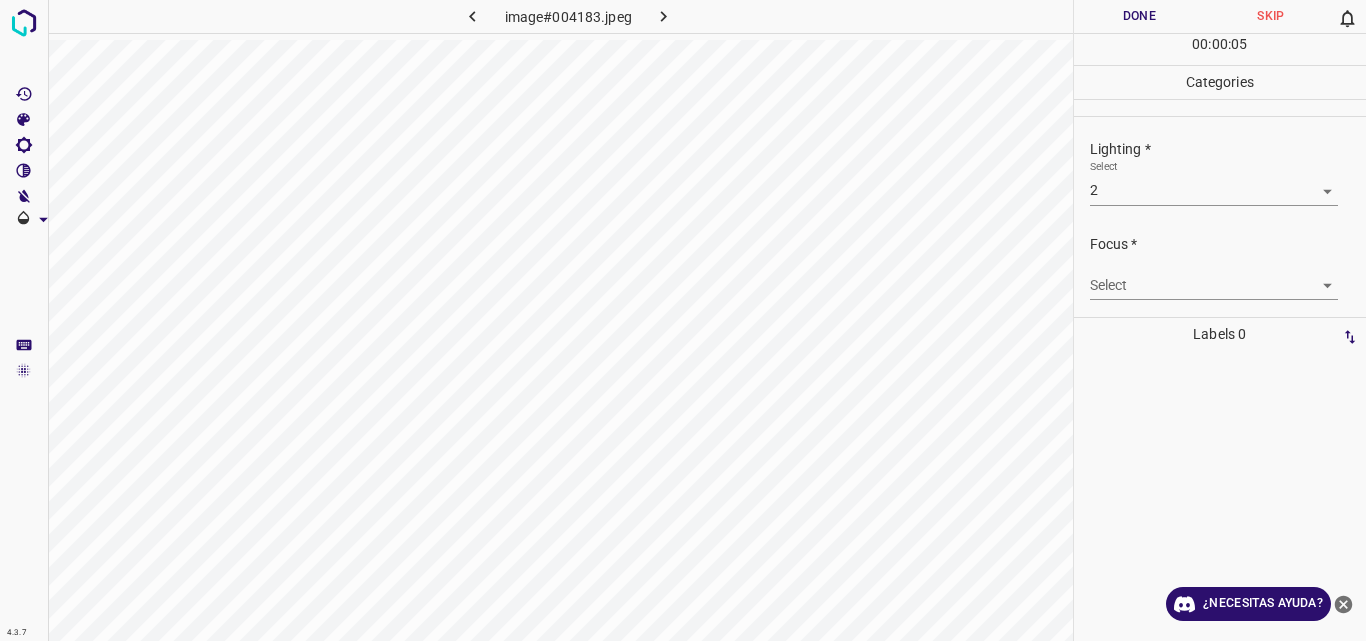 scroll, scrollTop: 98, scrollLeft: 0, axis: vertical 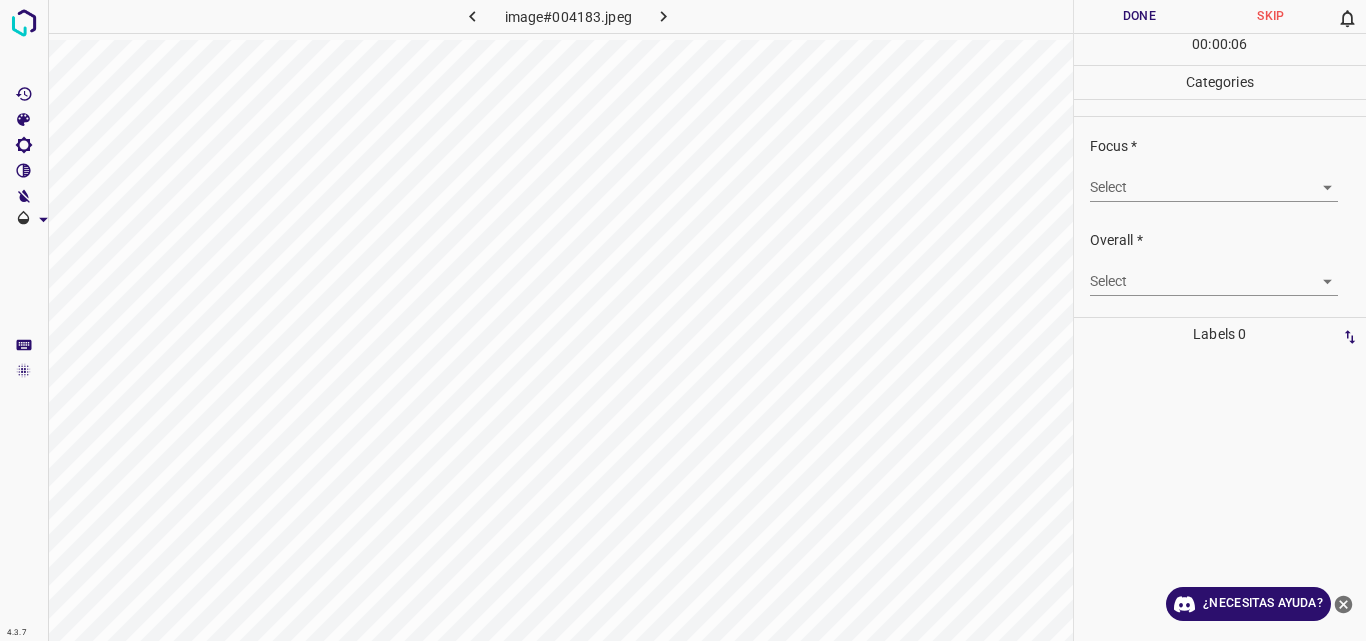 click on "4.3.7 image#004183.jpeg Done Skip 0 00   : 00   : 06   Categories Lighting *  Select 2 2 Focus *  Select ​ Overall *  Select ​ Labels   0 Categories 1 Lighting 2 Focus 3 Overall Tools Space Change between modes (Draw & Edit) I Auto labeling R Restore zoom M Zoom in N Zoom out Delete Delete selecte label Filters Z Restore filters X Saturation filter C Brightness filter V Contrast filter B Gray scale filter General O Download ¿Necesitas ayuda? Original text Rate this translation Your feedback will be used to help improve Google Translate - Texto - Esconder - Borrar" at bounding box center [683, 320] 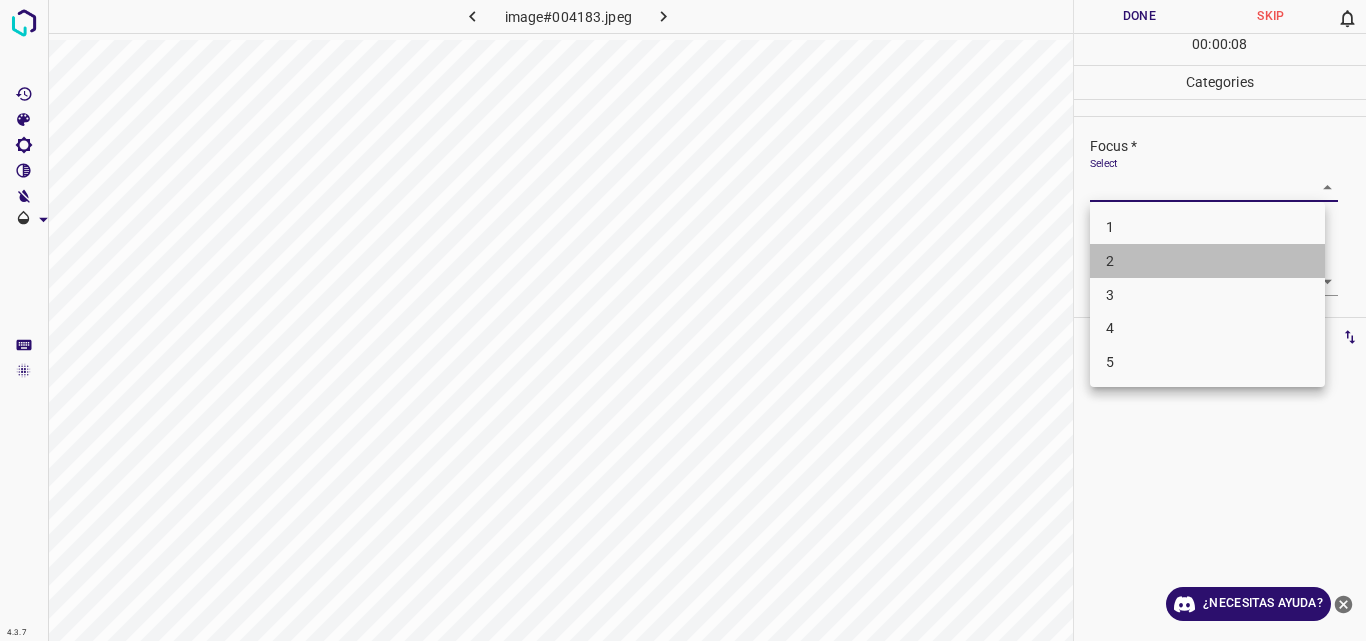 click on "2" at bounding box center [1207, 261] 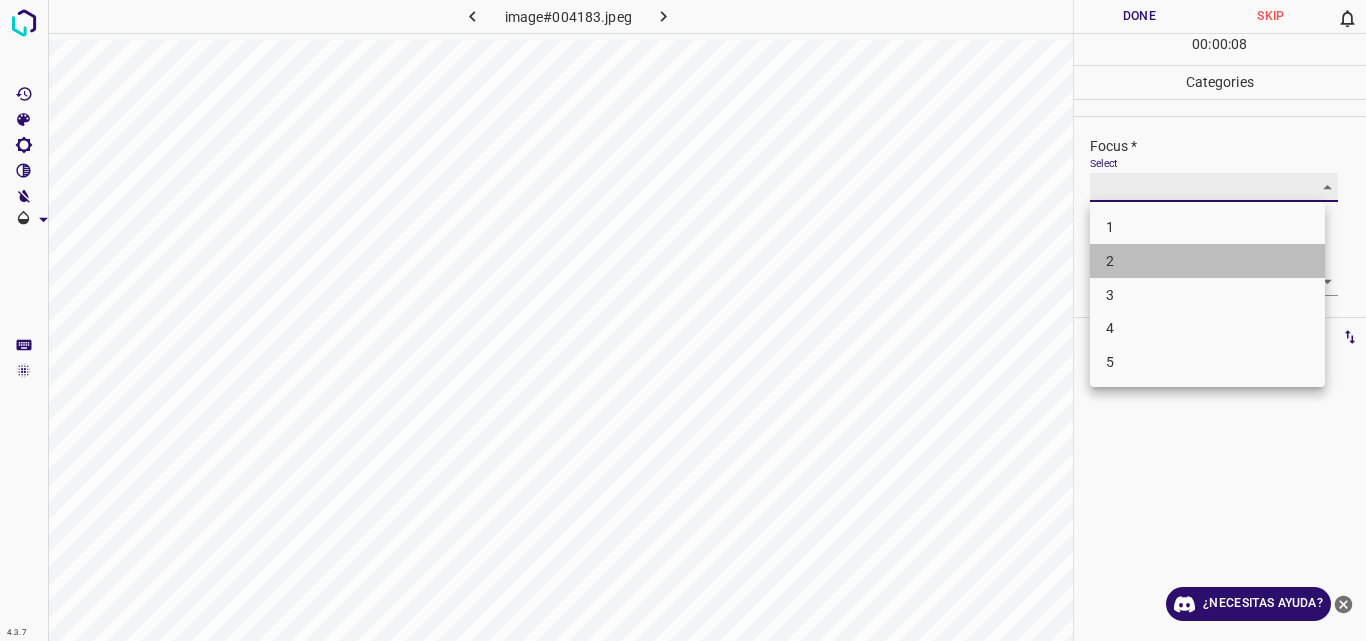 type on "2" 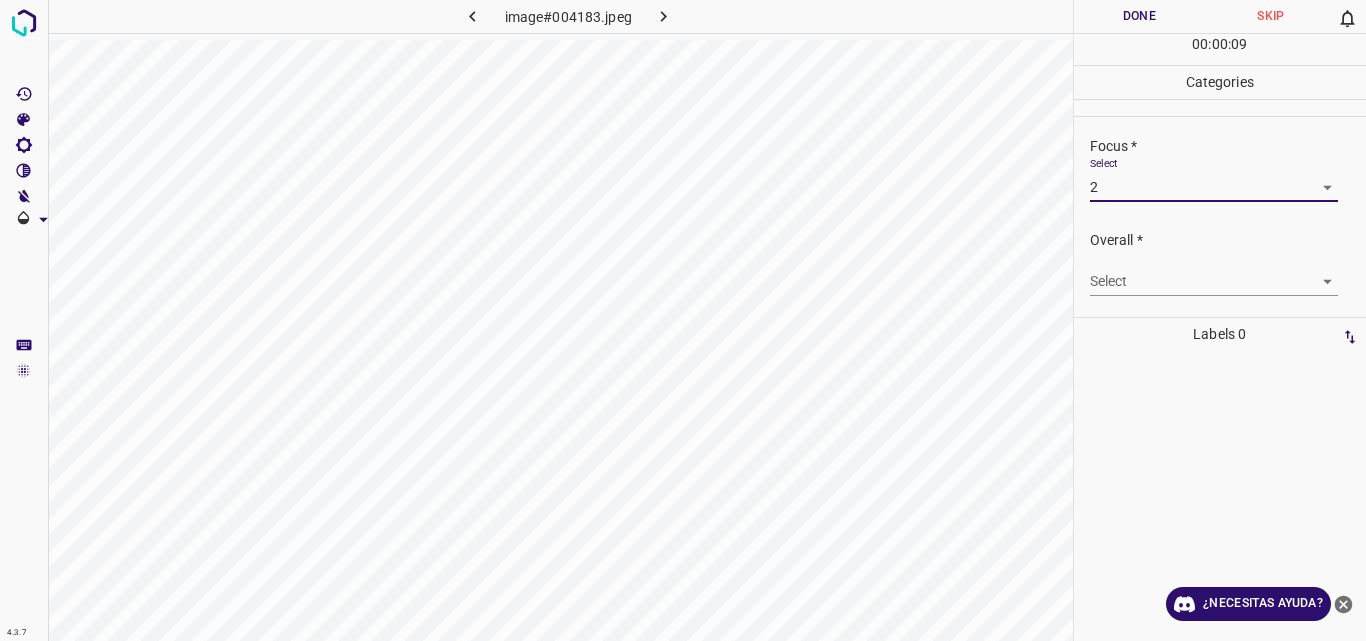 click on "4.3.7 image#004183.jpeg Done Skip 0 00   : 00   : 09   Categories Lighting *  Select 2 2 Focus *  Select 2 2 Overall *  Select ​ Labels   0 Categories 1 Lighting 2 Focus 3 Overall Tools Space Change between modes (Draw & Edit) I Auto labeling R Restore zoom M Zoom in N Zoom out Delete Delete selecte label Filters Z Restore filters X Saturation filter C Brightness filter V Contrast filter B Gray scale filter General O Download ¿Necesitas ayuda? Original text Rate this translation Your feedback will be used to help improve Google Translate - Texto - Esconder - Borrar" at bounding box center [683, 320] 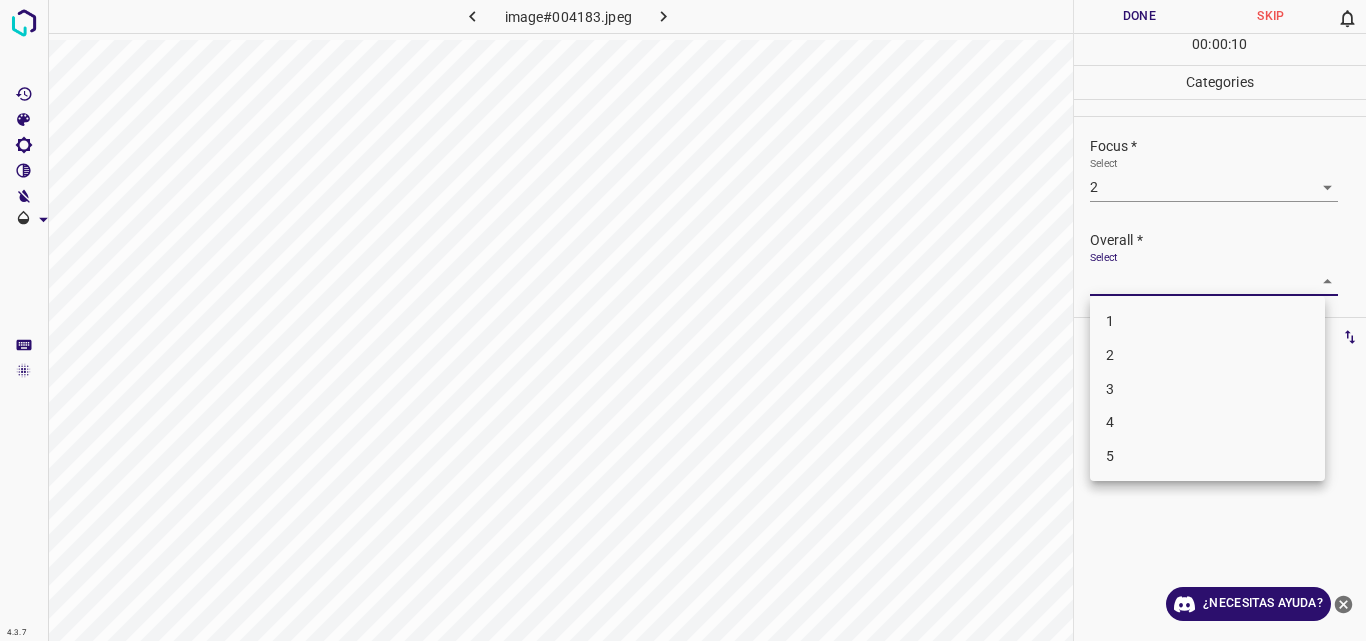 click on "2" at bounding box center [1207, 355] 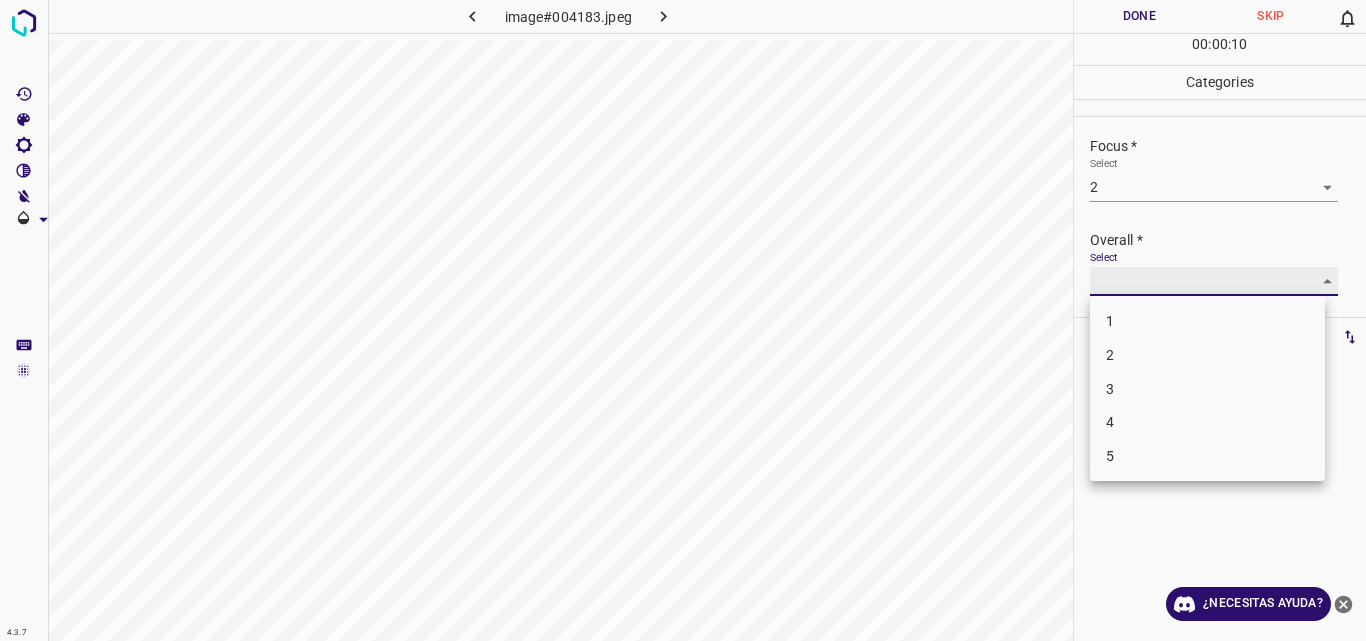 type on "2" 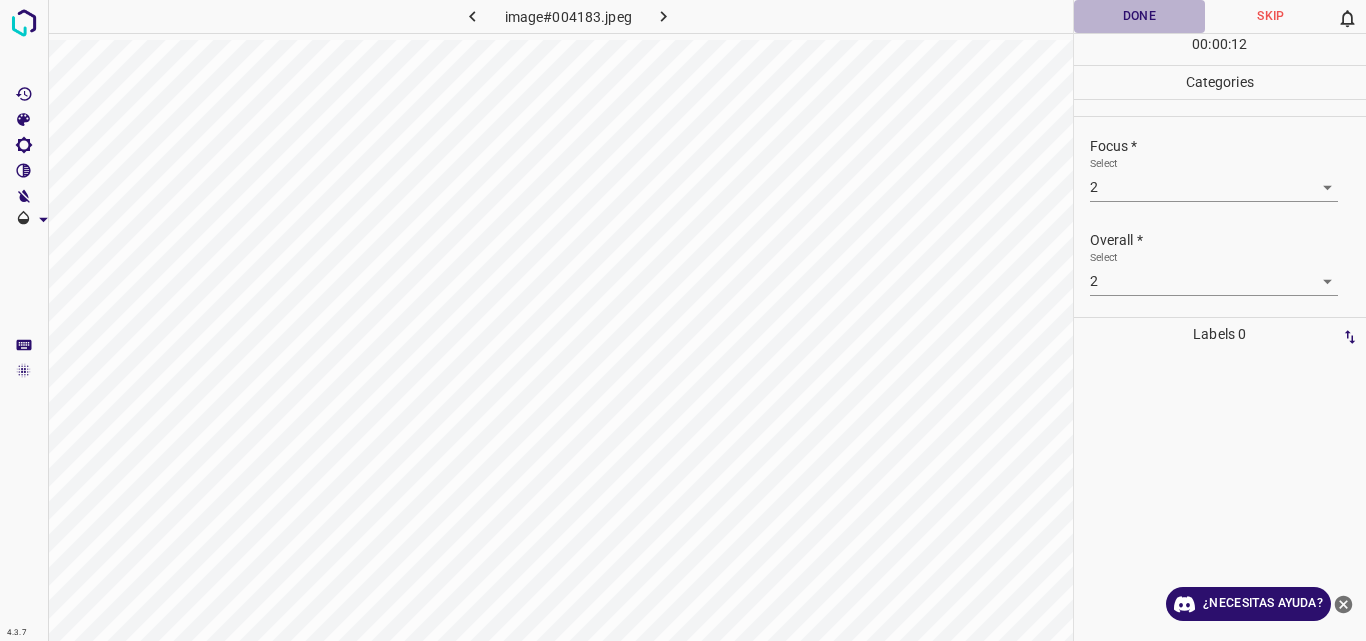 click on "Done" at bounding box center [1140, 16] 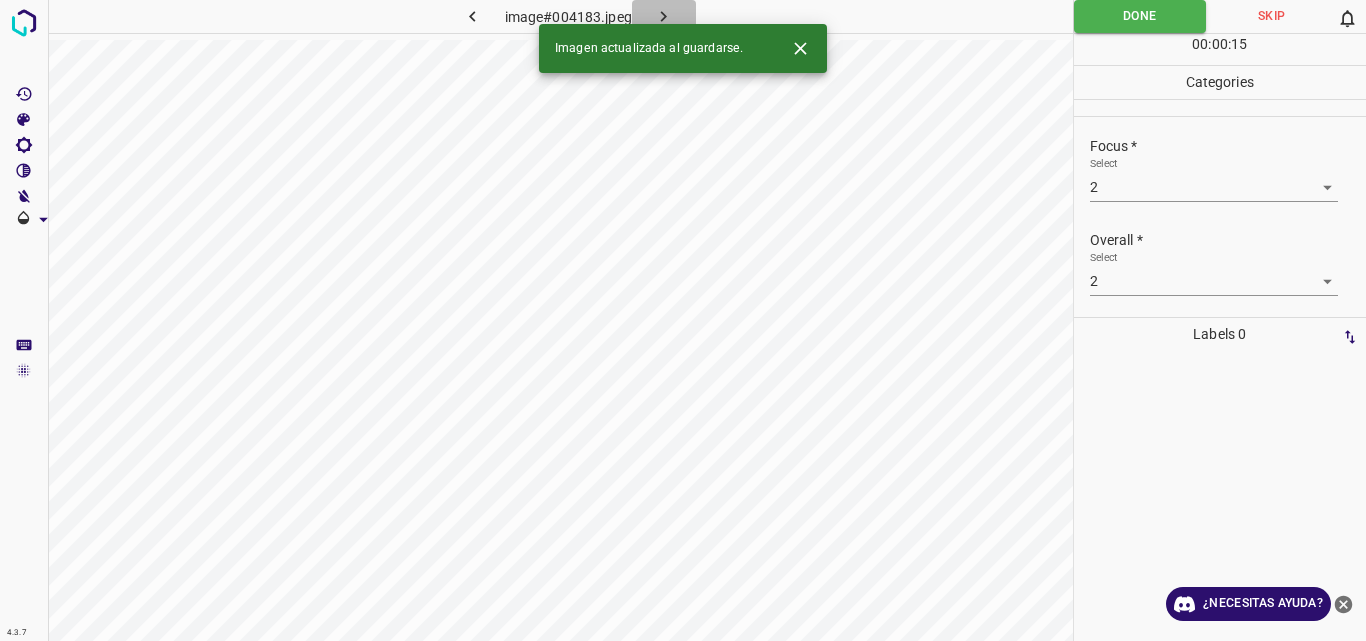 click 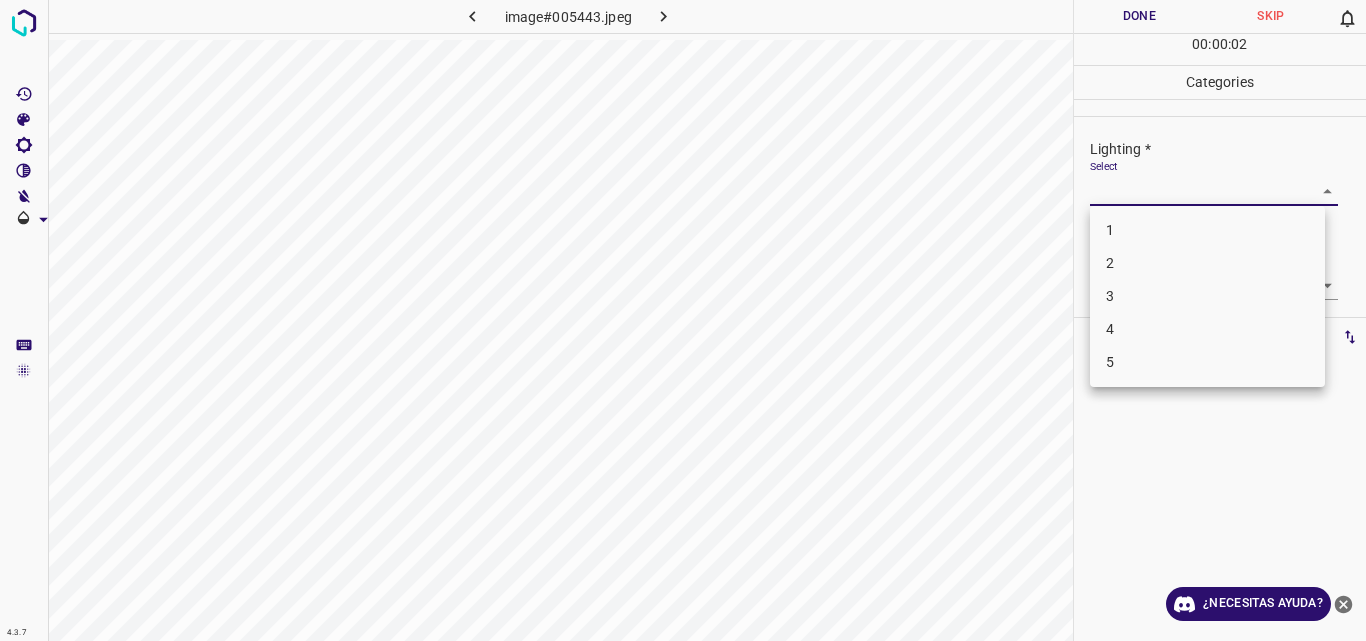 click on "4.3.7 image#005443.jpeg Done Skip 0 00   : 00   : 02   Categories Lighting *  Select ​ Focus *  Select ​ Overall *  Select ​ Labels   0 Categories 1 Lighting 2 Focus 3 Overall Tools Space Change between modes (Draw & Edit) I Auto labeling R Restore zoom M Zoom in N Zoom out Delete Delete selecte label Filters Z Restore filters X Saturation filter C Brightness filter V Contrast filter B Gray scale filter General O Download ¿Necesitas ayuda? Original text Rate this translation Your feedback will be used to help improve Google Translate - Texto - Esconder - Borrar 1 2 3 4 5" at bounding box center [683, 320] 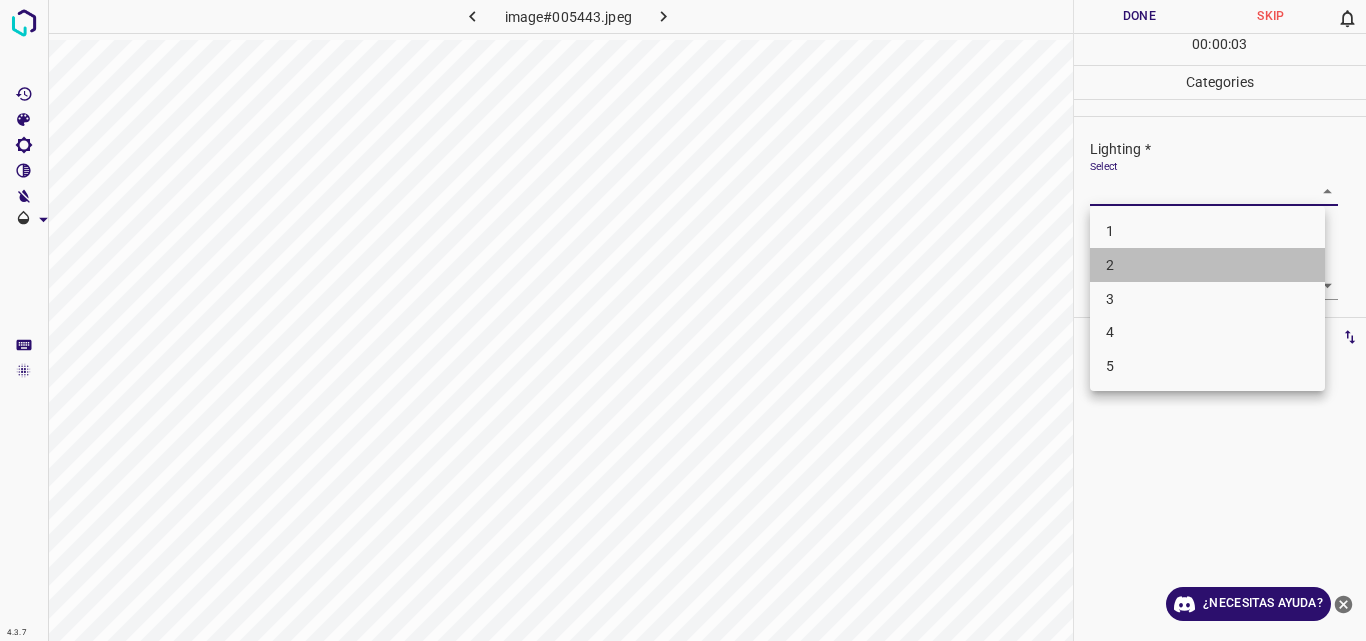 click on "2" at bounding box center (1207, 265) 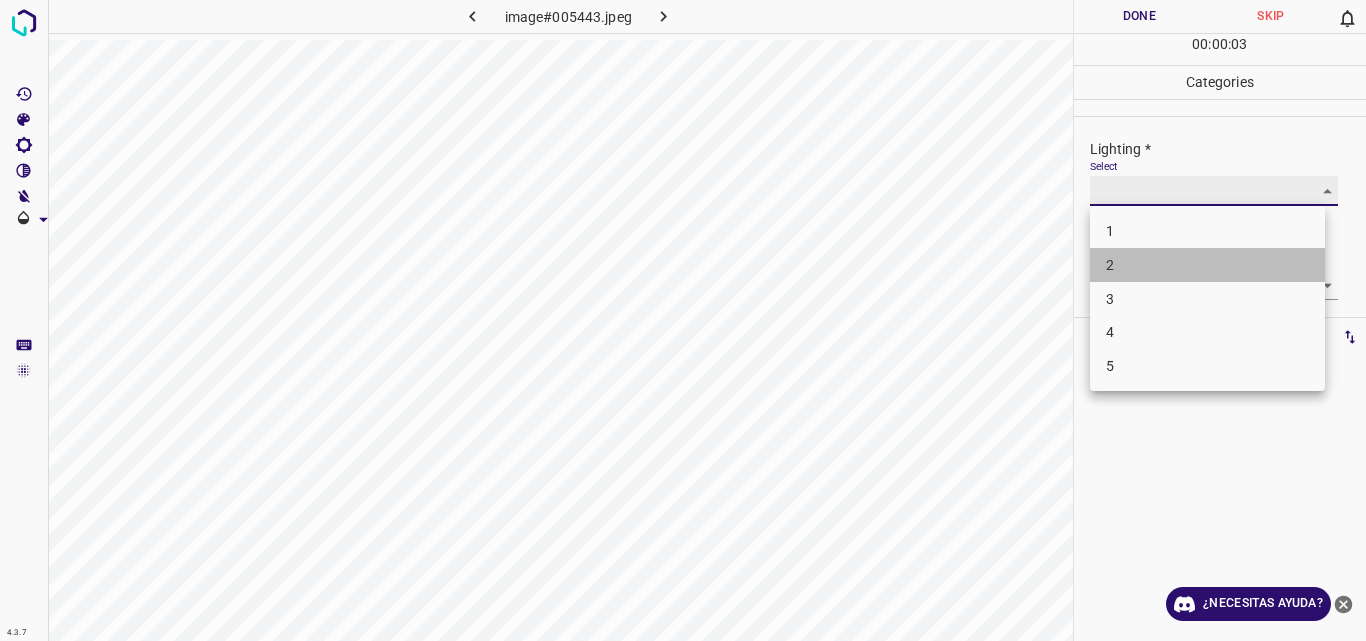 type on "2" 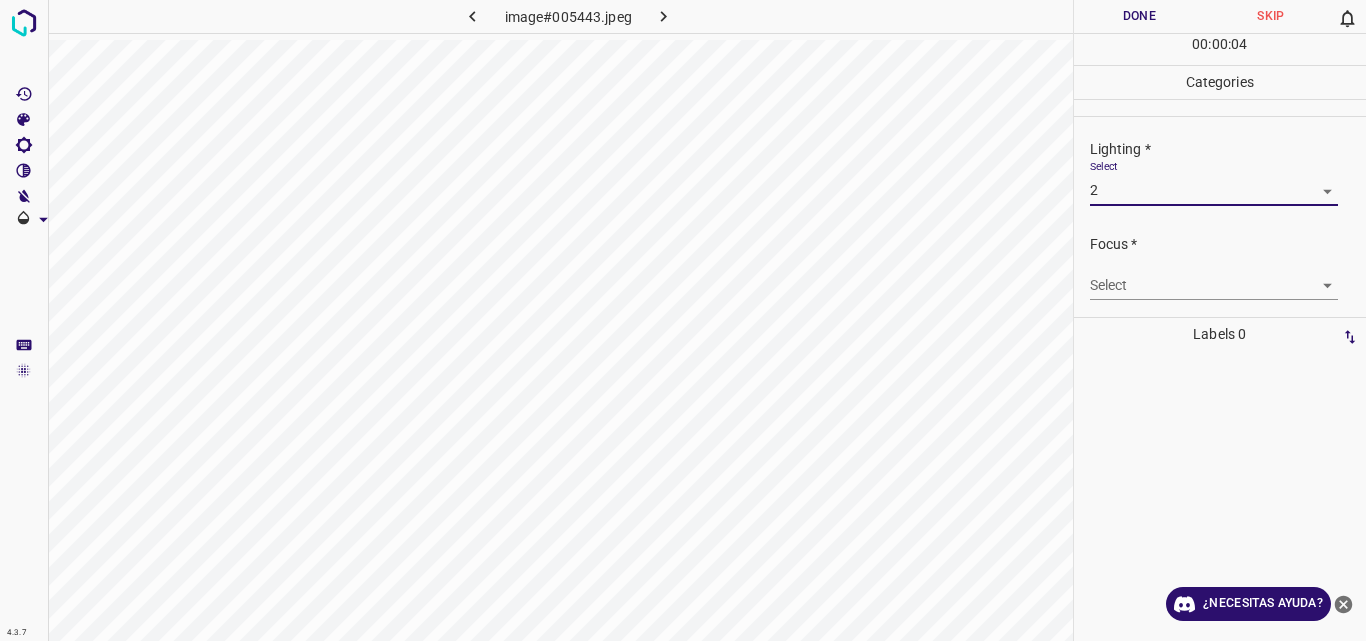 click on "4.3.7 image#005443.jpeg Done Skip 0 00   : 00   : 04   Categories Lighting *  Select 2 2 Focus *  Select ​ Overall *  Select ​ Labels   0 Categories 1 Lighting 2 Focus 3 Overall Tools Space Change between modes (Draw & Edit) I Auto labeling R Restore zoom M Zoom in N Zoom out Delete Delete selecte label Filters Z Restore filters X Saturation filter C Brightness filter V Contrast filter B Gray scale filter General O Download ¿Necesitas ayuda? Original text Rate this translation Your feedback will be used to help improve Google Translate - Texto - Esconder - Borrar" at bounding box center (683, 320) 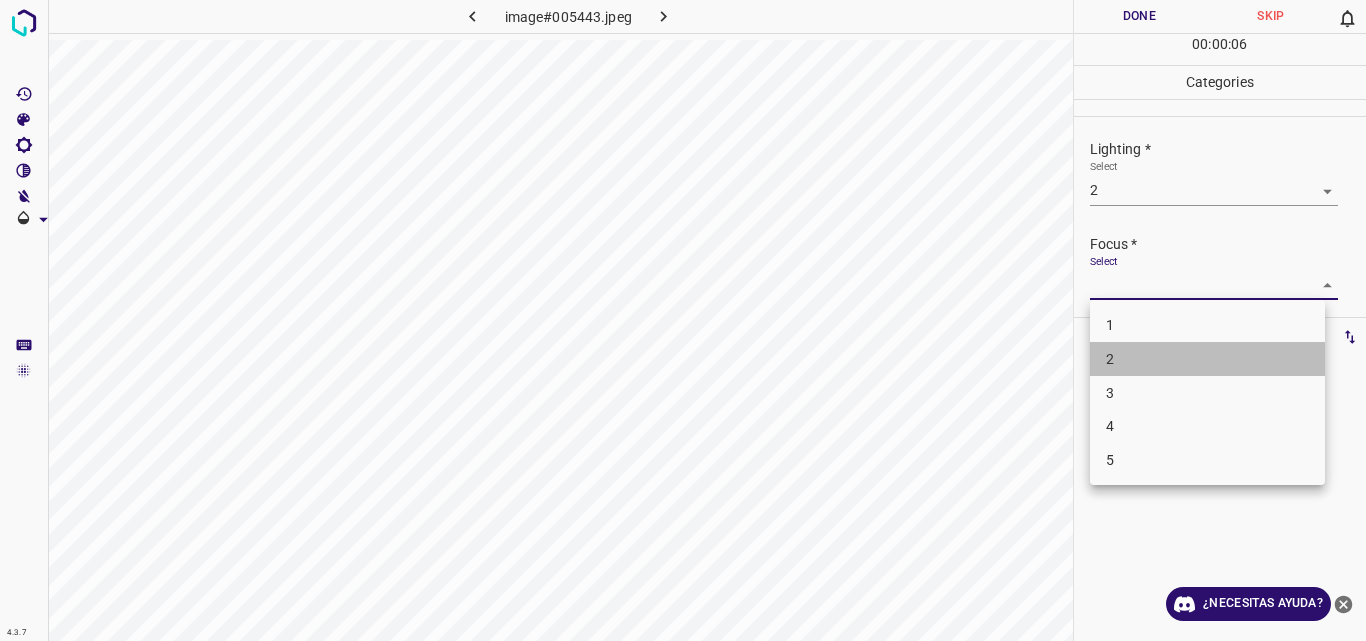 click on "2" at bounding box center (1207, 359) 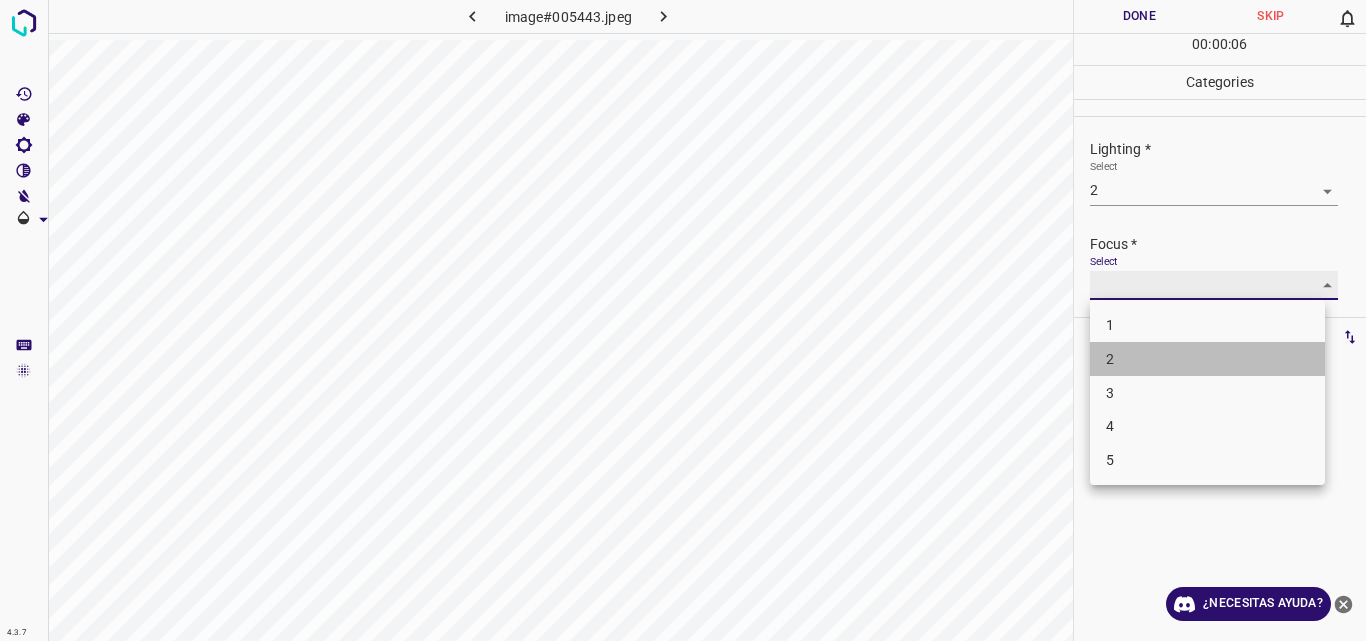 type on "2" 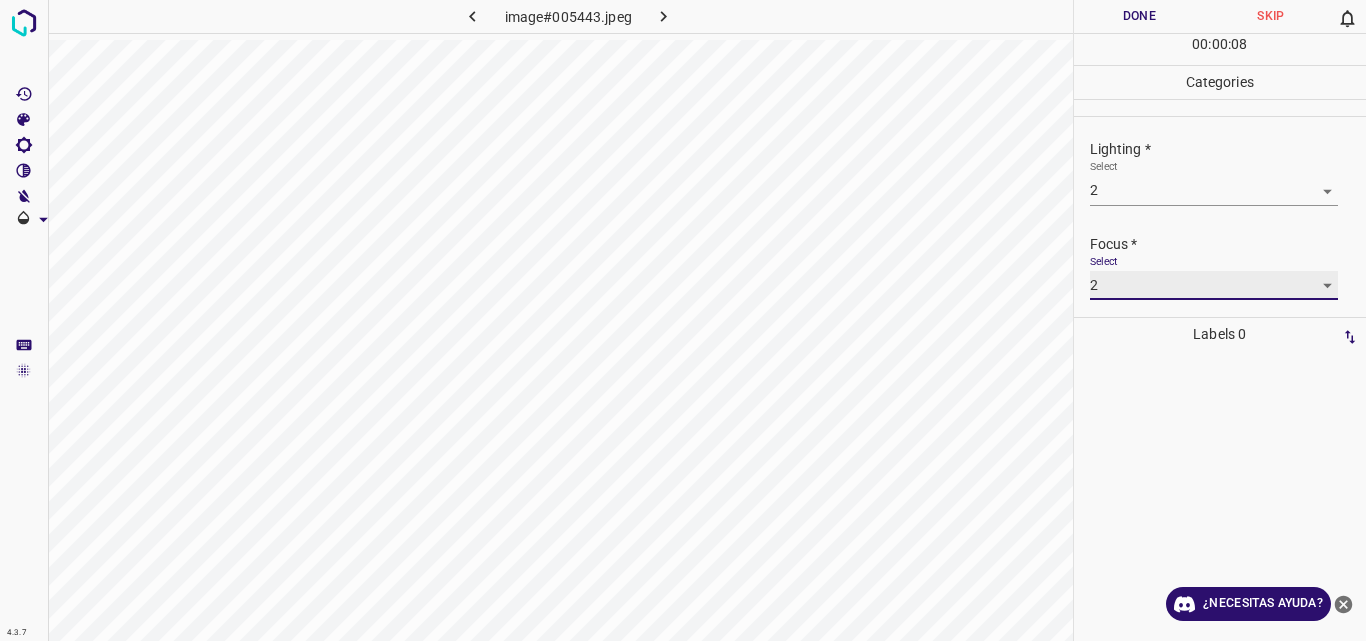 scroll, scrollTop: 51, scrollLeft: 0, axis: vertical 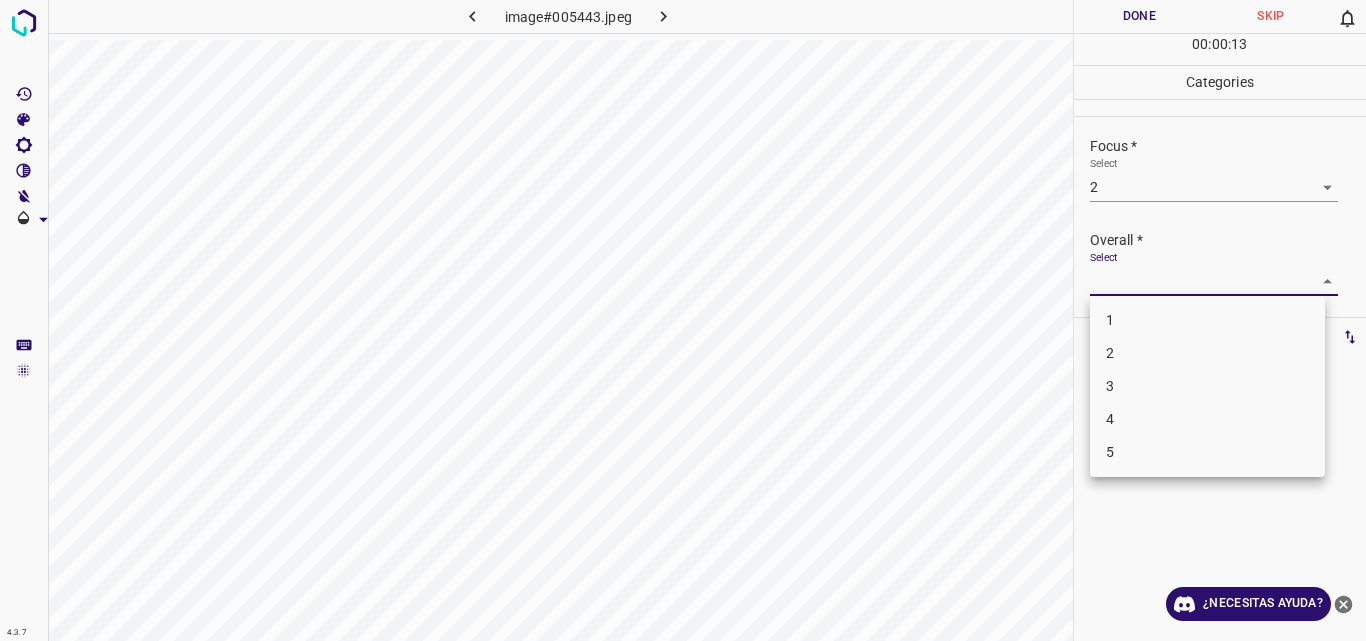 click on "4.3.7 image#005443.jpeg Done Skip 0 00   : 00   : 13   Categories Lighting *  Select 2 2 Focus *  Select 2 2 Overall *  Select ​ Labels   0 Categories 1 Lighting 2 Focus 3 Overall Tools Space Change between modes (Draw & Edit) I Auto labeling R Restore zoom M Zoom in N Zoom out Delete Delete selecte label Filters Z Restore filters X Saturation filter C Brightness filter V Contrast filter B Gray scale filter General O Download ¿Necesitas ayuda? Original text Rate this translation Your feedback will be used to help improve Google Translate - Texto - Esconder - Borrar 1 2 3 4 5" at bounding box center [683, 320] 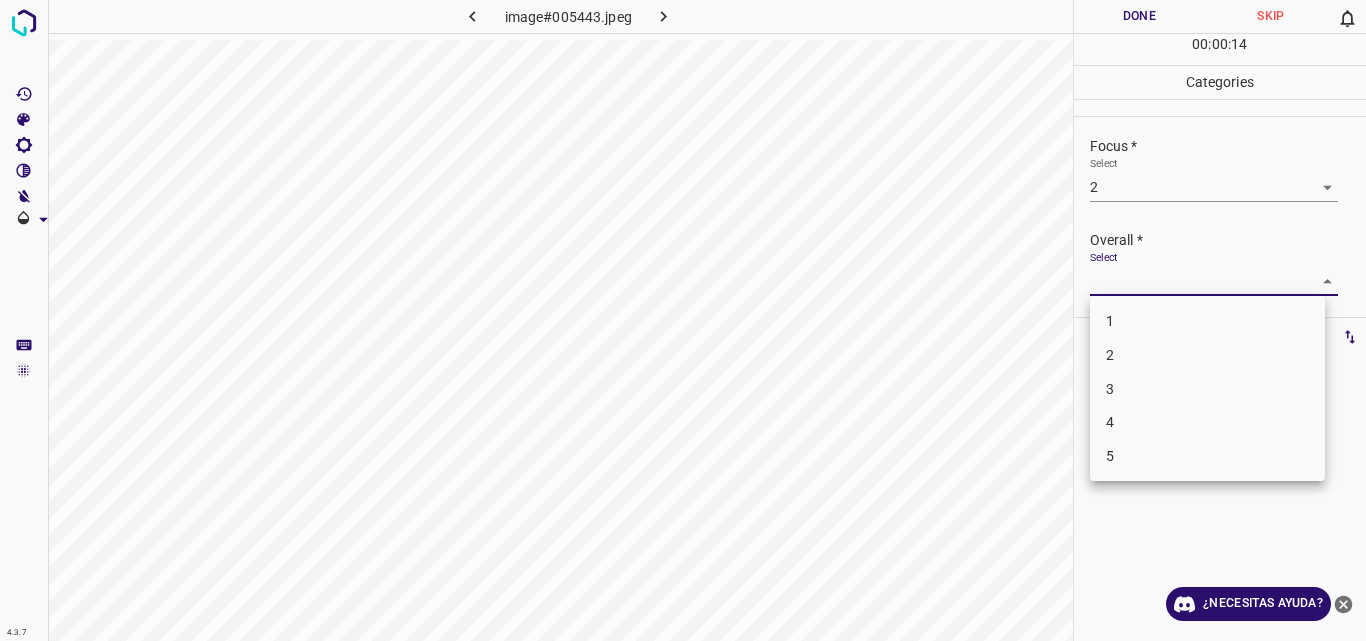 click on "2" at bounding box center [1207, 355] 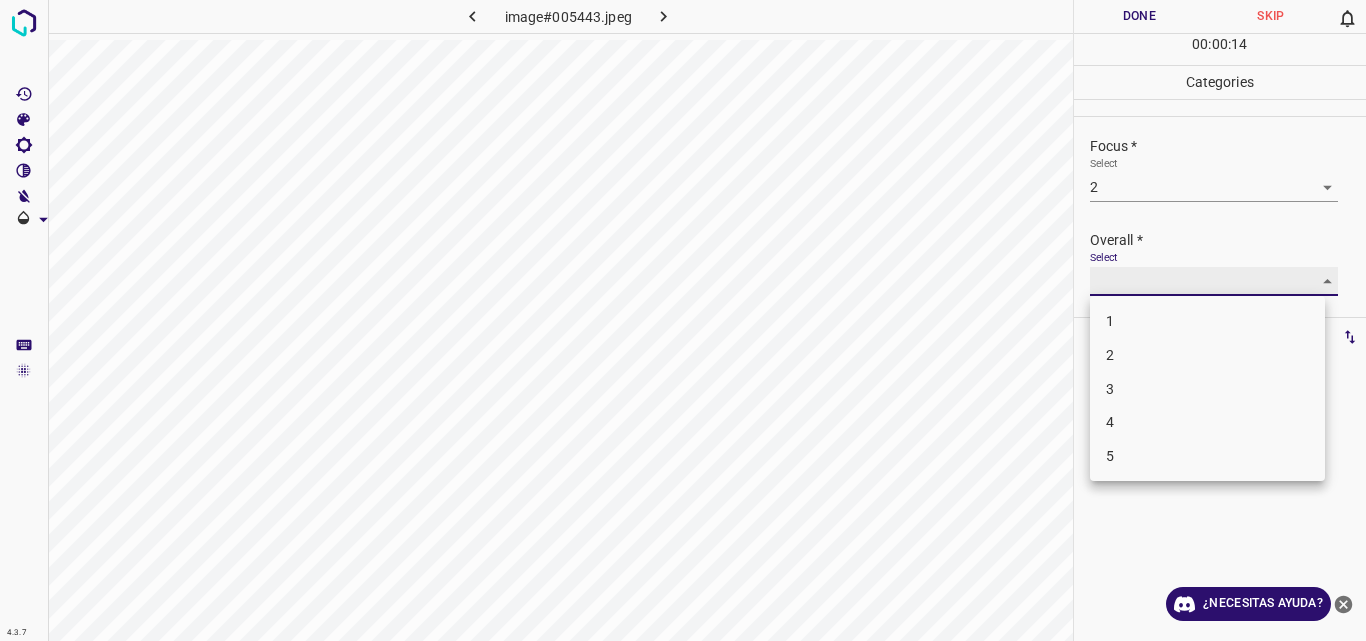 type on "2" 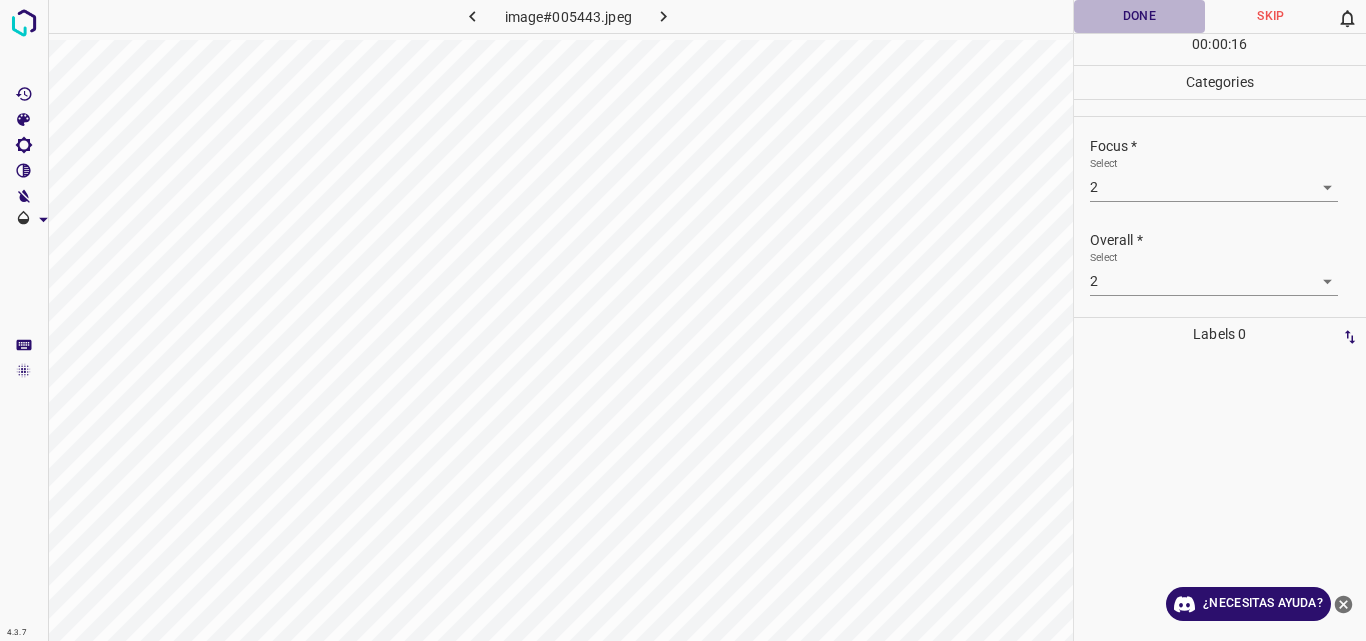 click on "Done" at bounding box center (1140, 16) 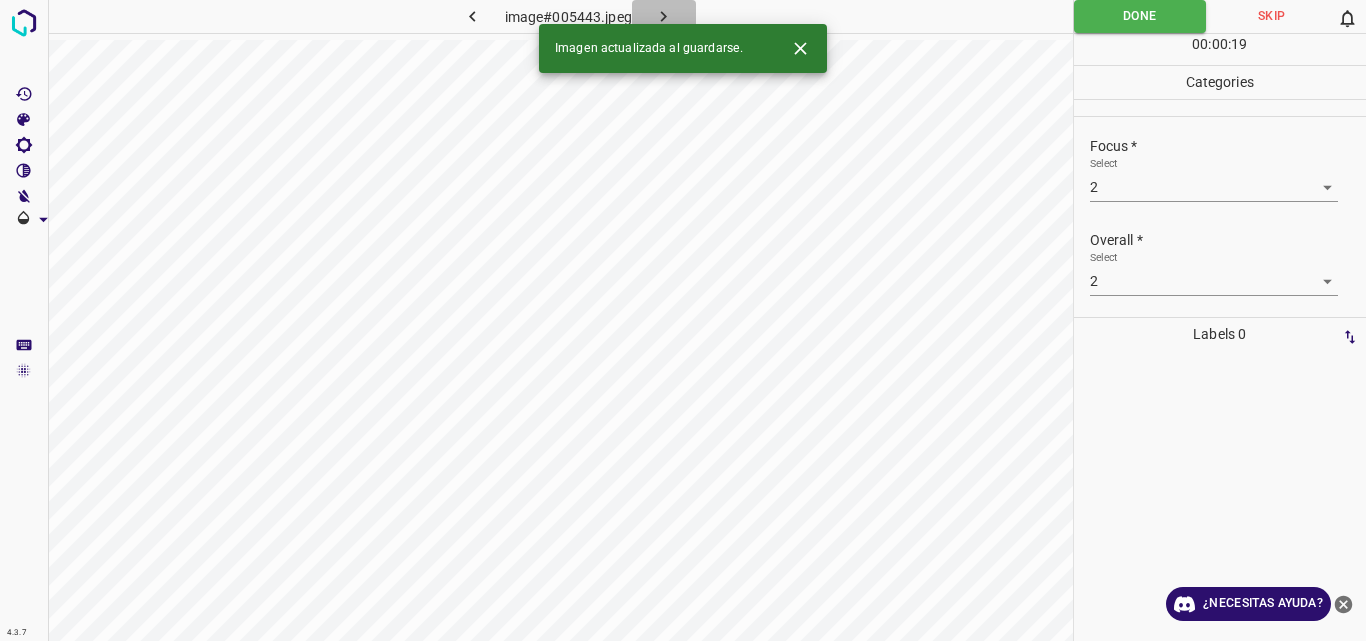 click 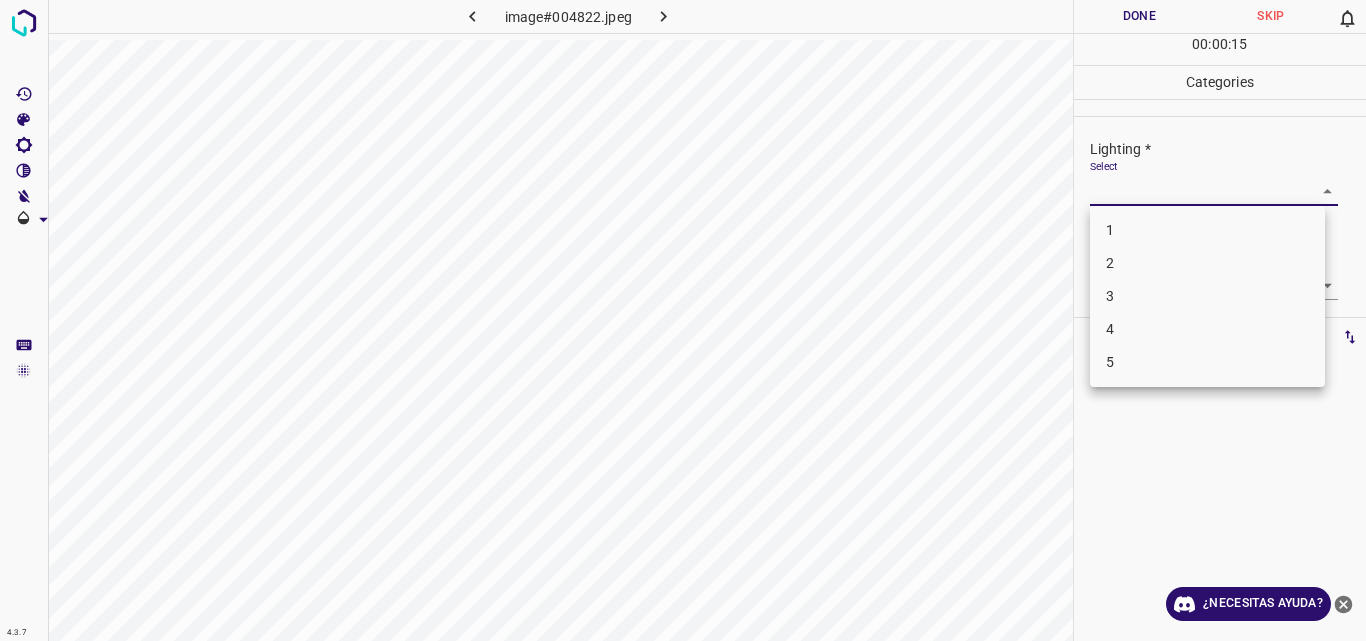 click on "4.3.7 image#004822.jpeg Done Skip 0 00   : 00   : 15   Categories Lighting *  Select ​ Focus *  Select ​ Overall *  Select ​ Labels   0 Categories 1 Lighting 2 Focus 3 Overall Tools Space Change between modes (Draw & Edit) I Auto labeling R Restore zoom M Zoom in N Zoom out Delete Delete selecte label Filters Z Restore filters X Saturation filter C Brightness filter V Contrast filter B Gray scale filter General O Download ¿Necesitas ayuda? Original text Rate this translation Your feedback will be used to help improve Google Translate - Texto - Esconder - Borrar 1 2 3 4 5" at bounding box center [683, 320] 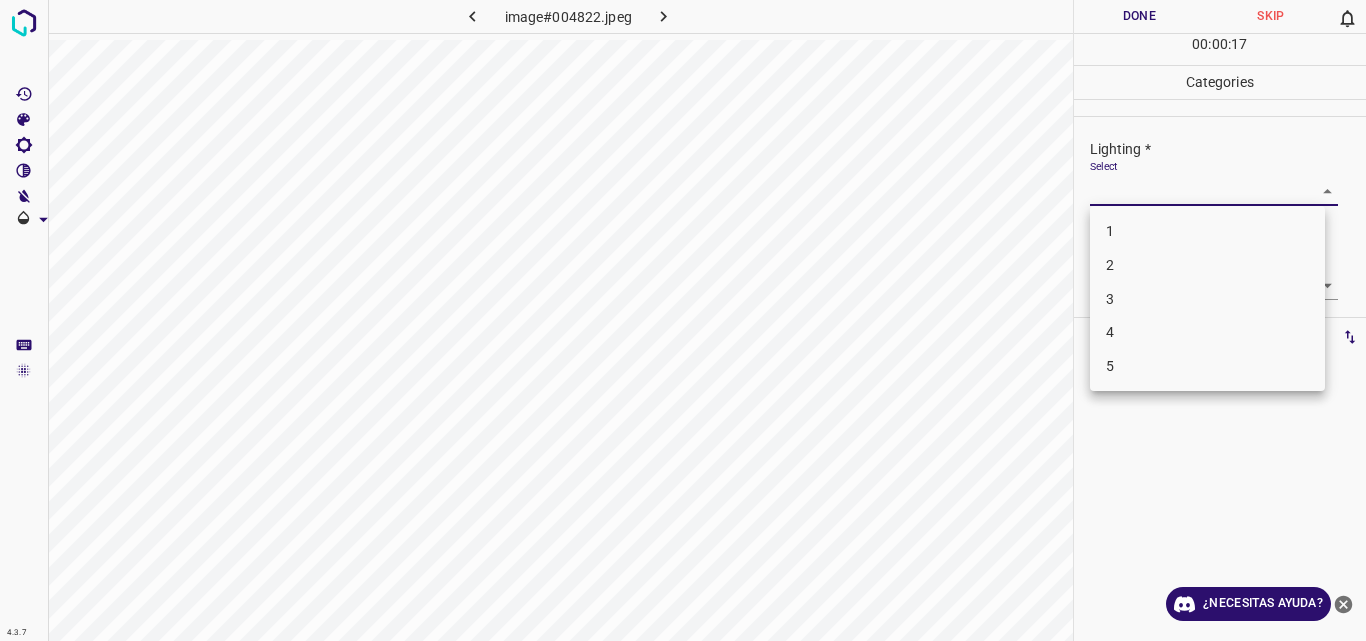 click on "3" at bounding box center [1207, 299] 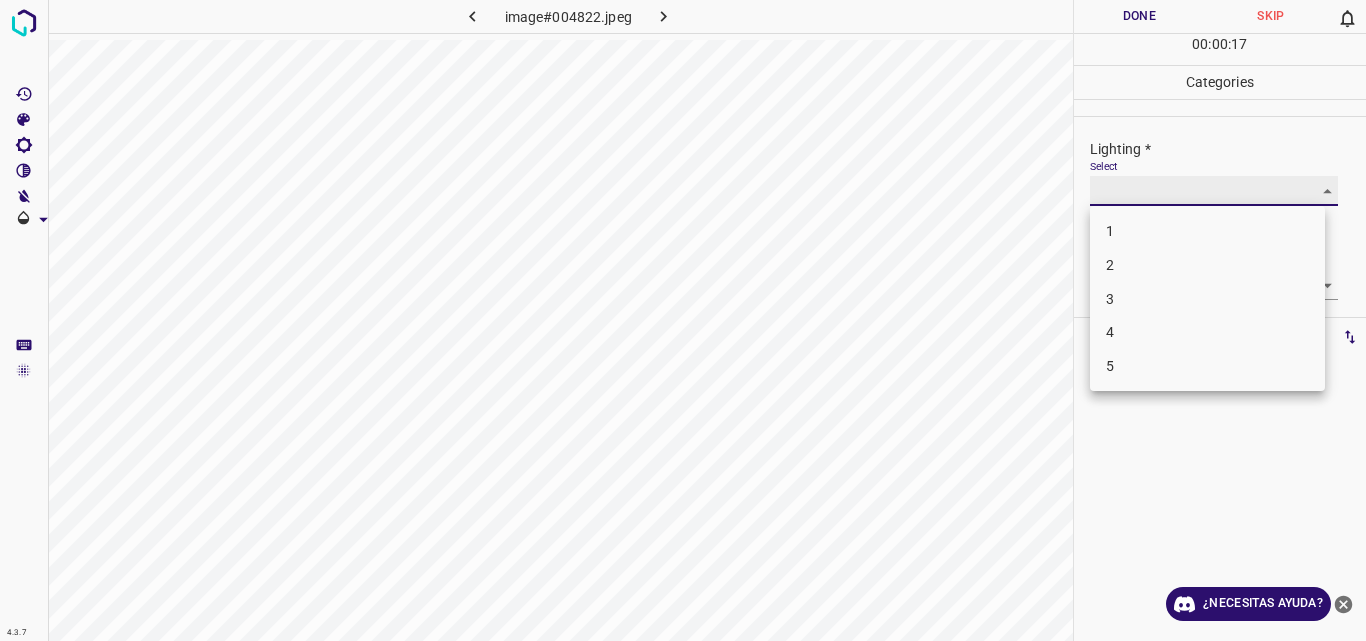 type on "3" 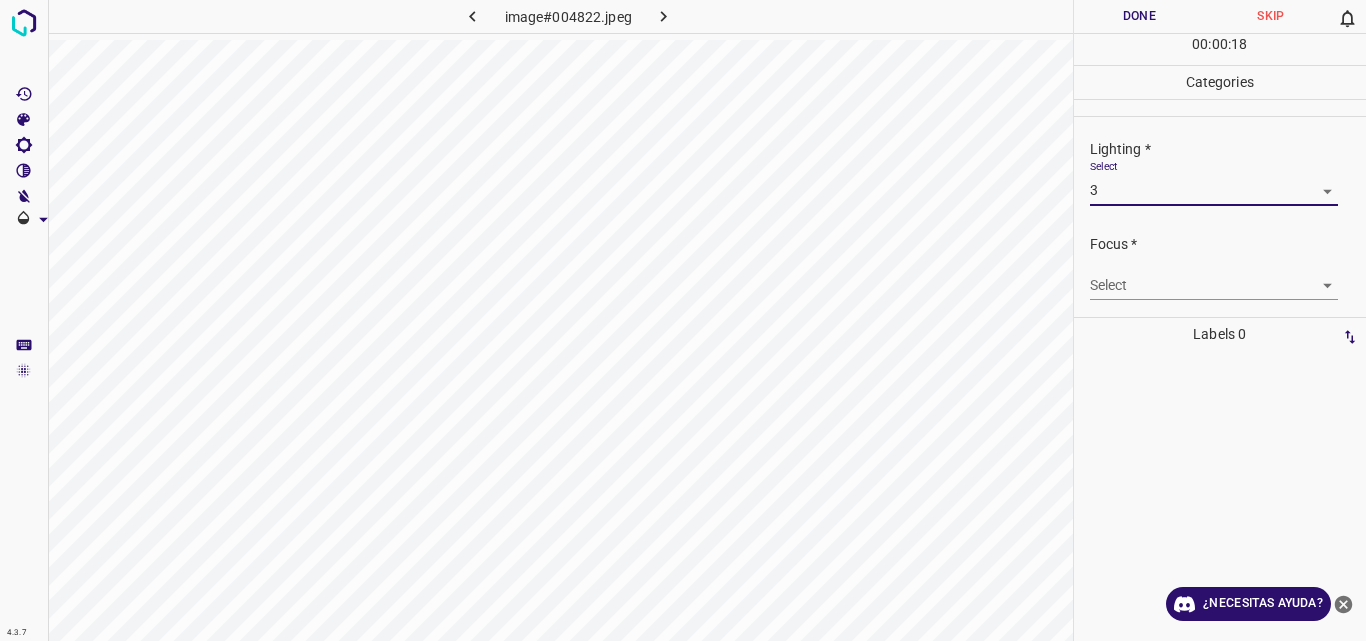 click on "4.3.7 image#004822.jpeg Done Skip 0 00   : 00   : 18   Categories Lighting *  Select 3 3 Focus *  Select ​ Overall *  Select ​ Labels   0 Categories 1 Lighting 2 Focus 3 Overall Tools Space Change between modes (Draw & Edit) I Auto labeling R Restore zoom M Zoom in N Zoom out Delete Delete selecte label Filters Z Restore filters X Saturation filter C Brightness filter V Contrast filter B Gray scale filter General O Download ¿Necesitas ayuda? Original text Rate this translation Your feedback will be used to help improve Google Translate - Texto - Esconder - Borrar" at bounding box center [683, 320] 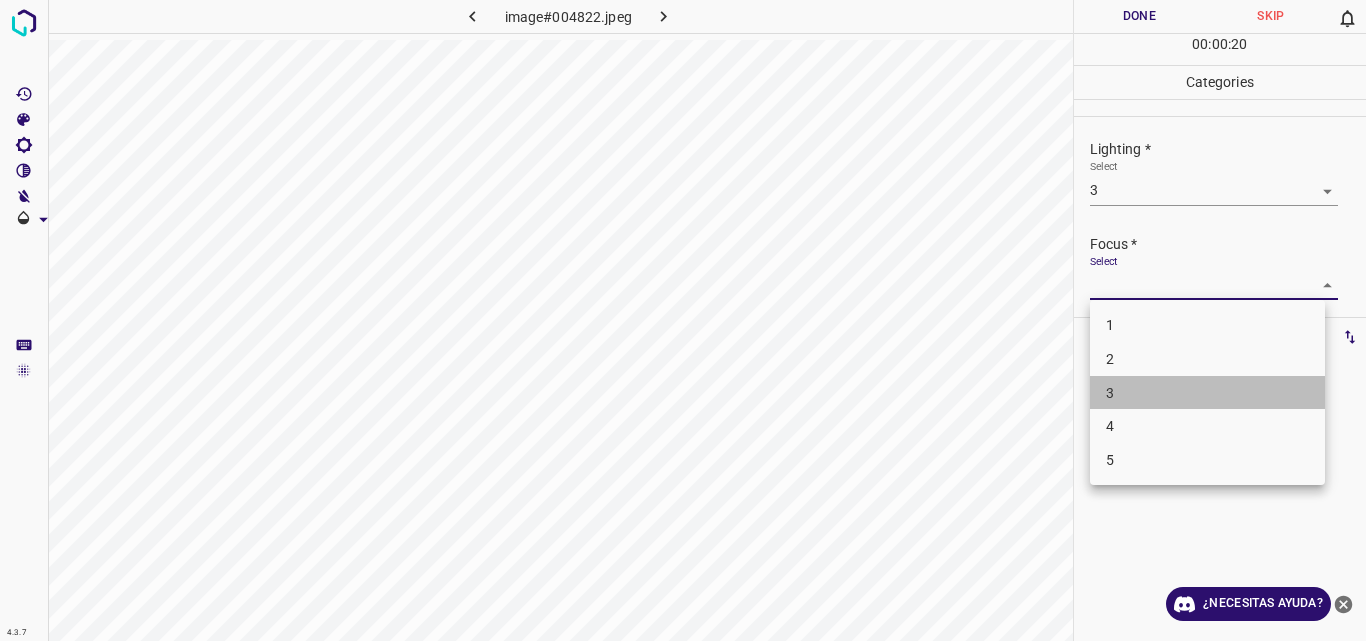 click on "3" at bounding box center (1207, 393) 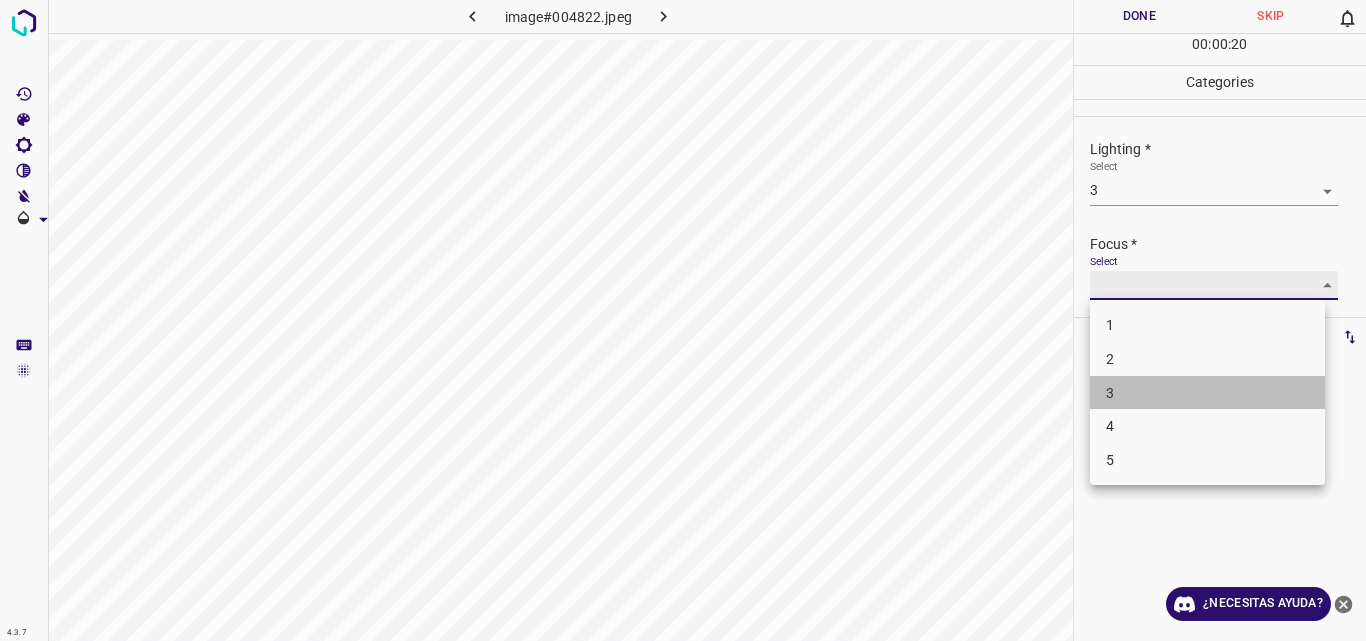 type on "3" 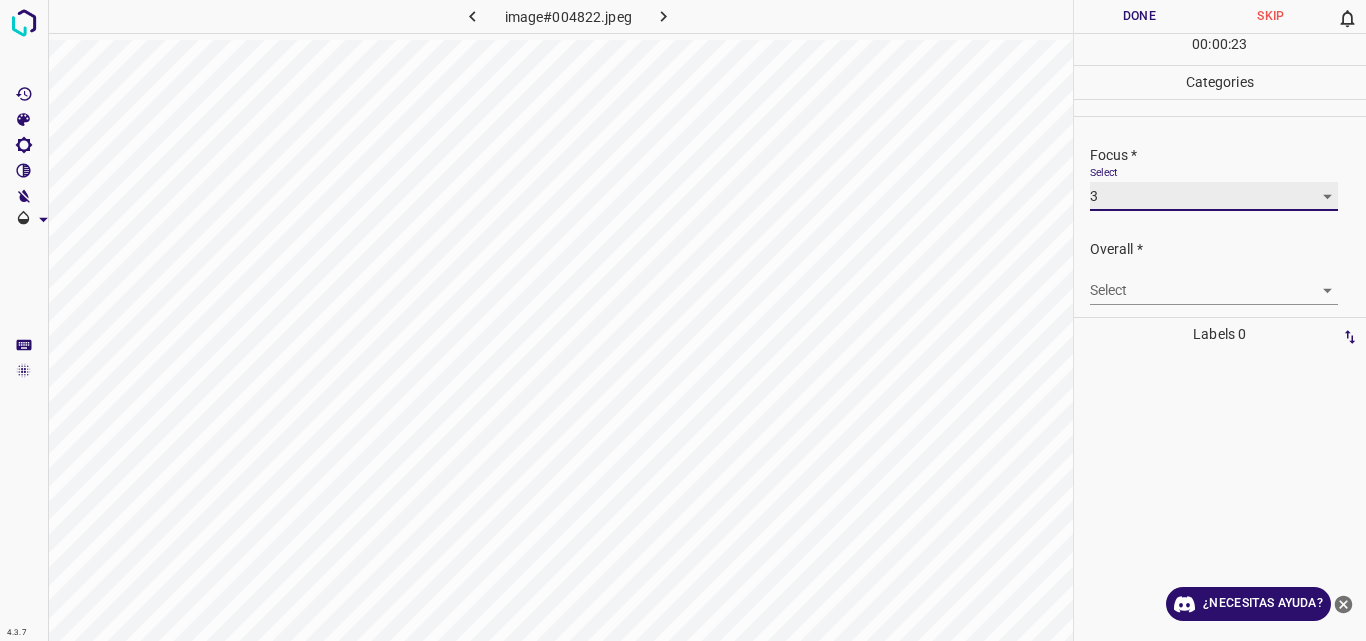 scroll, scrollTop: 98, scrollLeft: 0, axis: vertical 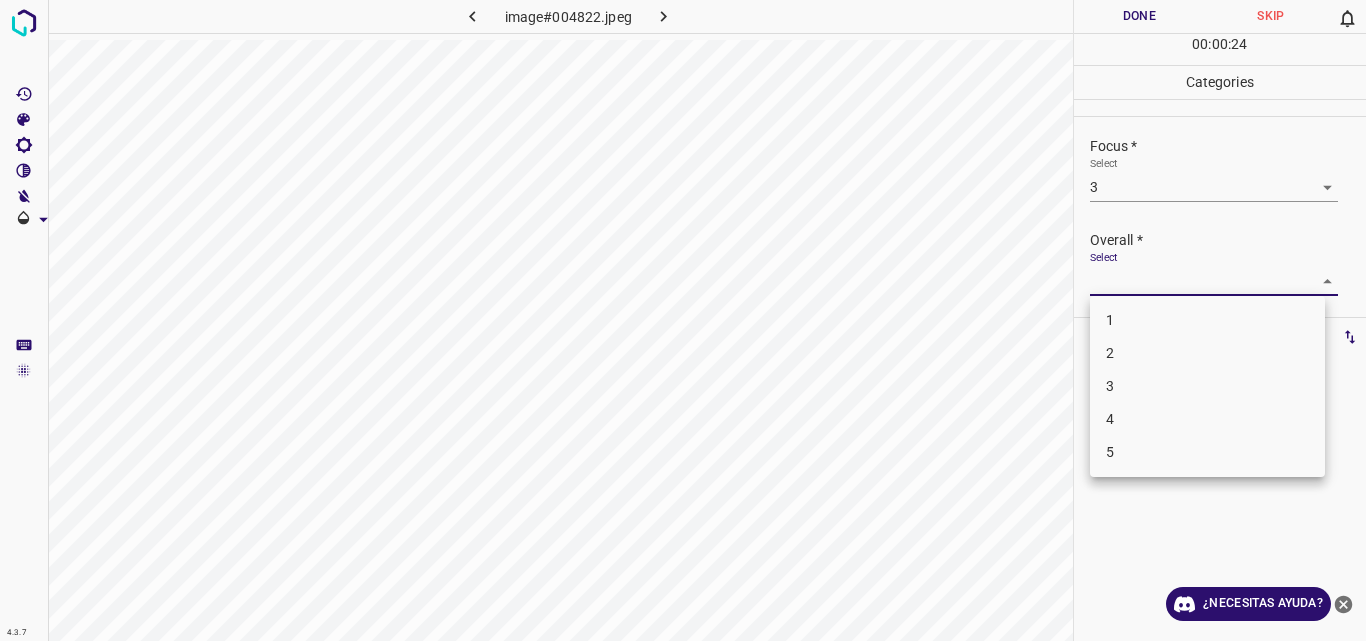 click on "4.3.7 image#004822.jpeg Done Skip 0 00   : 00   : 24   Categories Lighting *  Select 3 3 Focus *  Select 3 3 Overall *  Select ​ Labels   0 Categories 1 Lighting 2 Focus 3 Overall Tools Space Change between modes (Draw & Edit) I Auto labeling R Restore zoom M Zoom in N Zoom out Delete Delete selecte label Filters Z Restore filters X Saturation filter C Brightness filter V Contrast filter B Gray scale filter General O Download ¿Necesitas ayuda? Original text Rate this translation Your feedback will be used to help improve Google Translate - Texto - Esconder - Borrar 1 2 3 4 5" at bounding box center [683, 320] 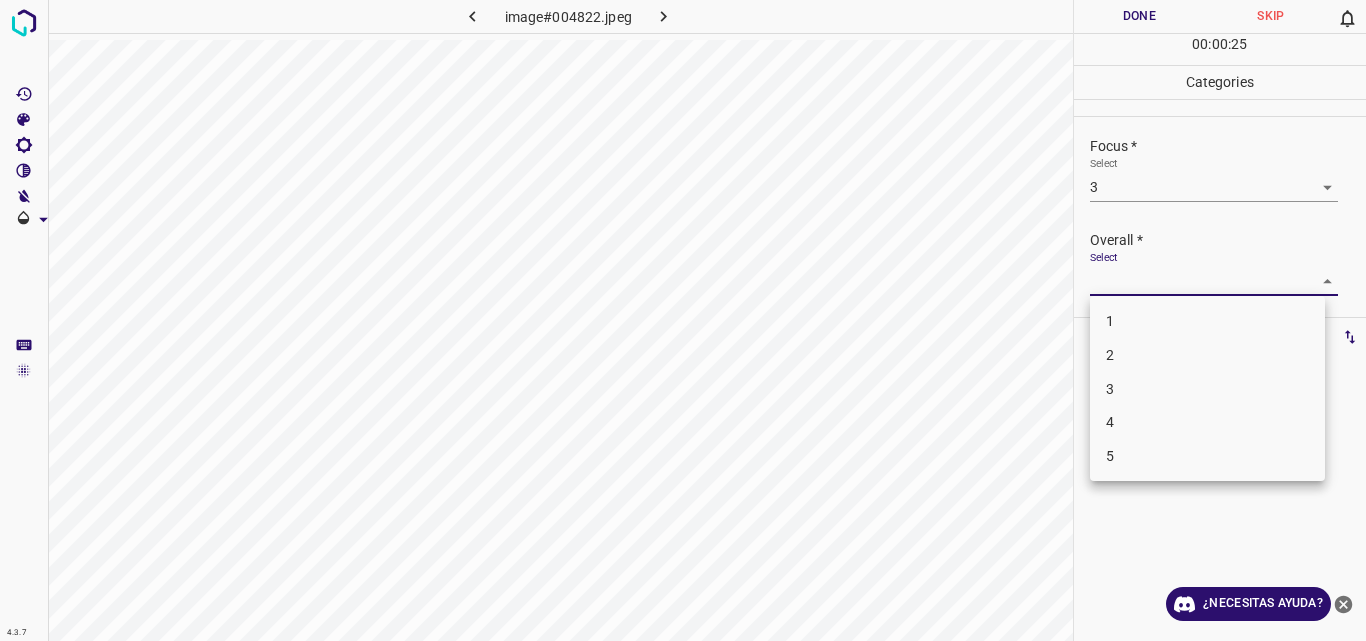 click on "3" at bounding box center [1207, 389] 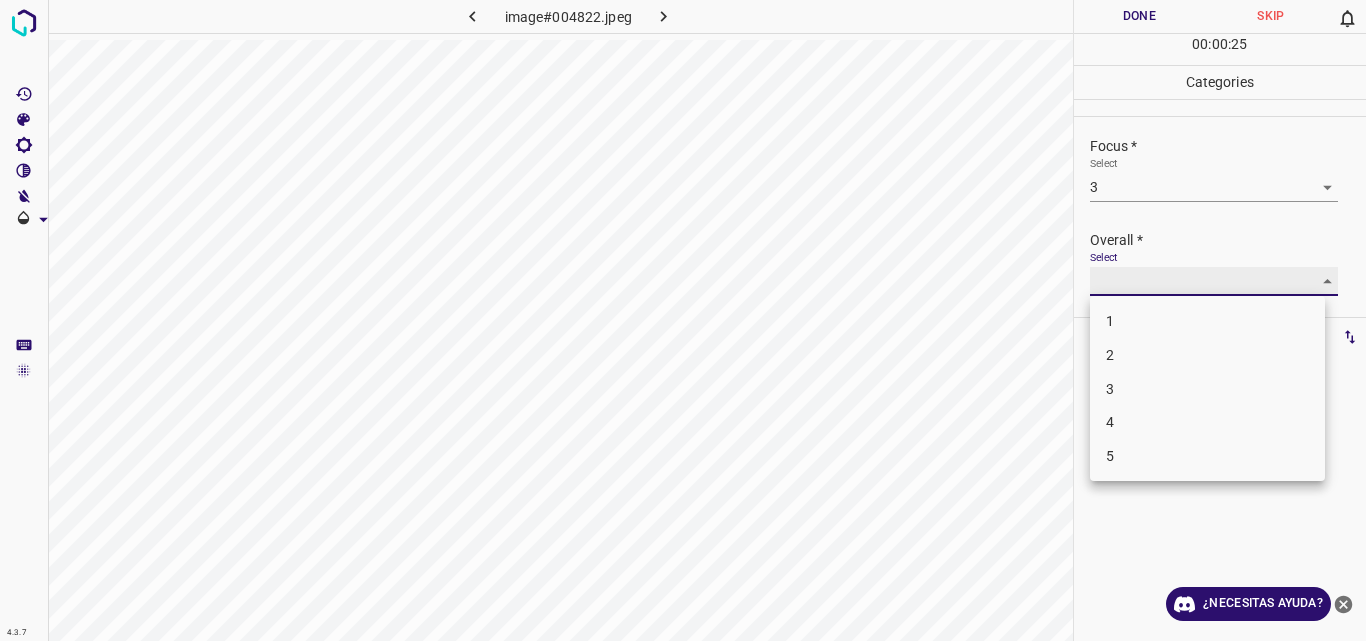 type on "3" 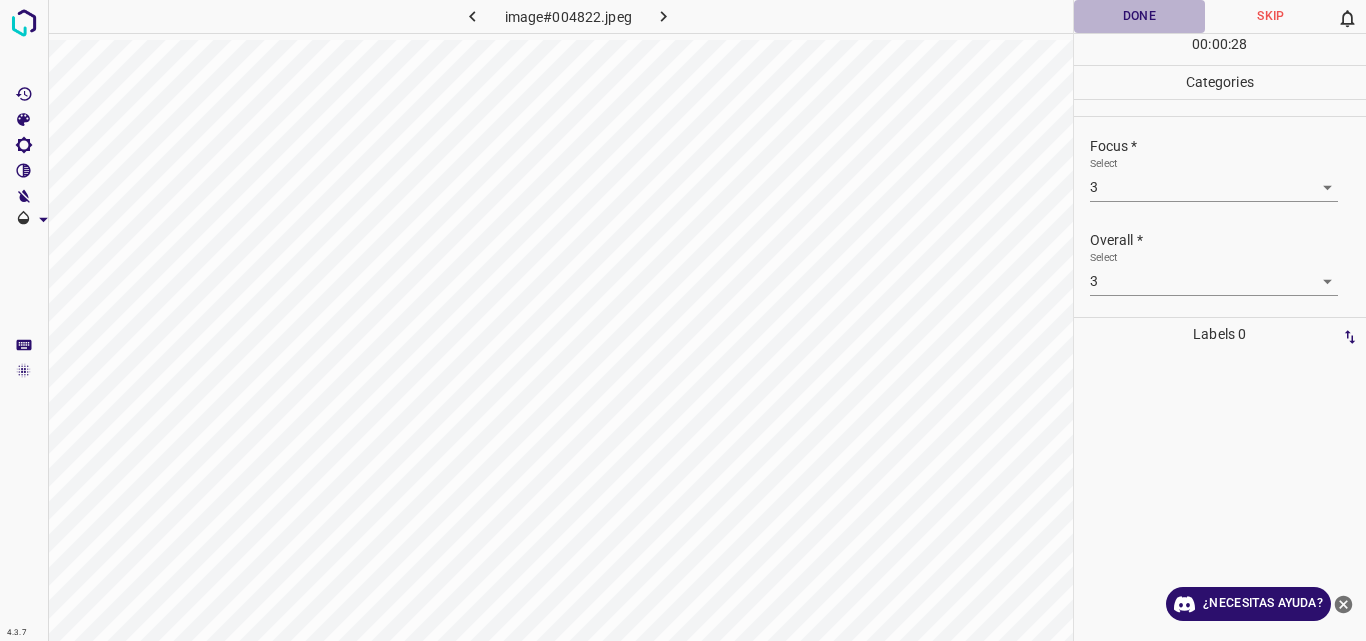 click on "Done" at bounding box center [1140, 16] 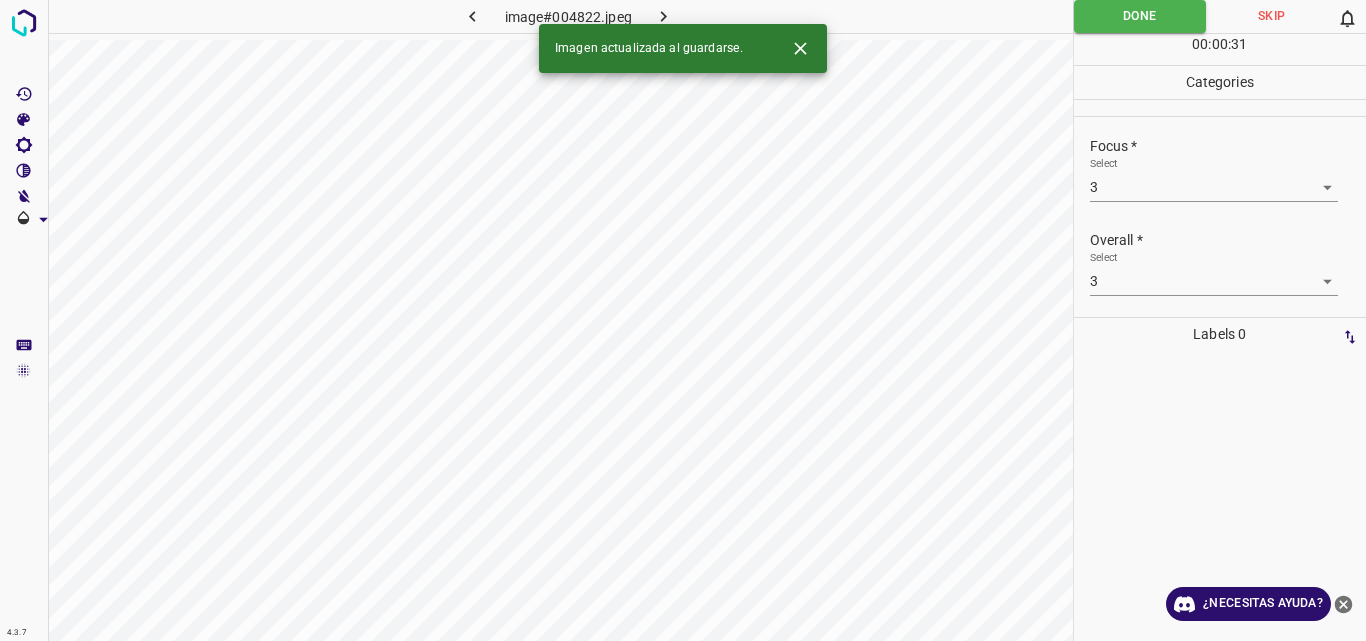 click 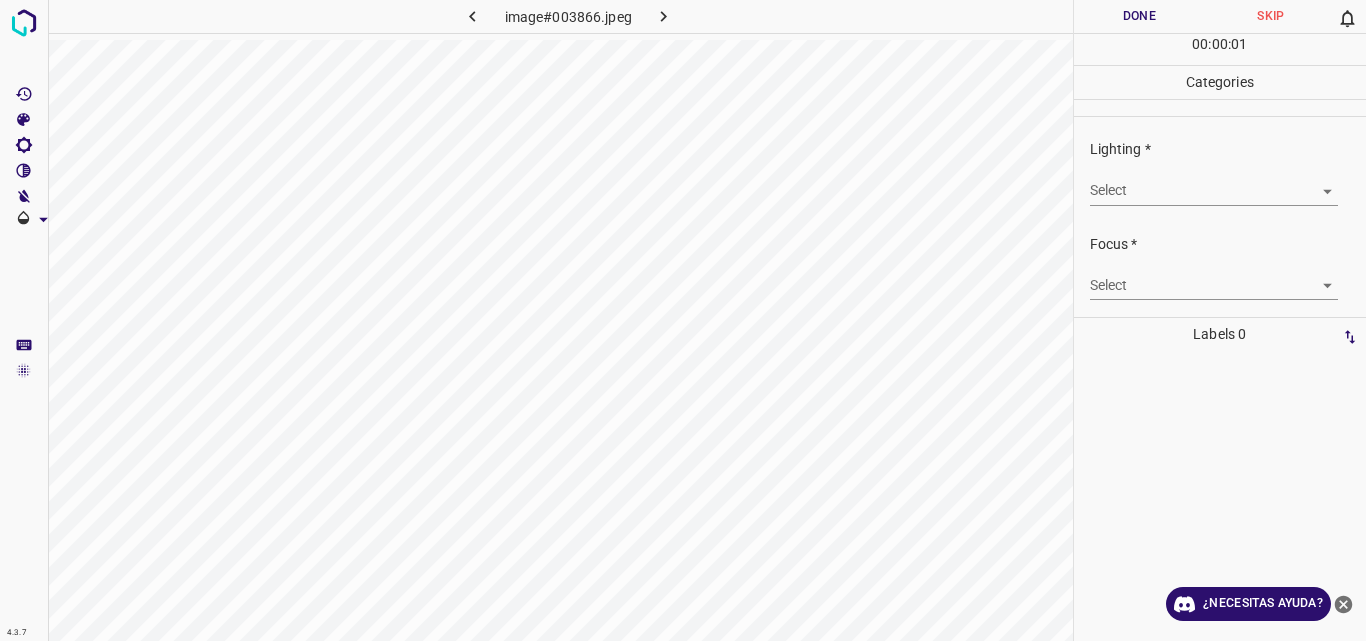 click on "4.3.7 image#003866.jpeg Done Skip 0 00   : 00   : 01   Categories Lighting *  Select ​ Focus *  Select ​ Overall *  Select ​ Labels   0 Categories 1 Lighting 2 Focus 3 Overall Tools Space Change between modes (Draw & Edit) I Auto labeling R Restore zoom M Zoom in N Zoom out Delete Delete selecte label Filters Z Restore filters X Saturation filter C Brightness filter V Contrast filter B Gray scale filter General O Download ¿Necesitas ayuda? Original text Rate this translation Your feedback will be used to help improve Google Translate - Texto - Esconder - Borrar" at bounding box center (683, 320) 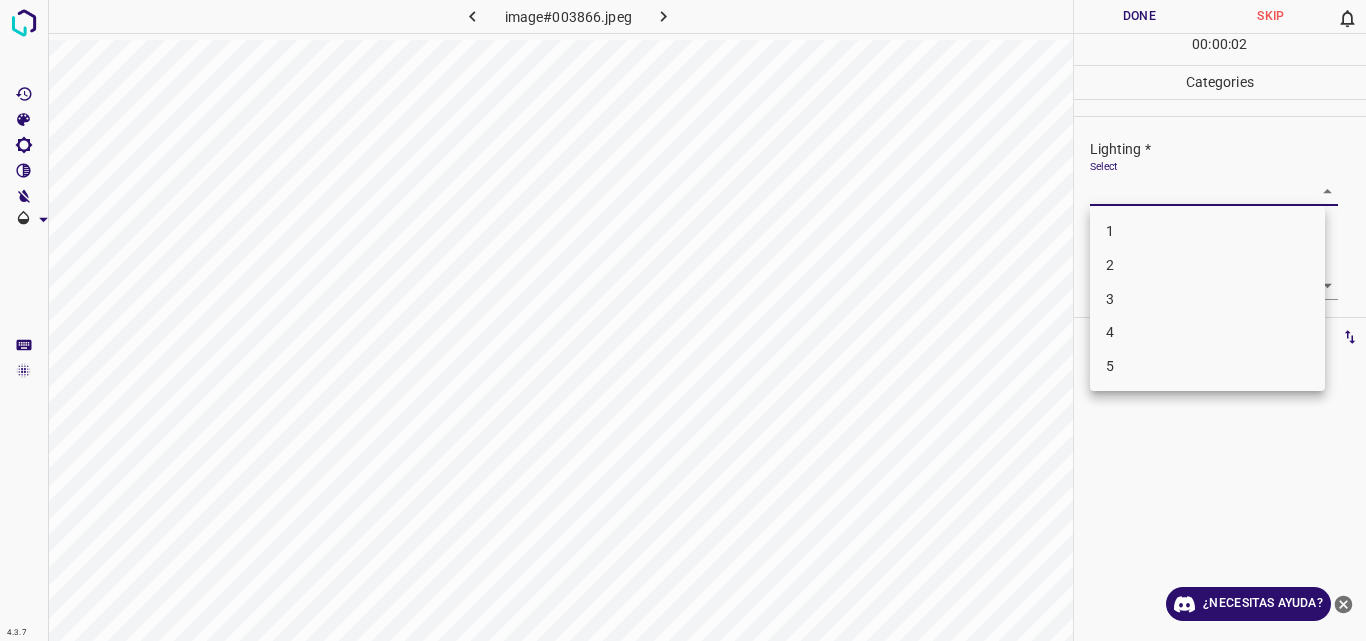 click on "2" at bounding box center [1207, 265] 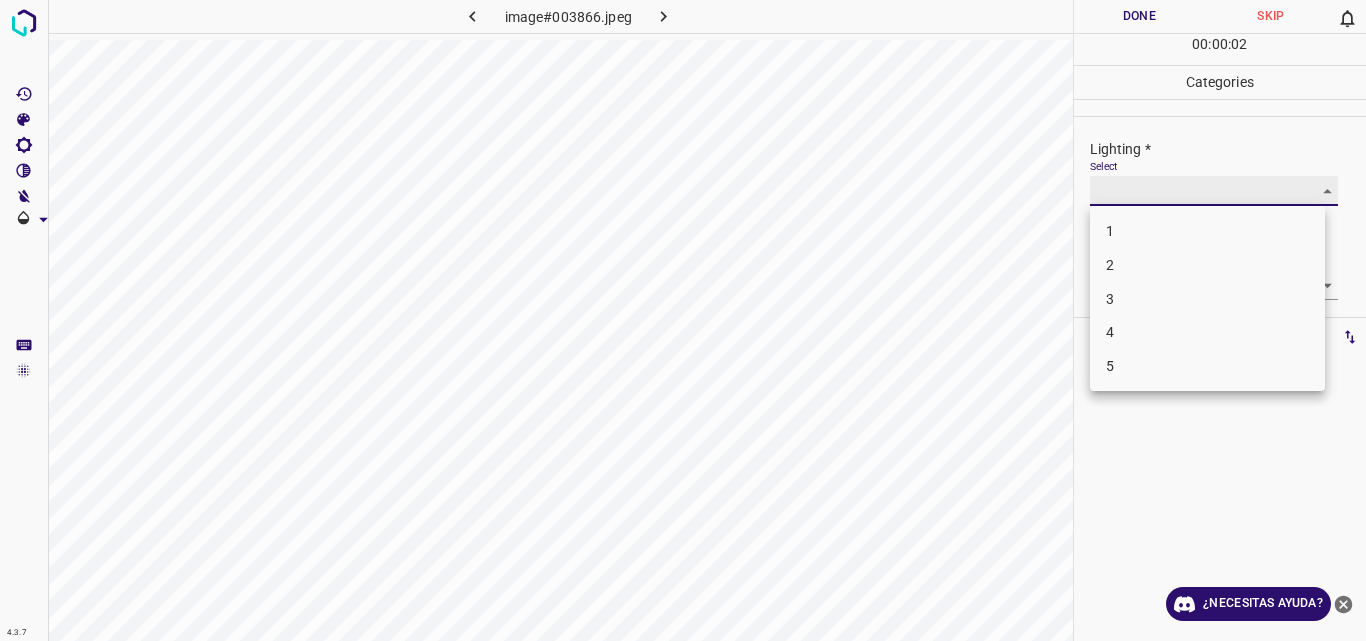 type on "2" 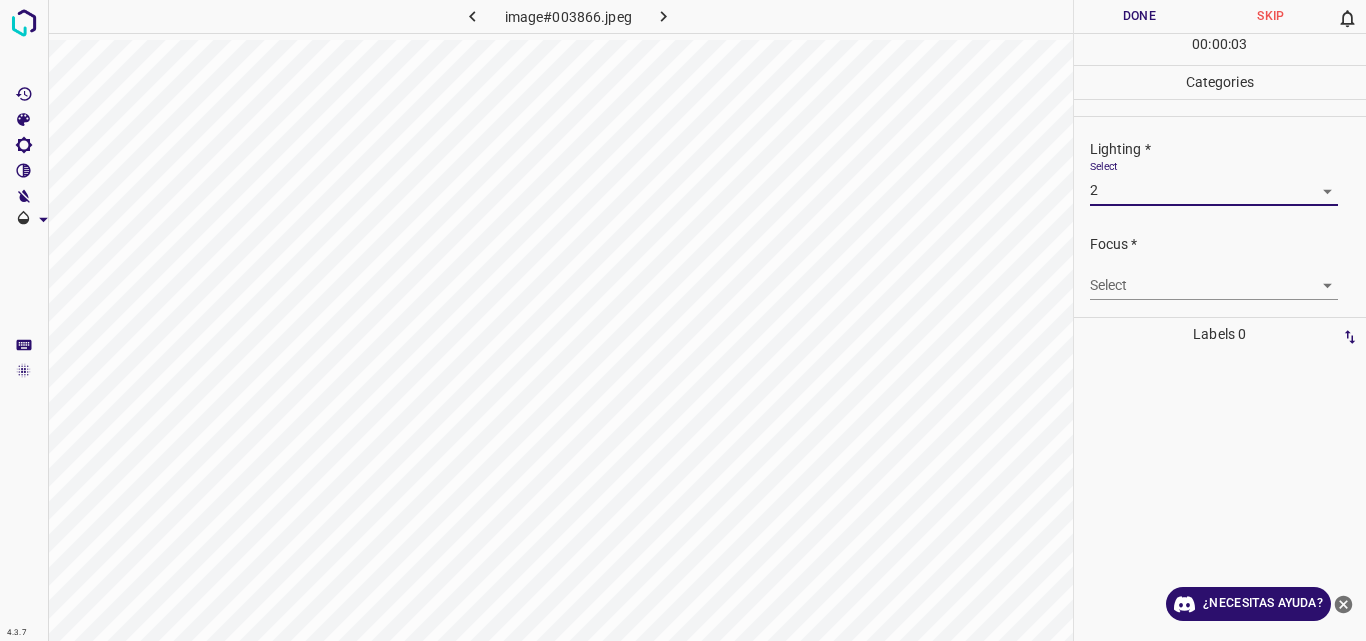 click on "4.3.7 image#003866.jpeg Done Skip 0 00   : 00   : 03   Categories Lighting *  Select 2 2 Focus *  Select ​ Overall *  Select ​ Labels   0 Categories 1 Lighting 2 Focus 3 Overall Tools Space Change between modes (Draw & Edit) I Auto labeling R Restore zoom M Zoom in N Zoom out Delete Delete selecte label Filters Z Restore filters X Saturation filter C Brightness filter V Contrast filter B Gray scale filter General O Download ¿Necesitas ayuda? Original text Rate this translation Your feedback will be used to help improve Google Translate - Texto - Esconder - Borrar" at bounding box center (683, 320) 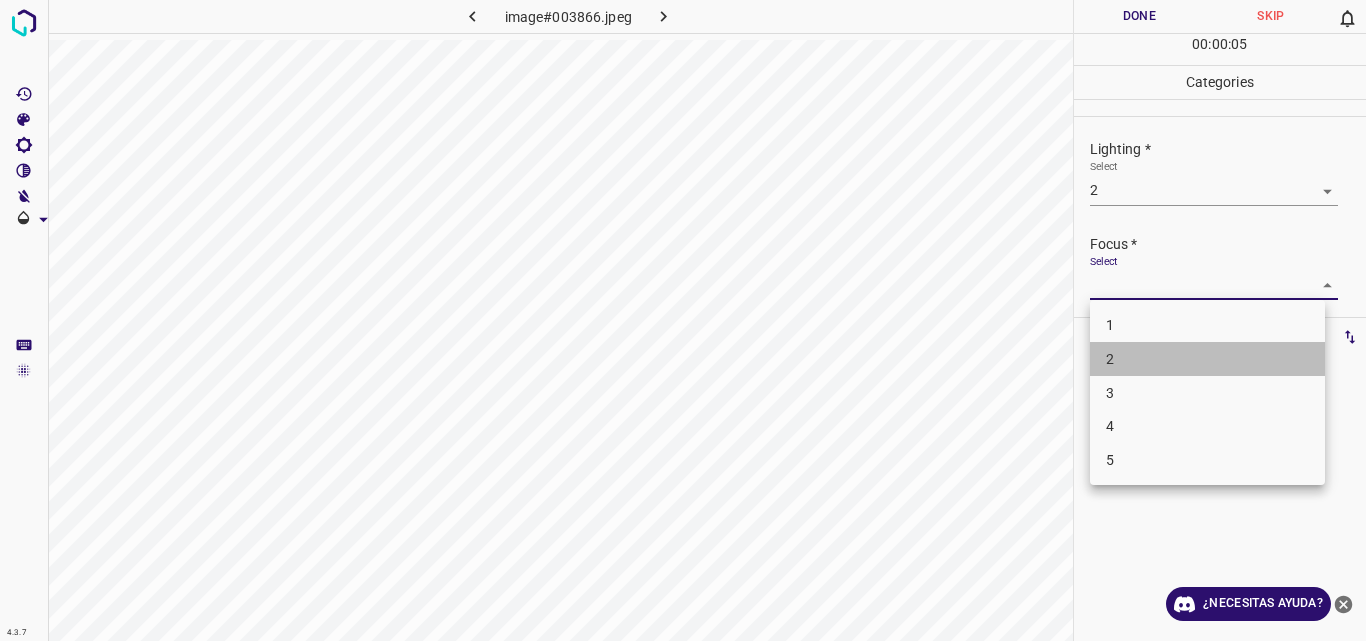 click on "2" at bounding box center (1207, 359) 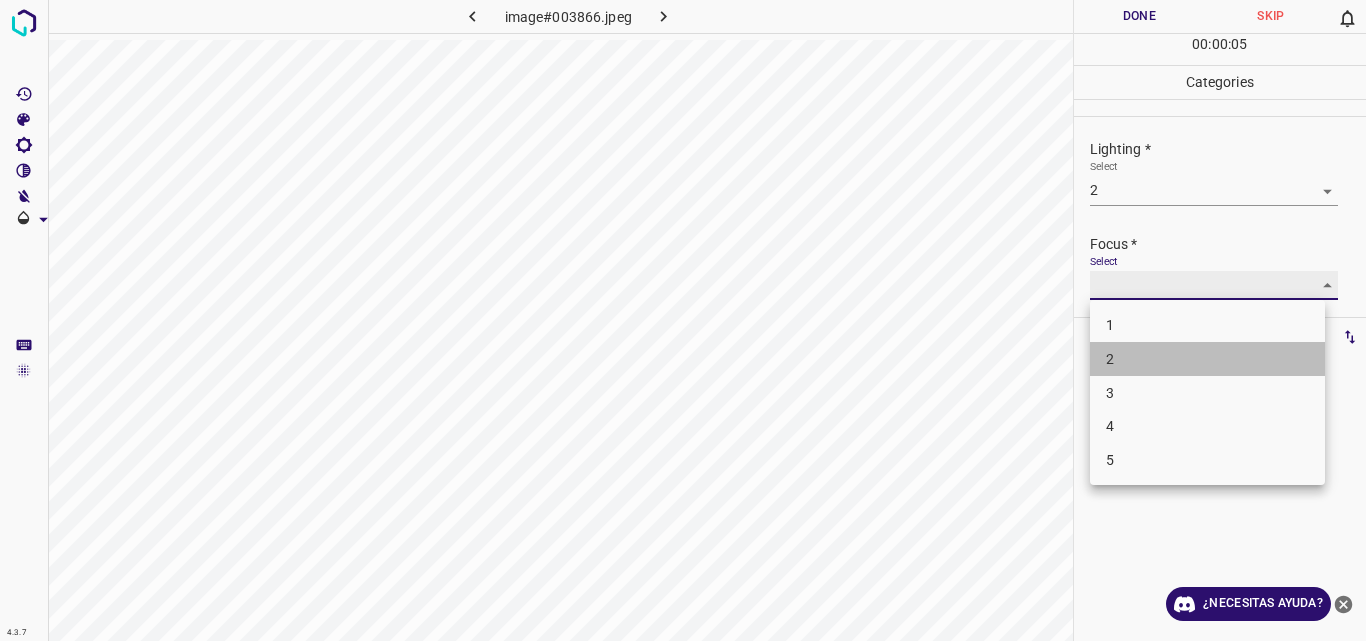 type on "2" 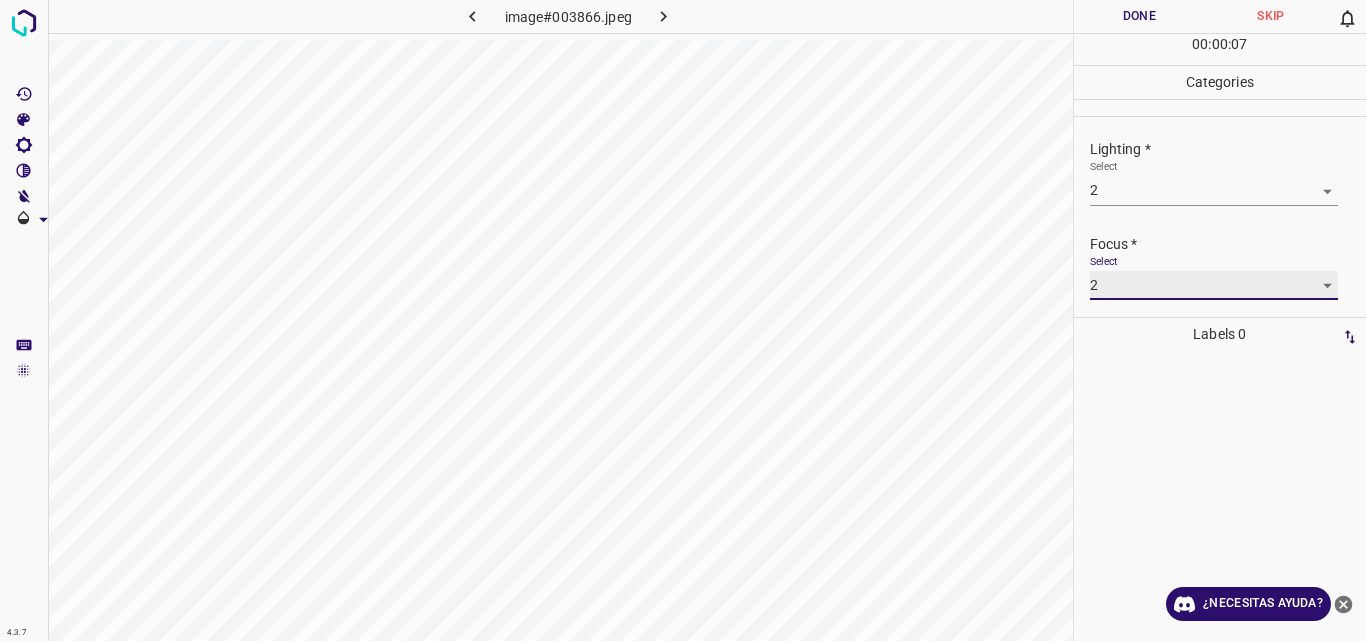 scroll, scrollTop: 98, scrollLeft: 0, axis: vertical 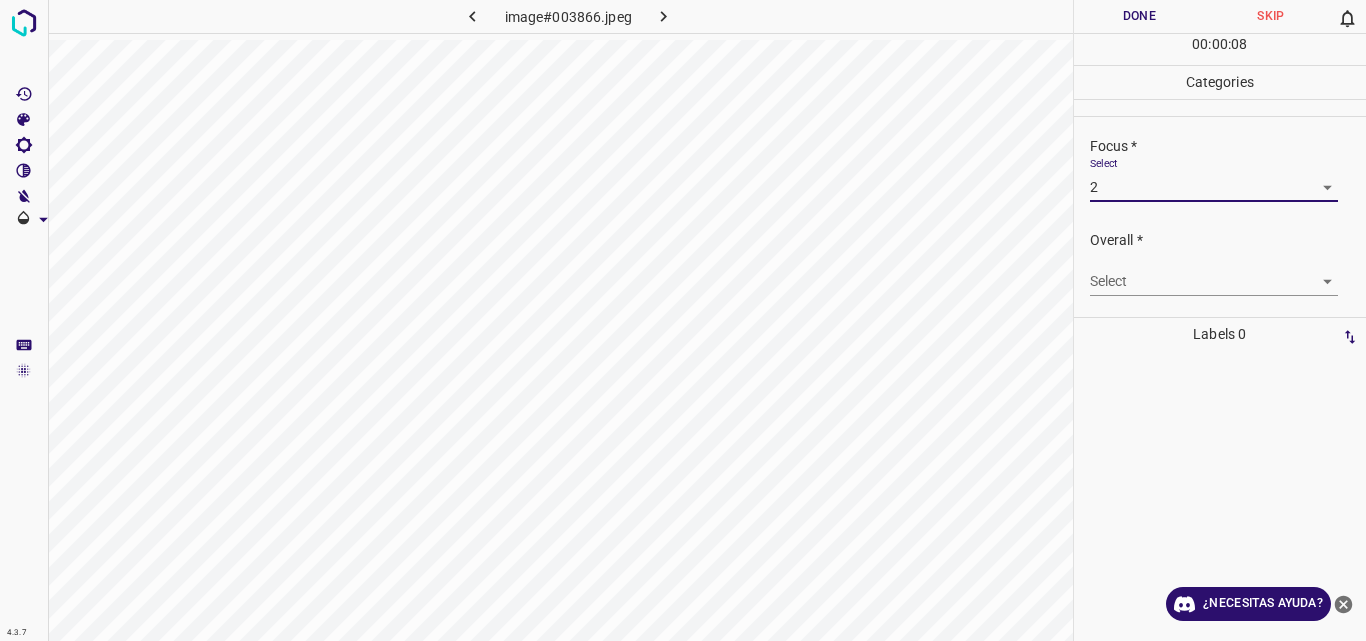 click on "4.3.7 image#003866.jpeg Done Skip 0 00   : 00   : 08   Categories Lighting *  Select 2 2 Focus *  Select 2 2 Overall *  Select ​ Labels   0 Categories 1 Lighting 2 Focus 3 Overall Tools Space Change between modes (Draw & Edit) I Auto labeling R Restore zoom M Zoom in N Zoom out Delete Delete selecte label Filters Z Restore filters X Saturation filter C Brightness filter V Contrast filter B Gray scale filter General O Download ¿Necesitas ayuda? Original text Rate this translation Your feedback will be used to help improve Google Translate - Texto - Esconder - Borrar" at bounding box center [683, 320] 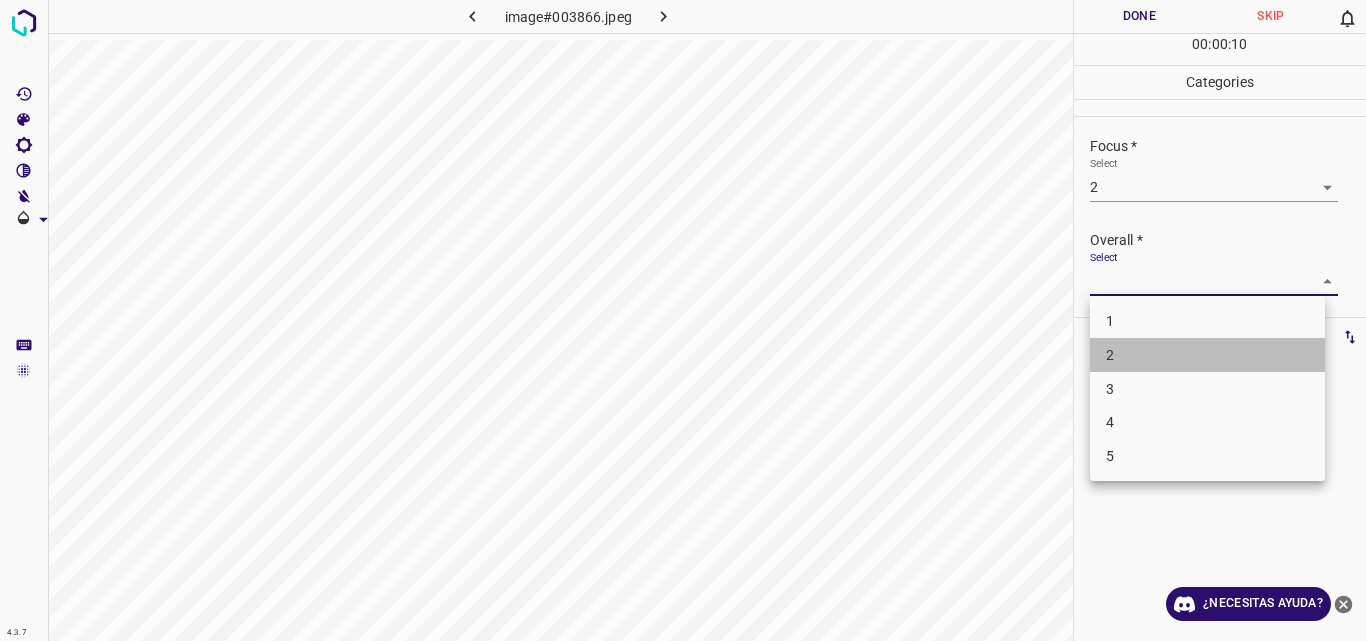 click on "2" at bounding box center [1207, 355] 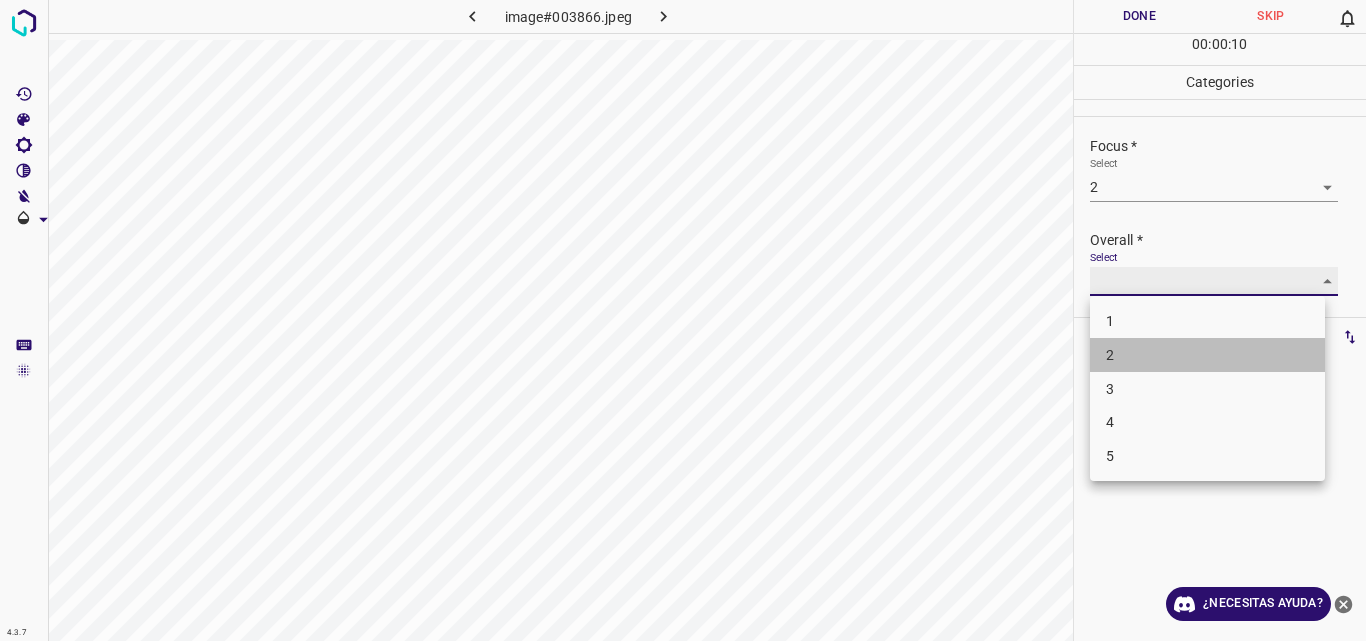 type on "2" 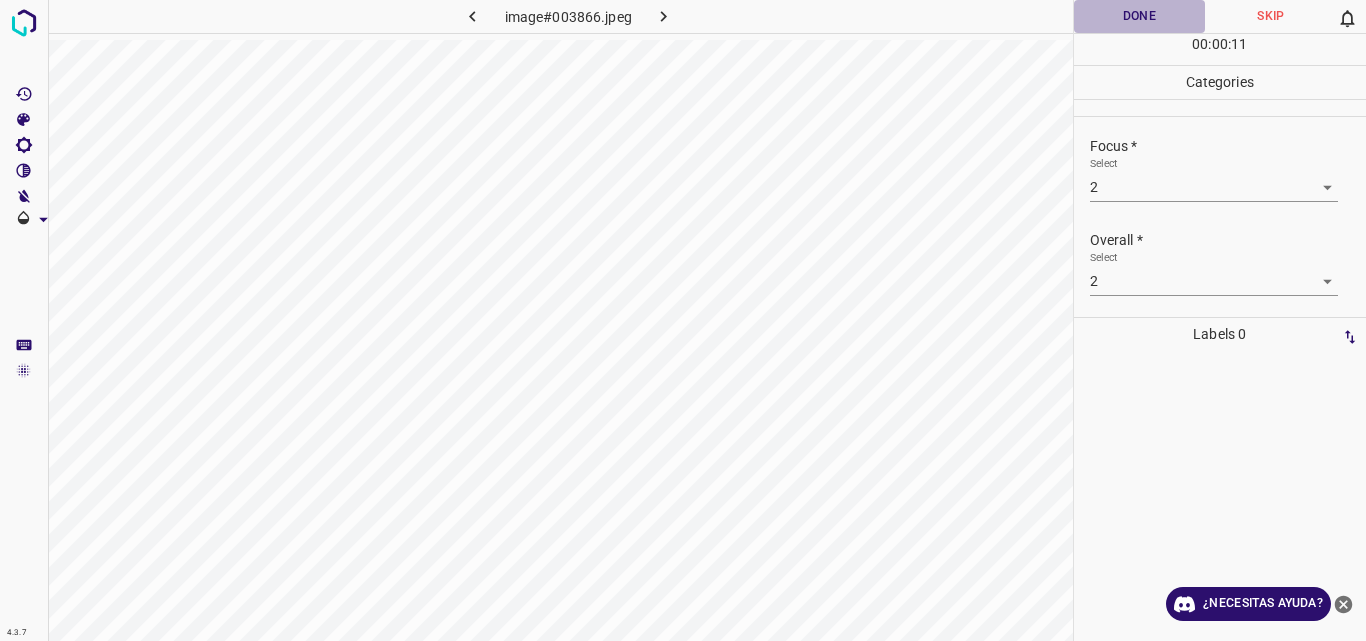 click on "Done" at bounding box center (1140, 16) 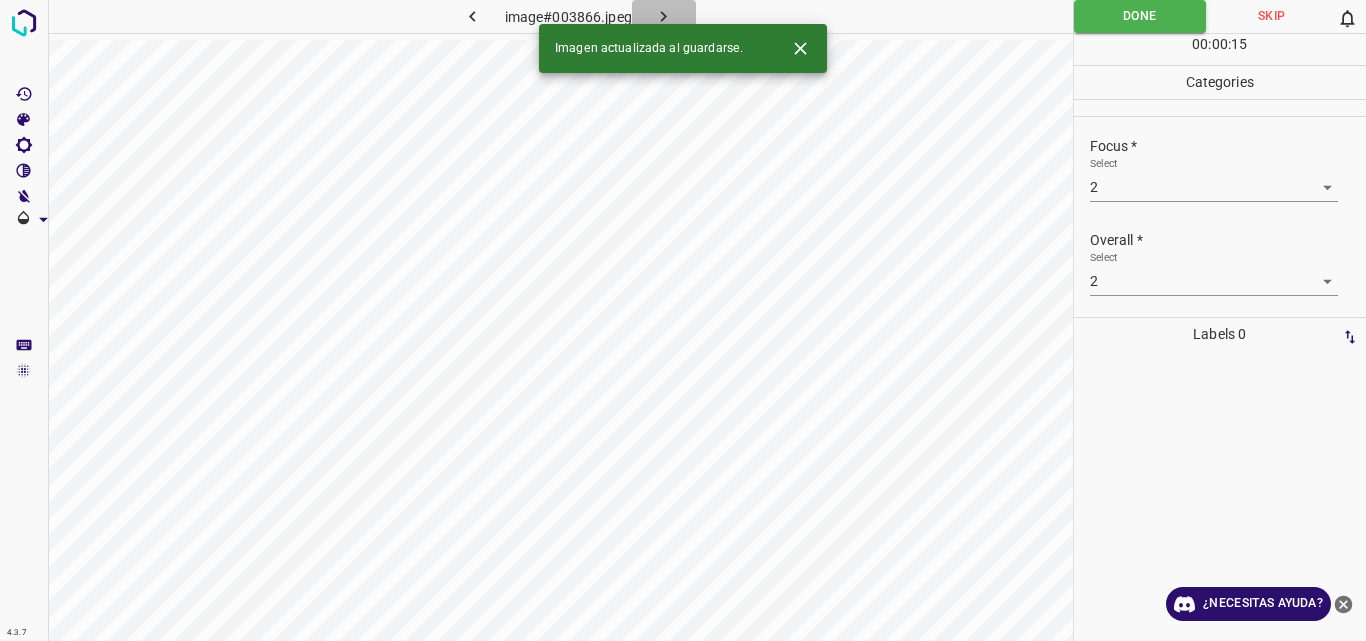 click 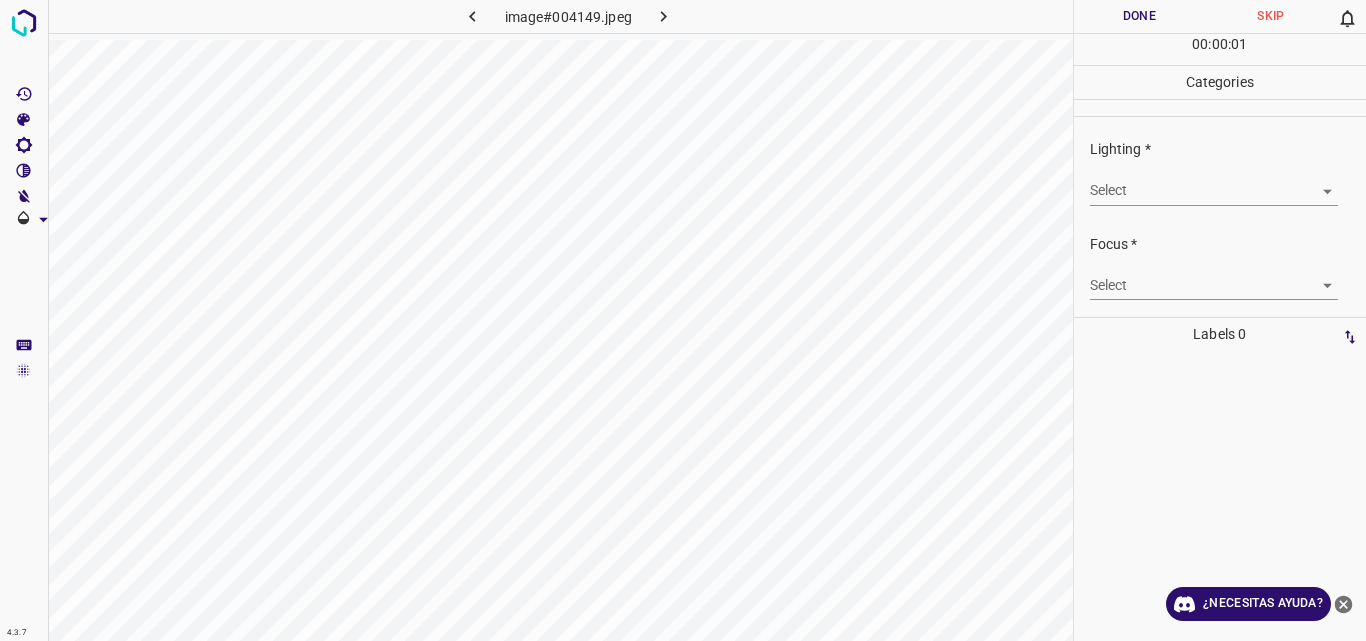 click on "4.3.7 image#004149.jpeg Done Skip 0 00   : 00   : 01   Categories Lighting *  Select ​ Focus *  Select ​ Overall *  Select ​ Labels   0 Categories 1 Lighting 2 Focus 3 Overall Tools Space Change between modes (Draw & Edit) I Auto labeling R Restore zoom M Zoom in N Zoom out Delete Delete selecte label Filters Z Restore filters X Saturation filter C Brightness filter V Contrast filter B Gray scale filter General O Download ¿Necesitas ayuda? Original text Rate this translation Your feedback will be used to help improve Google Translate - Texto - Esconder - Borrar" at bounding box center (683, 320) 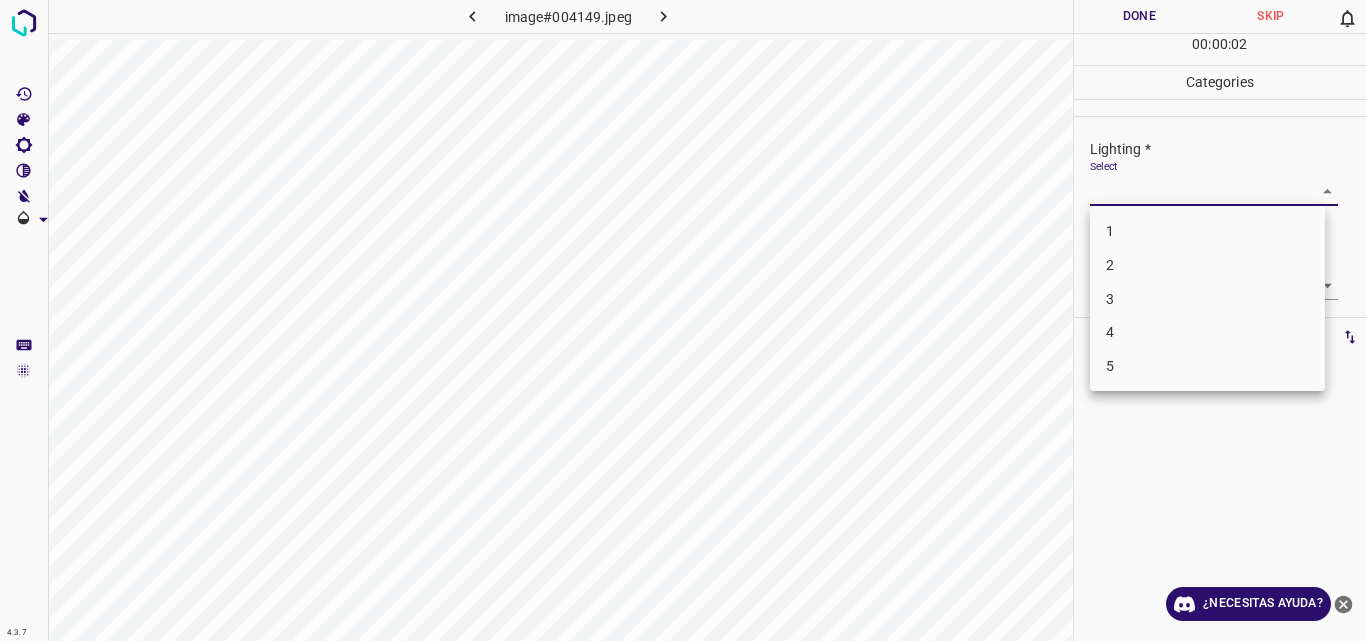click on "2" at bounding box center [1207, 265] 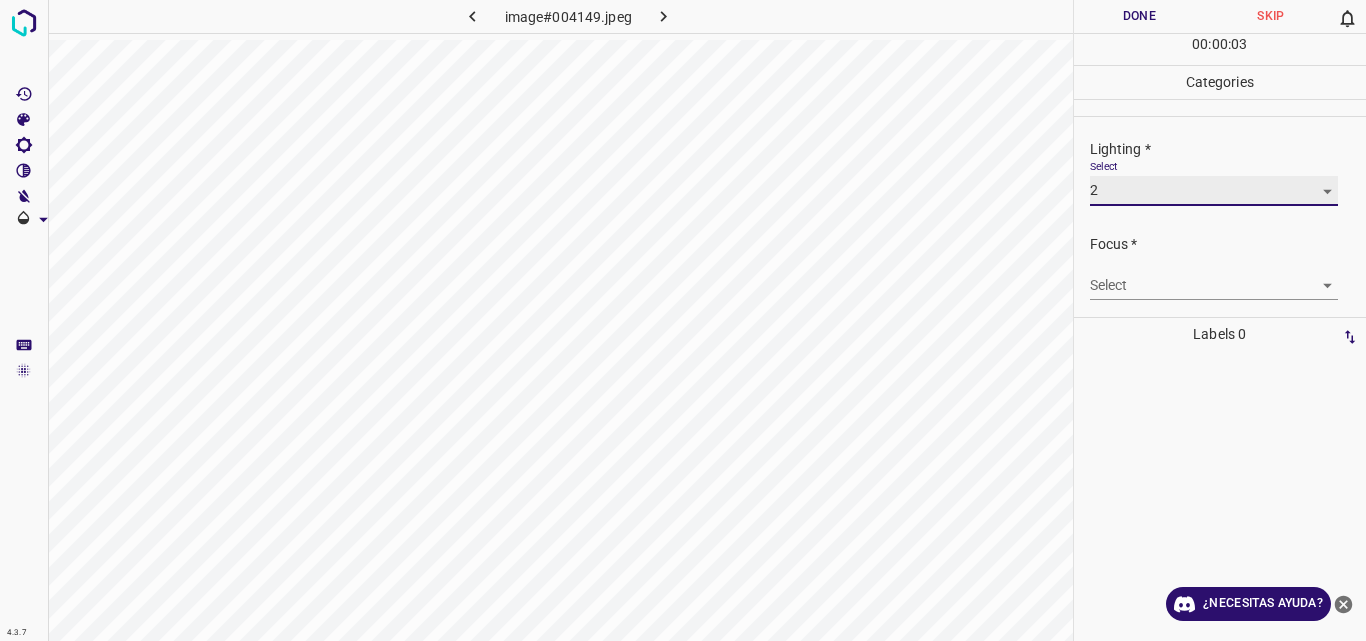 type on "2" 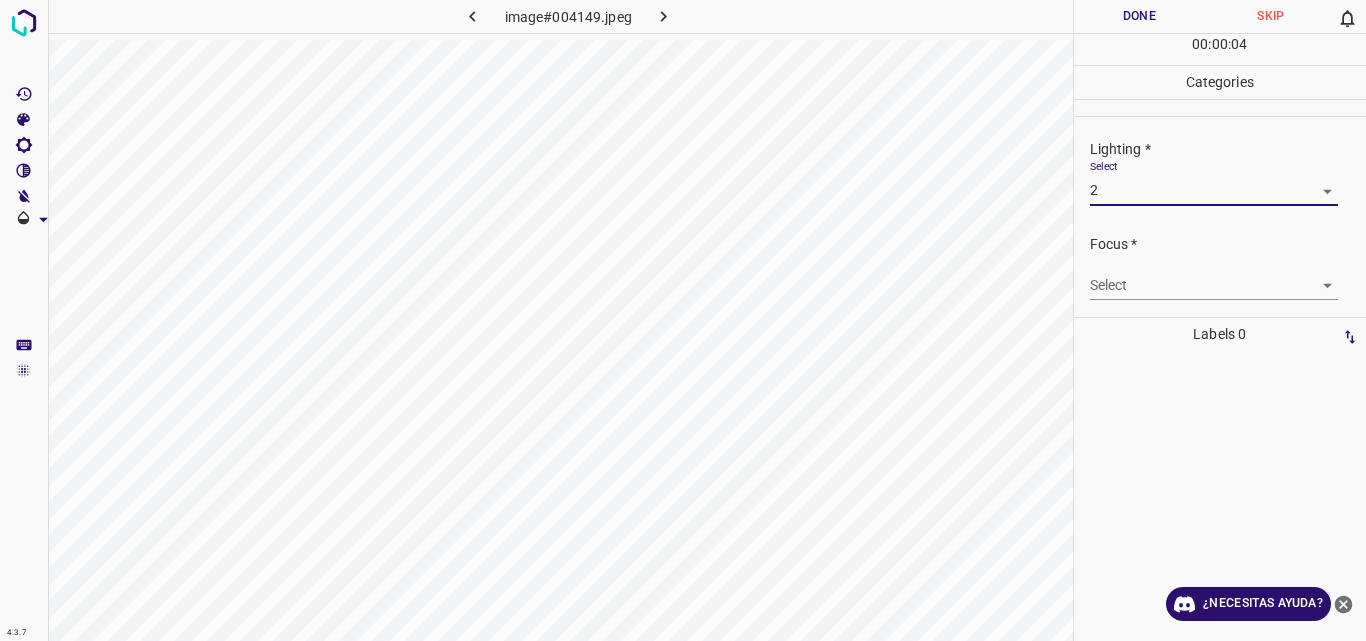 click on "4.3.7 image#004149.jpeg Done Skip 0 00   : 00   : 04   Categories Lighting *  Select 2 2 Focus *  Select ​ Overall *  Select ​ Labels   0 Categories 1 Lighting 2 Focus 3 Overall Tools Space Change between modes (Draw & Edit) I Auto labeling R Restore zoom M Zoom in N Zoom out Delete Delete selecte label Filters Z Restore filters X Saturation filter C Brightness filter V Contrast filter B Gray scale filter General O Download ¿Necesitas ayuda? Original text Rate this translation Your feedback will be used to help improve Google Translate - Texto - Esconder - Borrar" at bounding box center [683, 320] 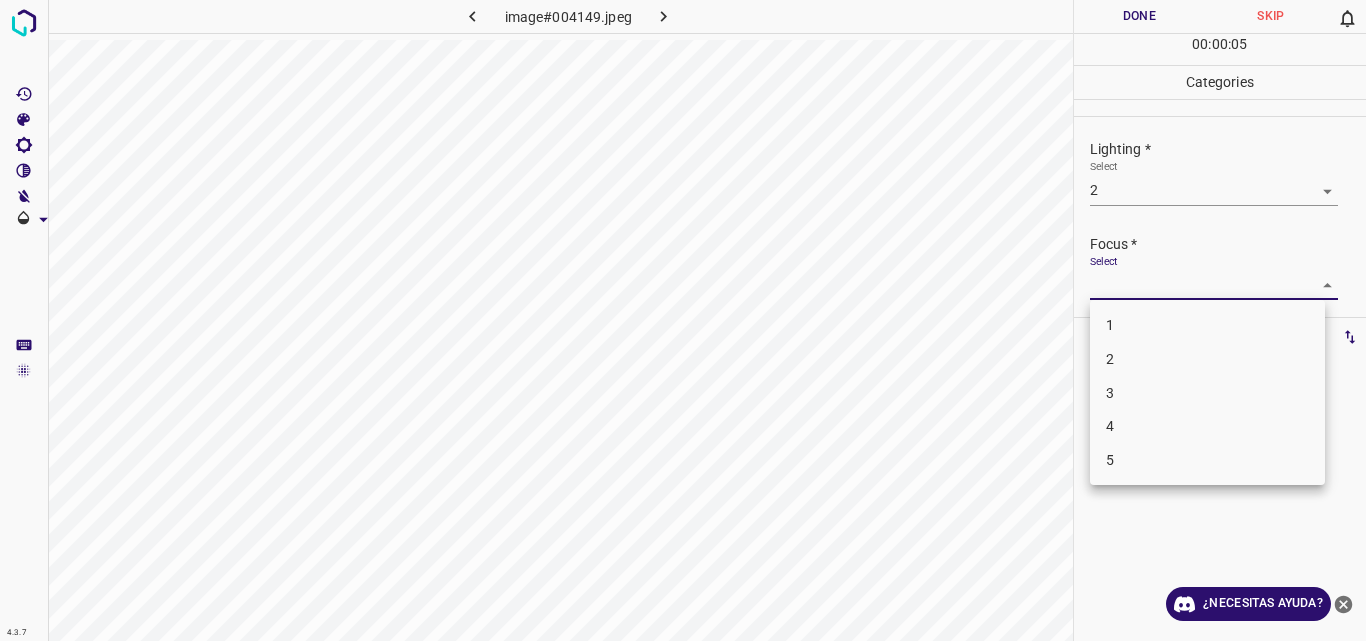 click on "2" at bounding box center (1207, 359) 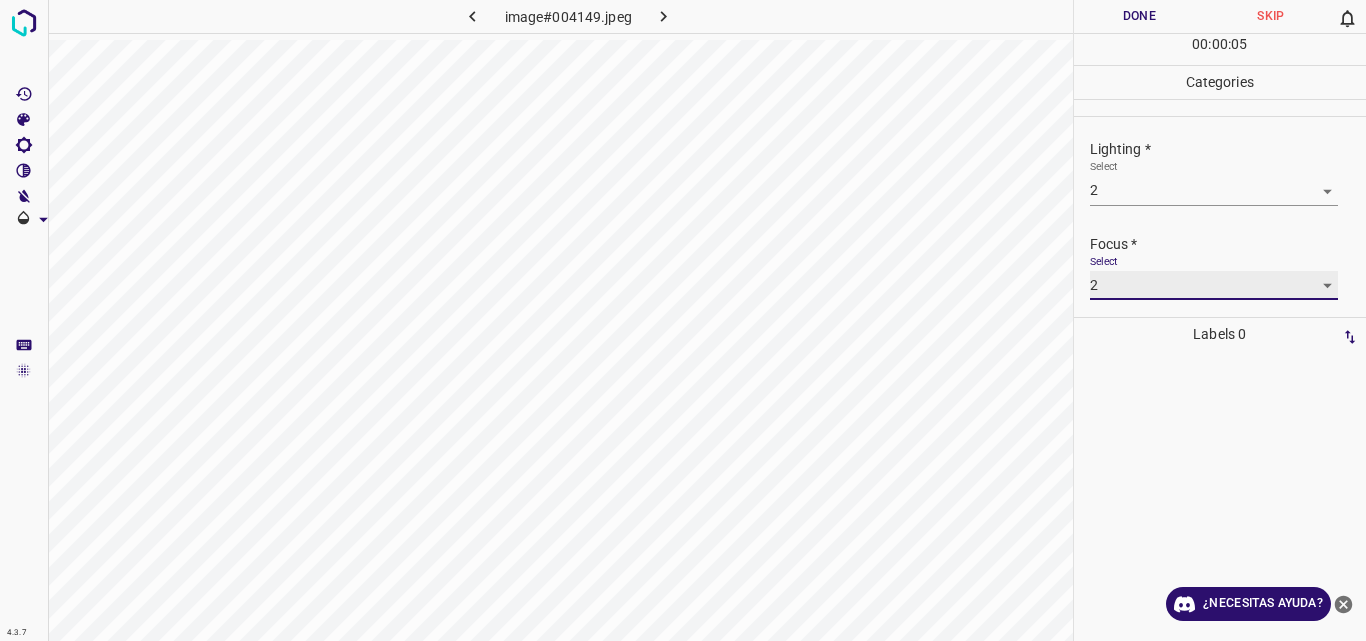 type on "2" 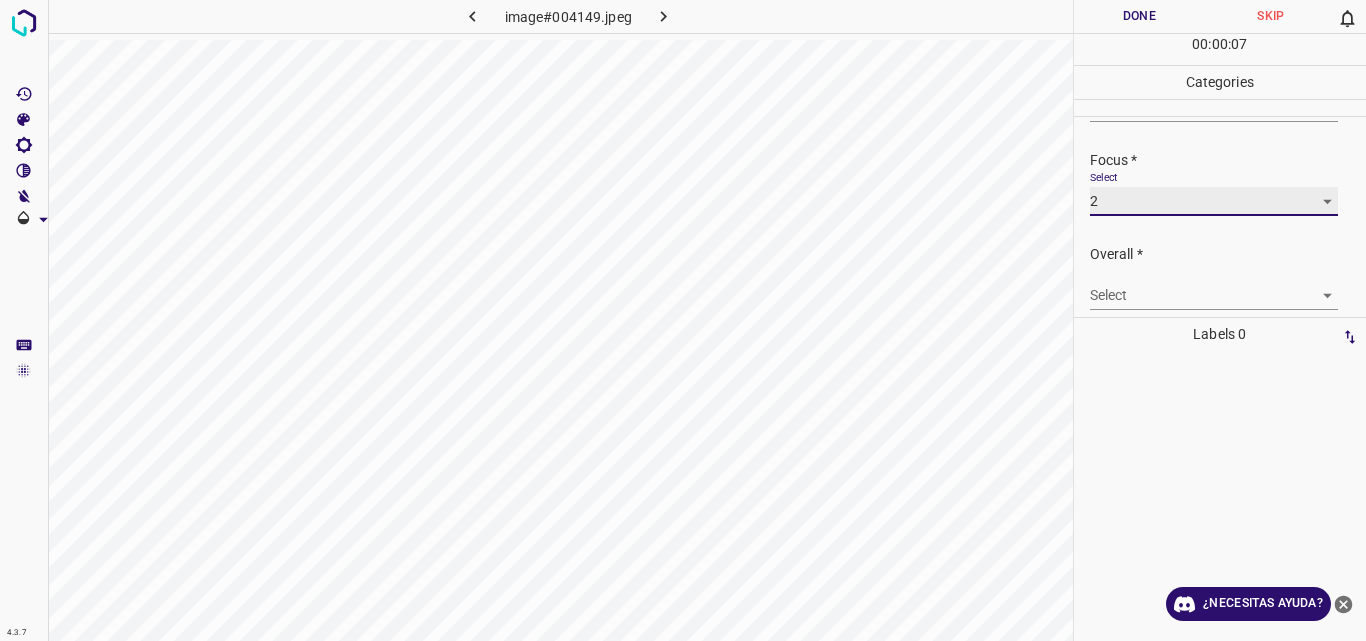 scroll, scrollTop: 98, scrollLeft: 0, axis: vertical 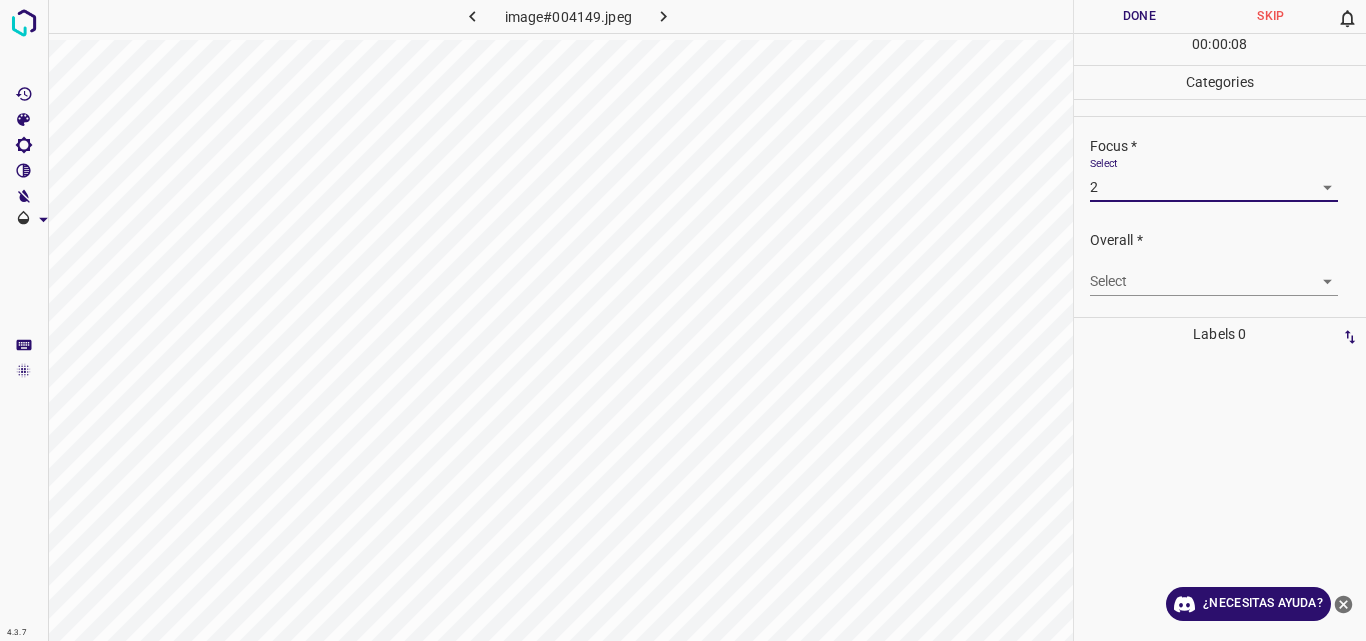 click on "4.3.7 image#004149.jpeg Done Skip 0 00   : 00   : 08   Categories Lighting *  Select 2 2 Focus *  Select 2 2 Overall *  Select ​ Labels   0 Categories 1 Lighting 2 Focus 3 Overall Tools Space Change between modes (Draw & Edit) I Auto labeling R Restore zoom M Zoom in N Zoom out Delete Delete selecte label Filters Z Restore filters X Saturation filter C Brightness filter V Contrast filter B Gray scale filter General O Download ¿Necesitas ayuda? Original text Rate this translation Your feedback will be used to help improve Google Translate - Texto - Esconder - Borrar" at bounding box center [683, 320] 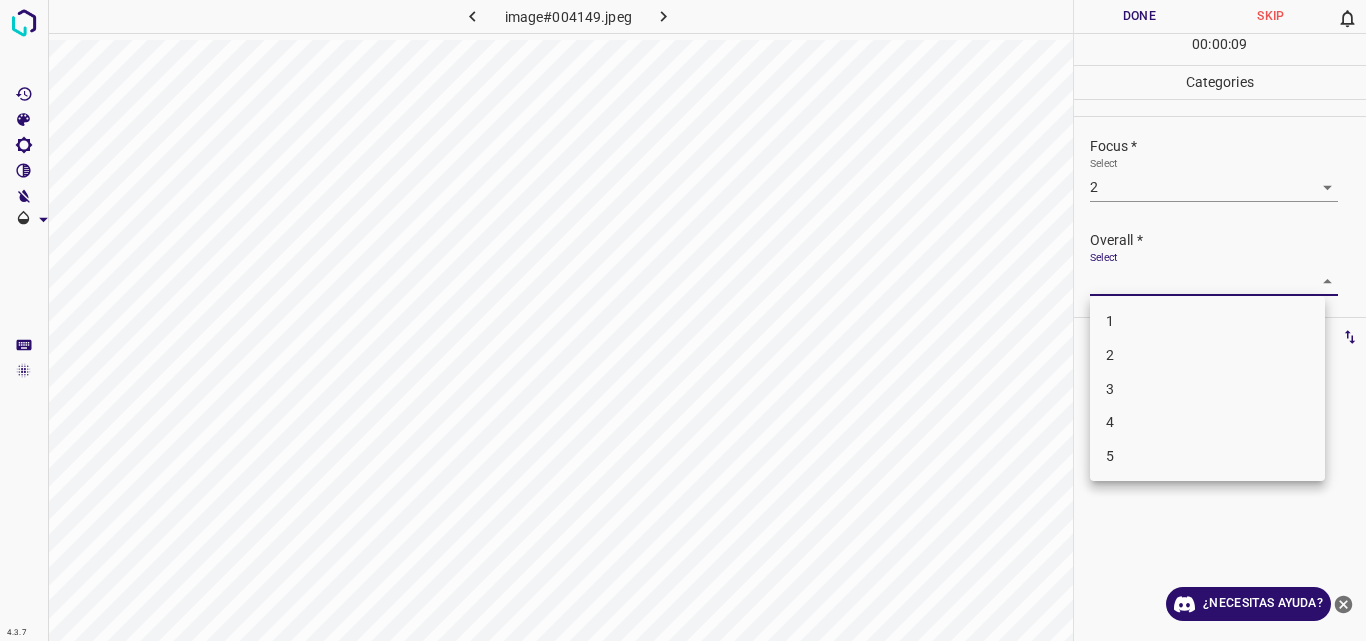 click on "2" at bounding box center (1207, 355) 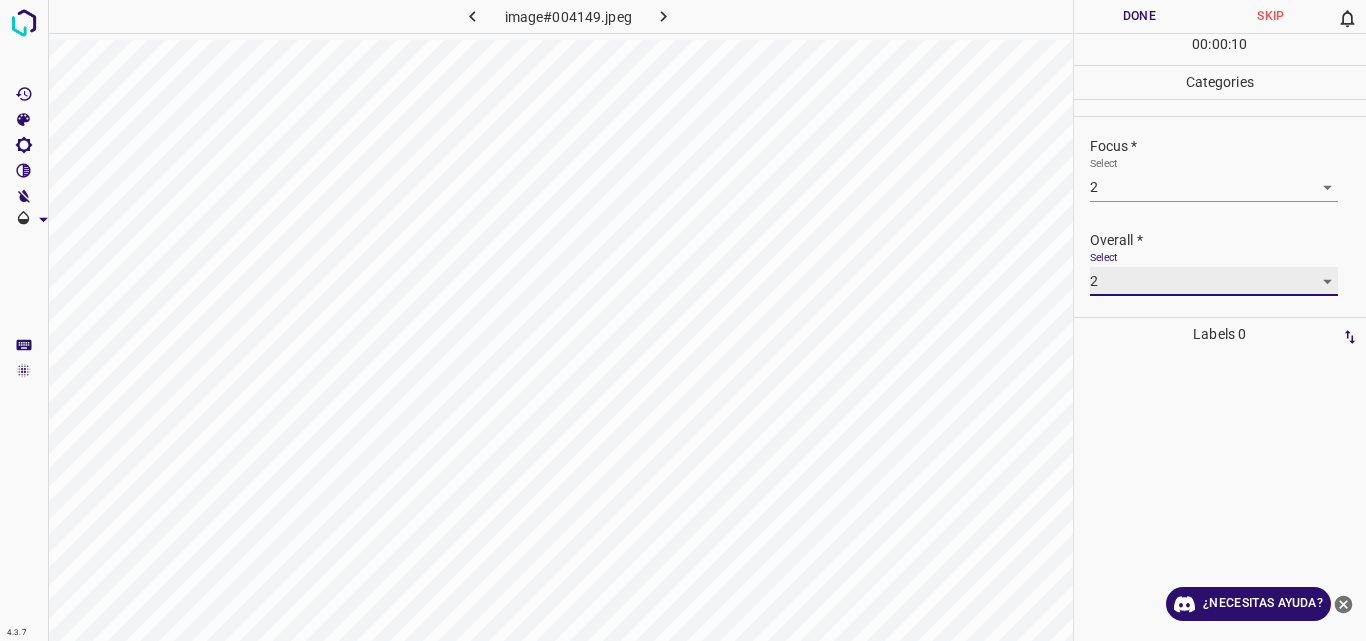 type on "2" 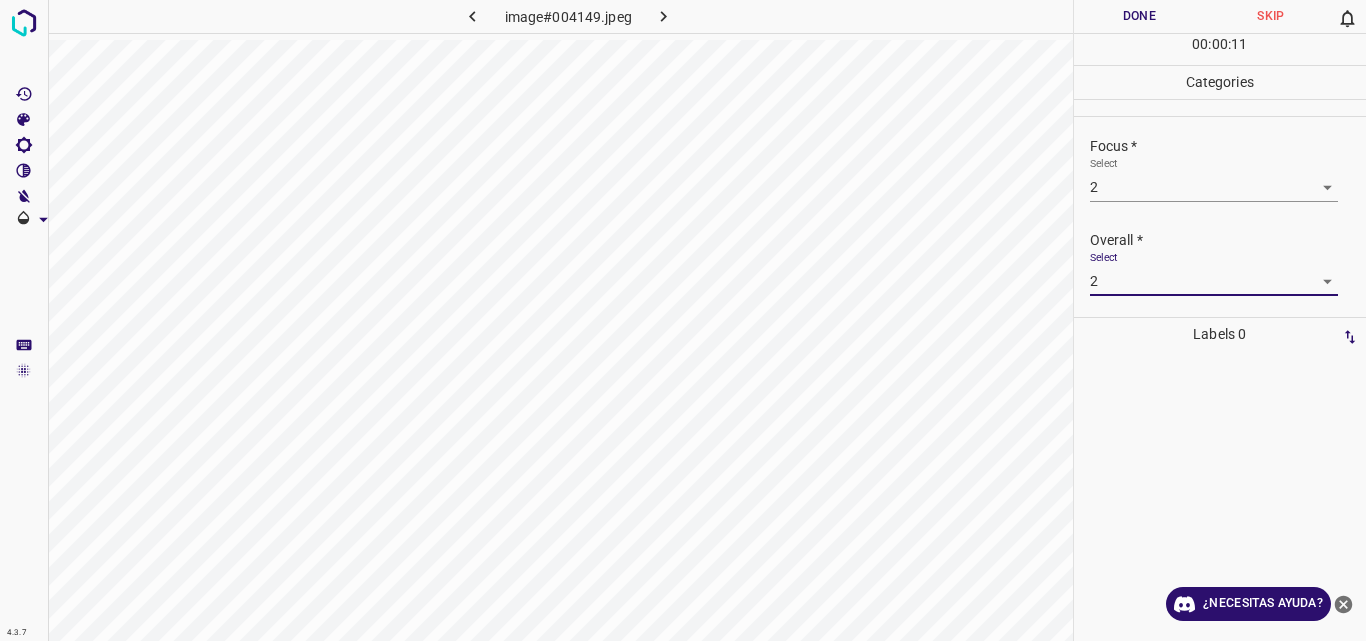 click on "Done" at bounding box center [1140, 16] 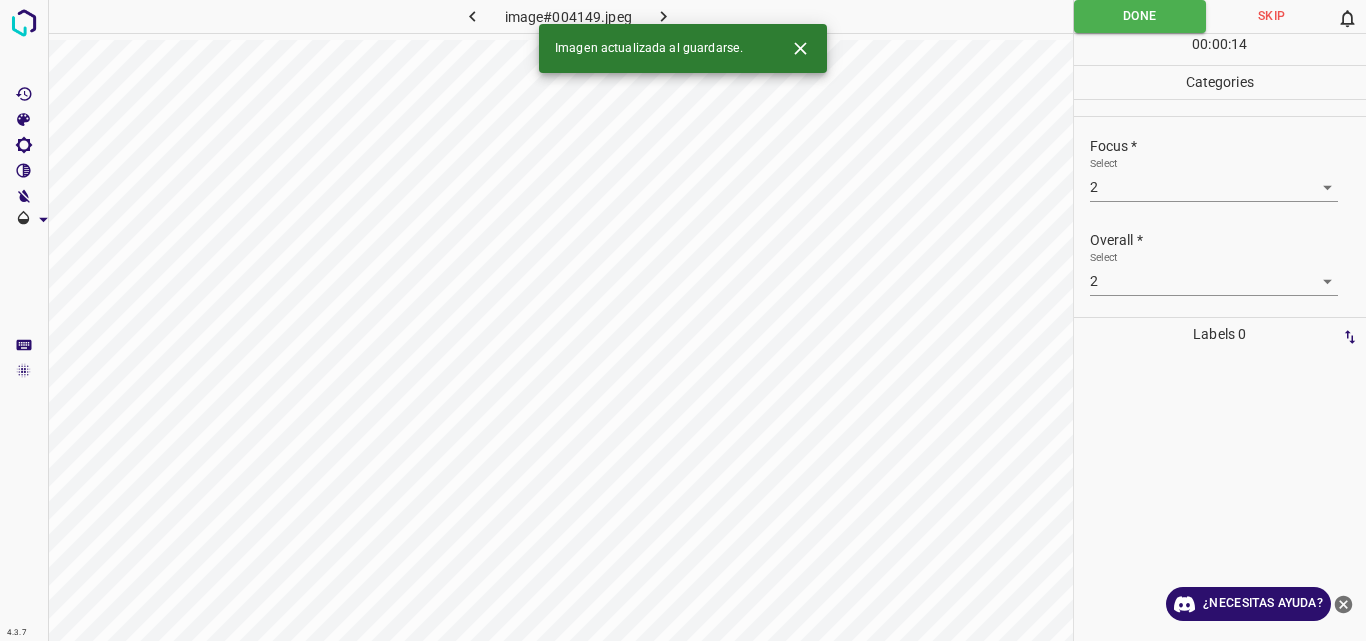 click 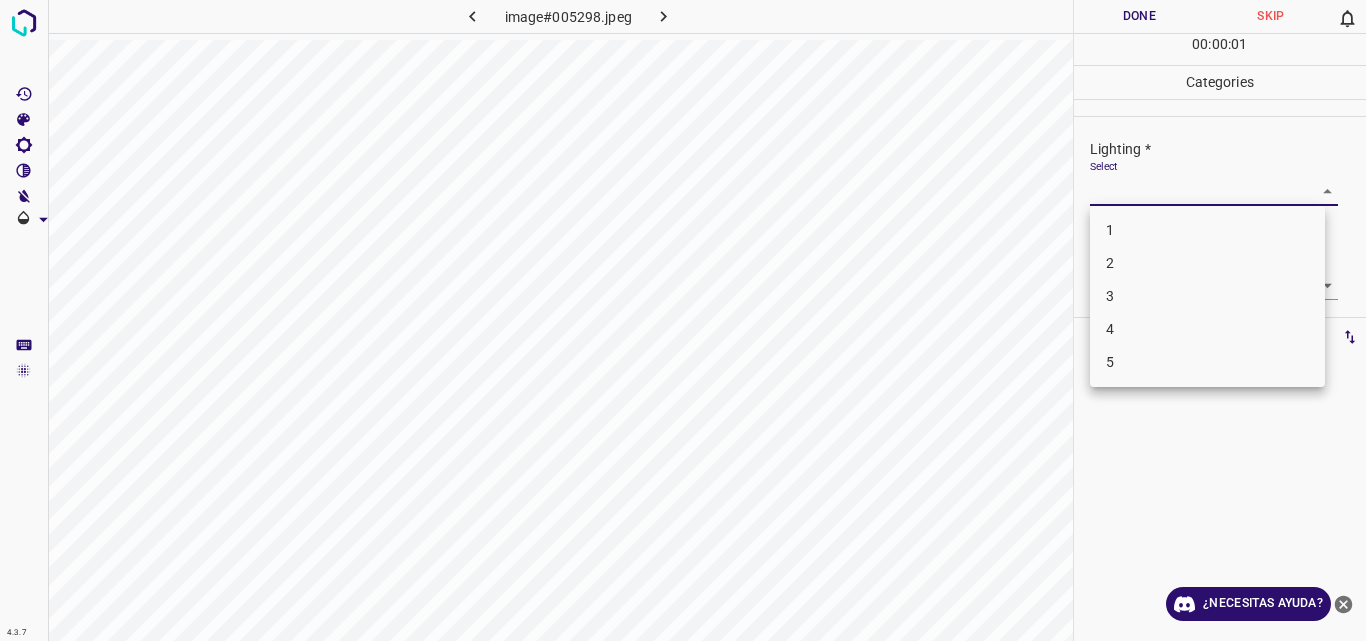 click on "4.3.7 image#005298.jpeg Done Skip 0 00   : 00   : 01   Categories Lighting *  Select ​ Focus *  Select ​ Overall *  Select ​ Labels   0 Categories 1 Lighting 2 Focus 3 Overall Tools Space Change between modes (Draw & Edit) I Auto labeling R Restore zoom M Zoom in N Zoom out Delete Delete selecte label Filters Z Restore filters X Saturation filter C Brightness filter V Contrast filter B Gray scale filter General O Download ¿Necesitas ayuda? Original text Rate this translation Your feedback will be used to help improve Google Translate - Texto - Esconder - Borrar 1 2 3 4 5" at bounding box center [683, 320] 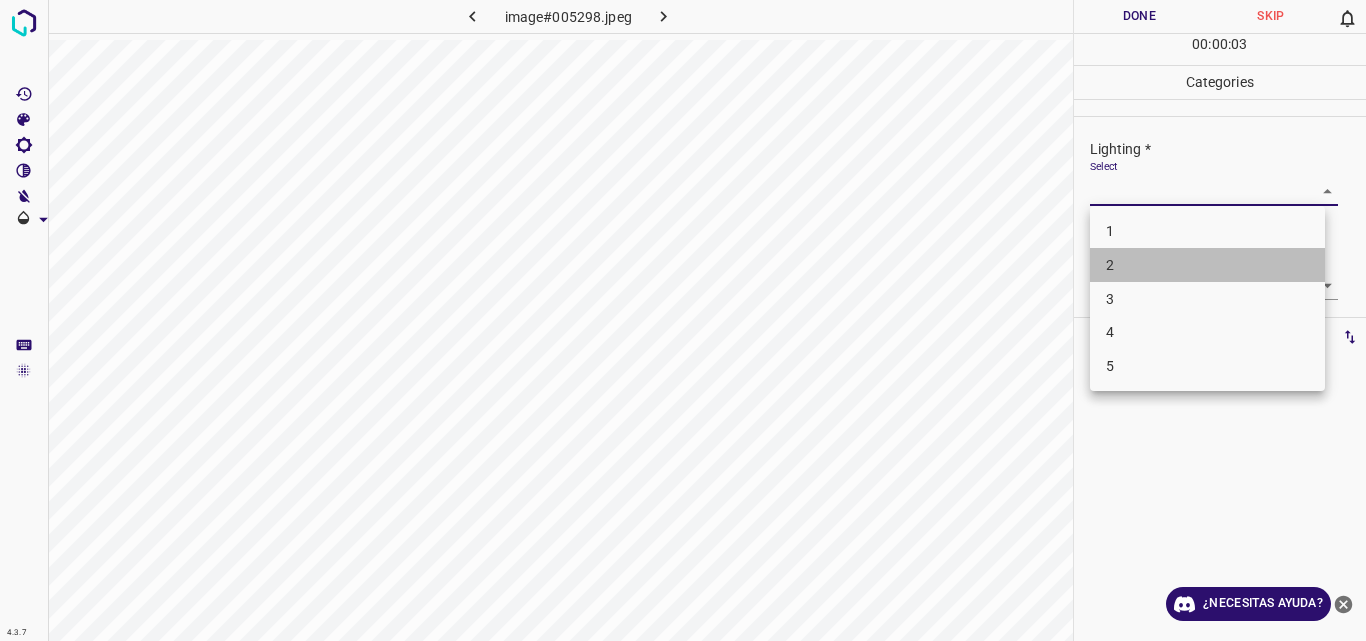 click on "2" at bounding box center (1207, 265) 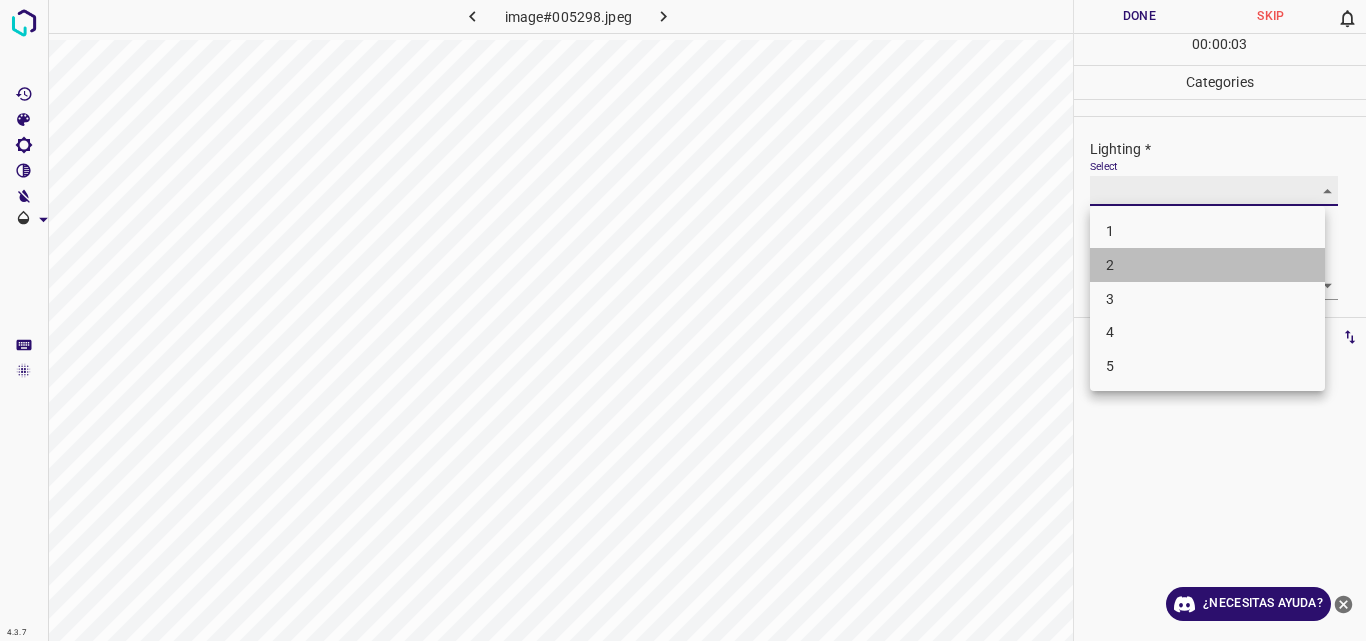 type on "2" 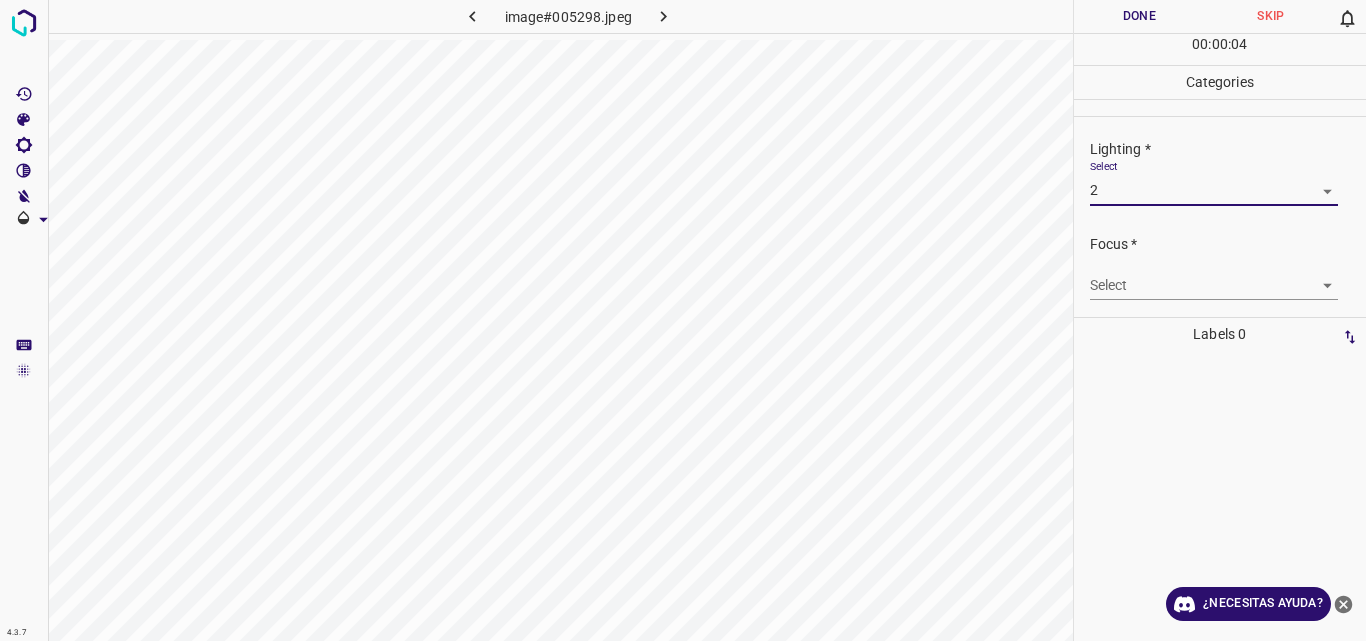 click on "4.3.7 image#005298.jpeg Done Skip 0 00   : 00   : 04   Categories Lighting *  Select 2 2 Focus *  Select ​ Overall *  Select ​ Labels   0 Categories 1 Lighting 2 Focus 3 Overall Tools Space Change between modes (Draw & Edit) I Auto labeling R Restore zoom M Zoom in N Zoom out Delete Delete selecte label Filters Z Restore filters X Saturation filter C Brightness filter V Contrast filter B Gray scale filter General O Download ¿Necesitas ayuda? Original text Rate this translation Your feedback will be used to help improve Google Translate - Texto - Esconder - Borrar" at bounding box center (683, 320) 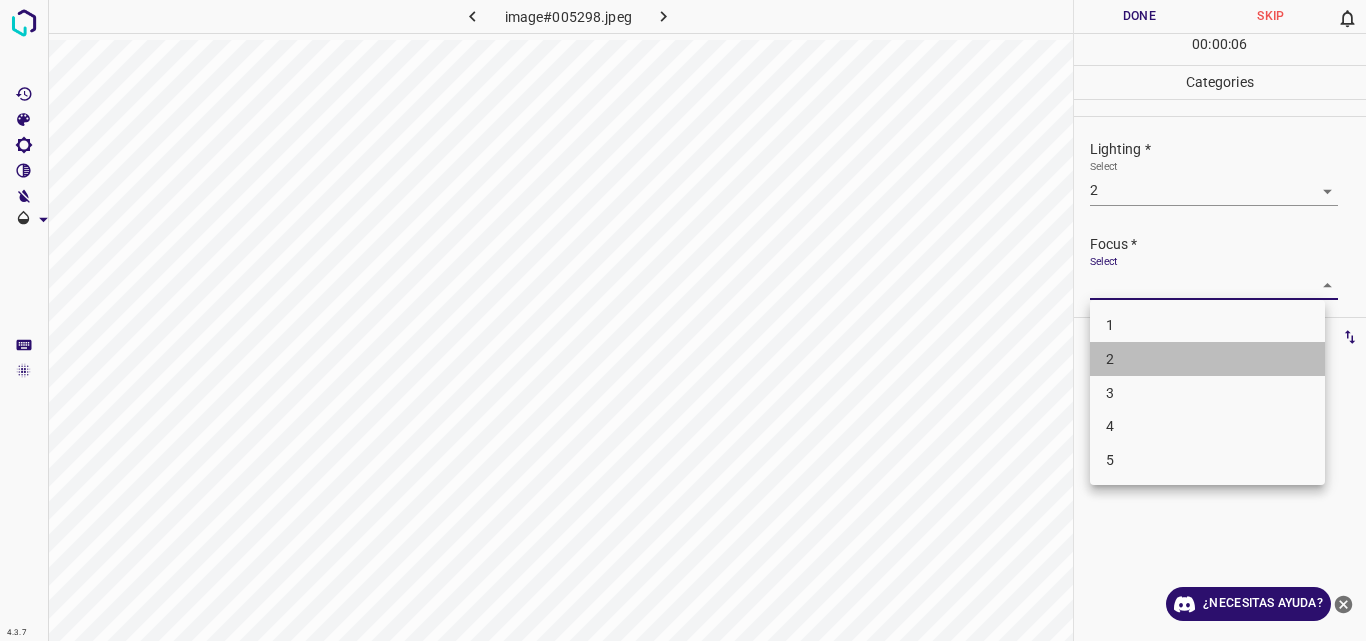 click on "2" at bounding box center (1207, 359) 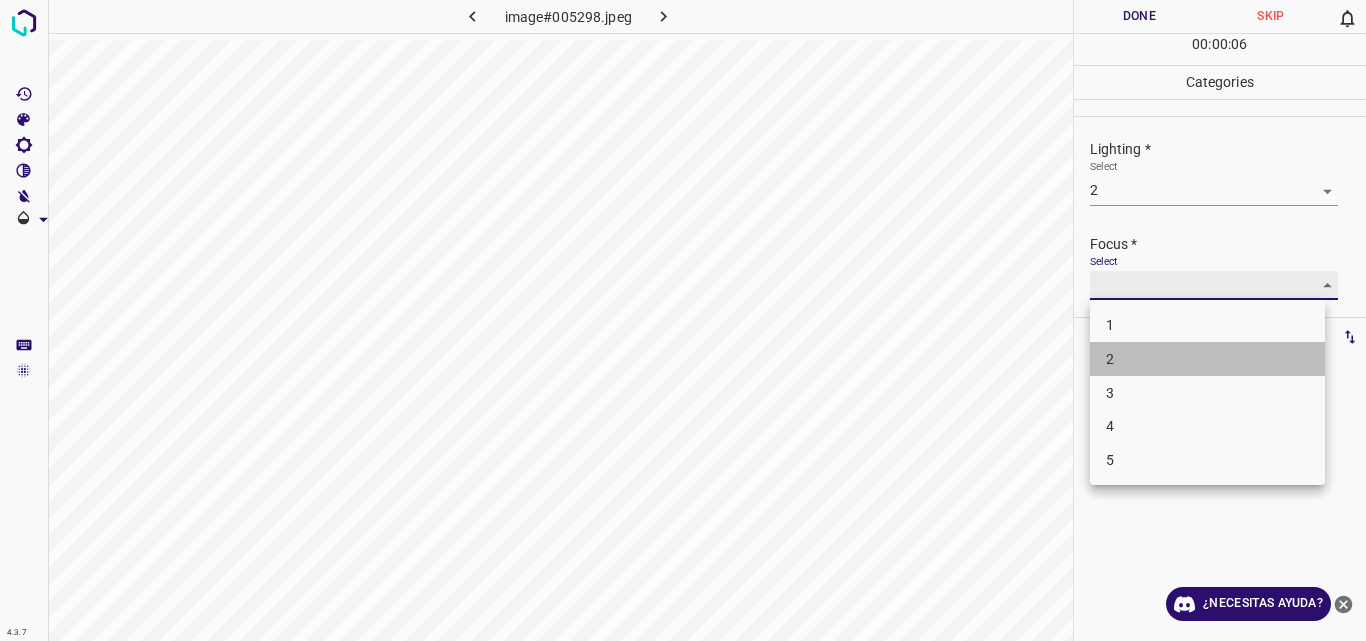 type on "2" 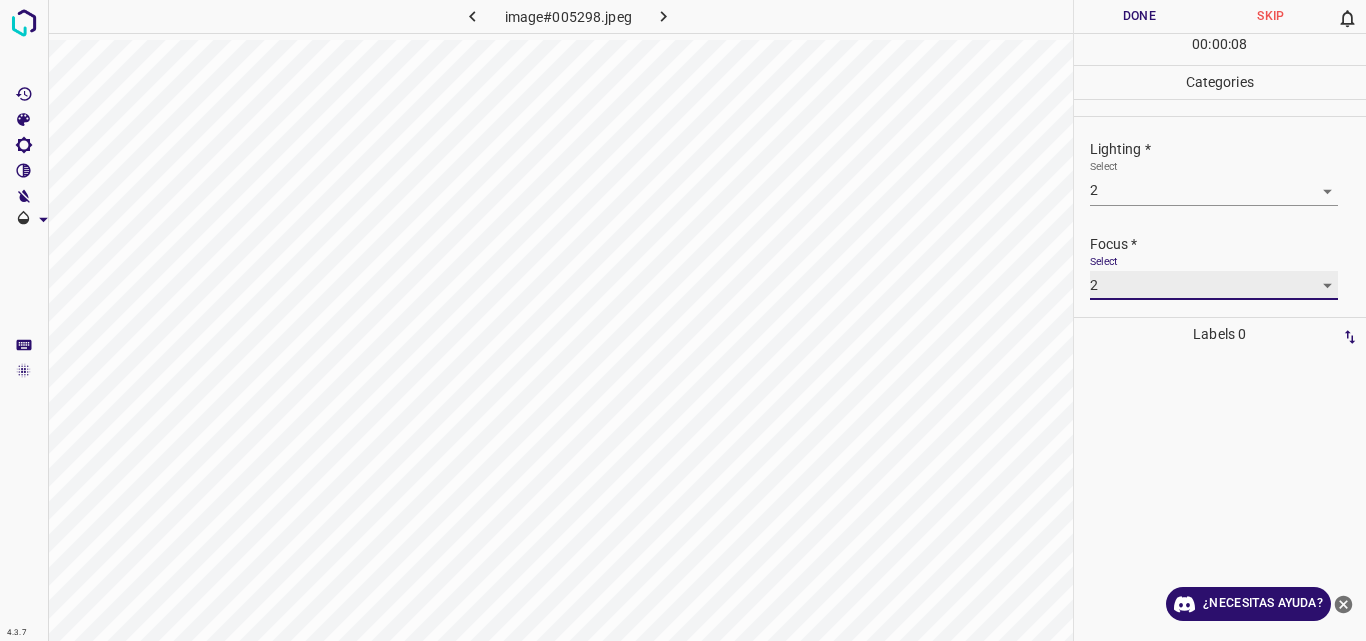scroll, scrollTop: 98, scrollLeft: 0, axis: vertical 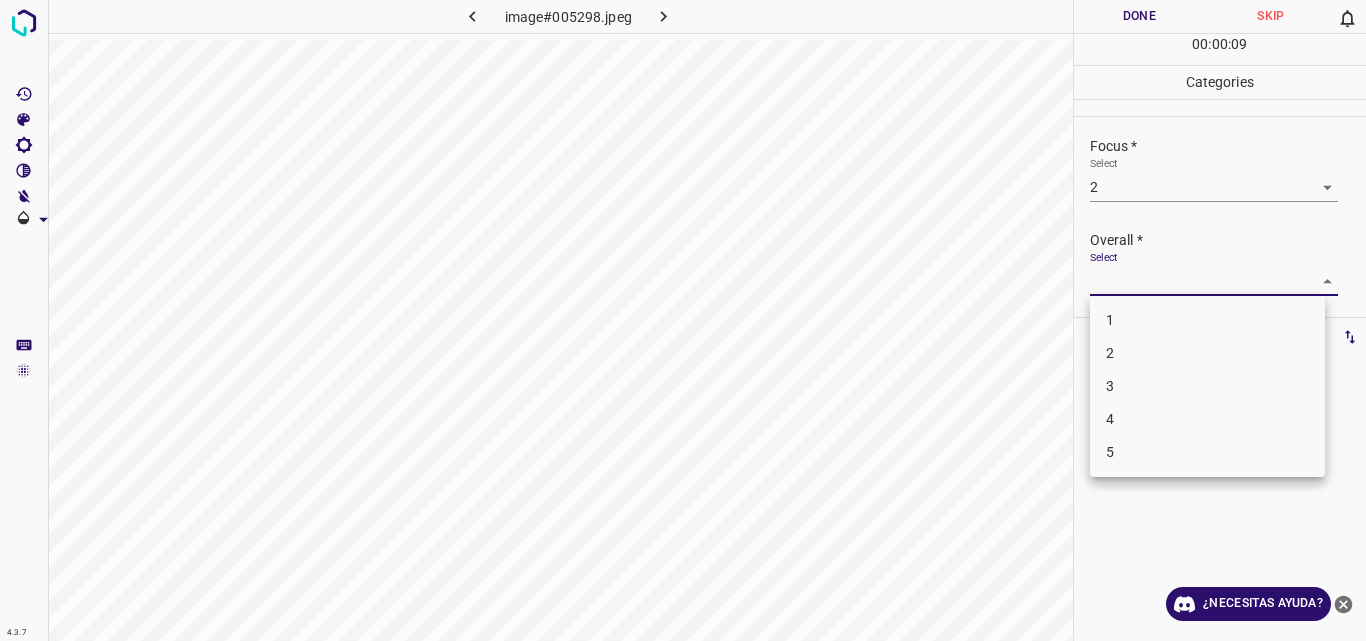 click on "4.3.7 image#005298.jpeg Done Skip 0 00   : 00   : 09   Categories Lighting *  Select 2 2 Focus *  Select 2 2 Overall *  Select ​ Labels   0 Categories 1 Lighting 2 Focus 3 Overall Tools Space Change between modes (Draw & Edit) I Auto labeling R Restore zoom M Zoom in N Zoom out Delete Delete selecte label Filters Z Restore filters X Saturation filter C Brightness filter V Contrast filter B Gray scale filter General O Download ¿Necesitas ayuda? Original text Rate this translation Your feedback will be used to help improve Google Translate - Texto - Esconder - Borrar 1 2 3 4 5" at bounding box center (683, 320) 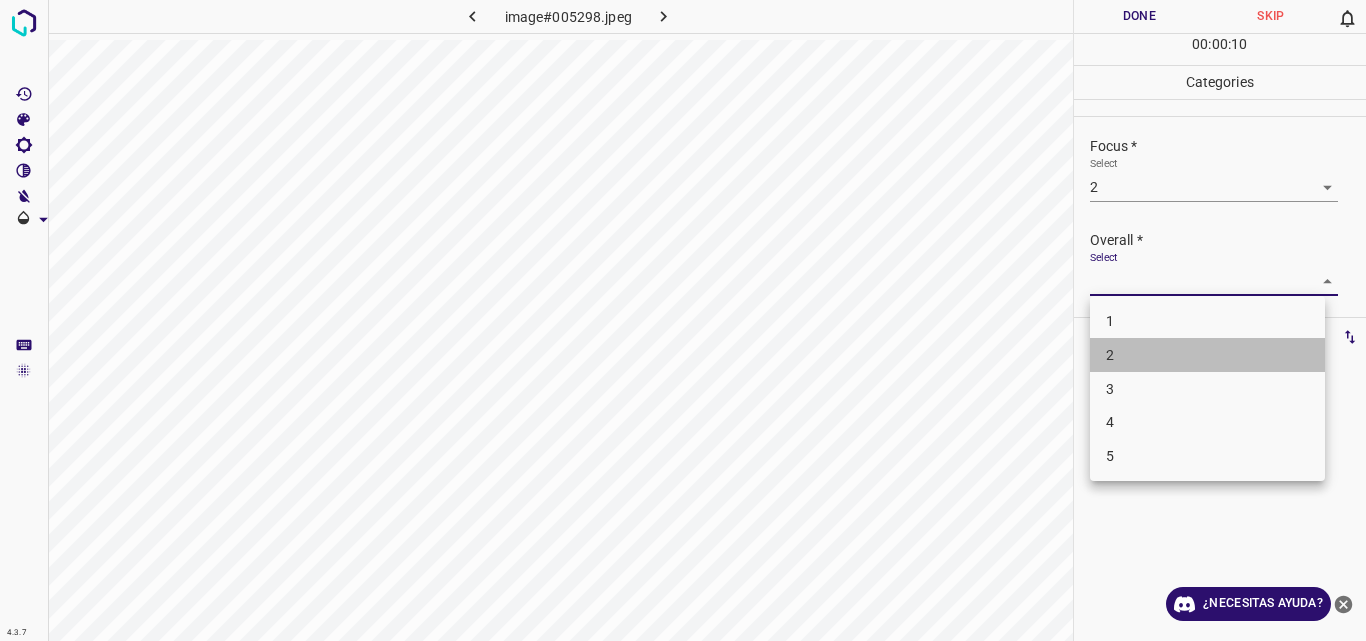 click on "2" at bounding box center [1207, 355] 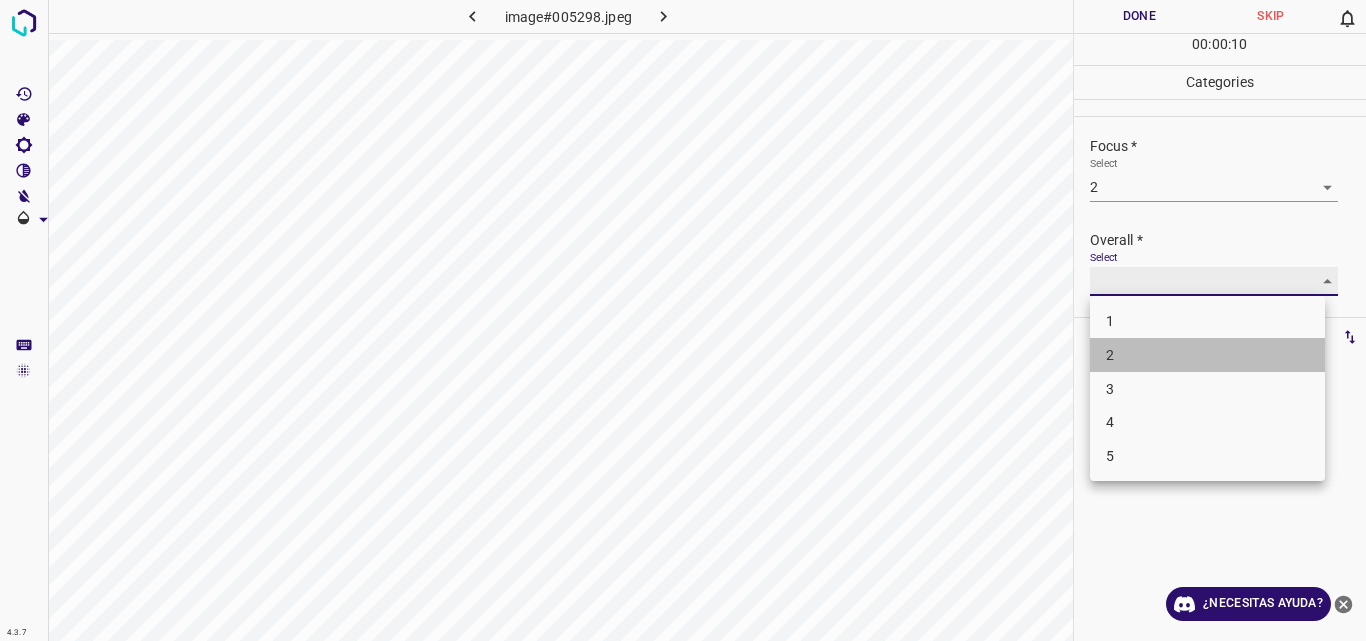 type on "2" 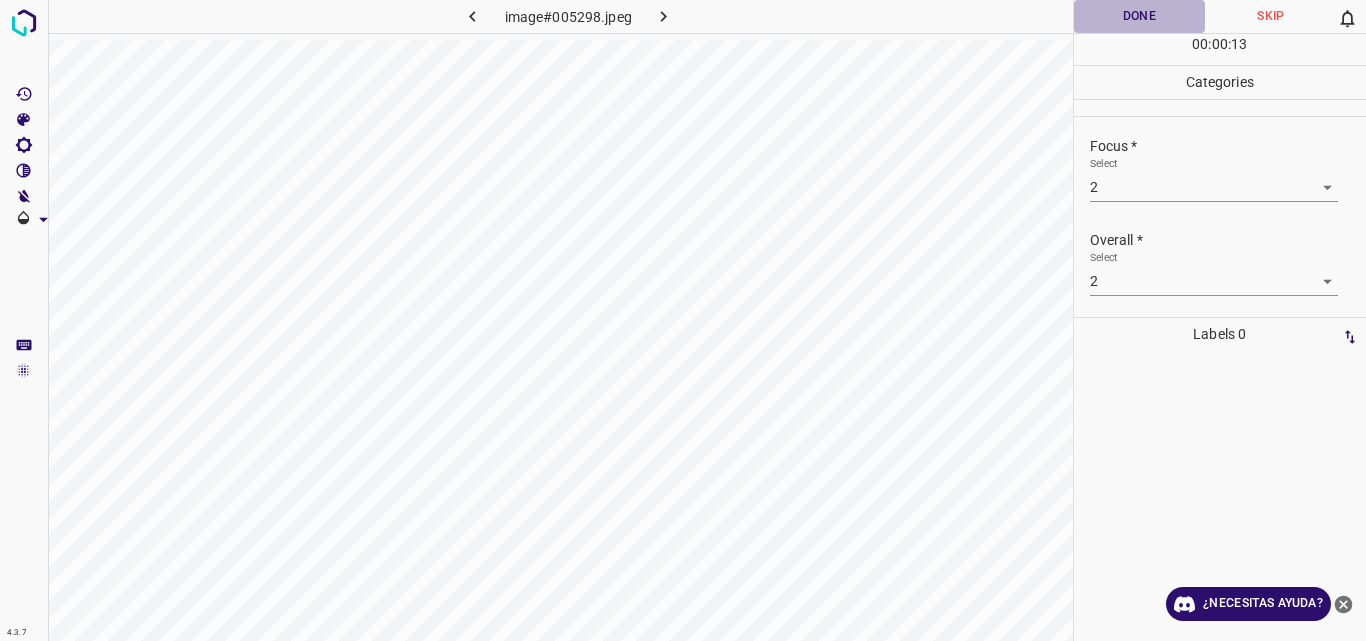 click on "Done" at bounding box center (1140, 16) 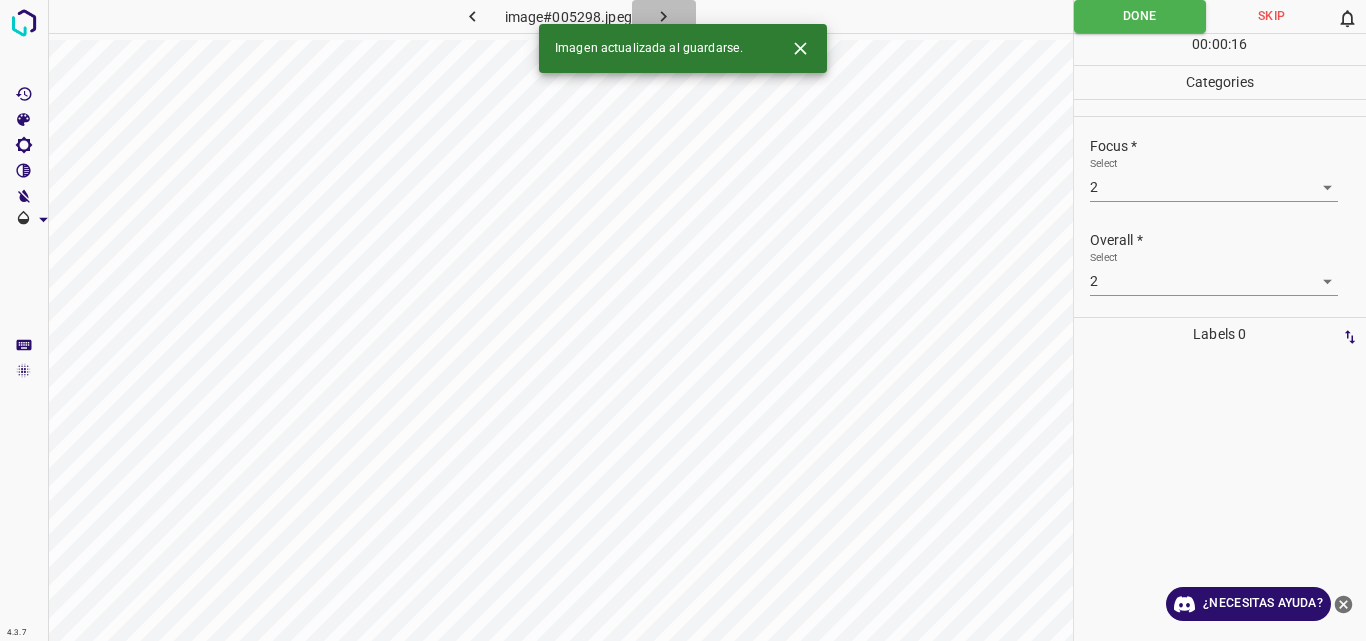 click 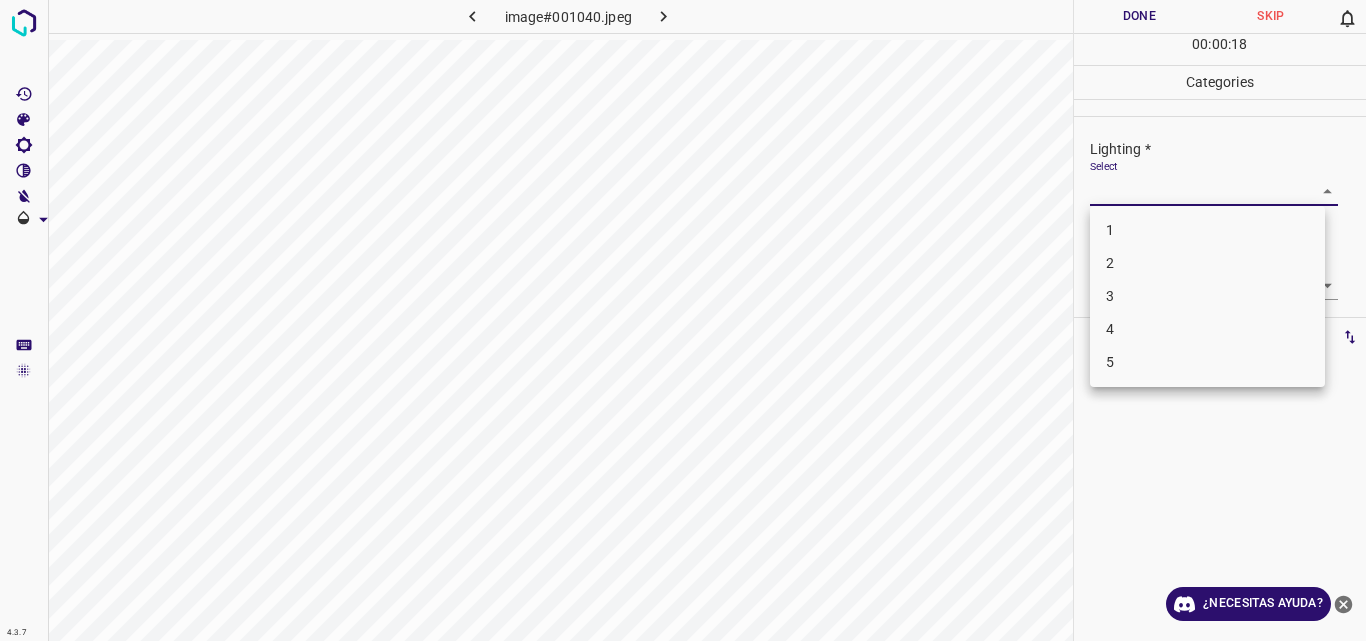 click on "4.3.7 image#001040.jpeg Done Skip 0 00   : 00   : 18   Categories Lighting *  Select ​ Focus *  Select ​ Overall *  Select ​ Labels   0 Categories 1 Lighting 2 Focus 3 Overall Tools Space Change between modes (Draw & Edit) I Auto labeling R Restore zoom M Zoom in N Zoom out Delete Delete selecte label Filters Z Restore filters X Saturation filter C Brightness filter V Contrast filter B Gray scale filter General O Download ¿Necesitas ayuda? Original text Rate this translation Your feedback will be used to help improve Google Translate - Texto - Esconder - Borrar 1 2 3 4 5" at bounding box center (683, 320) 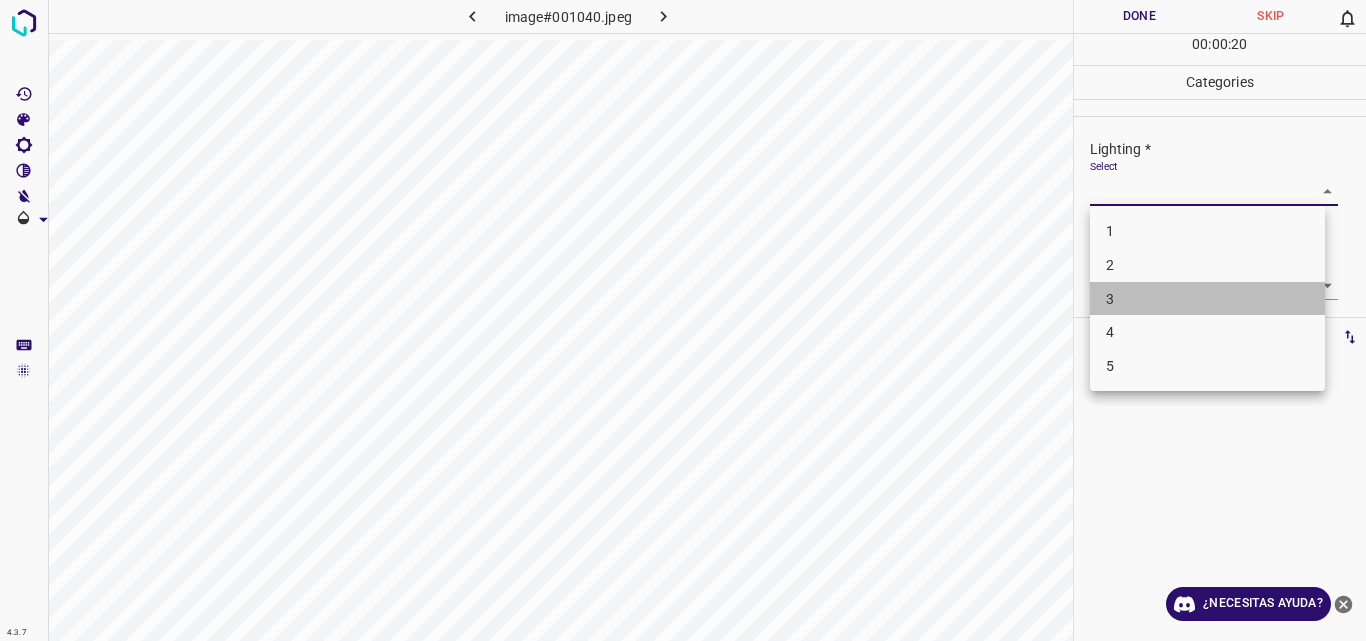 click on "3" at bounding box center [1207, 299] 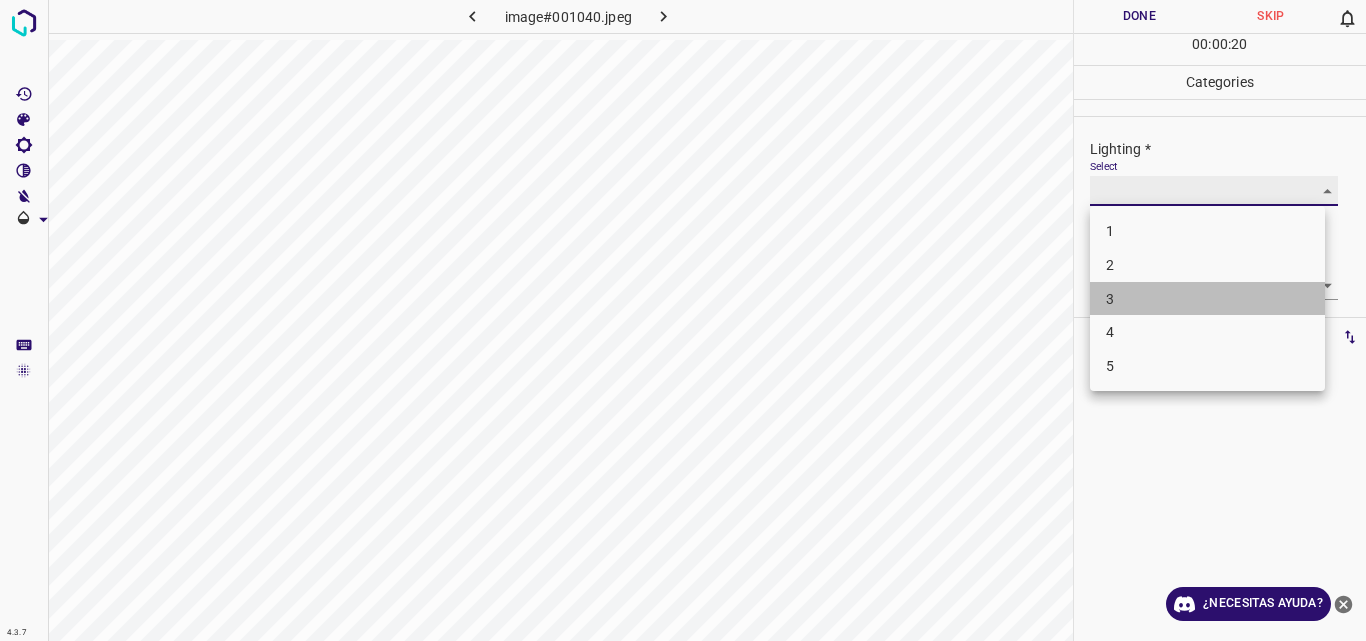 type on "3" 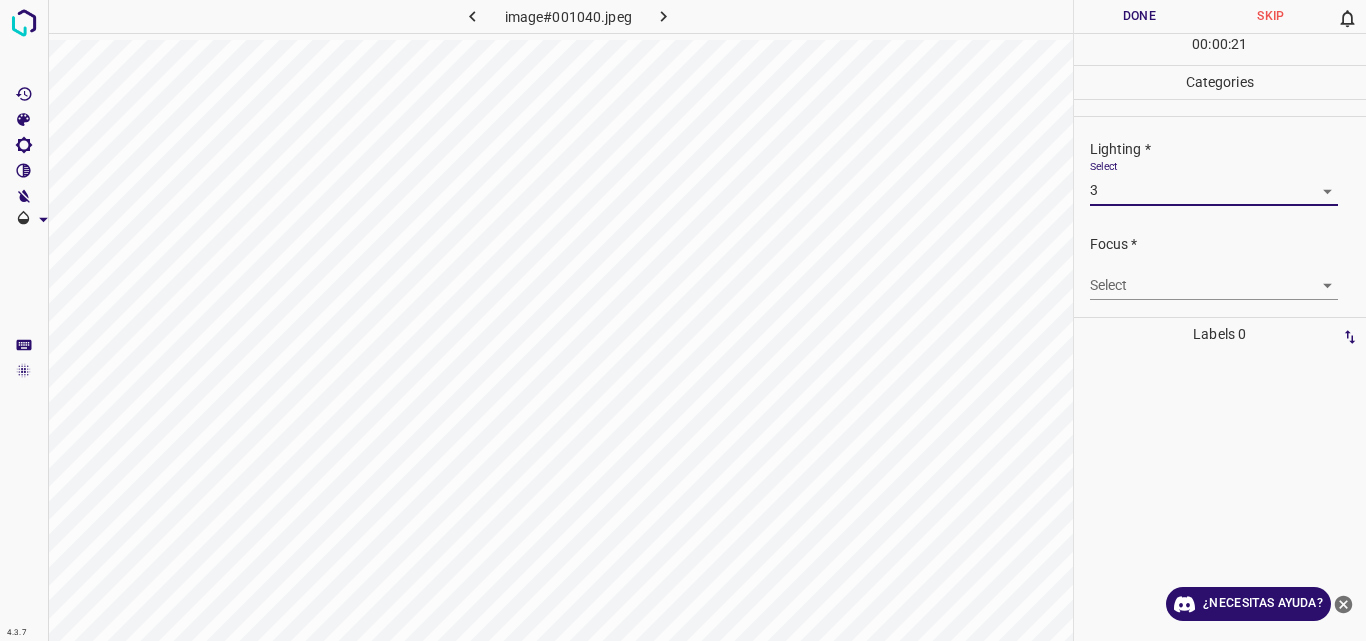 click on "4.3.7 image#001040.jpeg Done Skip 0 00   : 00   : 21   Categories Lighting *  Select 3 3 Focus *  Select ​ Overall *  Select ​ Labels   0 Categories 1 Lighting 2 Focus 3 Overall Tools Space Change between modes (Draw & Edit) I Auto labeling R Restore zoom M Zoom in N Zoom out Delete Delete selecte label Filters Z Restore filters X Saturation filter C Brightness filter V Contrast filter B Gray scale filter General O Download ¿Necesitas ayuda? Original text Rate this translation Your feedback will be used to help improve Google Translate - Texto - Esconder - Borrar" at bounding box center [683, 320] 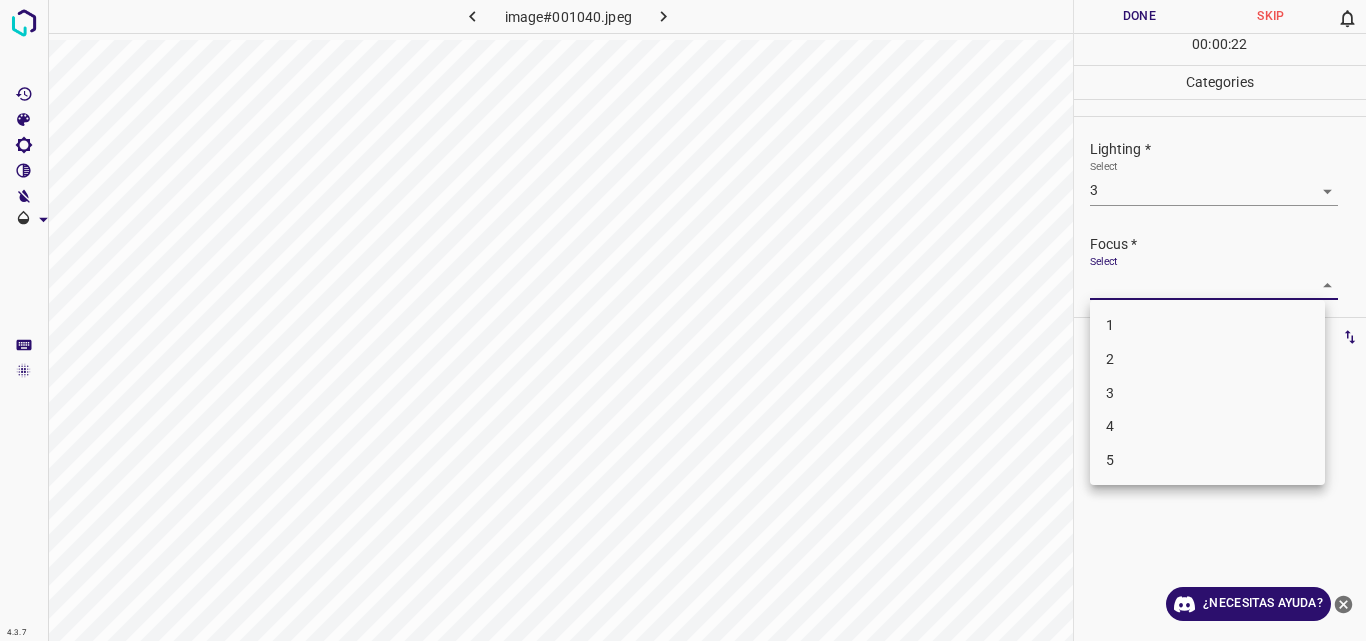 click on "3" at bounding box center [1207, 393] 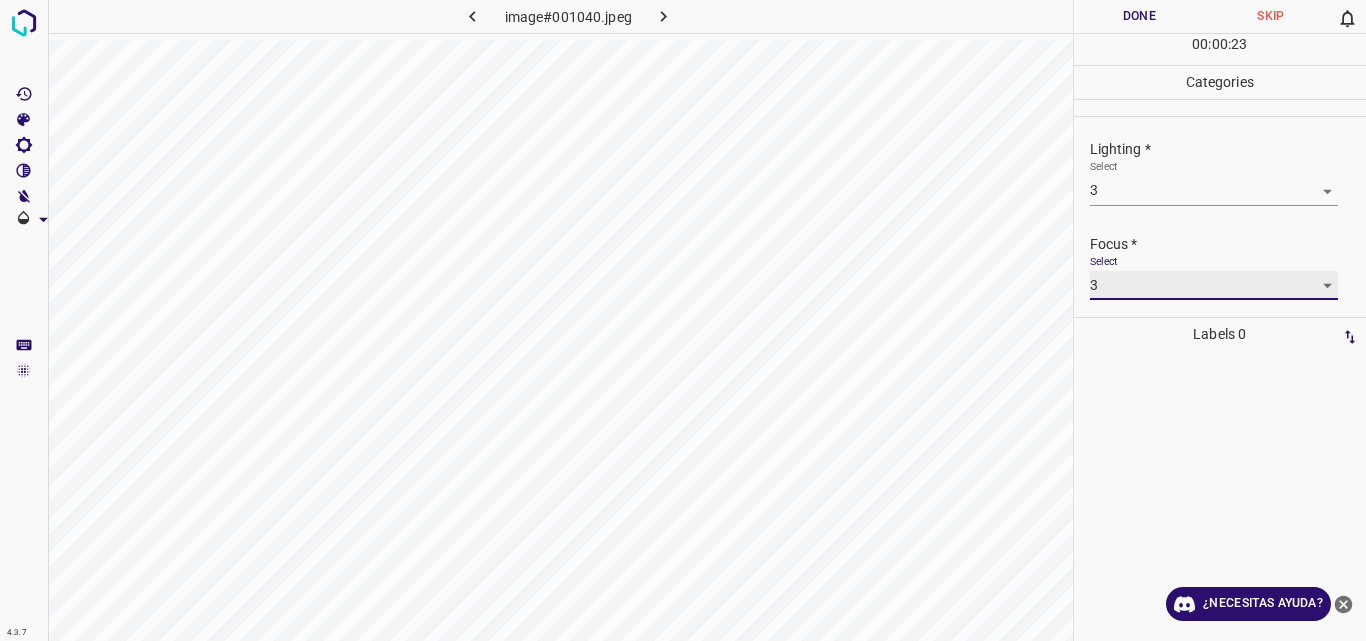 type on "3" 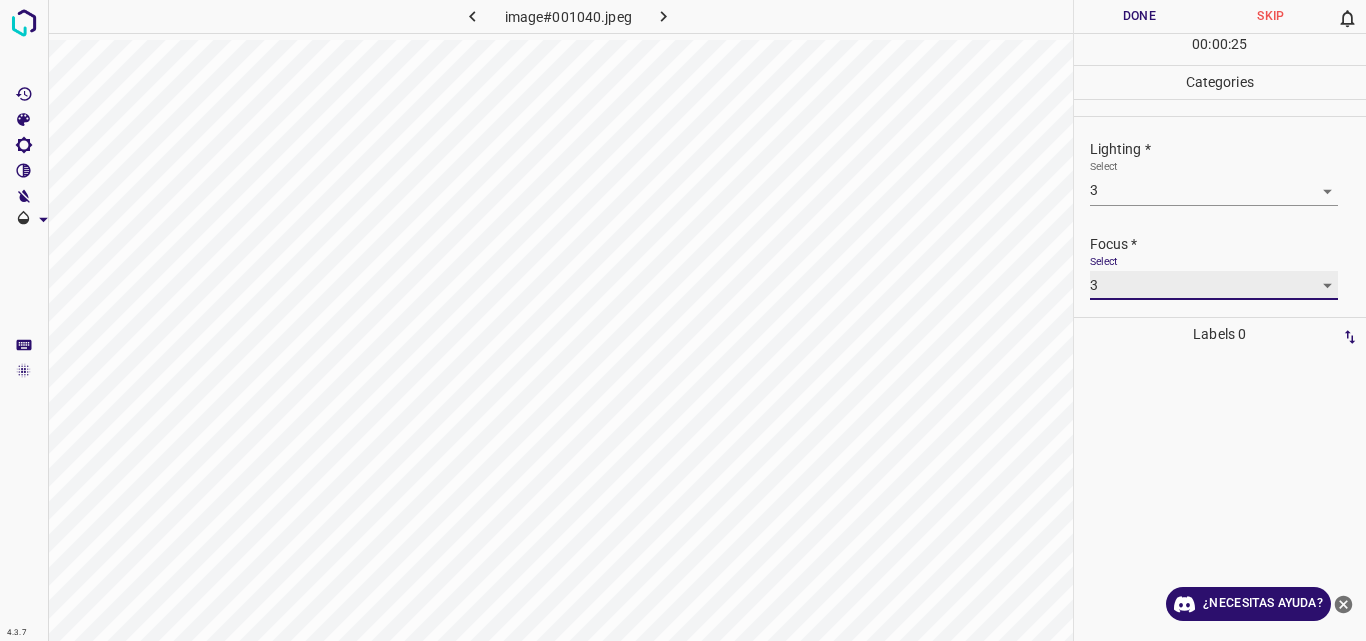 scroll, scrollTop: 98, scrollLeft: 0, axis: vertical 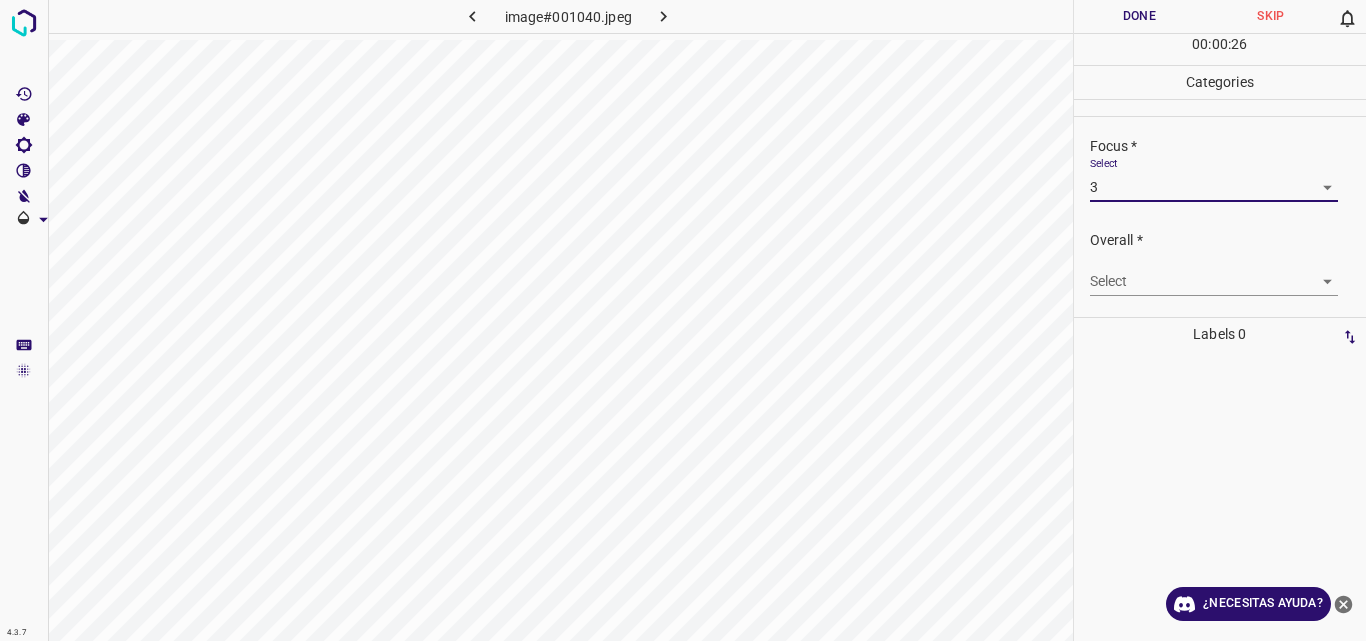 click on "4.3.7 image#001040.jpeg Done Skip 0 00   : 00   : 26   Categories Lighting *  Select 3 3 Focus *  Select 3 3 Overall *  Select ​ Labels   0 Categories 1 Lighting 2 Focus 3 Overall Tools Space Change between modes (Draw & Edit) I Auto labeling R Restore zoom M Zoom in N Zoom out Delete Delete selecte label Filters Z Restore filters X Saturation filter C Brightness filter V Contrast filter B Gray scale filter General O Download ¿Necesitas ayuda? Original text Rate this translation Your feedback will be used to help improve Google Translate - Texto - Esconder - Borrar" at bounding box center [683, 320] 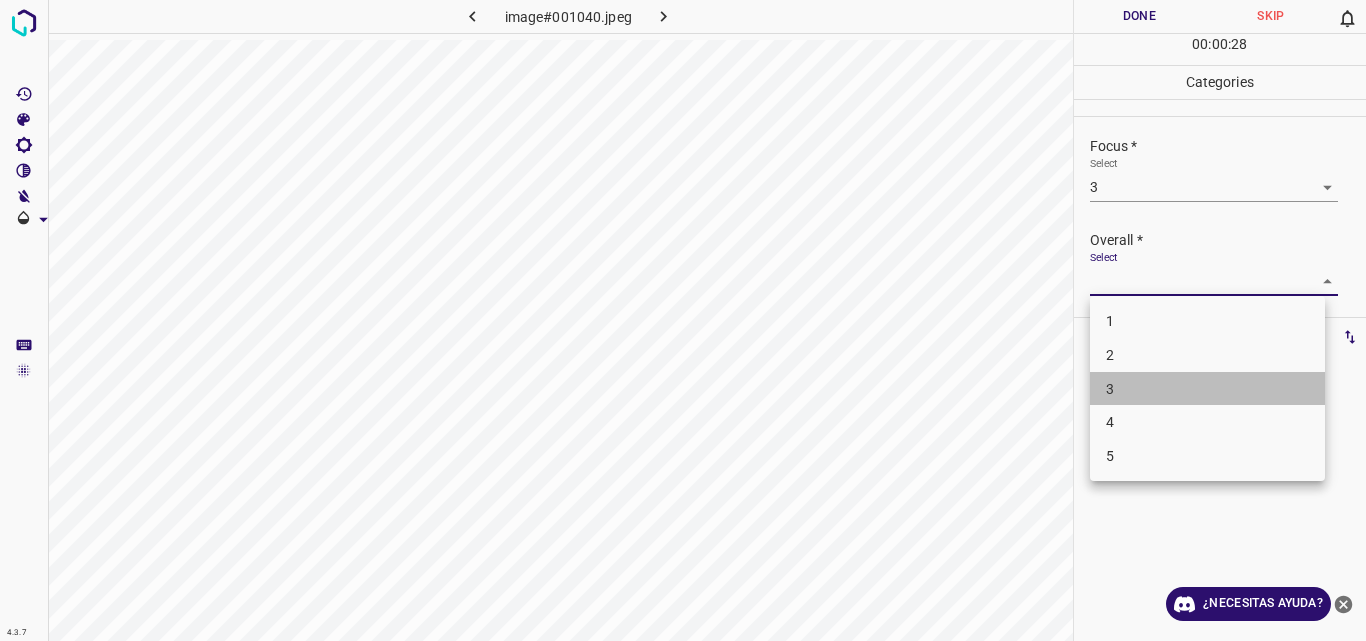 click on "3" at bounding box center (1207, 389) 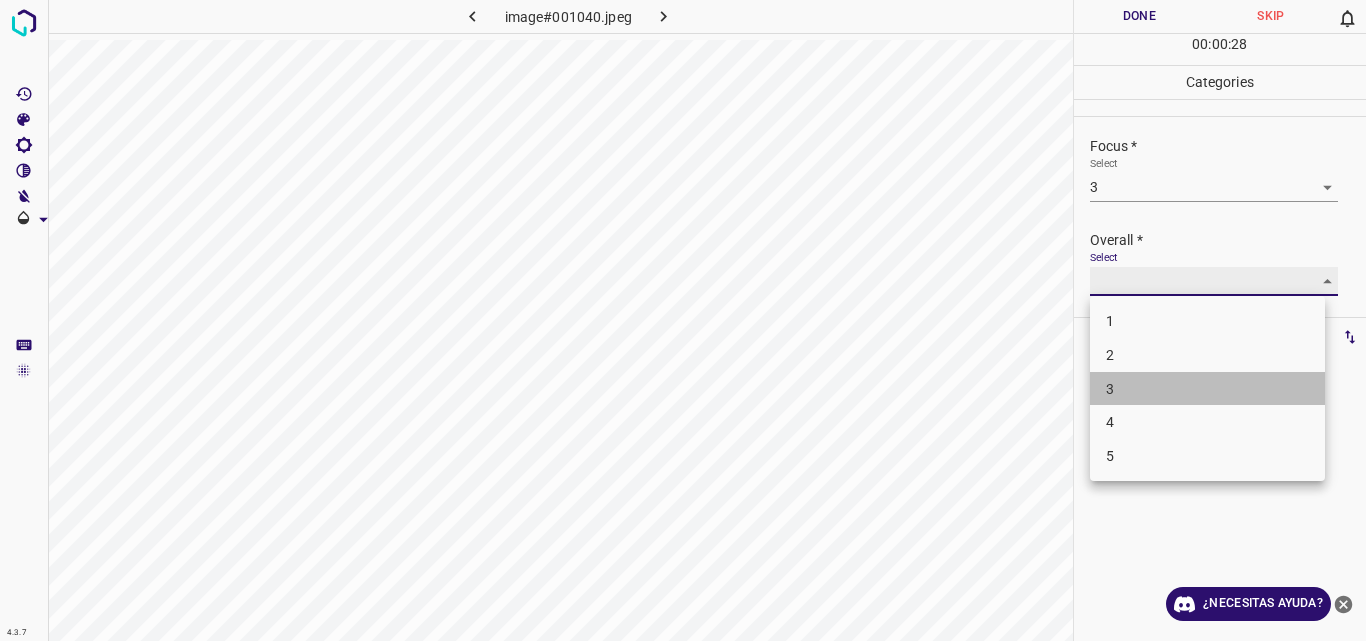 type on "3" 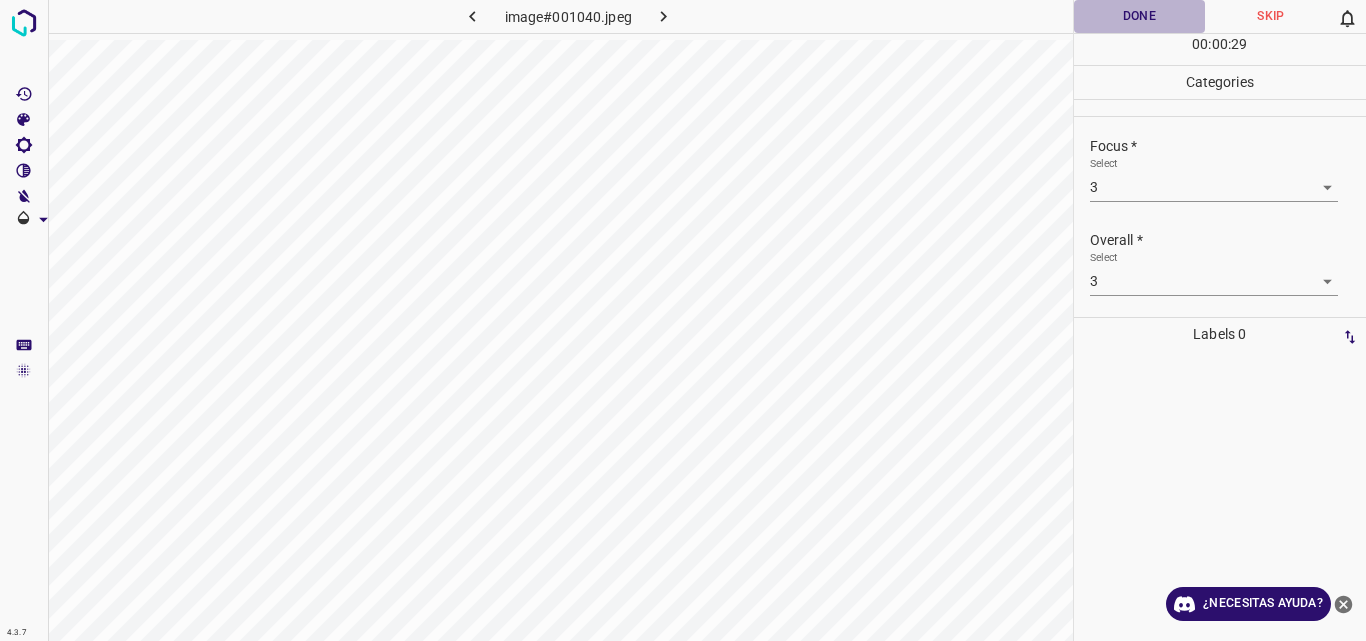 click on "Done" at bounding box center (1140, 16) 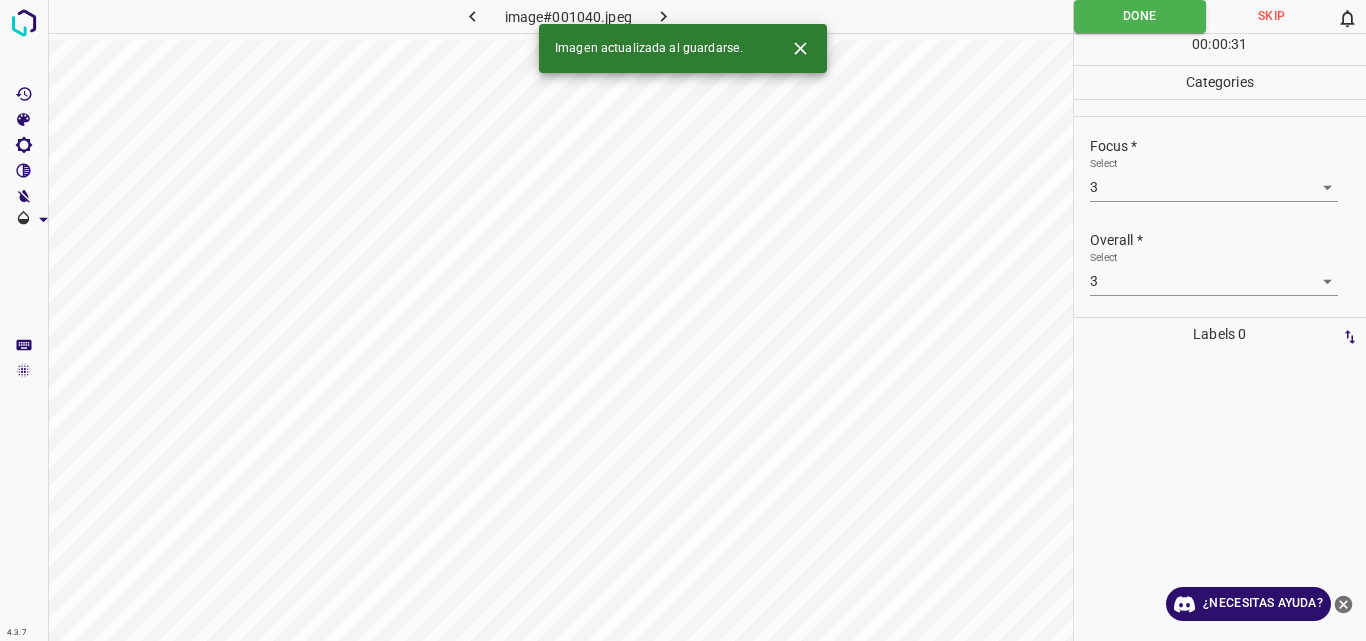 click 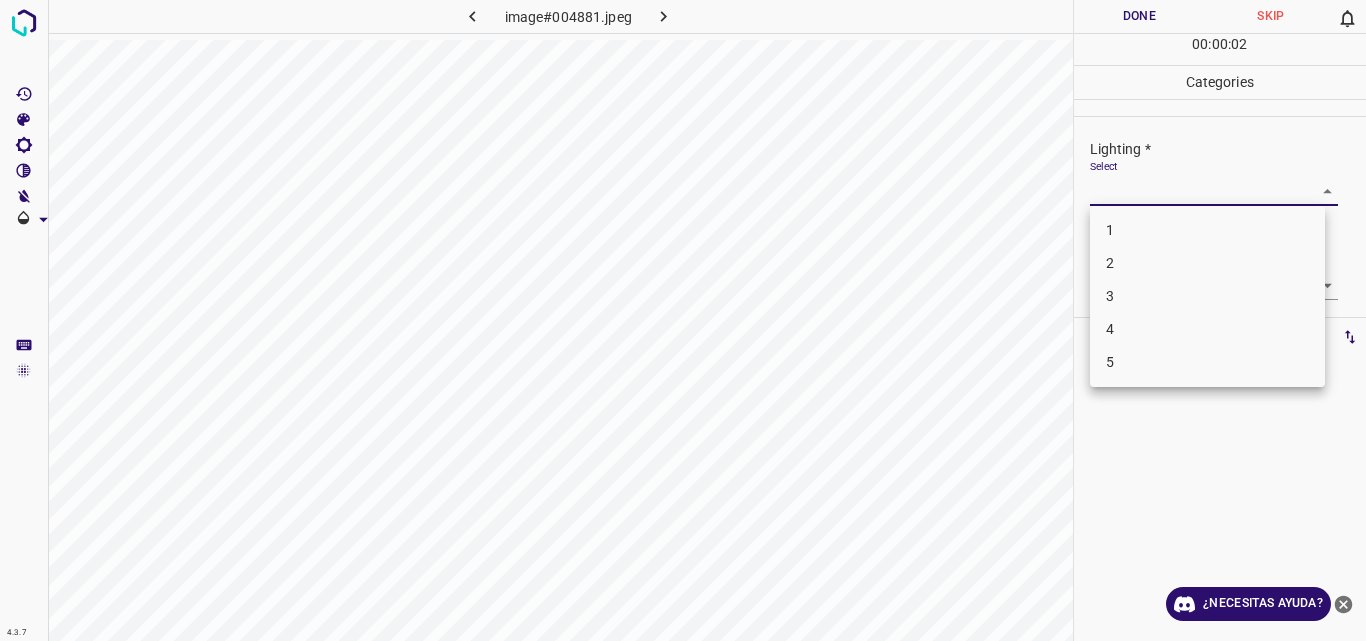 click on "4.3.7 image#004881.jpeg Done Skip 0 00   : 00   : 02   Categories Lighting *  Select ​ Focus *  Select ​ Overall *  Select ​ Labels   0 Categories 1 Lighting 2 Focus 3 Overall Tools Space Change between modes (Draw & Edit) I Auto labeling R Restore zoom M Zoom in N Zoom out Delete Delete selecte label Filters Z Restore filters X Saturation filter C Brightness filter V Contrast filter B Gray scale filter General O Download ¿Necesitas ayuda? Original text Rate this translation Your feedback will be used to help improve Google Translate - Texto - Esconder - Borrar 1 2 3 4 5" at bounding box center [683, 320] 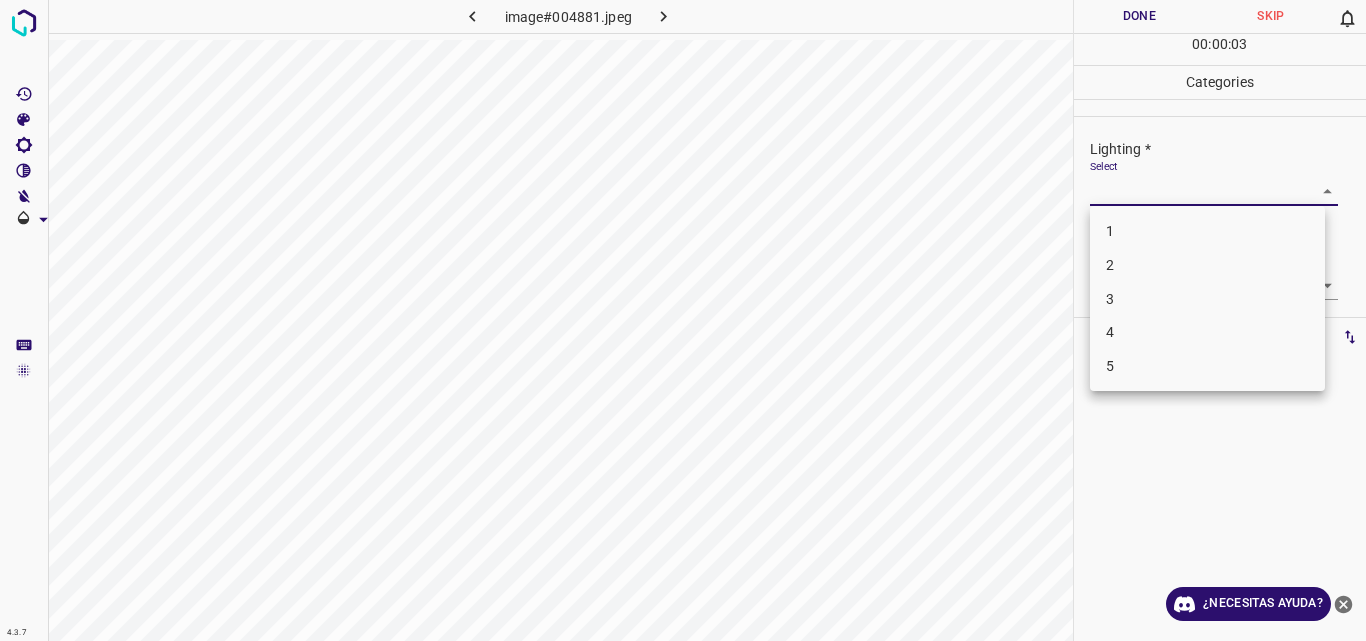 click on "2" at bounding box center [1207, 265] 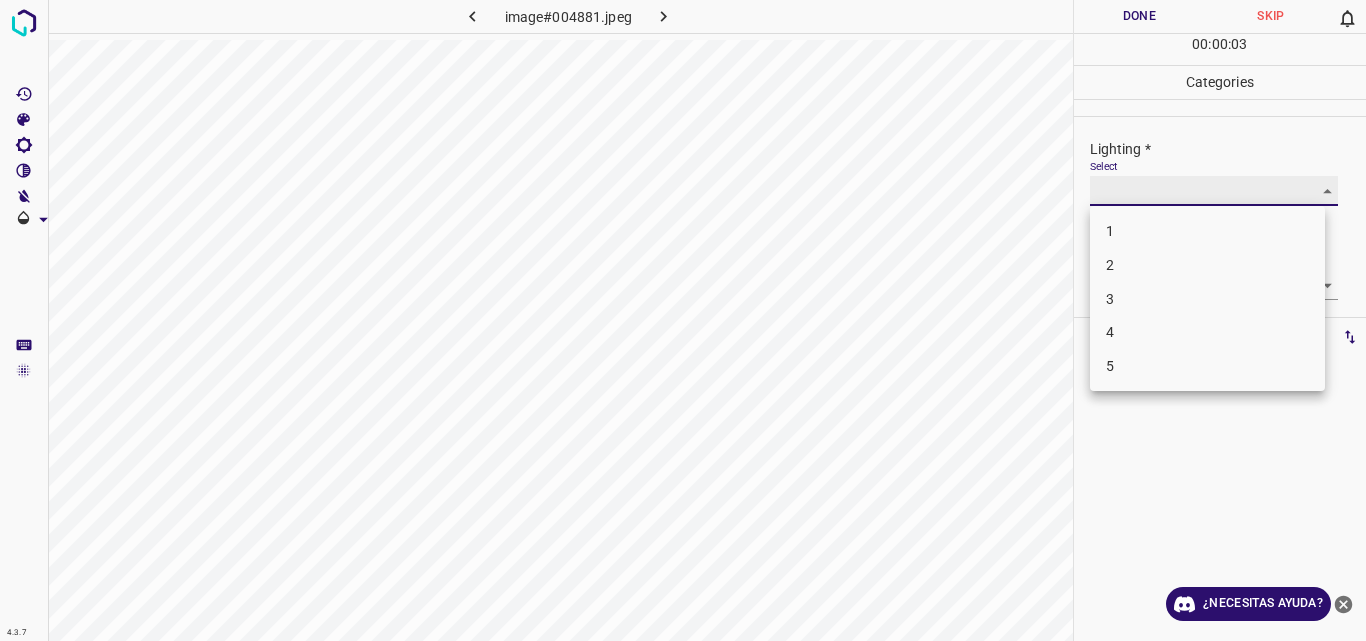type on "2" 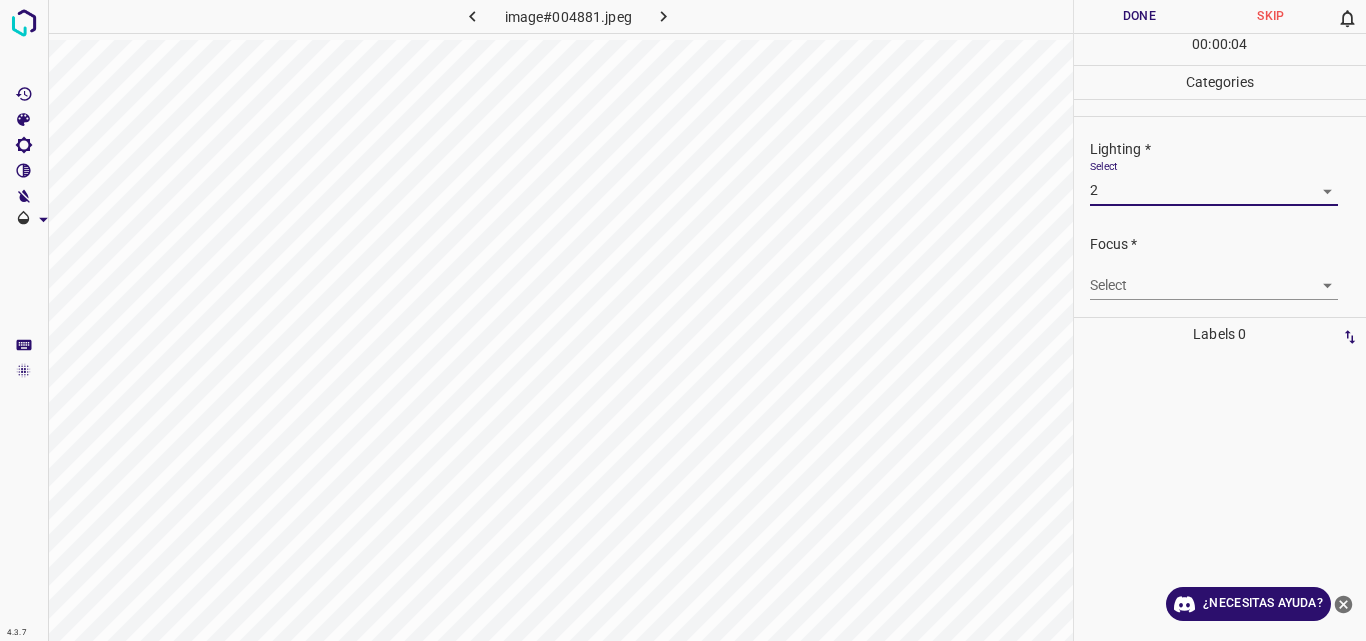 click on "4.3.7 image#004881.jpeg Done Skip 0 00   : 00   : 04   Categories Lighting *  Select 2 2 Focus *  Select ​ Overall *  Select ​ Labels   0 Categories 1 Lighting 2 Focus 3 Overall Tools Space Change between modes (Draw & Edit) I Auto labeling R Restore zoom M Zoom in N Zoom out Delete Delete selecte label Filters Z Restore filters X Saturation filter C Brightness filter V Contrast filter B Gray scale filter General O Download ¿Necesitas ayuda? Original text Rate this translation Your feedback will be used to help improve Google Translate - Texto - Esconder - Borrar" at bounding box center [683, 320] 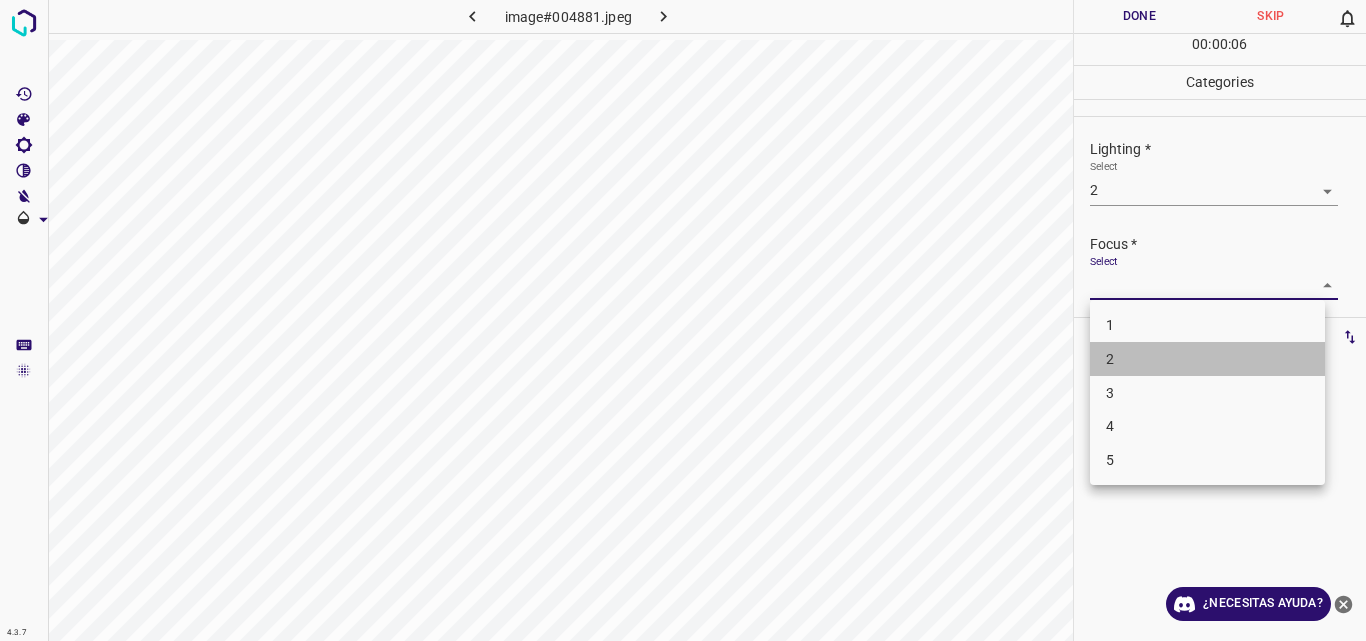 click on "2" at bounding box center [1207, 359] 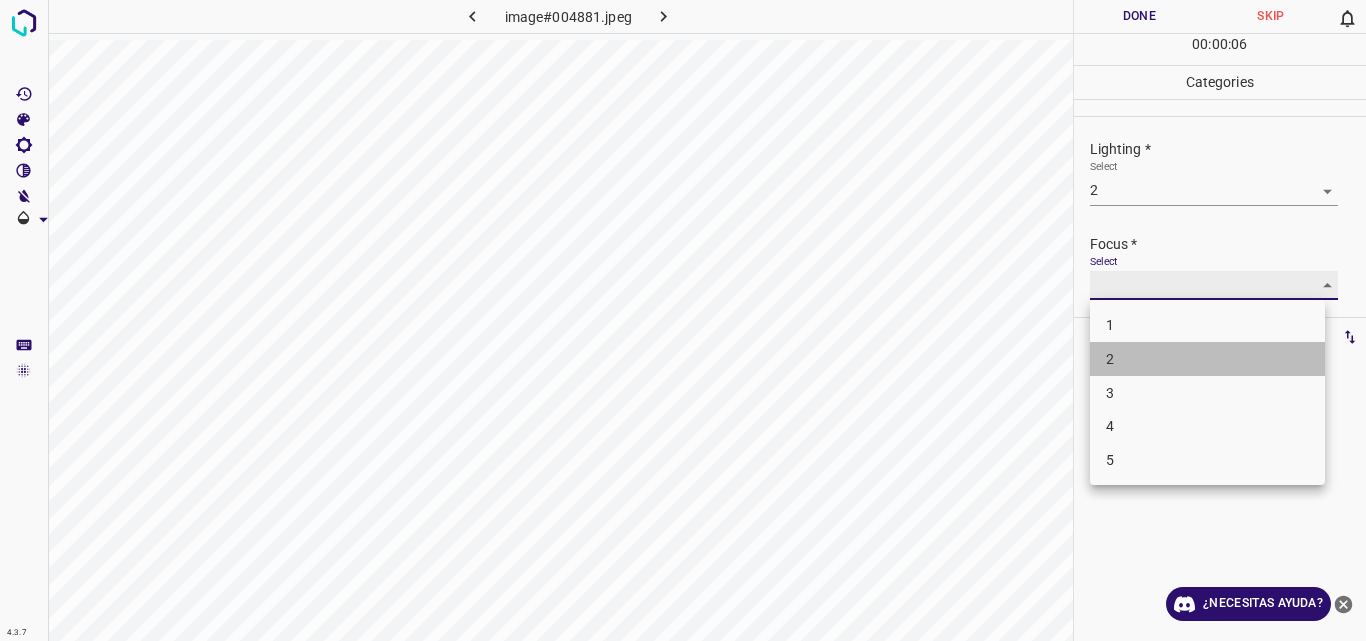 type on "2" 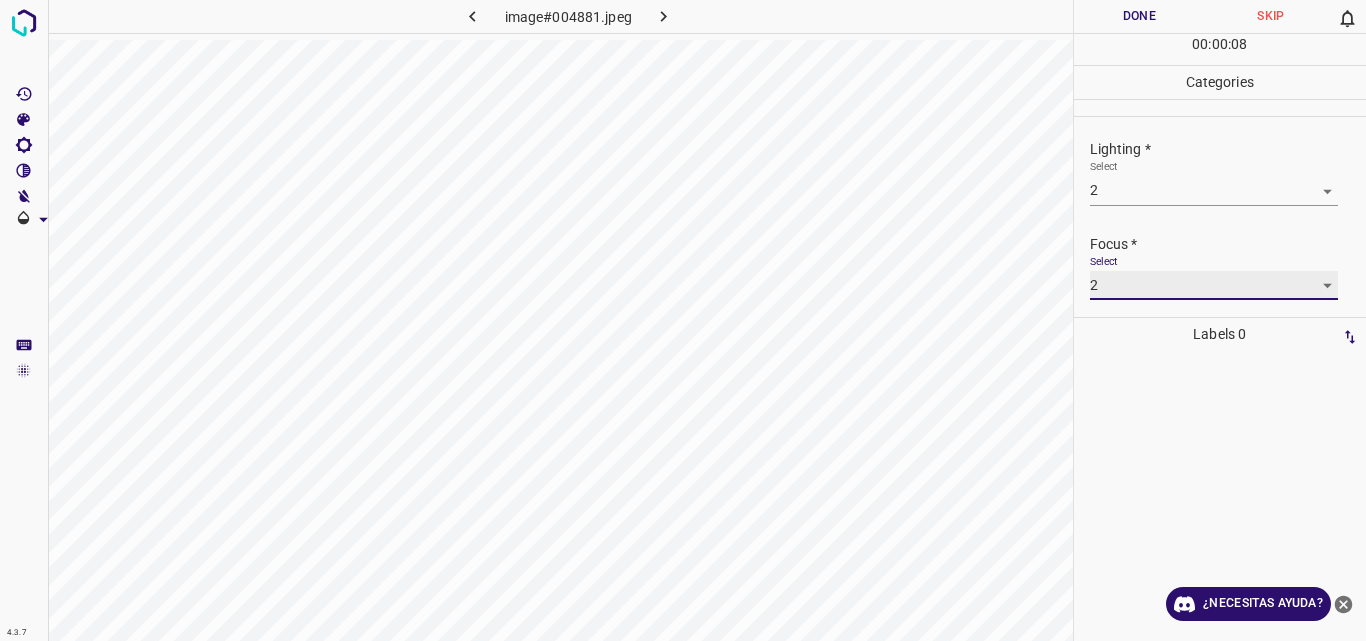 scroll, scrollTop: 96, scrollLeft: 0, axis: vertical 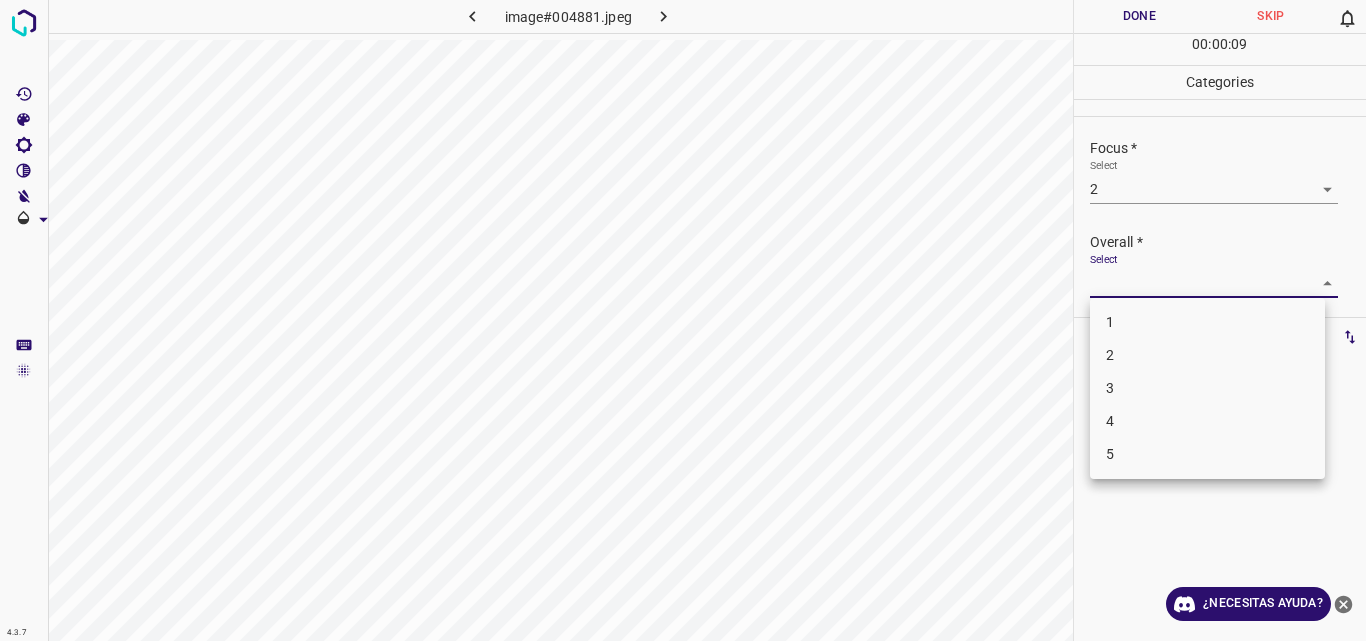 click on "4.3.7 image#004881.jpeg Done Skip 0 00   : 00   : 09   Categories Lighting *  Select 2 2 Focus *  Select 2 2 Overall *  Select ​ Labels   0 Categories 1 Lighting 2 Focus 3 Overall Tools Space Change between modes (Draw & Edit) I Auto labeling R Restore zoom M Zoom in N Zoom out Delete Delete selecte label Filters Z Restore filters X Saturation filter C Brightness filter V Contrast filter B Gray scale filter General O Download ¿Necesitas ayuda? Original text Rate this translation Your feedback will be used to help improve Google Translate - Texto - Esconder - Borrar 1 2 3 4 5" at bounding box center (683, 320) 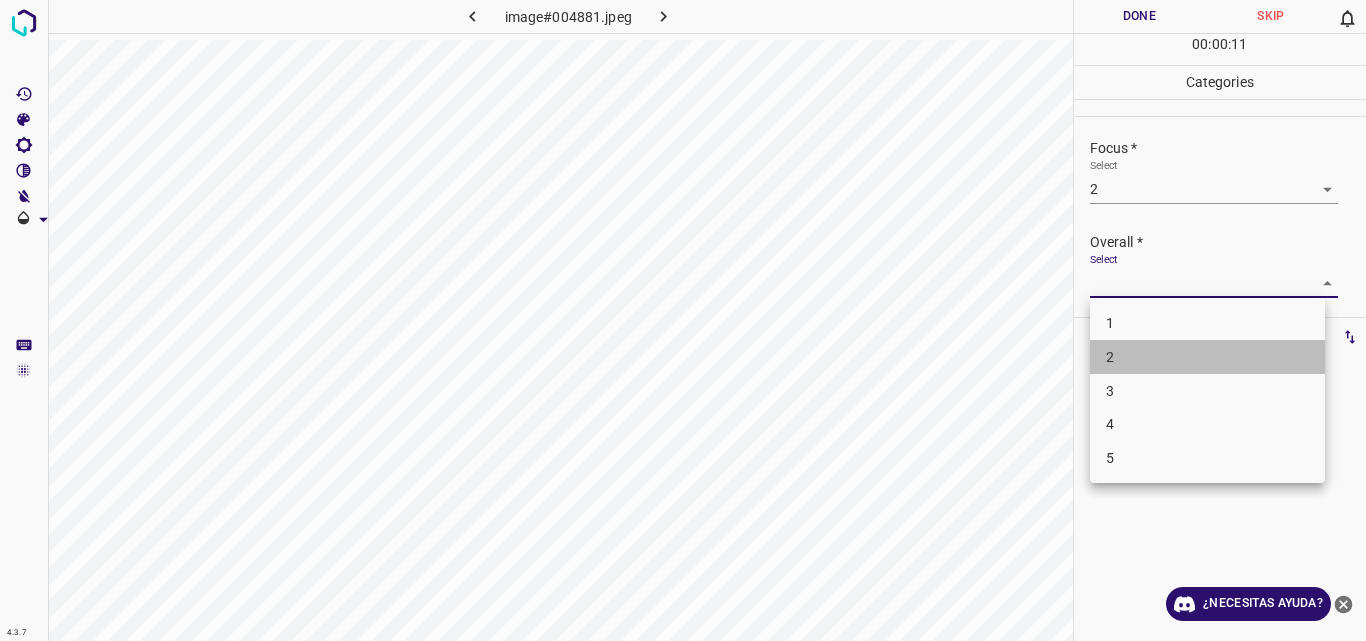 click on "2" at bounding box center [1207, 357] 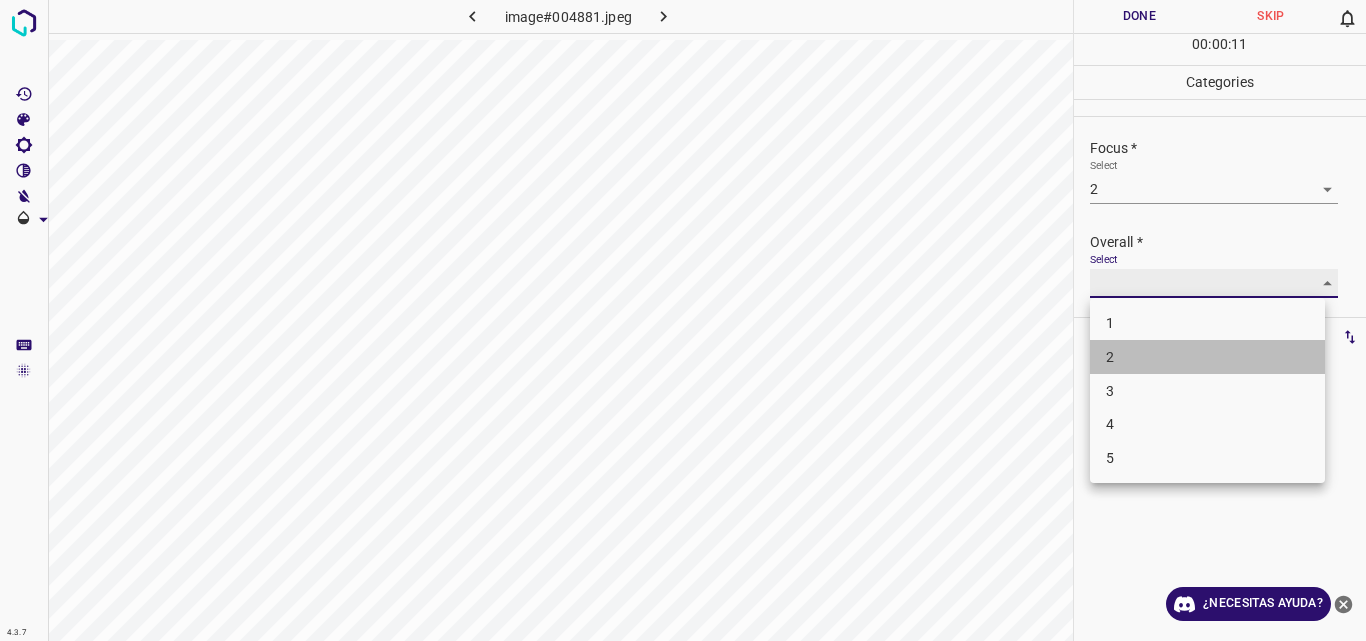 type on "2" 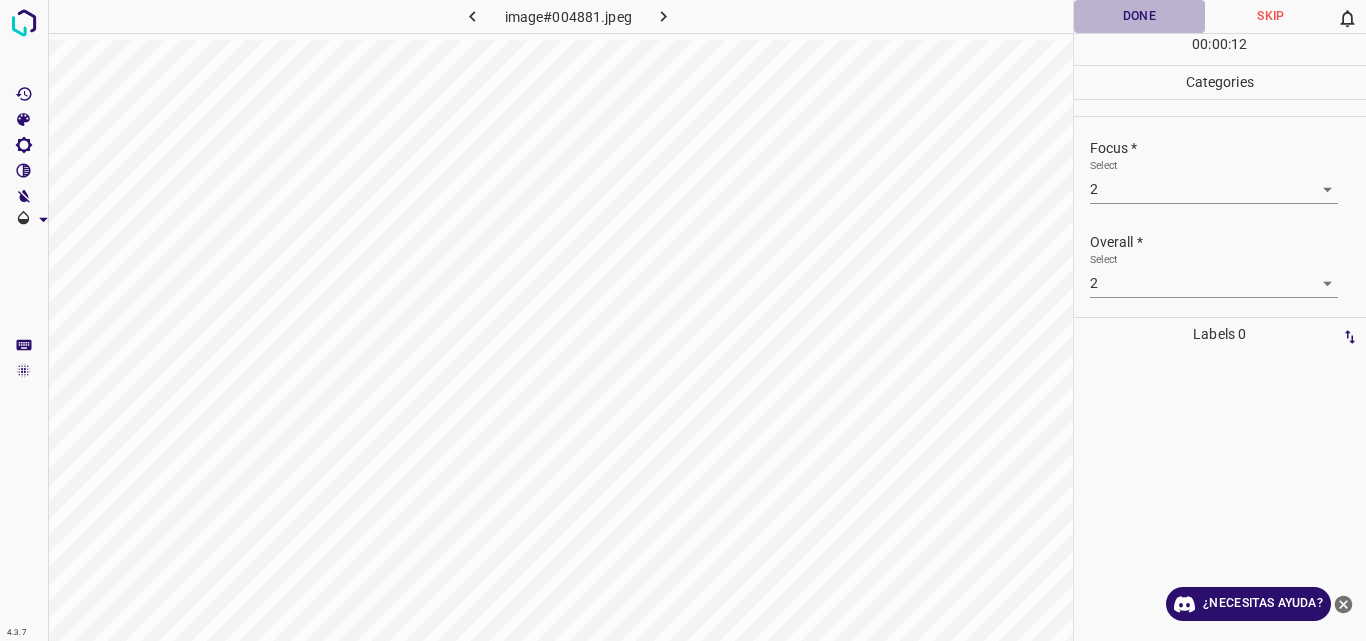 click on "Done" at bounding box center (1140, 16) 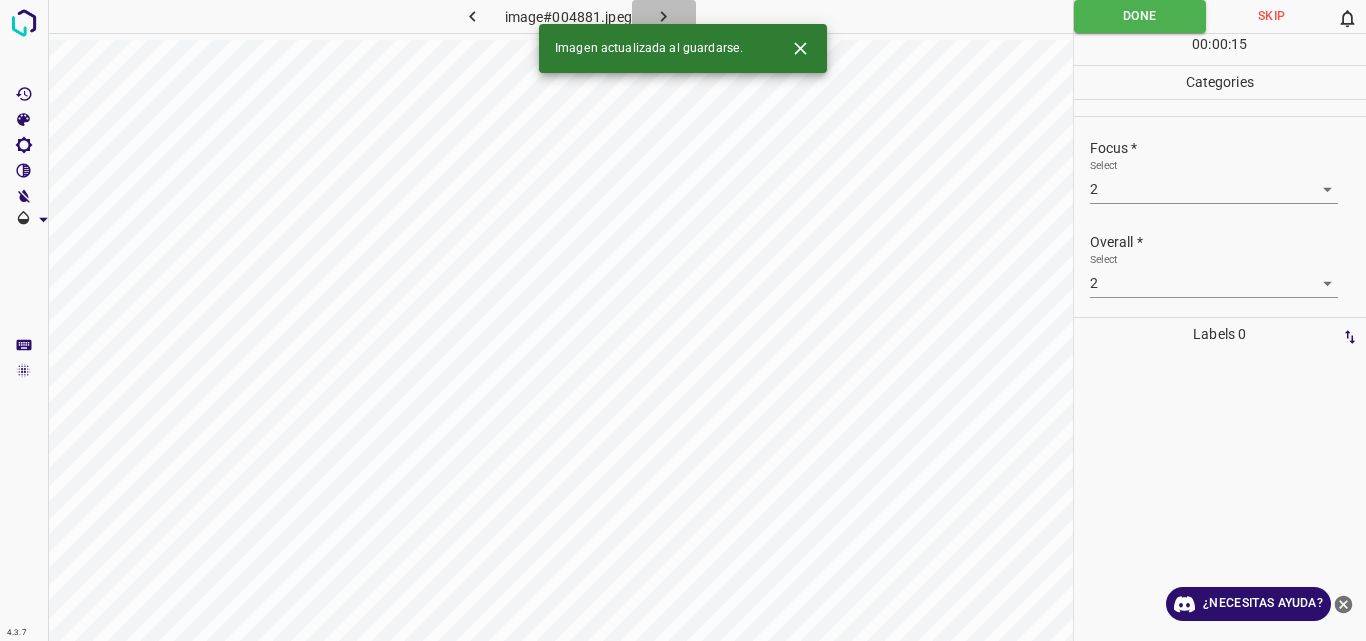 click 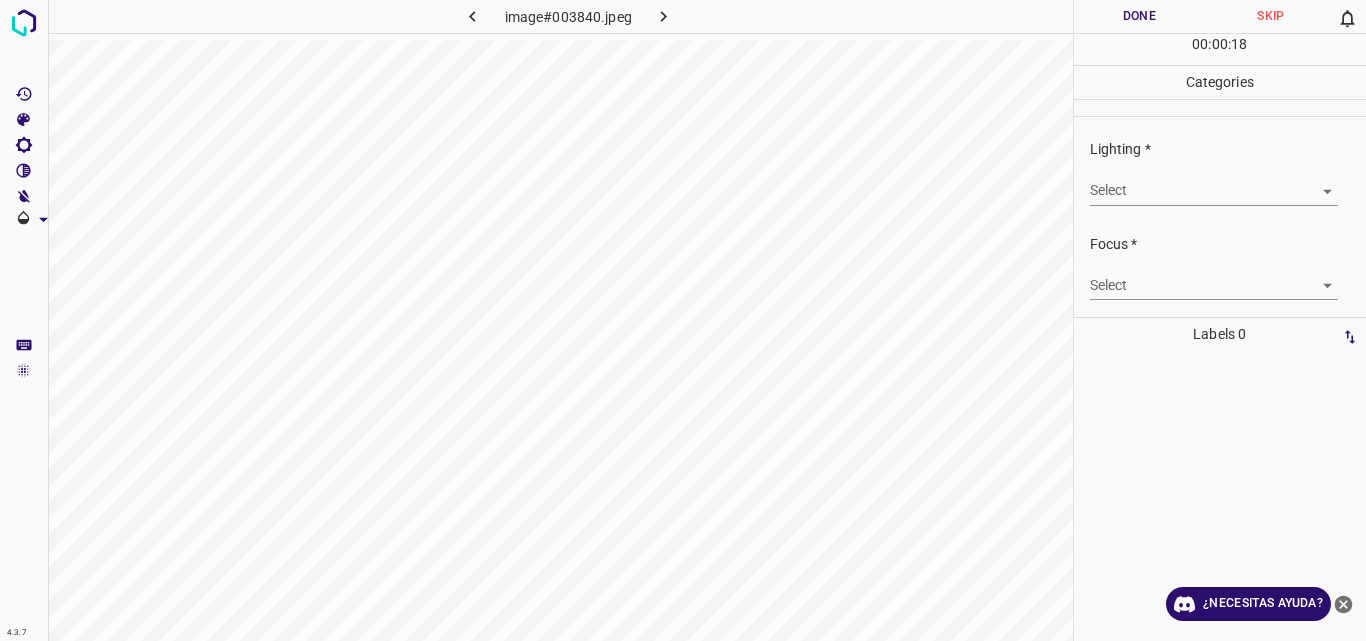 click on "4.3.7 image#003840.jpeg Done Skip 0 00   : 00   : 18   Categories Lighting *  Select ​ Focus *  Select ​ Overall *  Select ​ Labels   0 Categories 1 Lighting 2 Focus 3 Overall Tools Space Change between modes (Draw & Edit) I Auto labeling R Restore zoom M Zoom in N Zoom out Delete Delete selecte label Filters Z Restore filters X Saturation filter C Brightness filter V Contrast filter B Gray scale filter General O Download ¿Necesitas ayuda? Original text Rate this translation Your feedback will be used to help improve Google Translate - Texto - Esconder - Borrar" at bounding box center (683, 320) 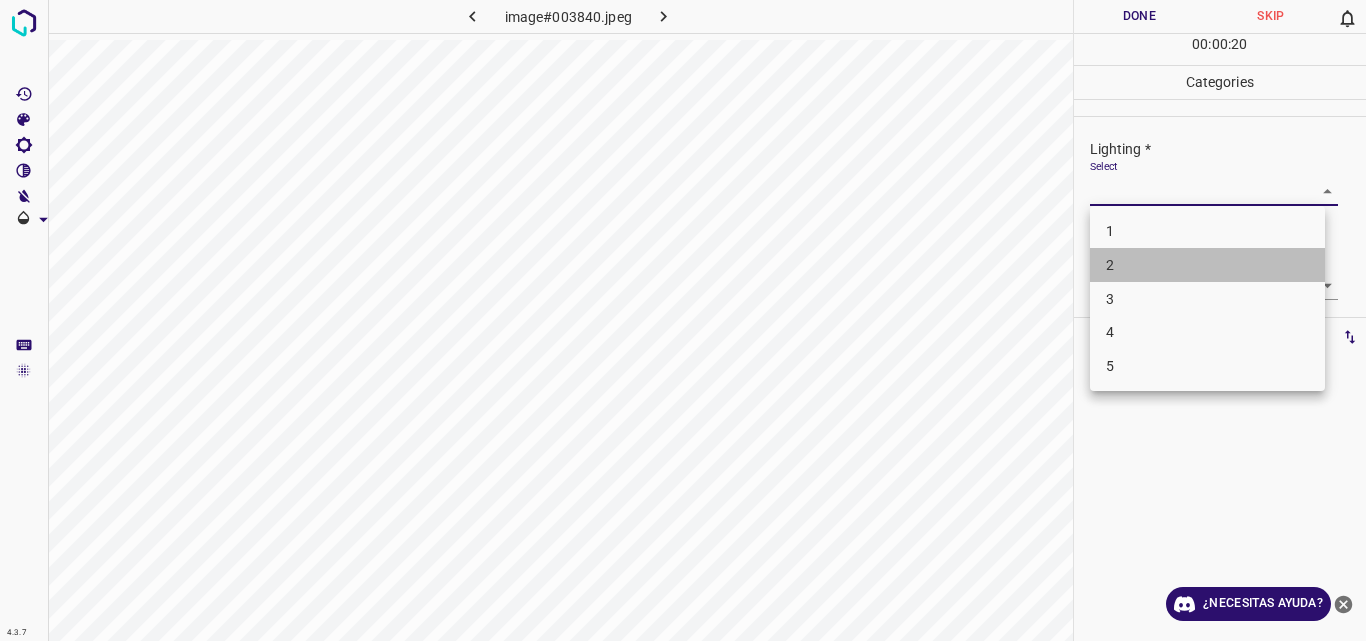 click on "2" at bounding box center [1207, 265] 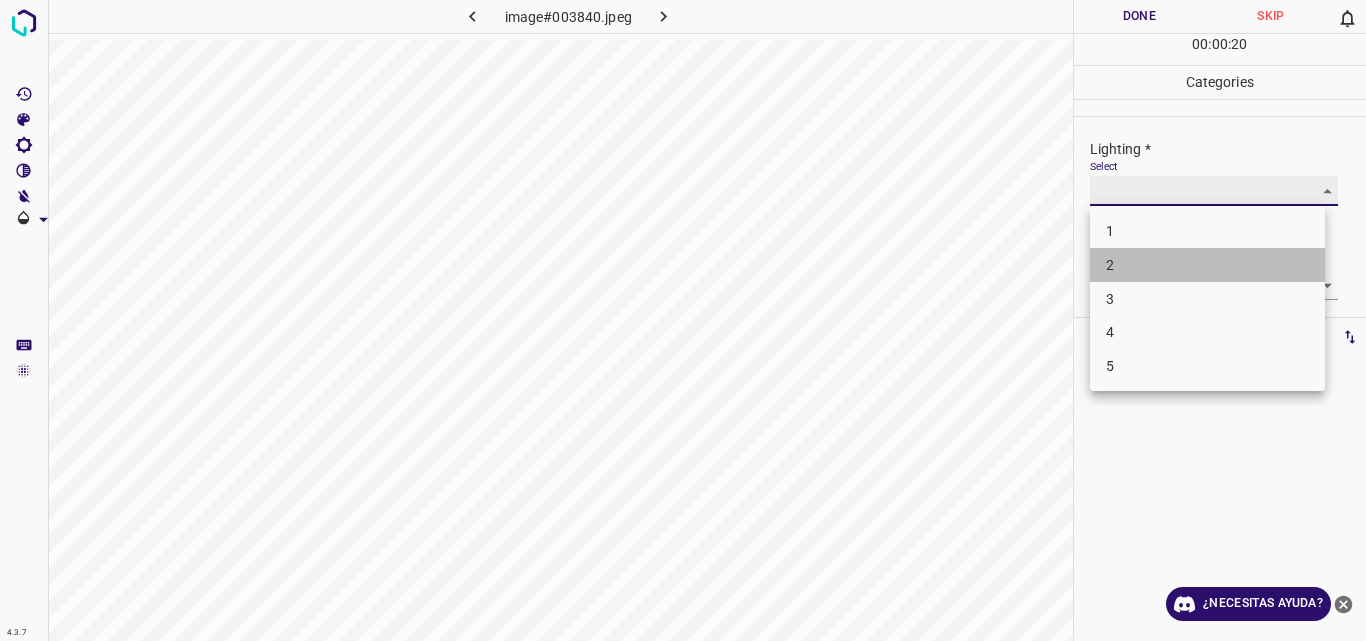 type on "2" 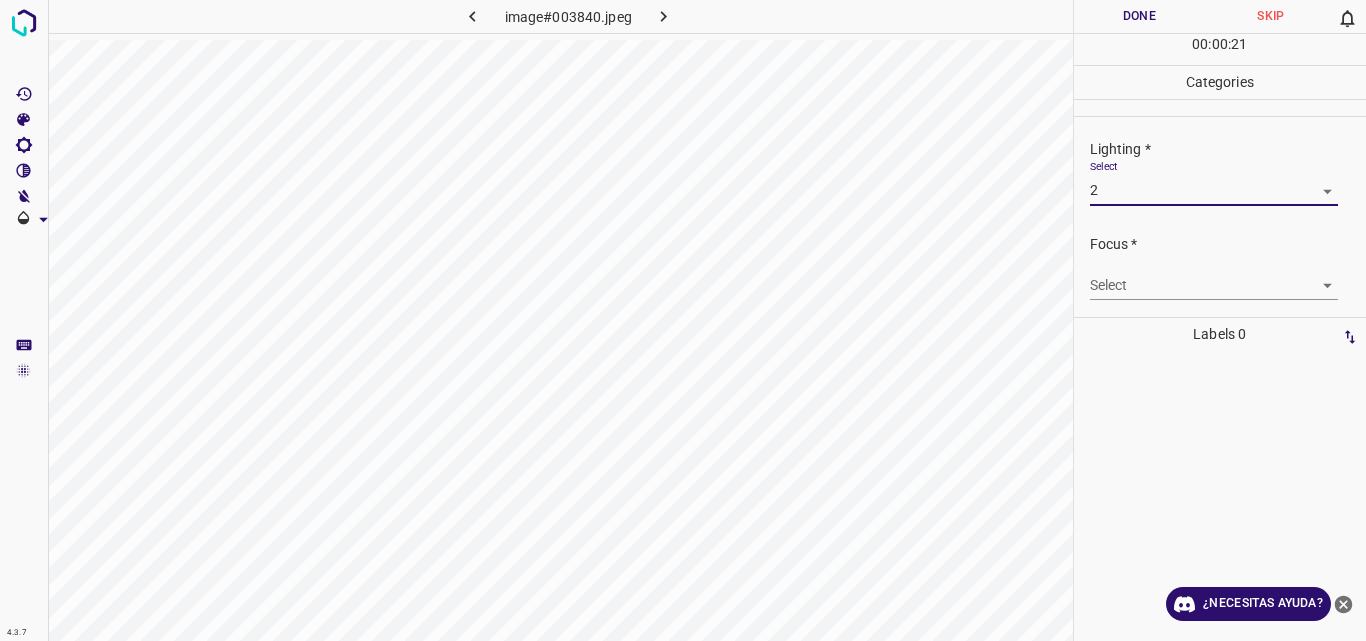 click on "4.3.7 image#003840.jpeg Done Skip 0 00   : 00   : 21   Categories Lighting *  Select 2 2 Focus *  Select ​ Overall *  Select ​ Labels   0 Categories 1 Lighting 2 Focus 3 Overall Tools Space Change between modes (Draw & Edit) I Auto labeling R Restore zoom M Zoom in N Zoom out Delete Delete selecte label Filters Z Restore filters X Saturation filter C Brightness filter V Contrast filter B Gray scale filter General O Download ¿Necesitas ayuda? Original text Rate this translation Your feedback will be used to help improve Google Translate - Texto - Esconder - Borrar" at bounding box center (683, 320) 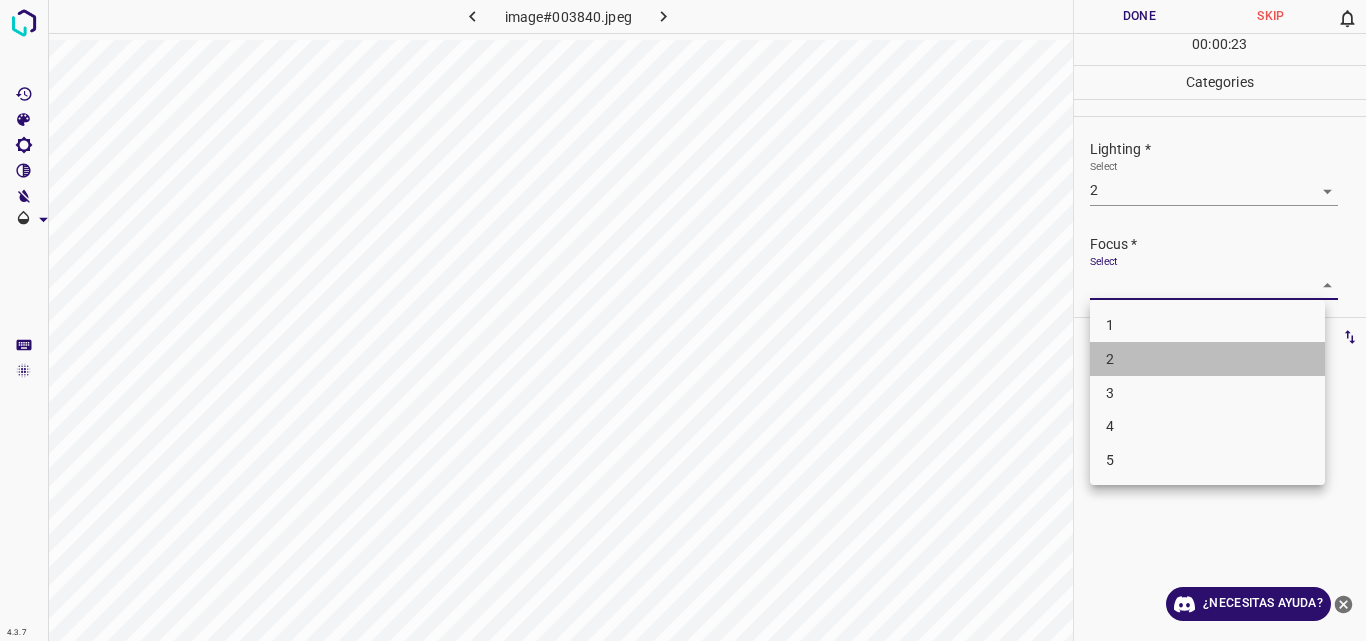 click on "2" at bounding box center (1207, 359) 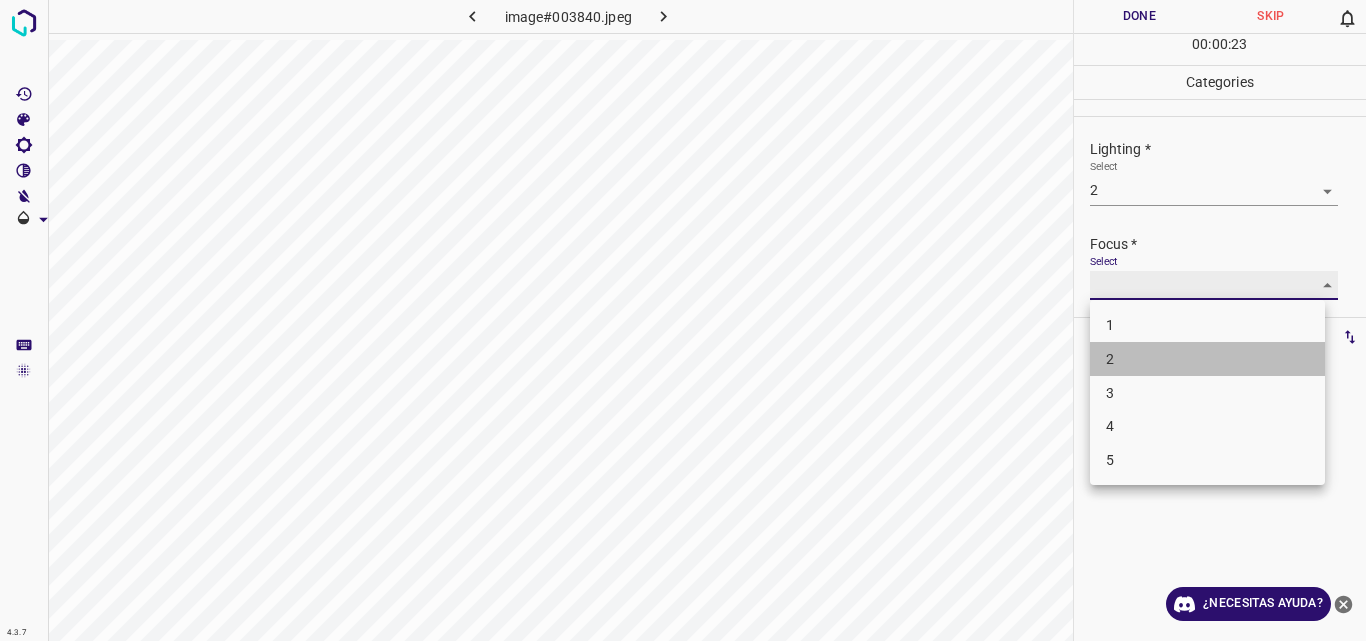 type on "2" 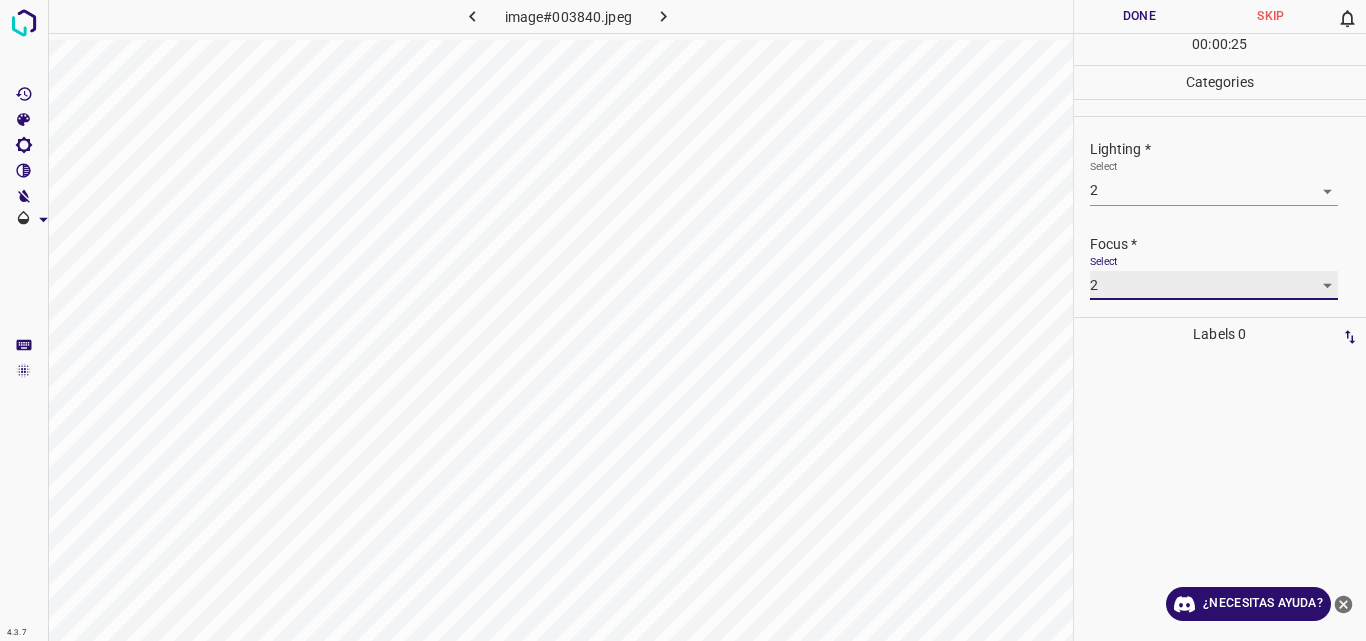 scroll, scrollTop: 98, scrollLeft: 0, axis: vertical 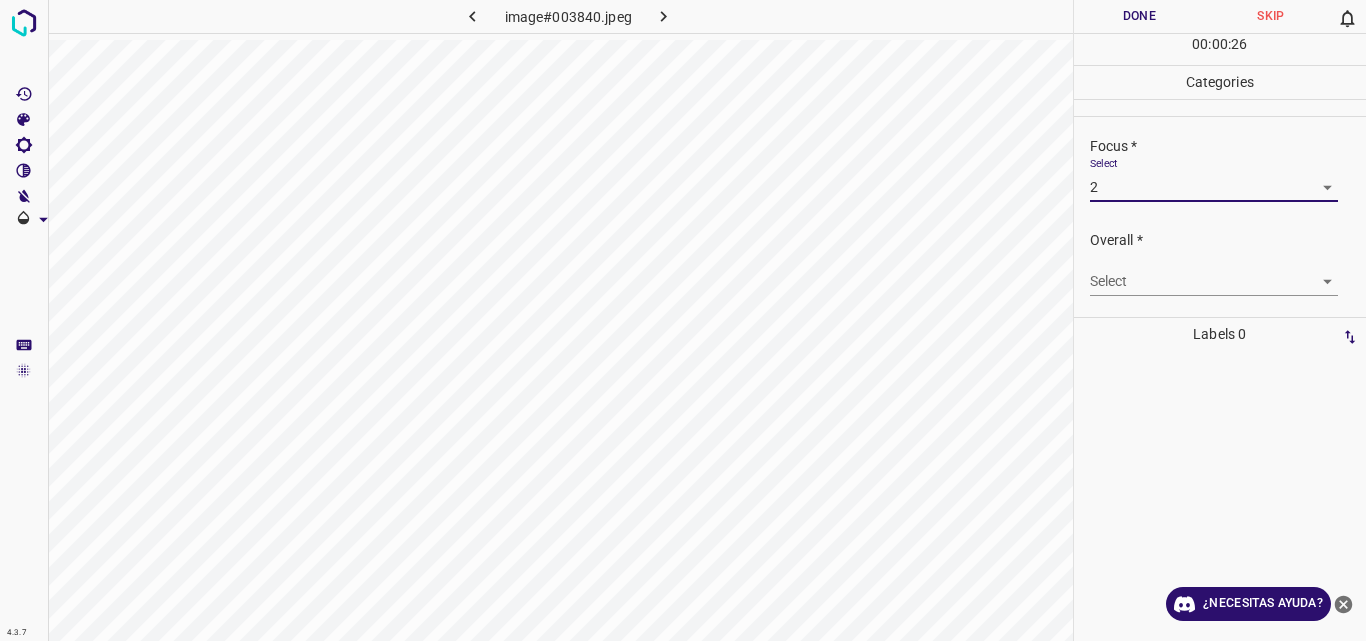 click on "4.3.7 image#003840.jpeg Done Skip 0 00   : 00   : 26   Categories Lighting *  Select 2 2 Focus *  Select 2 2 Overall *  Select ​ Labels   0 Categories 1 Lighting 2 Focus 3 Overall Tools Space Change between modes (Draw & Edit) I Auto labeling R Restore zoom M Zoom in N Zoom out Delete Delete selecte label Filters Z Restore filters X Saturation filter C Brightness filter V Contrast filter B Gray scale filter General O Download ¿Necesitas ayuda? Original text Rate this translation Your feedback will be used to help improve Google Translate - Texto - Esconder - Borrar" at bounding box center [683, 320] 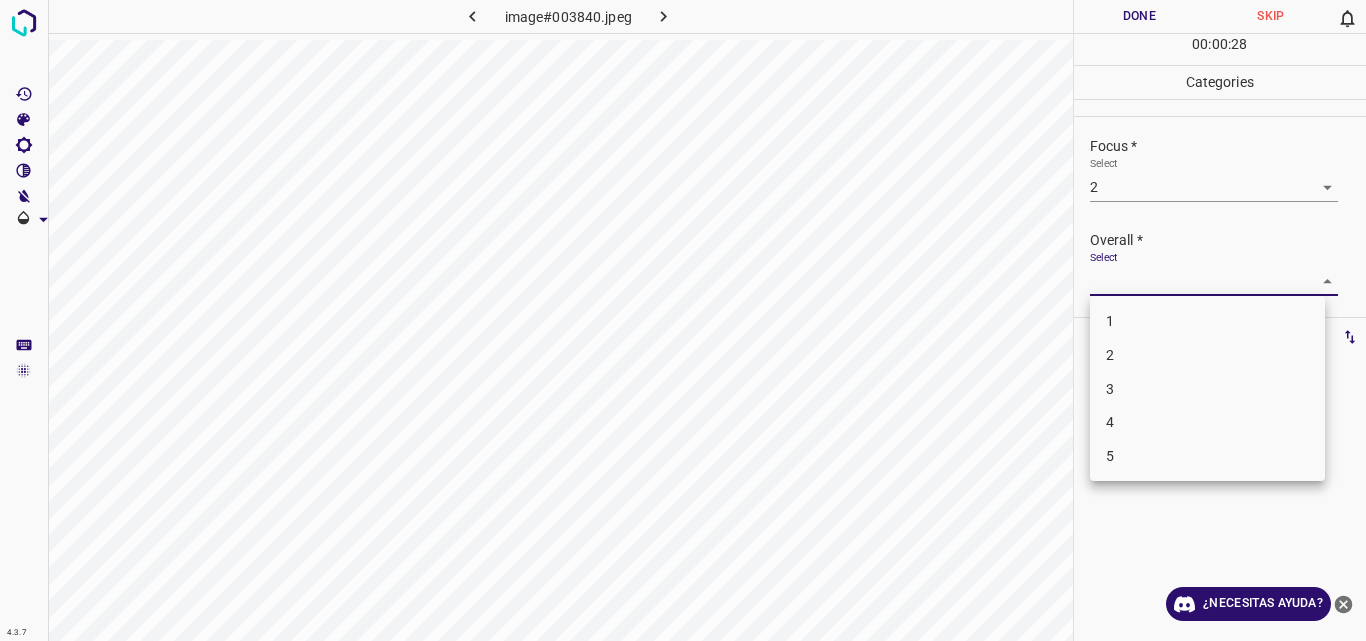 click on "2" at bounding box center [1207, 355] 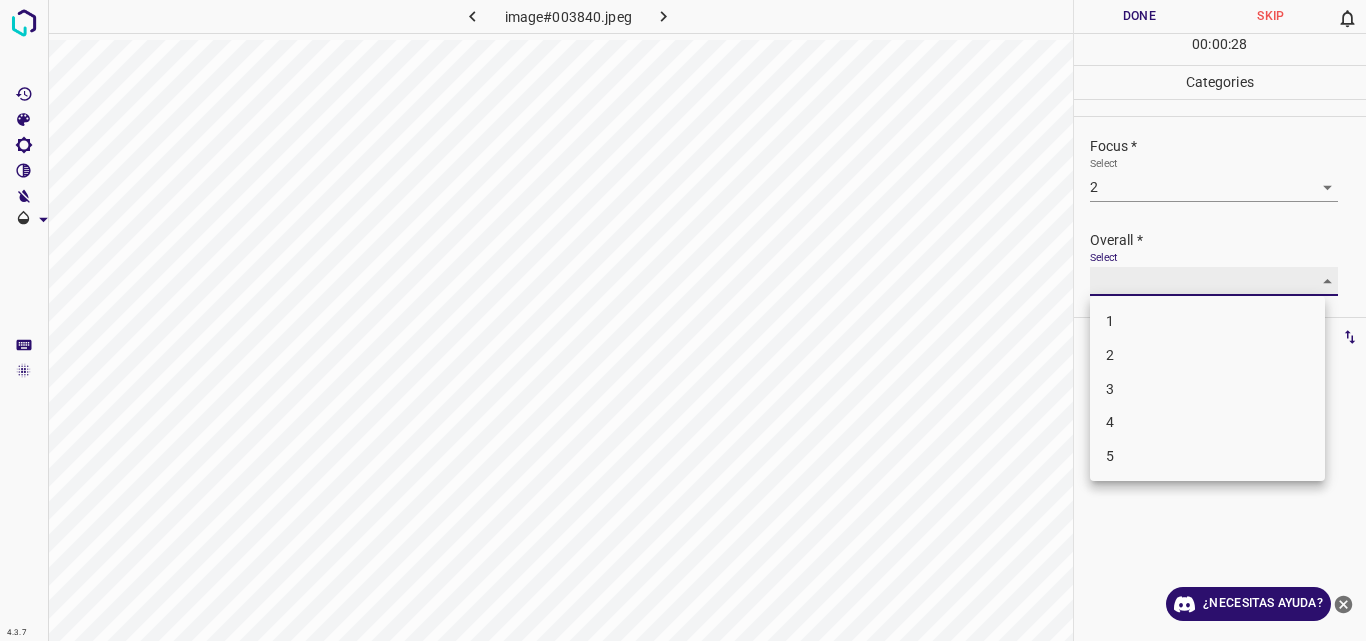 type on "2" 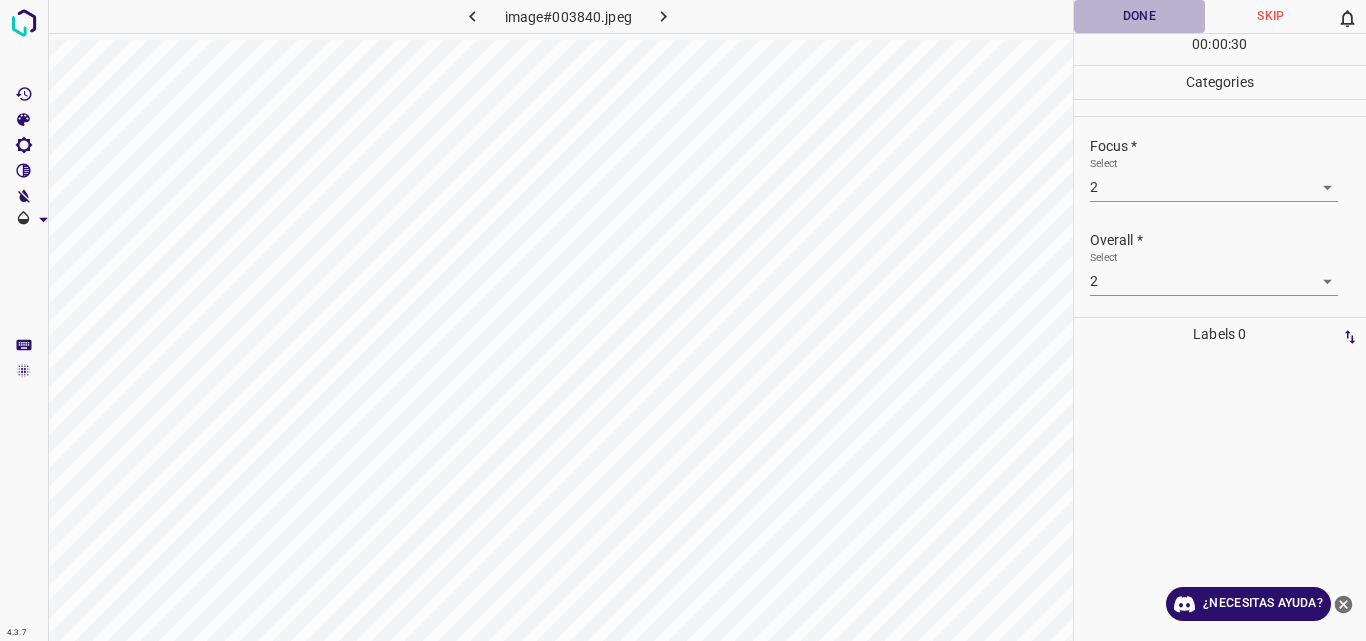 click on "Done" at bounding box center (1140, 16) 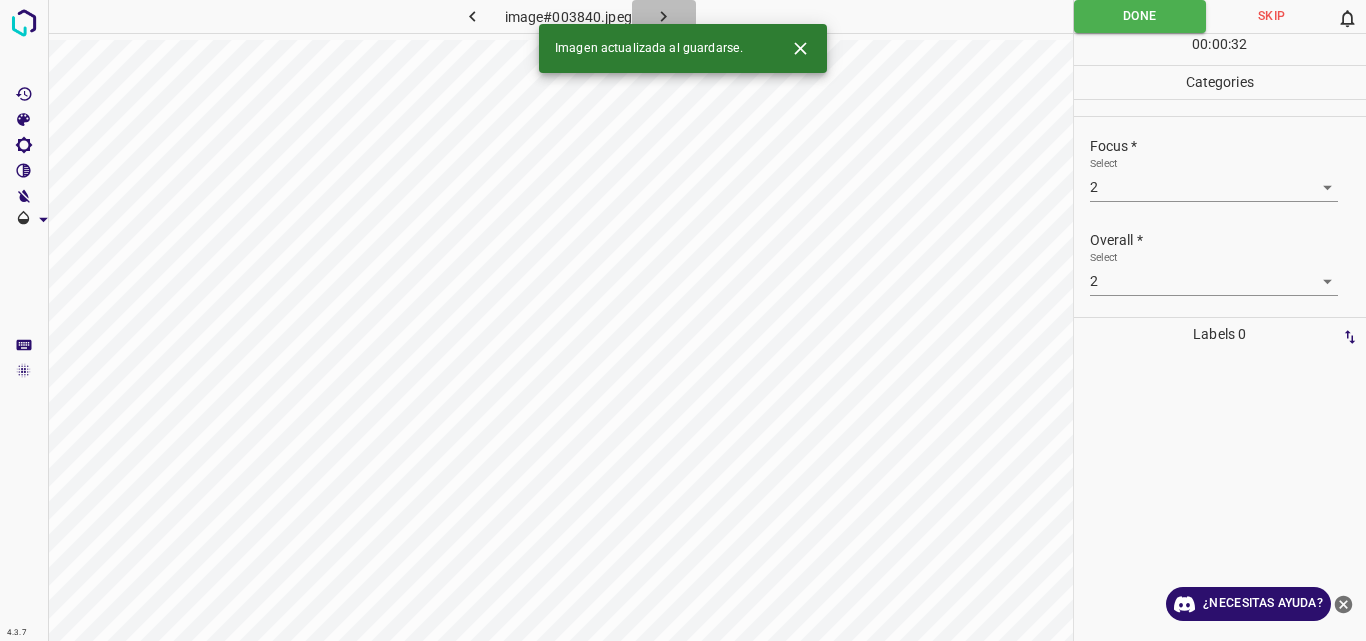 click 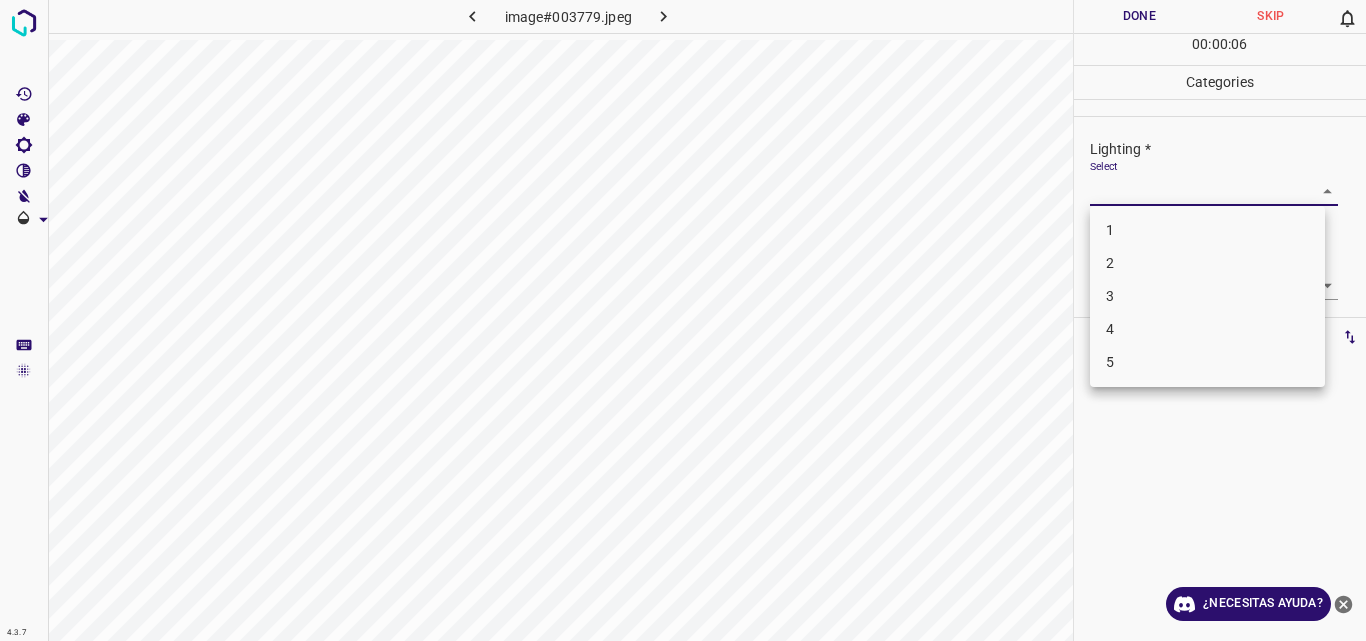 click on "4.3.7 image#003779.jpeg Done Skip 0 00   : 00   : 06   Categories Lighting *  Select ​ Focus *  Select ​ Overall *  Select ​ Labels   0 Categories 1 Lighting 2 Focus 3 Overall Tools Space Change between modes (Draw & Edit) I Auto labeling R Restore zoom M Zoom in N Zoom out Delete Delete selecte label Filters Z Restore filters X Saturation filter C Brightness filter V Contrast filter B Gray scale filter General O Download ¿Necesitas ayuda? Original text Rate this translation Your feedback will be used to help improve Google Translate - Texto - Esconder - Borrar 1 2 3 4 5" at bounding box center (683, 320) 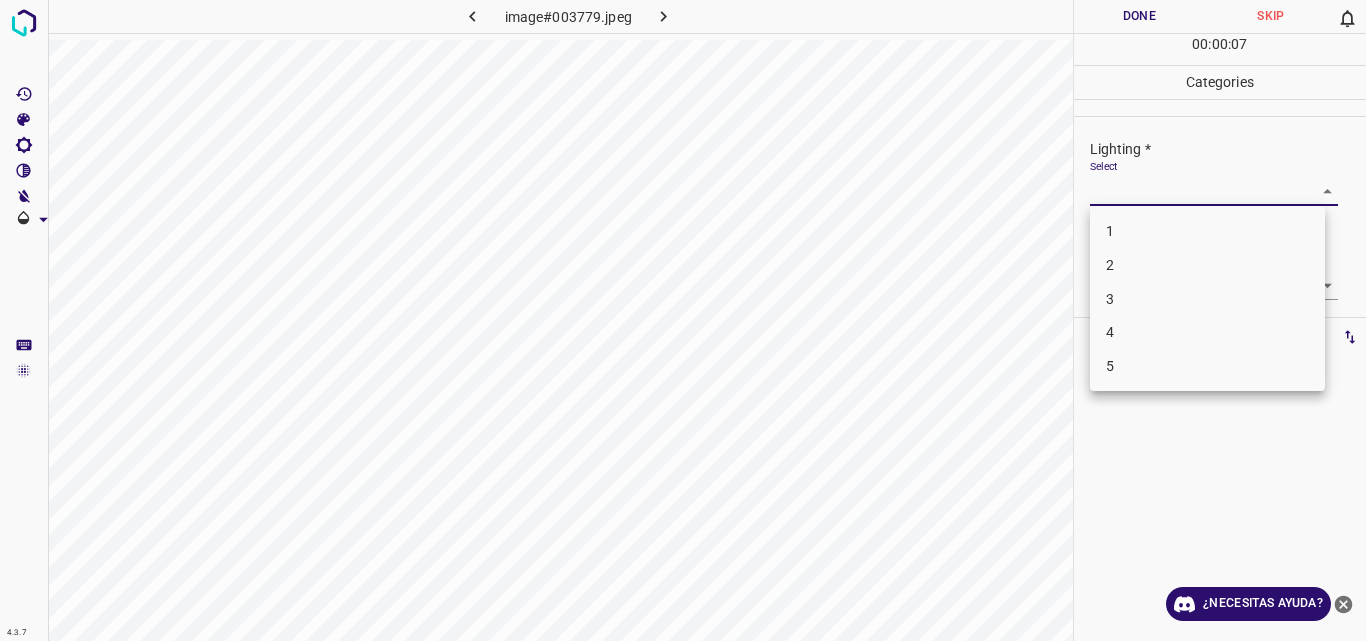click on "3" at bounding box center [1207, 299] 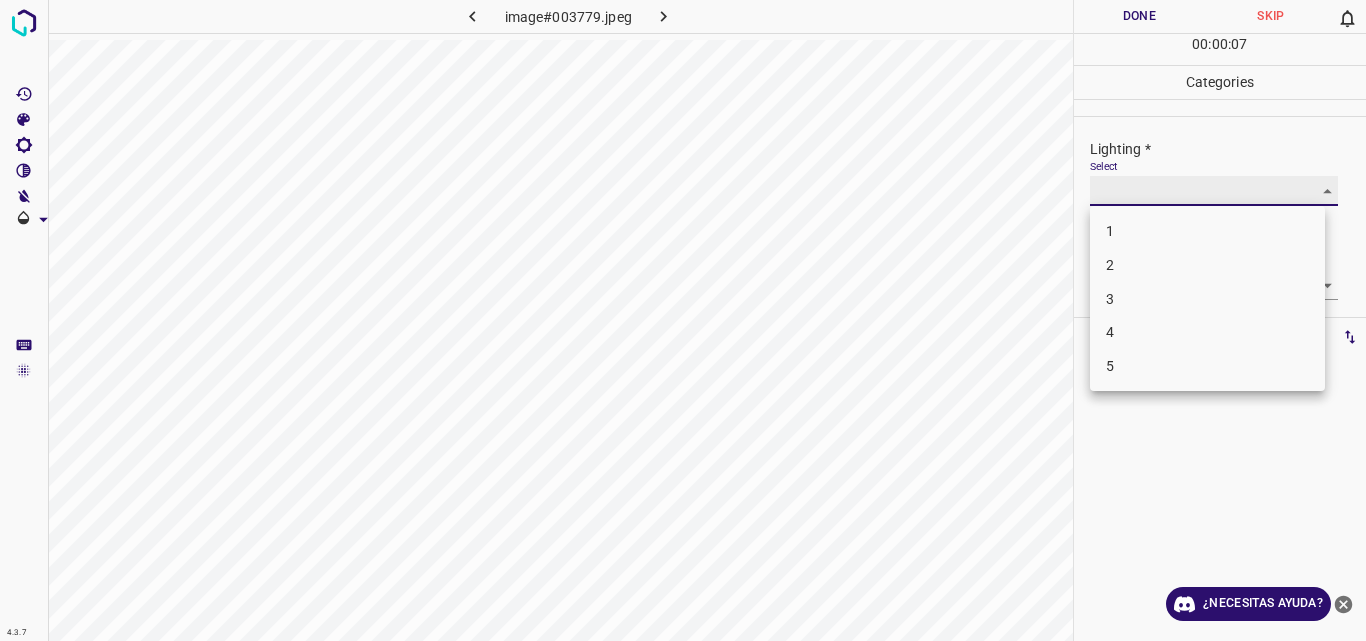 type on "3" 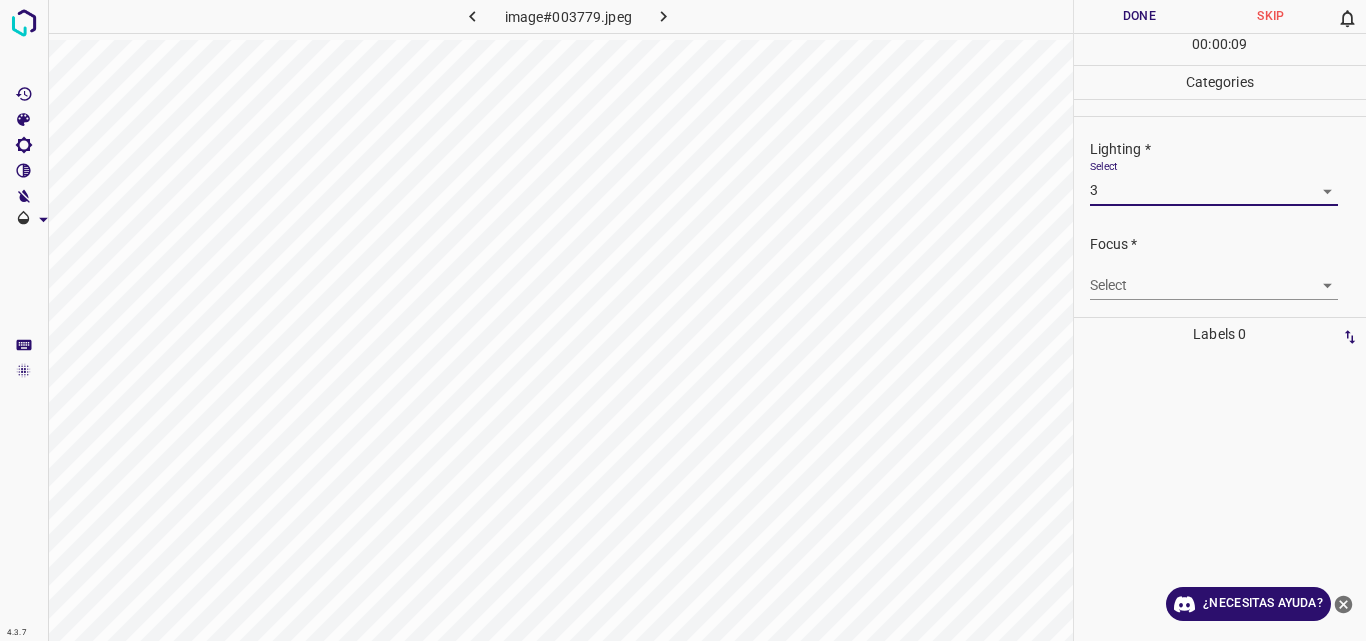 click on "4.3.7 image#003779.jpeg Done Skip 0 00   : 00   : 09   Categories Lighting *  Select 3 3 Focus *  Select ​ Overall *  Select ​ Labels   0 Categories 1 Lighting 2 Focus 3 Overall Tools Space Change between modes (Draw & Edit) I Auto labeling R Restore zoom M Zoom in N Zoom out Delete Delete selecte label Filters Z Restore filters X Saturation filter C Brightness filter V Contrast filter B Gray scale filter General O Download ¿Necesitas ayuda? Original text Rate this translation Your feedback will be used to help improve Google Translate - Texto - Esconder - Borrar" at bounding box center (683, 320) 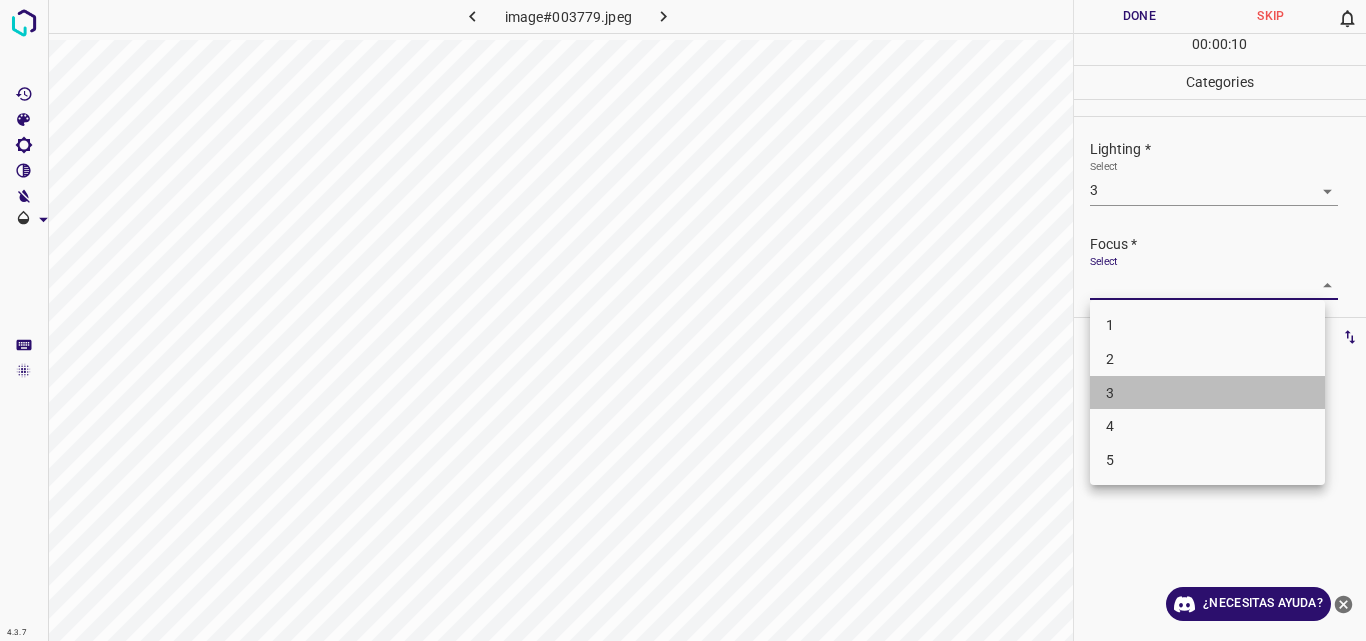 click on "3" at bounding box center [1207, 393] 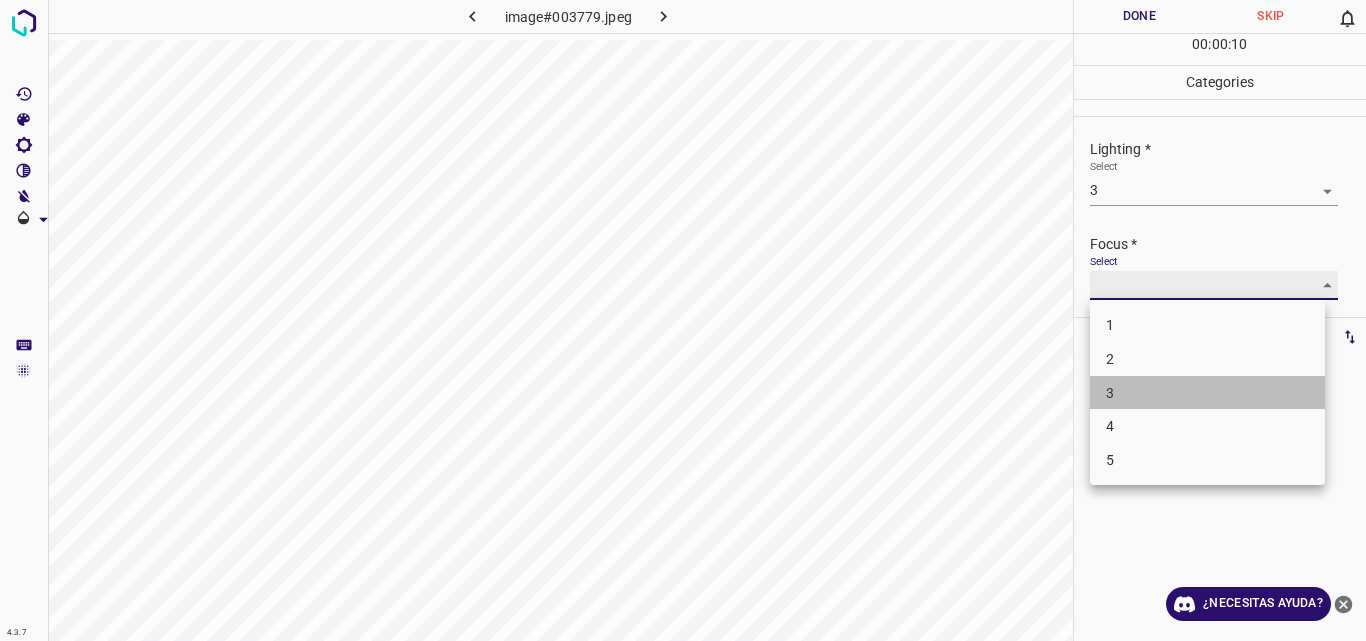 type on "3" 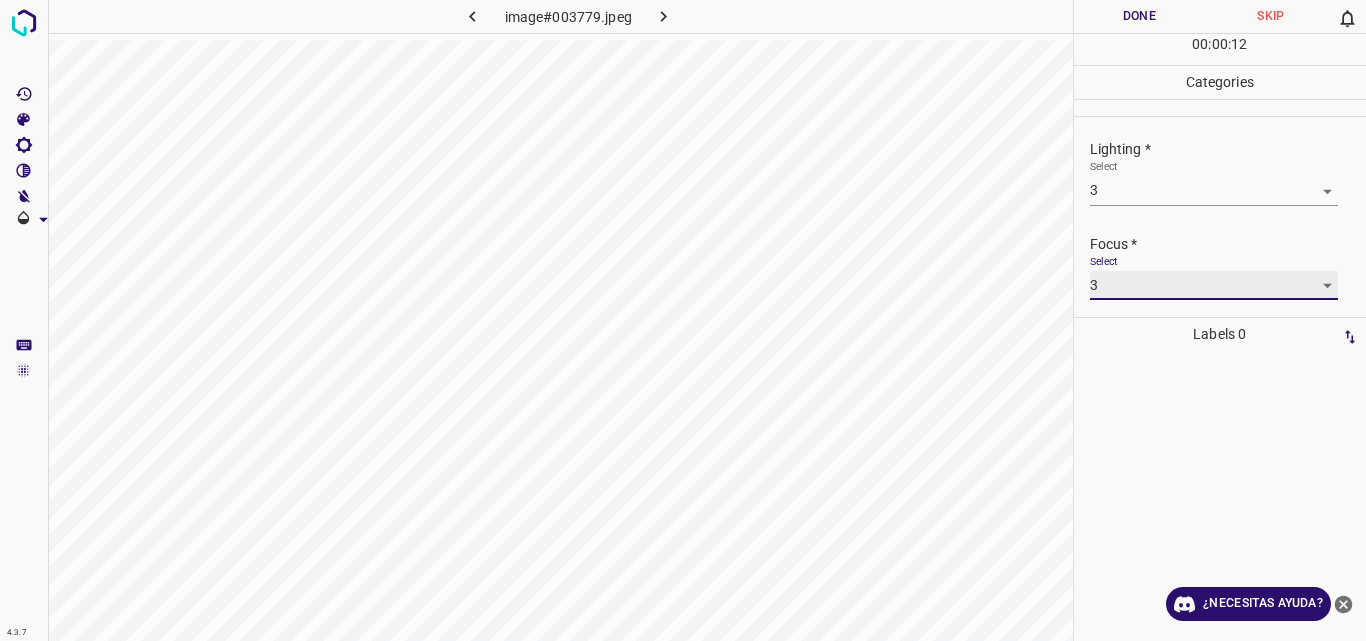 scroll, scrollTop: 98, scrollLeft: 0, axis: vertical 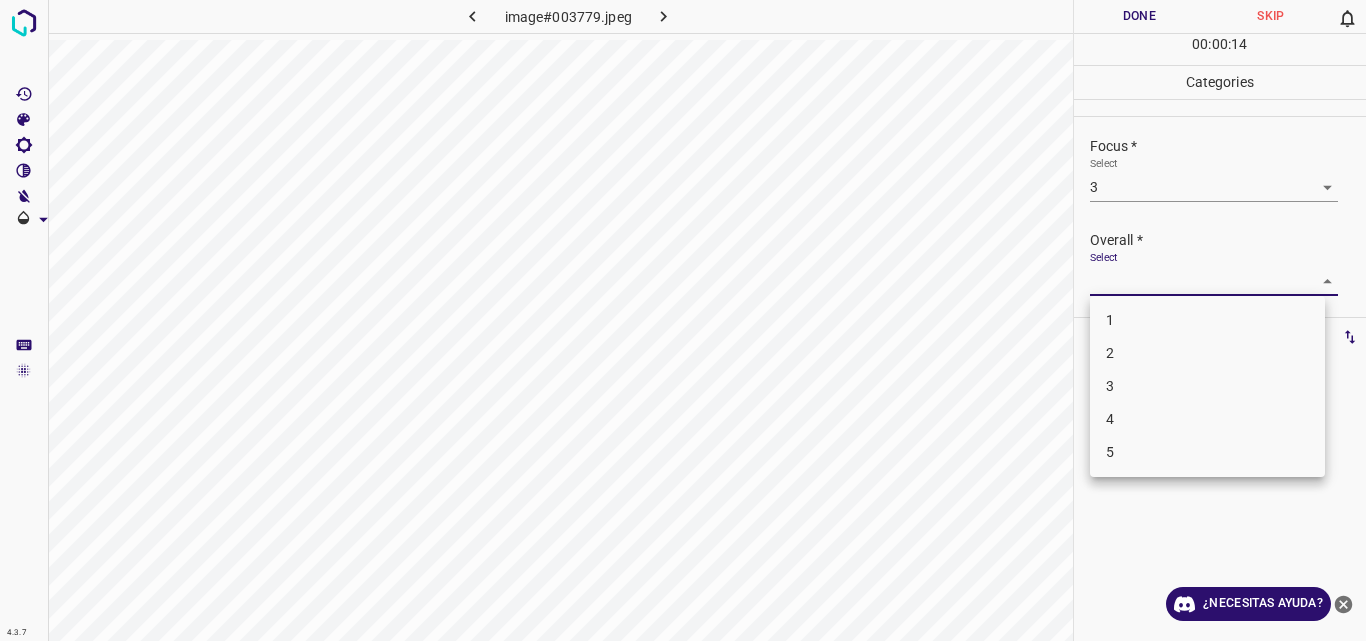 click on "4.3.7 image#003779.jpeg Done Skip 0 00   : 00   : 14   Categories Lighting *  Select 3 3 Focus *  Select 3 3 Overall *  Select ​ Labels   0 Categories 1 Lighting 2 Focus 3 Overall Tools Space Change between modes (Draw & Edit) I Auto labeling R Restore zoom M Zoom in N Zoom out Delete Delete selecte label Filters Z Restore filters X Saturation filter C Brightness filter V Contrast filter B Gray scale filter General O Download ¿Necesitas ayuda? Original text Rate this translation Your feedback will be used to help improve Google Translate - Texto - Esconder - Borrar 1 2 3 4 5" at bounding box center (683, 320) 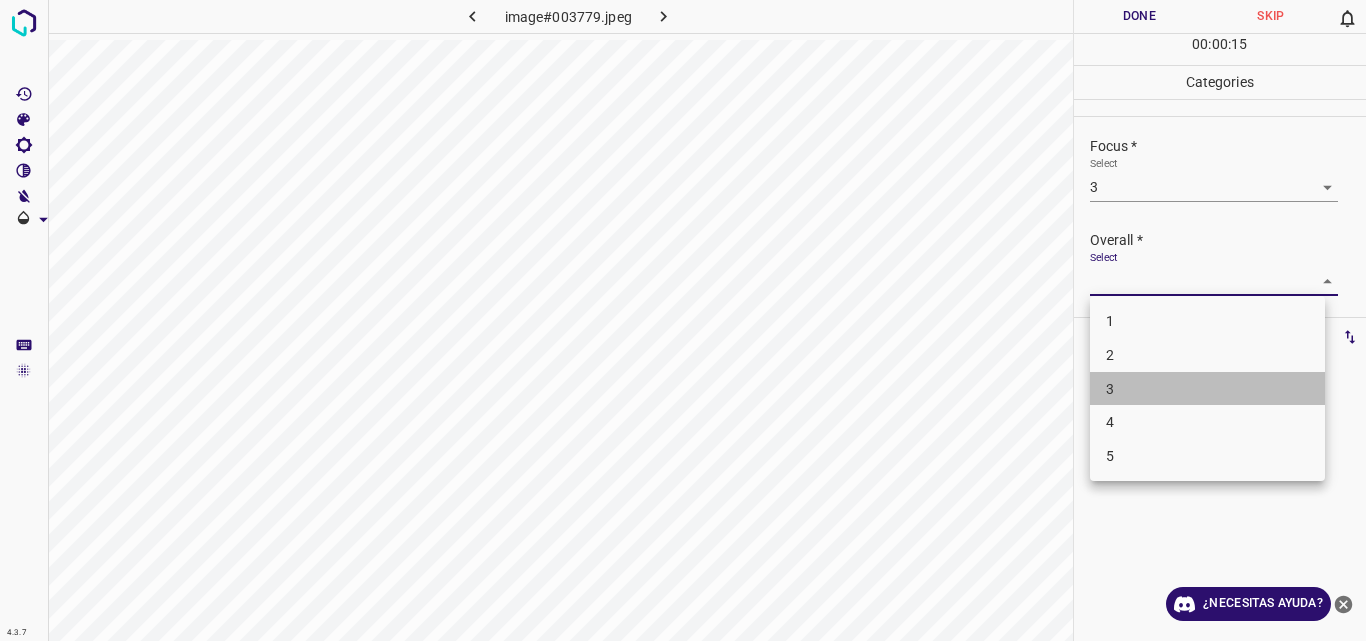 click on "3" at bounding box center [1207, 389] 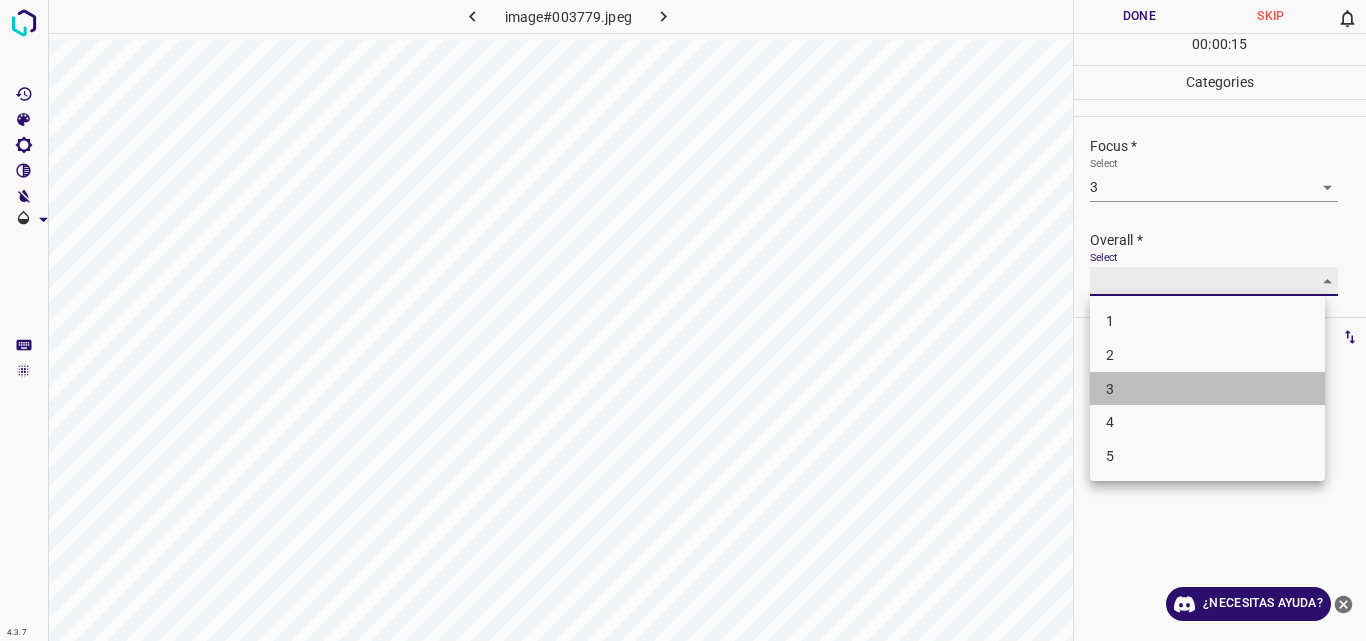 type on "3" 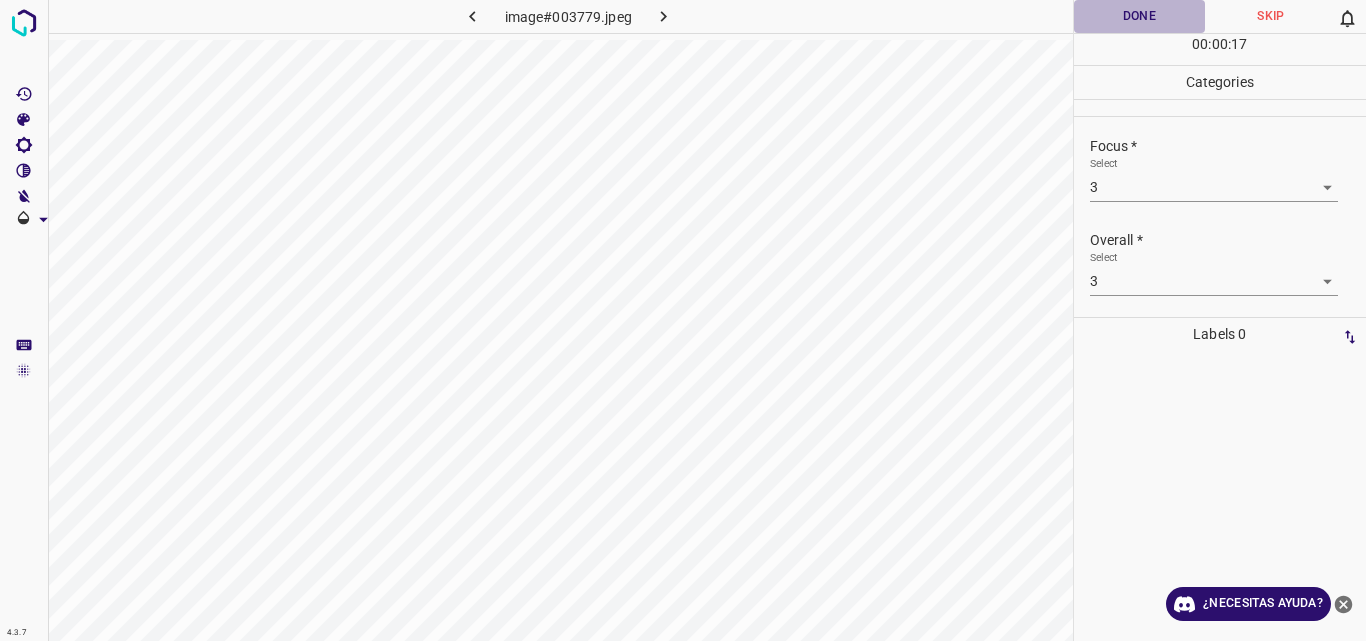 click on "Done" at bounding box center [1140, 16] 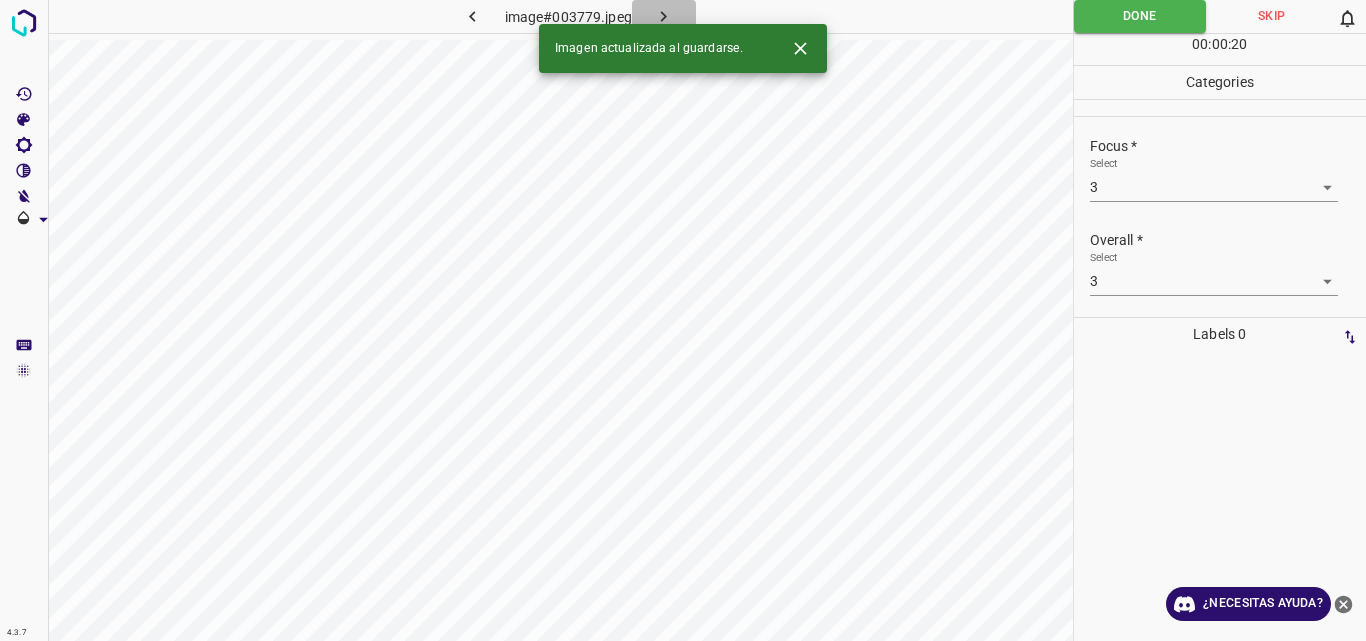 click 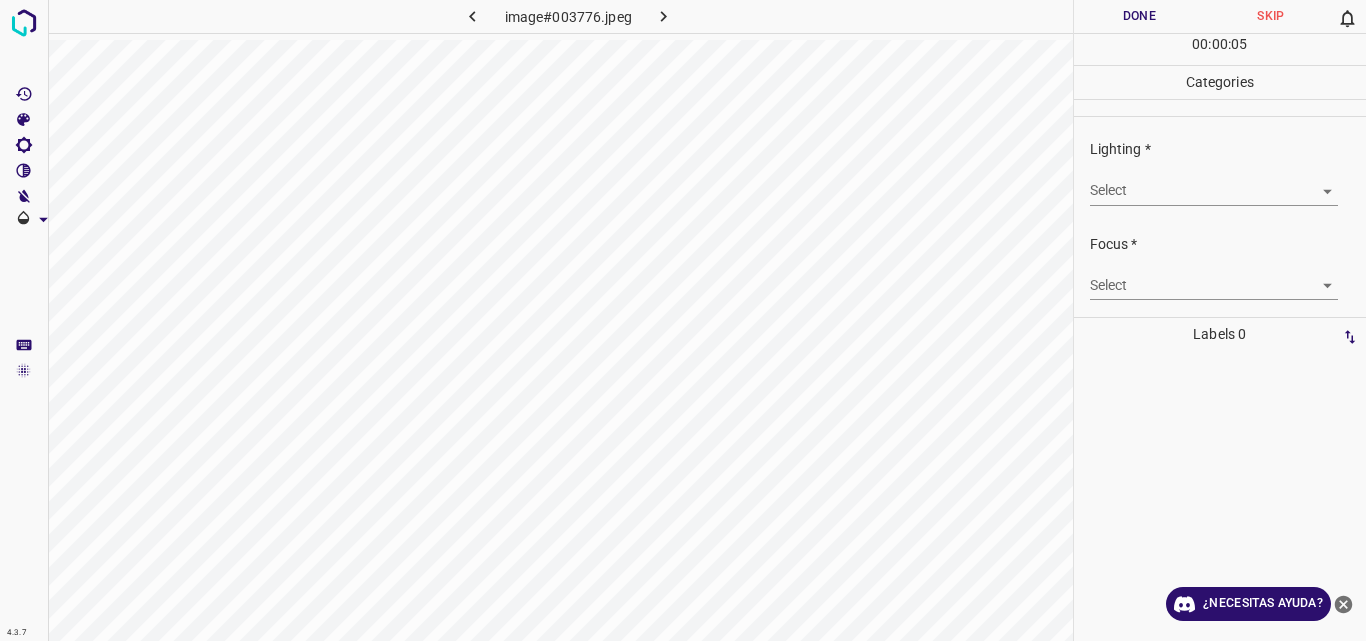 click on "4.3.7 image#003776.jpeg Done Skip 0 00   : 00   : 05   Categories Lighting *  Select ​ Focus *  Select ​ Overall *  Select ​ Labels   0 Categories 1 Lighting 2 Focus 3 Overall Tools Space Change between modes (Draw & Edit) I Auto labeling R Restore zoom M Zoom in N Zoom out Delete Delete selecte label Filters Z Restore filters X Saturation filter C Brightness filter V Contrast filter B Gray scale filter General O Download ¿Necesitas ayuda? Original text Rate this translation Your feedback will be used to help improve Google Translate - Texto - Esconder - Borrar" at bounding box center [683, 320] 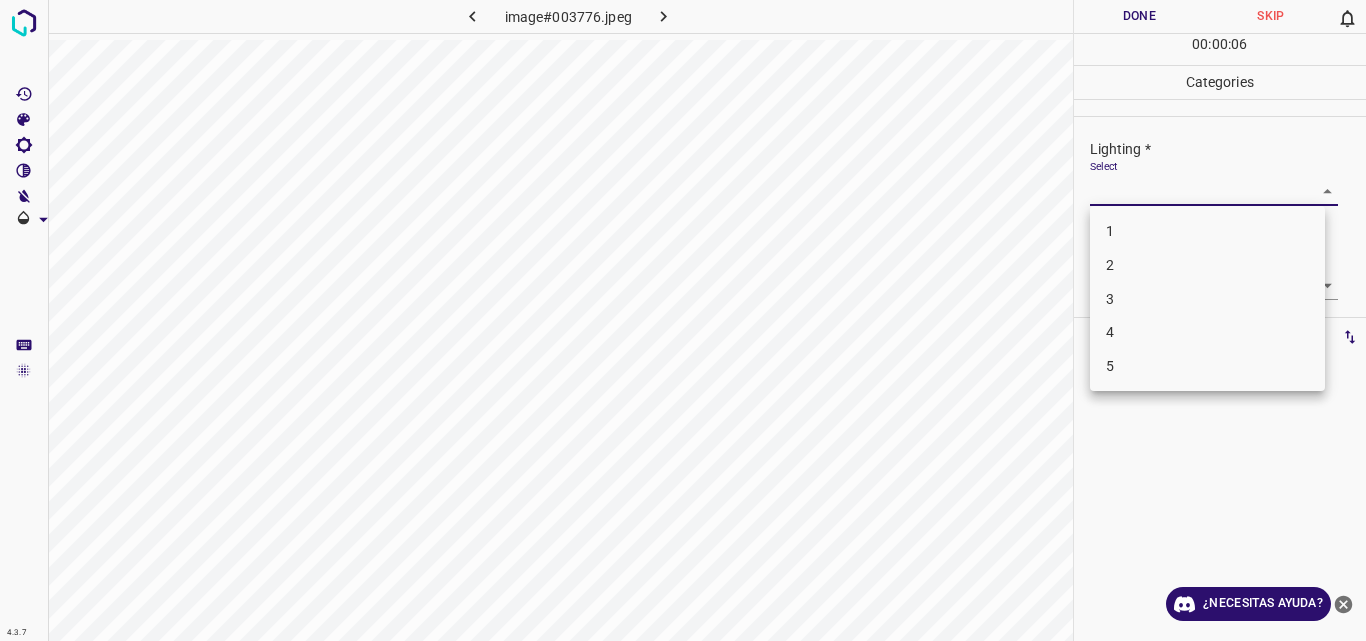click on "3" at bounding box center [1207, 299] 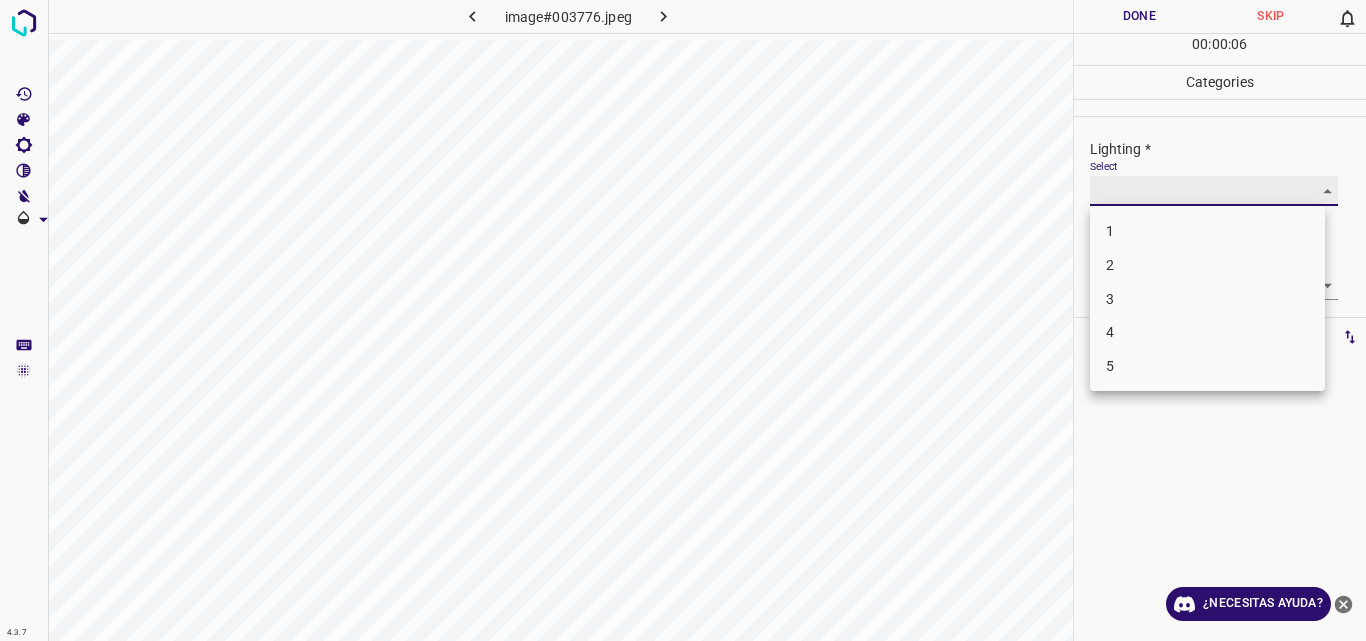 type on "3" 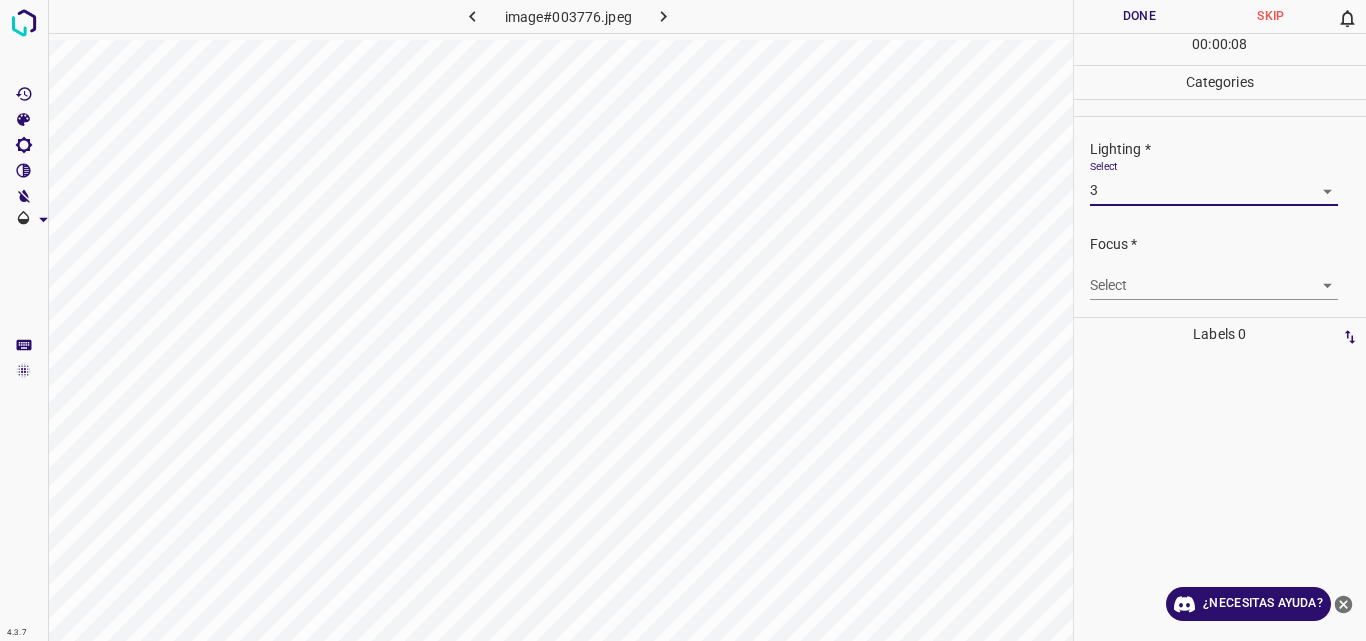 click on "4.3.7 image#003776.jpeg Done Skip 0 00   : 00   : 08   Categories Lighting *  Select 3 3 Focus *  Select ​ Overall *  Select ​ Labels   0 Categories 1 Lighting 2 Focus 3 Overall Tools Space Change between modes (Draw & Edit) I Auto labeling R Restore zoom M Zoom in N Zoom out Delete Delete selecte label Filters Z Restore filters X Saturation filter C Brightness filter V Contrast filter B Gray scale filter General O Download ¿Necesitas ayuda? Original text Rate this translation Your feedback will be used to help improve Google Translate - Texto - Esconder - Borrar" at bounding box center (683, 320) 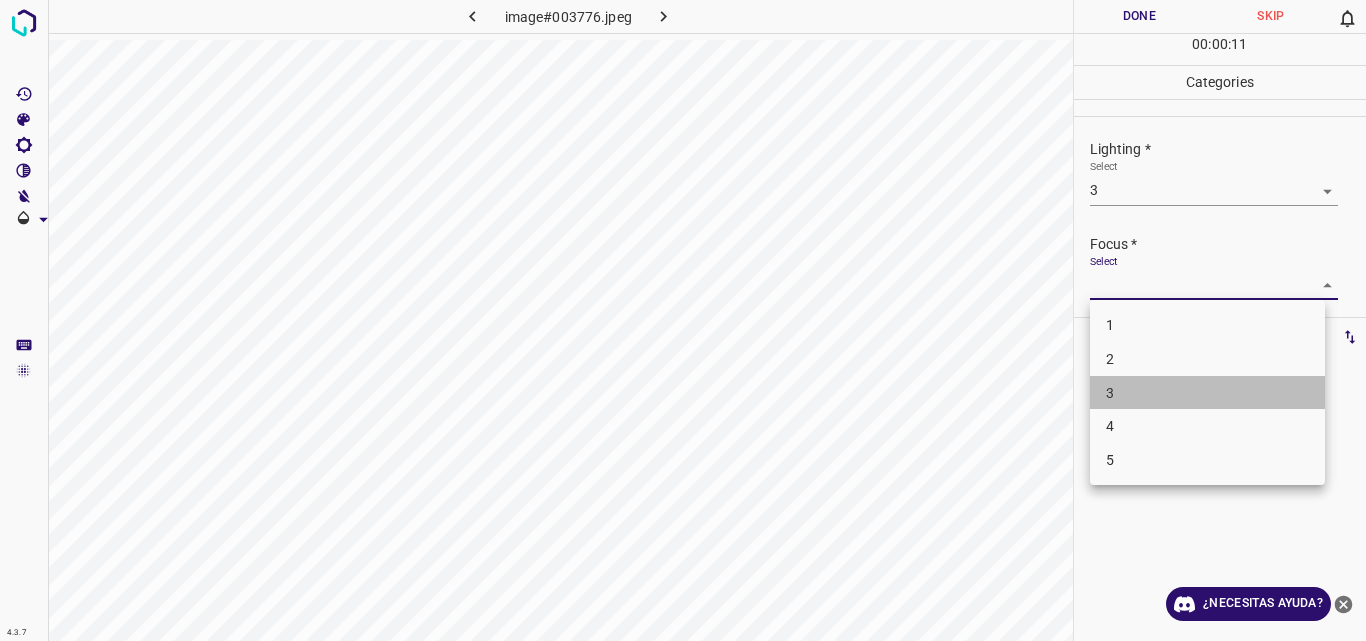 click on "3" at bounding box center [1207, 393] 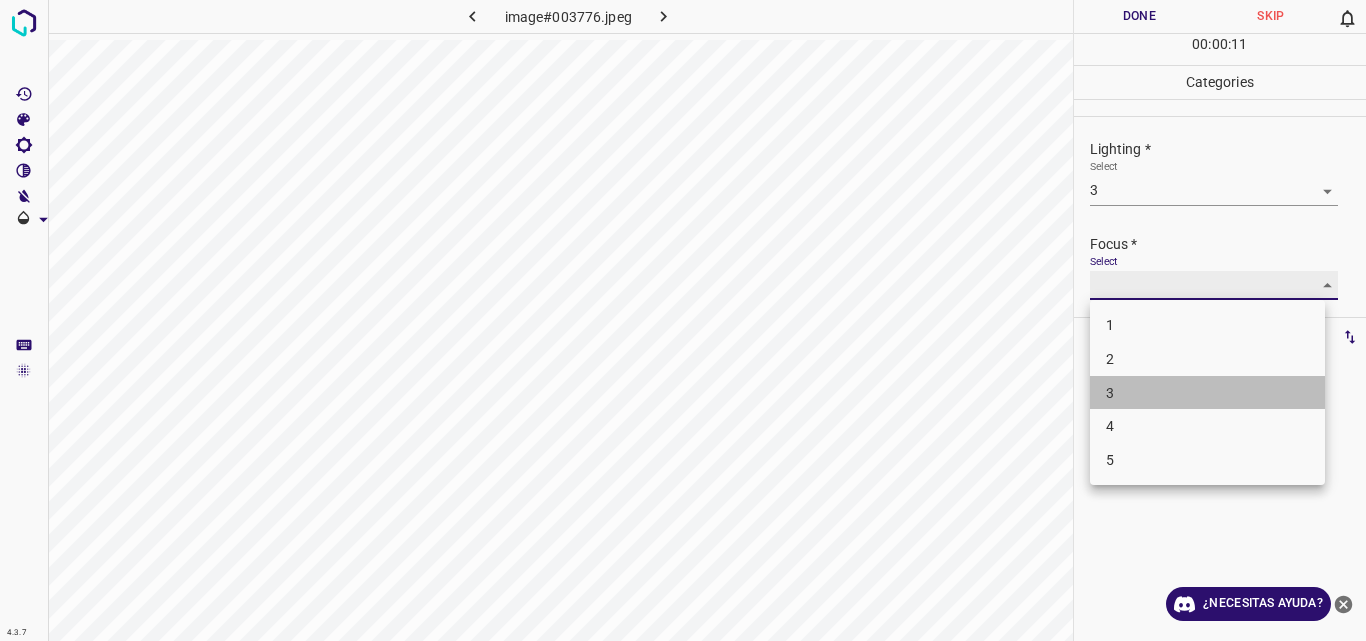 type on "3" 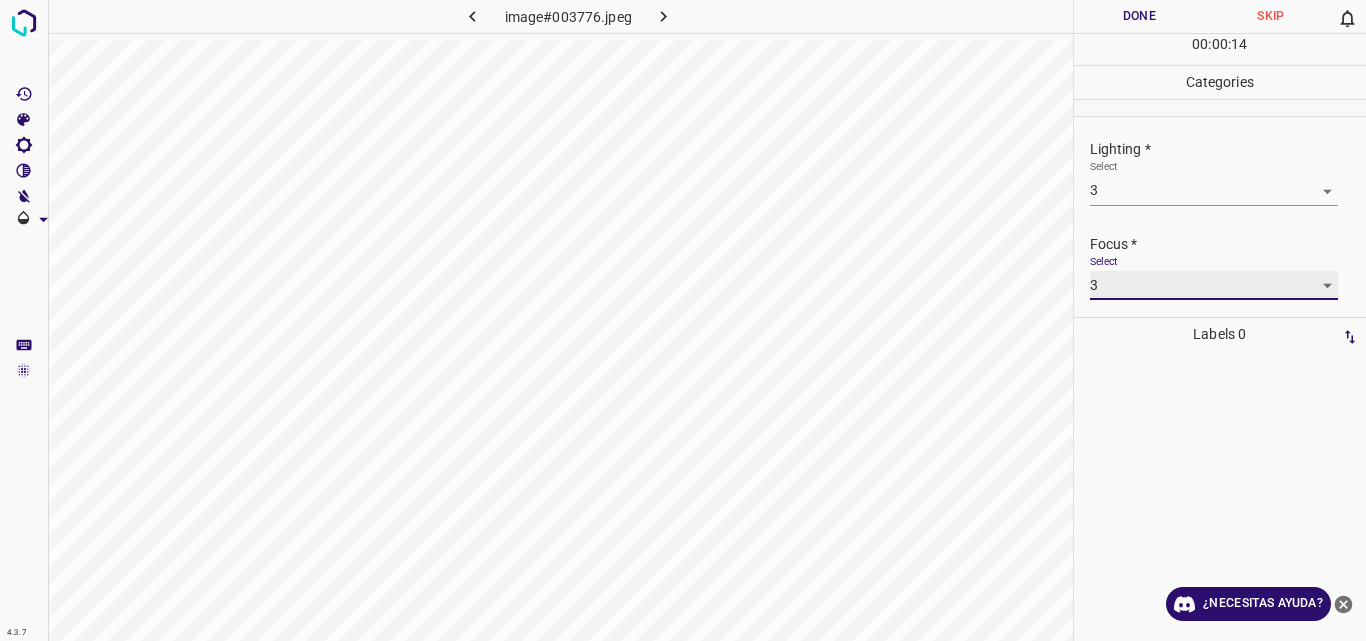 scroll, scrollTop: 98, scrollLeft: 0, axis: vertical 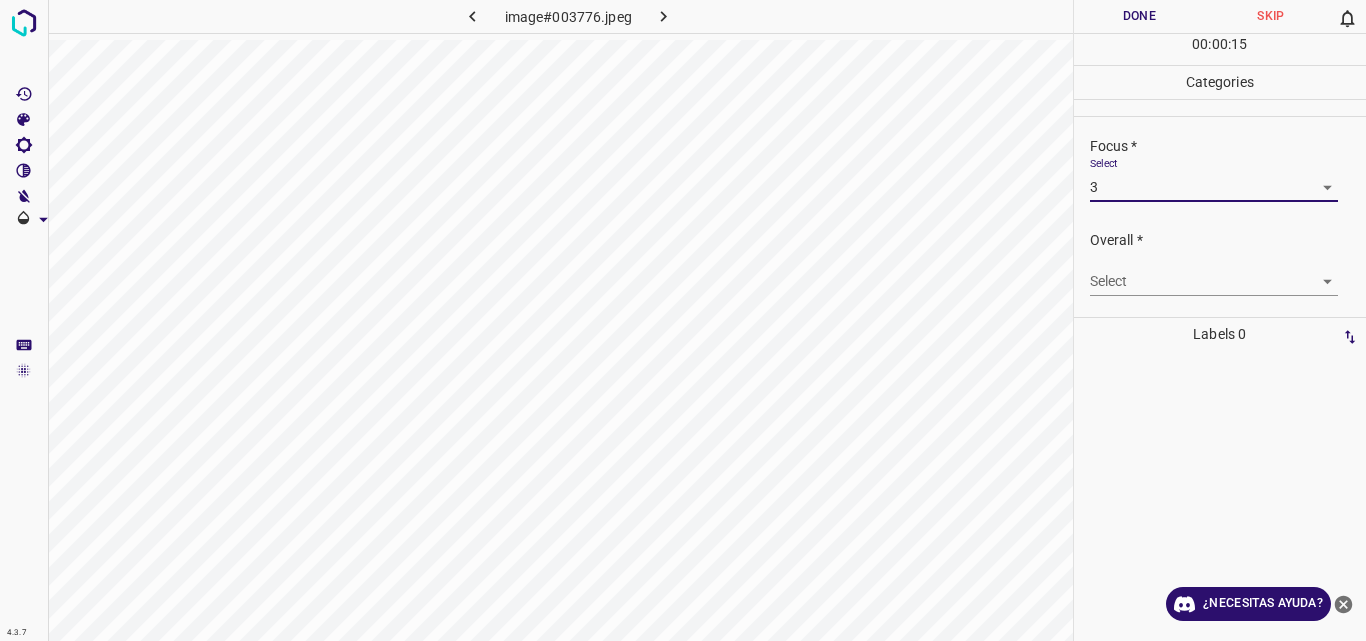 click on "4.3.7 image#003776.jpeg Done Skip 0 00   : 00   : 15   Categories Lighting *  Select 3 3 Focus *  Select 3 3 Overall *  Select ​ Labels   0 Categories 1 Lighting 2 Focus 3 Overall Tools Space Change between modes (Draw & Edit) I Auto labeling R Restore zoom M Zoom in N Zoom out Delete Delete selecte label Filters Z Restore filters X Saturation filter C Brightness filter V Contrast filter B Gray scale filter General O Download ¿Necesitas ayuda? Original text Rate this translation Your feedback will be used to help improve Google Translate - Texto - Esconder - Borrar" at bounding box center [683, 320] 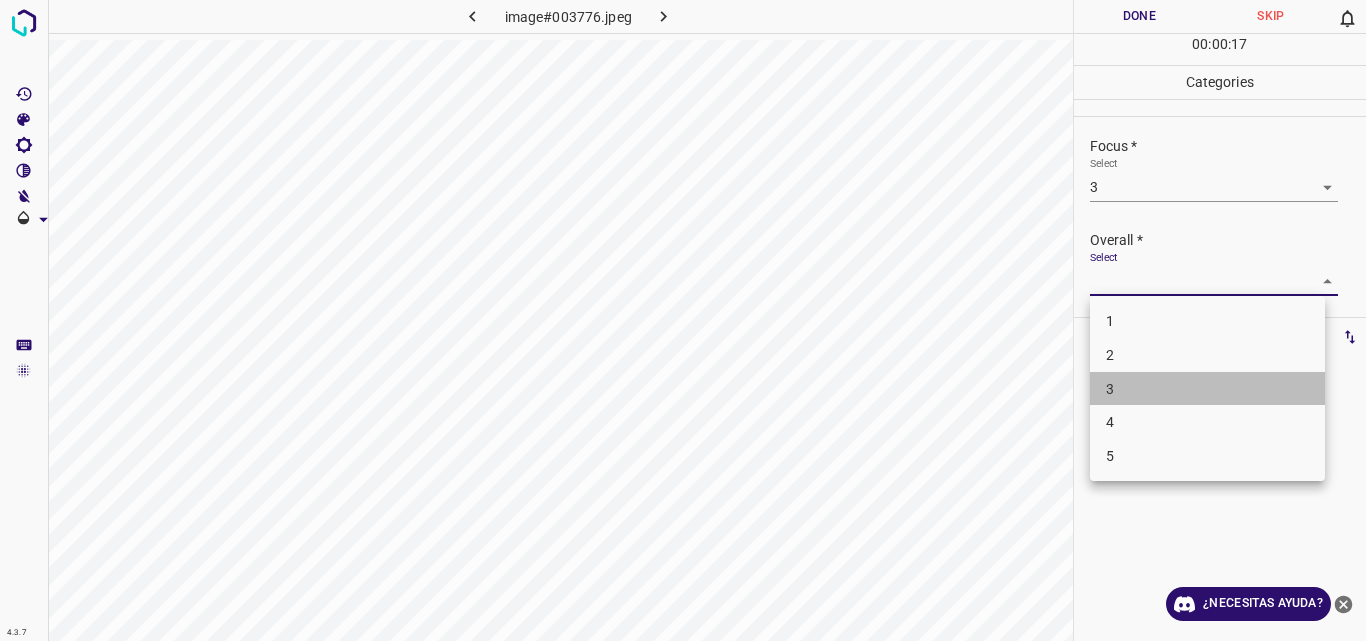 click on "3" at bounding box center (1207, 389) 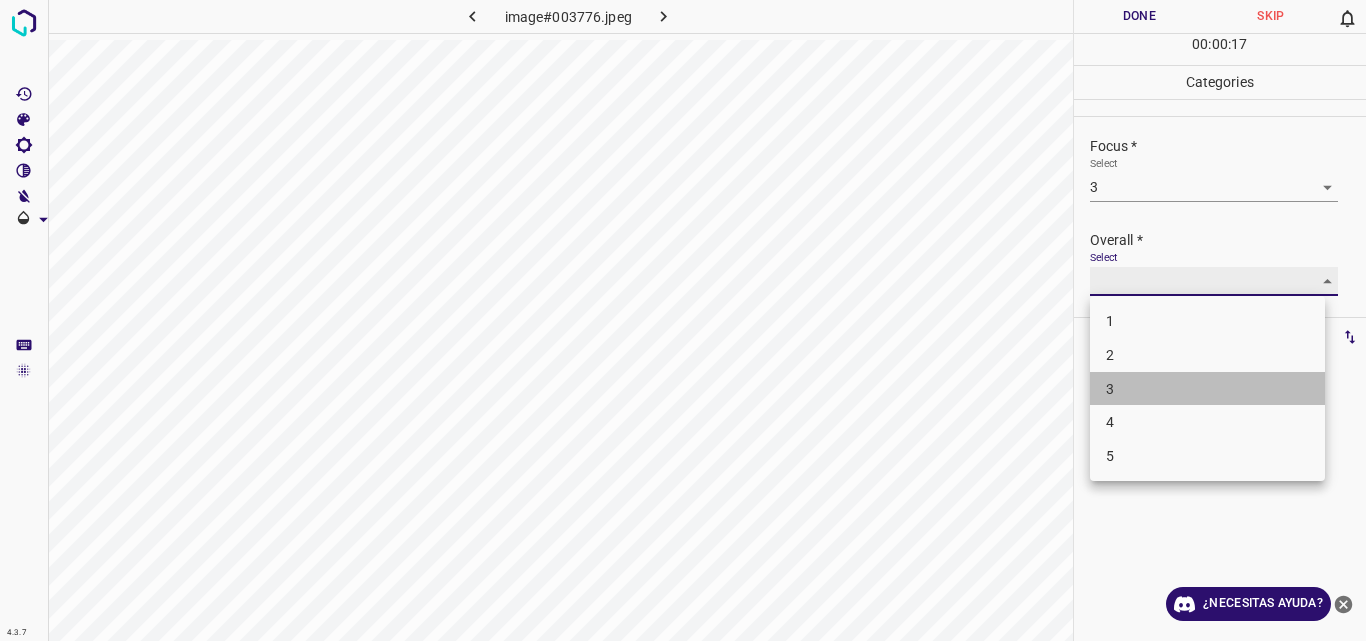 type on "3" 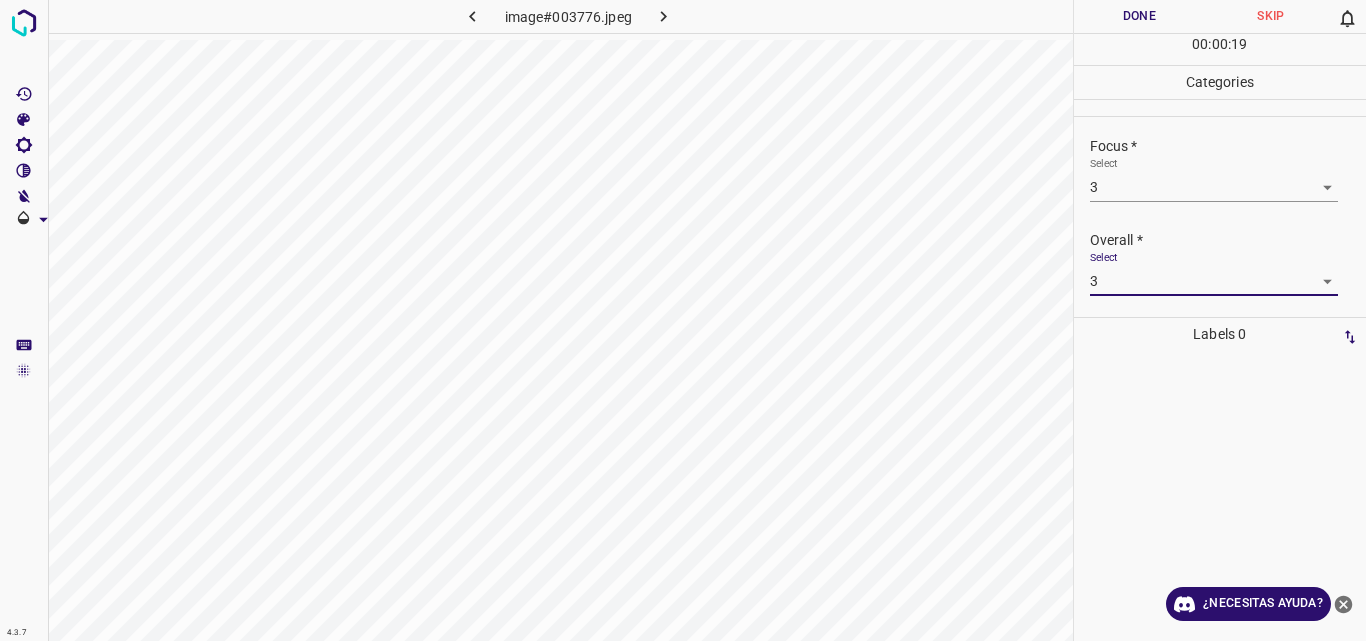 click on "Done" at bounding box center (1140, 16) 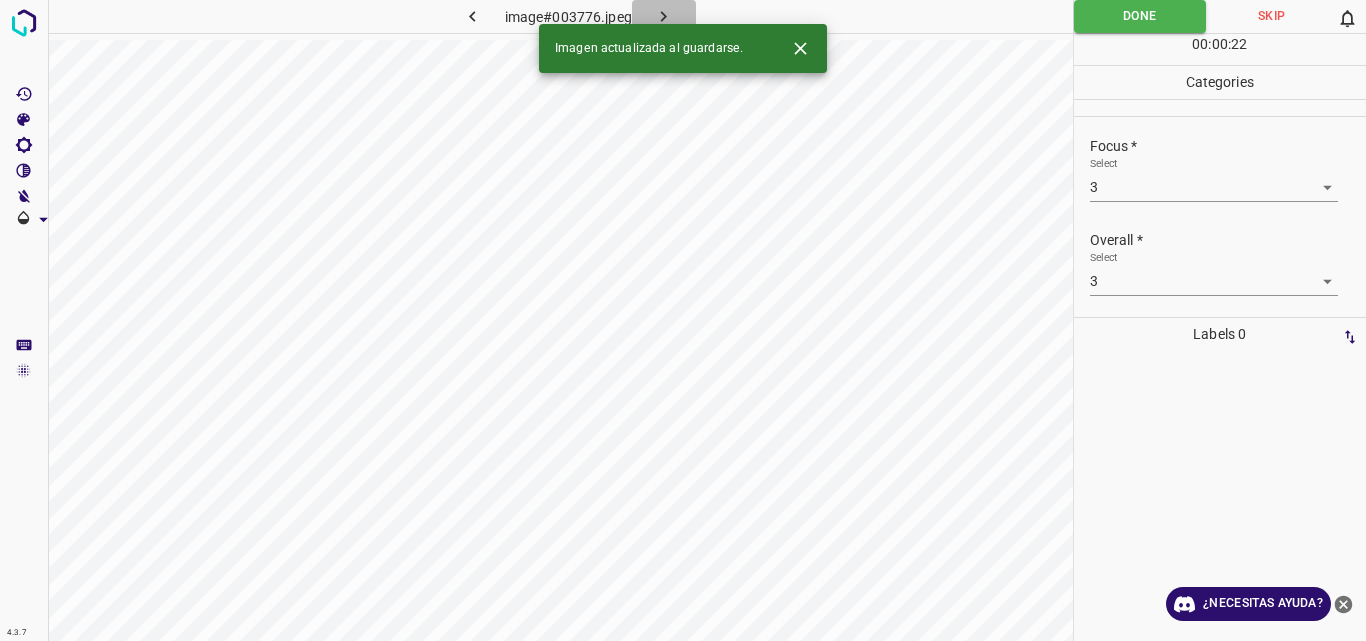 click 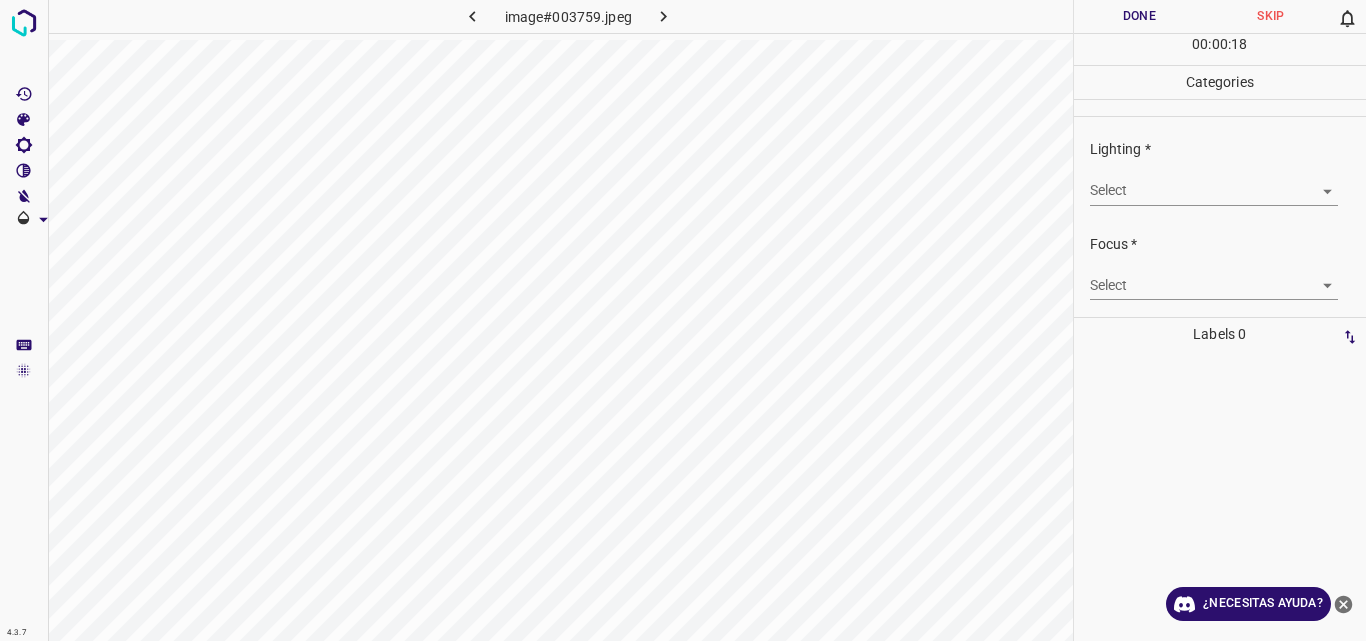 click on "4.3.7 image#003759.jpeg Done Skip 0 00   : 00   : 18   Categories Lighting *  Select ​ Focus *  Select ​ Overall *  Select ​ Labels   0 Categories 1 Lighting 2 Focus 3 Overall Tools Space Change between modes (Draw & Edit) I Auto labeling R Restore zoom M Zoom in N Zoom out Delete Delete selecte label Filters Z Restore filters X Saturation filter C Brightness filter V Contrast filter B Gray scale filter General O Download ¿Necesitas ayuda? Original text Rate this translation Your feedback will be used to help improve Google Translate - Texto - Esconder - Borrar" at bounding box center [683, 320] 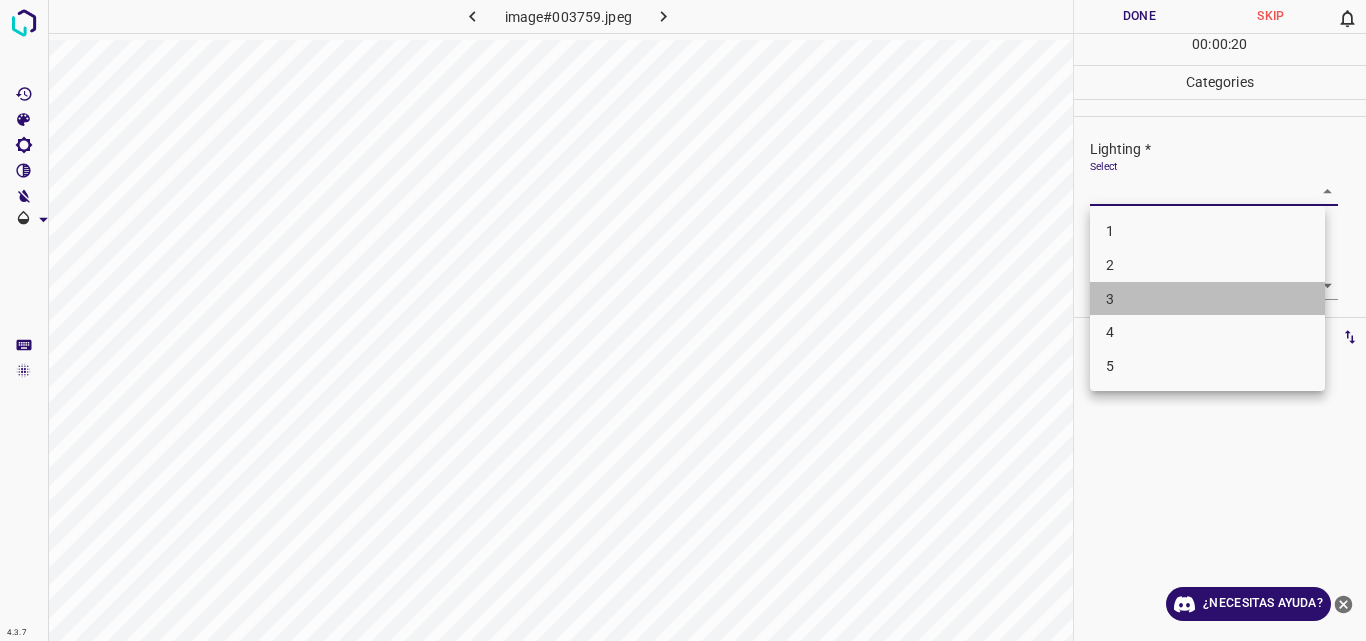 click on "3" at bounding box center (1207, 299) 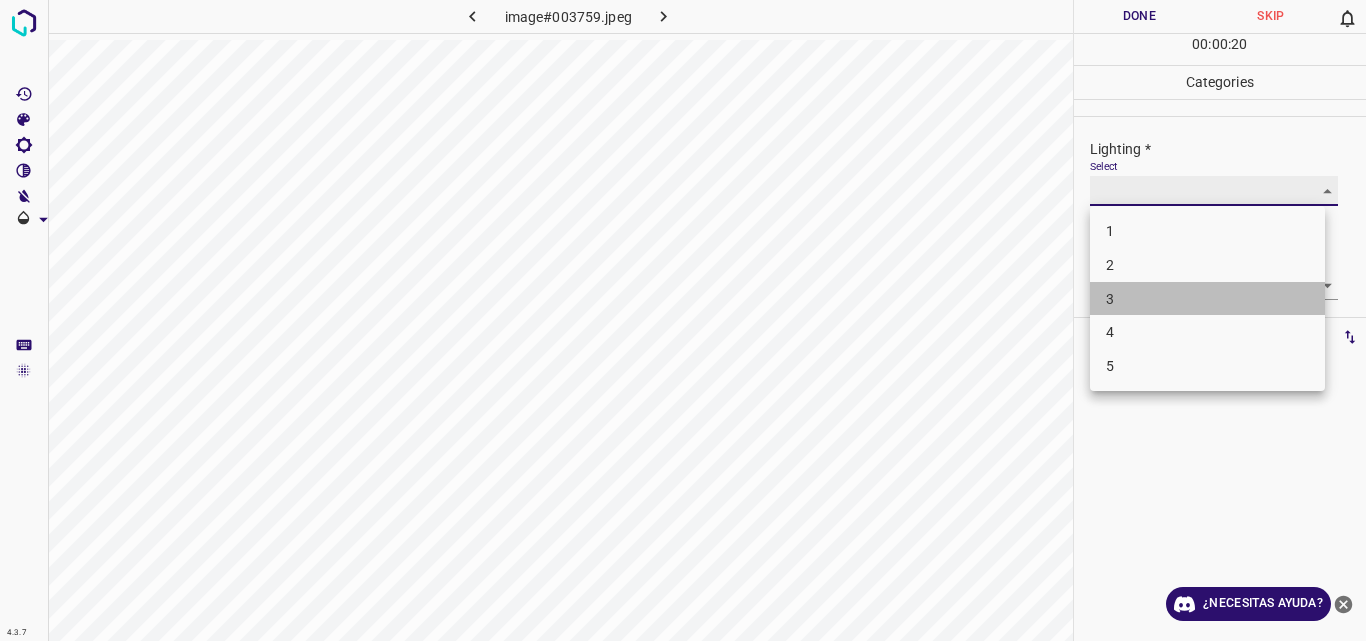 type on "3" 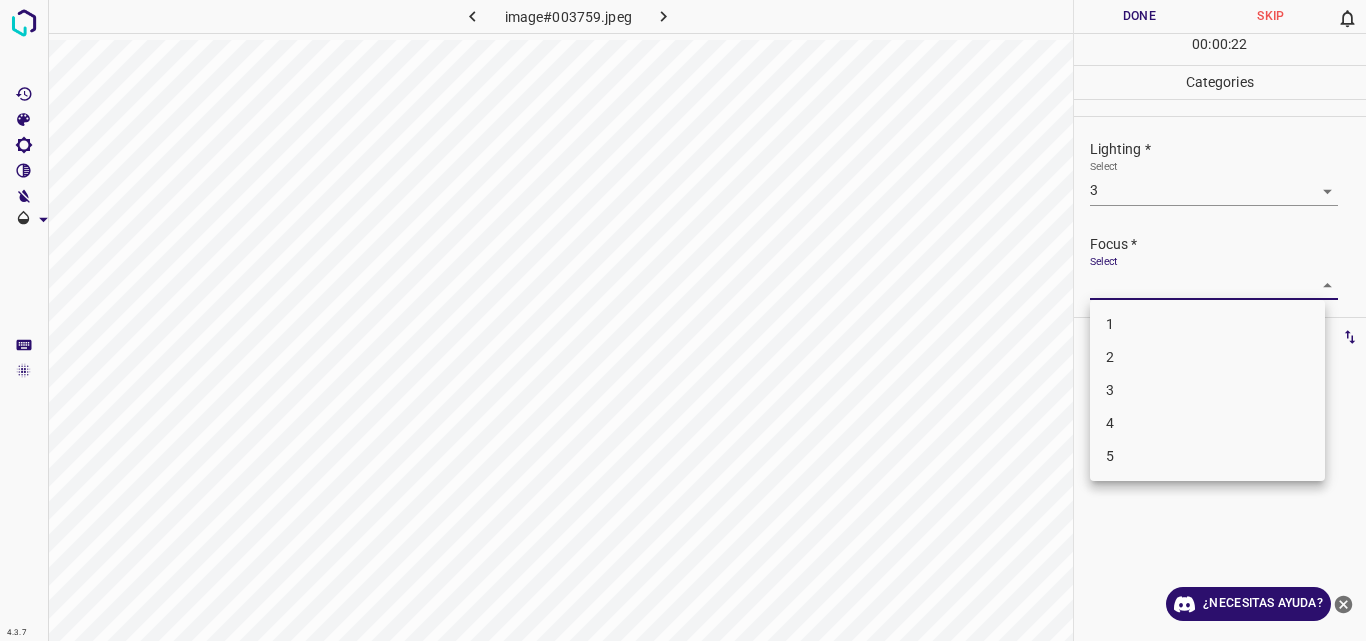 click on "4.3.7 image#003759.jpeg Done Skip 0 00   : 00   : 22   Categories Lighting *  Select 3 3 Focus *  Select ​ Overall *  Select ​ Labels   0 Categories 1 Lighting 2 Focus 3 Overall Tools Space Change between modes (Draw & Edit) I Auto labeling R Restore zoom M Zoom in N Zoom out Delete Delete selecte label Filters Z Restore filters X Saturation filter C Brightness filter V Contrast filter B Gray scale filter General O Download ¿Necesitas ayuda? Original text Rate this translation Your feedback will be used to help improve Google Translate - Texto - Esconder - Borrar 1 2 3 4 5" at bounding box center [683, 320] 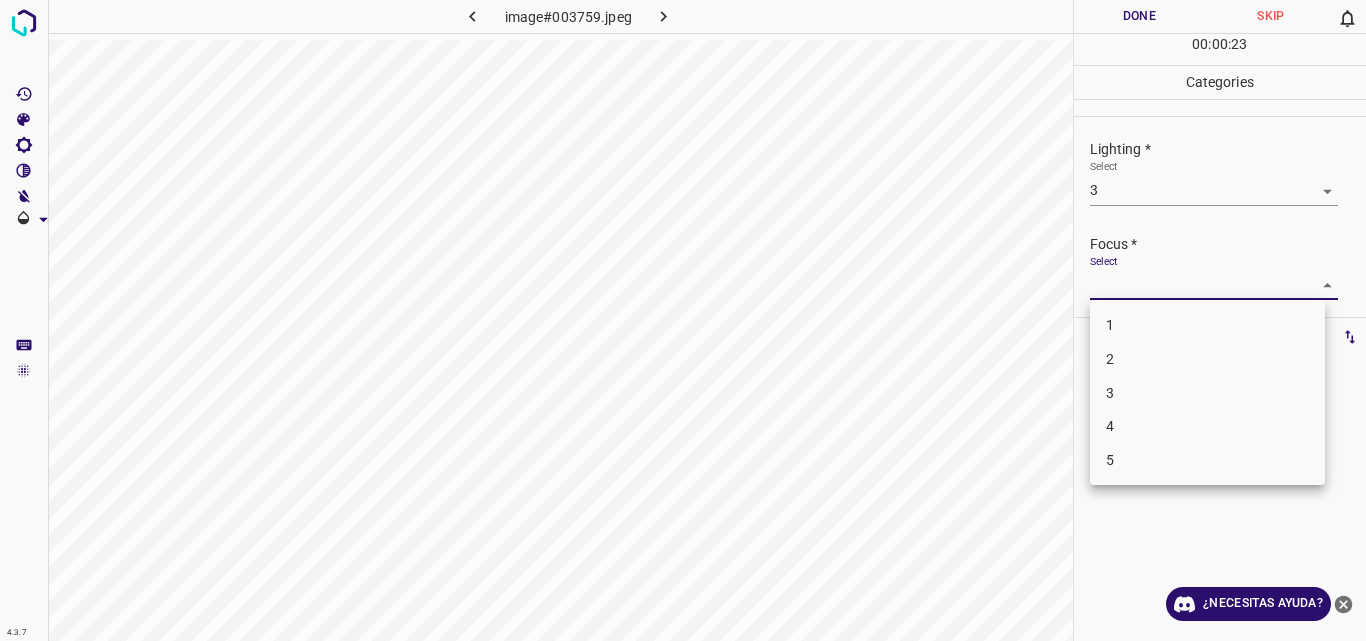click on "3" at bounding box center (1207, 393) 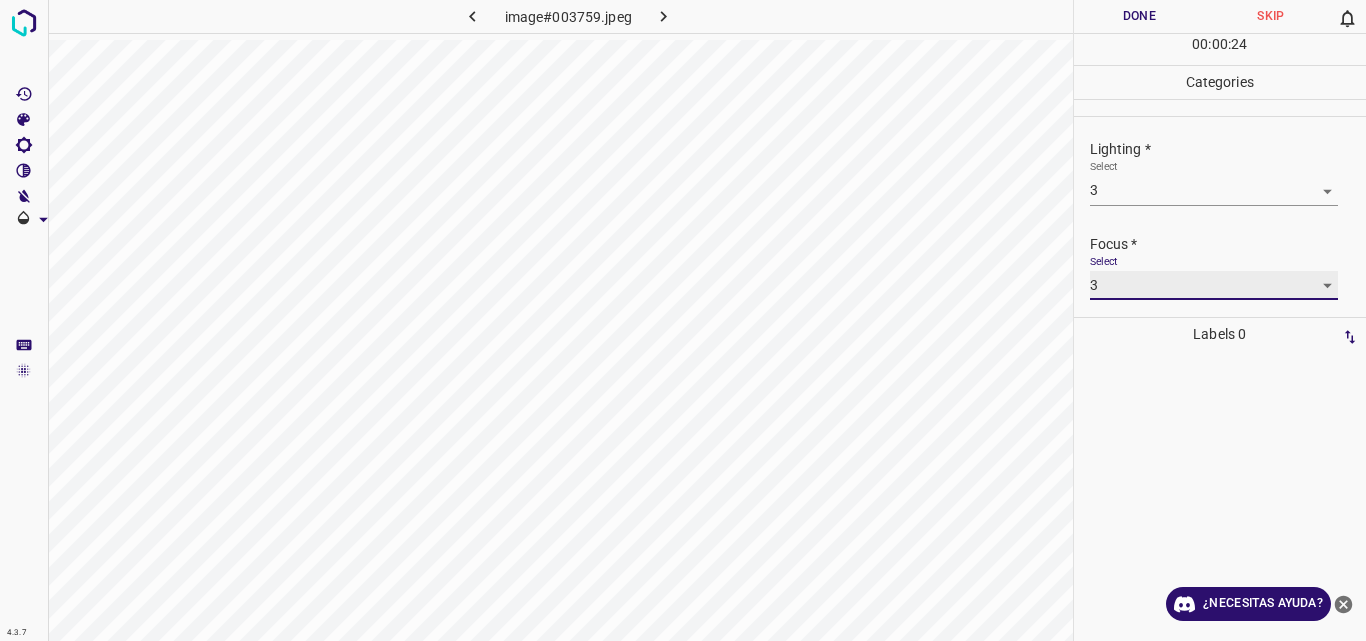 type on "3" 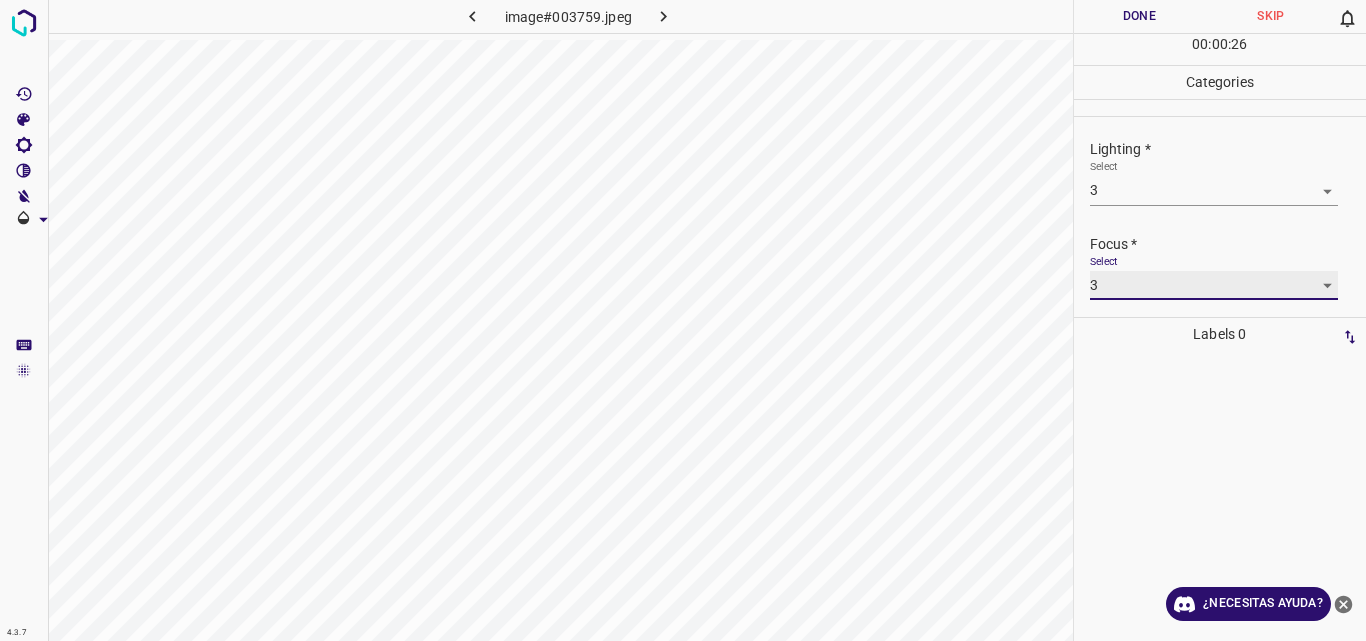 scroll, scrollTop: 98, scrollLeft: 0, axis: vertical 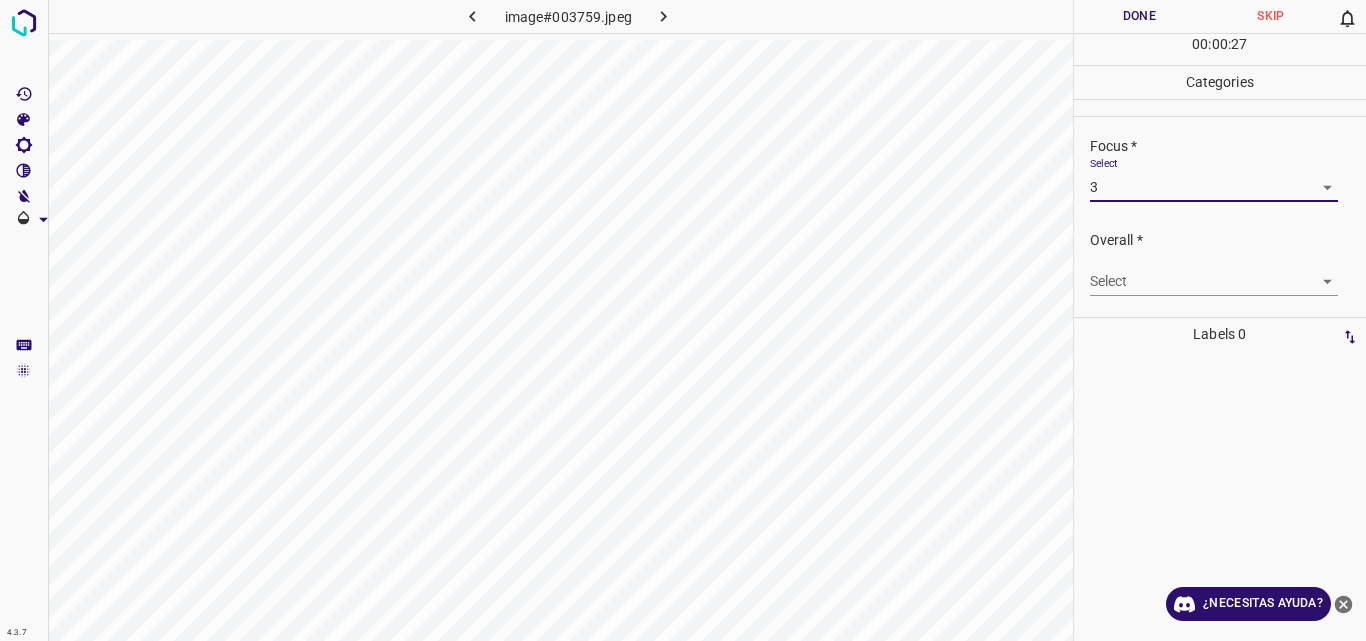 click on "4.3.7 image#003759.jpeg Done Skip 0 00   : 00   : 27   Categories Lighting *  Select 3 3 Focus *  Select 3 3 Overall *  Select ​ Labels   0 Categories 1 Lighting 2 Focus 3 Overall Tools Space Change between modes (Draw & Edit) I Auto labeling R Restore zoom M Zoom in N Zoom out Delete Delete selecte label Filters Z Restore filters X Saturation filter C Brightness filter V Contrast filter B Gray scale filter General O Download ¿Necesitas ayuda? Original text Rate this translation Your feedback will be used to help improve Google Translate - Texto - Esconder - Borrar" at bounding box center (683, 320) 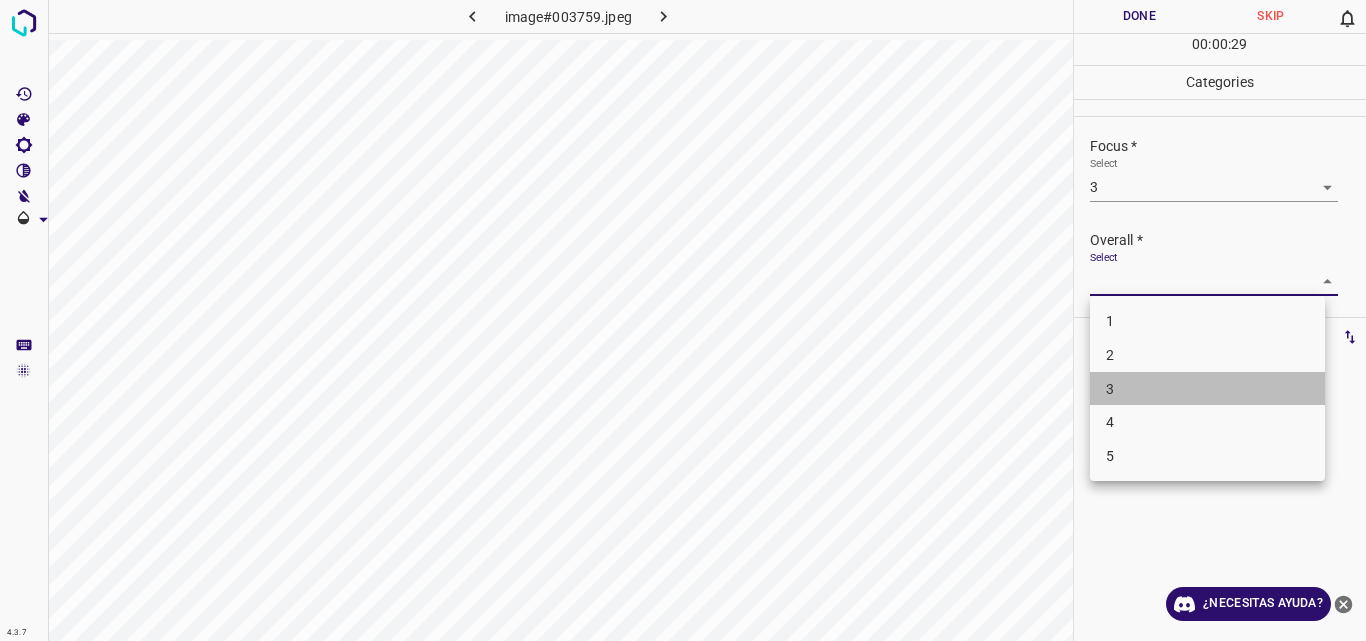 click on "3" at bounding box center [1207, 389] 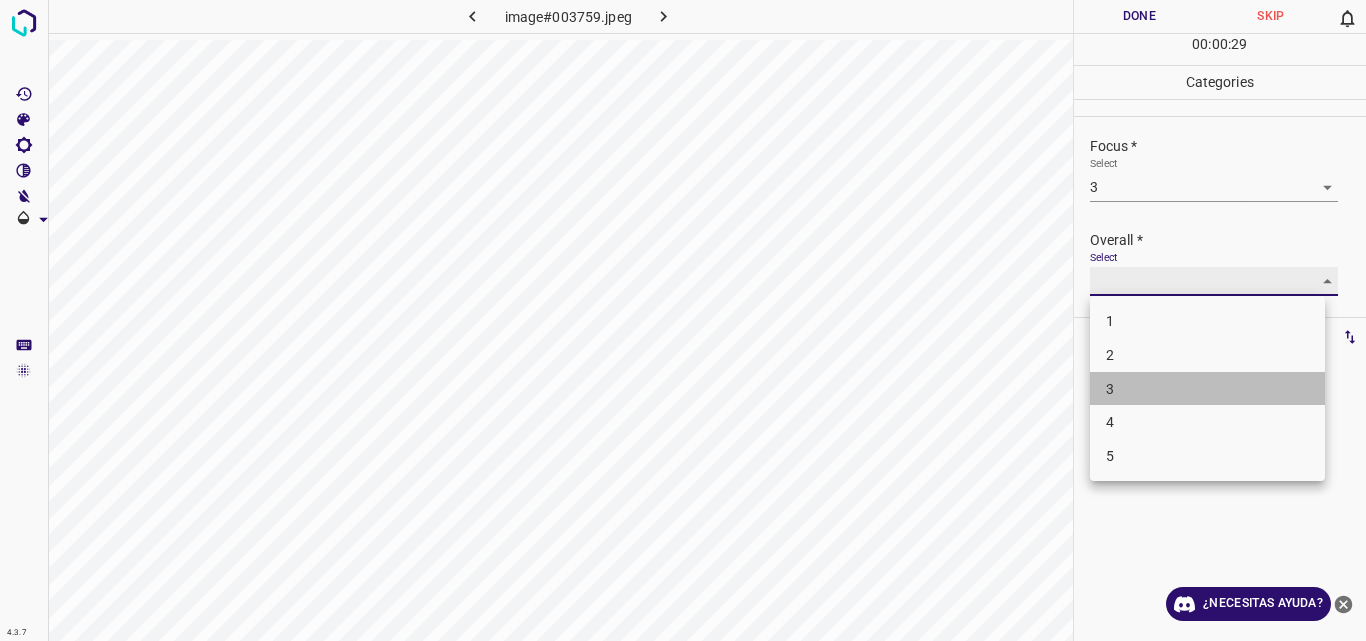 type on "3" 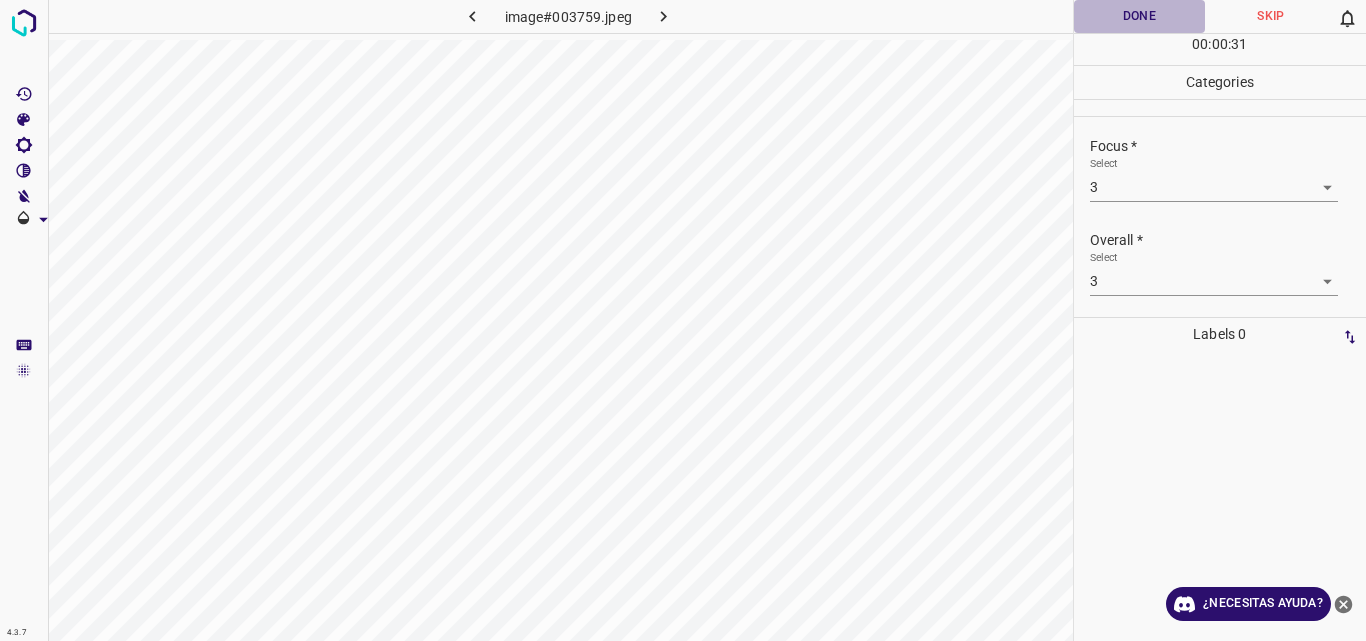click on "Done" at bounding box center [1140, 16] 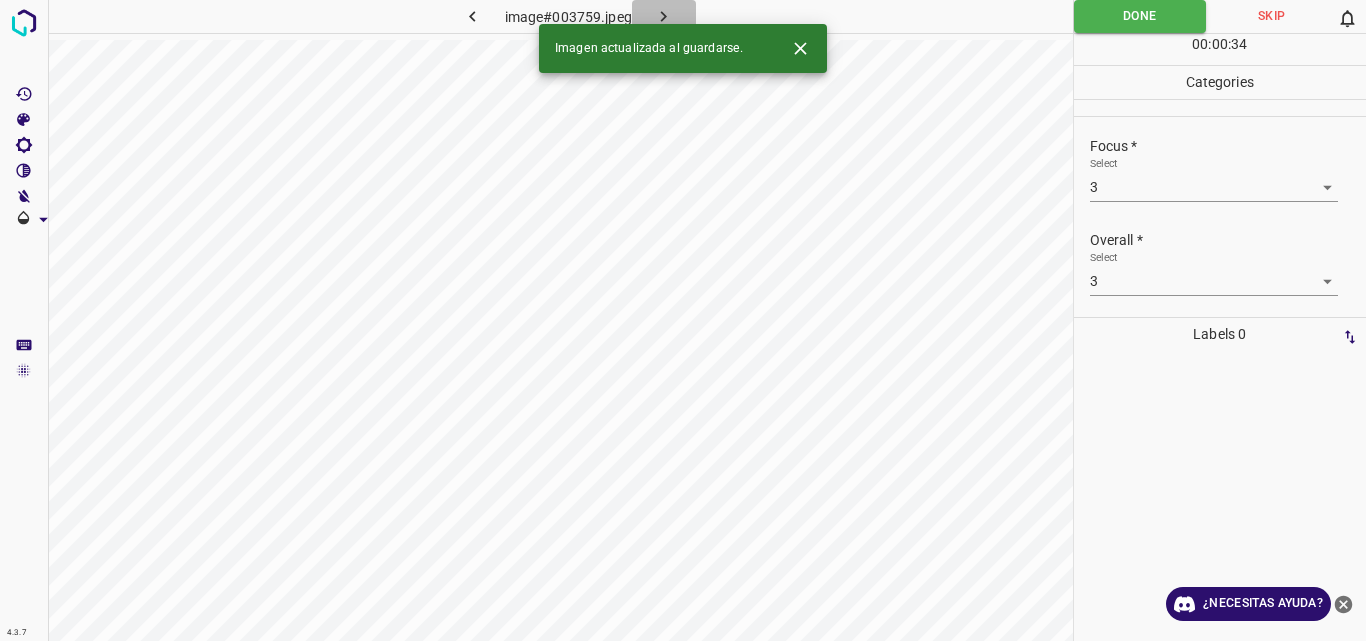 click 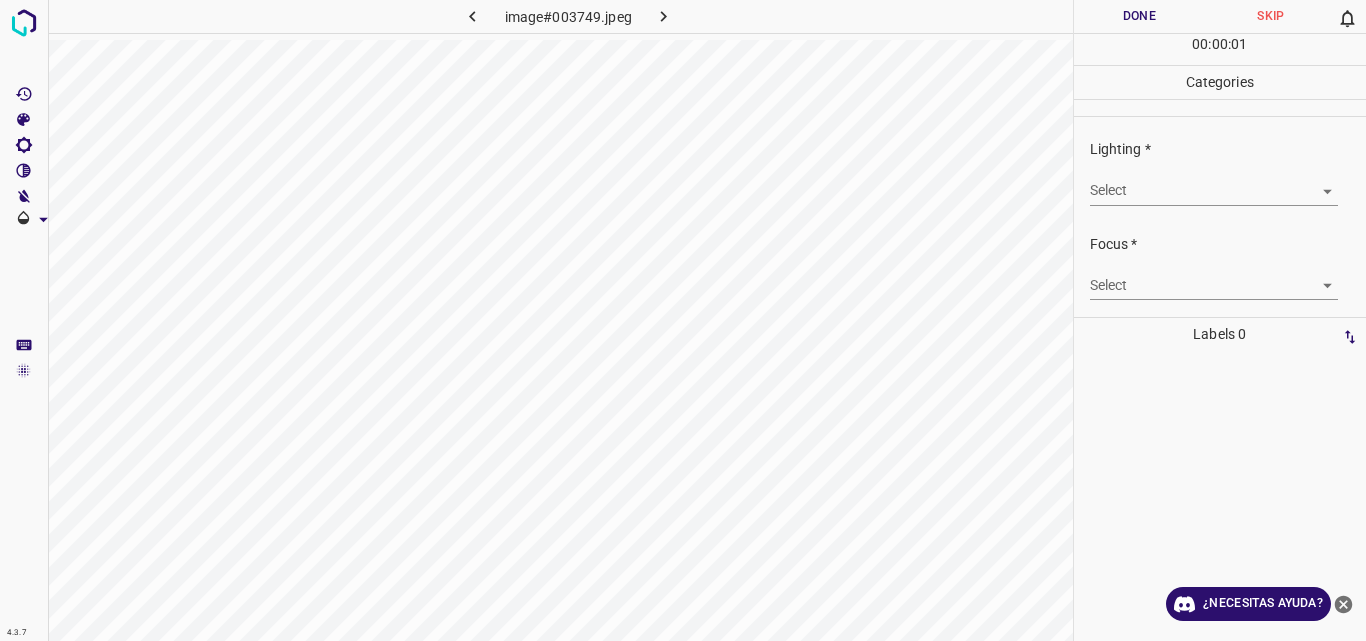 click on "4.3.7 image#003749.jpeg Done Skip 0 00   : 00   : 01   Categories Lighting *  Select ​ Focus *  Select ​ Overall *  Select ​ Labels   0 Categories 1 Lighting 2 Focus 3 Overall Tools Space Change between modes (Draw & Edit) I Auto labeling R Restore zoom M Zoom in N Zoom out Delete Delete selecte label Filters Z Restore filters X Saturation filter C Brightness filter V Contrast filter B Gray scale filter General O Download ¿Necesitas ayuda? Original text Rate this translation Your feedback will be used to help improve Google Translate - Texto - Esconder - Borrar" at bounding box center (683, 320) 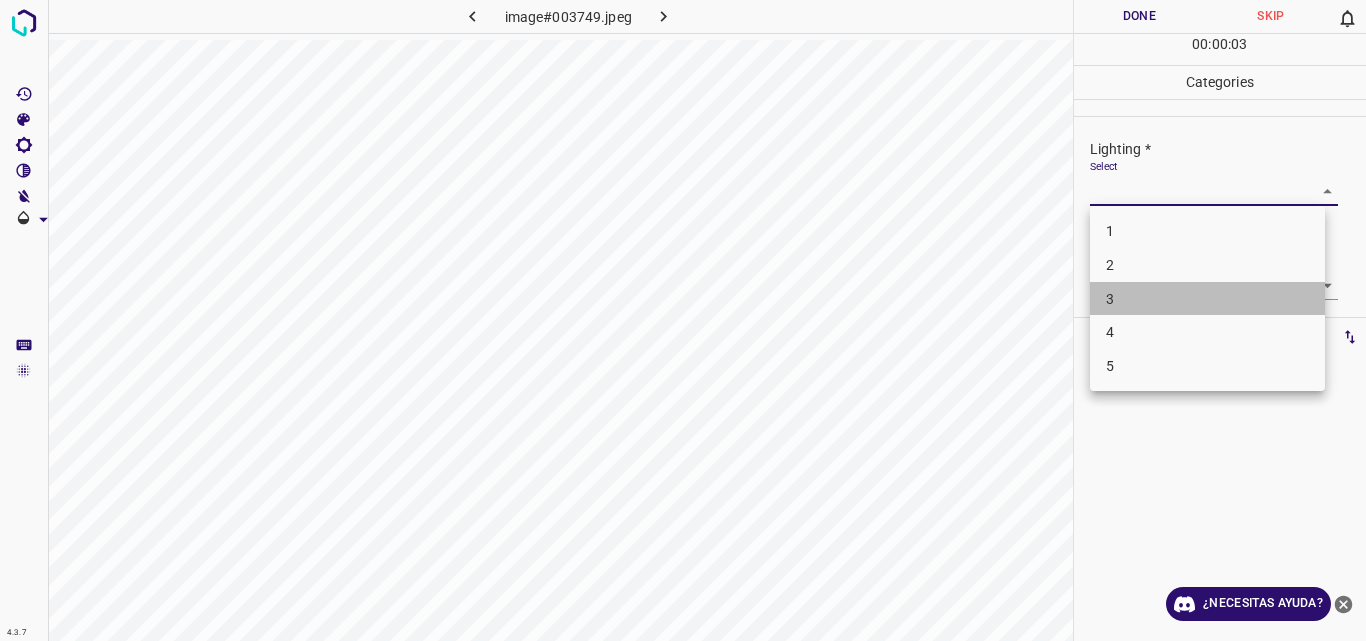 click on "3" at bounding box center (1207, 299) 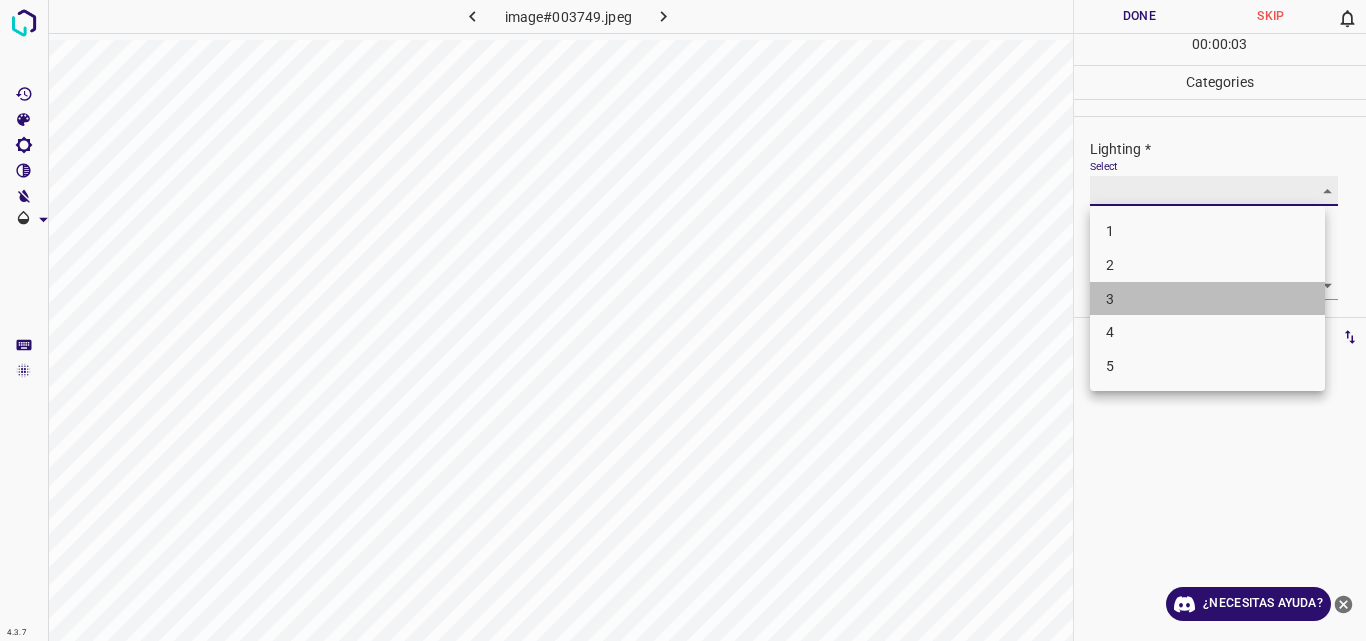 type on "3" 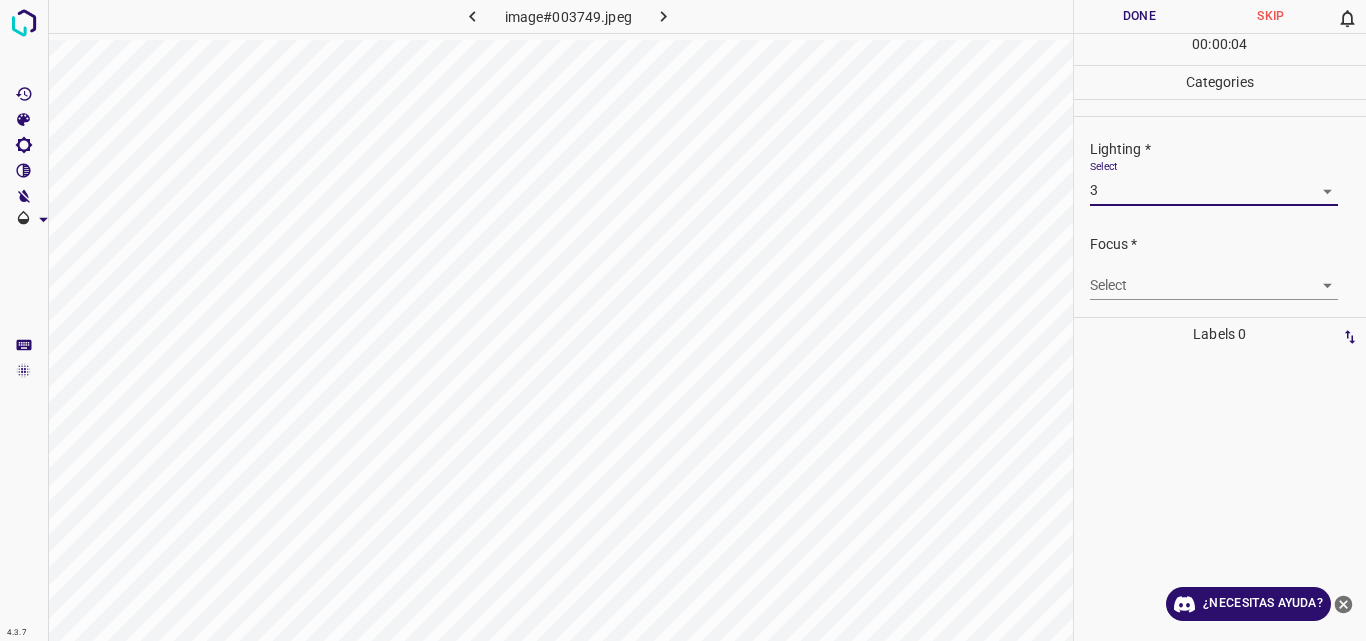 click on "4.3.7 image#003749.jpeg Done Skip 0 00   : 00   : 04   Categories Lighting *  Select 3 3 Focus *  Select ​ Overall *  Select ​ Labels   0 Categories 1 Lighting 2 Focus 3 Overall Tools Space Change between modes (Draw & Edit) I Auto labeling R Restore zoom M Zoom in N Zoom out Delete Delete selecte label Filters Z Restore filters X Saturation filter C Brightness filter V Contrast filter B Gray scale filter General O Download ¿Necesitas ayuda? Original text Rate this translation Your feedback will be used to help improve Google Translate - Texto - Esconder - Borrar" at bounding box center [683, 320] 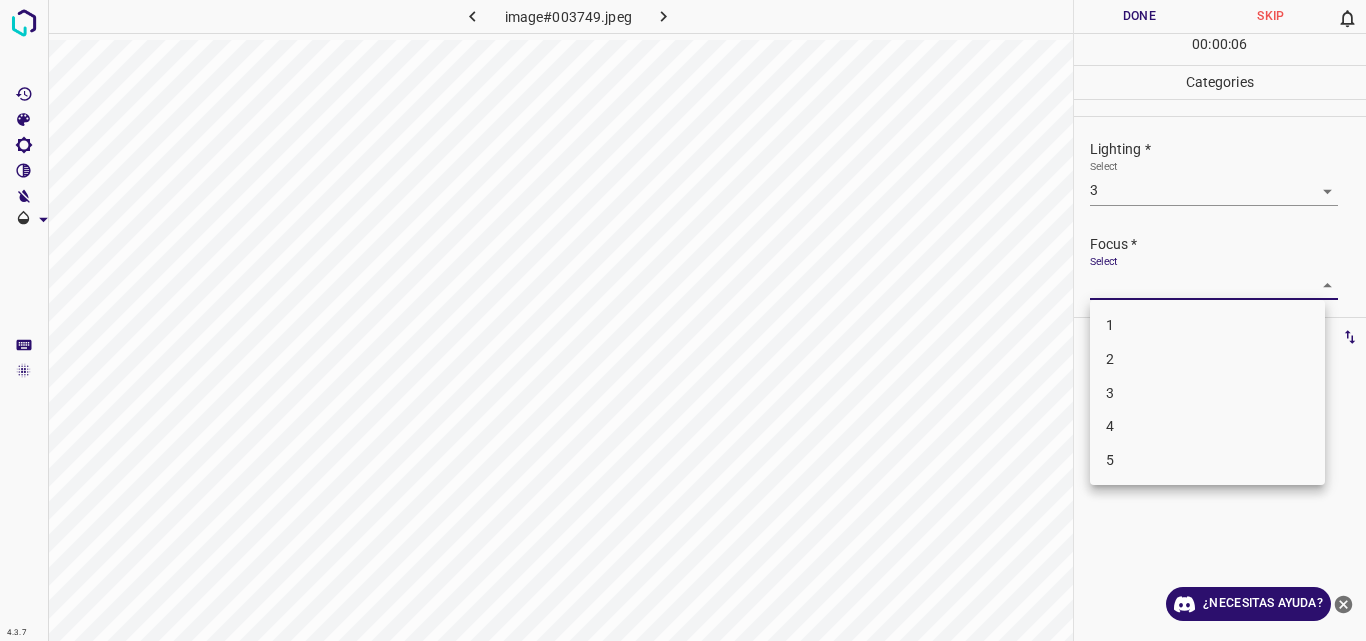 click on "3" at bounding box center [1207, 393] 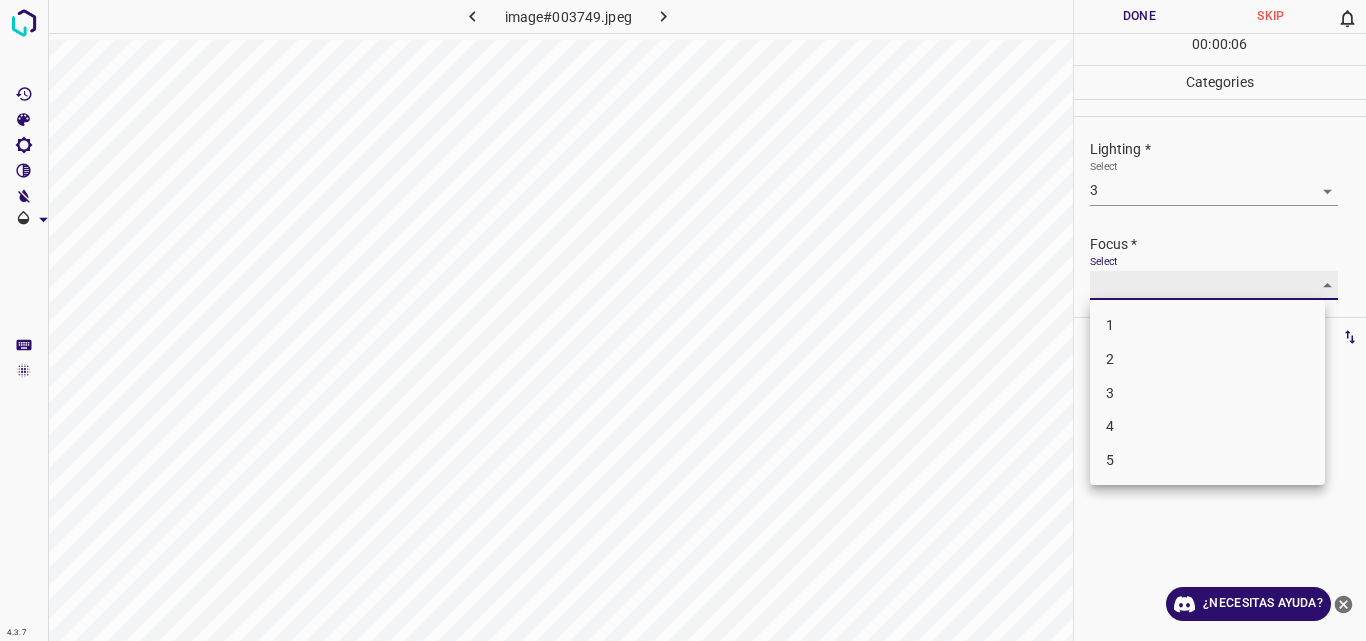 type on "3" 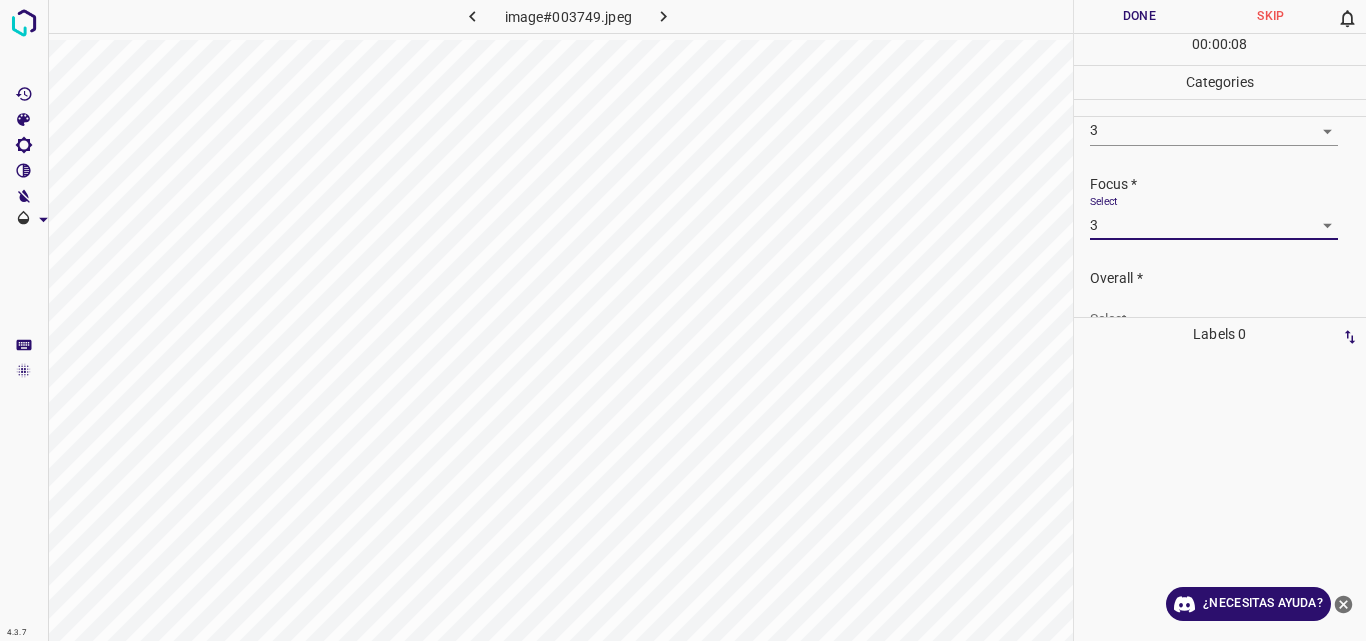 click on "Select ​" at bounding box center [1228, 311] 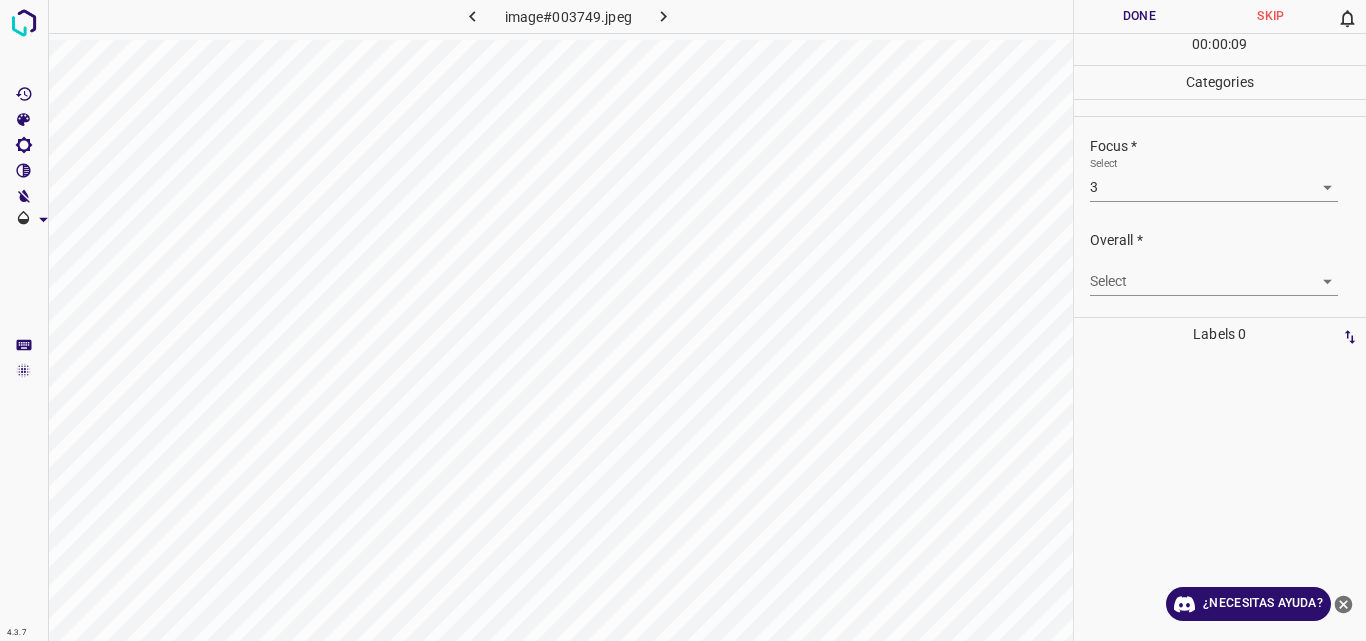 click on "4.3.7 image#003749.jpeg Done Skip 0 00   : 00   : 09   Categories Lighting *  Select 3 3 Focus *  Select 3 3 Overall *  Select ​ Labels   0 Categories 1 Lighting 2 Focus 3 Overall Tools Space Change between modes (Draw & Edit) I Auto labeling R Restore zoom M Zoom in N Zoom out Delete Delete selecte label Filters Z Restore filters X Saturation filter C Brightness filter V Contrast filter B Gray scale filter General O Download ¿Necesitas ayuda? Original text Rate this translation Your feedback will be used to help improve Google Translate - Texto - Esconder - Borrar" at bounding box center [683, 320] 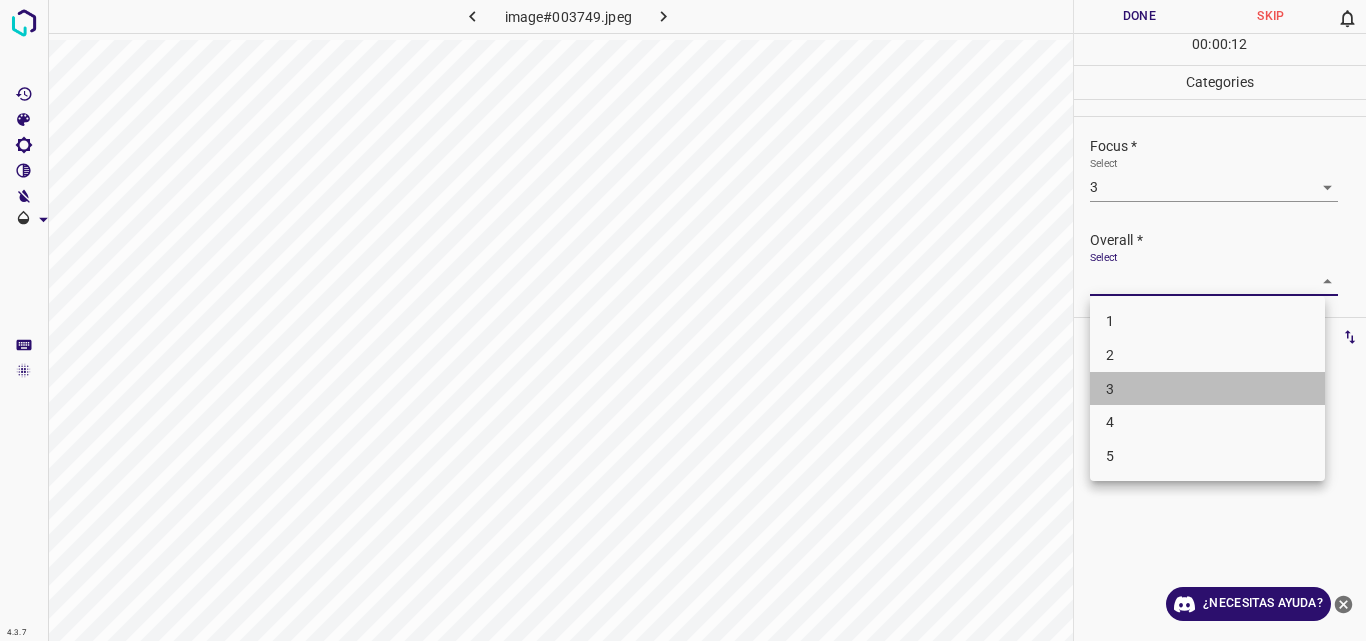 click on "3" at bounding box center (1207, 389) 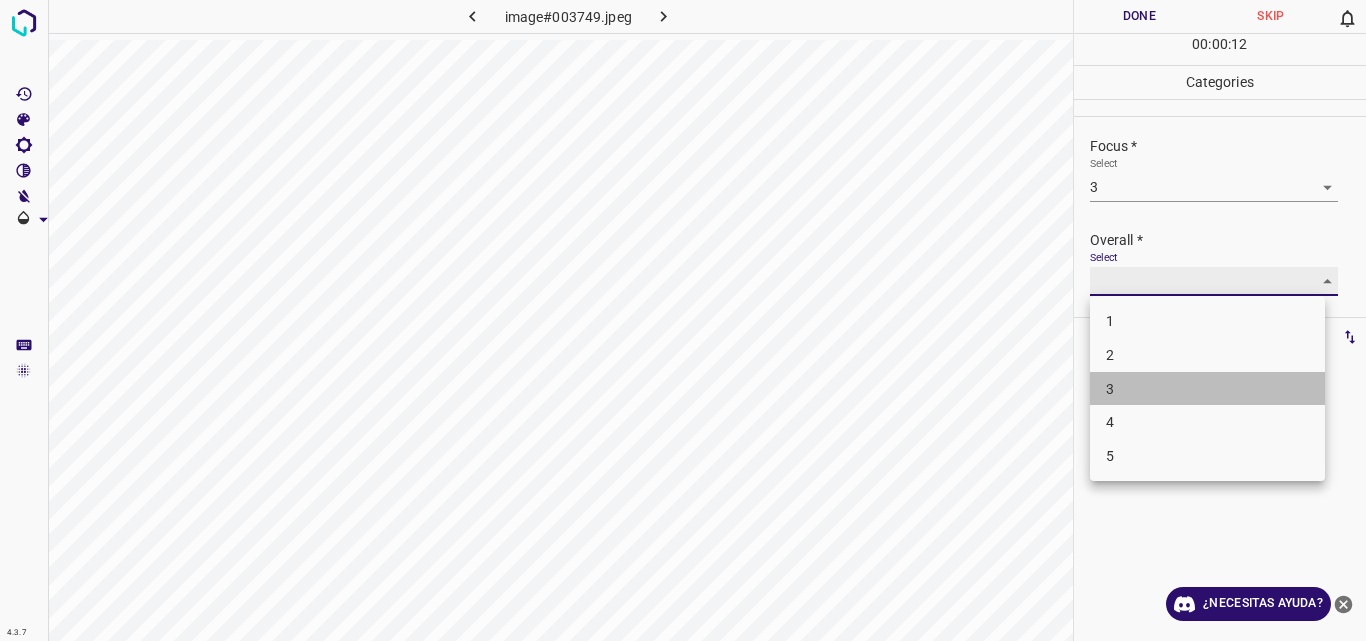 type on "3" 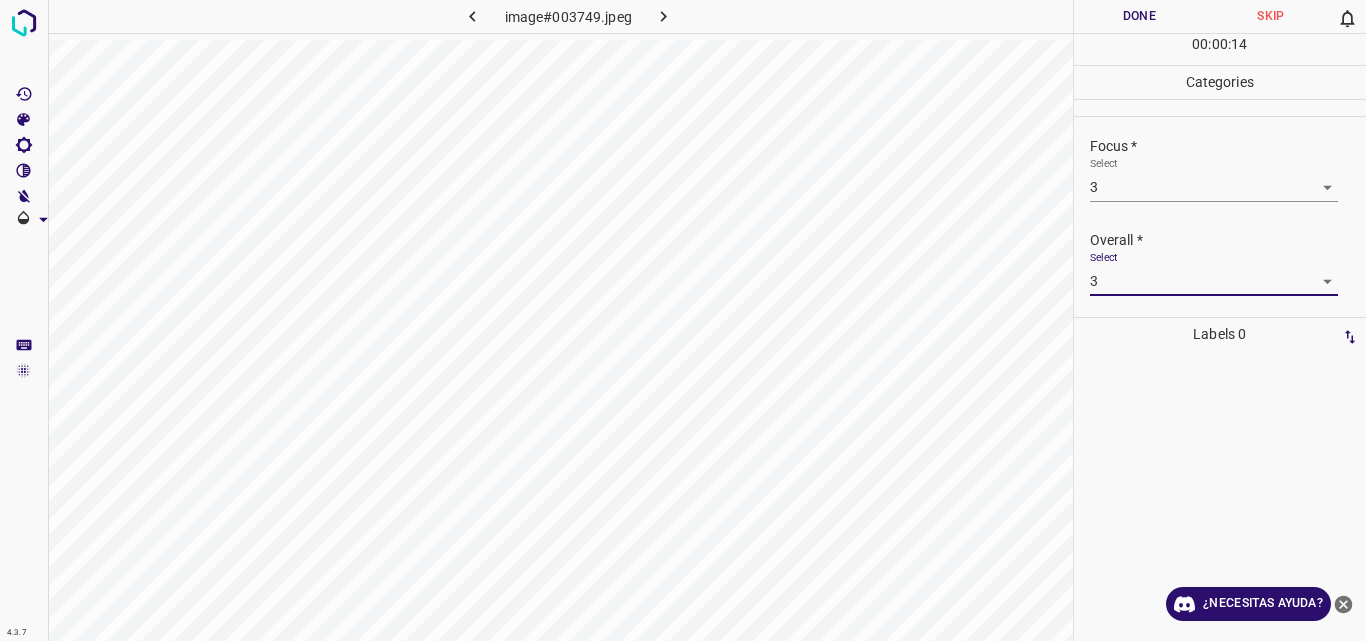 click on "Done" at bounding box center (1140, 16) 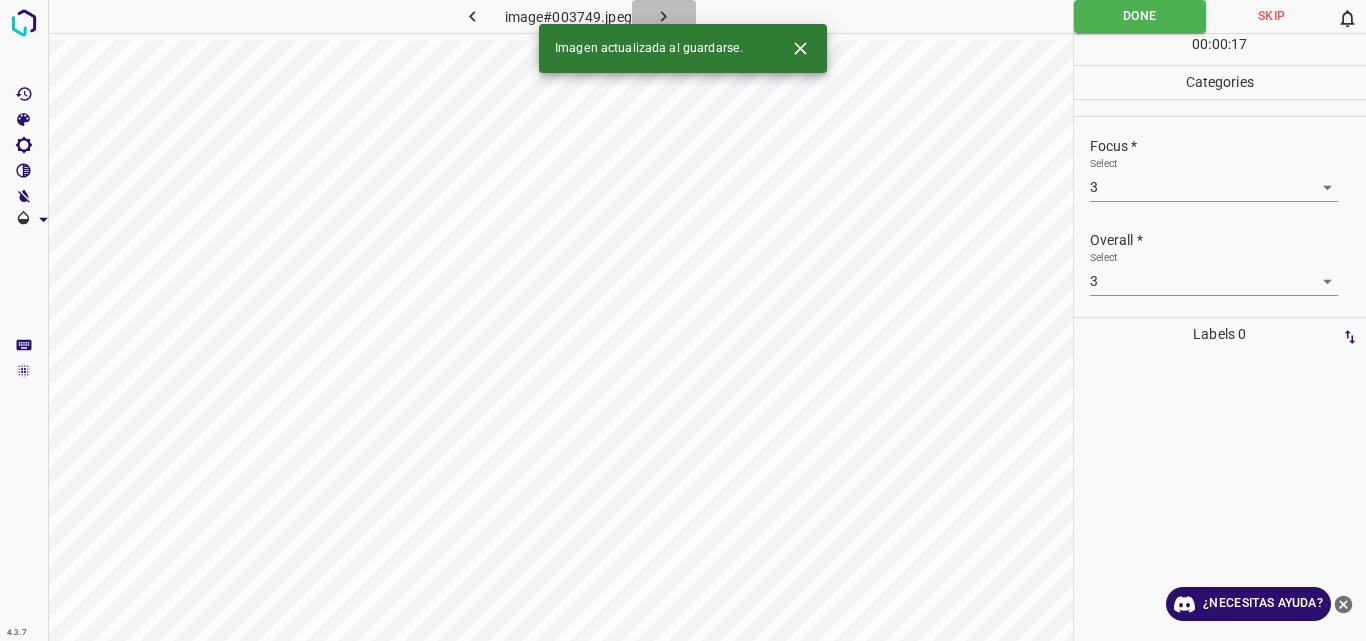 click 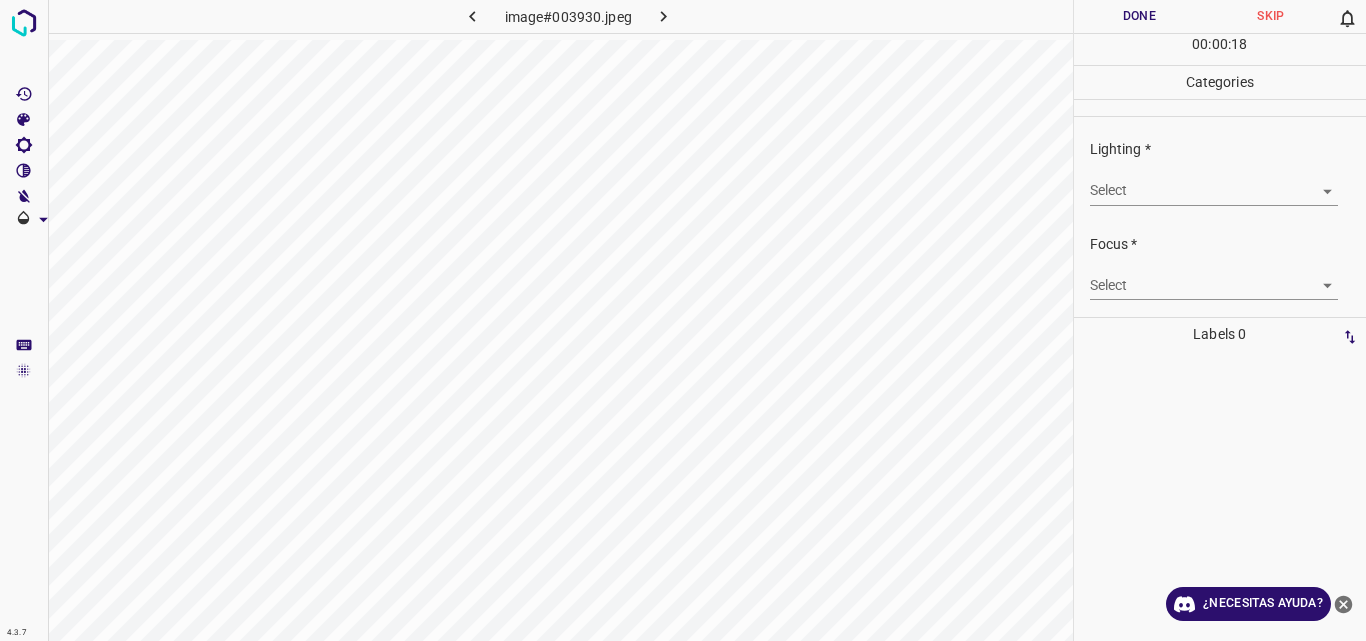 click on "4.3.7 image#003930.jpeg Done Skip 0 00   : 00   : 18   Categories Lighting *  Select ​ Focus *  Select ​ Overall *  Select ​ Labels   0 Categories 1 Lighting 2 Focus 3 Overall Tools Space Change between modes (Draw & Edit) I Auto labeling R Restore zoom M Zoom in N Zoom out Delete Delete selecte label Filters Z Restore filters X Saturation filter C Brightness filter V Contrast filter B Gray scale filter General O Download ¿Necesitas ayuda? Original text Rate this translation Your feedback will be used to help improve Google Translate - Texto - Esconder - Borrar" at bounding box center (683, 320) 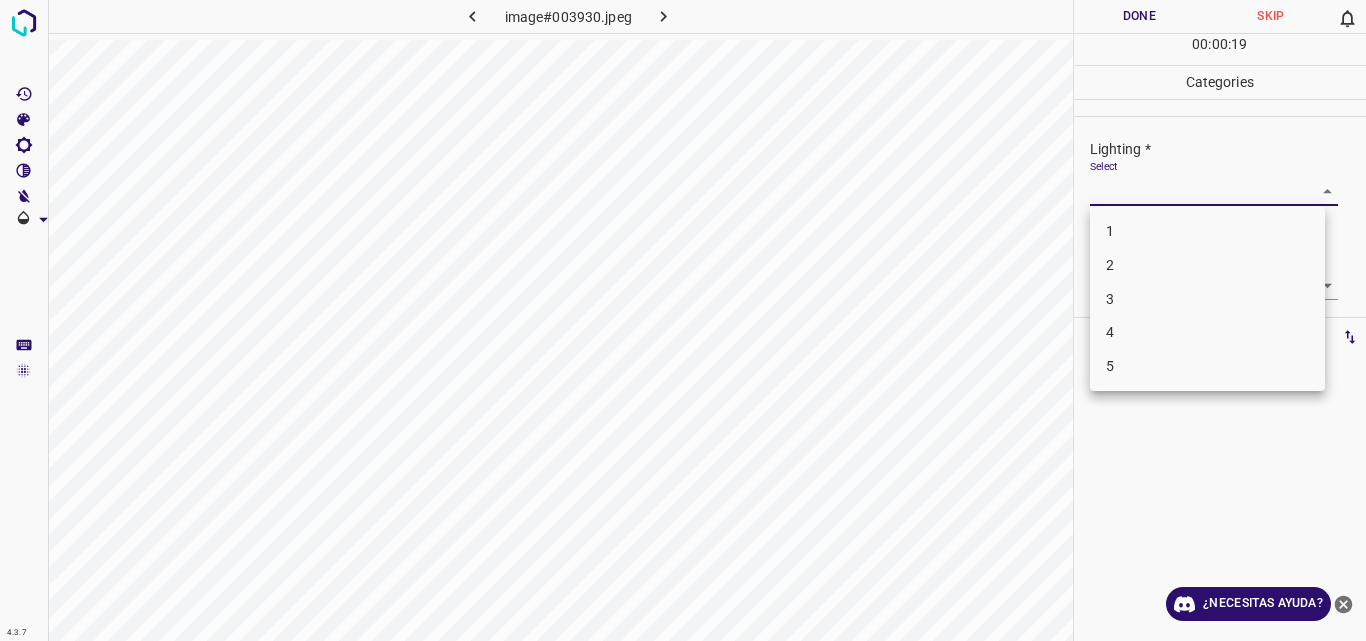 click on "3" at bounding box center [1207, 299] 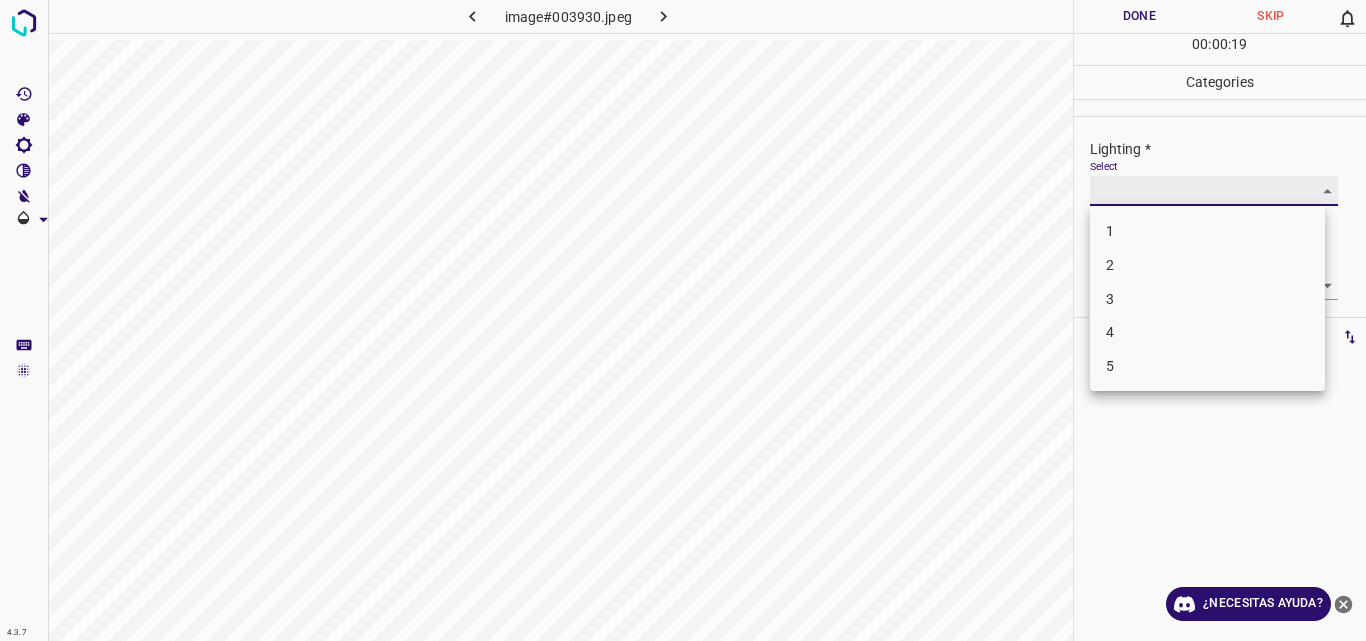 type on "3" 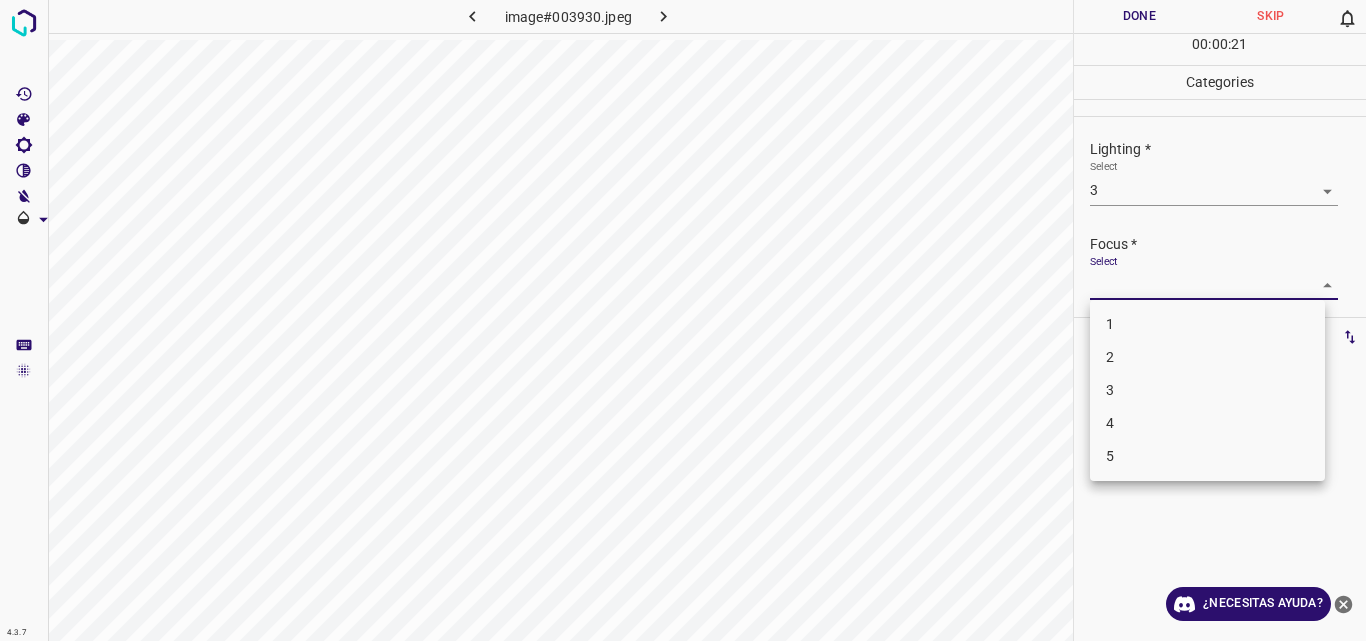 click on "4.3.7 image#003930.jpeg Done Skip 0 00   : 00   : 21   Categories Lighting *  Select 3 3 Focus *  Select ​ Overall *  Select ​ Labels   0 Categories 1 Lighting 2 Focus 3 Overall Tools Space Change between modes (Draw & Edit) I Auto labeling R Restore zoom M Zoom in N Zoom out Delete Delete selecte label Filters Z Restore filters X Saturation filter C Brightness filter V Contrast filter B Gray scale filter General O Download ¿Necesitas ayuda? Original text Rate this translation Your feedback will be used to help improve Google Translate - Texto - Esconder - Borrar 1 2 3 4 5" at bounding box center [683, 320] 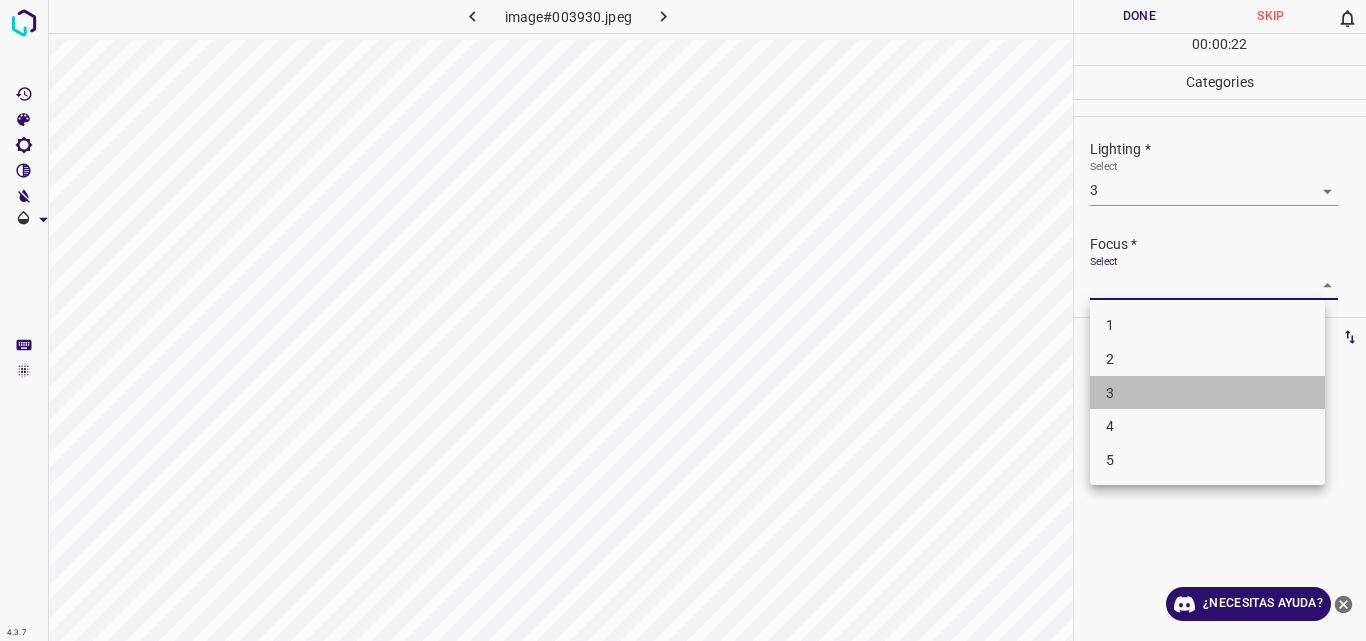 click on "3" at bounding box center (1207, 393) 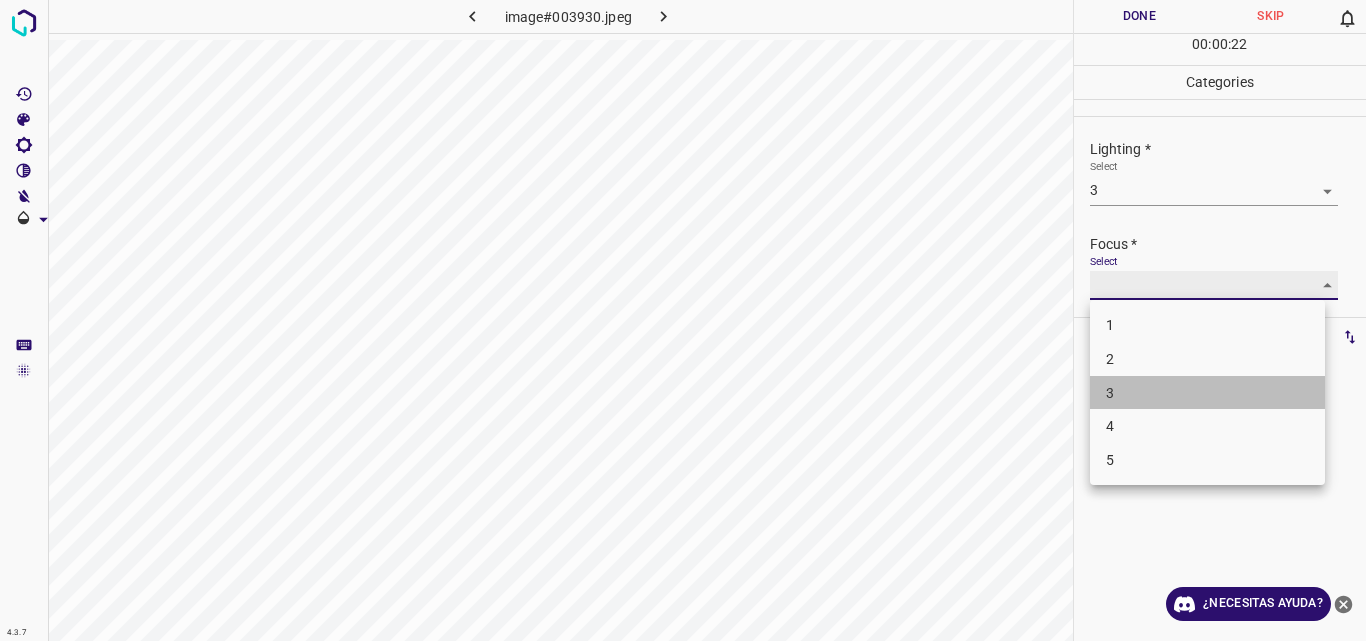type on "3" 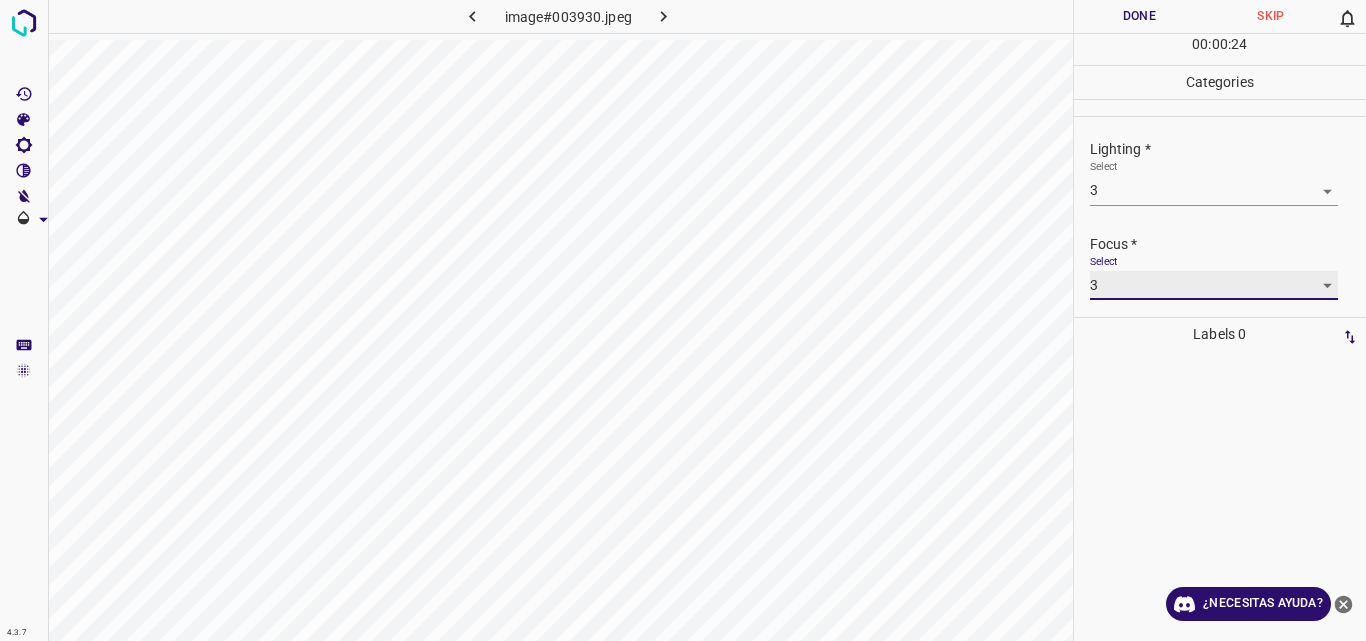 scroll, scrollTop: 98, scrollLeft: 0, axis: vertical 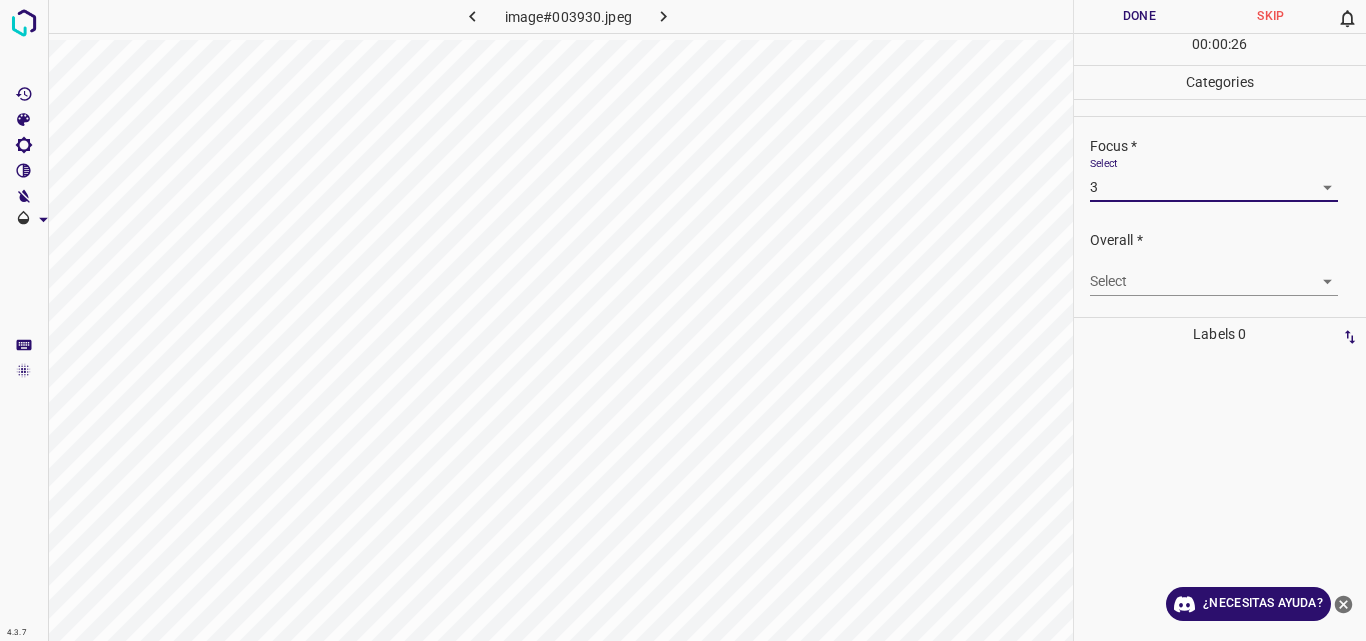 click on "4.3.7 image#003930.jpeg Done Skip 0 00   : 00   : 26   Categories Lighting *  Select 3 3 Focus *  Select 3 3 Overall *  Select ​ Labels   0 Categories 1 Lighting 2 Focus 3 Overall Tools Space Change between modes (Draw & Edit) I Auto labeling R Restore zoom M Zoom in N Zoom out Delete Delete selecte label Filters Z Restore filters X Saturation filter C Brightness filter V Contrast filter B Gray scale filter General O Download ¿Necesitas ayuda? Original text Rate this translation Your feedback will be used to help improve Google Translate - Texto - Esconder - Borrar" at bounding box center (683, 320) 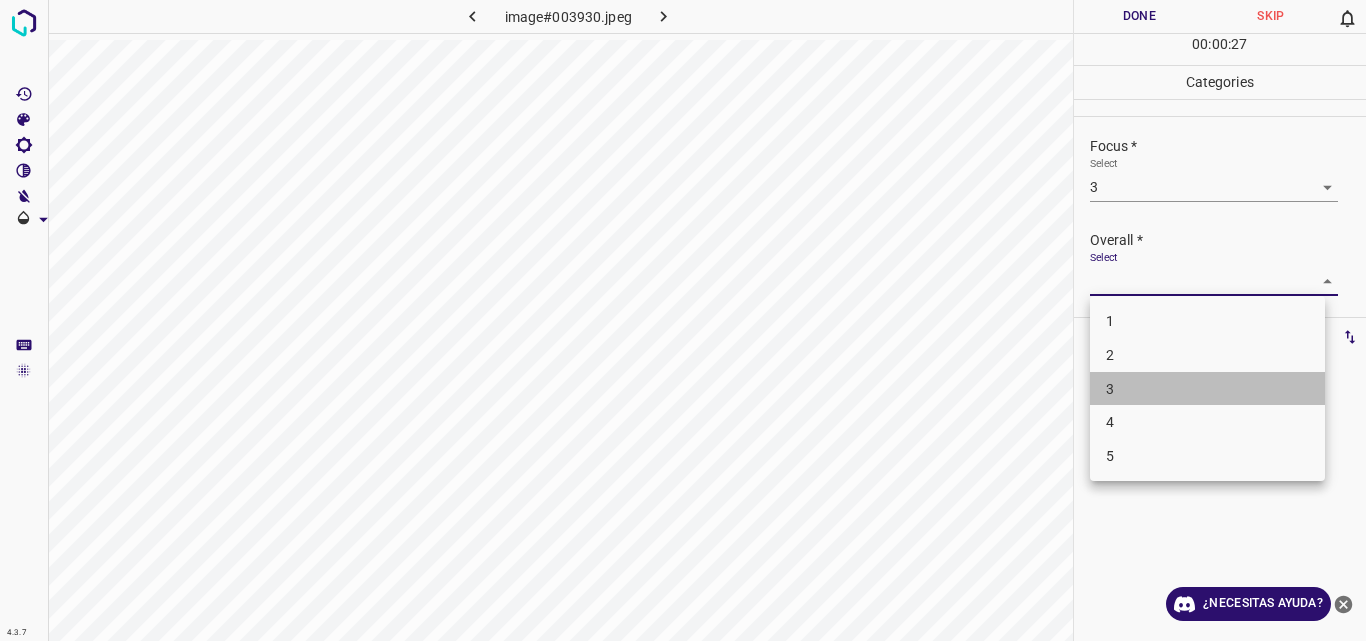 click on "3" at bounding box center [1207, 389] 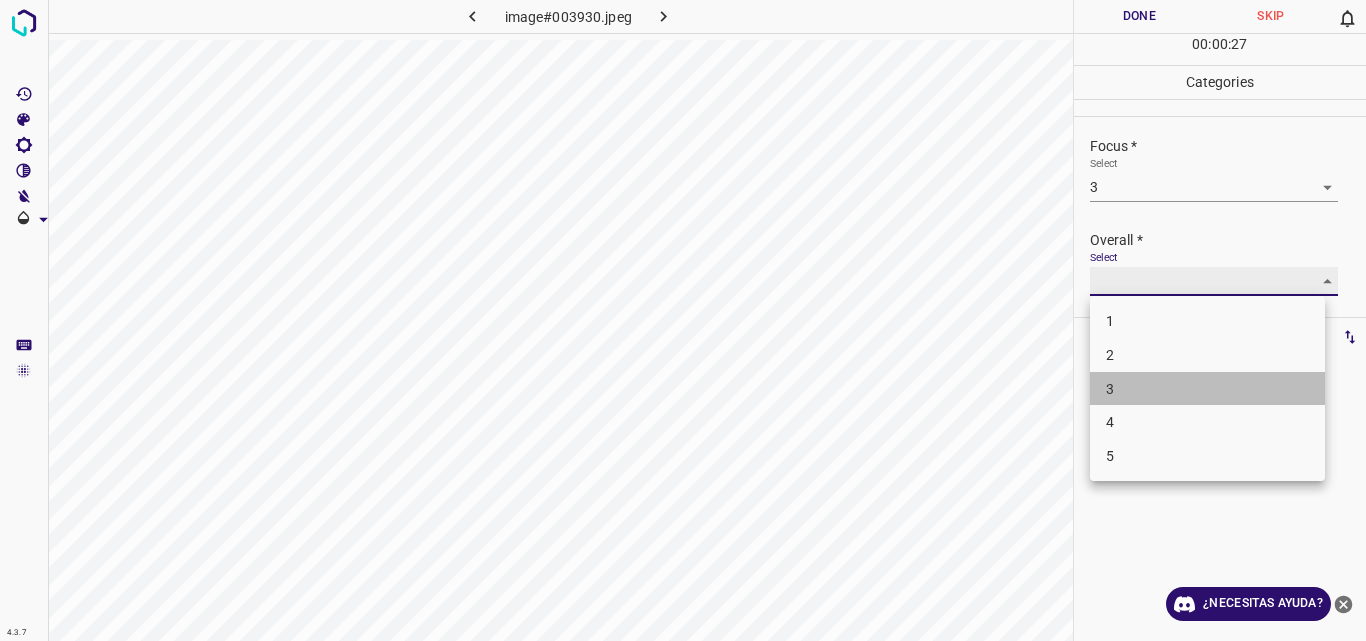 type on "3" 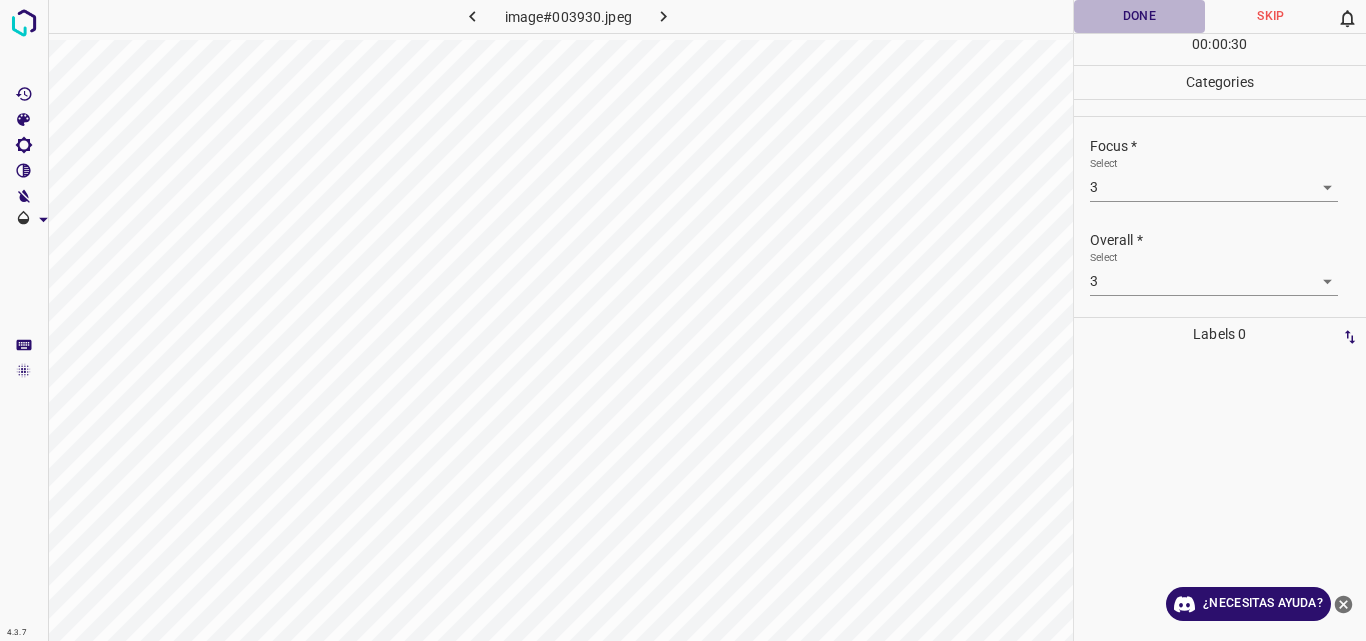 click on "Done" at bounding box center [1140, 16] 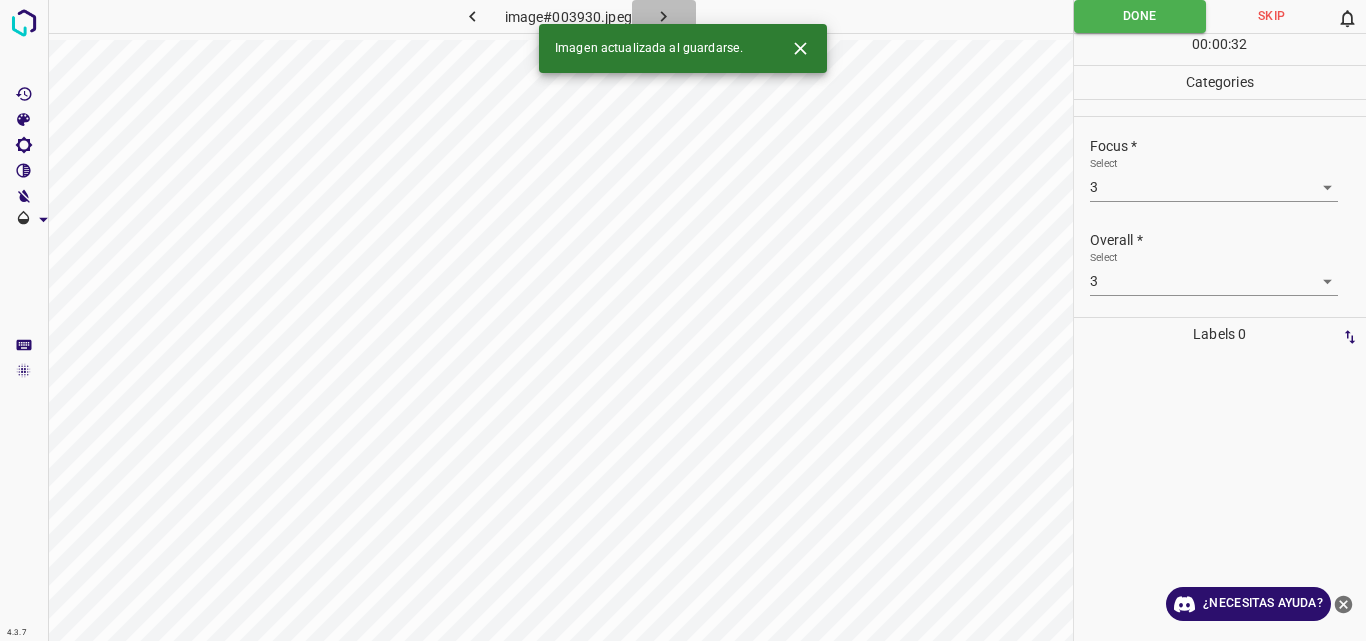click 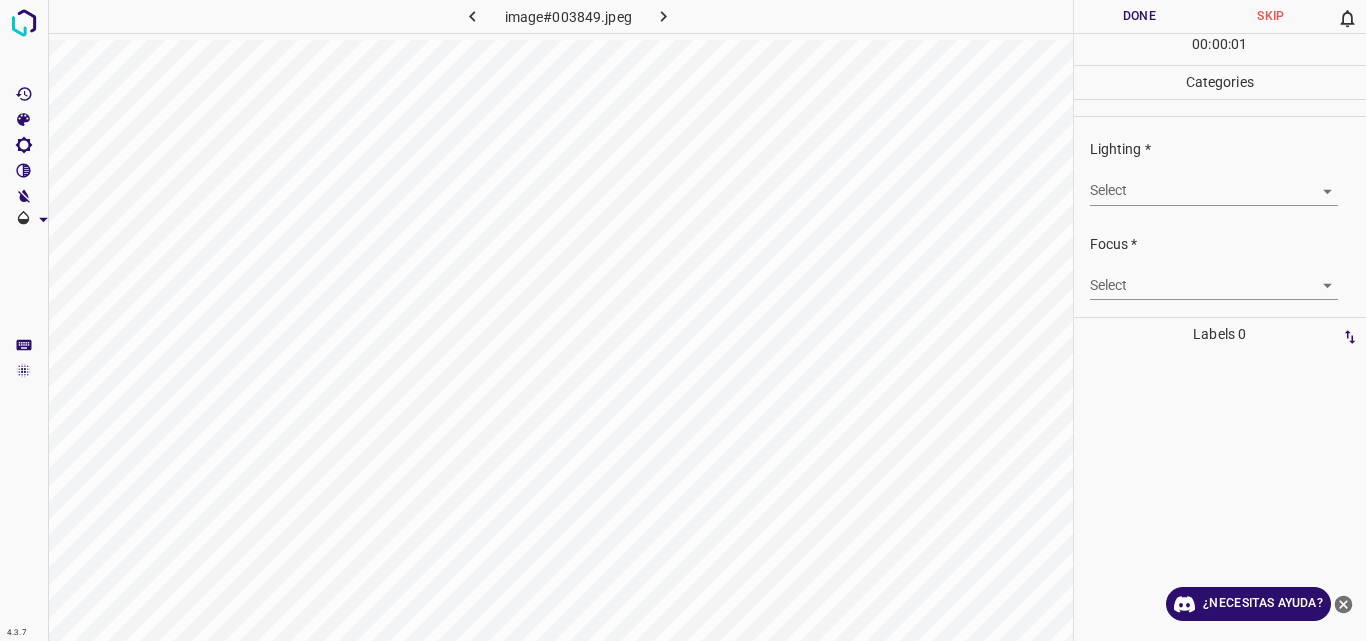 click on "4.3.7 image#003849.jpeg Done Skip 0 00   : 00   : 01   Categories Lighting *  Select ​ Focus *  Select ​ Overall *  Select ​ Labels   0 Categories 1 Lighting 2 Focus 3 Overall Tools Space Change between modes (Draw & Edit) I Auto labeling R Restore zoom M Zoom in N Zoom out Delete Delete selecte label Filters Z Restore filters X Saturation filter C Brightness filter V Contrast filter B Gray scale filter General O Download ¿Necesitas ayuda? Original text Rate this translation Your feedback will be used to help improve Google Translate - Texto - Esconder - Borrar" at bounding box center (683, 320) 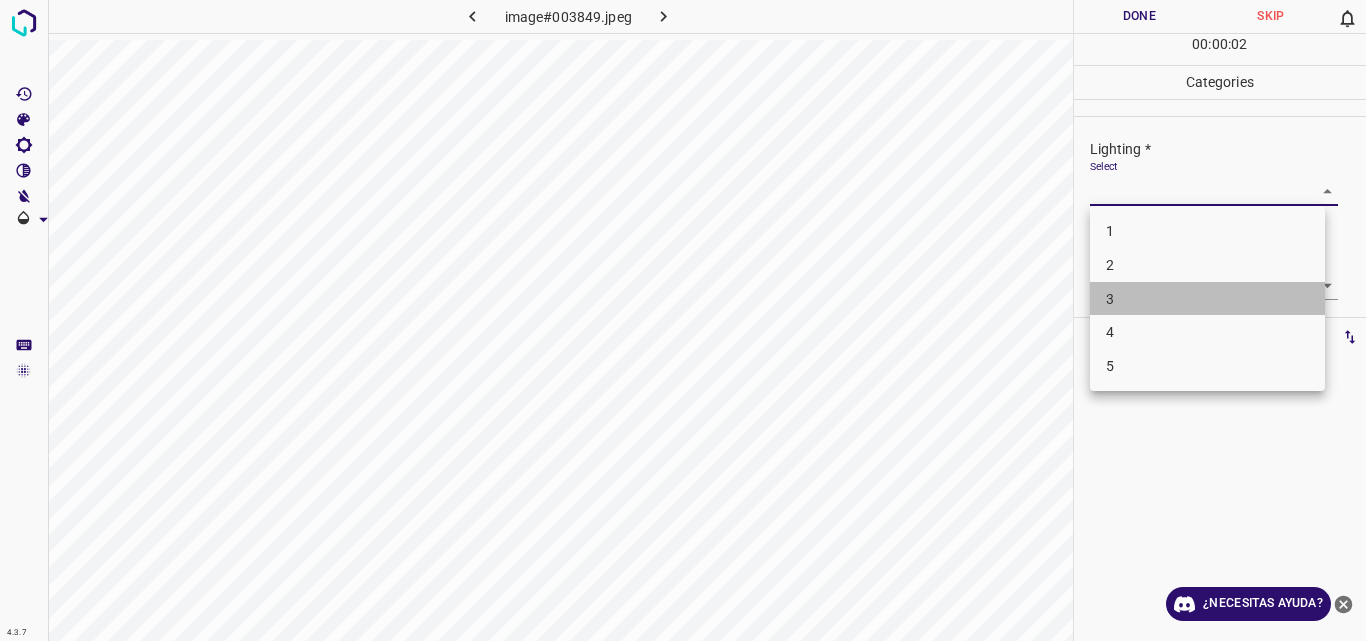 click on "3" at bounding box center [1207, 299] 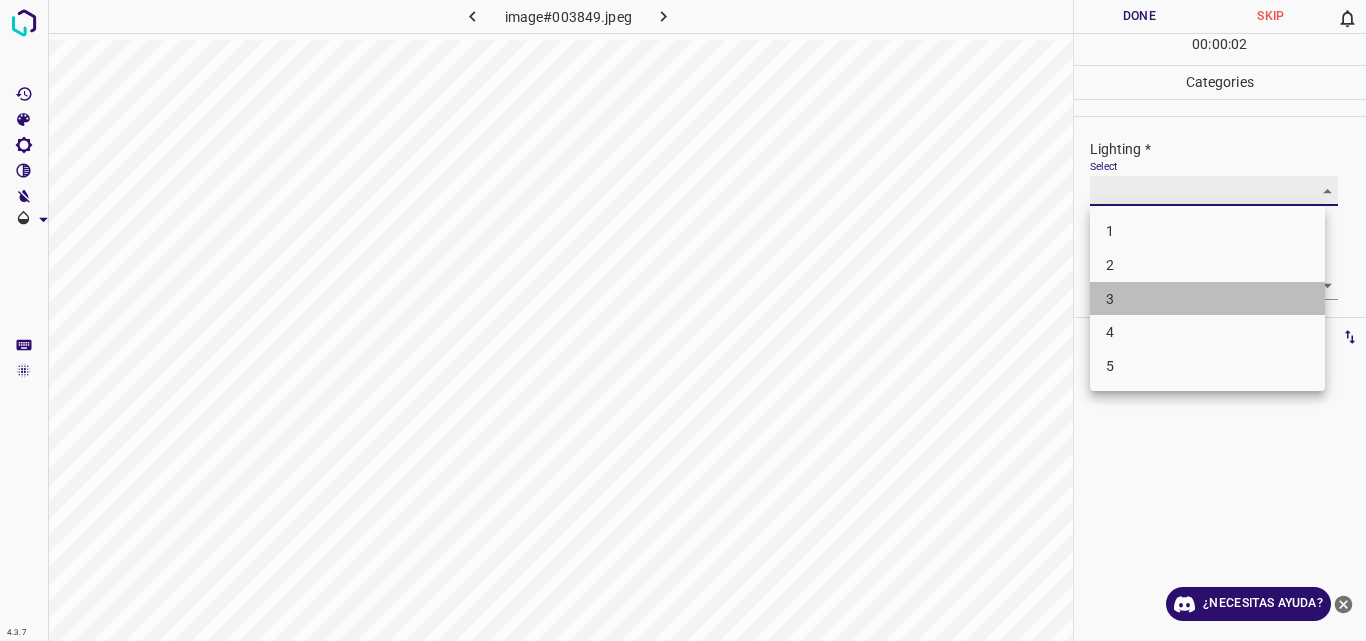 type on "3" 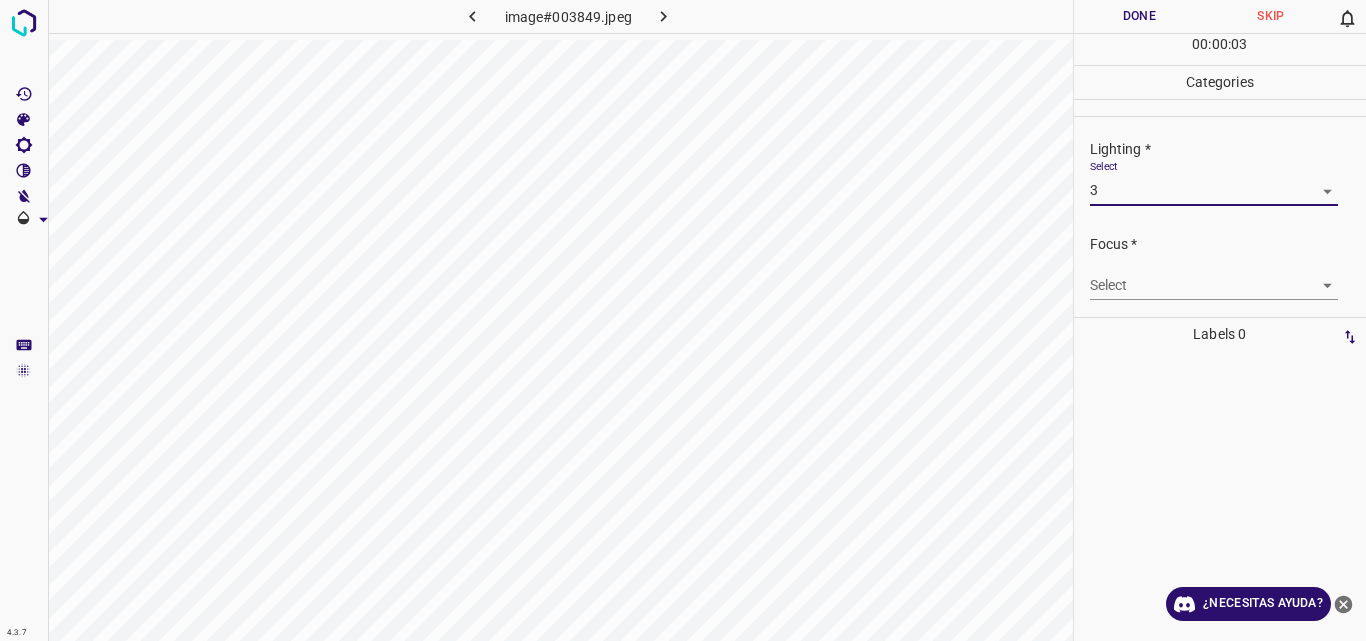 click on "4.3.7 image#003849.jpeg Done Skip 0 00   : 00   : 03   Categories Lighting *  Select 3 3 Focus *  Select ​ Overall *  Select ​ Labels   0 Categories 1 Lighting 2 Focus 3 Overall Tools Space Change between modes (Draw & Edit) I Auto labeling R Restore zoom M Zoom in N Zoom out Delete Delete selecte label Filters Z Restore filters X Saturation filter C Brightness filter V Contrast filter B Gray scale filter General O Download ¿Necesitas ayuda? Original text Rate this translation Your feedback will be used to help improve Google Translate - Texto - Esconder - Borrar" at bounding box center (683, 320) 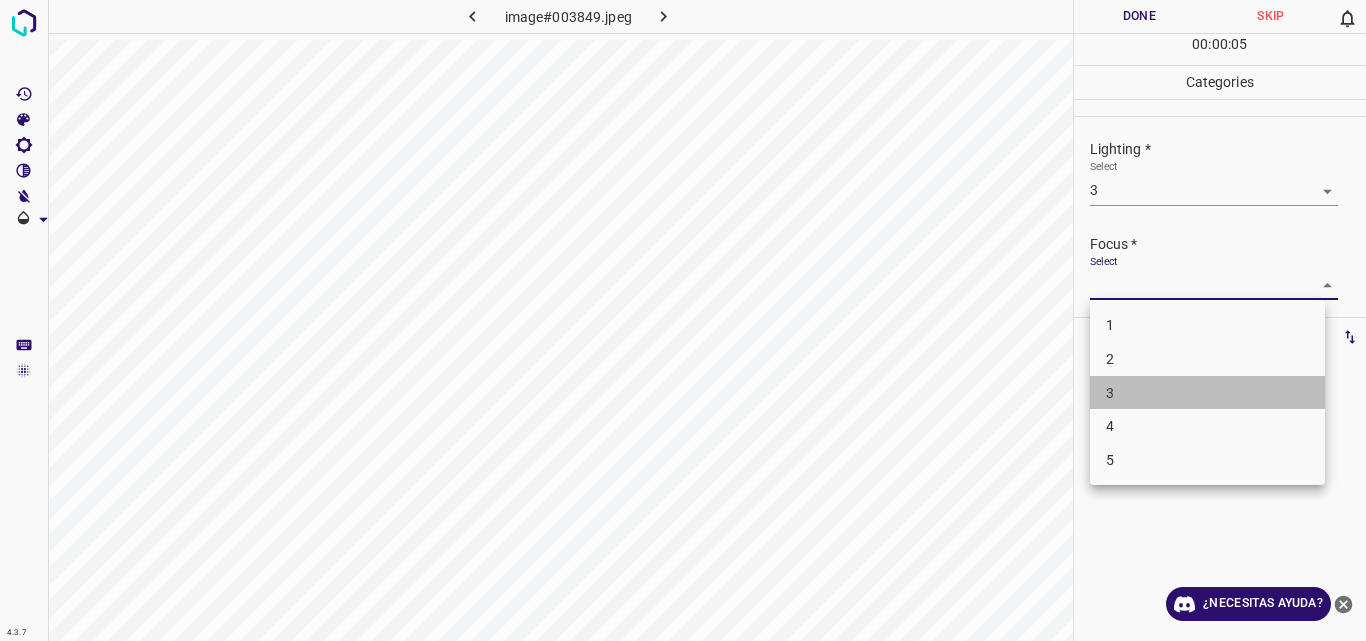 click on "3" at bounding box center [1207, 393] 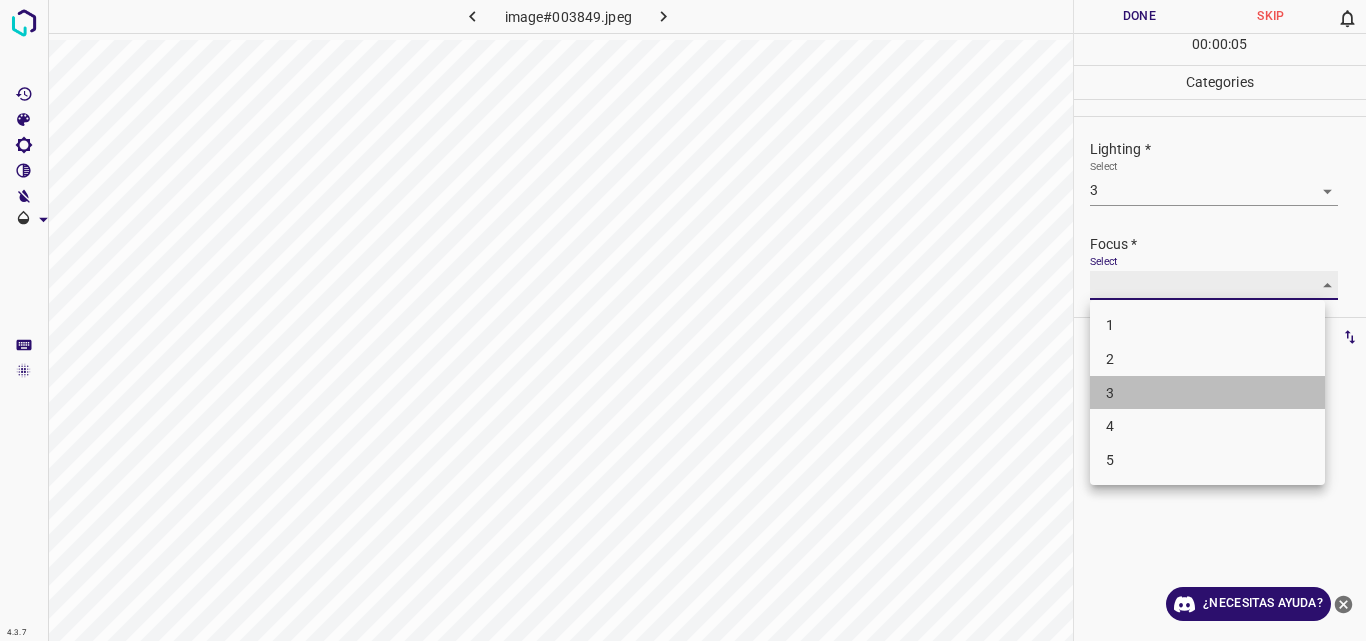 type on "3" 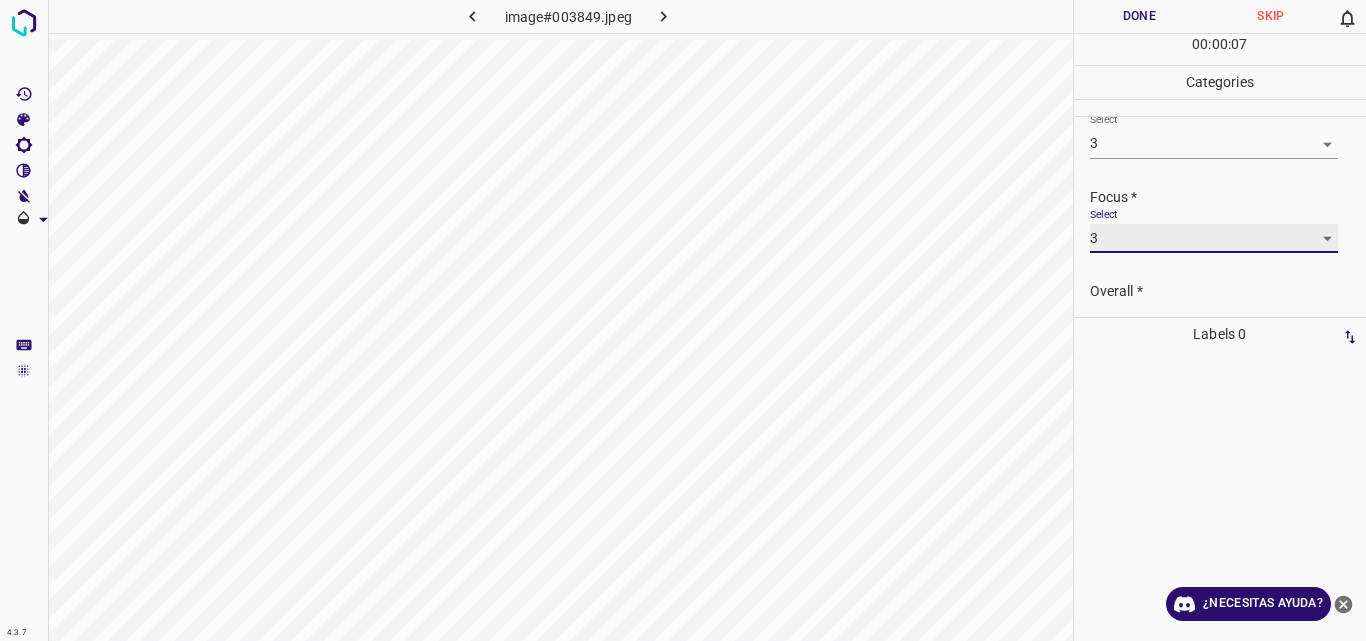 scroll, scrollTop: 98, scrollLeft: 0, axis: vertical 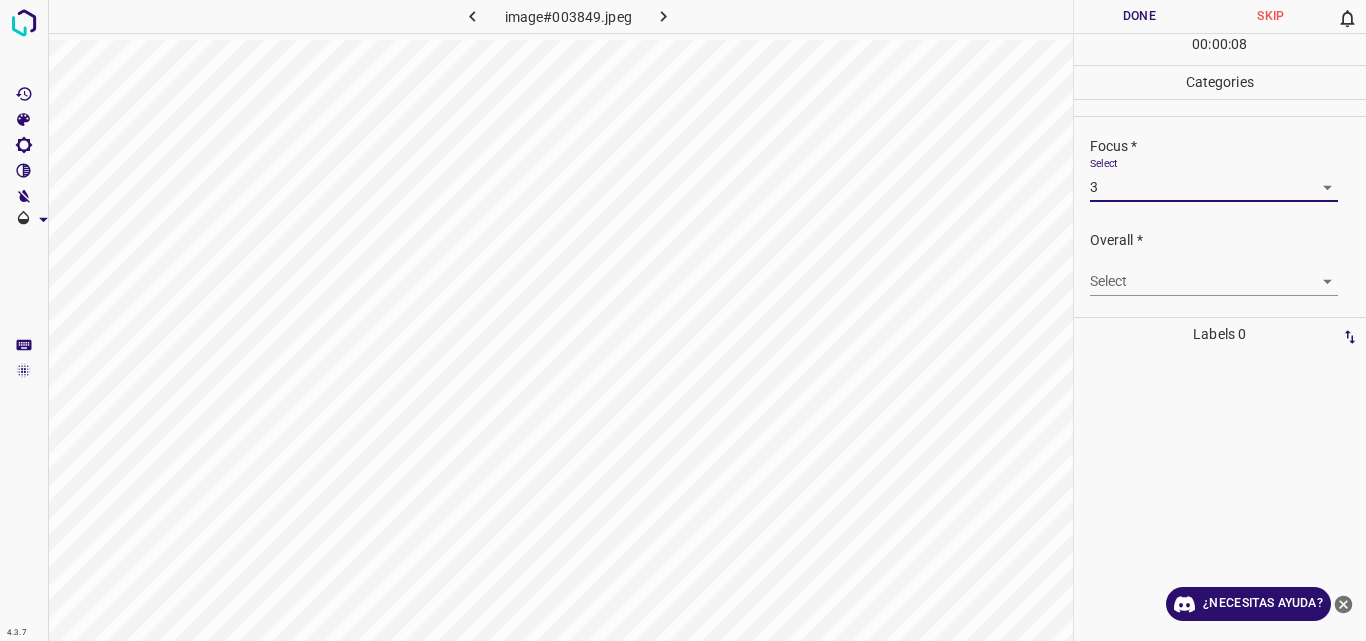click on "4.3.7 image#003849.jpeg Done Skip 0 00   : 00   : 08   Categories Lighting *  Select 3 3 Focus *  Select 3 3 Overall *  Select ​ Labels   0 Categories 1 Lighting 2 Focus 3 Overall Tools Space Change between modes (Draw & Edit) I Auto labeling R Restore zoom M Zoom in N Zoom out Delete Delete selecte label Filters Z Restore filters X Saturation filter C Brightness filter V Contrast filter B Gray scale filter General O Download ¿Necesitas ayuda? Original text Rate this translation Your feedback will be used to help improve Google Translate - Texto - Esconder - Borrar" at bounding box center [683, 320] 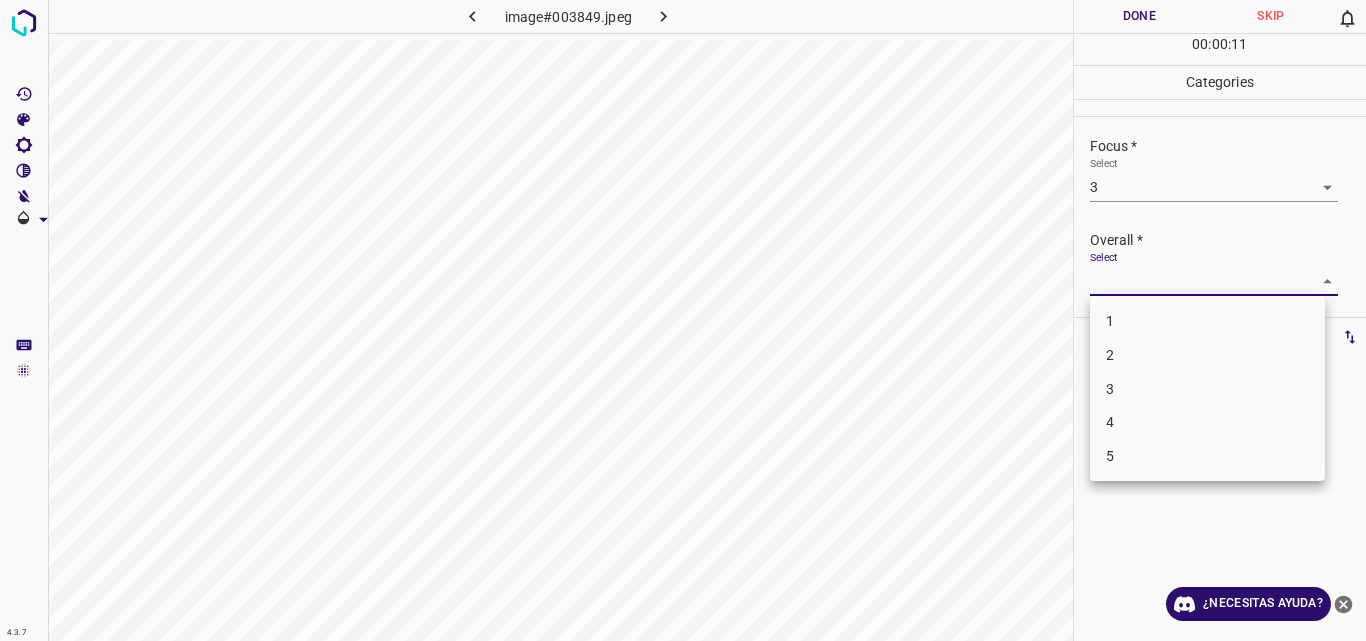 click on "3" at bounding box center [1207, 389] 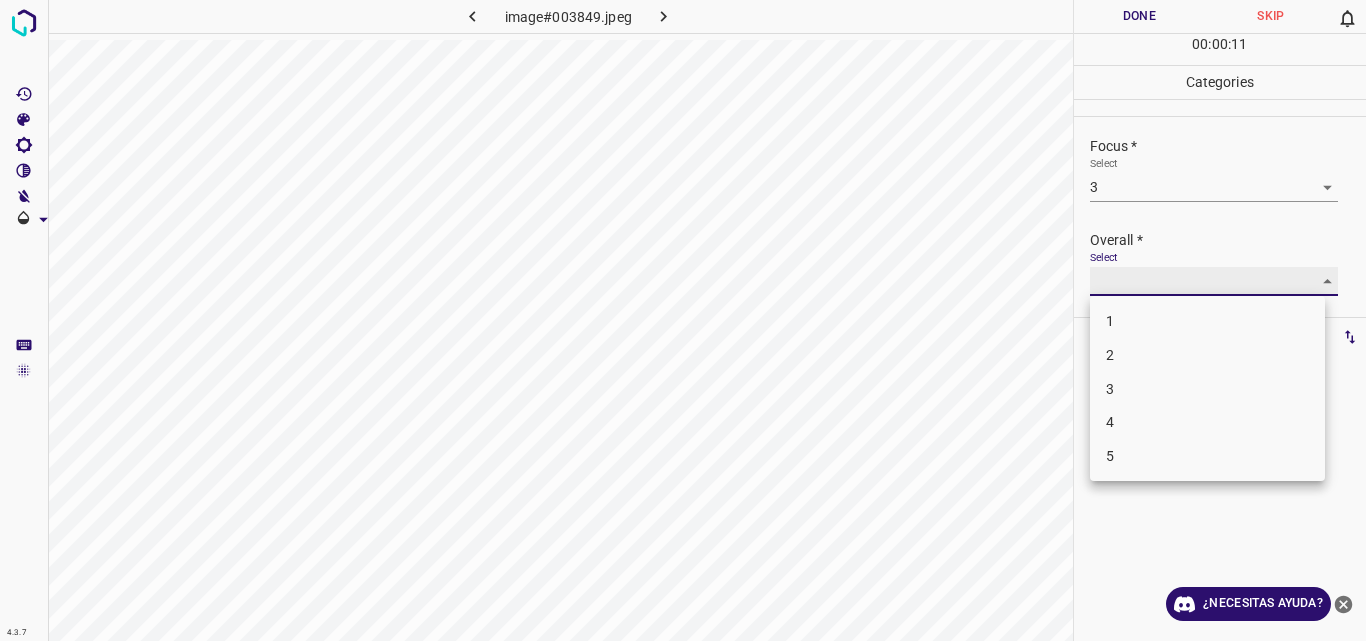 type on "3" 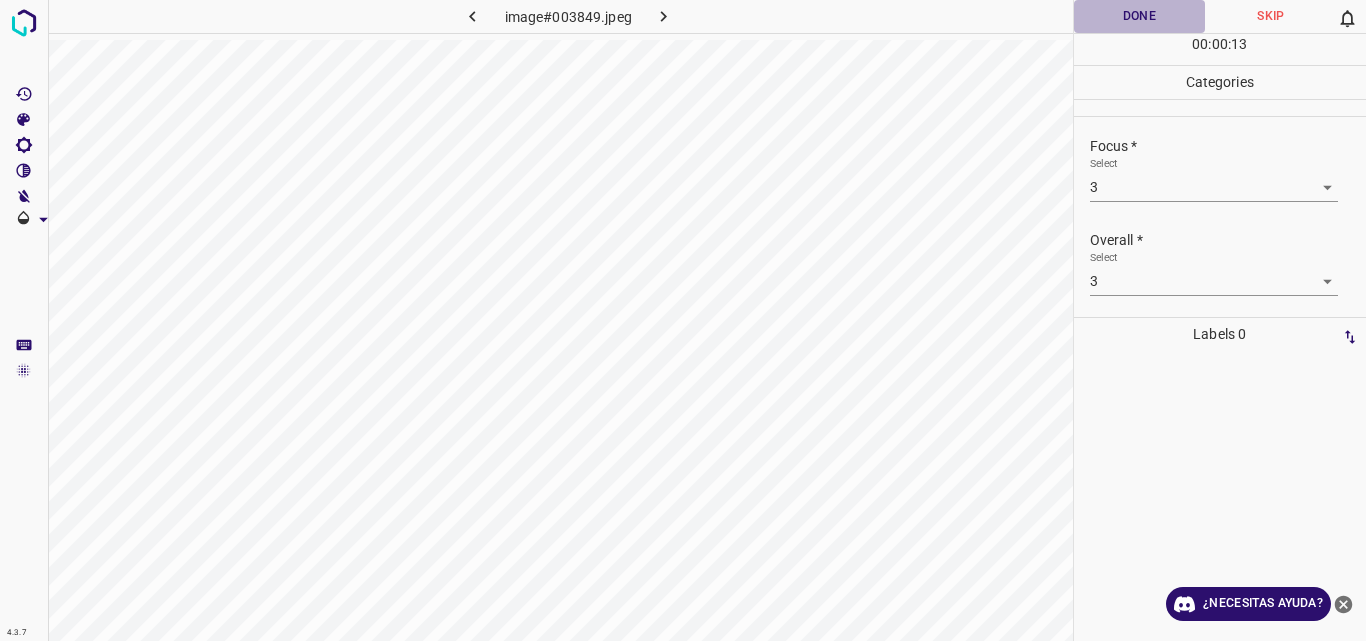 click on "Done" at bounding box center [1140, 16] 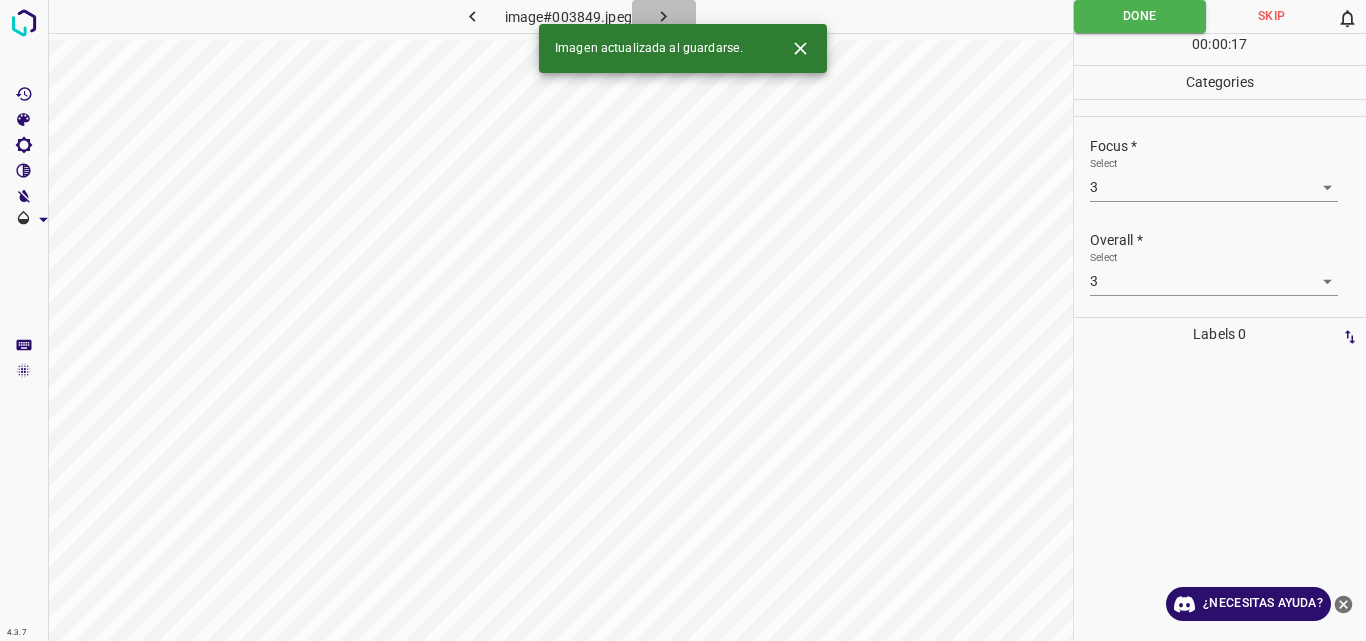 click 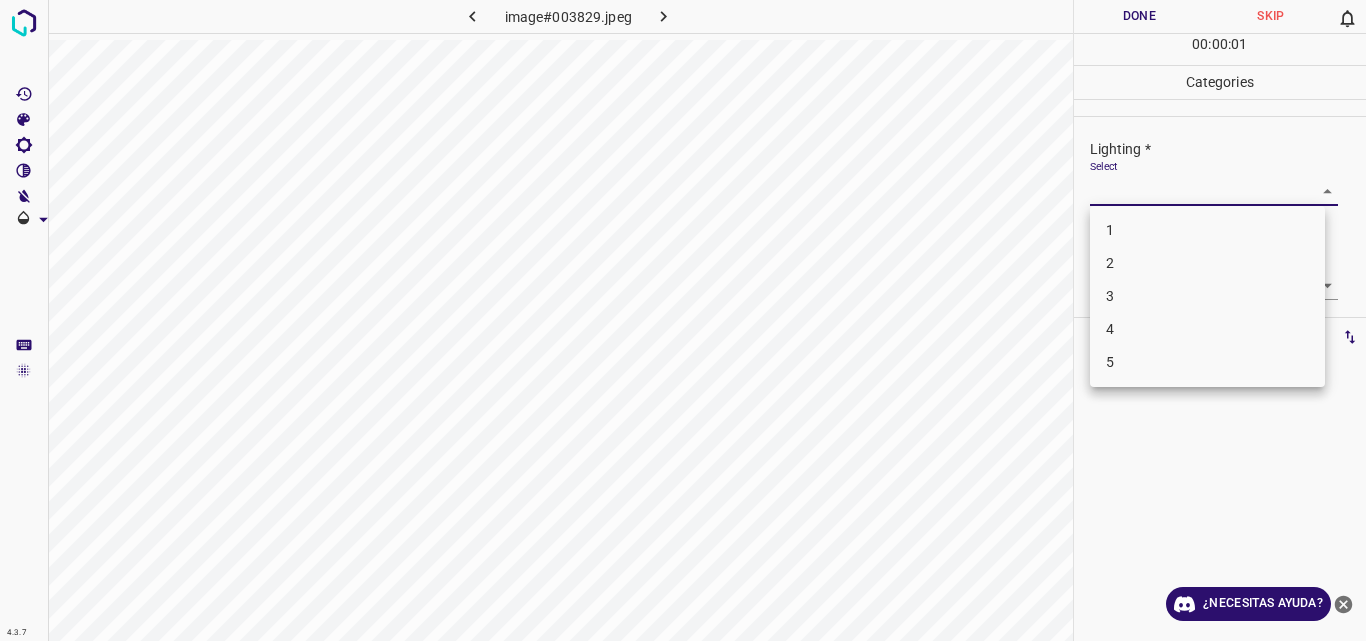 click on "4.3.7 image#003829.jpeg Done Skip 0 00   : 00   : 01   Categories Lighting *  Select ​ Focus *  Select ​ Overall *  Select ​ Labels   0 Categories 1 Lighting 2 Focus 3 Overall Tools Space Change between modes (Draw & Edit) I Auto labeling R Restore zoom M Zoom in N Zoom out Delete Delete selecte label Filters Z Restore filters X Saturation filter C Brightness filter V Contrast filter B Gray scale filter General O Download ¿Necesitas ayuda? Original text Rate this translation Your feedback will be used to help improve Google Translate - Texto - Esconder - Borrar 1 2 3 4 5" at bounding box center [683, 320] 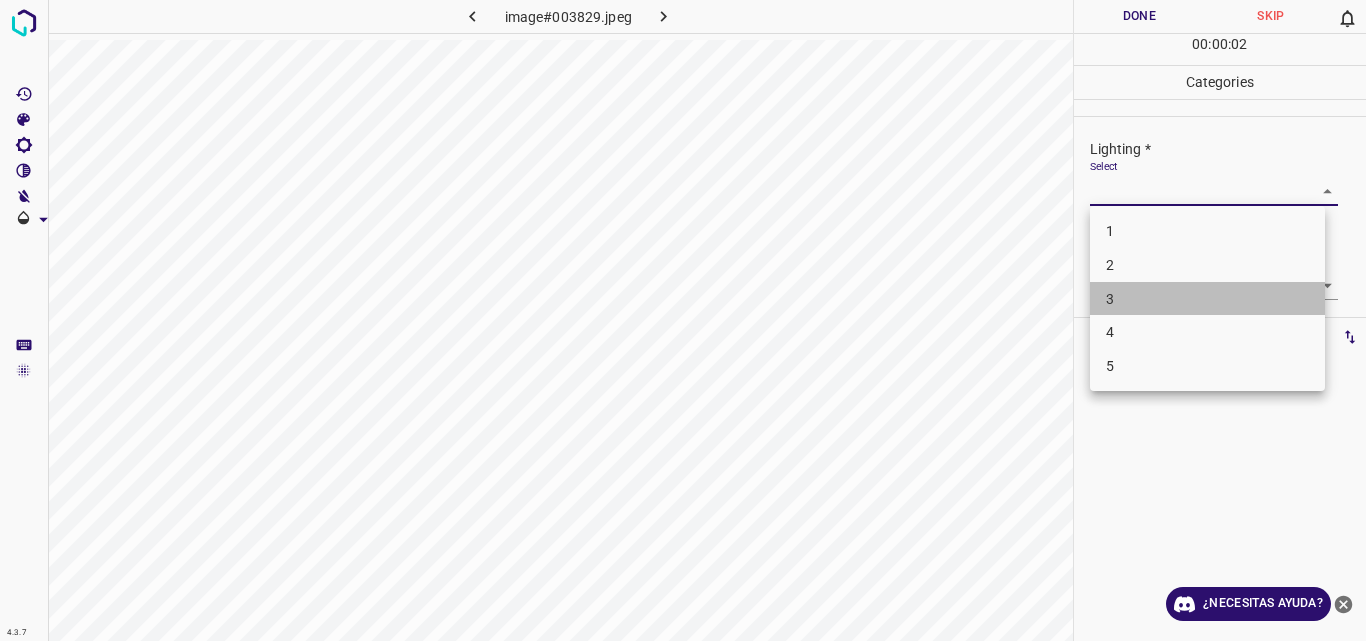 click on "3" at bounding box center [1207, 299] 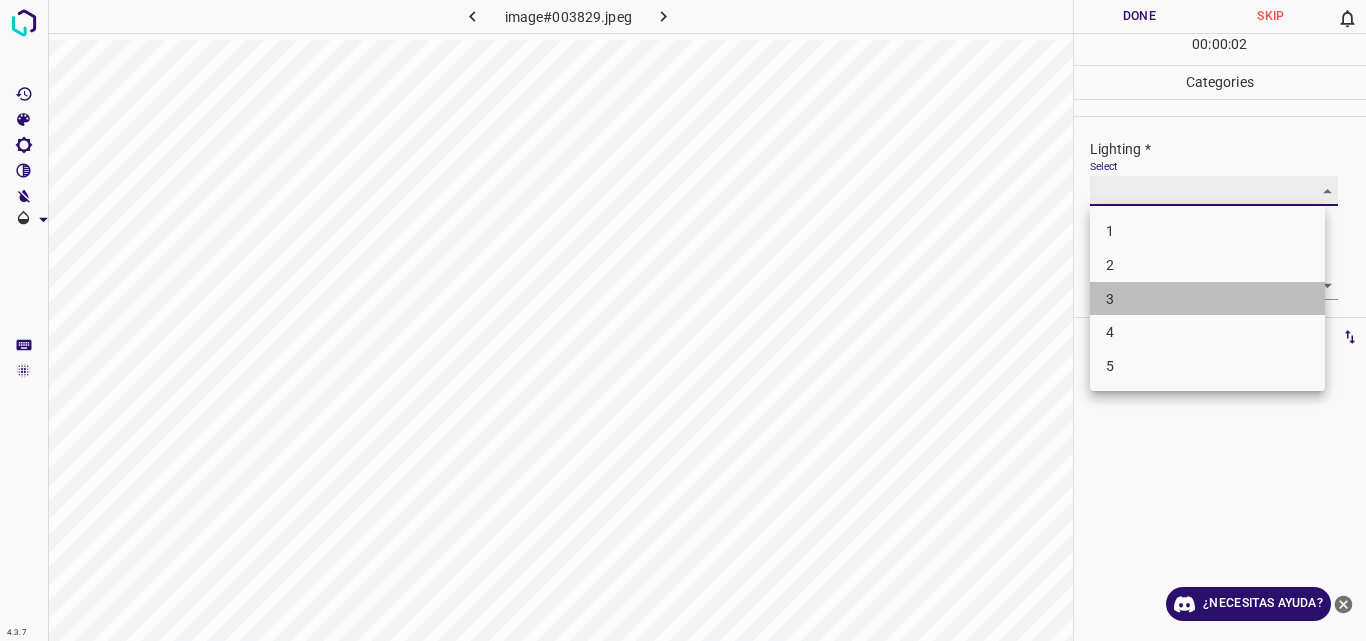 type on "3" 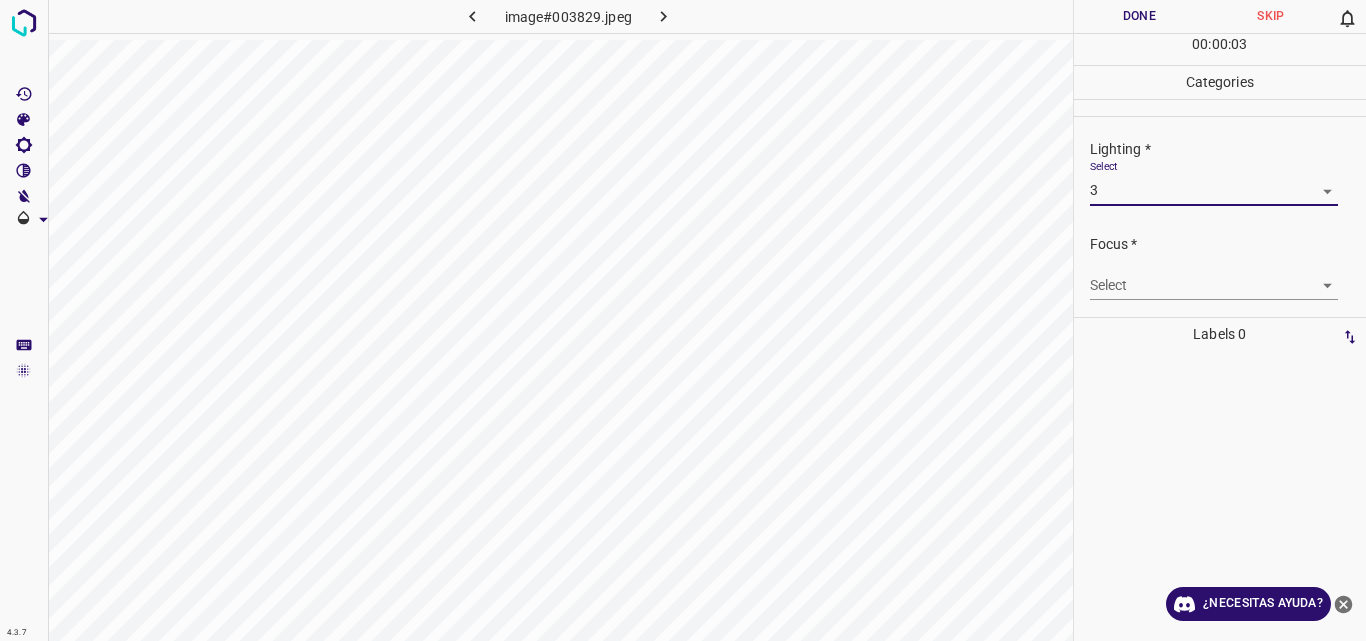 click on "4.3.7 image#003829.jpeg Done Skip 0 00   : 00   : 03   Categories Lighting *  Select 3 3 Focus *  Select ​ Overall *  Select ​ Labels   0 Categories 1 Lighting 2 Focus 3 Overall Tools Space Change between modes (Draw & Edit) I Auto labeling R Restore zoom M Zoom in N Zoom out Delete Delete selecte label Filters Z Restore filters X Saturation filter C Brightness filter V Contrast filter B Gray scale filter General O Download ¿Necesitas ayuda? Original text Rate this translation Your feedback will be used to help improve Google Translate - Texto - Esconder - Borrar" at bounding box center [683, 320] 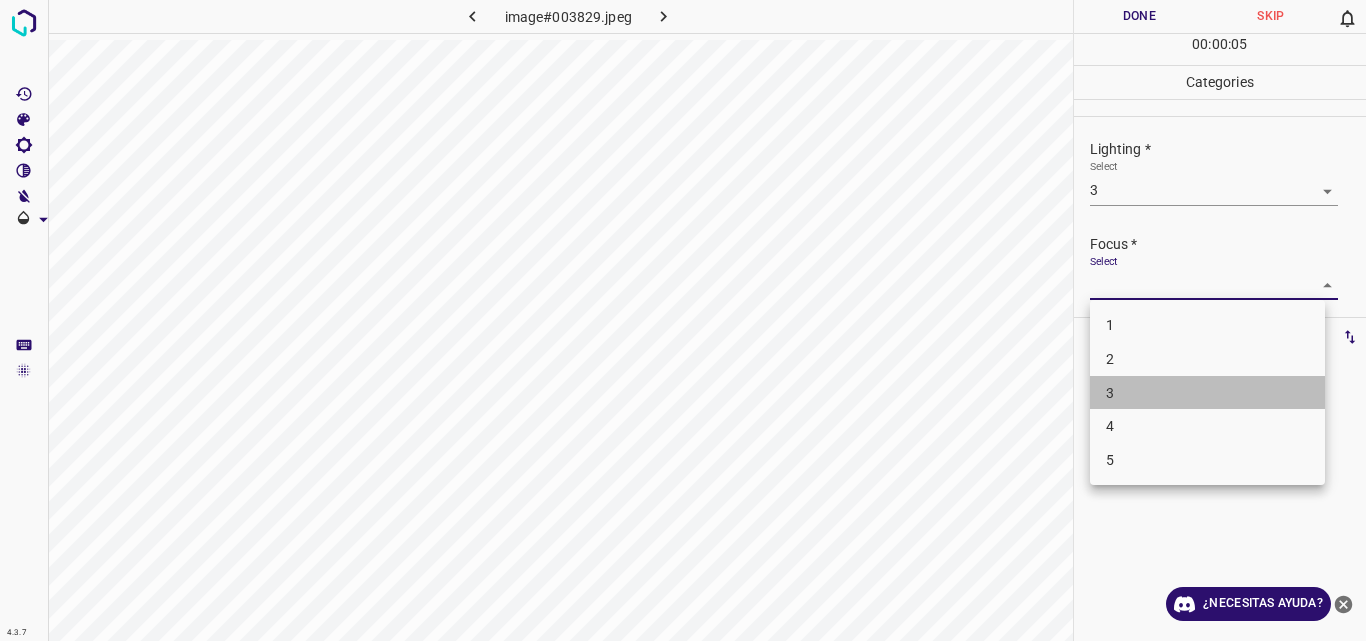 click on "3" at bounding box center (1207, 393) 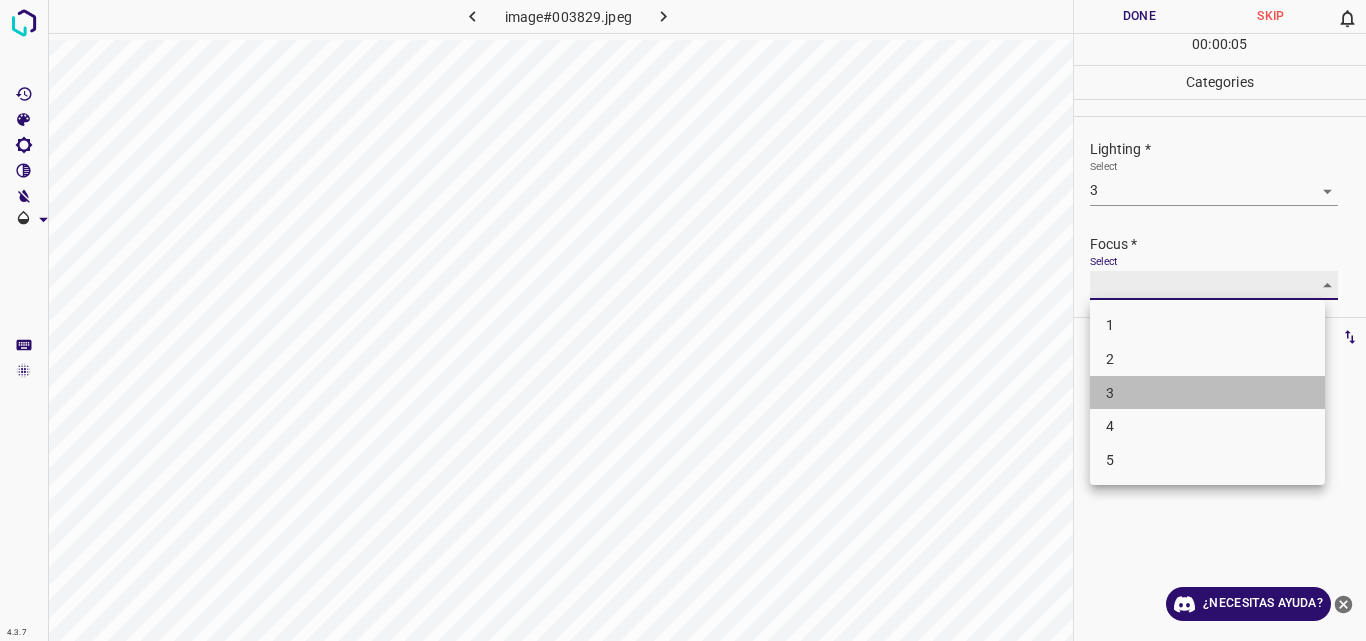 type on "3" 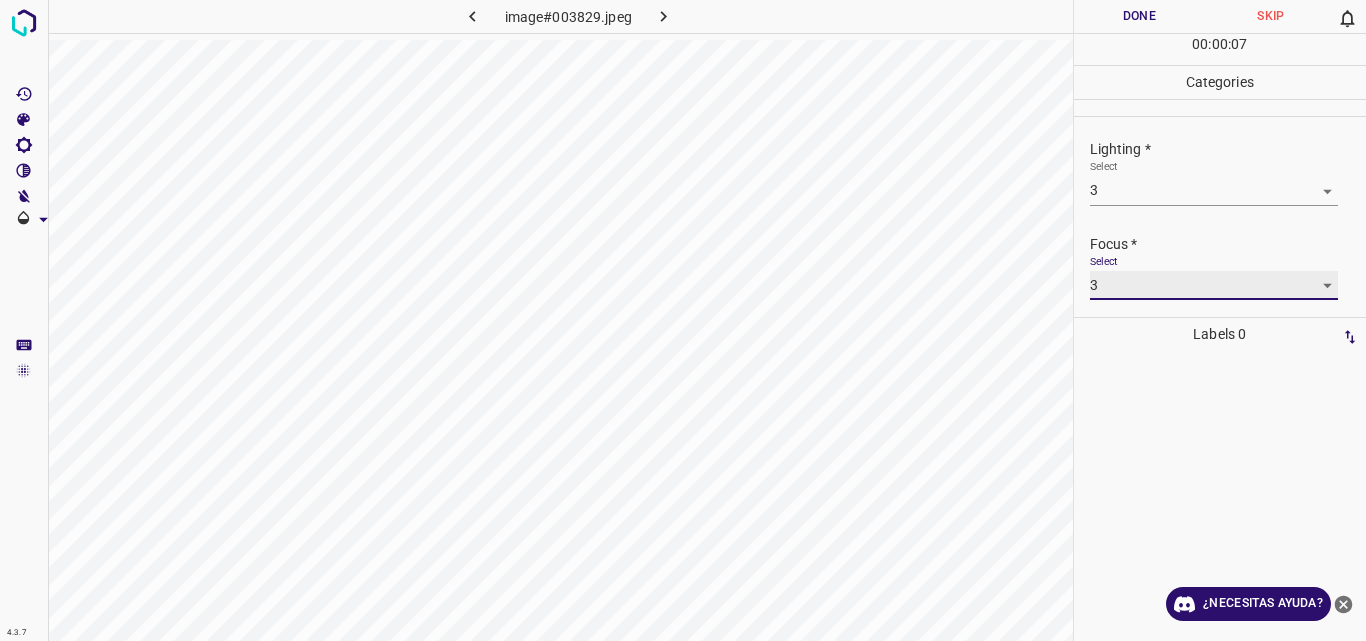 scroll, scrollTop: 98, scrollLeft: 0, axis: vertical 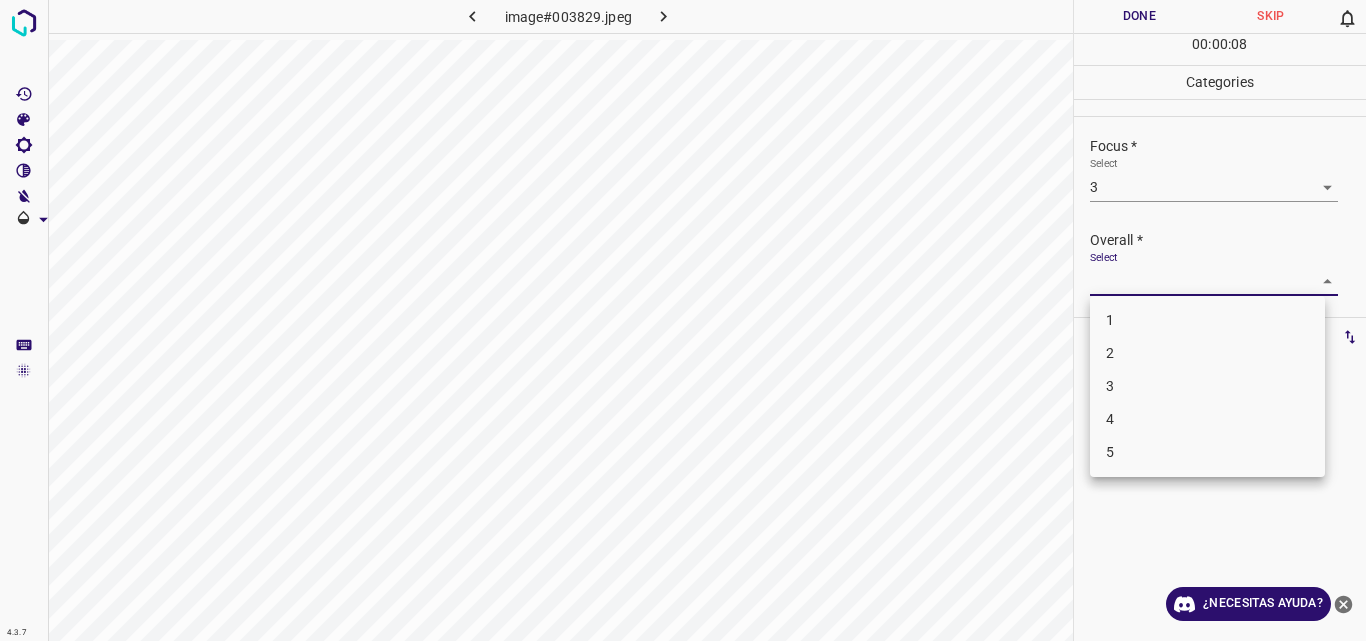 click on "4.3.7 image#003829.jpeg Done Skip 0 00   : 00   : 08   Categories Lighting *  Select 3 3 Focus *  Select 3 3 Overall *  Select ​ Labels   0 Categories 1 Lighting 2 Focus 3 Overall Tools Space Change between modes (Draw & Edit) I Auto labeling R Restore zoom M Zoom in N Zoom out Delete Delete selecte label Filters Z Restore filters X Saturation filter C Brightness filter V Contrast filter B Gray scale filter General O Download ¿Necesitas ayuda? Original text Rate this translation Your feedback will be used to help improve Google Translate - Texto - Esconder - Borrar 1 2 3 4 5" at bounding box center (683, 320) 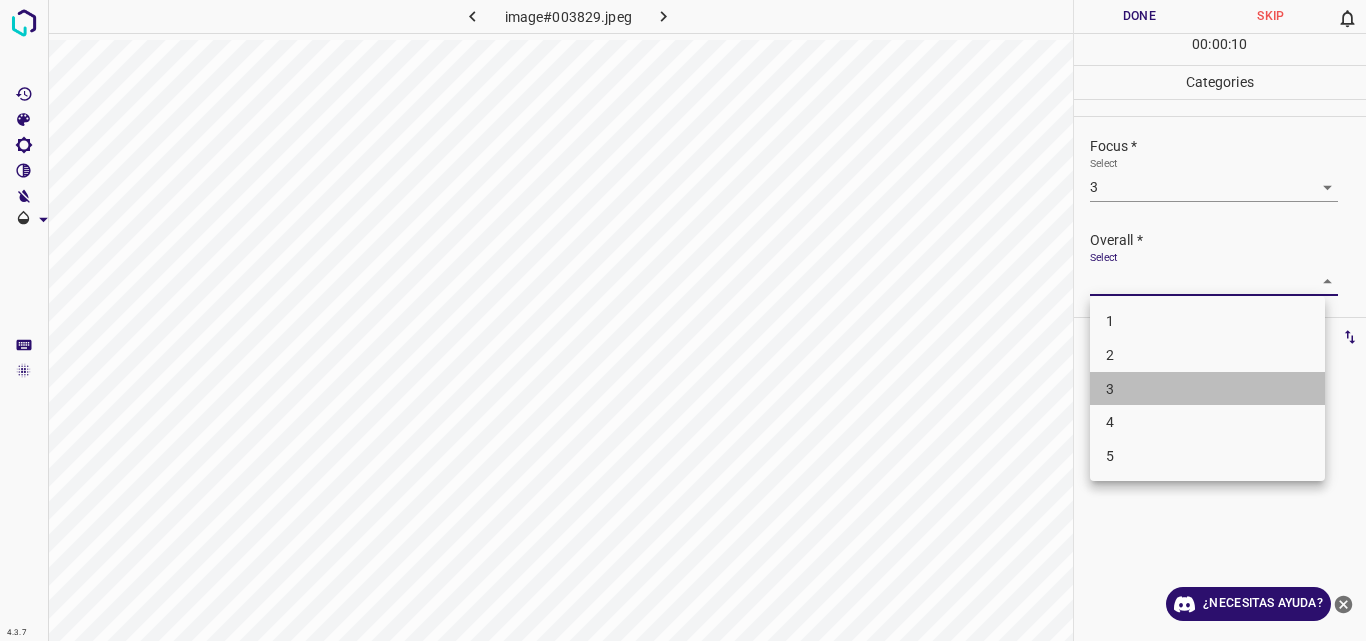 click on "3" at bounding box center [1207, 389] 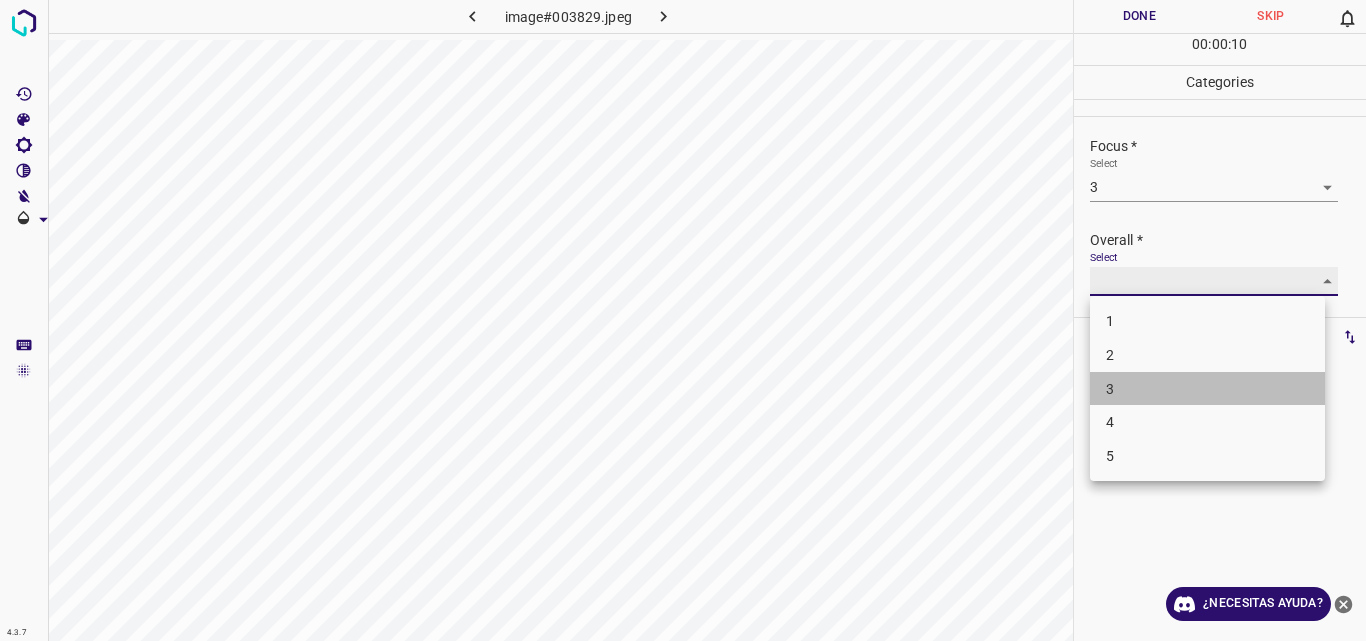 type on "3" 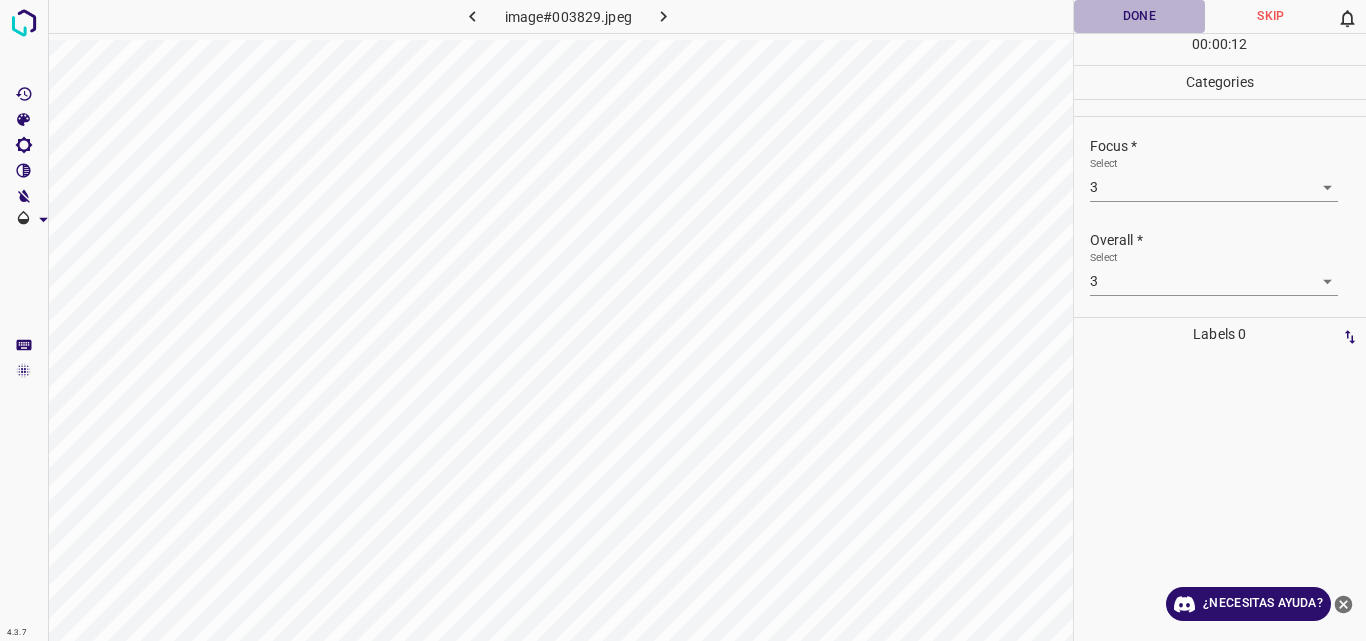 click on "Done" at bounding box center [1140, 16] 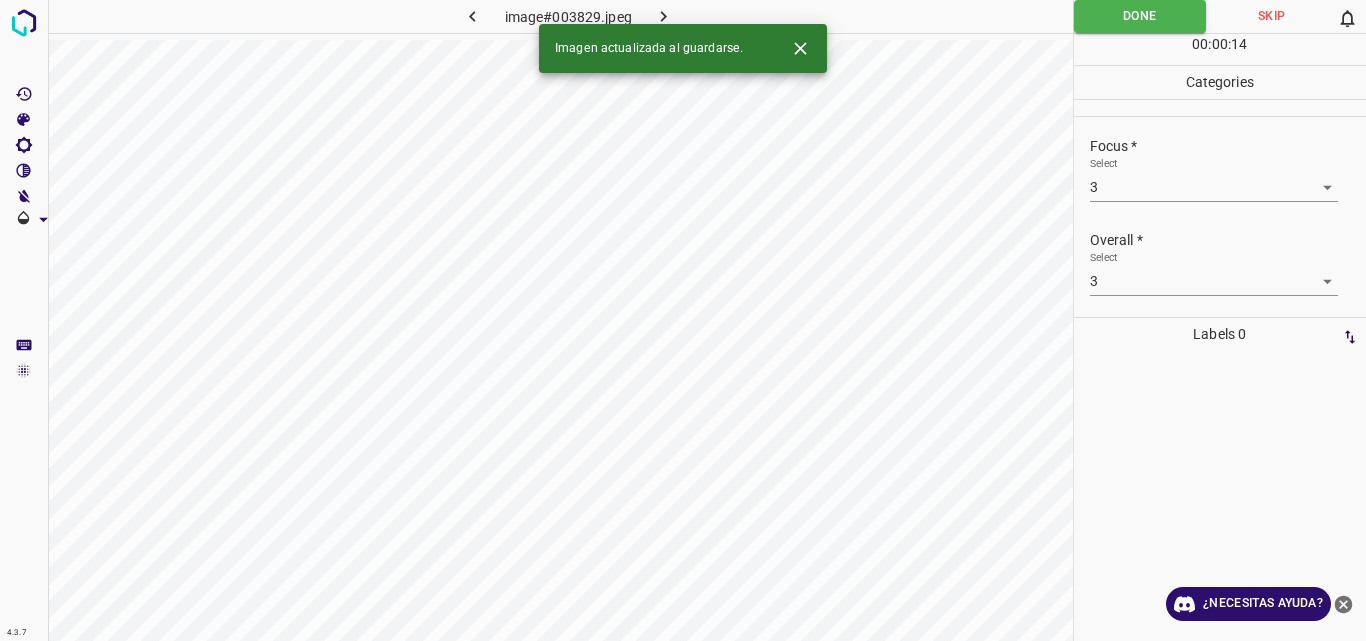 click 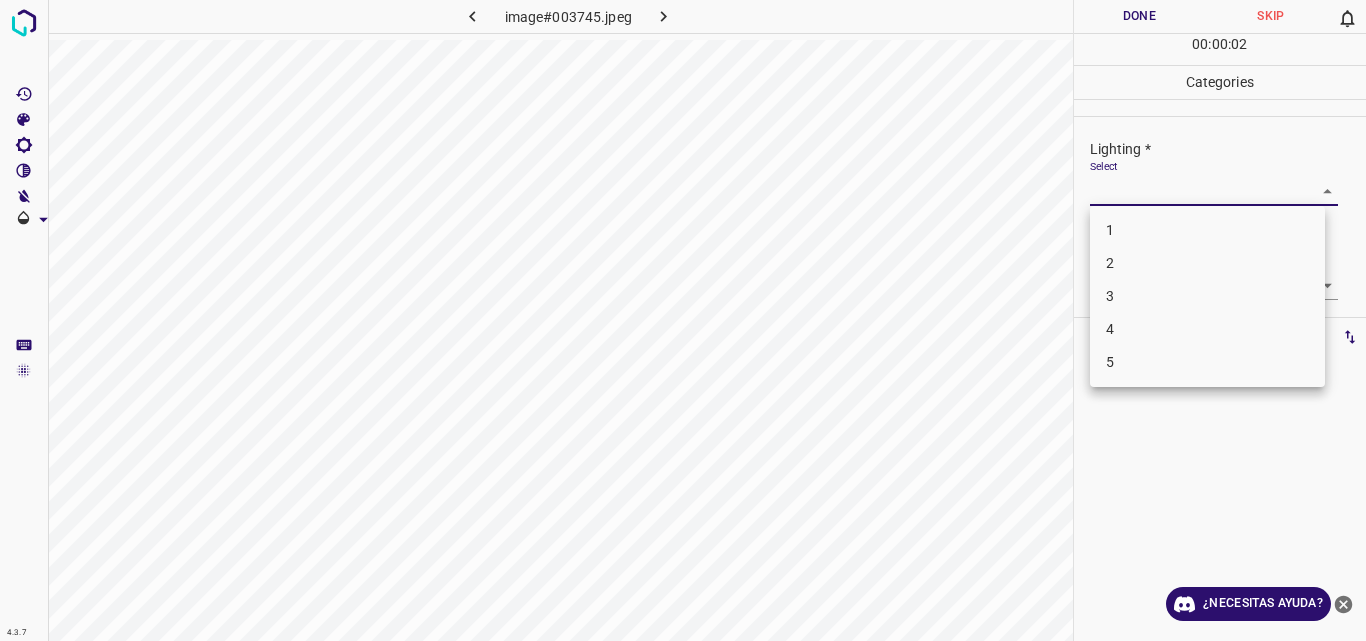 click on "4.3.7 image#003745.jpeg Done Skip 0 00   : 00   : 02   Categories Lighting *  Select ​ Focus *  Select ​ Overall *  Select ​ Labels   0 Categories 1 Lighting 2 Focus 3 Overall Tools Space Change between modes (Draw & Edit) I Auto labeling R Restore zoom M Zoom in N Zoom out Delete Delete selecte label Filters Z Restore filters X Saturation filter C Brightness filter V Contrast filter B Gray scale filter General O Download ¿Necesitas ayuda? Original text Rate this translation Your feedback will be used to help improve Google Translate - Texto - Esconder - Borrar 1 2 3 4 5" at bounding box center (683, 320) 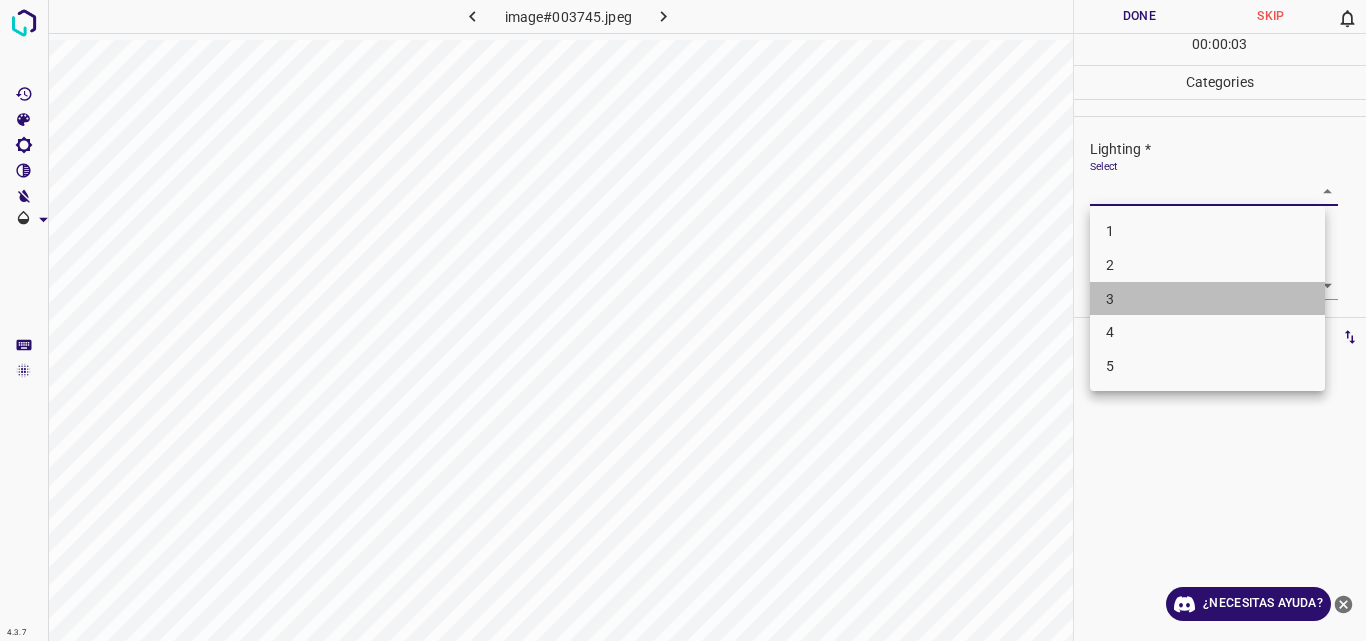click on "3" at bounding box center [1207, 299] 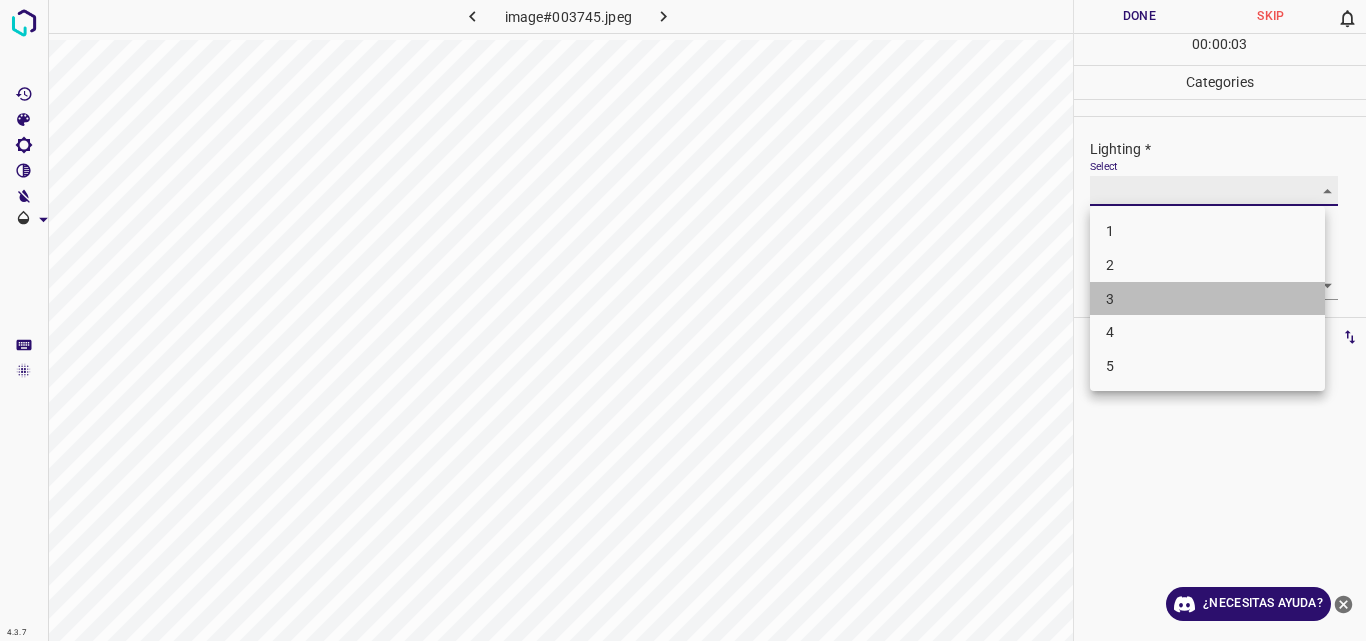type on "3" 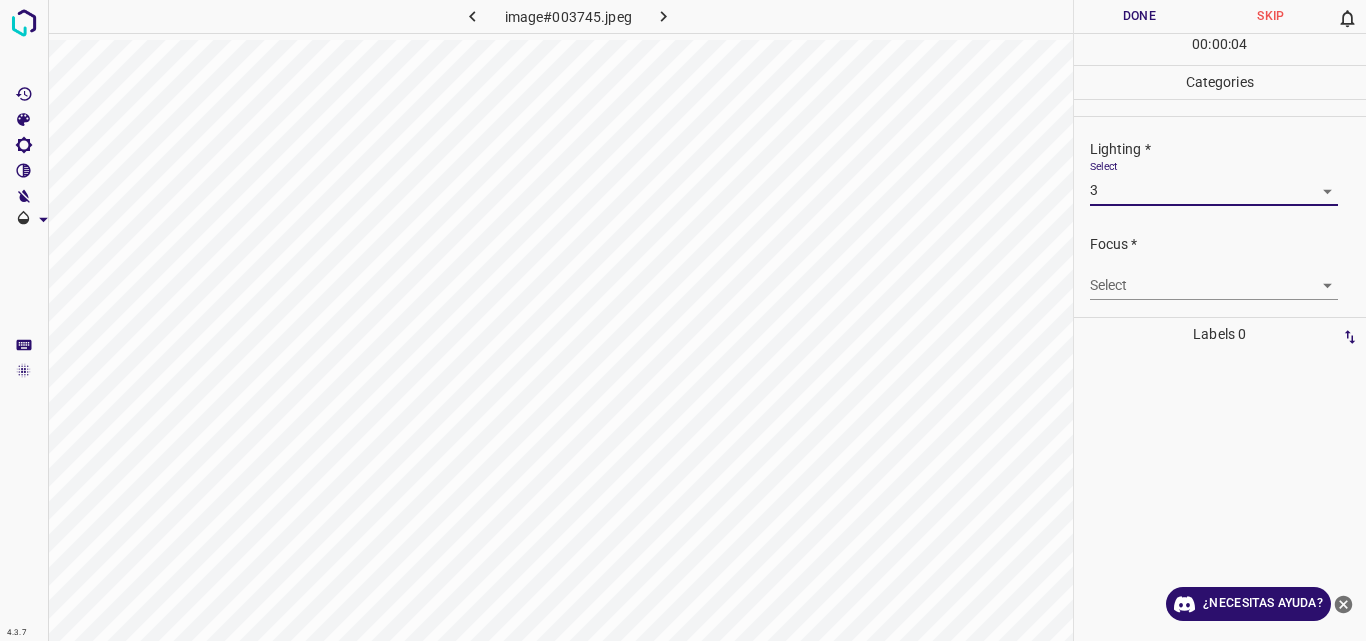 click on "4.3.7 image#003745.jpeg Done Skip 0 00   : 00   : 04   Categories Lighting *  Select 3 3 Focus *  Select ​ Overall *  Select ​ Labels   0 Categories 1 Lighting 2 Focus 3 Overall Tools Space Change between modes (Draw & Edit) I Auto labeling R Restore zoom M Zoom in N Zoom out Delete Delete selecte label Filters Z Restore filters X Saturation filter C Brightness filter V Contrast filter B Gray scale filter General O Download ¿Necesitas ayuda? Original text Rate this translation Your feedback will be used to help improve Google Translate - Texto - Esconder - Borrar" at bounding box center (683, 320) 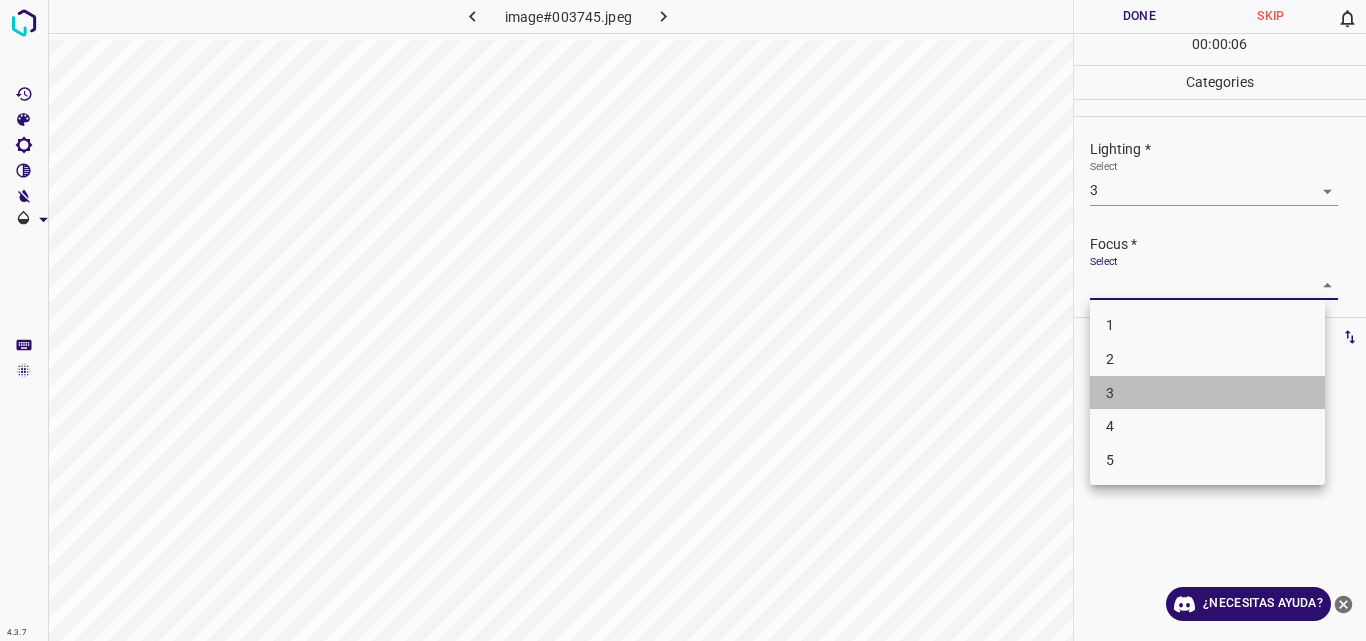 click on "3" at bounding box center [1207, 393] 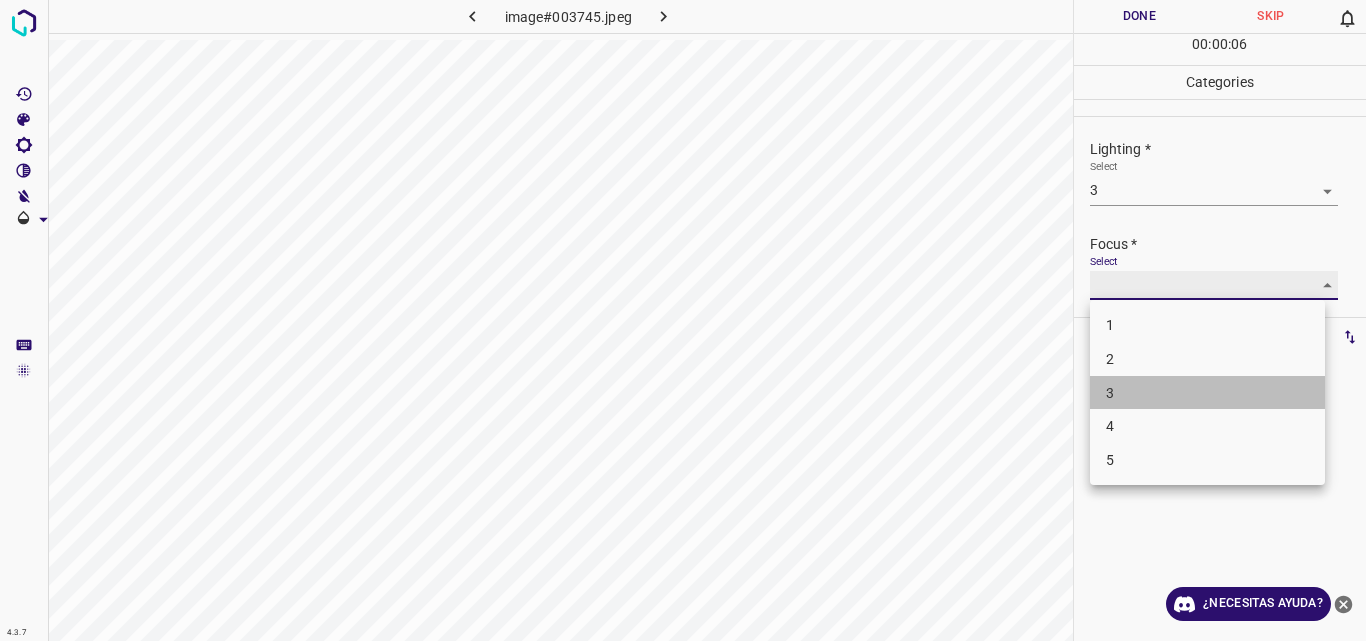 type on "3" 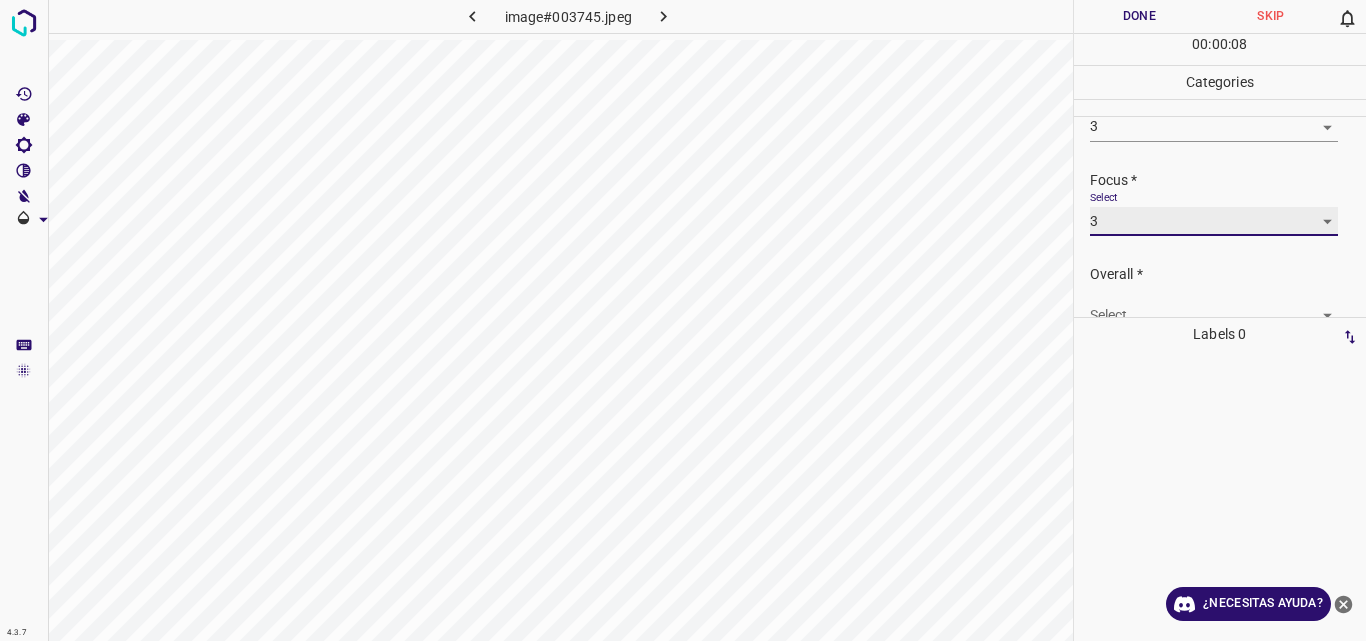 scroll, scrollTop: 98, scrollLeft: 0, axis: vertical 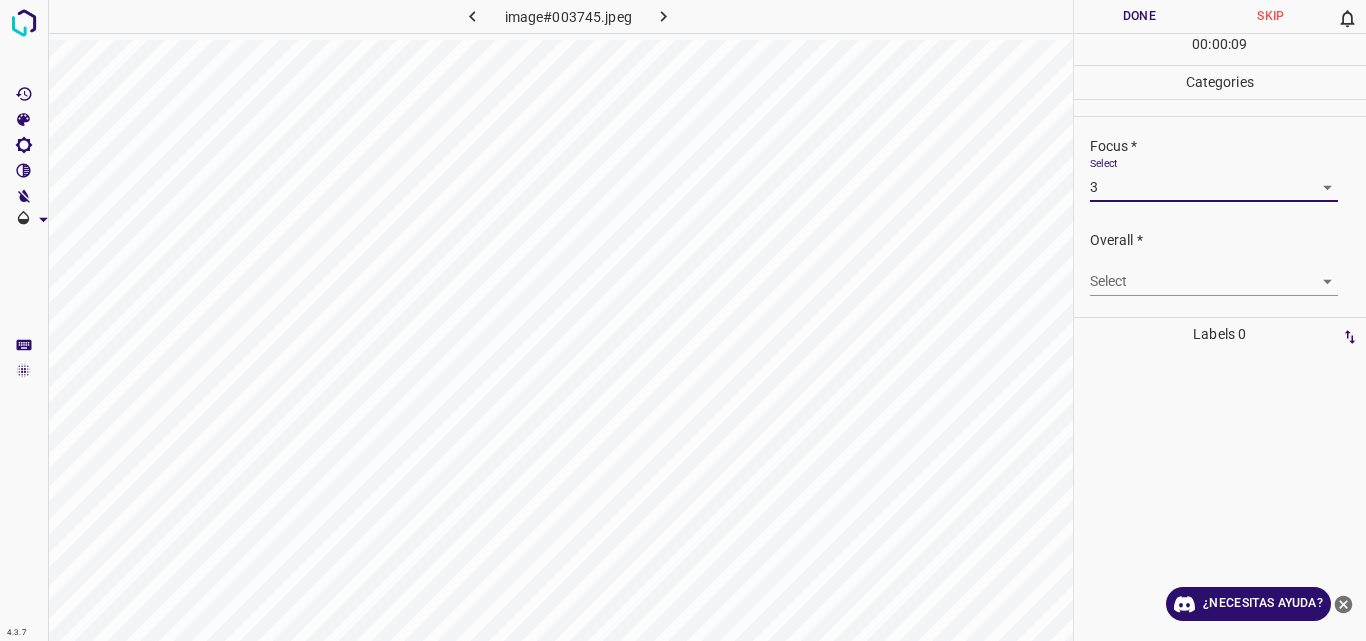 click on "Overall *  Select ​" at bounding box center [1220, 263] 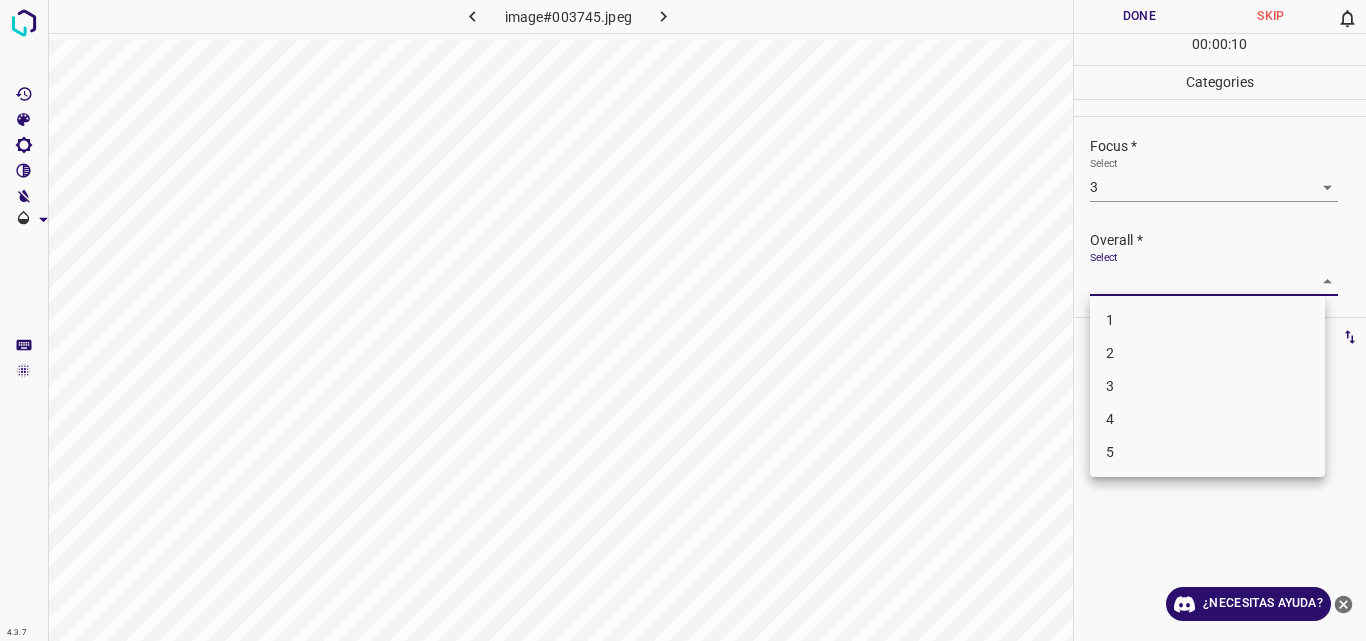 click on "4.3.7 image#003745.jpeg Done Skip 0 00   : 00   : 10   Categories Lighting *  Select 3 3 Focus *  Select 3 3 Overall *  Select ​ Labels   0 Categories 1 Lighting 2 Focus 3 Overall Tools Space Change between modes (Draw & Edit) I Auto labeling R Restore zoom M Zoom in N Zoom out Delete Delete selecte label Filters Z Restore filters X Saturation filter C Brightness filter V Contrast filter B Gray scale filter General O Download ¿Necesitas ayuda? Original text Rate this translation Your feedback will be used to help improve Google Translate - Texto - Esconder - Borrar 1 2 3 4 5" at bounding box center (683, 320) 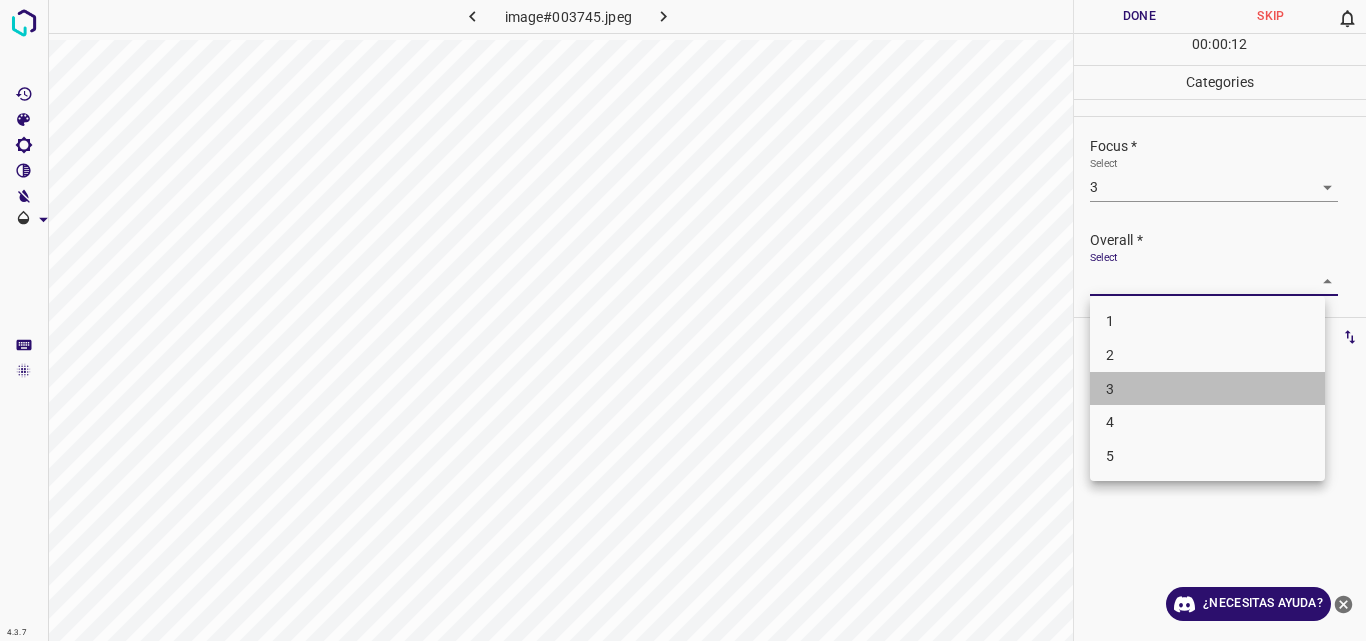 click on "3" at bounding box center [1207, 389] 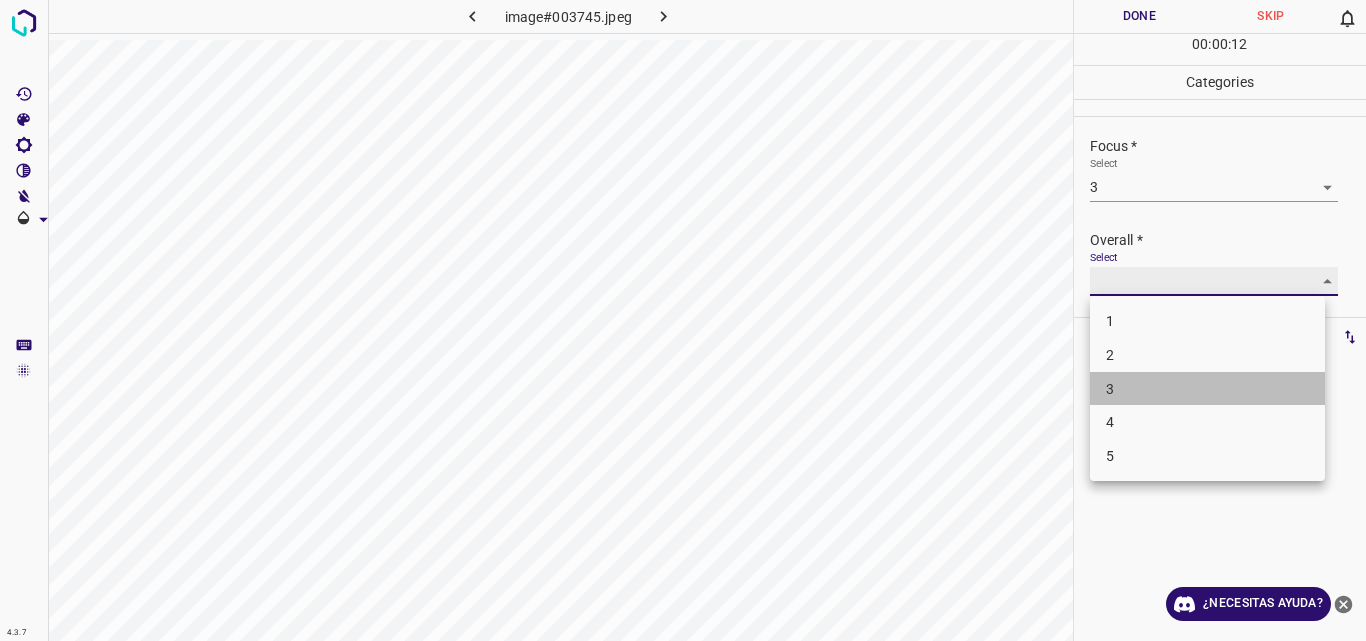 type on "3" 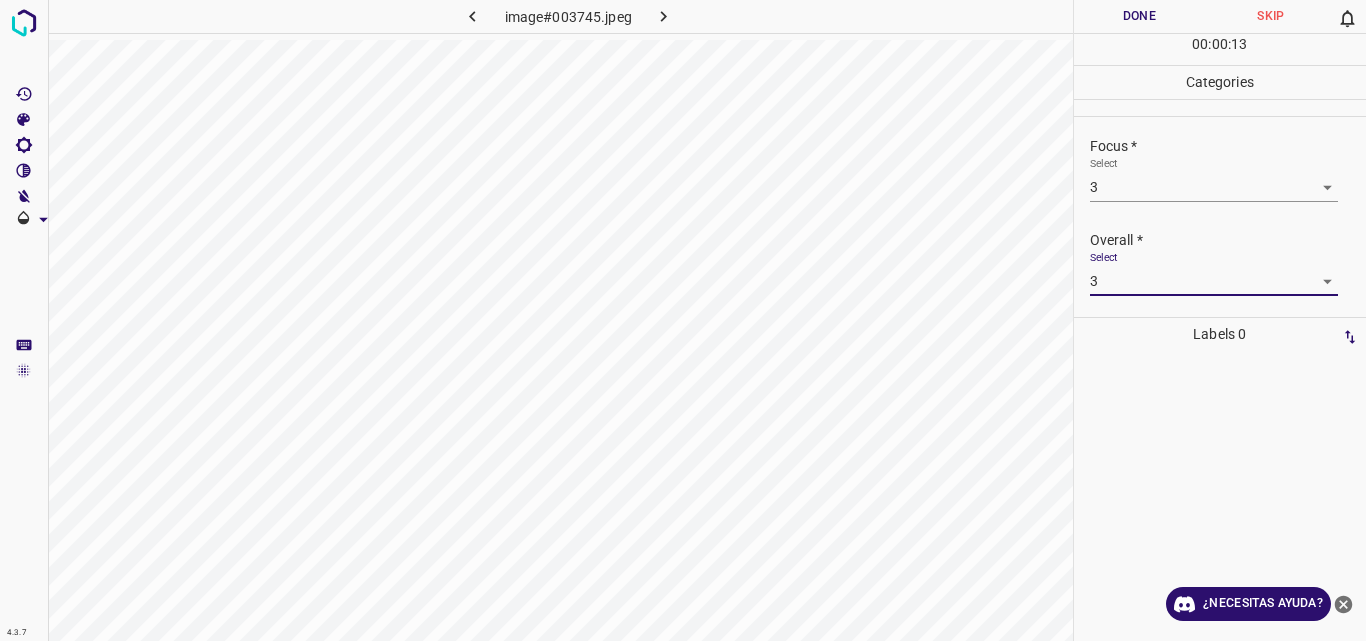 click on "Done" at bounding box center (1140, 16) 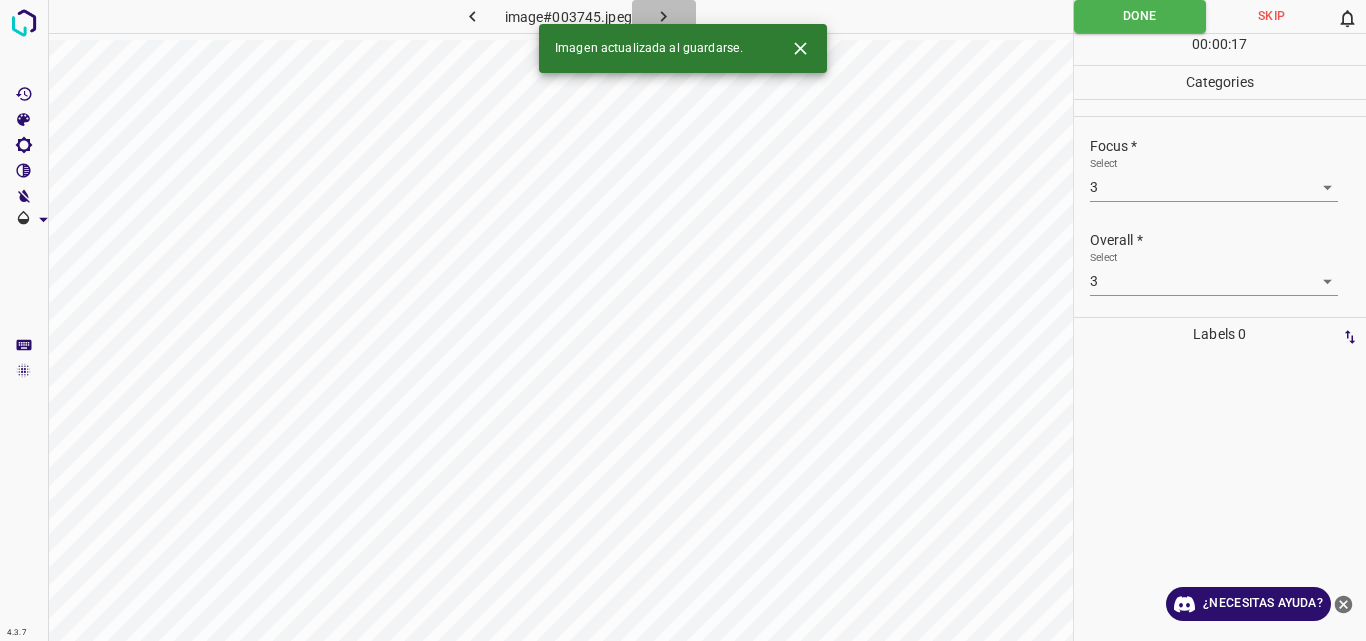 click 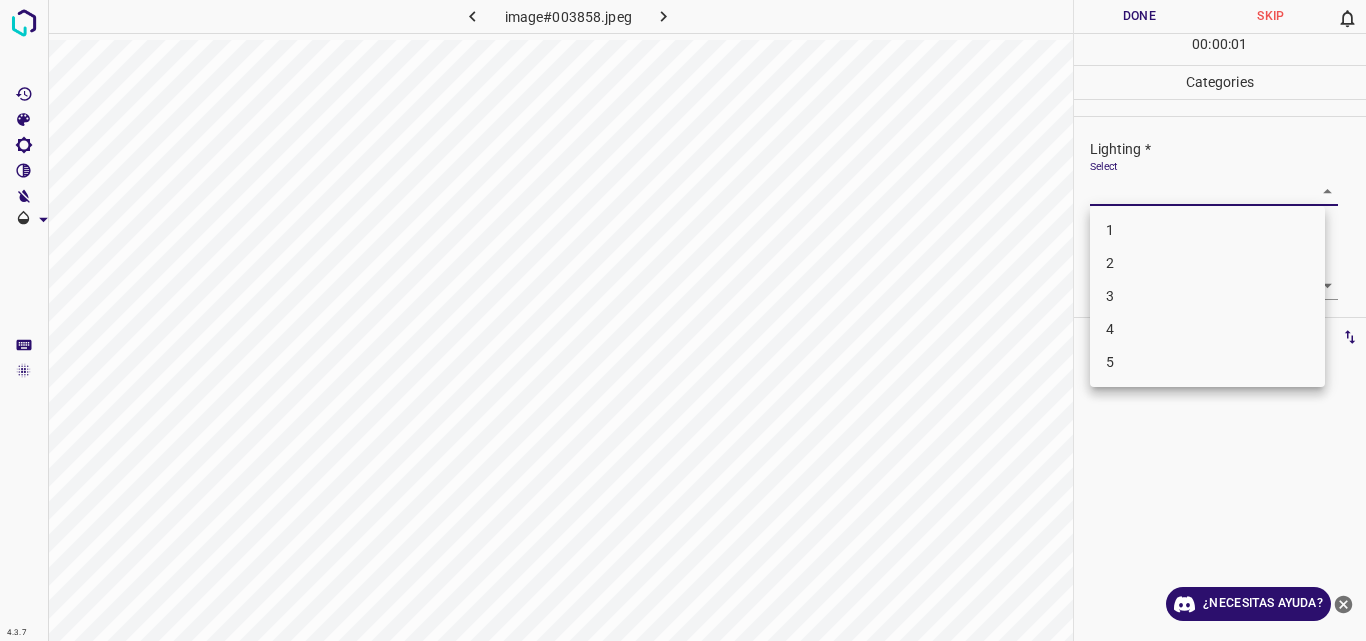 click on "4.3.7 image#003858.jpeg Done Skip 0 00   : 00   : 01   Categories Lighting *  Select ​ Focus *  Select ​ Overall *  Select ​ Labels   0 Categories 1 Lighting 2 Focus 3 Overall Tools Space Change between modes (Draw & Edit) I Auto labeling R Restore zoom M Zoom in N Zoom out Delete Delete selecte label Filters Z Restore filters X Saturation filter C Brightness filter V Contrast filter B Gray scale filter General O Download ¿Necesitas ayuda? Original text Rate this translation Your feedback will be used to help improve Google Translate - Texto - Esconder - Borrar 1 2 3 4 5" at bounding box center [683, 320] 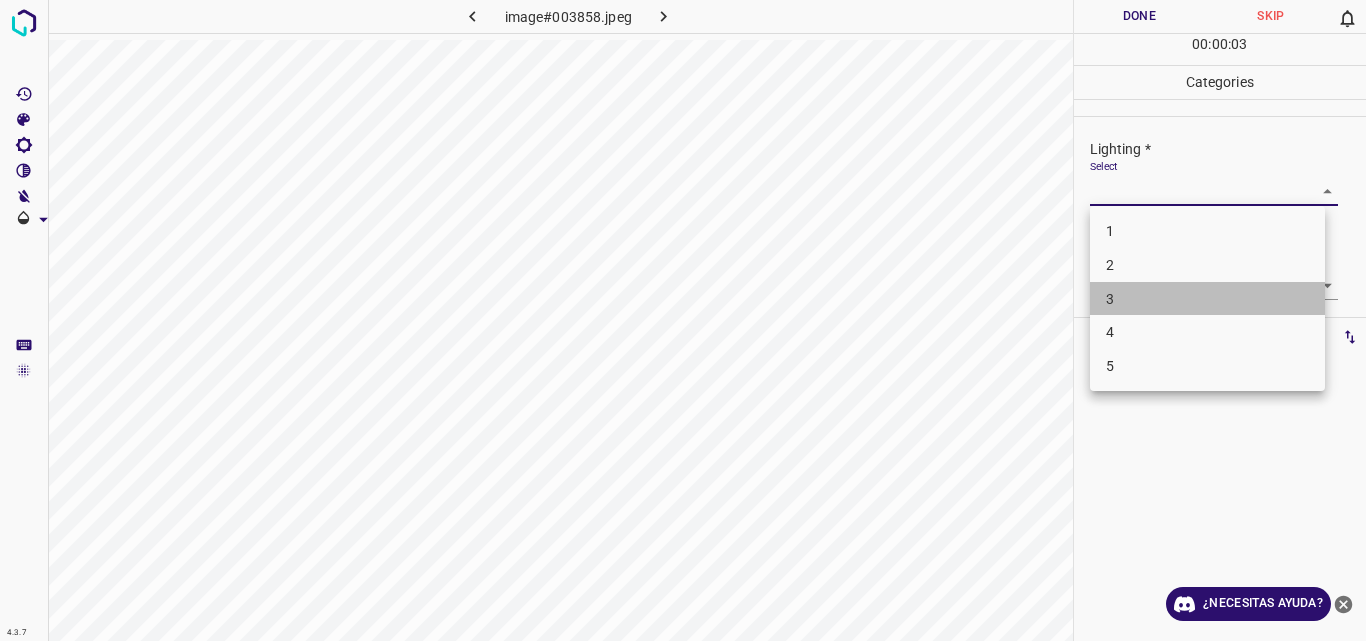 click on "3" at bounding box center (1207, 299) 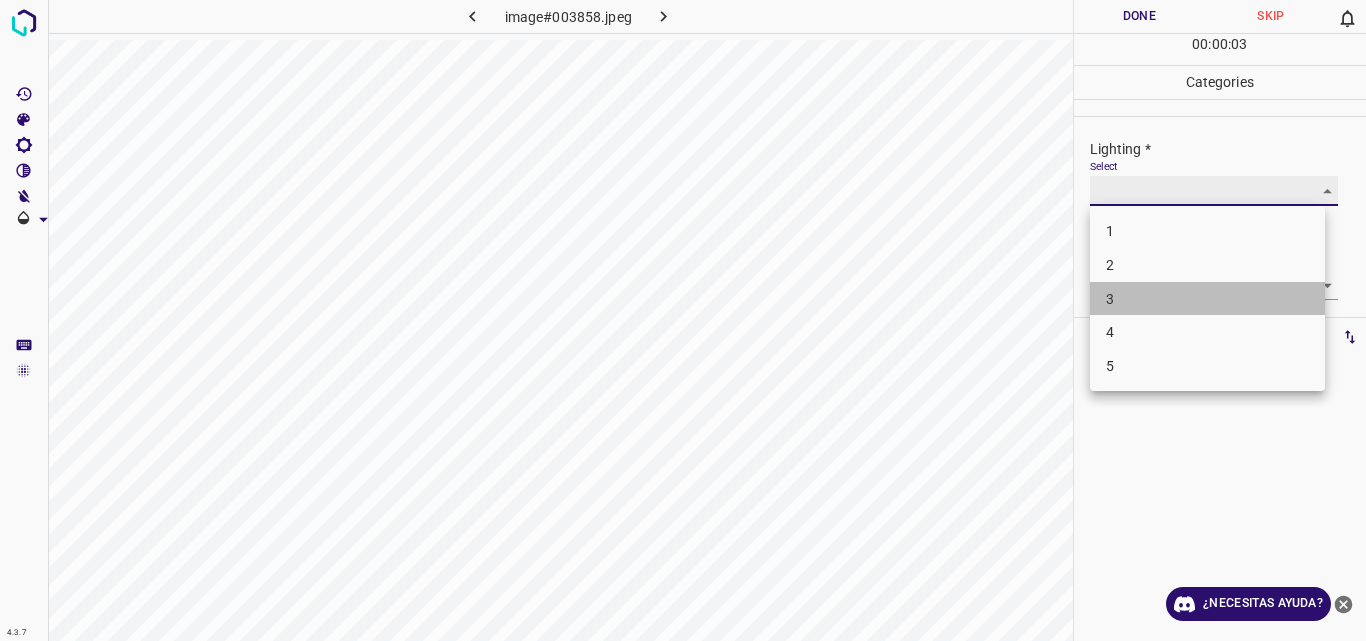 type on "3" 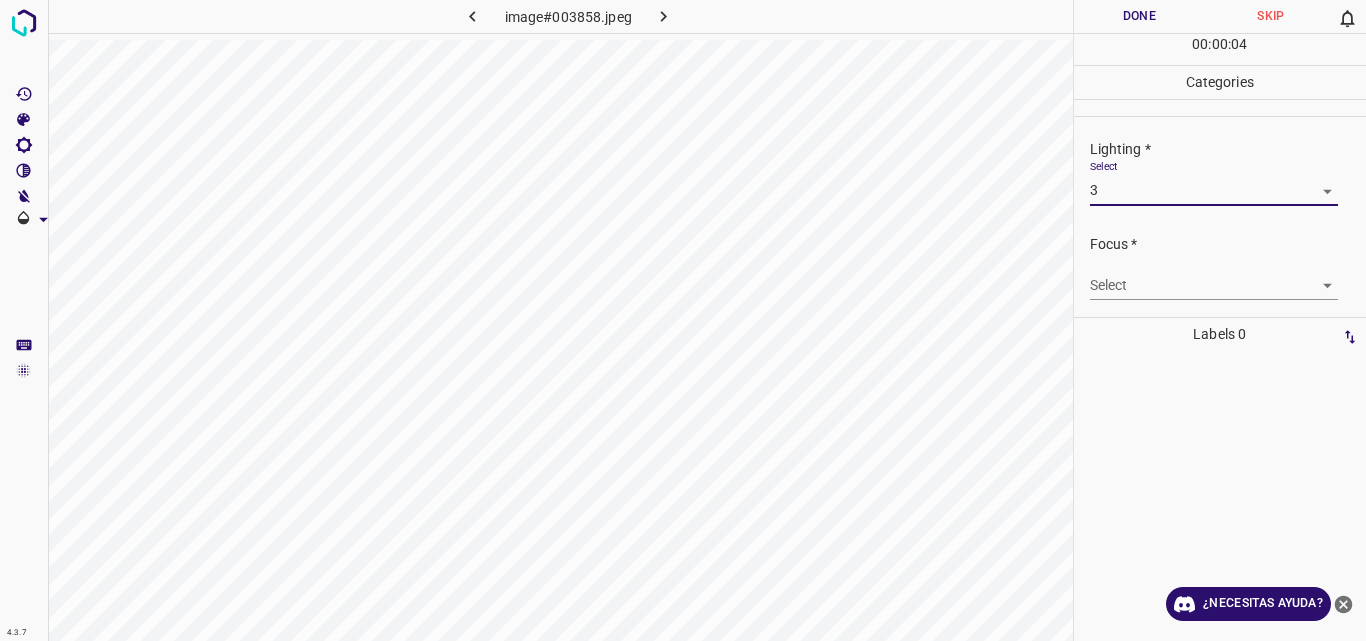 click on "4.3.7 image#003858.jpeg Done Skip 0 00   : 00   : 04   Categories Lighting *  Select 3 3 Focus *  Select ​ Overall *  Select ​ Labels   0 Categories 1 Lighting 2 Focus 3 Overall Tools Space Change between modes (Draw & Edit) I Auto labeling R Restore zoom M Zoom in N Zoom out Delete Delete selecte label Filters Z Restore filters X Saturation filter C Brightness filter V Contrast filter B Gray scale filter General O Download ¿Necesitas ayuda? Original text Rate this translation Your feedback will be used to help improve Google Translate - Texto - Esconder - Borrar" at bounding box center [683, 320] 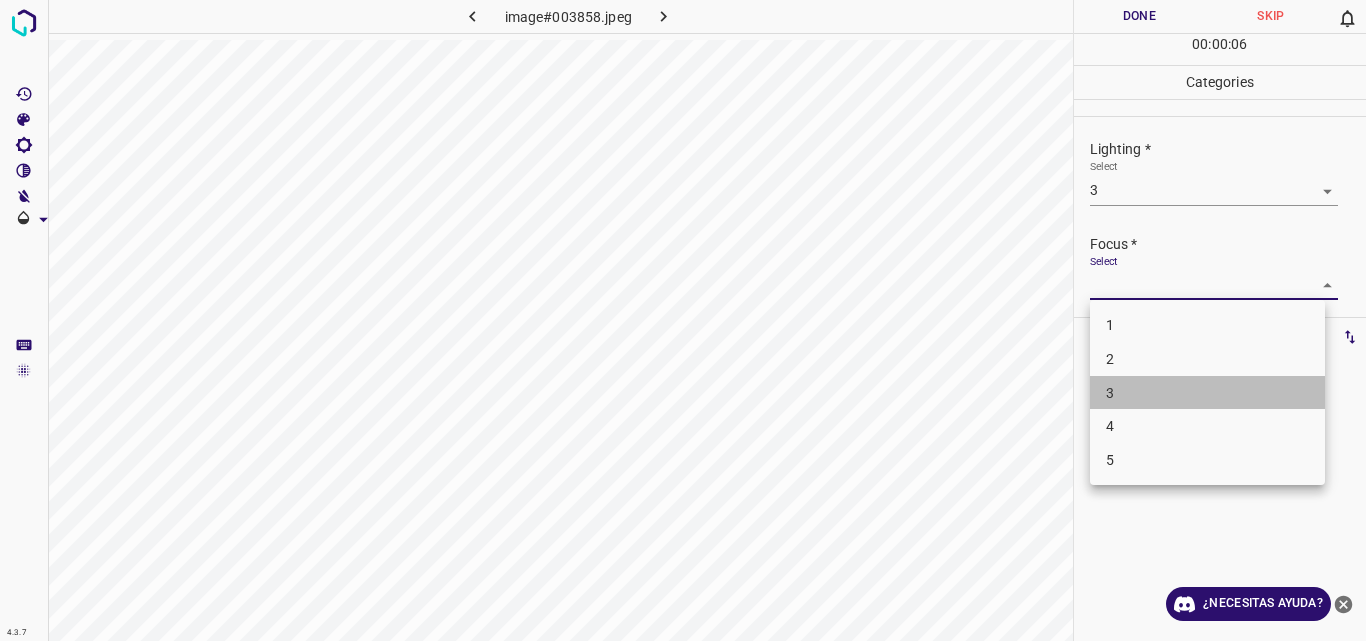 click on "3" at bounding box center (1207, 393) 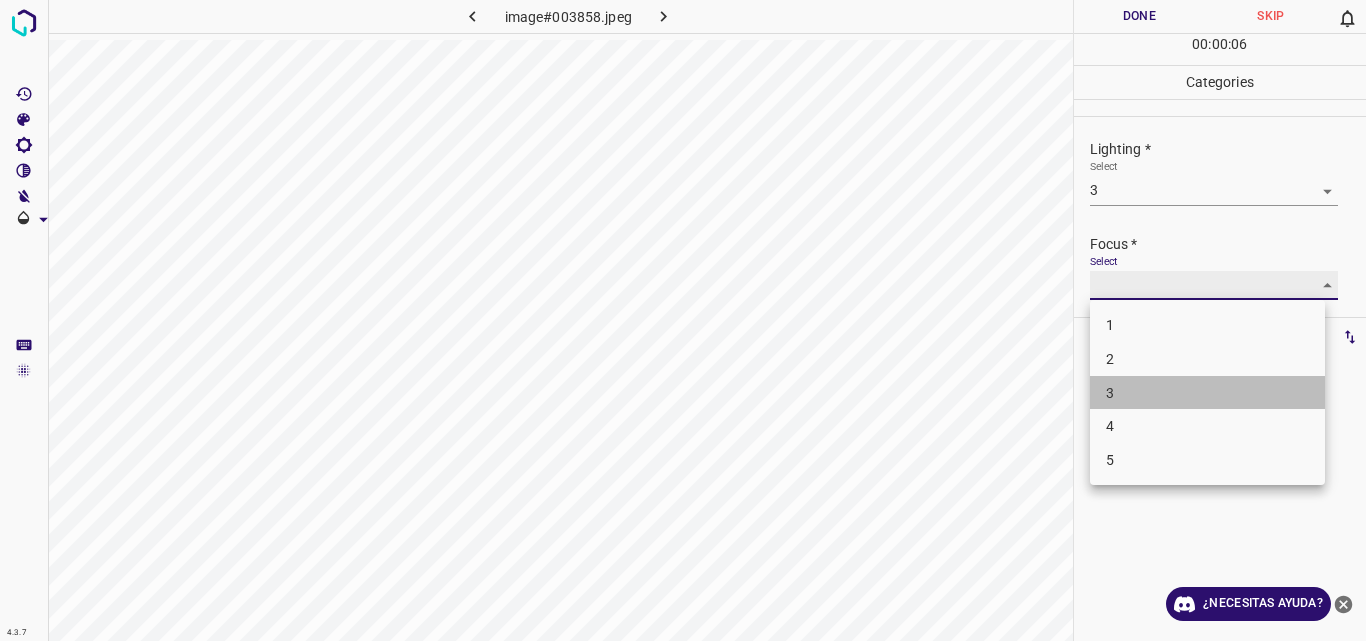 type on "3" 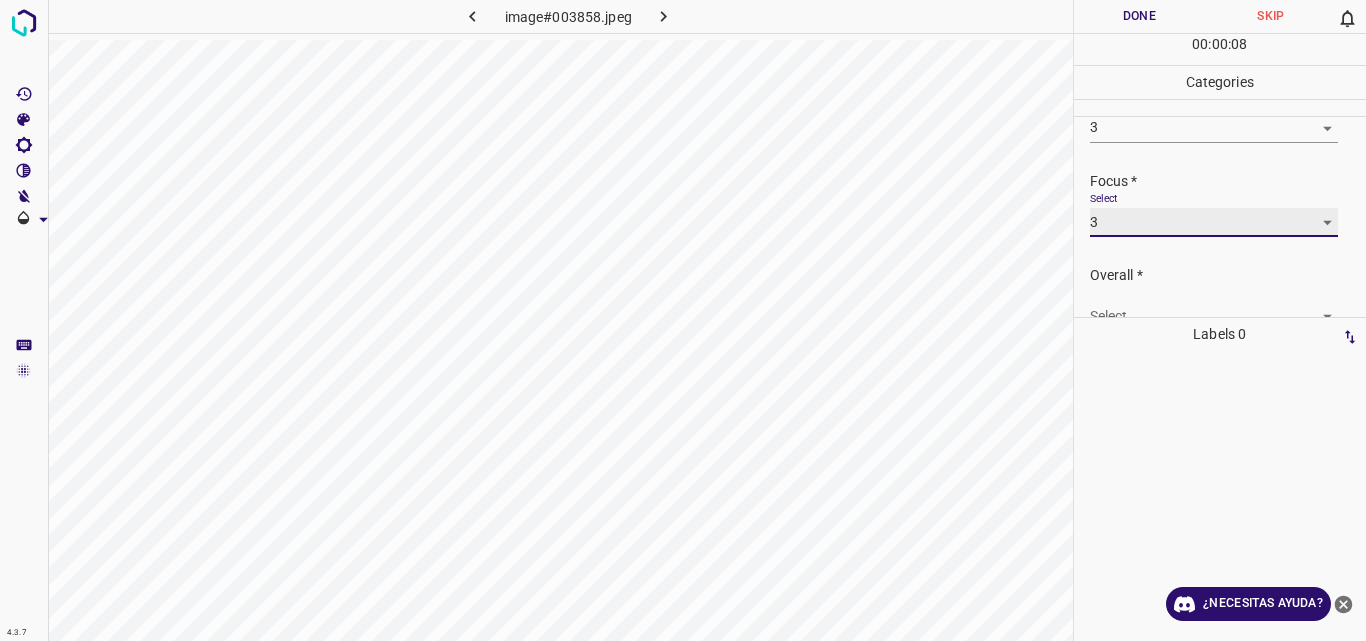 scroll, scrollTop: 98, scrollLeft: 0, axis: vertical 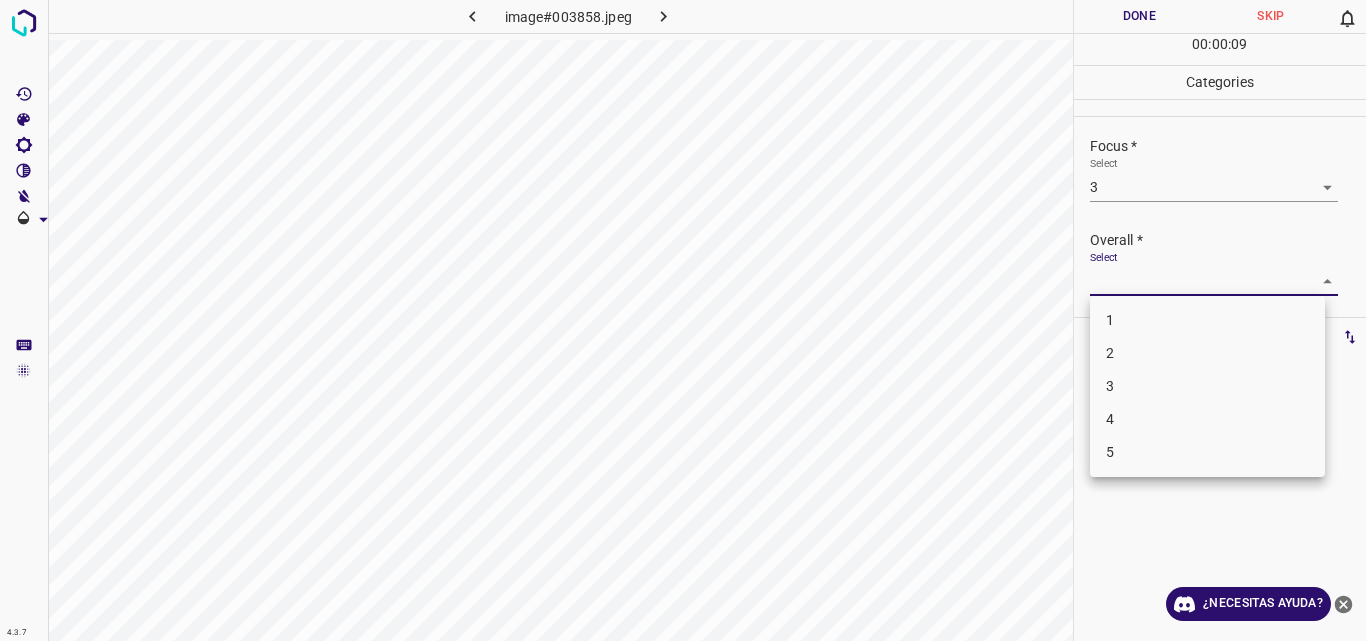 click on "4.3.7 image#003858.jpeg Done Skip 0 00   : 00   : 09   Categories Lighting *  Select 3 3 Focus *  Select 3 3 Overall *  Select ​ Labels   0 Categories 1 Lighting 2 Focus 3 Overall Tools Space Change between modes (Draw & Edit) I Auto labeling R Restore zoom M Zoom in N Zoom out Delete Delete selecte label Filters Z Restore filters X Saturation filter C Brightness filter V Contrast filter B Gray scale filter General O Download ¿Necesitas ayuda? Original text Rate this translation Your feedback will be used to help improve Google Translate - Texto - Esconder - Borrar 1 2 3 4 5" at bounding box center (683, 320) 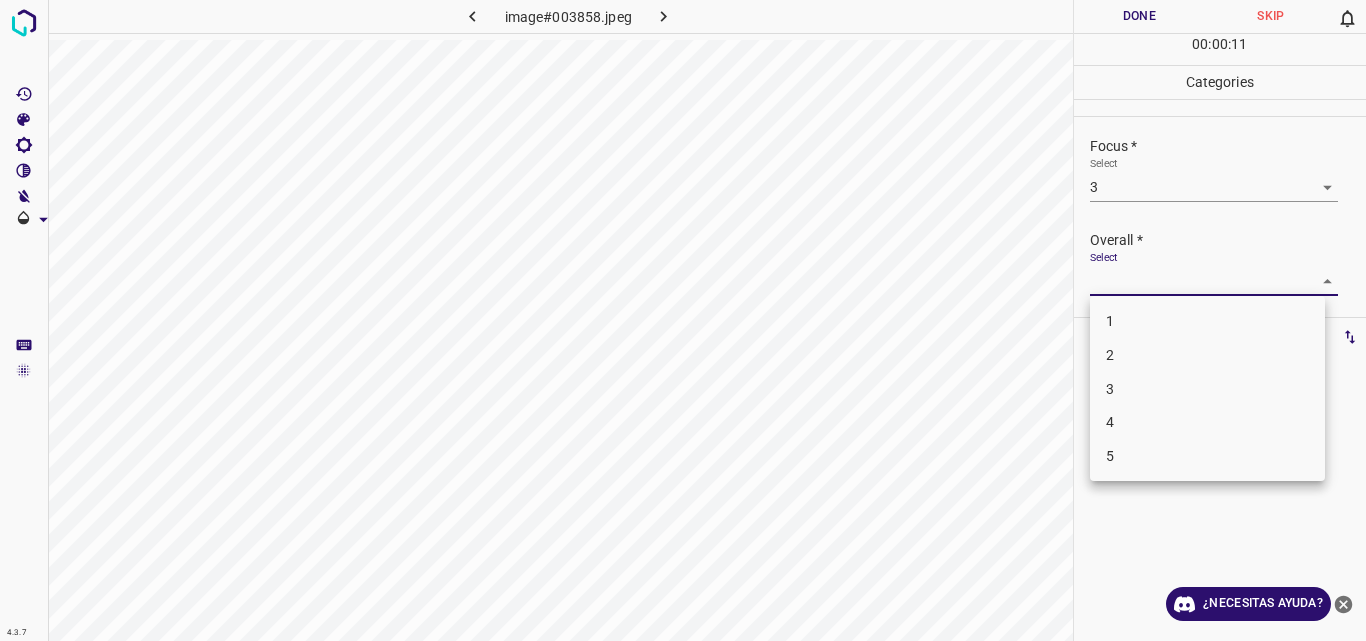 click on "3" at bounding box center [1207, 389] 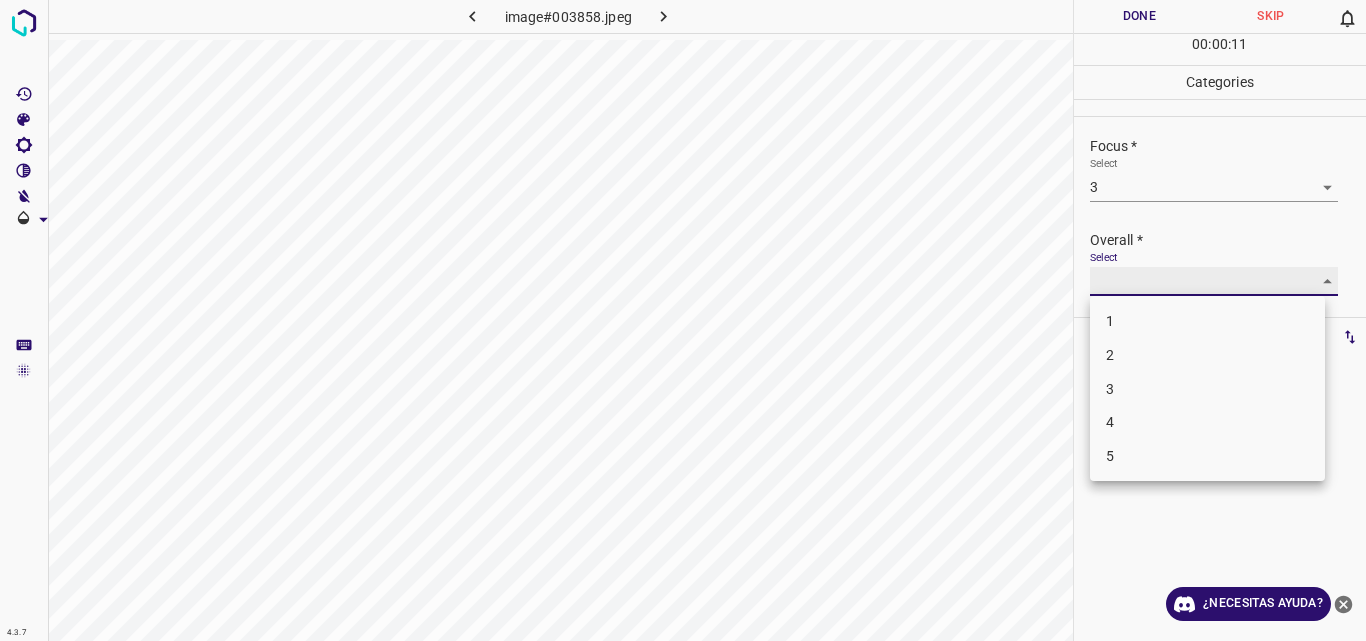 type on "3" 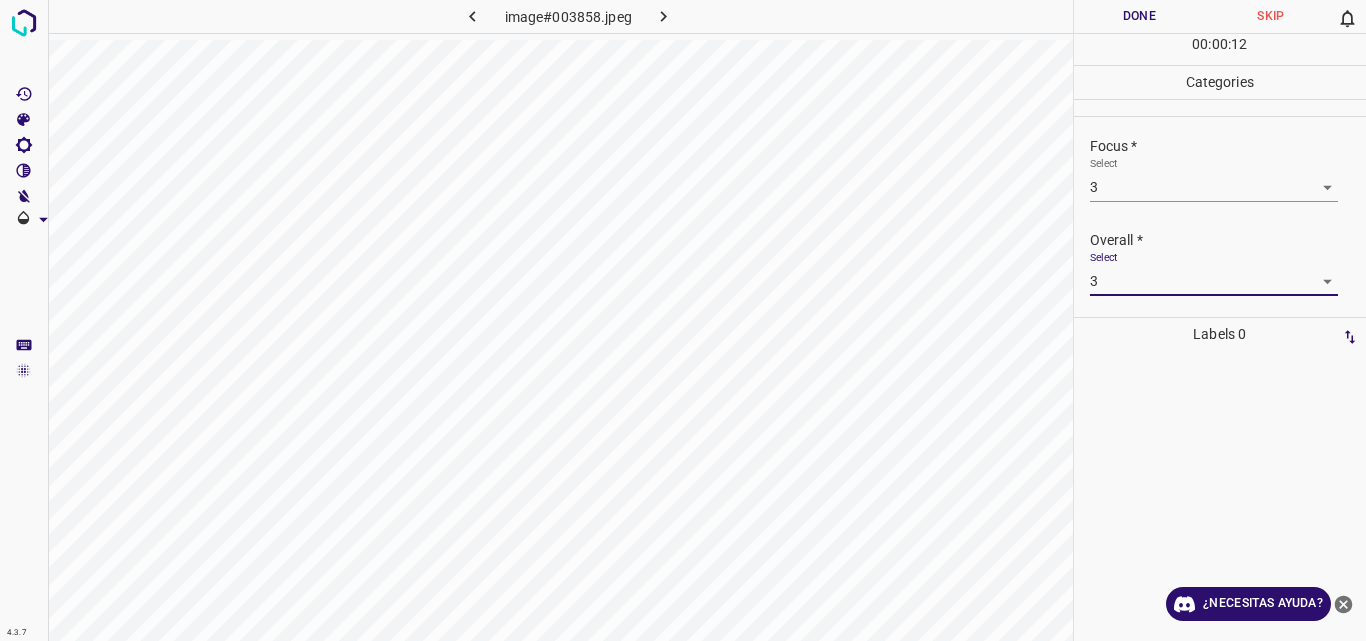 click on "Done" at bounding box center (1140, 16) 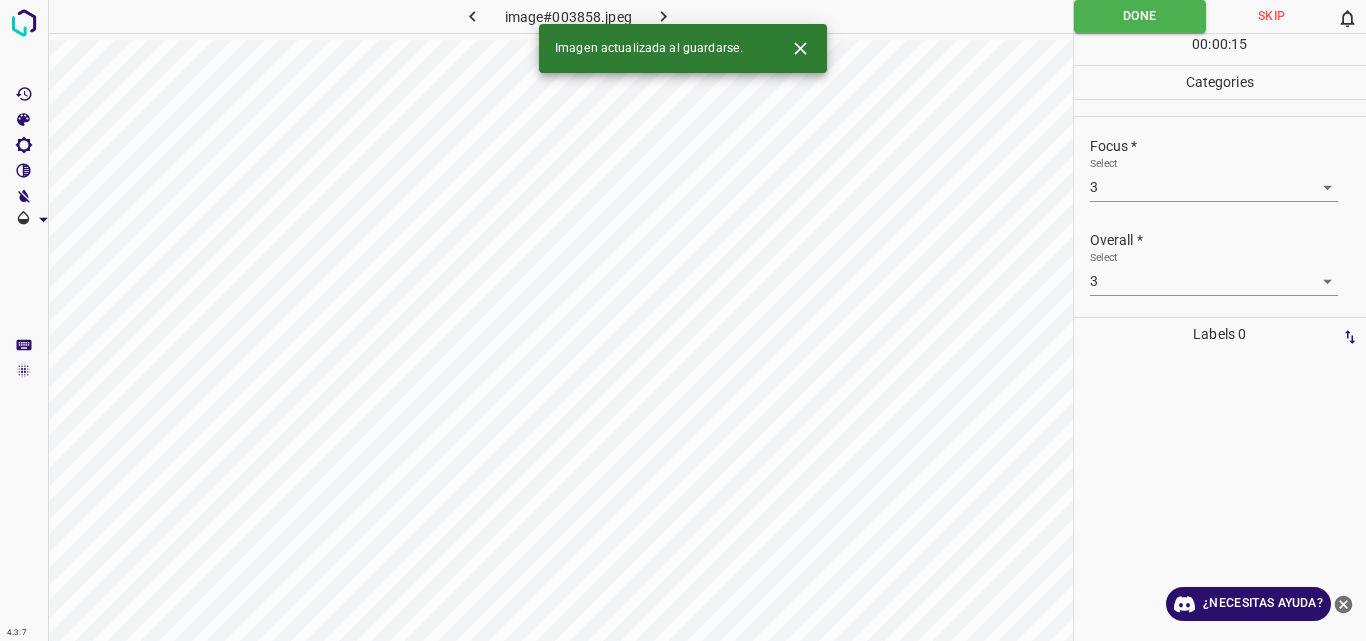 click 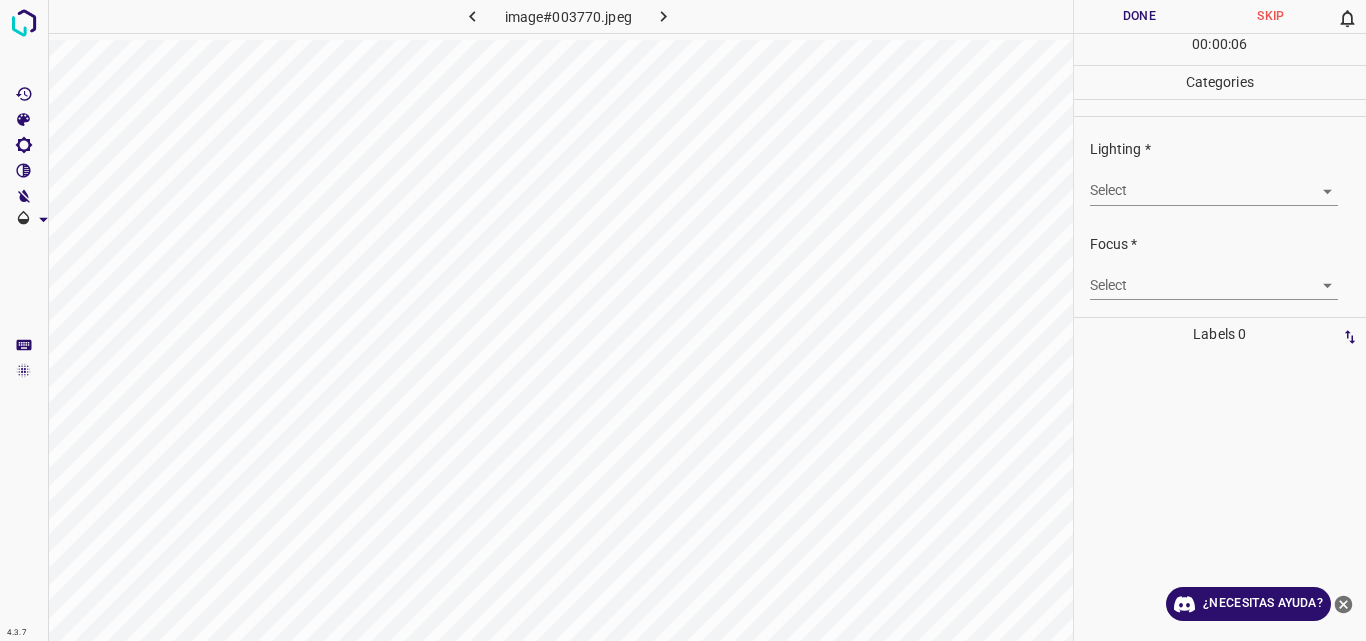 click on "4.3.7 image#003770.jpeg Done Skip 0 00   : 00   : 06   Categories Lighting *  Select ​ Focus *  Select ​ Overall *  Select ​ Labels   0 Categories 1 Lighting 2 Focus 3 Overall Tools Space Change between modes (Draw & Edit) I Auto labeling R Restore zoom M Zoom in N Zoom out Delete Delete selecte label Filters Z Restore filters X Saturation filter C Brightness filter V Contrast filter B Gray scale filter General O Download ¿Necesitas ayuda? Original text Rate this translation Your feedback will be used to help improve Google Translate - Texto - Esconder - Borrar" at bounding box center [683, 320] 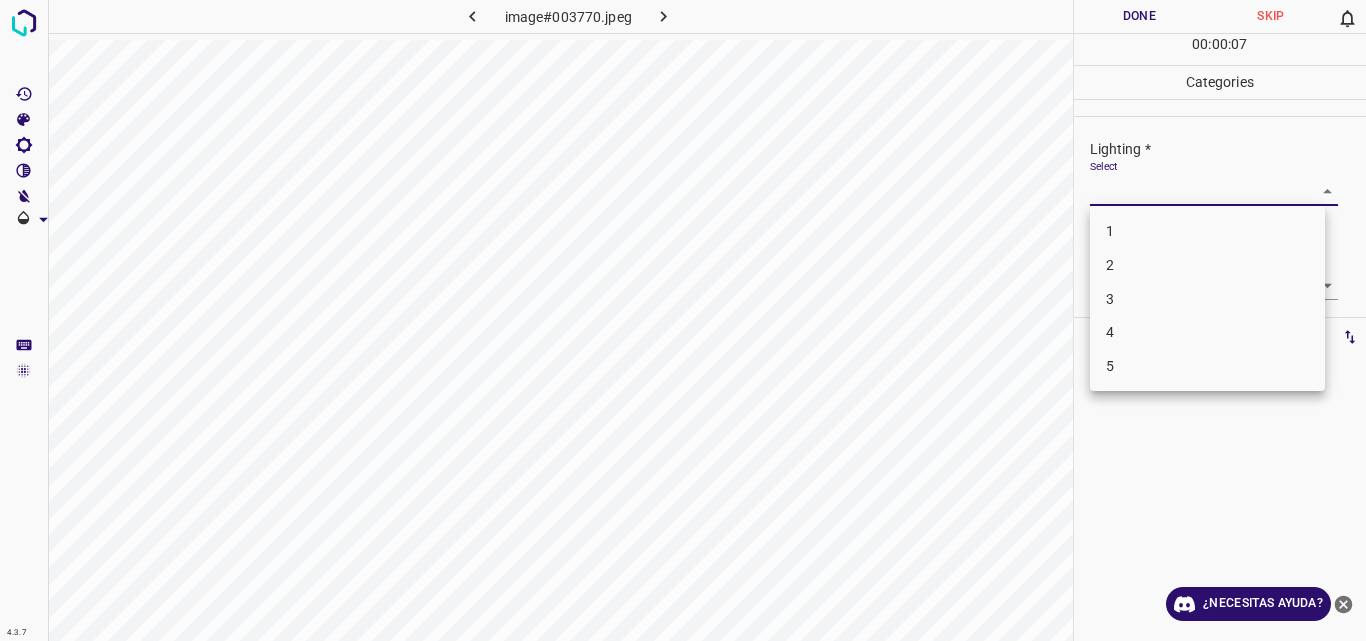 click on "3" at bounding box center [1207, 299] 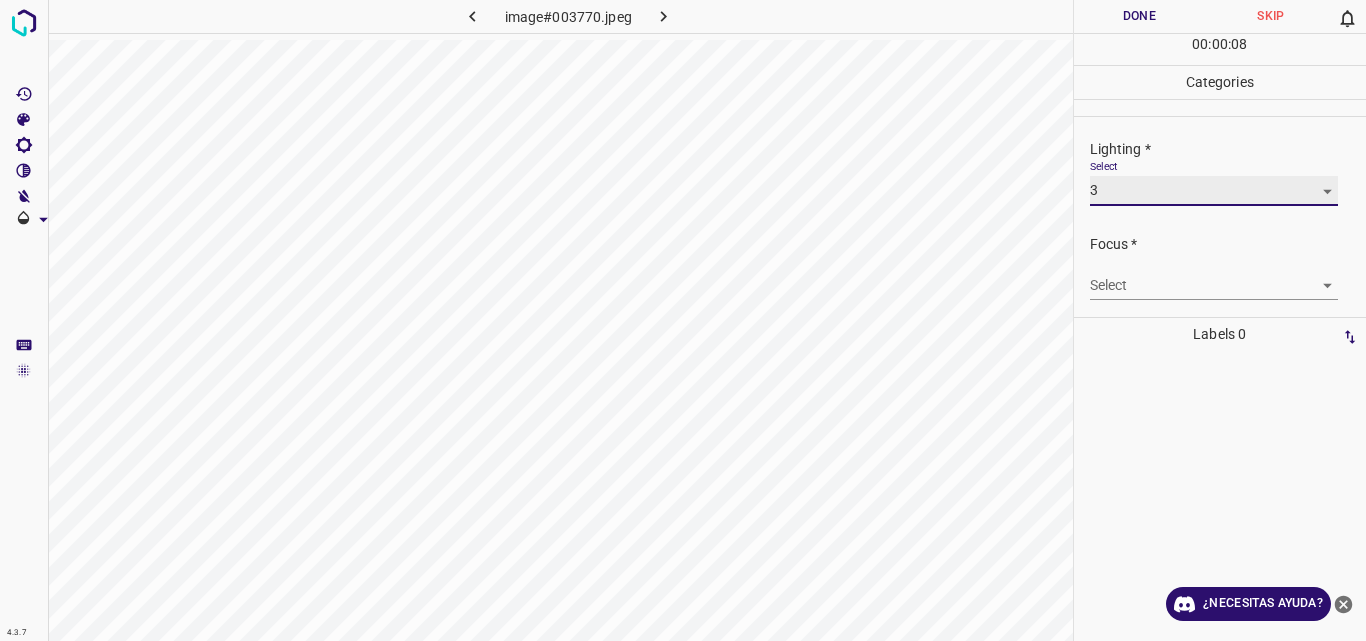 type on "3" 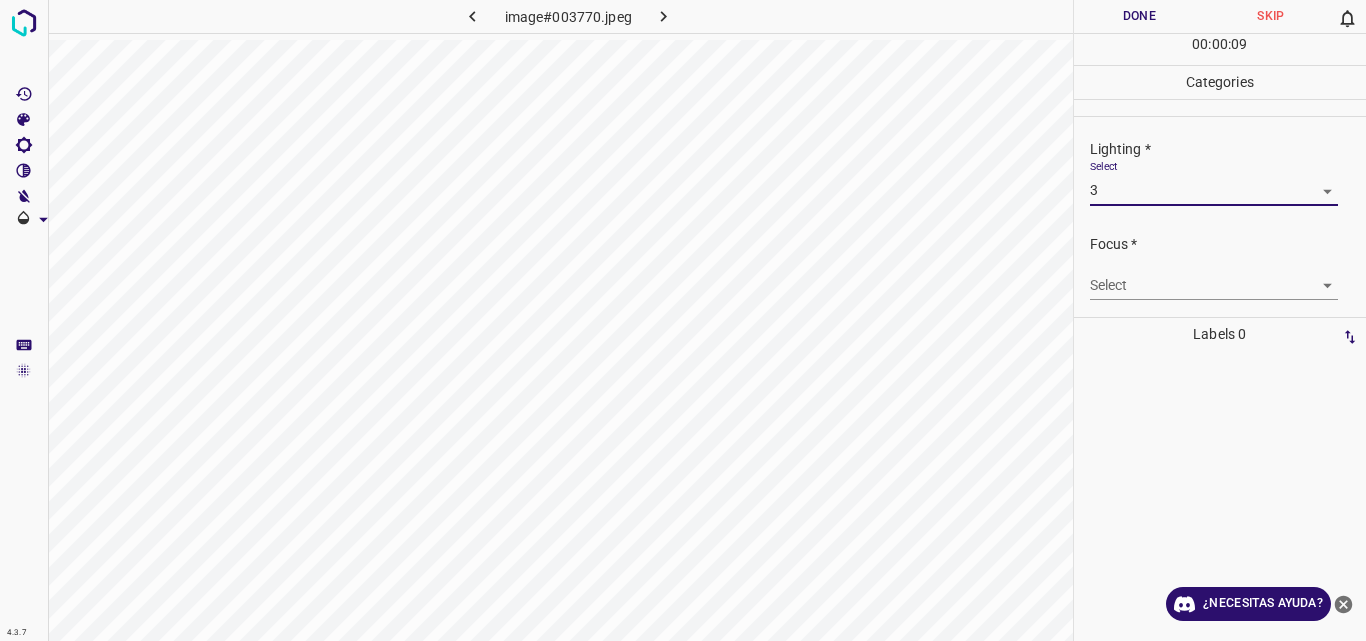 click on "4.3.7 image#003770.jpeg Done Skip 0 00   : 00   : 09   Categories Lighting *  Select 3 3 Focus *  Select ​ Overall *  Select ​ Labels   0 Categories 1 Lighting 2 Focus 3 Overall Tools Space Change between modes (Draw & Edit) I Auto labeling R Restore zoom M Zoom in N Zoom out Delete Delete selecte label Filters Z Restore filters X Saturation filter C Brightness filter V Contrast filter B Gray scale filter General O Download ¿Necesitas ayuda? Original text Rate this translation Your feedback will be used to help improve Google Translate - Texto - Esconder - Borrar" at bounding box center (683, 320) 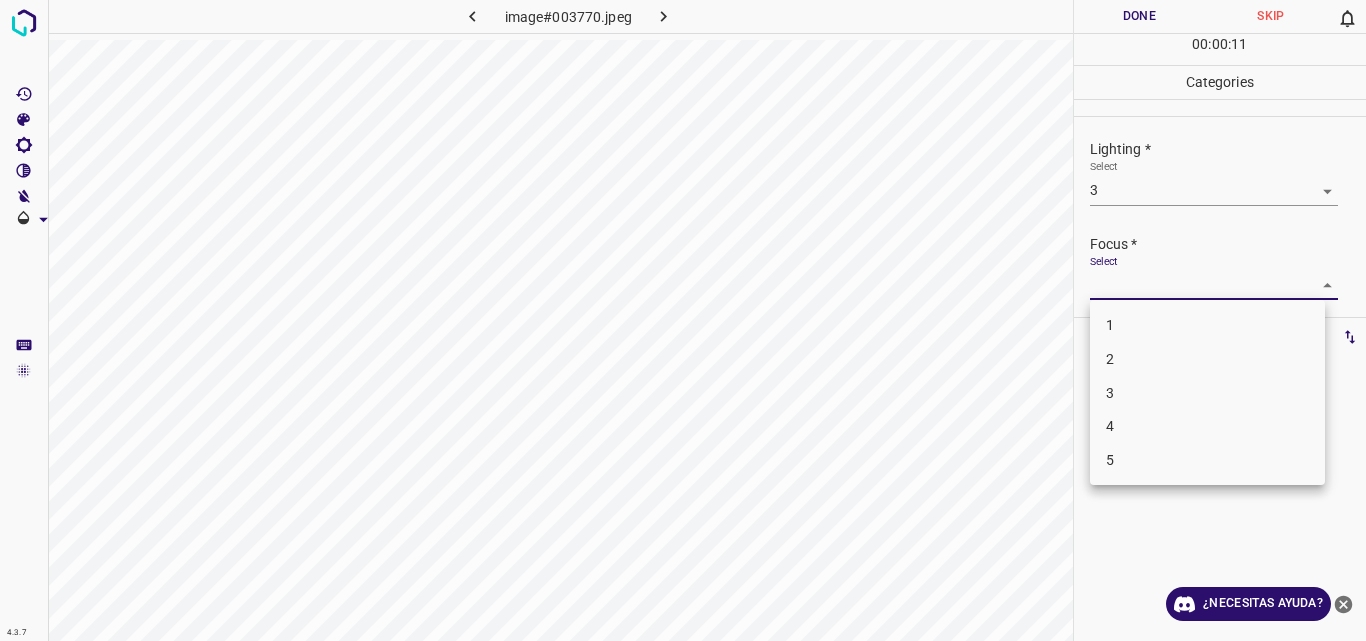 click on "3" at bounding box center [1207, 393] 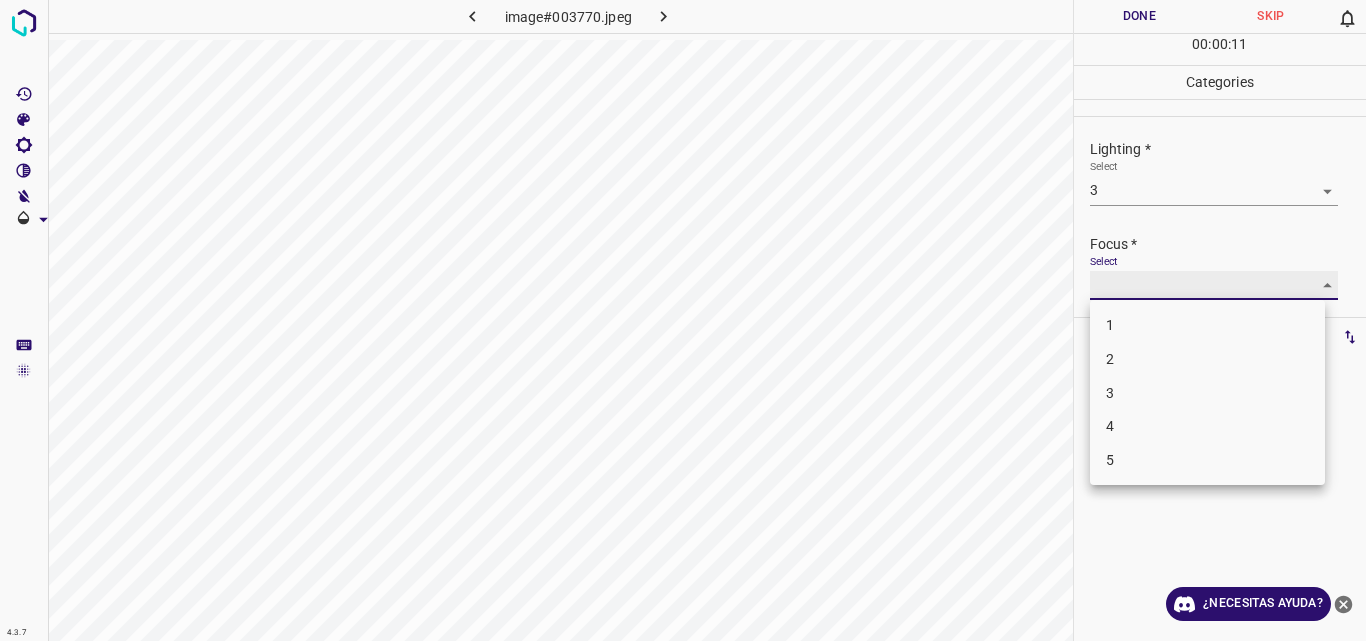 type on "3" 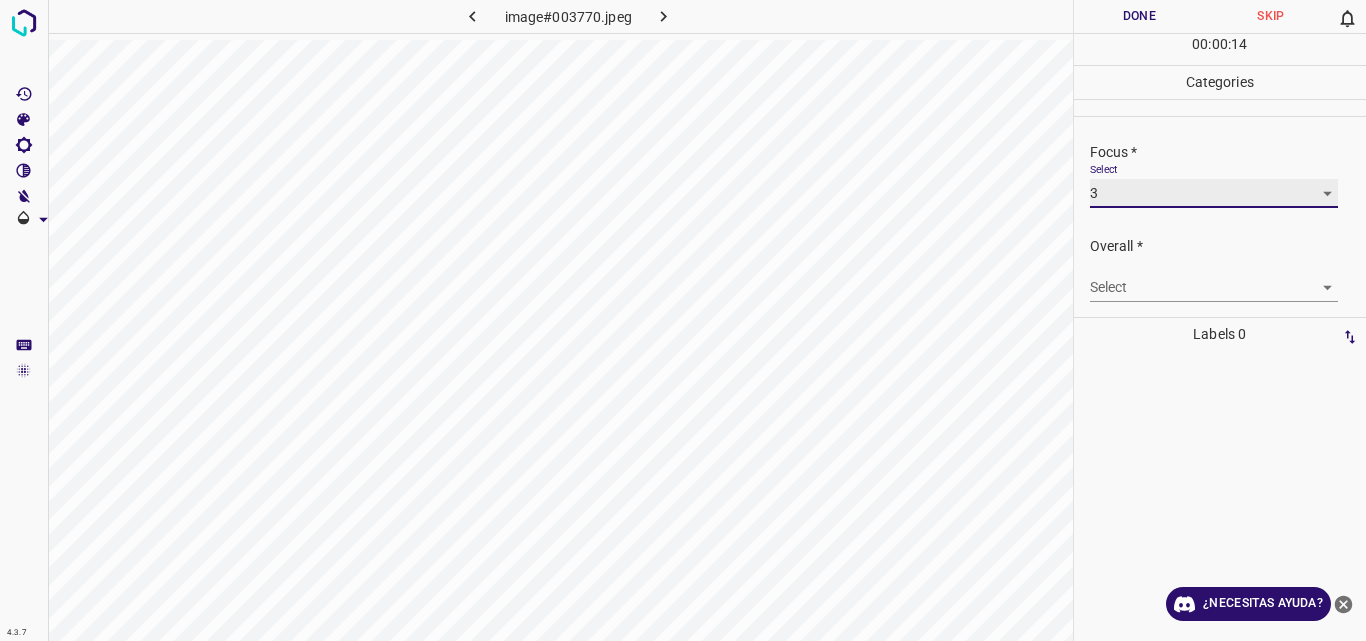 scroll, scrollTop: 98, scrollLeft: 0, axis: vertical 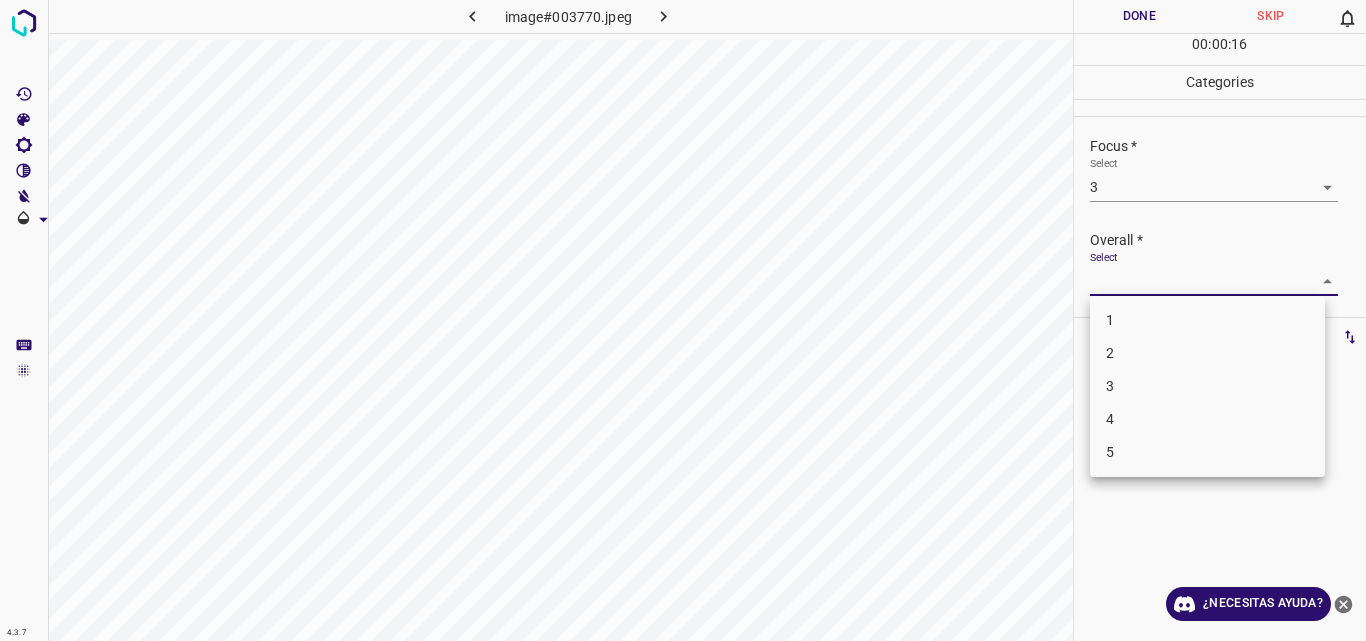 click on "4.3.7 image#003770.jpeg Done Skip 0 00   : 00   : 16   Categories Lighting *  Select 3 3 Focus *  Select 3 3 Overall *  Select ​ Labels   0 Categories 1 Lighting 2 Focus 3 Overall Tools Space Change between modes (Draw & Edit) I Auto labeling R Restore zoom M Zoom in N Zoom out Delete Delete selecte label Filters Z Restore filters X Saturation filter C Brightness filter V Contrast filter B Gray scale filter General O Download ¿Necesitas ayuda? Original text Rate this translation Your feedback will be used to help improve Google Translate - Texto - Esconder - Borrar 1 2 3 4 5" at bounding box center [683, 320] 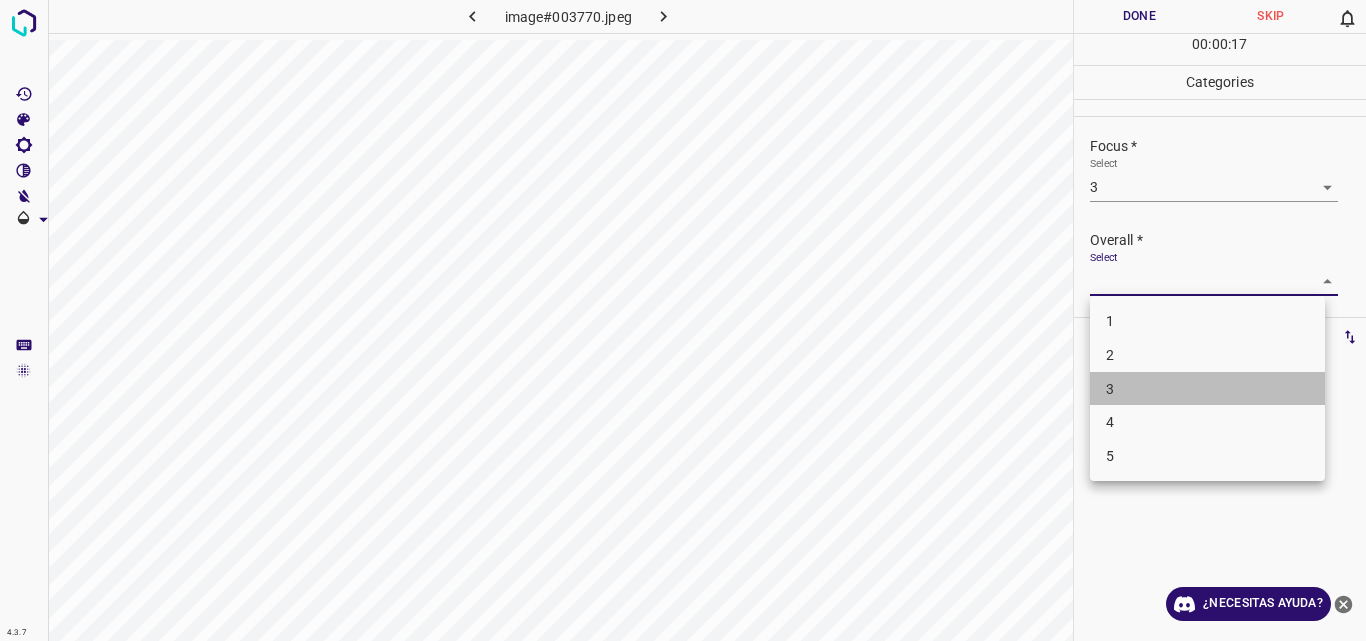 click on "3" at bounding box center [1207, 389] 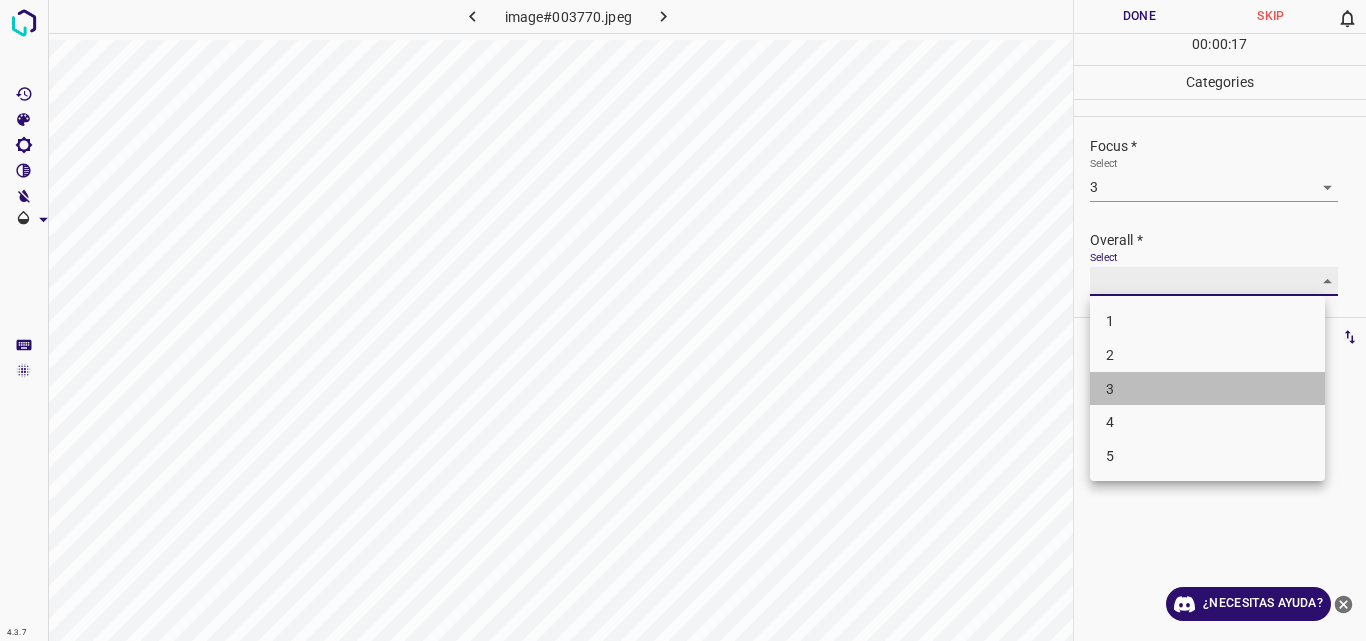 type on "3" 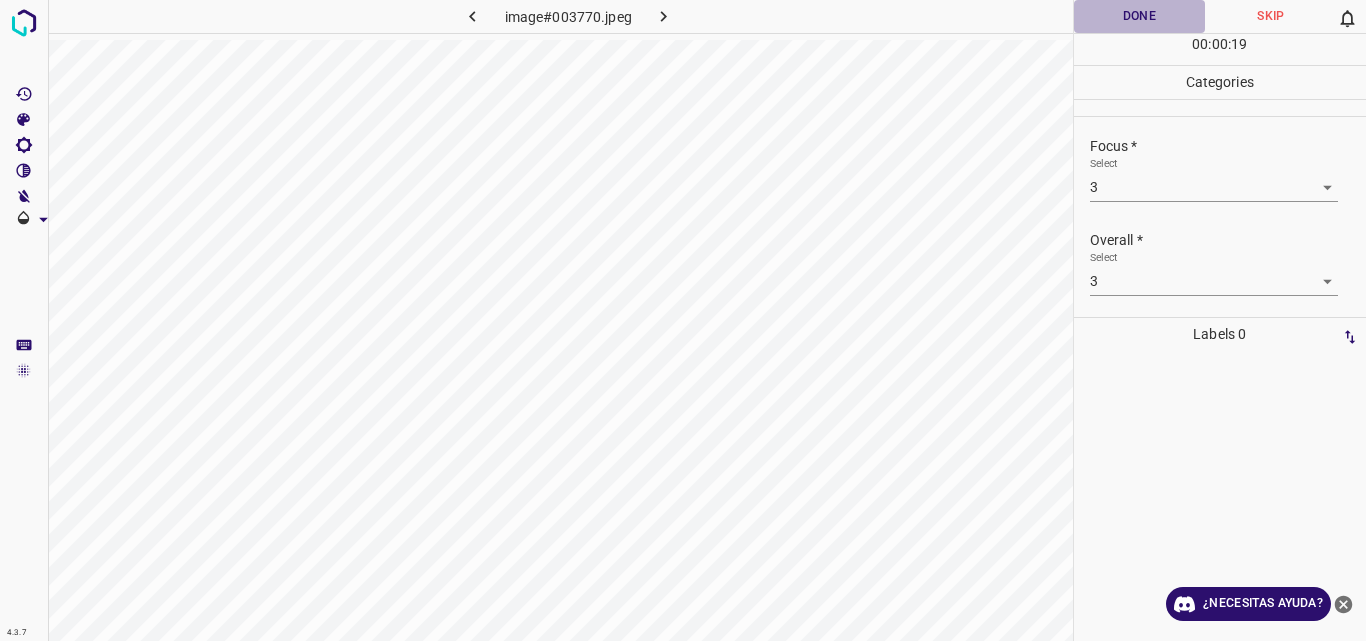 click on "Done" at bounding box center [1140, 16] 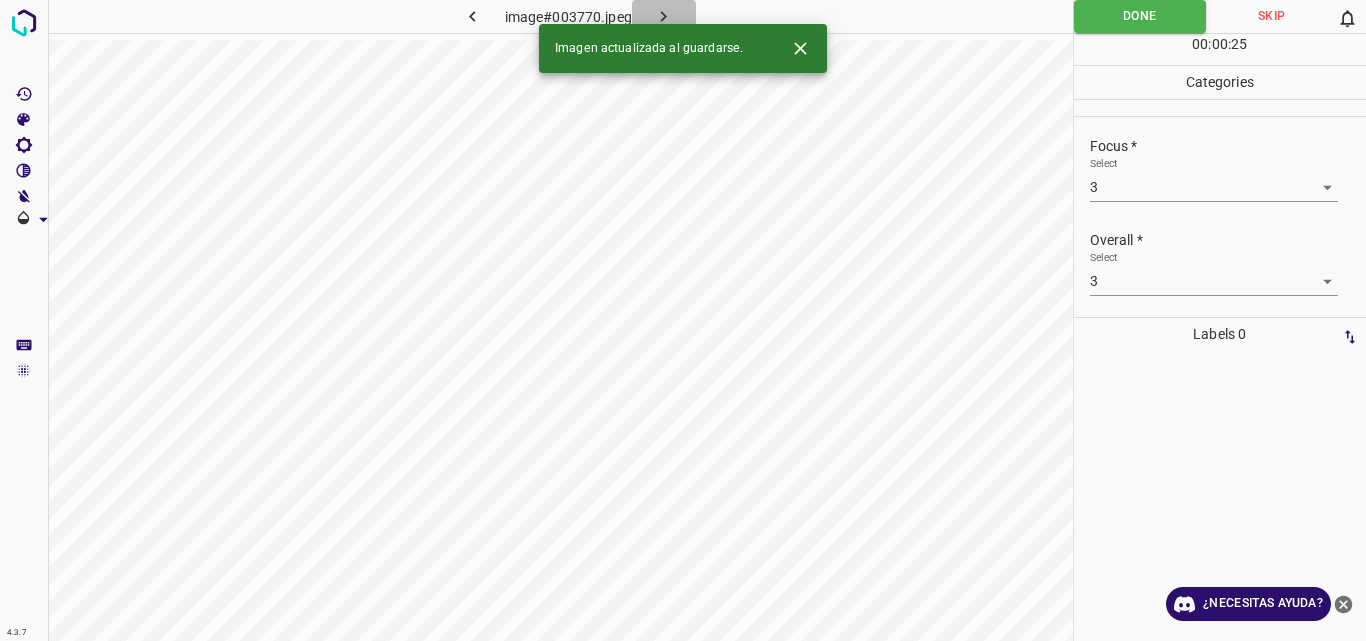click 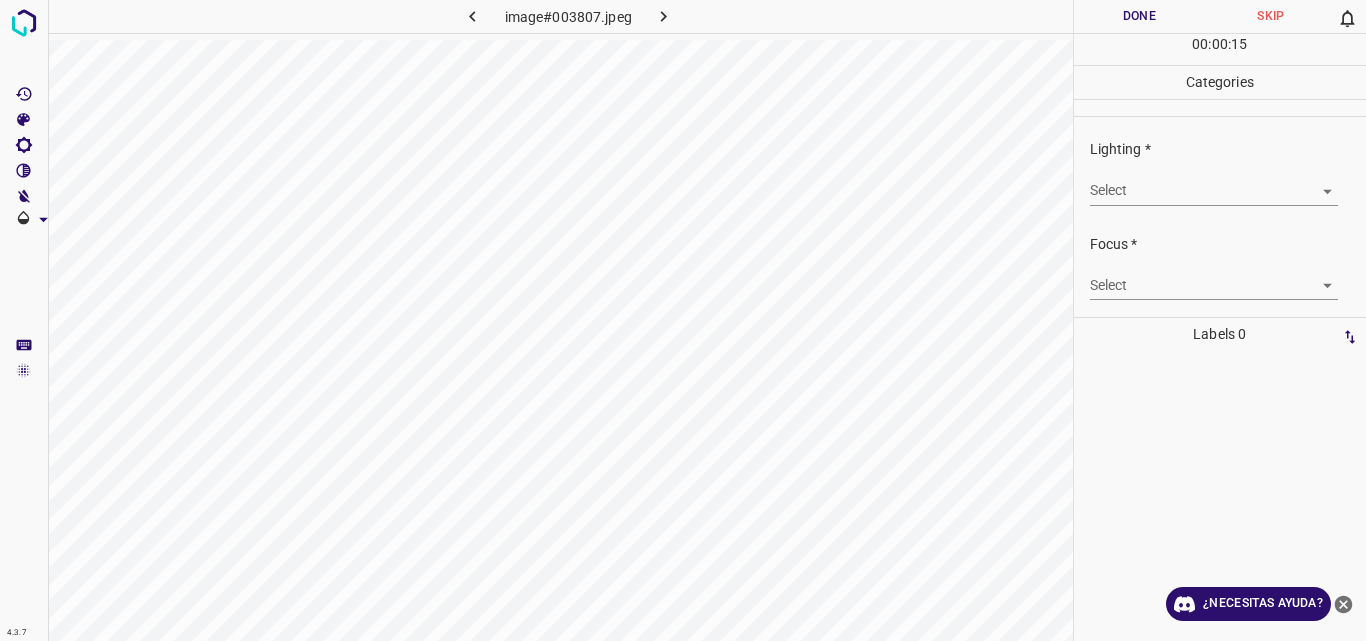 click on "4.3.7 image#003807.jpeg Done Skip 0 00   : 00   : 15   Categories Lighting *  Select ​ Focus *  Select ​ Overall *  Select ​ Labels   0 Categories 1 Lighting 2 Focus 3 Overall Tools Space Change between modes (Draw & Edit) I Auto labeling R Restore zoom M Zoom in N Zoom out Delete Delete selecte label Filters Z Restore filters X Saturation filter C Brightness filter V Contrast filter B Gray scale filter General O Download ¿Necesitas ayuda? Original text Rate this translation Your feedback will be used to help improve Google Translate - Texto - Esconder - Borrar" at bounding box center [683, 320] 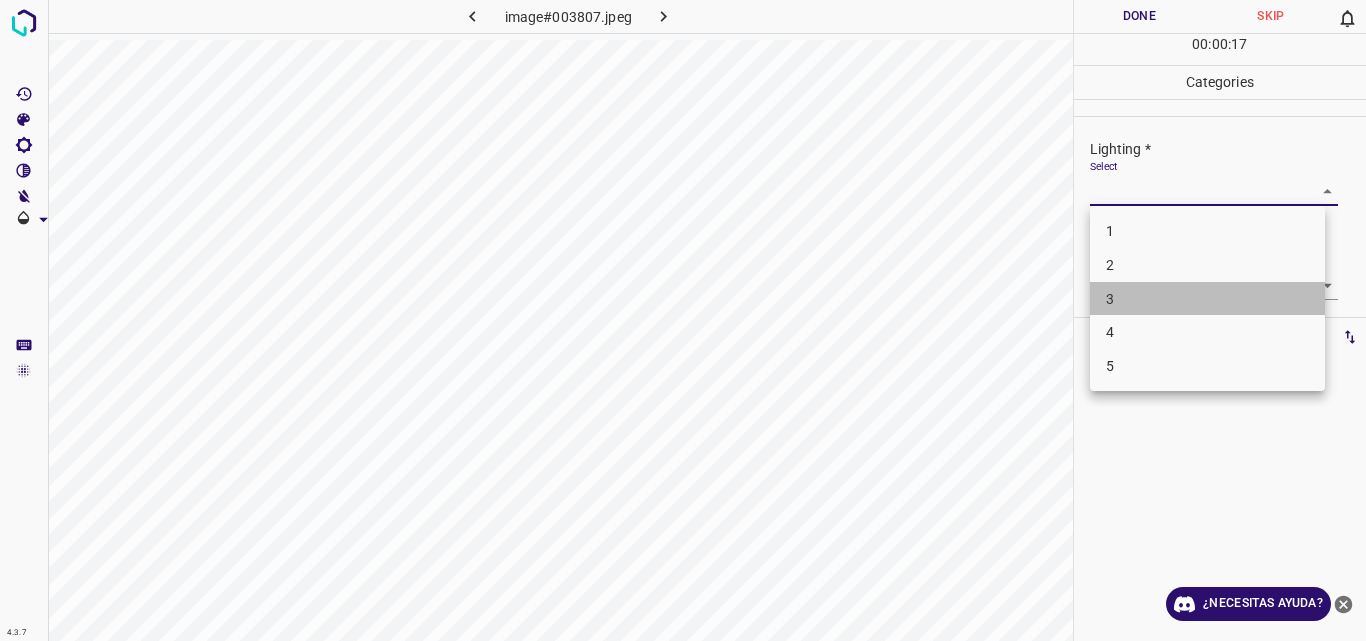 click on "3" at bounding box center (1207, 299) 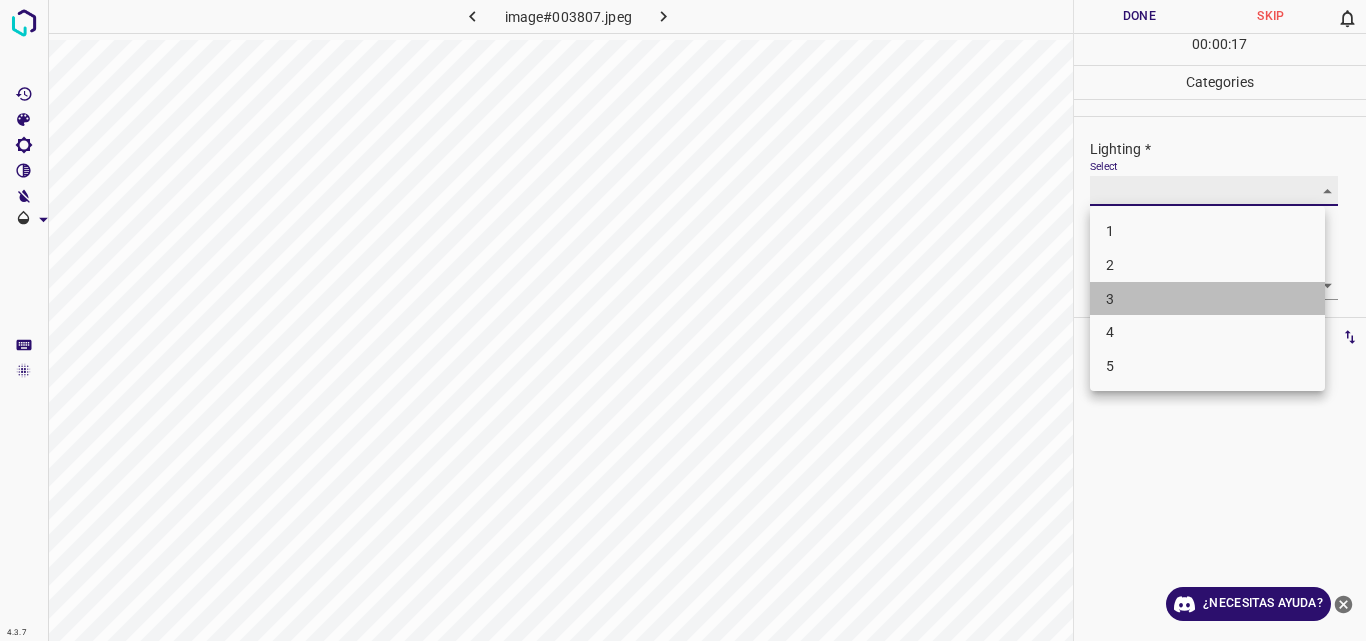 type on "3" 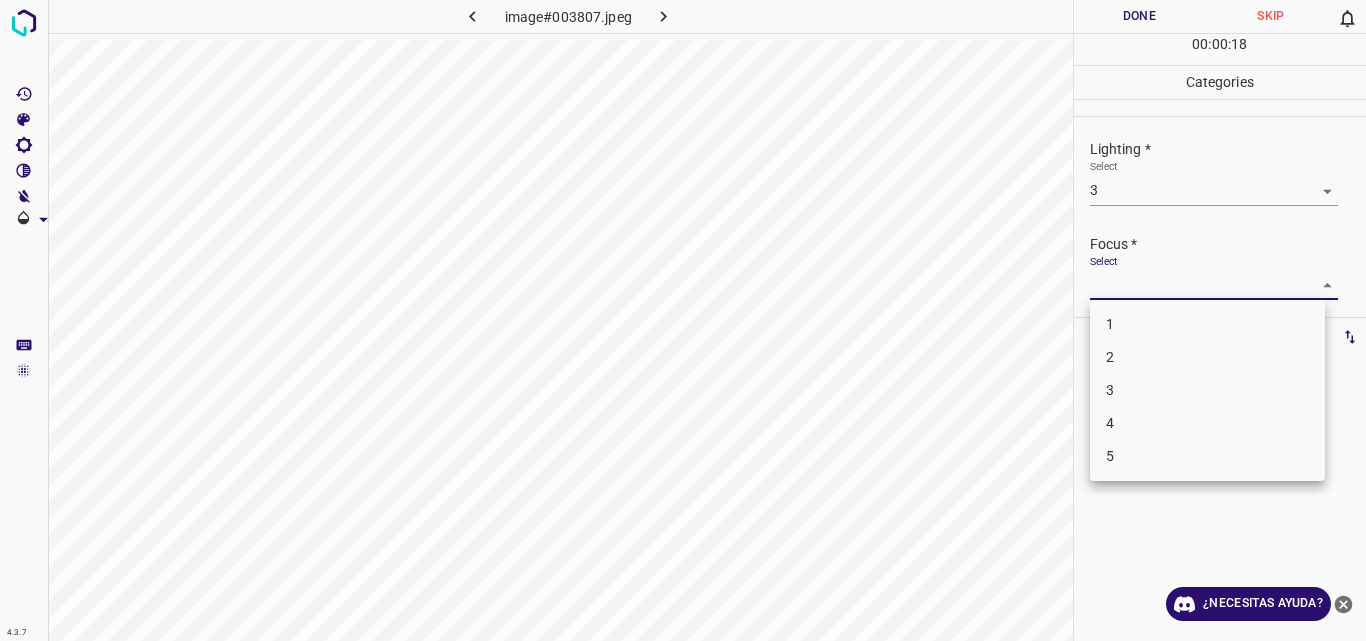 click on "4.3.7 image#003807.jpeg Done Skip 0 00   : 00   : 18   Categories Lighting *  Select 3 3 Focus *  Select ​ Overall *  Select ​ Labels   0 Categories 1 Lighting 2 Focus 3 Overall Tools Space Change between modes (Draw & Edit) I Auto labeling R Restore zoom M Zoom in N Zoom out Delete Delete selecte label Filters Z Restore filters X Saturation filter C Brightness filter V Contrast filter B Gray scale filter General O Download ¿Necesitas ayuda? Original text Rate this translation Your feedback will be used to help improve Google Translate - Texto - Esconder - Borrar 1 2 3 4 5" at bounding box center (683, 320) 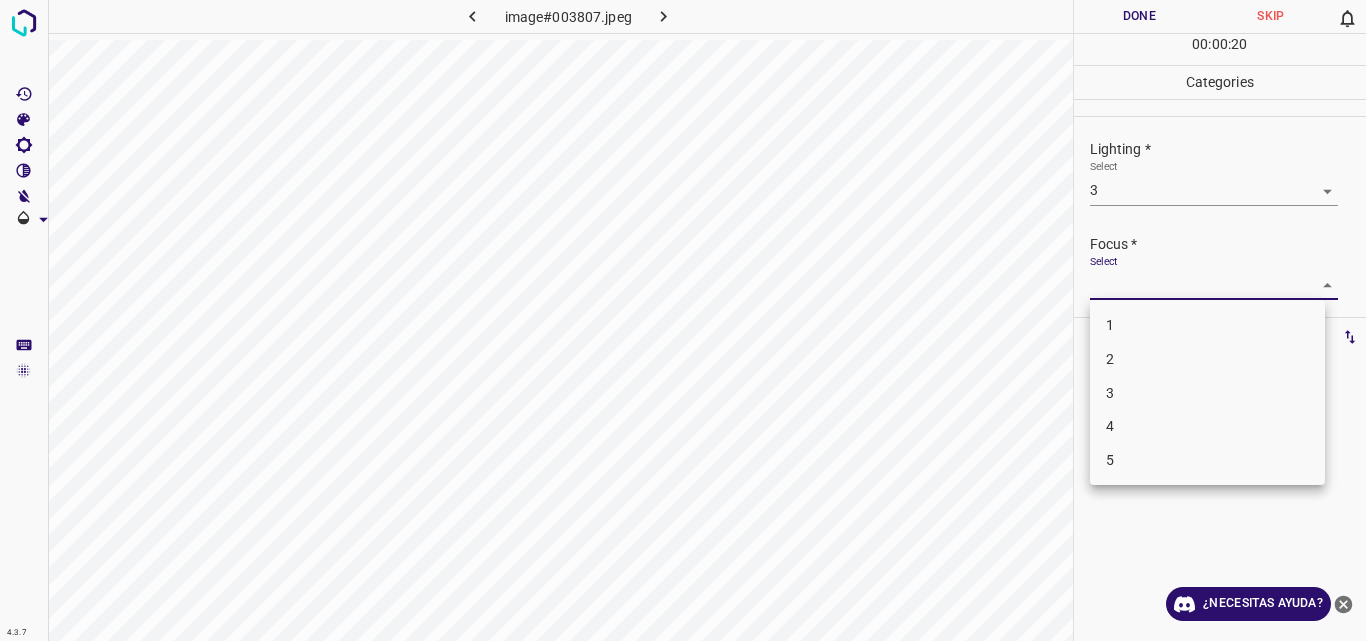 click on "3" at bounding box center (1207, 393) 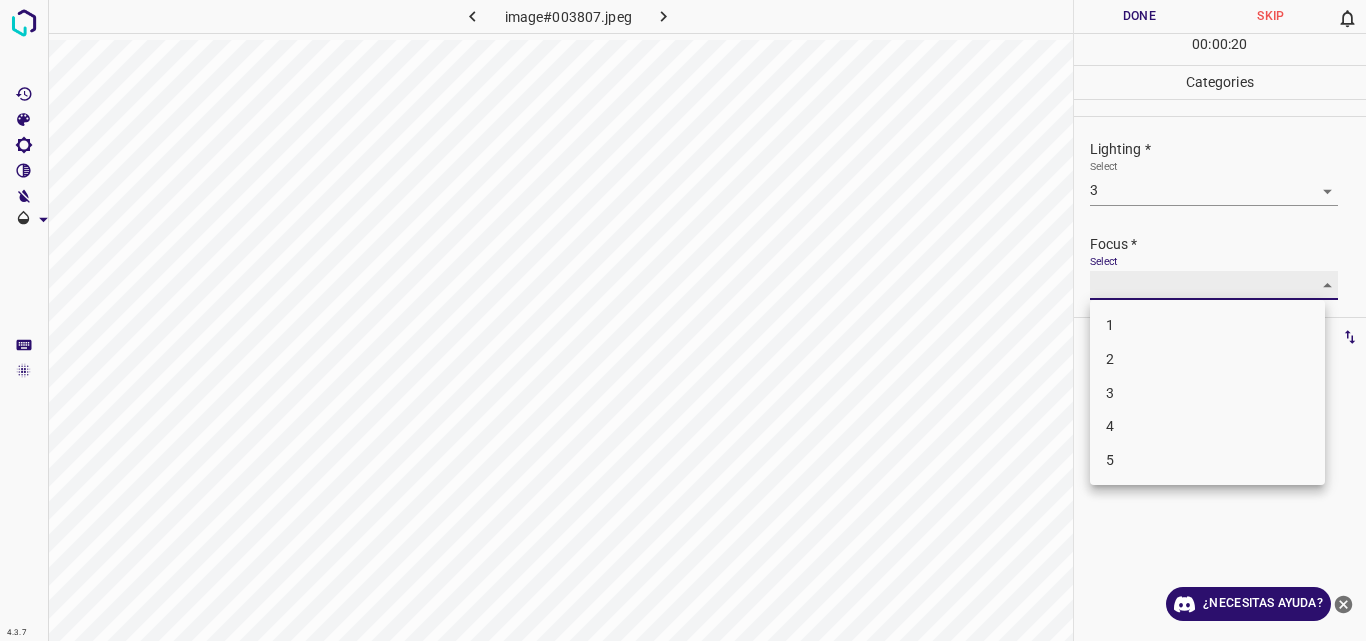 type on "3" 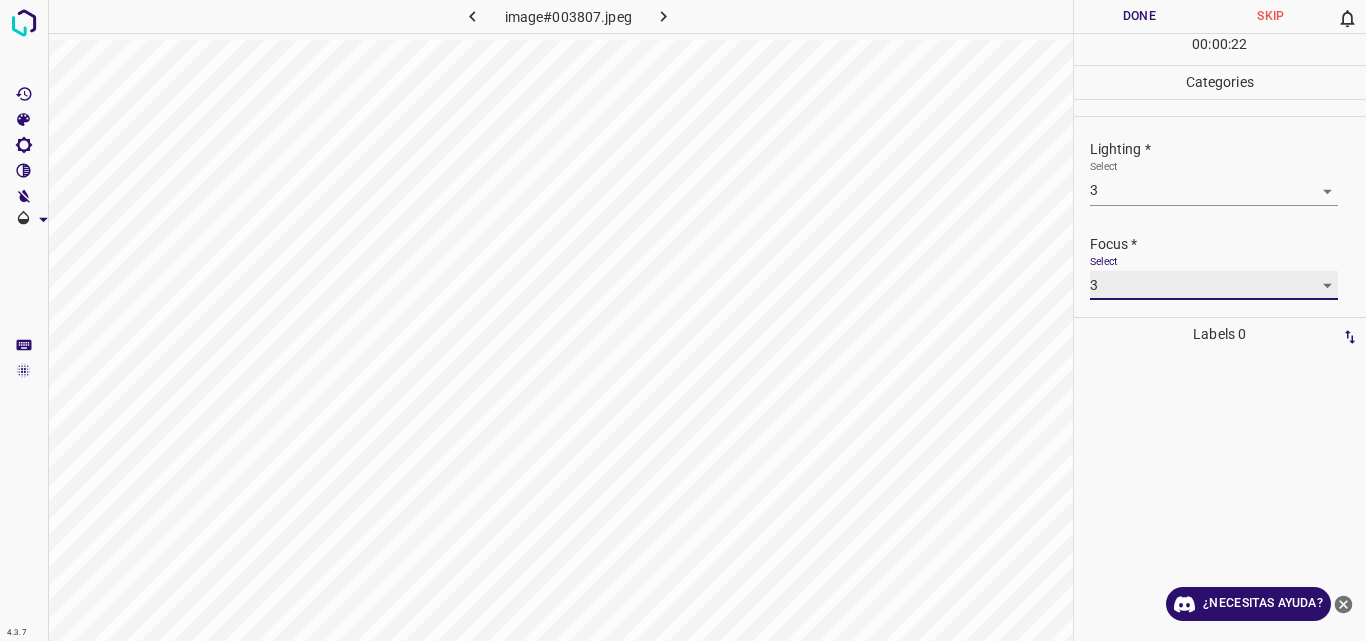 scroll, scrollTop: 98, scrollLeft: 0, axis: vertical 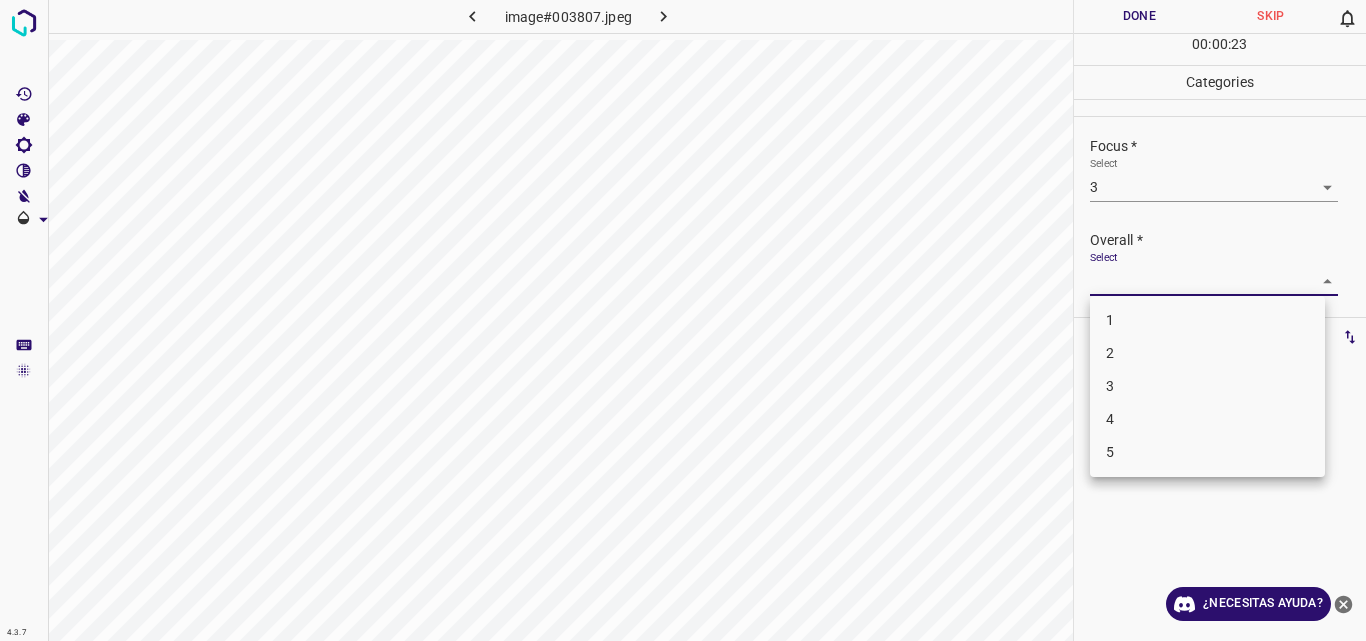 click on "4.3.7 image#003807.jpeg Done Skip 0 00   : 00   : 23   Categories Lighting *  Select 3 3 Focus *  Select 3 3 Overall *  Select ​ Labels   0 Categories 1 Lighting 2 Focus 3 Overall Tools Space Change between modes (Draw & Edit) I Auto labeling R Restore zoom M Zoom in N Zoom out Delete Delete selecte label Filters Z Restore filters X Saturation filter C Brightness filter V Contrast filter B Gray scale filter General O Download ¿Necesitas ayuda? Original text Rate this translation Your feedback will be used to help improve Google Translate - Texto - Esconder - Borrar 1 2 3 4 5" at bounding box center [683, 320] 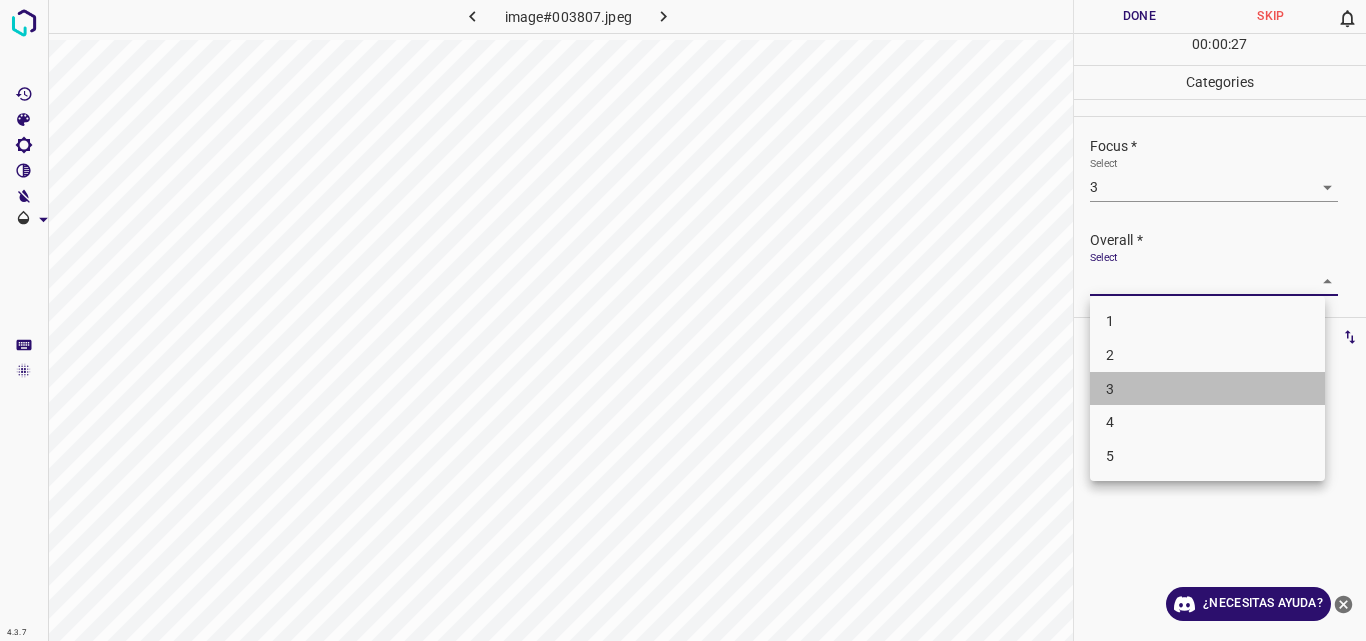 click on "3" at bounding box center [1207, 389] 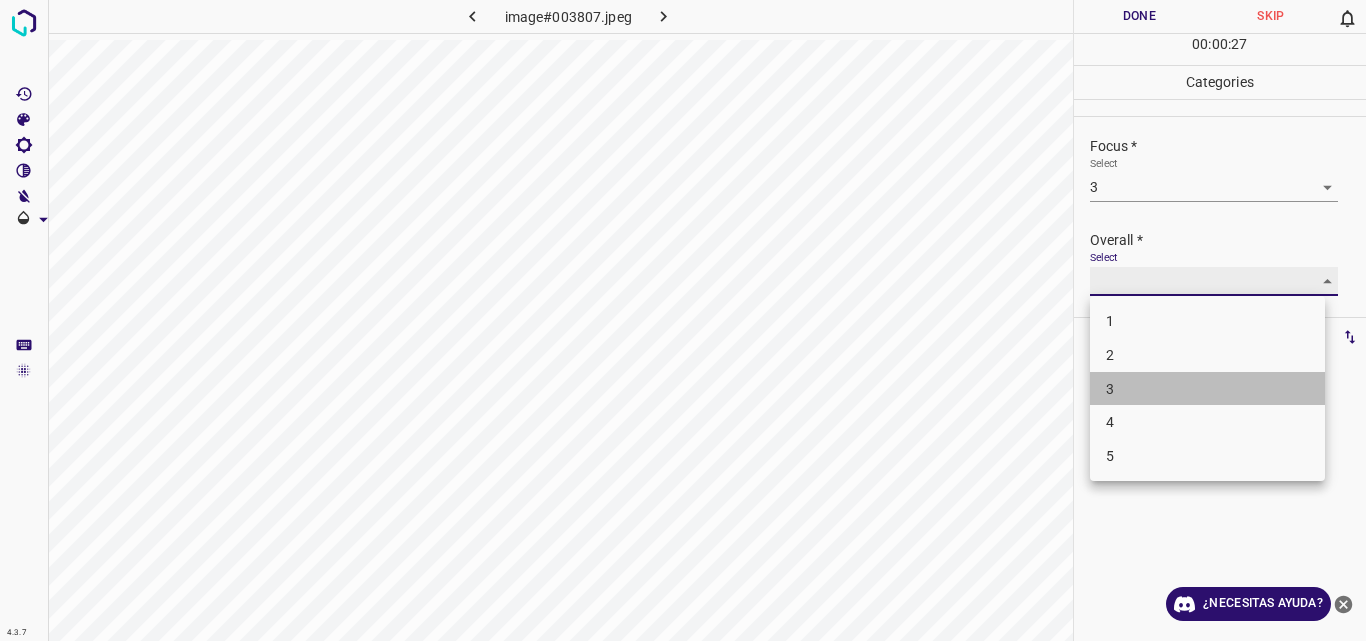type on "3" 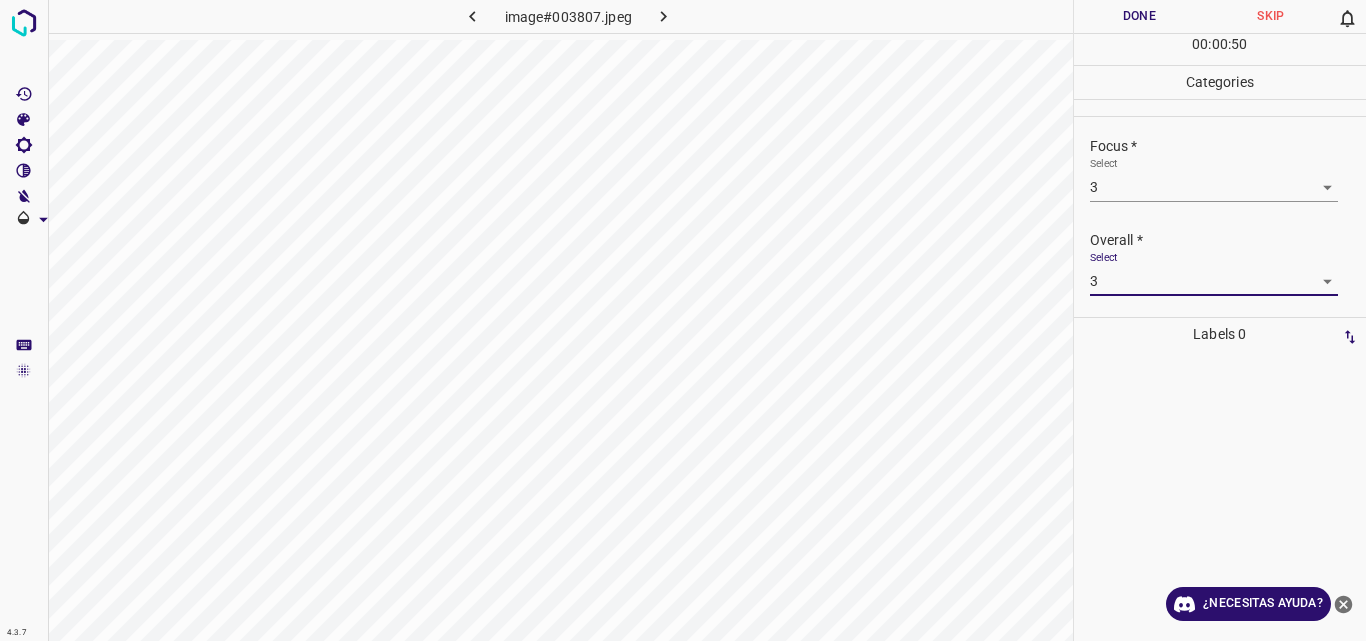 click on "Done" at bounding box center (1140, 16) 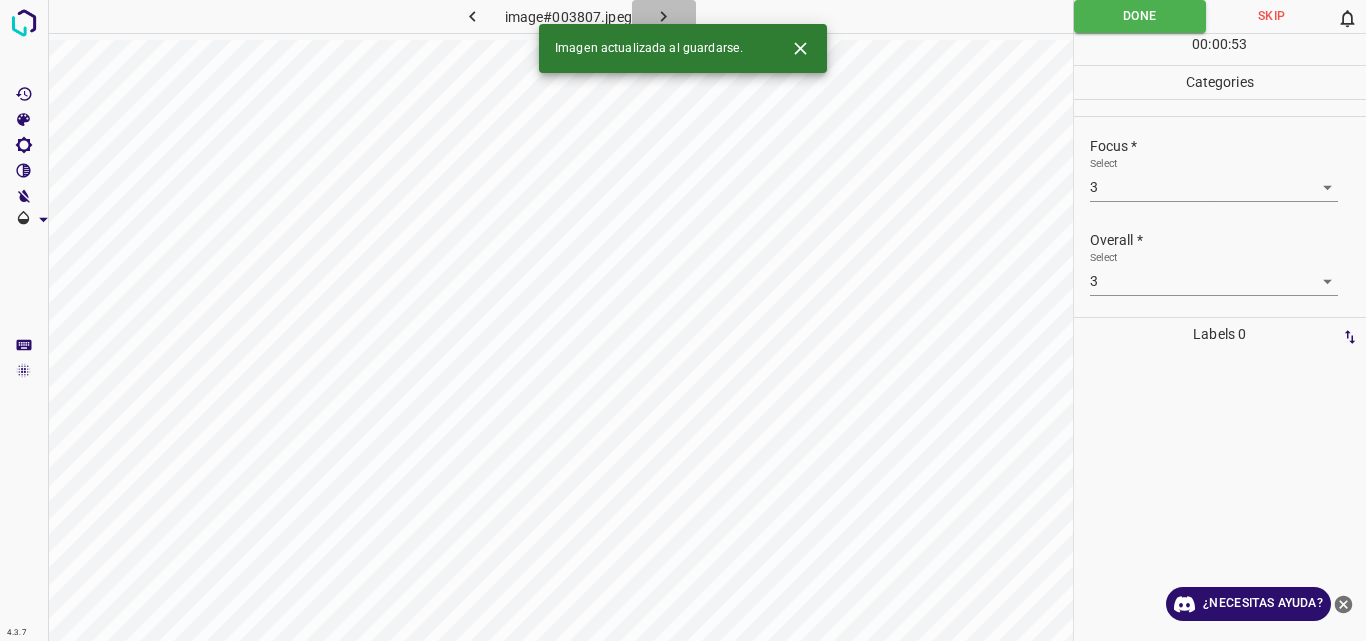 click 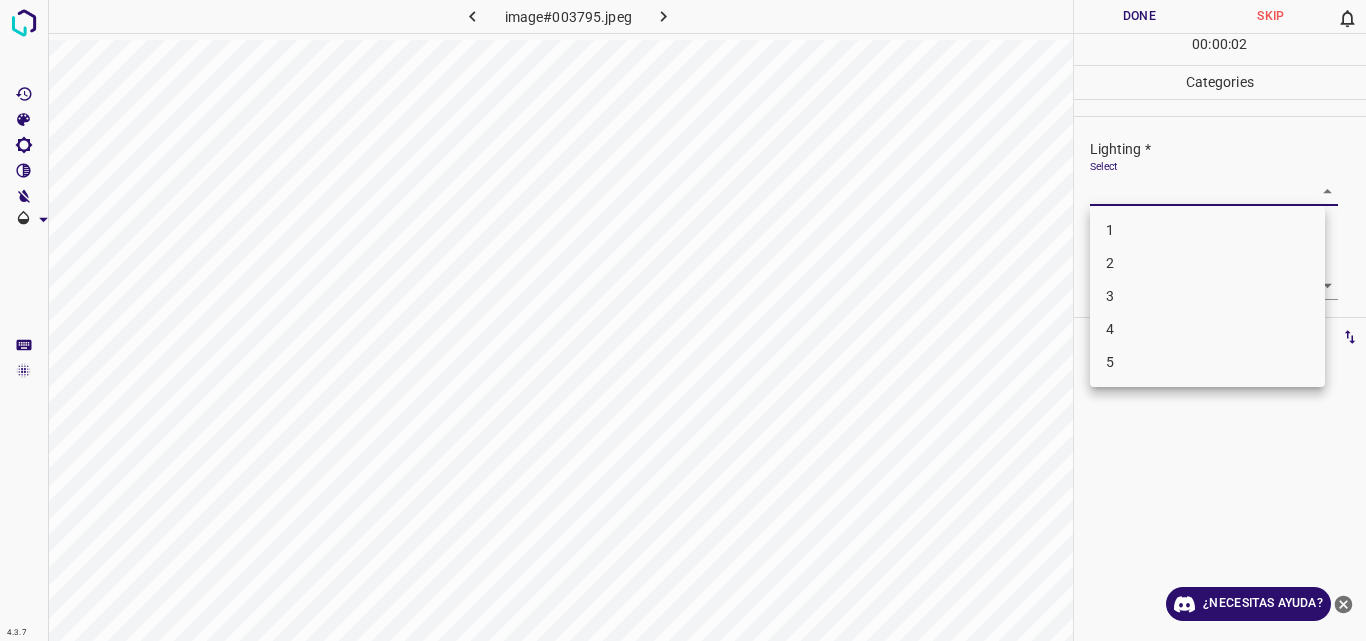 click on "4.3.7 image#003795.jpeg Done Skip 0 00   : 00   : 02   Categories Lighting *  Select ​ Focus *  Select ​ Overall *  Select ​ Labels   0 Categories 1 Lighting 2 Focus 3 Overall Tools Space Change between modes (Draw & Edit) I Auto labeling R Restore zoom M Zoom in N Zoom out Delete Delete selecte label Filters Z Restore filters X Saturation filter C Brightness filter V Contrast filter B Gray scale filter General O Download ¿Necesitas ayuda? Original text Rate this translation Your feedback will be used to help improve Google Translate - Texto - Esconder - Borrar 1 2 3 4 5" at bounding box center [683, 320] 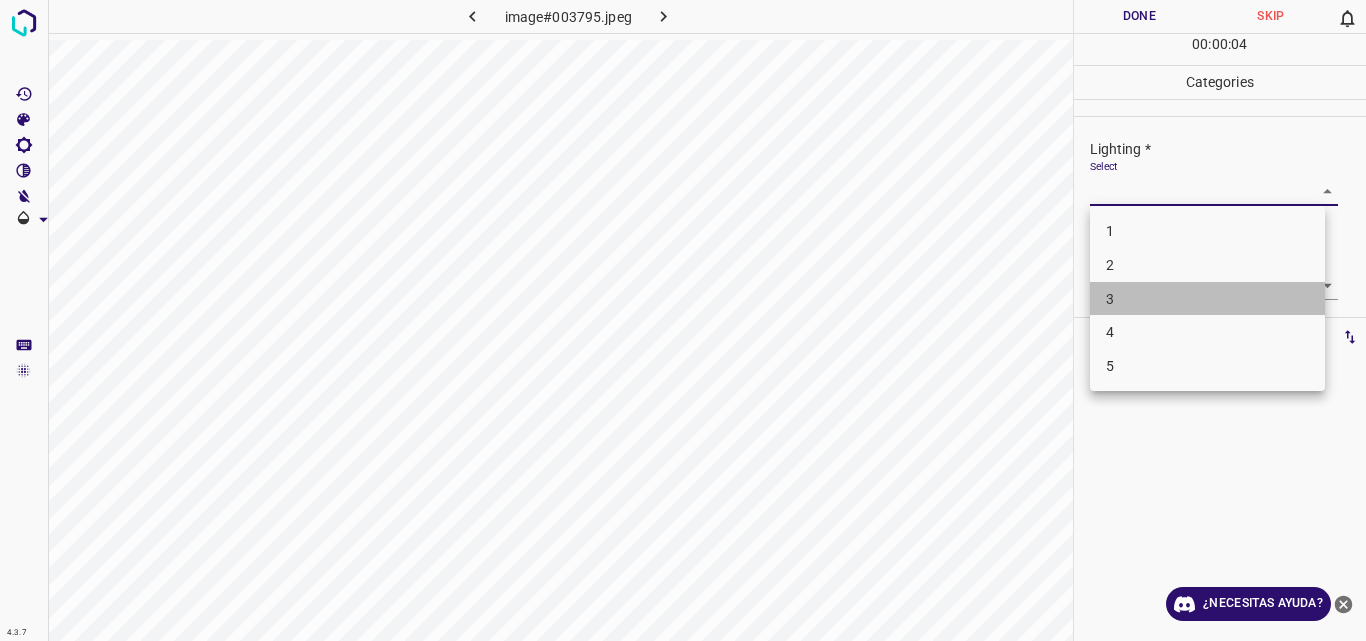 click on "3" at bounding box center (1207, 299) 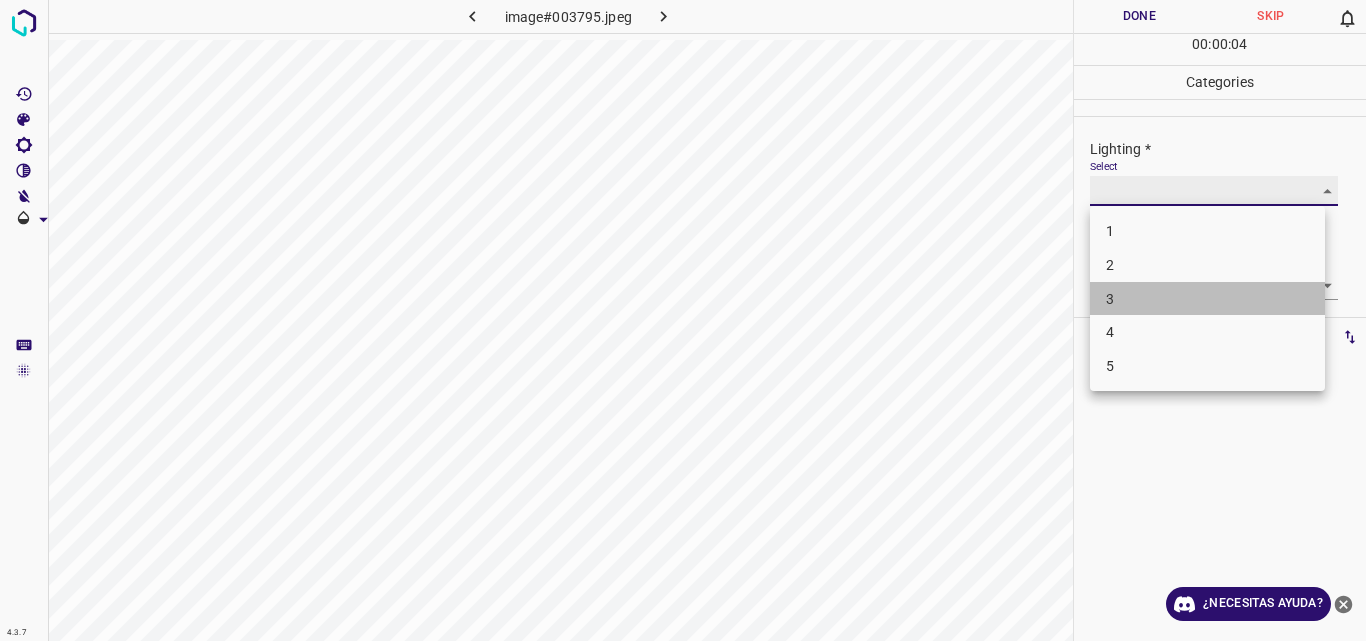 type on "3" 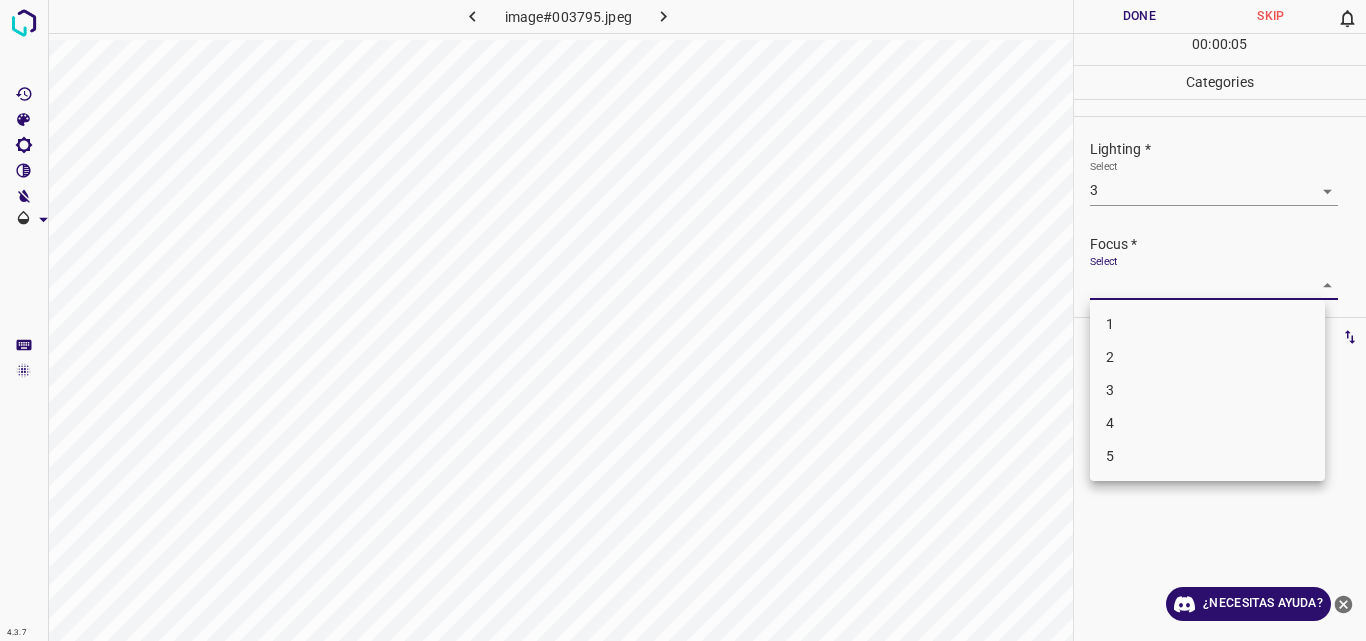 click on "4.3.7 image#003795.jpeg Done Skip 0 00   : 00   : 05   Categories Lighting *  Select 3 3 Focus *  Select ​ Overall *  Select ​ Labels   0 Categories 1 Lighting 2 Focus 3 Overall Tools Space Change between modes (Draw & Edit) I Auto labeling R Restore zoom M Zoom in N Zoom out Delete Delete selecte label Filters Z Restore filters X Saturation filter C Brightness filter V Contrast filter B Gray scale filter General O Download ¿Necesitas ayuda? Original text Rate this translation Your feedback will be used to help improve Google Translate - Texto - Esconder - Borrar 1 2 3 4 5" at bounding box center [683, 320] 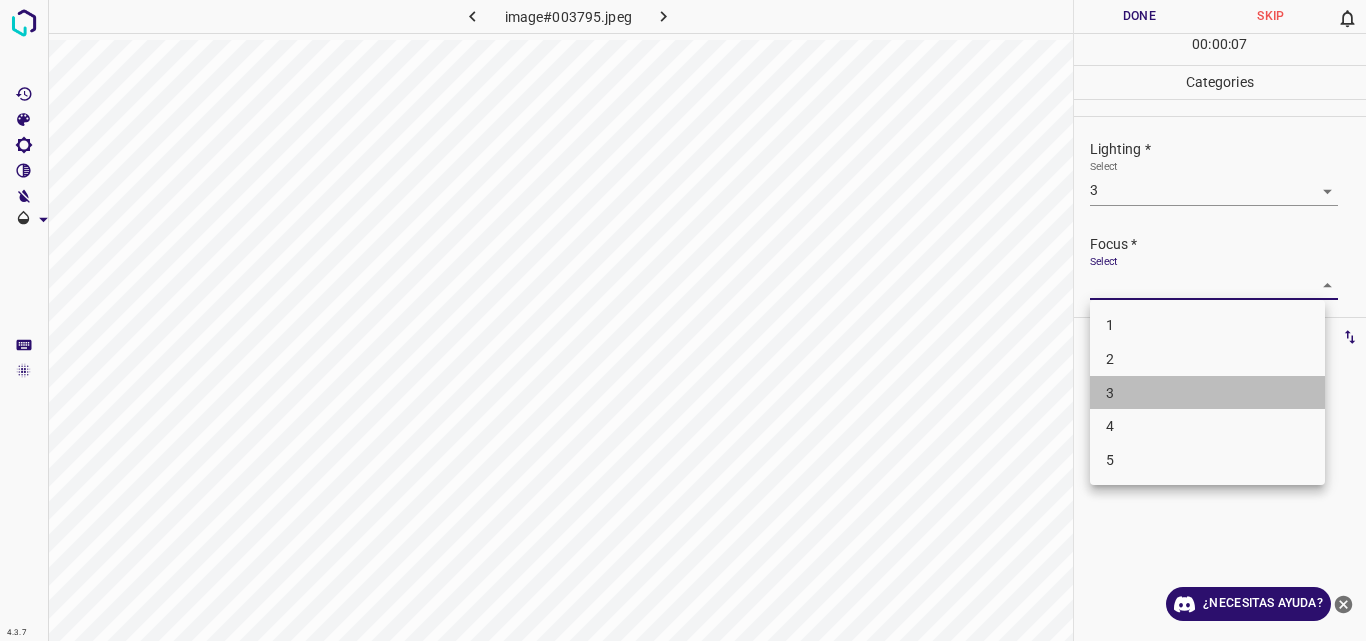 click on "3" at bounding box center [1207, 393] 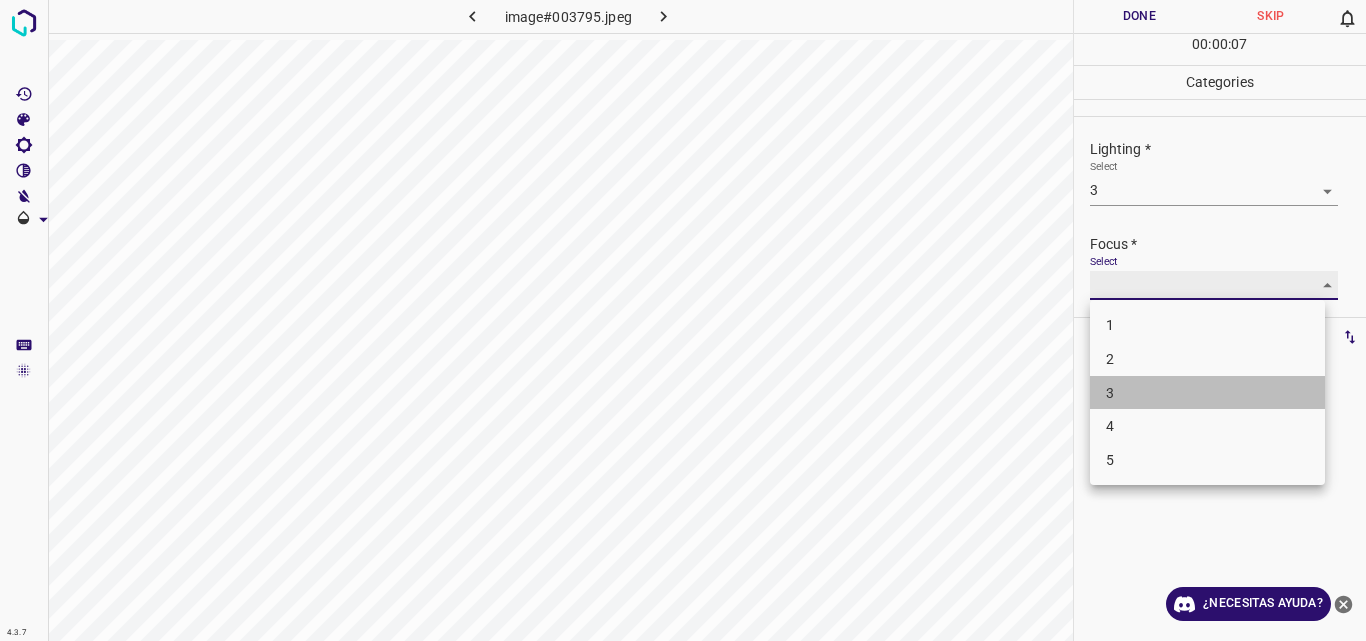 type on "3" 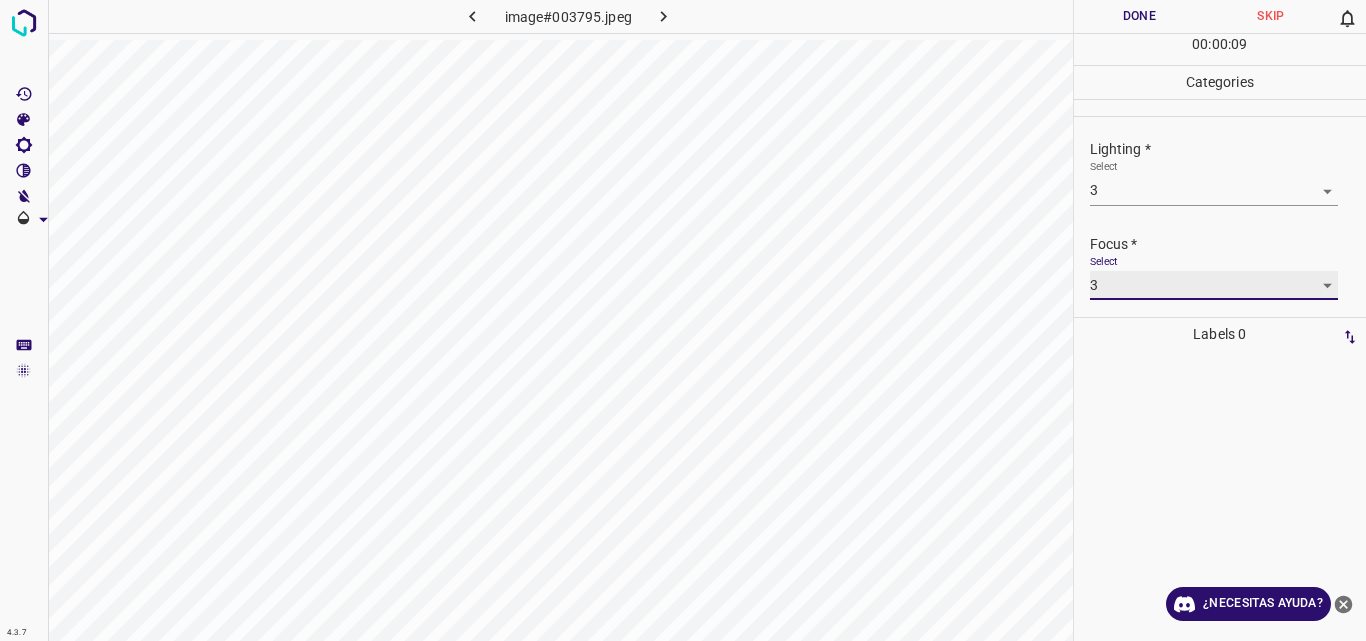scroll, scrollTop: 98, scrollLeft: 0, axis: vertical 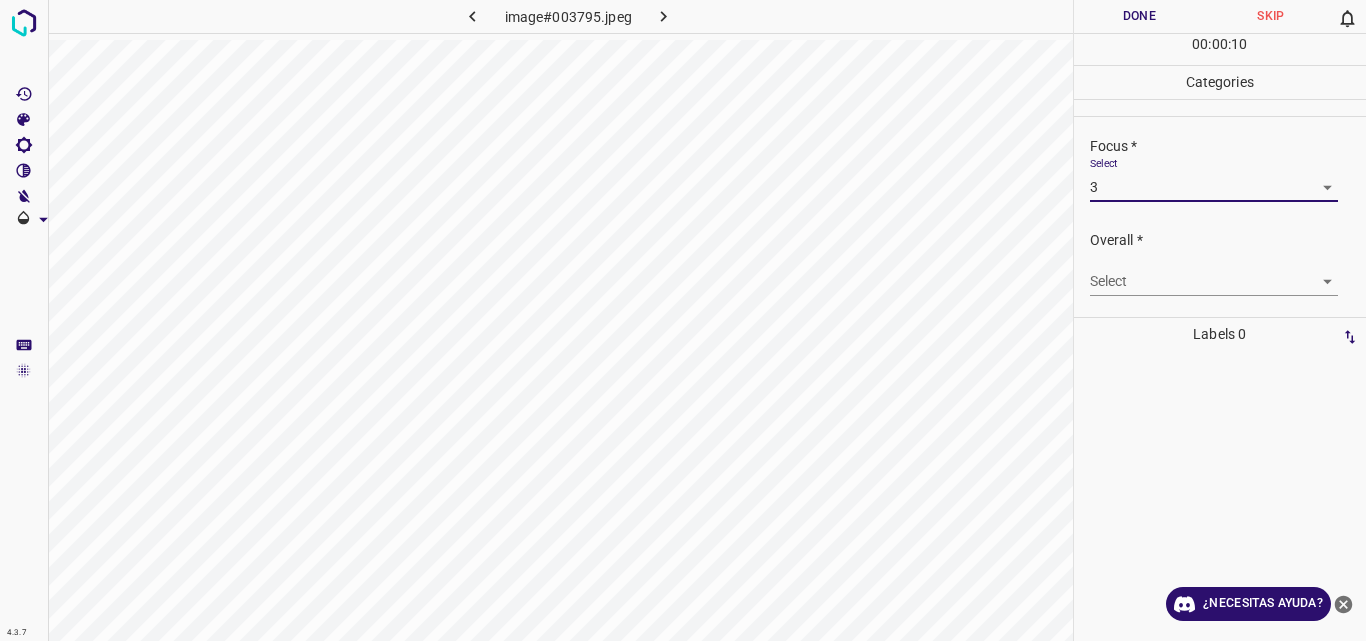click on "4.3.7 image#003795.jpeg Done Skip 0 00   : 00   : 10   Categories Lighting *  Select 3 3 Focus *  Select 3 3 Overall *  Select ​ Labels   0 Categories 1 Lighting 2 Focus 3 Overall Tools Space Change between modes (Draw & Edit) I Auto labeling R Restore zoom M Zoom in N Zoom out Delete Delete selecte label Filters Z Restore filters X Saturation filter C Brightness filter V Contrast filter B Gray scale filter General O Download ¿Necesitas ayuda? Original text Rate this translation Your feedback will be used to help improve Google Translate - Texto - Esconder - Borrar" at bounding box center [683, 320] 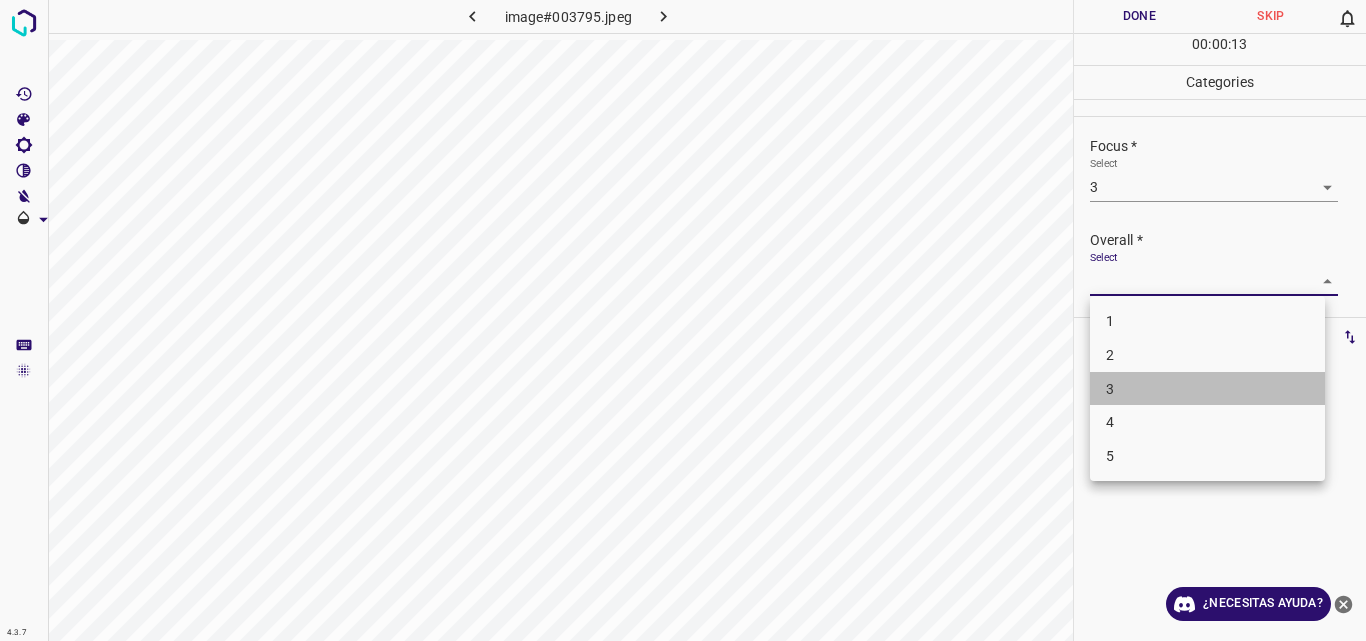 click on "3" at bounding box center [1207, 389] 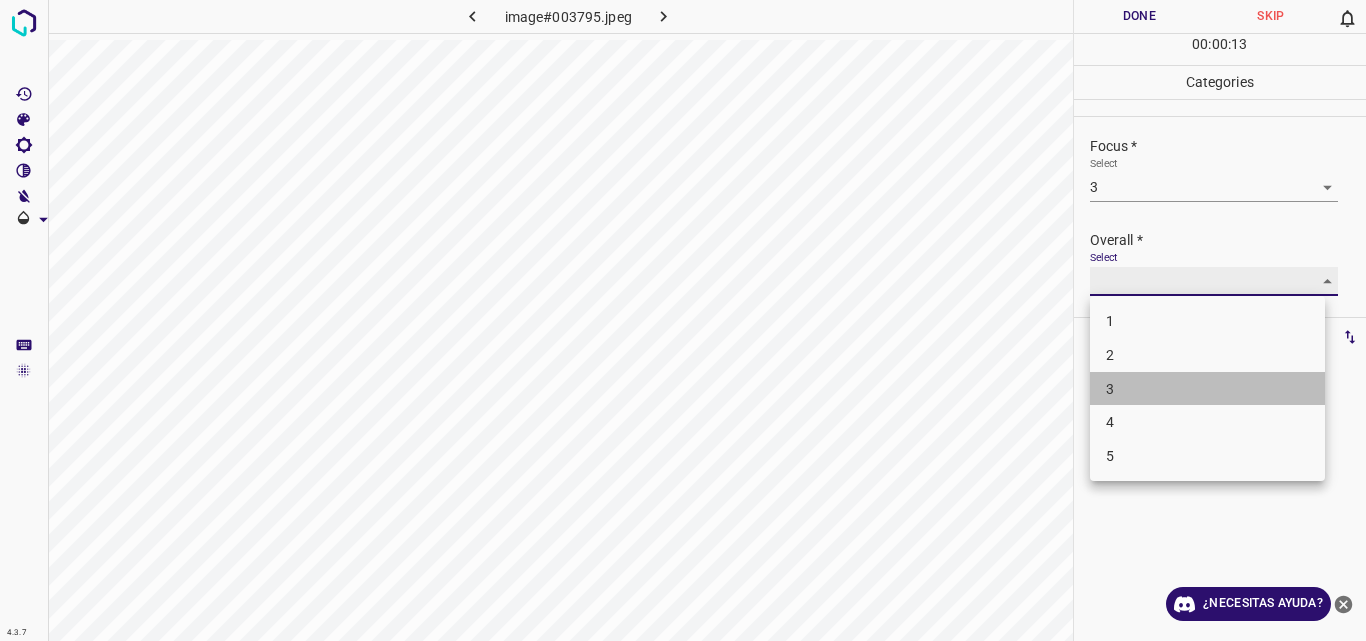 type on "3" 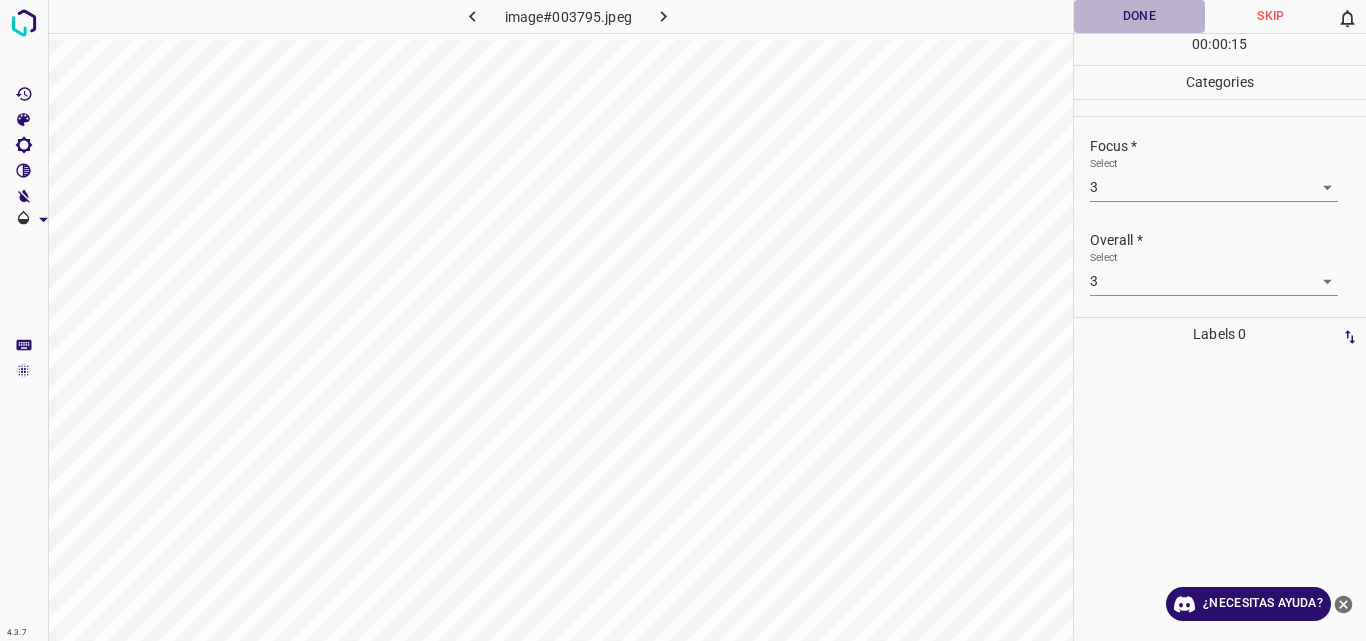 click on "Done" at bounding box center [1140, 16] 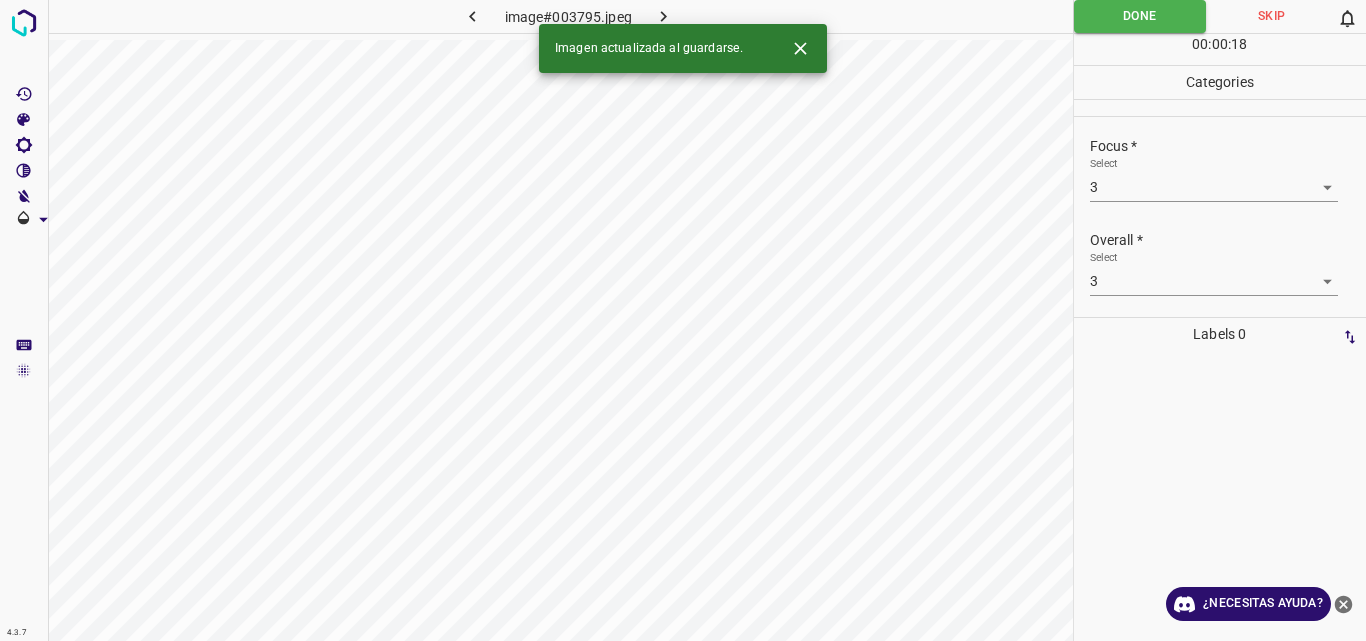 click 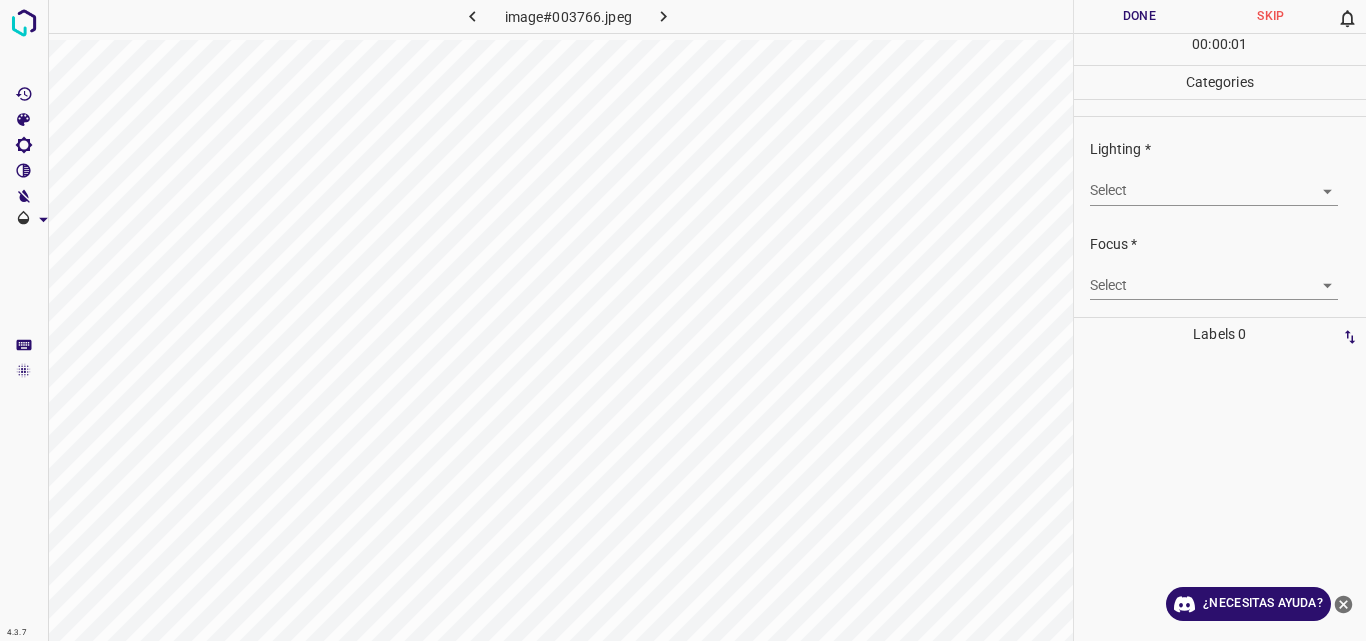 click on "4.3.7 image#003766.jpeg Done Skip 0 00   : 00   : 01   Categories Lighting *  Select ​ Focus *  Select ​ Overall *  Select ​ Labels   0 Categories 1 Lighting 2 Focus 3 Overall Tools Space Change between modes (Draw & Edit) I Auto labeling R Restore zoom M Zoom in N Zoom out Delete Delete selecte label Filters Z Restore filters X Saturation filter C Brightness filter V Contrast filter B Gray scale filter General O Download ¿Necesitas ayuda? Original text Rate this translation Your feedback will be used to help improve Google Translate - Texto - Esconder - Borrar" at bounding box center (683, 320) 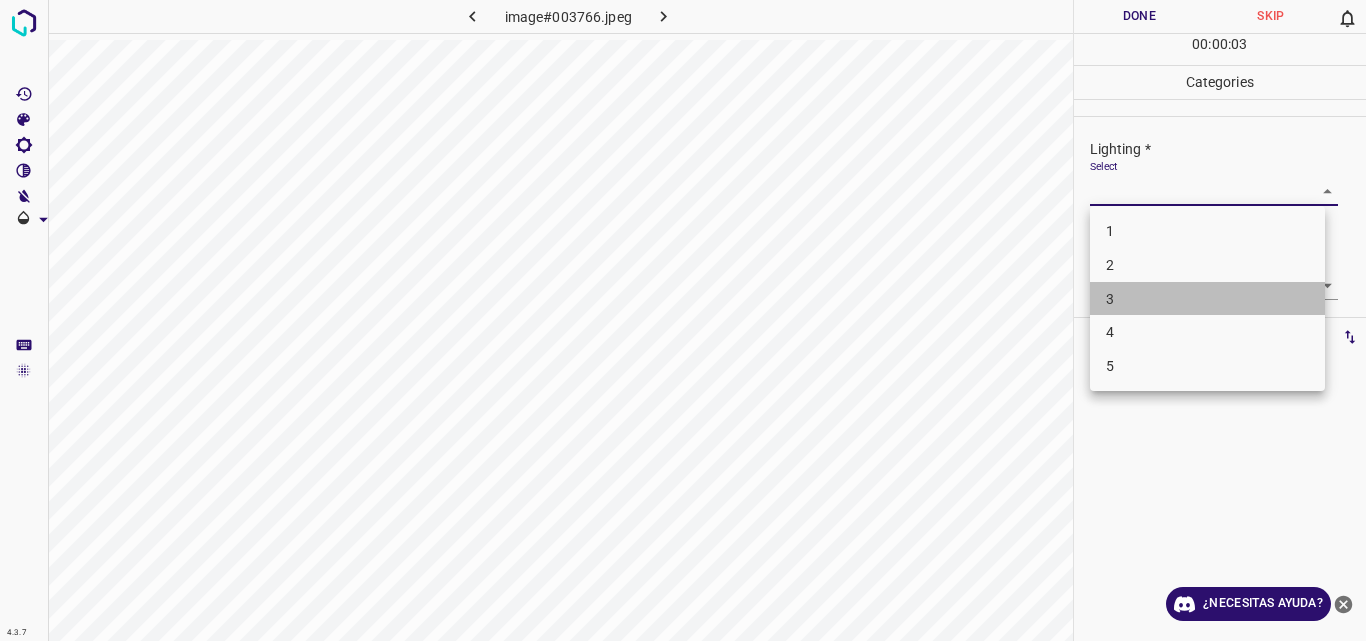 click on "3" at bounding box center [1207, 299] 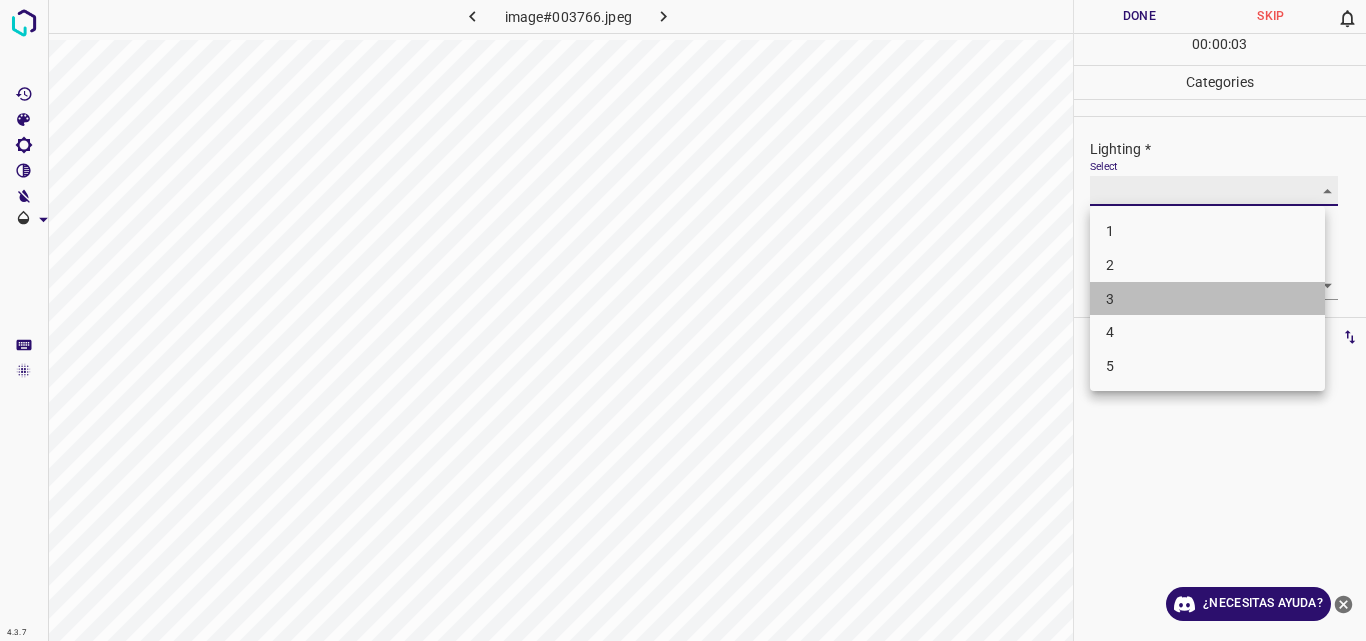 type on "3" 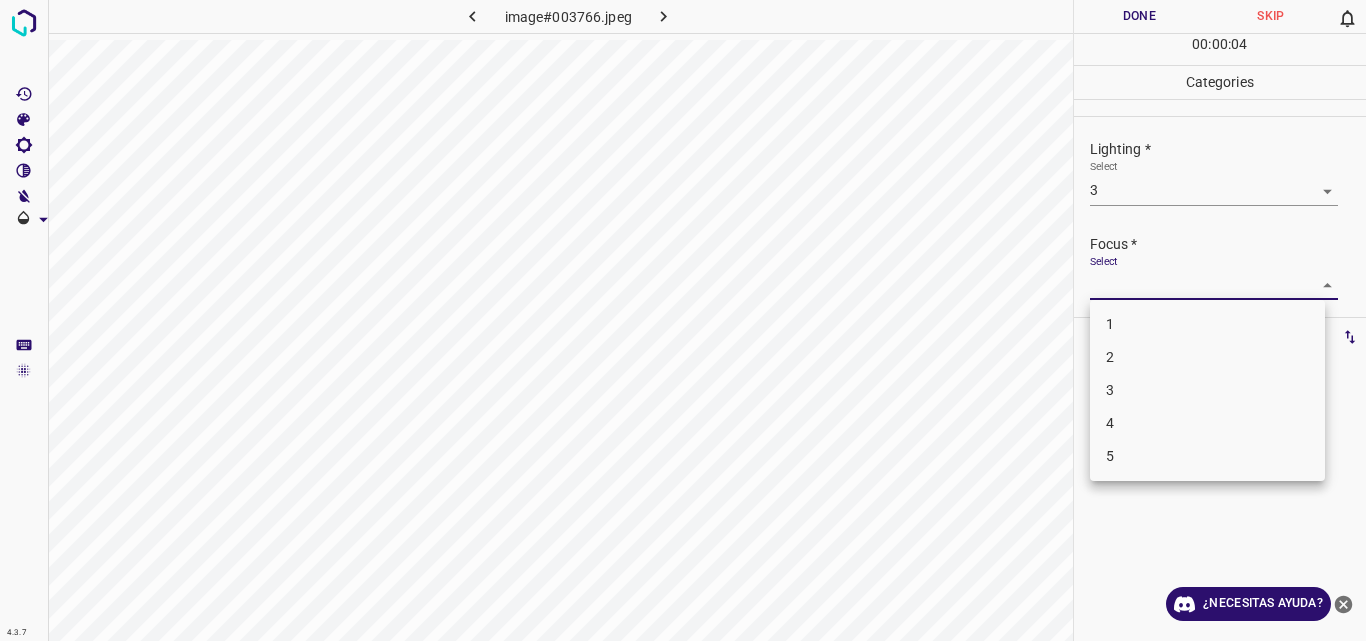 click on "4.3.7 image#003766.jpeg Done Skip 0 00   : 00   : 04   Categories Lighting *  Select 3 3 Focus *  Select ​ Overall *  Select ​ Labels   0 Categories 1 Lighting 2 Focus 3 Overall Tools Space Change between modes (Draw & Edit) I Auto labeling R Restore zoom M Zoom in N Zoom out Delete Delete selecte label Filters Z Restore filters X Saturation filter C Brightness filter V Contrast filter B Gray scale filter General O Download ¿Necesitas ayuda? Original text Rate this translation Your feedback will be used to help improve Google Translate - Texto - Esconder - Borrar 1 2 3 4 5" at bounding box center (683, 320) 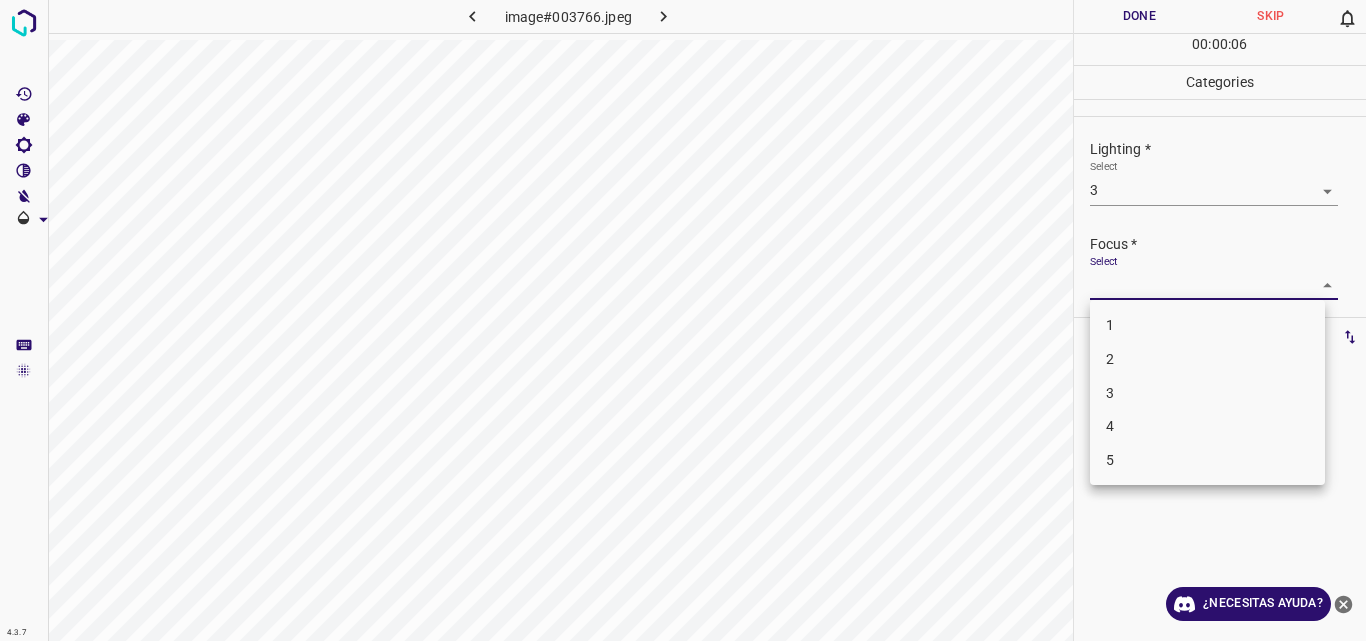 click on "3" at bounding box center (1207, 393) 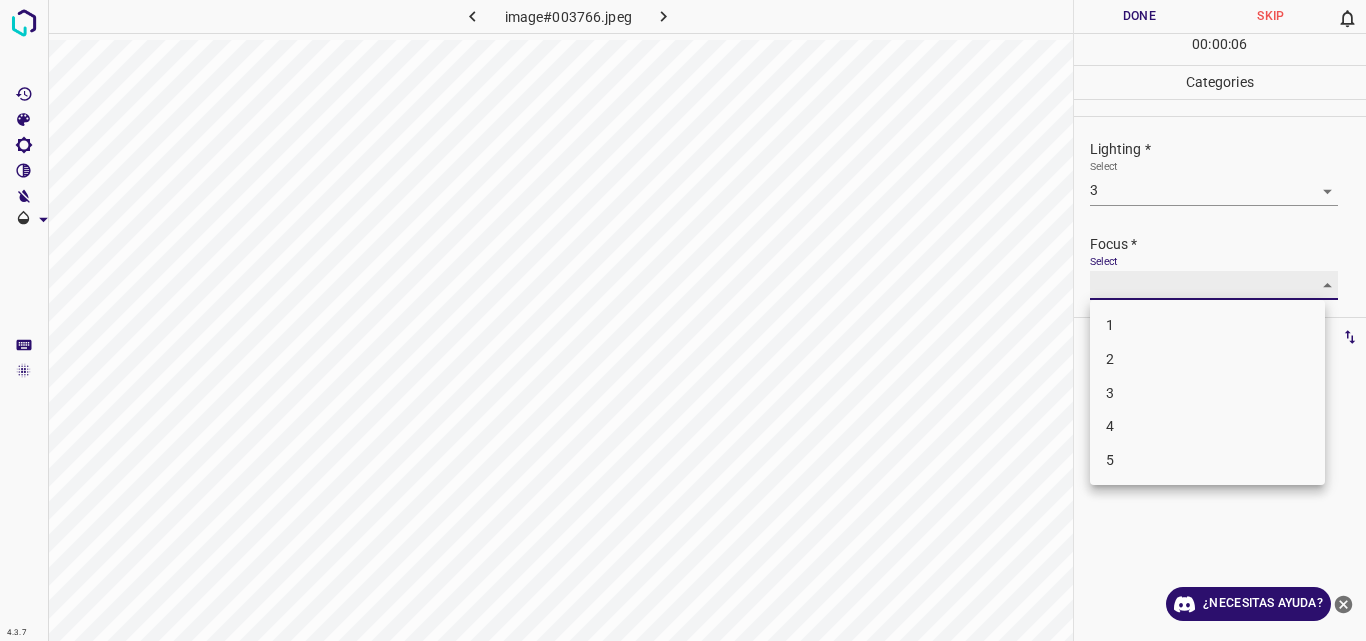 type on "3" 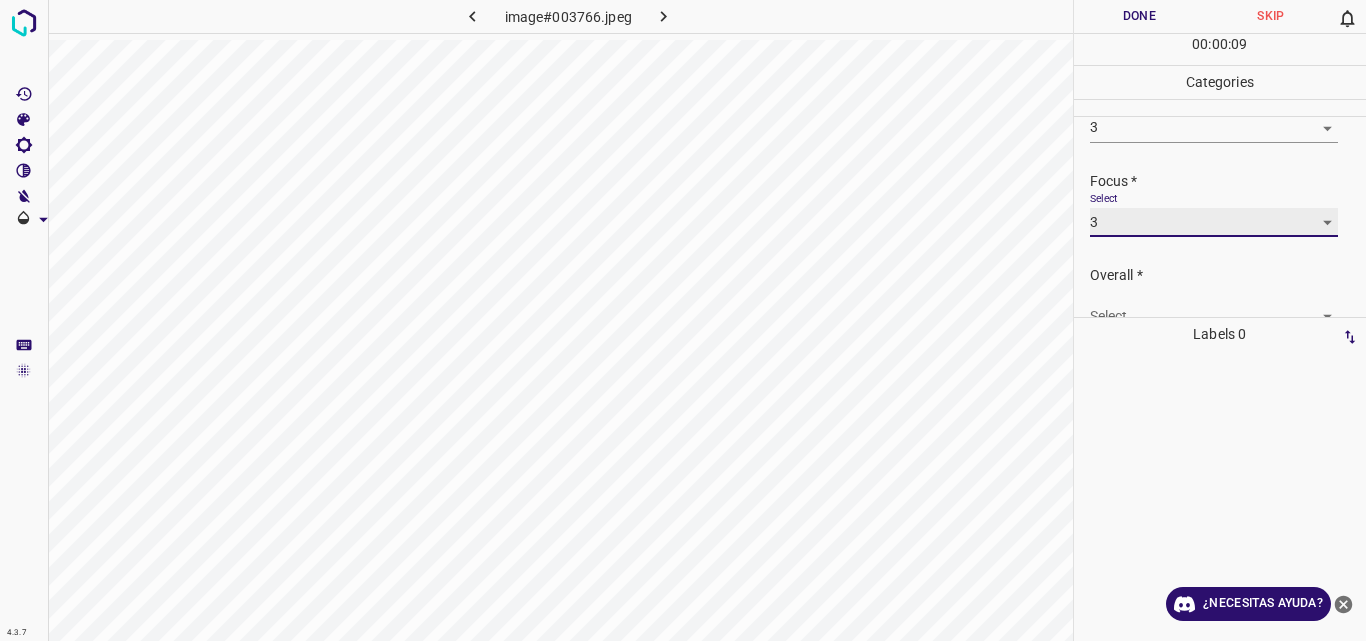 scroll, scrollTop: 94, scrollLeft: 0, axis: vertical 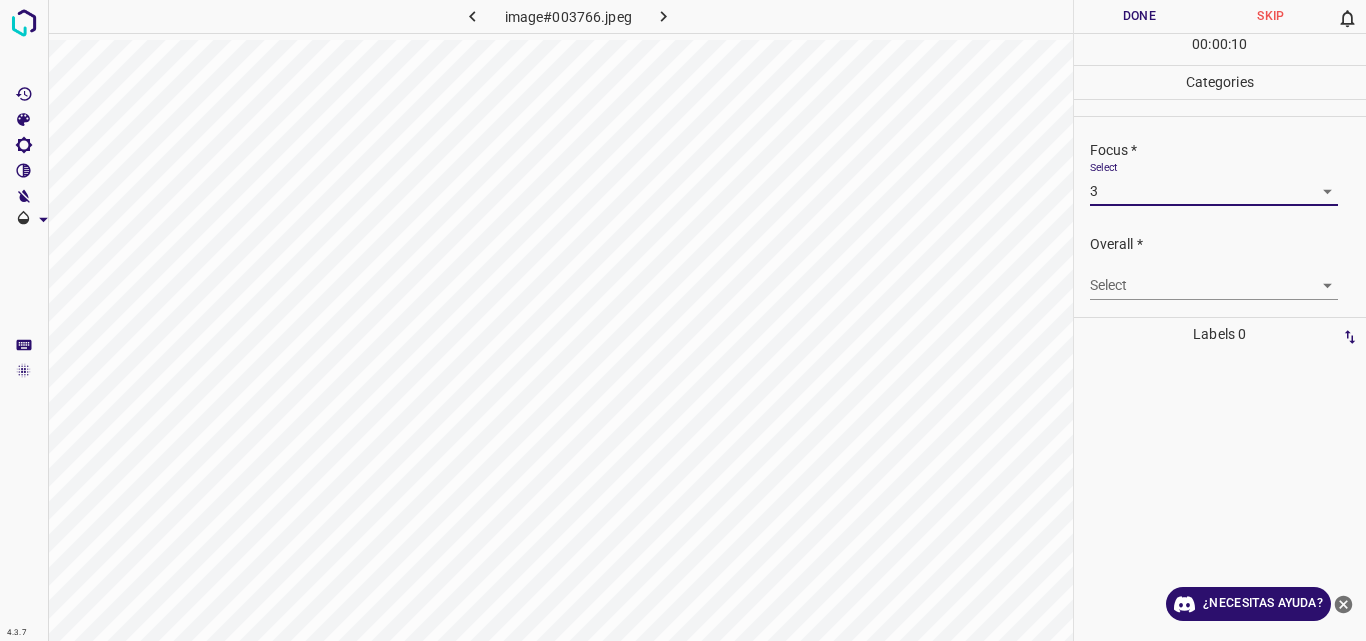 click on "4.3.7 image#003766.jpeg Done Skip 0 00   : 00   : 10   Categories Lighting *  Select 3 3 Focus *  Select 3 3 Overall *  Select ​ Labels   0 Categories 1 Lighting 2 Focus 3 Overall Tools Space Change between modes (Draw & Edit) I Auto labeling R Restore zoom M Zoom in N Zoom out Delete Delete selecte label Filters Z Restore filters X Saturation filter C Brightness filter V Contrast filter B Gray scale filter General O Download ¿Necesitas ayuda? Original text Rate this translation Your feedback will be used to help improve Google Translate - Texto - Esconder - Borrar" at bounding box center (683, 320) 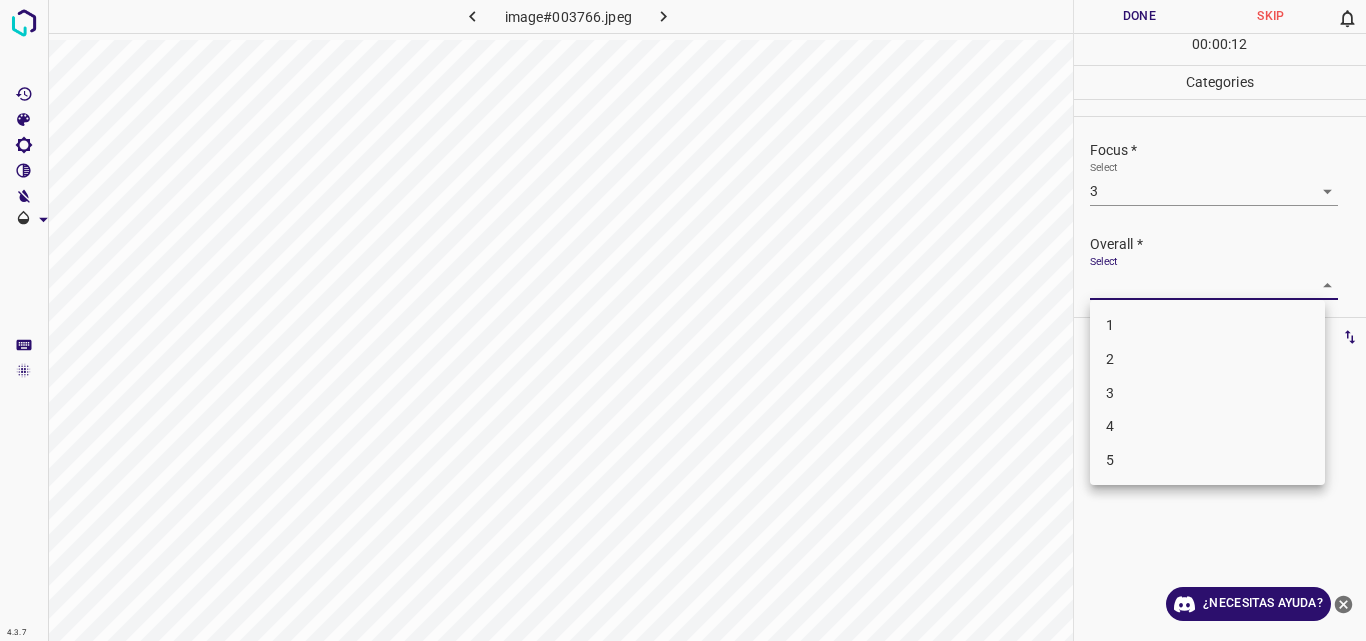 click on "3" at bounding box center (1207, 393) 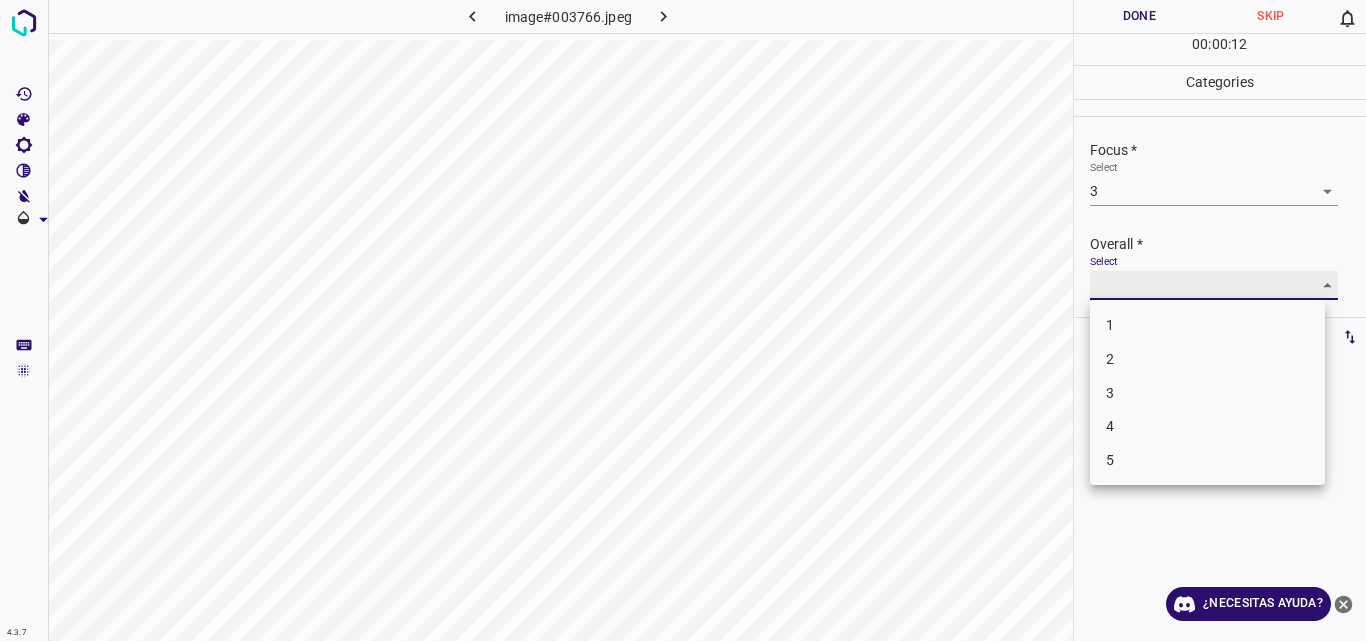 type on "3" 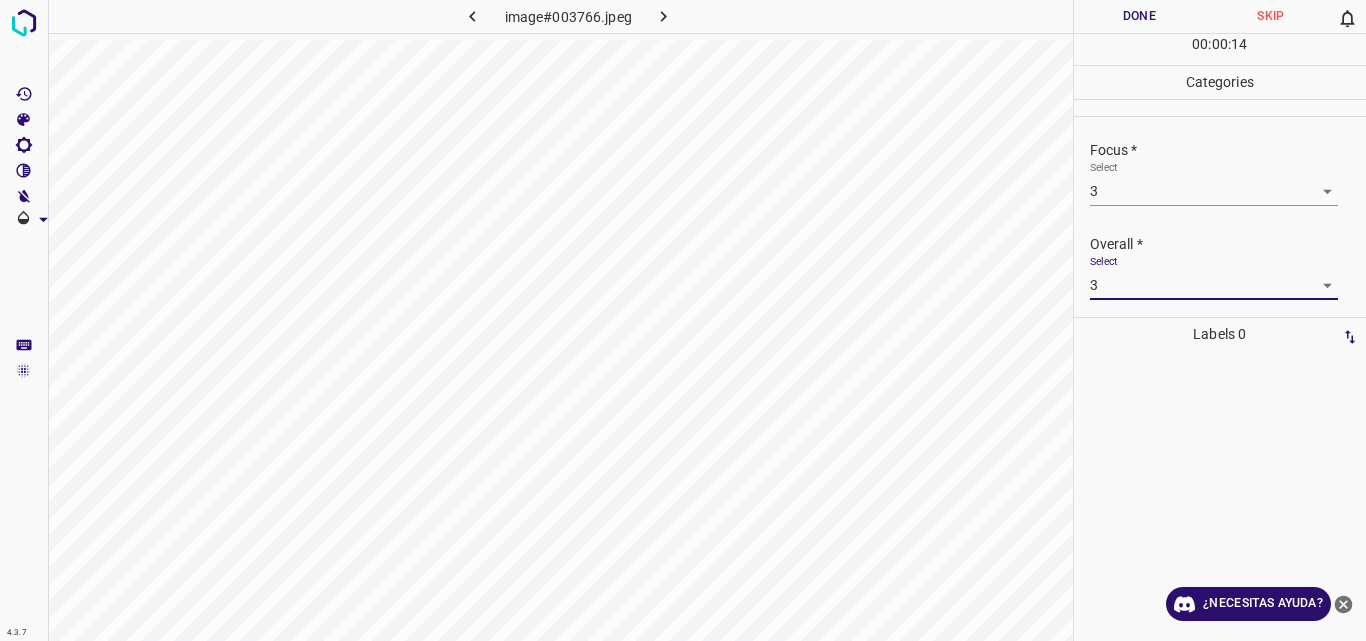 click on "Done" at bounding box center (1140, 16) 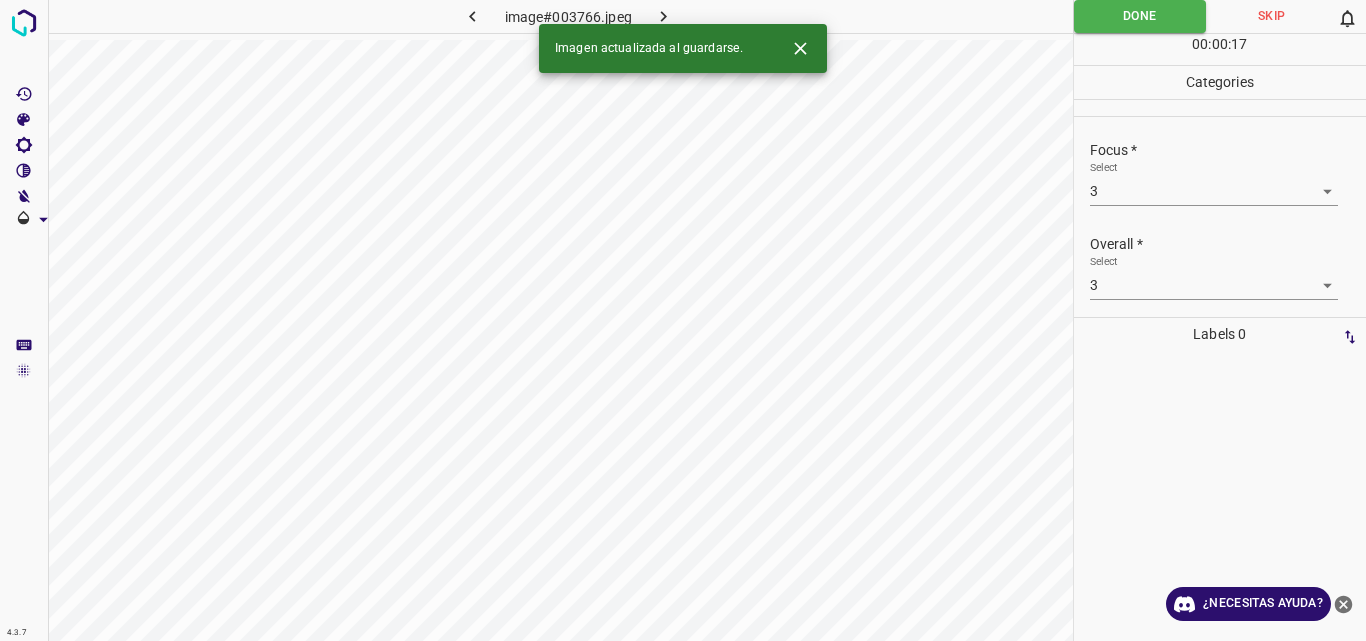 click 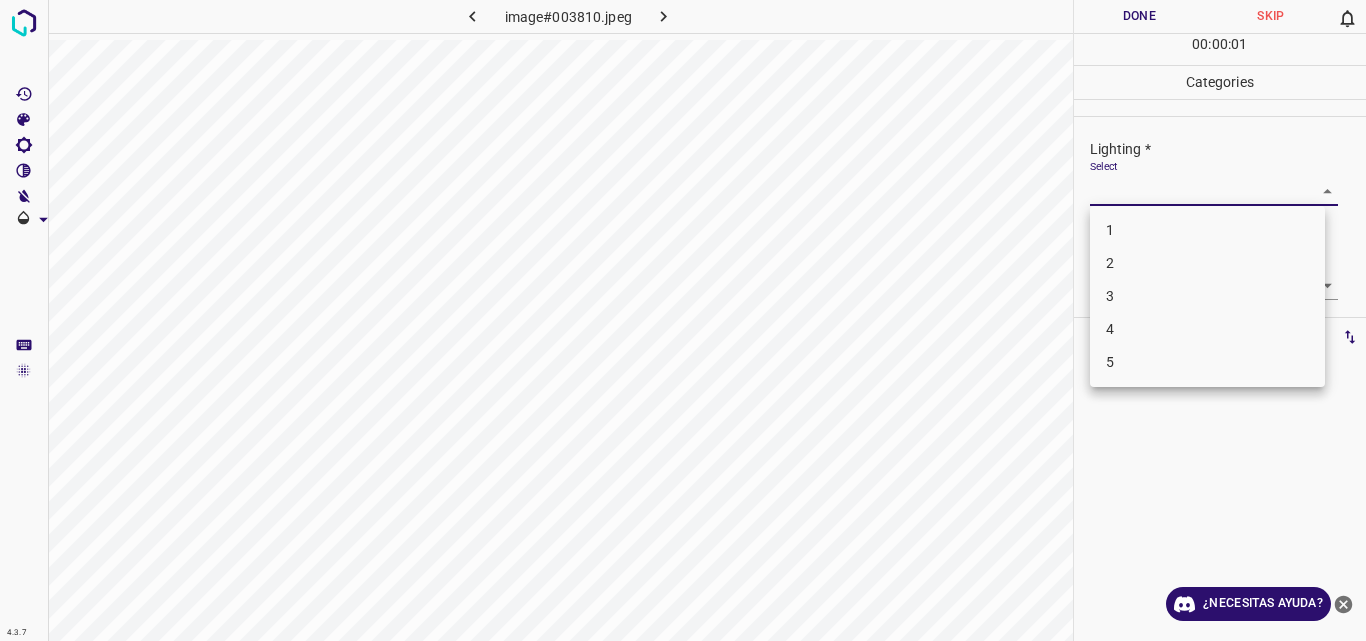 click on "4.3.7 image#003810.jpeg Done Skip 0 00   : 00   : 01   Categories Lighting *  Select ​ Focus *  Select ​ Overall *  Select ​ Labels   0 Categories 1 Lighting 2 Focus 3 Overall Tools Space Change between modes (Draw & Edit) I Auto labeling R Restore zoom M Zoom in N Zoom out Delete Delete selecte label Filters Z Restore filters X Saturation filter C Brightness filter V Contrast filter B Gray scale filter General O Download ¿Necesitas ayuda? Original text Rate this translation Your feedback will be used to help improve Google Translate - Texto - Esconder - Borrar 1 2 3 4 5" at bounding box center (683, 320) 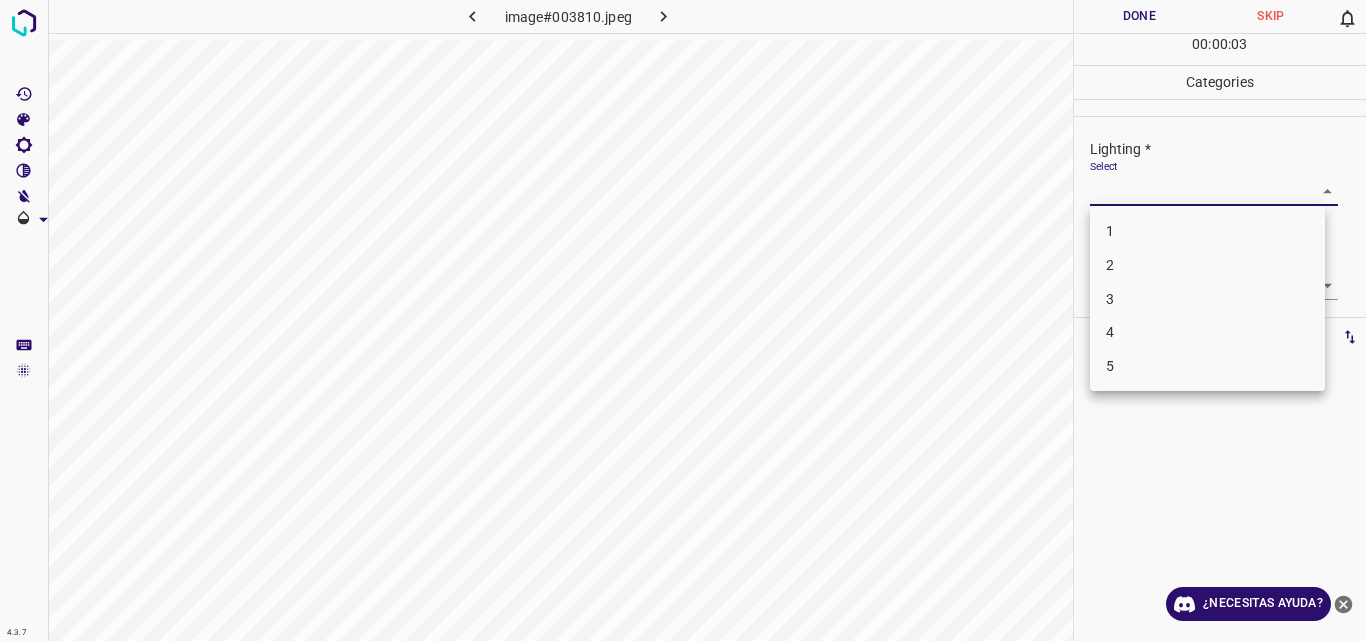 click on "2" at bounding box center (1207, 265) 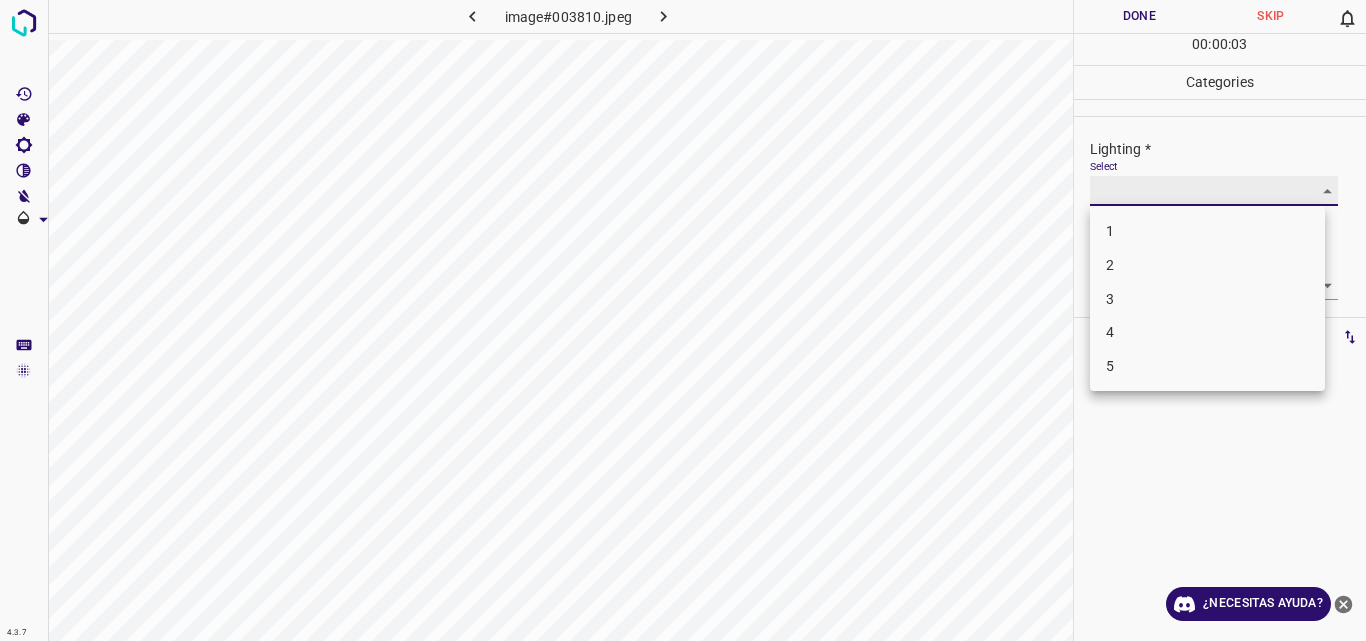 type on "2" 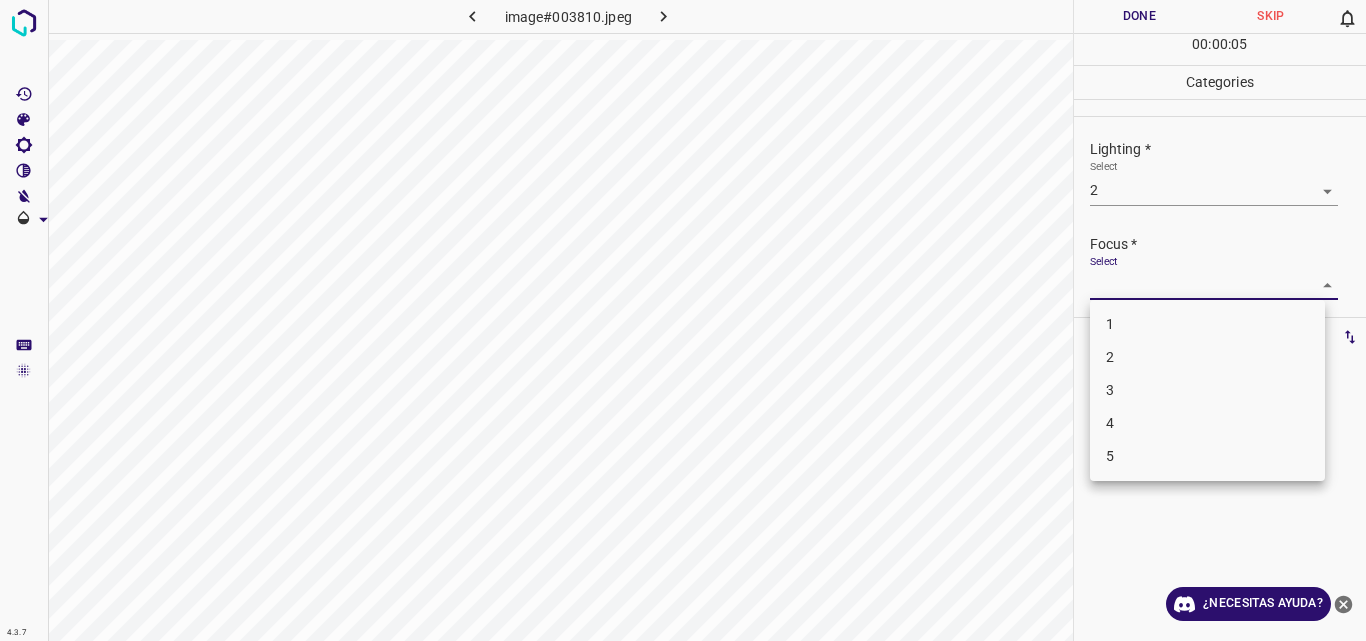 click on "4.3.7 image#003810.jpeg Done Skip 0 00   : 00   : 05   Categories Lighting *  Select 2 2 Focus *  Select ​ Overall *  Select ​ Labels   0 Categories 1 Lighting 2 Focus 3 Overall Tools Space Change between modes (Draw & Edit) I Auto labeling R Restore zoom M Zoom in N Zoom out Delete Delete selecte label Filters Z Restore filters X Saturation filter C Brightness filter V Contrast filter B Gray scale filter General O Download ¿Necesitas ayuda? Original text Rate this translation Your feedback will be used to help improve Google Translate - Texto - Esconder - Borrar 1 2 3 4 5" at bounding box center [683, 320] 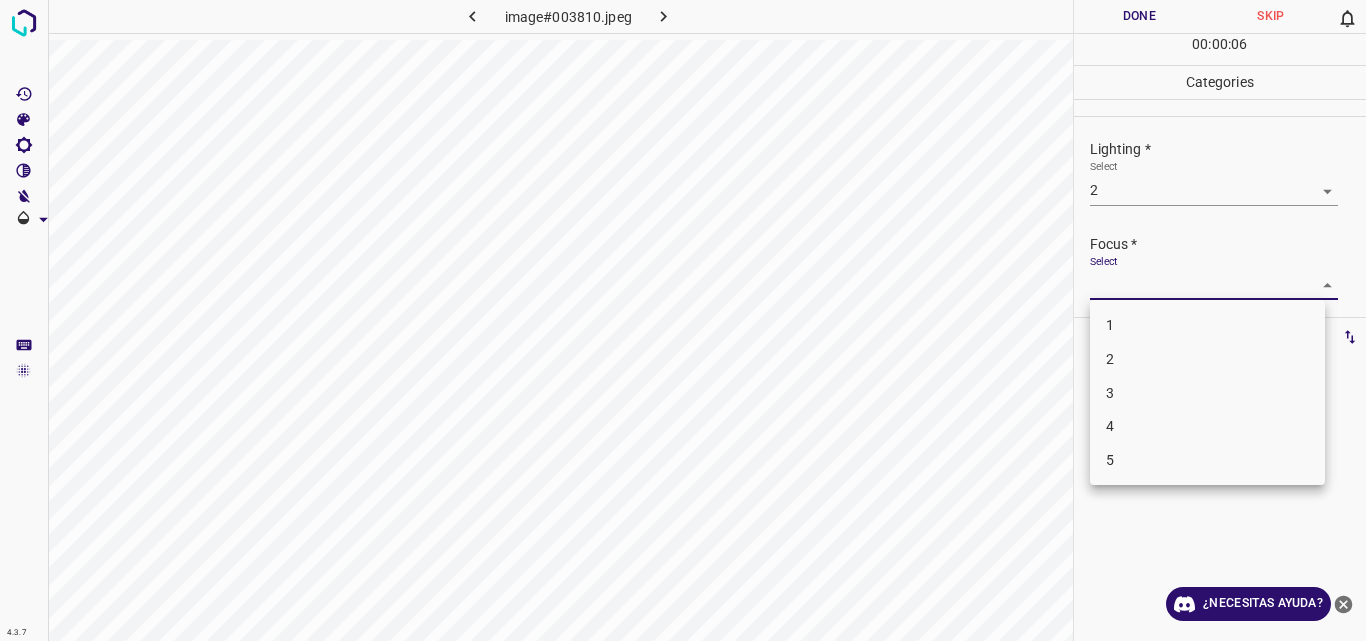 click on "2" at bounding box center [1207, 359] 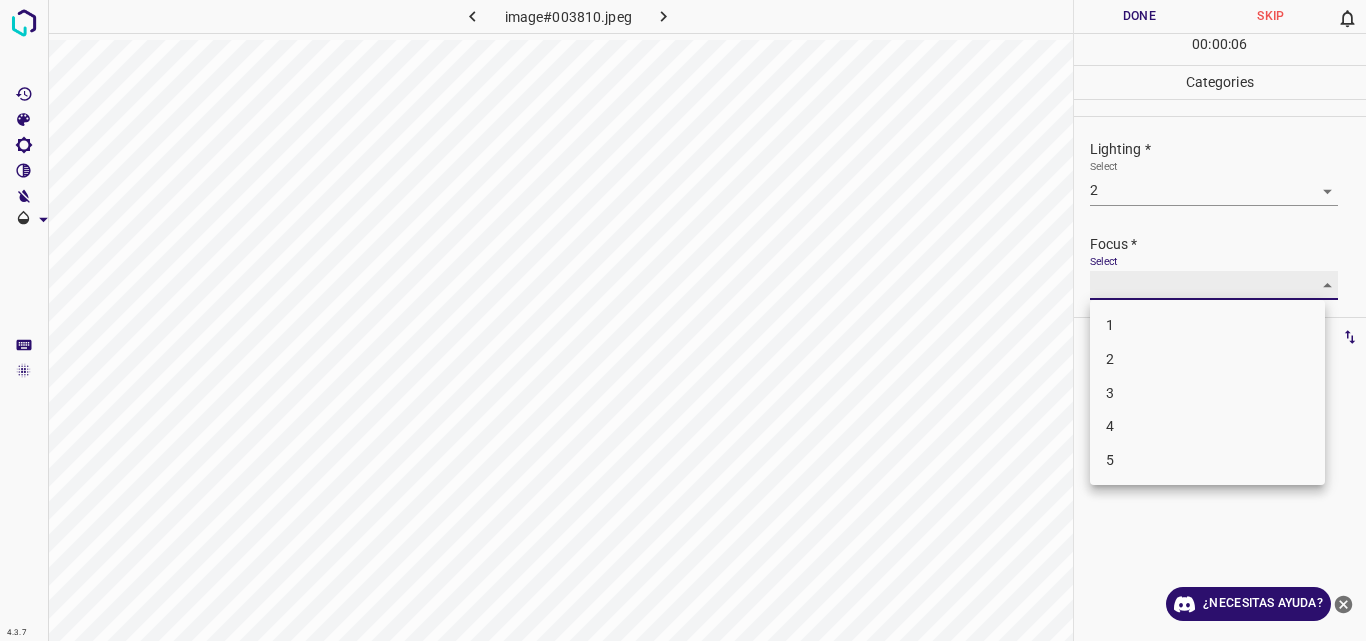 type on "2" 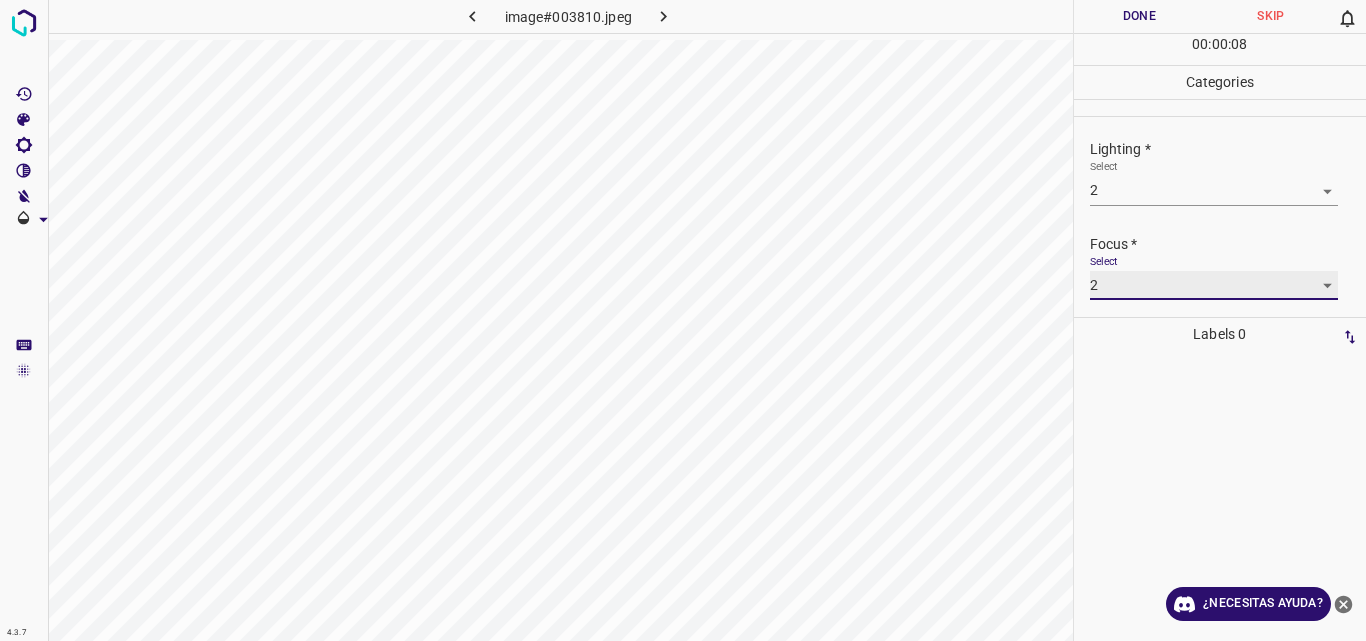 scroll, scrollTop: 85, scrollLeft: 0, axis: vertical 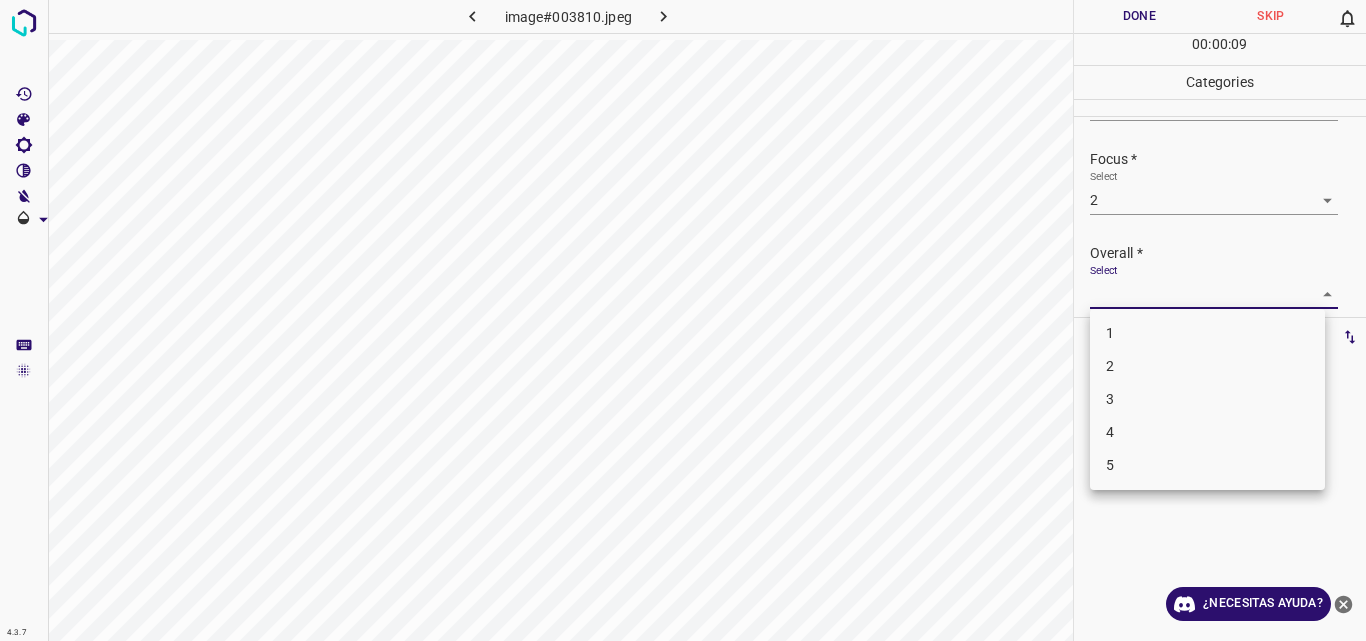 click on "4.3.7 image#003810.jpeg Done Skip 0 00   : 00   : 09   Categories Lighting *  Select 2 2 Focus *  Select 2 2 Overall *  Select ​ Labels   0 Categories 1 Lighting 2 Focus 3 Overall Tools Space Change between modes (Draw & Edit) I Auto labeling R Restore zoom M Zoom in N Zoom out Delete Delete selecte label Filters Z Restore filters X Saturation filter C Brightness filter V Contrast filter B Gray scale filter General O Download ¿Necesitas ayuda? Original text Rate this translation Your feedback will be used to help improve Google Translate - Texto - Esconder - Borrar 1 2 3 4 5" at bounding box center [683, 320] 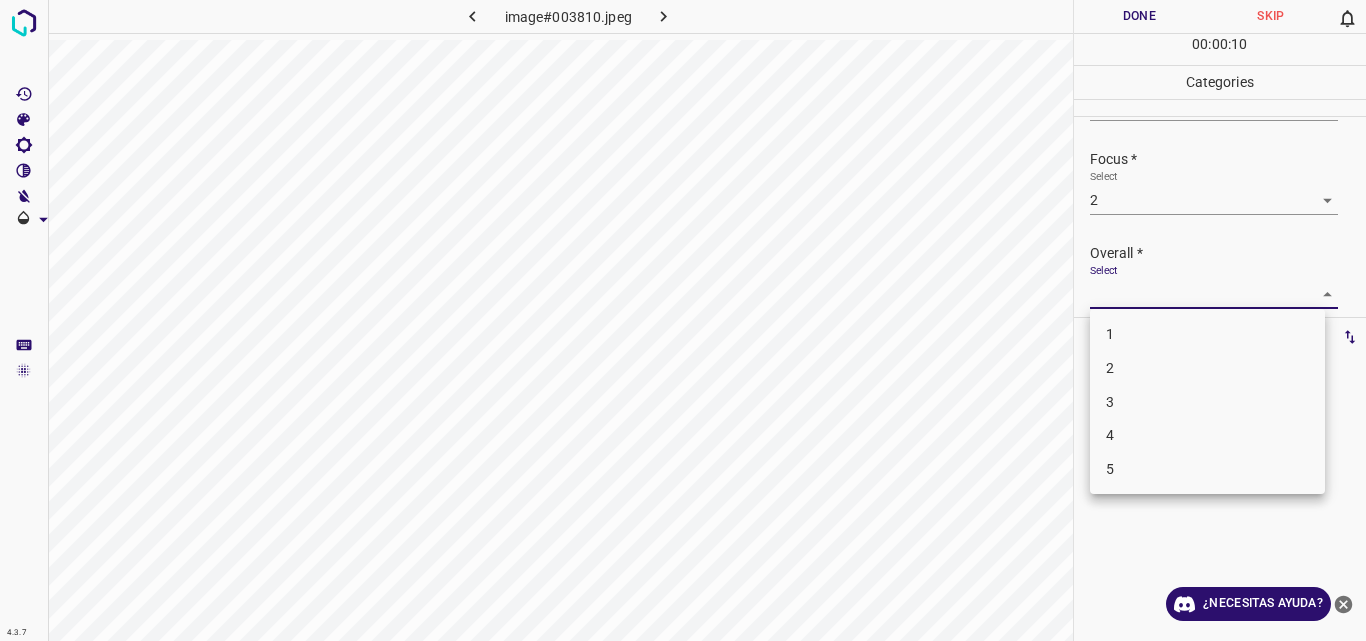 click on "2" at bounding box center [1207, 368] 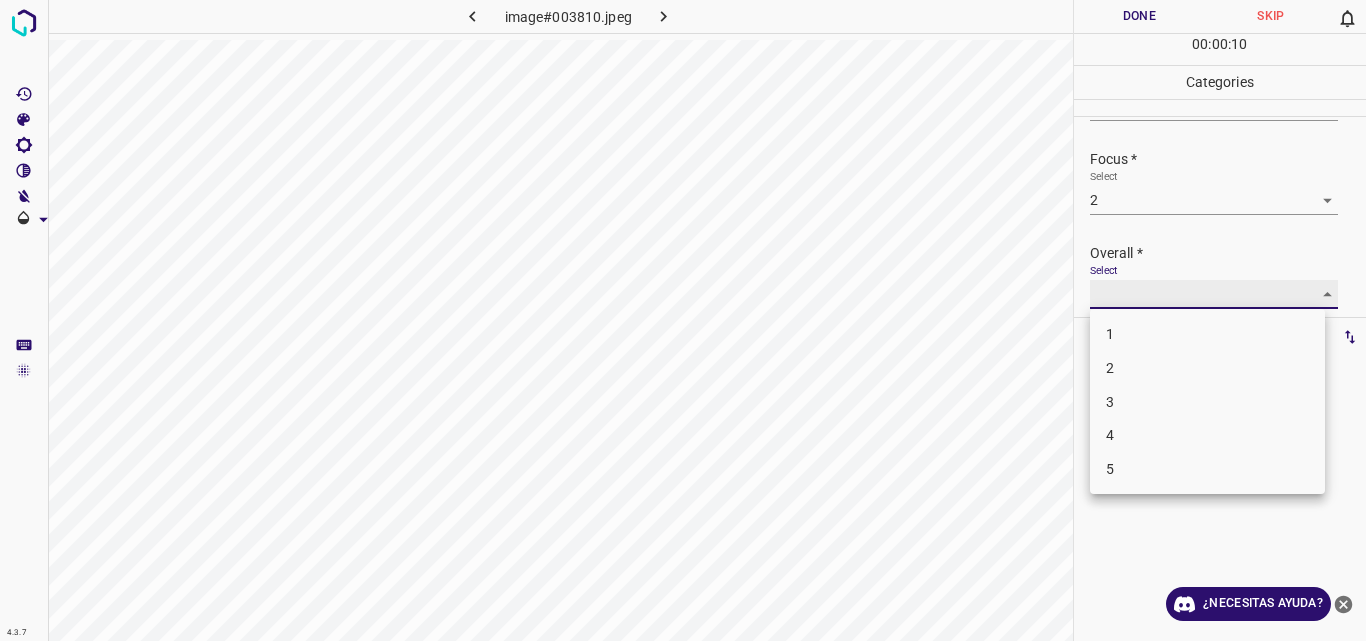 type on "2" 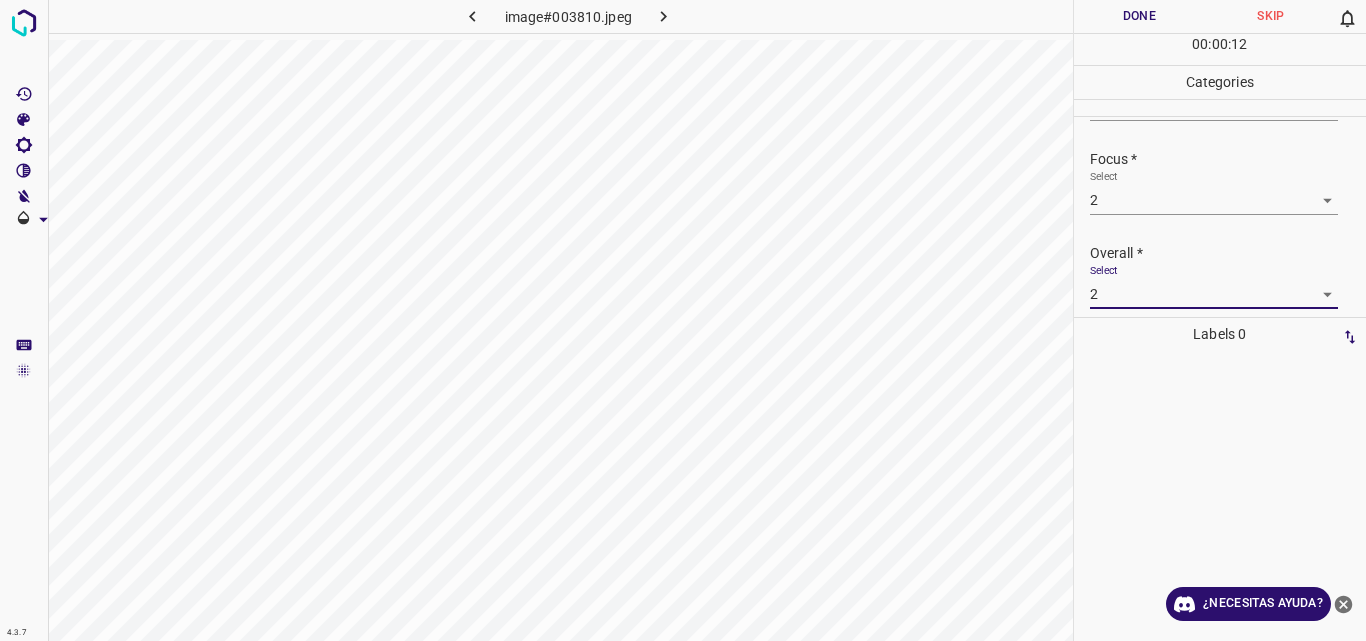 click on "Done" at bounding box center [1140, 16] 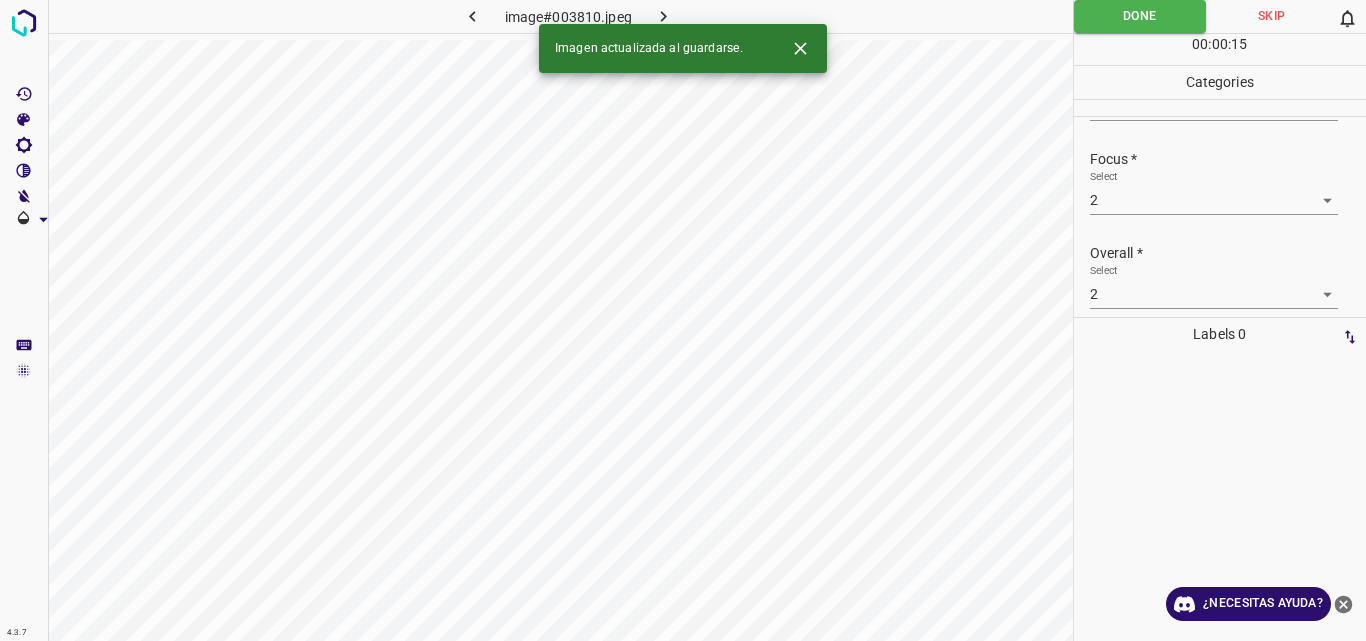 click 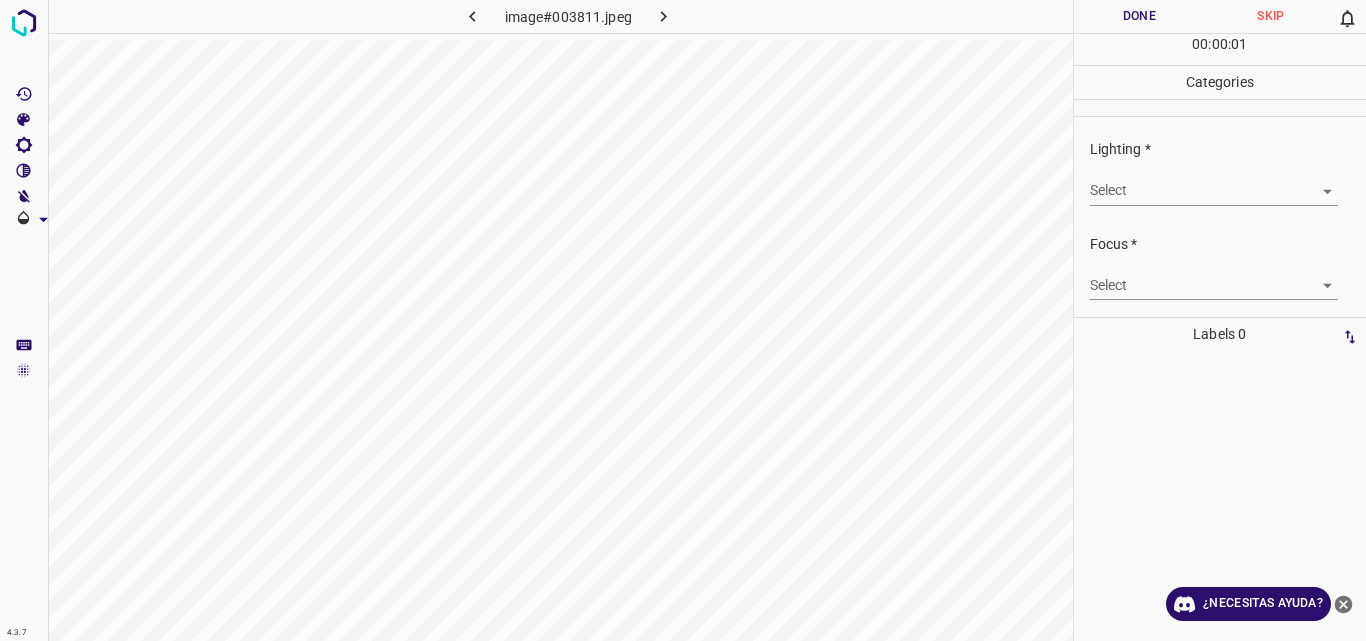 click on "4.3.7 image#003811.jpeg Done Skip 0 00   : 00   : 01   Categories Lighting *  Select ​ Focus *  Select ​ Overall *  Select ​ Labels   0 Categories 1 Lighting 2 Focus 3 Overall Tools Space Change between modes (Draw & Edit) I Auto labeling R Restore zoom M Zoom in N Zoom out Delete Delete selecte label Filters Z Restore filters X Saturation filter C Brightness filter V Contrast filter B Gray scale filter General O Download ¿Necesitas ayuda? Original text Rate this translation Your feedback will be used to help improve Google Translate - Texto - Esconder - Borrar" at bounding box center [683, 320] 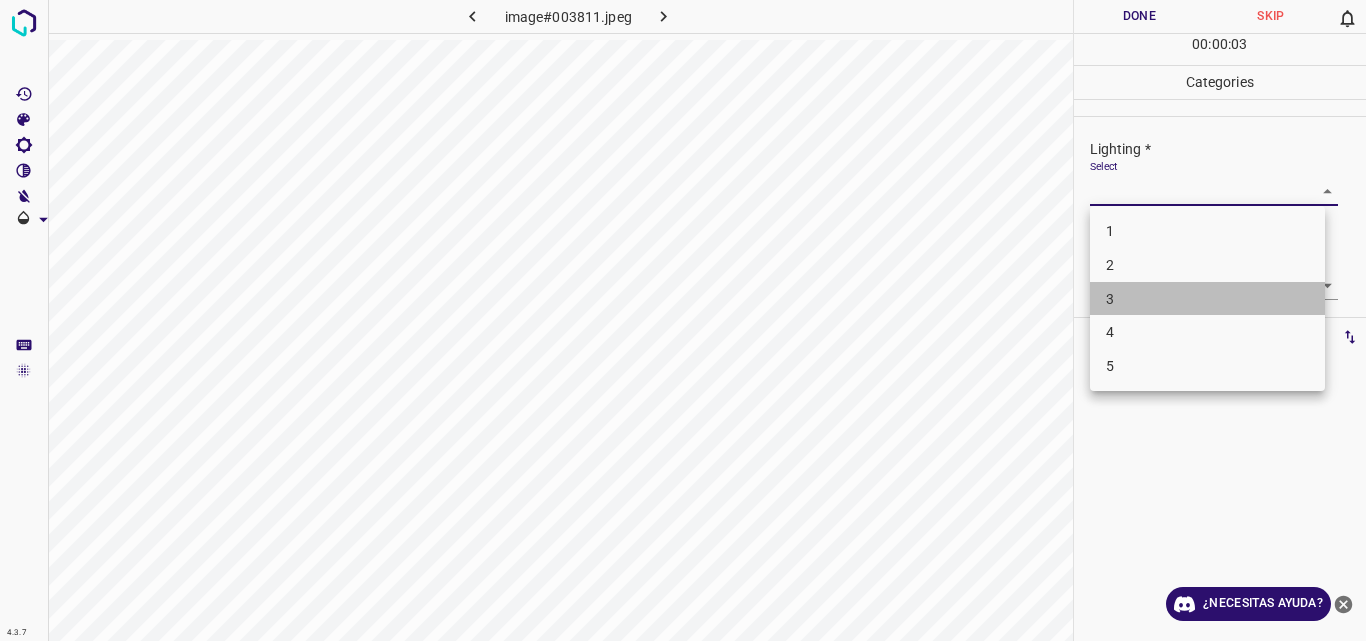 click on "3" at bounding box center (1207, 299) 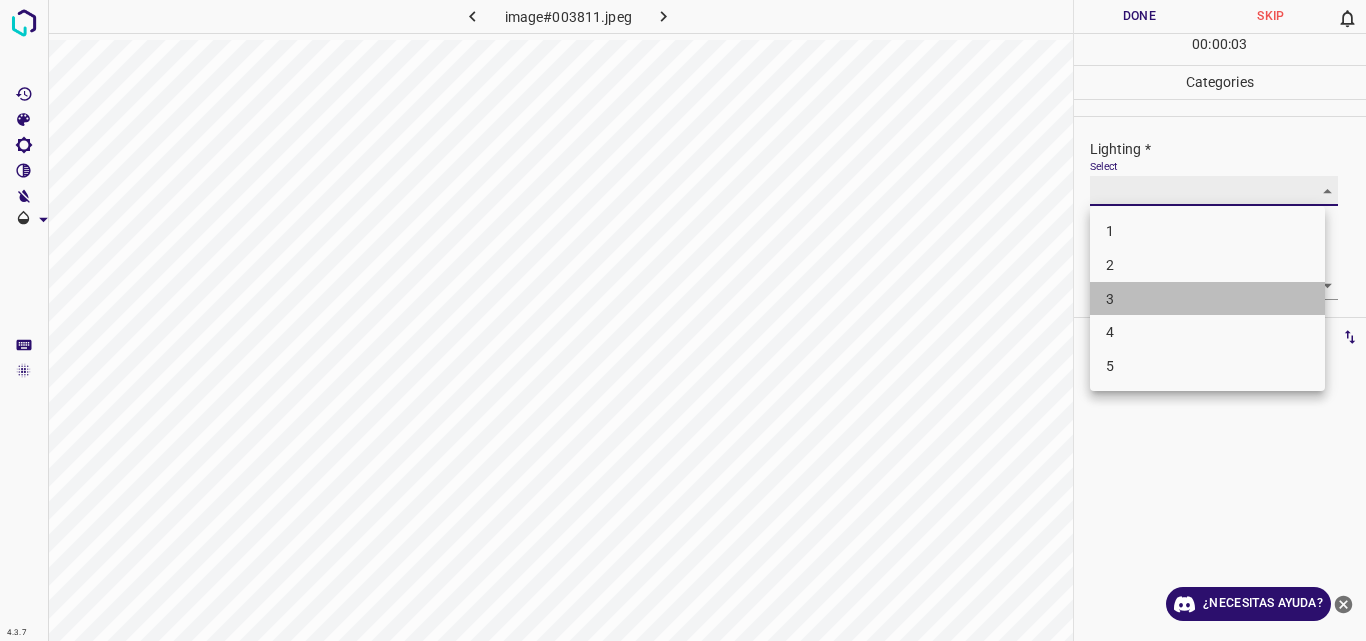 type on "3" 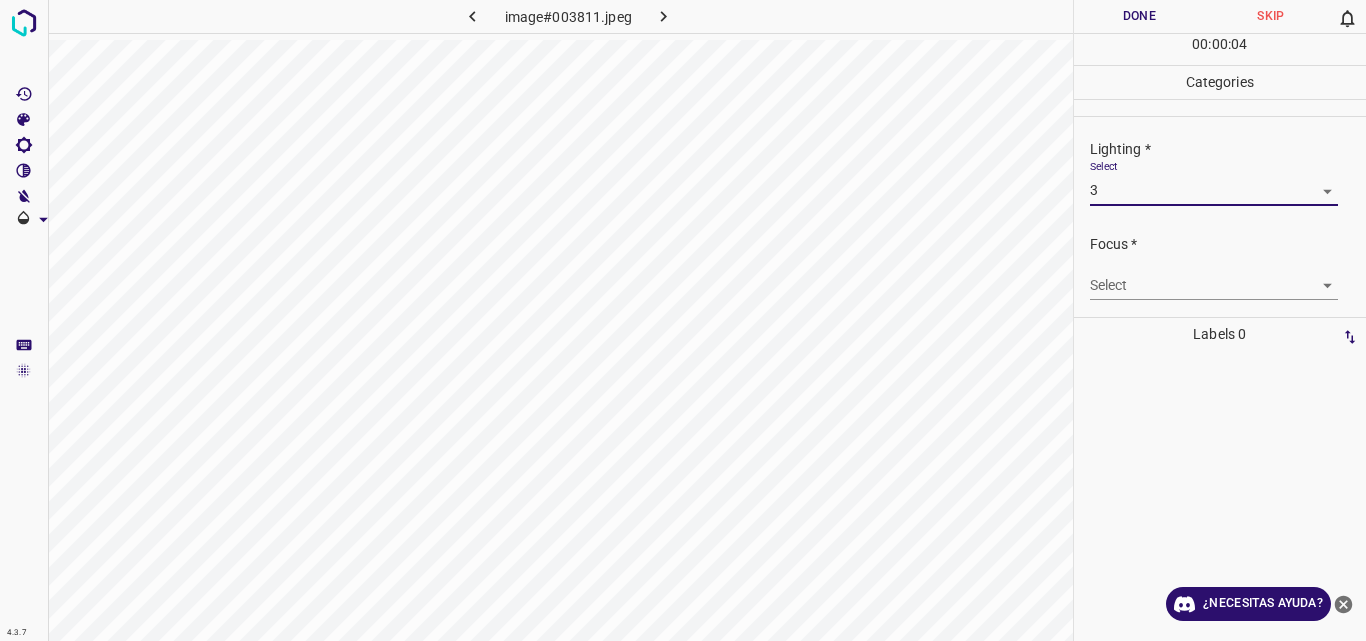 click on "4.3.7 image#003811.jpeg Done Skip 0 00   : 00   : 04   Categories Lighting *  Select 3 3 Focus *  Select ​ Overall *  Select ​ Labels   0 Categories 1 Lighting 2 Focus 3 Overall Tools Space Change between modes (Draw & Edit) I Auto labeling R Restore zoom M Zoom in N Zoom out Delete Delete selecte label Filters Z Restore filters X Saturation filter C Brightness filter V Contrast filter B Gray scale filter General O Download ¿Necesitas ayuda? Original text Rate this translation Your feedback will be used to help improve Google Translate - Texto - Esconder - Borrar" at bounding box center (683, 320) 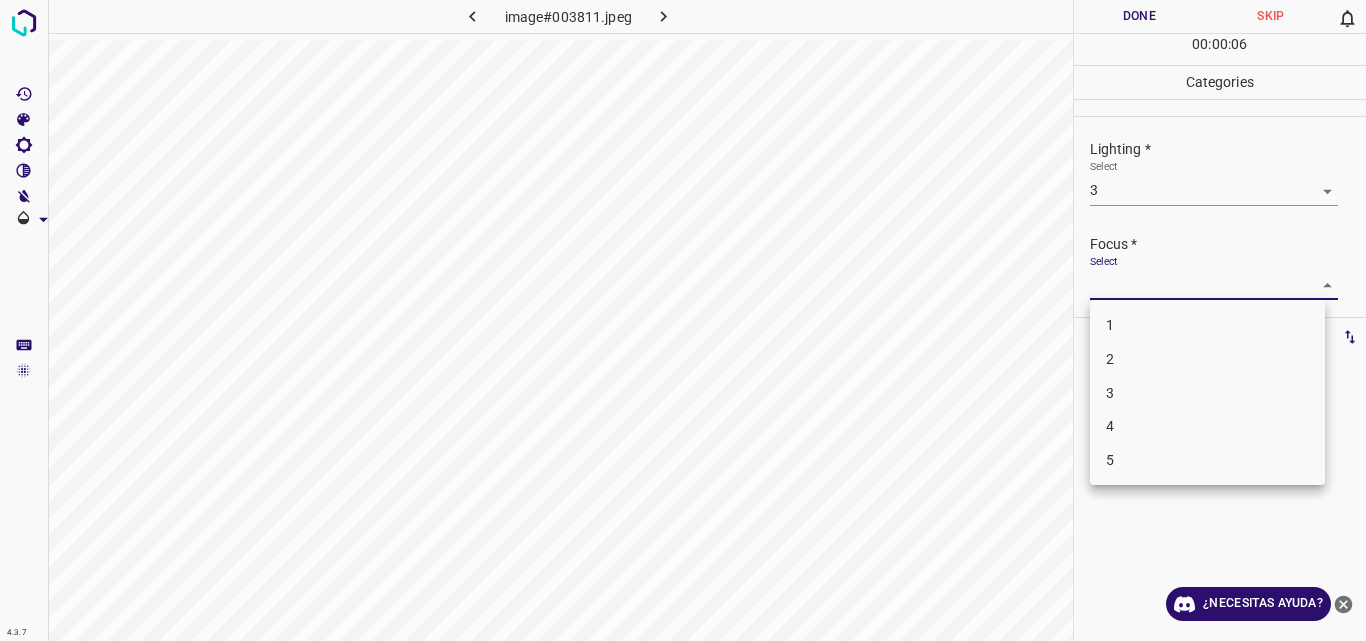 click on "3" at bounding box center (1207, 393) 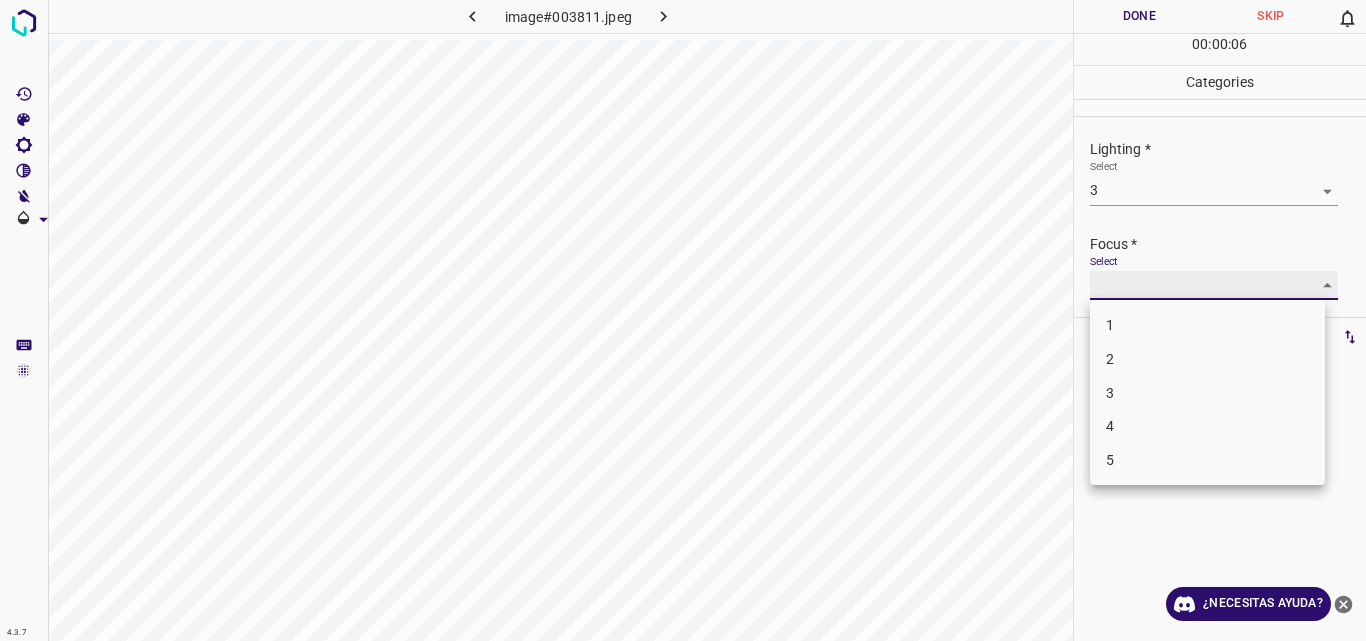 type on "3" 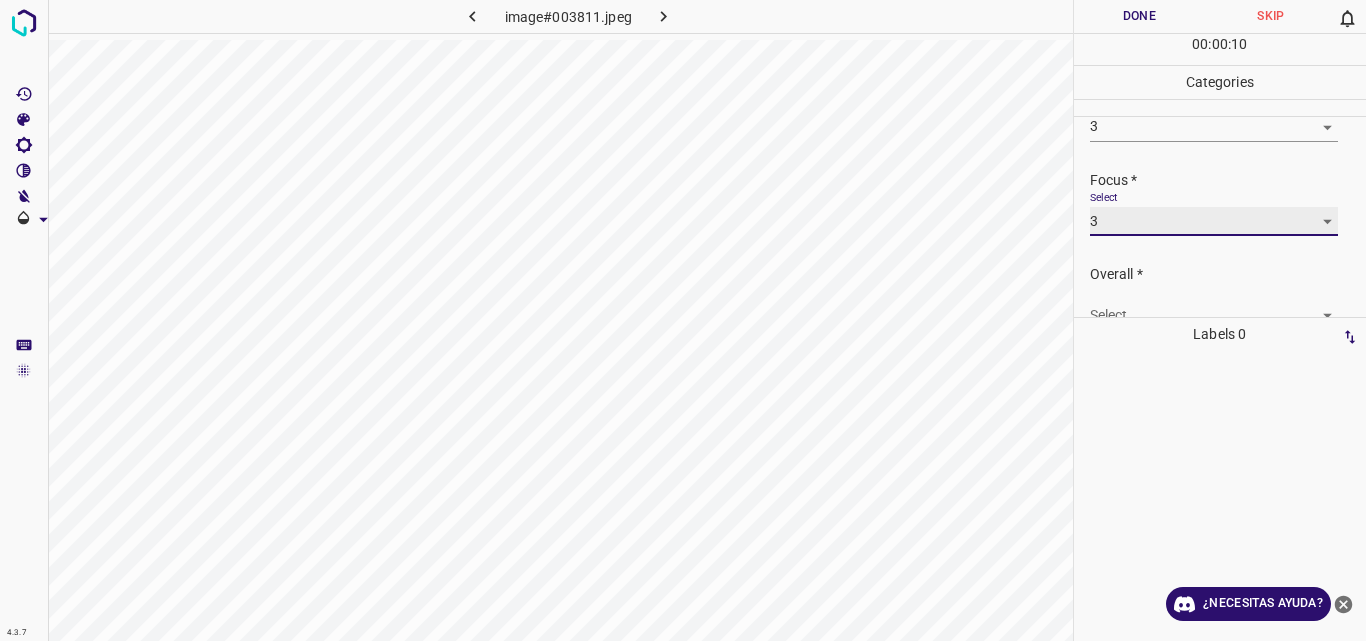 scroll, scrollTop: 98, scrollLeft: 0, axis: vertical 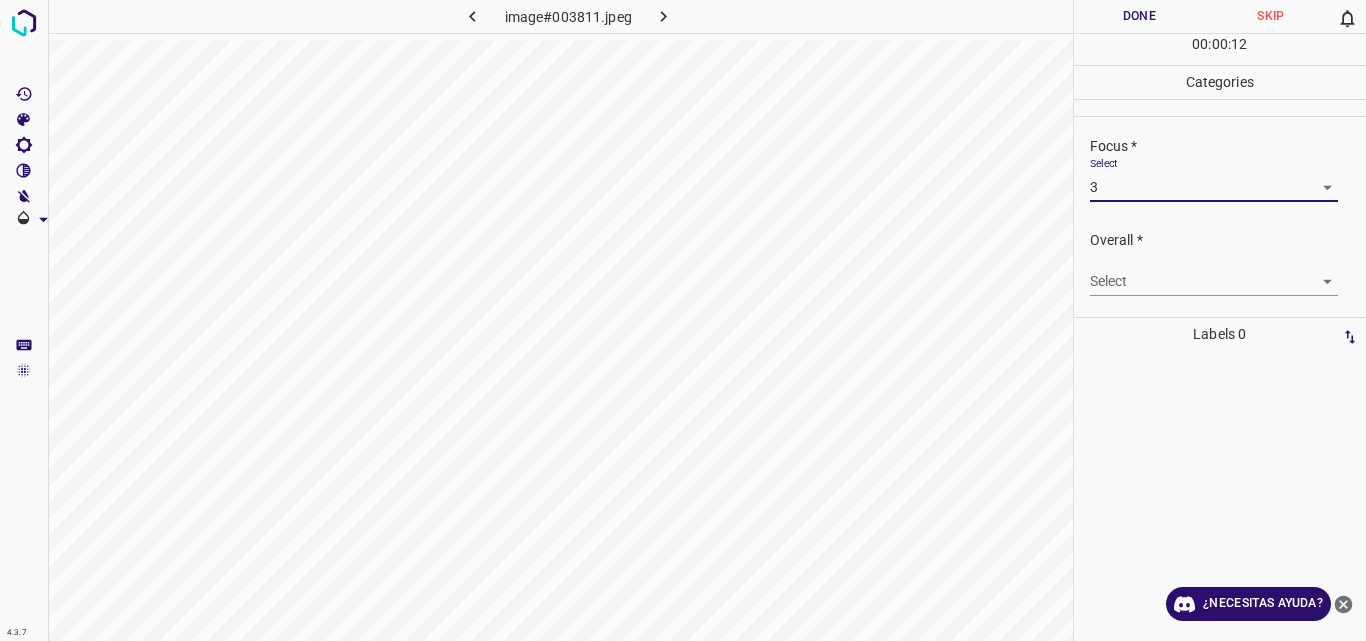 click on "4.3.7 image#003811.jpeg Done Skip 0 00   : 00   : 12   Categories Lighting *  Select 3 3 Focus *  Select 3 3 Overall *  Select ​ Labels   0 Categories 1 Lighting 2 Focus 3 Overall Tools Space Change between modes (Draw & Edit) I Auto labeling R Restore zoom M Zoom in N Zoom out Delete Delete selecte label Filters Z Restore filters X Saturation filter C Brightness filter V Contrast filter B Gray scale filter General O Download ¿Necesitas ayuda? Original text Rate this translation Your feedback will be used to help improve Google Translate - Texto - Esconder - Borrar" at bounding box center [683, 320] 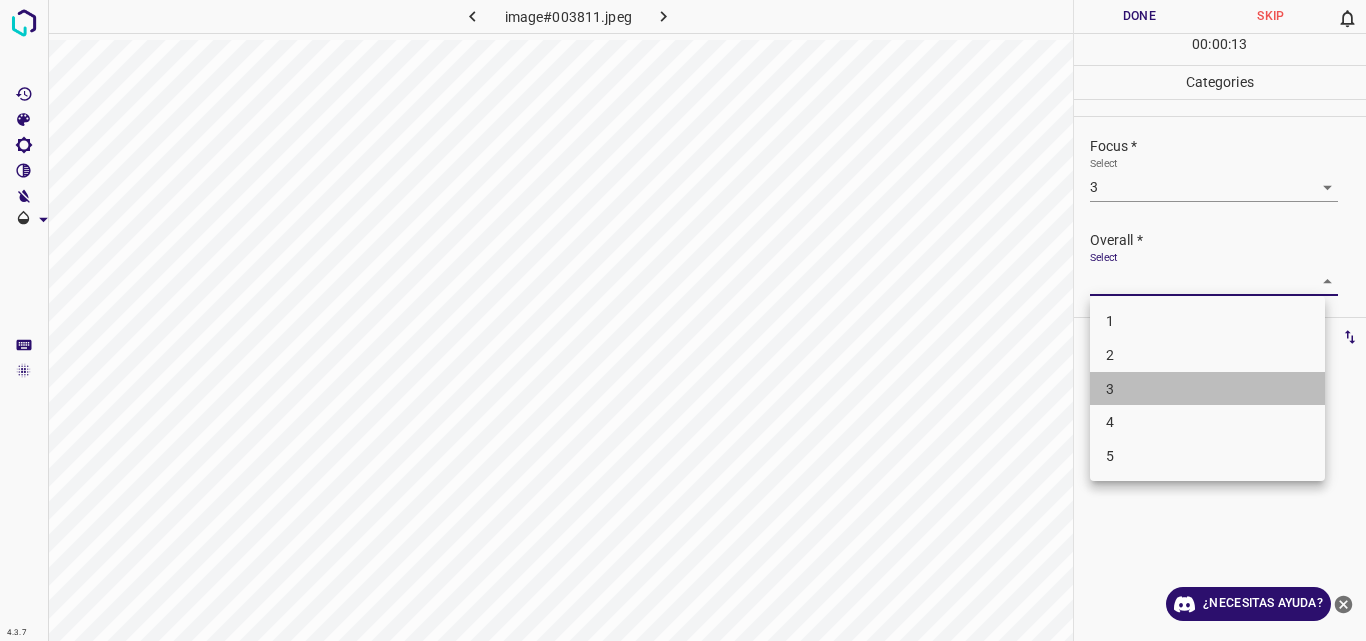 click on "3" at bounding box center [1207, 389] 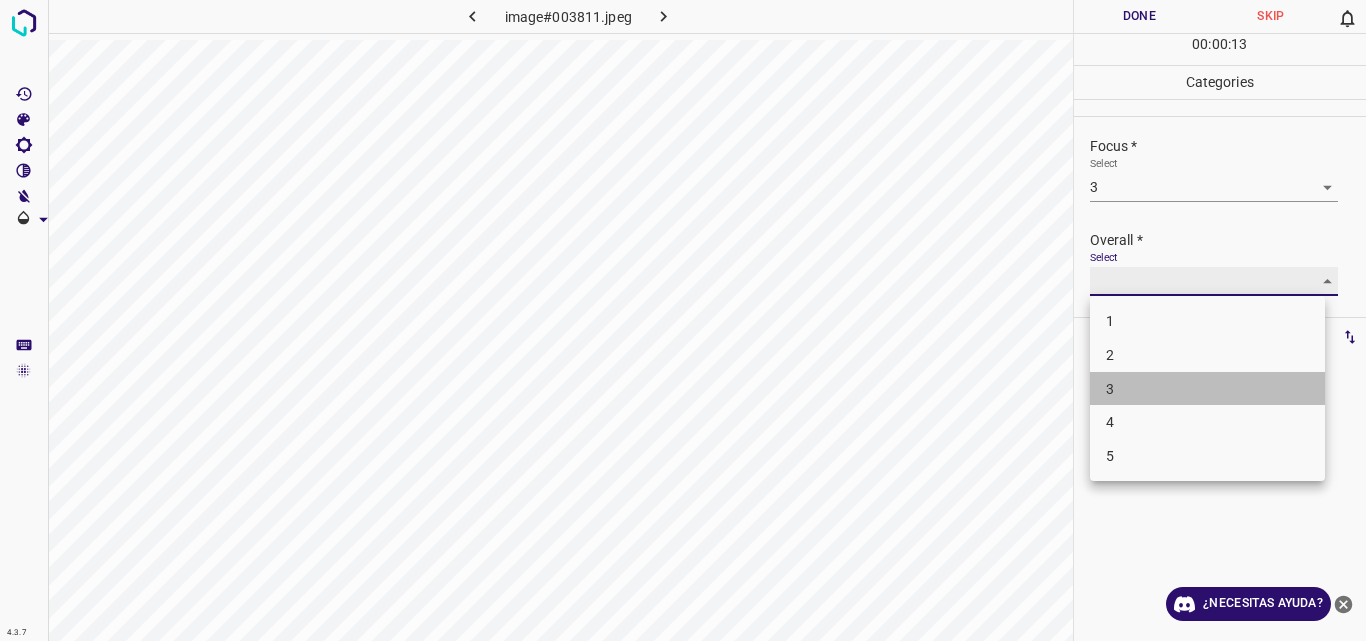 type on "3" 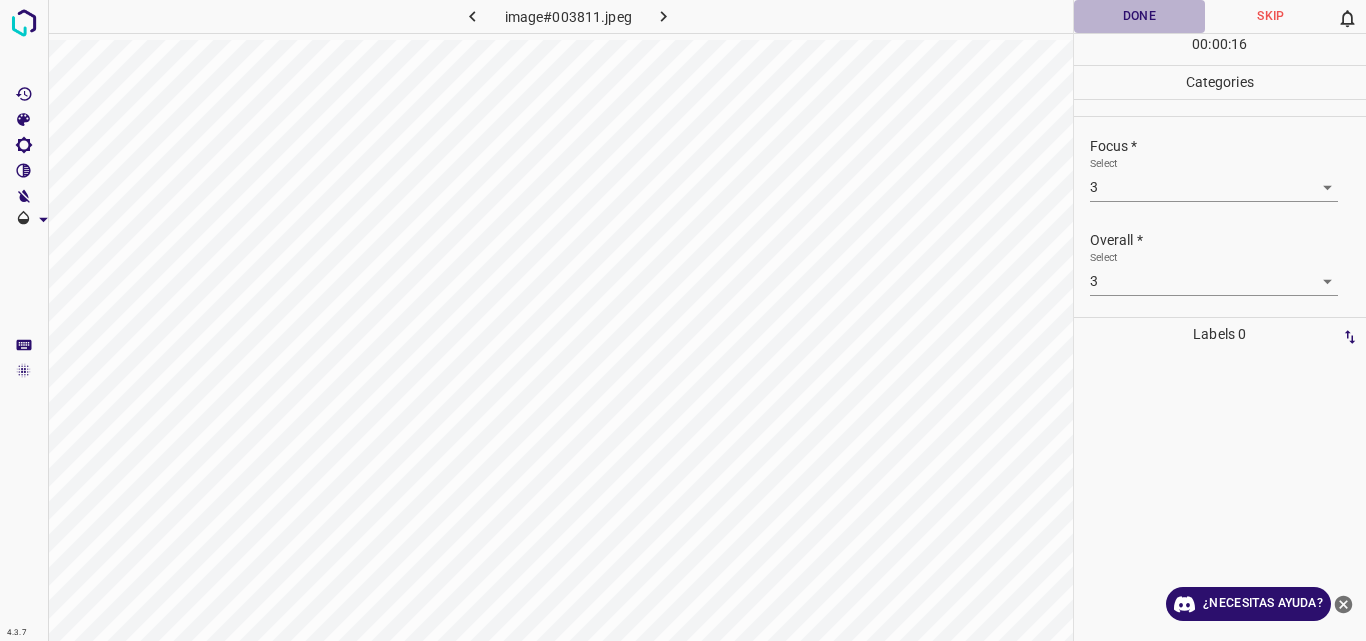 click on "Done" at bounding box center (1140, 16) 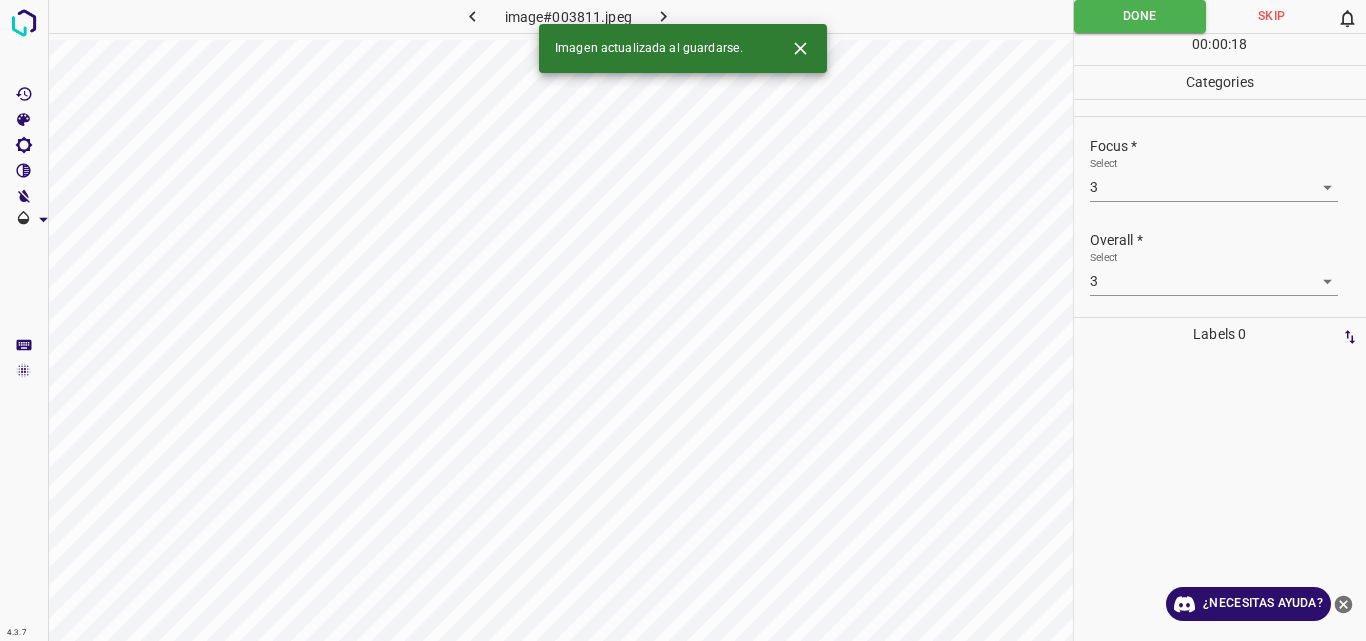 click 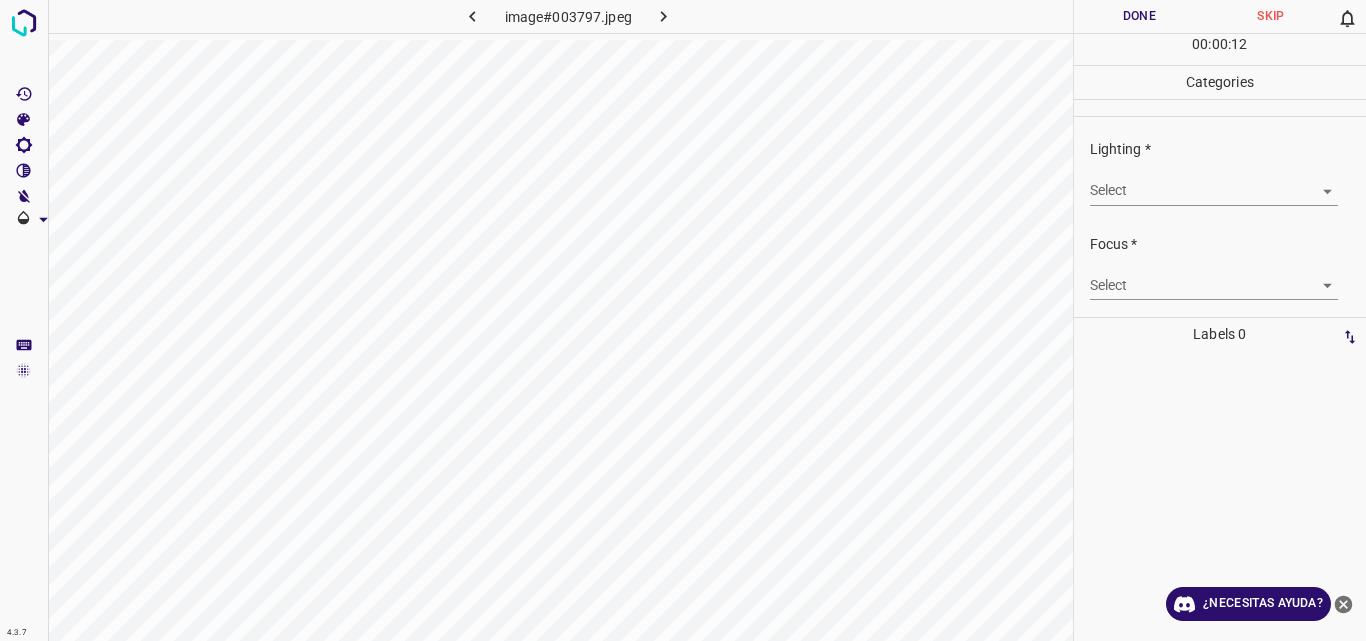 click on "4.3.7 image#003797.jpeg Done Skip 0 00   : 00   : 12   Categories Lighting *  Select ​ Focus *  Select ​ Overall *  Select ​ Labels   0 Categories 1 Lighting 2 Focus 3 Overall Tools Space Change between modes (Draw & Edit) I Auto labeling R Restore zoom M Zoom in N Zoom out Delete Delete selecte label Filters Z Restore filters X Saturation filter C Brightness filter V Contrast filter B Gray scale filter General O Download ¿Necesitas ayuda? Original text Rate this translation Your feedback will be used to help improve Google Translate - Texto - Esconder - Borrar" at bounding box center (683, 320) 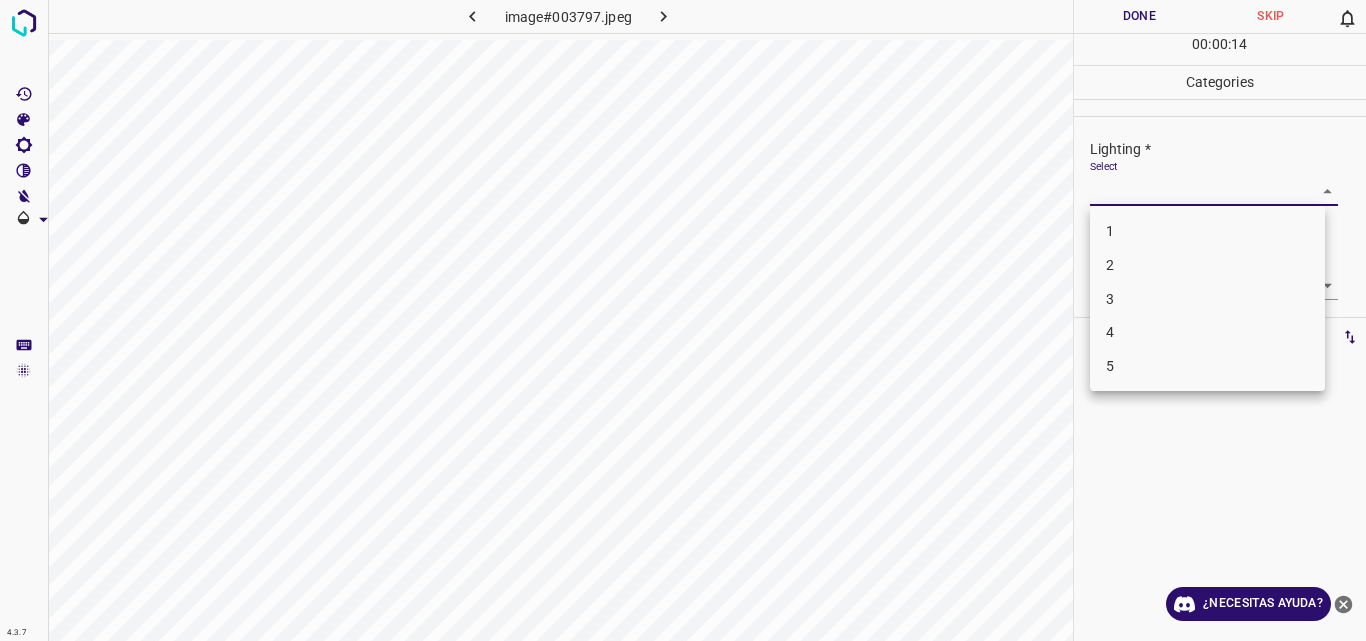 click on "3" at bounding box center [1207, 299] 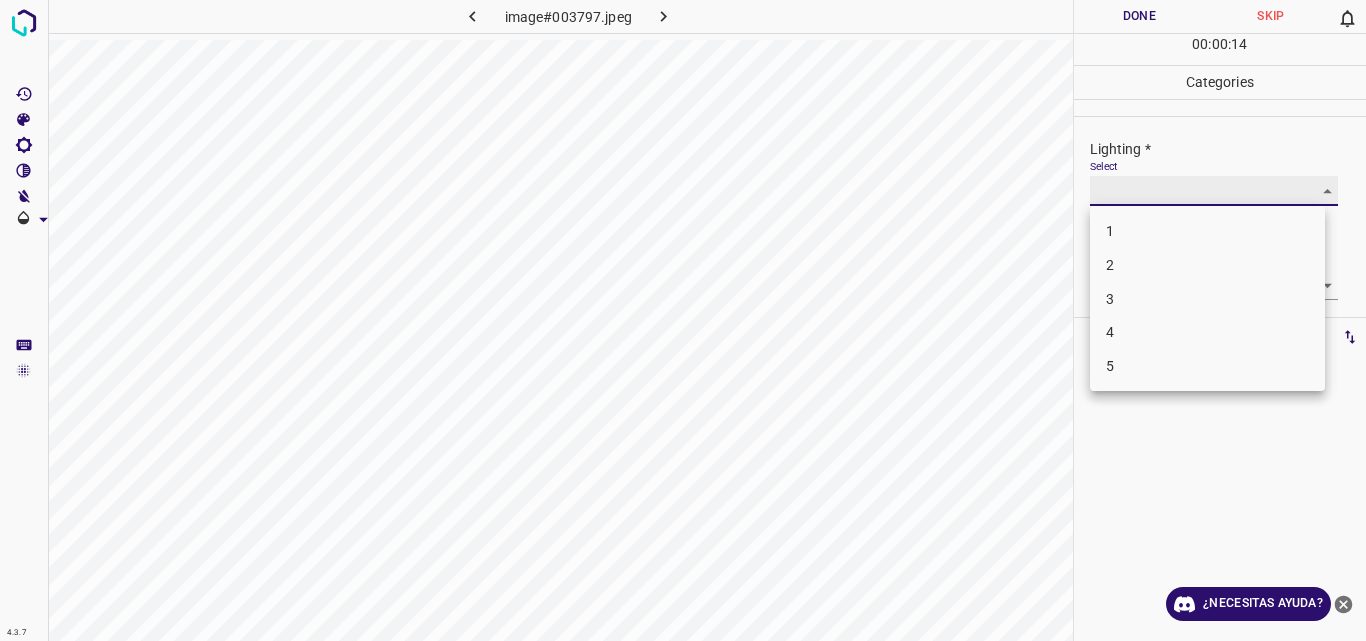 type on "3" 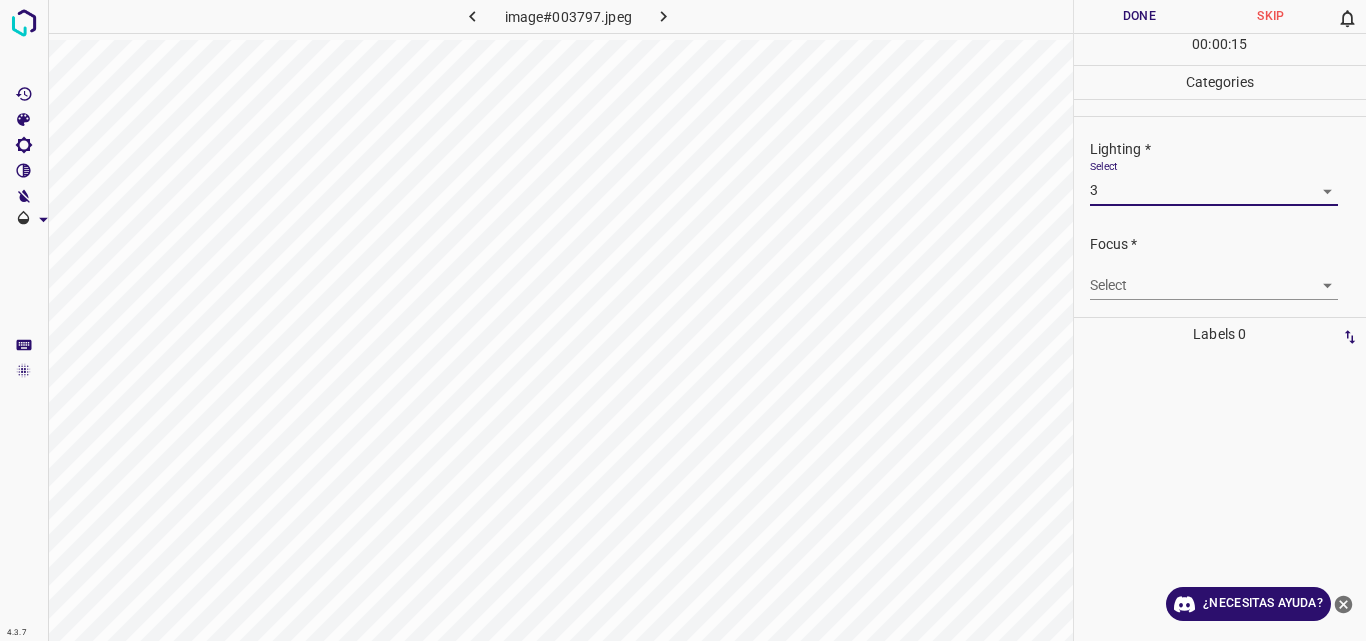 click on "4.3.7 image#003797.jpeg Done Skip 0 00   : 00   : 15   Categories Lighting *  Select 3 3 Focus *  Select ​ Overall *  Select ​ Labels   0 Categories 1 Lighting 2 Focus 3 Overall Tools Space Change between modes (Draw & Edit) I Auto labeling R Restore zoom M Zoom in N Zoom out Delete Delete selecte label Filters Z Restore filters X Saturation filter C Brightness filter V Contrast filter B Gray scale filter General O Download ¿Necesitas ayuda? Original text Rate this translation Your feedback will be used to help improve Google Translate - Texto - Esconder - Borrar" at bounding box center (683, 320) 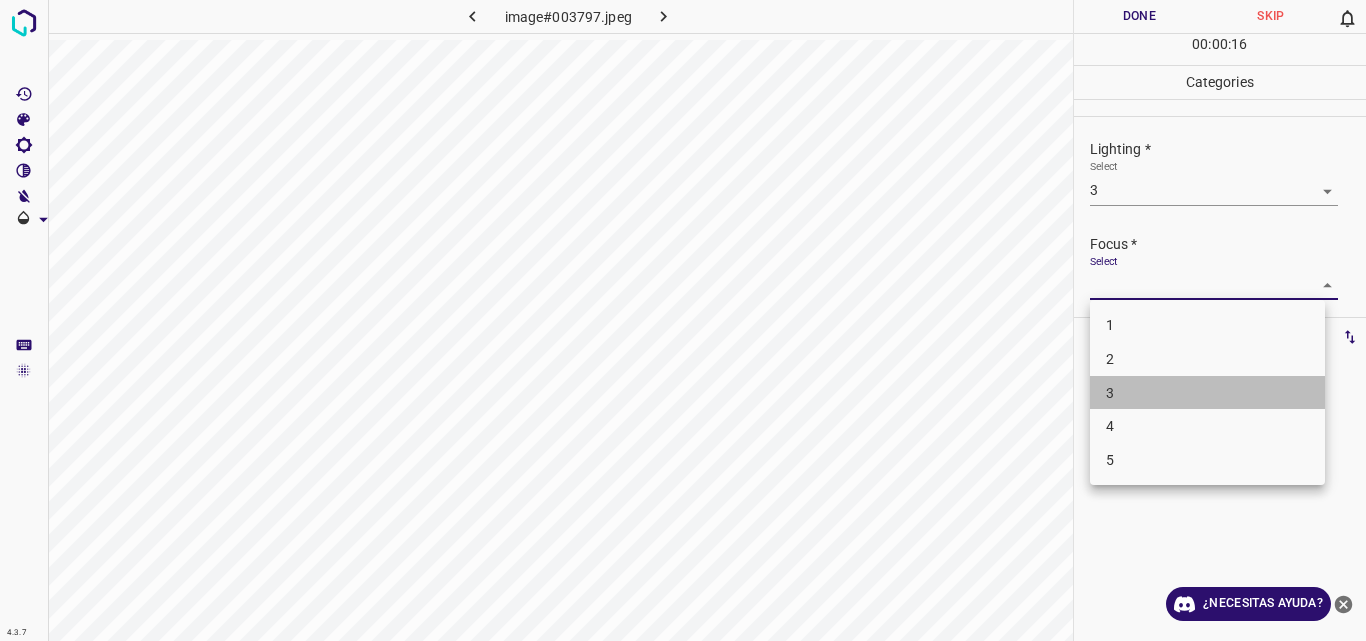 click on "3" at bounding box center [1207, 393] 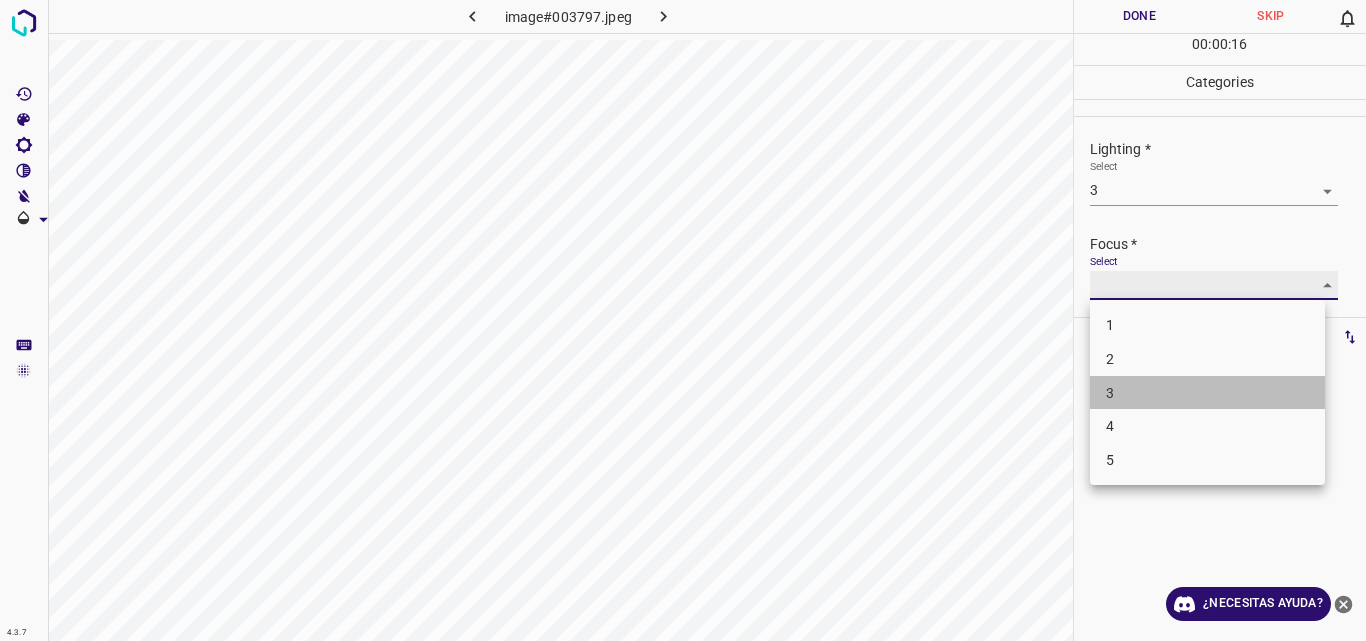 type on "3" 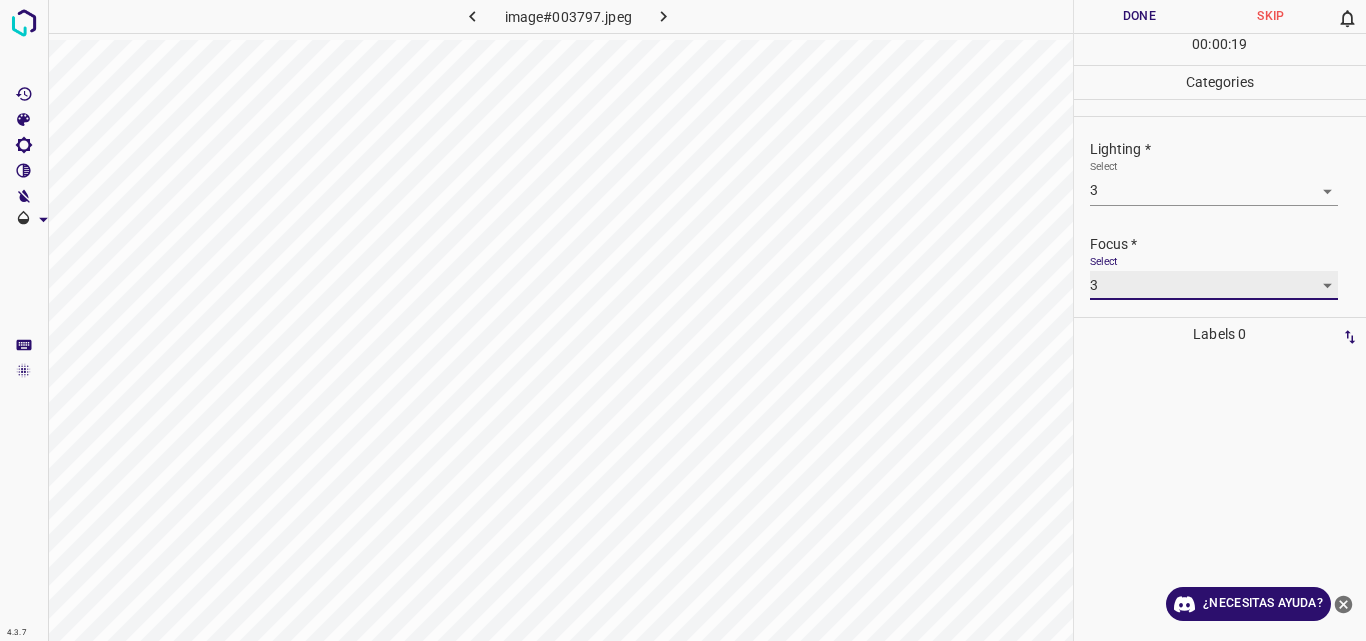 scroll, scrollTop: 98, scrollLeft: 0, axis: vertical 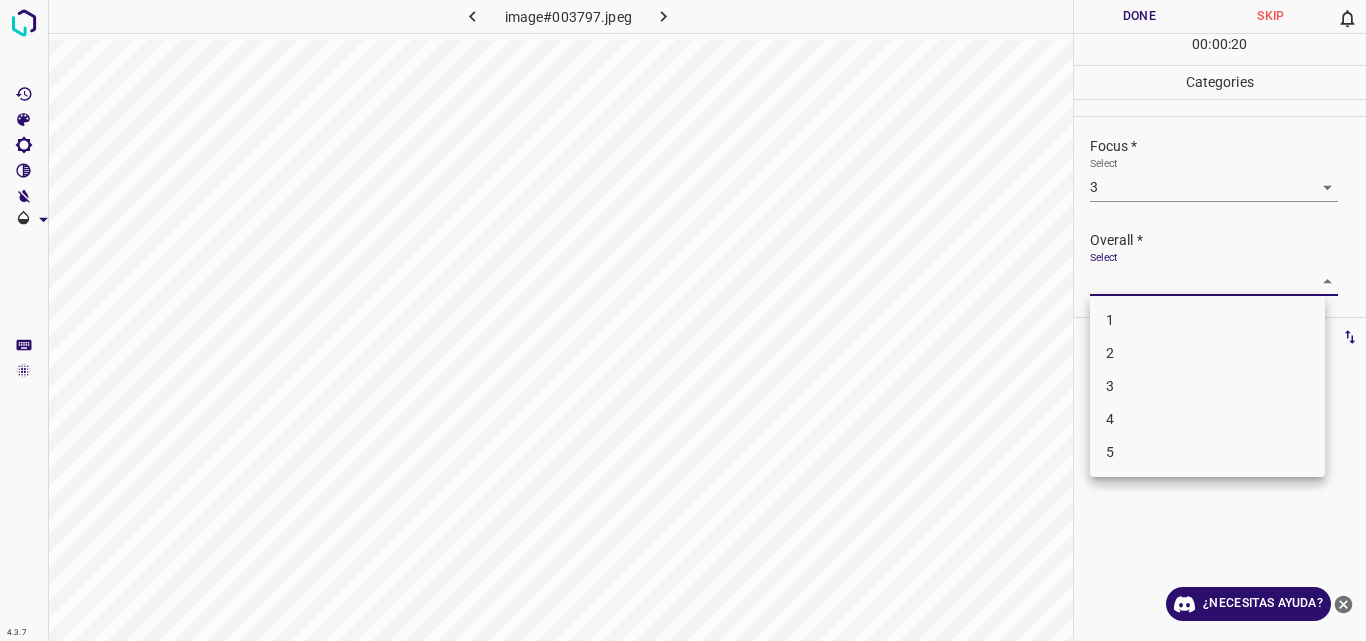 click on "4.3.7 image#003797.jpeg Done Skip 0 00   : 00   : 20   Categories Lighting *  Select 3 3 Focus *  Select 3 3 Overall *  Select ​ Labels   0 Categories 1 Lighting 2 Focus 3 Overall Tools Space Change between modes (Draw & Edit) I Auto labeling R Restore zoom M Zoom in N Zoom out Delete Delete selecte label Filters Z Restore filters X Saturation filter C Brightness filter V Contrast filter B Gray scale filter General O Download ¿Necesitas ayuda? Original text Rate this translation Your feedback will be used to help improve Google Translate - Texto - Esconder - Borrar 1 2 3 4 5" at bounding box center (683, 320) 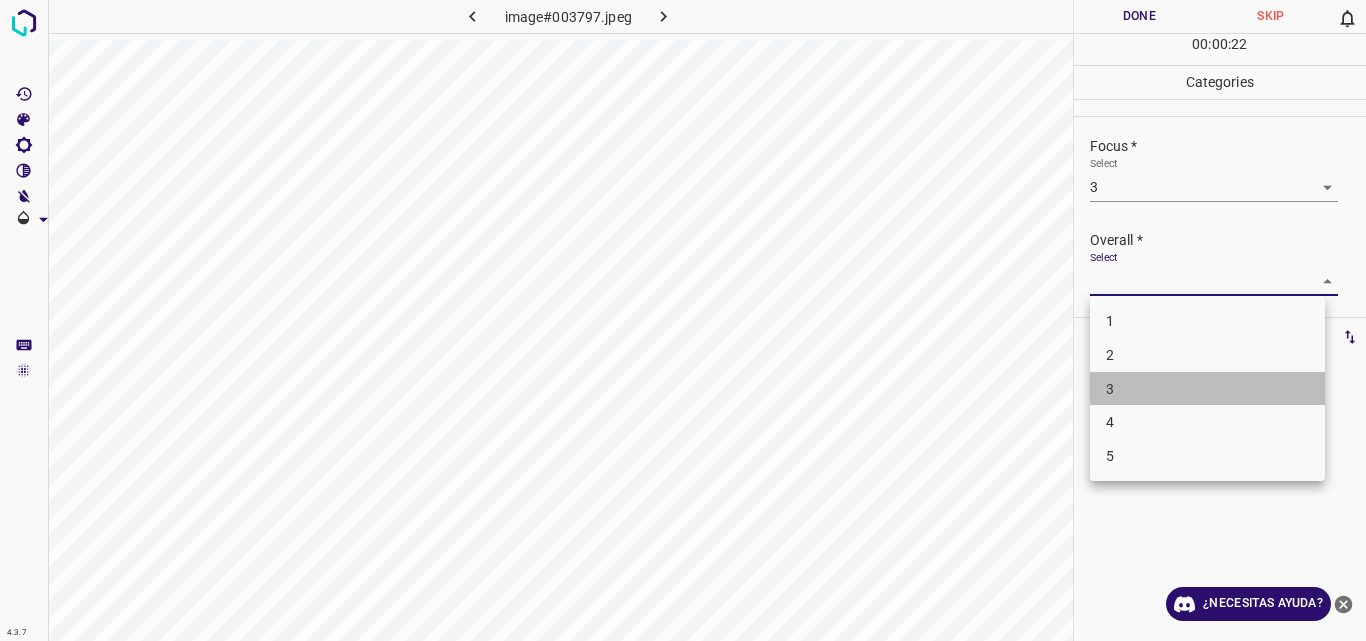 click on "3" at bounding box center (1207, 389) 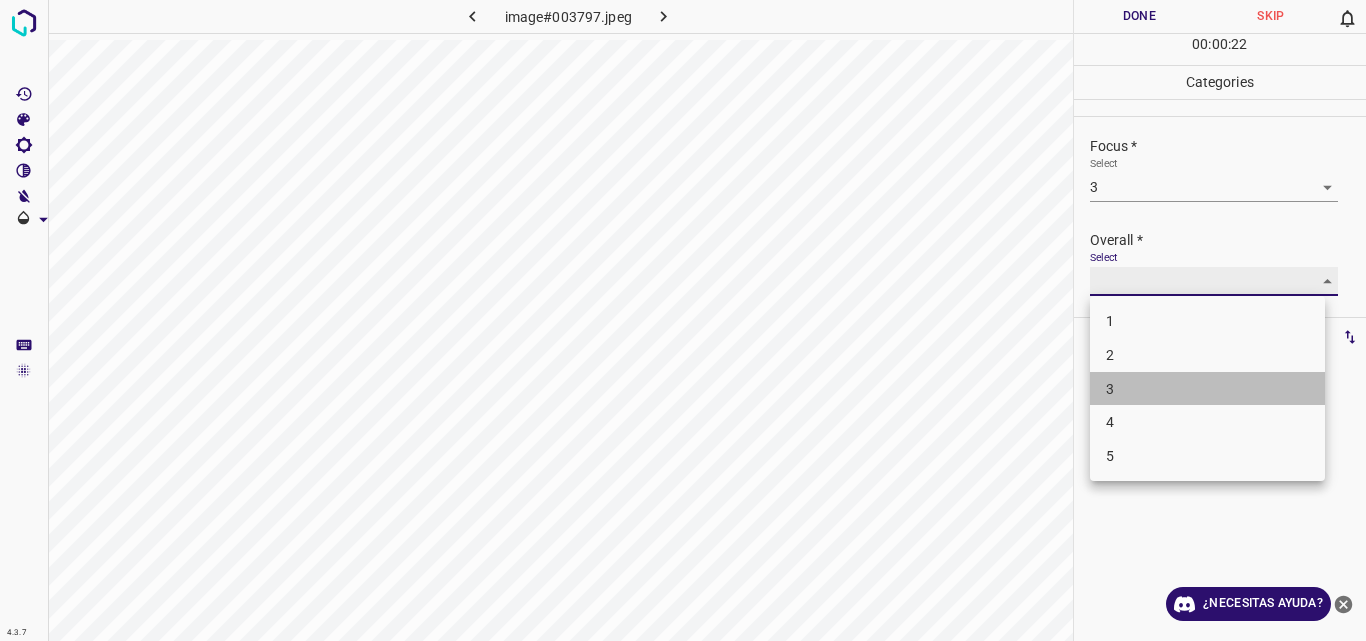 type on "3" 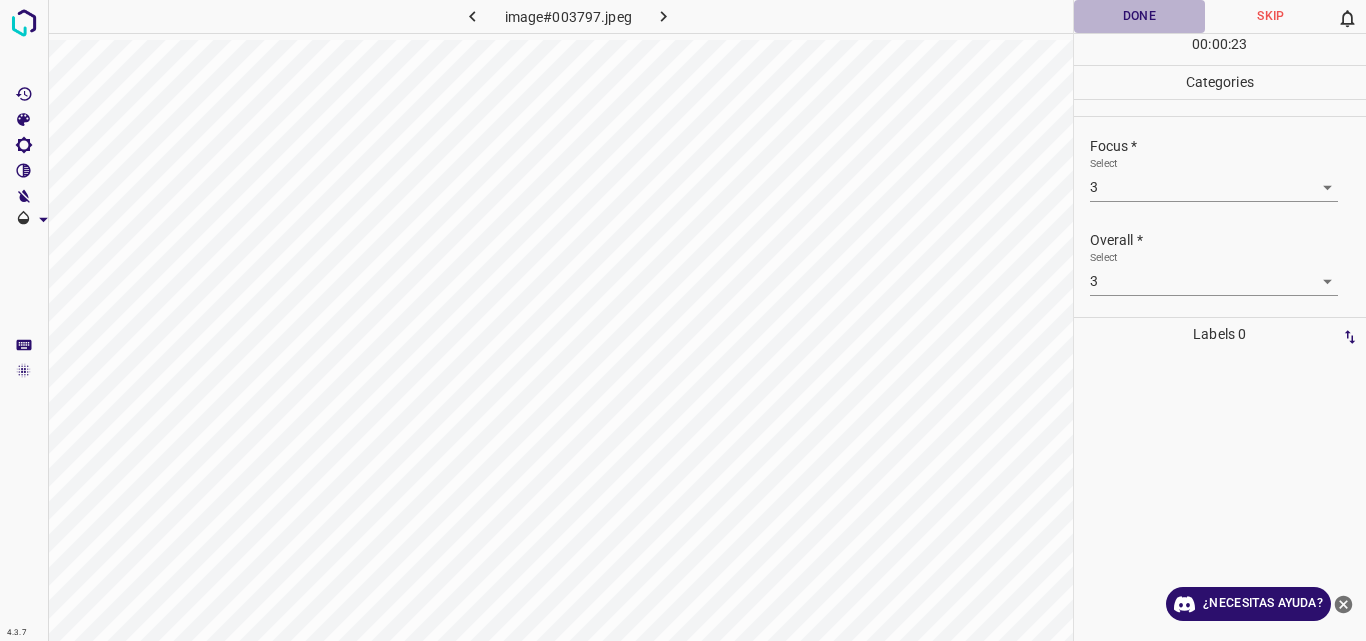 click on "Done" at bounding box center [1140, 16] 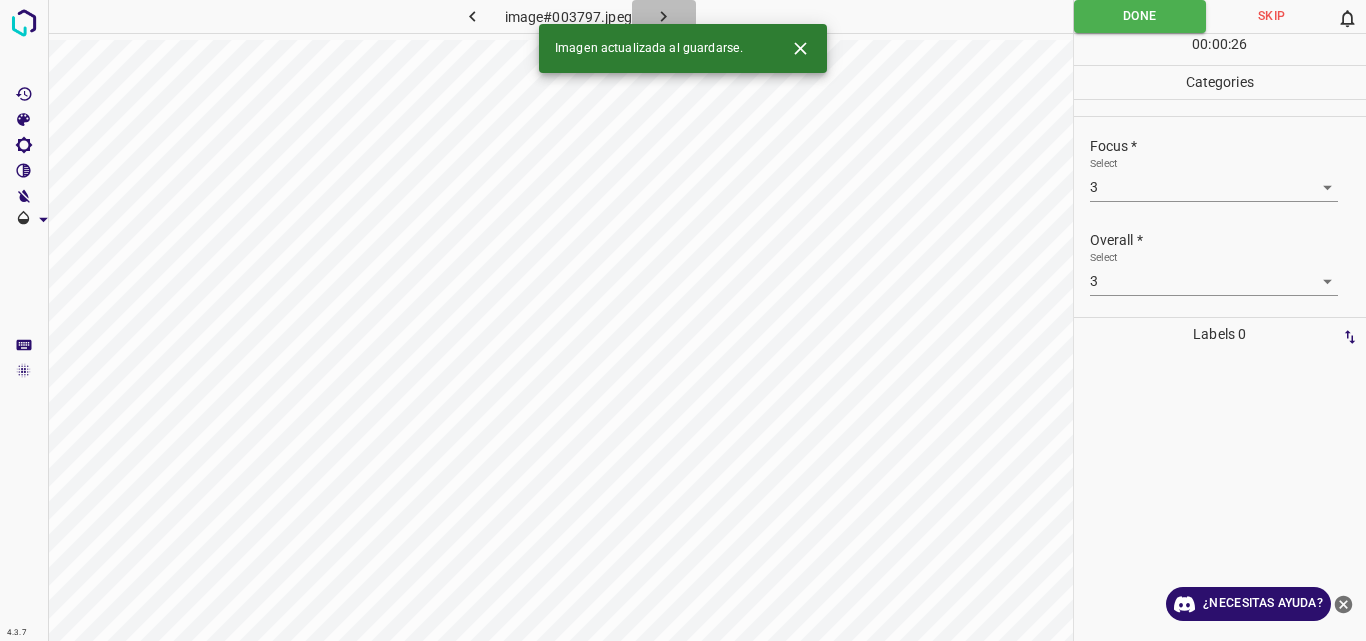 click at bounding box center [664, 16] 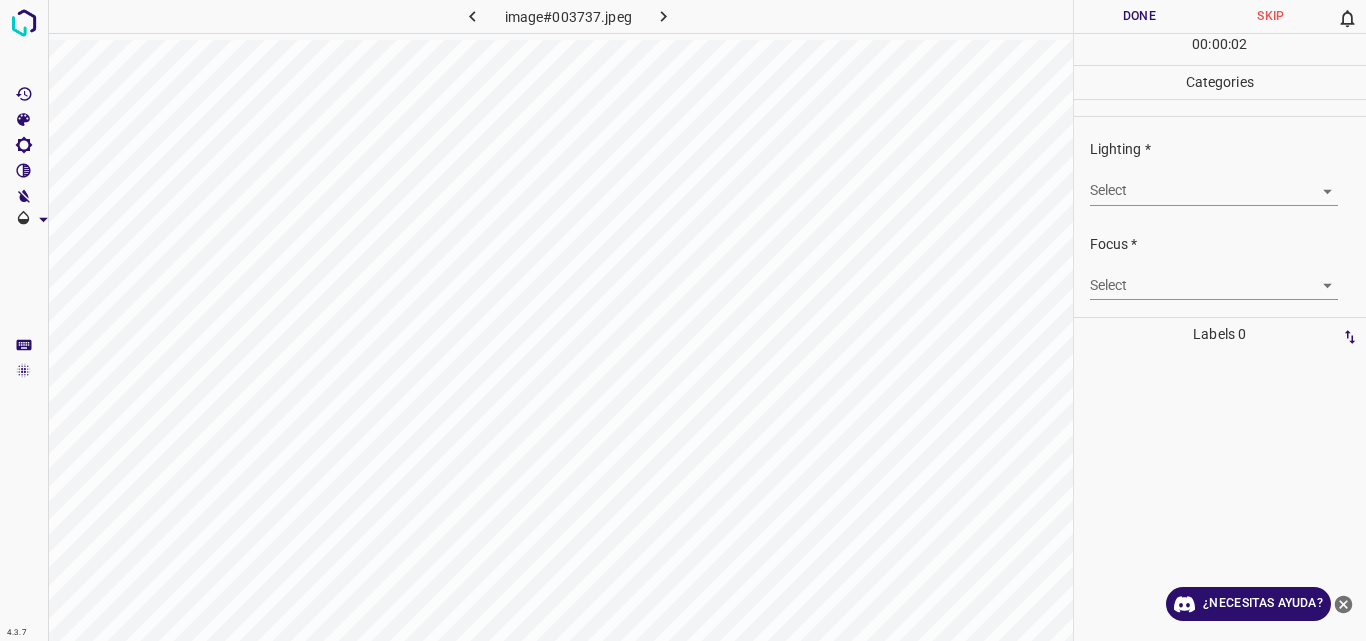 click on "4.3.7 image#003737.jpeg Done Skip 0 00   : 00   : 02   Categories Lighting *  Select ​ Focus *  Select ​ Overall *  Select ​ Labels   0 Categories 1 Lighting 2 Focus 3 Overall Tools Space Change between modes (Draw & Edit) I Auto labeling R Restore zoom M Zoom in N Zoom out Delete Delete selecte label Filters Z Restore filters X Saturation filter C Brightness filter V Contrast filter B Gray scale filter General O Download ¿Necesitas ayuda? Original text Rate this translation Your feedback will be used to help improve Google Translate - Texto - Esconder - Borrar" at bounding box center (683, 320) 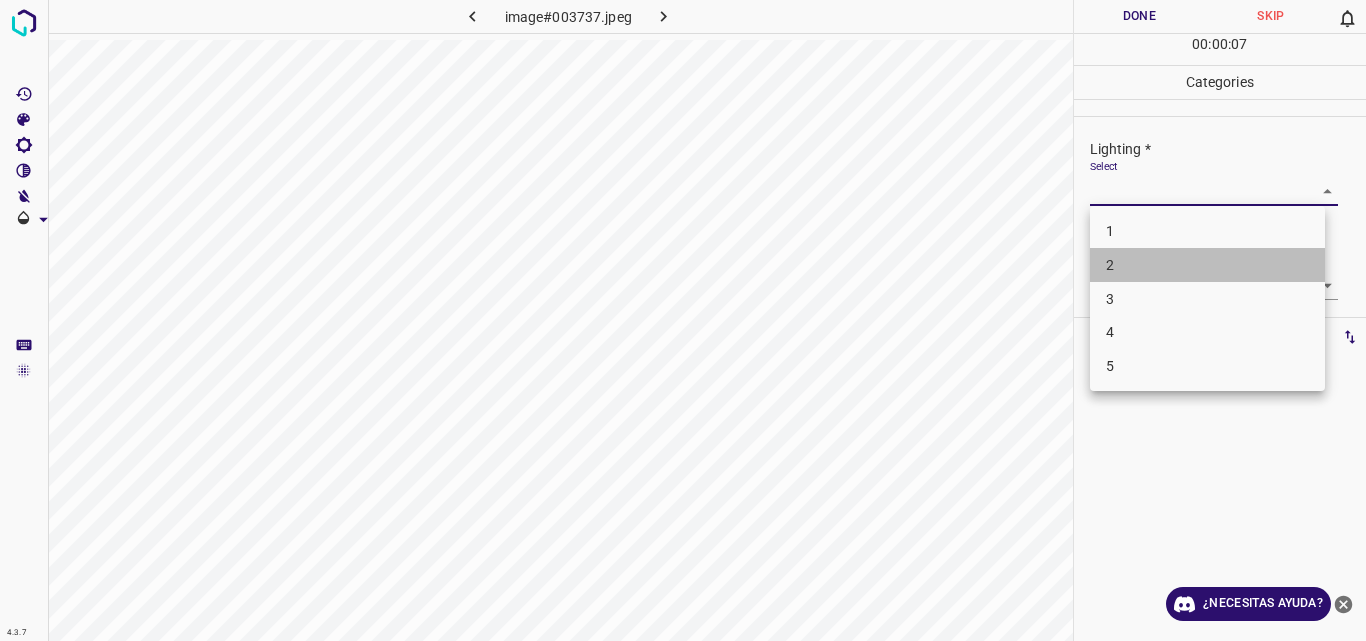 click on "2" at bounding box center [1207, 265] 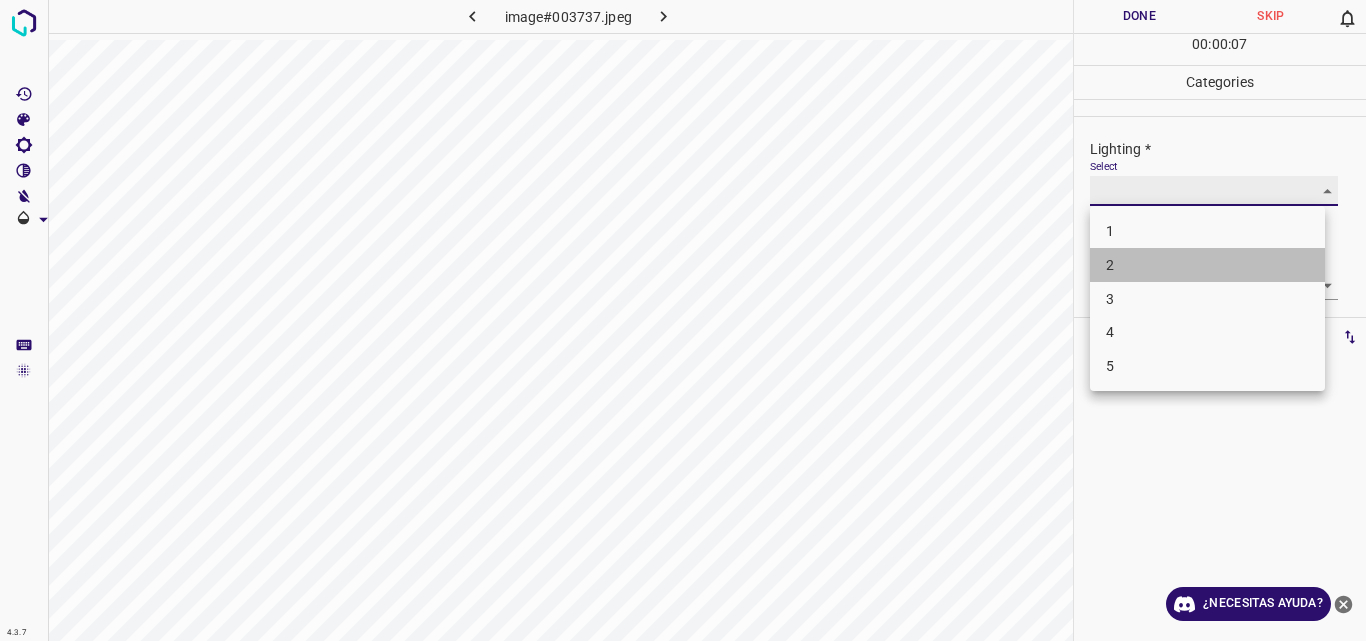 type on "2" 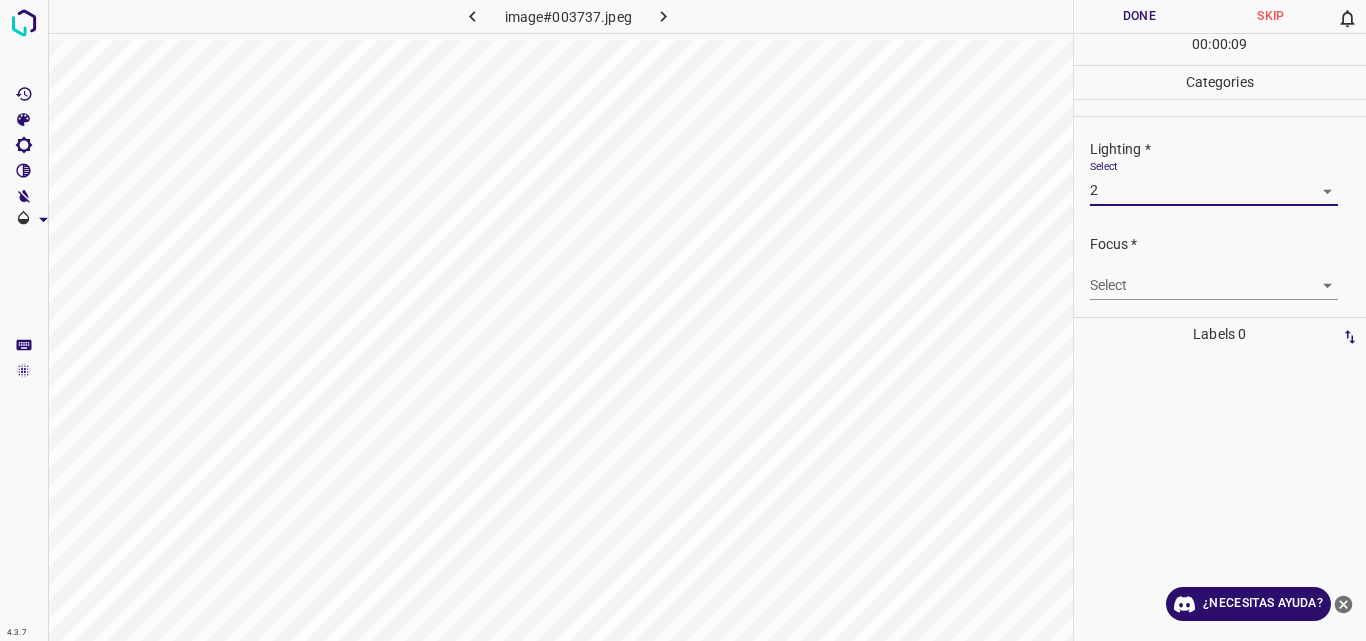 click on "4.3.7 image#003737.jpeg Done Skip 0 00   : 00   : 09   Categories Lighting *  Select 2 2 Focus *  Select ​ Overall *  Select ​ Labels   0 Categories 1 Lighting 2 Focus 3 Overall Tools Space Change between modes (Draw & Edit) I Auto labeling R Restore zoom M Zoom in N Zoom out Delete Delete selecte label Filters Z Restore filters X Saturation filter C Brightness filter V Contrast filter B Gray scale filter General O Download ¿Necesitas ayuda? Original text Rate this translation Your feedback will be used to help improve Google Translate - Texto - Esconder - Borrar" at bounding box center [683, 320] 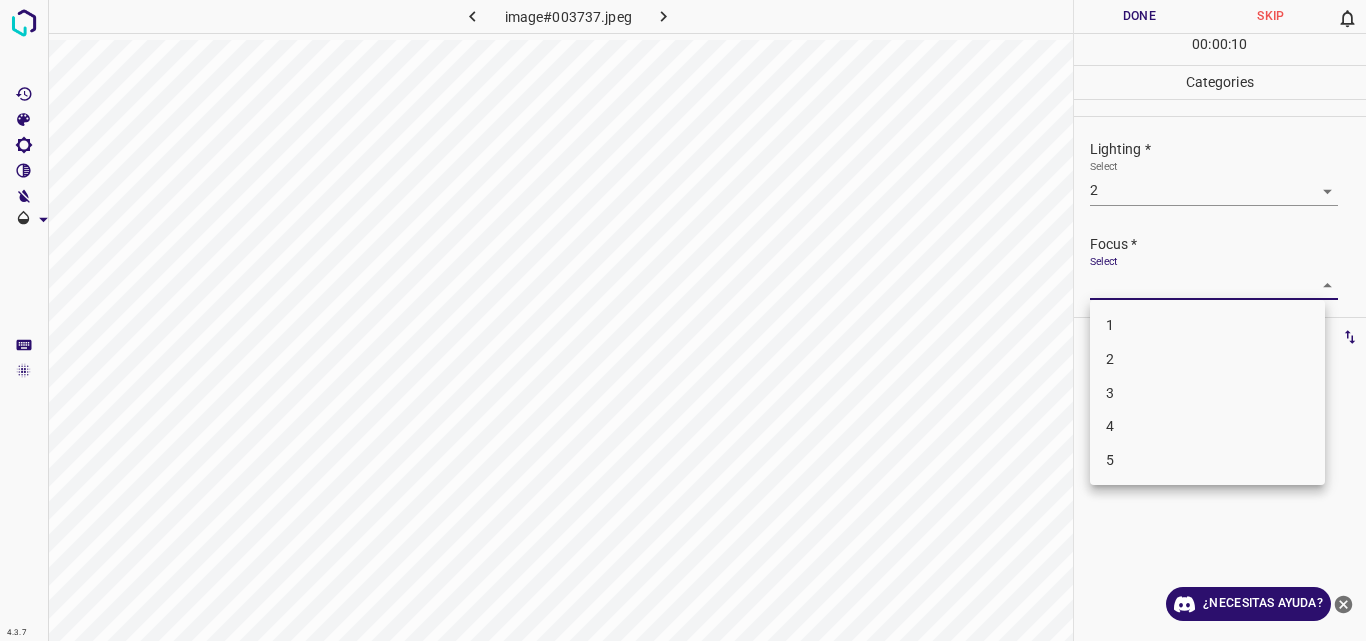 click on "2" at bounding box center [1207, 359] 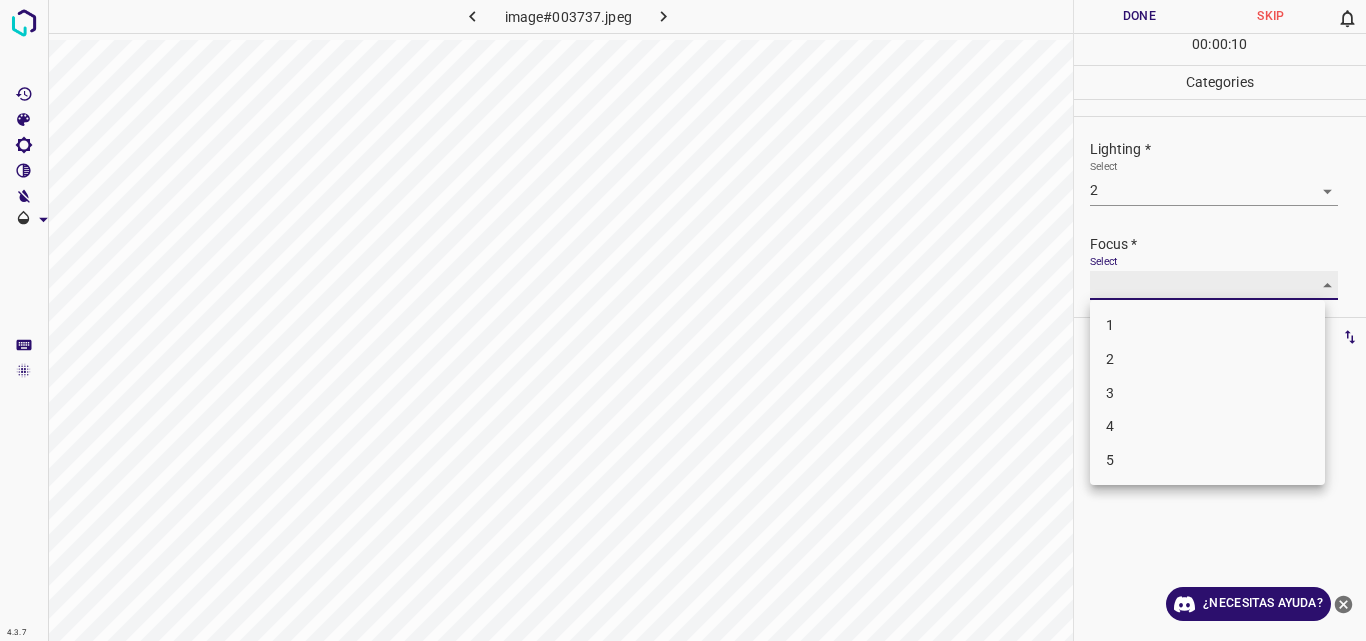 type on "2" 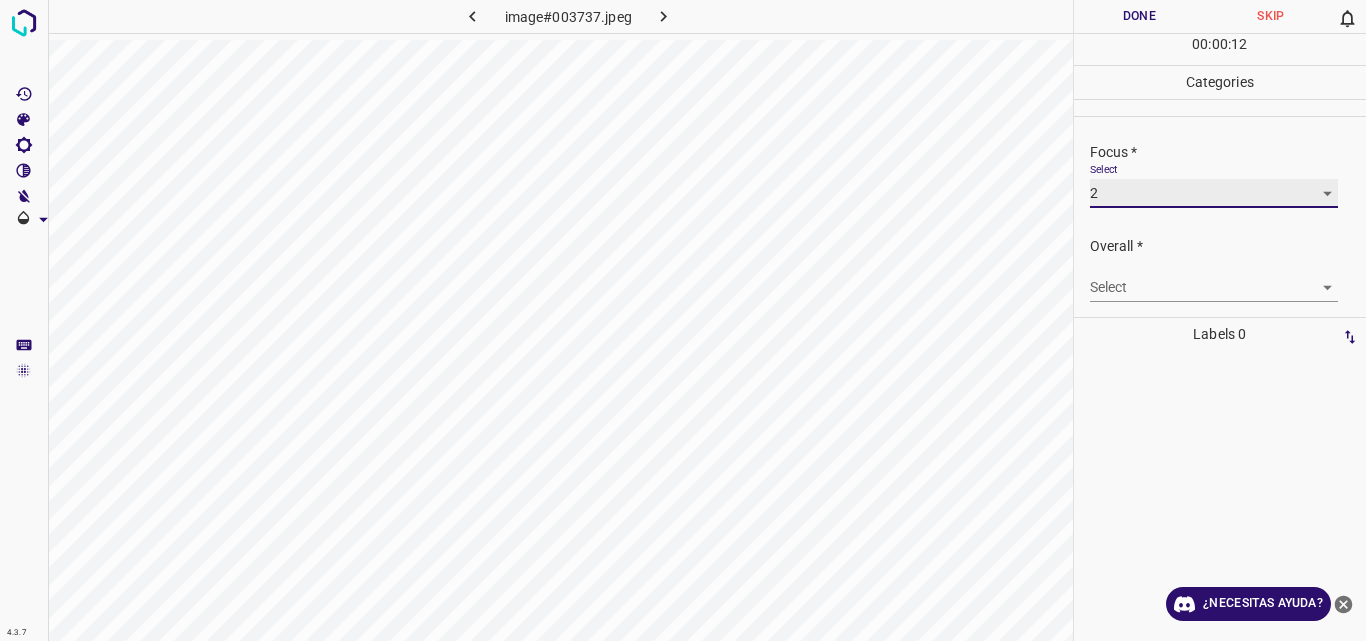scroll, scrollTop: 98, scrollLeft: 0, axis: vertical 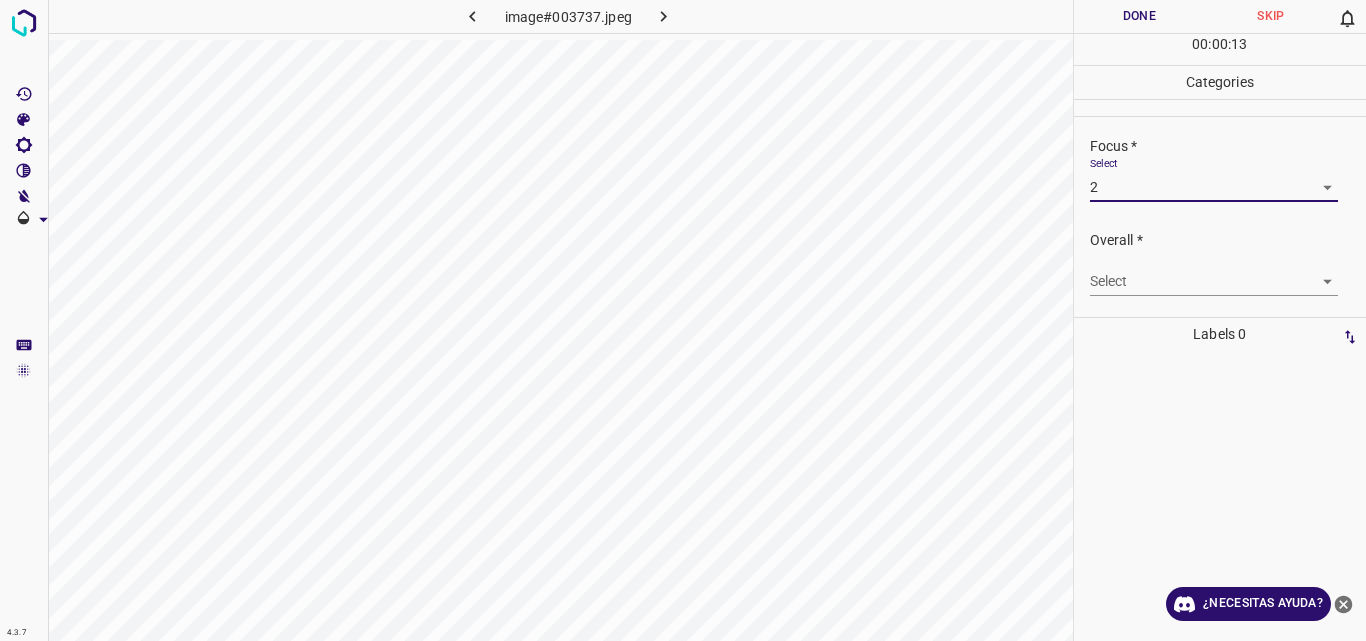 click on "4.3.7 image#003737.jpeg Done Skip 0 00   : 00   : 13   Categories Lighting *  Select 2 2 Focus *  Select 2 2 Overall *  Select ​ Labels   0 Categories 1 Lighting 2 Focus 3 Overall Tools Space Change between modes (Draw & Edit) I Auto labeling R Restore zoom M Zoom in N Zoom out Delete Delete selecte label Filters Z Restore filters X Saturation filter C Brightness filter V Contrast filter B Gray scale filter General O Download ¿Necesitas ayuda? Original text Rate this translation Your feedback will be used to help improve Google Translate - Texto - Esconder - Borrar" at bounding box center [683, 320] 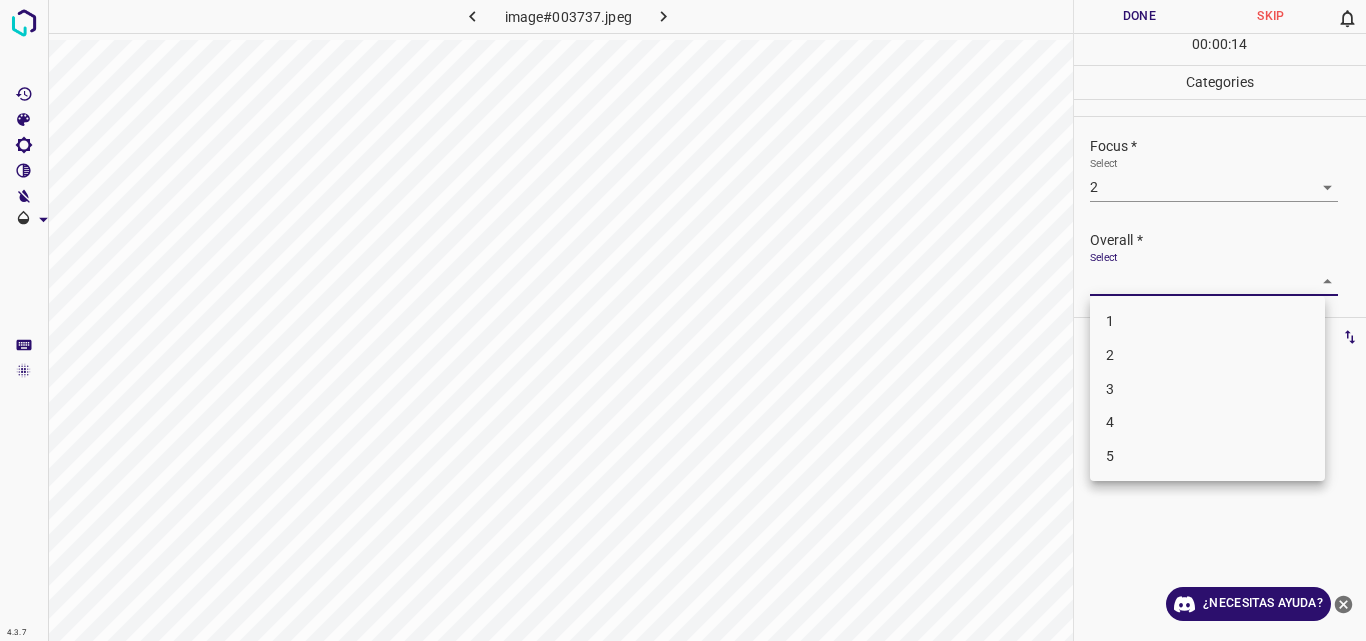 click on "2" at bounding box center (1207, 355) 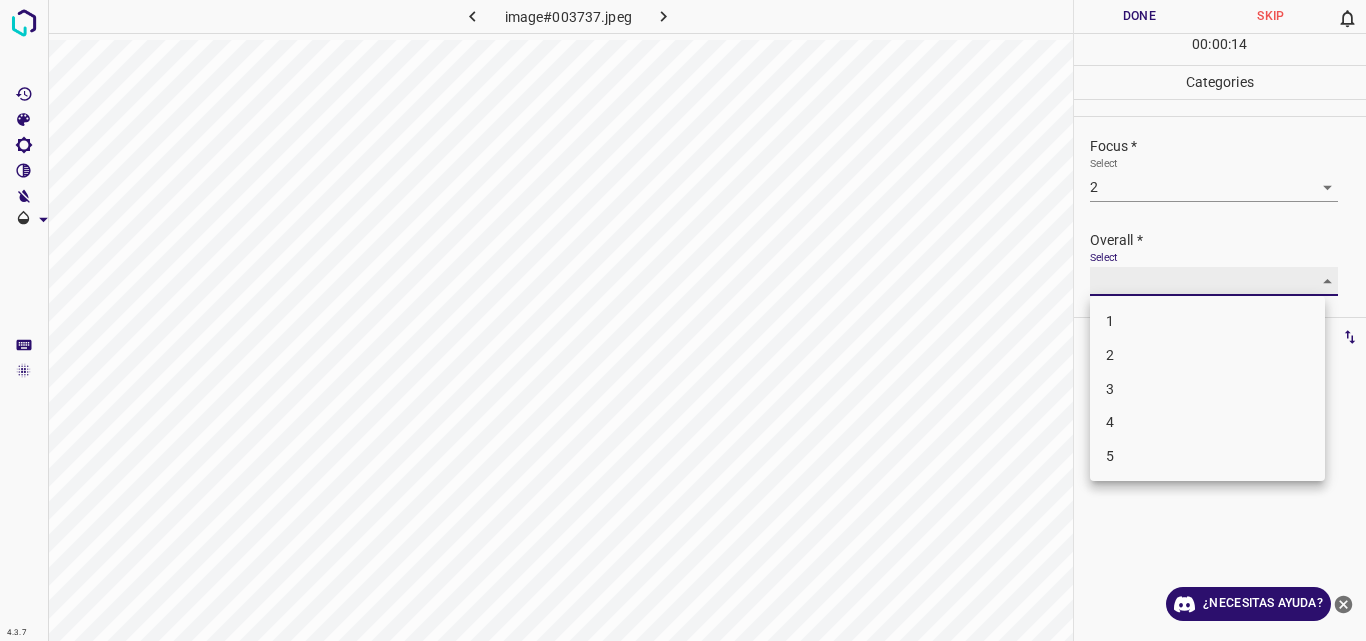 type on "2" 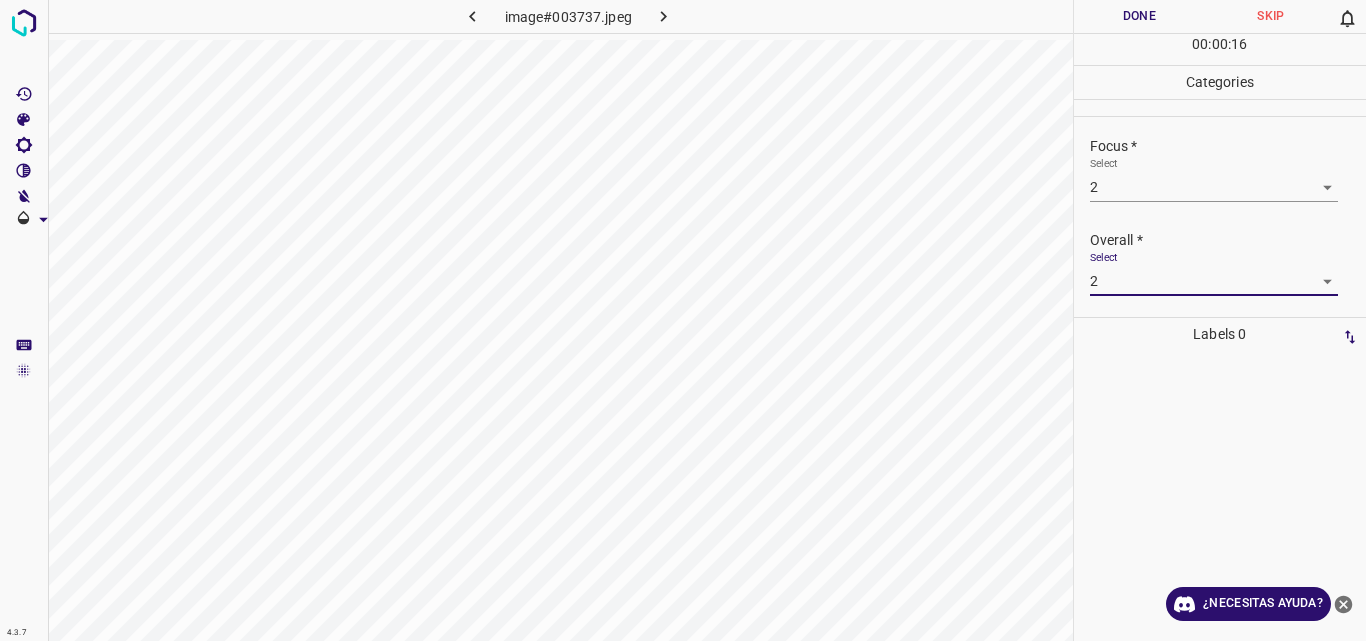 click on "Done" at bounding box center [1140, 16] 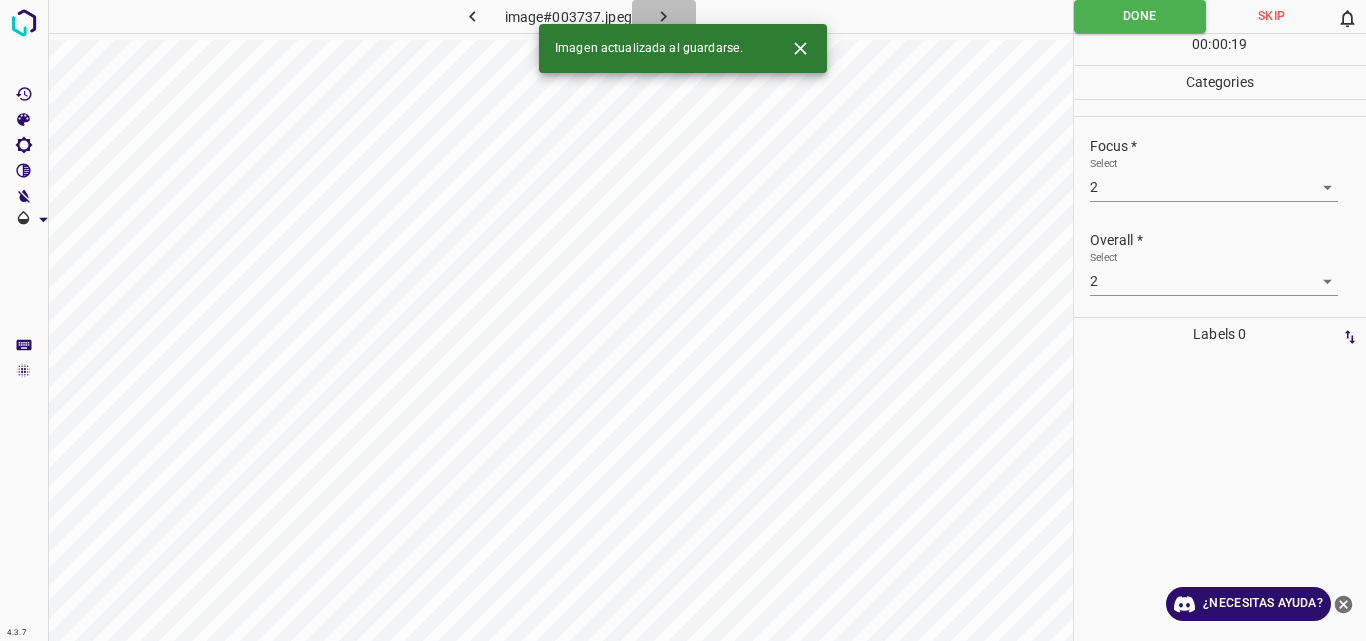 click 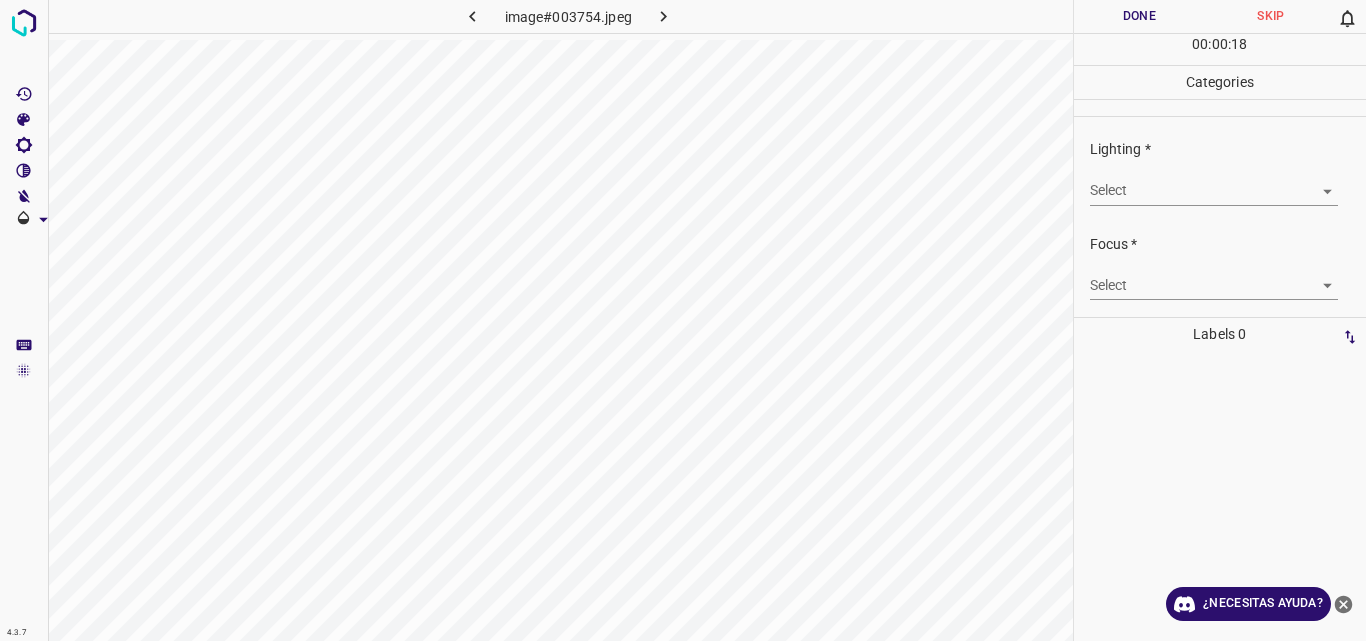 click on "4.3.7 image#003754.jpeg Done Skip 0 00   : 00   : 18   Categories Lighting *  Select ​ Focus *  Select ​ Overall *  Select ​ Labels   0 Categories 1 Lighting 2 Focus 3 Overall Tools Space Change between modes (Draw & Edit) I Auto labeling R Restore zoom M Zoom in N Zoom out Delete Delete selecte label Filters Z Restore filters X Saturation filter C Brightness filter V Contrast filter B Gray scale filter General O Download ¿Necesitas ayuda? Original text Rate this translation Your feedback will be used to help improve Google Translate - Texto - Esconder - Borrar" at bounding box center [683, 320] 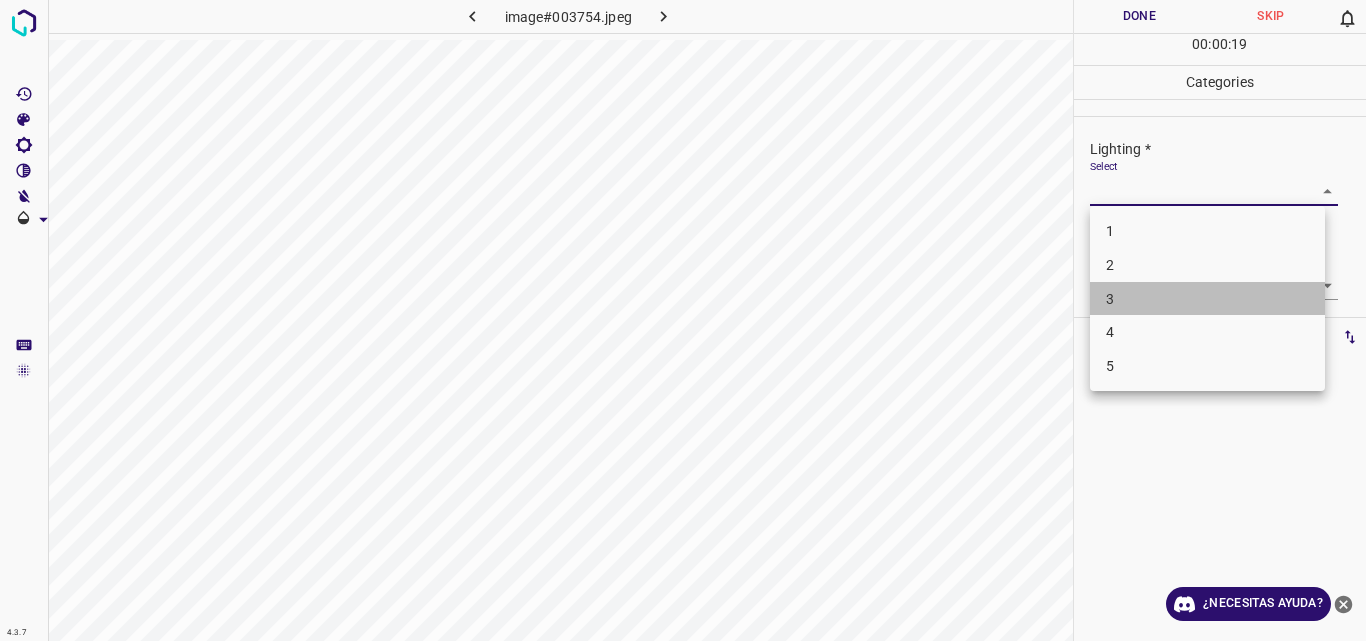 click on "3" at bounding box center [1207, 299] 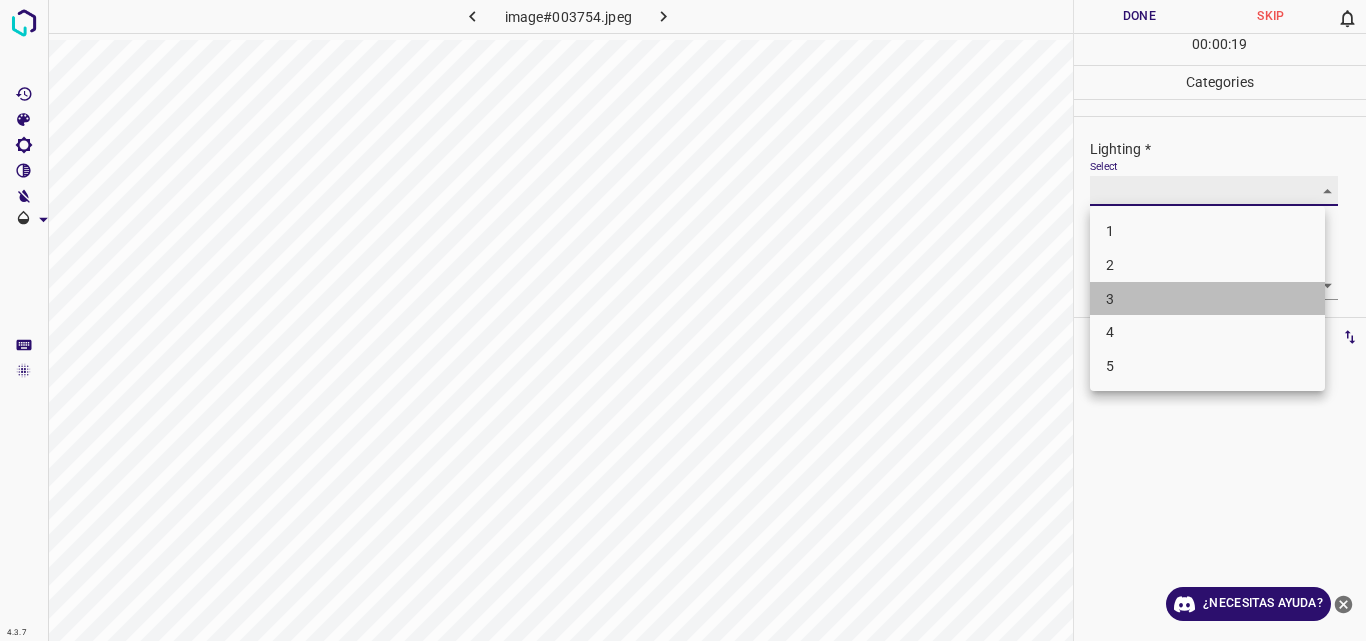 type on "3" 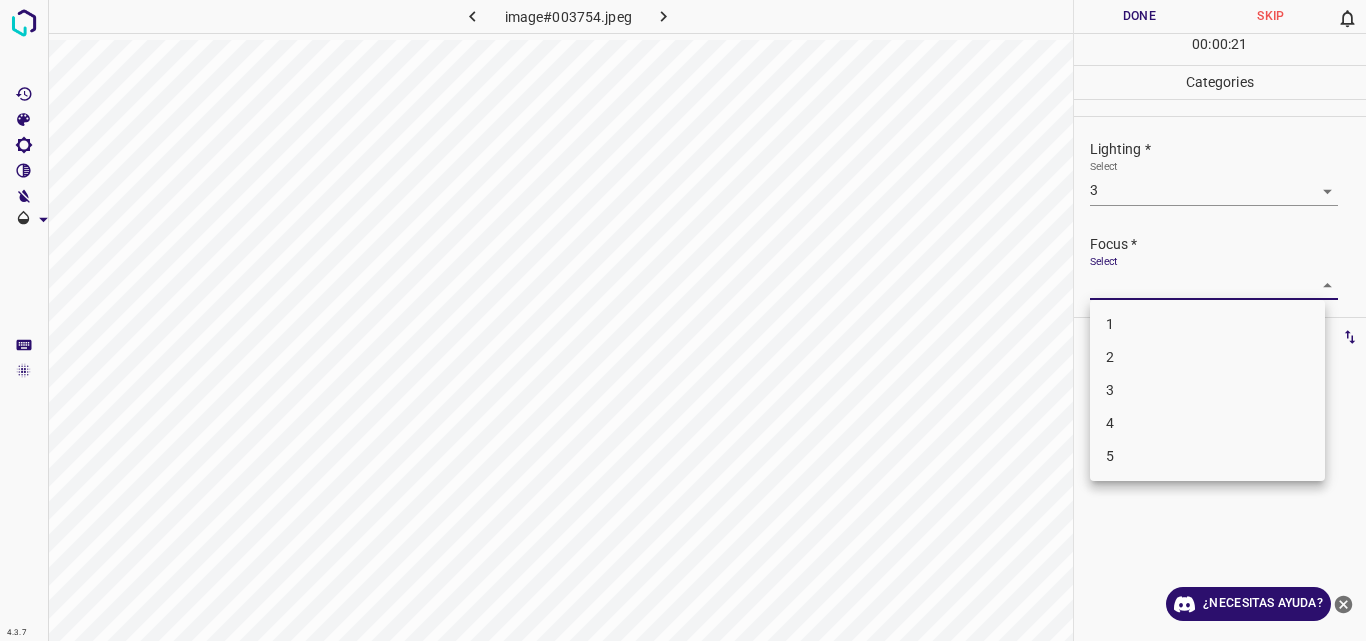 click on "4.3.7 image#003754.jpeg Done Skip 0 00   : 00   : 21   Categories Lighting *  Select 3 3 Focus *  Select ​ Overall *  Select ​ Labels   0 Categories 1 Lighting 2 Focus 3 Overall Tools Space Change between modes (Draw & Edit) I Auto labeling R Restore zoom M Zoom in N Zoom out Delete Delete selecte label Filters Z Restore filters X Saturation filter C Brightness filter V Contrast filter B Gray scale filter General O Download ¿Necesitas ayuda? Original text Rate this translation Your feedback will be used to help improve Google Translate - Texto - Esconder - Borrar 1 2 3 4 5" at bounding box center [683, 320] 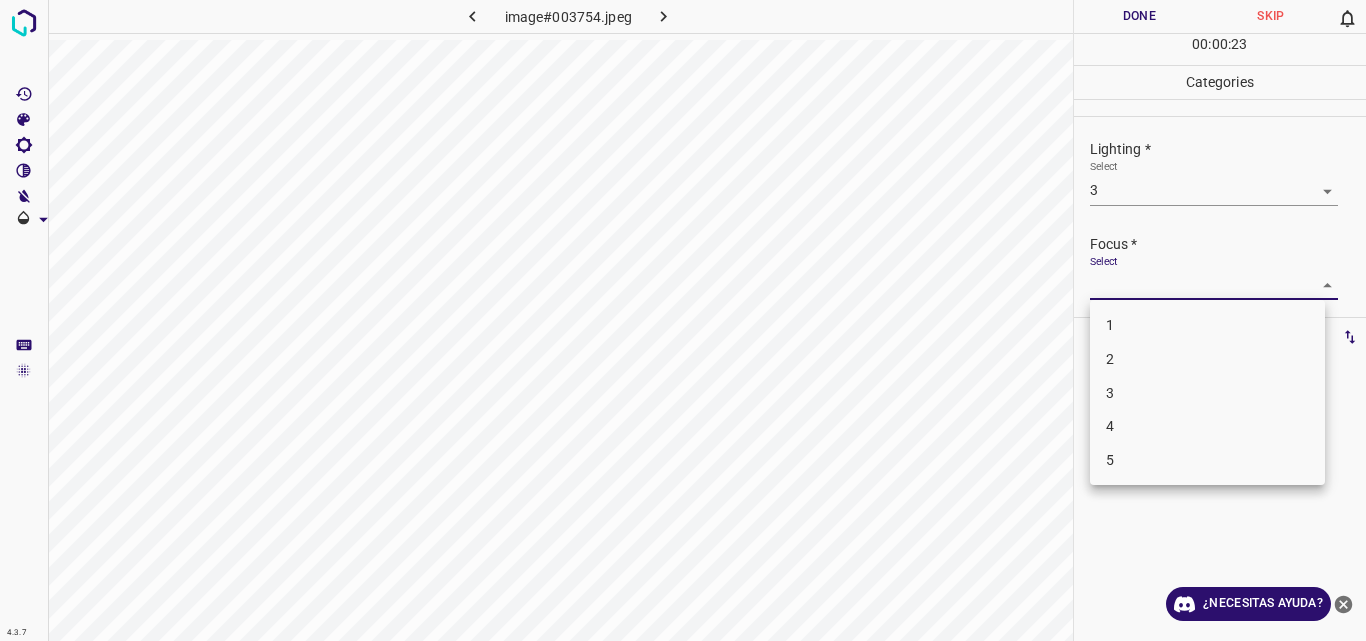 click on "3" at bounding box center (1207, 393) 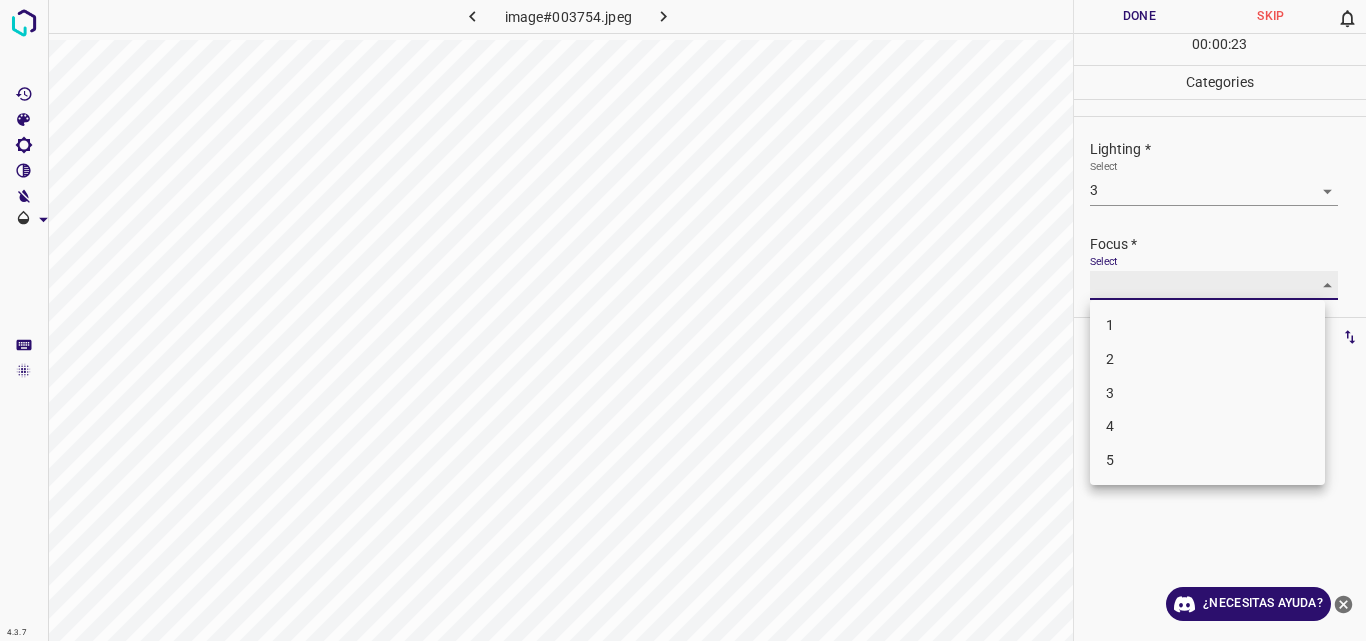 type on "3" 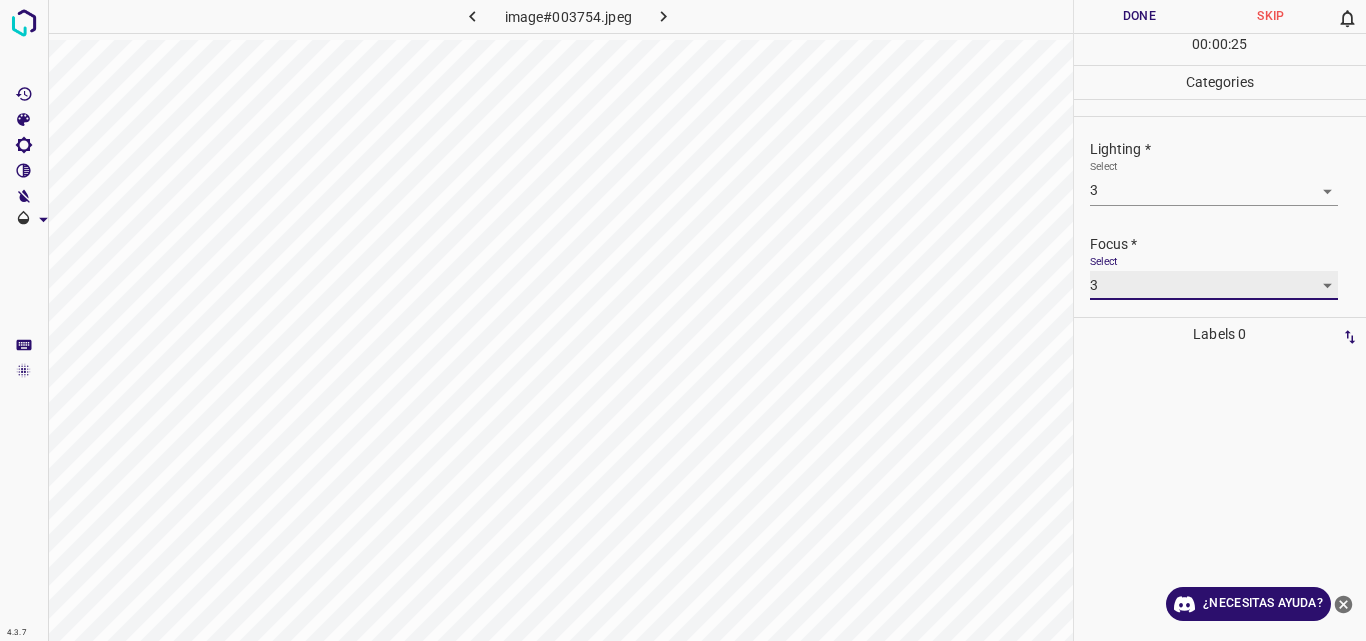 scroll, scrollTop: 98, scrollLeft: 0, axis: vertical 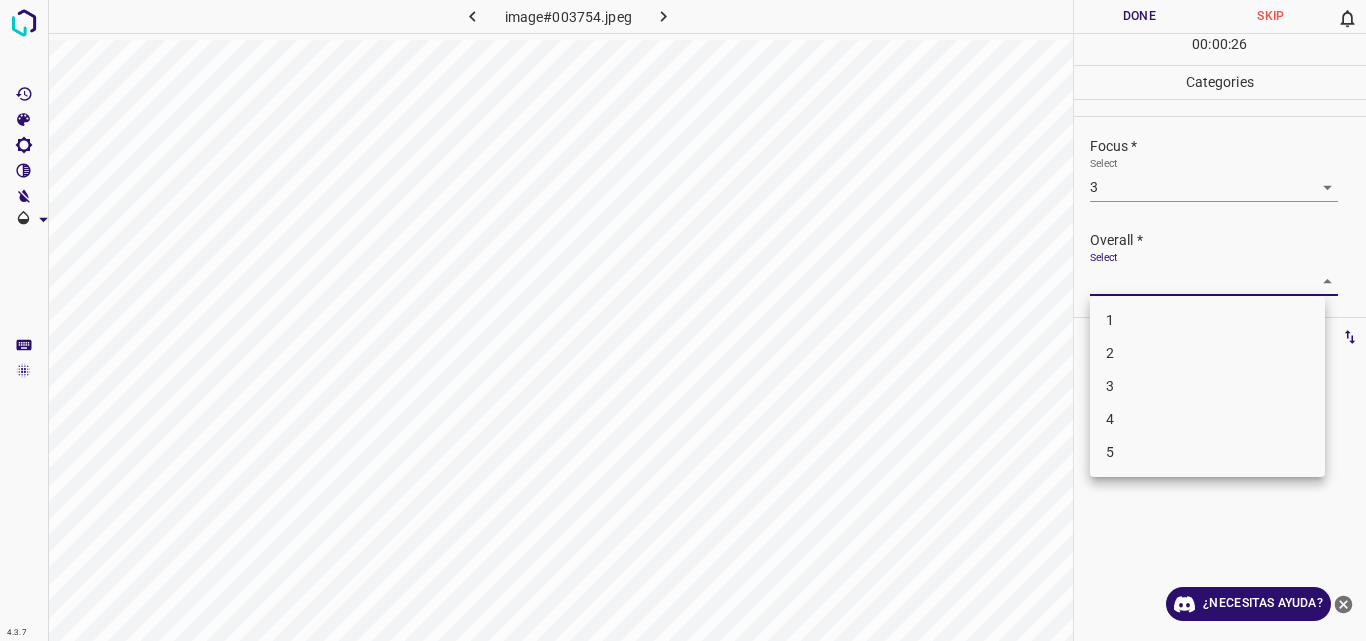 click on "4.3.7 image#003754.jpeg Done Skip 0 00   : 00   : 26   Categories Lighting *  Select 3 3 Focus *  Select 3 3 Overall *  Select ​ Labels   0 Categories 1 Lighting 2 Focus 3 Overall Tools Space Change between modes (Draw & Edit) I Auto labeling R Restore zoom M Zoom in N Zoom out Delete Delete selecte label Filters Z Restore filters X Saturation filter C Brightness filter V Contrast filter B Gray scale filter General O Download ¿Necesitas ayuda? Original text Rate this translation Your feedback will be used to help improve Google Translate - Texto - Esconder - Borrar 1 2 3 4 5" at bounding box center (683, 320) 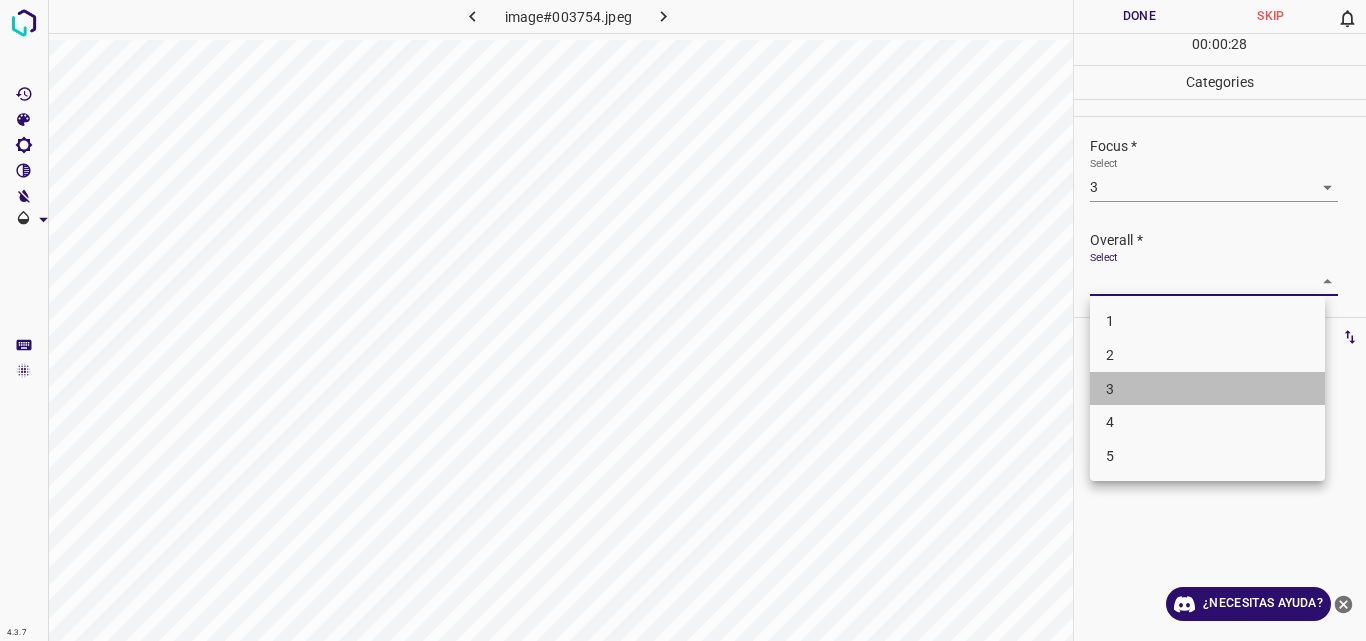 click on "3" at bounding box center [1207, 389] 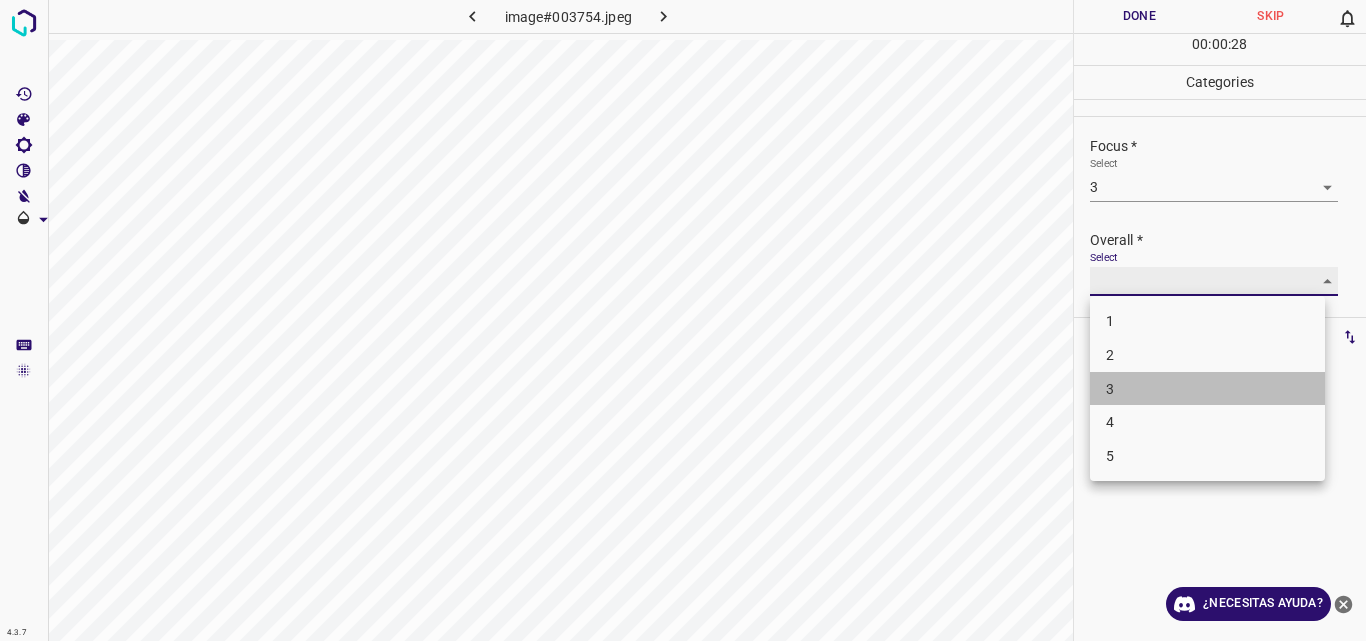 type on "3" 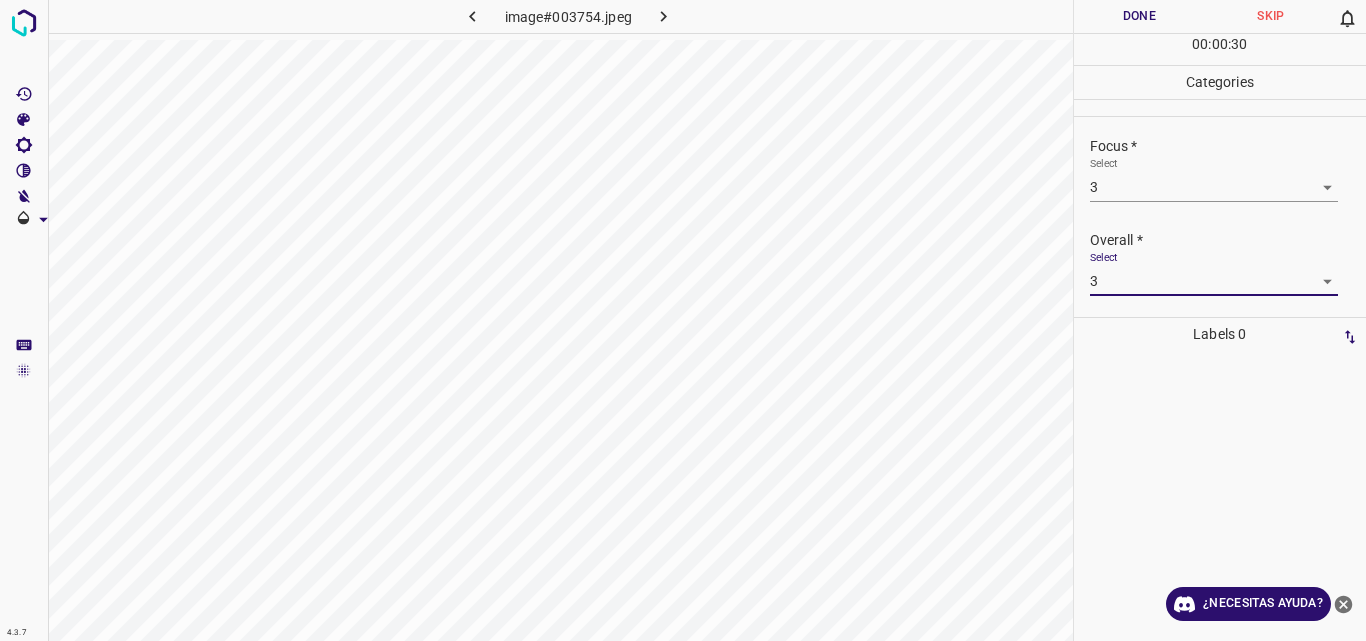 click on "Done" at bounding box center [1140, 16] 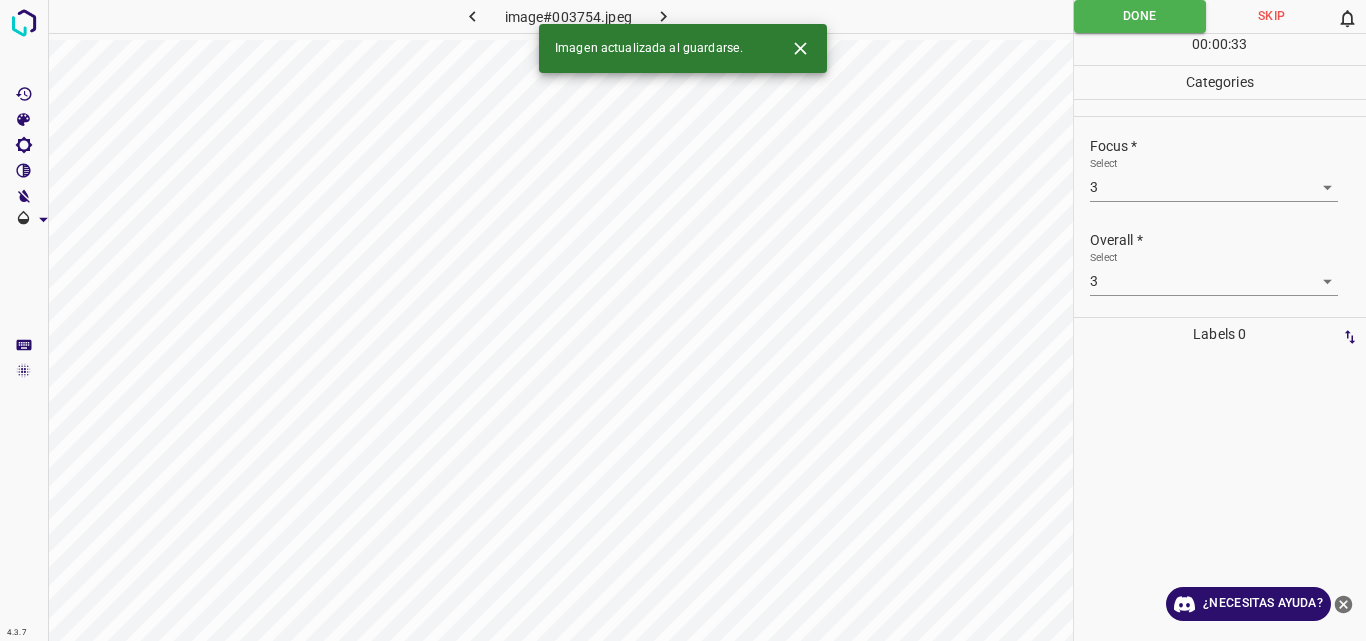click 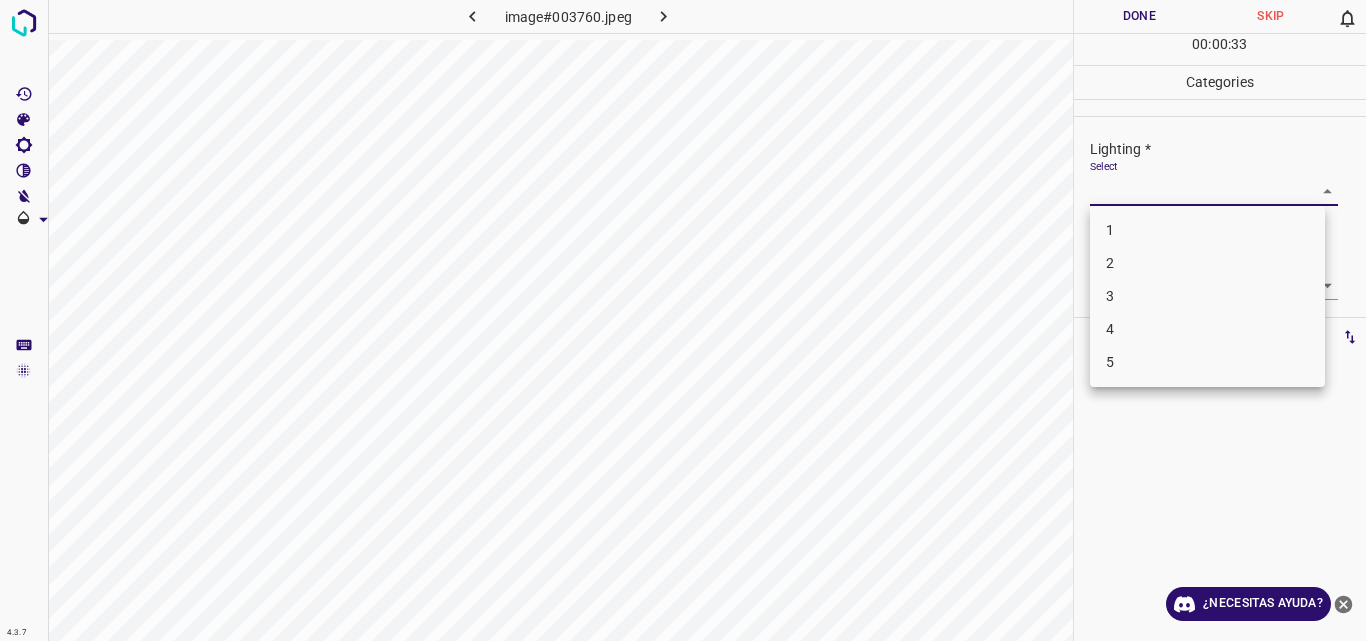 click on "4.3.7 image#003760.jpeg Done Skip 0 00   : 00   : 33   Categories Lighting *  Select ​ Focus *  Select ​ Overall *  Select ​ Labels   0 Categories 1 Lighting 2 Focus 3 Overall Tools Space Change between modes (Draw & Edit) I Auto labeling R Restore zoom M Zoom in N Zoom out Delete Delete selecte label Filters Z Restore filters X Saturation filter C Brightness filter V Contrast filter B Gray scale filter General O Download ¿Necesitas ayuda? Original text Rate this translation Your feedback will be used to help improve Google Translate - Texto - Esconder - Borrar 1 2 3 4 5" at bounding box center [683, 320] 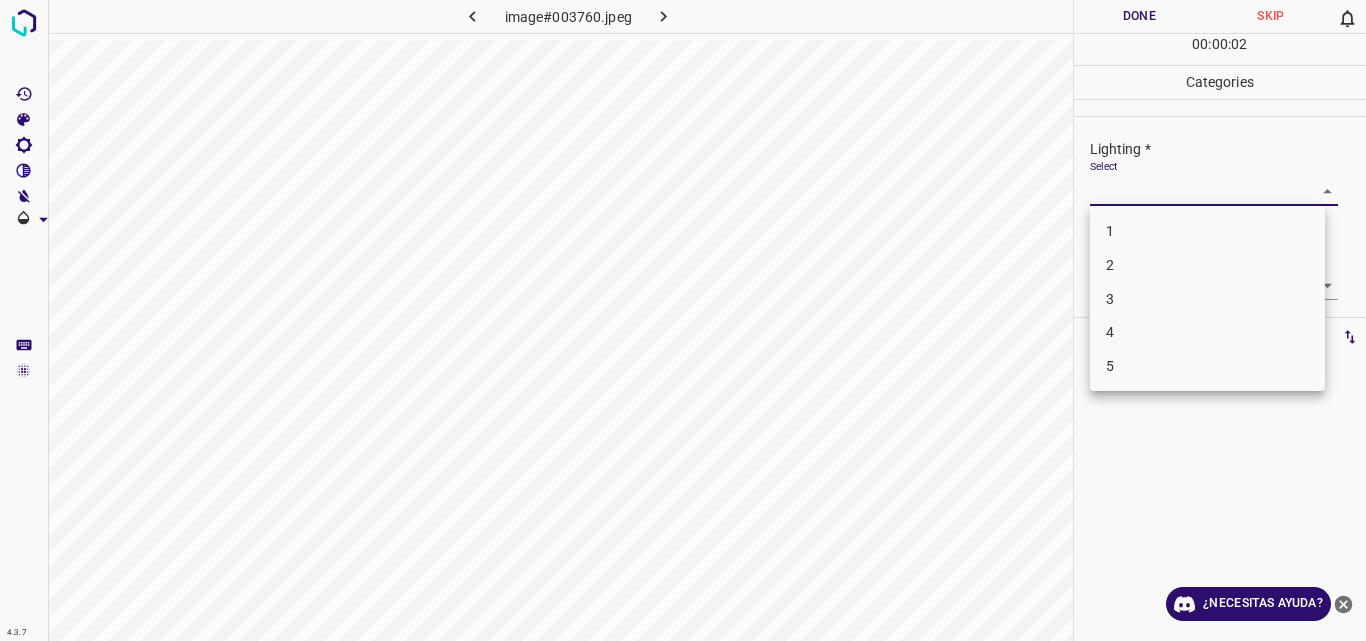 click on "2" at bounding box center [1207, 265] 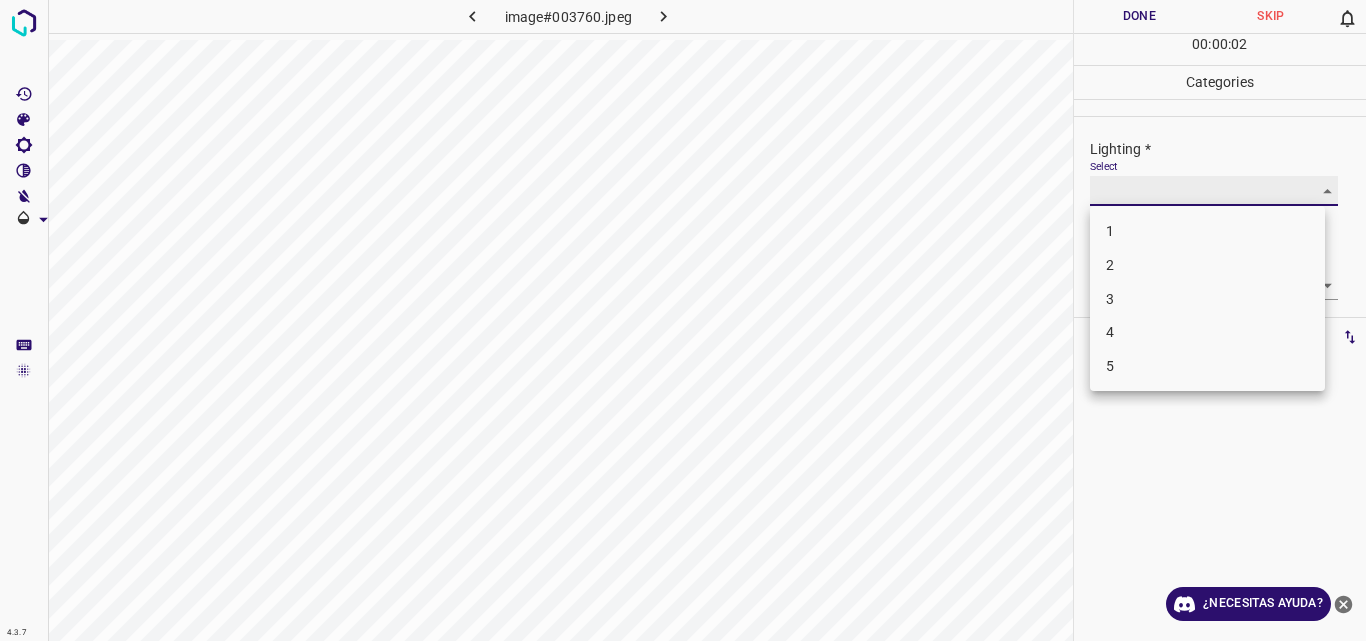 type on "2" 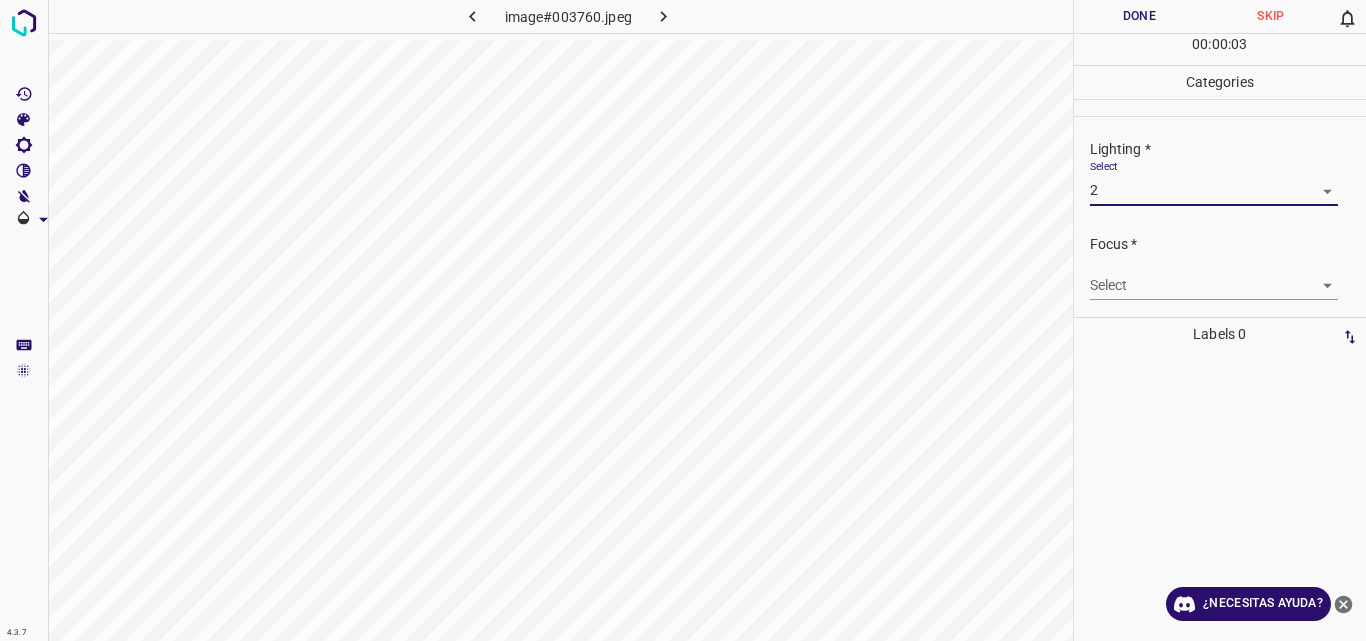 click on "4.3.7 image#003760.jpeg Done Skip 0 00   : 00   : 03   Categories Lighting *  Select 2 2 Focus *  Select ​ Overall *  Select ​ Labels   0 Categories 1 Lighting 2 Focus 3 Overall Tools Space Change between modes (Draw & Edit) I Auto labeling R Restore zoom M Zoom in N Zoom out Delete Delete selecte label Filters Z Restore filters X Saturation filter C Brightness filter V Contrast filter B Gray scale filter General O Download ¿Necesitas ayuda? Original text Rate this translation Your feedback will be used to help improve Google Translate - Texto - Esconder - Borrar" at bounding box center [683, 320] 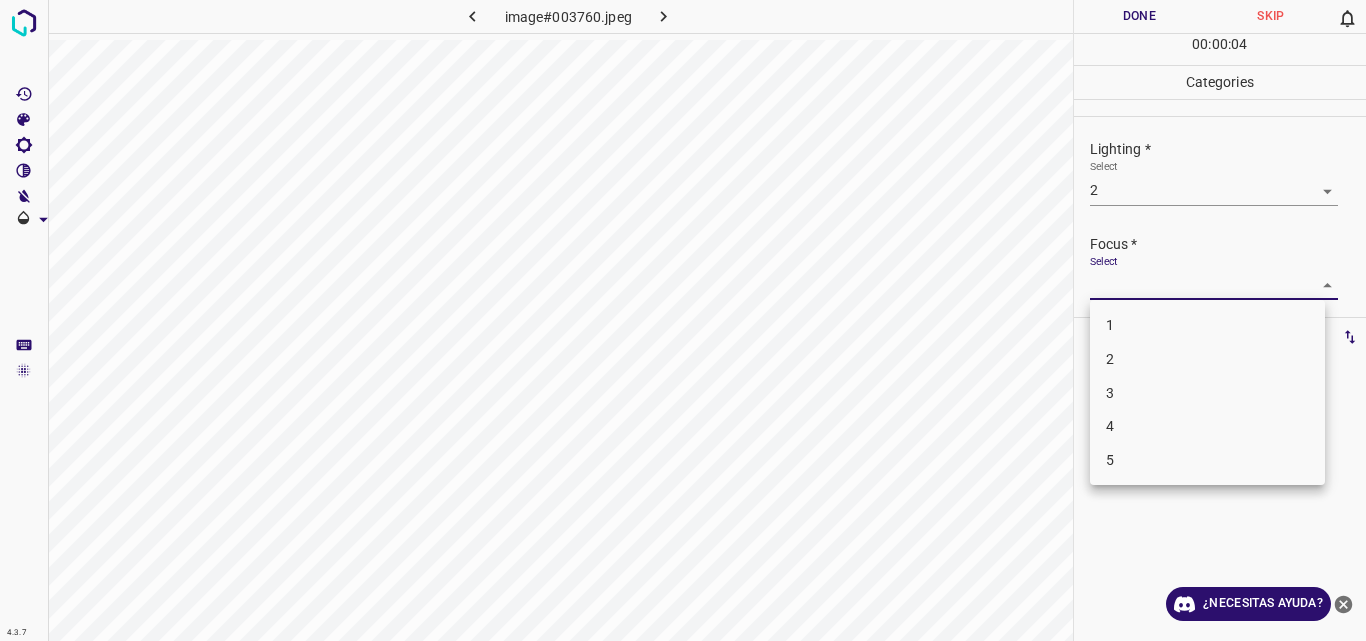 click on "2" at bounding box center [1207, 359] 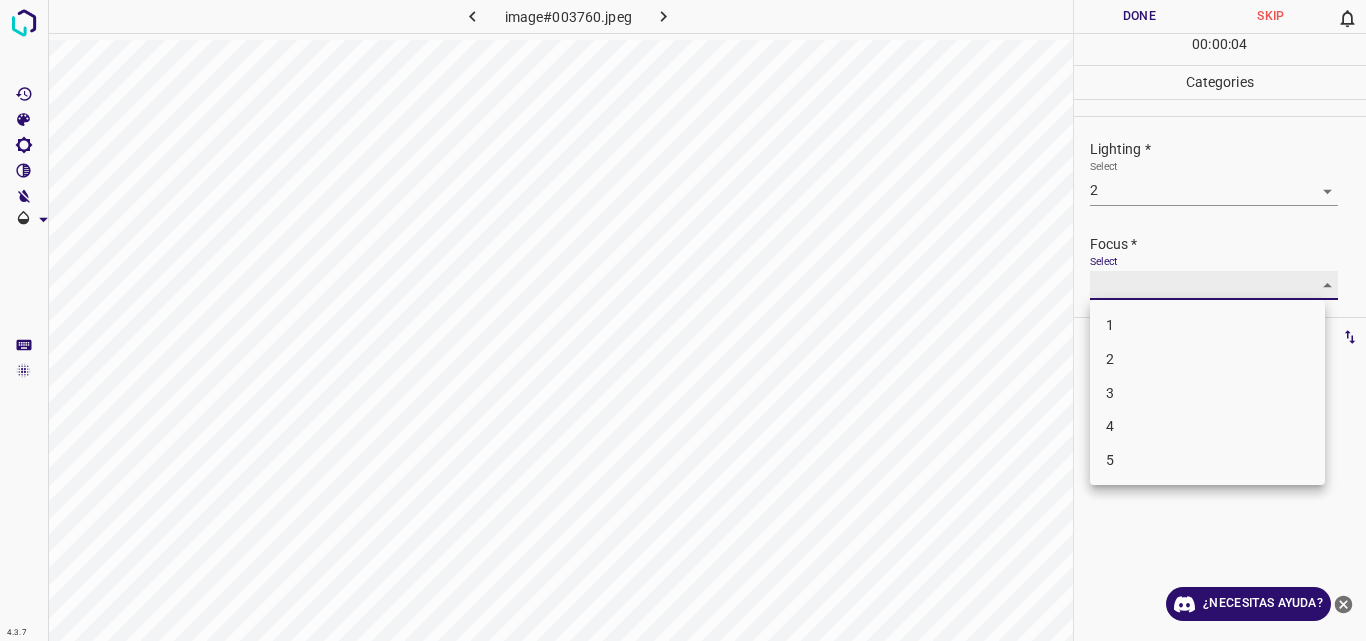 type on "2" 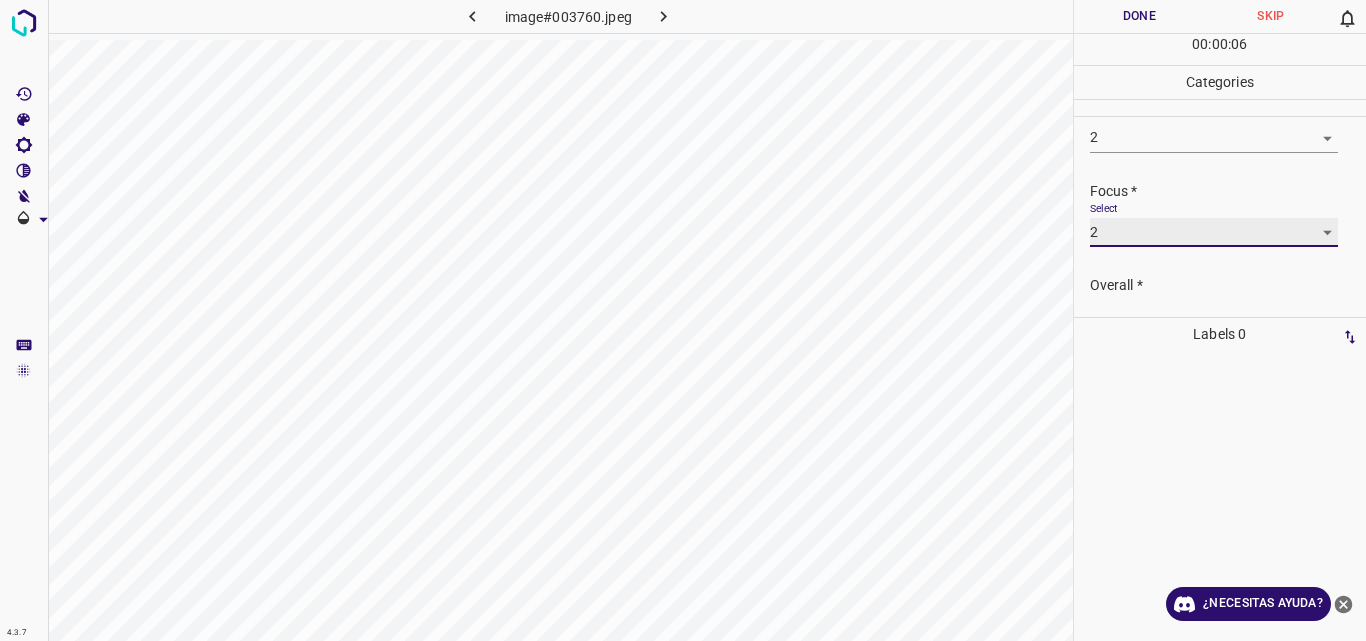 scroll, scrollTop: 98, scrollLeft: 0, axis: vertical 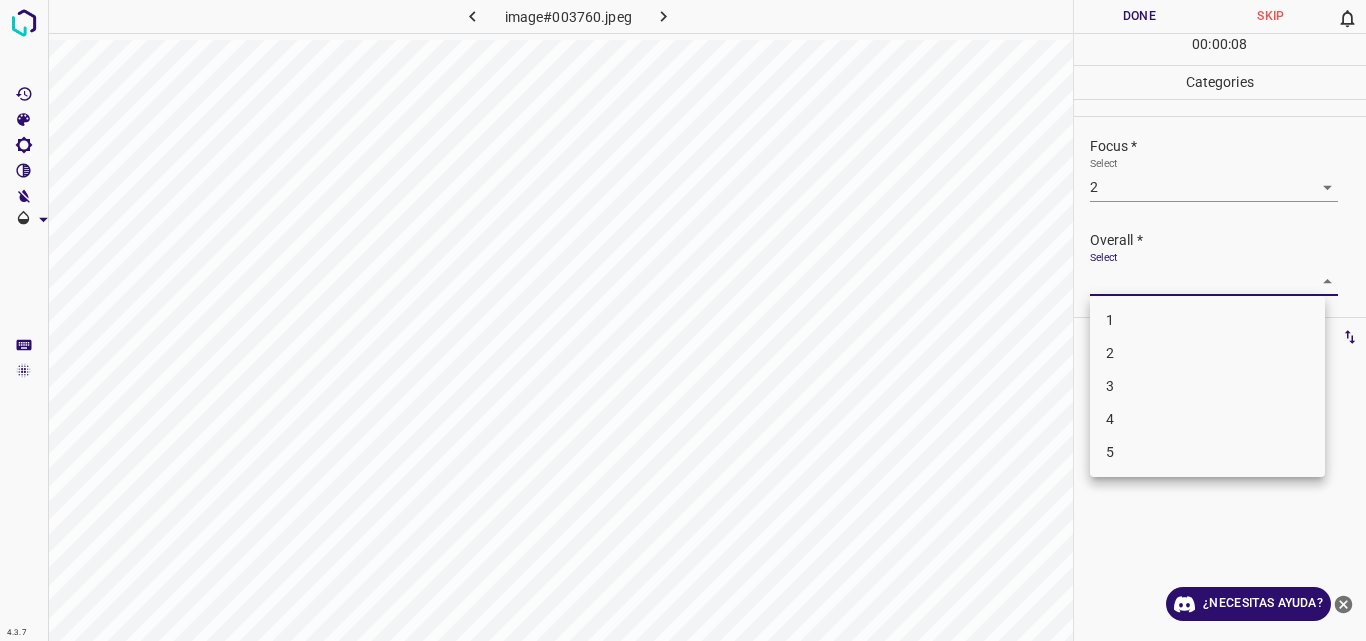 click on "4.3.7 image#003760.jpeg Done Skip 0 00   : 00   : 08   Categories Lighting *  Select 2 2 Focus *  Select 2 2 Overall *  Select ​ Labels   0 Categories 1 Lighting 2 Focus 3 Overall Tools Space Change between modes (Draw & Edit) I Auto labeling R Restore zoom M Zoom in N Zoom out Delete Delete selecte label Filters Z Restore filters X Saturation filter C Brightness filter V Contrast filter B Gray scale filter General O Download ¿Necesitas ayuda? Original text Rate this translation Your feedback will be used to help improve Google Translate - Texto - Esconder - Borrar 1 2 3 4 5" at bounding box center (683, 320) 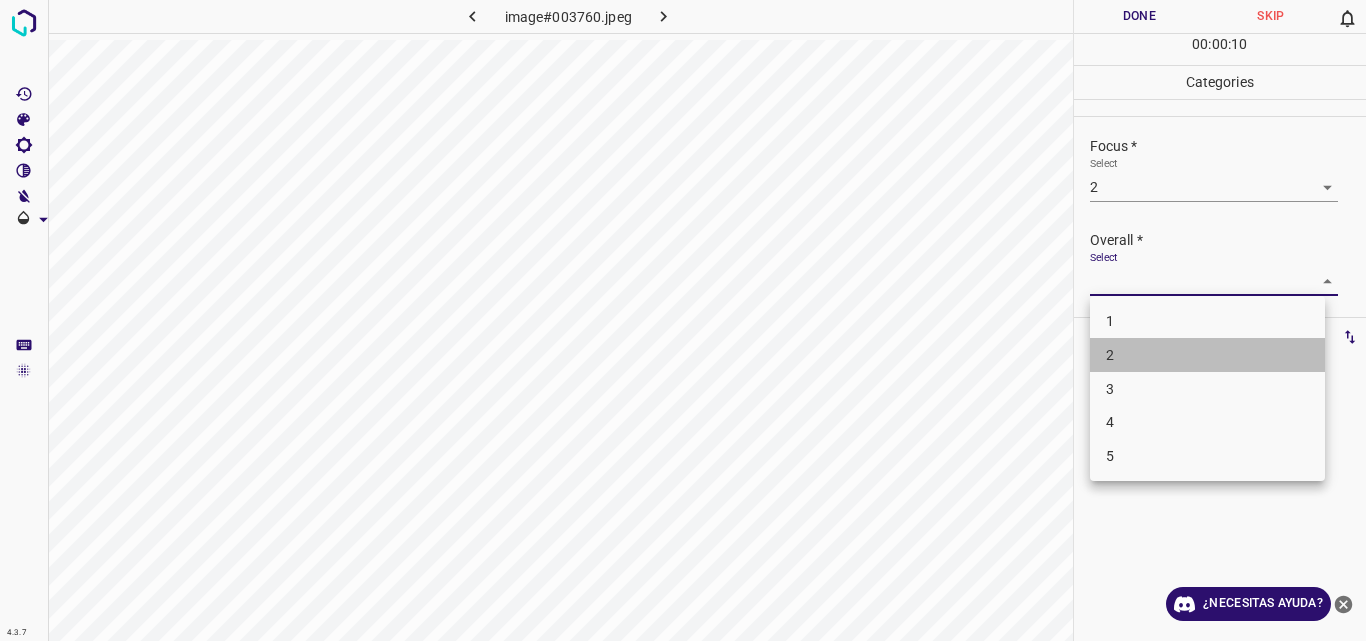 click on "2" at bounding box center [1207, 355] 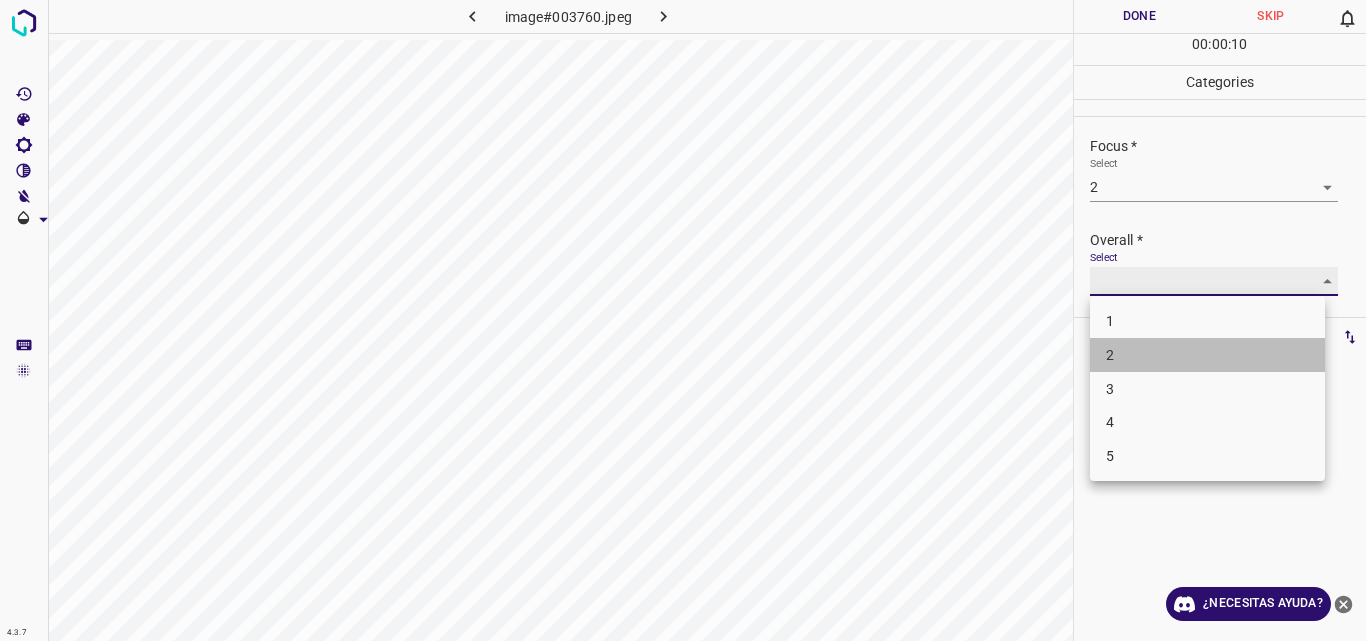 type on "2" 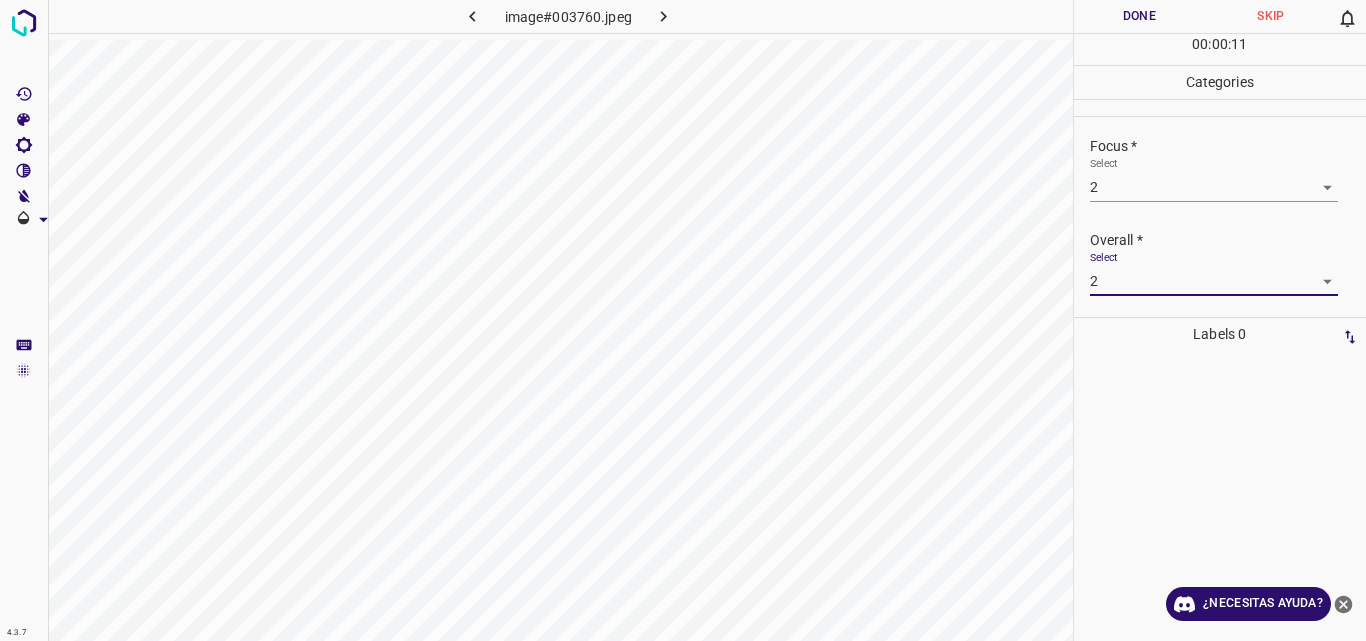 click on "Done" at bounding box center [1140, 16] 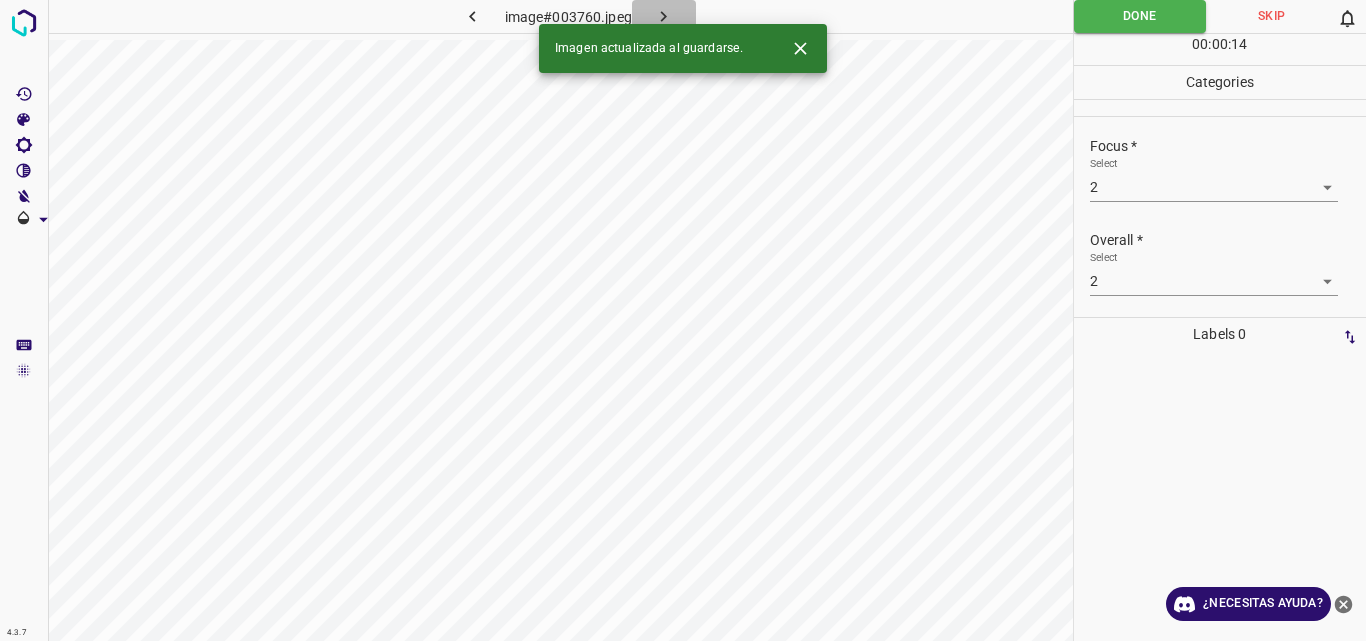 click 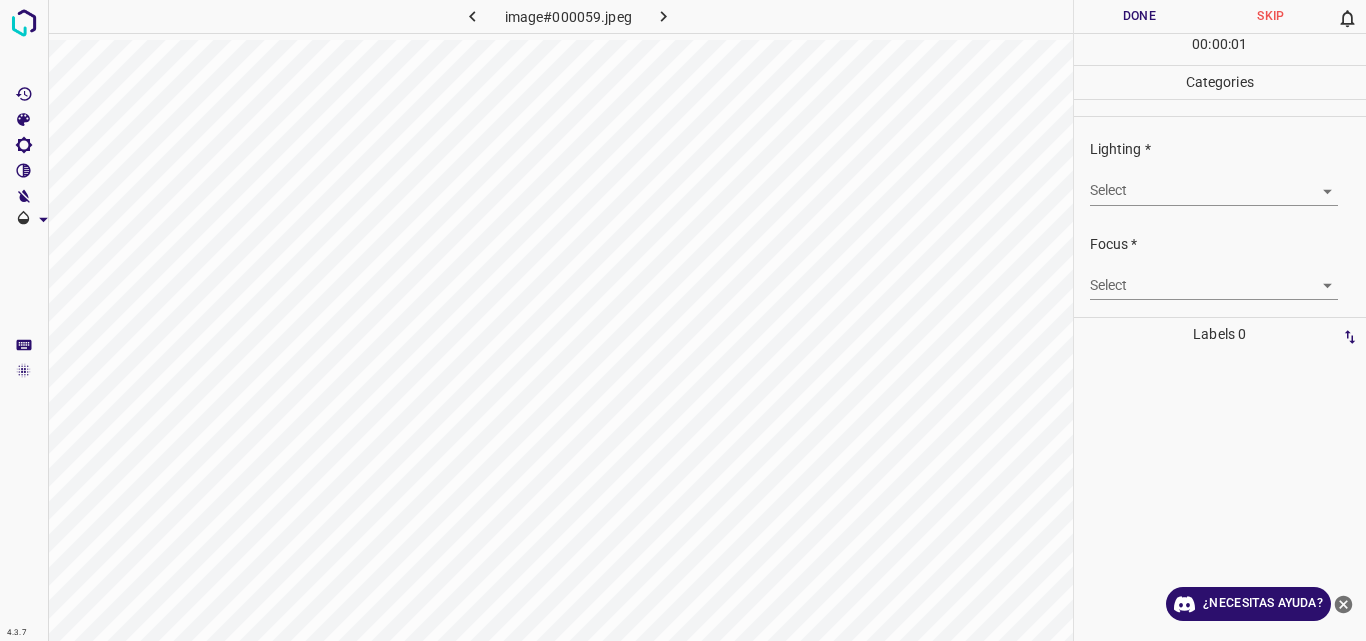 click on "4.3.7 image#000059.jpeg Done Skip 0 00   : 00   : 01   Categories Lighting *  Select ​ Focus *  Select ​ Overall *  Select ​ Labels   0 Categories 1 Lighting 2 Focus 3 Overall Tools Space Change between modes (Draw & Edit) I Auto labeling R Restore zoom M Zoom in N Zoom out Delete Delete selecte label Filters Z Restore filters X Saturation filter C Brightness filter V Contrast filter B Gray scale filter General O Download ¿Necesitas ayuda? Original text Rate this translation Your feedback will be used to help improve Google Translate - Texto - Esconder - Borrar" at bounding box center [683, 320] 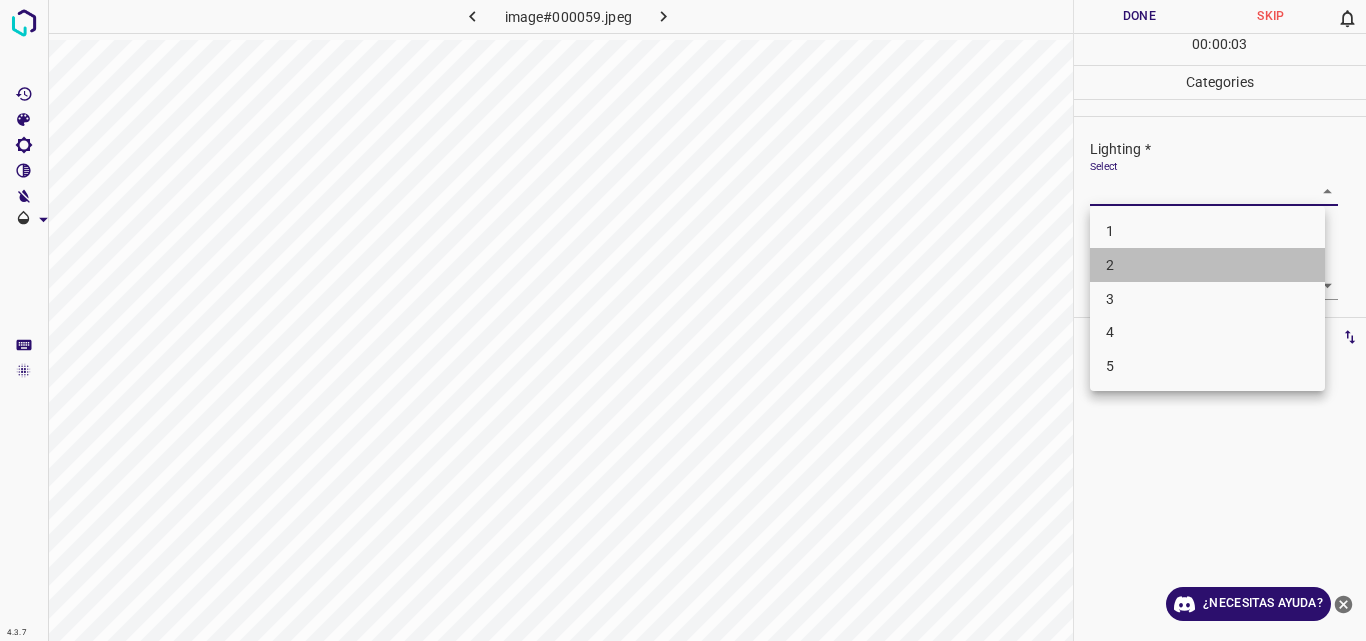 click on "2" at bounding box center [1207, 265] 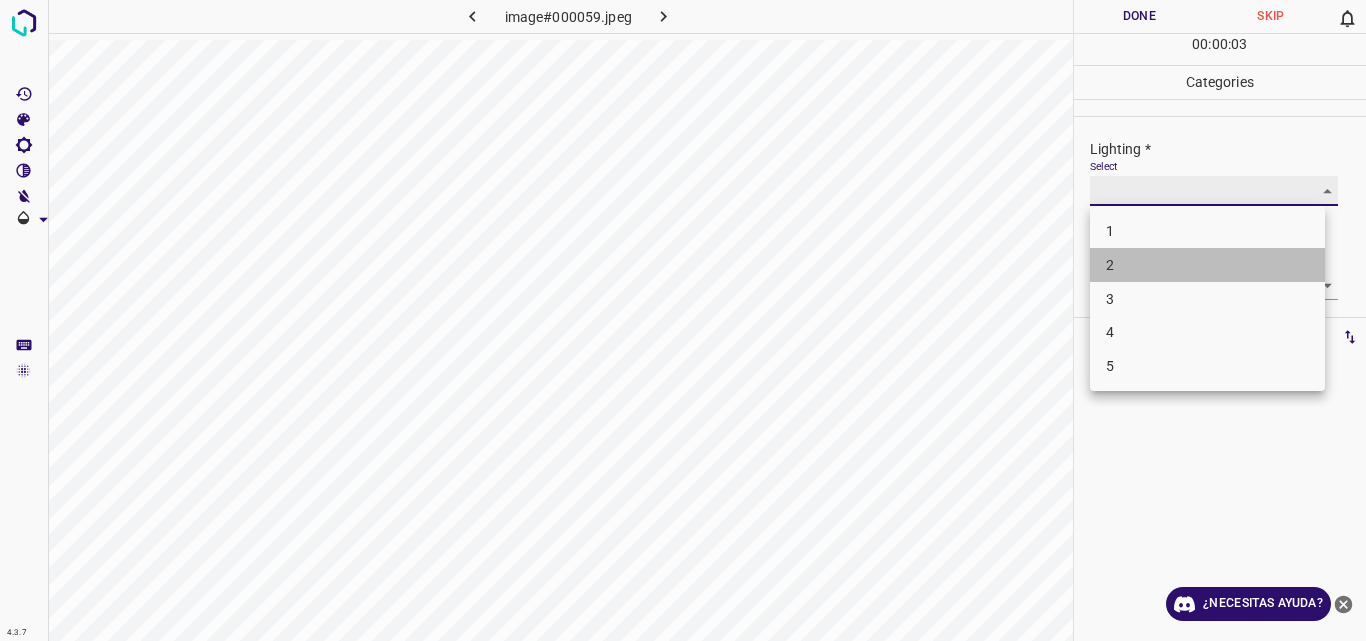 type on "2" 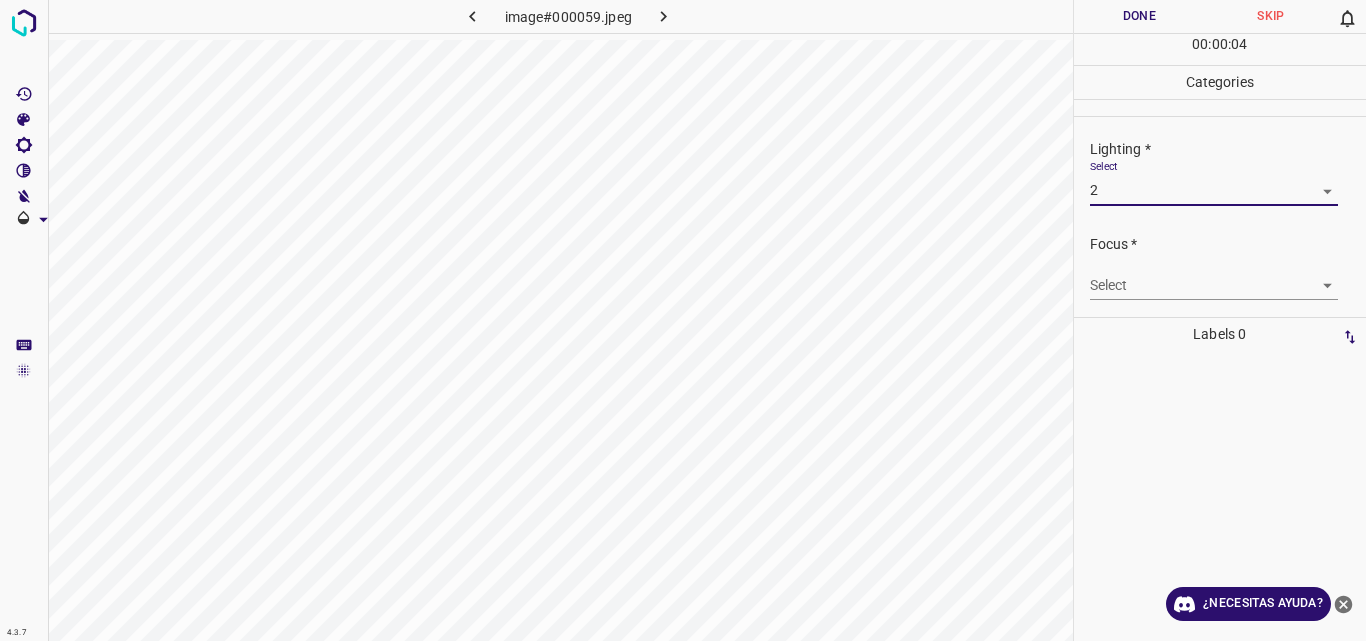 click on "4.3.7 image#000059.jpeg Done Skip 0 00   : 00   : 04   Categories Lighting *  Select 2 2 Focus *  Select ​ Overall *  Select ​ Labels   0 Categories 1 Lighting 2 Focus 3 Overall Tools Space Change between modes (Draw & Edit) I Auto labeling R Restore zoom M Zoom in N Zoom out Delete Delete selecte label Filters Z Restore filters X Saturation filter C Brightness filter V Contrast filter B Gray scale filter General O Download ¿Necesitas ayuda? Original text Rate this translation Your feedback will be used to help improve Google Translate - Texto - Esconder - Borrar" at bounding box center [683, 320] 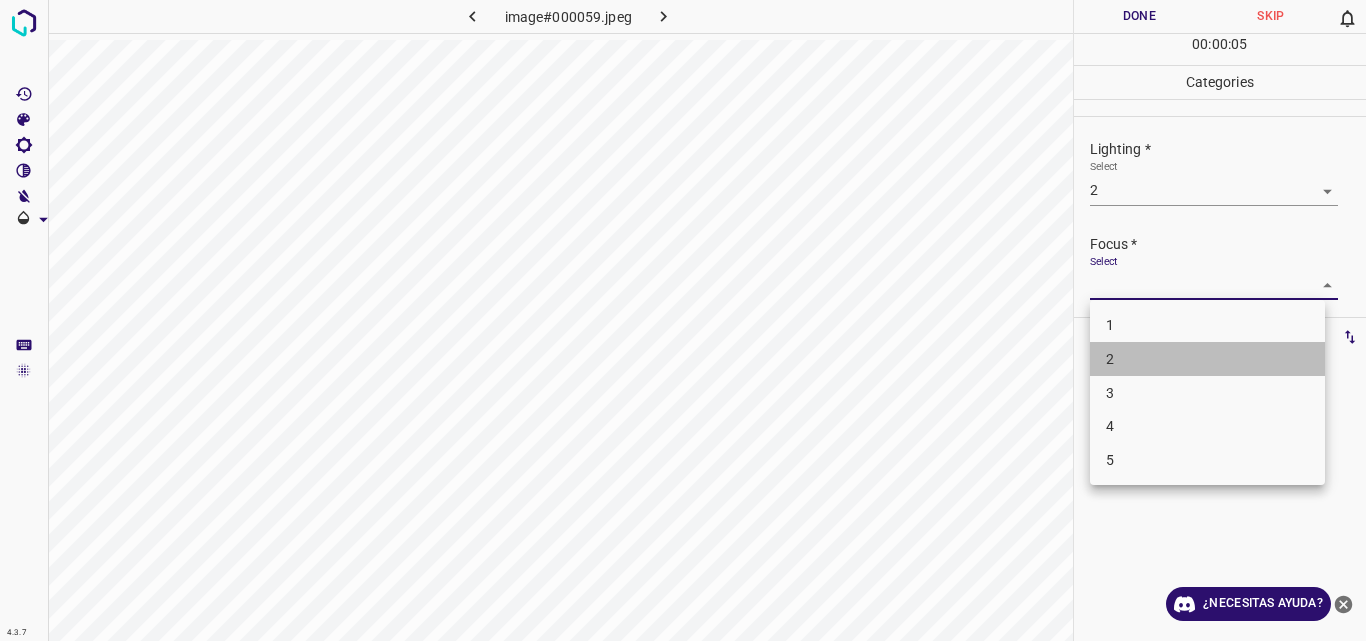 click on "2" at bounding box center [1207, 359] 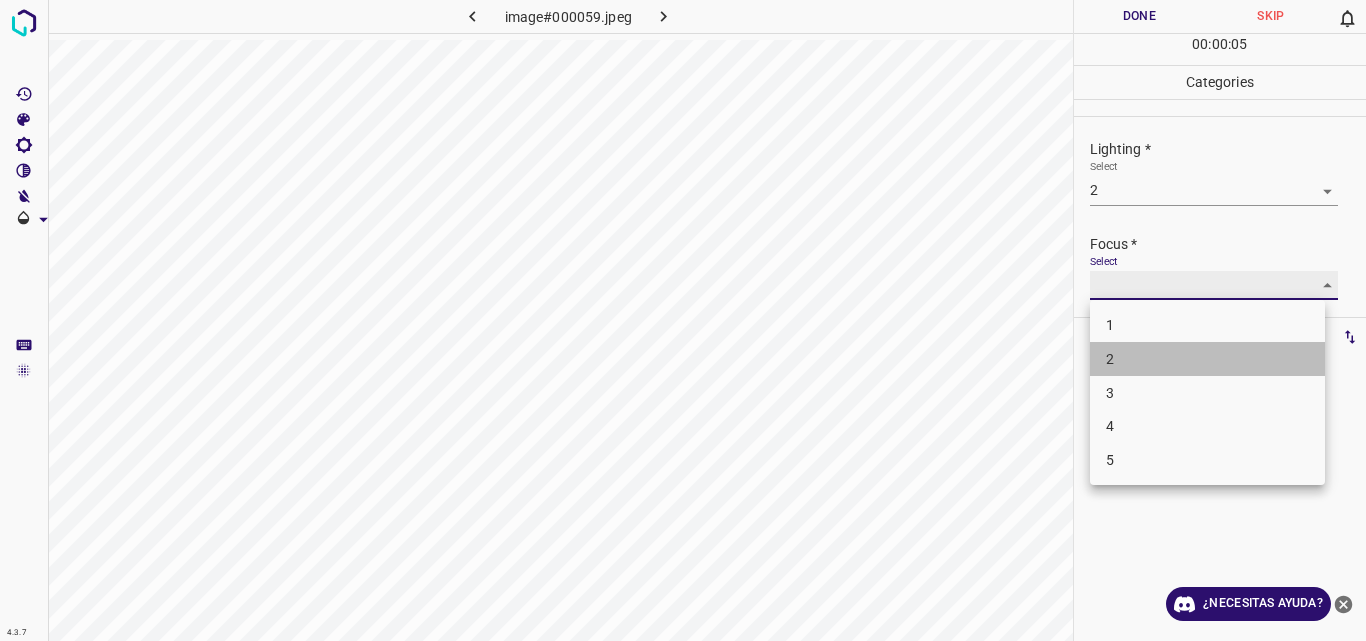 type on "2" 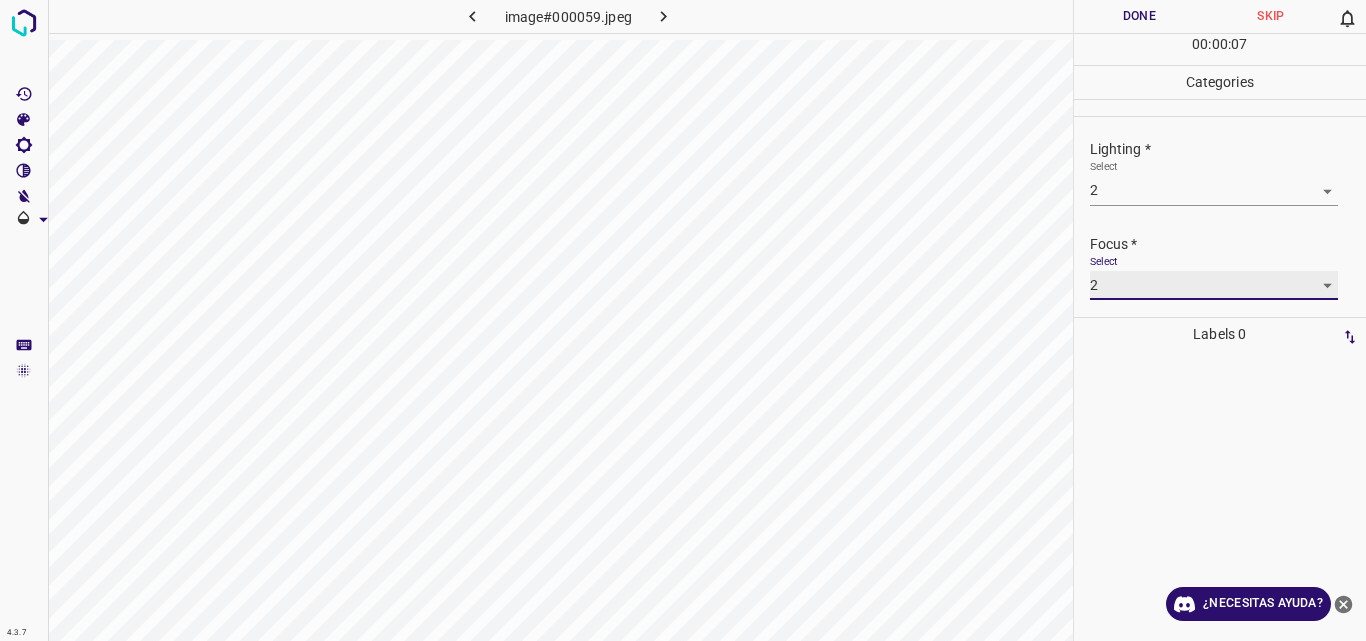 scroll, scrollTop: 98, scrollLeft: 0, axis: vertical 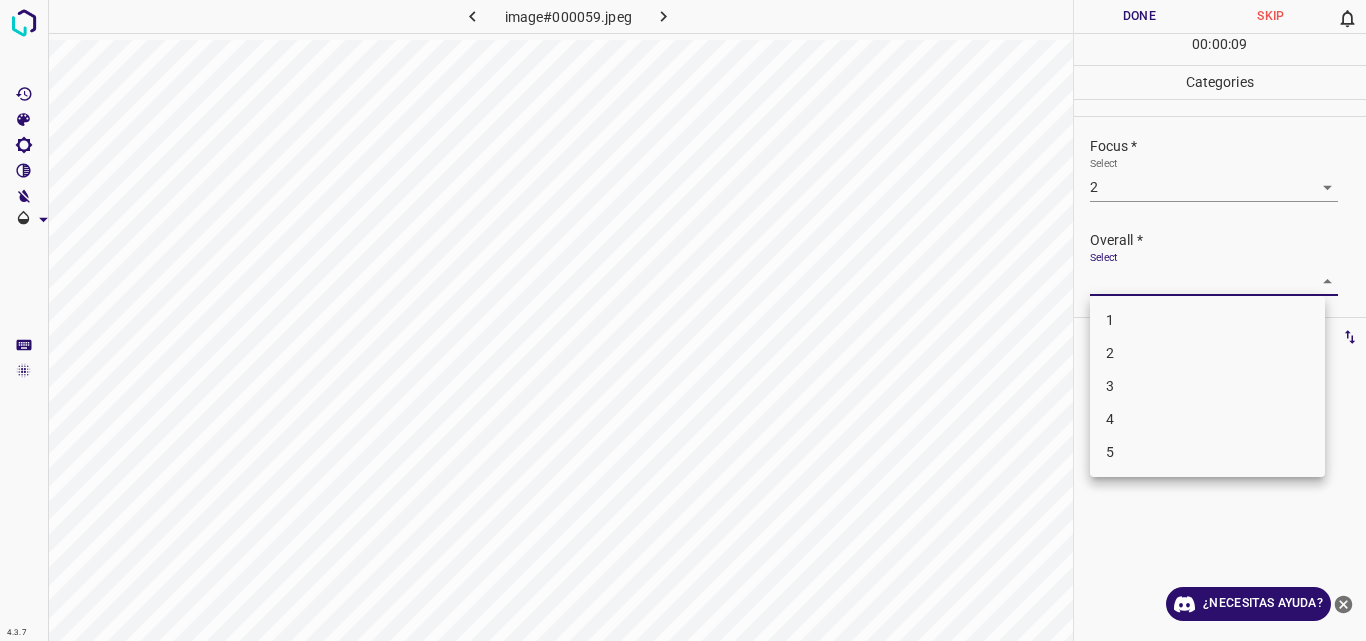 click on "4.3.7 image#000059.jpeg Done Skip 0 00   : 00   : 09   Categories Lighting *  Select 2 2 Focus *  Select 2 2 Overall *  Select ​ Labels   0 Categories 1 Lighting 2 Focus 3 Overall Tools Space Change between modes (Draw & Edit) I Auto labeling R Restore zoom M Zoom in N Zoom out Delete Delete selecte label Filters Z Restore filters X Saturation filter C Brightness filter V Contrast filter B Gray scale filter General O Download ¿Necesitas ayuda? Original text Rate this translation Your feedback will be used to help improve Google Translate - Texto - Esconder - Borrar 1 2 3 4 5" at bounding box center (683, 320) 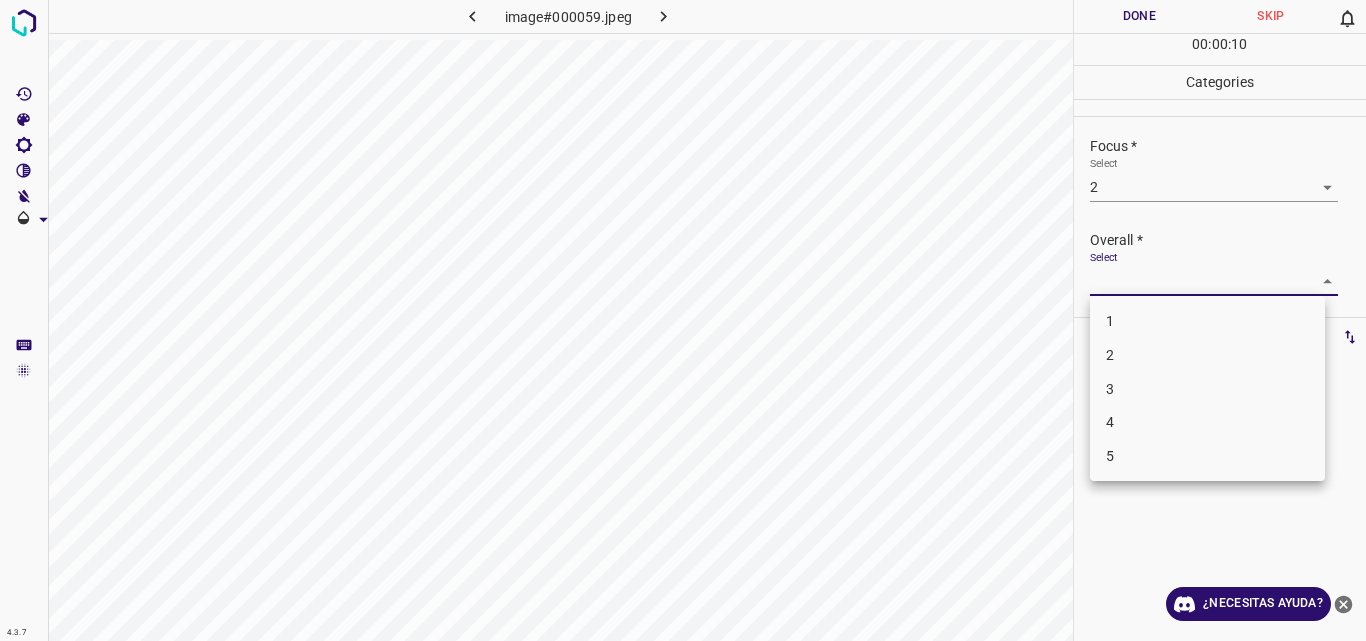 click on "2" at bounding box center (1207, 355) 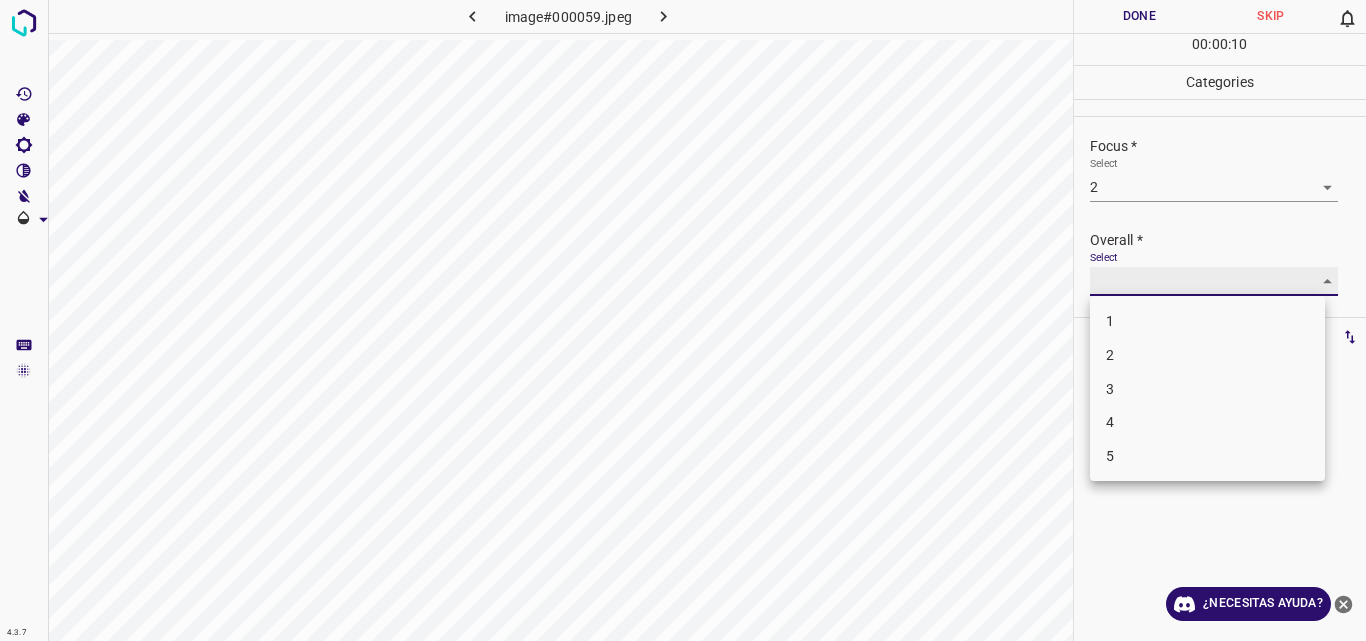 type on "2" 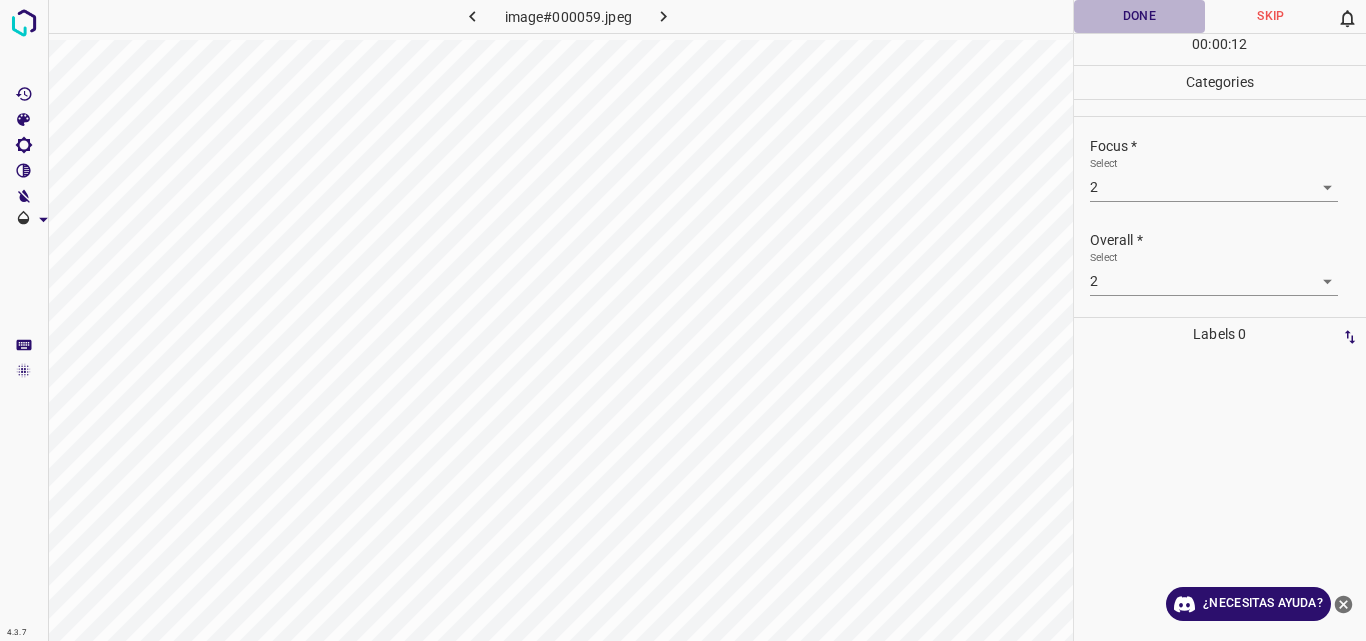 click on "Done" at bounding box center (1140, 16) 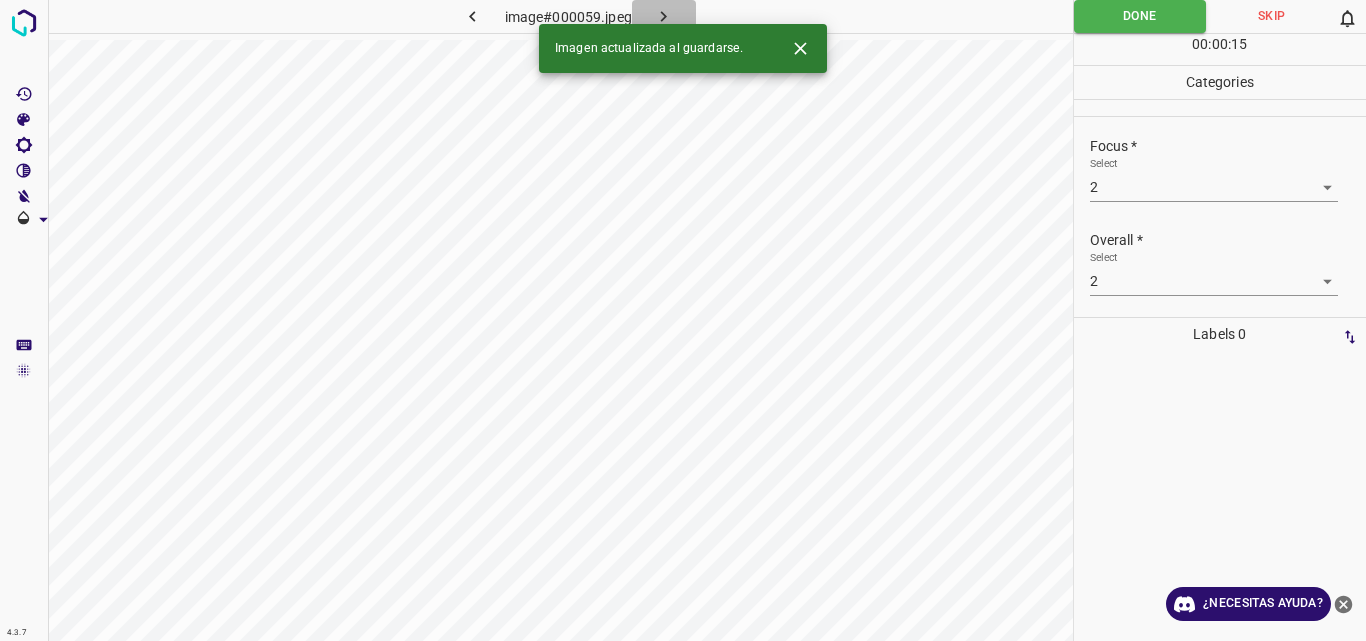 click 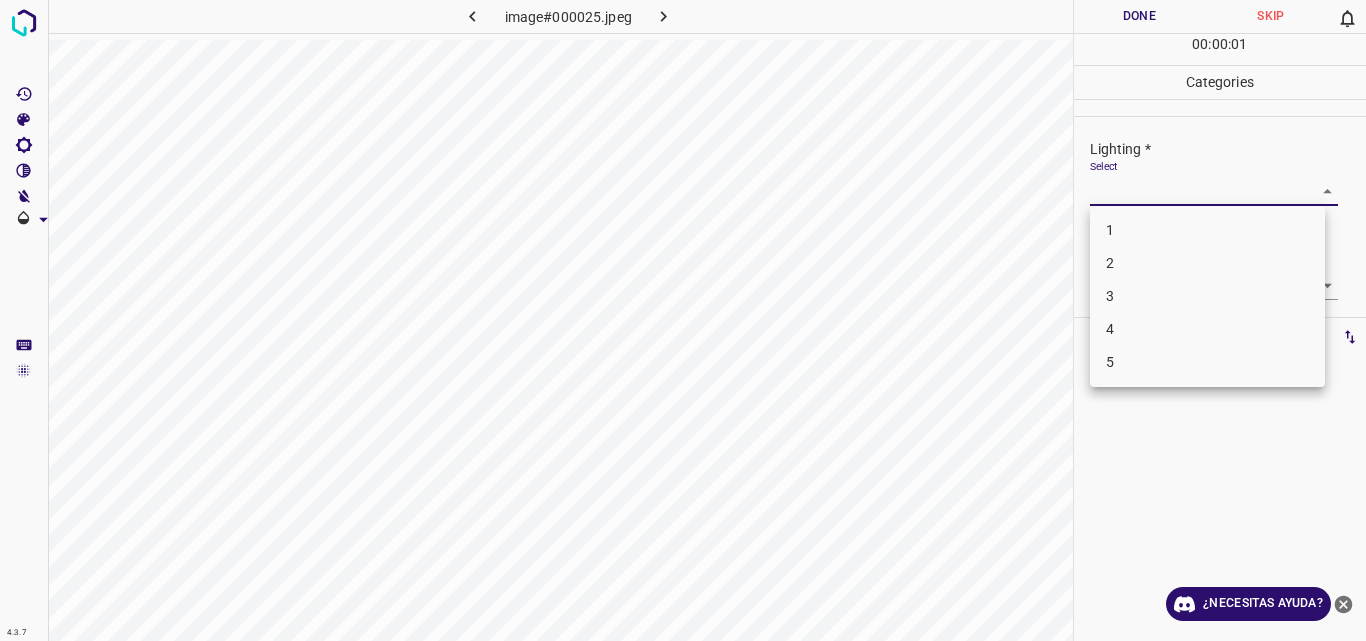 click on "4.3.7 image#000025.jpeg Done Skip 0 00   : 00   : 01   Categories Lighting *  Select ​ Focus *  Select ​ Overall *  Select ​ Labels   0 Categories 1 Lighting 2 Focus 3 Overall Tools Space Change between modes (Draw & Edit) I Auto labeling R Restore zoom M Zoom in N Zoom out Delete Delete selecte label Filters Z Restore filters X Saturation filter C Brightness filter V Contrast filter B Gray scale filter General O Download ¿Necesitas ayuda? Original text Rate this translation Your feedback will be used to help improve Google Translate - Texto - Esconder - Borrar 1 2 3 4 5" at bounding box center (683, 320) 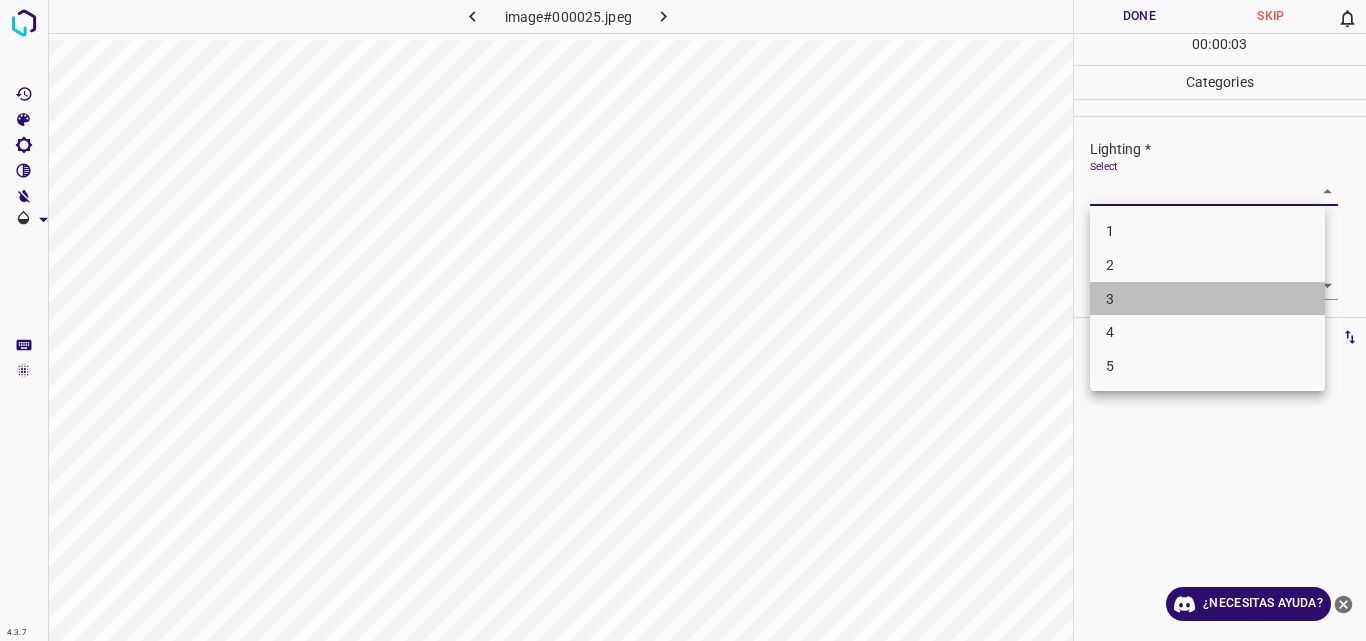 click on "3" at bounding box center (1207, 299) 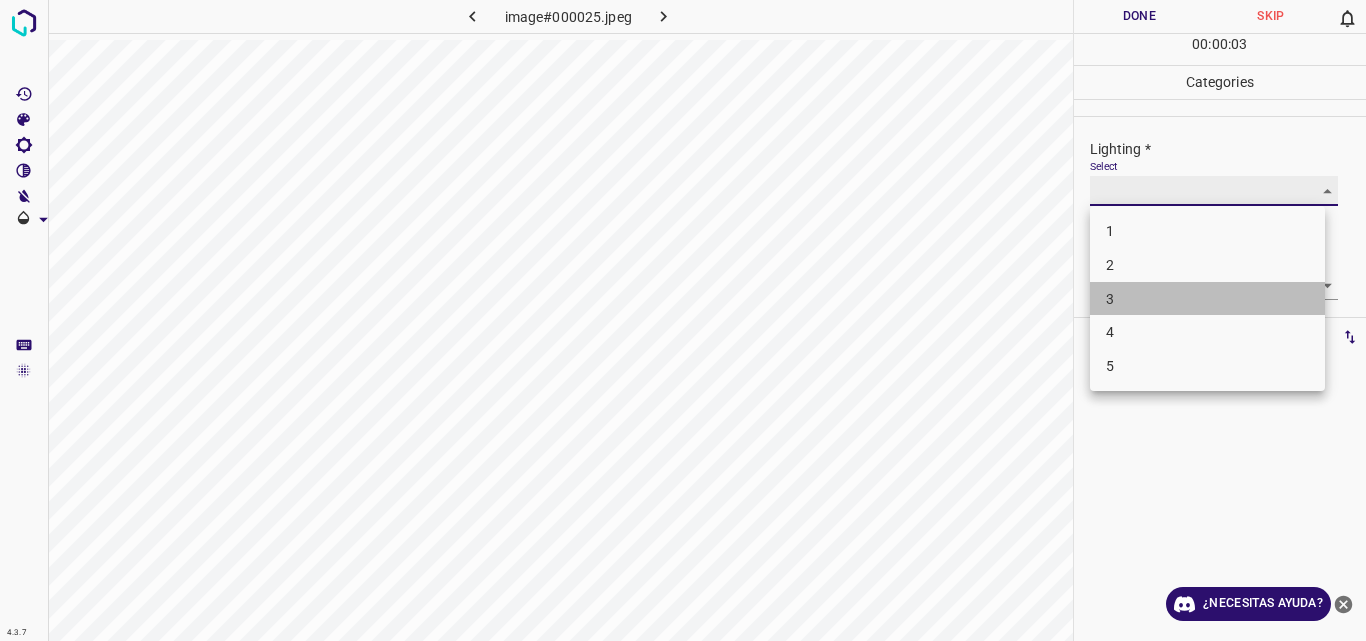 type on "3" 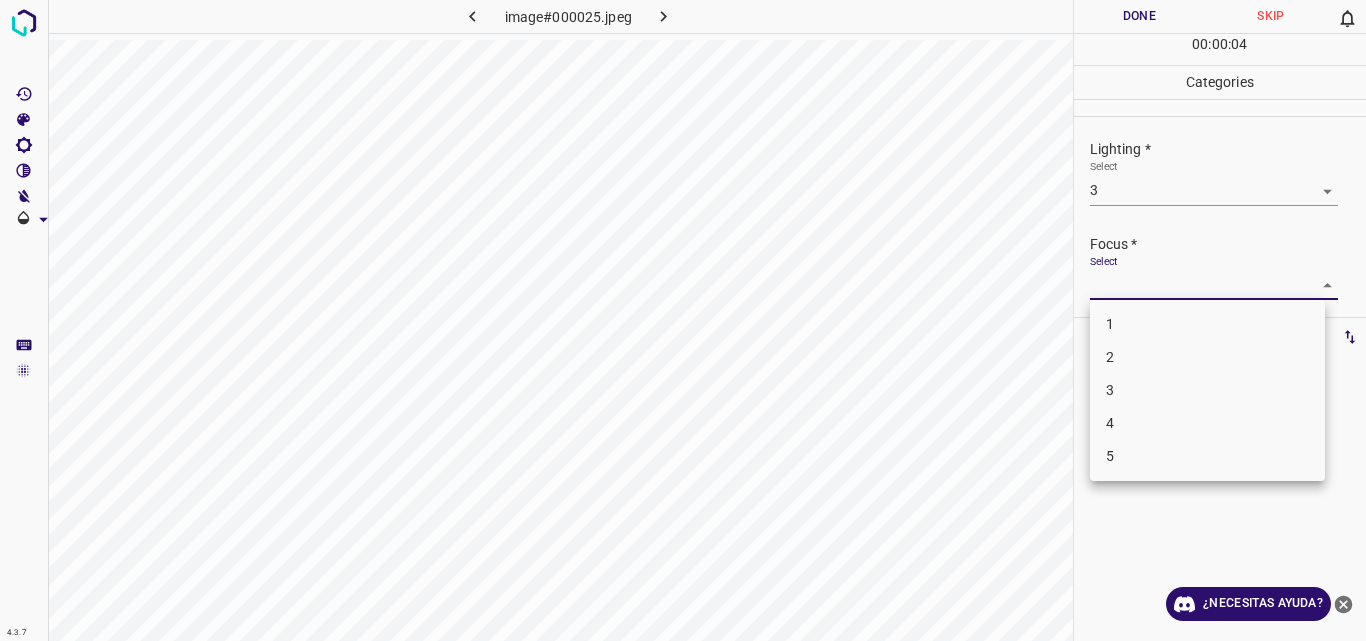 click on "4.3.7 image#000025.jpeg Done Skip 0 00   : 00   : 04   Categories Lighting *  Select 3 3 Focus *  Select ​ Overall *  Select ​ Labels   0 Categories 1 Lighting 2 Focus 3 Overall Tools Space Change between modes (Draw & Edit) I Auto labeling R Restore zoom M Zoom in N Zoom out Delete Delete selecte label Filters Z Restore filters X Saturation filter C Brightness filter V Contrast filter B Gray scale filter General O Download ¿Necesitas ayuda? Original text Rate this translation Your feedback will be used to help improve Google Translate - Texto - Esconder - Borrar 1 2 3 4 5" at bounding box center (683, 320) 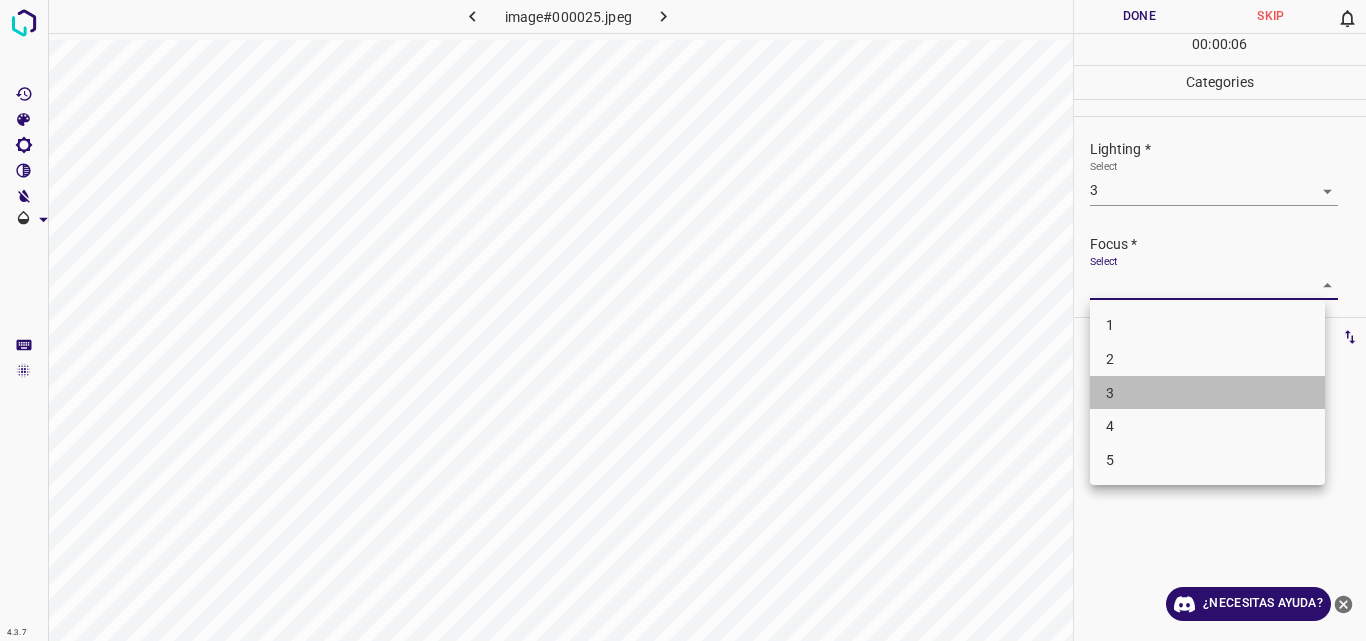 click on "3" at bounding box center [1207, 393] 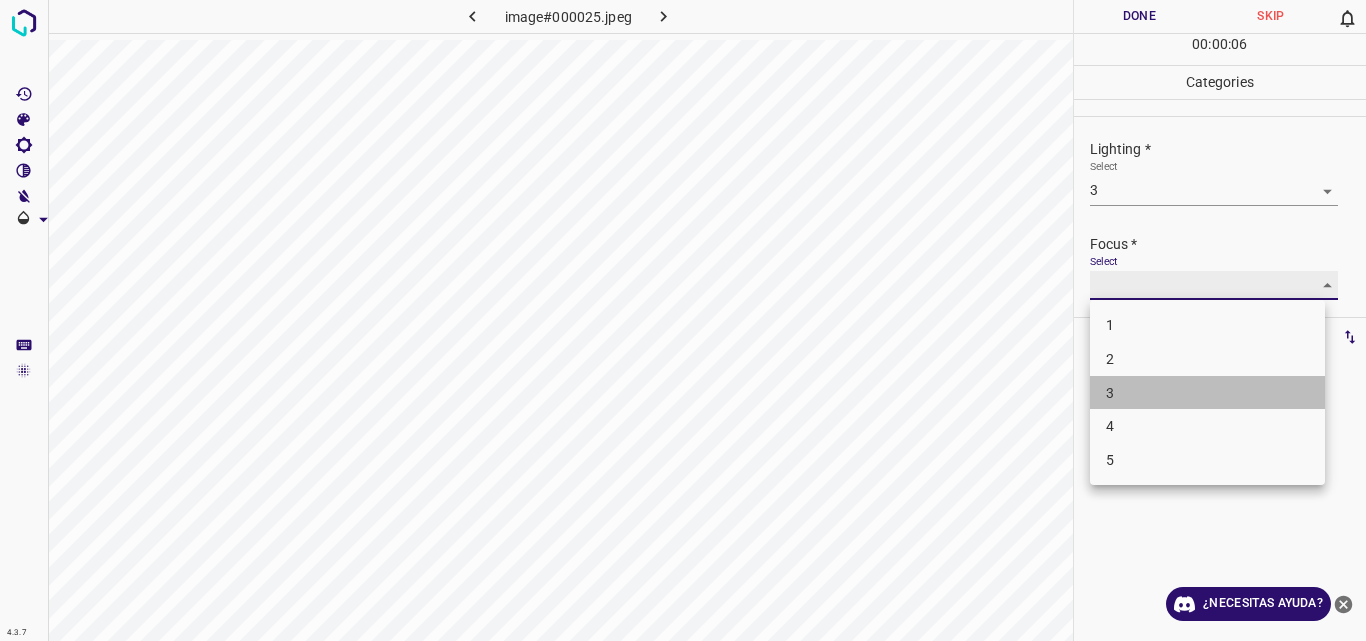 type on "3" 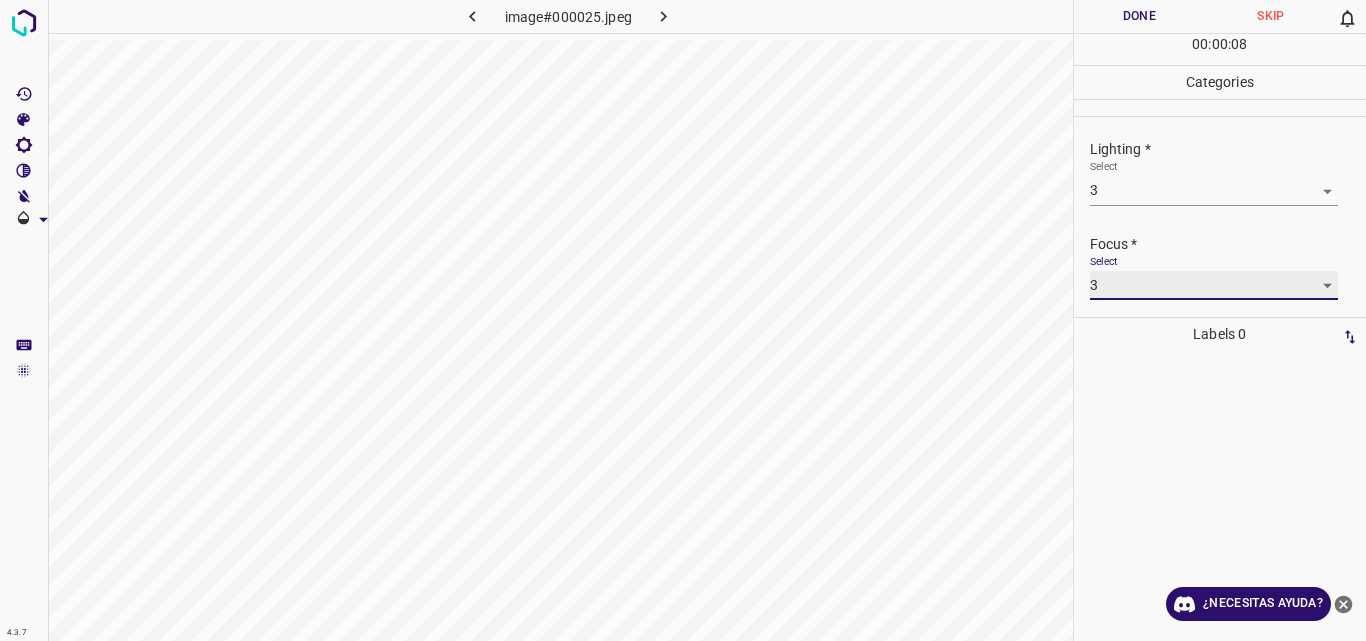 scroll, scrollTop: 98, scrollLeft: 0, axis: vertical 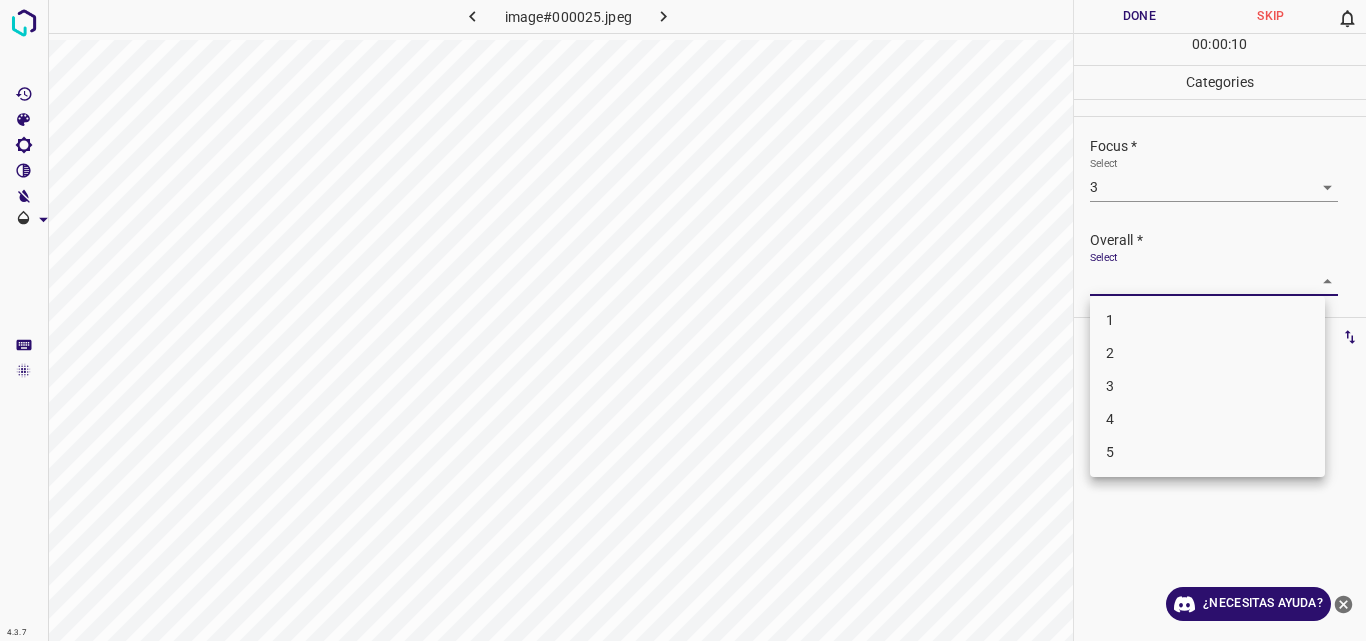 click on "4.3.7 image#000025.jpeg Done Skip 0 00   : 00   : 10   Categories Lighting *  Select 3 3 Focus *  Select 3 3 Overall *  Select ​ Labels   0 Categories 1 Lighting 2 Focus 3 Overall Tools Space Change between modes (Draw & Edit) I Auto labeling R Restore zoom M Zoom in N Zoom out Delete Delete selecte label Filters Z Restore filters X Saturation filter C Brightness filter V Contrast filter B Gray scale filter General O Download ¿Necesitas ayuda? Original text Rate this translation Your feedback will be used to help improve Google Translate - Texto - Esconder - Borrar 1 2 3 4 5" at bounding box center (683, 320) 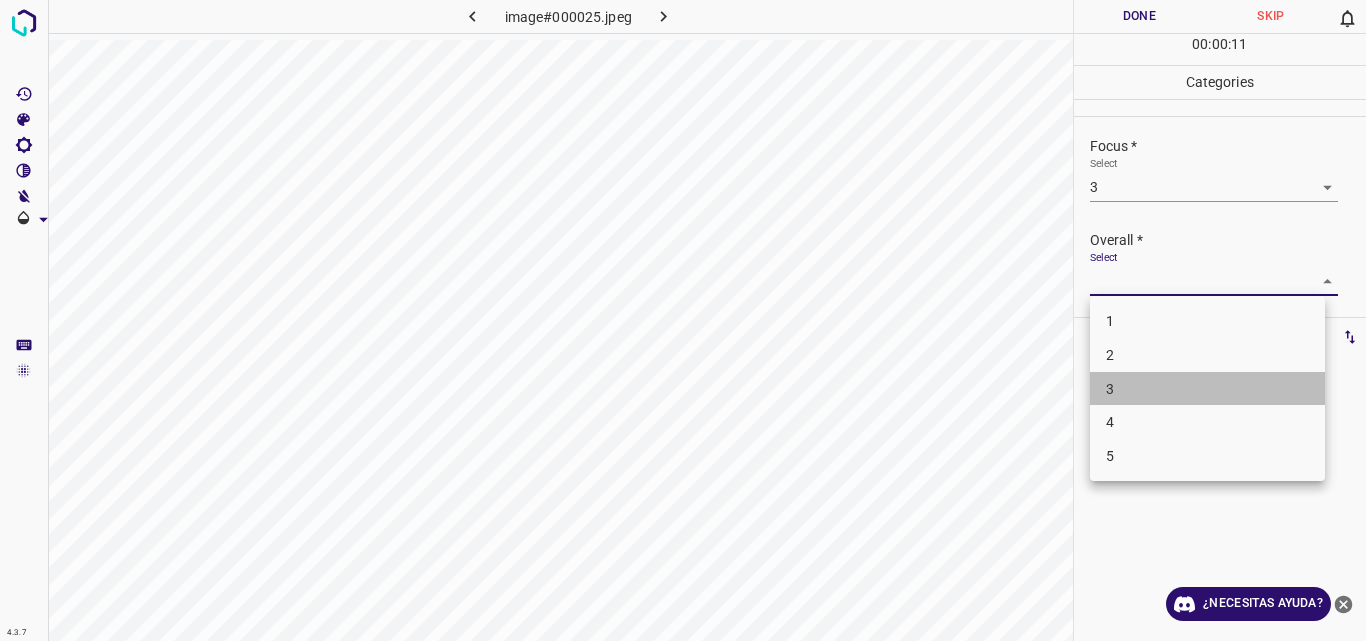 click on "3" at bounding box center [1207, 389] 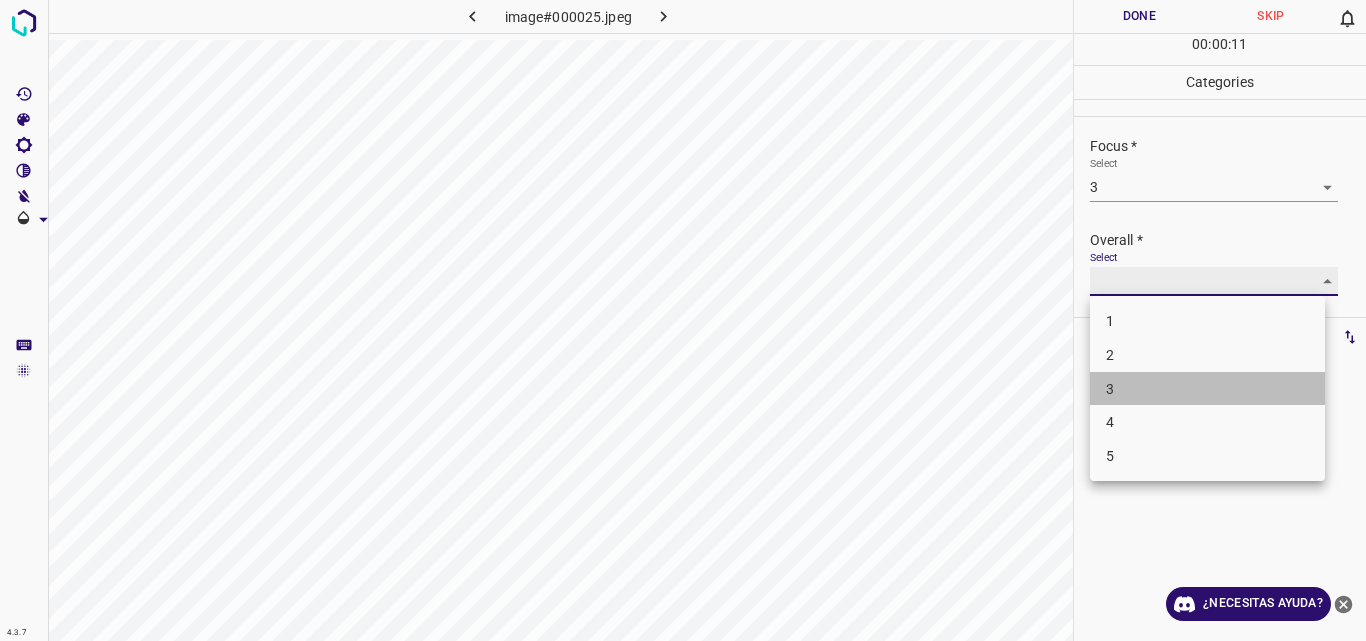 type on "3" 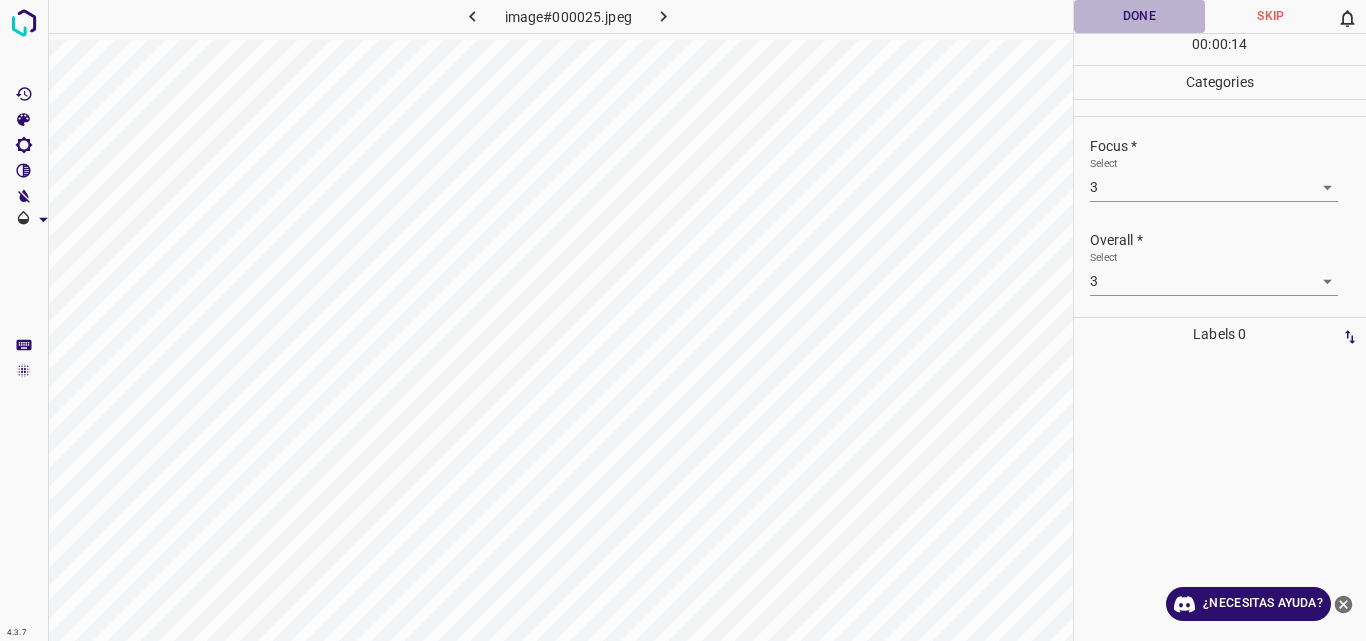 click on "Done" at bounding box center [1140, 16] 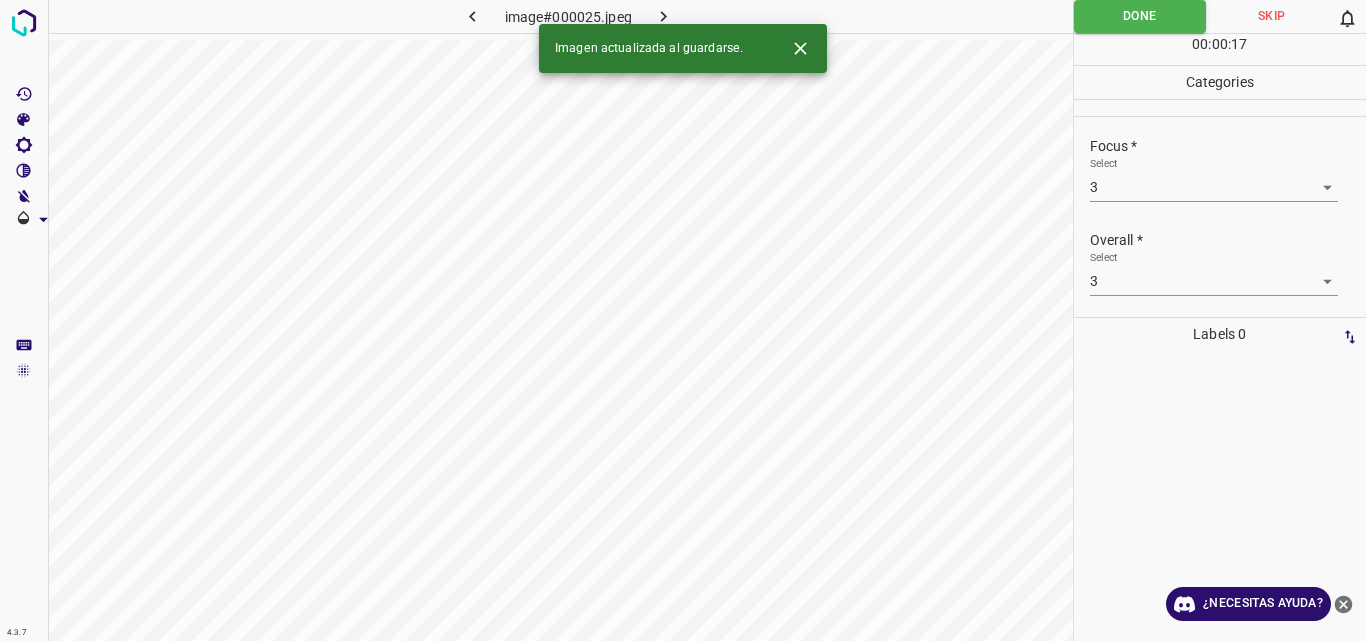 click 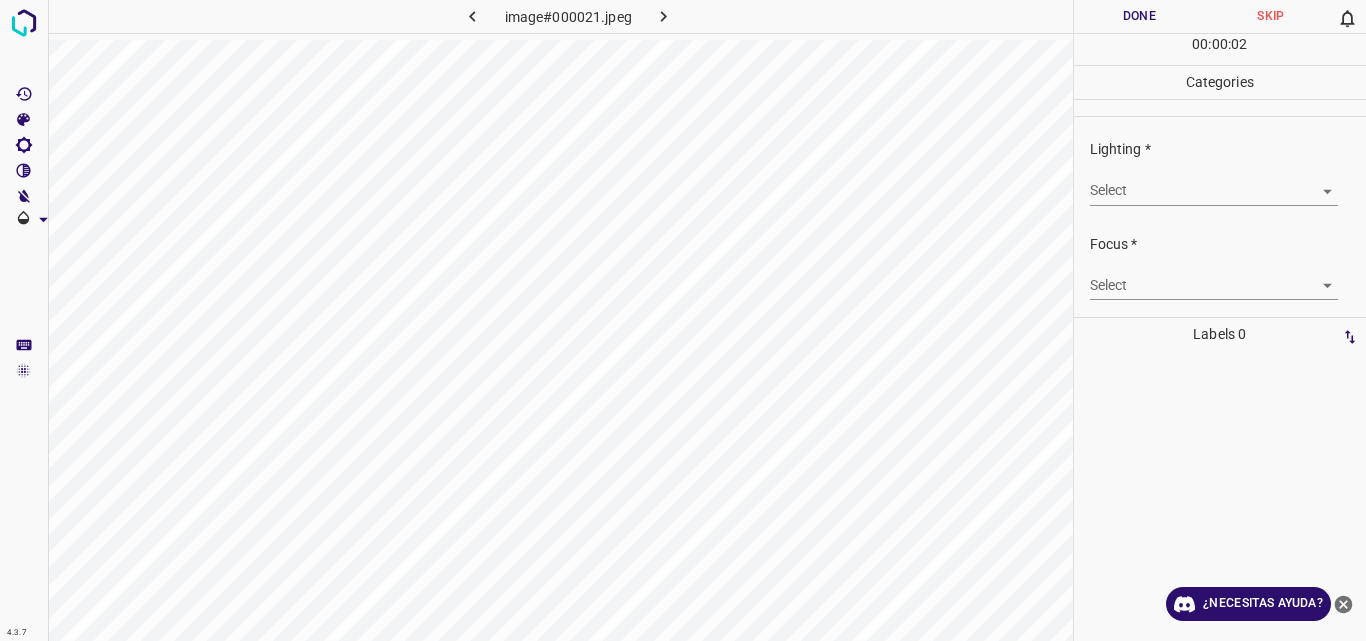 click on "4.3.7 image#000021.jpeg Done Skip 0 00   : 00   : 02   Categories Lighting *  Select ​ Focus *  Select ​ Overall *  Select ​ Labels   0 Categories 1 Lighting 2 Focus 3 Overall Tools Space Change between modes (Draw & Edit) I Auto labeling R Restore zoom M Zoom in N Zoom out Delete Delete selecte label Filters Z Restore filters X Saturation filter C Brightness filter V Contrast filter B Gray scale filter General O Download ¿Necesitas ayuda? Original text Rate this translation Your feedback will be used to help improve Google Translate - Texto - Esconder - Borrar" at bounding box center (683, 320) 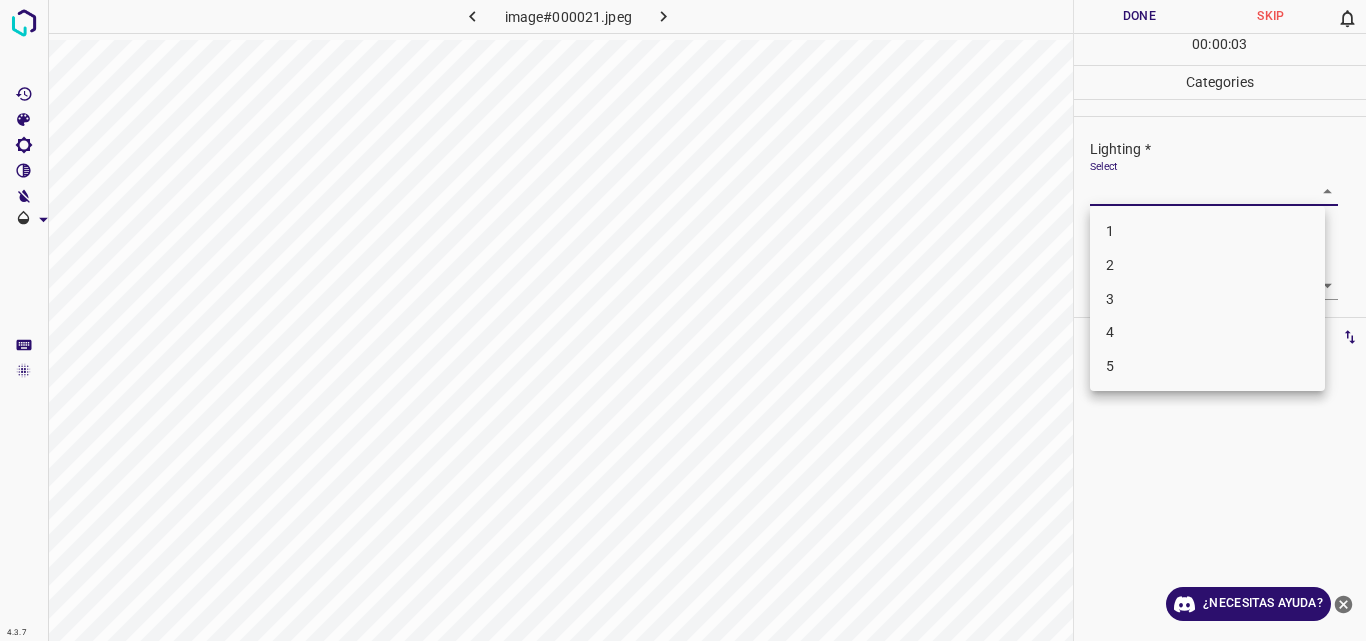 click on "2" at bounding box center (1207, 265) 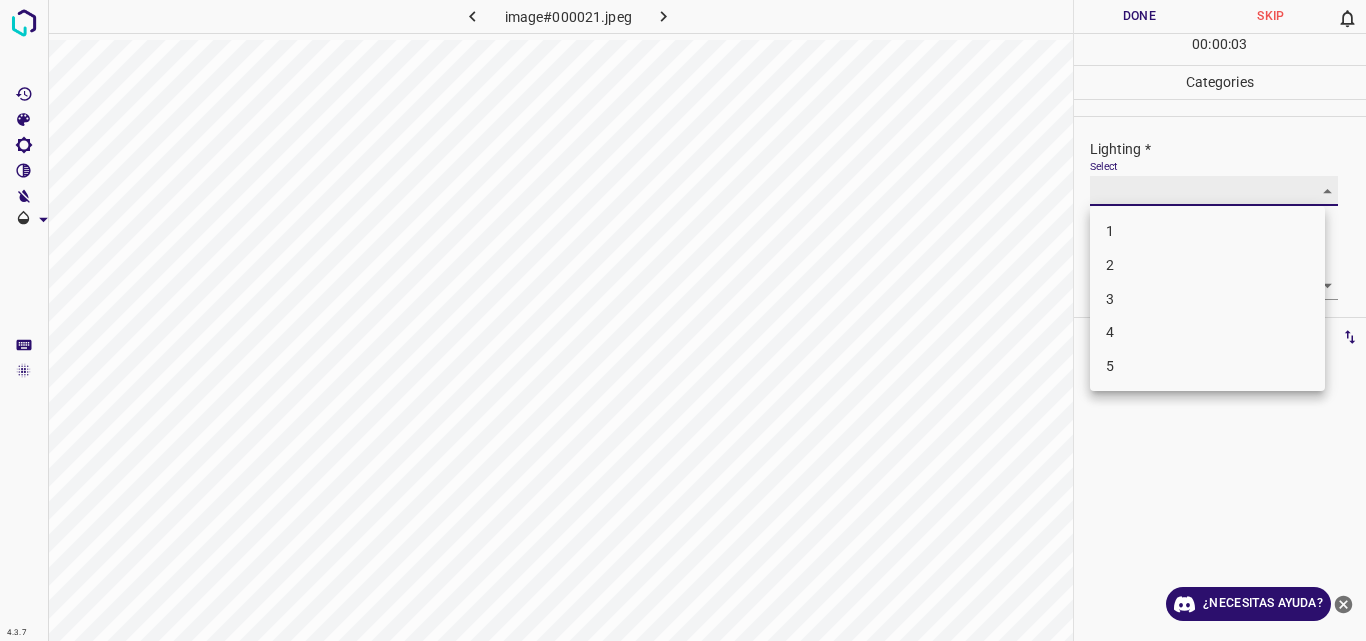 type on "2" 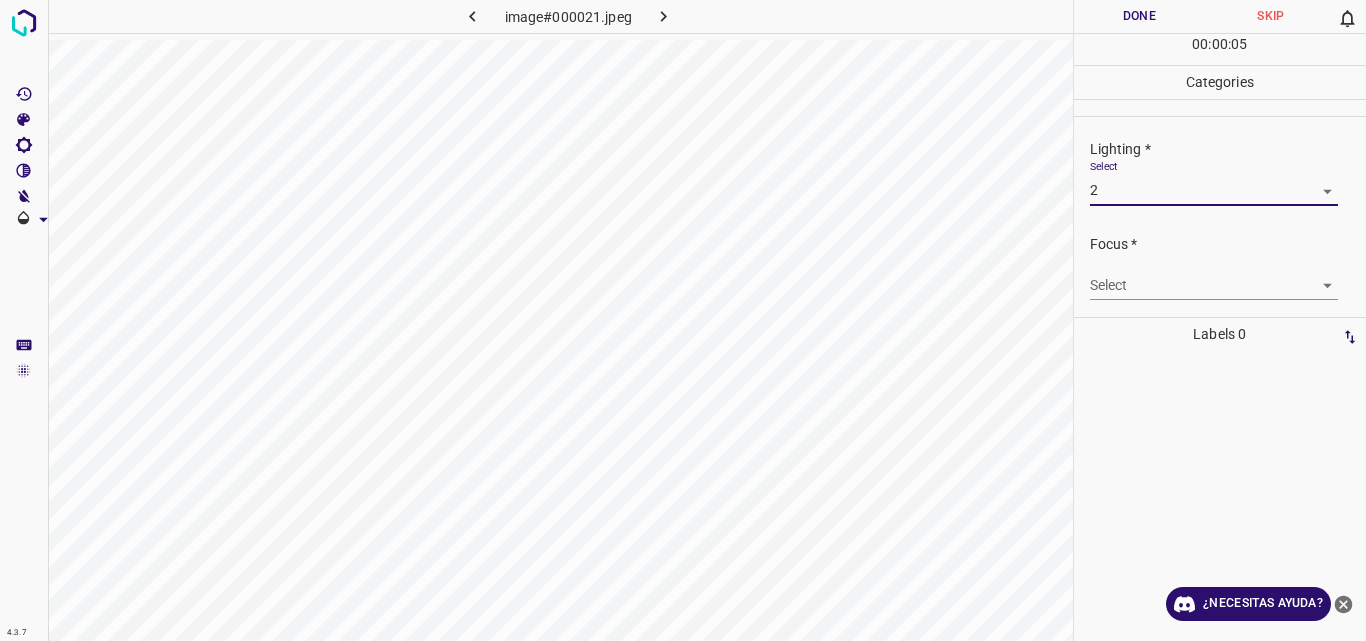 click on "4.3.7 image#000021.jpeg Done Skip 0 00   : 00   : 05   Categories Lighting *  Select 2 2 Focus *  Select ​ Overall *  Select ​ Labels   0 Categories 1 Lighting 2 Focus 3 Overall Tools Space Change between modes (Draw & Edit) I Auto labeling R Restore zoom M Zoom in N Zoom out Delete Delete selecte label Filters Z Restore filters X Saturation filter C Brightness filter V Contrast filter B Gray scale filter General O Download ¿Necesitas ayuda? Original text Rate this translation Your feedback will be used to help improve Google Translate - Texto - Esconder - Borrar" at bounding box center (683, 320) 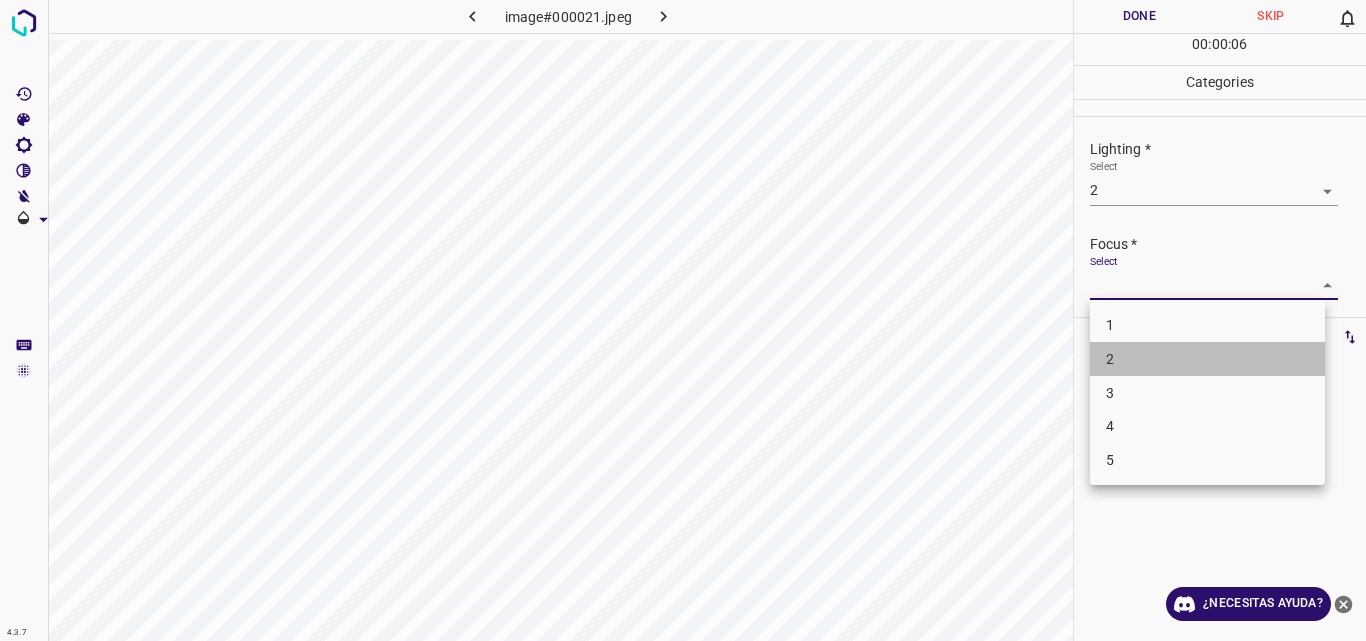 click on "2" at bounding box center (1207, 359) 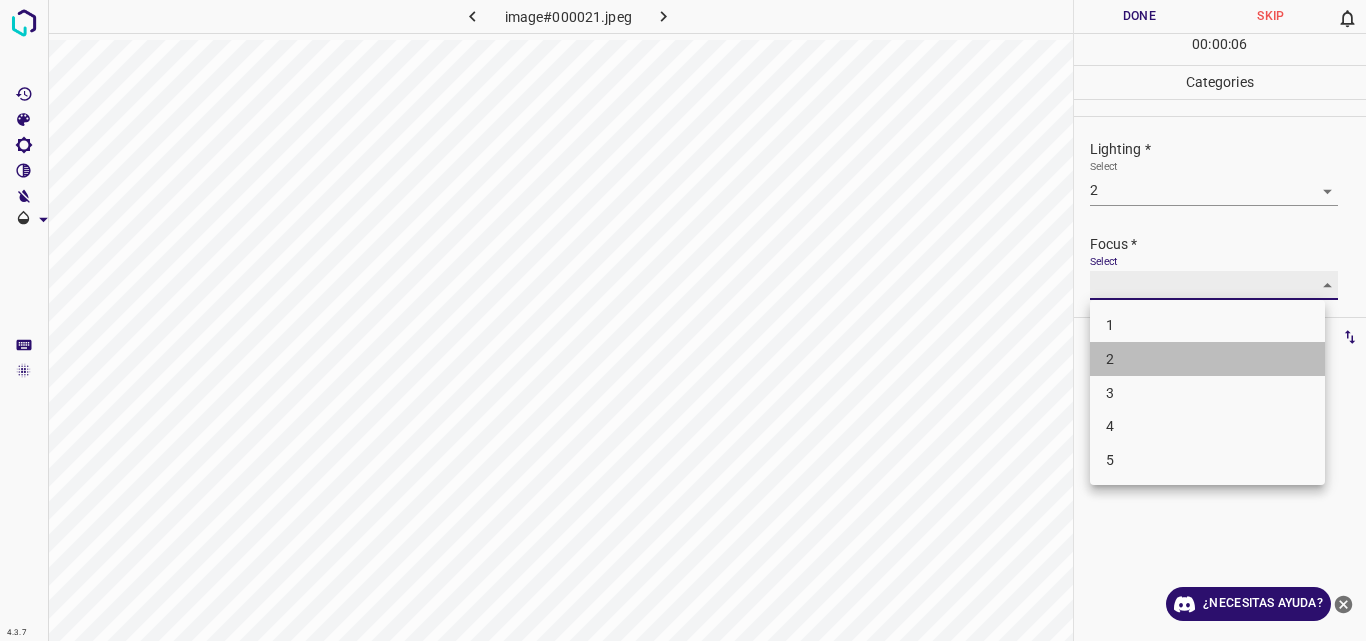 type on "2" 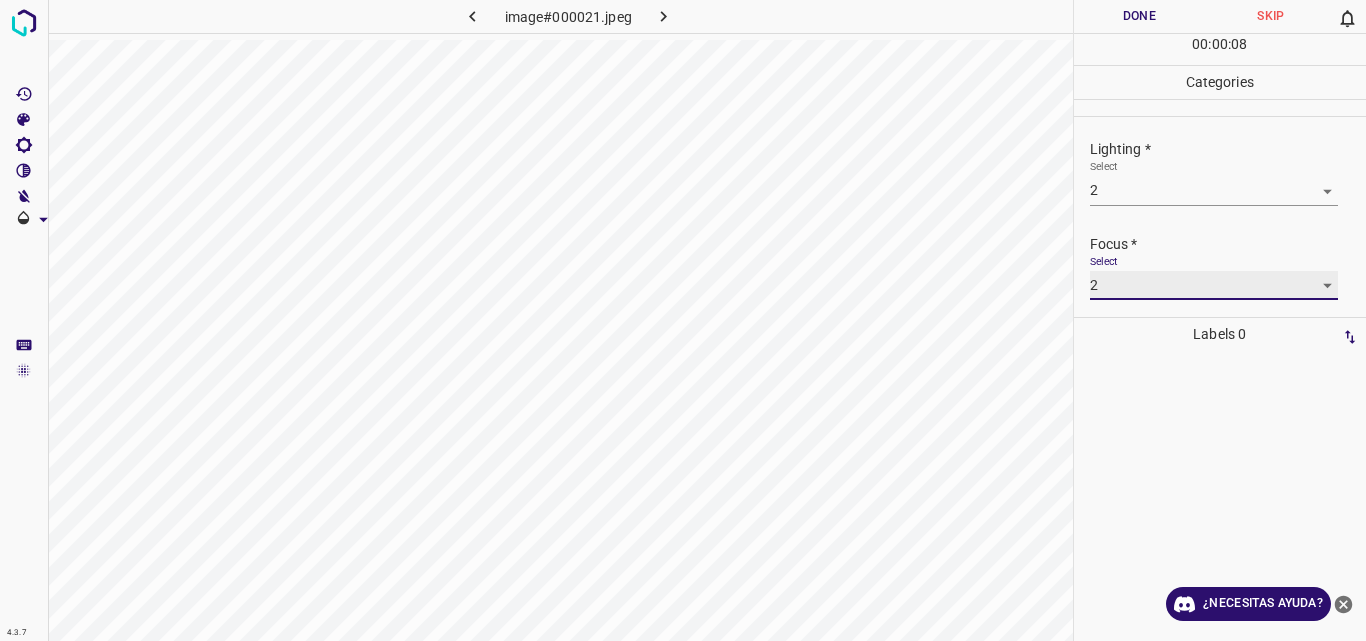 scroll, scrollTop: 98, scrollLeft: 0, axis: vertical 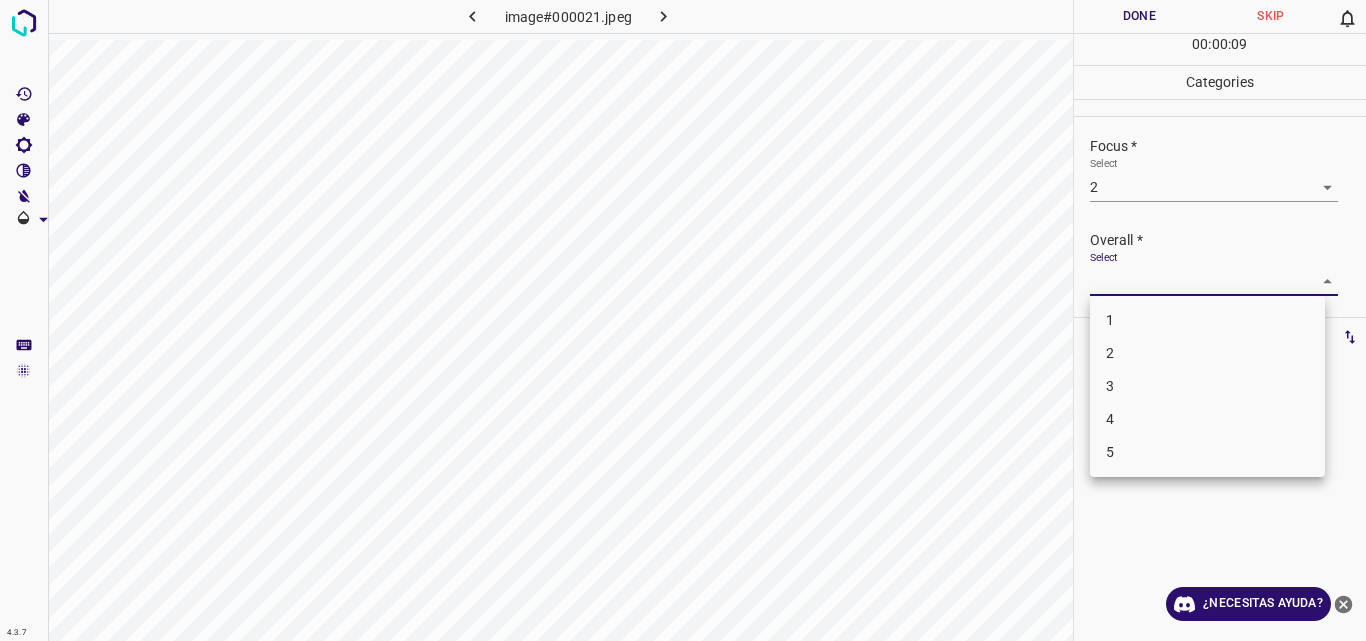 click on "4.3.7 image#000021.jpeg Done Skip 0 00   : 00   : 09   Categories Lighting *  Select 2 2 Focus *  Select 2 2 Overall *  Select ​ Labels   0 Categories 1 Lighting 2 Focus 3 Overall Tools Space Change between modes (Draw & Edit) I Auto labeling R Restore zoom M Zoom in N Zoom out Delete Delete selecte label Filters Z Restore filters X Saturation filter C Brightness filter V Contrast filter B Gray scale filter General O Download ¿Necesitas ayuda? Original text Rate this translation Your feedback will be used to help improve Google Translate - Texto - Esconder - Borrar 1 2 3 4 5" at bounding box center [683, 320] 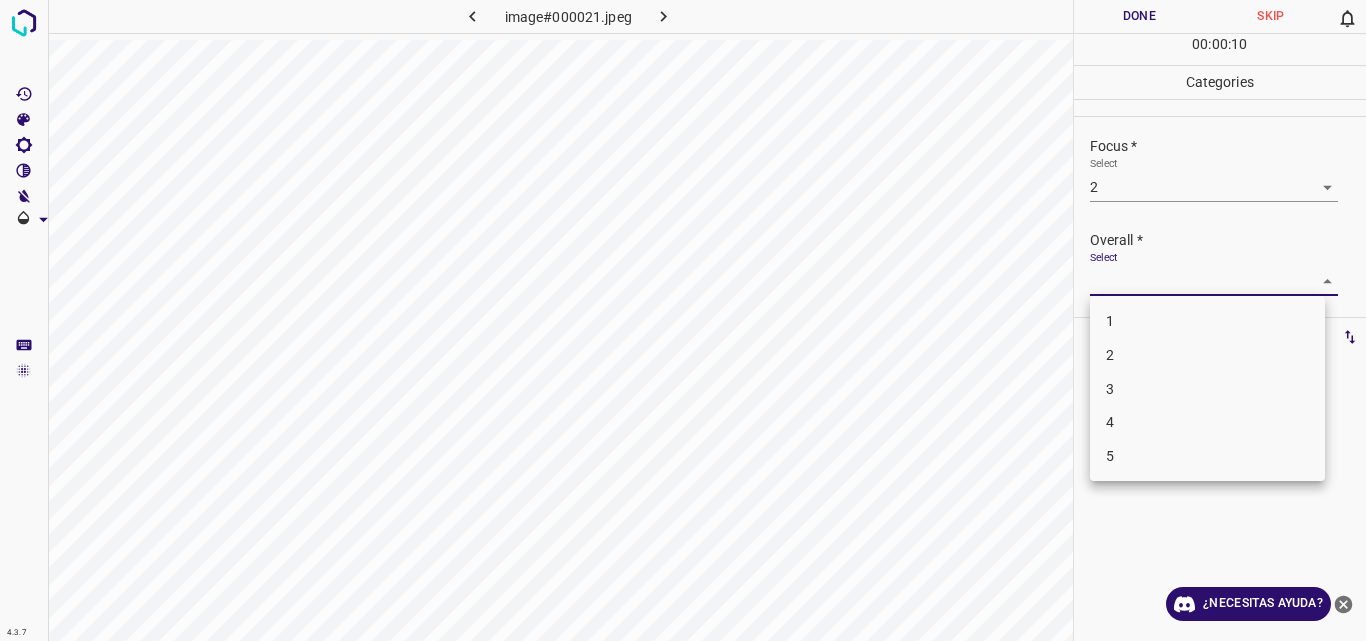 click on "2" at bounding box center [1207, 355] 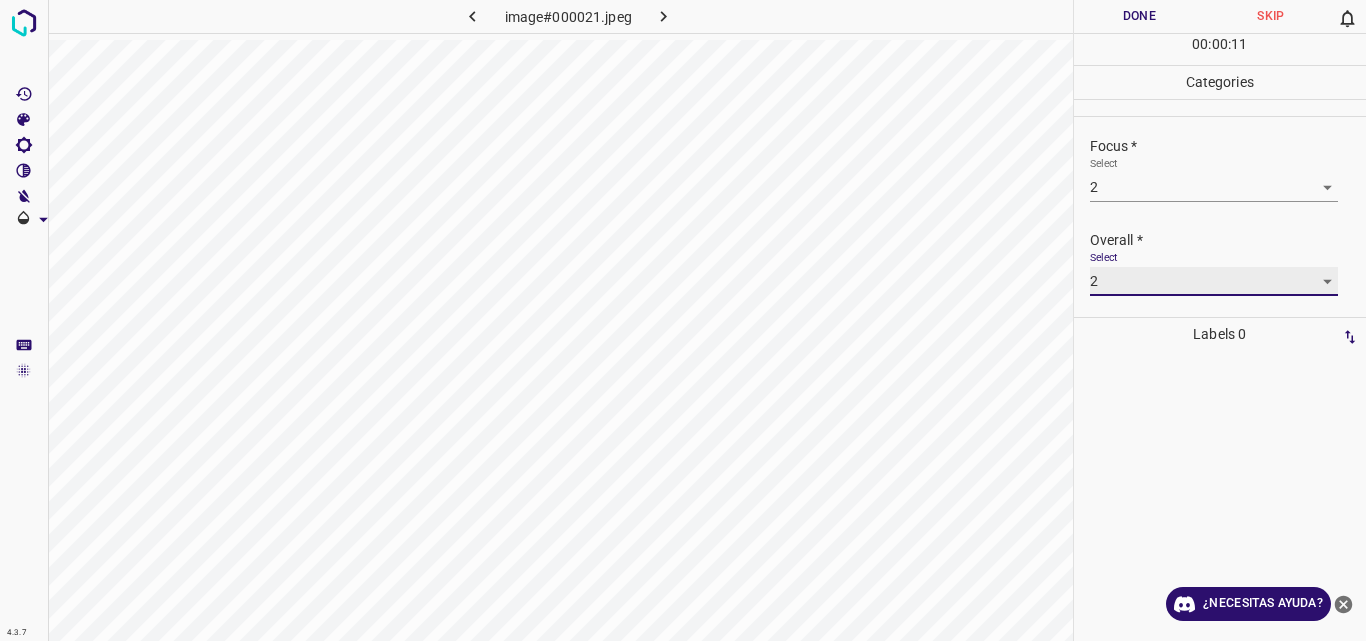type on "2" 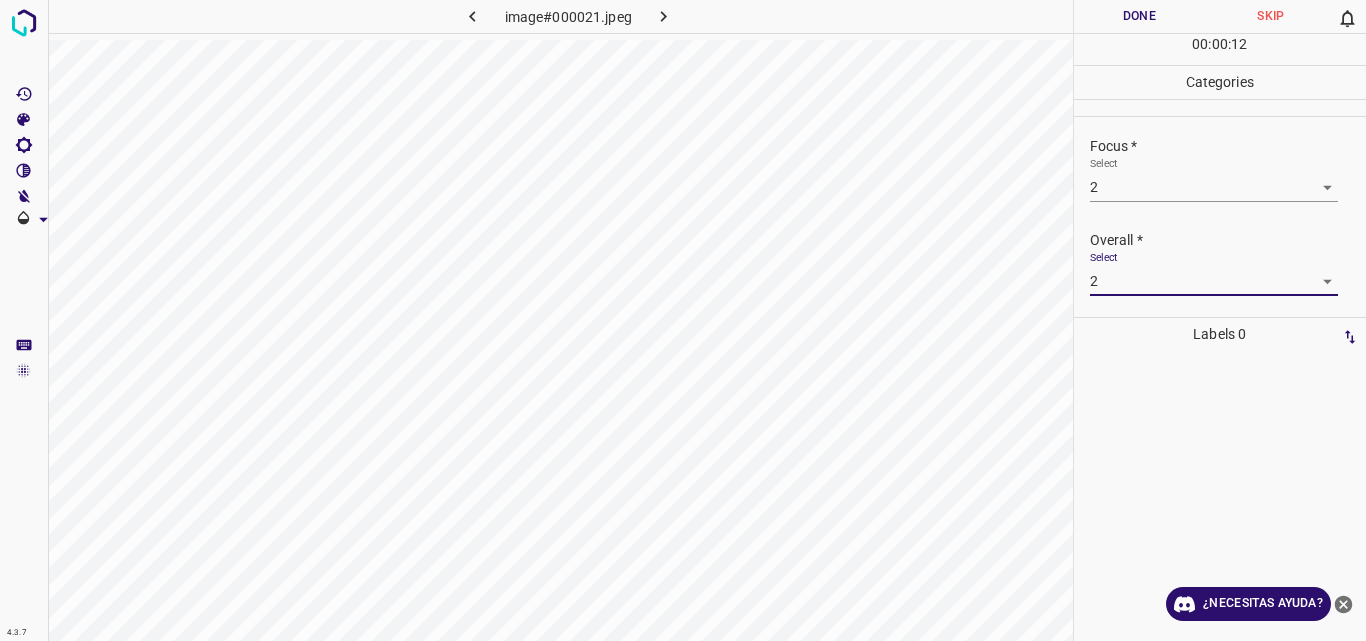 click on "Done" at bounding box center [1140, 16] 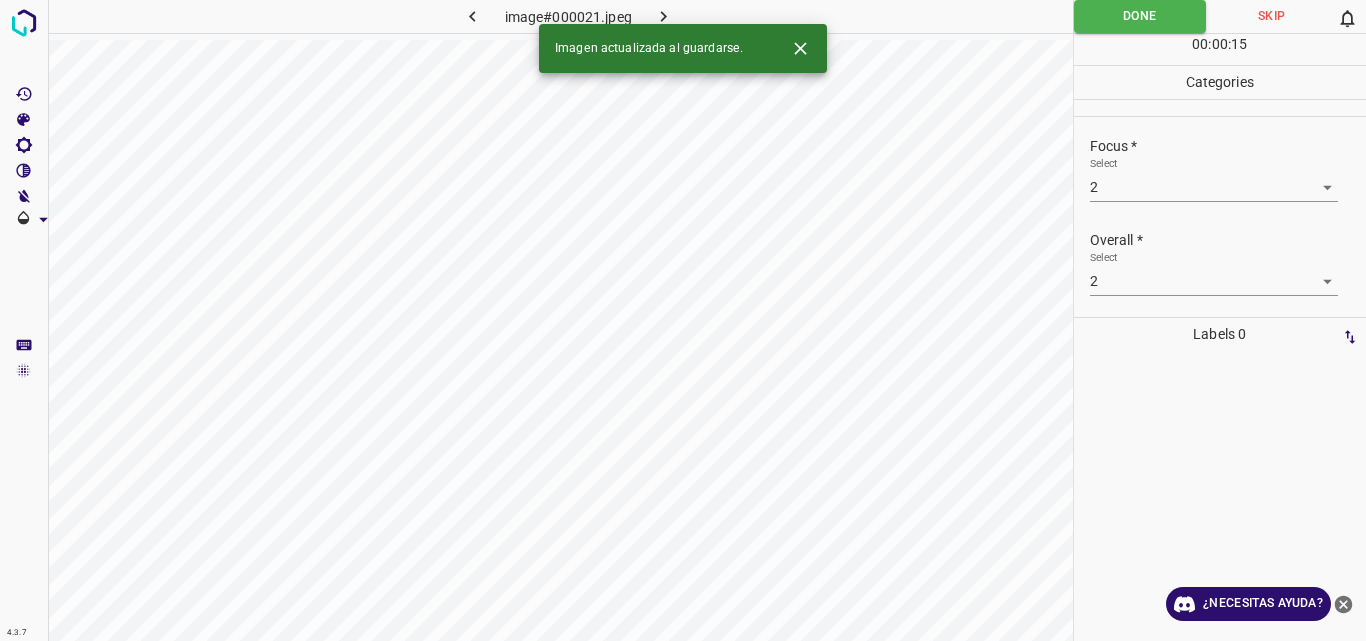 click 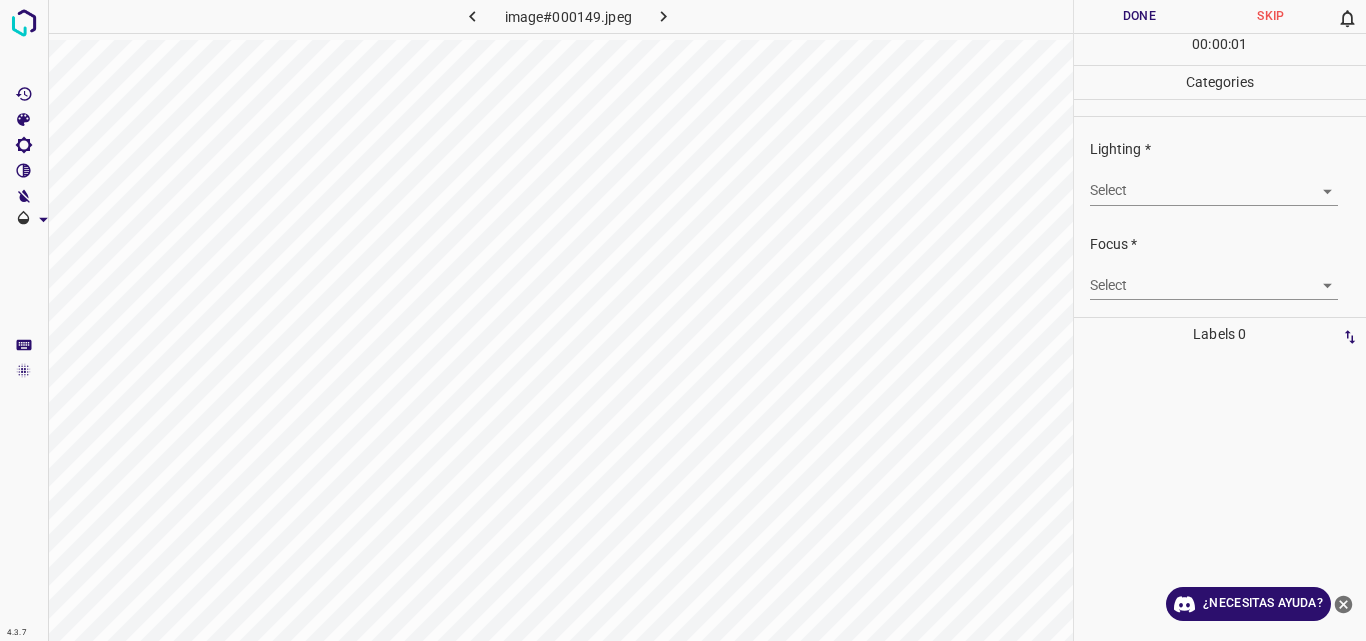 click on "4.3.7 image#000149.jpeg Done Skip 0 00   : 00   : 01   Categories Lighting *  Select ​ Focus *  Select ​ Overall *  Select ​ Labels   0 Categories 1 Lighting 2 Focus 3 Overall Tools Space Change between modes (Draw & Edit) I Auto labeling R Restore zoom M Zoom in N Zoom out Delete Delete selecte label Filters Z Restore filters X Saturation filter C Brightness filter V Contrast filter B Gray scale filter General O Download ¿Necesitas ayuda? Original text Rate this translation Your feedback will be used to help improve Google Translate - Texto - Esconder - Borrar" at bounding box center (683, 320) 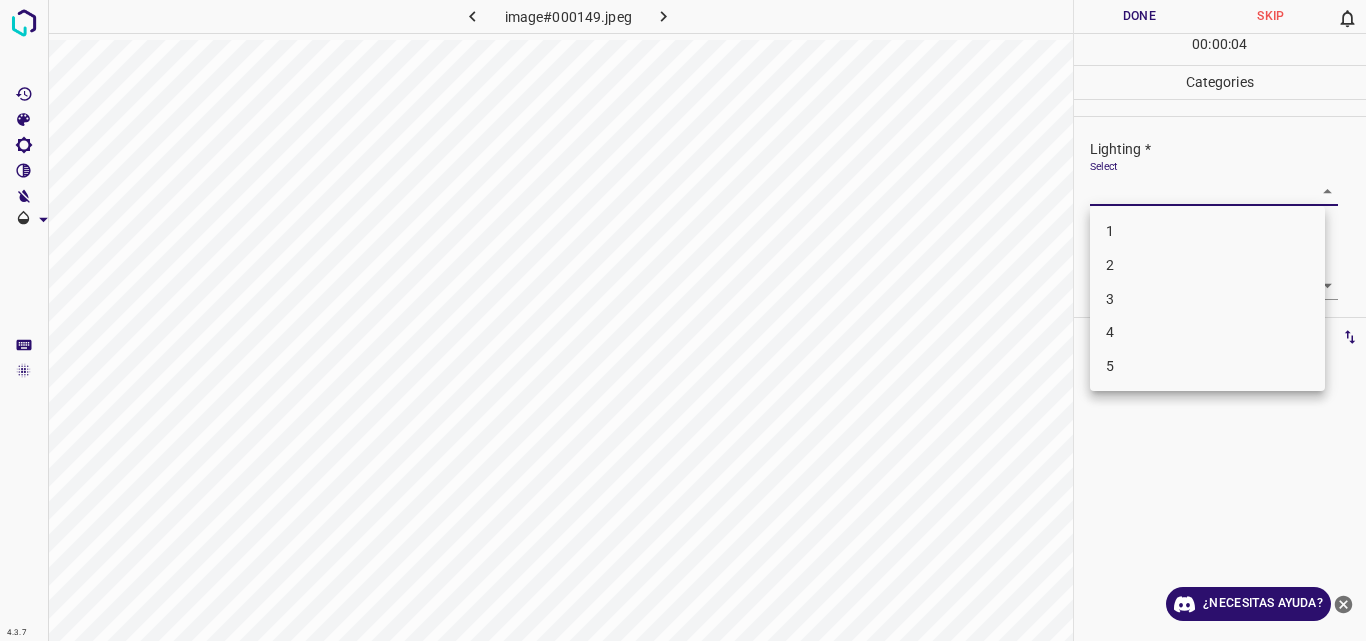 click on "4" at bounding box center [1207, 332] 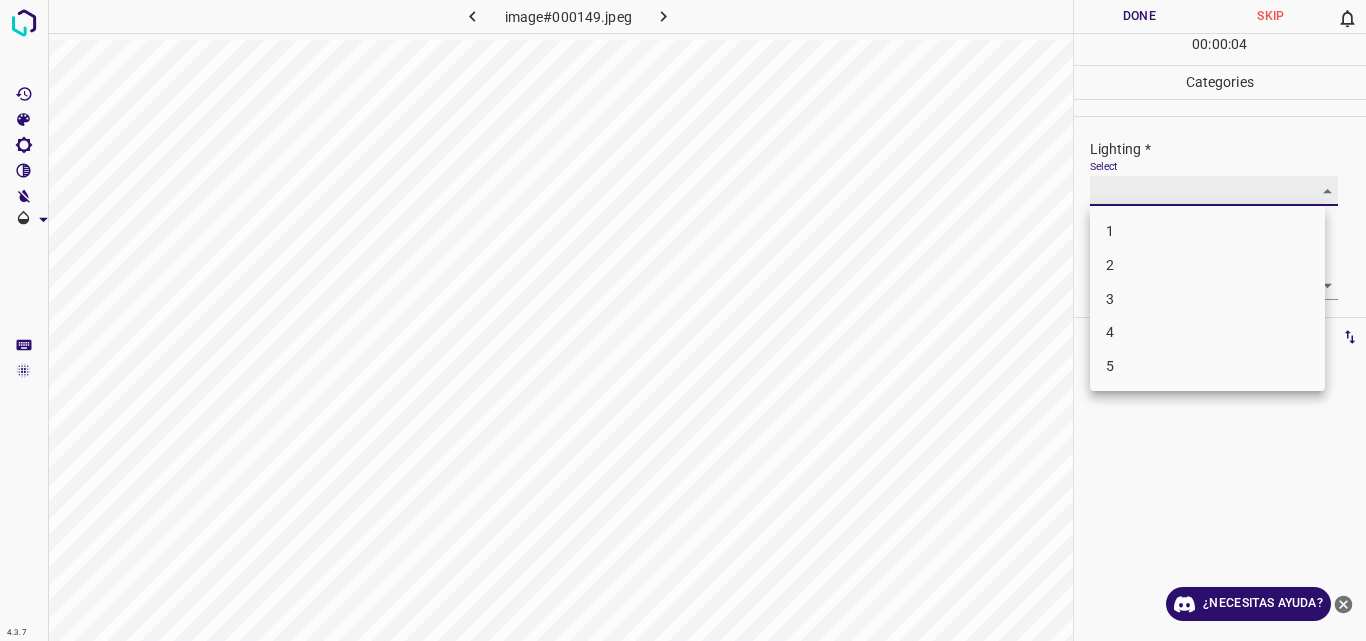 type on "4" 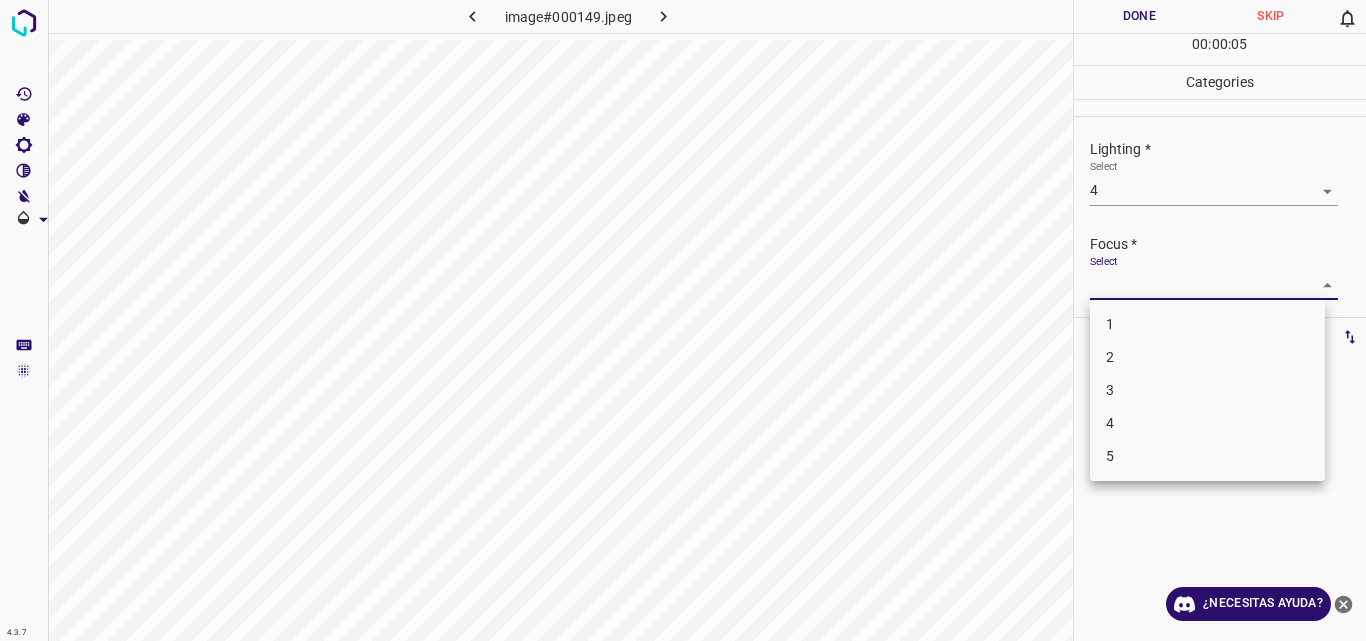 click on "4.3.7 image#000149.jpeg Done Skip 0 00   : 00   : 05   Categories Lighting *  Select 4 4 Focus *  Select ​ Overall *  Select ​ Labels   0 Categories 1 Lighting 2 Focus 3 Overall Tools Space Change between modes (Draw & Edit) I Auto labeling R Restore zoom M Zoom in N Zoom out Delete Delete selecte label Filters Z Restore filters X Saturation filter C Brightness filter V Contrast filter B Gray scale filter General O Download ¿Necesitas ayuda? Original text Rate this translation Your feedback will be used to help improve Google Translate - Texto - Esconder - Borrar 1 2 3 4 5" at bounding box center (683, 320) 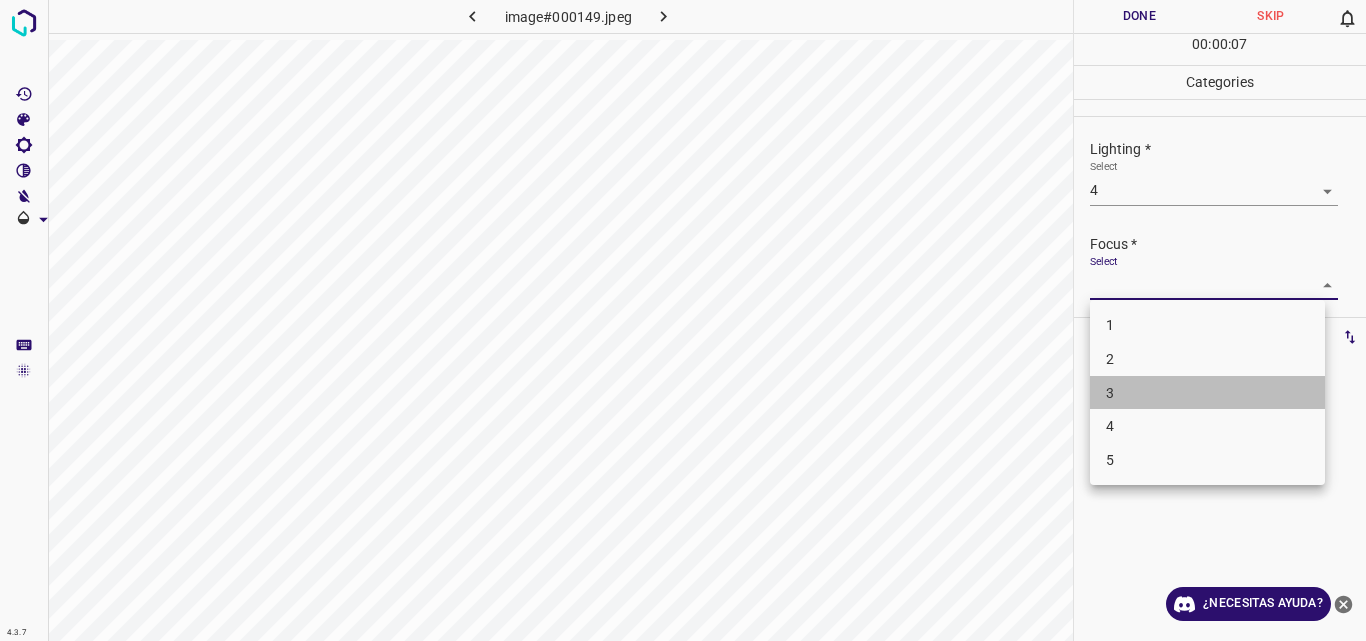 click on "3" at bounding box center [1207, 393] 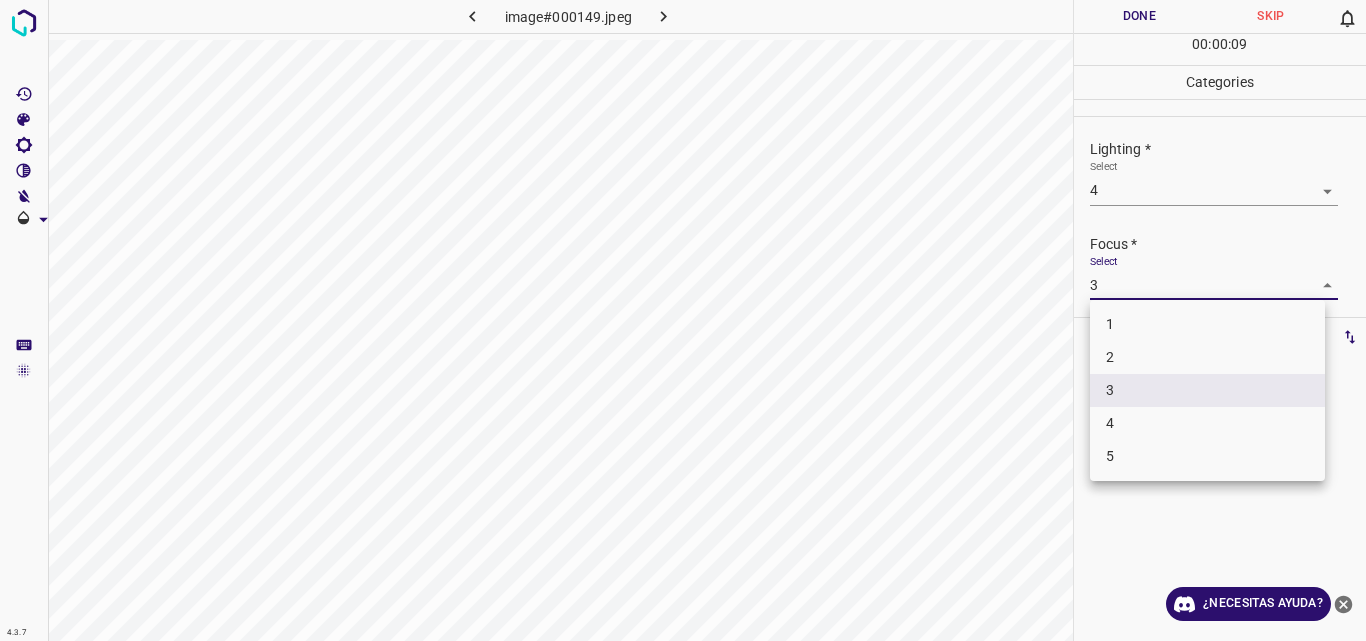 click on "4.3.7 image#000149.jpeg Done Skip 0 00   : 00   : 09   Categories Lighting *  Select 4 4 Focus *  Select 3 3 Overall *  Select ​ Labels   0 Categories 1 Lighting 2 Focus 3 Overall Tools Space Change between modes (Draw & Edit) I Auto labeling R Restore zoom M Zoom in N Zoom out Delete Delete selecte label Filters Z Restore filters X Saturation filter C Brightness filter V Contrast filter B Gray scale filter General O Download ¿Necesitas ayuda? Original text Rate this translation Your feedback will be used to help improve Google Translate - Texto - Esconder - Borrar 1 2 3 4 5" at bounding box center (683, 320) 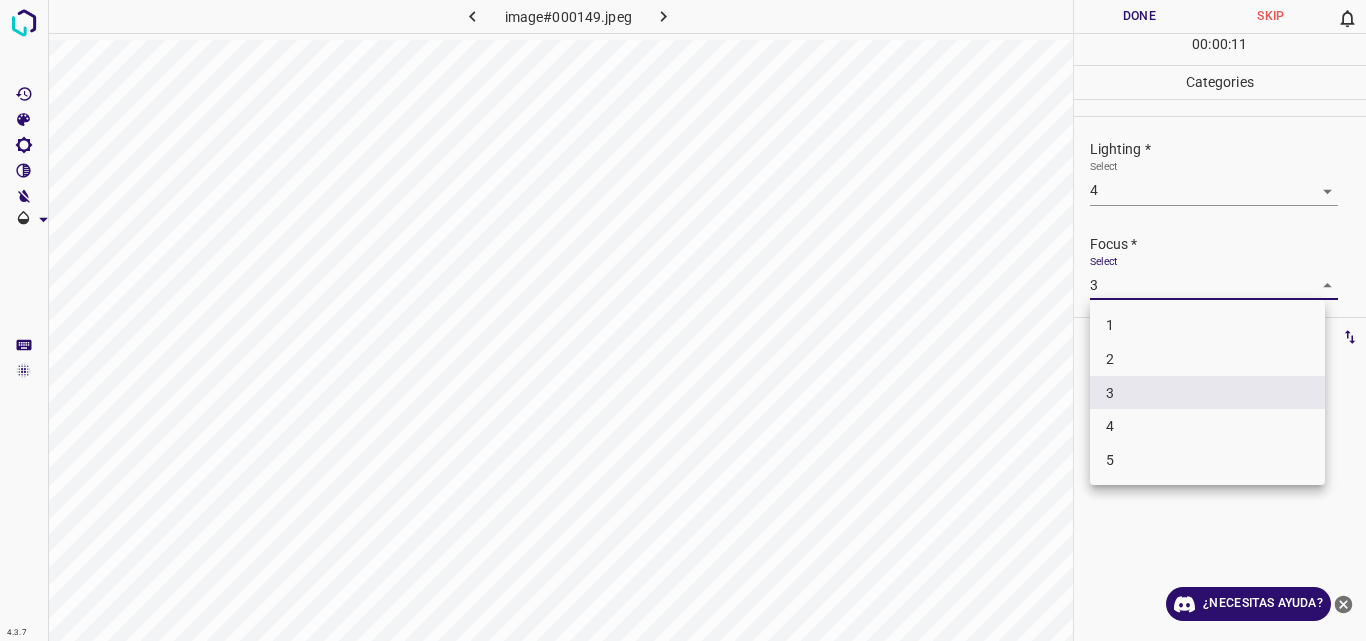 click on "4" at bounding box center [1207, 426] 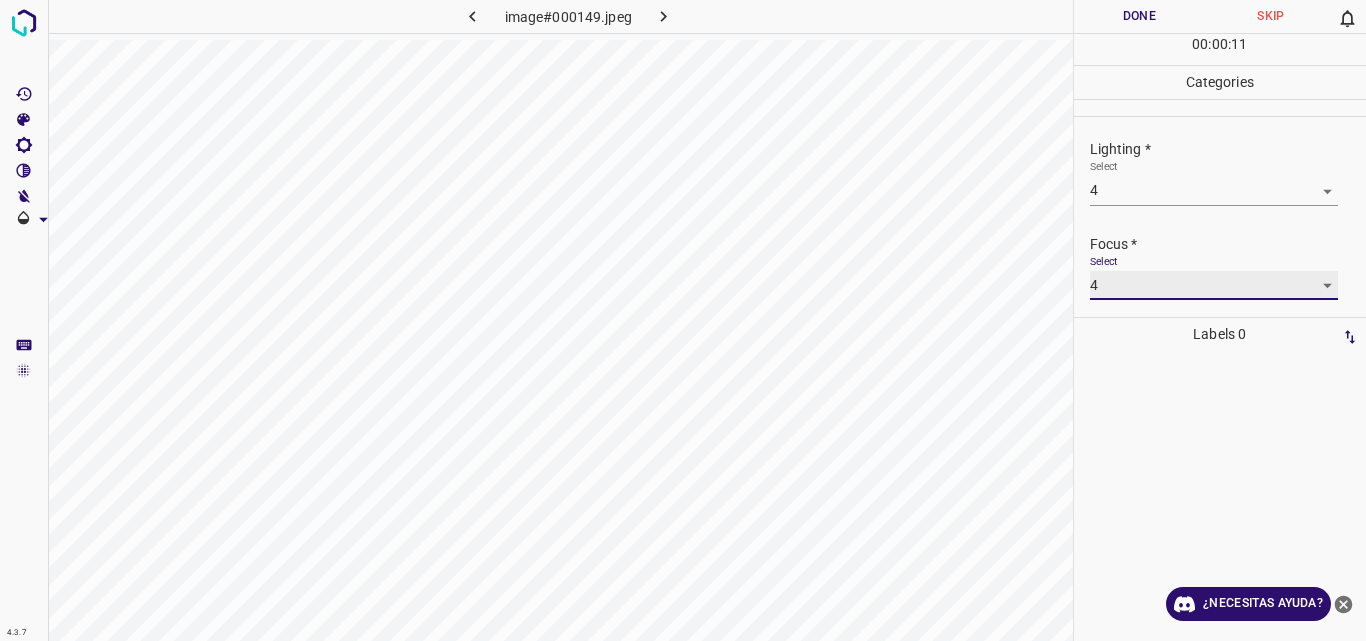 type on "4" 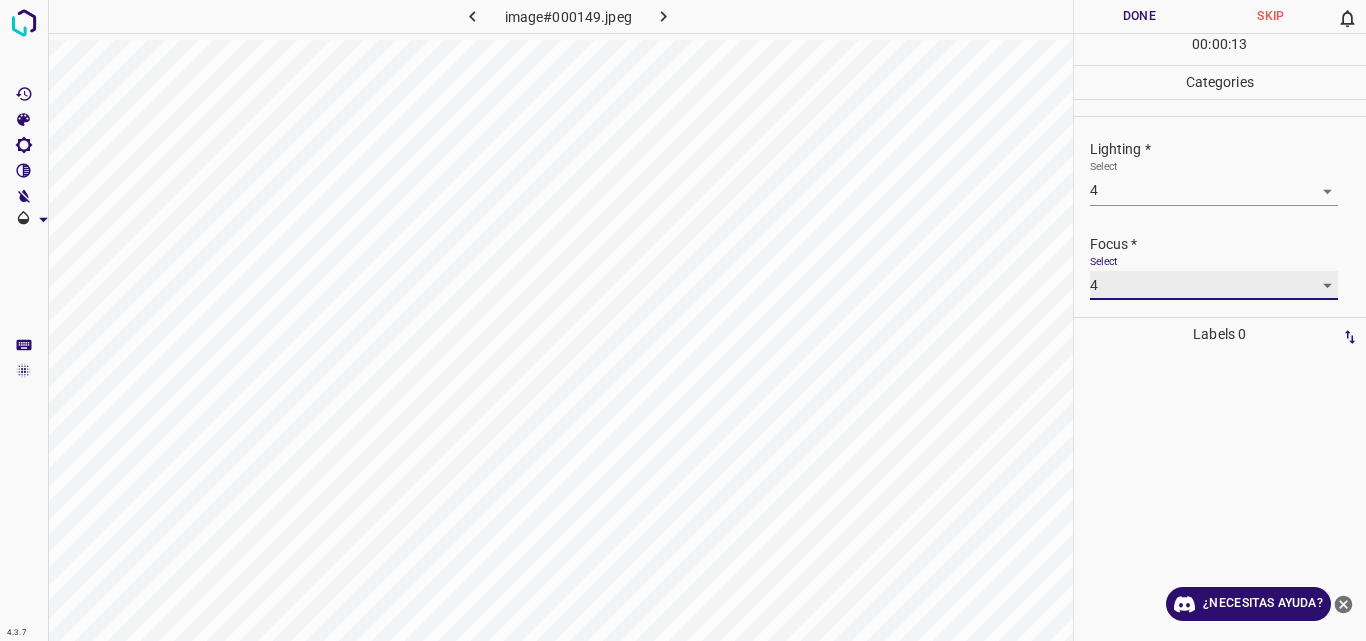 scroll, scrollTop: 98, scrollLeft: 0, axis: vertical 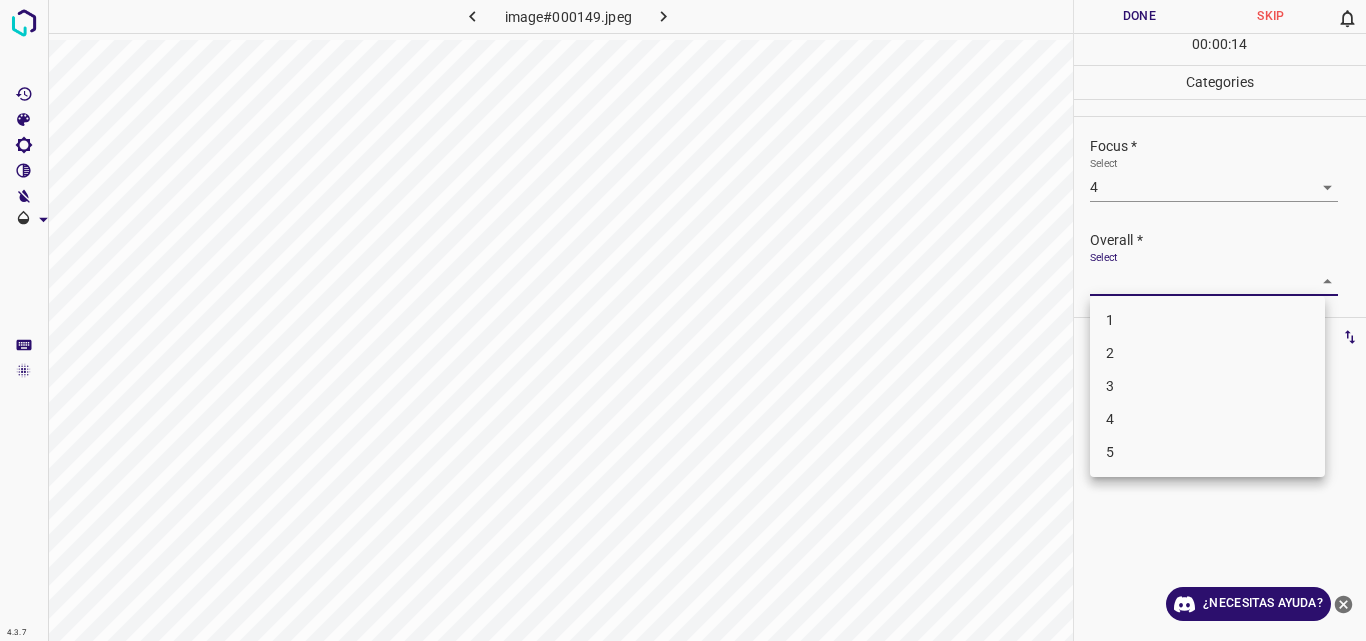 click on "4.3.7 image#000149.jpeg Done Skip 0 00   : 00   : 14   Categories Lighting *  Select 4 4 Focus *  Select 4 4 Overall *  Select ​ Labels   0 Categories 1 Lighting 2 Focus 3 Overall Tools Space Change between modes (Draw & Edit) I Auto labeling R Restore zoom M Zoom in N Zoom out Delete Delete selecte label Filters Z Restore filters X Saturation filter C Brightness filter V Contrast filter B Gray scale filter General O Download ¿Necesitas ayuda? Original text Rate this translation Your feedback will be used to help improve Google Translate - Texto - Esconder - Borrar 1 2 3 4 5" at bounding box center [683, 320] 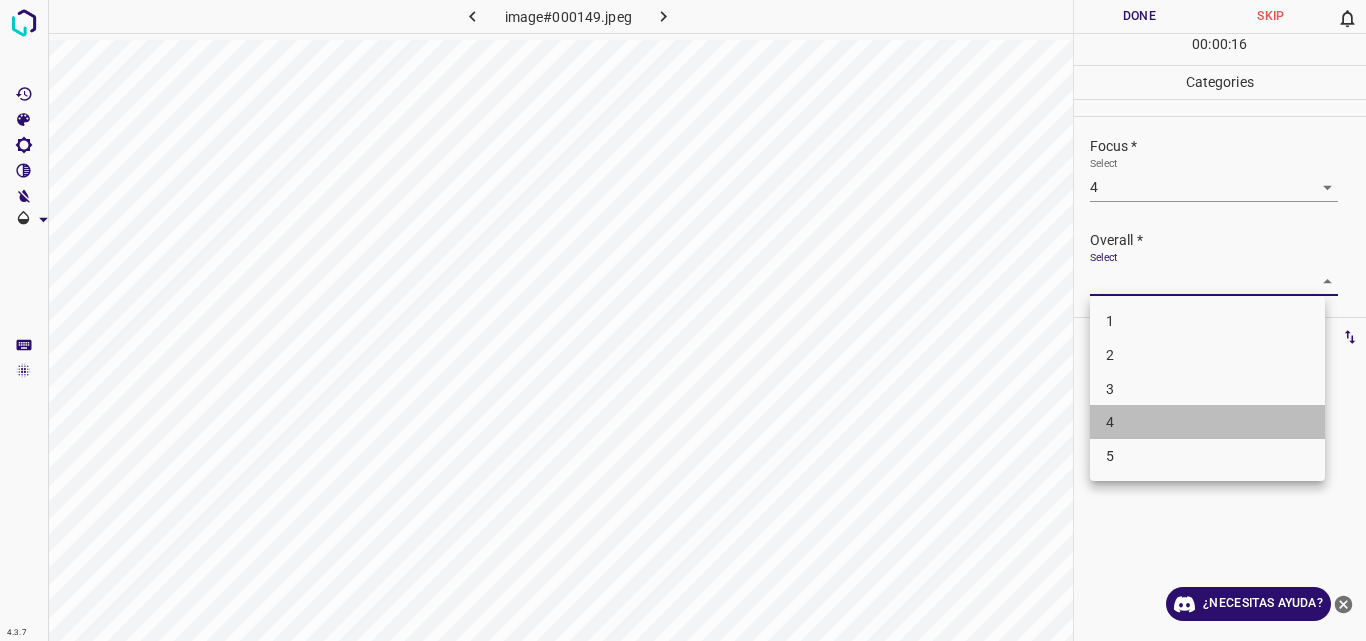 click on "4" at bounding box center (1207, 422) 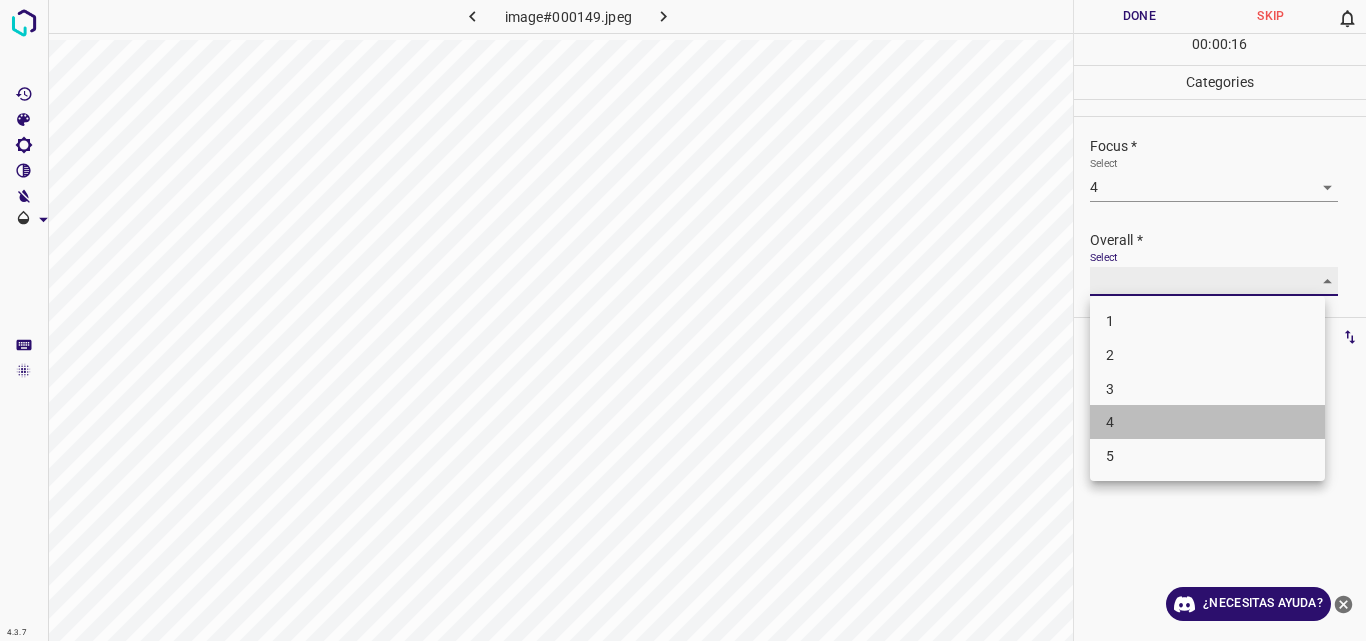 type on "4" 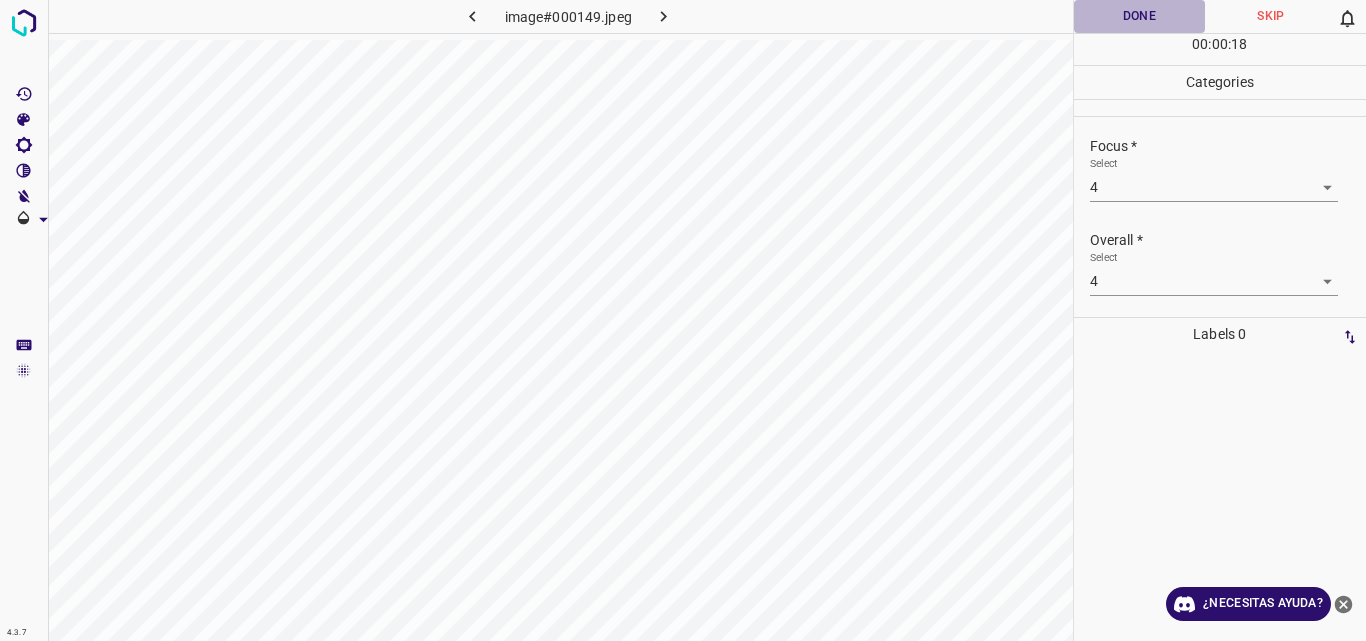click on "Done" at bounding box center (1140, 16) 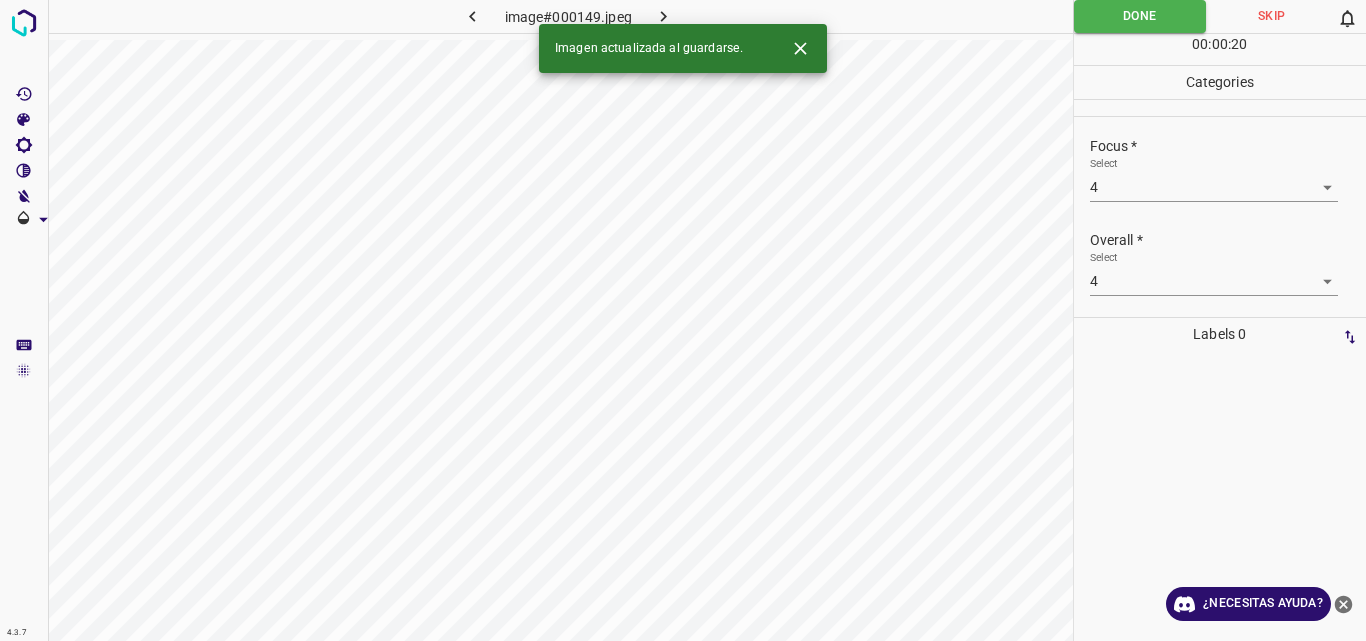 click 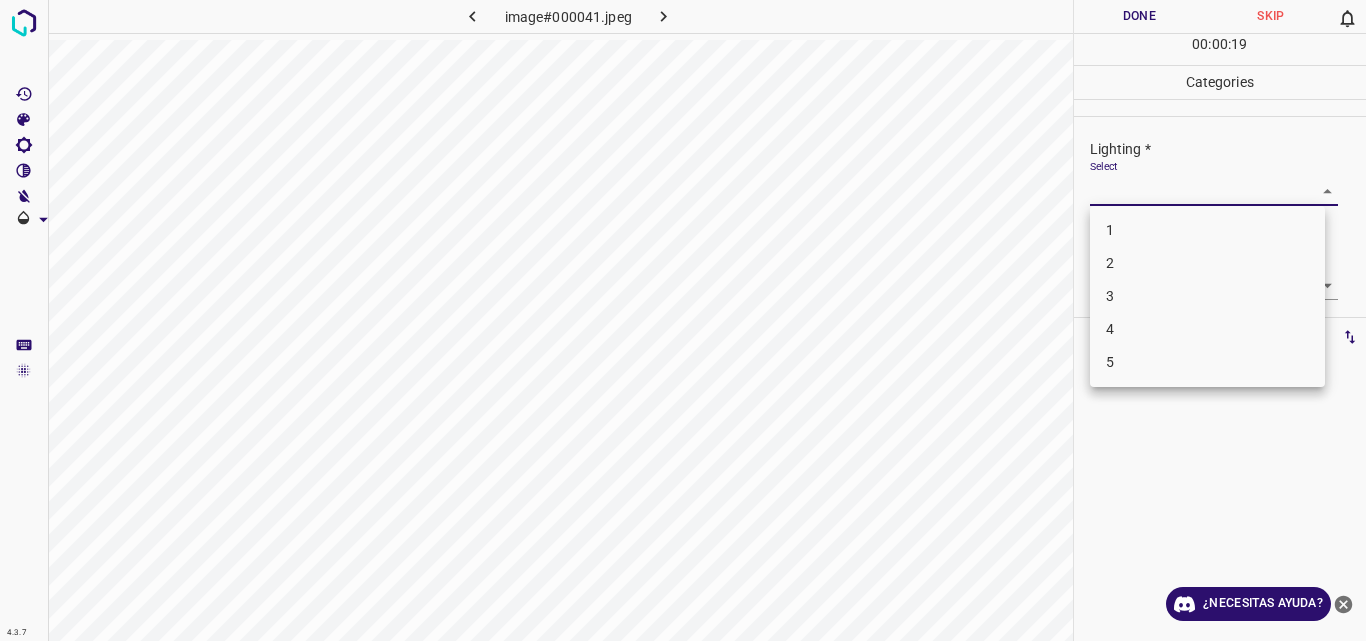 click on "4.3.7 image#000041.jpeg Done Skip 0 00   : 00   : 19   Categories Lighting *  Select ​ Focus *  Select ​ Overall *  Select ​ Labels   0 Categories 1 Lighting 2 Focus 3 Overall Tools Space Change between modes (Draw & Edit) I Auto labeling R Restore zoom M Zoom in N Zoom out Delete Delete selecte label Filters Z Restore filters X Saturation filter C Brightness filter V Contrast filter B Gray scale filter General O Download ¿Necesitas ayuda? Original text Rate this translation Your feedback will be used to help improve Google Translate - Texto - Esconder - Borrar 1 2 3 4 5" at bounding box center [683, 320] 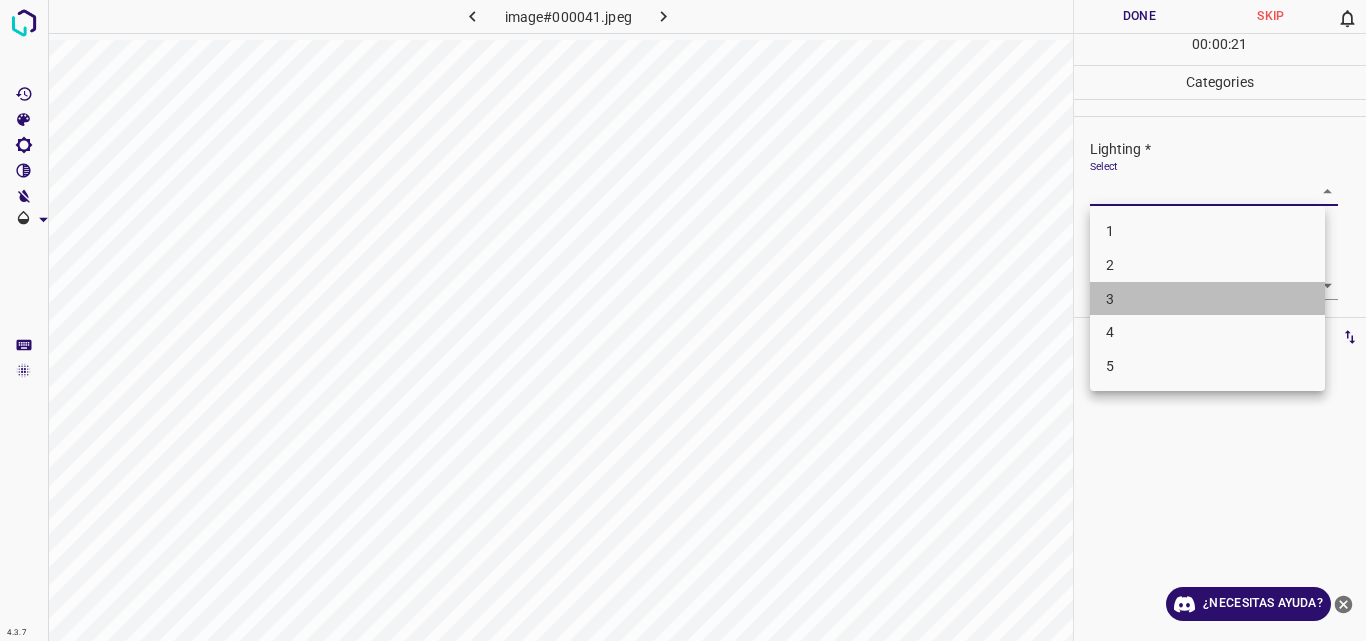 click on "3" at bounding box center [1207, 299] 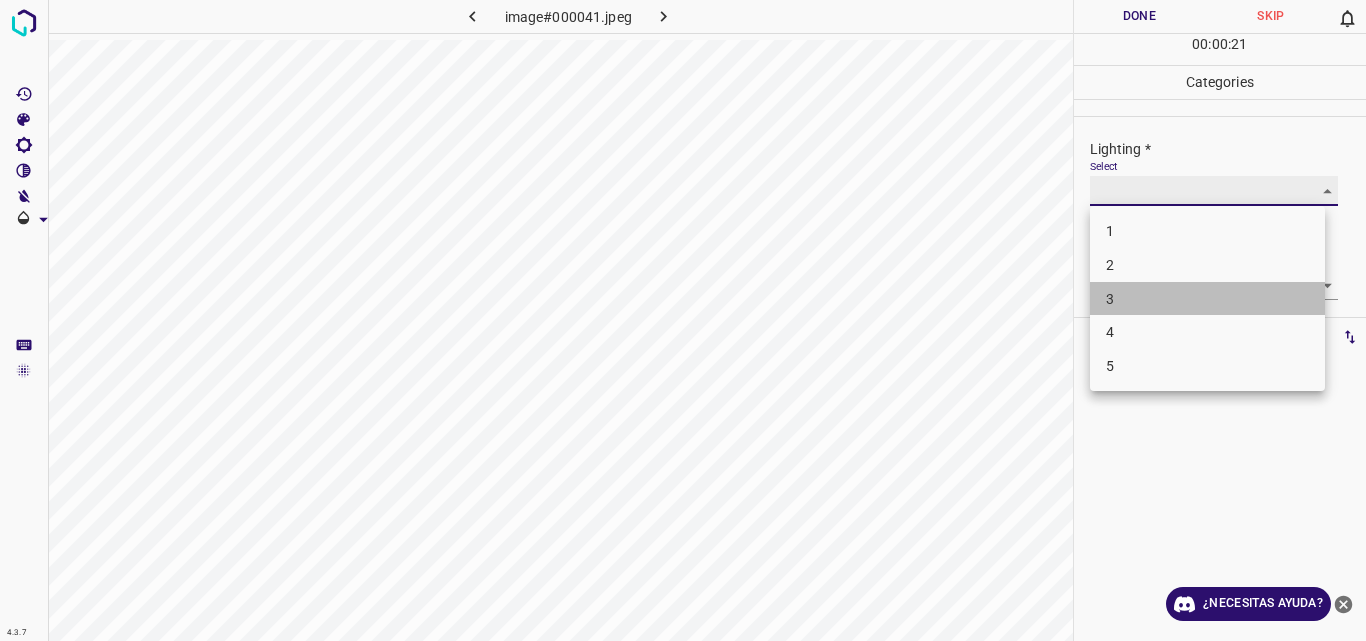 type on "3" 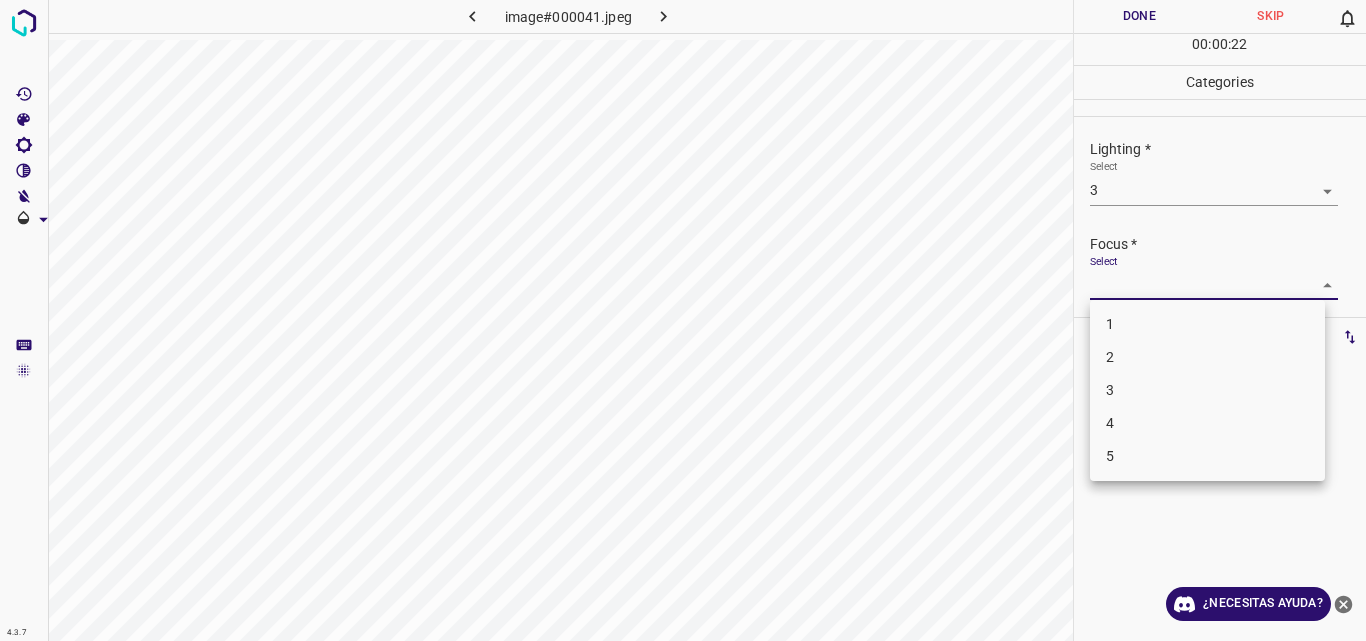 click on "4.3.7 image#000041.jpeg Done Skip 0 00   : 00   : 22   Categories Lighting *  Select 3 3 Focus *  Select ​ Overall *  Select ​ Labels   0 Categories 1 Lighting 2 Focus 3 Overall Tools Space Change between modes (Draw & Edit) I Auto labeling R Restore zoom M Zoom in N Zoom out Delete Delete selecte label Filters Z Restore filters X Saturation filter C Brightness filter V Contrast filter B Gray scale filter General O Download ¿Necesitas ayuda? Original text Rate this translation Your feedback will be used to help improve Google Translate - Texto - Esconder - Borrar 1 2 3 4 5" at bounding box center [683, 320] 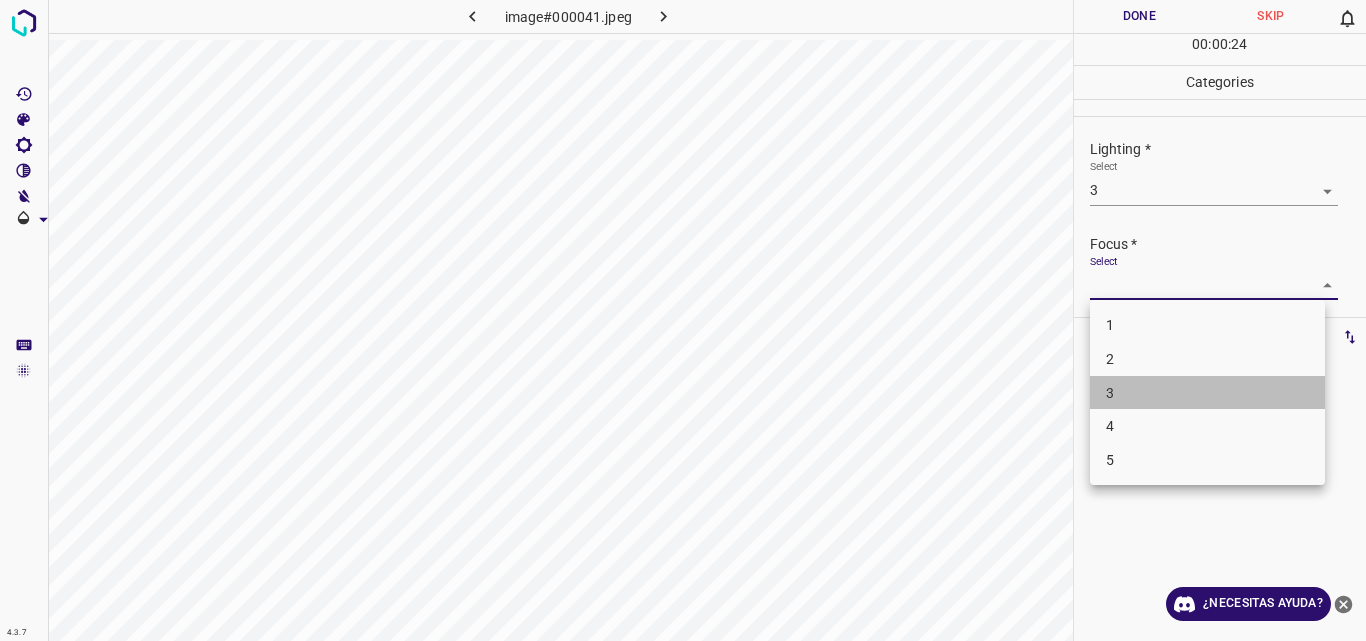 click on "3" at bounding box center (1207, 393) 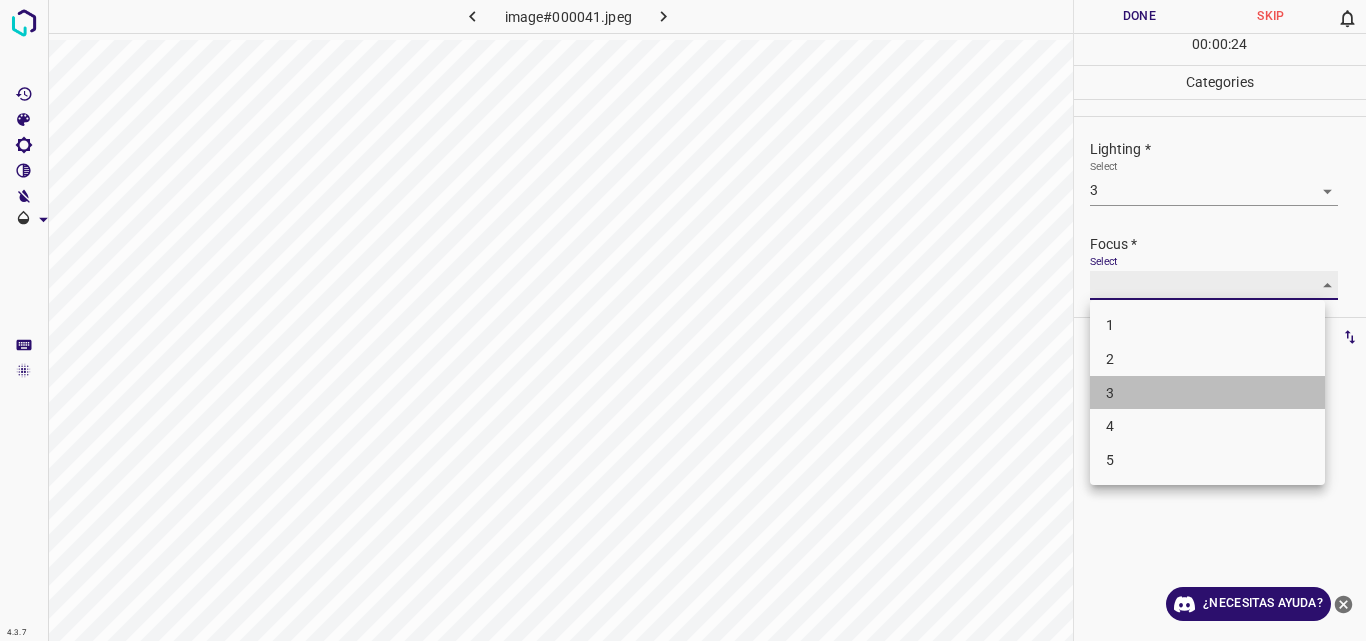type on "3" 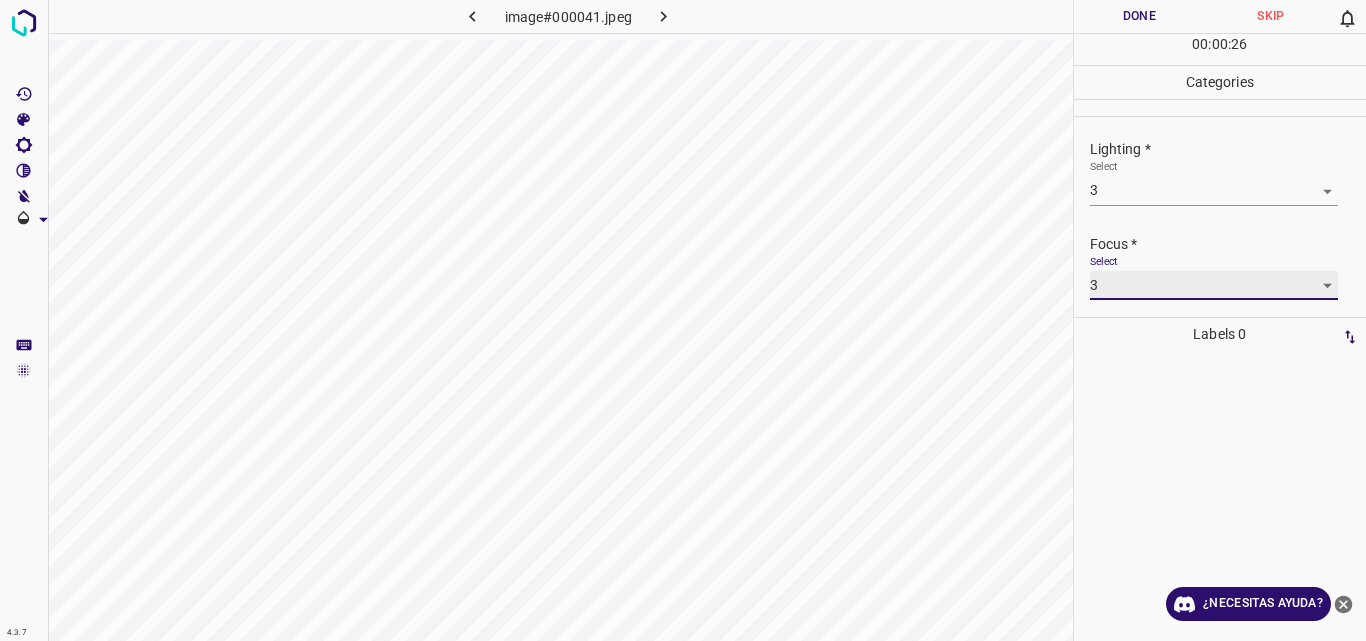 scroll, scrollTop: 98, scrollLeft: 0, axis: vertical 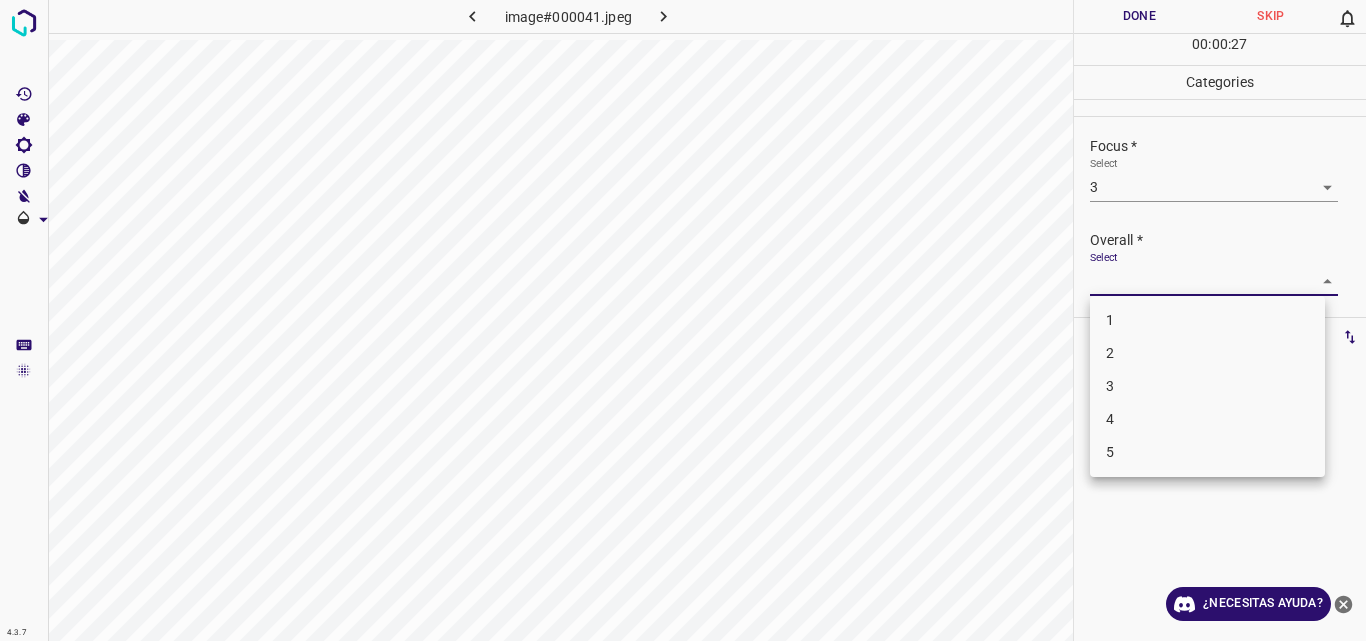 click on "4.3.7 image#000041.jpeg Done Skip 0 00   : 00   : 27   Categories Lighting *  Select 3 3 Focus *  Select 3 3 Overall *  Select ​ Labels   0 Categories 1 Lighting 2 Focus 3 Overall Tools Space Change between modes (Draw & Edit) I Auto labeling R Restore zoom M Zoom in N Zoom out Delete Delete selecte label Filters Z Restore filters X Saturation filter C Brightness filter V Contrast filter B Gray scale filter General O Download ¿Necesitas ayuda? Original text Rate this translation Your feedback will be used to help improve Google Translate - Texto - Esconder - Borrar 1 2 3 4 5" at bounding box center [683, 320] 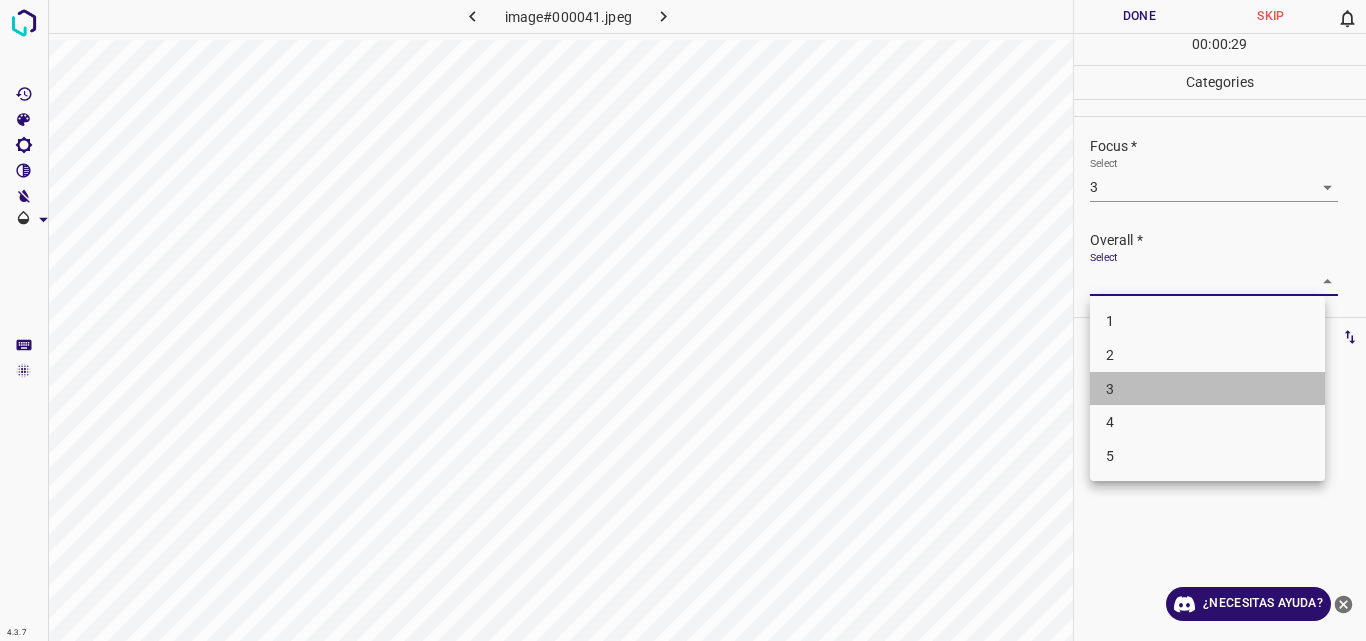 click on "3" at bounding box center [1207, 389] 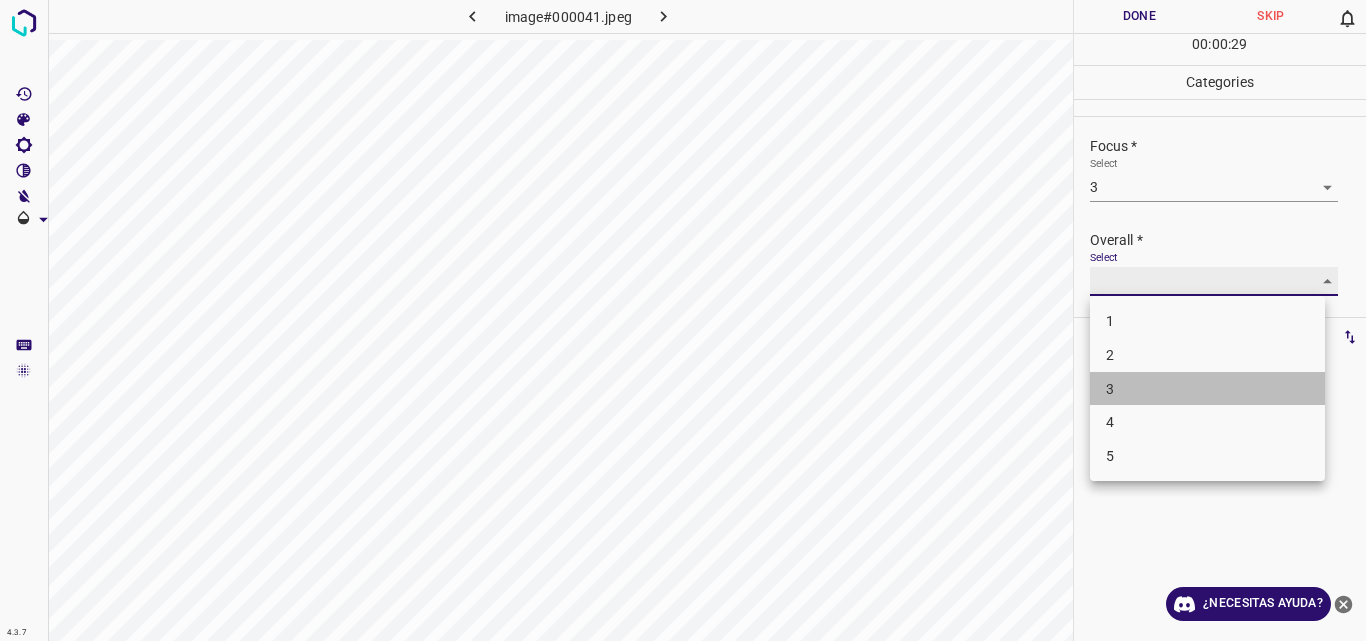 type on "3" 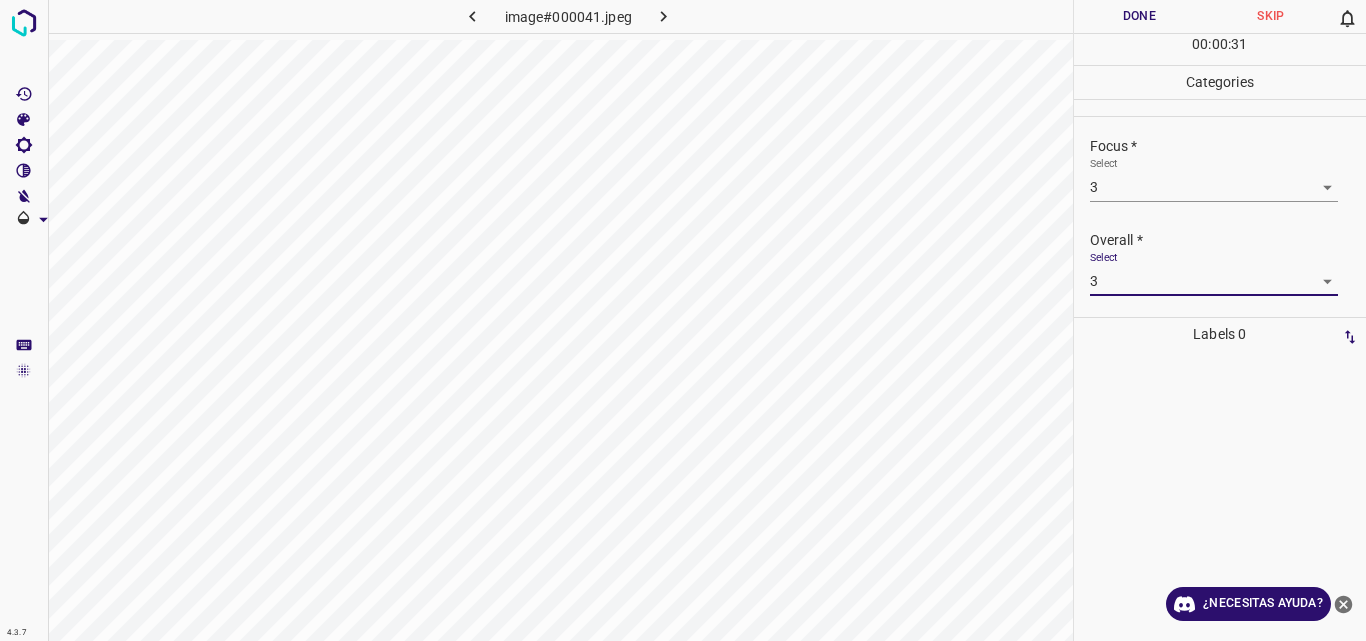 click on "Done" at bounding box center (1140, 16) 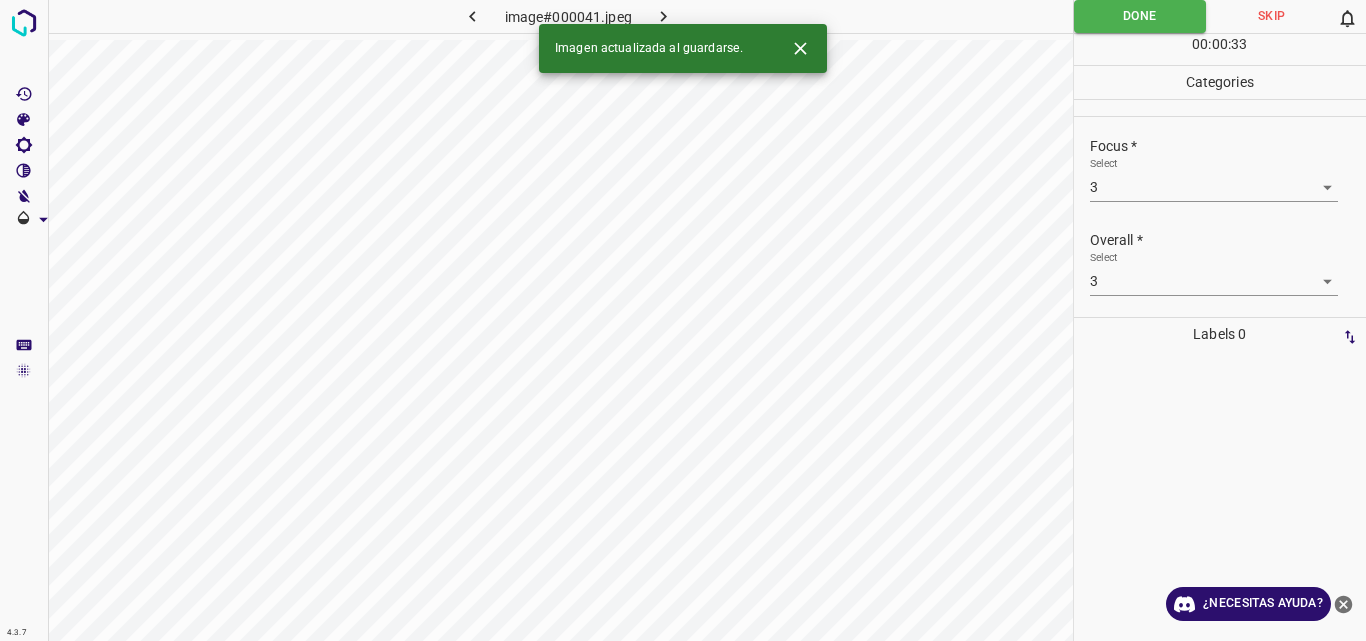 click 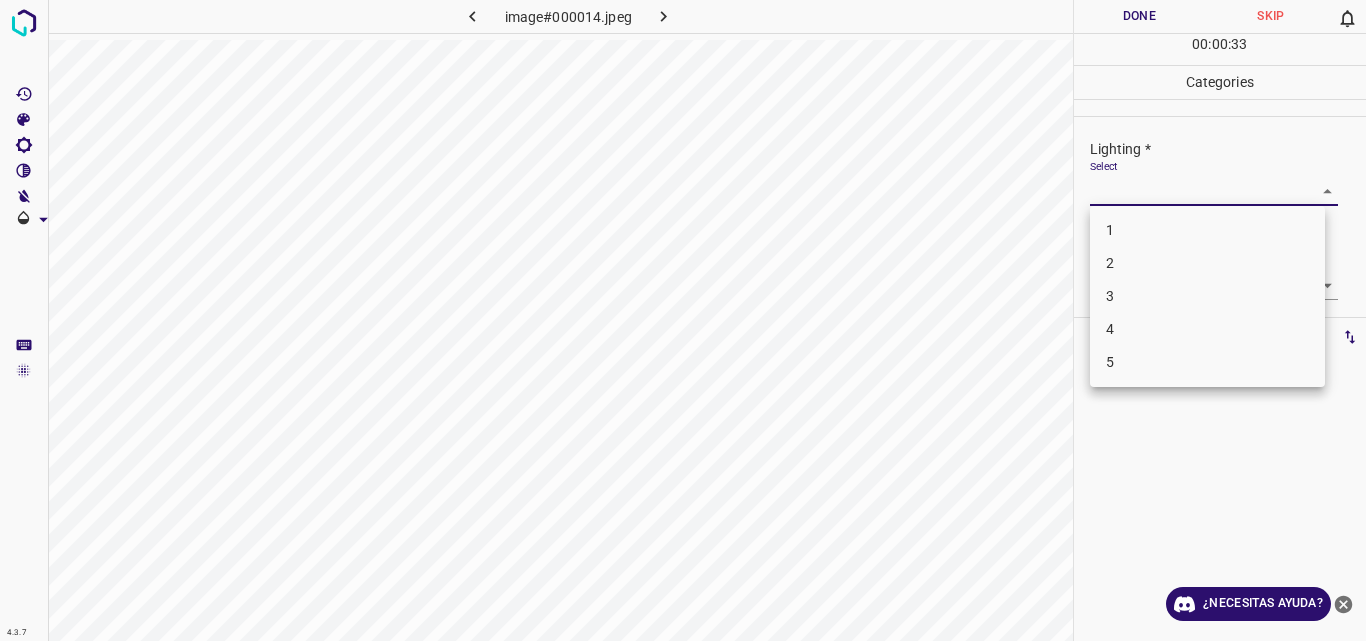click on "4.3.7 image#000014.jpeg Done Skip 0 00   : 00   : 33   Categories Lighting *  Select ​ Focus *  Select ​ Overall *  Select ​ Labels   0 Categories 1 Lighting 2 Focus 3 Overall Tools Space Change between modes (Draw & Edit) I Auto labeling R Restore zoom M Zoom in N Zoom out Delete Delete selecte label Filters Z Restore filters X Saturation filter C Brightness filter V Contrast filter B Gray scale filter General O Download ¿Necesitas ayuda? Original text Rate this translation Your feedback will be used to help improve Google Translate - Texto - Esconder - Borrar 1 2 3 4 5" at bounding box center (683, 320) 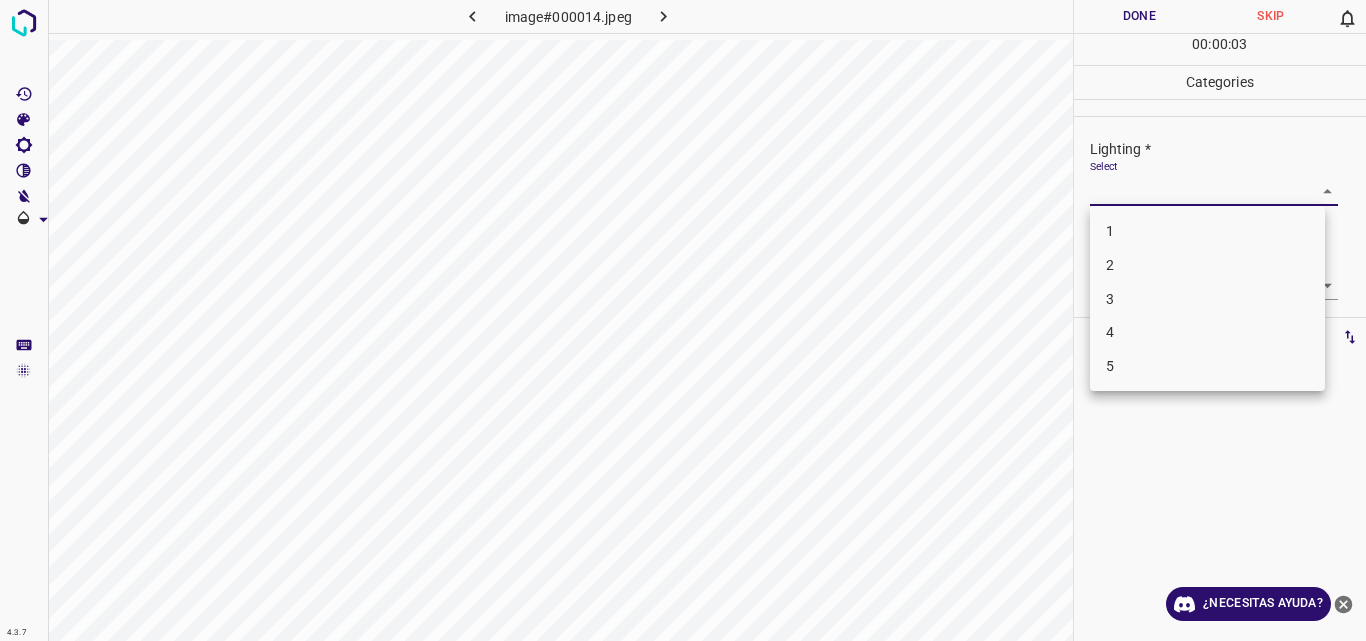 click on "4" at bounding box center (1207, 332) 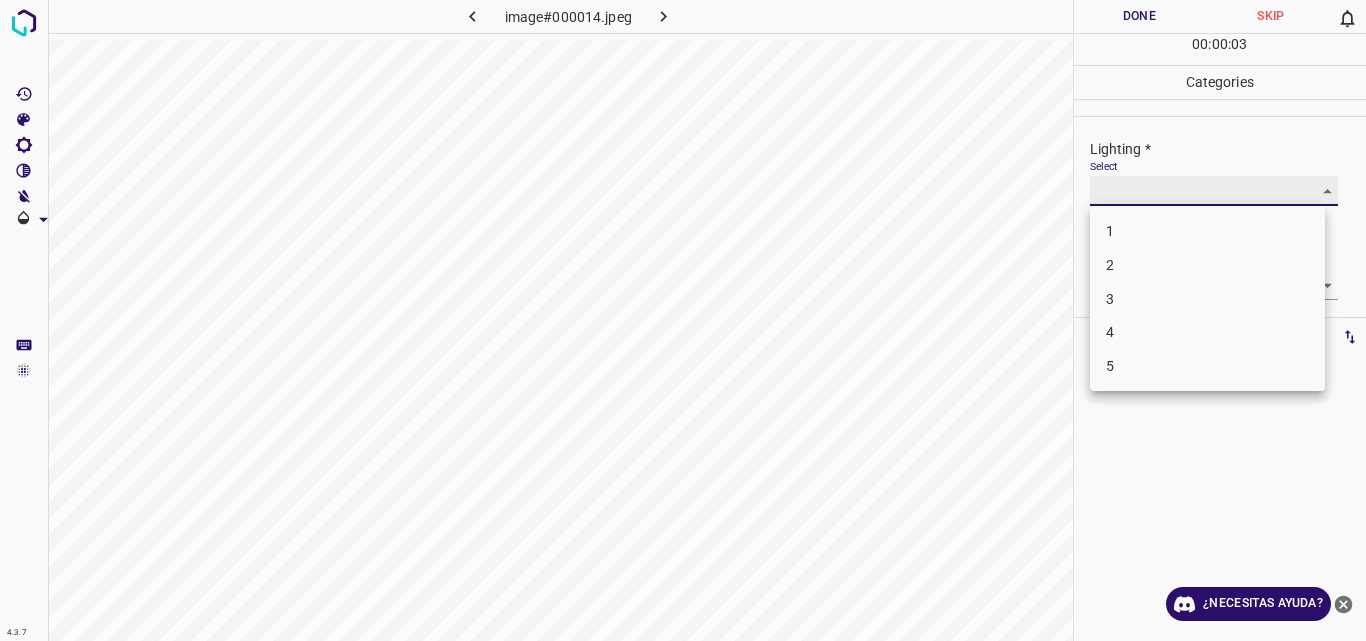 type on "4" 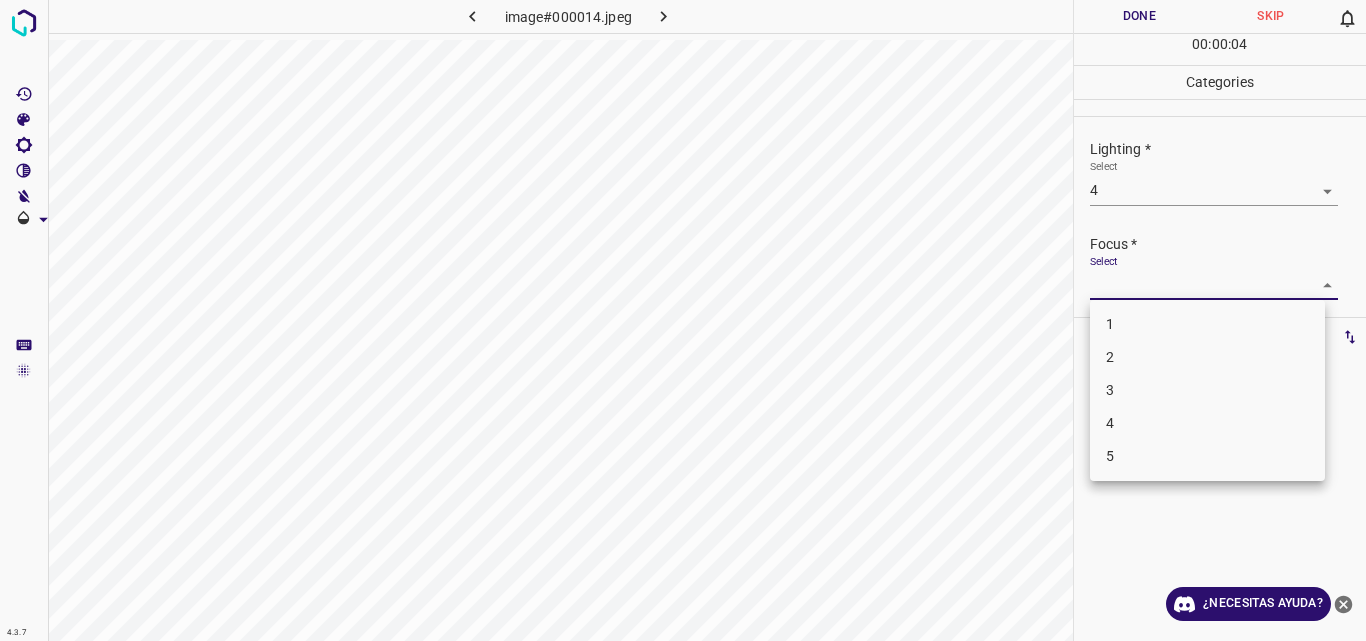 click on "4.3.7 image#000014.jpeg Done Skip 0 00   : 00   : 04   Categories Lighting *  Select 4 4 Focus *  Select ​ Overall *  Select ​ Labels   0 Categories 1 Lighting 2 Focus 3 Overall Tools Space Change between modes (Draw & Edit) I Auto labeling R Restore zoom M Zoom in N Zoom out Delete Delete selecte label Filters Z Restore filters X Saturation filter C Brightness filter V Contrast filter B Gray scale filter General O Download ¿Necesitas ayuda? Original text Rate this translation Your feedback will be used to help improve Google Translate - Texto - Esconder - Borrar 1 2 3 4 5" at bounding box center (683, 320) 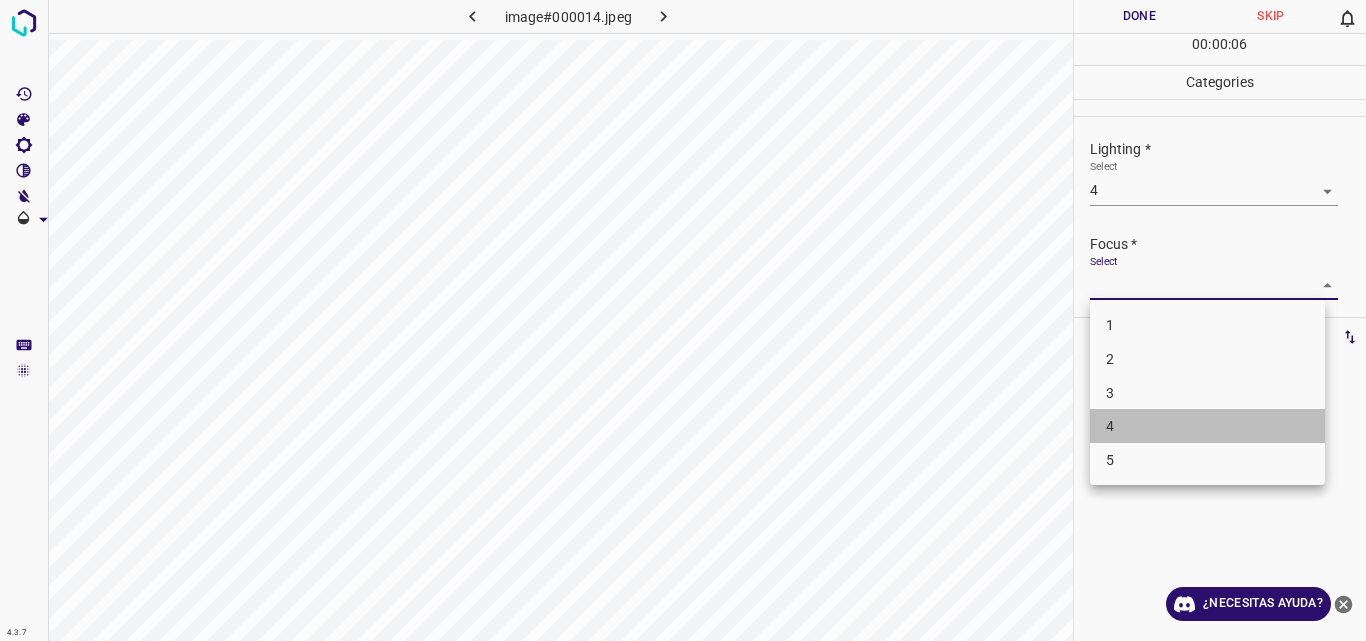 click on "4" at bounding box center (1207, 426) 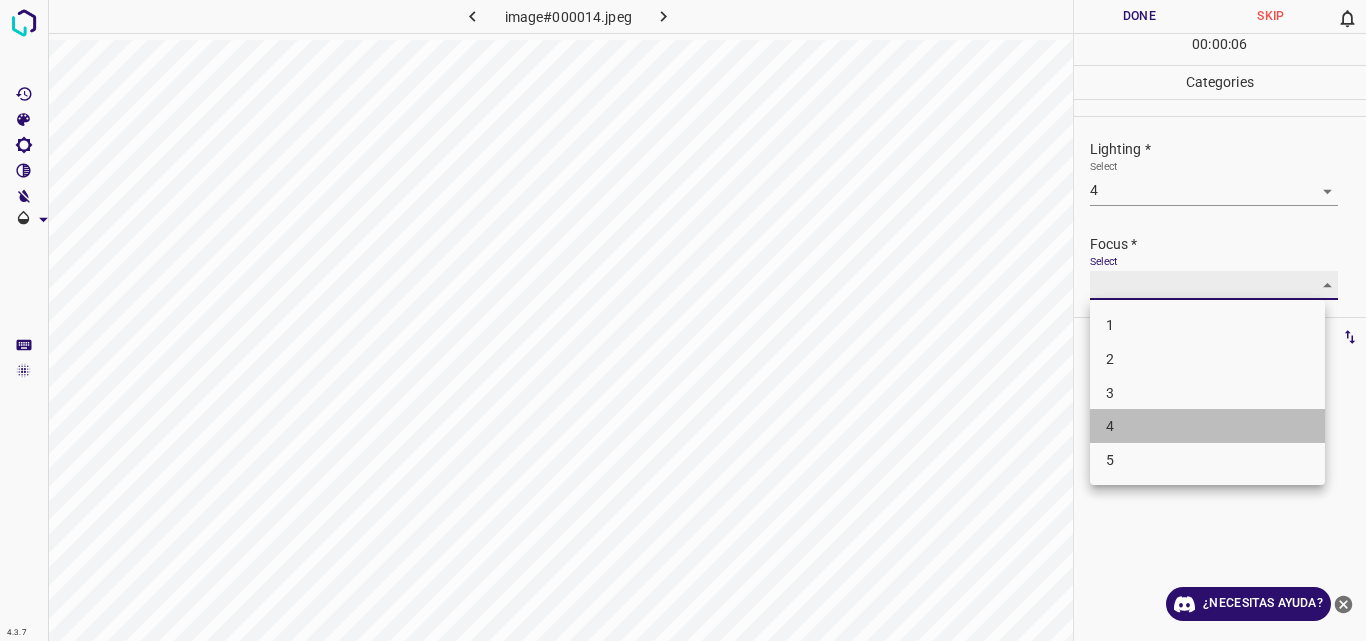 type on "4" 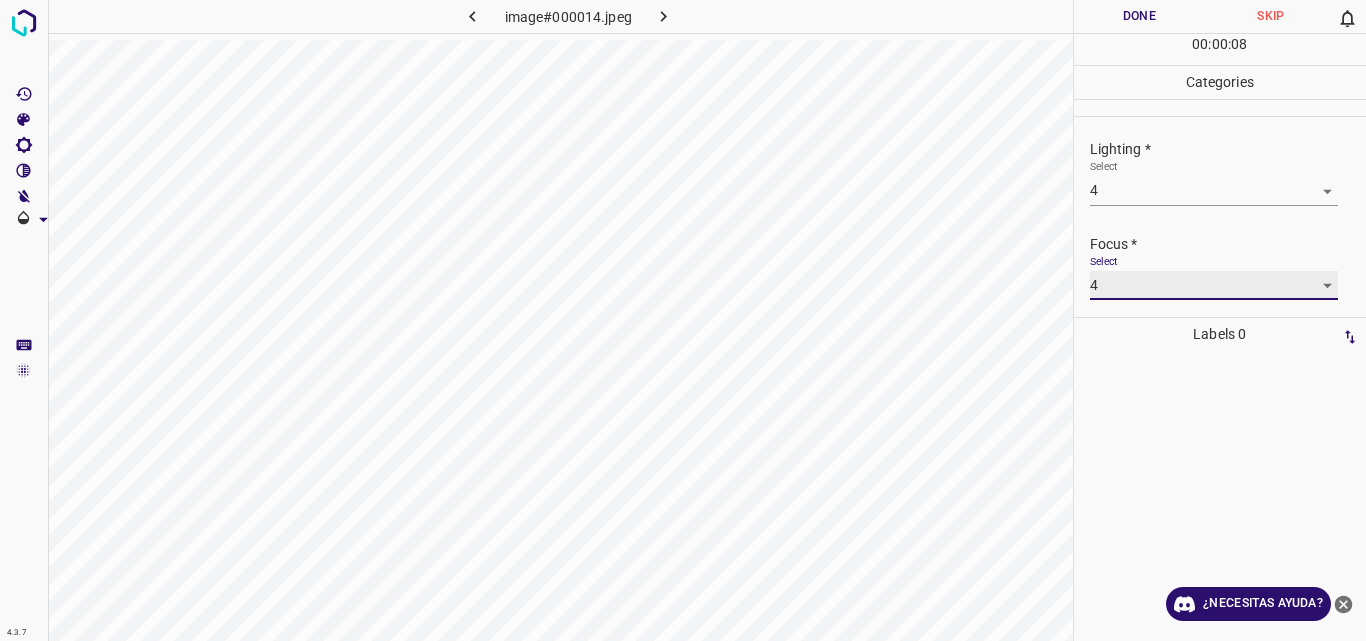 scroll, scrollTop: 98, scrollLeft: 0, axis: vertical 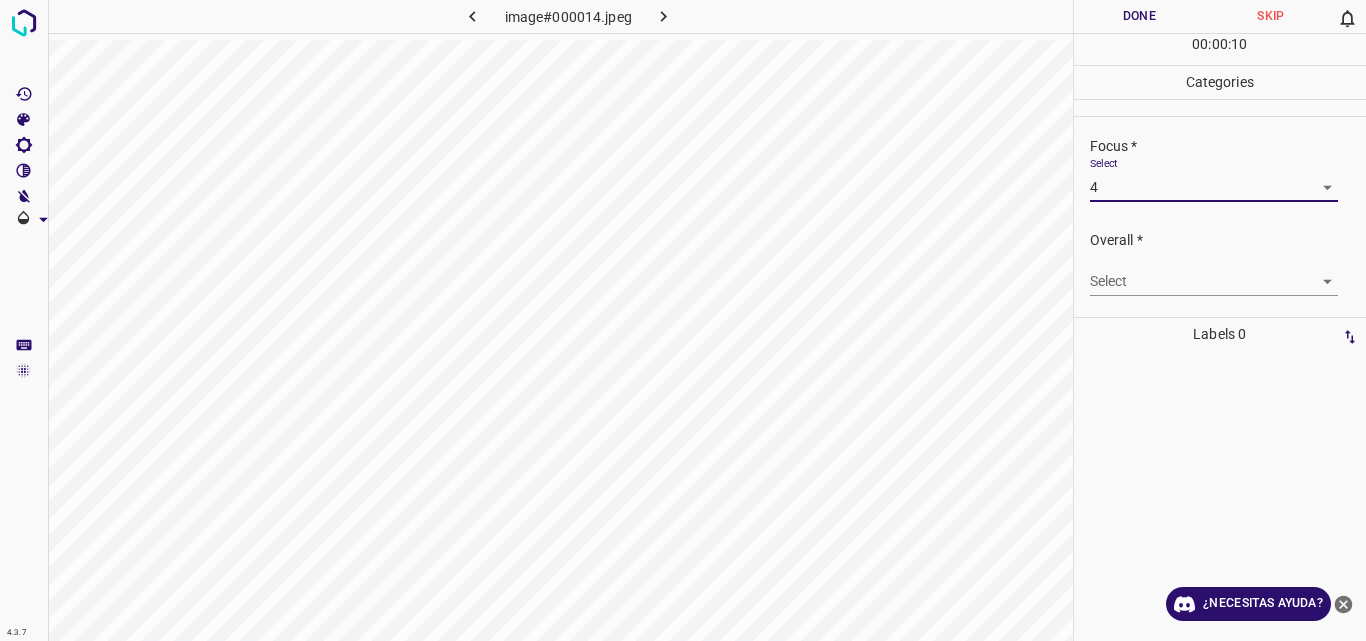 click on "4.3.7 image#000014.jpeg Done Skip 0 00   : 00   : 10   Categories Lighting *  Select 4 4 Focus *  Select 4 4 Overall *  Select ​ Labels   0 Categories 1 Lighting 2 Focus 3 Overall Tools Space Change between modes (Draw & Edit) I Auto labeling R Restore zoom M Zoom in N Zoom out Delete Delete selecte label Filters Z Restore filters X Saturation filter C Brightness filter V Contrast filter B Gray scale filter General O Download ¿Necesitas ayuda? Original text Rate this translation Your feedback will be used to help improve Google Translate - Texto - Esconder - Borrar" at bounding box center [683, 320] 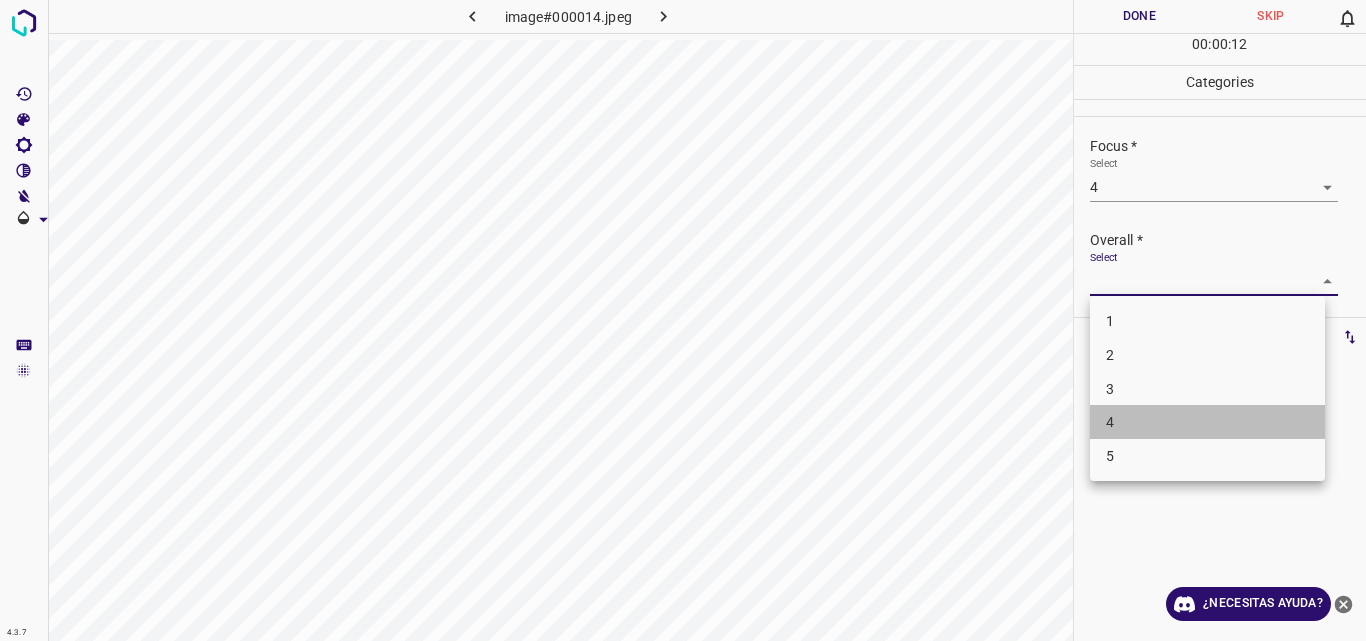 click on "4" at bounding box center [1207, 422] 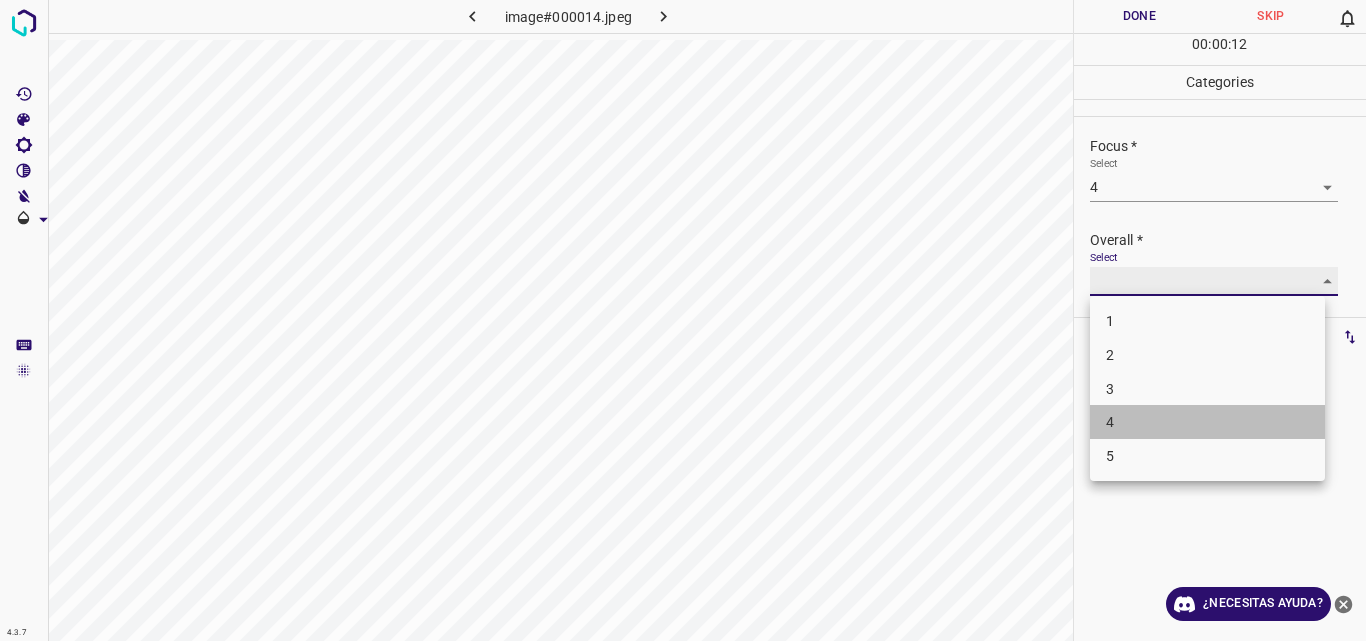 type on "4" 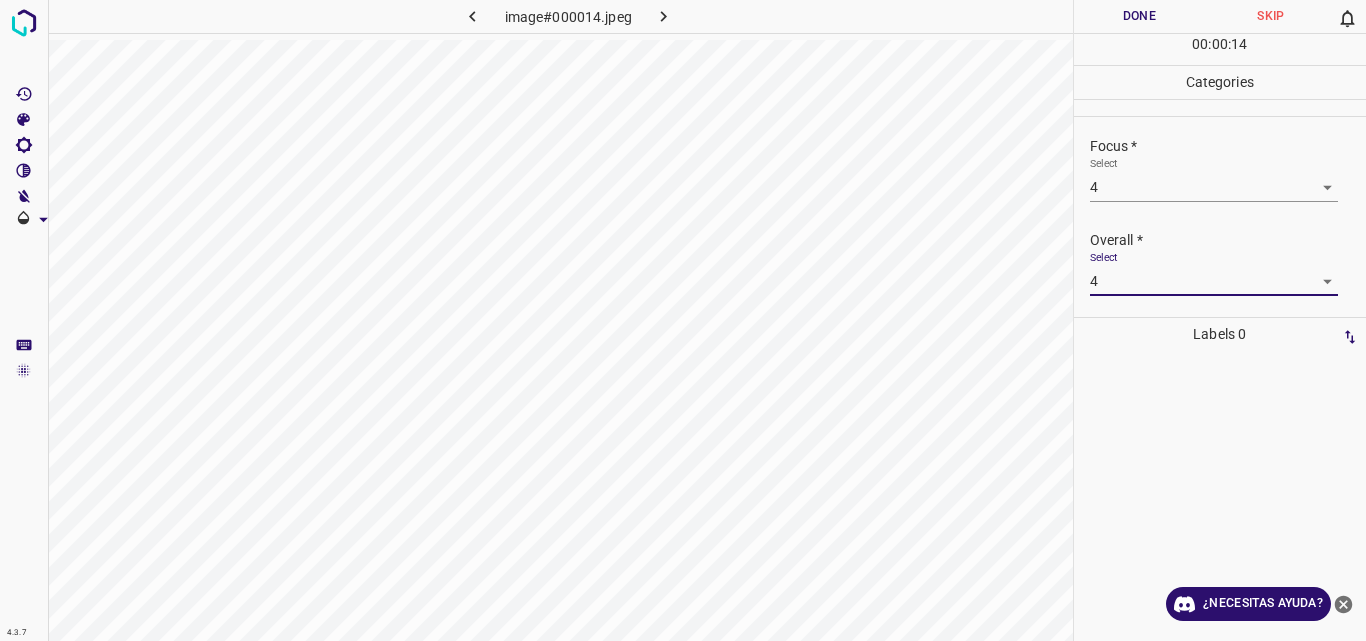 click on "Done" at bounding box center (1140, 16) 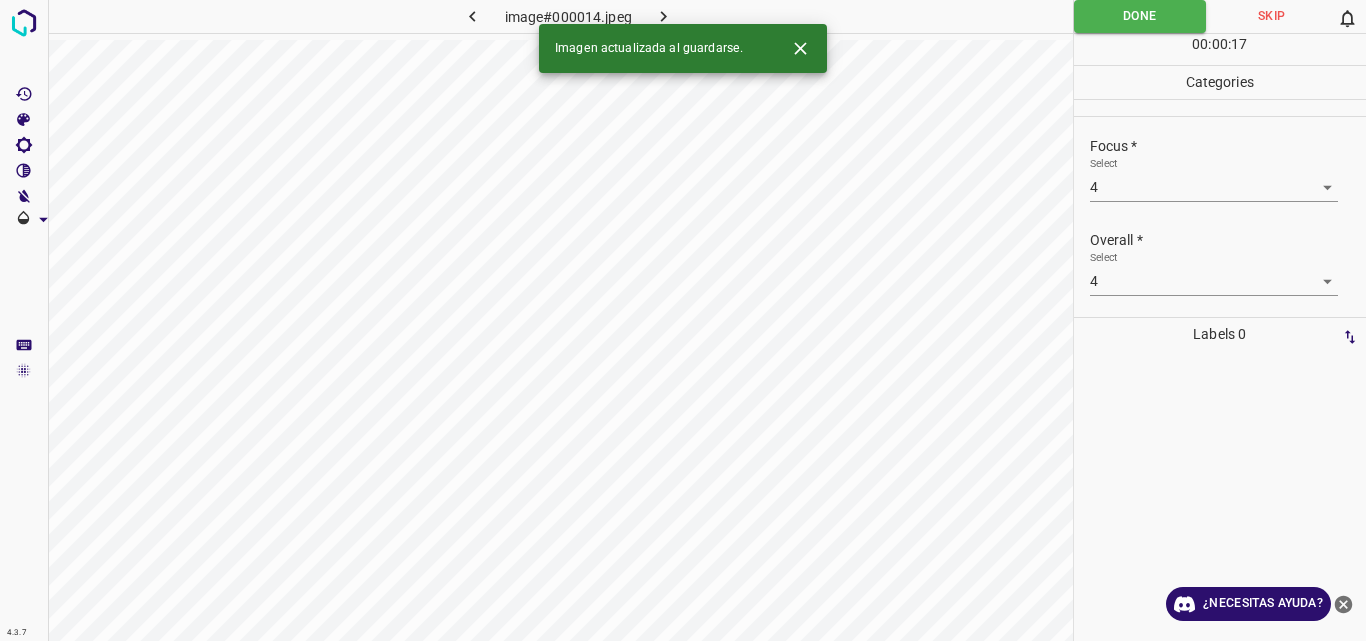 click 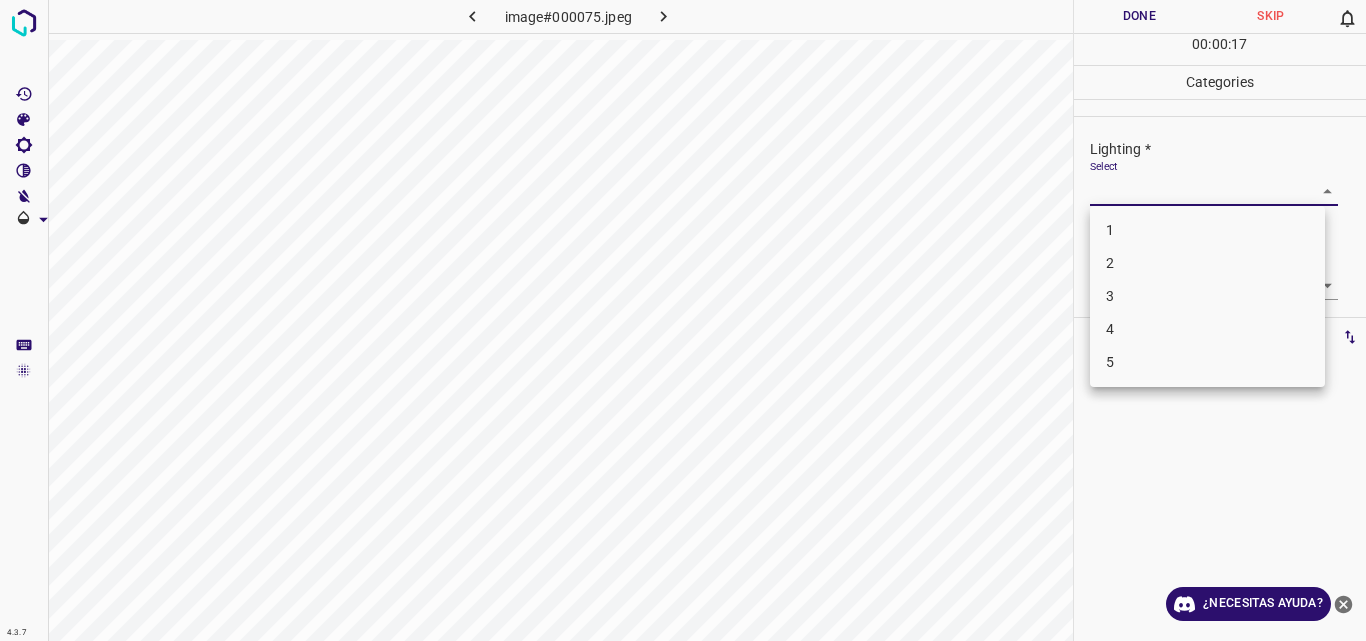 click on "4.3.7 image#000075.jpeg Done Skip 0 00   : 00   : 17   Categories Lighting *  Select ​ Focus *  Select ​ Overall *  Select ​ Labels   0 Categories 1 Lighting 2 Focus 3 Overall Tools Space Change between modes (Draw & Edit) I Auto labeling R Restore zoom M Zoom in N Zoom out Delete Delete selecte label Filters Z Restore filters X Saturation filter C Brightness filter V Contrast filter B Gray scale filter General O Download ¿Necesitas ayuda? Original text Rate this translation Your feedback will be used to help improve Google Translate - Texto - Esconder - Borrar 1 2 3 4 5" at bounding box center (683, 320) 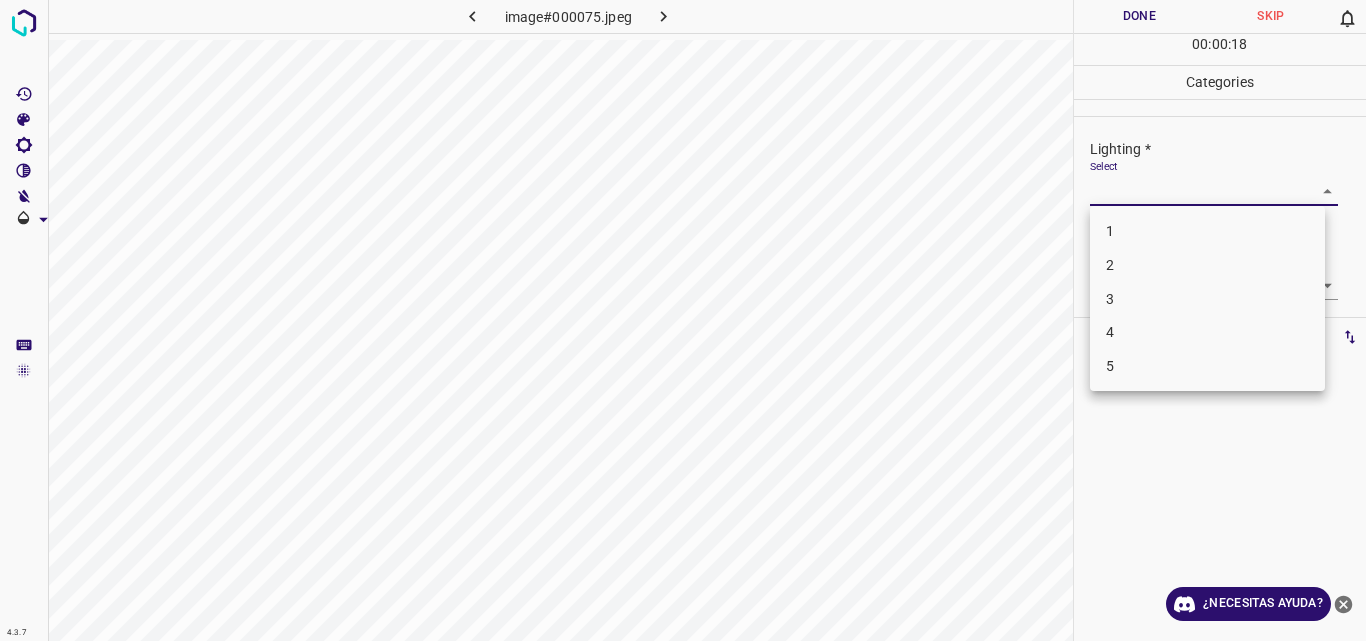 click on "3" at bounding box center [1207, 299] 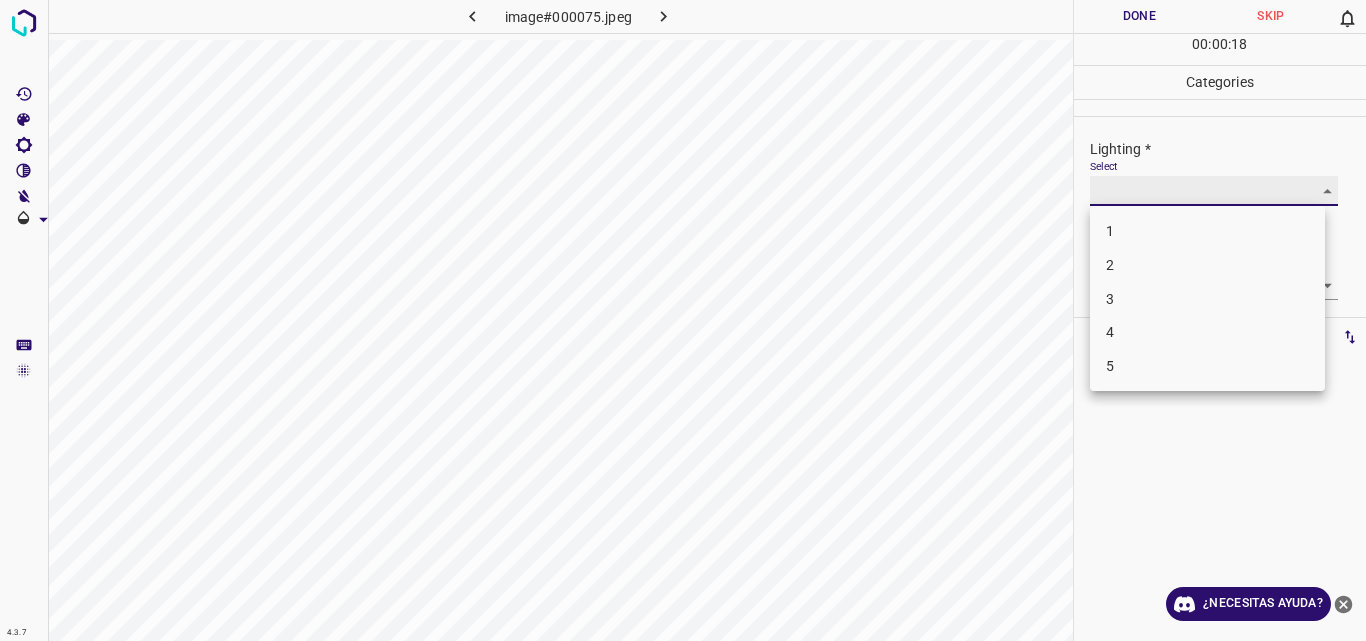 type on "3" 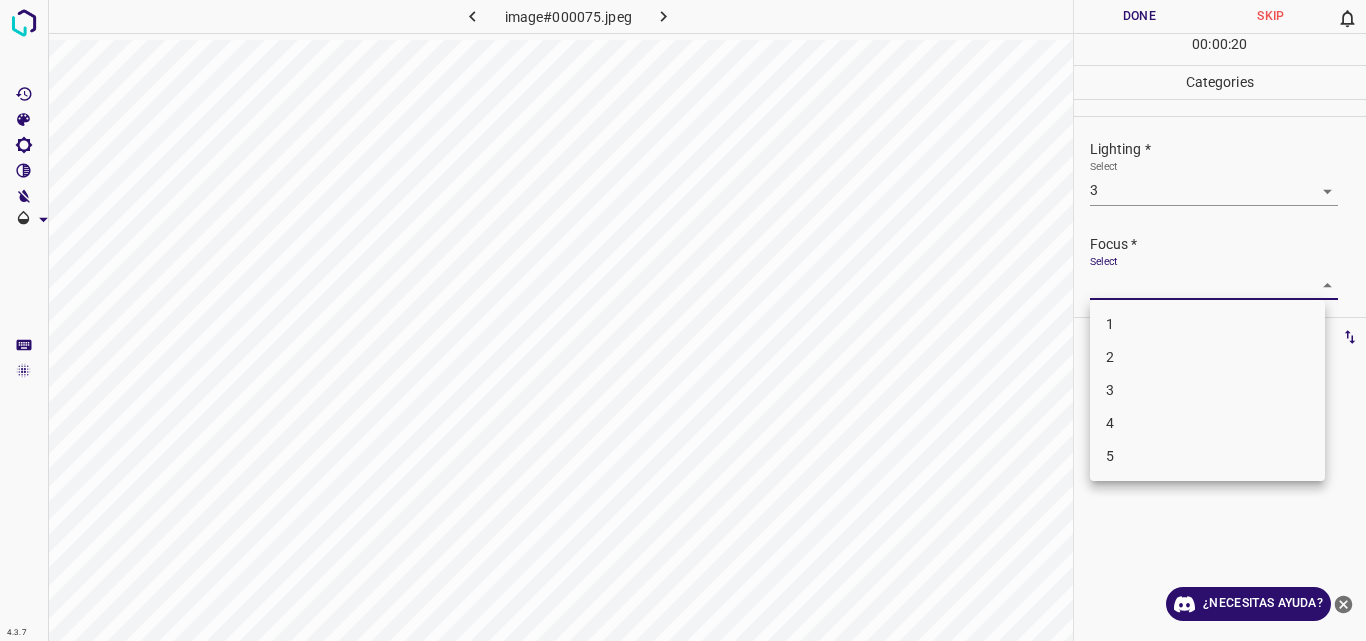 click on "4.3.7 image#000075.jpeg Done Skip 0 00   : 00   : 20   Categories Lighting *  Select 3 3 Focus *  Select ​ Overall *  Select ​ Labels   0 Categories 1 Lighting 2 Focus 3 Overall Tools Space Change between modes (Draw & Edit) I Auto labeling R Restore zoom M Zoom in N Zoom out Delete Delete selecte label Filters Z Restore filters X Saturation filter C Brightness filter V Contrast filter B Gray scale filter General O Download ¿Necesitas ayuda? Original text Rate this translation Your feedback will be used to help improve Google Translate - Texto - Esconder - Borrar 1 2 3 4 5" at bounding box center (683, 320) 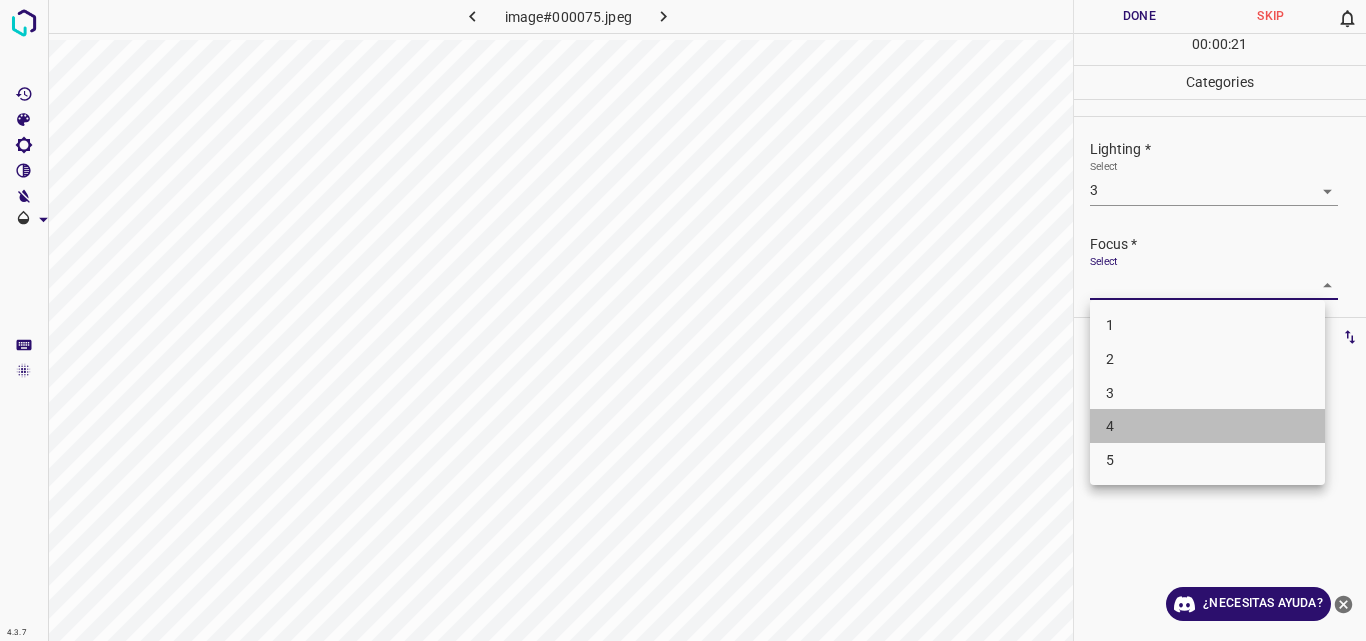 click on "4" at bounding box center (1207, 426) 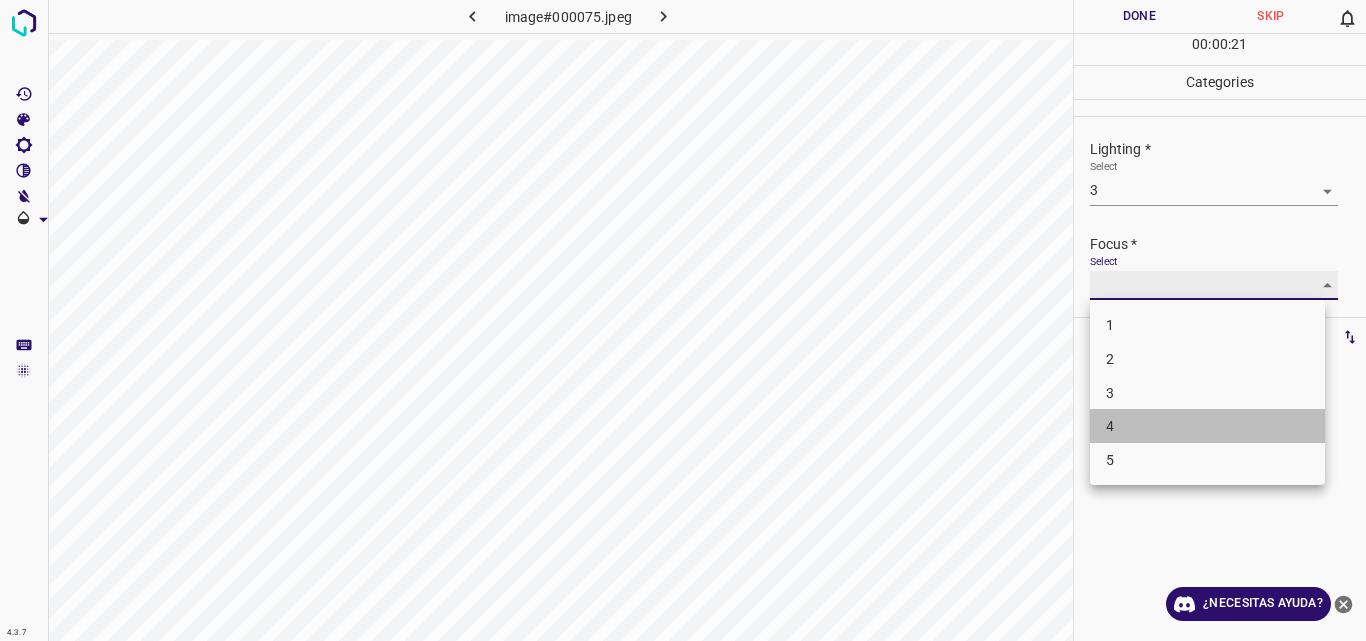 type on "4" 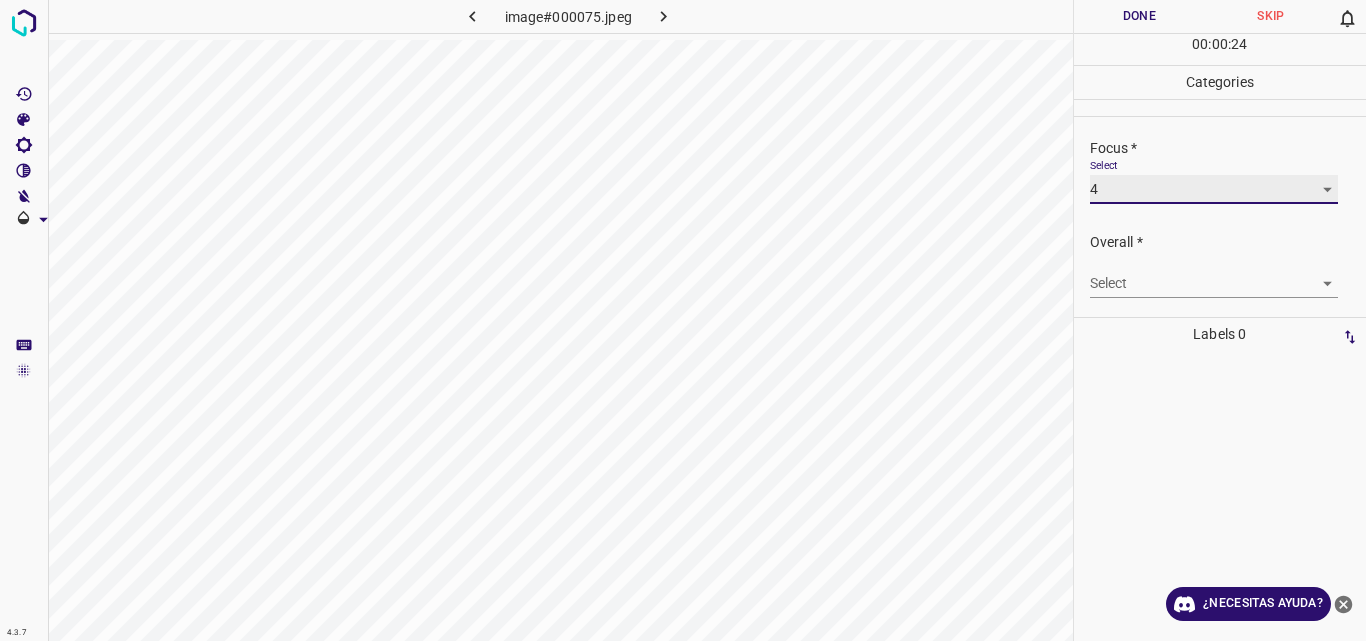 scroll, scrollTop: 98, scrollLeft: 0, axis: vertical 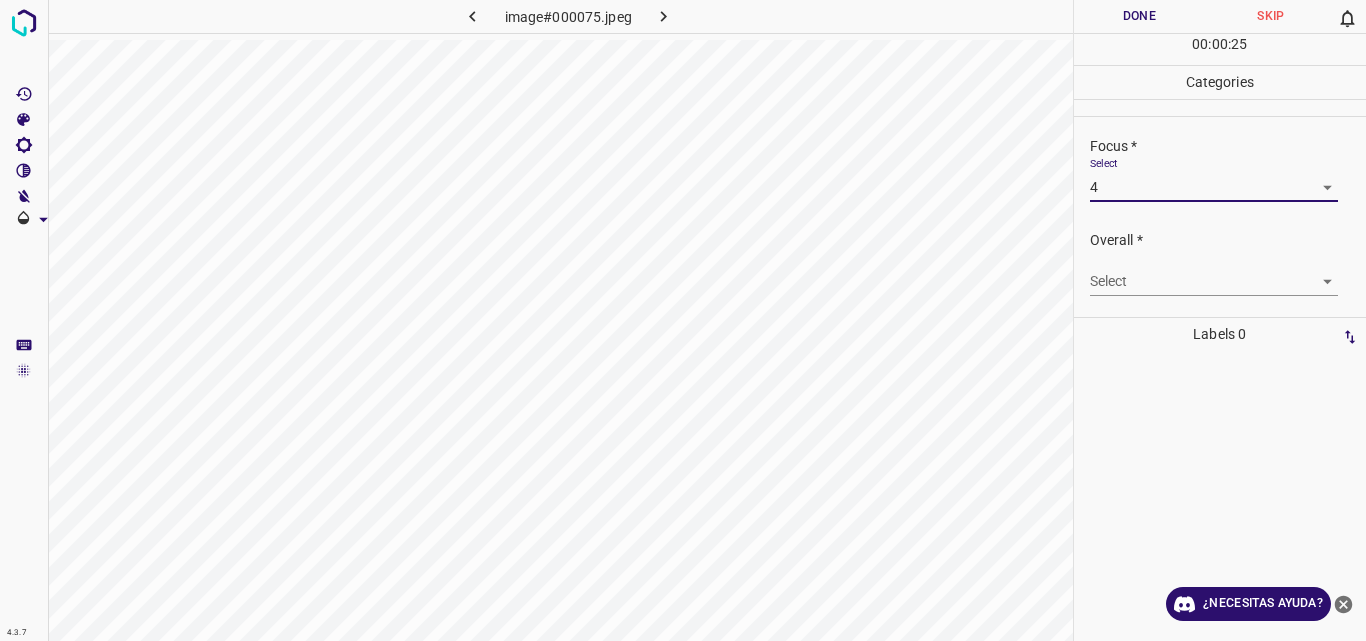 click on "4.3.7 image#000075.jpeg Done Skip 0 00   : 00   : 25   Categories Lighting *  Select 3 3 Focus *  Select 4 4 Overall *  Select ​ Labels   0 Categories 1 Lighting 2 Focus 3 Overall Tools Space Change between modes (Draw & Edit) I Auto labeling R Restore zoom M Zoom in N Zoom out Delete Delete selecte label Filters Z Restore filters X Saturation filter C Brightness filter V Contrast filter B Gray scale filter General O Download ¿Necesitas ayuda? Original text Rate this translation Your feedback will be used to help improve Google Translate - Texto - Esconder - Borrar" at bounding box center [683, 320] 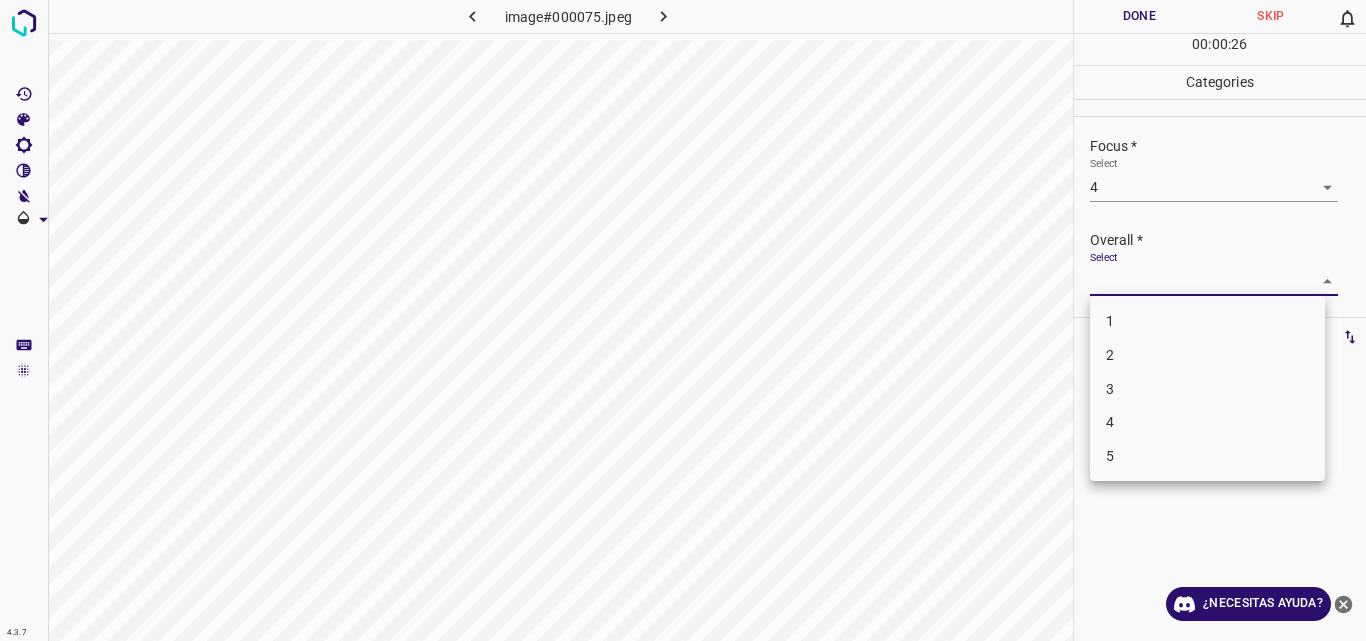 click on "4" at bounding box center (1207, 422) 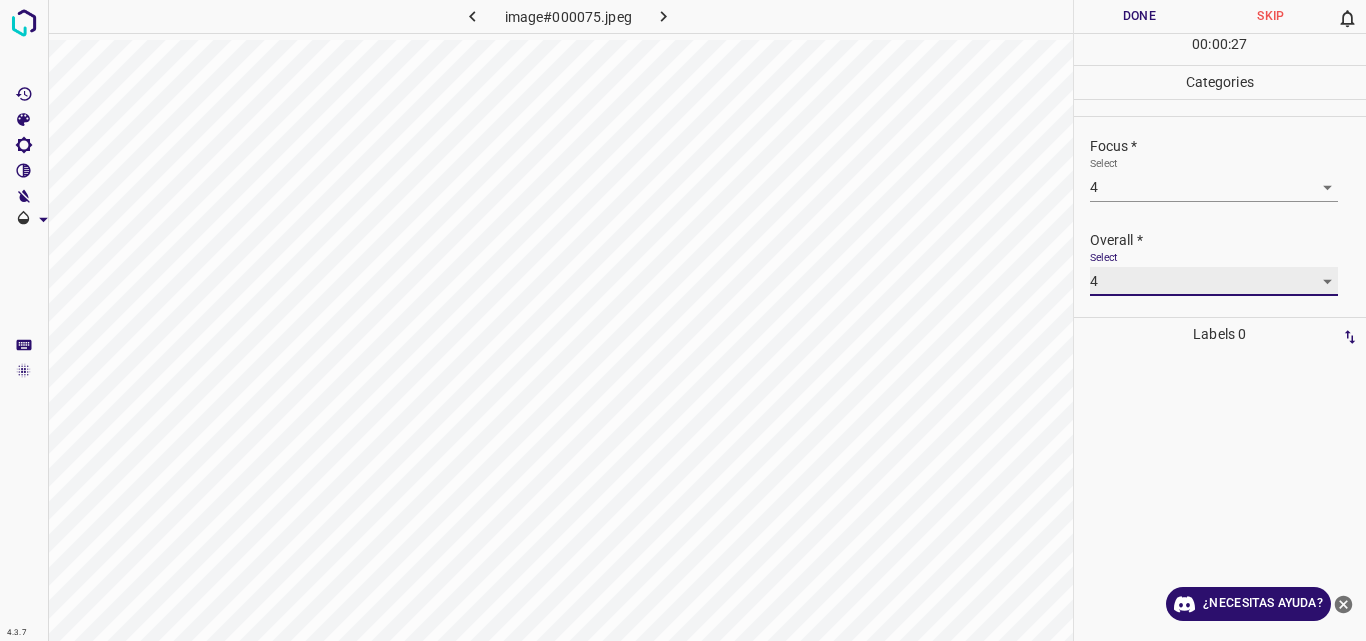 type on "4" 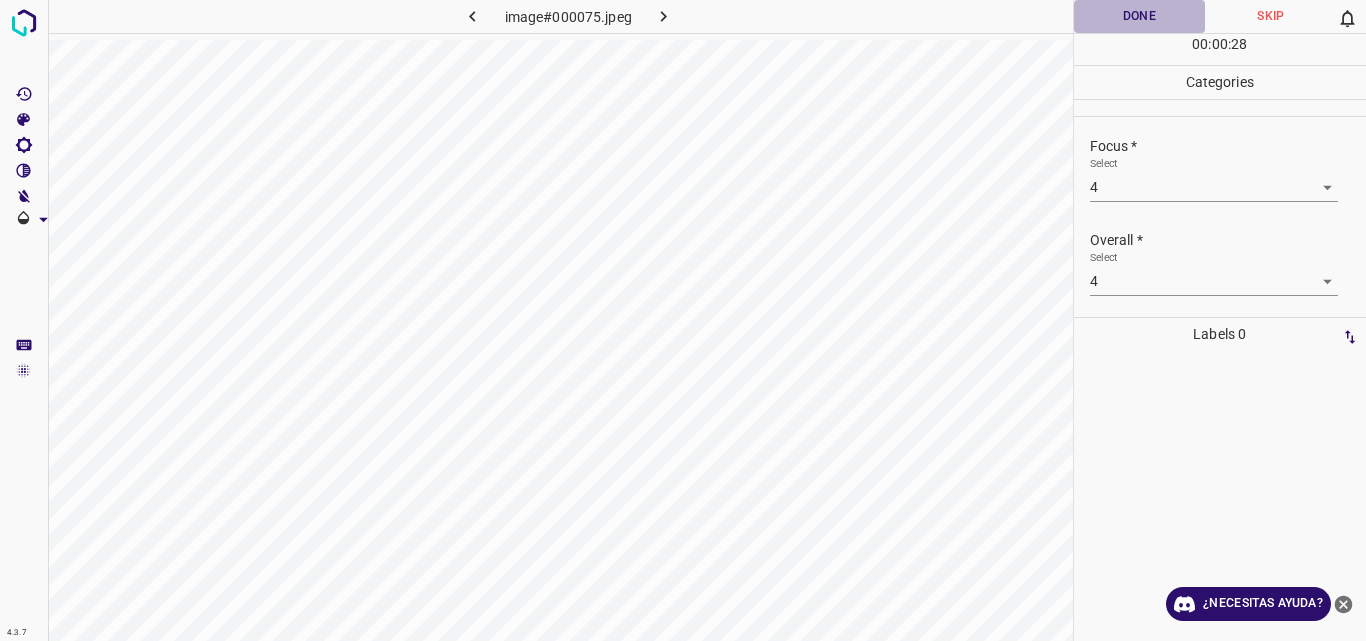 click on "Done" at bounding box center [1140, 16] 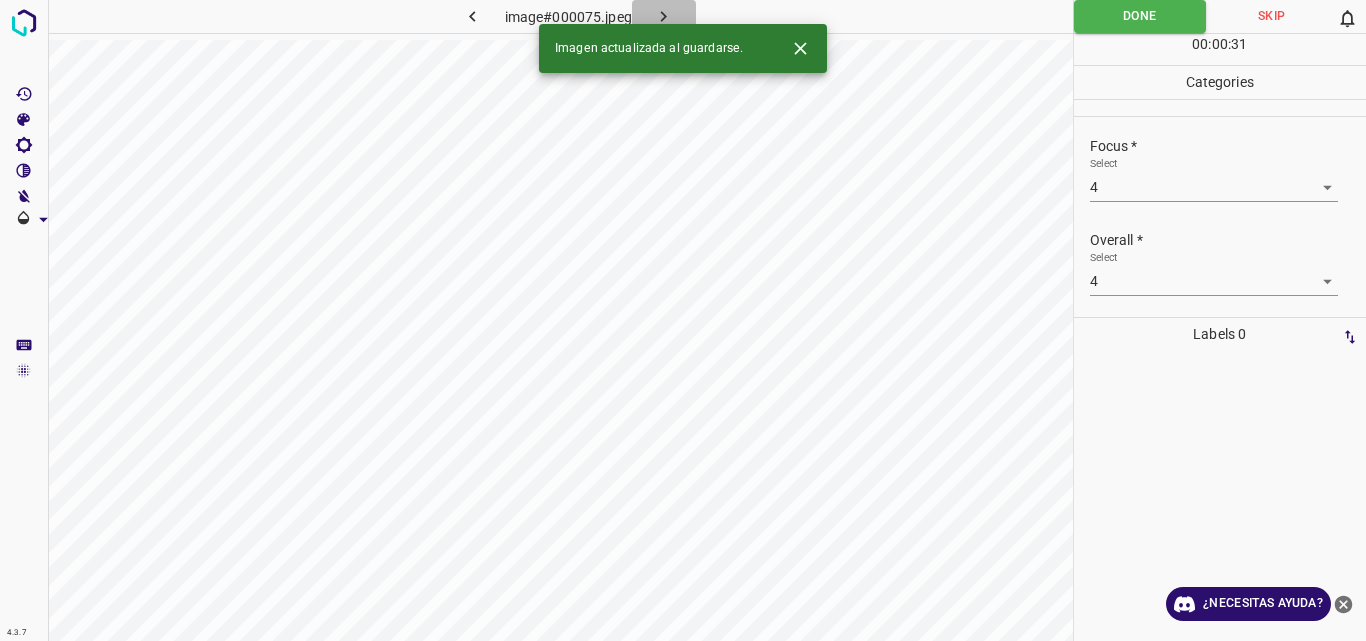 click 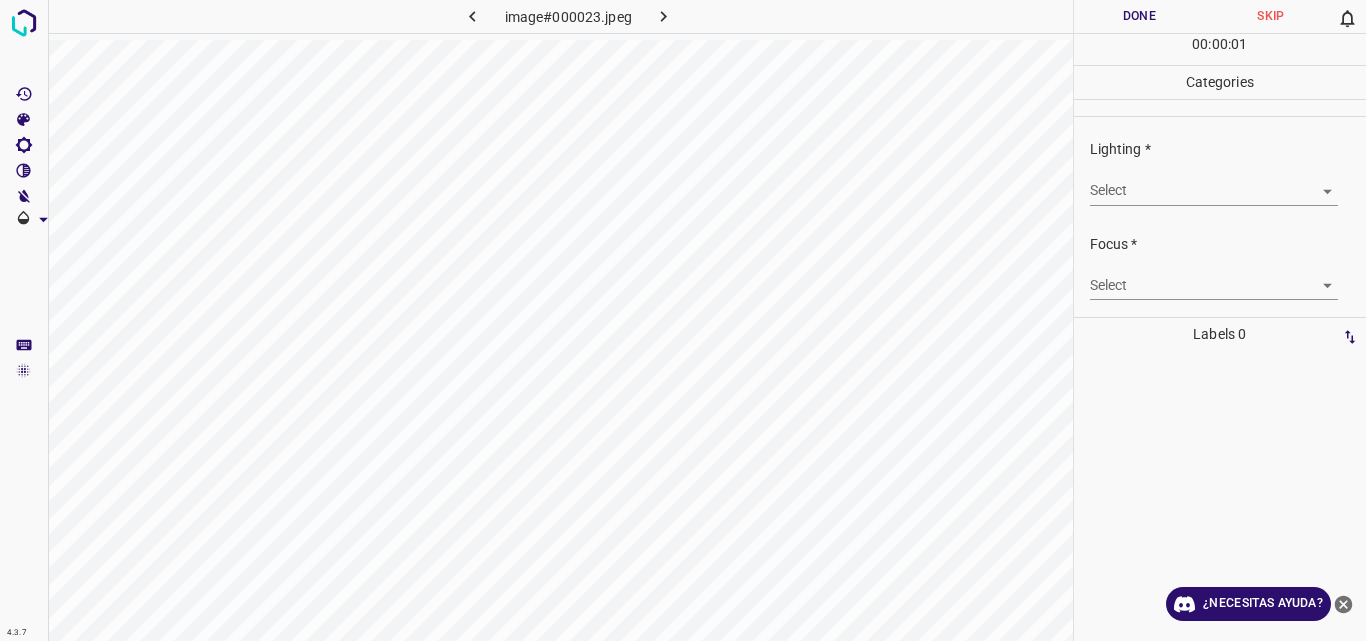 click on "4.3.7 image#000023.jpeg Done Skip 0 00   : 00   : 01   Categories Lighting *  Select ​ Focus *  Select ​ Overall *  Select ​ Labels   0 Categories 1 Lighting 2 Focus 3 Overall Tools Space Change between modes (Draw & Edit) I Auto labeling R Restore zoom M Zoom in N Zoom out Delete Delete selecte label Filters Z Restore filters X Saturation filter C Brightness filter V Contrast filter B Gray scale filter General O Download ¿Necesitas ayuda? Original text Rate this translation Your feedback will be used to help improve Google Translate - Texto - Esconder - Borrar" at bounding box center (683, 320) 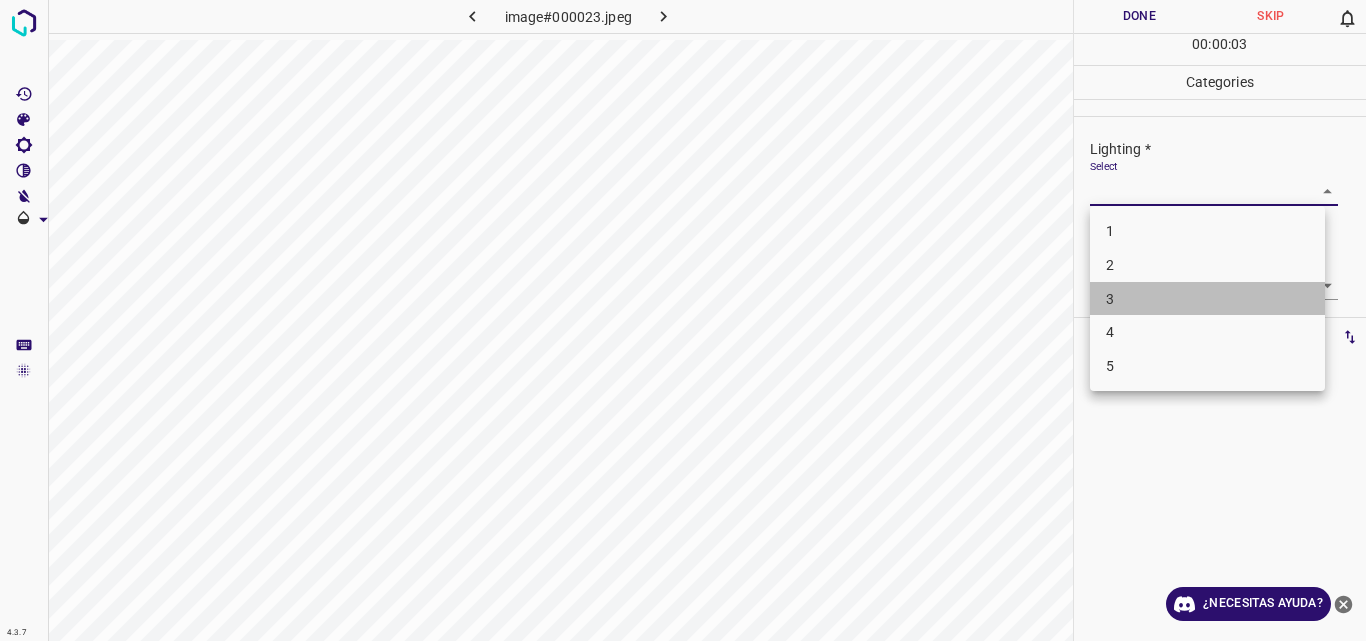 click on "3" at bounding box center (1207, 299) 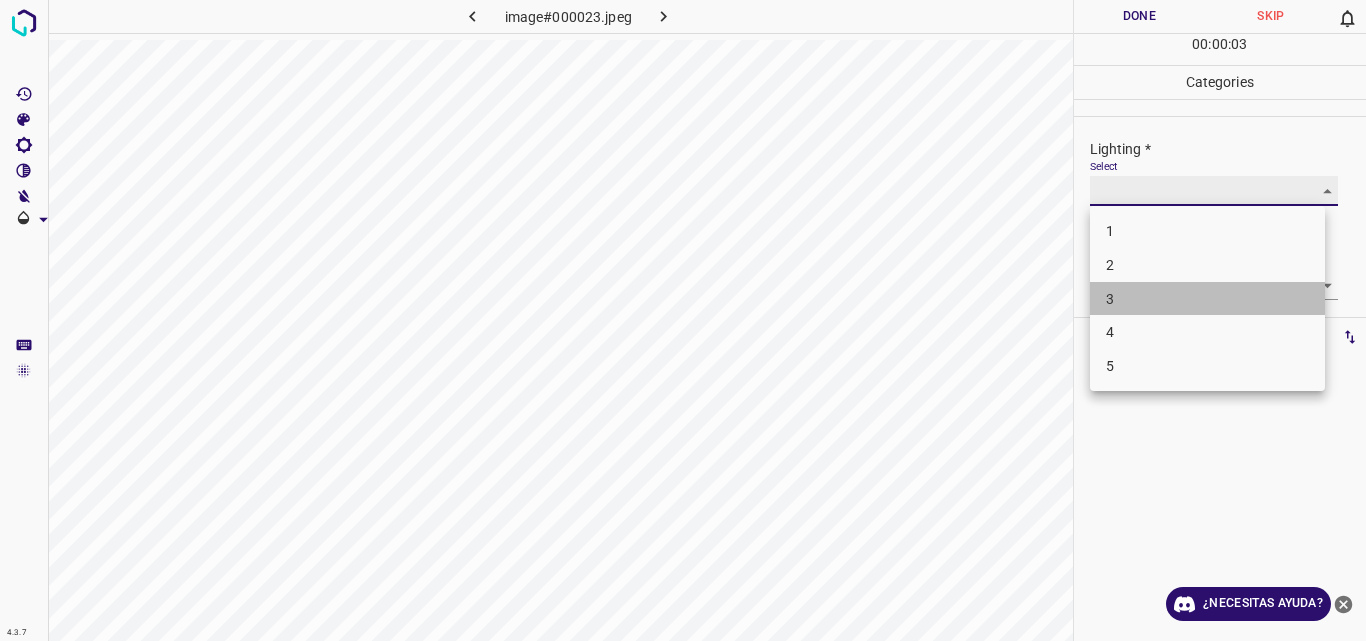 type on "3" 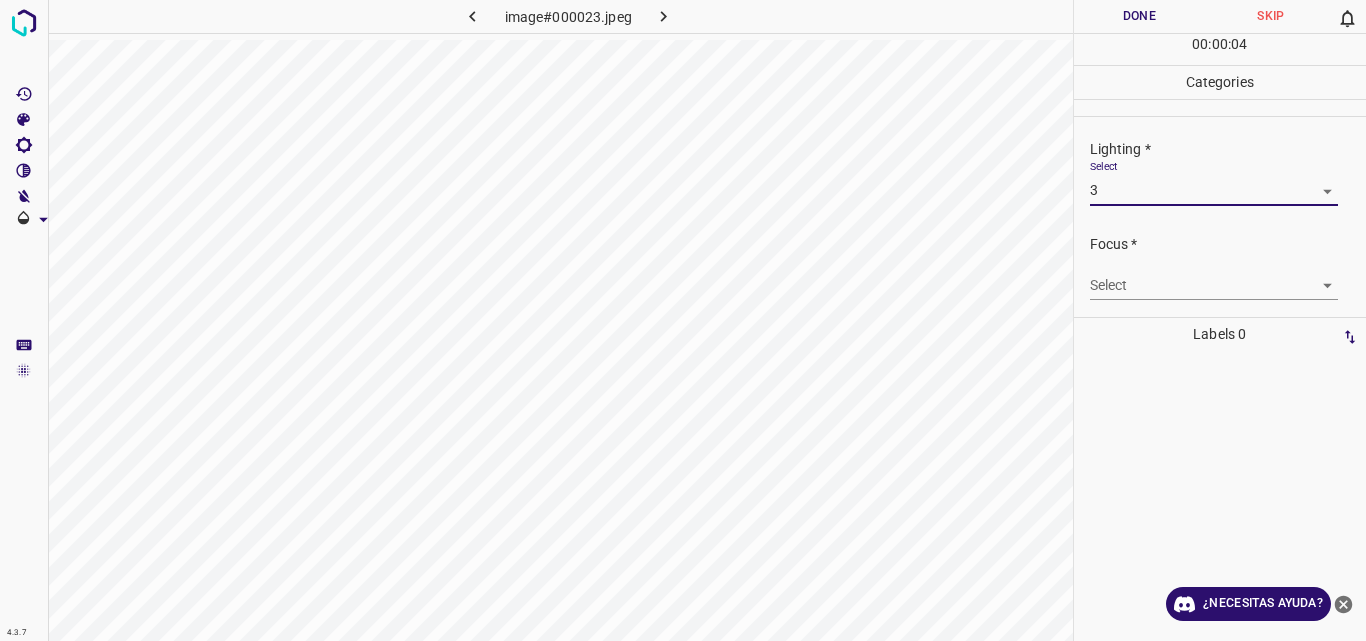click on "4.3.7 image#000023.jpeg Done Skip 0 00   : 00   : 04   Categories Lighting *  Select 3 3 Focus *  Select ​ Overall *  Select ​ Labels   0 Categories 1 Lighting 2 Focus 3 Overall Tools Space Change between modes (Draw & Edit) I Auto labeling R Restore zoom M Zoom in N Zoom out Delete Delete selecte label Filters Z Restore filters X Saturation filter C Brightness filter V Contrast filter B Gray scale filter General O Download ¿Necesitas ayuda? Original text Rate this translation Your feedback will be used to help improve Google Translate - Texto - Esconder - Borrar" at bounding box center [683, 320] 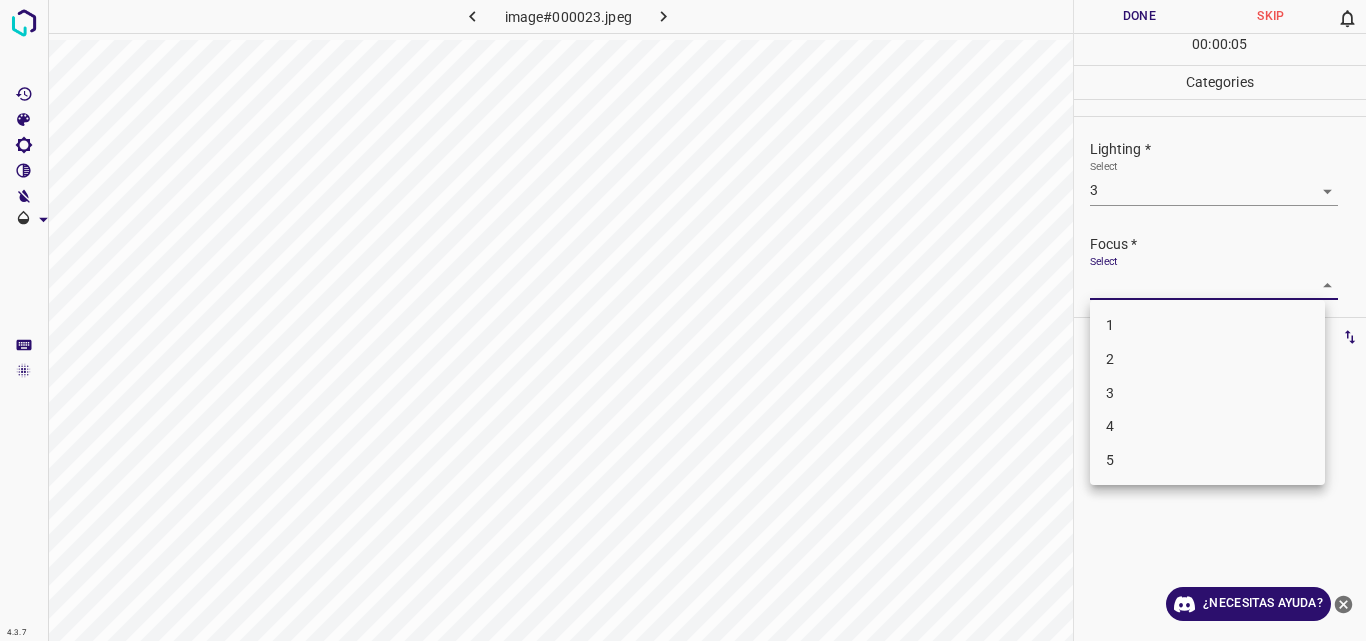 click on "3" at bounding box center [1207, 393] 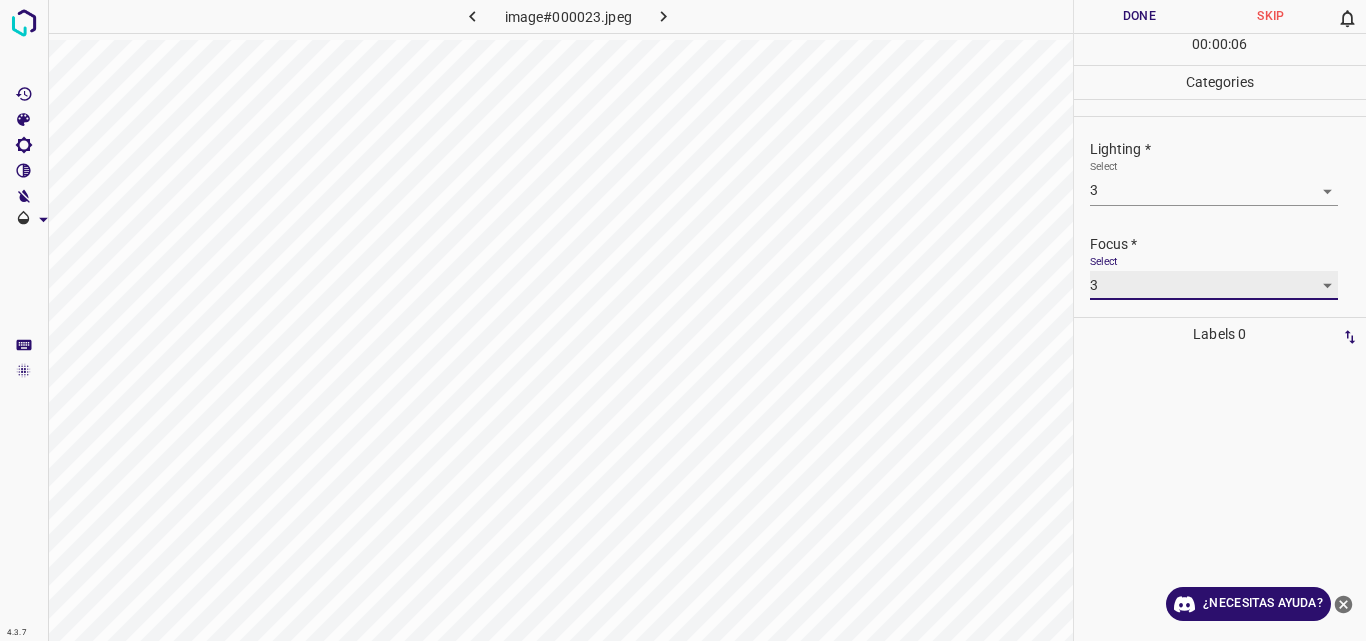 type on "3" 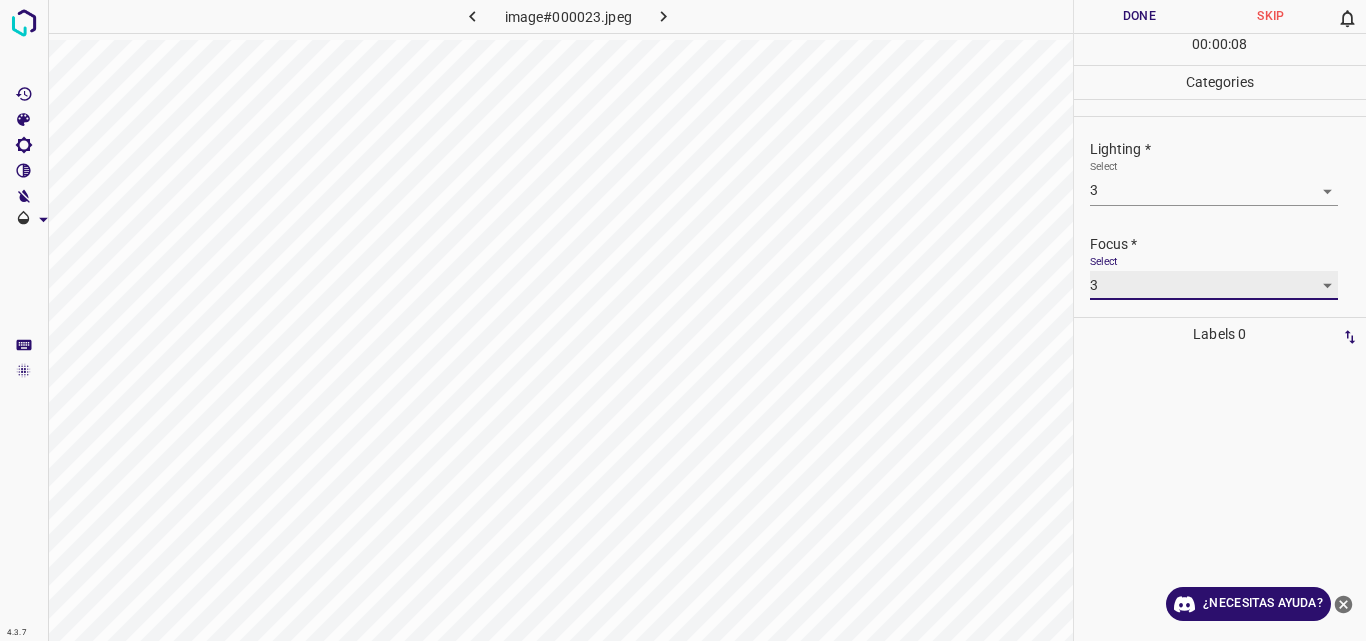scroll, scrollTop: 82, scrollLeft: 0, axis: vertical 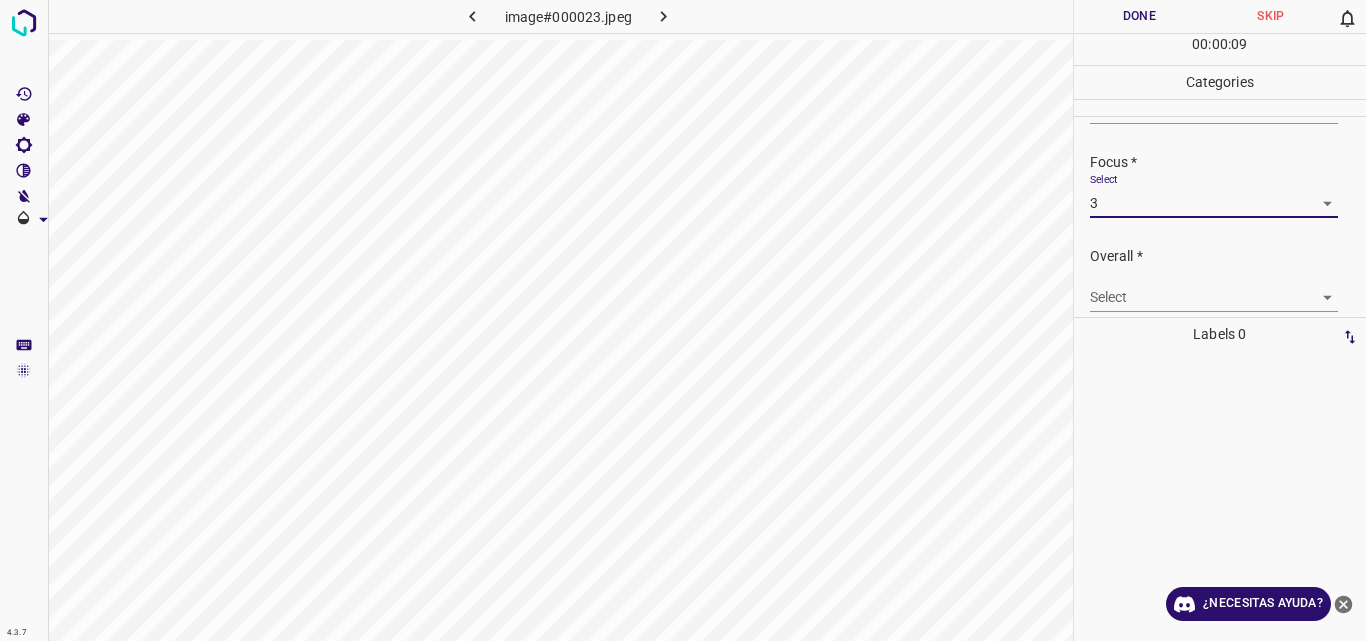 click on "4.3.7 image#000023.jpeg Done Skip 0 00   : 00   : 09   Categories Lighting *  Select 3 3 Focus *  Select 3 3 Overall *  Select ​ Labels   0 Categories 1 Lighting 2 Focus 3 Overall Tools Space Change between modes (Draw & Edit) I Auto labeling R Restore zoom M Zoom in N Zoom out Delete Delete selecte label Filters Z Restore filters X Saturation filter C Brightness filter V Contrast filter B Gray scale filter General O Download ¿Necesitas ayuda? Original text Rate this translation Your feedback will be used to help improve Google Translate - Texto - Esconder - Borrar" at bounding box center [683, 320] 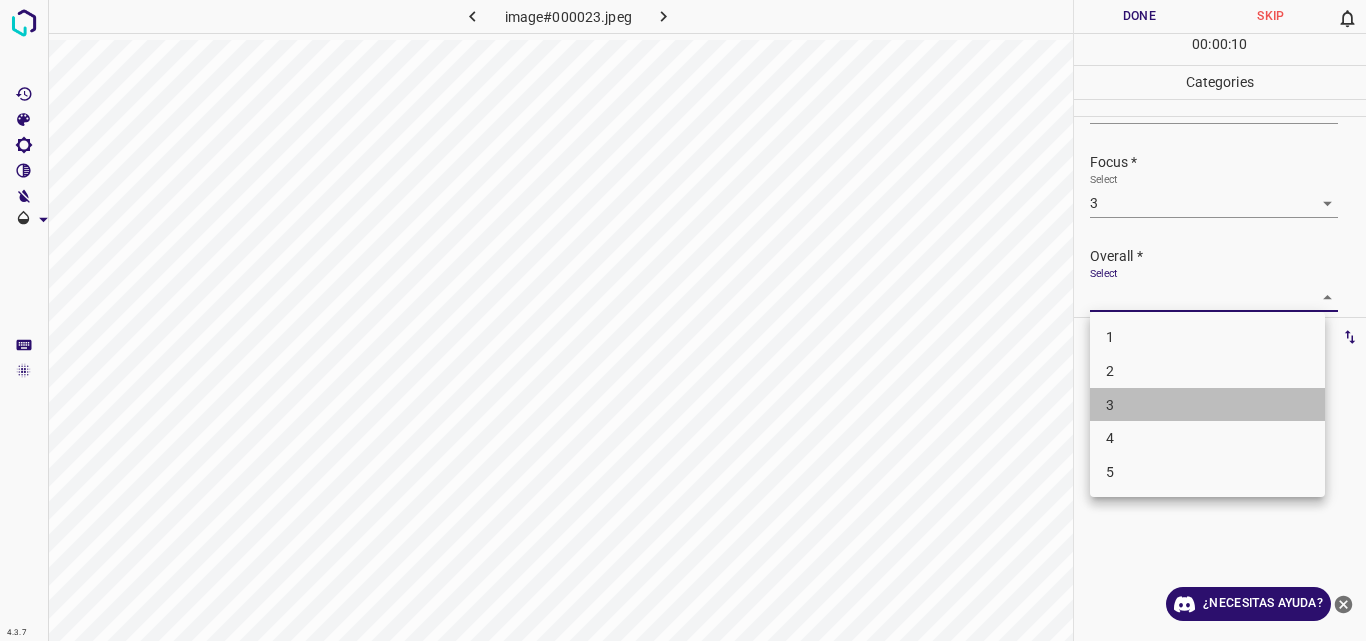 click on "3" at bounding box center [1207, 405] 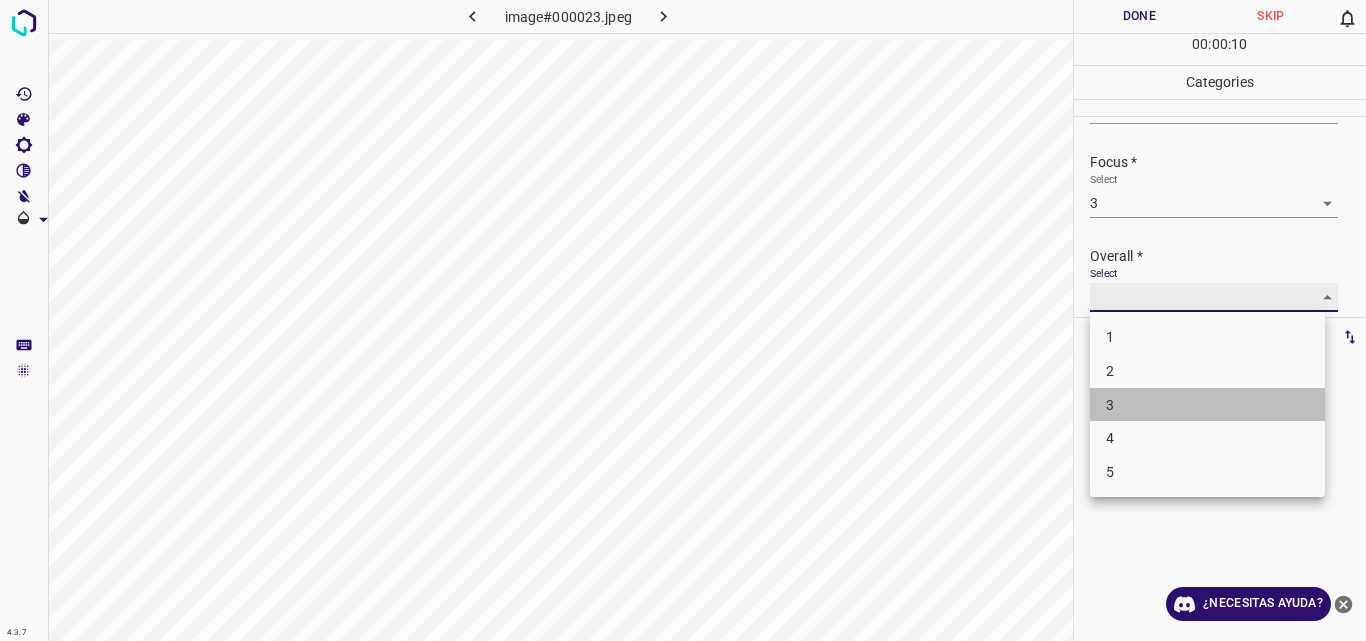 type on "3" 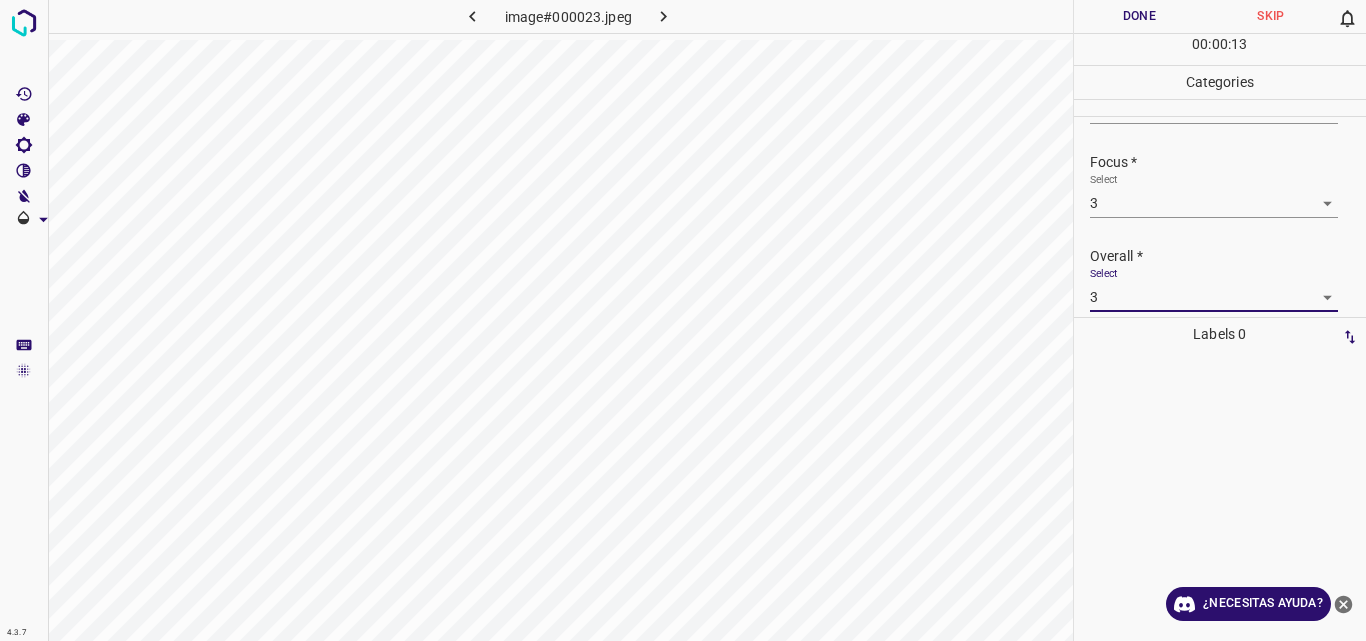 click on "4.3.7 image#000023.jpeg Done Skip 0 00   : 00   : 13   Categories Lighting *  Select 3 3 Focus *  Select 3 3 Overall *  Select 3 3 Labels   0 Categories 1 Lighting 2 Focus 3 Overall Tools Space Change between modes (Draw & Edit) I Auto labeling R Restore zoom M Zoom in N Zoom out Delete Delete selecte label Filters Z Restore filters X Saturation filter C Brightness filter V Contrast filter B Gray scale filter General O Download ¿Necesitas ayuda? Original text Rate this translation Your feedback will be used to help improve Google Translate - Texto - Esconder - Borrar" at bounding box center [683, 320] 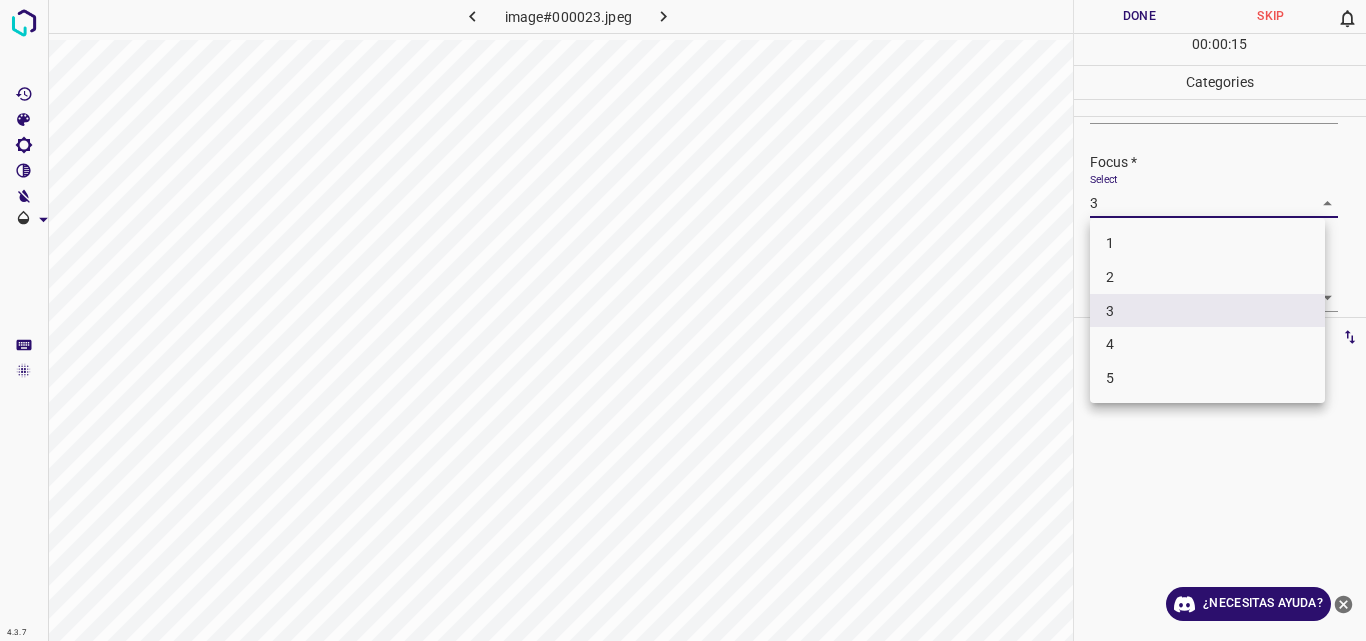 click on "4" at bounding box center [1207, 344] 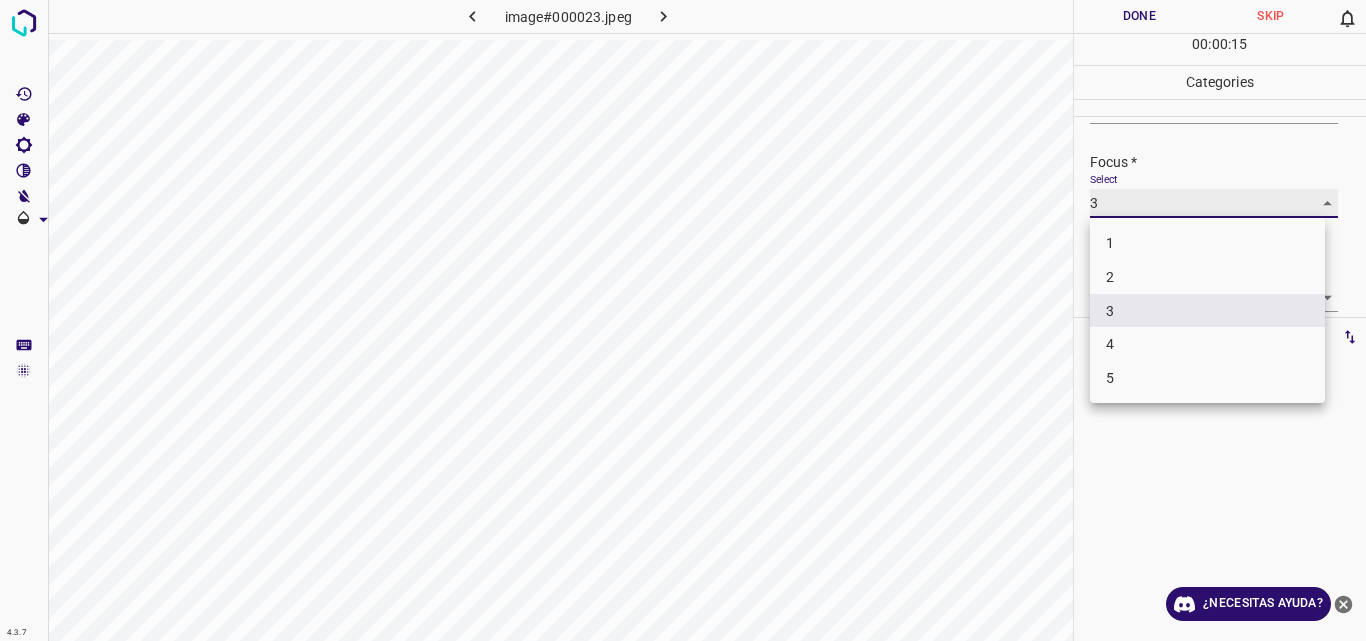 type on "4" 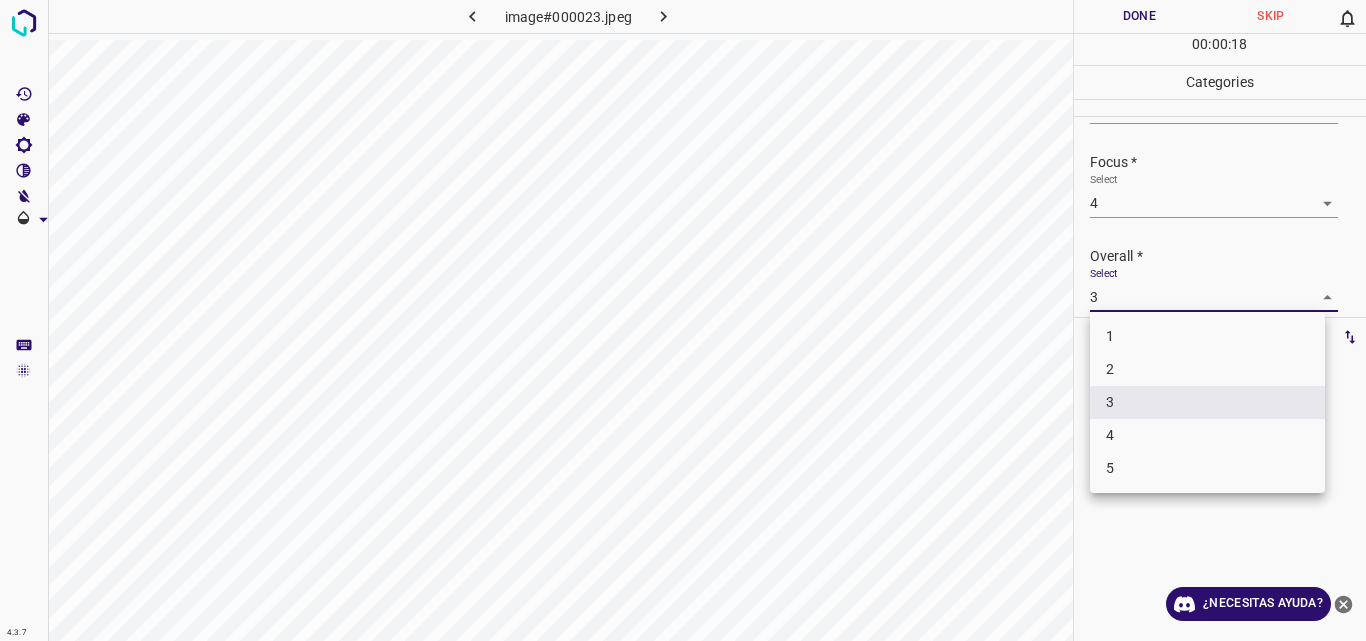 click on "4.3.7 image#000023.jpeg Done Skip 0 00   : 00   : 18   Categories Lighting *  Select 3 3 Focus *  Select 4 4 Overall *  Select 3 3 Labels   0 Categories 1 Lighting 2 Focus 3 Overall Tools Space Change between modes (Draw & Edit) I Auto labeling R Restore zoom M Zoom in N Zoom out Delete Delete selecte label Filters Z Restore filters X Saturation filter C Brightness filter V Contrast filter B Gray scale filter General O Download ¿Necesitas ayuda? Original text Rate this translation Your feedback will be used to help improve Google Translate - Texto - Esconder - Borrar 1 2 3 4 5" at bounding box center [683, 320] 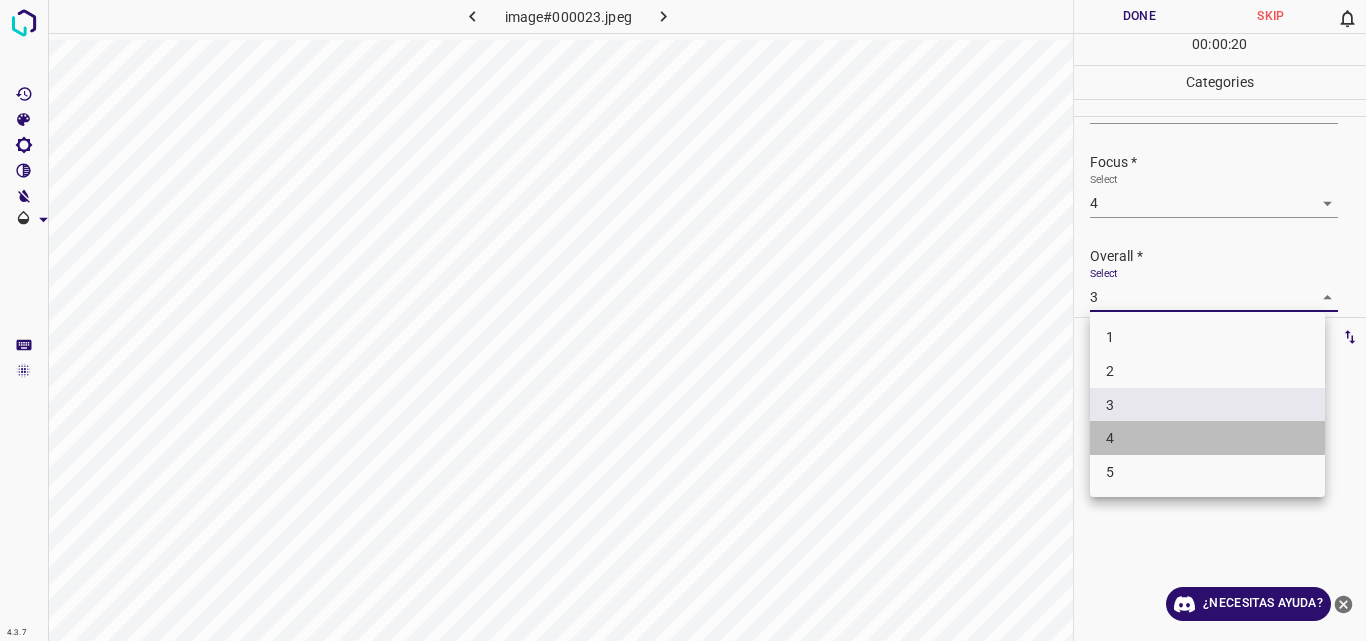 click on "4" at bounding box center [1207, 438] 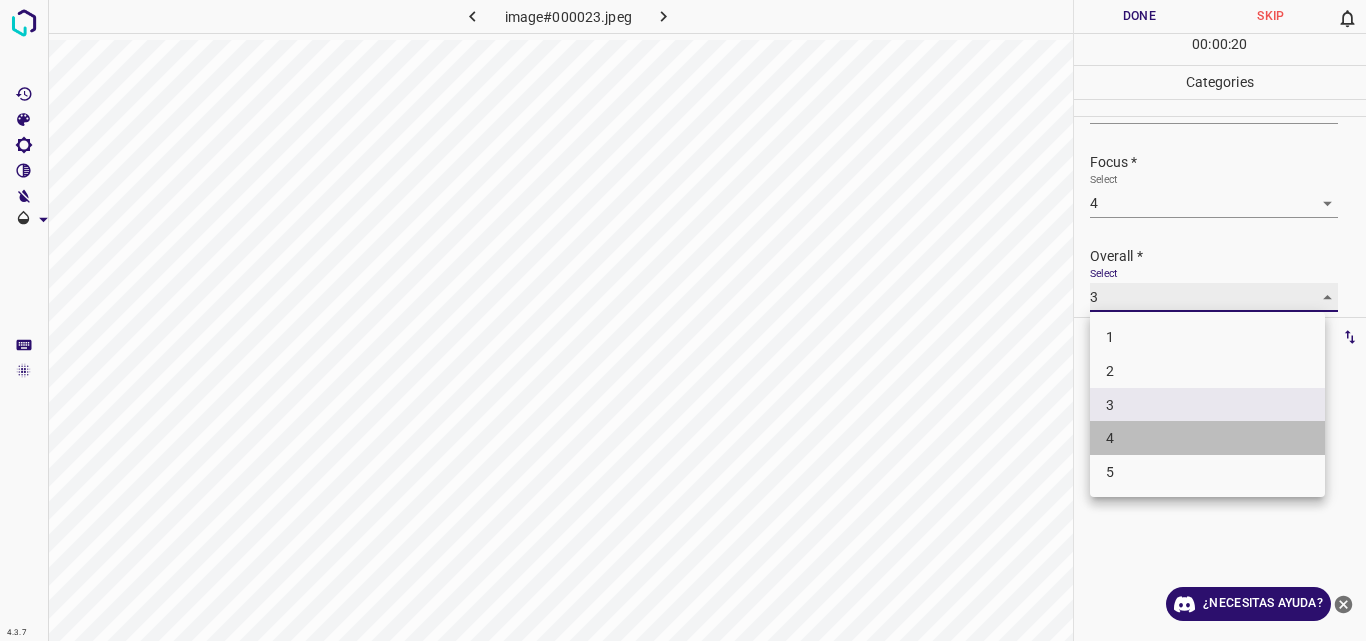 type on "4" 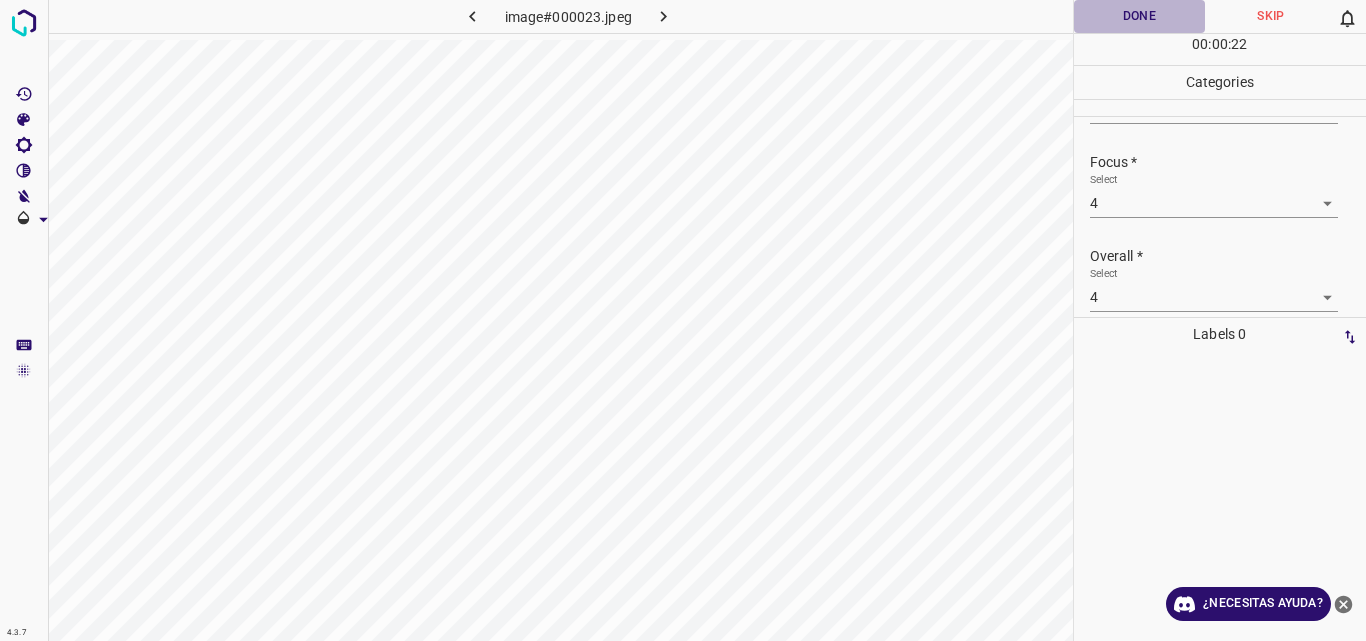 click on "Done" at bounding box center (1140, 16) 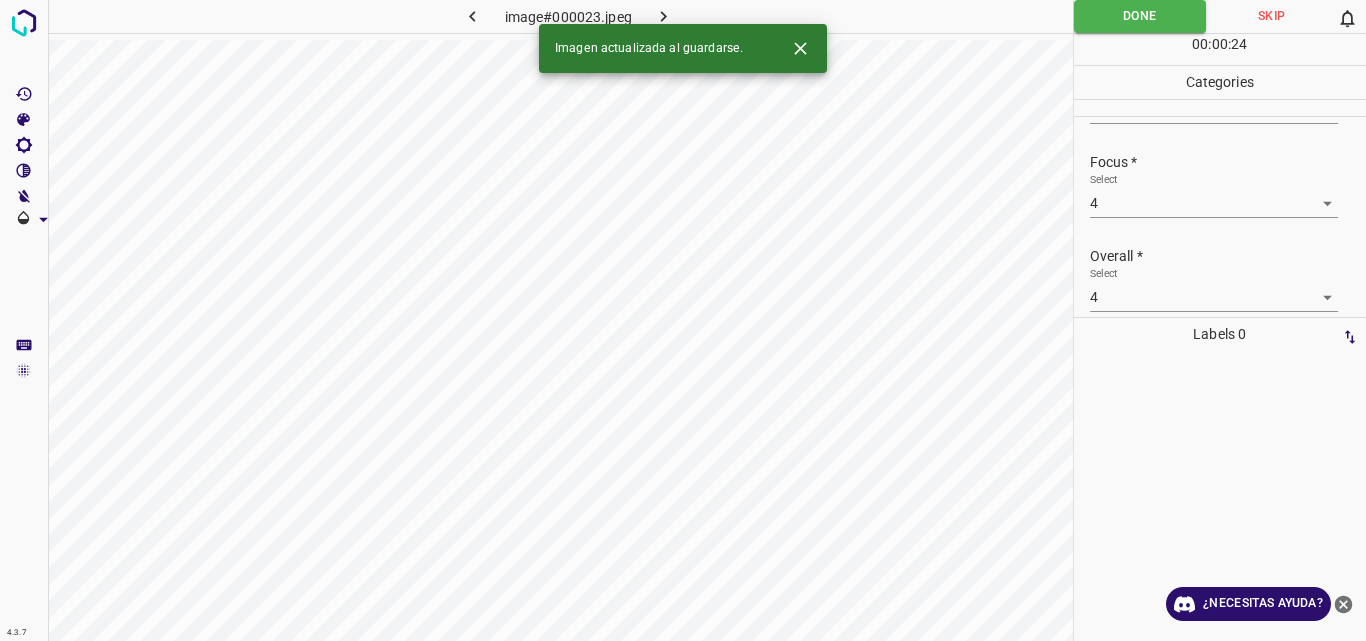 click 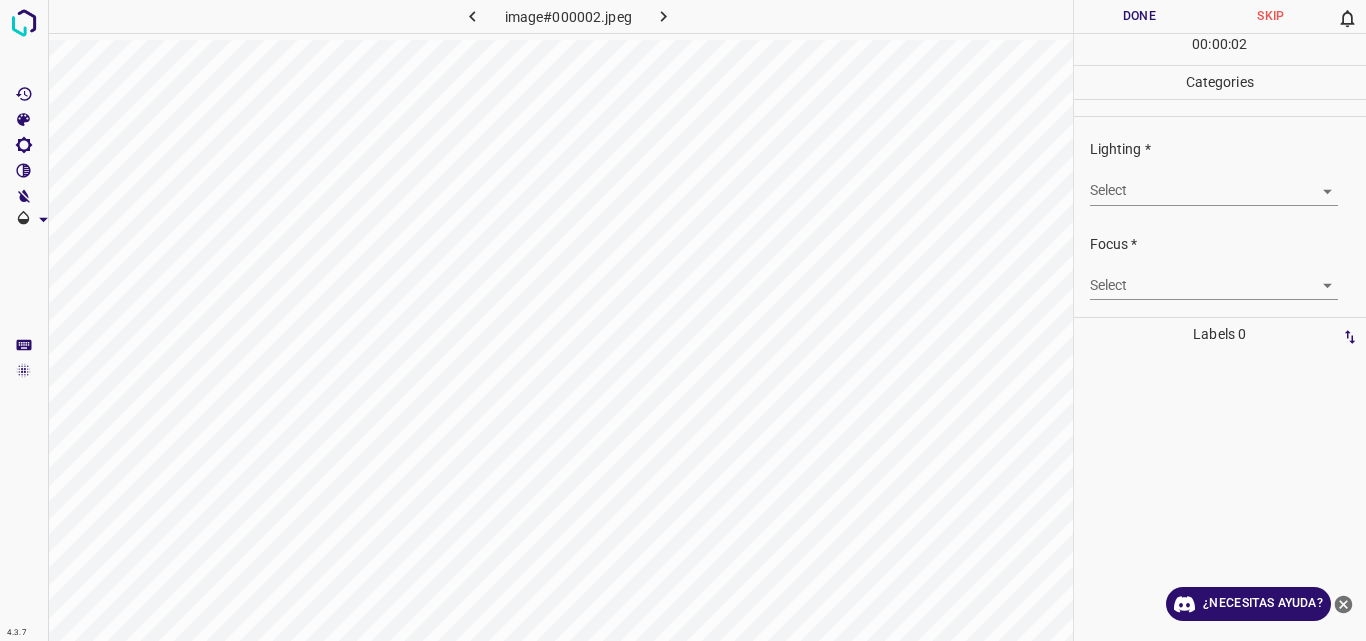 click on "4.3.7 image#000002.jpeg Done Skip 0 00   : 00   : 02   Categories Lighting *  Select ​ Focus *  Select ​ Overall *  Select ​ Labels   0 Categories 1 Lighting 2 Focus 3 Overall Tools Space Change between modes (Draw & Edit) I Auto labeling R Restore zoom M Zoom in N Zoom out Delete Delete selecte label Filters Z Restore filters X Saturation filter C Brightness filter V Contrast filter B Gray scale filter General O Download ¿Necesitas ayuda? Original text Rate this translation Your feedback will be used to help improve Google Translate - Texto - Esconder - Borrar" at bounding box center [683, 320] 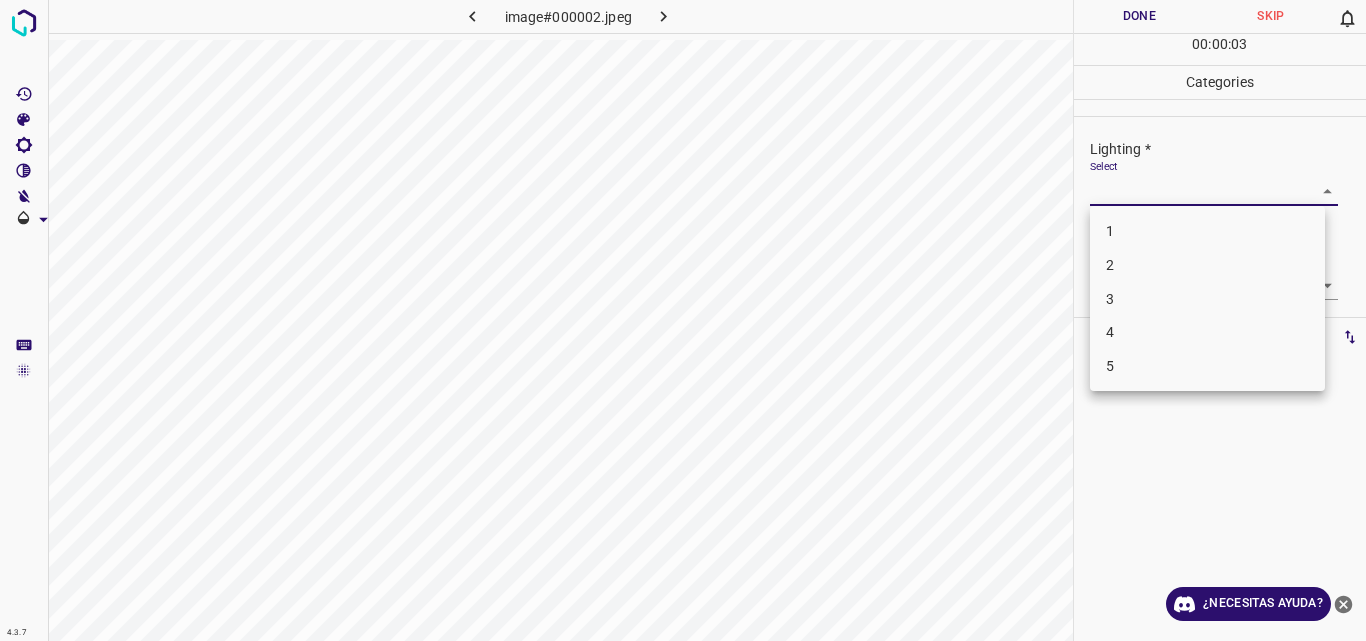 click on "3" at bounding box center (1207, 299) 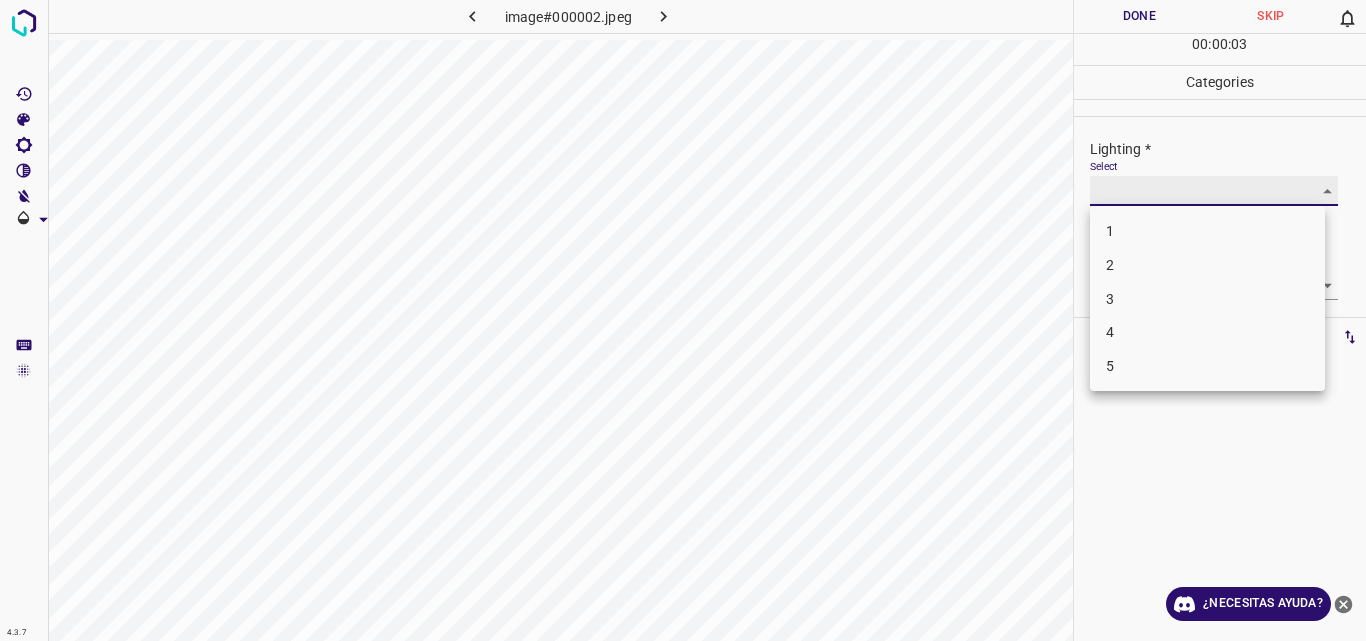 type on "3" 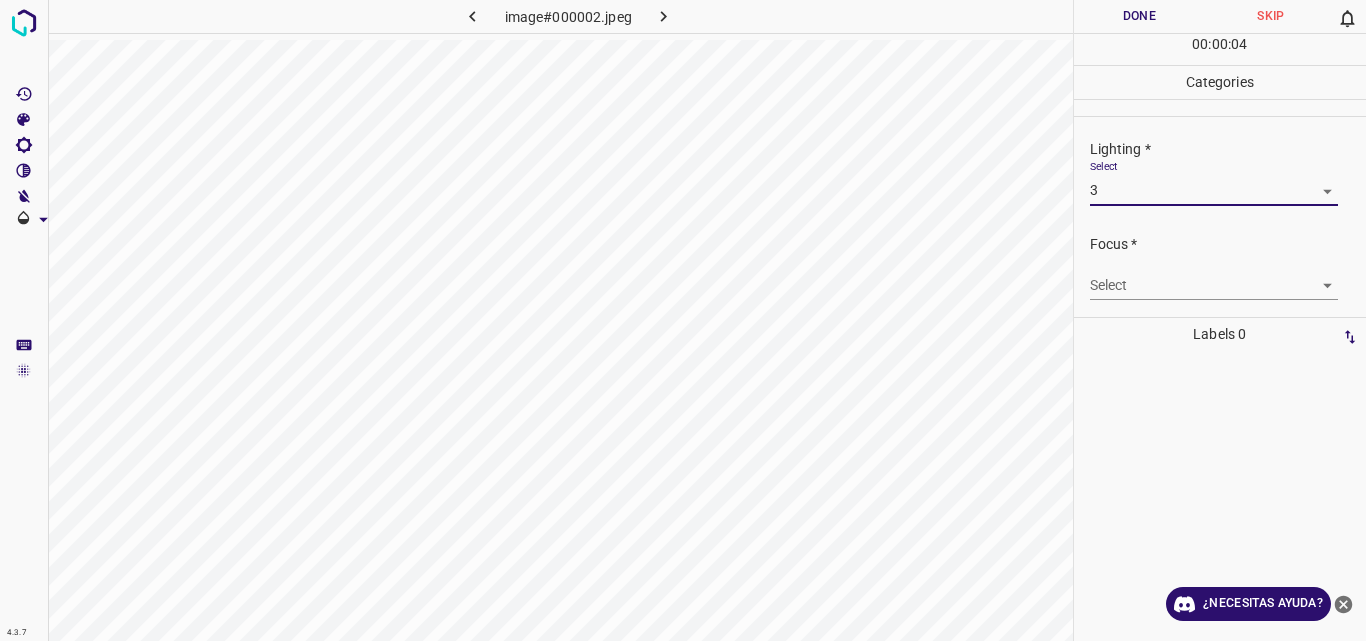 click on "4.3.7 image#000002.jpeg Done Skip 0 00   : 00   : 04   Categories Lighting *  Select 3 3 Focus *  Select ​ Overall *  Select ​ Labels   0 Categories 1 Lighting 2 Focus 3 Overall Tools Space Change between modes (Draw & Edit) I Auto labeling R Restore zoom M Zoom in N Zoom out Delete Delete selecte label Filters Z Restore filters X Saturation filter C Brightness filter V Contrast filter B Gray scale filter General O Download ¿Necesitas ayuda? Original text Rate this translation Your feedback will be used to help improve Google Translate - Texto - Esconder - Borrar" at bounding box center (683, 320) 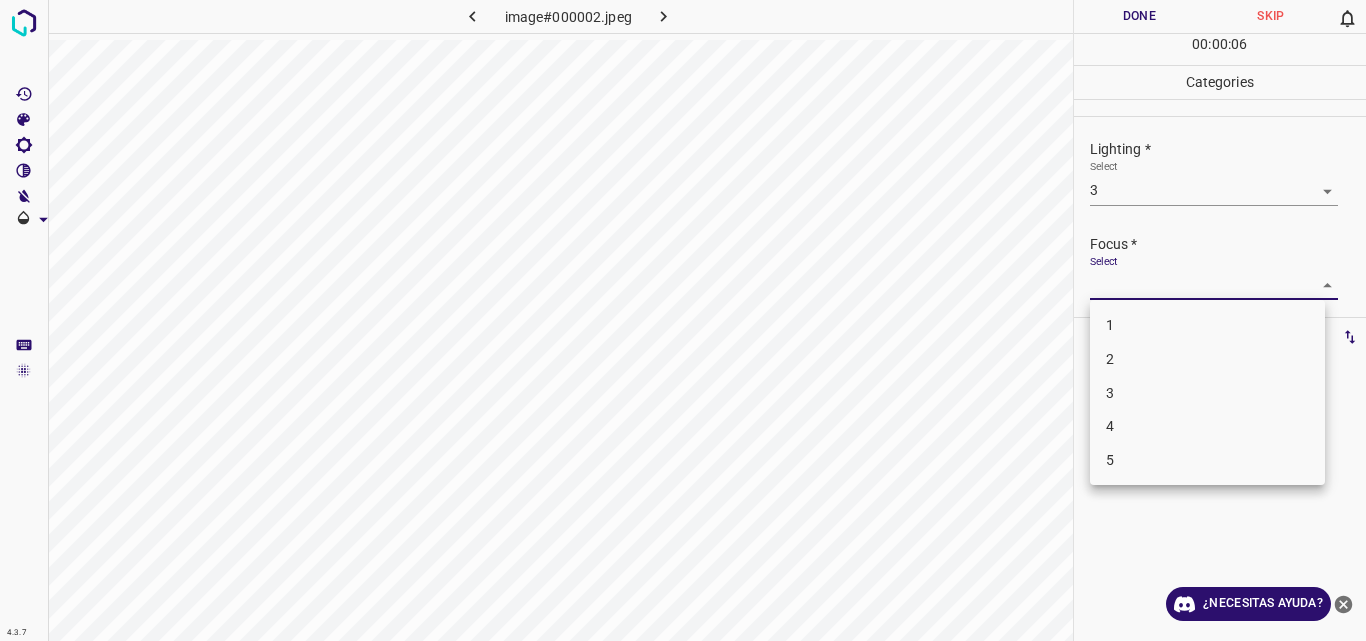 click on "4" at bounding box center (1207, 426) 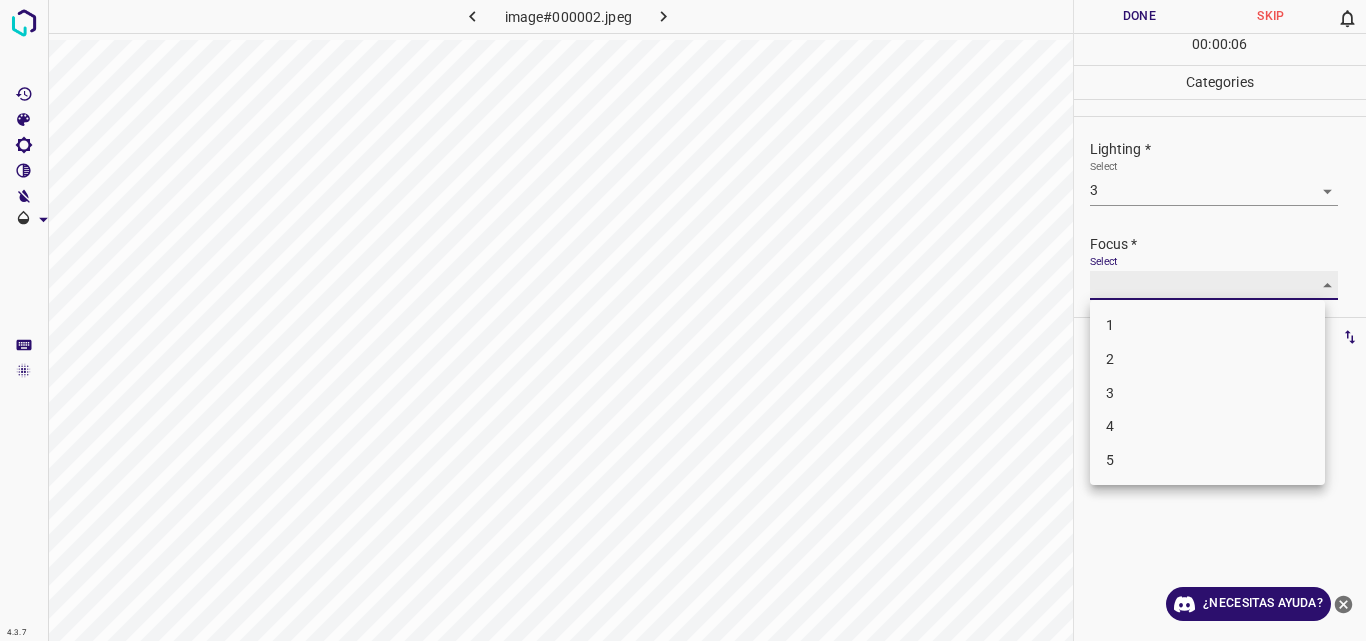 type on "4" 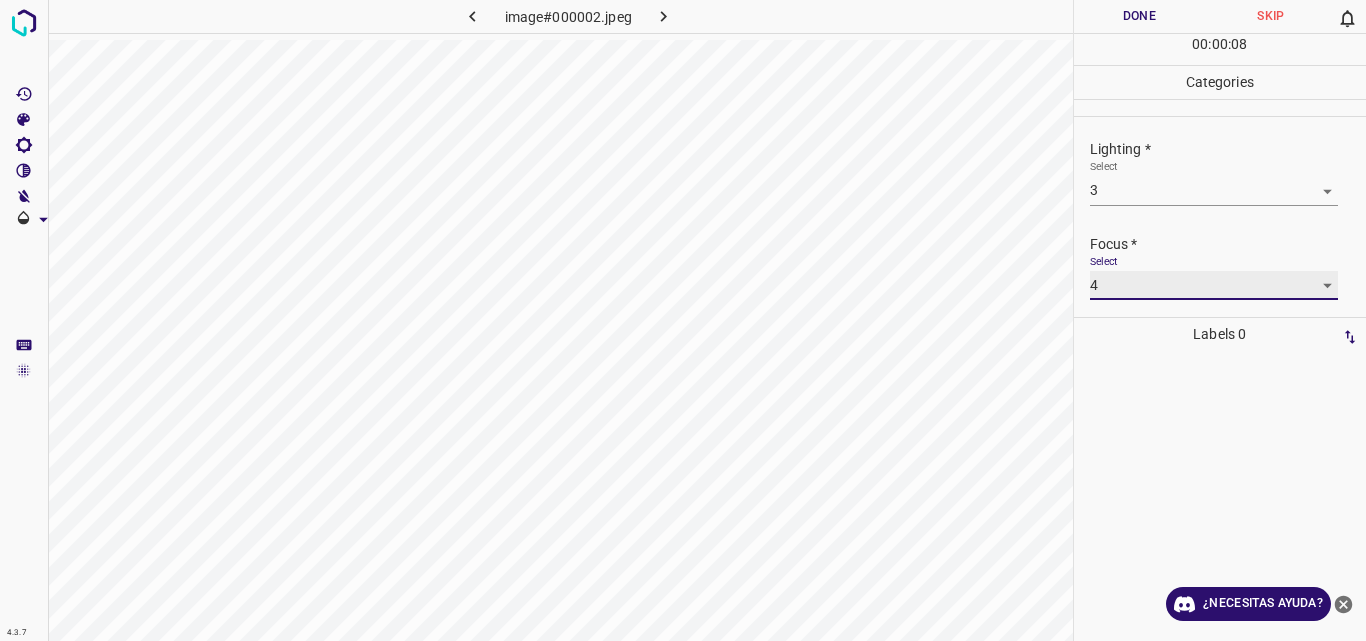 scroll, scrollTop: 98, scrollLeft: 0, axis: vertical 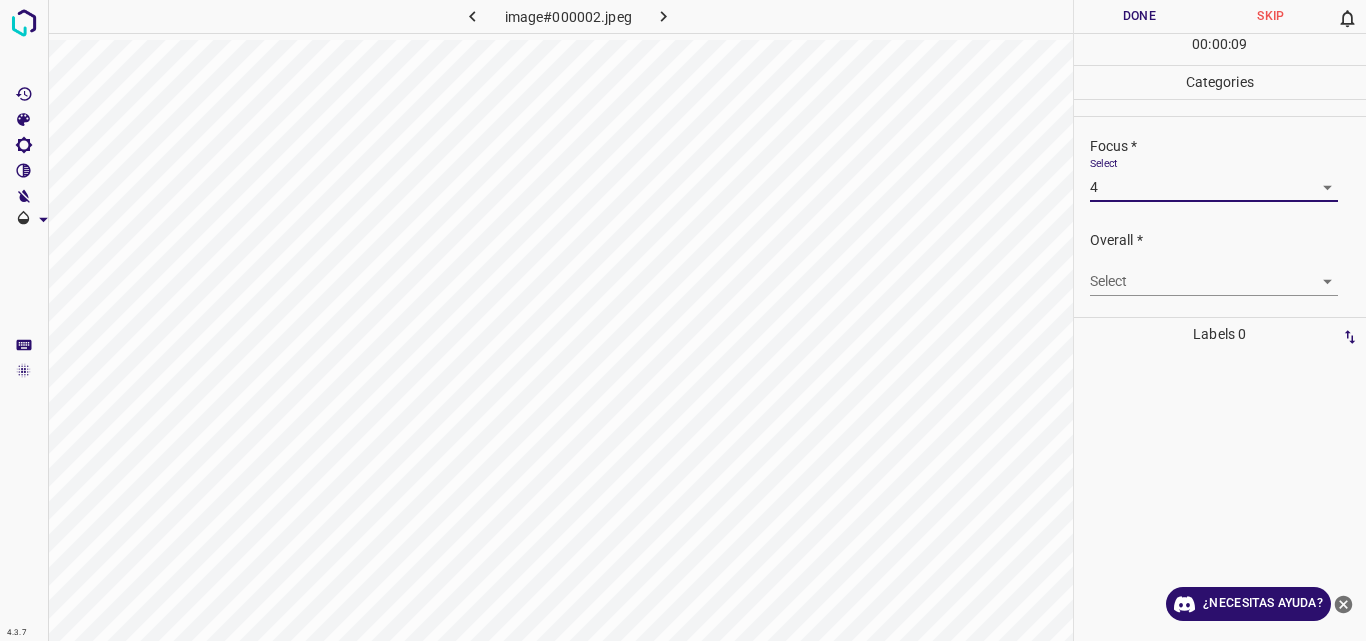 click on "4.3.7 image#000002.jpeg Done Skip 0 00   : 00   : 09   Categories Lighting *  Select 3 3 Focus *  Select 4 4 Overall *  Select ​ Labels   0 Categories 1 Lighting 2 Focus 3 Overall Tools Space Change between modes (Draw & Edit) I Auto labeling R Restore zoom M Zoom in N Zoom out Delete Delete selecte label Filters Z Restore filters X Saturation filter C Brightness filter V Contrast filter B Gray scale filter General O Download ¿Necesitas ayuda? Original text Rate this translation Your feedback will be used to help improve Google Translate - Texto - Esconder - Borrar" at bounding box center (683, 320) 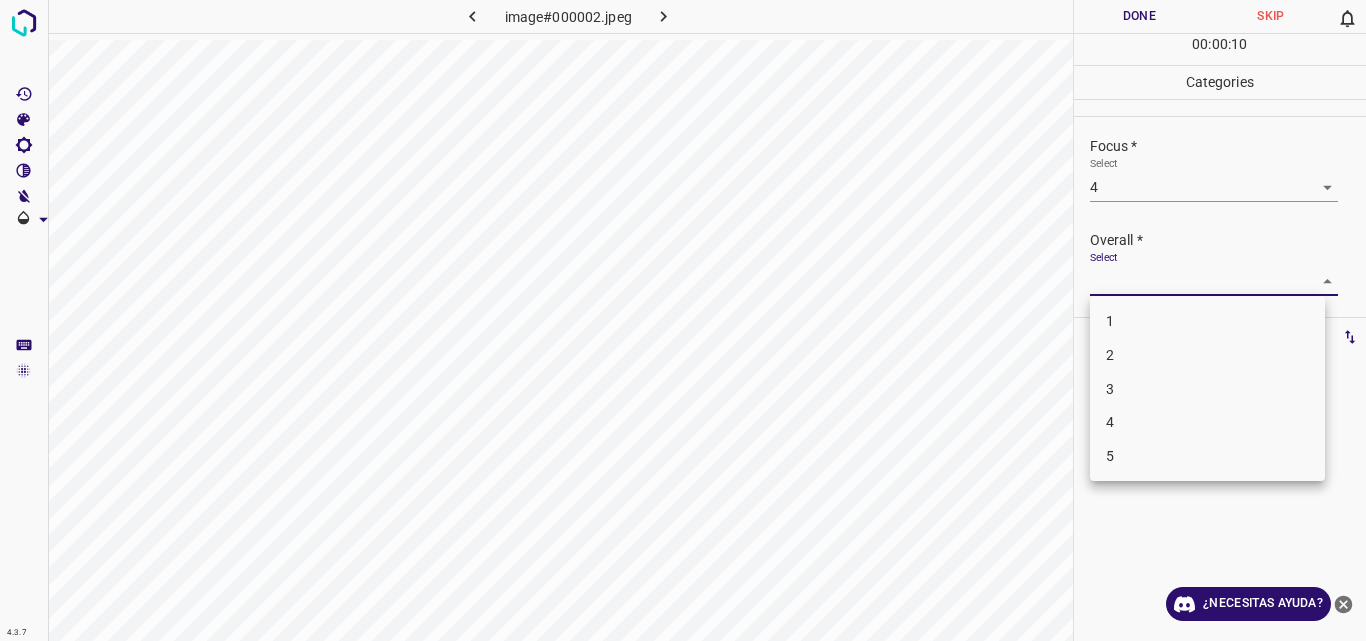 click on "4" at bounding box center [1207, 422] 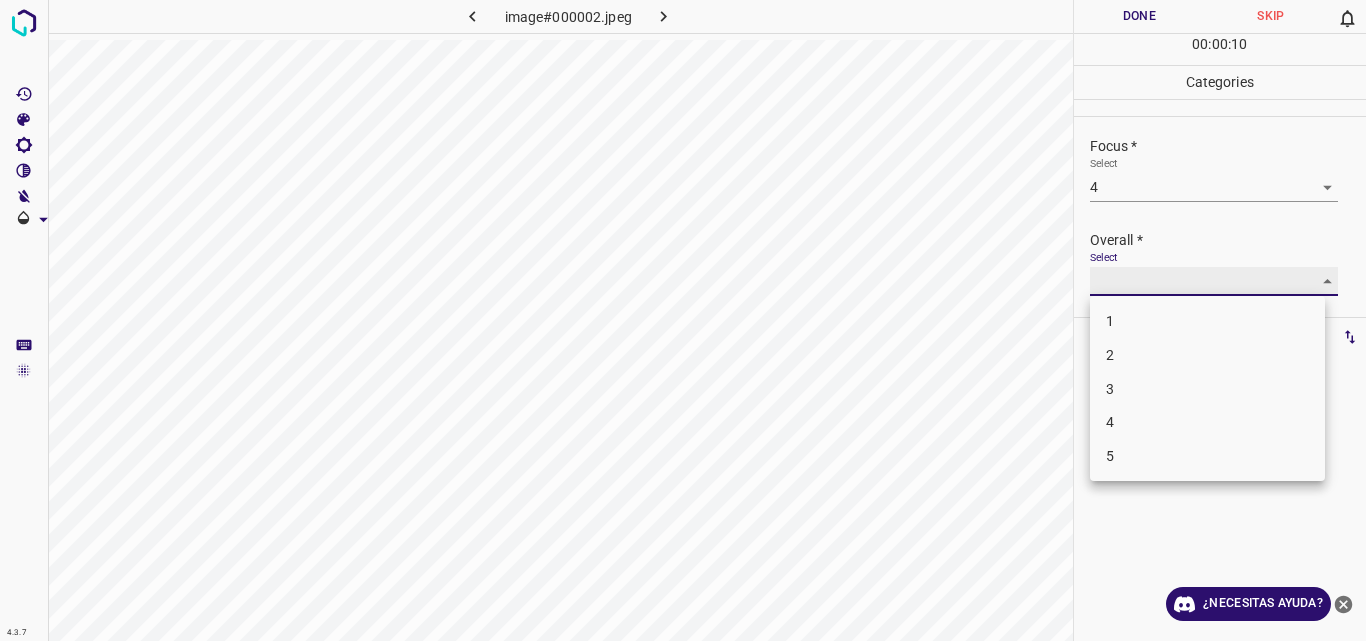 type on "4" 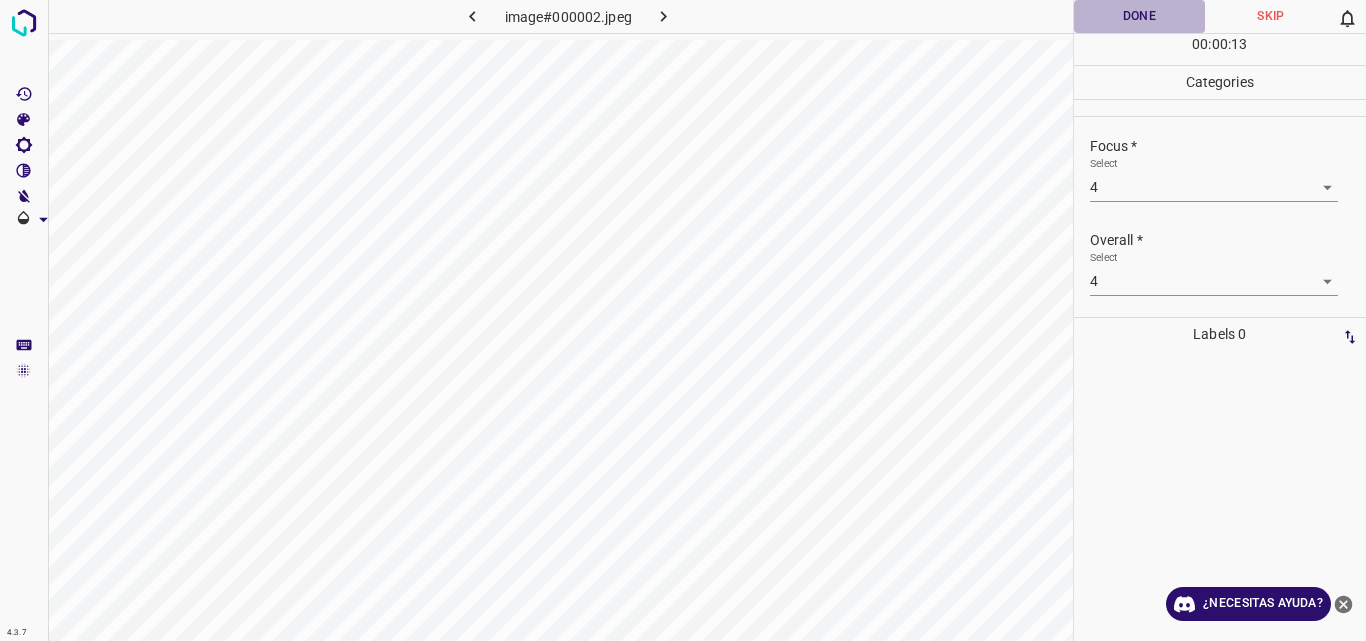 click on "Done" at bounding box center [1140, 16] 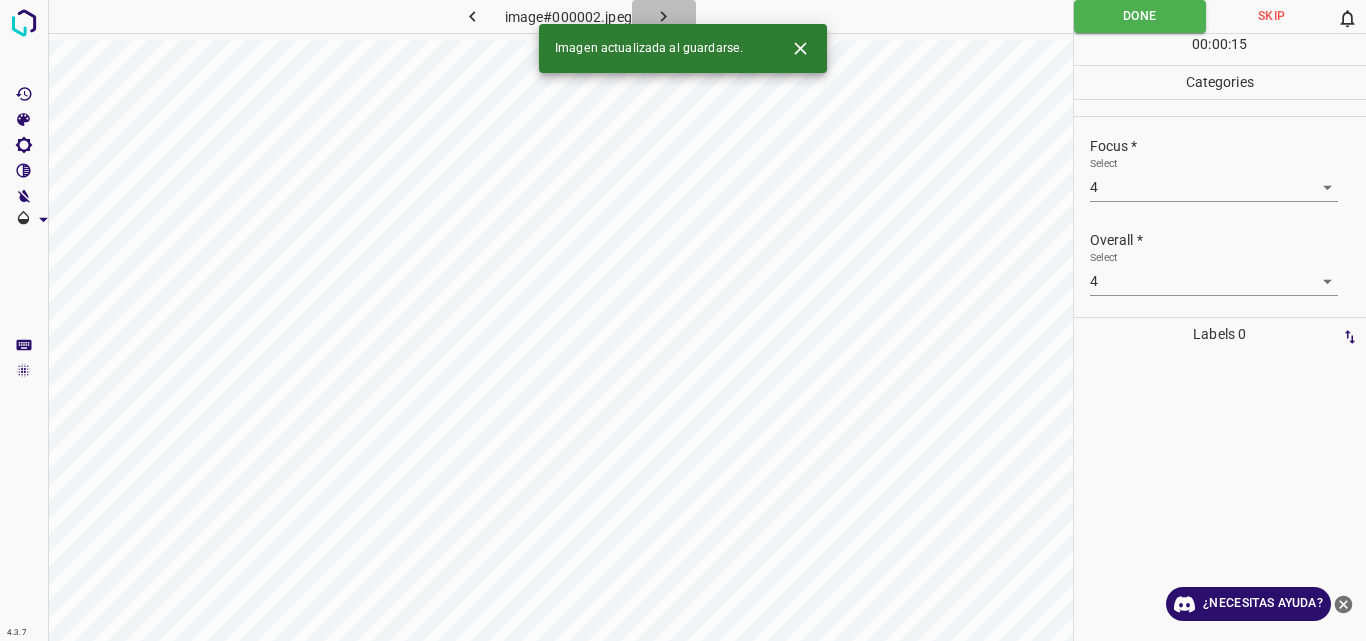click 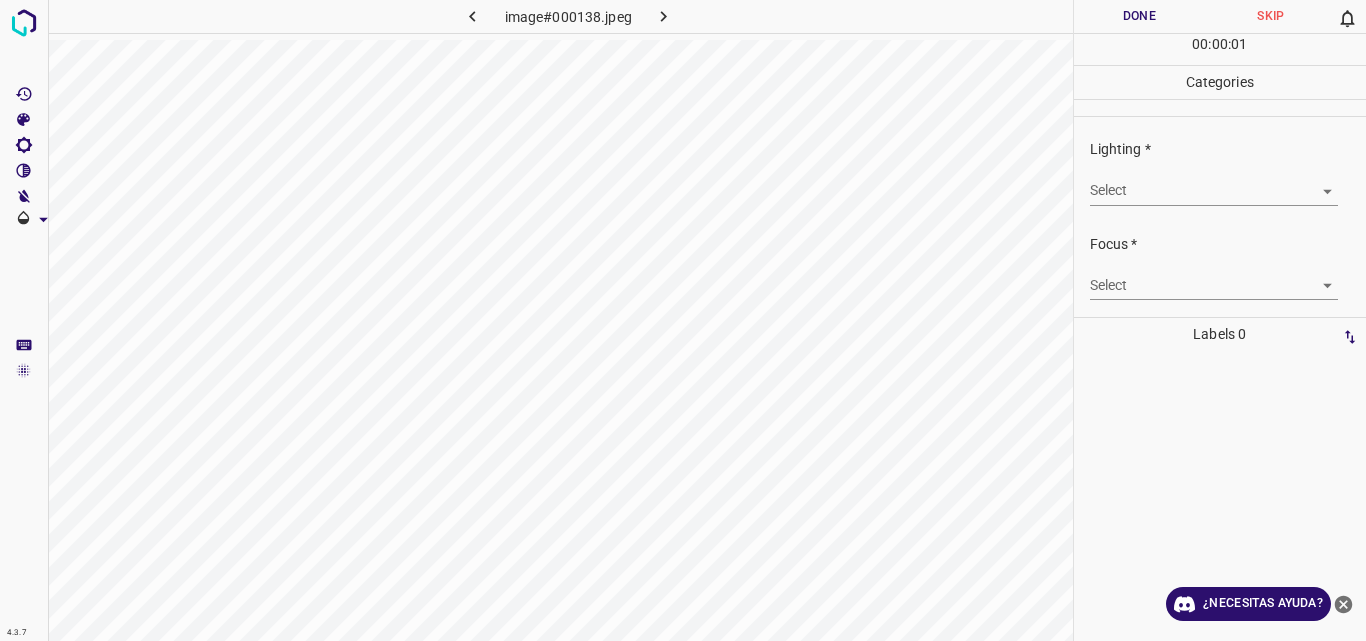 click on "4.3.7 image#000138.jpeg Done Skip 0 00   : 00   : 01   Categories Lighting *  Select ​ Focus *  Select ​ Overall *  Select ​ Labels   0 Categories 1 Lighting 2 Focus 3 Overall Tools Space Change between modes (Draw & Edit) I Auto labeling R Restore zoom M Zoom in N Zoom out Delete Delete selecte label Filters Z Restore filters X Saturation filter C Brightness filter V Contrast filter B Gray scale filter General O Download ¿Necesitas ayuda? Original text Rate this translation Your feedback will be used to help improve Google Translate - Texto - Esconder - Borrar" at bounding box center (683, 320) 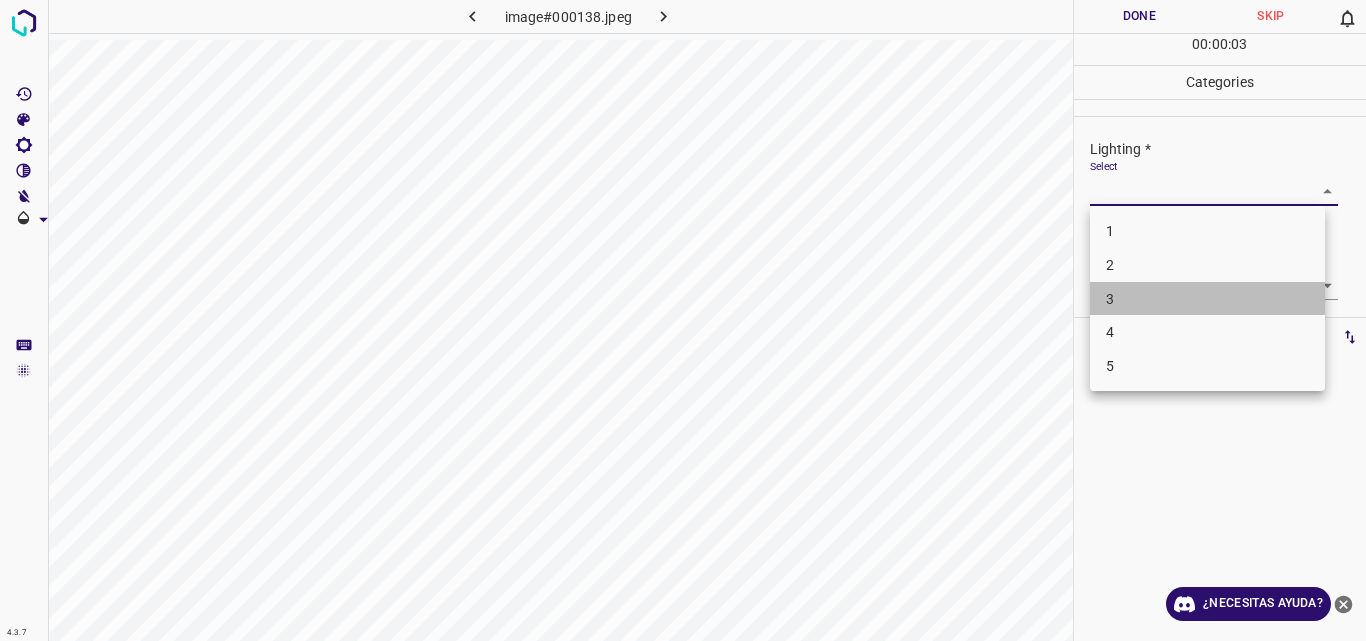 click on "3" at bounding box center [1207, 299] 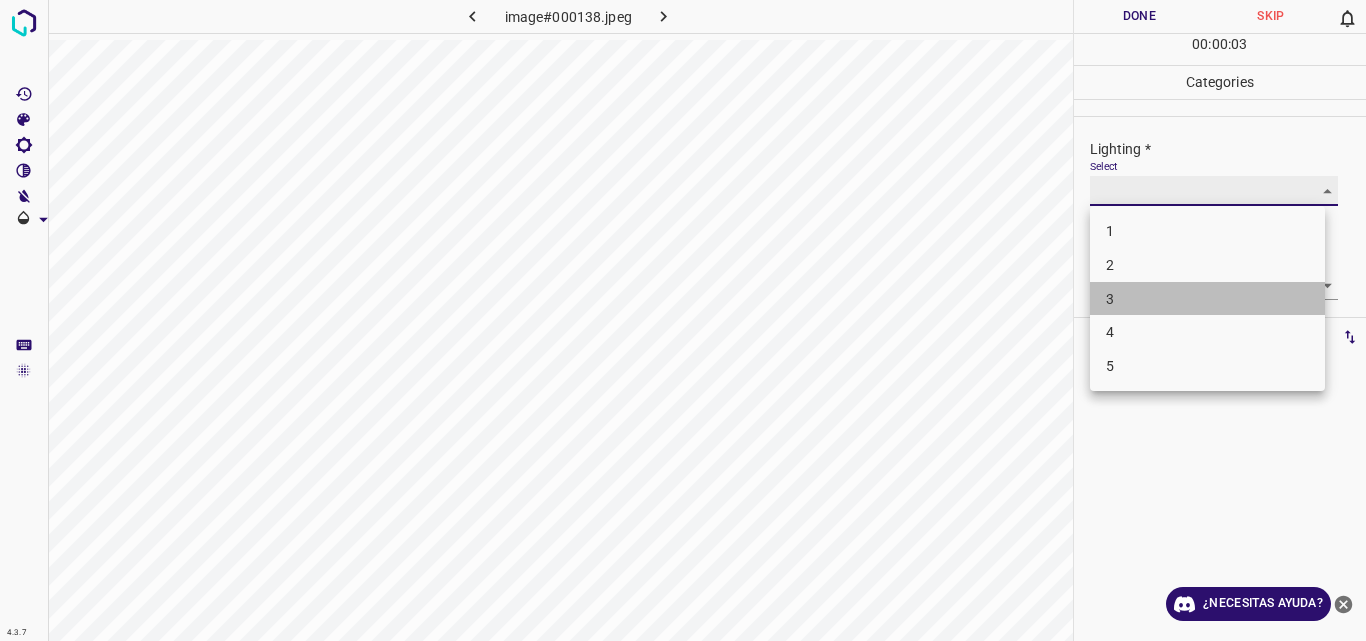 type on "3" 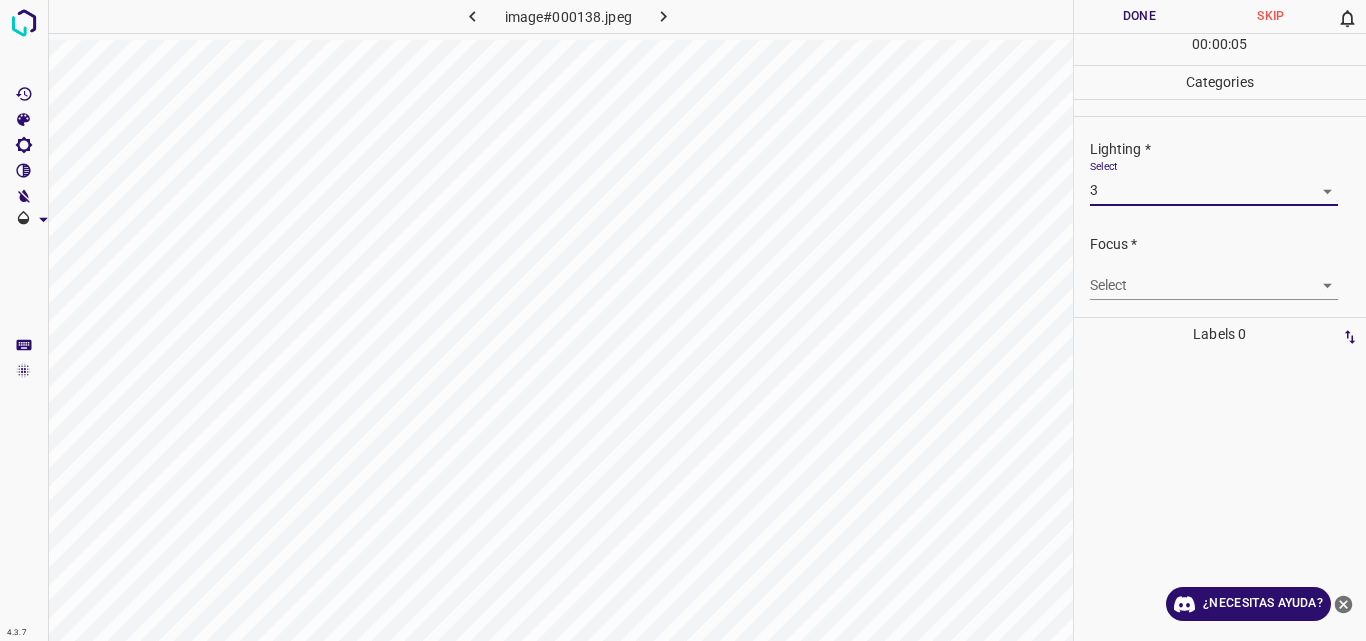 click on "4.3.7 image#000138.jpeg Done Skip 0 00   : 00   : 05   Categories Lighting *  Select 3 3 Focus *  Select ​ Overall *  Select ​ Labels   0 Categories 1 Lighting 2 Focus 3 Overall Tools Space Change between modes (Draw & Edit) I Auto labeling R Restore zoom M Zoom in N Zoom out Delete Delete selecte label Filters Z Restore filters X Saturation filter C Brightness filter V Contrast filter B Gray scale filter General O Download ¿Necesitas ayuda? Original text Rate this translation Your feedback will be used to help improve Google Translate - Texto - Esconder - Borrar" at bounding box center [683, 320] 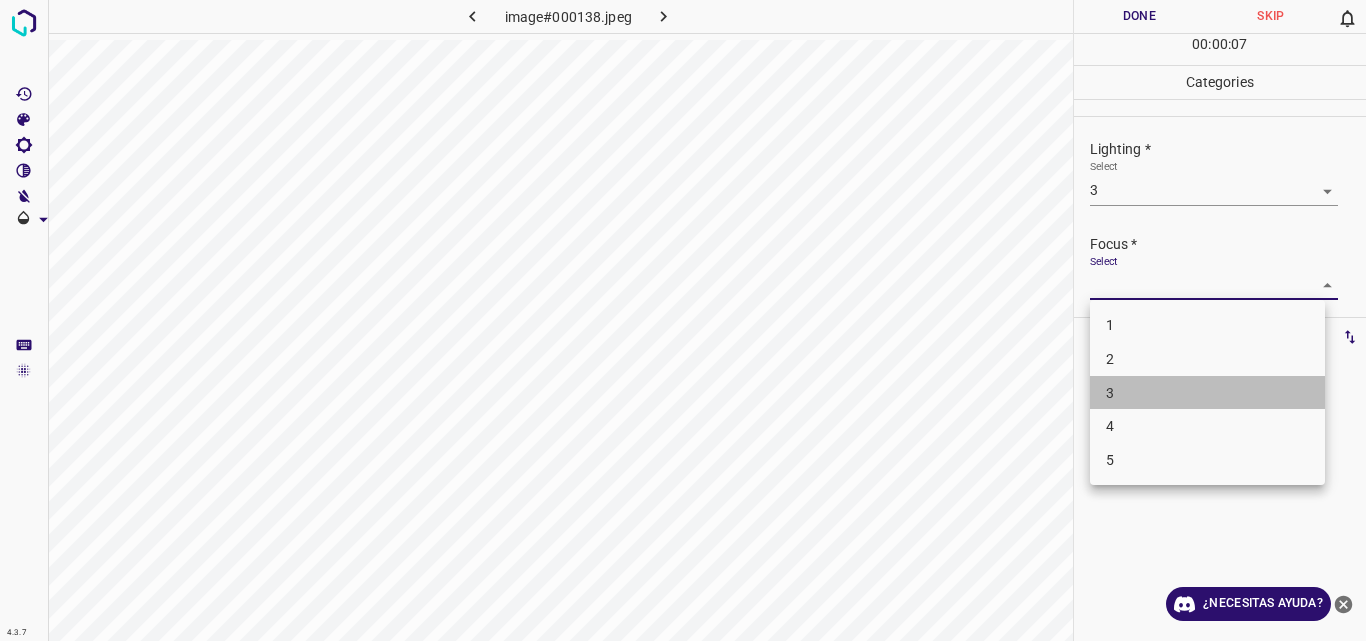 click on "3" at bounding box center (1207, 393) 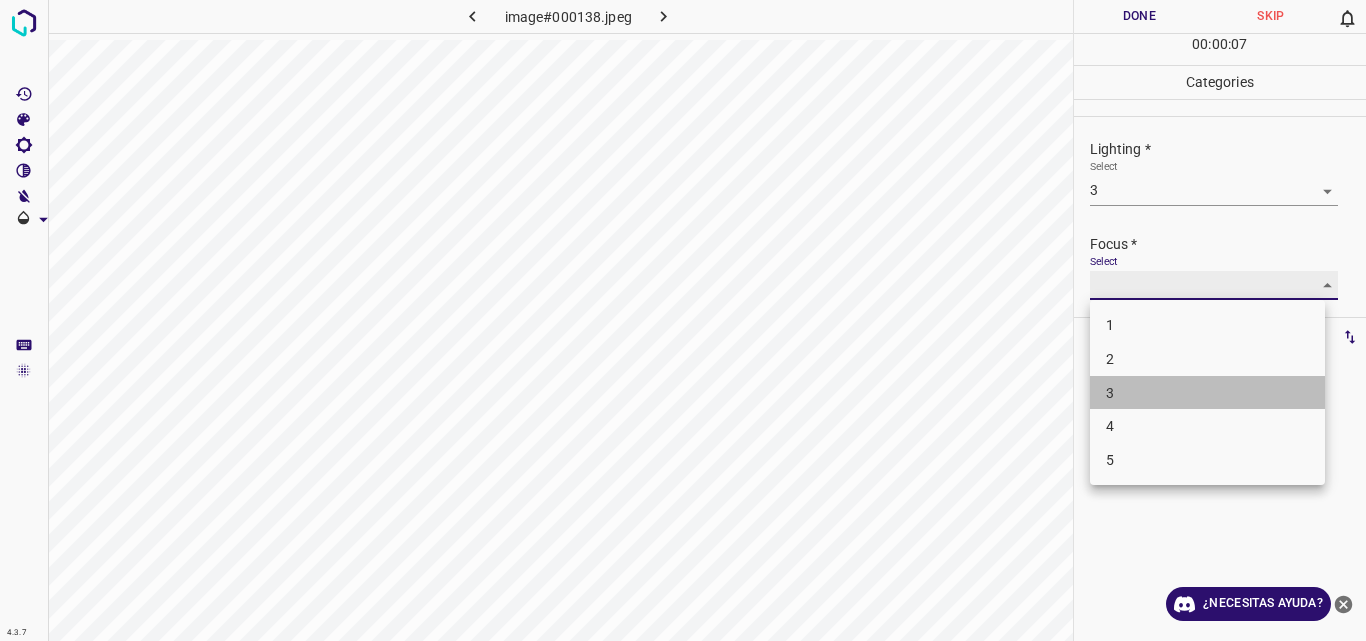 type on "3" 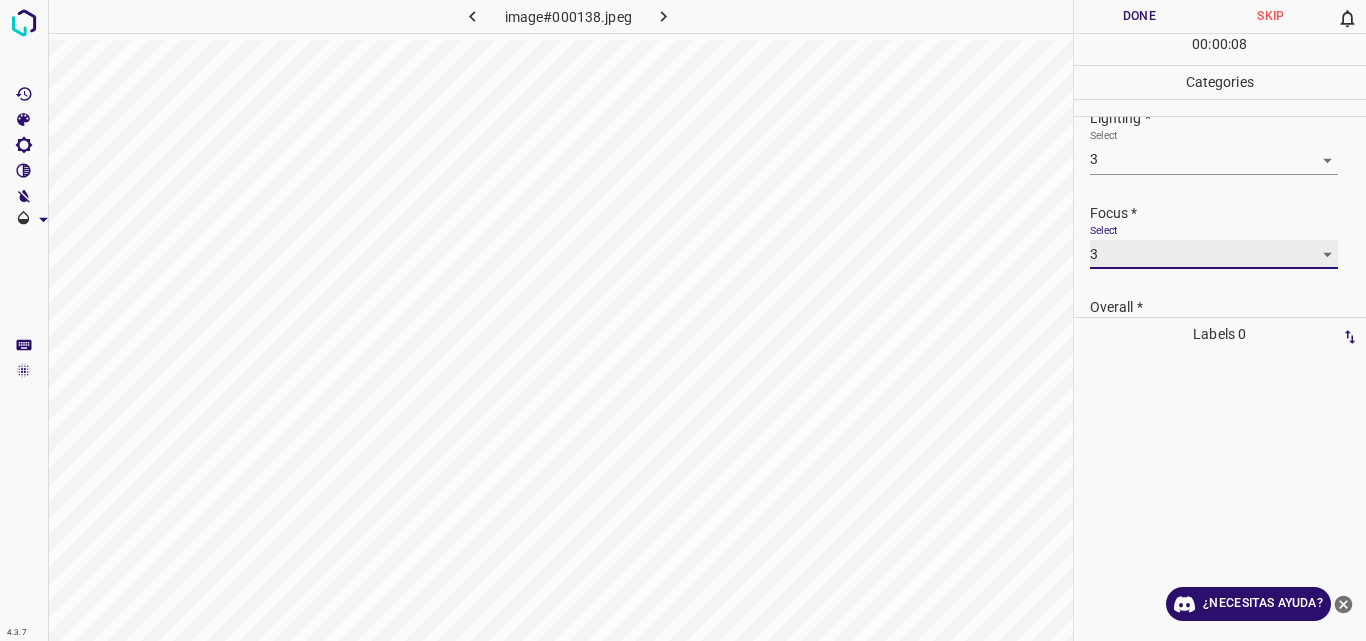 scroll, scrollTop: 98, scrollLeft: 0, axis: vertical 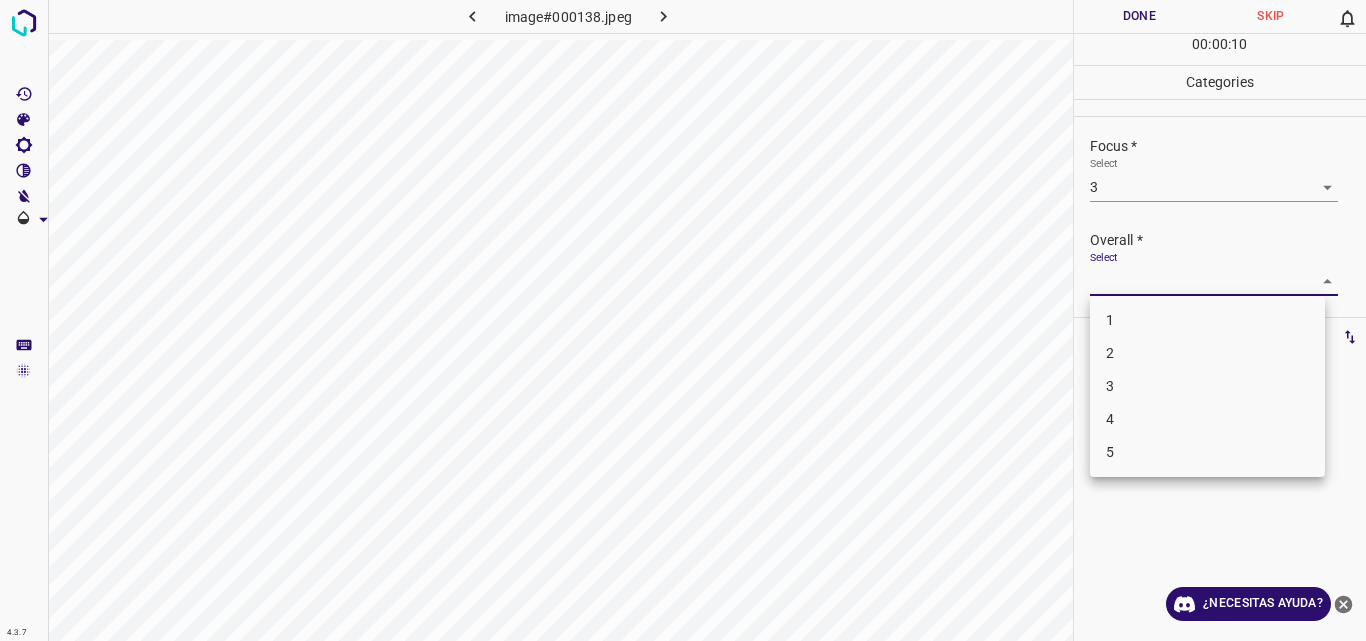 click on "4.3.7 image#000138.jpeg Done Skip 0 00   : 00   : 10   Categories Lighting *  Select 3 3 Focus *  Select 3 3 Overall *  Select ​ Labels   0 Categories 1 Lighting 2 Focus 3 Overall Tools Space Change between modes (Draw & Edit) I Auto labeling R Restore zoom M Zoom in N Zoom out Delete Delete selecte label Filters Z Restore filters X Saturation filter C Brightness filter V Contrast filter B Gray scale filter General O Download ¿Necesitas ayuda? Original text Rate this translation Your feedback will be used to help improve Google Translate - Texto - Esconder - Borrar 1 2 3 4 5" at bounding box center [683, 320] 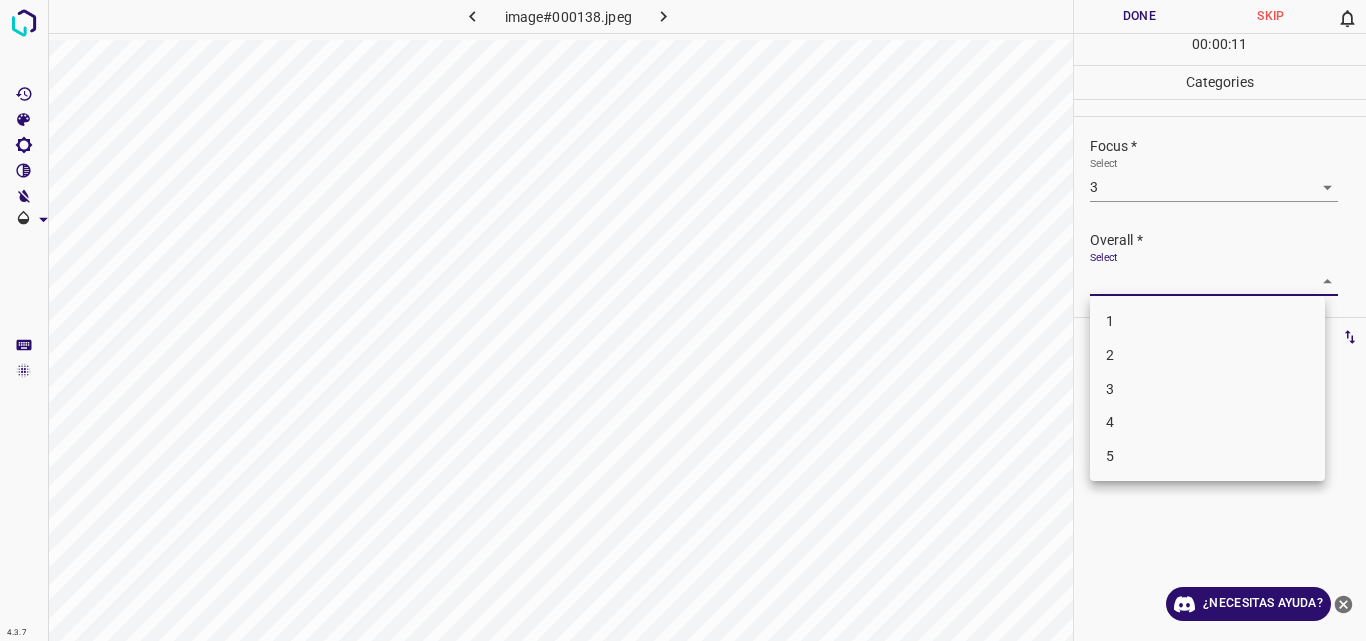 click on "3" at bounding box center [1207, 389] 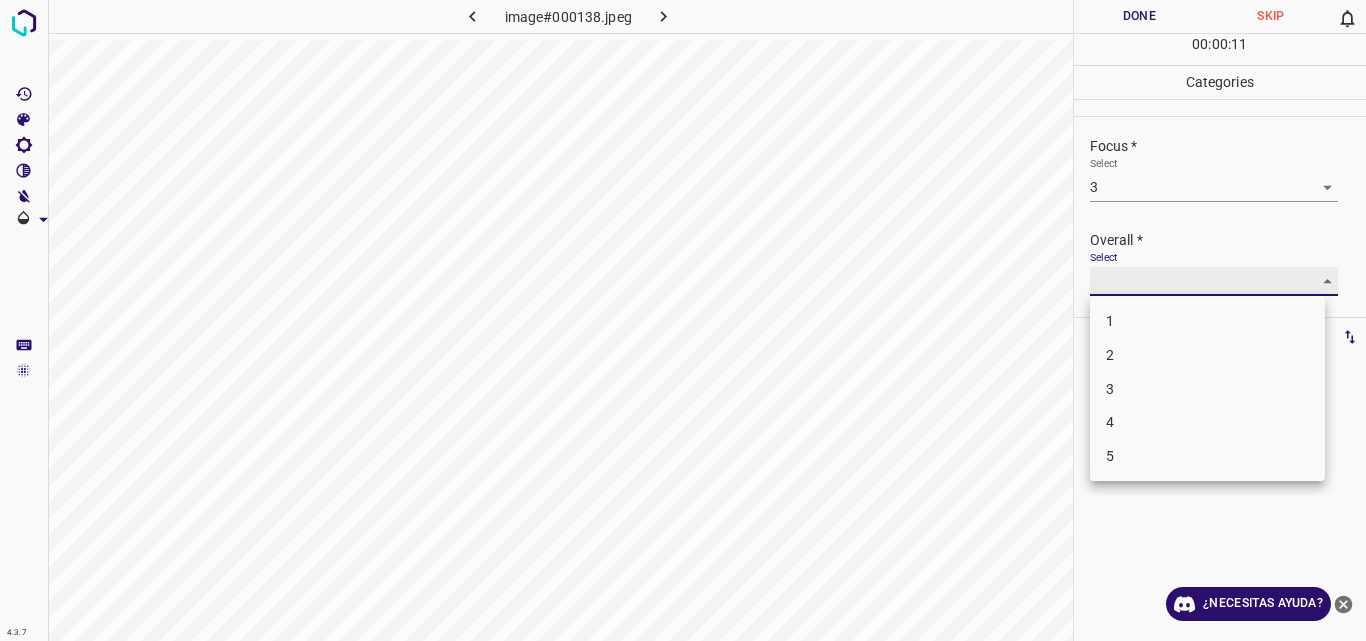 type on "3" 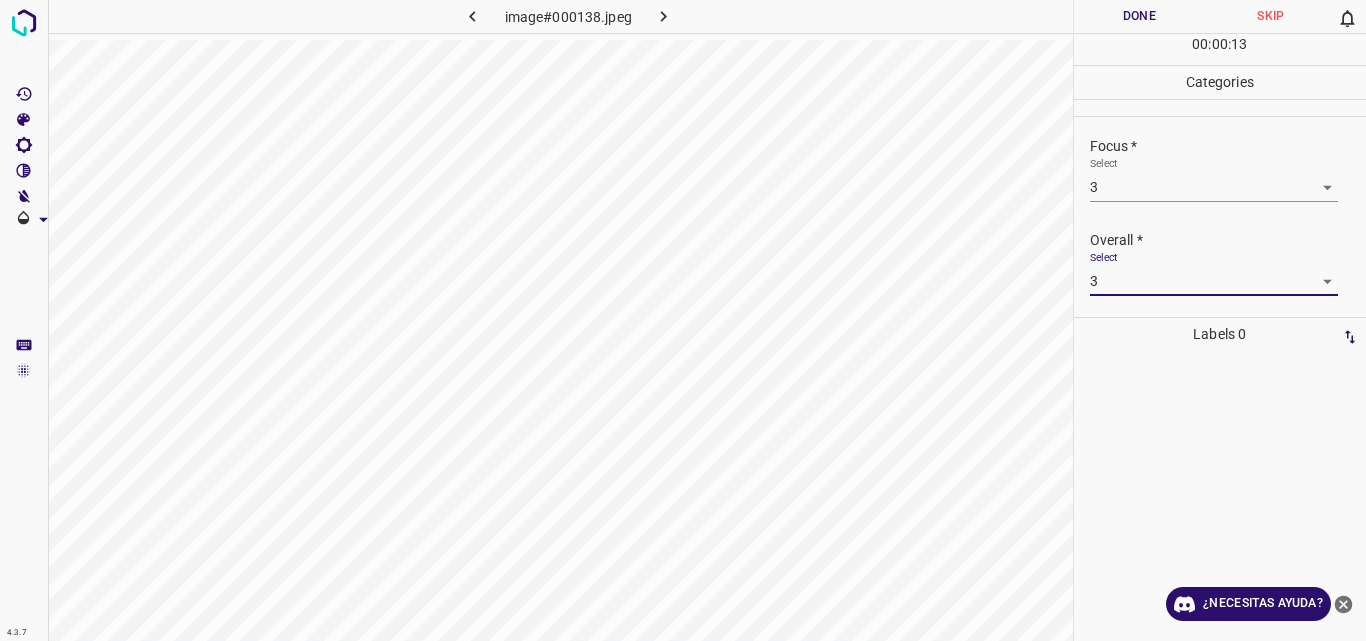 click on "Done" at bounding box center [1140, 16] 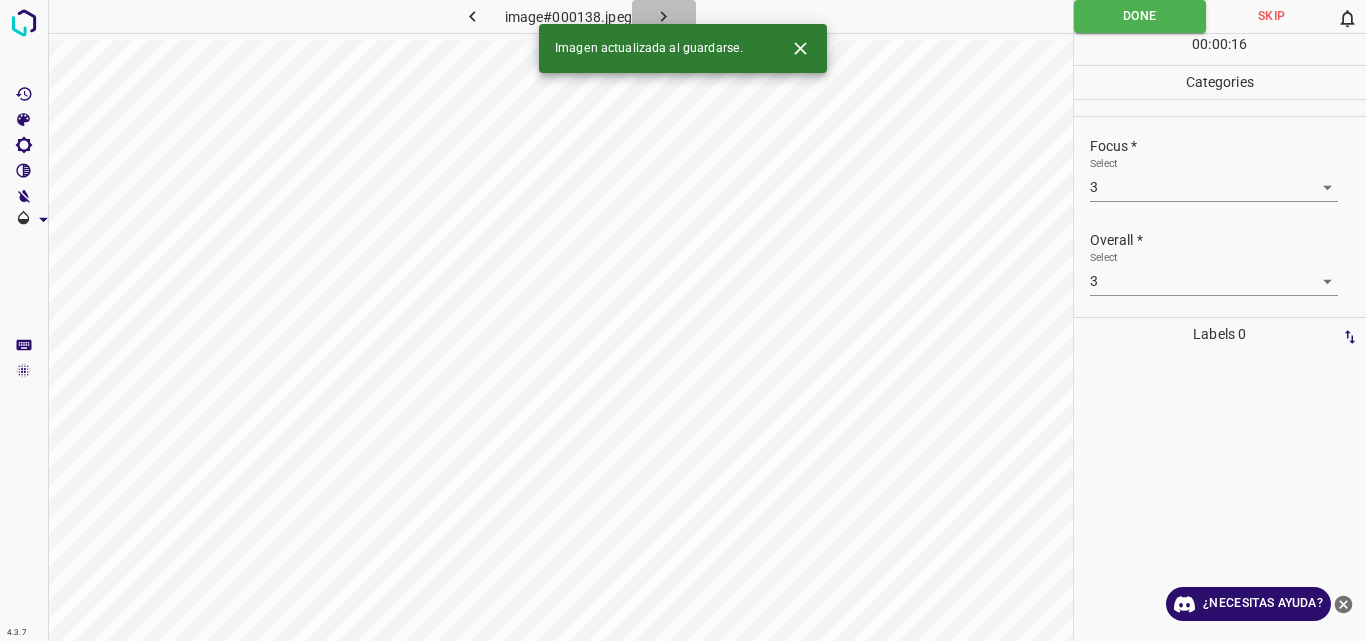 click 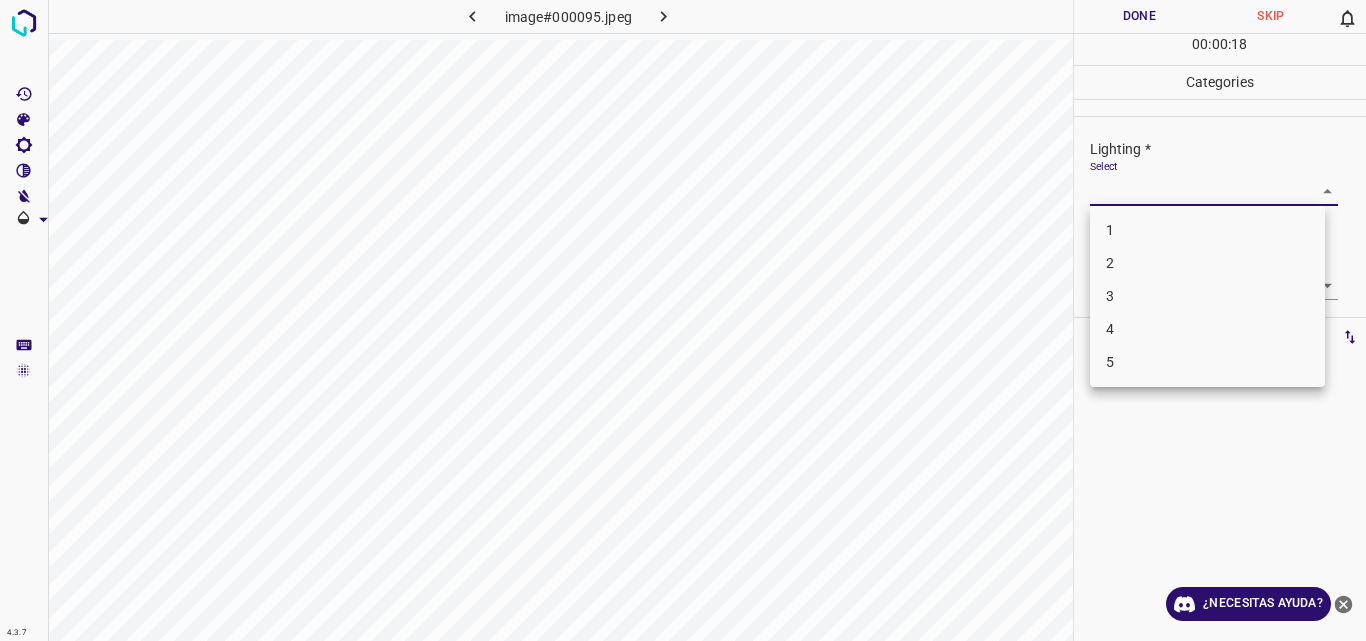 click on "4.3.7 image#000095.jpeg Done Skip 0 00   : 00   : 18   Categories Lighting *  Select ​ Focus *  Select ​ Overall *  Select ​ Labels   0 Categories 1 Lighting 2 Focus 3 Overall Tools Space Change between modes (Draw & Edit) I Auto labeling R Restore zoom M Zoom in N Zoom out Delete Delete selecte label Filters Z Restore filters X Saturation filter C Brightness filter V Contrast filter B Gray scale filter General O Download ¿Necesitas ayuda? Original text Rate this translation Your feedback will be used to help improve Google Translate - Texto - Esconder - Borrar 1 2 3 4 5" at bounding box center [683, 320] 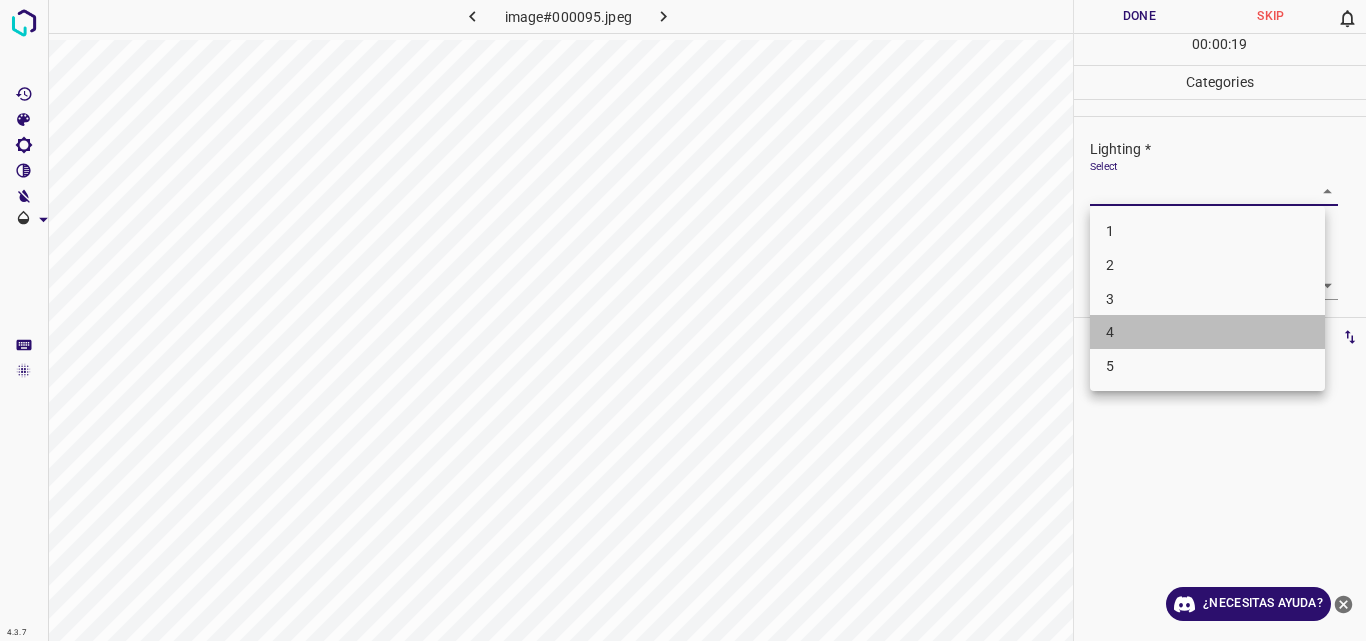 click on "4" at bounding box center [1207, 332] 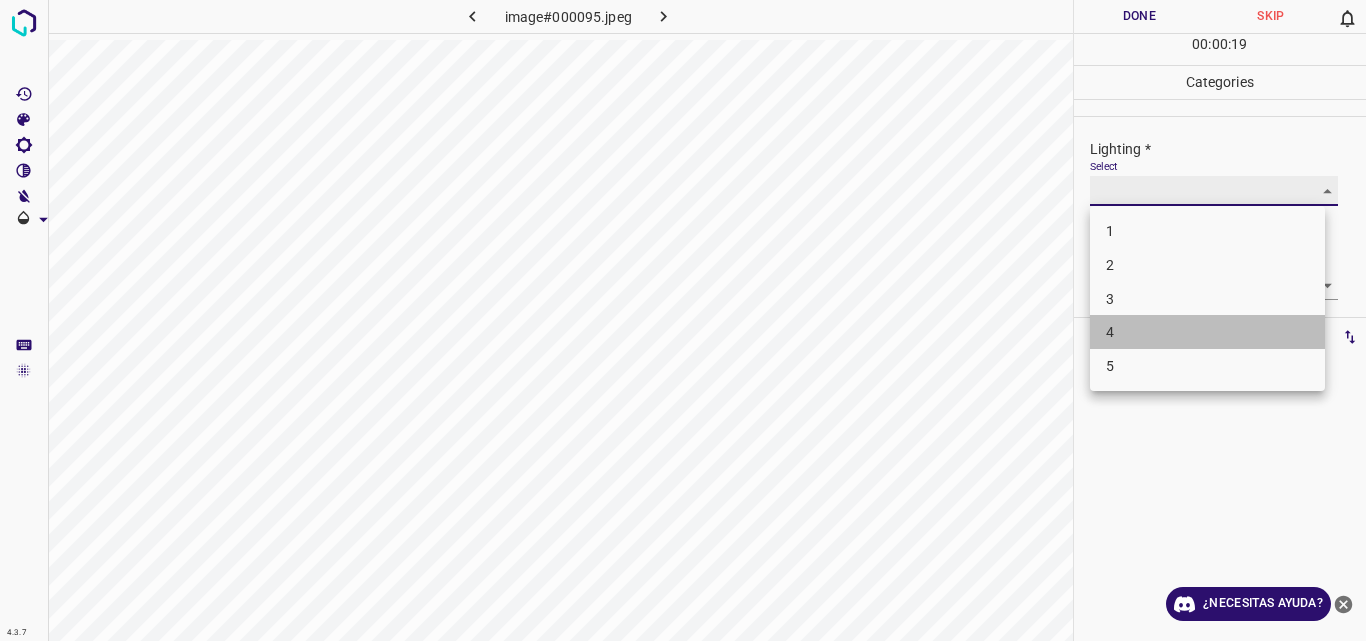 type on "4" 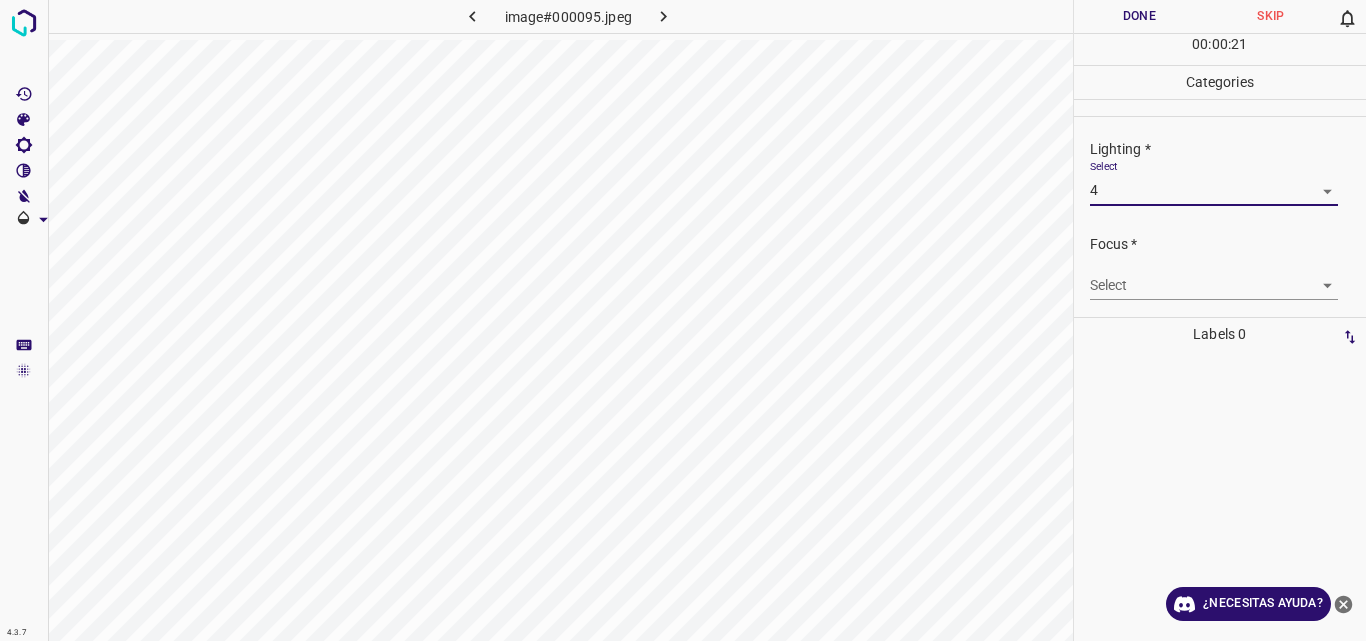 click on "4.3.7 image#000095.jpeg Done Skip 0 00   : 00   : 21   Categories Lighting *  Select 4 4 Focus *  Select ​ Overall *  Select ​ Labels   0 Categories 1 Lighting 2 Focus 3 Overall Tools Space Change between modes (Draw & Edit) I Auto labeling R Restore zoom M Zoom in N Zoom out Delete Delete selecte label Filters Z Restore filters X Saturation filter C Brightness filter V Contrast filter B Gray scale filter General O Download ¿Necesitas ayuda? Original text Rate this translation Your feedback will be used to help improve Google Translate - Texto - Esconder - Borrar" at bounding box center [683, 320] 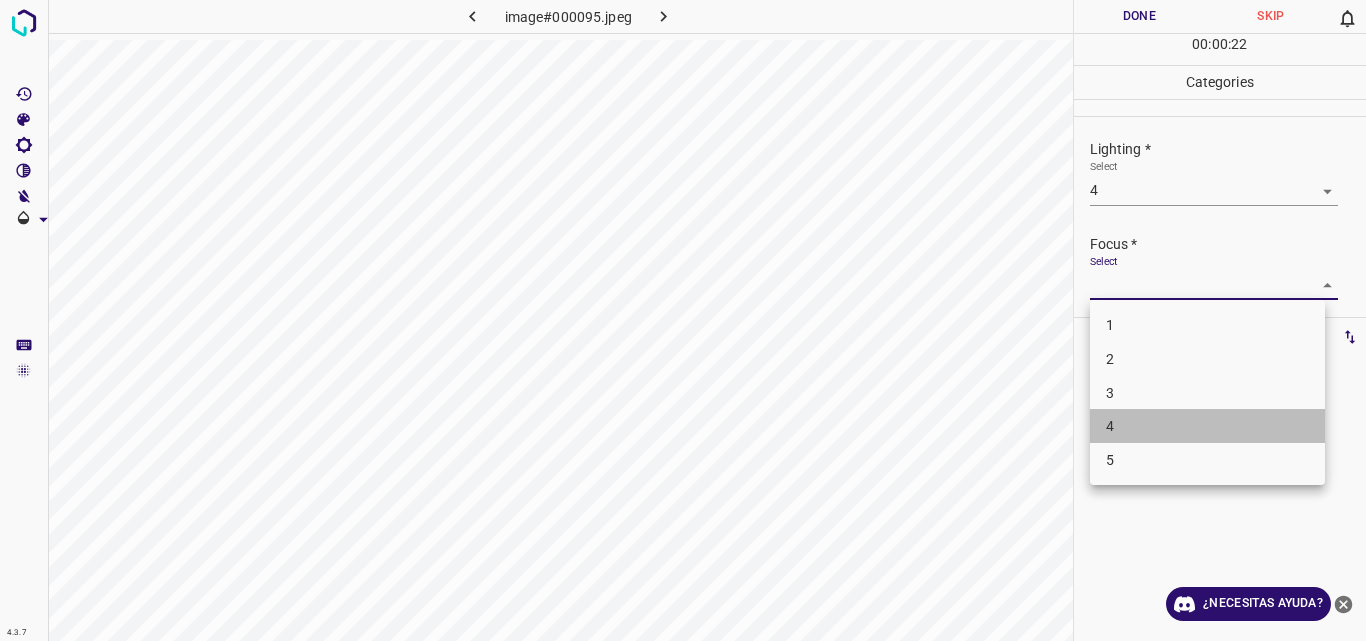 click on "4" at bounding box center (1207, 426) 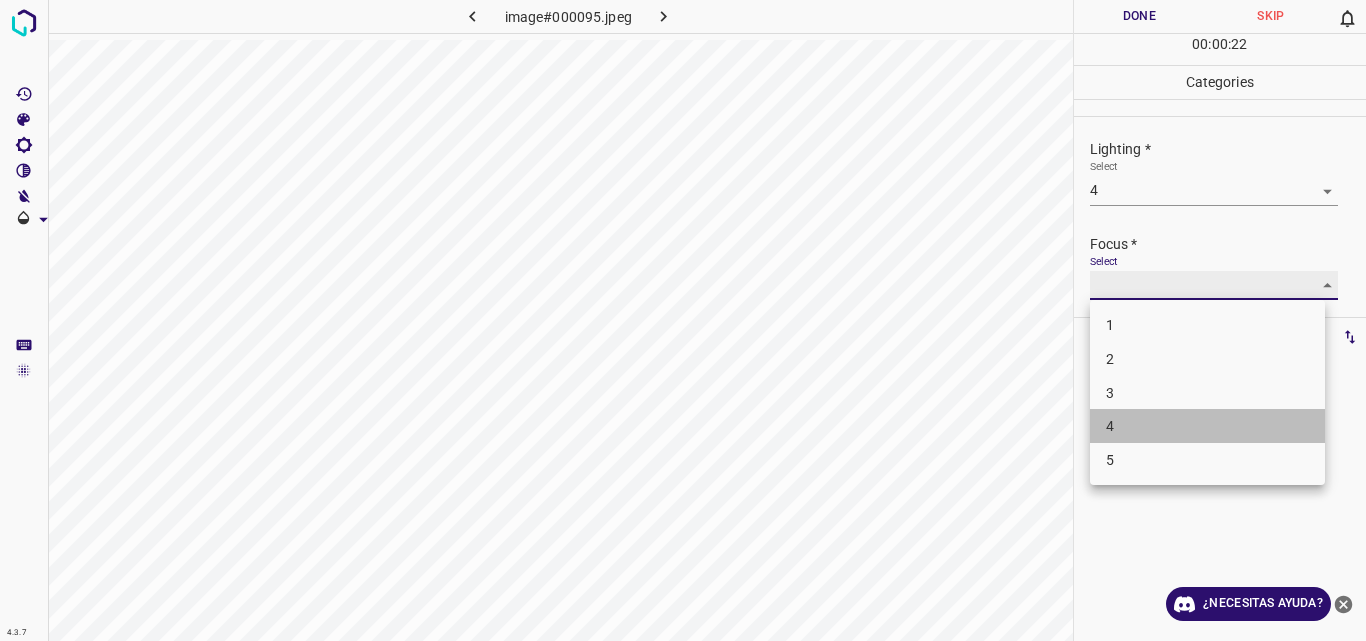 type on "4" 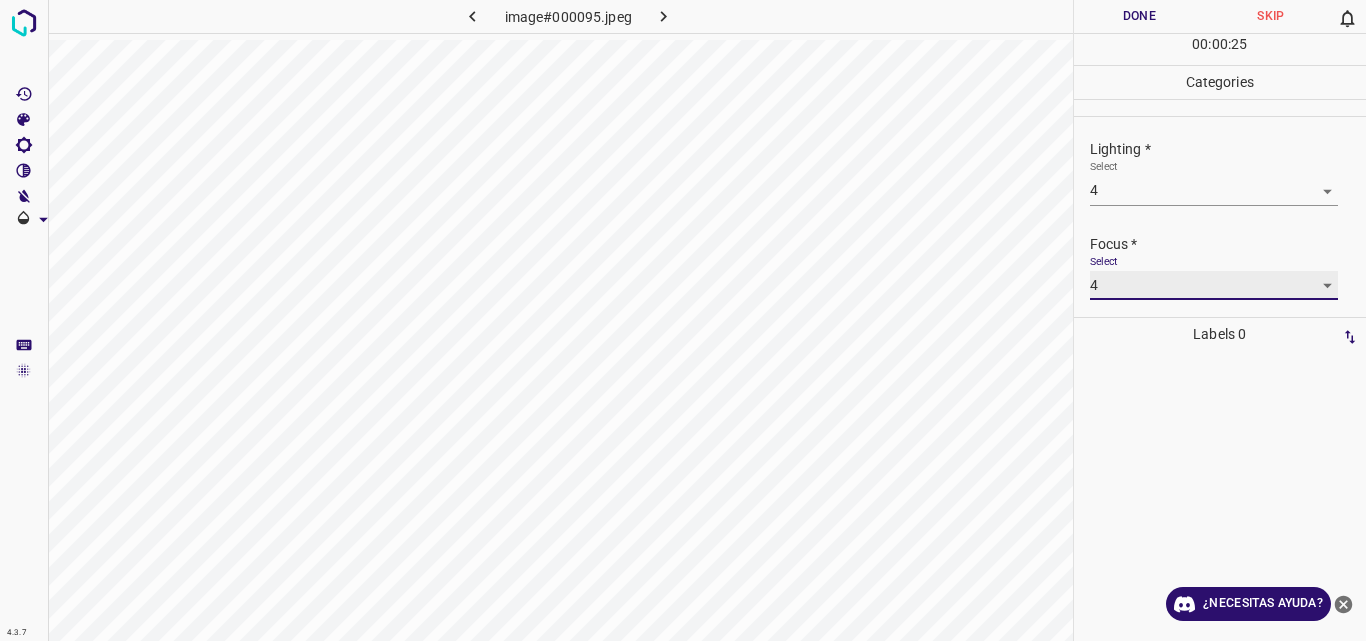 scroll, scrollTop: 98, scrollLeft: 0, axis: vertical 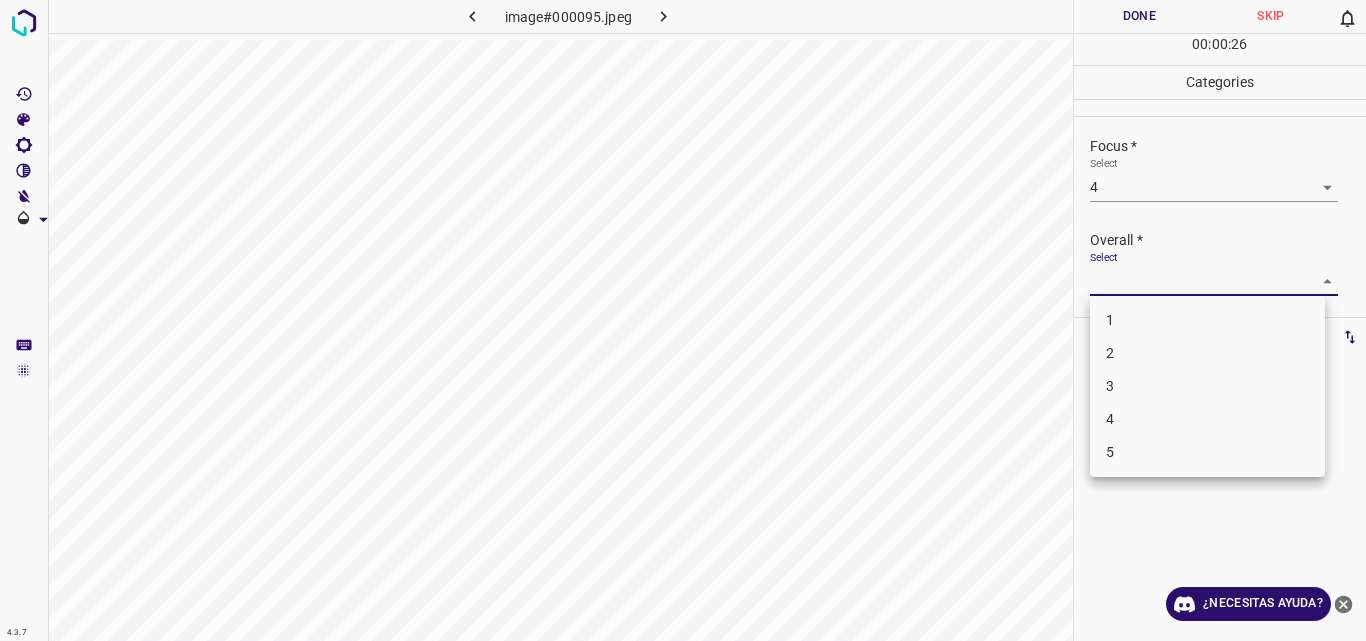 click on "4.3.7 image#000095.jpeg Done Skip 0 00   : 00   : 26   Categories Lighting *  Select 4 4 Focus *  Select 4 4 Overall *  Select ​ Labels   0 Categories 1 Lighting 2 Focus 3 Overall Tools Space Change between modes (Draw & Edit) I Auto labeling R Restore zoom M Zoom in N Zoom out Delete Delete selecte label Filters Z Restore filters X Saturation filter C Brightness filter V Contrast filter B Gray scale filter General O Download ¿Necesitas ayuda? Original text Rate this translation Your feedback will be used to help improve Google Translate - Texto - Esconder - Borrar 1 2 3 4 5" at bounding box center [683, 320] 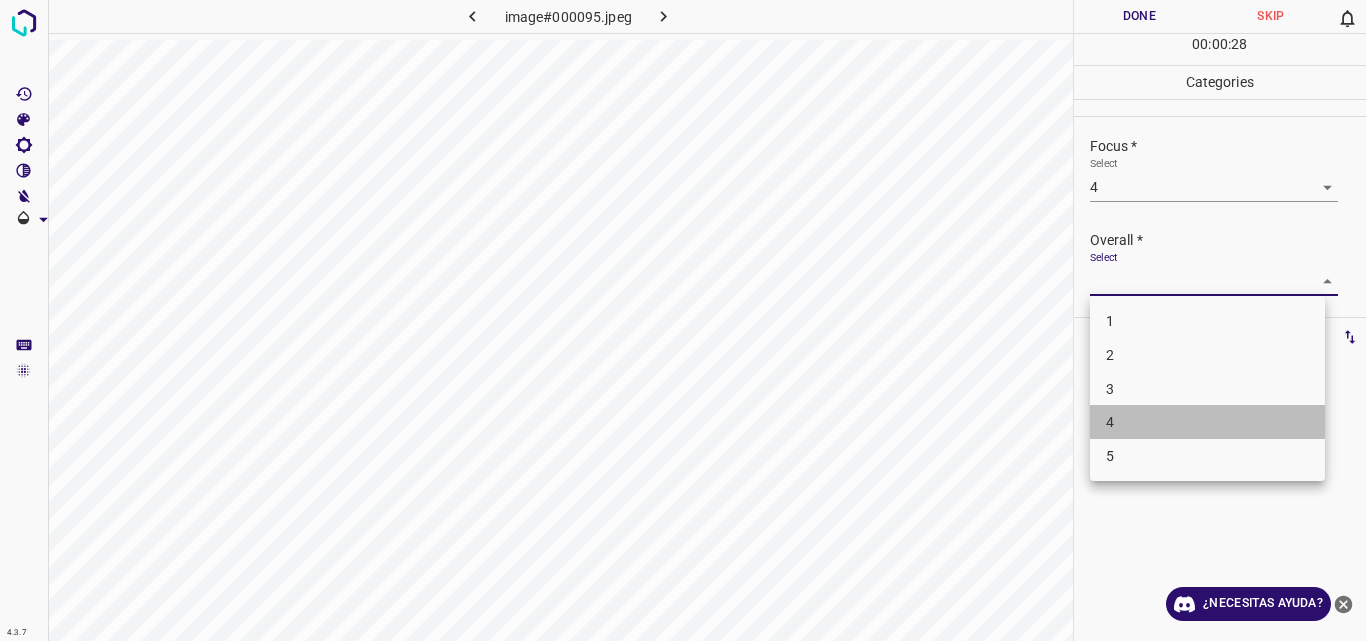 click on "4" at bounding box center (1207, 422) 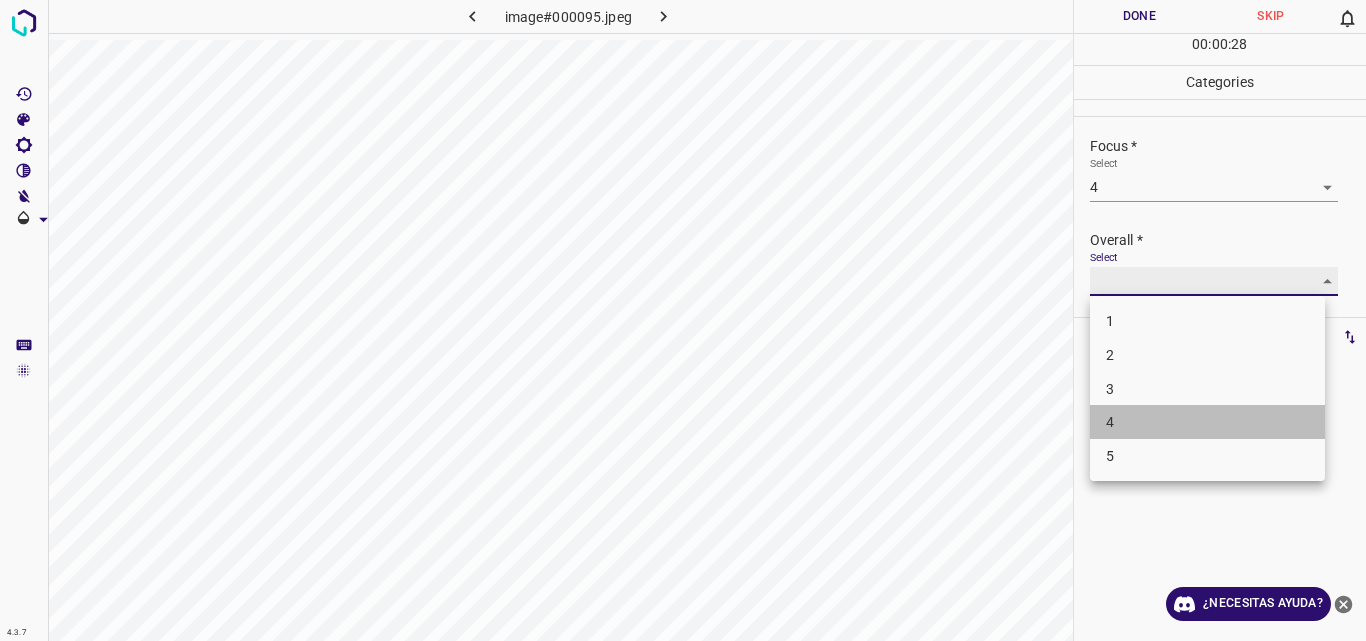 type on "4" 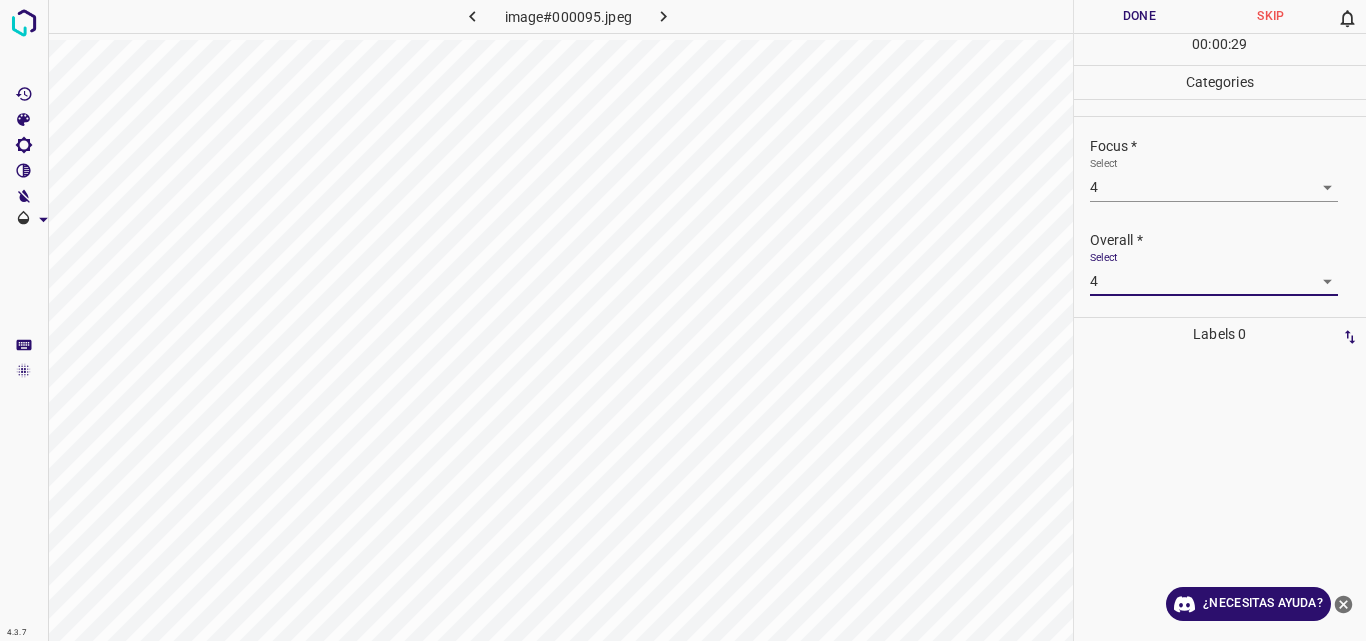 click on "Done" at bounding box center (1140, 16) 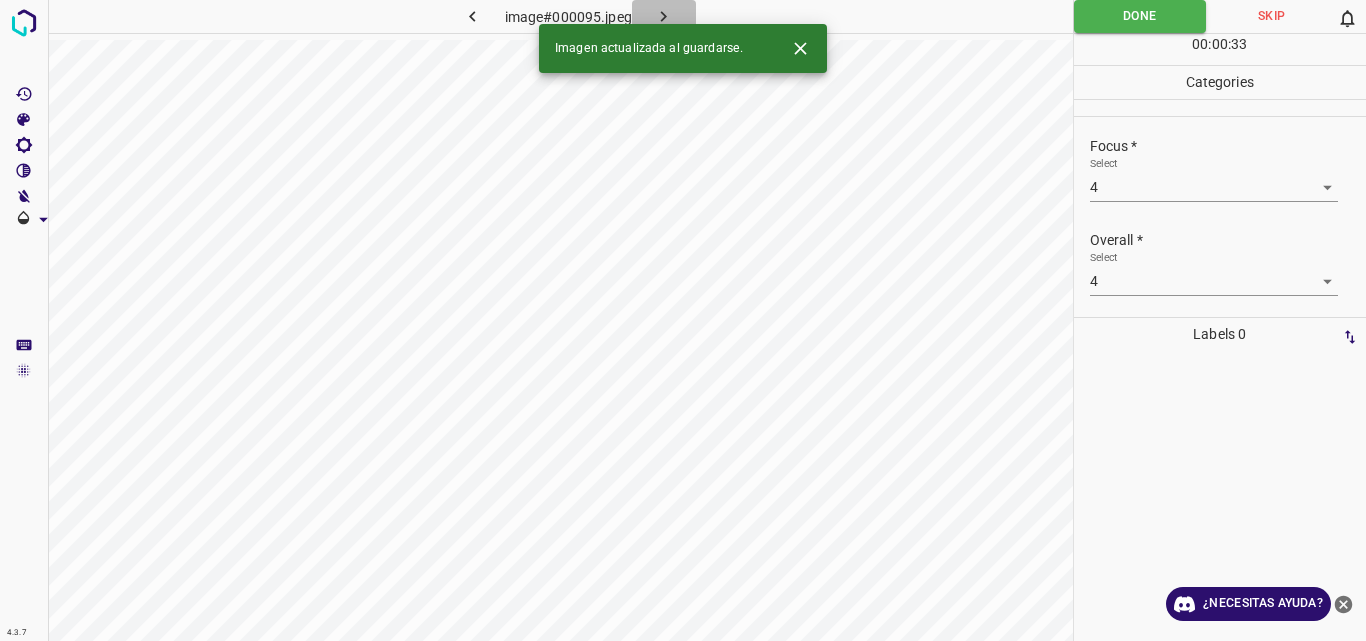 click 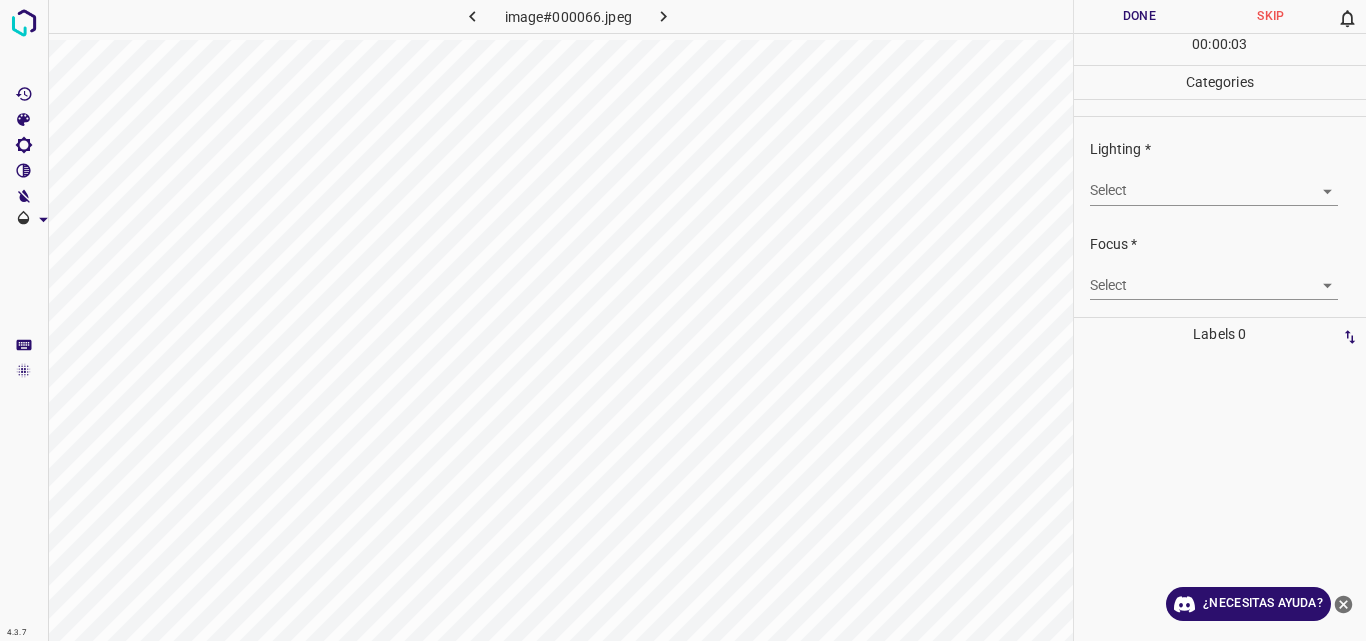 click on "4.3.7 image#000066.jpeg Done Skip 0 00   : 00   : 03   Categories Lighting *  Select ​ Focus *  Select ​ Overall *  Select ​ Labels   0 Categories 1 Lighting 2 Focus 3 Overall Tools Space Change between modes (Draw & Edit) I Auto labeling R Restore zoom M Zoom in N Zoom out Delete Delete selecte label Filters Z Restore filters X Saturation filter C Brightness filter V Contrast filter B Gray scale filter General O Download ¿Necesitas ayuda? Original text Rate this translation Your feedback will be used to help improve Google Translate - Texto - Esconder - Borrar" at bounding box center [683, 320] 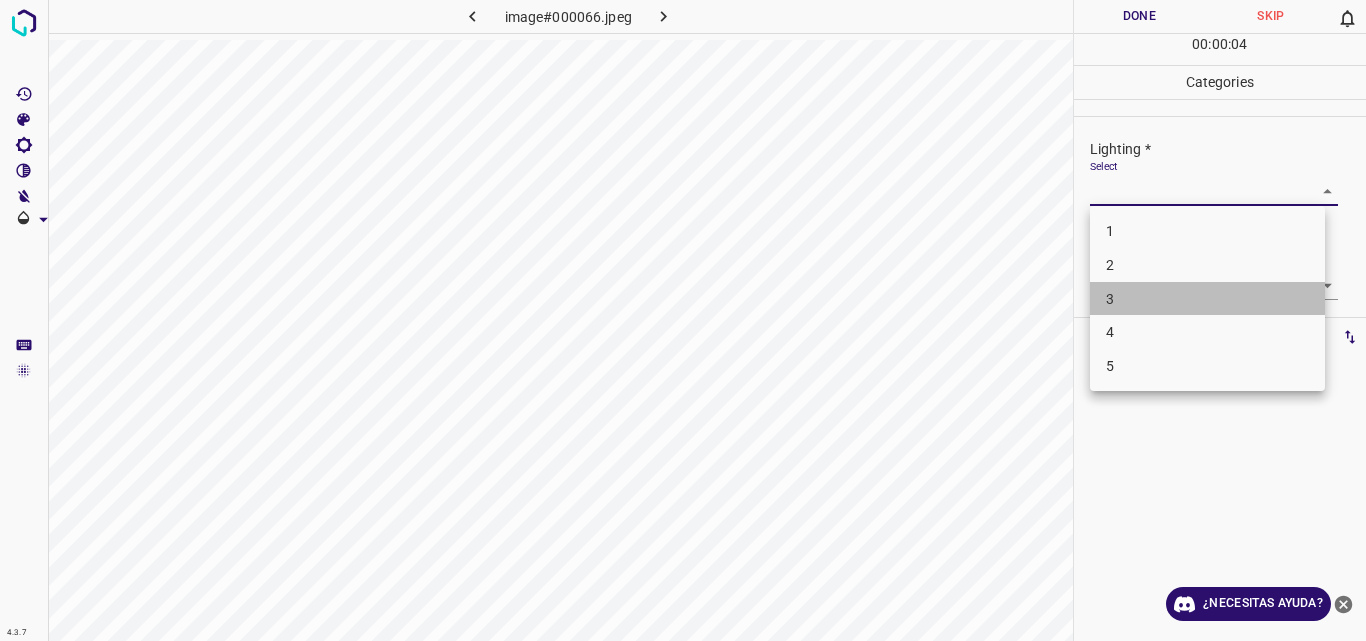 click on "3" at bounding box center (1207, 299) 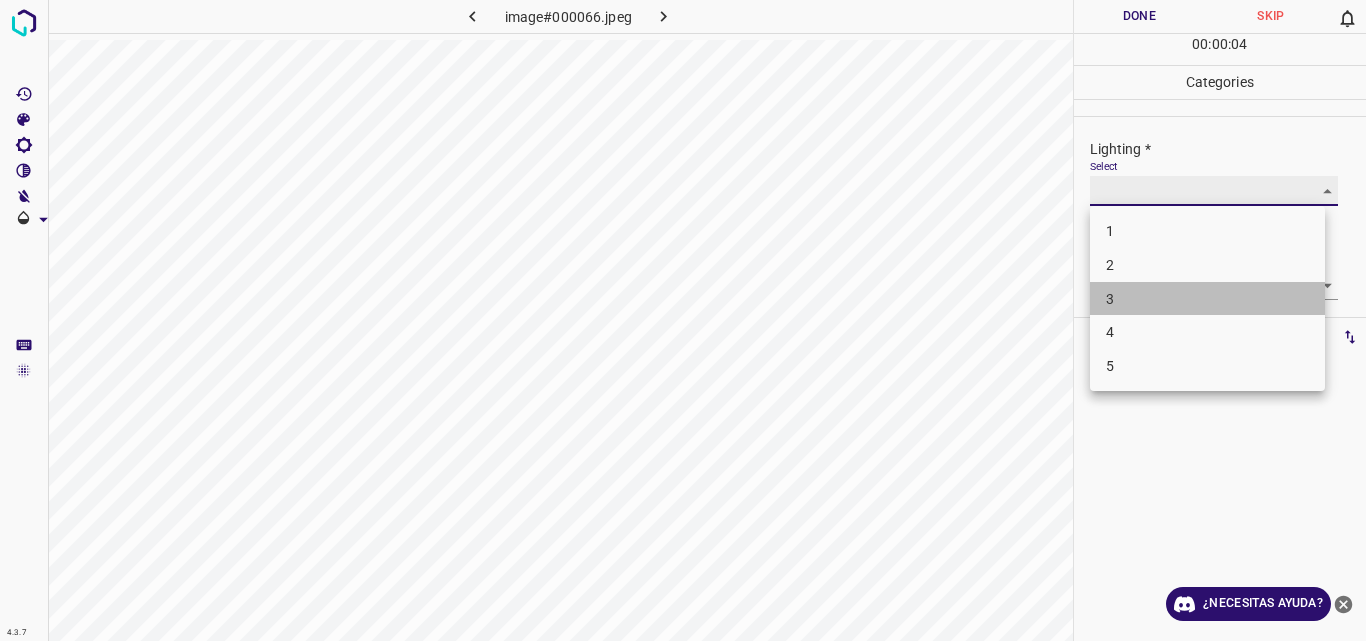 type on "3" 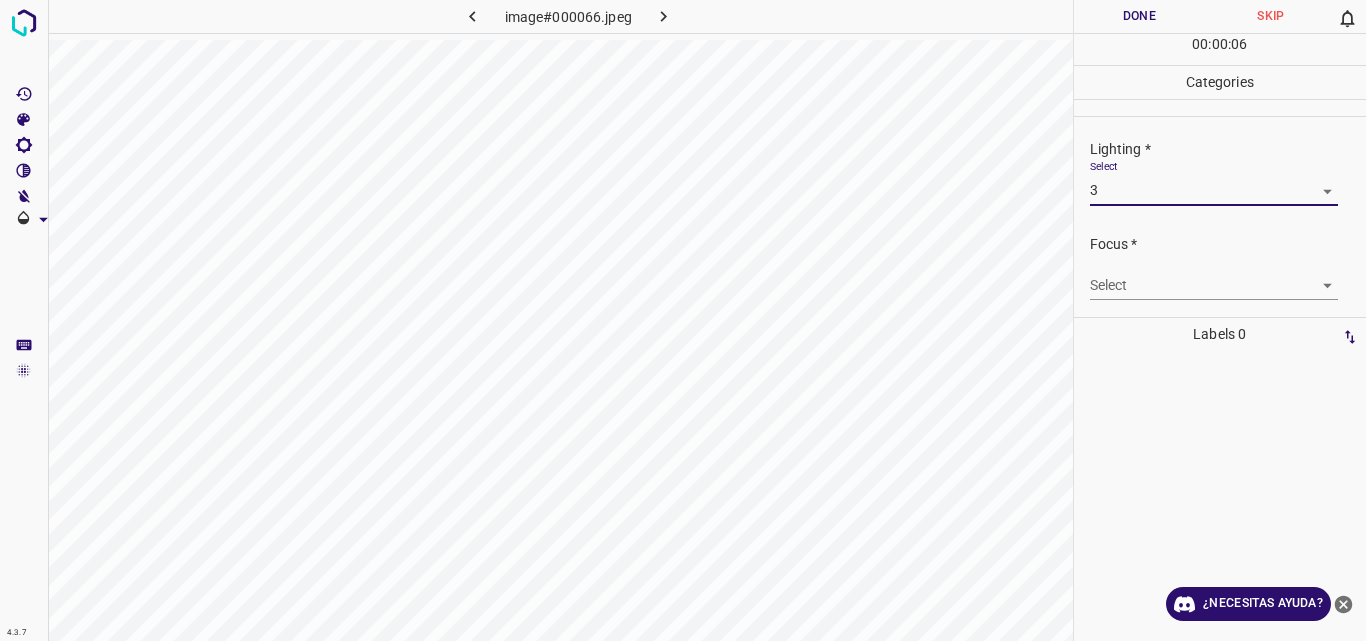 click on "4.3.7 image#000066.jpeg Done Skip 0 00   : 00   : 06   Categories Lighting *  Select 3 3 Focus *  Select ​ Overall *  Select ​ Labels   0 Categories 1 Lighting 2 Focus 3 Overall Tools Space Change between modes (Draw & Edit) I Auto labeling R Restore zoom M Zoom in N Zoom out Delete Delete selecte label Filters Z Restore filters X Saturation filter C Brightness filter V Contrast filter B Gray scale filter General O Download ¿Necesitas ayuda? Original text Rate this translation Your feedback will be used to help improve Google Translate - Texto - Esconder - Borrar" at bounding box center [683, 320] 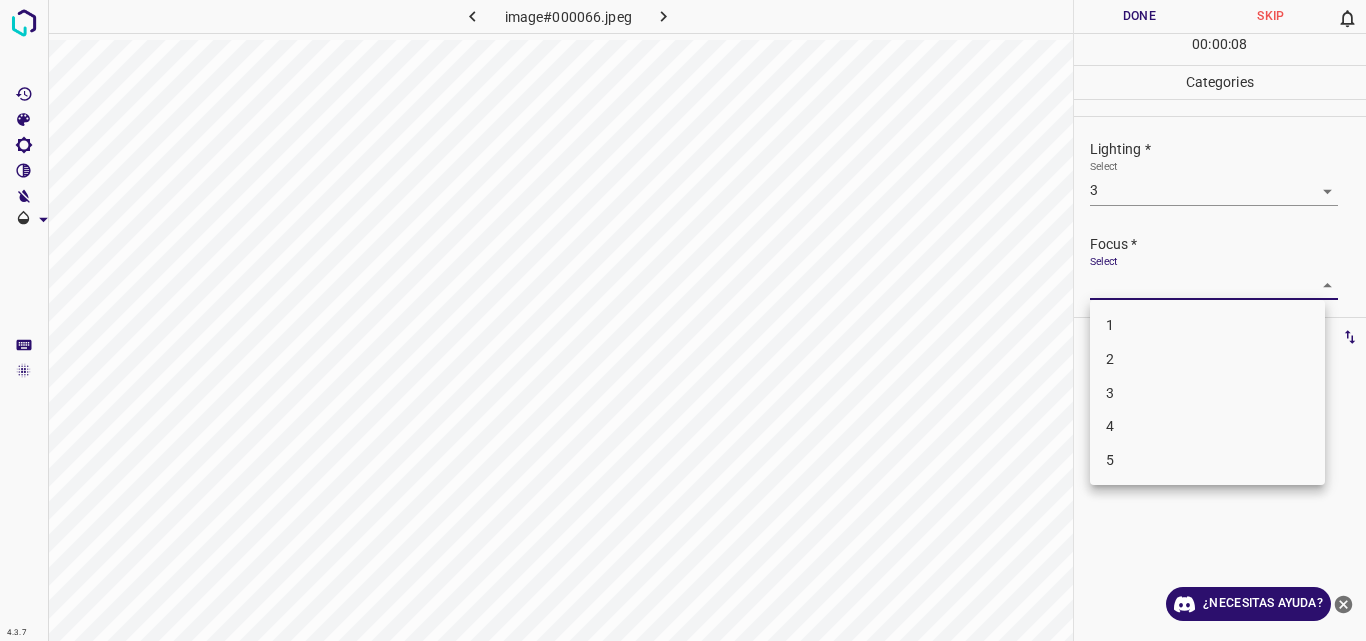 click on "3" at bounding box center [1207, 393] 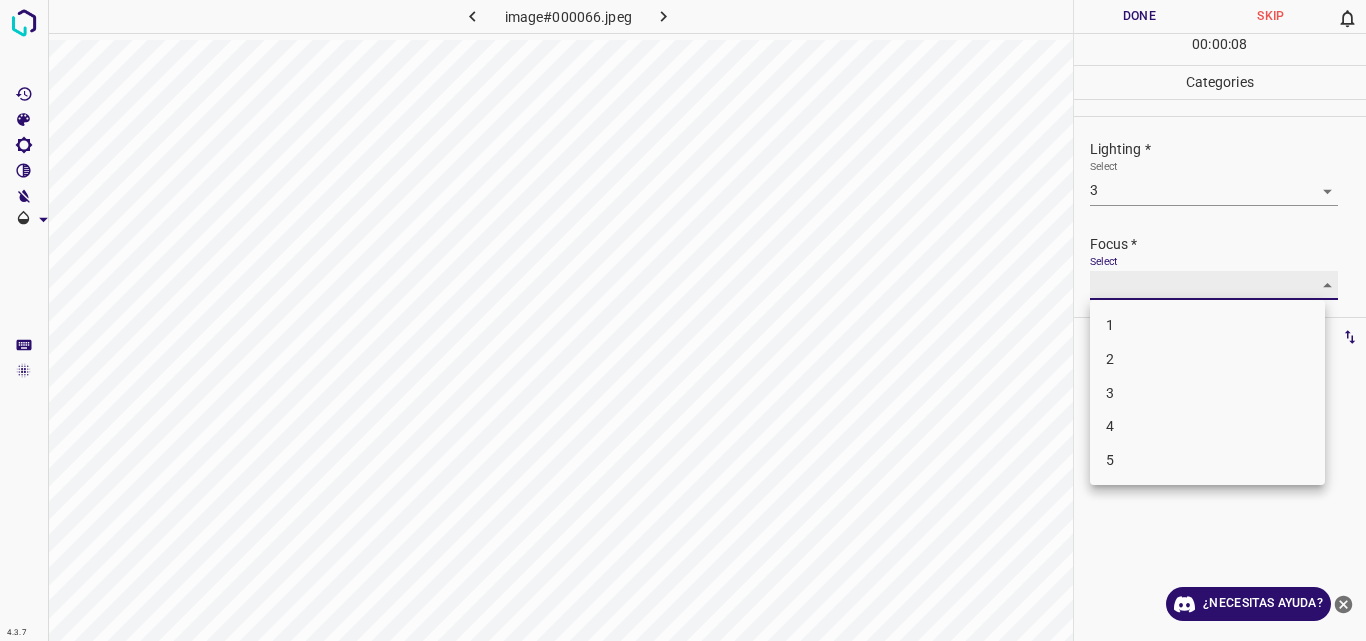 type on "3" 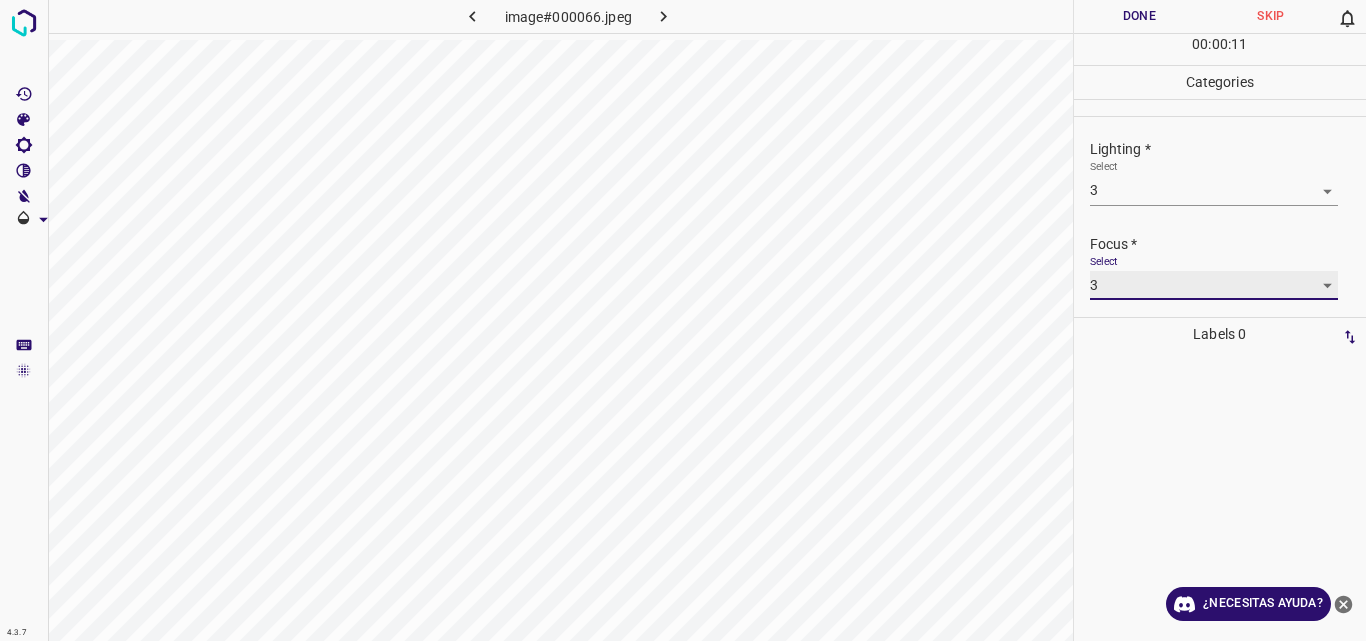 scroll, scrollTop: 98, scrollLeft: 0, axis: vertical 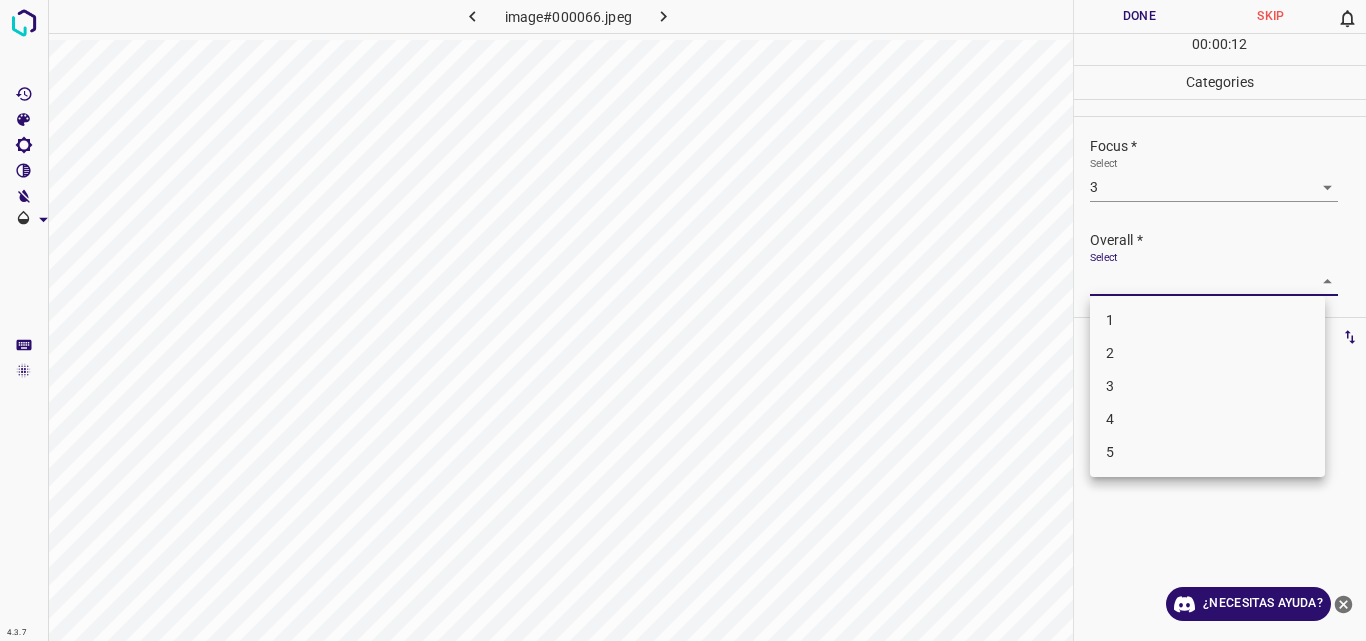 click on "4.3.7 image#000066.jpeg Done Skip 0 00   : 00   : 12   Categories Lighting *  Select 3 3 Focus *  Select 3 3 Overall *  Select ​ Labels   0 Categories 1 Lighting 2 Focus 3 Overall Tools Space Change between modes (Draw & Edit) I Auto labeling R Restore zoom M Zoom in N Zoom out Delete Delete selecte label Filters Z Restore filters X Saturation filter C Brightness filter V Contrast filter B Gray scale filter General O Download ¿Necesitas ayuda? Original text Rate this translation Your feedback will be used to help improve Google Translate - Texto - Esconder - Borrar 1 2 3 4 5" at bounding box center [683, 320] 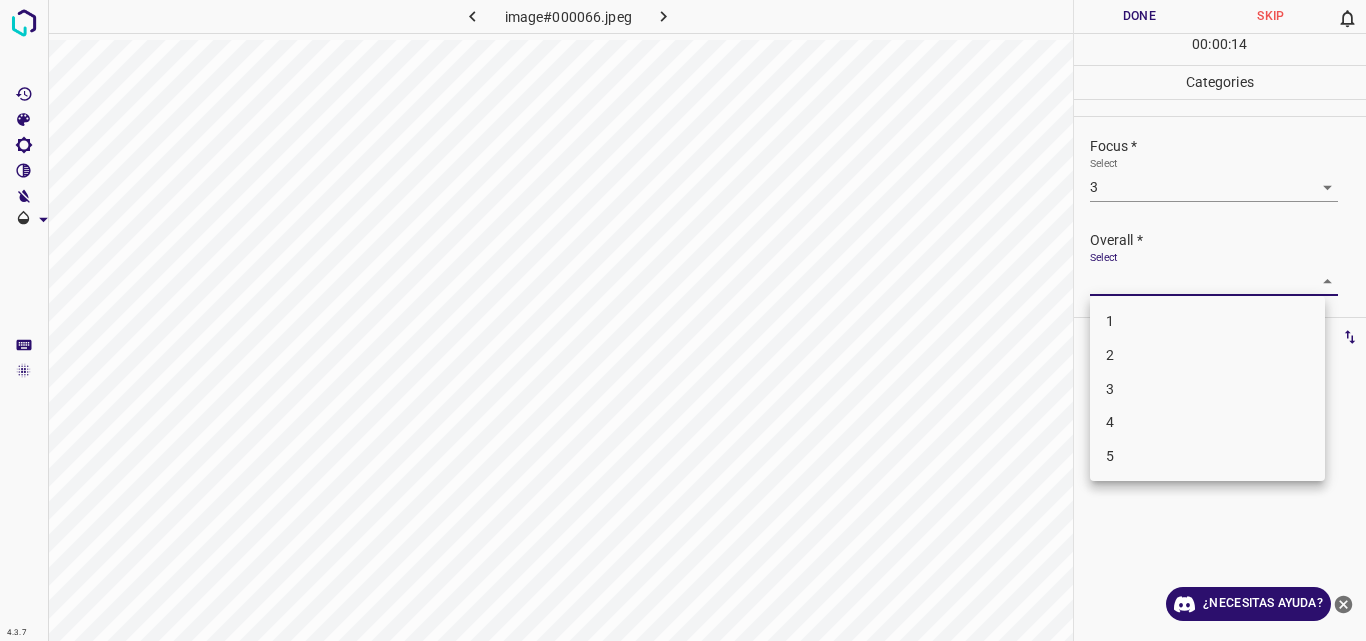 click on "3" at bounding box center (1207, 389) 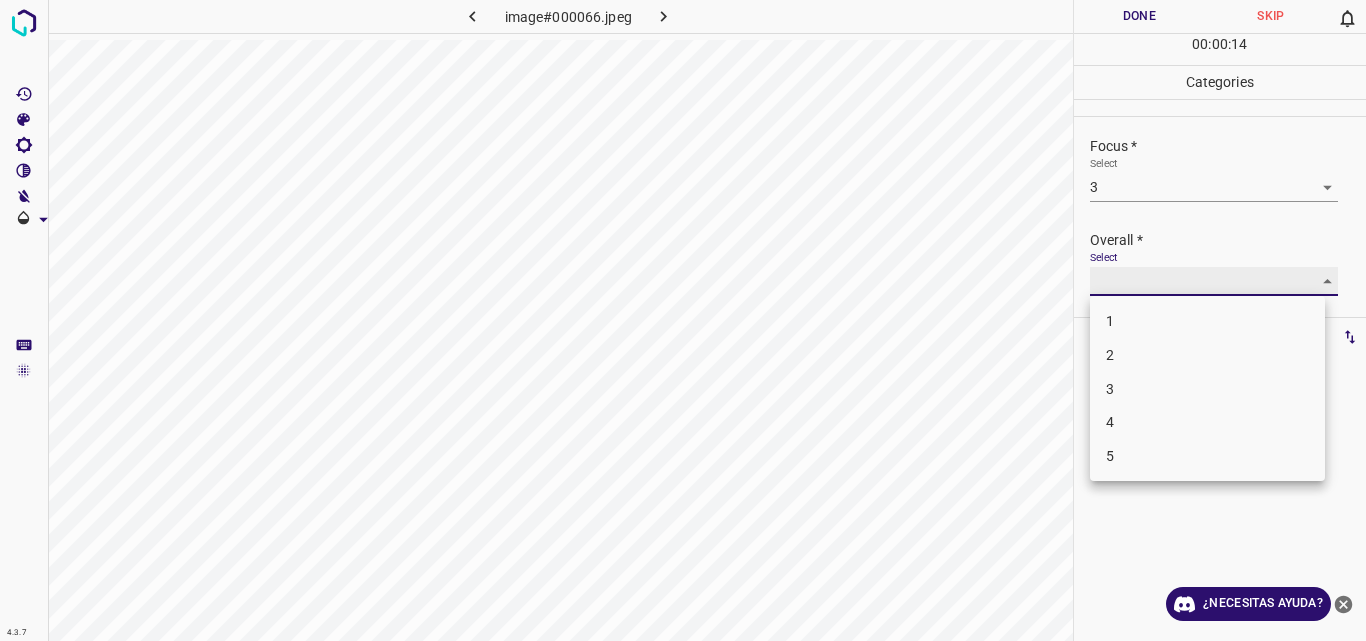 type on "3" 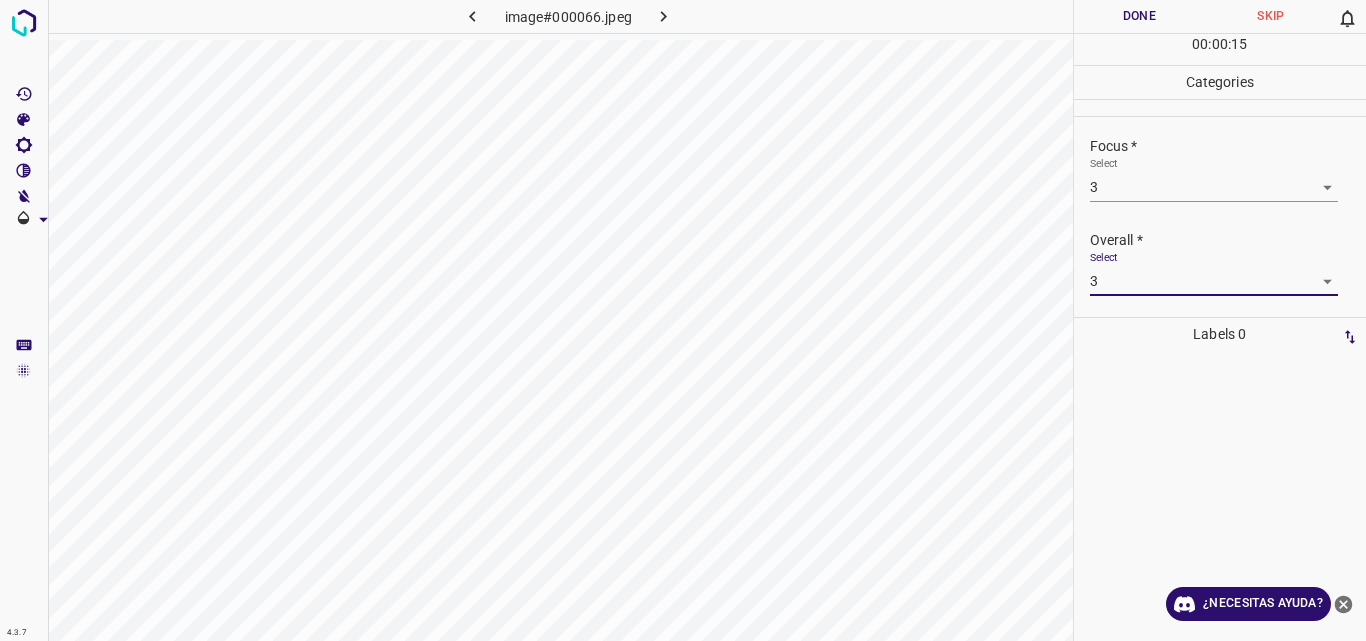 click on "Done" at bounding box center (1140, 16) 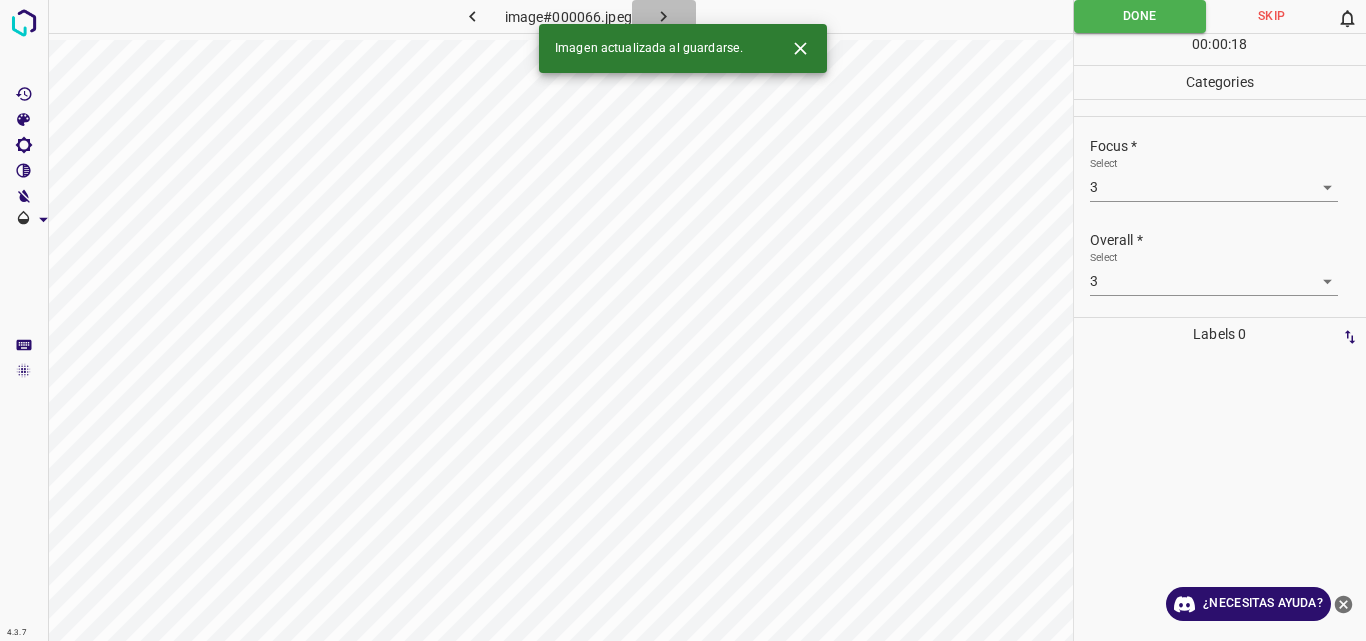 click 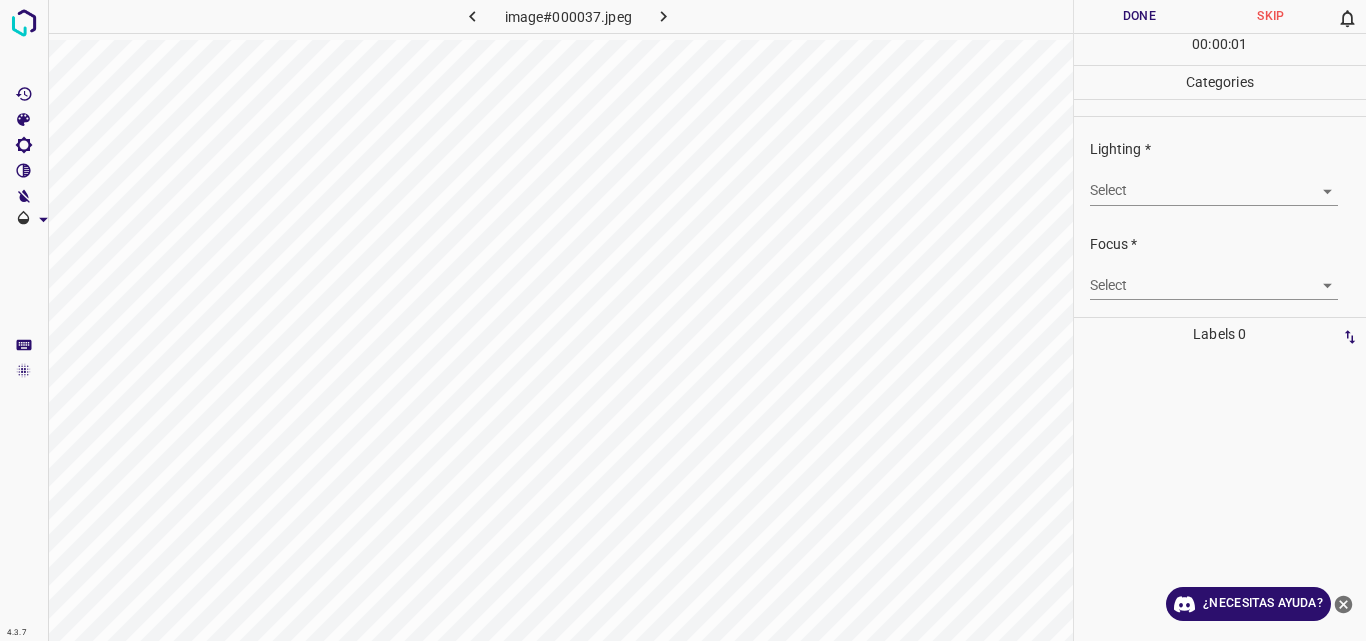 click on "4.3.7 image#000037.jpeg Done Skip 0 00   : 00   : 01   Categories Lighting *  Select ​ Focus *  Select ​ Overall *  Select ​ Labels   0 Categories 1 Lighting 2 Focus 3 Overall Tools Space Change between modes (Draw & Edit) I Auto labeling R Restore zoom M Zoom in N Zoom out Delete Delete selecte label Filters Z Restore filters X Saturation filter C Brightness filter V Contrast filter B Gray scale filter General O Download ¿Necesitas ayuda? Original text Rate this translation Your feedback will be used to help improve Google Translate - Texto - Esconder - Borrar" at bounding box center (683, 320) 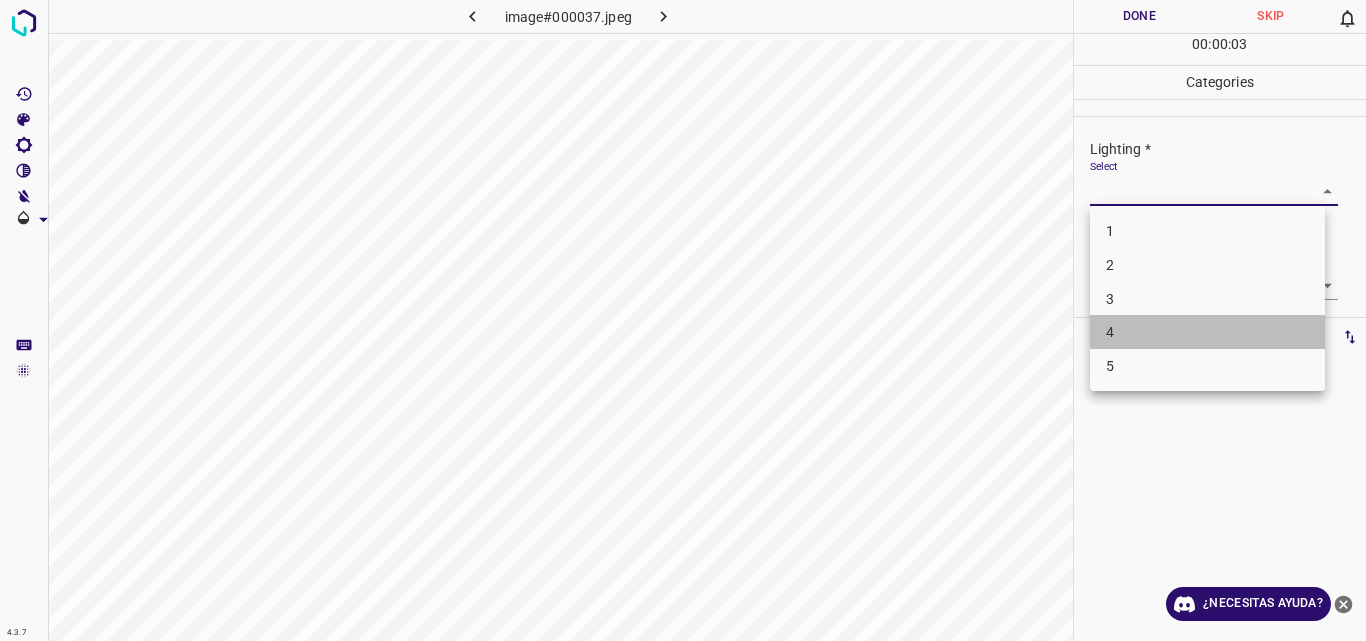 click on "4" at bounding box center (1207, 332) 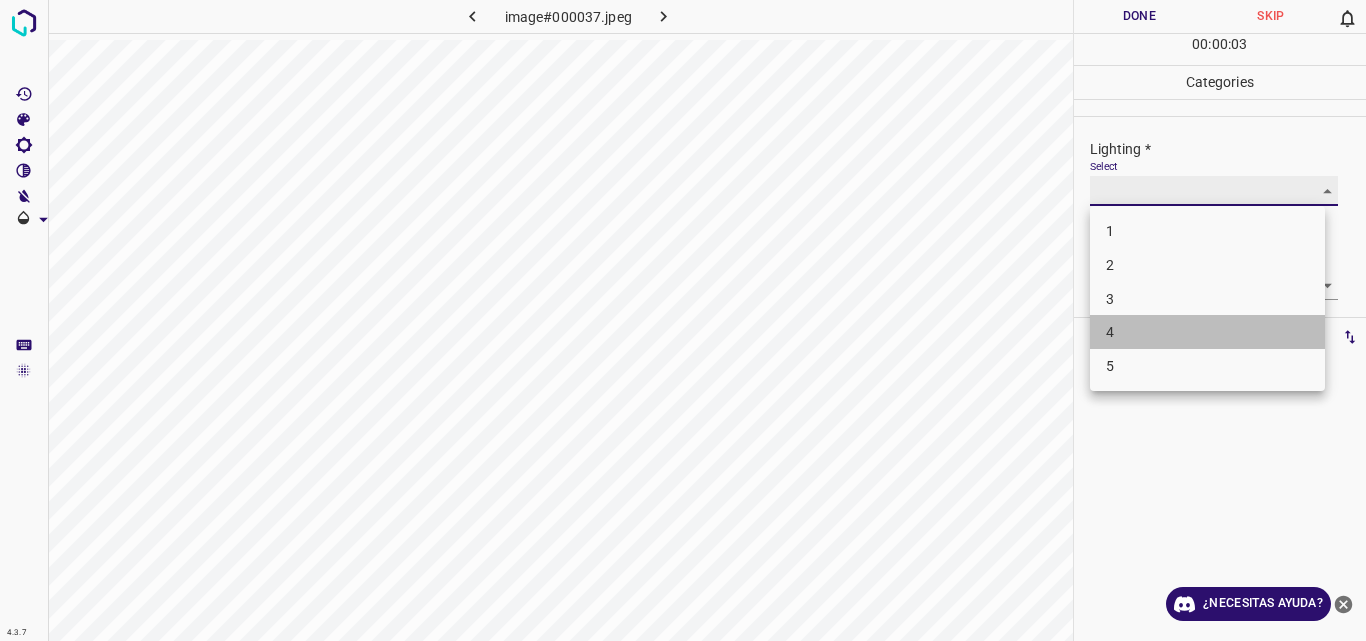 type on "4" 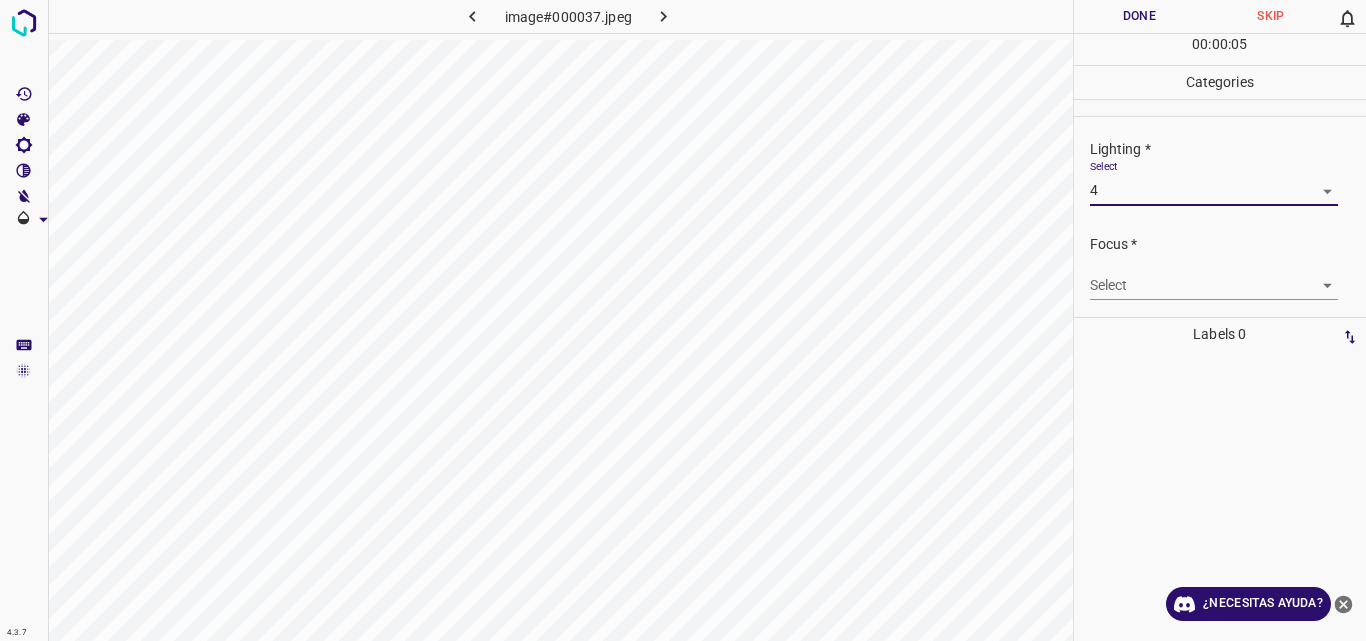 click on "4.3.7 image#000037.jpeg Done Skip 0 00   : 00   : 05   Categories Lighting *  Select 4 4 Focus *  Select ​ Overall *  Select ​ Labels   0 Categories 1 Lighting 2 Focus 3 Overall Tools Space Change between modes (Draw & Edit) I Auto labeling R Restore zoom M Zoom in N Zoom out Delete Delete selecte label Filters Z Restore filters X Saturation filter C Brightness filter V Contrast filter B Gray scale filter General O Download ¿Necesitas ayuda? Original text Rate this translation Your feedback will be used to help improve Google Translate - Texto - Esconder - Borrar" at bounding box center (683, 320) 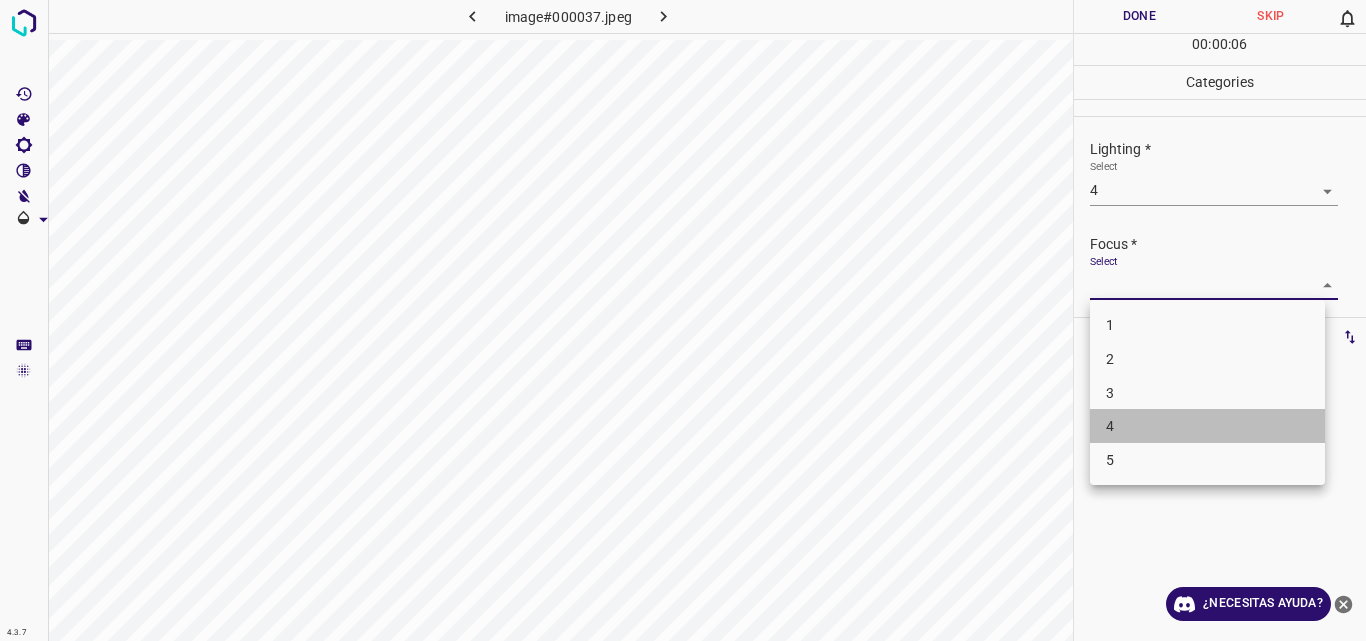 click on "4" at bounding box center (1207, 426) 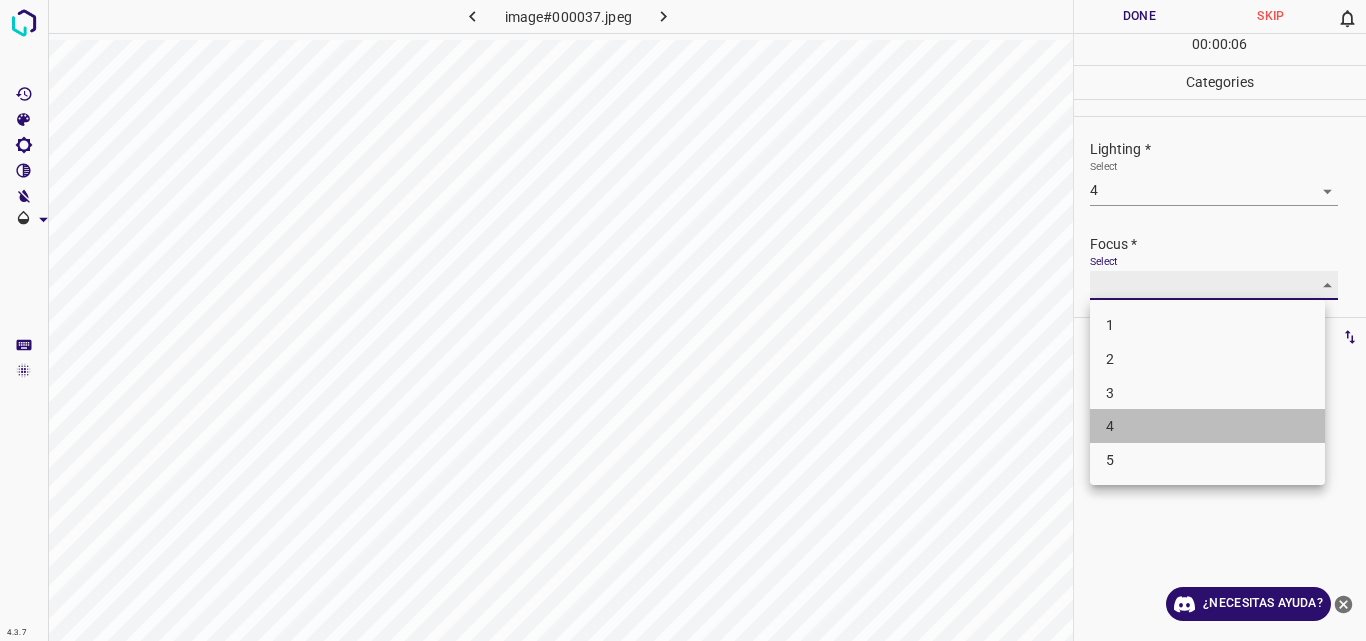type on "4" 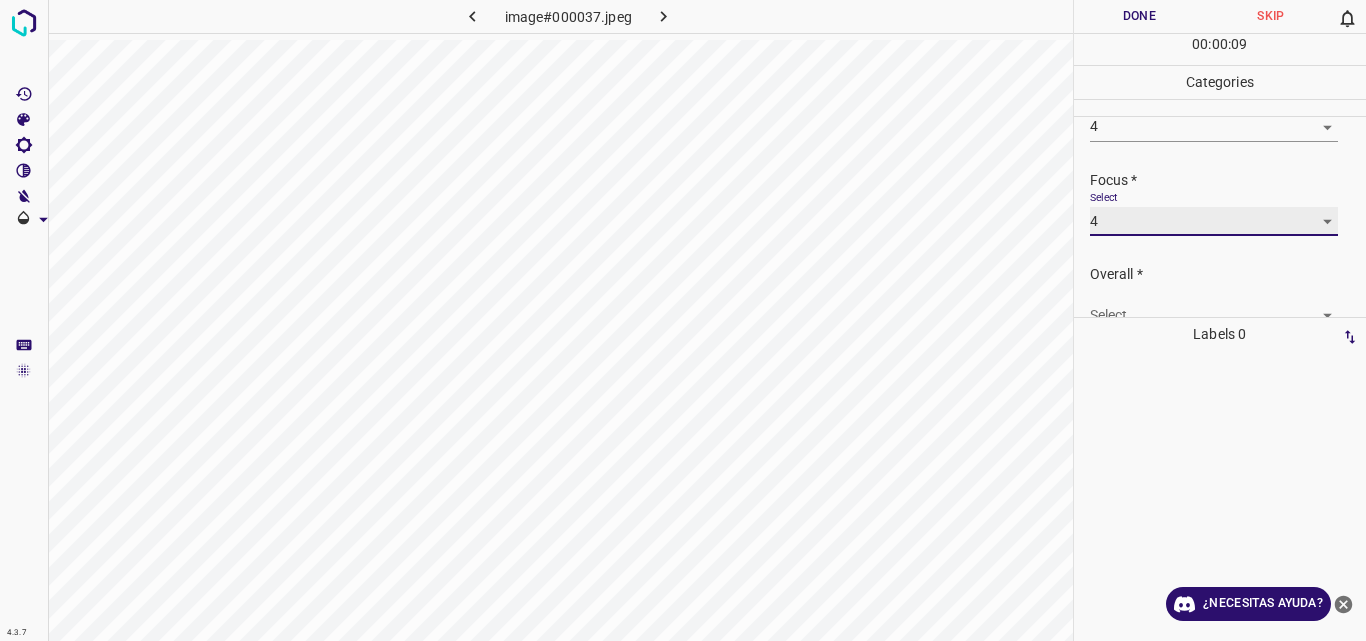 scroll, scrollTop: 98, scrollLeft: 0, axis: vertical 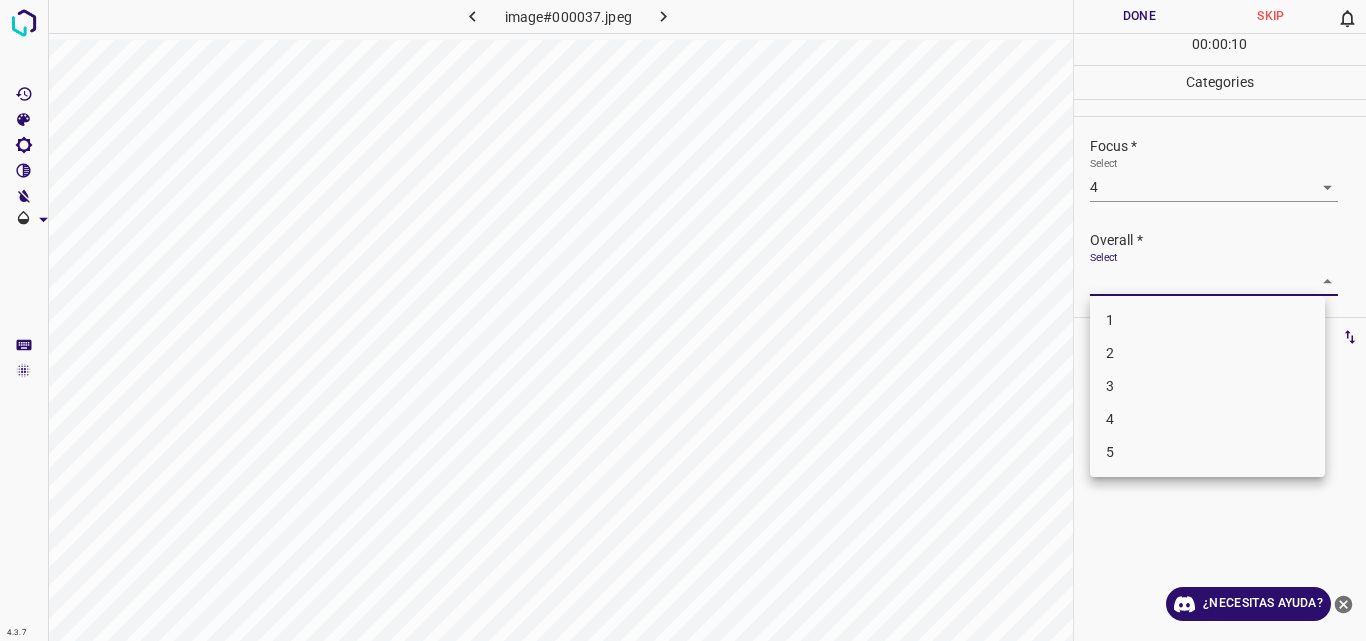 click on "4.3.7 image#000037.jpeg Done Skip 0 00   : 00   : 10   Categories Lighting *  Select 4 4 Focus *  Select 4 4 Overall *  Select ​ Labels   0 Categories 1 Lighting 2 Focus 3 Overall Tools Space Change between modes (Draw & Edit) I Auto labeling R Restore zoom M Zoom in N Zoom out Delete Delete selecte label Filters Z Restore filters X Saturation filter C Brightness filter V Contrast filter B Gray scale filter General O Download ¿Necesitas ayuda? Original text Rate this translation Your feedback will be used to help improve Google Translate - Texto - Esconder - Borrar 1 2 3 4 5" at bounding box center (683, 320) 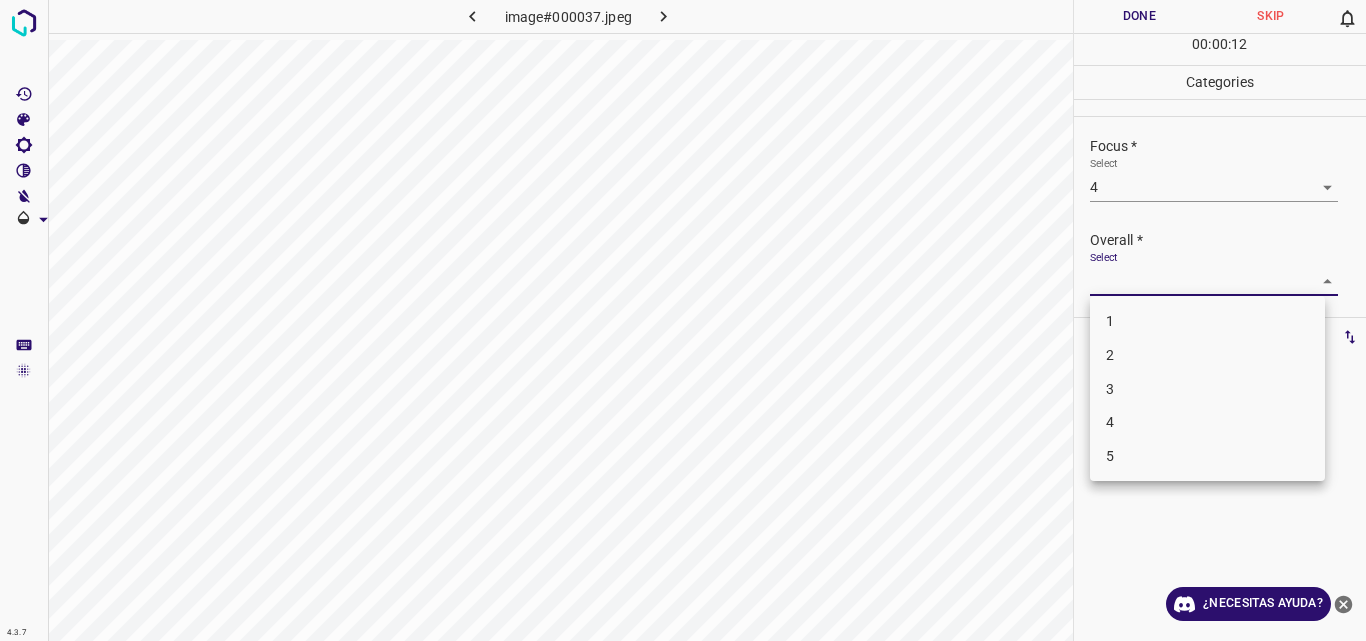 click on "4" at bounding box center (1207, 422) 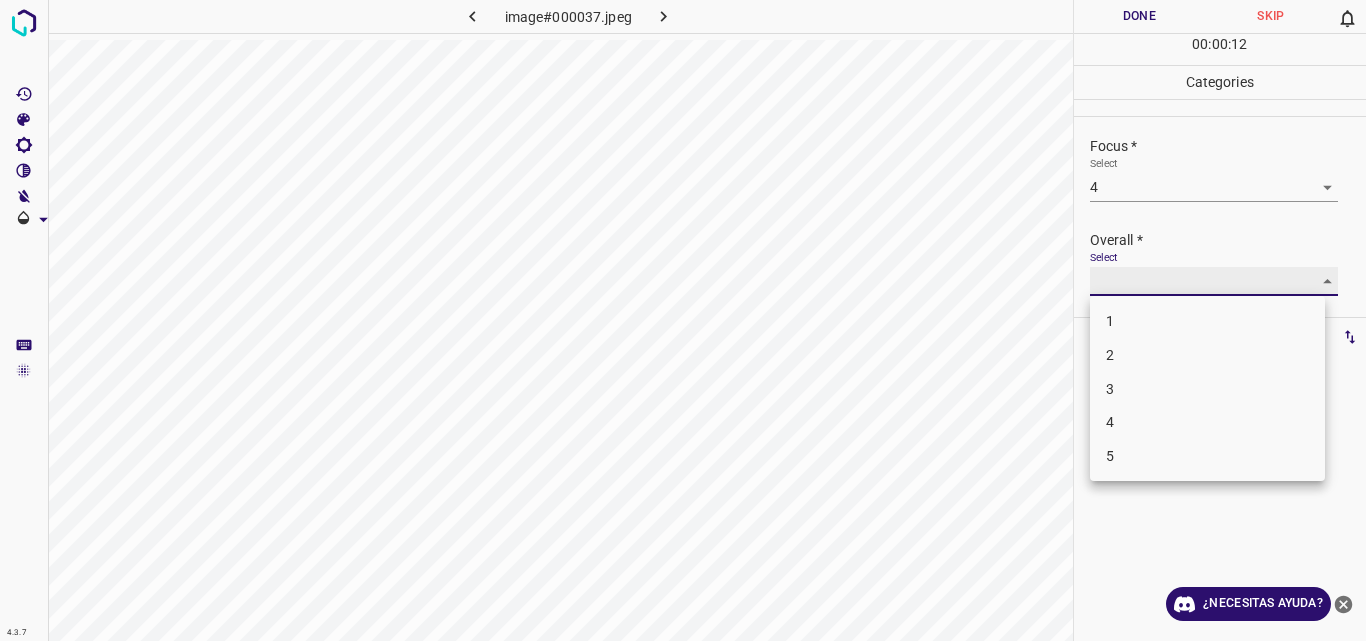 type on "4" 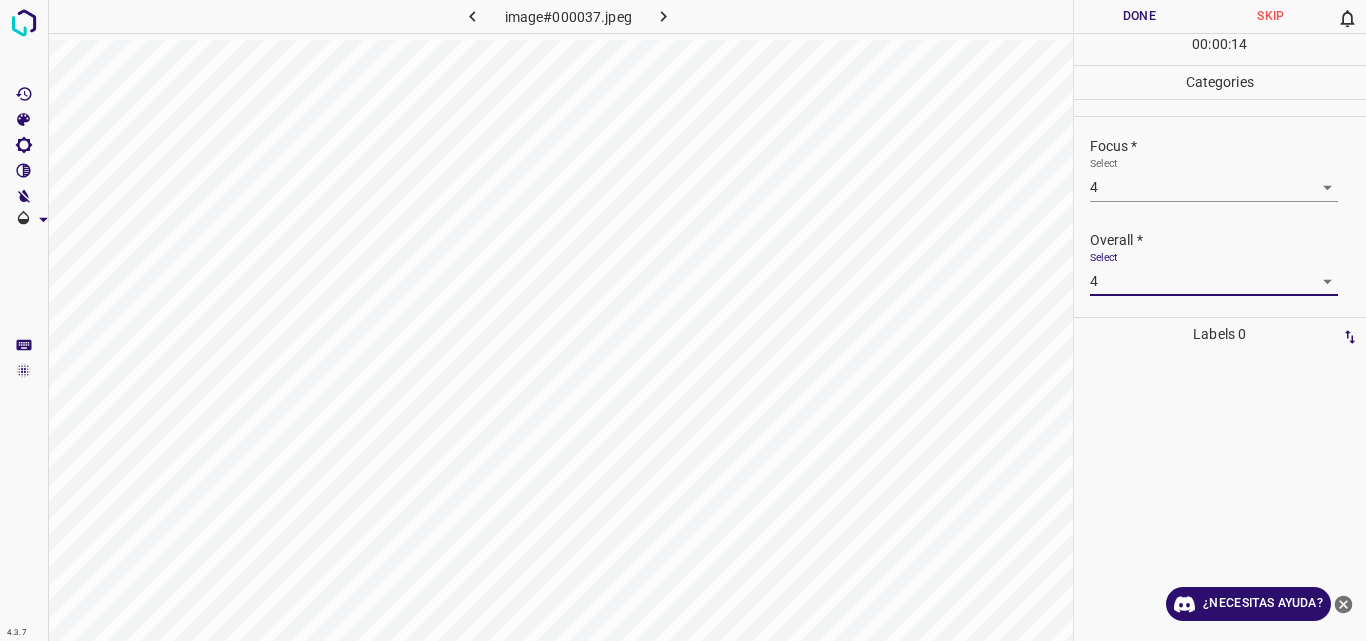 click on "Done" at bounding box center [1140, 16] 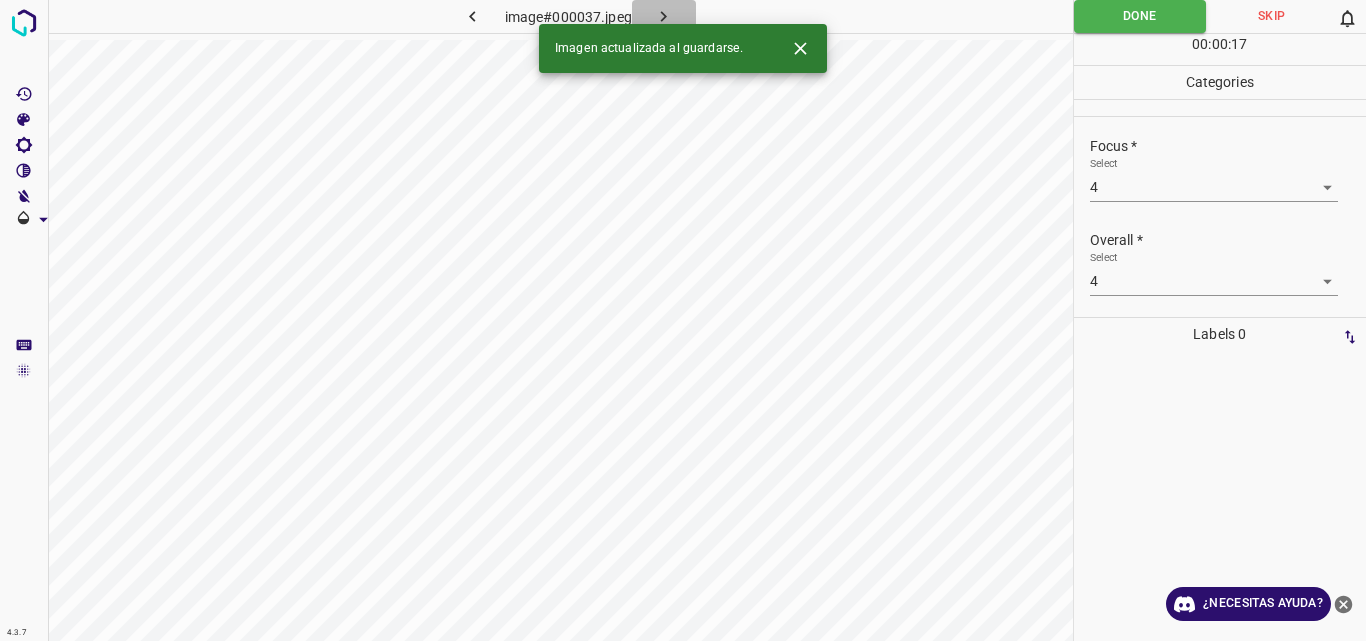 click 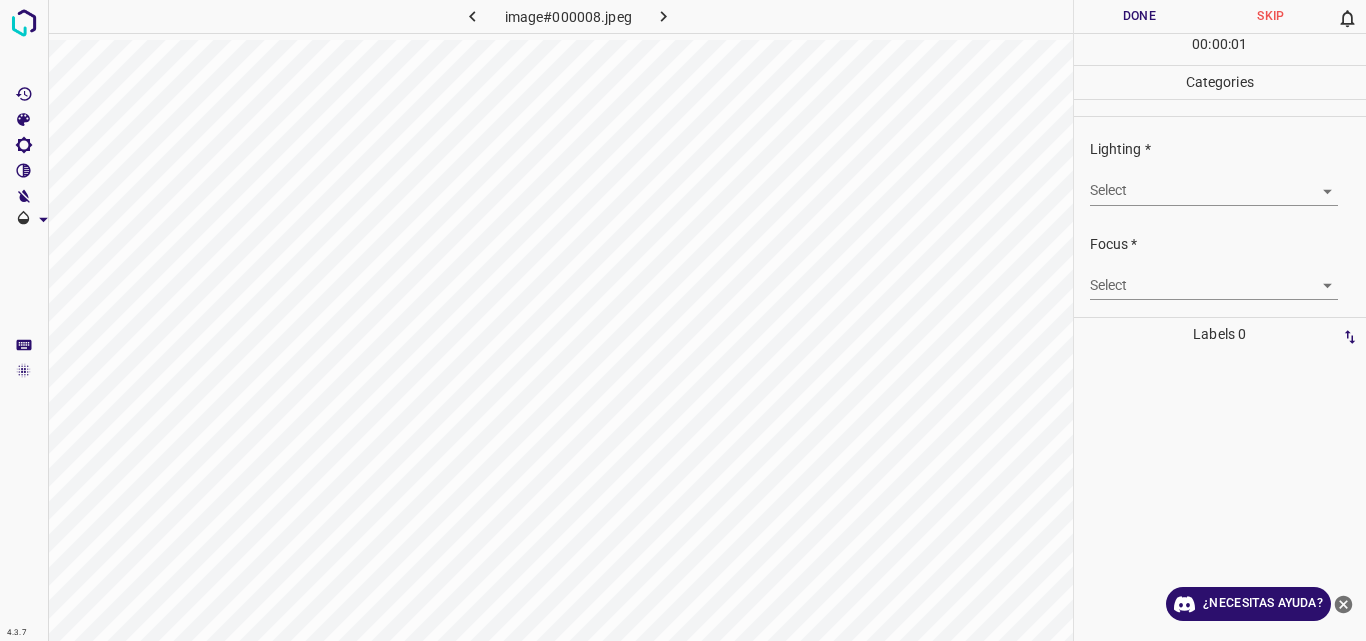 click on "4.3.7 image#000008.jpeg Done Skip 0 00   : 00   : 01   Categories Lighting *  Select ​ Focus *  Select ​ Overall *  Select ​ Labels   0 Categories 1 Lighting 2 Focus 3 Overall Tools Space Change between modes (Draw & Edit) I Auto labeling R Restore zoom M Zoom in N Zoom out Delete Delete selecte label Filters Z Restore filters X Saturation filter C Brightness filter V Contrast filter B Gray scale filter General O Download ¿Necesitas ayuda? Original text Rate this translation Your feedback will be used to help improve Google Translate - Texto - Esconder - Borrar" at bounding box center (683, 320) 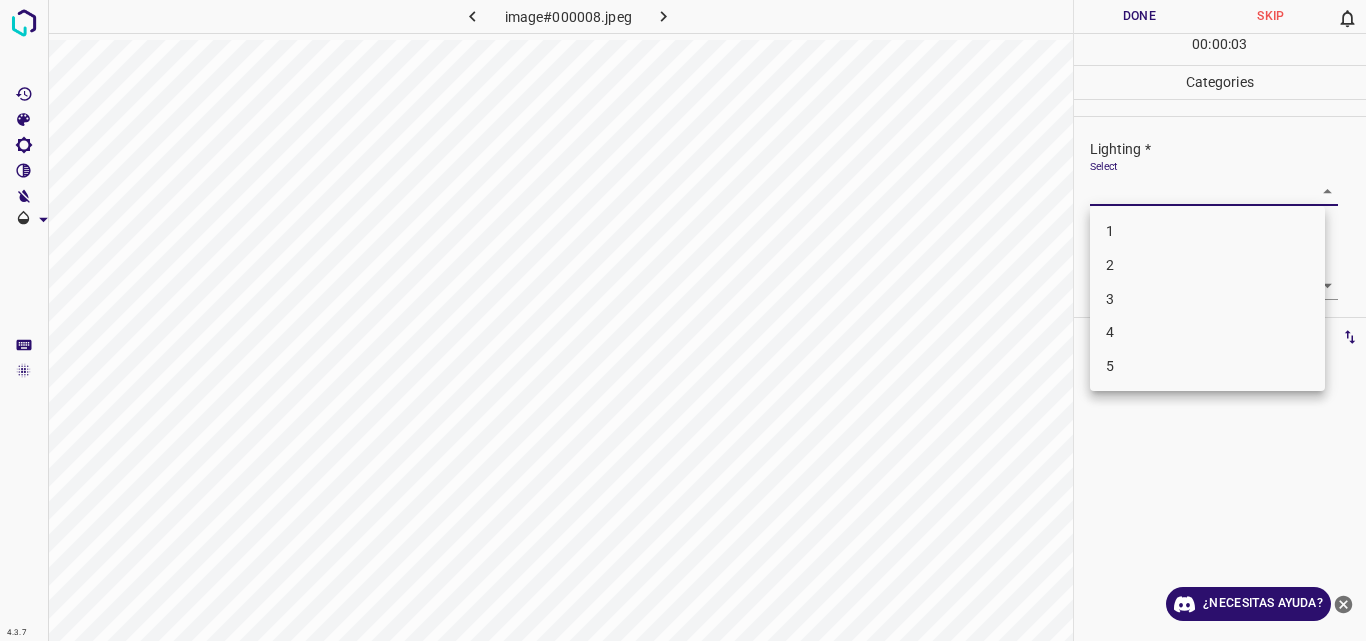 click on "3" at bounding box center [1207, 299] 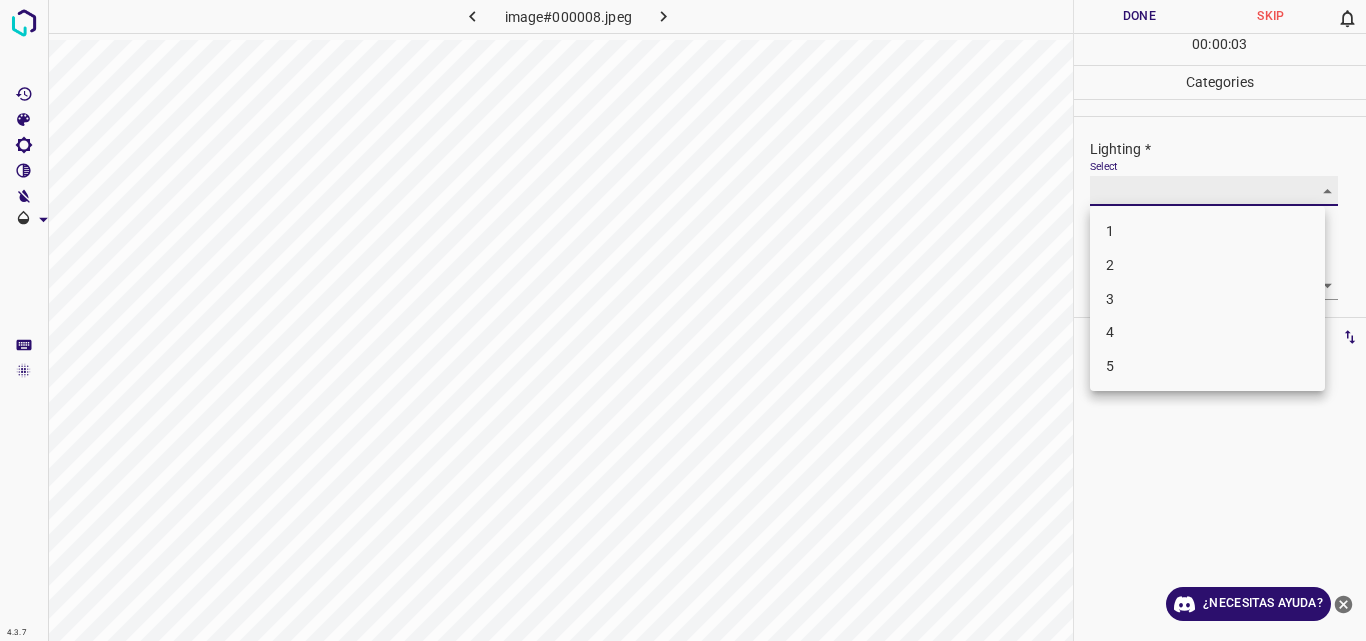type on "3" 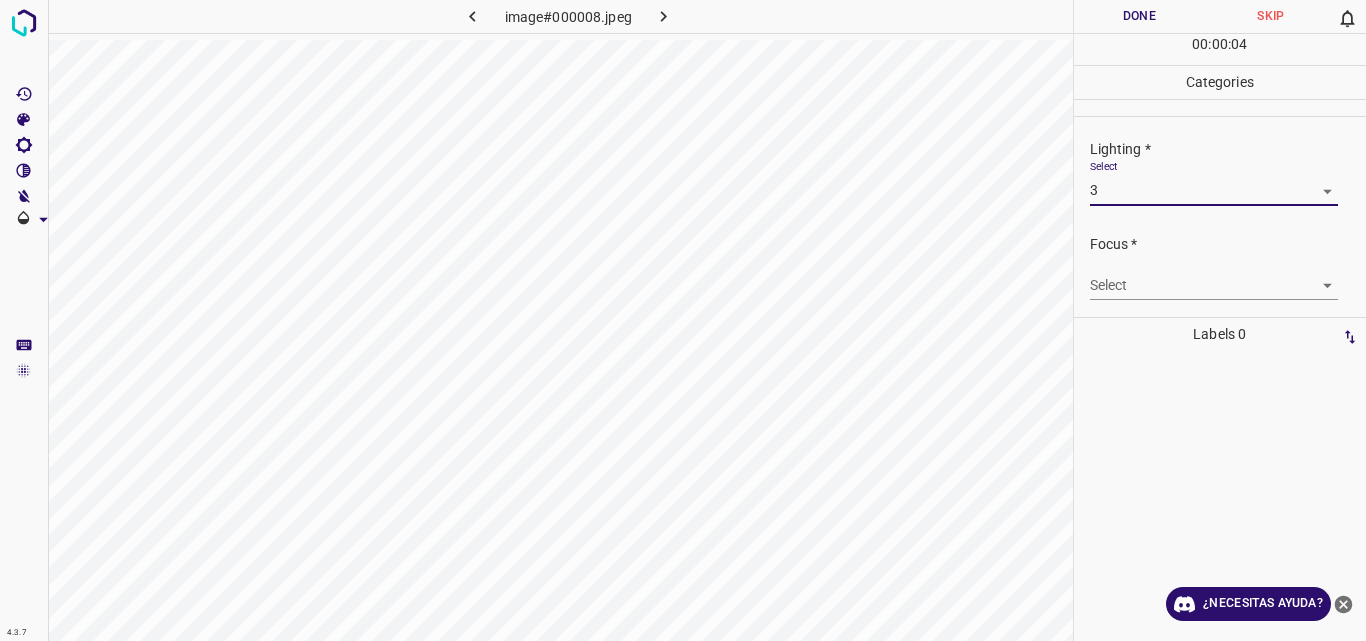 click on "4.3.7 image#000008.jpeg Done Skip 0 00   : 00   : 04   Categories Lighting *  Select 3 3 Focus *  Select ​ Overall *  Select ​ Labels   0 Categories 1 Lighting 2 Focus 3 Overall Tools Space Change between modes (Draw & Edit) I Auto labeling R Restore zoom M Zoom in N Zoom out Delete Delete selecte label Filters Z Restore filters X Saturation filter C Brightness filter V Contrast filter B Gray scale filter General O Download ¿Necesitas ayuda? Original text Rate this translation Your feedback will be used to help improve Google Translate - Texto - Esconder - Borrar" at bounding box center [683, 320] 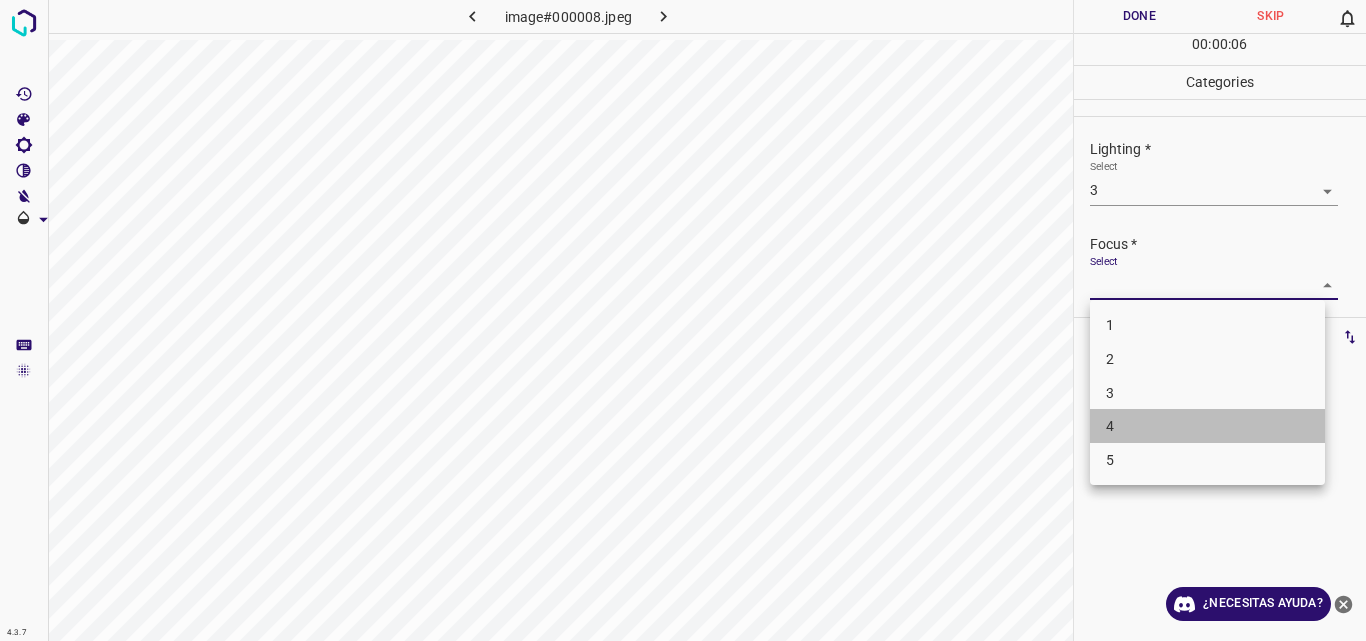 click on "4" at bounding box center [1207, 426] 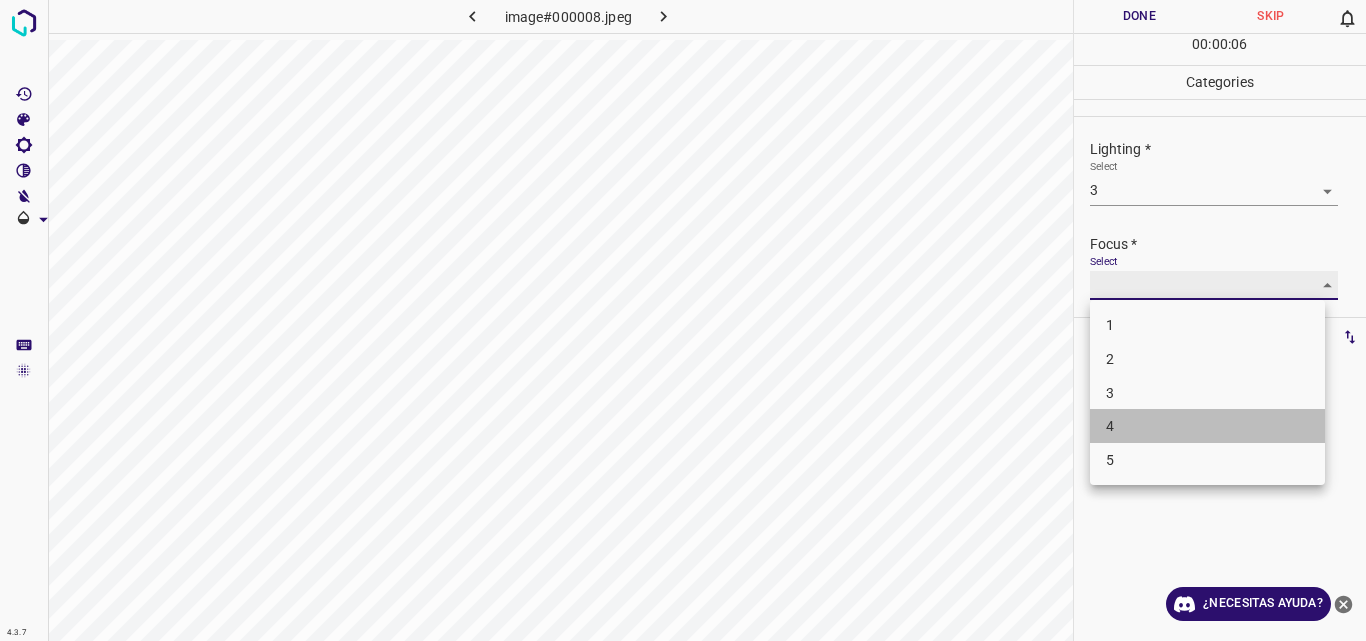 type on "4" 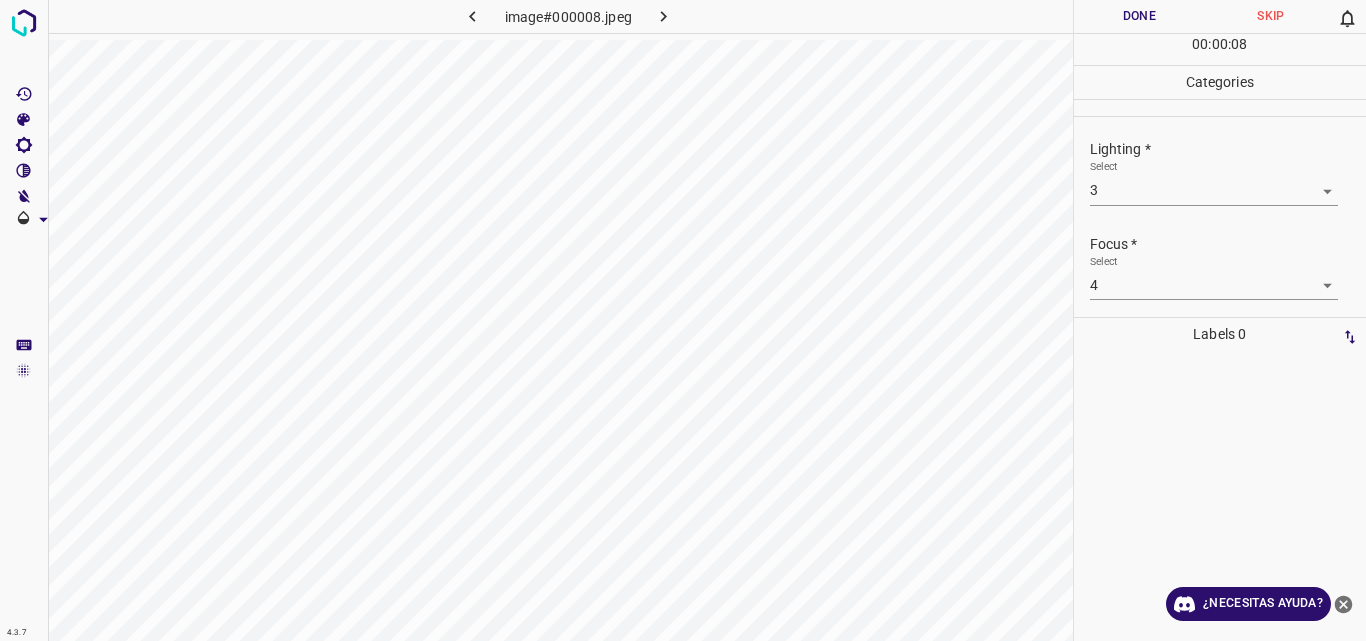 scroll, scrollTop: 98, scrollLeft: 0, axis: vertical 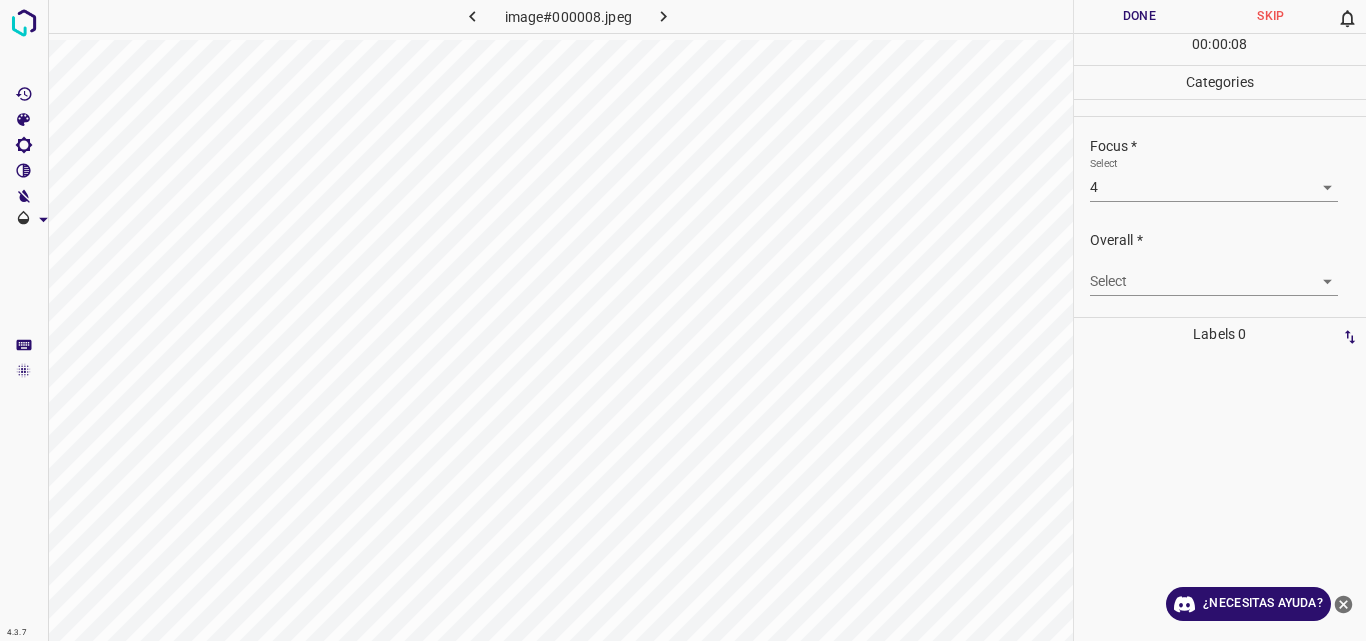 drag, startPoint x: 1365, startPoint y: 222, endPoint x: 1364, endPoint y: 309, distance: 87.005745 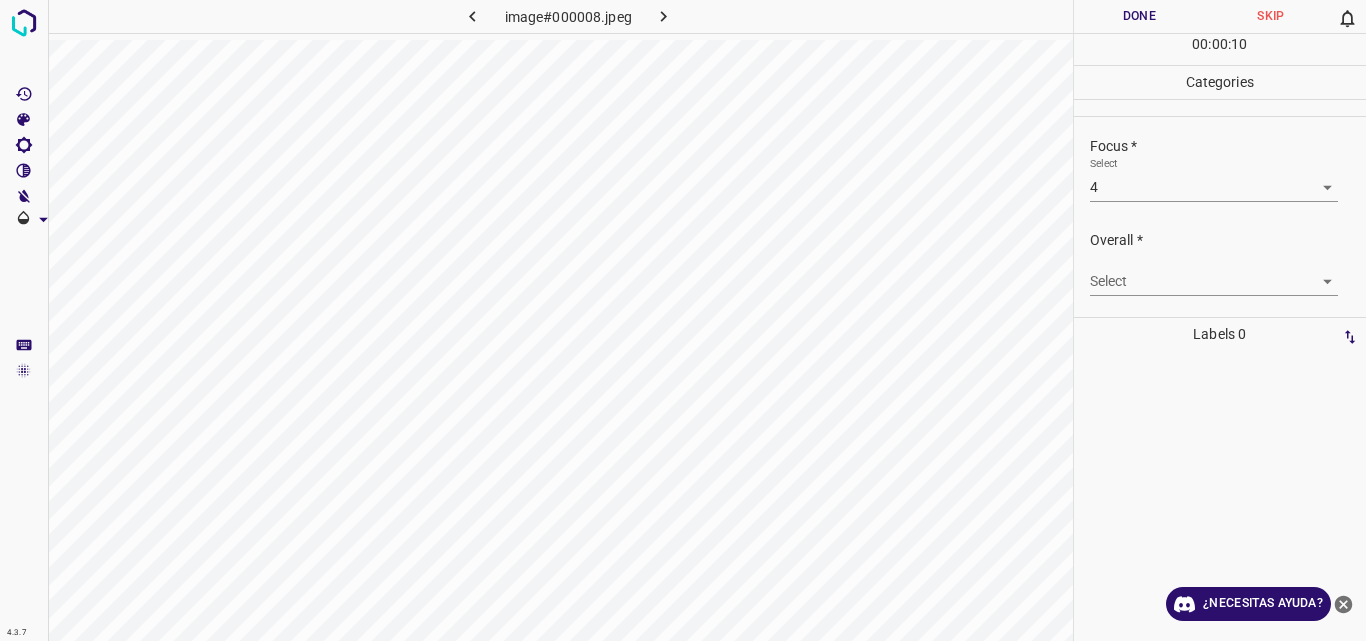 click on "Select ​" at bounding box center [1214, 273] 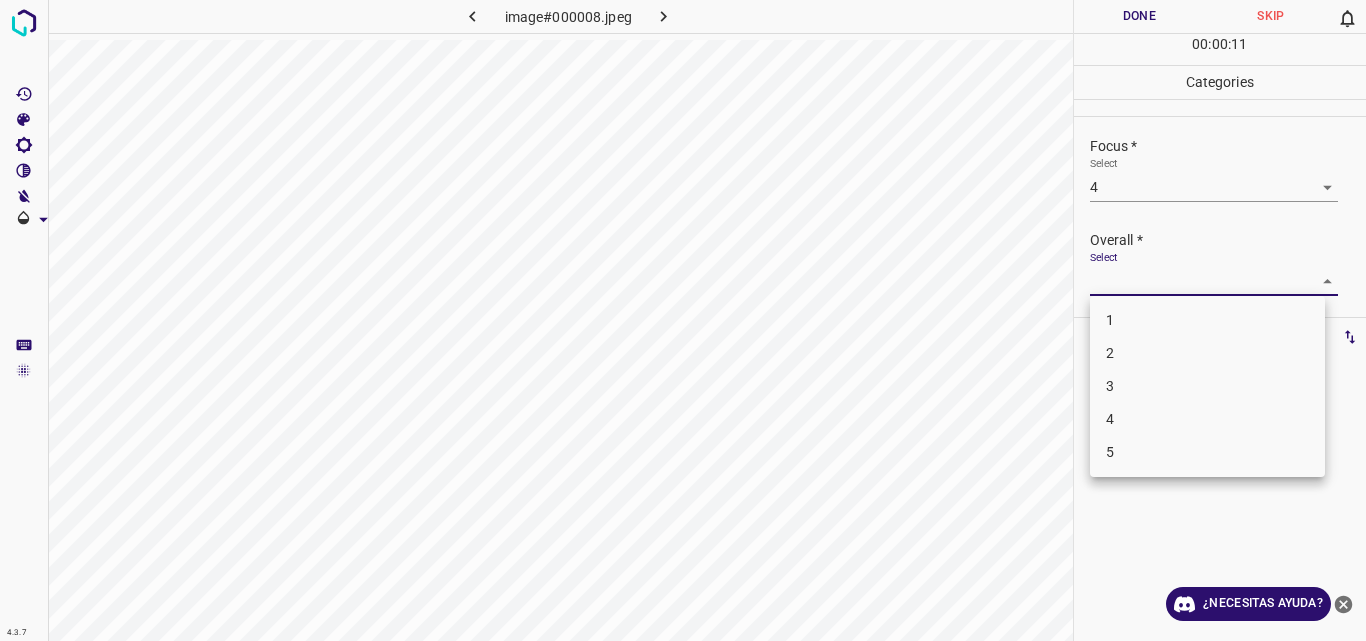 click on "4.3.7 image#000008.jpeg Done Skip 0 00   : 00   : 11   Categories Lighting *  Select 3 3 Focus *  Select 4 4 Overall *  Select ​ Labels   0 Categories 1 Lighting 2 Focus 3 Overall Tools Space Change between modes (Draw & Edit) I Auto labeling R Restore zoom M Zoom in N Zoom out Delete Delete selecte label Filters Z Restore filters X Saturation filter C Brightness filter V Contrast filter B Gray scale filter General O Download ¿Necesitas ayuda? Original text Rate this translation Your feedback will be used to help improve Google Translate - Texto - Esconder - Borrar 1 2 3 4 5" at bounding box center [683, 320] 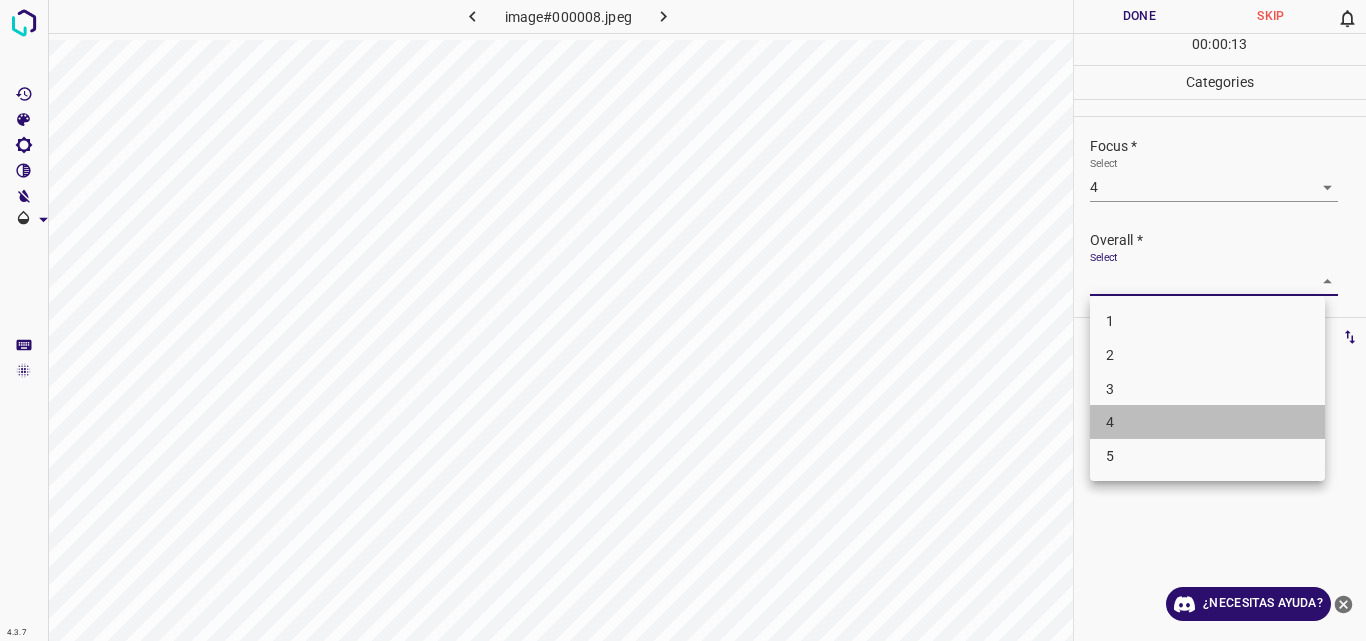 click on "4" at bounding box center (1207, 422) 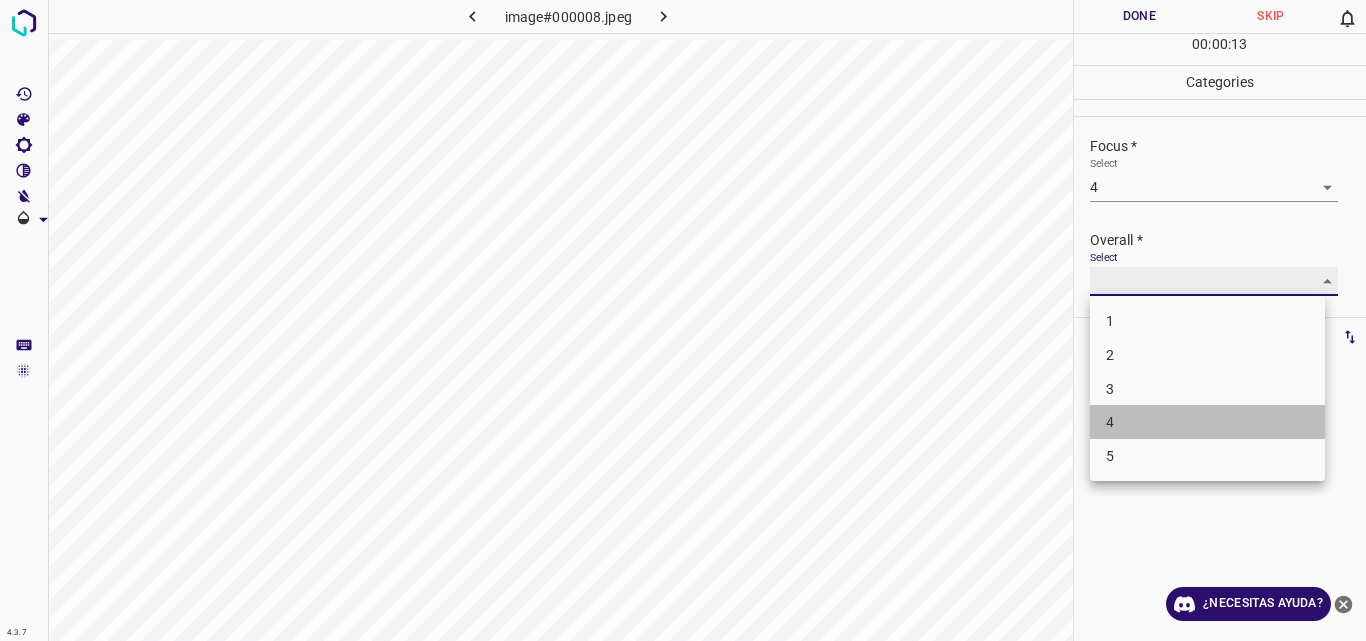 type on "4" 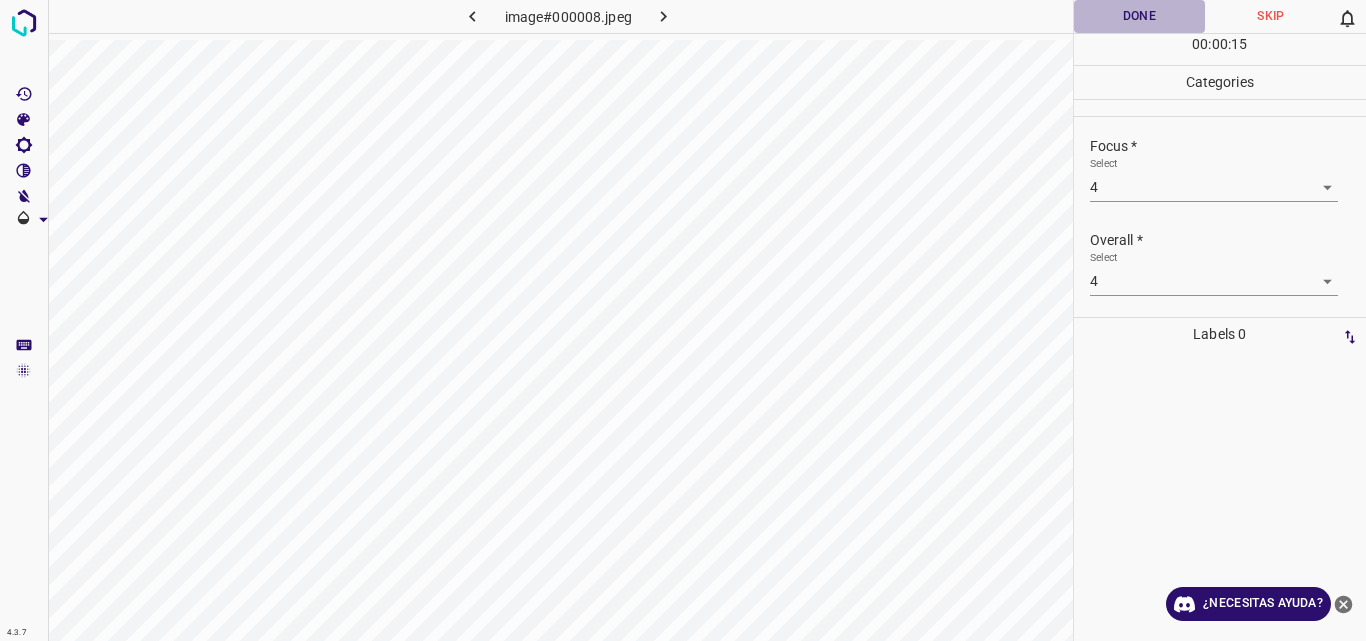 click on "Done" at bounding box center [1140, 16] 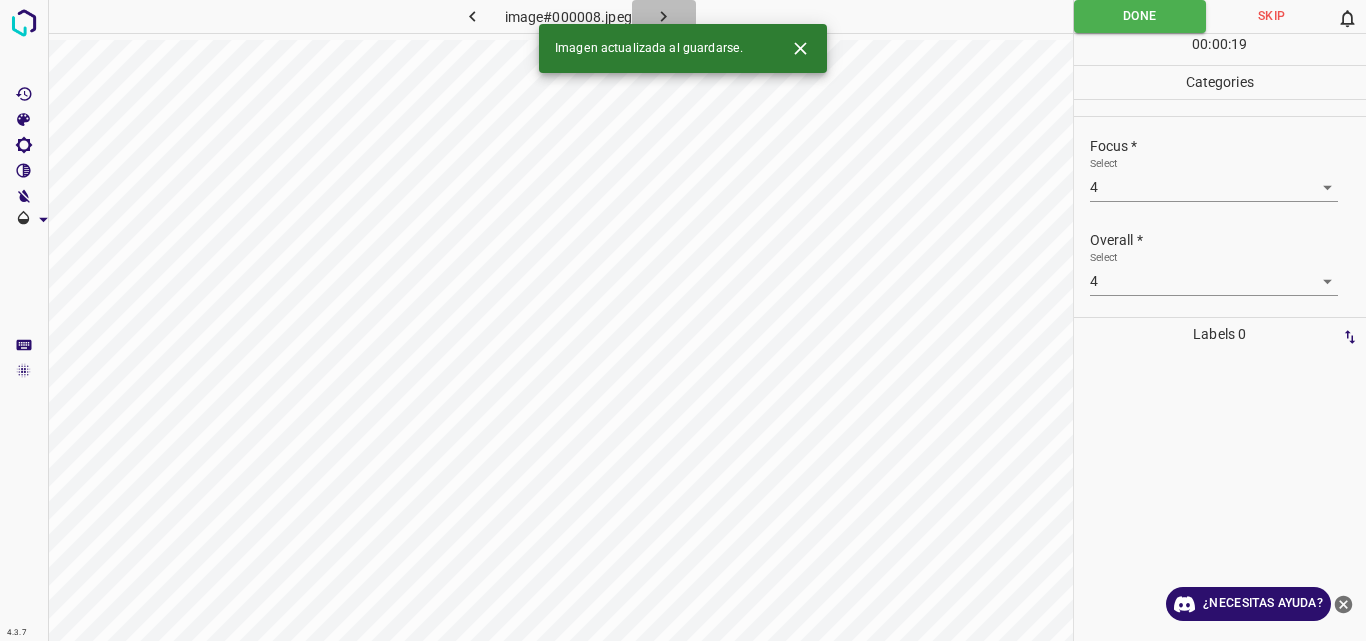 click 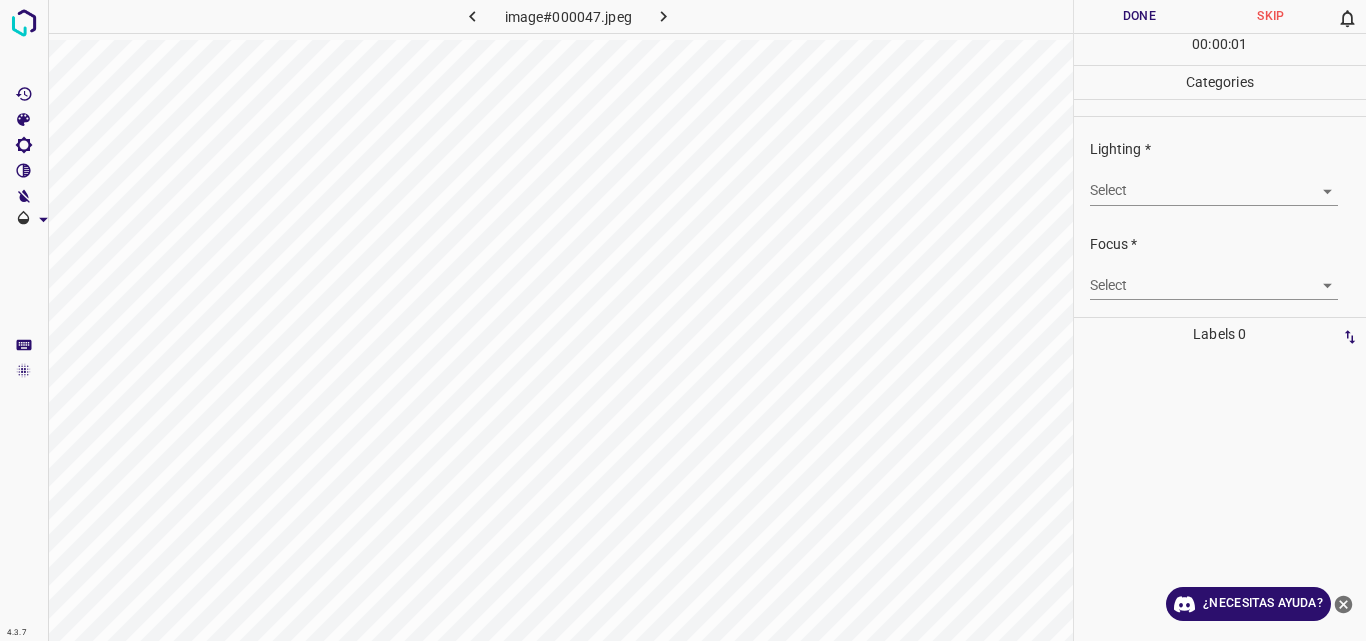 click on "4.3.7 image#000047.jpeg Done Skip 0 00   : 00   : 01   Categories Lighting *  Select ​ Focus *  Select ​ Overall *  Select ​ Labels   0 Categories 1 Lighting 2 Focus 3 Overall Tools Space Change between modes (Draw & Edit) I Auto labeling R Restore zoom M Zoom in N Zoom out Delete Delete selecte label Filters Z Restore filters X Saturation filter C Brightness filter V Contrast filter B Gray scale filter General O Download ¿Necesitas ayuda? Original text Rate this translation Your feedback will be used to help improve Google Translate - Texto - Esconder - Borrar" at bounding box center [683, 320] 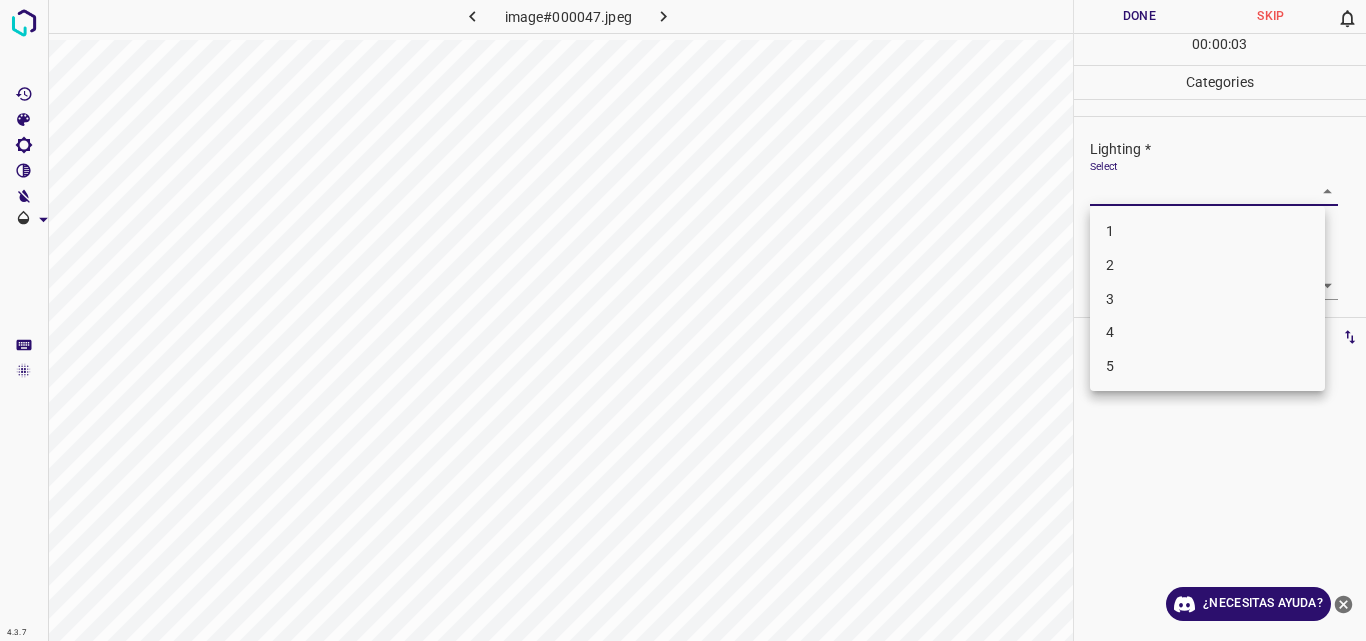 click on "2" at bounding box center [1207, 265] 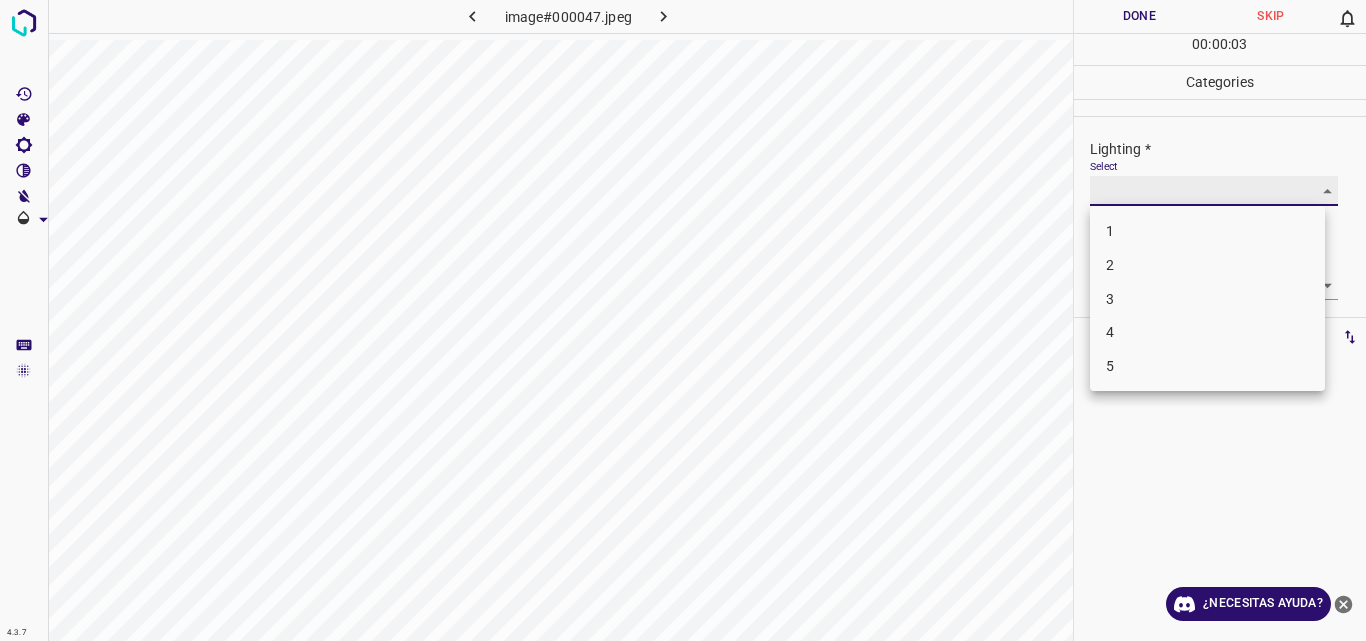 type on "2" 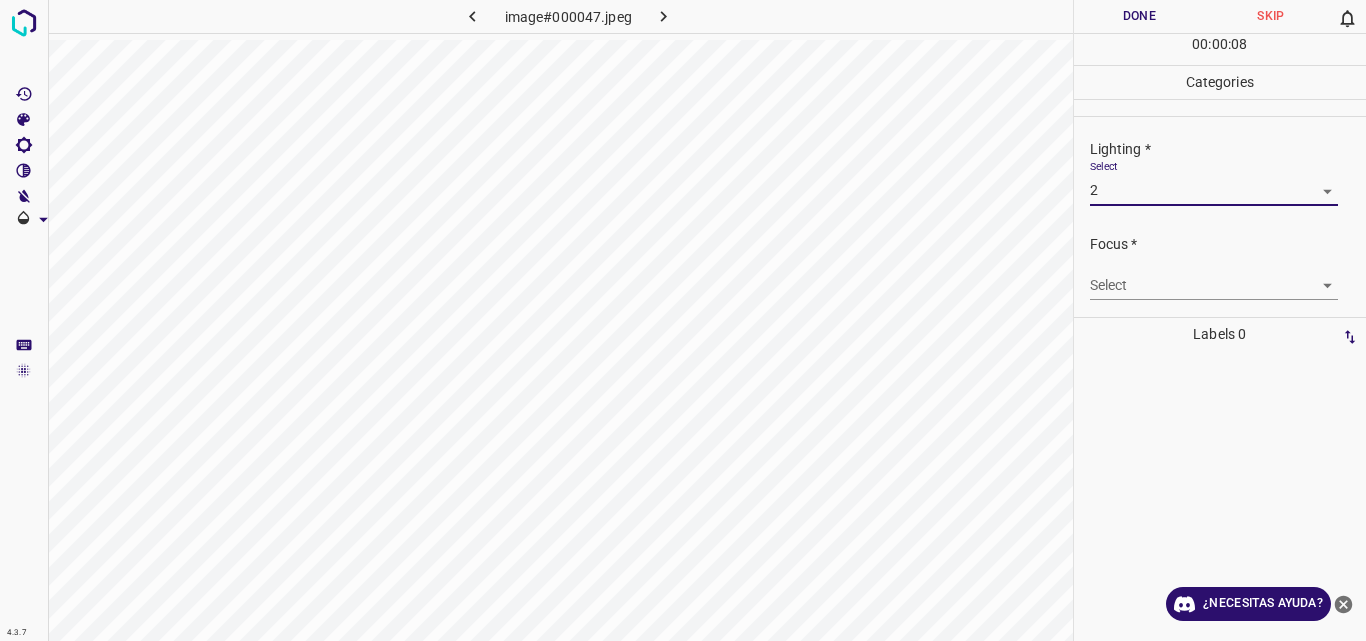 click on "4.3.7 image#000047.jpeg Done Skip 0 00   : 00   : 08   Categories Lighting *  Select 2 2 Focus *  Select ​ Overall *  Select ​ Labels   0 Categories 1 Lighting 2 Focus 3 Overall Tools Space Change between modes (Draw & Edit) I Auto labeling R Restore zoom M Zoom in N Zoom out Delete Delete selecte label Filters Z Restore filters X Saturation filter C Brightness filter V Contrast filter B Gray scale filter General O Download ¿Necesitas ayuda? Original text Rate this translation Your feedback will be used to help improve Google Translate - Texto - Esconder - Borrar" at bounding box center (683, 320) 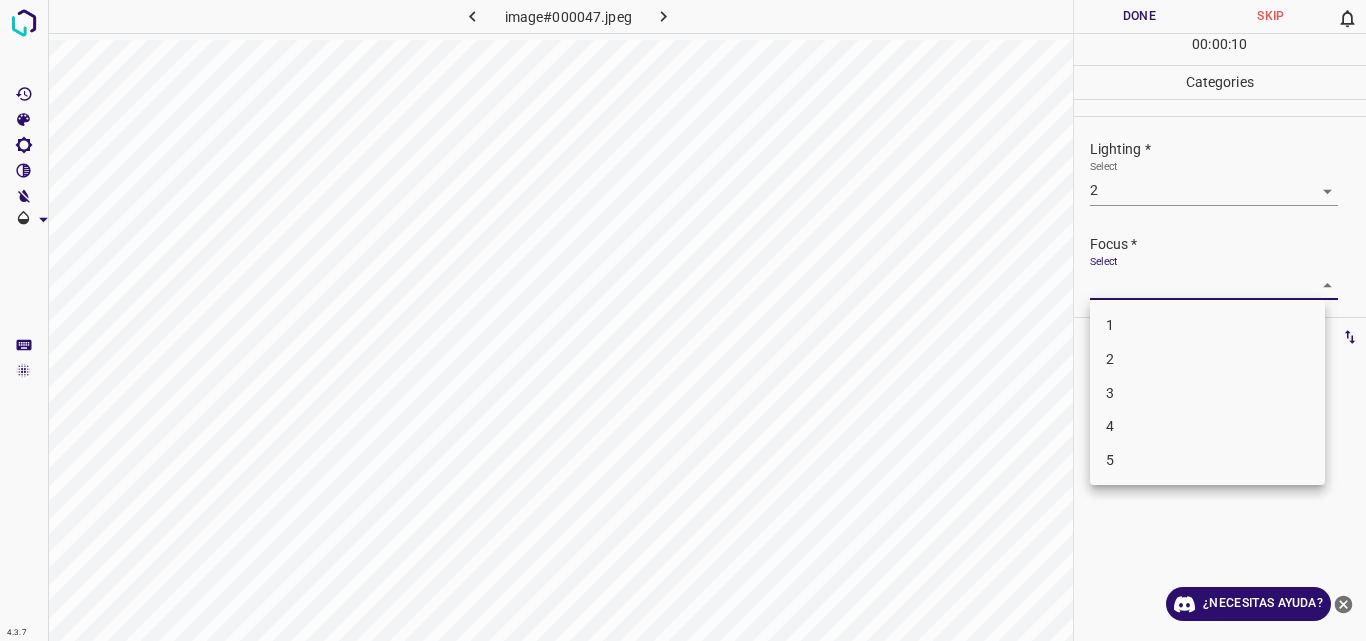 click on "2" at bounding box center (1207, 359) 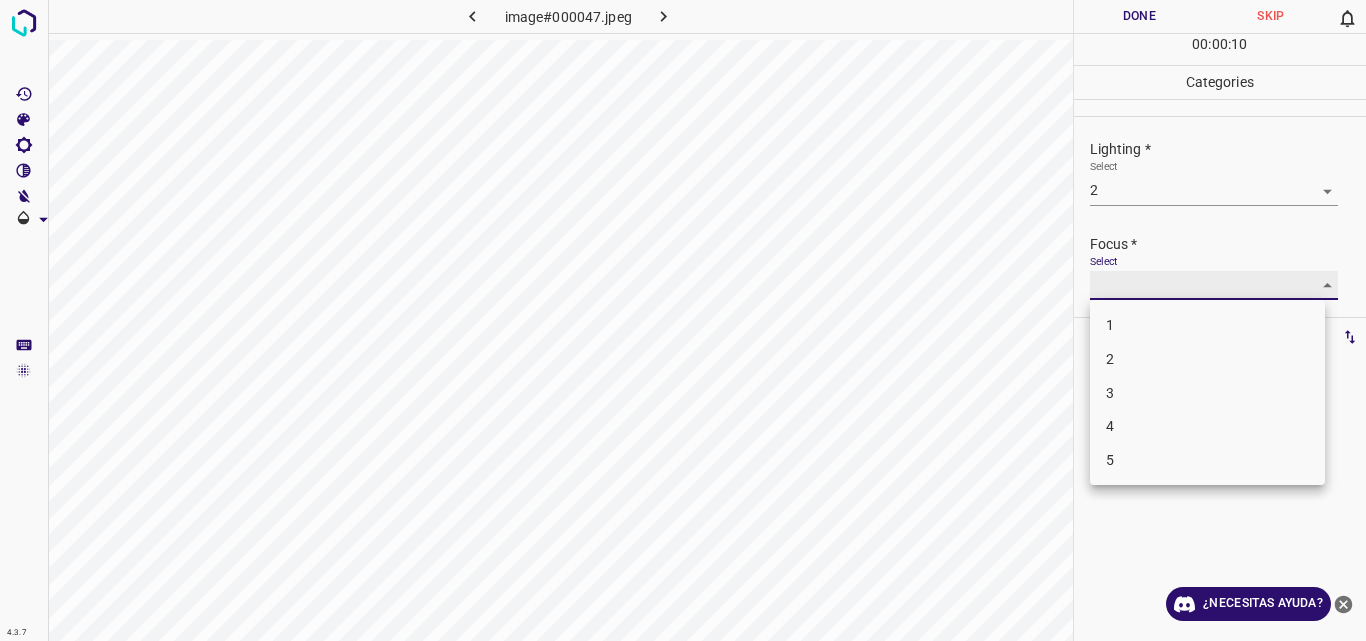type on "2" 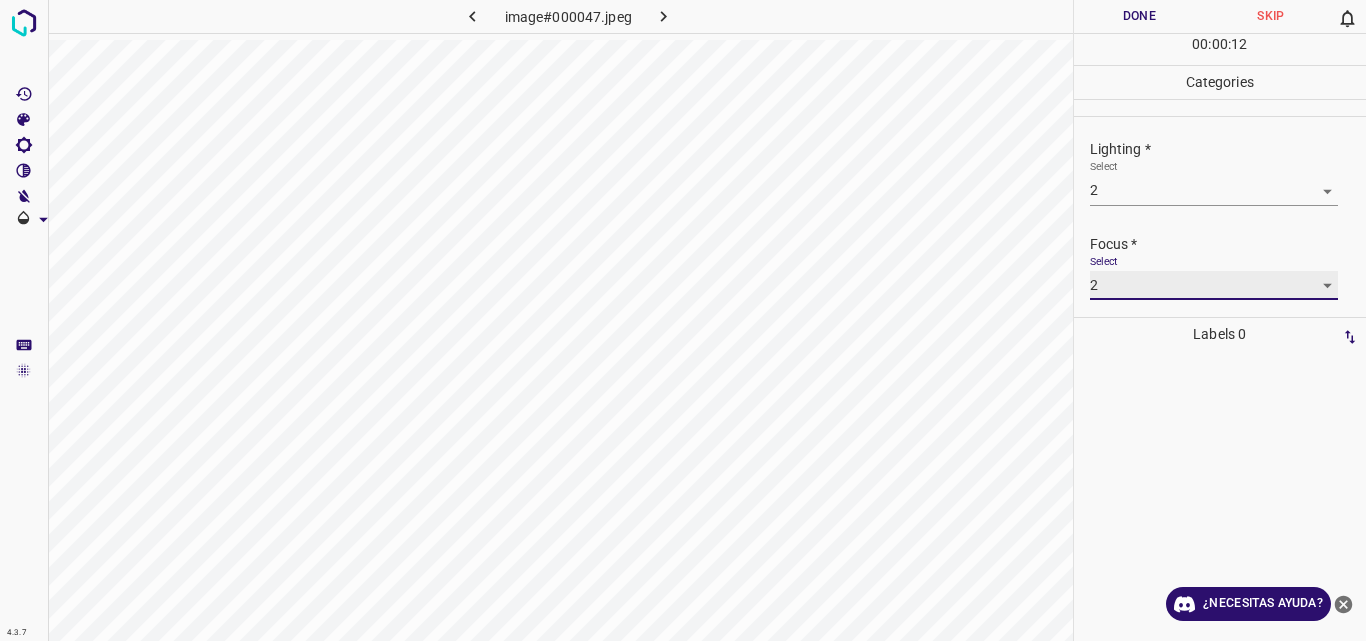 scroll, scrollTop: 98, scrollLeft: 0, axis: vertical 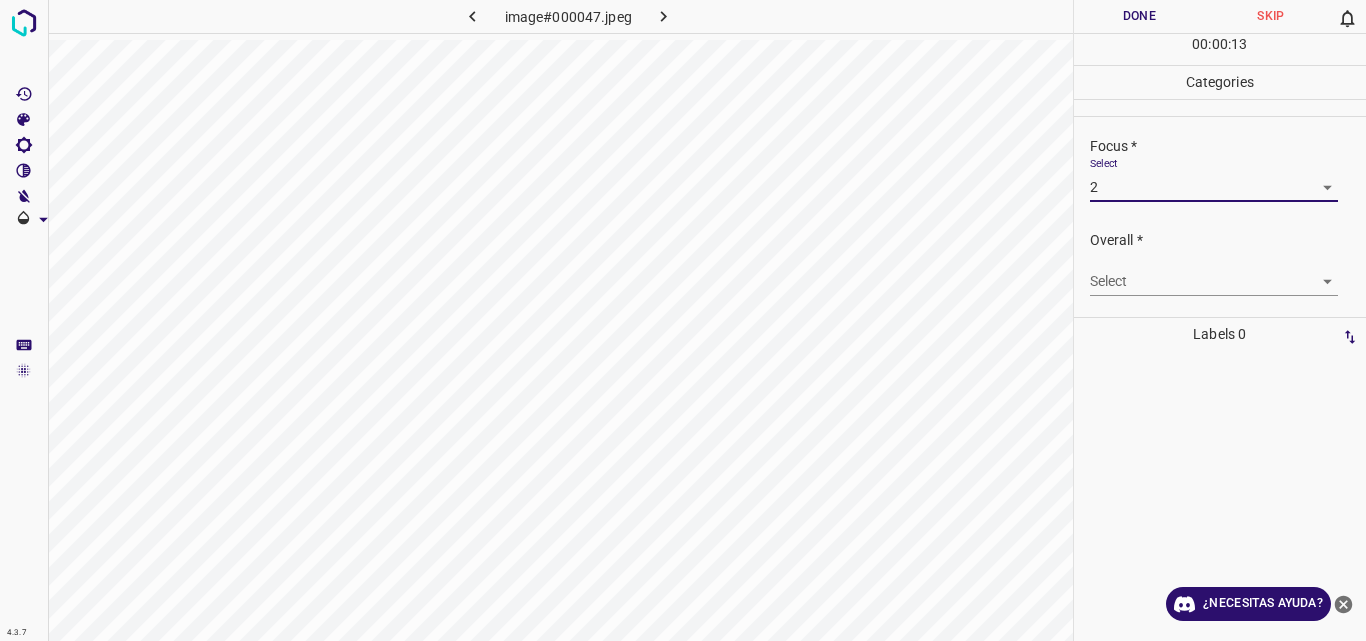 click on "4.3.7 image#000047.jpeg Done Skip 0 00   : 00   : 13   Categories Lighting *  Select 2 2 Focus *  Select 2 2 Overall *  Select ​ Labels   0 Categories 1 Lighting 2 Focus 3 Overall Tools Space Change between modes (Draw & Edit) I Auto labeling R Restore zoom M Zoom in N Zoom out Delete Delete selecte label Filters Z Restore filters X Saturation filter C Brightness filter V Contrast filter B Gray scale filter General O Download ¿Necesitas ayuda? Original text Rate this translation Your feedback will be used to help improve Google Translate - Texto - Esconder - Borrar" at bounding box center [683, 320] 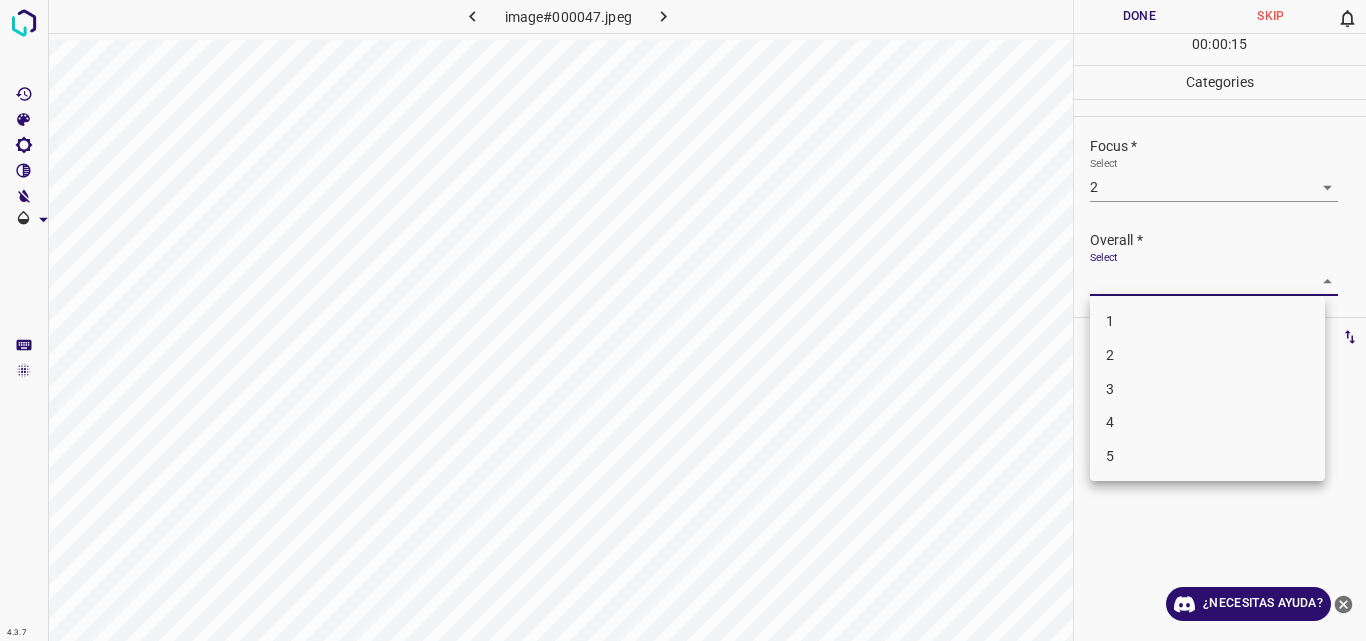 click on "2" at bounding box center (1207, 355) 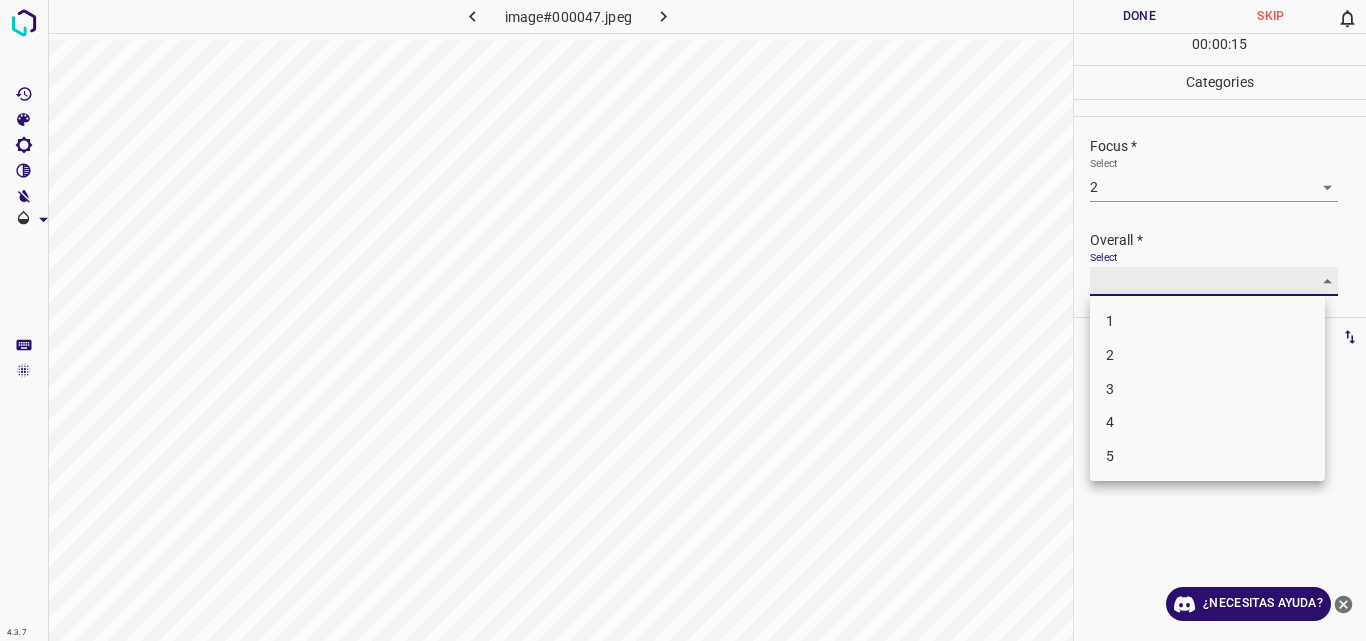 type on "2" 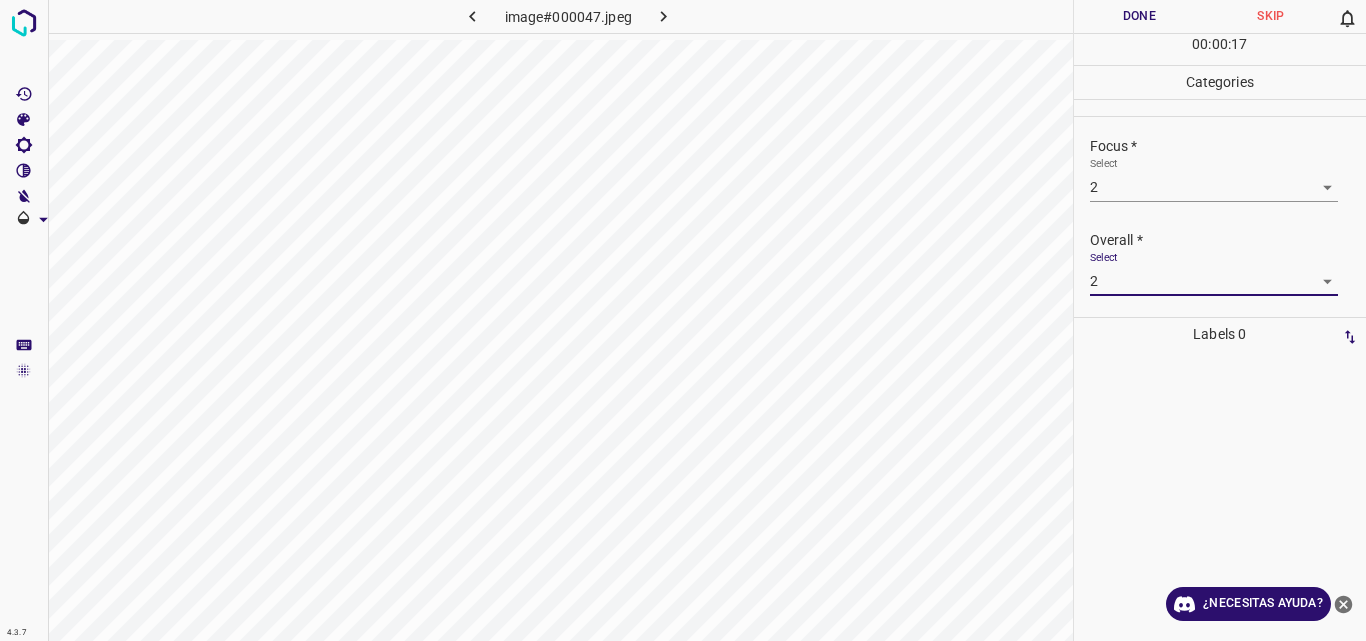 click on "Done" at bounding box center (1140, 16) 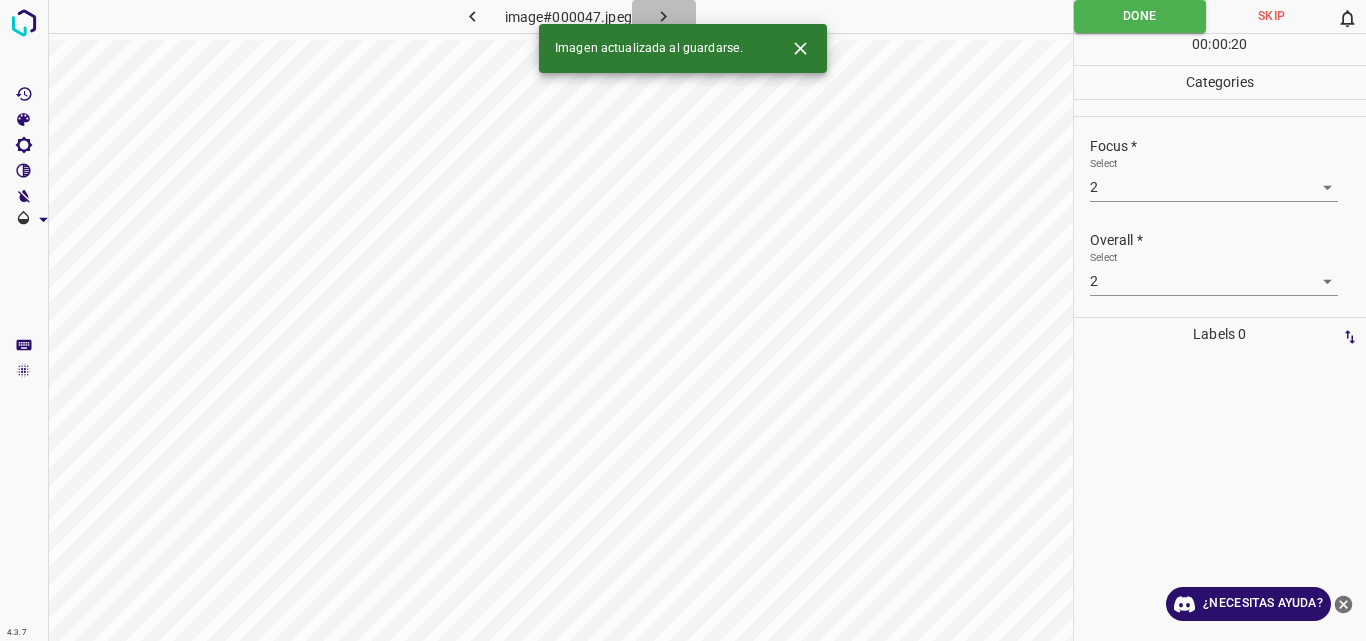 click 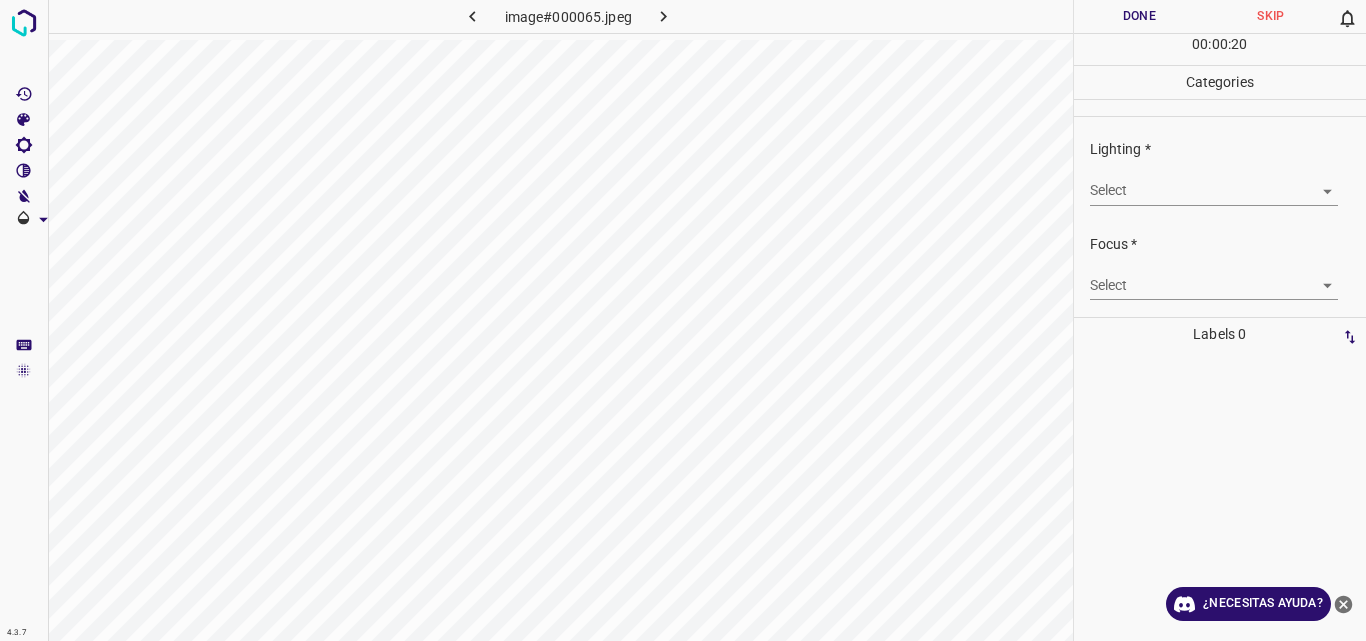 click on "4.3.7 image#000065.jpeg Done Skip 0 00   : 00   : 20   Categories Lighting *  Select ​ Focus *  Select ​ Overall *  Select ​ Labels   0 Categories 1 Lighting 2 Focus 3 Overall Tools Space Change between modes (Draw & Edit) I Auto labeling R Restore zoom M Zoom in N Zoom out Delete Delete selecte label Filters Z Restore filters X Saturation filter C Brightness filter V Contrast filter B Gray scale filter General O Download ¿Necesitas ayuda? Original text Rate this translation Your feedback will be used to help improve Google Translate - Texto - Esconder - Borrar" at bounding box center [683, 320] 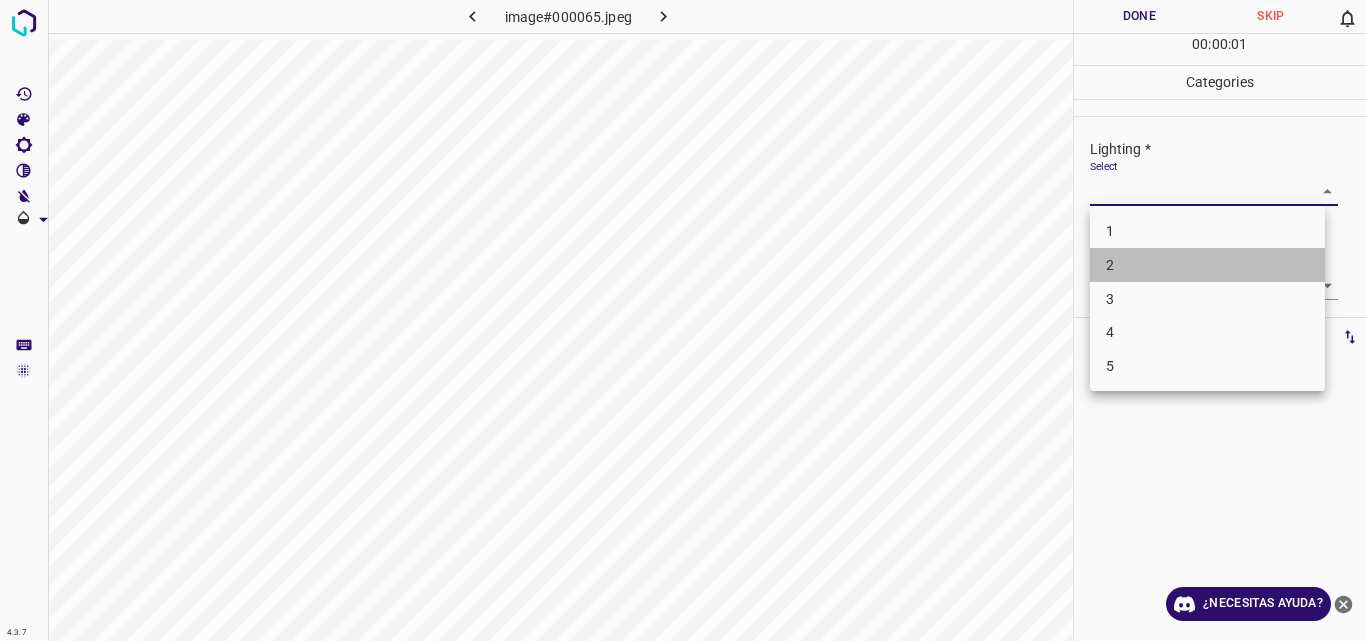 click on "2" at bounding box center [1207, 265] 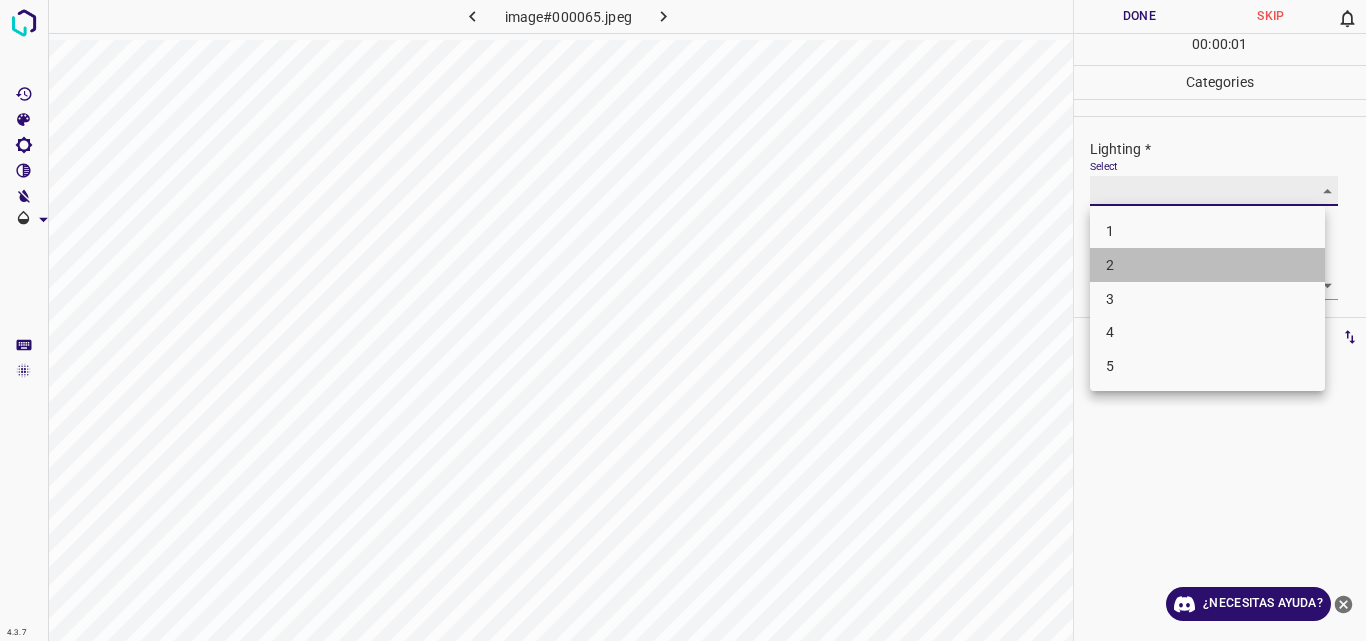 type on "2" 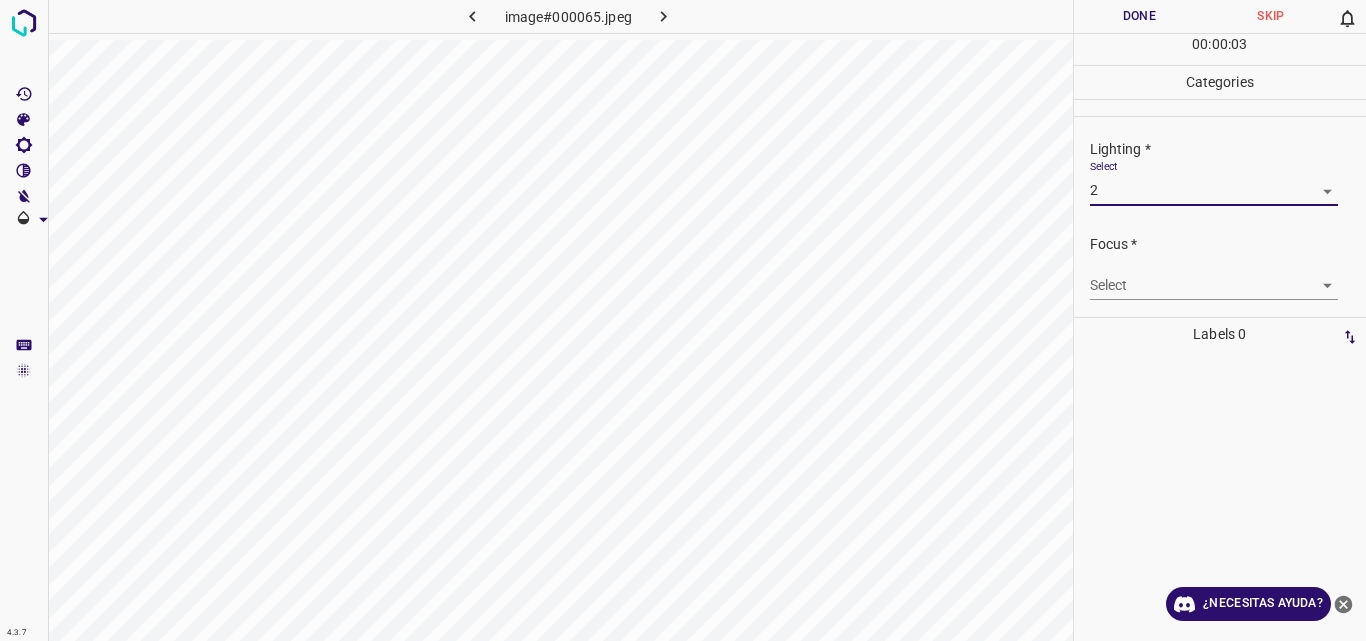 click on "4.3.7 image#000065.jpeg Done Skip 0 00   : 00   : 03   Categories Lighting *  Select 2 2 Focus *  Select ​ Overall *  Select ​ Labels   0 Categories 1 Lighting 2 Focus 3 Overall Tools Space Change between modes (Draw & Edit) I Auto labeling R Restore zoom M Zoom in N Zoom out Delete Delete selecte label Filters Z Restore filters X Saturation filter C Brightness filter V Contrast filter B Gray scale filter General O Download ¿Necesitas ayuda? Original text Rate this translation Your feedback will be used to help improve Google Translate - Texto - Esconder - Borrar" at bounding box center [683, 320] 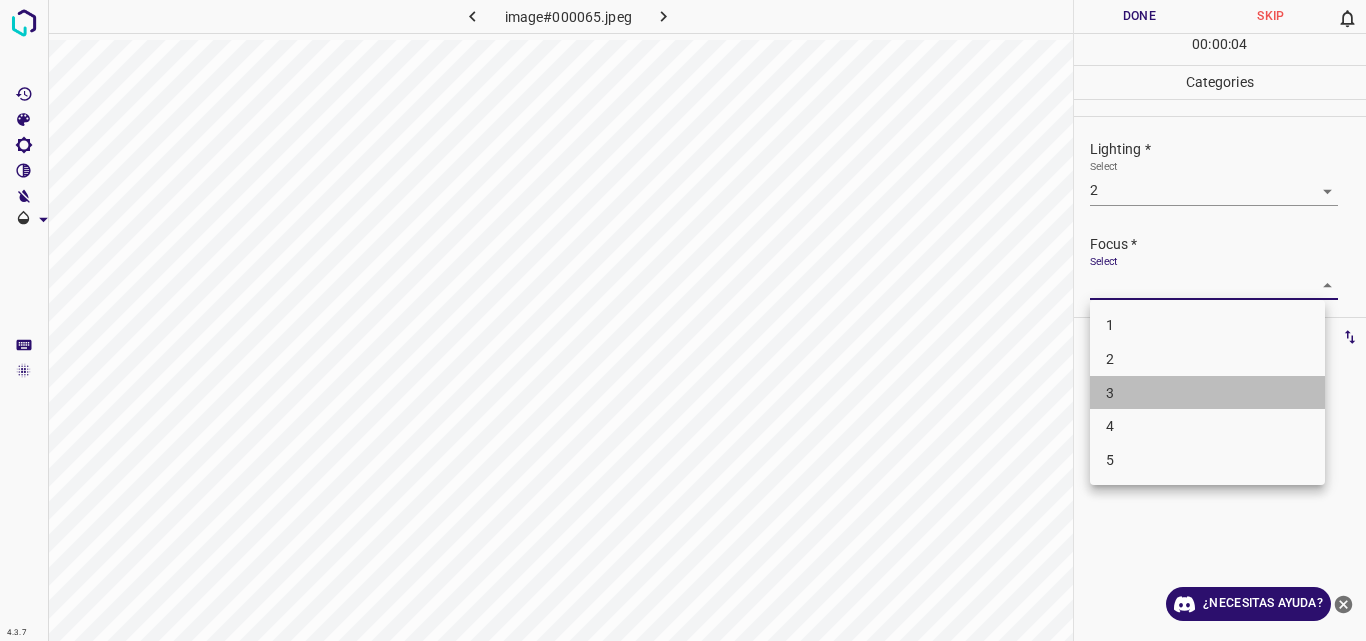 click on "3" at bounding box center [1207, 393] 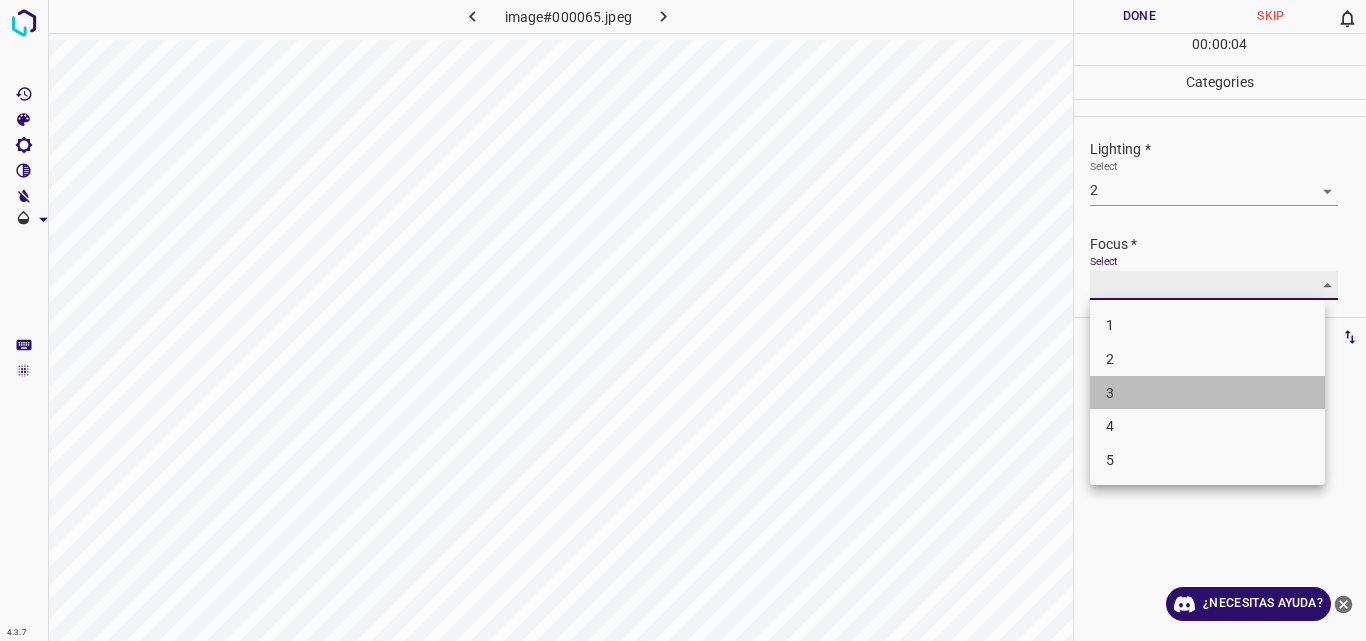 type on "3" 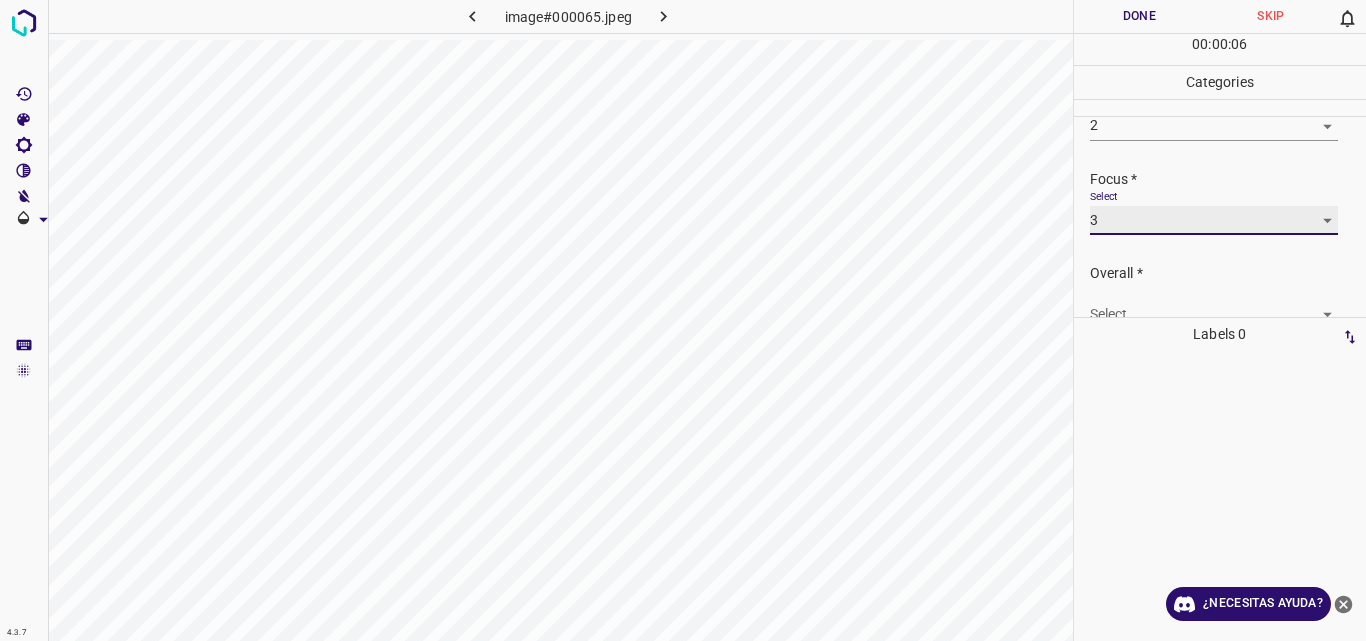 scroll, scrollTop: 98, scrollLeft: 0, axis: vertical 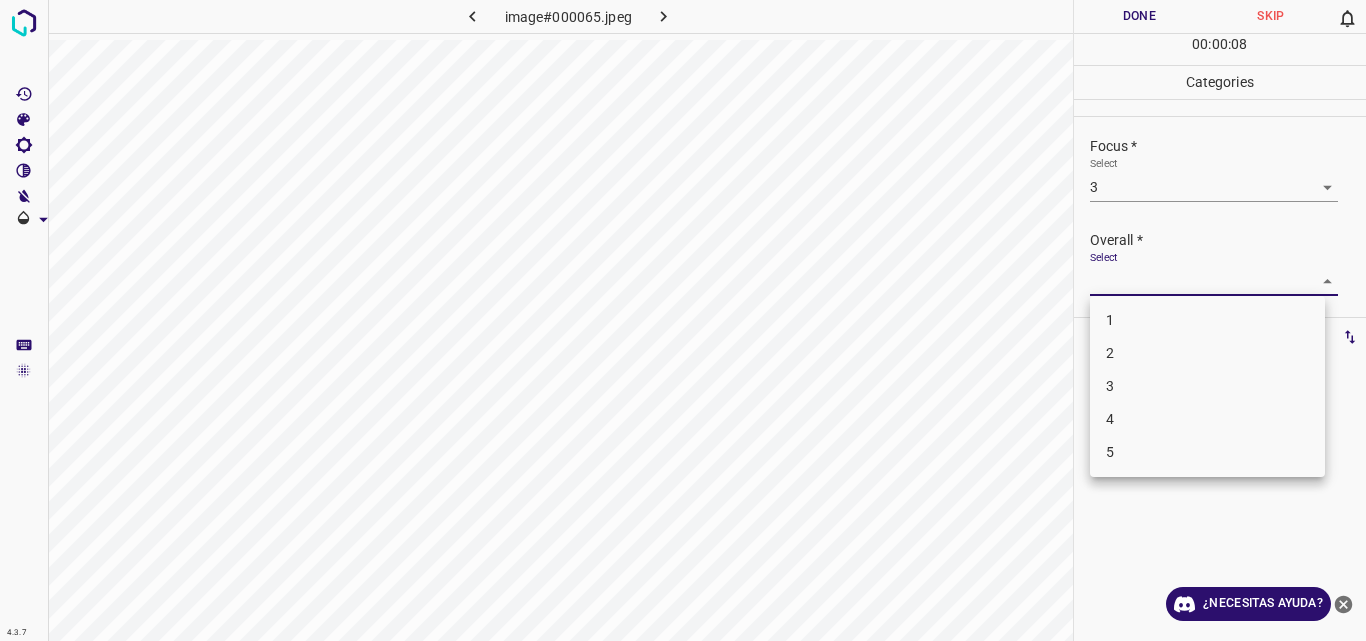 click on "4.3.7 image#000065.jpeg Done Skip 0 00   : 00   : 08   Categories Lighting *  Select 2 2 Focus *  Select 3 3 Overall *  Select ​ Labels   0 Categories 1 Lighting 2 Focus 3 Overall Tools Space Change between modes (Draw & Edit) I Auto labeling R Restore zoom M Zoom in N Zoom out Delete Delete selecte label Filters Z Restore filters X Saturation filter C Brightness filter V Contrast filter B Gray scale filter General O Download ¿Necesitas ayuda? Original text Rate this translation Your feedback will be used to help improve Google Translate - Texto - Esconder - Borrar 1 2 3 4 5" at bounding box center (683, 320) 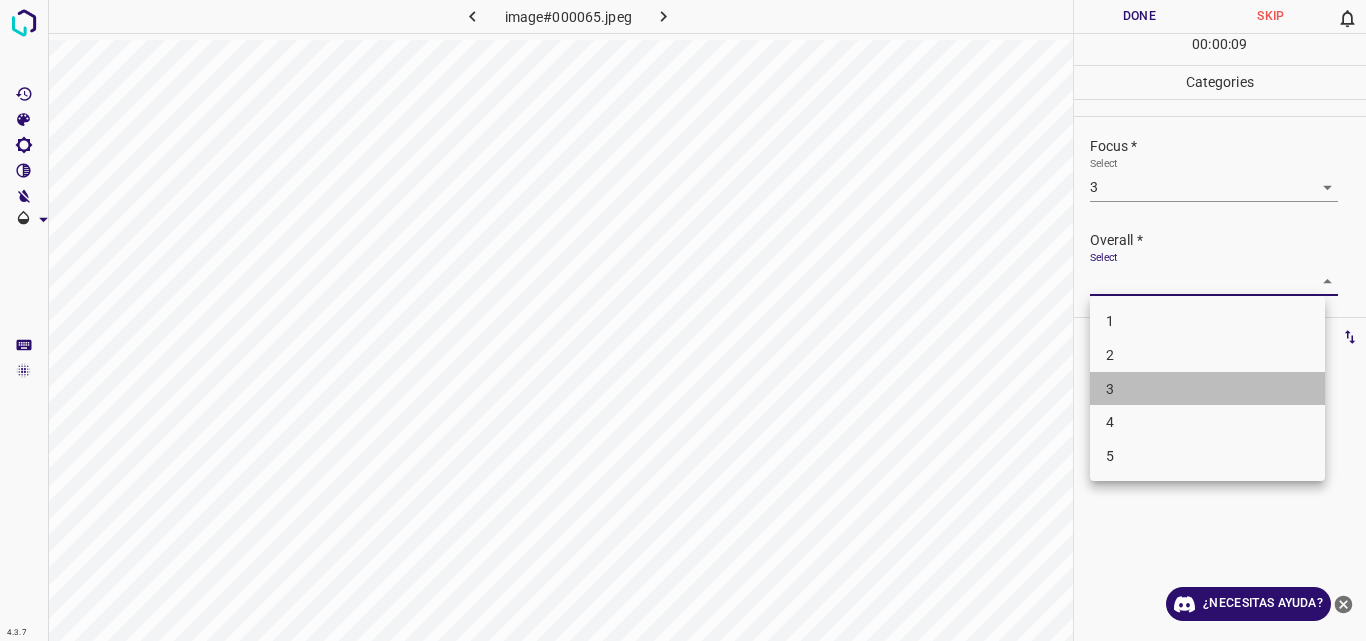 click on "3" at bounding box center (1207, 389) 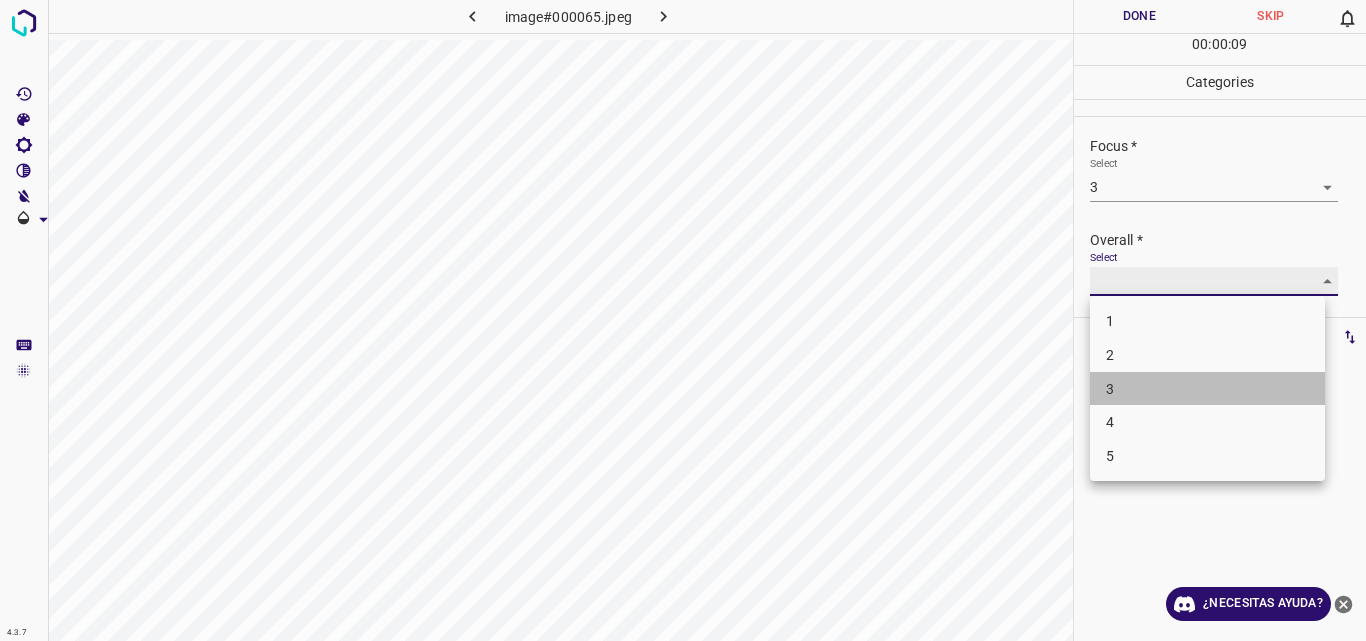 type on "3" 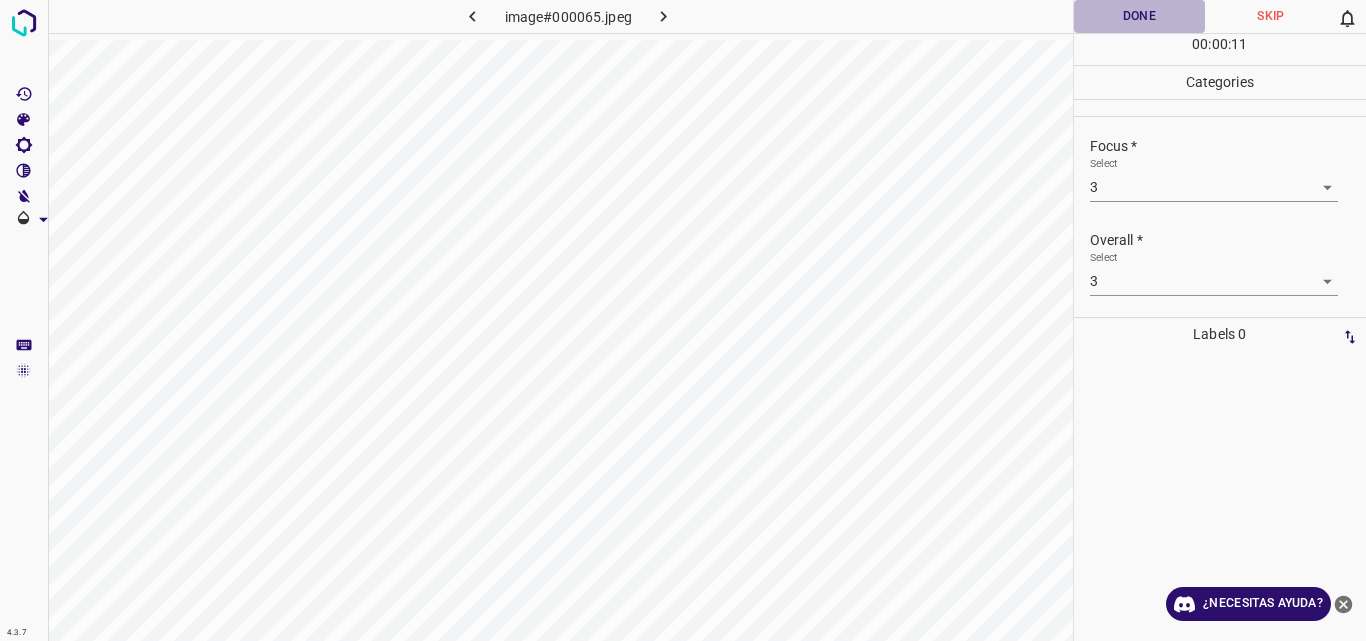 click on "Done" at bounding box center (1140, 16) 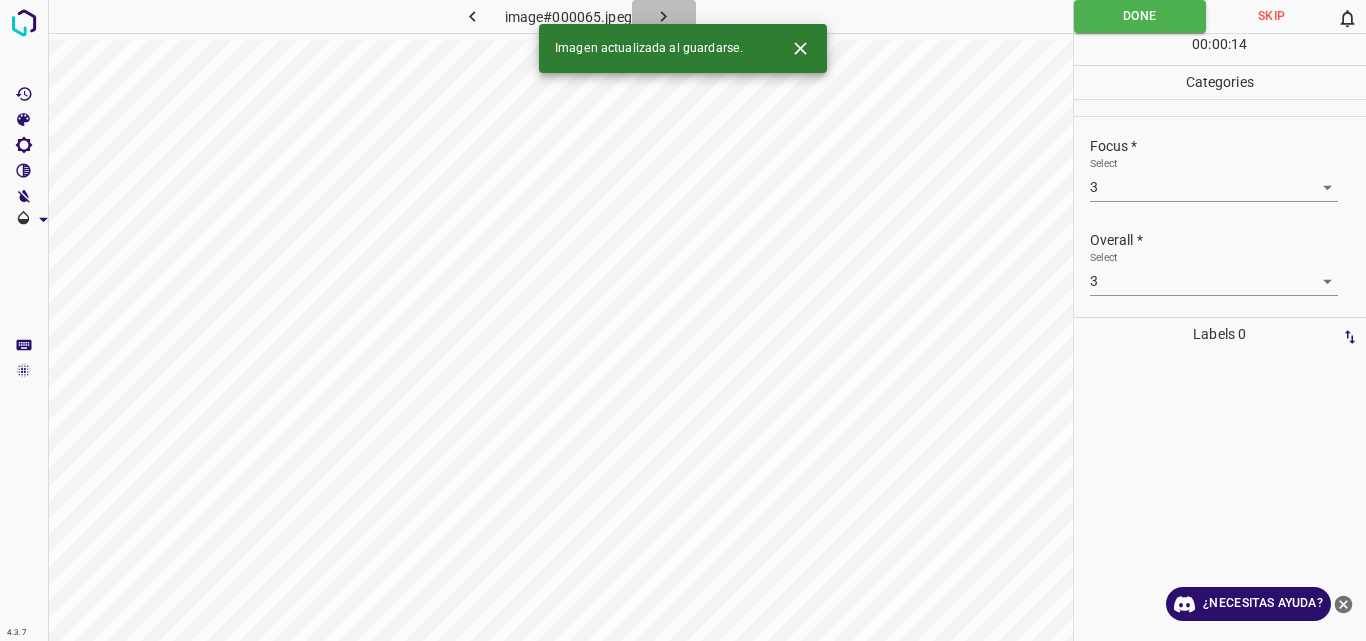 click 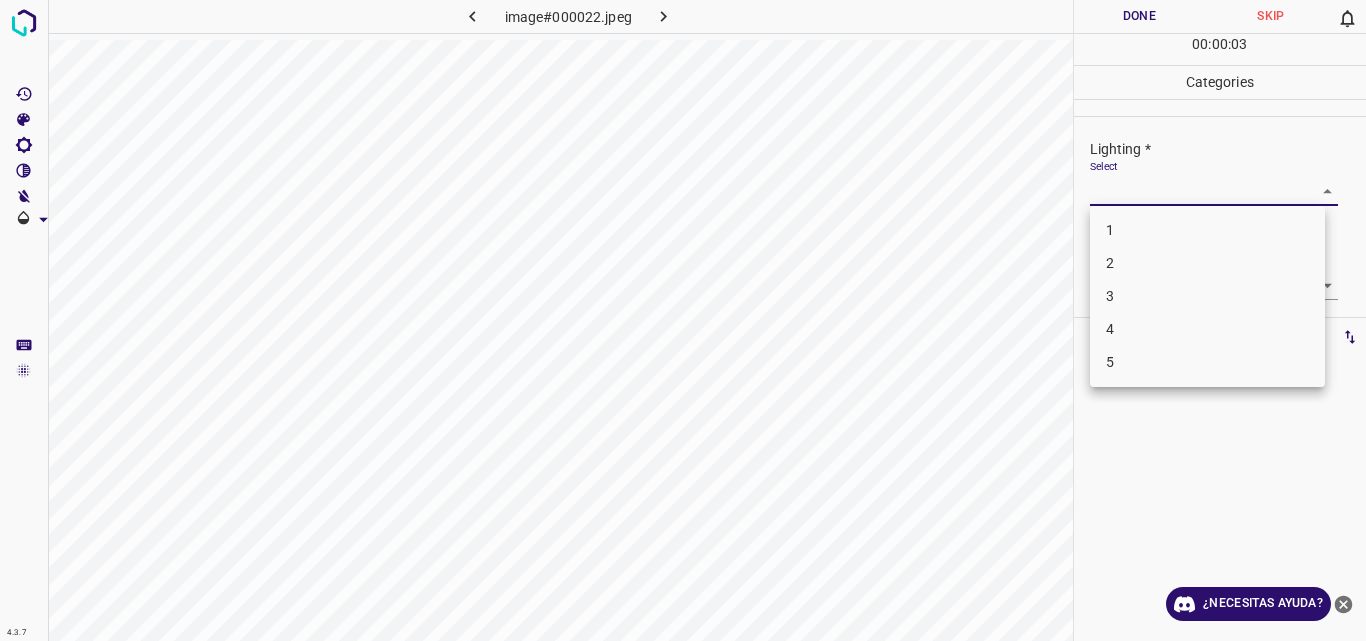 click on "4.3.7 image#000022.jpeg Done Skip 0 00   : 00   : 03   Categories Lighting *  Select ​ Focus *  Select ​ Overall *  Select ​ Labels   0 Categories 1 Lighting 2 Focus 3 Overall Tools Space Change between modes (Draw & Edit) I Auto labeling R Restore zoom M Zoom in N Zoom out Delete Delete selecte label Filters Z Restore filters X Saturation filter C Brightness filter V Contrast filter B Gray scale filter General O Download ¿Necesitas ayuda? Original text Rate this translation Your feedback will be used to help improve Google Translate - Texto - Esconder - Borrar 1 2 3 4 5" at bounding box center [683, 320] 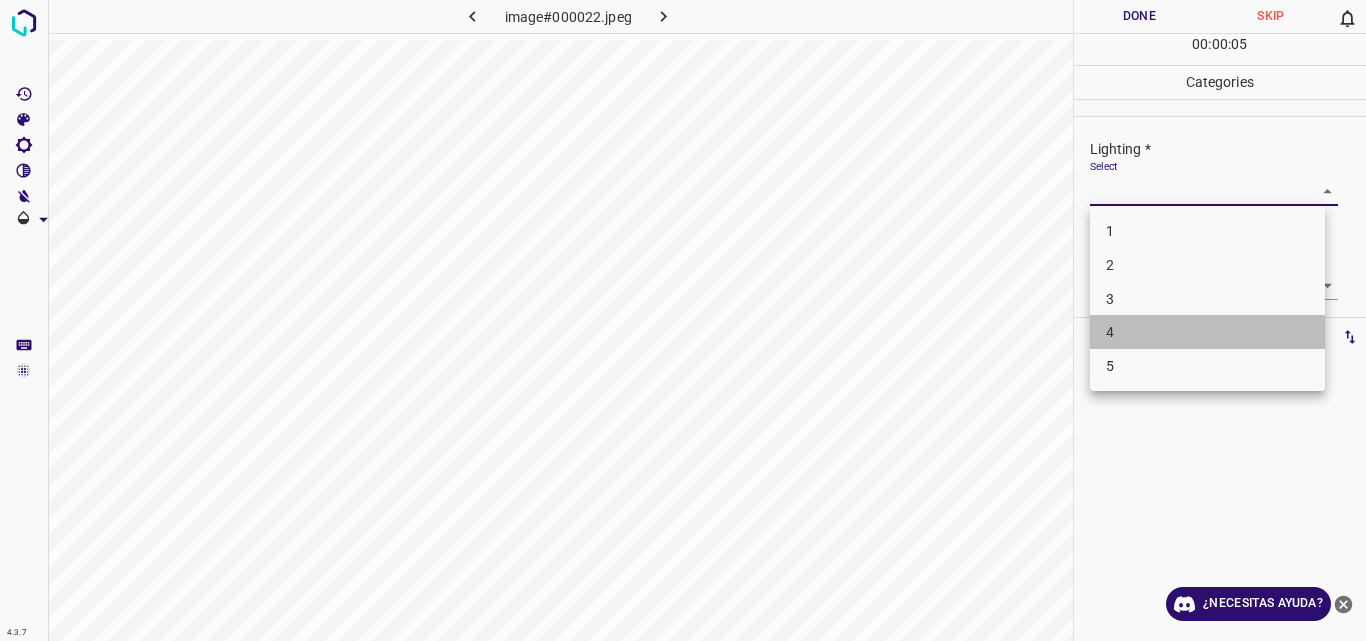 click on "4" at bounding box center (1207, 332) 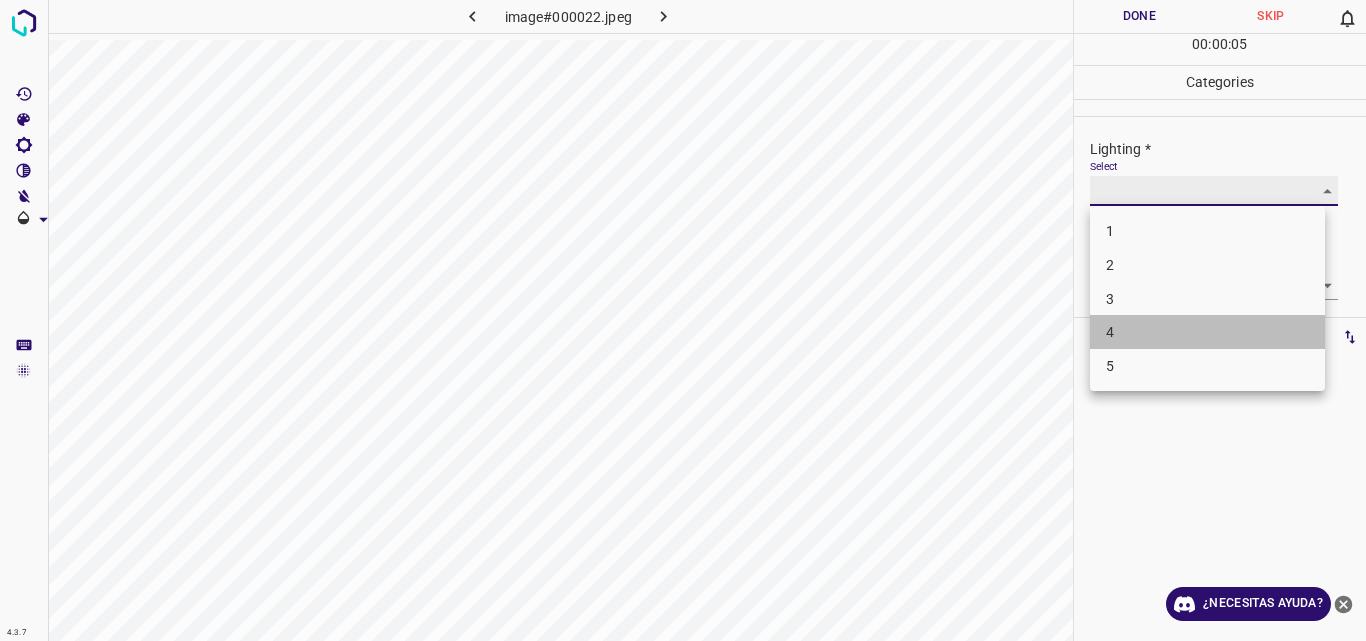 type on "4" 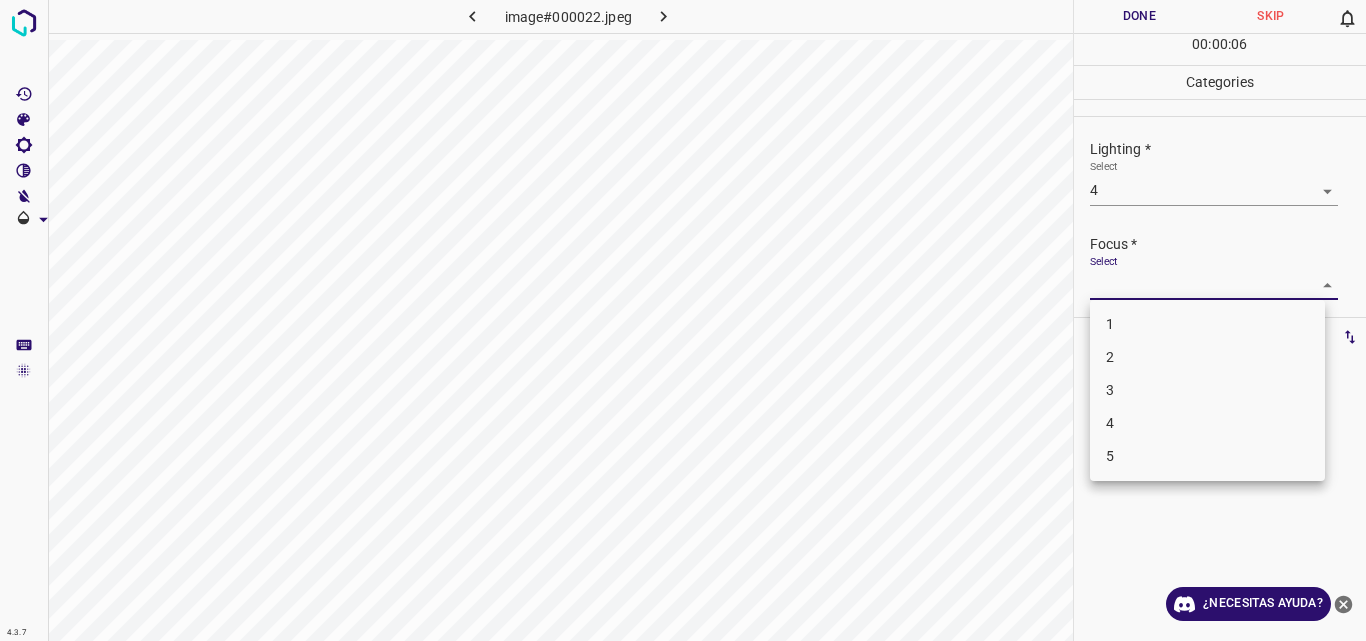 click on "4.3.7 image#000022.jpeg Done Skip 0 00   : 00   : 06   Categories Lighting *  Select 4 4 Focus *  Select ​ Overall *  Select ​ Labels   0 Categories 1 Lighting 2 Focus 3 Overall Tools Space Change between modes (Draw & Edit) I Auto labeling R Restore zoom M Zoom in N Zoom out Delete Delete selecte label Filters Z Restore filters X Saturation filter C Brightness filter V Contrast filter B Gray scale filter General O Download ¿Necesitas ayuda? Original text Rate this translation Your feedback will be used to help improve Google Translate - Texto - Esconder - Borrar 1 2 3 4 5" at bounding box center [683, 320] 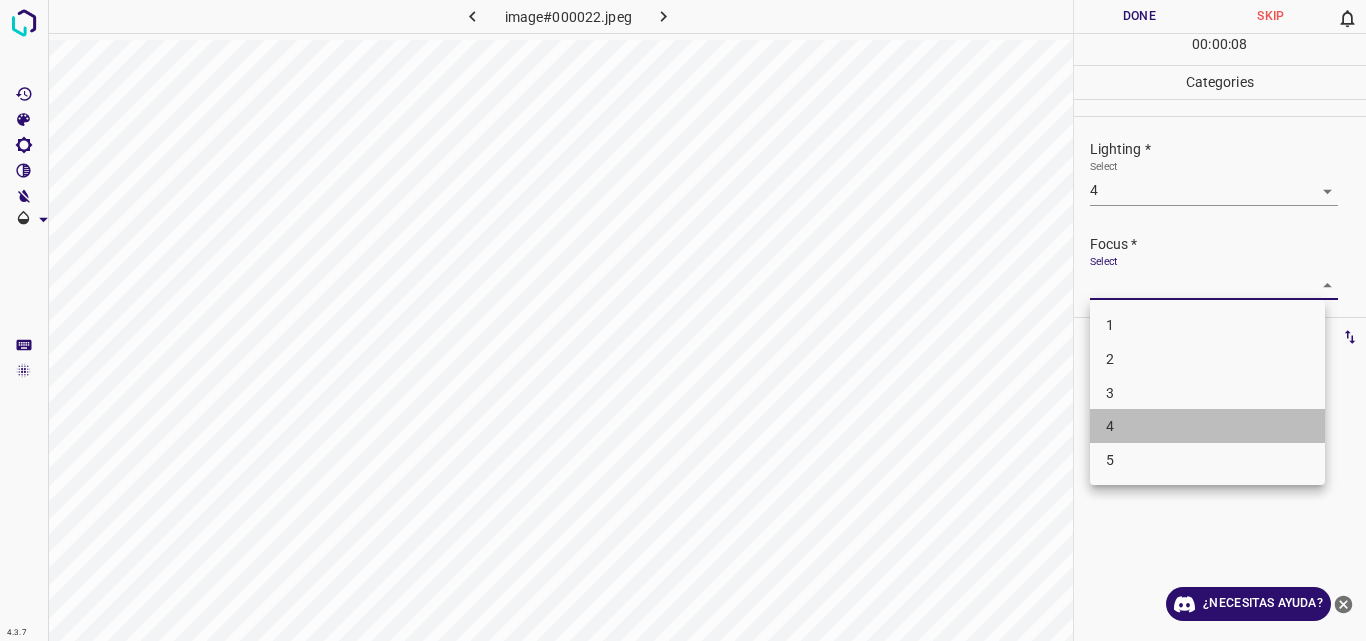 click on "4" at bounding box center (1207, 426) 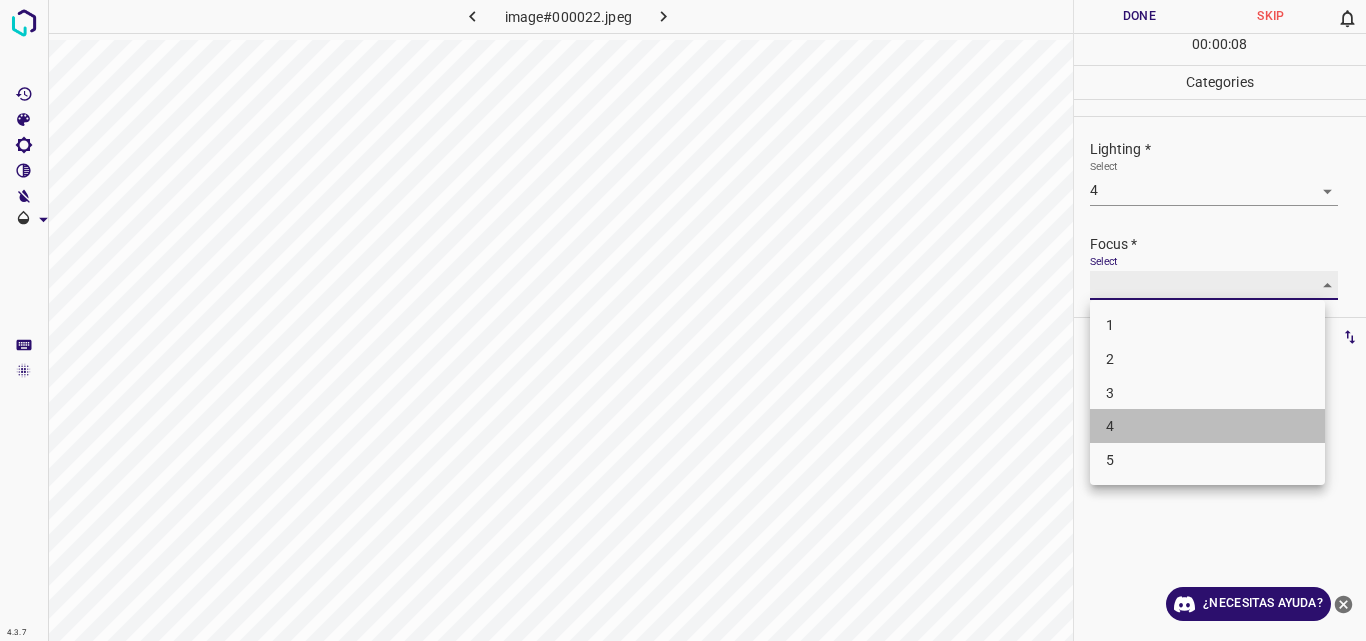 type on "4" 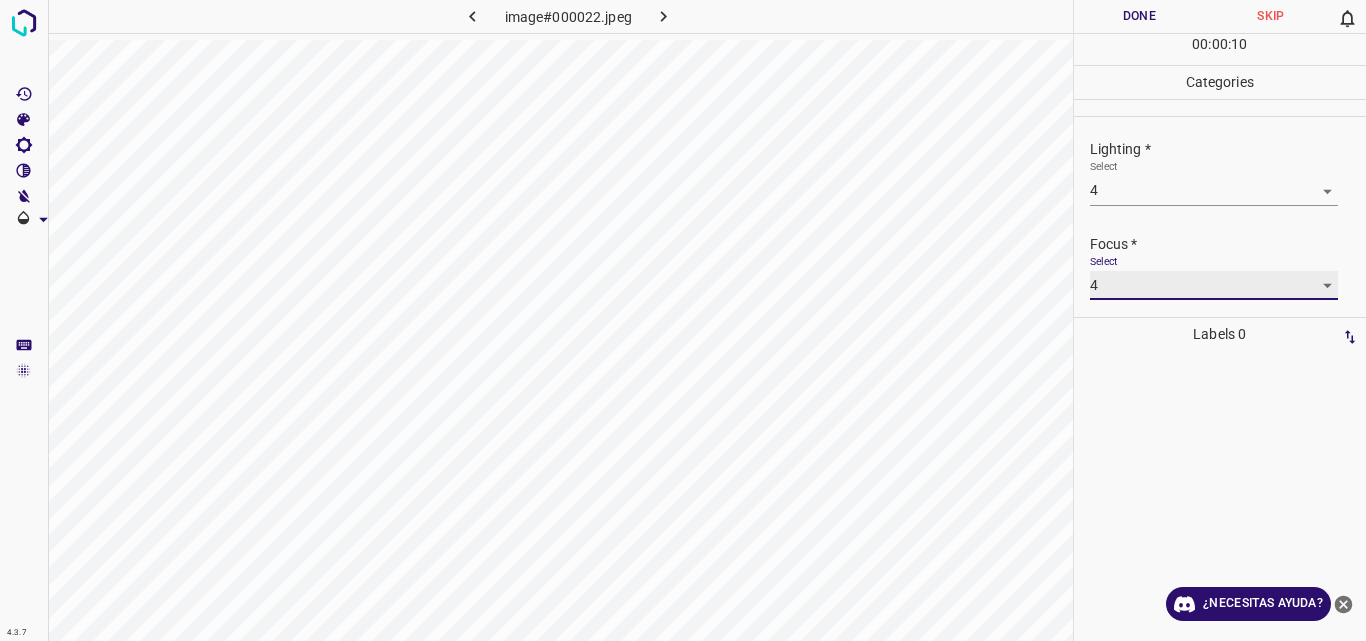 scroll, scrollTop: 98, scrollLeft: 0, axis: vertical 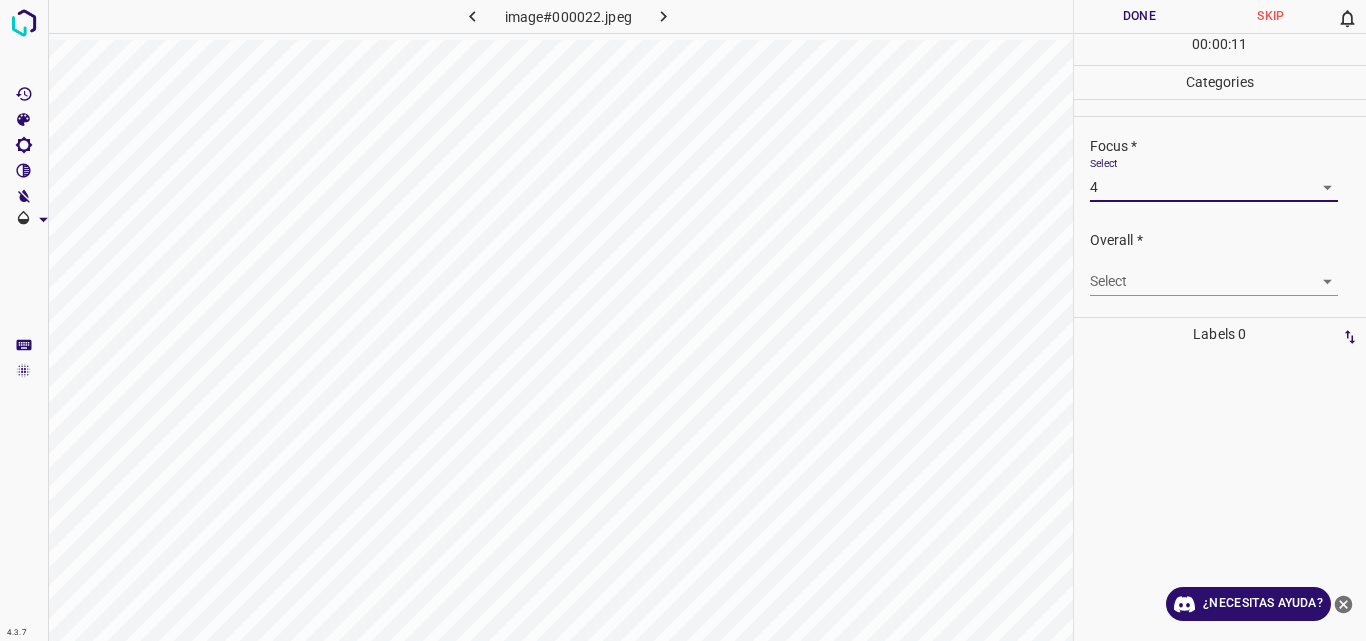 click on "4.3.7 image#000022.jpeg Done Skip 0 00   : 00   : 11   Categories Lighting *  Select 4 4 Focus *  Select 4 4 Overall *  Select ​ Labels   0 Categories 1 Lighting 2 Focus 3 Overall Tools Space Change between modes (Draw & Edit) I Auto labeling R Restore zoom M Zoom in N Zoom out Delete Delete selecte label Filters Z Restore filters X Saturation filter C Brightness filter V Contrast filter B Gray scale filter General O Download ¿Necesitas ayuda? Original text Rate this translation Your feedback will be used to help improve Google Translate - Texto - Esconder - Borrar" at bounding box center (683, 320) 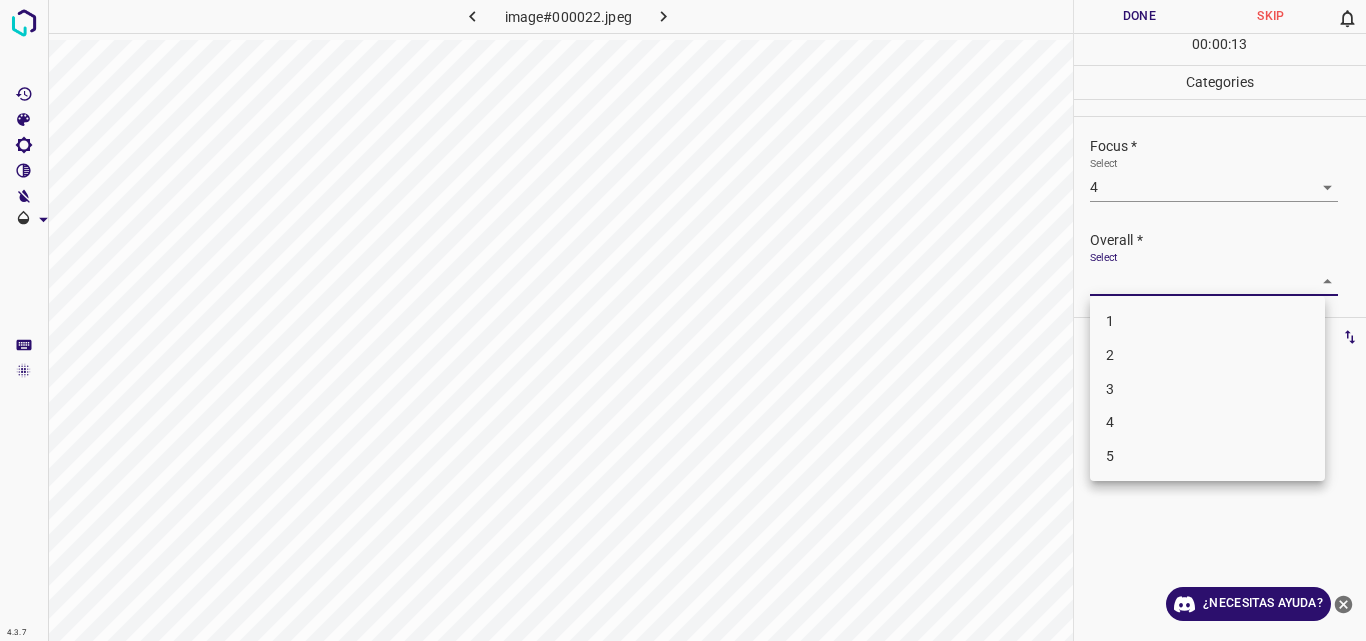 click on "4" at bounding box center [1207, 422] 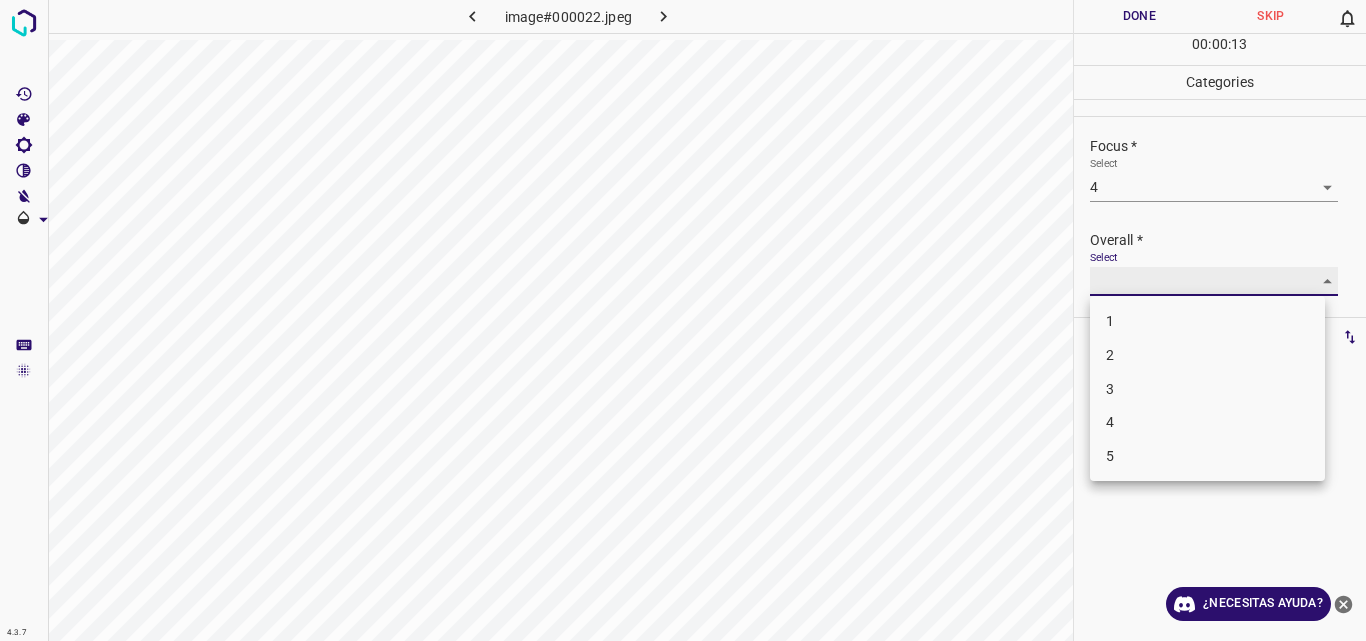 type on "4" 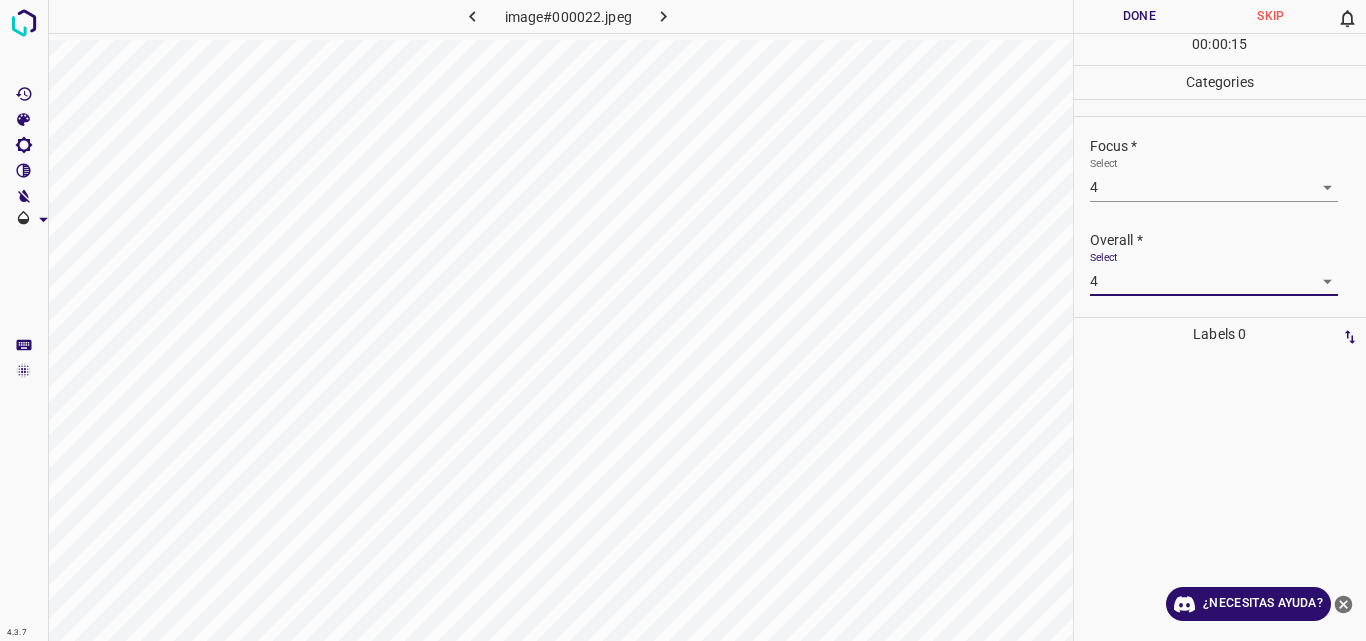 click on "Done" at bounding box center [1140, 16] 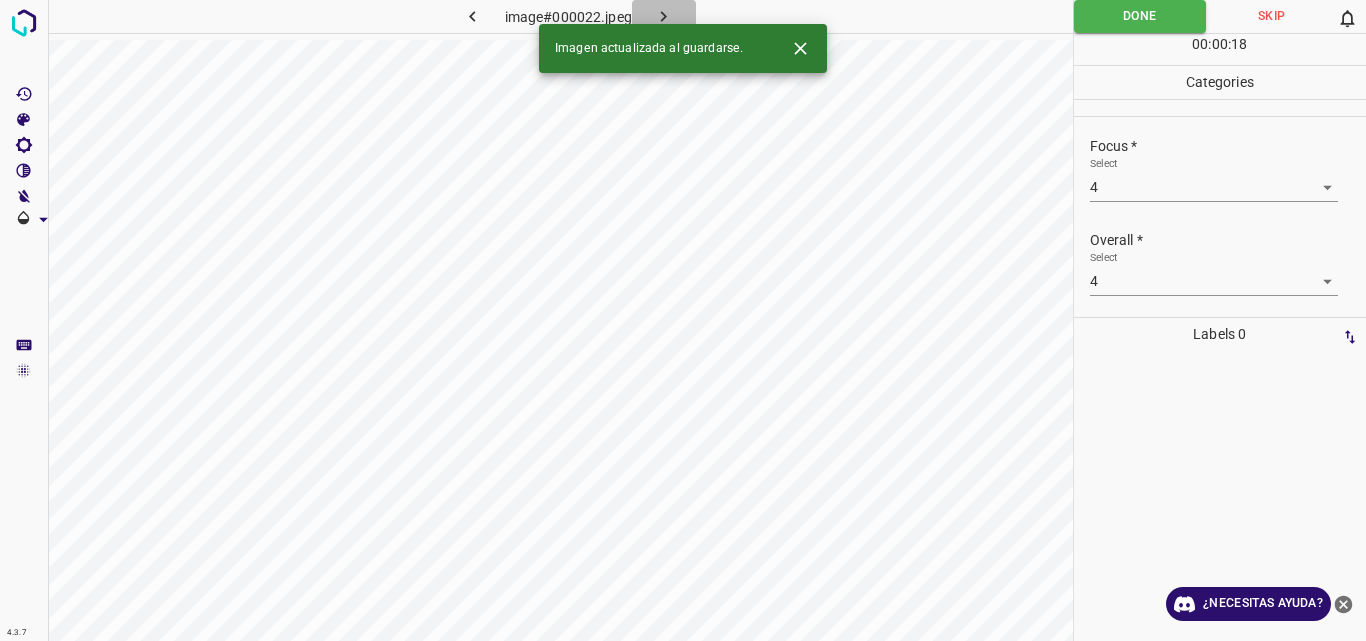 click 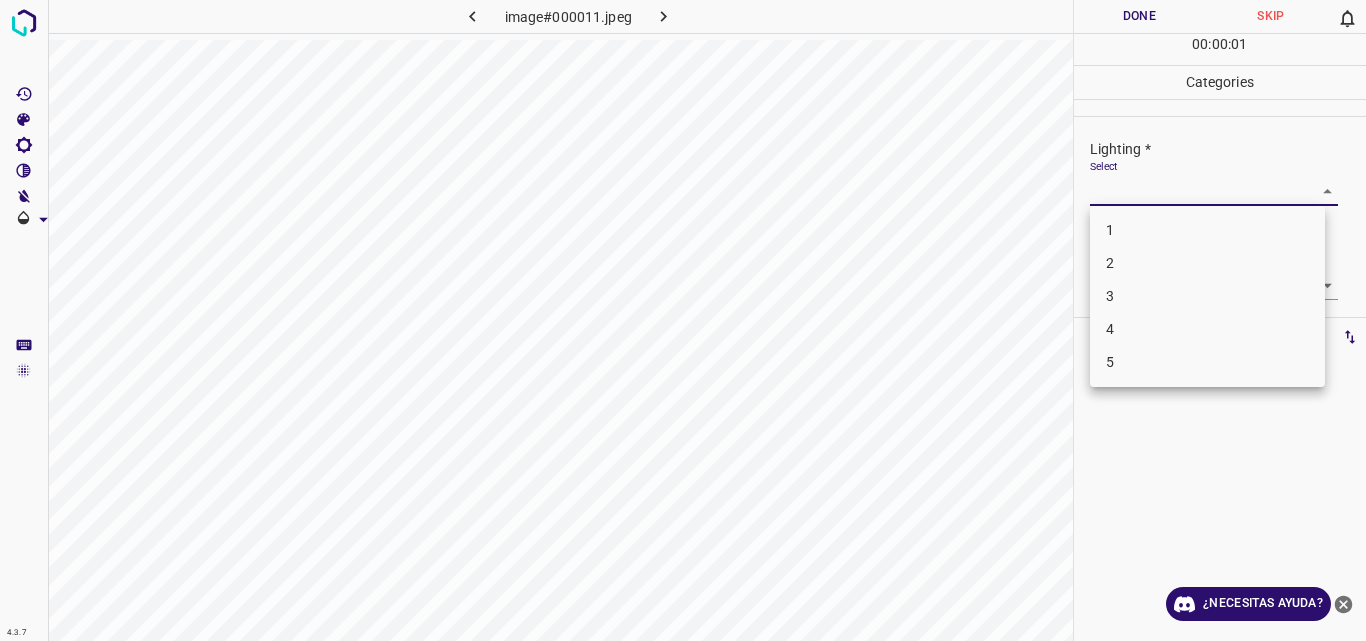 click on "4.3.7 image#000011.jpeg Done Skip 0 00   : 00   : 01   Categories Lighting *  Select ​ Focus *  Select ​ Overall *  Select ​ Labels   0 Categories 1 Lighting 2 Focus 3 Overall Tools Space Change between modes (Draw & Edit) I Auto labeling R Restore zoom M Zoom in N Zoom out Delete Delete selecte label Filters Z Restore filters X Saturation filter C Brightness filter V Contrast filter B Gray scale filter General O Download ¿Necesitas ayuda? Original text Rate this translation Your feedback will be used to help improve Google Translate - Texto - Esconder - Borrar 1 2 3 4 5" at bounding box center [683, 320] 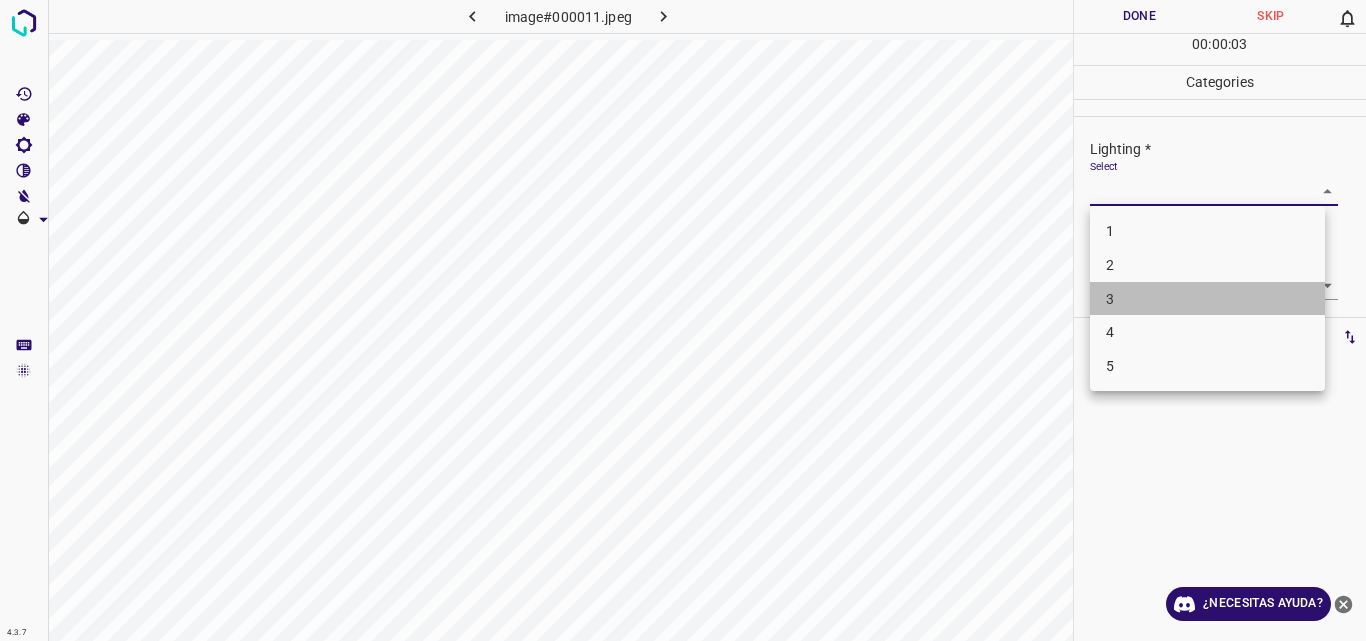 click on "3" at bounding box center (1207, 299) 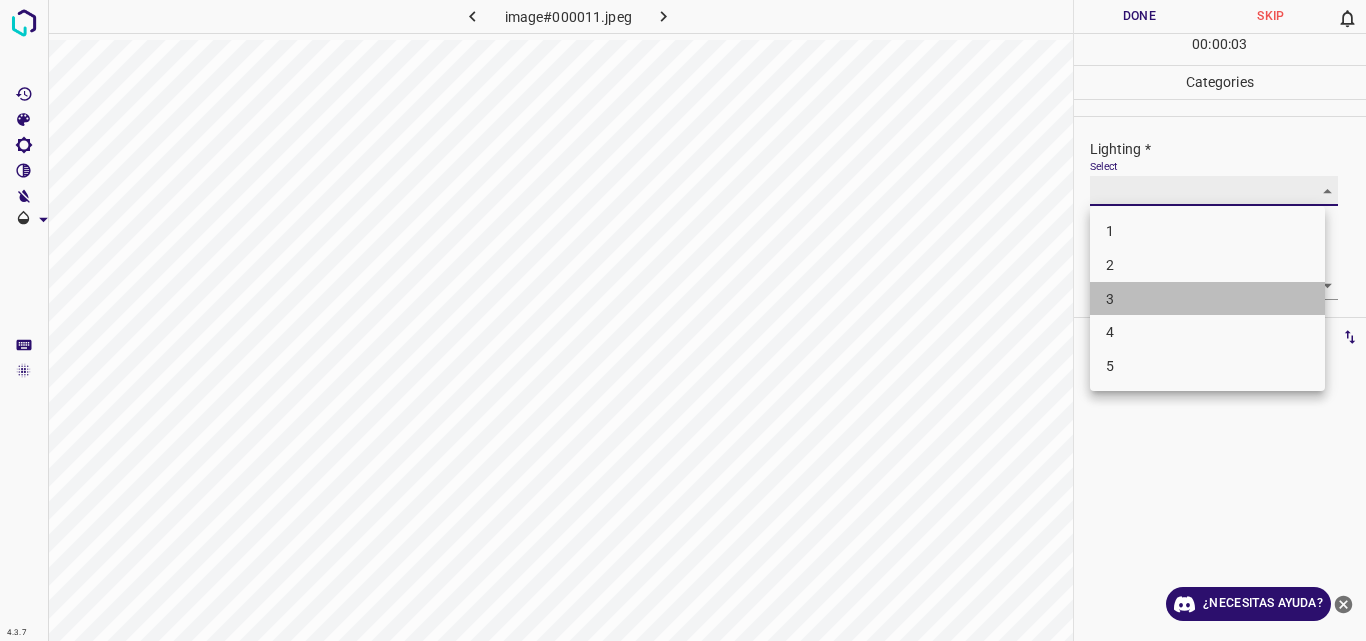 type on "3" 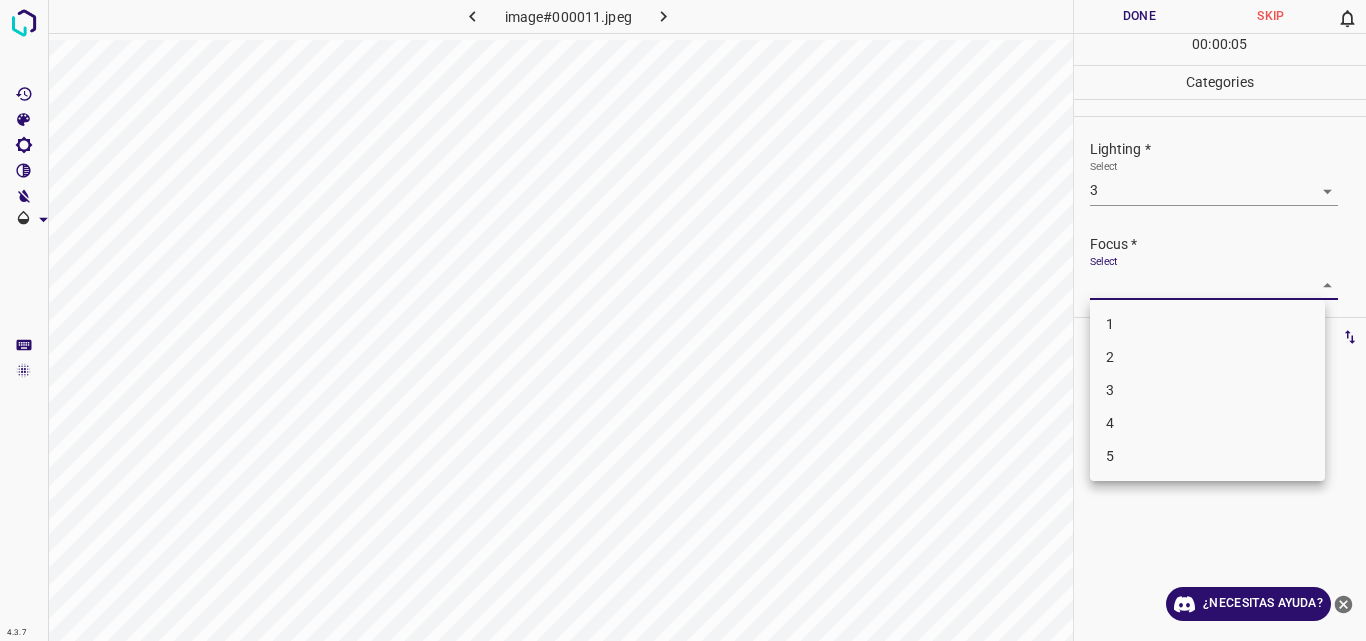 click on "4.3.7 image#000011.jpeg Done Skip 0 00   : 00   : 05   Categories Lighting *  Select 3 3 Focus *  Select ​ Overall *  Select ​ Labels   0 Categories 1 Lighting 2 Focus 3 Overall Tools Space Change between modes (Draw & Edit) I Auto labeling R Restore zoom M Zoom in N Zoom out Delete Delete selecte label Filters Z Restore filters X Saturation filter C Brightness filter V Contrast filter B Gray scale filter General O Download ¿Necesitas ayuda? Original text Rate this translation Your feedback will be used to help improve Google Translate - Texto - Esconder - Borrar 1 2 3 4 5" at bounding box center [683, 320] 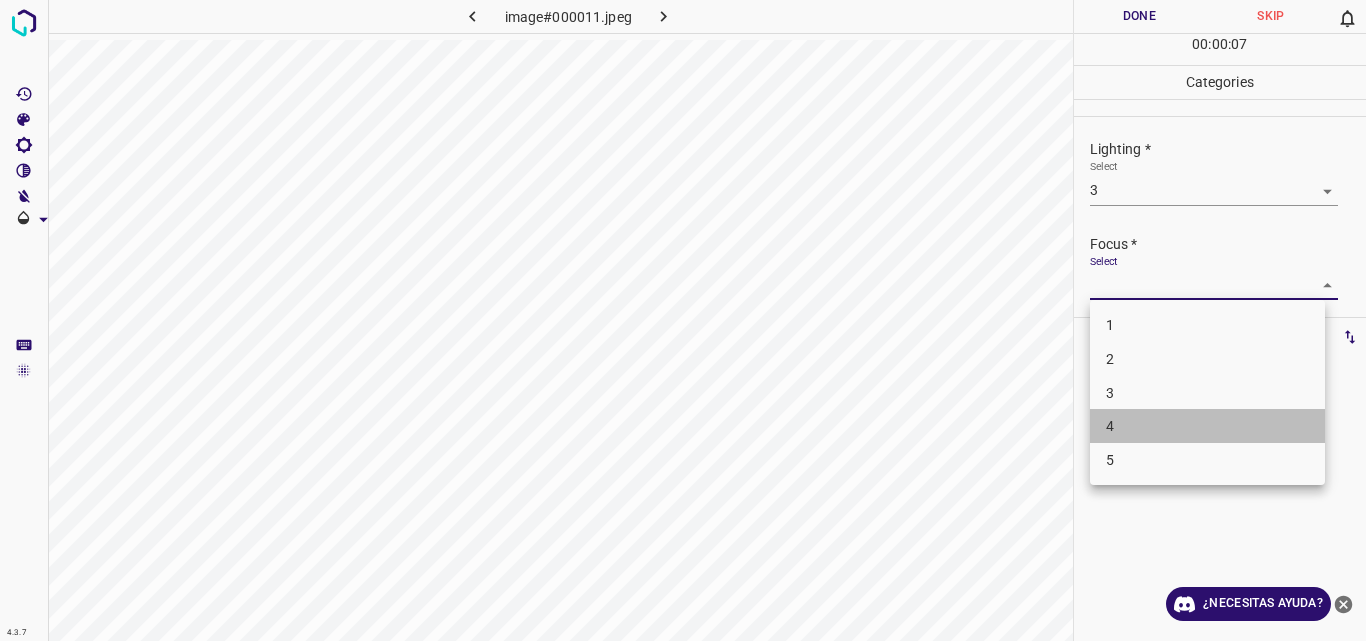 click on "4" at bounding box center (1207, 426) 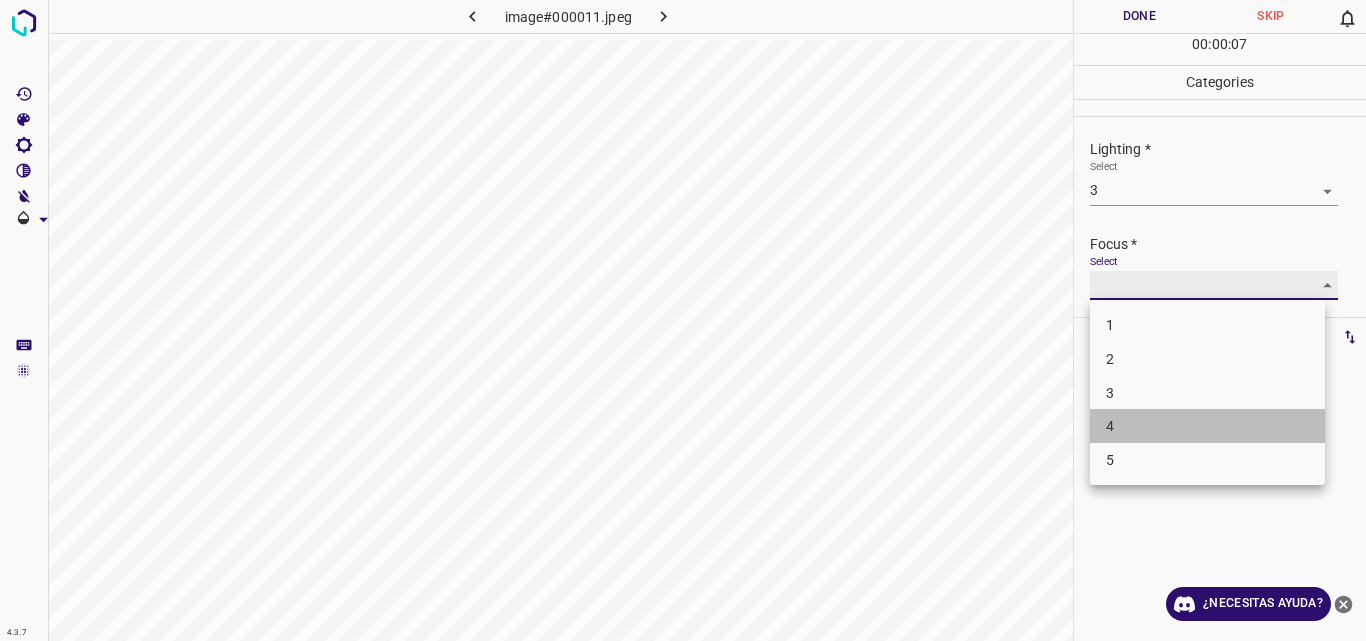 type on "4" 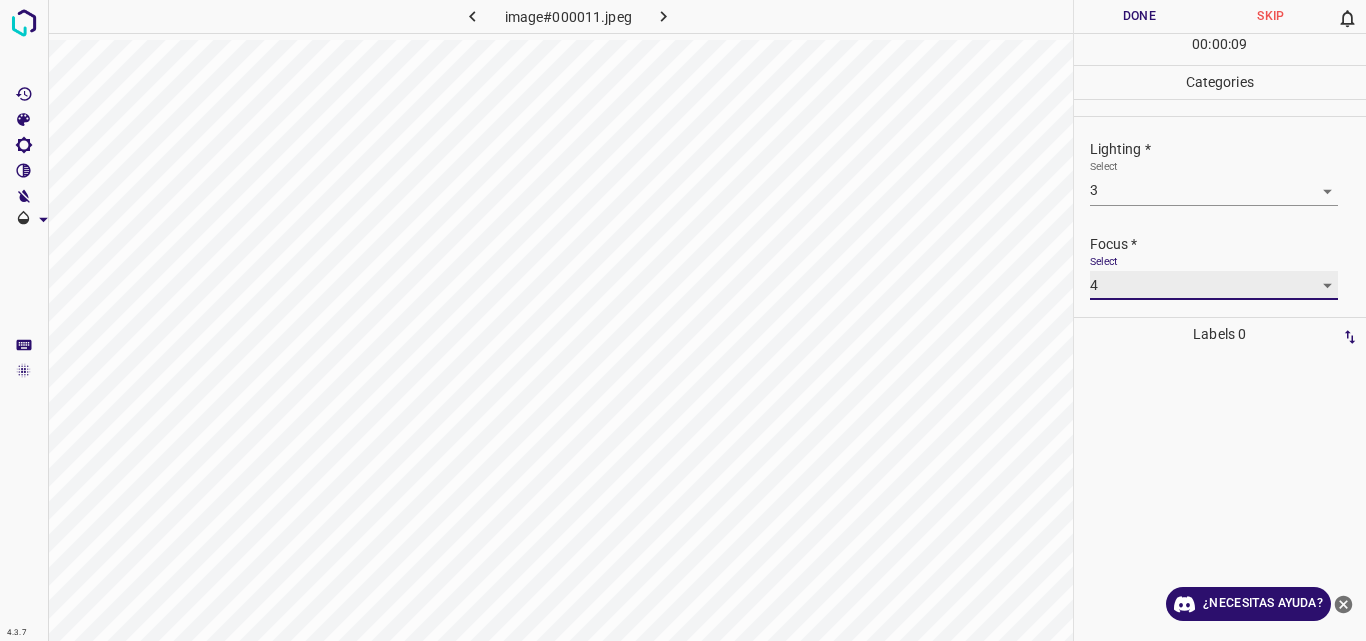 scroll, scrollTop: 98, scrollLeft: 0, axis: vertical 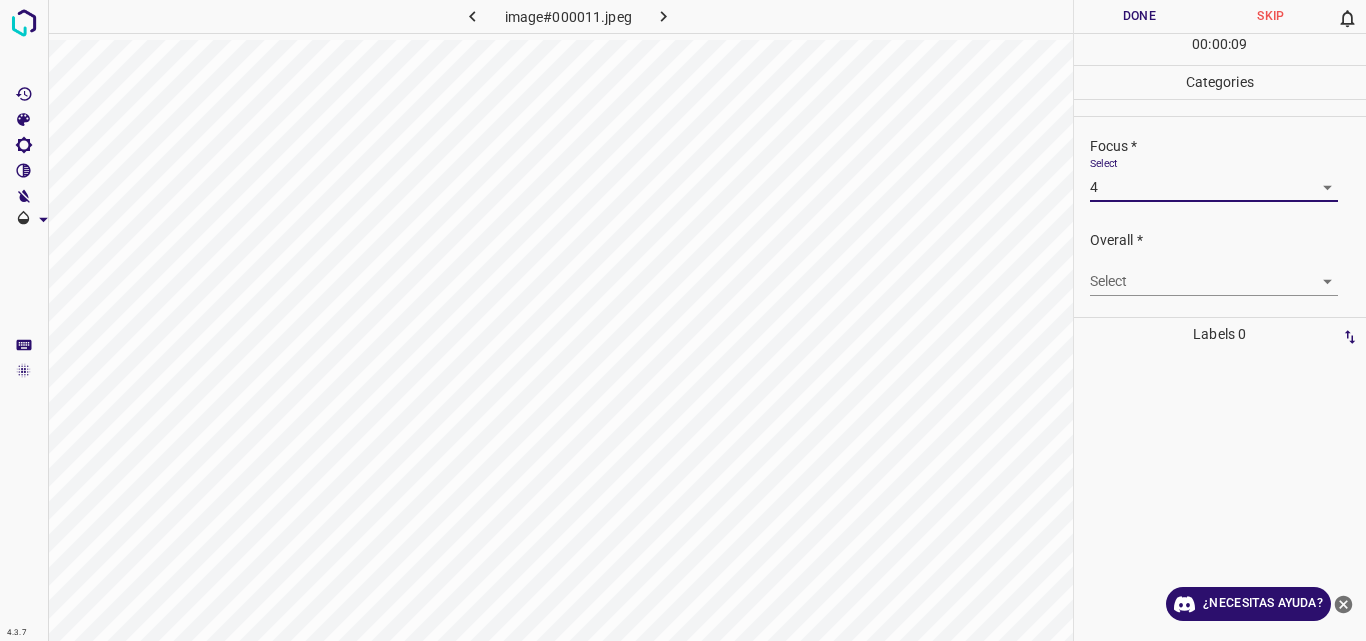 click at bounding box center (1220, 496) 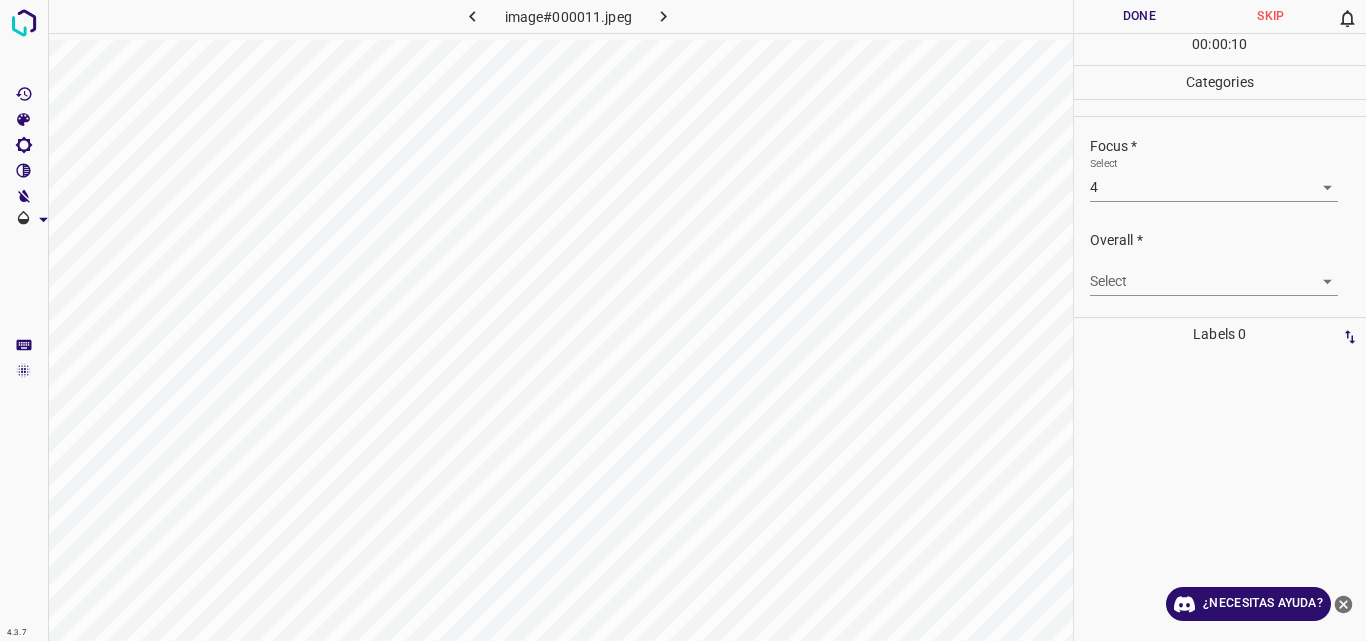 click on "4.3.7 image#000011.jpeg Done Skip 0 00   : 00   : 10   Categories Lighting *  Select 3 3 Focus *  Select 4 4 Overall *  Select ​ Labels   0 Categories 1 Lighting 2 Focus 3 Overall Tools Space Change between modes (Draw & Edit) I Auto labeling R Restore zoom M Zoom in N Zoom out Delete Delete selecte label Filters Z Restore filters X Saturation filter C Brightness filter V Contrast filter B Gray scale filter General O Download ¿Necesitas ayuda? Original text Rate this translation Your feedback will be used to help improve Google Translate - Texto - Esconder - Borrar" at bounding box center [683, 320] 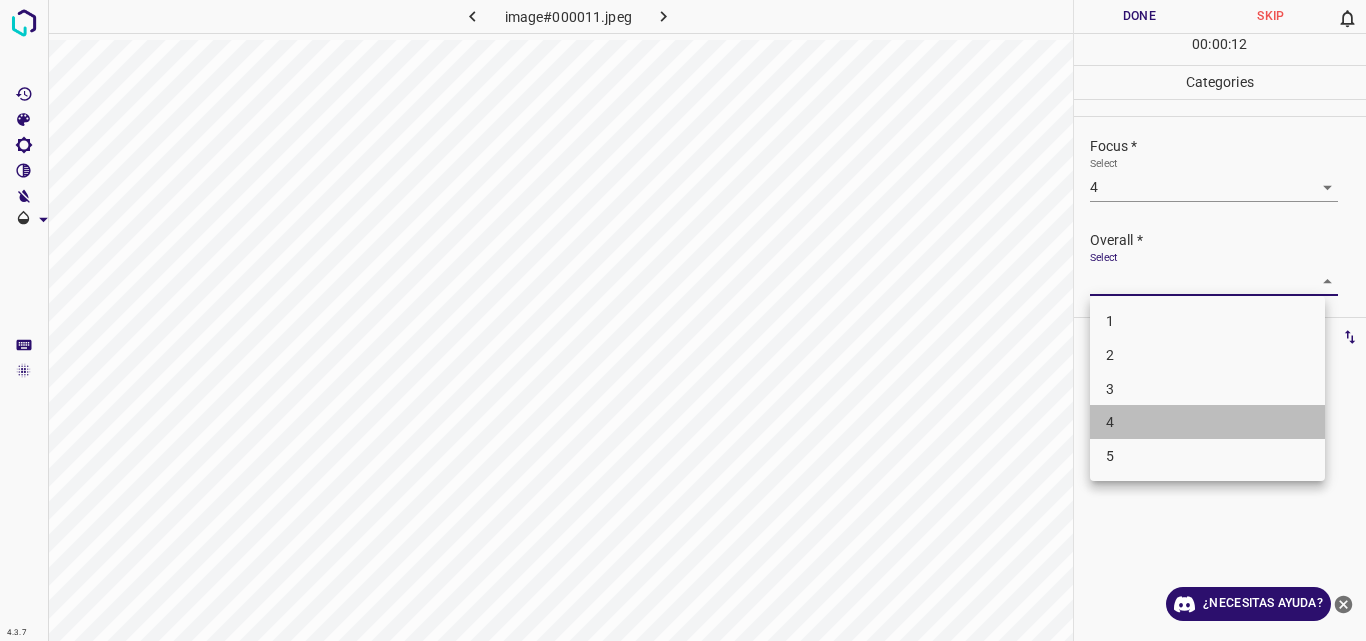 click on "4" at bounding box center (1207, 422) 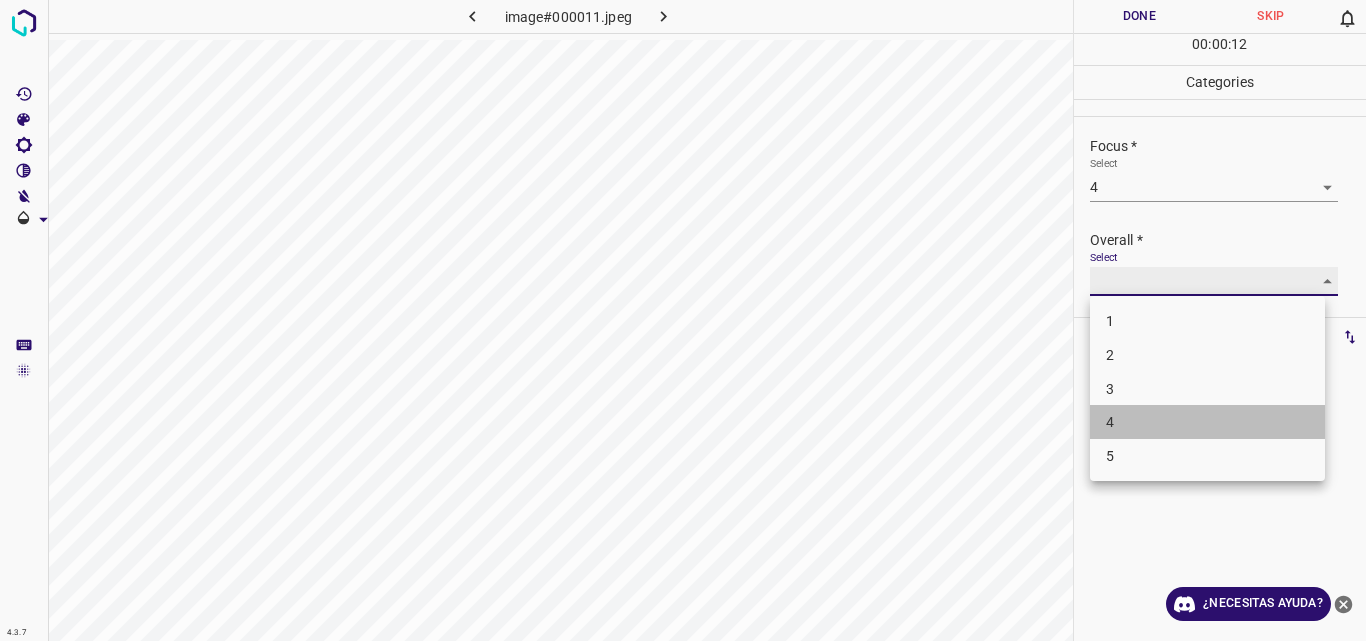 type on "4" 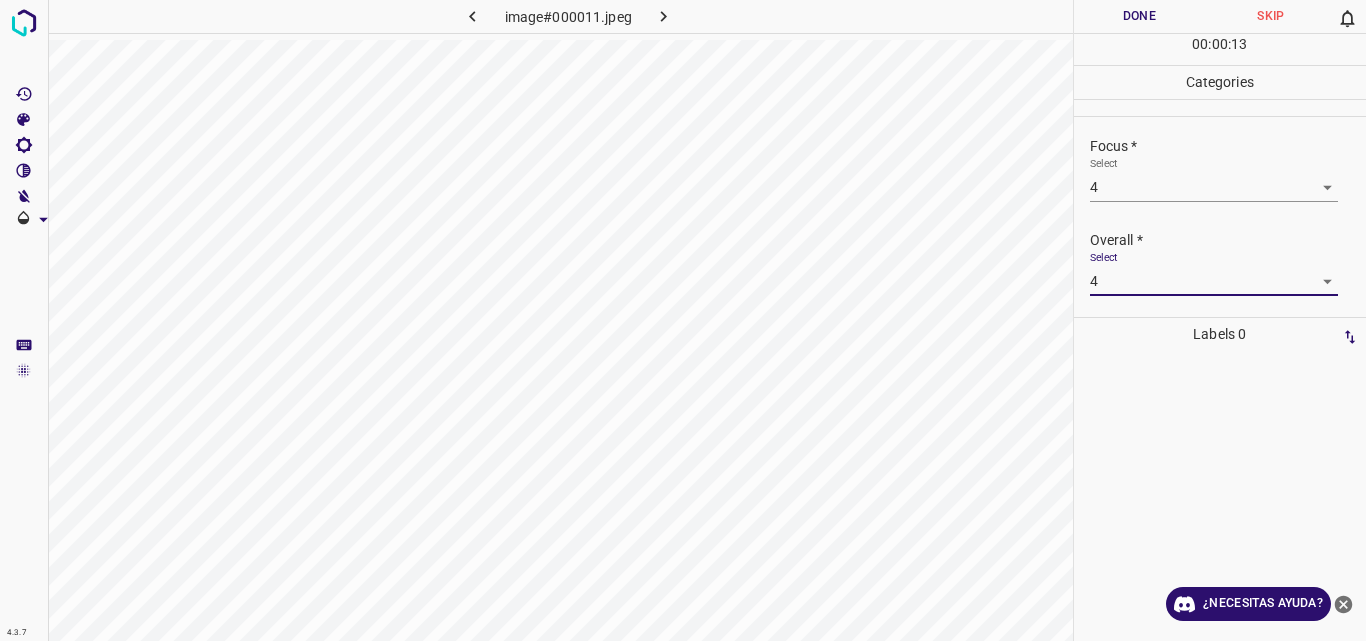 click on "Done" at bounding box center [1140, 16] 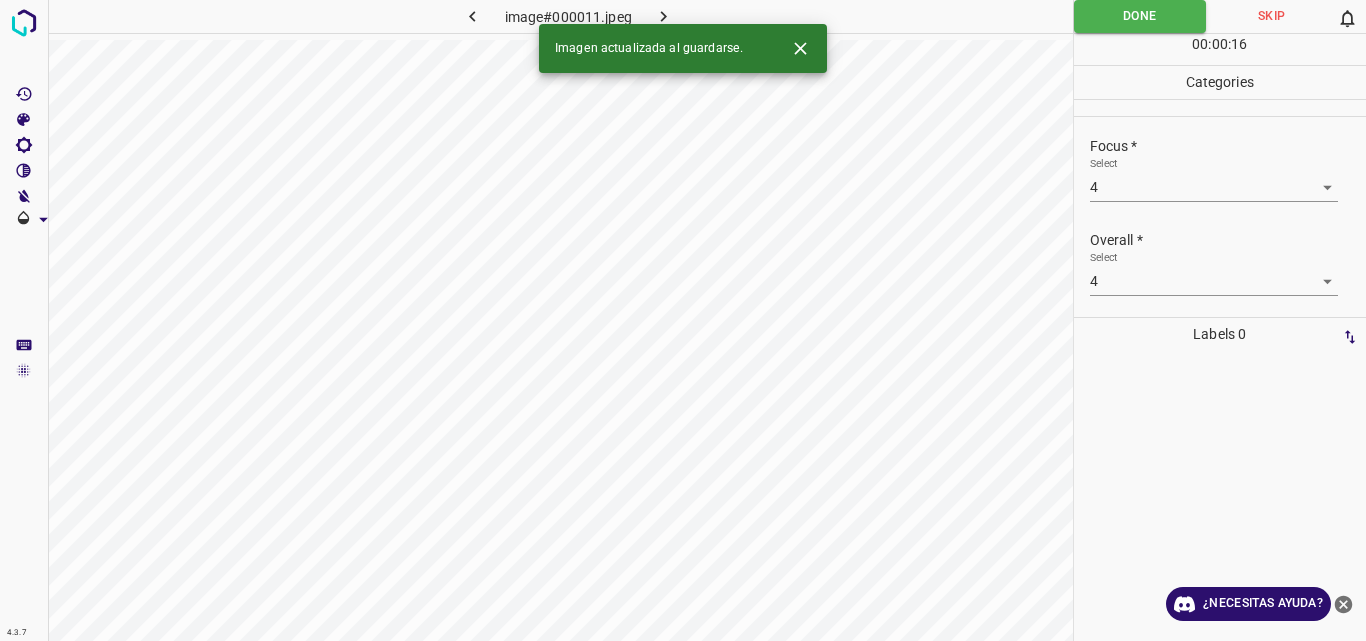 click 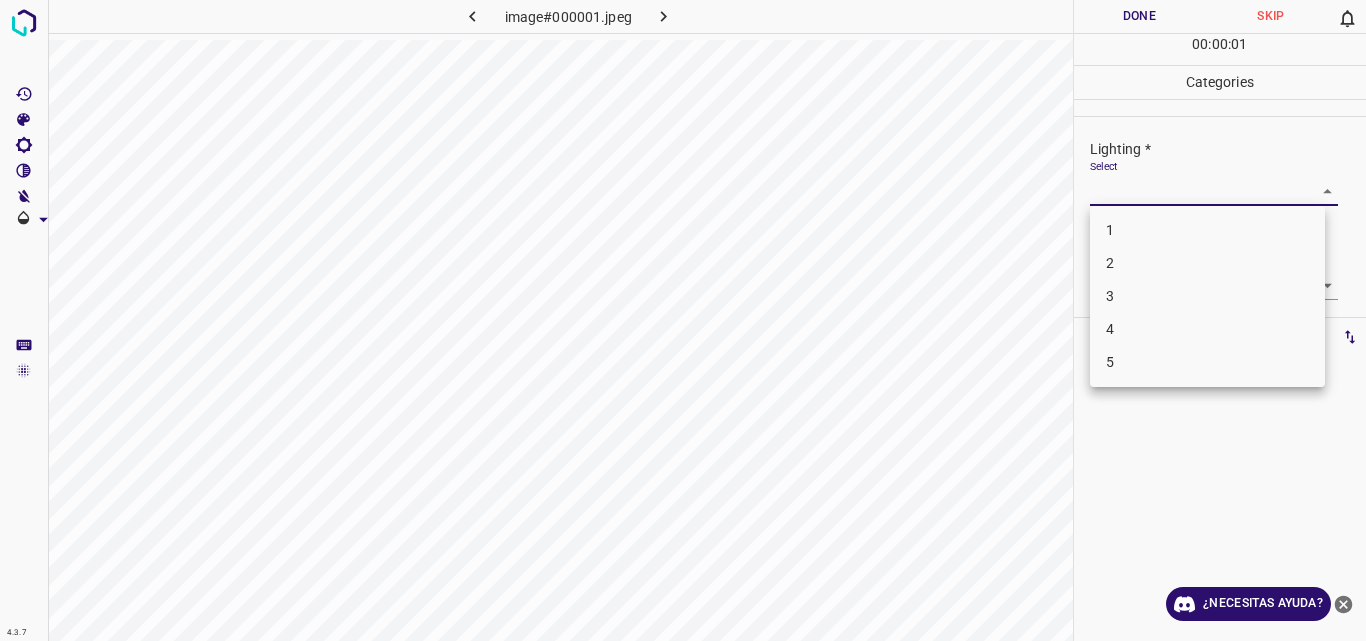 click on "4.3.7 image#000001.jpeg Done Skip 0 00   : 00   : 01   Categories Lighting *  Select ​ Focus *  Select ​ Overall *  Select ​ Labels   0 Categories 1 Lighting 2 Focus 3 Overall Tools Space Change between modes (Draw & Edit) I Auto labeling R Restore zoom M Zoom in N Zoom out Delete Delete selecte label Filters Z Restore filters X Saturation filter C Brightness filter V Contrast filter B Gray scale filter General O Download ¿Necesitas ayuda? Original text Rate this translation Your feedback will be used to help improve Google Translate - Texto - Esconder - Borrar 1 2 3 4 5" at bounding box center [683, 320] 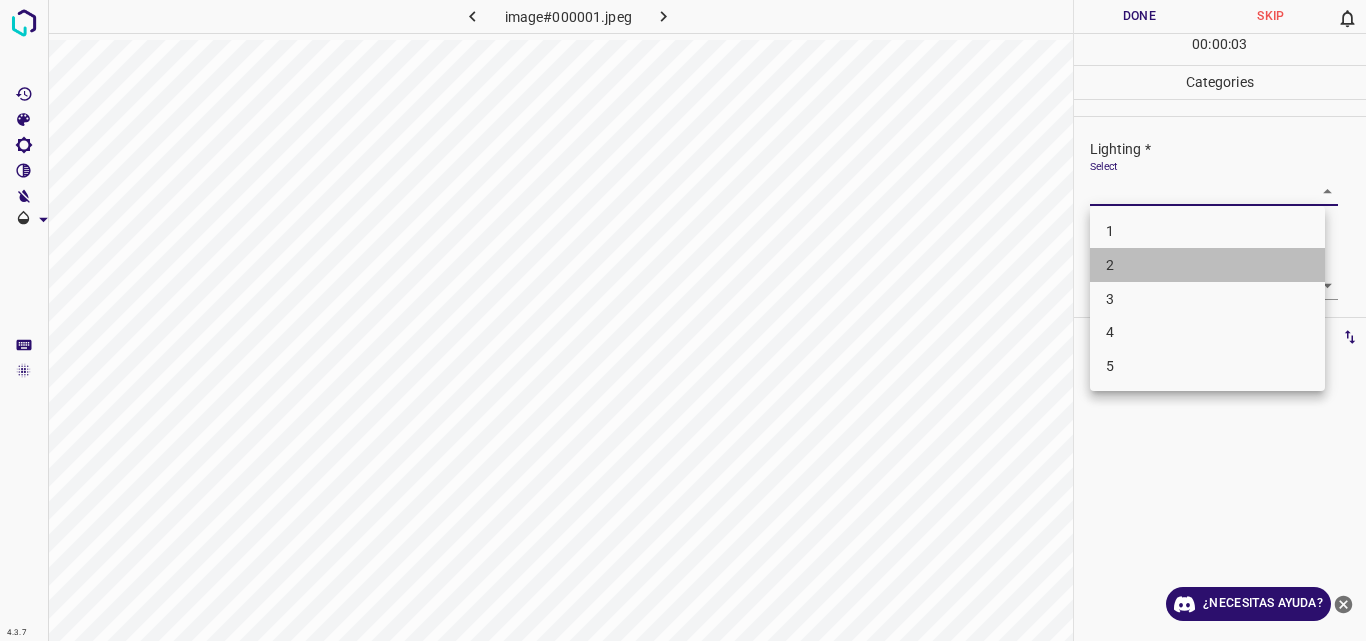 click on "2" at bounding box center [1207, 265] 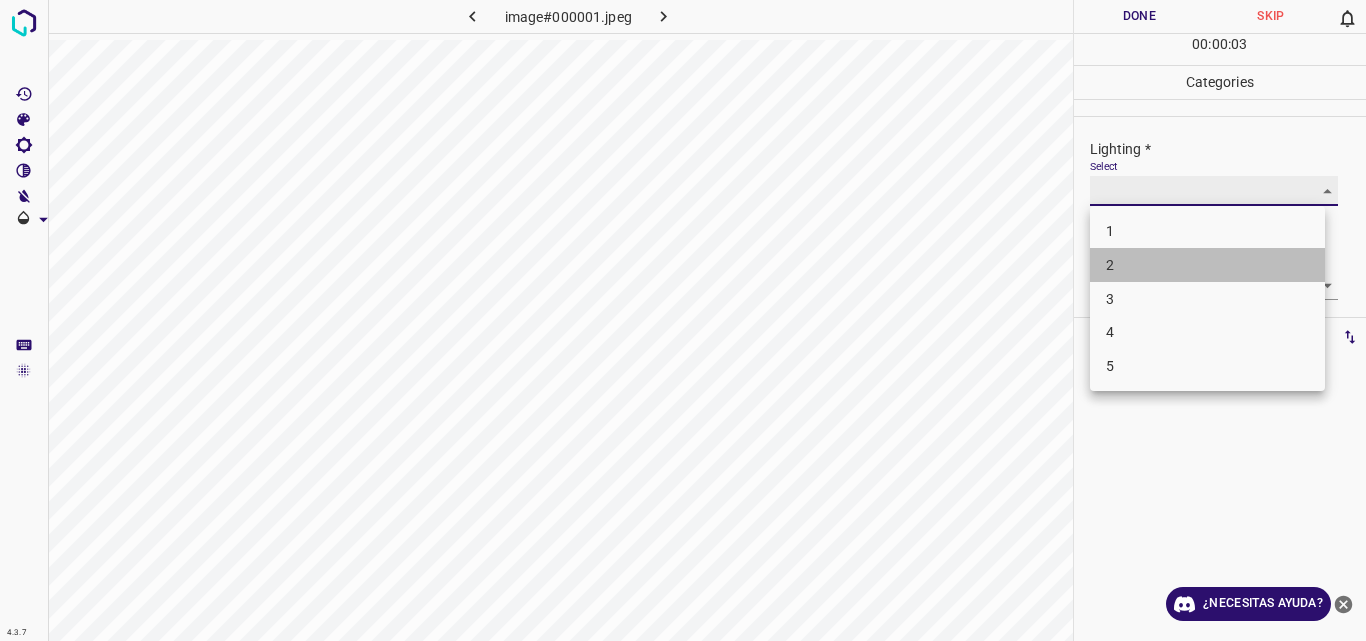 type on "2" 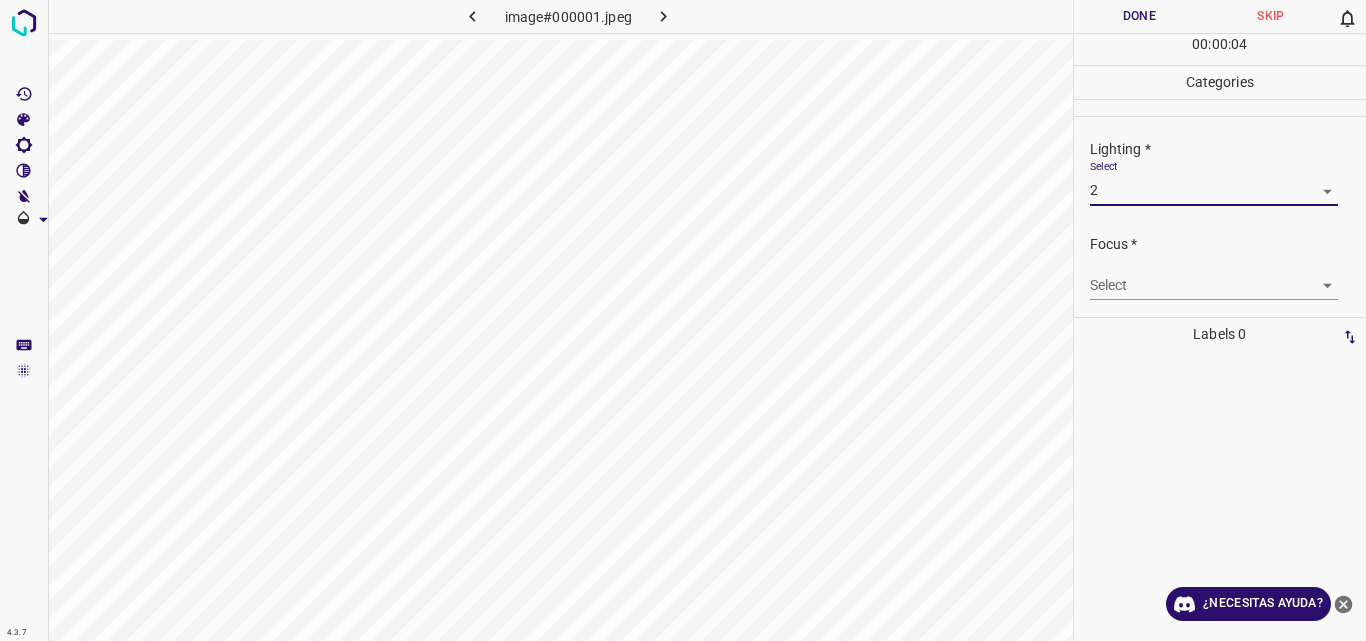 click on "4.3.7 image#000001.jpeg Done Skip 0 00   : 00   : 04   Categories Lighting *  Select 2 2 Focus *  Select ​ Overall *  Select ​ Labels   0 Categories 1 Lighting 2 Focus 3 Overall Tools Space Change between modes (Draw & Edit) I Auto labeling R Restore zoom M Zoom in N Zoom out Delete Delete selecte label Filters Z Restore filters X Saturation filter C Brightness filter V Contrast filter B Gray scale filter General O Download ¿Necesitas ayuda? Original text Rate this translation Your feedback will be used to help improve Google Translate - Texto - Esconder - Borrar" at bounding box center [683, 320] 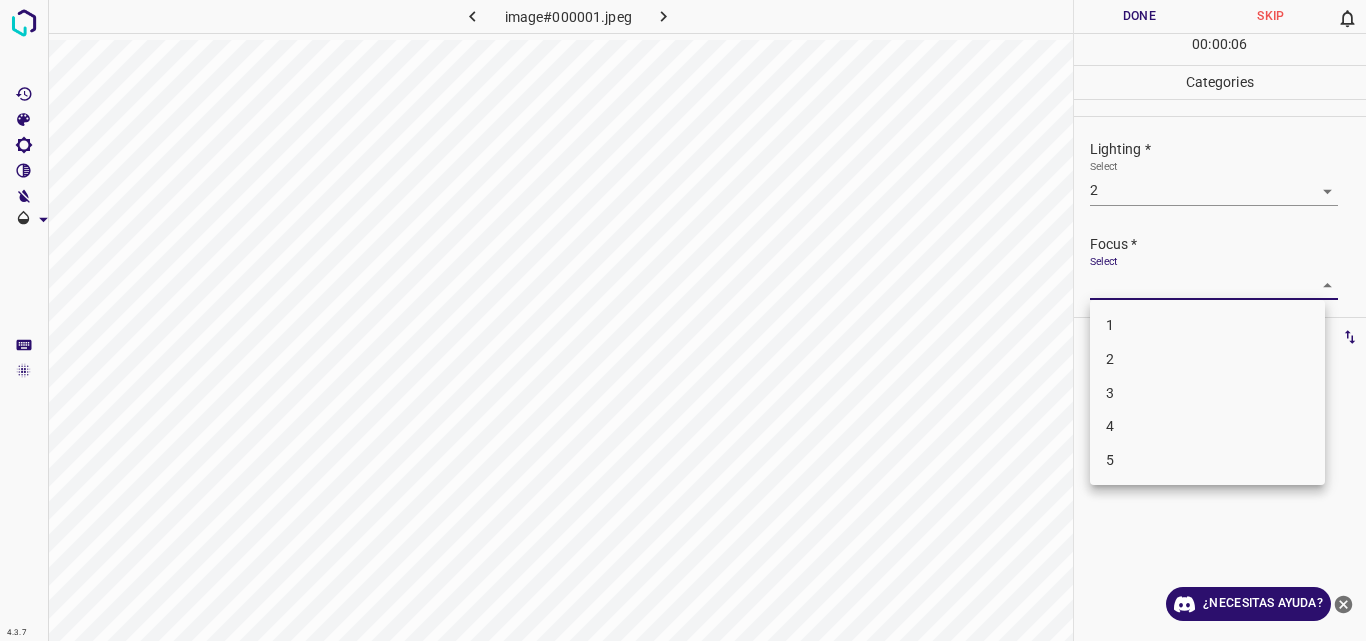 click on "3" at bounding box center [1207, 393] 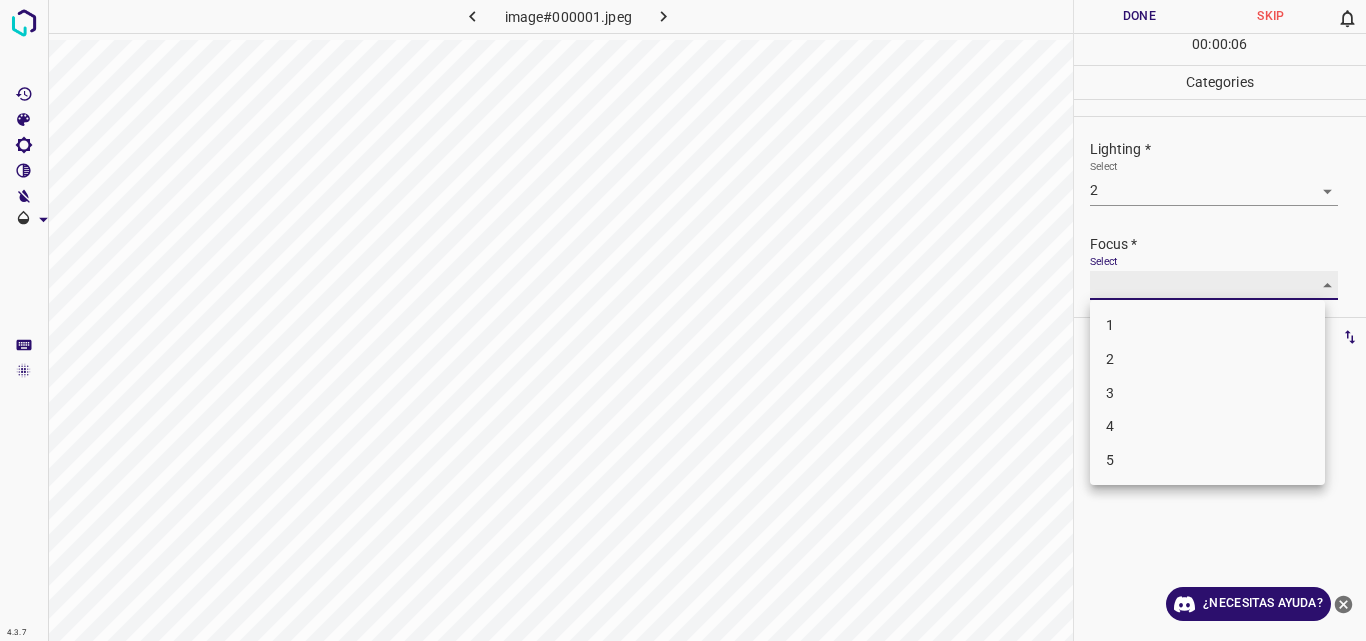 type on "3" 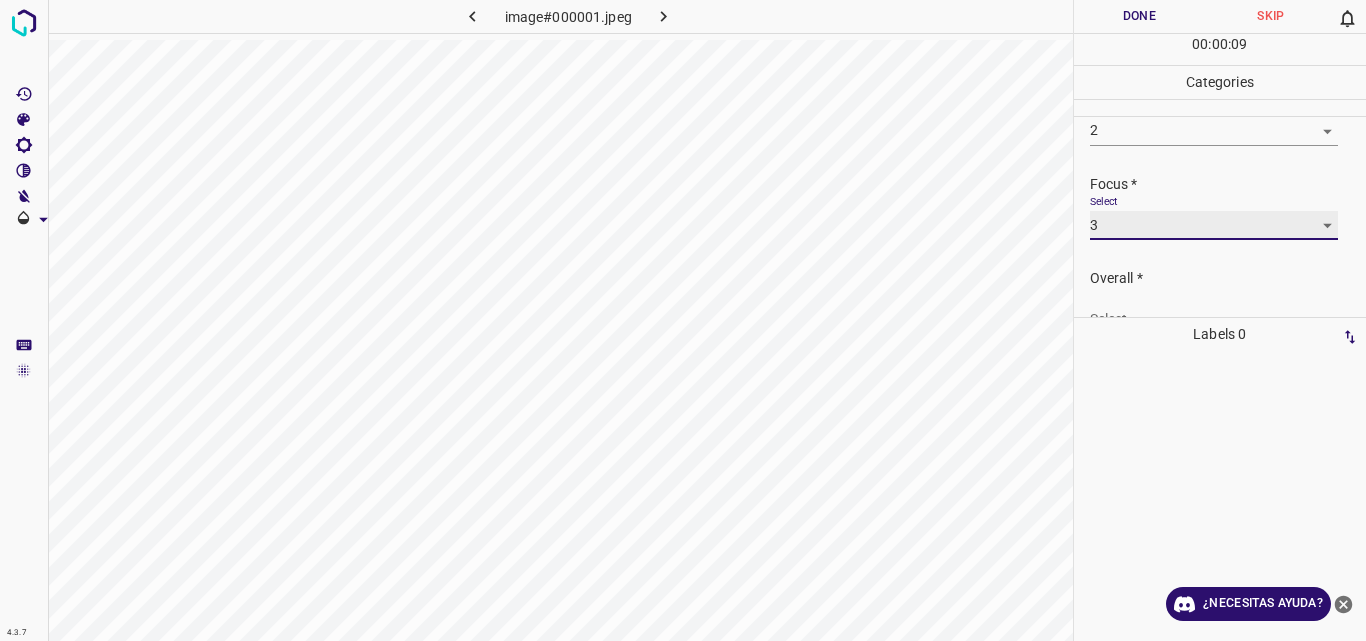 scroll, scrollTop: 98, scrollLeft: 0, axis: vertical 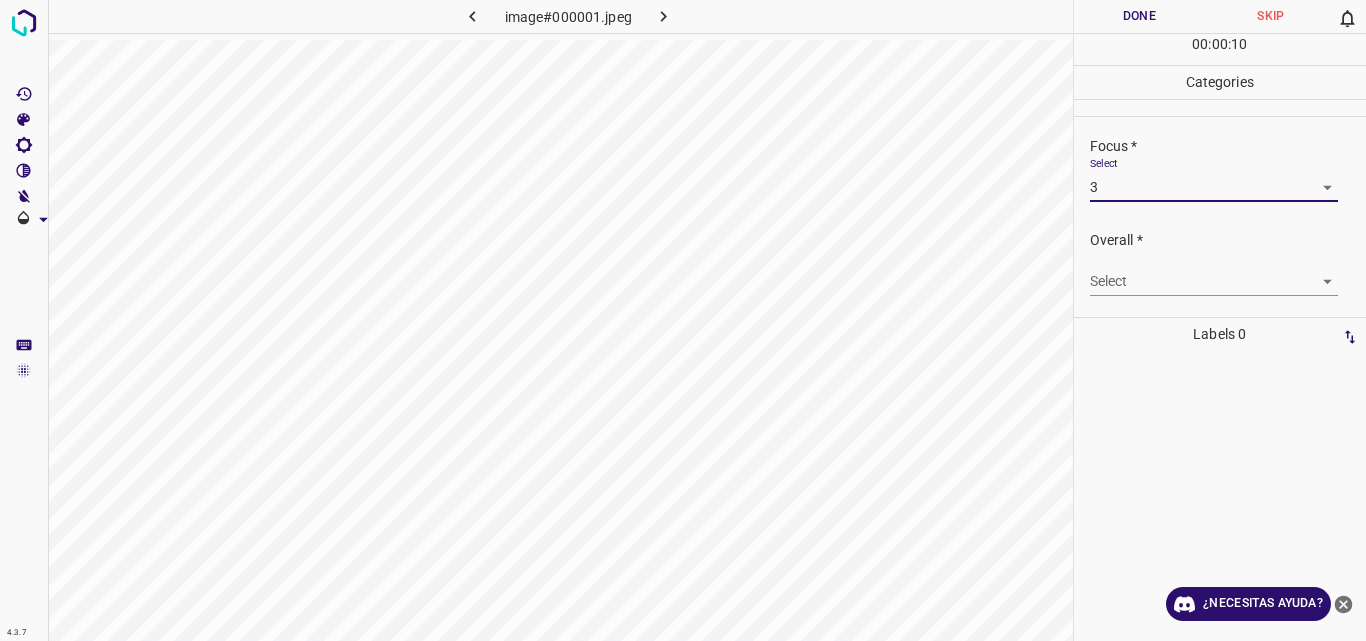 click on "4.3.7 image#000001.jpeg Done Skip 0 00   : 00   : 10   Categories Lighting *  Select 2 2 Focus *  Select 3 3 Overall *  Select ​ Labels   0 Categories 1 Lighting 2 Focus 3 Overall Tools Space Change between modes (Draw & Edit) I Auto labeling R Restore zoom M Zoom in N Zoom out Delete Delete selecte label Filters Z Restore filters X Saturation filter C Brightness filter V Contrast filter B Gray scale filter General O Download ¿Necesitas ayuda? Original text Rate this translation Your feedback will be used to help improve Google Translate - Texto - Esconder - Borrar" at bounding box center [683, 320] 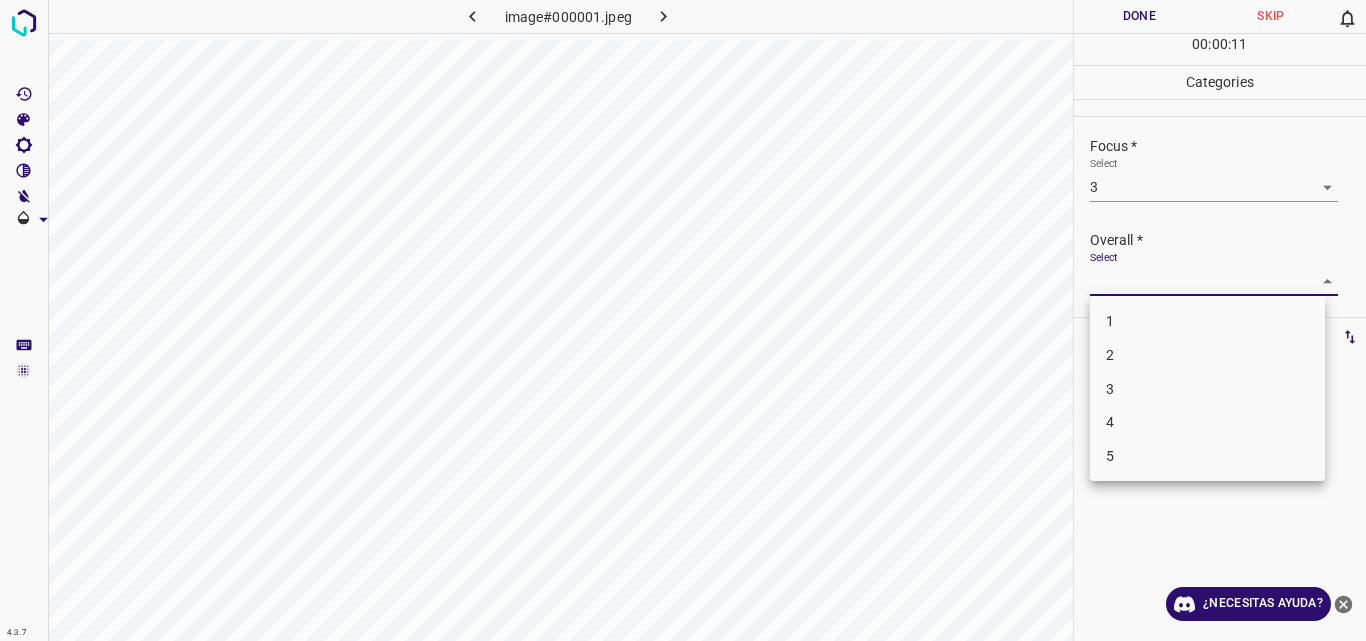 click on "3" at bounding box center (1207, 389) 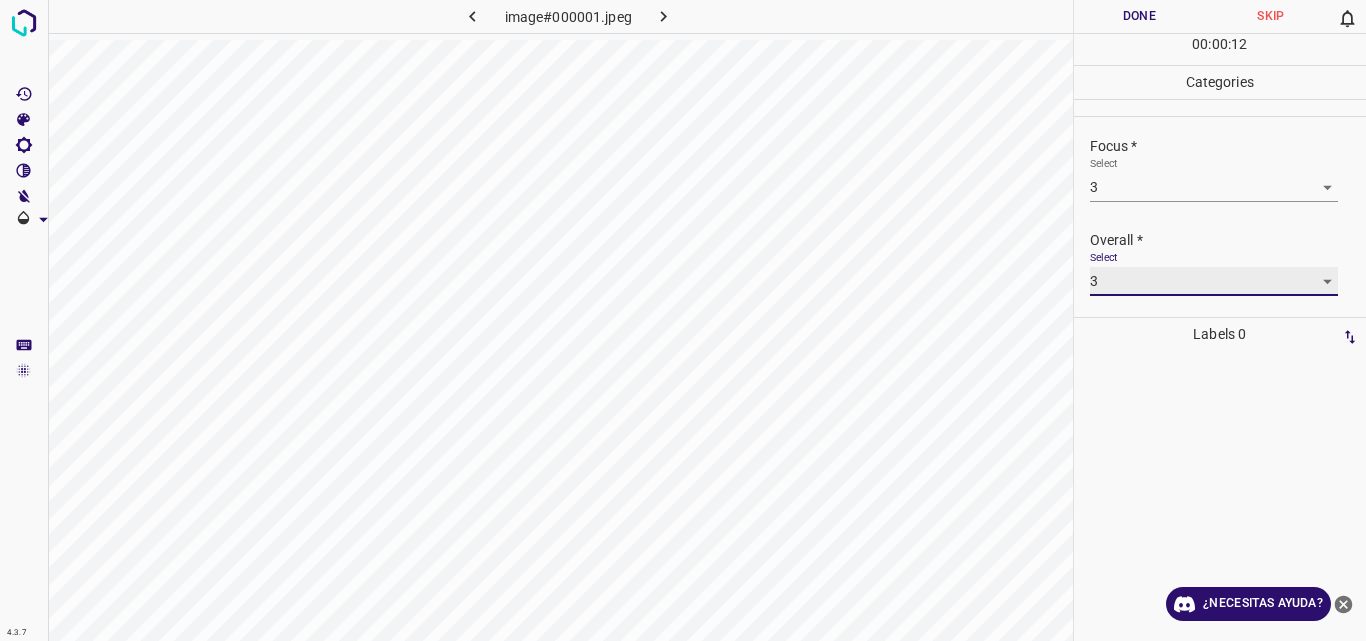 type on "3" 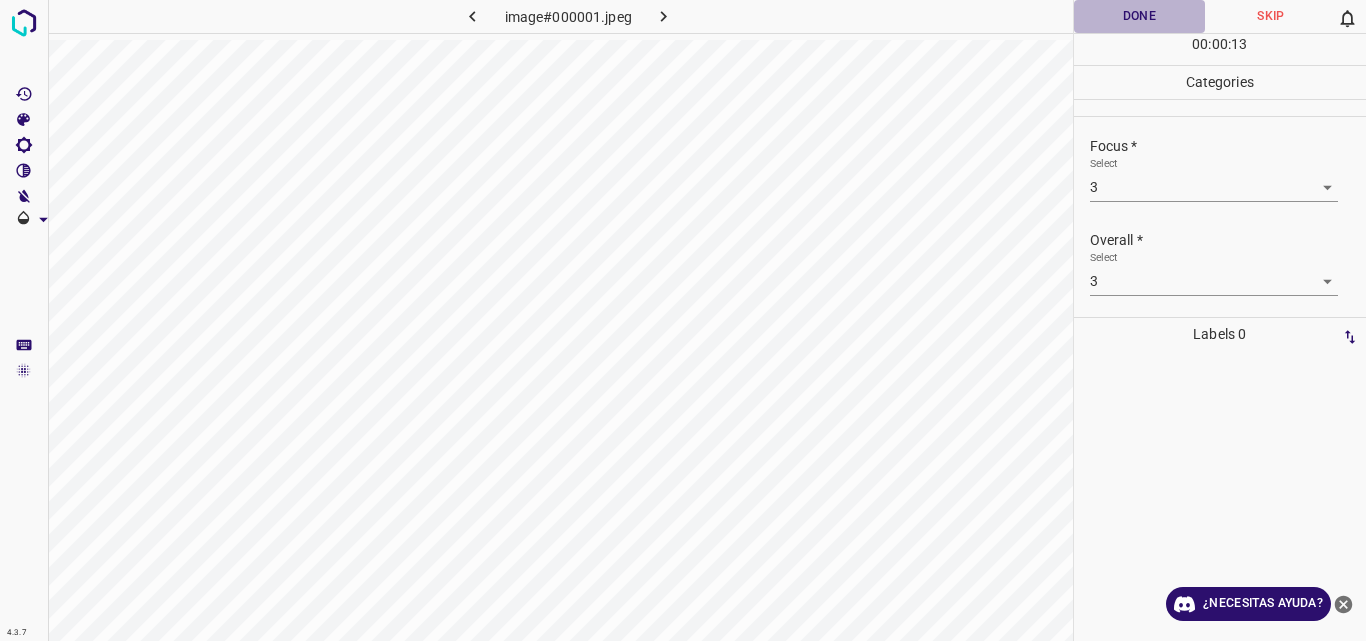 click on "Done" at bounding box center (1140, 16) 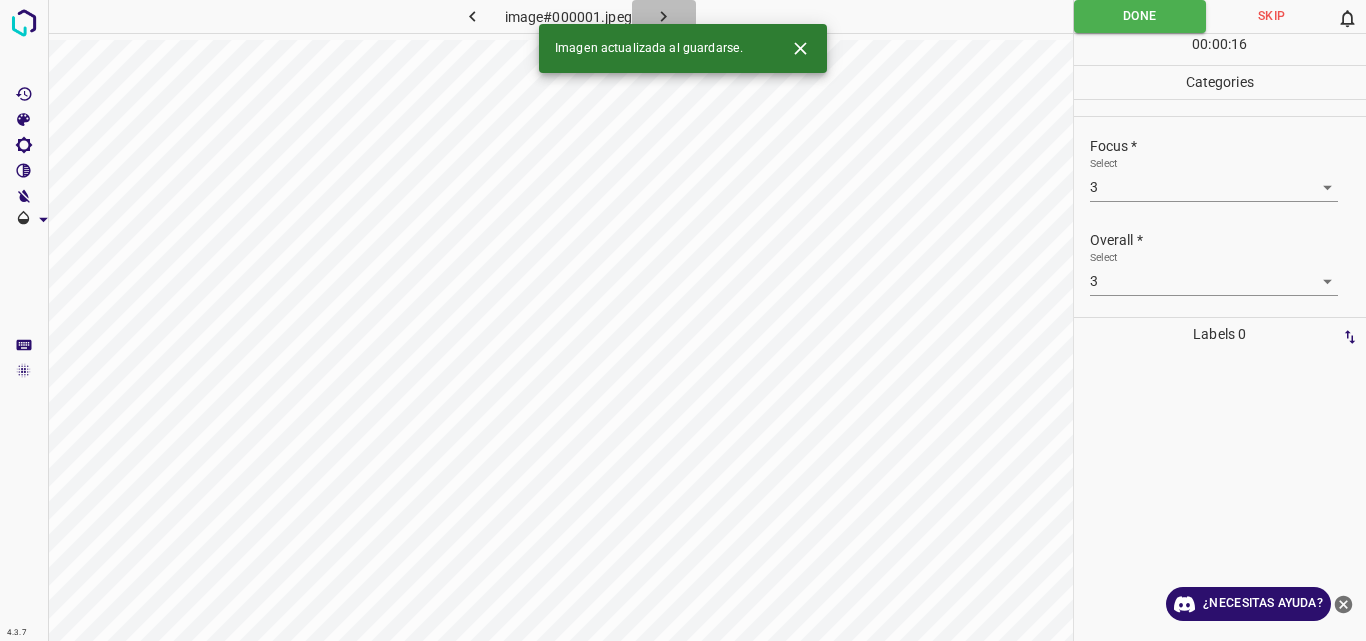 click 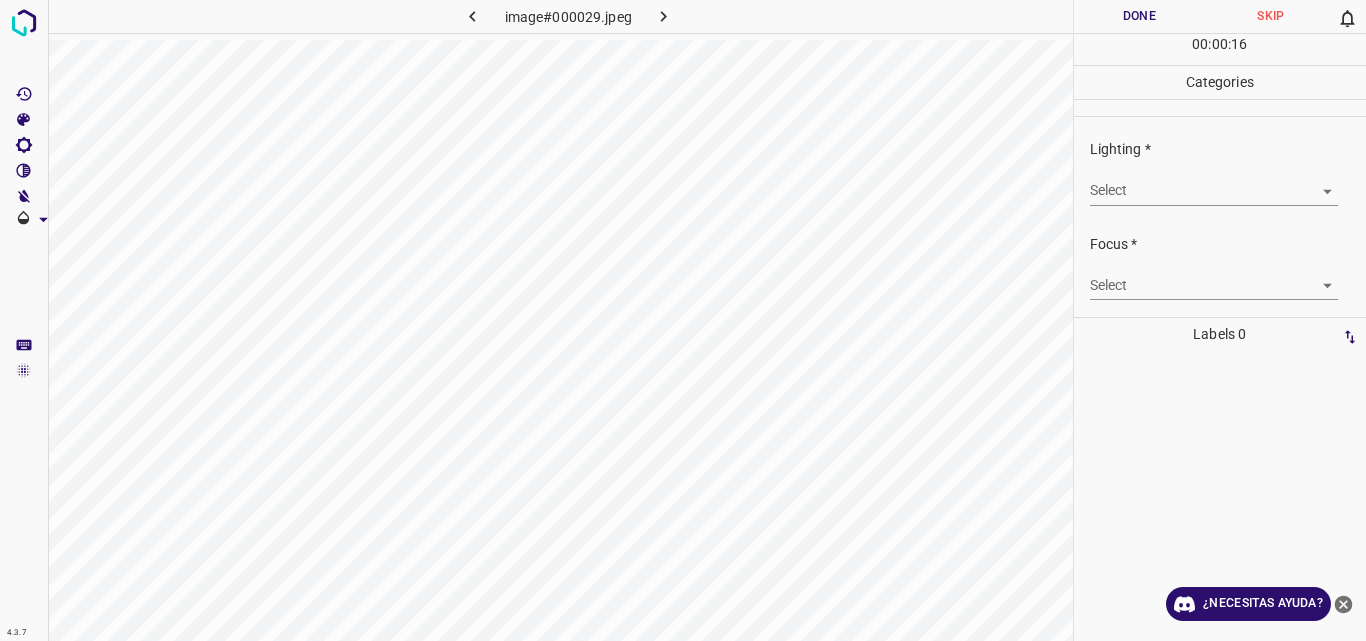 click on "4.3.7 image#000029.jpeg Done Skip 0 00   : 00   : 16   Categories Lighting *  Select ​ Focus *  Select ​ Overall *  Select ​ Labels   0 Categories 1 Lighting 2 Focus 3 Overall Tools Space Change between modes (Draw & Edit) I Auto labeling R Restore zoom M Zoom in N Zoom out Delete Delete selecte label Filters Z Restore filters X Saturation filter C Brightness filter V Contrast filter B Gray scale filter General O Download ¿Necesitas ayuda? Original text Rate this translation Your feedback will be used to help improve Google Translate - Texto - Esconder - Borrar" at bounding box center (683, 320) 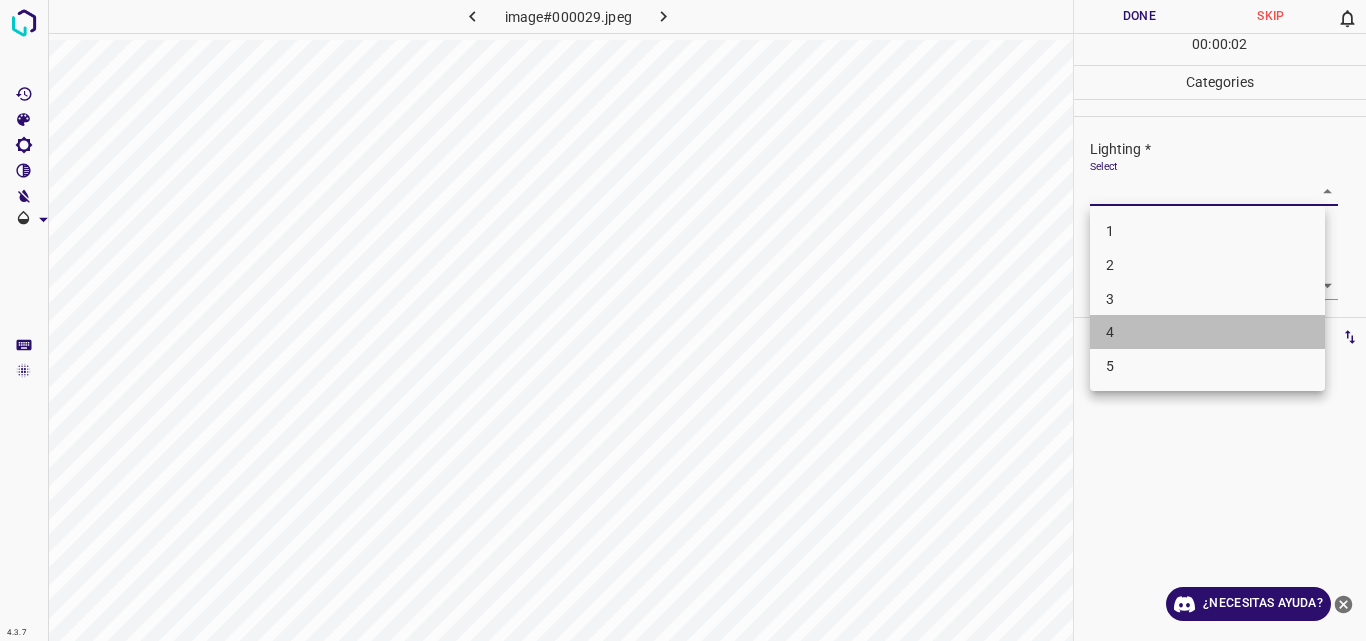 click on "4" at bounding box center [1207, 332] 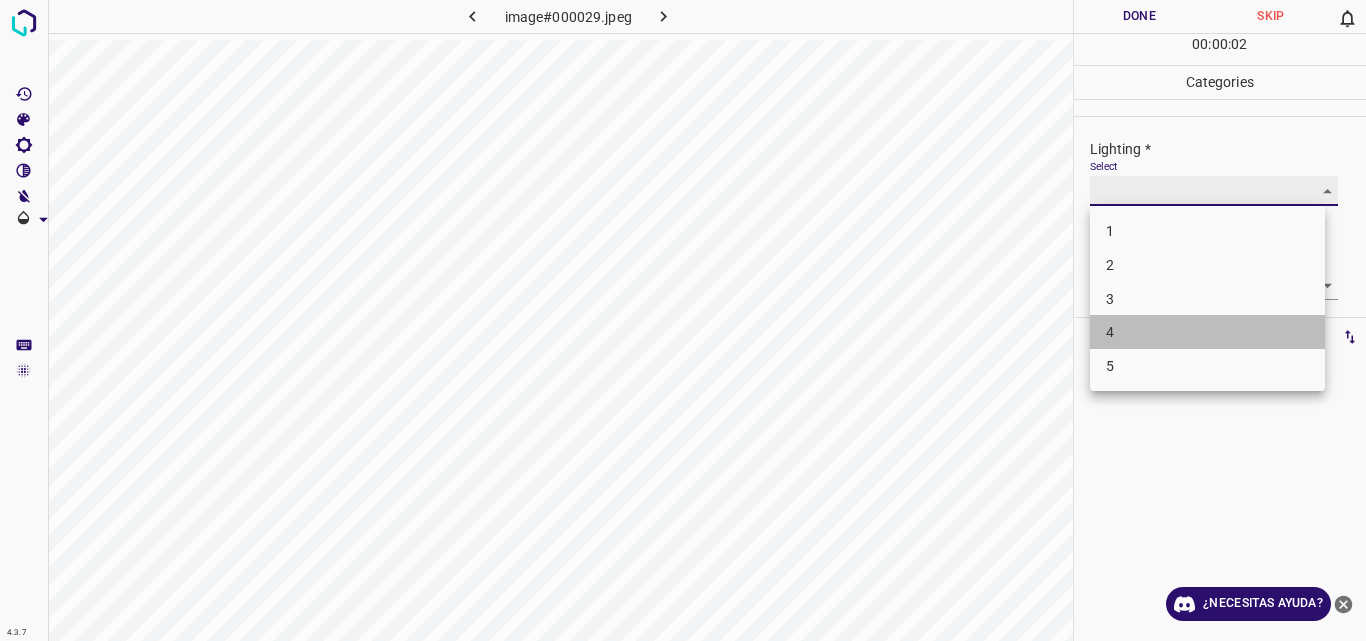 type on "4" 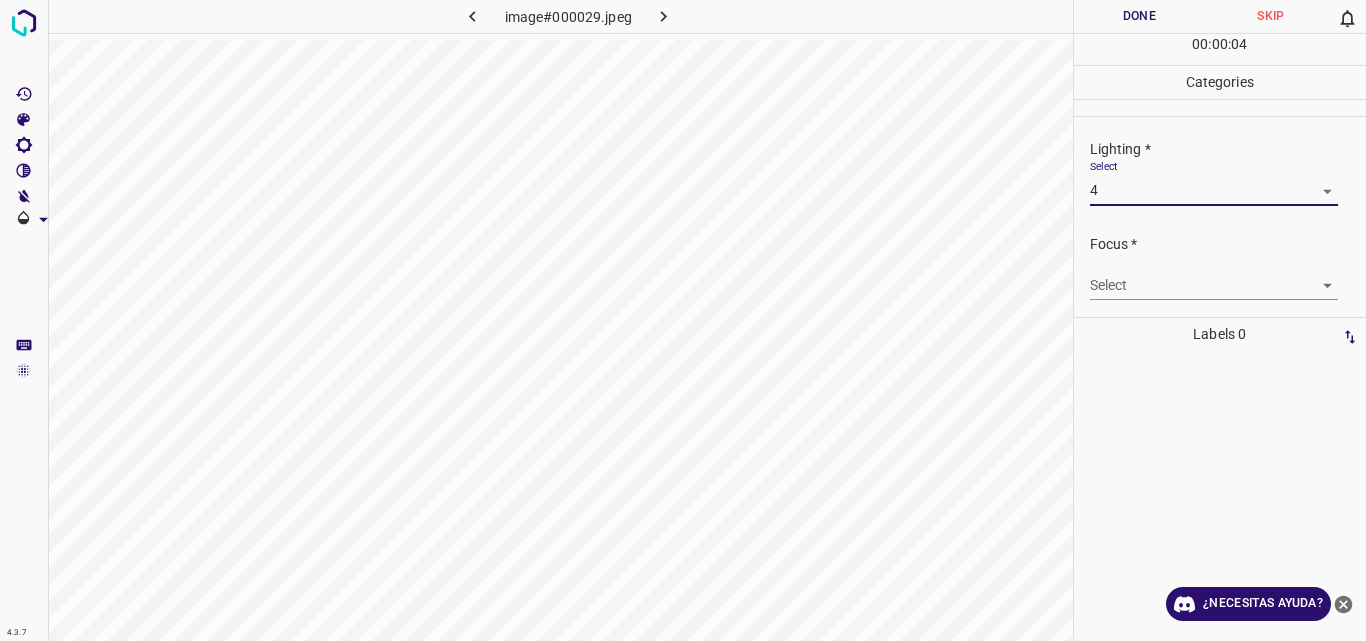 click on "4.3.7 image#000029.jpeg Done Skip 0 00   : 00   : 04   Categories Lighting *  Select 4 4 Focus *  Select ​ Overall *  Select ​ Labels   0 Categories 1 Lighting 2 Focus 3 Overall Tools Space Change between modes (Draw & Edit) I Auto labeling R Restore zoom M Zoom in N Zoom out Delete Delete selecte label Filters Z Restore filters X Saturation filter C Brightness filter V Contrast filter B Gray scale filter General O Download ¿Necesitas ayuda? Original text Rate this translation Your feedback will be used to help improve Google Translate - Texto - Esconder - Borrar" at bounding box center (683, 320) 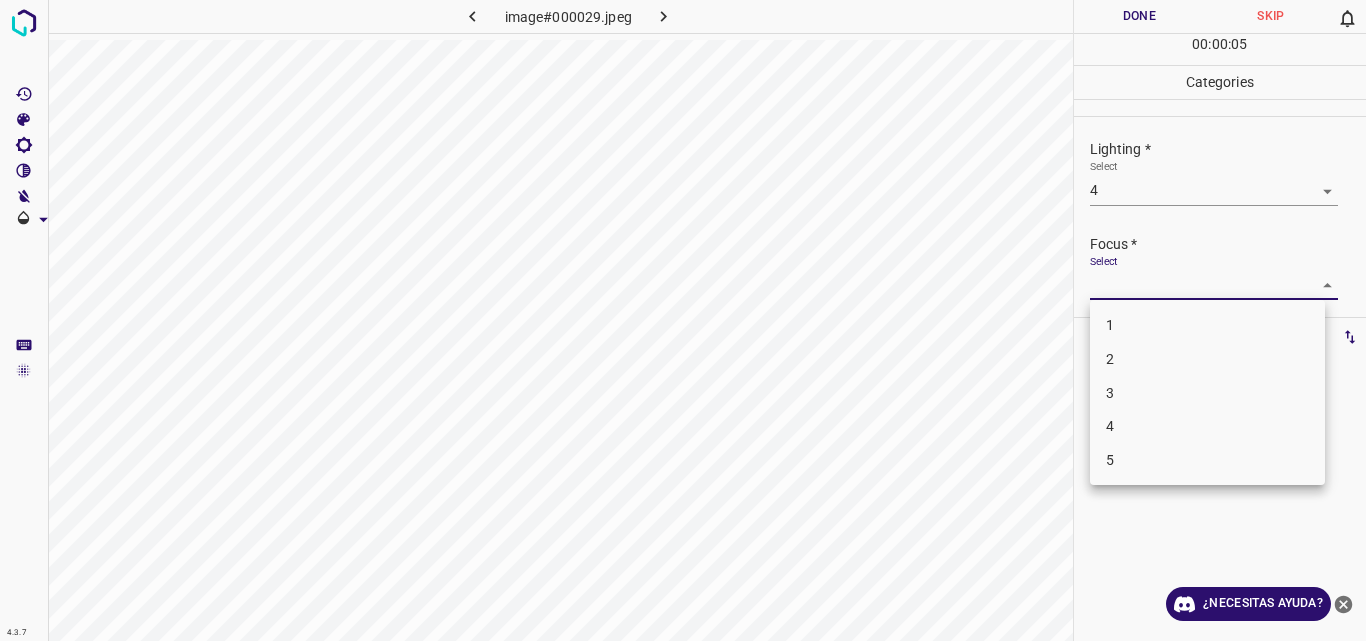 click on "4" at bounding box center (1207, 426) 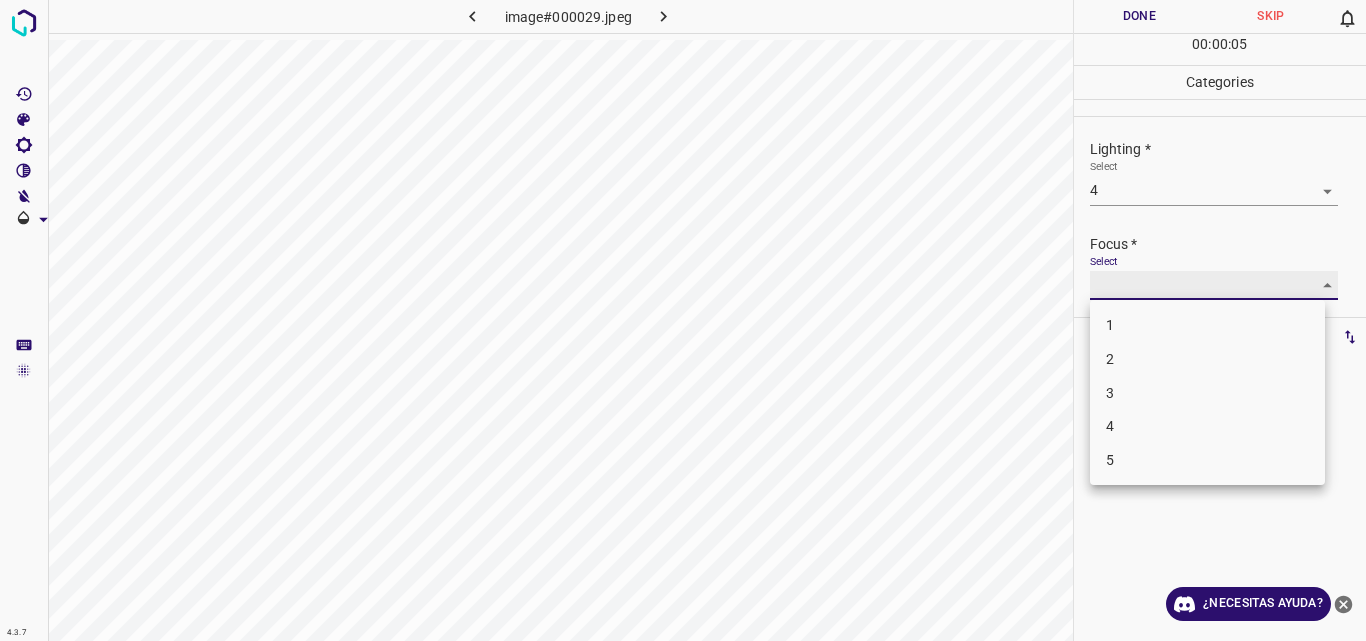 type on "4" 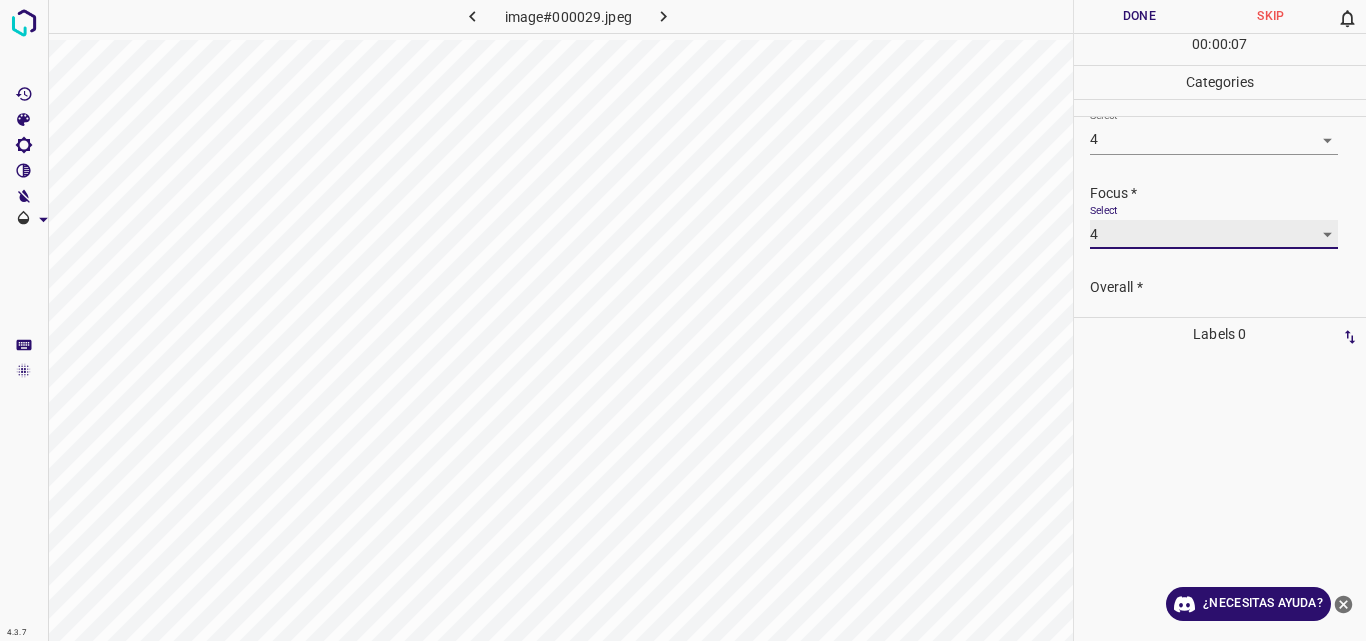 scroll, scrollTop: 98, scrollLeft: 0, axis: vertical 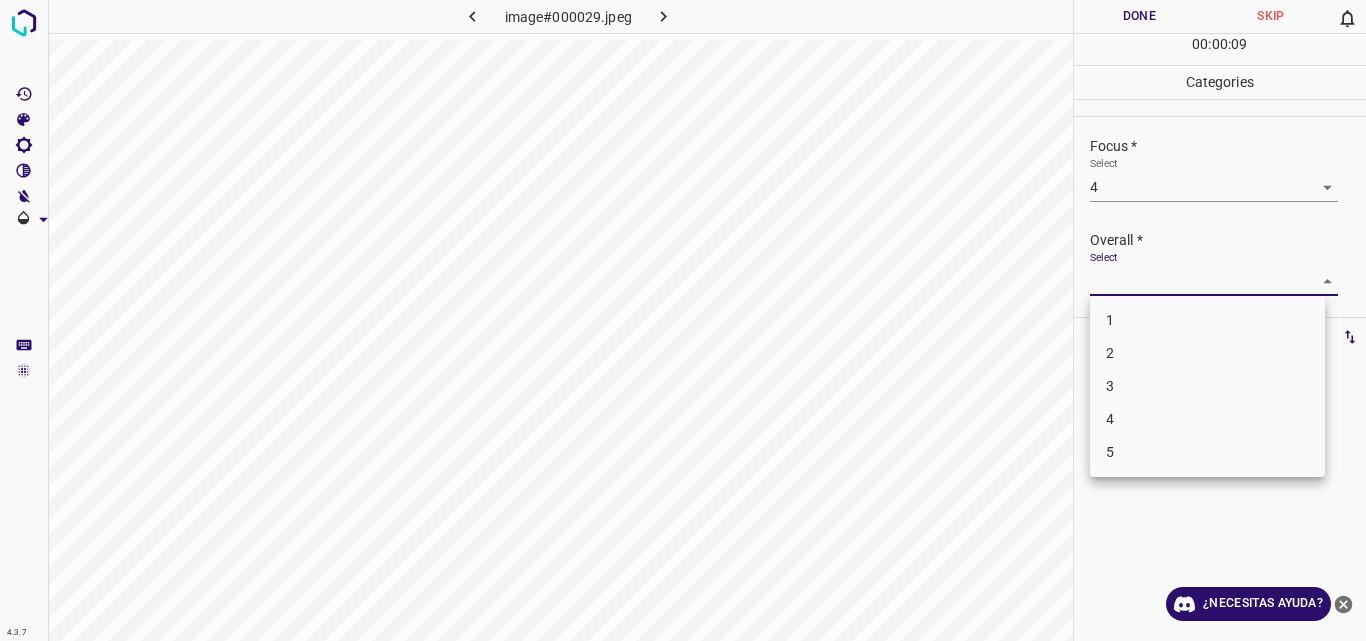 click on "4.3.7 image#000029.jpeg Done Skip 0 00   : 00   : 09   Categories Lighting *  Select 4 4 Focus *  Select 4 4 Overall *  Select ​ Labels   0 Categories 1 Lighting 2 Focus 3 Overall Tools Space Change between modes (Draw & Edit) I Auto labeling R Restore zoom M Zoom in N Zoom out Delete Delete selecte label Filters Z Restore filters X Saturation filter C Brightness filter V Contrast filter B Gray scale filter General O Download ¿Necesitas ayuda? Original text Rate this translation Your feedback will be used to help improve Google Translate - Texto - Esconder - Borrar 1 2 3 4 5" at bounding box center [683, 320] 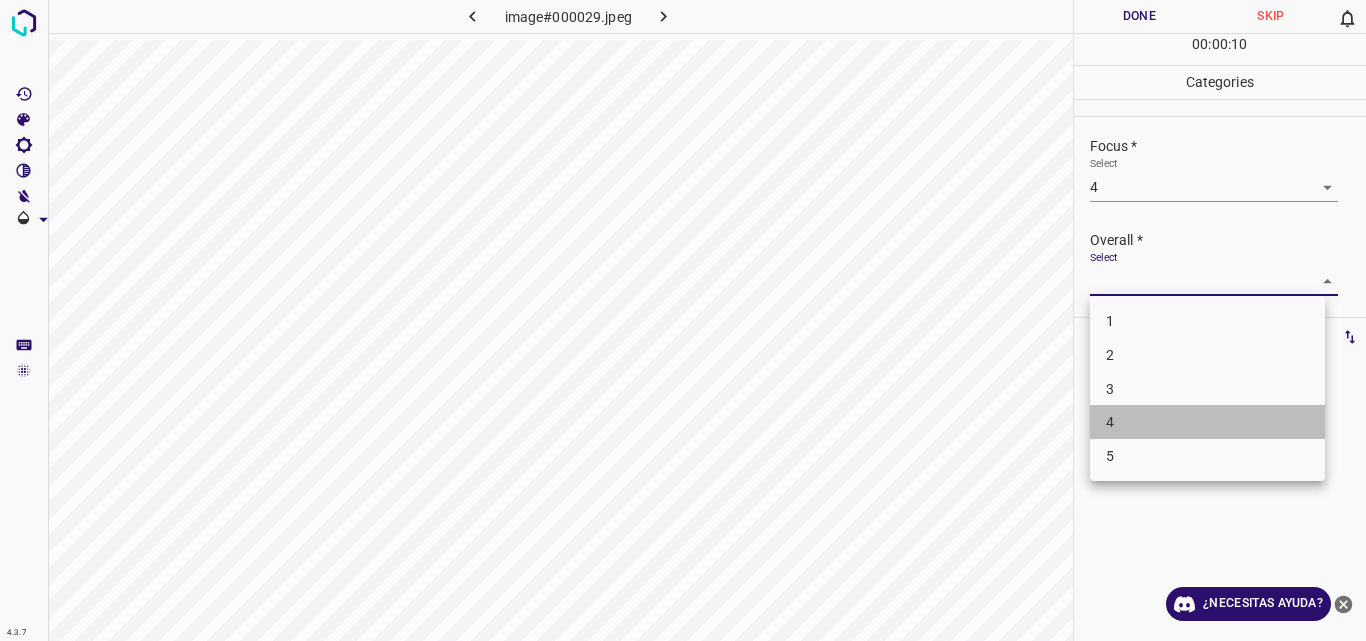 click on "4" at bounding box center (1207, 422) 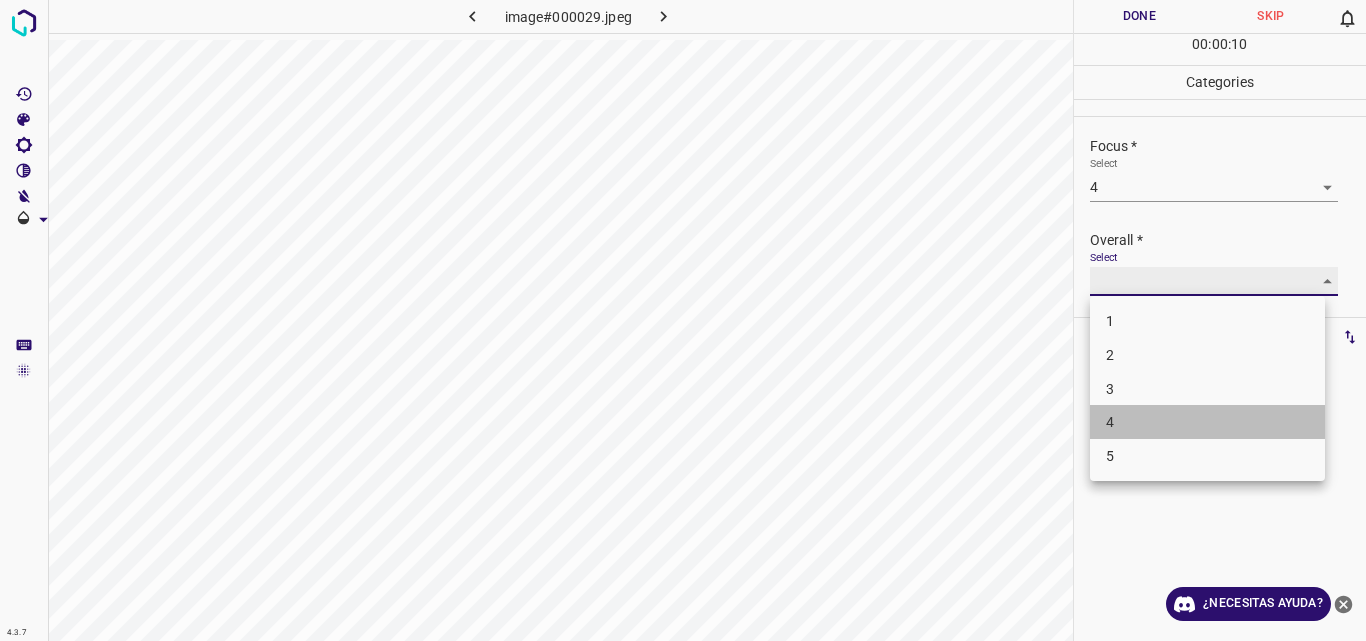 type on "4" 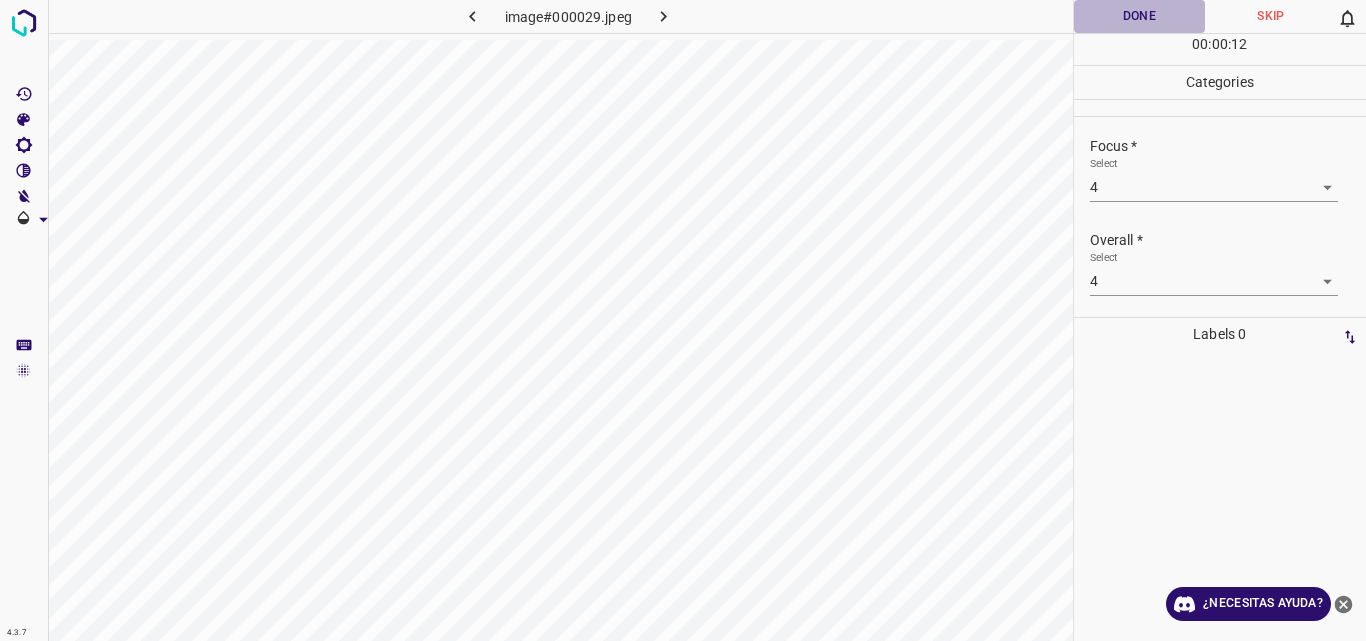 click on "Done" at bounding box center (1140, 16) 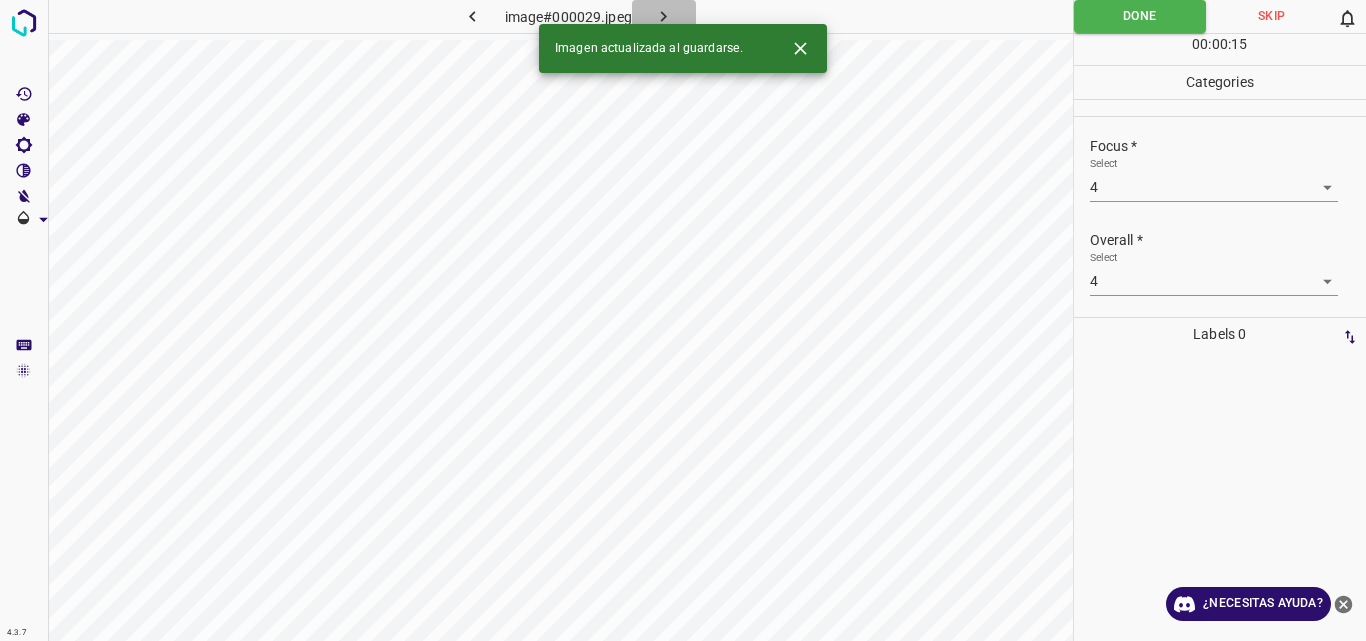 click 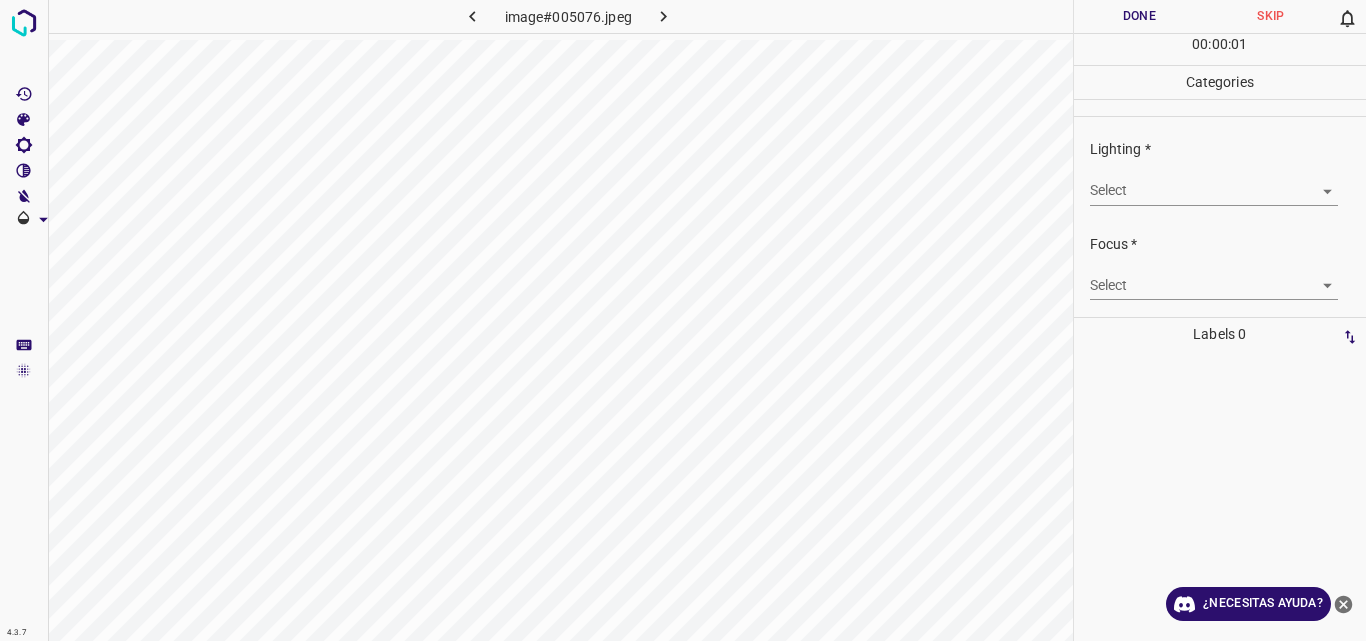 click on "4.3.7 image#005076.jpeg Done Skip 0 00   : 00   : 01   Categories Lighting *  Select ​ Focus *  Select ​ Overall *  Select ​ Labels   0 Categories 1 Lighting 2 Focus 3 Overall Tools Space Change between modes (Draw & Edit) I Auto labeling R Restore zoom M Zoom in N Zoom out Delete Delete selecte label Filters Z Restore filters X Saturation filter C Brightness filter V Contrast filter B Gray scale filter General O Download ¿Necesitas ayuda? Original text Rate this translation Your feedback will be used to help improve Google Translate - Texto - Esconder - Borrar" at bounding box center (683, 320) 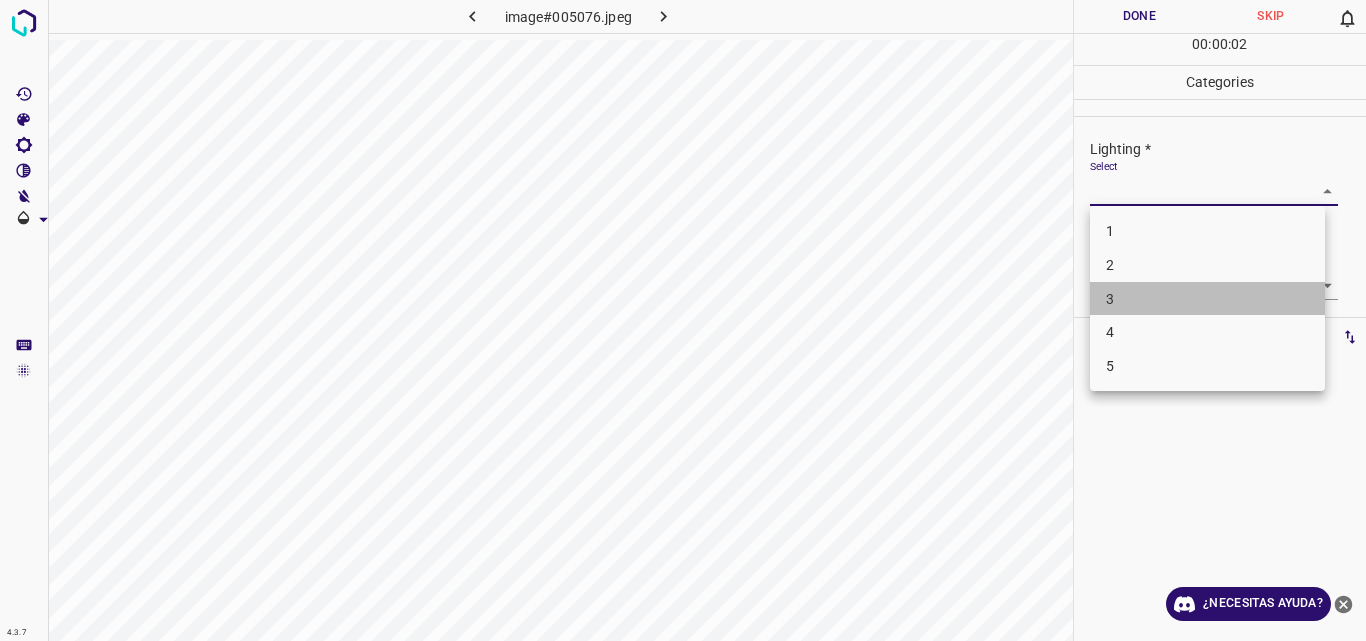 click on "3" at bounding box center [1207, 299] 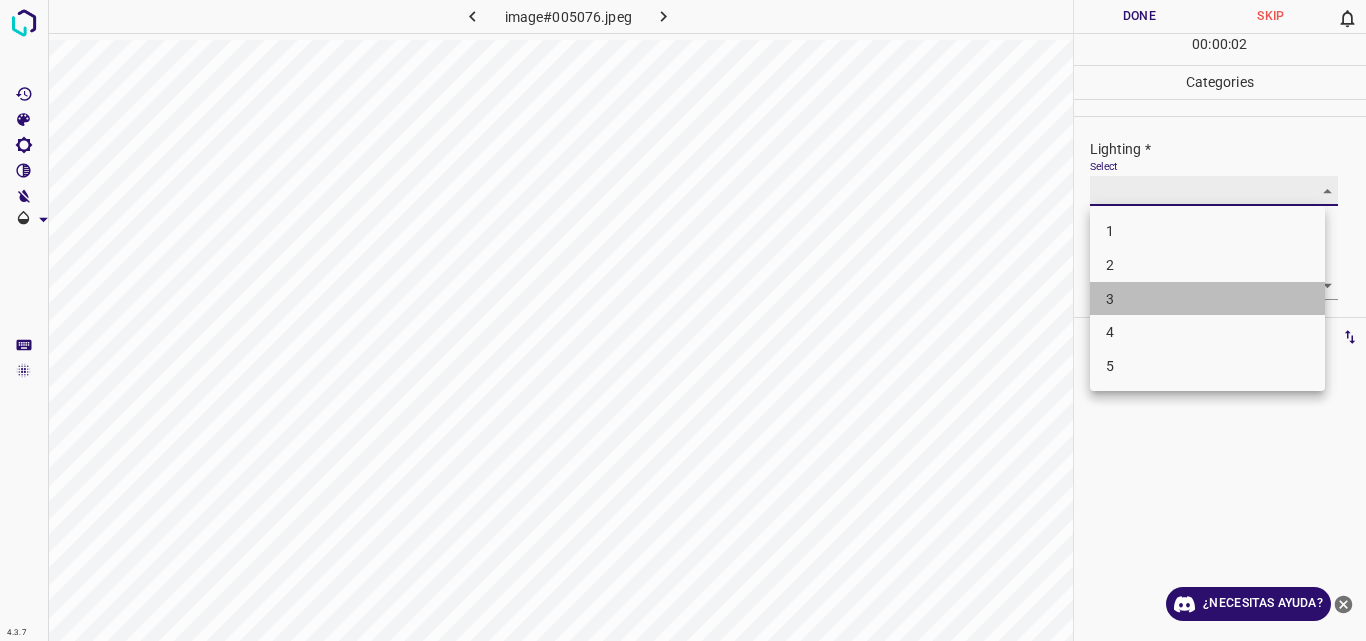 type on "3" 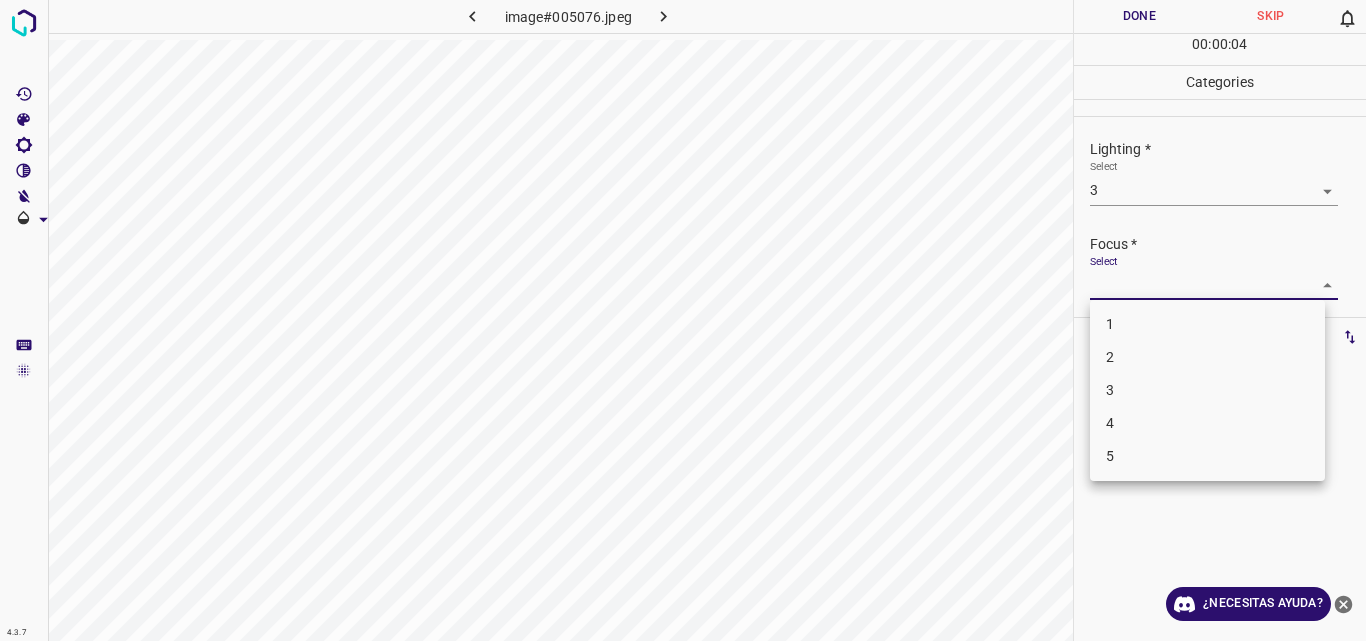 click on "4.3.7 image#005076.jpeg Done Skip 0 00   : 00   : 04   Categories Lighting *  Select 3 3 Focus *  Select ​ Overall *  Select ​ Labels   0 Categories 1 Lighting 2 Focus 3 Overall Tools Space Change between modes (Draw & Edit) I Auto labeling R Restore zoom M Zoom in N Zoom out Delete Delete selecte label Filters Z Restore filters X Saturation filter C Brightness filter V Contrast filter B Gray scale filter General O Download ¿Necesitas ayuda? Original text Rate this translation Your feedback will be used to help improve Google Translate - Texto - Esconder - Borrar 1 2 3 4 5" at bounding box center [683, 320] 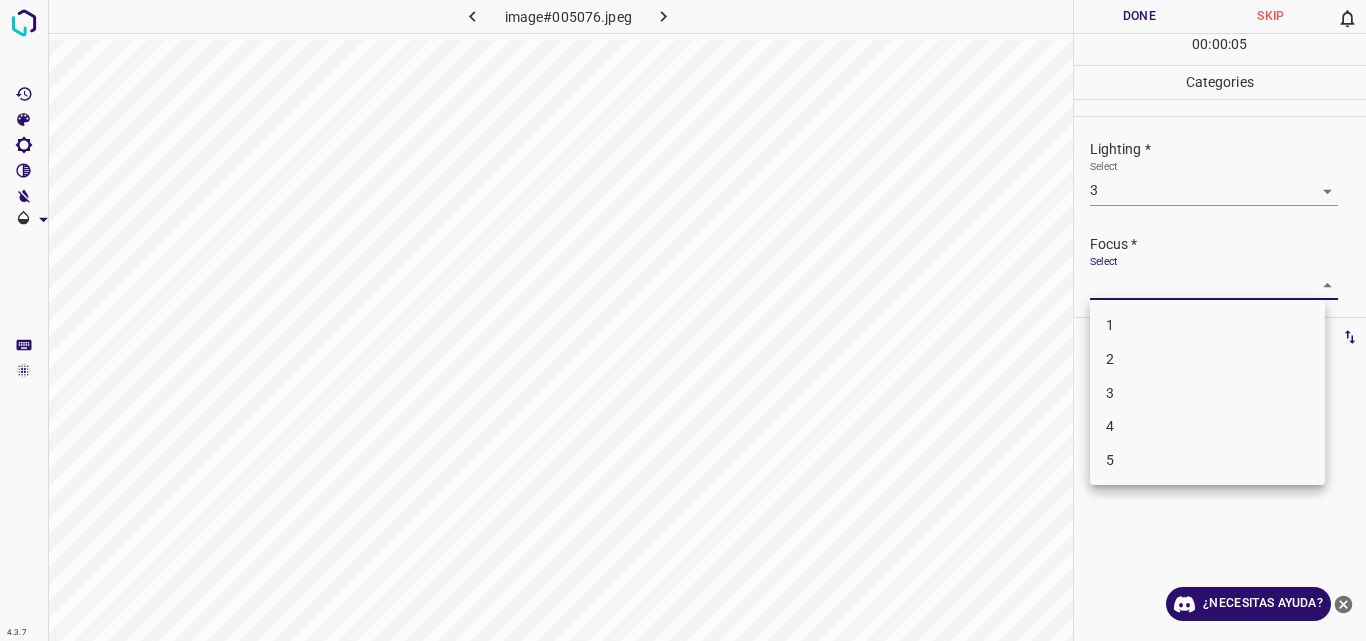 click on "3" at bounding box center [1207, 393] 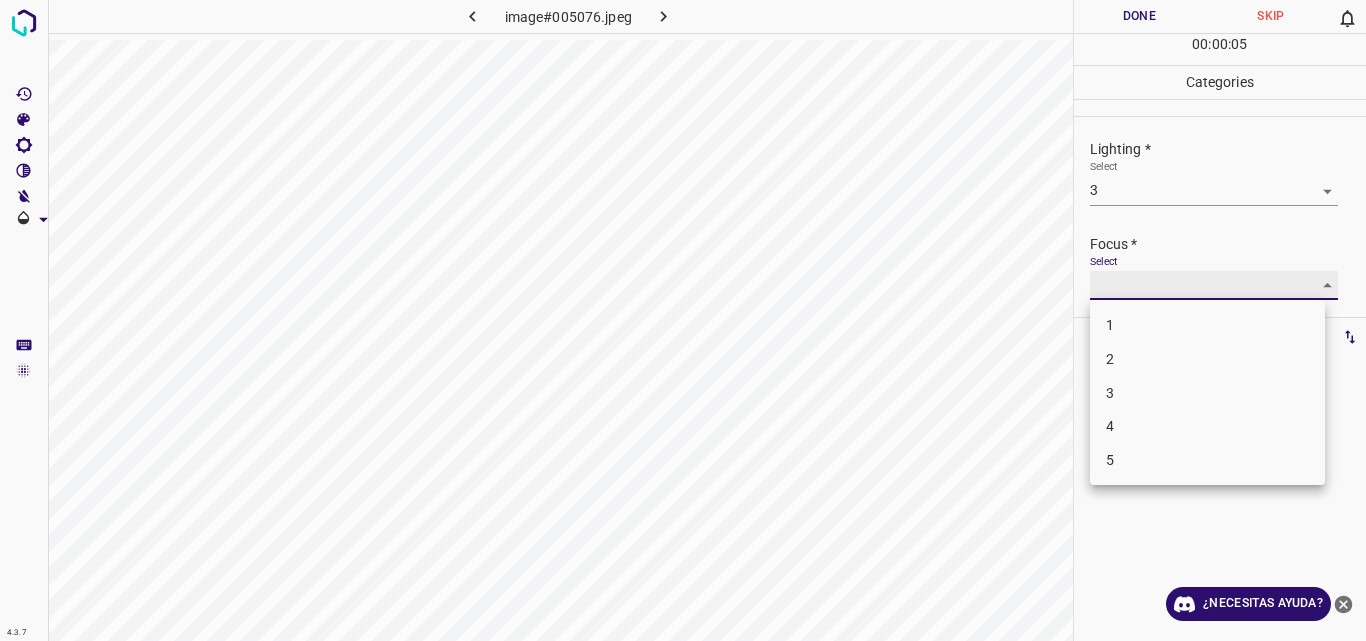 type on "3" 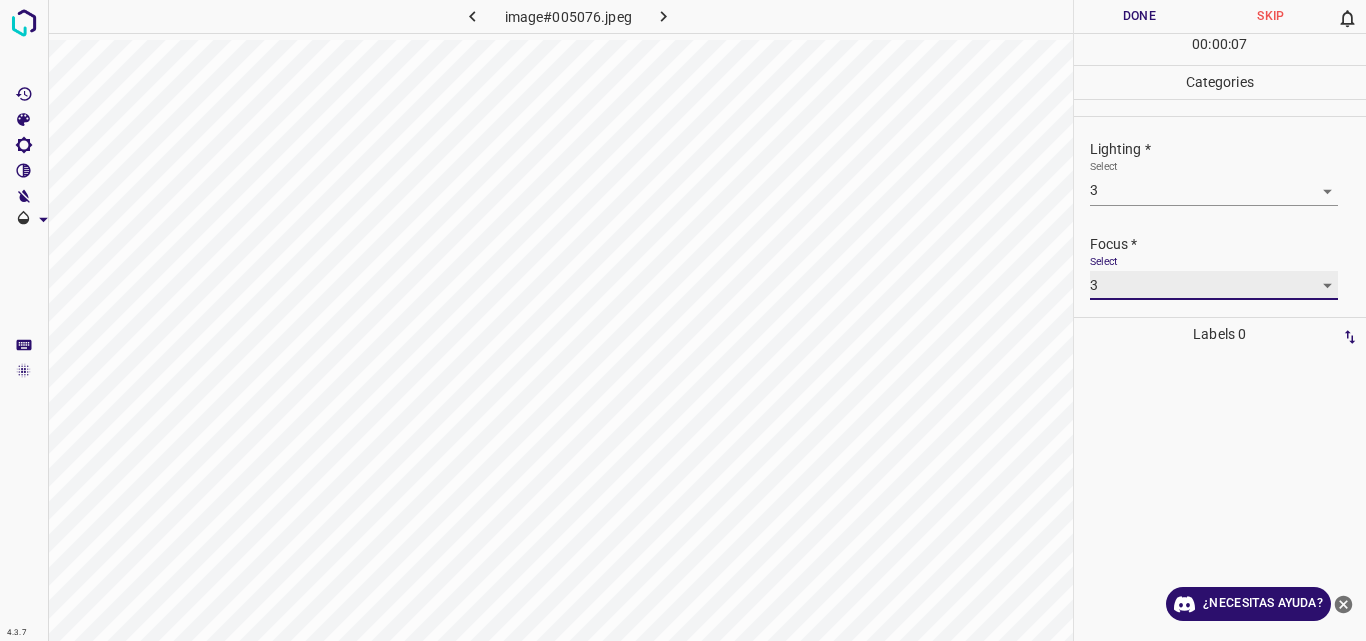 scroll, scrollTop: 98, scrollLeft: 0, axis: vertical 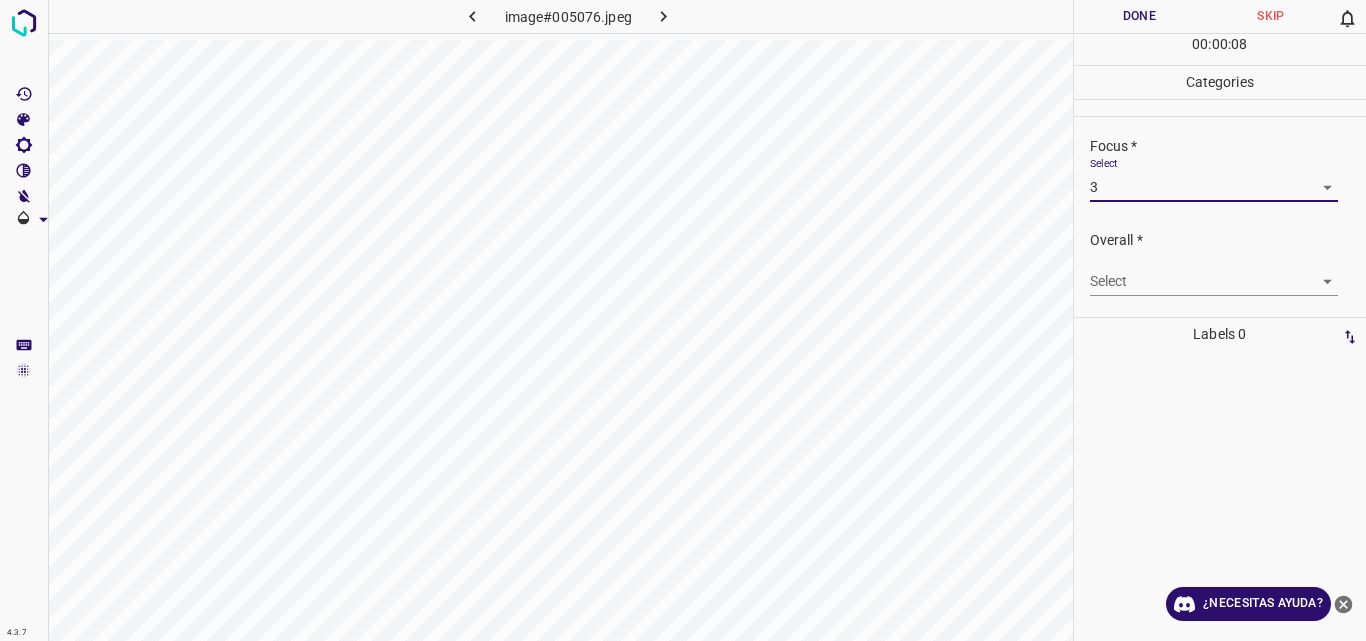 click on "4.3.7 image#005076.jpeg Done Skip 0 00   : 00   : 08   Categories Lighting *  Select 3 3 Focus *  Select 3 3 Overall *  Select ​ Labels   0 Categories 1 Lighting 2 Focus 3 Overall Tools Space Change between modes (Draw & Edit) I Auto labeling R Restore zoom M Zoom in N Zoom out Delete Delete selecte label Filters Z Restore filters X Saturation filter C Brightness filter V Contrast filter B Gray scale filter General O Download ¿Necesitas ayuda? Original text Rate this translation Your feedback will be used to help improve Google Translate - Texto - Esconder - Borrar" at bounding box center (683, 320) 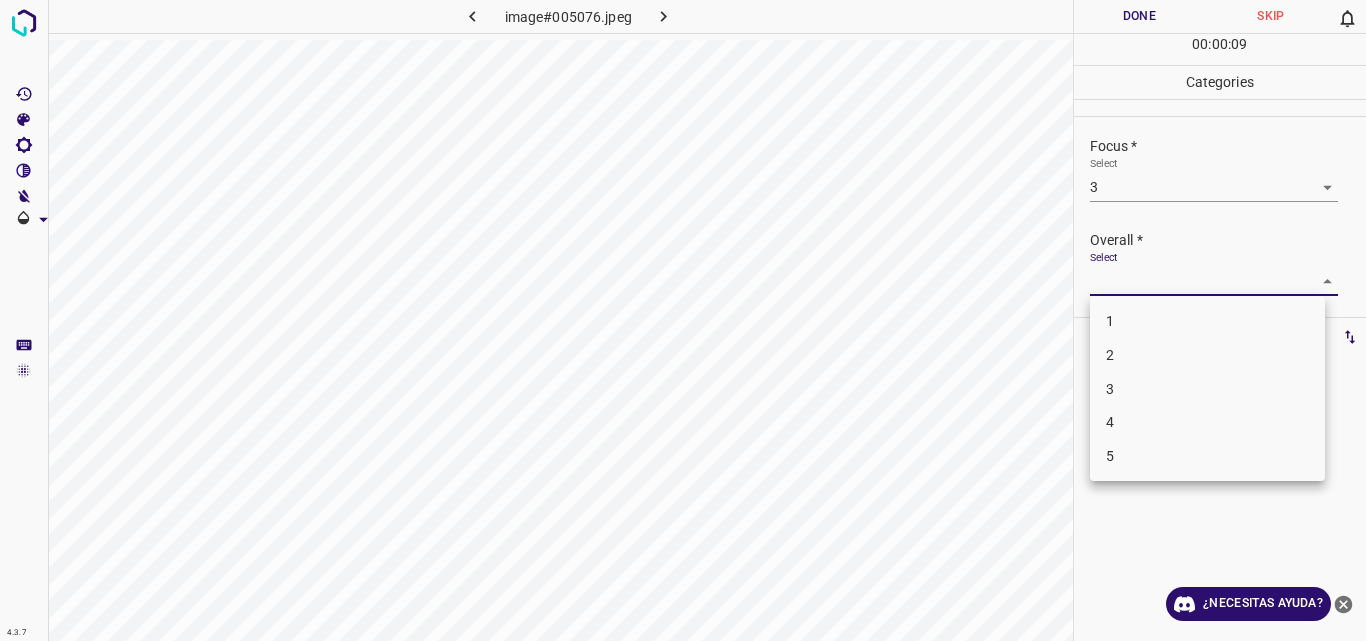 click on "3" at bounding box center (1207, 389) 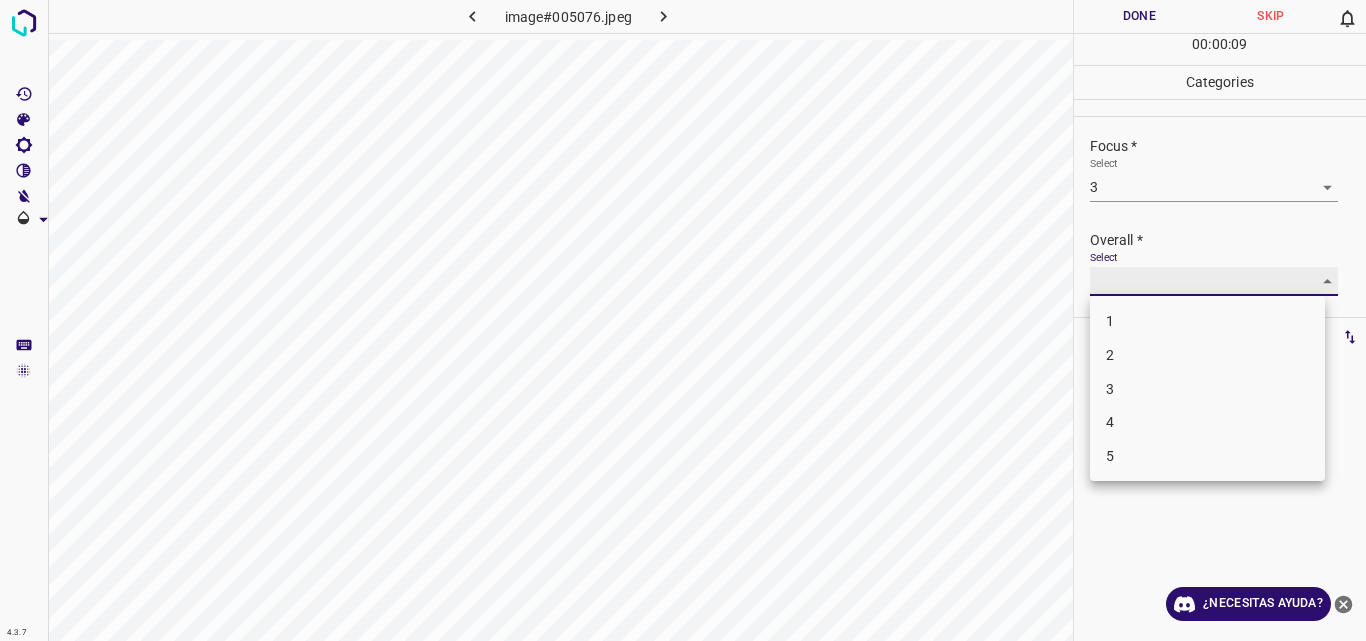 type on "3" 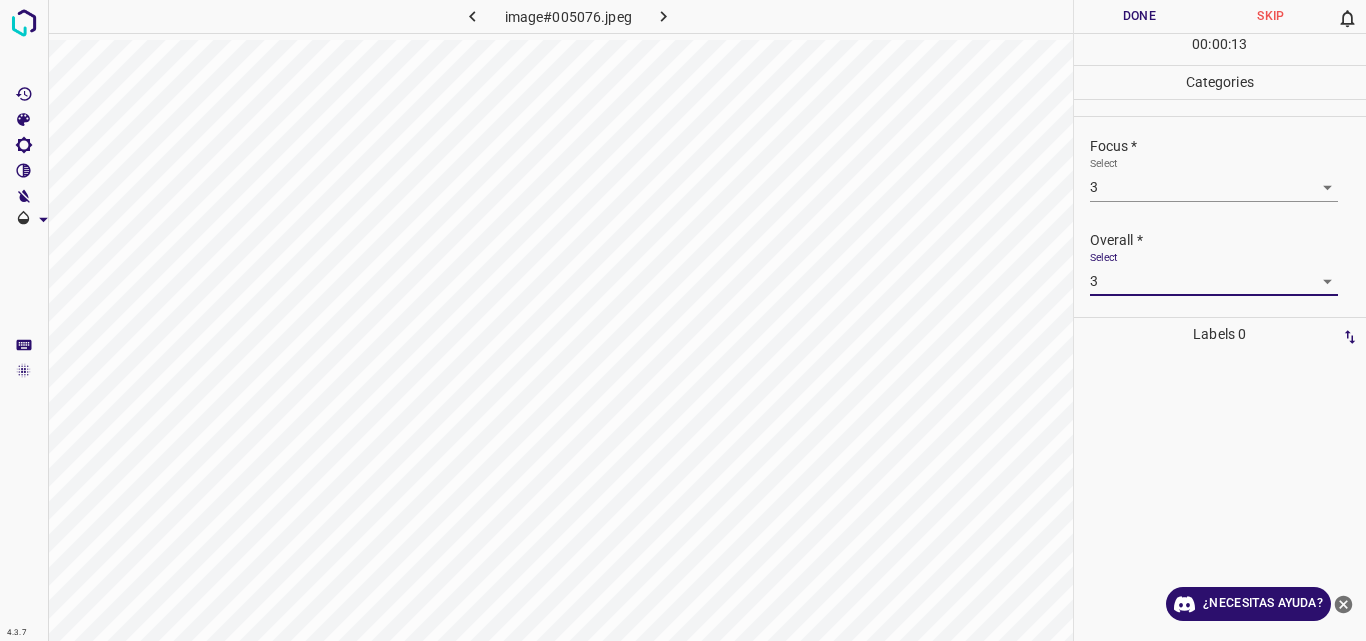 click on "Done" at bounding box center (1140, 16) 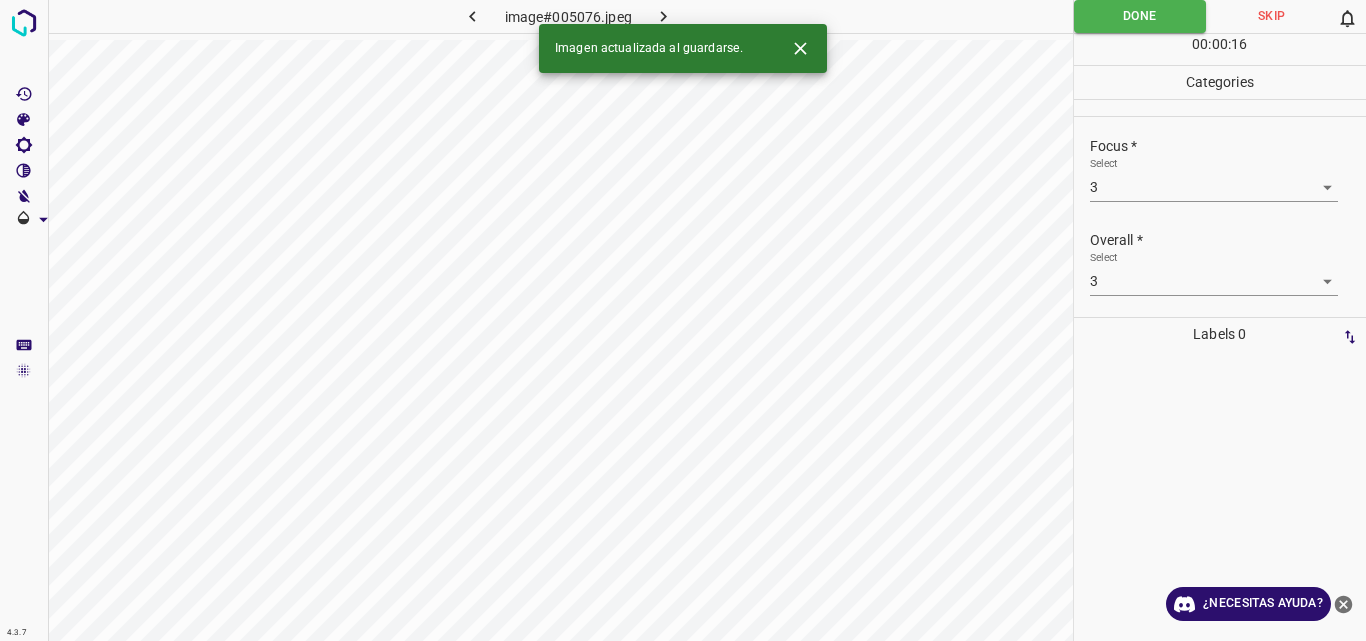 click 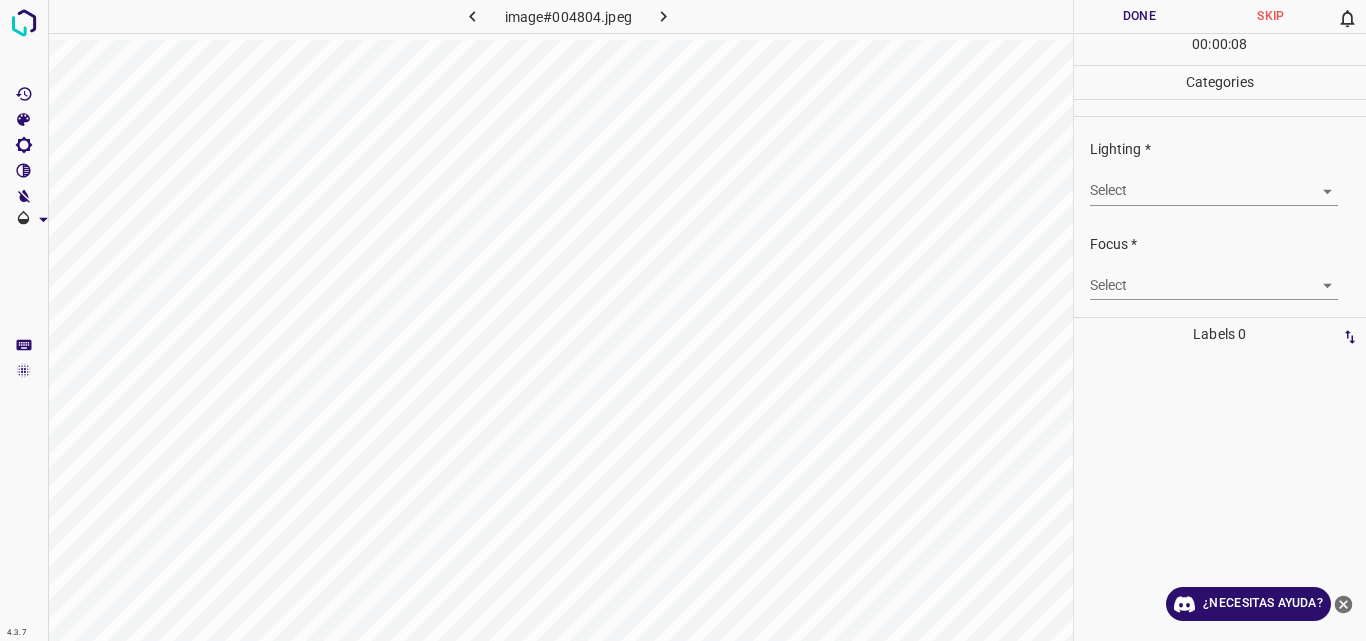click on "4.3.7 image#004804.jpeg Done Skip 0 00   : 00   : 08   Categories Lighting *  Select ​ Focus *  Select ​ Overall *  Select ​ Labels   0 Categories 1 Lighting 2 Focus 3 Overall Tools Space Change between modes (Draw & Edit) I Auto labeling R Restore zoom M Zoom in N Zoom out Delete Delete selecte label Filters Z Restore filters X Saturation filter C Brightness filter V Contrast filter B Gray scale filter General O Download ¿Necesitas ayuda? Original text Rate this translation Your feedback will be used to help improve Google Translate - Texto - Esconder - Borrar" at bounding box center (683, 320) 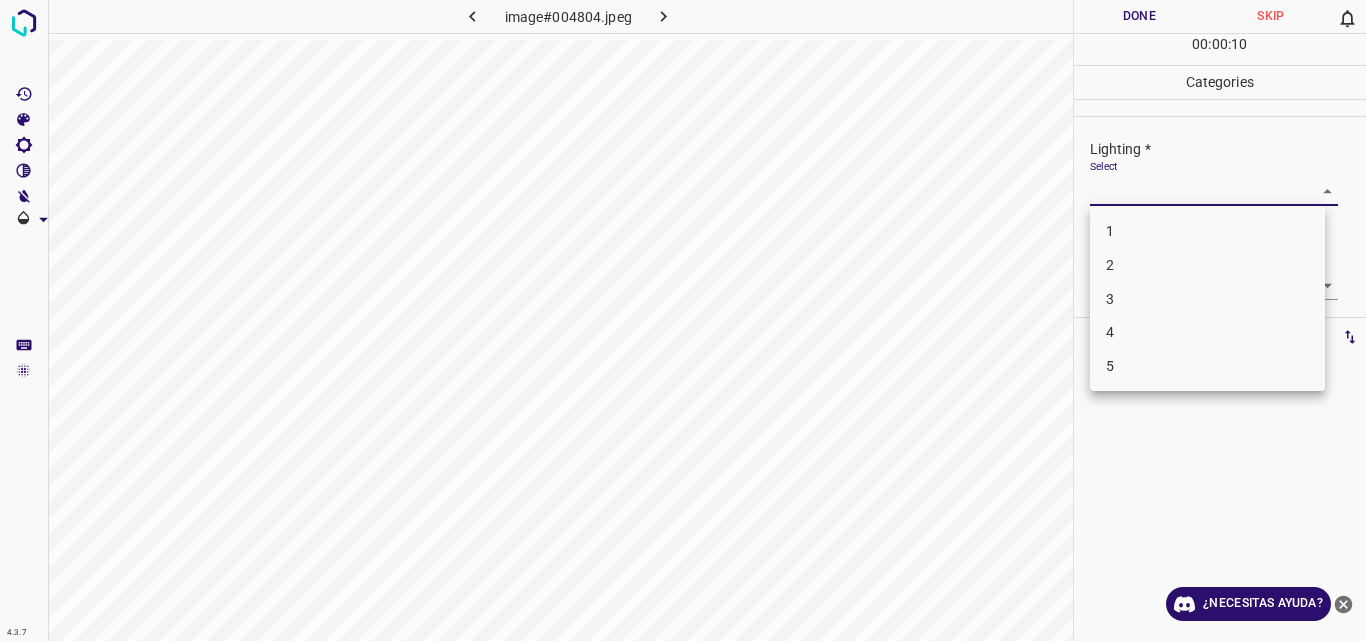 click on "2" at bounding box center [1207, 265] 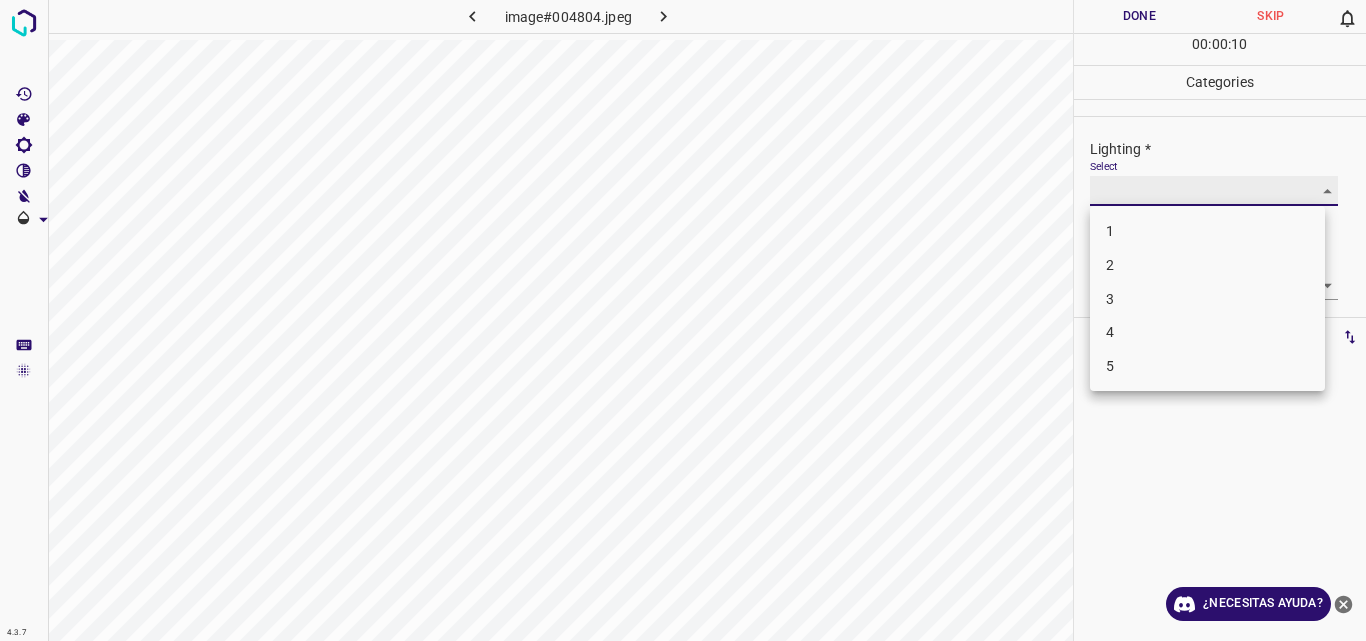 type on "2" 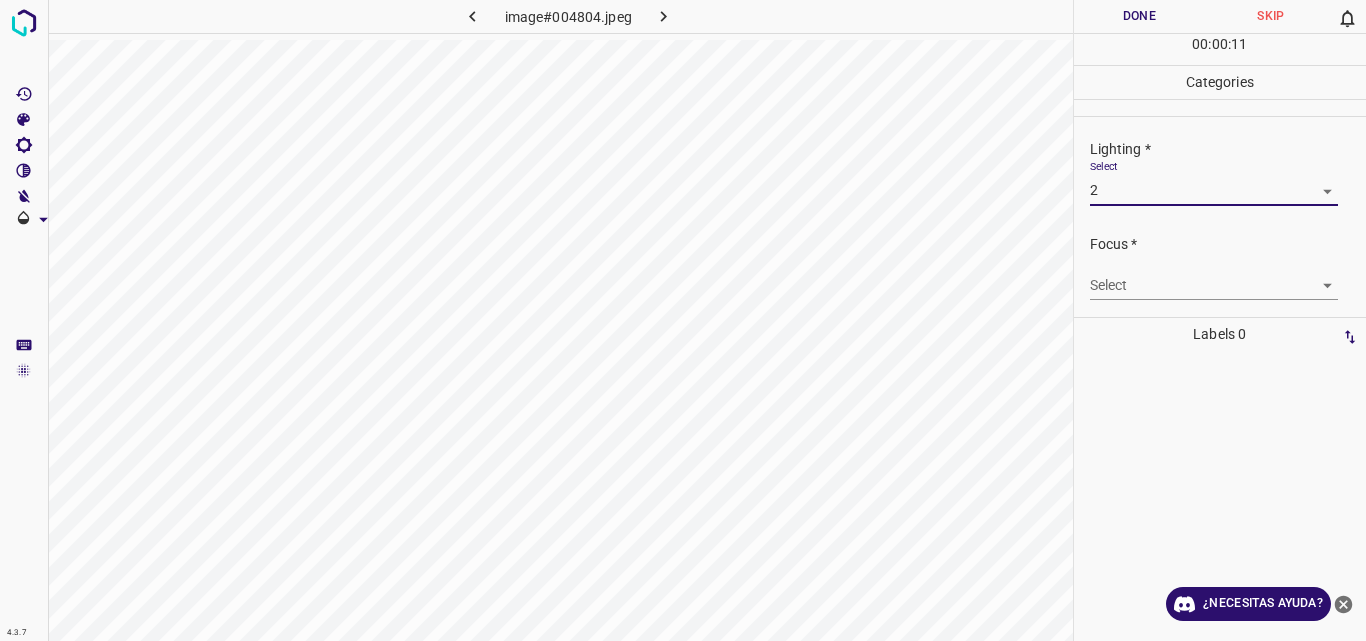 click on "4.3.7 image#004804.jpeg Done Skip 0 00   : 00   : 11   Categories Lighting *  Select 2 2 Focus *  Select ​ Overall *  Select ​ Labels   0 Categories 1 Lighting 2 Focus 3 Overall Tools Space Change between modes (Draw & Edit) I Auto labeling R Restore zoom M Zoom in N Zoom out Delete Delete selecte label Filters Z Restore filters X Saturation filter C Brightness filter V Contrast filter B Gray scale filter General O Download ¿Necesitas ayuda? Original text Rate this translation Your feedback will be used to help improve Google Translate - Texto - Esconder - Borrar" at bounding box center [683, 320] 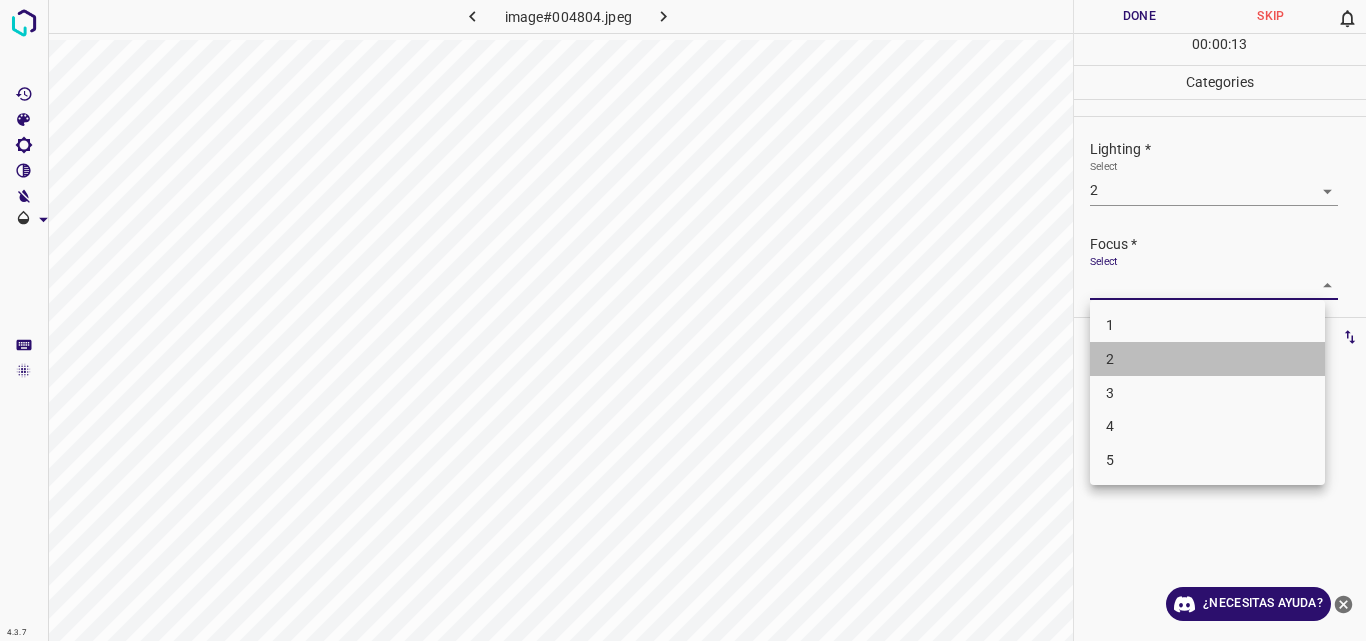 click on "2" at bounding box center [1207, 359] 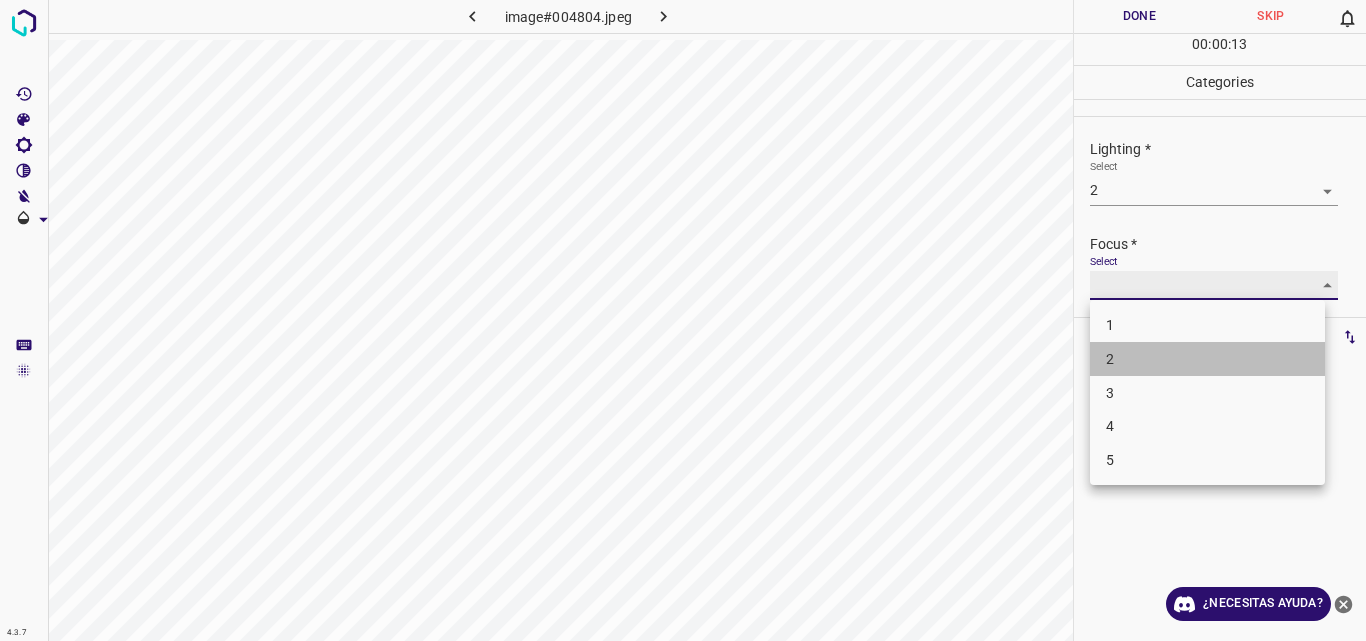type on "2" 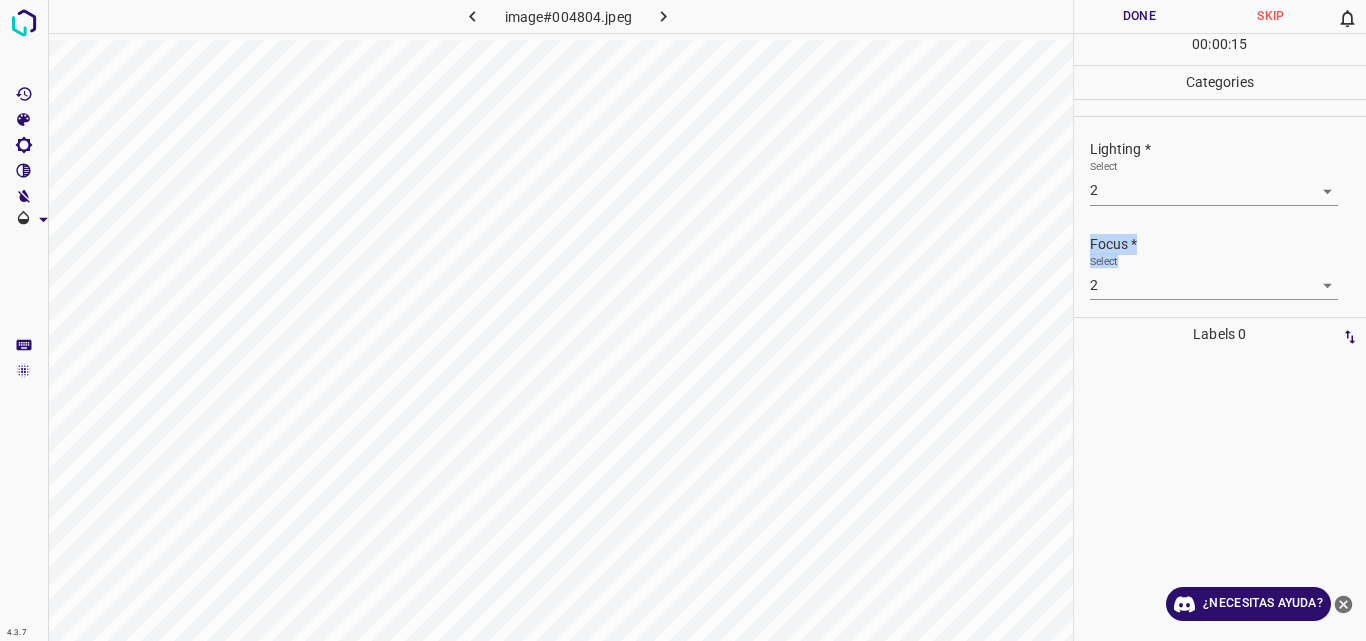 drag, startPoint x: 1349, startPoint y: 211, endPoint x: 1357, endPoint y: 306, distance: 95.33625 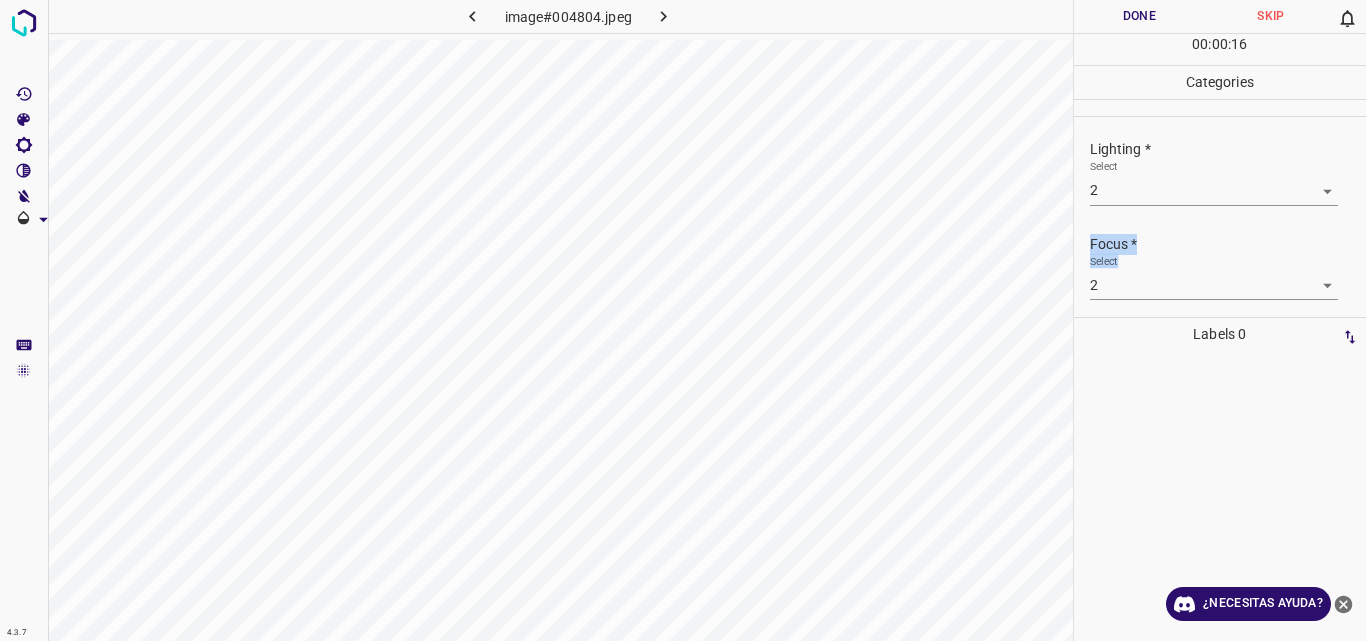 scroll, scrollTop: 9, scrollLeft: 0, axis: vertical 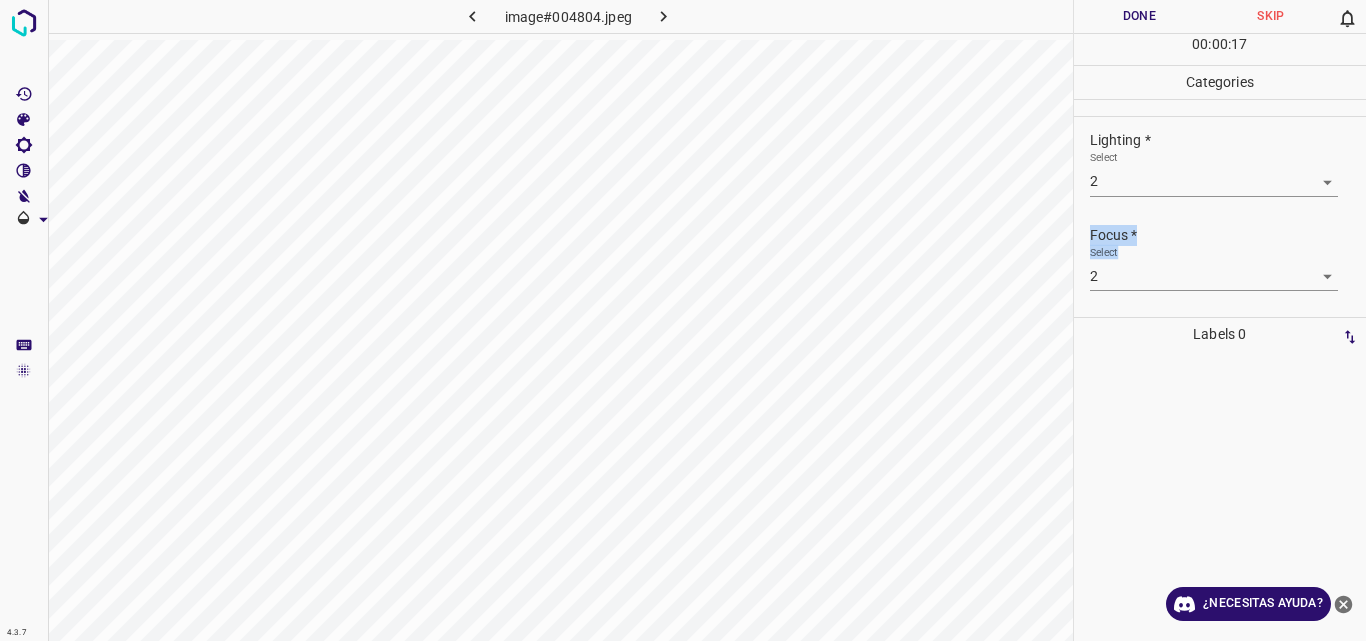 click on "4.3.7 image#004804.jpeg Done Skip 0 00   : 00   : 17   Categories Lighting *  Select 2 2 Focus *  Select 2 2 Overall *  Select ​ Labels   0 Categories 1 Lighting 2 Focus 3 Overall Tools Space Change between modes (Draw & Edit) I Auto labeling R Restore zoom M Zoom in N Zoom out Delete Delete selecte label Filters Z Restore filters X Saturation filter C Brightness filter V Contrast filter B Gray scale filter General O Download ¿Necesitas ayuda? Original text Rate this translation Your feedback will be used to help improve Google Translate - Texto - Esconder - Borrar" at bounding box center (683, 320) 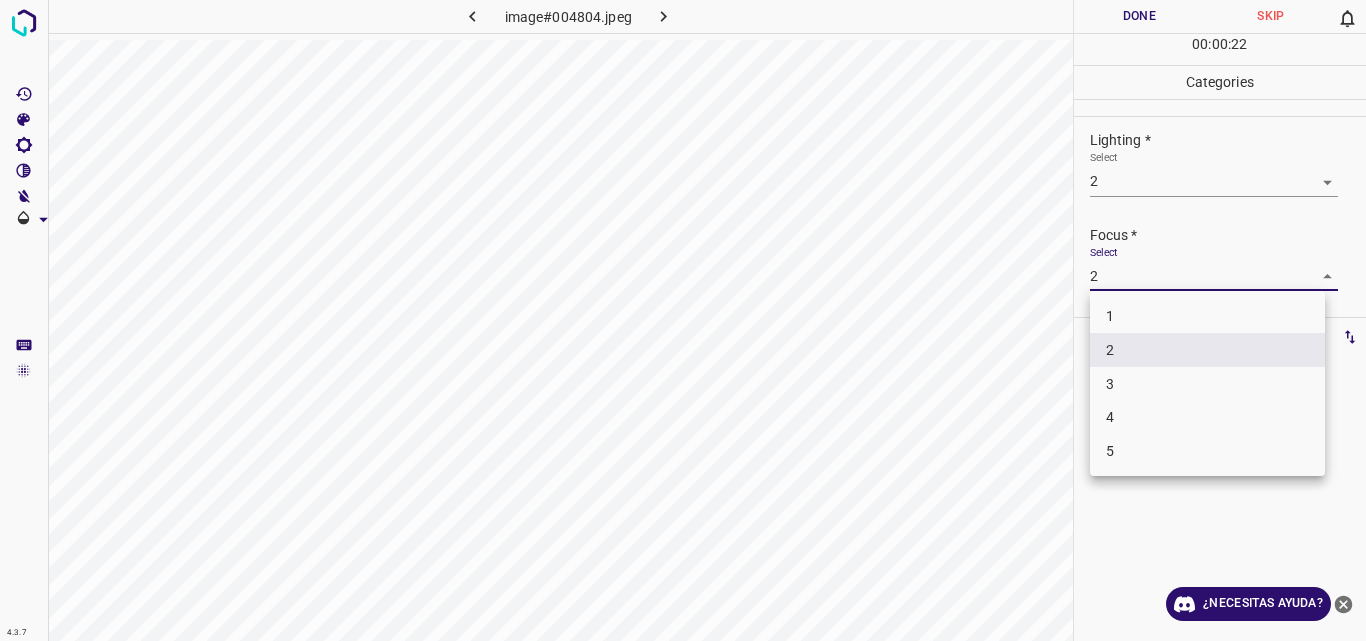 drag, startPoint x: 1359, startPoint y: 217, endPoint x: 1360, endPoint y: 236, distance: 19.026299 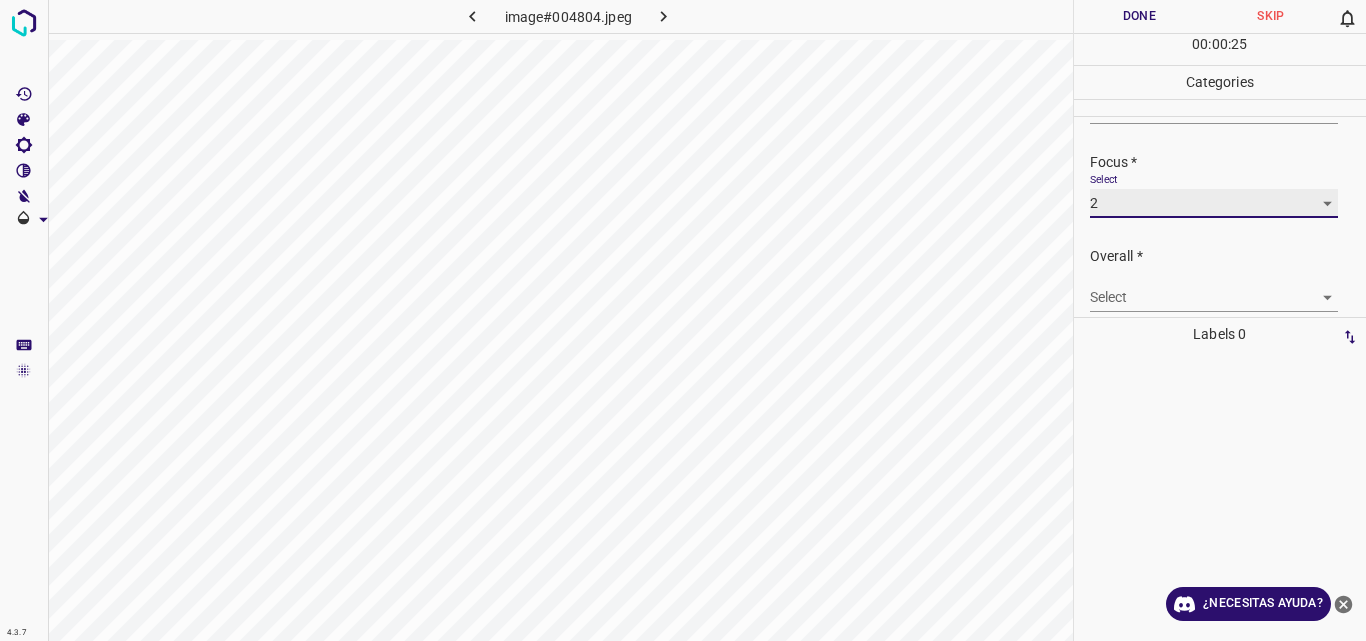 scroll, scrollTop: 98, scrollLeft: 0, axis: vertical 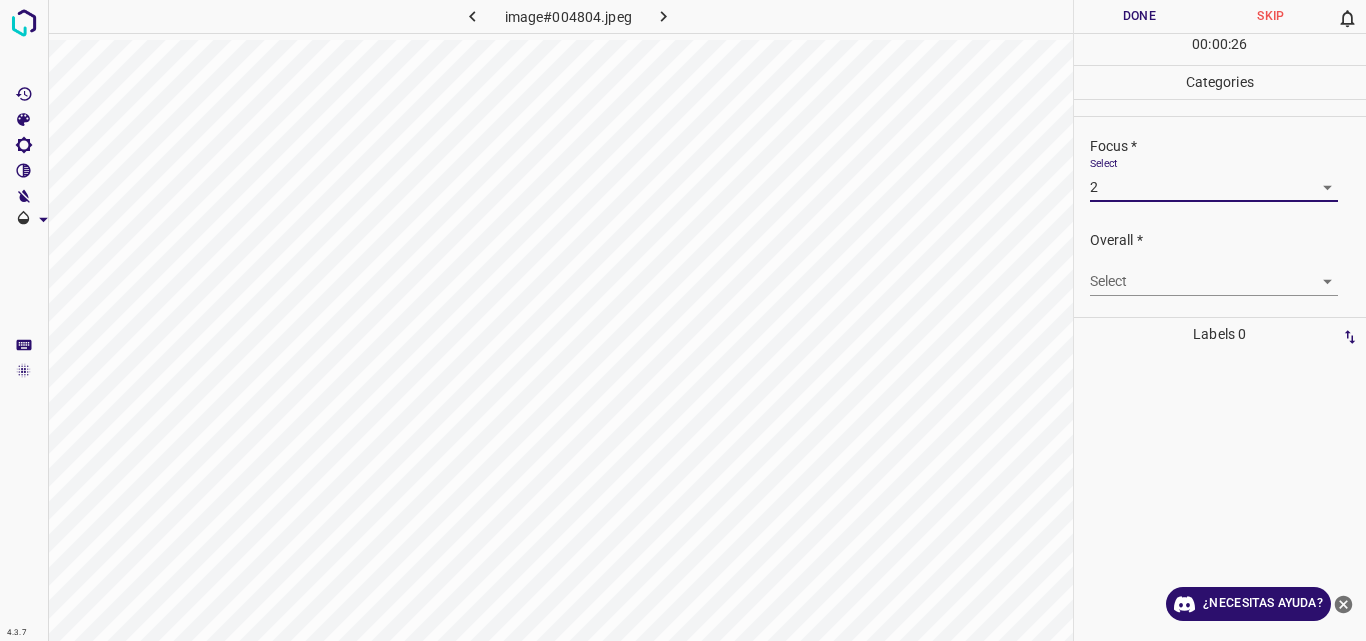 click on "4.3.7 image#004804.jpeg Done Skip 0 00   : 00   : 26   Categories Lighting *  Select 2 2 Focus *  Select 2 2 Overall *  Select ​ Labels   0 Categories 1 Lighting 2 Focus 3 Overall Tools Space Change between modes (Draw & Edit) I Auto labeling R Restore zoom M Zoom in N Zoom out Delete Delete selecte label Filters Z Restore filters X Saturation filter C Brightness filter V Contrast filter B Gray scale filter General O Download ¿Necesitas ayuda? Original text Rate this translation Your feedback will be used to help improve Google Translate - Texto - Esconder - Borrar" at bounding box center (683, 320) 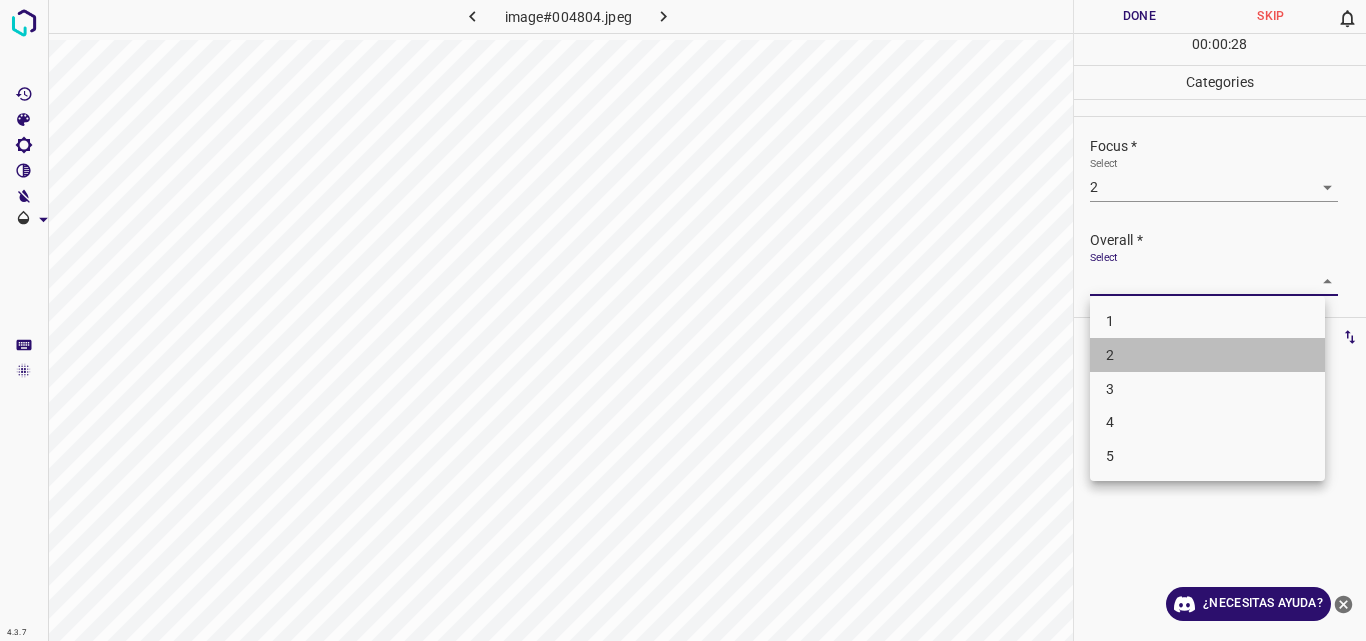 click on "2" at bounding box center [1207, 355] 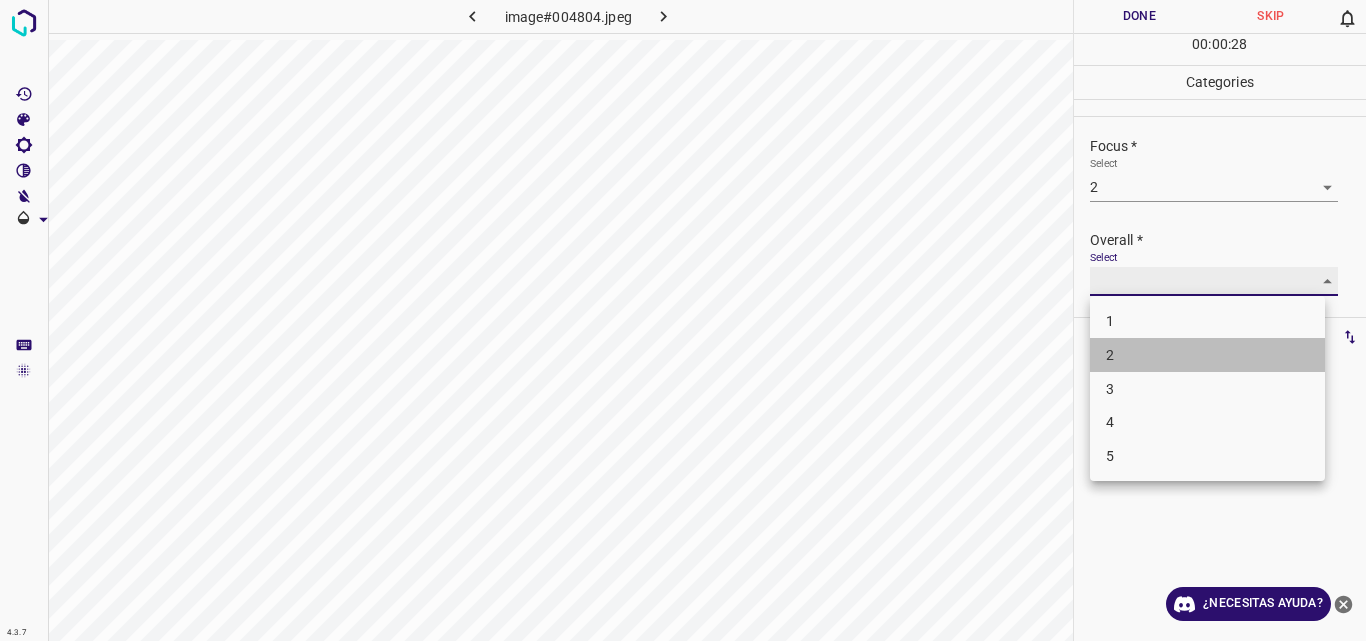 type on "2" 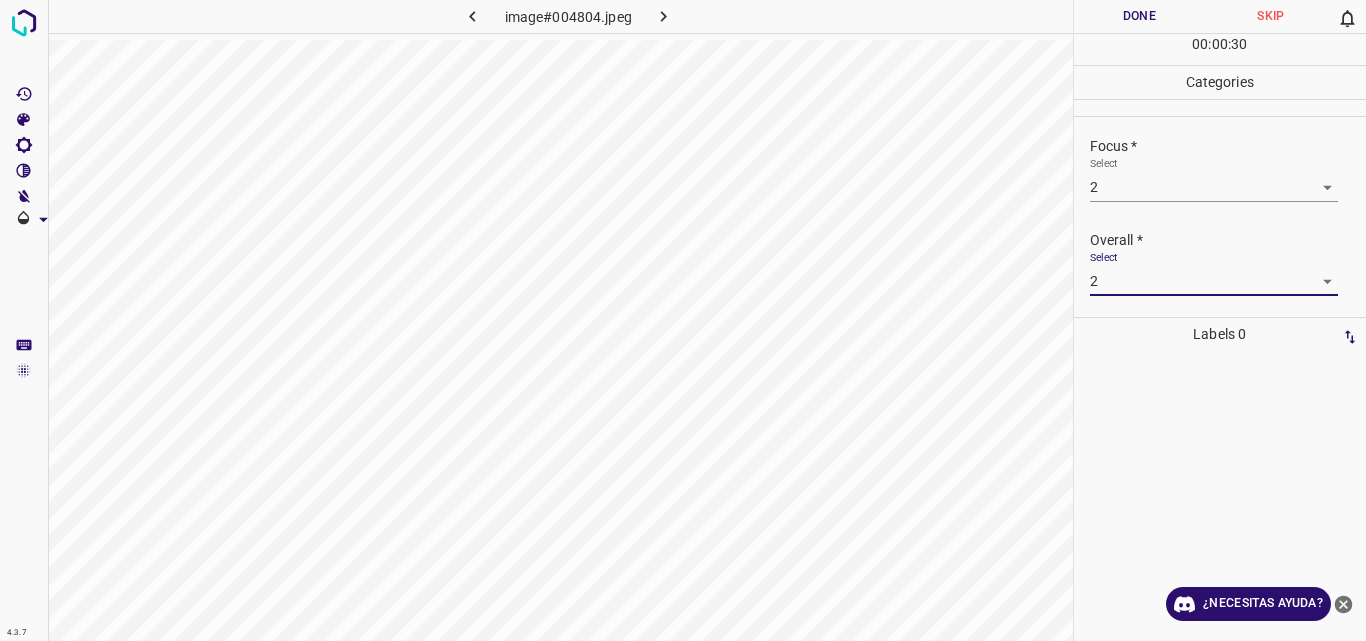click on "Done" at bounding box center [1140, 16] 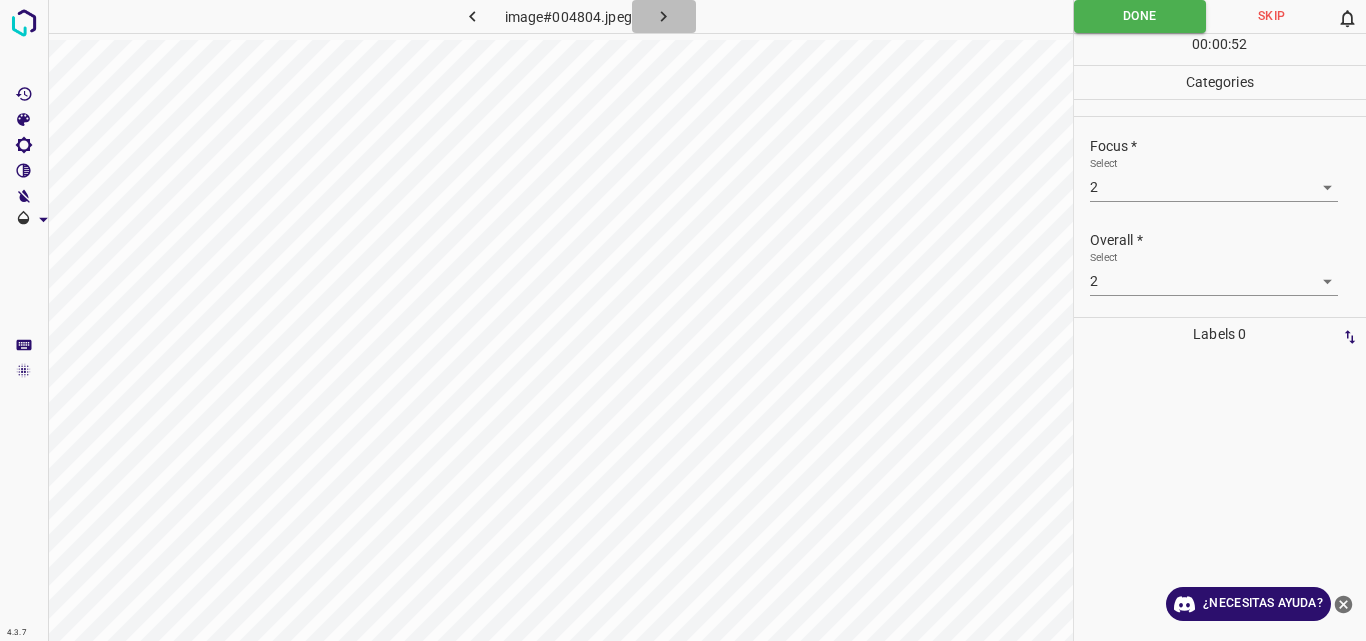 click 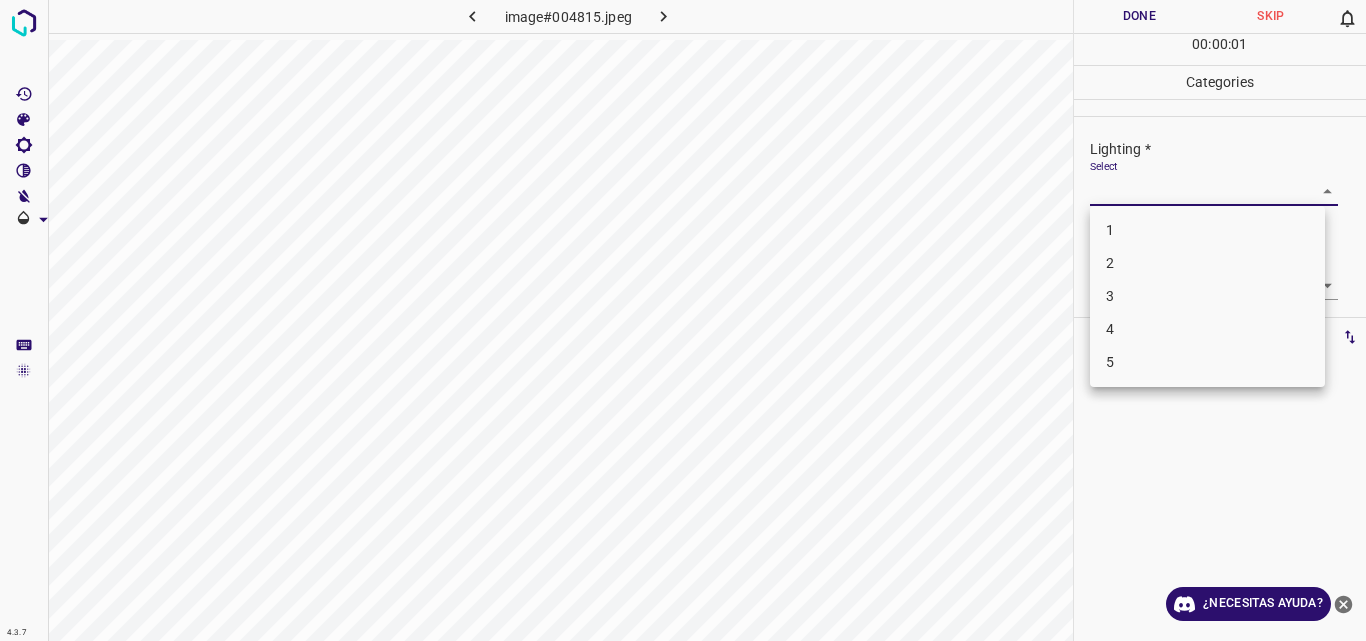 click on "4.3.7 image#004815.jpeg Done Skip 0 00   : 00   : 01   Categories Lighting *  Select ​ Focus *  Select ​ Overall *  Select ​ Labels   0 Categories 1 Lighting 2 Focus 3 Overall Tools Space Change between modes (Draw & Edit) I Auto labeling R Restore zoom M Zoom in N Zoom out Delete Delete selecte label Filters Z Restore filters X Saturation filter C Brightness filter V Contrast filter B Gray scale filter General O Download ¿Necesitas ayuda? Original text Rate this translation Your feedback will be used to help improve Google Translate - Texto - Esconder - Borrar 1 2 3 4 5" at bounding box center [683, 320] 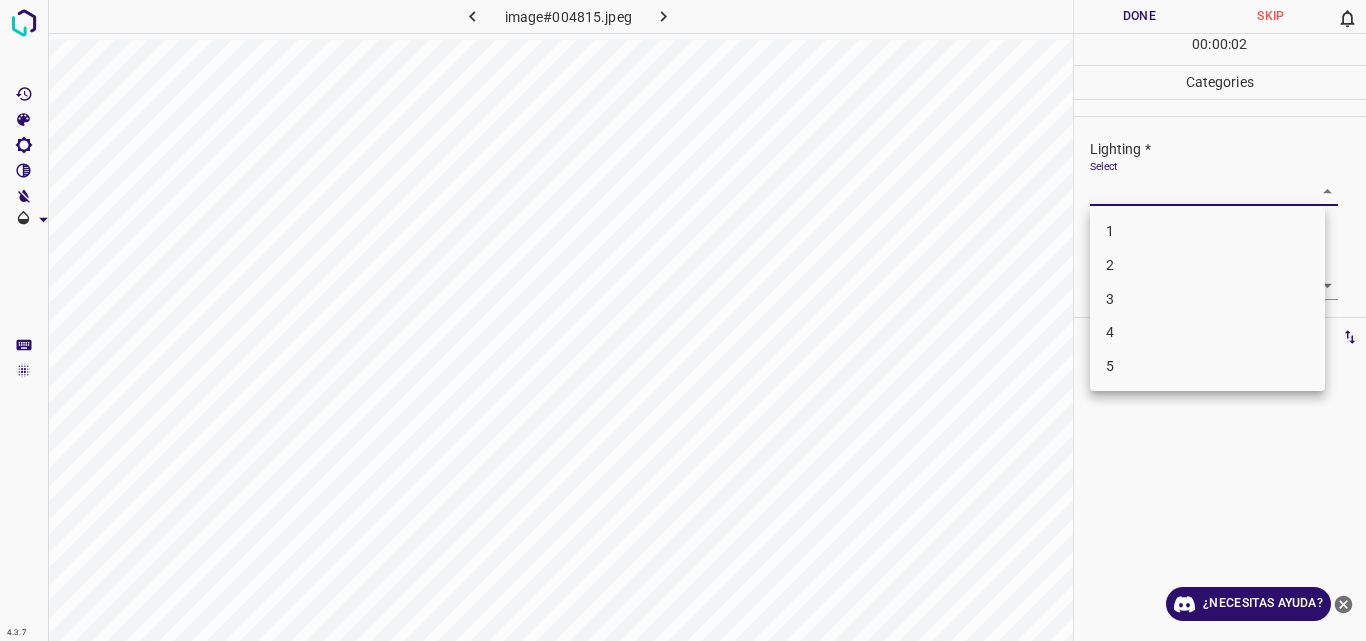 click on "2" at bounding box center [1207, 265] 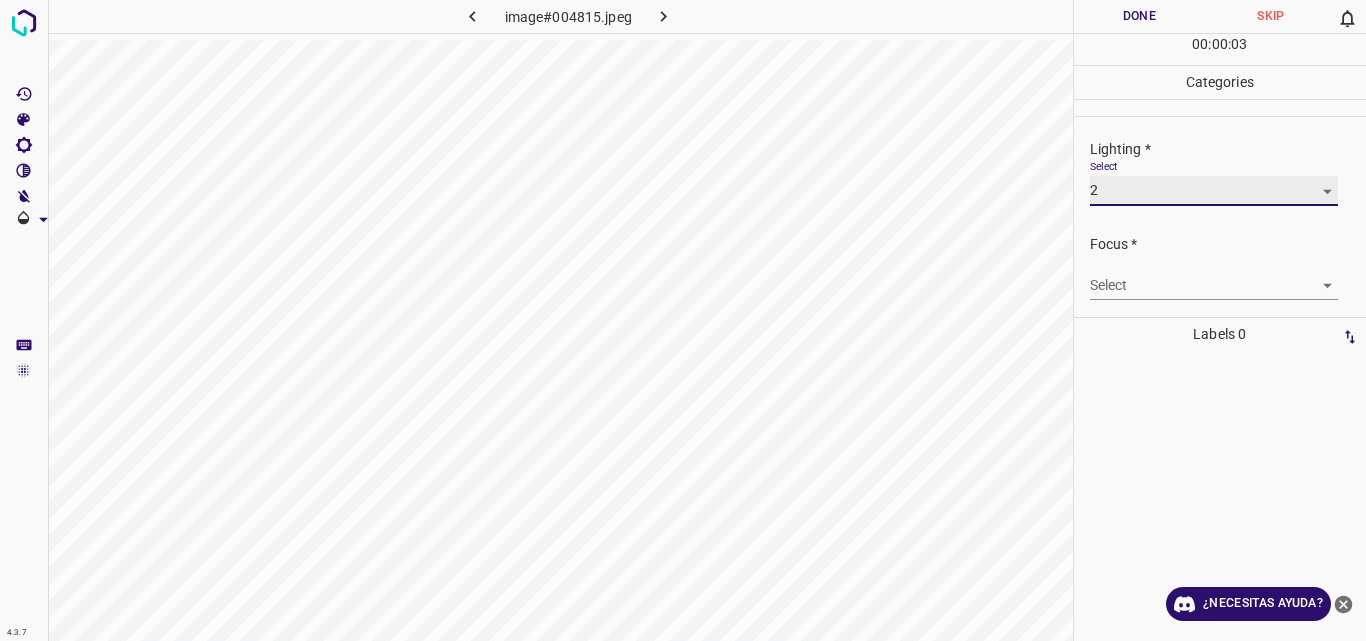 type on "2" 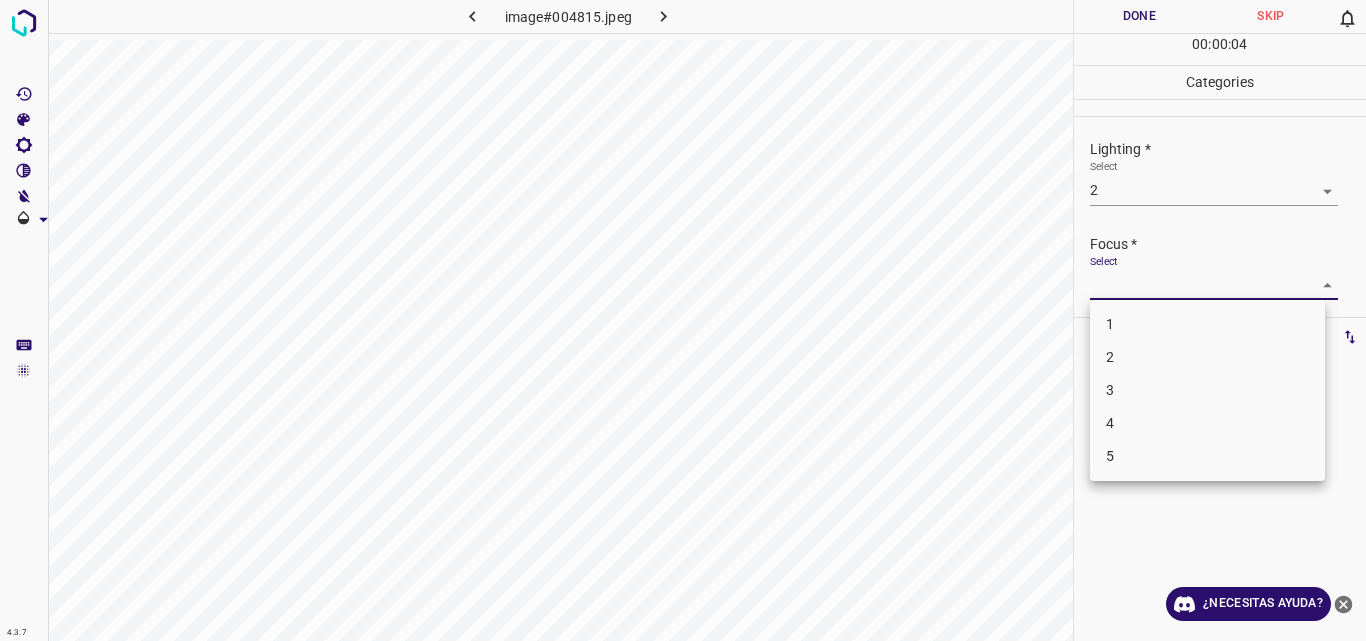 click on "4.3.7 image#004815.jpeg Done Skip 0 00   : 00   : 04   Categories Lighting *  Select 2 2 Focus *  Select ​ Overall *  Select ​ Labels   0 Categories 1 Lighting 2 Focus 3 Overall Tools Space Change between modes (Draw & Edit) I Auto labeling R Restore zoom M Zoom in N Zoom out Delete Delete selecte label Filters Z Restore filters X Saturation filter C Brightness filter V Contrast filter B Gray scale filter General O Download ¿Necesitas ayuda? Original text Rate this translation Your feedback will be used to help improve Google Translate - Texto - Esconder - Borrar 1 2 3 4 5" at bounding box center [683, 320] 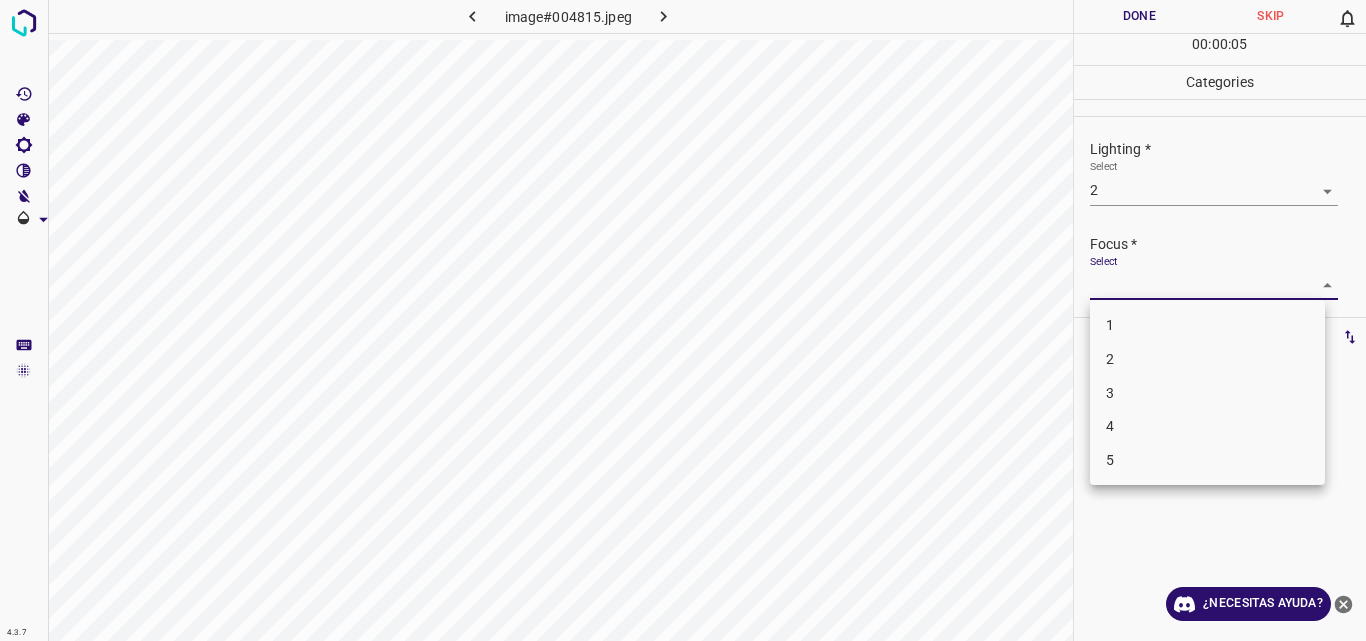 click on "2" at bounding box center (1207, 359) 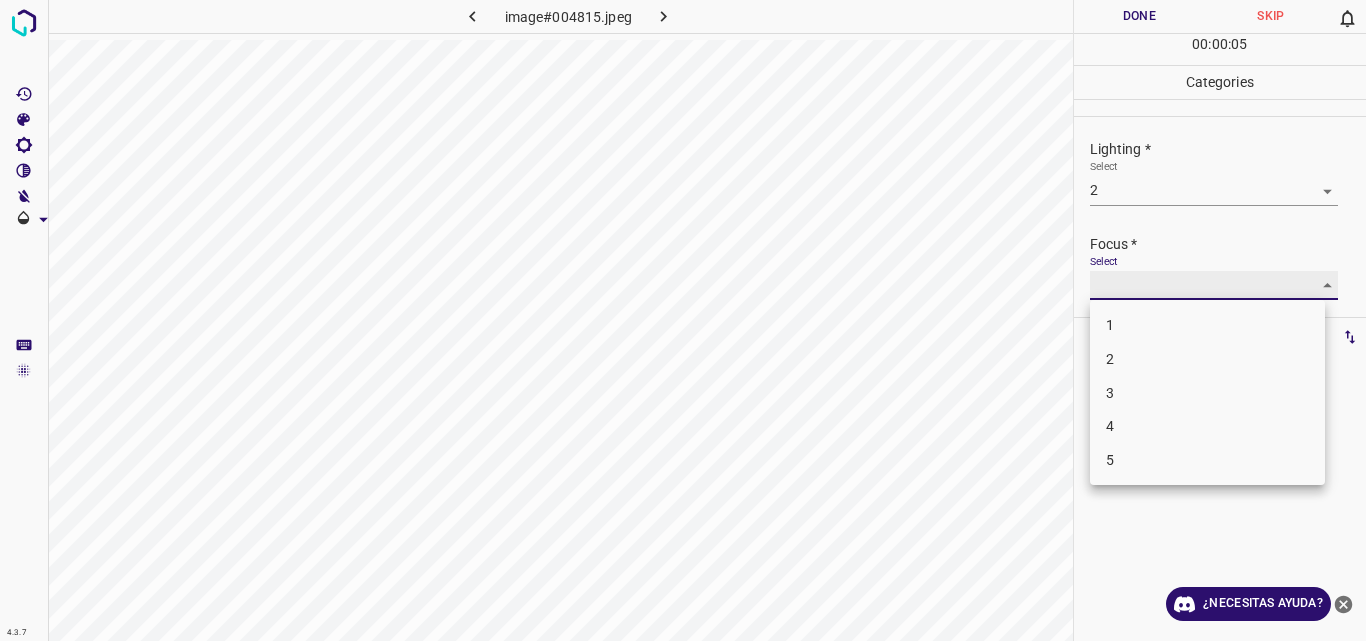 type on "2" 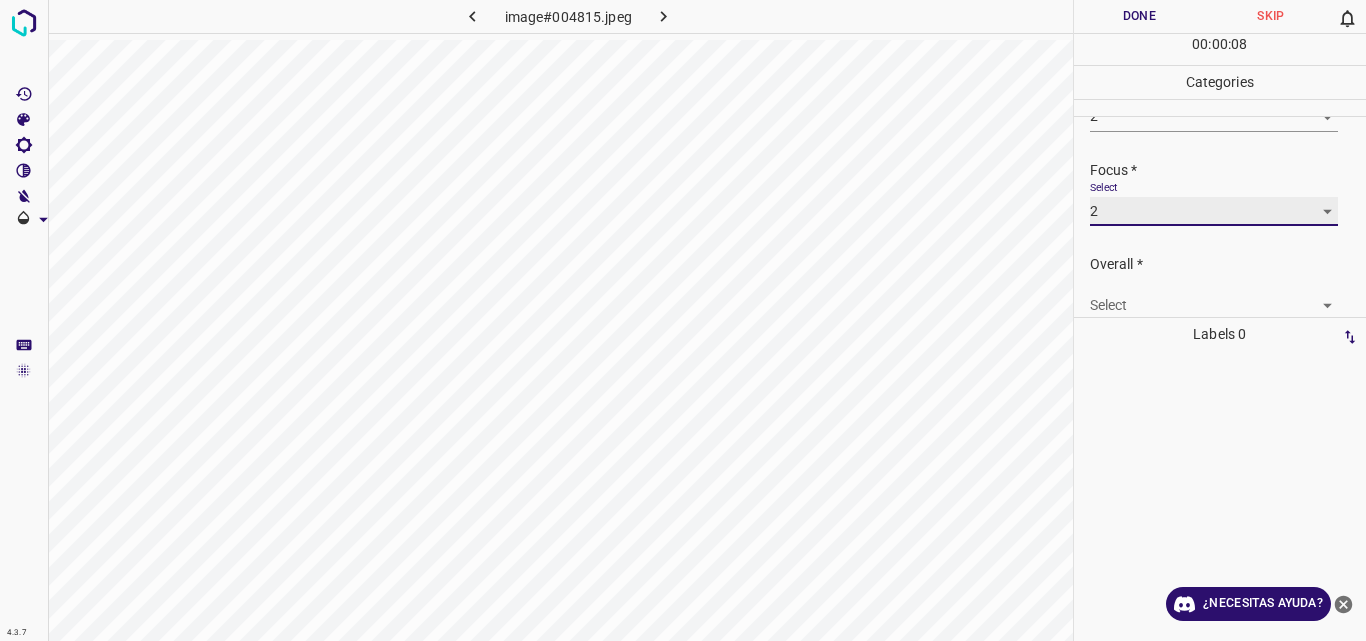 scroll, scrollTop: 98, scrollLeft: 0, axis: vertical 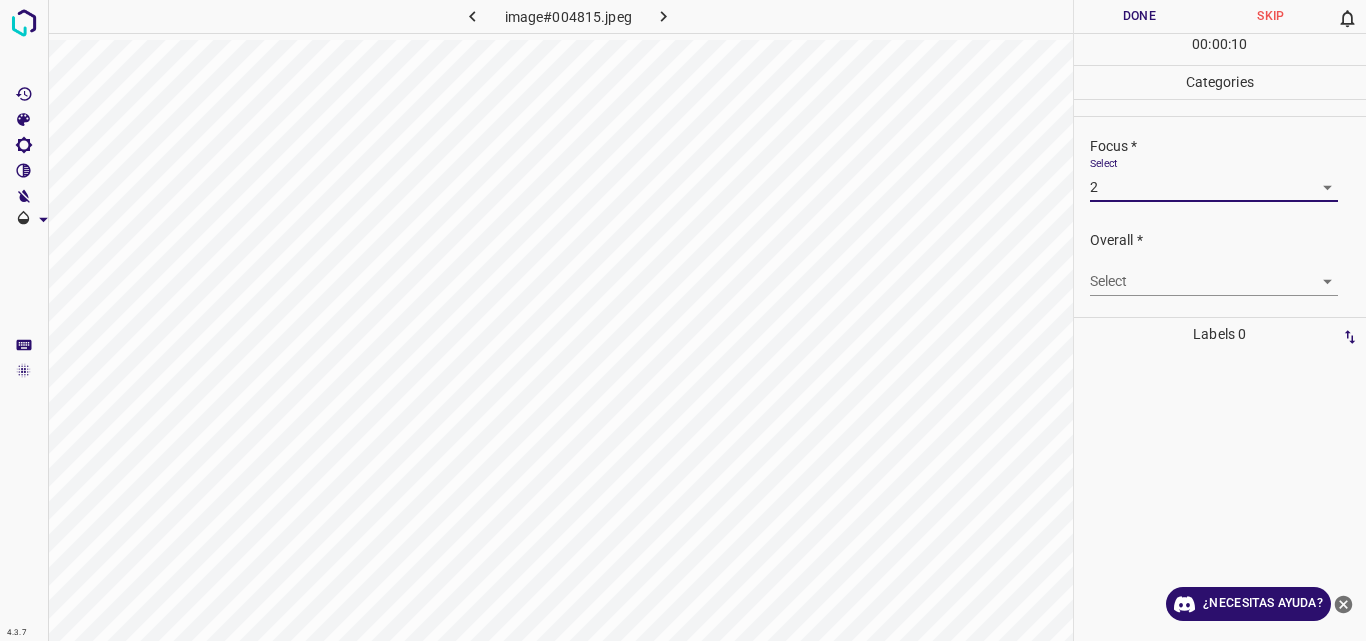 click on "4.3.7 image#004815.jpeg Done Skip 0 00   : 00   : 10   Categories Lighting *  Select 2 2 Focus *  Select 2 2 Overall *  Select ​ Labels   0 Categories 1 Lighting 2 Focus 3 Overall Tools Space Change between modes (Draw & Edit) I Auto labeling R Restore zoom M Zoom in N Zoom out Delete Delete selecte label Filters Z Restore filters X Saturation filter C Brightness filter V Contrast filter B Gray scale filter General O Download ¿Necesitas ayuda? Original text Rate this translation Your feedback will be used to help improve Google Translate - Texto - Esconder - Borrar" at bounding box center (683, 320) 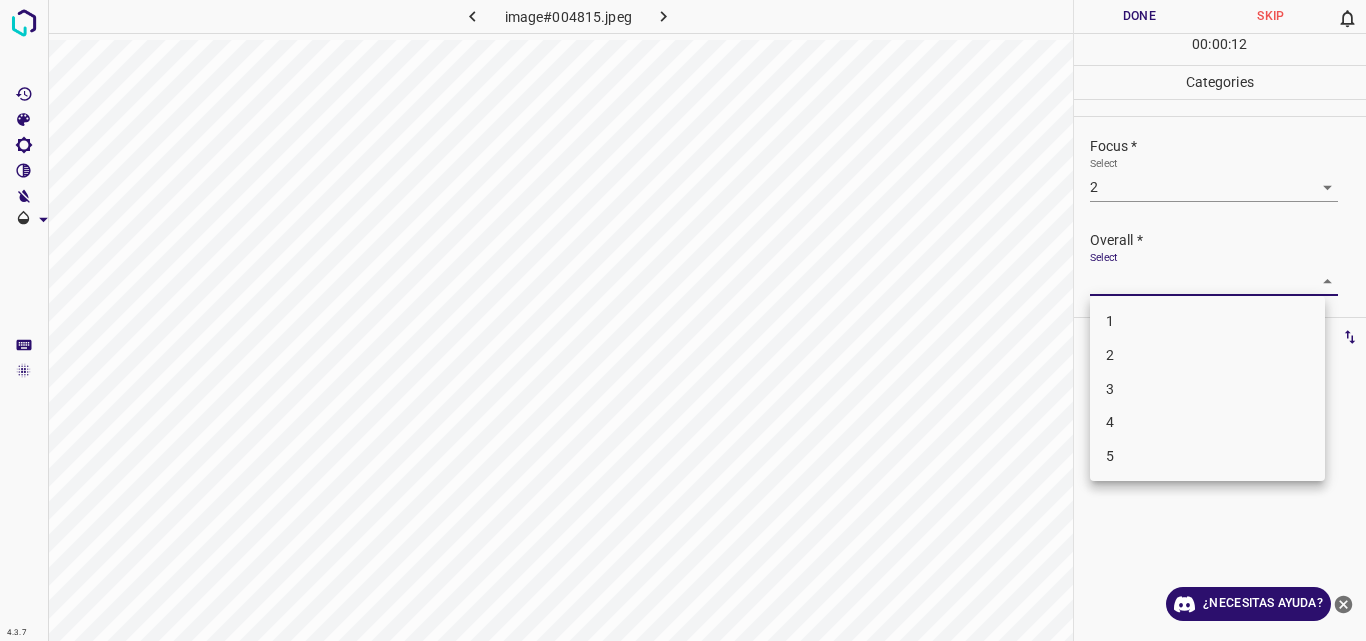 click on "2" at bounding box center [1207, 355] 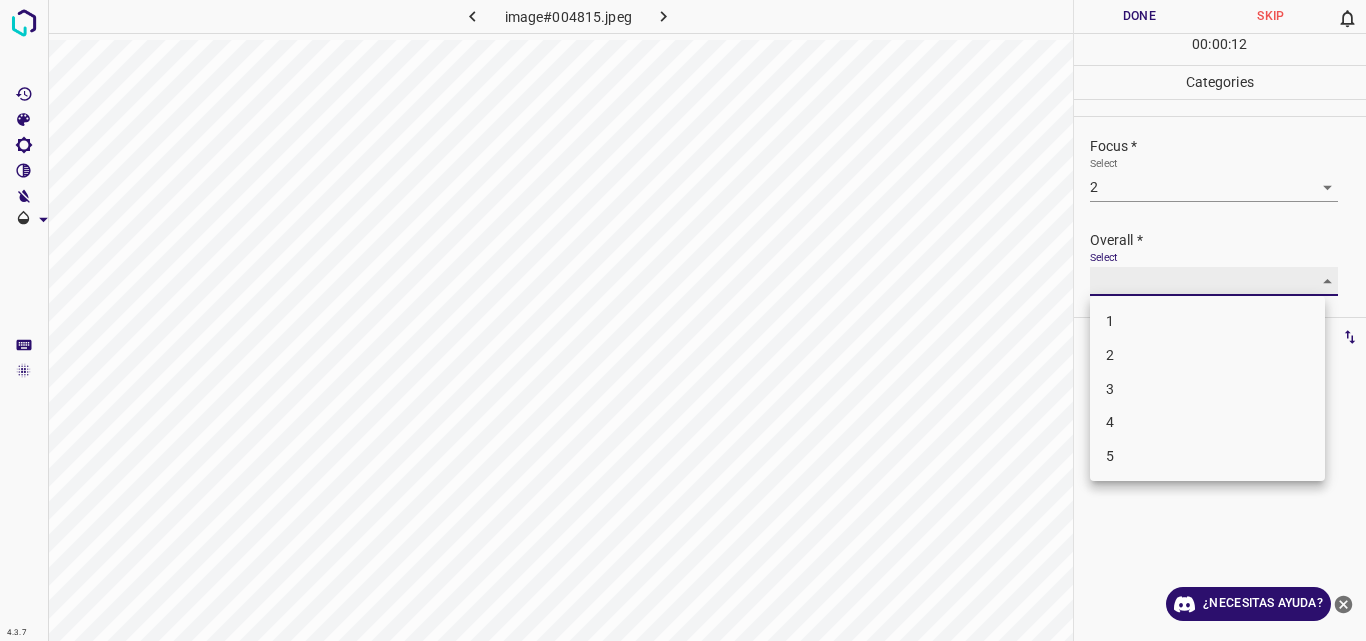 type on "2" 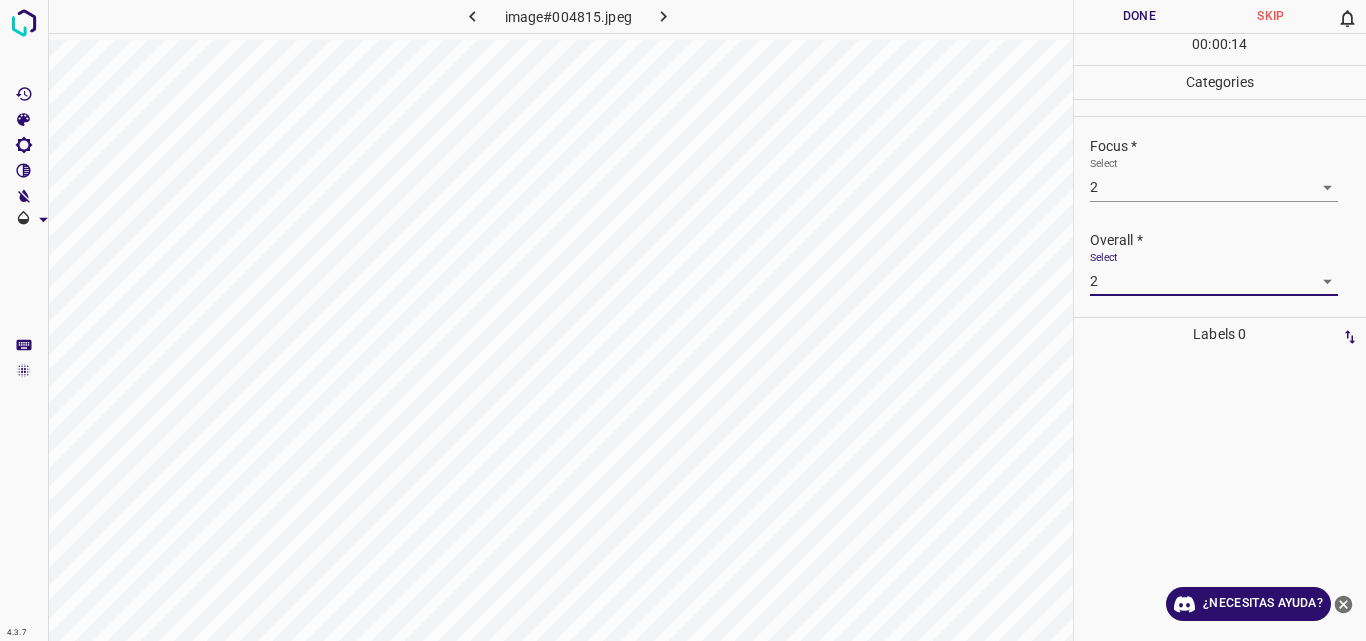 click on "Done" at bounding box center (1140, 16) 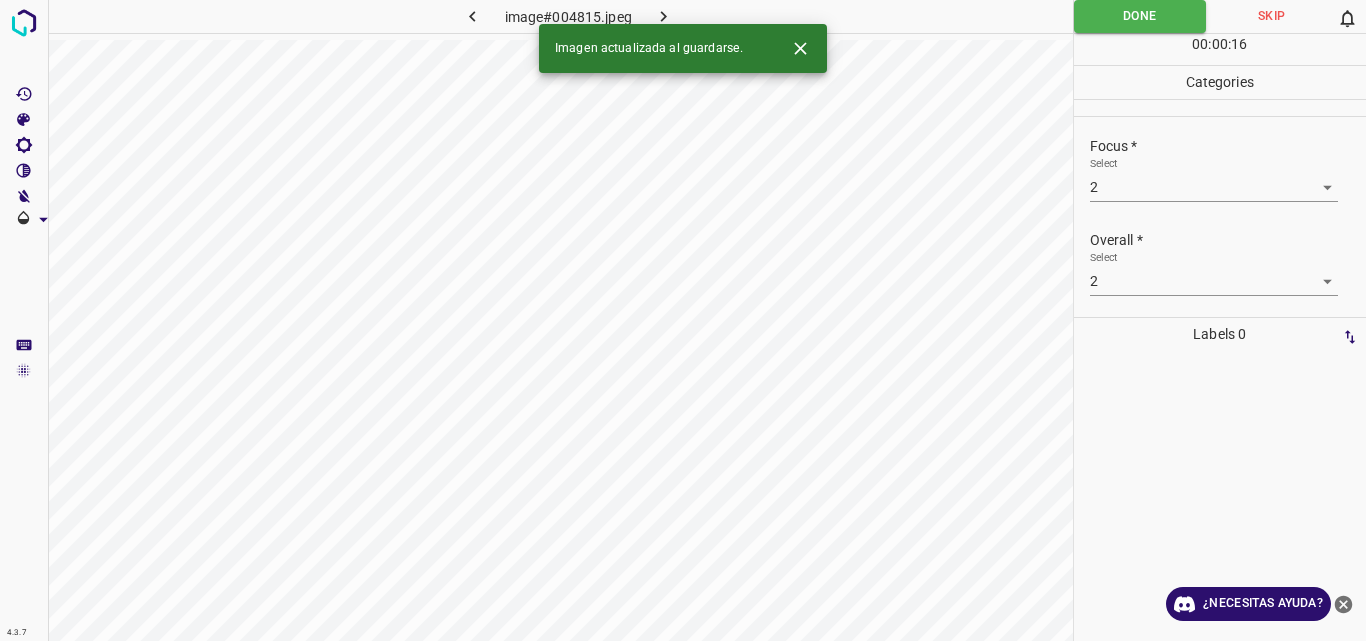 click 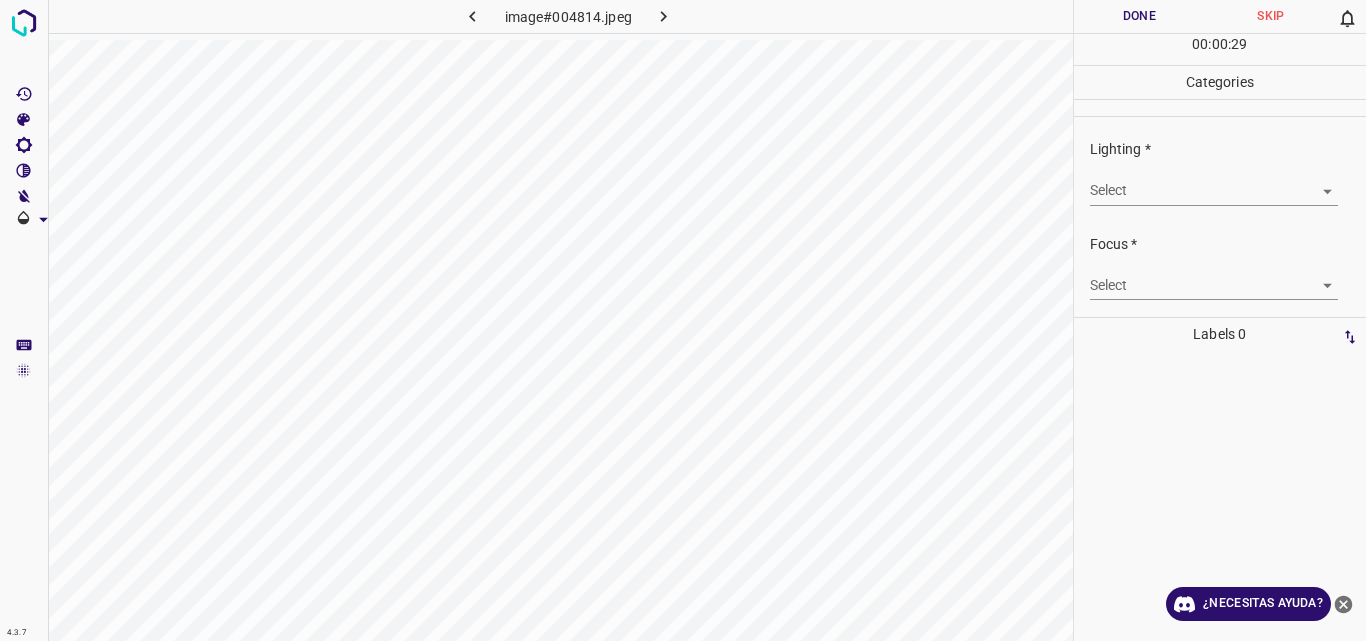 click on "4.3.7 image#004814.jpeg Done Skip 0 00   : 00   : 29   Categories Lighting *  Select ​ Focus *  Select ​ Overall *  Select ​ Labels   0 Categories 1 Lighting 2 Focus 3 Overall Tools Space Change between modes (Draw & Edit) I Auto labeling R Restore zoom M Zoom in N Zoom out Delete Delete selecte label Filters Z Restore filters X Saturation filter C Brightness filter V Contrast filter B Gray scale filter General O Download ¿Necesitas ayuda? Original text Rate this translation Your feedback will be used to help improve Google Translate - Texto - Esconder - Borrar" at bounding box center [683, 320] 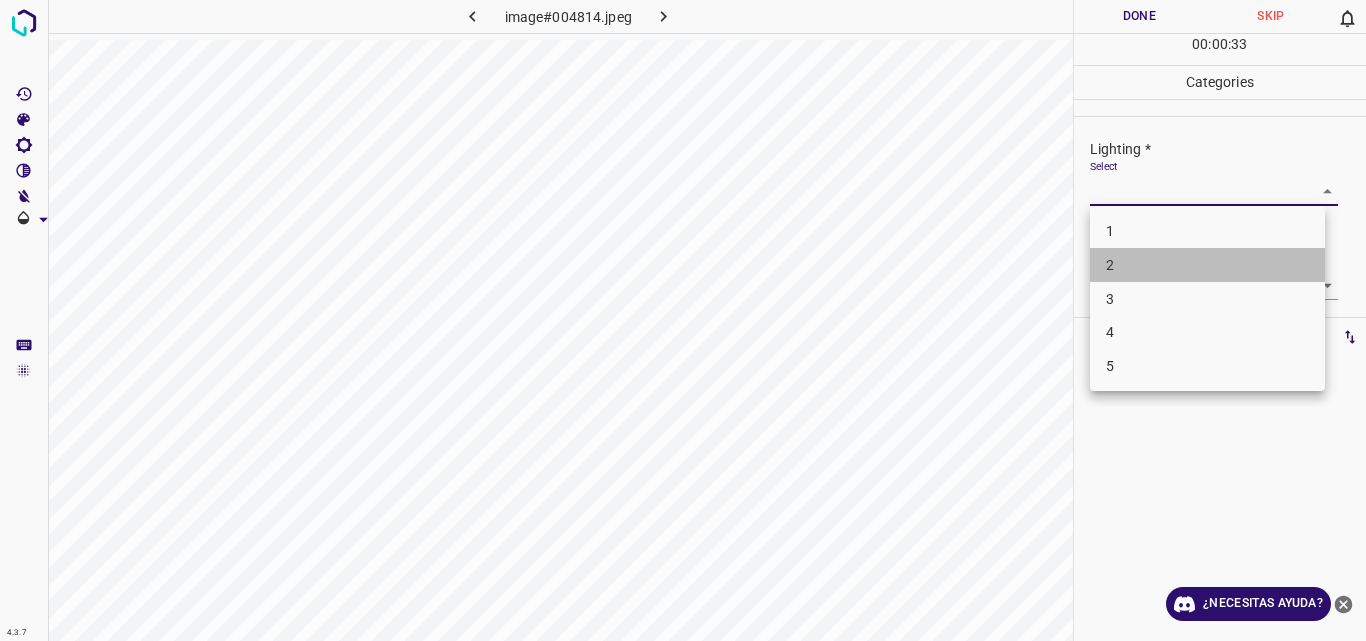 click on "2" at bounding box center (1207, 265) 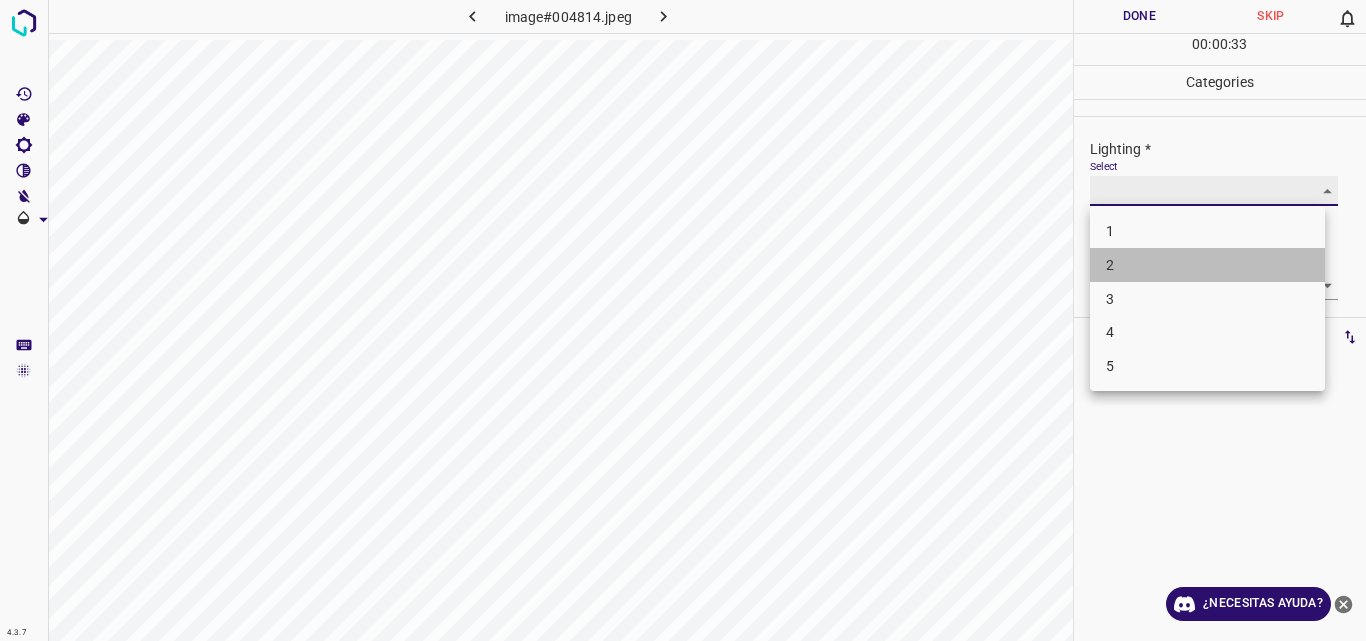 type on "2" 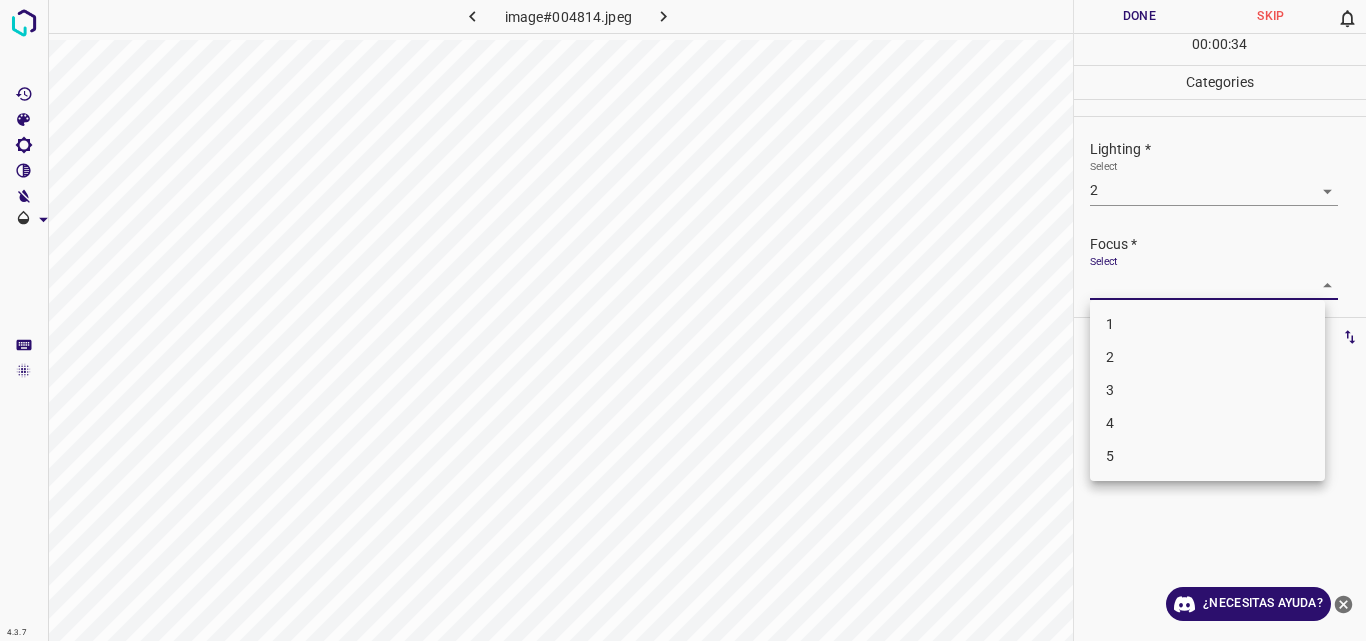 click on "4.3.7 image#004814.jpeg Done Skip 0 00   : 00   : 34   Categories Lighting *  Select 2 2 Focus *  Select ​ Overall *  Select ​ Labels   0 Categories 1 Lighting 2 Focus 3 Overall Tools Space Change between modes (Draw & Edit) I Auto labeling R Restore zoom M Zoom in N Zoom out Delete Delete selecte label Filters Z Restore filters X Saturation filter C Brightness filter V Contrast filter B Gray scale filter General O Download ¿Necesitas ayuda? Original text Rate this translation Your feedback will be used to help improve Google Translate - Texto - Esconder - Borrar 1 2 3 4 5" at bounding box center [683, 320] 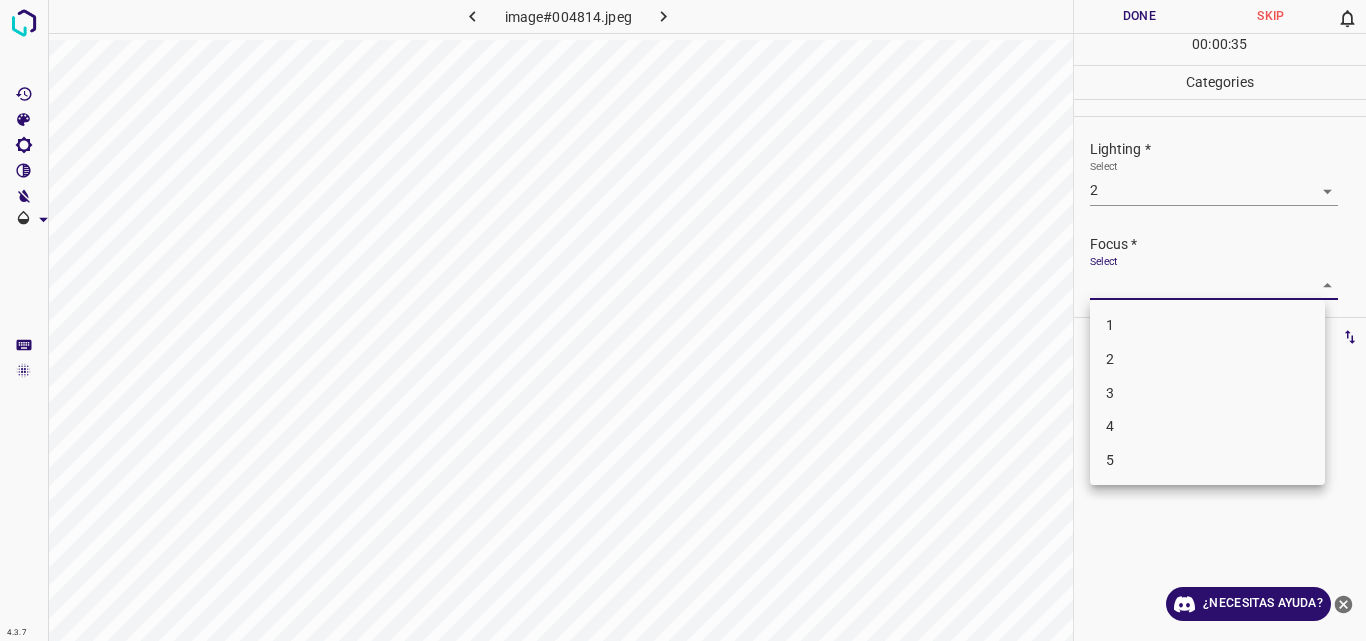 click on "2" at bounding box center (1207, 359) 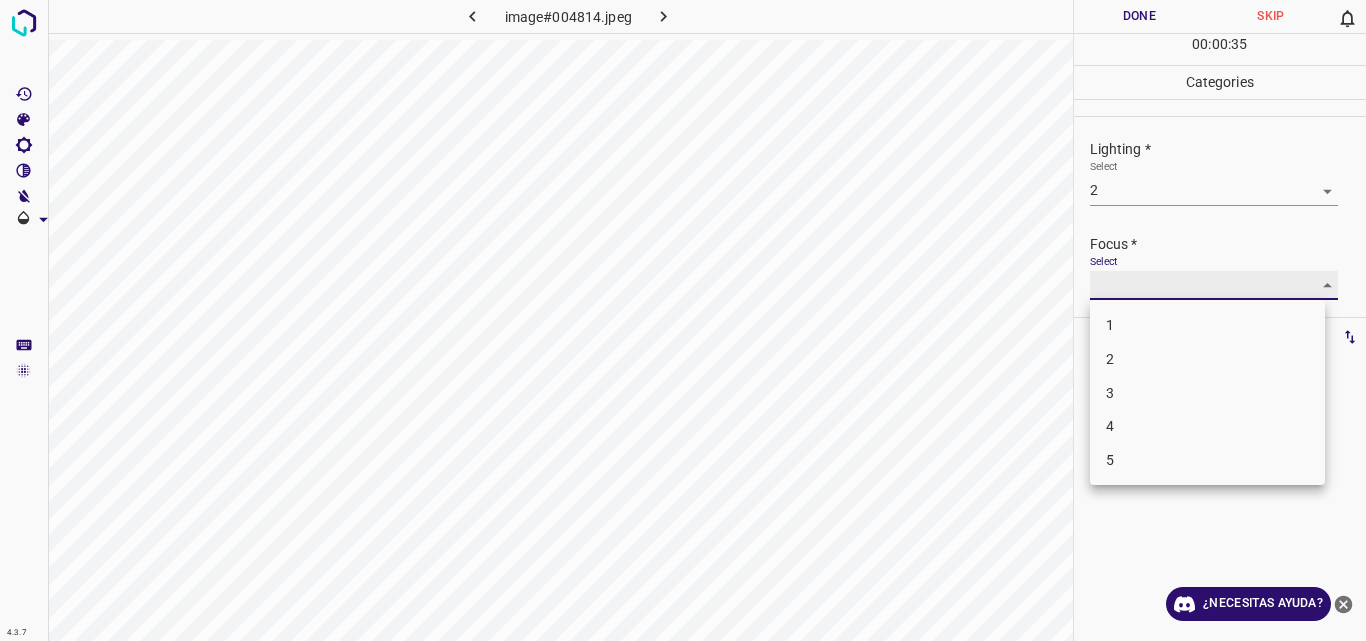 type on "2" 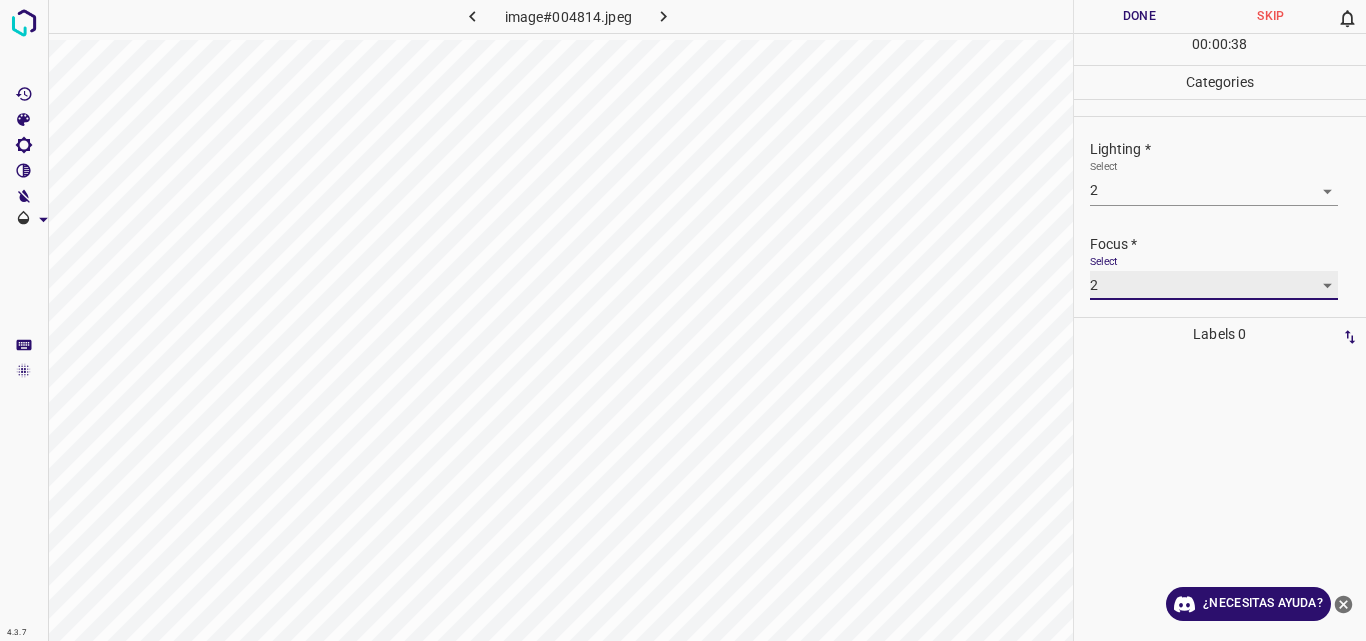 scroll, scrollTop: 98, scrollLeft: 0, axis: vertical 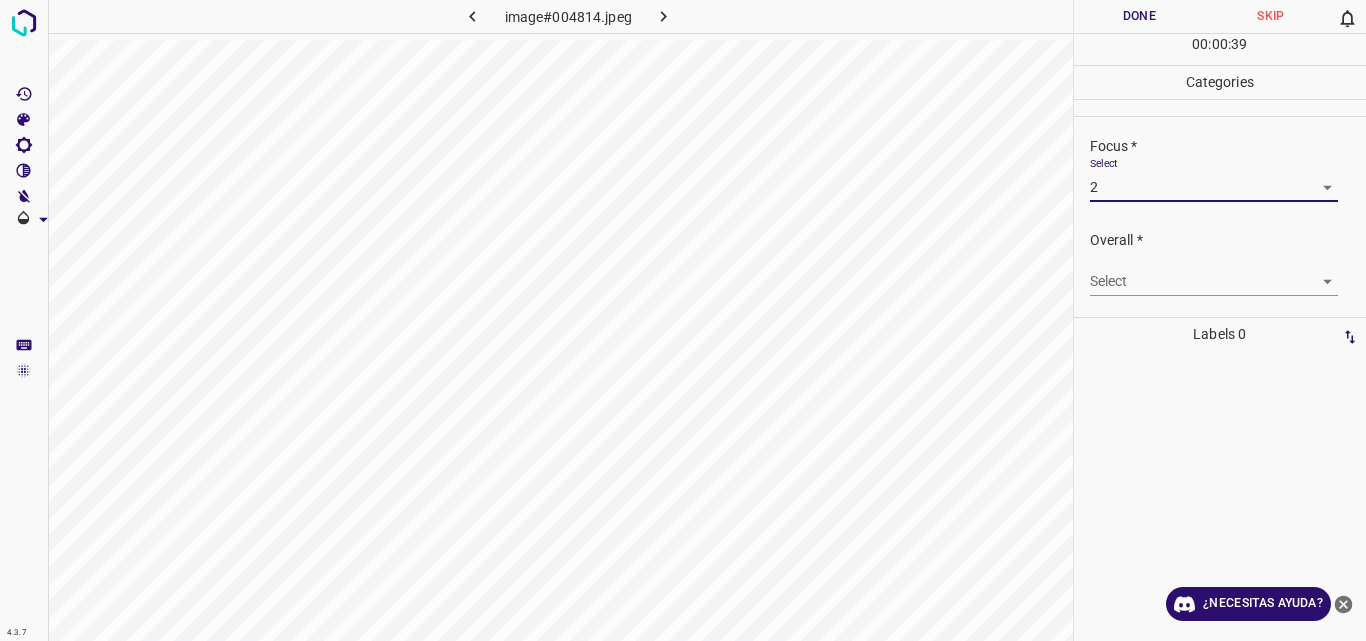 click on "4.3.7 image#004814.jpeg Done Skip 0 00   : 00   : 39   Categories Lighting *  Select 2 2 Focus *  Select 2 2 Overall *  Select ​ Labels   0 Categories 1 Lighting 2 Focus 3 Overall Tools Space Change between modes (Draw & Edit) I Auto labeling R Restore zoom M Zoom in N Zoom out Delete Delete selecte label Filters Z Restore filters X Saturation filter C Brightness filter V Contrast filter B Gray scale filter General O Download ¿Necesitas ayuda? Original text Rate this translation Your feedback will be used to help improve Google Translate - Texto - Esconder - Borrar" at bounding box center [683, 320] 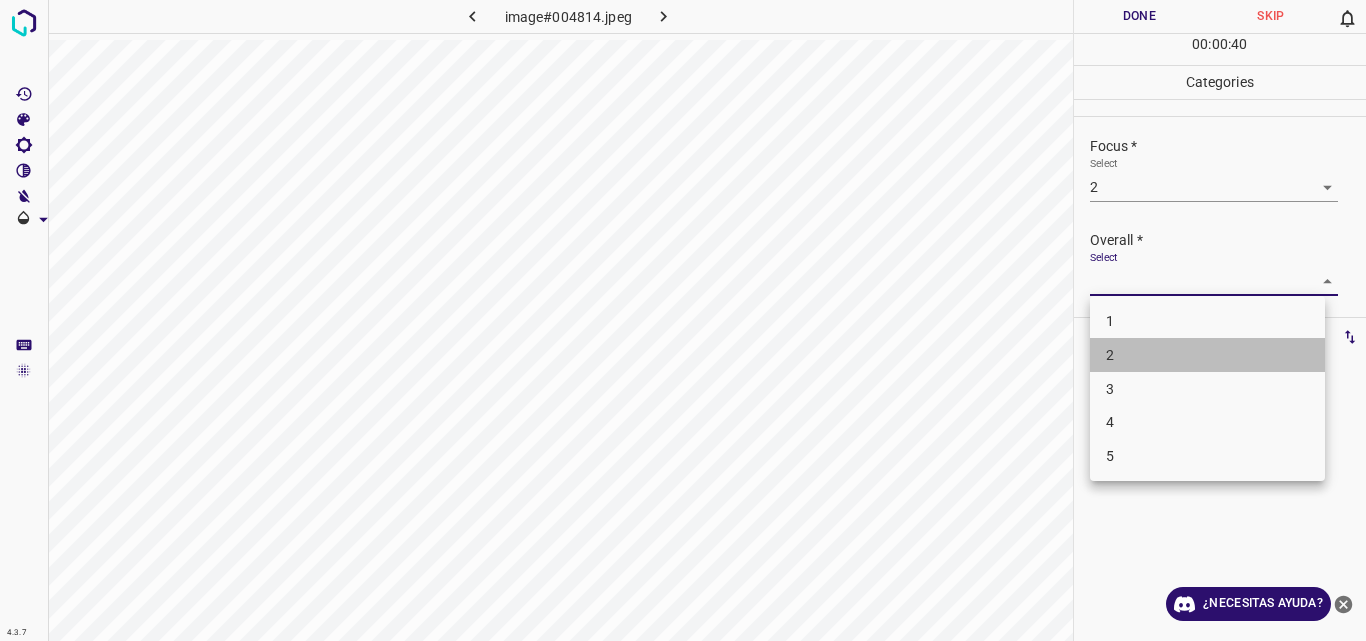 click on "2" at bounding box center [1207, 355] 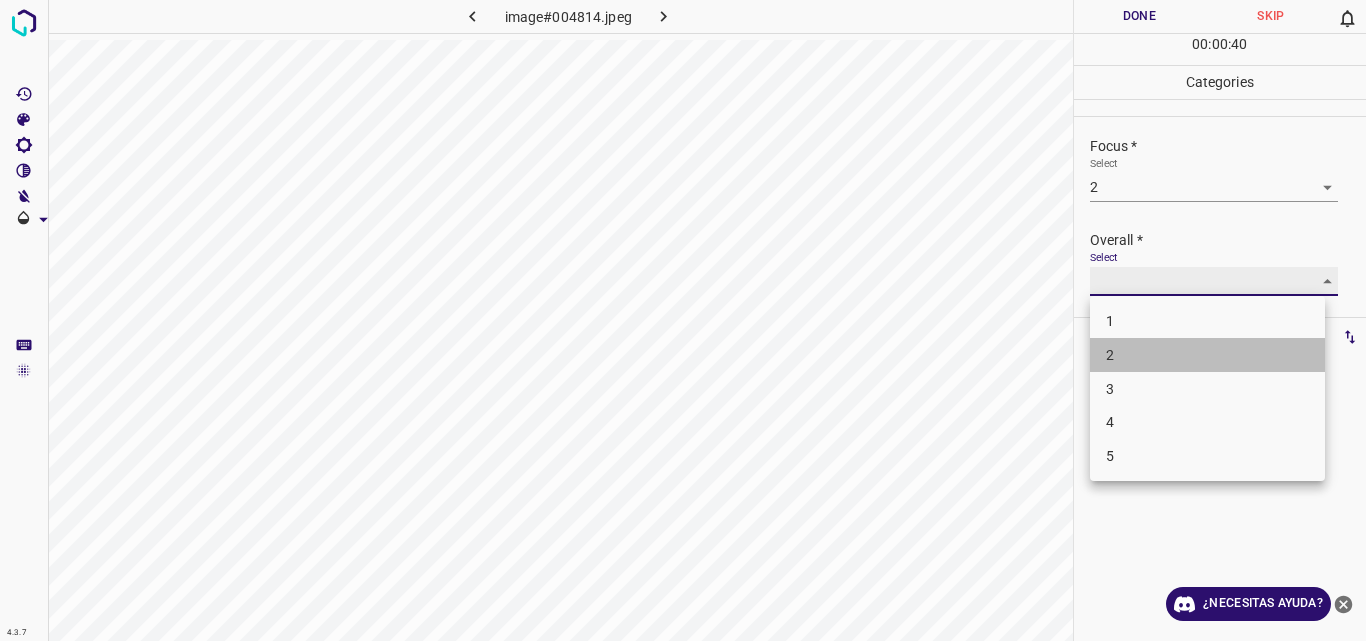 type on "2" 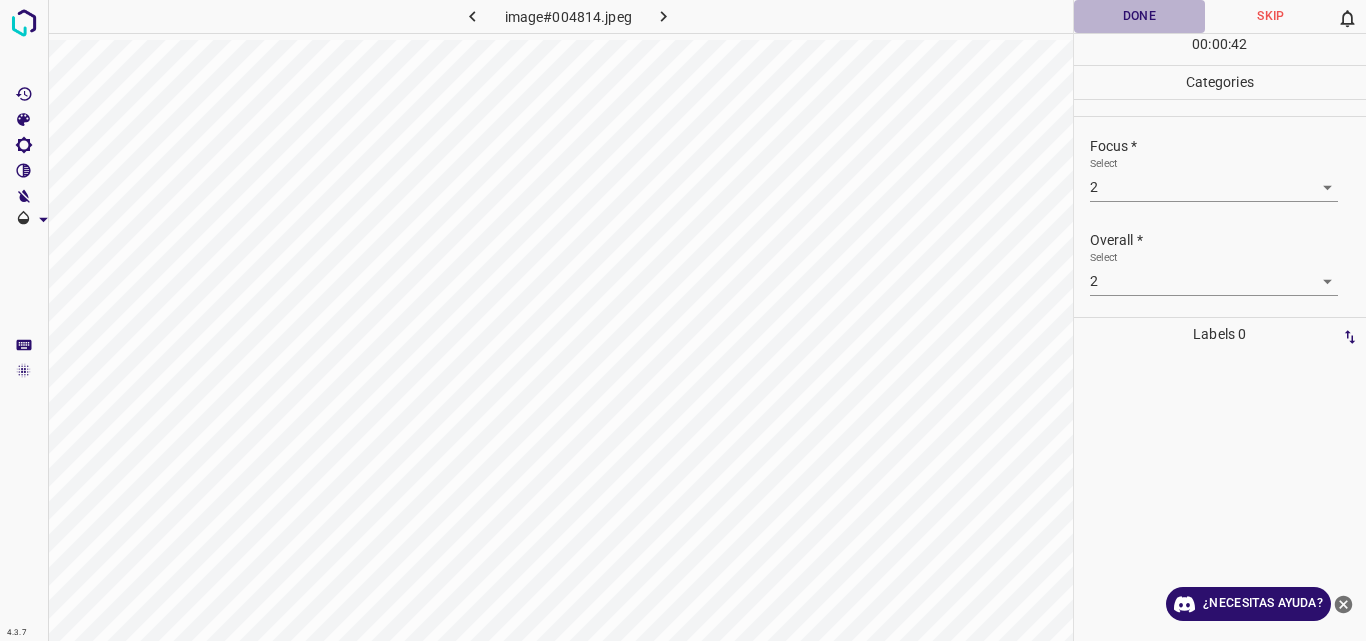 click on "Done" at bounding box center (1140, 16) 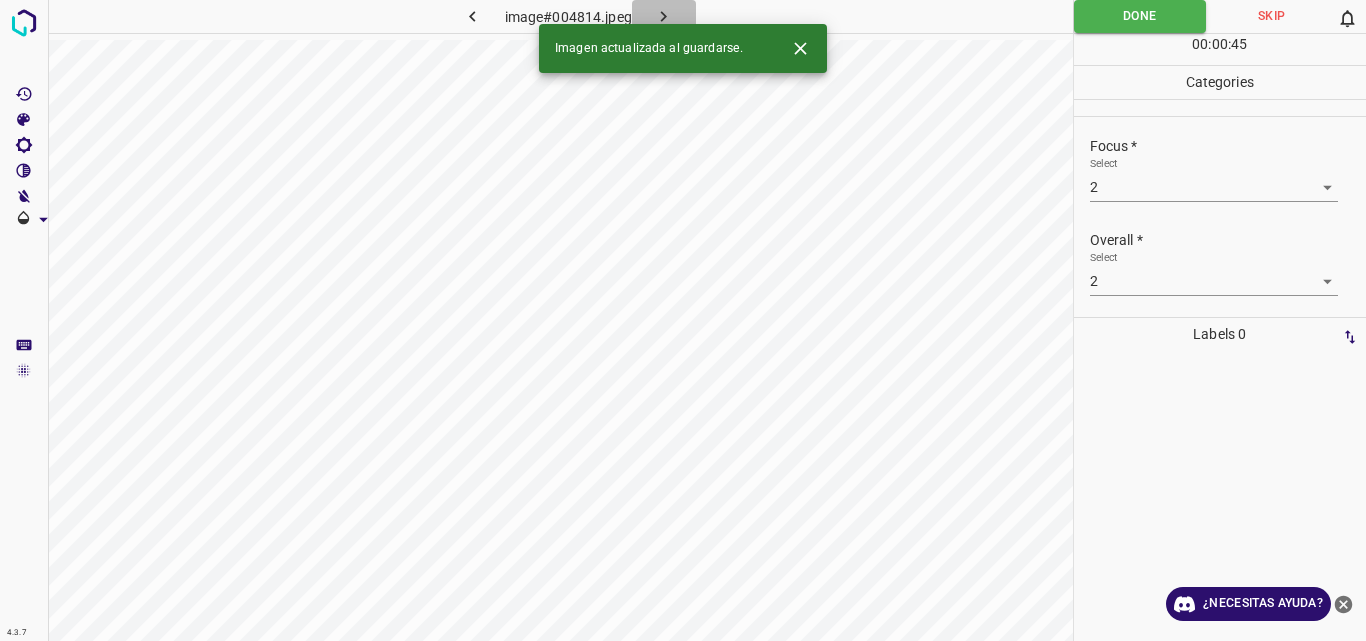 click 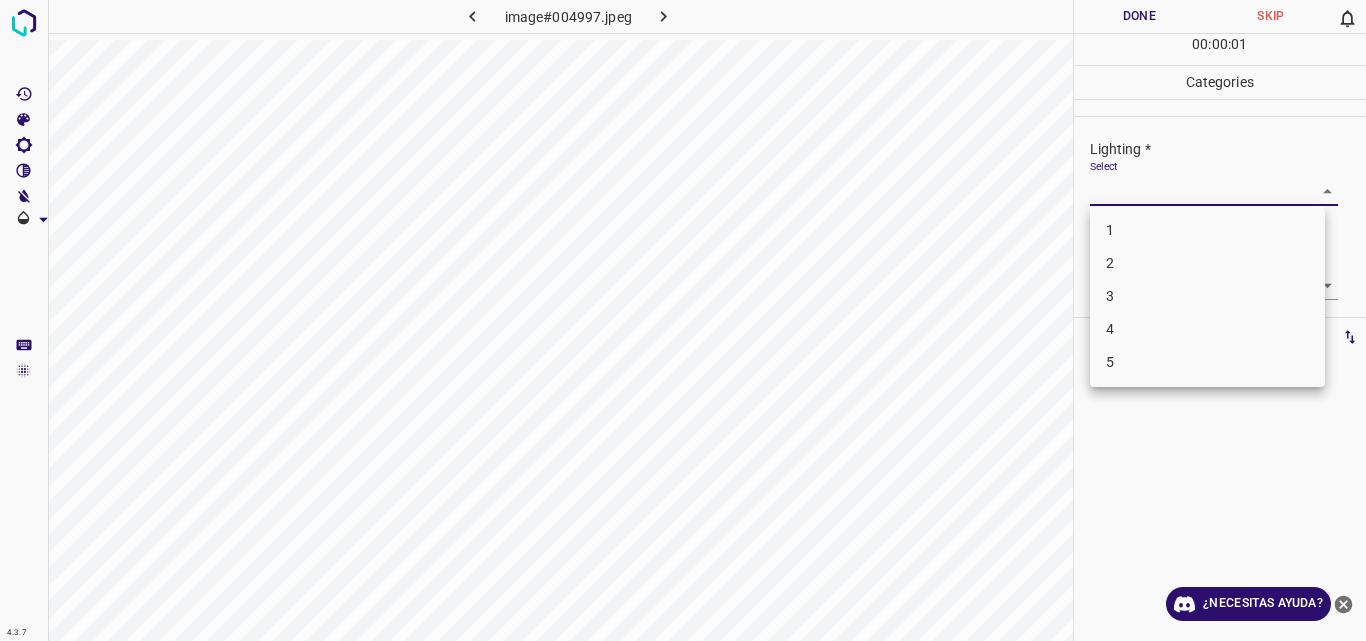 click on "4.3.7 image#004997.jpeg Done Skip 0 00   : 00   : 01   Categories Lighting *  Select ​ Focus *  Select ​ Overall *  Select ​ Labels   0 Categories 1 Lighting 2 Focus 3 Overall Tools Space Change between modes (Draw & Edit) I Auto labeling R Restore zoom M Zoom in N Zoom out Delete Delete selecte label Filters Z Restore filters X Saturation filter C Brightness filter V Contrast filter B Gray scale filter General O Download ¿Necesitas ayuda? Original text Rate this translation Your feedback will be used to help improve Google Translate - Texto - Esconder - Borrar 1 2 3 4 5" at bounding box center (683, 320) 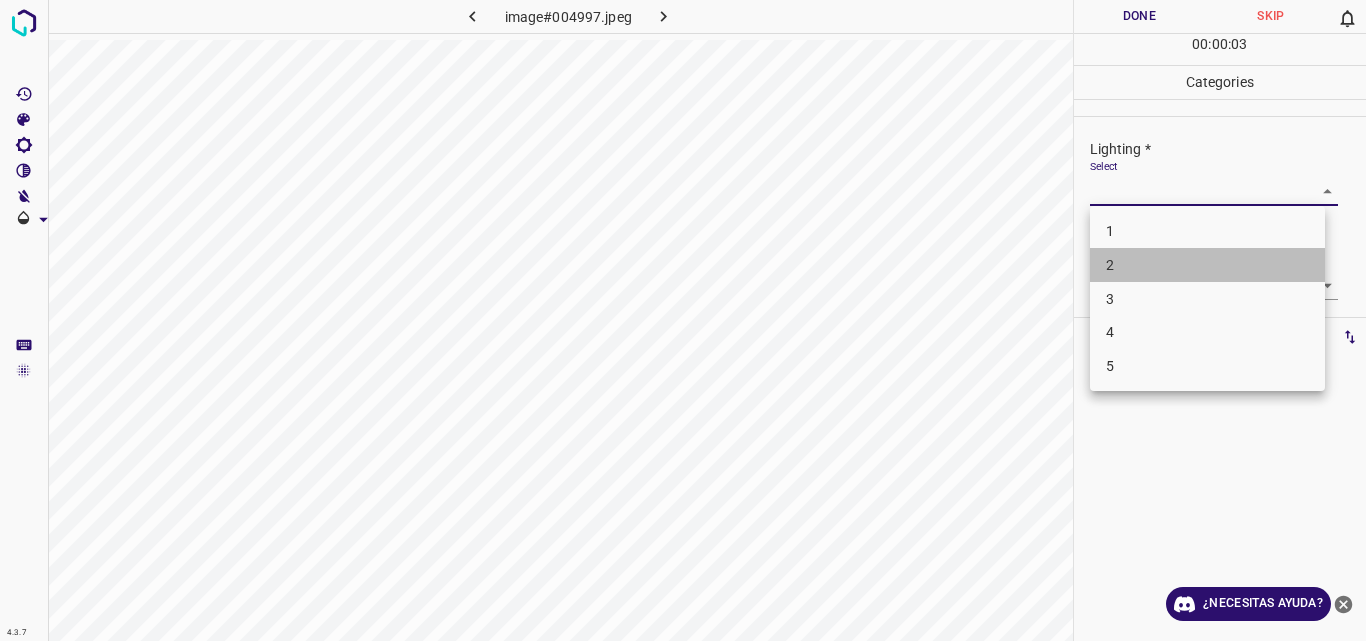 click on "2" at bounding box center [1207, 265] 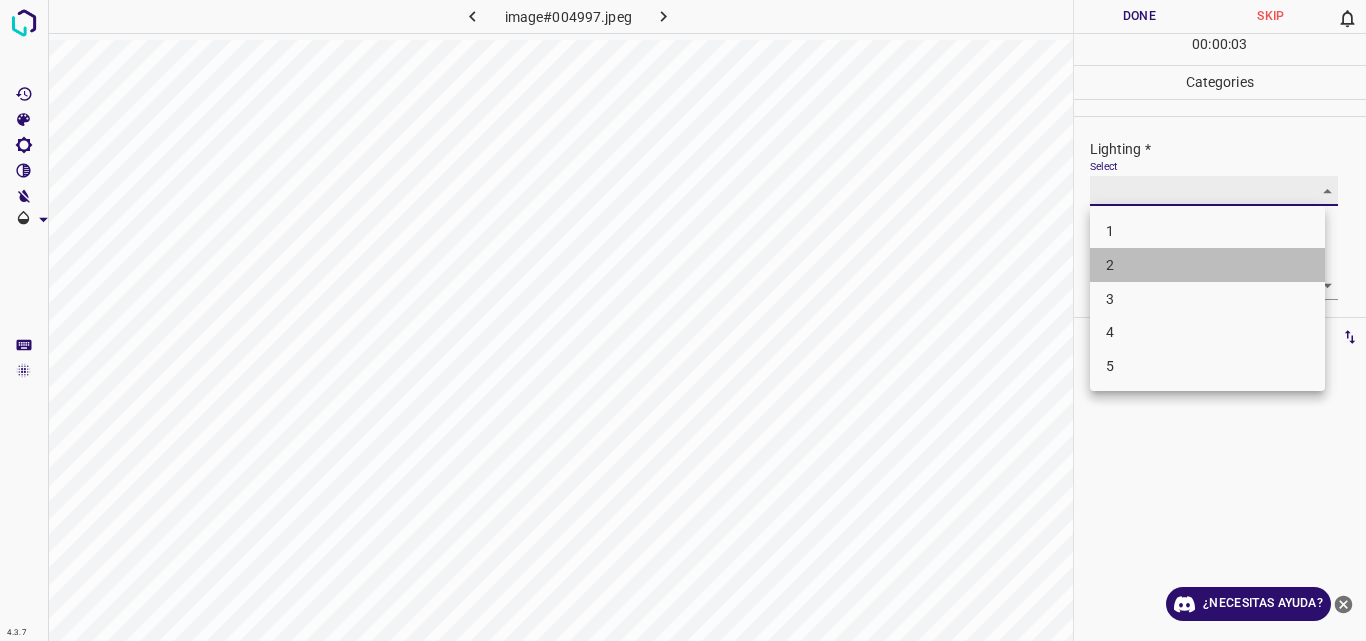type on "2" 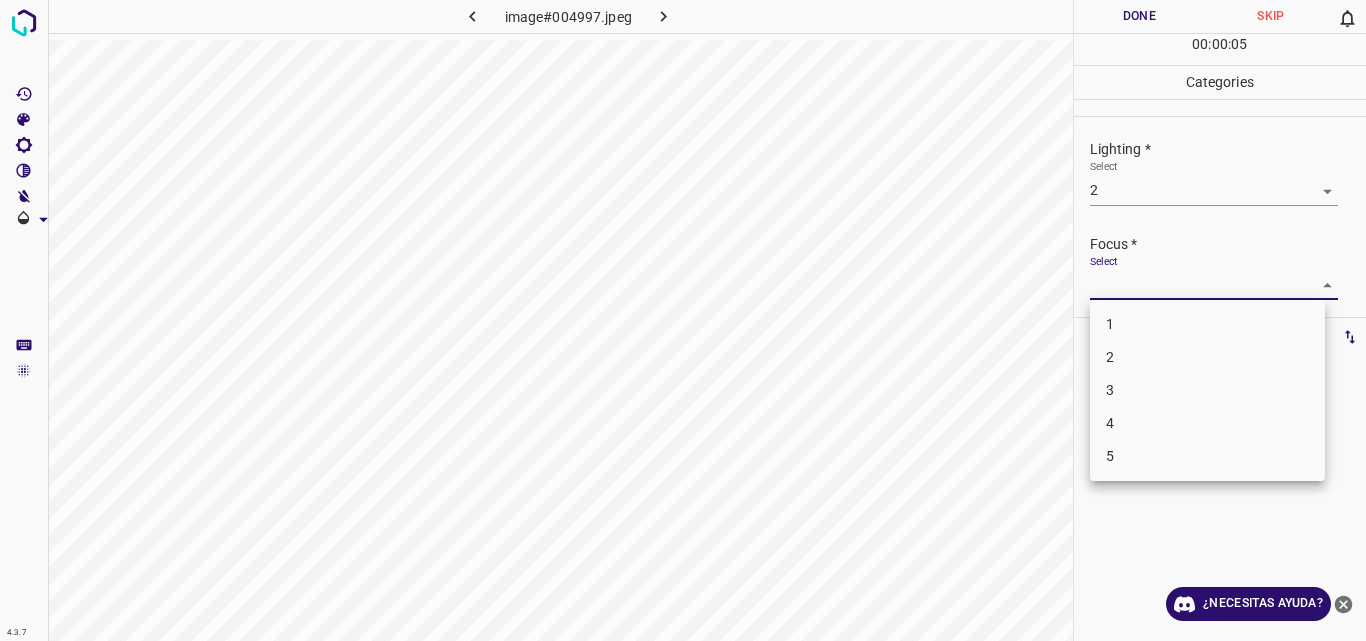 click on "4.3.7 image#004997.jpeg Done Skip 0 00   : 00   : 05   Categories Lighting *  Select 2 2 Focus *  Select ​ Overall *  Select ​ Labels   0 Categories 1 Lighting 2 Focus 3 Overall Tools Space Change between modes (Draw & Edit) I Auto labeling R Restore zoom M Zoom in N Zoom out Delete Delete selecte label Filters Z Restore filters X Saturation filter C Brightness filter V Contrast filter B Gray scale filter General O Download ¿Necesitas ayuda? Original text Rate this translation Your feedback will be used to help improve Google Translate - Texto - Esconder - Borrar 1 2 3 4 5" at bounding box center [683, 320] 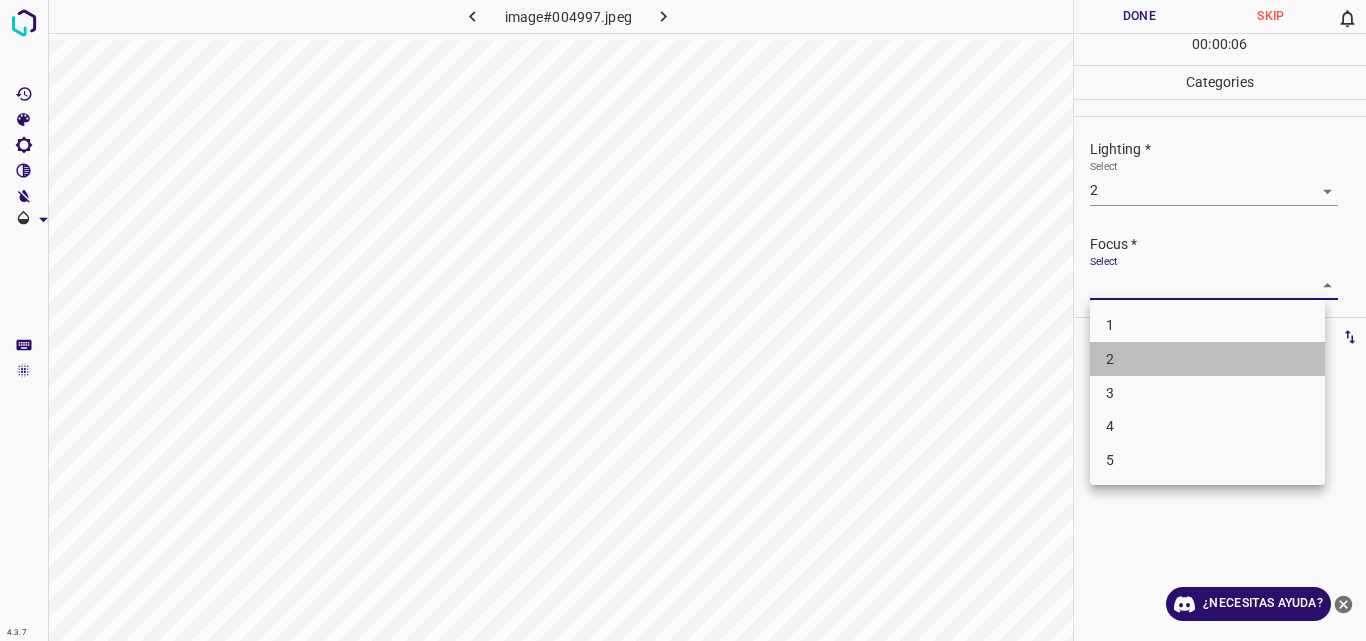 click on "2" at bounding box center [1207, 359] 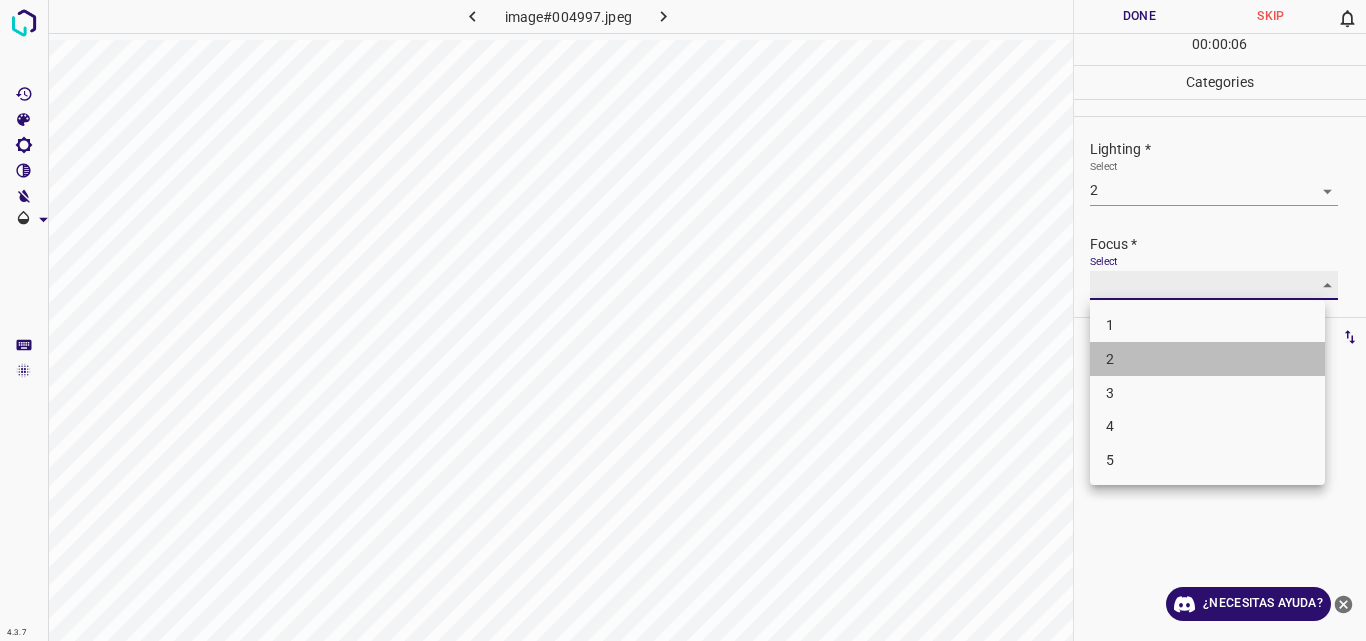 type on "2" 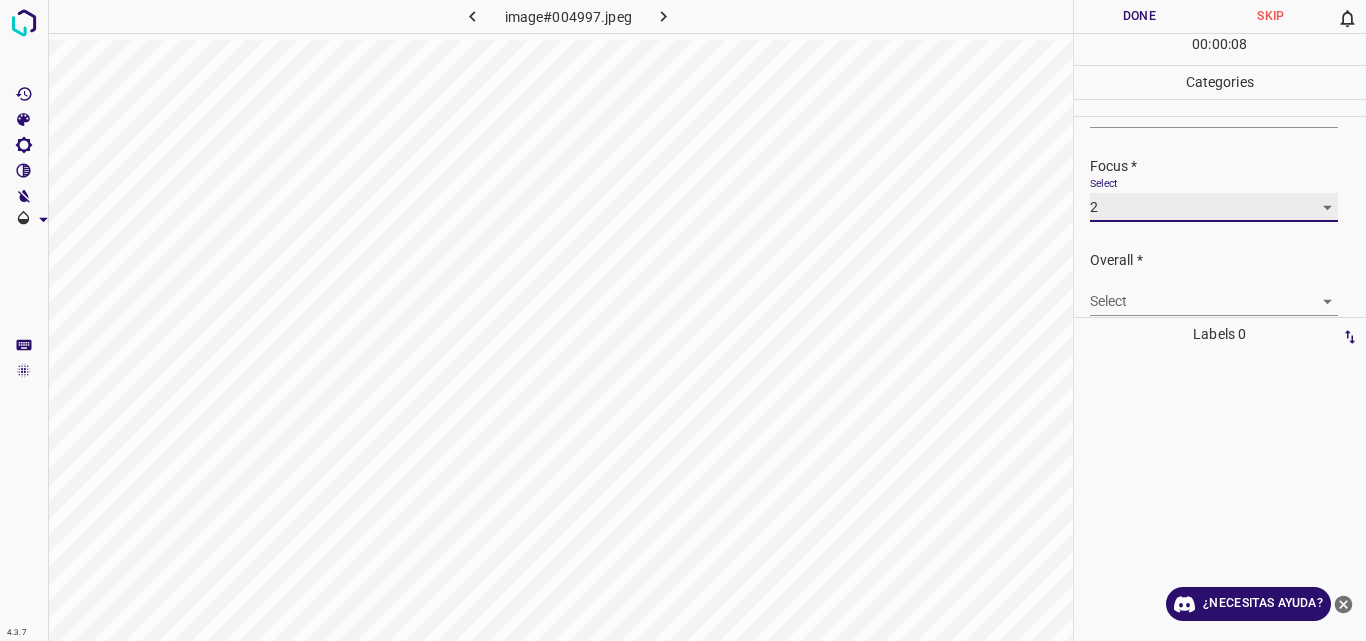scroll, scrollTop: 98, scrollLeft: 0, axis: vertical 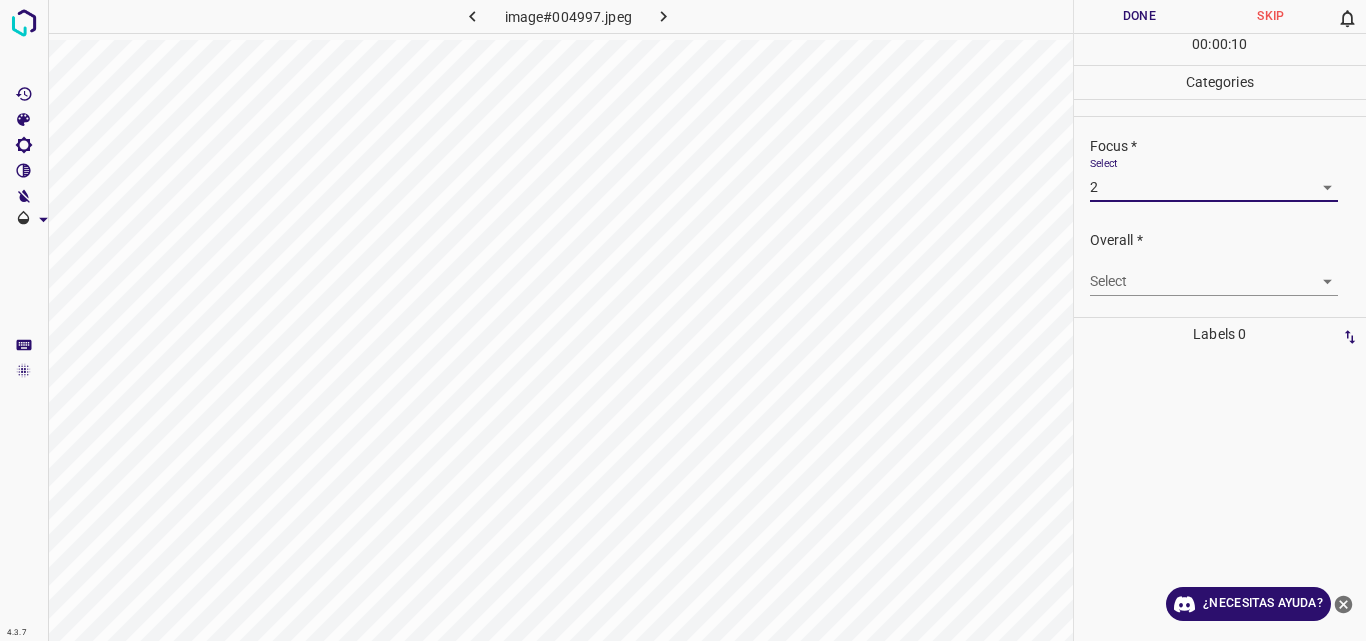 click on "4.3.7 image#004997.jpeg Done Skip 0 00   : 00   : 10   Categories Lighting *  Select 2 2 Focus *  Select 2 2 Overall *  Select ​ Labels   0 Categories 1 Lighting 2 Focus 3 Overall Tools Space Change between modes (Draw & Edit) I Auto labeling R Restore zoom M Zoom in N Zoom out Delete Delete selecte label Filters Z Restore filters X Saturation filter C Brightness filter V Contrast filter B Gray scale filter General O Download ¿Necesitas ayuda? Original text Rate this translation Your feedback will be used to help improve Google Translate - Texto - Esconder - Borrar" at bounding box center (683, 320) 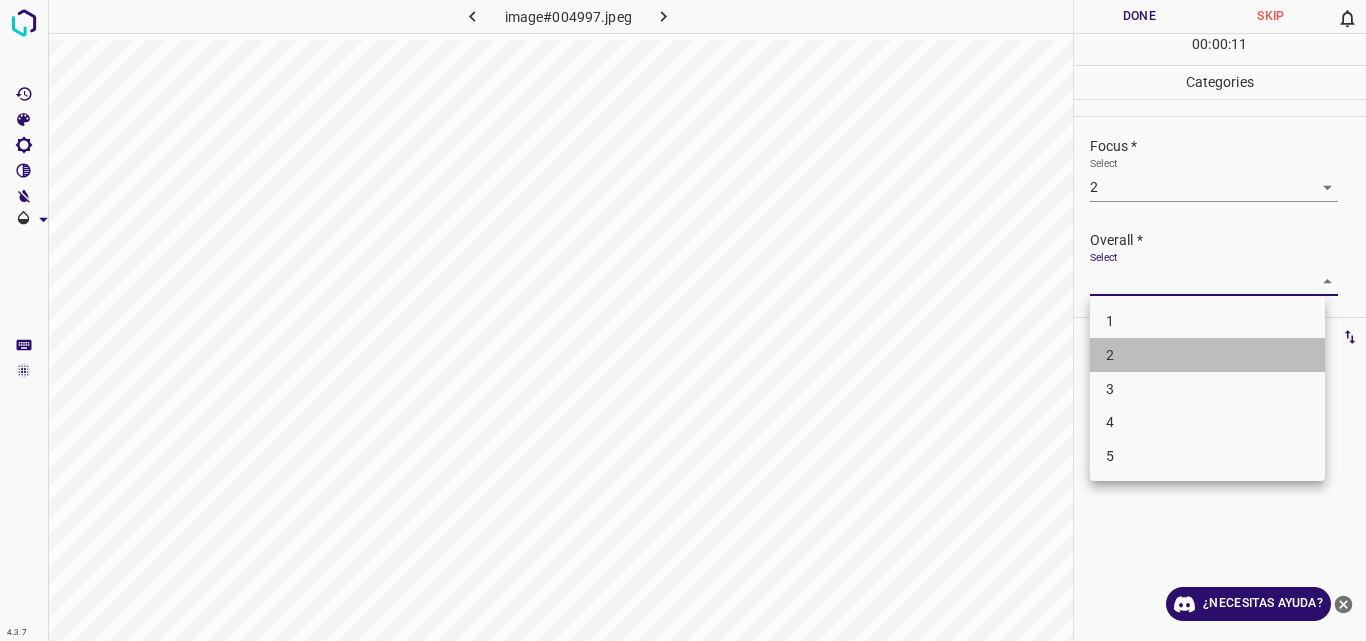 click on "2" at bounding box center (1207, 355) 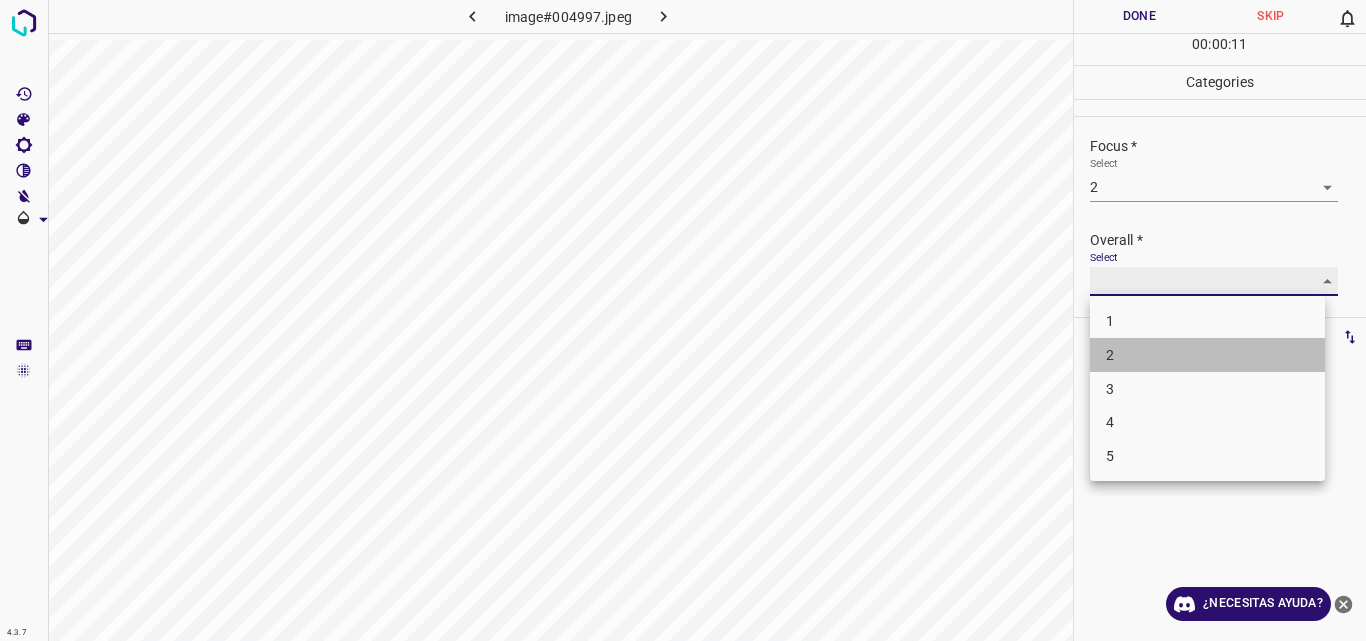 type on "2" 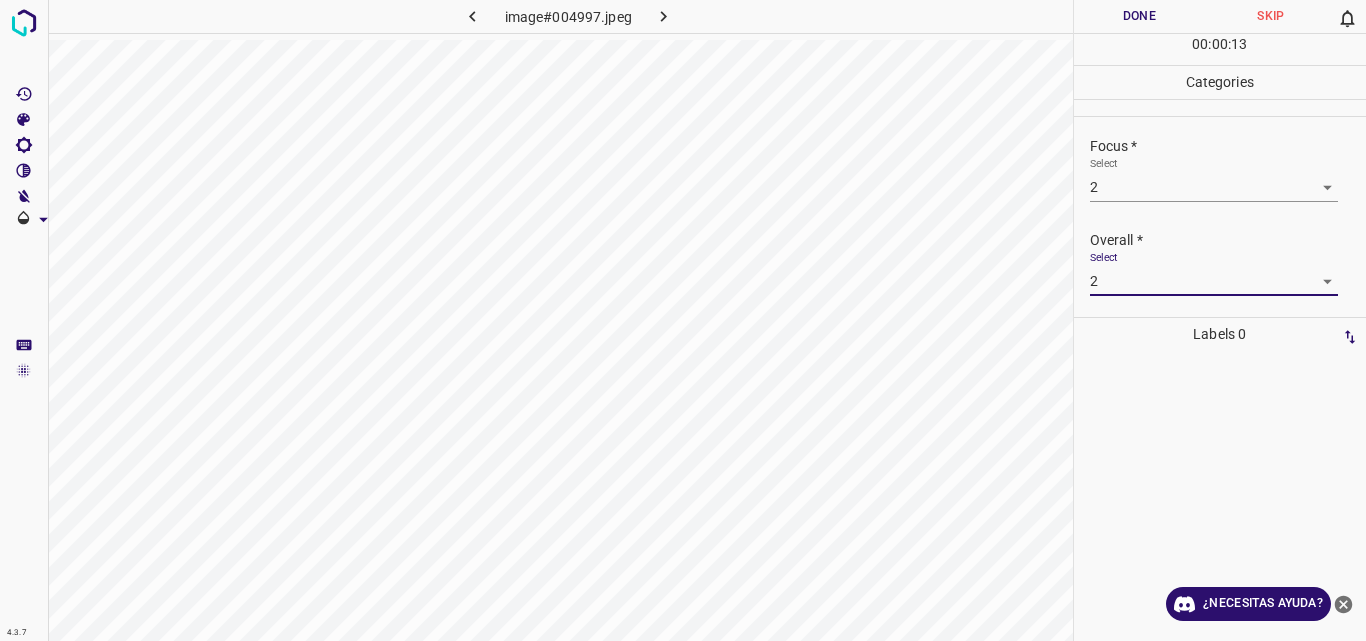 click on "Done" at bounding box center [1140, 16] 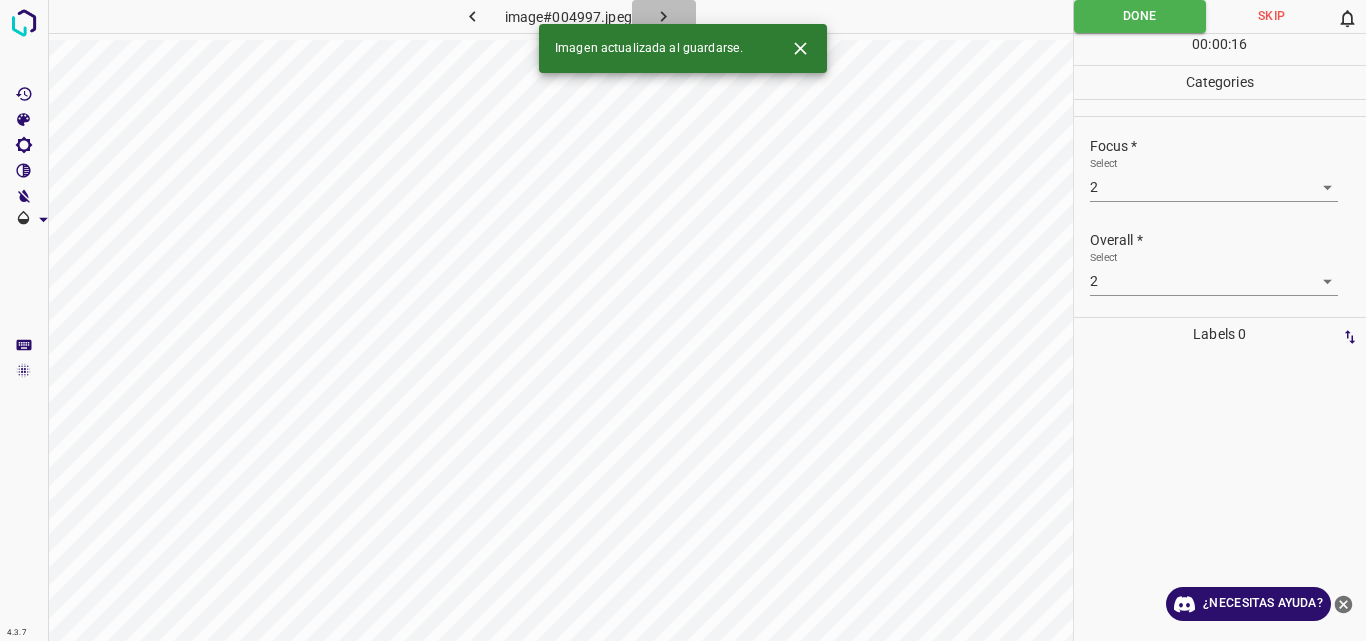 click 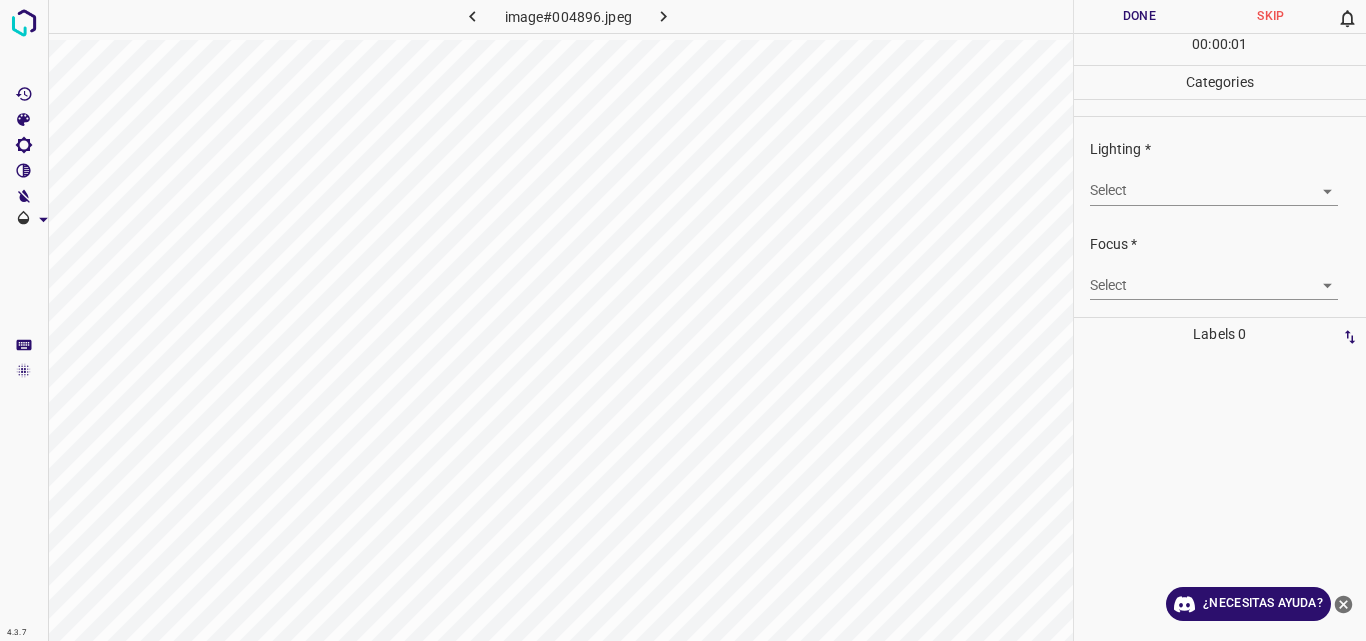 click on "4.3.7 image#004896.jpeg Done Skip 0 00   : 00   : 01   Categories Lighting *  Select ​ Focus *  Select ​ Overall *  Select ​ Labels   0 Categories 1 Lighting 2 Focus 3 Overall Tools Space Change between modes (Draw & Edit) I Auto labeling R Restore zoom M Zoom in N Zoom out Delete Delete selecte label Filters Z Restore filters X Saturation filter C Brightness filter V Contrast filter B Gray scale filter General O Download ¿Necesitas ayuda? Original text Rate this translation Your feedback will be used to help improve Google Translate - Texto - Esconder - Borrar" at bounding box center [683, 320] 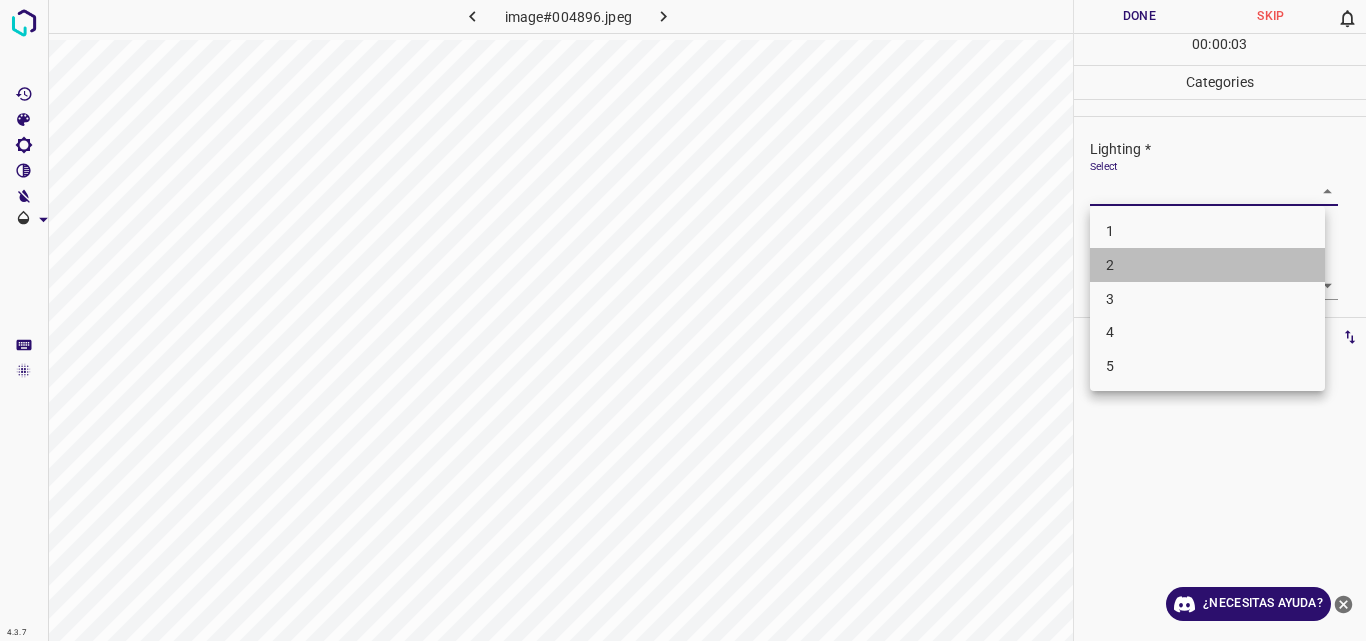 click on "2" at bounding box center [1207, 265] 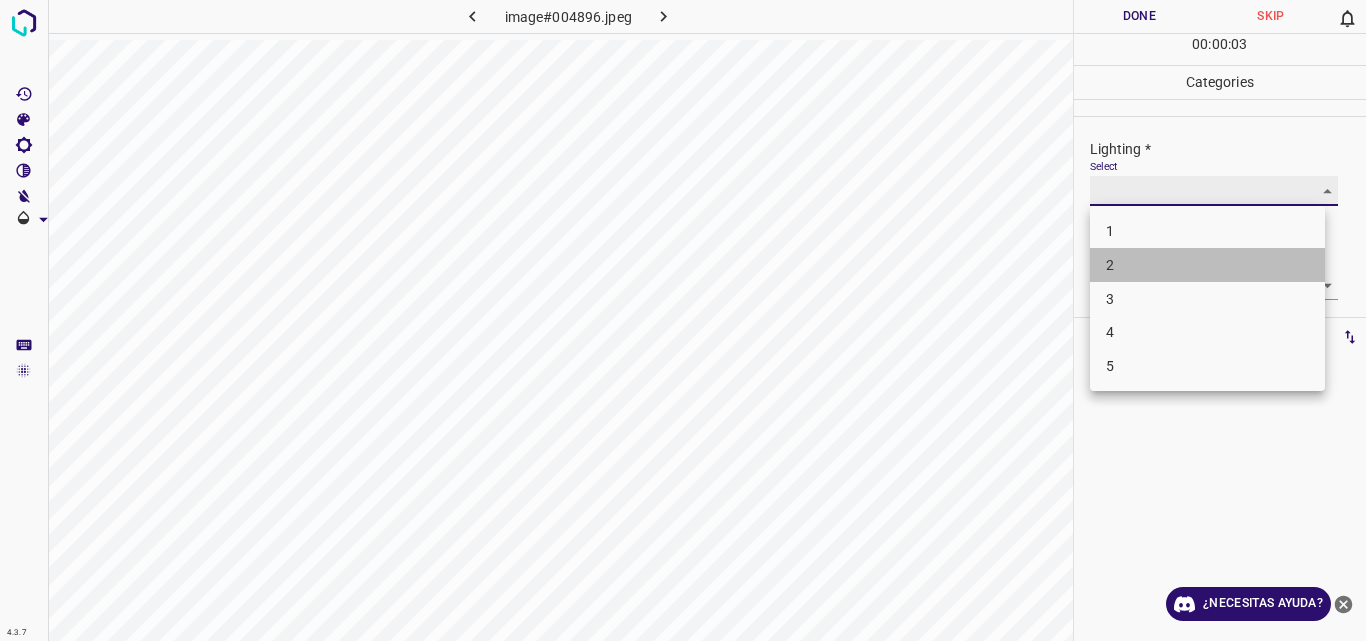 type on "2" 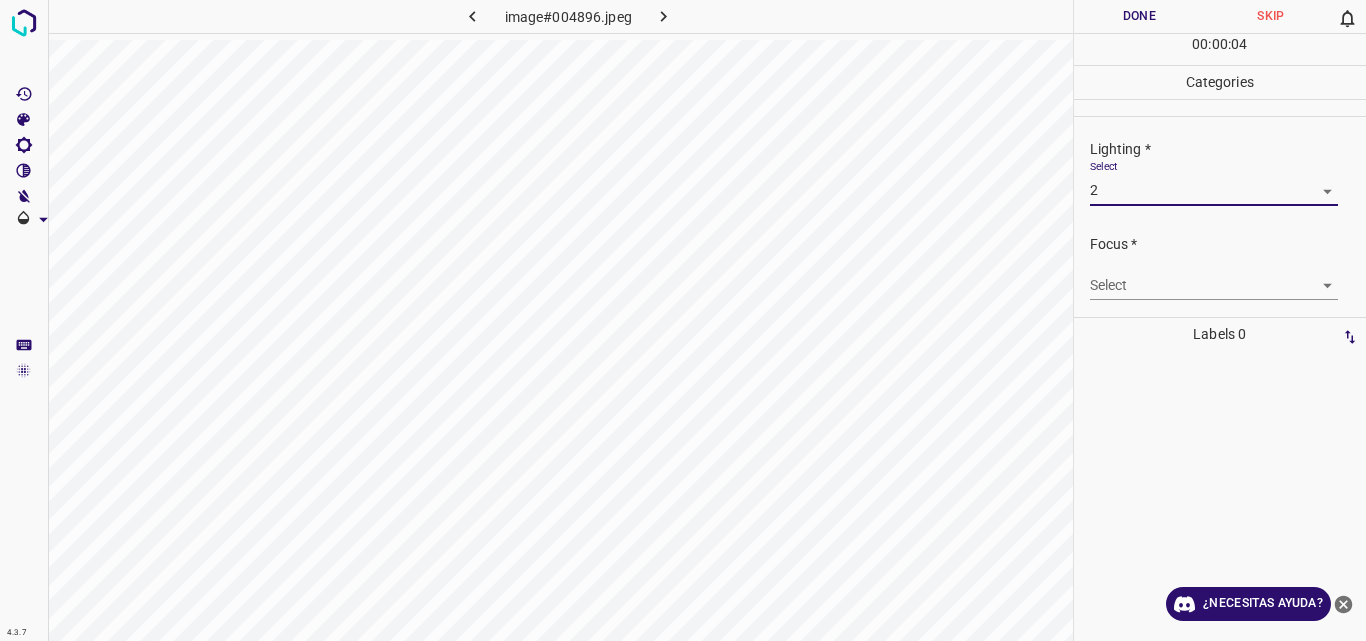 click on "4.3.7 image#004896.jpeg Done Skip 0 00   : 00   : 04   Categories Lighting *  Select 2 2 Focus *  Select ​ Overall *  Select ​ Labels   0 Categories 1 Lighting 2 Focus 3 Overall Tools Space Change between modes (Draw & Edit) I Auto labeling R Restore zoom M Zoom in N Zoom out Delete Delete selecte label Filters Z Restore filters X Saturation filter C Brightness filter V Contrast filter B Gray scale filter General O Download ¿Necesitas ayuda? Original text Rate this translation Your feedback will be used to help improve Google Translate - Texto - Esconder - Borrar" at bounding box center [683, 320] 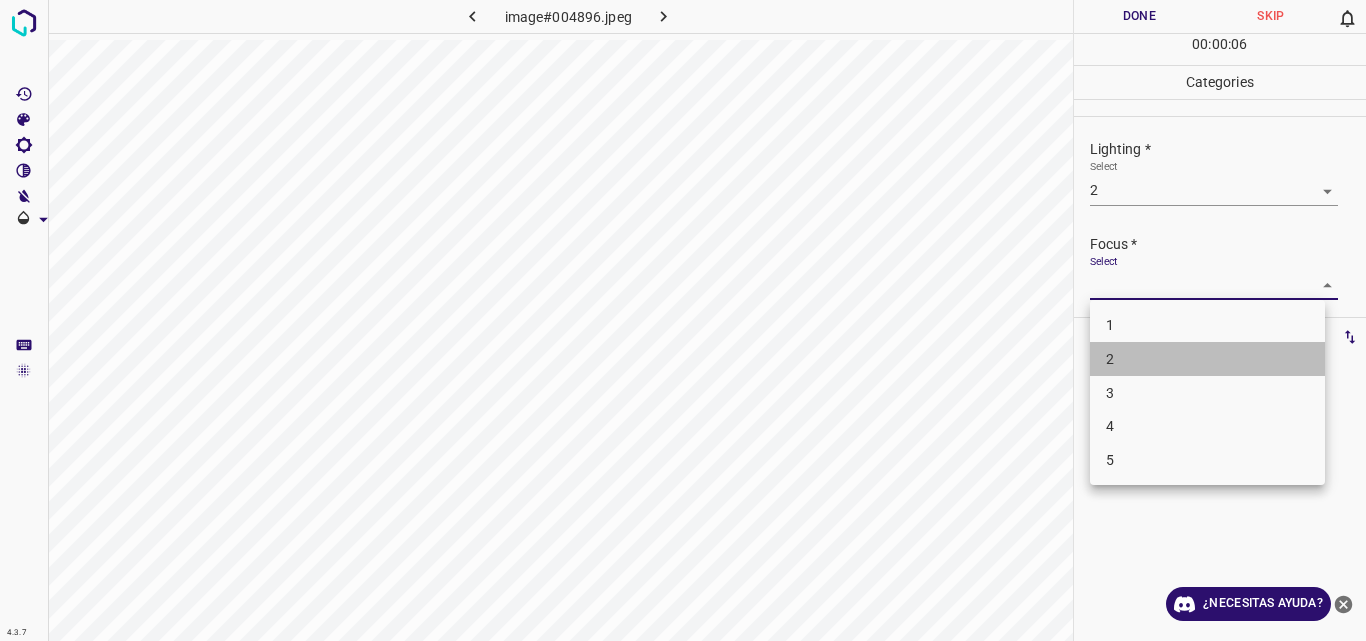click on "2" at bounding box center [1207, 359] 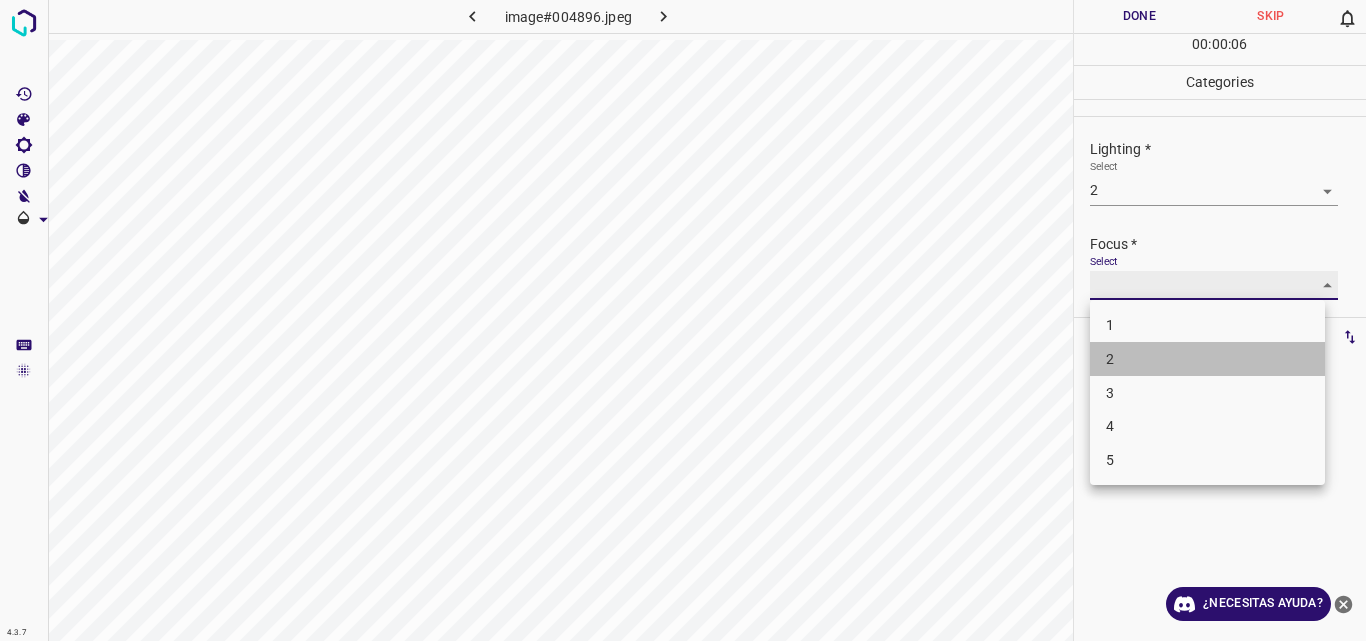 type on "2" 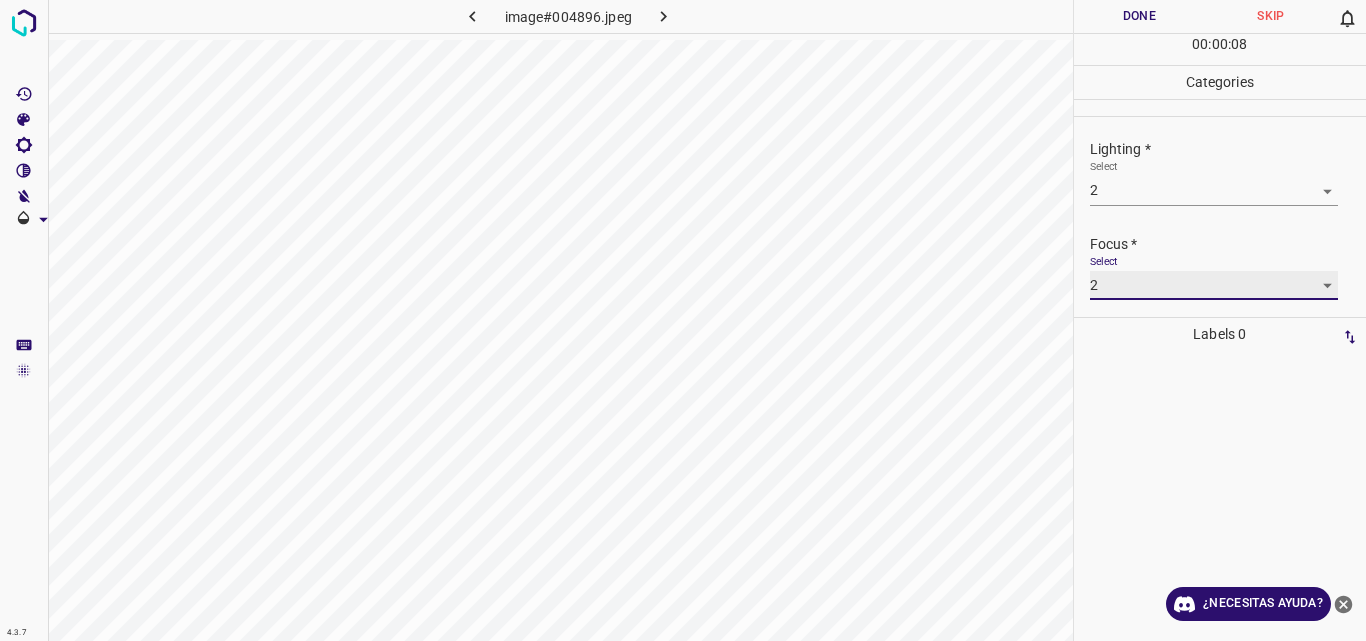 scroll, scrollTop: 98, scrollLeft: 0, axis: vertical 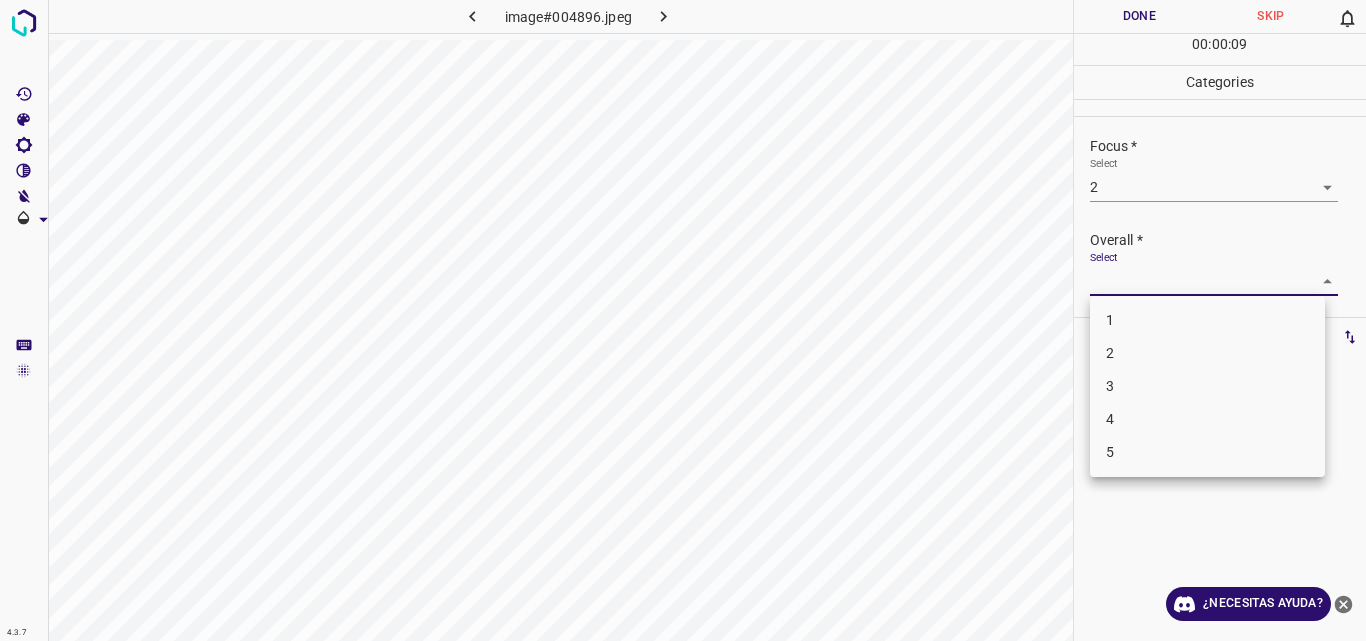 click on "4.3.7 image#004896.jpeg Done Skip 0 00   : 00   : 09   Categories Lighting *  Select 2 2 Focus *  Select 2 2 Overall *  Select ​ Labels   0 Categories 1 Lighting 2 Focus 3 Overall Tools Space Change between modes (Draw & Edit) I Auto labeling R Restore zoom M Zoom in N Zoom out Delete Delete selecte label Filters Z Restore filters X Saturation filter C Brightness filter V Contrast filter B Gray scale filter General O Download ¿Necesitas ayuda? Original text Rate this translation Your feedback will be used to help improve Google Translate - Texto - Esconder - Borrar 1 2 3 4 5" at bounding box center [683, 320] 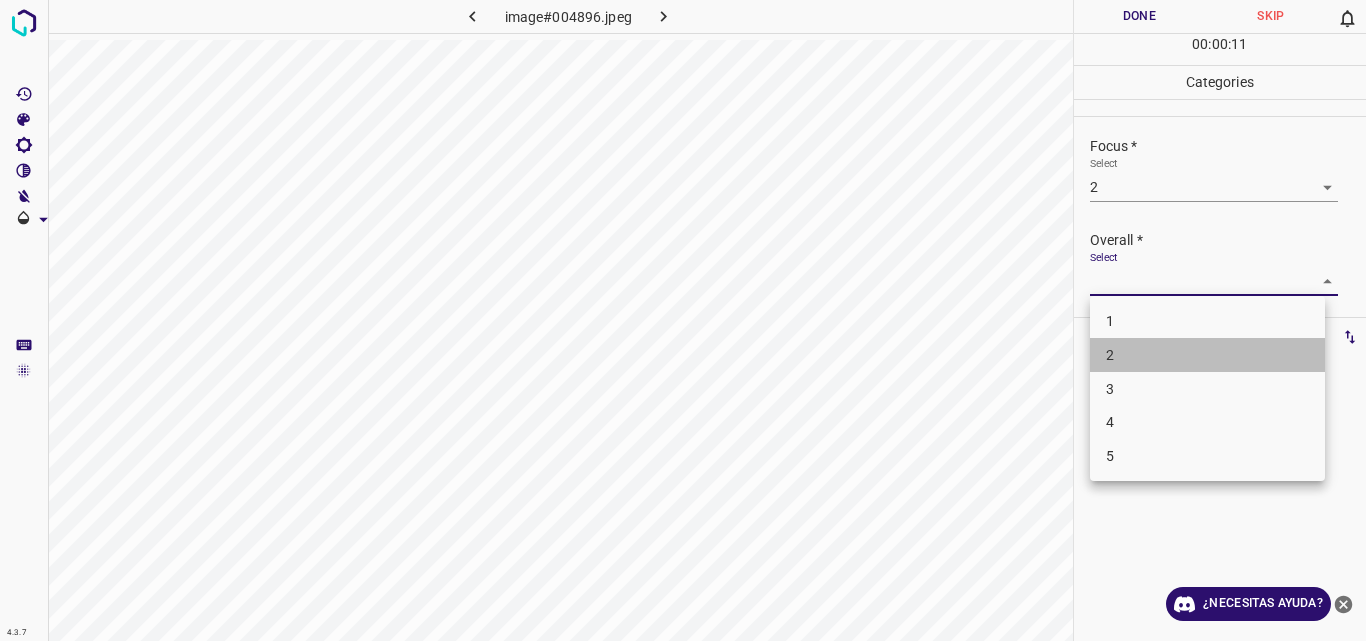 click on "2" at bounding box center [1207, 355] 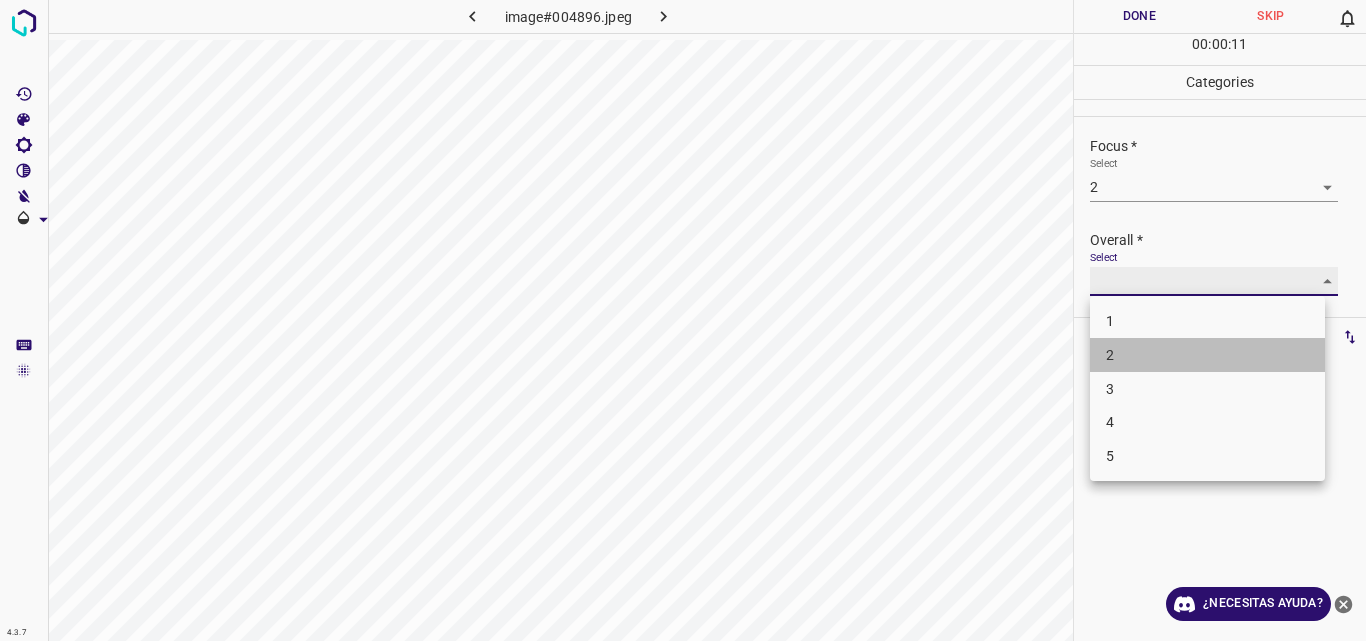 type on "2" 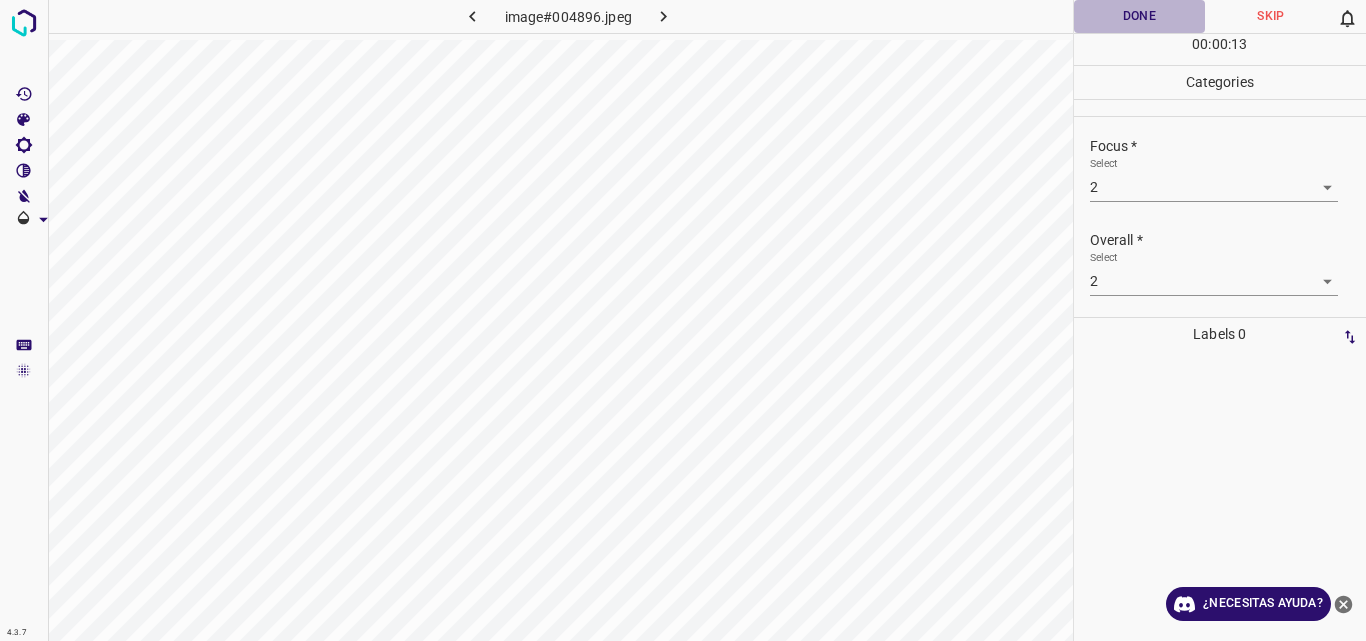 click on "Done" at bounding box center [1140, 16] 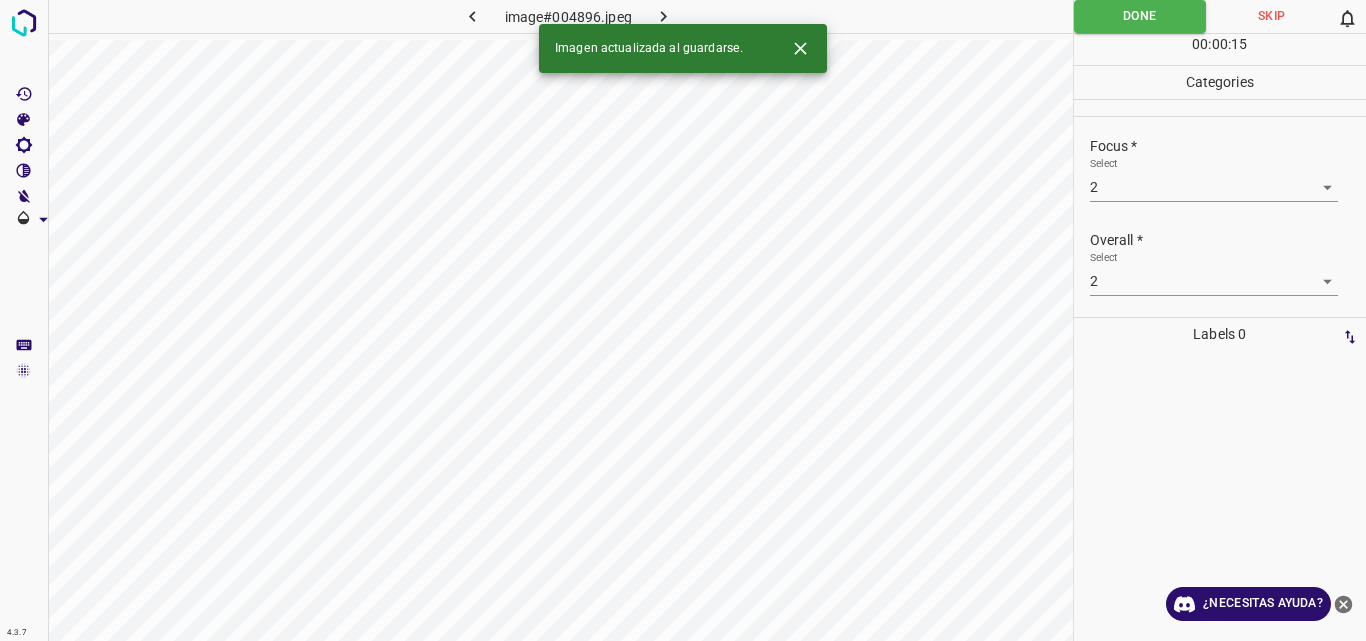 click 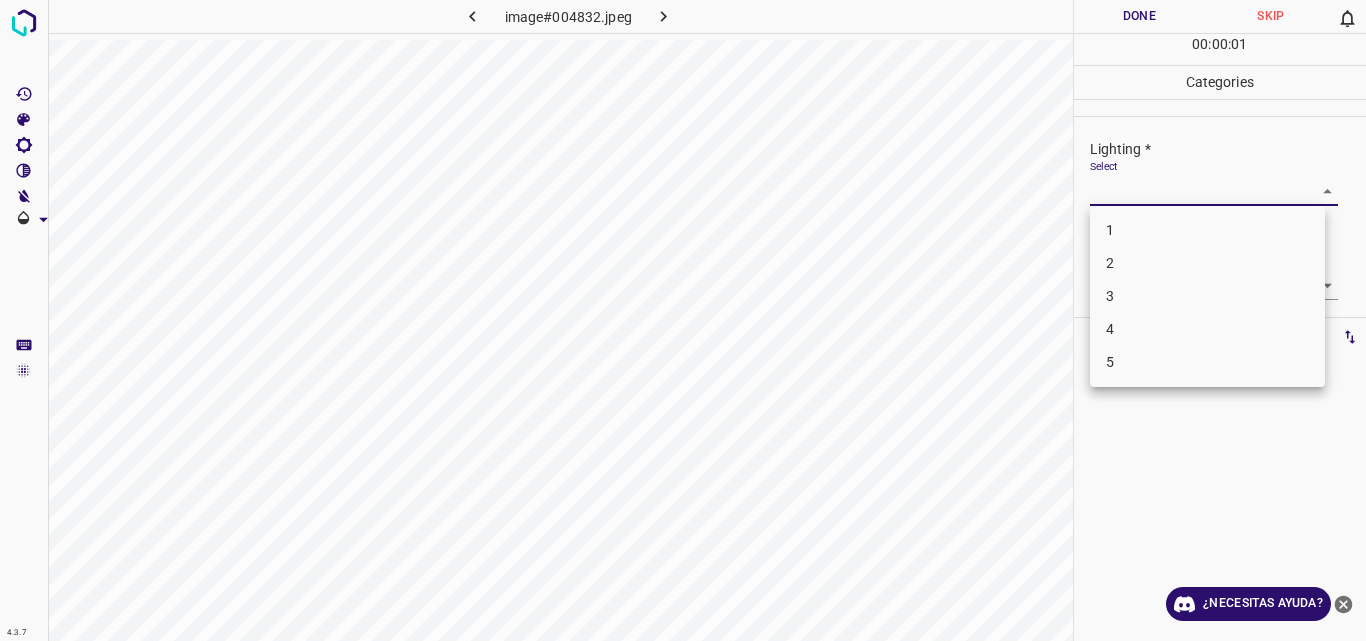click on "4.3.7 image#004832.jpeg Done Skip 0 00   : 00   : 01   Categories Lighting *  Select ​ Focus *  Select ​ Overall *  Select ​ Labels   0 Categories 1 Lighting 2 Focus 3 Overall Tools Space Change between modes (Draw & Edit) I Auto labeling R Restore zoom M Zoom in N Zoom out Delete Delete selecte label Filters Z Restore filters X Saturation filter C Brightness filter V Contrast filter B Gray scale filter General O Download ¿Necesitas ayuda? Original text Rate this translation Your feedback will be used to help improve Google Translate - Texto - Esconder - Borrar 1 2 3 4 5" at bounding box center [683, 320] 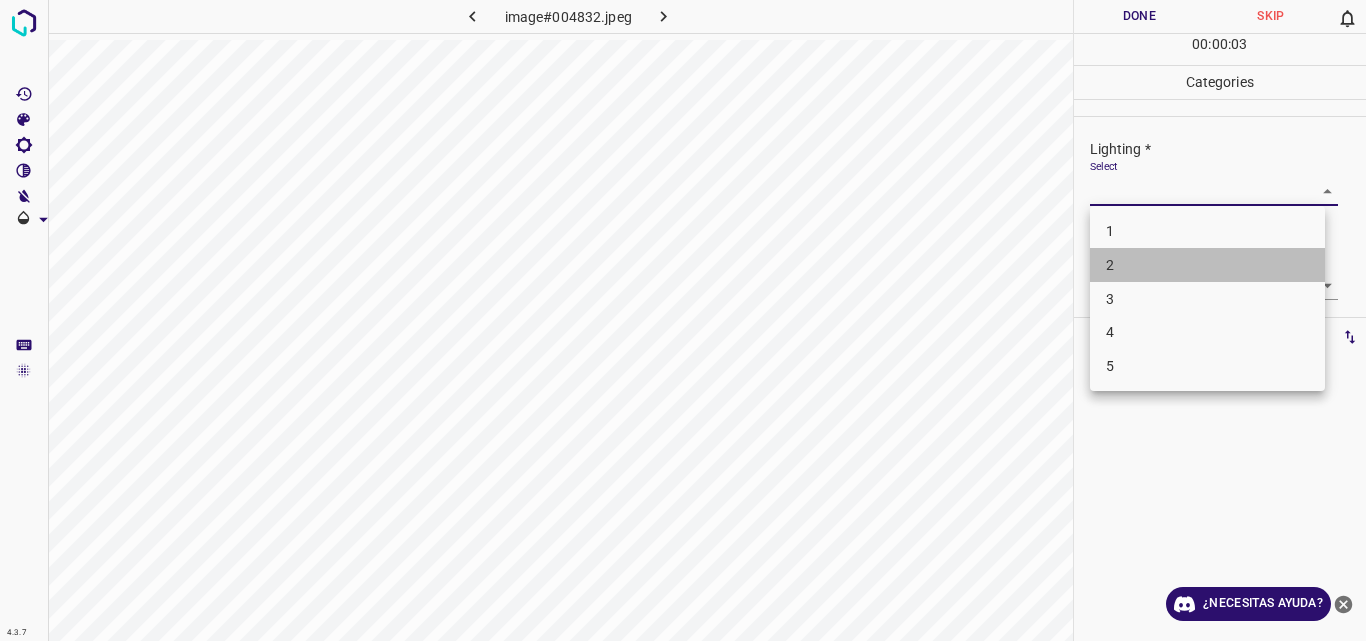 click on "2" at bounding box center (1207, 265) 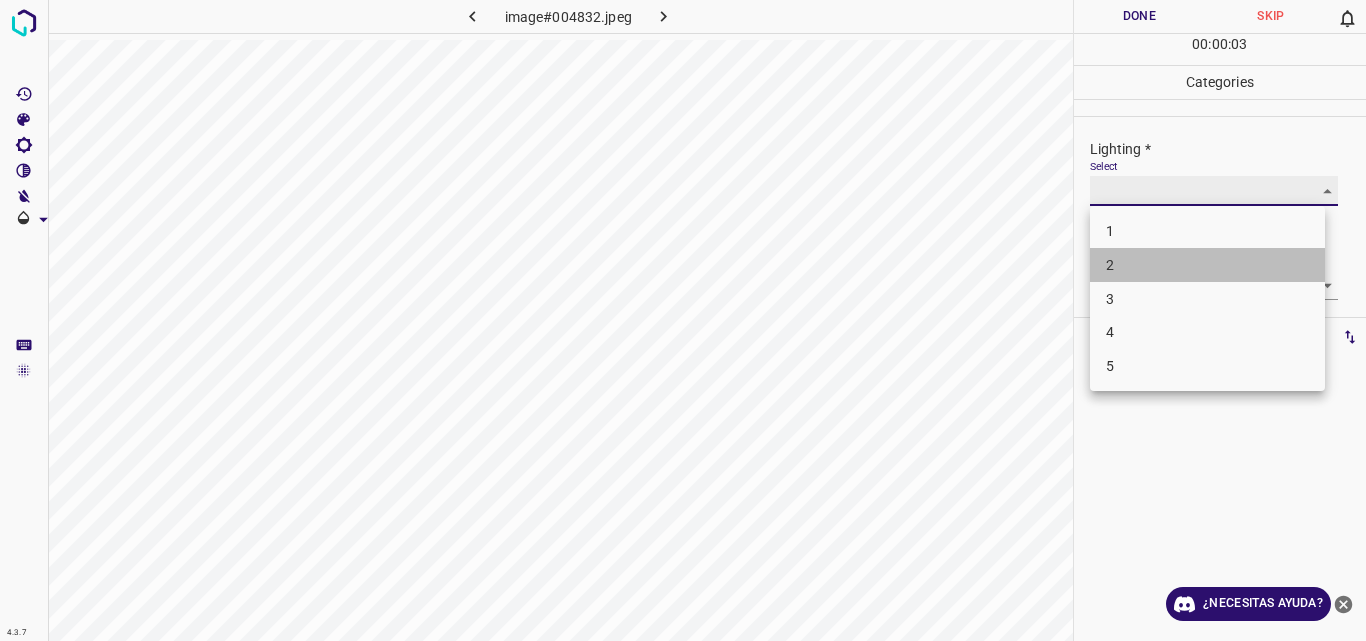 type on "2" 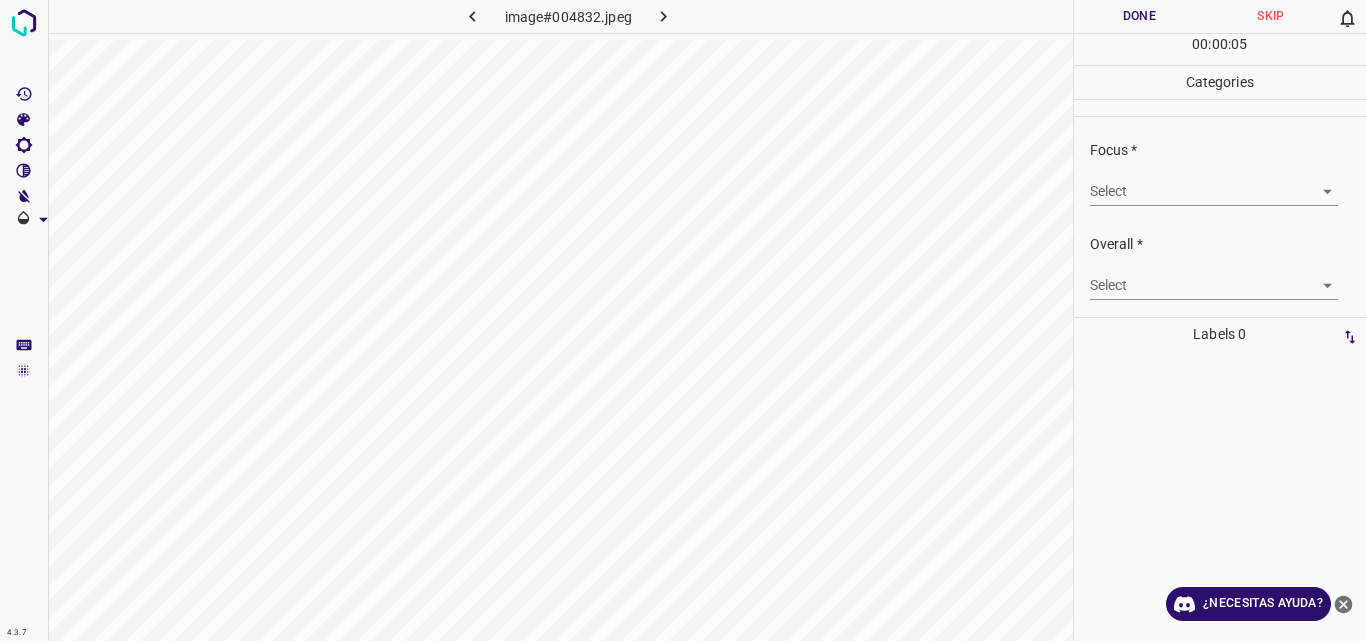 scroll, scrollTop: 98, scrollLeft: 0, axis: vertical 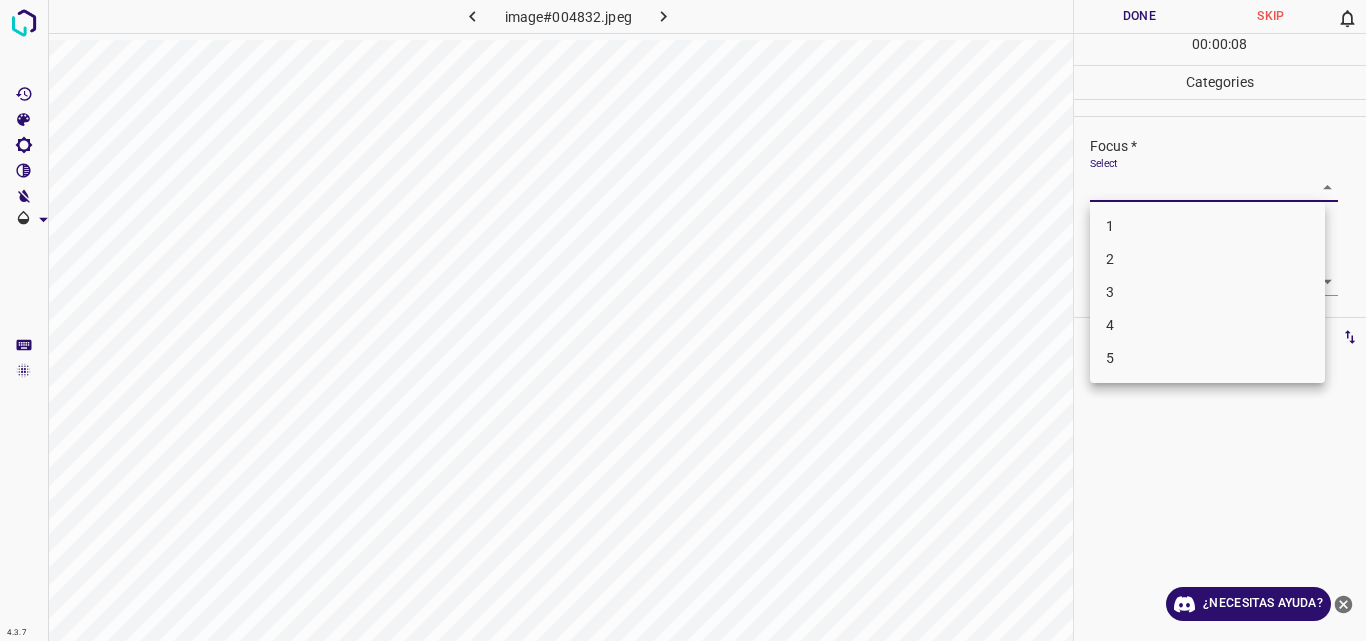 click on "4.3.7 image#004832.jpeg Done Skip 0 00   : 00   : 08   Categories Lighting *  Select 2 2 Focus *  Select ​ Overall *  Select ​ Labels   0 Categories 1 Lighting 2 Focus 3 Overall Tools Space Change between modes (Draw & Edit) I Auto labeling R Restore zoom M Zoom in N Zoom out Delete Delete selecte label Filters Z Restore filters X Saturation filter C Brightness filter V Contrast filter B Gray scale filter General O Download ¿Necesitas ayuda? Original text Rate this translation Your feedback will be used to help improve Google Translate - Texto - Esconder - Borrar 1 2 3 4 5" at bounding box center (683, 320) 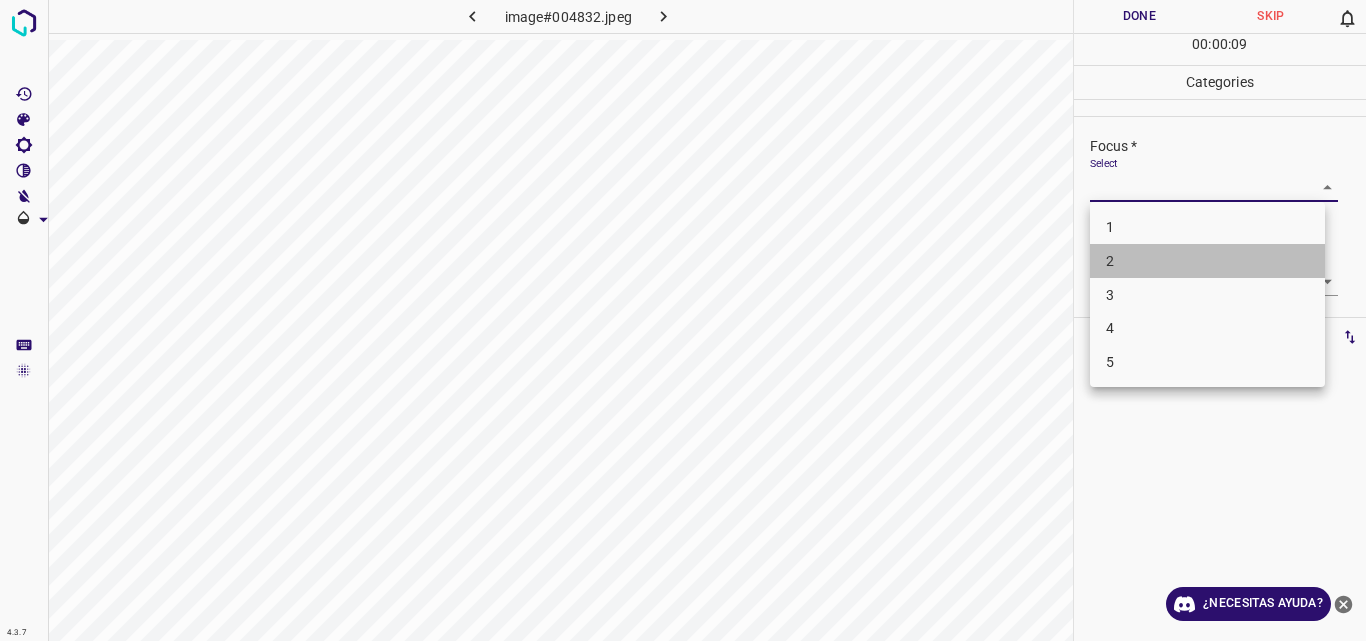 click on "2" at bounding box center (1207, 261) 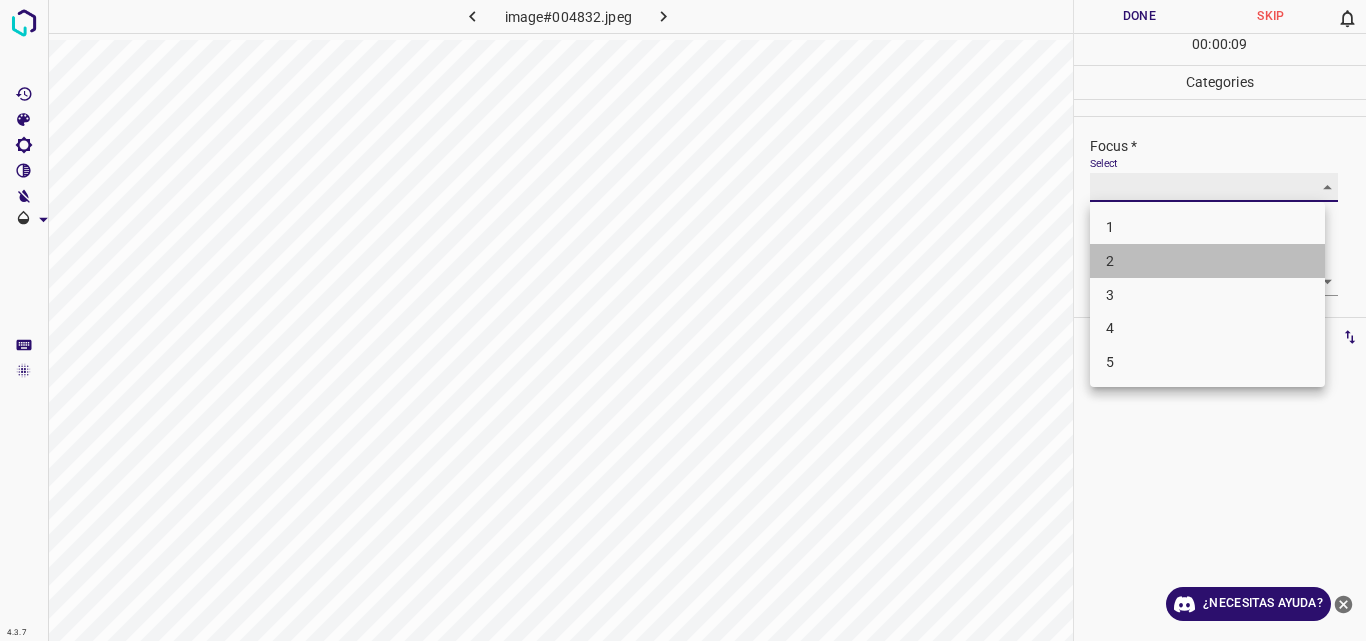 type on "2" 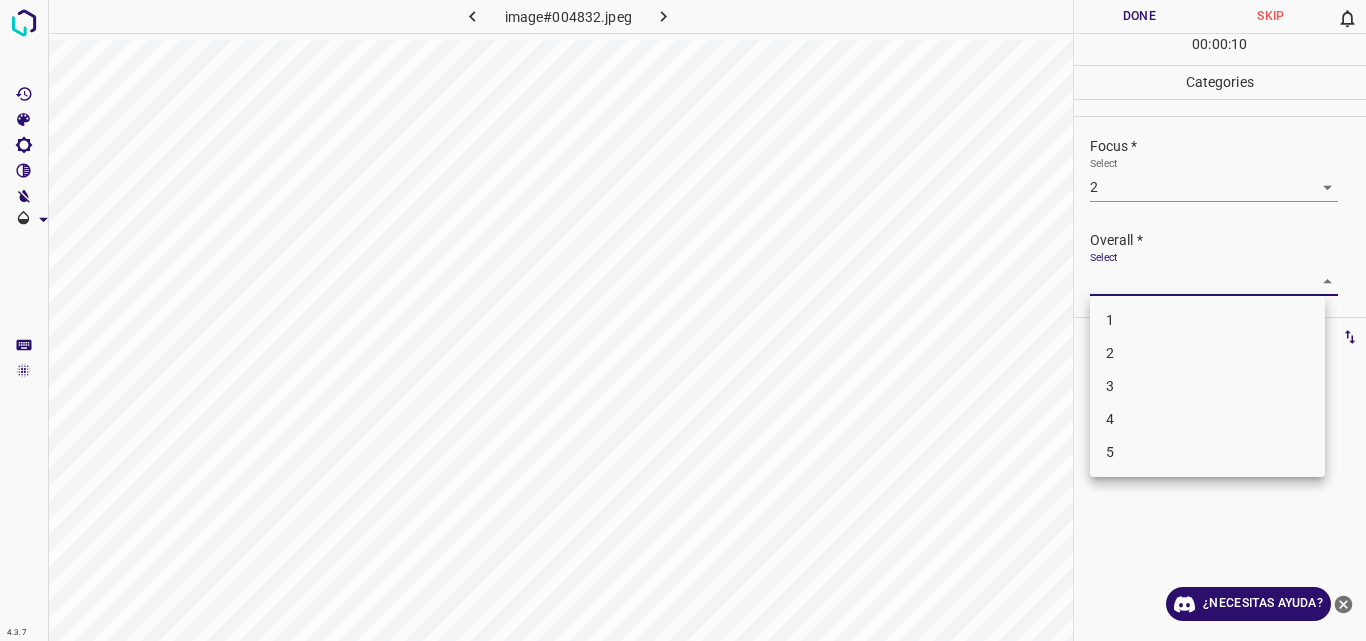 click on "4.3.7 image#004832.jpeg Done Skip 0 00   : 00   : 10   Categories Lighting *  Select 2 2 Focus *  Select 2 2 Overall *  Select ​ Labels   0 Categories 1 Lighting 2 Focus 3 Overall Tools Space Change between modes (Draw & Edit) I Auto labeling R Restore zoom M Zoom in N Zoom out Delete Delete selecte label Filters Z Restore filters X Saturation filter C Brightness filter V Contrast filter B Gray scale filter General O Download ¿Necesitas ayuda? Original text Rate this translation Your feedback will be used to help improve Google Translate - Texto - Esconder - Borrar 1 2 3 4 5" at bounding box center (683, 320) 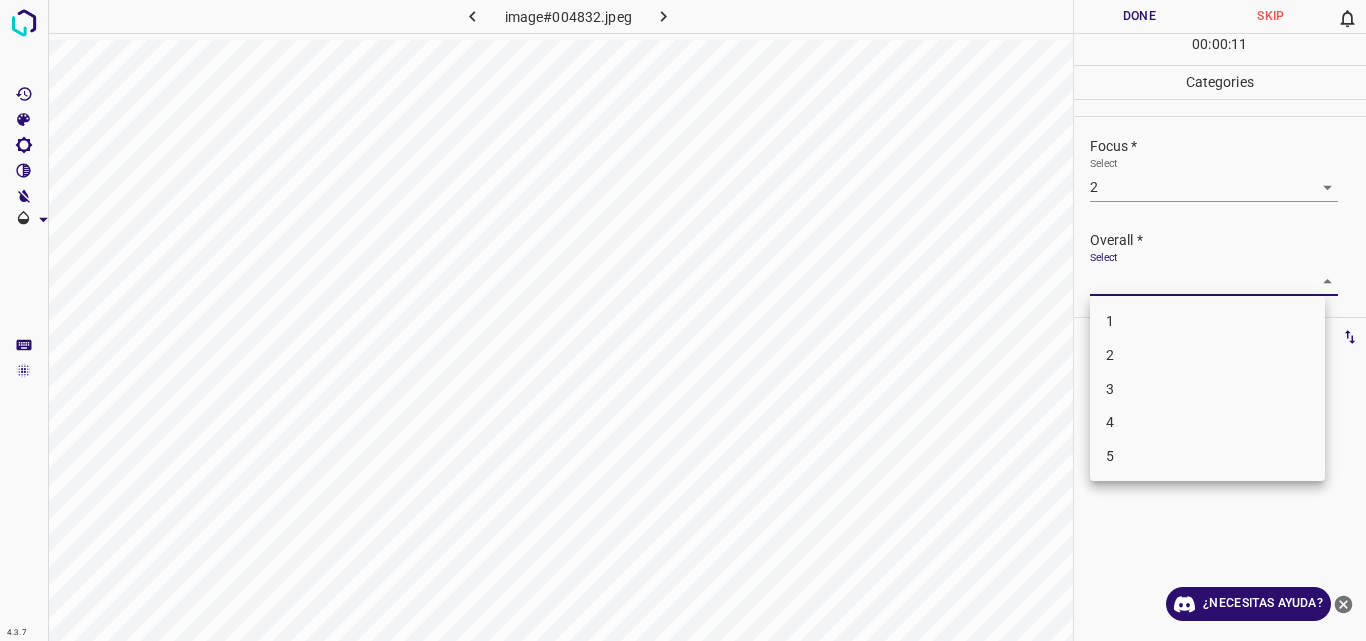 click on "2" at bounding box center (1207, 355) 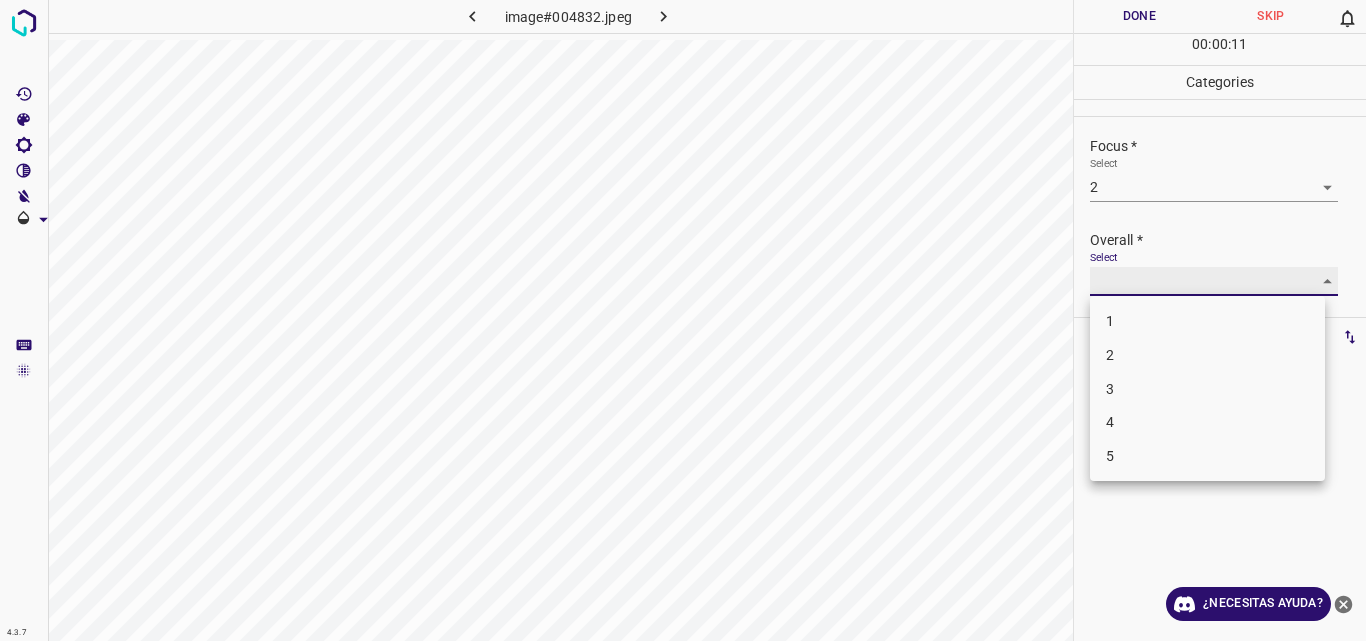 type on "2" 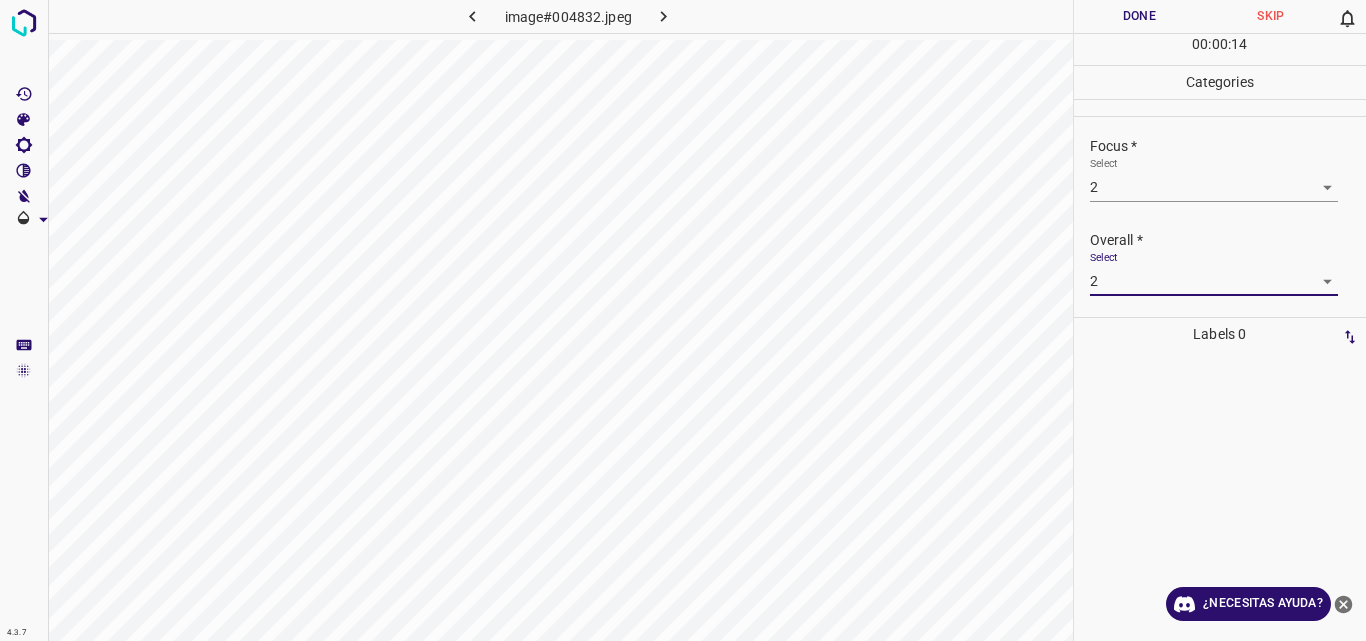 click on "Done" at bounding box center [1140, 16] 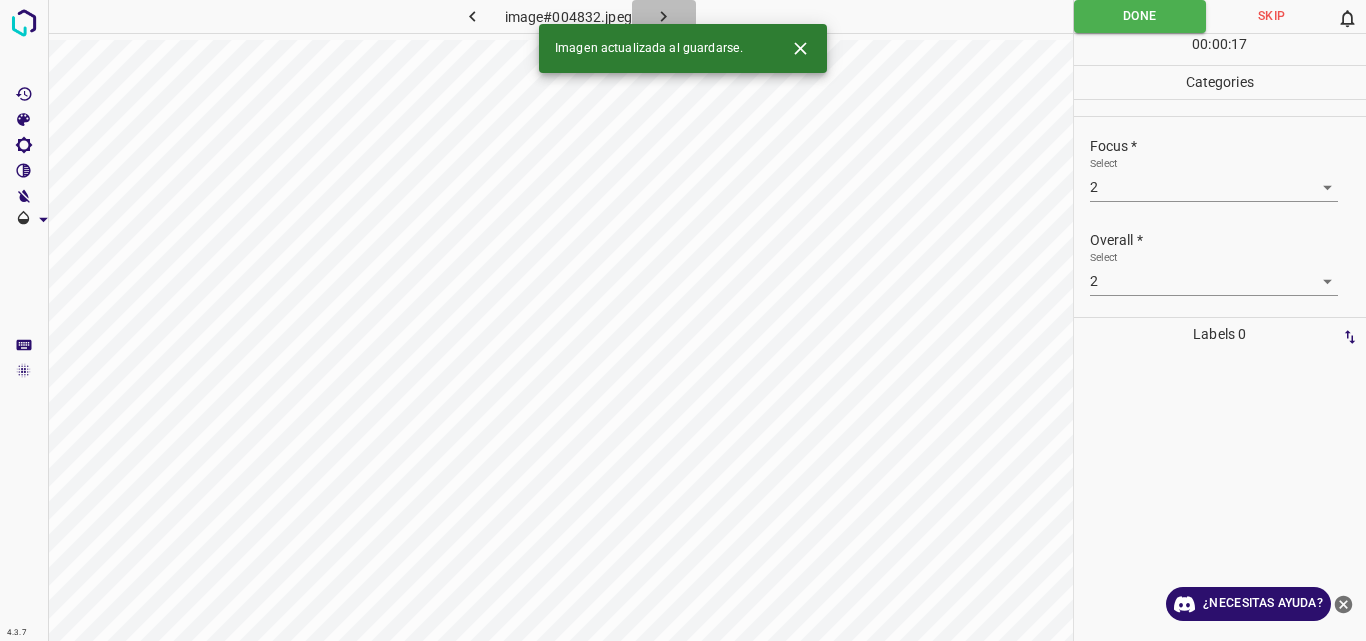 click 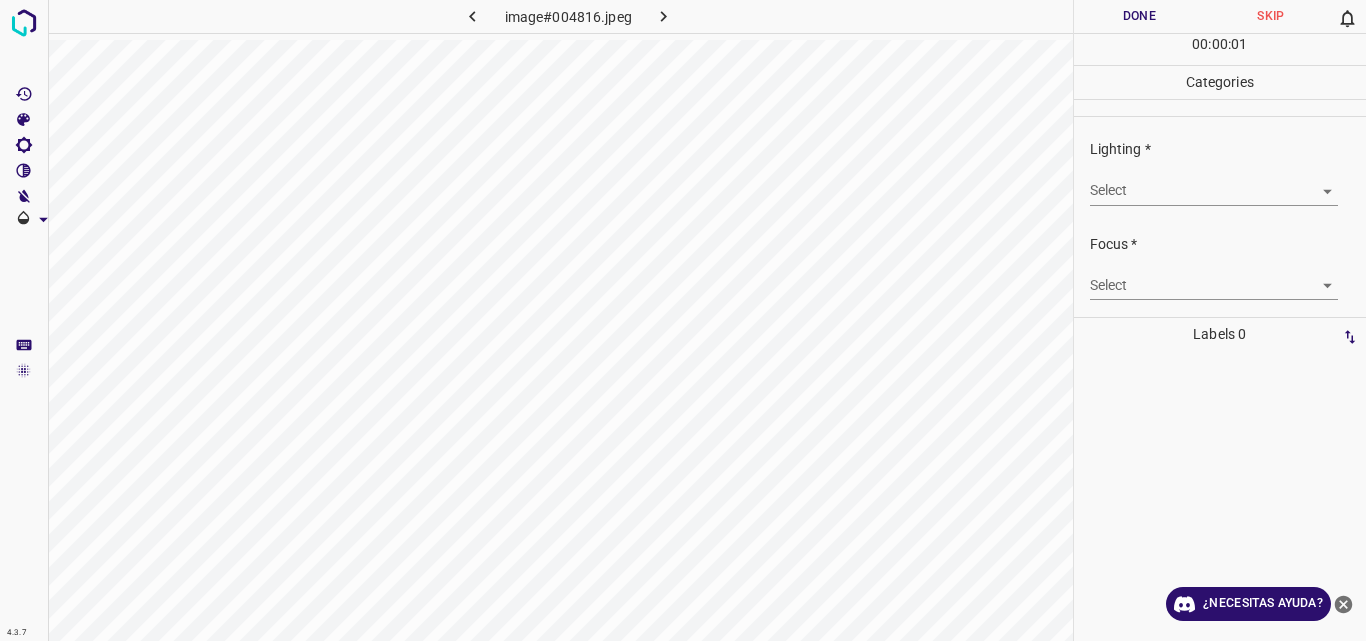 click on "4.3.7 image#004816.jpeg Done Skip 0 00   : 00   : 01   Categories Lighting *  Select ​ Focus *  Select ​ Overall *  Select ​ Labels   0 Categories 1 Lighting 2 Focus 3 Overall Tools Space Change between modes (Draw & Edit) I Auto labeling R Restore zoom M Zoom in N Zoom out Delete Delete selecte label Filters Z Restore filters X Saturation filter C Brightness filter V Contrast filter B Gray scale filter General O Download ¿Necesitas ayuda? Original text Rate this translation Your feedback will be used to help improve Google Translate - Texto - Esconder - Borrar" at bounding box center [683, 320] 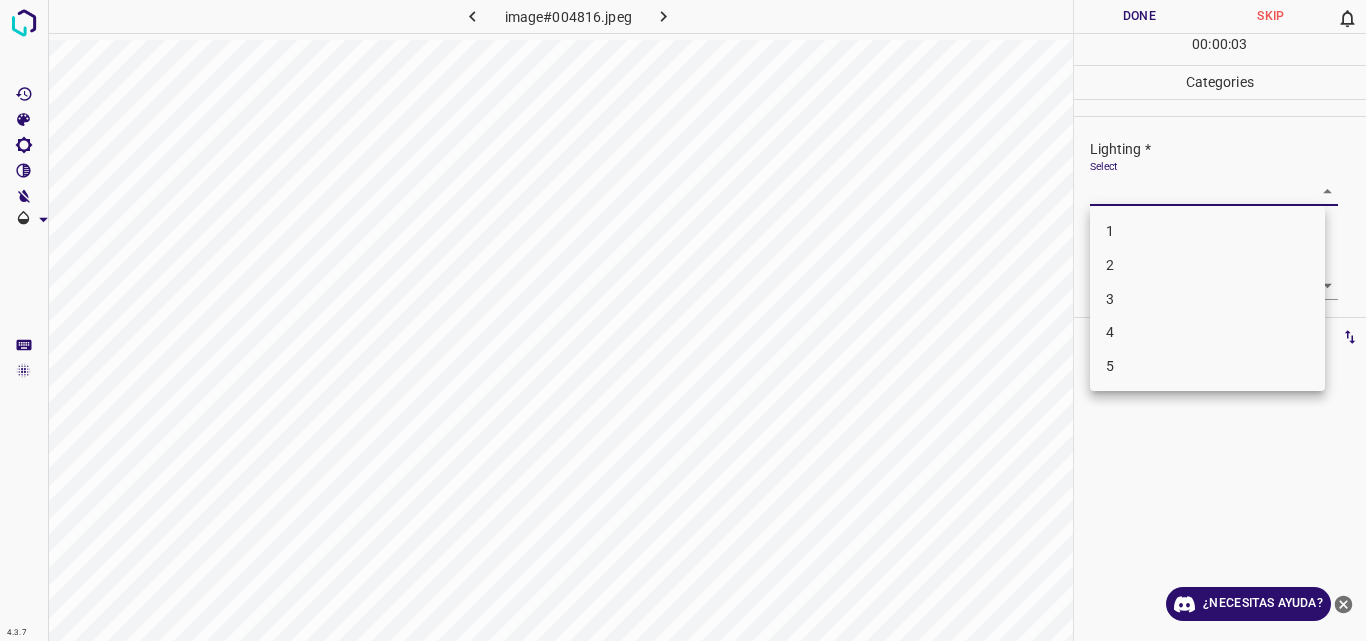 click on "2" at bounding box center [1207, 265] 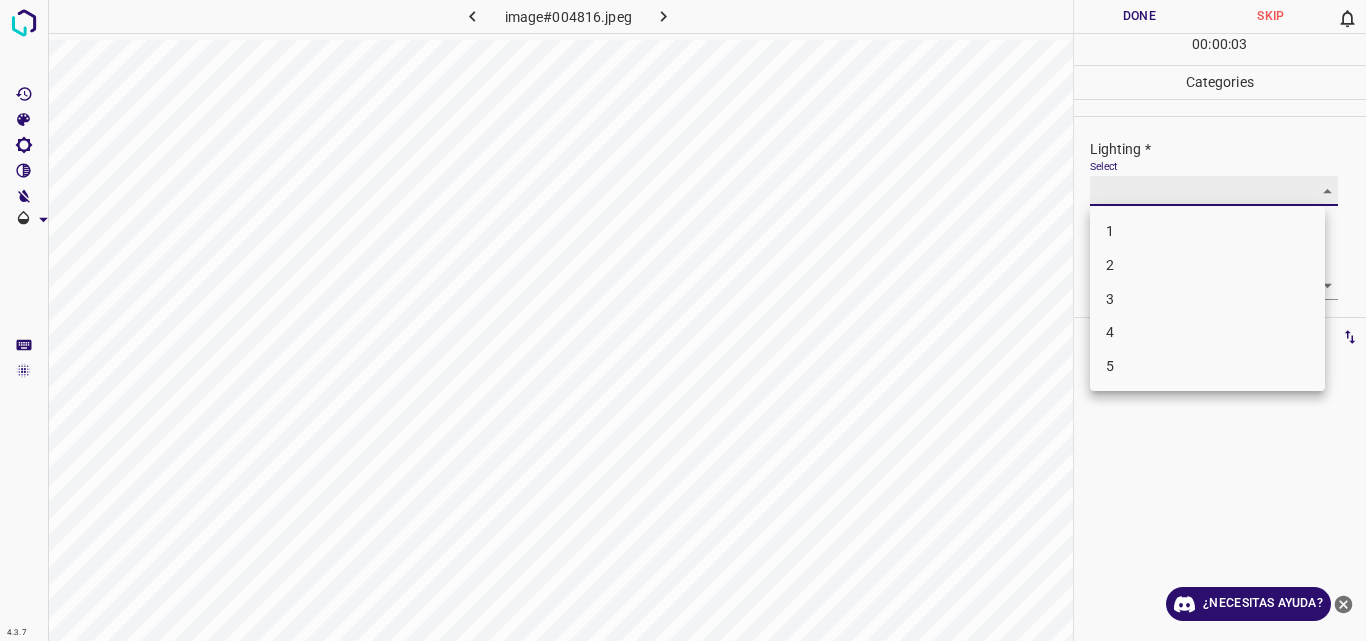 type on "2" 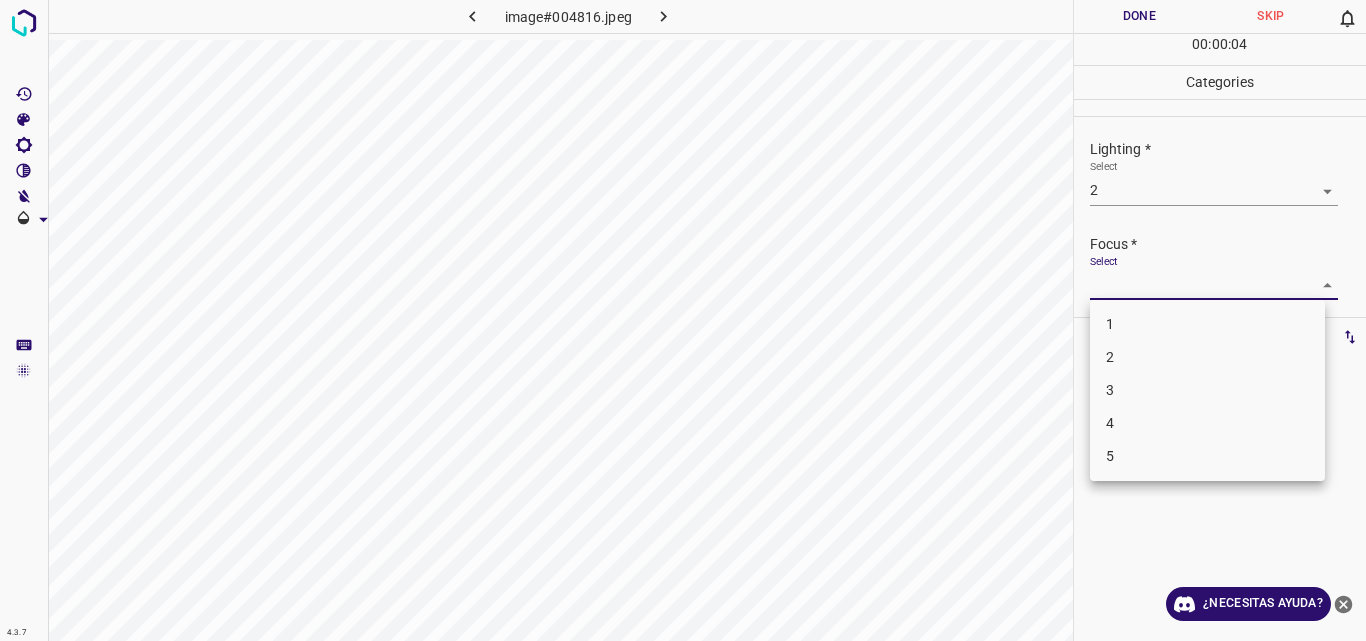 click on "4.3.7 image#004816.jpeg Done Skip 0 00   : 00   : 04   Categories Lighting *  Select 2 2 Focus *  Select ​ Overall *  Select ​ Labels   0 Categories 1 Lighting 2 Focus 3 Overall Tools Space Change between modes (Draw & Edit) I Auto labeling R Restore zoom M Zoom in N Zoom out Delete Delete selecte label Filters Z Restore filters X Saturation filter C Brightness filter V Contrast filter B Gray scale filter General O Download ¿Necesitas ayuda? Original text Rate this translation Your feedback will be used to help improve Google Translate - Texto - Esconder - Borrar 1 2 3 4 5" at bounding box center [683, 320] 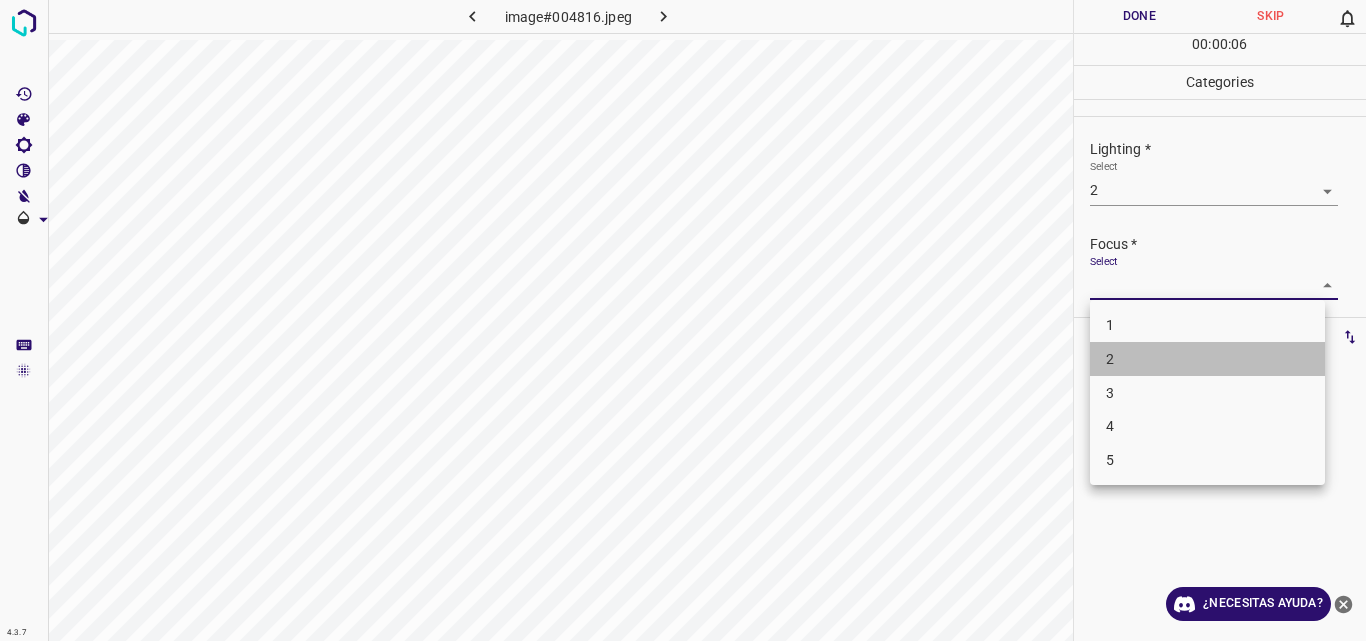 click on "2" at bounding box center (1207, 359) 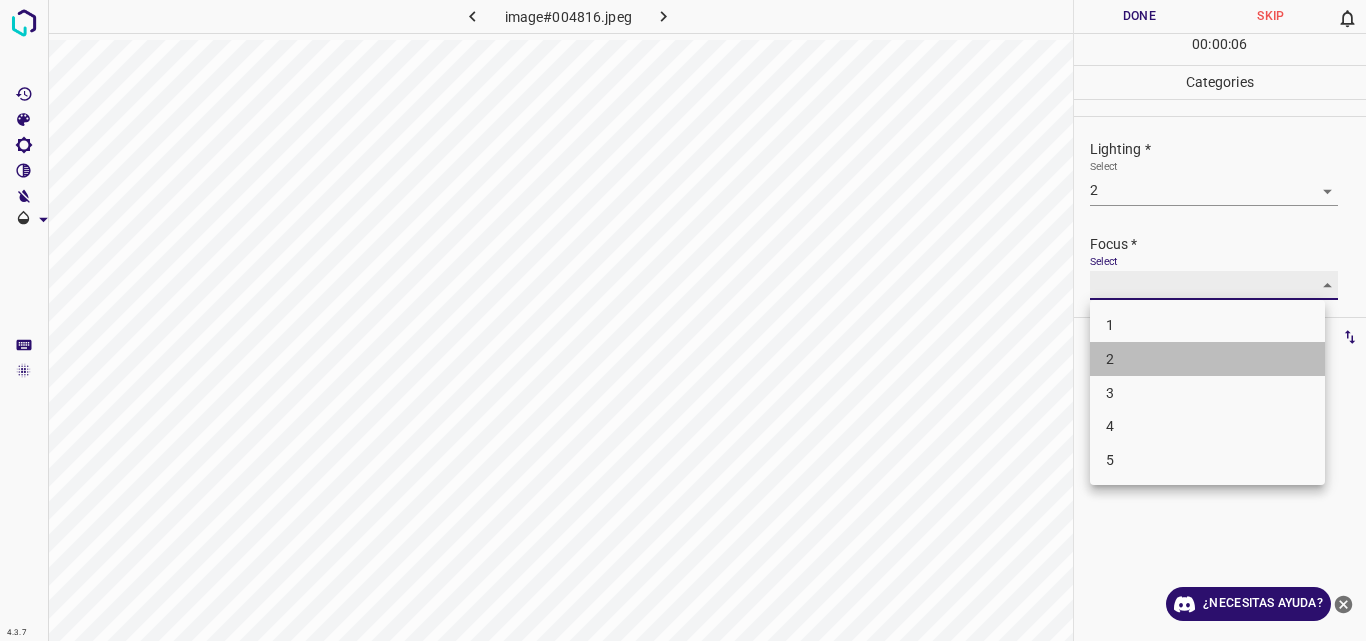 type on "2" 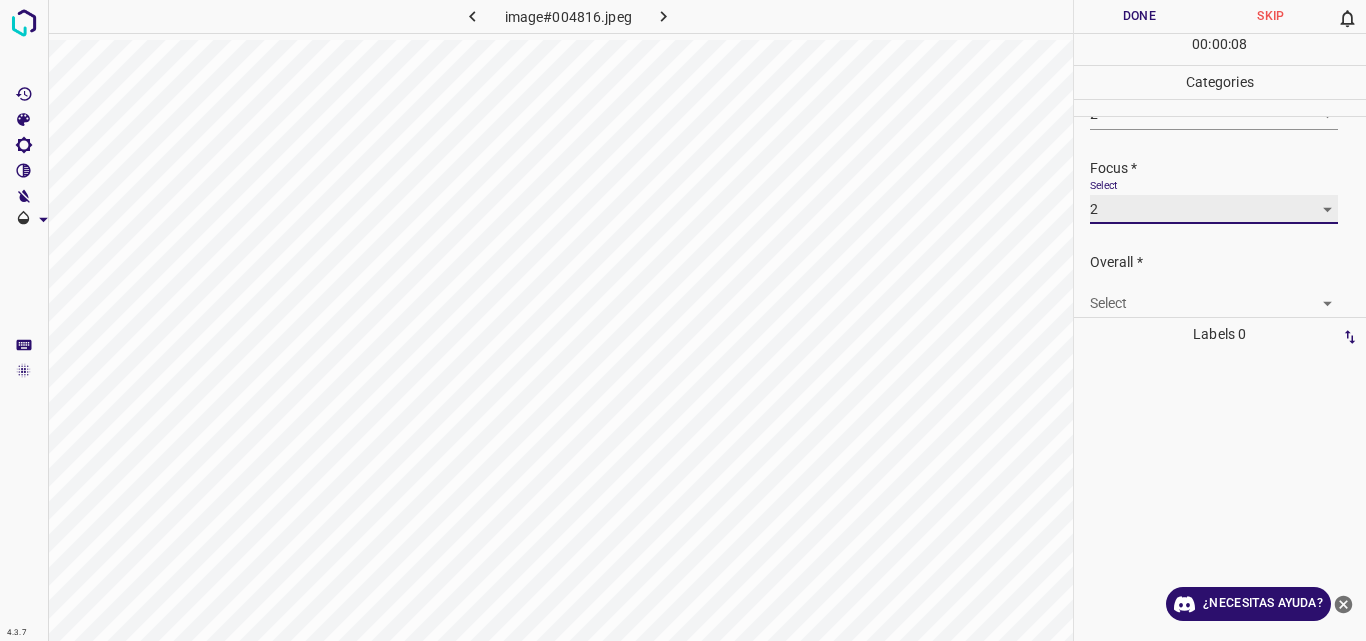 scroll, scrollTop: 98, scrollLeft: 0, axis: vertical 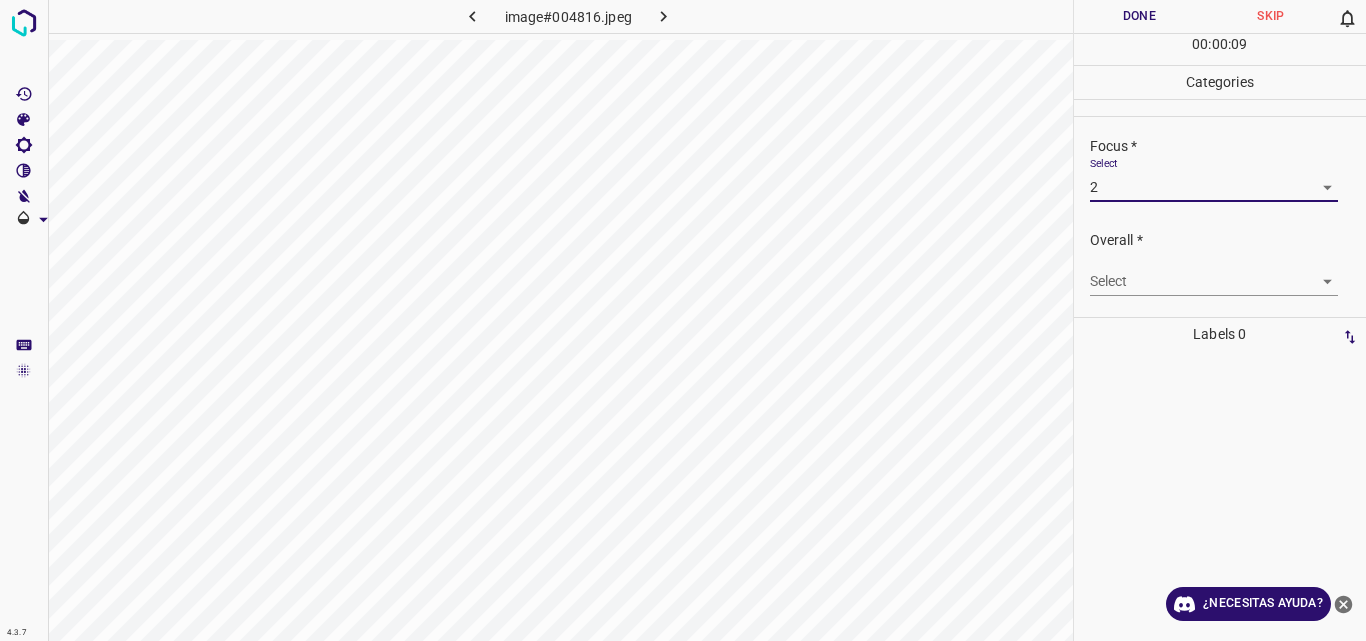 click on "4.3.7 image#004816.jpeg Done Skip 0 00   : 00   : 09   Categories Lighting *  Select 2 2 Focus *  Select 2 2 Overall *  Select ​ Labels   0 Categories 1 Lighting 2 Focus 3 Overall Tools Space Change between modes (Draw & Edit) I Auto labeling R Restore zoom M Zoom in N Zoom out Delete Delete selecte label Filters Z Restore filters X Saturation filter C Brightness filter V Contrast filter B Gray scale filter General O Download ¿Necesitas ayuda? Original text Rate this translation Your feedback will be used to help improve Google Translate - Texto - Esconder - Borrar" at bounding box center [683, 320] 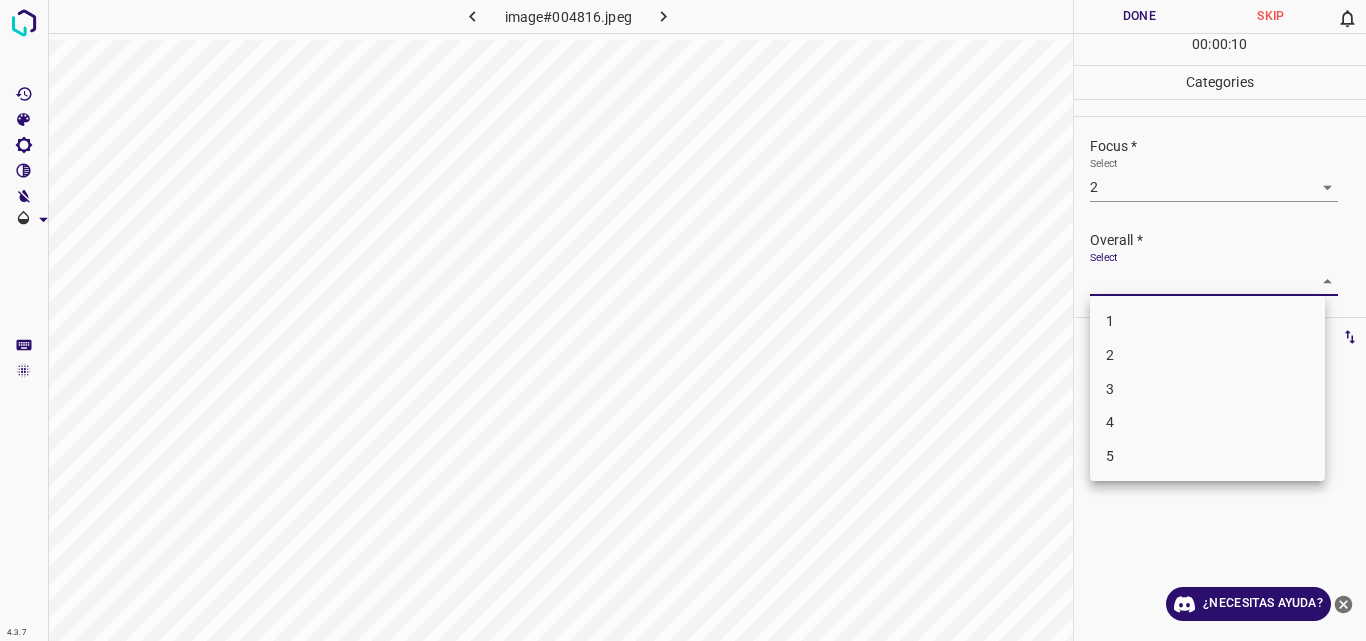 click on "2" at bounding box center (1207, 355) 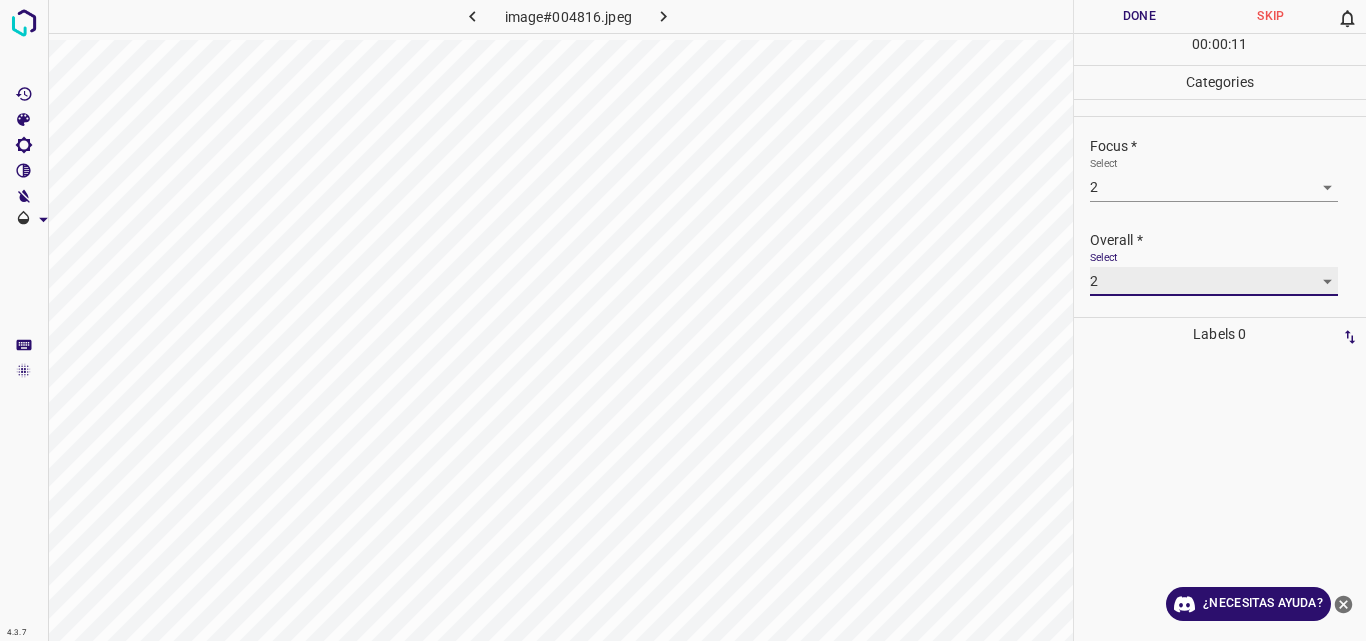 type on "2" 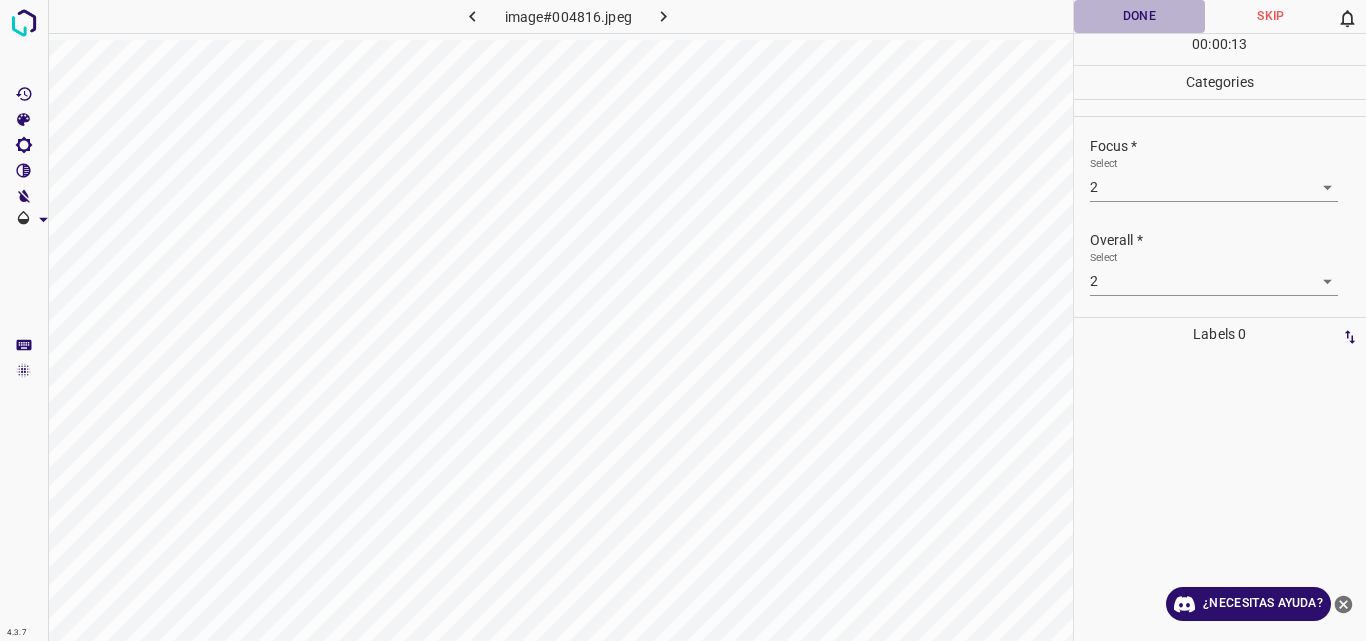 click on "Done" at bounding box center [1140, 16] 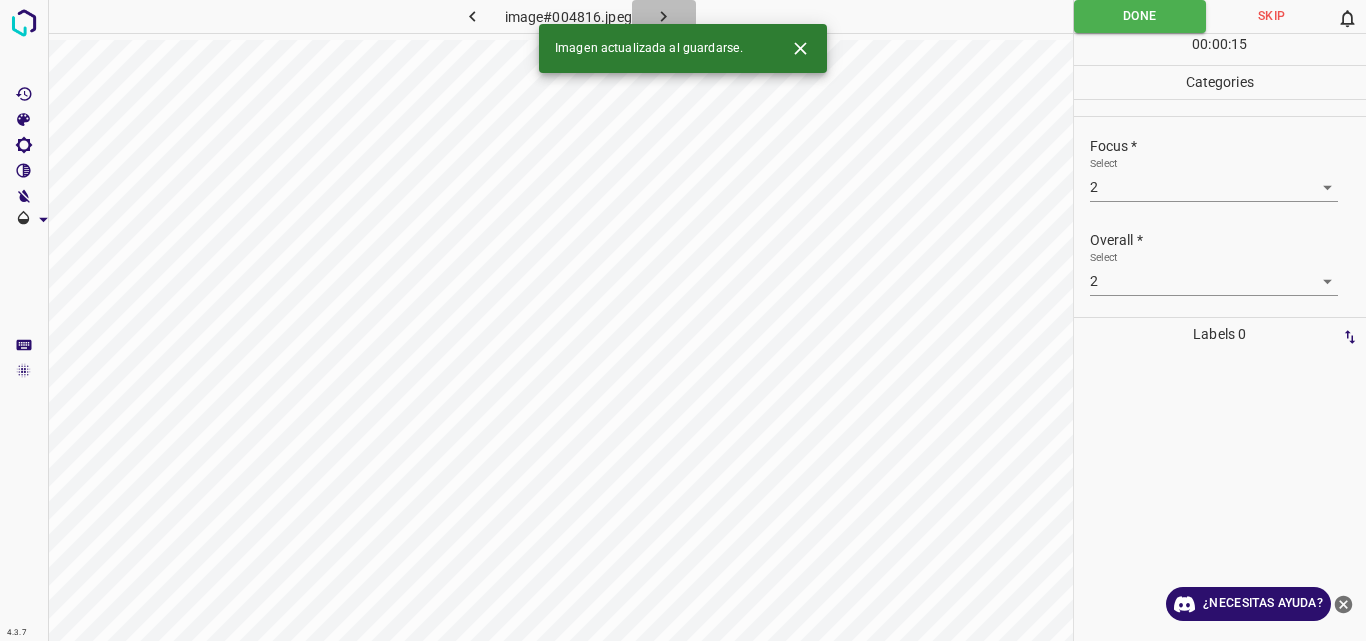 click 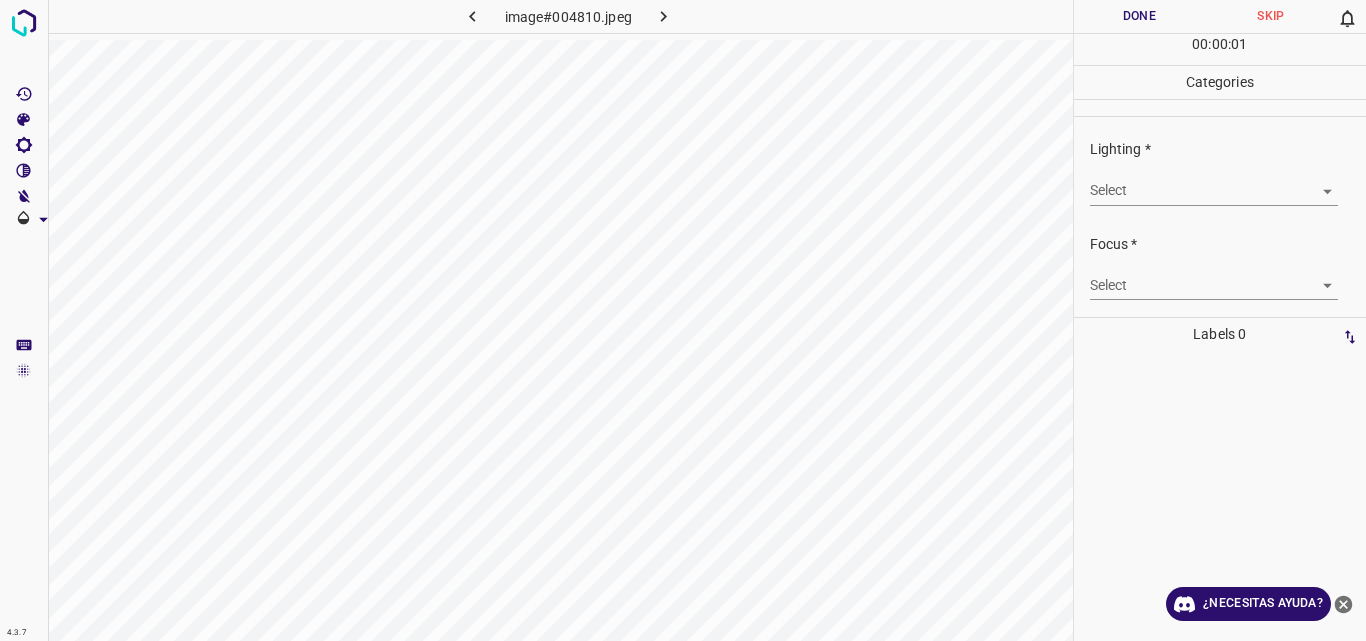click on "4.3.7 image#004810.jpeg Done Skip 0 00   : 00   : 01   Categories Lighting *  Select ​ Focus *  Select ​ Overall *  Select ​ Labels   0 Categories 1 Lighting 2 Focus 3 Overall Tools Space Change between modes (Draw & Edit) I Auto labeling R Restore zoom M Zoom in N Zoom out Delete Delete selecte label Filters Z Restore filters X Saturation filter C Brightness filter V Contrast filter B Gray scale filter General O Download ¿Necesitas ayuda? Original text Rate this translation Your feedback will be used to help improve Google Translate - Texto - Esconder - Borrar" at bounding box center (683, 320) 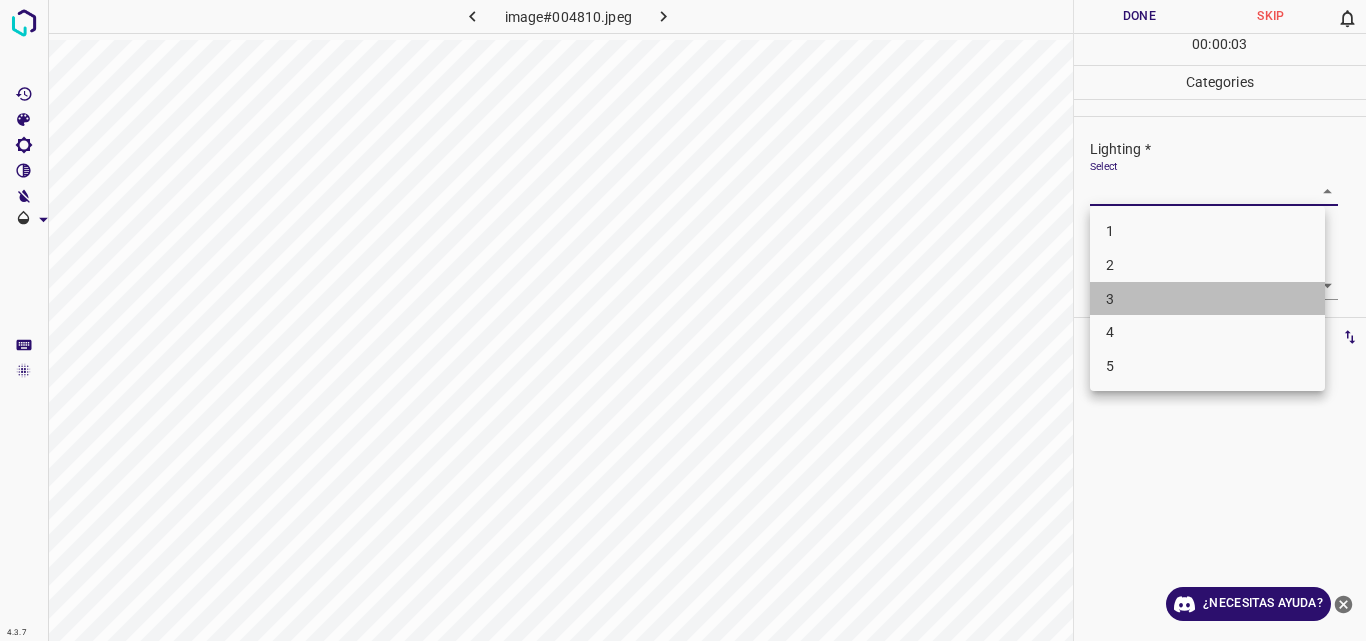 click on "3" at bounding box center (1207, 299) 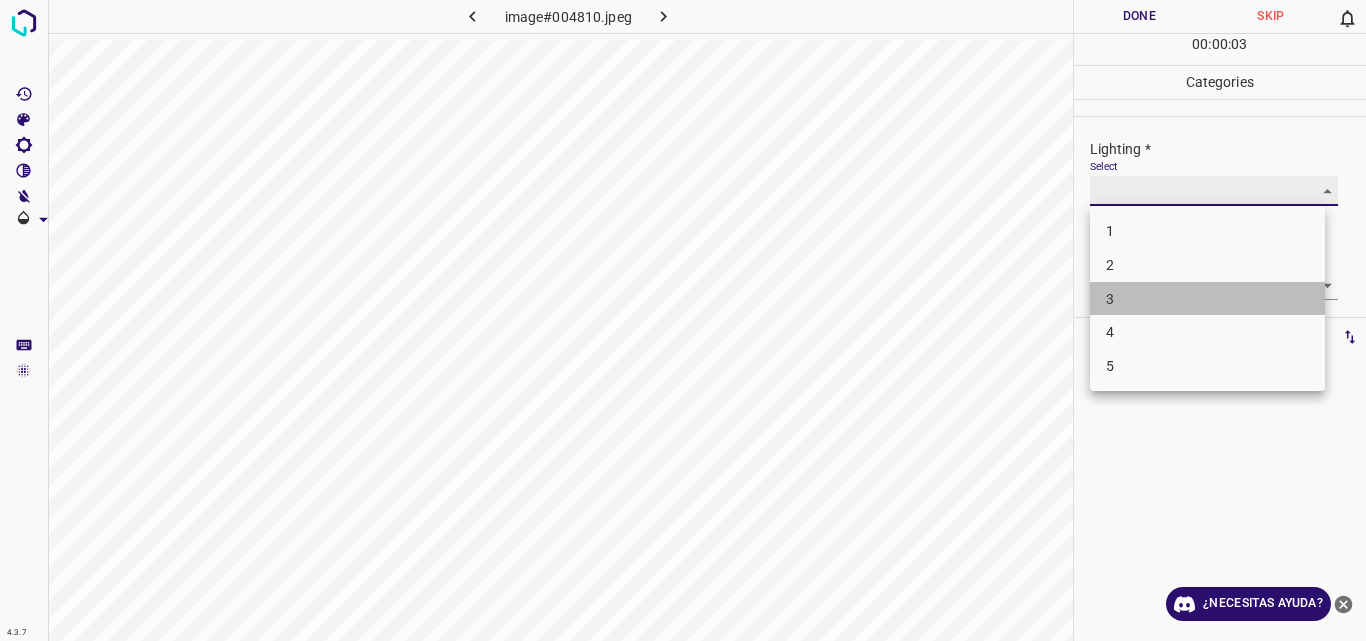 type on "3" 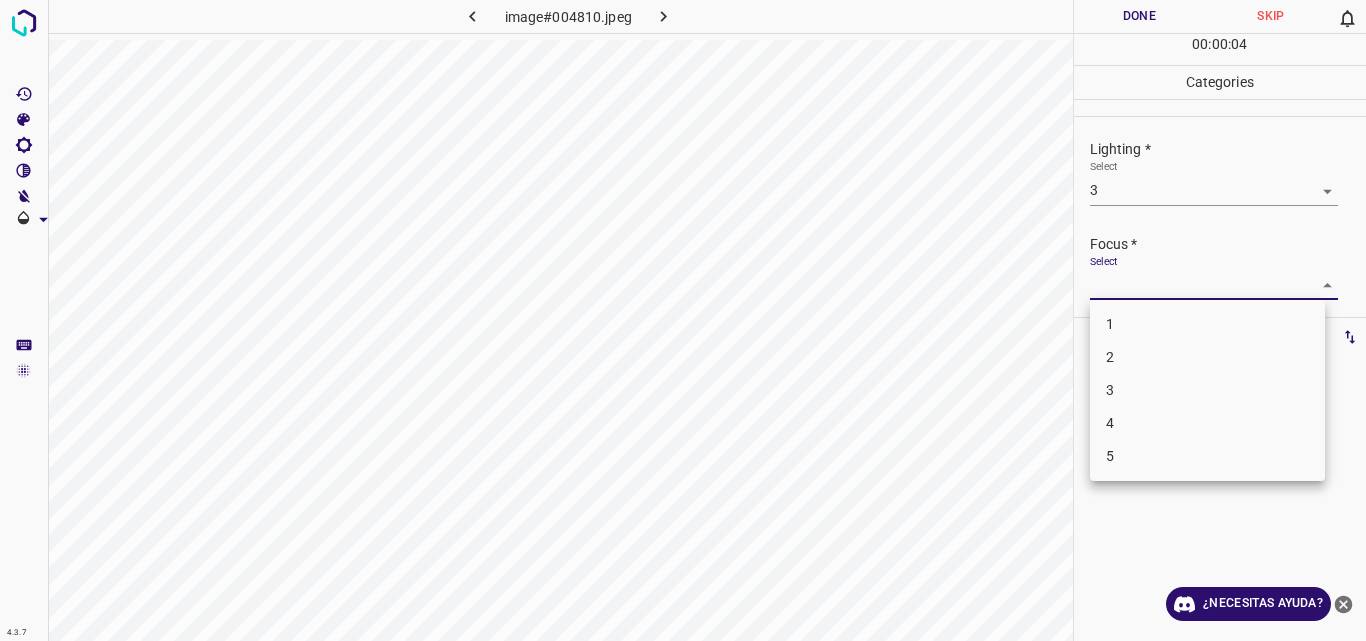 click on "4.3.7 image#004810.jpeg Done Skip 0 00   : 00   : 04   Categories Lighting *  Select 3 3 Focus *  Select ​ Overall *  Select ​ Labels   0 Categories 1 Lighting 2 Focus 3 Overall Tools Space Change between modes (Draw & Edit) I Auto labeling R Restore zoom M Zoom in N Zoom out Delete Delete selecte label Filters Z Restore filters X Saturation filter C Brightness filter V Contrast filter B Gray scale filter General O Download ¿Necesitas ayuda? Original text Rate this translation Your feedback will be used to help improve Google Translate - Texto - Esconder - Borrar 1 2 3 4 5" at bounding box center [683, 320] 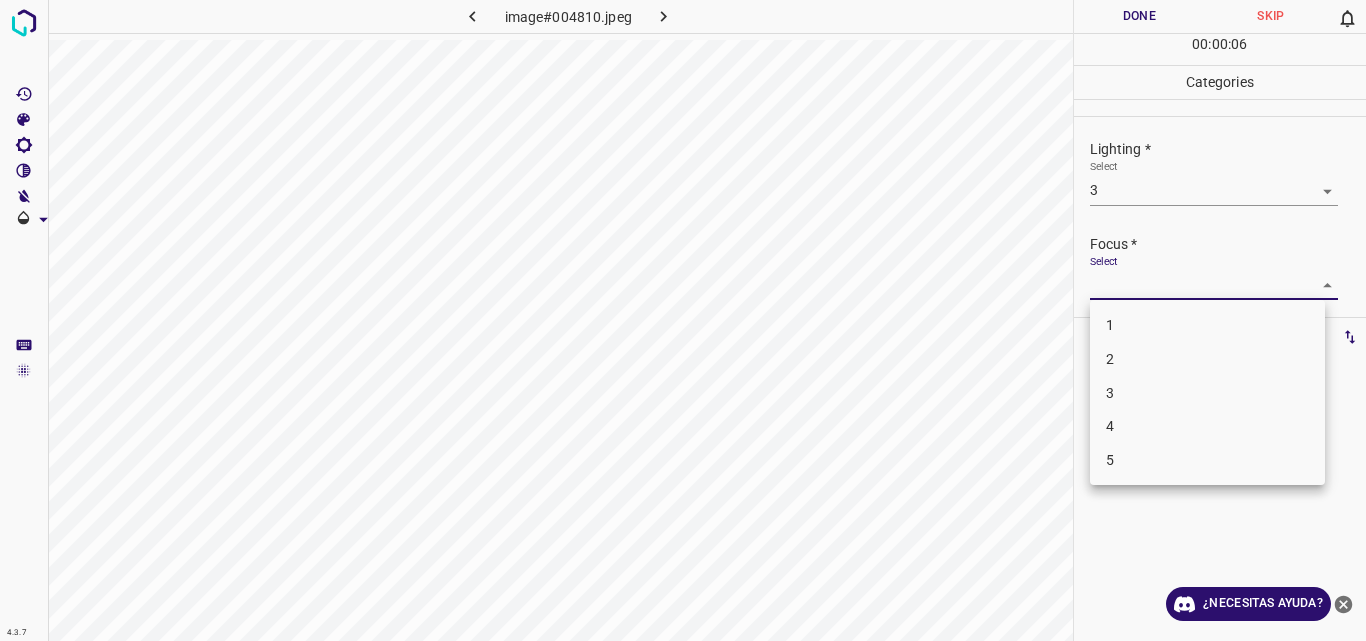 click on "3" at bounding box center (1207, 393) 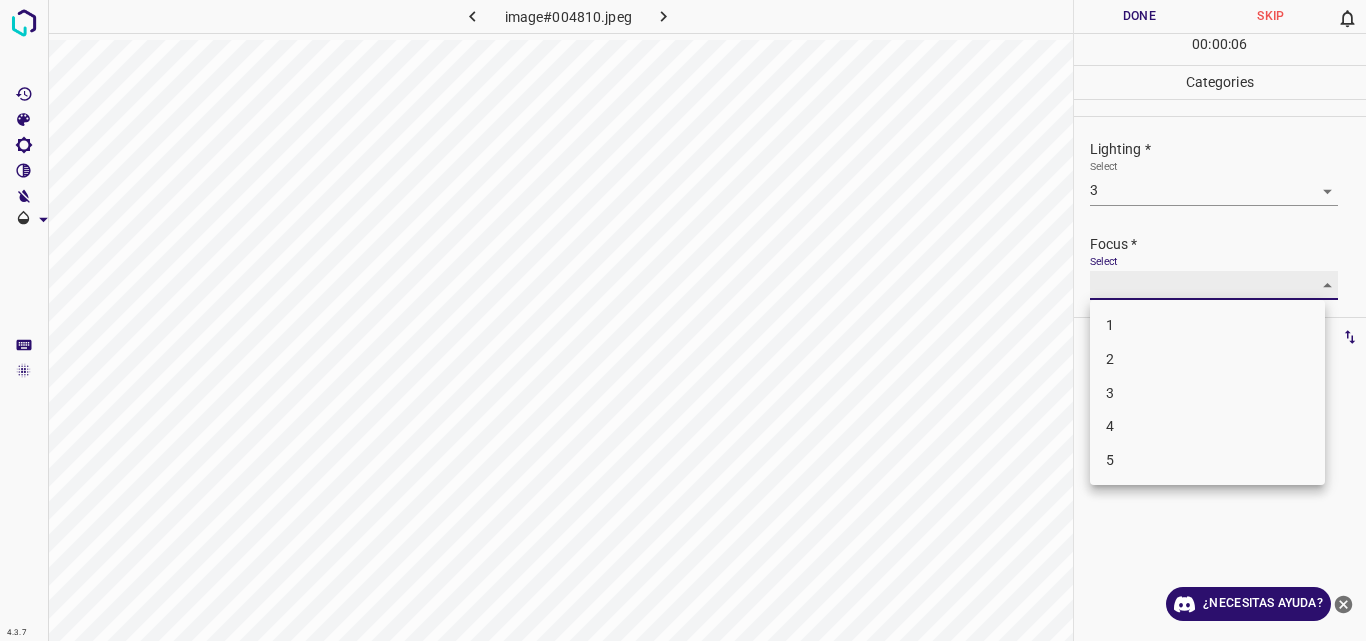 type on "3" 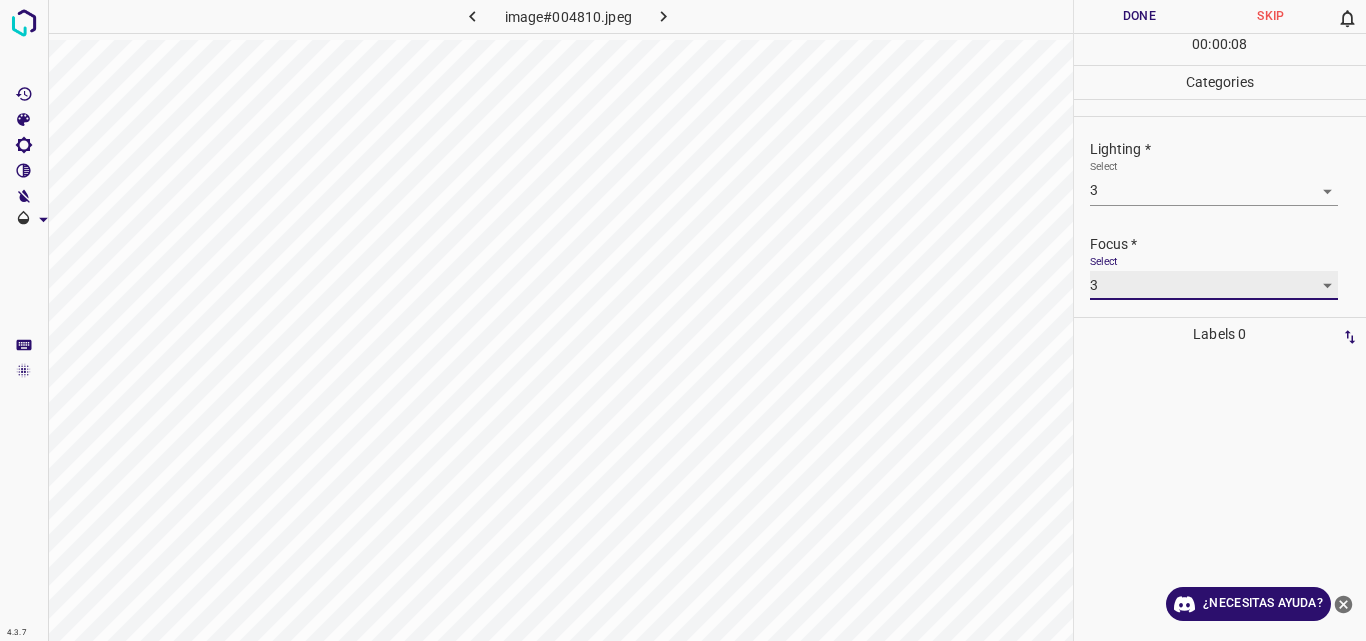 scroll, scrollTop: 98, scrollLeft: 0, axis: vertical 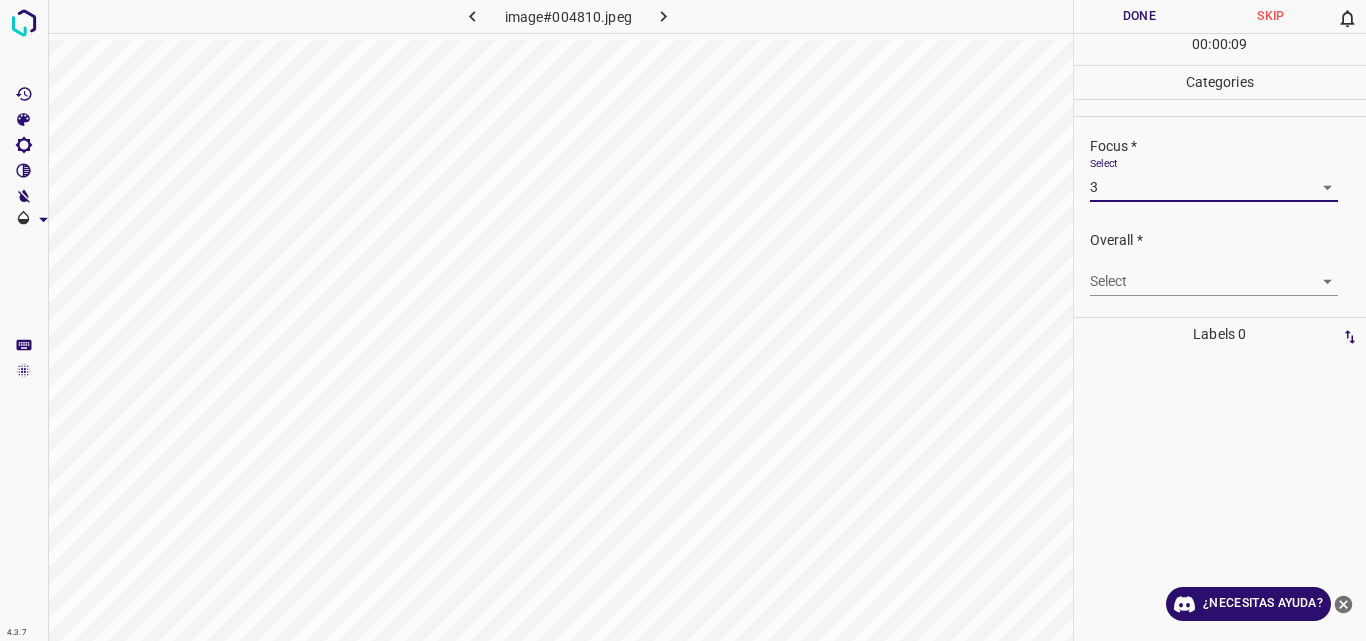click on "4.3.7 image#004810.jpeg Done Skip 0 00   : 00   : 09   Categories Lighting *  Select 3 3 Focus *  Select 3 3 Overall *  Select ​ Labels   0 Categories 1 Lighting 2 Focus 3 Overall Tools Space Change between modes (Draw & Edit) I Auto labeling R Restore zoom M Zoom in N Zoom out Delete Delete selecte label Filters Z Restore filters X Saturation filter C Brightness filter V Contrast filter B Gray scale filter General O Download ¿Necesitas ayuda? Original text Rate this translation Your feedback will be used to help improve Google Translate - Texto - Esconder - Borrar" at bounding box center (683, 320) 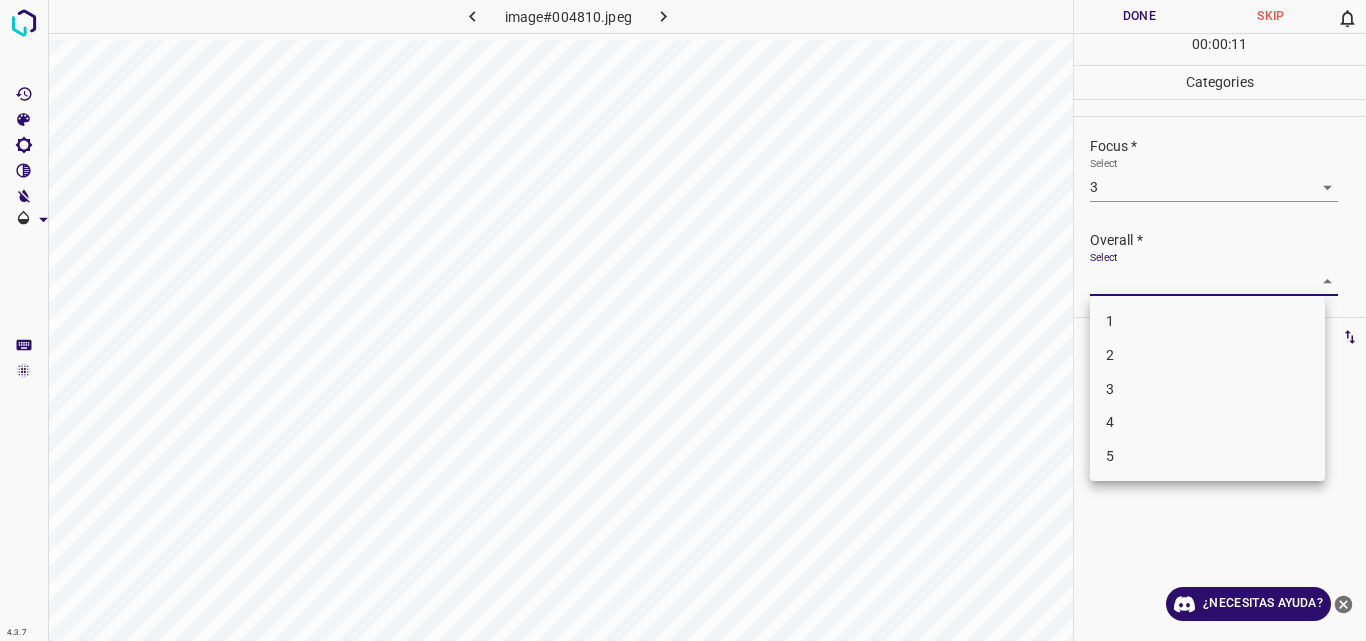 click on "3" at bounding box center (1207, 389) 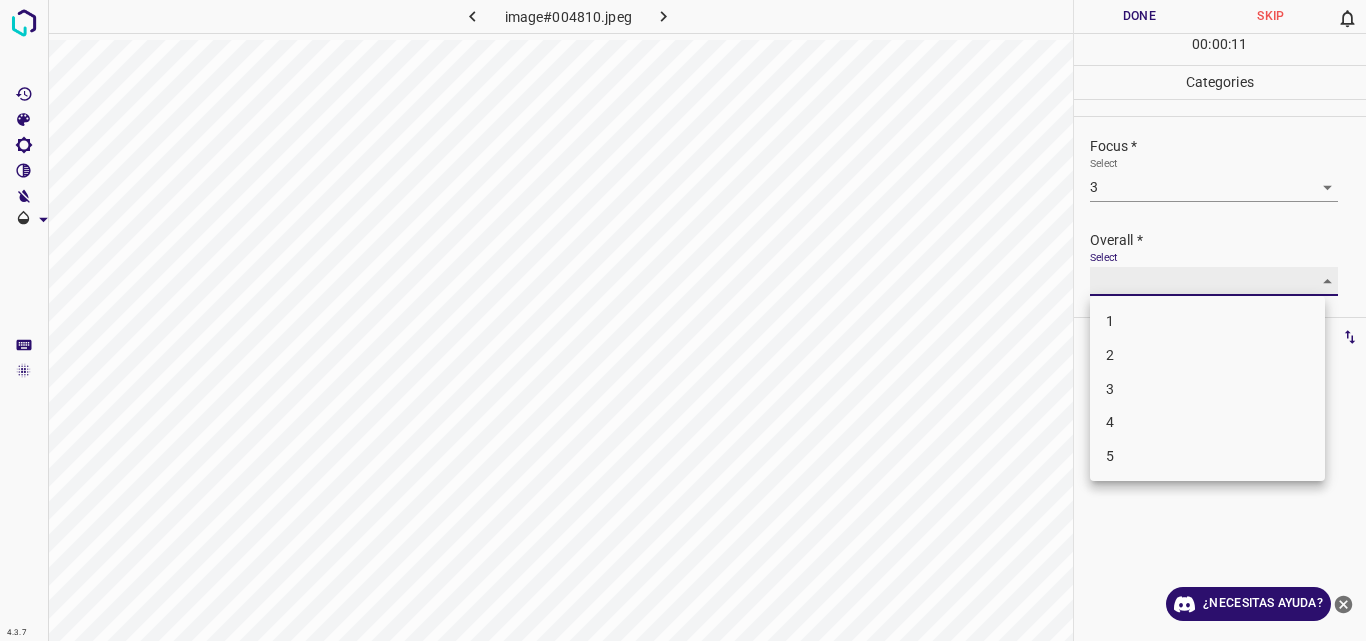 type on "3" 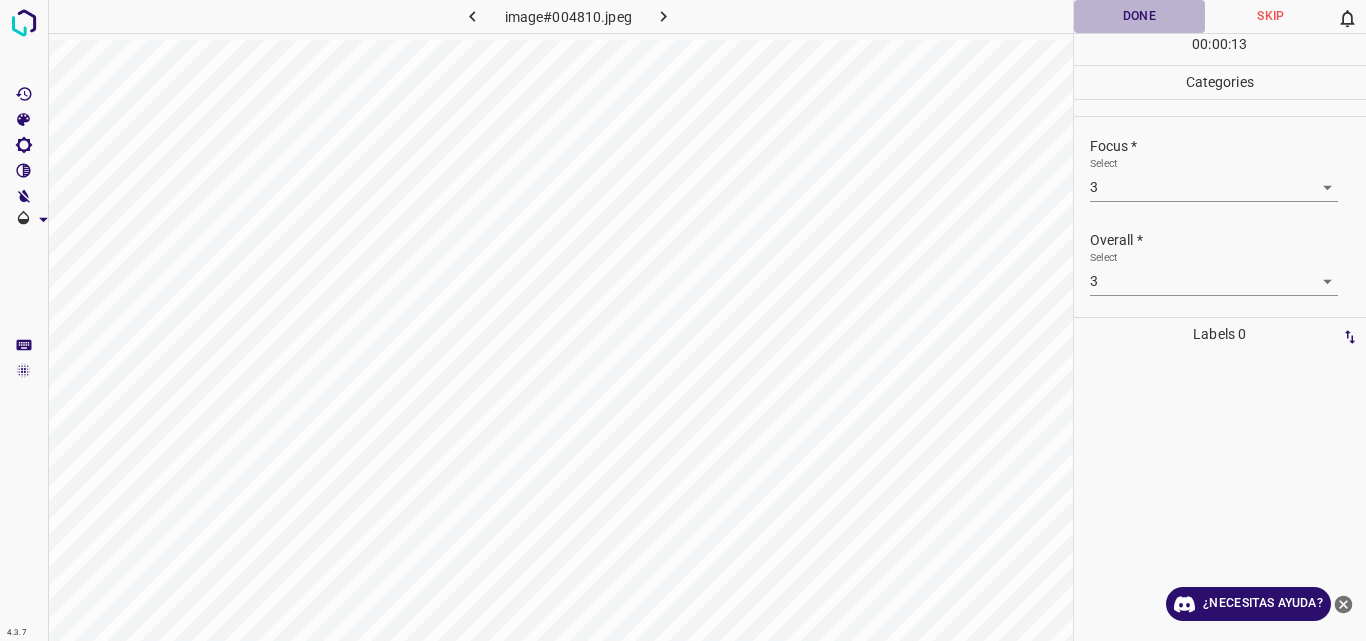 click on "Done" at bounding box center (1140, 16) 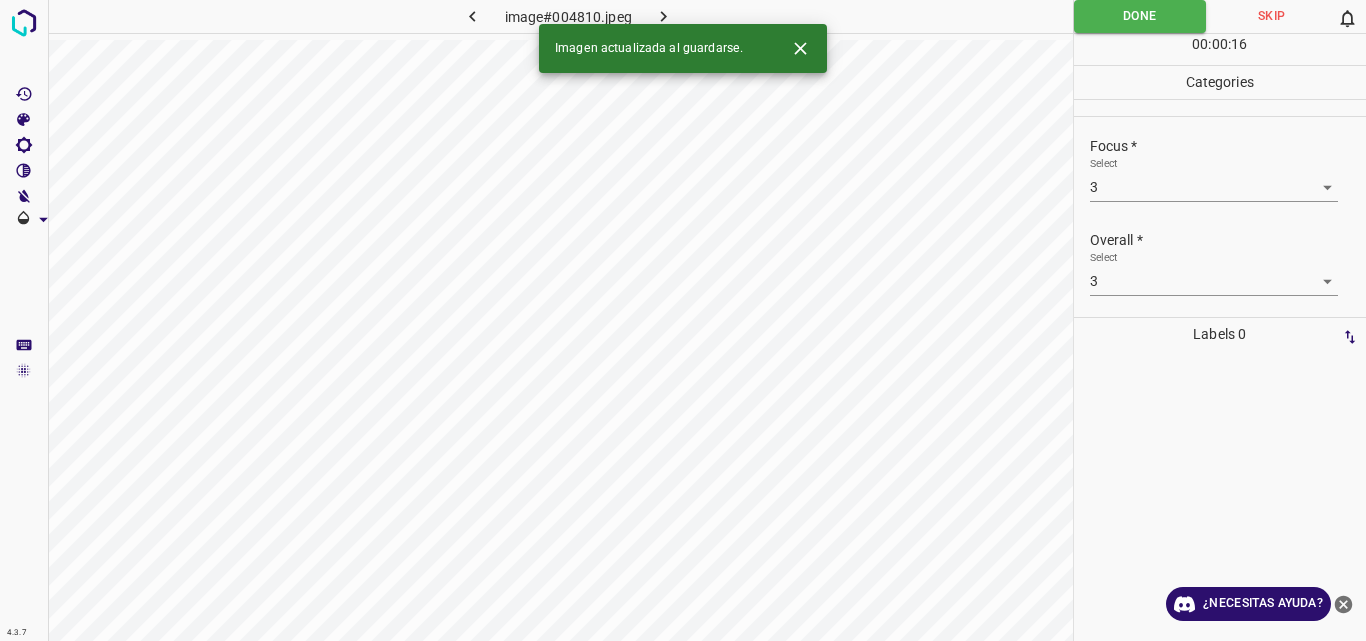 click 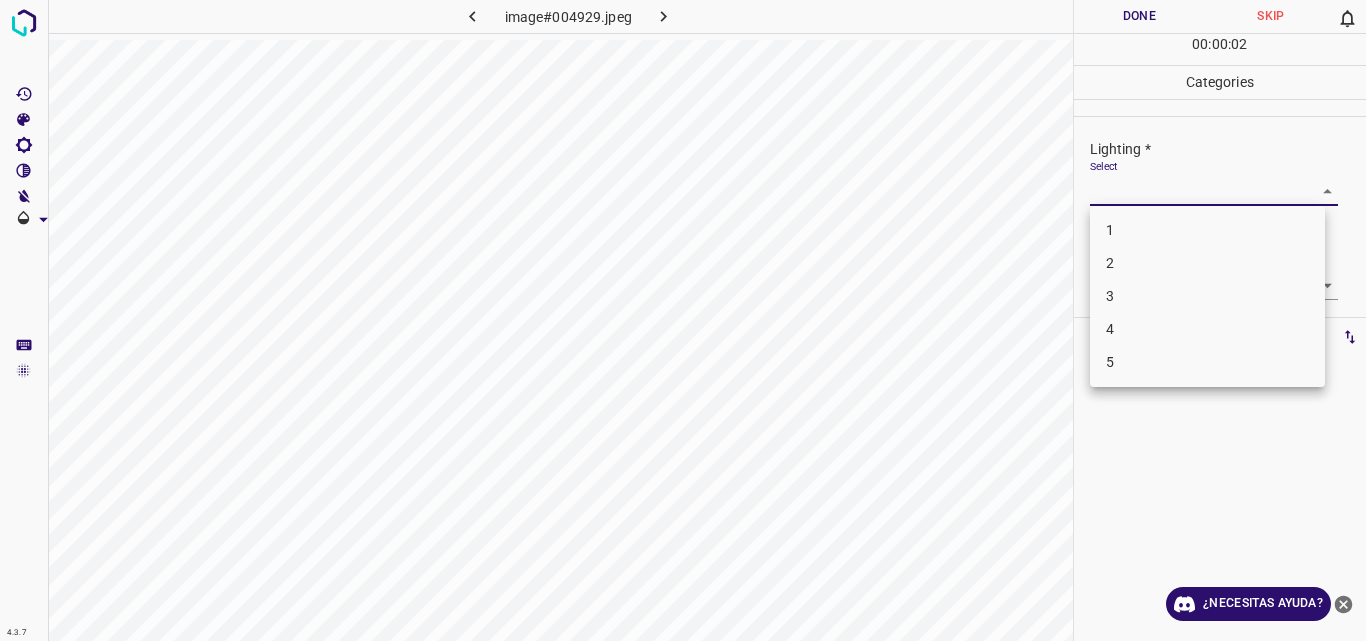 click on "4.3.7 image#004929.jpeg Done Skip 0 00   : 00   : 02   Categories Lighting *  Select ​ Focus *  Select ​ Overall *  Select ​ Labels   0 Categories 1 Lighting 2 Focus 3 Overall Tools Space Change between modes (Draw & Edit) I Auto labeling R Restore zoom M Zoom in N Zoom out Delete Delete selecte label Filters Z Restore filters X Saturation filter C Brightness filter V Contrast filter B Gray scale filter General O Download ¿Necesitas ayuda? Original text Rate this translation Your feedback will be used to help improve Google Translate - Texto - Esconder - Borrar 1 2 3 4 5" at bounding box center [683, 320] 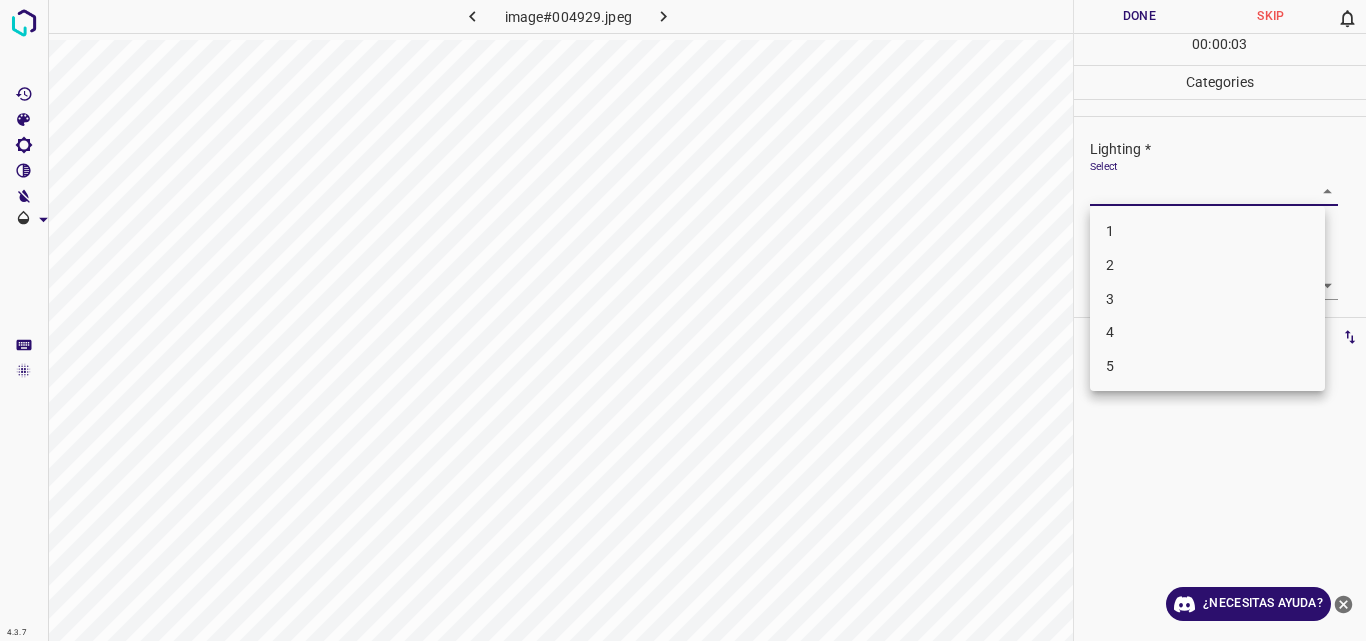 click on "3" at bounding box center (1207, 299) 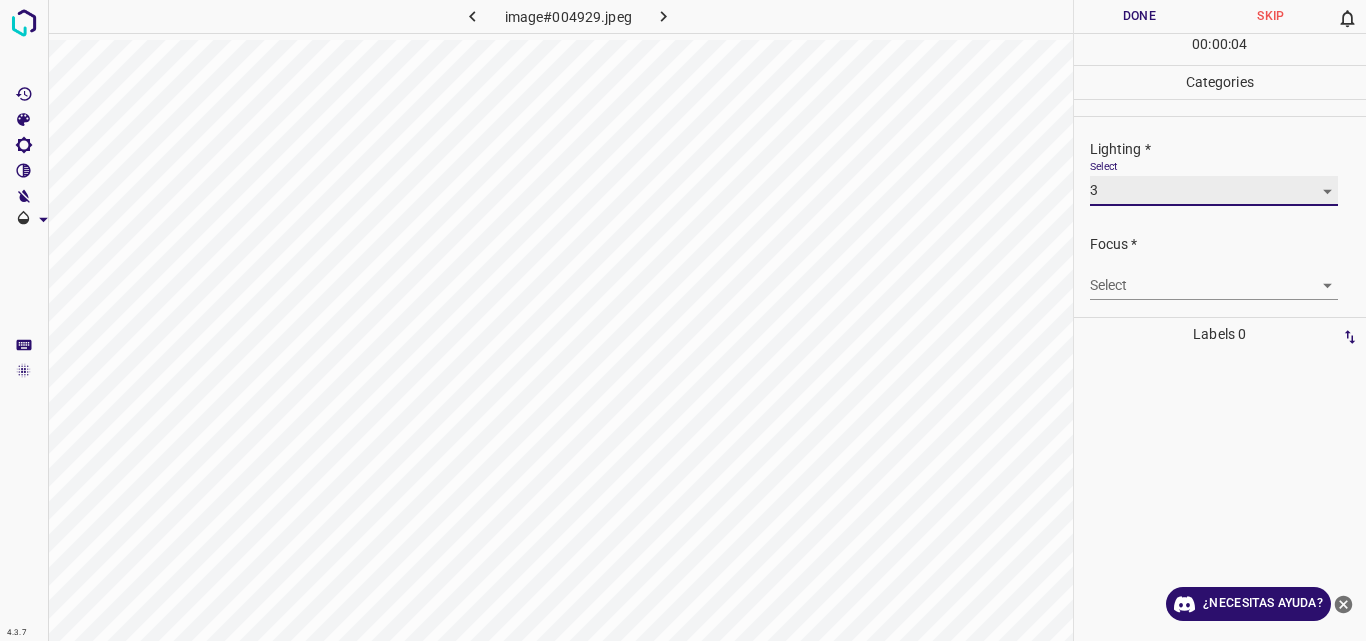 type on "3" 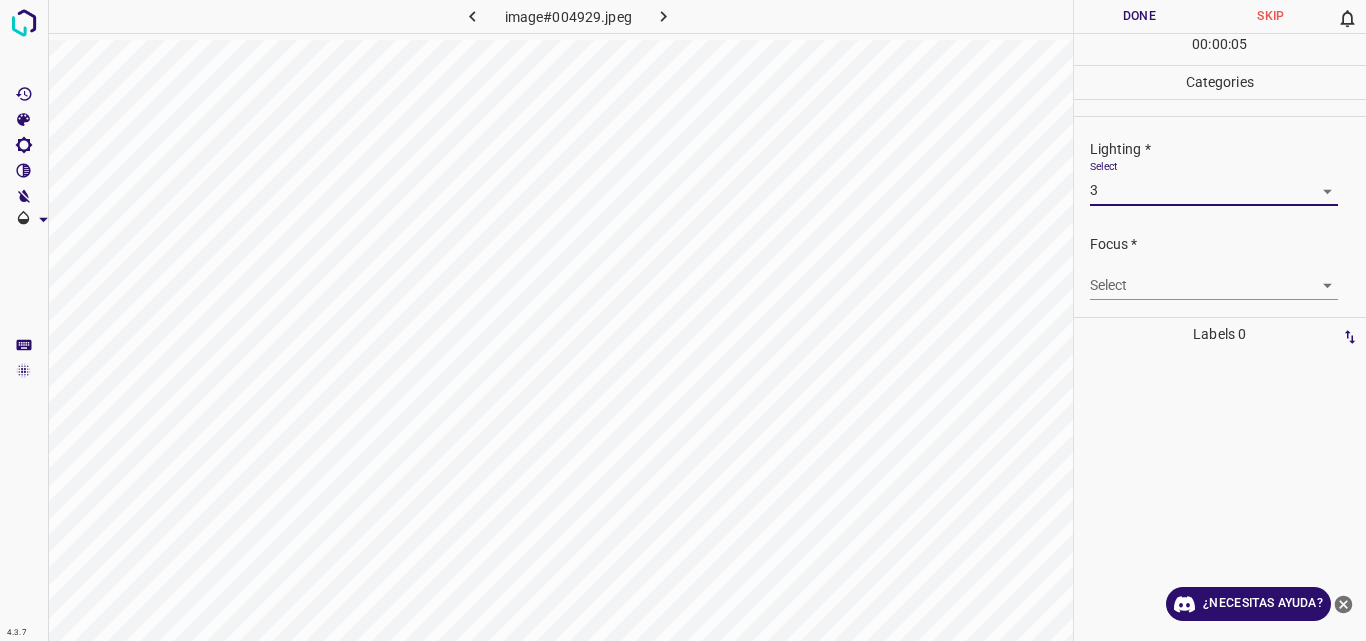 click on "4.3.7 image#004929.jpeg Done Skip 0 00   : 00   : 05   Categories Lighting *  Select 3 3 Focus *  Select ​ Overall *  Select ​ Labels   0 Categories 1 Lighting 2 Focus 3 Overall Tools Space Change between modes (Draw & Edit) I Auto labeling R Restore zoom M Zoom in N Zoom out Delete Delete selecte label Filters Z Restore filters X Saturation filter C Brightness filter V Contrast filter B Gray scale filter General O Download ¿Necesitas ayuda? Original text Rate this translation Your feedback will be used to help improve Google Translate - Texto - Esconder - Borrar" at bounding box center (683, 320) 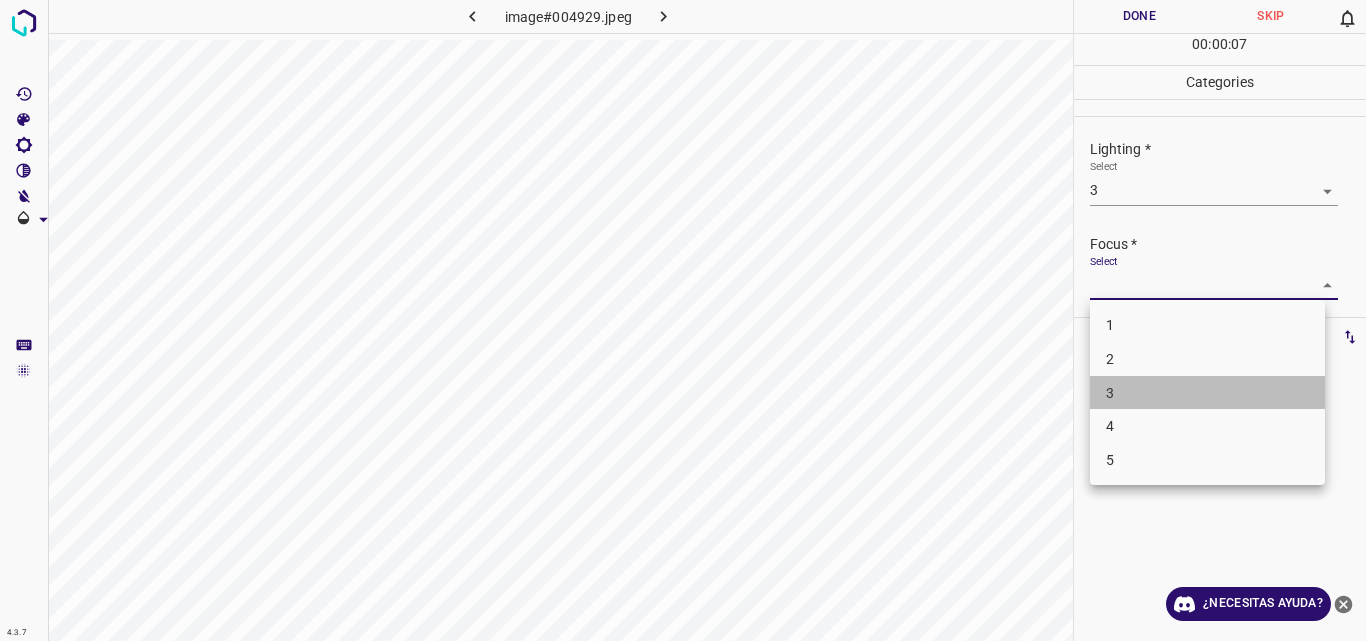 click on "3" at bounding box center [1207, 393] 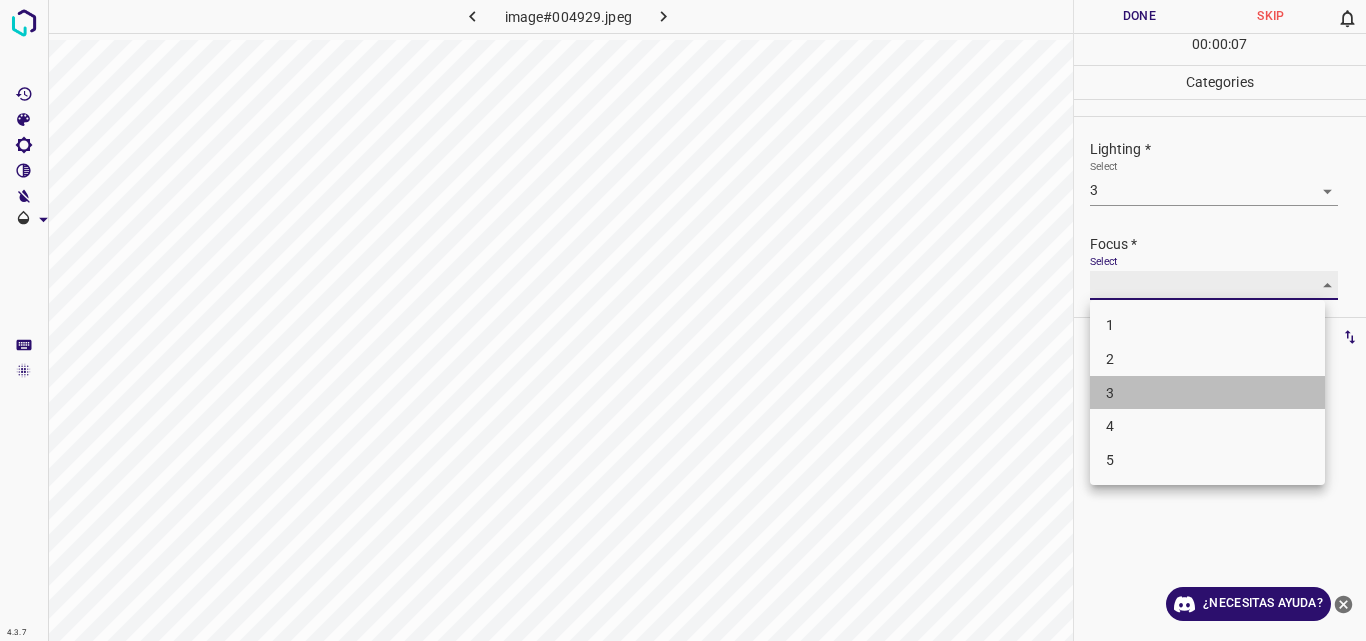 type on "3" 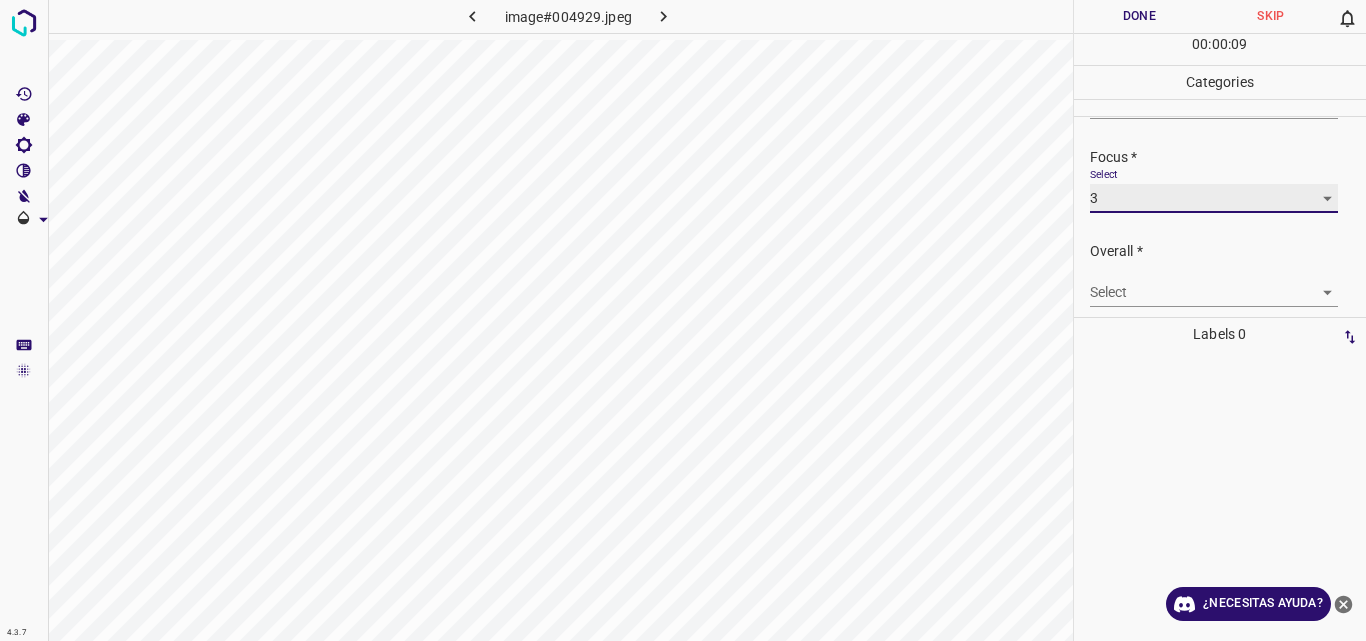 scroll, scrollTop: 98, scrollLeft: 0, axis: vertical 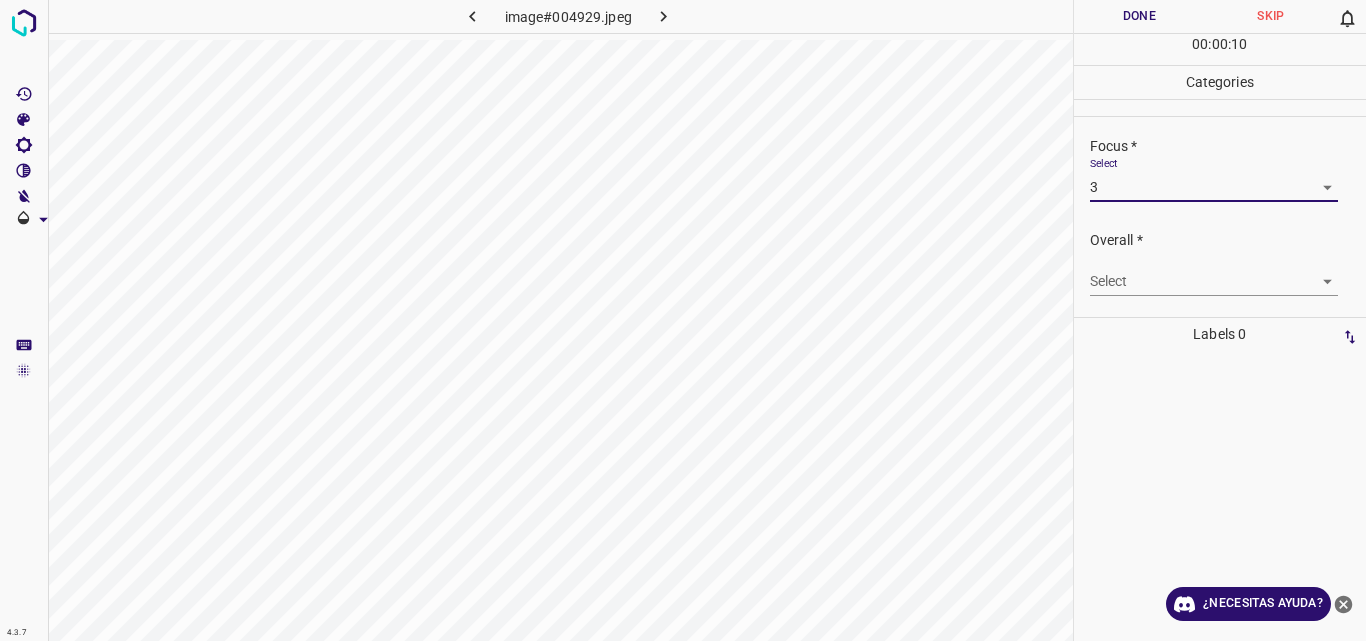 click on "4.3.7 image#004929.jpeg Done Skip 0 00   : 00   : 10   Categories Lighting *  Select 3 3 Focus *  Select 3 3 Overall *  Select ​ Labels   0 Categories 1 Lighting 2 Focus 3 Overall Tools Space Change between modes (Draw & Edit) I Auto labeling R Restore zoom M Zoom in N Zoom out Delete Delete selecte label Filters Z Restore filters X Saturation filter C Brightness filter V Contrast filter B Gray scale filter General O Download ¿Necesitas ayuda? Original text Rate this translation Your feedback will be used to help improve Google Translate - Texto - Esconder - Borrar" at bounding box center (683, 320) 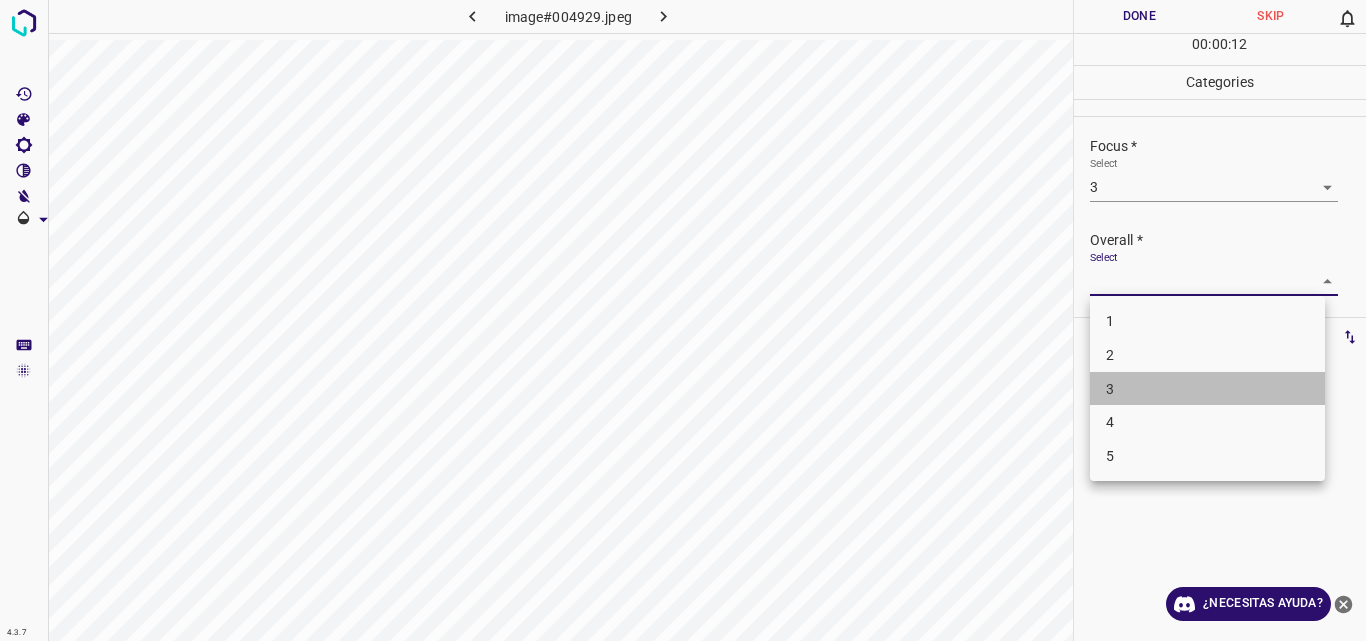 click on "3" at bounding box center (1207, 389) 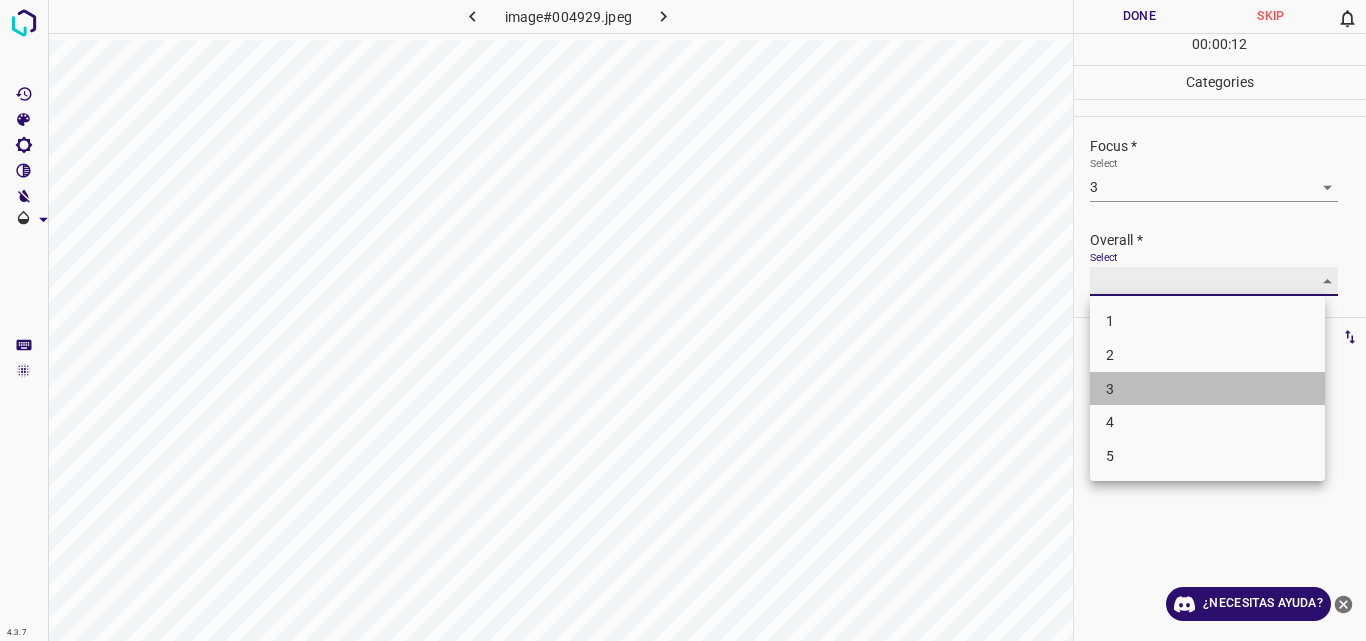 type on "3" 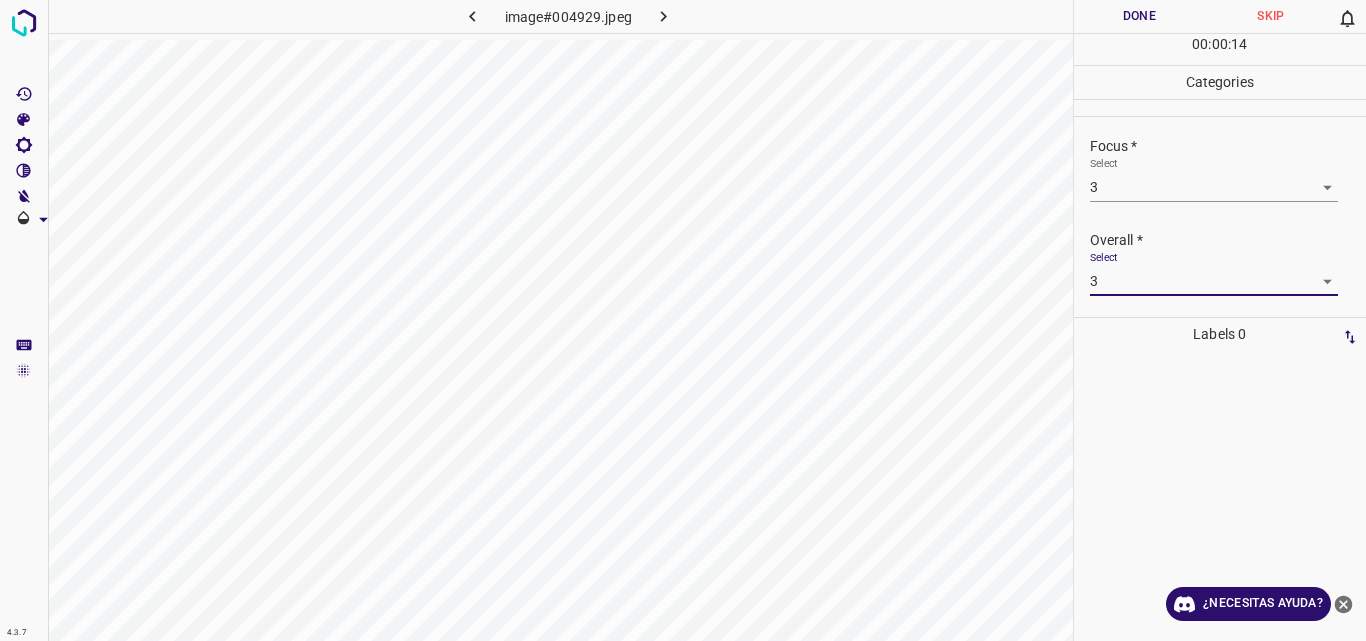 click on "Done" at bounding box center [1140, 16] 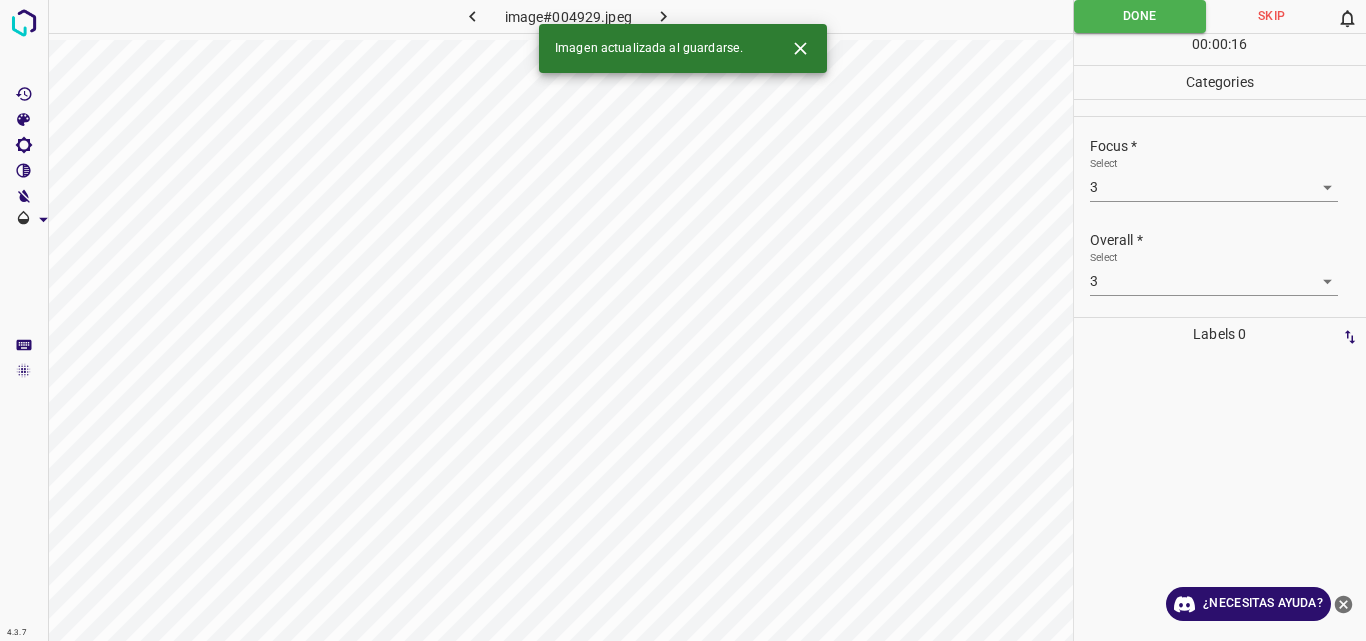 click 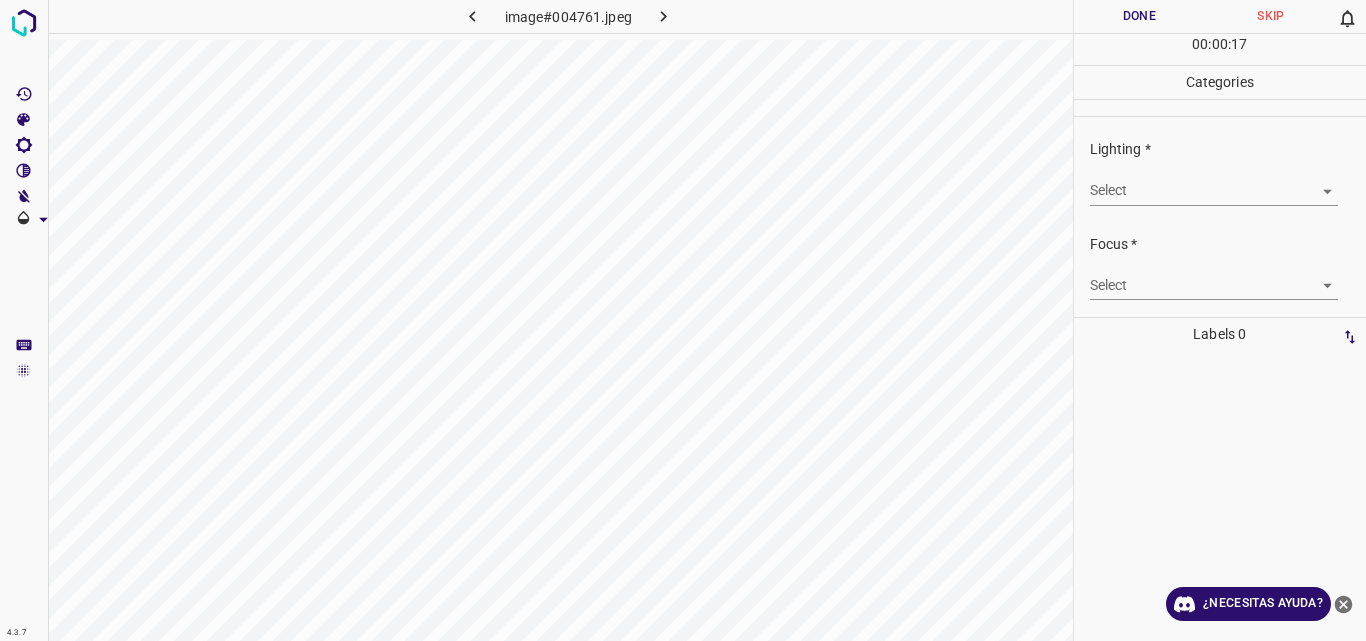 click on "4.3.7 image#004761.jpeg Done Skip 0 00   : 00   : 17   Categories Lighting *  Select ​ Focus *  Select ​ Overall *  Select ​ Labels   0 Categories 1 Lighting 2 Focus 3 Overall Tools Space Change between modes (Draw & Edit) I Auto labeling R Restore zoom M Zoom in N Zoom out Delete Delete selecte label Filters Z Restore filters X Saturation filter C Brightness filter V Contrast filter B Gray scale filter General O Download ¿Necesitas ayuda? Original text Rate this translation Your feedback will be used to help improve Google Translate - Texto - Esconder - Borrar" at bounding box center [683, 320] 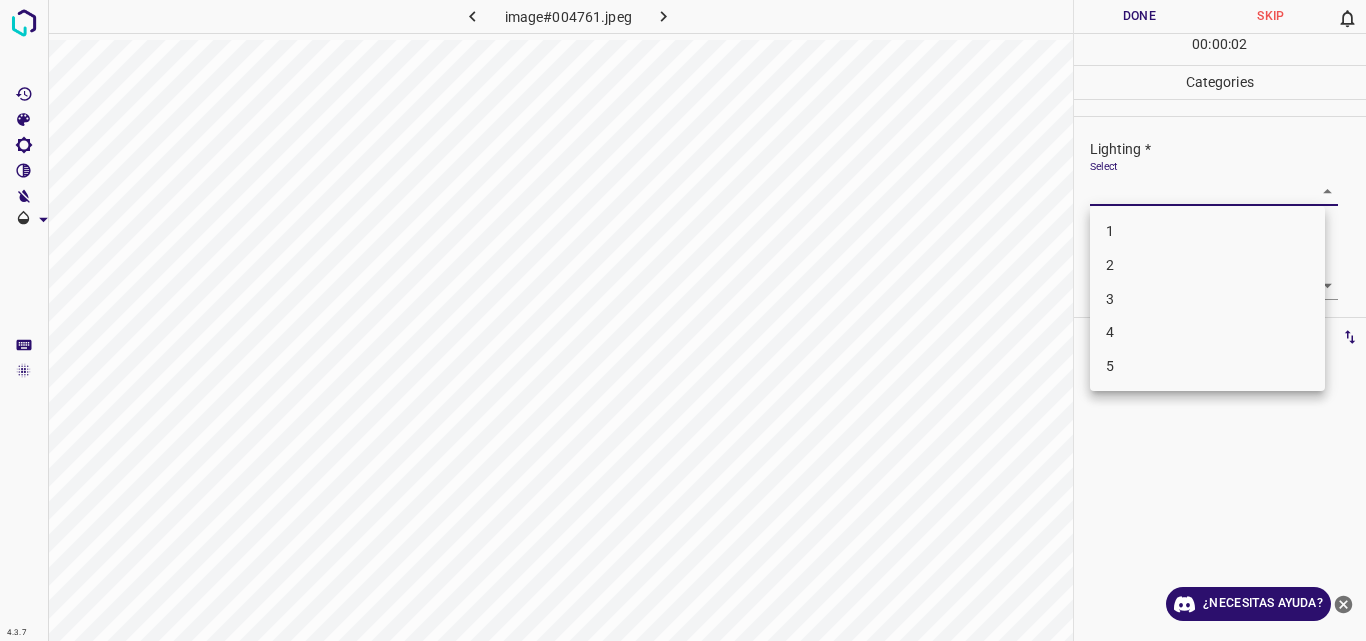 click on "3" at bounding box center [1207, 299] 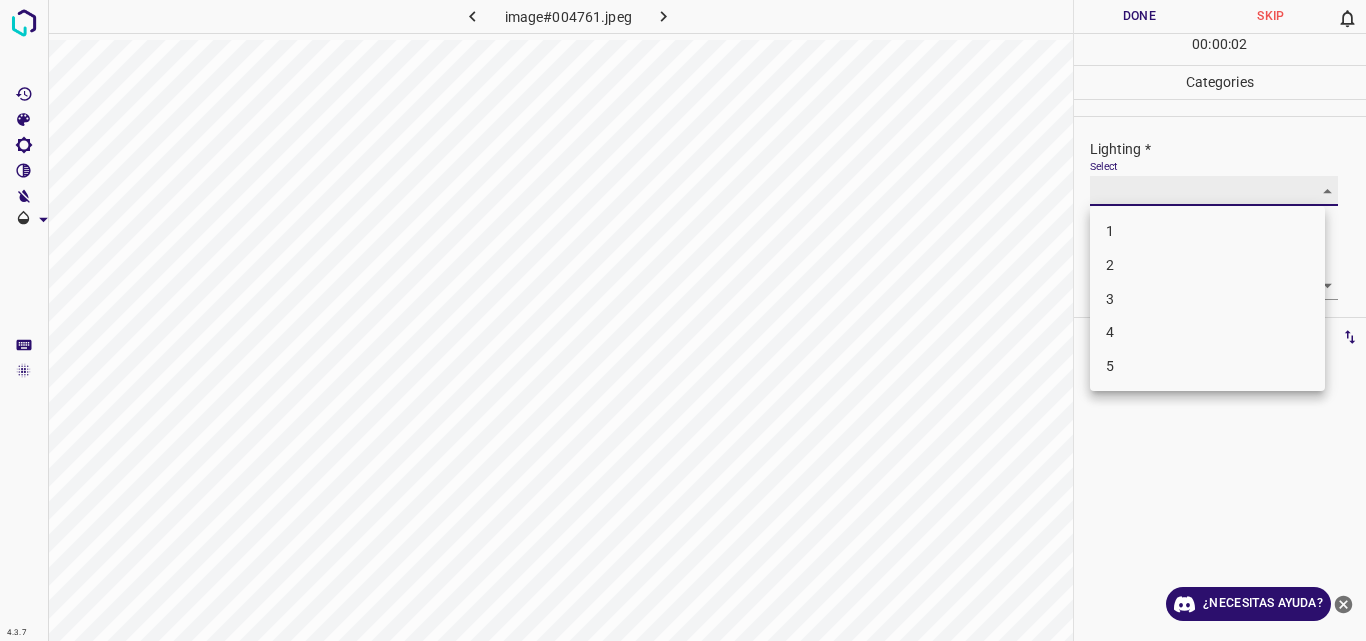 type on "3" 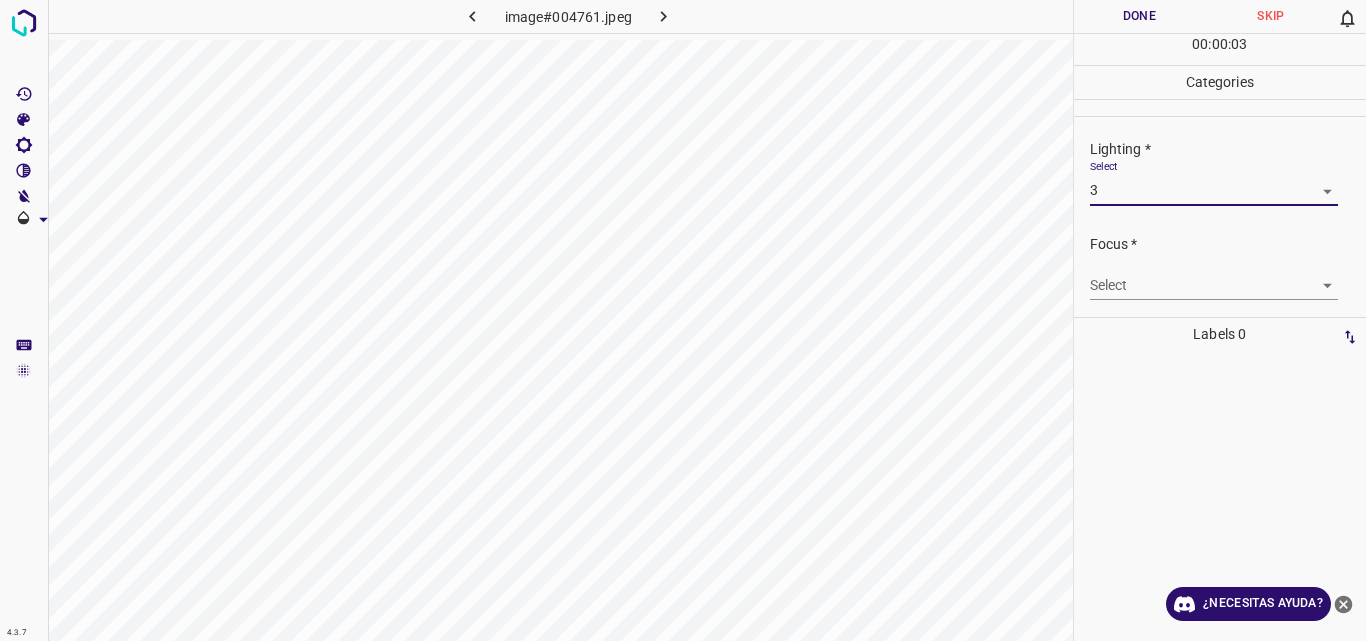 click on "4.3.7 image#004761.jpeg Done Skip 0 00   : 00   : 03   Categories Lighting *  Select 3 3 Focus *  Select ​ Overall *  Select ​ Labels   0 Categories 1 Lighting 2 Focus 3 Overall Tools Space Change between modes (Draw & Edit) I Auto labeling R Restore zoom M Zoom in N Zoom out Delete Delete selecte label Filters Z Restore filters X Saturation filter C Brightness filter V Contrast filter B Gray scale filter General O Download ¿Necesitas ayuda? Original text Rate this translation Your feedback will be used to help improve Google Translate - Texto - Esconder - Borrar" at bounding box center [683, 320] 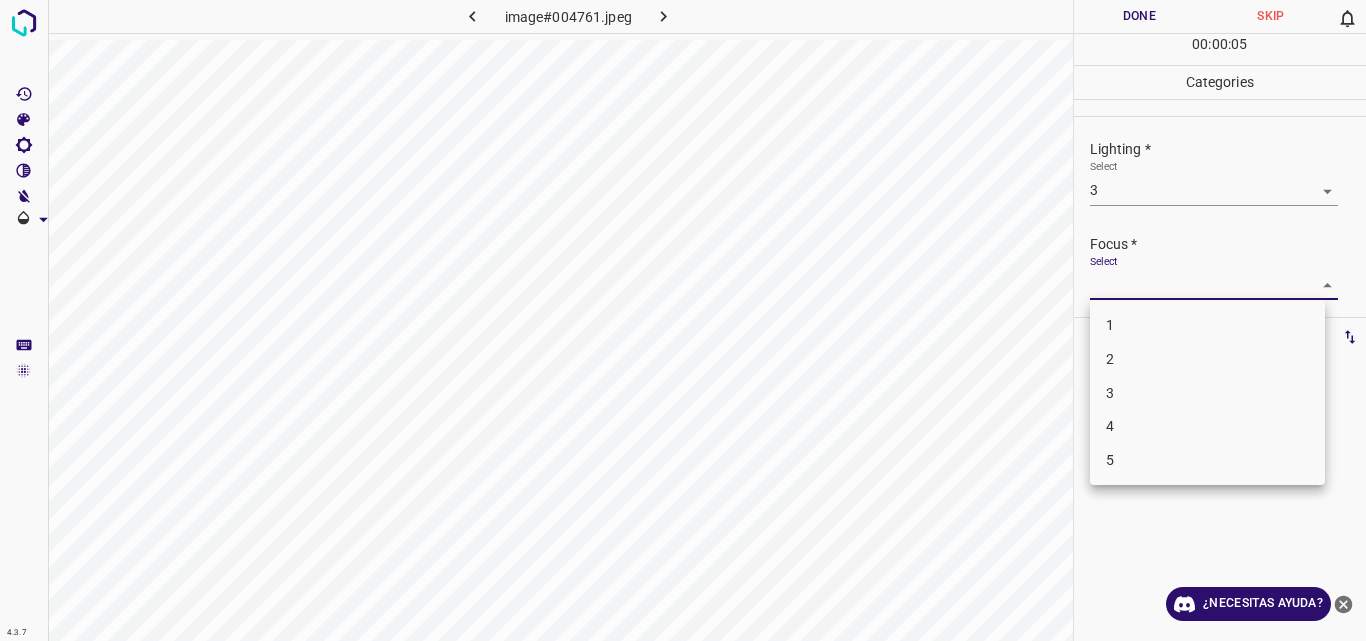 click on "3" at bounding box center [1207, 393] 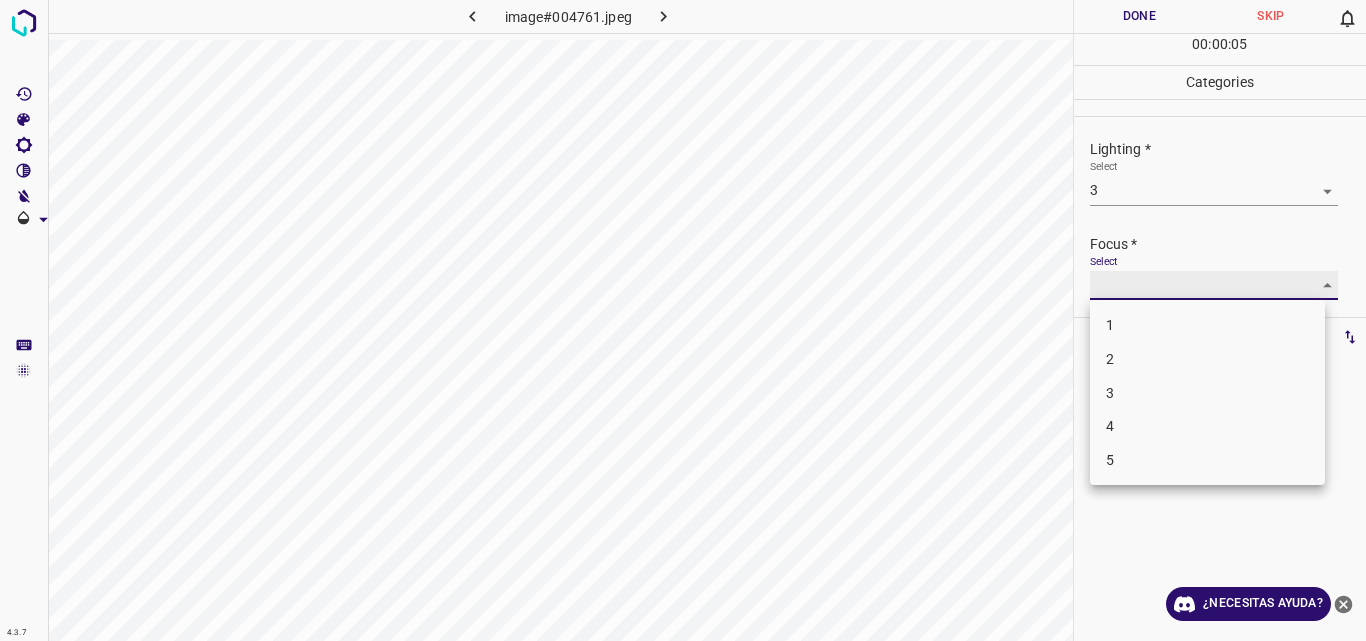 type on "3" 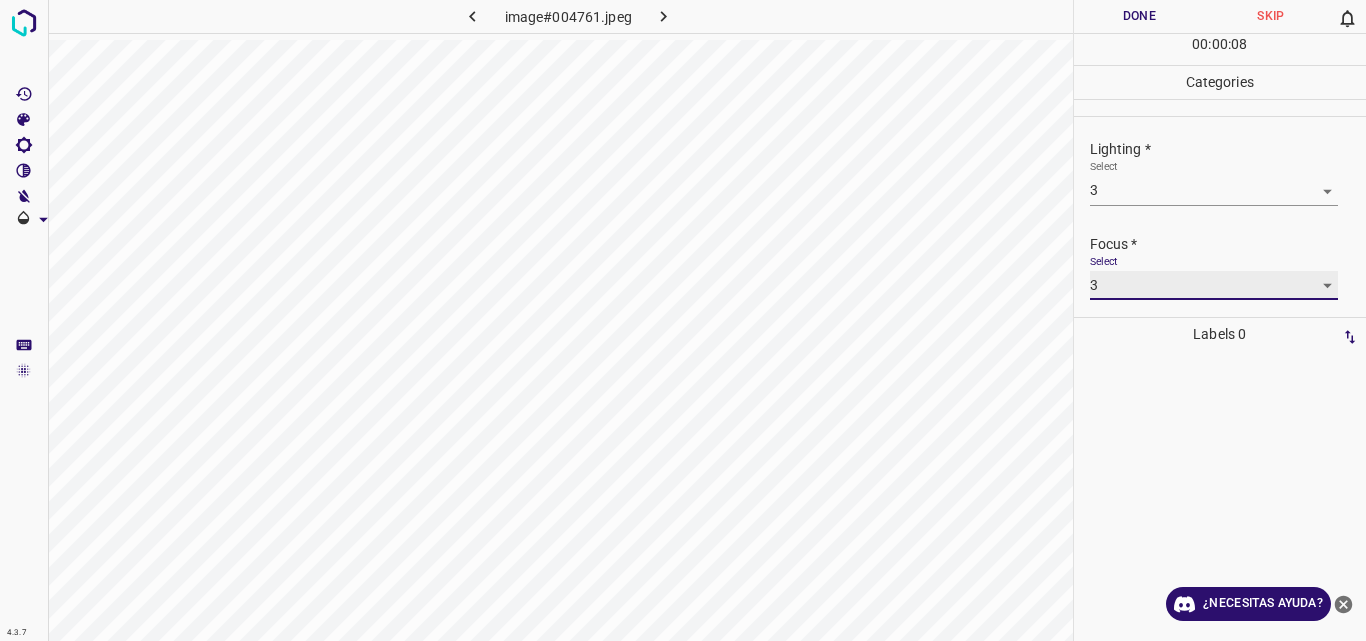 scroll, scrollTop: 98, scrollLeft: 0, axis: vertical 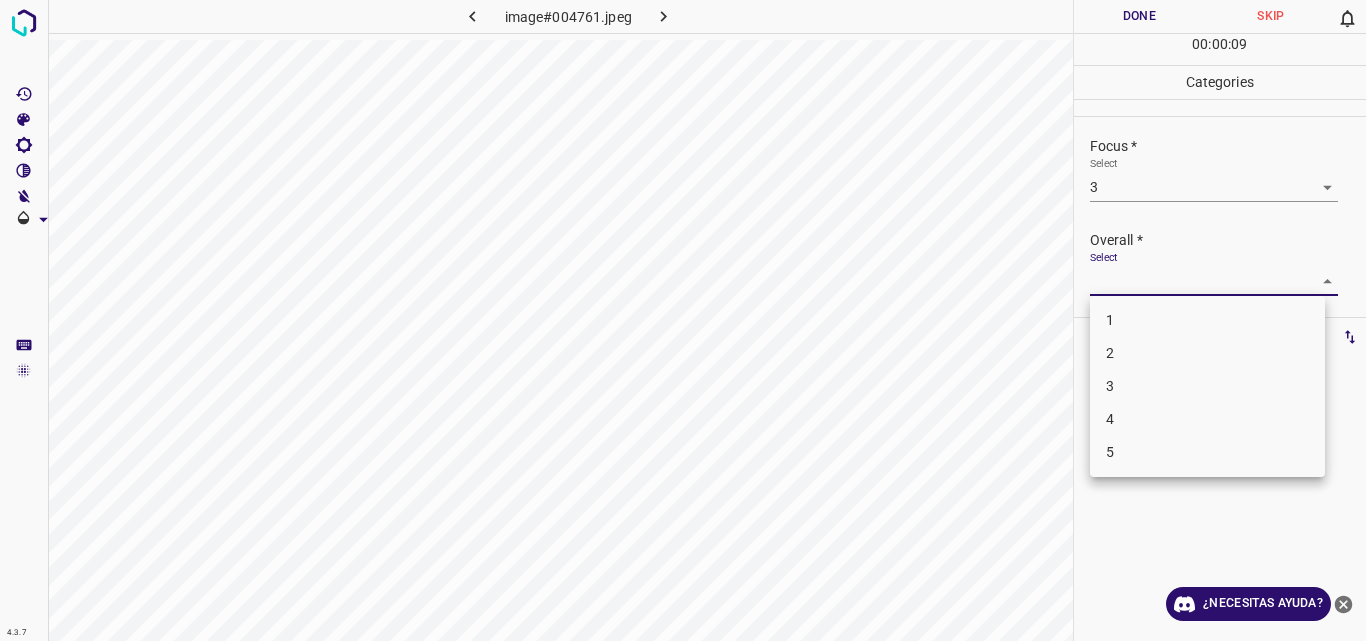 click on "4.3.7 image#004761.jpeg Done Skip 0 00   : 00   : 09   Categories Lighting *  Select 3 3 Focus *  Select 3 3 Overall *  Select ​ Labels   0 Categories 1 Lighting 2 Focus 3 Overall Tools Space Change between modes (Draw & Edit) I Auto labeling R Restore zoom M Zoom in N Zoom out Delete Delete selecte label Filters Z Restore filters X Saturation filter C Brightness filter V Contrast filter B Gray scale filter General O Download ¿Necesitas ayuda? Original text Rate this translation Your feedback will be used to help improve Google Translate - Texto - Esconder - Borrar 1 2 3 4 5" at bounding box center [683, 320] 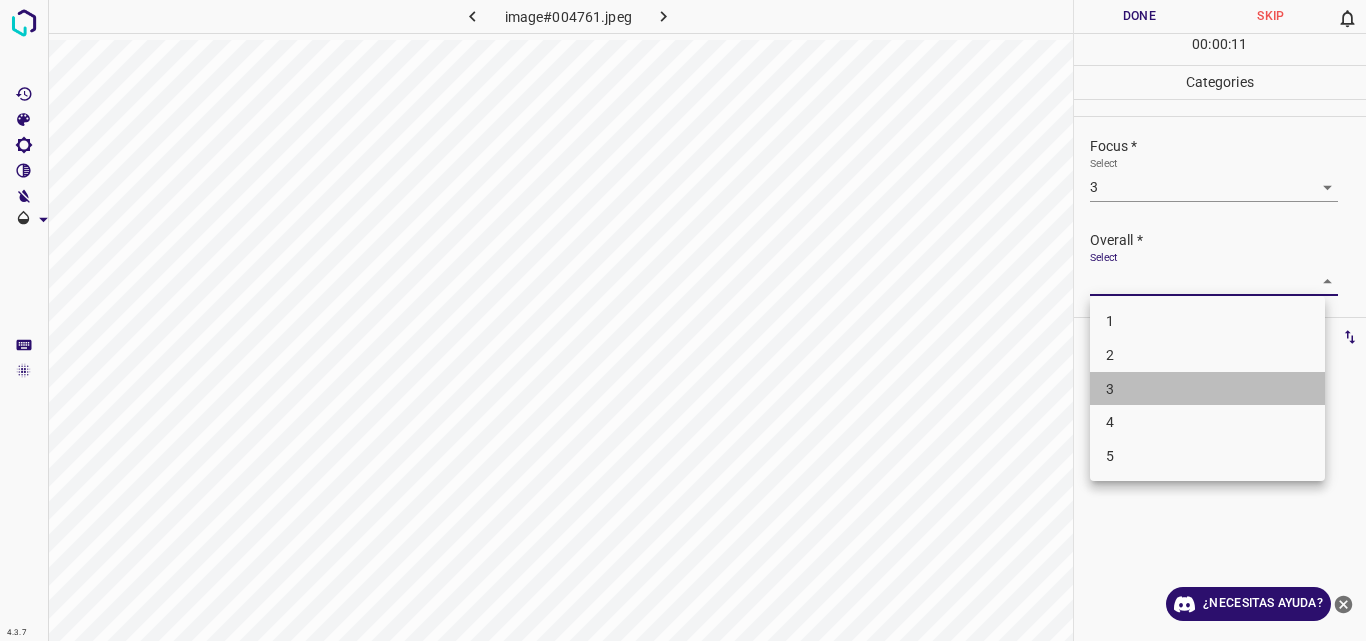 click on "3" at bounding box center (1207, 389) 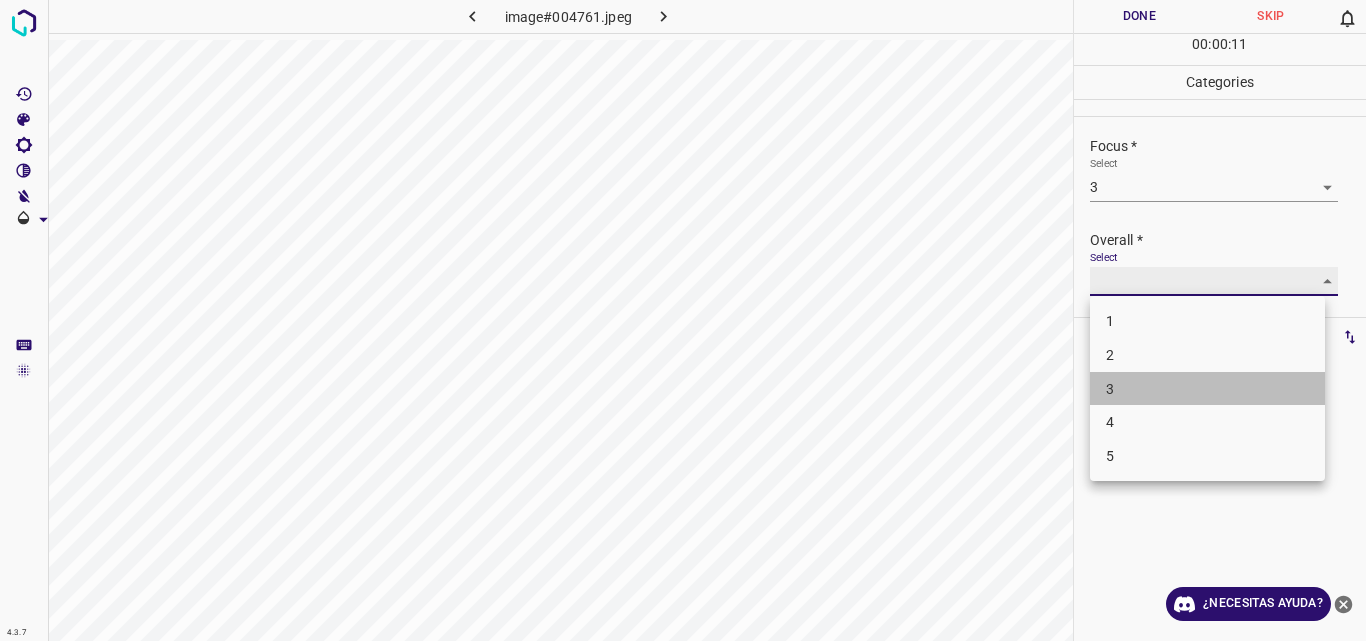 type on "3" 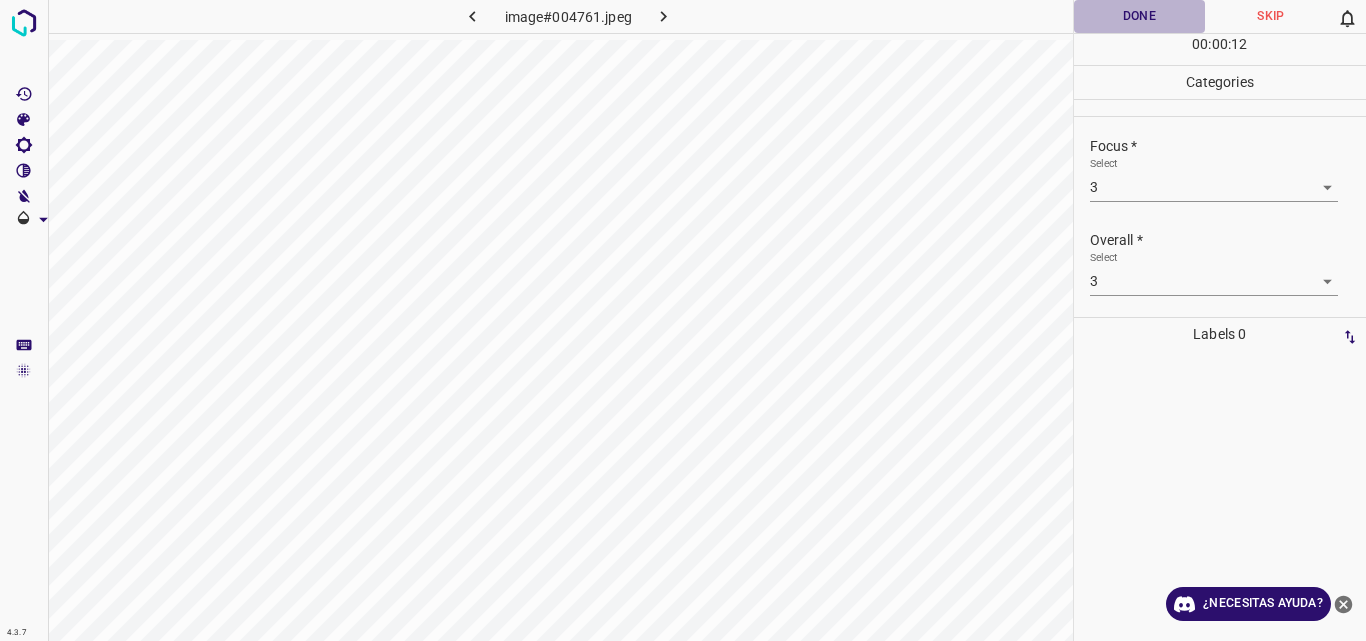 click on "Done" at bounding box center [1140, 16] 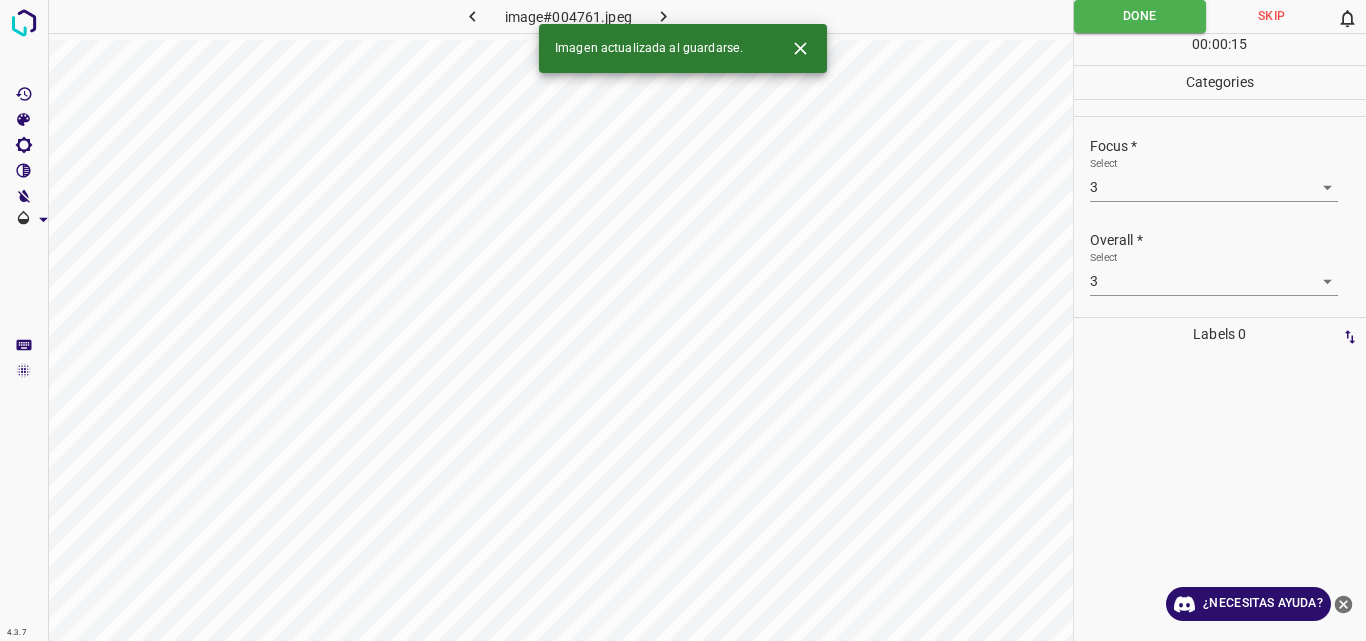 click 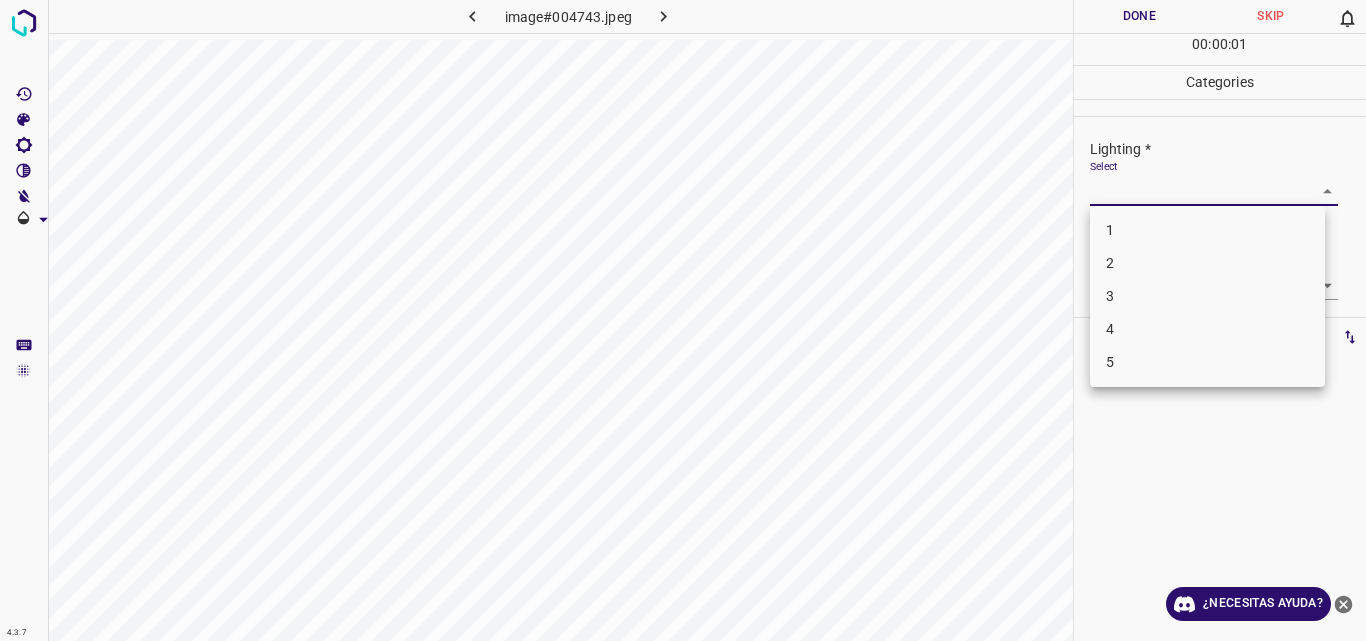 click on "4.3.7 image#004743.jpeg Done Skip 0 00   : 00   : 01   Categories Lighting *  Select ​ Focus *  Select ​ Overall *  Select ​ Labels   0 Categories 1 Lighting 2 Focus 3 Overall Tools Space Change between modes (Draw & Edit) I Auto labeling R Restore zoom M Zoom in N Zoom out Delete Delete selecte label Filters Z Restore filters X Saturation filter C Brightness filter V Contrast filter B Gray scale filter General O Download ¿Necesitas ayuda? Original text Rate this translation Your feedback will be used to help improve Google Translate - Texto - Esconder - Borrar 1 2 3 4 5" at bounding box center [683, 320] 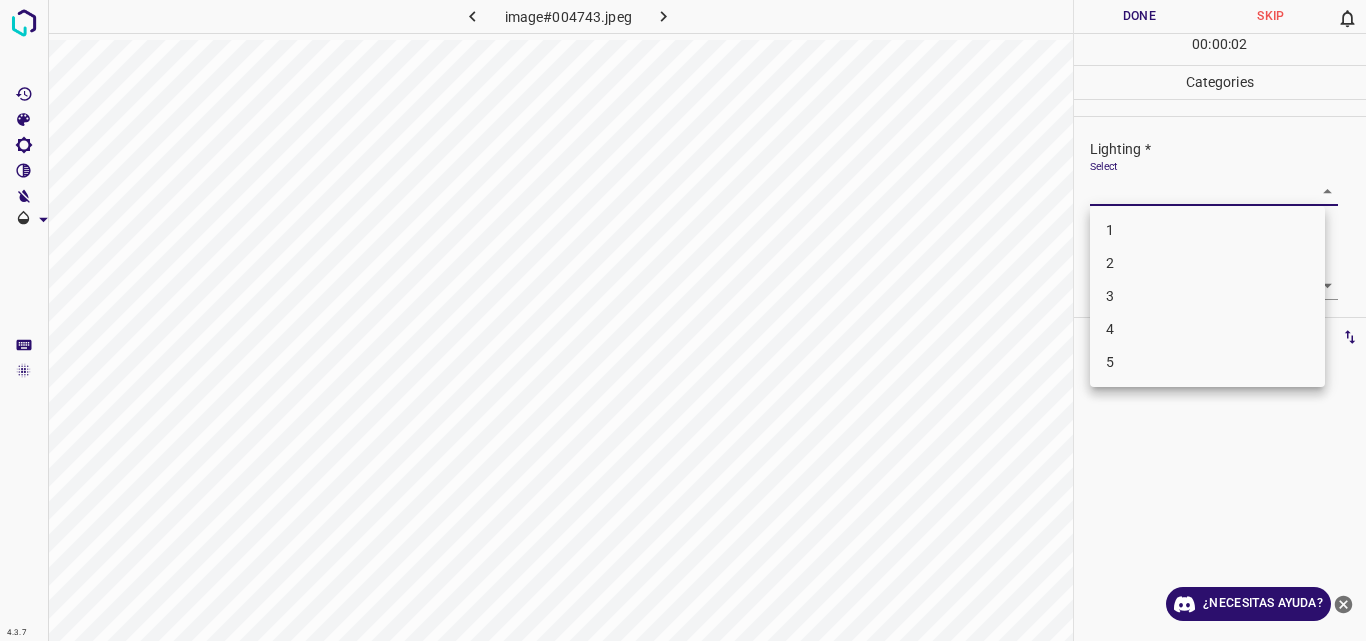 click on "4.3.7 image#004743.jpeg Done Skip 0 00   : 00   : 02   Categories Lighting *  Select ​ Focus *  Select ​ Overall *  Select ​ Labels   0 Categories 1 Lighting 2 Focus 3 Overall Tools Space Change between modes (Draw & Edit) I Auto labeling R Restore zoom M Zoom in N Zoom out Delete Delete selecte label Filters Z Restore filters X Saturation filter C Brightness filter V Contrast filter B Gray scale filter General O Download ¿Necesitas ayuda? Original text Rate this translation Your feedback will be used to help improve Google Translate - Texto - Esconder - Borrar 1 2 3 4 5" at bounding box center [683, 320] 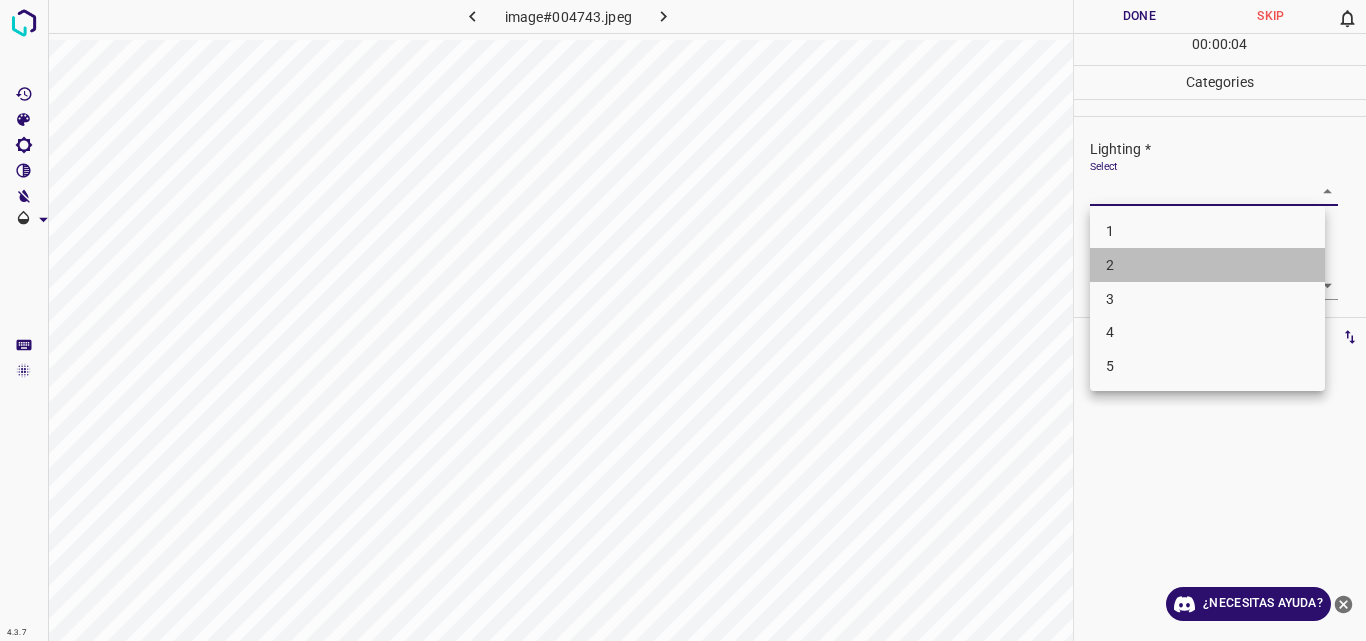 click on "2" at bounding box center (1207, 265) 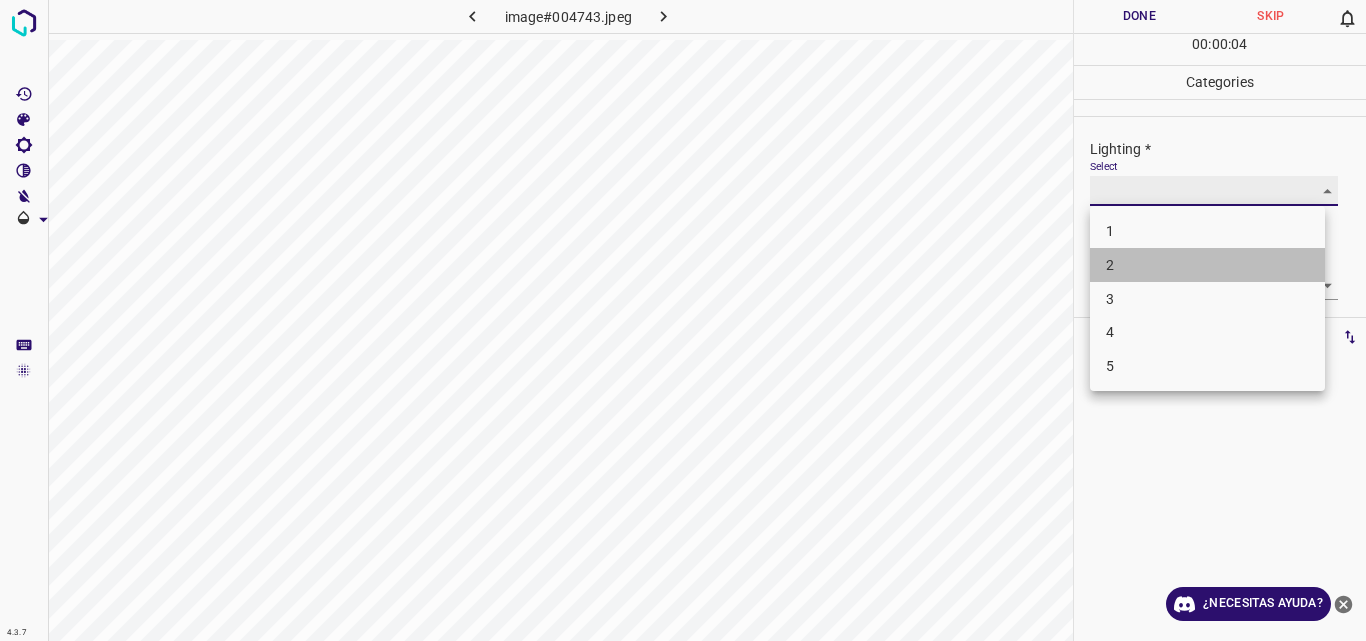 type on "2" 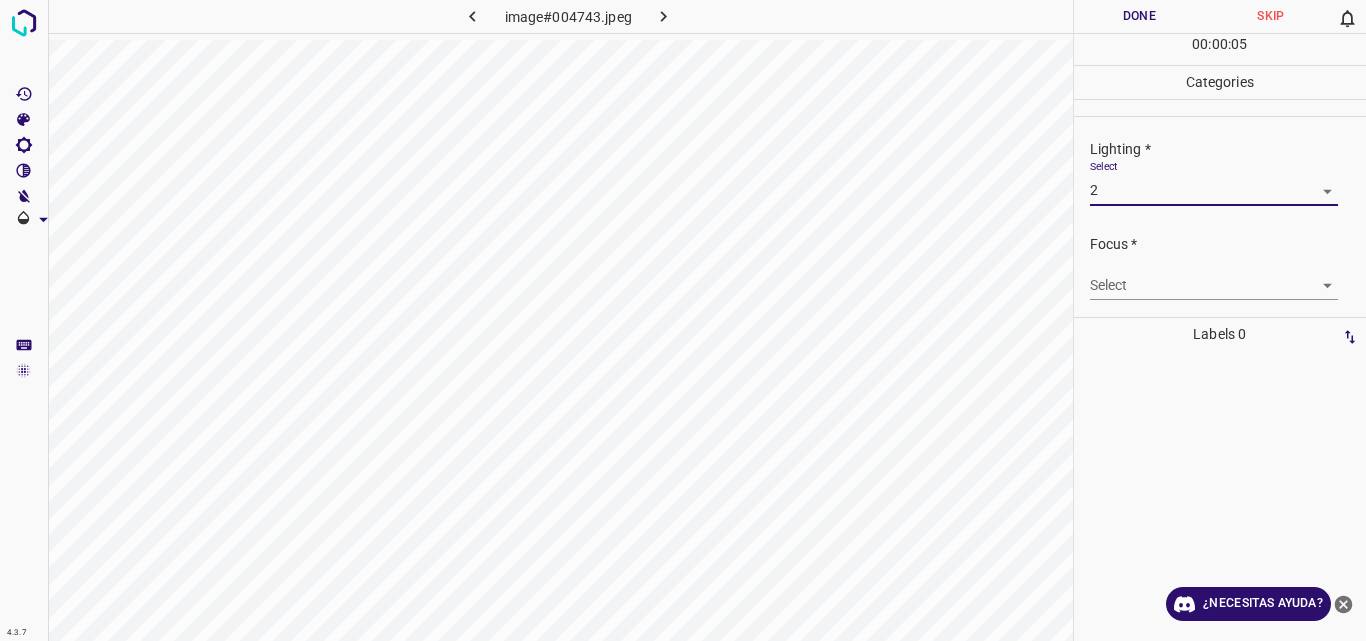 click on "4.3.7 image#004743.jpeg Done Skip 0 00   : 00   : 05   Categories Lighting *  Select 2 2 Focus *  Select ​ Overall *  Select ​ Labels   0 Categories 1 Lighting 2 Focus 3 Overall Tools Space Change between modes (Draw & Edit) I Auto labeling R Restore zoom M Zoom in N Zoom out Delete Delete selecte label Filters Z Restore filters X Saturation filter C Brightness filter V Contrast filter B Gray scale filter General O Download ¿Necesitas ayuda? Original text Rate this translation Your feedback will be used to help improve Google Translate - Texto - Esconder - Borrar" at bounding box center [683, 320] 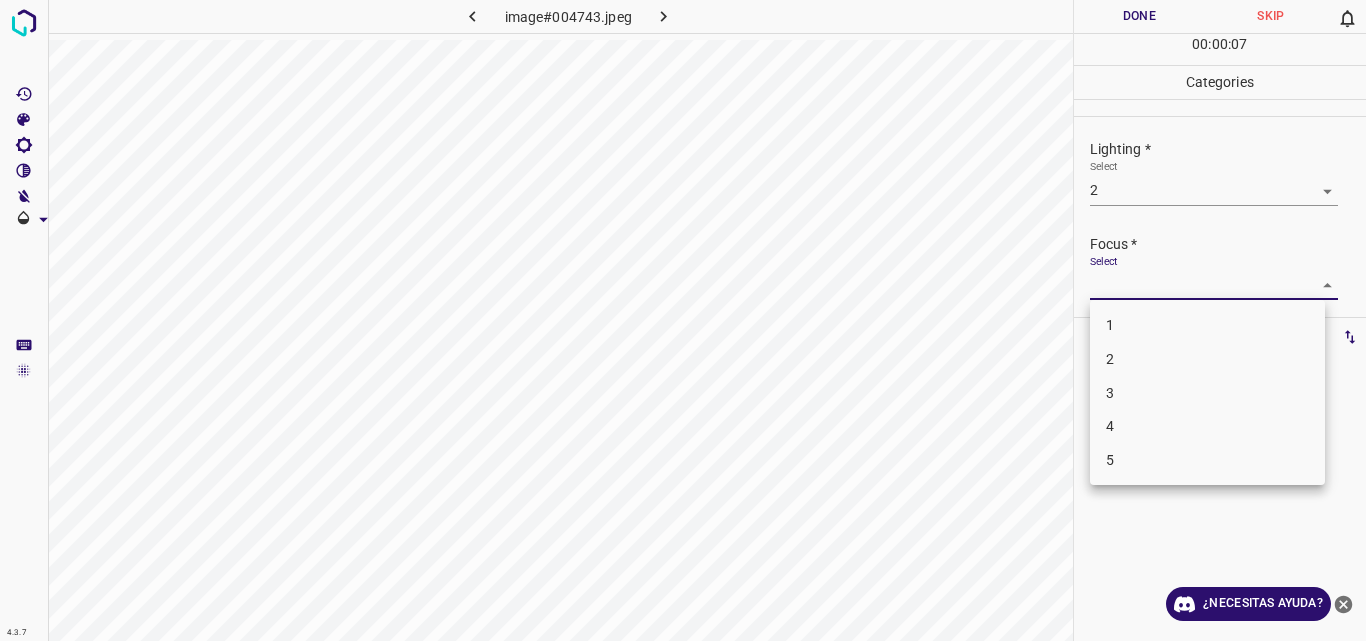 click on "2" at bounding box center [1207, 359] 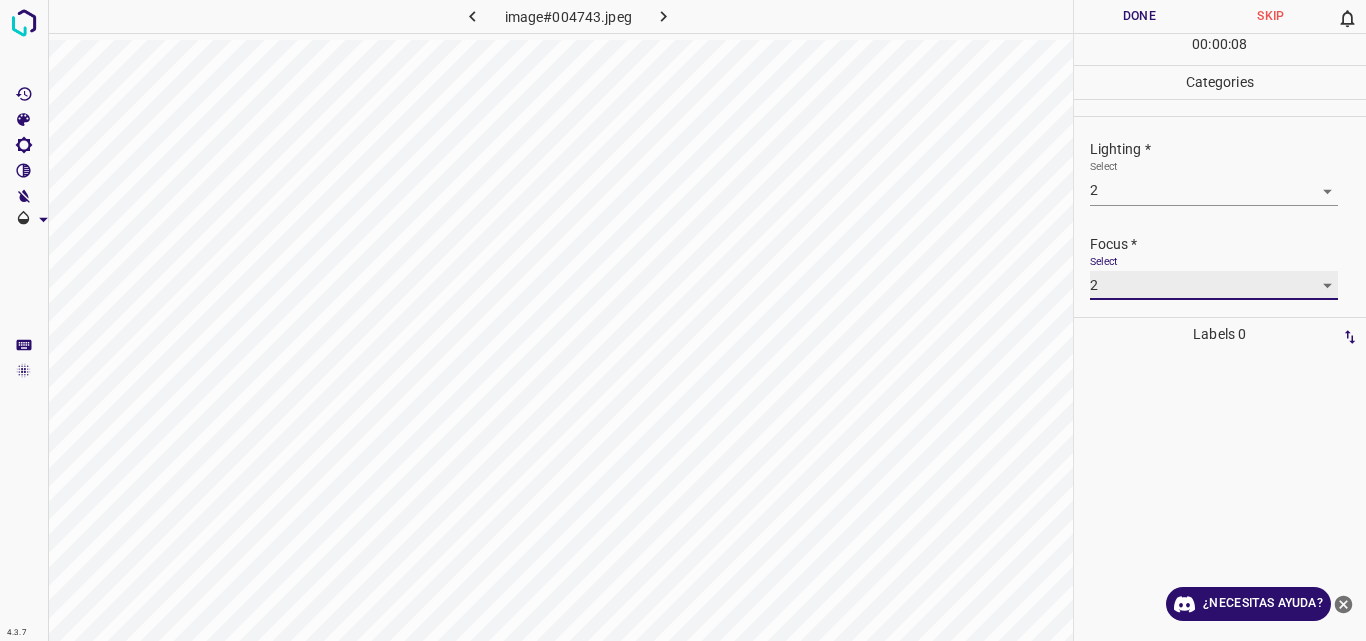 type on "2" 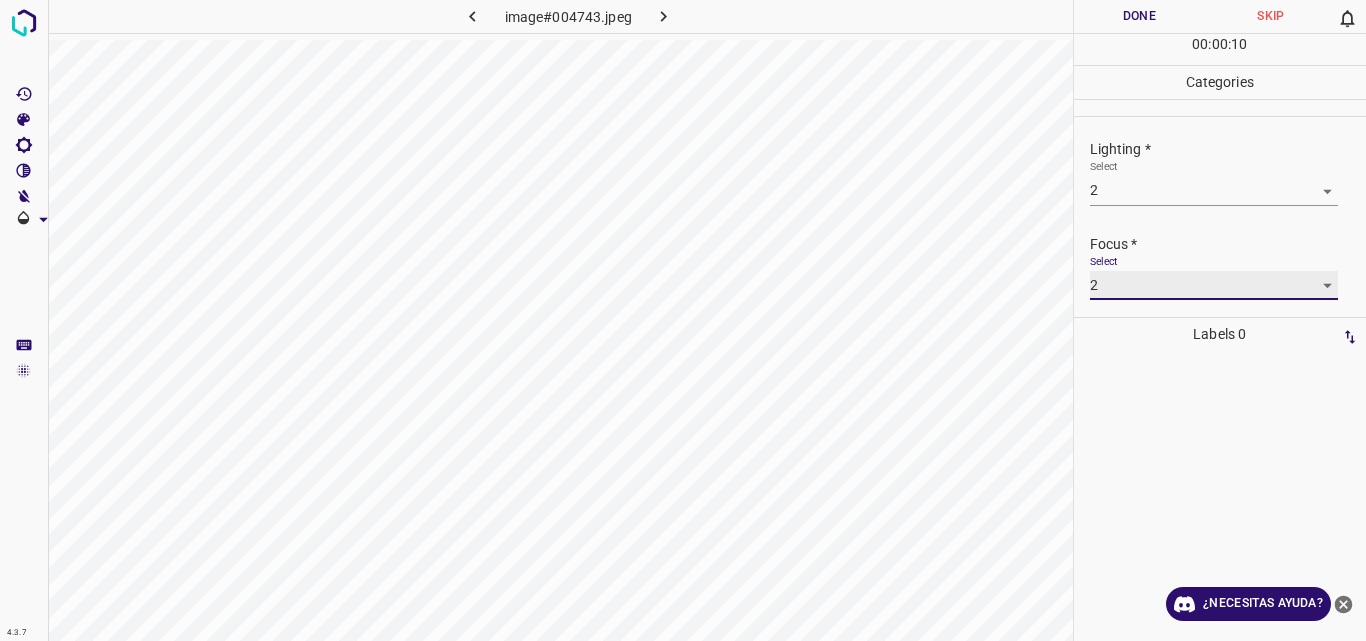 scroll, scrollTop: 98, scrollLeft: 0, axis: vertical 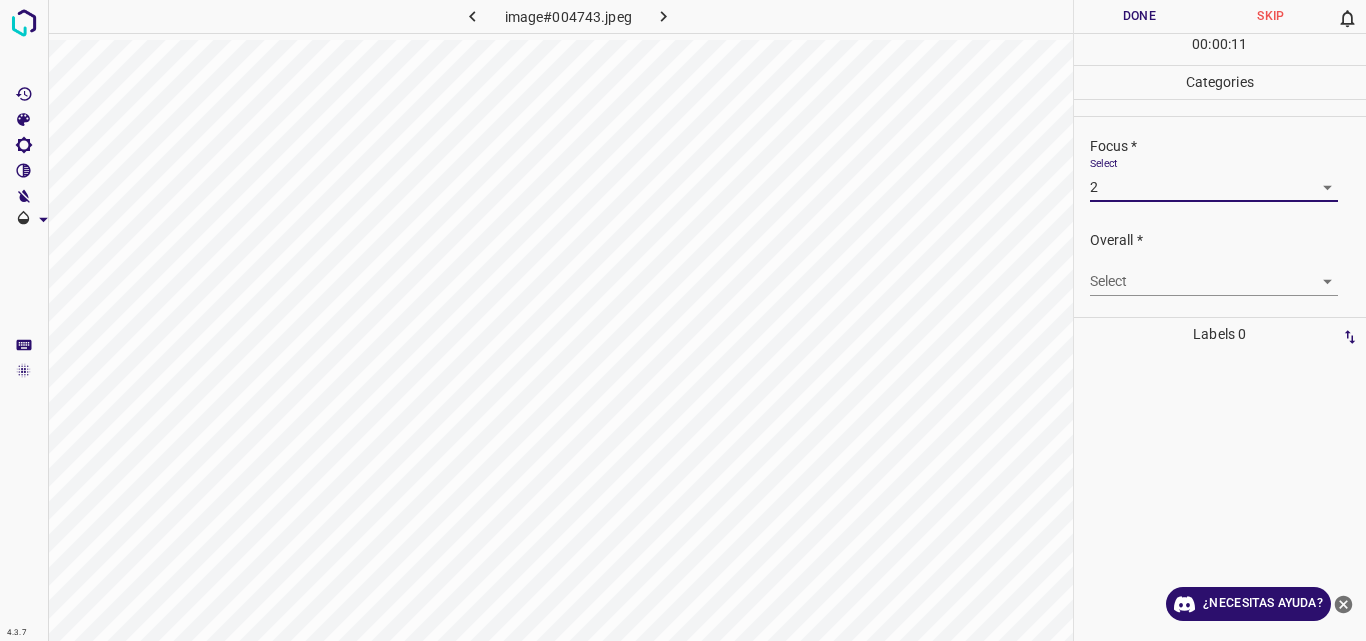 click on "4.3.7 image#004743.jpeg Done Skip 0 00   : 00   : 11   Categories Lighting *  Select 2 2 Focus *  Select 2 2 Overall *  Select ​ Labels   0 Categories 1 Lighting 2 Focus 3 Overall Tools Space Change between modes (Draw & Edit) I Auto labeling R Restore zoom M Zoom in N Zoom out Delete Delete selecte label Filters Z Restore filters X Saturation filter C Brightness filter V Contrast filter B Gray scale filter General O Download ¿Necesitas ayuda? Original text Rate this translation Your feedback will be used to help improve Google Translate - Texto - Esconder - Borrar" at bounding box center (683, 320) 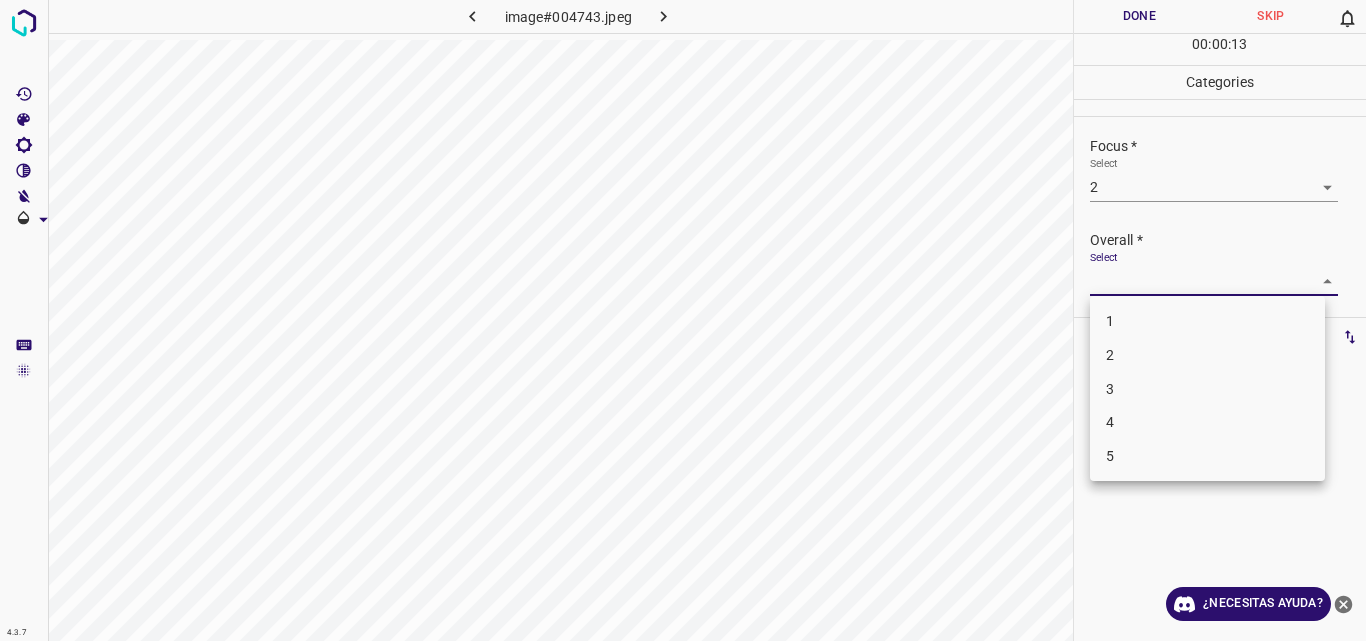 click on "2" at bounding box center (1207, 355) 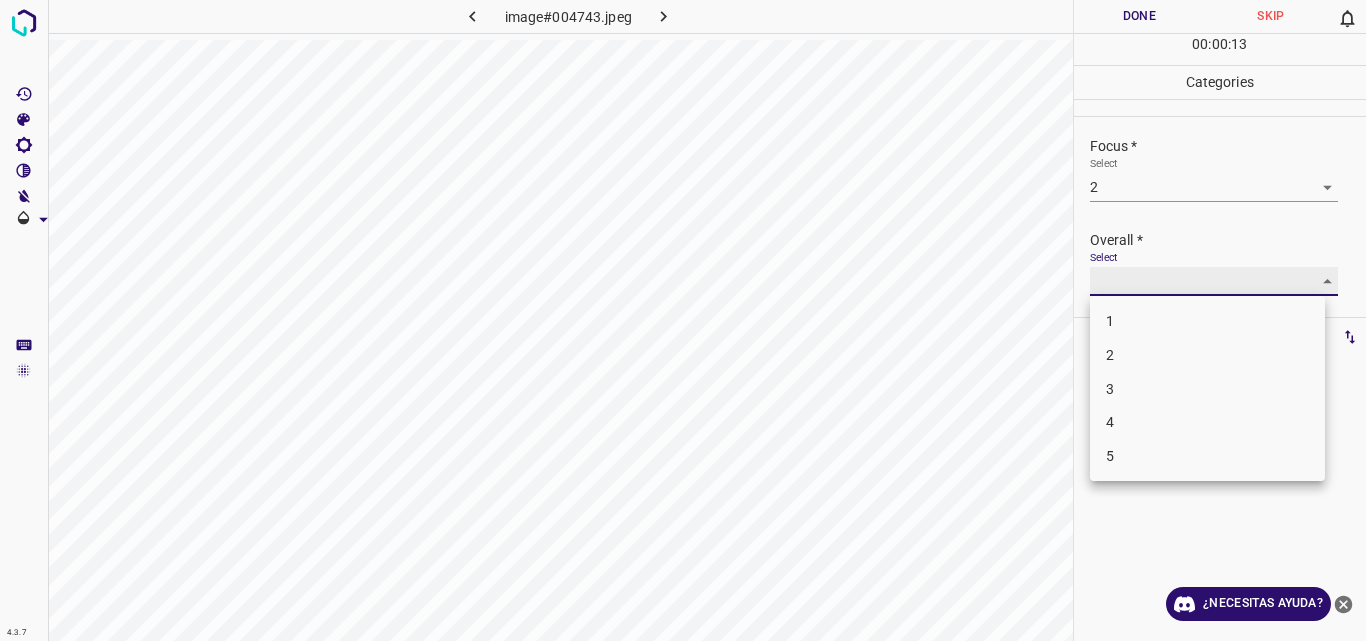 type on "2" 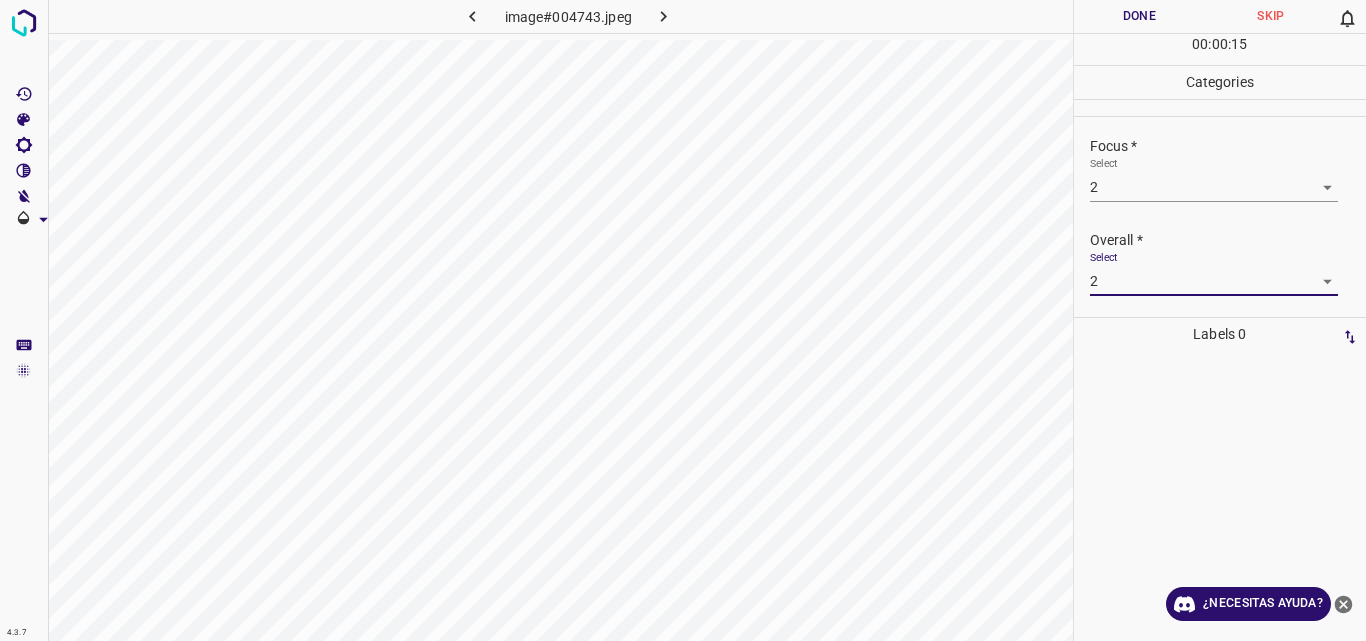 click on "Done" at bounding box center (1140, 16) 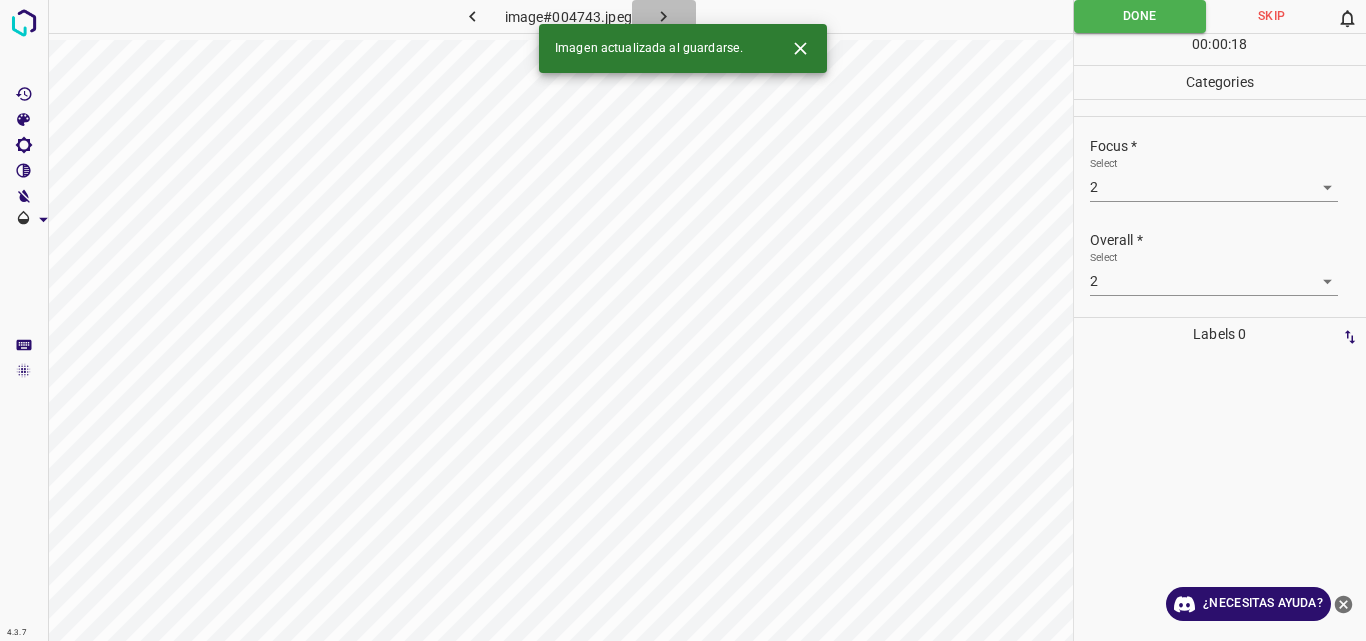 click 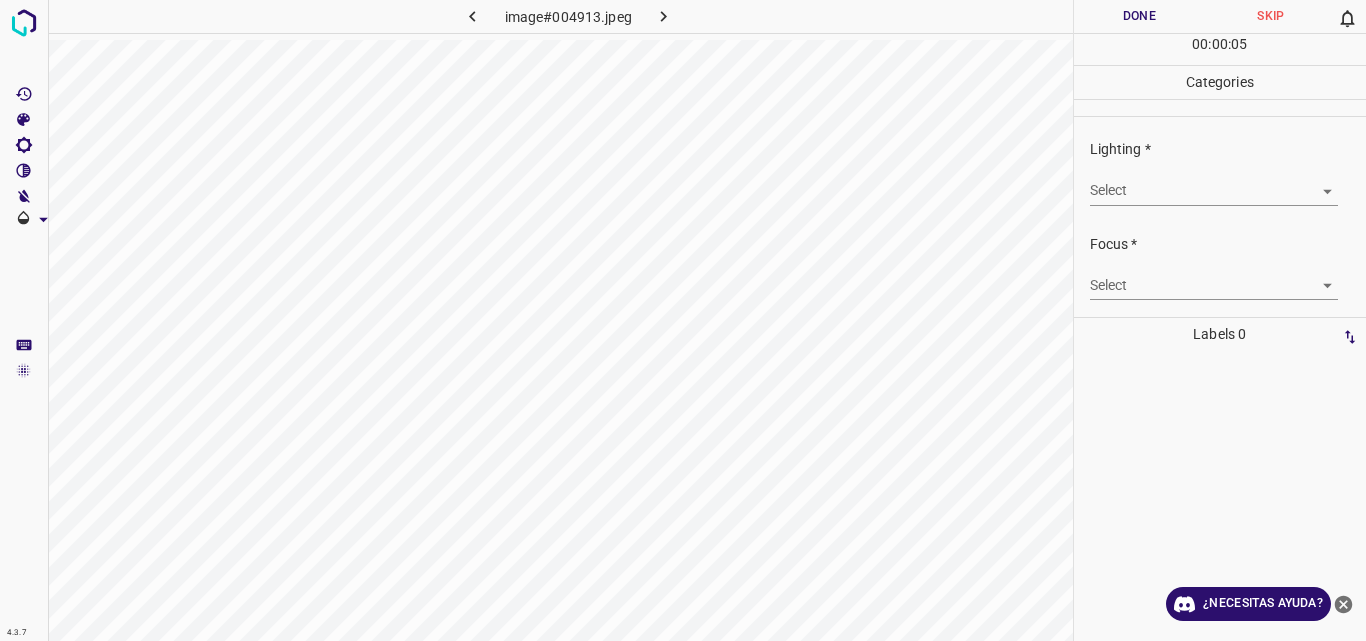 click on "4.3.7 image#004913.jpeg Done Skip 0 00   : 00   : 05   Categories Lighting *  Select ​ Focus *  Select ​ Overall *  Select ​ Labels   0 Categories 1 Lighting 2 Focus 3 Overall Tools Space Change between modes (Draw & Edit) I Auto labeling R Restore zoom M Zoom in N Zoom out Delete Delete selecte label Filters Z Restore filters X Saturation filter C Brightness filter V Contrast filter B Gray scale filter General O Download ¿Necesitas ayuda? Original text Rate this translation Your feedback will be used to help improve Google Translate - Texto - Esconder - Borrar" at bounding box center [683, 320] 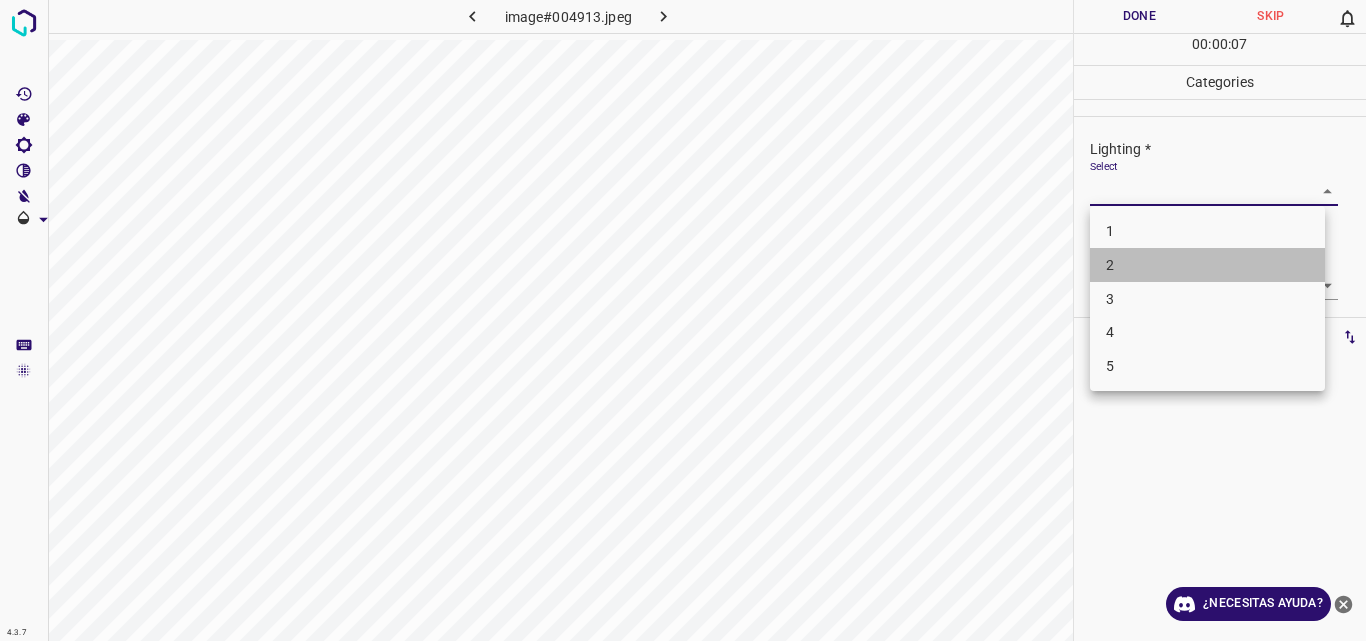 click on "2" at bounding box center (1207, 265) 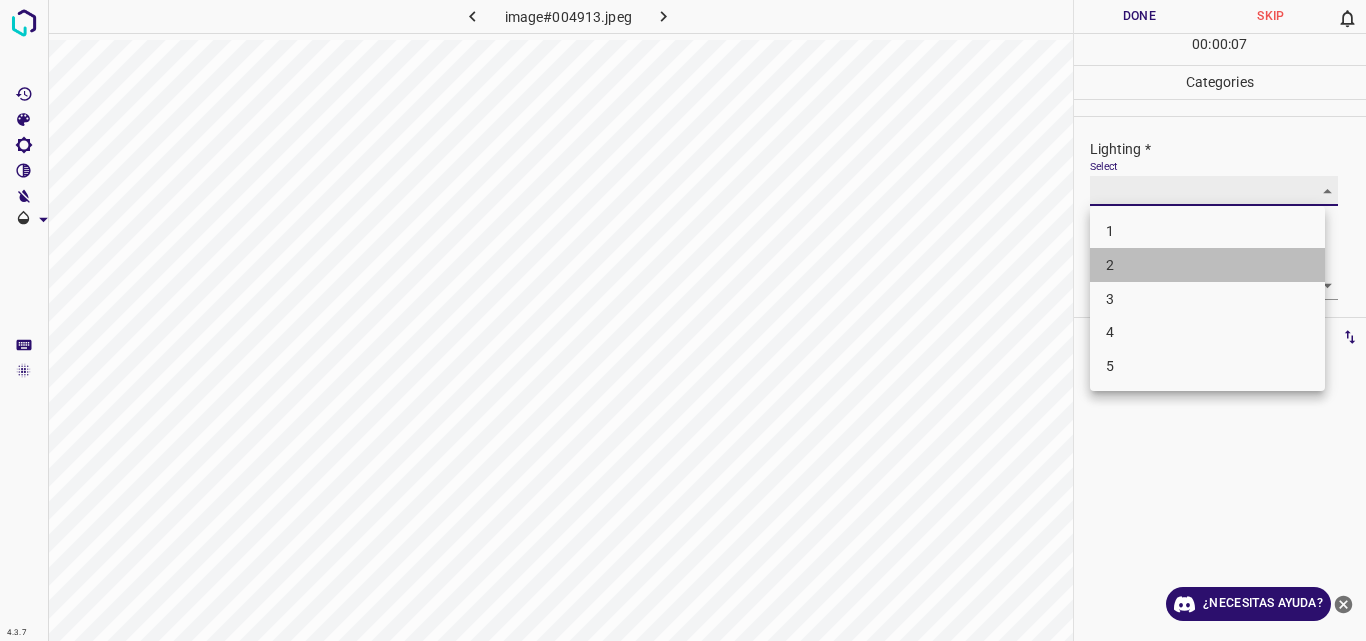type on "2" 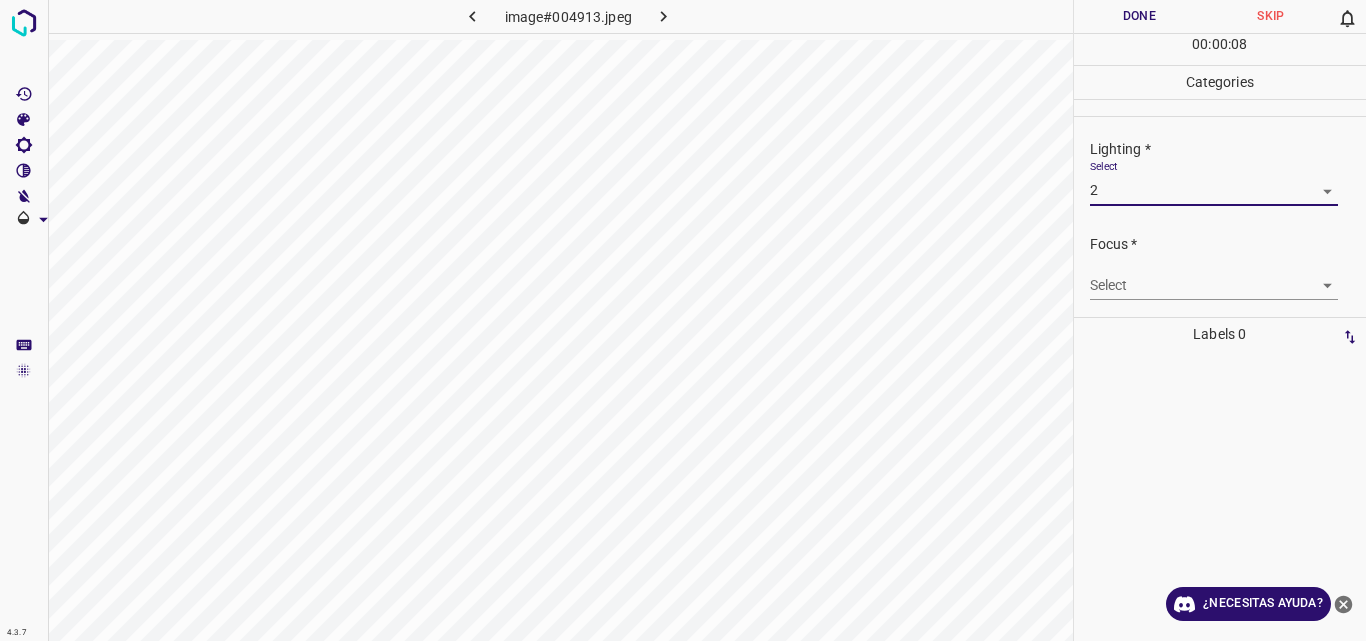 click on "4.3.7 image#004913.jpeg Done Skip 0 00   : 00   : 08   Categories Lighting *  Select 2 2 Focus *  Select ​ Overall *  Select ​ Labels   0 Categories 1 Lighting 2 Focus 3 Overall Tools Space Change between modes (Draw & Edit) I Auto labeling R Restore zoom M Zoom in N Zoom out Delete Delete selecte label Filters Z Restore filters X Saturation filter C Brightness filter V Contrast filter B Gray scale filter General O Download ¿Necesitas ayuda? Original text Rate this translation Your feedback will be used to help improve Google Translate - Texto - Esconder - Borrar" at bounding box center (683, 320) 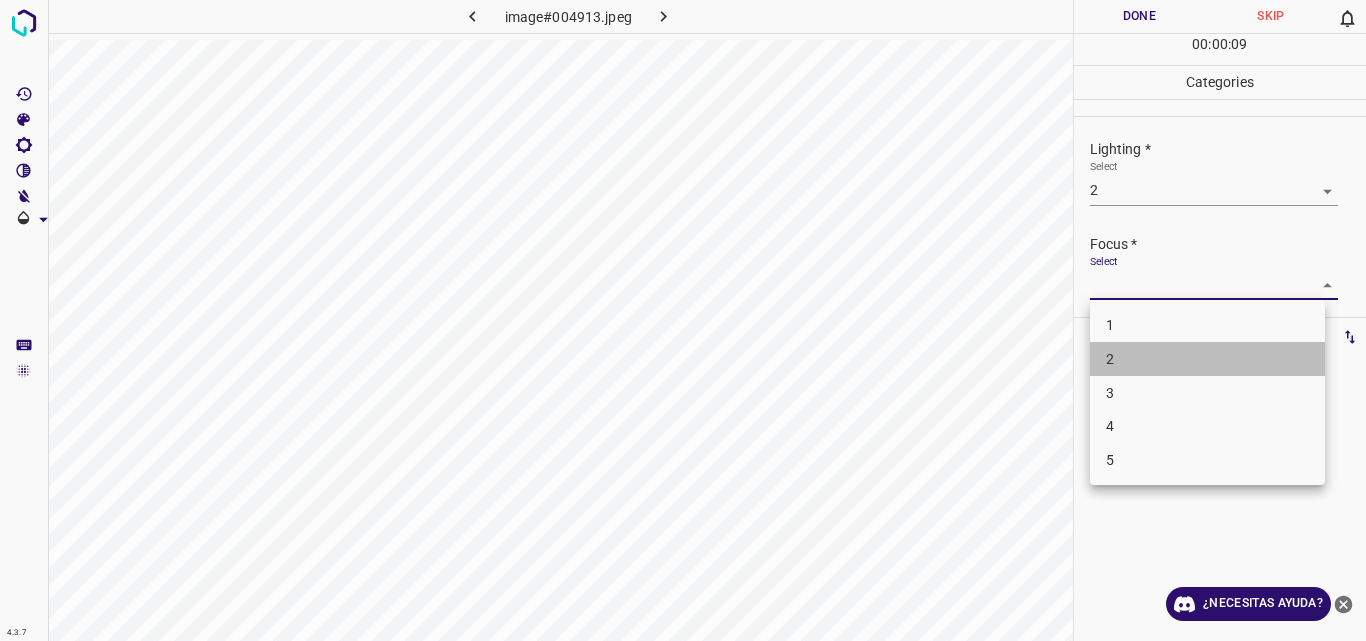 click on "2" at bounding box center (1207, 359) 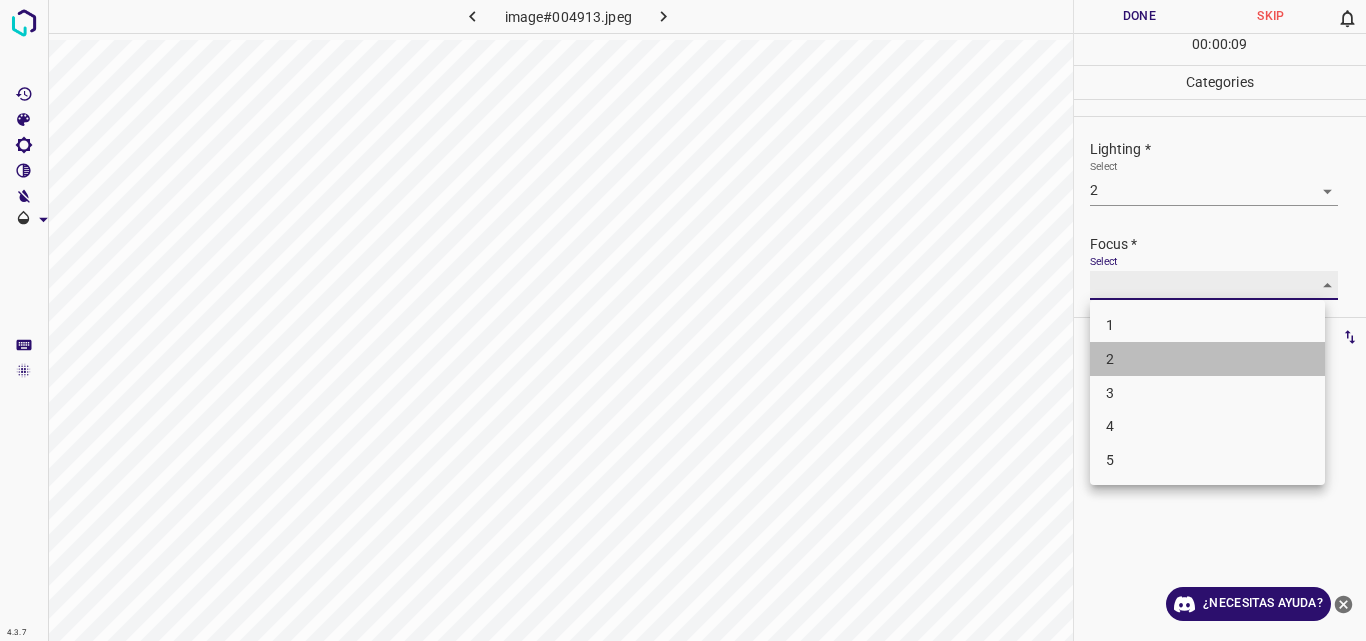 type on "2" 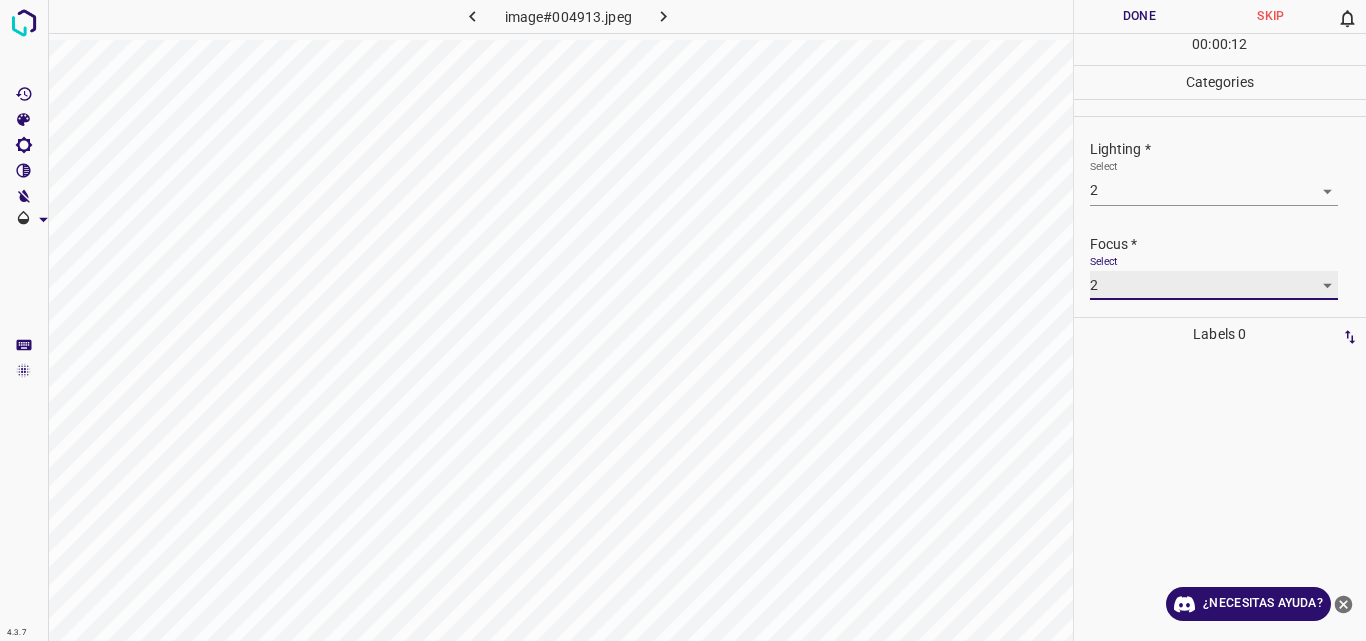 scroll, scrollTop: 98, scrollLeft: 0, axis: vertical 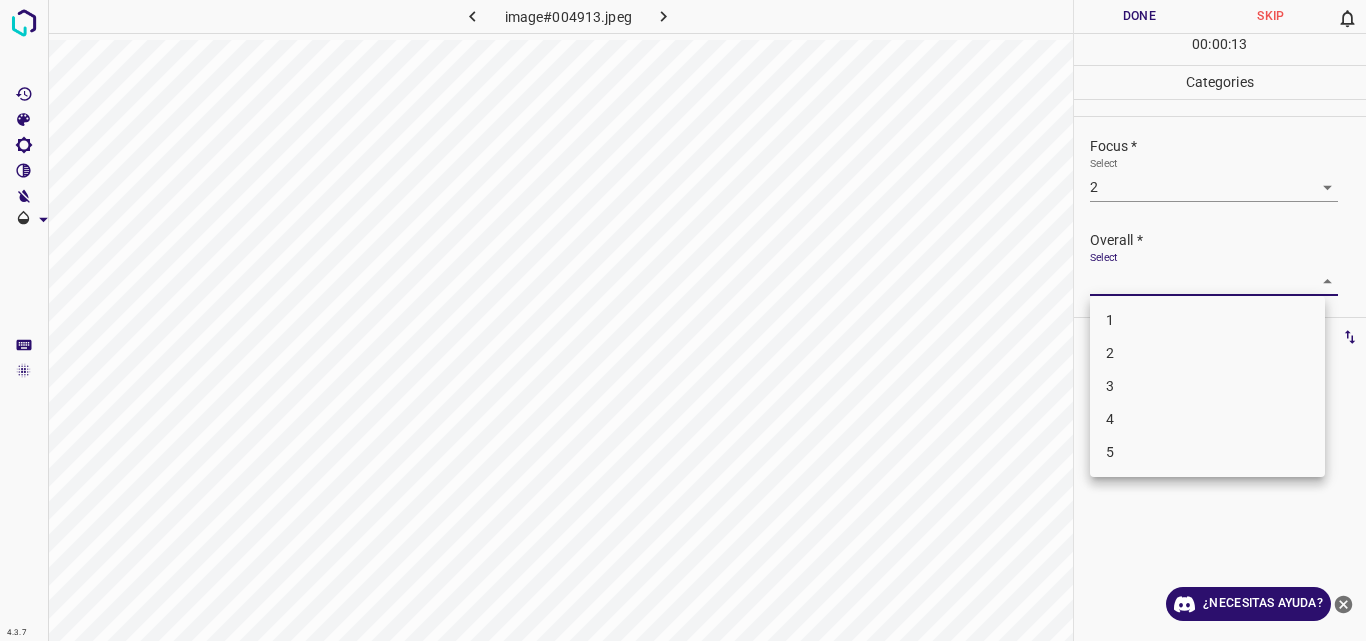 click on "4.3.7 image#004913.jpeg Done Skip 0 00   : 00   : 13   Categories Lighting *  Select 2 2 Focus *  Select 2 2 Overall *  Select ​ Labels   0 Categories 1 Lighting 2 Focus 3 Overall Tools Space Change between modes (Draw & Edit) I Auto labeling R Restore zoom M Zoom in N Zoom out Delete Delete selecte label Filters Z Restore filters X Saturation filter C Brightness filter V Contrast filter B Gray scale filter General O Download ¿Necesitas ayuda? Original text Rate this translation Your feedback will be used to help improve Google Translate - Texto - Esconder - Borrar 1 2 3 4 5" at bounding box center (683, 320) 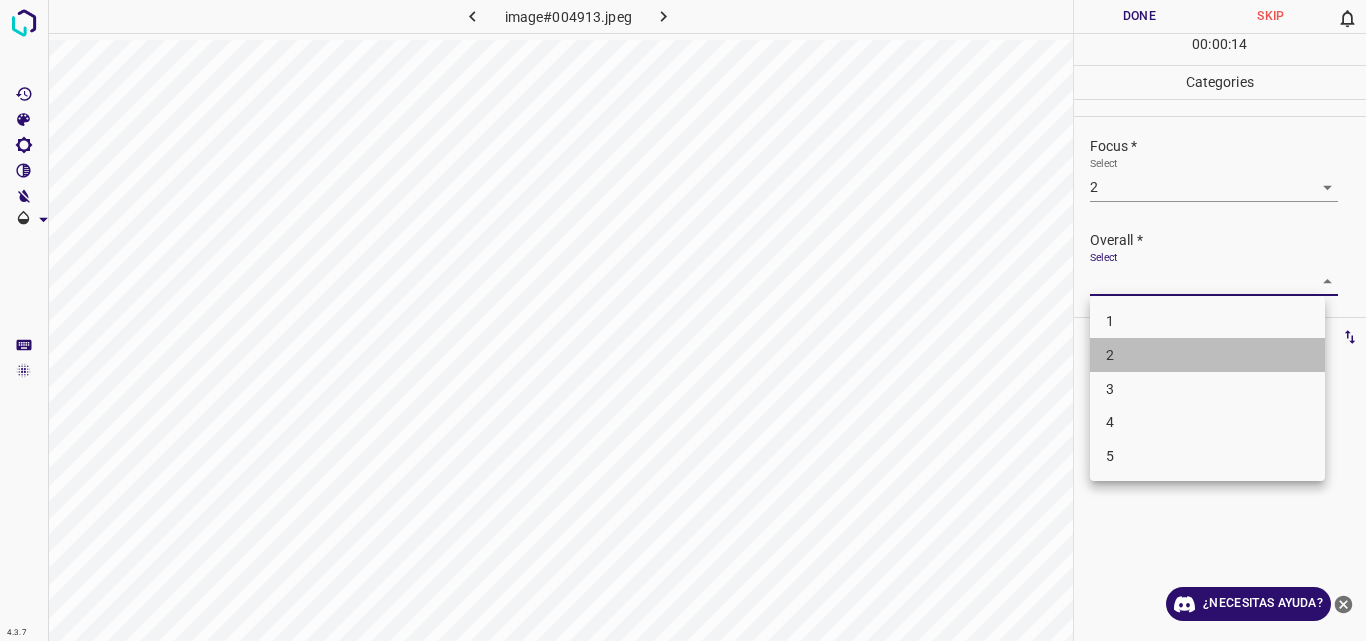 click on "2" at bounding box center [1207, 355] 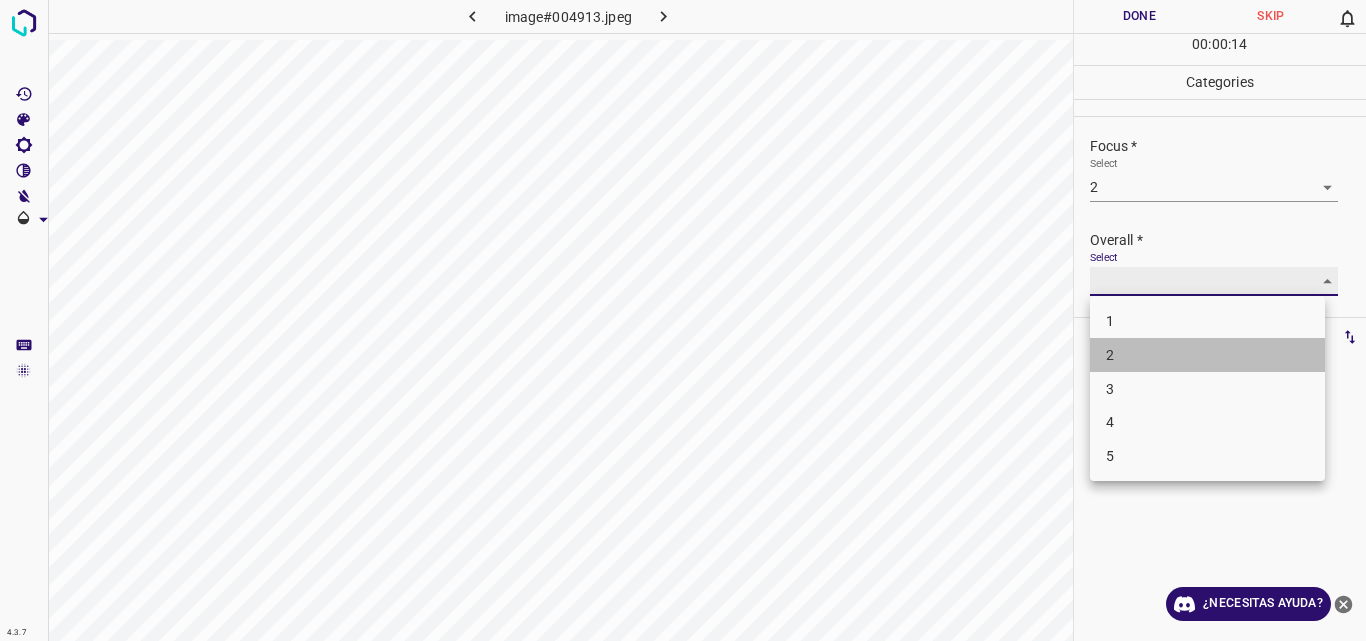 type on "2" 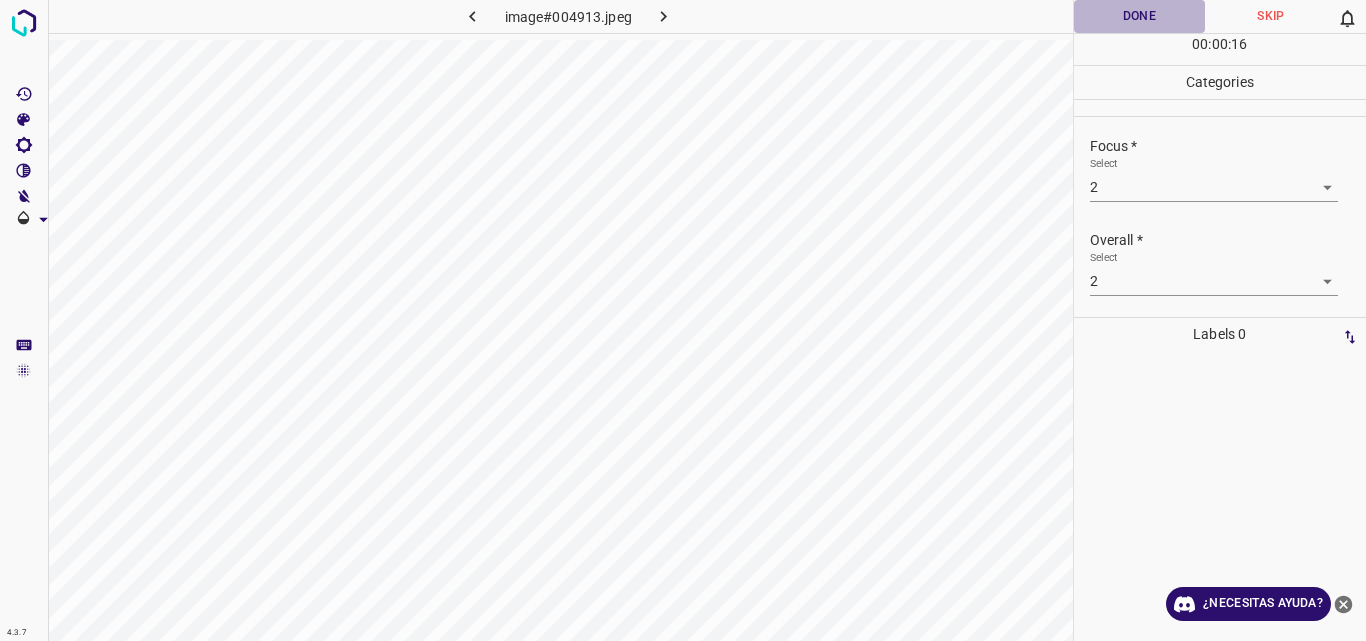 click on "Done" at bounding box center (1140, 16) 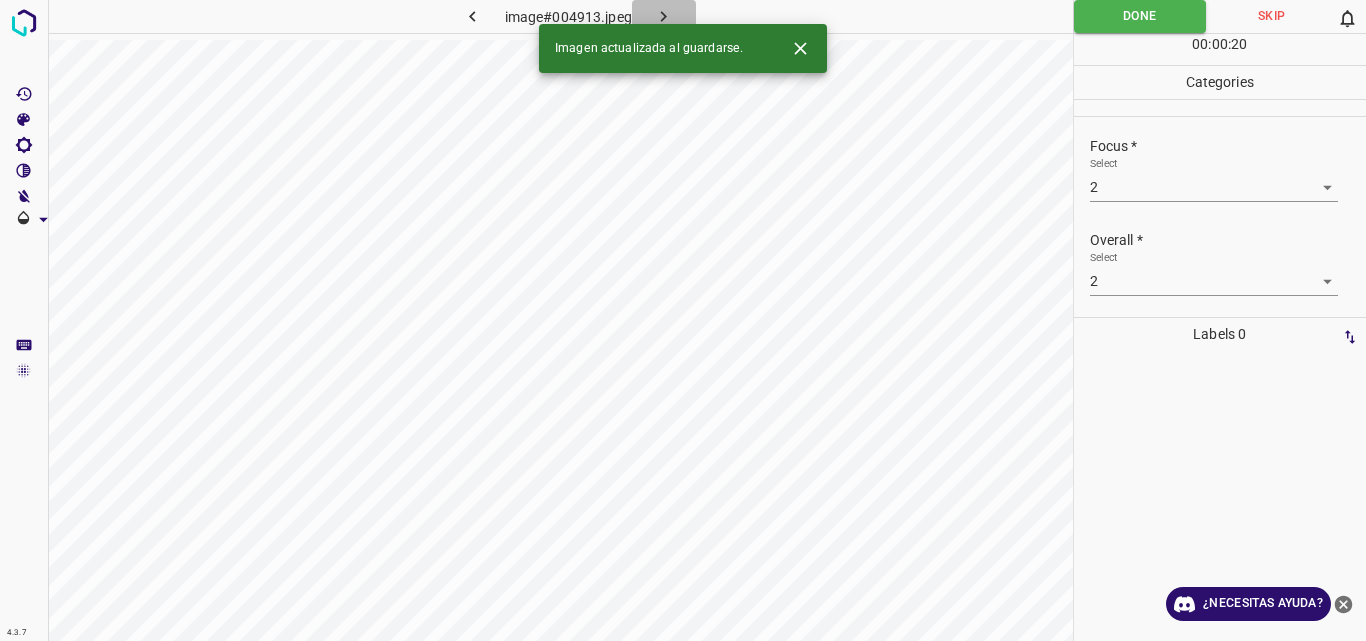 click 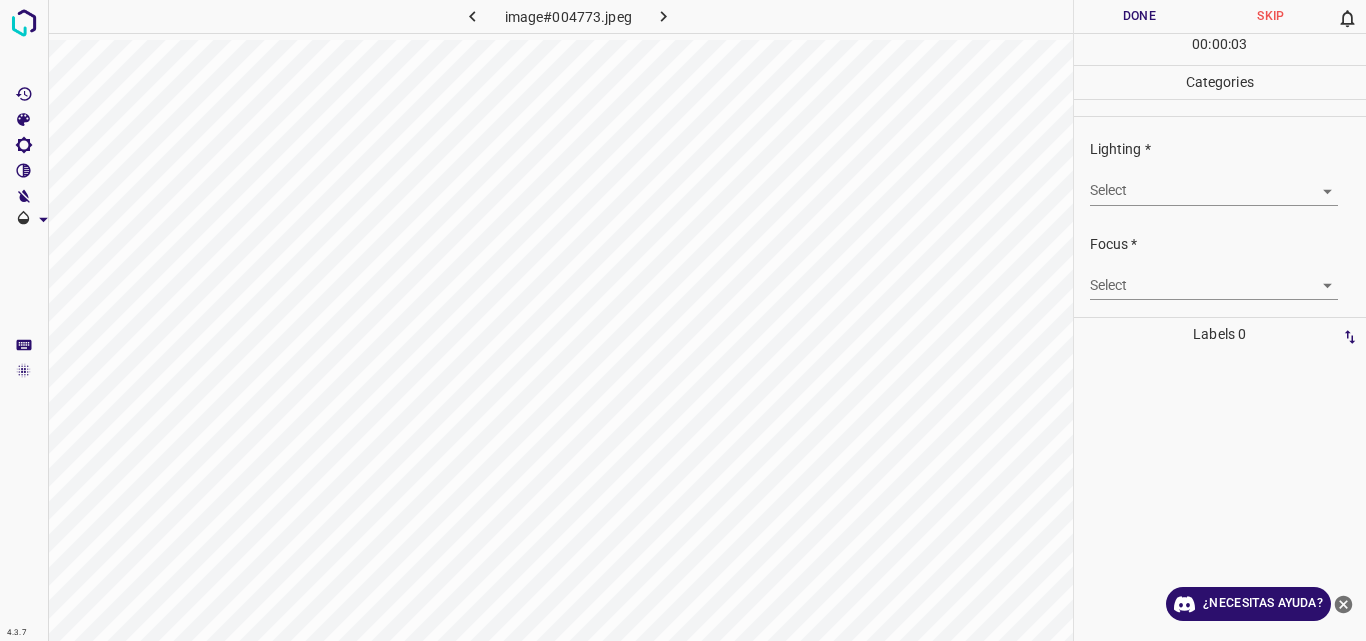 click on "4.3.7 image#004773.jpeg Done Skip 0 00   : 00   : 03   Categories Lighting *  Select ​ Focus *  Select ​ Overall *  Select ​ Labels   0 Categories 1 Lighting 2 Focus 3 Overall Tools Space Change between modes (Draw & Edit) I Auto labeling R Restore zoom M Zoom in N Zoom out Delete Delete selecte label Filters Z Restore filters X Saturation filter C Brightness filter V Contrast filter B Gray scale filter General O Download ¿Necesitas ayuda? Original text Rate this translation Your feedback will be used to help improve Google Translate - Texto - Esconder - Borrar" at bounding box center [683, 320] 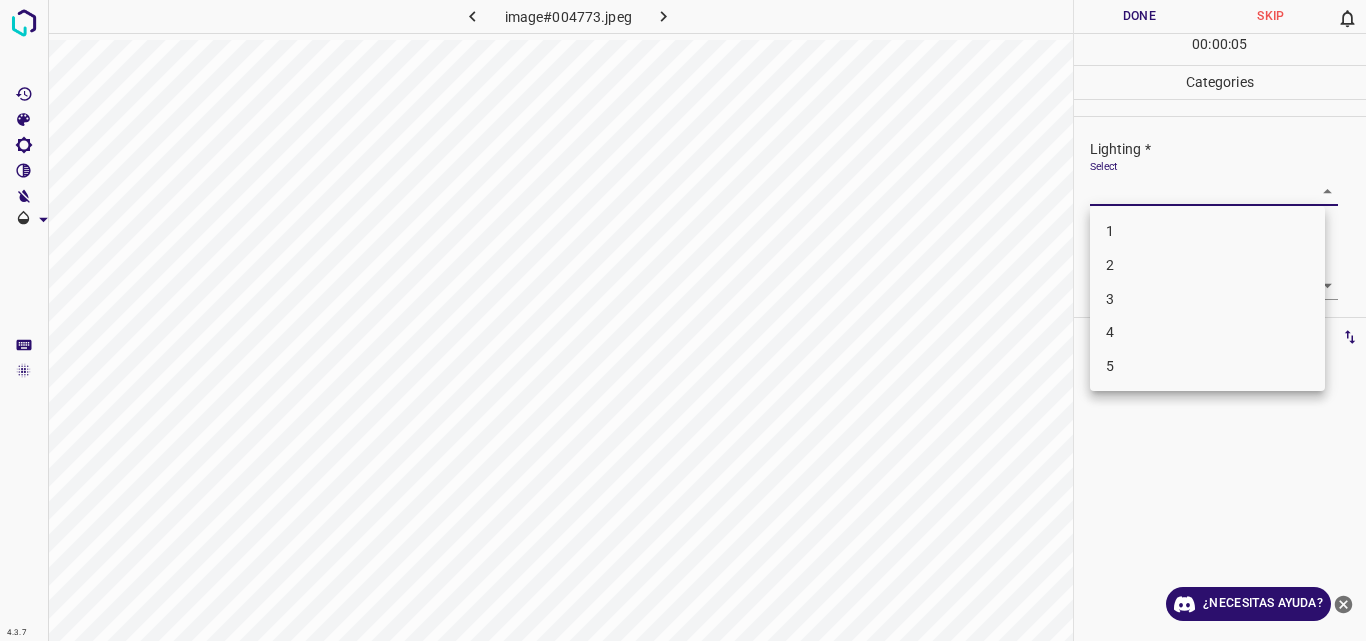 drag, startPoint x: 1247, startPoint y: 283, endPoint x: 1243, endPoint y: 302, distance: 19.416489 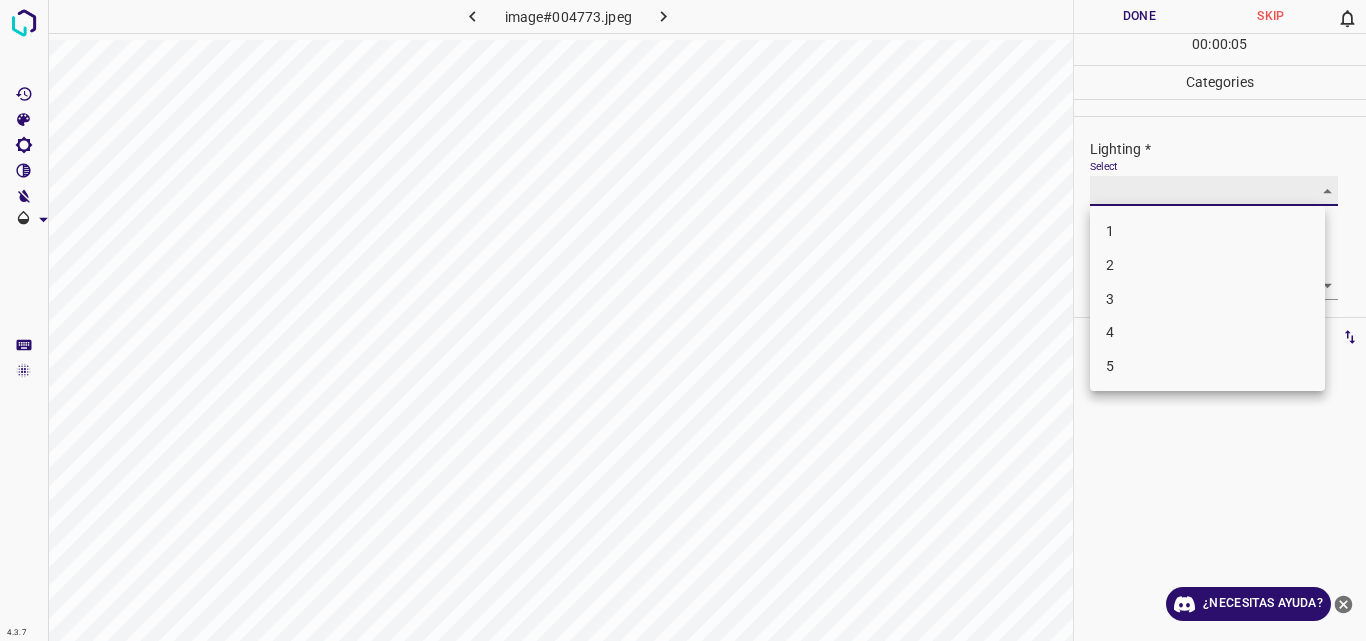 type on "3" 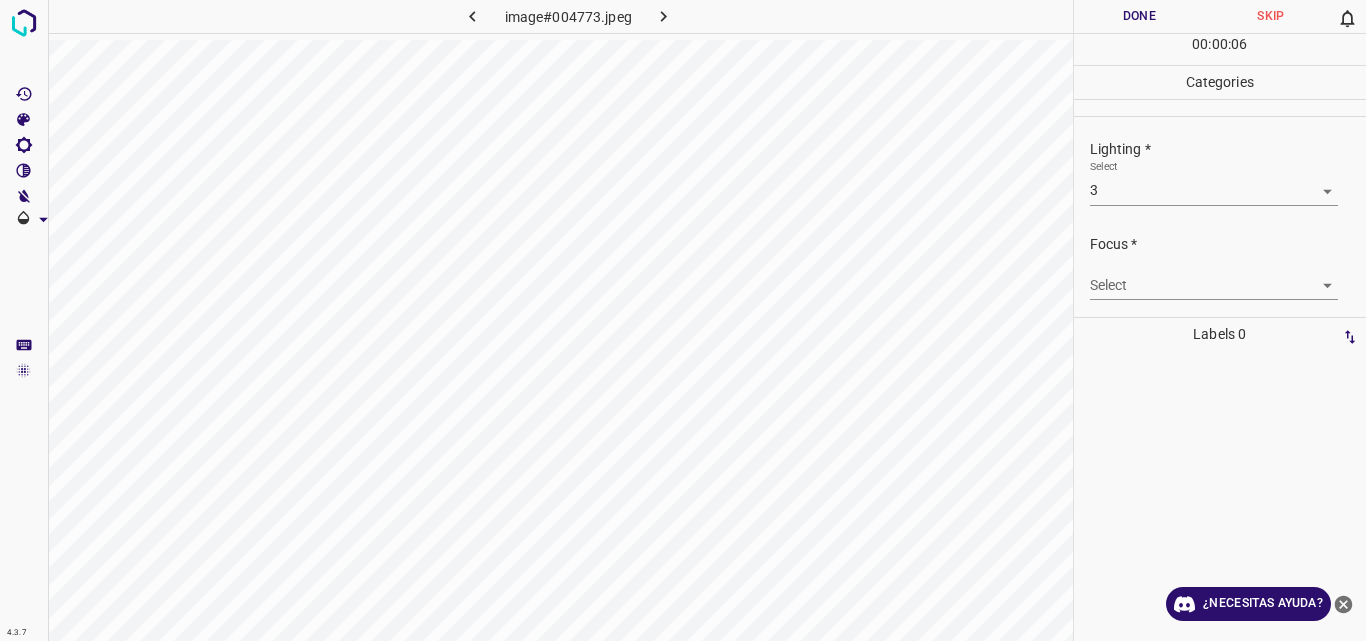 click on "1 2 3 4 5" at bounding box center (1207, 258) 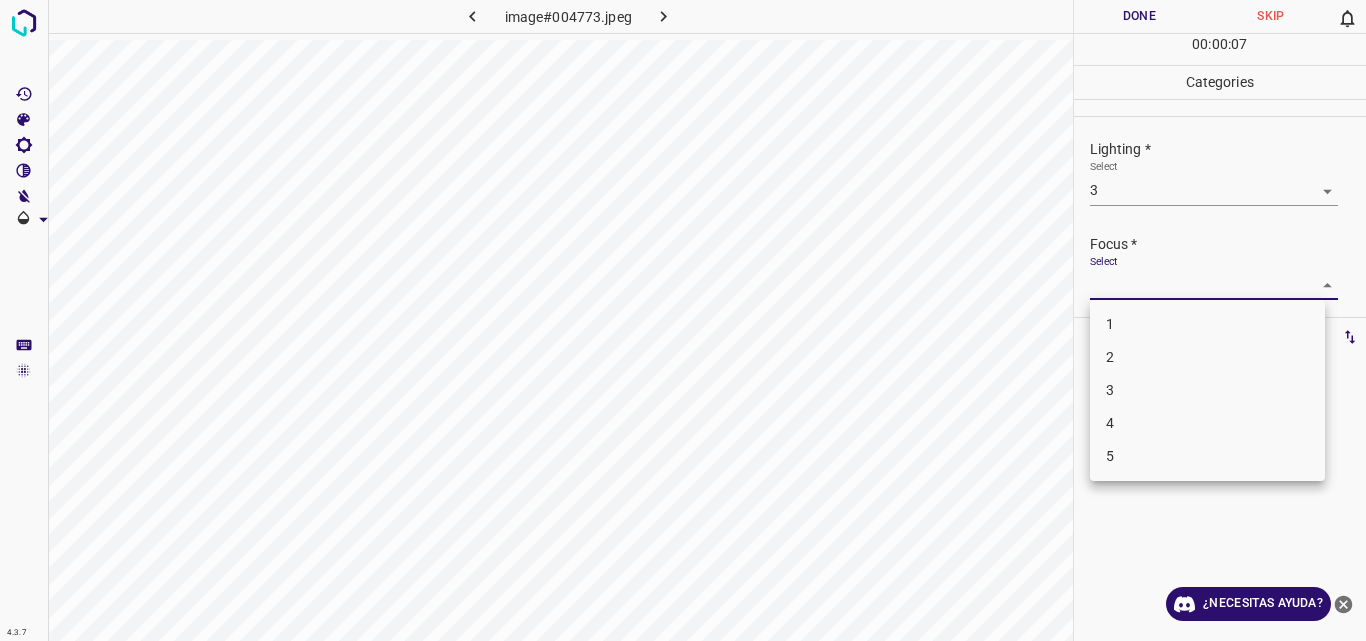 click on "4.3.7 image#004773.jpeg Done Skip 0 00   : 00   : 07   Categories Lighting *  Select 3 3 Focus *  Select ​ Overall *  Select ​ Labels   0 Categories 1 Lighting 2 Focus 3 Overall Tools Space Change between modes (Draw & Edit) I Auto labeling R Restore zoom M Zoom in N Zoom out Delete Delete selecte label Filters Z Restore filters X Saturation filter C Brightness filter V Contrast filter B Gray scale filter General O Download ¿Necesitas ayuda? Original text Rate this translation Your feedback will be used to help improve Google Translate - Texto - Esconder - Borrar 1 2 3 4 5" at bounding box center (683, 320) 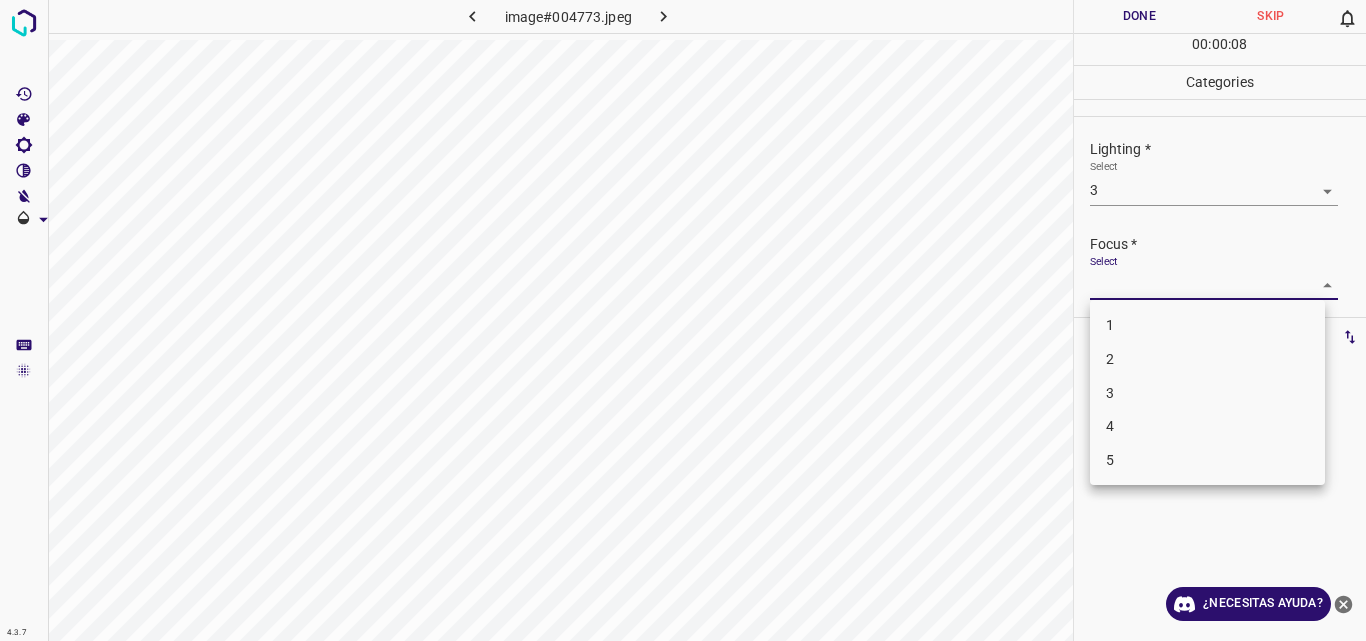 click on "3" at bounding box center [1207, 393] 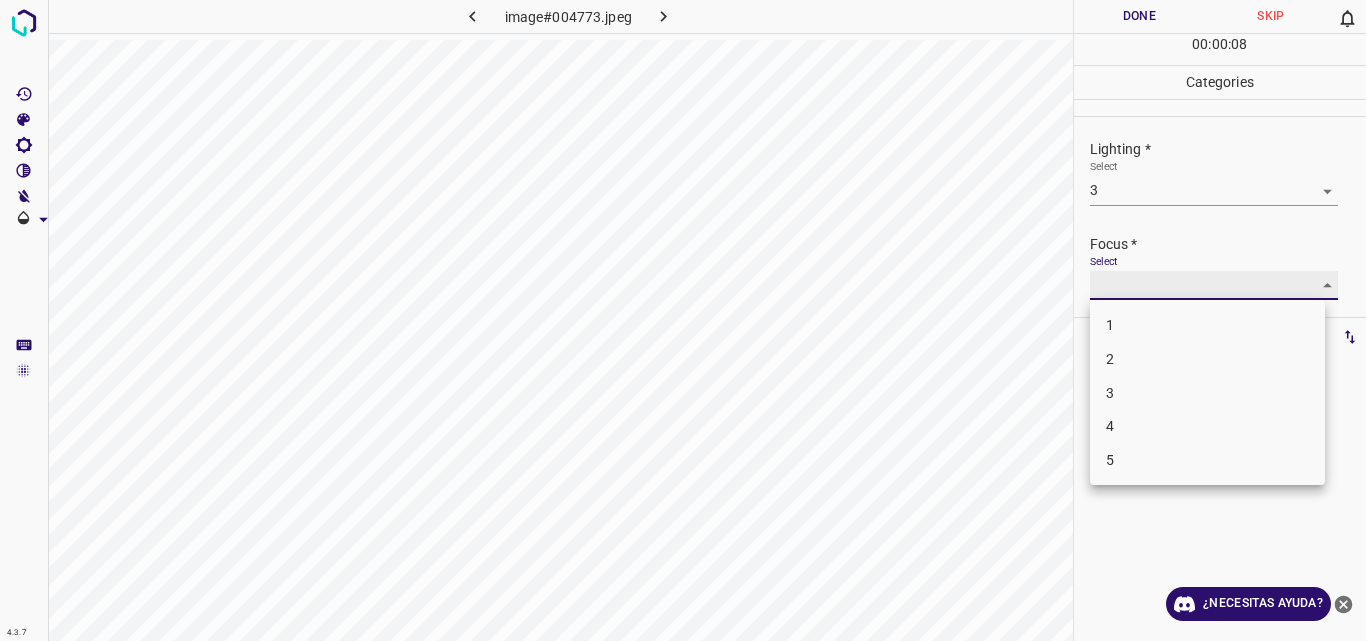 type on "3" 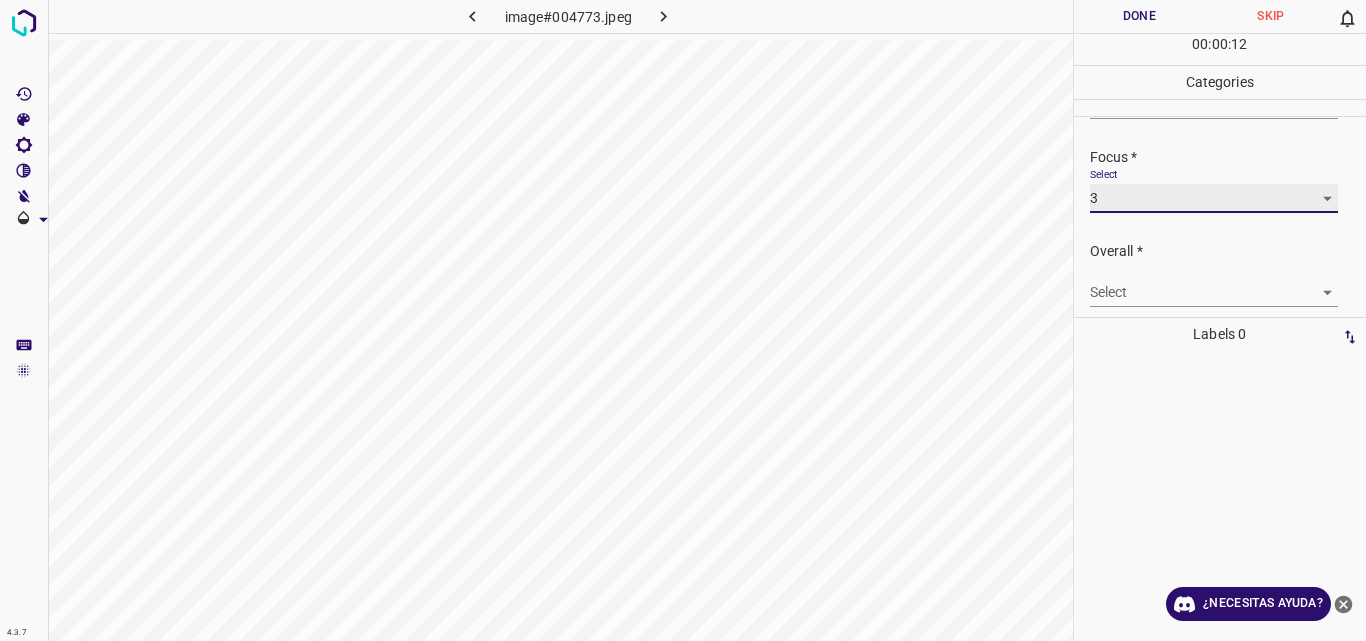 scroll, scrollTop: 98, scrollLeft: 0, axis: vertical 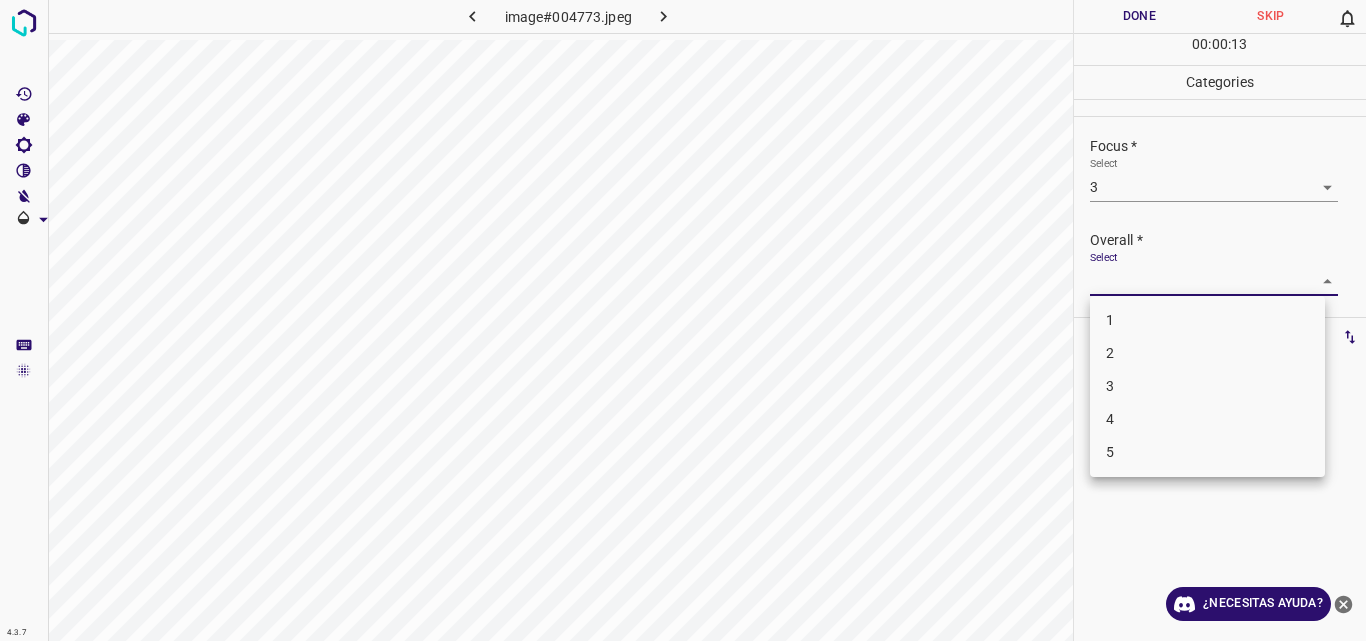 click on "4.3.7 image#004773.jpeg Done Skip 0 00   : 00   : 13   Categories Lighting *  Select 3 3 Focus *  Select 3 3 Overall *  Select ​ Labels   0 Categories 1 Lighting 2 Focus 3 Overall Tools Space Change between modes (Draw & Edit) I Auto labeling R Restore zoom M Zoom in N Zoom out Delete Delete selecte label Filters Z Restore filters X Saturation filter C Brightness filter V Contrast filter B Gray scale filter General O Download ¿Necesitas ayuda? Original text Rate this translation Your feedback will be used to help improve Google Translate - Texto - Esconder - Borrar 1 2 3 4 5" at bounding box center (683, 320) 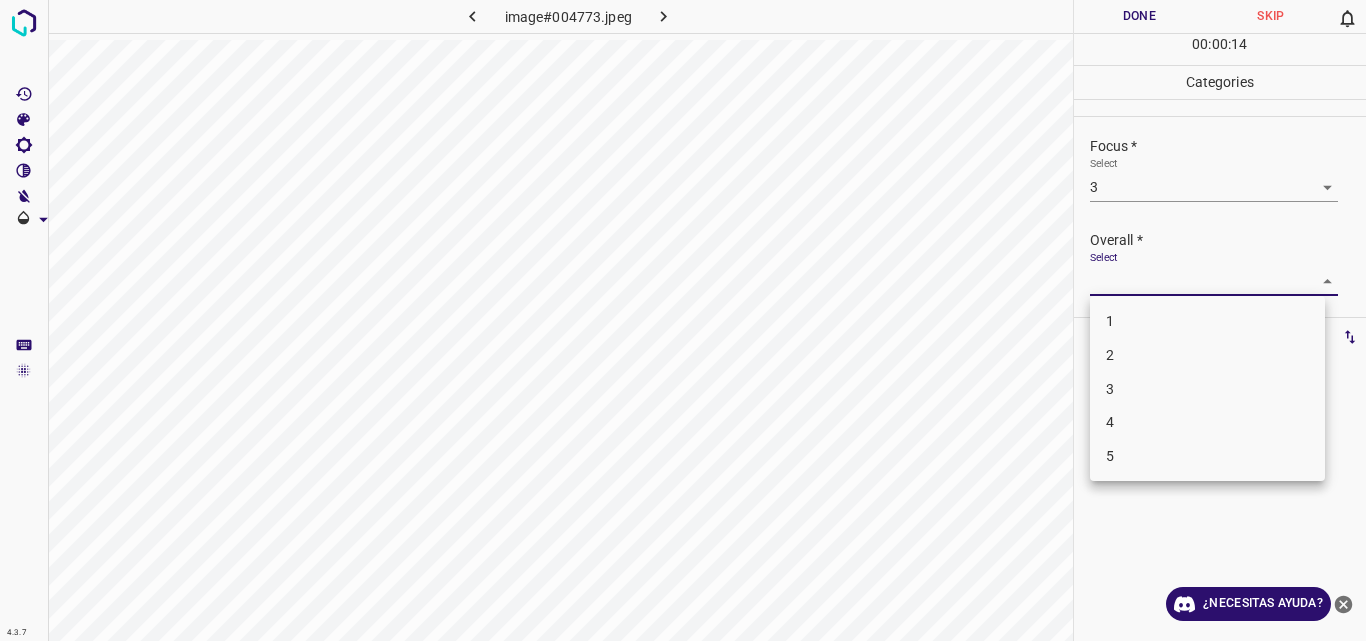 click on "3" at bounding box center (1207, 389) 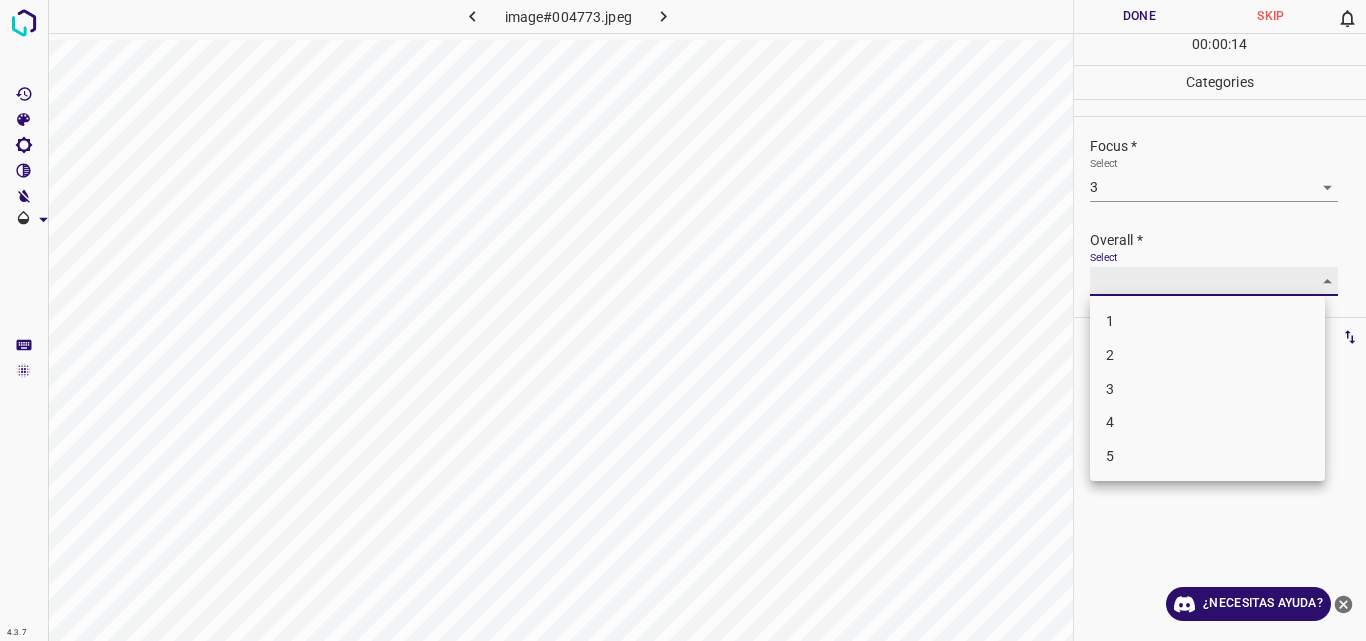 type on "3" 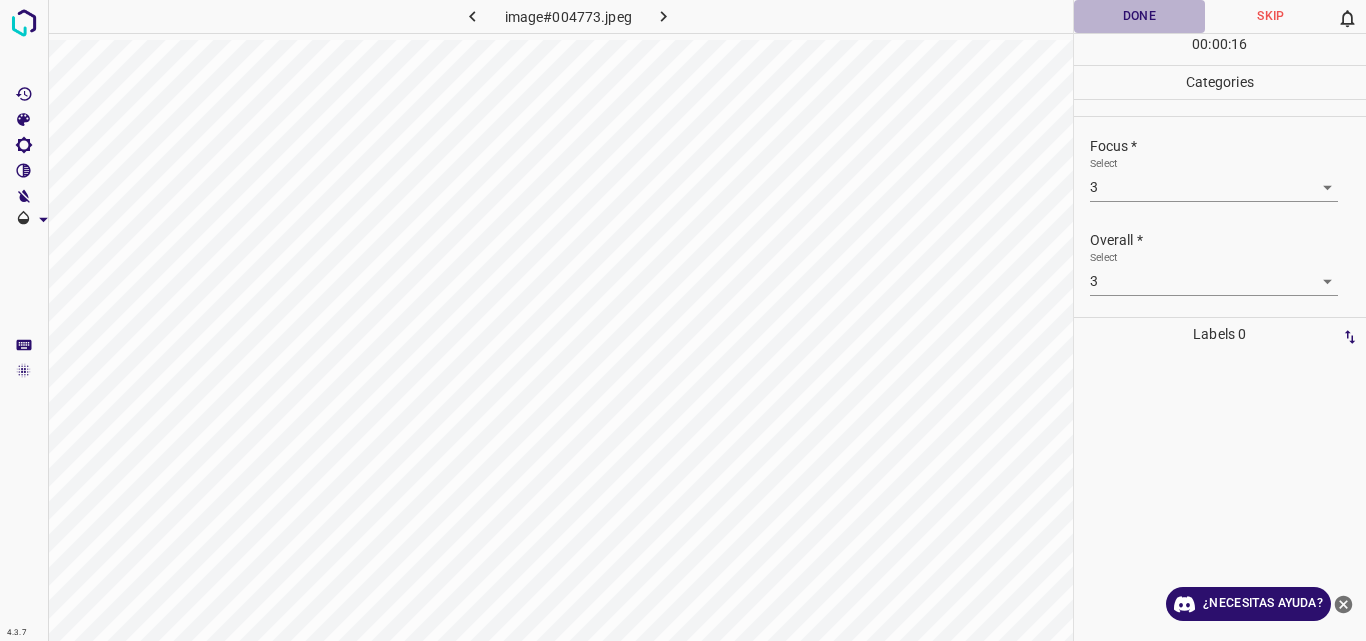 click on "Done" at bounding box center (1140, 16) 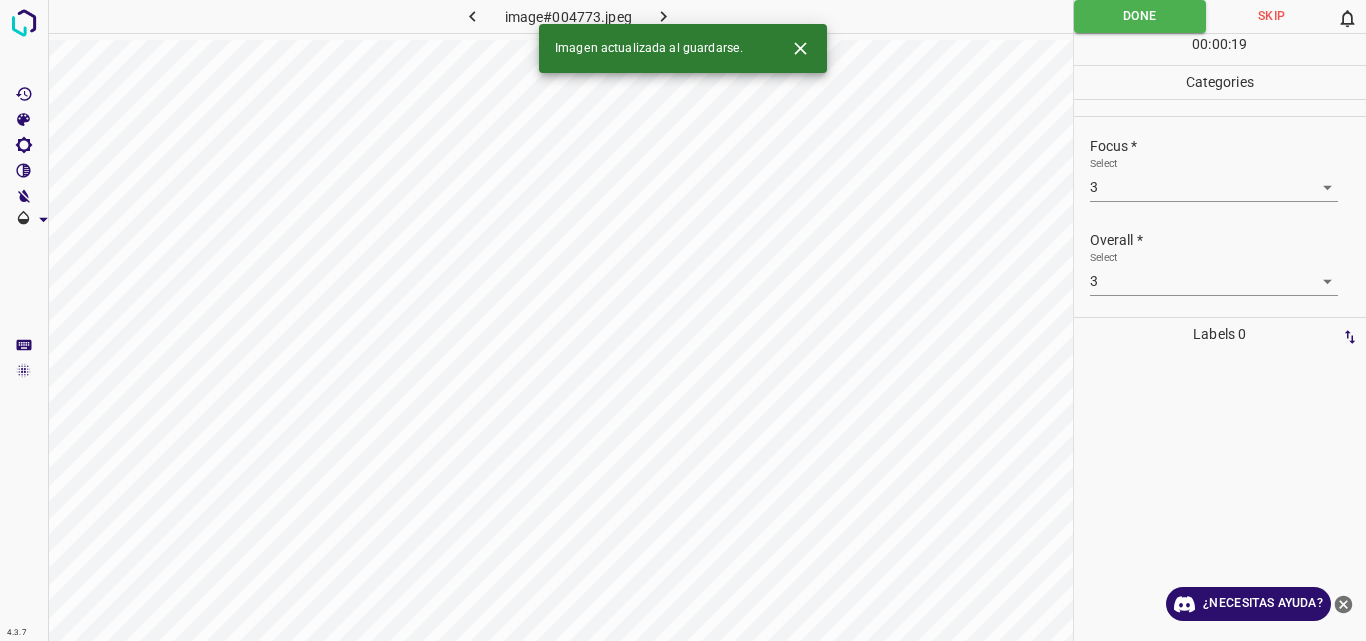 click 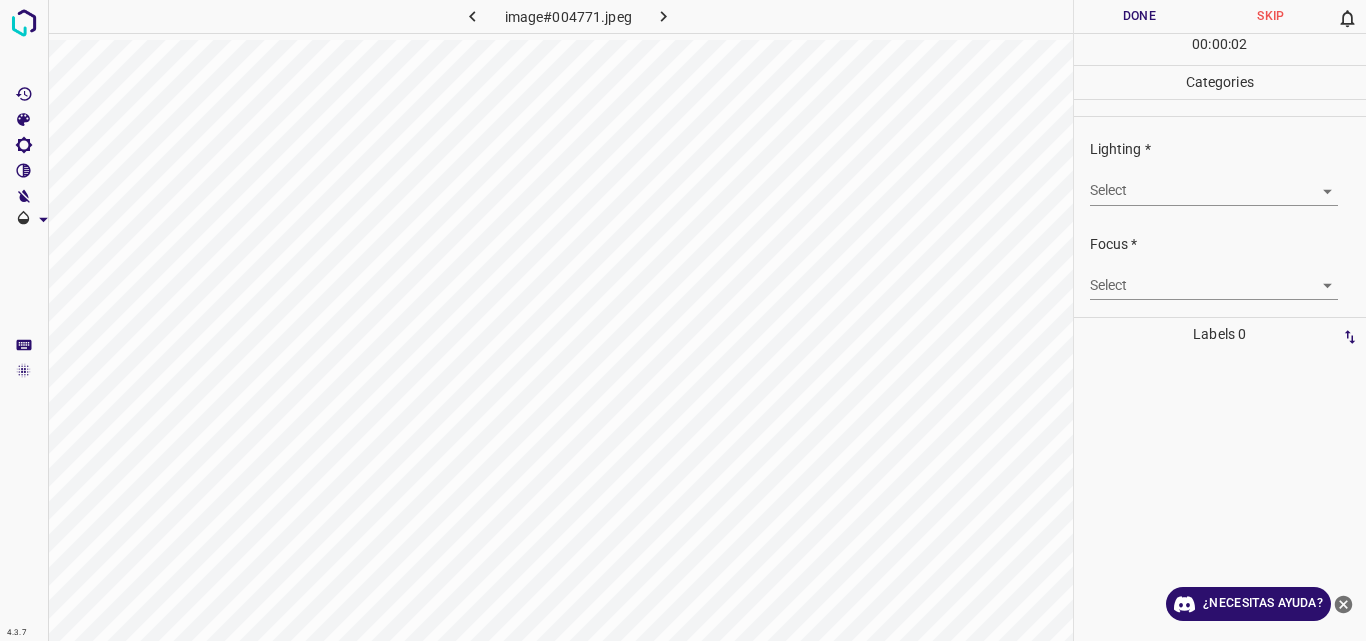 click on "4.3.7 image#004771.jpeg Done Skip 0 00   : 00   : 02   Categories Lighting *  Select ​ Focus *  Select ​ Overall *  Select ​ Labels   0 Categories 1 Lighting 2 Focus 3 Overall Tools Space Change between modes (Draw & Edit) I Auto labeling R Restore zoom M Zoom in N Zoom out Delete Delete selecte label Filters Z Restore filters X Saturation filter C Brightness filter V Contrast filter B Gray scale filter General O Download ¿Necesitas ayuda? Original text Rate this translation Your feedback will be used to help improve Google Translate - Texto - Esconder - Borrar" at bounding box center [683, 320] 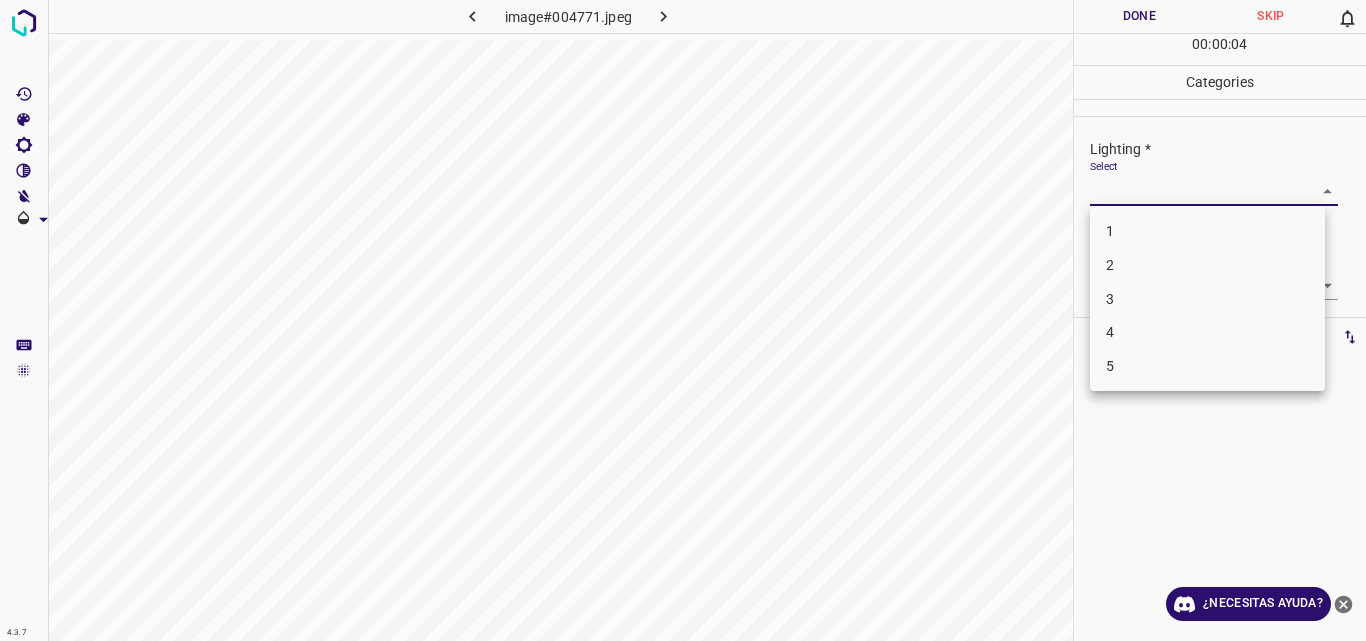 click on "3" at bounding box center (1207, 299) 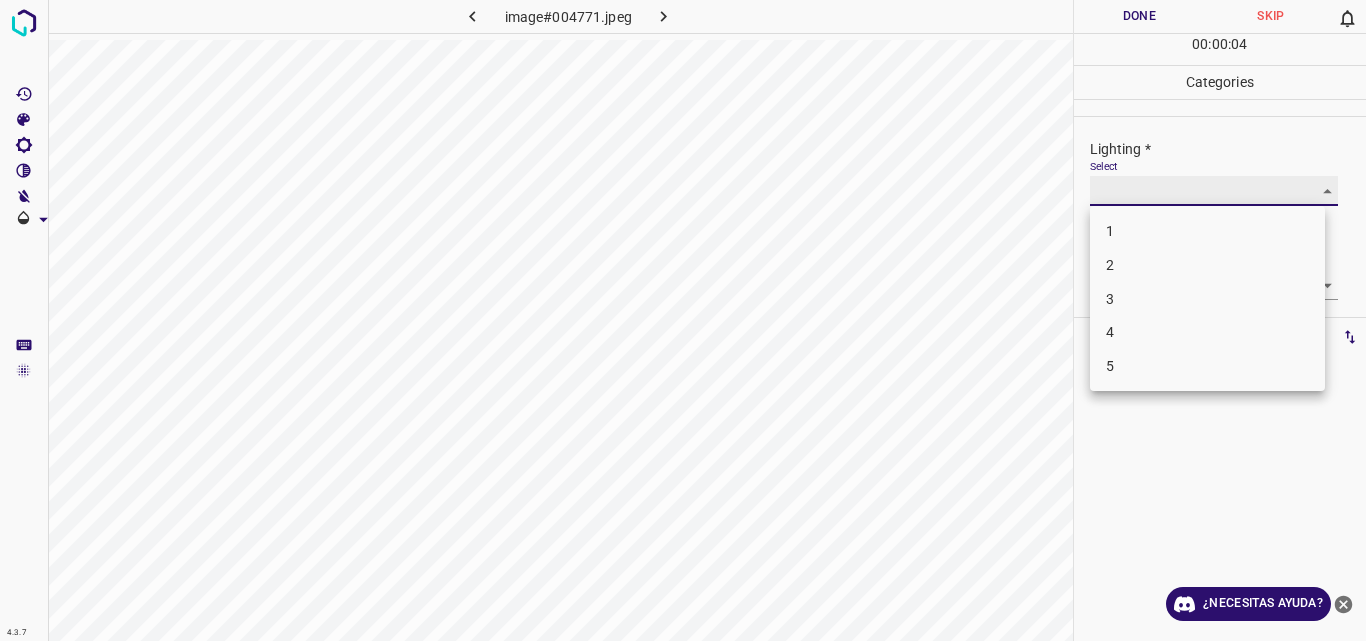 type on "3" 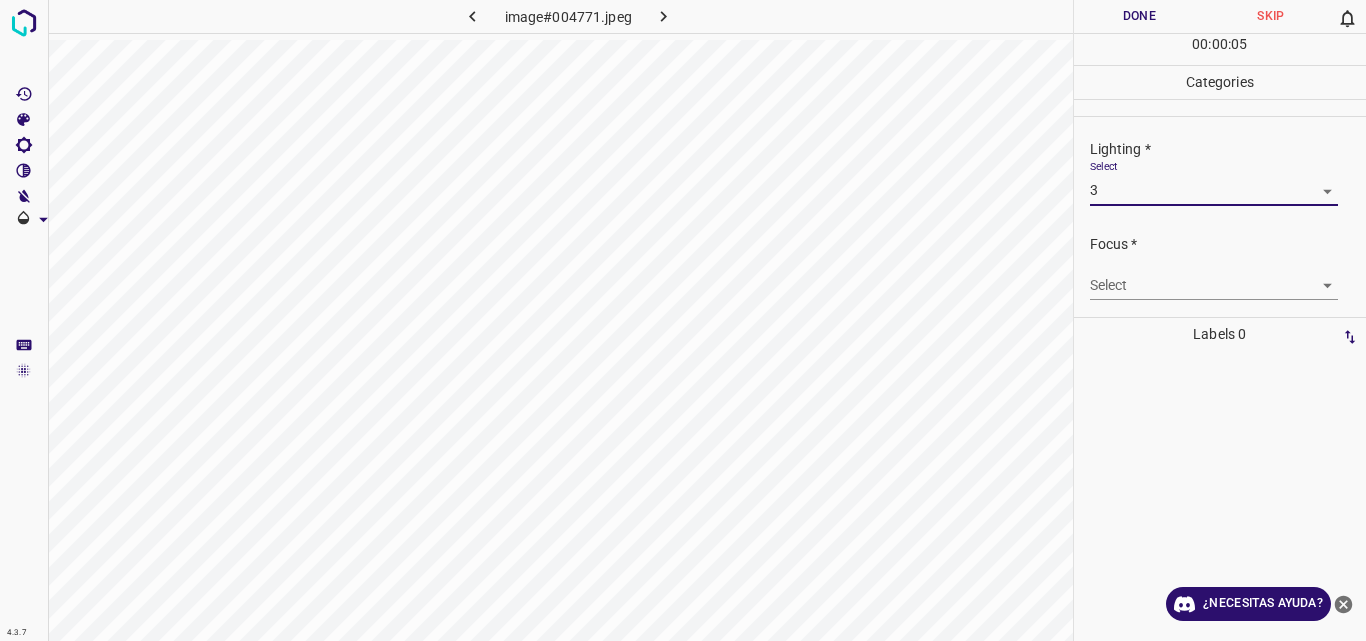 click on "4.3.7 image#004771.jpeg Done Skip 0 00   : 00   : 05   Categories Lighting *  Select 3 3 Focus *  Select ​ Overall *  Select ​ Labels   0 Categories 1 Lighting 2 Focus 3 Overall Tools Space Change between modes (Draw & Edit) I Auto labeling R Restore zoom M Zoom in N Zoom out Delete Delete selecte label Filters Z Restore filters X Saturation filter C Brightness filter V Contrast filter B Gray scale filter General O Download ¿Necesitas ayuda? Original text Rate this translation Your feedback will be used to help improve Google Translate - Texto - Esconder - Borrar" at bounding box center [683, 320] 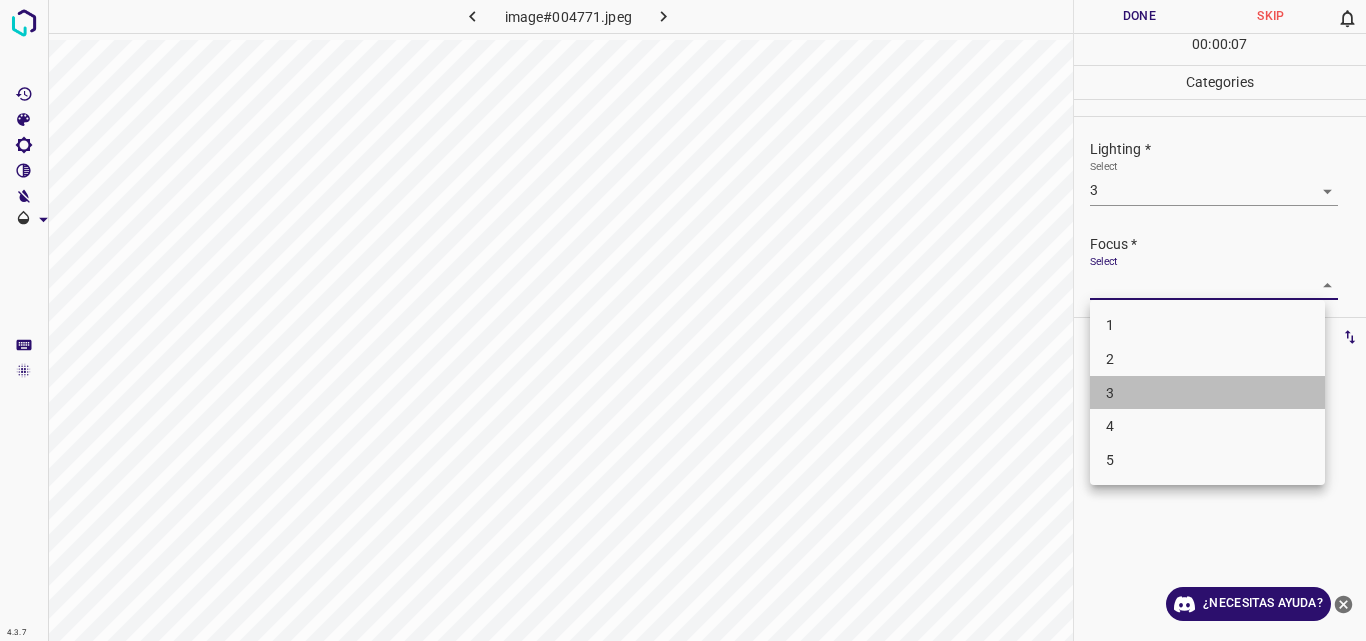 click on "3" at bounding box center (1207, 393) 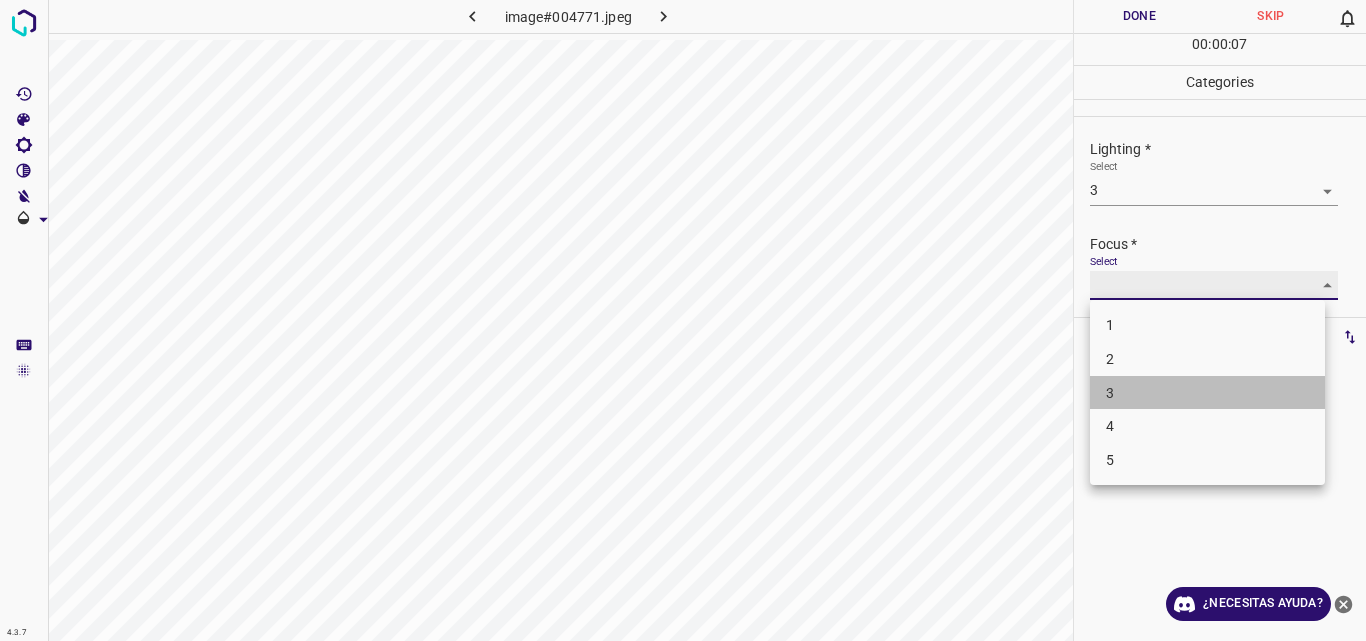 type on "3" 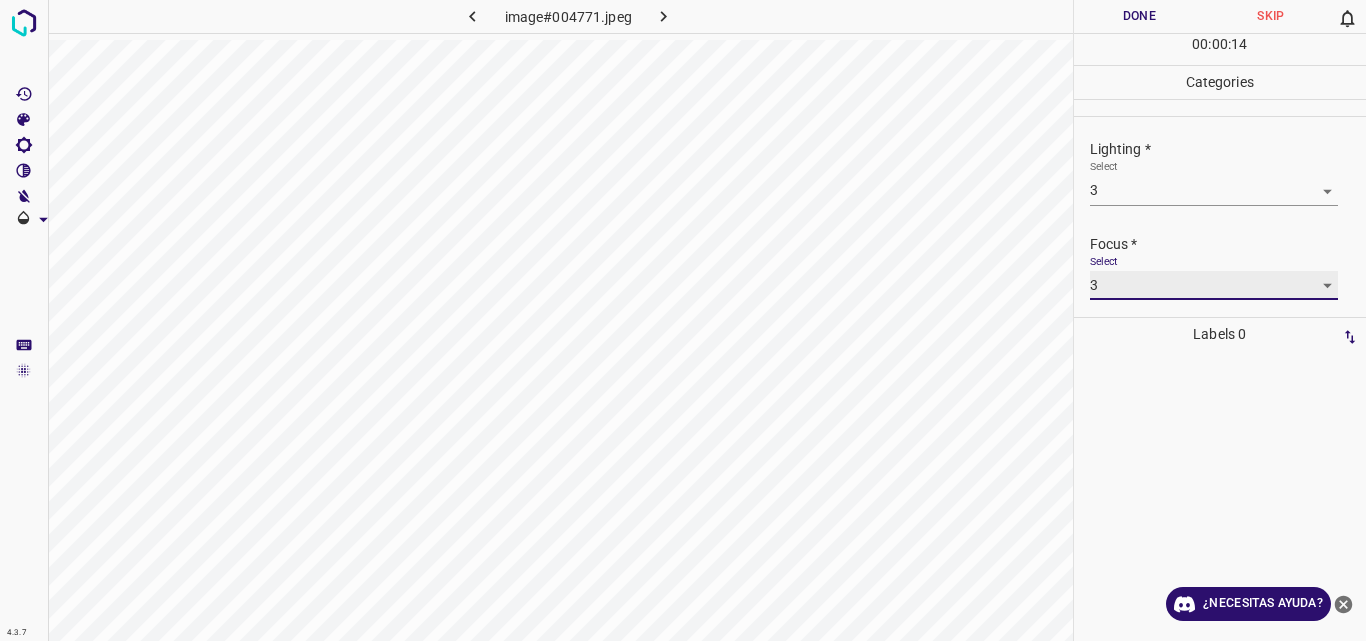 scroll, scrollTop: 98, scrollLeft: 0, axis: vertical 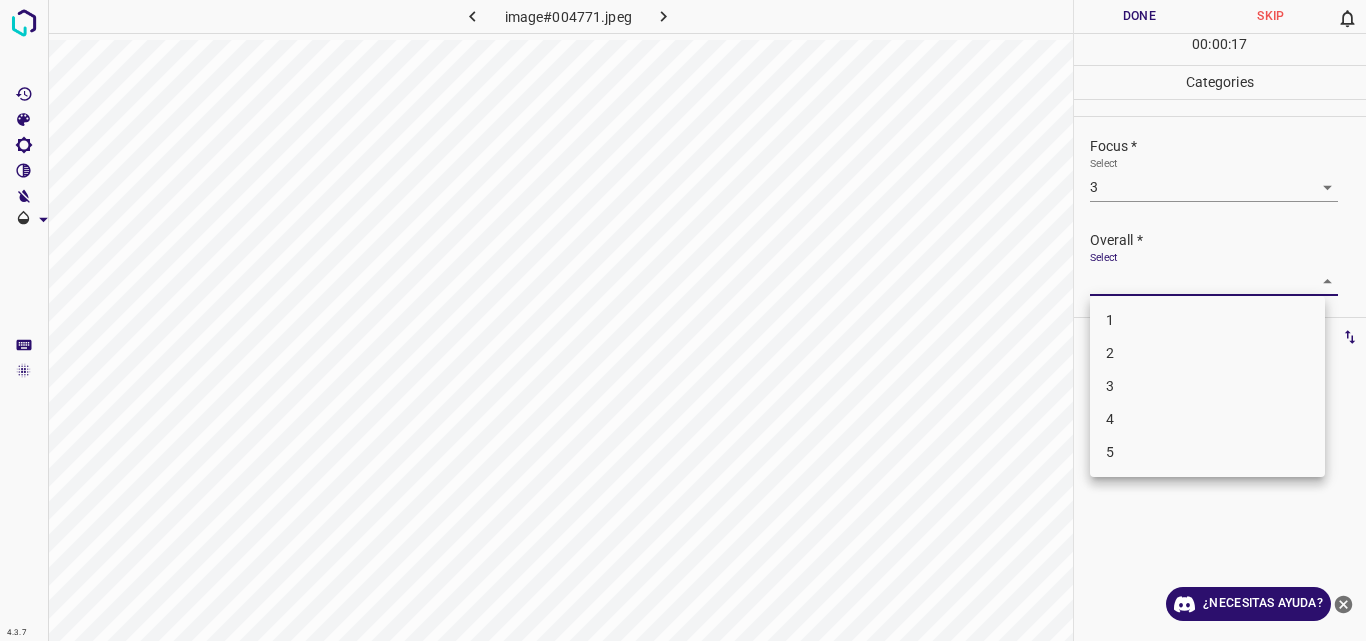 click on "4.3.7 image#004771.jpeg Done Skip 0 00   : 00   : 17   Categories Lighting *  Select 3 3 Focus *  Select 3 3 Overall *  Select ​ Labels   0 Categories 1 Lighting 2 Focus 3 Overall Tools Space Change between modes (Draw & Edit) I Auto labeling R Restore zoom M Zoom in N Zoom out Delete Delete selecte label Filters Z Restore filters X Saturation filter C Brightness filter V Contrast filter B Gray scale filter General O Download ¿Necesitas ayuda? Original text Rate this translation Your feedback will be used to help improve Google Translate - Texto - Esconder - Borrar 1 2 3 4 5" at bounding box center (683, 320) 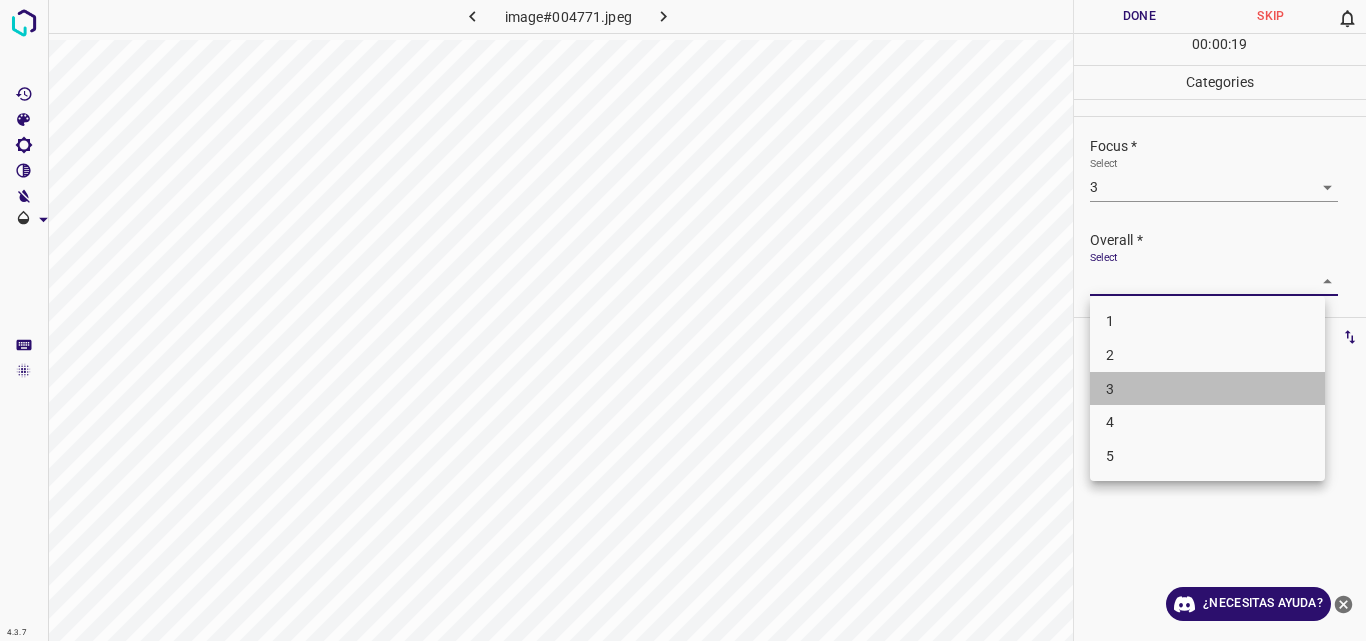 click on "3" at bounding box center (1207, 389) 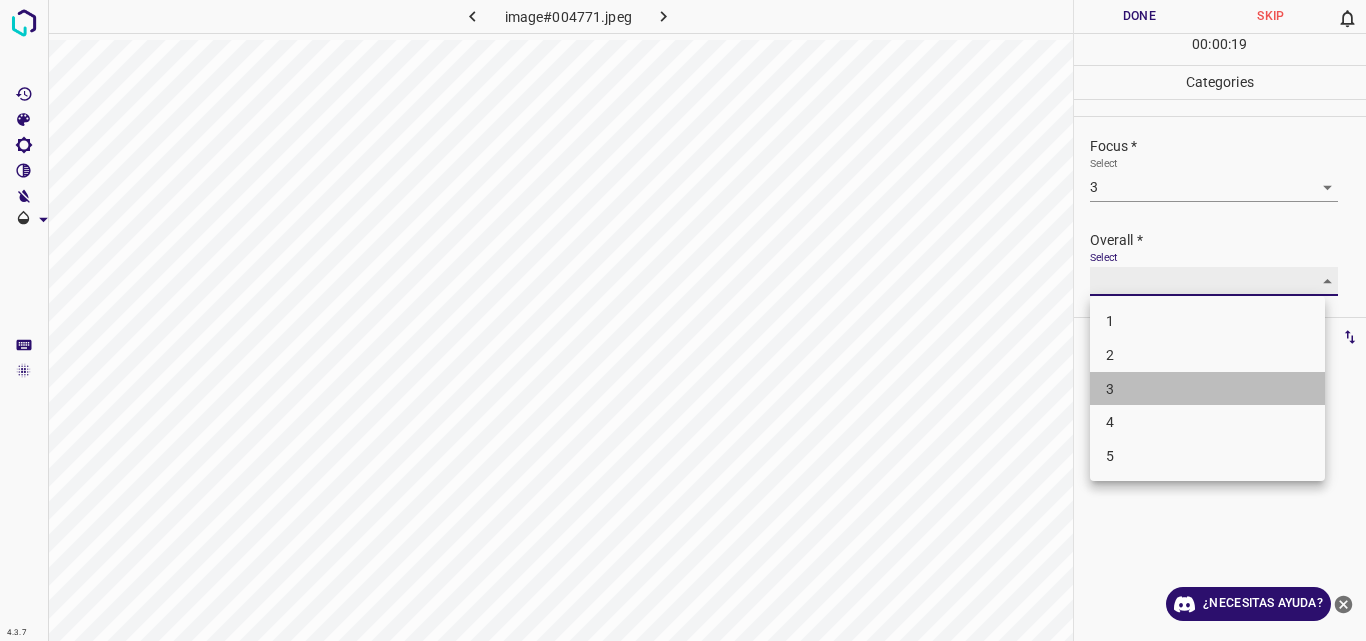 type on "3" 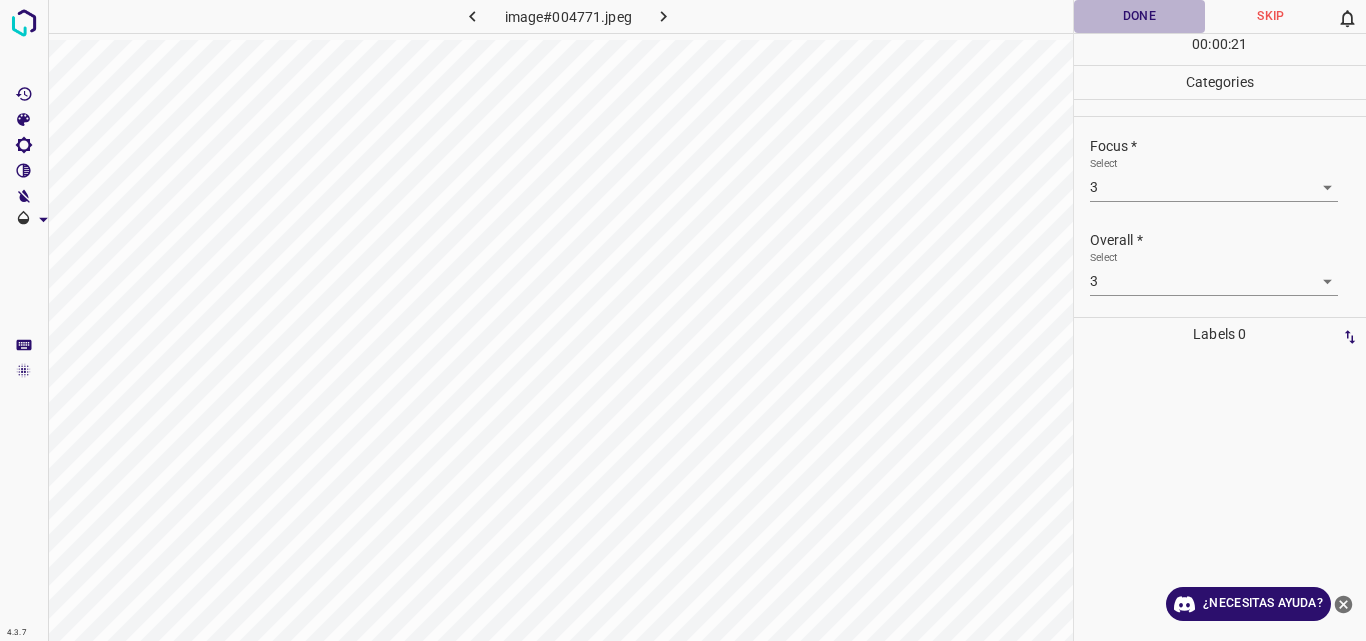 click on "Done" at bounding box center (1140, 16) 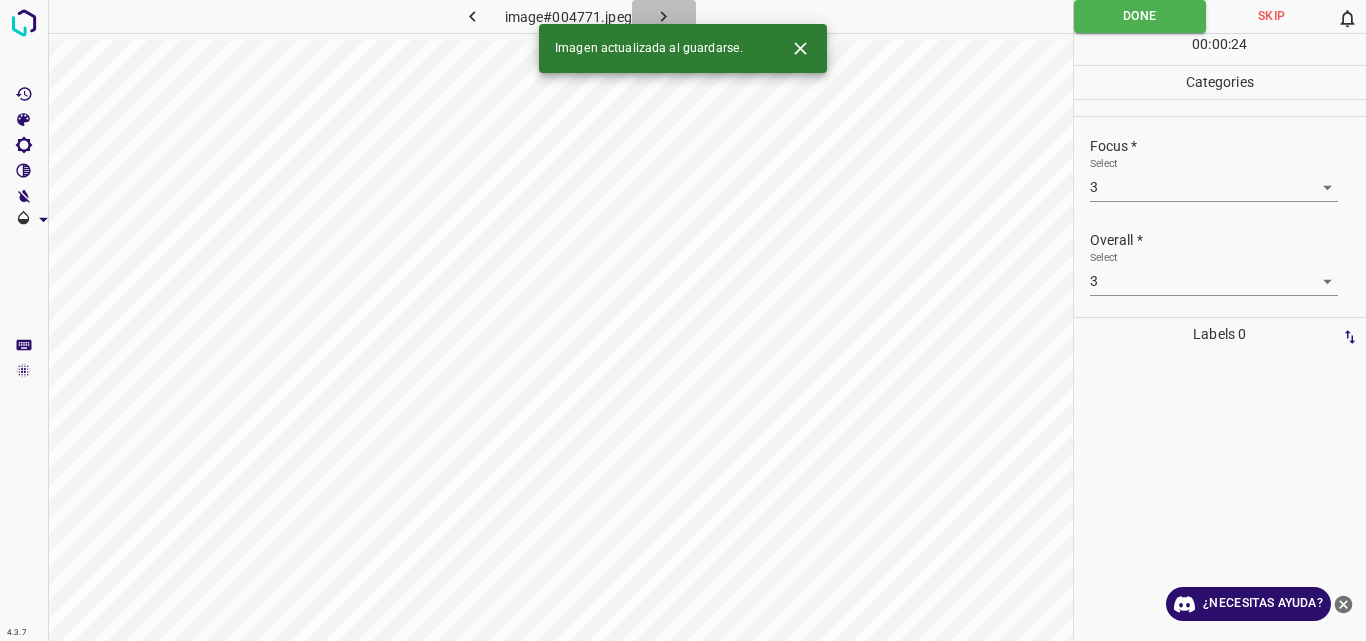 click 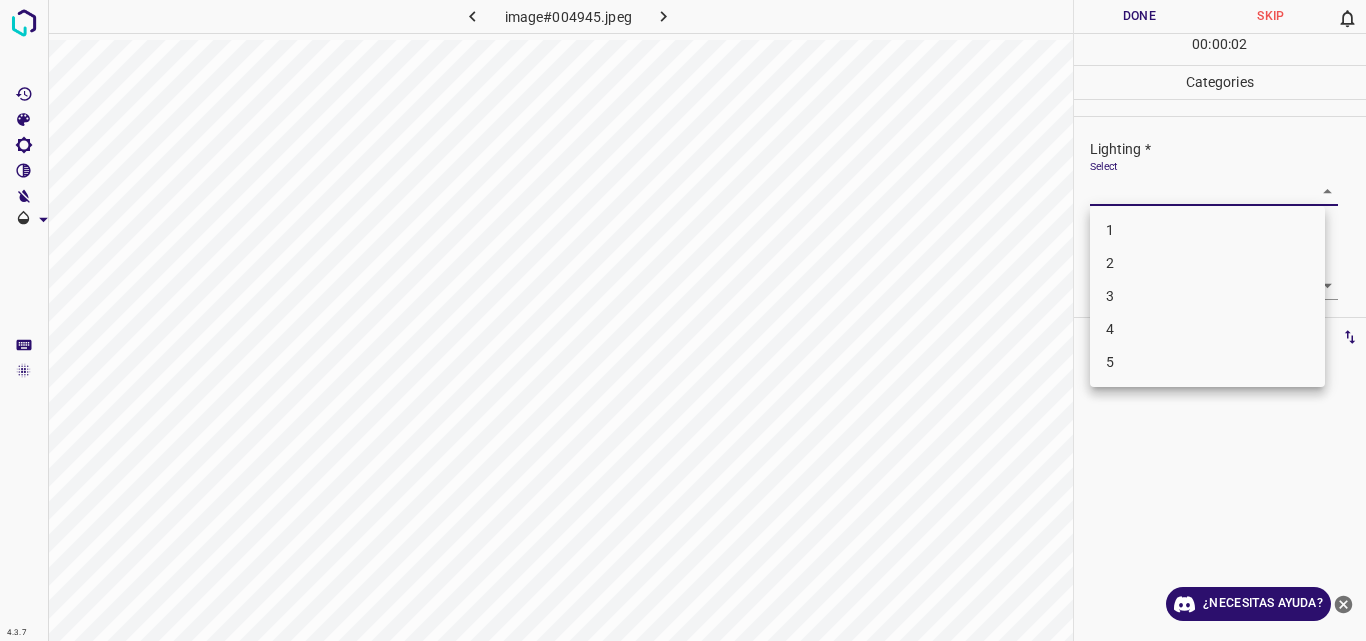 click on "4.3.7 image#004945.jpeg Done Skip 0 00   : 00   : 02   Categories Lighting *  Select ​ Focus *  Select ​ Overall *  Select ​ Labels   0 Categories 1 Lighting 2 Focus 3 Overall Tools Space Change between modes (Draw & Edit) I Auto labeling R Restore zoom M Zoom in N Zoom out Delete Delete selecte label Filters Z Restore filters X Saturation filter C Brightness filter V Contrast filter B Gray scale filter General O Download ¿Necesitas ayuda? Original text Rate this translation Your feedback will be used to help improve Google Translate - Texto - Esconder - Borrar 1 2 3 4 5" at bounding box center [683, 320] 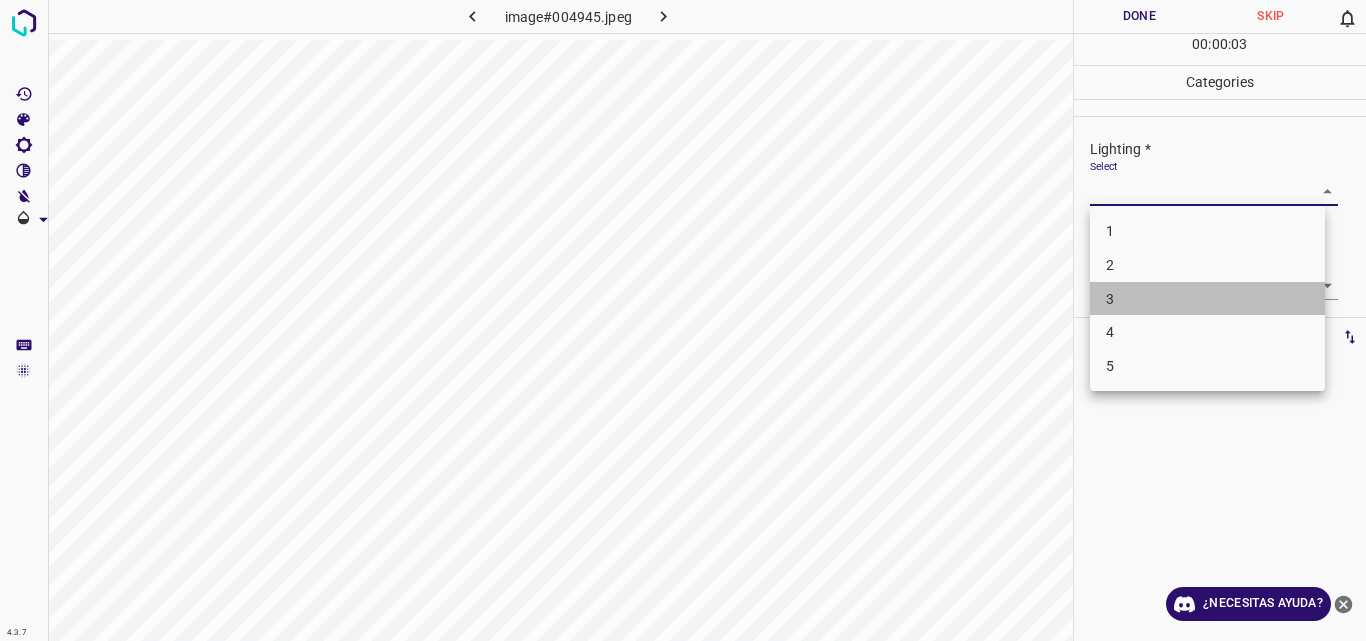click on "3" at bounding box center [1207, 299] 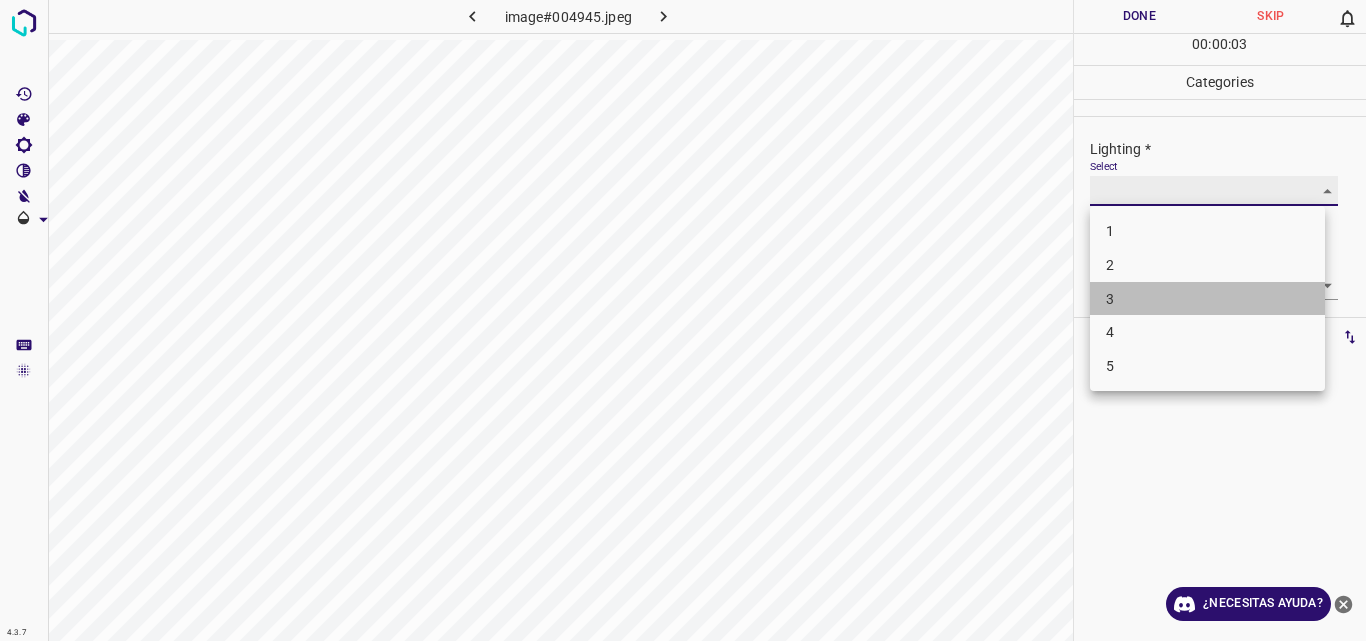 type on "3" 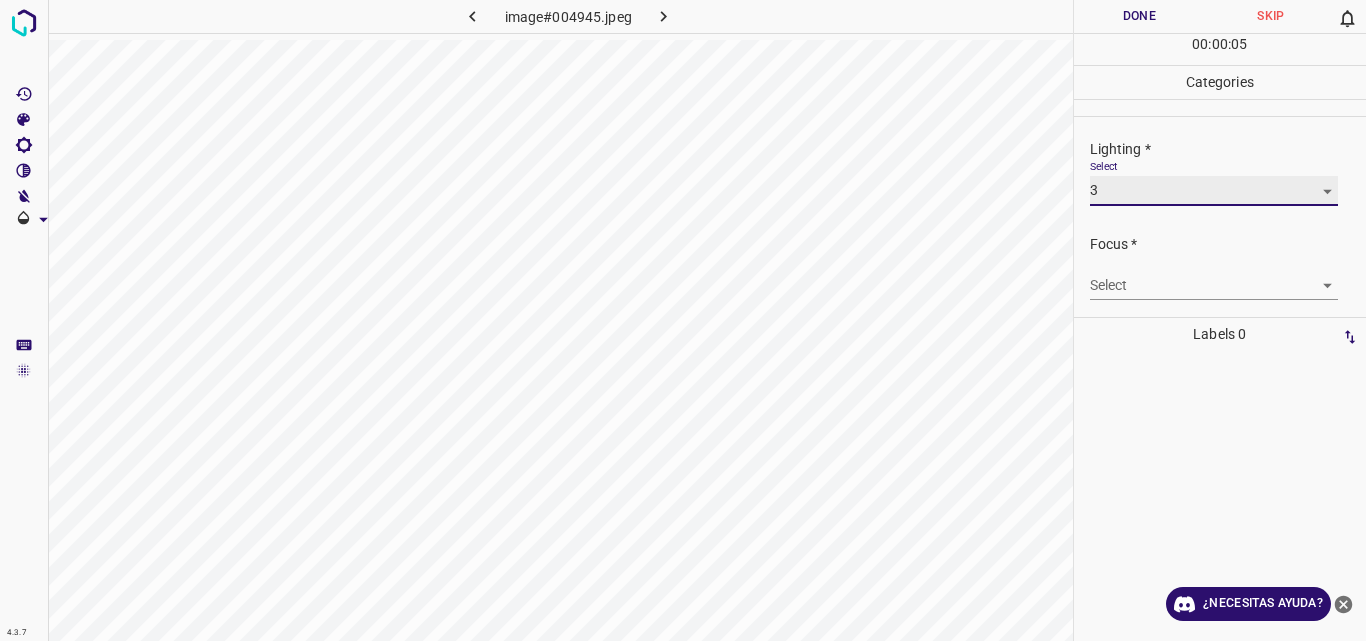 scroll, scrollTop: 98, scrollLeft: 0, axis: vertical 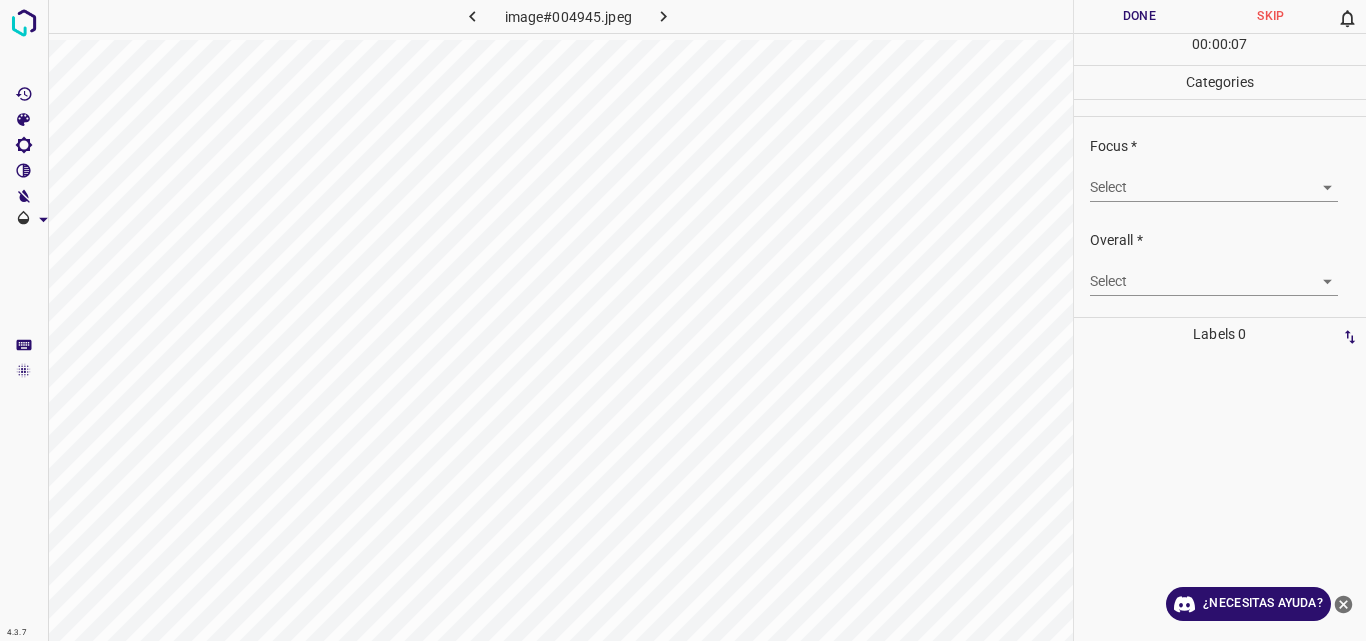 click on "4.3.7 image#004945.jpeg Done Skip 0 00   : 00   : 07   Categories Lighting *  Select 3 3 Focus *  Select ​ Overall *  Select ​ Labels   0 Categories 1 Lighting 2 Focus 3 Overall Tools Space Change between modes (Draw & Edit) I Auto labeling R Restore zoom M Zoom in N Zoom out Delete Delete selecte label Filters Z Restore filters X Saturation filter C Brightness filter V Contrast filter B Gray scale filter General O Download ¿Necesitas ayuda? Original text Rate this translation Your feedback will be used to help improve Google Translate - Texto - Esconder - Borrar" at bounding box center [683, 320] 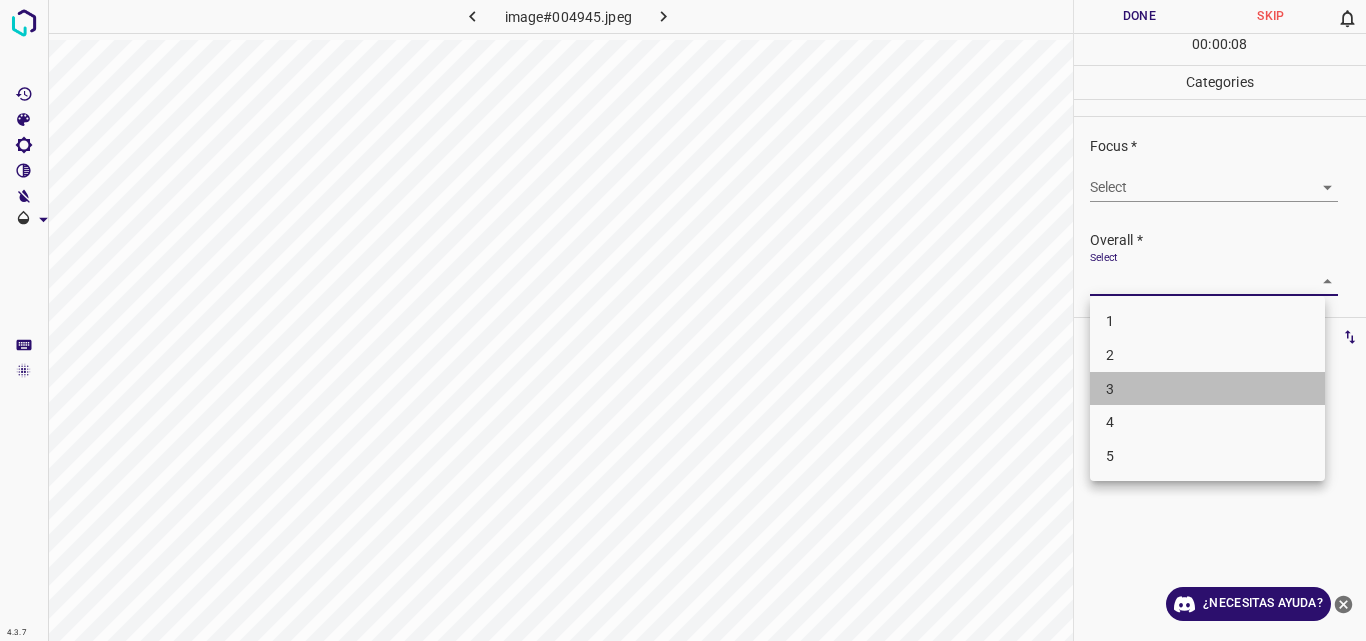click on "3" at bounding box center (1207, 389) 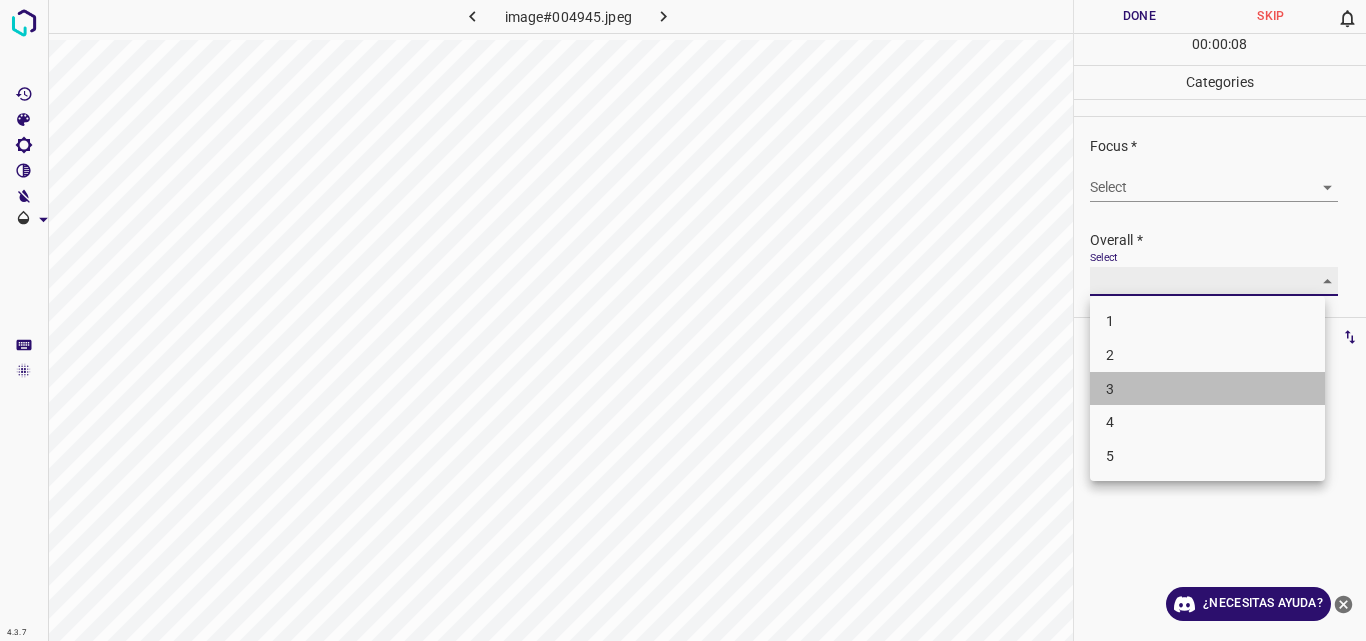 type on "3" 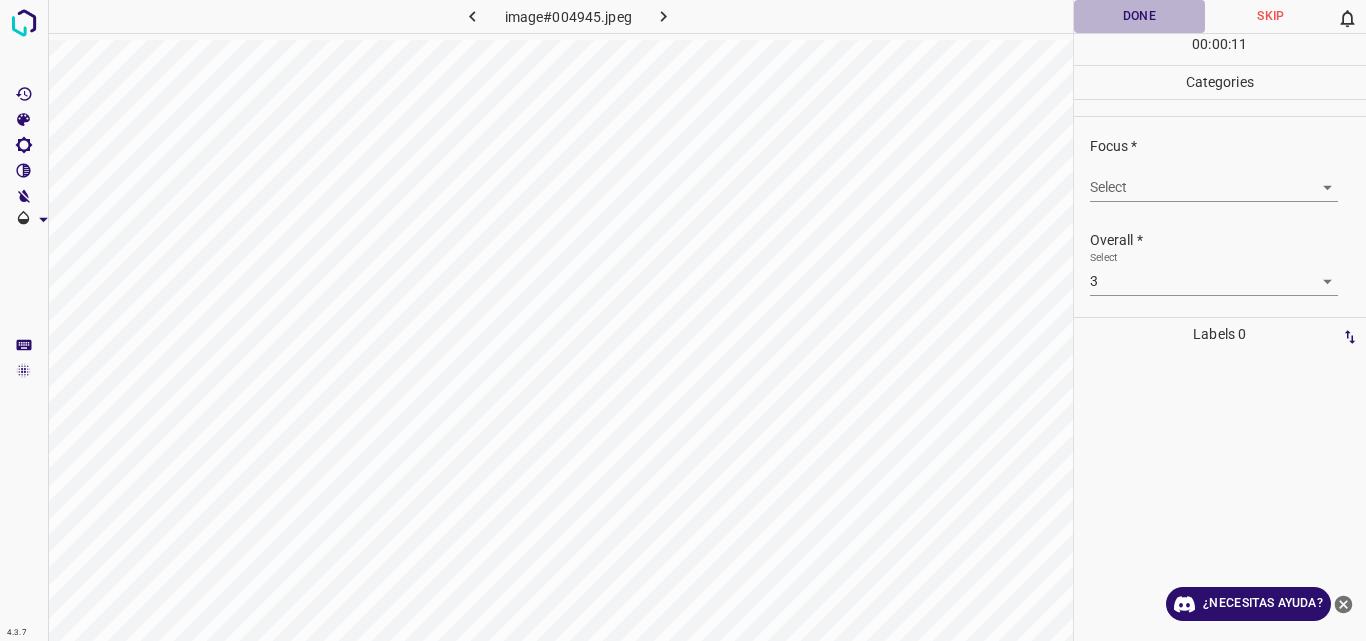 click on "Done" at bounding box center (1140, 16) 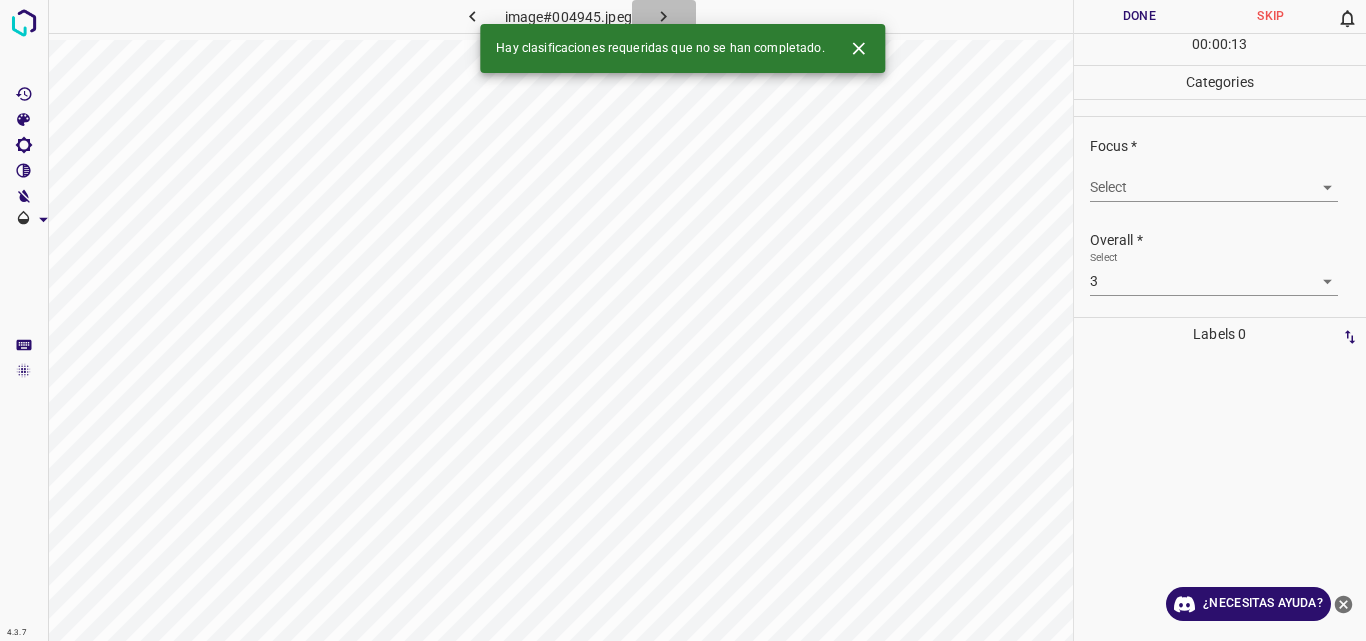 click 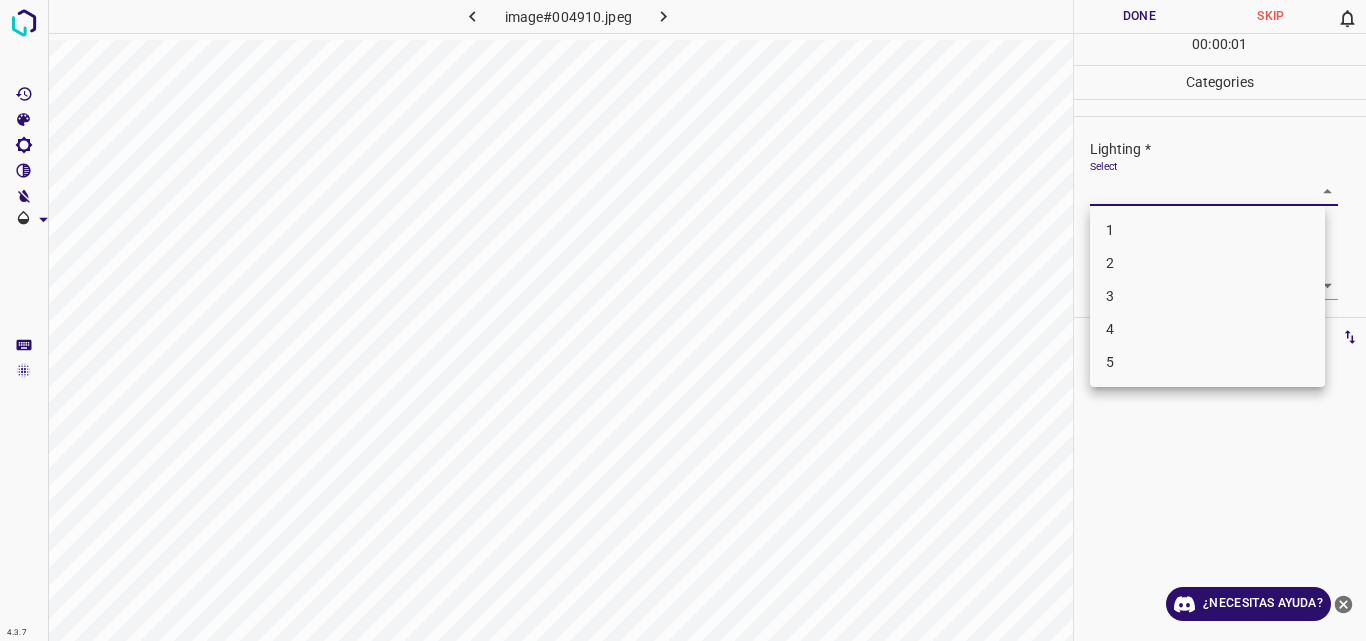 click on "4.3.7 image#004910.jpeg Done Skip 0 00   : 00   : 01   Categories Lighting *  Select ​ Focus *  Select ​ Overall *  Select ​ Labels   0 Categories 1 Lighting 2 Focus 3 Overall Tools Space Change between modes (Draw & Edit) I Auto labeling R Restore zoom M Zoom in N Zoom out Delete Delete selecte label Filters Z Restore filters X Saturation filter C Brightness filter V Contrast filter B Gray scale filter General O Download ¿Necesitas ayuda? Original text Rate this translation Your feedback will be used to help improve Google Translate - Texto - Esconder - Borrar 1 2 3 4 5" at bounding box center (683, 320) 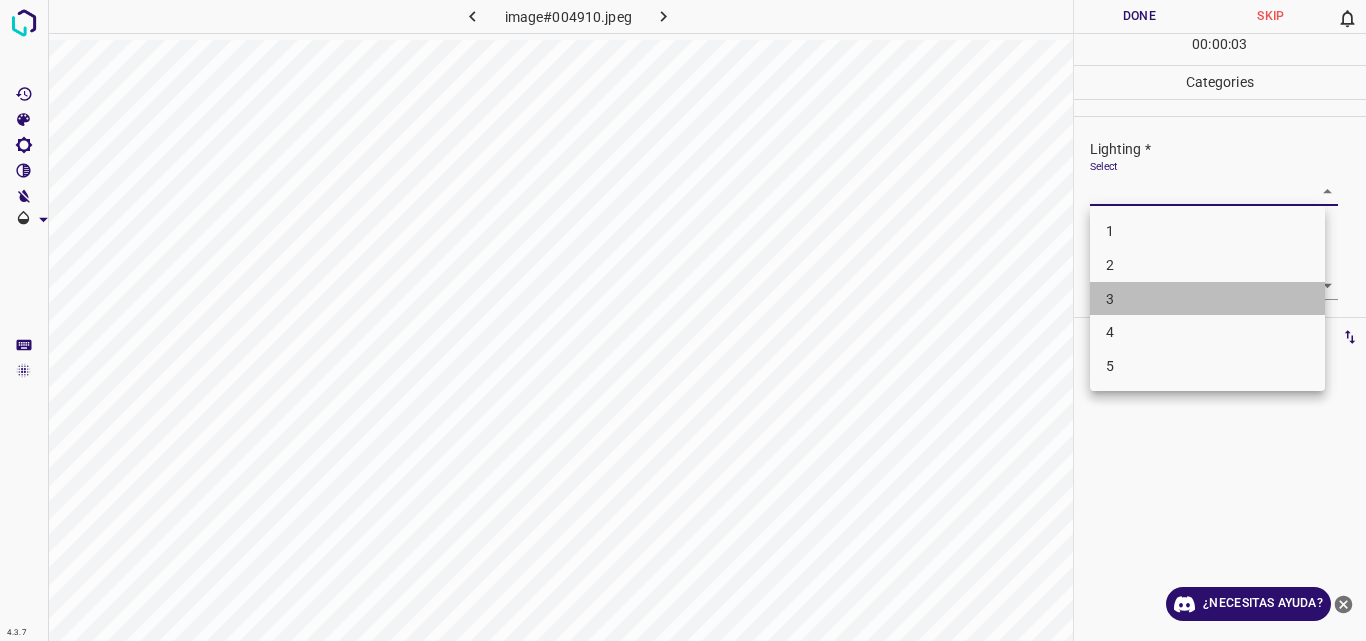 click on "3" at bounding box center (1207, 299) 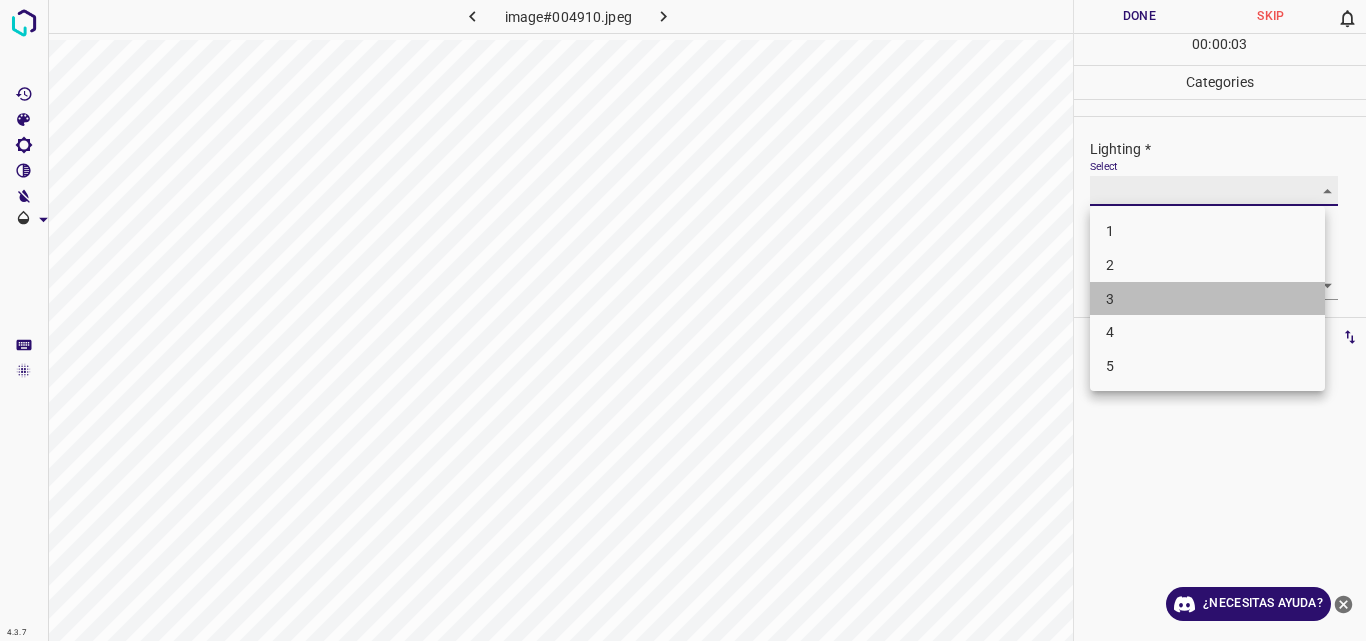 type on "3" 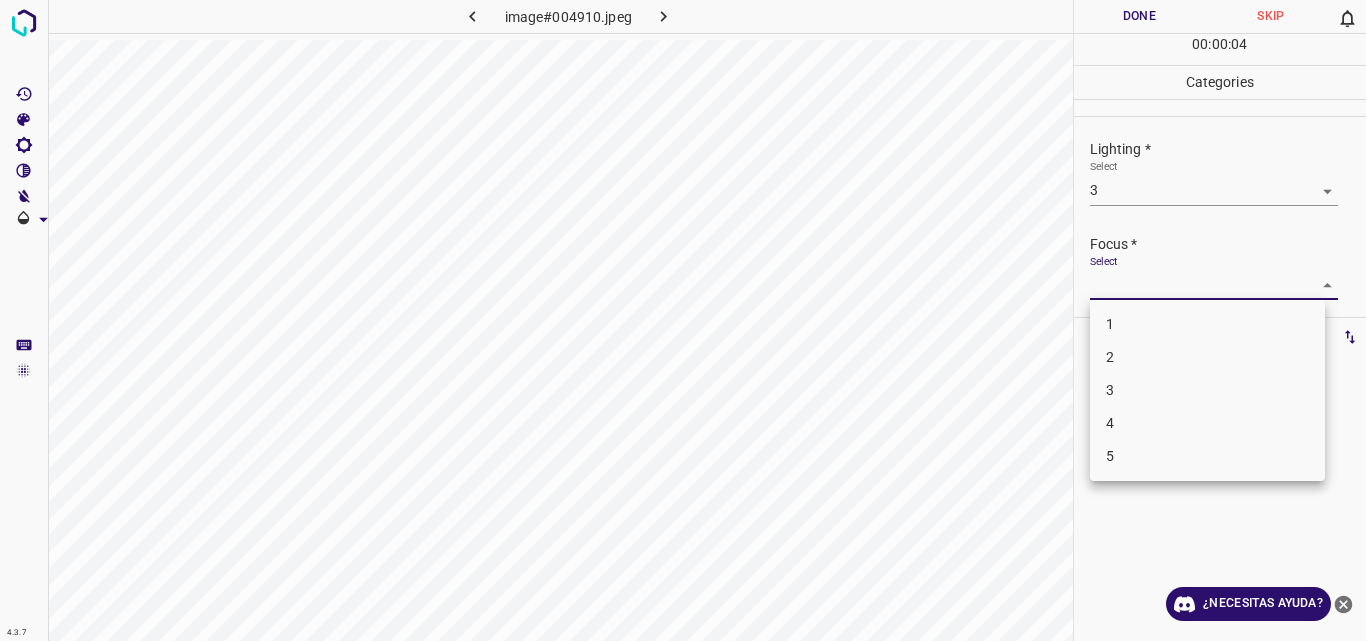click on "4.3.7 image#004910.jpeg Done Skip 0 00   : 00   : 04   Categories Lighting *  Select 3 3 Focus *  Select ​ Overall *  Select ​ Labels   0 Categories 1 Lighting 2 Focus 3 Overall Tools Space Change between modes (Draw & Edit) I Auto labeling R Restore zoom M Zoom in N Zoom out Delete Delete selecte label Filters Z Restore filters X Saturation filter C Brightness filter V Contrast filter B Gray scale filter General O Download ¿Necesitas ayuda? Original text Rate this translation Your feedback will be used to help improve Google Translate - Texto - Esconder - Borrar 1 2 3 4 5" at bounding box center (683, 320) 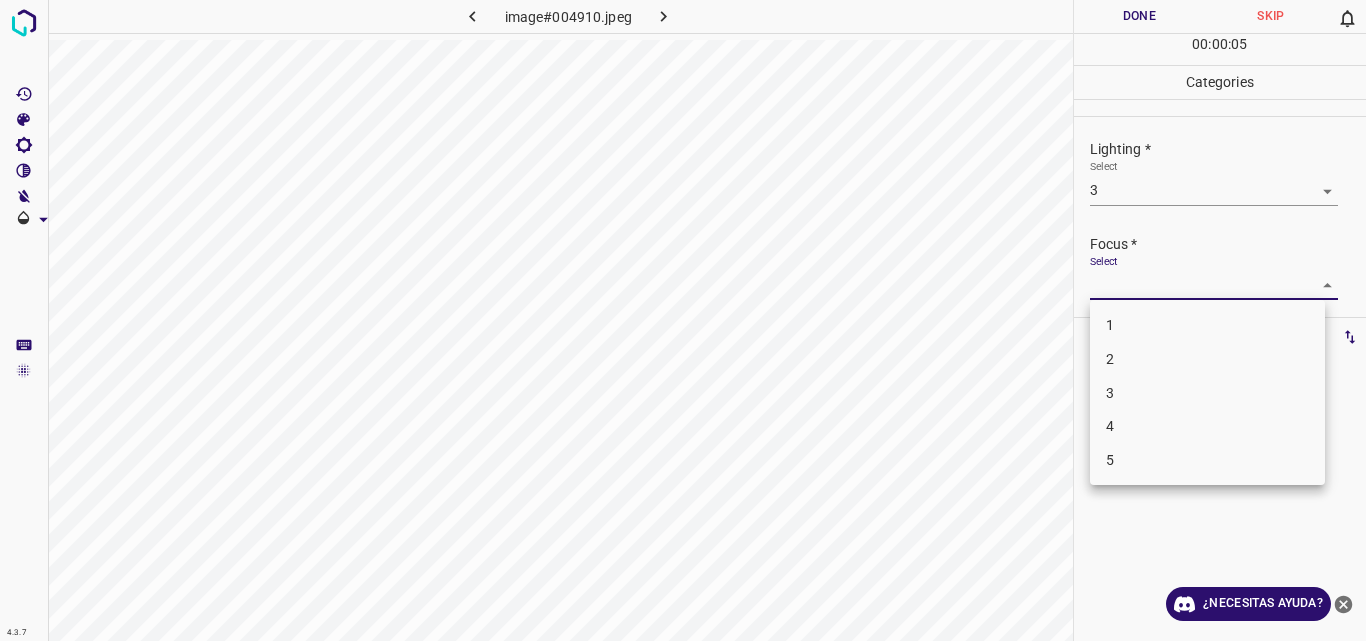 click on "3" at bounding box center [1207, 393] 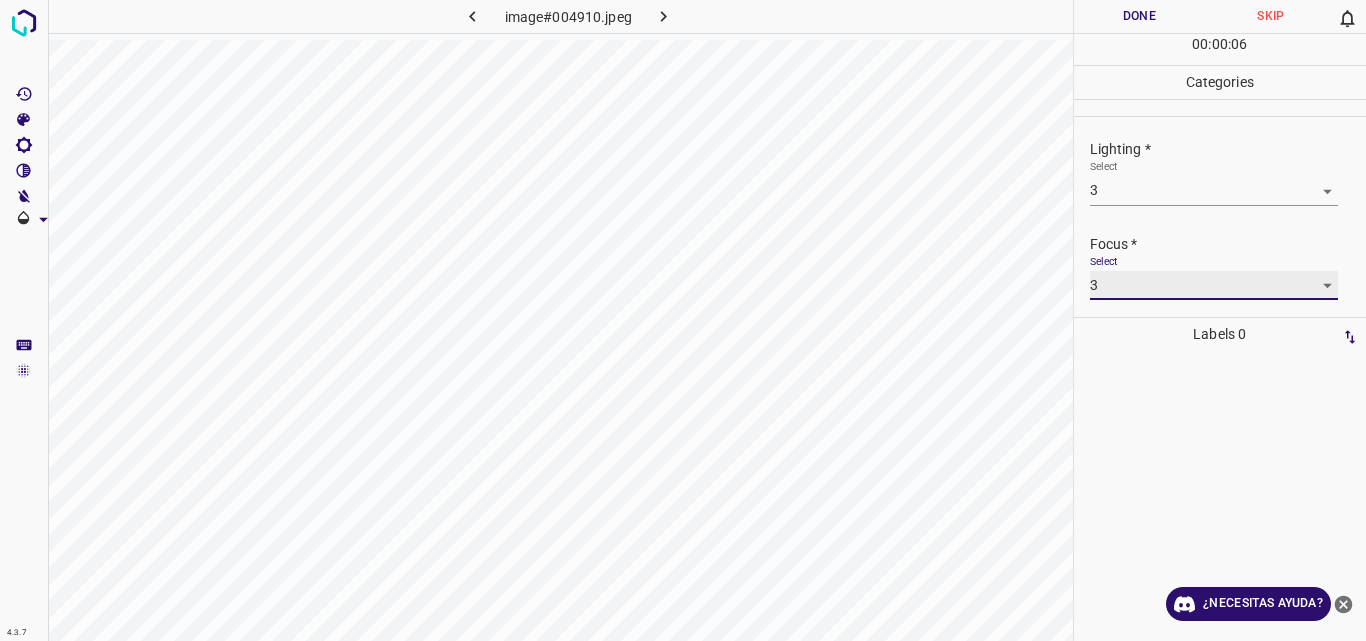 type on "3" 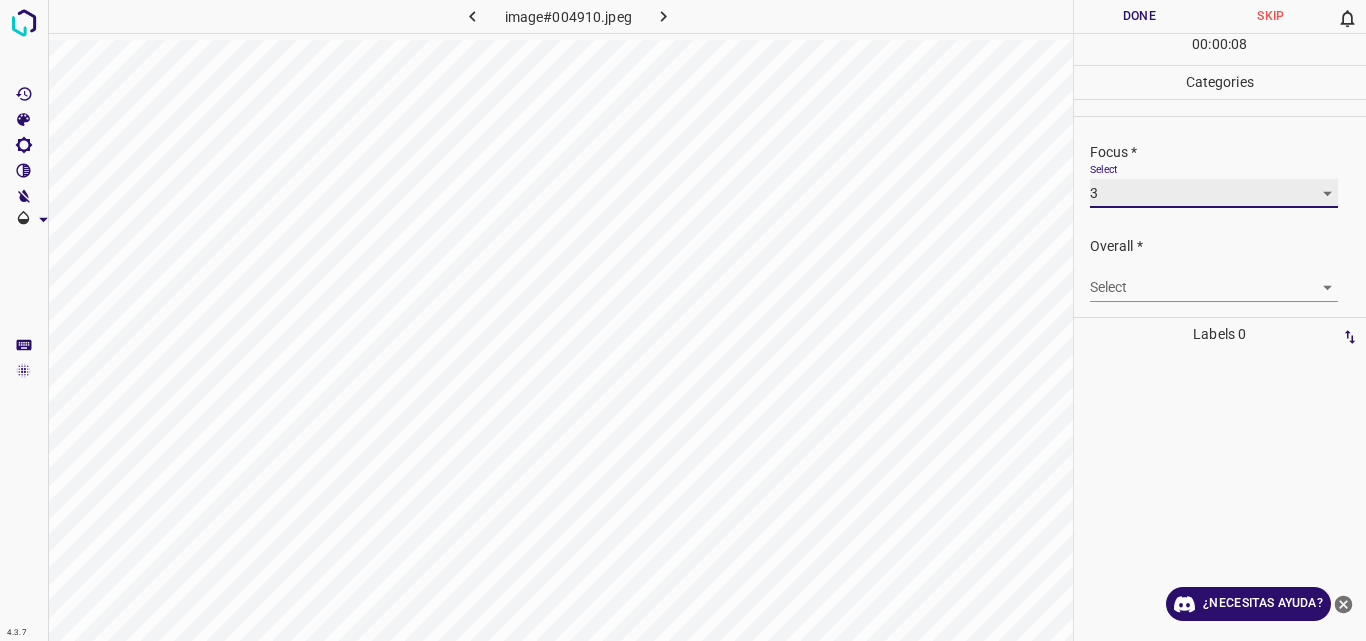 scroll, scrollTop: 98, scrollLeft: 0, axis: vertical 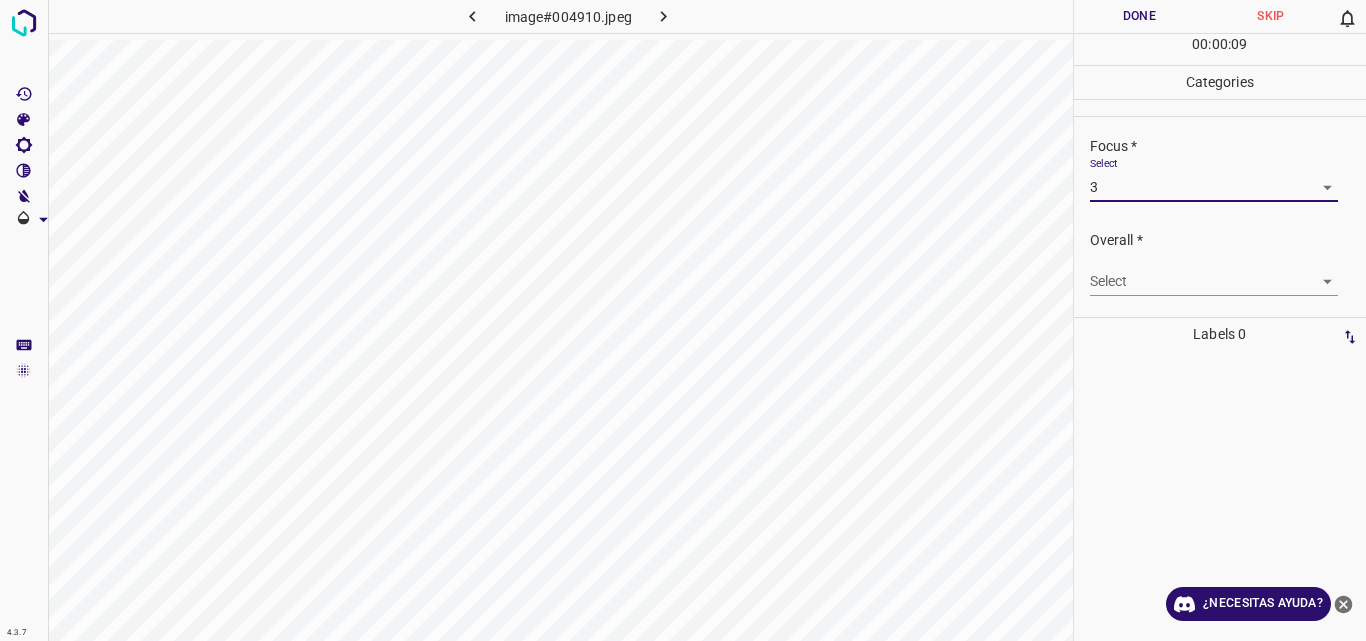 click on "4.3.7 image#004910.jpeg Done Skip 0 00   : 00   : 09   Categories Lighting *  Select 3 3 Focus *  Select 3 3 Overall *  Select ​ Labels   0 Categories 1 Lighting 2 Focus 3 Overall Tools Space Change between modes (Draw & Edit) I Auto labeling R Restore zoom M Zoom in N Zoom out Delete Delete selecte label Filters Z Restore filters X Saturation filter C Brightness filter V Contrast filter B Gray scale filter General O Download ¿Necesitas ayuda? Original text Rate this translation Your feedback will be used to help improve Google Translate - Texto - Esconder - Borrar" at bounding box center [683, 320] 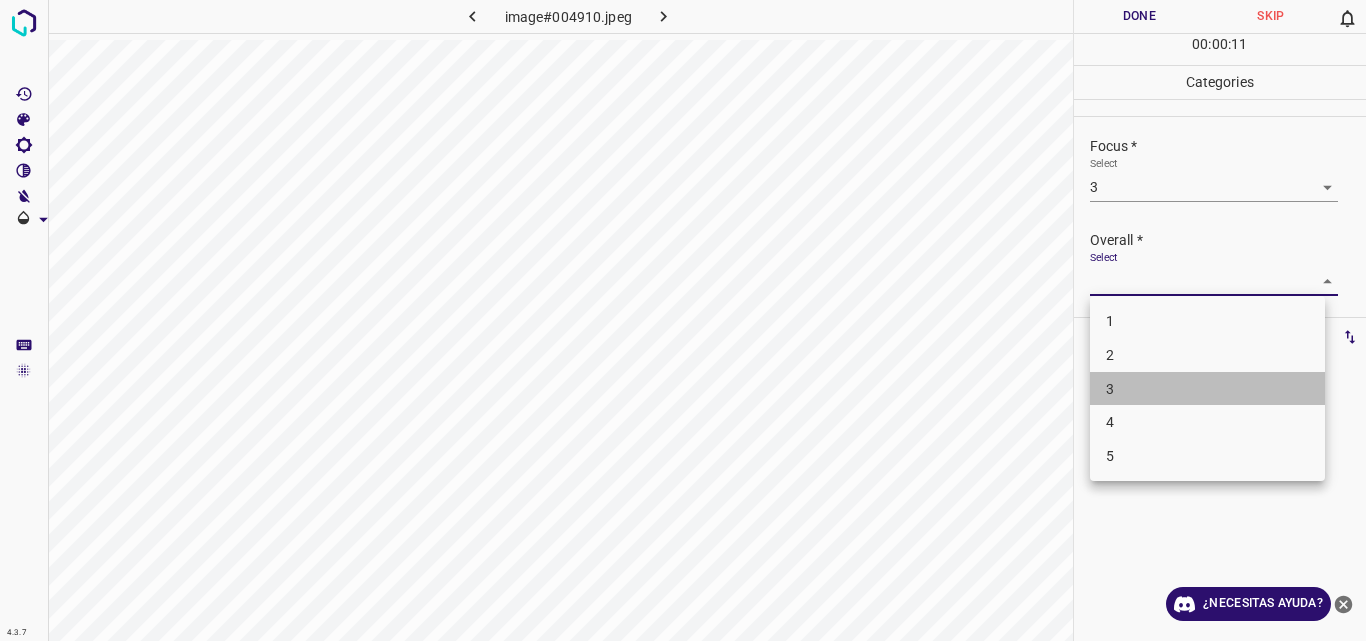click on "3" at bounding box center (1207, 389) 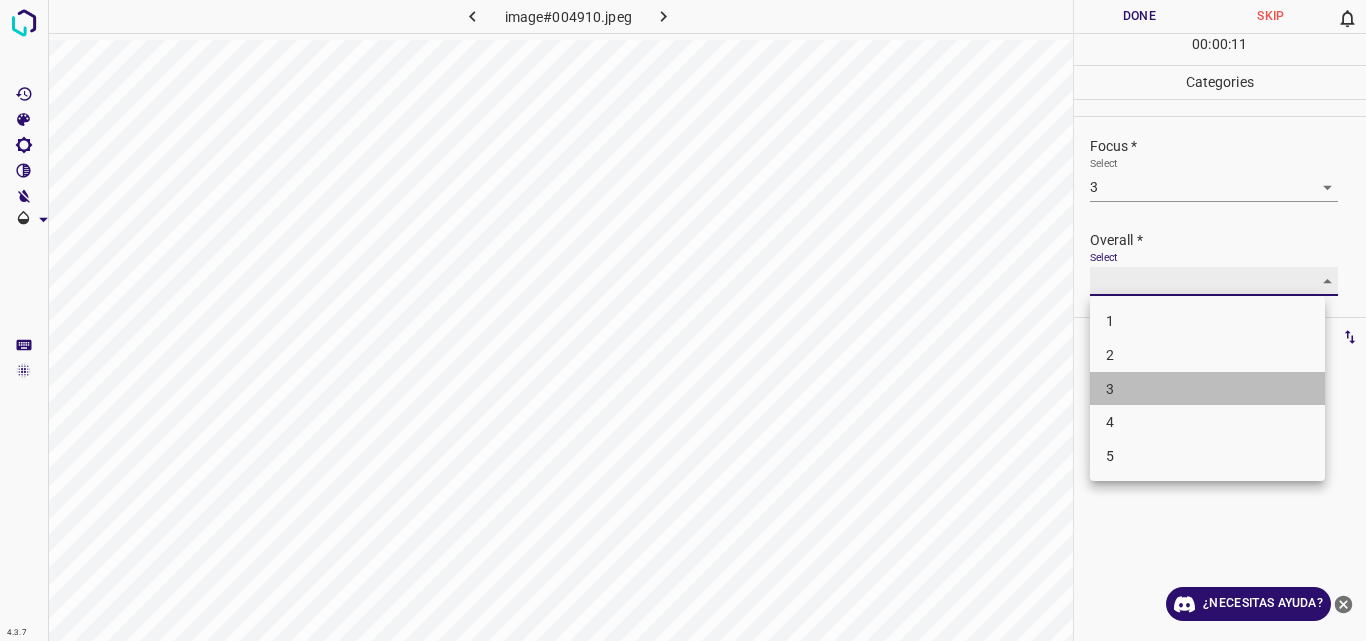 type on "3" 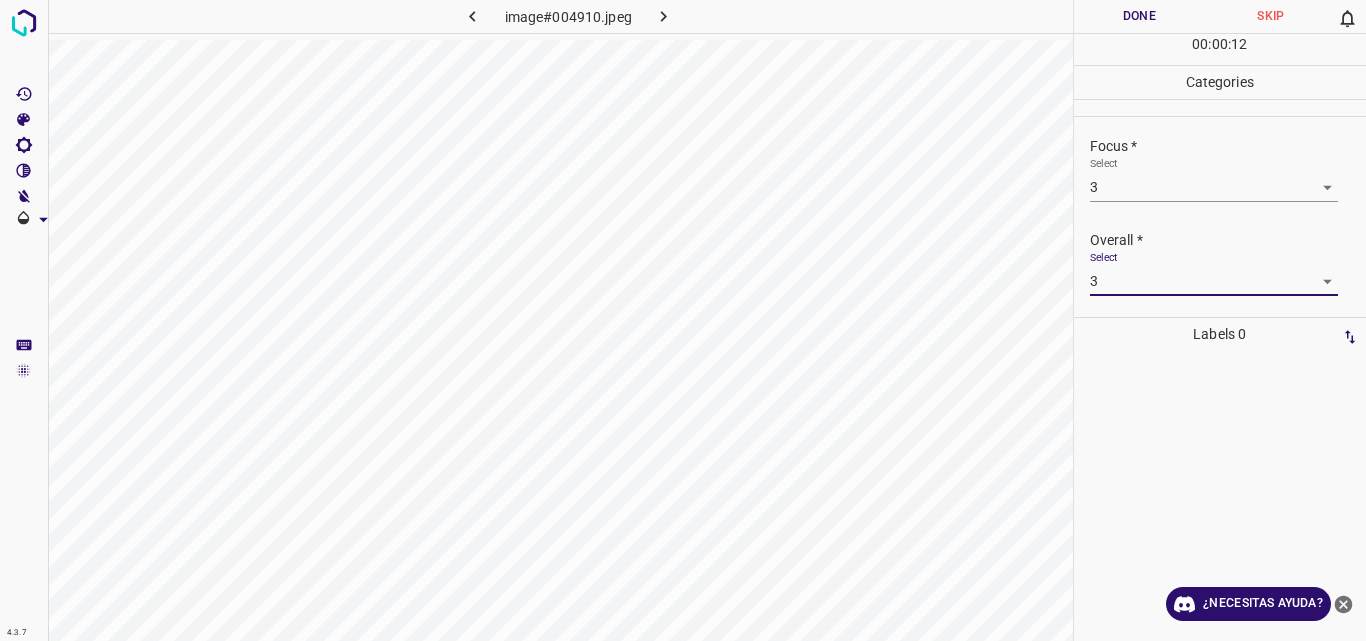 click on "Done" at bounding box center (1140, 16) 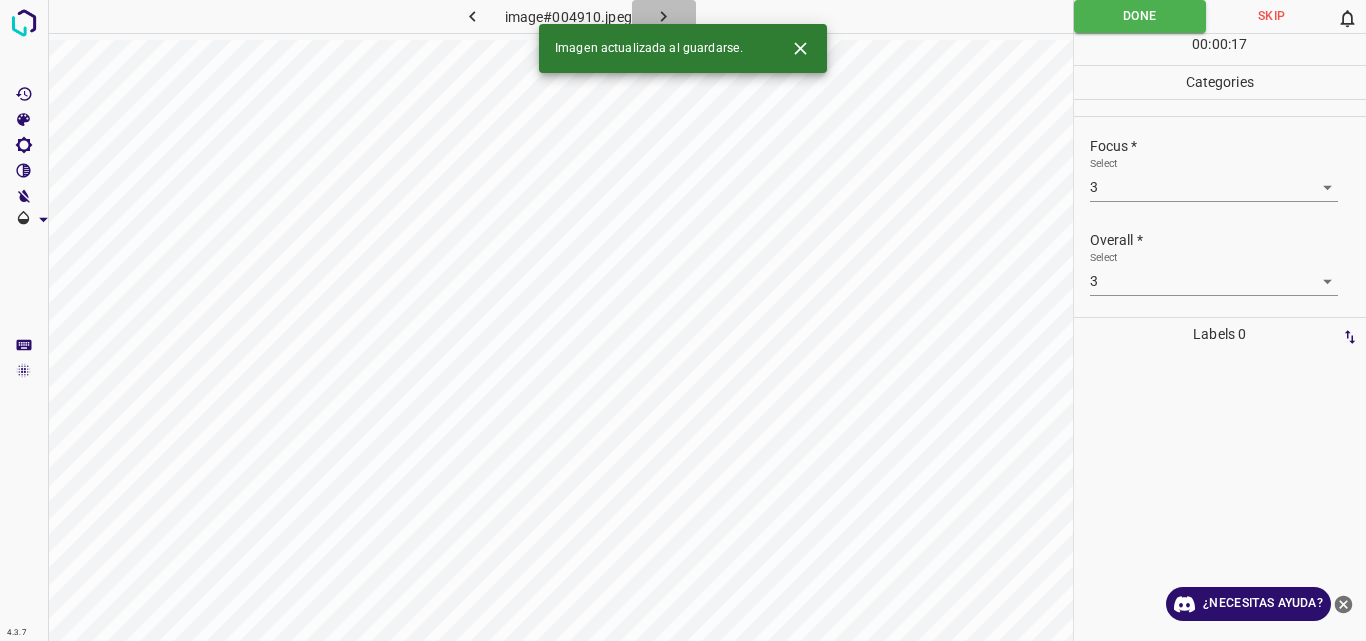 click 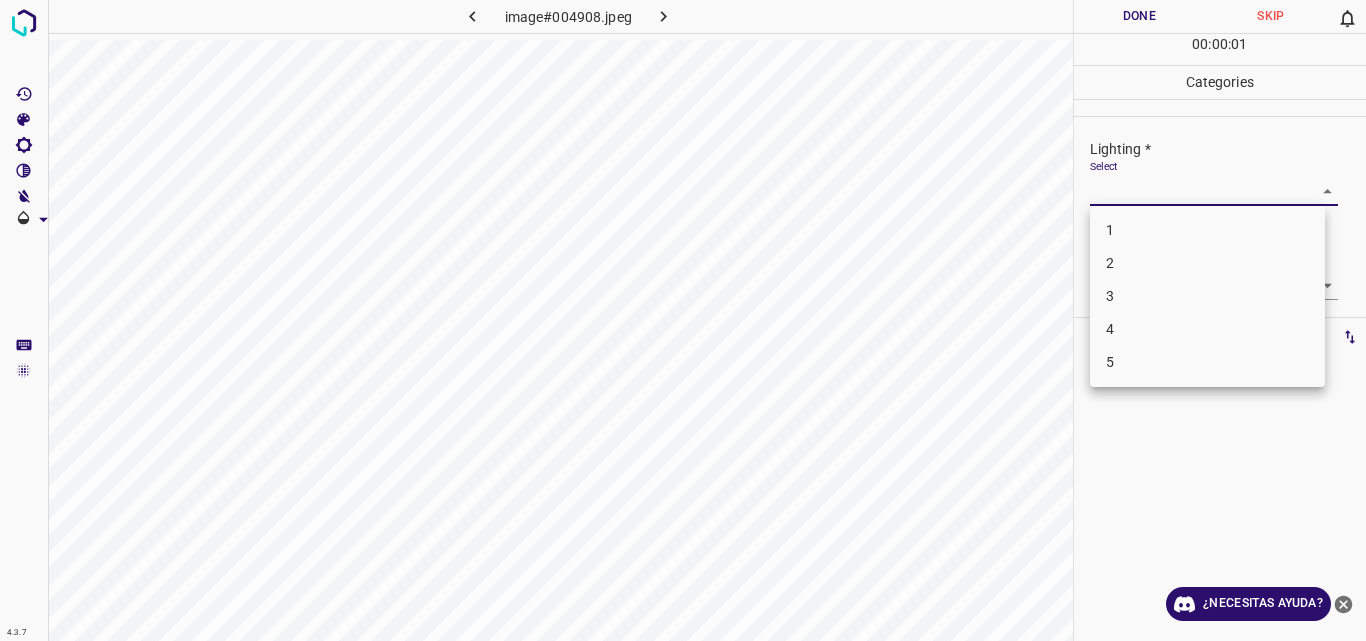 click on "4.3.7 image#004908.jpeg Done Skip 0 00   : 00   : 01   Categories Lighting *  Select ​ Focus *  Select ​ Overall *  Select ​ Labels   0 Categories 1 Lighting 2 Focus 3 Overall Tools Space Change between modes (Draw & Edit) I Auto labeling R Restore zoom M Zoom in N Zoom out Delete Delete selecte label Filters Z Restore filters X Saturation filter C Brightness filter V Contrast filter B Gray scale filter General O Download ¿Necesitas ayuda? Original text Rate this translation Your feedback will be used to help improve Google Translate - Texto - Esconder - Borrar 1 2 3 4 5" at bounding box center [683, 320] 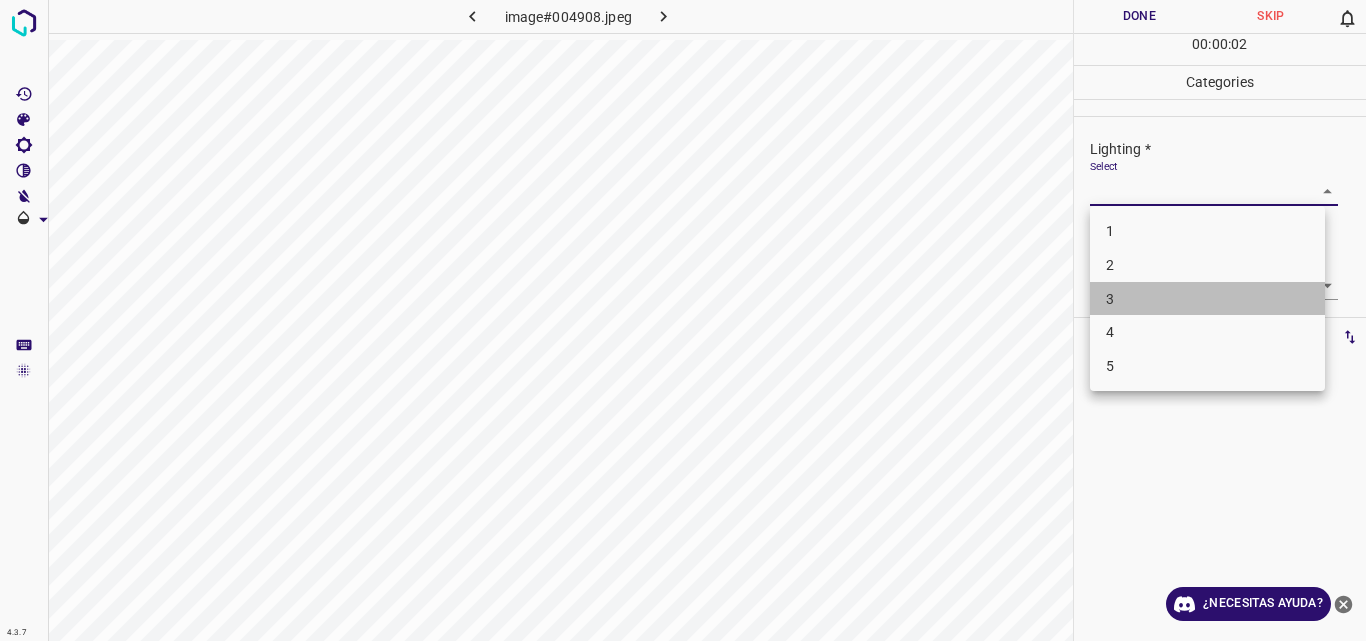 click on "3" at bounding box center (1207, 299) 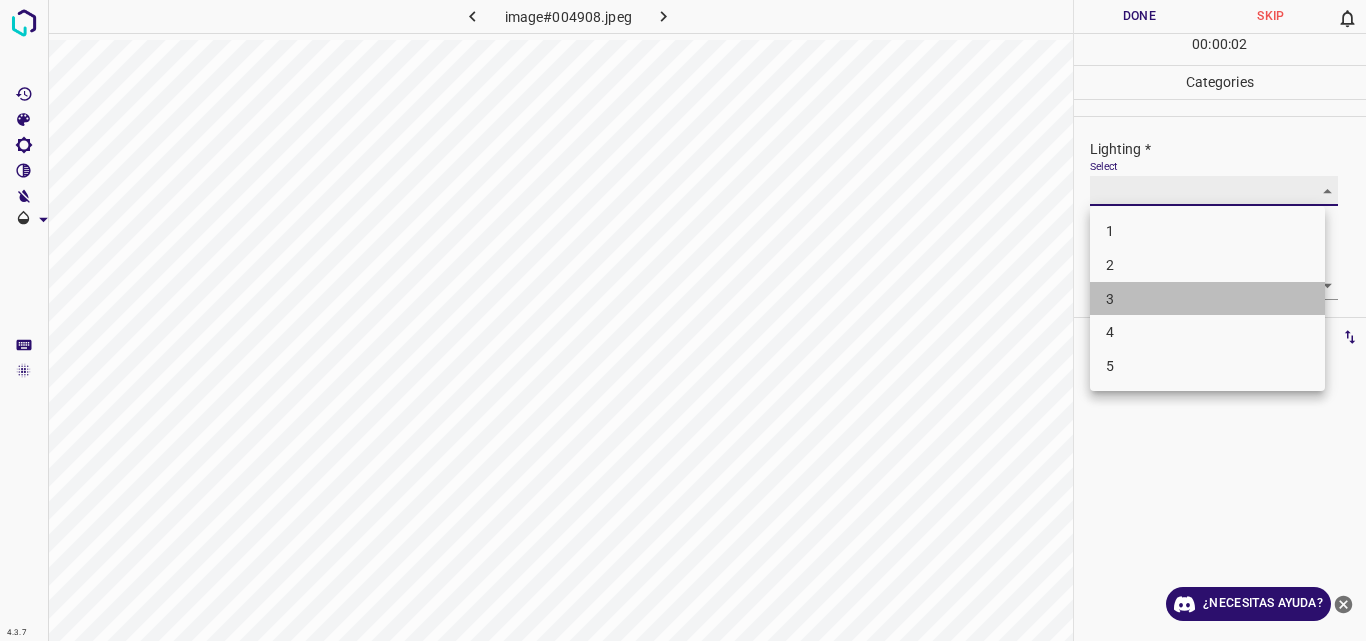 type on "3" 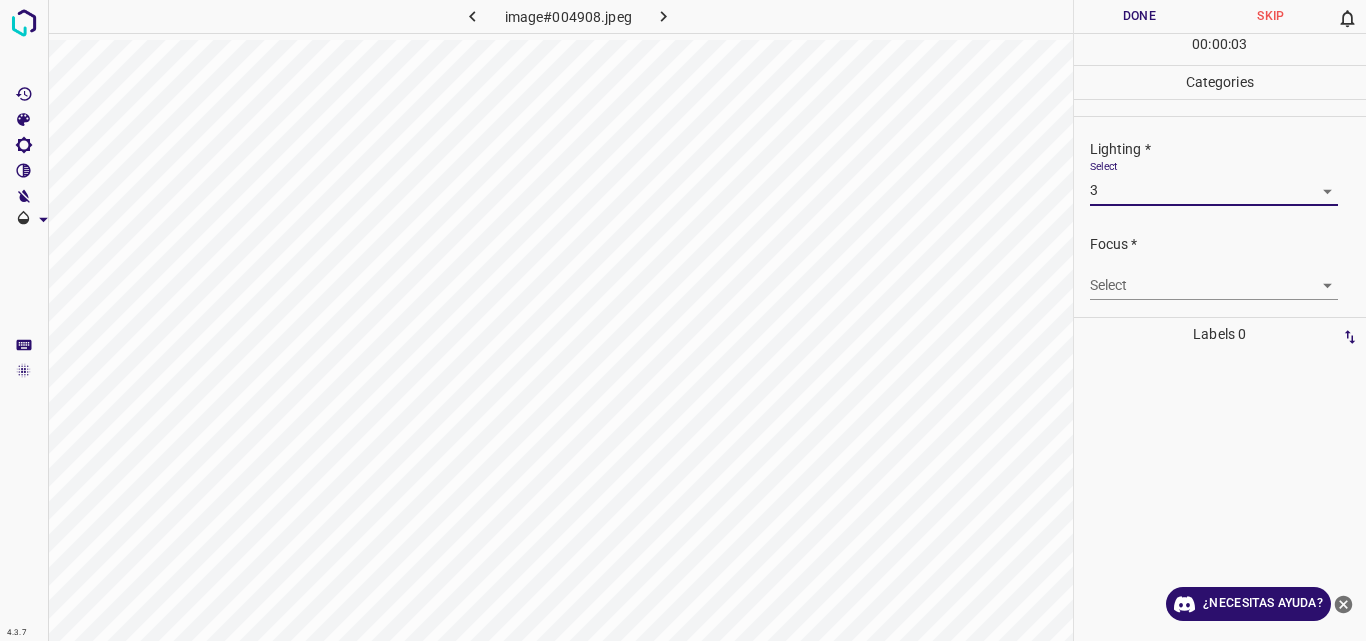 click on "4.3.7 image#004908.jpeg Done Skip 0 00   : 00   : 03   Categories Lighting *  Select 3 3 Focus *  Select ​ Overall *  Select ​ Labels   0 Categories 1 Lighting 2 Focus 3 Overall Tools Space Change between modes (Draw & Edit) I Auto labeling R Restore zoom M Zoom in N Zoom out Delete Delete selecte label Filters Z Restore filters X Saturation filter C Brightness filter V Contrast filter B Gray scale filter General O Download ¿Necesitas ayuda? Original text Rate this translation Your feedback will be used to help improve Google Translate - Texto - Esconder - Borrar" at bounding box center [683, 320] 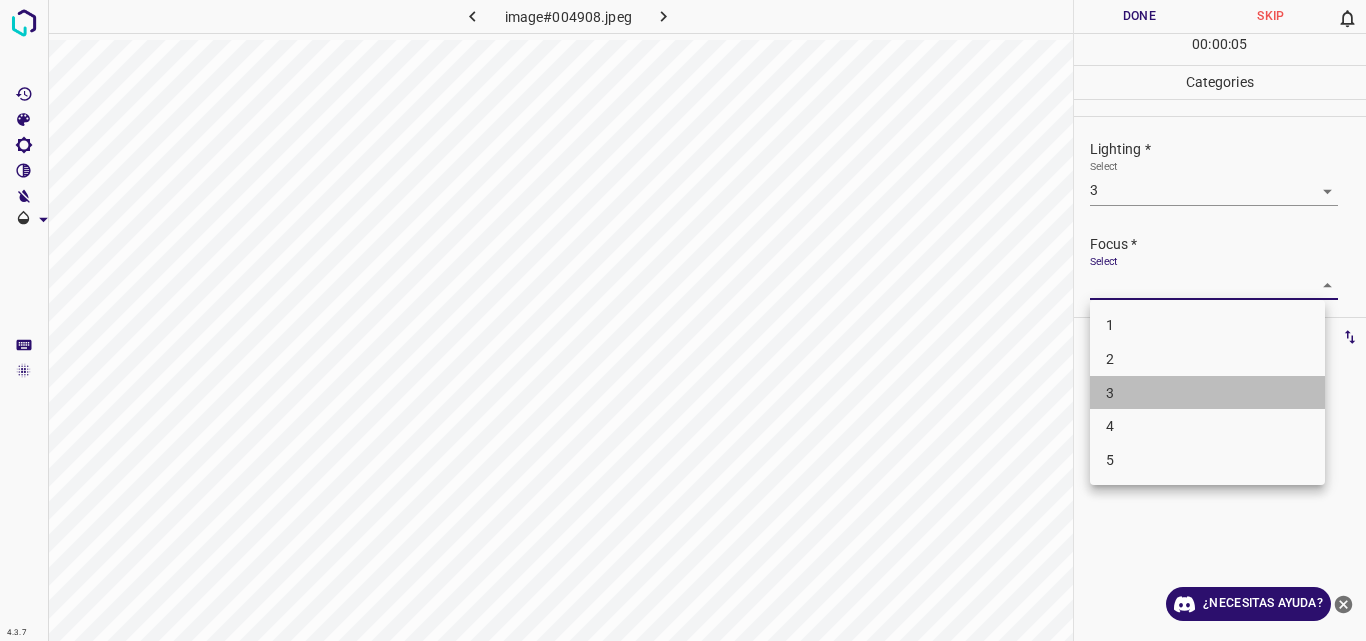 click on "3" at bounding box center [1207, 393] 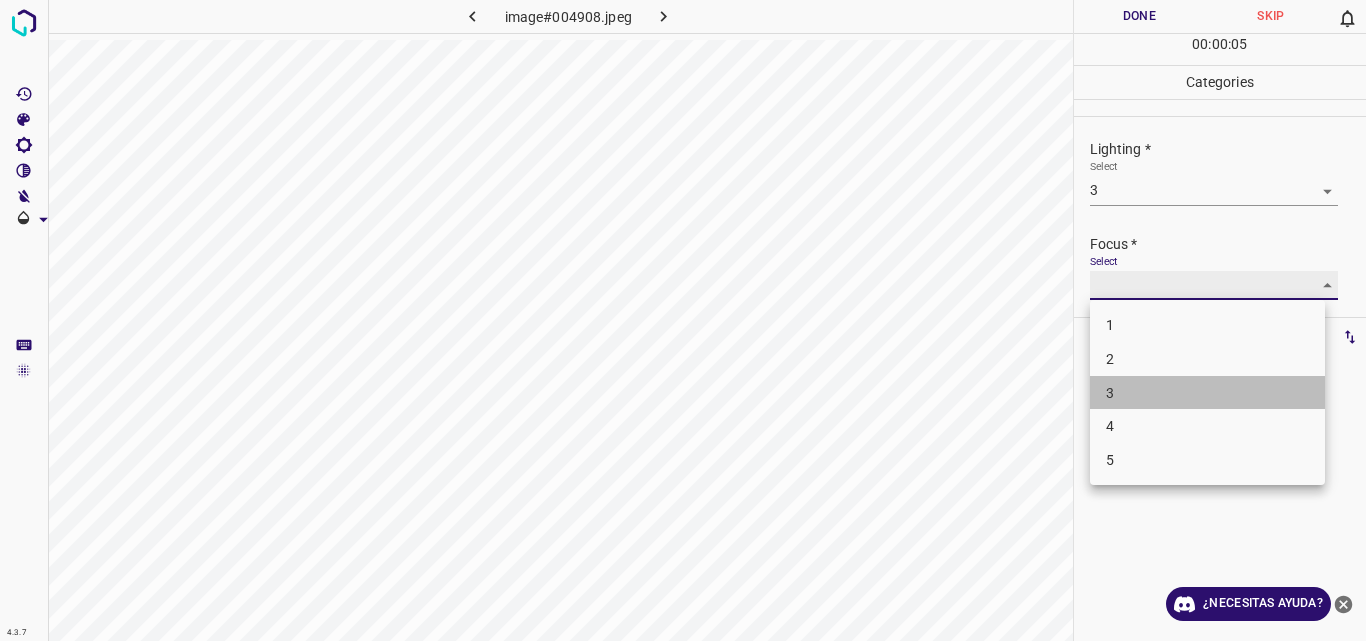 type on "3" 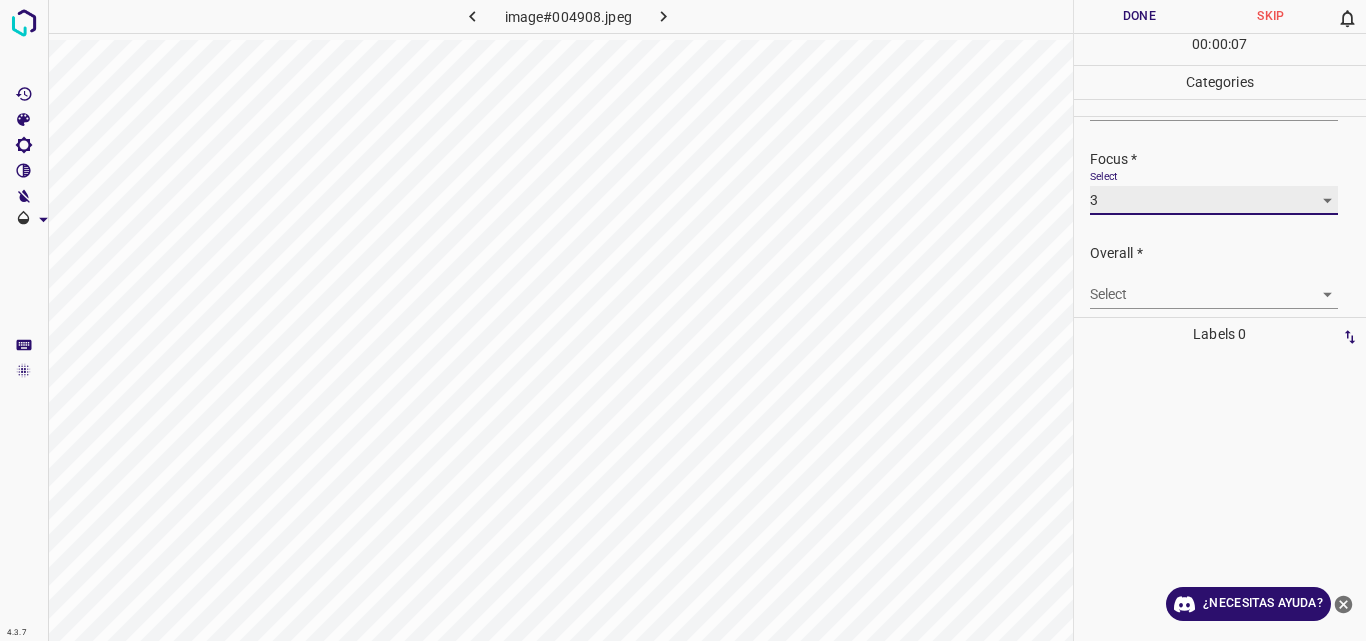 scroll, scrollTop: 98, scrollLeft: 0, axis: vertical 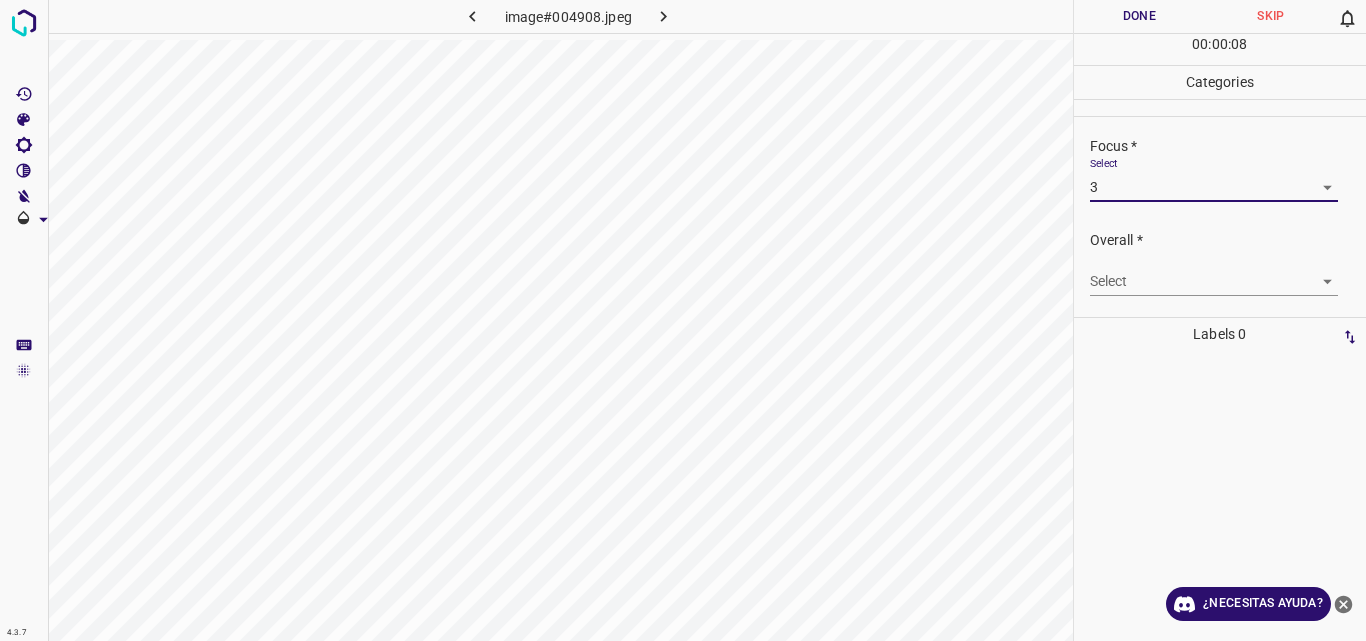 click on "4.3.7 image#004908.jpeg Done Skip 0 00   : 00   : 08   Categories Lighting *  Select 3 3 Focus *  Select 3 3 Overall *  Select ​ Labels   0 Categories 1 Lighting 2 Focus 3 Overall Tools Space Change between modes (Draw & Edit) I Auto labeling R Restore zoom M Zoom in N Zoom out Delete Delete selecte label Filters Z Restore filters X Saturation filter C Brightness filter V Contrast filter B Gray scale filter General O Download ¿Necesitas ayuda? Original text Rate this translation Your feedback will be used to help improve Google Translate - Texto - Esconder - Borrar" at bounding box center [683, 320] 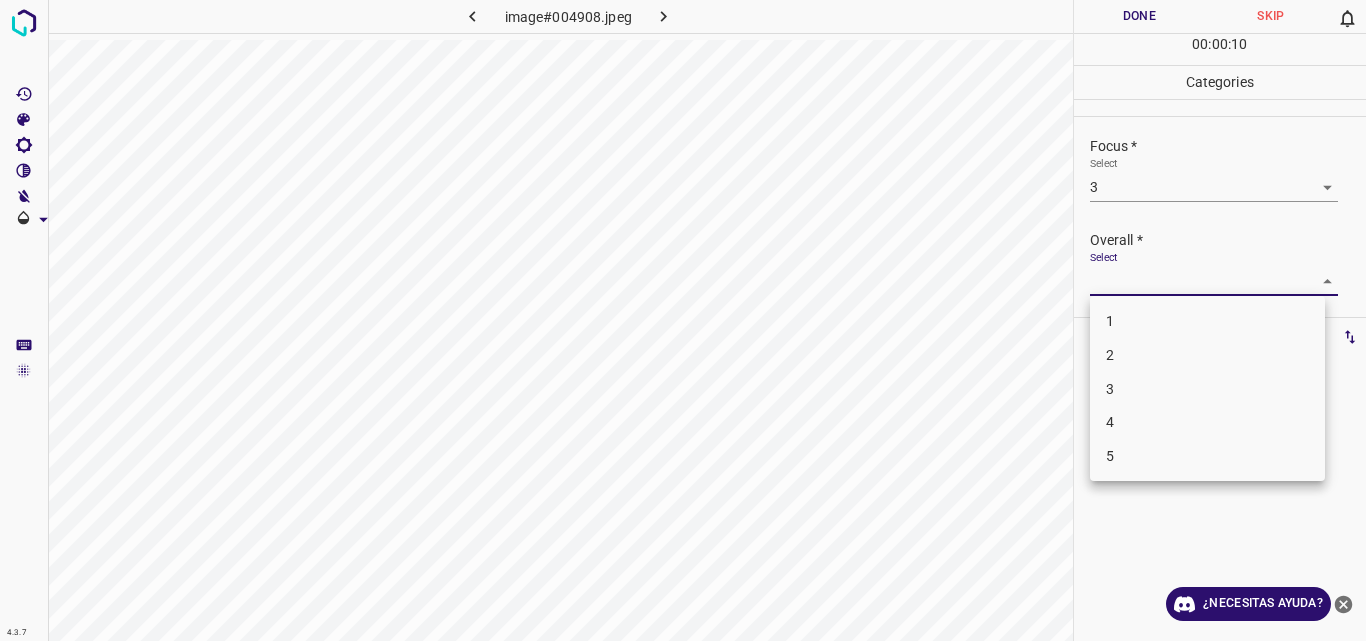click on "3" at bounding box center (1207, 389) 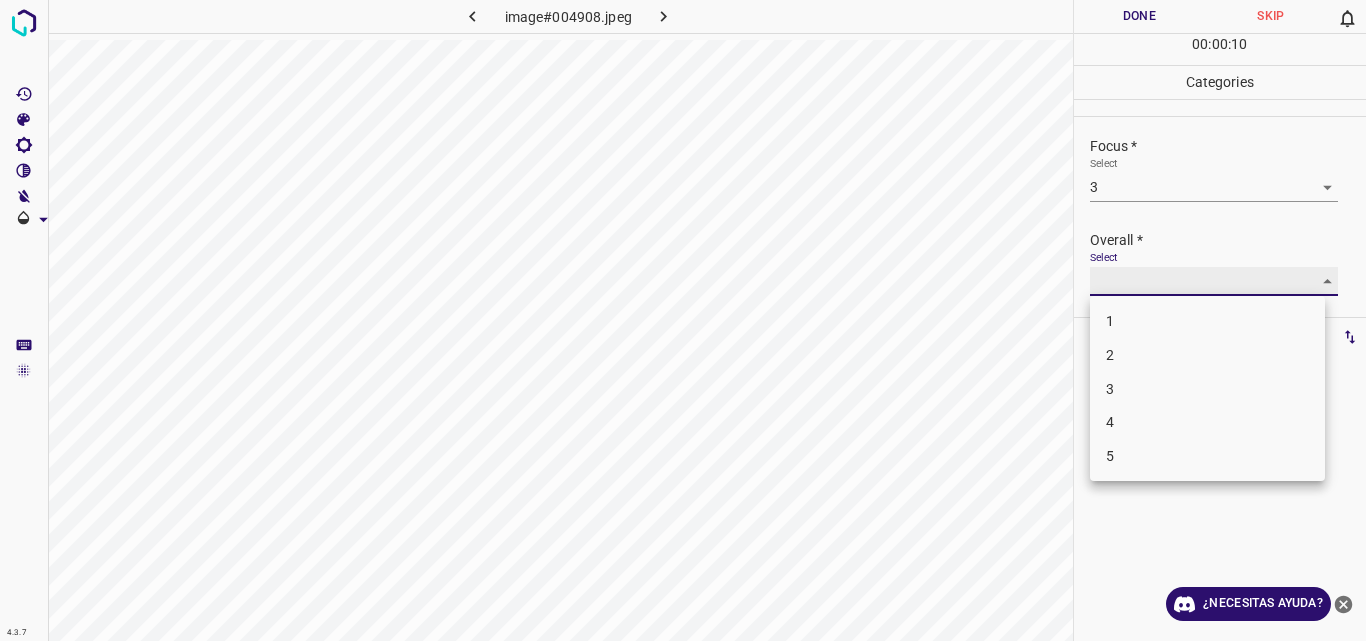 type on "3" 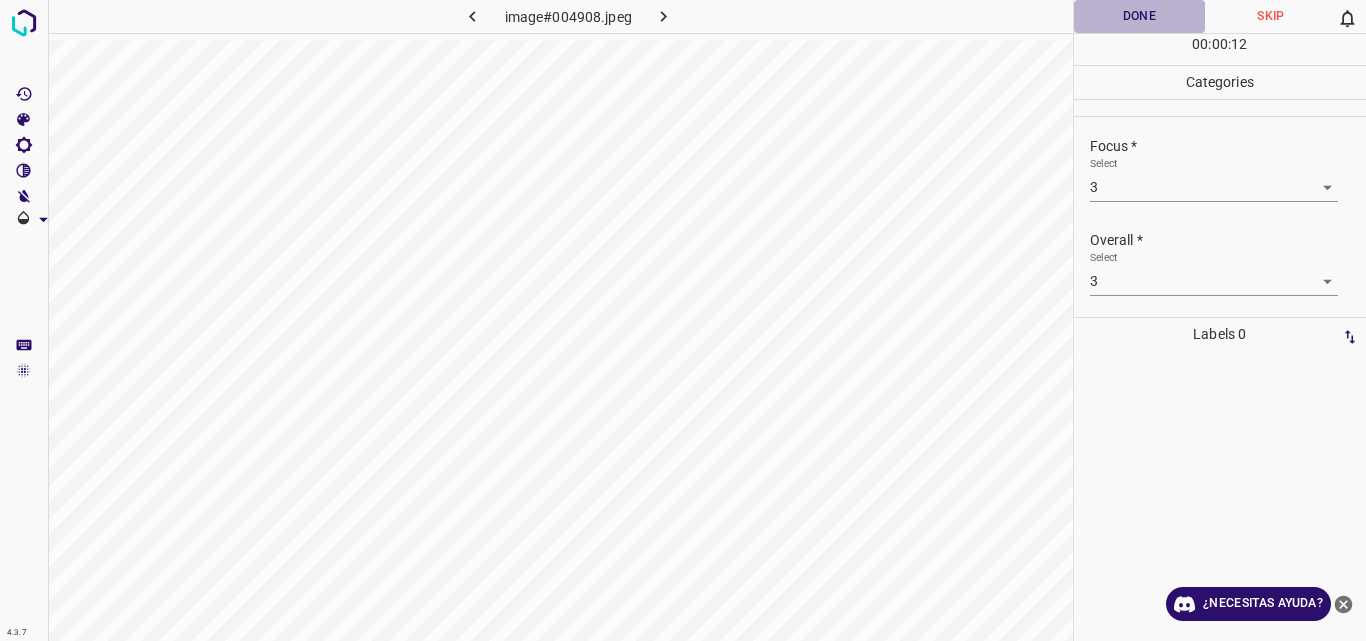click on "Done" at bounding box center (1140, 16) 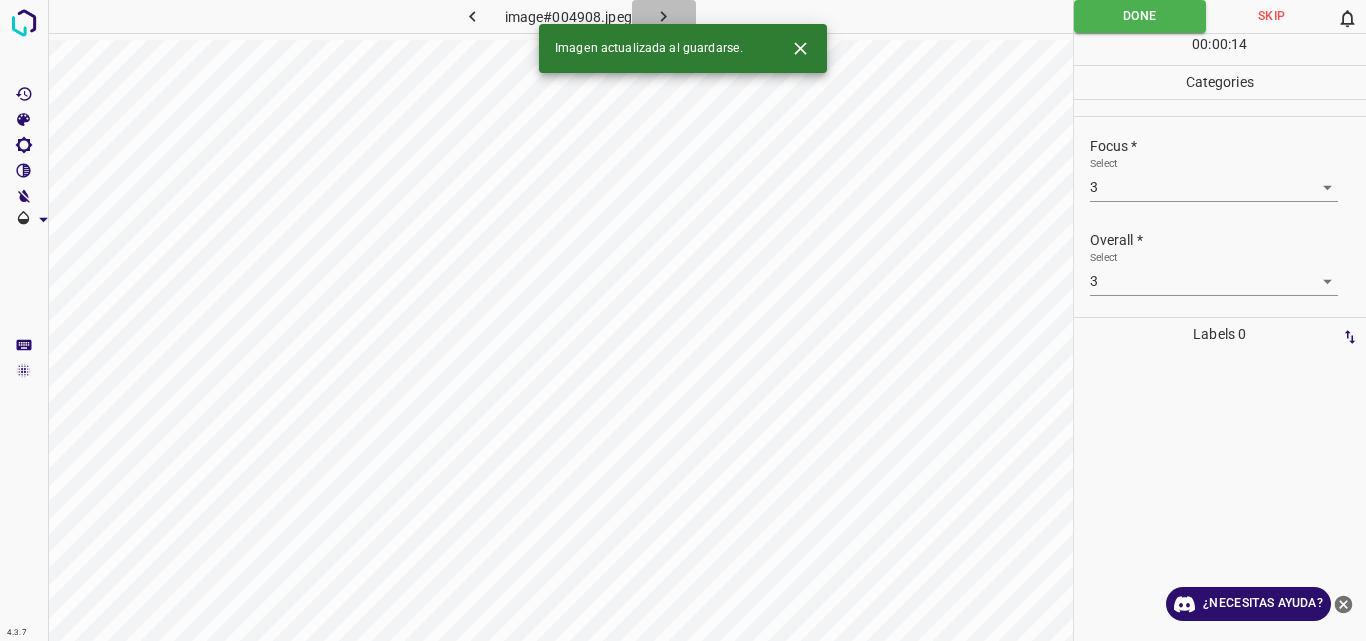 click 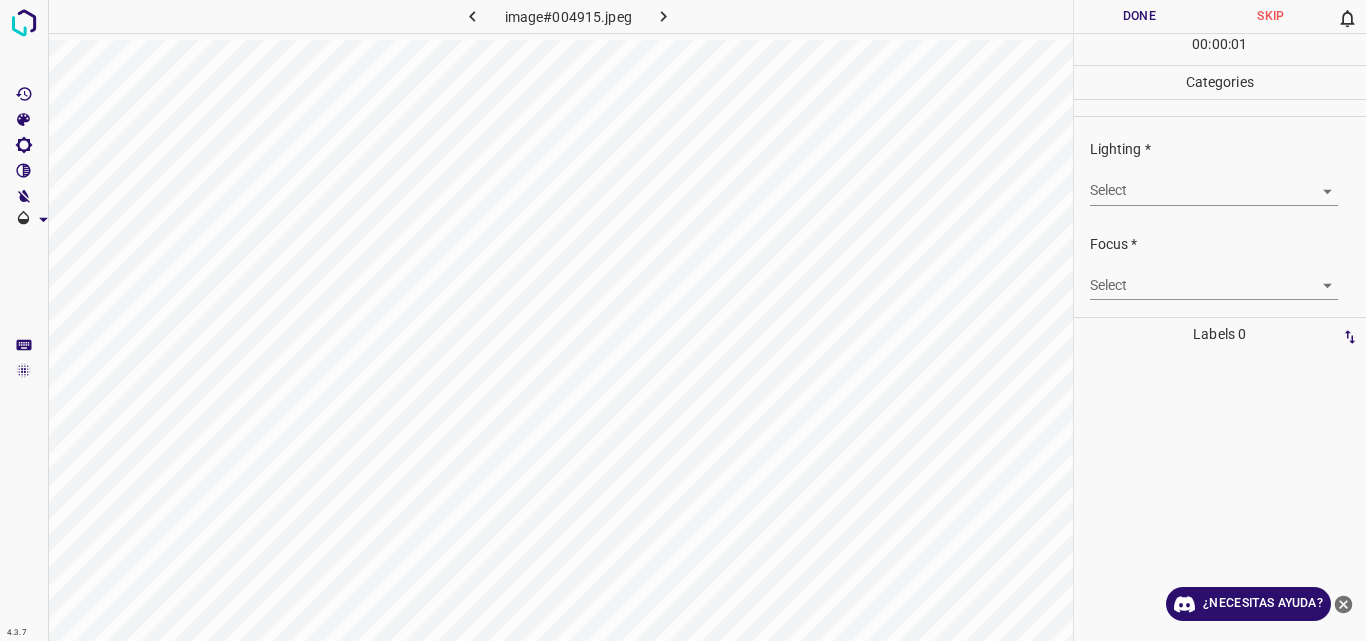 click on "4.3.7 image#004915.jpeg Done Skip 0 00   : 00   : 01   Categories Lighting *  Select ​ Focus *  Select ​ Overall *  Select ​ Labels   0 Categories 1 Lighting 2 Focus 3 Overall Tools Space Change between modes (Draw & Edit) I Auto labeling R Restore zoom M Zoom in N Zoom out Delete Delete selecte label Filters Z Restore filters X Saturation filter C Brightness filter V Contrast filter B Gray scale filter General O Download ¿Necesitas ayuda? Original text Rate this translation Your feedback will be used to help improve Google Translate - Texto - Esconder - Borrar" at bounding box center [683, 320] 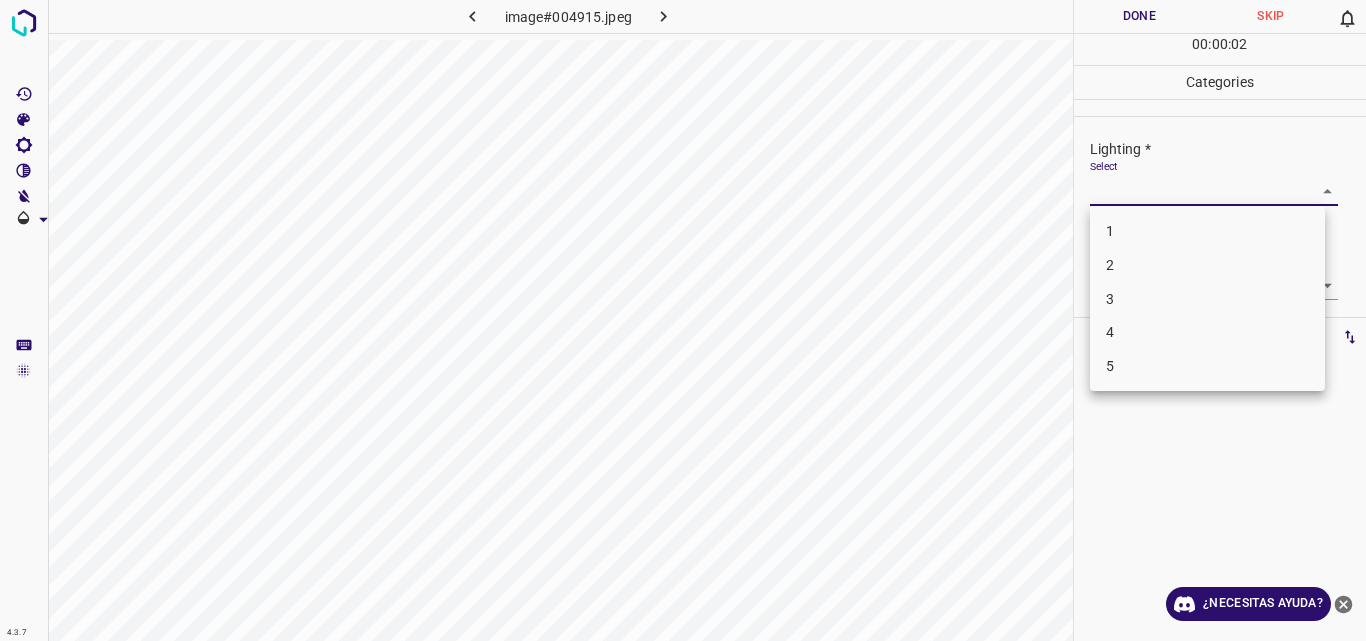 click on "2" at bounding box center [1207, 265] 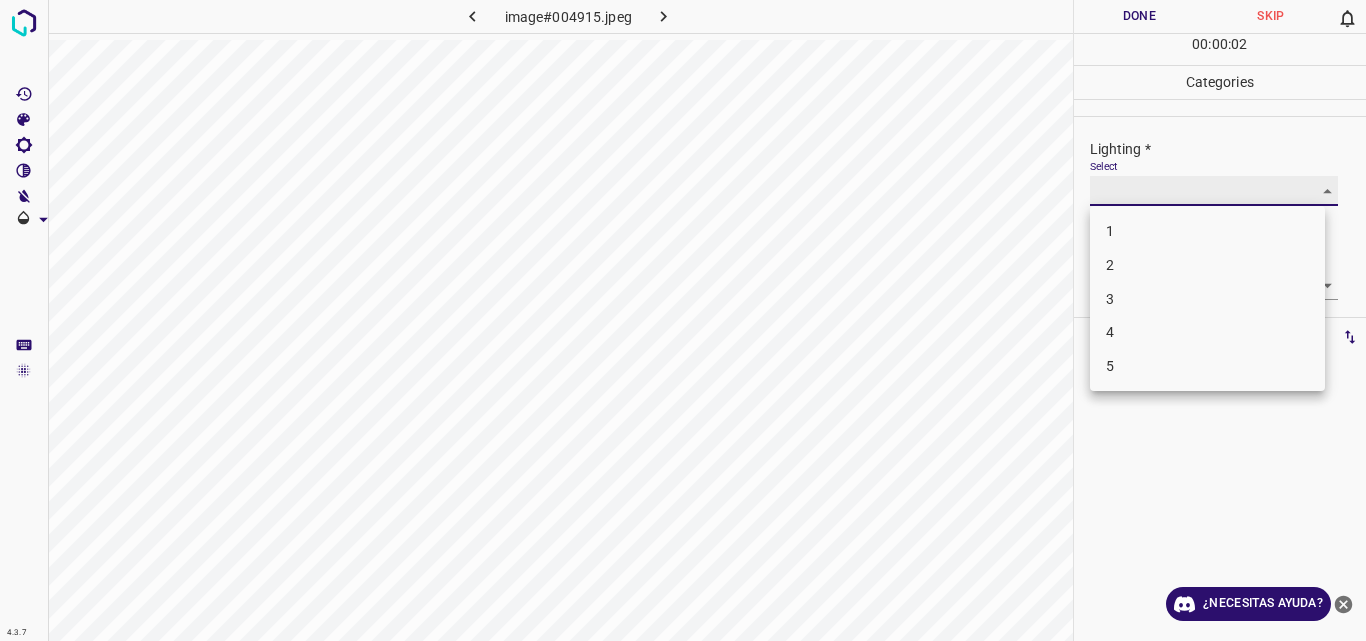 type on "2" 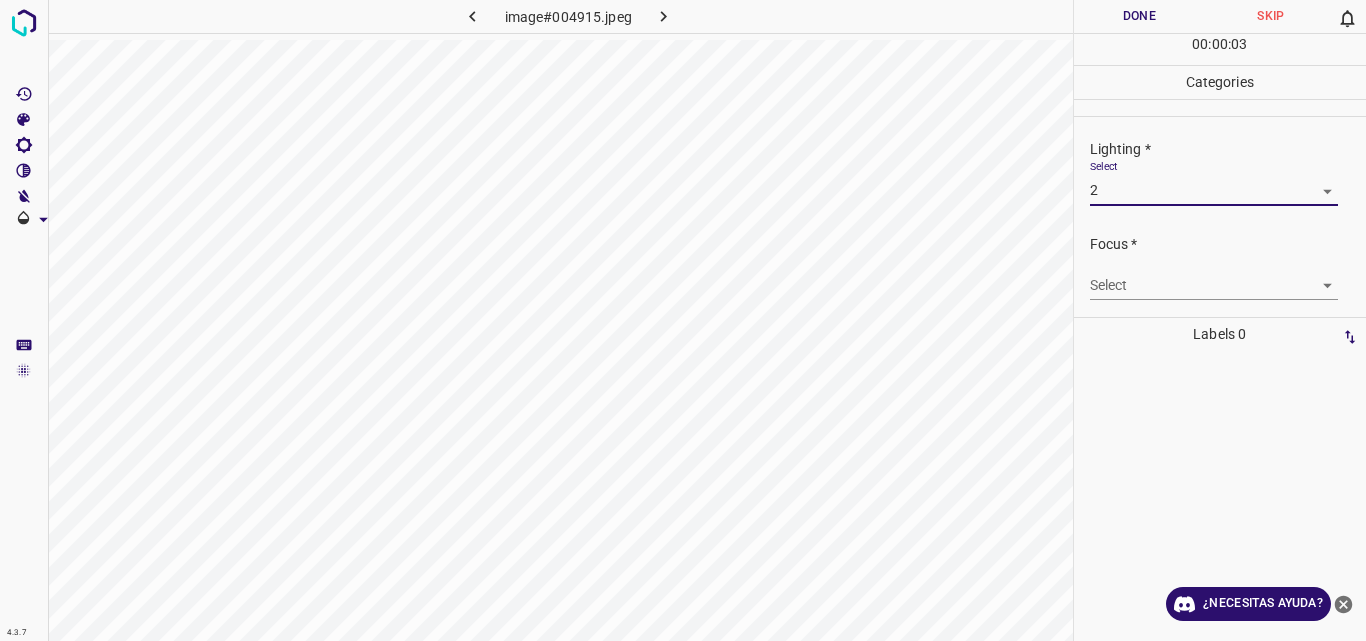 click on "4.3.7 image#004915.jpeg Done Skip 0 00   : 00   : 03   Categories Lighting *  Select 2 2 Focus *  Select ​ Overall *  Select ​ Labels   0 Categories 1 Lighting 2 Focus 3 Overall Tools Space Change between modes (Draw & Edit) I Auto labeling R Restore zoom M Zoom in N Zoom out Delete Delete selecte label Filters Z Restore filters X Saturation filter C Brightness filter V Contrast filter B Gray scale filter General O Download ¿Necesitas ayuda? Original text Rate this translation Your feedback will be used to help improve Google Translate - Texto - Esconder - Borrar" at bounding box center [683, 320] 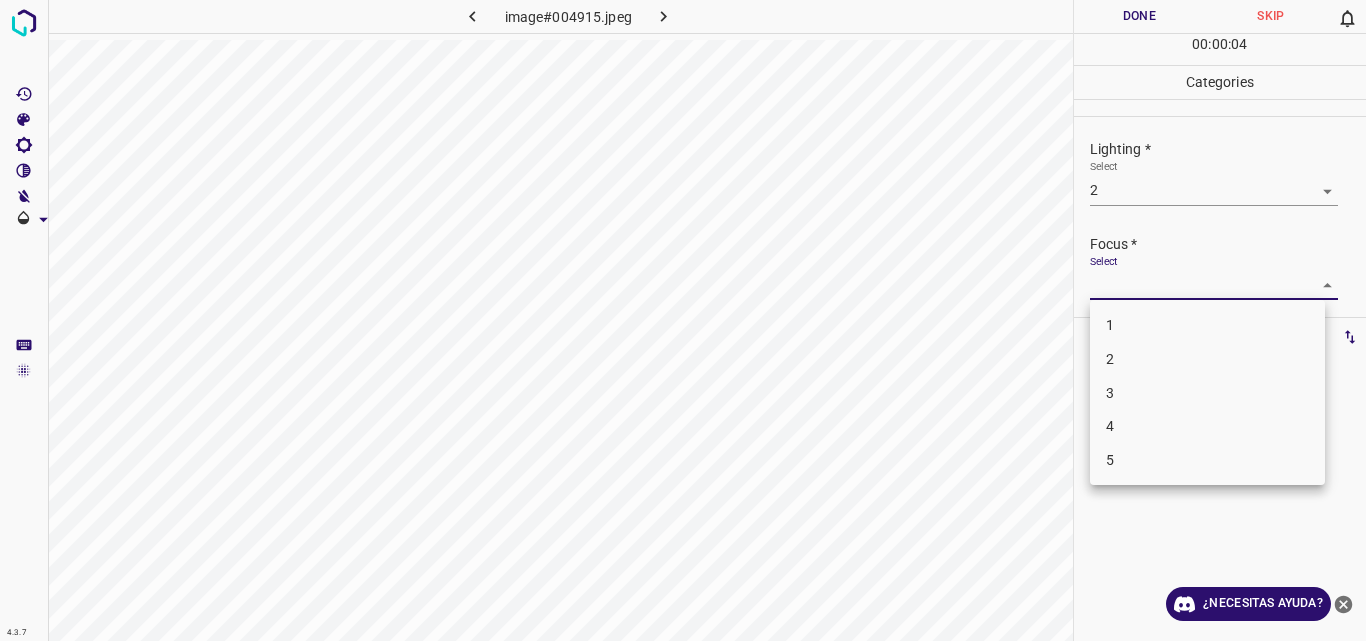 click on "2" at bounding box center (1207, 359) 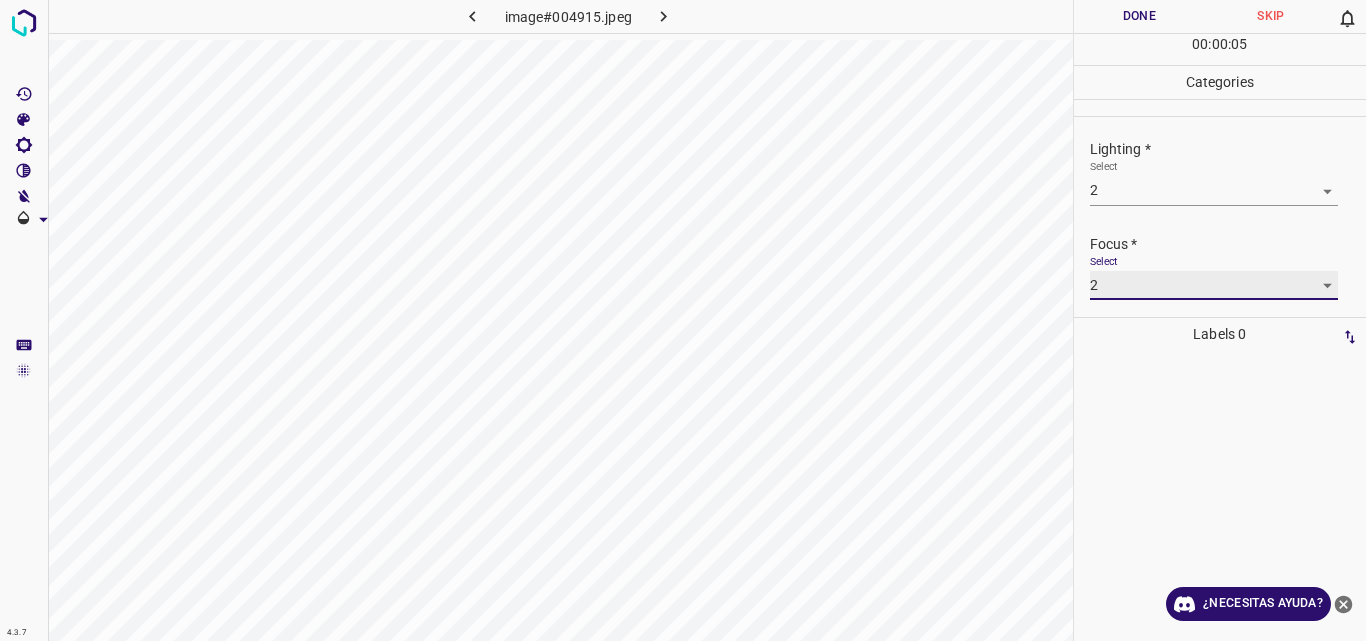 type 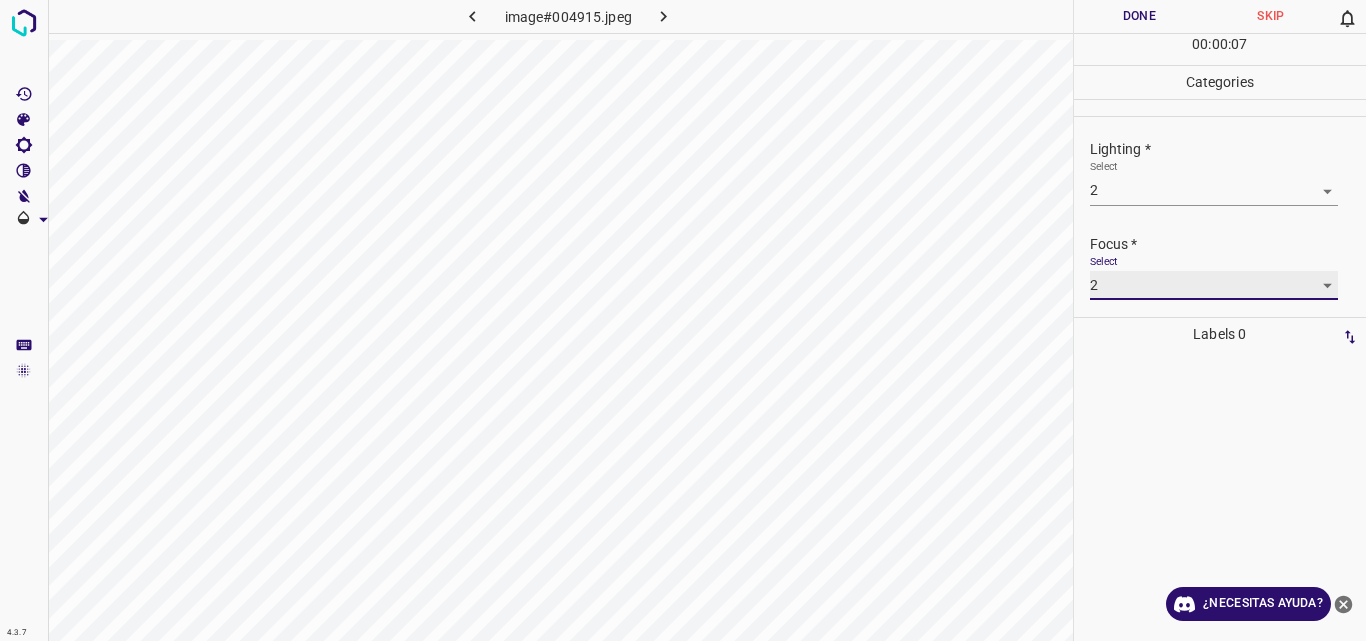 scroll, scrollTop: 98, scrollLeft: 0, axis: vertical 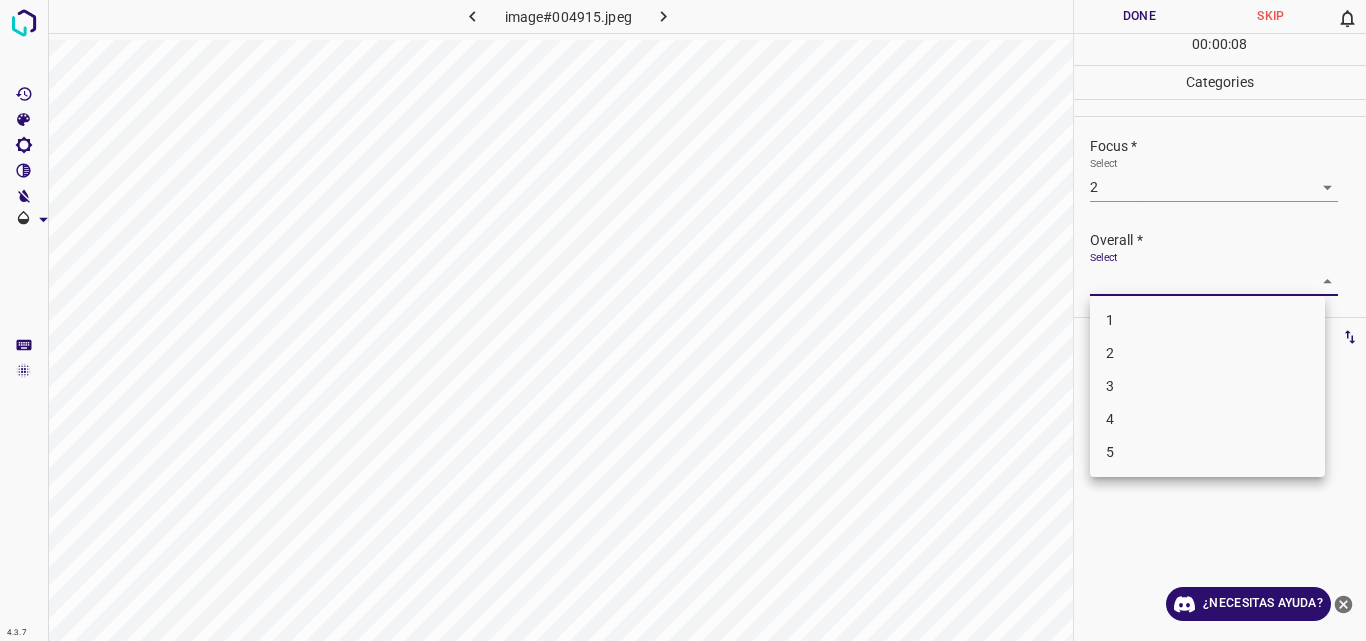 click on "4.3.7 image#004915.jpeg Done Skip 0 00   : 00   : 08   Categories Lighting *  Select 2 2 Focus *  Select 2 2 Overall *  Select ​ Labels   0 Categories 1 Lighting 2 Focus 3 Overall Tools Space Change between modes (Draw & Edit) I Auto labeling R Restore zoom M Zoom in N Zoom out Delete Delete selecte label Filters Z Restore filters X Saturation filter C Brightness filter V Contrast filter B Gray scale filter General O Download ¿Necesitas ayuda? Original text Rate this translation Your feedback will be used to help improve Google Translate - Texto - Esconder - Borrar 1 2 3 4 5" at bounding box center [683, 320] 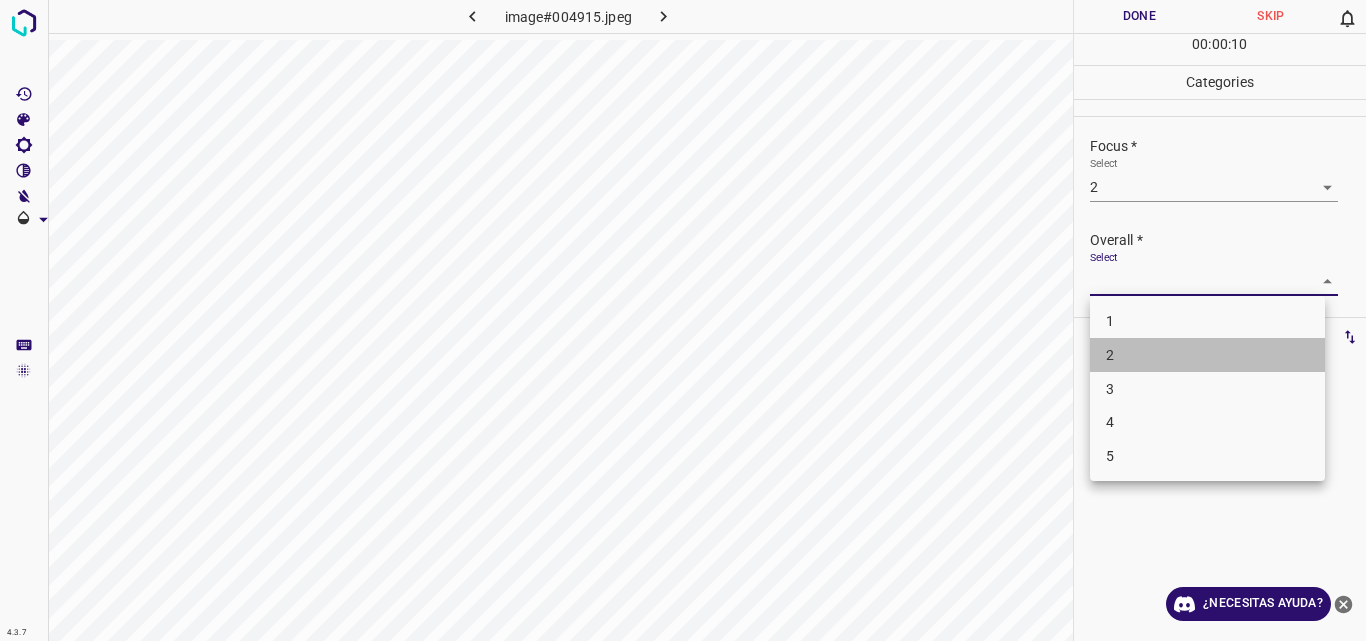 click on "2" at bounding box center [1207, 355] 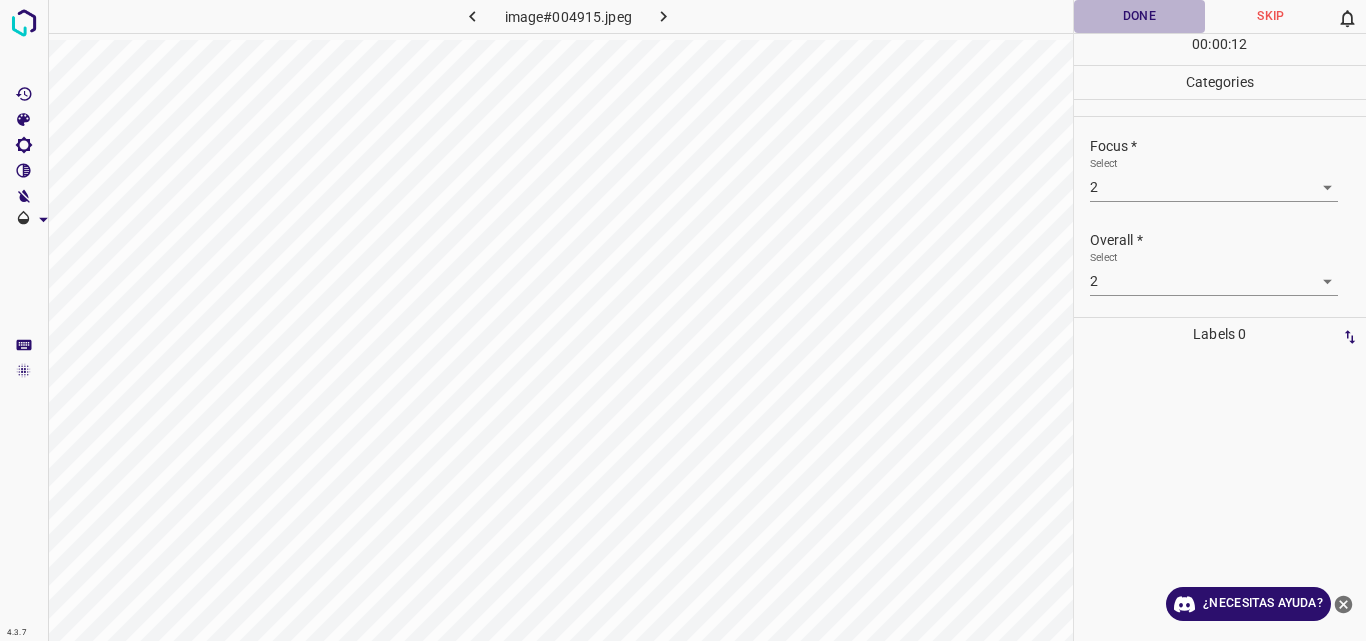 click on "Done" at bounding box center [1140, 16] 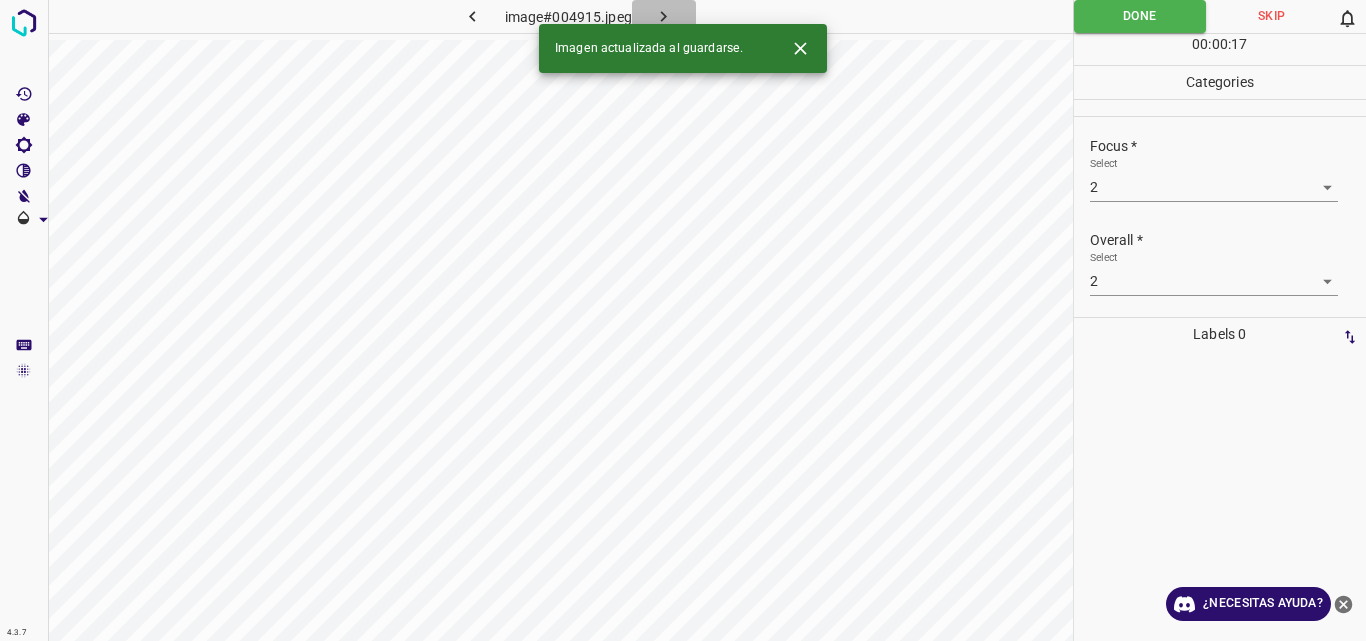 click 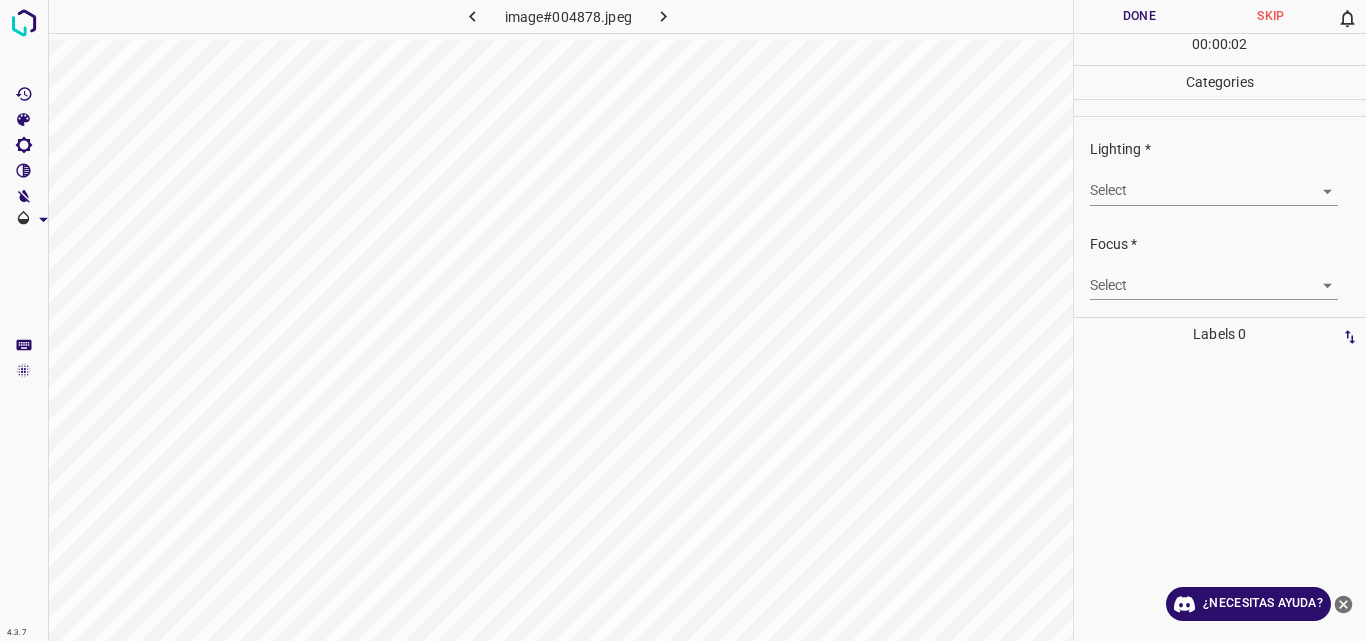 click on "4.3.7 image#004878.jpeg Done Skip 0 00   : 00   : 02   Categories Lighting *  Select ​ Focus *  Select ​ Overall *  Select ​ Labels   0 Categories 1 Lighting 2 Focus 3 Overall Tools Space Change between modes (Draw & Edit) I Auto labeling R Restore zoom M Zoom in N Zoom out Delete Delete selecte label Filters Z Restore filters X Saturation filter C Brightness filter V Contrast filter B Gray scale filter General O Download ¿Necesitas ayuda? Original text Rate this translation Your feedback will be used to help improve Google Translate - Texto - Esconder - Borrar" at bounding box center (683, 320) 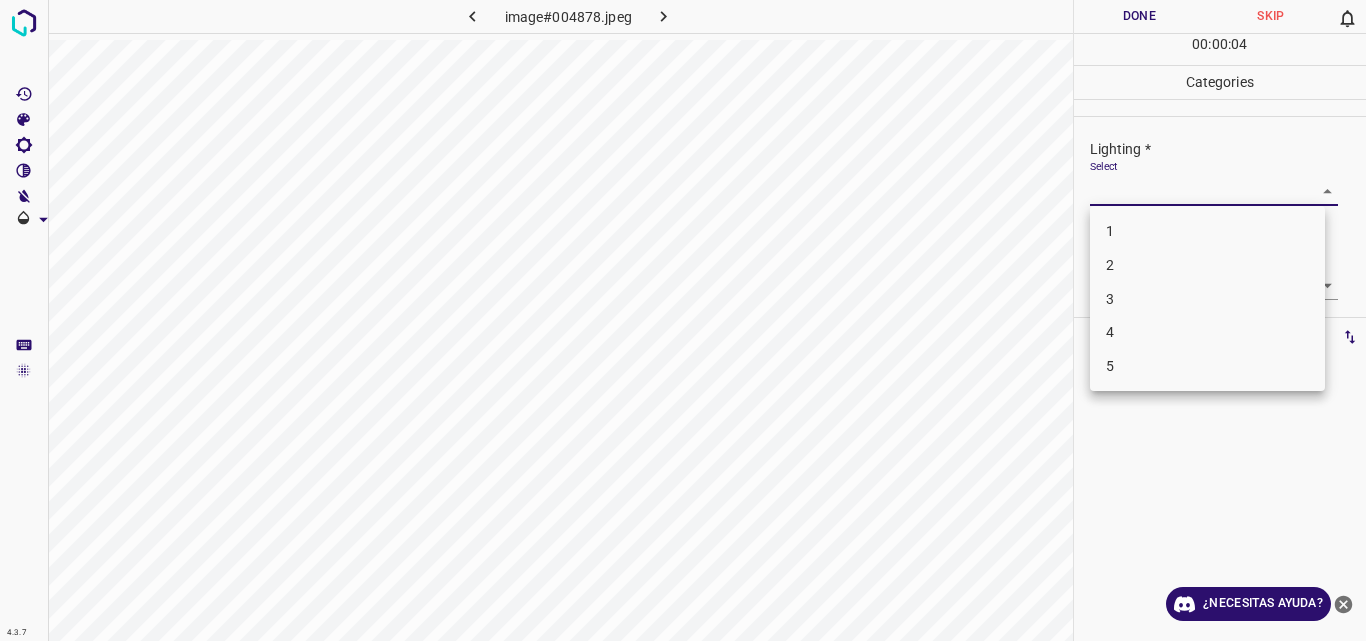 click on "2" at bounding box center (1207, 265) 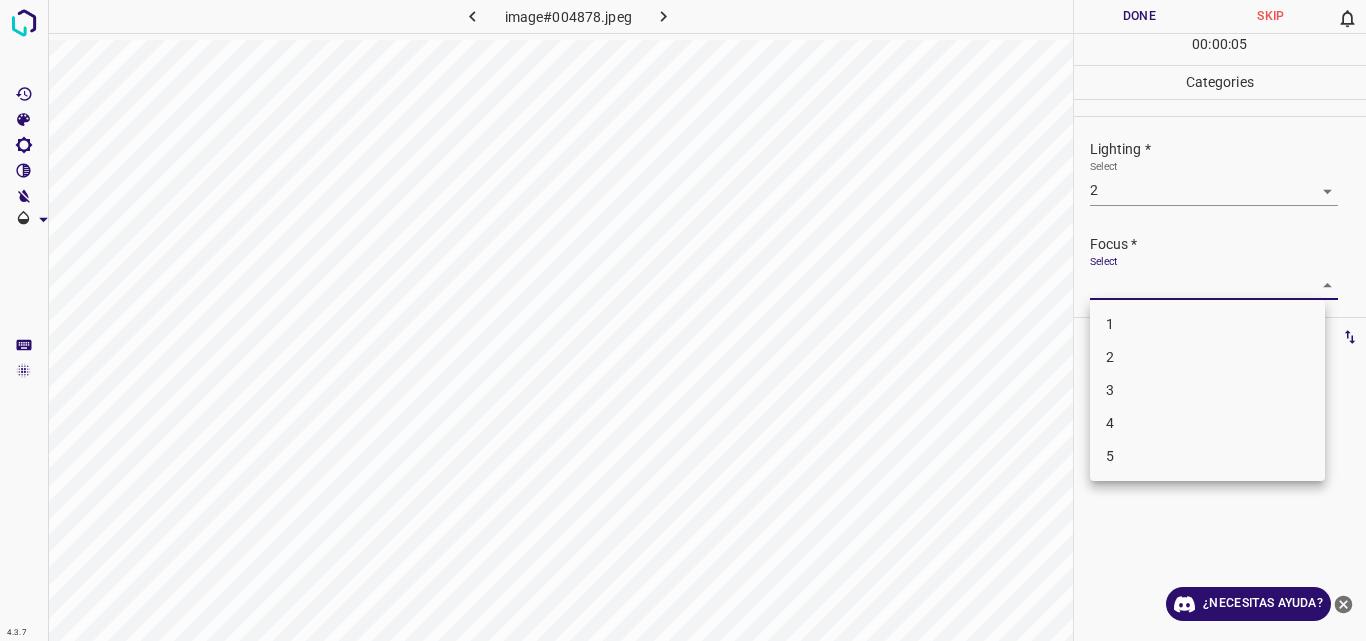 click on "4.3.7 image#004878.jpeg Done Skip 0 00   : 00   : 05   Categories Lighting *  Select 2 2 Focus *  Select ​ Overall *  Select ​ Labels   0 Categories 1 Lighting 2 Focus 3 Overall Tools Space Change between modes (Draw & Edit) I Auto labeling R Restore zoom M Zoom in N Zoom out Delete Delete selecte label Filters Z Restore filters X Saturation filter C Brightness filter V Contrast filter B Gray scale filter General O Download ¿Necesitas ayuda? Original text Rate this translation Your feedback will be used to help improve Google Translate - Texto - Esconder - Borrar 1 2 3 4 5" at bounding box center (683, 320) 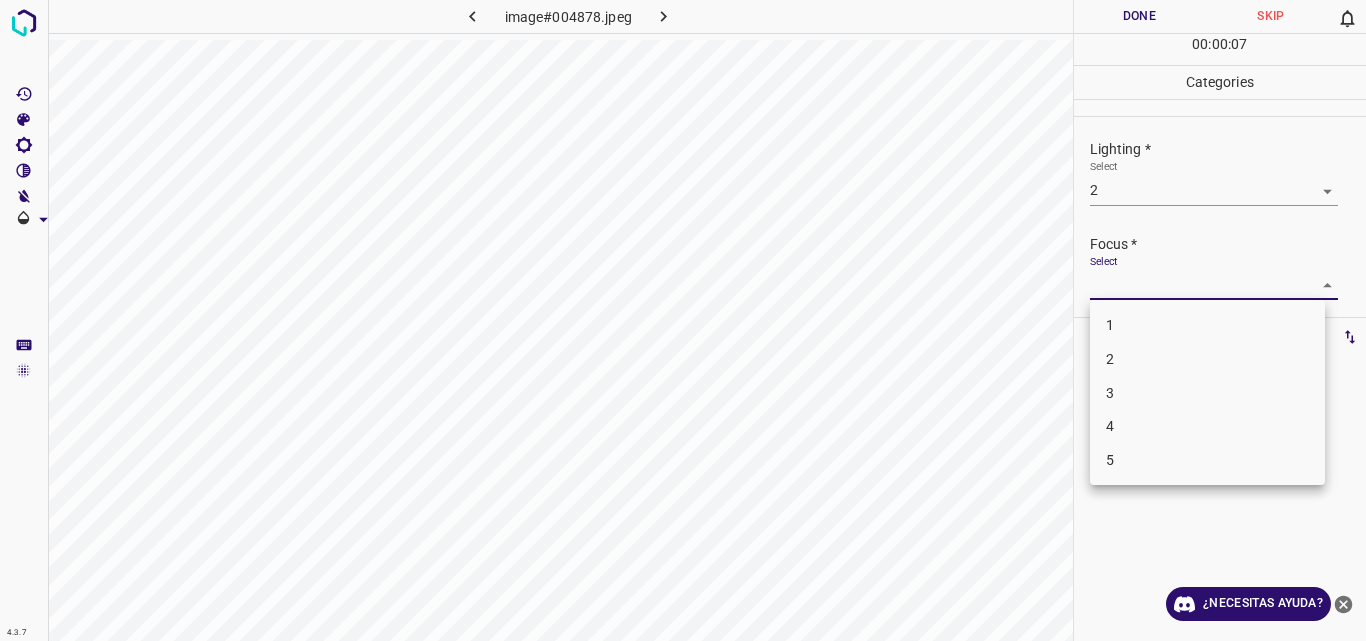 click on "2" at bounding box center [1207, 359] 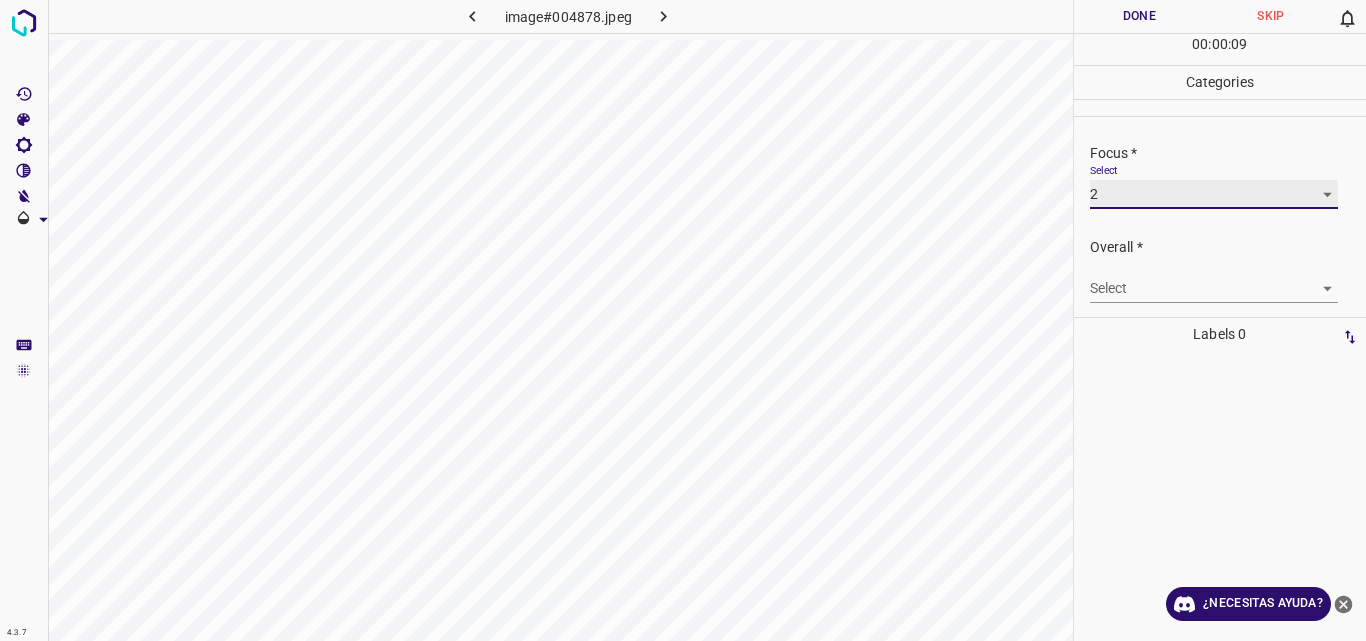 scroll, scrollTop: 98, scrollLeft: 0, axis: vertical 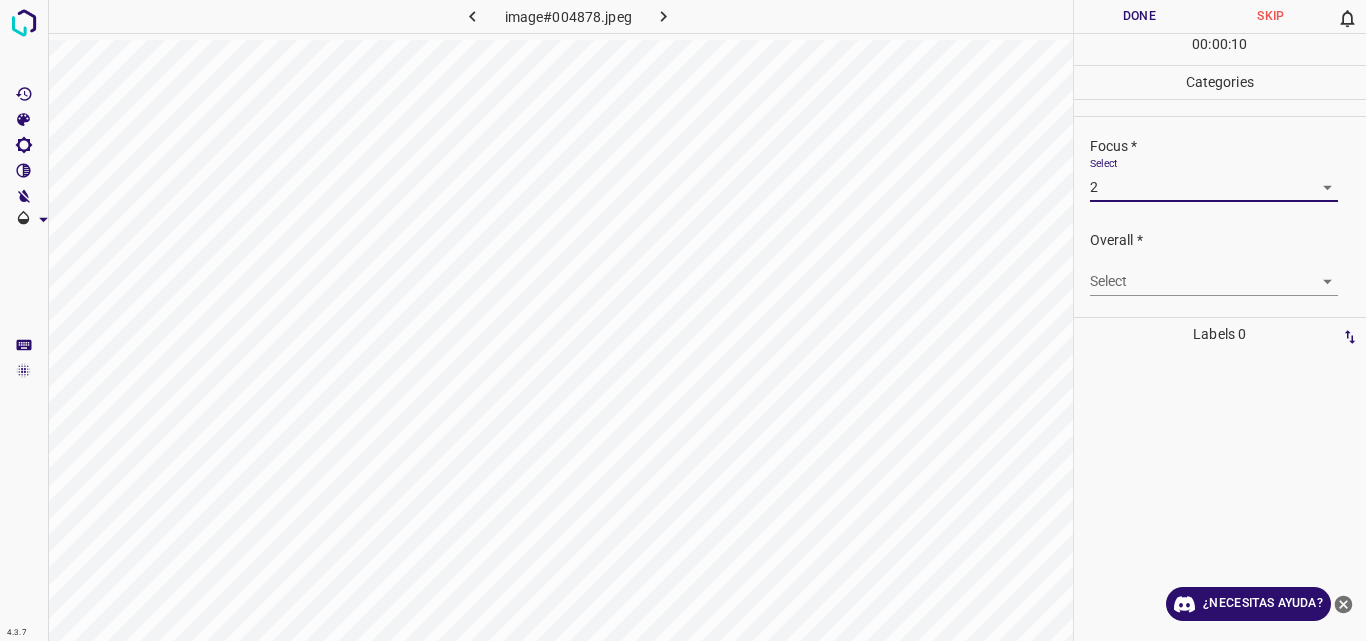 click on "4.3.7 image#004878.jpeg Done Skip 0 00   : 00   : 10   Categories Lighting *  Select 2 2 Focus *  Select 2 2 Overall *  Select ​ Labels   0 Categories 1 Lighting 2 Focus 3 Overall Tools Space Change between modes (Draw & Edit) I Auto labeling R Restore zoom M Zoom in N Zoom out Delete Delete selecte label Filters Z Restore filters X Saturation filter C Brightness filter V Contrast filter B Gray scale filter General O Download ¿Necesitas ayuda? Original text Rate this translation Your feedback will be used to help improve Google Translate - Texto - Esconder - Borrar" at bounding box center [683, 320] 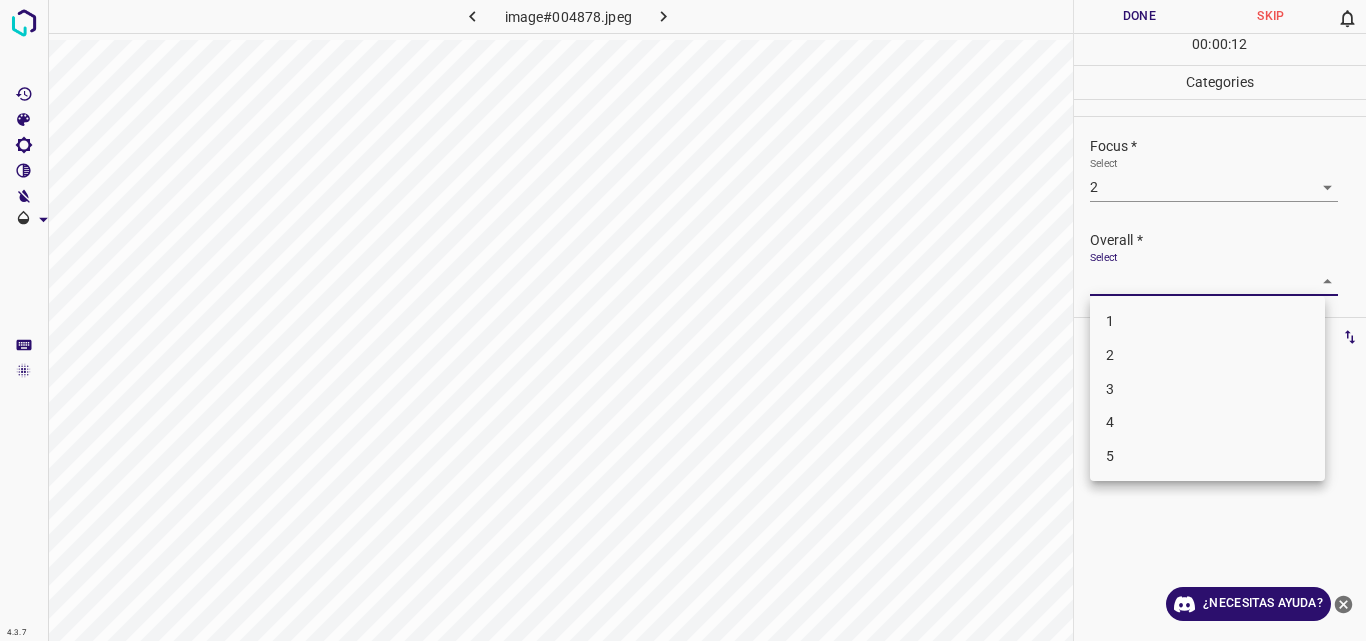 click on "2" at bounding box center (1207, 355) 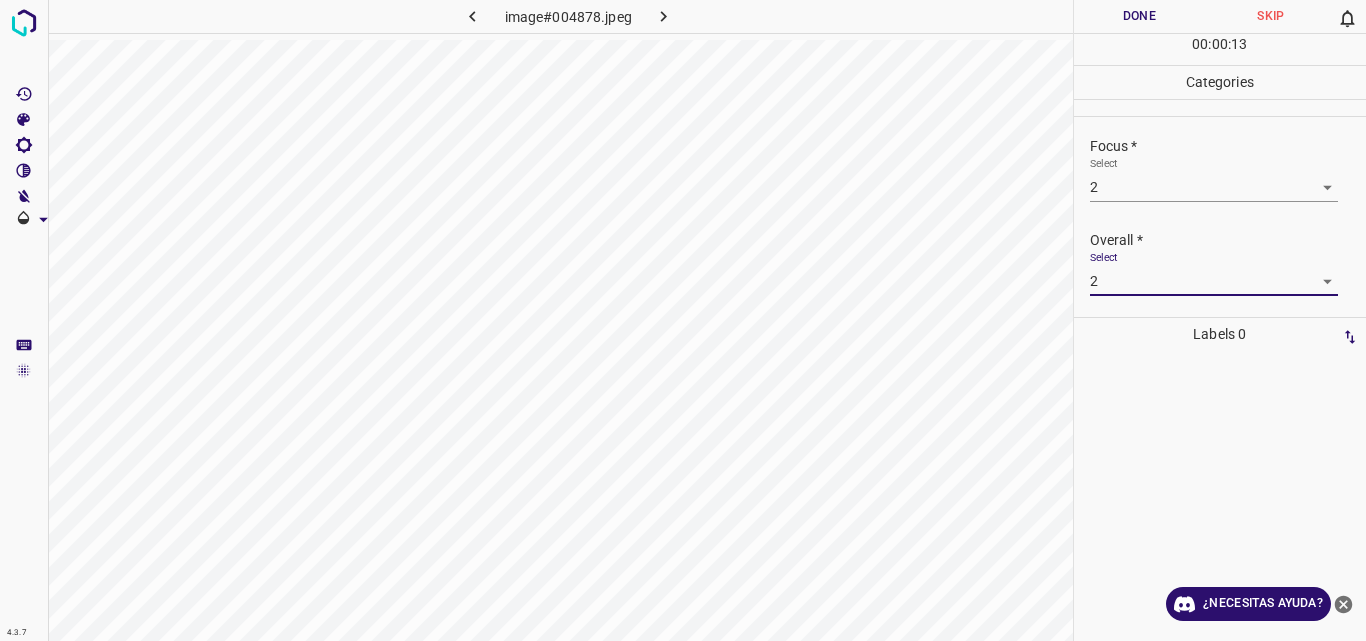 click on "Done" at bounding box center (1140, 16) 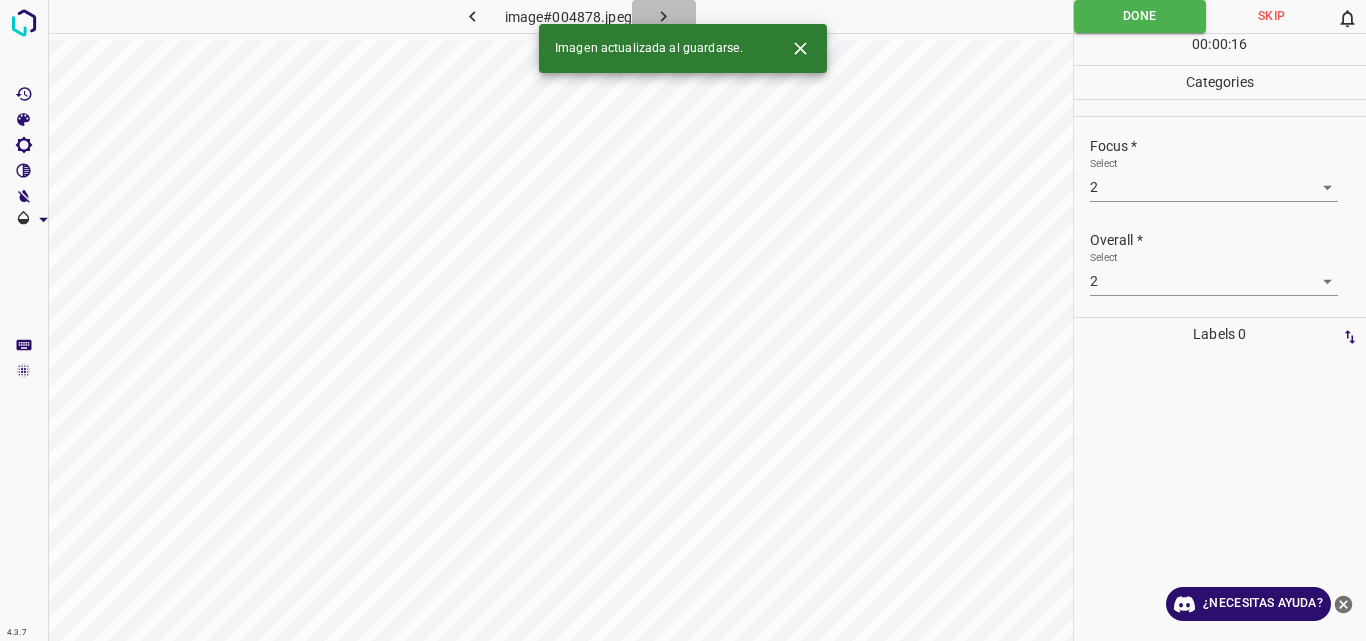 click 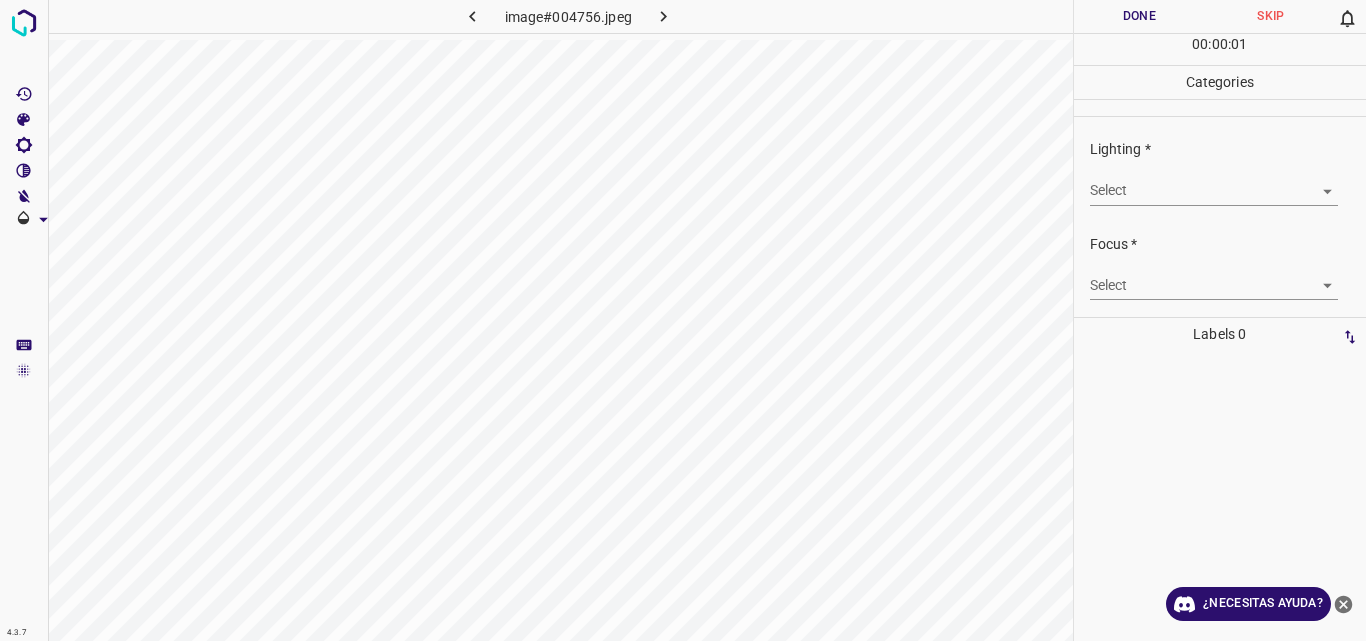 click on "4.3.7 image#004756.jpeg Done Skip 0 00   : 00   : 01   Categories Lighting *  Select ​ Focus *  Select ​ Overall *  Select ​ Labels   0 Categories 1 Lighting 2 Focus 3 Overall Tools Space Change between modes (Draw & Edit) I Auto labeling R Restore zoom M Zoom in N Zoom out Delete Delete selecte label Filters Z Restore filters X Saturation filter C Brightness filter V Contrast filter B Gray scale filter General O Download ¿Necesitas ayuda? Original text Rate this translation Your feedback will be used to help improve Google Translate - Texto - Esconder - Borrar" at bounding box center (683, 320) 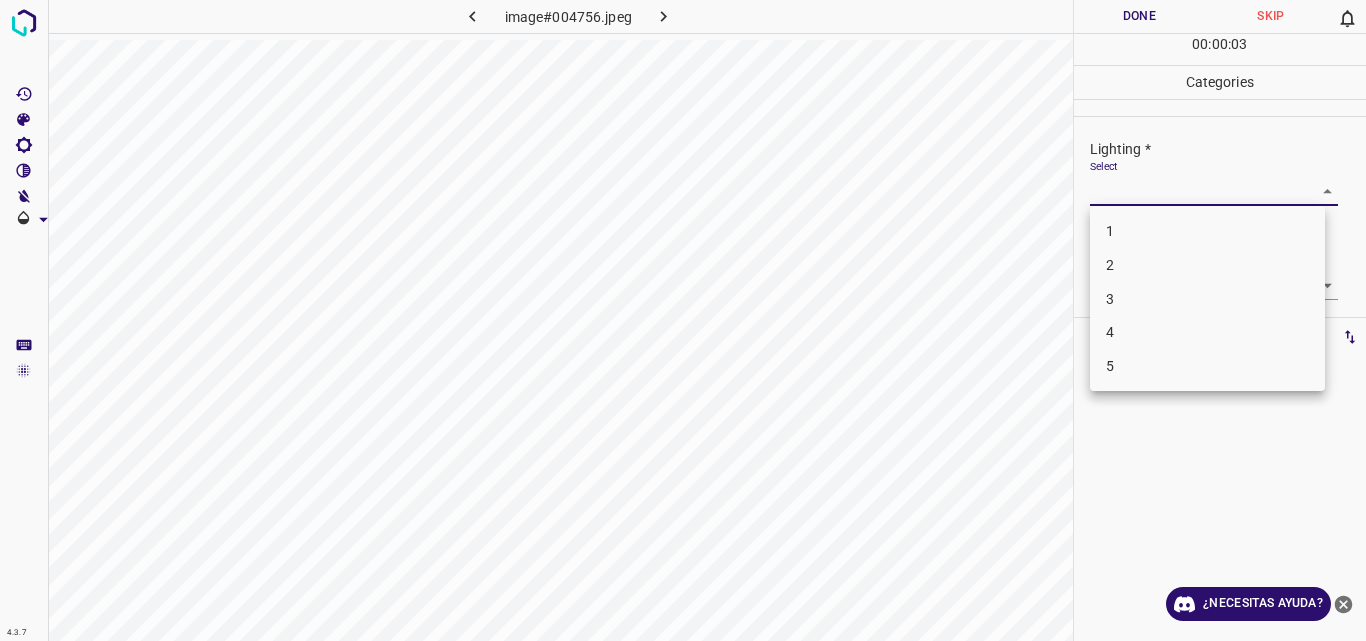 click on "3" at bounding box center [1207, 299] 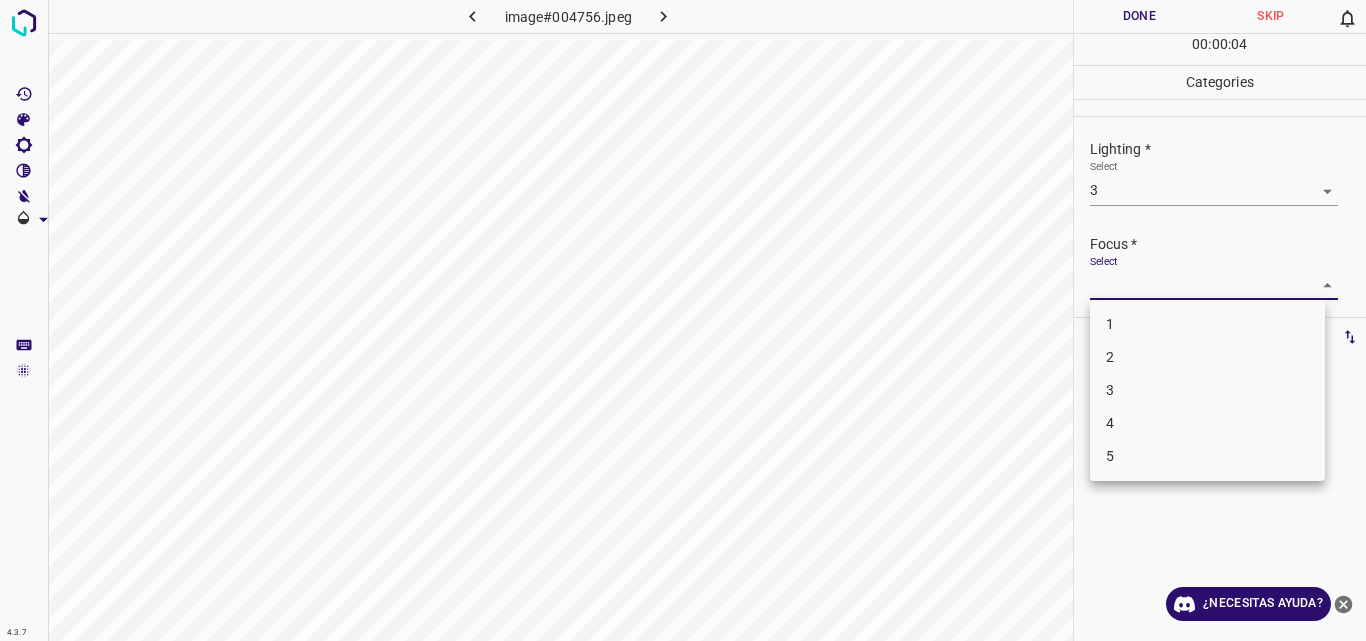click on "4.3.7 image#004756.jpeg Done Skip 0 00   : 00   : 04   Categories Lighting *  Select 3 3 Focus *  Select ​ Overall *  Select ​ Labels   0 Categories 1 Lighting 2 Focus 3 Overall Tools Space Change between modes (Draw & Edit) I Auto labeling R Restore zoom M Zoom in N Zoom out Delete Delete selecte label Filters Z Restore filters X Saturation filter C Brightness filter V Contrast filter B Gray scale filter General O Download ¿Necesitas ayuda? Original text Rate this translation Your feedback will be used to help improve Google Translate - Texto - Esconder - Borrar 1 2 3 4 5" at bounding box center (683, 320) 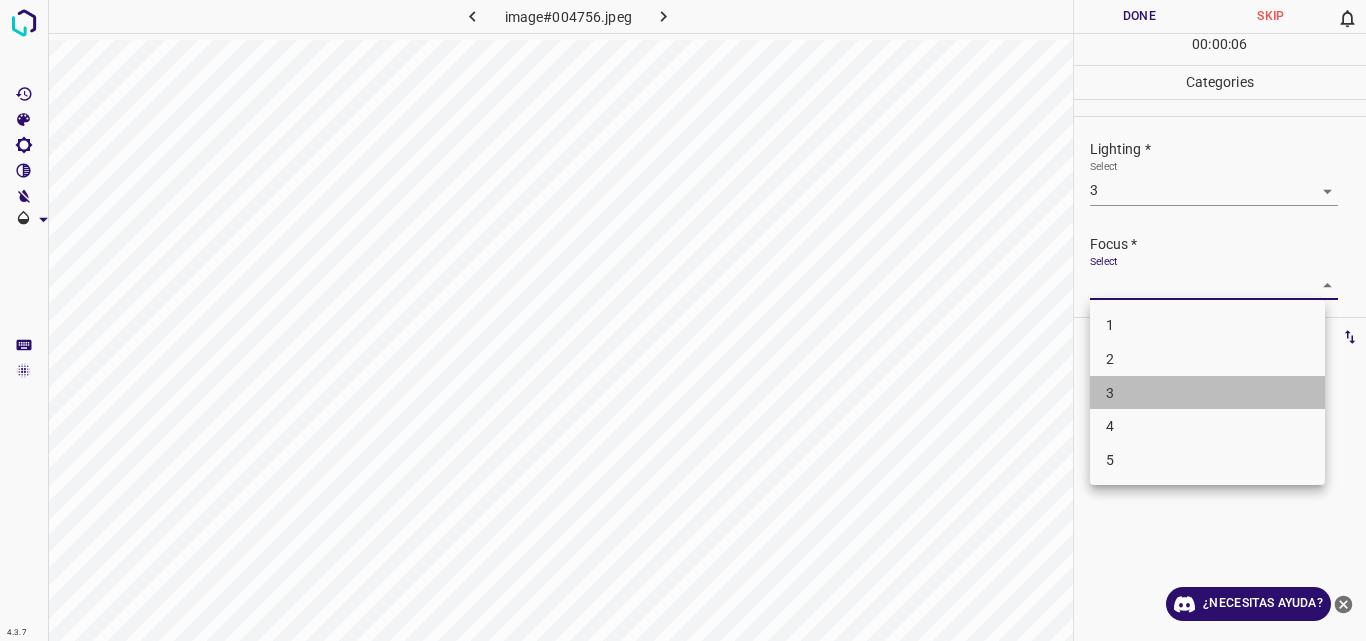 click on "3" at bounding box center [1207, 393] 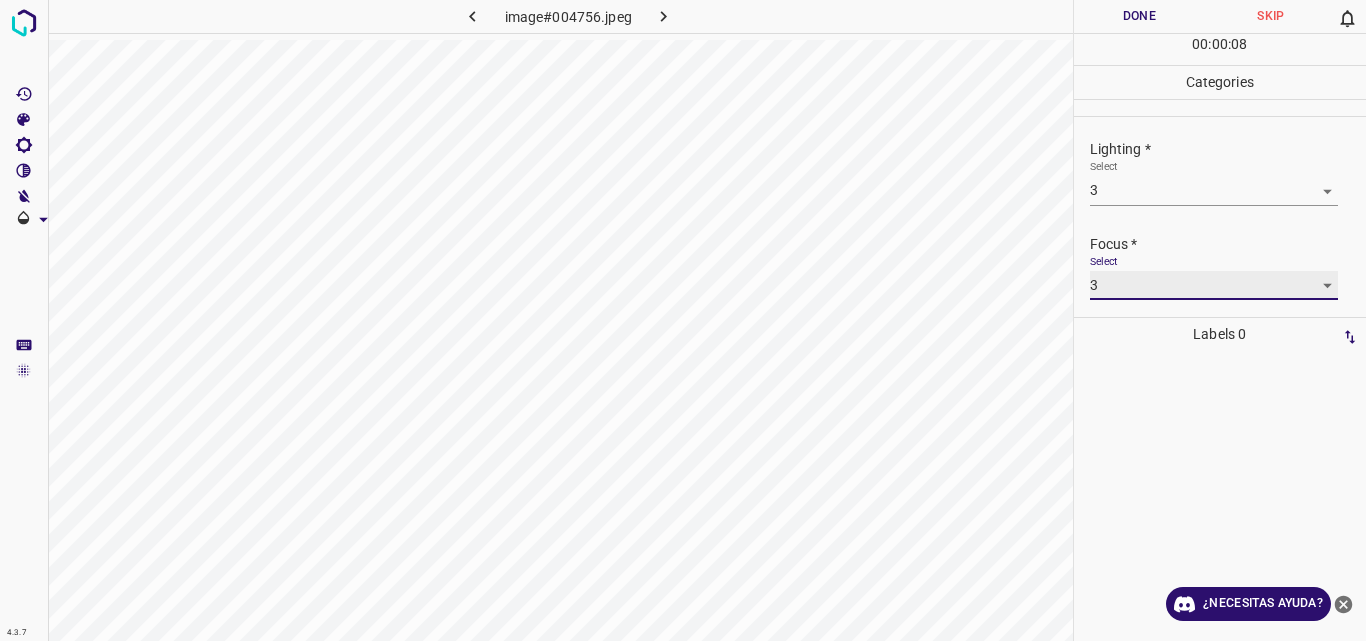 scroll, scrollTop: 98, scrollLeft: 0, axis: vertical 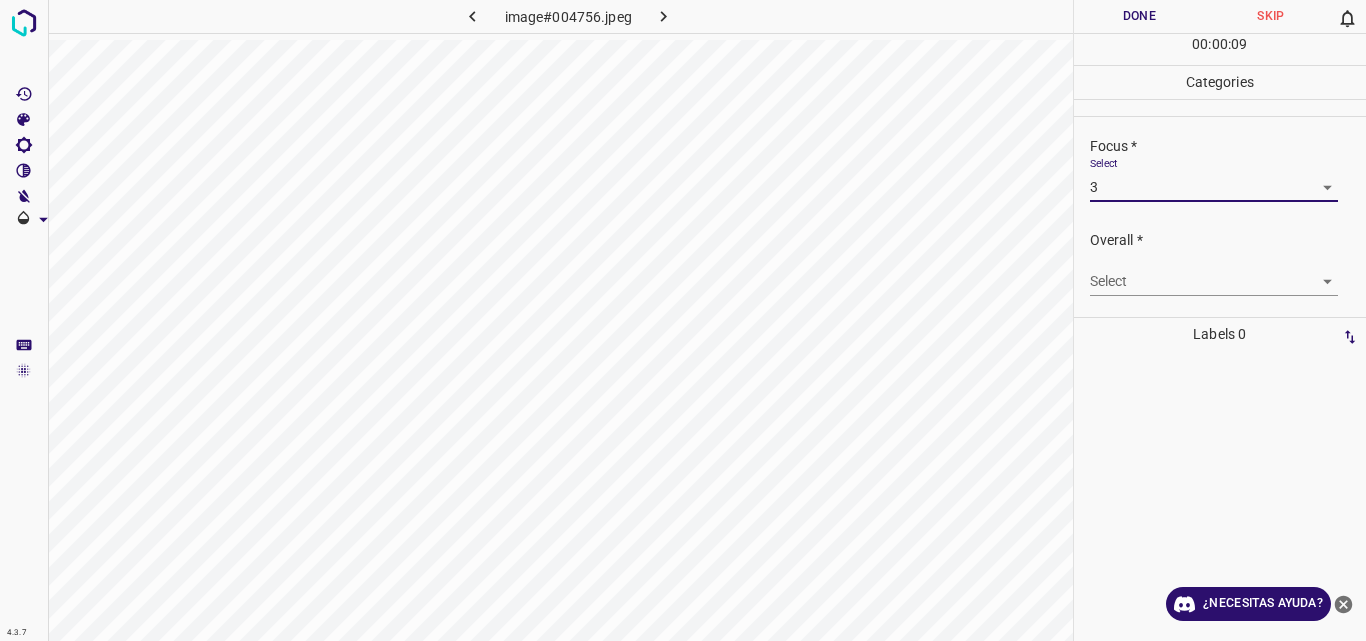 click on "4.3.7 image#004756.jpeg Done Skip 0 00   : 00   : 09   Categories Lighting *  Select 3 3 Focus *  Select 3 3 Overall *  Select ​ Labels   0 Categories 1 Lighting 2 Focus 3 Overall Tools Space Change between modes (Draw & Edit) I Auto labeling R Restore zoom M Zoom in N Zoom out Delete Delete selecte label Filters Z Restore filters X Saturation filter C Brightness filter V Contrast filter B Gray scale filter General O Download ¿Necesitas ayuda? Original text Rate this translation Your feedback will be used to help improve Google Translate - Texto - Esconder - Borrar" at bounding box center (683, 320) 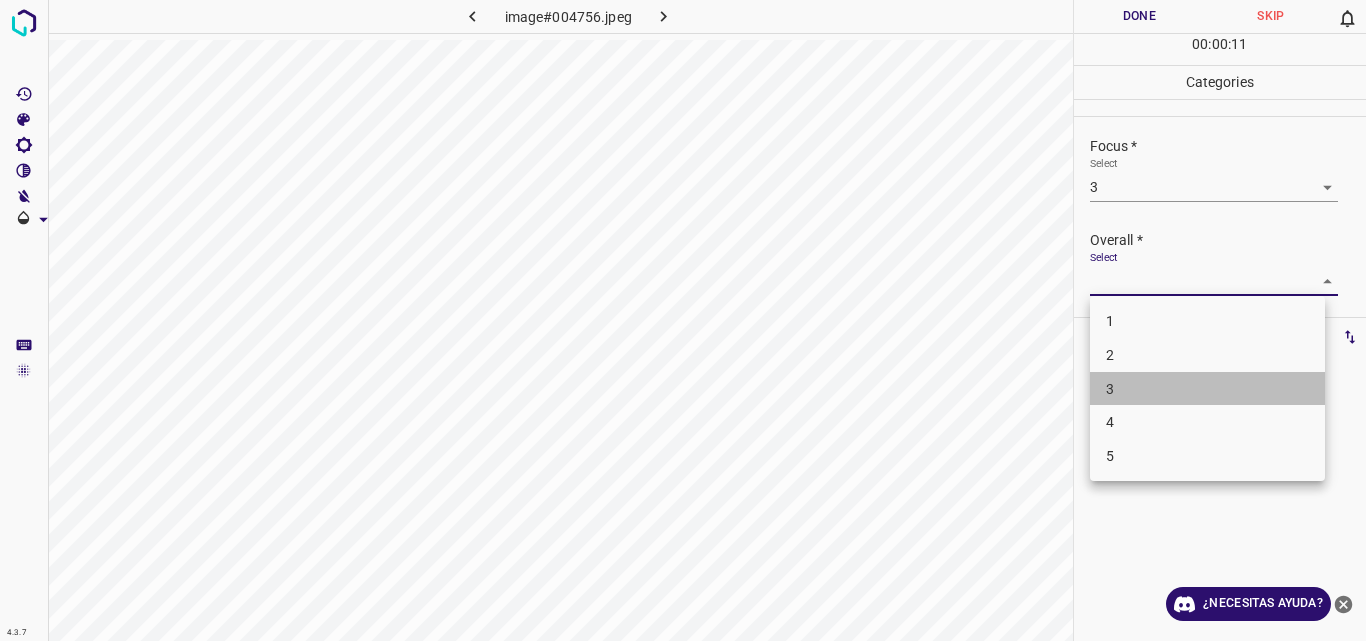 click on "3" at bounding box center [1207, 389] 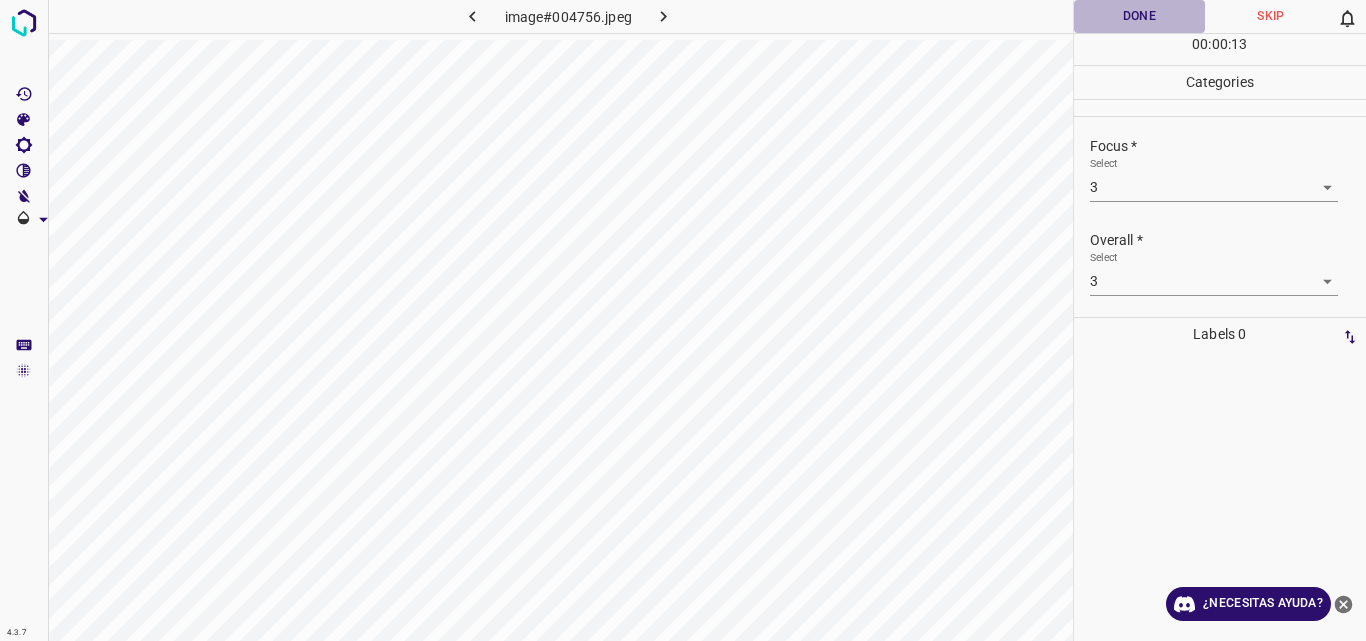 click on "Done" at bounding box center (1140, 16) 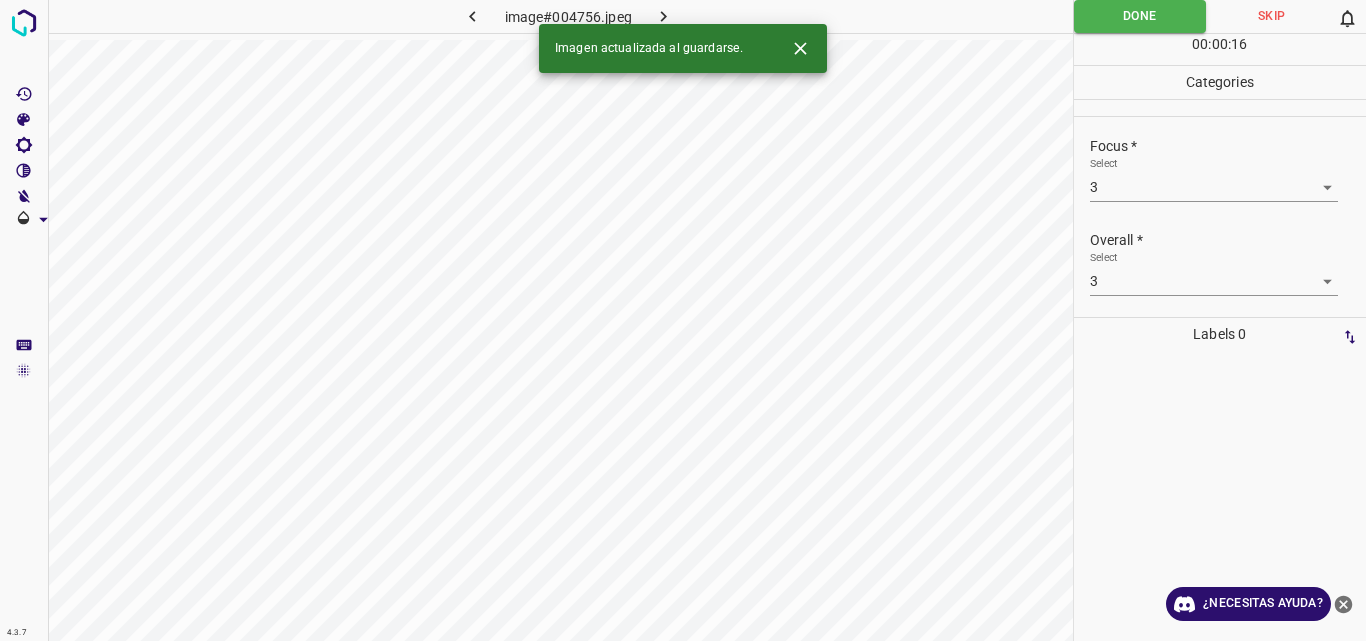 click 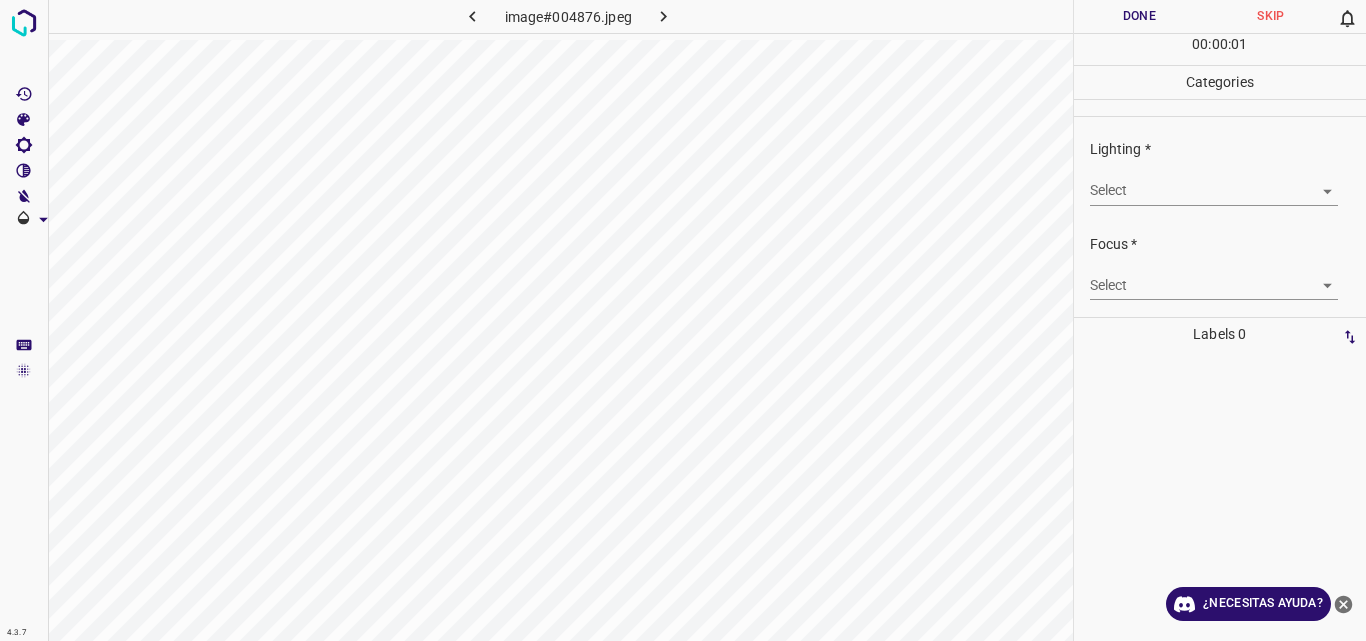 click on "4.3.7 image#004876.jpeg Done Skip 0 00   : 00   : 01   Categories Lighting *  Select ​ Focus *  Select ​ Overall *  Select ​ Labels   0 Categories 1 Lighting 2 Focus 3 Overall Tools Space Change between modes (Draw & Edit) I Auto labeling R Restore zoom M Zoom in N Zoom out Delete Delete selecte label Filters Z Restore filters X Saturation filter C Brightness filter V Contrast filter B Gray scale filter General O Download ¿Necesitas ayuda? Original text Rate this translation Your feedback will be used to help improve Google Translate - Texto - Esconder - Borrar" at bounding box center (683, 320) 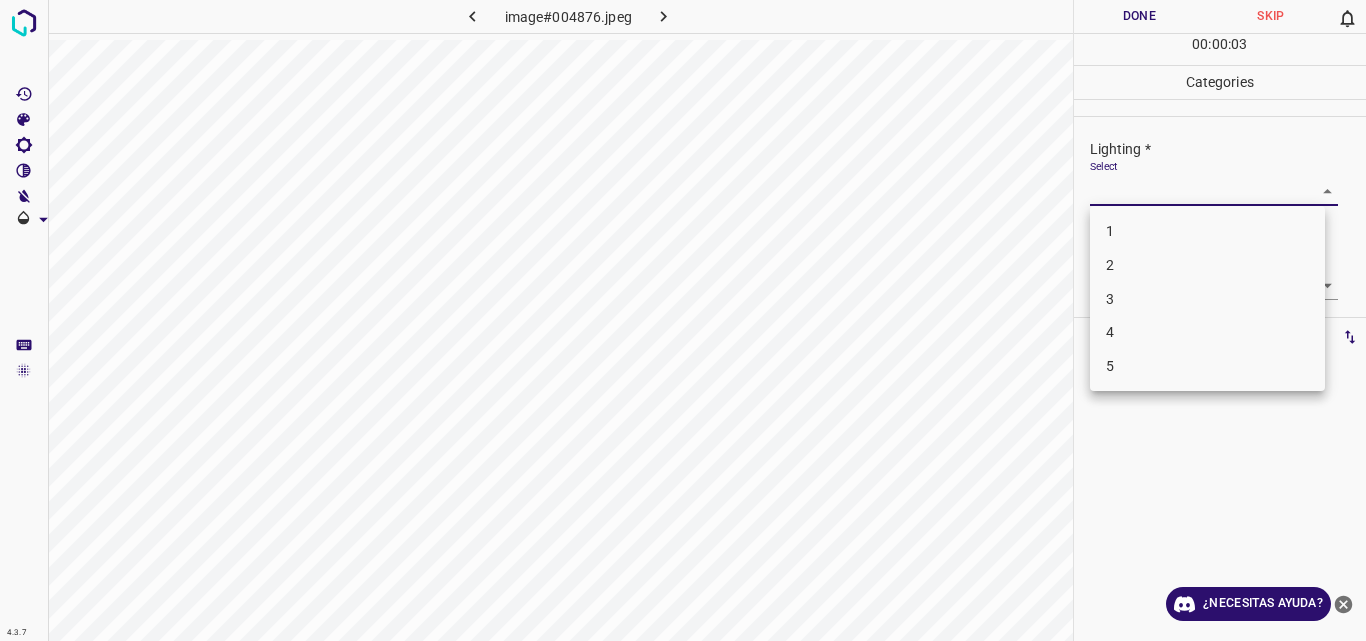 click on "3" at bounding box center (1207, 299) 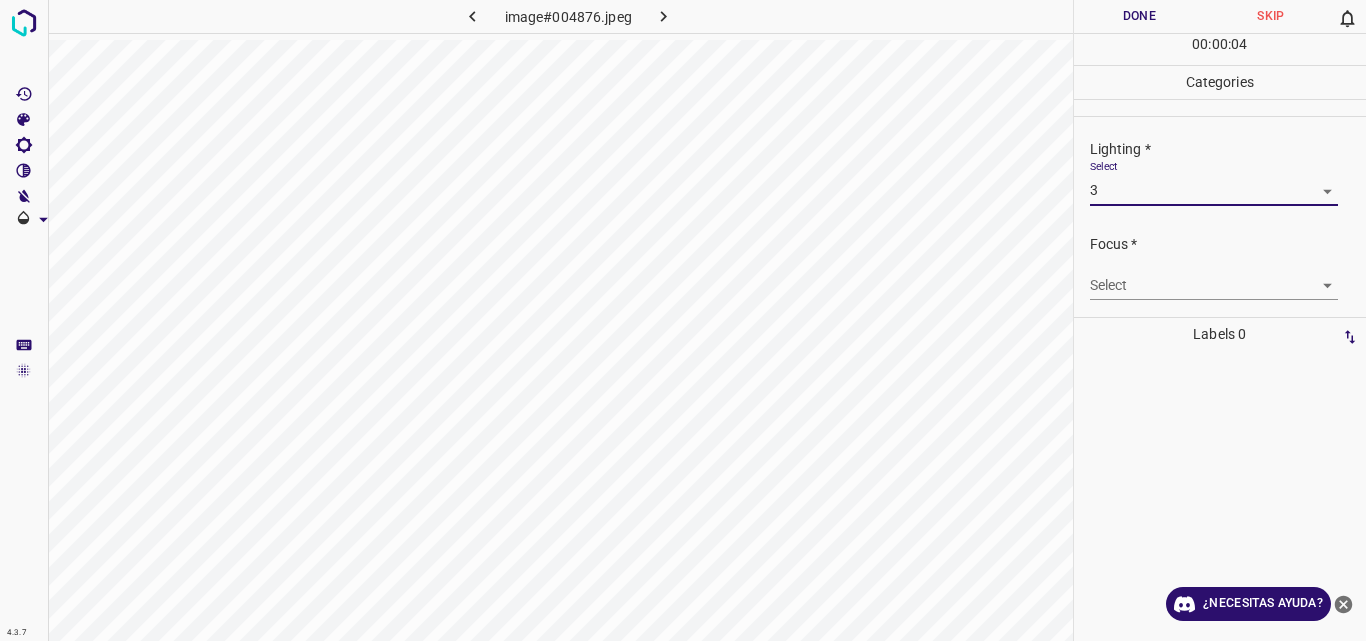 click on "4.3.7 image#004876.jpeg Done Skip 0 00   : 00   : 04   Categories Lighting *  Select 3 3 Focus *  Select ​ Overall *  Select ​ Labels   0 Categories 1 Lighting 2 Focus 3 Overall Tools Space Change between modes (Draw & Edit) I Auto labeling R Restore zoom M Zoom in N Zoom out Delete Delete selecte label Filters Z Restore filters X Saturation filter C Brightness filter V Contrast filter B Gray scale filter General O Download ¿Necesitas ayuda? Original text Rate this translation Your feedback will be used to help improve Google Translate - Texto - Esconder - Borrar" at bounding box center (683, 320) 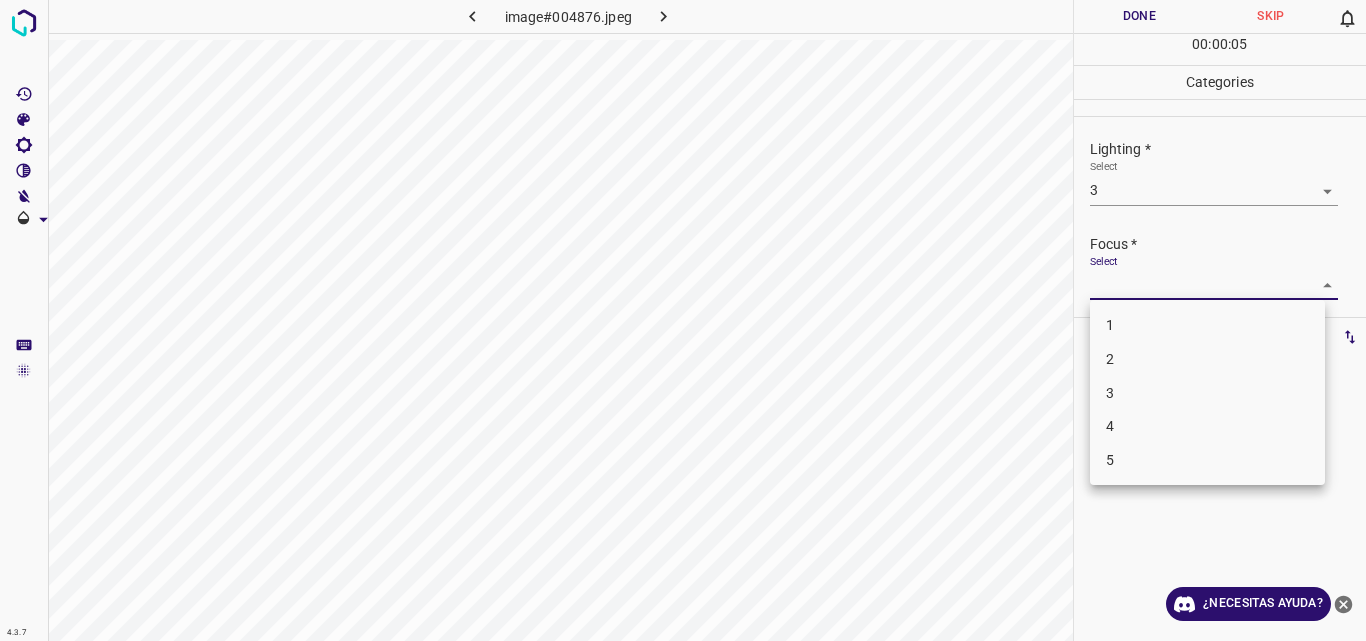 click on "3" at bounding box center [1207, 393] 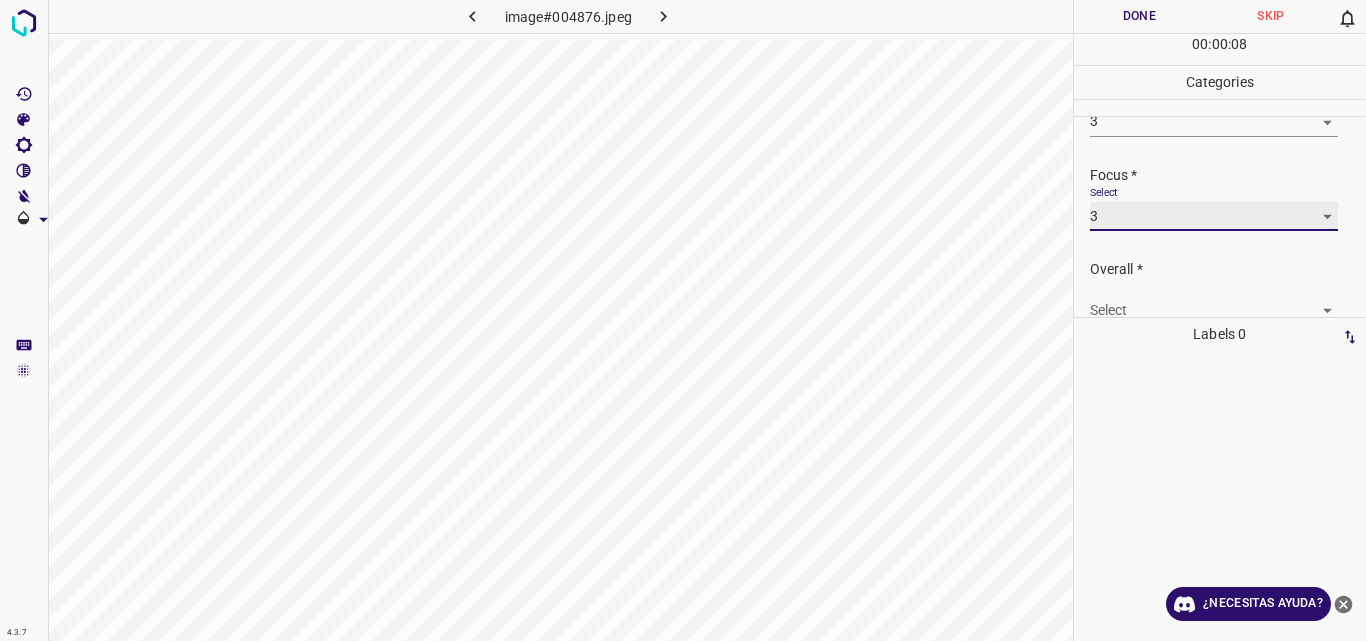 scroll, scrollTop: 98, scrollLeft: 0, axis: vertical 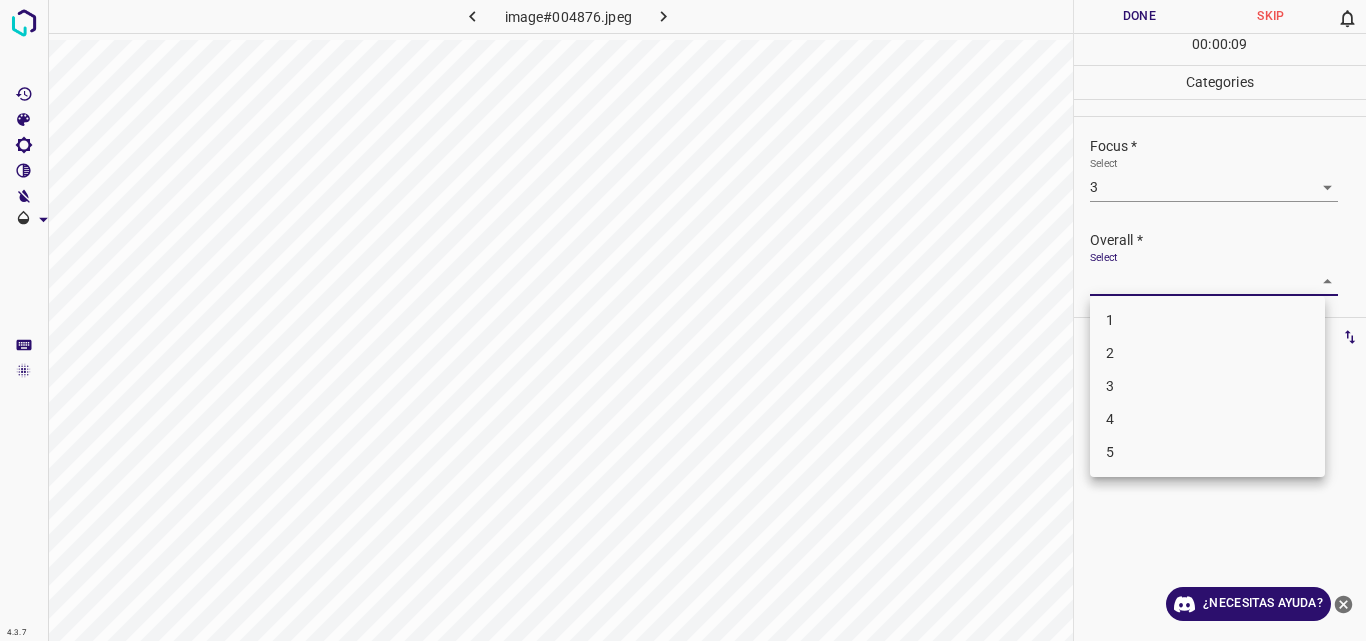 click on "4.3.7 image#004876.jpeg Done Skip 0 00   : 00   : 09   Categories Lighting *  Select 3 3 Focus *  Select 3 3 Overall *  Select ​ Labels   0 Categories 1 Lighting 2 Focus 3 Overall Tools Space Change between modes (Draw & Edit) I Auto labeling R Restore zoom M Zoom in N Zoom out Delete Delete selecte label Filters Z Restore filters X Saturation filter C Brightness filter V Contrast filter B Gray scale filter General O Download ¿Necesitas ayuda? Original text Rate this translation Your feedback will be used to help improve Google Translate - Texto - Esconder - Borrar 1 2 3 4 5" at bounding box center (683, 320) 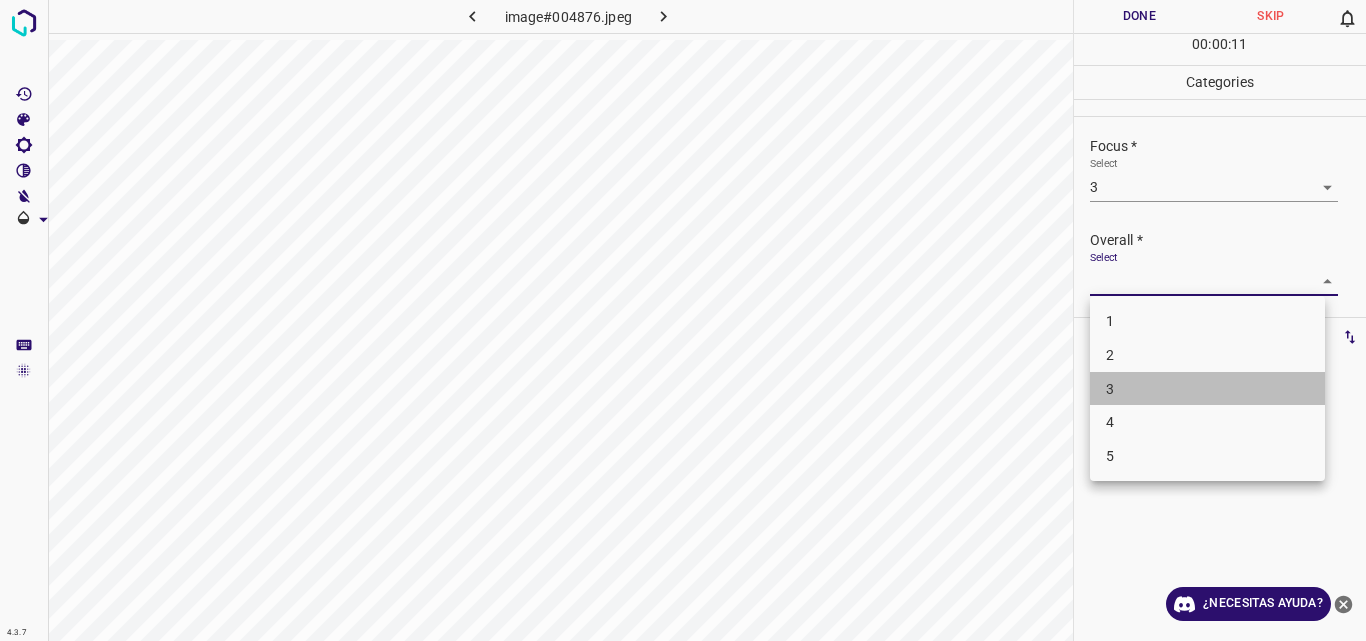 click on "3" at bounding box center (1207, 389) 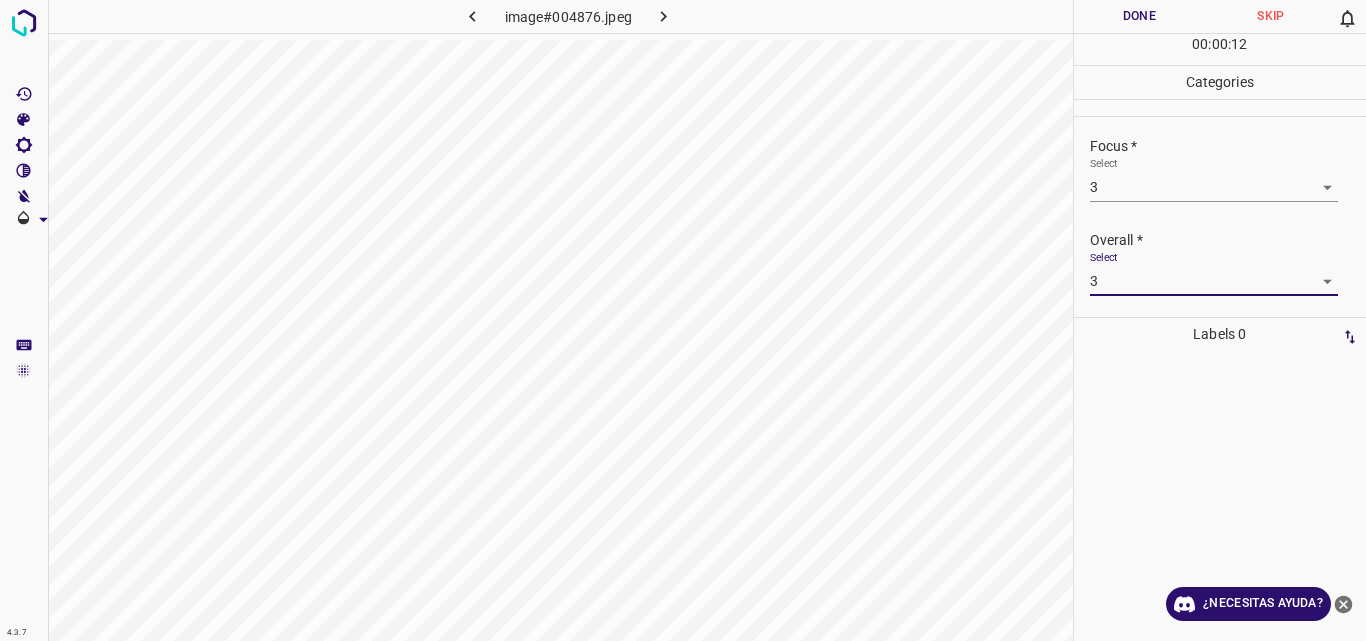 click on "Done" at bounding box center (1140, 16) 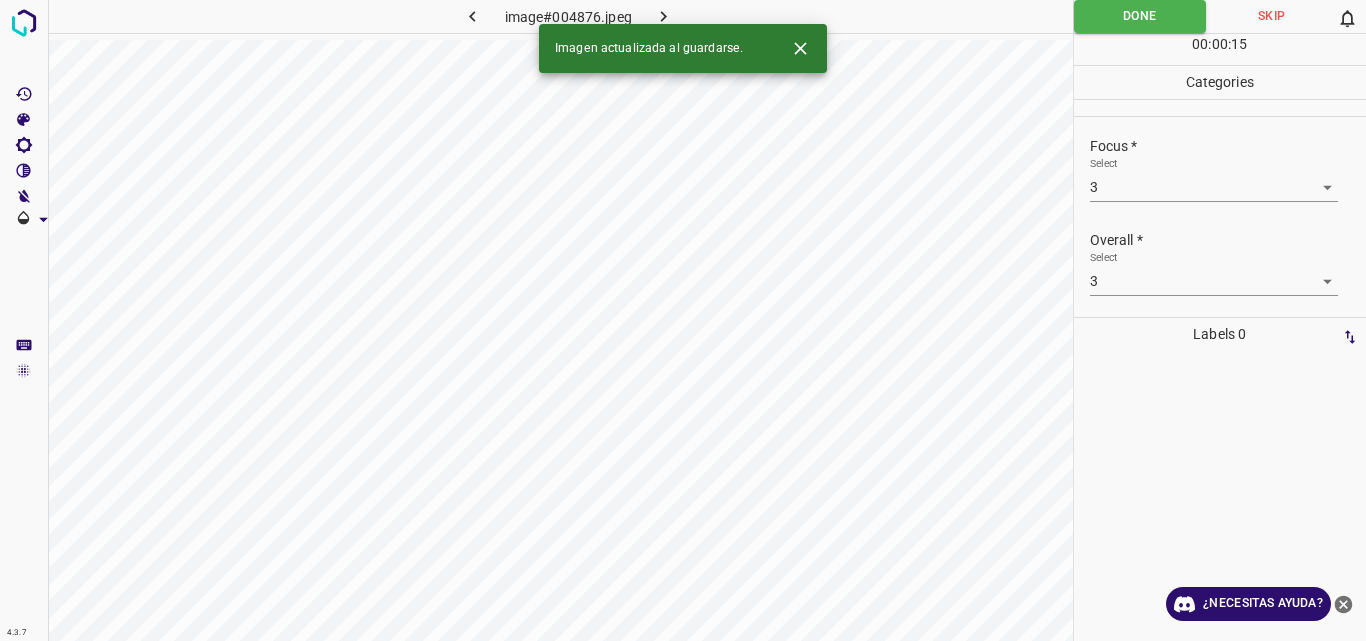 click 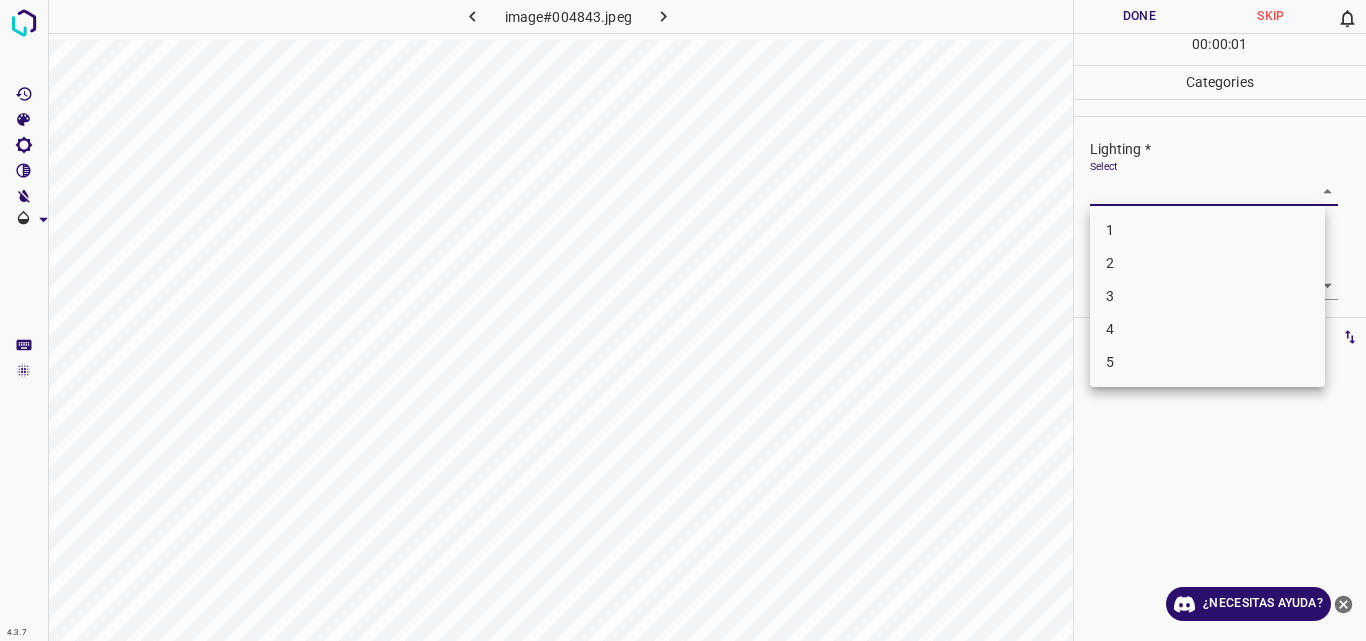 click on "4.3.7 image#004843.jpeg Done Skip 0 00   : 00   : 01   Categories Lighting *  Select ​ Focus *  Select ​ Overall *  Select ​ Labels   0 Categories 1 Lighting 2 Focus 3 Overall Tools Space Change between modes (Draw & Edit) I Auto labeling R Restore zoom M Zoom in N Zoom out Delete Delete selecte label Filters Z Restore filters X Saturation filter C Brightness filter V Contrast filter B Gray scale filter General O Download ¿Necesitas ayuda? Original text Rate this translation Your feedback will be used to help improve Google Translate - Texto - Esconder - Borrar 1 2 3 4 5" at bounding box center [683, 320] 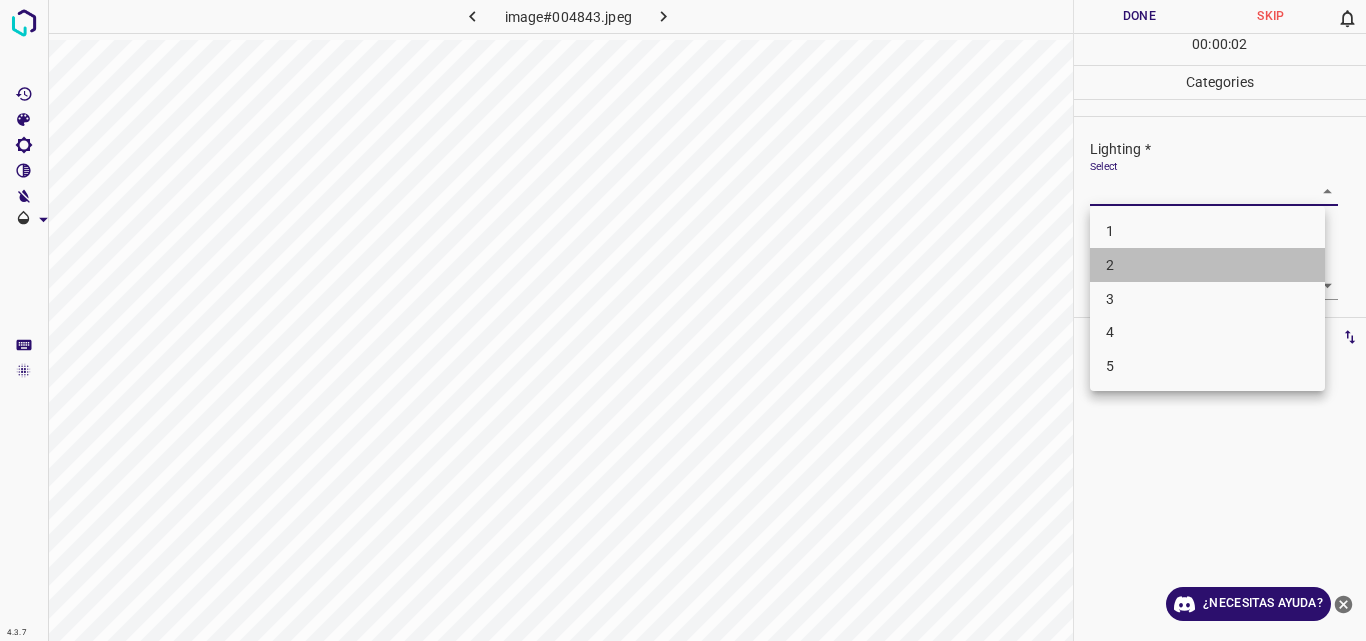 click on "2" at bounding box center (1207, 265) 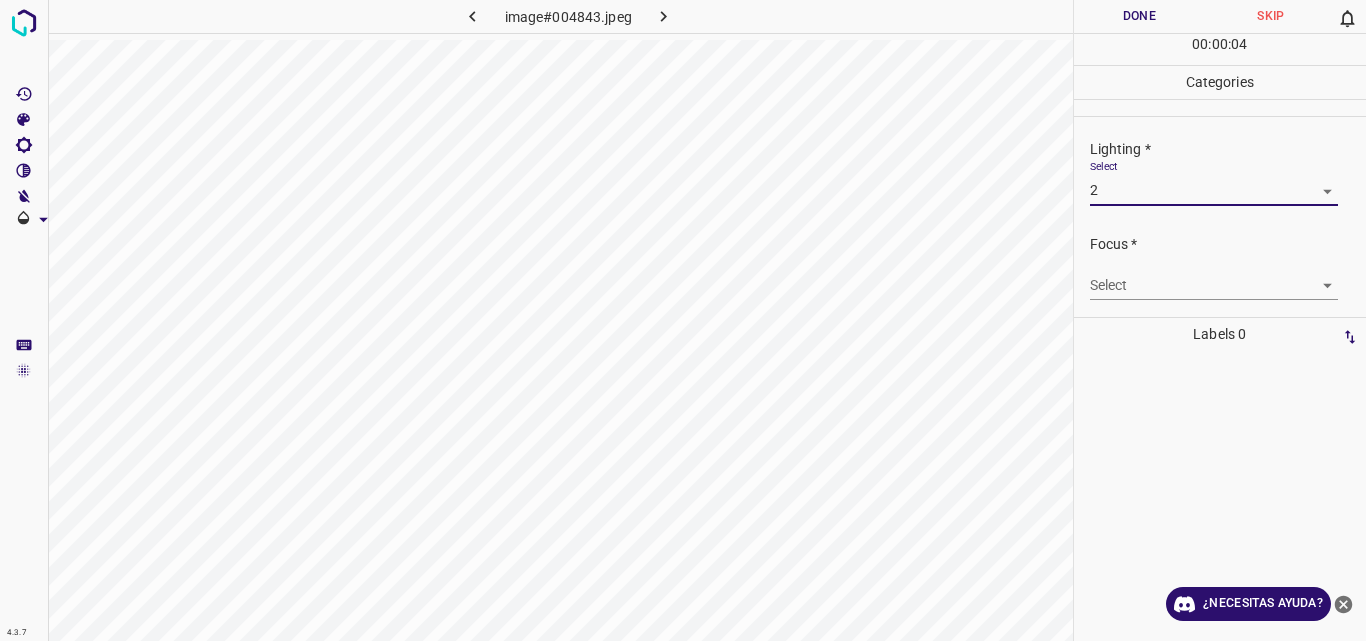 click on "4.3.7 image#004843.jpeg Done Skip 0 00   : 00   : 04   Categories Lighting *  Select 2 2 Focus *  Select ​ Overall *  Select ​ Labels   0 Categories 1 Lighting 2 Focus 3 Overall Tools Space Change between modes (Draw & Edit) I Auto labeling R Restore zoom M Zoom in N Zoom out Delete Delete selecte label Filters Z Restore filters X Saturation filter C Brightness filter V Contrast filter B Gray scale filter General O Download ¿Necesitas ayuda? Original text Rate this translation Your feedback will be used to help improve Google Translate - Texto - Esconder - Borrar" at bounding box center [683, 320] 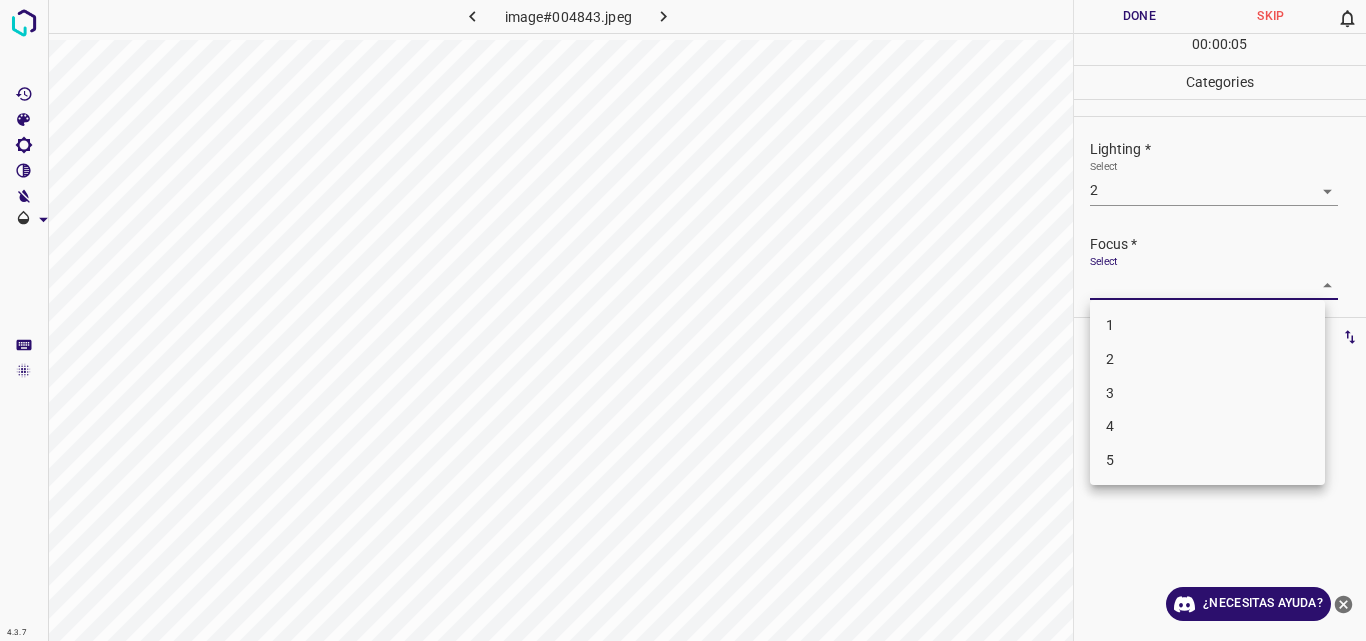 click on "2" at bounding box center (1207, 359) 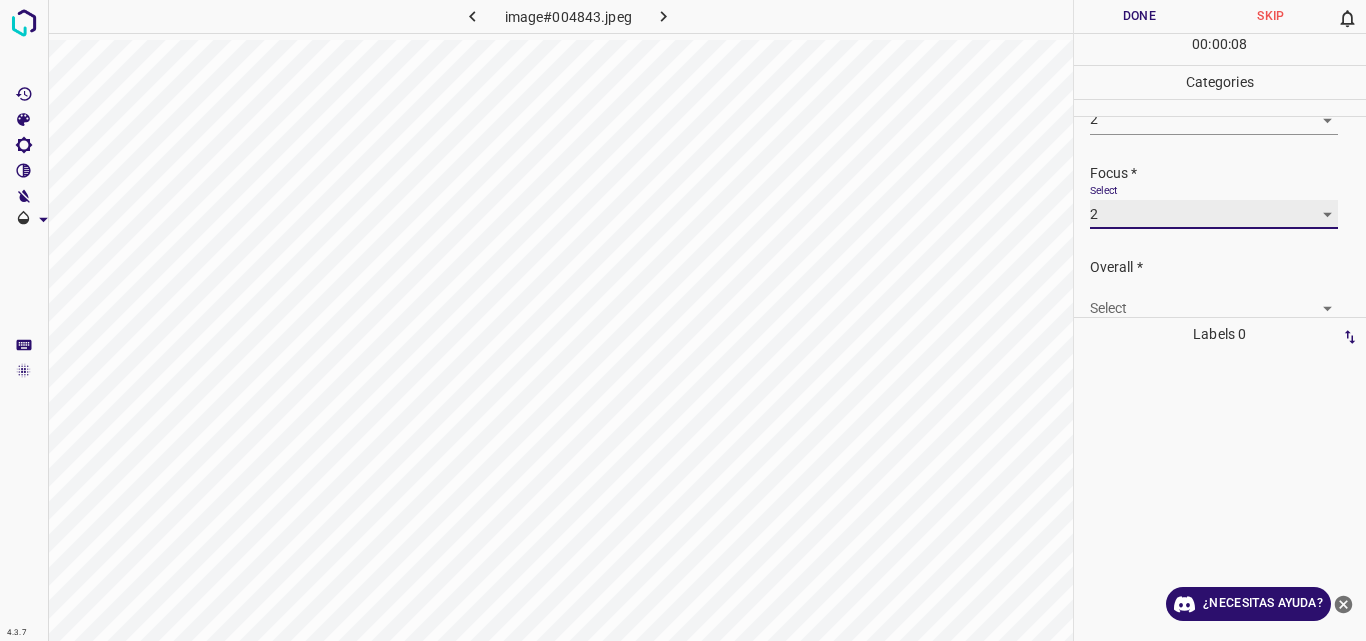 scroll, scrollTop: 98, scrollLeft: 0, axis: vertical 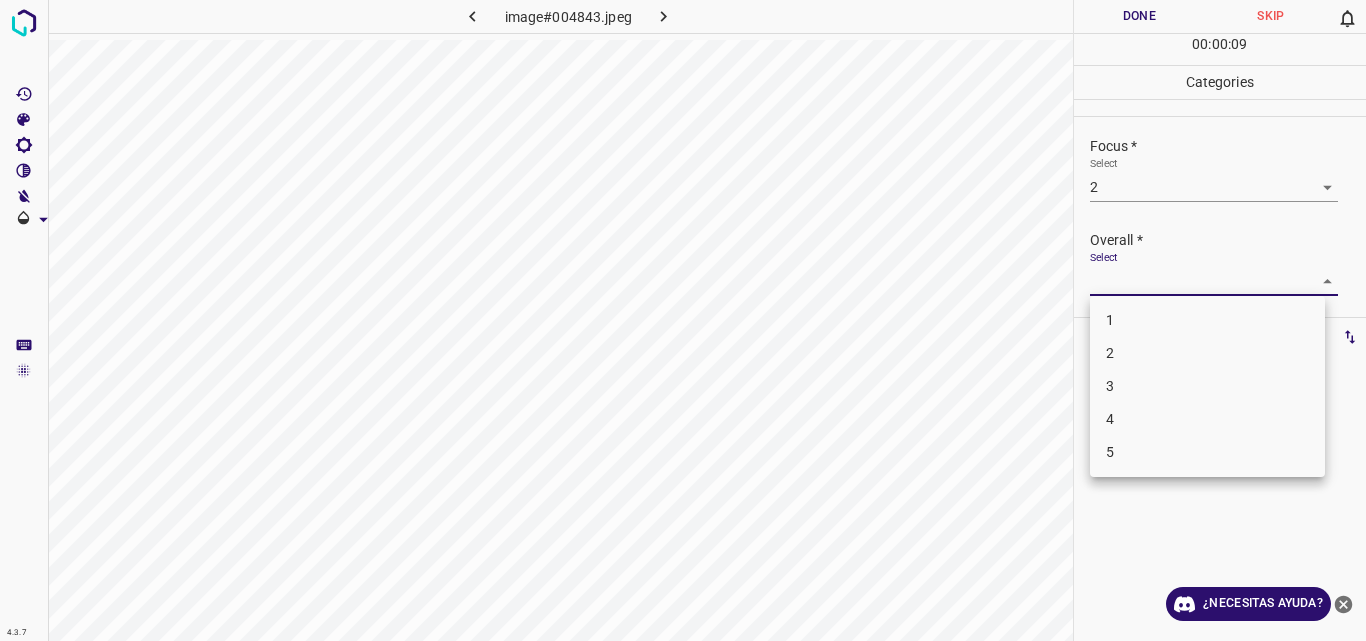 click on "4.3.7 image#004843.jpeg Done Skip 0 00   : 00   : 09   Categories Lighting *  Select 2 2 Focus *  Select 2 2 Overall *  Select ​ Labels   0 Categories 1 Lighting 2 Focus 3 Overall Tools Space Change between modes (Draw & Edit) I Auto labeling R Restore zoom M Zoom in N Zoom out Delete Delete selecte label Filters Z Restore filters X Saturation filter C Brightness filter V Contrast filter B Gray scale filter General O Download ¿Necesitas ayuda? Original text Rate this translation Your feedback will be used to help improve Google Translate - Texto - Esconder - Borrar 1 2 3 4 5" at bounding box center (683, 320) 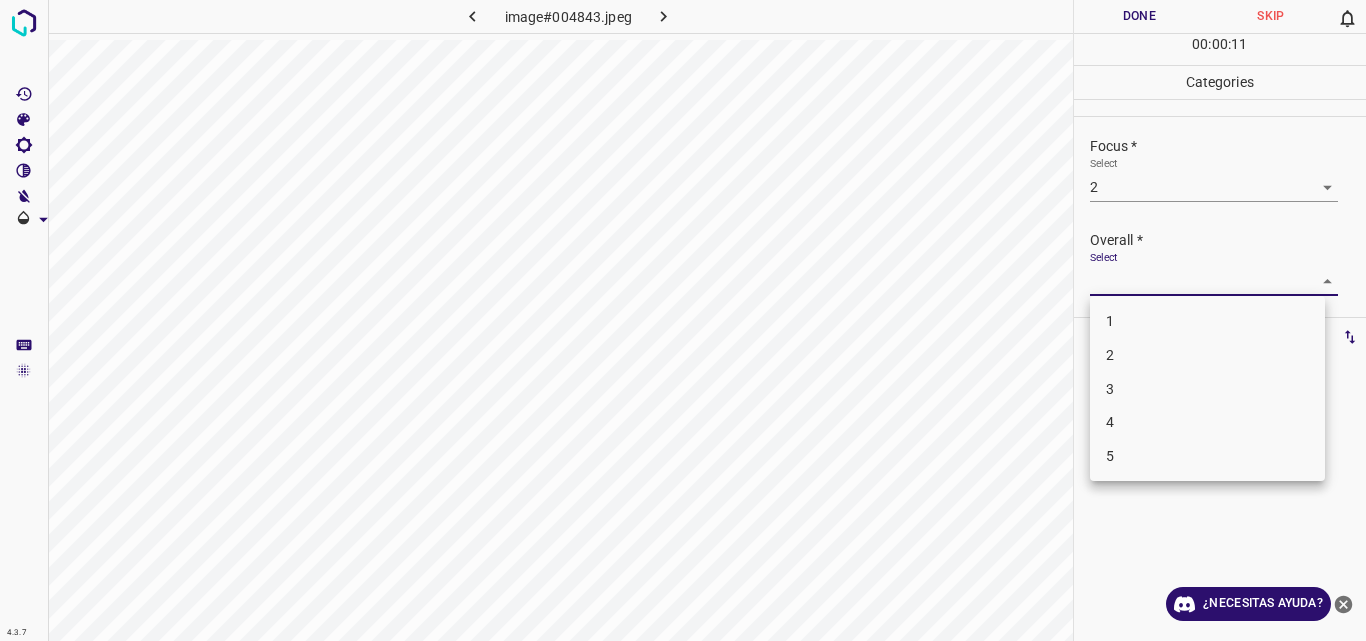 click on "2" at bounding box center [1207, 355] 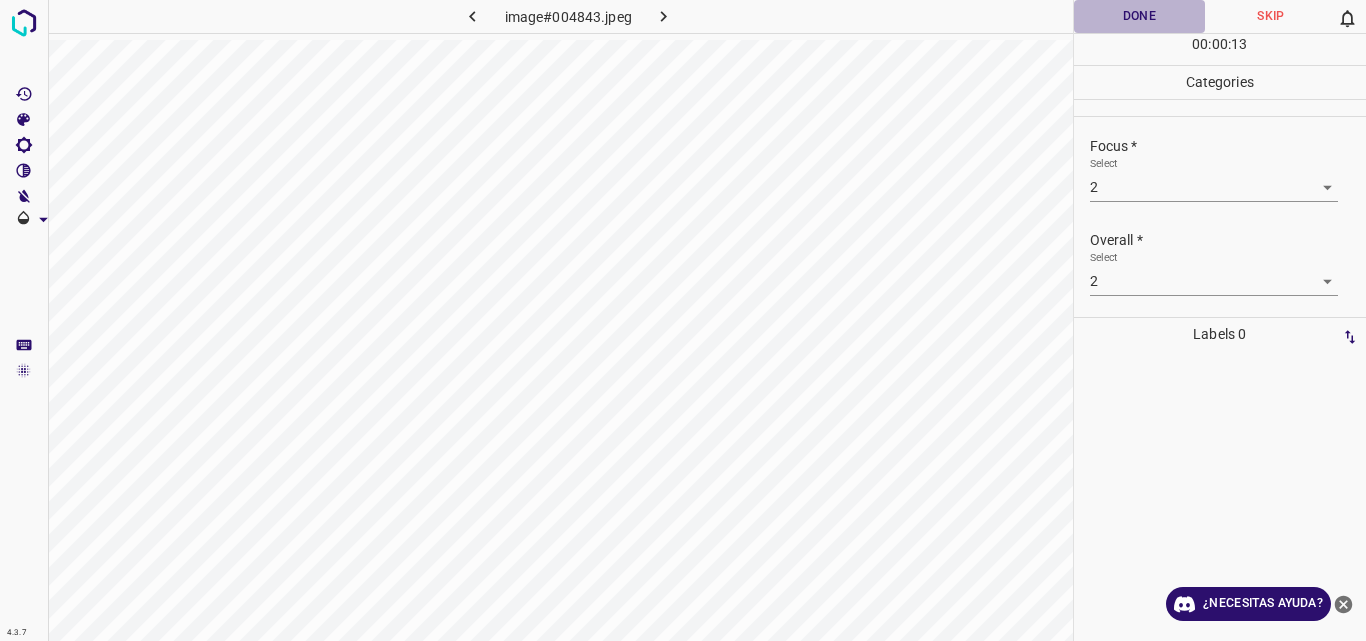 click on "Done" at bounding box center [1140, 16] 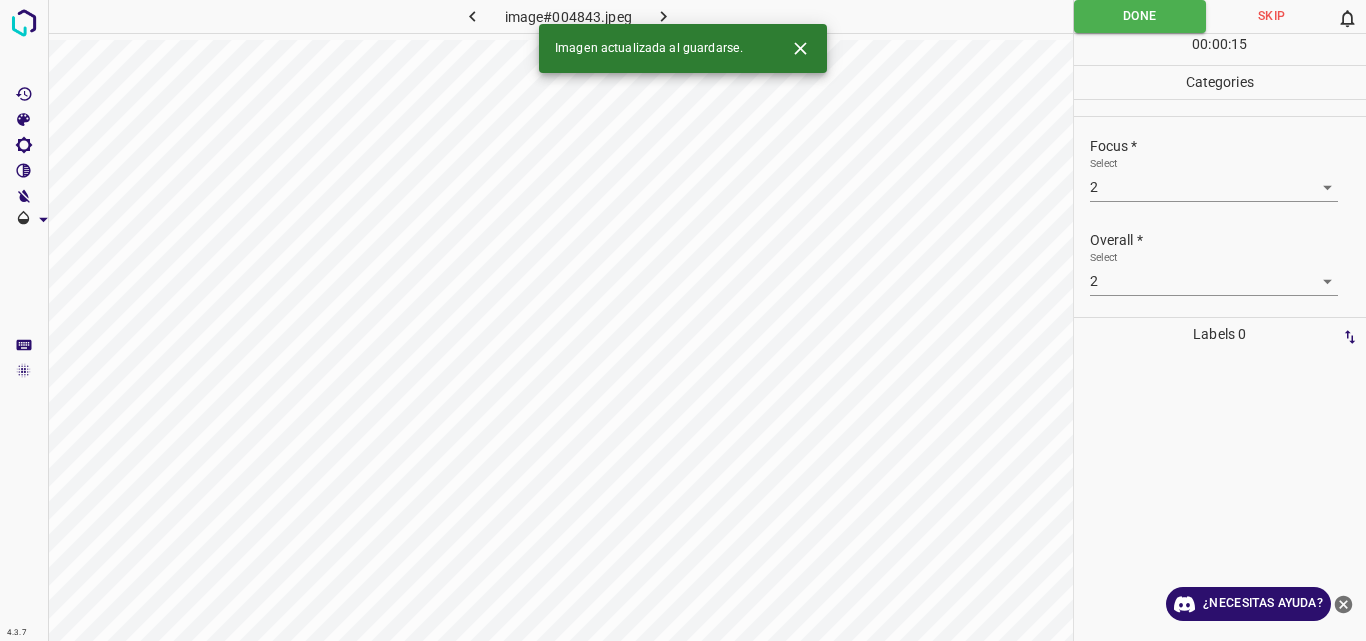 click 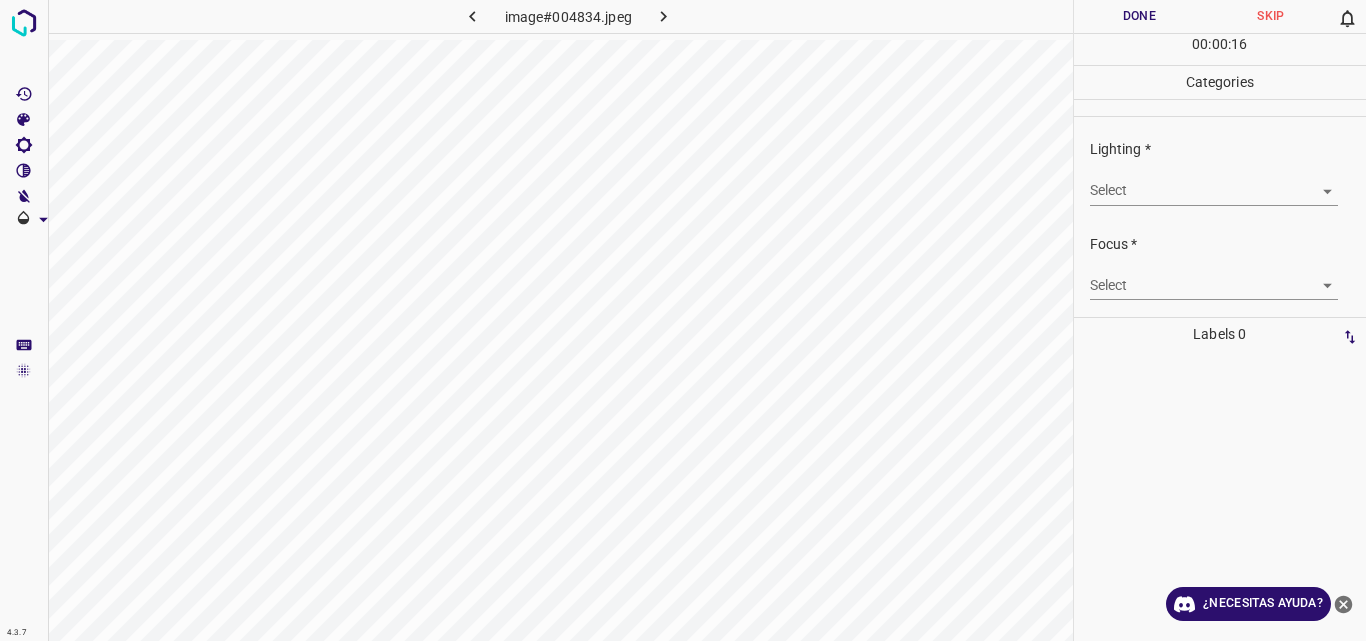 click on "4.3.7 image#004834.jpeg Done Skip 0 00   : 00   : 16   Categories Lighting *  Select ​ Focus *  Select ​ Overall *  Select ​ Labels   0 Categories 1 Lighting 2 Focus 3 Overall Tools Space Change between modes (Draw & Edit) I Auto labeling R Restore zoom M Zoom in N Zoom out Delete Delete selecte label Filters Z Restore filters X Saturation filter C Brightness filter V Contrast filter B Gray scale filter General O Download ¿Necesitas ayuda? Original text Rate this translation Your feedback will be used to help improve Google Translate - Texto - Esconder - Borrar" at bounding box center [683, 320] 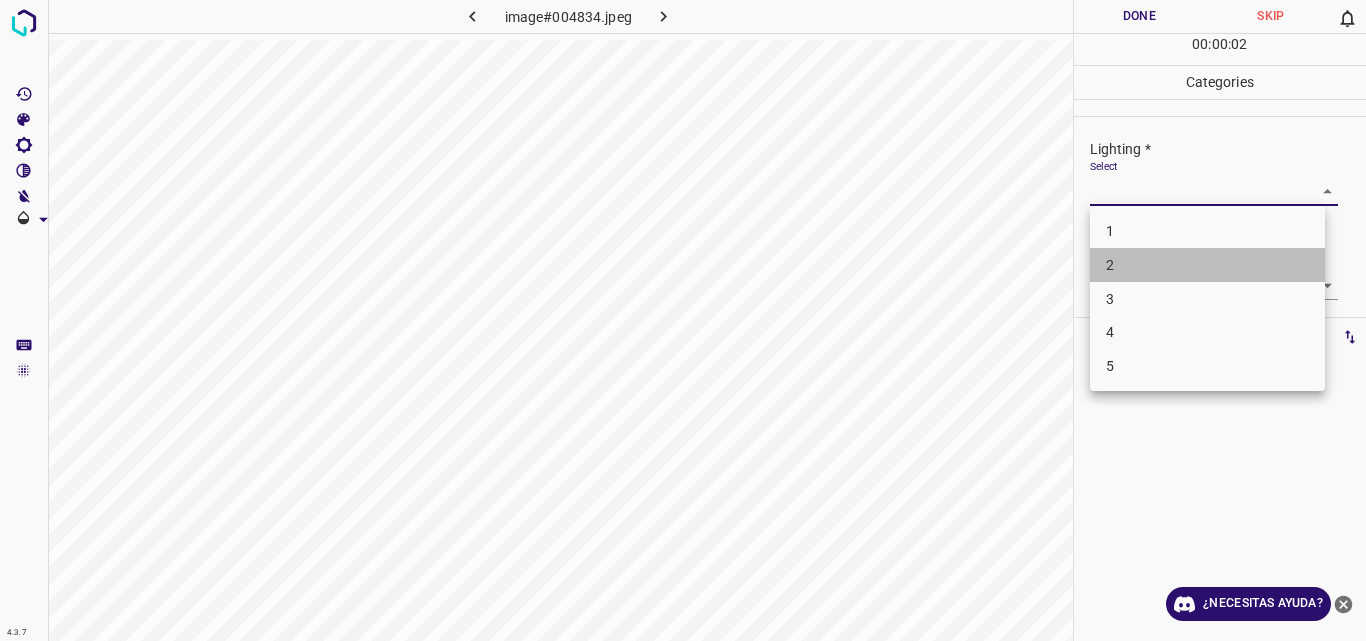 click on "2" at bounding box center [1207, 265] 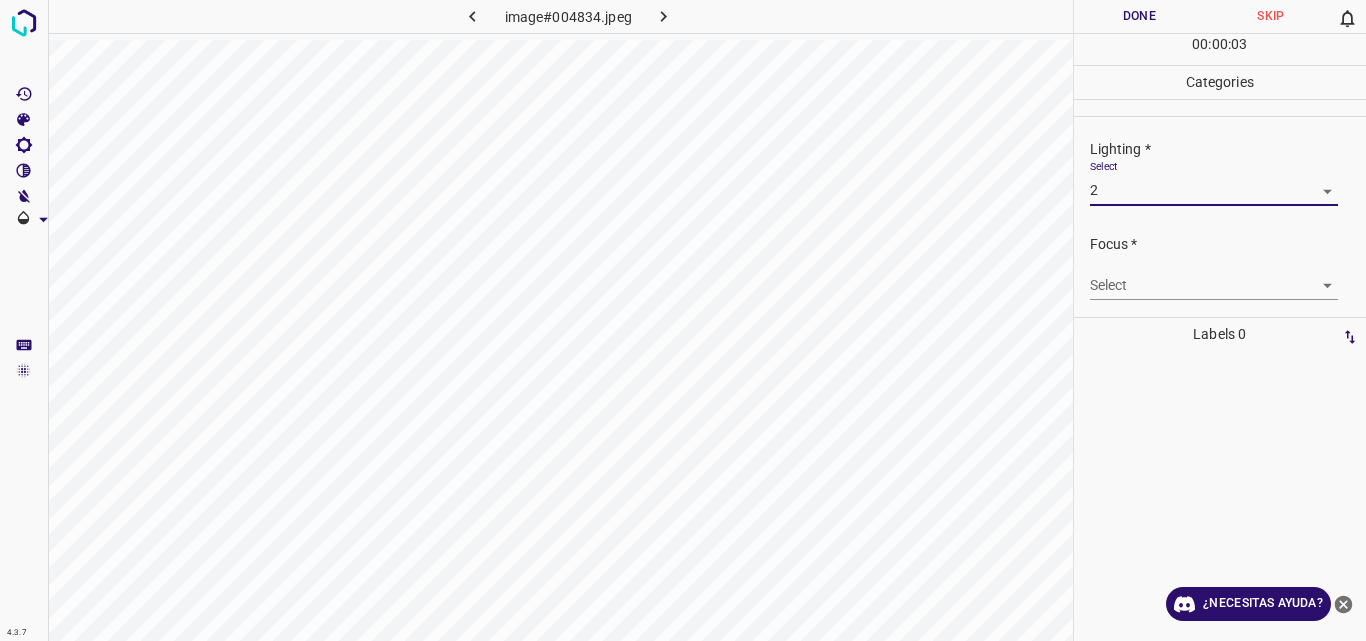 click on "4.3.7 image#004834.jpeg Done Skip 0 00   : 00   : 03   Categories Lighting *  Select 2 2 Focus *  Select ​ Overall *  Select ​ Labels   0 Categories 1 Lighting 2 Focus 3 Overall Tools Space Change between modes (Draw & Edit) I Auto labeling R Restore zoom M Zoom in N Zoom out Delete Delete selecte label Filters Z Restore filters X Saturation filter C Brightness filter V Contrast filter B Gray scale filter General O Download ¿Necesitas ayuda? Original text Rate this translation Your feedback will be used to help improve Google Translate - Texto - Esconder - Borrar" at bounding box center [683, 320] 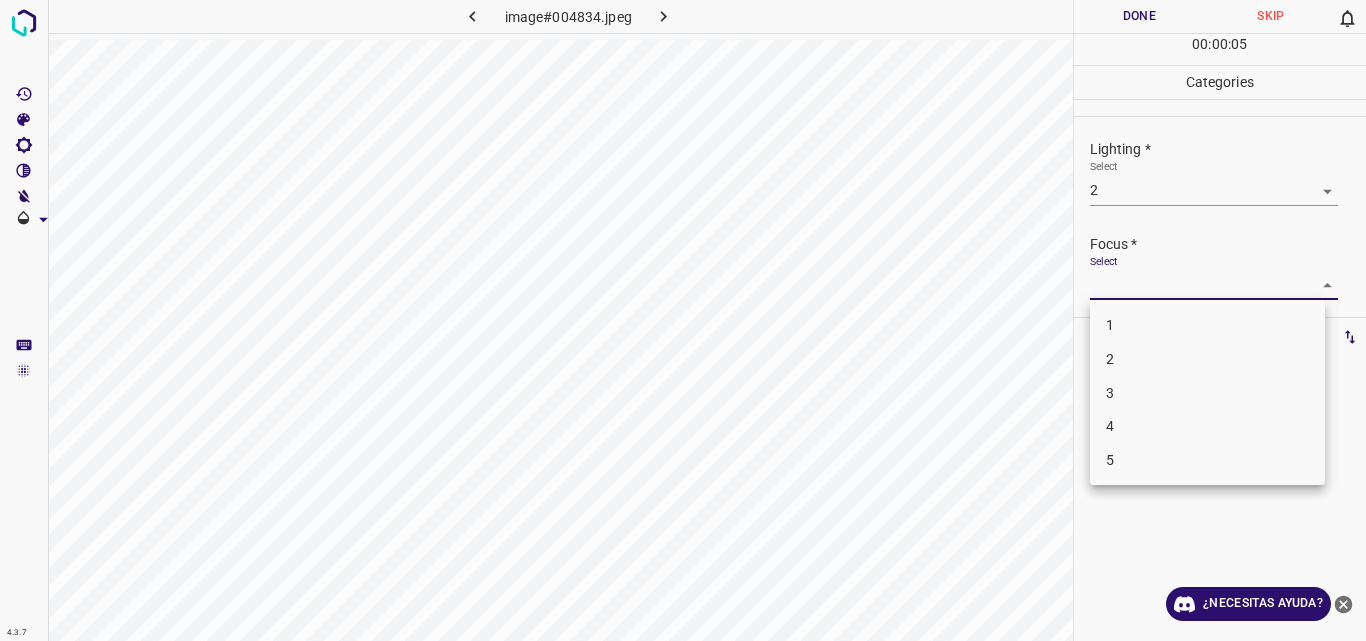 click on "2" at bounding box center (1207, 359) 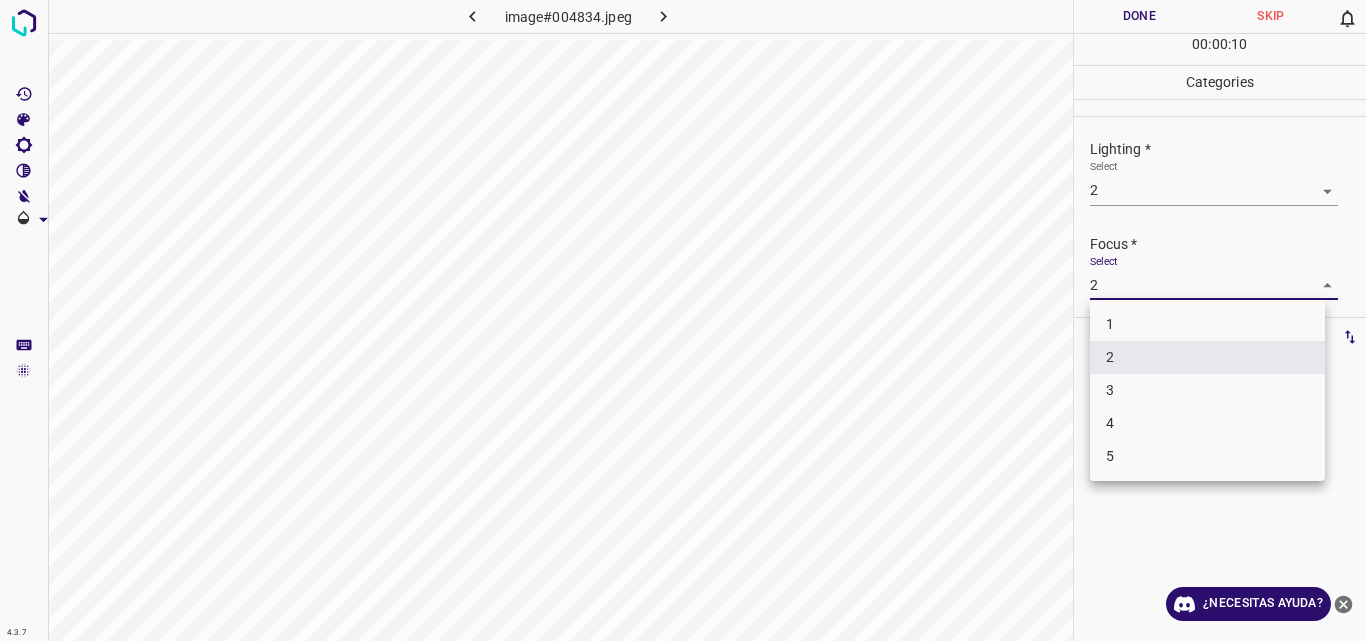 click on "4.3.7 image#004834.jpeg Done Skip 0 00   : 00   : 10   Categories Lighting *  Select 2 2 Focus *  Select 2 2 Overall *  Select ​ Labels   0 Categories 1 Lighting 2 Focus 3 Overall Tools Space Change between modes (Draw & Edit) I Auto labeling R Restore zoom M Zoom in N Zoom out Delete Delete selecte label Filters Z Restore filters X Saturation filter C Brightness filter V Contrast filter B Gray scale filter General O Download ¿Necesitas ayuda? Original text Rate this translation Your feedback will be used to help improve Google Translate - Texto - Esconder - Borrar 1 2 3 4 5" at bounding box center (683, 320) 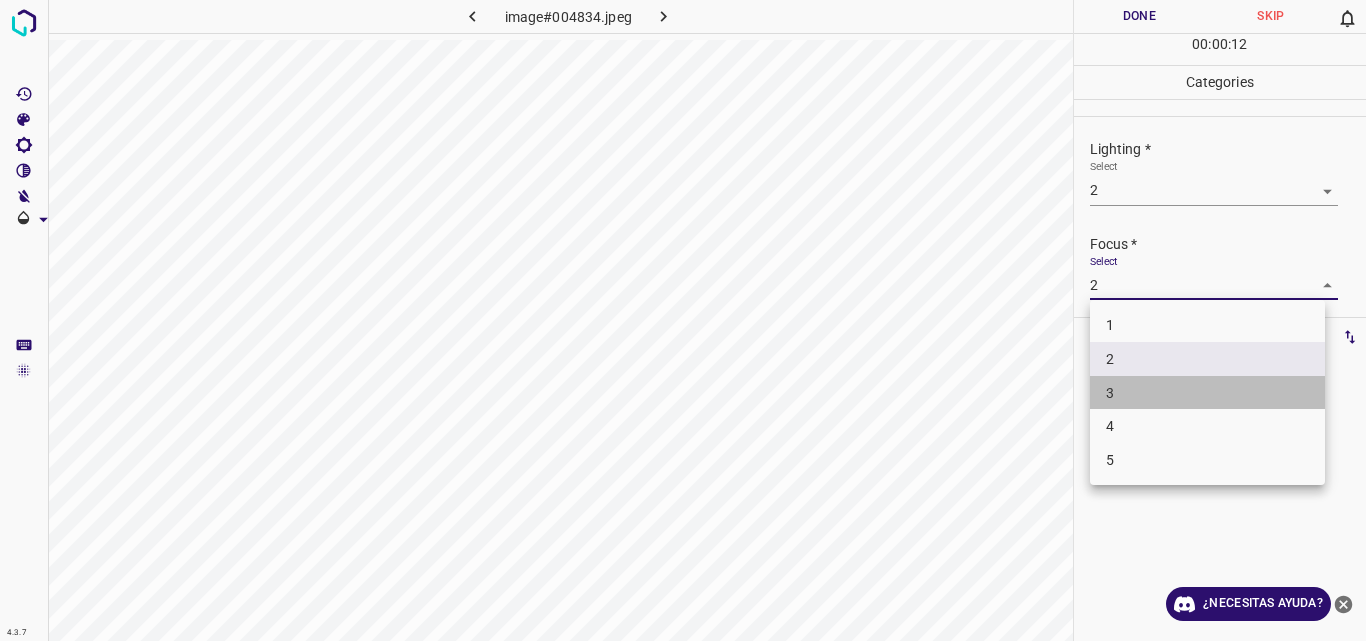 click on "3" at bounding box center [1207, 393] 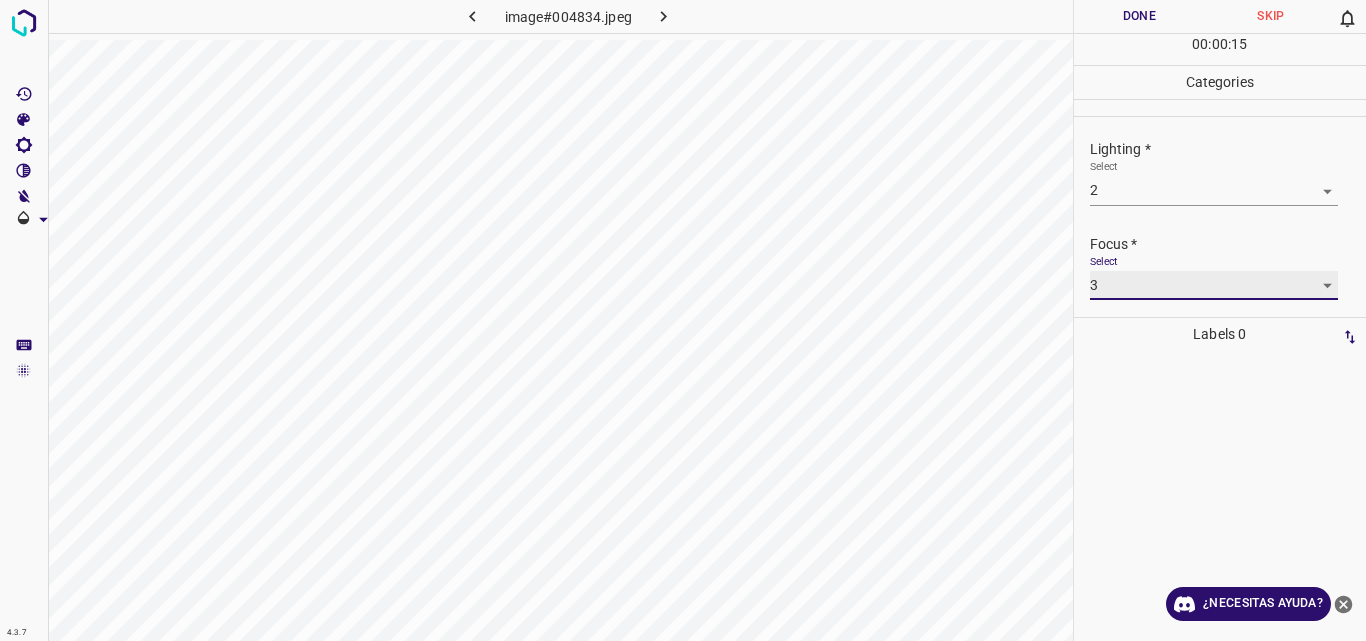 scroll, scrollTop: 98, scrollLeft: 0, axis: vertical 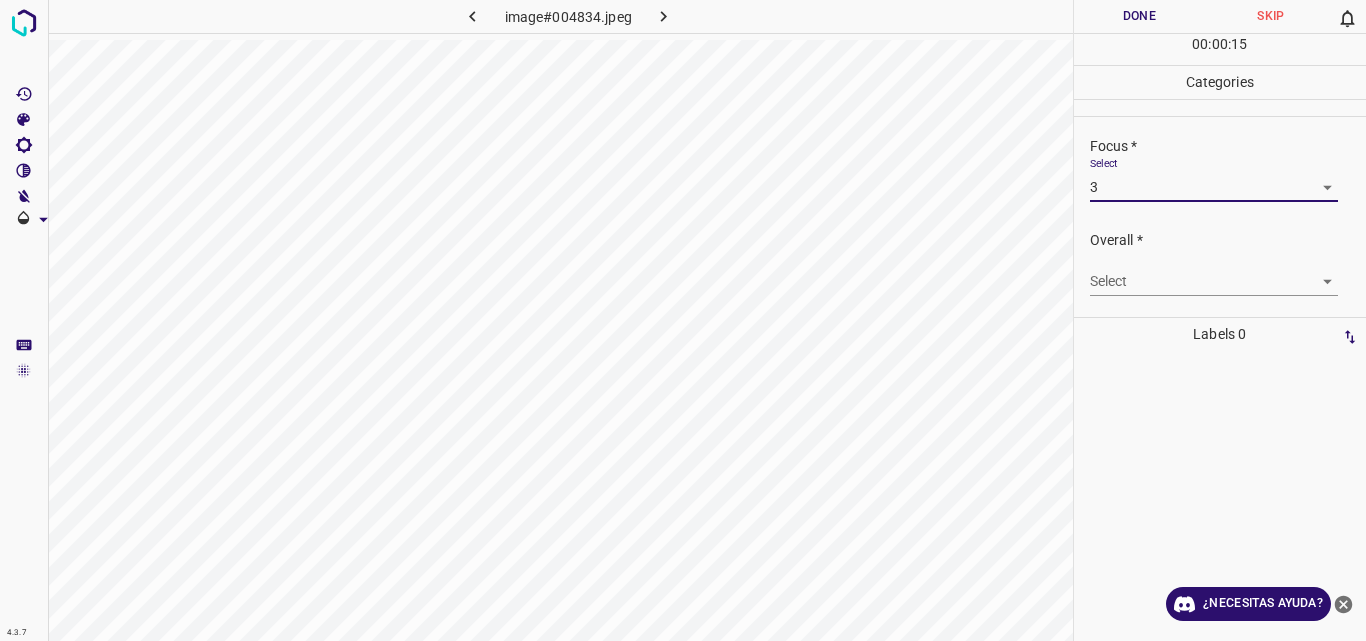click on "Select ​" at bounding box center [1228, 273] 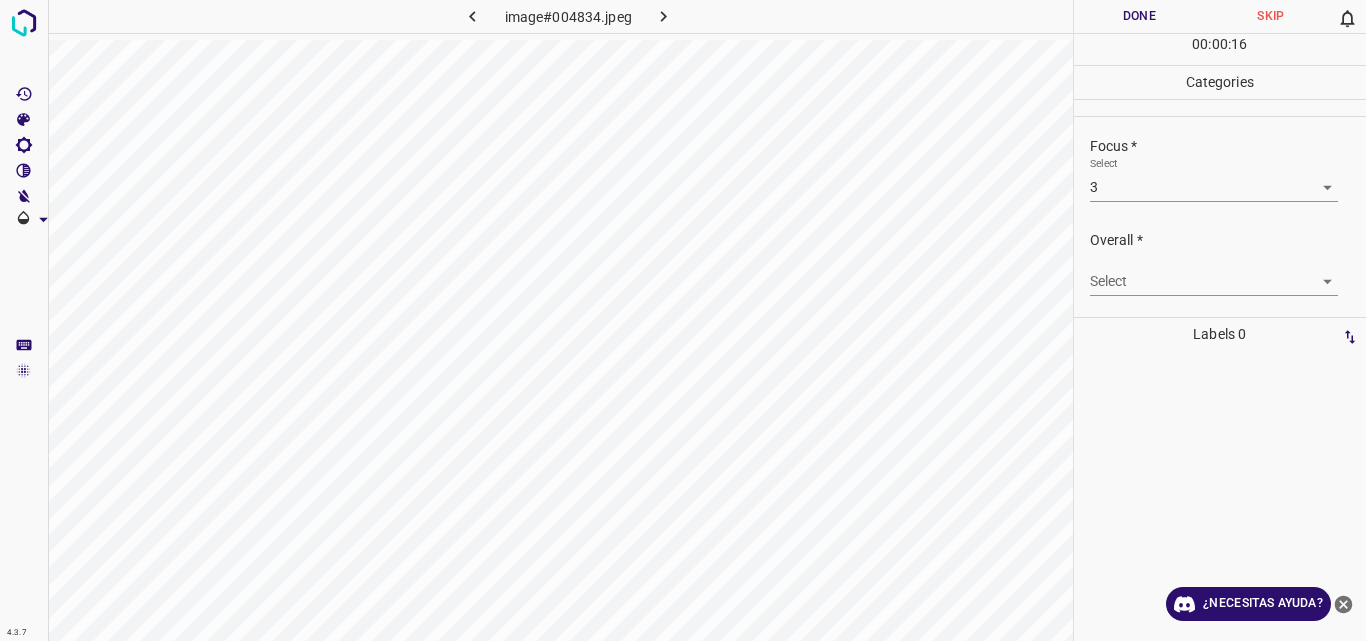 drag, startPoint x: 1346, startPoint y: 249, endPoint x: 1298, endPoint y: 258, distance: 48.83646 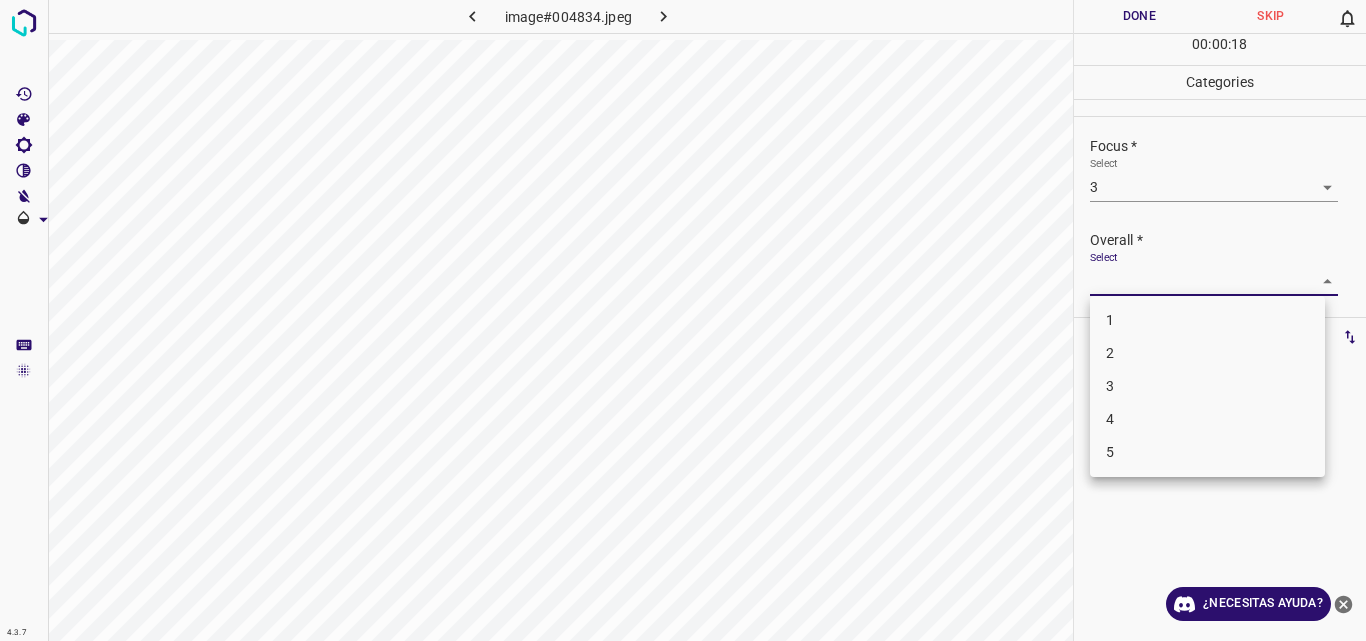 click on "4.3.7 image#004834.jpeg Done Skip 0 00   : 00   : 18   Categories Lighting *  Select 2 2 Focus *  Select 3 3 Overall *  Select ​ Labels   0 Categories 1 Lighting 2 Focus 3 Overall Tools Space Change between modes (Draw & Edit) I Auto labeling R Restore zoom M Zoom in N Zoom out Delete Delete selecte label Filters Z Restore filters X Saturation filter C Brightness filter V Contrast filter B Gray scale filter General O Download ¿Necesitas ayuda? Original text Rate this translation Your feedback will be used to help improve Google Translate - Texto - Esconder - Borrar 1 2 3 4 5" at bounding box center (683, 320) 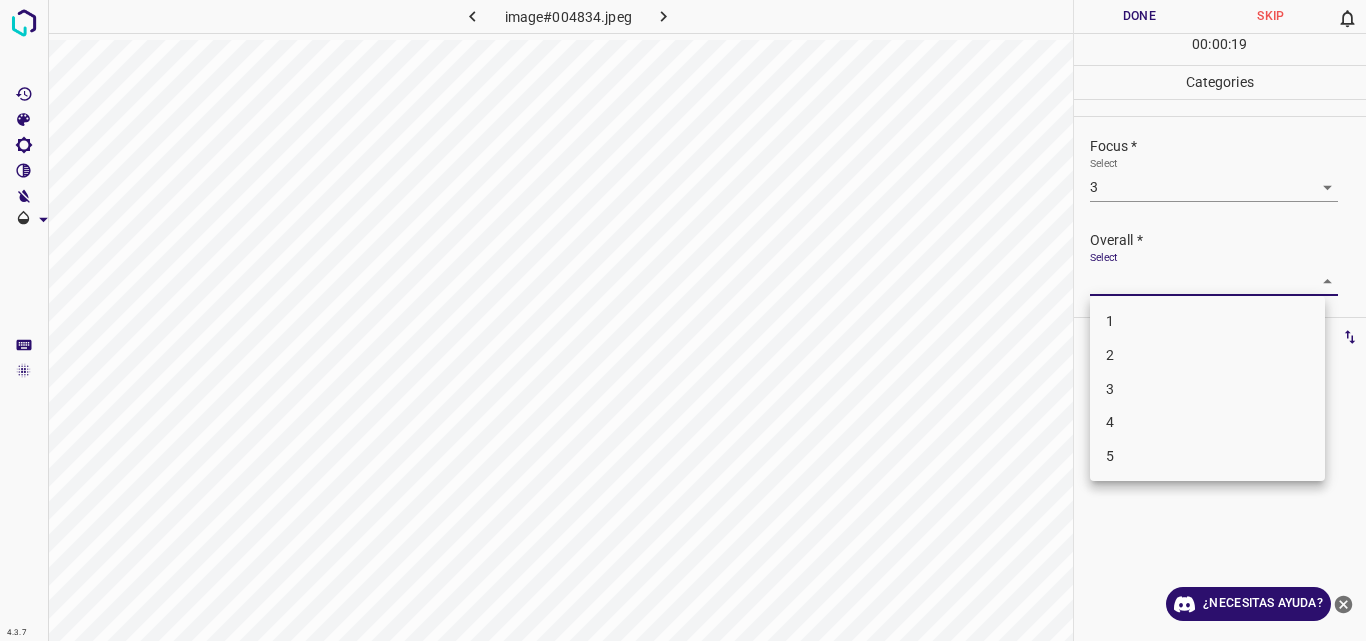 click at bounding box center (683, 320) 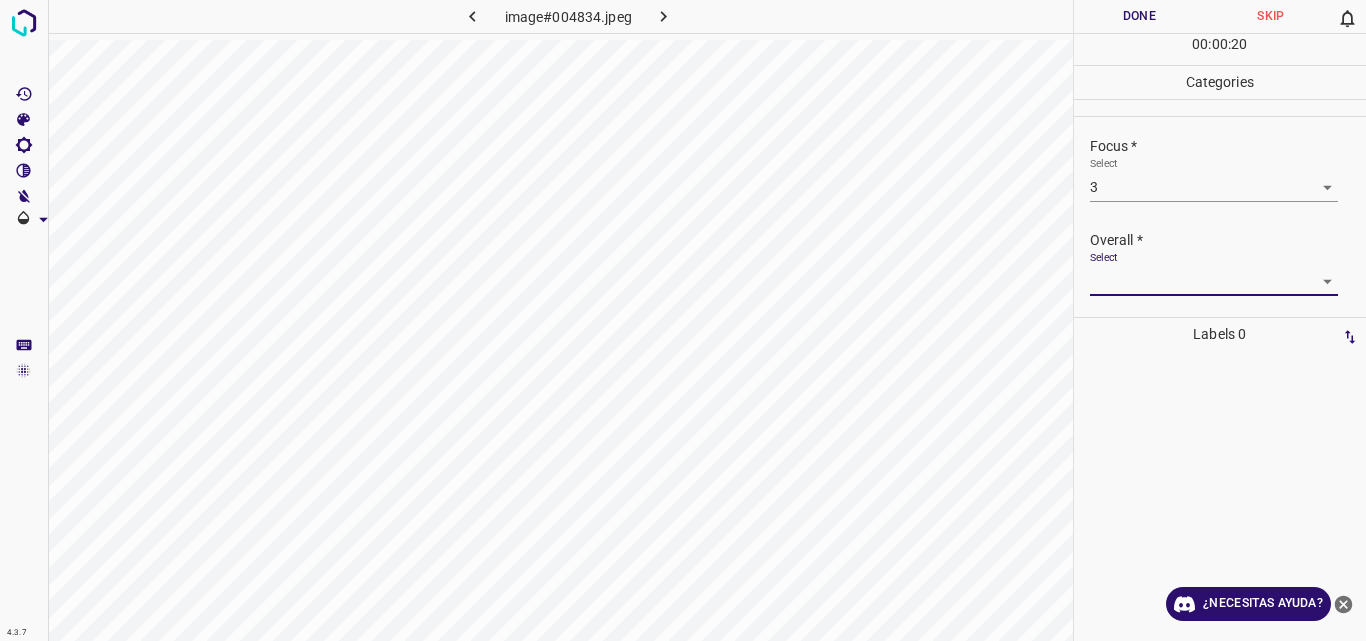 click on "4.3.7 image#004834.jpeg Done Skip 0 00   : 00   : 20   Categories Lighting *  Select 2 2 Focus *  Select 3 3 Overall *  Select ​ Labels   0 Categories 1 Lighting 2 Focus 3 Overall Tools Space Change between modes (Draw & Edit) I Auto labeling R Restore zoom M Zoom in N Zoom out Delete Delete selecte label Filters Z Restore filters X Saturation filter C Brightness filter V Contrast filter B Gray scale filter General O Download ¿Necesitas ayuda? Original text Rate this translation Your feedback will be used to help improve Google Translate - Texto - Esconder - Borrar" at bounding box center (683, 320) 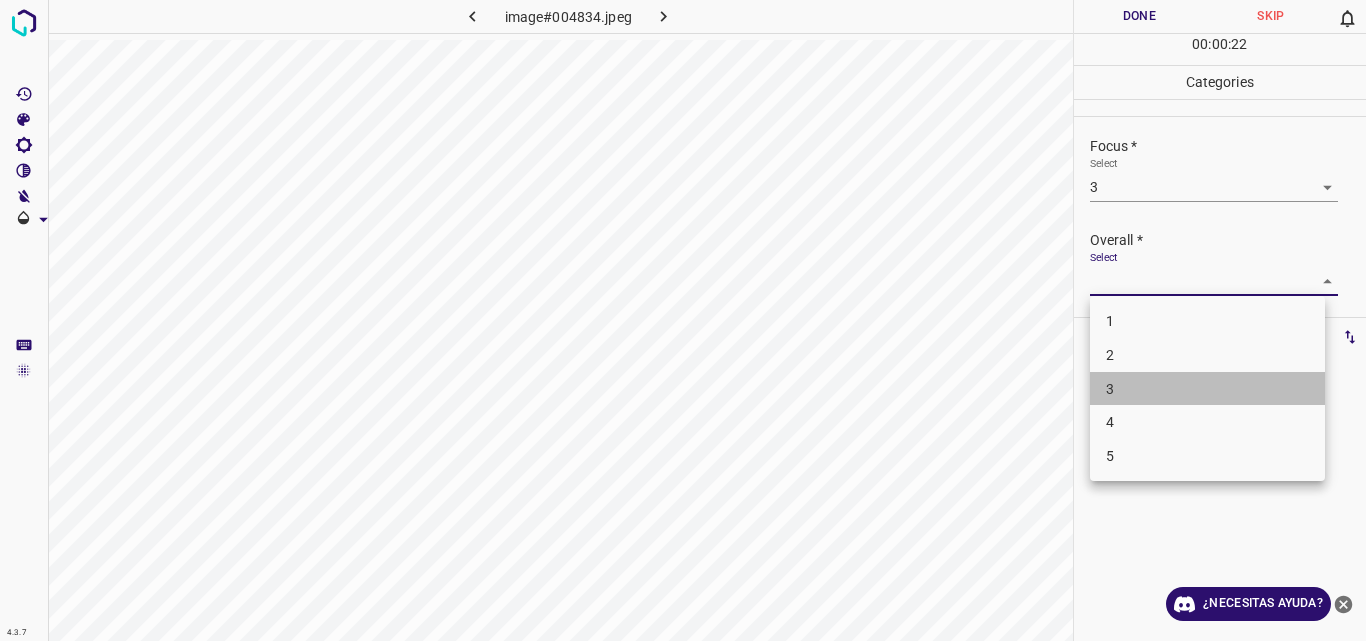 click on "3" at bounding box center (1207, 389) 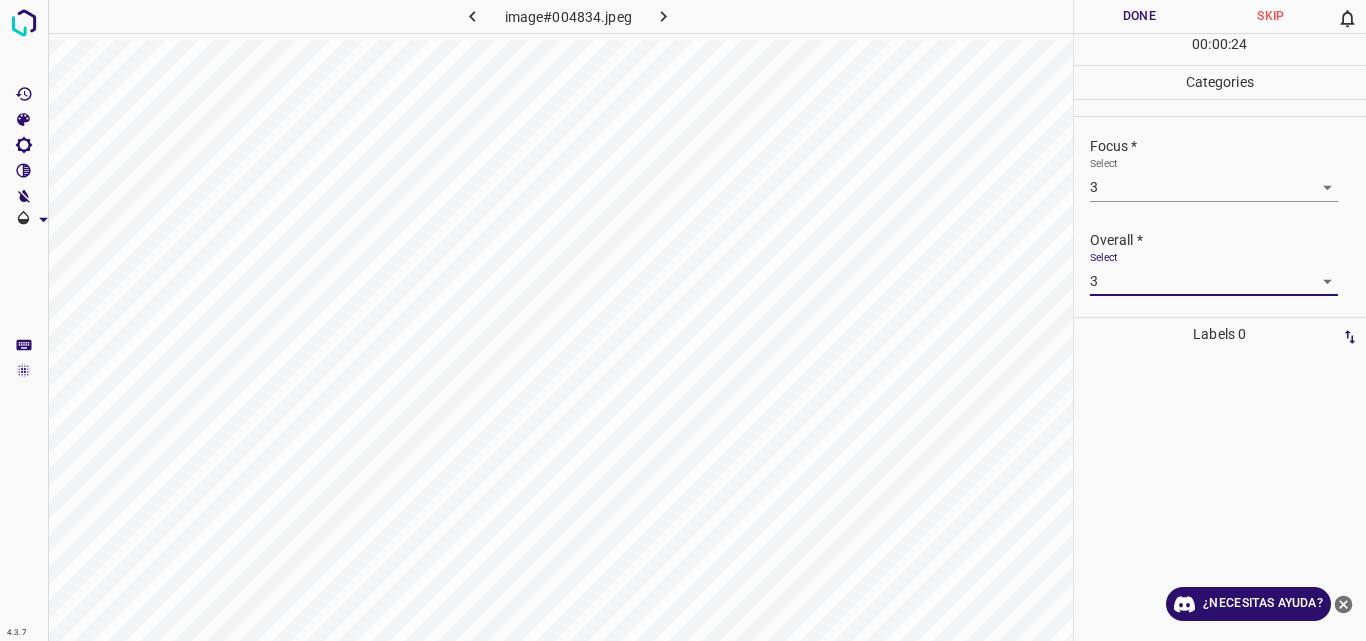 click on "Done" at bounding box center (1140, 16) 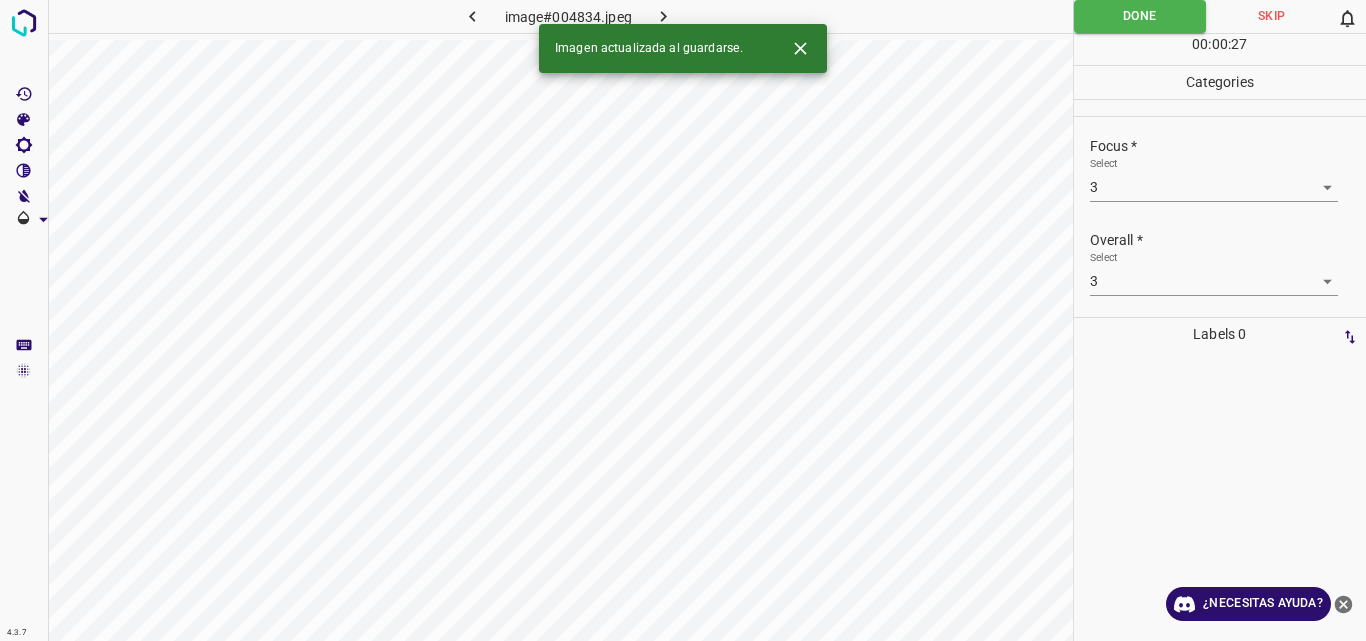 click 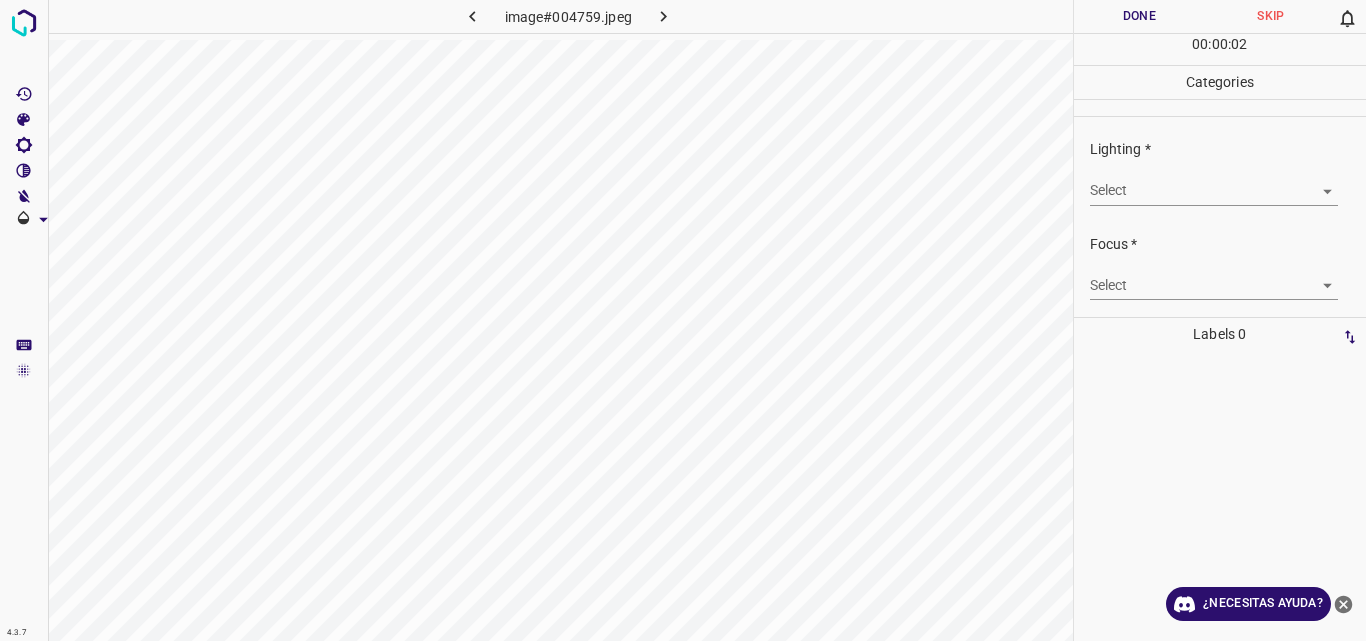 click on "4.3.7 image#004759.jpeg Done Skip 0 00   : 00   : 02   Categories Lighting *  Select ​ Focus *  Select ​ Overall *  Select ​ Labels   0 Categories 1 Lighting 2 Focus 3 Overall Tools Space Change between modes (Draw & Edit) I Auto labeling R Restore zoom M Zoom in N Zoom out Delete Delete selecte label Filters Z Restore filters X Saturation filter C Brightness filter V Contrast filter B Gray scale filter General O Download ¿Necesitas ayuda? Original text Rate this translation Your feedback will be used to help improve Google Translate - Texto - Esconder - Borrar" at bounding box center (683, 320) 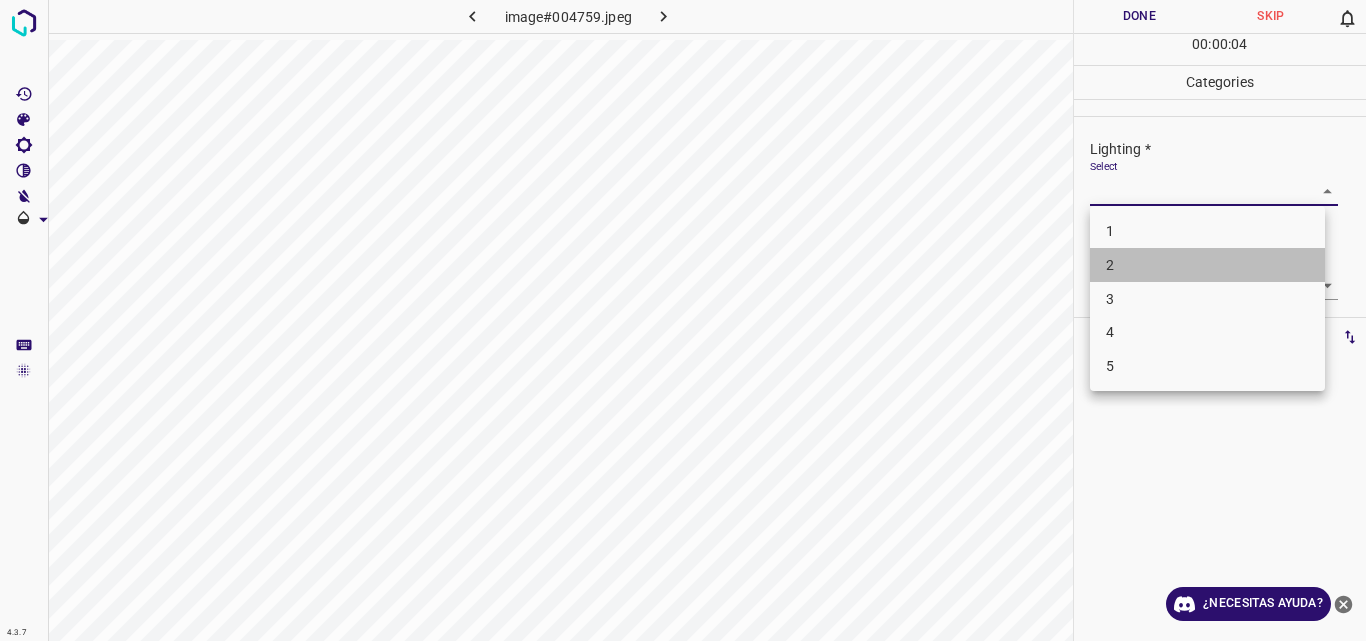 click on "2" at bounding box center [1207, 265] 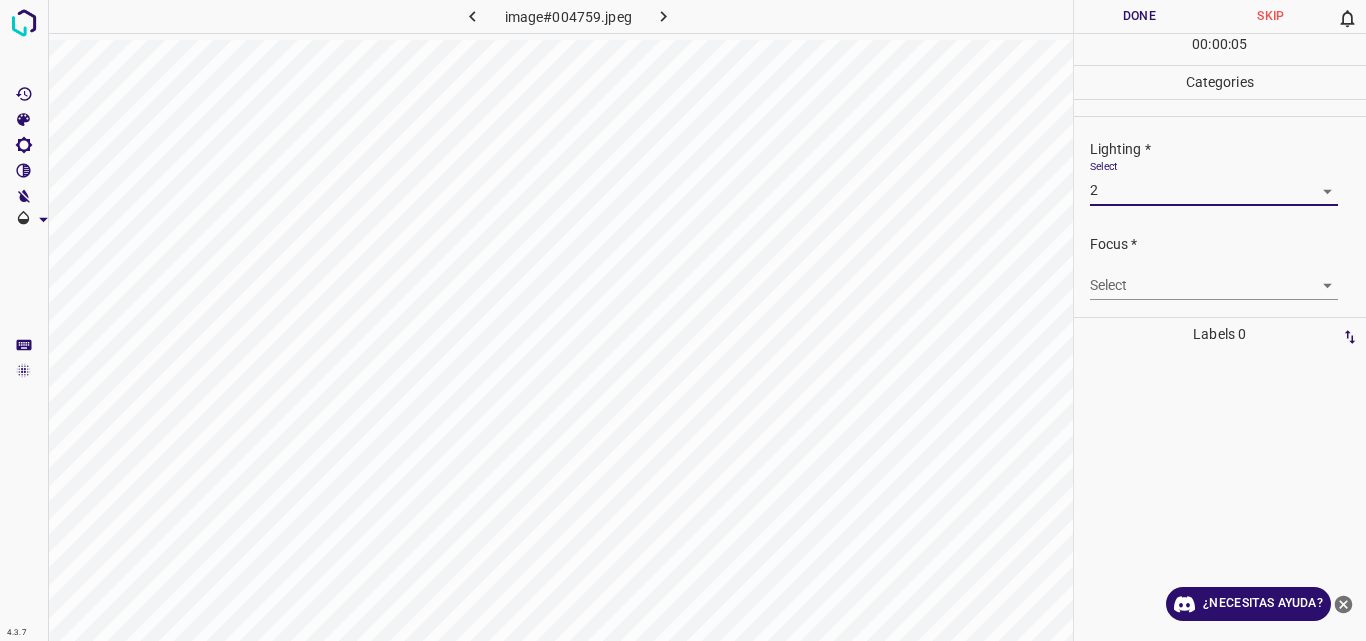 click on "4.3.7 image#004759.jpeg Done Skip 0 00   : 00   : 05   Categories Lighting *  Select 2 2 Focus *  Select ​ Overall *  Select ​ Labels   0 Categories 1 Lighting 2 Focus 3 Overall Tools Space Change between modes (Draw & Edit) I Auto labeling R Restore zoom M Zoom in N Zoom out Delete Delete selecte label Filters Z Restore filters X Saturation filter C Brightness filter V Contrast filter B Gray scale filter General O Download ¿Necesitas ayuda? Original text Rate this translation Your feedback will be used to help improve Google Translate - Texto - Esconder - Borrar" at bounding box center [683, 320] 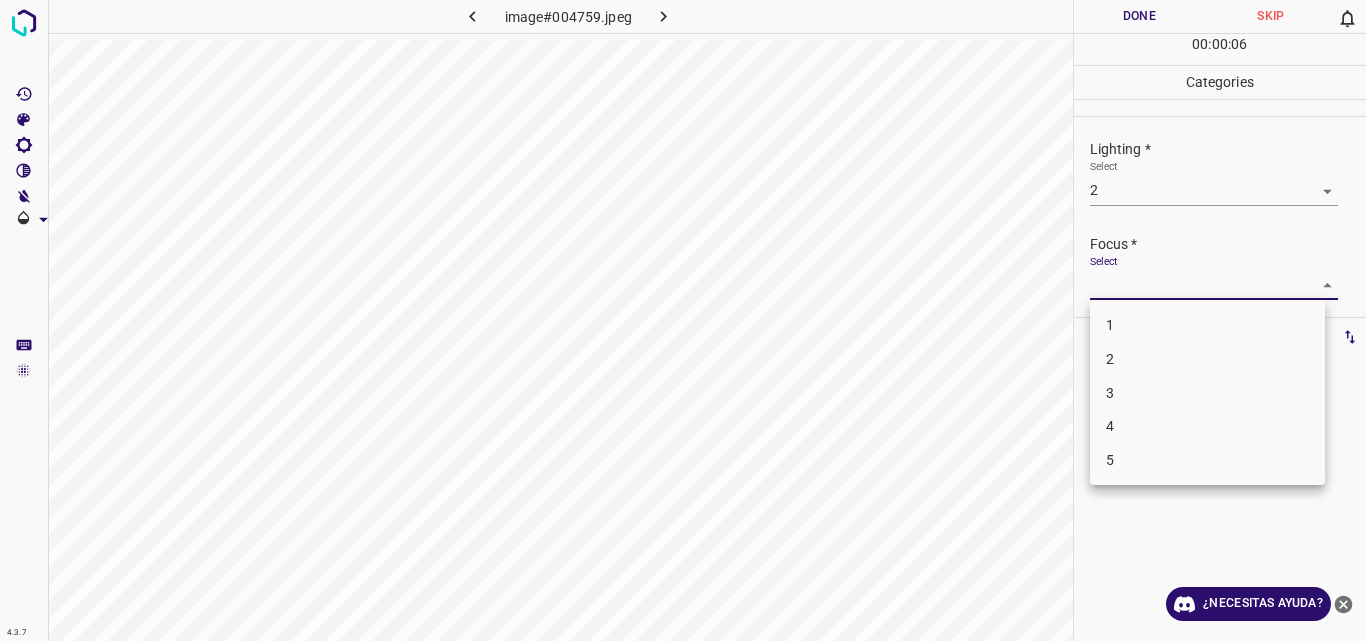 click on "2" at bounding box center [1207, 359] 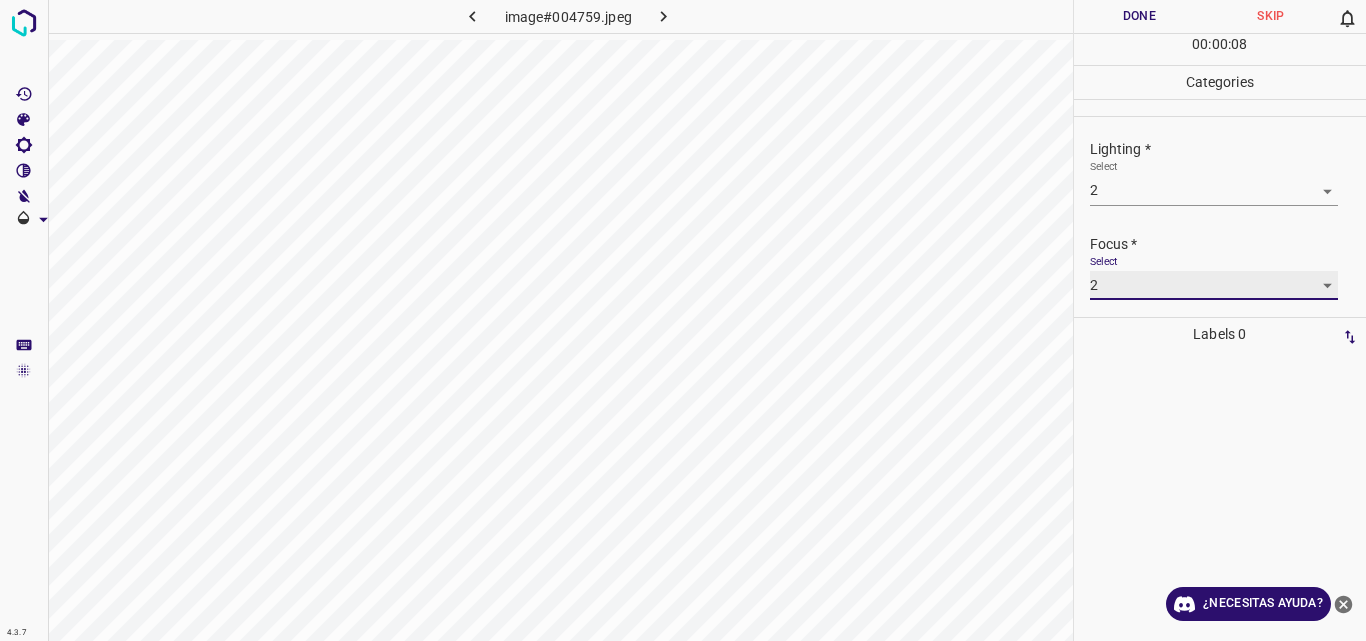scroll, scrollTop: 98, scrollLeft: 0, axis: vertical 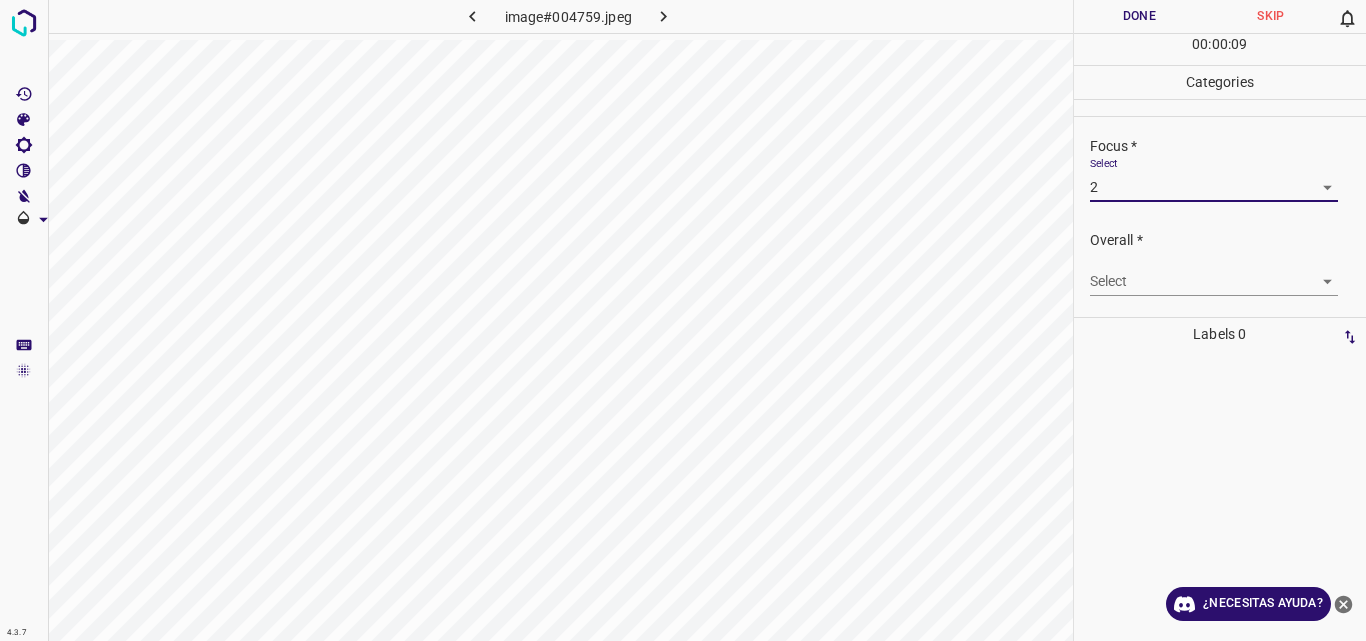 click on "4.3.7 image#004759.jpeg Done Skip 0 00   : 00   : 09   Categories Lighting *  Select 2 2 Focus *  Select 2 2 Overall *  Select ​ Labels   0 Categories 1 Lighting 2 Focus 3 Overall Tools Space Change between modes (Draw & Edit) I Auto labeling R Restore zoom M Zoom in N Zoom out Delete Delete selecte label Filters Z Restore filters X Saturation filter C Brightness filter V Contrast filter B Gray scale filter General O Download ¿Necesitas ayuda? Original text Rate this translation Your feedback will be used to help improve Google Translate - Texto - Esconder - Borrar" at bounding box center [683, 320] 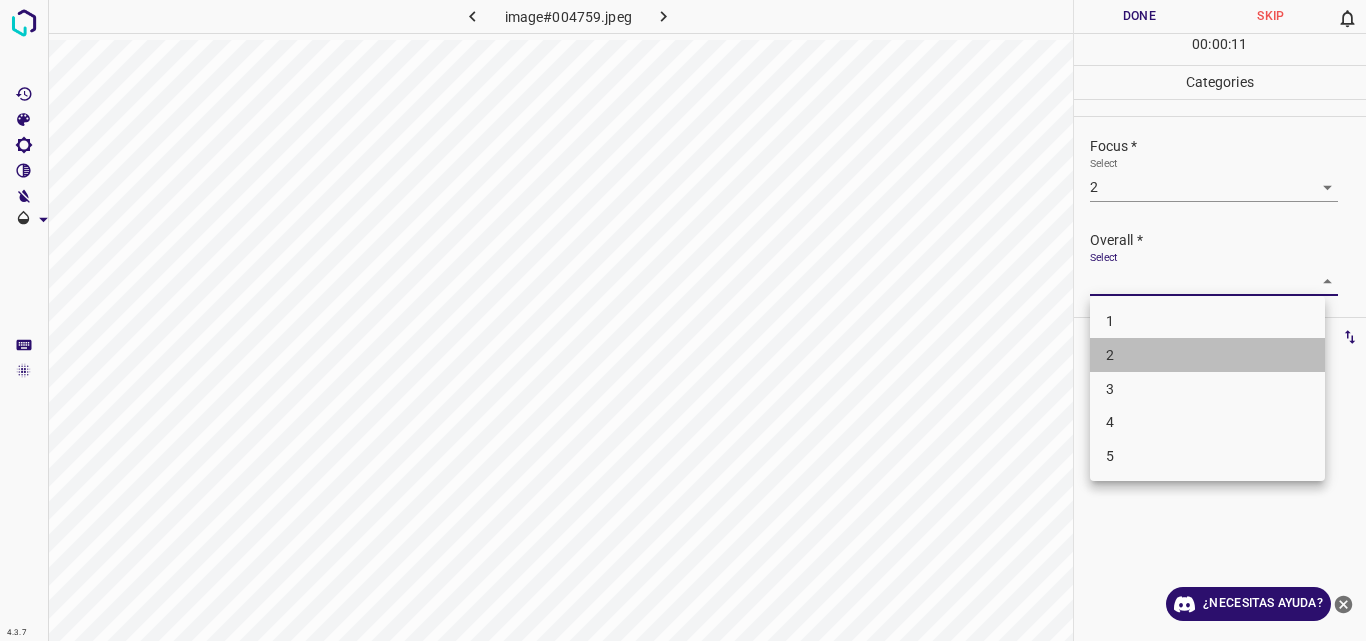 click on "2" at bounding box center (1207, 355) 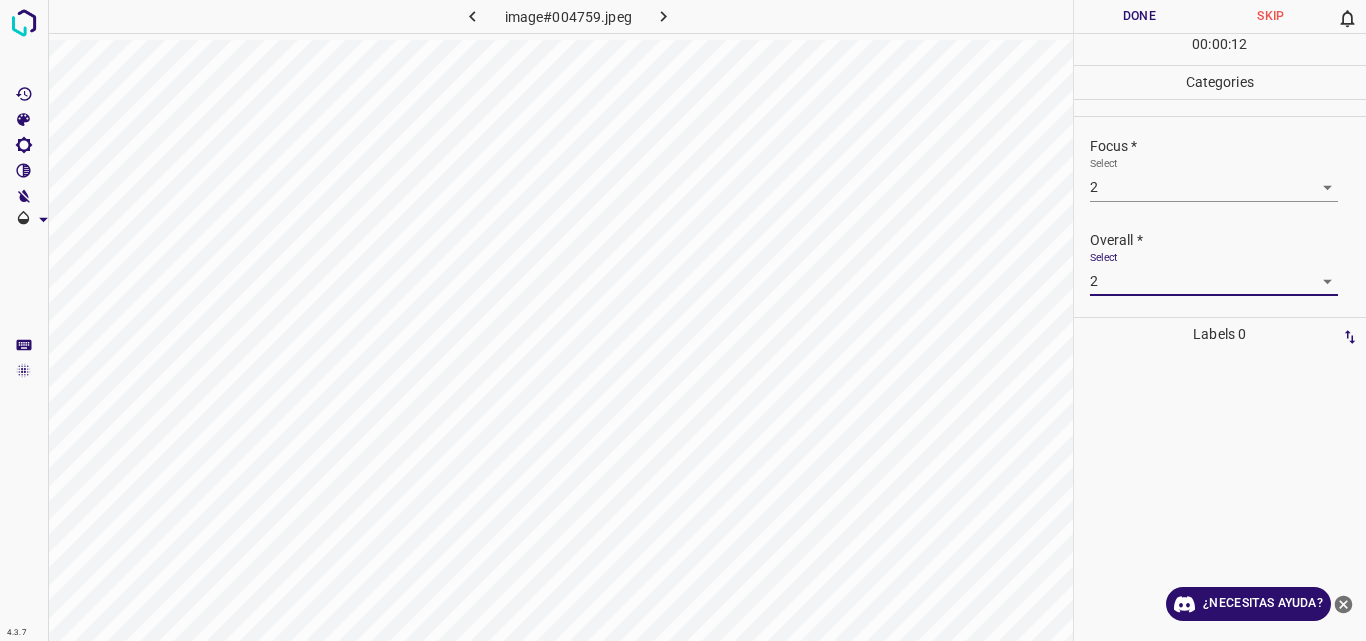 click on "Done" at bounding box center (1140, 16) 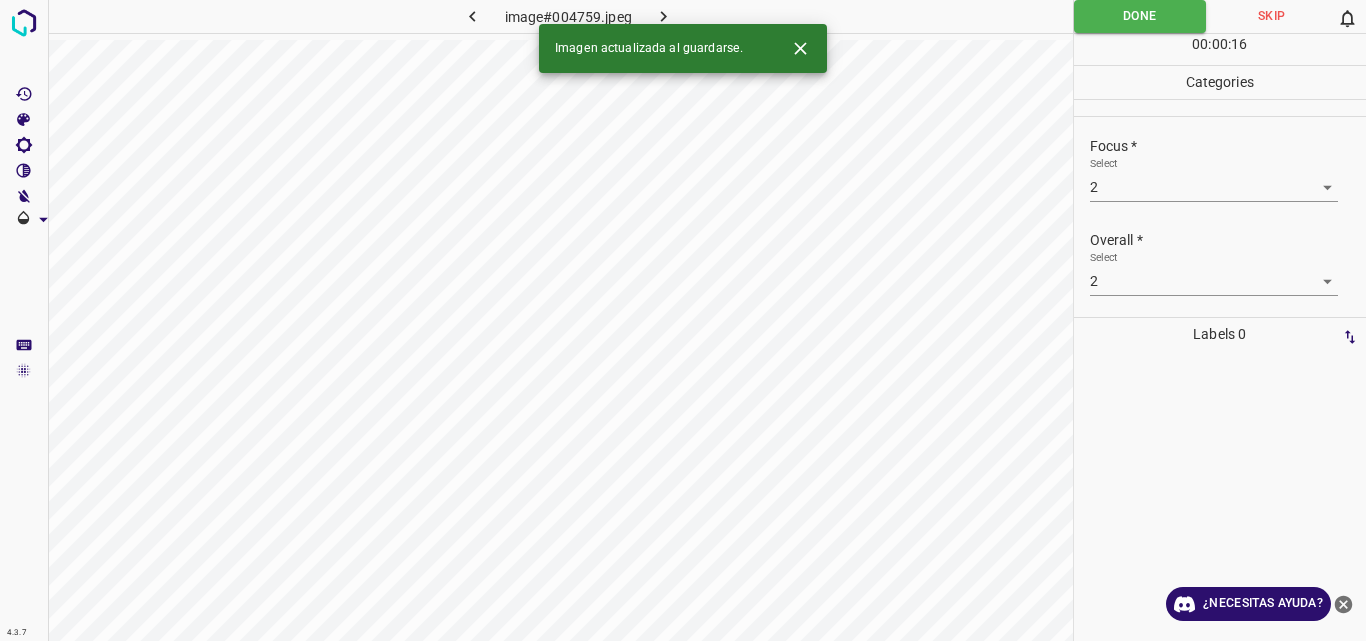 click 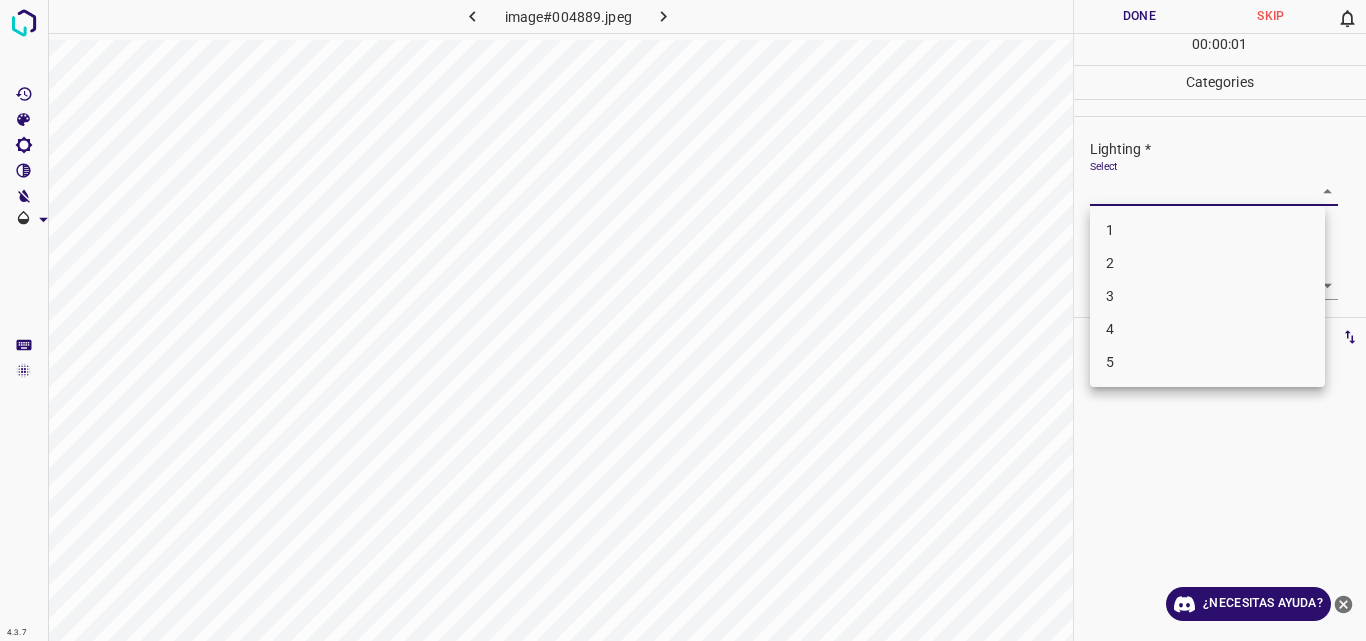click on "4.3.7 image#004889.jpeg Done Skip 0 00   : 00   : 01   Categories Lighting *  Select ​ Focus *  Select ​ Overall *  Select ​ Labels   0 Categories 1 Lighting 2 Focus 3 Overall Tools Space Change between modes (Draw & Edit) I Auto labeling R Restore zoom M Zoom in N Zoom out Delete Delete selecte label Filters Z Restore filters X Saturation filter C Brightness filter V Contrast filter B Gray scale filter General O Download ¿Necesitas ayuda? Original text Rate this translation Your feedback will be used to help improve Google Translate - Texto - Esconder - Borrar 1 2 3 4 5" at bounding box center (683, 320) 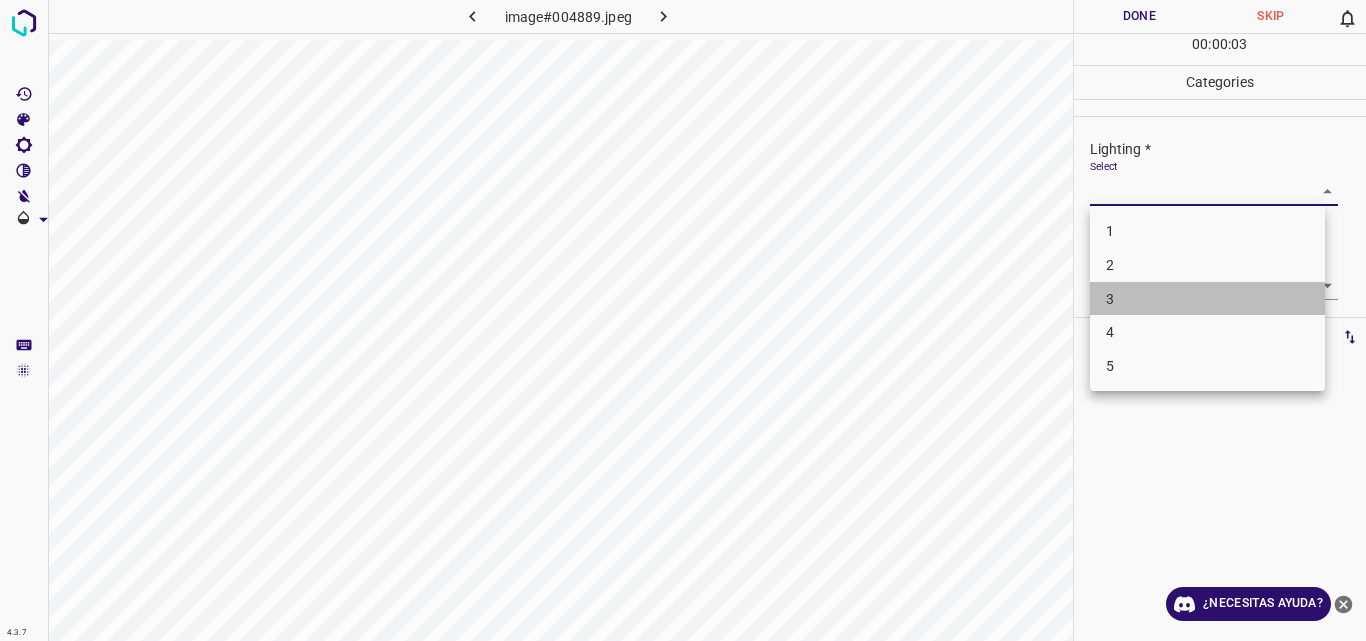 click on "3" at bounding box center (1207, 299) 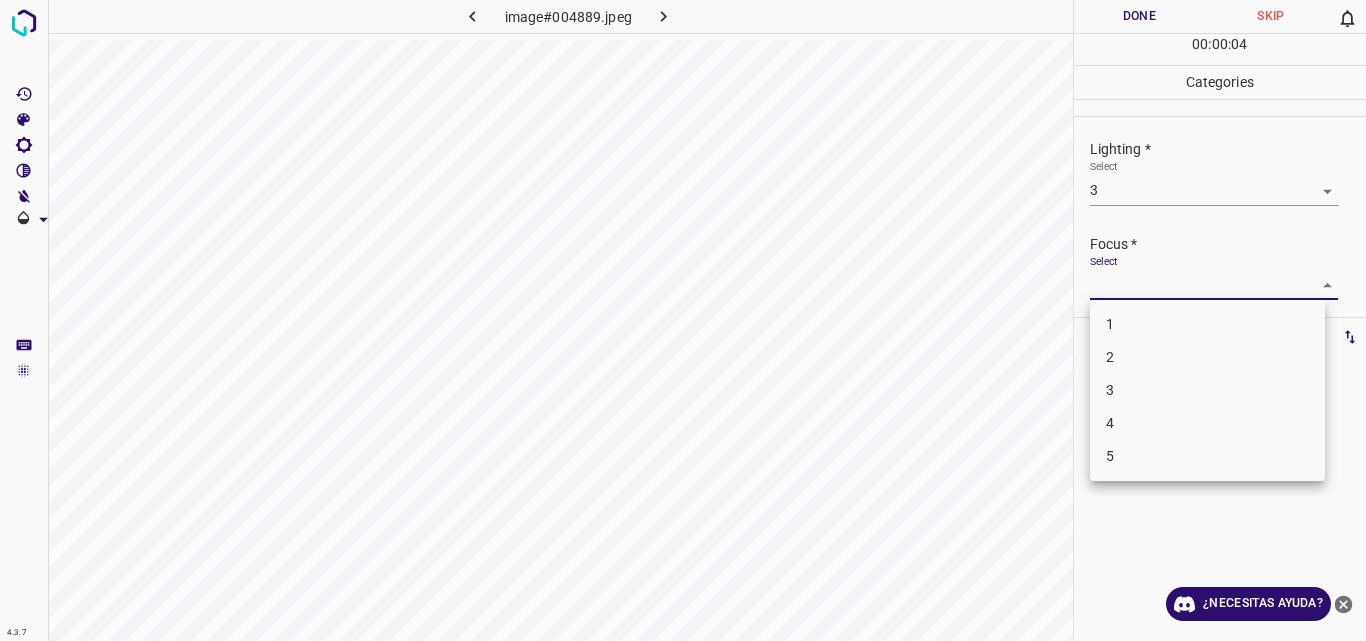 click on "4.3.7 image#004889.jpeg Done Skip 0 00   : 00   : 04   Categories Lighting *  Select 3 3 Focus *  Select ​ Overall *  Select ​ Labels   0 Categories 1 Lighting 2 Focus 3 Overall Tools Space Change between modes (Draw & Edit) I Auto labeling R Restore zoom M Zoom in N Zoom out Delete Delete selecte label Filters Z Restore filters X Saturation filter C Brightness filter V Contrast filter B Gray scale filter General O Download ¿Necesitas ayuda? Original text Rate this translation Your feedback will be used to help improve Google Translate - Texto - Esconder - Borrar 1 2 3 4 5" at bounding box center [683, 320] 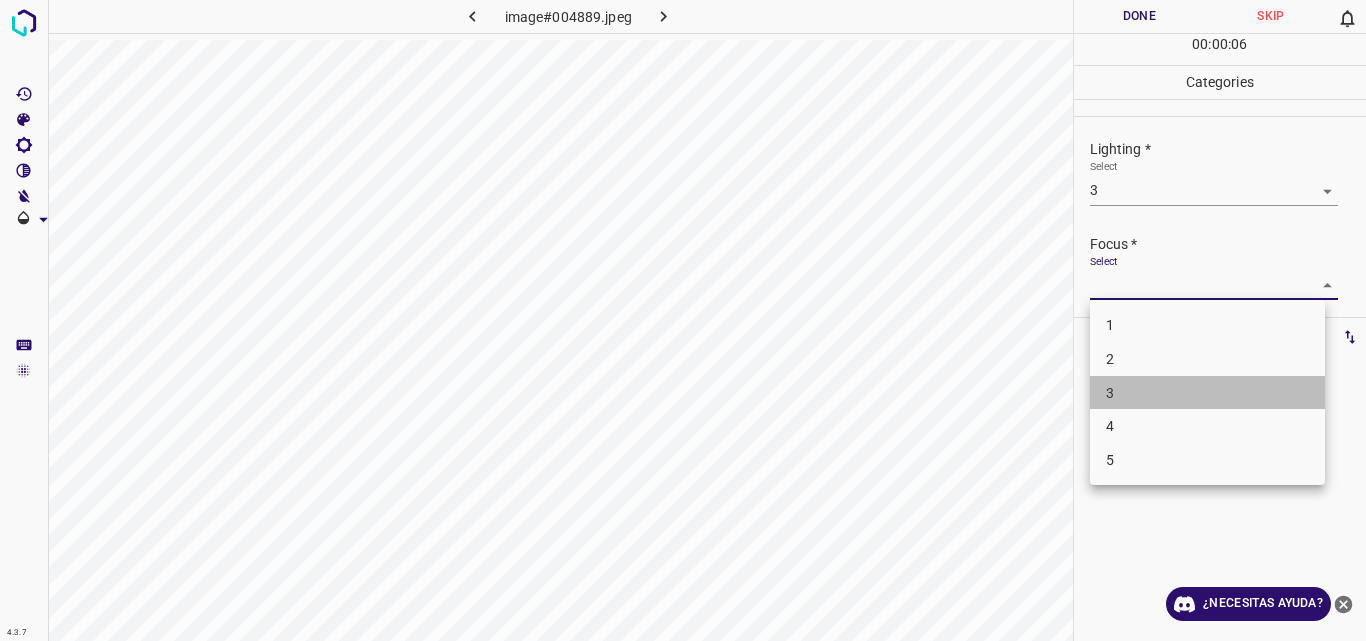 click on "3" at bounding box center [1207, 393] 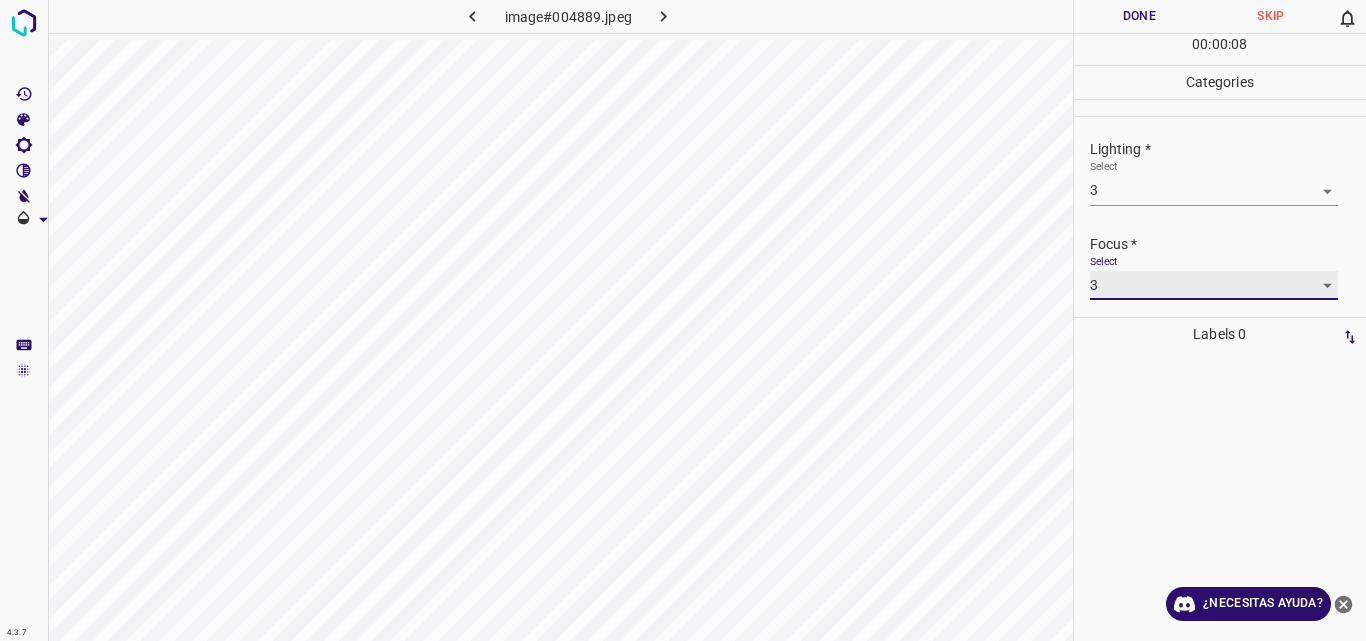 scroll, scrollTop: 98, scrollLeft: 0, axis: vertical 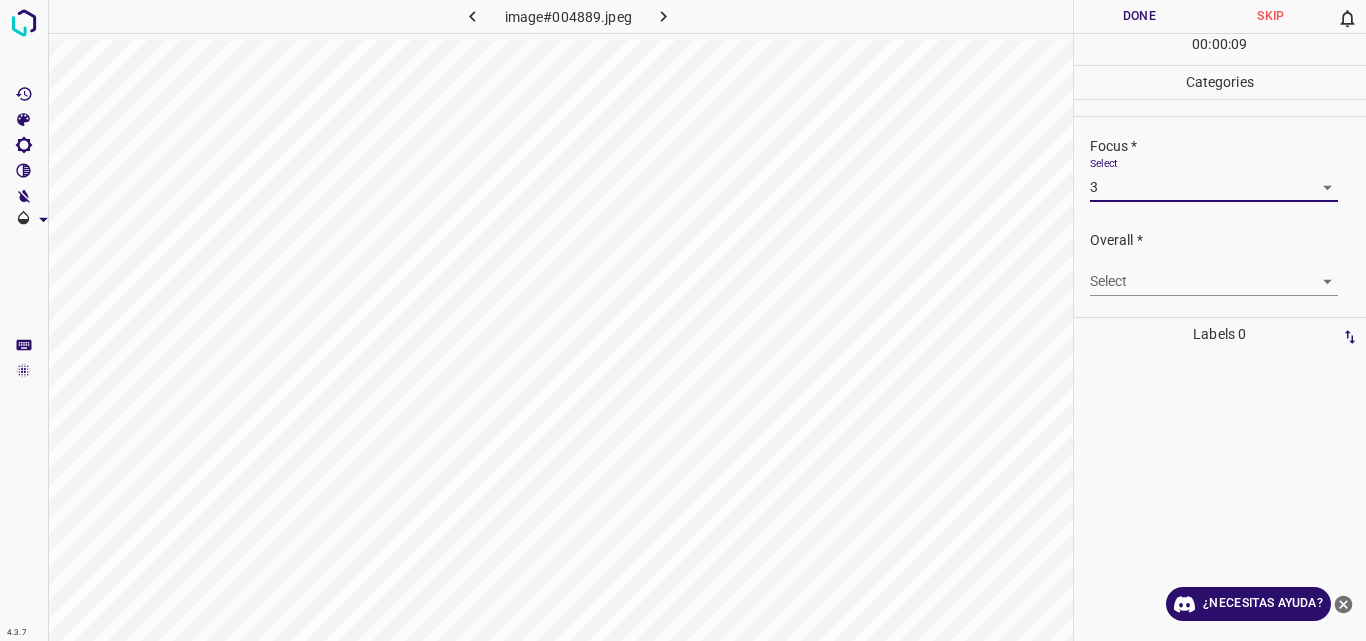 click on "4.3.7 image#004889.jpeg Done Skip 0 00   : 00   : 09   Categories Lighting *  Select 3 3 Focus *  Select 3 3 Overall *  Select ​ Labels   0 Categories 1 Lighting 2 Focus 3 Overall Tools Space Change between modes (Draw & Edit) I Auto labeling R Restore zoom M Zoom in N Zoom out Delete Delete selecte label Filters Z Restore filters X Saturation filter C Brightness filter V Contrast filter B Gray scale filter General O Download ¿Necesitas ayuda? Original text Rate this translation Your feedback will be used to help improve Google Translate - Texto - Esconder - Borrar" at bounding box center (683, 320) 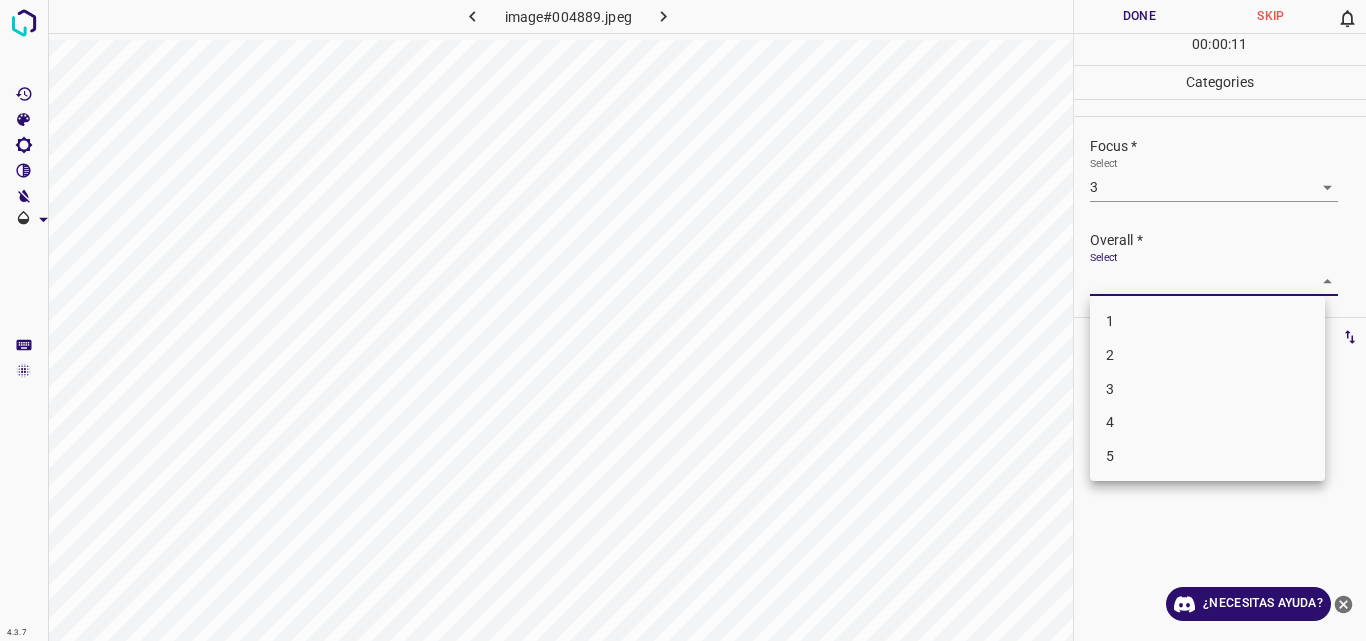 click on "3" at bounding box center [1207, 389] 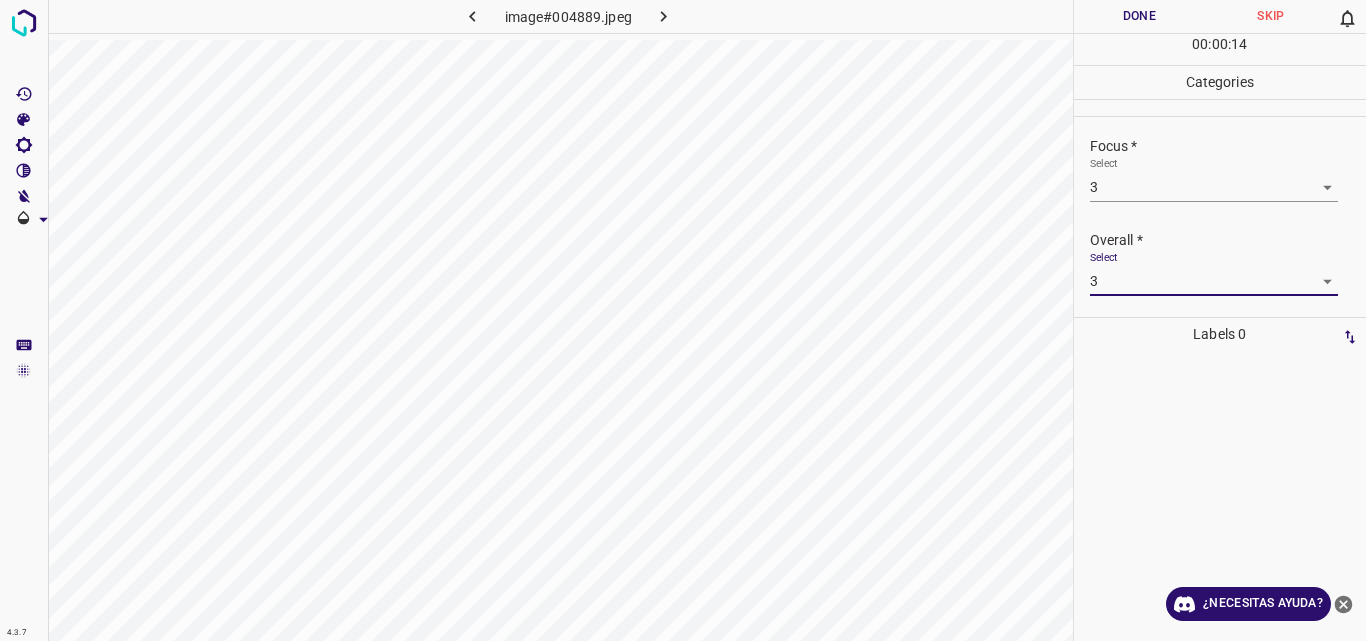 click on "Done" at bounding box center (1140, 16) 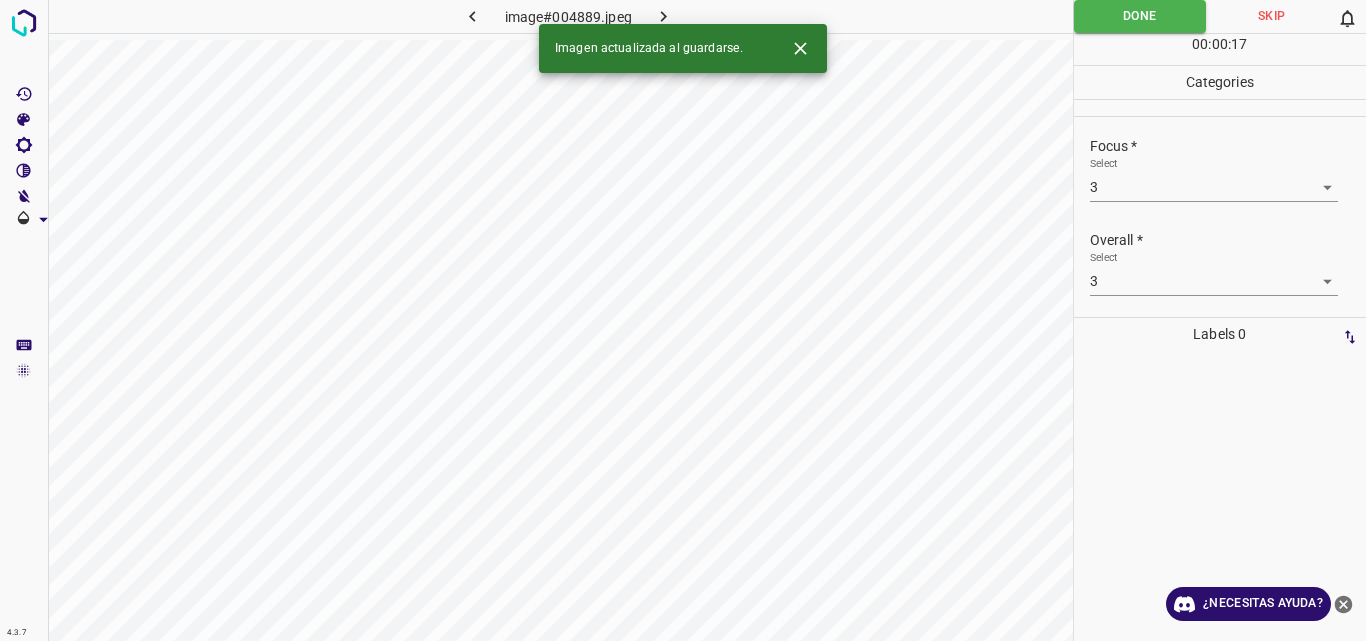 click 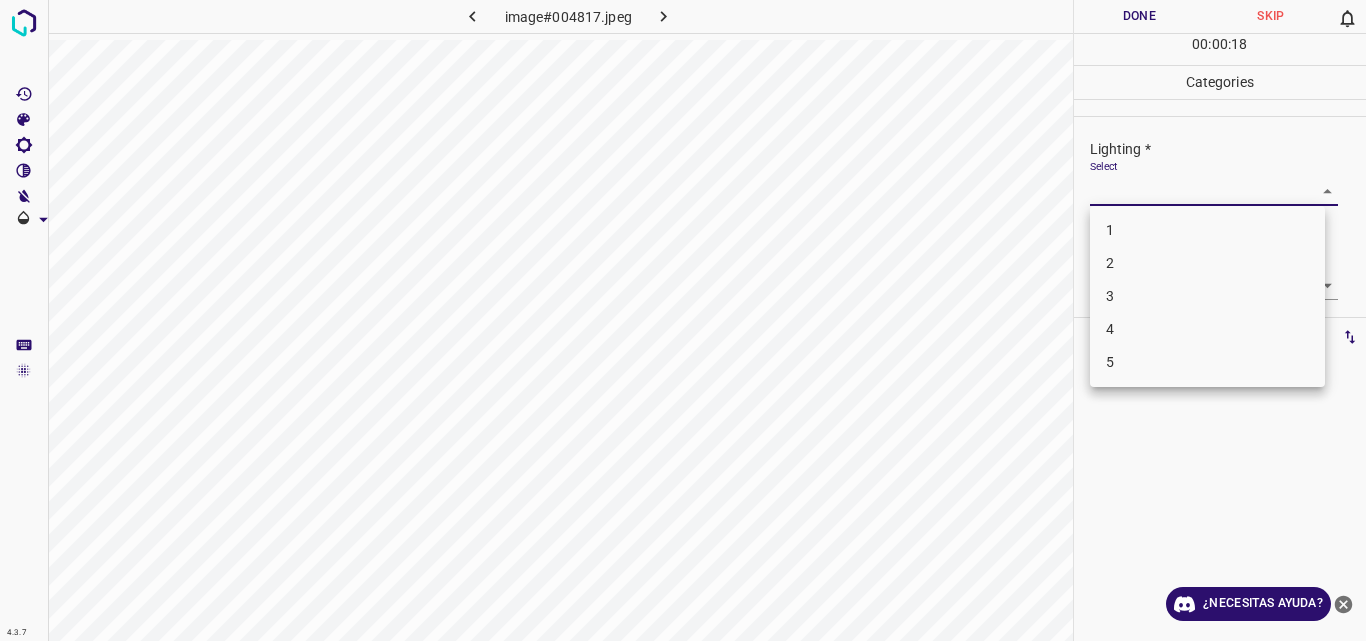 click on "4.3.7 image#004817.jpeg Done Skip 0 00   : 00   : 18   Categories Lighting *  Select ​ Focus *  Select ​ Overall *  Select ​ Labels   0 Categories 1 Lighting 2 Focus 3 Overall Tools Space Change between modes (Draw & Edit) I Auto labeling R Restore zoom M Zoom in N Zoom out Delete Delete selecte label Filters Z Restore filters X Saturation filter C Brightness filter V Contrast filter B Gray scale filter General O Download ¿Necesitas ayuda? Original text Rate this translation Your feedback will be used to help improve Google Translate - Texto - Esconder - Borrar 1 2 3 4 5" at bounding box center [683, 320] 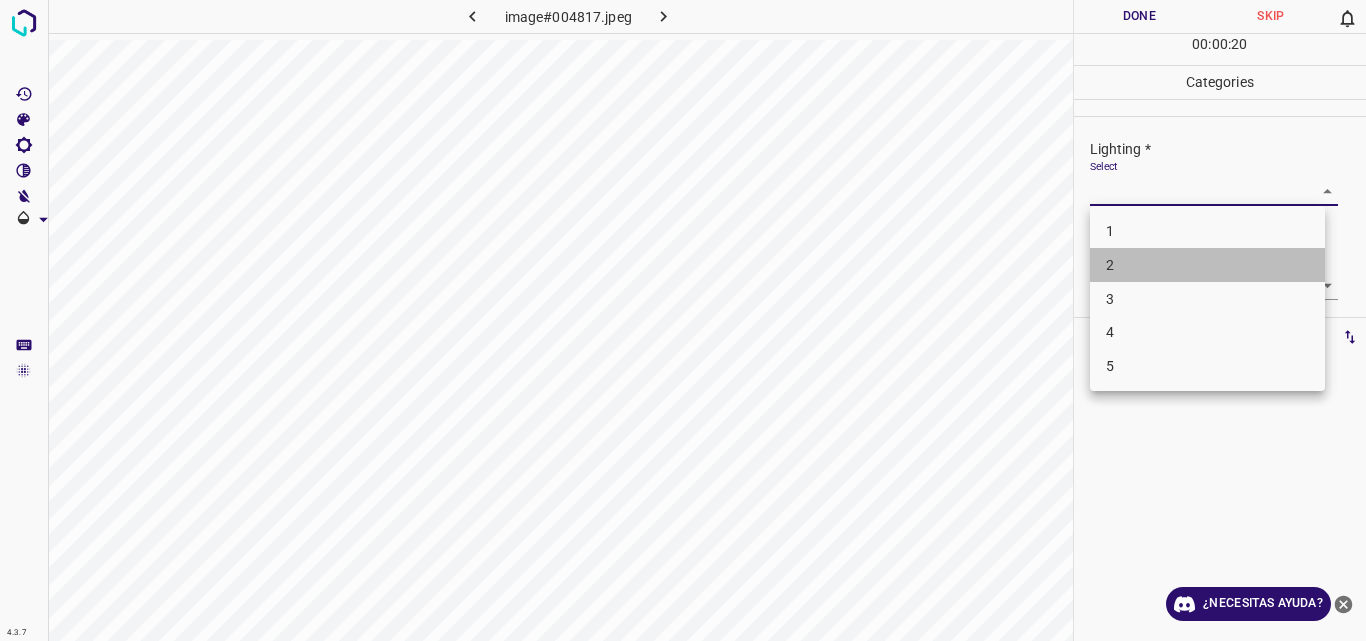 click on "2" at bounding box center (1207, 265) 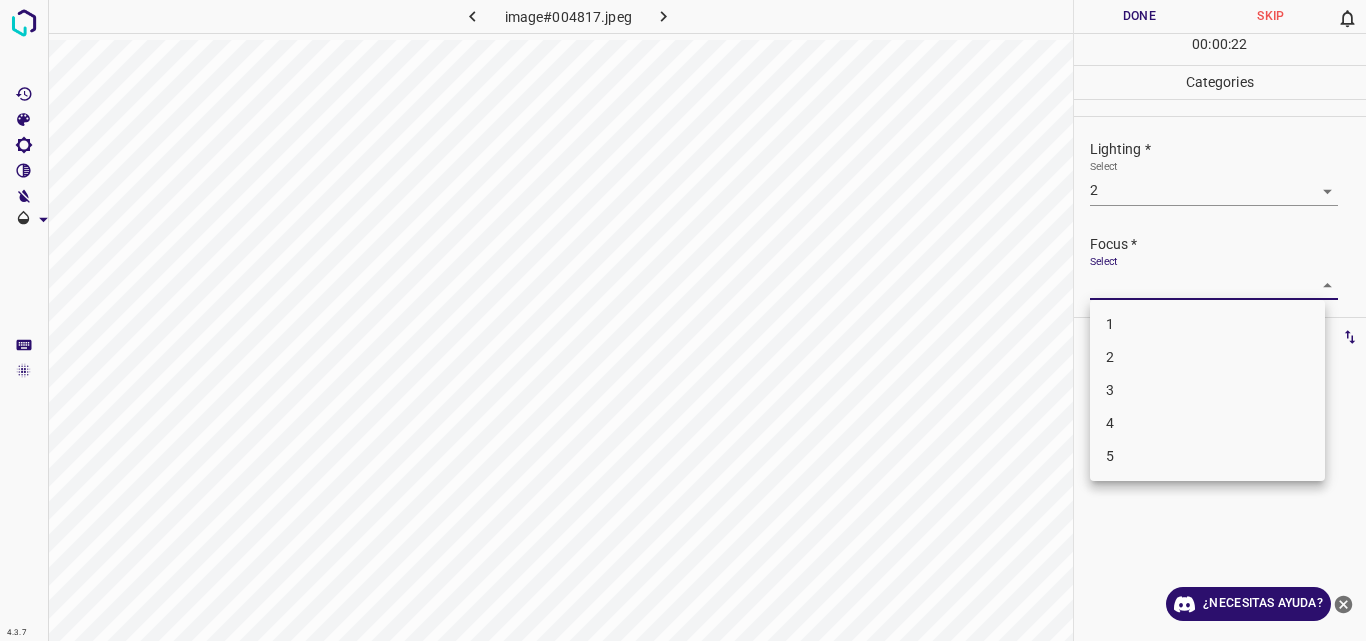 click on "4.3.7 image#004817.jpeg Done Skip 0 00   : 00   : 22   Categories Lighting *  Select 2 2 Focus *  Select ​ Overall *  Select ​ Labels   0 Categories 1 Lighting 2 Focus 3 Overall Tools Space Change between modes (Draw & Edit) I Auto labeling R Restore zoom M Zoom in N Zoom out Delete Delete selecte label Filters Z Restore filters X Saturation filter C Brightness filter V Contrast filter B Gray scale filter General O Download ¿Necesitas ayuda? Original text Rate this translation Your feedback will be used to help improve Google Translate - Texto - Esconder - Borrar 1 2 3 4 5" at bounding box center [683, 320] 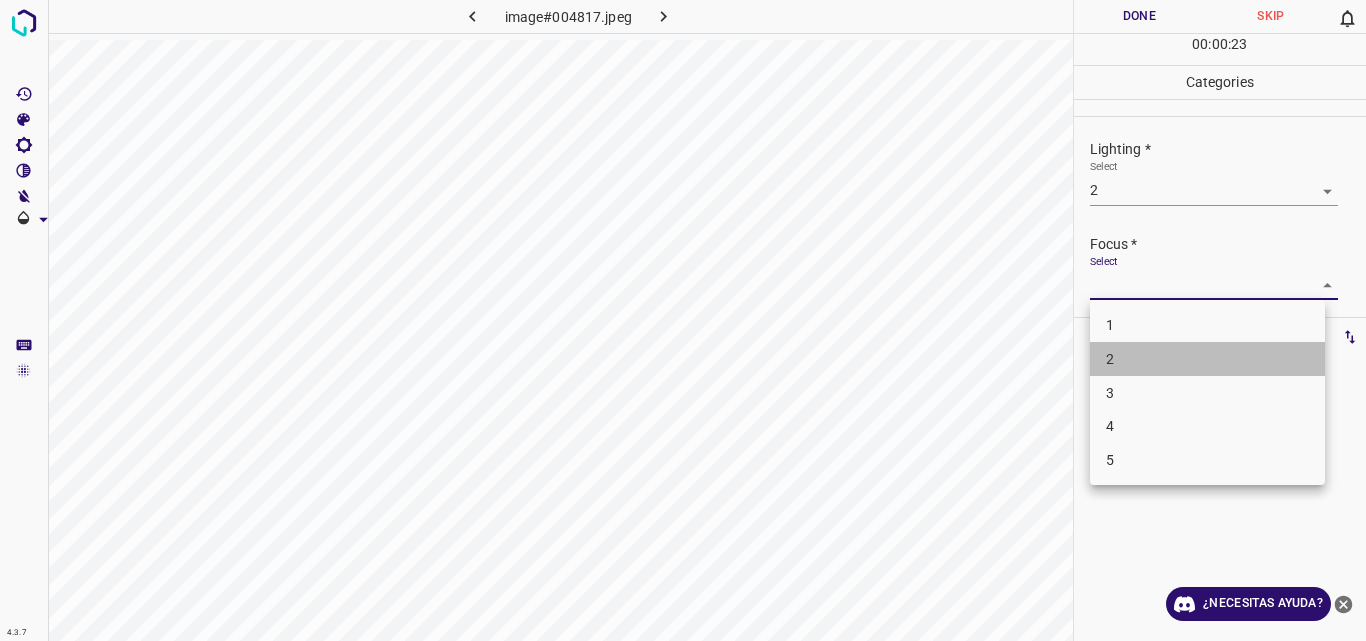 click on "2" at bounding box center [1207, 359] 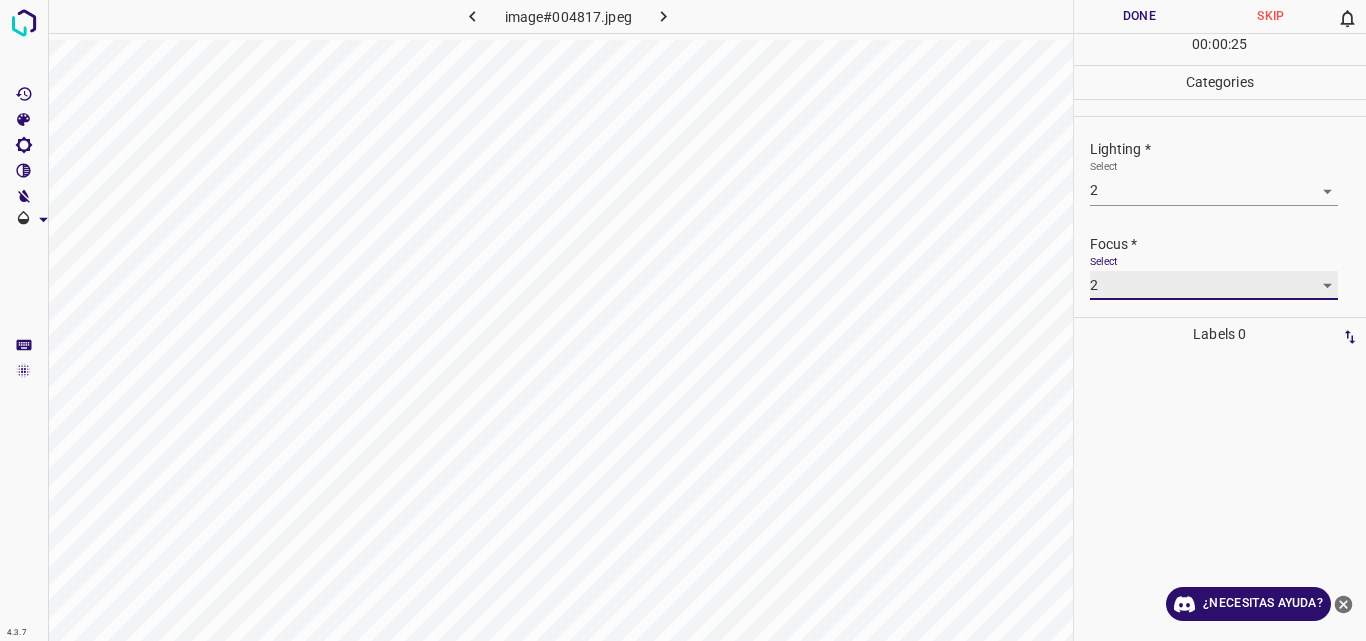 scroll, scrollTop: 98, scrollLeft: 0, axis: vertical 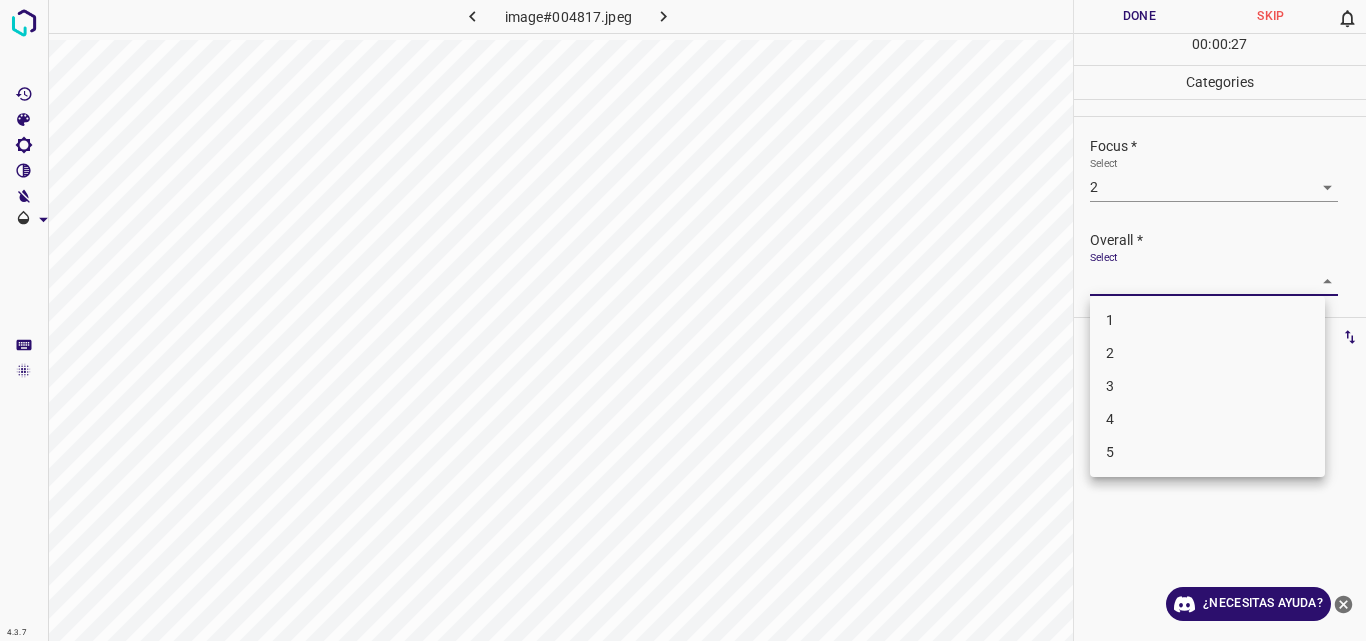 click on "4.3.7 image#004817.jpeg Done Skip 0 00   : 00   : 27   Categories Lighting *  Select 2 2 Focus *  Select 2 2 Overall *  Select ​ Labels   0 Categories 1 Lighting 2 Focus 3 Overall Tools Space Change between modes (Draw & Edit) I Auto labeling R Restore zoom M Zoom in N Zoom out Delete Delete selecte label Filters Z Restore filters X Saturation filter C Brightness filter V Contrast filter B Gray scale filter General O Download ¿Necesitas ayuda? Original text Rate this translation Your feedback will be used to help improve Google Translate - Texto - Esconder - Borrar 1 2 3 4 5" at bounding box center [683, 320] 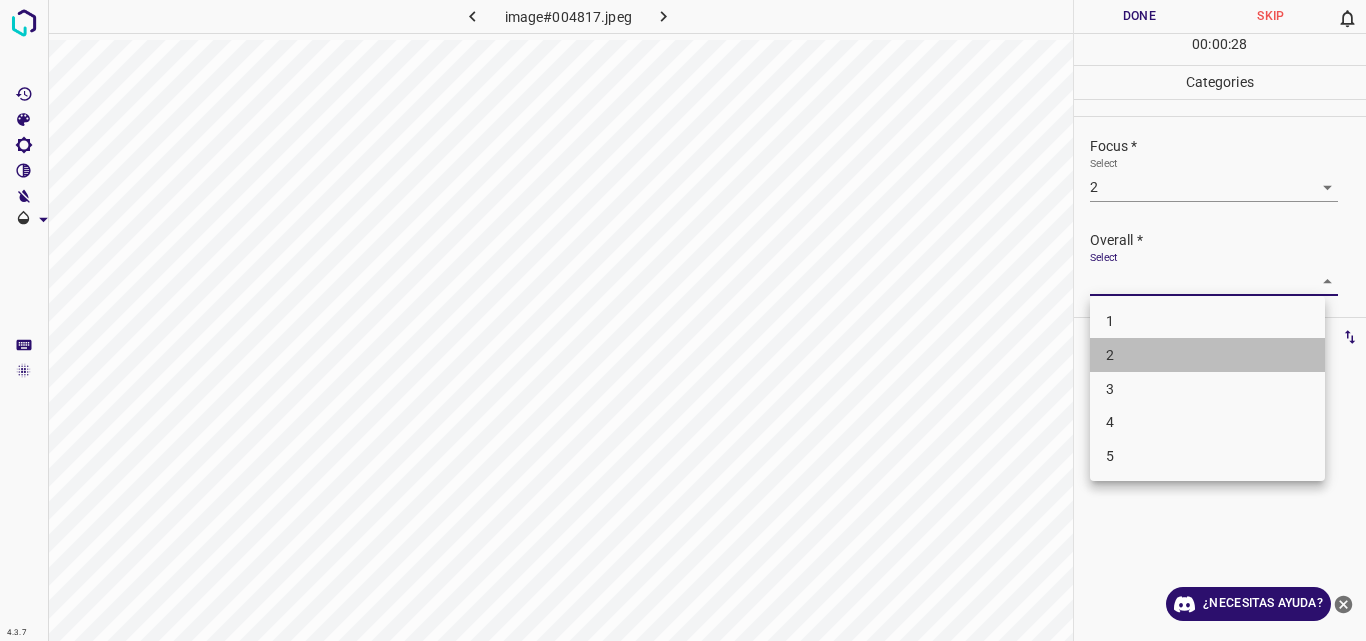 click on "2" at bounding box center (1207, 355) 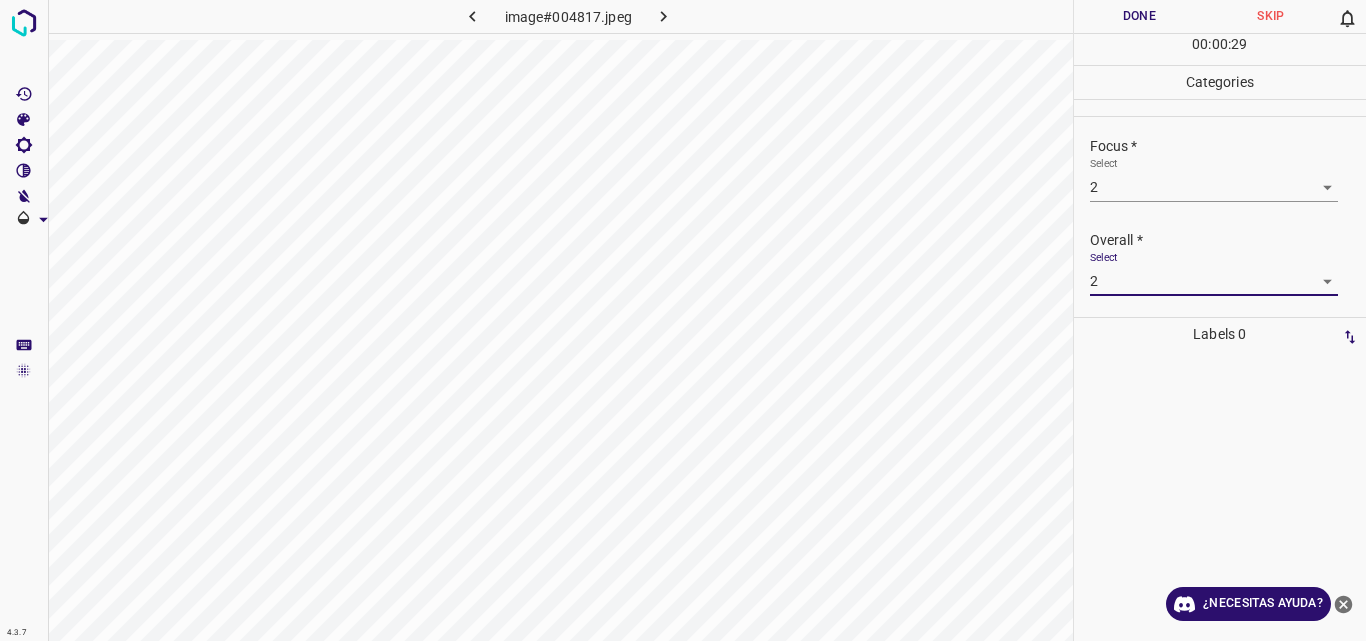 click on "Done" at bounding box center [1140, 16] 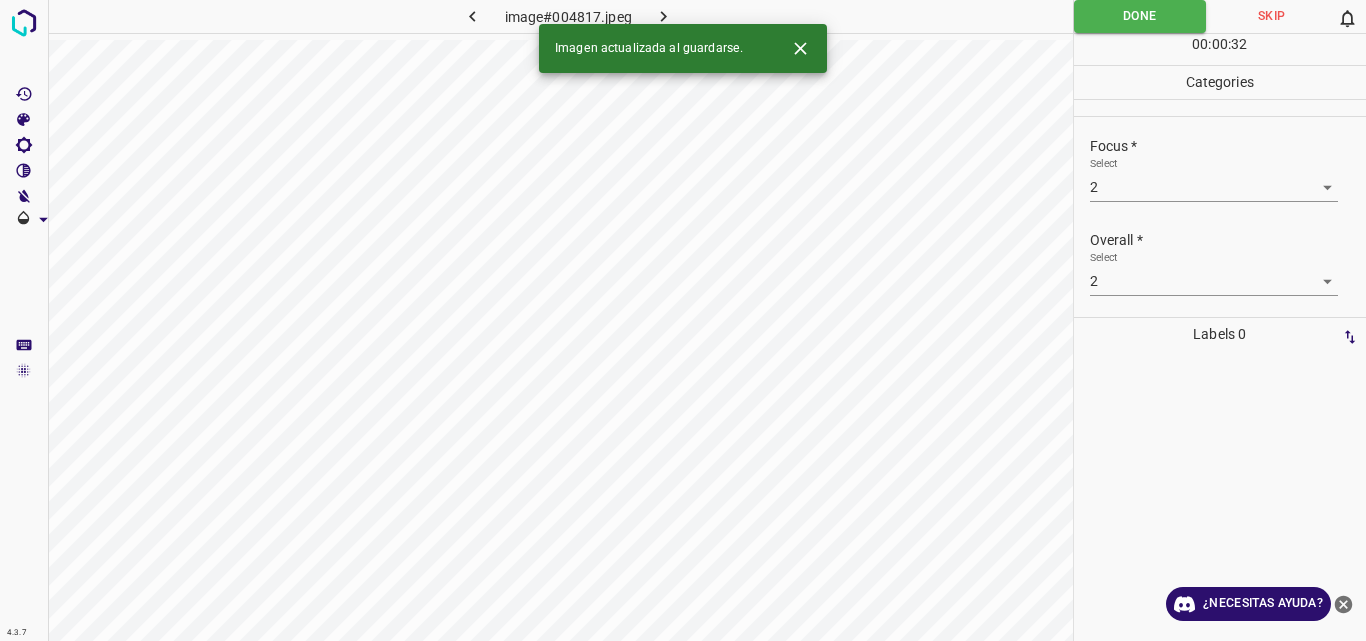 click 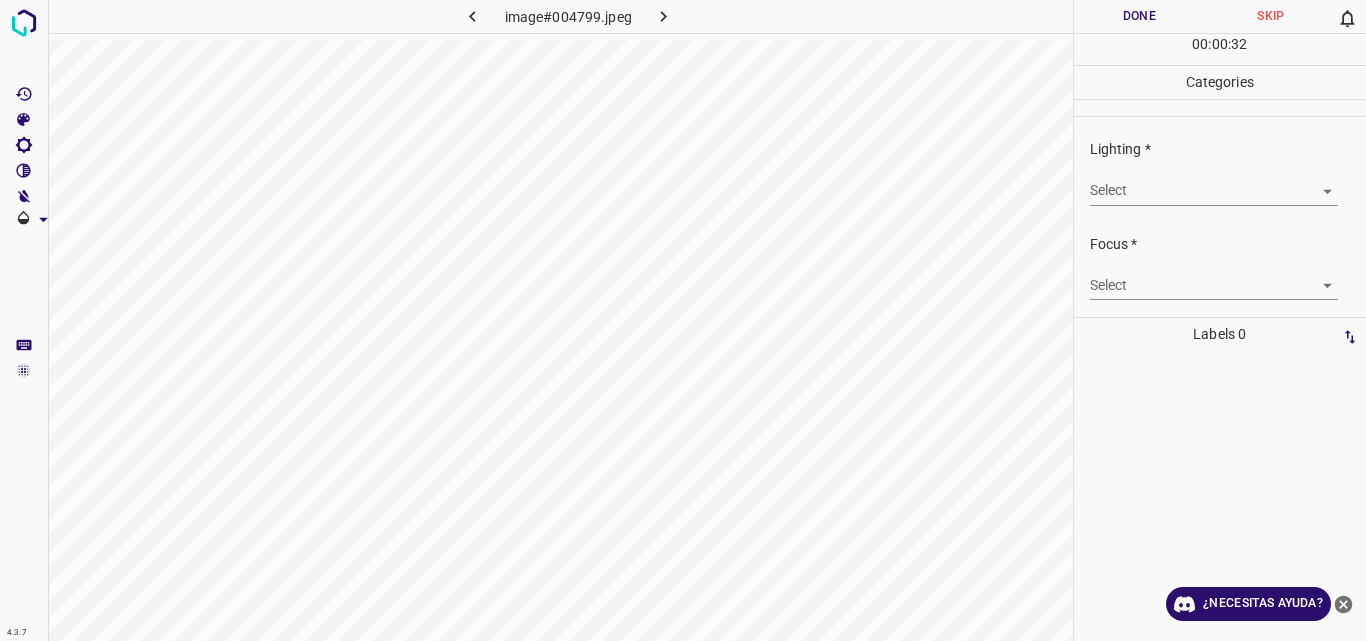 click on "4.3.7 image#004799.jpeg Done Skip 0 00   : 00   : 32   Categories Lighting *  Select ​ Focus *  Select ​ Overall *  Select ​ Labels   0 Categories 1 Lighting 2 Focus 3 Overall Tools Space Change between modes (Draw & Edit) I Auto labeling R Restore zoom M Zoom in N Zoom out Delete Delete selecte label Filters Z Restore filters X Saturation filter C Brightness filter V Contrast filter B Gray scale filter General O Download ¿Necesitas ayuda? Original text Rate this translation Your feedback will be used to help improve Google Translate - Texto - Esconder - Borrar" at bounding box center (683, 320) 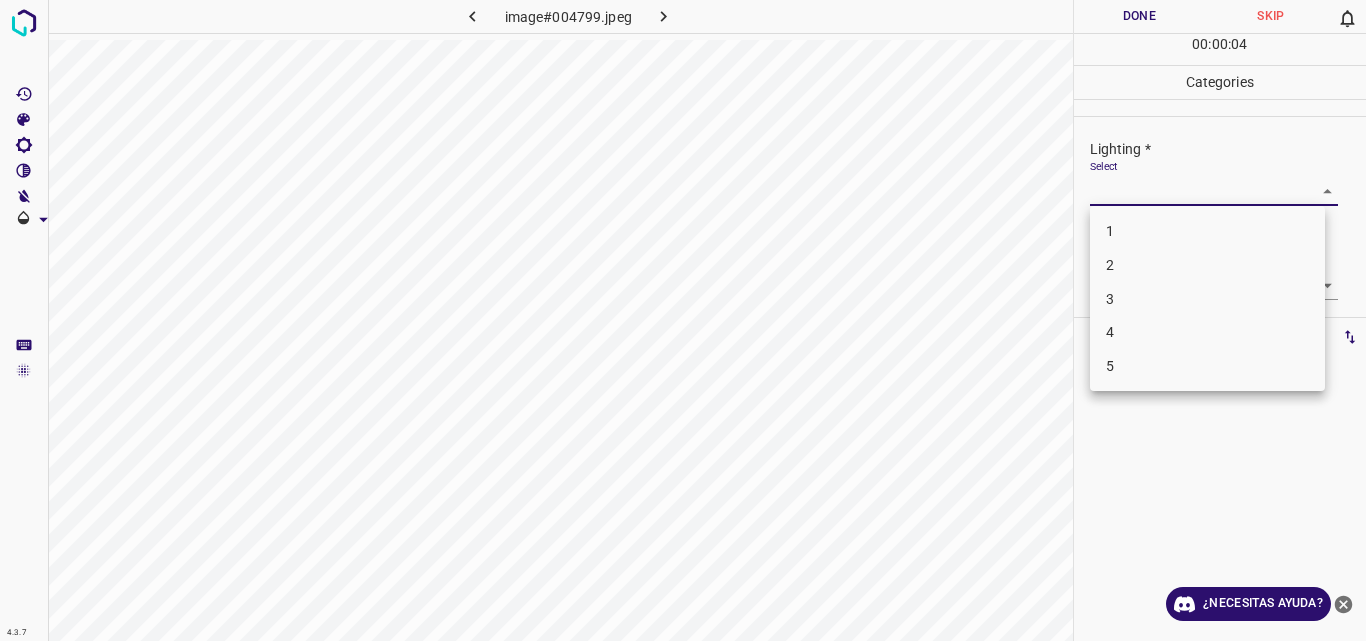 click on "3" at bounding box center (1207, 299) 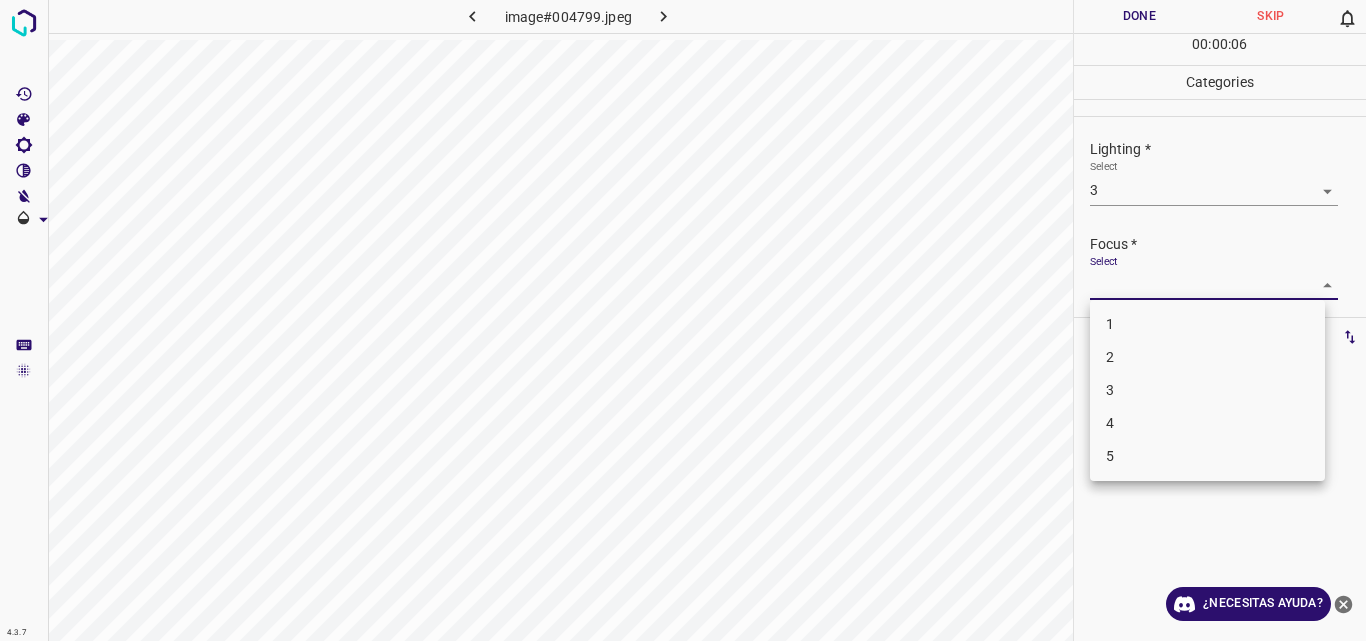 click on "4.3.7 image#004799.jpeg Done Skip 0 00   : 00   : 06   Categories Lighting *  Select 3 3 Focus *  Select ​ Overall *  Select ​ Labels   0 Categories 1 Lighting 2 Focus 3 Overall Tools Space Change between modes (Draw & Edit) I Auto labeling R Restore zoom M Zoom in N Zoom out Delete Delete selecte label Filters Z Restore filters X Saturation filter C Brightness filter V Contrast filter B Gray scale filter General O Download ¿Necesitas ayuda? Original text Rate this translation Your feedback will be used to help improve Google Translate - Texto - Esconder - Borrar 1 2 3 4 5" at bounding box center (683, 320) 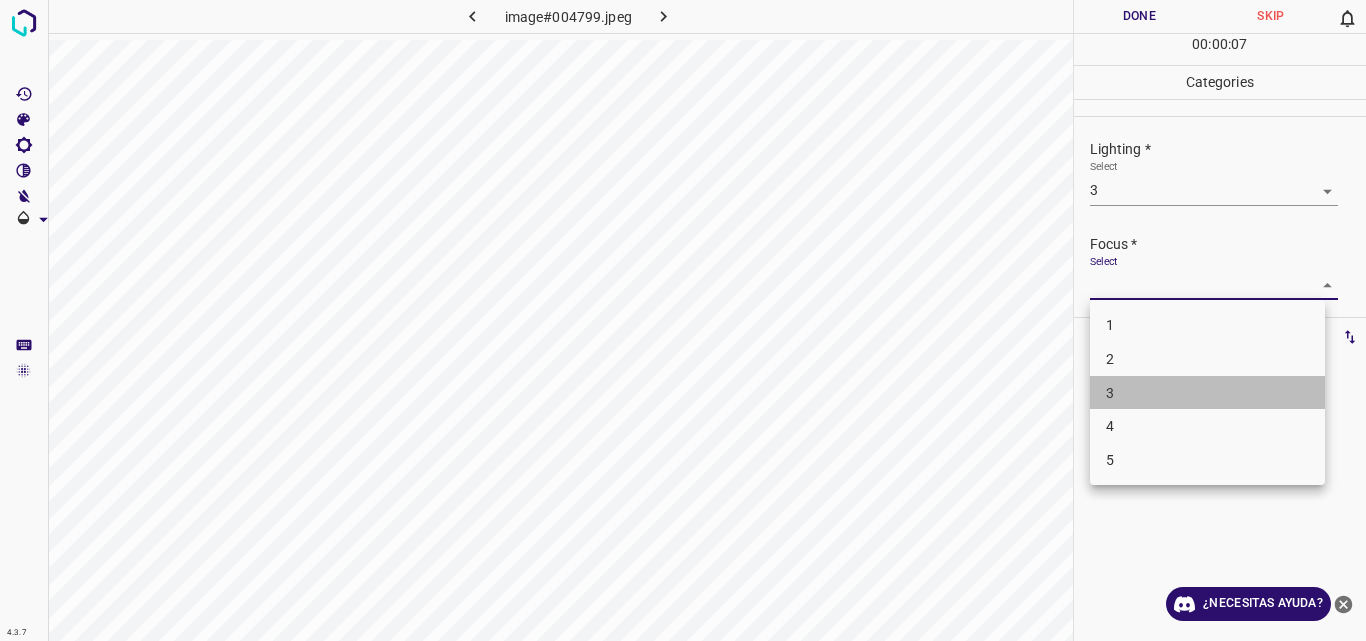 click on "3" at bounding box center [1207, 393] 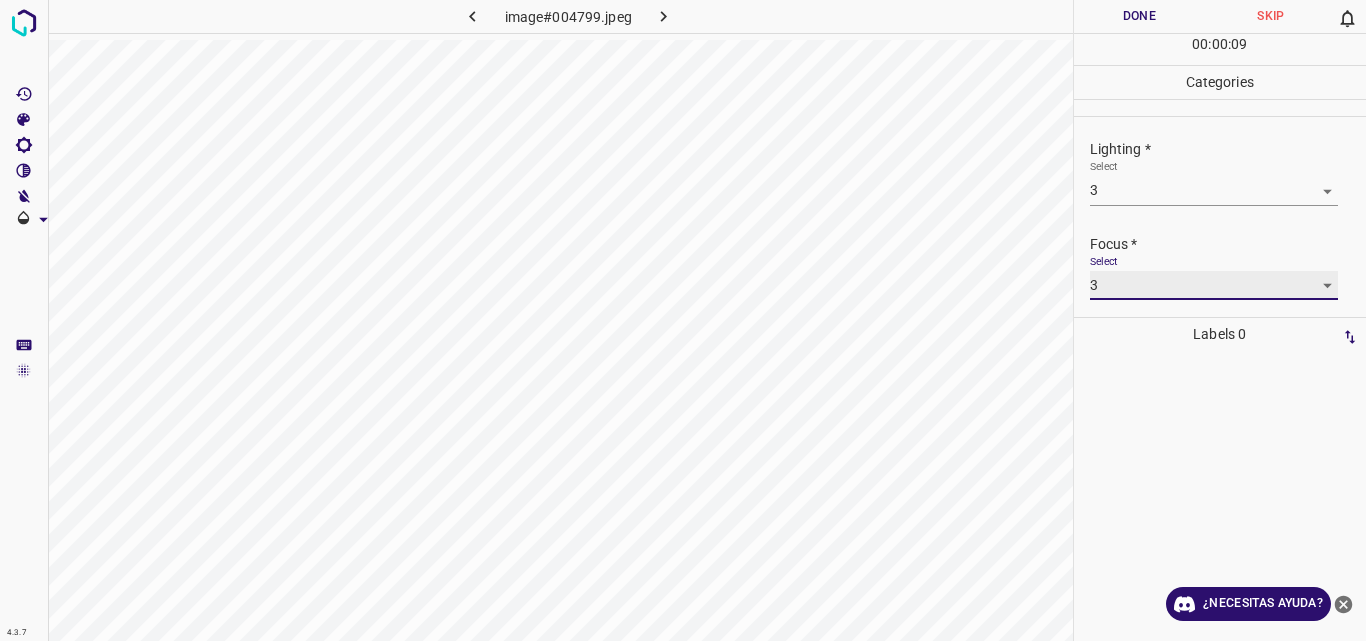 scroll, scrollTop: 98, scrollLeft: 0, axis: vertical 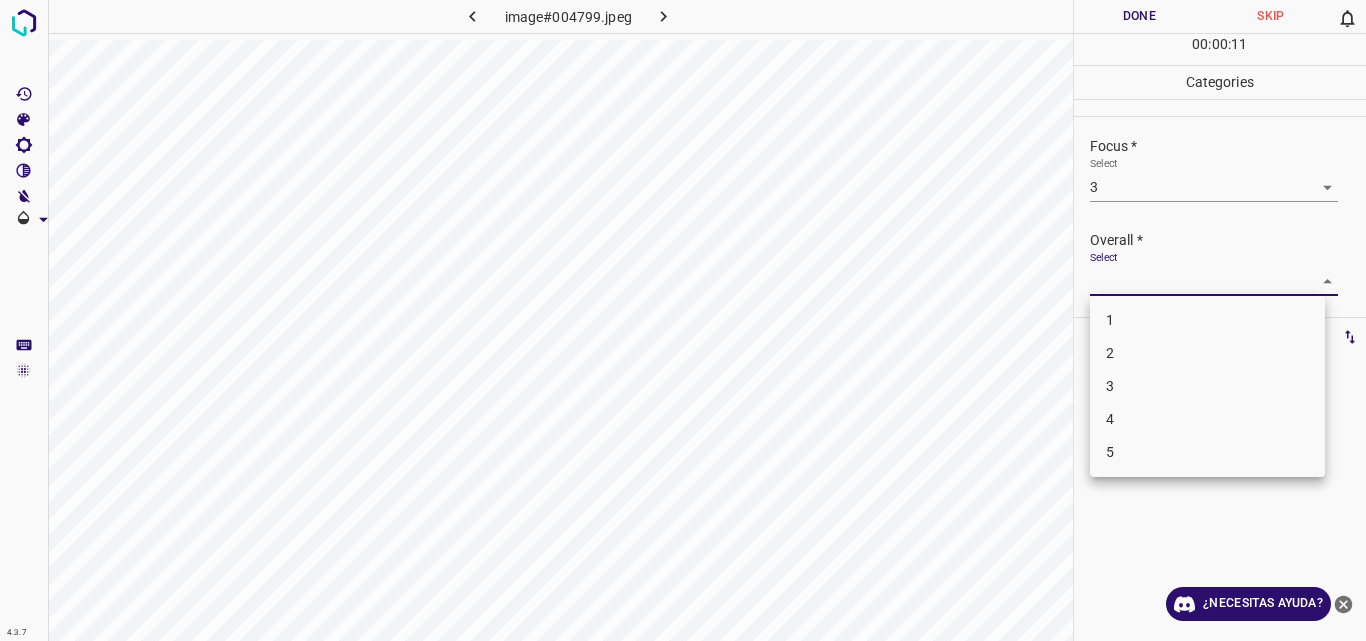 click on "4.3.7 image#004799.jpeg Done Skip 0 00   : 00   : 11   Categories Lighting *  Select 3 3 Focus *  Select 3 3 Overall *  Select ​ Labels   0 Categories 1 Lighting 2 Focus 3 Overall Tools Space Change between modes (Draw & Edit) I Auto labeling R Restore zoom M Zoom in N Zoom out Delete Delete selecte label Filters Z Restore filters X Saturation filter C Brightness filter V Contrast filter B Gray scale filter General O Download ¿Necesitas ayuda? Original text Rate this translation Your feedback will be used to help improve Google Translate - Texto - Esconder - Borrar 1 2 3 4 5" at bounding box center [683, 320] 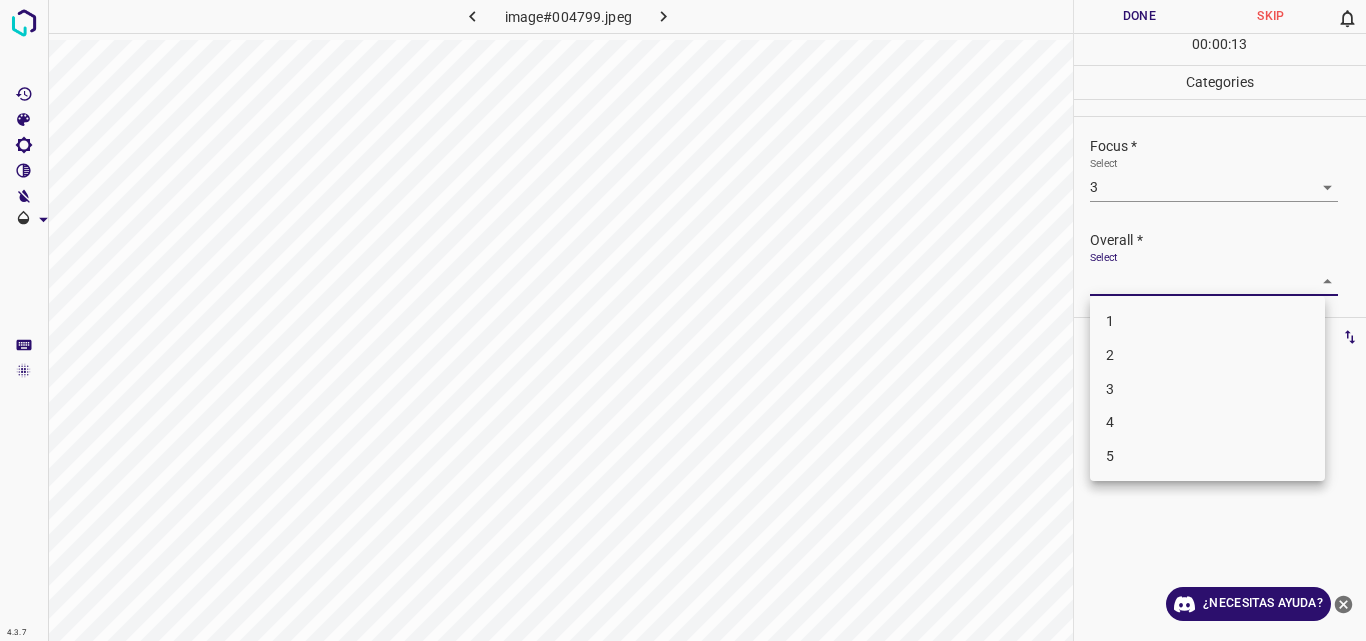click on "3" at bounding box center [1207, 389] 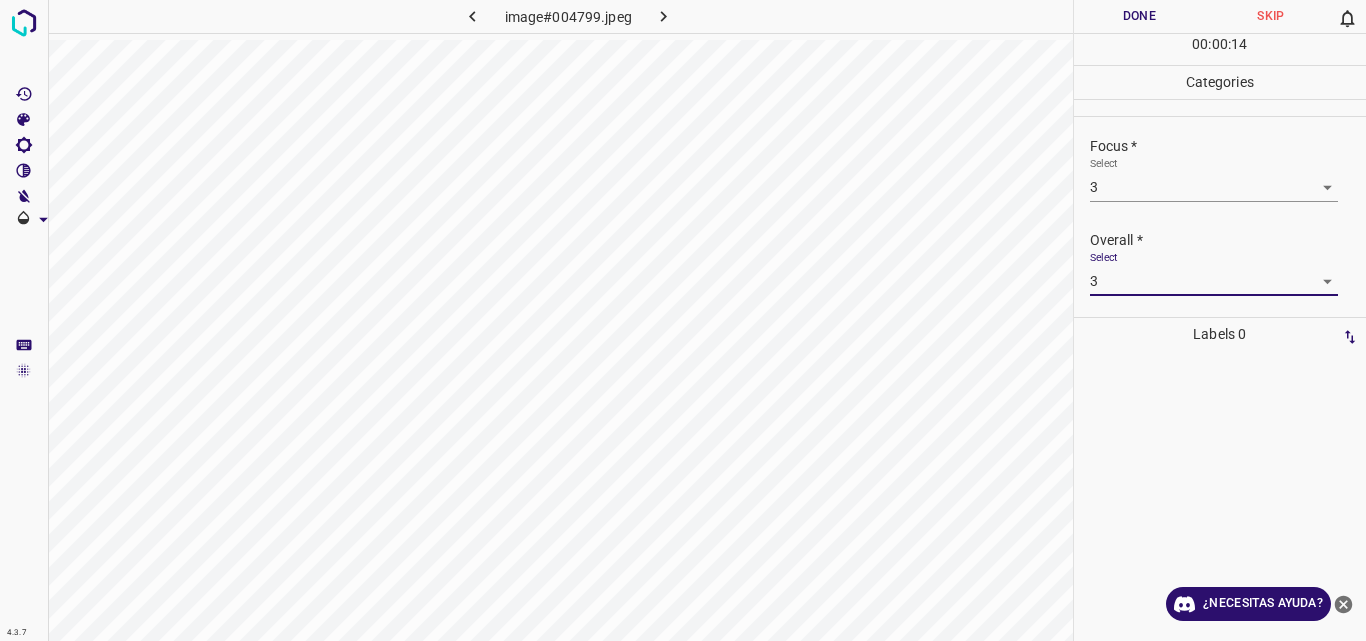 click on "Done" at bounding box center (1140, 16) 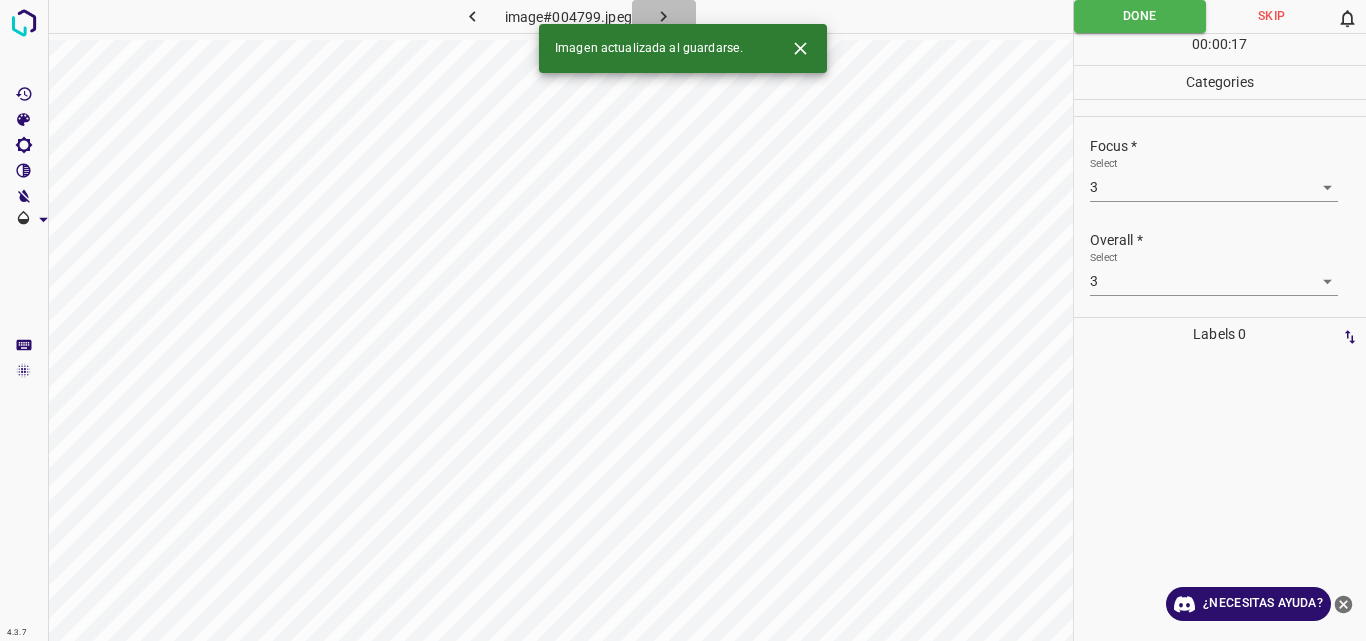 click 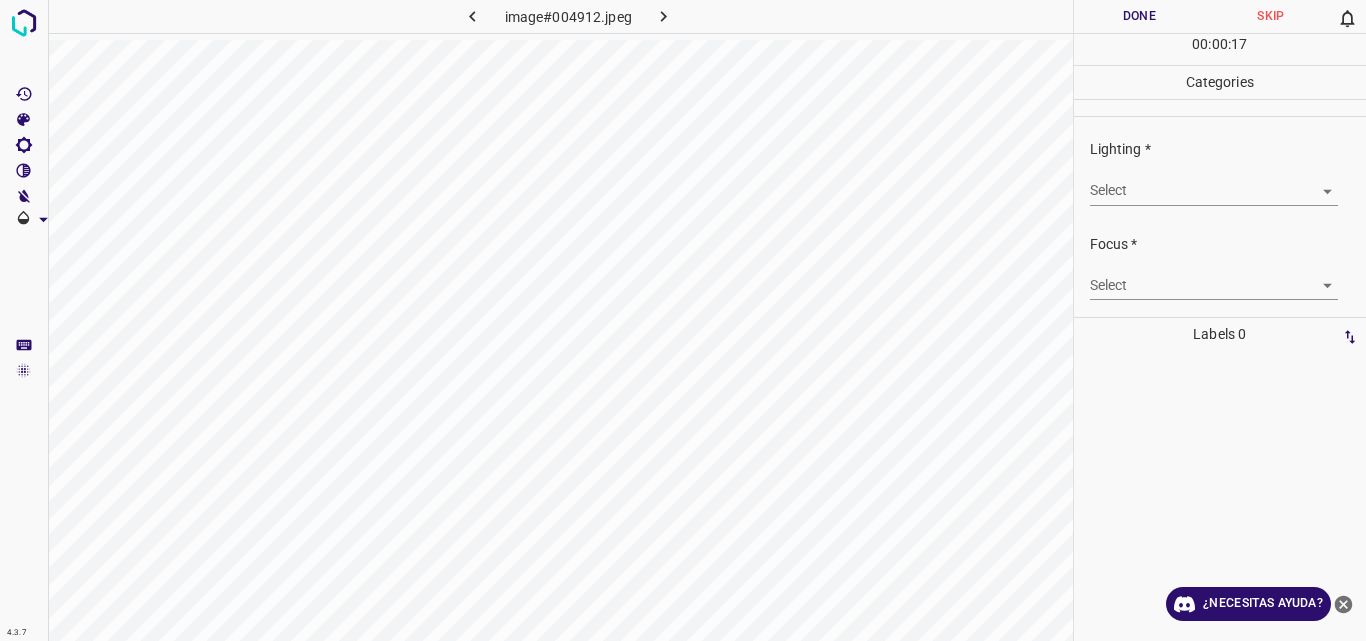 click on "4.3.7 image#004912.jpeg Done Skip 0 00   : 00   : 17   Categories Lighting *  Select ​ Focus *  Select ​ Overall *  Select ​ Labels   0 Categories 1 Lighting 2 Focus 3 Overall Tools Space Change between modes (Draw & Edit) I Auto labeling R Restore zoom M Zoom in N Zoom out Delete Delete selecte label Filters Z Restore filters X Saturation filter C Brightness filter V Contrast filter B Gray scale filter General O Download ¿Necesitas ayuda? Original text Rate this translation Your feedback will be used to help improve Google Translate - Texto - Esconder - Borrar" at bounding box center (683, 320) 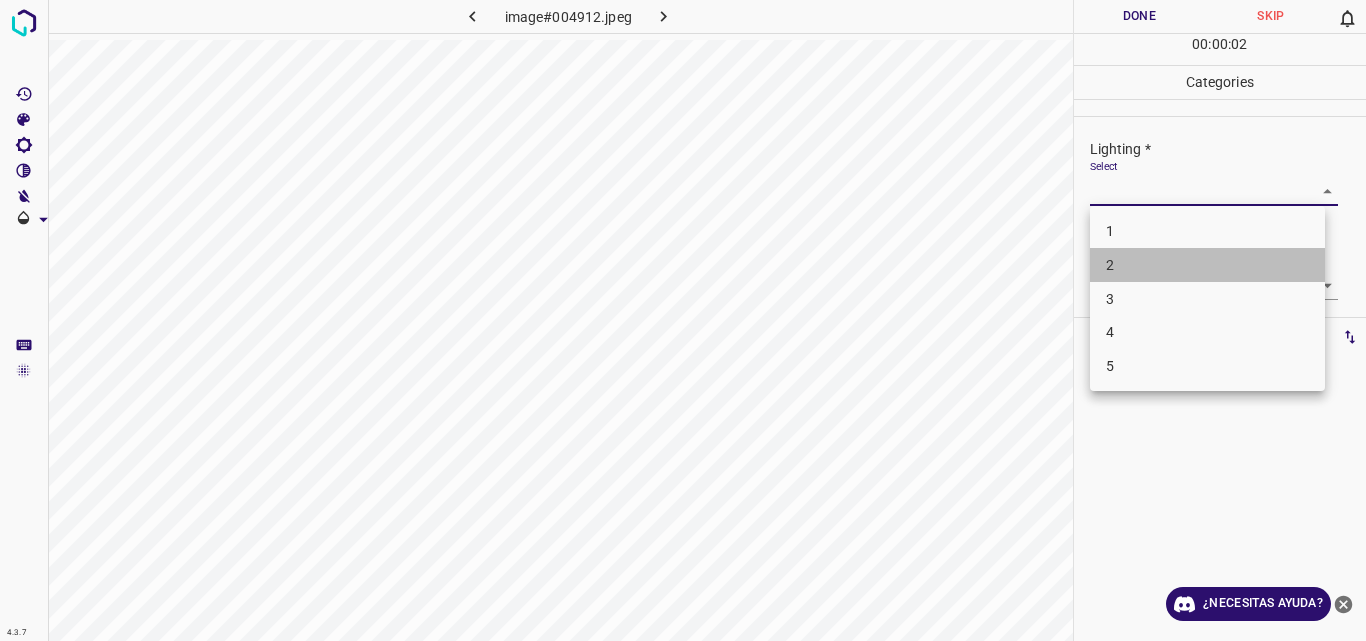 click on "2" at bounding box center (1207, 265) 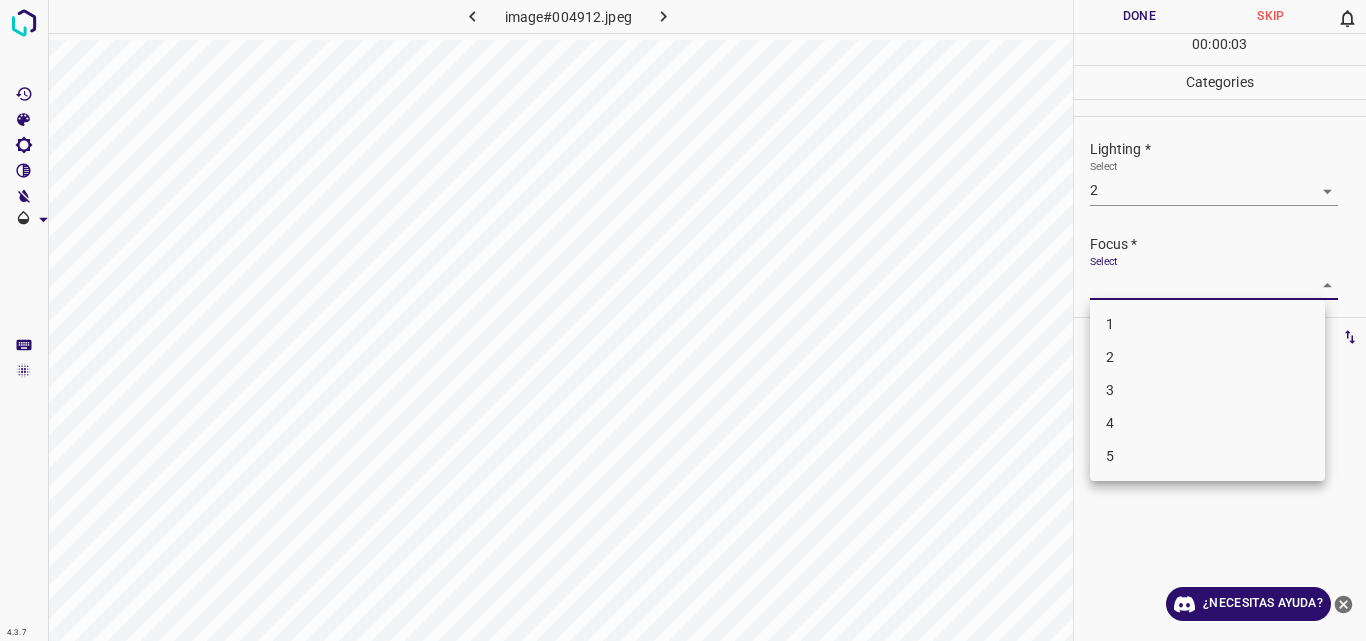 click on "4.3.7 image#004912.jpeg Done Skip 0 00   : 00   : 03   Categories Lighting *  Select 2 2 Focus *  Select ​ Overall *  Select ​ Labels   0 Categories 1 Lighting 2 Focus 3 Overall Tools Space Change between modes (Draw & Edit) I Auto labeling R Restore zoom M Zoom in N Zoom out Delete Delete selecte label Filters Z Restore filters X Saturation filter C Brightness filter V Contrast filter B Gray scale filter General O Download ¿Necesitas ayuda? Original text Rate this translation Your feedback will be used to help improve Google Translate - Texto - Esconder - Borrar 1 2 3 4 5" at bounding box center (683, 320) 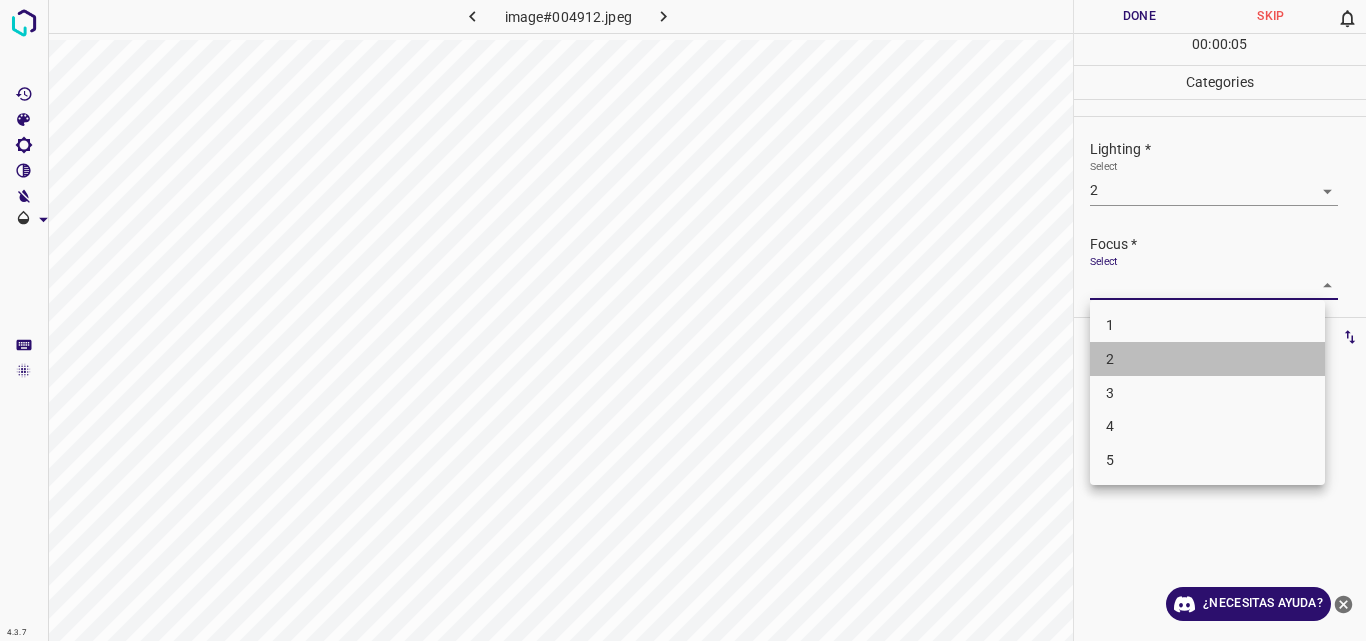 click on "2" at bounding box center [1207, 359] 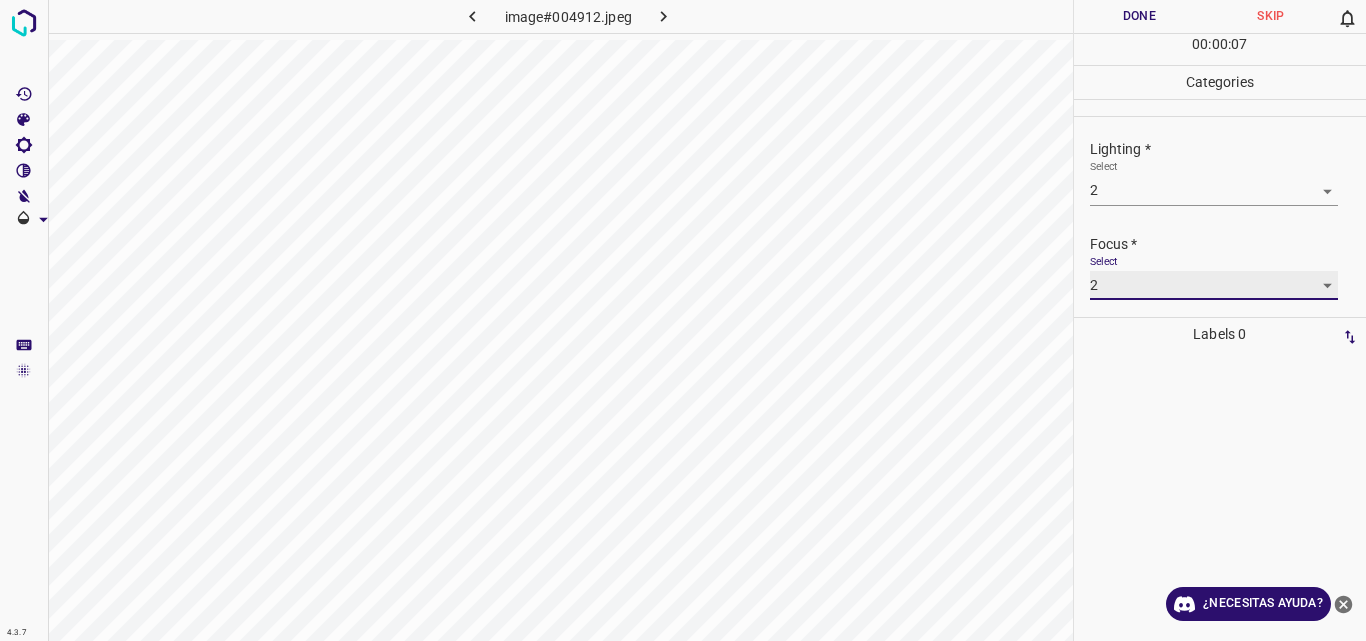 scroll, scrollTop: 89, scrollLeft: 0, axis: vertical 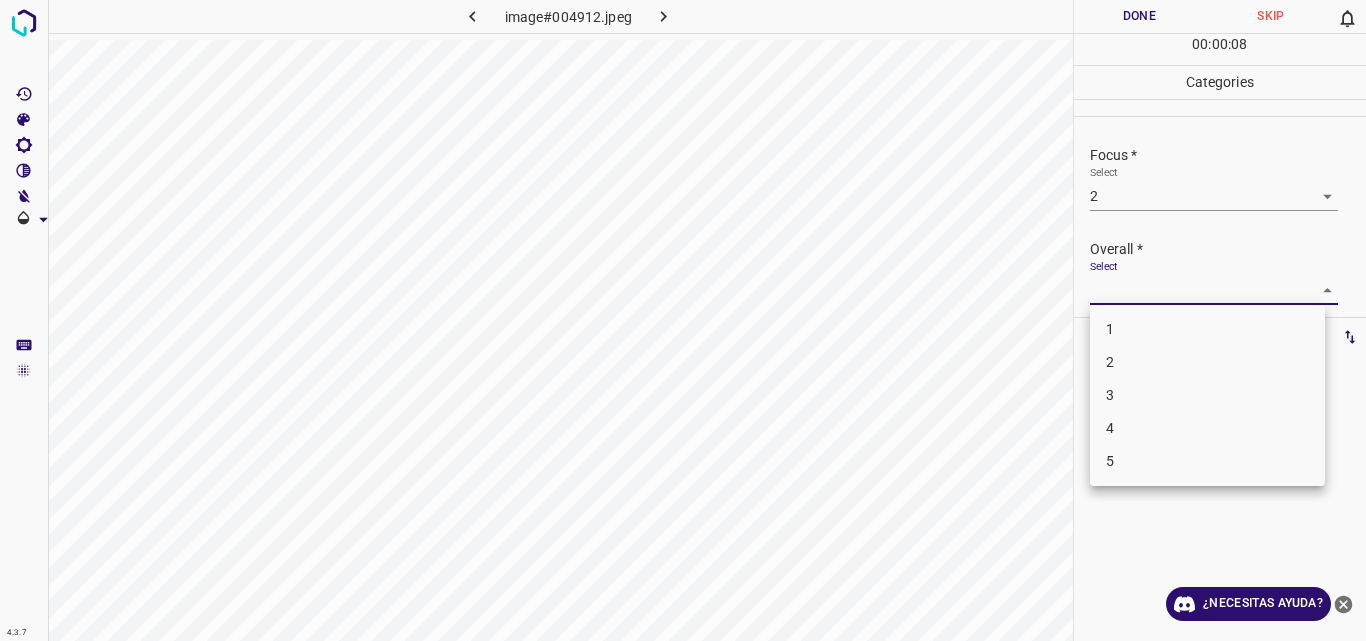 click on "4.3.7 image#004912.jpeg Done Skip 0 00   : 00   : 08   Categories Lighting *  Select 2 2 Focus *  Select 2 2 Overall *  Select ​ Labels   0 Categories 1 Lighting 2 Focus 3 Overall Tools Space Change between modes (Draw & Edit) I Auto labeling R Restore zoom M Zoom in N Zoom out Delete Delete selecte label Filters Z Restore filters X Saturation filter C Brightness filter V Contrast filter B Gray scale filter General O Download ¿Necesitas ayuda? Original text Rate this translation Your feedback will be used to help improve Google Translate - Texto - Esconder - Borrar 1 2 3 4 5" at bounding box center (683, 320) 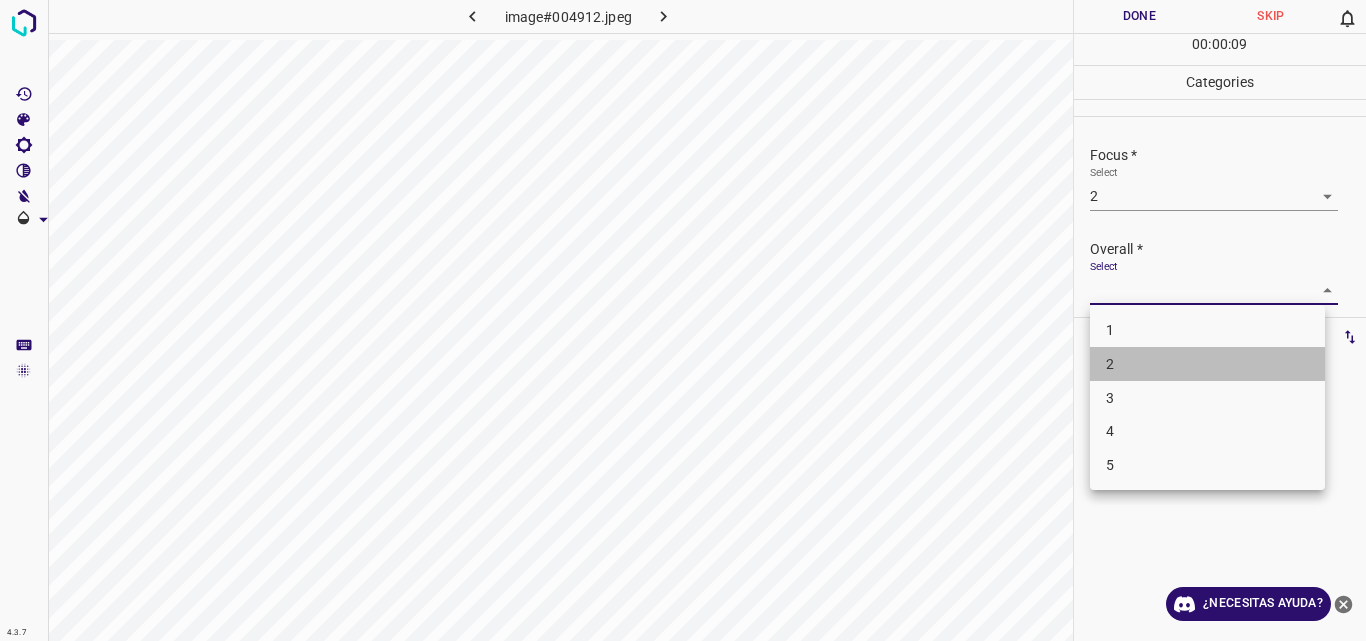 click on "2" at bounding box center [1207, 364] 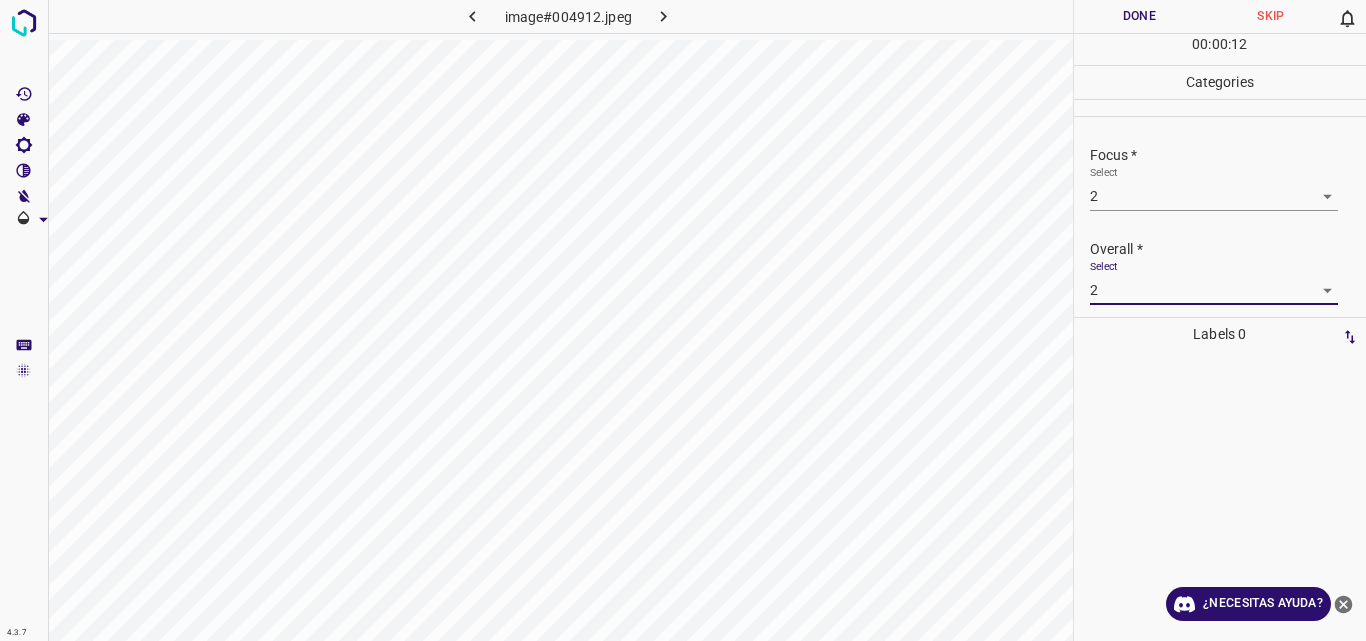 click on "Done" at bounding box center [1140, 16] 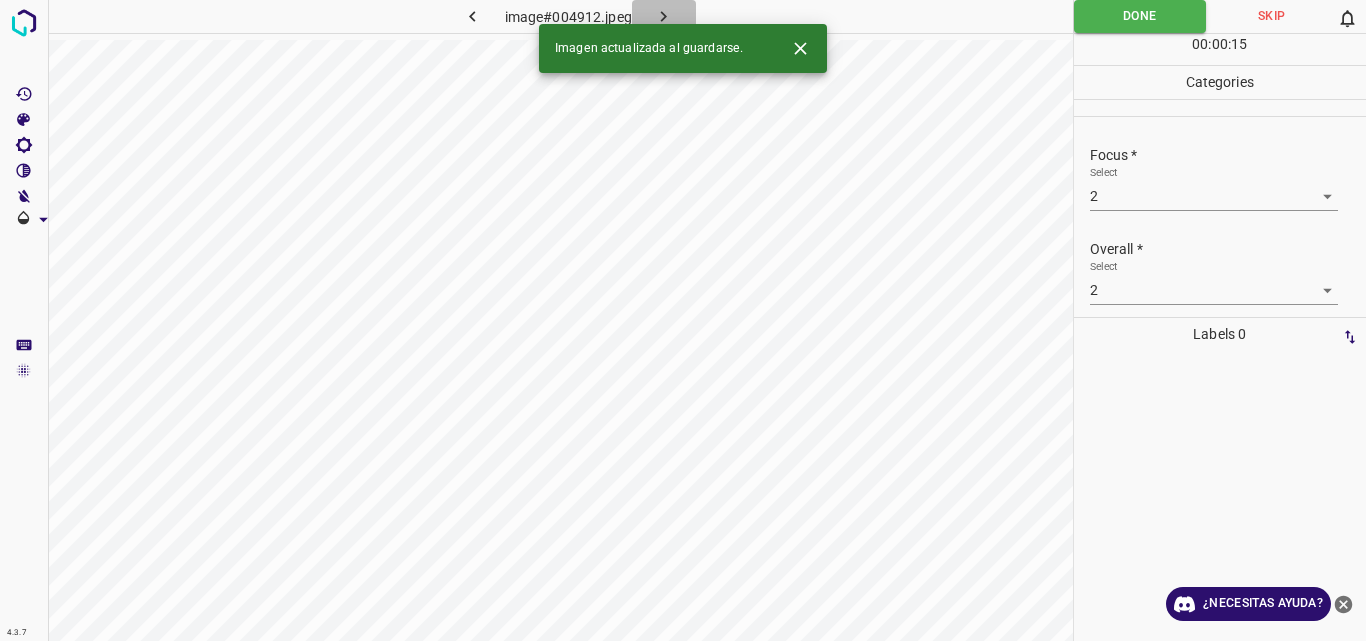 click 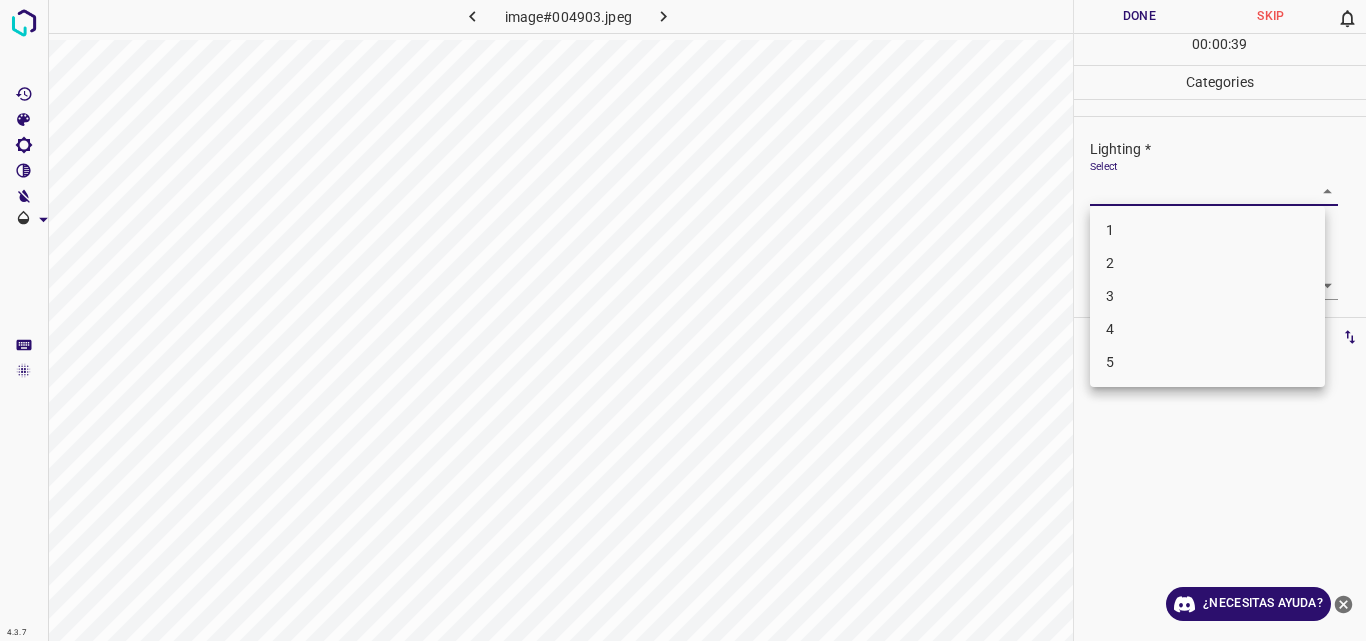 click on "4.3.7 image#004903.jpeg Done Skip 0 00   : 00   : 39   Categories Lighting *  Select ​ Focus *  Select ​ Overall *  Select ​ Labels   0 Categories 1 Lighting 2 Focus 3 Overall Tools Space Change between modes (Draw & Edit) I Auto labeling R Restore zoom M Zoom in N Zoom out Delete Delete selecte label Filters Z Restore filters X Saturation filter C Brightness filter V Contrast filter B Gray scale filter General O Download ¿Necesitas ayuda? Original text Rate this translation Your feedback will be used to help improve Google Translate - Texto - Esconder - Borrar 1 2 3 4 5" at bounding box center (683, 320) 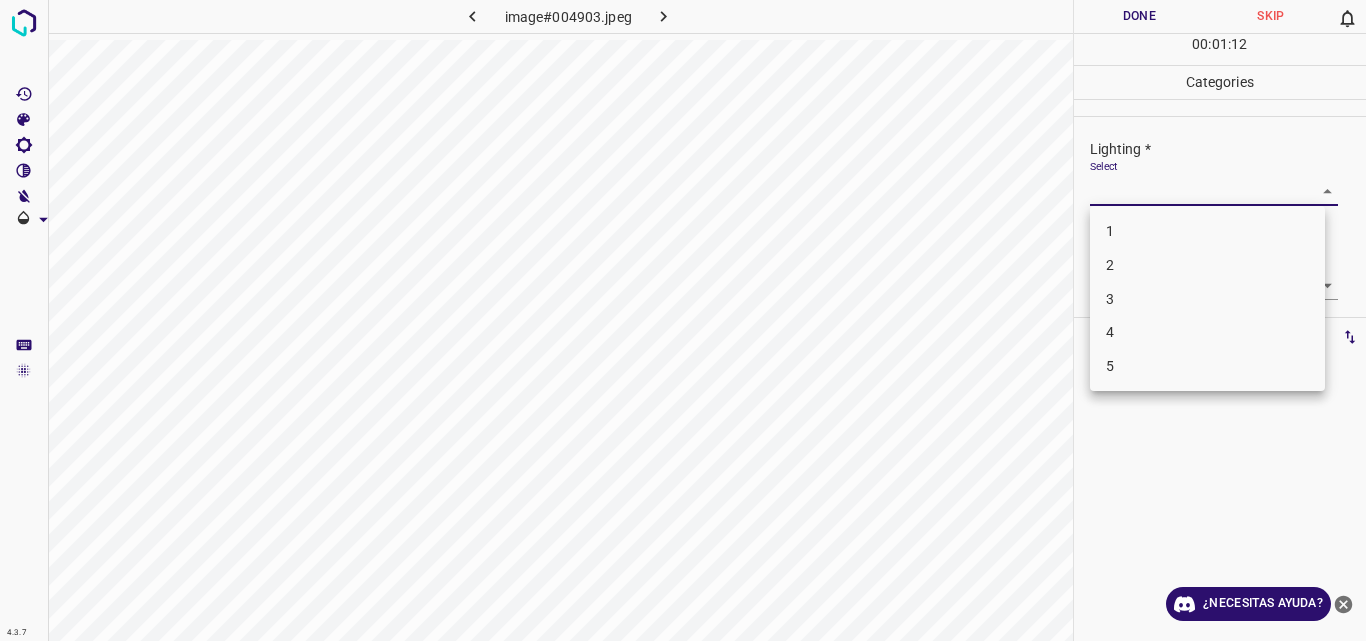 click on "2" at bounding box center (1207, 265) 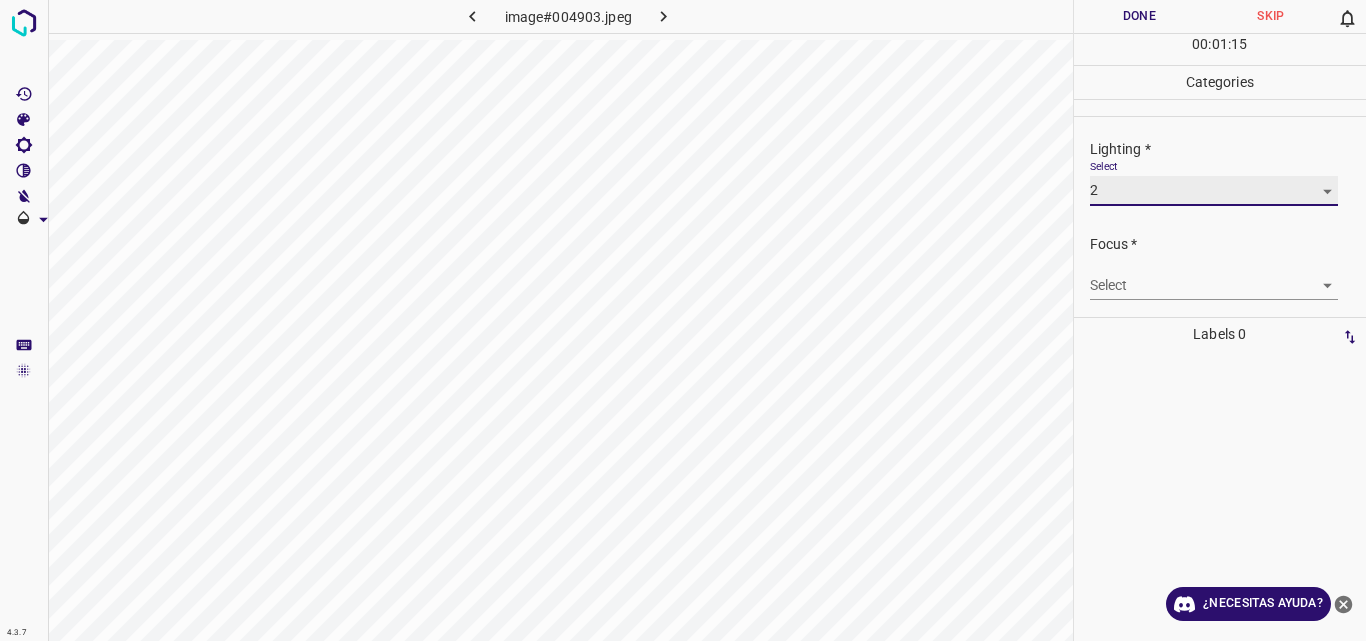 scroll, scrollTop: 98, scrollLeft: 0, axis: vertical 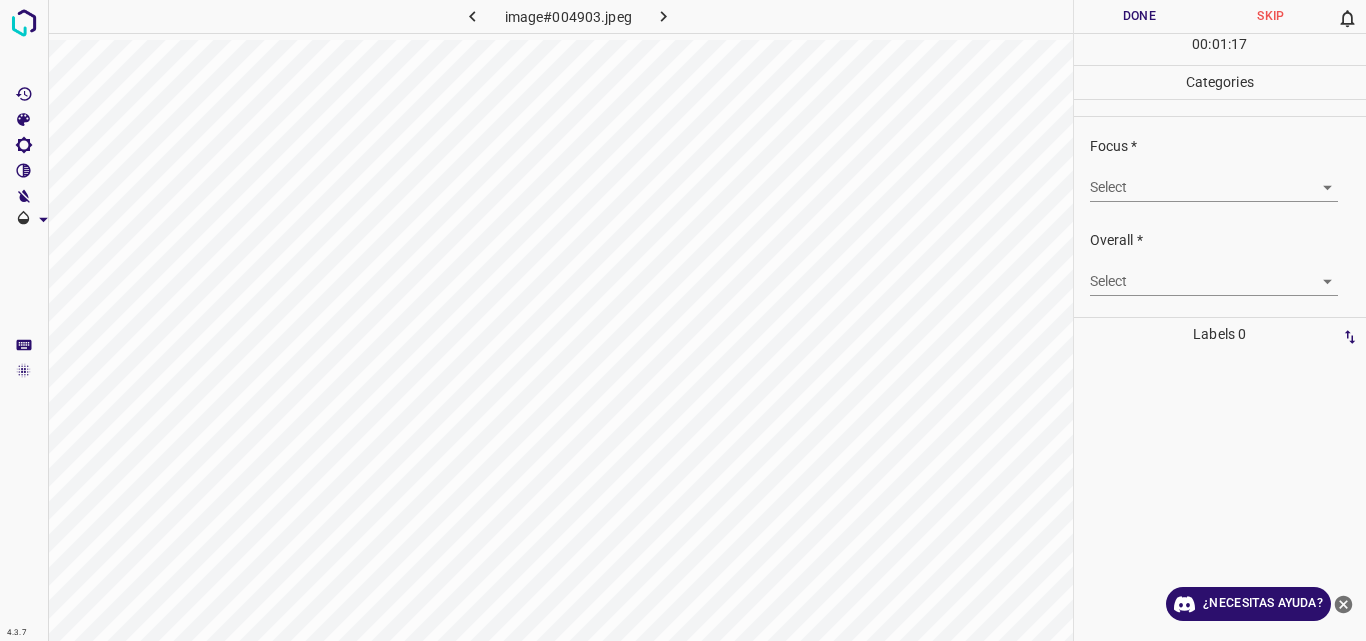 click on "4.3.7 image#004903.jpeg Done Skip 0 00   : 01   : 17   Categories Lighting *  Select 2 2 Focus *  Select ​ Overall *  Select ​ Labels   0 Categories 1 Lighting 2 Focus 3 Overall Tools Space Change between modes (Draw & Edit) I Auto labeling R Restore zoom M Zoom in N Zoom out Delete Delete selecte label Filters Z Restore filters X Saturation filter C Brightness filter V Contrast filter B Gray scale filter General O Download ¿Necesitas ayuda? Original text Rate this translation Your feedback will be used to help improve Google Translate - Texto - Esconder - Borrar" at bounding box center (683, 320) 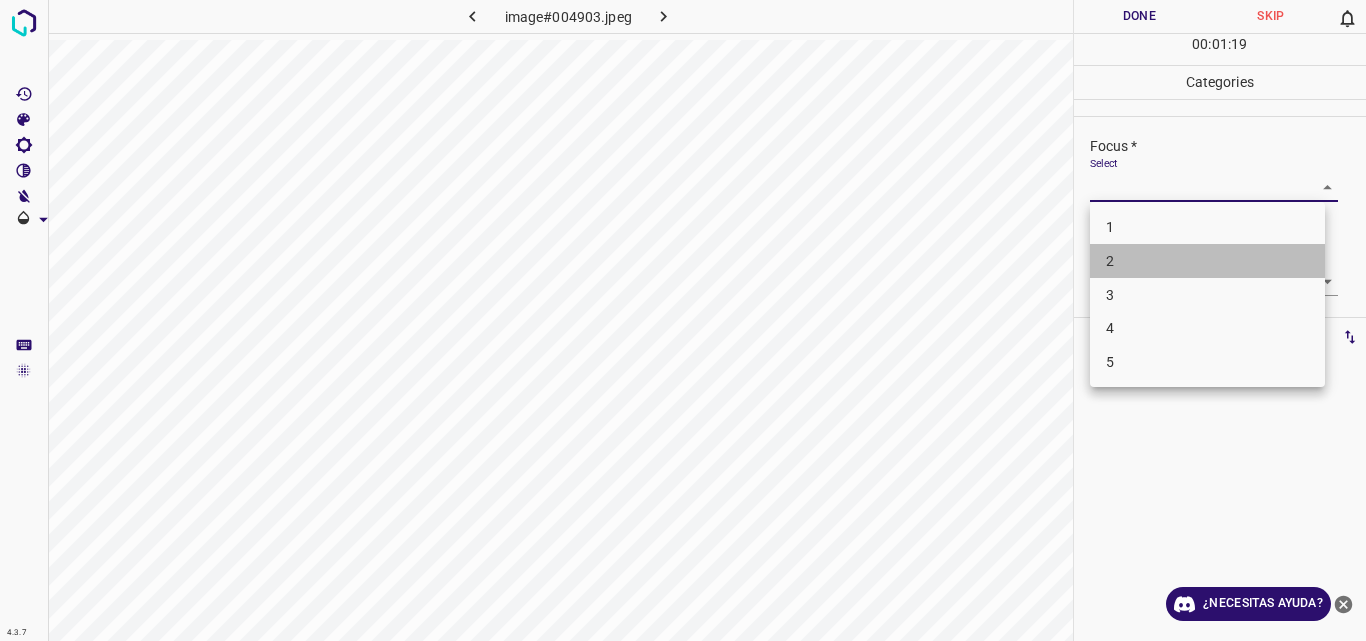 click on "2" at bounding box center [1207, 261] 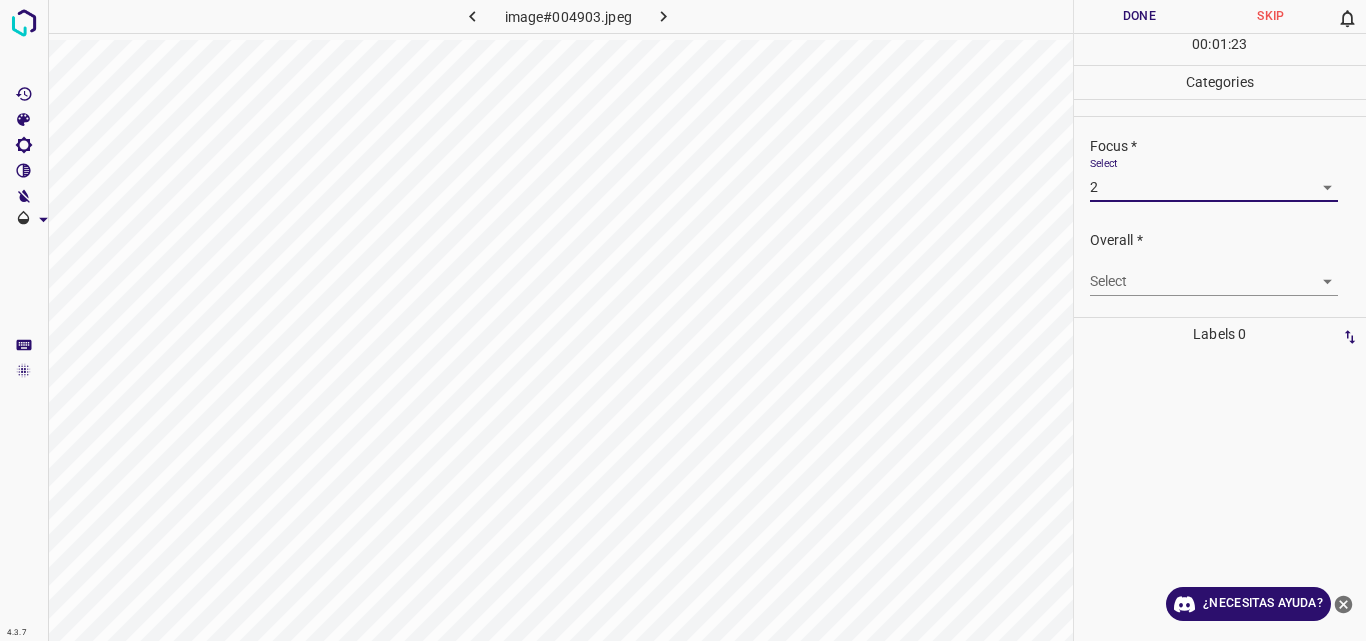 click on "4.3.7 image#004903.jpeg Done Skip 0 00   : 01   : 23   Categories Lighting *  Select 2 2 Focus *  Select 2 2 Overall *  Select ​ Labels   0 Categories 1 Lighting 2 Focus 3 Overall Tools Space Change between modes (Draw & Edit) I Auto labeling R Restore zoom M Zoom in N Zoom out Delete Delete selecte label Filters Z Restore filters X Saturation filter C Brightness filter V Contrast filter B Gray scale filter General O Download ¿Necesitas ayuda? Original text Rate this translation Your feedback will be used to help improve Google Translate - Texto - Esconder - Borrar" at bounding box center (683, 320) 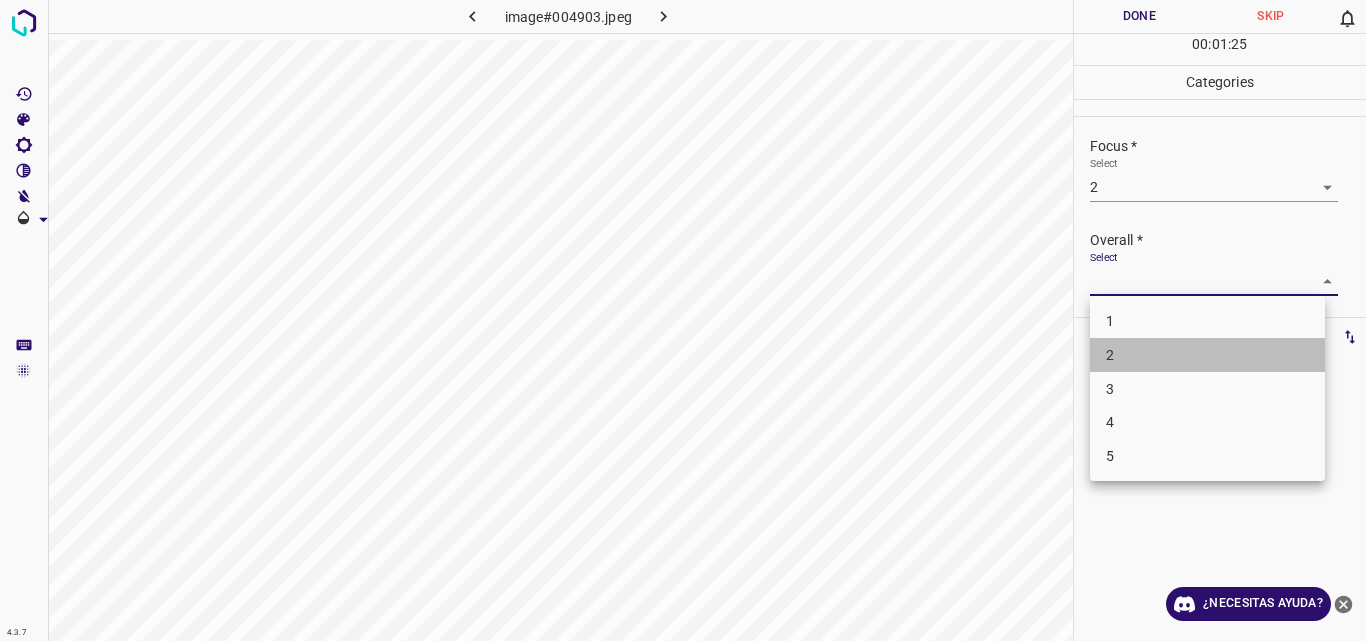 click on "2" at bounding box center (1207, 355) 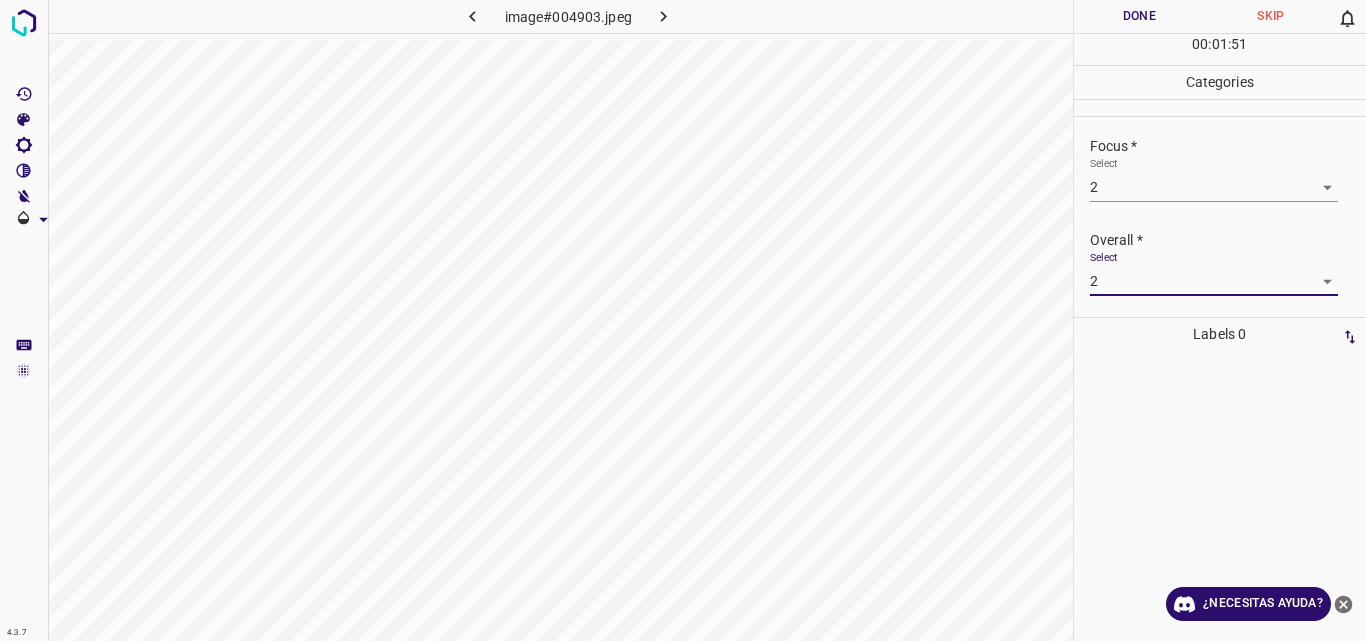 click on "Done" at bounding box center [1140, 16] 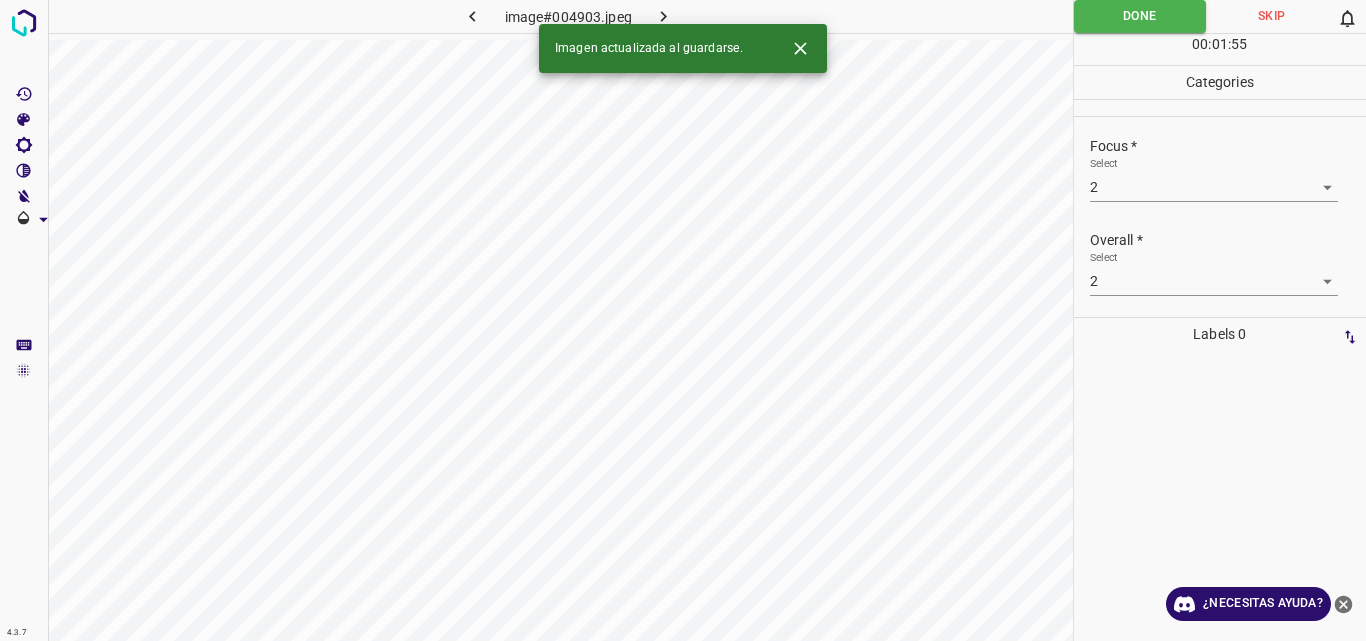 click 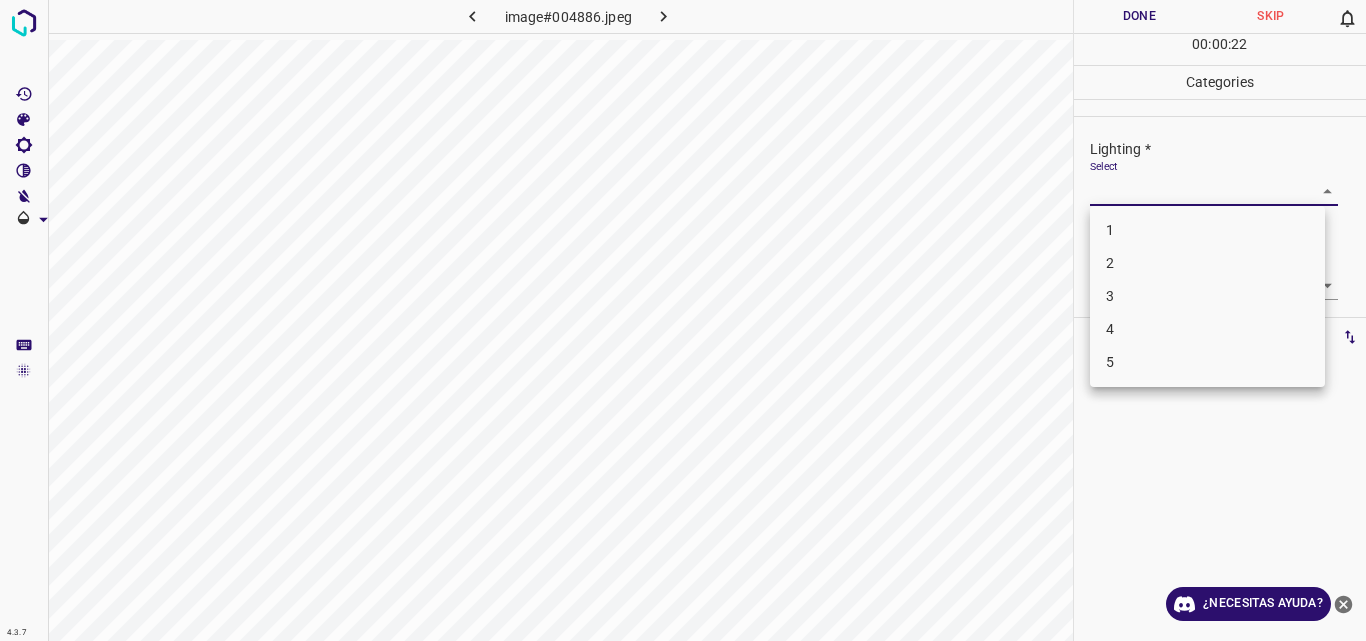click on "4.3.7 image#004886.jpeg Done Skip 0 00   : 00   : 22   Categories Lighting *  Select ​ Focus *  Select ​ Overall *  Select ​ Labels   0 Categories 1 Lighting 2 Focus 3 Overall Tools Space Change between modes (Draw & Edit) I Auto labeling R Restore zoom M Zoom in N Zoom out Delete Delete selecte label Filters Z Restore filters X Saturation filter C Brightness filter V Contrast filter B Gray scale filter General O Download ¿Necesitas ayuda? Original text Rate this translation Your feedback will be used to help improve Google Translate - Texto - Esconder - Borrar 1 2 3 4 5" at bounding box center [683, 320] 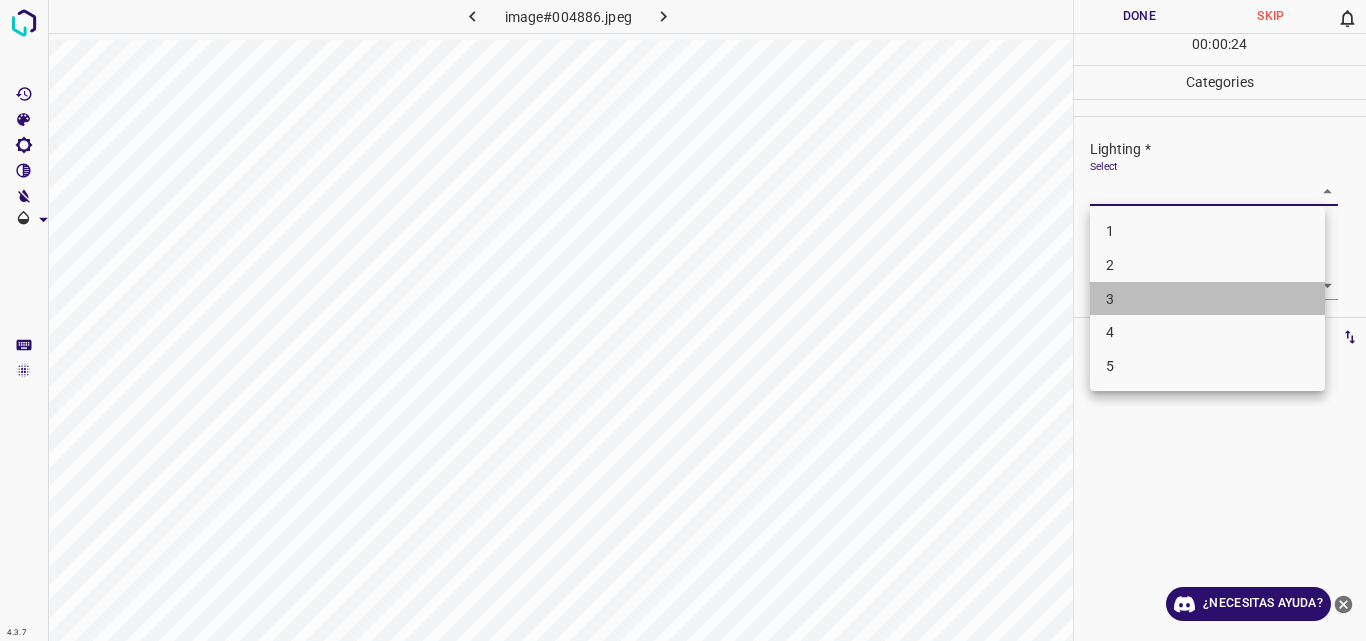 click on "3" at bounding box center [1207, 299] 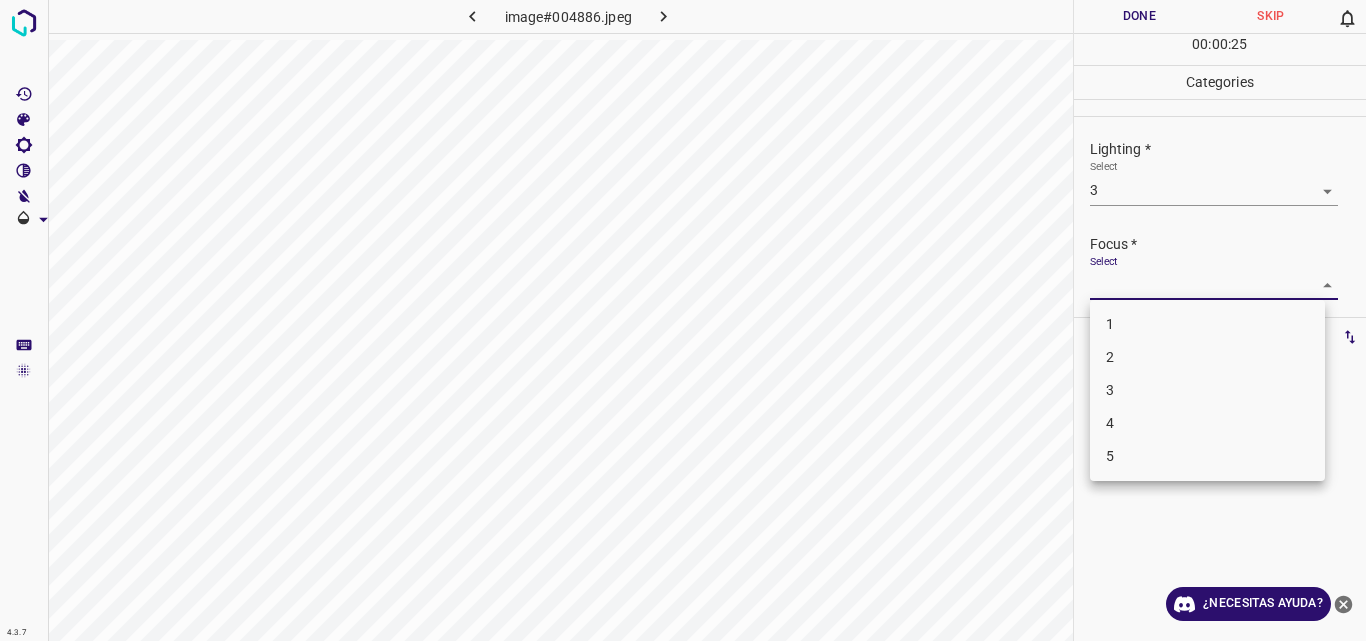 click on "4.3.7 image#004886.jpeg Done Skip 0 00   : 00   : 25   Categories Lighting *  Select 3 3 Focus *  Select ​ Overall *  Select ​ Labels   0 Categories 1 Lighting 2 Focus 3 Overall Tools Space Change between modes (Draw & Edit) I Auto labeling R Restore zoom M Zoom in N Zoom out Delete Delete selecte label Filters Z Restore filters X Saturation filter C Brightness filter V Contrast filter B Gray scale filter General O Download ¿Necesitas ayuda? Original text Rate this translation Your feedback will be used to help improve Google Translate - Texto - Esconder - Borrar 1 2 3 4 5" at bounding box center (683, 320) 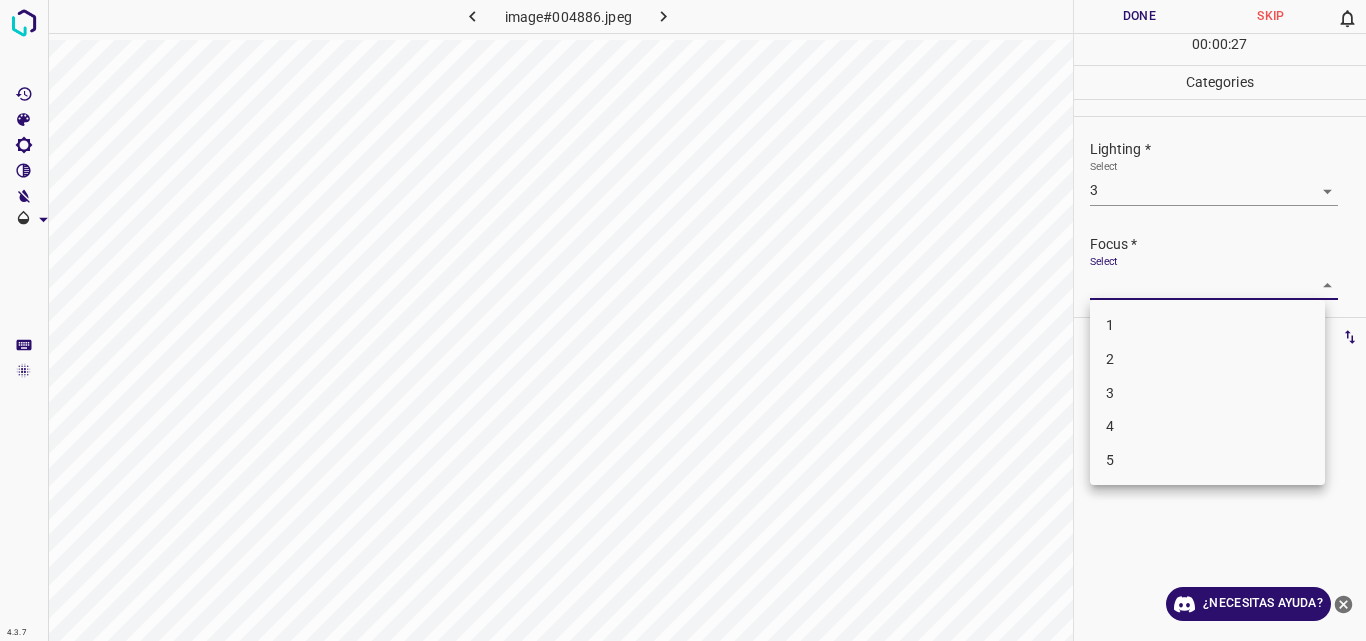 click on "3" at bounding box center (1207, 393) 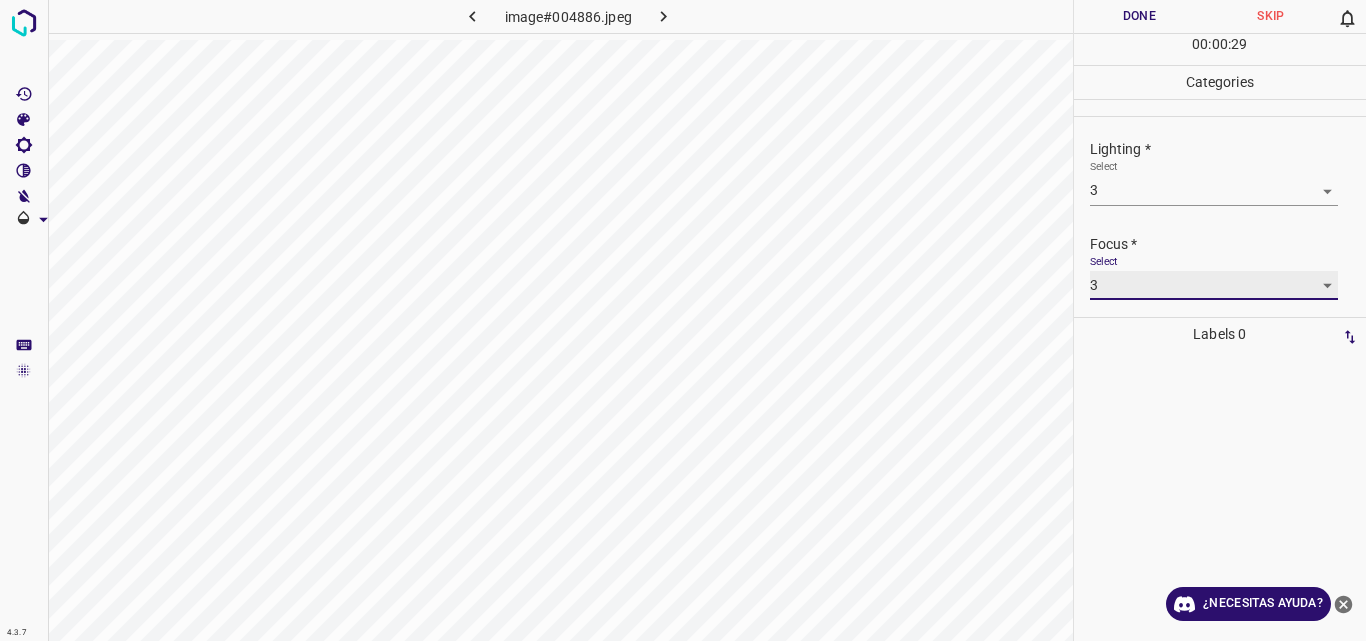 scroll, scrollTop: 98, scrollLeft: 0, axis: vertical 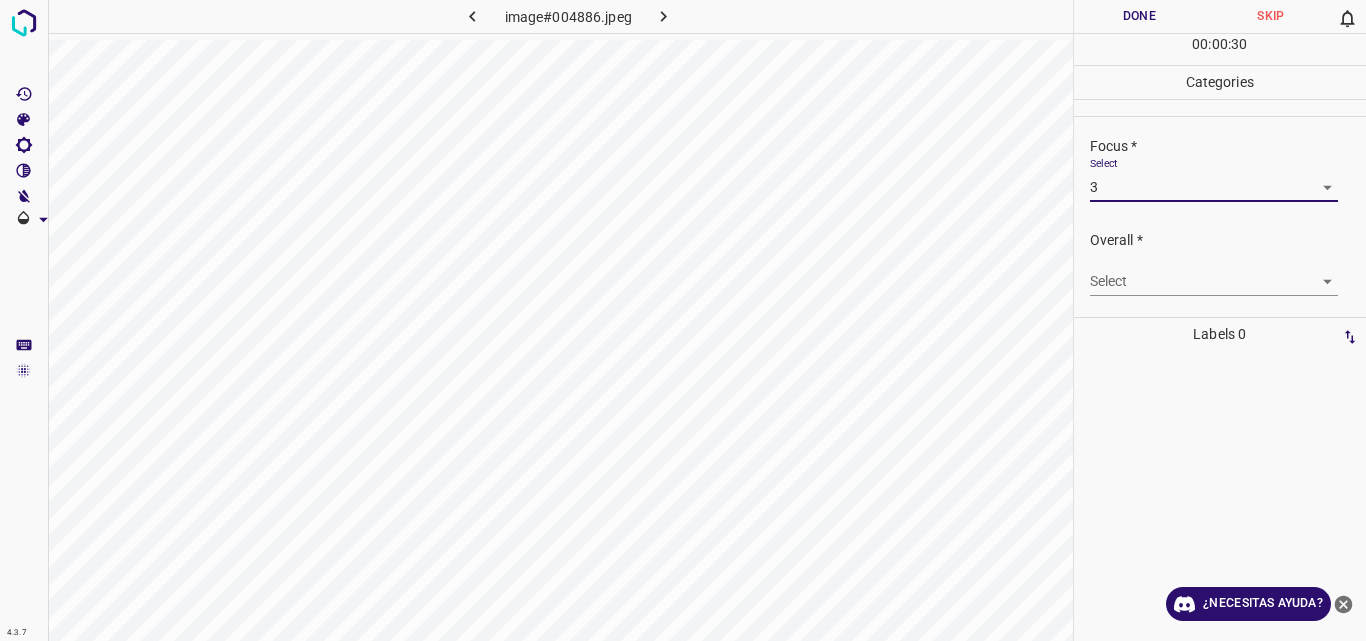 click on "4.3.7 image#004886.jpeg Done Skip 0 00   : 00   : 30   Categories Lighting *  Select 3 3 Focus *  Select 3 3 Overall *  Select ​ Labels   0 Categories 1 Lighting 2 Focus 3 Overall Tools Space Change between modes (Draw & Edit) I Auto labeling R Restore zoom M Zoom in N Zoom out Delete Delete selecte label Filters Z Restore filters X Saturation filter C Brightness filter V Contrast filter B Gray scale filter General O Download ¿Necesitas ayuda? Original text Rate this translation Your feedback will be used to help improve Google Translate - Texto - Esconder - Borrar" at bounding box center (683, 320) 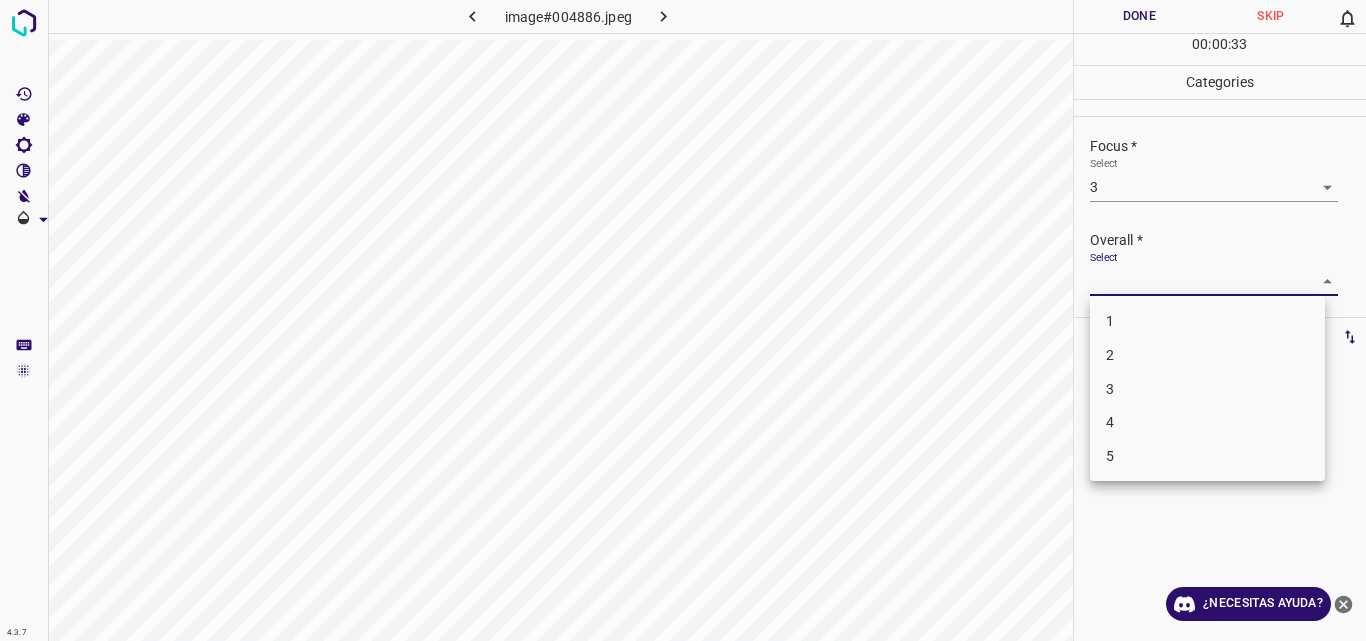 click on "3" at bounding box center [1207, 389] 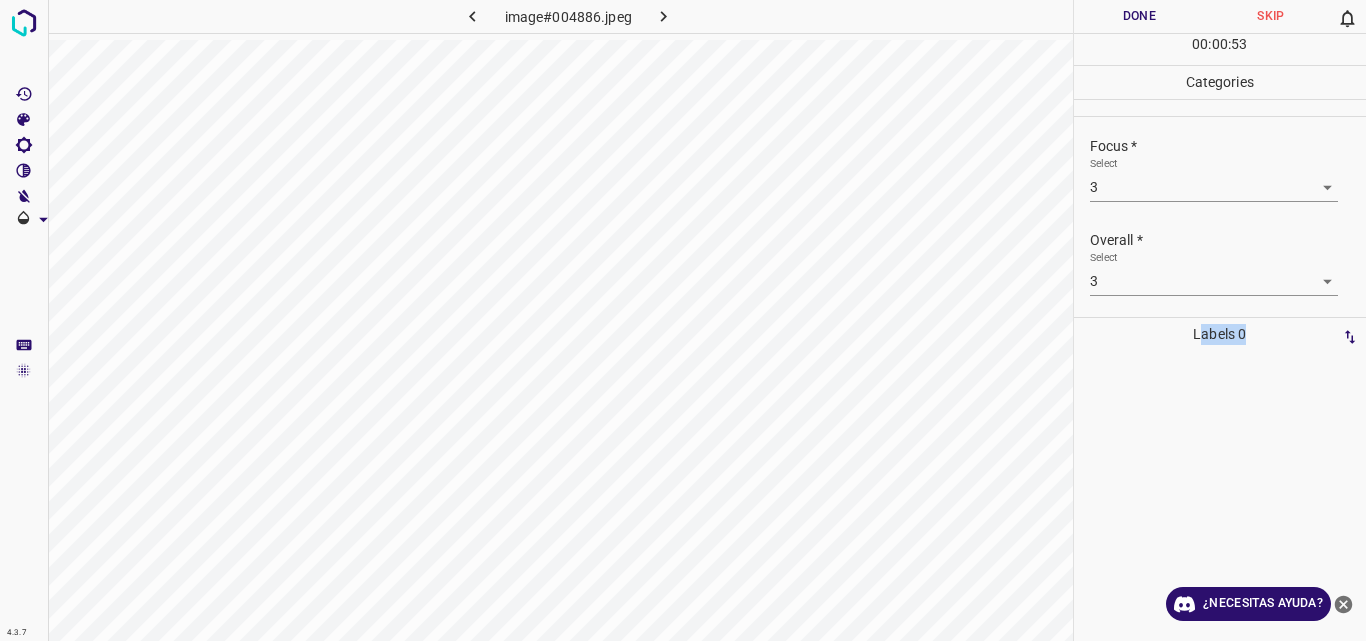 drag, startPoint x: 1233, startPoint y: 375, endPoint x: 1198, endPoint y: 340, distance: 49.497475 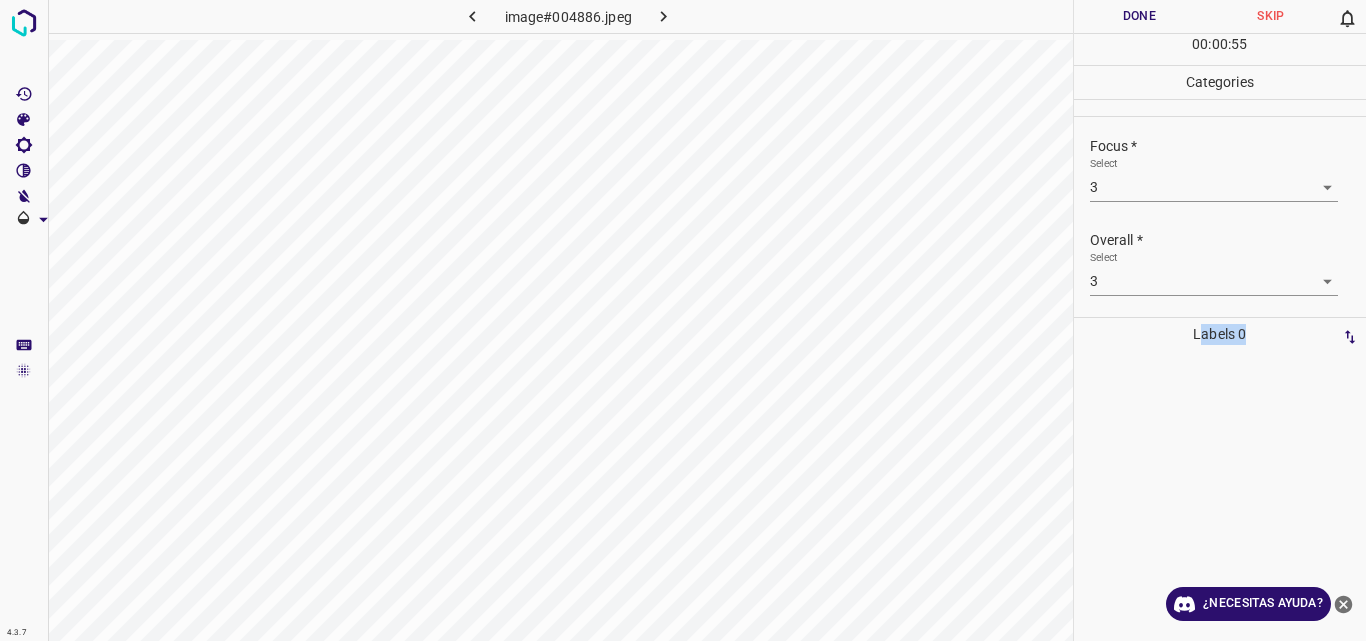 click at bounding box center [1215, 359] 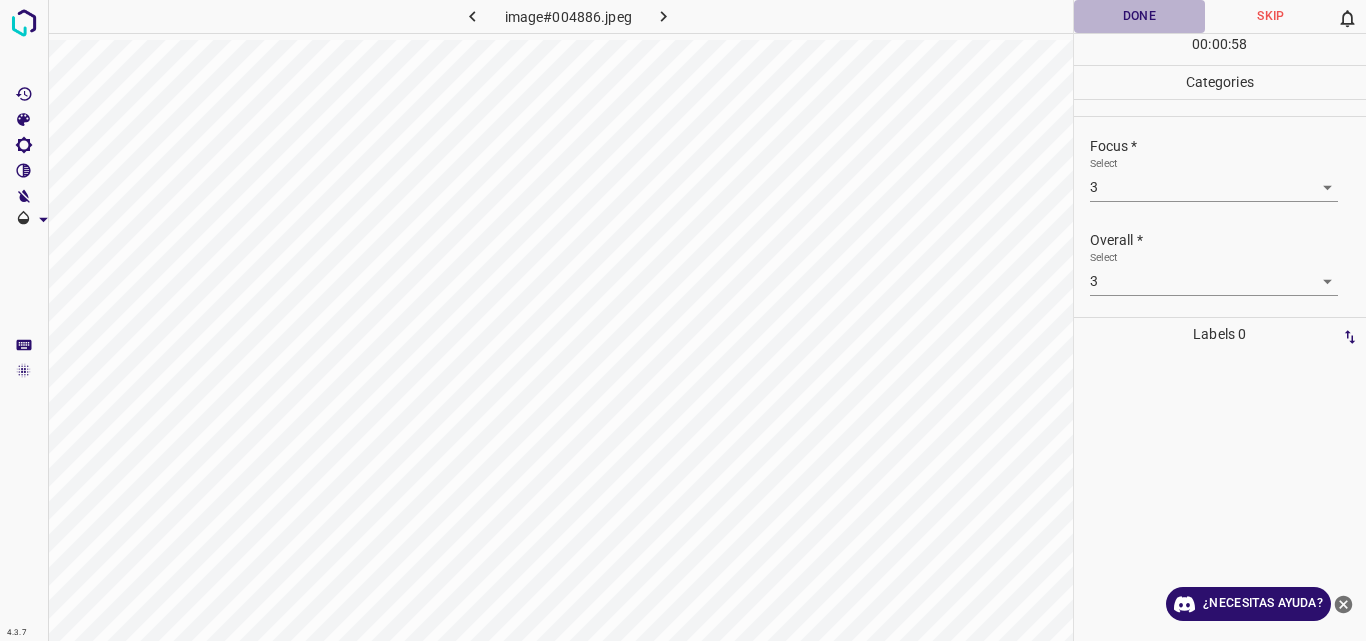 click on "Done" at bounding box center [1140, 16] 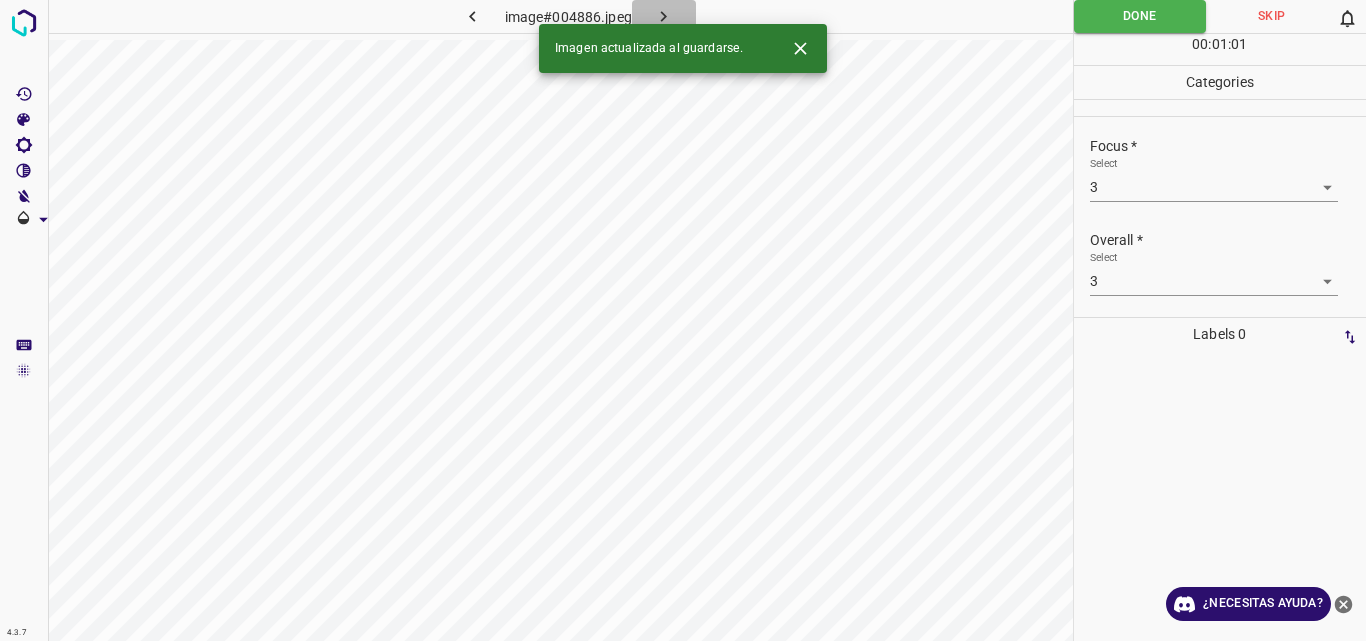 click 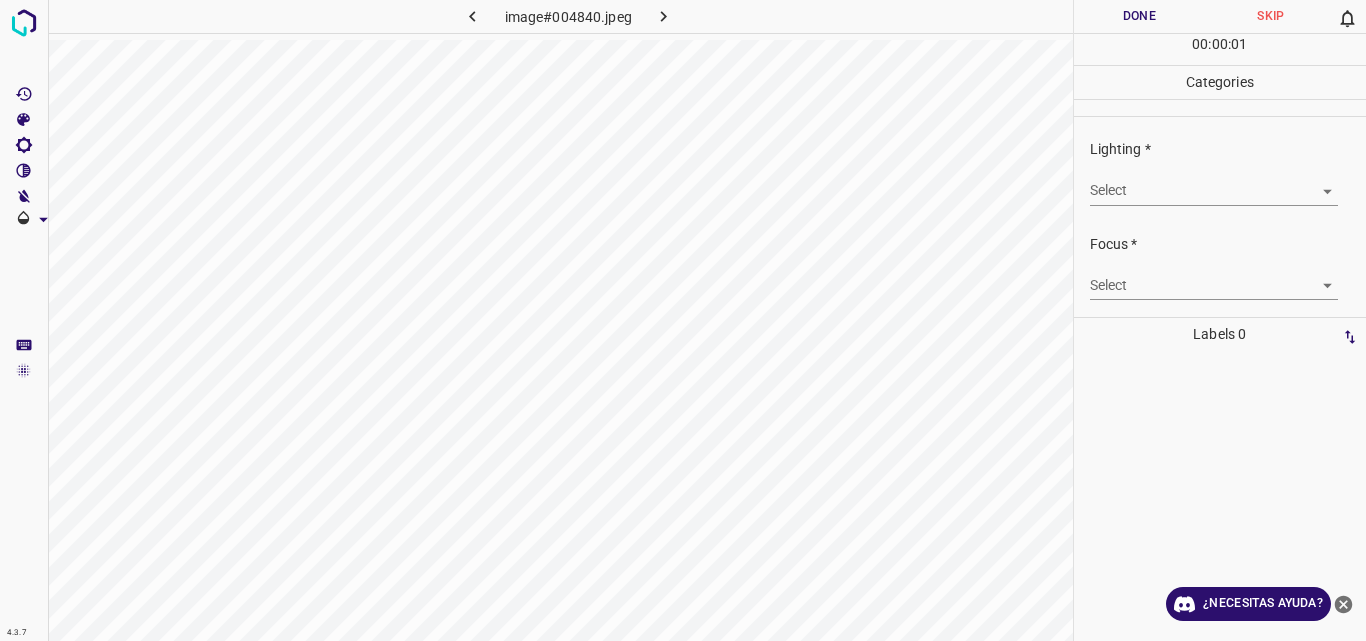 click on "4.3.7 image#004840.jpeg Done Skip 0 00   : 00   : 01   Categories Lighting *  Select ​ Focus *  Select ​ Overall *  Select ​ Labels   0 Categories 1 Lighting 2 Focus 3 Overall Tools Space Change between modes (Draw & Edit) I Auto labeling R Restore zoom M Zoom in N Zoom out Delete Delete selecte label Filters Z Restore filters X Saturation filter C Brightness filter V Contrast filter B Gray scale filter General O Download ¿Necesitas ayuda? Original text Rate this translation Your feedback will be used to help improve Google Translate - Texto - Esconder - Borrar" at bounding box center (683, 320) 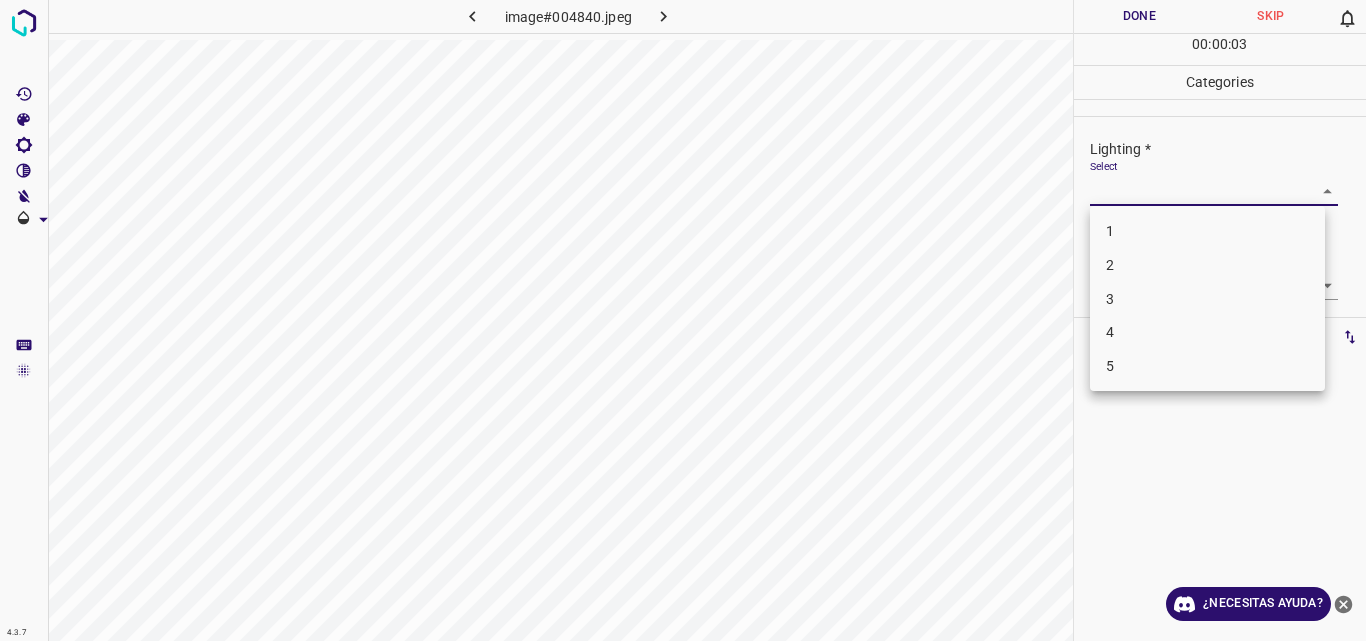 click on "3" at bounding box center (1207, 299) 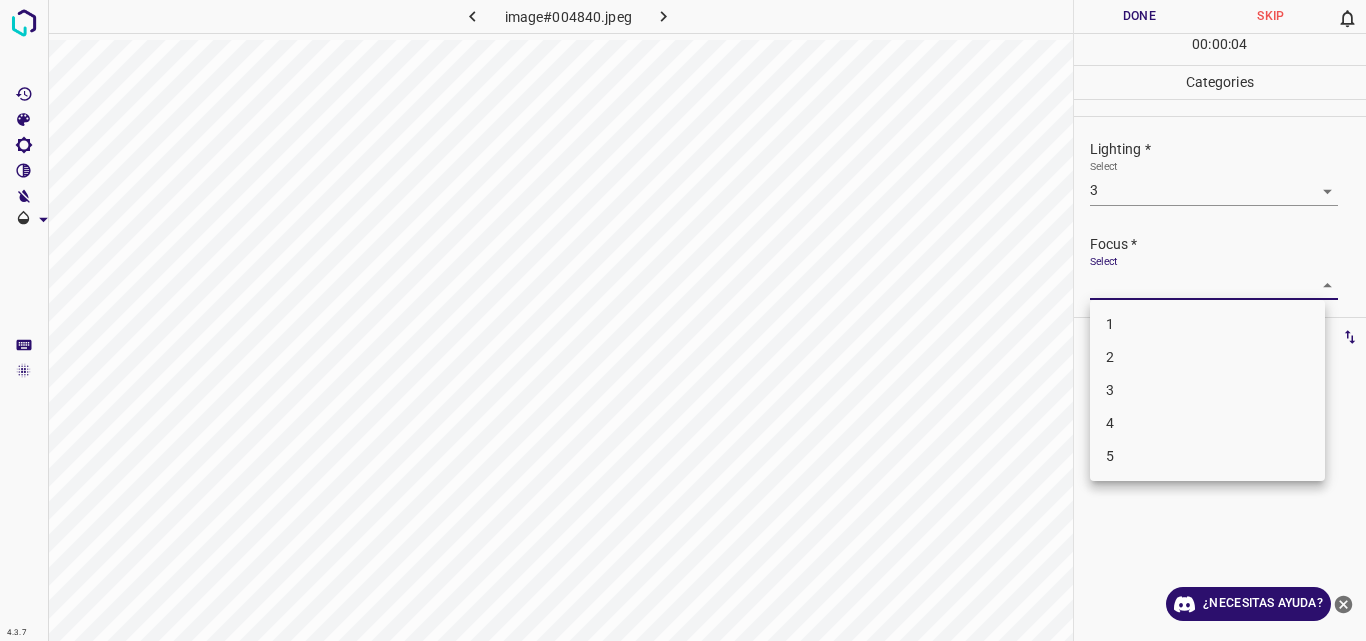click on "4.3.7 image#004840.jpeg Done Skip 0 00   : 00   : 04   Categories Lighting *  Select 3 3 Focus *  Select ​ Overall *  Select ​ Labels   0 Categories 1 Lighting 2 Focus 3 Overall Tools Space Change between modes (Draw & Edit) I Auto labeling R Restore zoom M Zoom in N Zoom out Delete Delete selecte label Filters Z Restore filters X Saturation filter C Brightness filter V Contrast filter B Gray scale filter General O Download ¿Necesitas ayuda? Original text Rate this translation Your feedback will be used to help improve Google Translate - Texto - Esconder - Borrar 1 2 3 4 5" at bounding box center (683, 320) 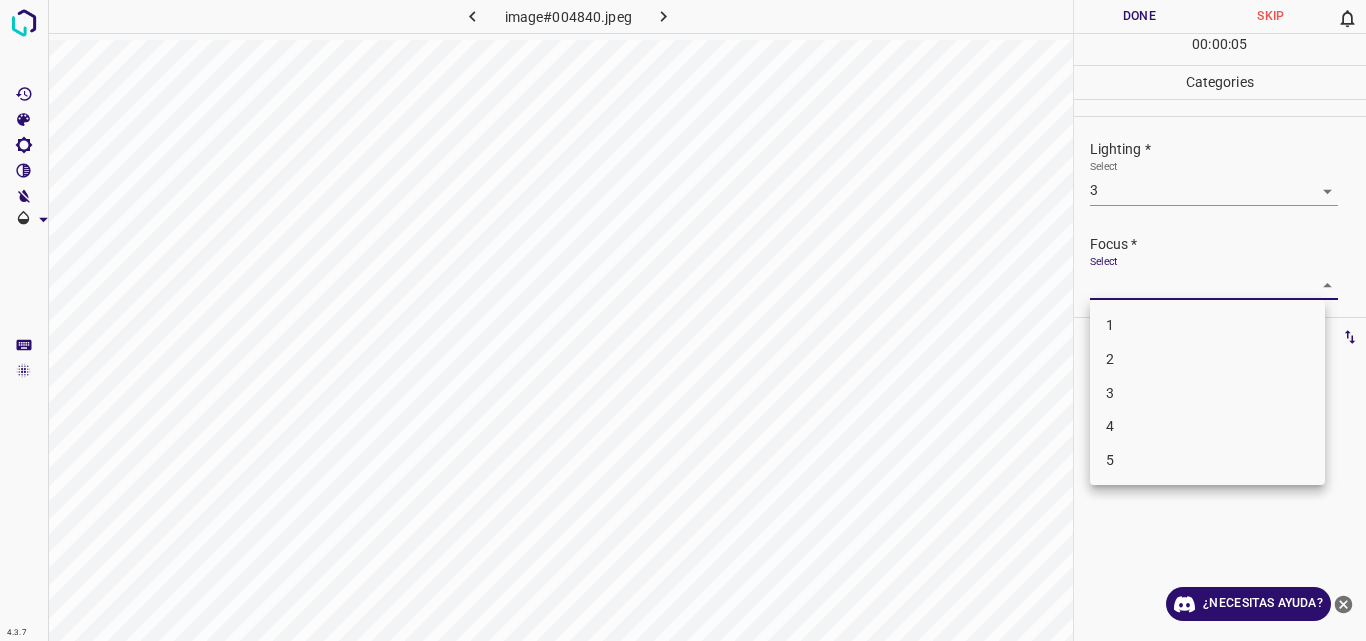 click on "3" at bounding box center (1207, 393) 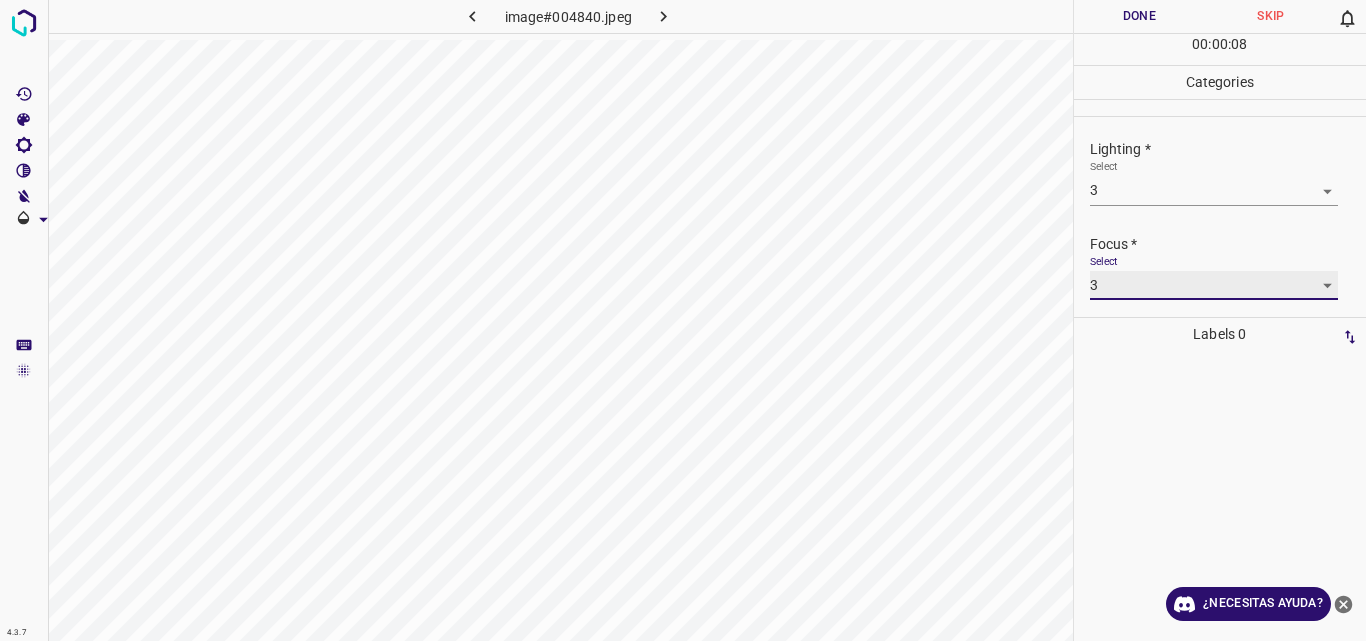 scroll, scrollTop: 98, scrollLeft: 0, axis: vertical 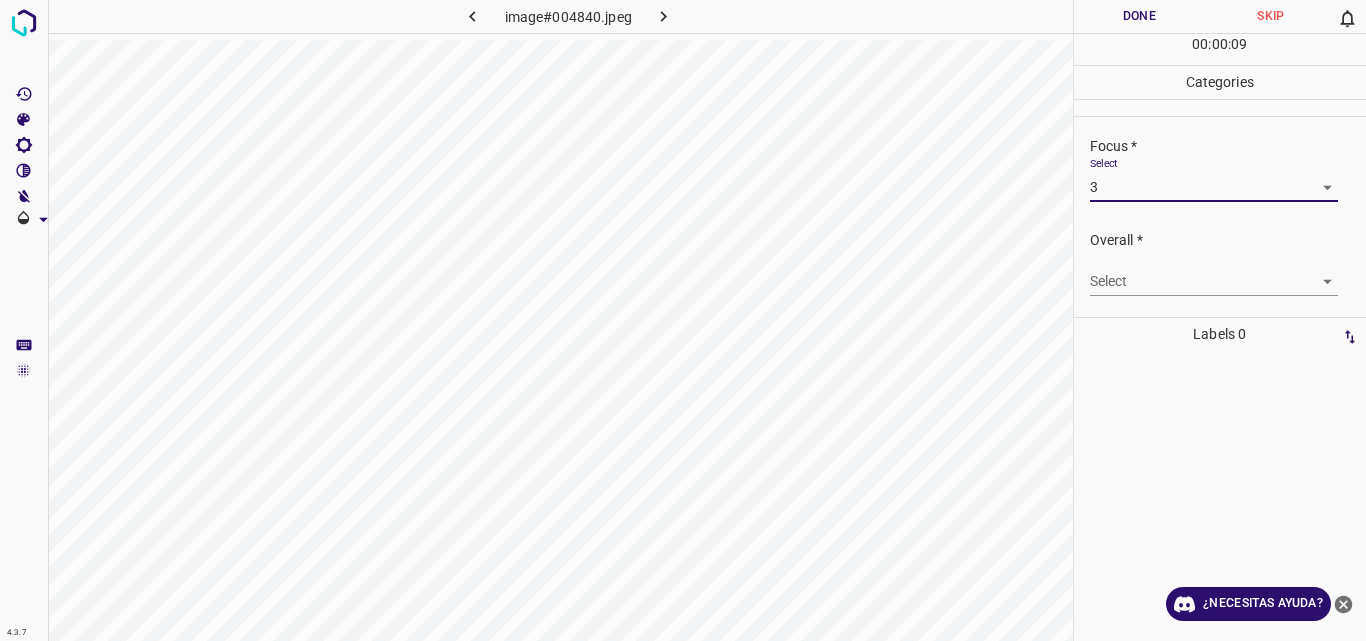 click on "4.3.7 image#004840.jpeg Done Skip 0 00   : 00   : 09   Categories Lighting *  Select 3 3 Focus *  Select 3 3 Overall *  Select ​ Labels   0 Categories 1 Lighting 2 Focus 3 Overall Tools Space Change between modes (Draw & Edit) I Auto labeling R Restore zoom M Zoom in N Zoom out Delete Delete selecte label Filters Z Restore filters X Saturation filter C Brightness filter V Contrast filter B Gray scale filter General O Download ¿Necesitas ayuda? Original text Rate this translation Your feedback will be used to help improve Google Translate - Texto - Esconder - Borrar" at bounding box center (683, 320) 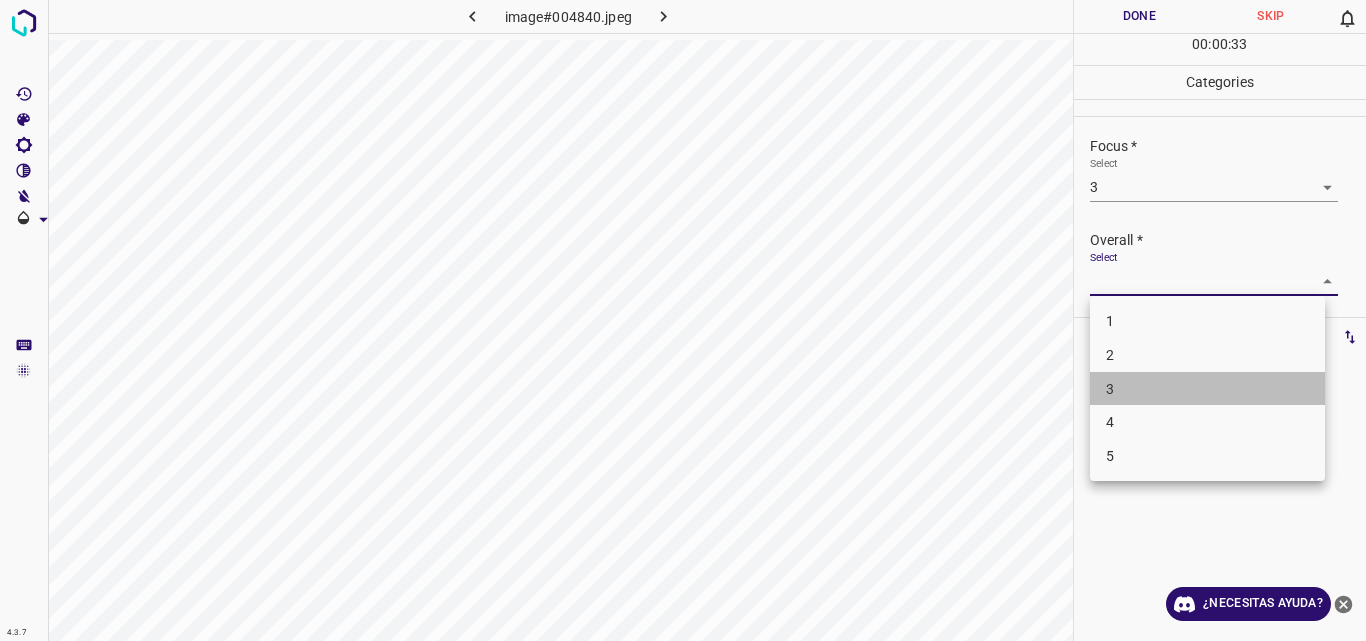 click on "3" at bounding box center (1207, 389) 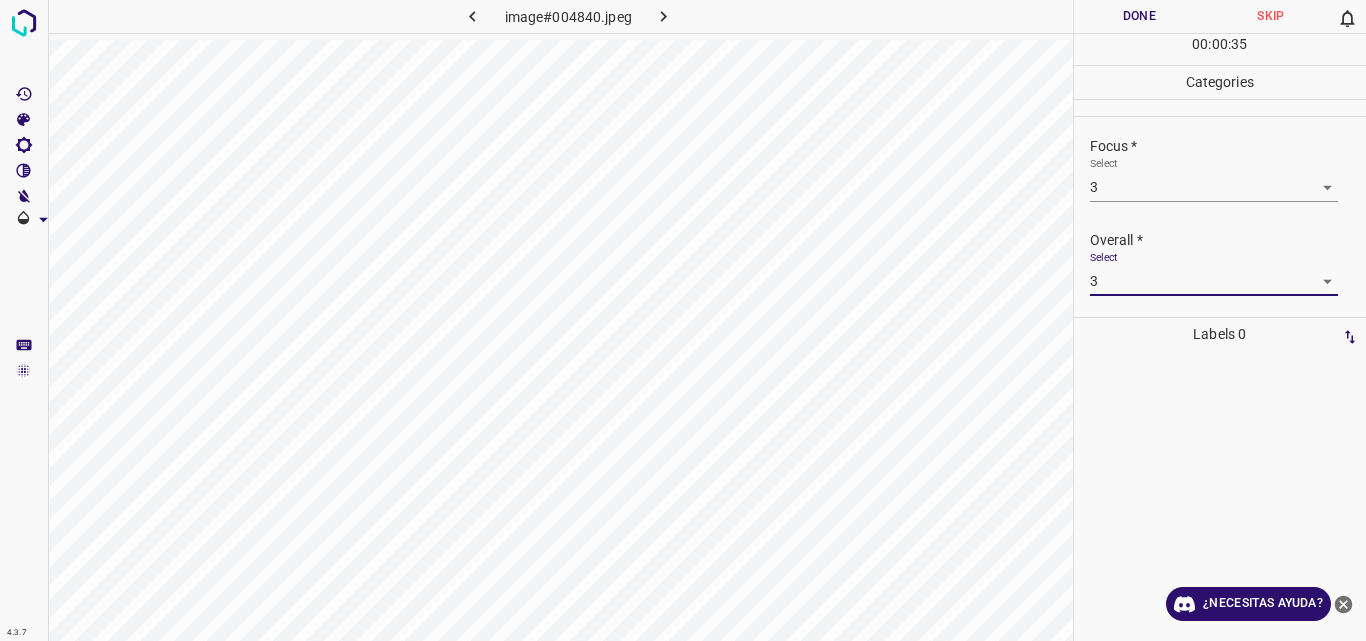 click on "Done" at bounding box center [1140, 16] 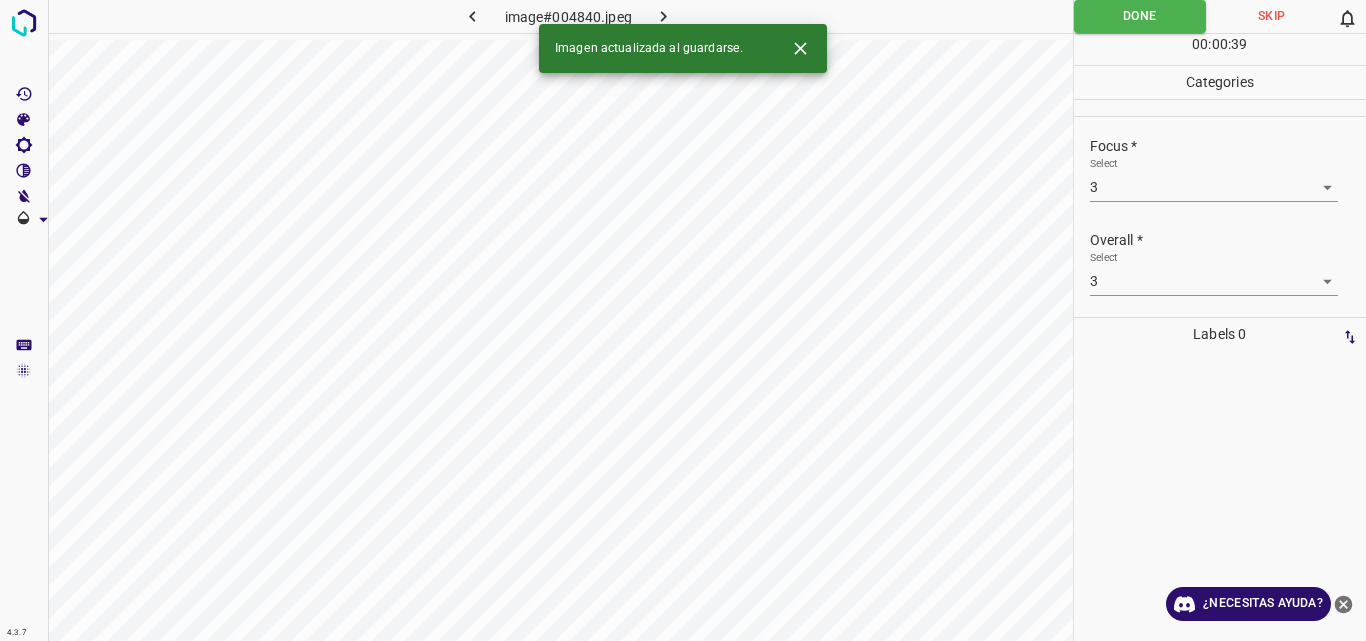 click 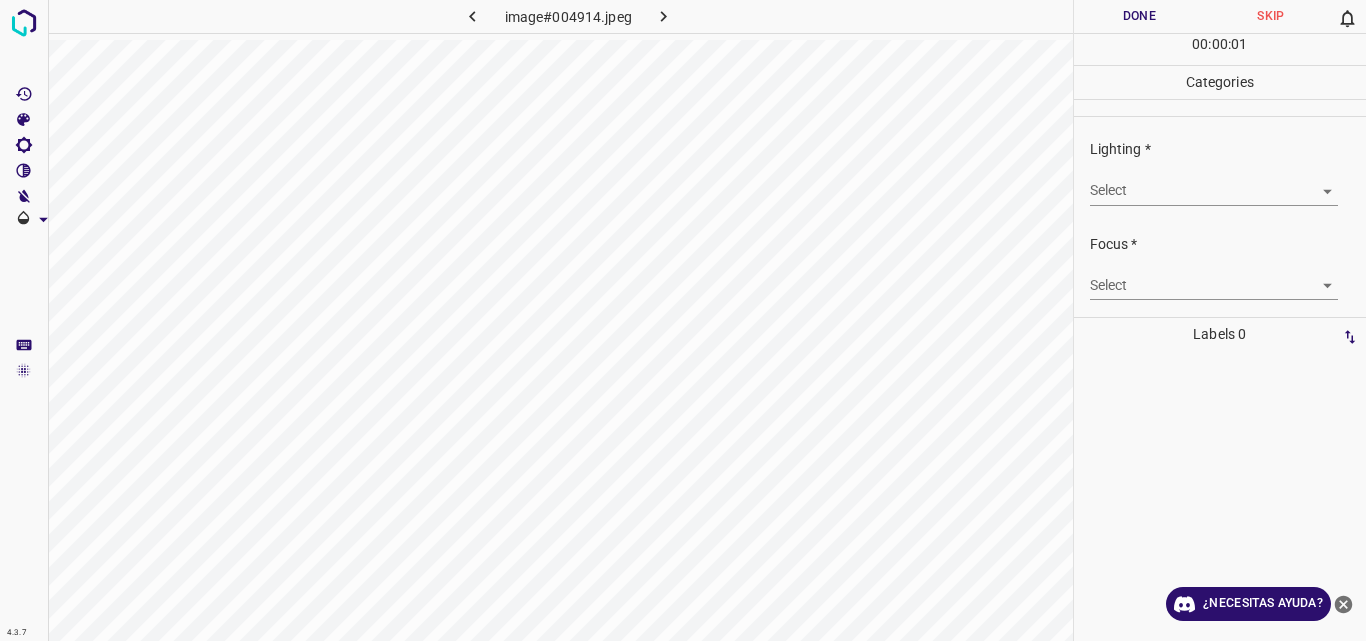click on "4.3.7 image#004914.jpeg Done Skip 0 00   : 00   : 01   Categories Lighting *  Select ​ Focus *  Select ​ Overall *  Select ​ Labels   0 Categories 1 Lighting 2 Focus 3 Overall Tools Space Change between modes (Draw & Edit) I Auto labeling R Restore zoom M Zoom in N Zoom out Delete Delete selecte label Filters Z Restore filters X Saturation filter C Brightness filter V Contrast filter B Gray scale filter General O Download ¿Necesitas ayuda? Original text Rate this translation Your feedback will be used to help improve Google Translate - Texto - Esconder - Borrar" at bounding box center (683, 320) 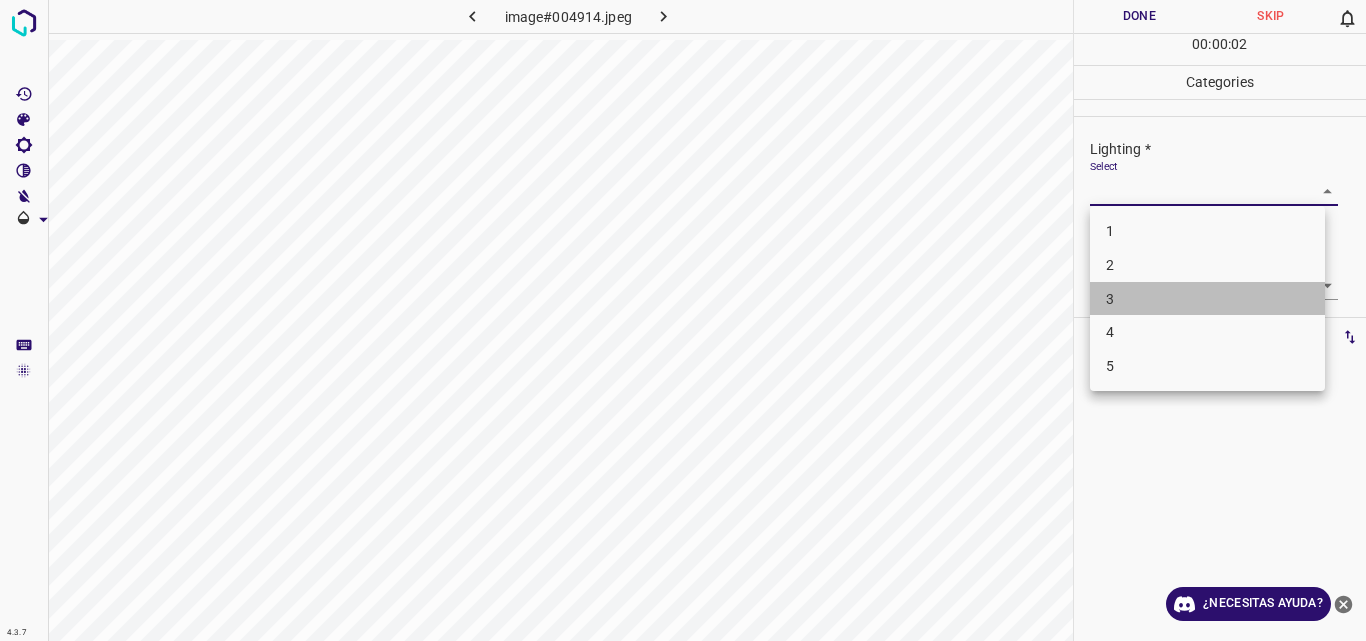 click on "3" at bounding box center [1207, 299] 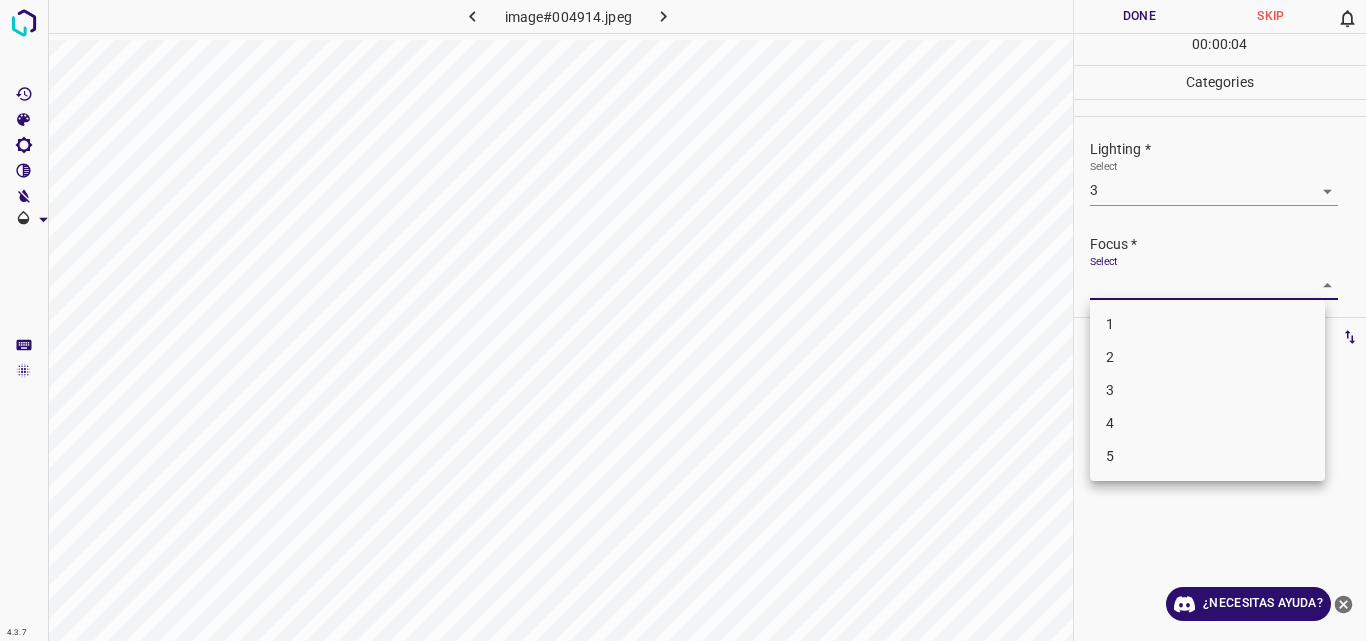 click on "4.3.7 image#004914.jpeg Done Skip 0 00   : 00   : 04   Categories Lighting *  Select 3 3 Focus *  Select ​ Overall *  Select ​ Labels   0 Categories 1 Lighting 2 Focus 3 Overall Tools Space Change between modes (Draw & Edit) I Auto labeling R Restore zoom M Zoom in N Zoom out Delete Delete selecte label Filters Z Restore filters X Saturation filter C Brightness filter V Contrast filter B Gray scale filter General O Download ¿Necesitas ayuda? Original text Rate this translation Your feedback will be used to help improve Google Translate - Texto - Esconder - Borrar 1 2 3 4 5" at bounding box center [683, 320] 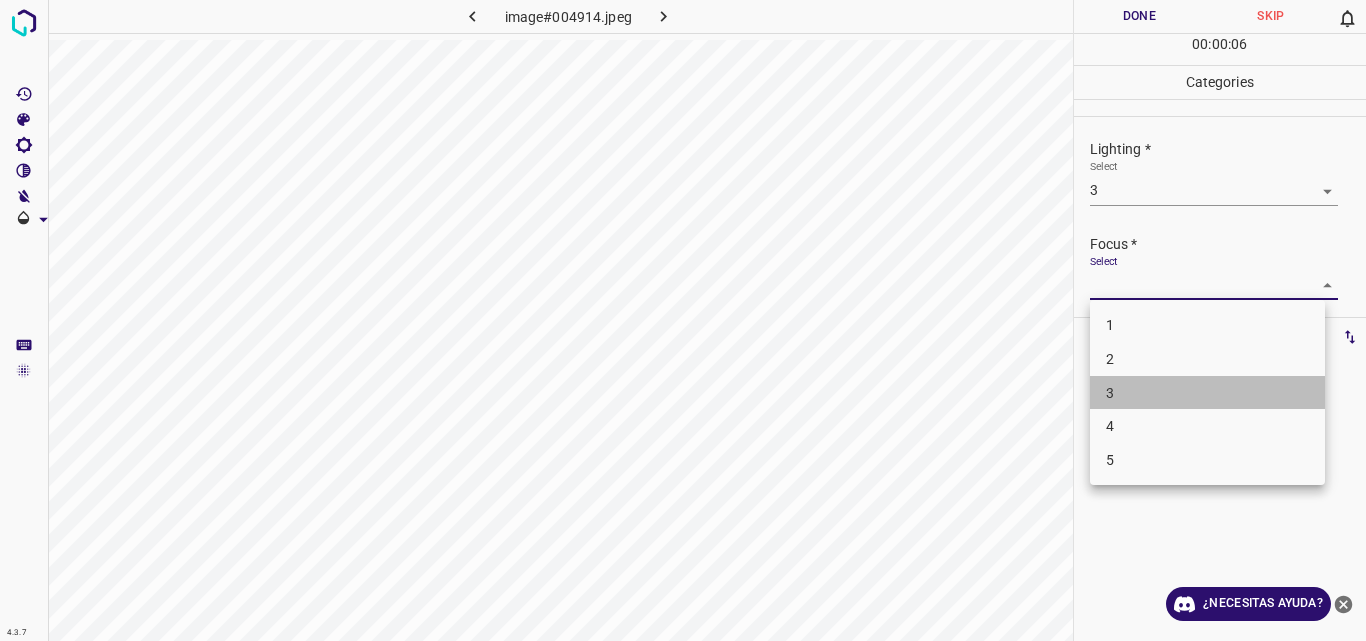 click on "3" at bounding box center (1207, 393) 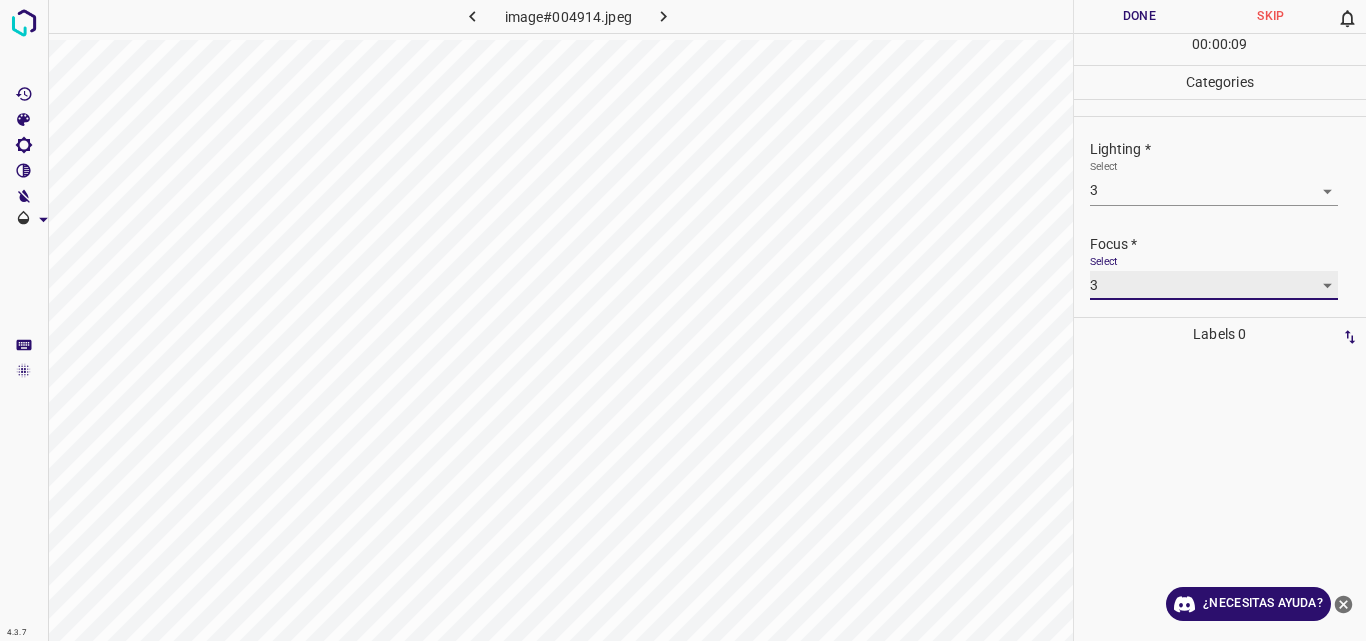 scroll, scrollTop: 98, scrollLeft: 0, axis: vertical 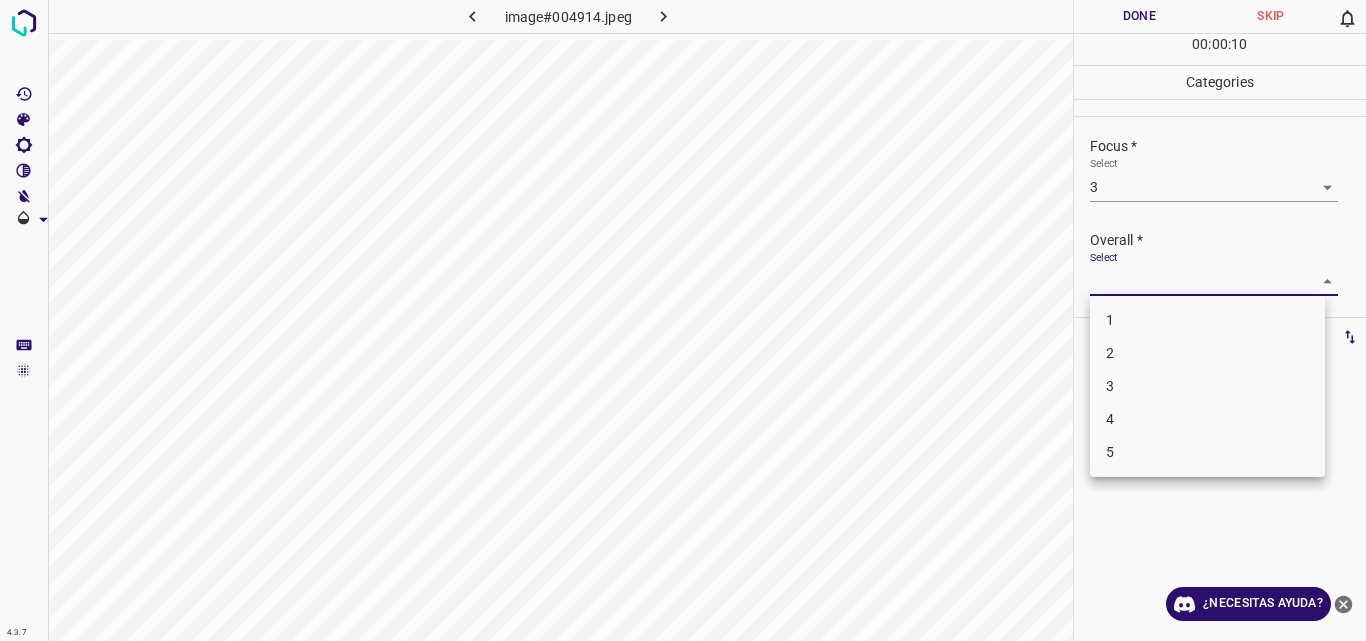 click on "4.3.7 image#004914.jpeg Done Skip 0 00   : 00   : 10   Categories Lighting *  Select 3 3 Focus *  Select 3 3 Overall *  Select ​ Labels   0 Categories 1 Lighting 2 Focus 3 Overall Tools Space Change between modes (Draw & Edit) I Auto labeling R Restore zoom M Zoom in N Zoom out Delete Delete selecte label Filters Z Restore filters X Saturation filter C Brightness filter V Contrast filter B Gray scale filter General O Download ¿Necesitas ayuda? Original text Rate this translation Your feedback will be used to help improve Google Translate - Texto - Esconder - Borrar 1 2 3 4 5" at bounding box center [683, 320] 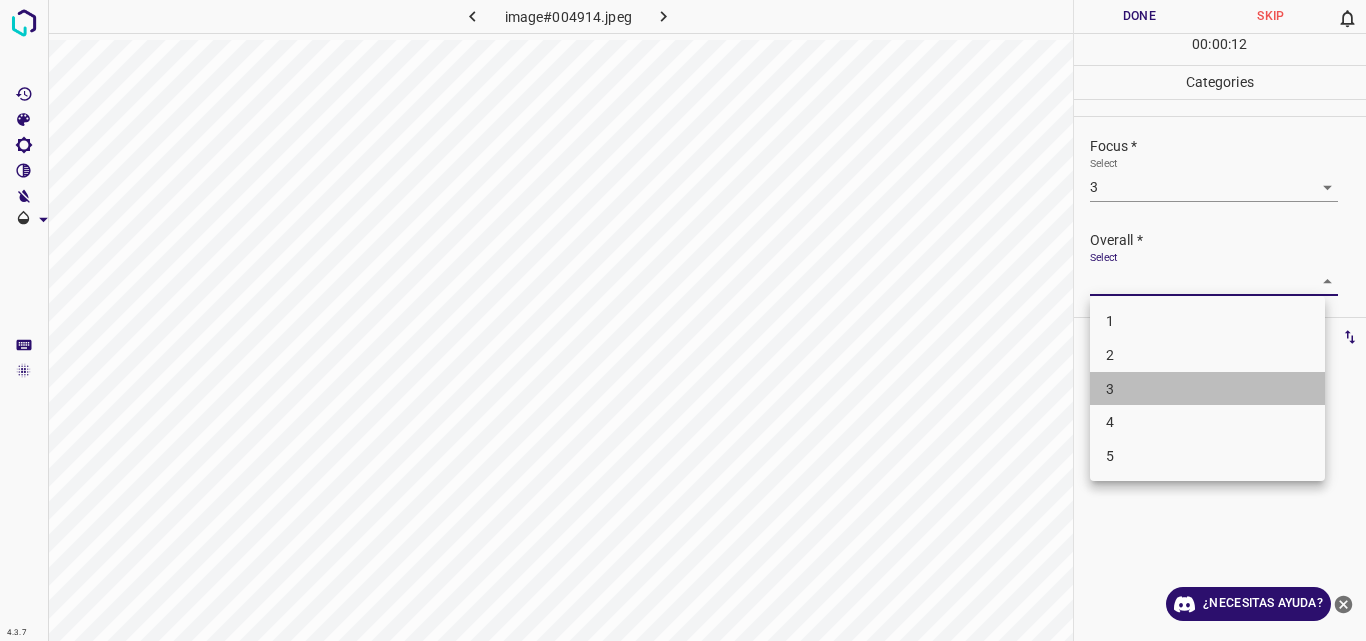 click on "3" at bounding box center [1207, 389] 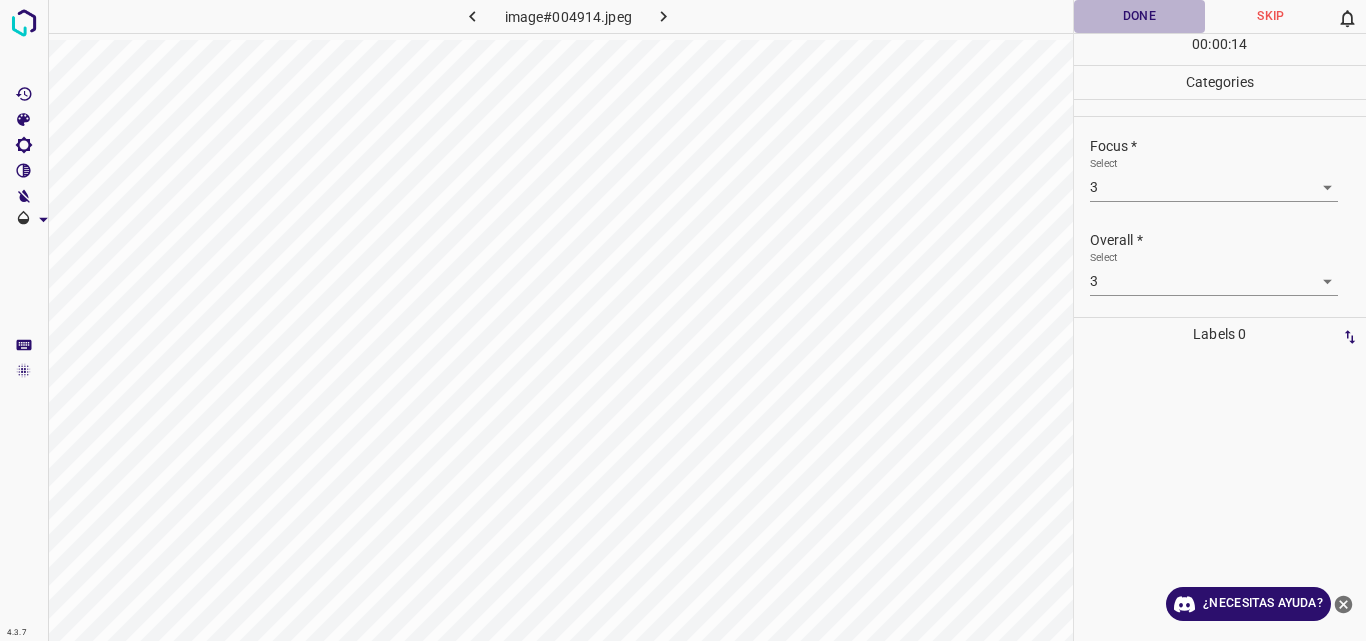 click on "Done" at bounding box center (1140, 16) 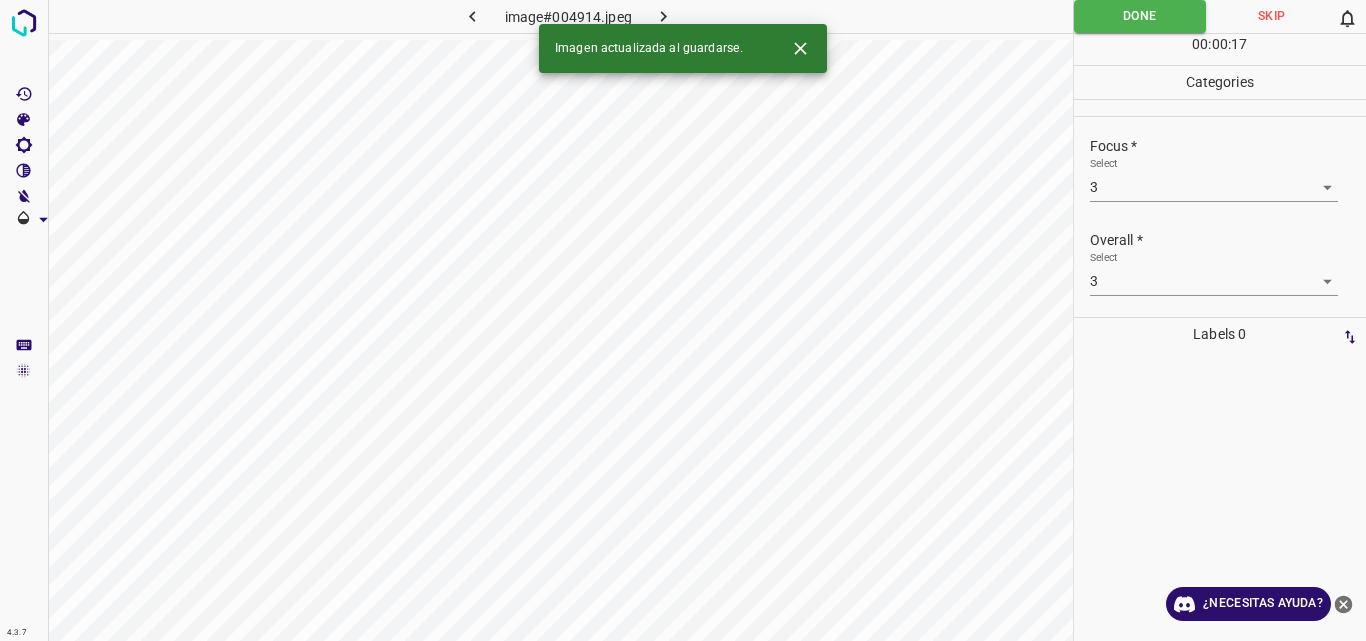 click 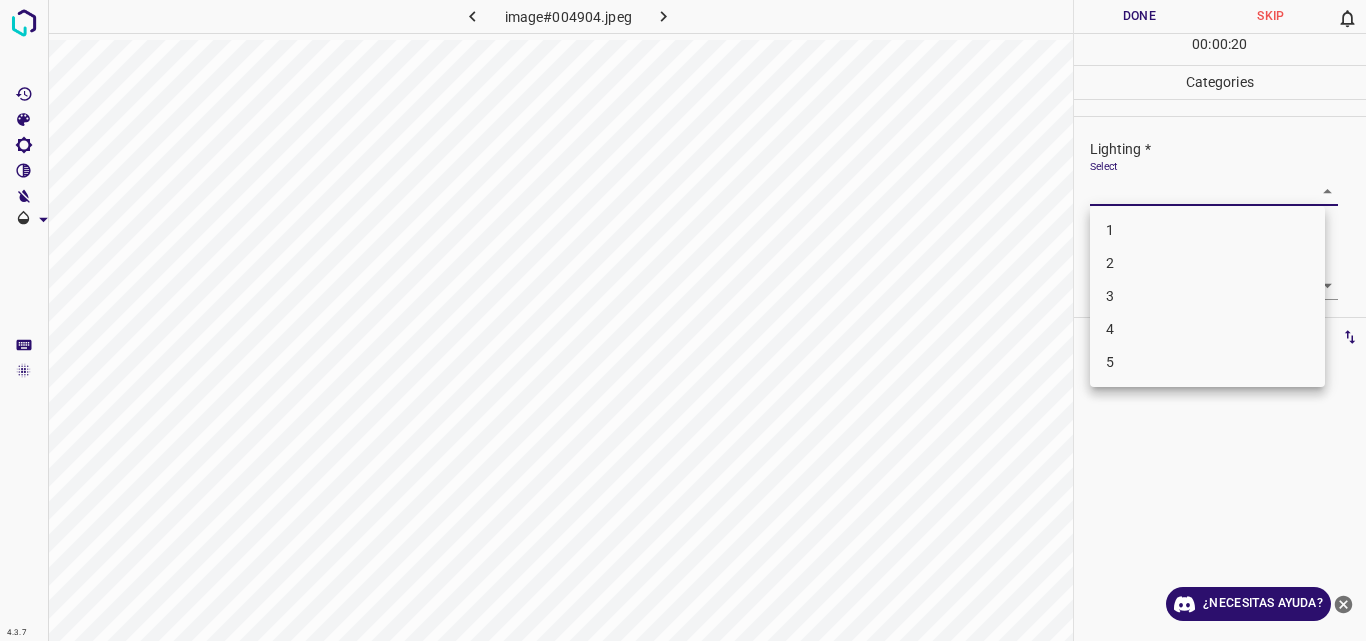 click on "4.3.7 image#004904.jpeg Done Skip 0 00   : 00   : 20   Categories Lighting *  Select ​ Focus *  Select ​ Overall *  Select ​ Labels   0 Categories 1 Lighting 2 Focus 3 Overall Tools Space Change between modes (Draw & Edit) I Auto labeling R Restore zoom M Zoom in N Zoom out Delete Delete selecte label Filters Z Restore filters X Saturation filter C Brightness filter V Contrast filter B Gray scale filter General O Download ¿Necesitas ayuda? Original text Rate this translation Your feedback will be used to help improve Google Translate - Texto - Esconder - Borrar 1 2 3 4 5" at bounding box center (683, 320) 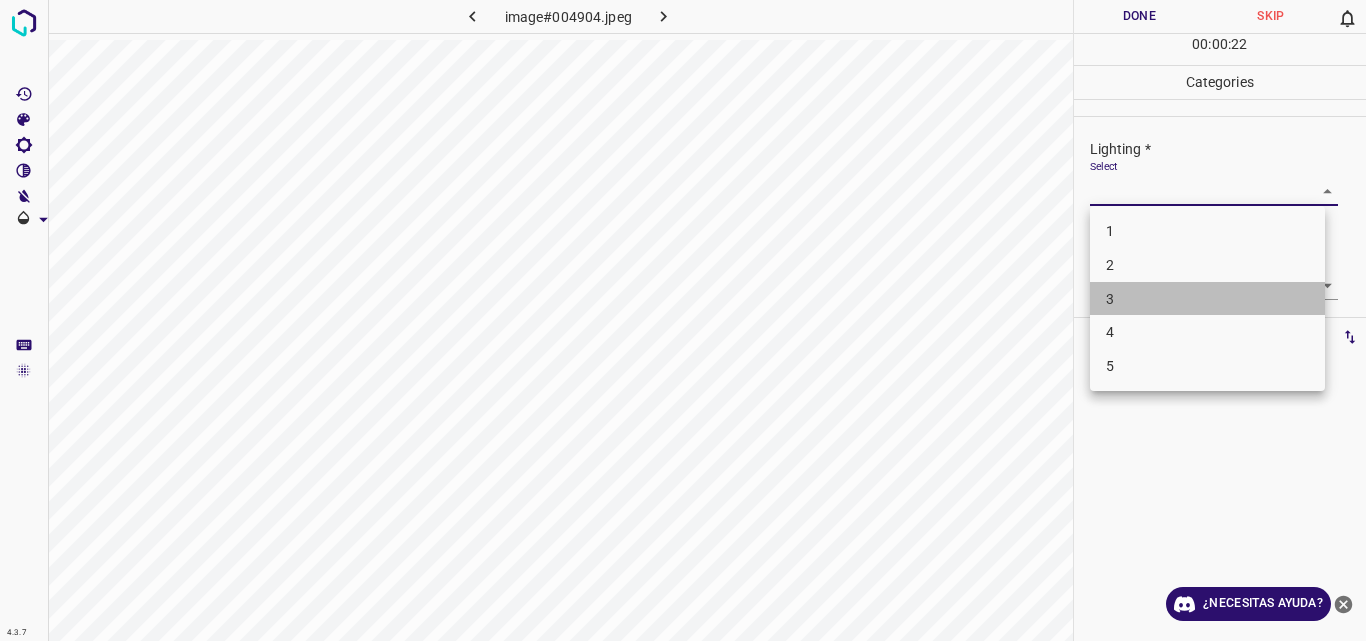 click on "3" at bounding box center (1207, 299) 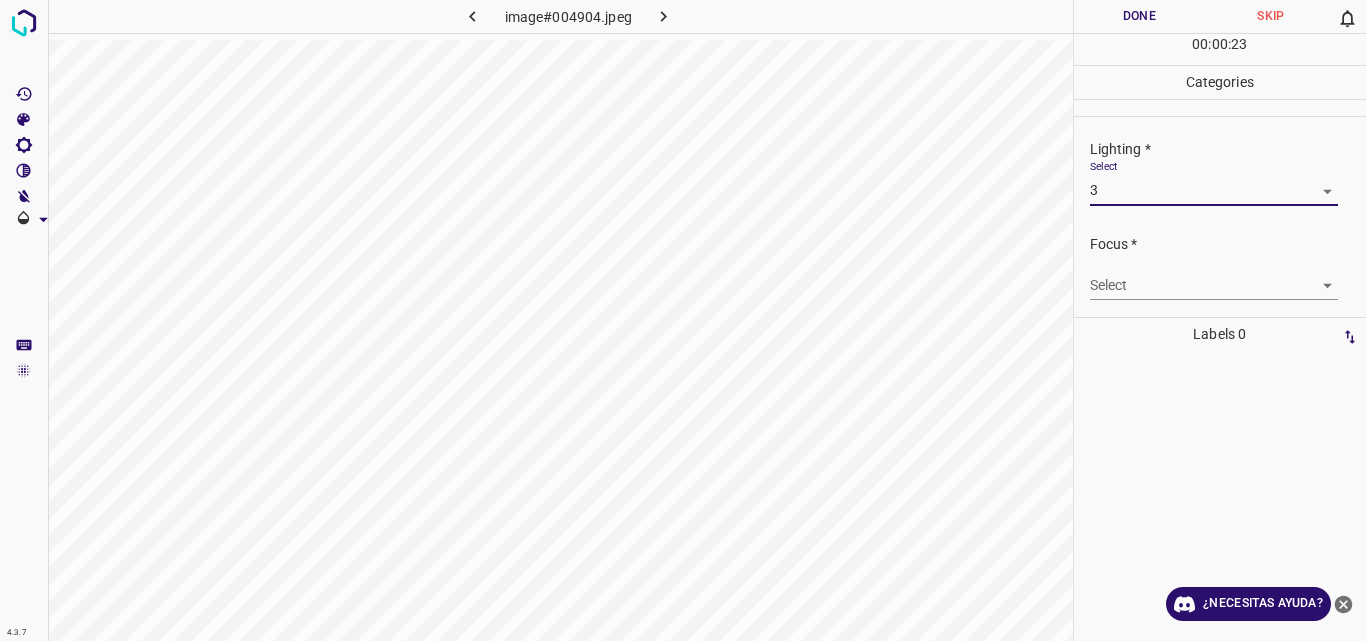 click on "4.3.7 image#004904.jpeg Done Skip 0 00   : 00   : 23   Categories Lighting *  Select 3 3 Focus *  Select ​ Overall *  Select ​ Labels   0 Categories 1 Lighting 2 Focus 3 Overall Tools Space Change between modes (Draw & Edit) I Auto labeling R Restore zoom M Zoom in N Zoom out Delete Delete selecte label Filters Z Restore filters X Saturation filter C Brightness filter V Contrast filter B Gray scale filter General O Download ¿Necesitas ayuda? Original text Rate this translation Your feedback will be used to help improve Google Translate - Texto - Esconder - Borrar" at bounding box center [683, 320] 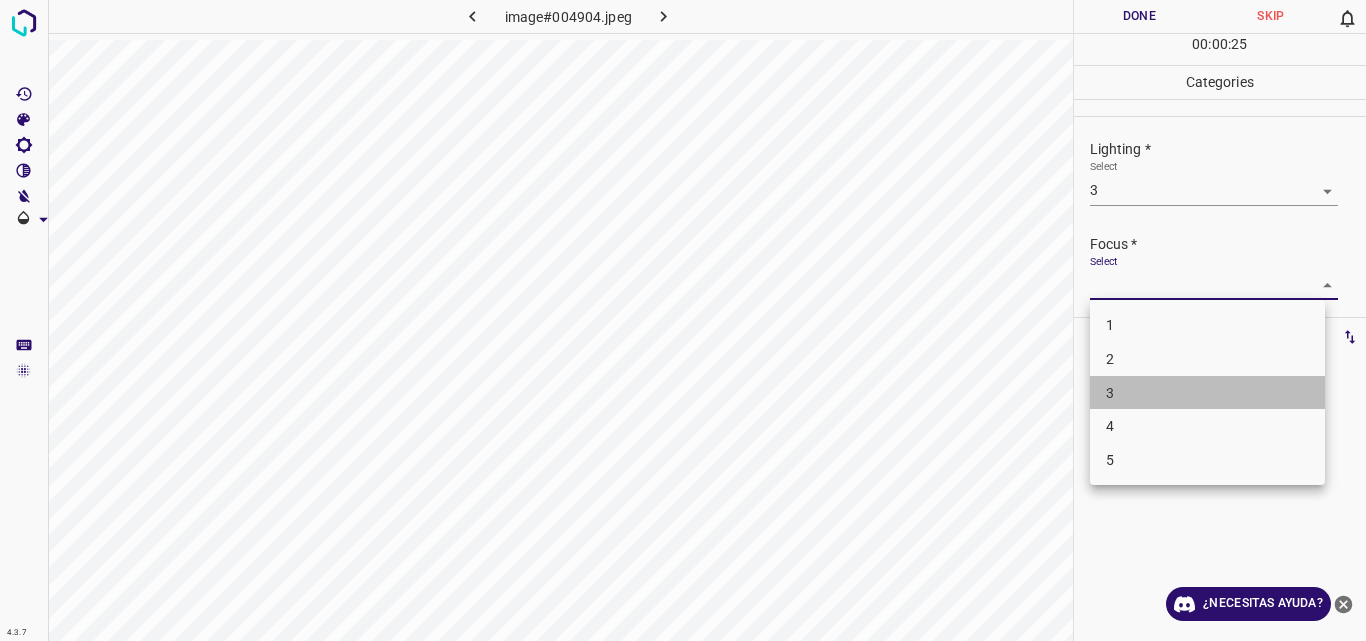 click on "3" at bounding box center [1207, 393] 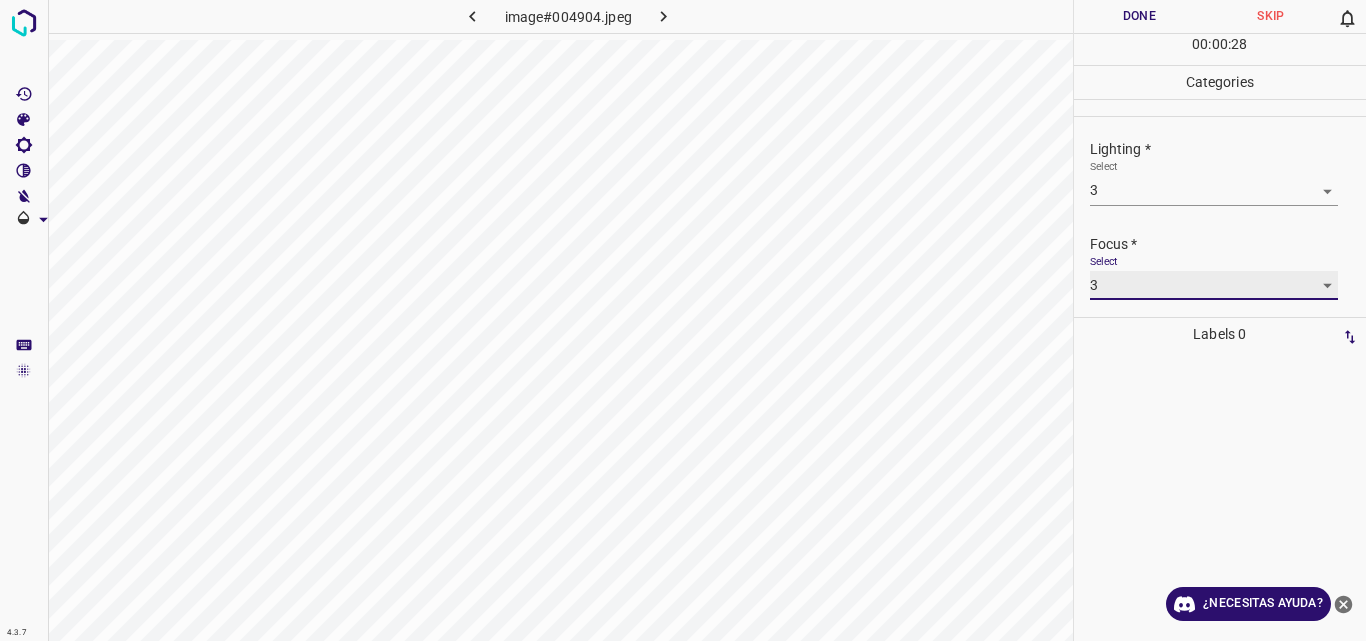 scroll, scrollTop: 98, scrollLeft: 0, axis: vertical 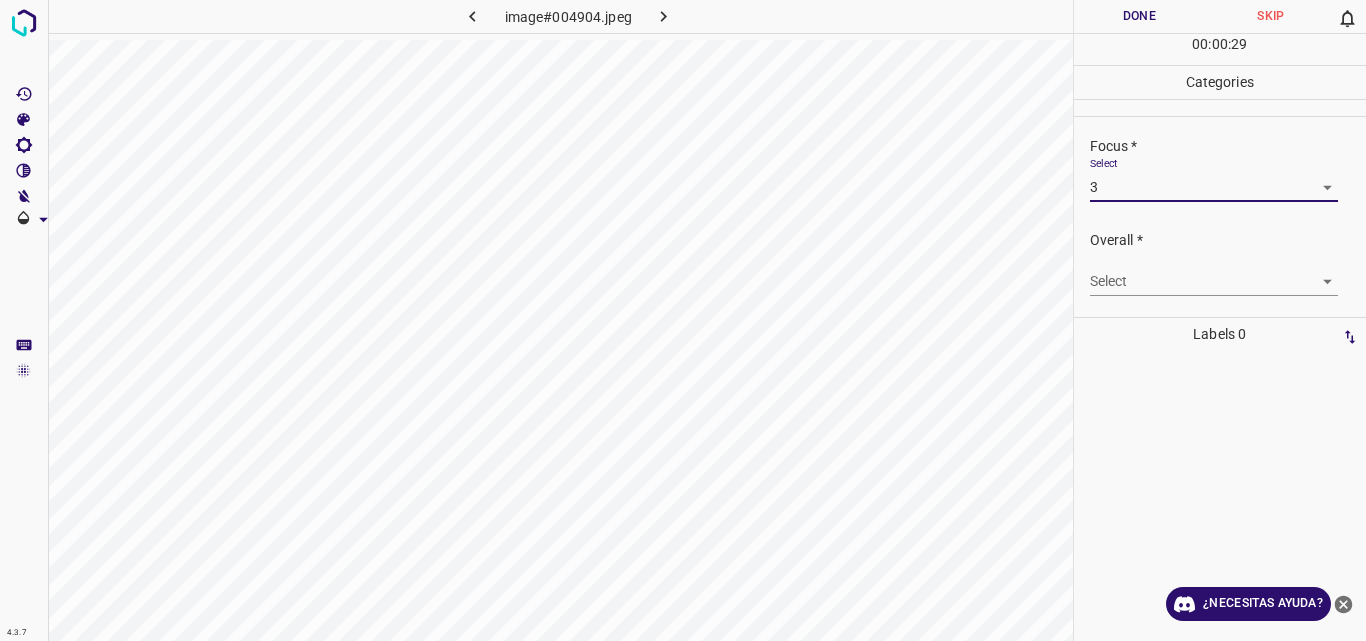 click on "4.3.7 image#004904.jpeg Done Skip 0 00   : 00   : 29   Categories Lighting *  Select 3 3 Focus *  Select 3 3 Overall *  Select ​ Labels   0 Categories 1 Lighting 2 Focus 3 Overall Tools Space Change between modes (Draw & Edit) I Auto labeling R Restore zoom M Zoom in N Zoom out Delete Delete selecte label Filters Z Restore filters X Saturation filter C Brightness filter V Contrast filter B Gray scale filter General O Download ¿Necesitas ayuda? Original text Rate this translation Your feedback will be used to help improve Google Translate - Texto - Esconder - Borrar" at bounding box center [683, 320] 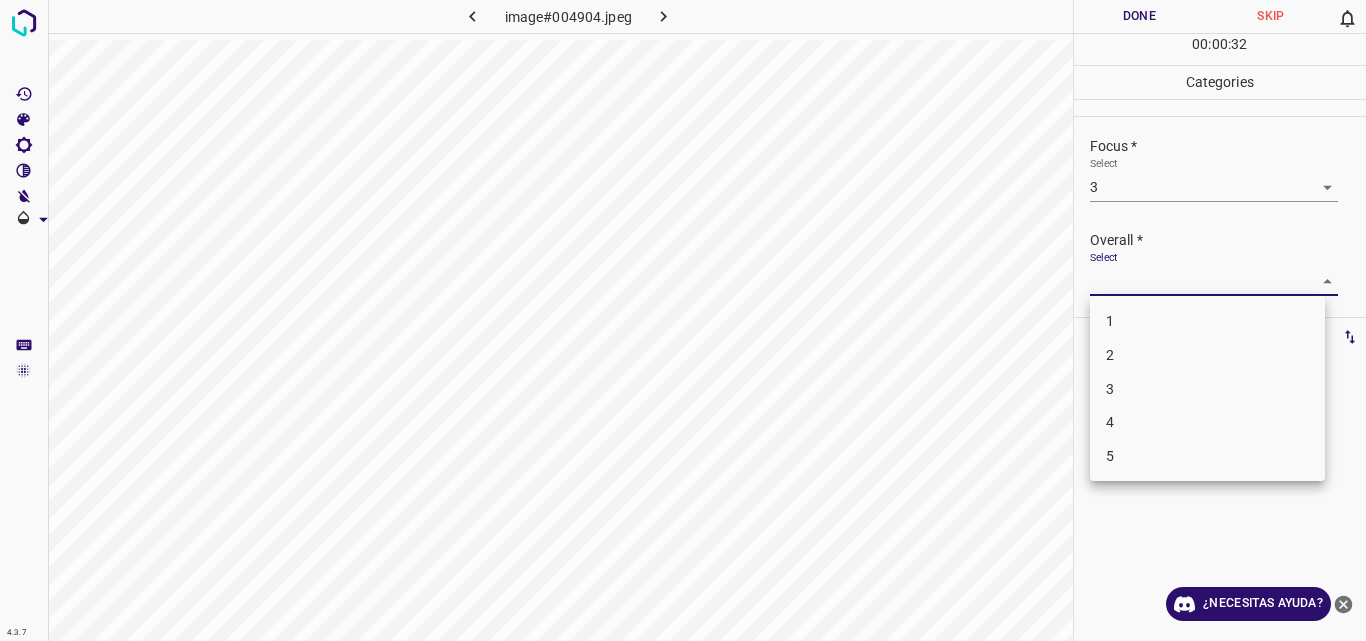click on "3" at bounding box center (1207, 389) 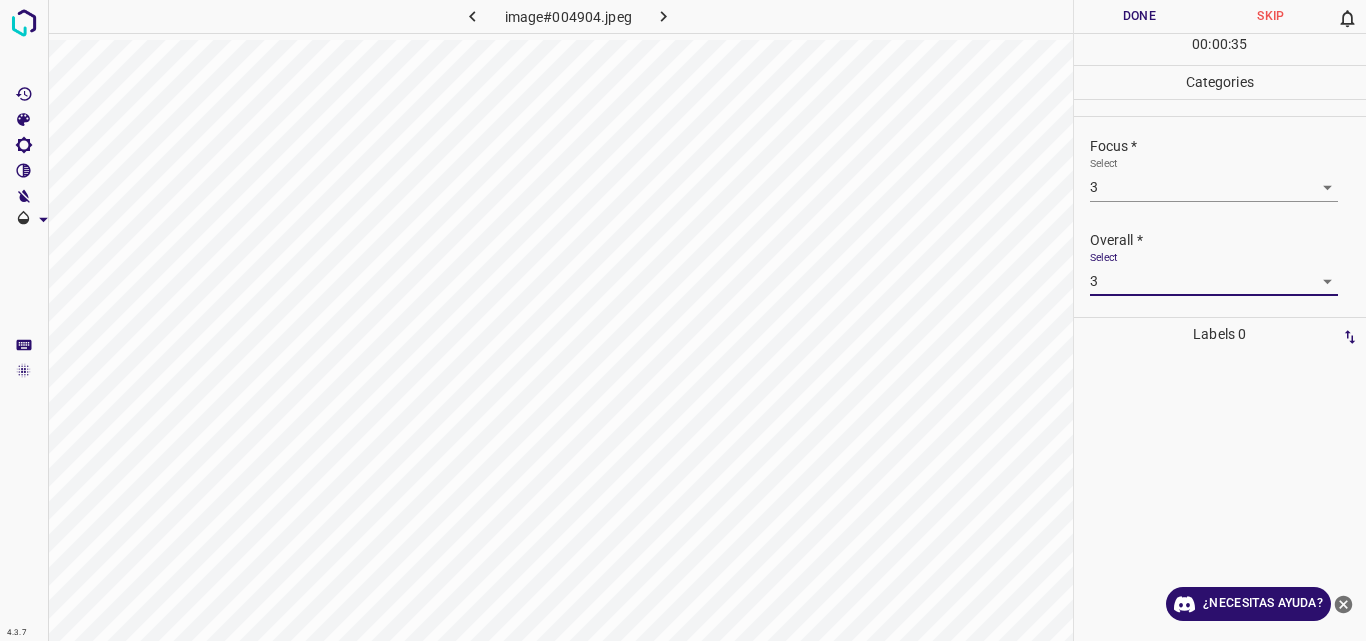 click on "Done" at bounding box center [1140, 16] 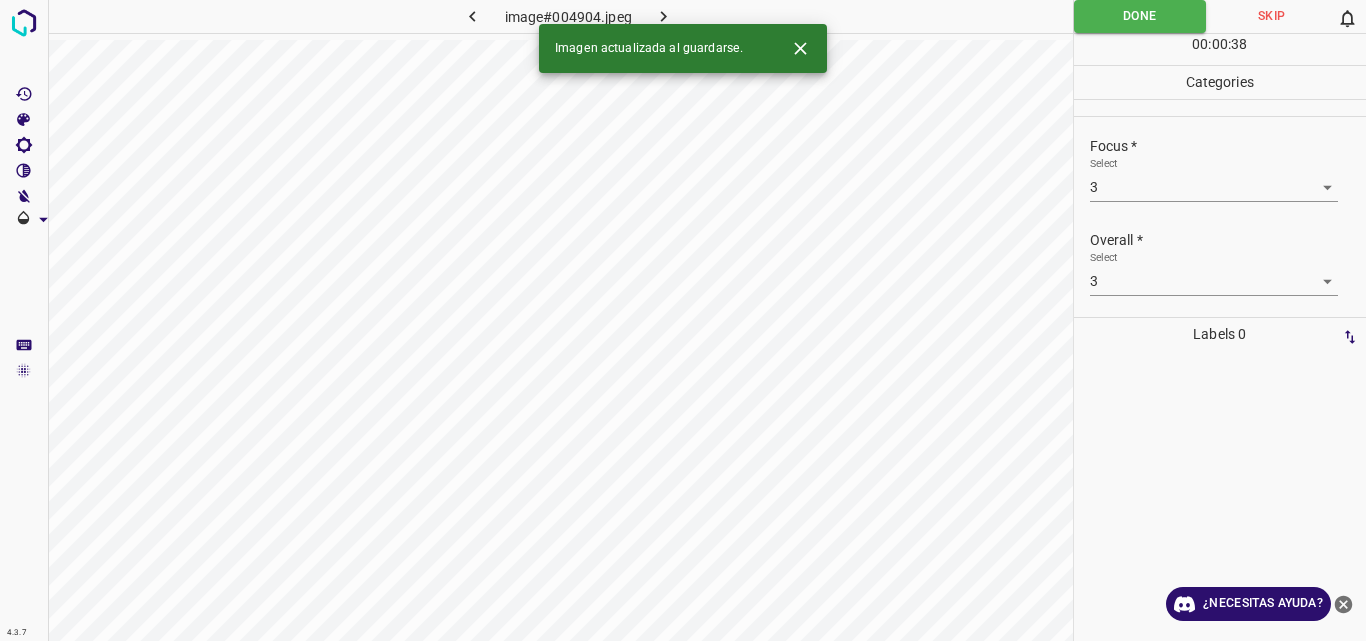 click 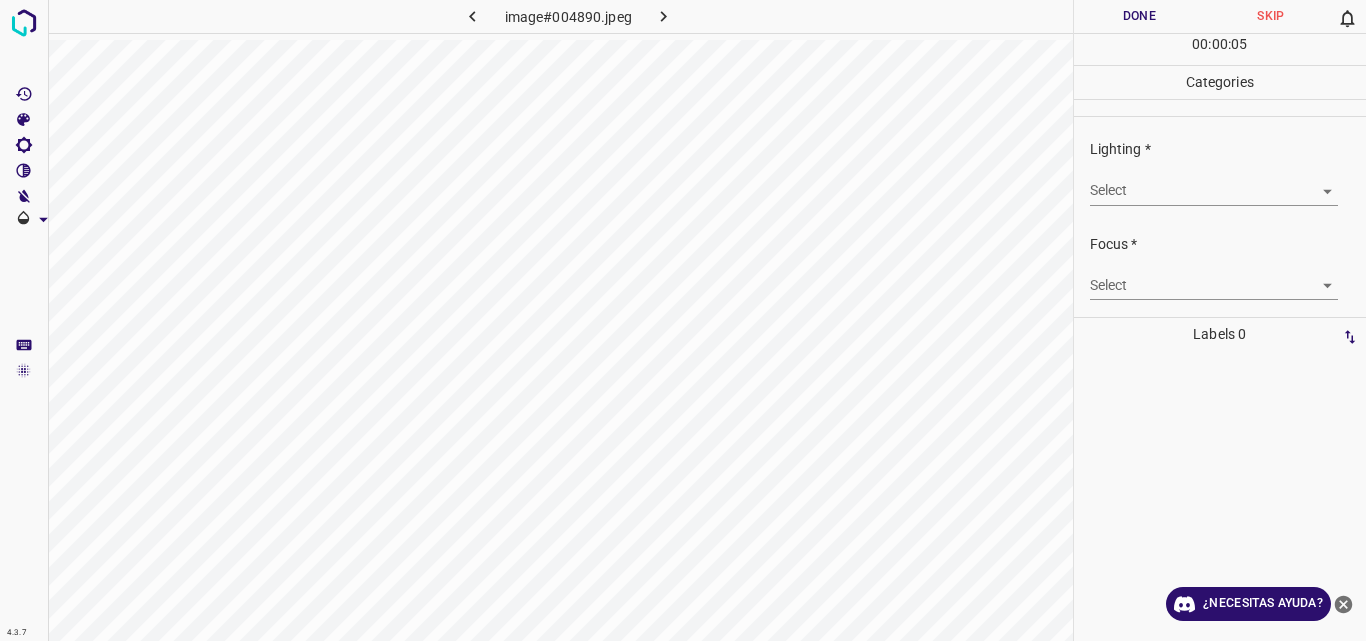 click on "4.3.7 image#004890.jpeg Done Skip 0 00   : 00   : 05   Categories Lighting *  Select ​ Focus *  Select ​ Overall *  Select ​ Labels   0 Categories 1 Lighting 2 Focus 3 Overall Tools Space Change between modes (Draw & Edit) I Auto labeling R Restore zoom M Zoom in N Zoom out Delete Delete selecte label Filters Z Restore filters X Saturation filter C Brightness filter V Contrast filter B Gray scale filter General O Download ¿Necesitas ayuda? Original text Rate this translation Your feedback will be used to help improve Google Translate - Texto - Esconder - Borrar" at bounding box center (683, 320) 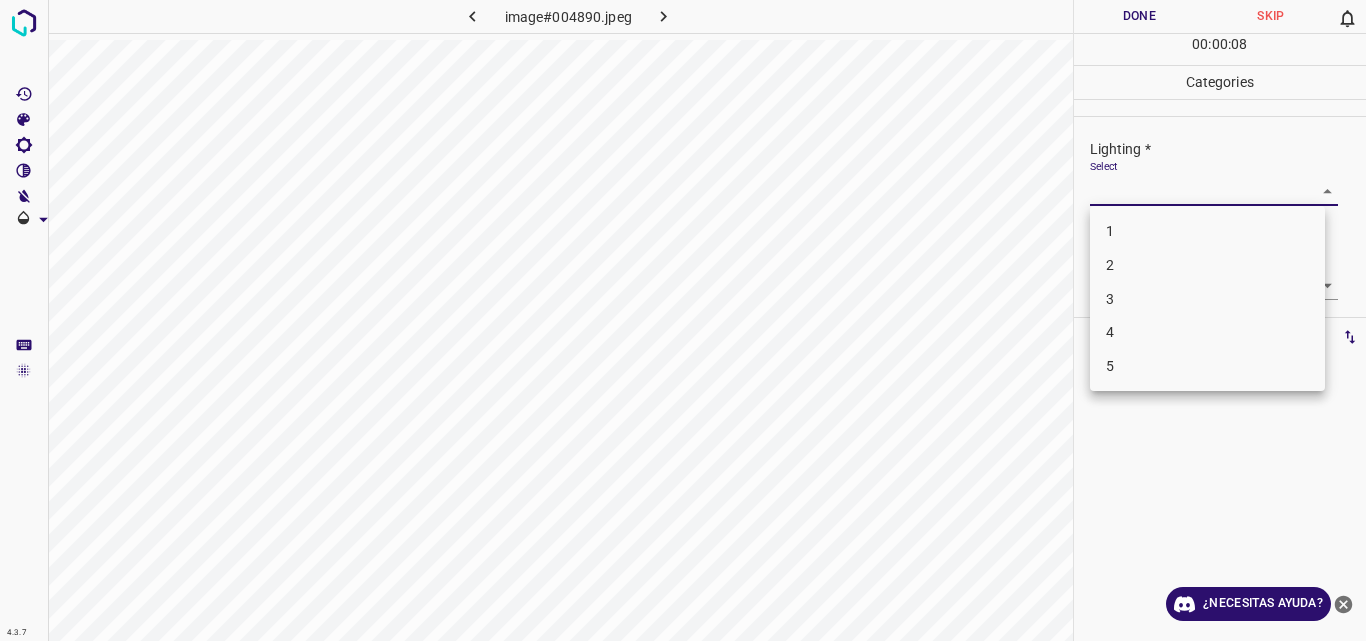 click on "2" at bounding box center [1207, 265] 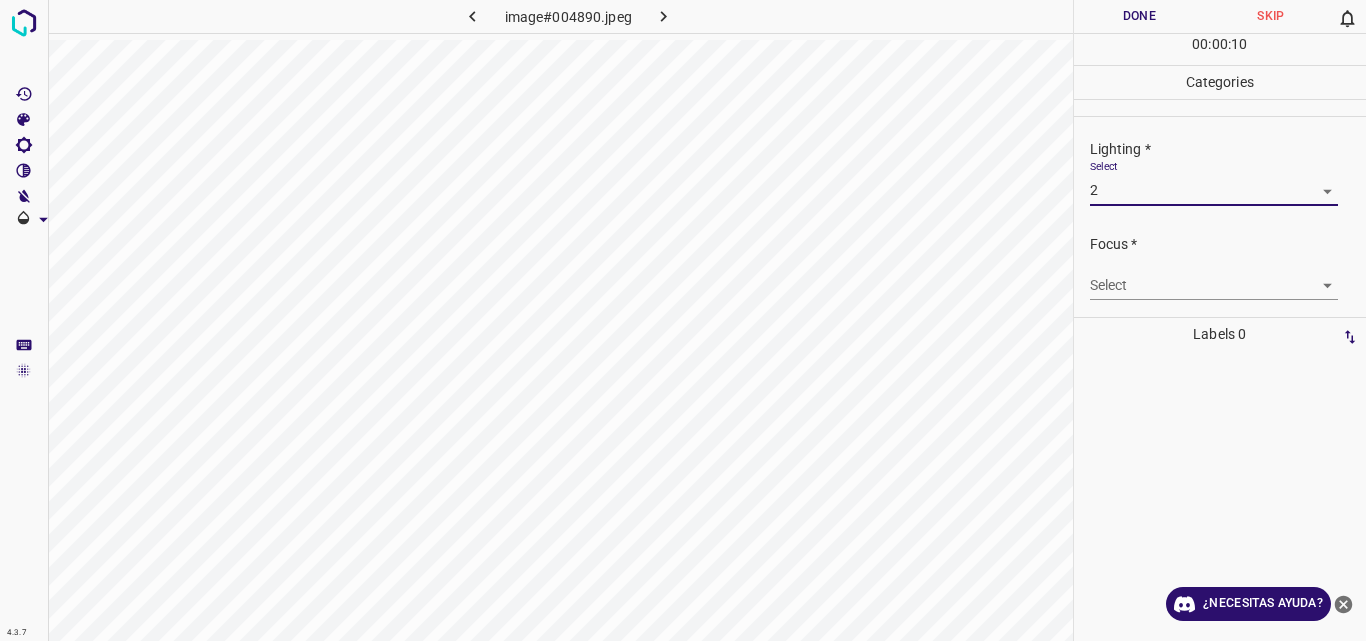 click on "4.3.7 image#004890.jpeg Done Skip 0 00   : 00   : 10   Categories Lighting *  Select 2 2 Focus *  Select ​ Overall *  Select ​ Labels   0 Categories 1 Lighting 2 Focus 3 Overall Tools Space Change between modes (Draw & Edit) I Auto labeling R Restore zoom M Zoom in N Zoom out Delete Delete selecte label Filters Z Restore filters X Saturation filter C Brightness filter V Contrast filter B Gray scale filter General O Download ¿Necesitas ayuda? Original text Rate this translation Your feedback will be used to help improve Google Translate - Texto - Esconder - Borrar" at bounding box center [683, 320] 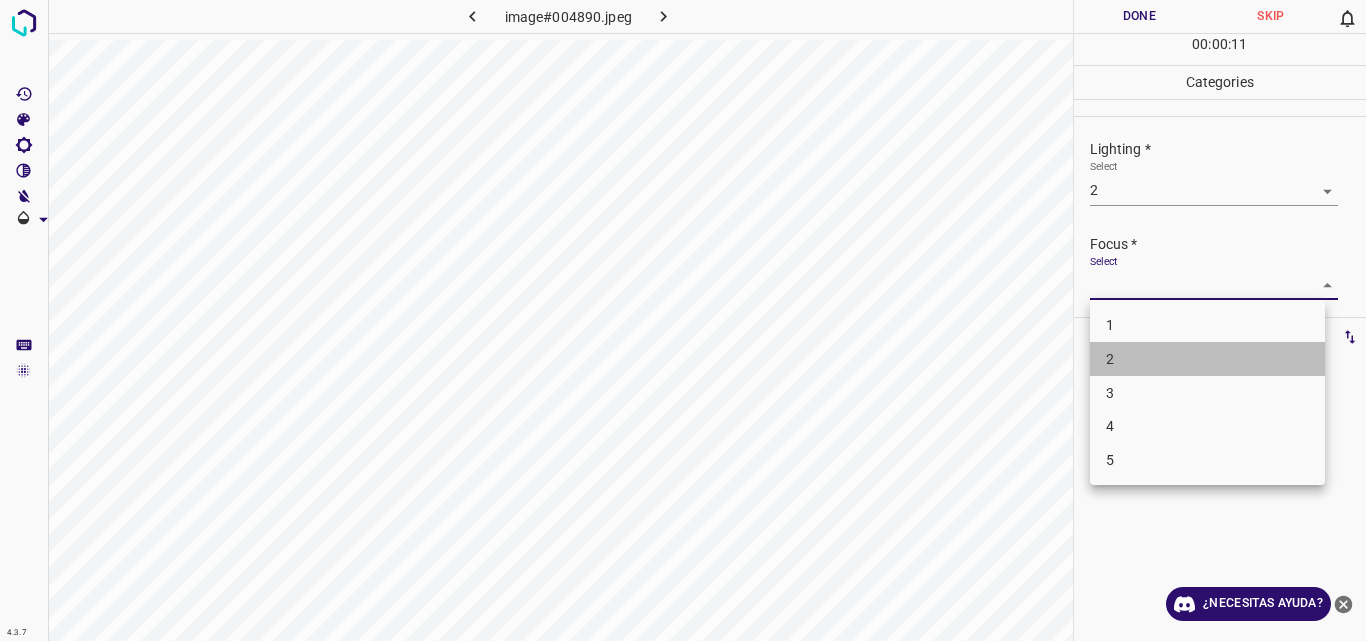 click on "2" at bounding box center [1207, 359] 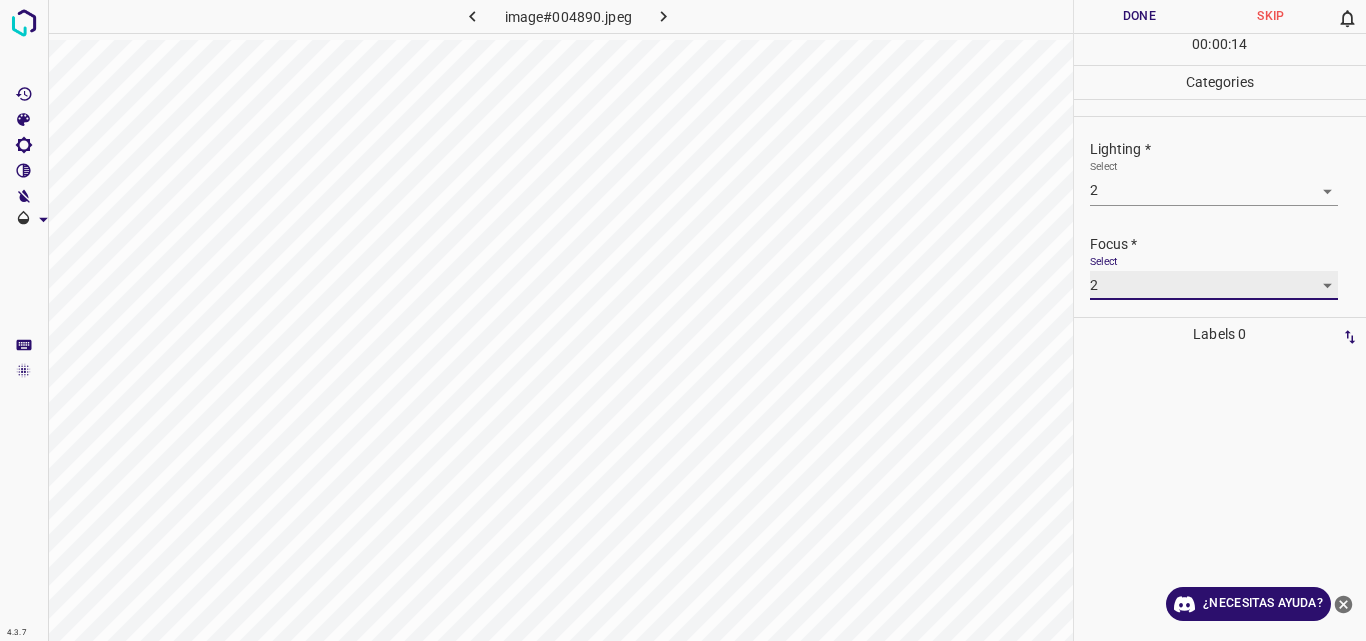 scroll, scrollTop: 98, scrollLeft: 0, axis: vertical 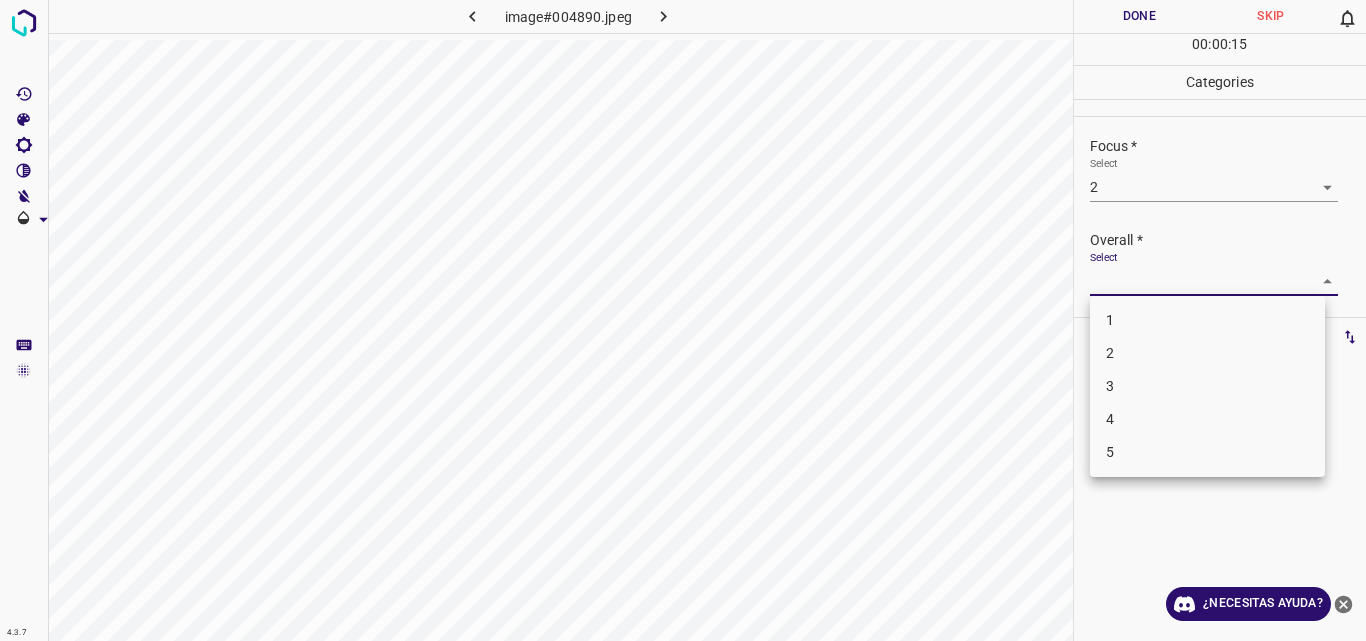 click on "4.3.7 image#004890.jpeg Done Skip 0 00   : 00   : 15   Categories Lighting *  Select 2 2 Focus *  Select 2 2 Overall *  Select ​ Labels   0 Categories 1 Lighting 2 Focus 3 Overall Tools Space Change between modes (Draw & Edit) I Auto labeling R Restore zoom M Zoom in N Zoom out Delete Delete selecte label Filters Z Restore filters X Saturation filter C Brightness filter V Contrast filter B Gray scale filter General O Download ¿Necesitas ayuda? Original text Rate this translation Your feedback will be used to help improve Google Translate - Texto - Esconder - Borrar 1 2 3 4 5" at bounding box center [683, 320] 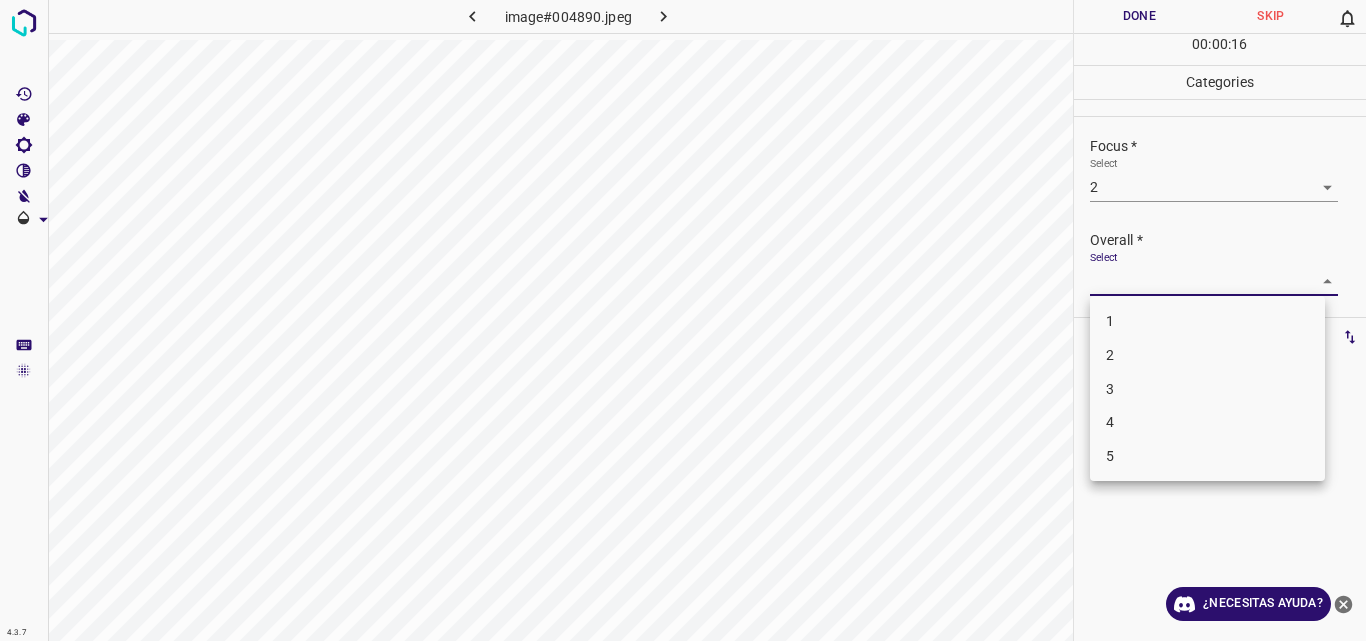 click on "2" at bounding box center (1207, 355) 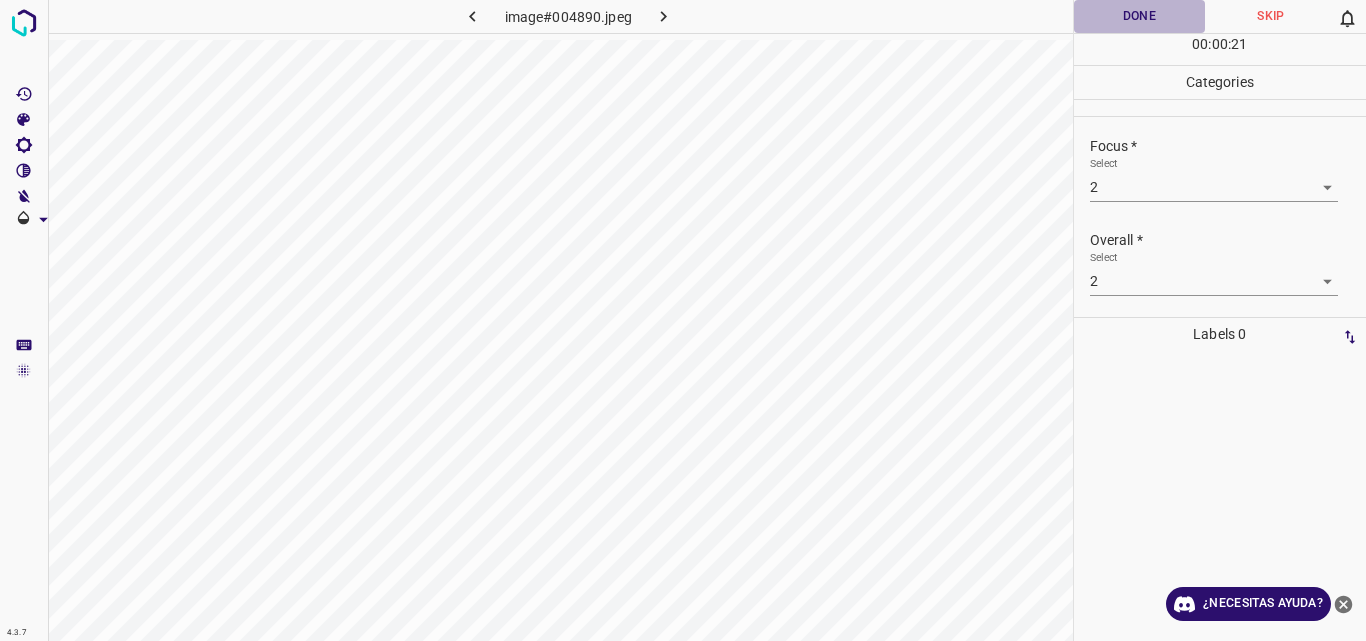 click on "Done" at bounding box center [1140, 16] 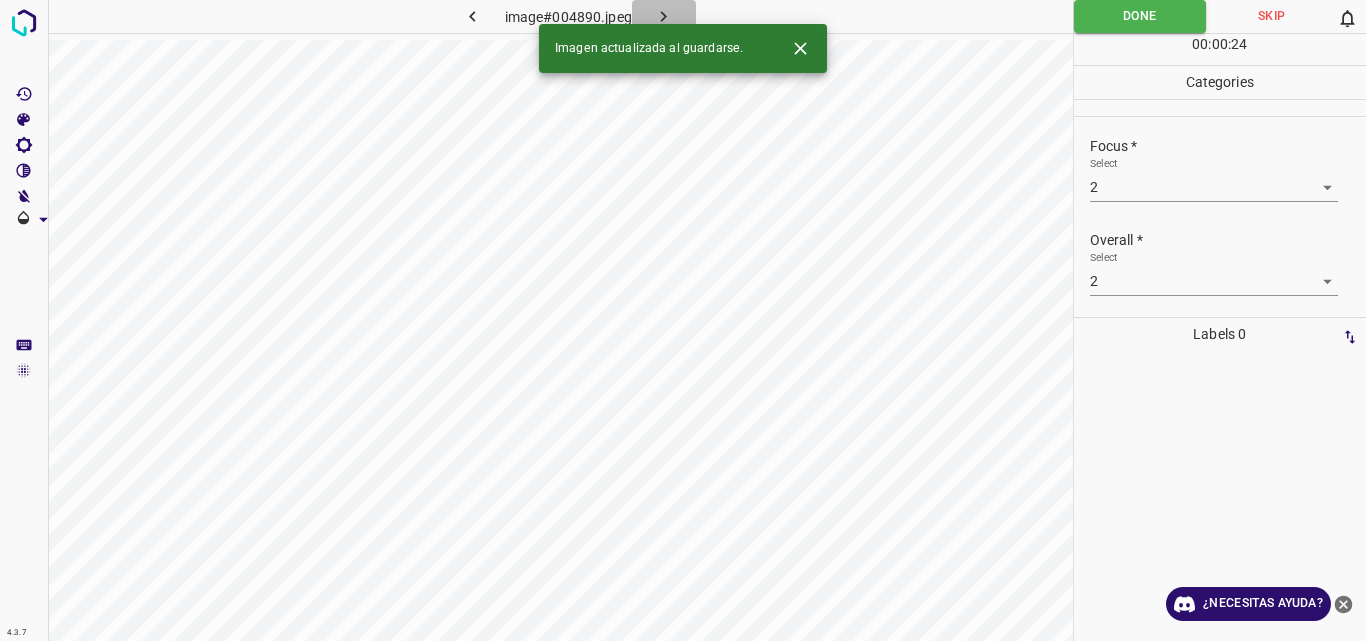 click 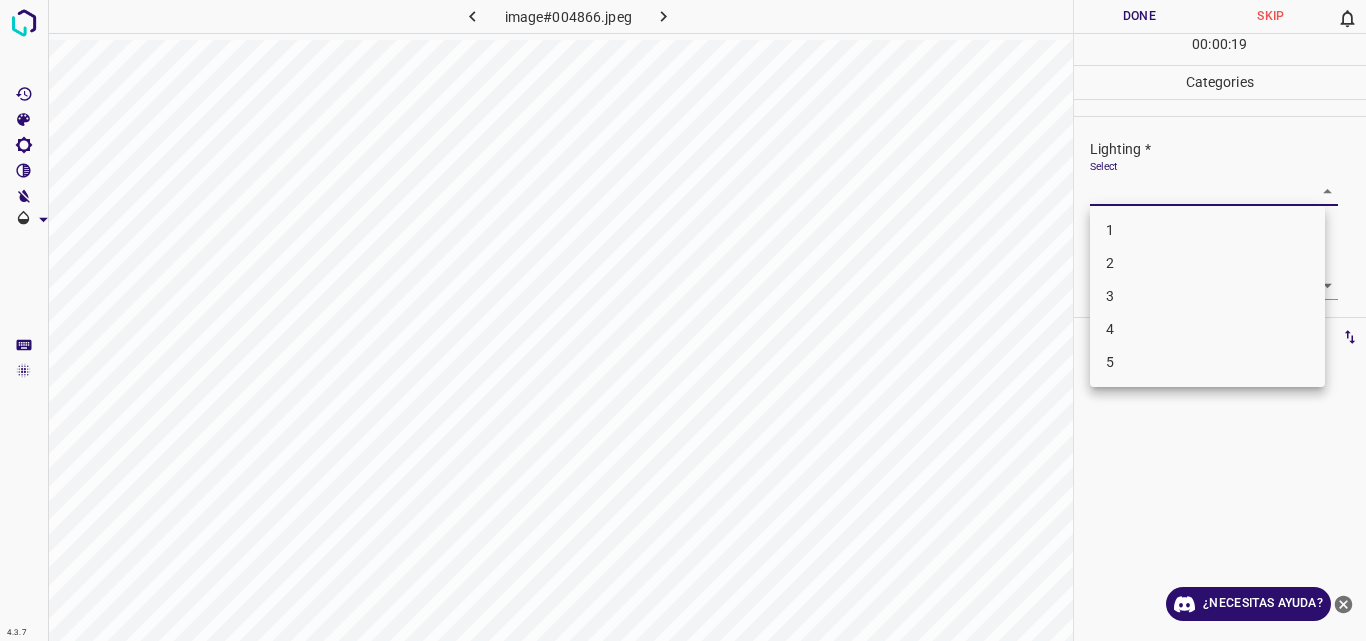 click on "4.3.7 image#004866.jpeg Done Skip 0 00   : 00   : 19   Categories Lighting *  Select ​ Focus *  Select ​ Overall *  Select ​ Labels   0 Categories 1 Lighting 2 Focus 3 Overall Tools Space Change between modes (Draw & Edit) I Auto labeling R Restore zoom M Zoom in N Zoom out Delete Delete selecte label Filters Z Restore filters X Saturation filter C Brightness filter V Contrast filter B Gray scale filter General O Download ¿Necesitas ayuda? Original text Rate this translation Your feedback will be used to help improve Google Translate - Texto - Esconder - Borrar 1 2 3 4 5" at bounding box center [683, 320] 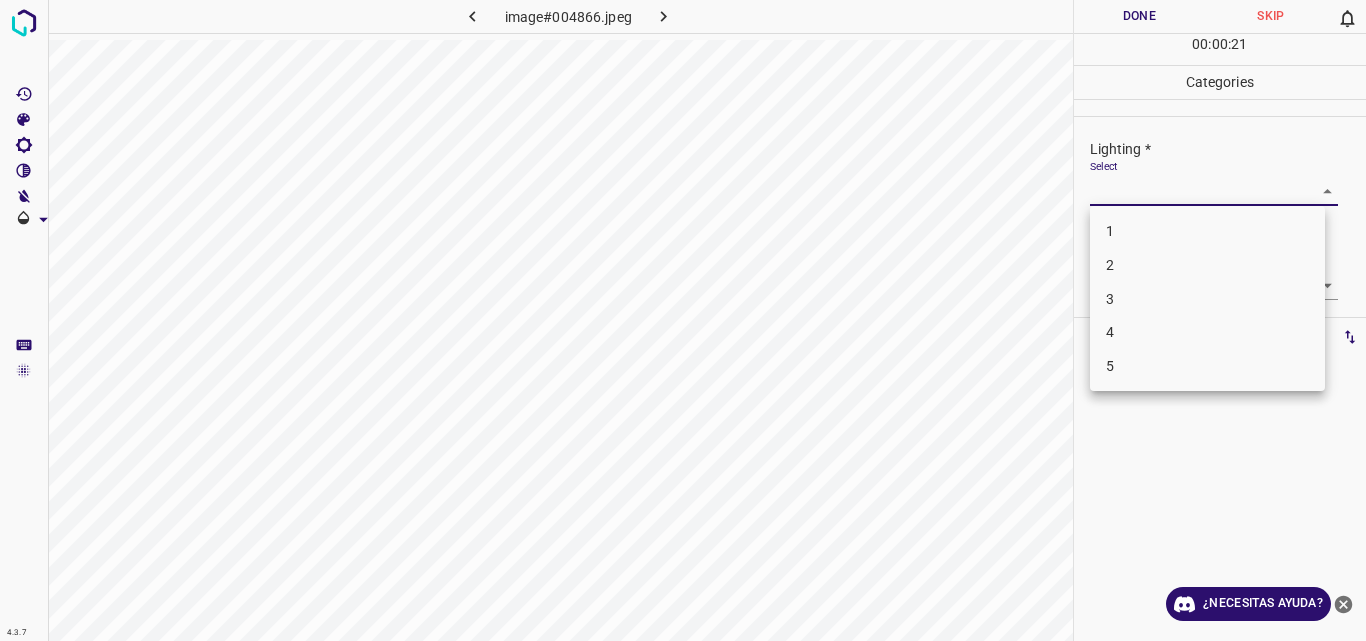 click on "3" at bounding box center (1207, 299) 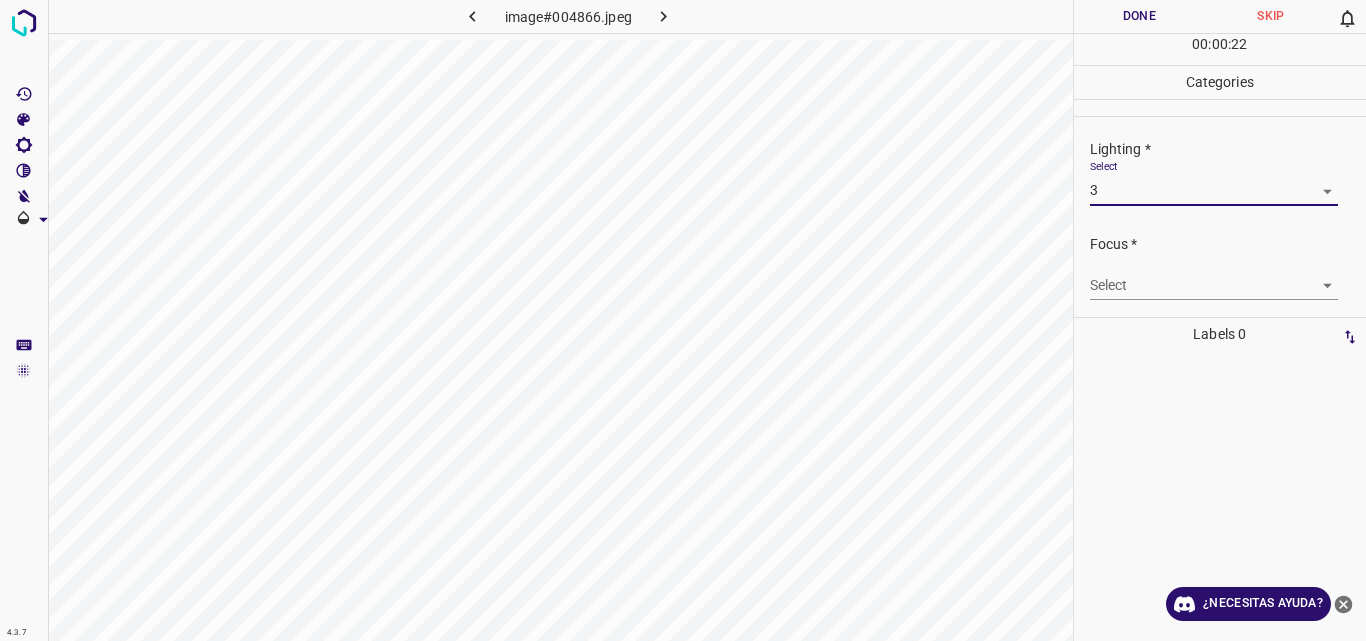 click on "4.3.7 image#004866.jpeg Done Skip 0 00   : 00   : 22   Categories Lighting *  Select 3 3 Focus *  Select ​ Overall *  Select ​ Labels   0 Categories 1 Lighting 2 Focus 3 Overall Tools Space Change between modes (Draw & Edit) I Auto labeling R Restore zoom M Zoom in N Zoom out Delete Delete selecte label Filters Z Restore filters X Saturation filter C Brightness filter V Contrast filter B Gray scale filter General O Download ¿Necesitas ayuda? Original text Rate this translation Your feedback will be used to help improve Google Translate - Texto - Esconder - Borrar" at bounding box center (683, 320) 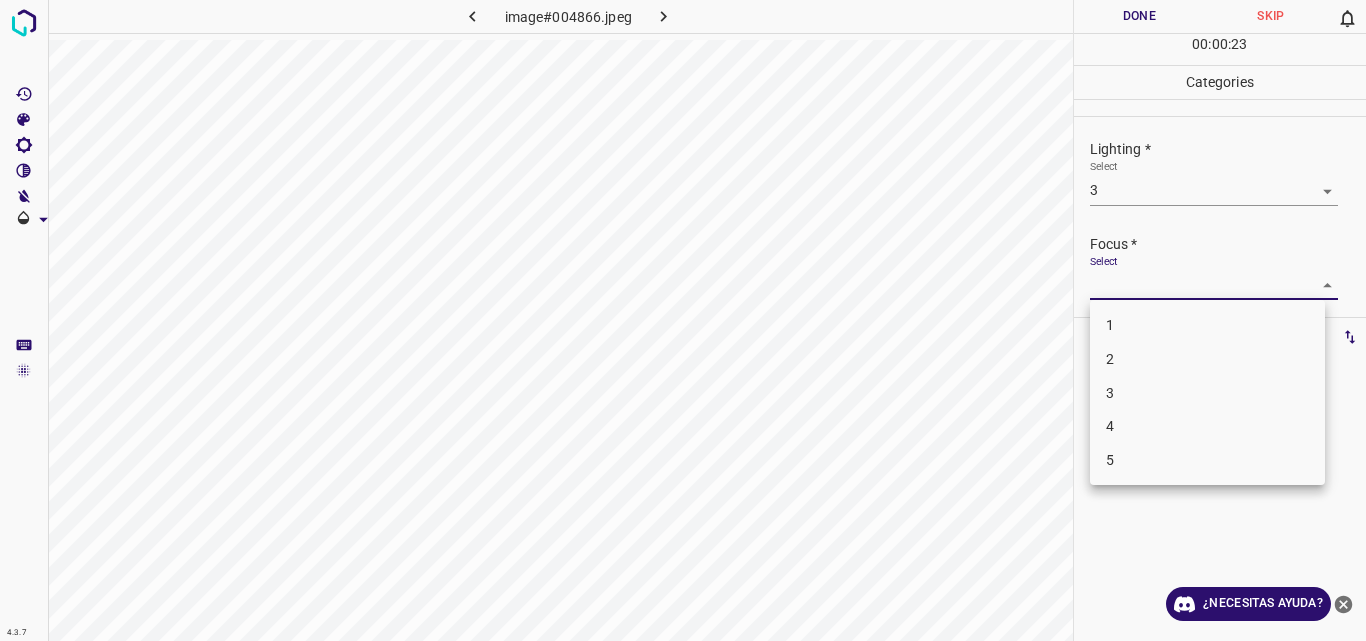 click on "3" at bounding box center (1207, 393) 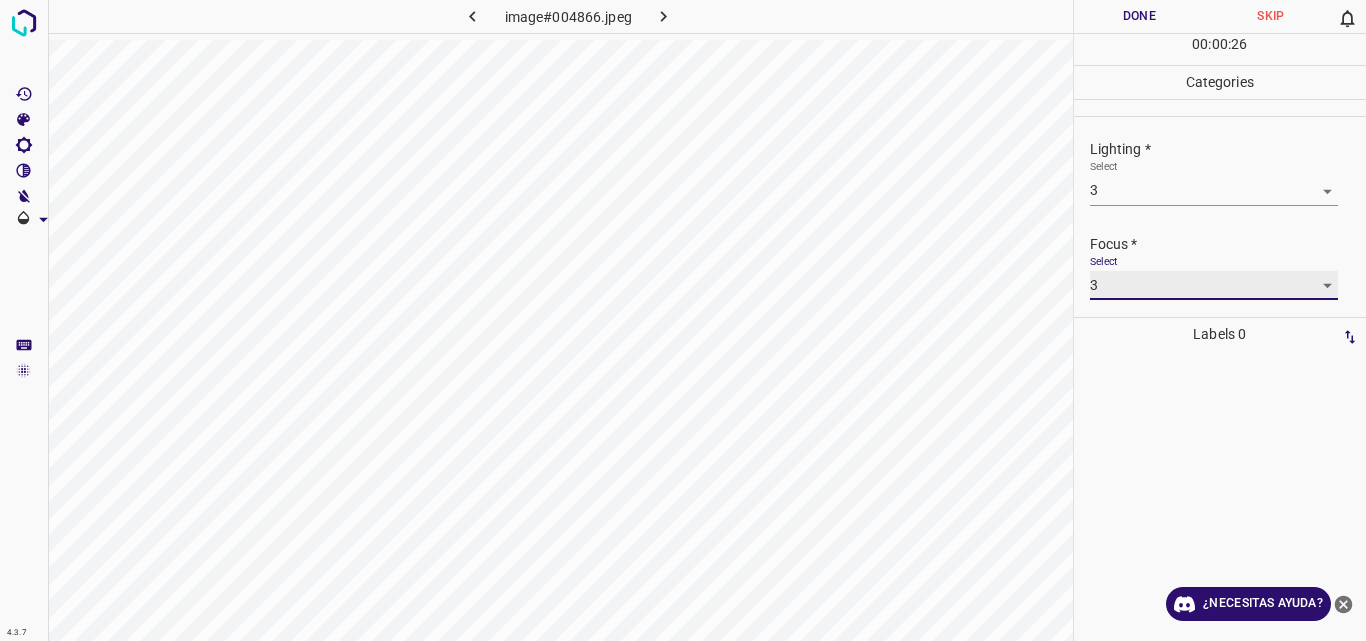 scroll, scrollTop: 98, scrollLeft: 0, axis: vertical 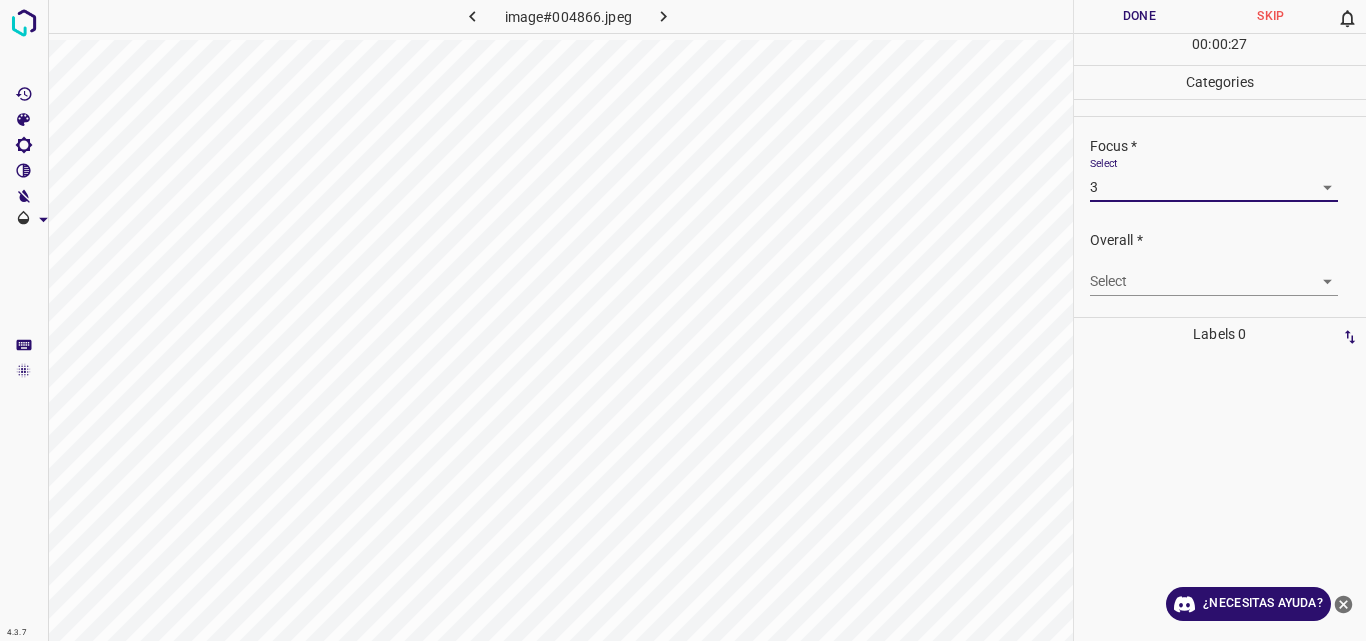 click on "4.3.7 image#004866.jpeg Done Skip 0 00   : 00   : 27   Categories Lighting *  Select 3 3 Focus *  Select 3 3 Overall *  Select ​ Labels   0 Categories 1 Lighting 2 Focus 3 Overall Tools Space Change between modes (Draw & Edit) I Auto labeling R Restore zoom M Zoom in N Zoom out Delete Delete selecte label Filters Z Restore filters X Saturation filter C Brightness filter V Contrast filter B Gray scale filter General O Download ¿Necesitas ayuda? Original text Rate this translation Your feedback will be used to help improve Google Translate - Texto - Esconder - Borrar" at bounding box center (683, 320) 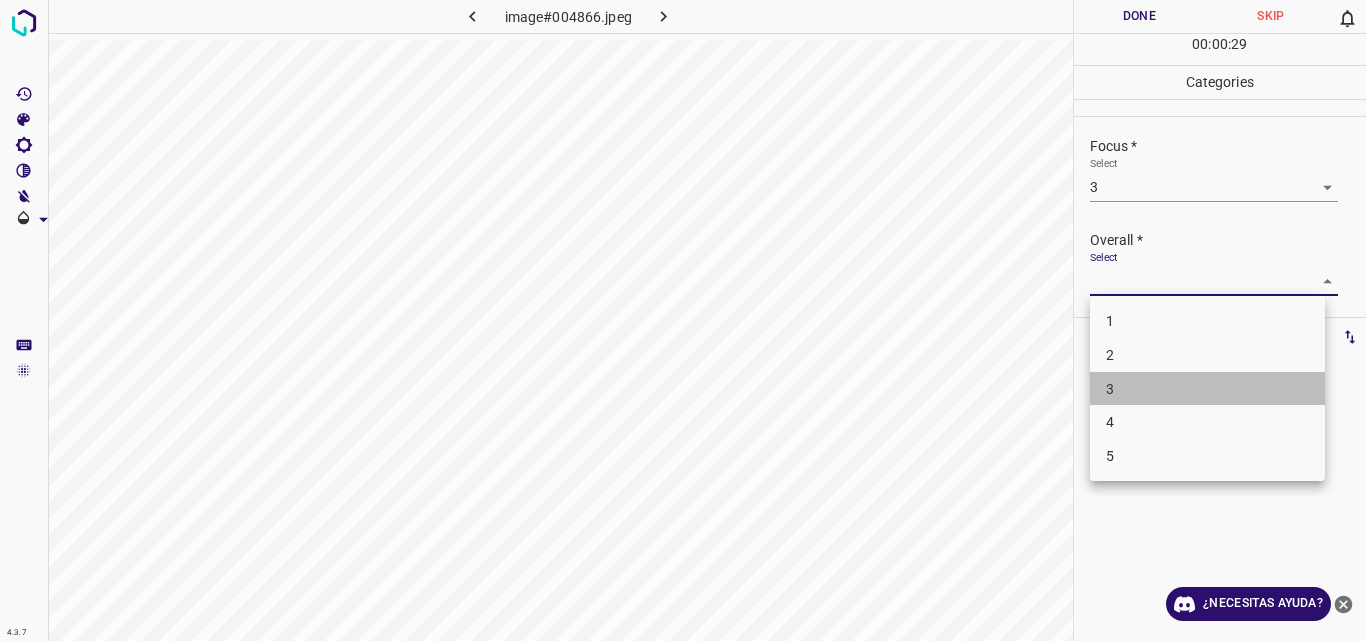 click on "3" at bounding box center [1207, 389] 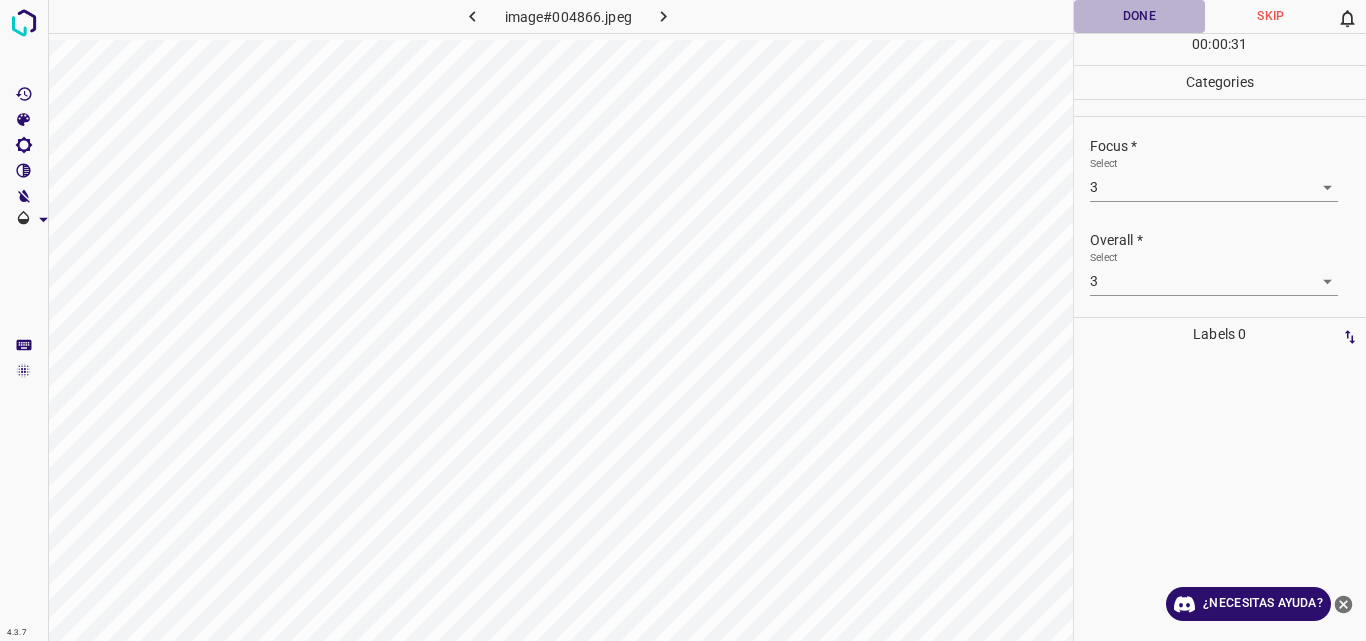click on "Done" at bounding box center [1140, 16] 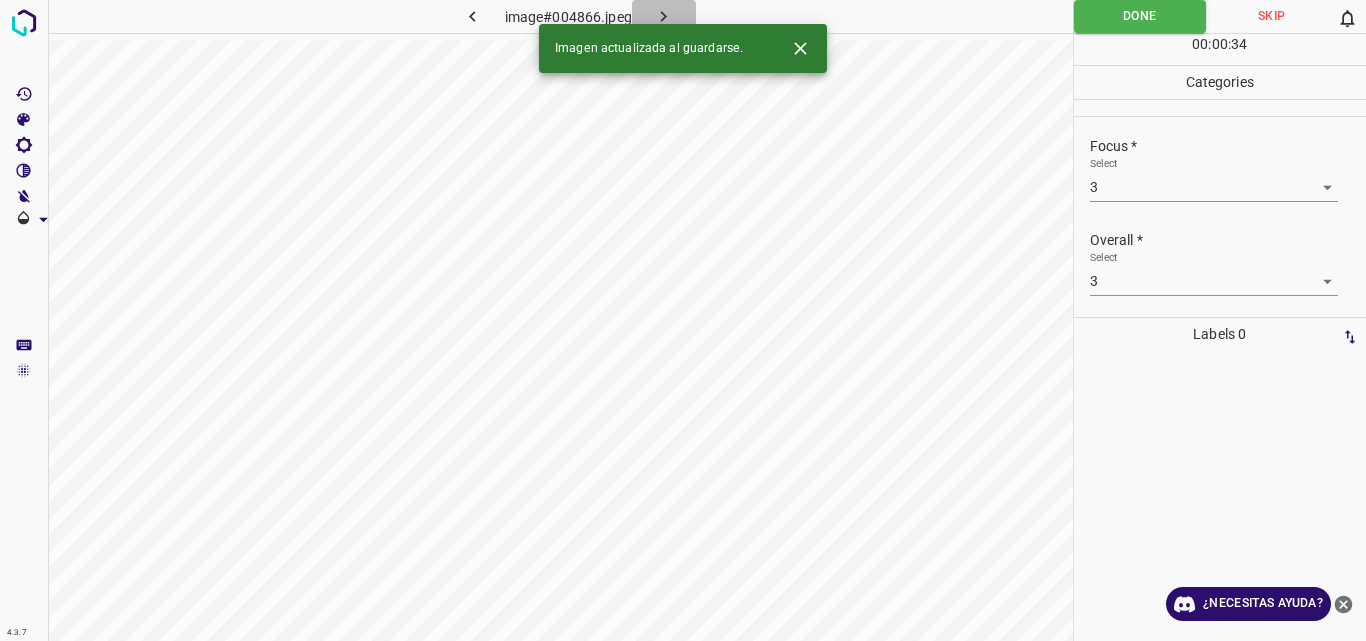 click 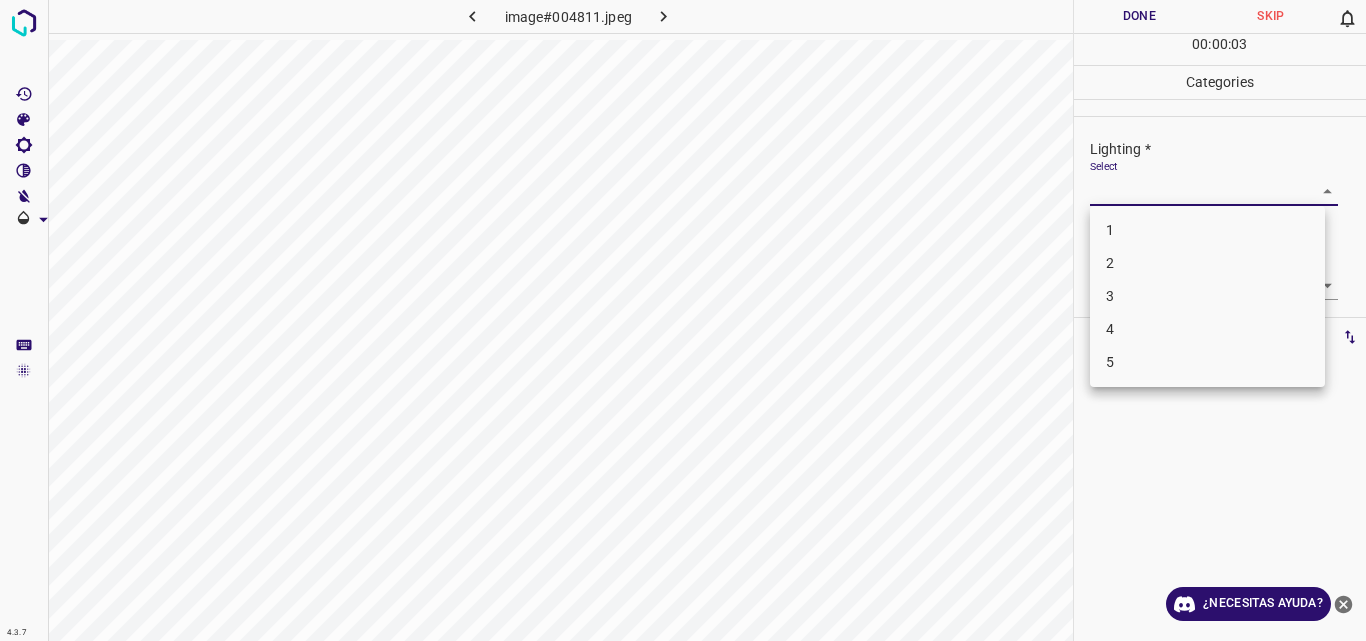 click on "4.3.7 image#004811.jpeg Done Skip 0 00   : 00   : 03   Categories Lighting *  Select ​ Focus *  Select ​ Overall *  Select ​ Labels   0 Categories 1 Lighting 2 Focus 3 Overall Tools Space Change between modes (Draw & Edit) I Auto labeling R Restore zoom M Zoom in N Zoom out Delete Delete selecte label Filters Z Restore filters X Saturation filter C Brightness filter V Contrast filter B Gray scale filter General O Download ¿Necesitas ayuda? Original text Rate this translation Your feedback will be used to help improve Google Translate - Texto - Esconder - Borrar 1 2 3 4 5" at bounding box center (683, 320) 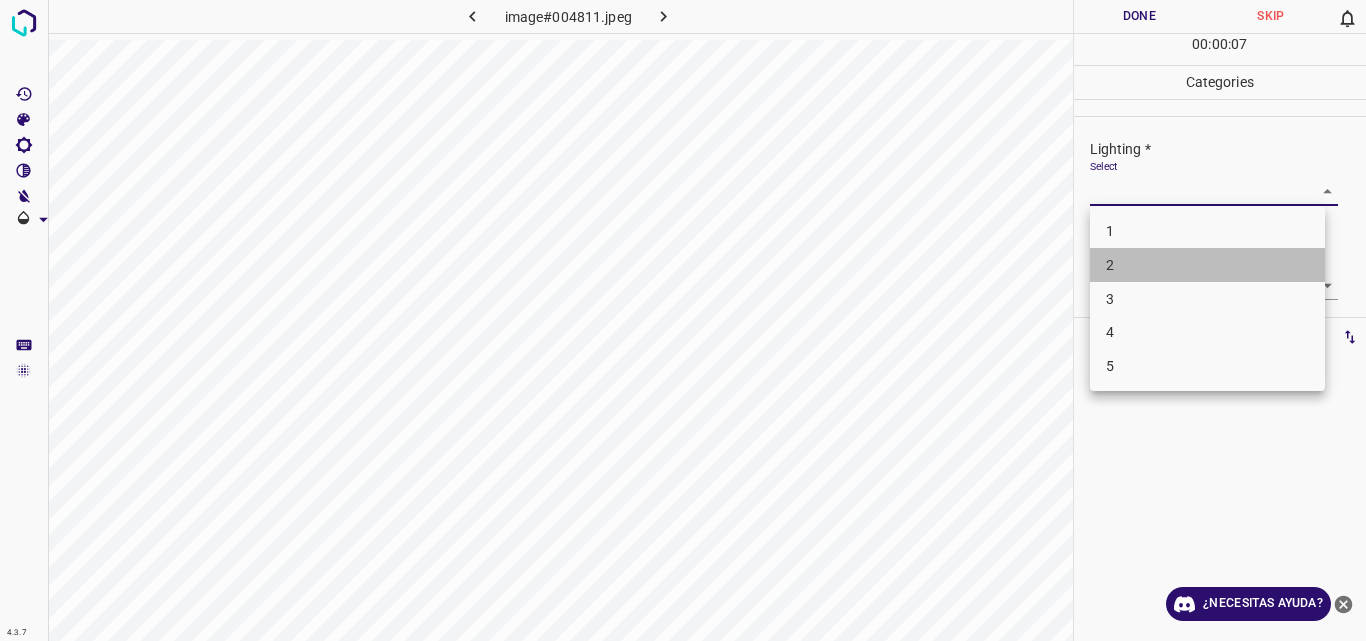 click on "2" at bounding box center [1207, 265] 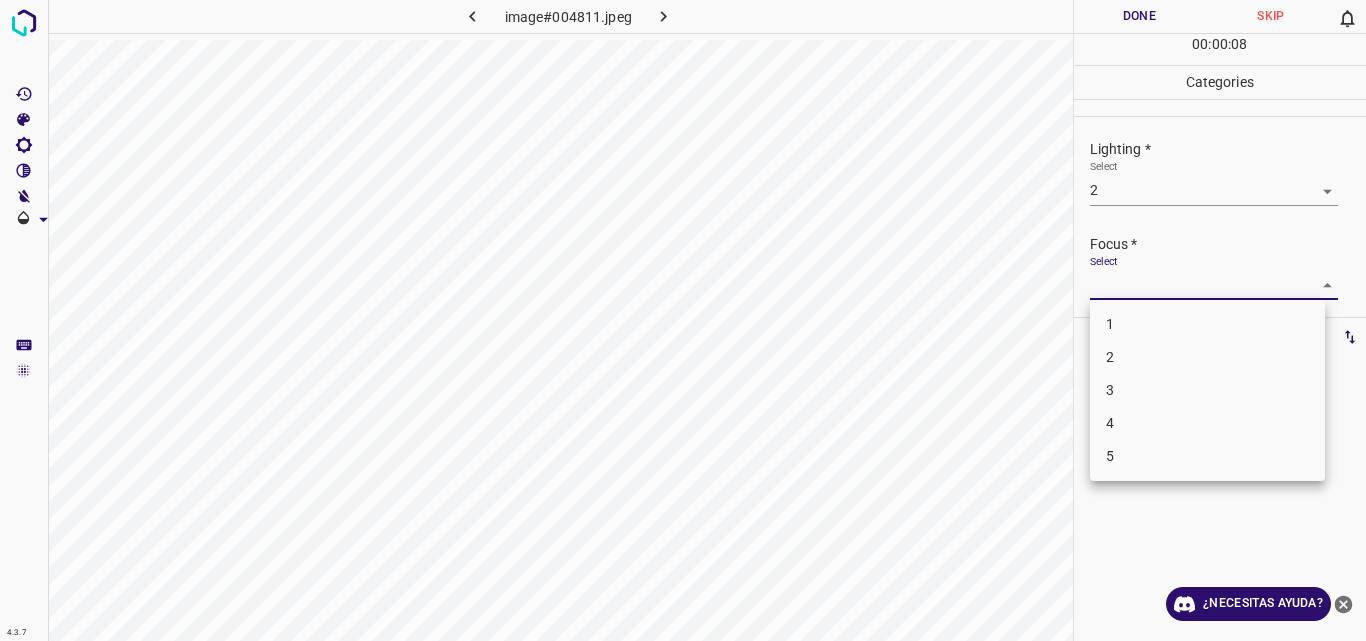 click on "4.3.7 image#004811.jpeg Done Skip 0 00   : 00   : 08   Categories Lighting *  Select 2 2 Focus *  Select ​ Overall *  Select ​ Labels   0 Categories 1 Lighting 2 Focus 3 Overall Tools Space Change between modes (Draw & Edit) I Auto labeling R Restore zoom M Zoom in N Zoom out Delete Delete selecte label Filters Z Restore filters X Saturation filter C Brightness filter V Contrast filter B Gray scale filter General O Download ¿Necesitas ayuda? Original text Rate this translation Your feedback will be used to help improve Google Translate - Texto - Esconder - Borrar 1 2 3 4 5" at bounding box center (683, 320) 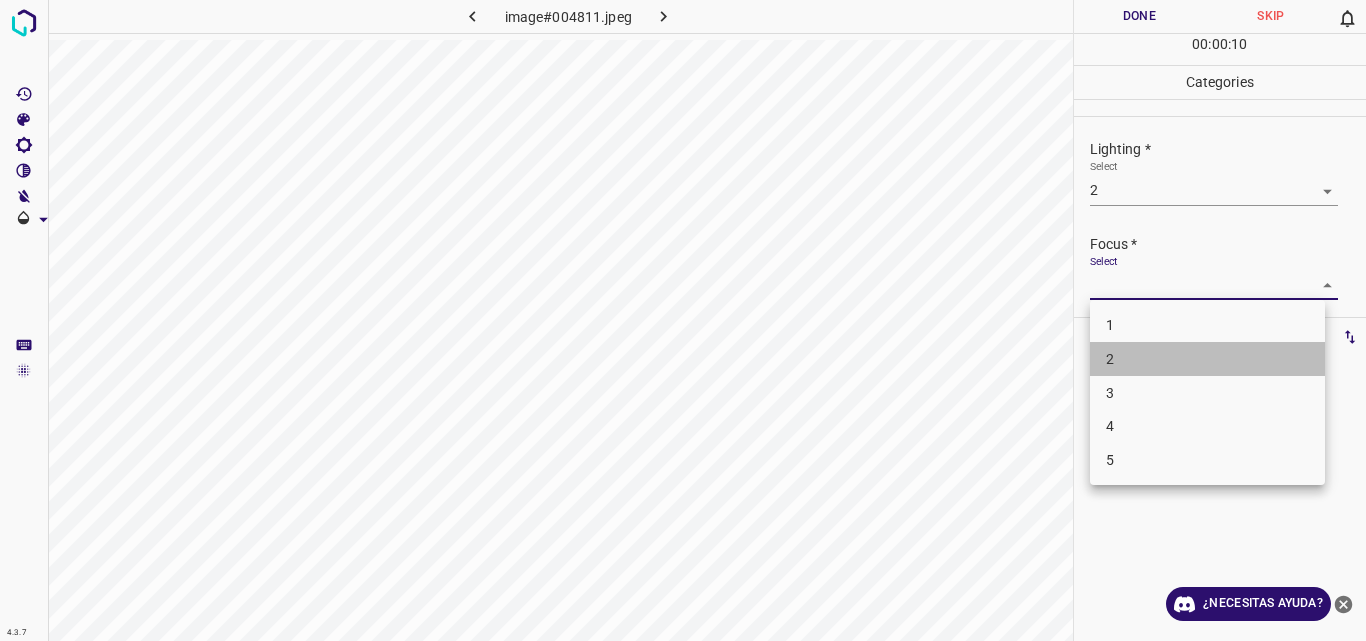 click on "2" at bounding box center [1207, 359] 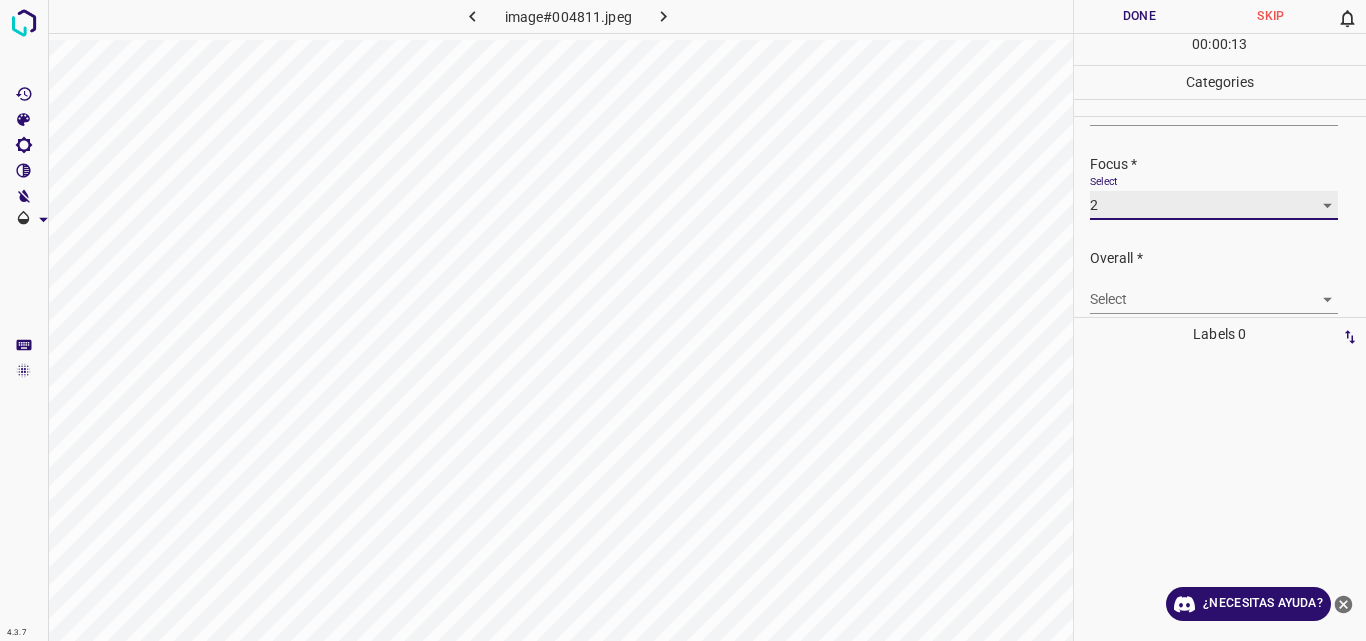 scroll, scrollTop: 98, scrollLeft: 0, axis: vertical 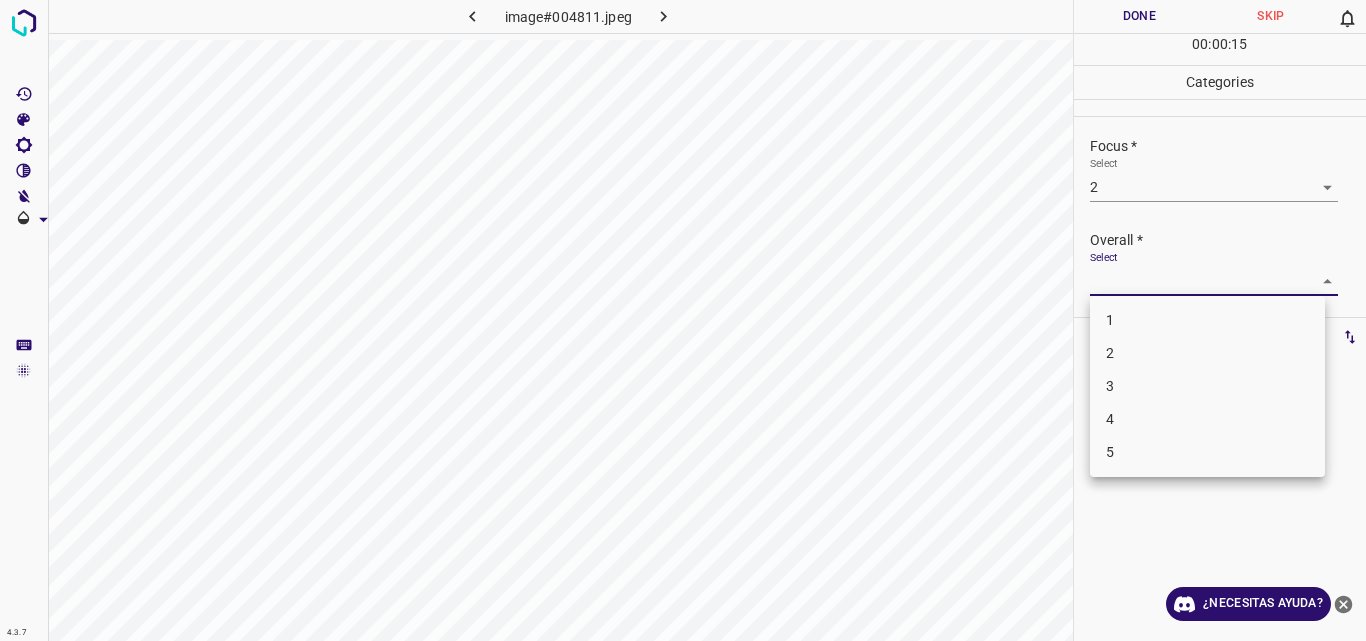 click on "4.3.7 image#004811.jpeg Done Skip 0 00   : 00   : 15   Categories Lighting *  Select 2 2 Focus *  Select 2 2 Overall *  Select ​ Labels   0 Categories 1 Lighting 2 Focus 3 Overall Tools Space Change between modes (Draw & Edit) I Auto labeling R Restore zoom M Zoom in N Zoom out Delete Delete selecte label Filters Z Restore filters X Saturation filter C Brightness filter V Contrast filter B Gray scale filter General O Download ¿Necesitas ayuda? Original text Rate this translation Your feedback will be used to help improve Google Translate - Texto - Esconder - Borrar 1 2 3 4 5" at bounding box center [683, 320] 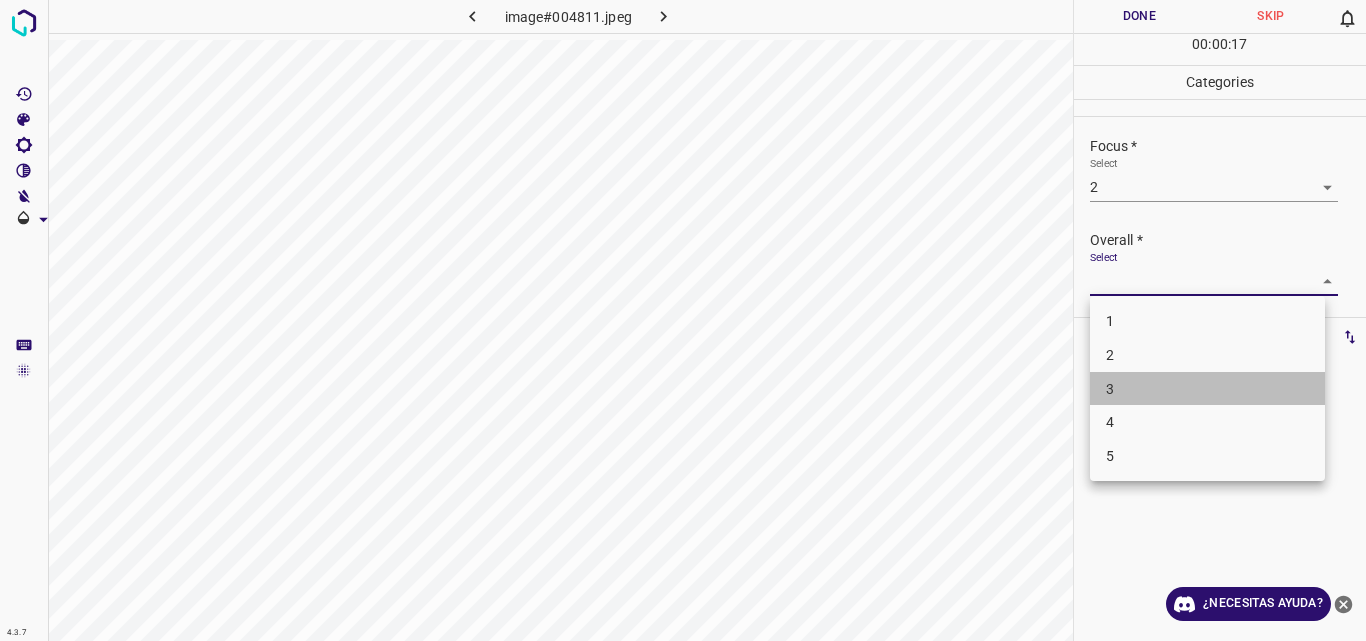 click on "3" at bounding box center [1207, 389] 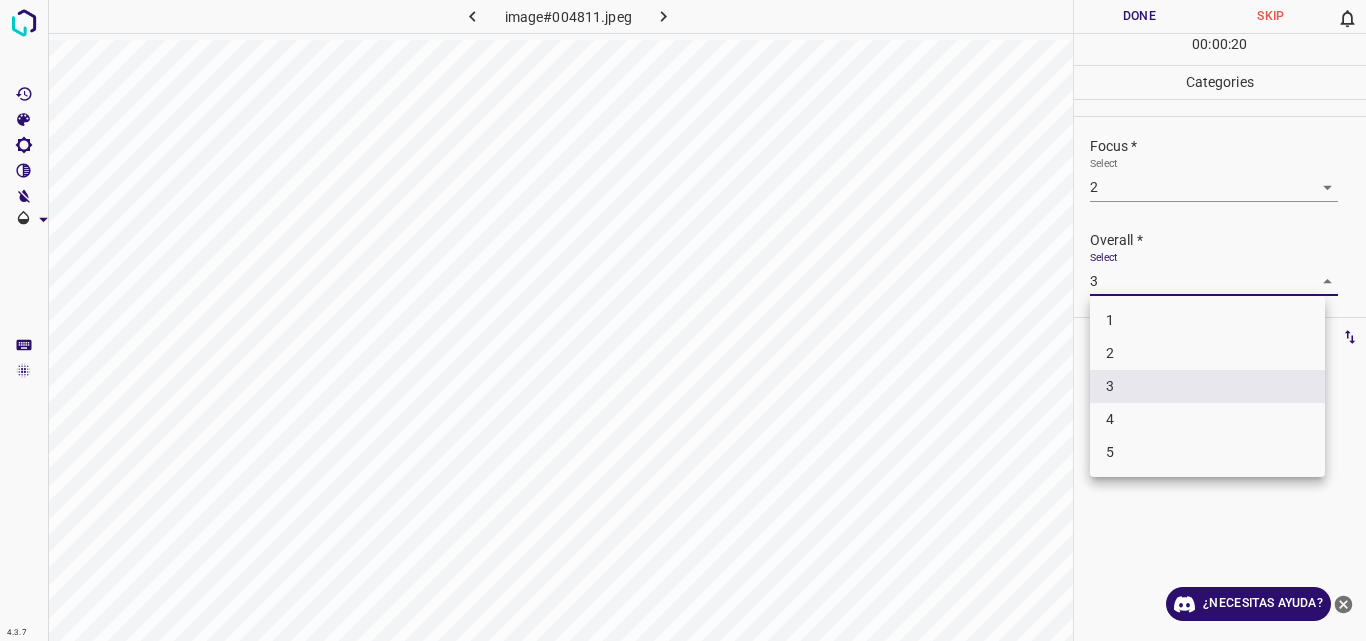 click on "4.3.7 image#004811.jpeg Done Skip 0 00   : 00   : 20   Categories Lighting *  Select 2 2 Focus *  Select 2 2 Overall *  Select 3 3 Labels   0 Categories 1 Lighting 2 Focus 3 Overall Tools Space Change between modes (Draw & Edit) I Auto labeling R Restore zoom M Zoom in N Zoom out Delete Delete selecte label Filters Z Restore filters X Saturation filter C Brightness filter V Contrast filter B Gray scale filter General O Download ¿Necesitas ayuda? Original text Rate this translation Your feedback will be used to help improve Google Translate - Texto - Esconder - Borrar 1 2 3 4 5" at bounding box center [683, 320] 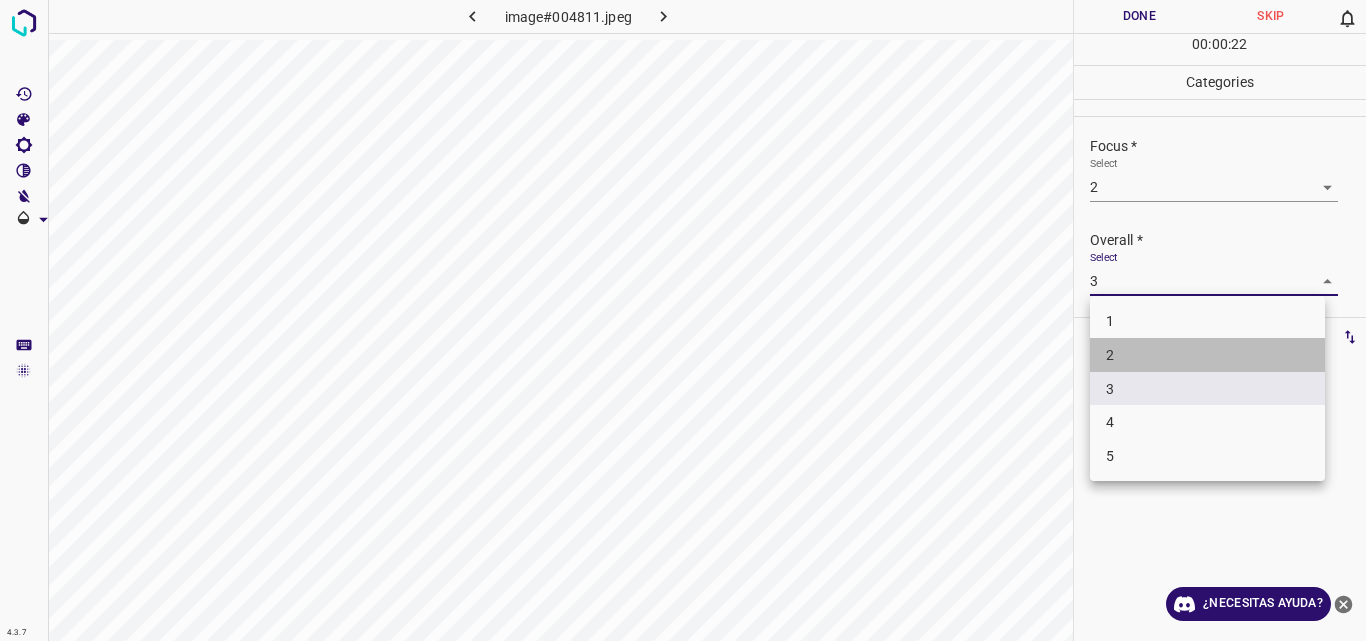 click on "2" at bounding box center [1207, 355] 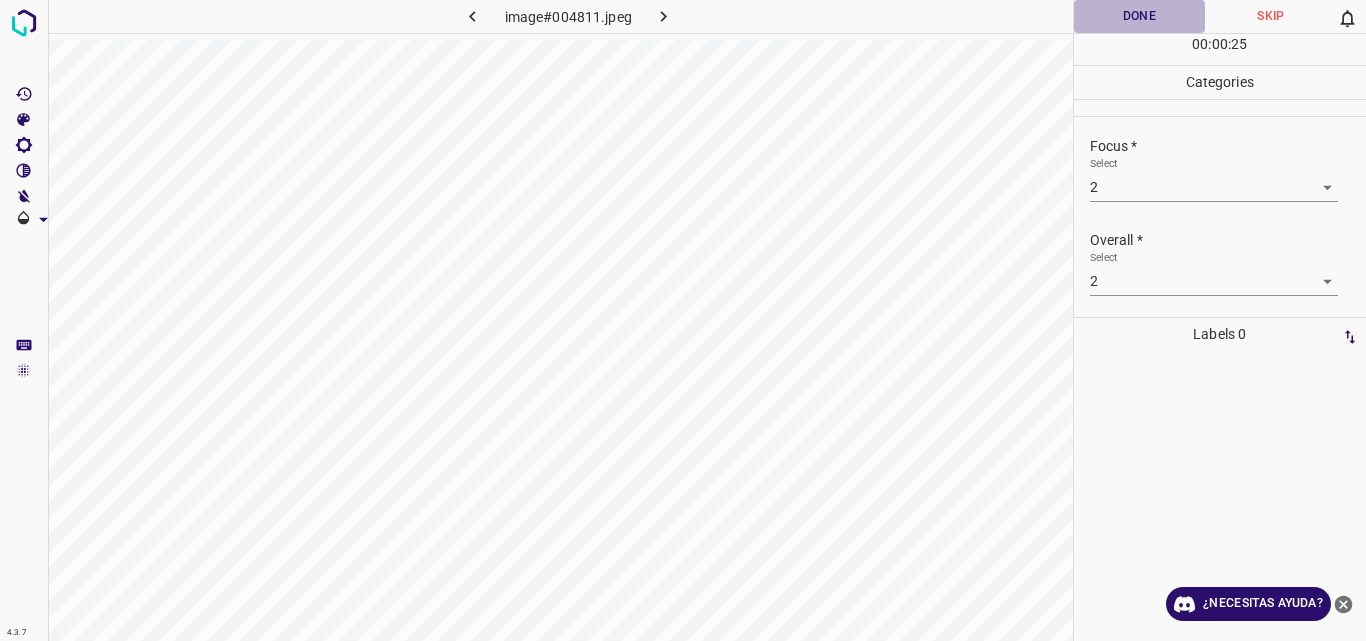 click on "Done" at bounding box center [1140, 16] 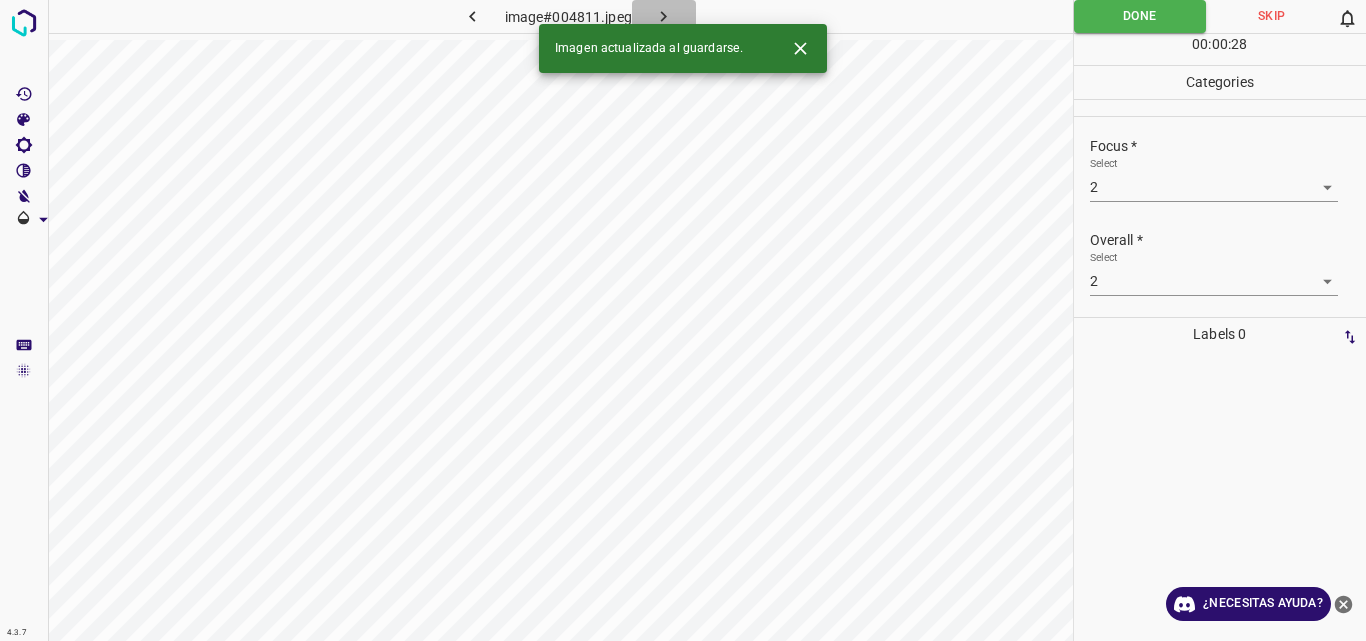click 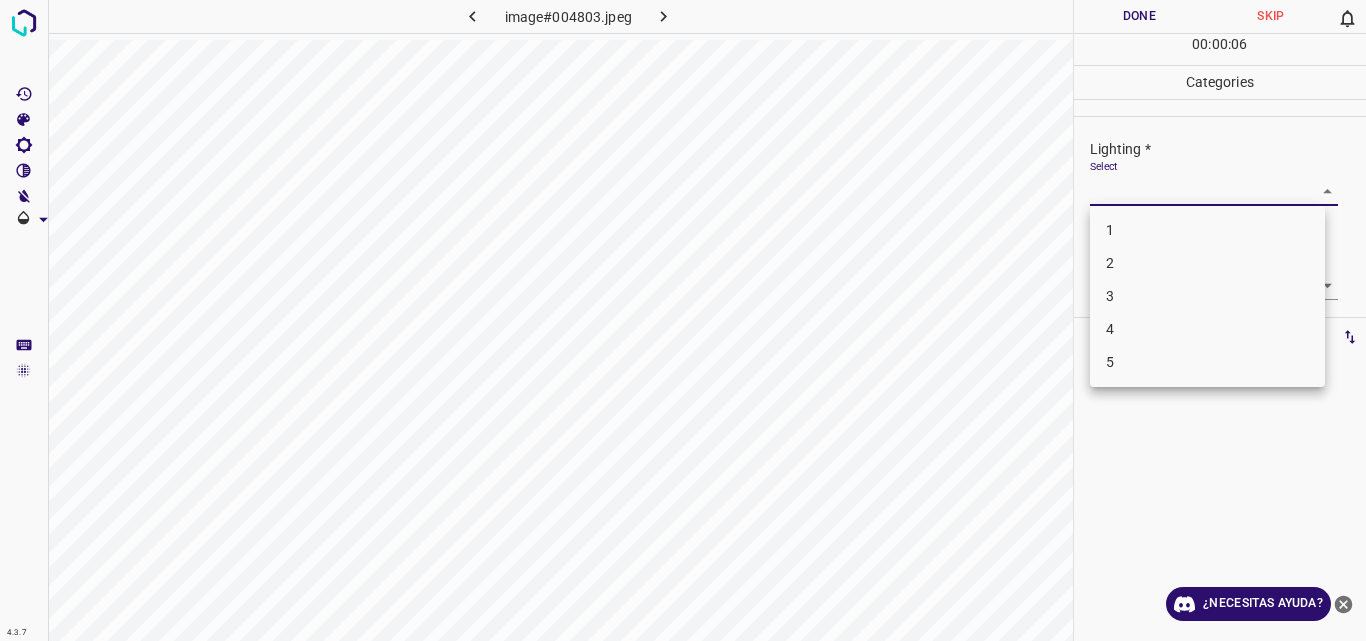 click on "4.3.7 image#004803.jpeg Done Skip 0 00   : 00   : 06   Categories Lighting *  Select ​ Focus *  Select ​ Overall *  Select ​ Labels   0 Categories 1 Lighting 2 Focus 3 Overall Tools Space Change between modes (Draw & Edit) I Auto labeling R Restore zoom M Zoom in N Zoom out Delete Delete selecte label Filters Z Restore filters X Saturation filter C Brightness filter V Contrast filter B Gray scale filter General O Download ¿Necesitas ayuda? Original text Rate this translation Your feedback will be used to help improve Google Translate - Texto - Esconder - Borrar 1 2 3 4 5" at bounding box center (683, 320) 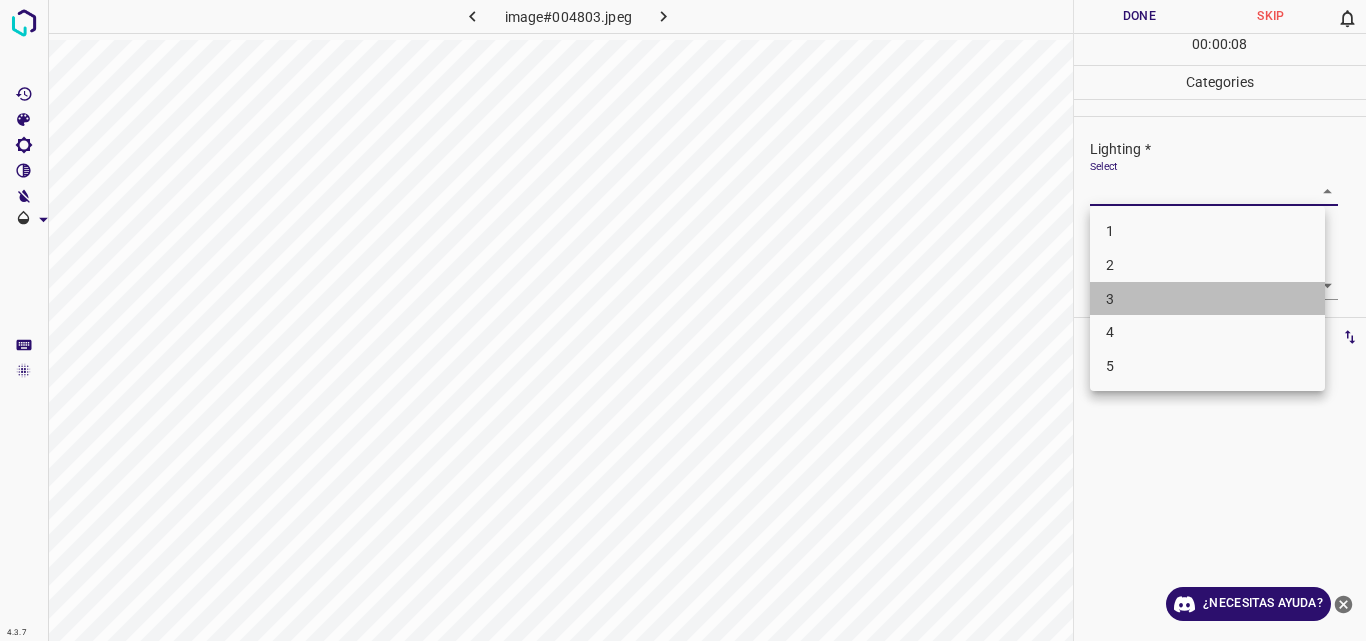 click on "3" at bounding box center [1207, 299] 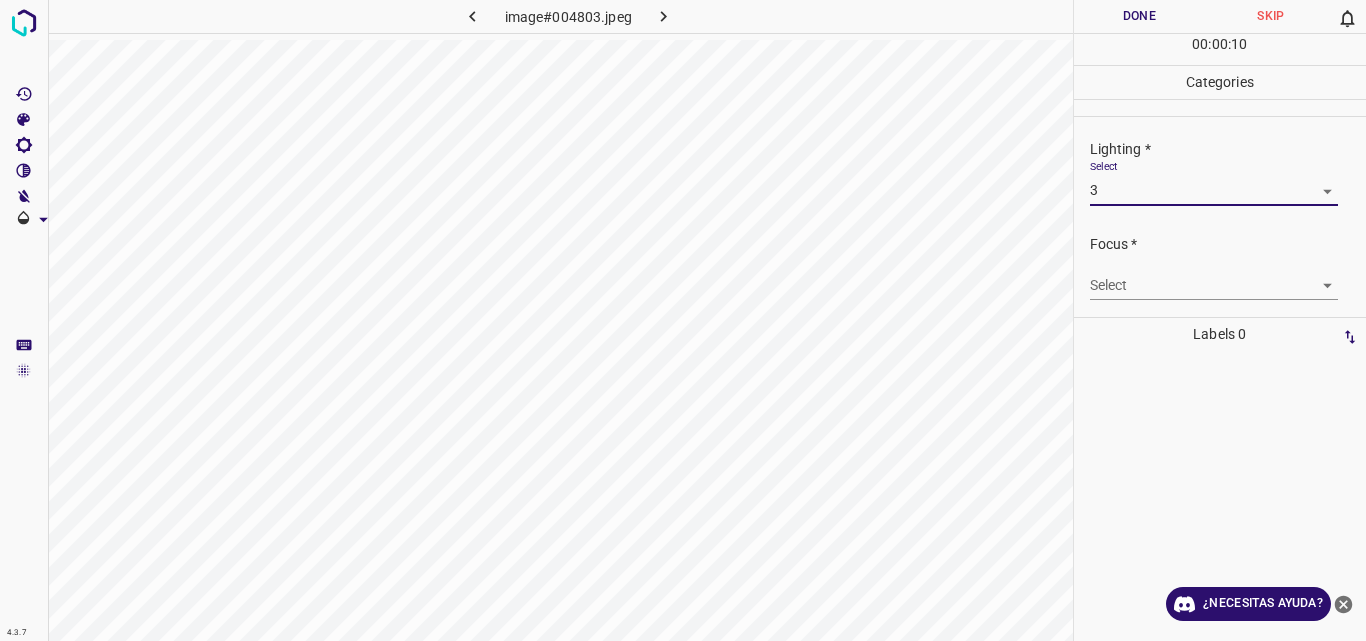 click on "4.3.7 image#004803.jpeg Done Skip 0 00   : 00   : 10   Categories Lighting *  Select 3 3 Focus *  Select ​ Overall *  Select ​ Labels   0 Categories 1 Lighting 2 Focus 3 Overall Tools Space Change between modes (Draw & Edit) I Auto labeling R Restore zoom M Zoom in N Zoom out Delete Delete selecte label Filters Z Restore filters X Saturation filter C Brightness filter V Contrast filter B Gray scale filter General O Download ¿Necesitas ayuda? Original text Rate this translation Your feedback will be used to help improve Google Translate - Texto - Esconder - Borrar" at bounding box center (683, 320) 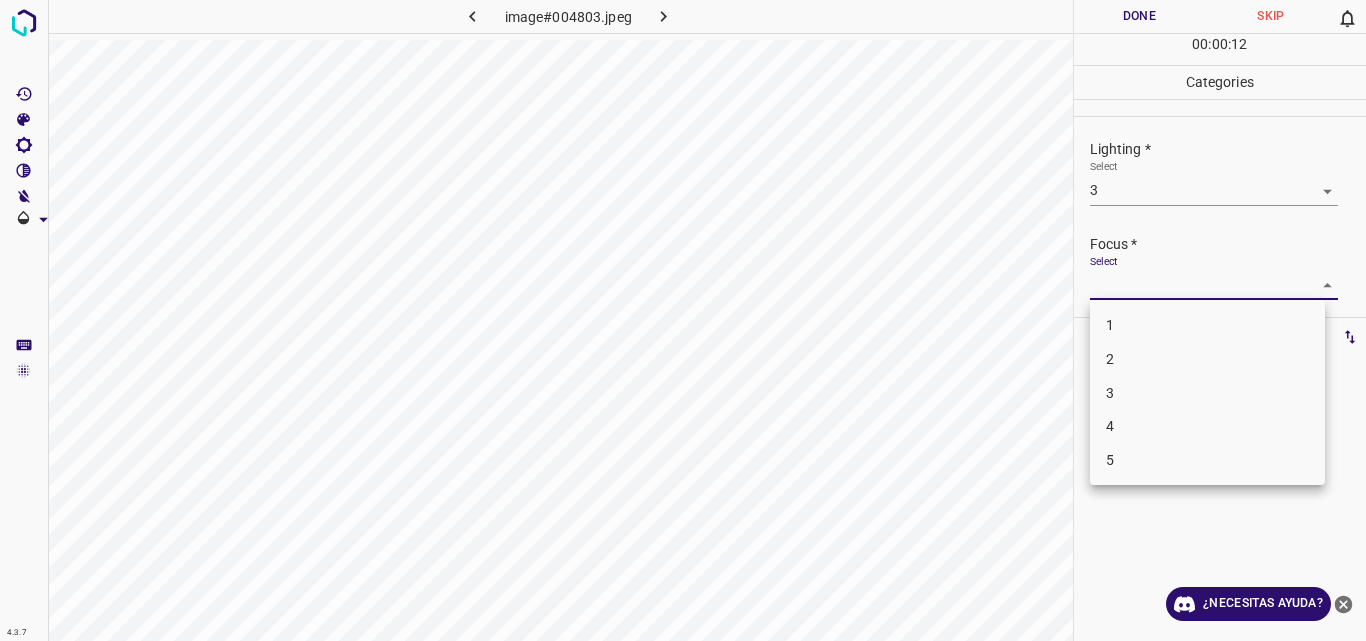 click on "3" at bounding box center (1207, 393) 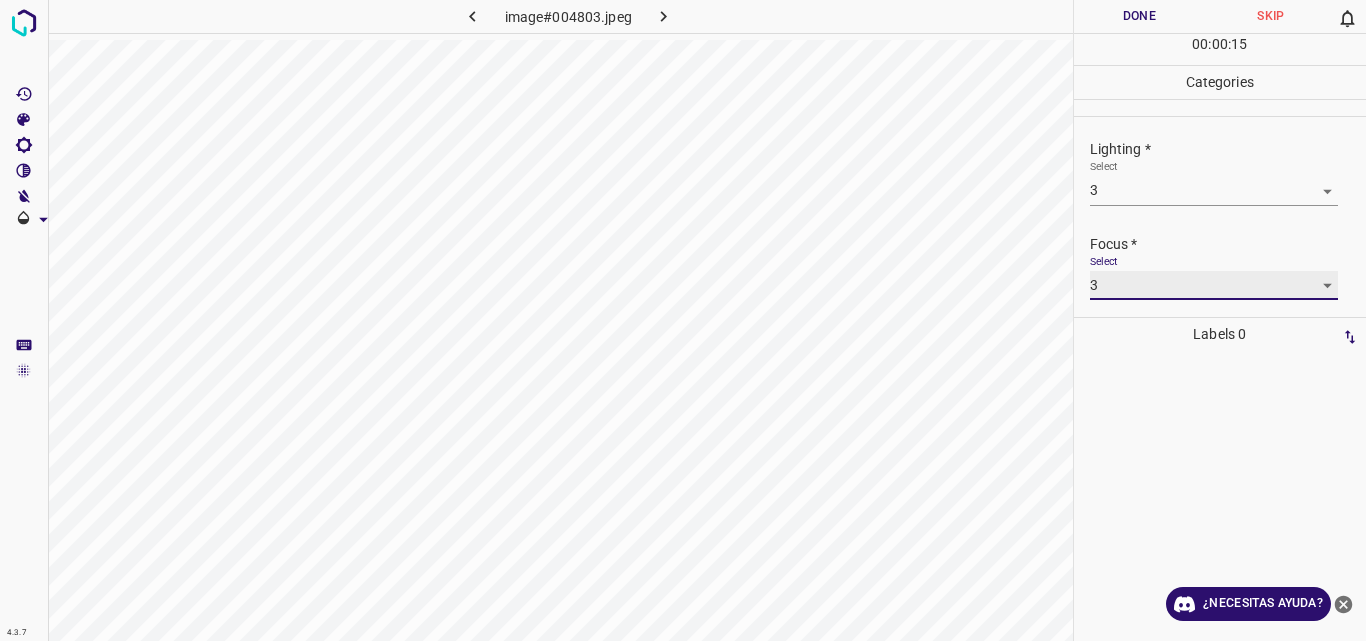 scroll, scrollTop: 98, scrollLeft: 0, axis: vertical 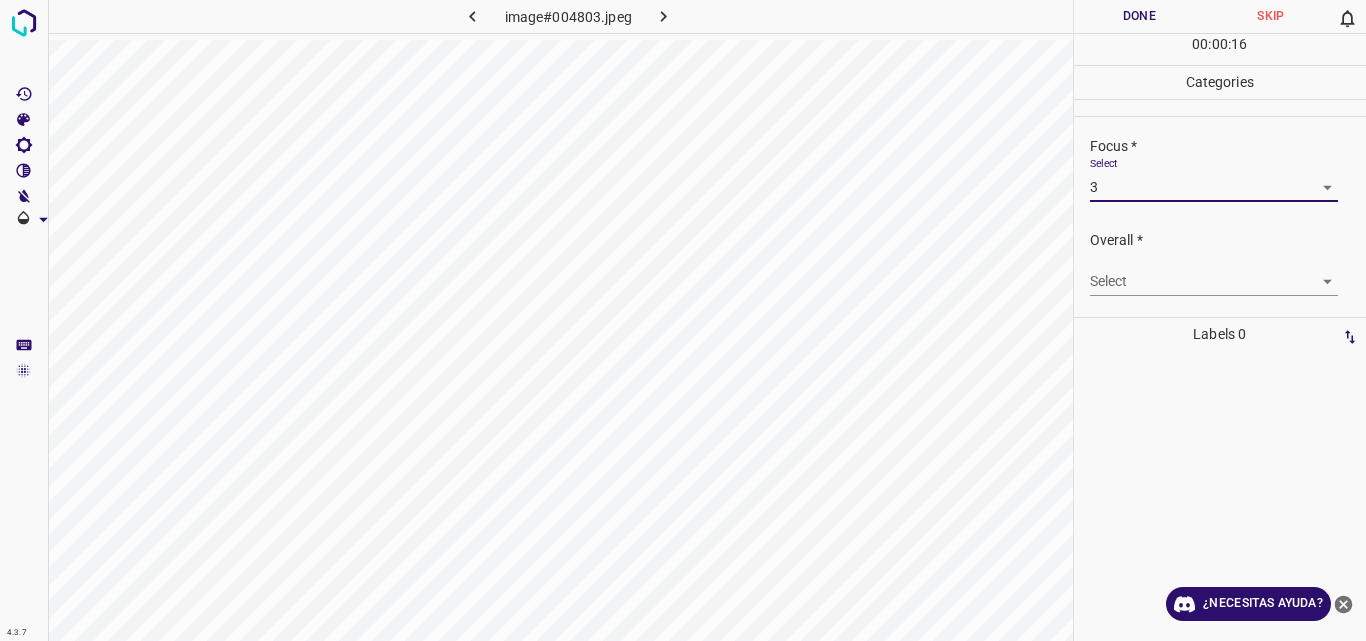 click on "4.3.7 image#004803.jpeg Done Skip 0 00   : 00   : 16   Categories Lighting *  Select 3 3 Focus *  Select 3 3 Overall *  Select ​ Labels   0 Categories 1 Lighting 2 Focus 3 Overall Tools Space Change between modes (Draw & Edit) I Auto labeling R Restore zoom M Zoom in N Zoom out Delete Delete selecte label Filters Z Restore filters X Saturation filter C Brightness filter V Contrast filter B Gray scale filter General O Download ¿Necesitas ayuda? Original text Rate this translation Your feedback will be used to help improve Google Translate - Texto - Esconder - Borrar" at bounding box center [683, 320] 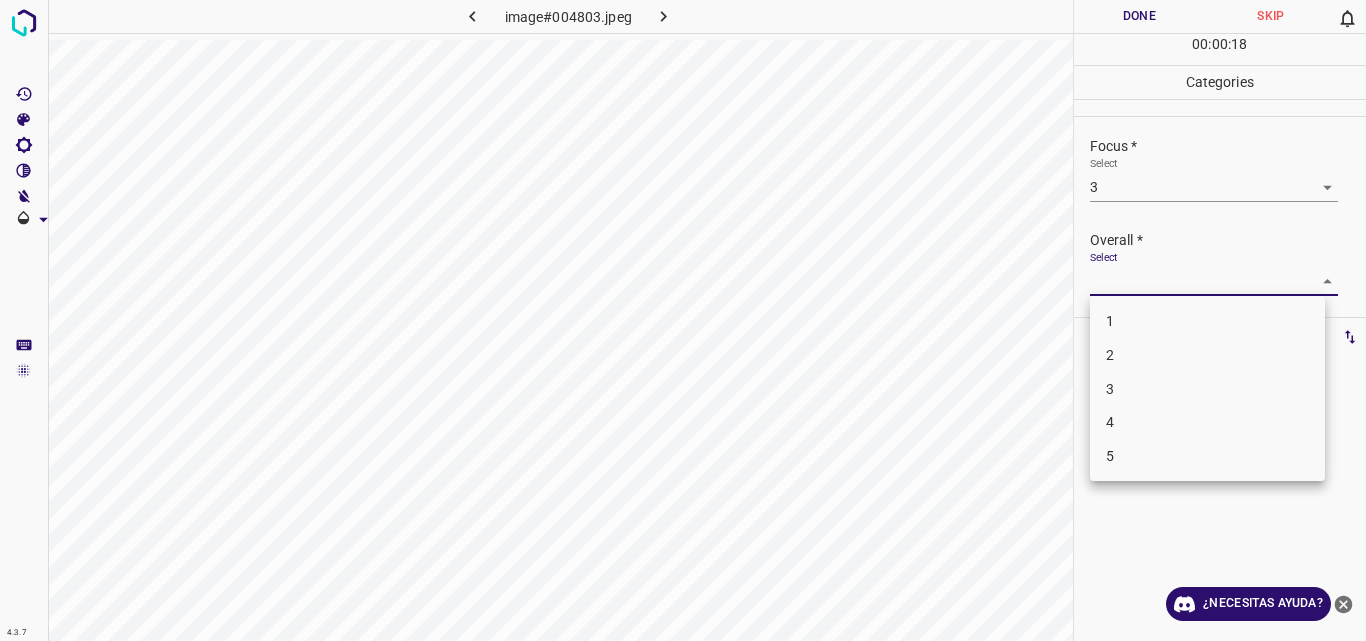 click on "3" at bounding box center (1207, 389) 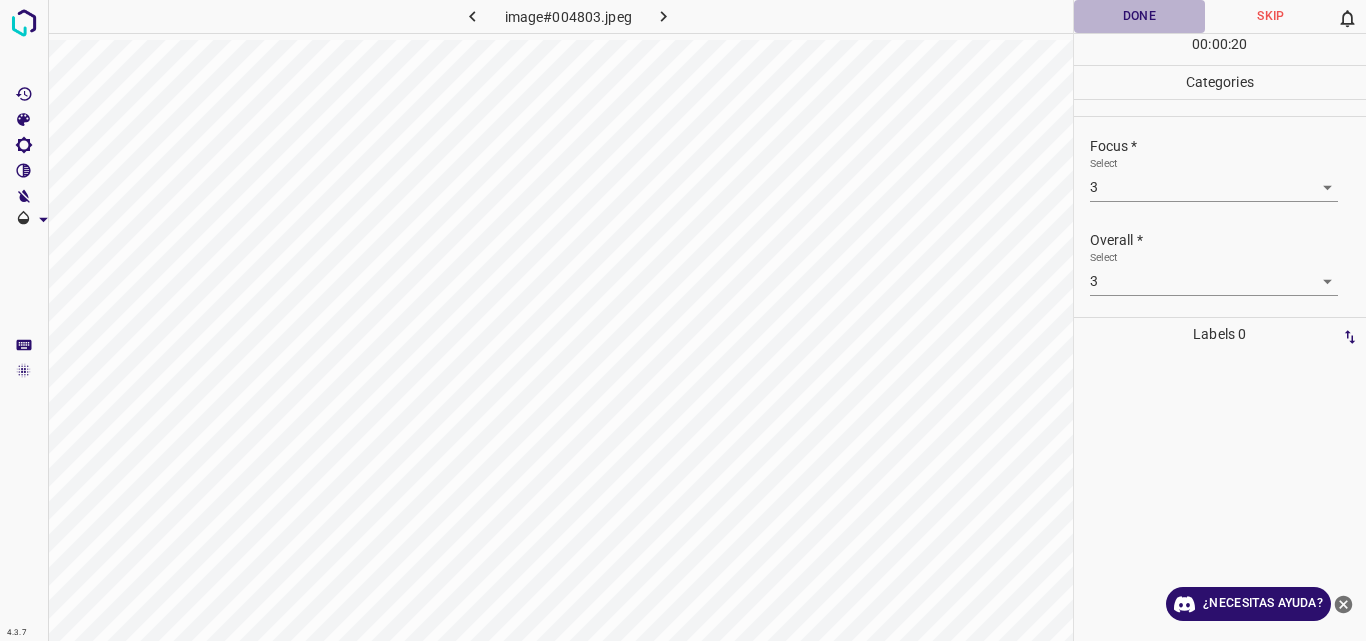 click on "Done" at bounding box center [1140, 16] 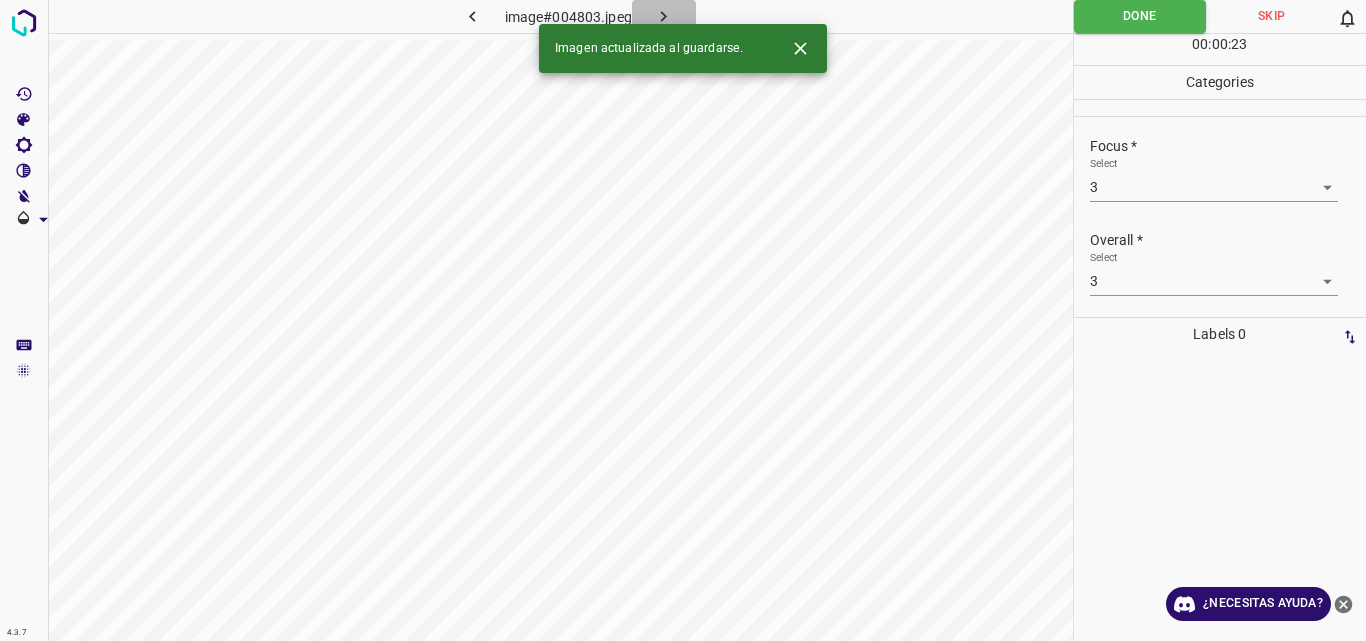 click 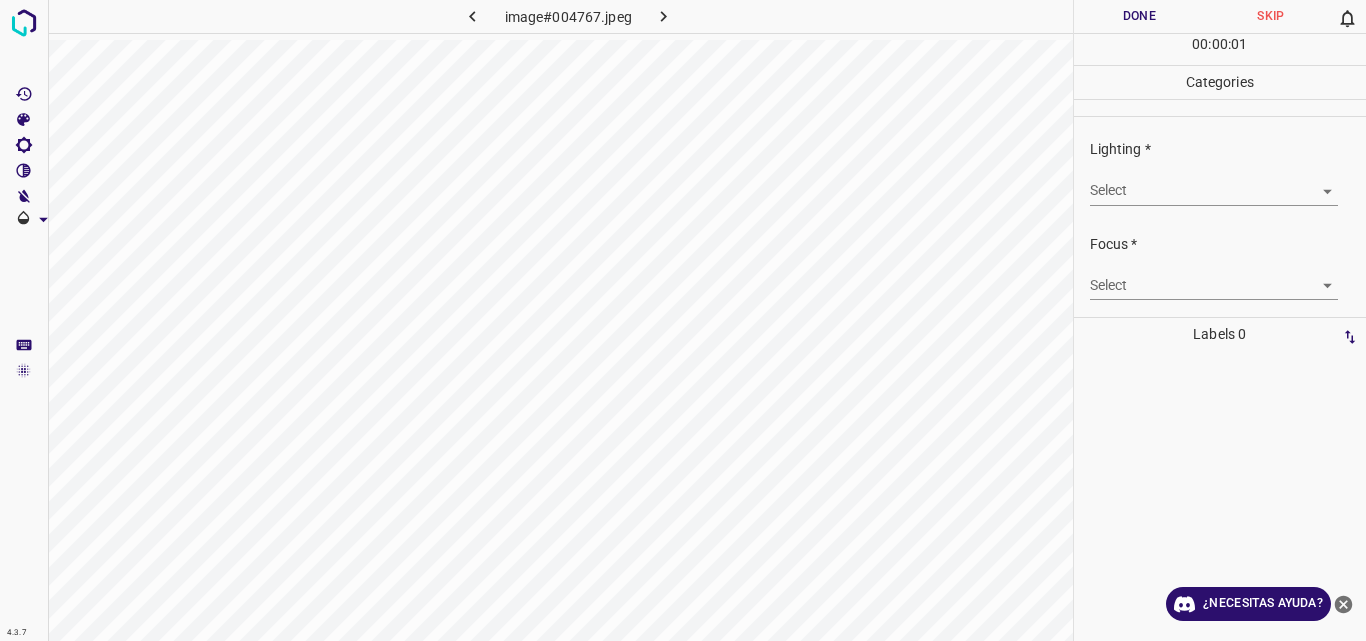 click on "4.3.7 image#004767.jpeg Done Skip 0 00   : 00   : 01   Categories Lighting *  Select ​ Focus *  Select ​ Overall *  Select ​ Labels   0 Categories 1 Lighting 2 Focus 3 Overall Tools Space Change between modes (Draw & Edit) I Auto labeling R Restore zoom M Zoom in N Zoom out Delete Delete selecte label Filters Z Restore filters X Saturation filter C Brightness filter V Contrast filter B Gray scale filter General O Download ¿Necesitas ayuda? Original text Rate this translation Your feedback will be used to help improve Google Translate - Texto - Esconder - Borrar" at bounding box center [683, 320] 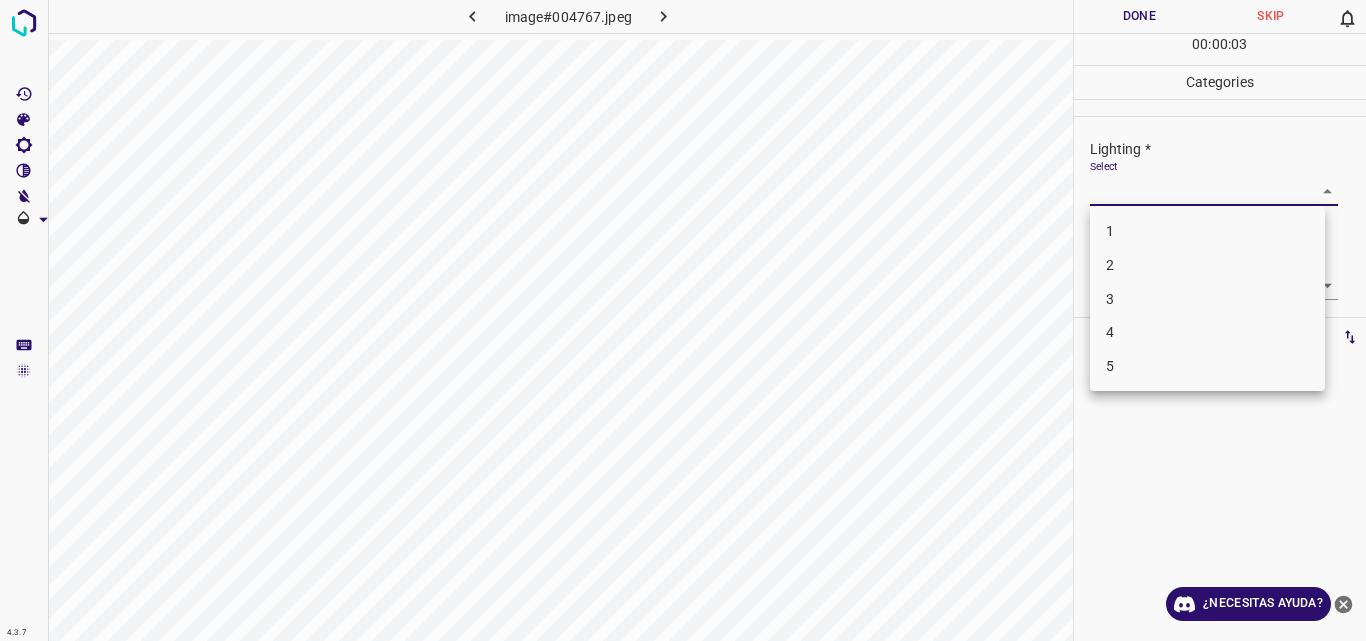 click on "3" at bounding box center [1207, 299] 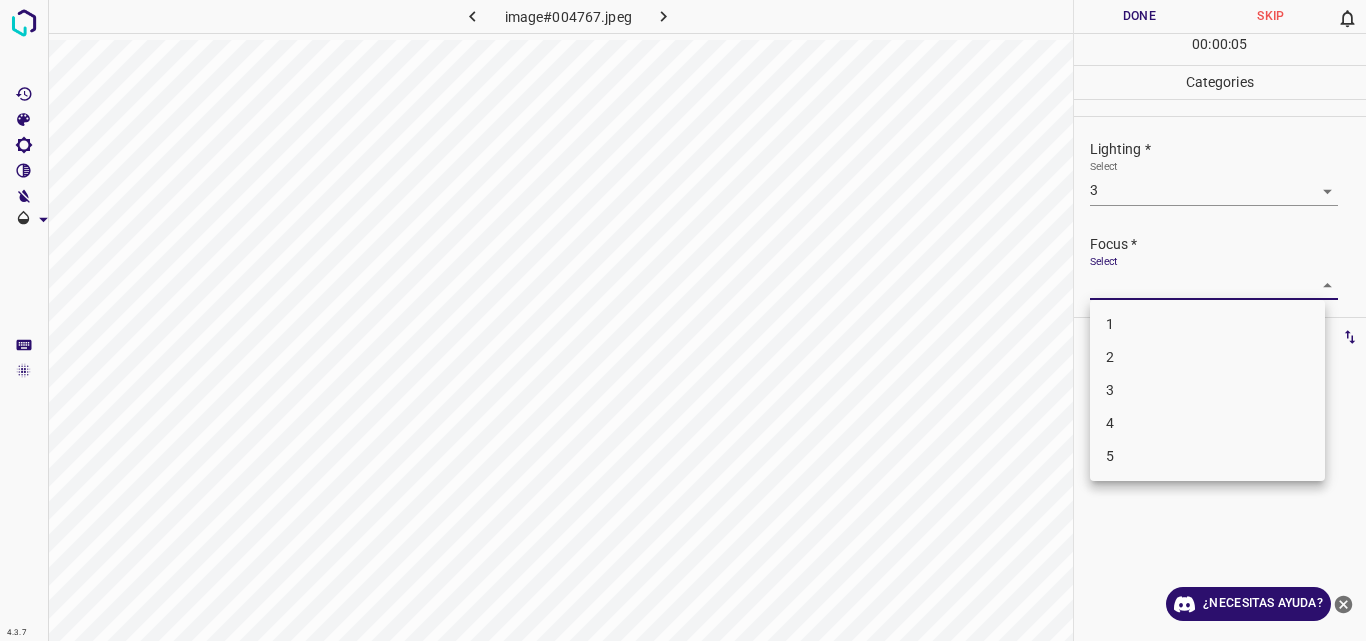 click on "4.3.7 image#004767.jpeg Done Skip 0 00   : 00   : 05   Categories Lighting *  Select 3 3 Focus *  Select ​ Overall *  Select ​ Labels   0 Categories 1 Lighting 2 Focus 3 Overall Tools Space Change between modes (Draw & Edit) I Auto labeling R Restore zoom M Zoom in N Zoom out Delete Delete selecte label Filters Z Restore filters X Saturation filter C Brightness filter V Contrast filter B Gray scale filter General O Download ¿Necesitas ayuda? Original text Rate this translation Your feedback will be used to help improve Google Translate - Texto - Esconder - Borrar 1 2 3 4 5" at bounding box center [683, 320] 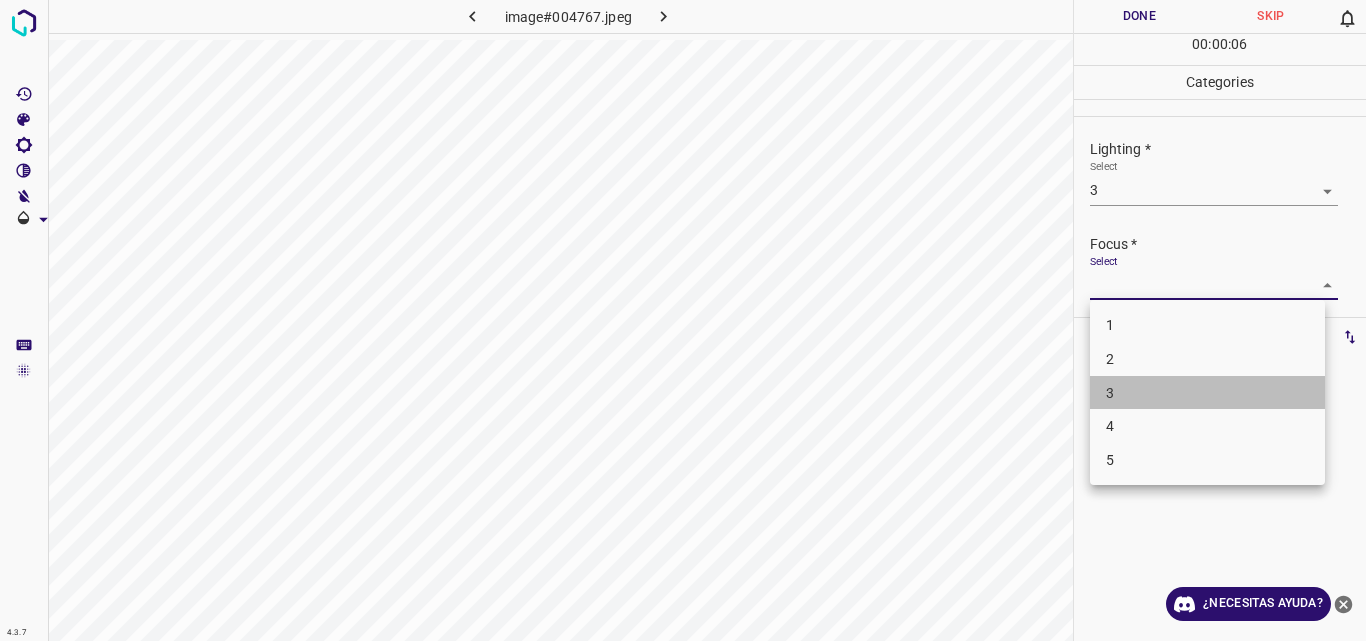 click on "3" at bounding box center [1207, 393] 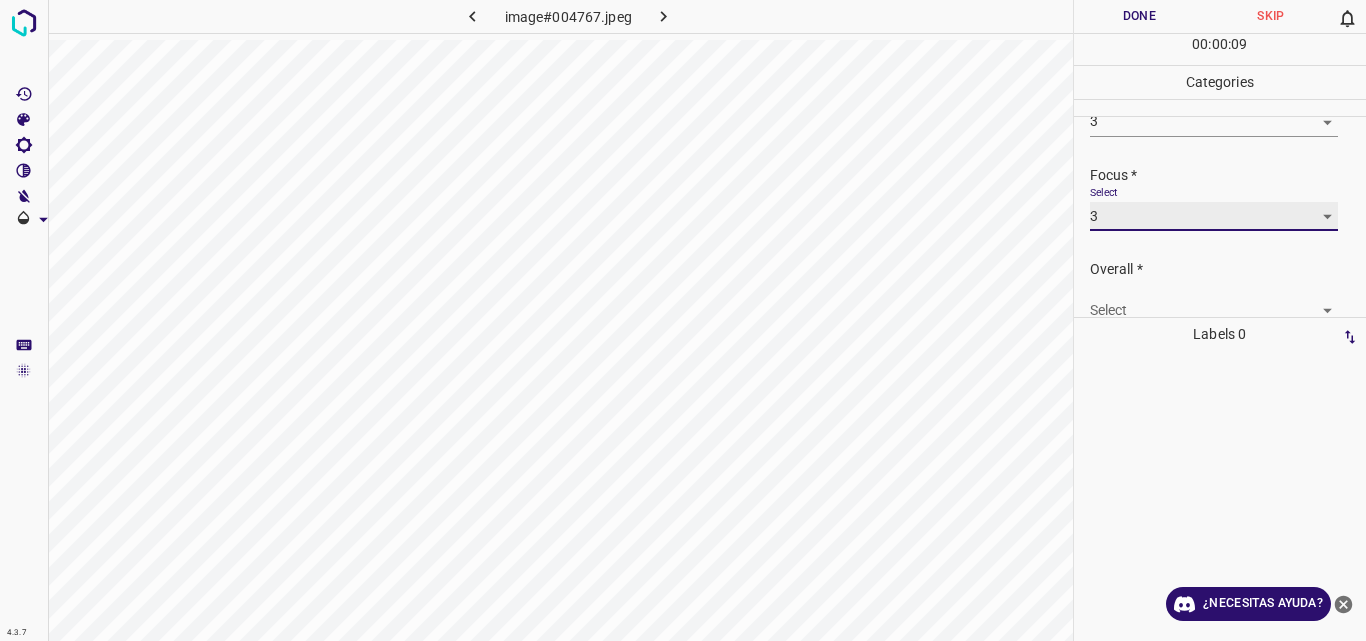 scroll, scrollTop: 98, scrollLeft: 0, axis: vertical 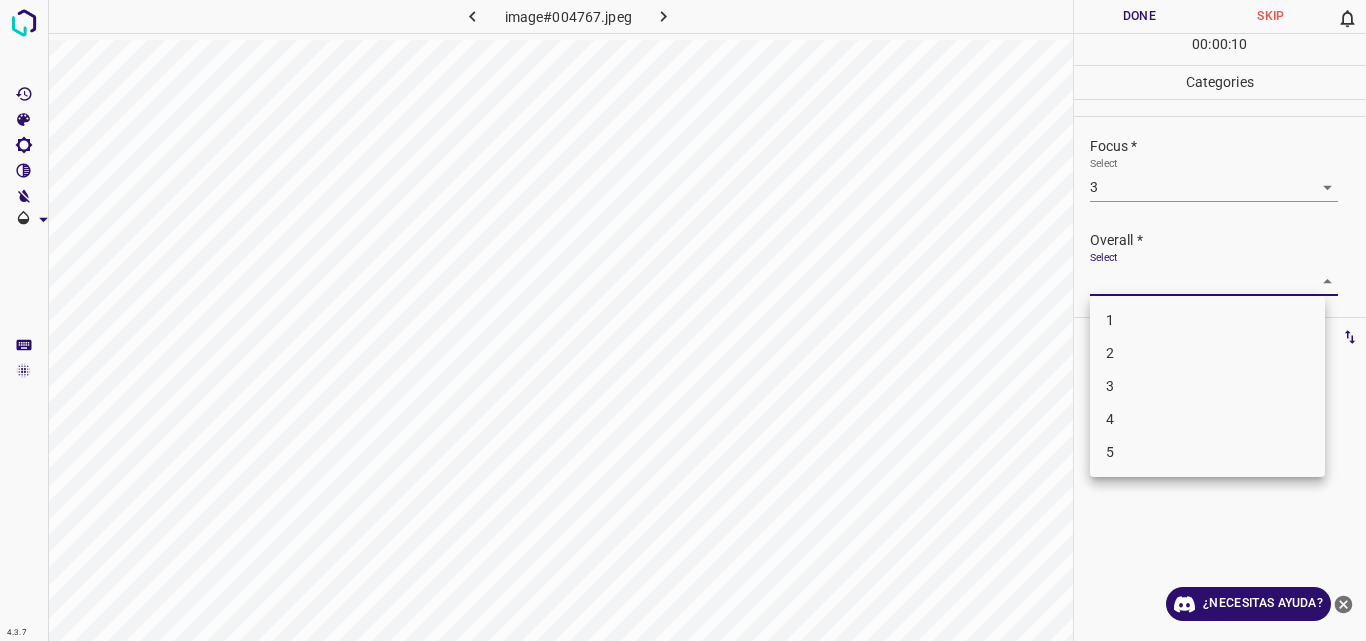 click on "4.3.7 image#004767.jpeg Done Skip 0 00   : 00   : 10   Categories Lighting *  Select 3 3 Focus *  Select 3 3 Overall *  Select ​ Labels   0 Categories 1 Lighting 2 Focus 3 Overall Tools Space Change between modes (Draw & Edit) I Auto labeling R Restore zoom M Zoom in N Zoom out Delete Delete selecte label Filters Z Restore filters X Saturation filter C Brightness filter V Contrast filter B Gray scale filter General O Download ¿Necesitas ayuda? Original text Rate this translation Your feedback will be used to help improve Google Translate - Texto - Esconder - Borrar 1 2 3 4 5" at bounding box center [683, 320] 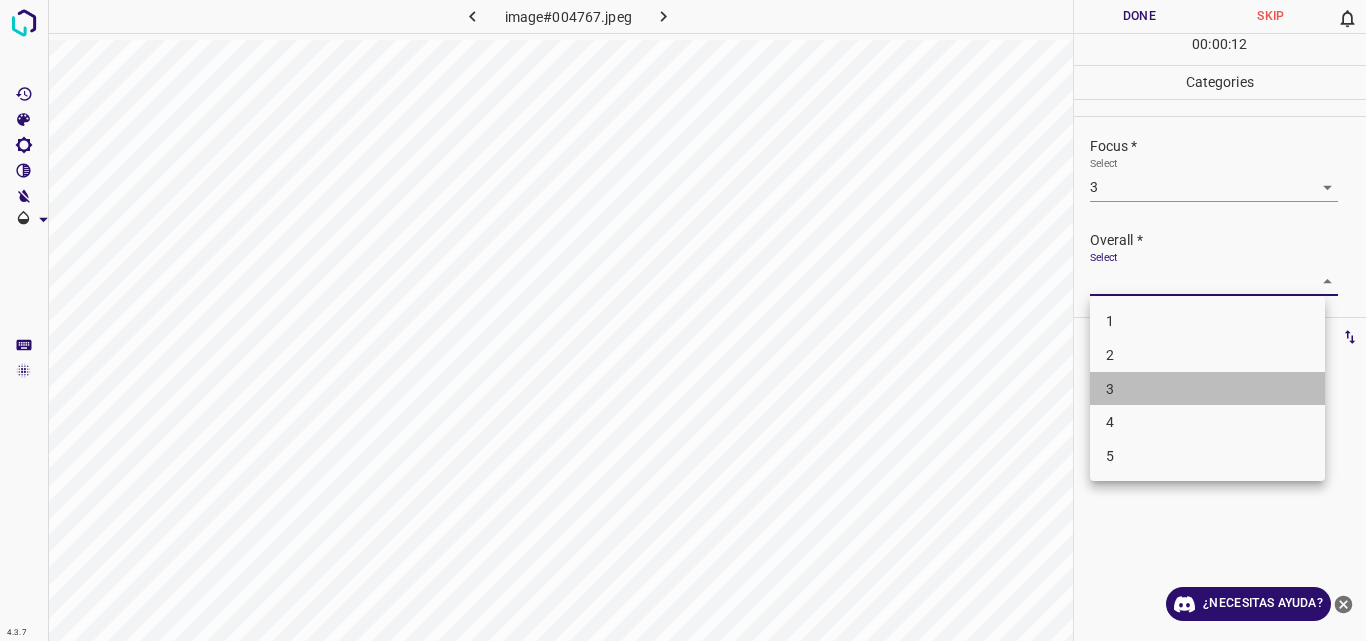 click on "3" at bounding box center (1207, 389) 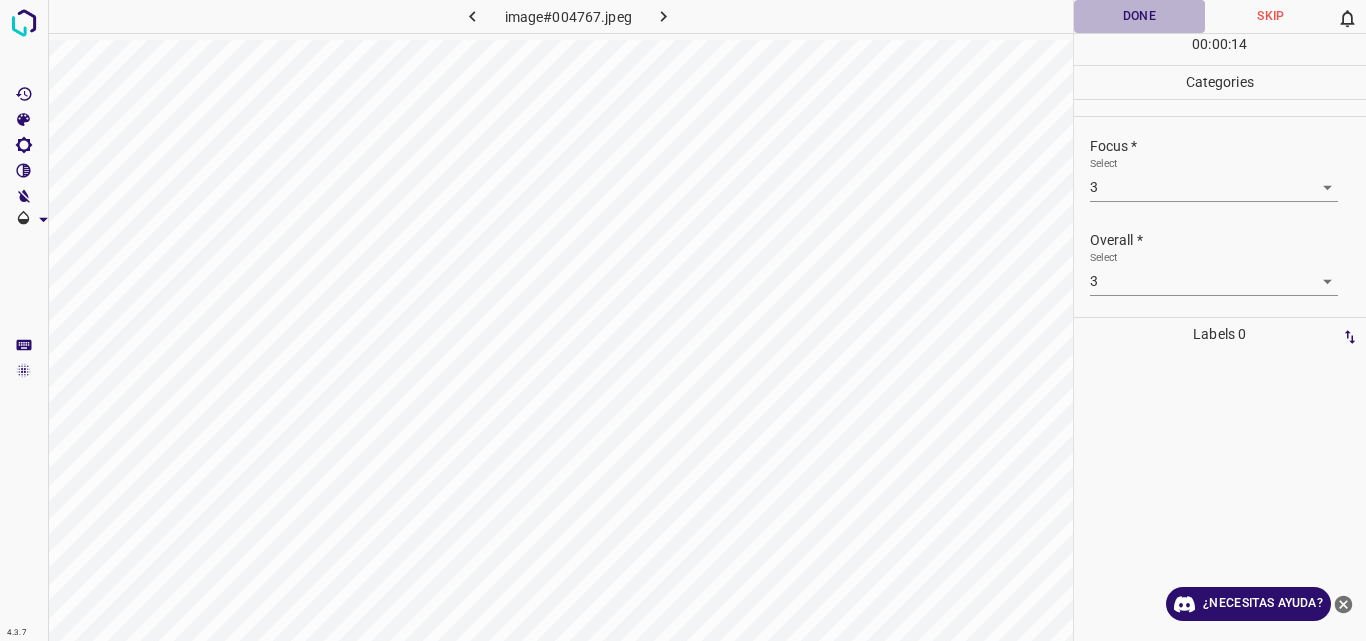 click on "Done" at bounding box center [1140, 16] 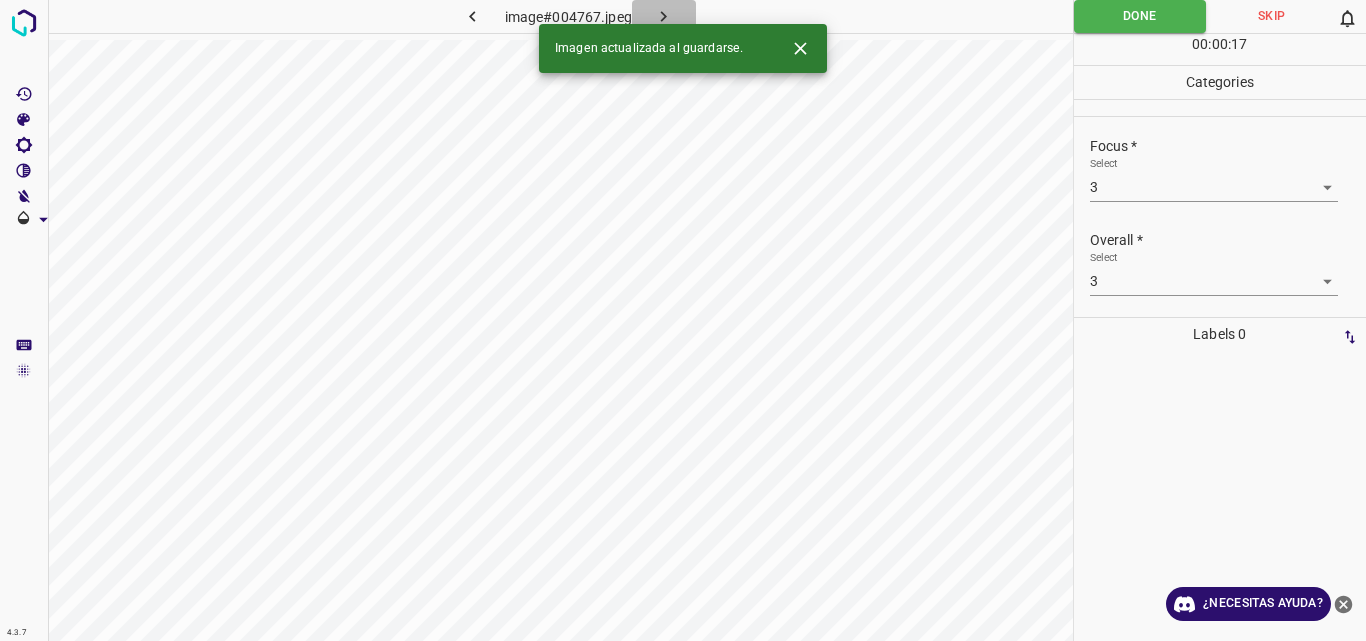 click 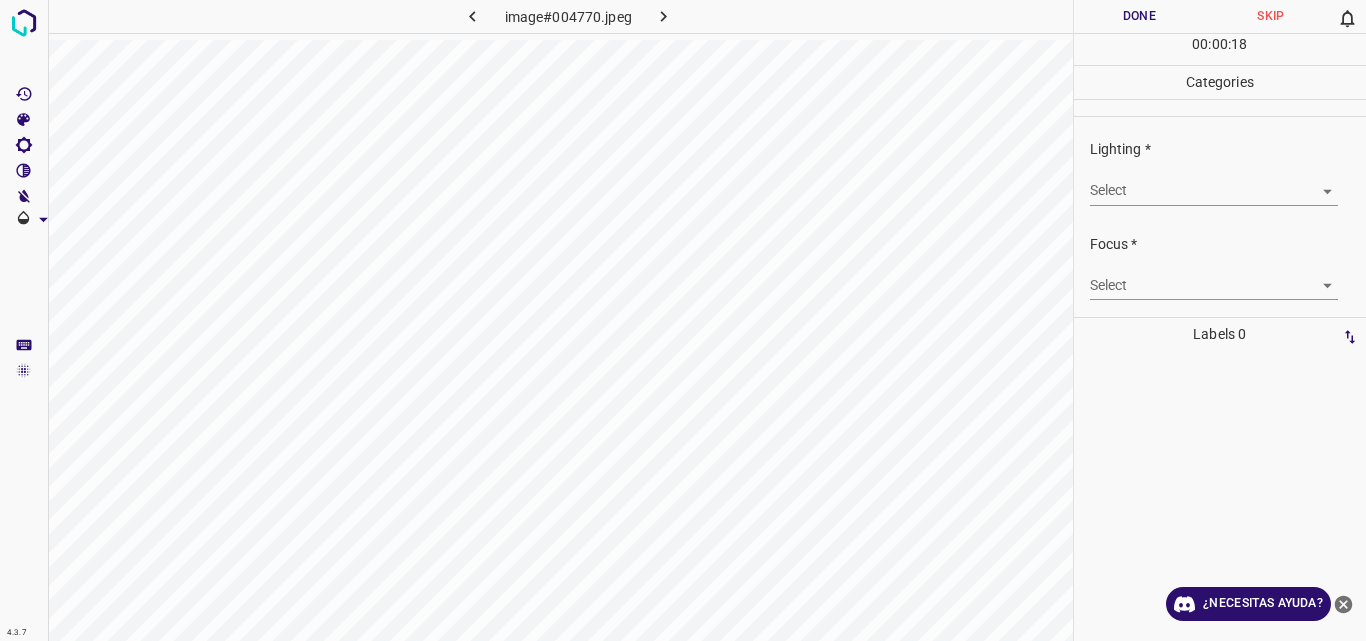 click on "4.3.7 image#004770.jpeg Done Skip 0 00   : 00   : 18   Categories Lighting *  Select ​ Focus *  Select ​ Overall *  Select ​ Labels   0 Categories 1 Lighting 2 Focus 3 Overall Tools Space Change between modes (Draw & Edit) I Auto labeling R Restore zoom M Zoom in N Zoom out Delete Delete selecte label Filters Z Restore filters X Saturation filter C Brightness filter V Contrast filter B Gray scale filter General O Download ¿Necesitas ayuda? Original text Rate this translation Your feedback will be used to help improve Google Translate - Texto - Esconder - Borrar" at bounding box center [683, 320] 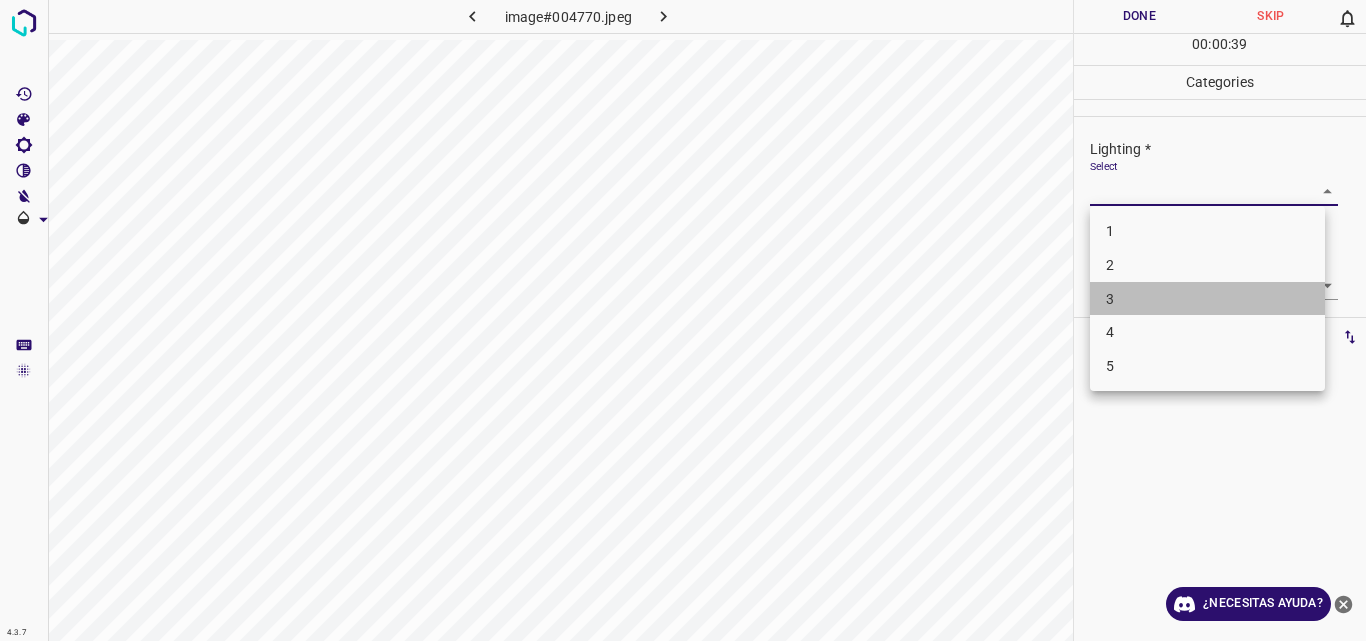 click on "3" at bounding box center [1207, 299] 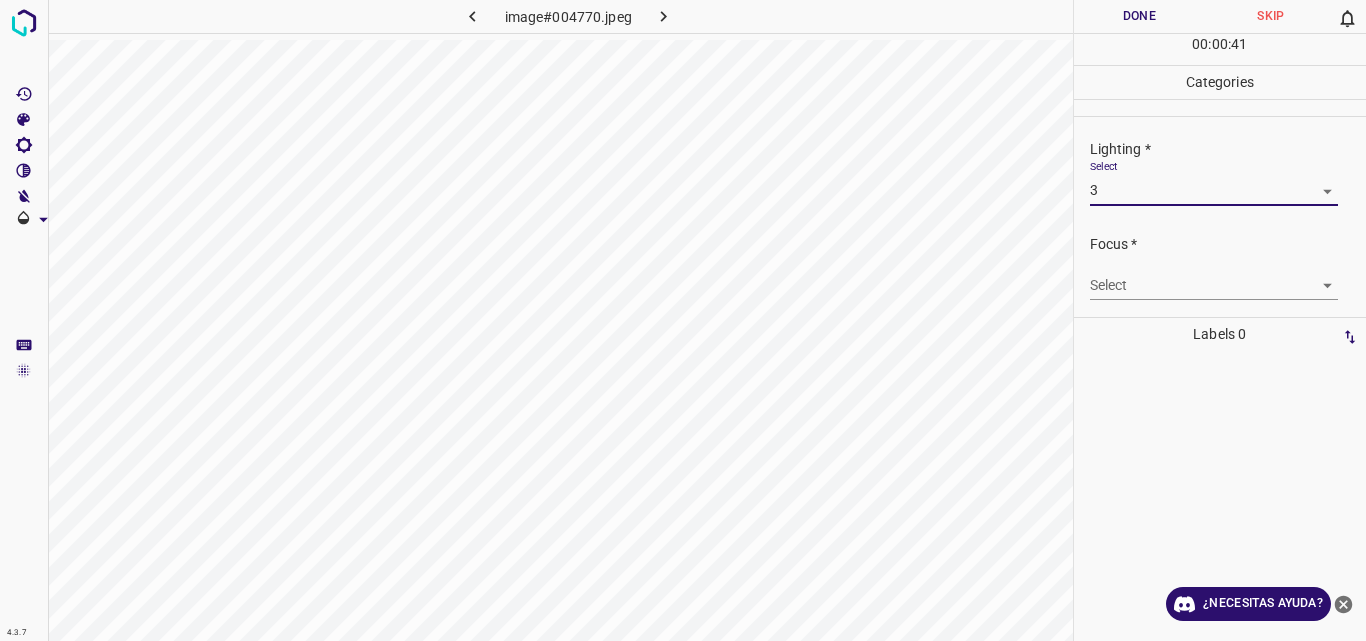 click on "4.3.7 image#004770.jpeg Done Skip 0 00   : 00   : 41   Categories Lighting *  Select 3 3 Focus *  Select ​ Overall *  Select ​ Labels   0 Categories 1 Lighting 2 Focus 3 Overall Tools Space Change between modes (Draw & Edit) I Auto labeling R Restore zoom M Zoom in N Zoom out Delete Delete selecte label Filters Z Restore filters X Saturation filter C Brightness filter V Contrast filter B Gray scale filter General O Download ¿Necesitas ayuda? Original text Rate this translation Your feedback will be used to help improve Google Translate - Texto - Esconder - Borrar" at bounding box center [683, 320] 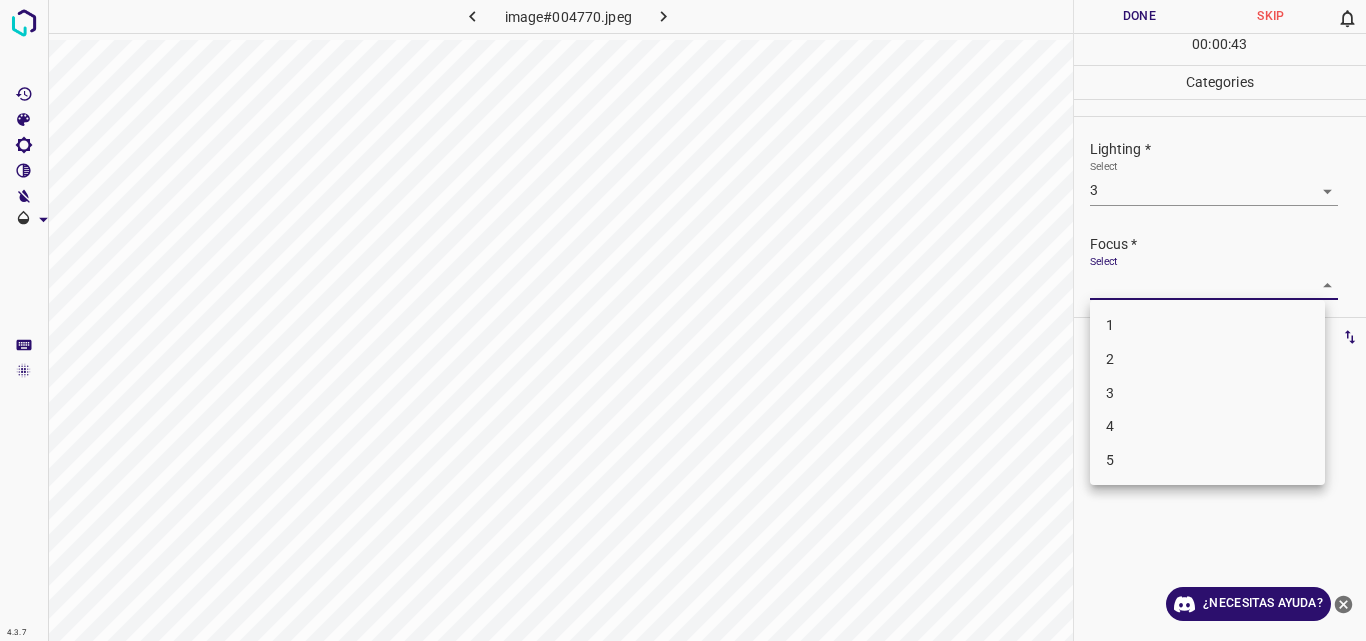 click on "3" at bounding box center [1207, 393] 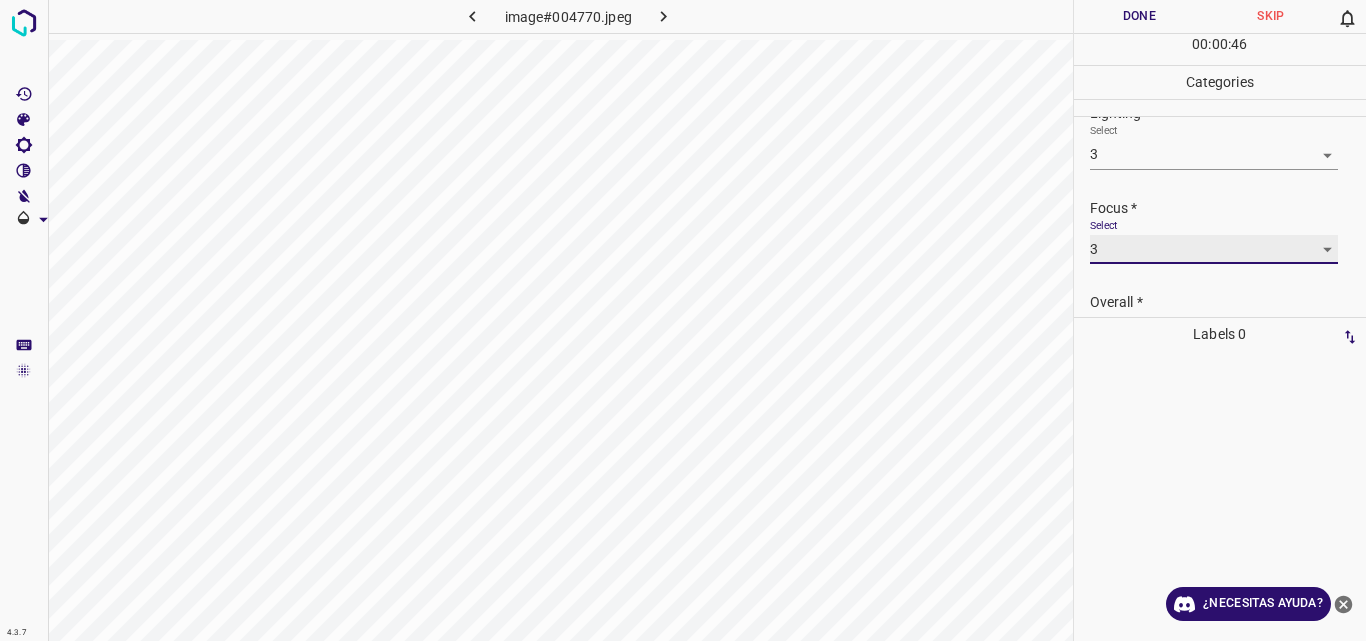 scroll, scrollTop: 98, scrollLeft: 0, axis: vertical 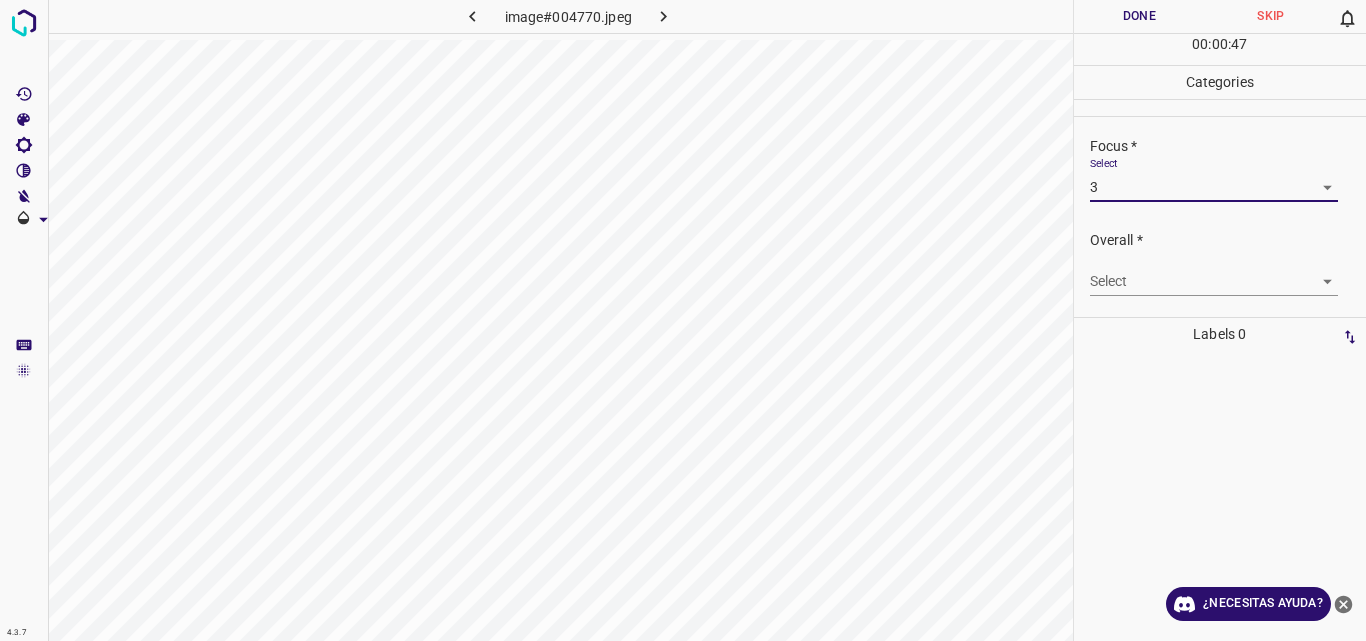 click on "4.3.7 image#004770.jpeg Done Skip 0 00   : 00   : 47   Categories Lighting *  Select 3 3 Focus *  Select 3 3 Overall *  Select ​ Labels   0 Categories 1 Lighting 2 Focus 3 Overall Tools Space Change between modes (Draw & Edit) I Auto labeling R Restore zoom M Zoom in N Zoom out Delete Delete selecte label Filters Z Restore filters X Saturation filter C Brightness filter V Contrast filter B Gray scale filter General O Download ¿Necesitas ayuda? Original text Rate this translation Your feedback will be used to help improve Google Translate - Texto - Esconder - Borrar" at bounding box center [683, 320] 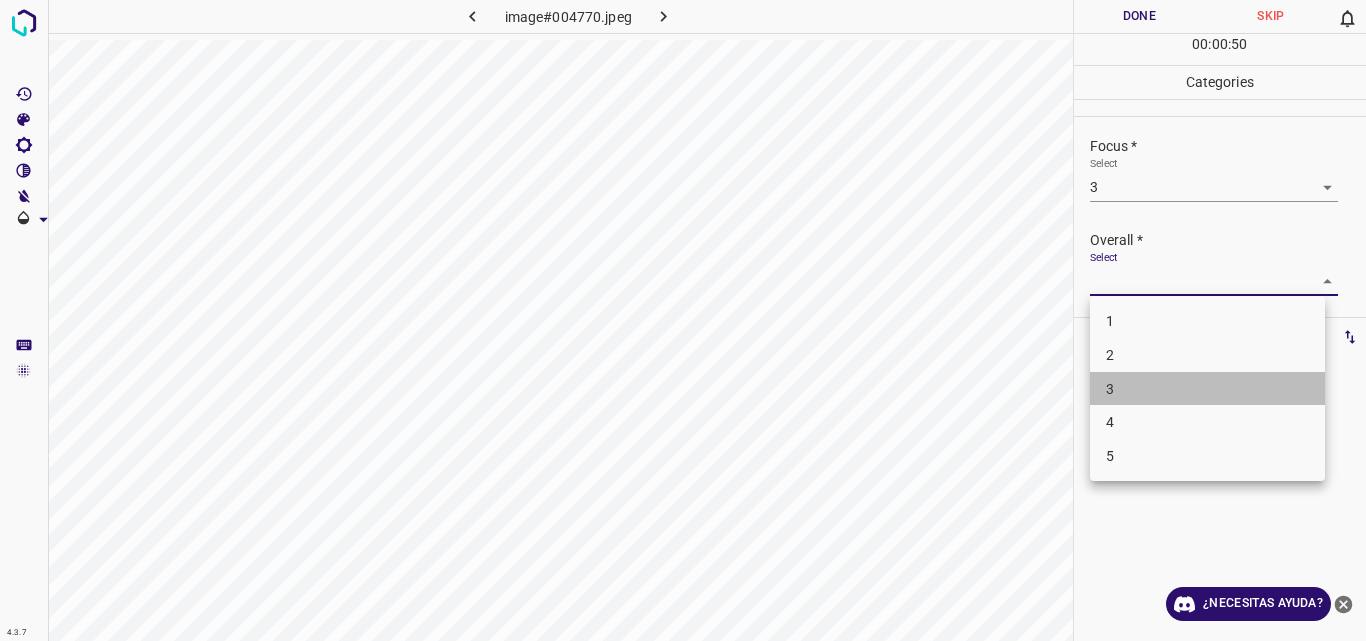 click on "3" at bounding box center (1207, 389) 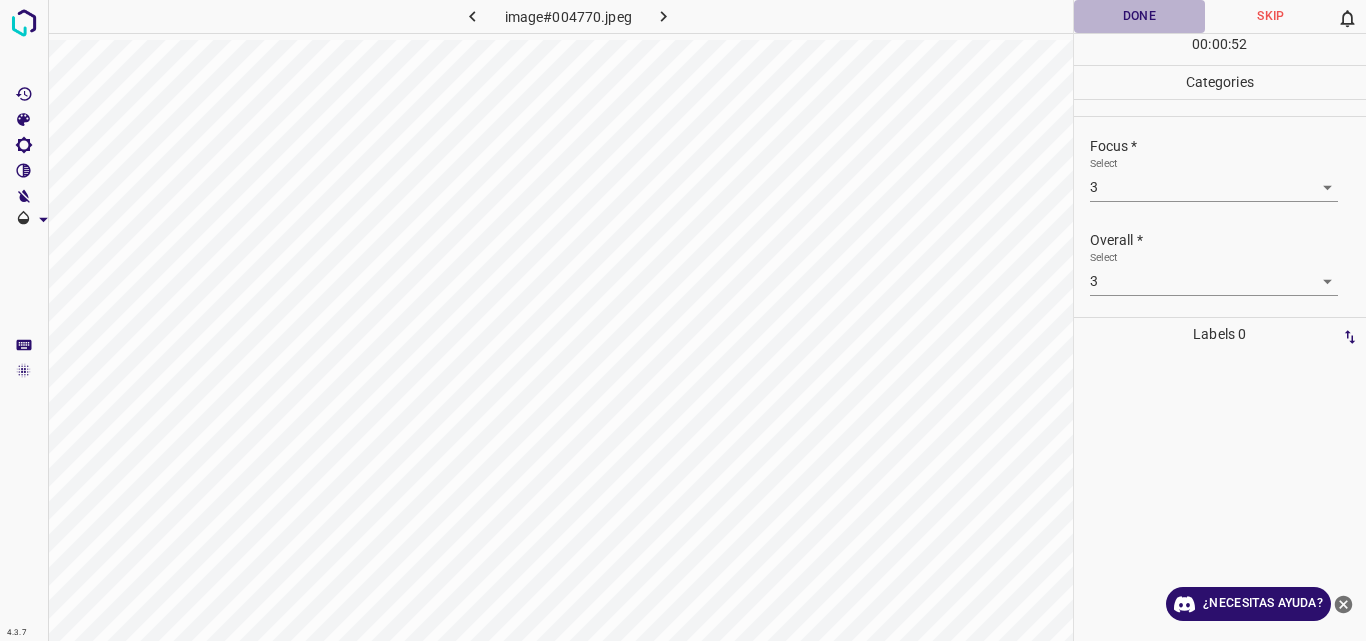 click on "Done" at bounding box center [1140, 16] 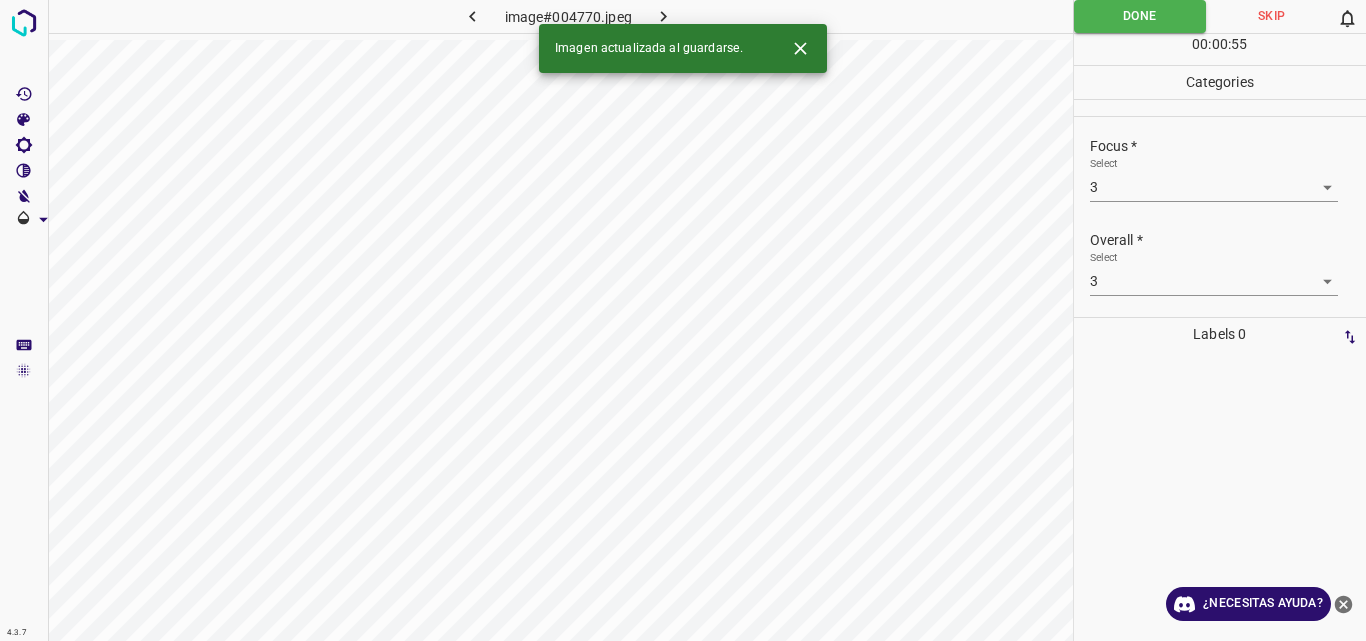 click 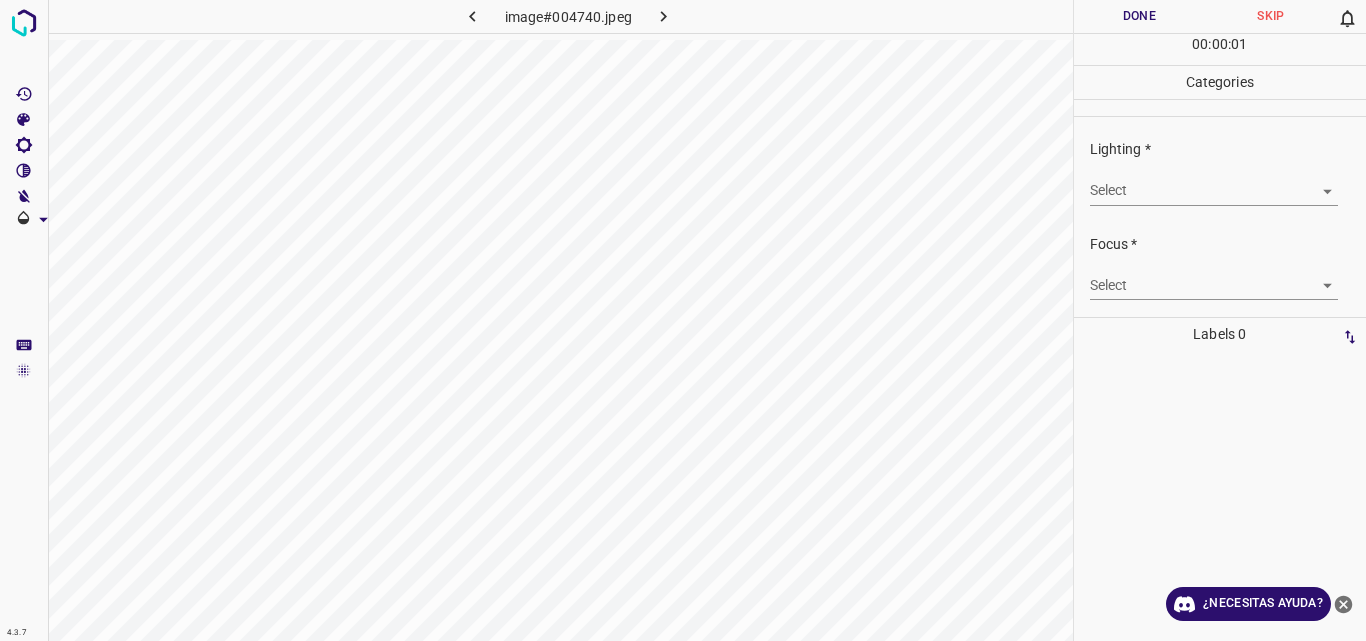 click on "4.3.7 image#004740.jpeg Done Skip 0 00   : 00   : 01   Categories Lighting *  Select ​ Focus *  Select ​ Overall *  Select ​ Labels   0 Categories 1 Lighting 2 Focus 3 Overall Tools Space Change between modes (Draw & Edit) I Auto labeling R Restore zoom M Zoom in N Zoom out Delete Delete selecte label Filters Z Restore filters X Saturation filter C Brightness filter V Contrast filter B Gray scale filter General O Download ¿Necesitas ayuda? Original text Rate this translation Your feedback will be used to help improve Google Translate - Texto - Esconder - Borrar" at bounding box center [683, 320] 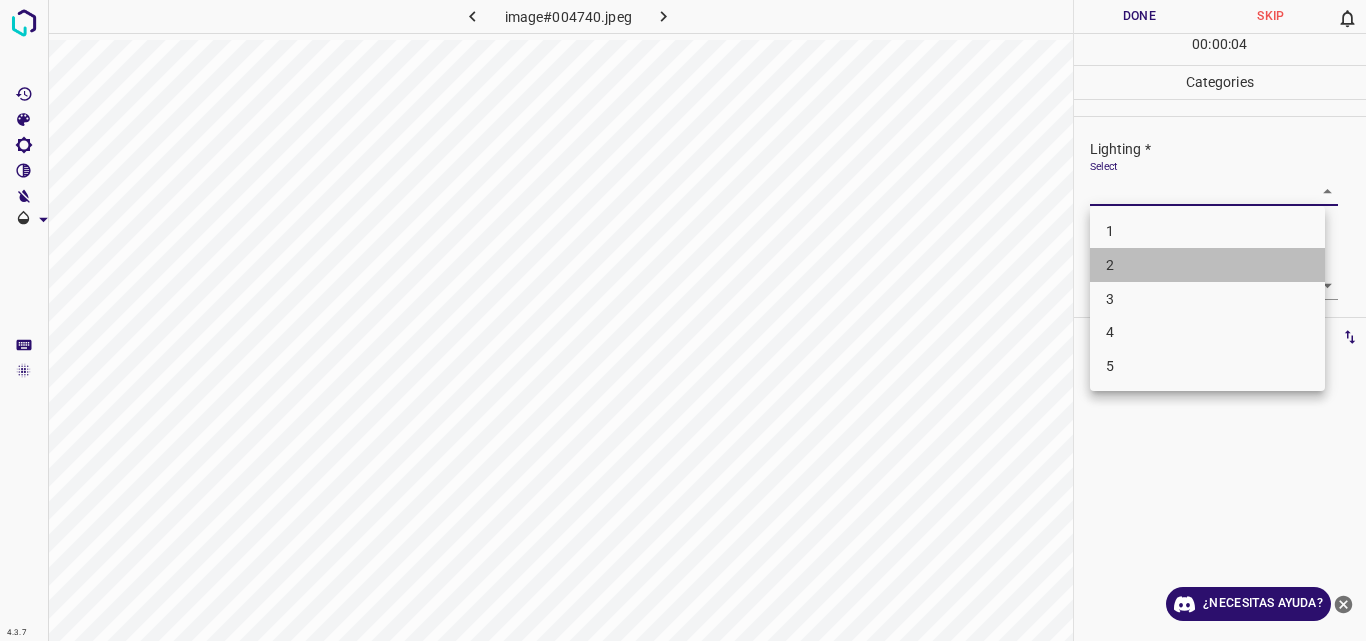 click on "2" at bounding box center (1207, 265) 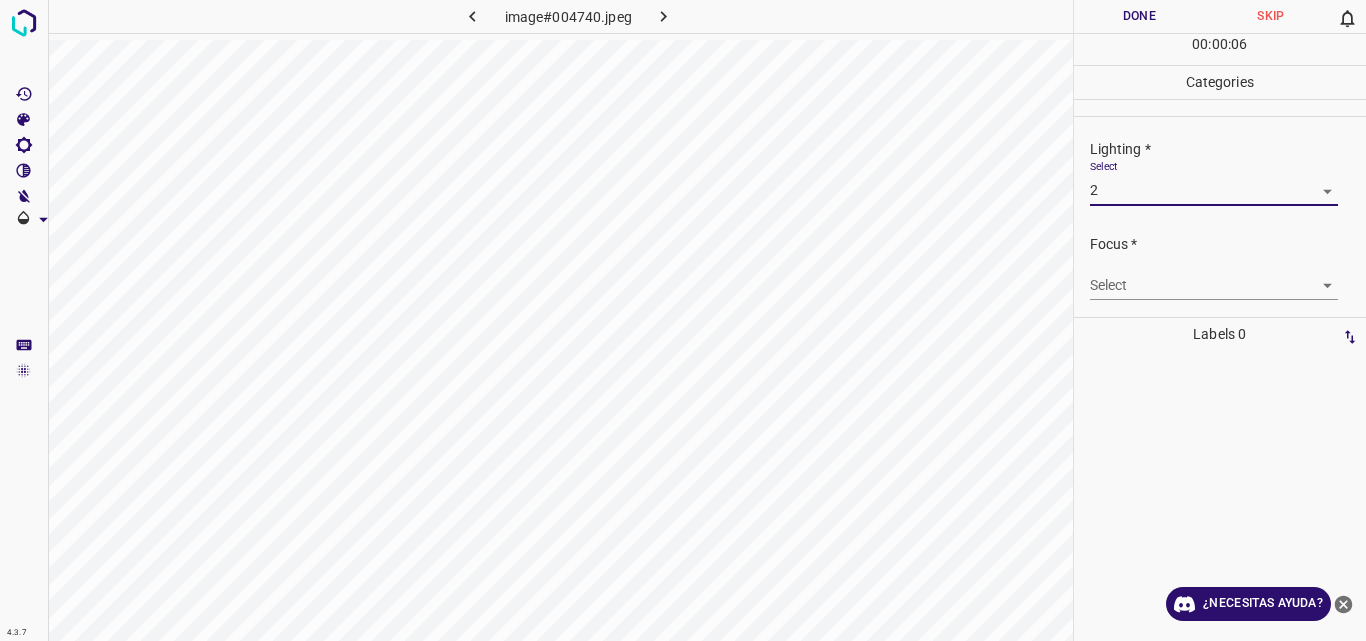 click on "4.3.7 image#004740.jpeg Done Skip 0 00   : 00   : 06   Categories Lighting *  Select 2 2 Focus *  Select ​ Overall *  Select ​ Labels   0 Categories 1 Lighting 2 Focus 3 Overall Tools Space Change between modes (Draw & Edit) I Auto labeling R Restore zoom M Zoom in N Zoom out Delete Delete selecte label Filters Z Restore filters X Saturation filter C Brightness filter V Contrast filter B Gray scale filter General O Download ¿Necesitas ayuda? Original text Rate this translation Your feedback will be used to help improve Google Translate - Texto - Esconder - Borrar" at bounding box center [683, 320] 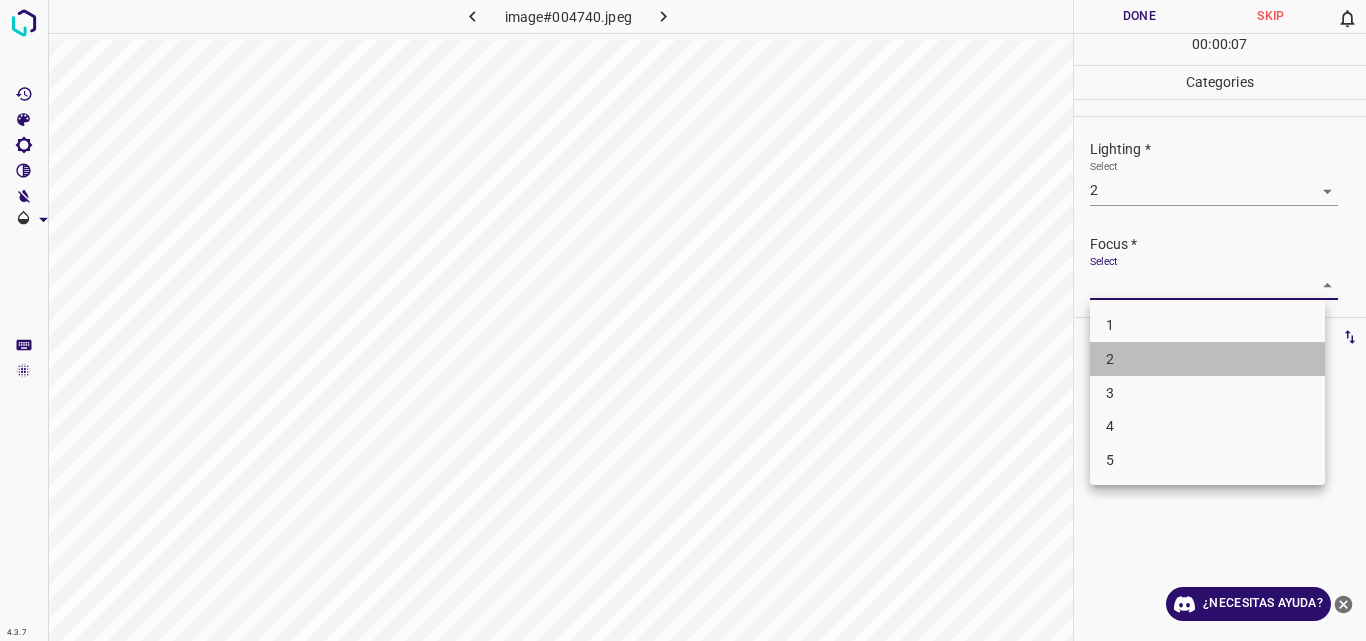 click on "2" at bounding box center [1207, 359] 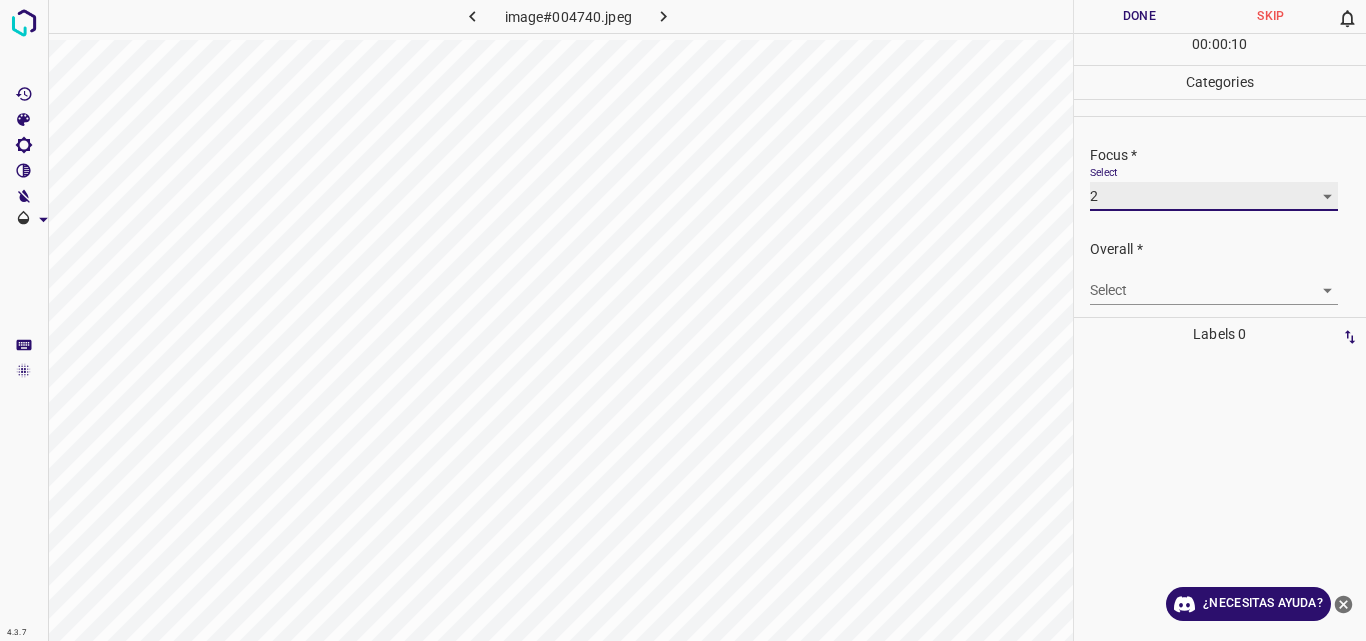 scroll, scrollTop: 98, scrollLeft: 0, axis: vertical 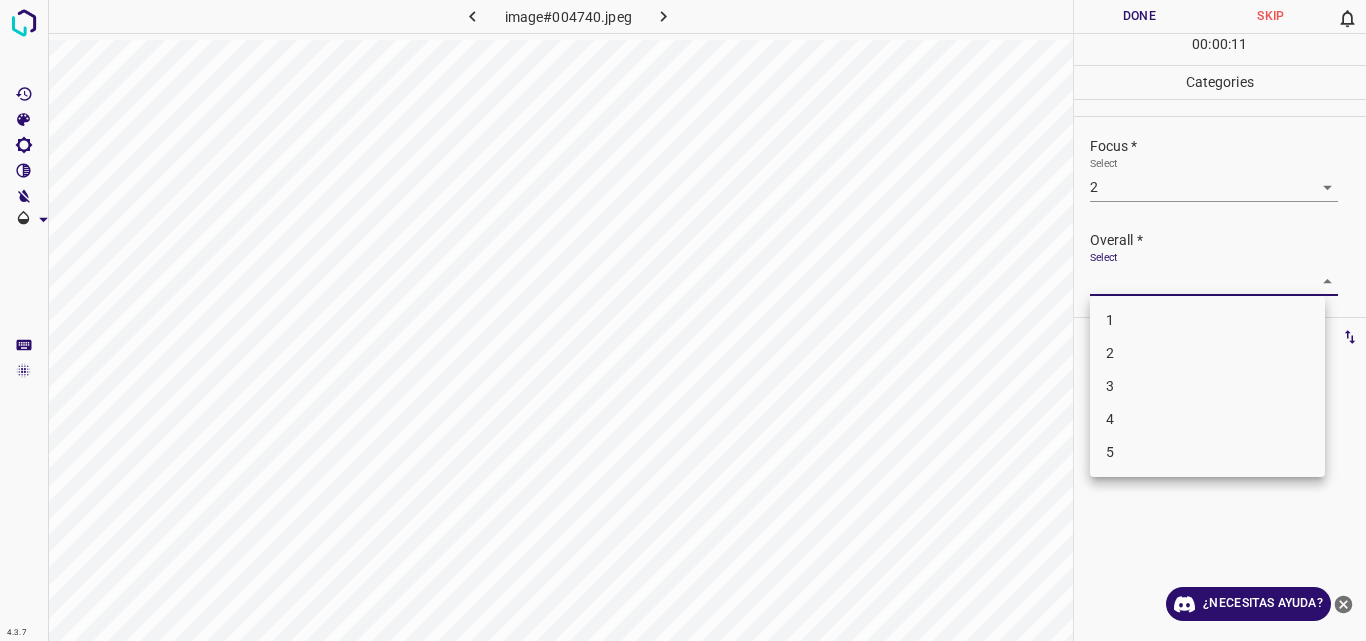 click on "4.3.7 image#004740.jpeg Done Skip 0 00   : 00   : 11   Categories Lighting *  Select 2 2 Focus *  Select 2 2 Overall *  Select ​ Labels   0 Categories 1 Lighting 2 Focus 3 Overall Tools Space Change between modes (Draw & Edit) I Auto labeling R Restore zoom M Zoom in N Zoom out Delete Delete selecte label Filters Z Restore filters X Saturation filter C Brightness filter V Contrast filter B Gray scale filter General O Download ¿Necesitas ayuda? Original text Rate this translation Your feedback will be used to help improve Google Translate - Texto - Esconder - Borrar 1 2 3 4 5" at bounding box center (683, 320) 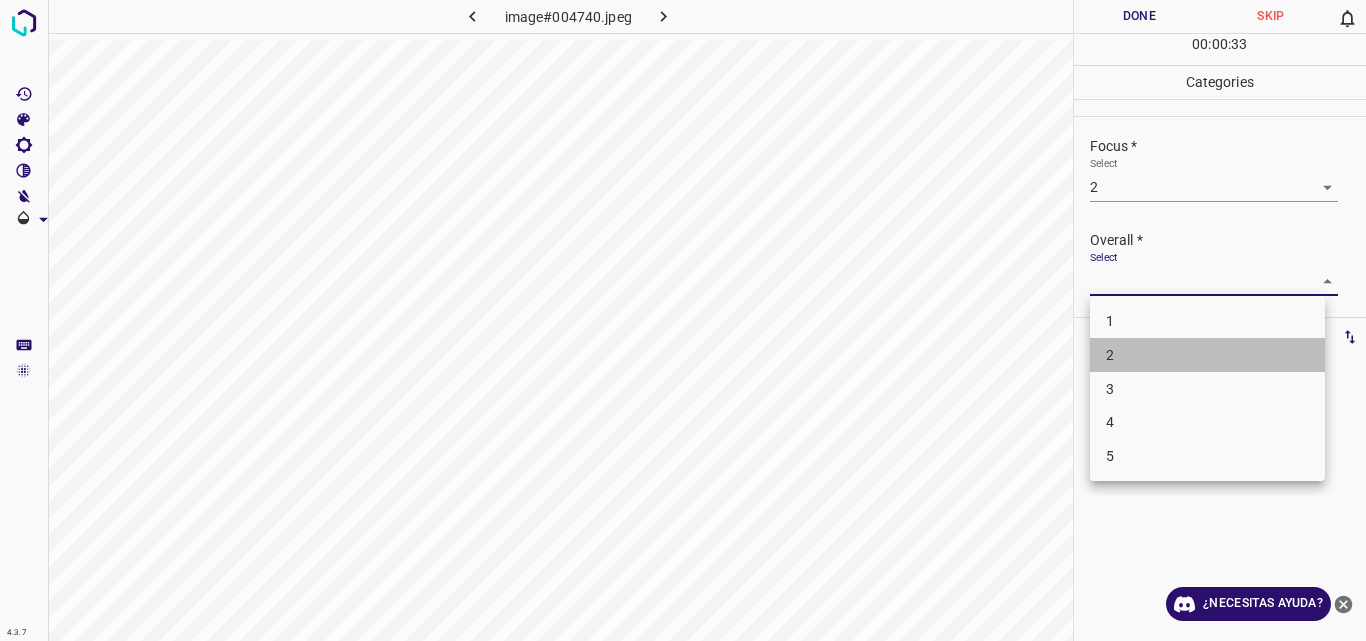 click on "2" at bounding box center [1207, 355] 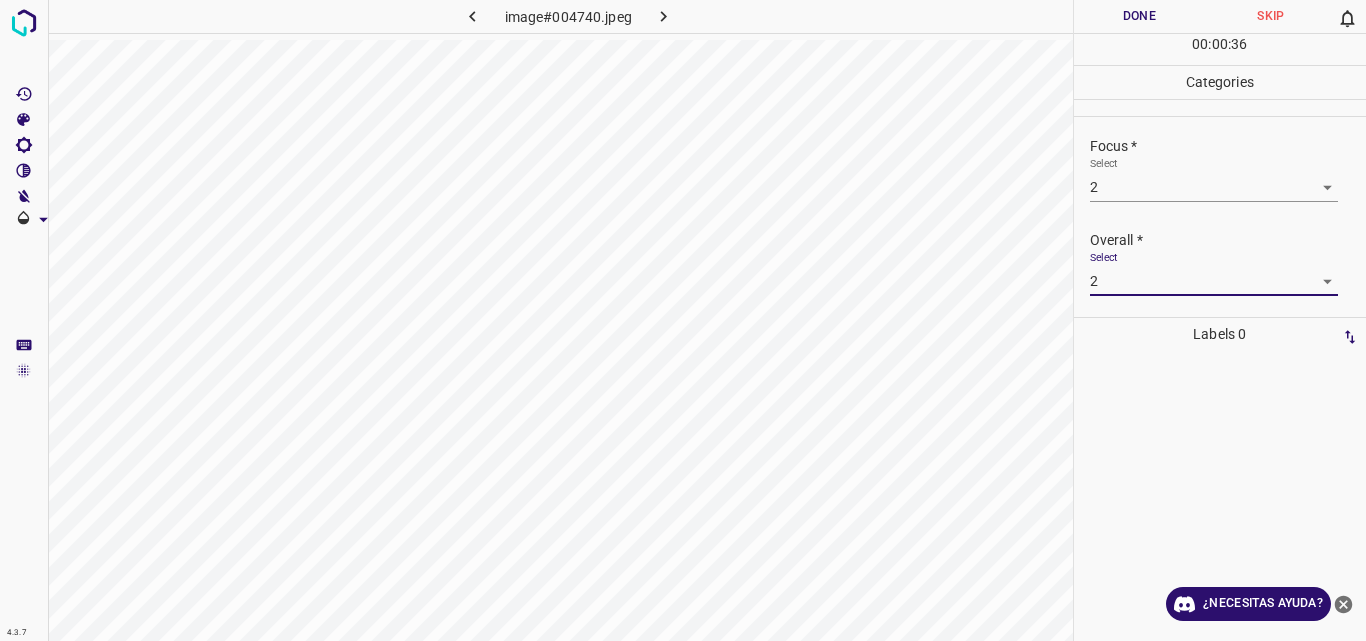 click on "Done" at bounding box center [1140, 16] 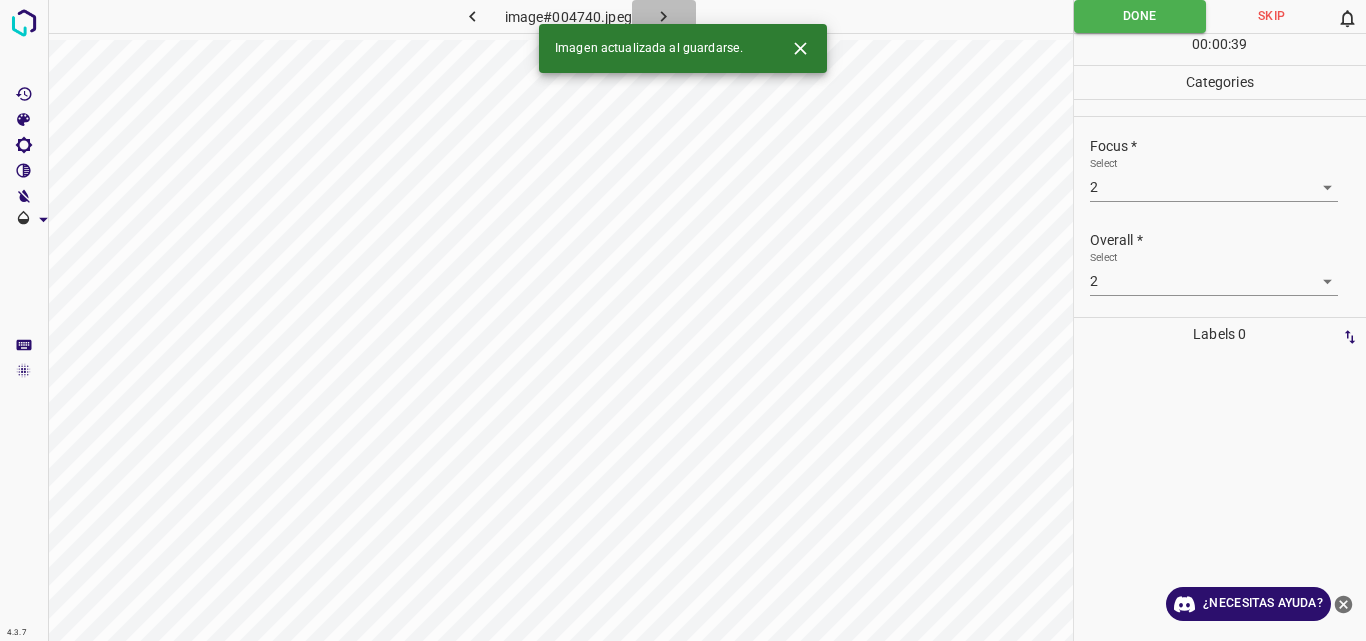 click at bounding box center (664, 16) 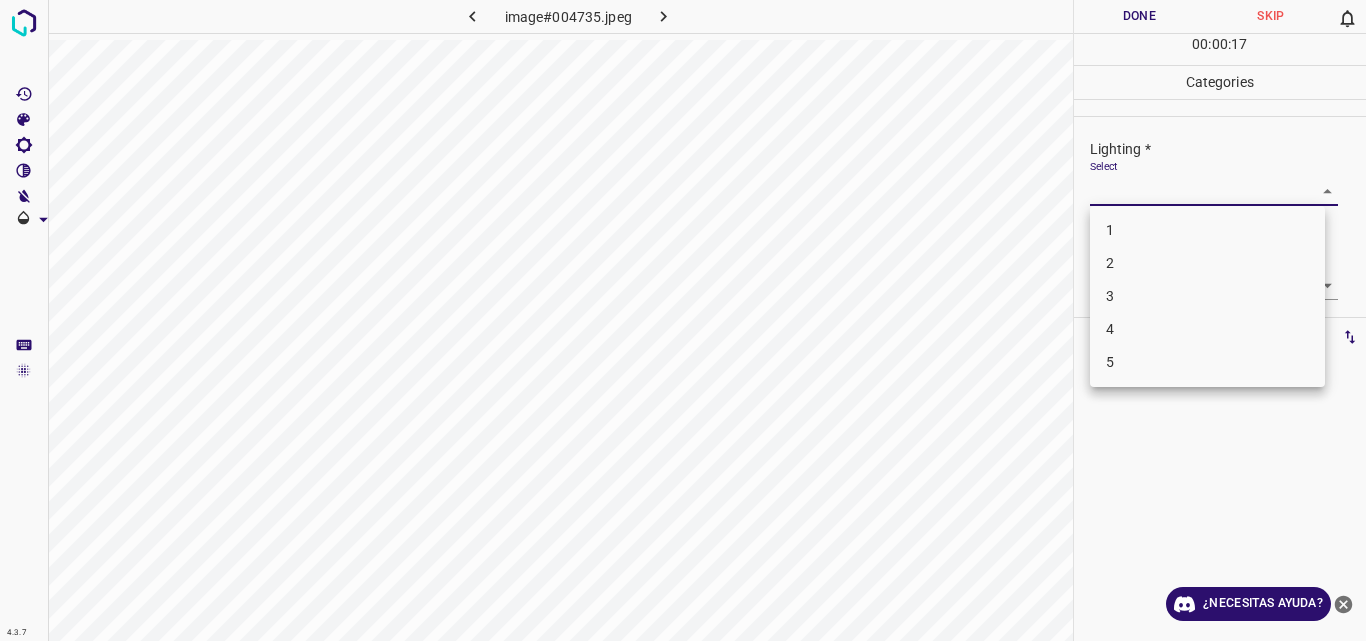 click on "4.3.7 image#004735.jpeg Done Skip 0 00   : 00   : 17   Categories Lighting *  Select ​ Focus *  Select ​ Overall *  Select ​ Labels   0 Categories 1 Lighting 2 Focus 3 Overall Tools Space Change between modes (Draw & Edit) I Auto labeling R Restore zoom M Zoom in N Zoom out Delete Delete selecte label Filters Z Restore filters X Saturation filter C Brightness filter V Contrast filter B Gray scale filter General O Download ¿Necesitas ayuda? Original text Rate this translation Your feedback will be used to help improve Google Translate - Texto - Esconder - Borrar 1 2 3 4 5" at bounding box center [683, 320] 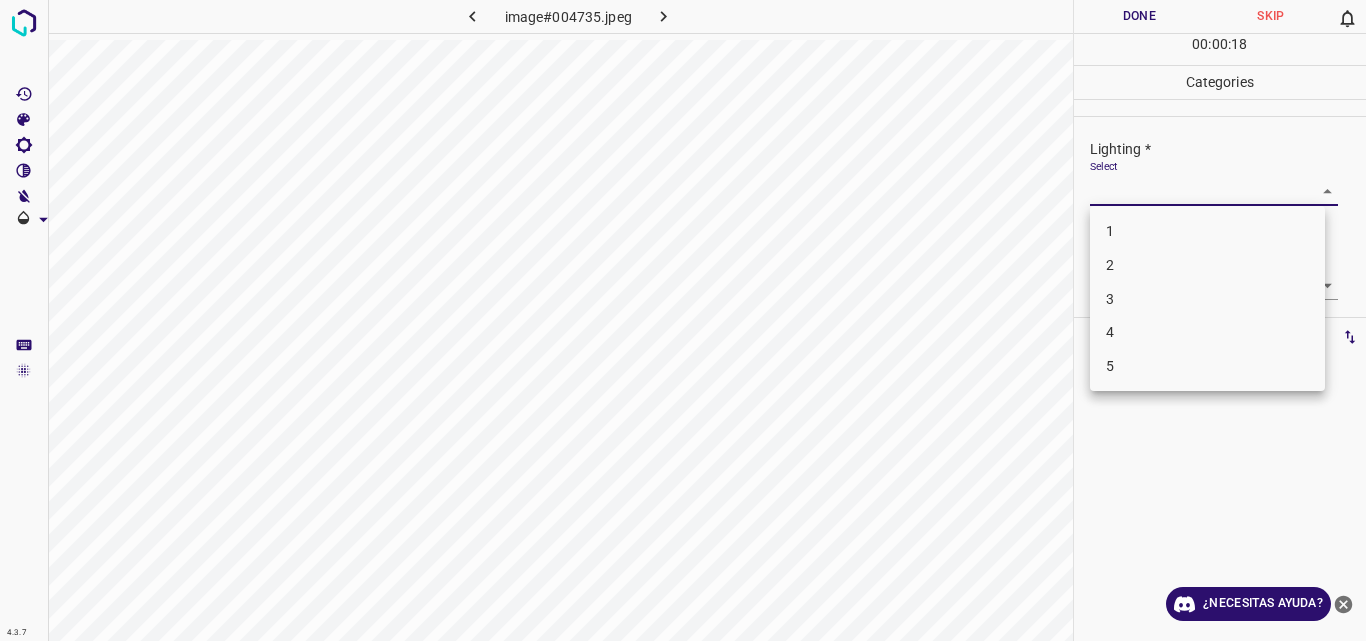 click on "2" at bounding box center [1207, 265] 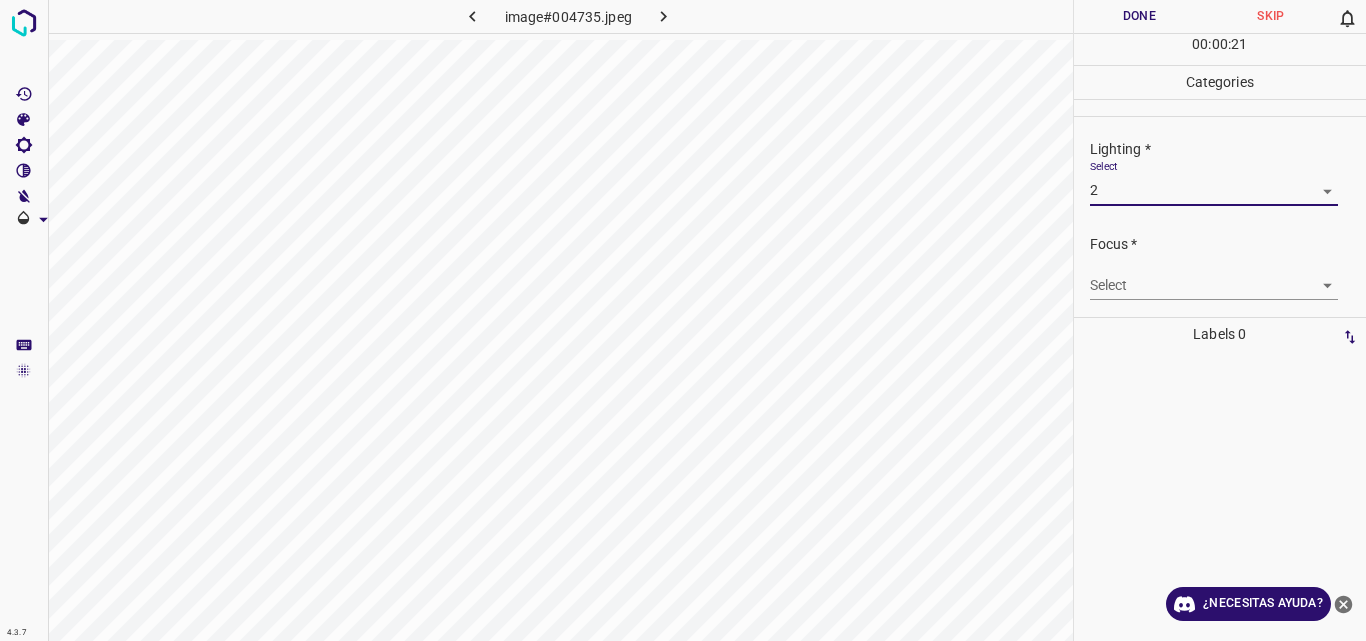 click on "4.3.7 image#004735.jpeg Done Skip 0 00   : 00   : 21   Categories Lighting *  Select 2 2 Focus *  Select ​ Overall *  Select ​ Labels   0 Categories 1 Lighting 2 Focus 3 Overall Tools Space Change between modes (Draw & Edit) I Auto labeling R Restore zoom M Zoom in N Zoom out Delete Delete selecte label Filters Z Restore filters X Saturation filter C Brightness filter V Contrast filter B Gray scale filter General O Download ¿Necesitas ayuda? Original text Rate this translation Your feedback will be used to help improve Google Translate - Texto - Esconder - Borrar" at bounding box center [683, 320] 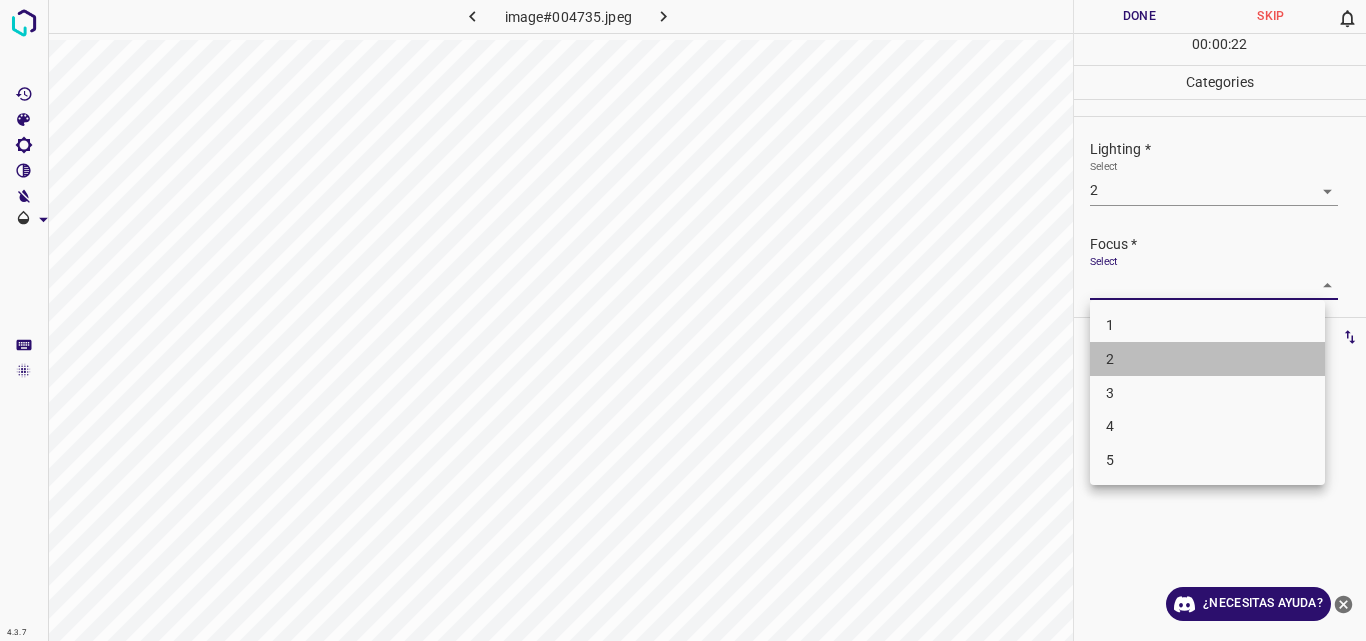 click on "2" at bounding box center [1207, 359] 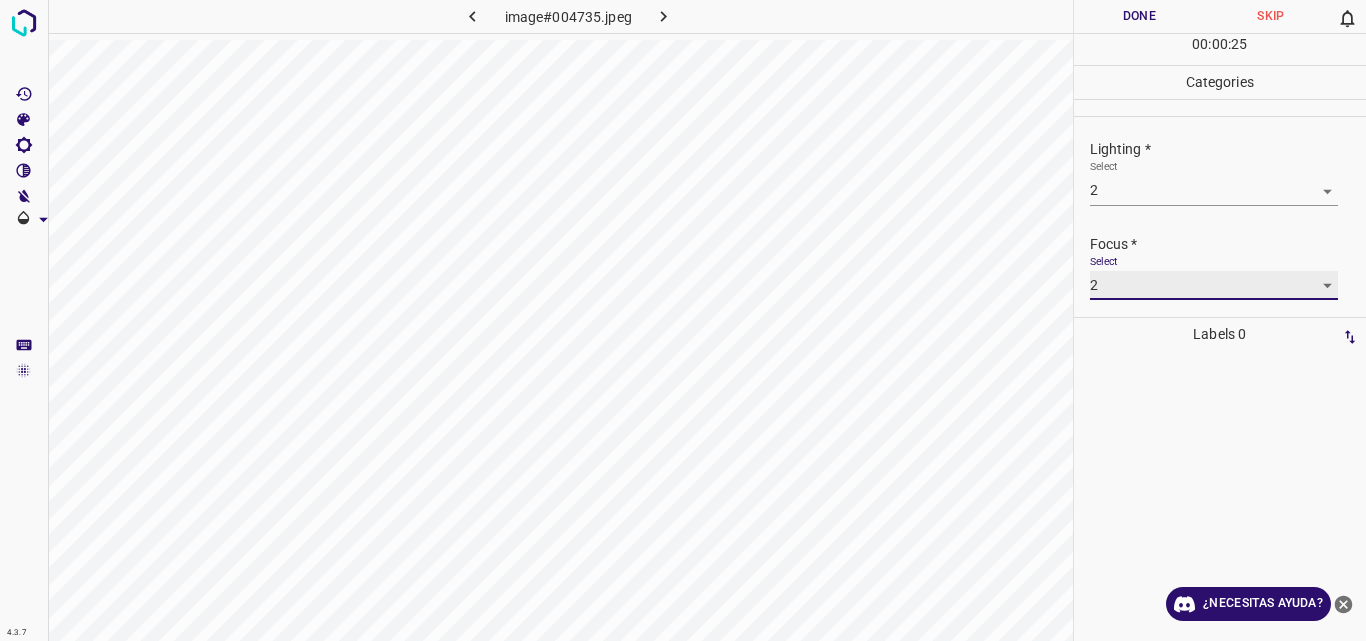scroll, scrollTop: 98, scrollLeft: 0, axis: vertical 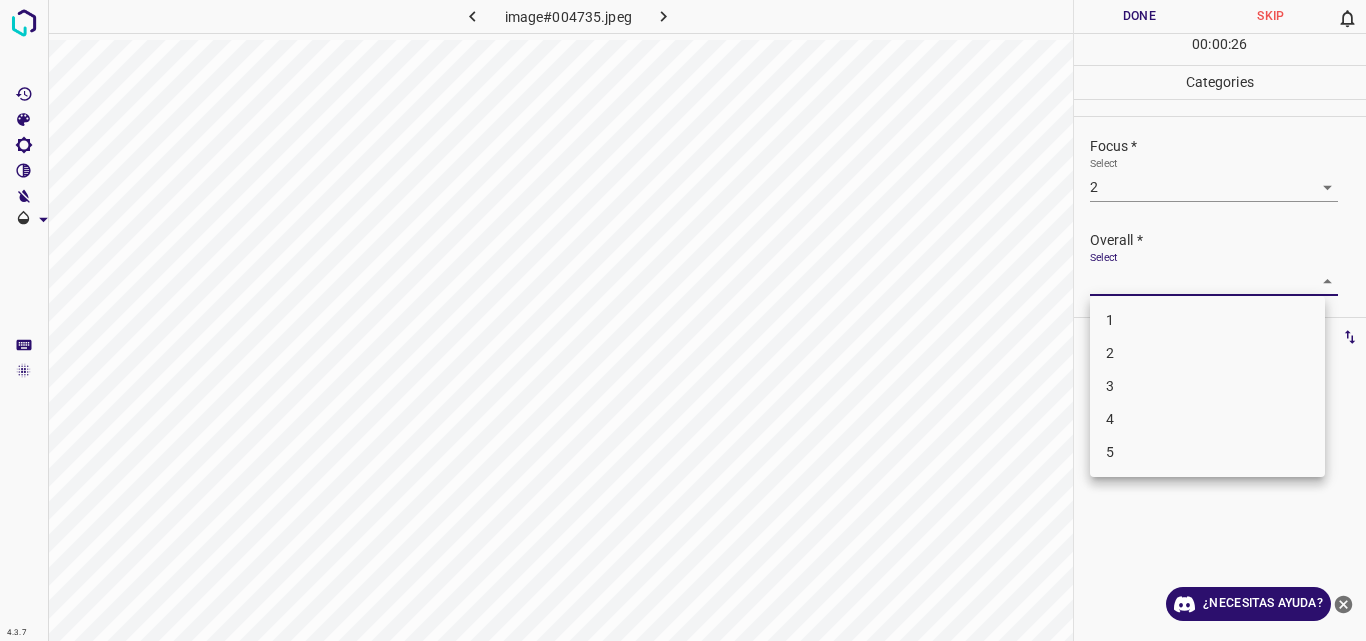 click on "4.3.7 image#004735.jpeg Done Skip 0 00   : 00   : 26   Categories Lighting *  Select 2 2 Focus *  Select 2 2 Overall *  Select ​ Labels   0 Categories 1 Lighting 2 Focus 3 Overall Tools Space Change between modes (Draw & Edit) I Auto labeling R Restore zoom M Zoom in N Zoom out Delete Delete selecte label Filters Z Restore filters X Saturation filter C Brightness filter V Contrast filter B Gray scale filter General O Download ¿Necesitas ayuda? Original text Rate this translation Your feedback will be used to help improve Google Translate - Texto - Esconder - Borrar 1 2 3 4 5" at bounding box center [683, 320] 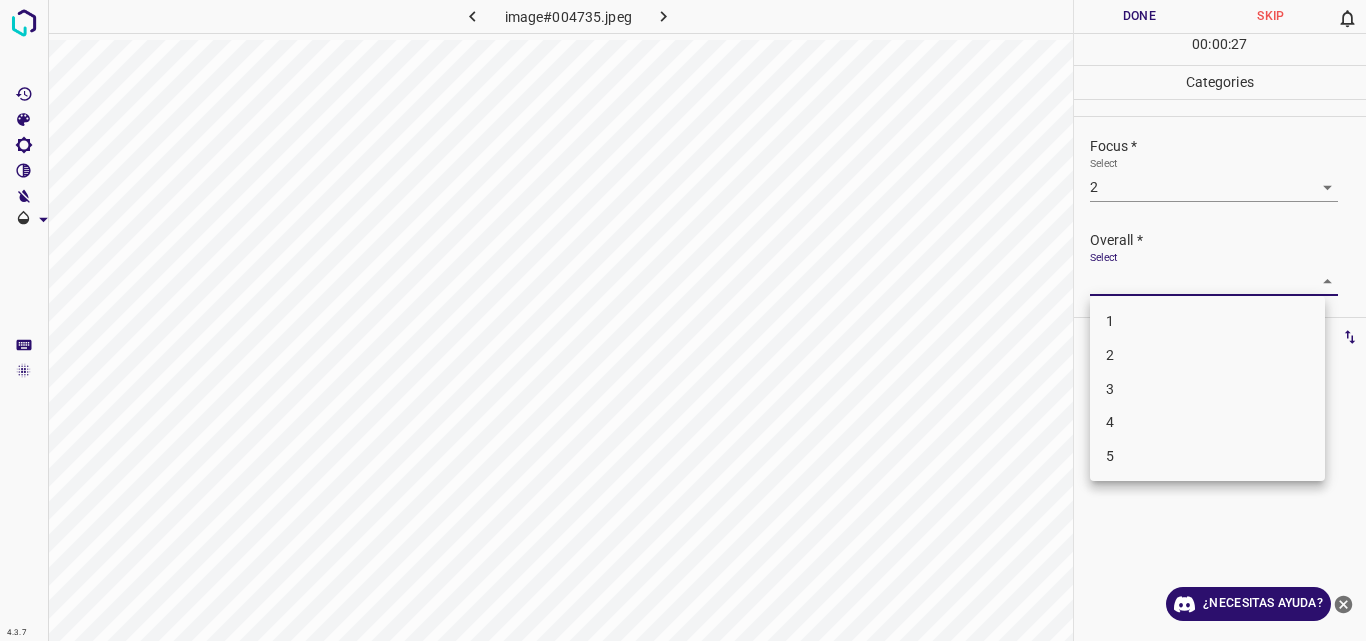 click on "2" at bounding box center (1207, 355) 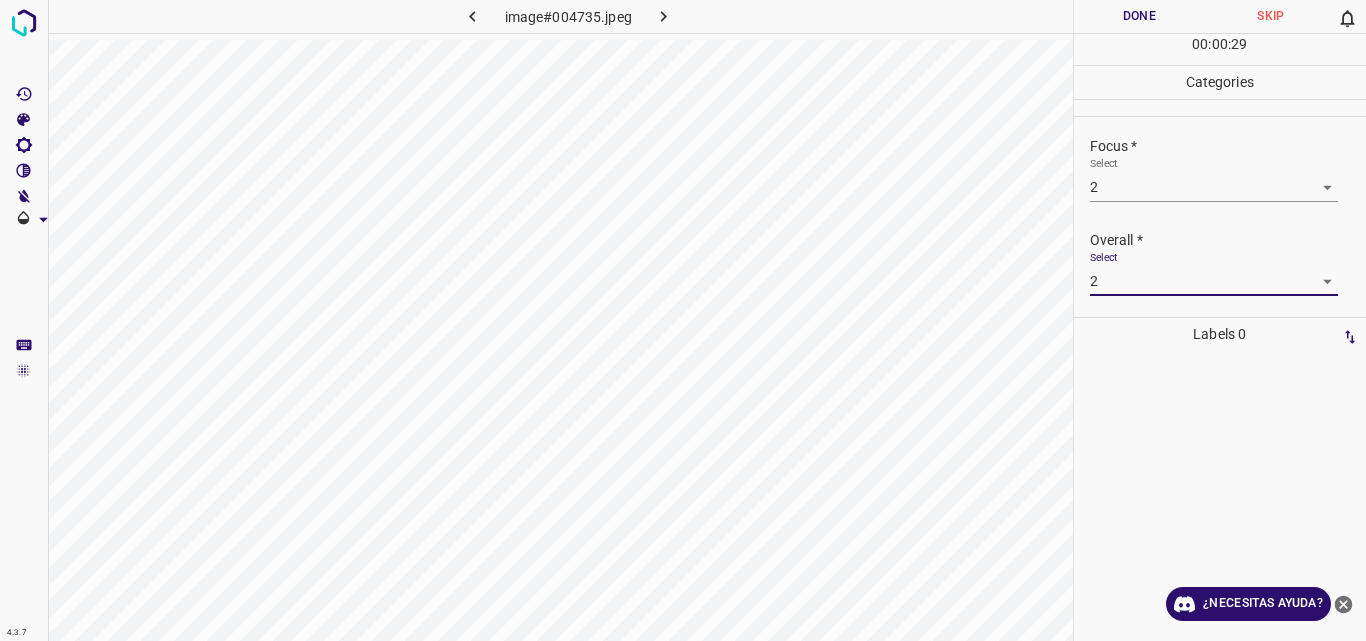 click on "Done" at bounding box center (1140, 16) 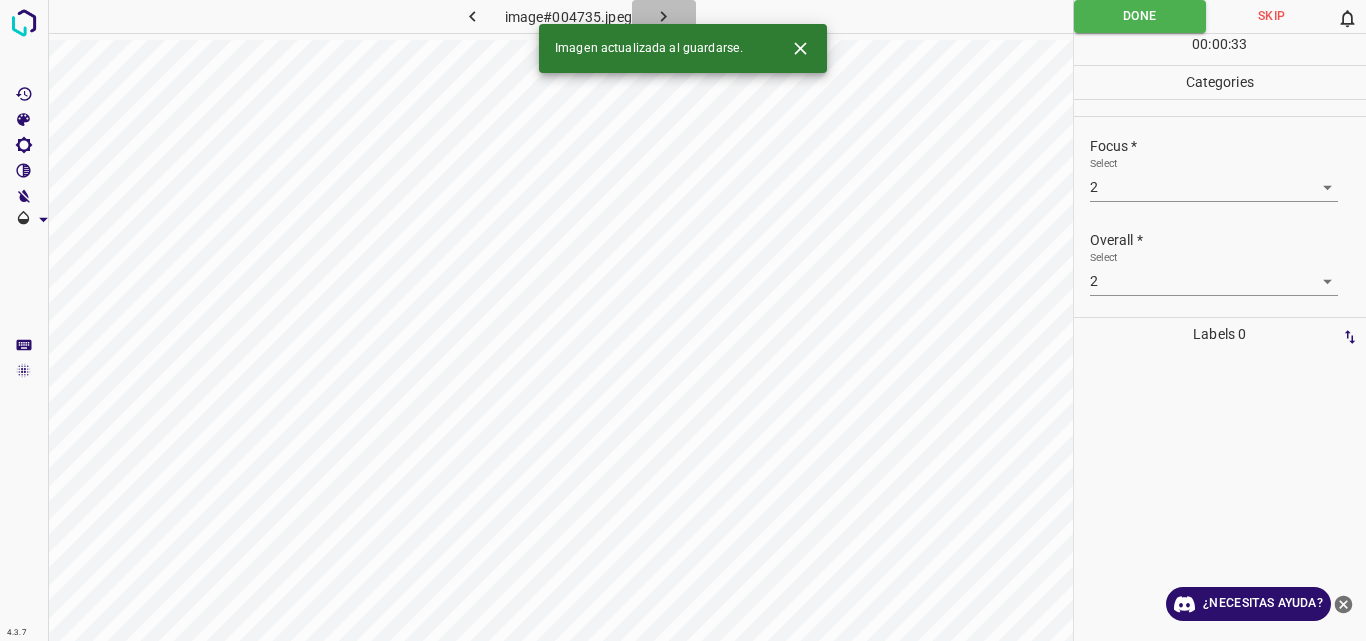 click 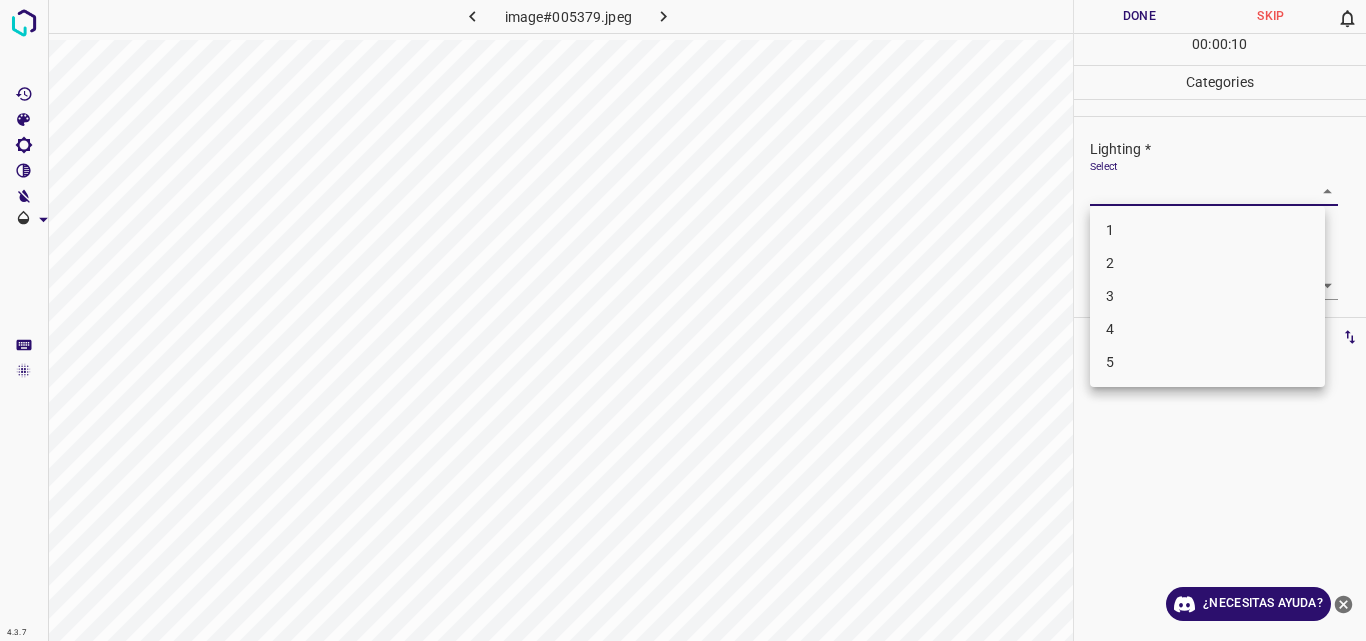 click on "4.3.7 image#005379.jpeg Done Skip 0 00   : 00   : 10   Categories Lighting *  Select ​ Focus *  Select ​ Overall *  Select ​ Labels   0 Categories 1 Lighting 2 Focus 3 Overall Tools Space Change between modes (Draw & Edit) I Auto labeling R Restore zoom M Zoom in N Zoom out Delete Delete selecte label Filters Z Restore filters X Saturation filter C Brightness filter V Contrast filter B Gray scale filter General O Download ¿Necesitas ayuda? Original text Rate this translation Your feedback will be used to help improve Google Translate - Texto - Esconder - Borrar 1 2 3 4 5" at bounding box center (683, 320) 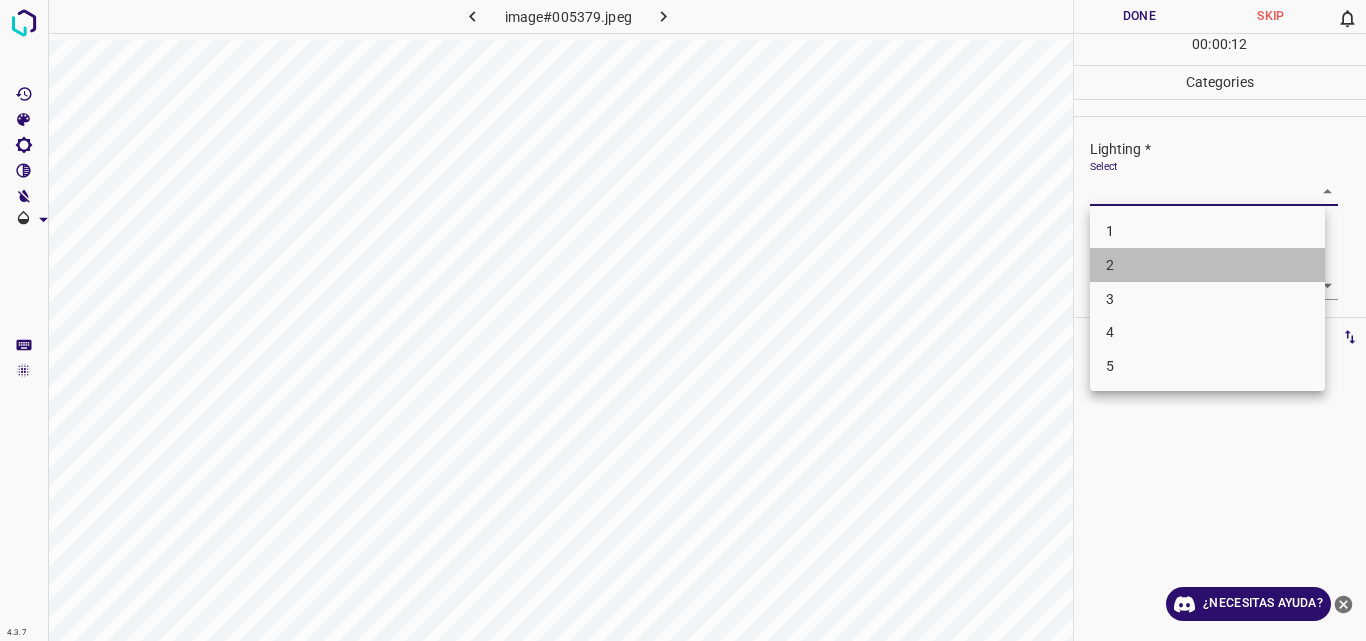 click on "2" at bounding box center (1207, 265) 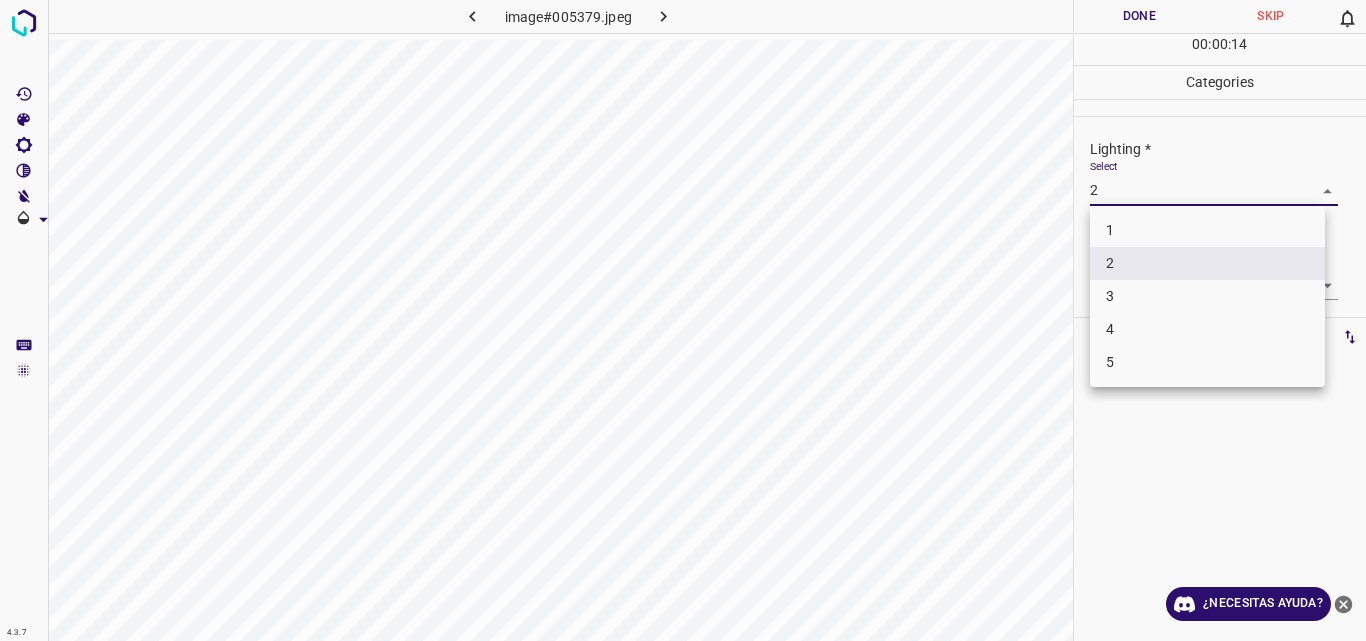 click on "4.3.7 image#005379.jpeg Done Skip 0 00   : 00   : 14   Categories Lighting *  Select 2 2 Focus *  Select ​ Overall *  Select ​ Labels   0 Categories 1 Lighting 2 Focus 3 Overall Tools Space Change between modes (Draw & Edit) I Auto labeling R Restore zoom M Zoom in N Zoom out Delete Delete selecte label Filters Z Restore filters X Saturation filter C Brightness filter V Contrast filter B Gray scale filter General O Download ¿Necesitas ayuda? Original text Rate this translation Your feedback will be used to help improve Google Translate - Texto - Esconder - Borrar 1 2 3 4 5" at bounding box center [683, 320] 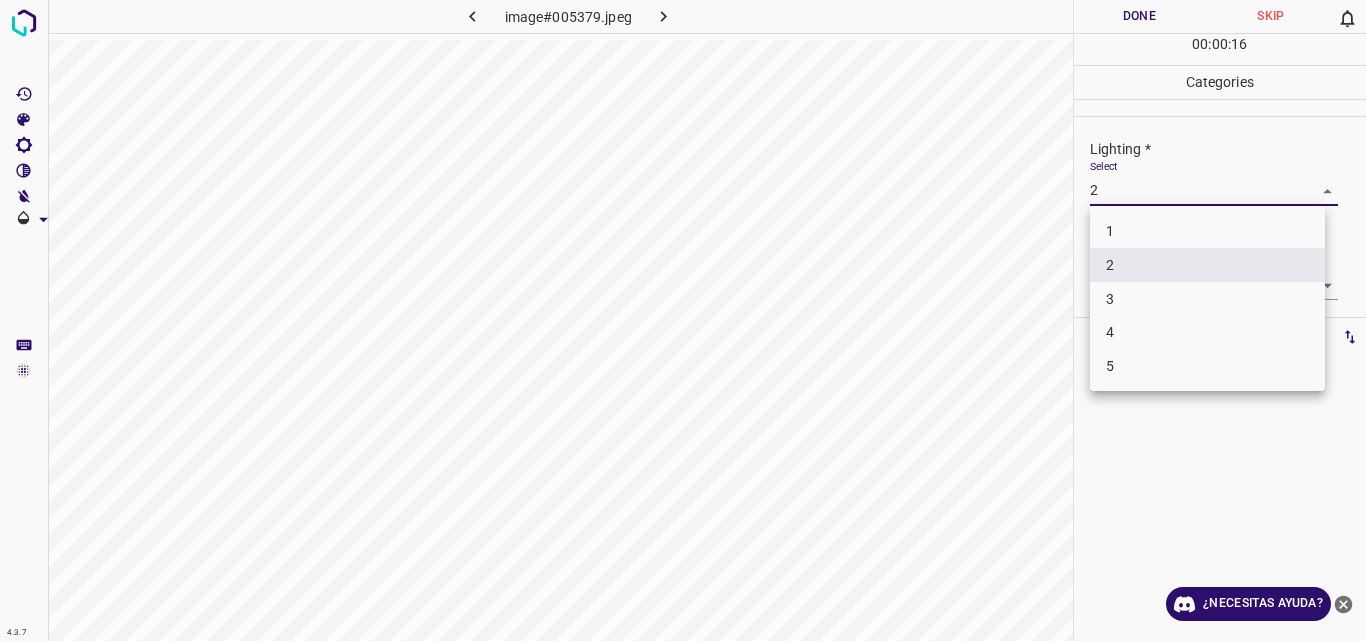 click on "3" at bounding box center [1207, 299] 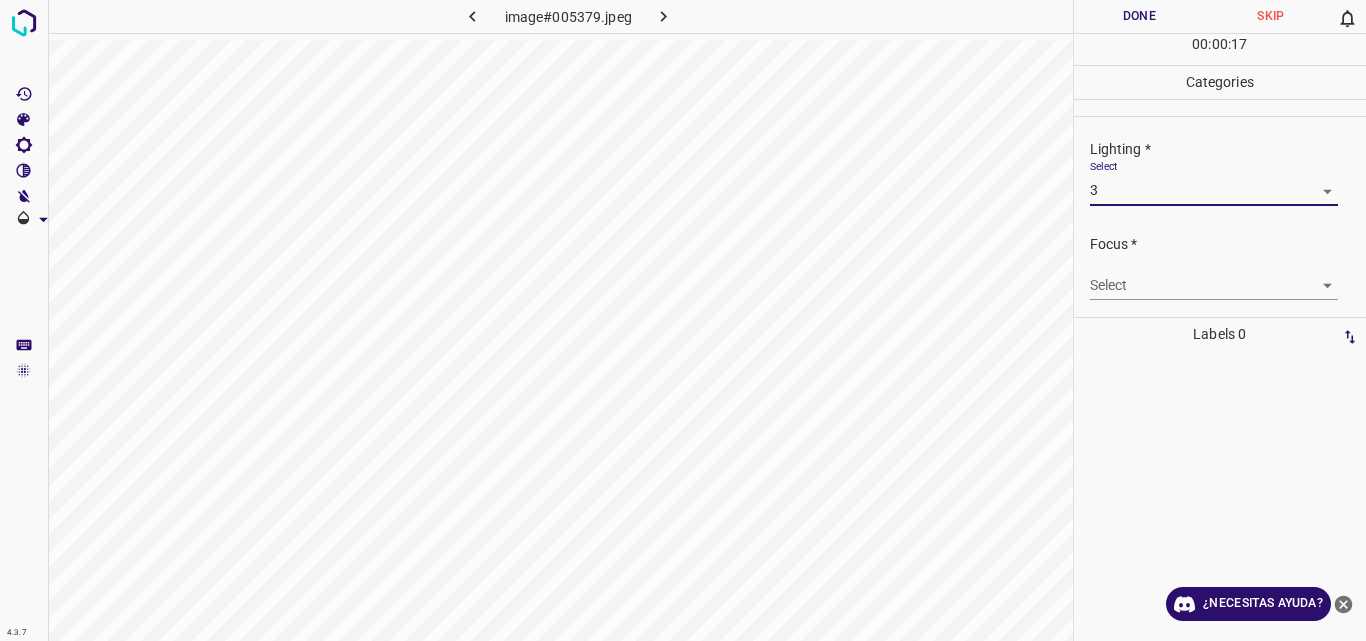 click on "4.3.7 image#005379.jpeg Done Skip 0 00   : 00   : 17   Categories Lighting *  Select 3 3 Focus *  Select ​ Overall *  Select ​ Labels   0 Categories 1 Lighting 2 Focus 3 Overall Tools Space Change between modes (Draw & Edit) I Auto labeling R Restore zoom M Zoom in N Zoom out Delete Delete selecte label Filters Z Restore filters X Saturation filter C Brightness filter V Contrast filter B Gray scale filter General O Download ¿Necesitas ayuda? Original text Rate this translation Your feedback will be used to help improve Google Translate - Texto - Esconder - Borrar" at bounding box center [683, 320] 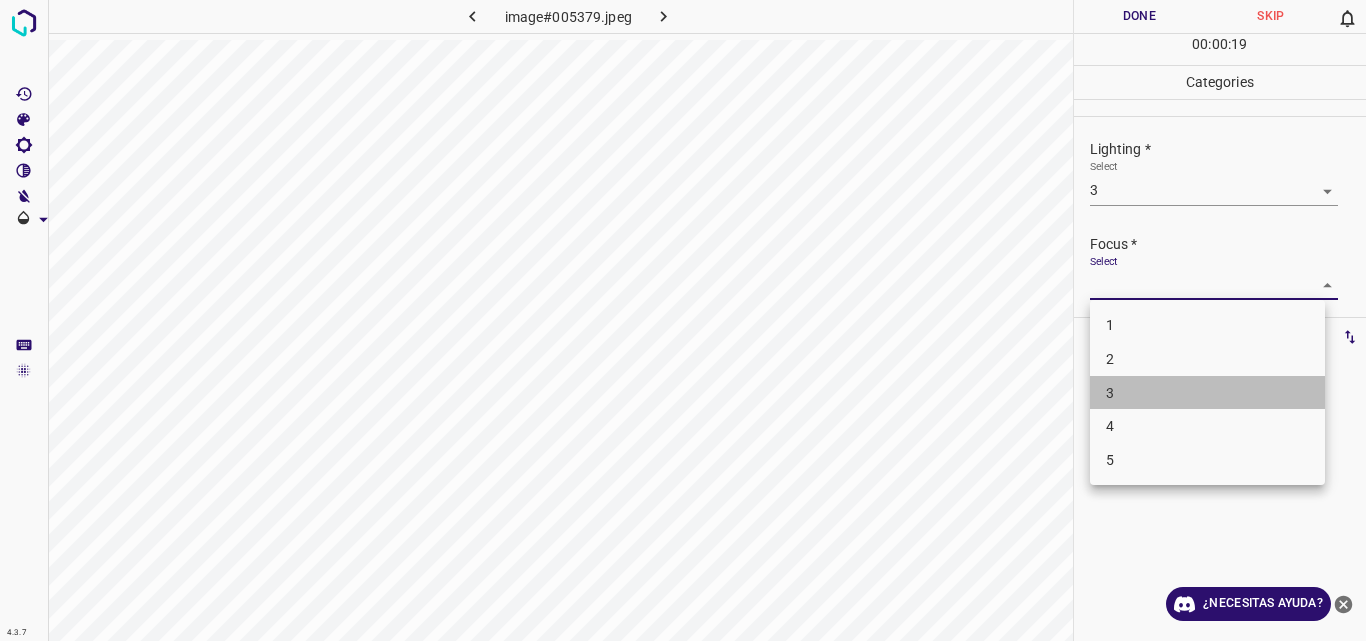click on "3" at bounding box center (1207, 393) 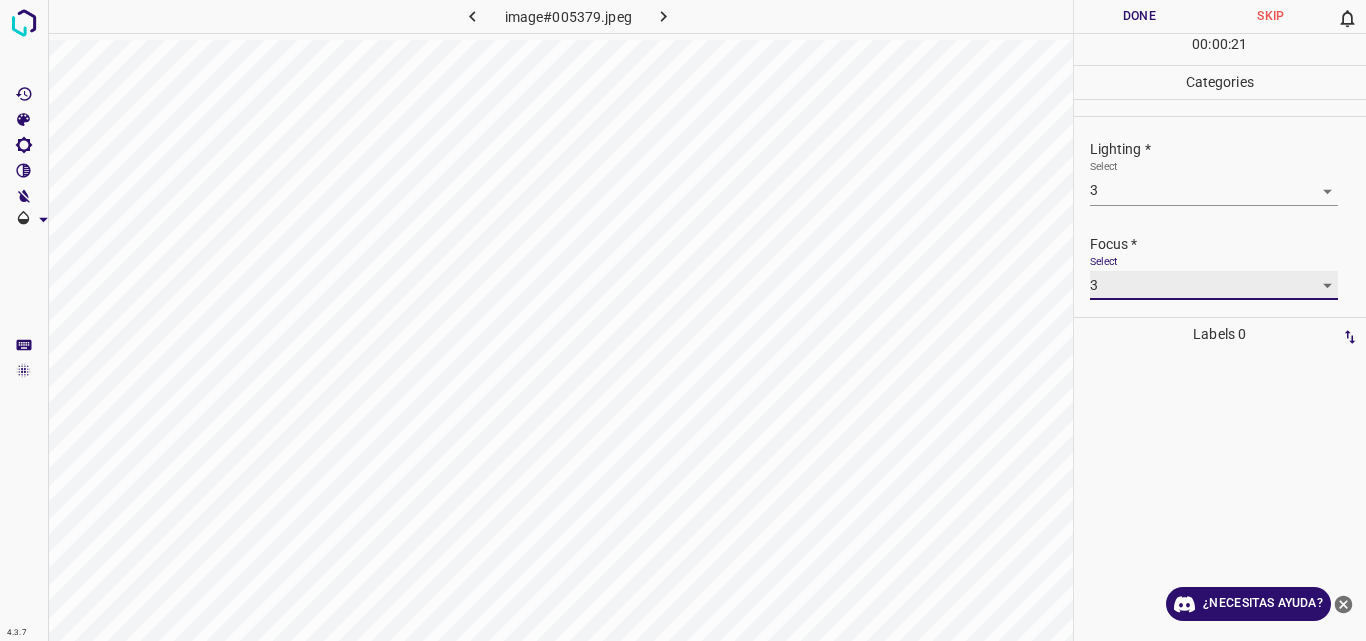 scroll, scrollTop: 98, scrollLeft: 0, axis: vertical 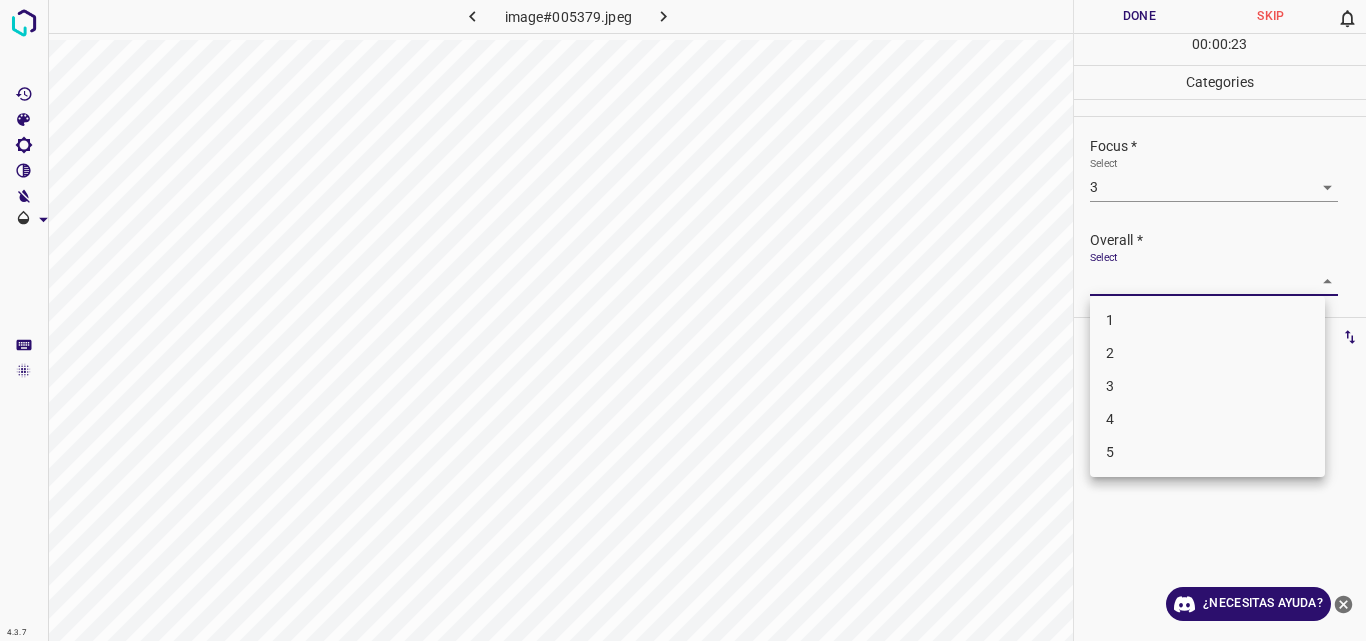 click on "4.3.7 image#005379.jpeg Done Skip 0 00   : 00   : 23   Categories Lighting *  Select 3 3 Focus *  Select 3 3 Overall *  Select ​ Labels   0 Categories 1 Lighting 2 Focus 3 Overall Tools Space Change between modes (Draw & Edit) I Auto labeling R Restore zoom M Zoom in N Zoom out Delete Delete selecte label Filters Z Restore filters X Saturation filter C Brightness filter V Contrast filter B Gray scale filter General O Download ¿Necesitas ayuda? Original text Rate this translation Your feedback will be used to help improve Google Translate - Texto - Esconder - Borrar 1 2 3 4 5" at bounding box center (683, 320) 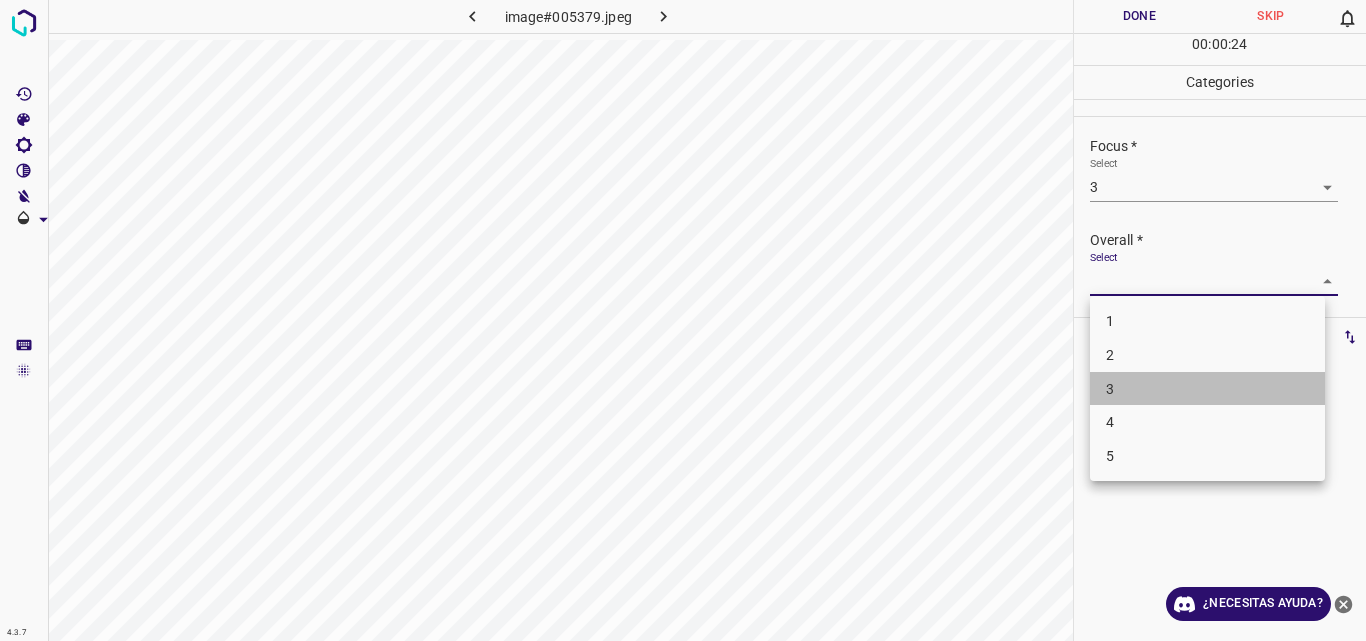 click on "3" at bounding box center (1207, 389) 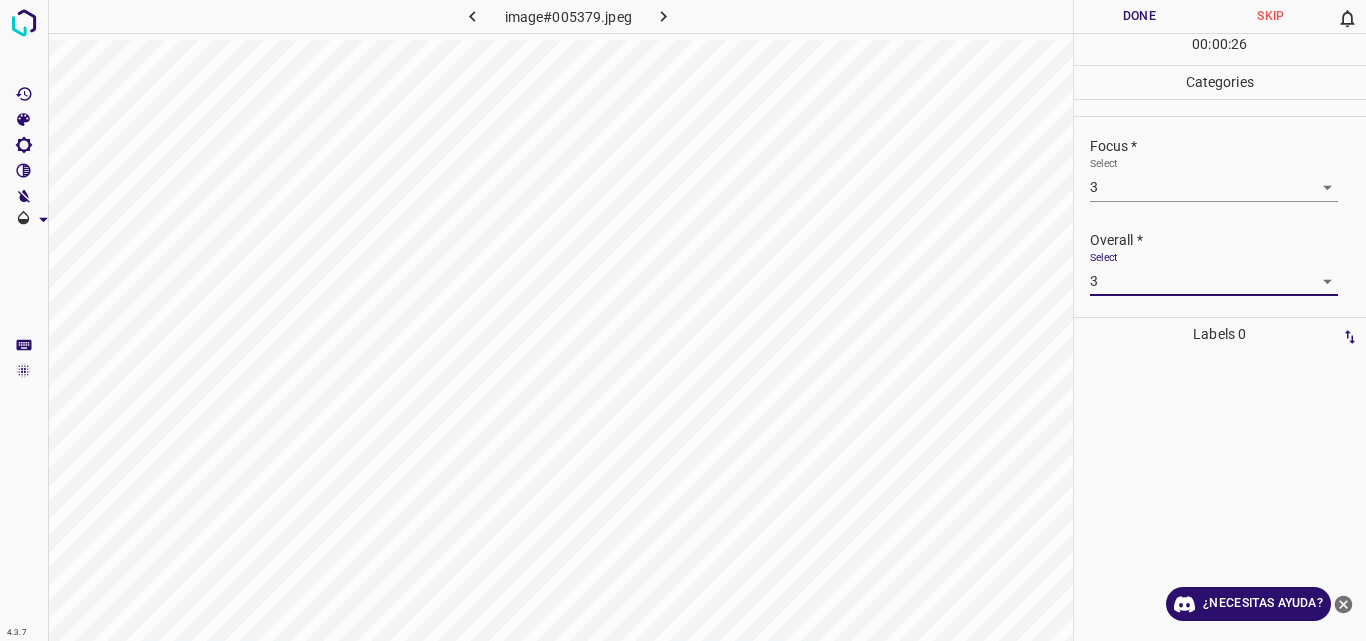 click on "Done" at bounding box center [1140, 16] 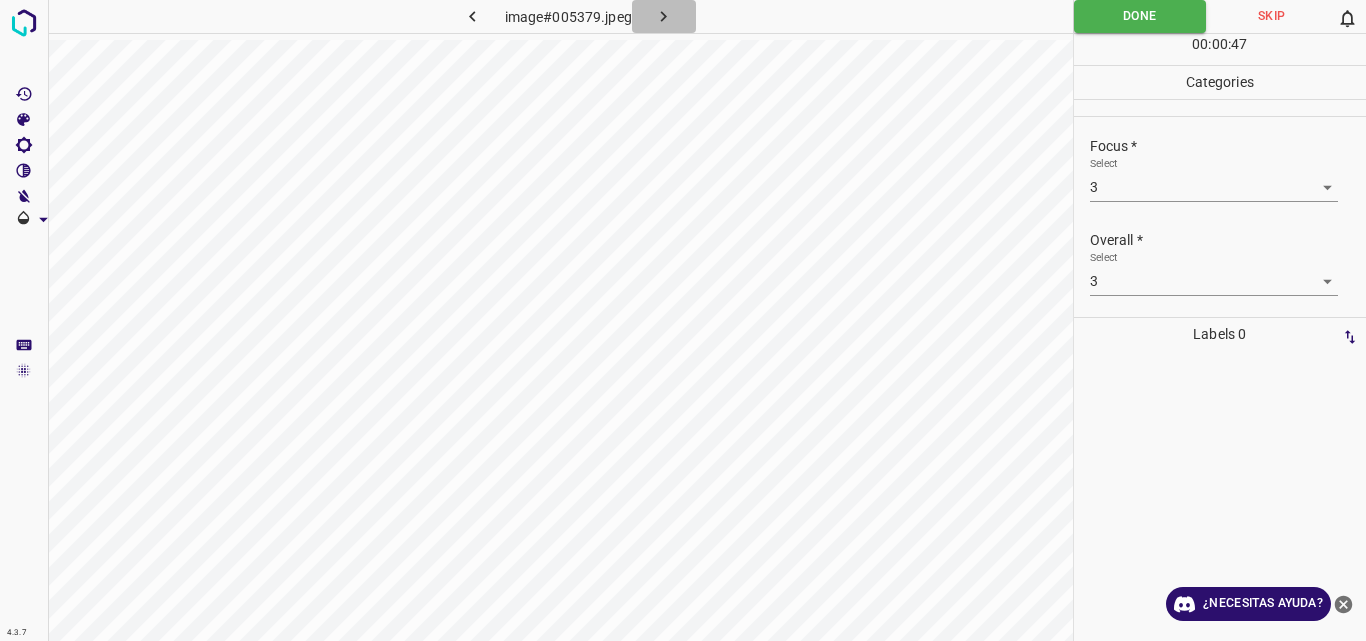 click 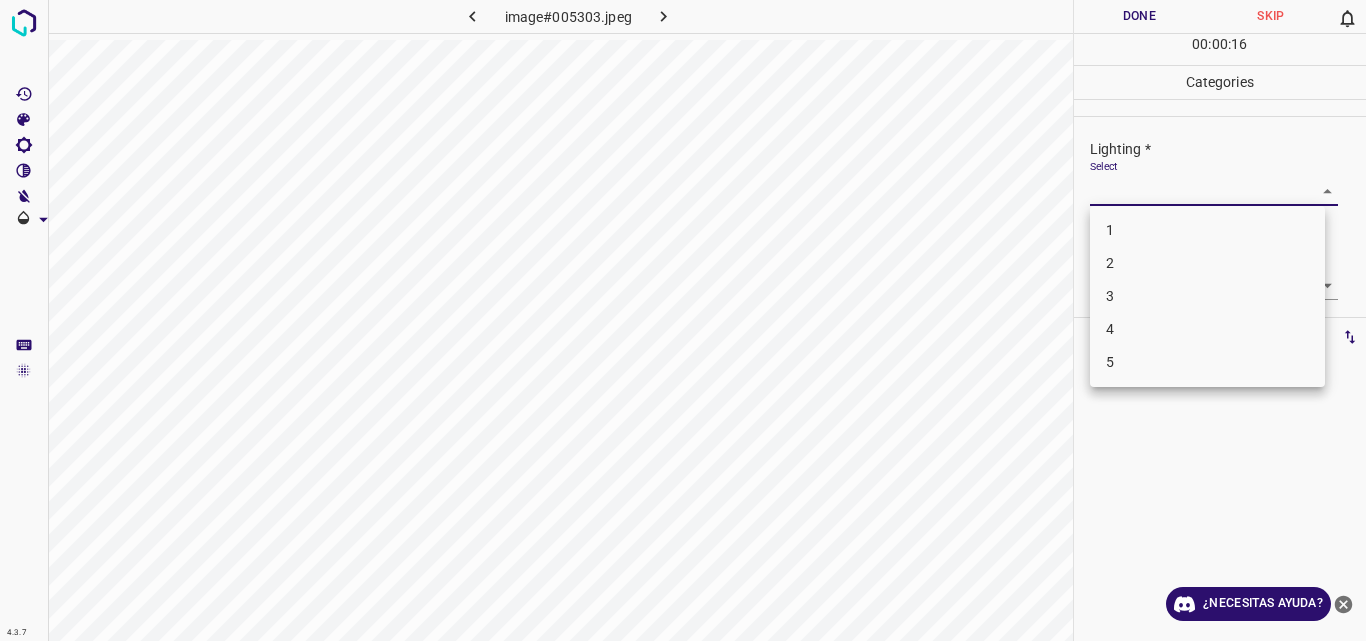 click on "4.3.7 image#005303.jpeg Done Skip 0 00   : 00   : 16   Categories Lighting *  Select ​ Focus *  Select ​ Overall *  Select ​ Labels   0 Categories 1 Lighting 2 Focus 3 Overall Tools Space Change between modes (Draw & Edit) I Auto labeling R Restore zoom M Zoom in N Zoom out Delete Delete selecte label Filters Z Restore filters X Saturation filter C Brightness filter V Contrast filter B Gray scale filter General O Download ¿Necesitas ayuda? Original text Rate this translation Your feedback will be used to help improve Google Translate - Texto - Esconder - Borrar 1 2 3 4 5" at bounding box center (683, 320) 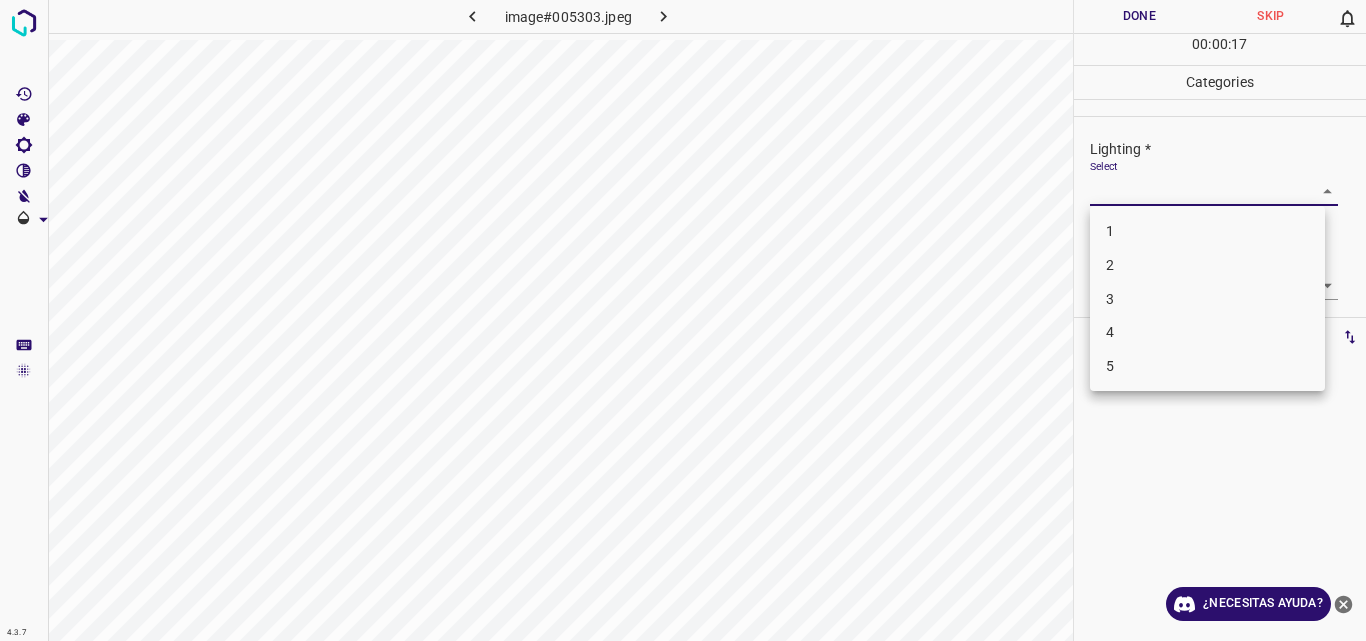 click on "2" at bounding box center [1207, 265] 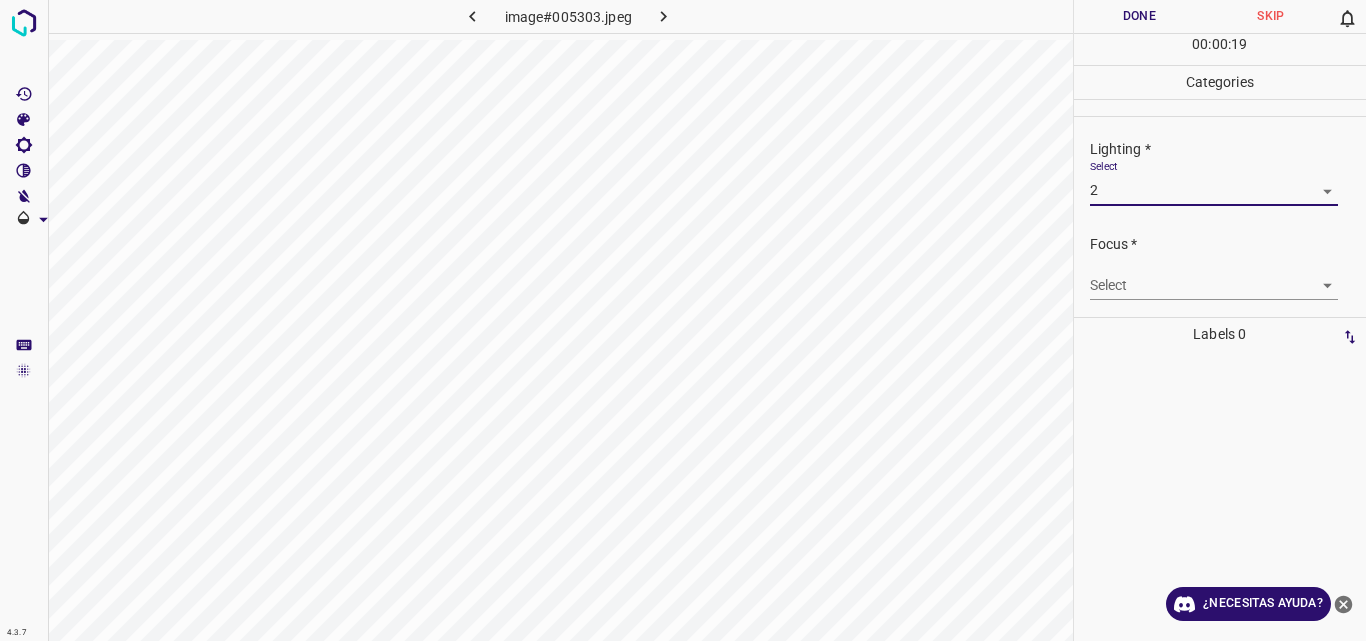 click on "4.3.7 image#005303.jpeg Done Skip 0 00   : 00   : 19   Categories Lighting *  Select 2 2 Focus *  Select ​ Overall *  Select ​ Labels   0 Categories 1 Lighting 2 Focus 3 Overall Tools Space Change between modes (Draw & Edit) I Auto labeling R Restore zoom M Zoom in N Zoom out Delete Delete selecte label Filters Z Restore filters X Saturation filter C Brightness filter V Contrast filter B Gray scale filter General O Download ¿Necesitas ayuda? Original text Rate this translation Your feedback will be used to help improve Google Translate - Texto - Esconder - Borrar" at bounding box center (683, 320) 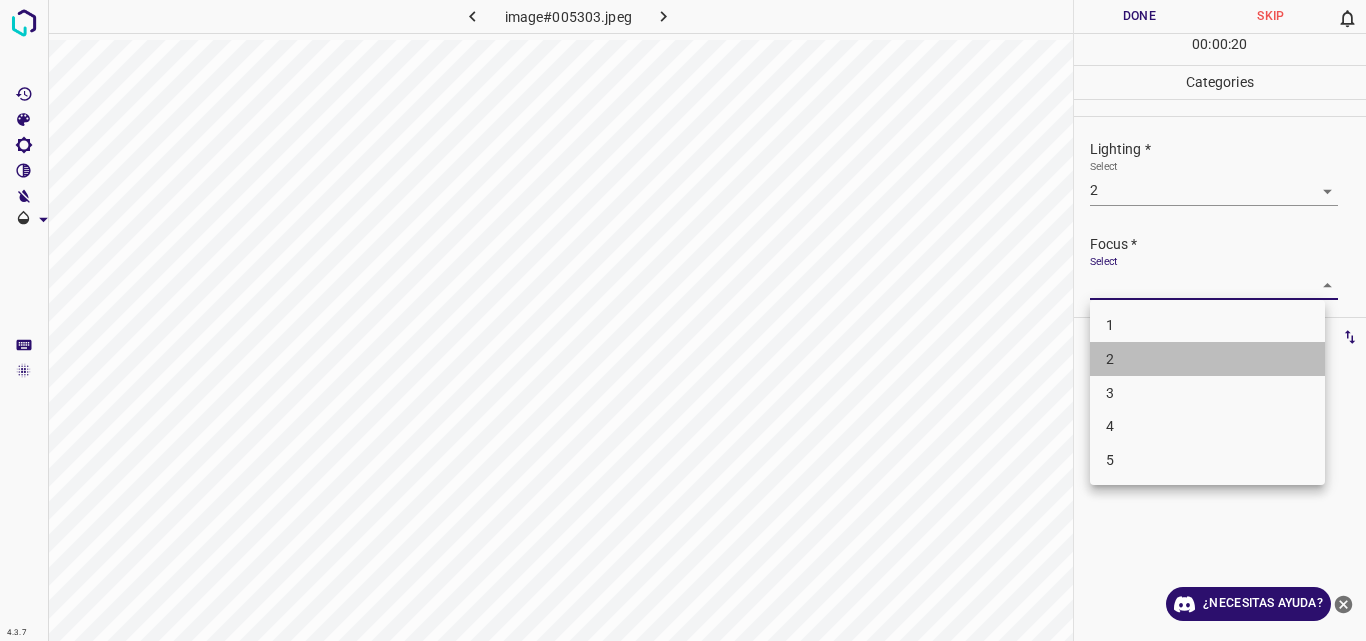 click on "2" at bounding box center [1207, 359] 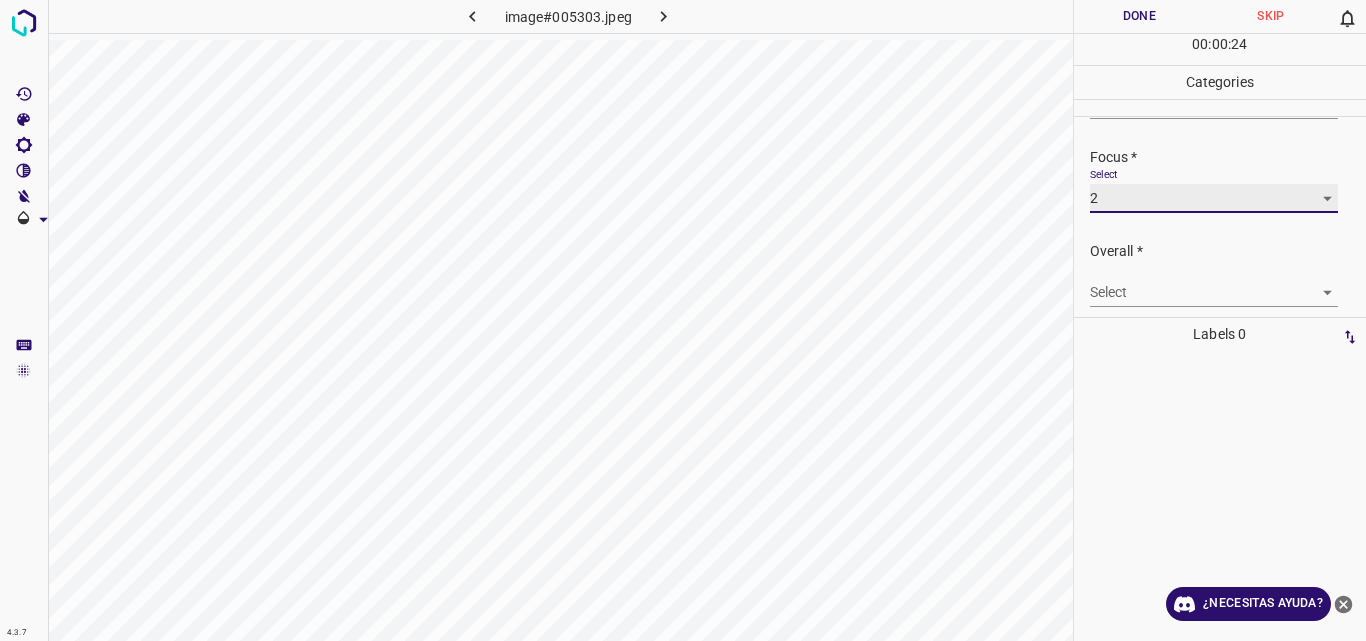 scroll, scrollTop: 89, scrollLeft: 0, axis: vertical 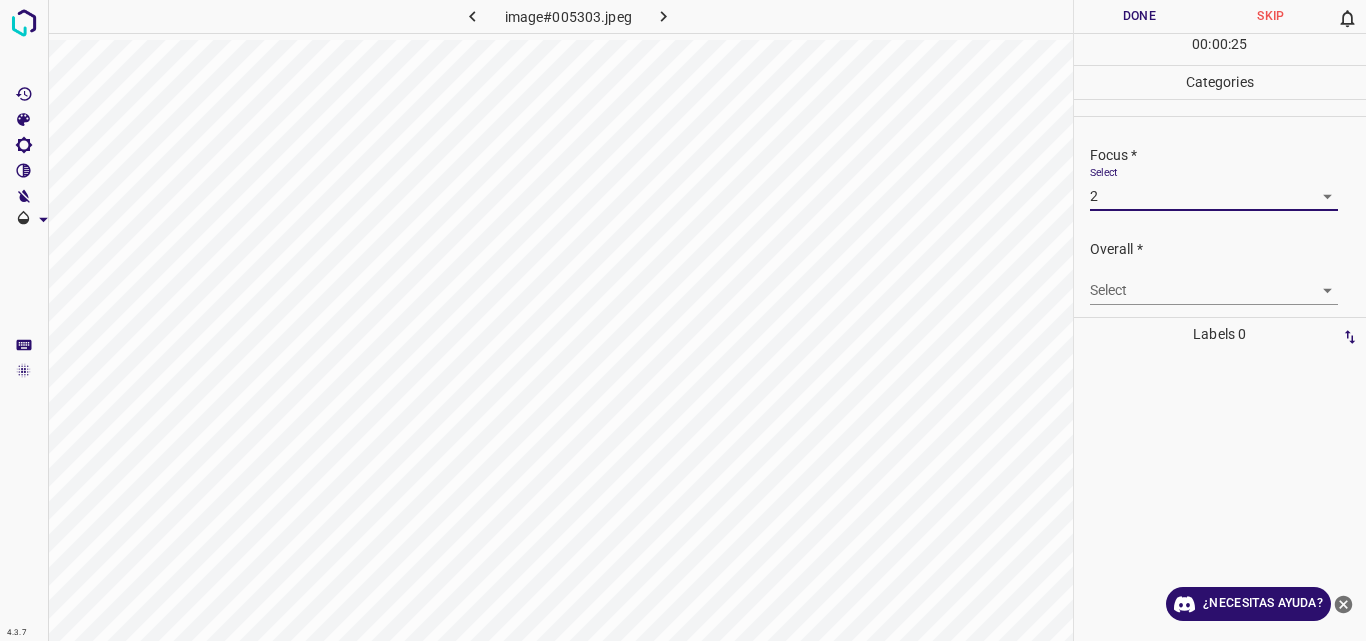 click on "4.3.7 image#005303.jpeg Done Skip 0 00   : 00   : 25   Categories Lighting *  Select 2 2 Focus *  Select 2 2 Overall *  Select ​ Labels   0 Categories 1 Lighting 2 Focus 3 Overall Tools Space Change between modes (Draw & Edit) I Auto labeling R Restore zoom M Zoom in N Zoom out Delete Delete selecte label Filters Z Restore filters X Saturation filter C Brightness filter V Contrast filter B Gray scale filter General O Download ¿Necesitas ayuda? Original text Rate this translation Your feedback will be used to help improve Google Translate - Texto - Esconder - Borrar" at bounding box center [683, 320] 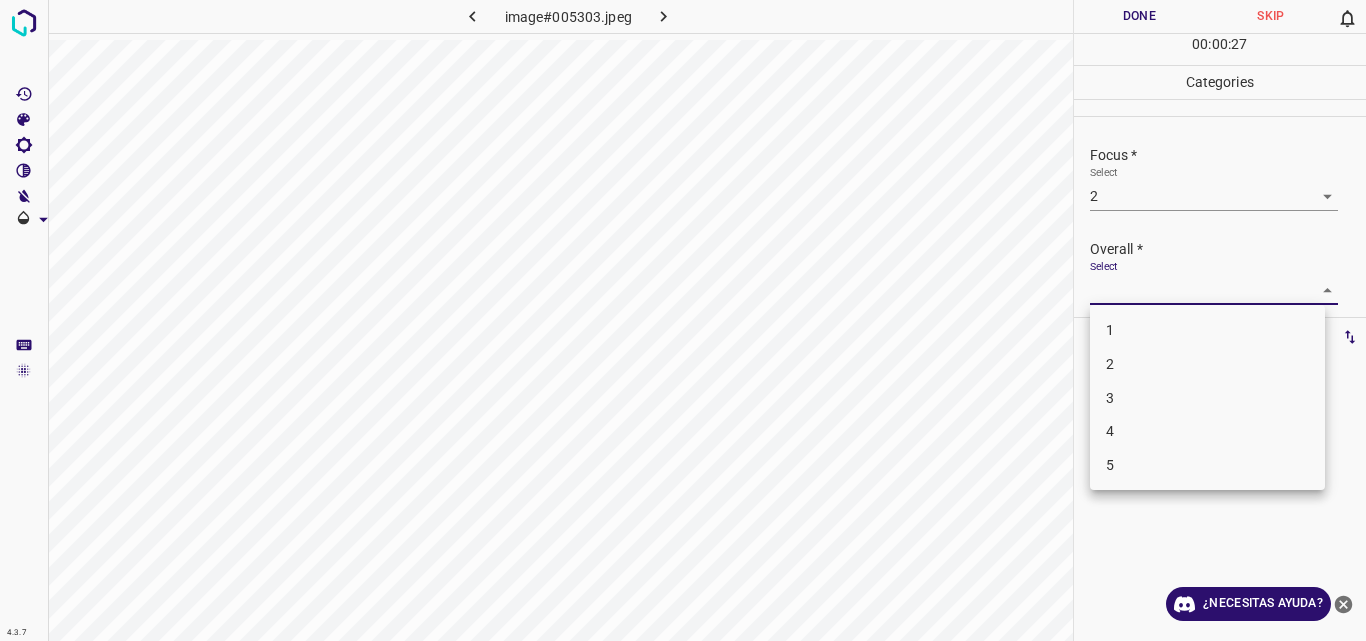 click on "2" at bounding box center [1207, 364] 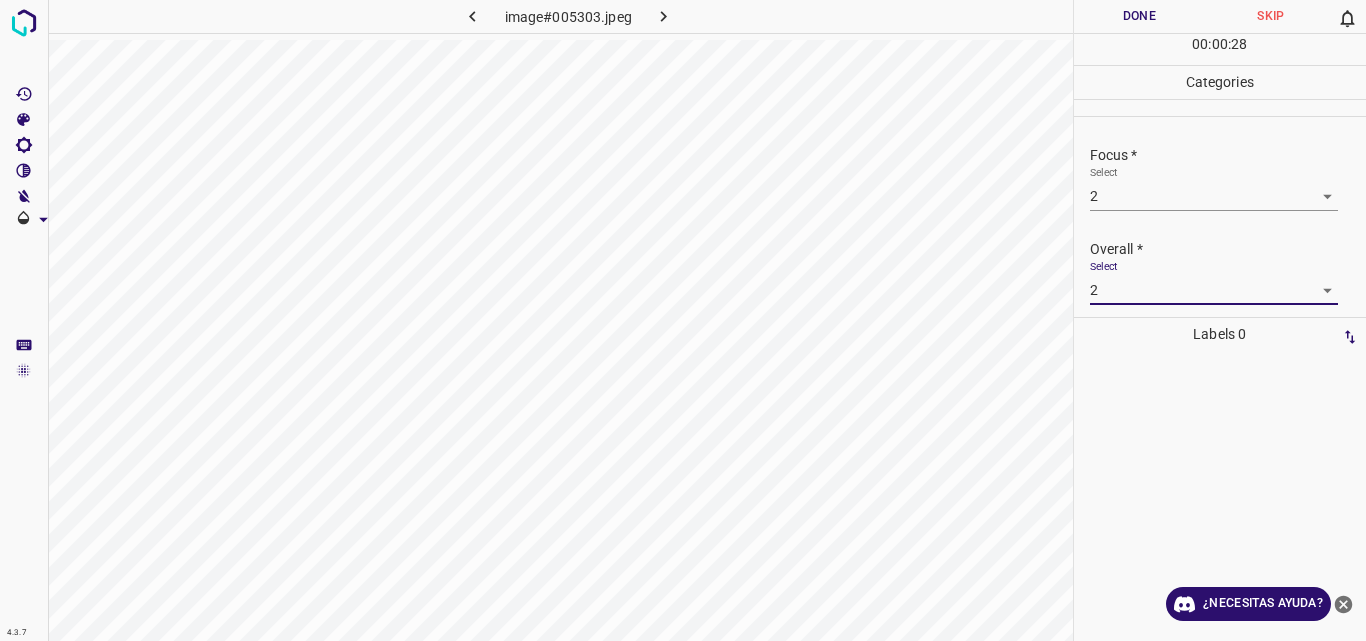 click on "Done" at bounding box center (1140, 16) 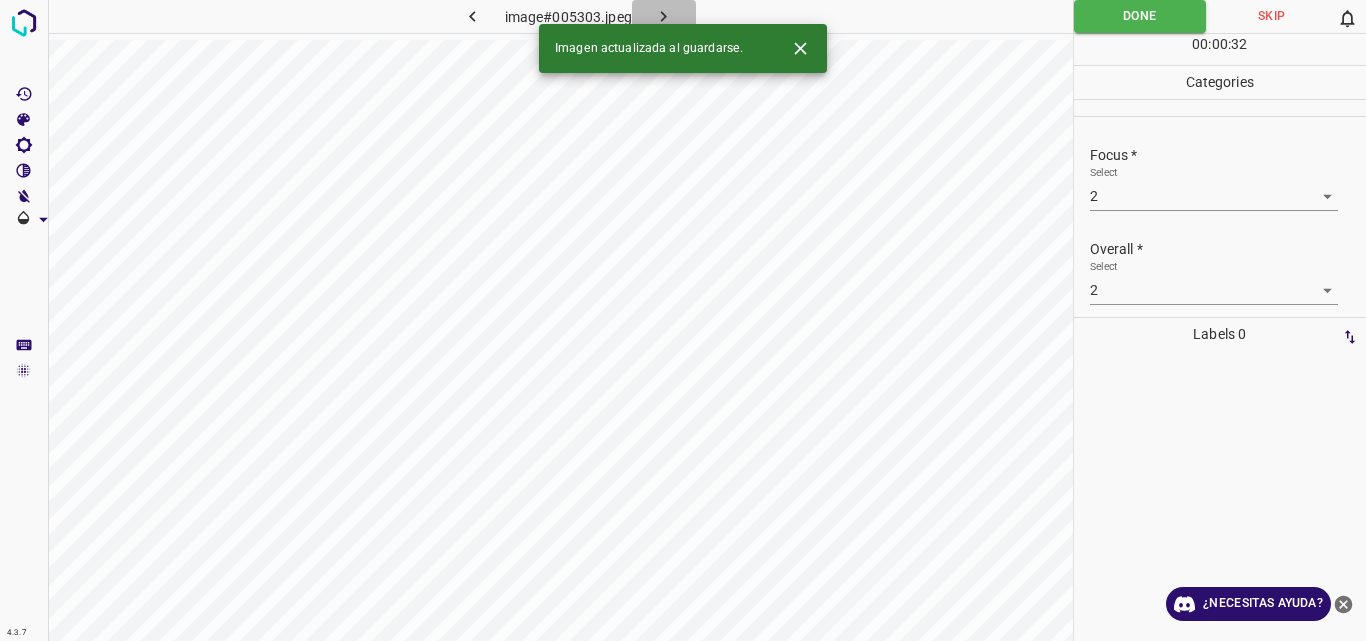click 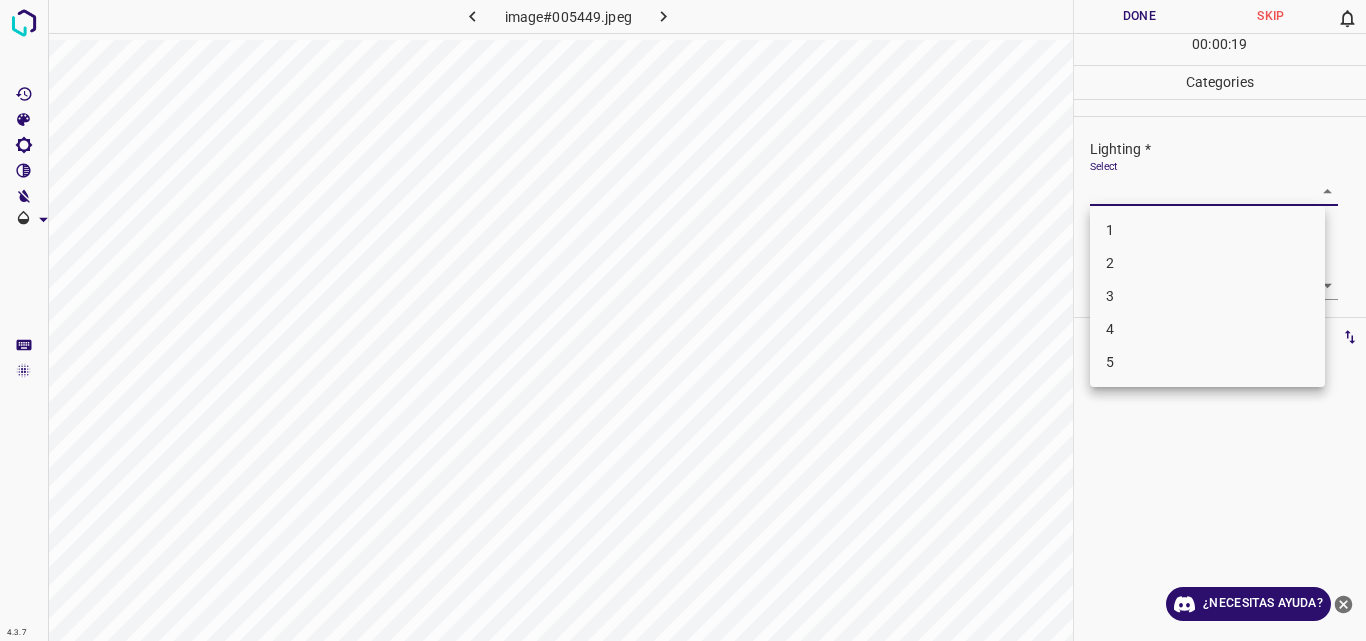 click on "4.3.7 image#005449.jpeg Done Skip 0 00   : 00   : 19   Categories Lighting *  Select ​ Focus *  Select ​ Overall *  Select ​ Labels   0 Categories 1 Lighting 2 Focus 3 Overall Tools Space Change between modes (Draw & Edit) I Auto labeling R Restore zoom M Zoom in N Zoom out Delete Delete selecte label Filters Z Restore filters X Saturation filter C Brightness filter V Contrast filter B Gray scale filter General O Download ¿Necesitas ayuda? Original text Rate this translation Your feedback will be used to help improve Google Translate - Texto - Esconder - Borrar 1 2 3 4 5" at bounding box center [683, 320] 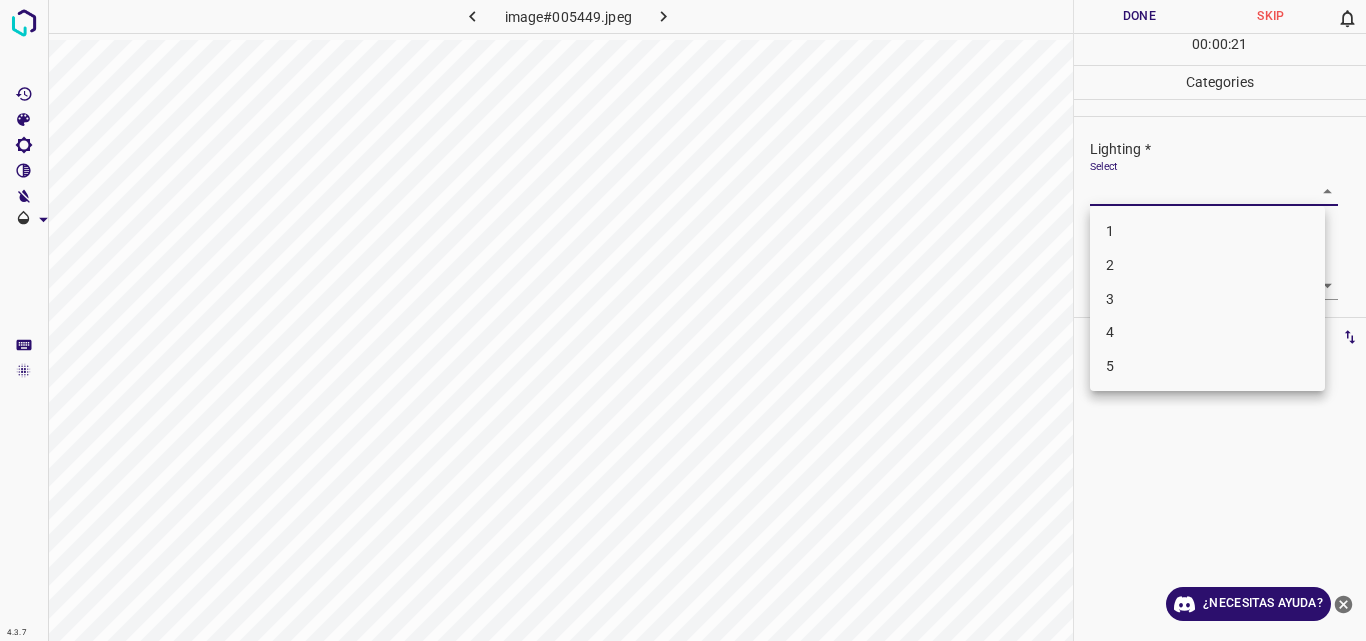click on "3" at bounding box center [1207, 299] 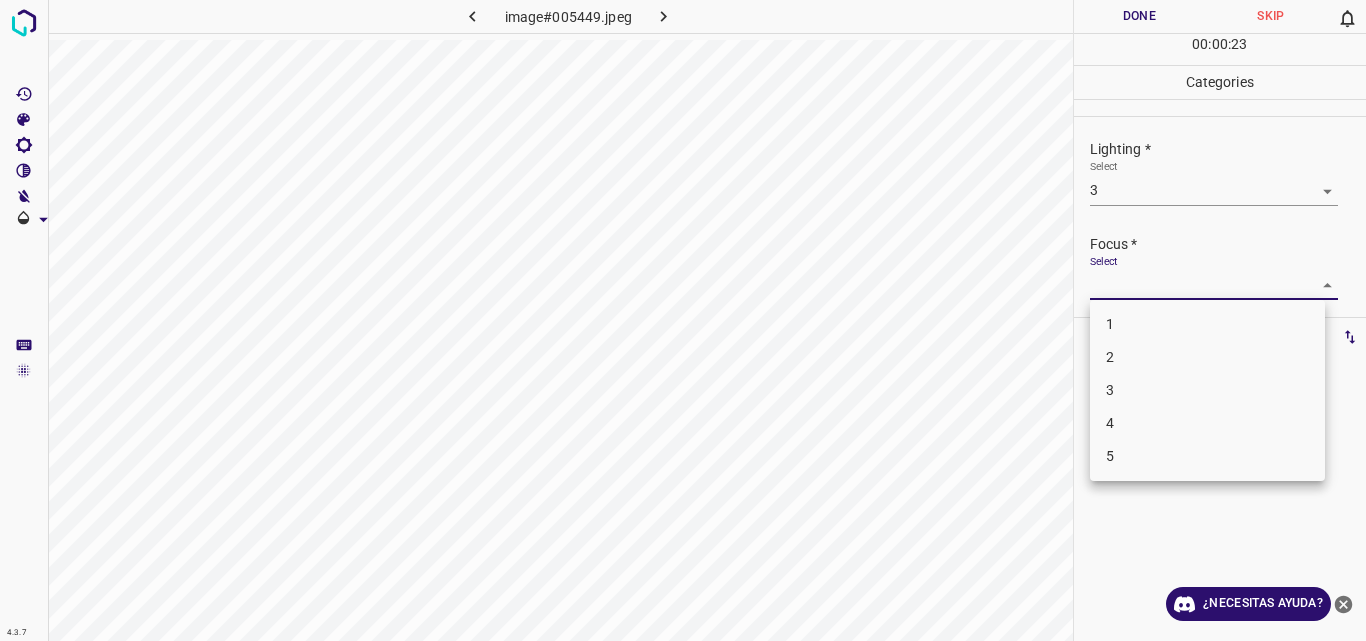 click on "4.3.7 image#005449.jpeg Done Skip 0 00   : 00   : 23   Categories Lighting *  Select 3 3 Focus *  Select ​ Overall *  Select ​ Labels   0 Categories 1 Lighting 2 Focus 3 Overall Tools Space Change between modes (Draw & Edit) I Auto labeling R Restore zoom M Zoom in N Zoom out Delete Delete selecte label Filters Z Restore filters X Saturation filter C Brightness filter V Contrast filter B Gray scale filter General O Download ¿Necesitas ayuda? Original text Rate this translation Your feedback will be used to help improve Google Translate - Texto - Esconder - Borrar 1 2 3 4 5" at bounding box center (683, 320) 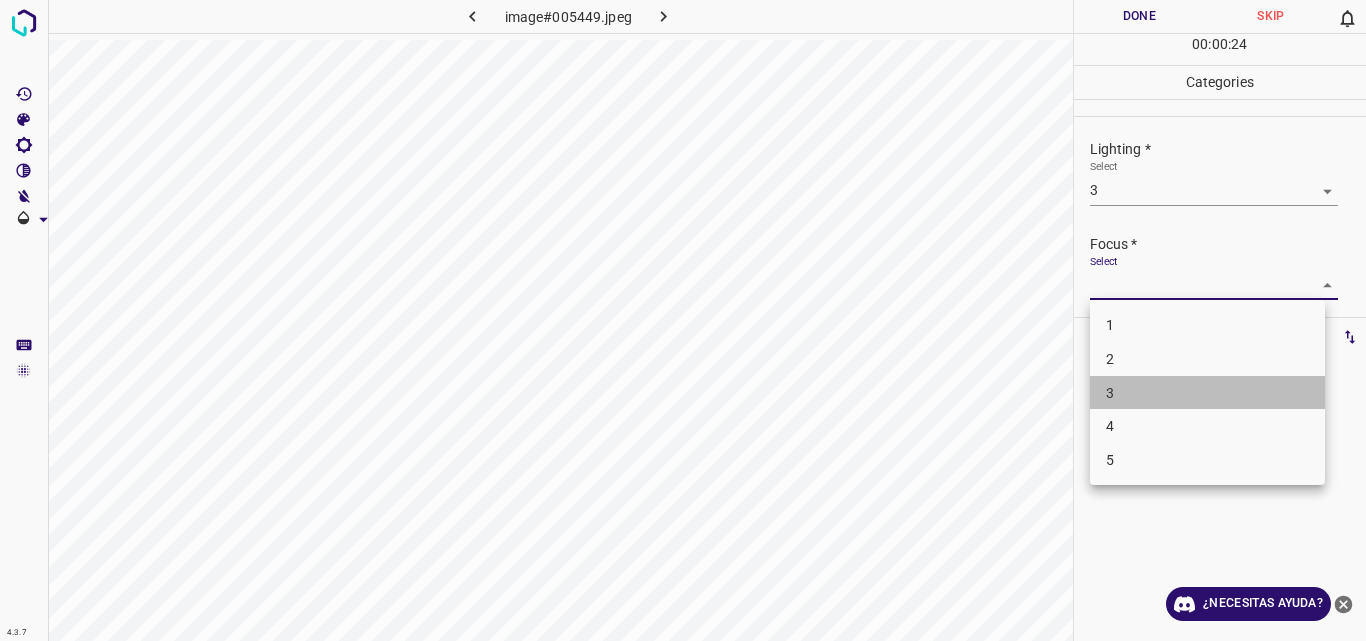 click on "3" at bounding box center (1207, 393) 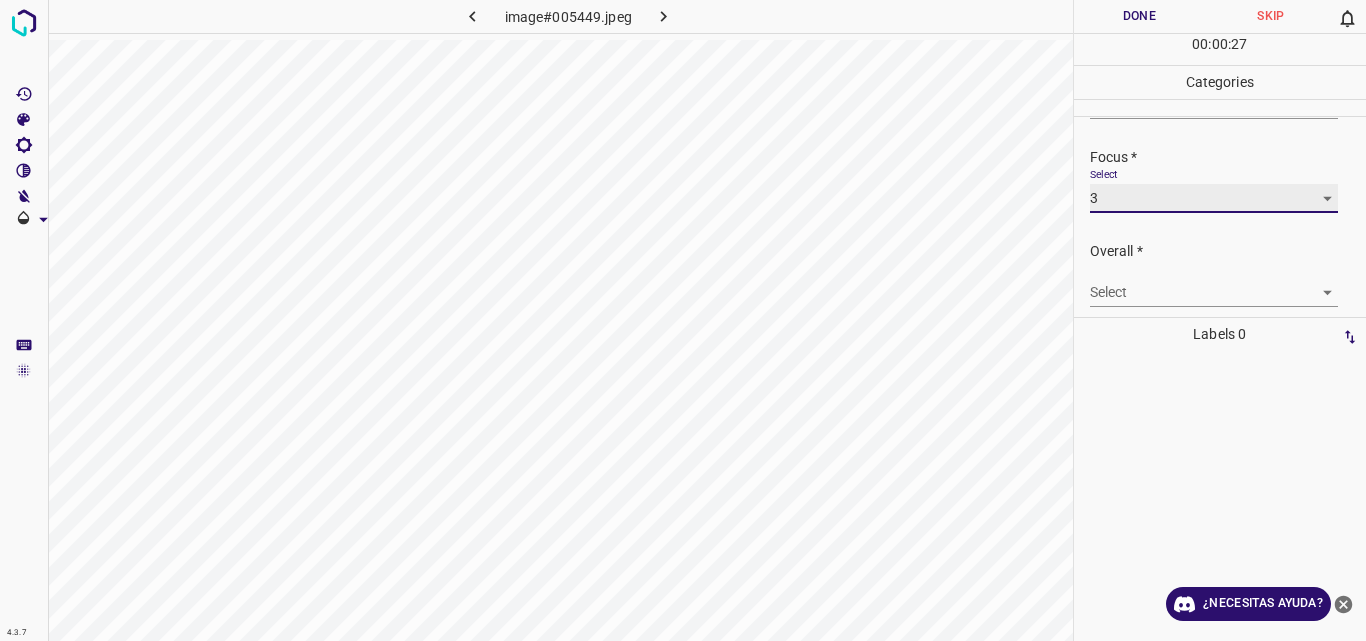 scroll, scrollTop: 98, scrollLeft: 0, axis: vertical 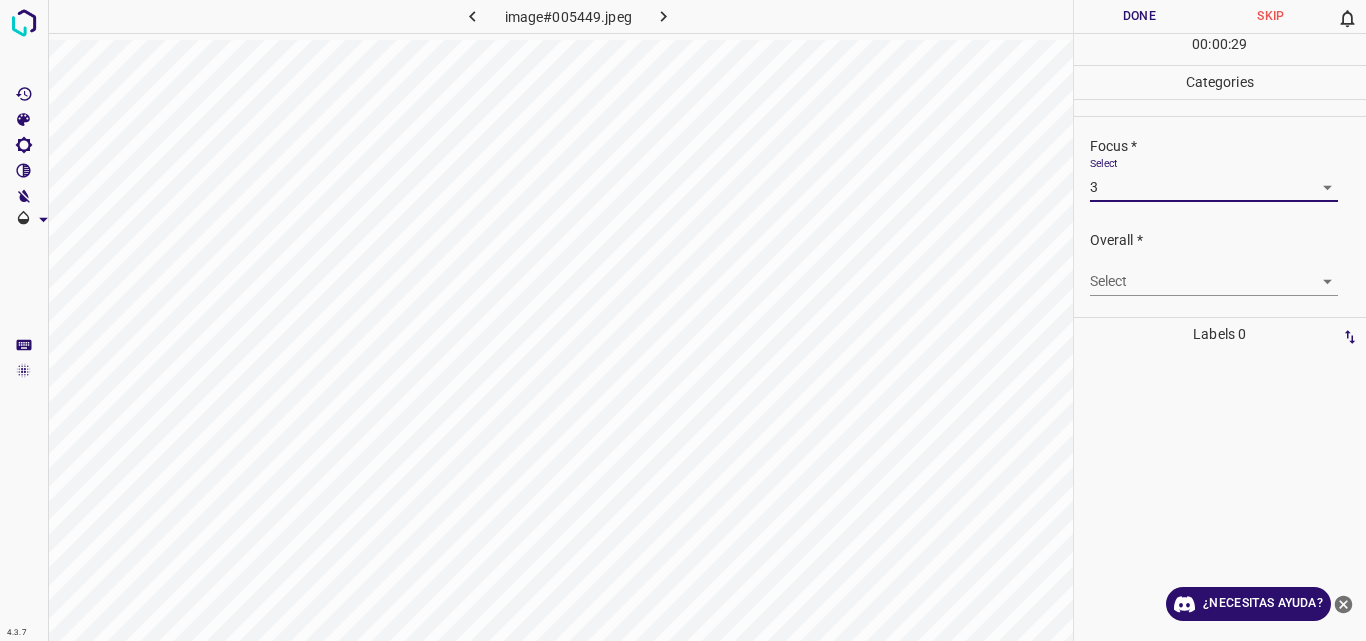 click on "4.3.7 image#005449.jpeg Done Skip 0 00   : 00   : 29   Categories Lighting *  Select 3 3 Focus *  Select 3 3 Overall *  Select ​ Labels   0 Categories 1 Lighting 2 Focus 3 Overall Tools Space Change between modes (Draw & Edit) I Auto labeling R Restore zoom M Zoom in N Zoom out Delete Delete selecte label Filters Z Restore filters X Saturation filter C Brightness filter V Contrast filter B Gray scale filter General O Download ¿Necesitas ayuda? Original text Rate this translation Your feedback will be used to help improve Google Translate - Texto - Esconder - Borrar" at bounding box center (683, 320) 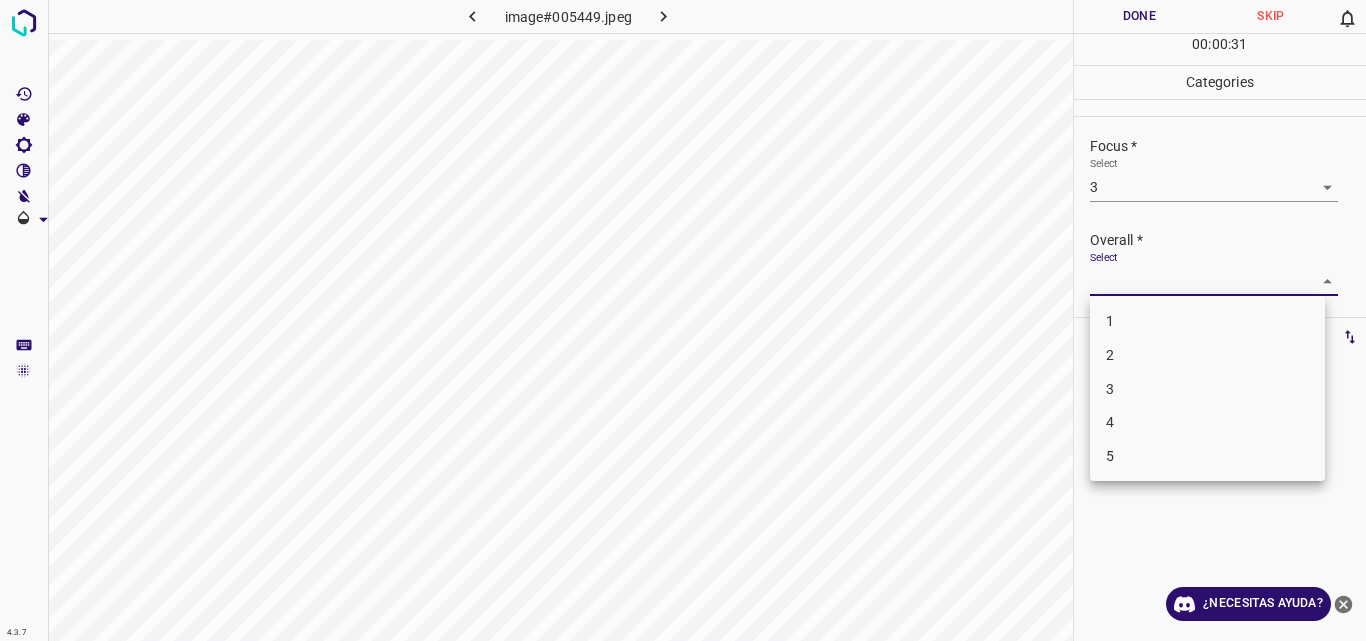 click on "4" at bounding box center (1207, 422) 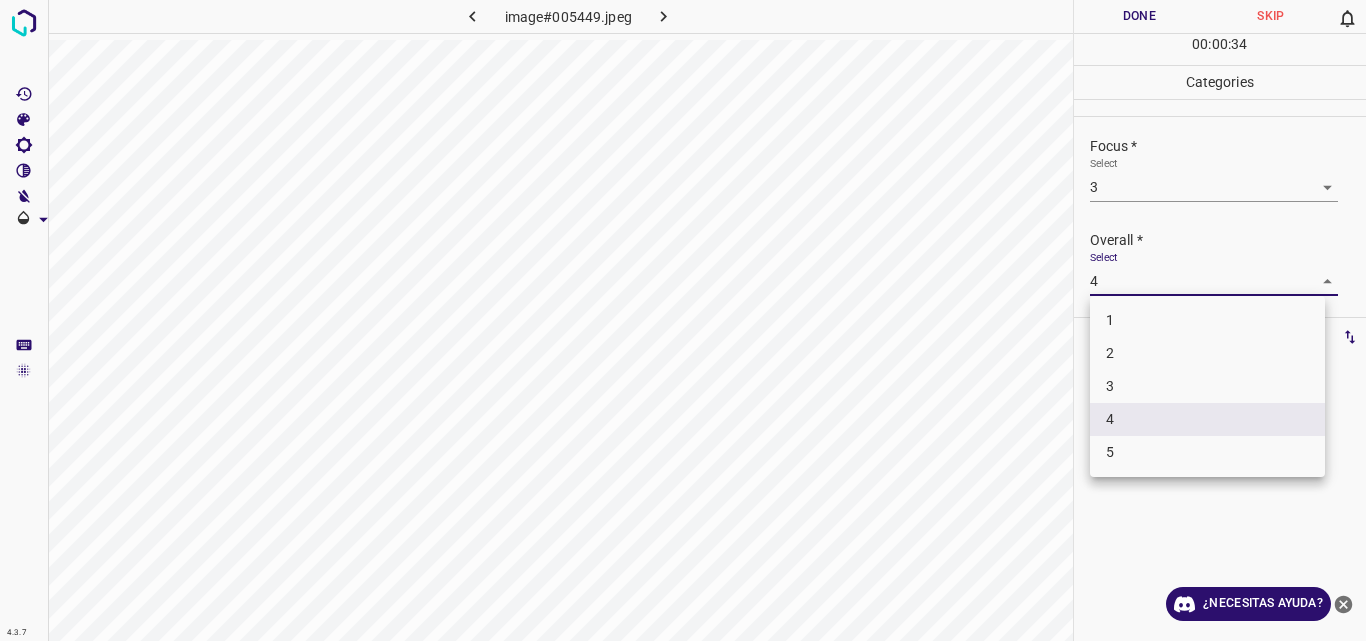 click on "4.3.7 image#005449.jpeg Done Skip 0 00   : 00   : 34   Categories Lighting *  Select 3 3 Focus *  Select 3 3 Overall *  Select 4 4 Labels   0 Categories 1 Lighting 2 Focus 3 Overall Tools Space Change between modes (Draw & Edit) I Auto labeling R Restore zoom M Zoom in N Zoom out Delete Delete selecte label Filters Z Restore filters X Saturation filter C Brightness filter V Contrast filter B Gray scale filter General O Download ¿Necesitas ayuda? Original text Rate this translation Your feedback will be used to help improve Google Translate - Texto - Esconder - Borrar 1 2 3 4 5" at bounding box center [683, 320] 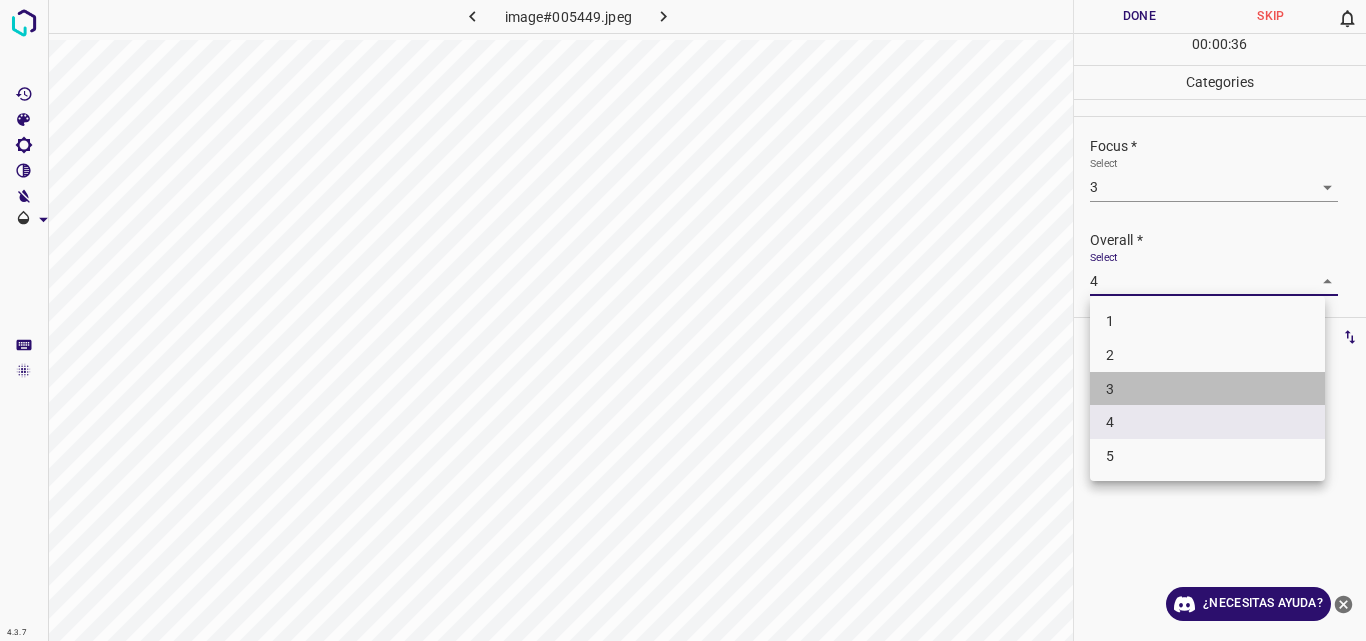 click on "3" at bounding box center (1207, 389) 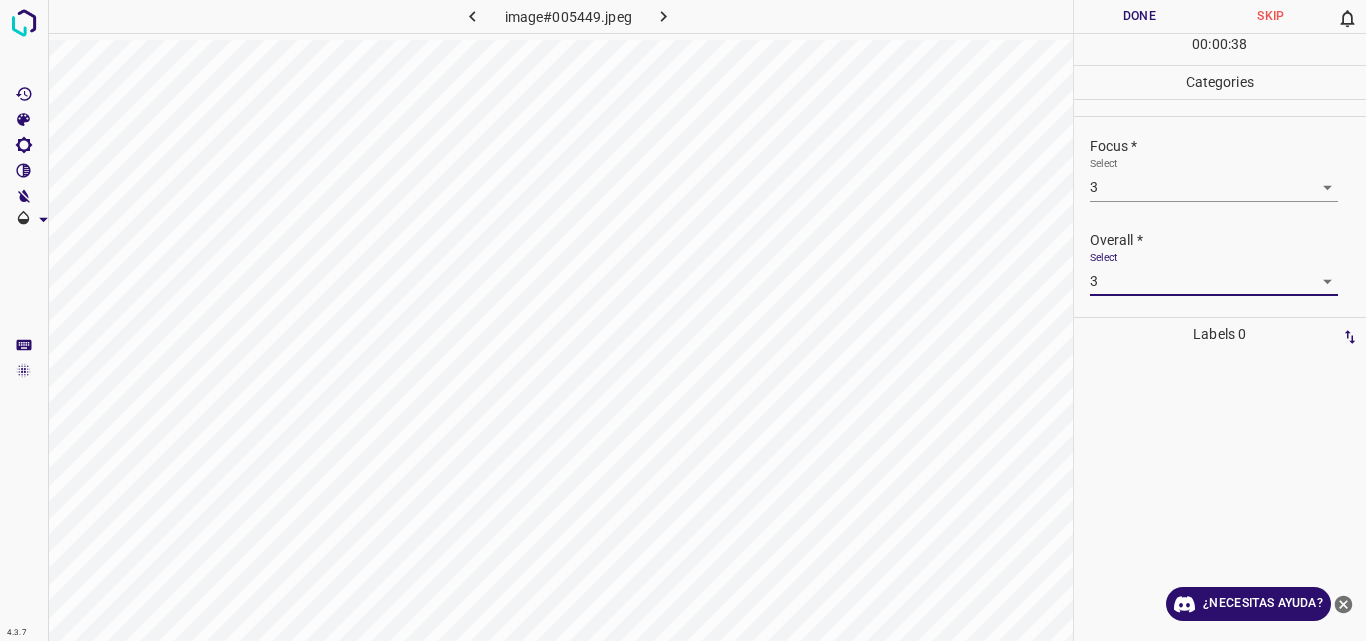 click on "Done" at bounding box center [1140, 16] 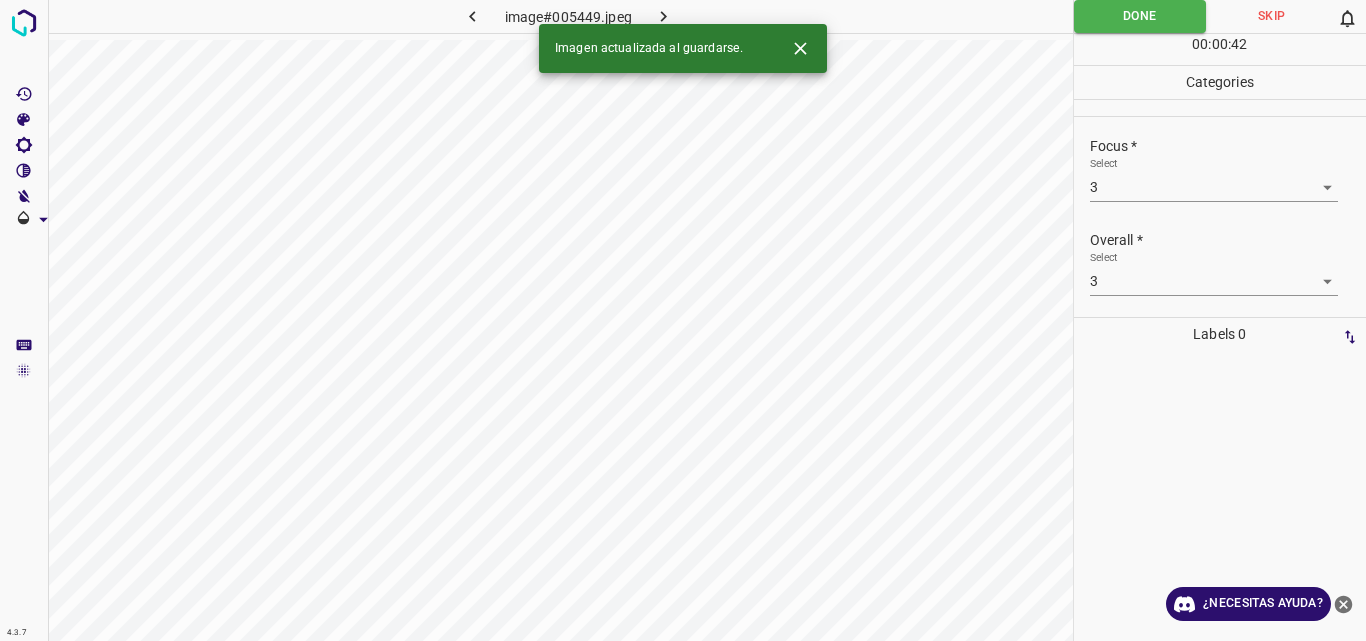 click 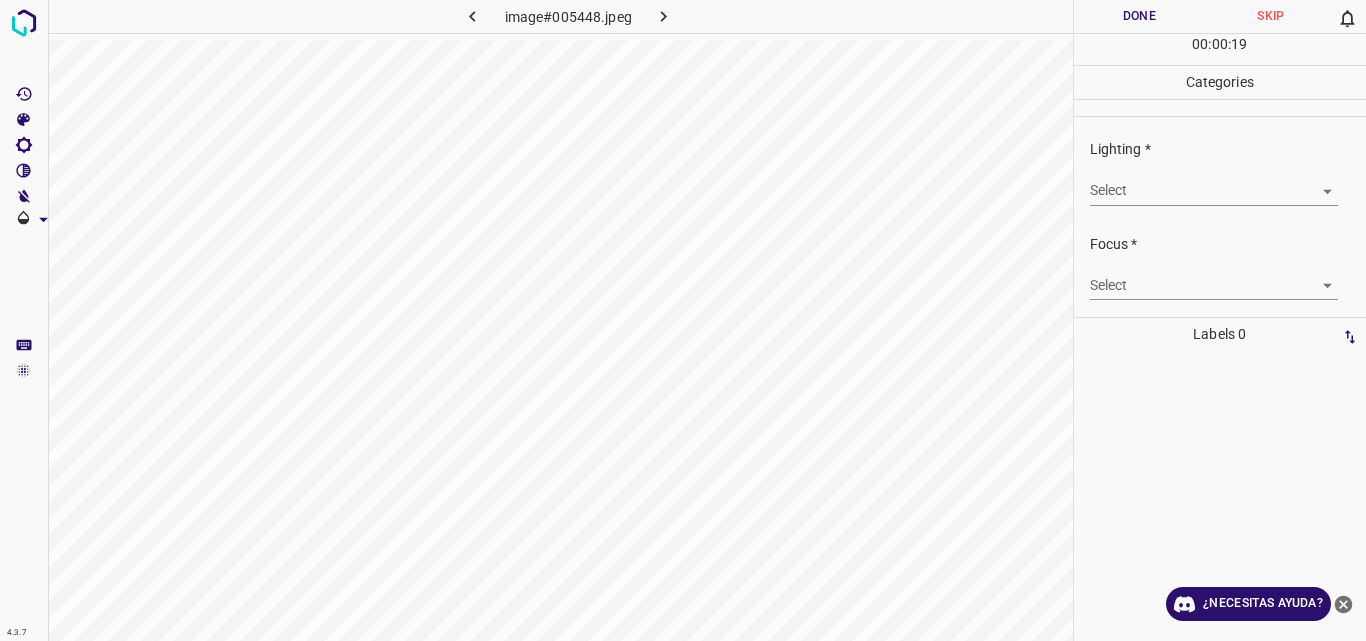 click on "4.3.7 image#005448.jpeg Done Skip 0 00   : 00   : 19   Categories Lighting *  Select ​ Focus *  Select ​ Overall *  Select ​ Labels   0 Categories 1 Lighting 2 Focus 3 Overall Tools Space Change between modes (Draw & Edit) I Auto labeling R Restore zoom M Zoom in N Zoom out Delete Delete selecte label Filters Z Restore filters X Saturation filter C Brightness filter V Contrast filter B Gray scale filter General O Download ¿Necesitas ayuda? Original text Rate this translation Your feedback will be used to help improve Google Translate - Texto - Esconder - Borrar" at bounding box center (683, 320) 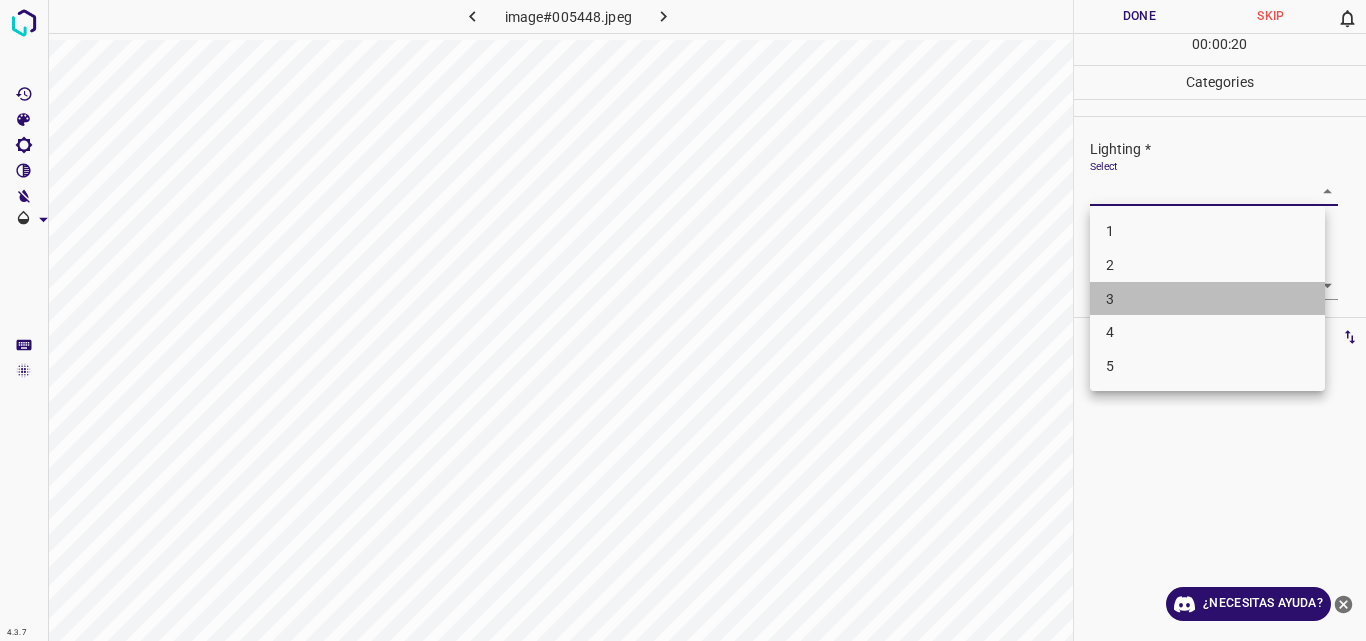 click on "3" at bounding box center (1207, 299) 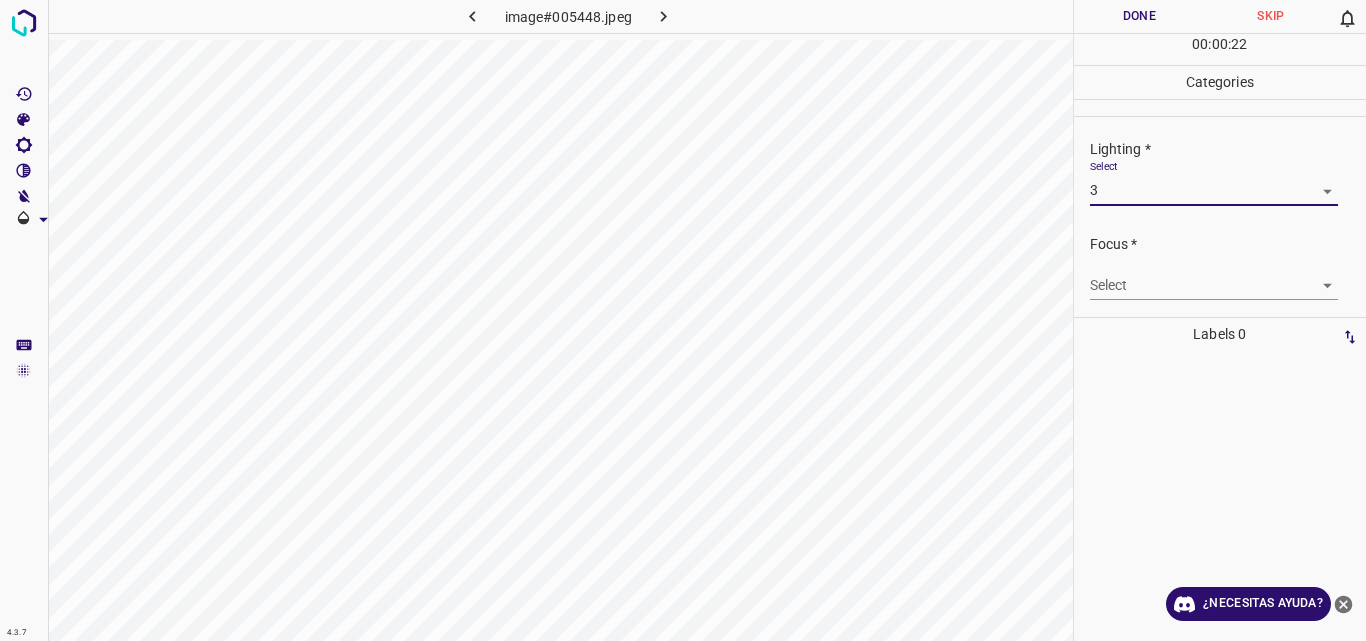 click on "4.3.7 image#005448.jpeg Done Skip 0 00   : 00   : 22   Categories Lighting *  Select 3 3 Focus *  Select ​ Overall *  Select ​ Labels   0 Categories 1 Lighting 2 Focus 3 Overall Tools Space Change between modes (Draw & Edit) I Auto labeling R Restore zoom M Zoom in N Zoom out Delete Delete selecte label Filters Z Restore filters X Saturation filter C Brightness filter V Contrast filter B Gray scale filter General O Download ¿Necesitas ayuda? Original text Rate this translation Your feedback will be used to help improve Google Translate - Texto - Esconder - Borrar" at bounding box center (683, 320) 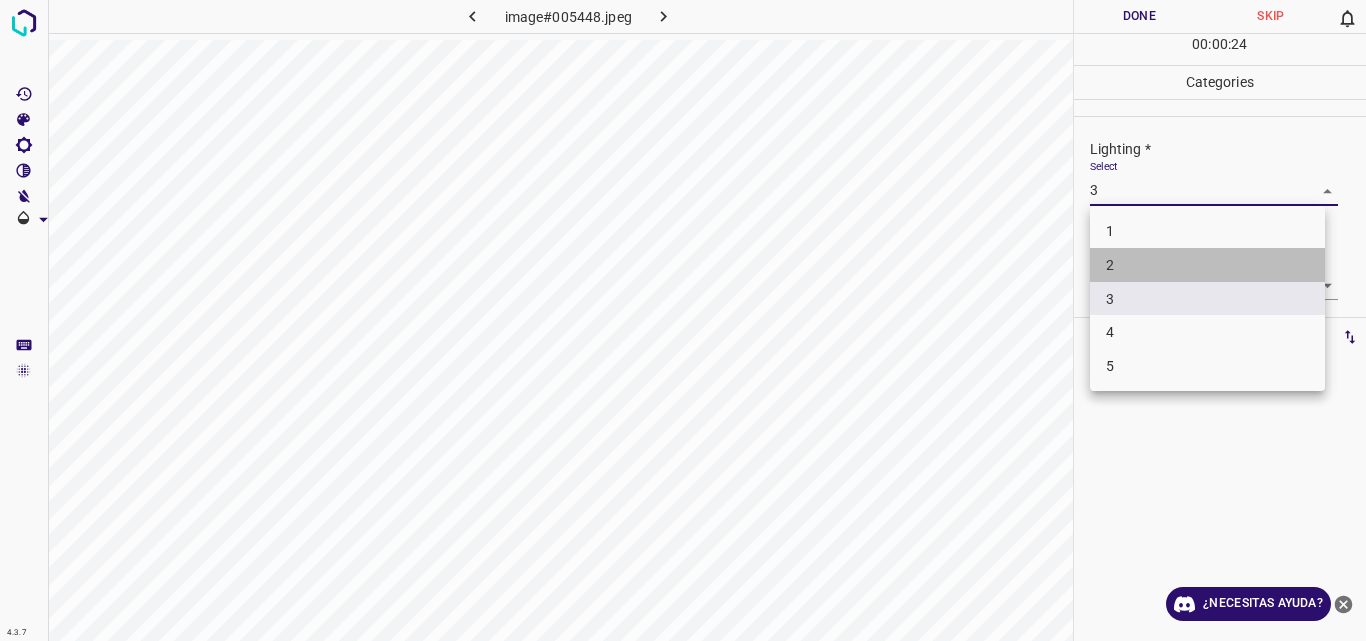 click on "2" at bounding box center (1207, 265) 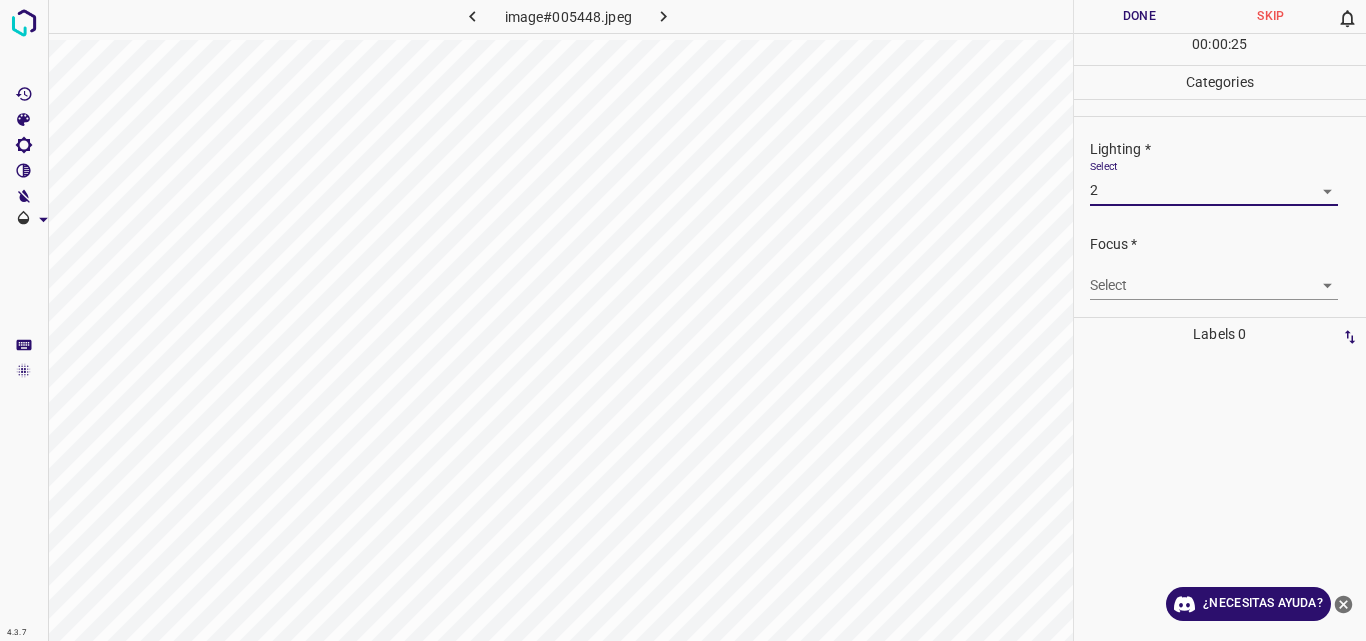 click on "4.3.7 image#005448.jpeg Done Skip 0 00   : 00   : 25   Categories Lighting *  Select 2 2 Focus *  Select ​ Overall *  Select ​ Labels   0 Categories 1 Lighting 2 Focus 3 Overall Tools Space Change between modes (Draw & Edit) I Auto labeling R Restore zoom M Zoom in N Zoom out Delete Delete selecte label Filters Z Restore filters X Saturation filter C Brightness filter V Contrast filter B Gray scale filter General O Download ¿Necesitas ayuda? Original text Rate this translation Your feedback will be used to help improve Google Translate - Texto - Esconder - Borrar" at bounding box center (683, 320) 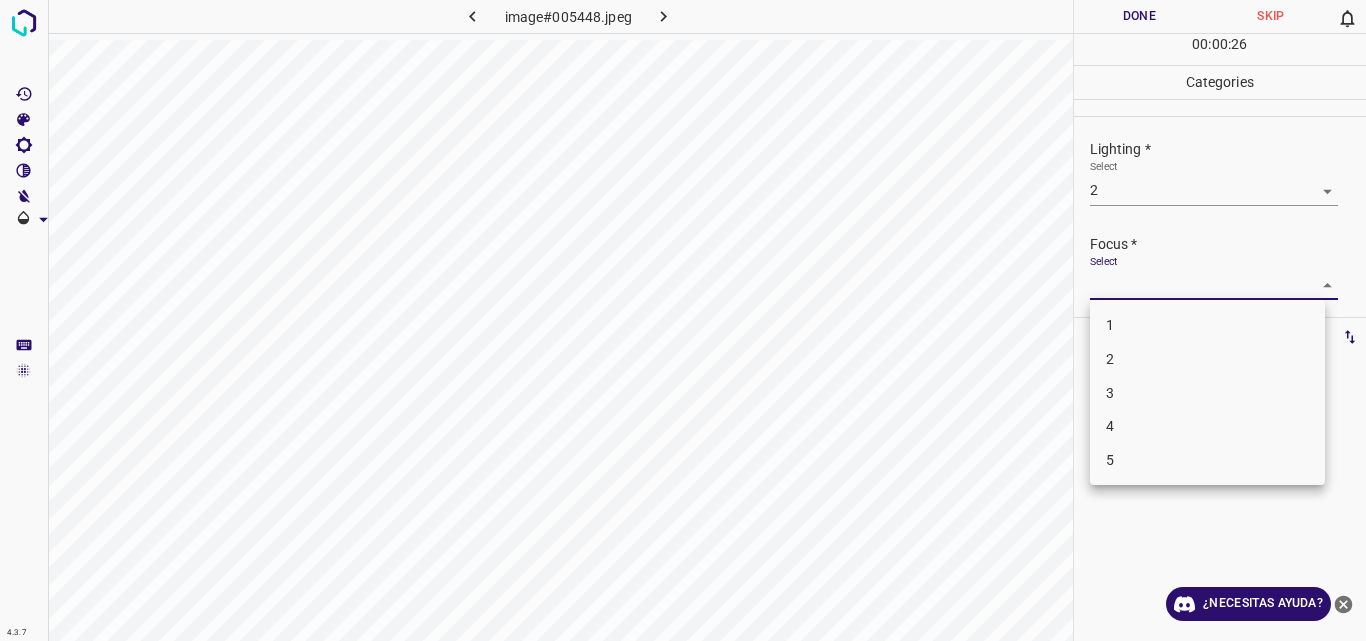 click on "2" at bounding box center (1207, 359) 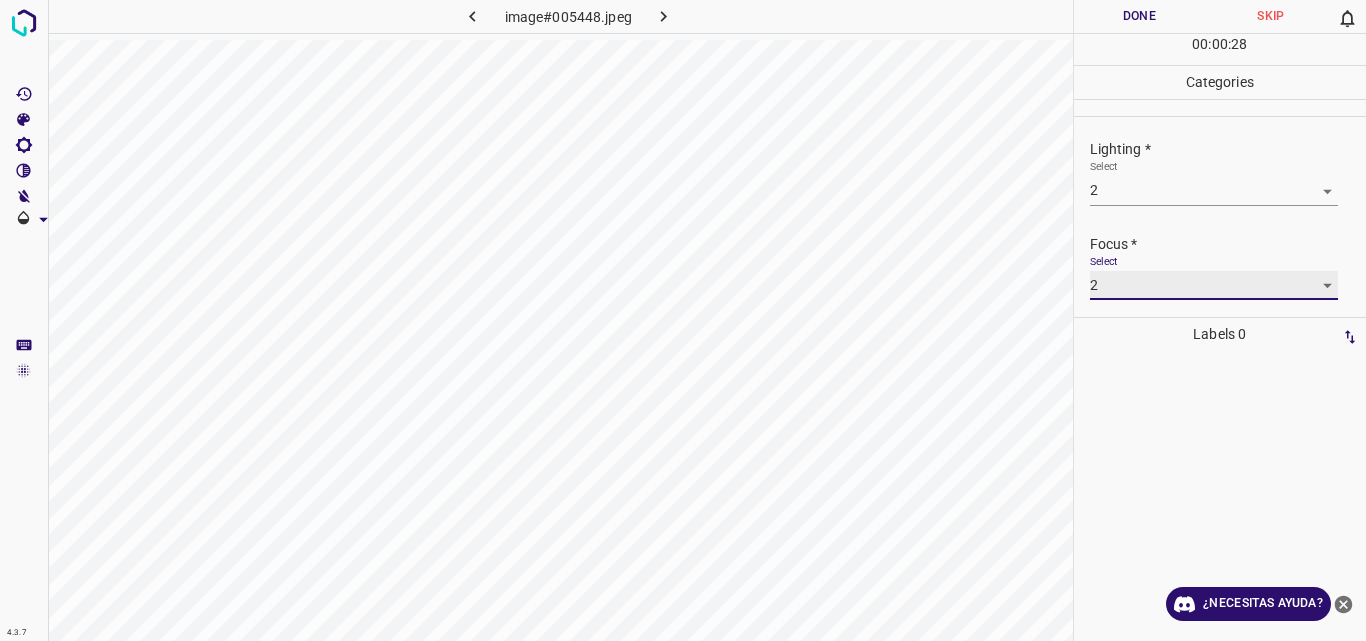 scroll, scrollTop: 98, scrollLeft: 0, axis: vertical 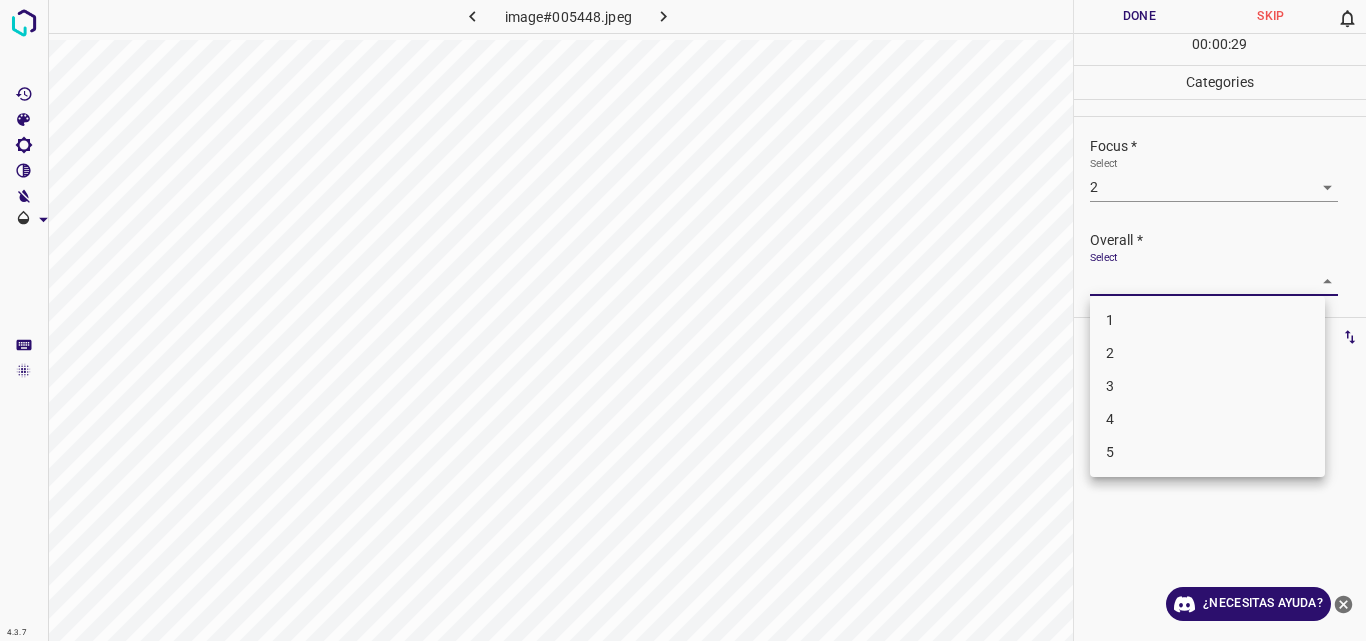 click on "4.3.7 image#005448.jpeg Done Skip 0 00   : 00   : 29   Categories Lighting *  Select 2 2 Focus *  Select 2 2 Overall *  Select ​ Labels   0 Categories 1 Lighting 2 Focus 3 Overall Tools Space Change between modes (Draw & Edit) I Auto labeling R Restore zoom M Zoom in N Zoom out Delete Delete selecte label Filters Z Restore filters X Saturation filter C Brightness filter V Contrast filter B Gray scale filter General O Download ¿Necesitas ayuda? Original text Rate this translation Your feedback will be used to help improve Google Translate - Texto - Esconder - Borrar 1 2 3 4 5" at bounding box center [683, 320] 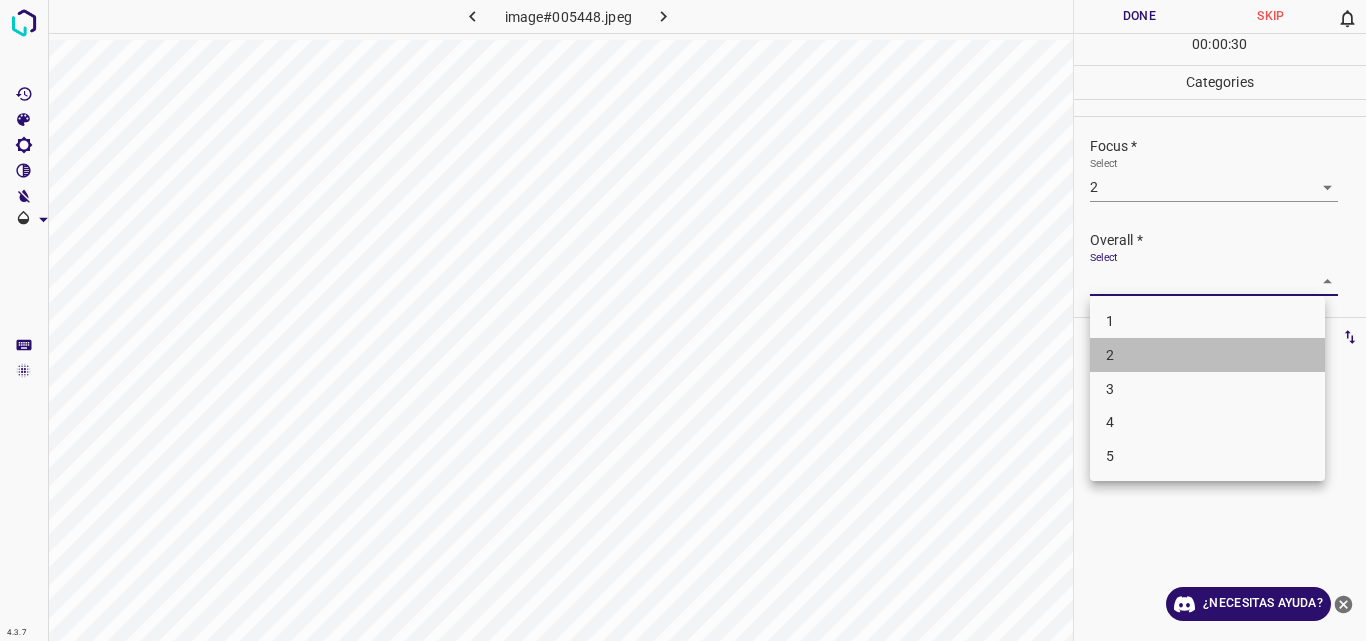 click on "2" at bounding box center (1207, 355) 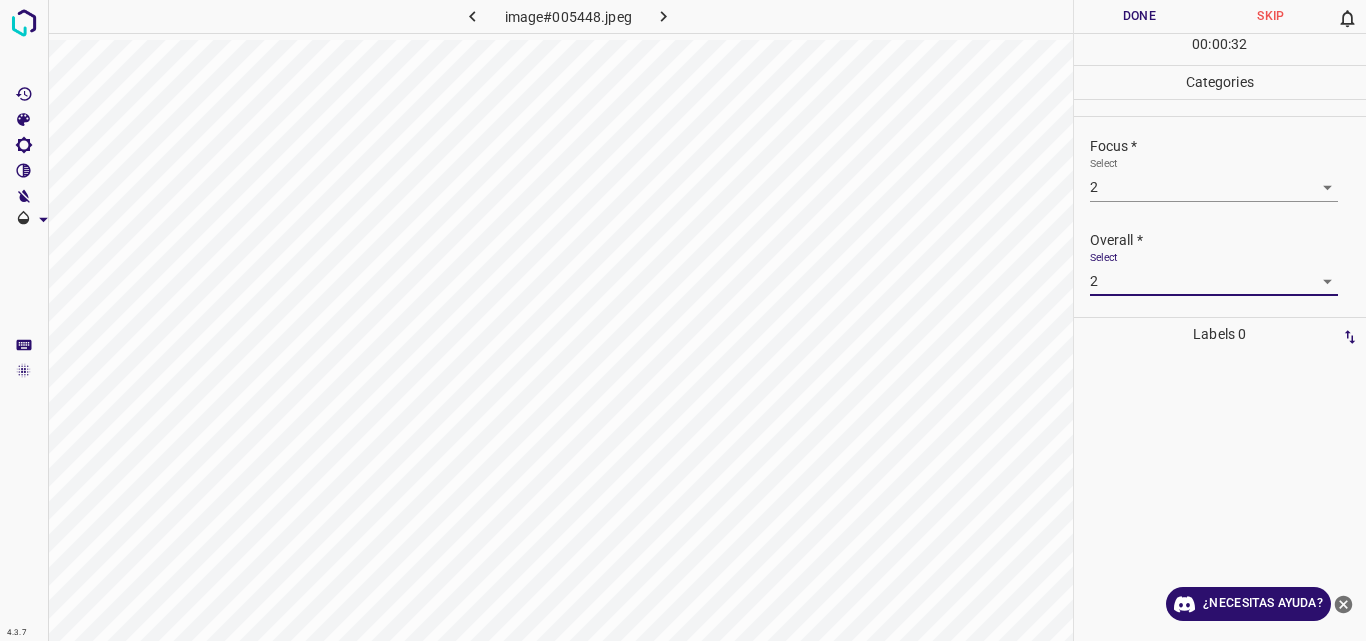 click on "Done" at bounding box center (1140, 16) 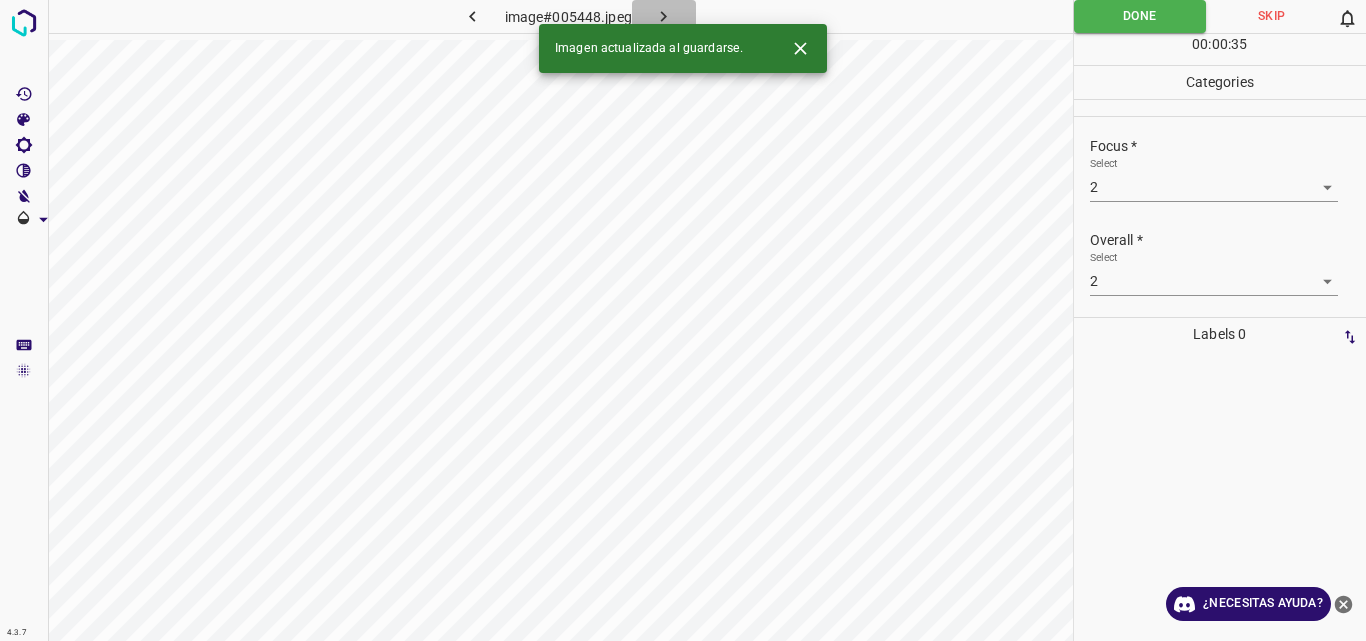 click 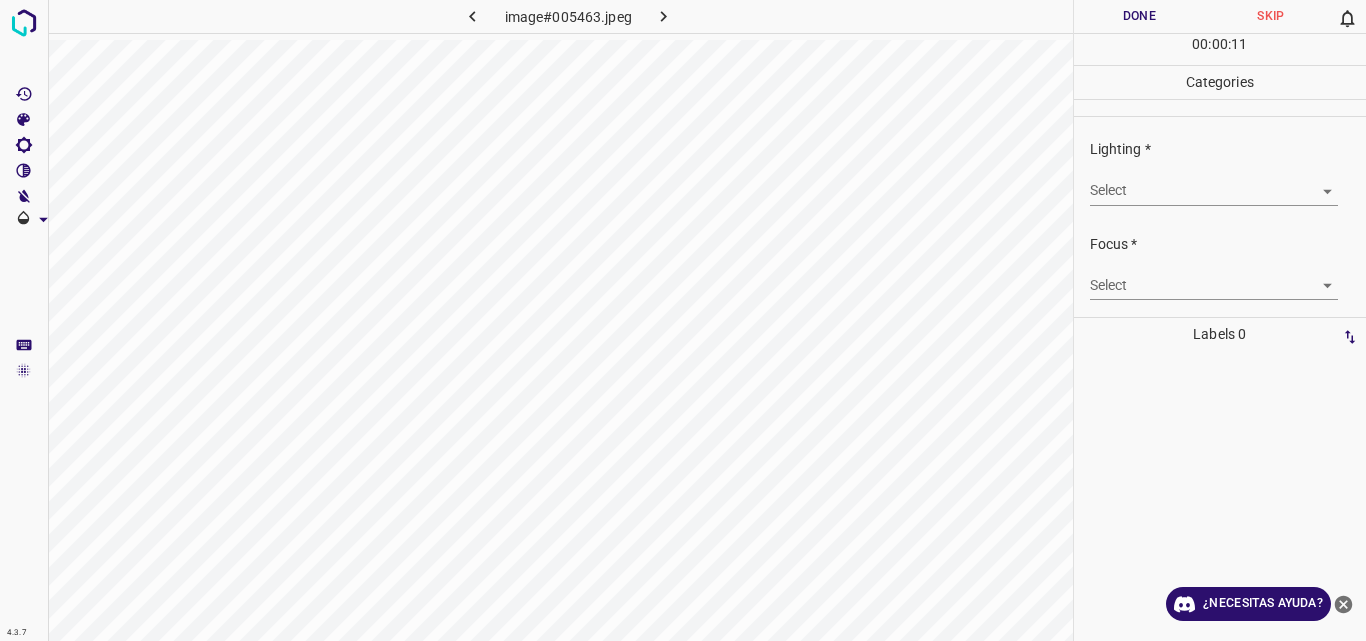 click on "4.3.7 image#005463.jpeg Done Skip 0 00   : 00   : 11   Categories Lighting *  Select ​ Focus *  Select ​ Overall *  Select ​ Labels   0 Categories 1 Lighting 2 Focus 3 Overall Tools Space Change between modes (Draw & Edit) I Auto labeling R Restore zoom M Zoom in N Zoom out Delete Delete selecte label Filters Z Restore filters X Saturation filter C Brightness filter V Contrast filter B Gray scale filter General O Download ¿Necesitas ayuda? Original text Rate this translation Your feedback will be used to help improve Google Translate - Texto - Esconder - Borrar" at bounding box center (683, 320) 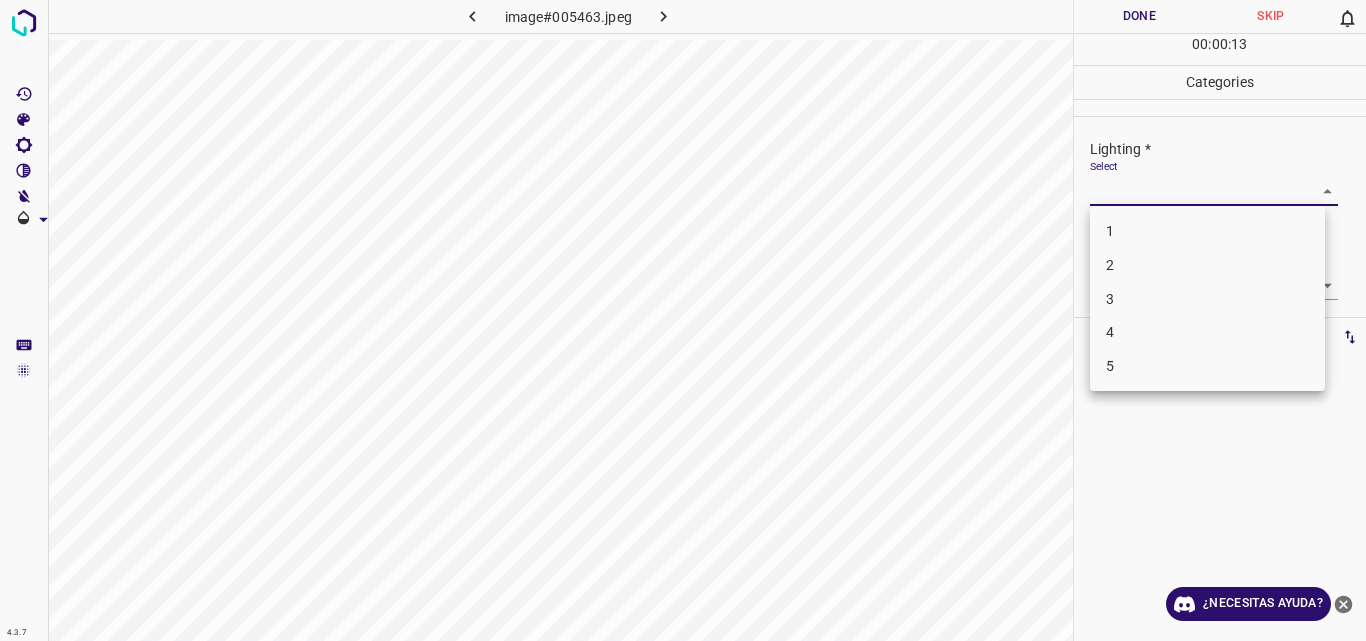 click on "2" at bounding box center [1207, 265] 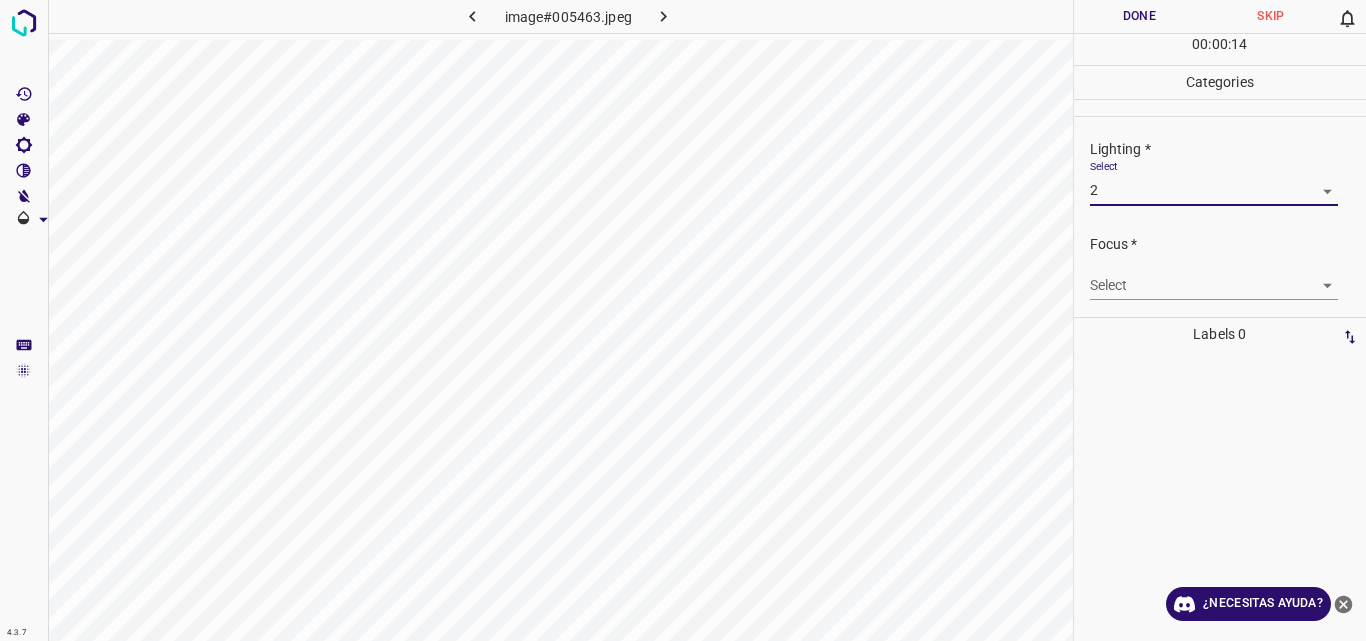 click on "4.3.7 image#005463.jpeg Done Skip 0 00   : 00   : 14   Categories Lighting *  Select 2 2 Focus *  Select ​ Overall *  Select ​ Labels   0 Categories 1 Lighting 2 Focus 3 Overall Tools Space Change between modes (Draw & Edit) I Auto labeling R Restore zoom M Zoom in N Zoom out Delete Delete selecte label Filters Z Restore filters X Saturation filter C Brightness filter V Contrast filter B Gray scale filter General O Download ¿Necesitas ayuda? Original text Rate this translation Your feedback will be used to help improve Google Translate - Texto - Esconder - Borrar" at bounding box center [683, 320] 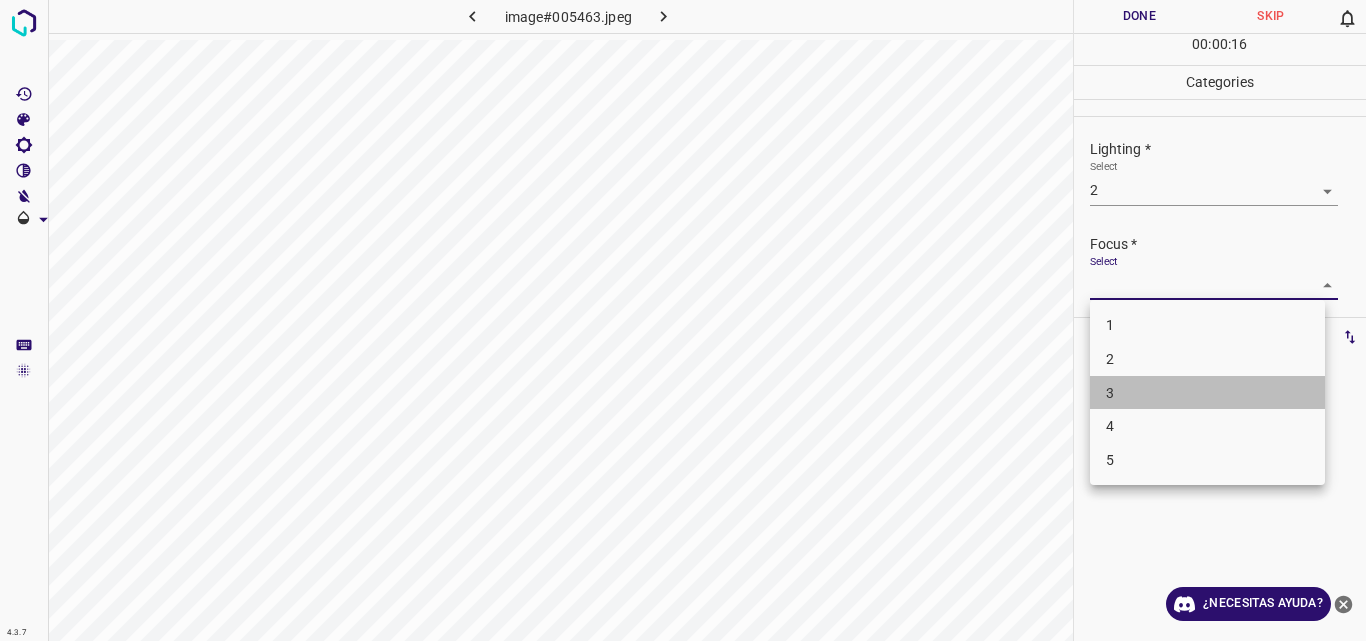 click on "3" at bounding box center [1207, 393] 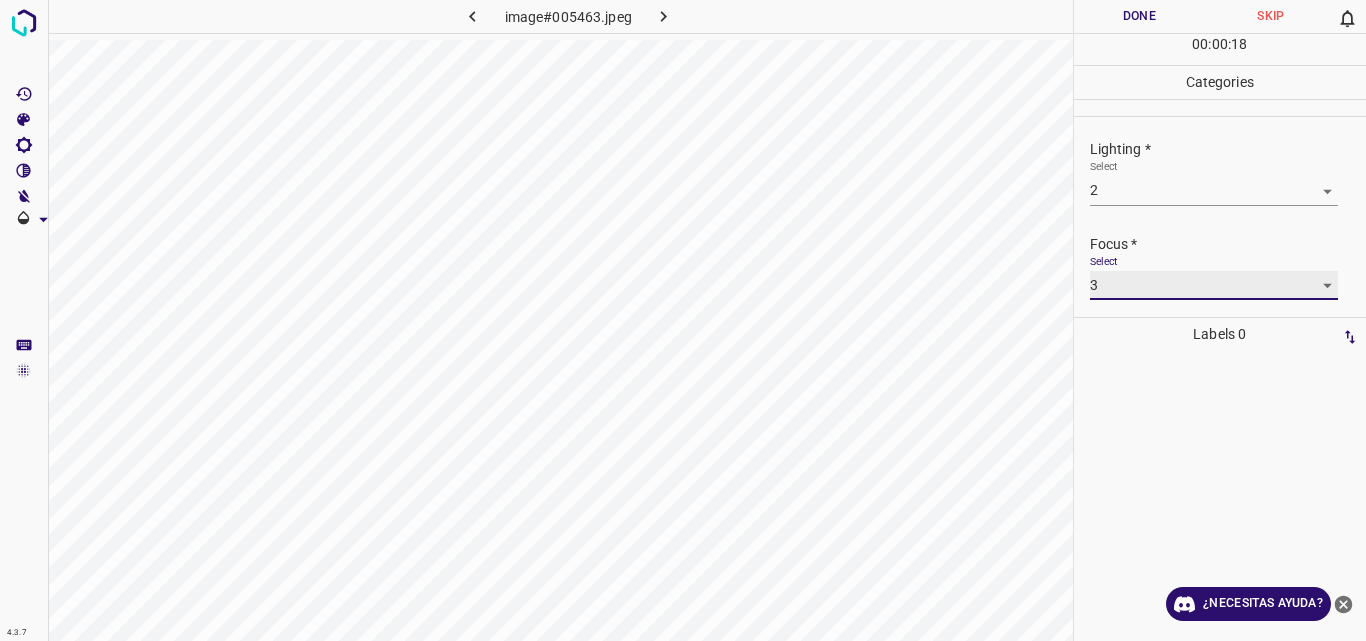 scroll, scrollTop: 98, scrollLeft: 0, axis: vertical 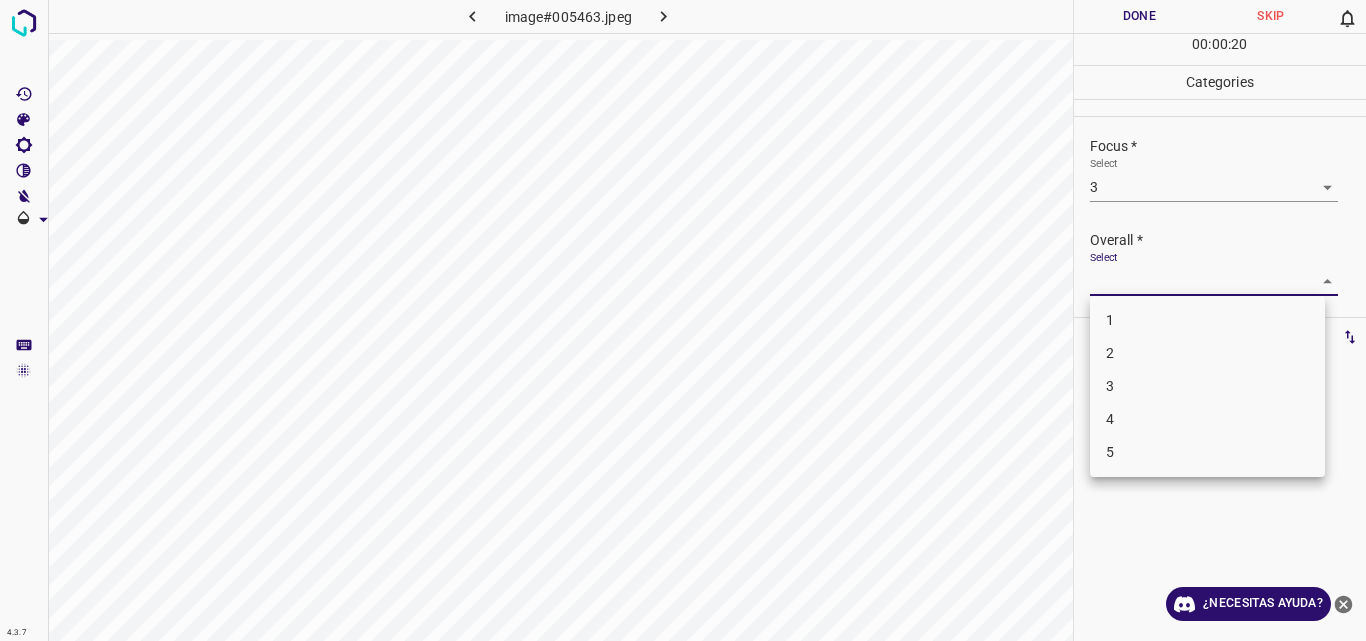 click on "4.3.7 image#005463.jpeg Done Skip 0 00   : 00   : 20   Categories Lighting *  Select 2 2 Focus *  Select 3 3 Overall *  Select ​ Labels   0 Categories 1 Lighting 2 Focus 3 Overall Tools Space Change between modes (Draw & Edit) I Auto labeling R Restore zoom M Zoom in N Zoom out Delete Delete selecte label Filters Z Restore filters X Saturation filter C Brightness filter V Contrast filter B Gray scale filter General O Download ¿Necesitas ayuda? Original text Rate this translation Your feedback will be used to help improve Google Translate - Texto - Esconder - Borrar 1 2 3 4 5" at bounding box center [683, 320] 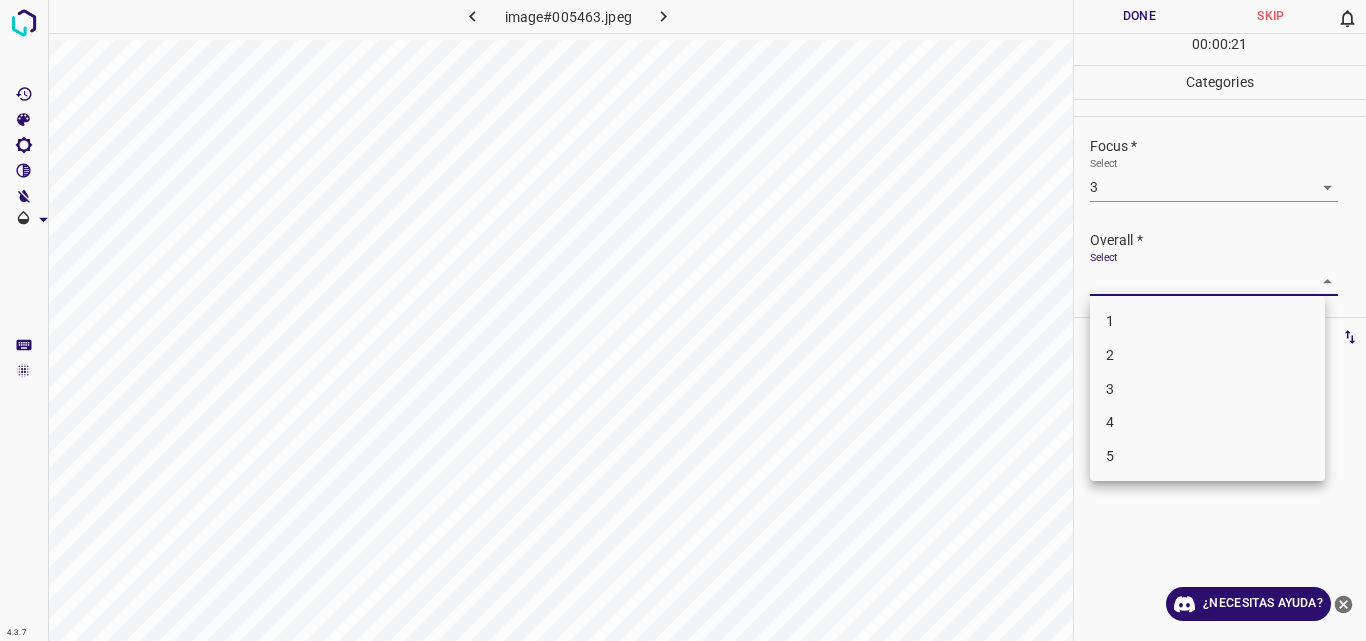 click on "3" at bounding box center (1207, 389) 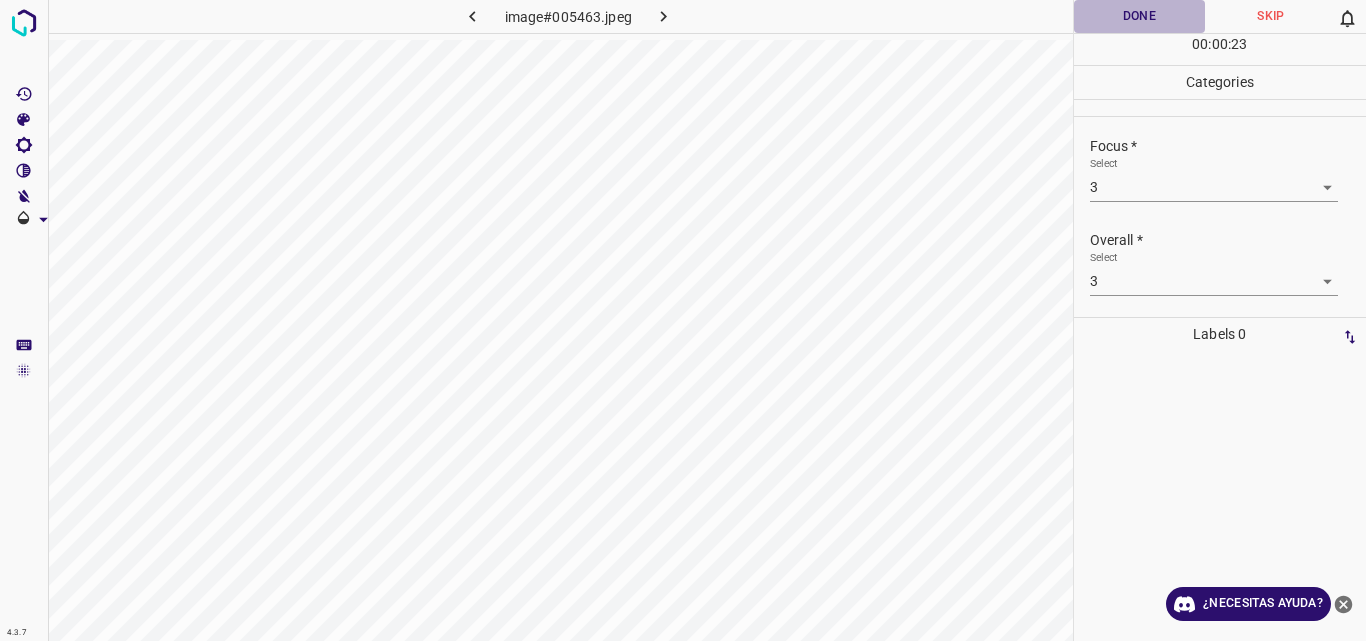 click on "Done" at bounding box center (1140, 16) 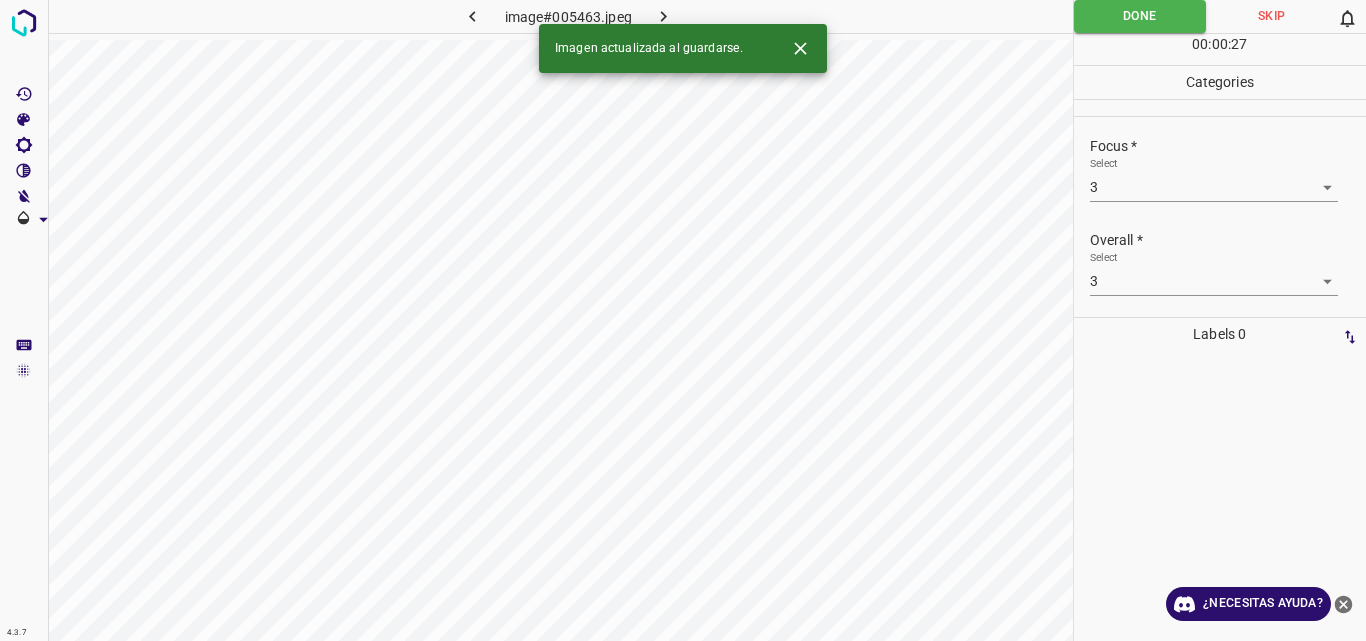 click 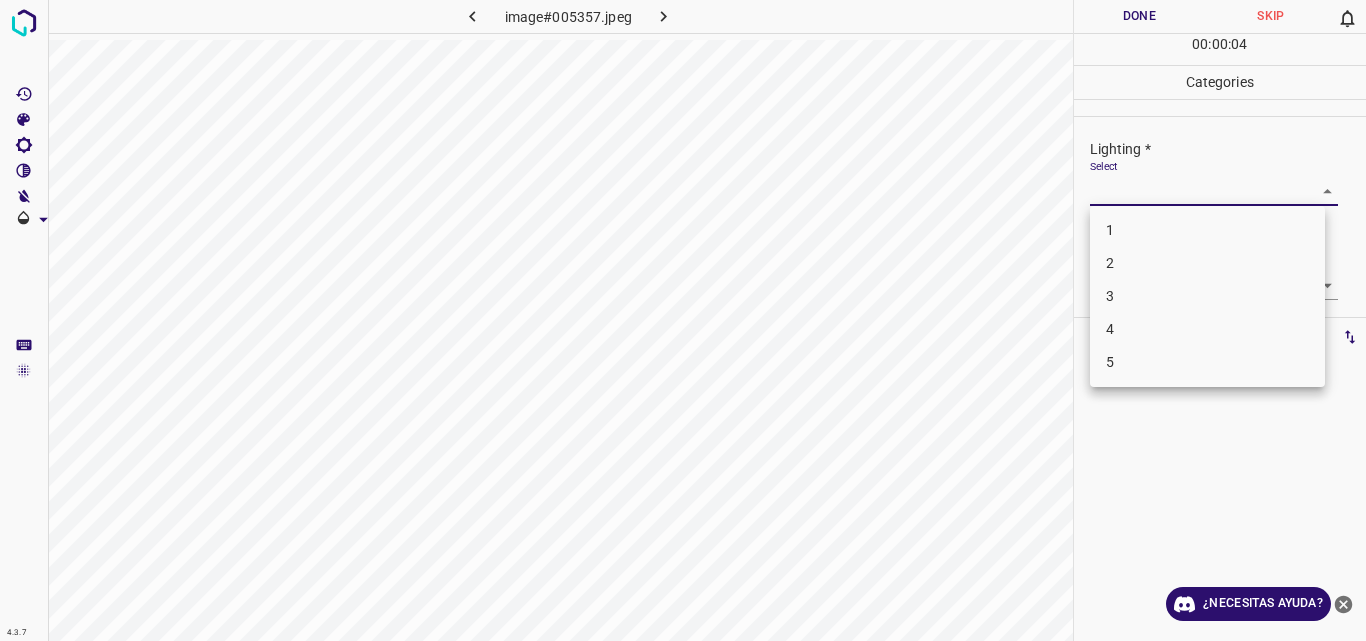 click on "4.3.7 image#005357.jpeg Done Skip 0 00   : 00   : 04   Categories Lighting *  Select ​ Focus *  Select ​ Overall *  Select ​ Labels   0 Categories 1 Lighting 2 Focus 3 Overall Tools Space Change between modes (Draw & Edit) I Auto labeling R Restore zoom M Zoom in N Zoom out Delete Delete selecte label Filters Z Restore filters X Saturation filter C Brightness filter V Contrast filter B Gray scale filter General O Download ¿Necesitas ayuda? Original text Rate this translation Your feedback will be used to help improve Google Translate - Texto - Esconder - Borrar 1 2 3 4 5" at bounding box center (683, 320) 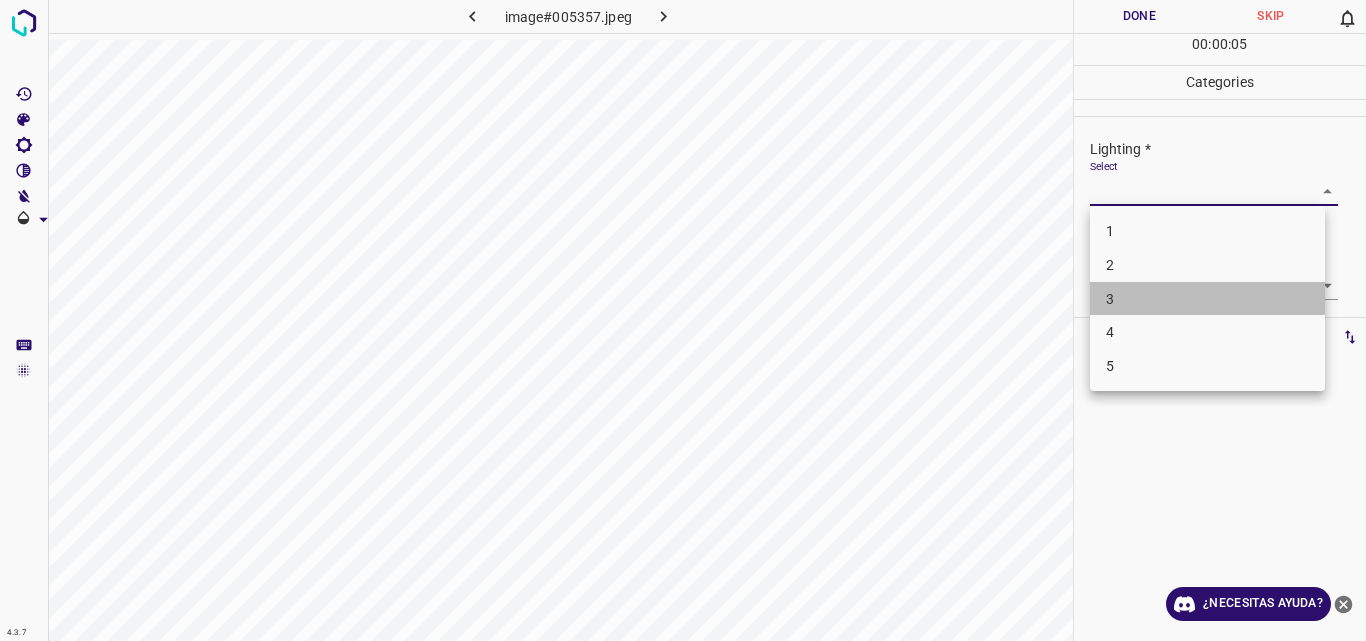 click on "3" at bounding box center (1207, 299) 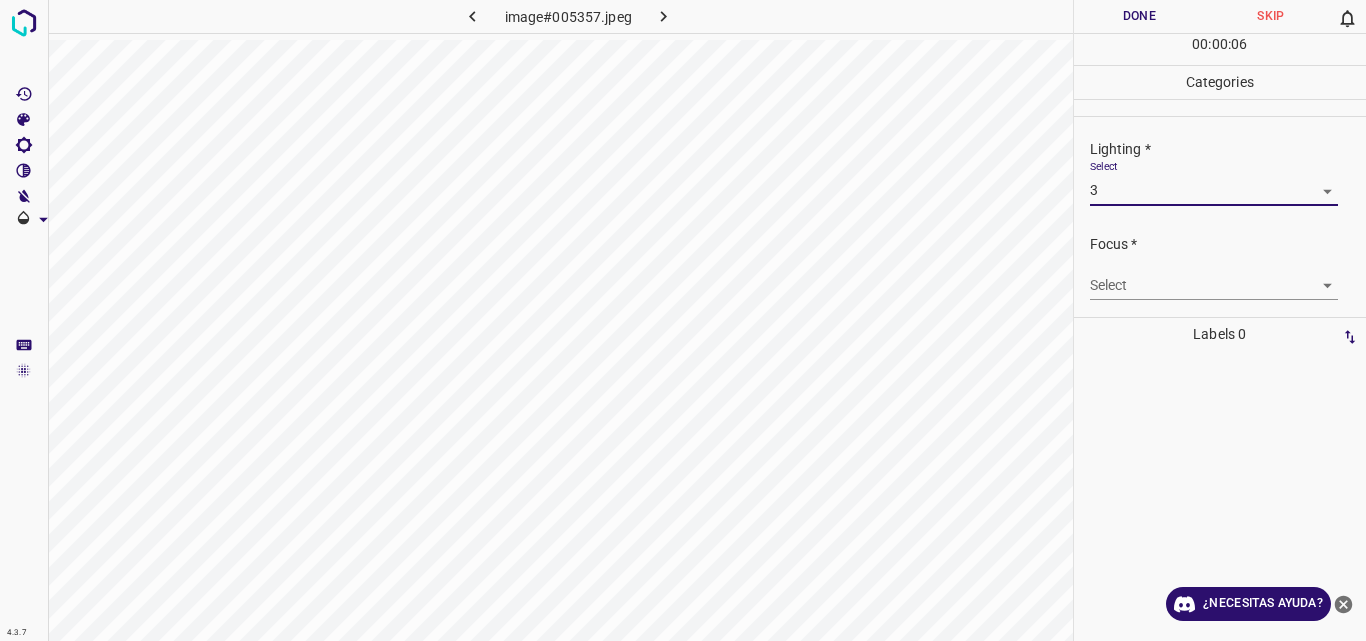 click on "4.3.7 image#005357.jpeg Done Skip 0 00   : 00   : 06   Categories Lighting *  Select 3 3 Focus *  Select ​ Overall *  Select ​ Labels   0 Categories 1 Lighting 2 Focus 3 Overall Tools Space Change between modes (Draw & Edit) I Auto labeling R Restore zoom M Zoom in N Zoom out Delete Delete selecte label Filters Z Restore filters X Saturation filter C Brightness filter V Contrast filter B Gray scale filter General O Download ¿Necesitas ayuda? Original text Rate this translation Your feedback will be used to help improve Google Translate - Texto - Esconder - Borrar" at bounding box center [683, 320] 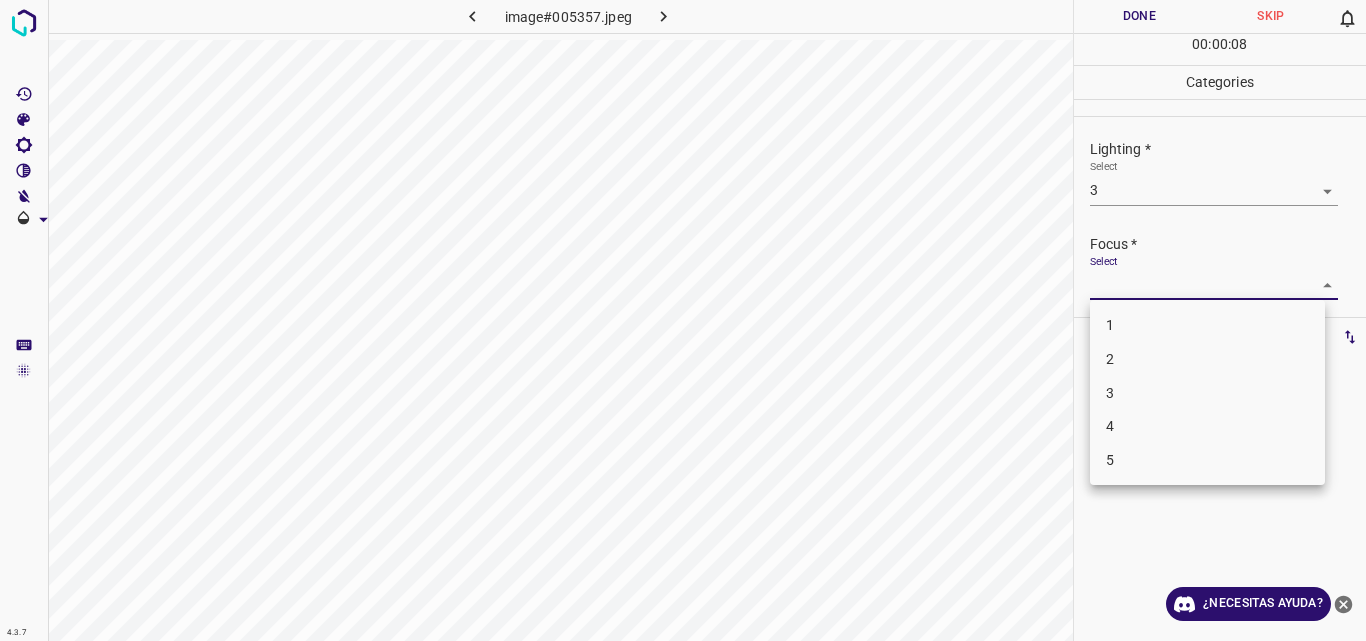 click on "3" at bounding box center (1207, 393) 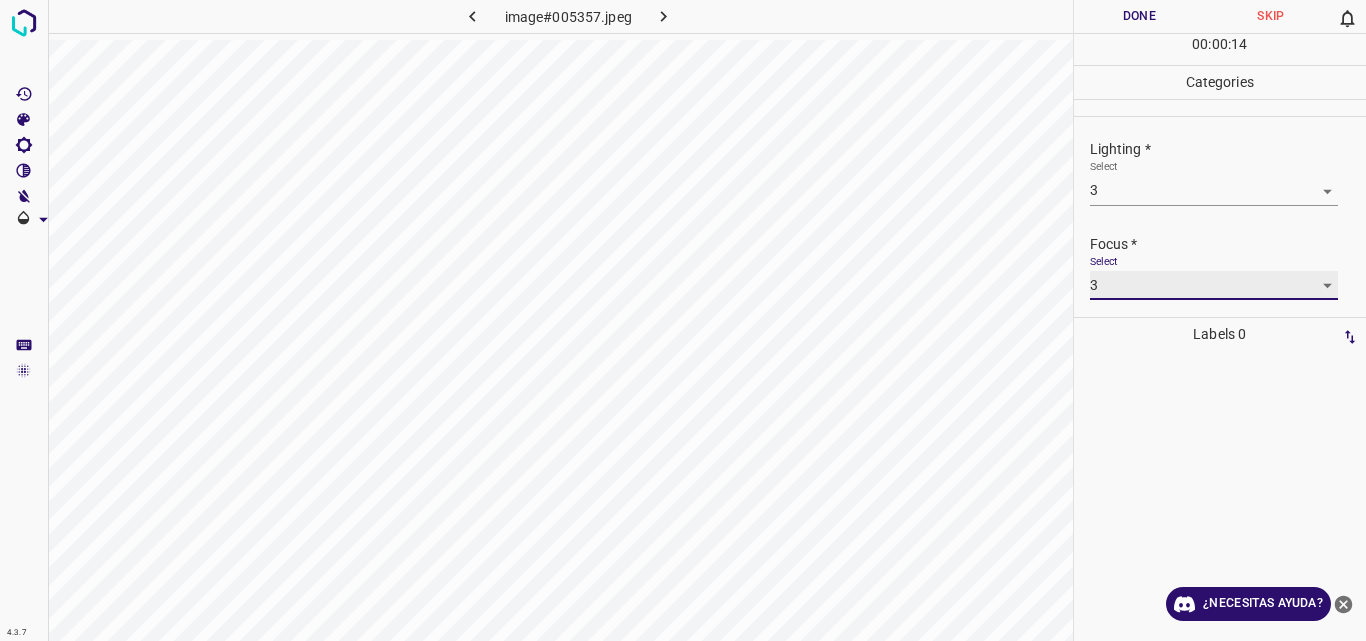 scroll, scrollTop: 98, scrollLeft: 0, axis: vertical 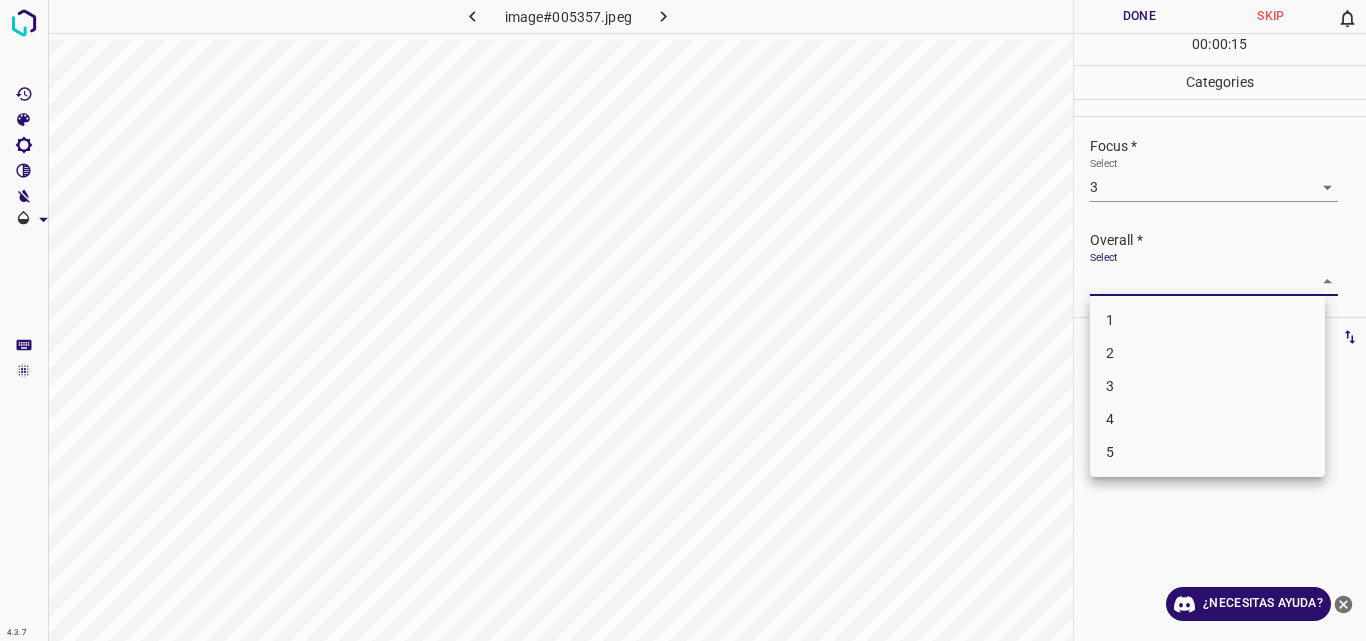 click on "4.3.7 image#005357.jpeg Done Skip 0 00   : 00   : 15   Categories Lighting *  Select 3 3 Focus *  Select 3 3 Overall *  Select ​ Labels   0 Categories 1 Lighting 2 Focus 3 Overall Tools Space Change between modes (Draw & Edit) I Auto labeling R Restore zoom M Zoom in N Zoom out Delete Delete selecte label Filters Z Restore filters X Saturation filter C Brightness filter V Contrast filter B Gray scale filter General O Download ¿Necesitas ayuda? Original text Rate this translation Your feedback will be used to help improve Google Translate - Texto - Esconder - Borrar 1 2 3 4 5" at bounding box center (683, 320) 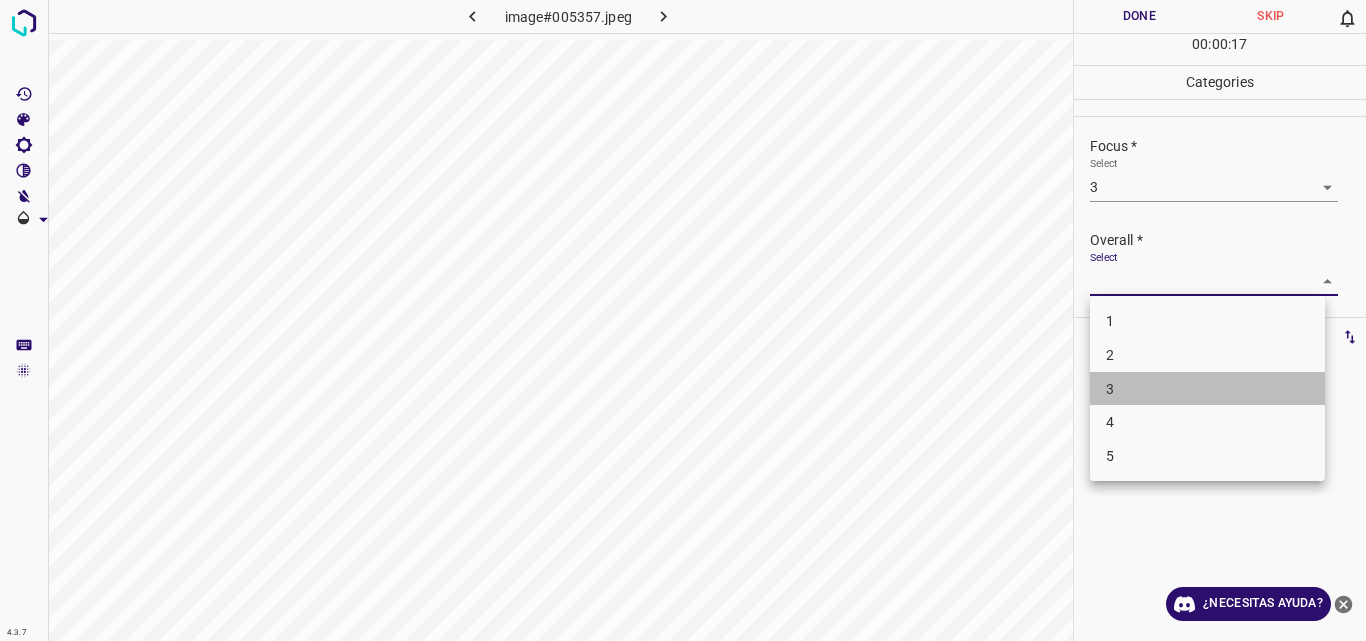 click on "3" at bounding box center (1207, 389) 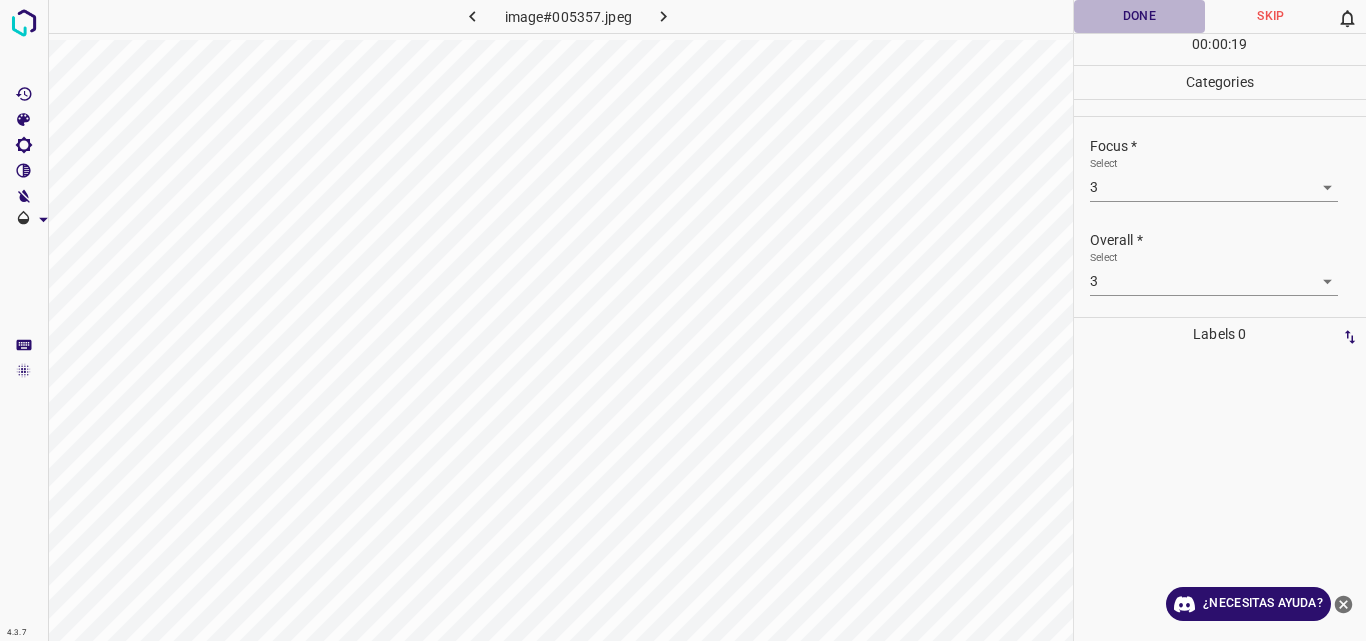 click on "Done" at bounding box center (1140, 16) 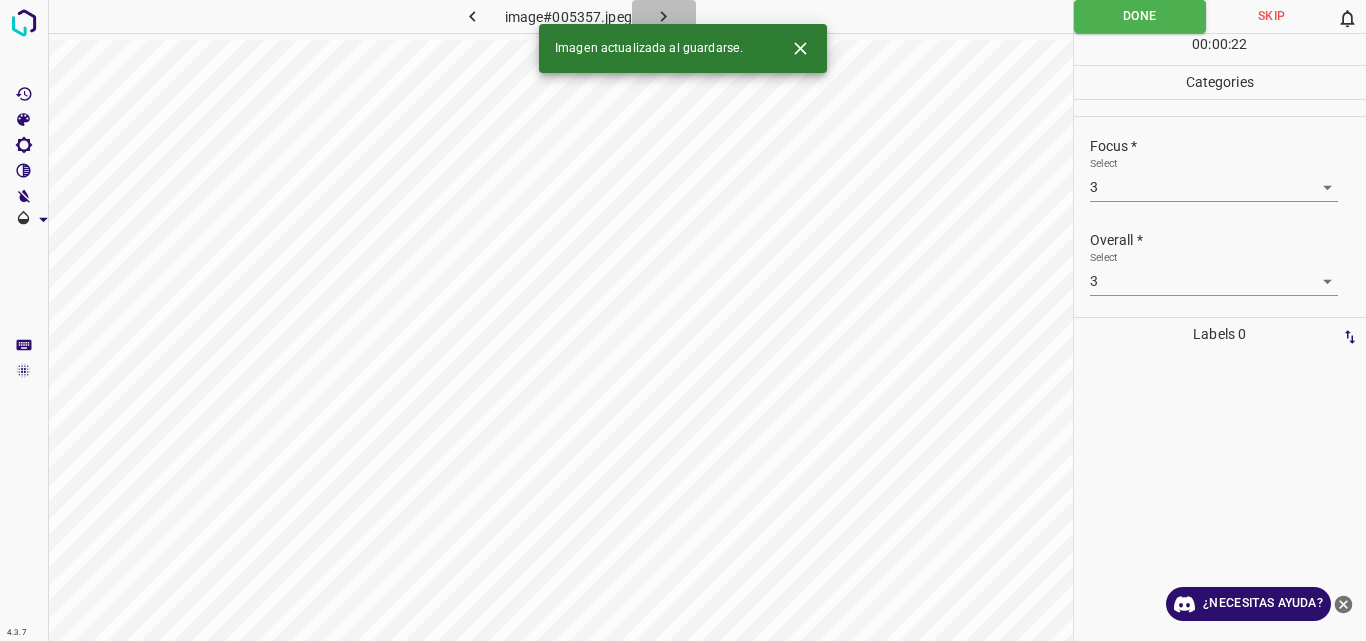 click 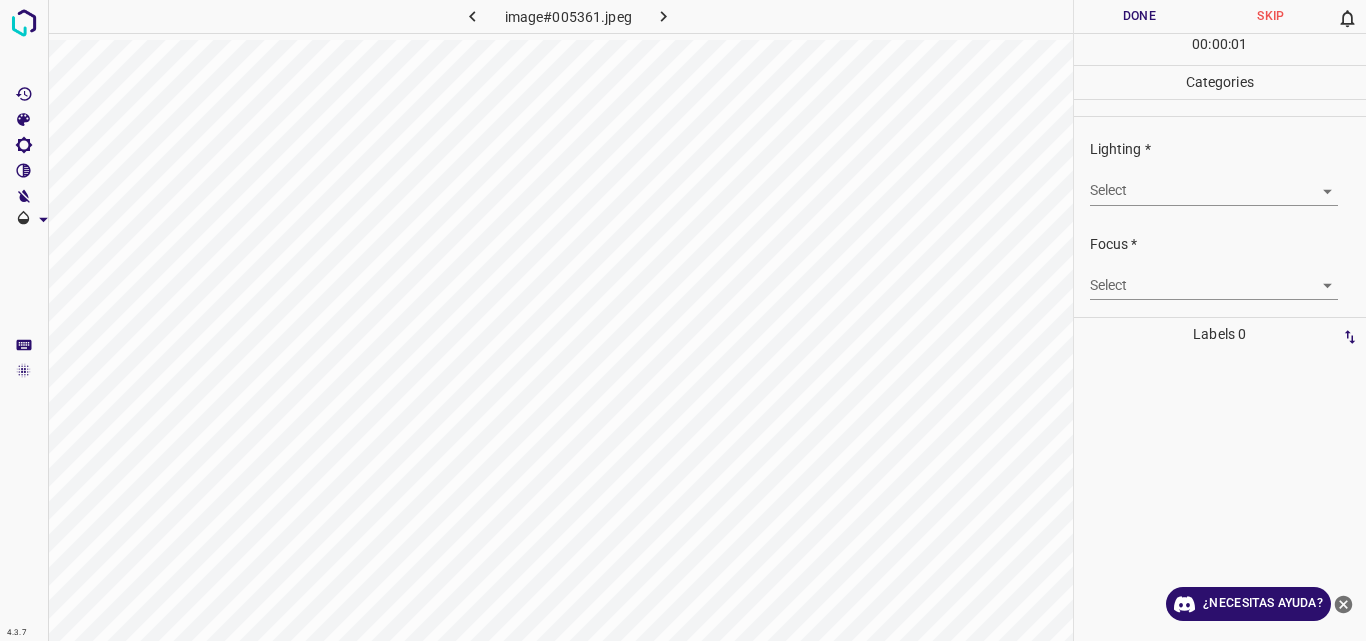 click on "4.3.7 image#005361.jpeg Done Skip 0 00   : 00   : 01   Categories Lighting *  Select ​ Focus *  Select ​ Overall *  Select ​ Labels   0 Categories 1 Lighting 2 Focus 3 Overall Tools Space Change between modes (Draw & Edit) I Auto labeling R Restore zoom M Zoom in N Zoom out Delete Delete selecte label Filters Z Restore filters X Saturation filter C Brightness filter V Contrast filter B Gray scale filter General O Download ¿Necesitas ayuda? Original text Rate this translation Your feedback will be used to help improve Google Translate - Texto - Esconder - Borrar" at bounding box center [683, 320] 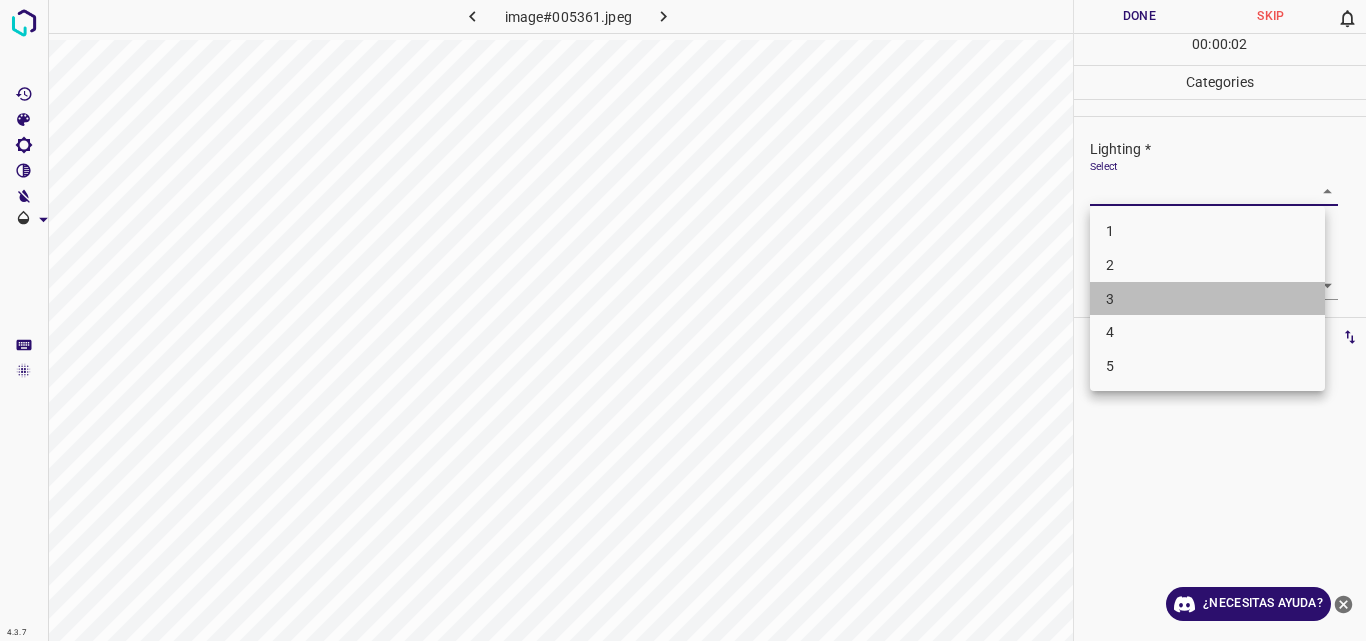 click on "3" at bounding box center (1207, 299) 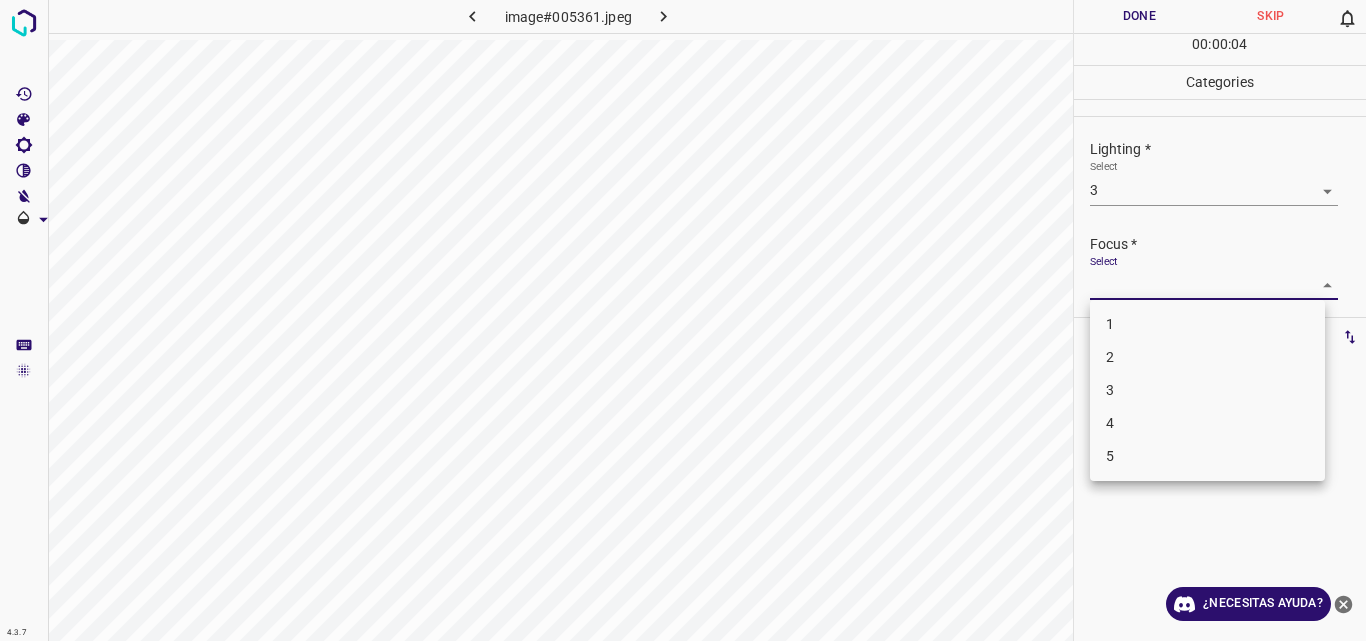 click on "4.3.7 image#005361.jpeg Done Skip 0 00   : 00   : 04   Categories Lighting *  Select 3 3 Focus *  Select ​ Overall *  Select ​ Labels   0 Categories 1 Lighting 2 Focus 3 Overall Tools Space Change between modes (Draw & Edit) I Auto labeling R Restore zoom M Zoom in N Zoom out Delete Delete selecte label Filters Z Restore filters X Saturation filter C Brightness filter V Contrast filter B Gray scale filter General O Download ¿Necesitas ayuda? Original text Rate this translation Your feedback will be used to help improve Google Translate - Texto - Esconder - Borrar 1 2 3 4 5" at bounding box center [683, 320] 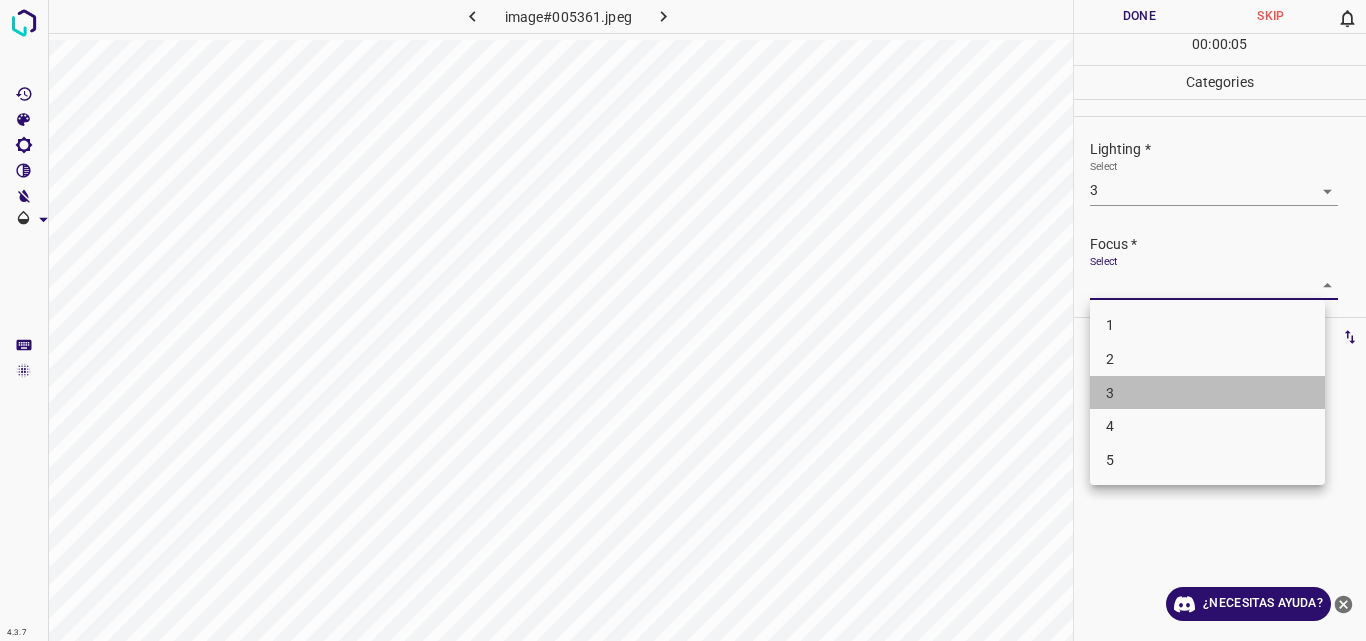 click on "3" at bounding box center [1207, 393] 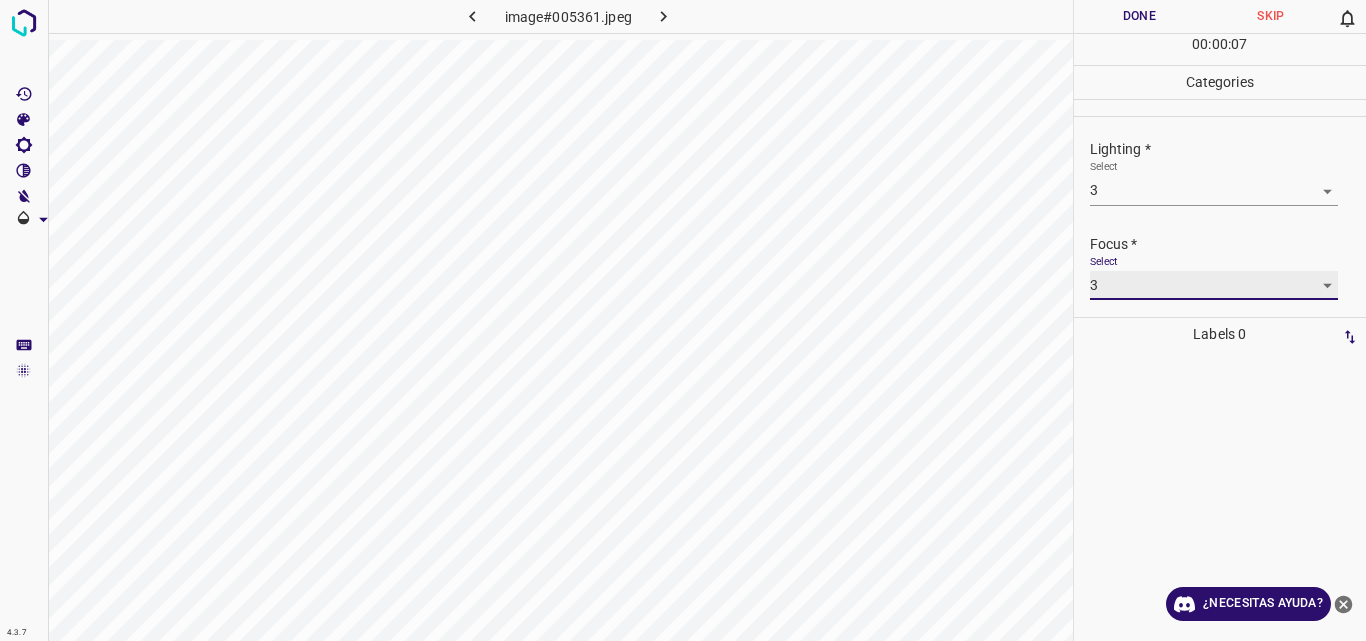scroll, scrollTop: 98, scrollLeft: 0, axis: vertical 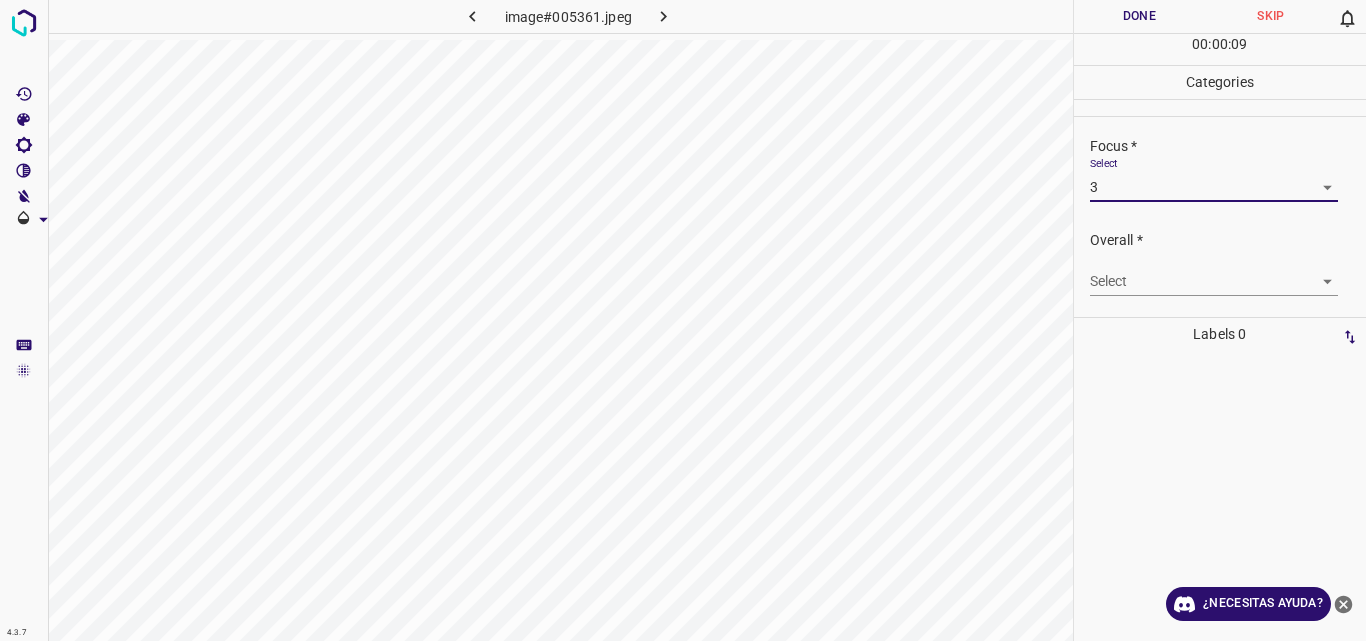 click on "4.3.7 image#005361.jpeg Done Skip 0 00   : 00   : 09   Categories Lighting *  Select 3 3 Focus *  Select 3 3 Overall *  Select ​ Labels   0 Categories 1 Lighting 2 Focus 3 Overall Tools Space Change between modes (Draw & Edit) I Auto labeling R Restore zoom M Zoom in N Zoom out Delete Delete selecte label Filters Z Restore filters X Saturation filter C Brightness filter V Contrast filter B Gray scale filter General O Download ¿Necesitas ayuda? Original text Rate this translation Your feedback will be used to help improve Google Translate - Texto - Esconder - Borrar" at bounding box center [683, 320] 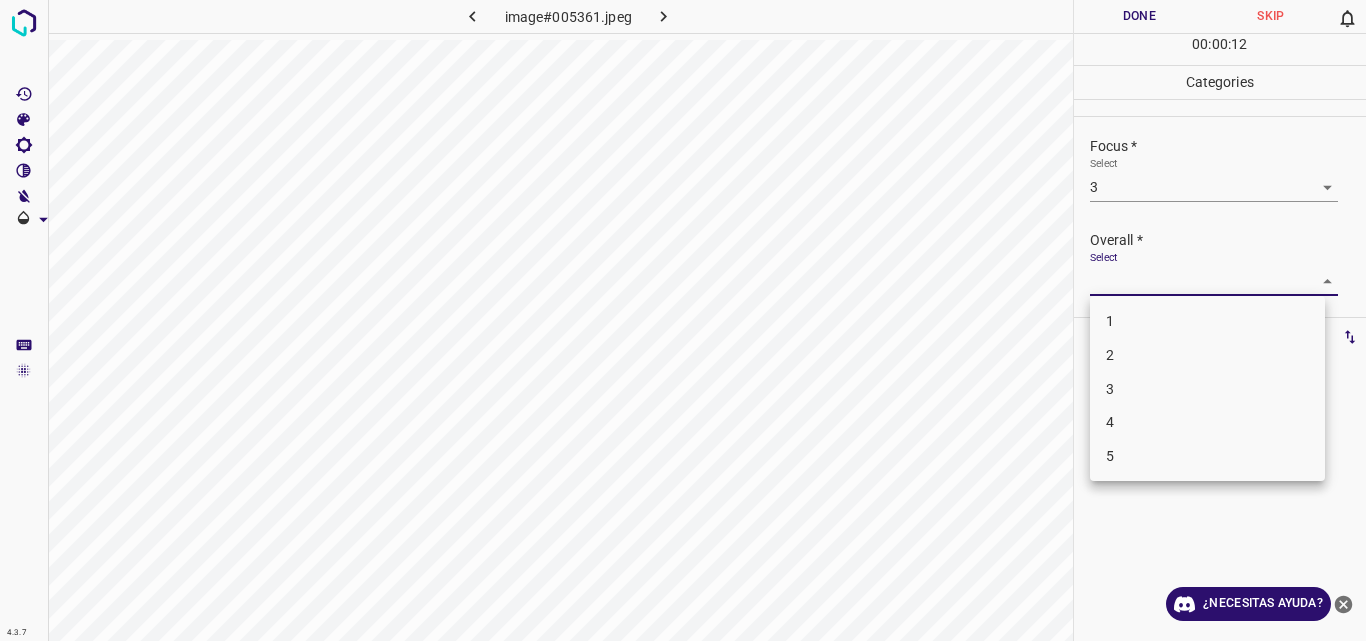 click on "3" at bounding box center [1207, 389] 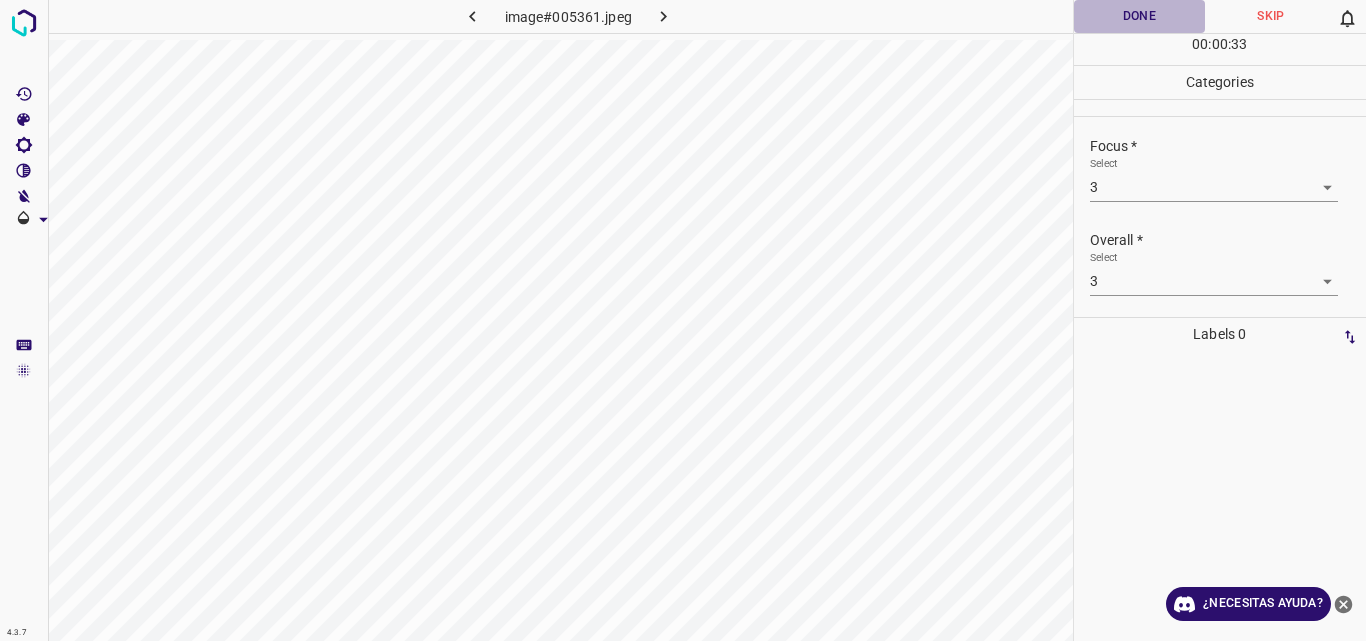 click on "Done" at bounding box center [1140, 16] 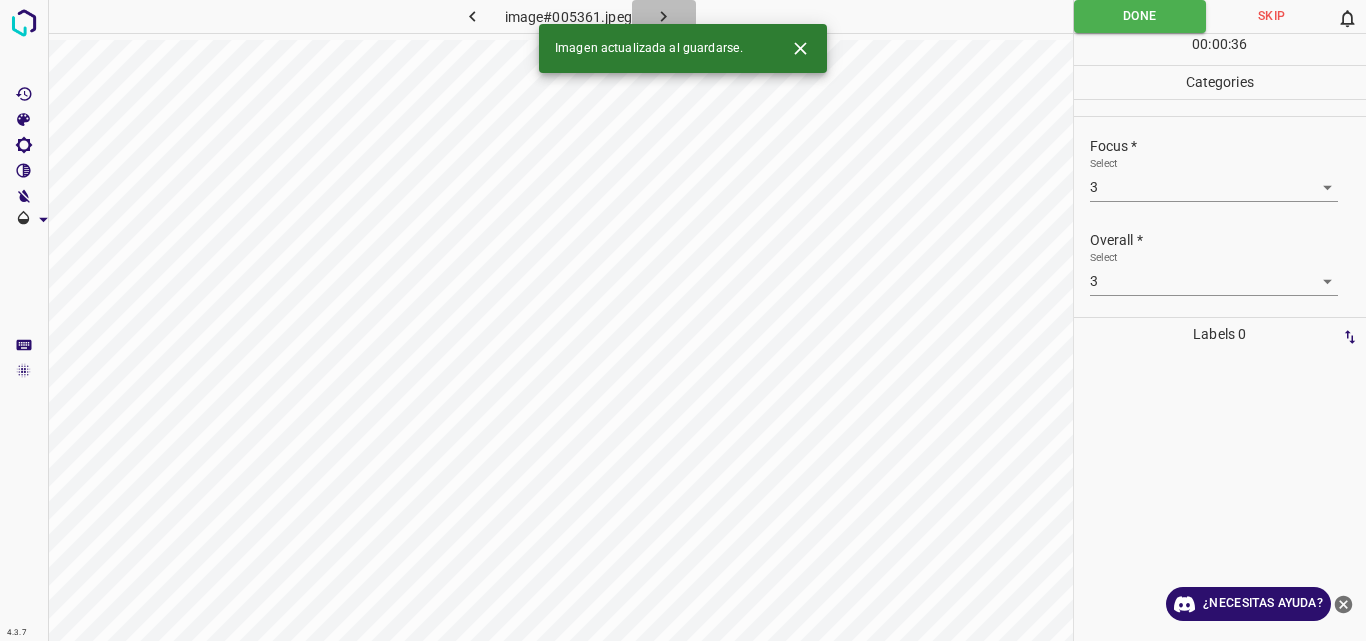 click 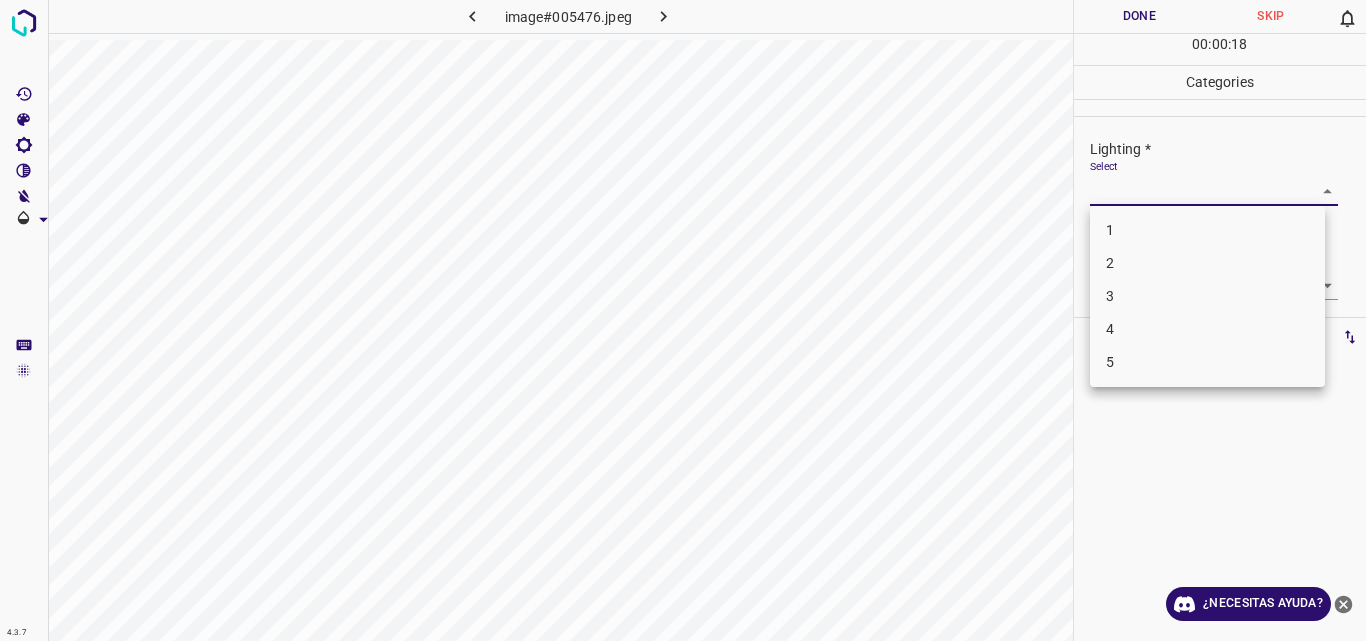 click on "4.3.7 image#005476.jpeg Done Skip 0 00   : 00   : 18   Categories Lighting *  Select ​ Focus *  Select ​ Overall *  Select ​ Labels   0 Categories 1 Lighting 2 Focus 3 Overall Tools Space Change between modes (Draw & Edit) I Auto labeling R Restore zoom M Zoom in N Zoom out Delete Delete selecte label Filters Z Restore filters X Saturation filter C Brightness filter V Contrast filter B Gray scale filter General O Download ¿Necesitas ayuda? Original text Rate this translation Your feedback will be used to help improve Google Translate - Texto - Esconder - Borrar 1 2 3 4 5" at bounding box center (683, 320) 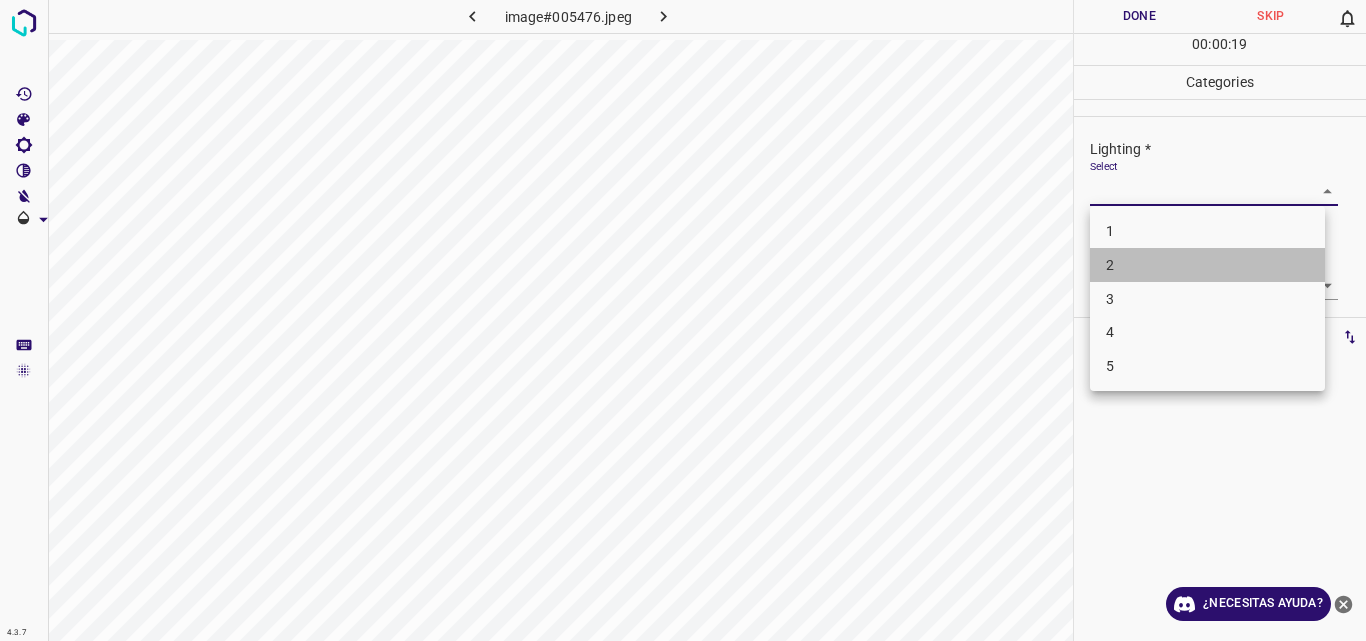 click on "2" at bounding box center (1207, 265) 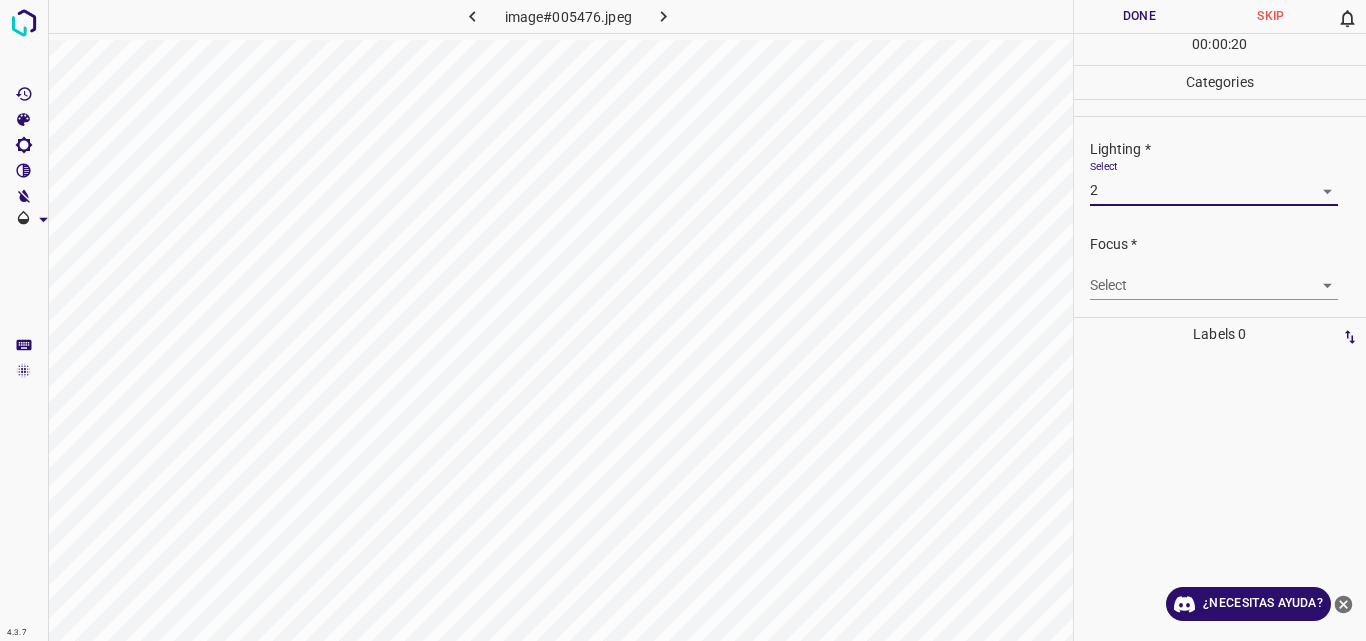 click on "4.3.7 image#005476.jpeg Done Skip 0 00   : 00   : 20   Categories Lighting *  Select 2 2 Focus *  Select ​ Overall *  Select ​ Labels   0 Categories 1 Lighting 2 Focus 3 Overall Tools Space Change between modes (Draw & Edit) I Auto labeling R Restore zoom M Zoom in N Zoom out Delete Delete selecte label Filters Z Restore filters X Saturation filter C Brightness filter V Contrast filter B Gray scale filter General O Download ¿Necesitas ayuda? Original text Rate this translation Your feedback will be used to help improve Google Translate - Texto - Esconder - Borrar" at bounding box center (683, 320) 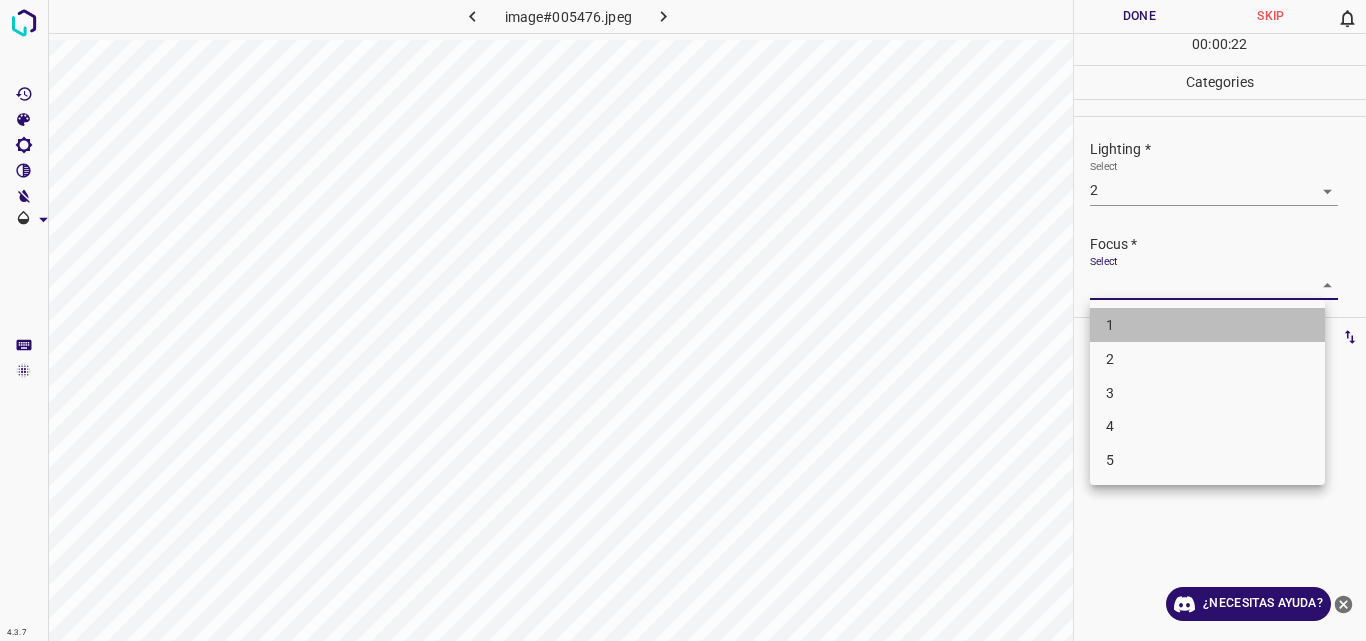 click on "1" at bounding box center [1207, 325] 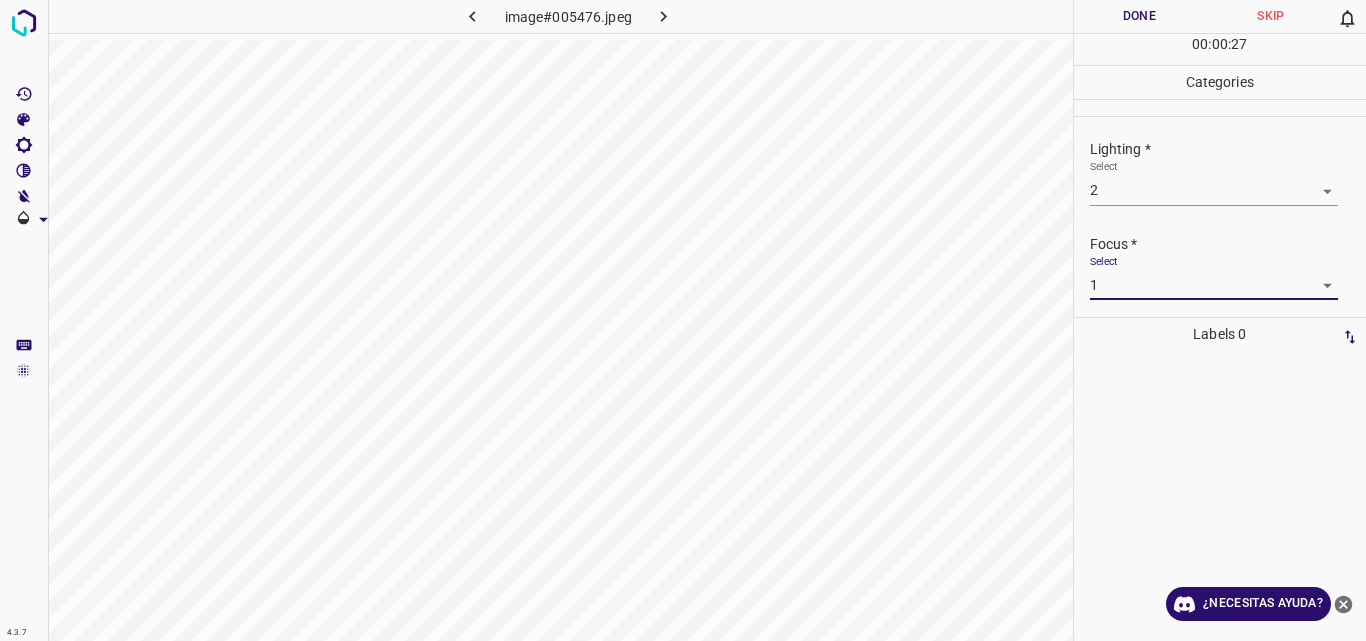 click on "4.3.7 image#005476.jpeg Done Skip 0 00   : 00   : 27   Categories Lighting *  Select 2 2 Focus *  Select 1 1 Overall *  Select ​ Labels   0 Categories 1 Lighting 2 Focus 3 Overall Tools Space Change between modes (Draw & Edit) I Auto labeling R Restore zoom M Zoom in N Zoom out Delete Delete selecte label Filters Z Restore filters X Saturation filter C Brightness filter V Contrast filter B Gray scale filter General O Download ¿Necesitas ayuda? Original text Rate this translation Your feedback will be used to help improve Google Translate - Texto - Esconder - Borrar" at bounding box center (683, 320) 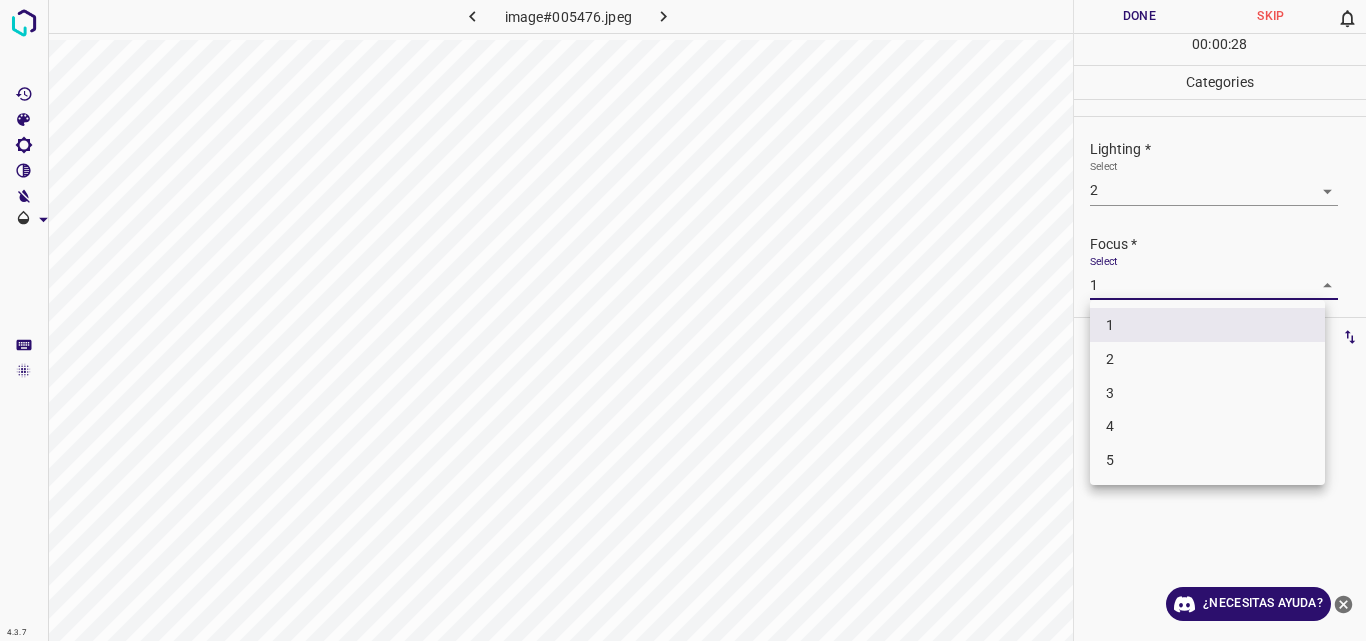 click on "2" at bounding box center [1207, 359] 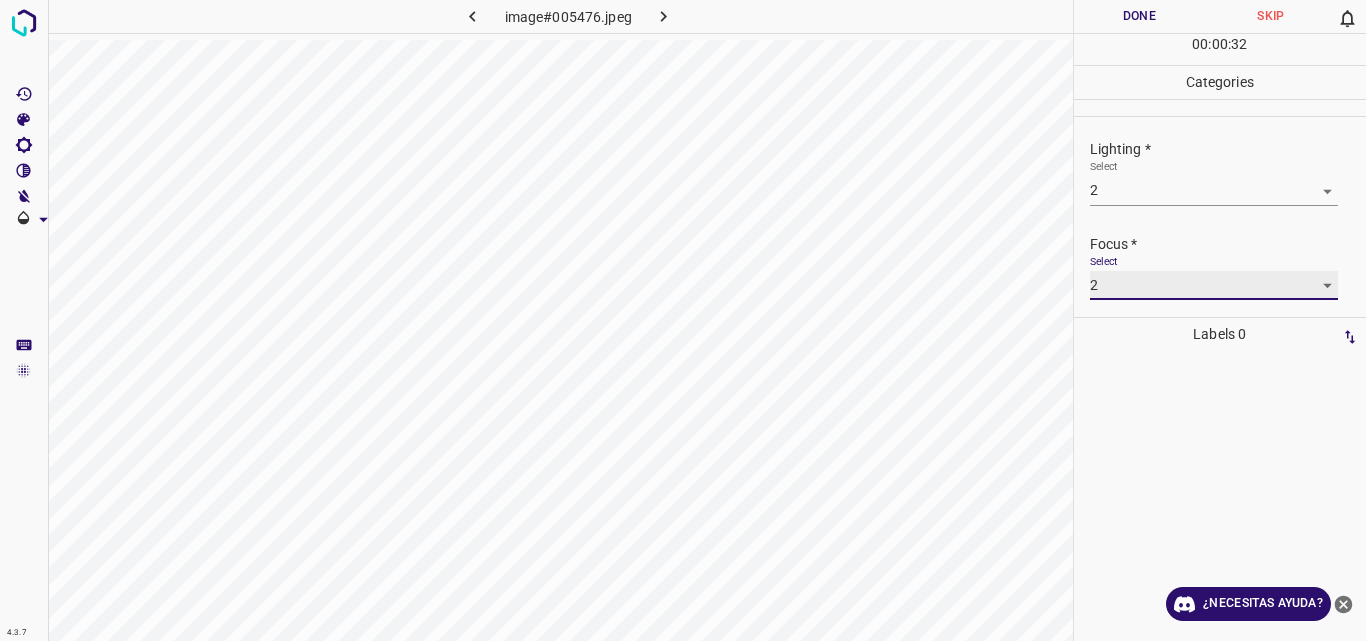 scroll, scrollTop: 98, scrollLeft: 0, axis: vertical 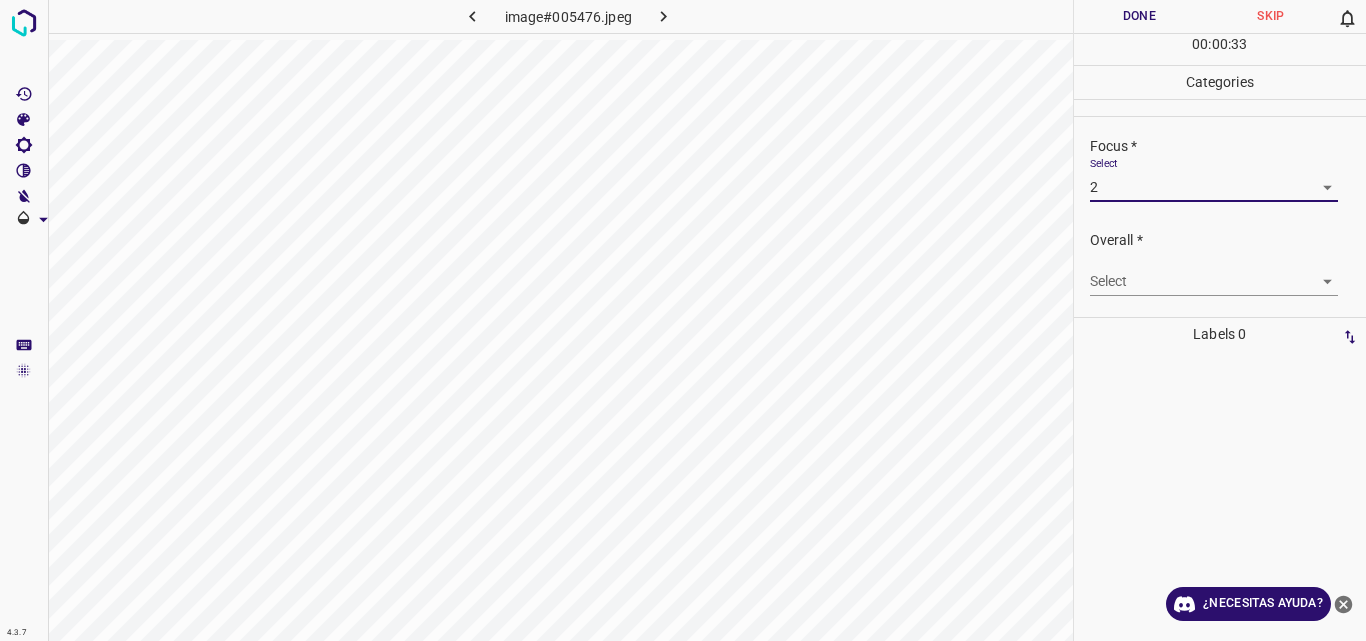 click on "4.3.7 image#005476.jpeg Done Skip 0 00   : 00   : 33   Categories Lighting *  Select 2 2 Focus *  Select 2 2 Overall *  Select ​ Labels   0 Categories 1 Lighting 2 Focus 3 Overall Tools Space Change between modes (Draw & Edit) I Auto labeling R Restore zoom M Zoom in N Zoom out Delete Delete selecte label Filters Z Restore filters X Saturation filter C Brightness filter V Contrast filter B Gray scale filter General O Download ¿Necesitas ayuda? Original text Rate this translation Your feedback will be used to help improve Google Translate - Texto - Esconder - Borrar" at bounding box center (683, 320) 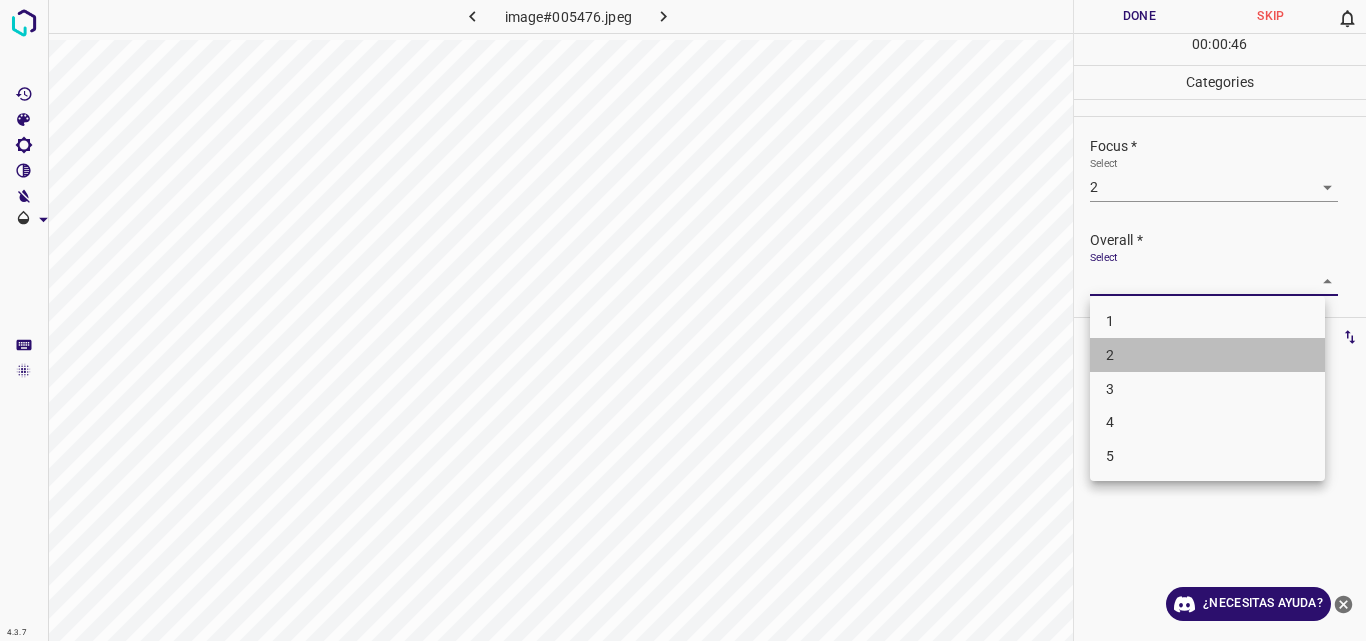 click on "2" at bounding box center [1207, 355] 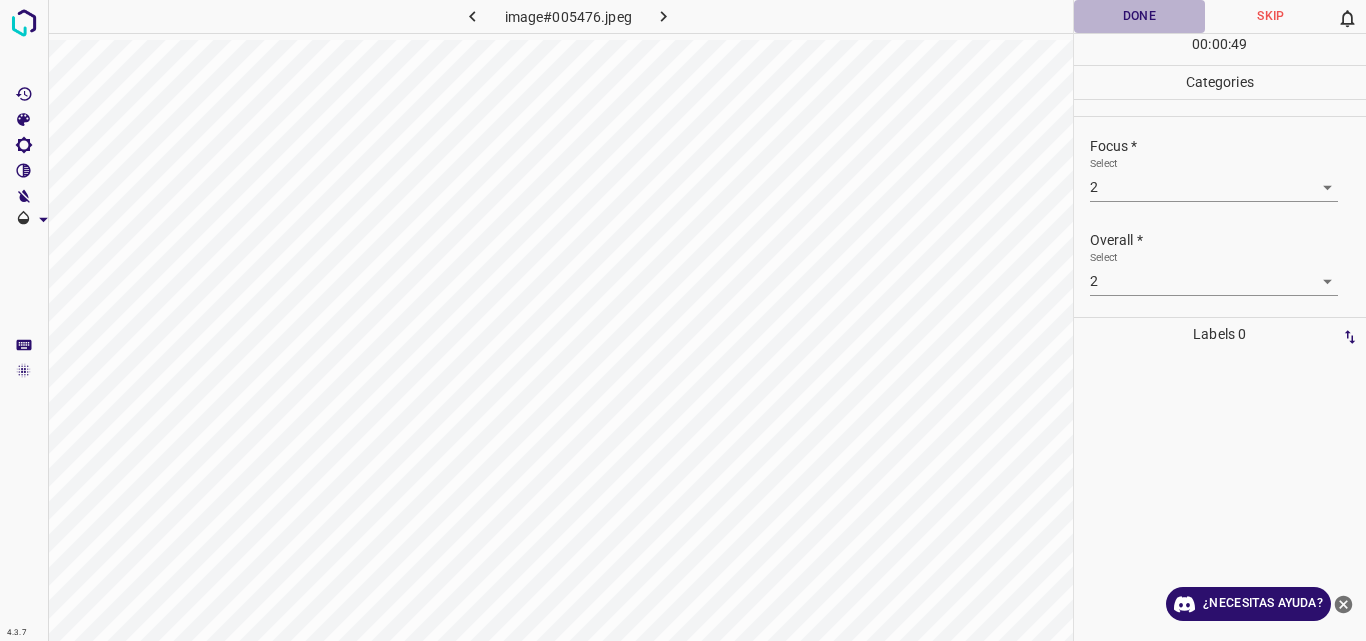 click on "Done" at bounding box center [1140, 16] 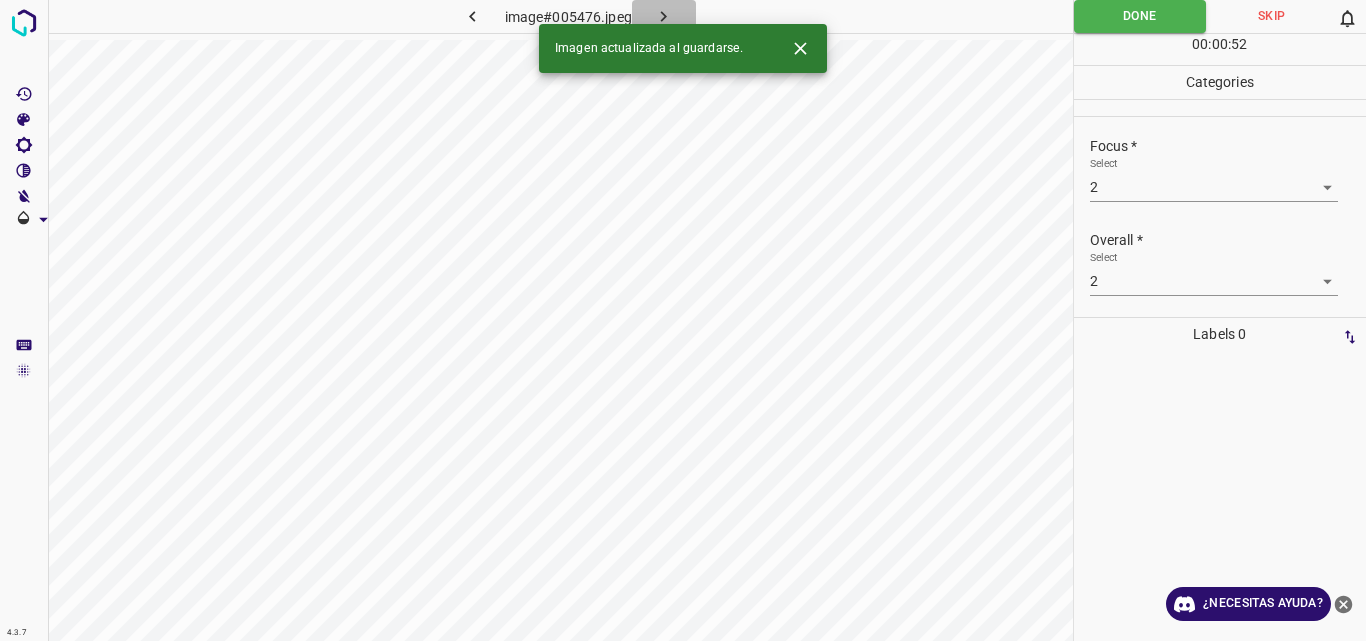click 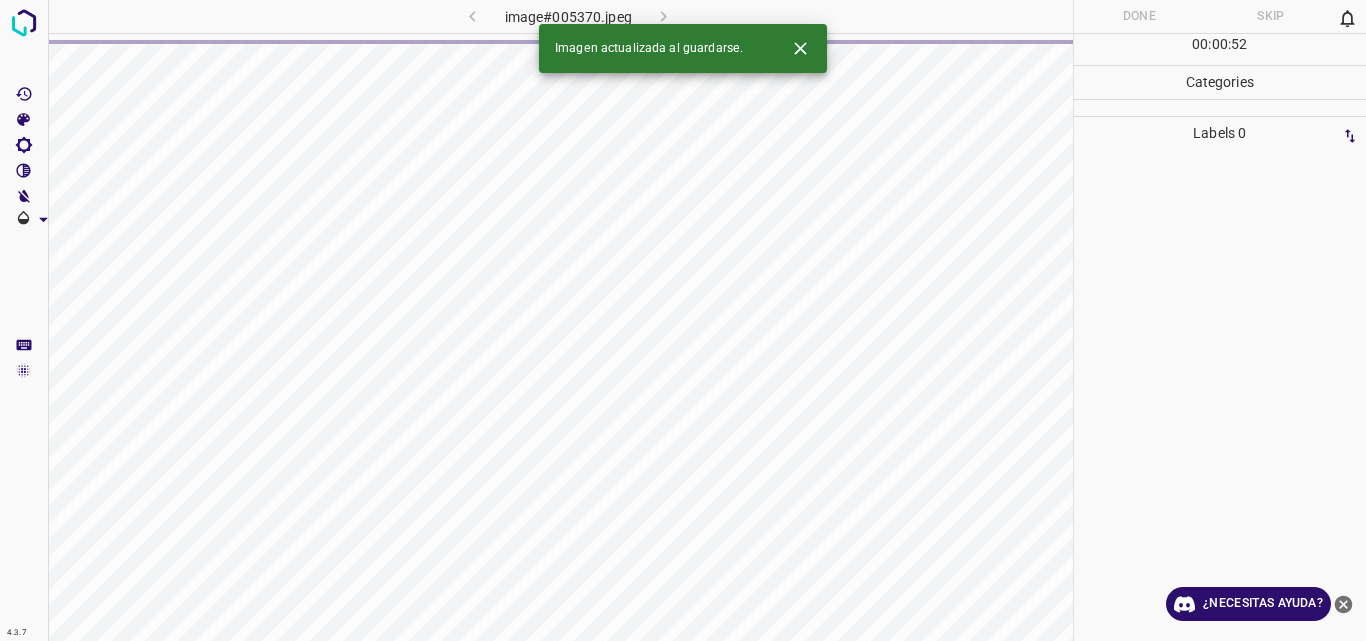 click on "image#005370.jpeg Done Skip 0 00   : 00   : 52   Categories Labels   0" at bounding box center (683, 320) 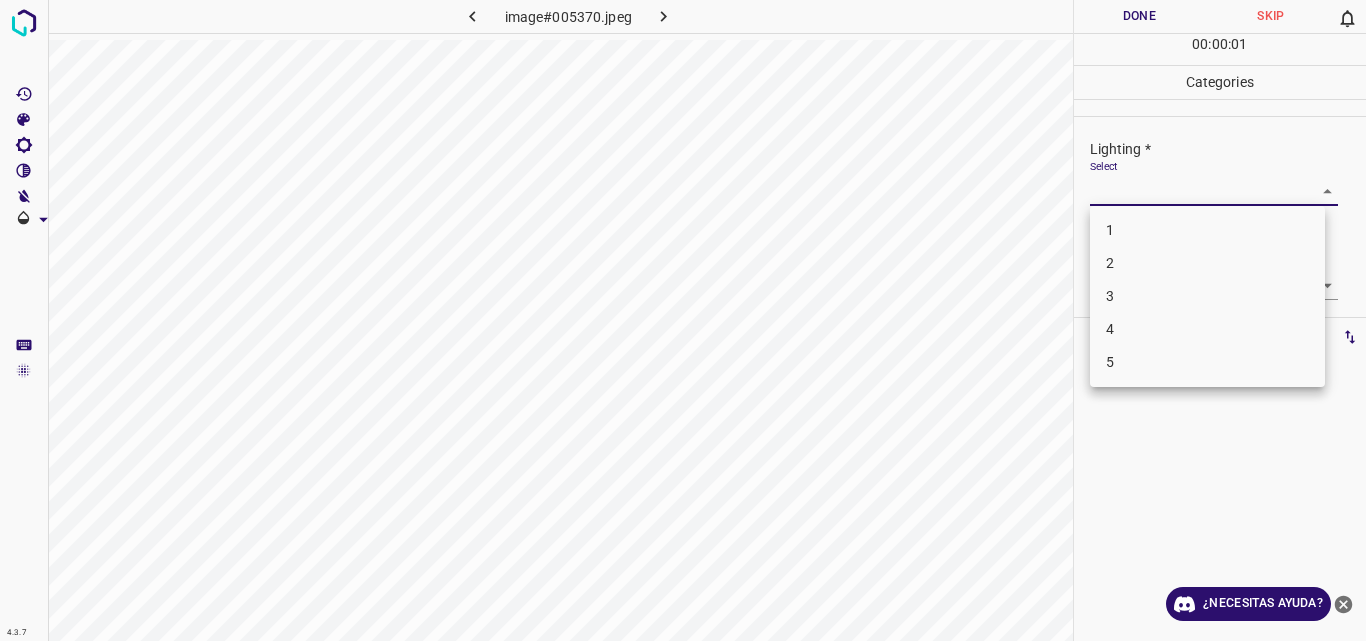 click on "4.3.7 image#005370.jpeg Done Skip 0 00   : 00   : 01   Categories Lighting *  Select ​ Focus *  Select ​ Overall *  Select ​ Labels   0 Categories 1 Lighting 2 Focus 3 Overall Tools Space Change between modes (Draw & Edit) I Auto labeling R Restore zoom M Zoom in N Zoom out Delete Delete selecte label Filters Z Restore filters X Saturation filter C Brightness filter V Contrast filter B Gray scale filter General O Download ¿Necesitas ayuda? Original text Rate this translation Your feedback will be used to help improve Google Translate - Texto - Esconder - Borrar 1 2 3 4 5" at bounding box center [683, 320] 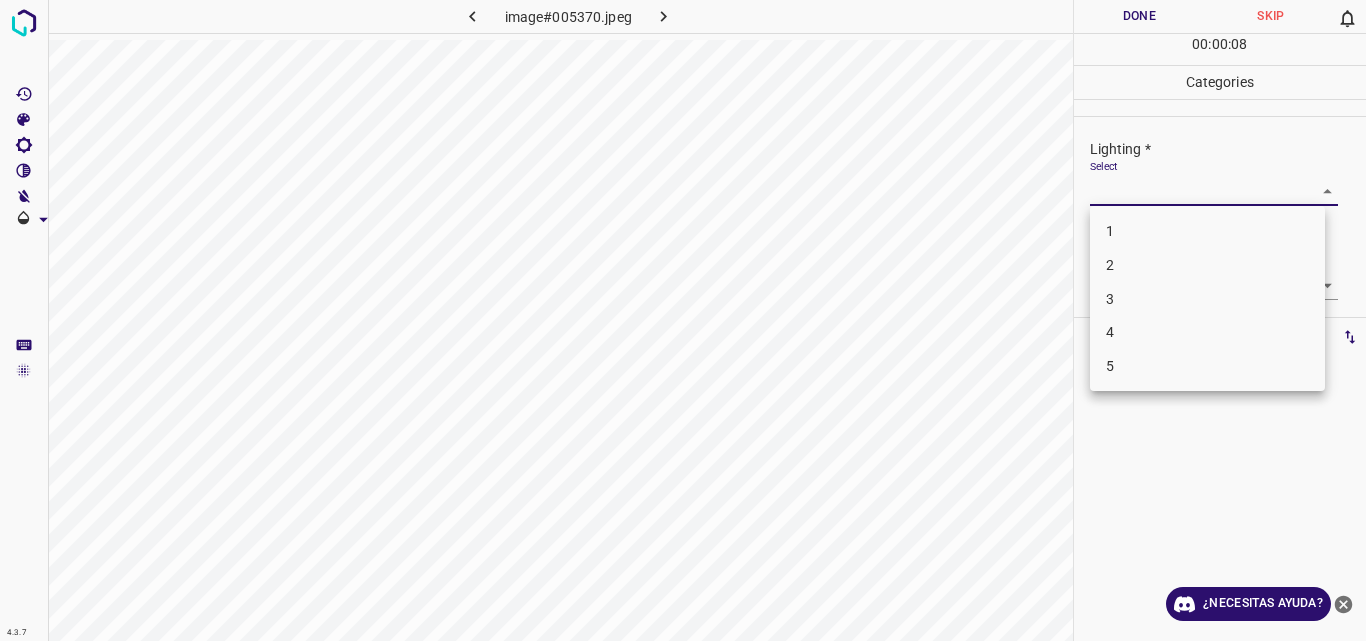 click on "2" at bounding box center [1207, 265] 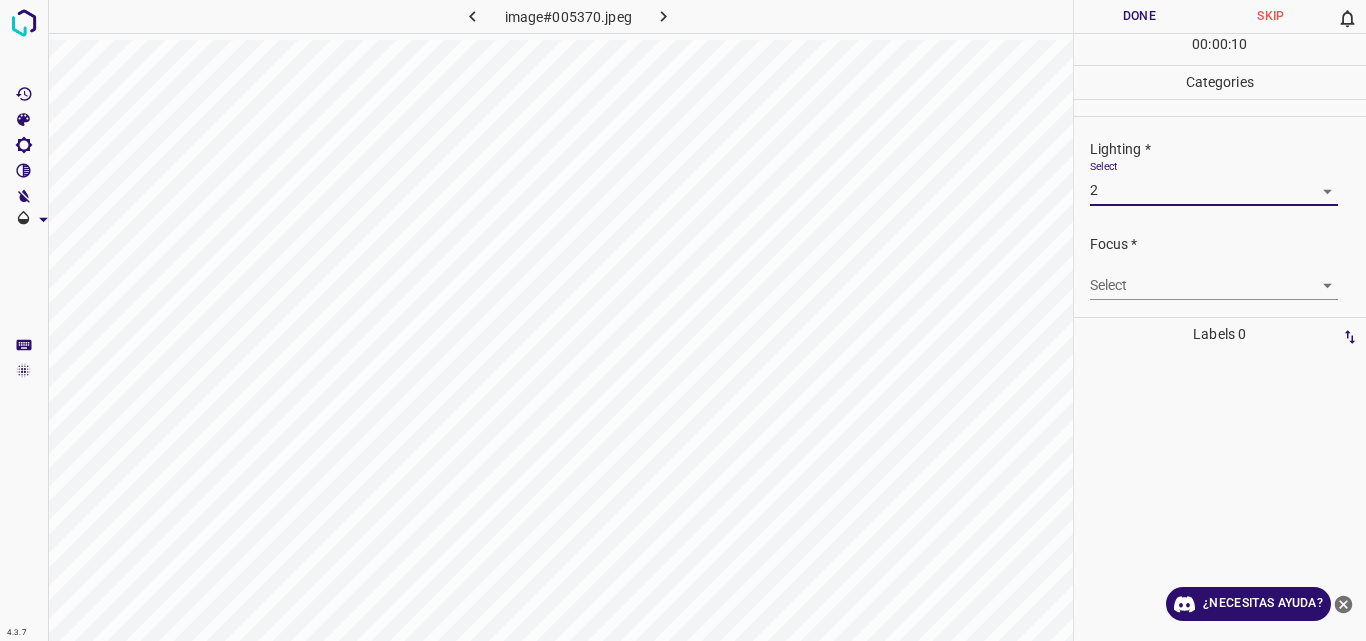 click on "4.3.7 image#005370.jpeg Done Skip 0 00   : 00   : 10   Categories Lighting *  Select 2 2 Focus *  Select ​ Overall *  Select ​ Labels   0 Categories 1 Lighting 2 Focus 3 Overall Tools Space Change between modes (Draw & Edit) I Auto labeling R Restore zoom M Zoom in N Zoom out Delete Delete selecte label Filters Z Restore filters X Saturation filter C Brightness filter V Contrast filter B Gray scale filter General O Download ¿Necesitas ayuda? Original text Rate this translation Your feedback will be used to help improve Google Translate - Texto - Esconder - Borrar" at bounding box center (683, 320) 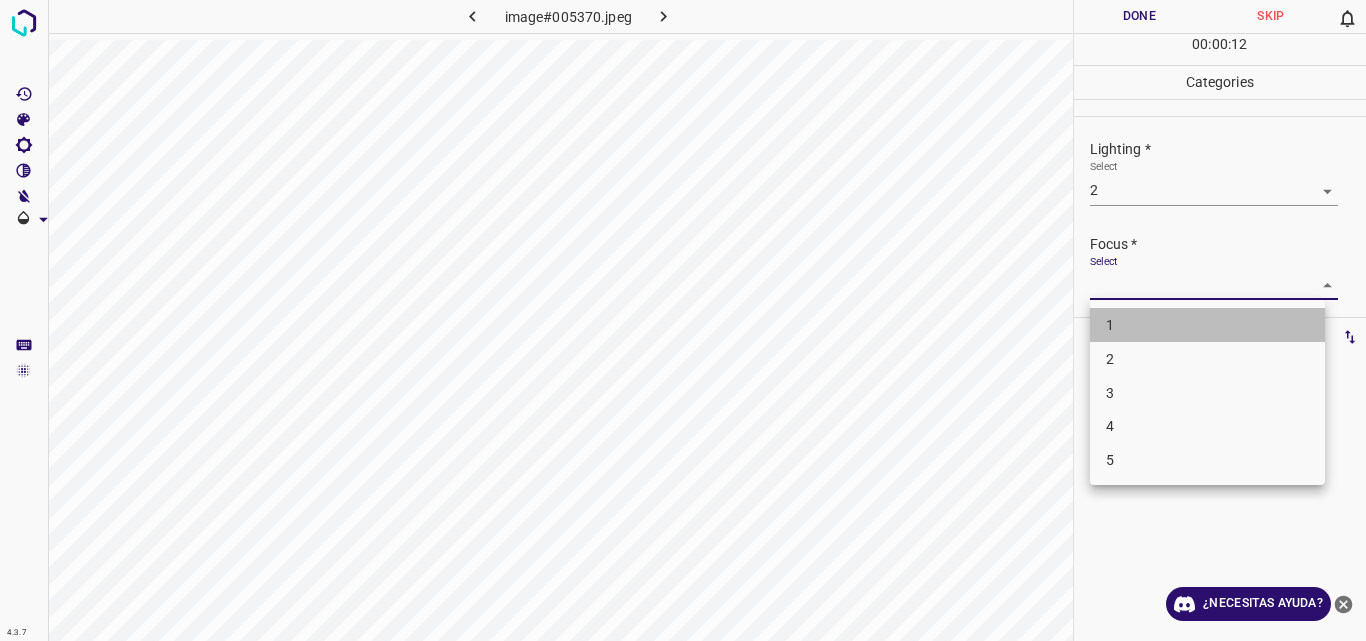 click on "1" at bounding box center [1207, 325] 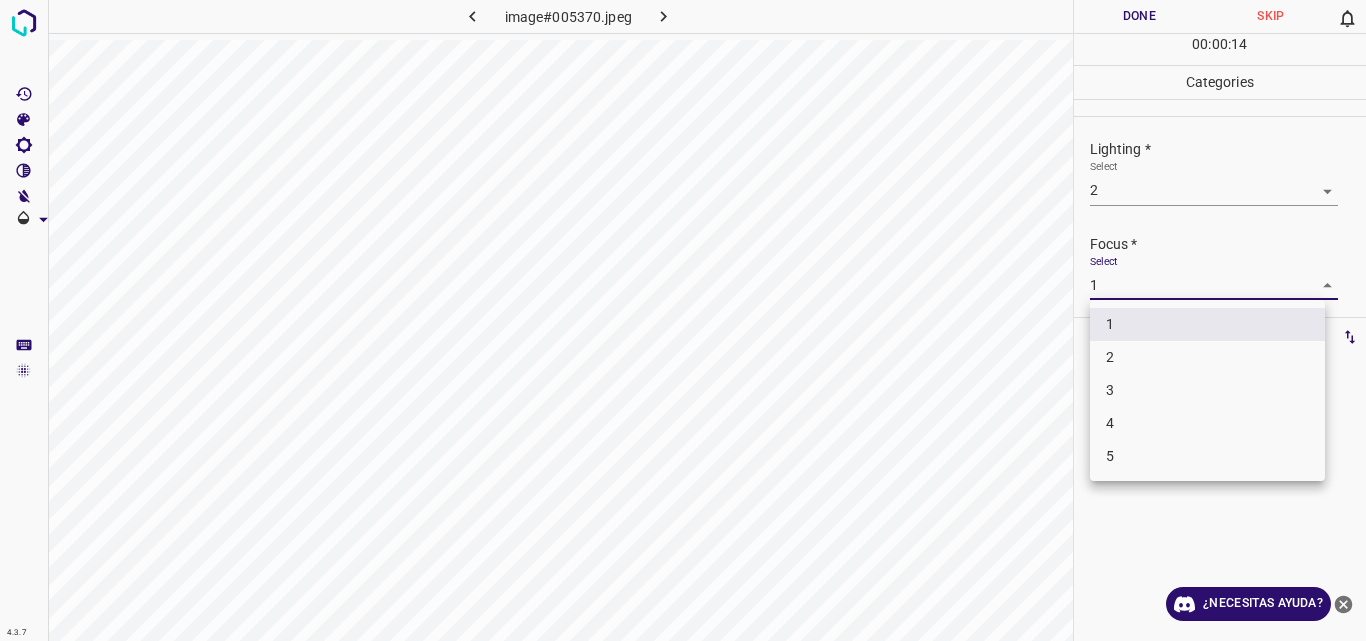 click on "4.3.7 image#005370.jpeg Done Skip 0 00   : 00   : 14   Categories Lighting *  Select 2 2 Focus *  Select 1 1 Overall *  Select ​ Labels   0 Categories 1 Lighting 2 Focus 3 Overall Tools Space Change between modes (Draw & Edit) I Auto labeling R Restore zoom M Zoom in N Zoom out Delete Delete selecte label Filters Z Restore filters X Saturation filter C Brightness filter V Contrast filter B Gray scale filter General O Download ¿Necesitas ayuda? Original text Rate this translation Your feedback will be used to help improve Google Translate - Texto - Esconder - Borrar 1 2 3 4 5" at bounding box center [683, 320] 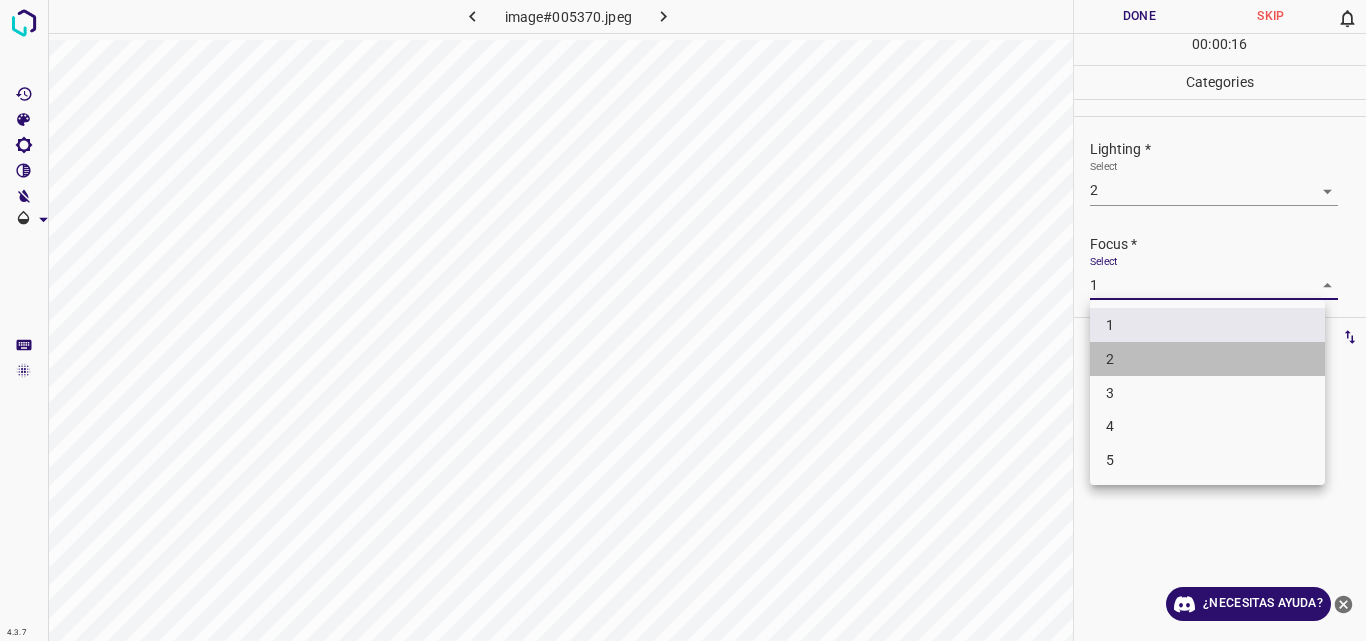 click on "2" at bounding box center (1207, 359) 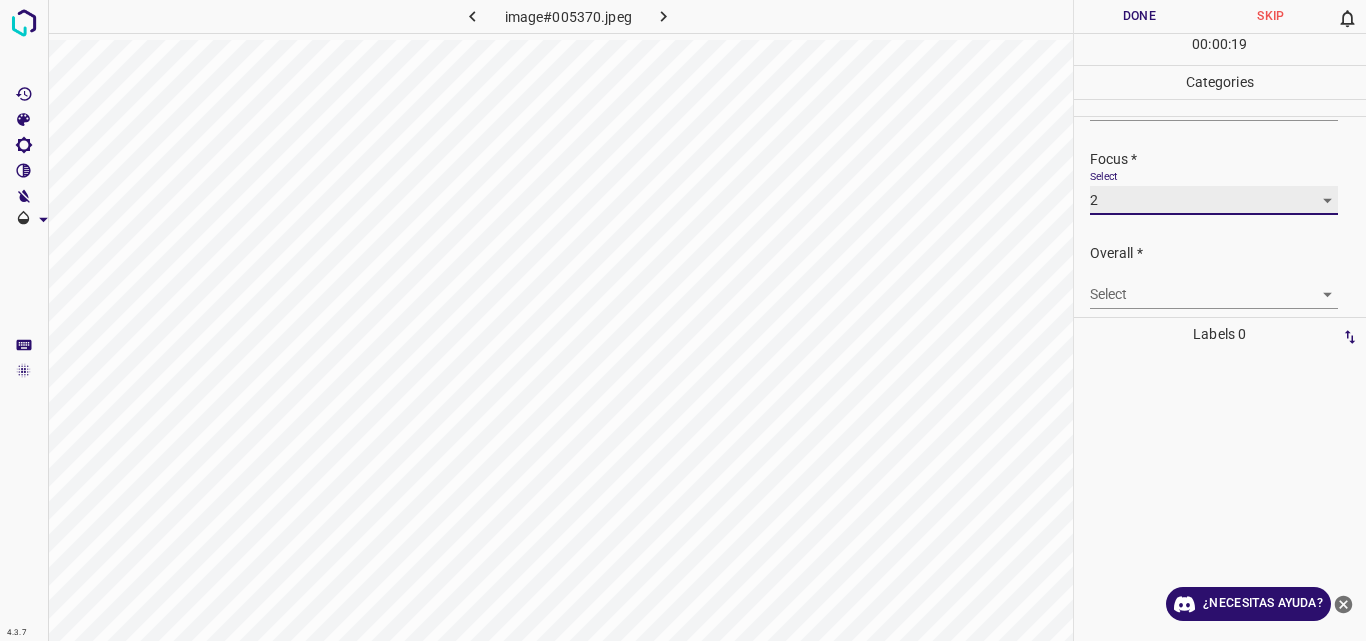 scroll, scrollTop: 98, scrollLeft: 0, axis: vertical 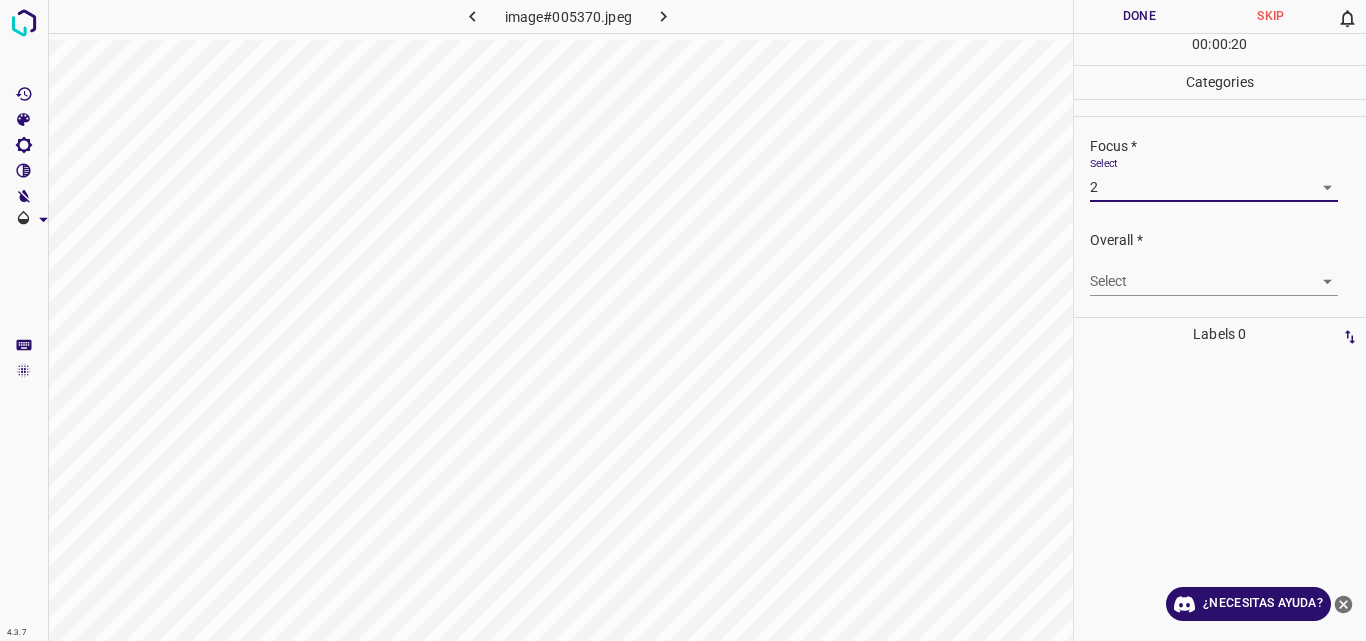 click on "4.3.7 image#005370.jpeg Done Skip 0 00   : 00   : 20   Categories Lighting *  Select 2 2 Focus *  Select 2 2 Overall *  Select ​ Labels   0 Categories 1 Lighting 2 Focus 3 Overall Tools Space Change between modes (Draw & Edit) I Auto labeling R Restore zoom M Zoom in N Zoom out Delete Delete selecte label Filters Z Restore filters X Saturation filter C Brightness filter V Contrast filter B Gray scale filter General O Download ¿Necesitas ayuda? Original text Rate this translation Your feedback will be used to help improve Google Translate - Texto - Esconder - Borrar" at bounding box center [683, 320] 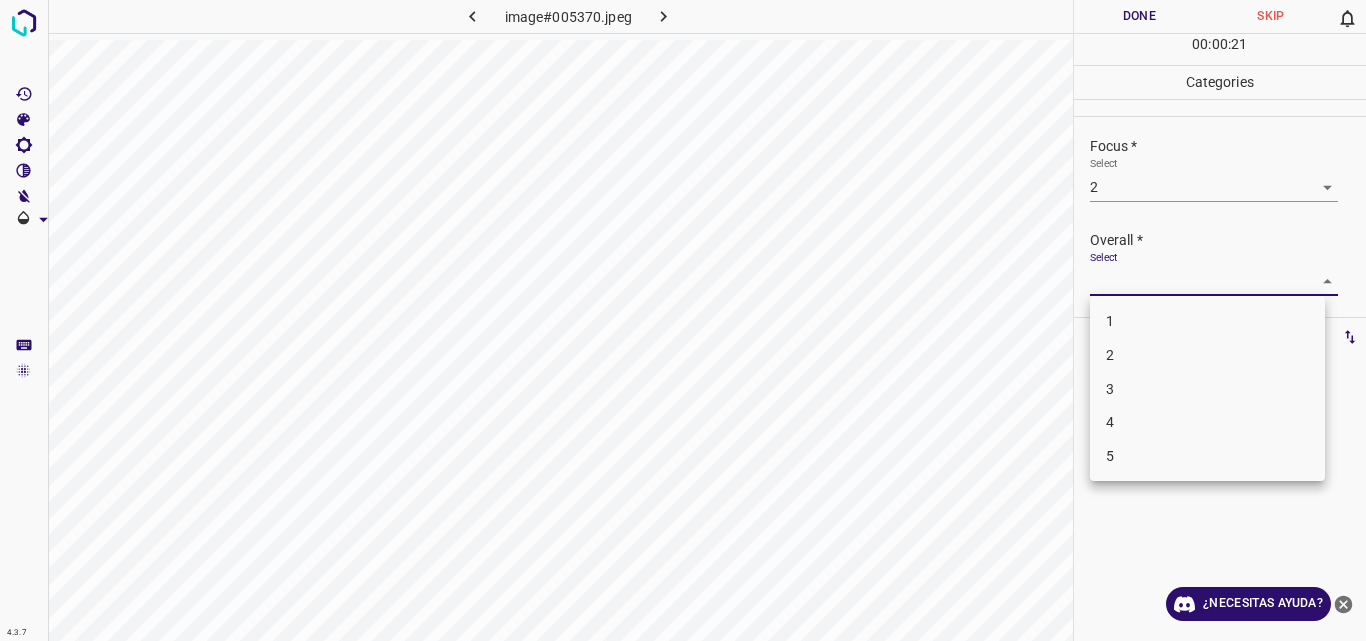 click on "2" at bounding box center (1207, 355) 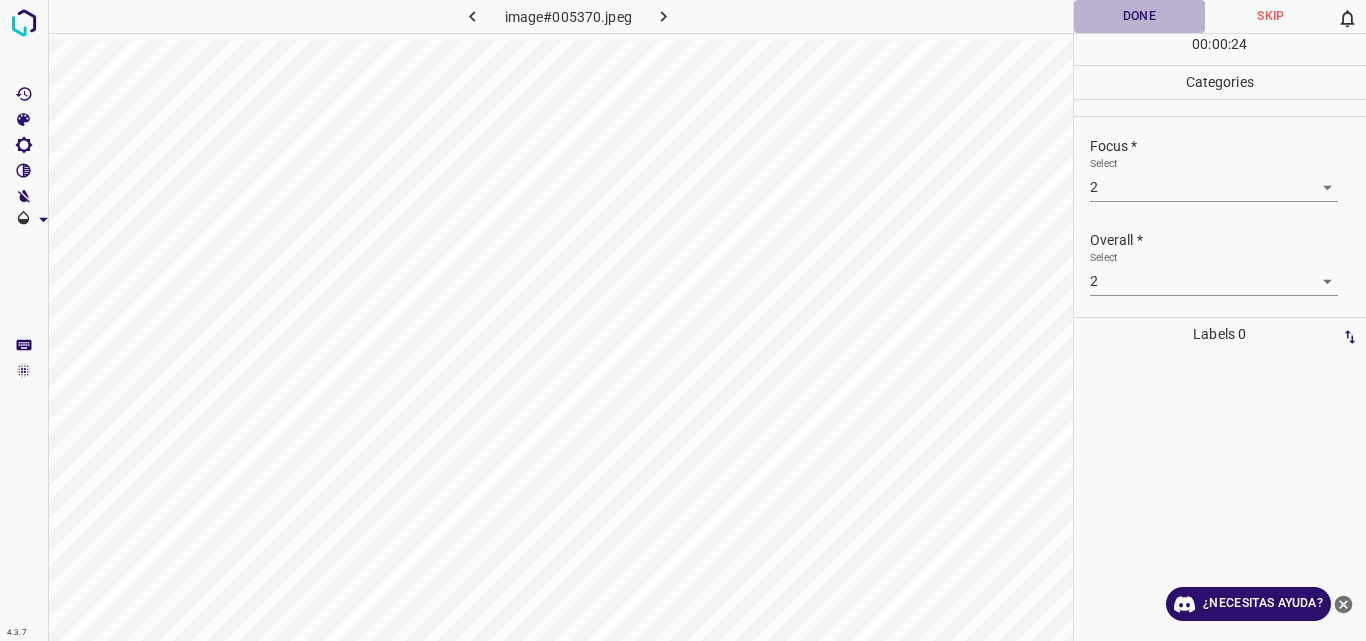 click on "Done" at bounding box center (1140, 16) 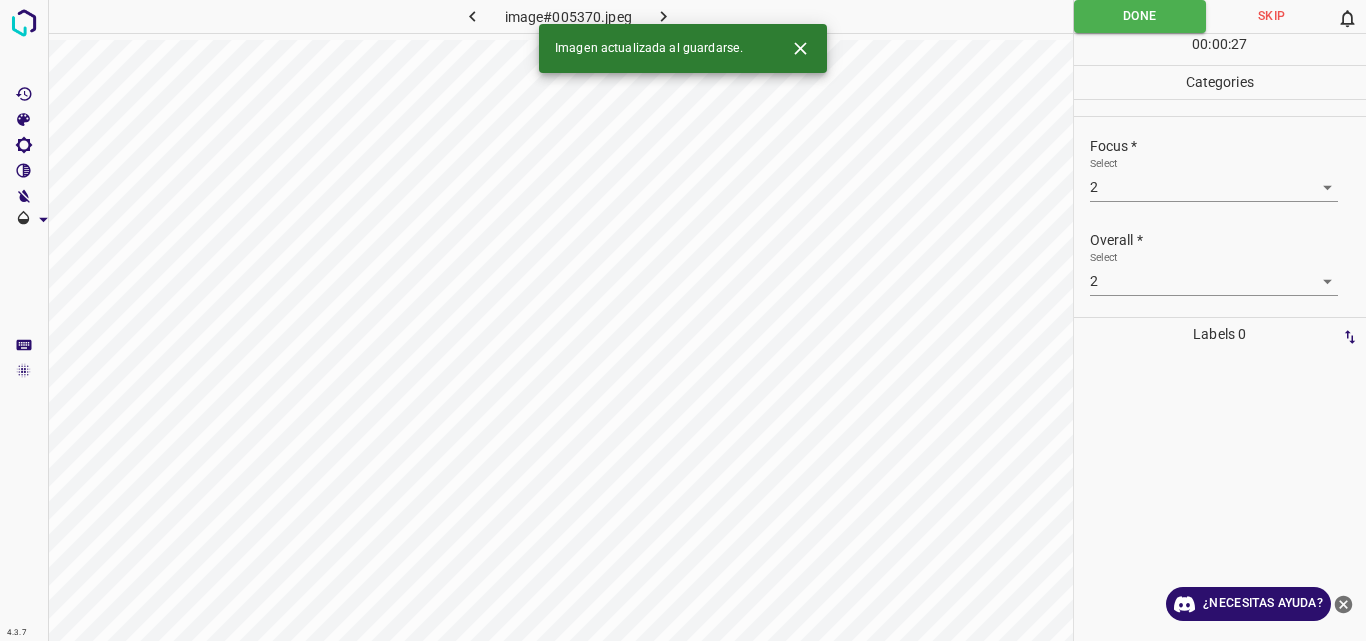 click on "Imagen actualizada al guardarse." at bounding box center (683, 48) 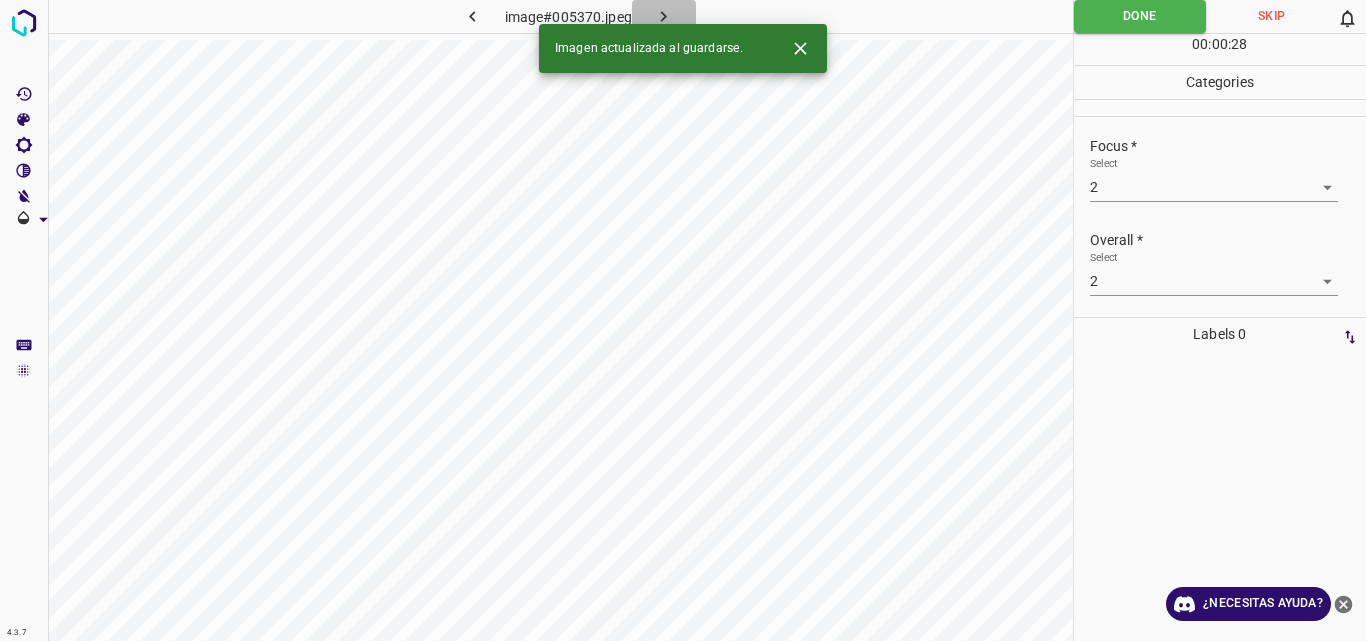 click 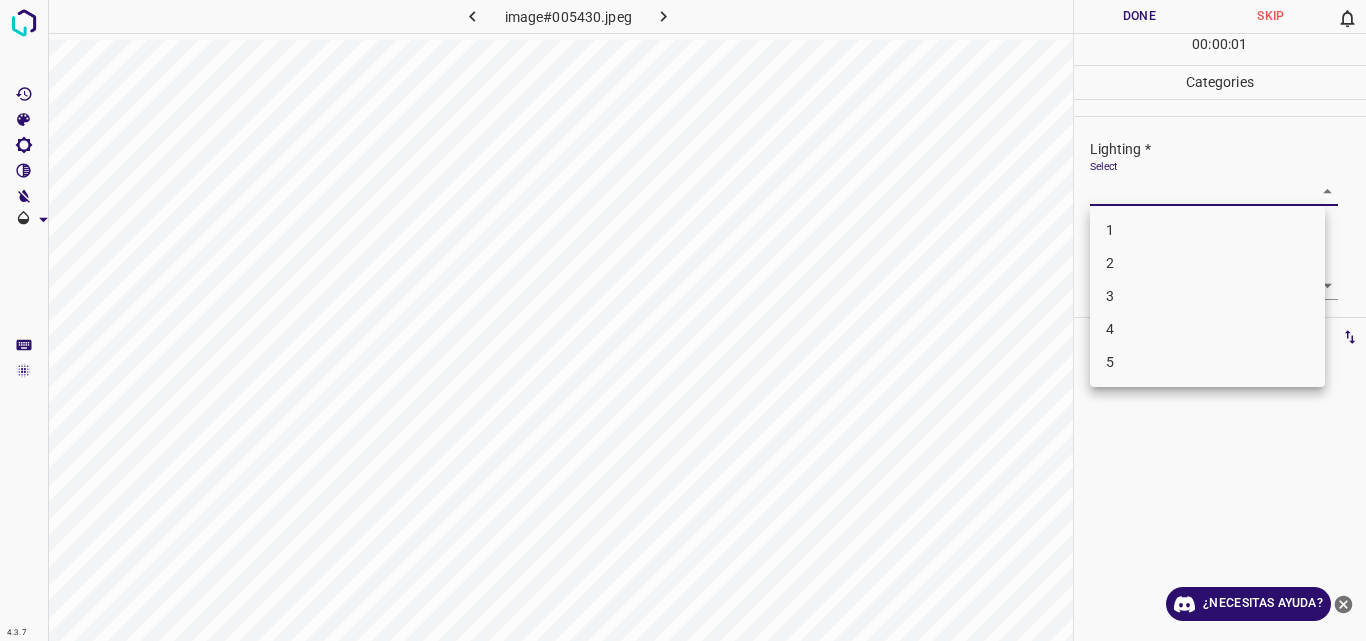 click on "4.3.7 image#005430.jpeg Done Skip 0 00   : 00   : 01   Categories Lighting *  Select ​ Focus *  Select ​ Overall *  Select ​ Labels   0 Categories 1 Lighting 2 Focus 3 Overall Tools Space Change between modes (Draw & Edit) I Auto labeling R Restore zoom M Zoom in N Zoom out Delete Delete selecte label Filters Z Restore filters X Saturation filter C Brightness filter V Contrast filter B Gray scale filter General O Download ¿Necesitas ayuda? Original text Rate this translation Your feedback will be used to help improve Google Translate - Texto - Esconder - Borrar 1 2 3 4 5" at bounding box center [683, 320] 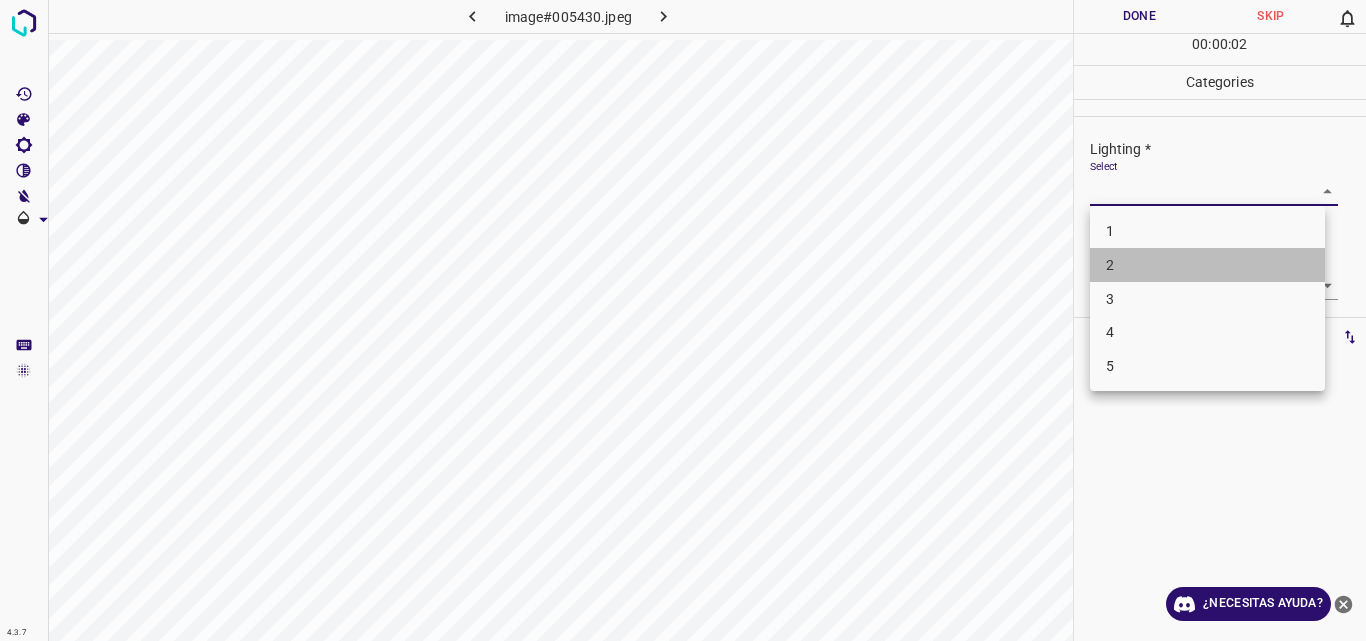 click on "2" at bounding box center [1207, 265] 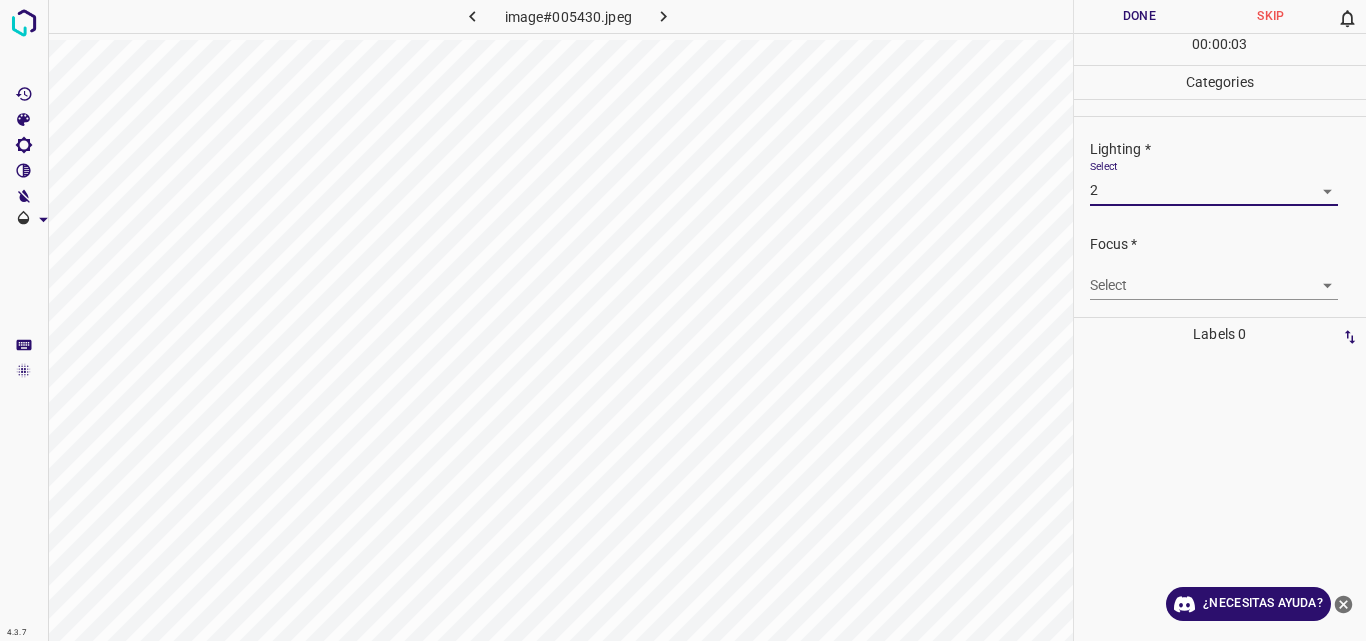 click on "4.3.7 image#005430.jpeg Done Skip 0 00   : 00   : 03   Categories Lighting *  Select 2 2 Focus *  Select ​ Overall *  Select ​ Labels   0 Categories 1 Lighting 2 Focus 3 Overall Tools Space Change between modes (Draw & Edit) I Auto labeling R Restore zoom M Zoom in N Zoom out Delete Delete selecte label Filters Z Restore filters X Saturation filter C Brightness filter V Contrast filter B Gray scale filter General O Download ¿Necesitas ayuda? Original text Rate this translation Your feedback will be used to help improve Google Translate - Texto - Esconder - Borrar" at bounding box center (683, 320) 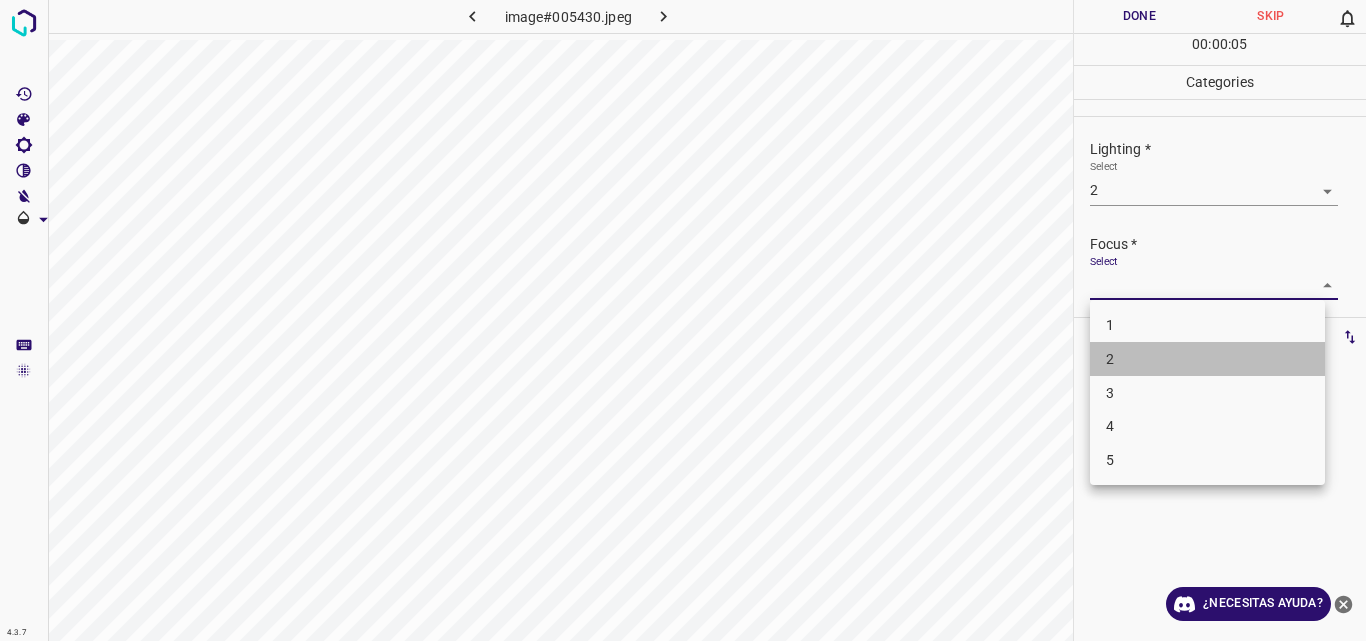 click on "2" at bounding box center [1207, 359] 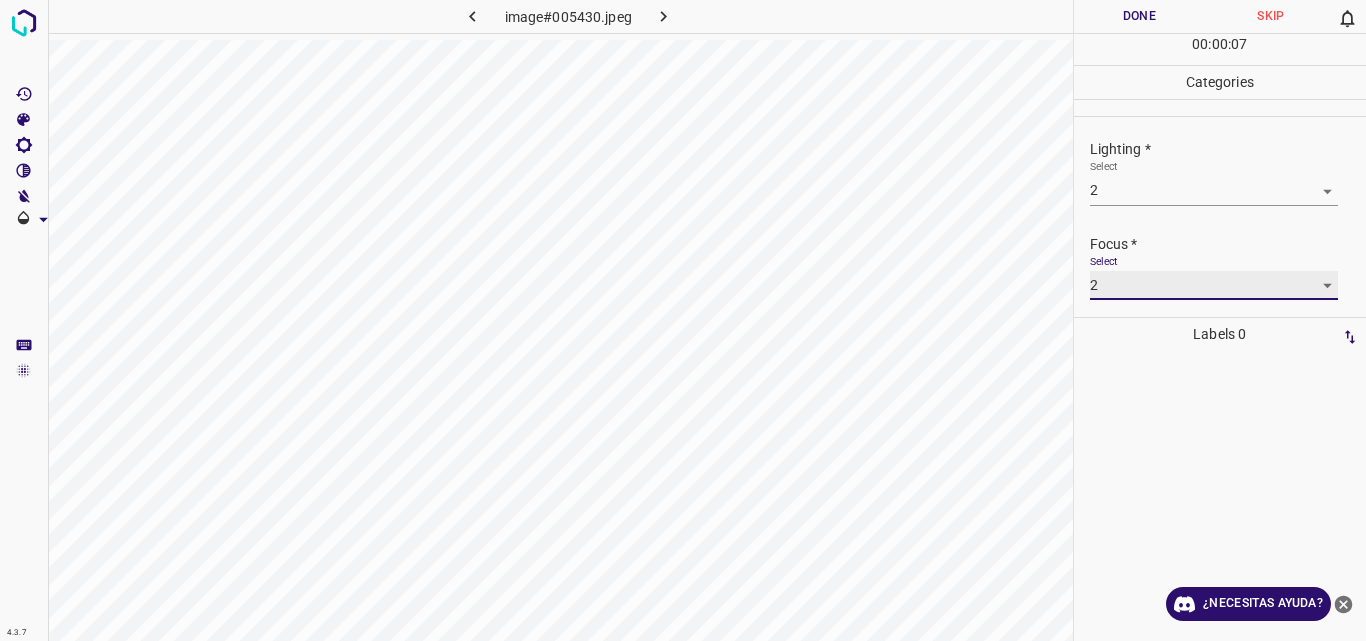 scroll, scrollTop: 98, scrollLeft: 0, axis: vertical 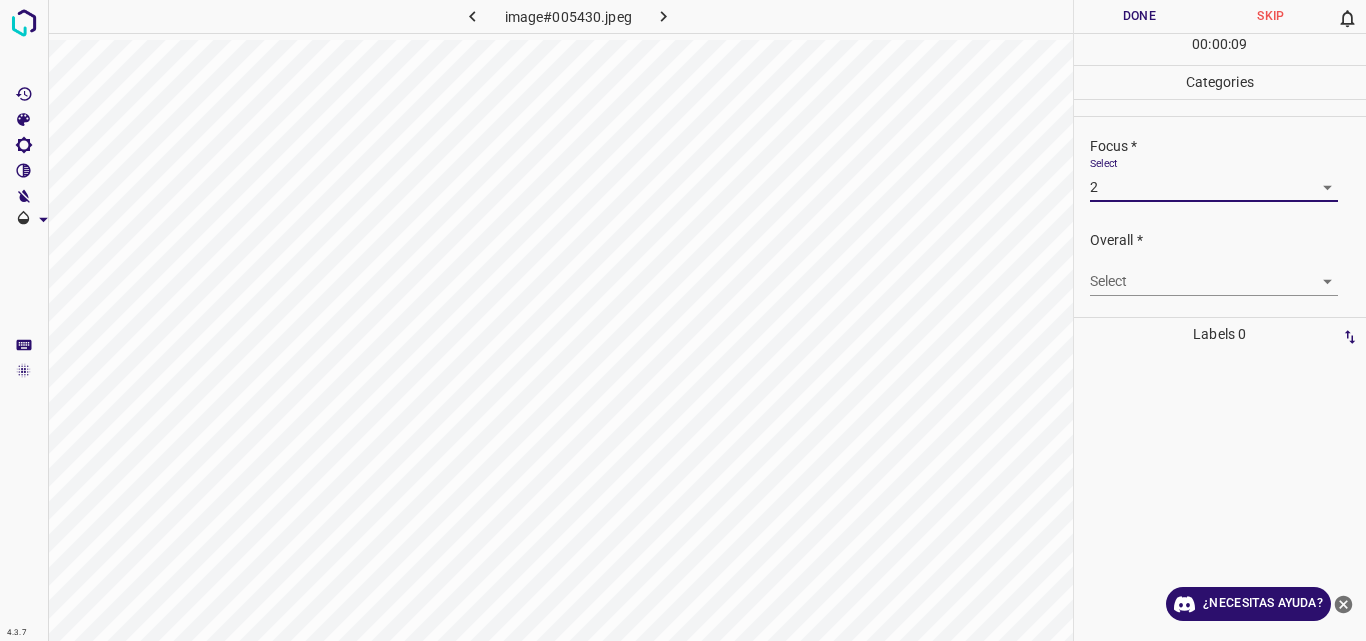 click on "4.3.7 image#005430.jpeg Done Skip 0 00   : 00   : 09   Categories Lighting *  Select 2 2 Focus *  Select 2 2 Overall *  Select ​ Labels   0 Categories 1 Lighting 2 Focus 3 Overall Tools Space Change between modes (Draw & Edit) I Auto labeling R Restore zoom M Zoom in N Zoom out Delete Delete selecte label Filters Z Restore filters X Saturation filter C Brightness filter V Contrast filter B Gray scale filter General O Download ¿Necesitas ayuda? Original text Rate this translation Your feedback will be used to help improve Google Translate - Texto - Esconder - Borrar" at bounding box center (683, 320) 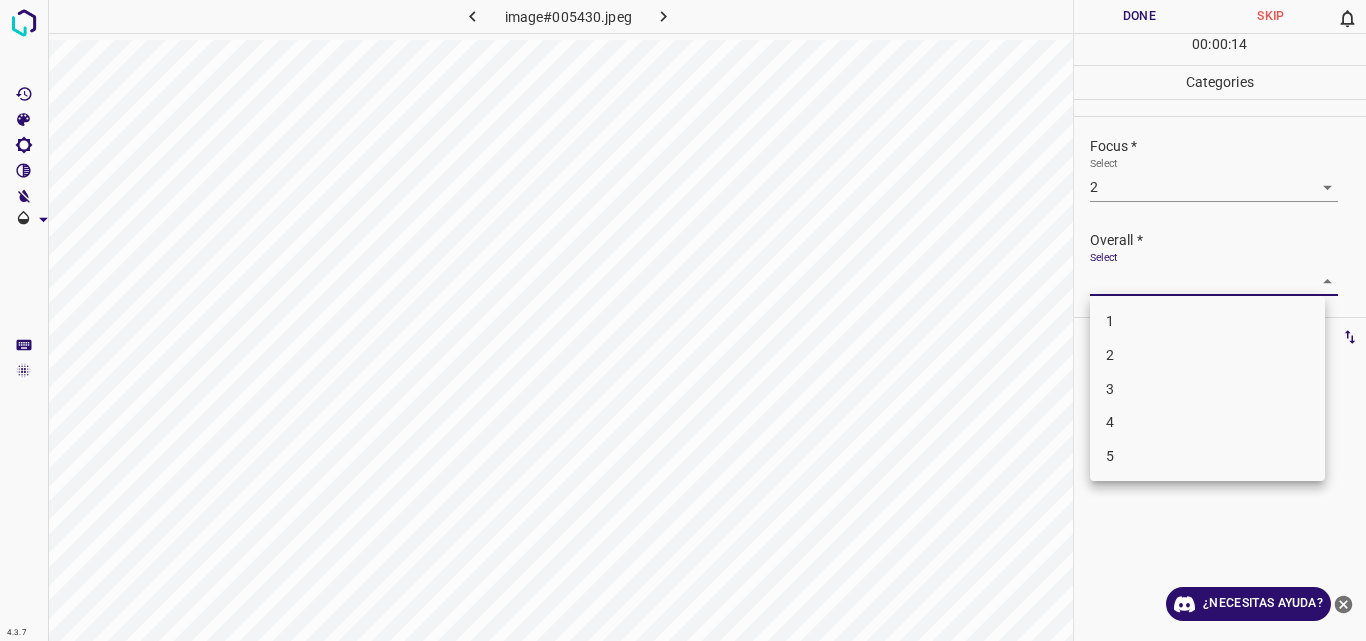 click on "2" at bounding box center (1207, 355) 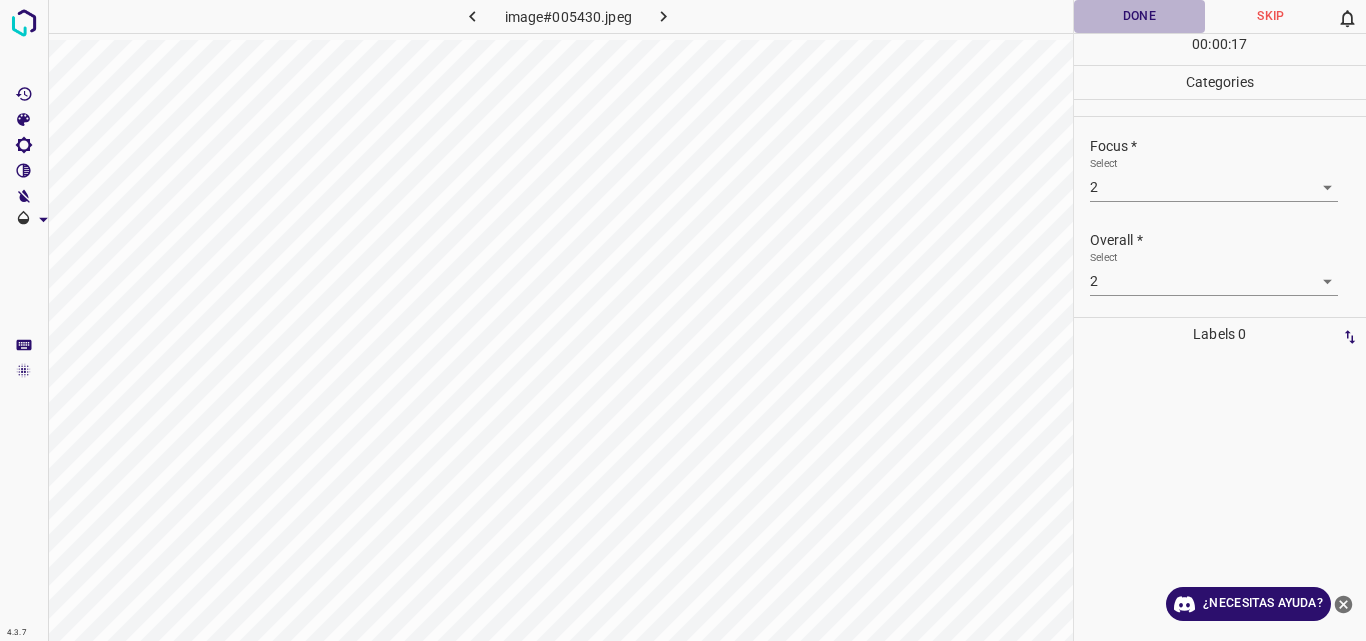 click on "Done" at bounding box center (1140, 16) 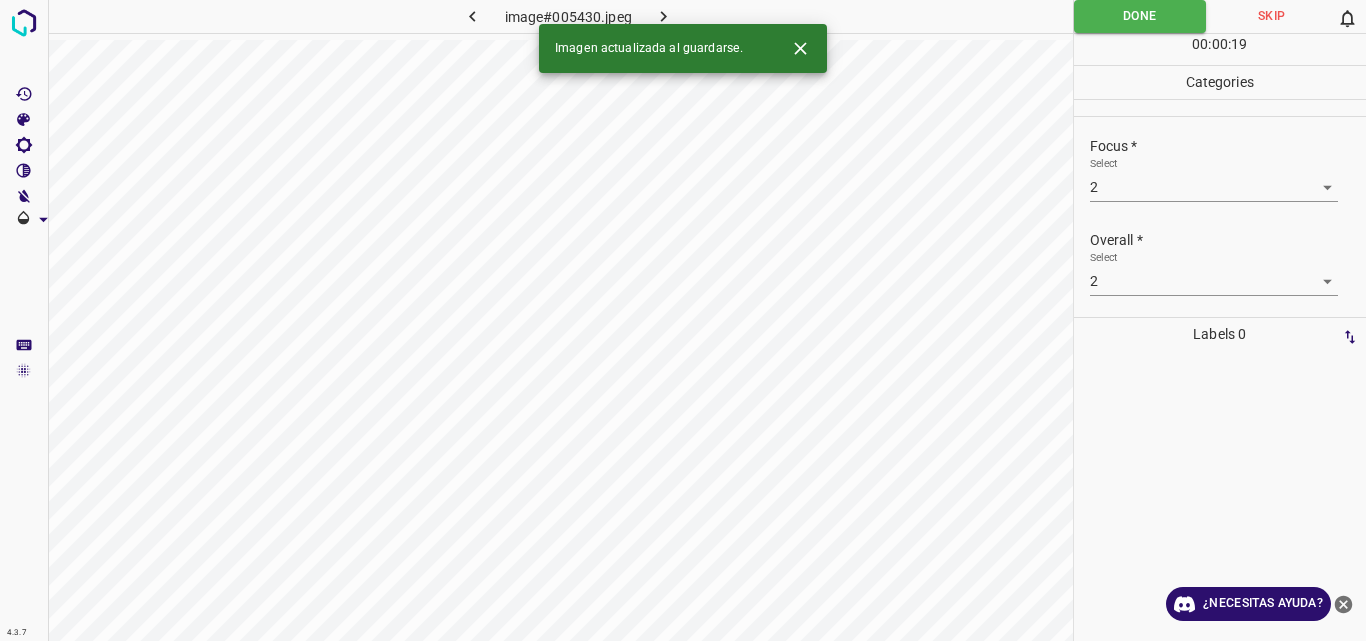 click 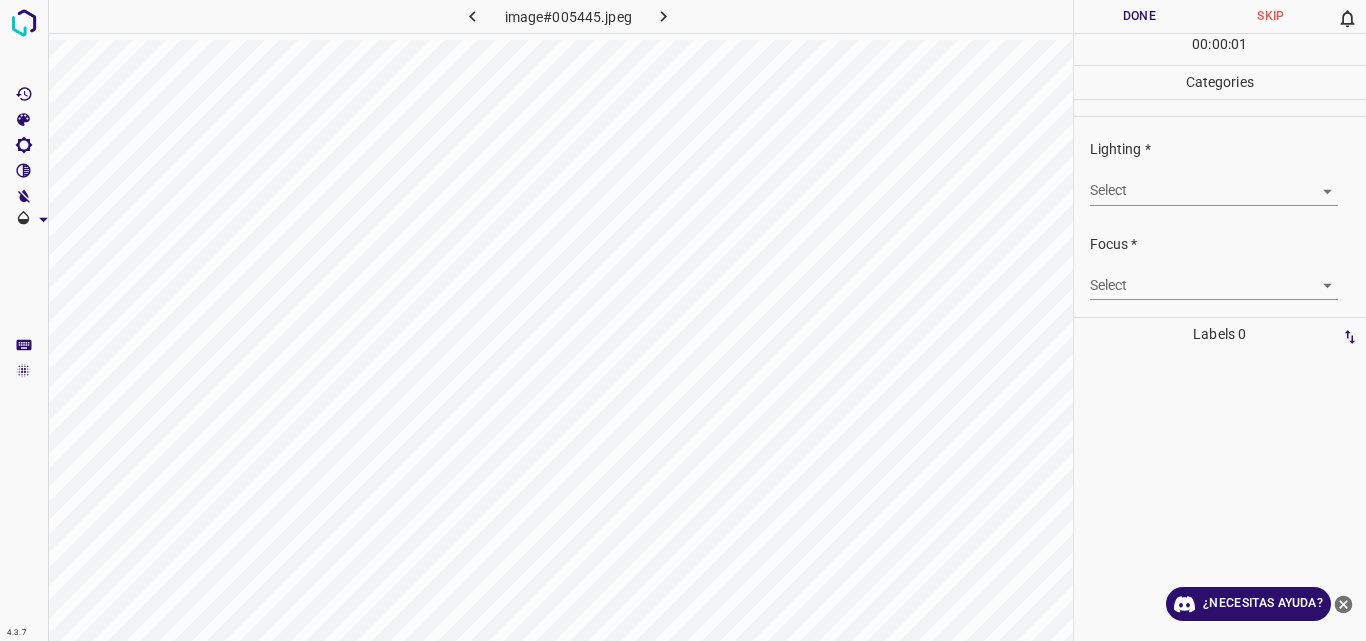 click on "4.3.7 image#005445.jpeg Done Skip 0 00   : 00   : 01   Categories Lighting *  Select ​ Focus *  Select ​ Overall *  Select ​ Labels   0 Categories 1 Lighting 2 Focus 3 Overall Tools Space Change between modes (Draw & Edit) I Auto labeling R Restore zoom M Zoom in N Zoom out Delete Delete selecte label Filters Z Restore filters X Saturation filter C Brightness filter V Contrast filter B Gray scale filter General O Download ¿Necesitas ayuda? Original text Rate this translation Your feedback will be used to help improve Google Translate - Texto - Esconder - Borrar" at bounding box center [683, 320] 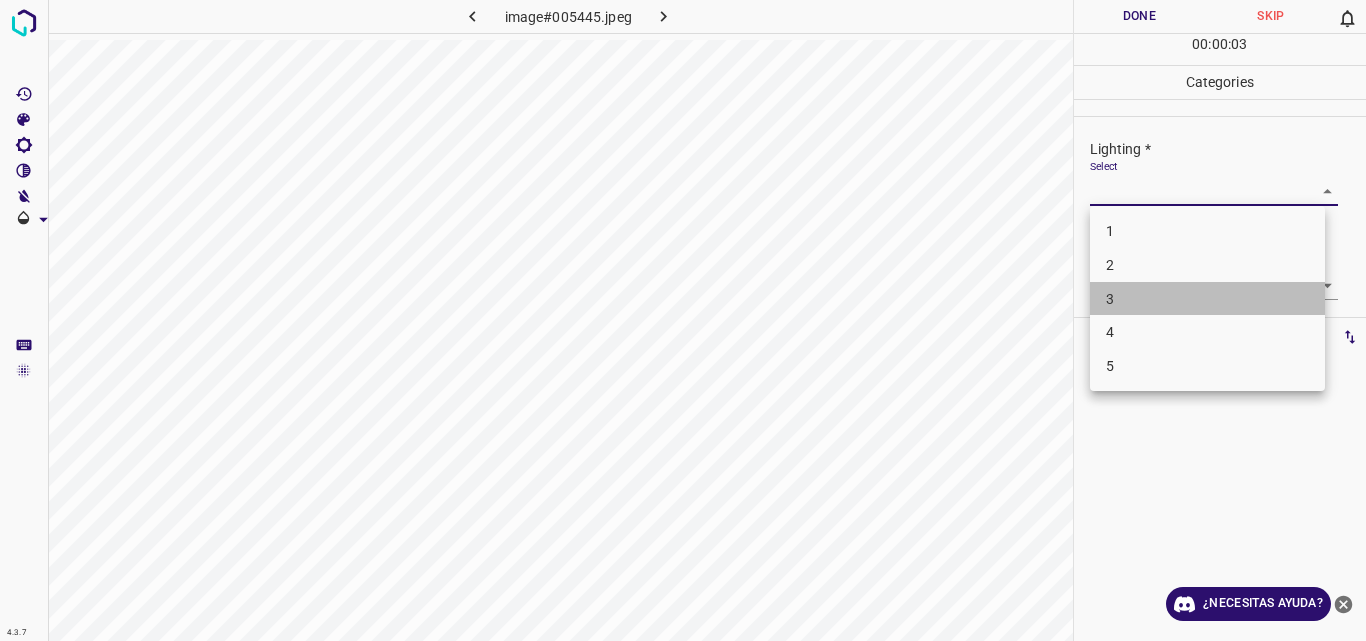 click on "3" at bounding box center [1207, 299] 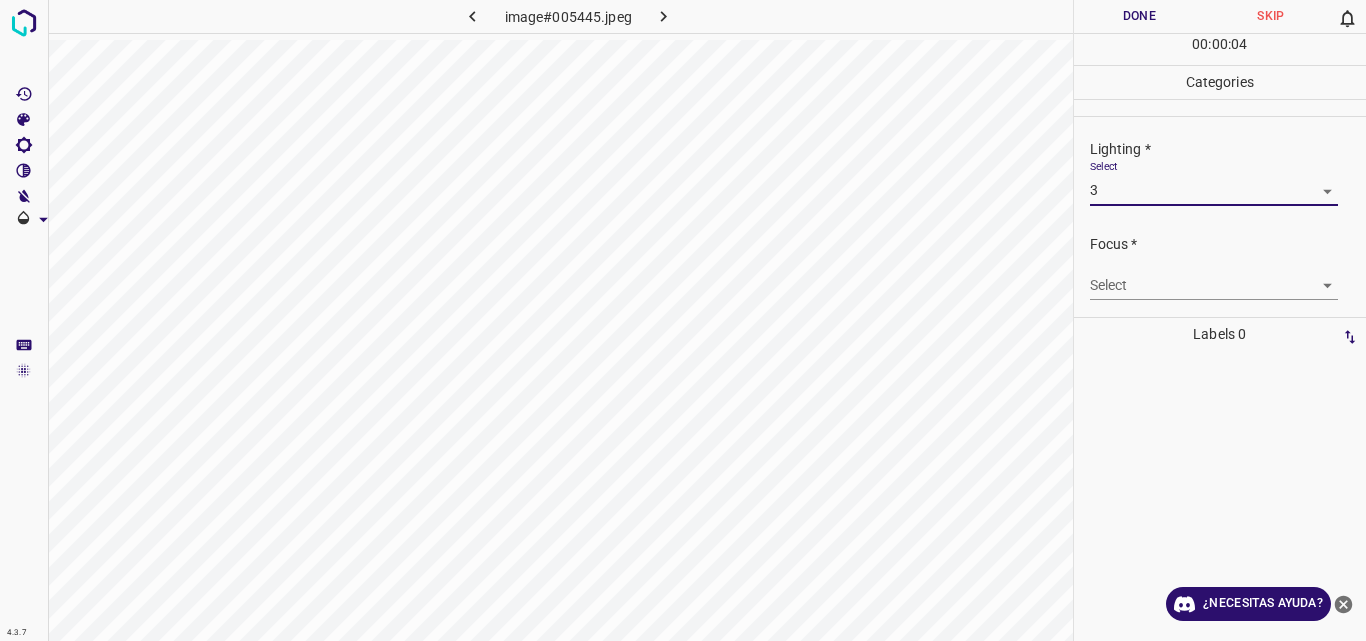 click on "4.3.7 image#005445.jpeg Done Skip 0 00   : 00   : 04   Categories Lighting *  Select 3 3 Focus *  Select ​ Overall *  Select ​ Labels   0 Categories 1 Lighting 2 Focus 3 Overall Tools Space Change between modes (Draw & Edit) I Auto labeling R Restore zoom M Zoom in N Zoom out Delete Delete selecte label Filters Z Restore filters X Saturation filter C Brightness filter V Contrast filter B Gray scale filter General O Download ¿Necesitas ayuda? Original text Rate this translation Your feedback will be used to help improve Google Translate - Texto - Esconder - Borrar" at bounding box center [683, 320] 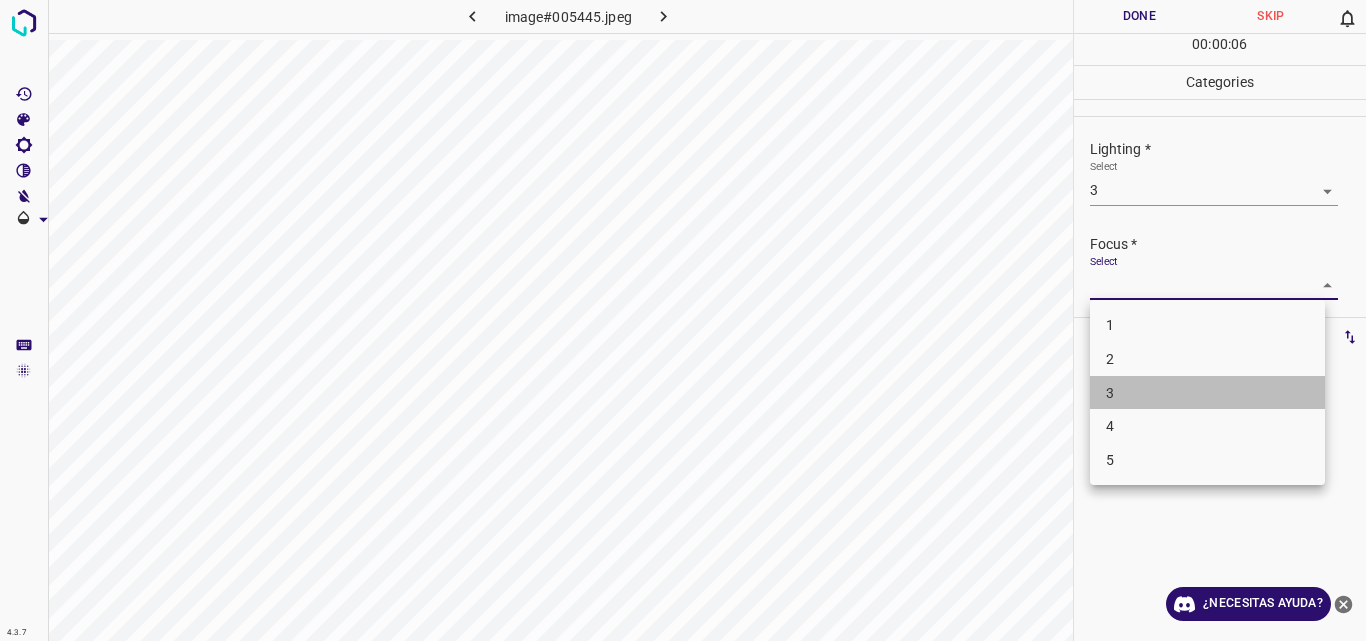 click on "3" at bounding box center (1207, 393) 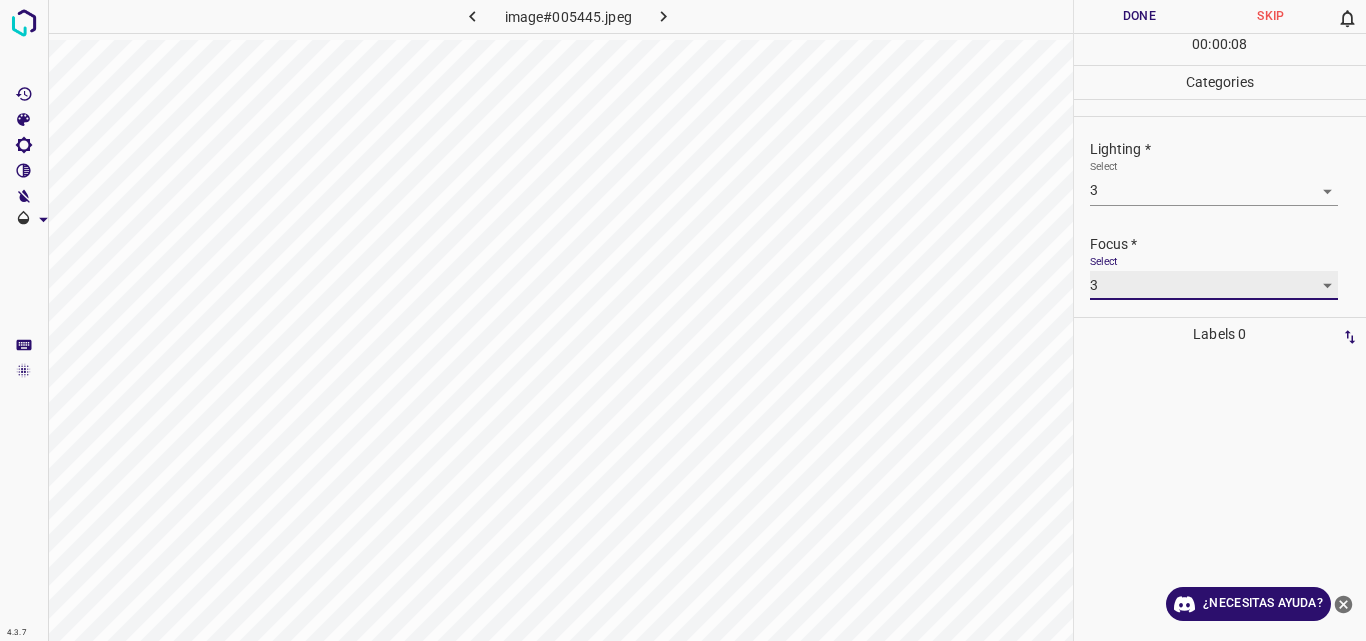 scroll, scrollTop: 98, scrollLeft: 0, axis: vertical 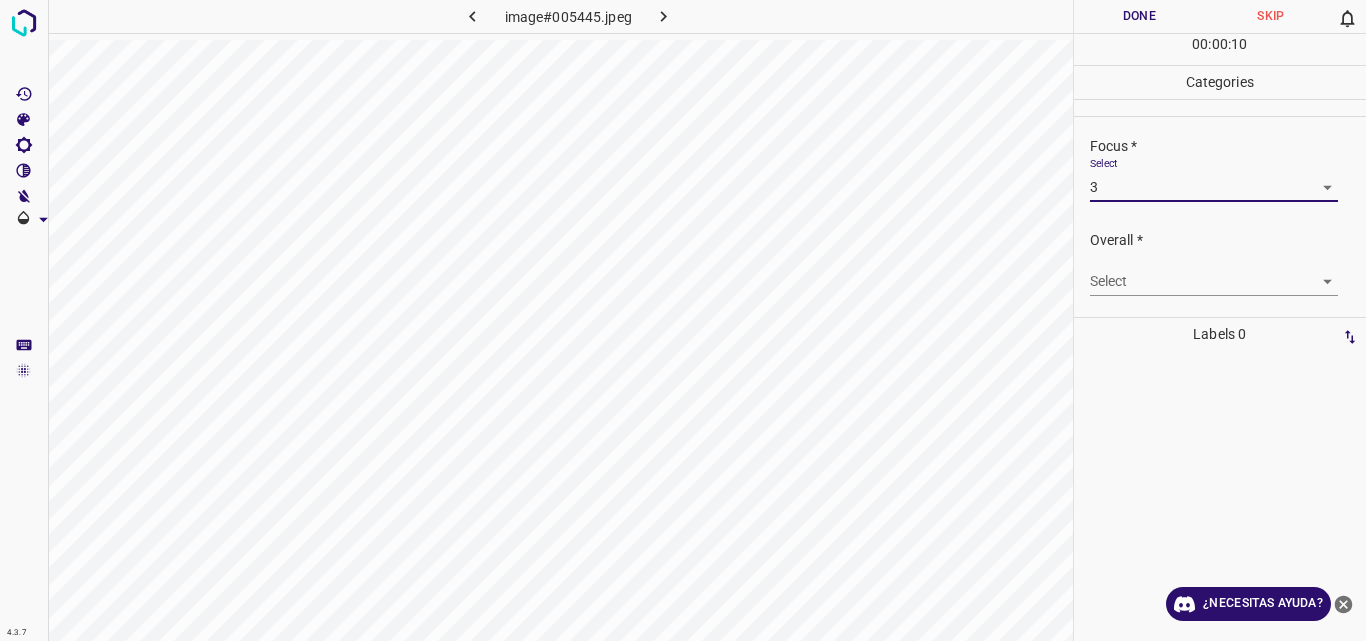 click on "4.3.7 image#005445.jpeg Done Skip 0 00   : 00   : 10   Categories Lighting *  Select 3 3 Focus *  Select 3 3 Overall *  Select ​ Labels   0 Categories 1 Lighting 2 Focus 3 Overall Tools Space Change between modes (Draw & Edit) I Auto labeling R Restore zoom M Zoom in N Zoom out Delete Delete selecte label Filters Z Restore filters X Saturation filter C Brightness filter V Contrast filter B Gray scale filter General O Download ¿Necesitas ayuda? Original text Rate this translation Your feedback will be used to help improve Google Translate - Texto - Esconder - Borrar" at bounding box center [683, 320] 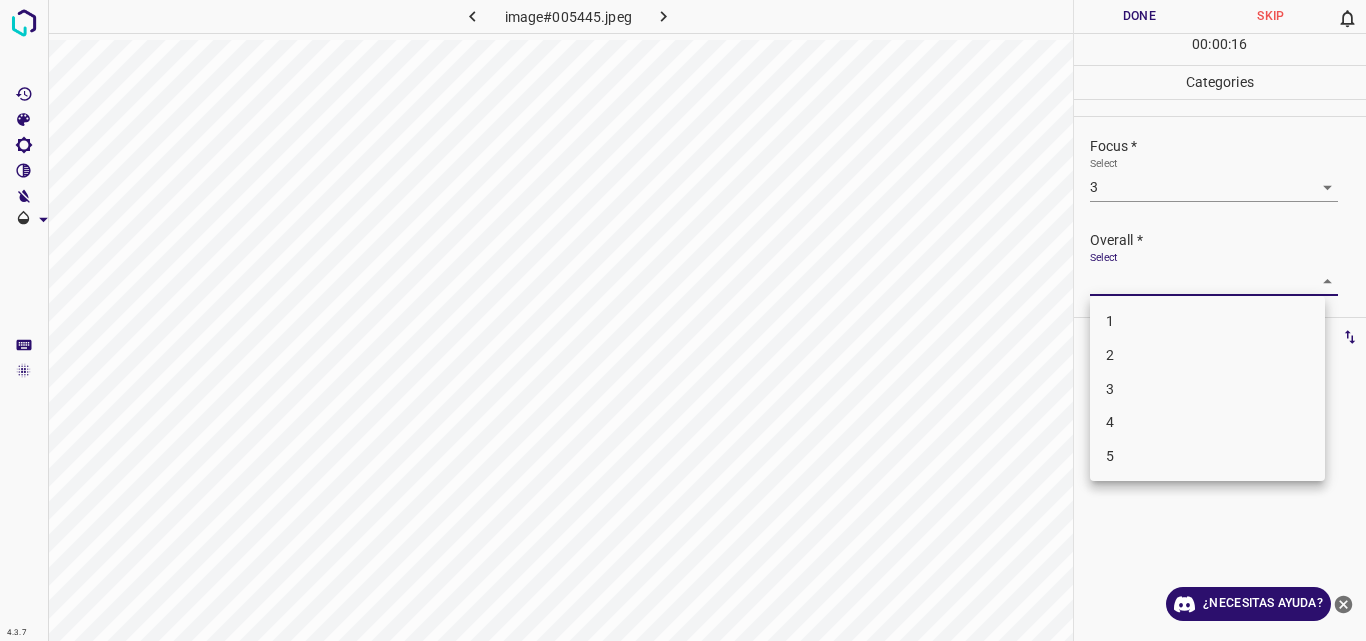 click at bounding box center (683, 320) 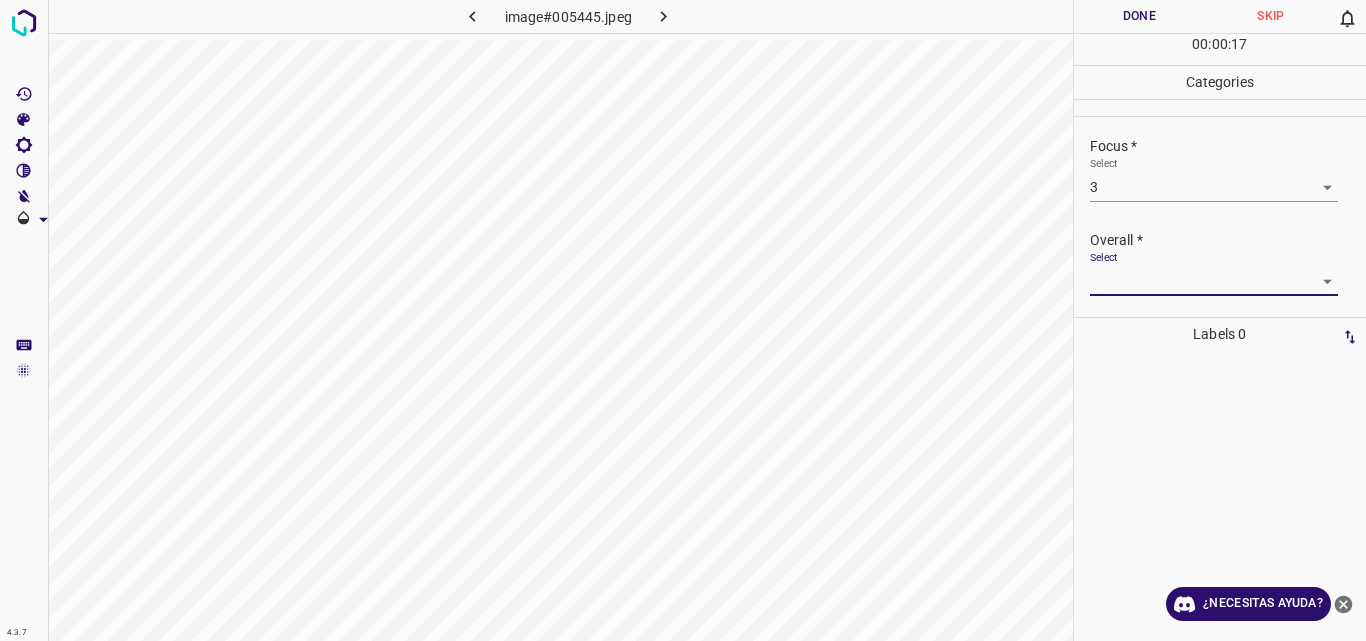 click on "4.3.7 image#005445.jpeg Done Skip 0 00   : 00   : 17   Categories Lighting *  Select 3 3 Focus *  Select 3 3 Overall *  Select ​ Labels   0 Categories 1 Lighting 2 Focus 3 Overall Tools Space Change between modes (Draw & Edit) I Auto labeling R Restore zoom M Zoom in N Zoom out Delete Delete selecte label Filters Z Restore filters X Saturation filter C Brightness filter V Contrast filter B Gray scale filter General O Download ¿Necesitas ayuda? Original text Rate this translation Your feedback will be used to help improve Google Translate - Texto - Esconder - Borrar" at bounding box center (683, 320) 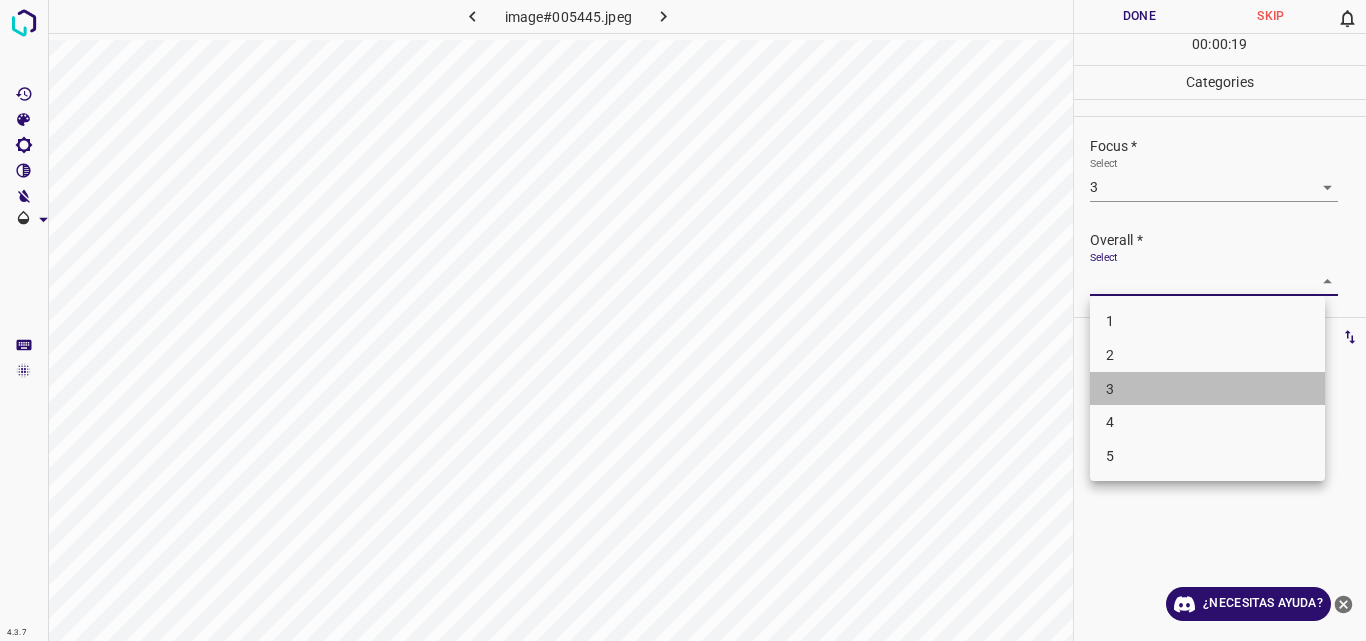 click on "3" at bounding box center (1207, 389) 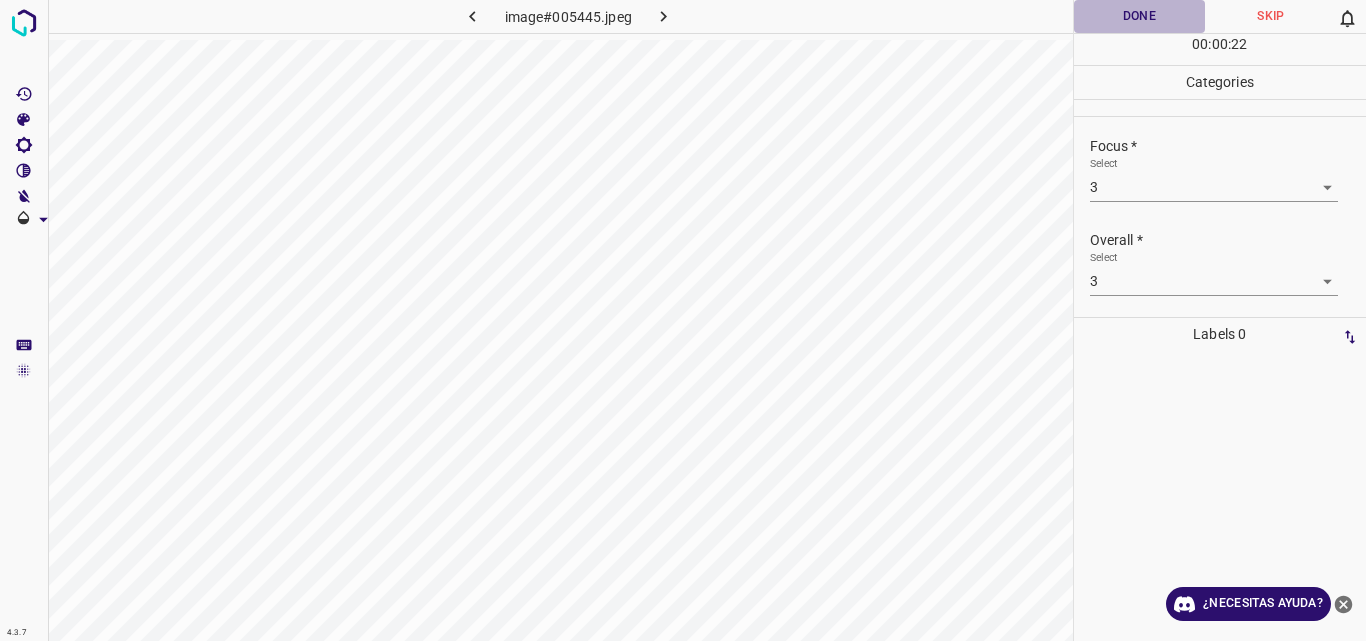 click on "Done" at bounding box center (1140, 16) 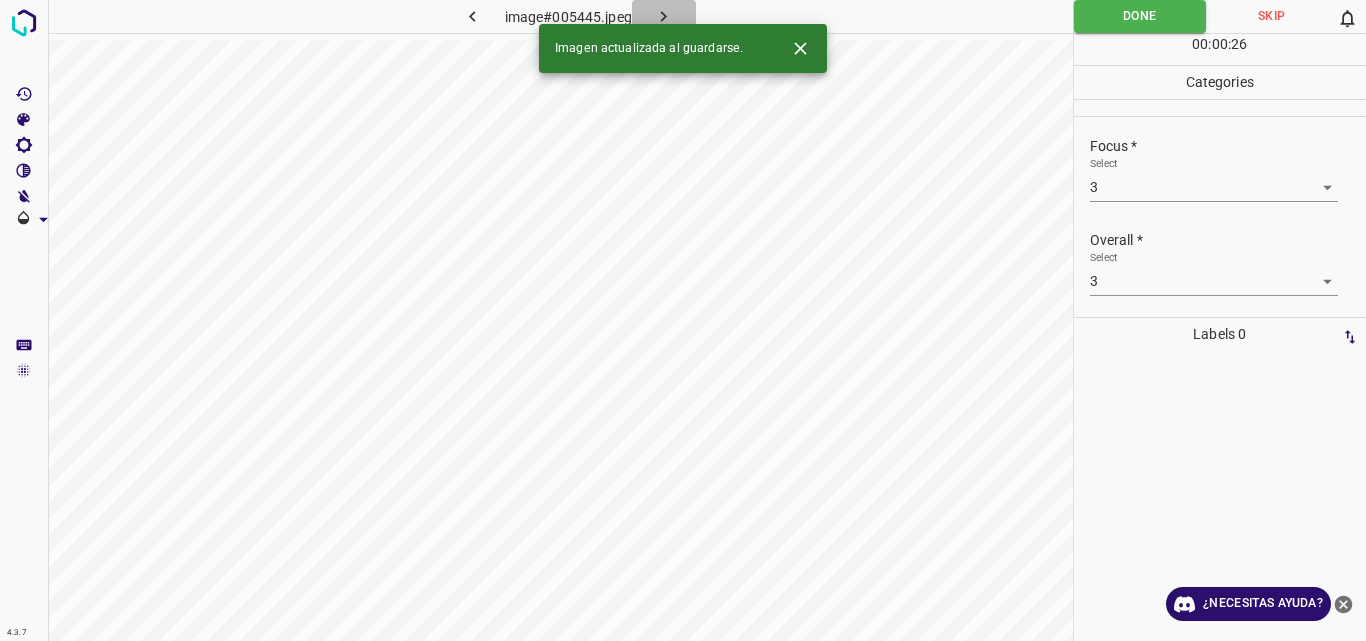 click 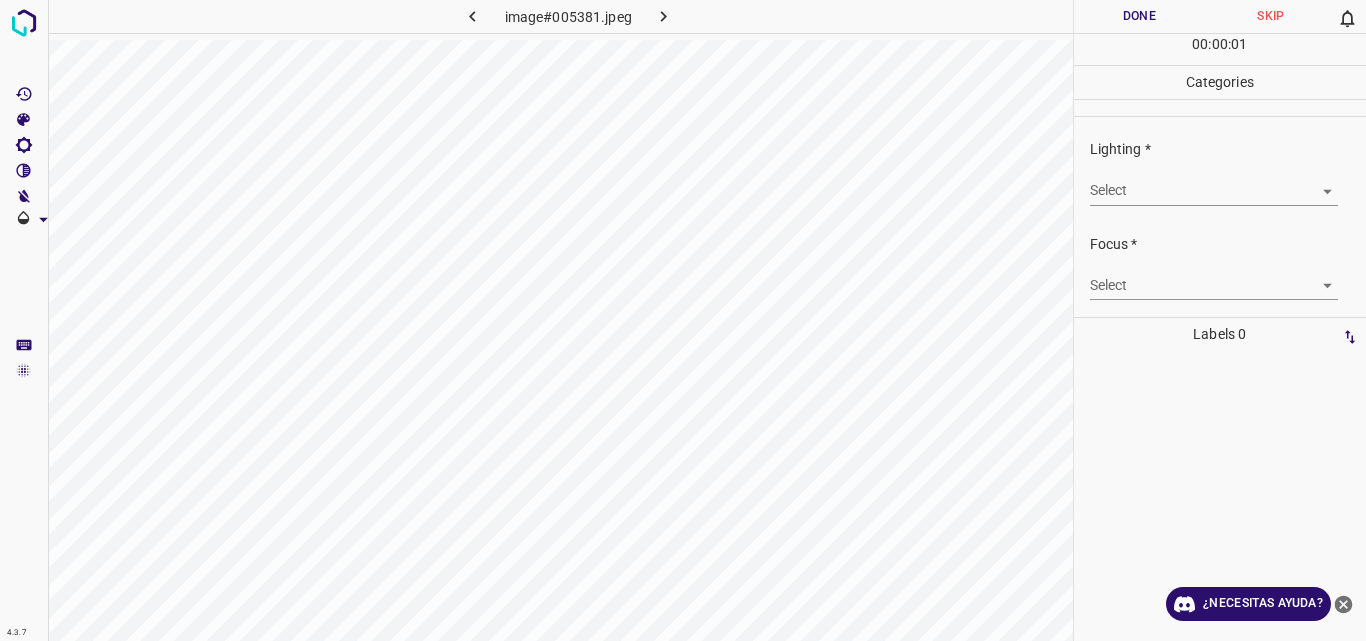 click on "4.3.7 image#005381.jpeg Done Skip 0 00   : 00   : 01   Categories Lighting *  Select ​ Focus *  Select ​ Overall *  Select ​ Labels   0 Categories 1 Lighting 2 Focus 3 Overall Tools Space Change between modes (Draw & Edit) I Auto labeling R Restore zoom M Zoom in N Zoom out Delete Delete selecte label Filters Z Restore filters X Saturation filter C Brightness filter V Contrast filter B Gray scale filter General O Download ¿Necesitas ayuda? Original text Rate this translation Your feedback will be used to help improve Google Translate - Texto - Esconder - Borrar" at bounding box center (683, 320) 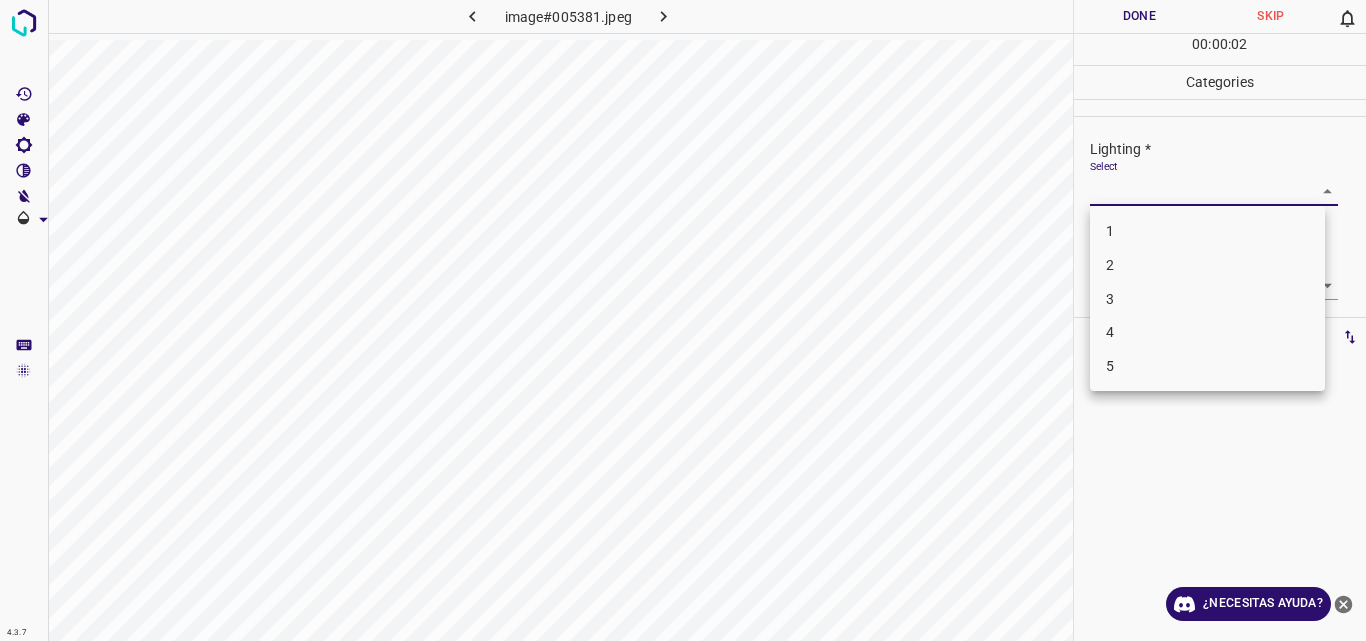 click on "3" at bounding box center (1207, 299) 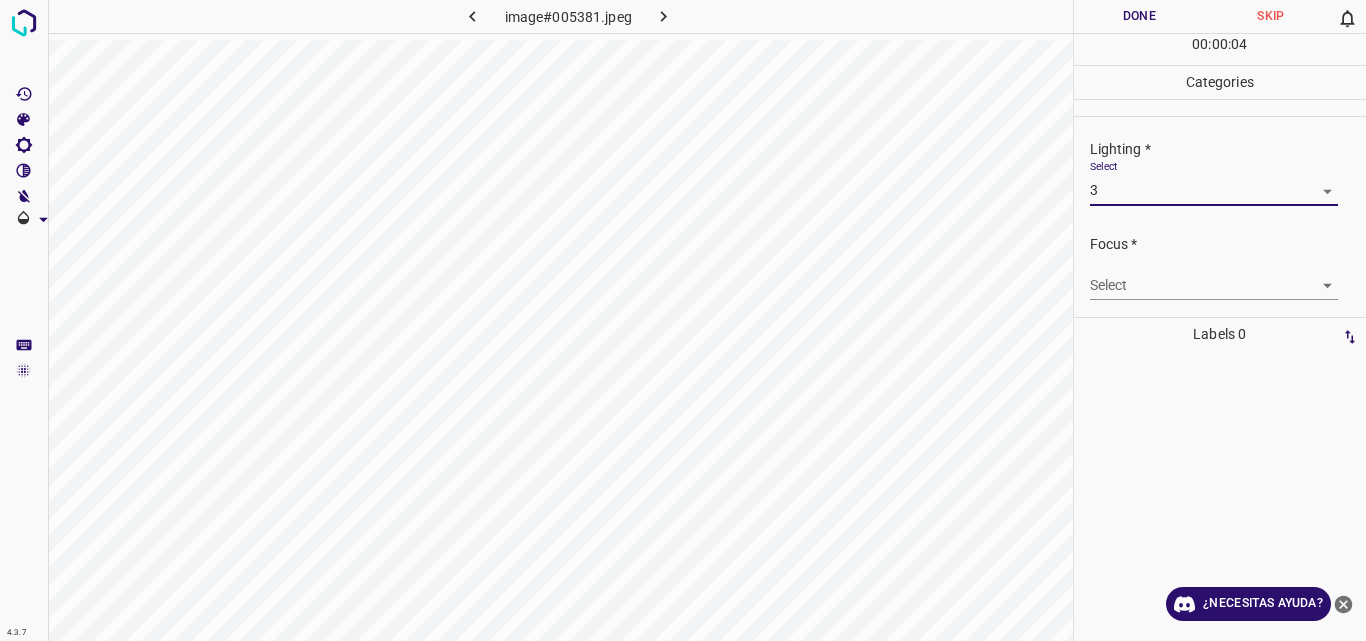 click on "4.3.7 image#005381.jpeg Done Skip 0 00   : 00   : 04   Categories Lighting *  Select 3 3 Focus *  Select ​ Overall *  Select ​ Labels   0 Categories 1 Lighting 2 Focus 3 Overall Tools Space Change between modes (Draw & Edit) I Auto labeling R Restore zoom M Zoom in N Zoom out Delete Delete selecte label Filters Z Restore filters X Saturation filter C Brightness filter V Contrast filter B Gray scale filter General O Download ¿Necesitas ayuda? Original text Rate this translation Your feedback will be used to help improve Google Translate - Texto - Esconder - Borrar" at bounding box center [683, 320] 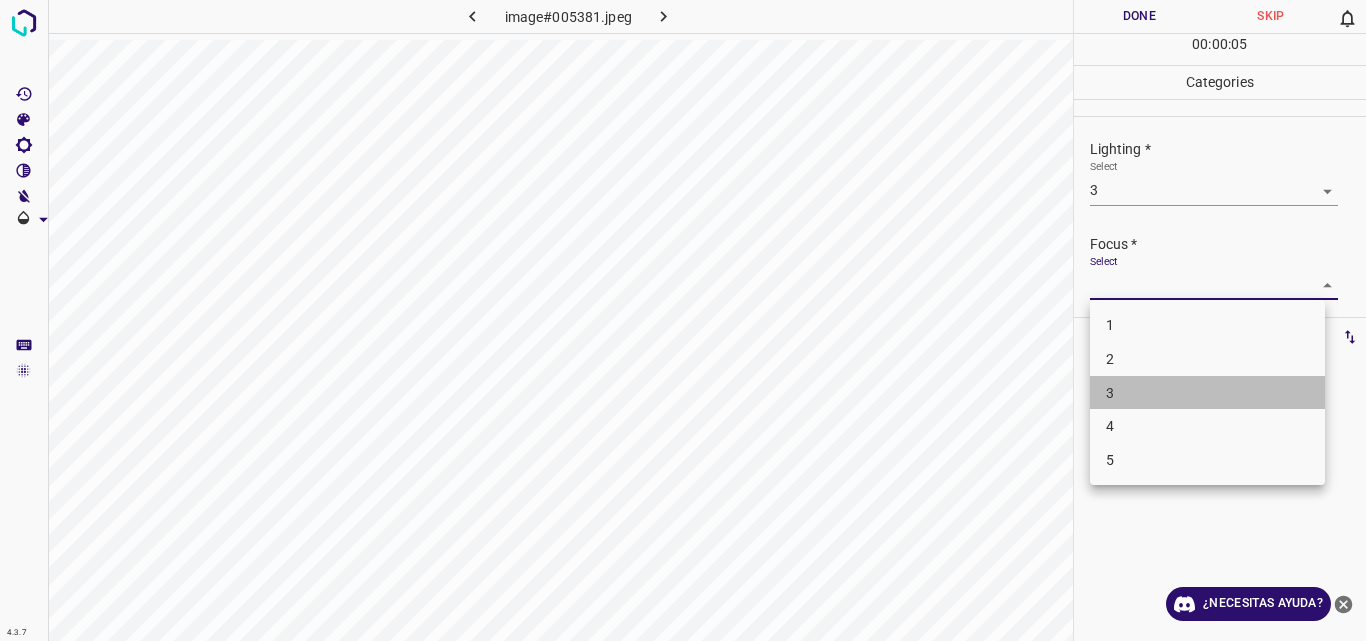 click on "3" at bounding box center [1207, 393] 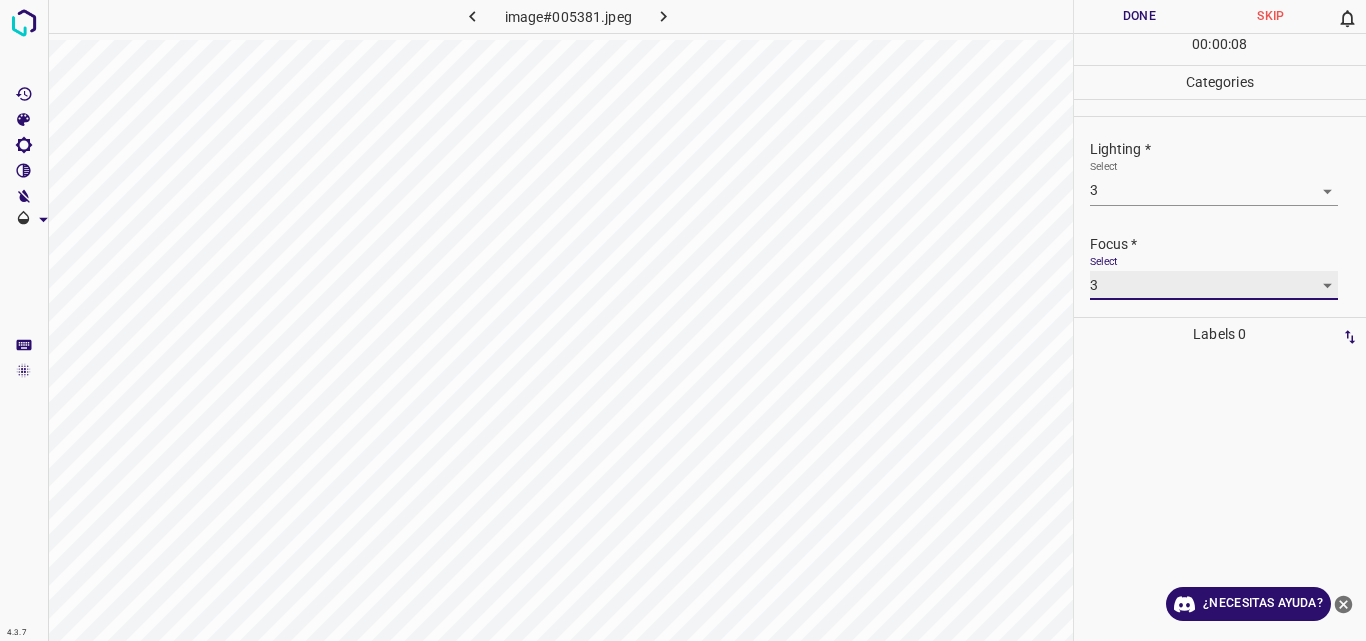 scroll, scrollTop: 98, scrollLeft: 0, axis: vertical 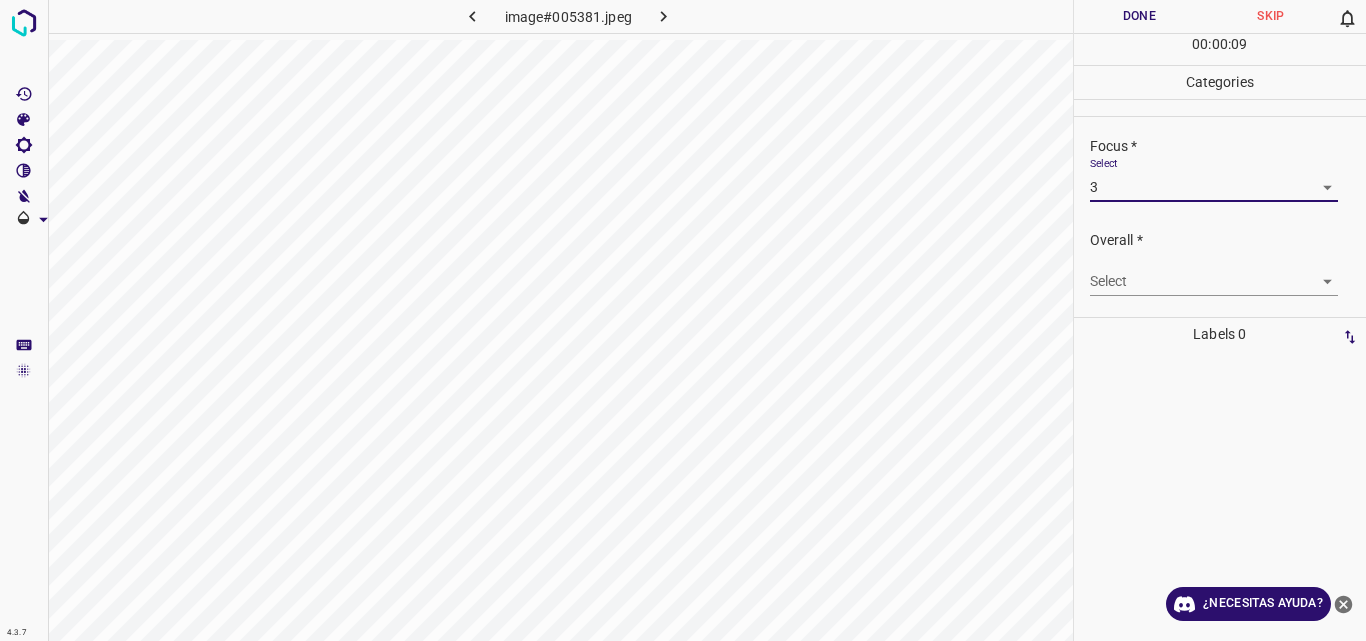 click on "4.3.7 image#005381.jpeg Done Skip 0 00   : 00   : 09   Categories Lighting *  Select 3 3 Focus *  Select 3 3 Overall *  Select ​ Labels   0 Categories 1 Lighting 2 Focus 3 Overall Tools Space Change between modes (Draw & Edit) I Auto labeling R Restore zoom M Zoom in N Zoom out Delete Delete selecte label Filters Z Restore filters X Saturation filter C Brightness filter V Contrast filter B Gray scale filter General O Download ¿Necesitas ayuda? Original text Rate this translation Your feedback will be used to help improve Google Translate - Texto - Esconder - Borrar" at bounding box center [683, 320] 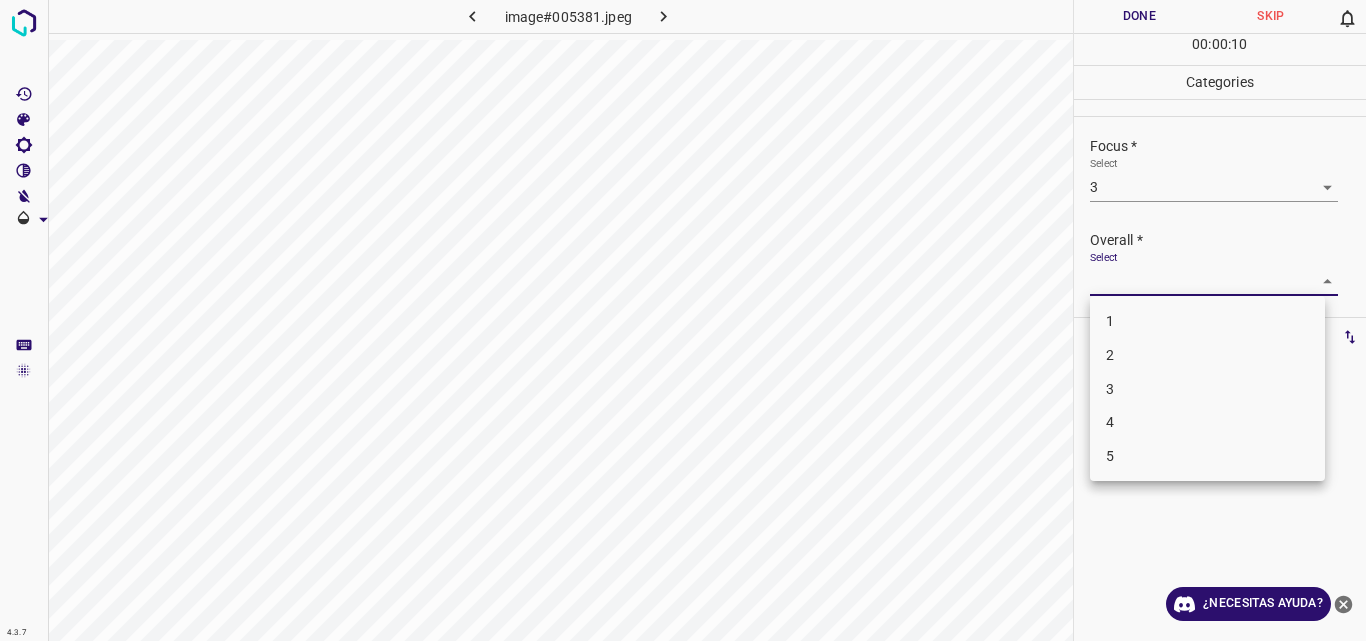 click on "3" at bounding box center [1207, 389] 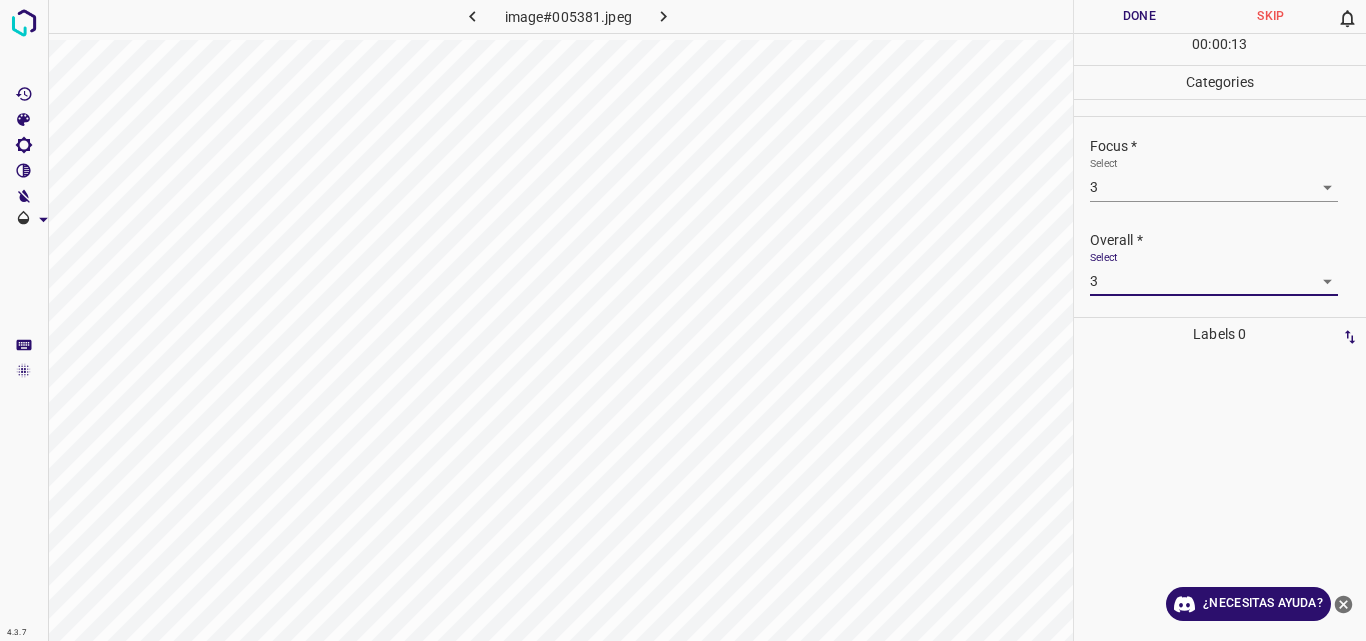 click on "Done" at bounding box center [1140, 16] 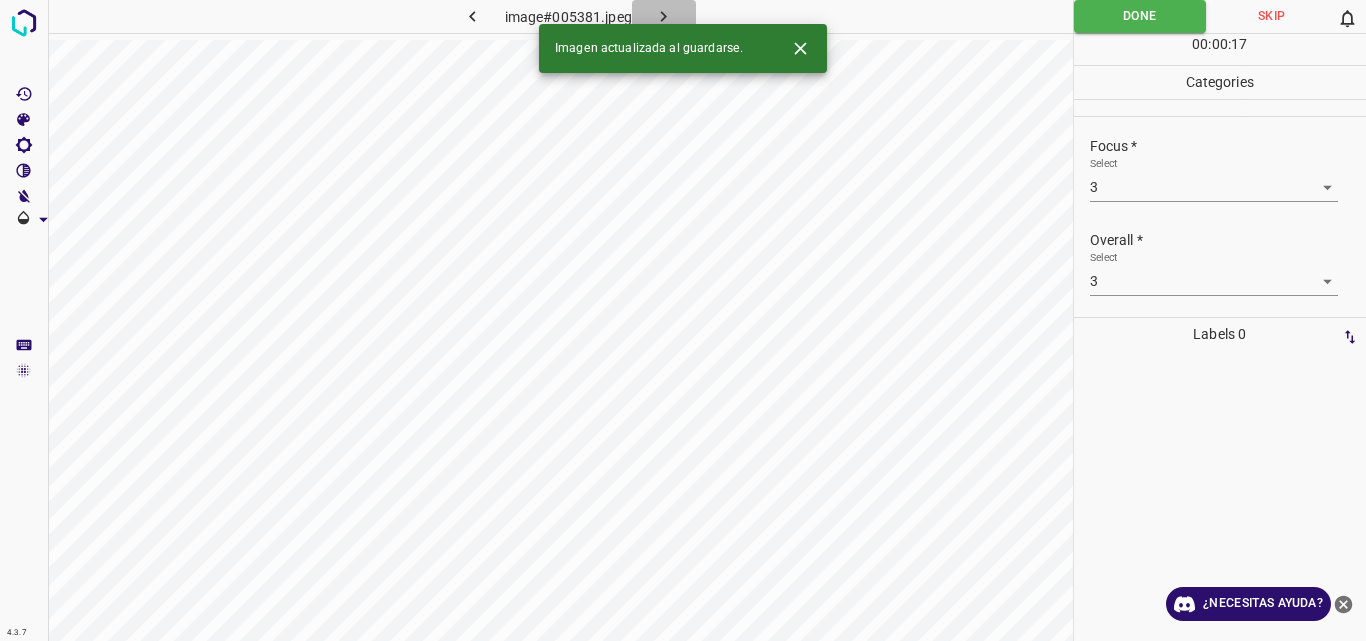 click 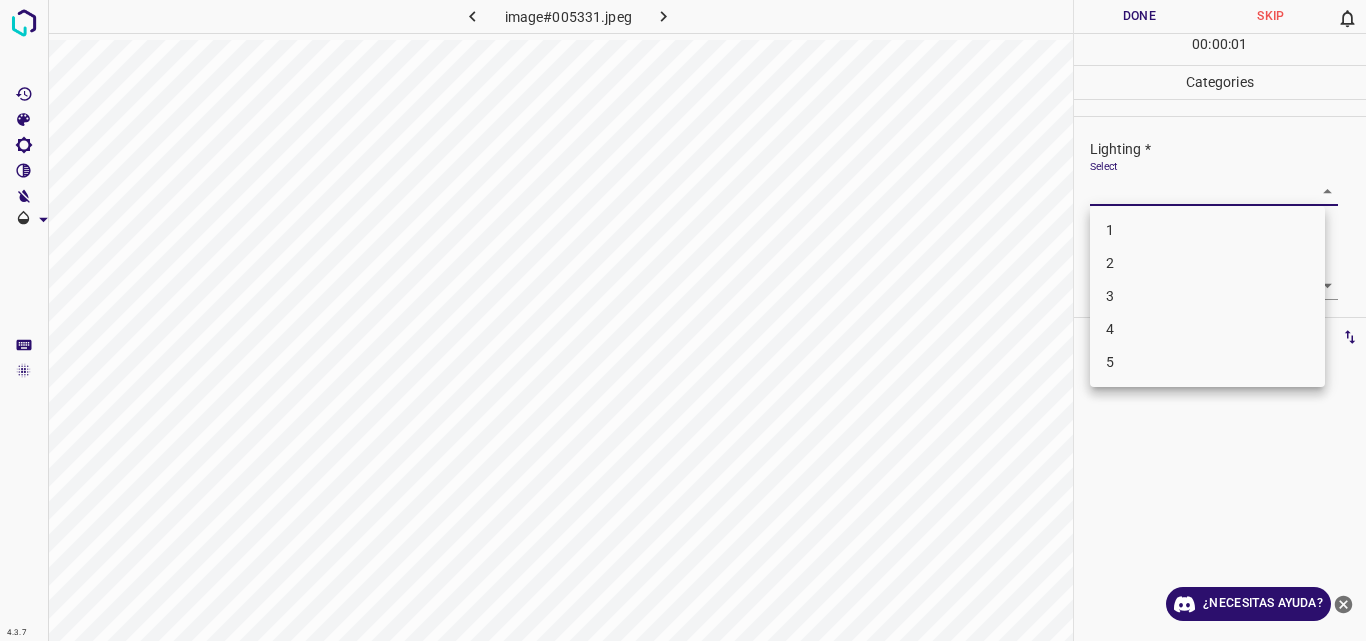 click on "4.3.7 image#005331.jpeg Done Skip 0 00   : 00   : 01   Categories Lighting *  Select ​ Focus *  Select ​ Overall *  Select ​ Labels   0 Categories 1 Lighting 2 Focus 3 Overall Tools Space Change between modes (Draw & Edit) I Auto labeling R Restore zoom M Zoom in N Zoom out Delete Delete selecte label Filters Z Restore filters X Saturation filter C Brightness filter V Contrast filter B Gray scale filter General O Download ¿Necesitas ayuda? Original text Rate this translation Your feedback will be used to help improve Google Translate - Texto - Esconder - Borrar 1 2 3 4 5" at bounding box center (683, 320) 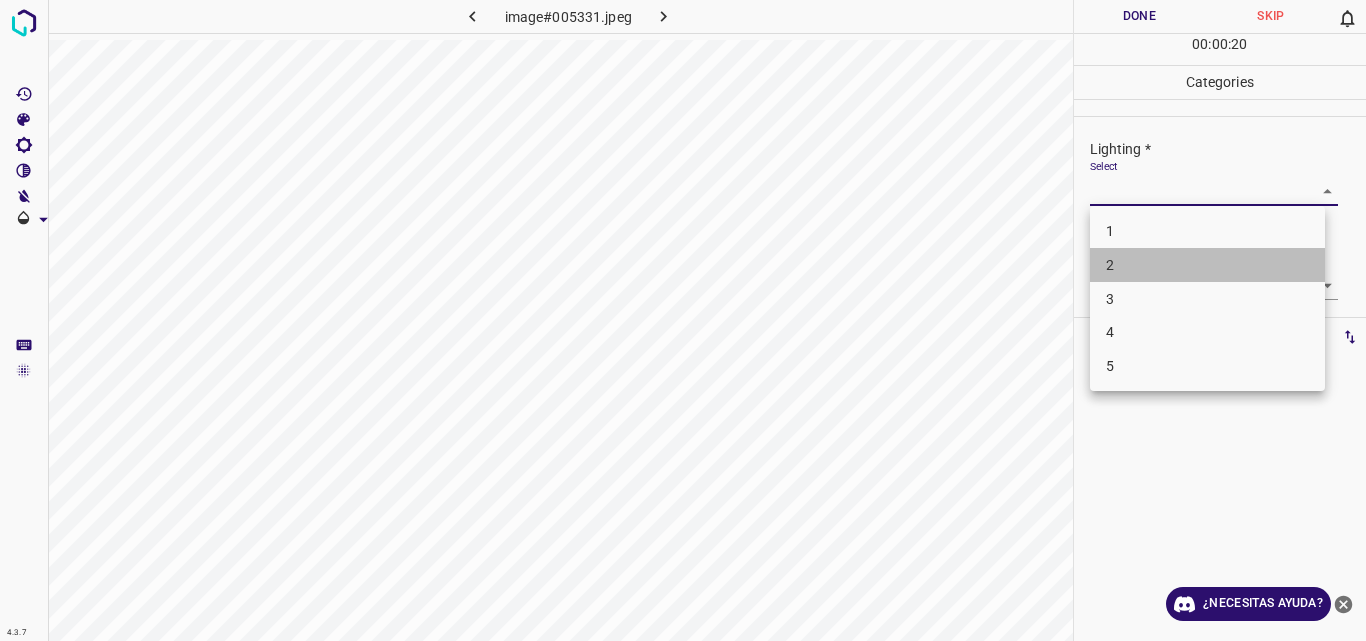 click on "2" at bounding box center (1207, 265) 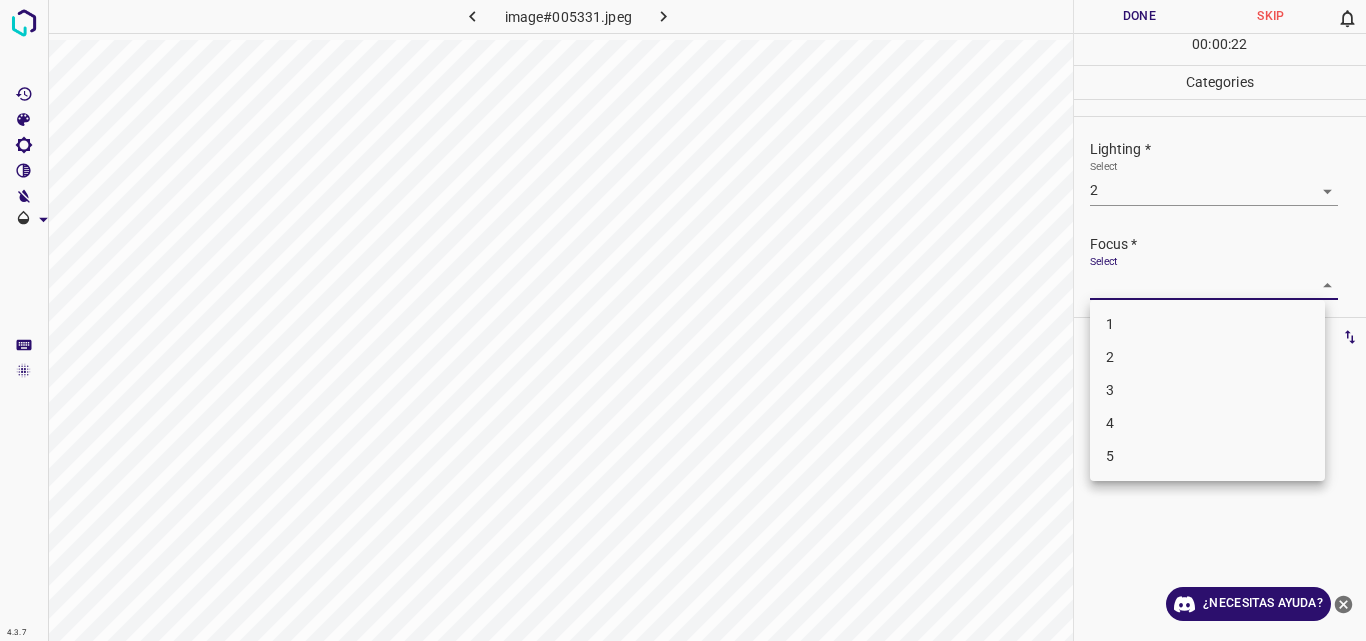click on "4.3.7 image#005331.jpeg Done Skip 0 00   : 00   : 22   Categories Lighting *  Select 2 2 Focus *  Select ​ Overall *  Select ​ Labels   0 Categories 1 Lighting 2 Focus 3 Overall Tools Space Change between modes (Draw & Edit) I Auto labeling R Restore zoom M Zoom in N Zoom out Delete Delete selecte label Filters Z Restore filters X Saturation filter C Brightness filter V Contrast filter B Gray scale filter General O Download ¿Necesitas ayuda? Original text Rate this translation Your feedback will be used to help improve Google Translate - Texto - Esconder - Borrar 1 2 3 4 5" at bounding box center [683, 320] 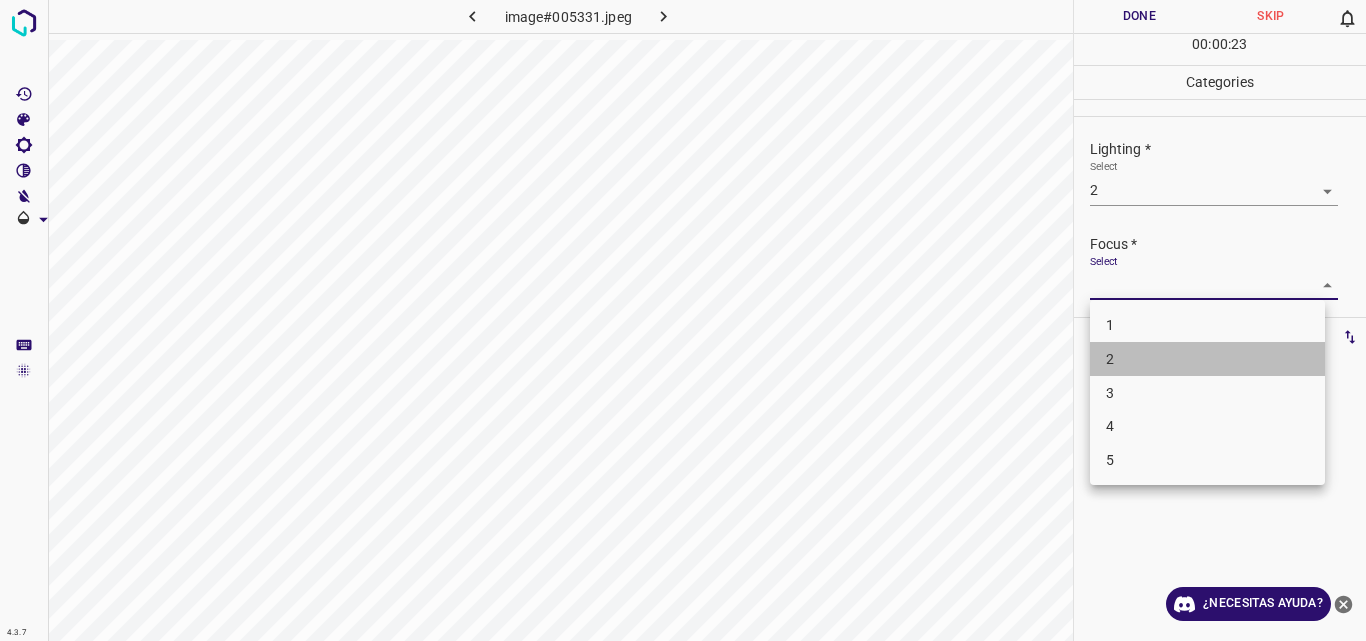 click on "2" at bounding box center [1207, 359] 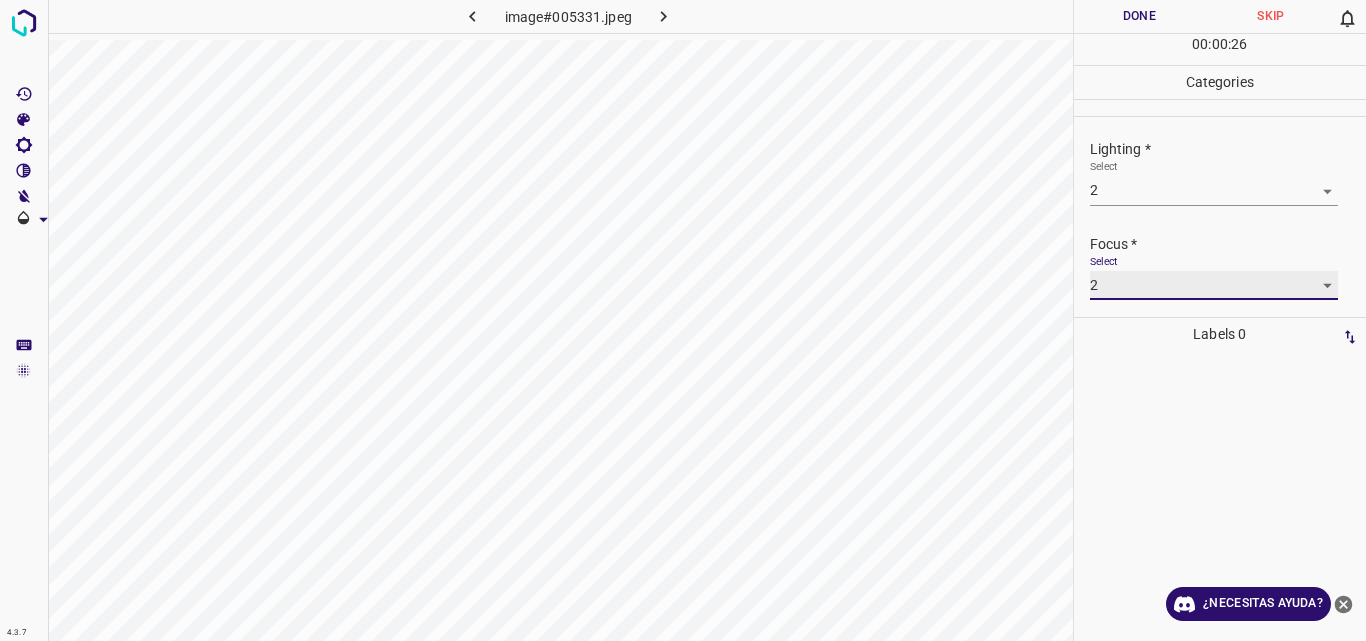scroll, scrollTop: 98, scrollLeft: 0, axis: vertical 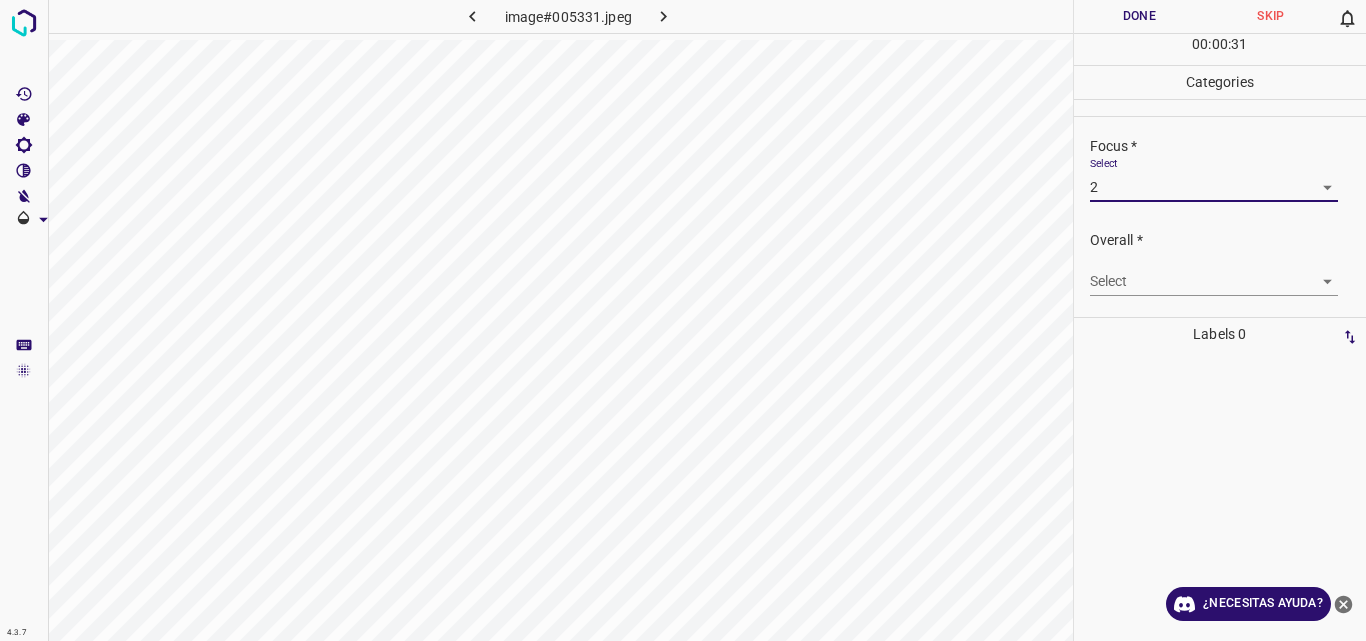 click on "4.3.7 image#005331.jpeg Done Skip 0 00   : 00   : 31   Categories Lighting *  Select 2 2 Focus *  Select 2 2 Overall *  Select ​ Labels   0 Categories 1 Lighting 2 Focus 3 Overall Tools Space Change between modes (Draw & Edit) I Auto labeling R Restore zoom M Zoom in N Zoom out Delete Delete selecte label Filters Z Restore filters X Saturation filter C Brightness filter V Contrast filter B Gray scale filter General O Download ¿Necesitas ayuda? Original text Rate this translation Your feedback will be used to help improve Google Translate - Texto - Esconder - Borrar" at bounding box center [683, 320] 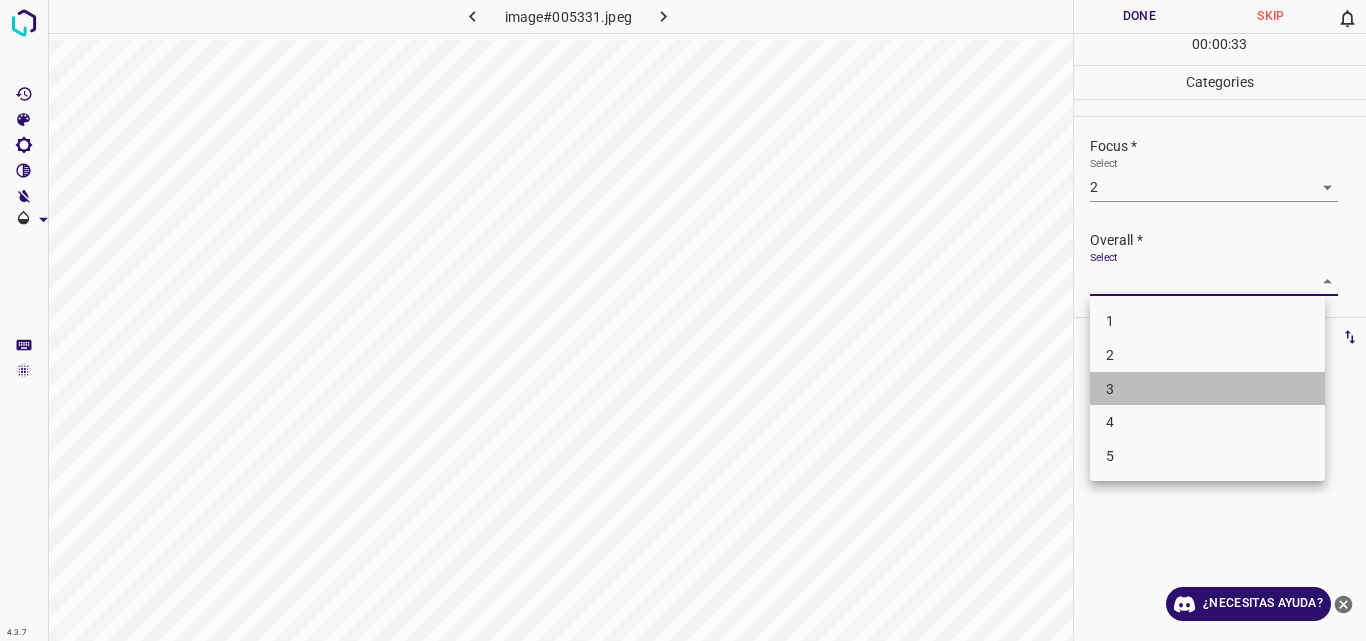 click on "3" at bounding box center [1207, 389] 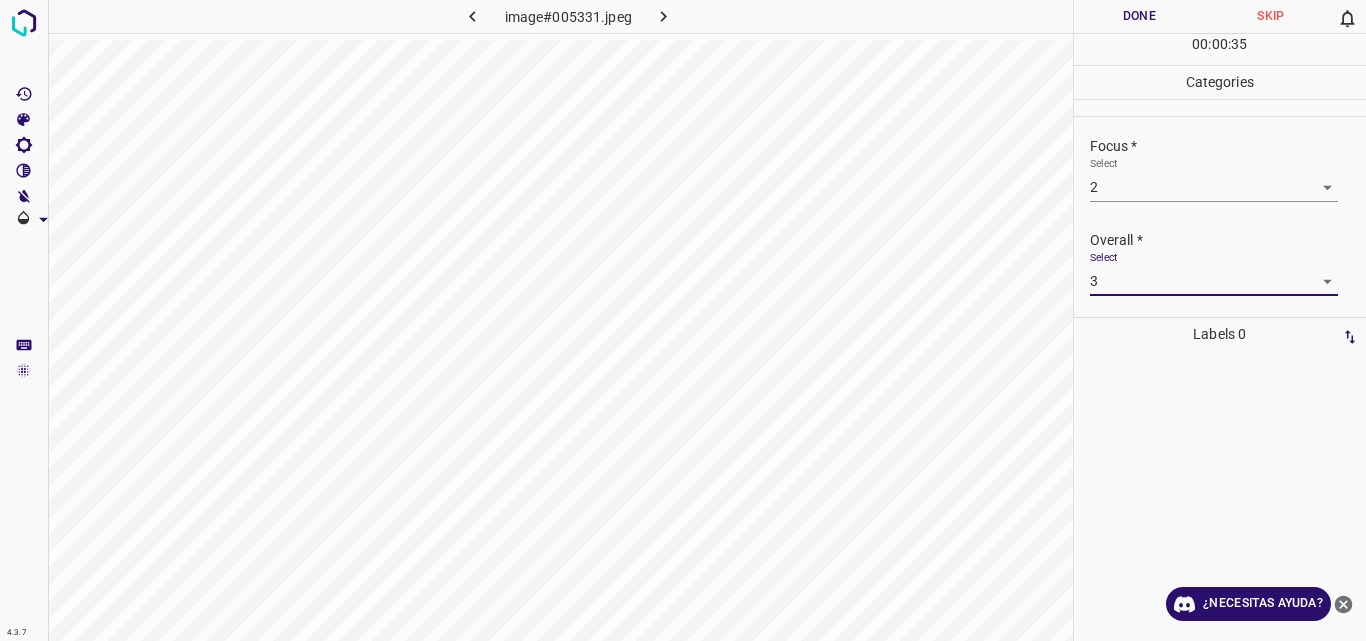 click on "Done" at bounding box center [1140, 16] 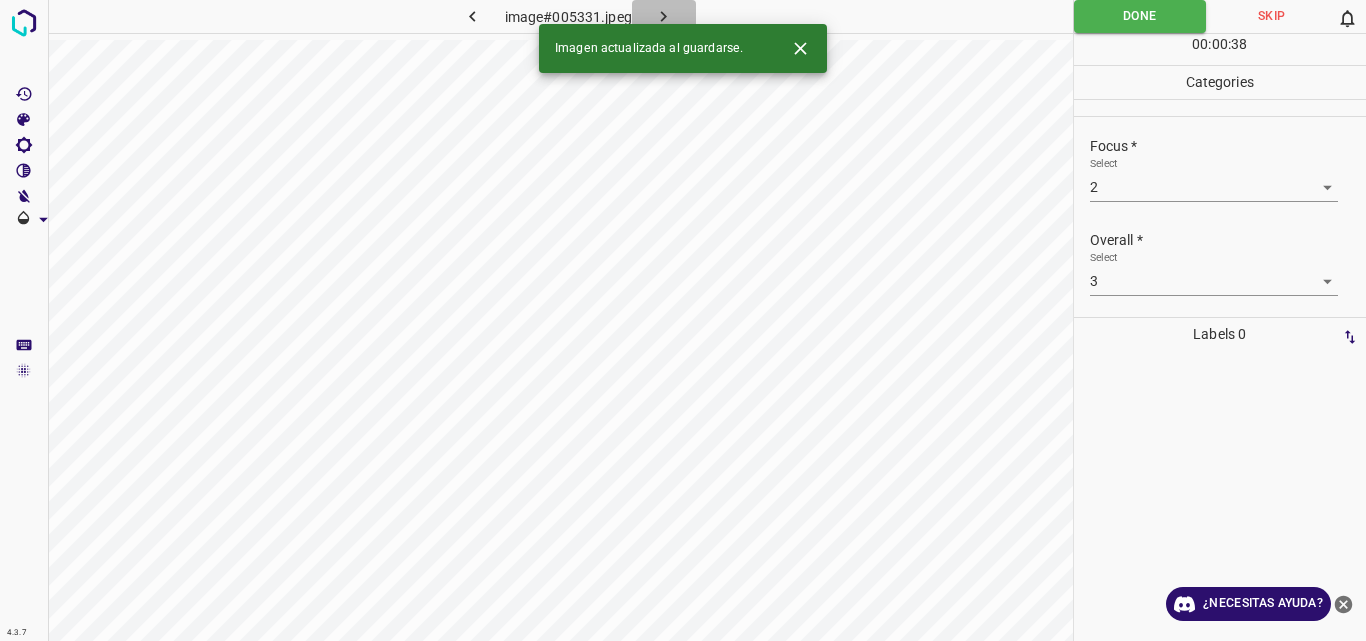 click at bounding box center (664, 16) 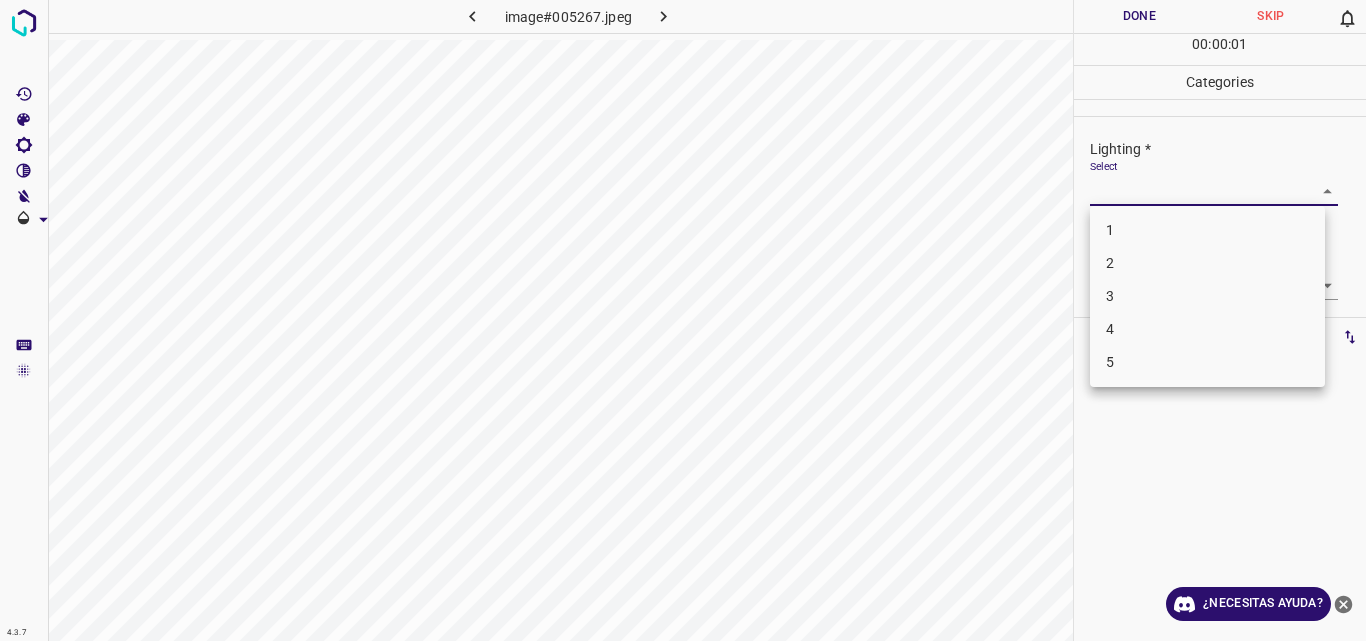 click on "4.3.7 image#005267.jpeg Done Skip 0 00   : 00   : 01   Categories Lighting *  Select ​ Focus *  Select ​ Overall *  Select ​ Labels   0 Categories 1 Lighting 2 Focus 3 Overall Tools Space Change between modes (Draw & Edit) I Auto labeling R Restore zoom M Zoom in N Zoom out Delete Delete selecte label Filters Z Restore filters X Saturation filter C Brightness filter V Contrast filter B Gray scale filter General O Download ¿Necesitas ayuda? Original text Rate this translation Your feedback will be used to help improve Google Translate - Texto - Esconder - Borrar 1 2 3 4 5" at bounding box center (683, 320) 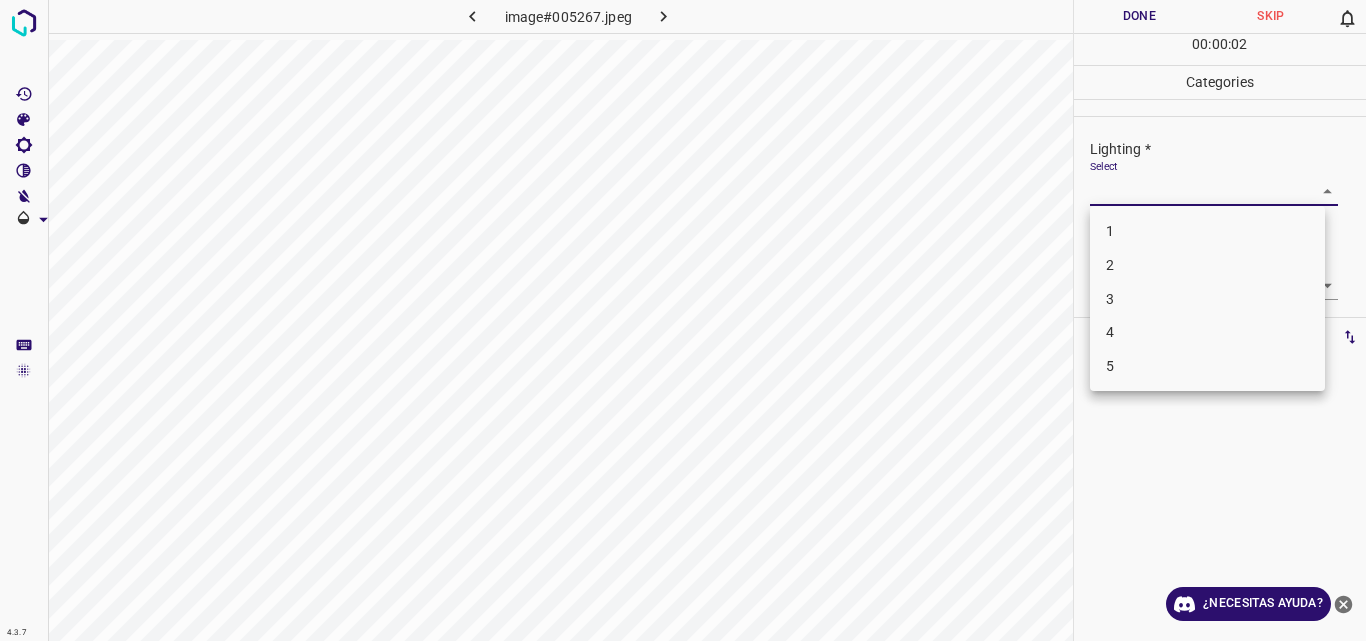 click on "3" at bounding box center [1207, 299] 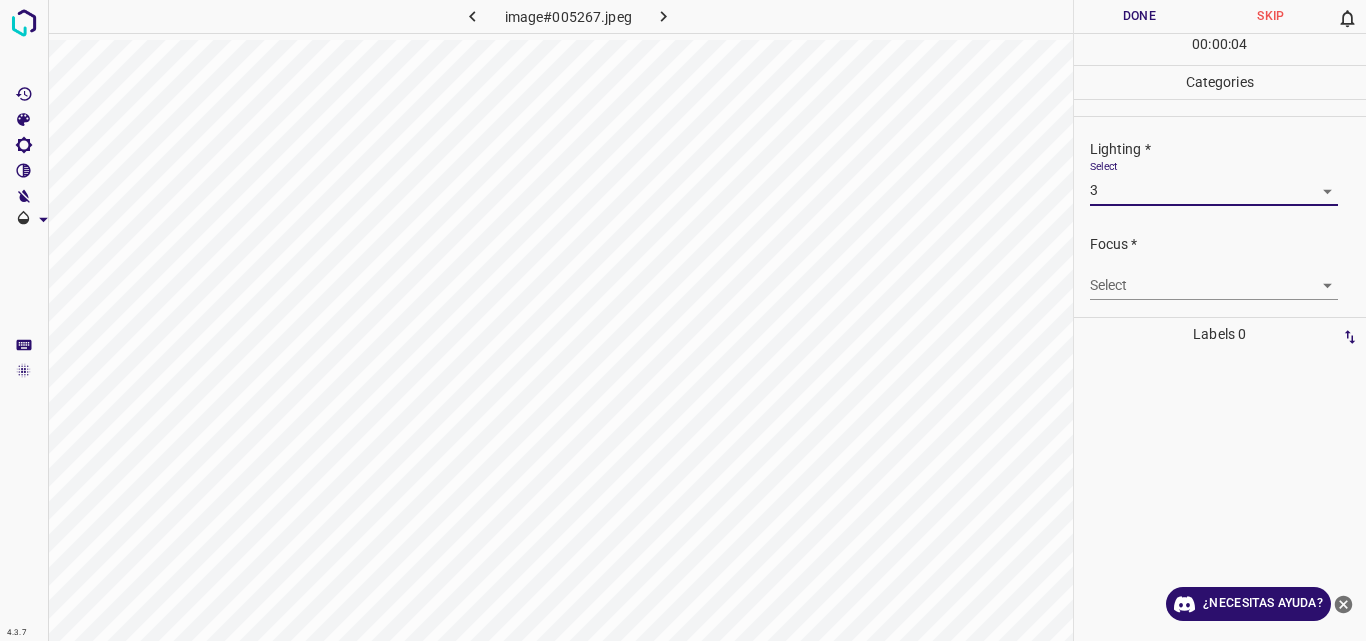click on "4.3.7 image#005267.jpeg Done Skip 0 00   : 00   : 04   Categories Lighting *  Select 3 3 Focus *  Select ​ Overall *  Select ​ Labels   0 Categories 1 Lighting 2 Focus 3 Overall Tools Space Change between modes (Draw & Edit) I Auto labeling R Restore zoom M Zoom in N Zoom out Delete Delete selecte label Filters Z Restore filters X Saturation filter C Brightness filter V Contrast filter B Gray scale filter General O Download ¿Necesitas ayuda? Original text Rate this translation Your feedback will be used to help improve Google Translate - Texto - Esconder - Borrar" at bounding box center [683, 320] 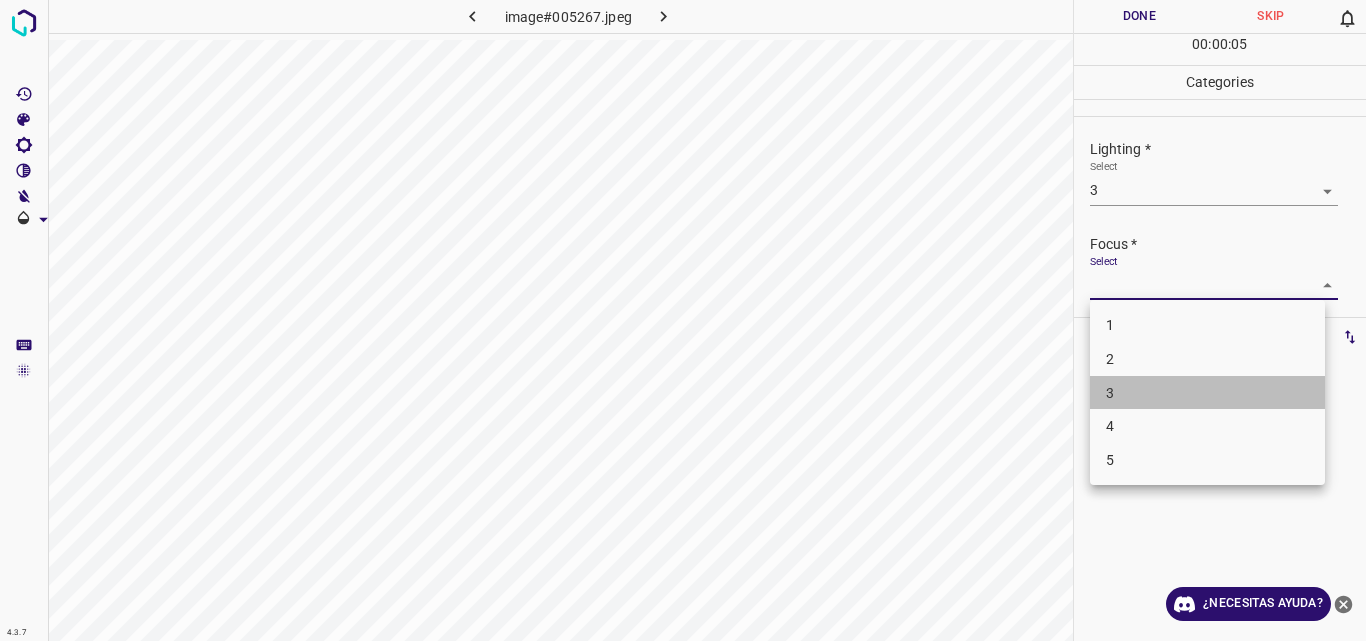 click on "3" at bounding box center [1207, 393] 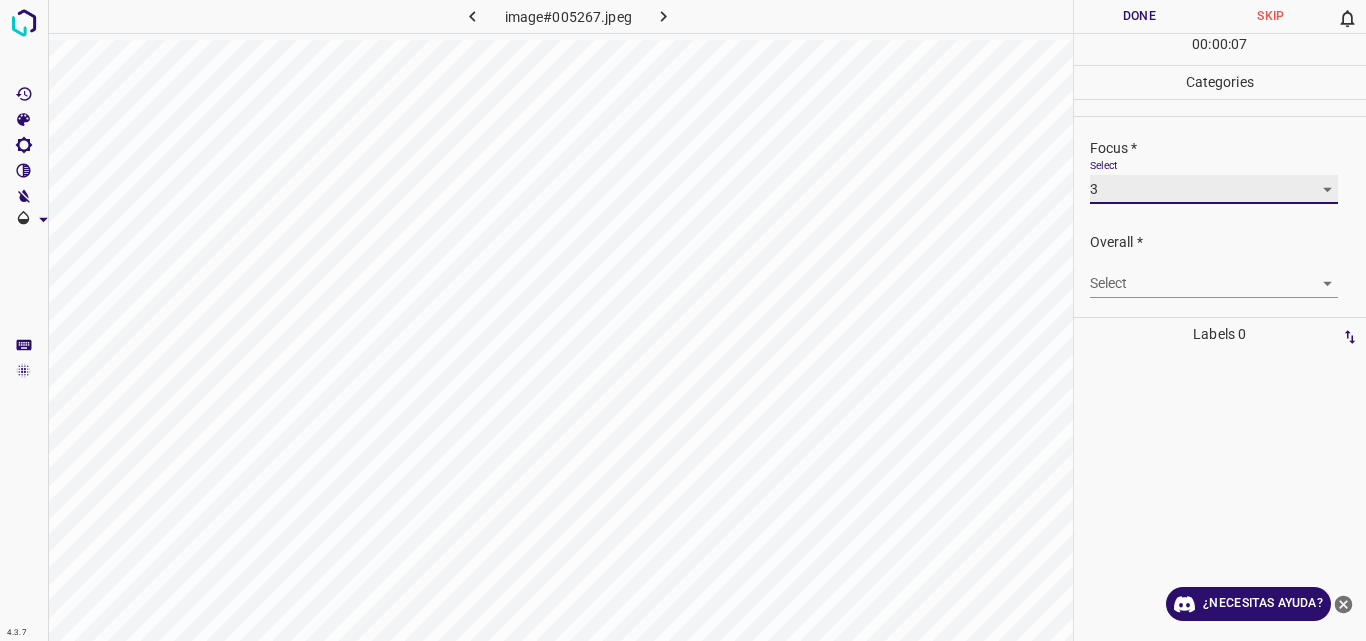 scroll, scrollTop: 98, scrollLeft: 0, axis: vertical 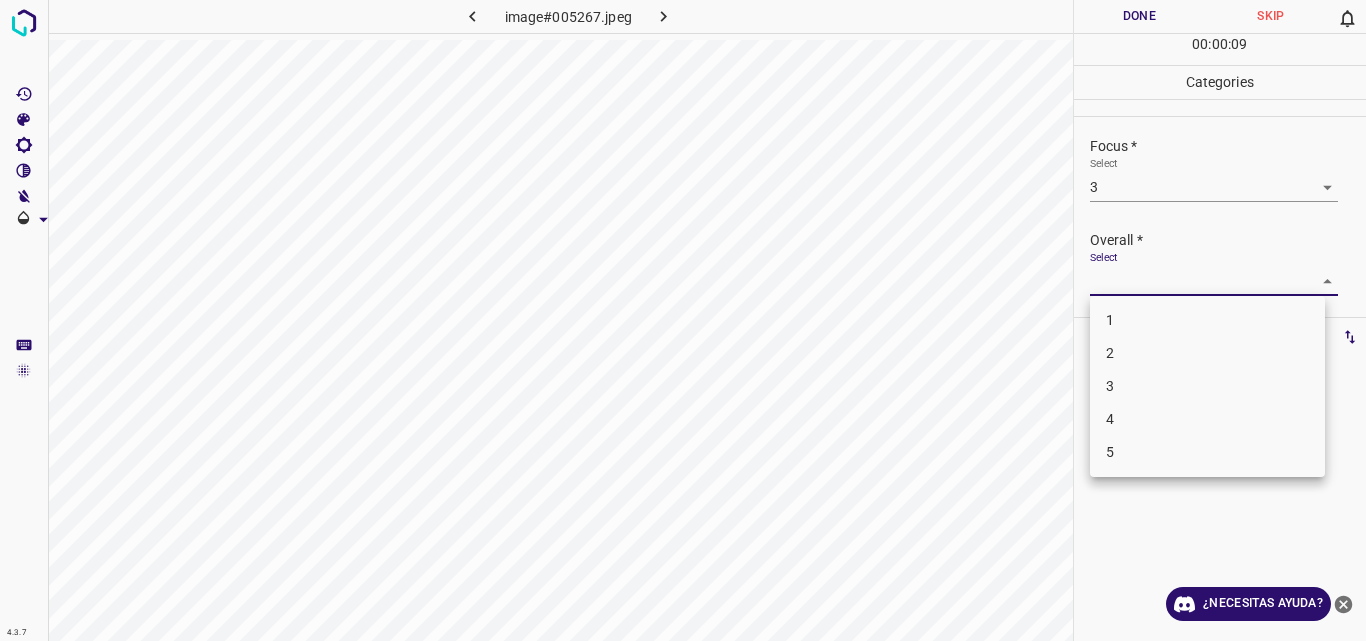 click on "4.3.7 image#005267.jpeg Done Skip 0 00   : 00   : 09   Categories Lighting *  Select 3 3 Focus *  Select 3 3 Overall *  Select ​ Labels   0 Categories 1 Lighting 2 Focus 3 Overall Tools Space Change between modes (Draw & Edit) I Auto labeling R Restore zoom M Zoom in N Zoom out Delete Delete selecte label Filters Z Restore filters X Saturation filter C Brightness filter V Contrast filter B Gray scale filter General O Download ¿Necesitas ayuda? Original text Rate this translation Your feedback will be used to help improve Google Translate - Texto - Esconder - Borrar 1 2 3 4 5" at bounding box center [683, 320] 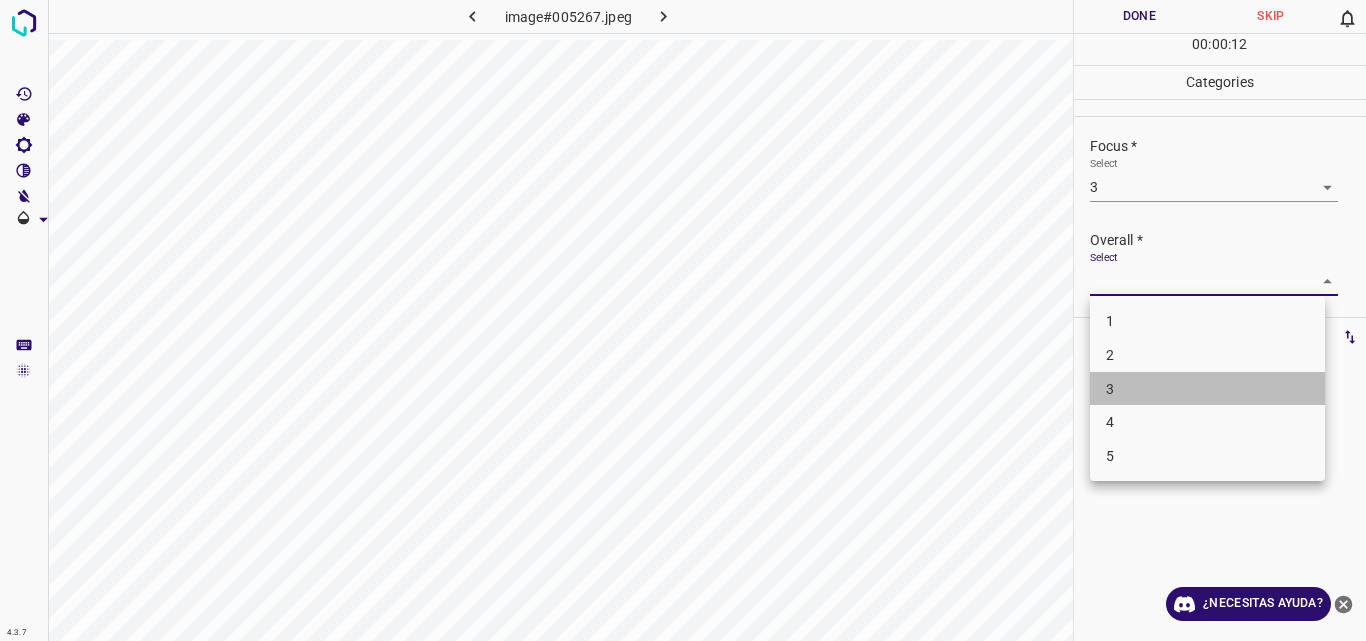 click on "3" at bounding box center [1207, 389] 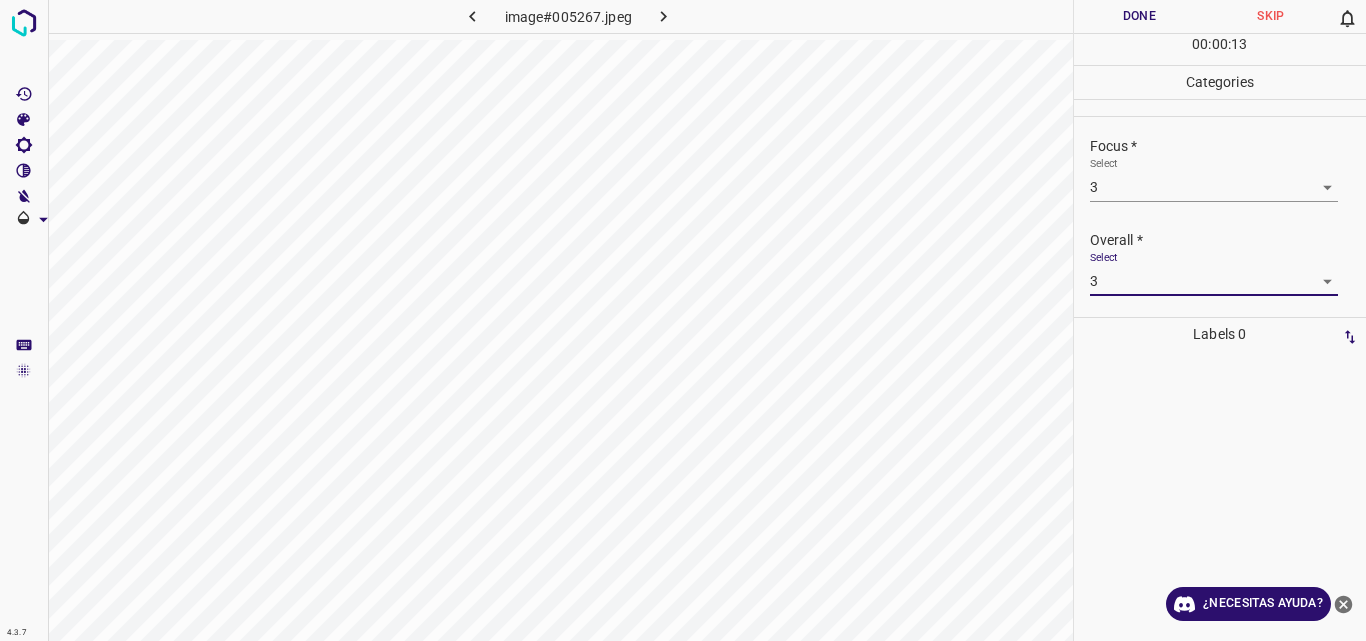 click on "Done" at bounding box center (1140, 16) 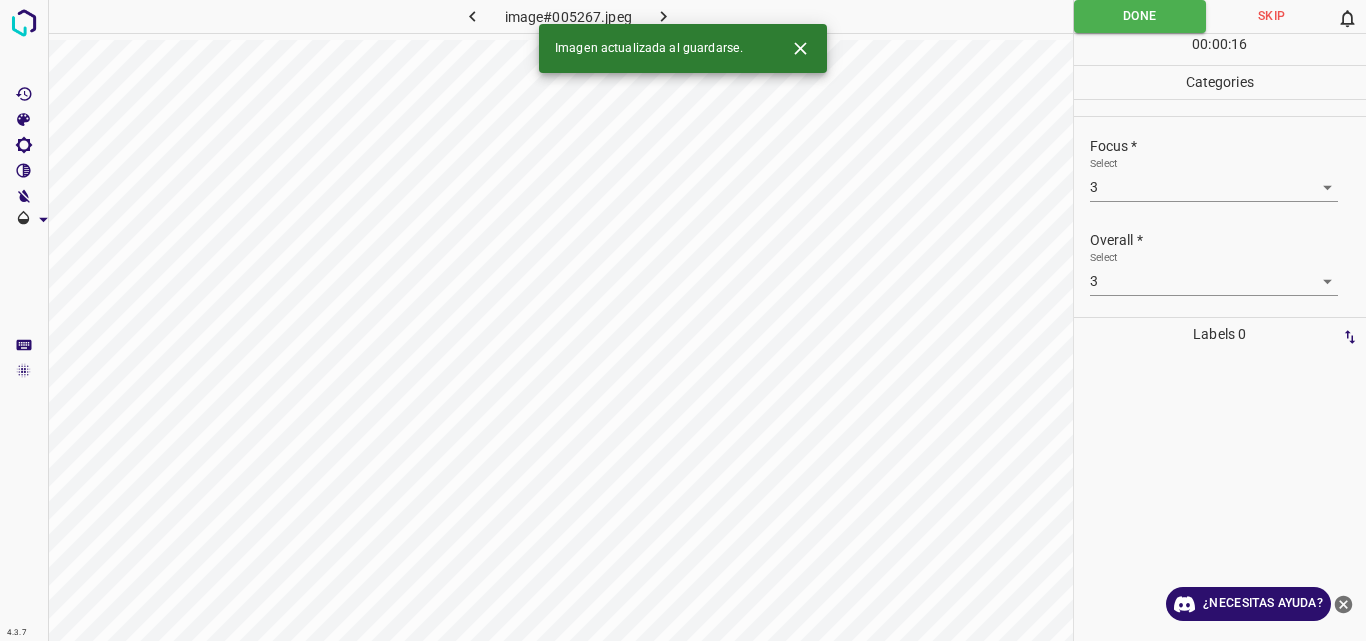 click 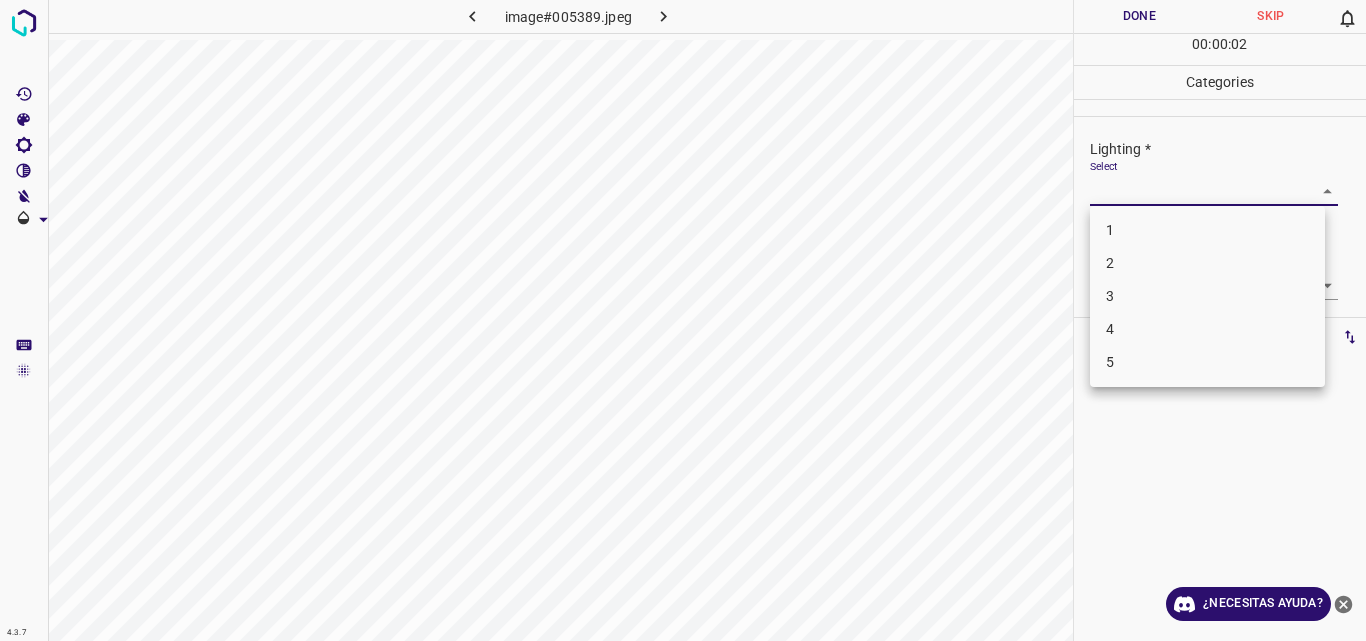 click on "4.3.7 image#005389.jpeg Done Skip 0 00   : 00   : 02   Categories Lighting *  Select ​ Focus *  Select ​ Overall *  Select ​ Labels   0 Categories 1 Lighting 2 Focus 3 Overall Tools Space Change between modes (Draw & Edit) I Auto labeling R Restore zoom M Zoom in N Zoom out Delete Delete selecte label Filters Z Restore filters X Saturation filter C Brightness filter V Contrast filter B Gray scale filter General O Download ¿Necesitas ayuda? Original text Rate this translation Your feedback will be used to help improve Google Translate - Texto - Esconder - Borrar 1 2 3 4 5" at bounding box center [683, 320] 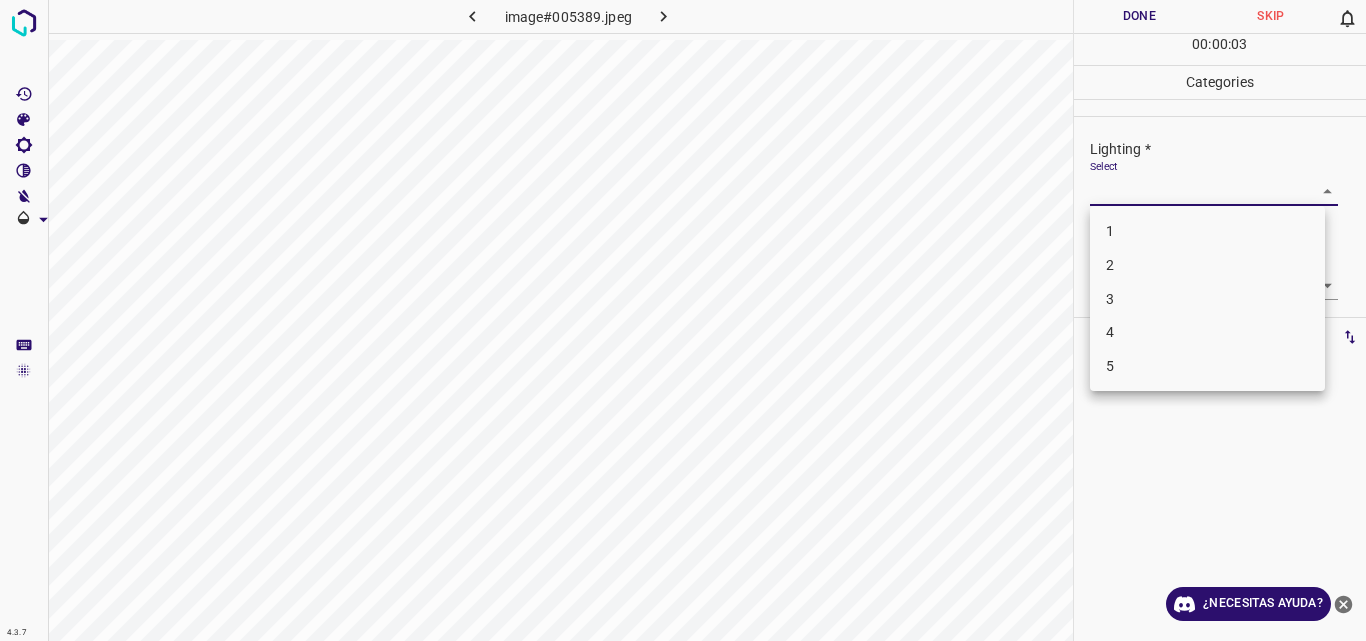 click on "3" at bounding box center [1207, 299] 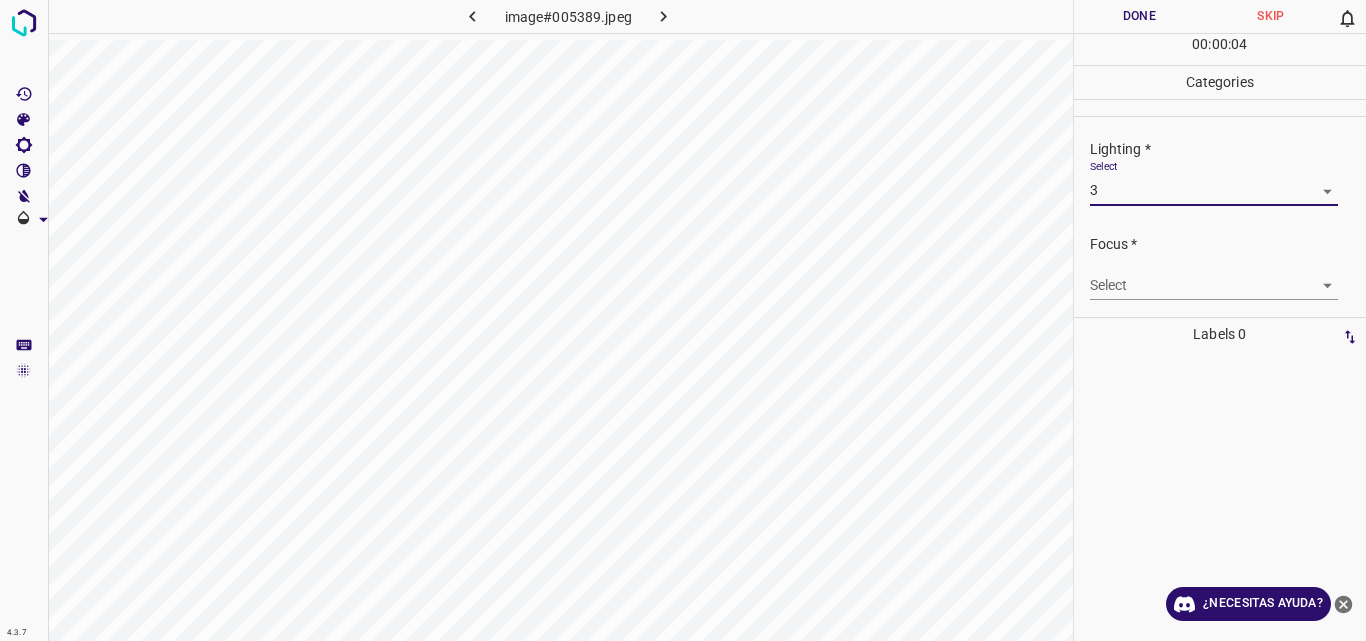 click on "4.3.7 image#005389.jpeg Done Skip 0 00   : 00   : 04   Categories Lighting *  Select 3 3 Focus *  Select ​ Overall *  Select ​ Labels   0 Categories 1 Lighting 2 Focus 3 Overall Tools Space Change between modes (Draw & Edit) I Auto labeling R Restore zoom M Zoom in N Zoom out Delete Delete selecte label Filters Z Restore filters X Saturation filter C Brightness filter V Contrast filter B Gray scale filter General O Download ¿Necesitas ayuda? Original text Rate this translation Your feedback will be used to help improve Google Translate - Texto - Esconder - Borrar" at bounding box center (683, 320) 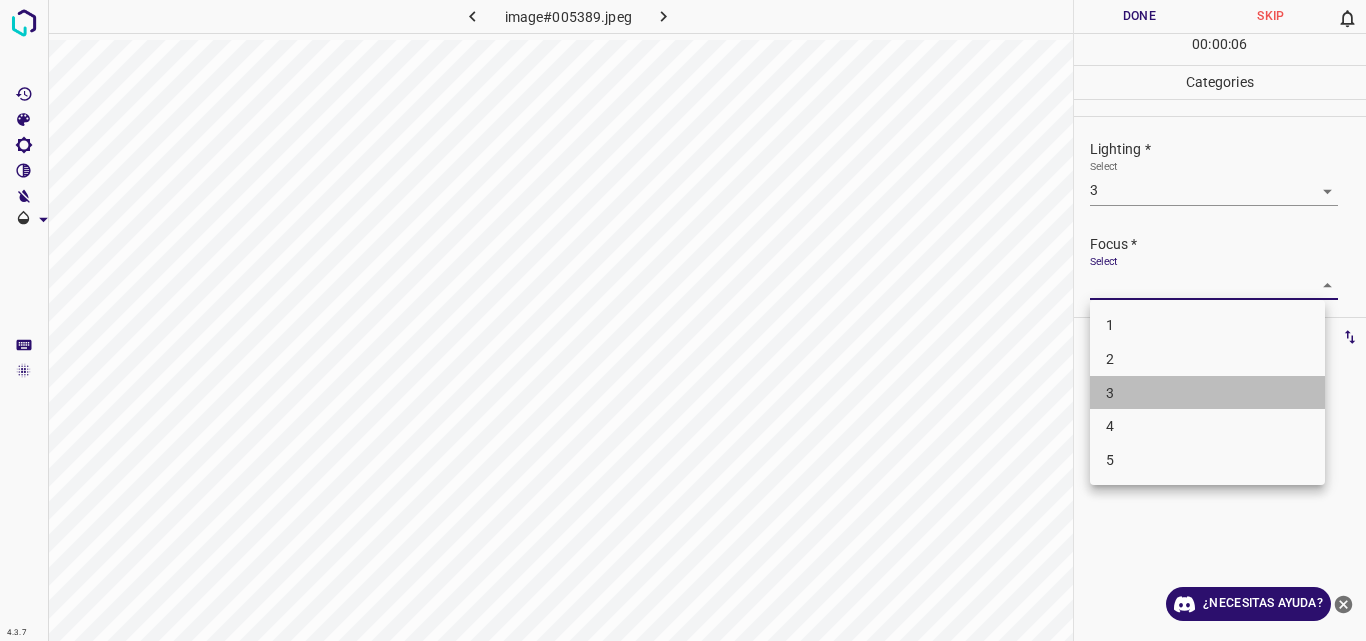 click on "3" at bounding box center (1207, 393) 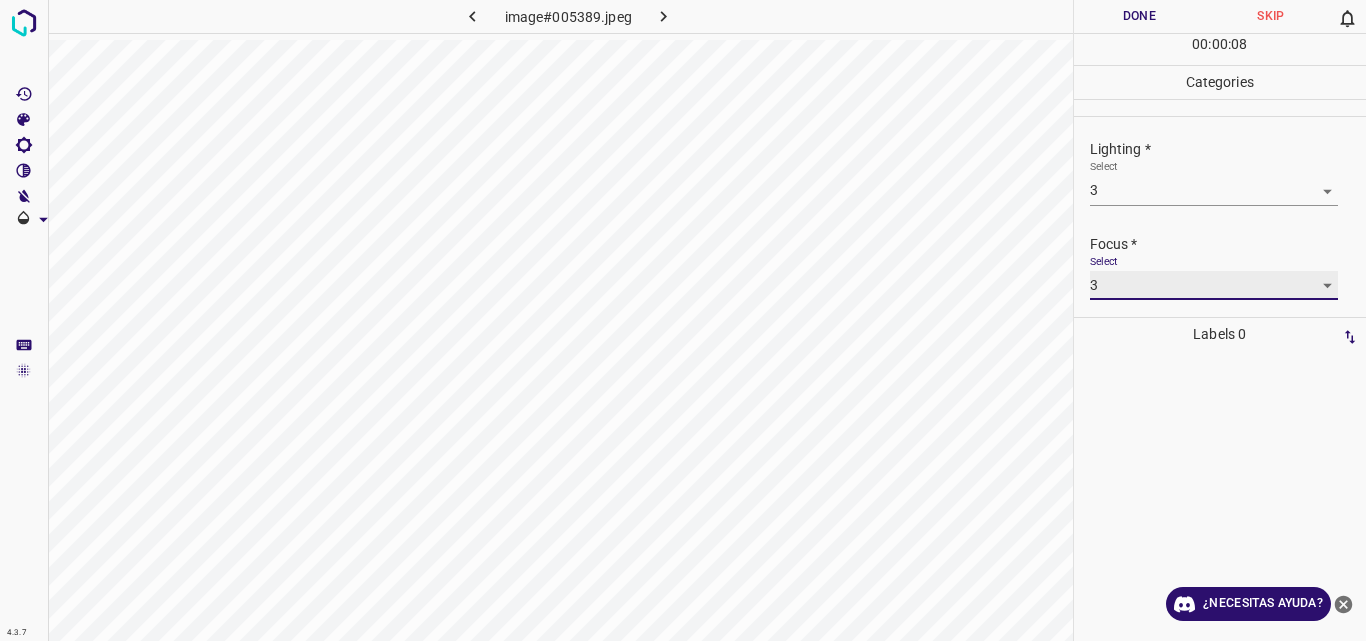 scroll, scrollTop: 98, scrollLeft: 0, axis: vertical 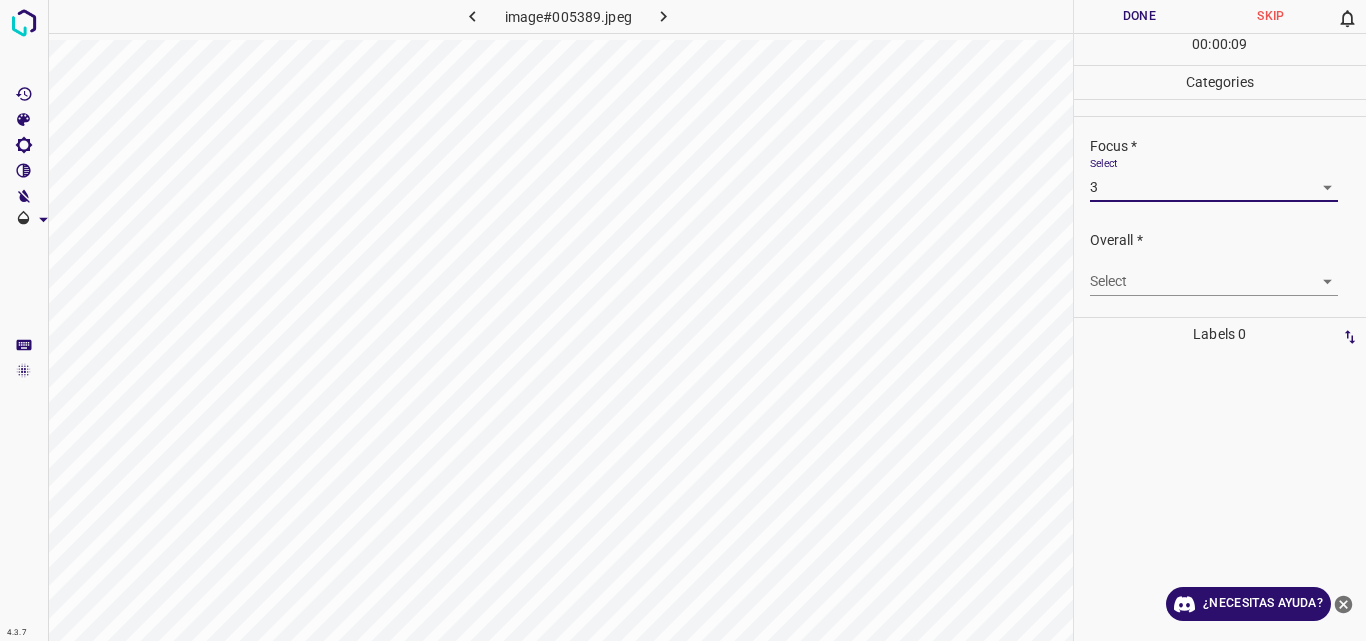 click on "4.3.7 image#005389.jpeg Done Skip 0 00   : 00   : 09   Categories Lighting *  Select 3 3 Focus *  Select 3 3 Overall *  Select ​ Labels   0 Categories 1 Lighting 2 Focus 3 Overall Tools Space Change between modes (Draw & Edit) I Auto labeling R Restore zoom M Zoom in N Zoom out Delete Delete selecte label Filters Z Restore filters X Saturation filter C Brightness filter V Contrast filter B Gray scale filter General O Download ¿Necesitas ayuda? Original text Rate this translation Your feedback will be used to help improve Google Translate - Texto - Esconder - Borrar" at bounding box center [683, 320] 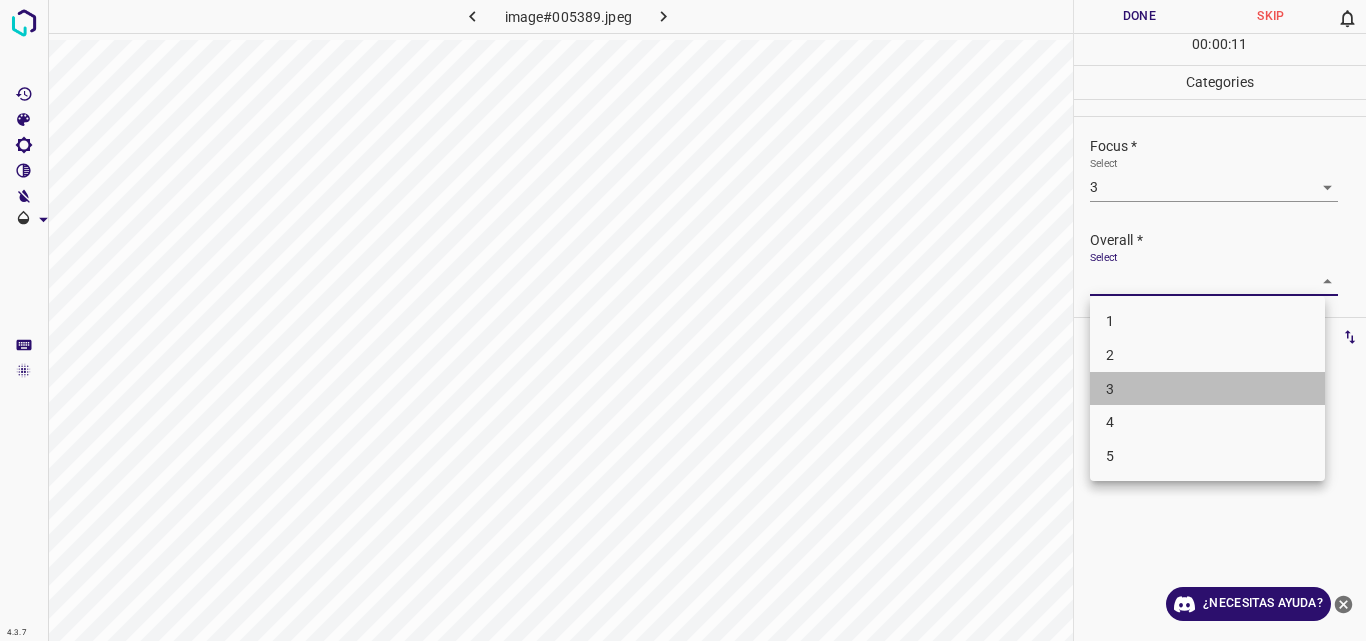 click on "3" at bounding box center [1207, 389] 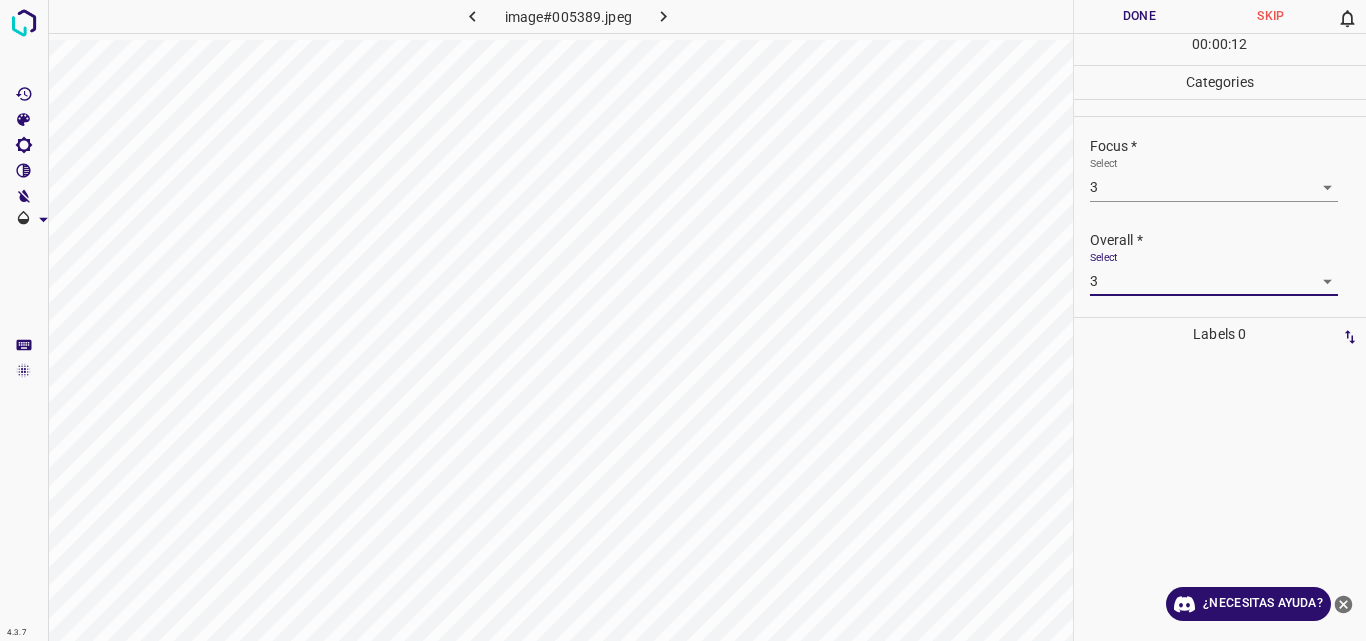 click on "Done" at bounding box center [1140, 16] 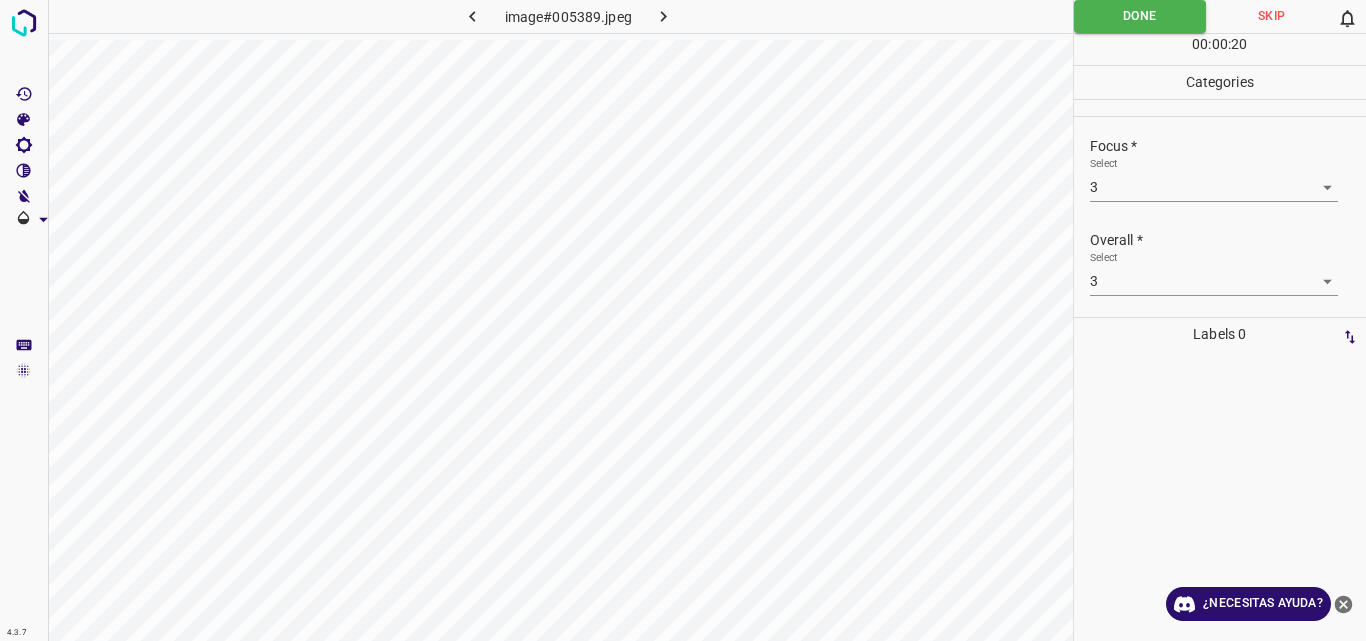 click 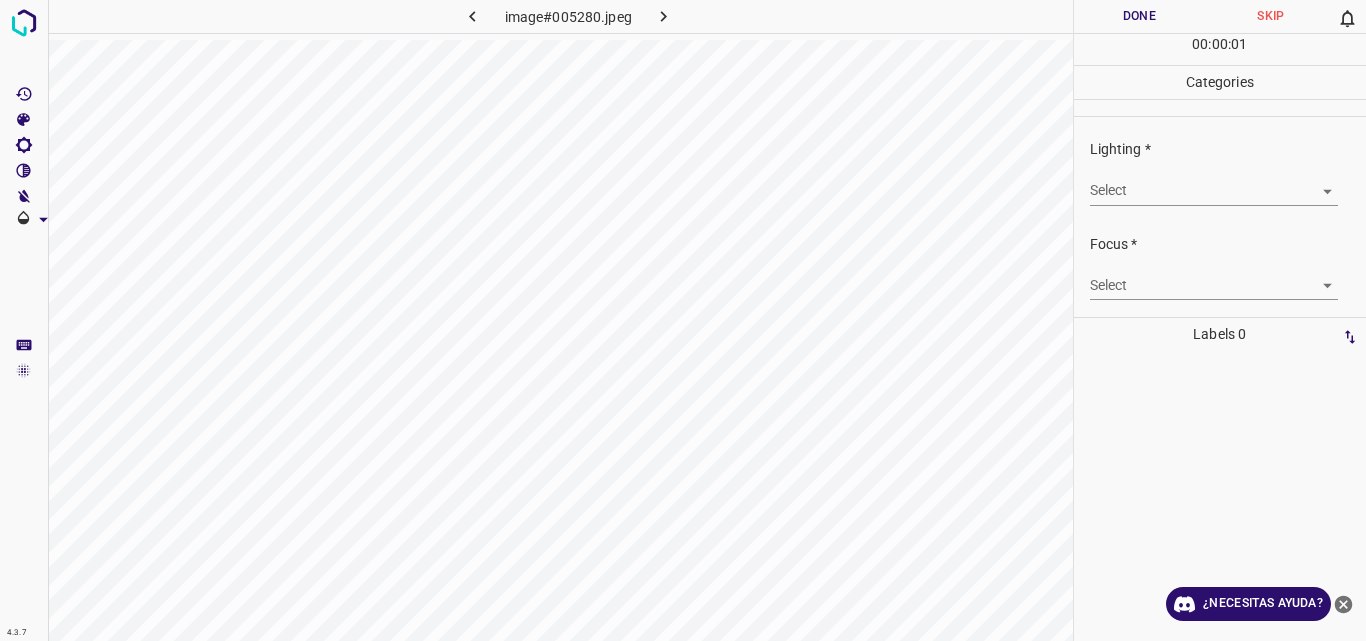 click on "4.3.7 image#005280.jpeg Done Skip 0 00   : 00   : 01   Categories Lighting *  Select ​ Focus *  Select ​ Overall *  Select ​ Labels   0 Categories 1 Lighting 2 Focus 3 Overall Tools Space Change between modes (Draw & Edit) I Auto labeling R Restore zoom M Zoom in N Zoom out Delete Delete selecte label Filters Z Restore filters X Saturation filter C Brightness filter V Contrast filter B Gray scale filter General O Download ¿Necesitas ayuda? Original text Rate this translation Your feedback will be used to help improve Google Translate - Texto - Esconder - Borrar" at bounding box center (683, 320) 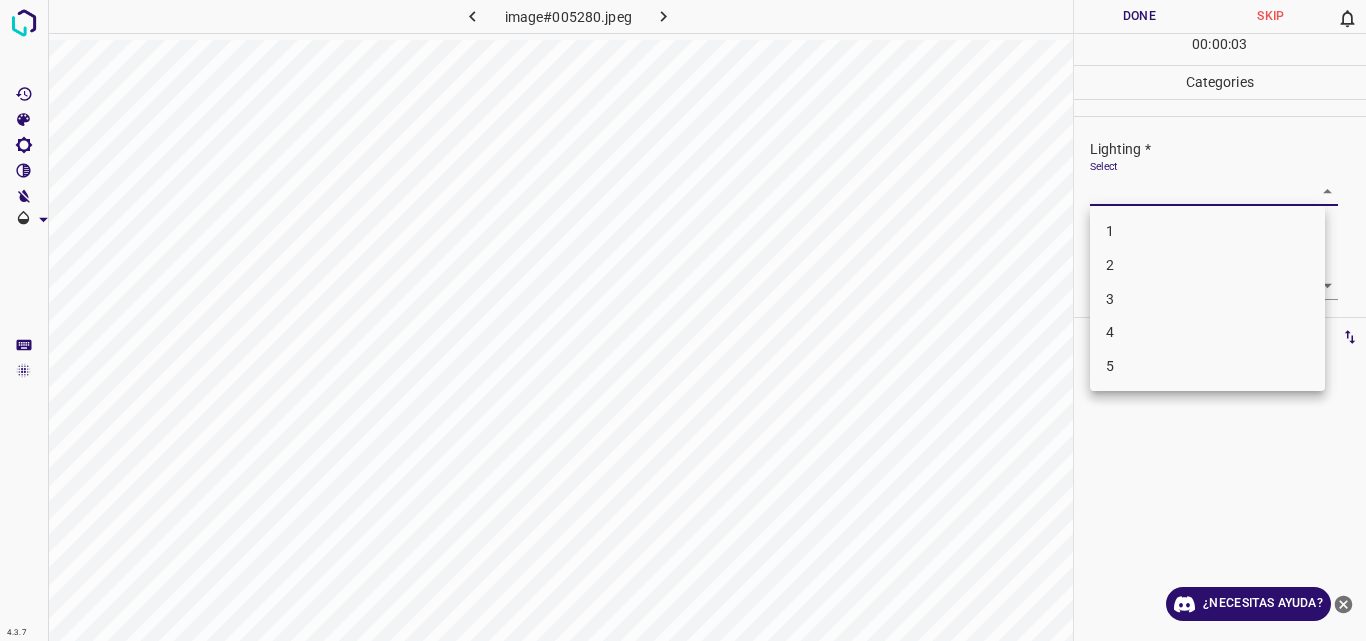 click on "2" at bounding box center [1207, 265] 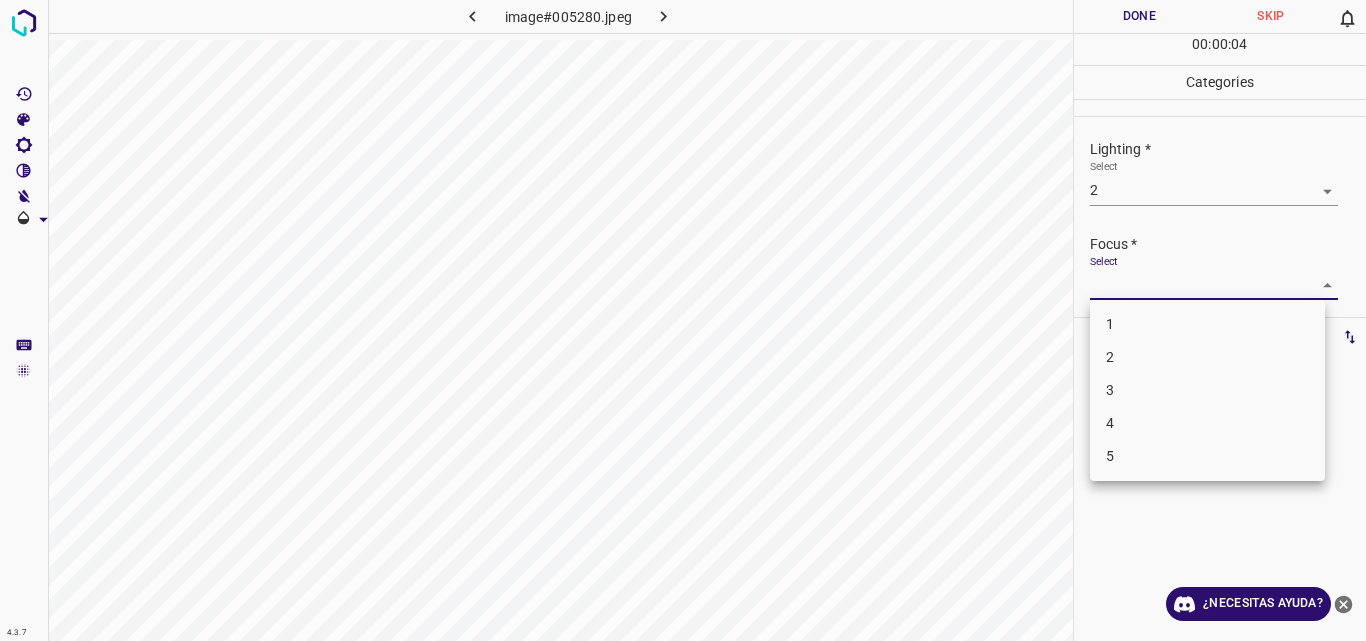 click on "4.3.7 image#005280.jpeg Done Skip 0 00   : 00   : 04   Categories Lighting *  Select 2 2 Focus *  Select ​ Overall *  Select ​ Labels   0 Categories 1 Lighting 2 Focus 3 Overall Tools Space Change between modes (Draw & Edit) I Auto labeling R Restore zoom M Zoom in N Zoom out Delete Delete selecte label Filters Z Restore filters X Saturation filter C Brightness filter V Contrast filter B Gray scale filter General O Download ¿Necesitas ayuda? Original text Rate this translation Your feedback will be used to help improve Google Translate - Texto - Esconder - Borrar 1 2 3 4 5" at bounding box center [683, 320] 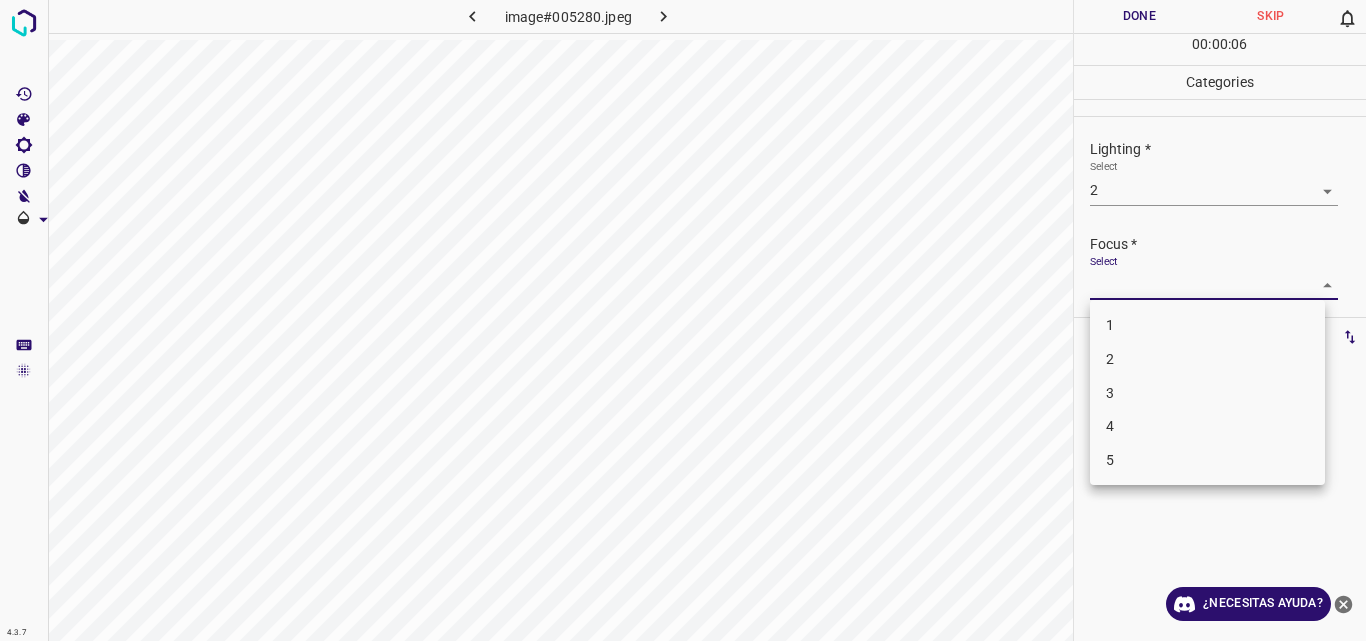 click on "2" at bounding box center (1207, 359) 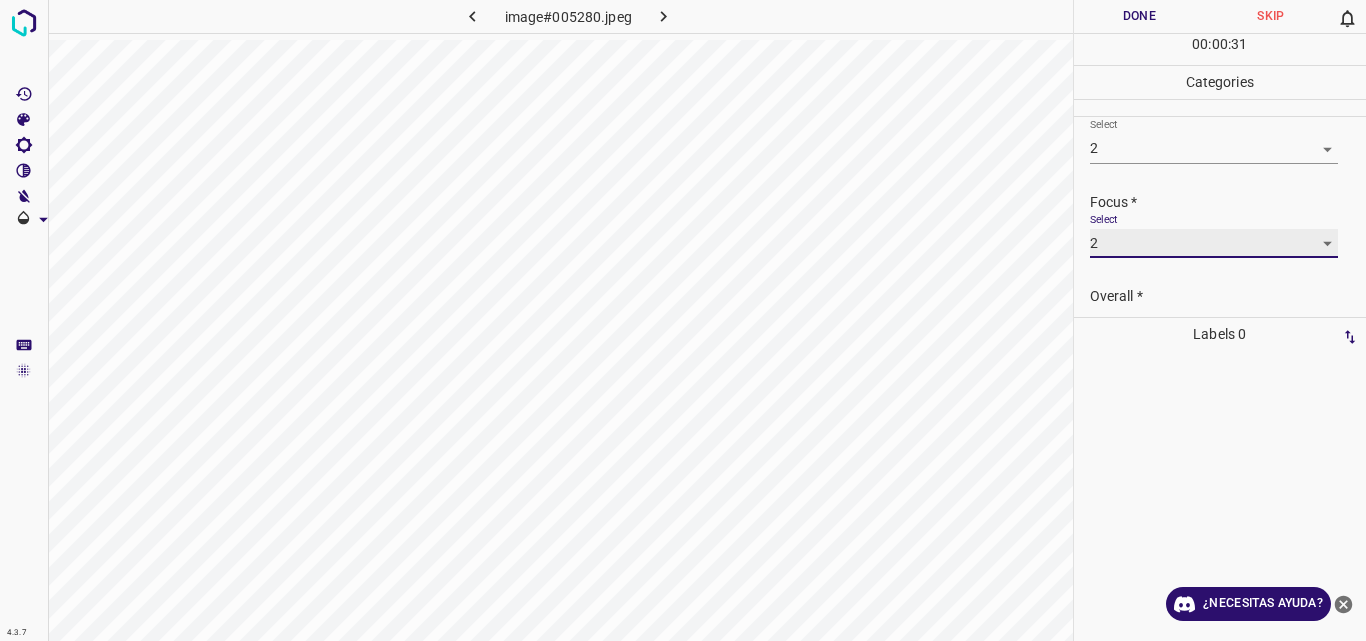 scroll, scrollTop: 98, scrollLeft: 0, axis: vertical 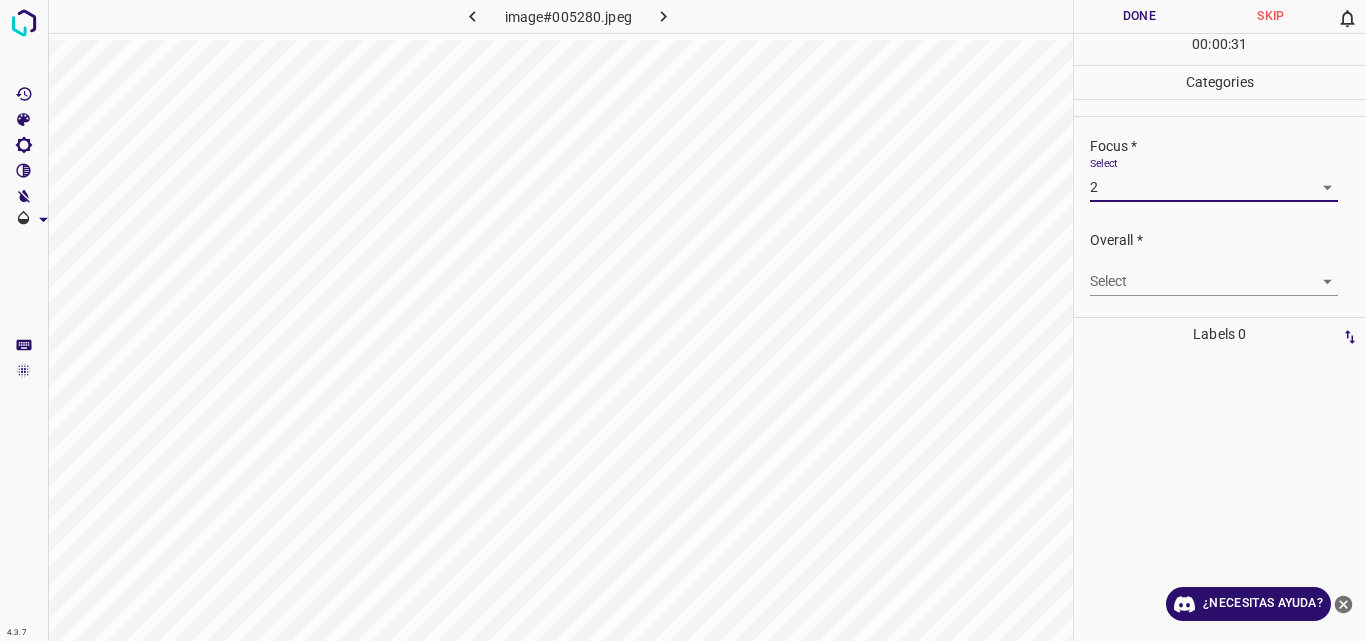 click on "Select ​" at bounding box center [1228, 273] 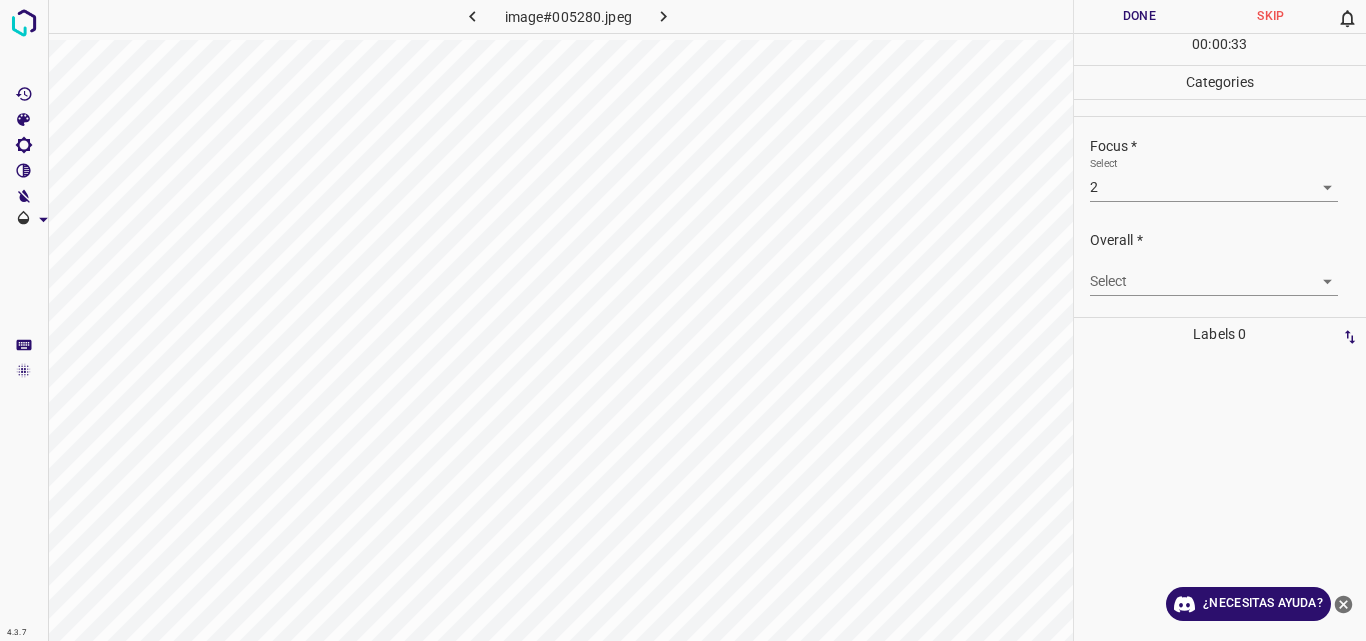 click on "4.3.7 image#005280.jpeg Done Skip 0 00   : 00   : 33   Categories Lighting *  Select 2 2 Focus *  Select 2 2 Overall *  Select ​ Labels   0 Categories 1 Lighting 2 Focus 3 Overall Tools Space Change between modes (Draw & Edit) I Auto labeling R Restore zoom M Zoom in N Zoom out Delete Delete selecte label Filters Z Restore filters X Saturation filter C Brightness filter V Contrast filter B Gray scale filter General O Download ¿Necesitas ayuda? Original text Rate this translation Your feedback will be used to help improve Google Translate - Texto - Esconder - Borrar" at bounding box center [683, 320] 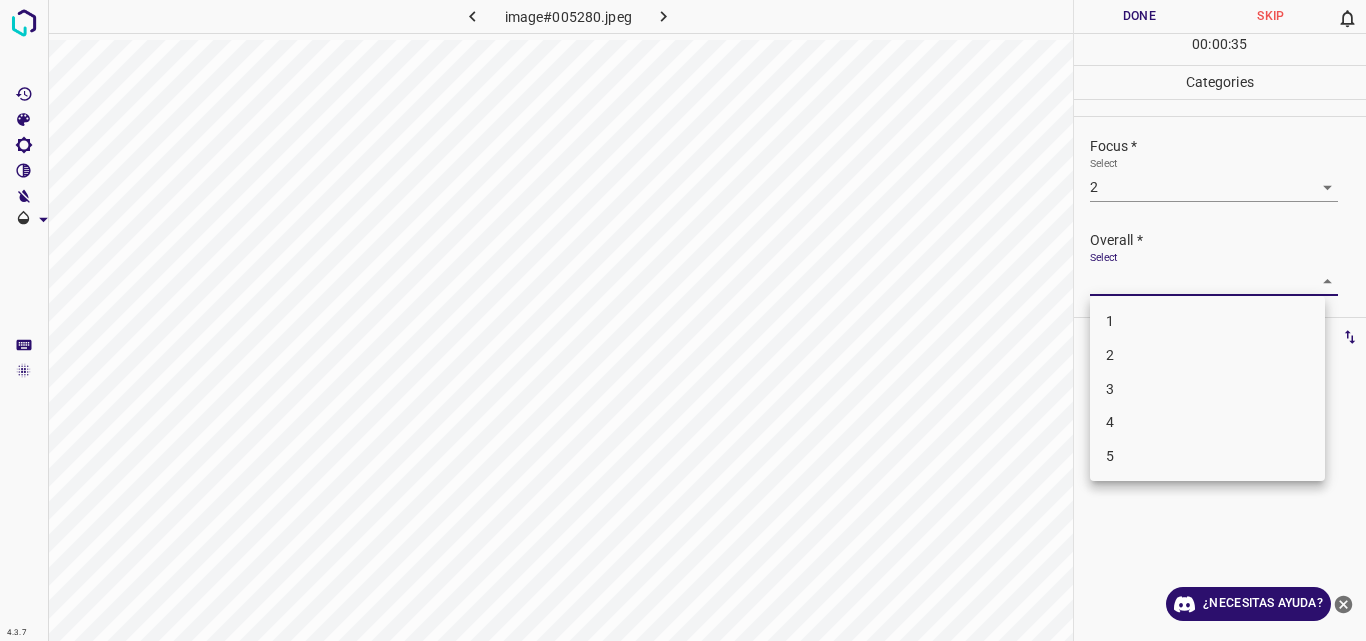 click on "2" at bounding box center [1207, 355] 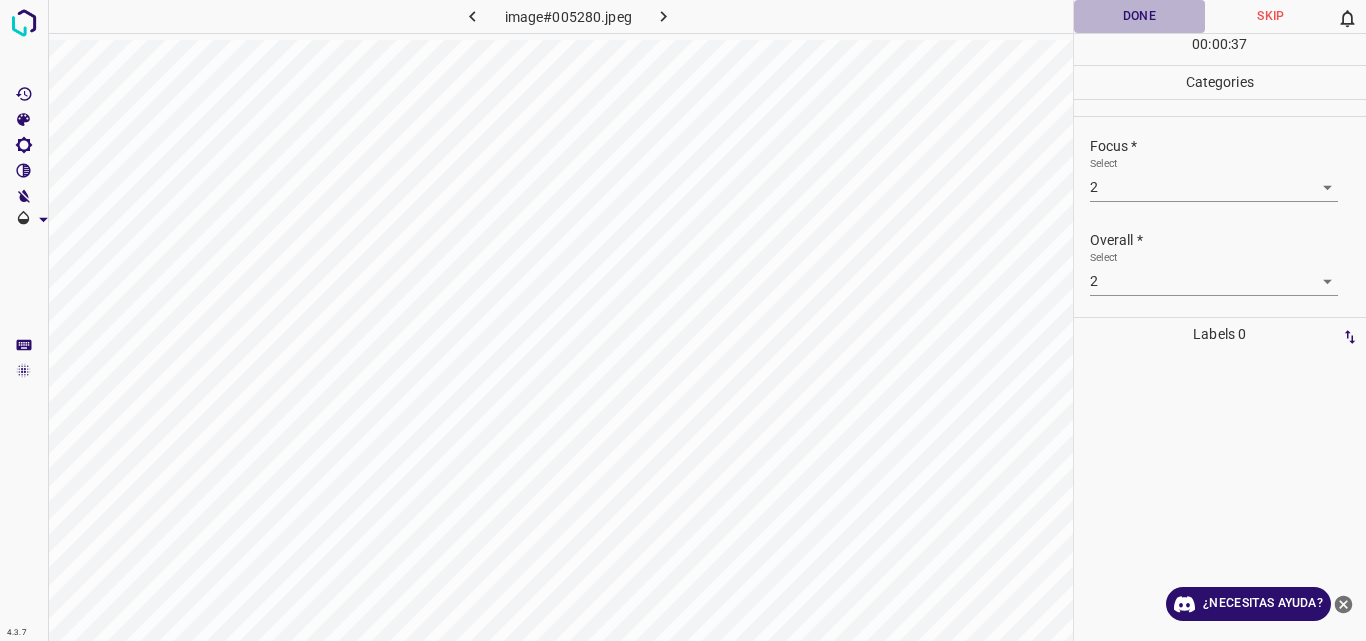 click on "Done" at bounding box center (1140, 16) 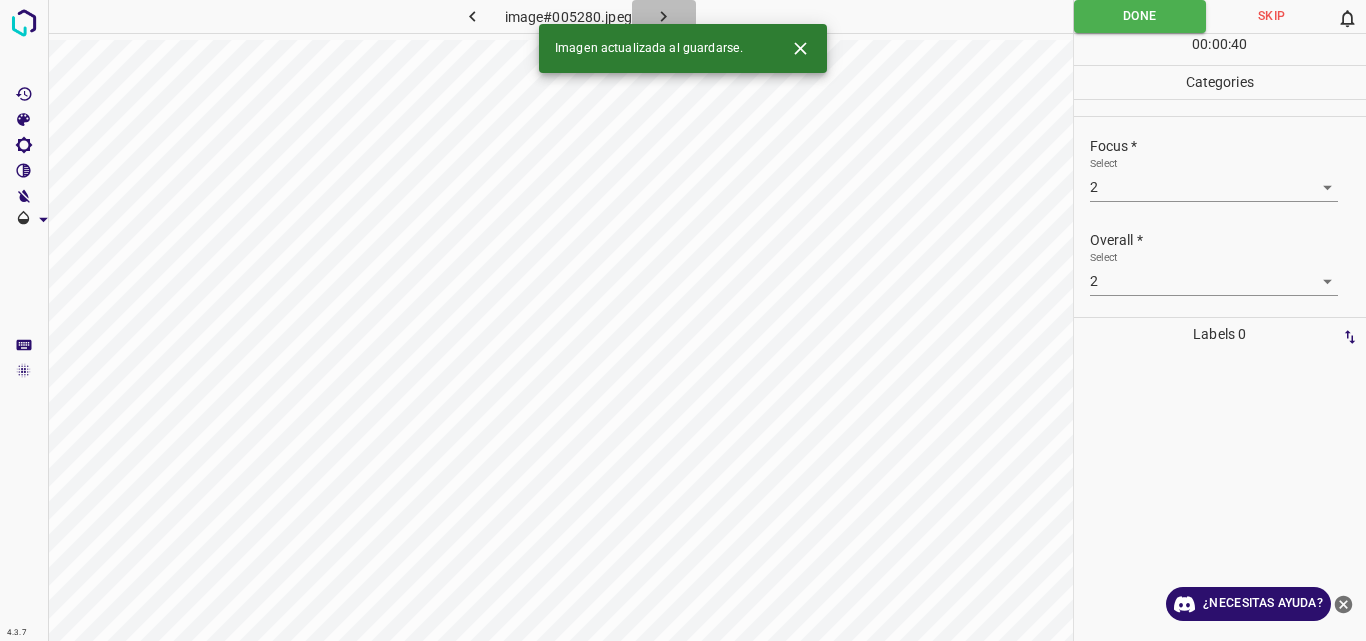 click 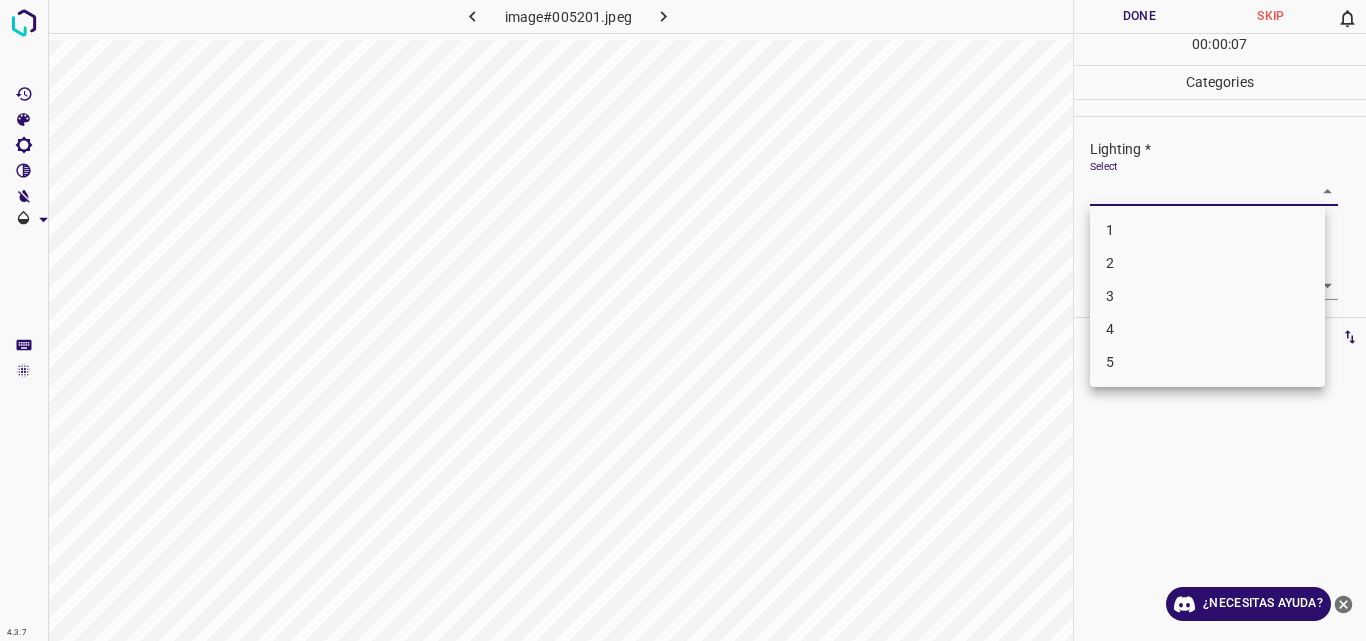 click on "4.3.7 image#005201.jpeg Done Skip 0 00   : 00   : 07   Categories Lighting *  Select ​ Focus *  Select ​ Overall *  Select ​ Labels   0 Categories 1 Lighting 2 Focus 3 Overall Tools Space Change between modes (Draw & Edit) I Auto labeling R Restore zoom M Zoom in N Zoom out Delete Delete selecte label Filters Z Restore filters X Saturation filter C Brightness filter V Contrast filter B Gray scale filter General O Download ¿Necesitas ayuda? Original text Rate this translation Your feedback will be used to help improve Google Translate - Texto - Esconder - Borrar 1 2 3 4 5" at bounding box center [683, 320] 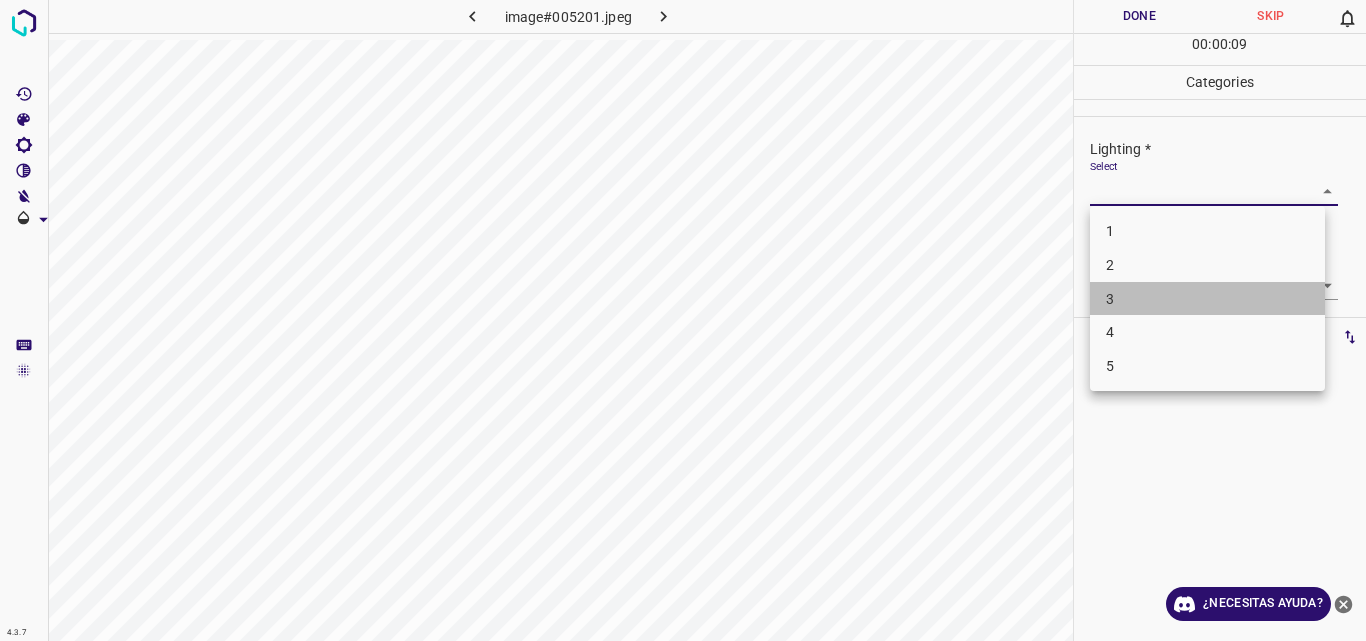 click on "3" at bounding box center [1207, 299] 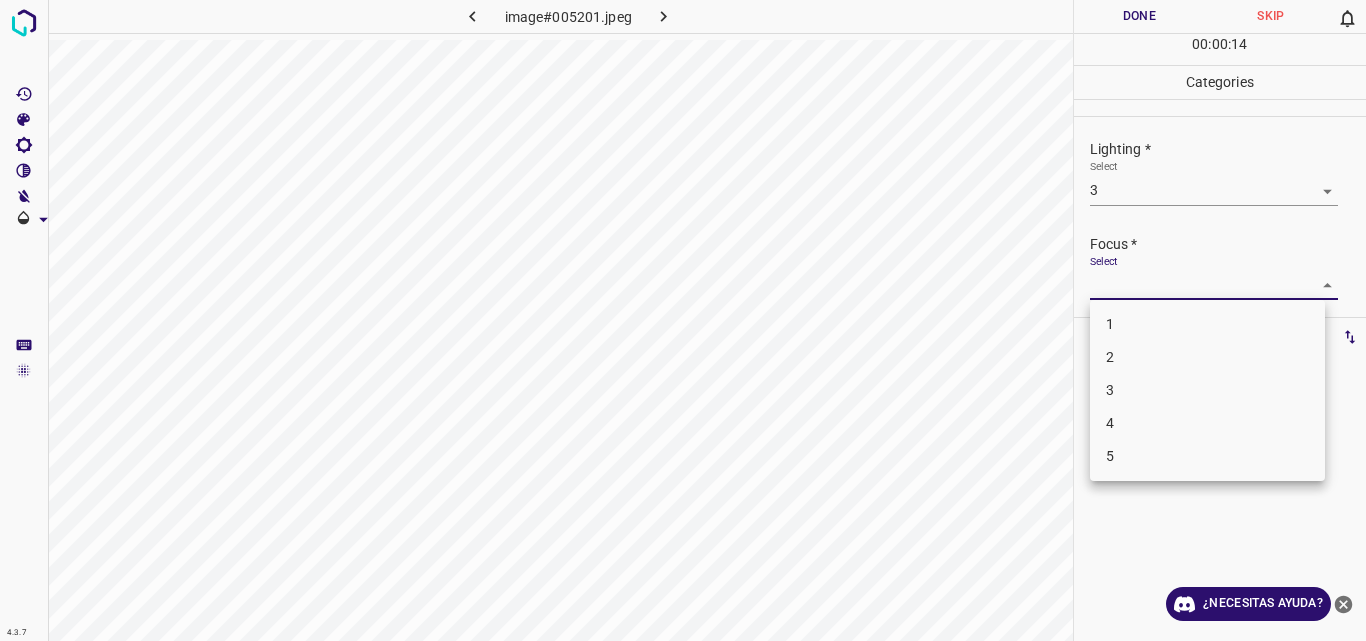 click on "4.3.7 image#005201.jpeg Done Skip 0 00   : 00   : 14   Categories Lighting *  Select 3 3 Focus *  Select ​ Overall *  Select ​ Labels   0 Categories 1 Lighting 2 Focus 3 Overall Tools Space Change between modes (Draw & Edit) I Auto labeling R Restore zoom M Zoom in N Zoom out Delete Delete selecte label Filters Z Restore filters X Saturation filter C Brightness filter V Contrast filter B Gray scale filter General O Download ¿Necesitas ayuda? Original text Rate this translation Your feedback will be used to help improve Google Translate - Texto - Esconder - Borrar 1 2 3 4 5" at bounding box center (683, 320) 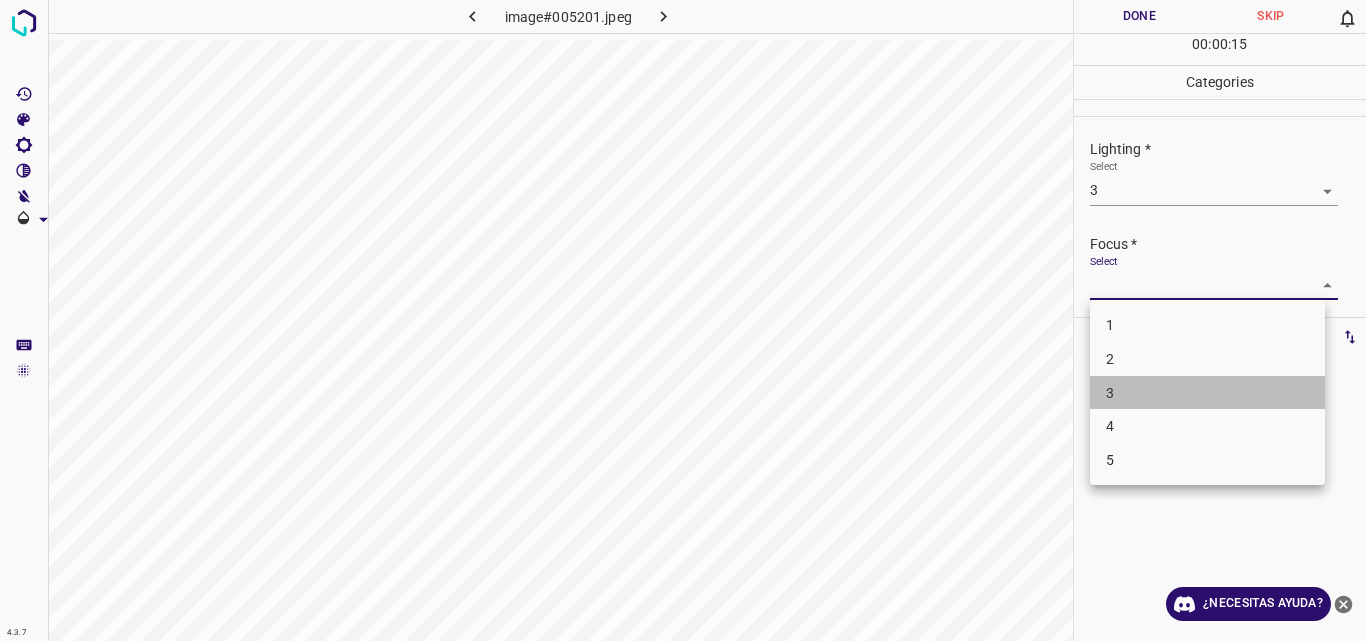 click on "3" at bounding box center (1207, 393) 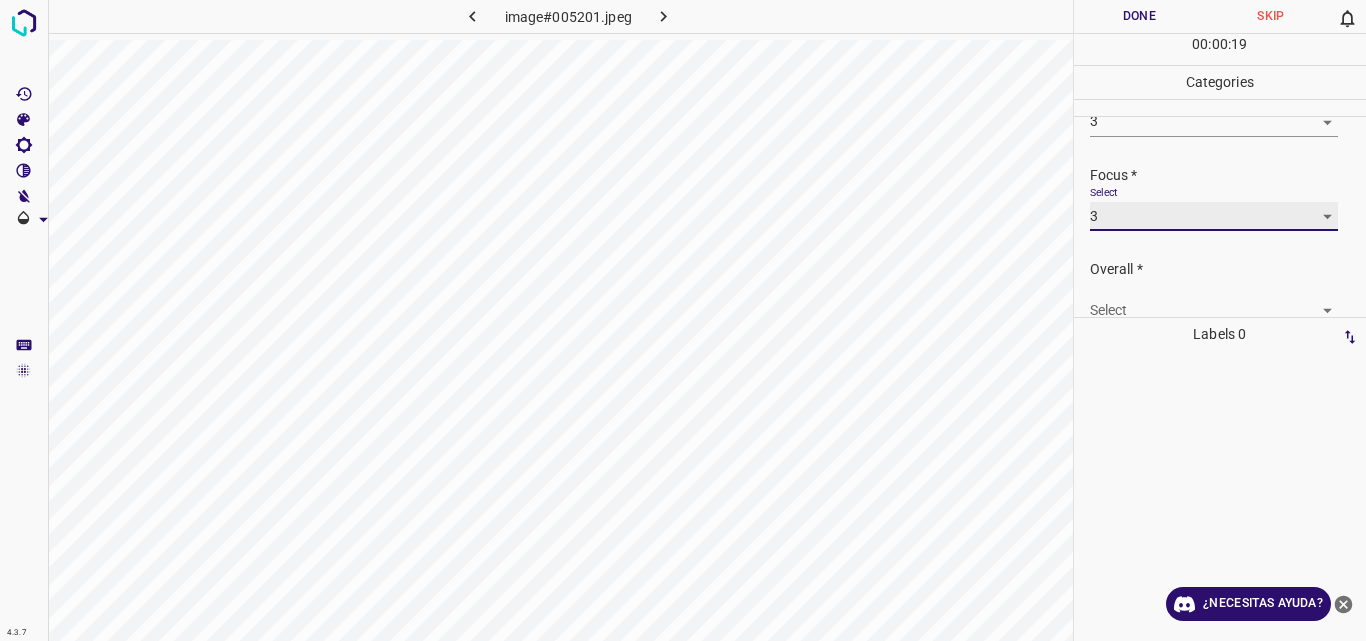 scroll, scrollTop: 98, scrollLeft: 0, axis: vertical 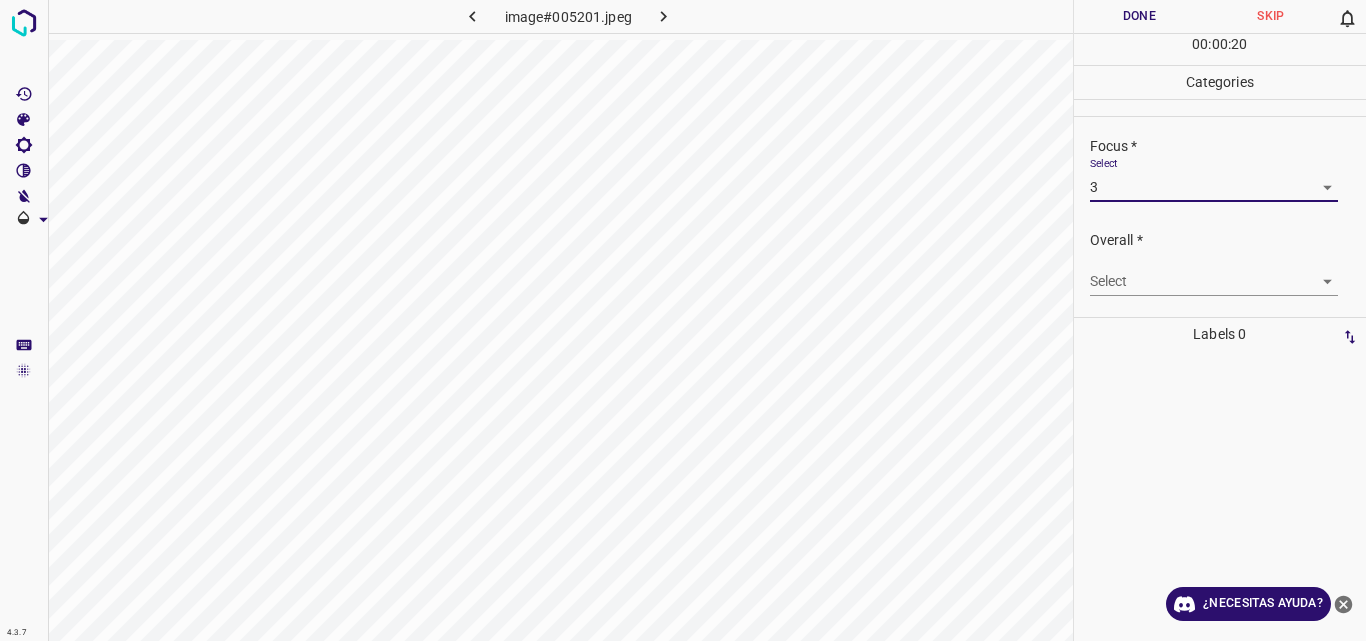 click on "4.3.7 image#005201.jpeg Done Skip 0 00   : 00   : 20   Categories Lighting *  Select 3 3 Focus *  Select 3 3 Overall *  Select ​ Labels   0 Categories 1 Lighting 2 Focus 3 Overall Tools Space Change between modes (Draw & Edit) I Auto labeling R Restore zoom M Zoom in N Zoom out Delete Delete selecte label Filters Z Restore filters X Saturation filter C Brightness filter V Contrast filter B Gray scale filter General O Download ¿Necesitas ayuda? Original text Rate this translation Your feedback will be used to help improve Google Translate - Texto - Esconder - Borrar" at bounding box center [683, 320] 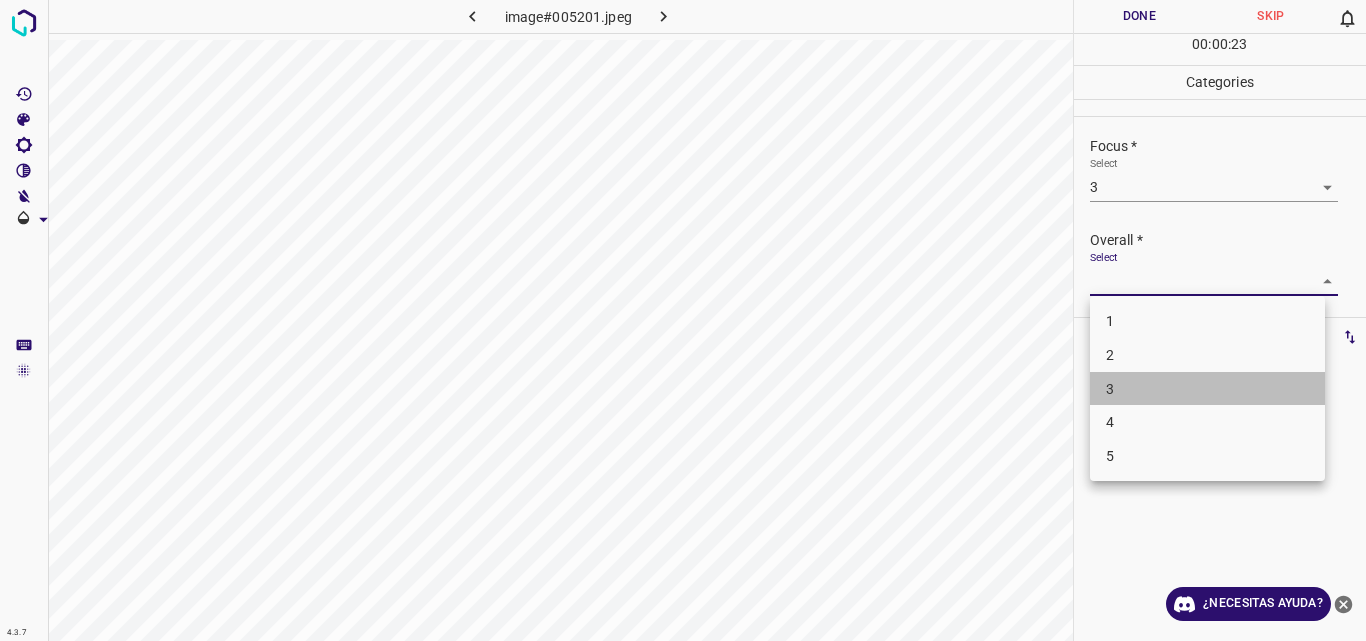 click on "3" at bounding box center (1207, 389) 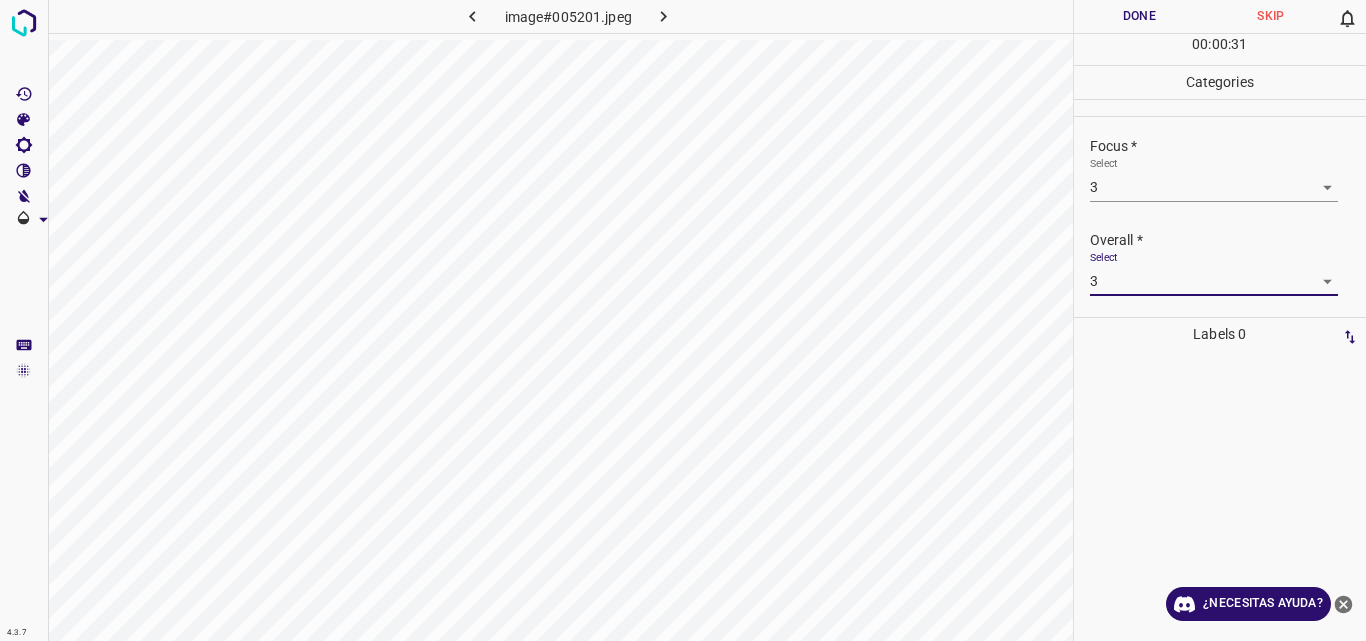 click on "Done" at bounding box center (1140, 16) 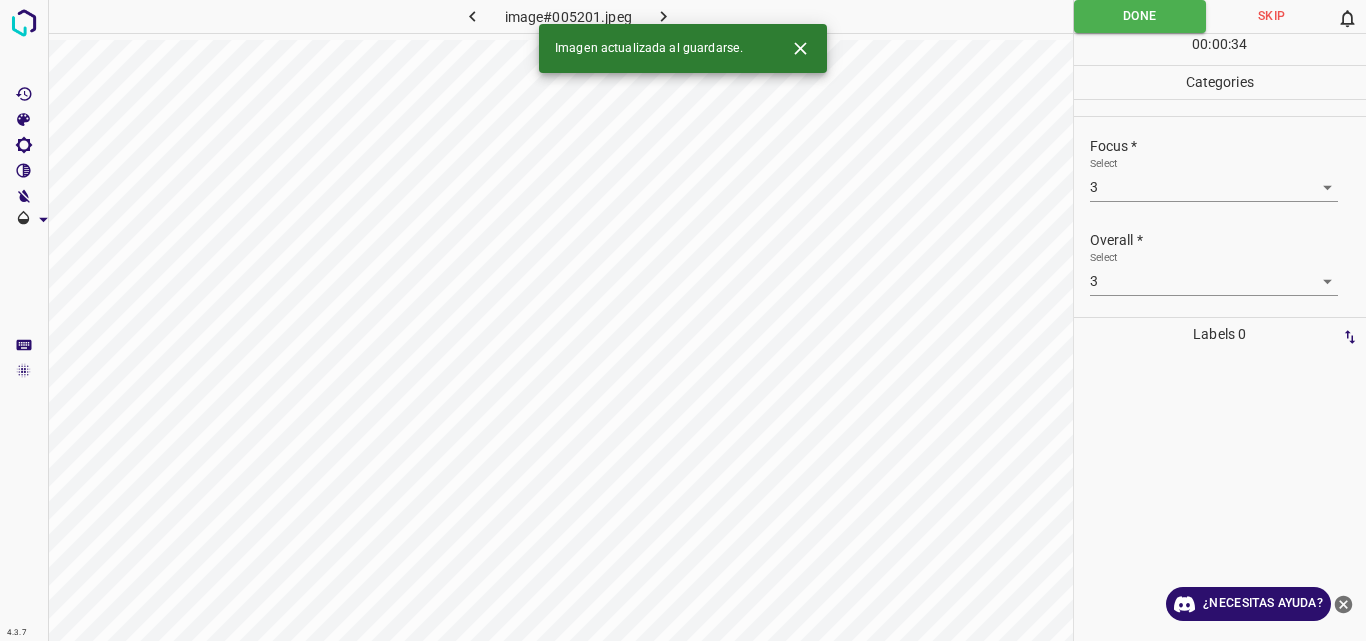 click 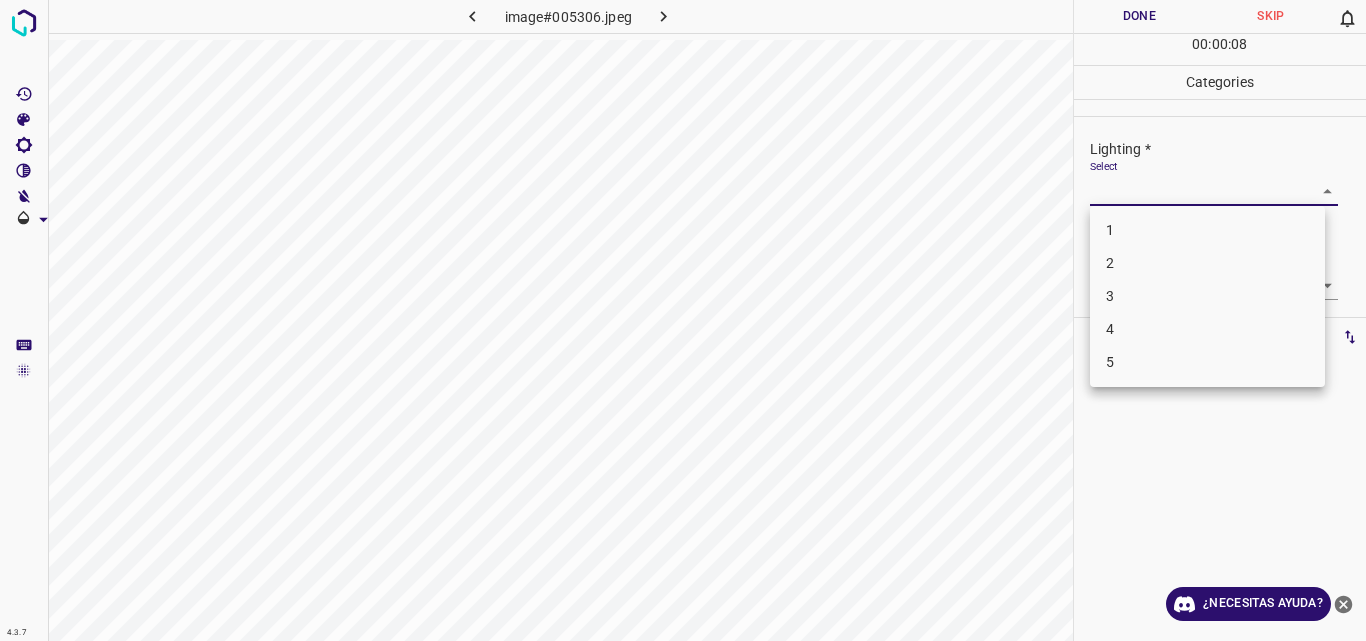 click on "4.3.7 image#005306.jpeg Done Skip 0 00   : 00   : 08   Categories Lighting *  Select ​ Focus *  Select ​ Overall *  Select ​ Labels   0 Categories 1 Lighting 2 Focus 3 Overall Tools Space Change between modes (Draw & Edit) I Auto labeling R Restore zoom M Zoom in N Zoom out Delete Delete selecte label Filters Z Restore filters X Saturation filter C Brightness filter V Contrast filter B Gray scale filter General O Download ¿Necesitas ayuda? Original text Rate this translation Your feedback will be used to help improve Google Translate - Texto - Esconder - Borrar 1 2 3 4 5" at bounding box center (683, 320) 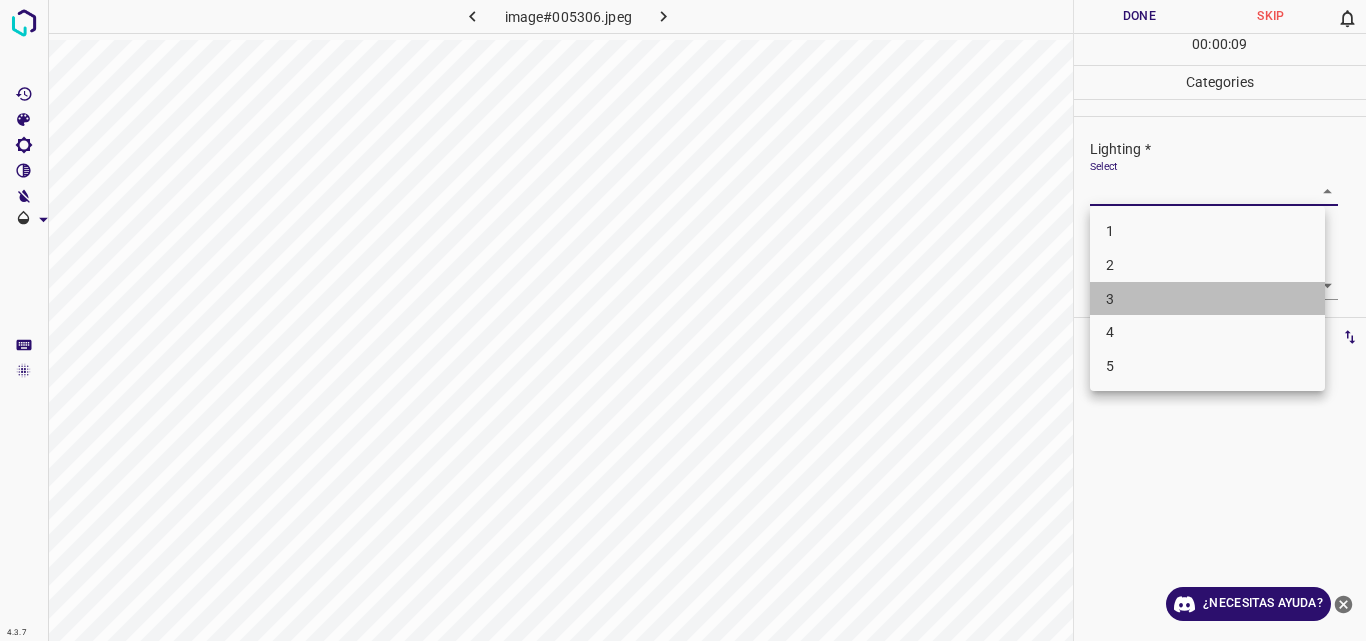 click on "3" at bounding box center [1207, 299] 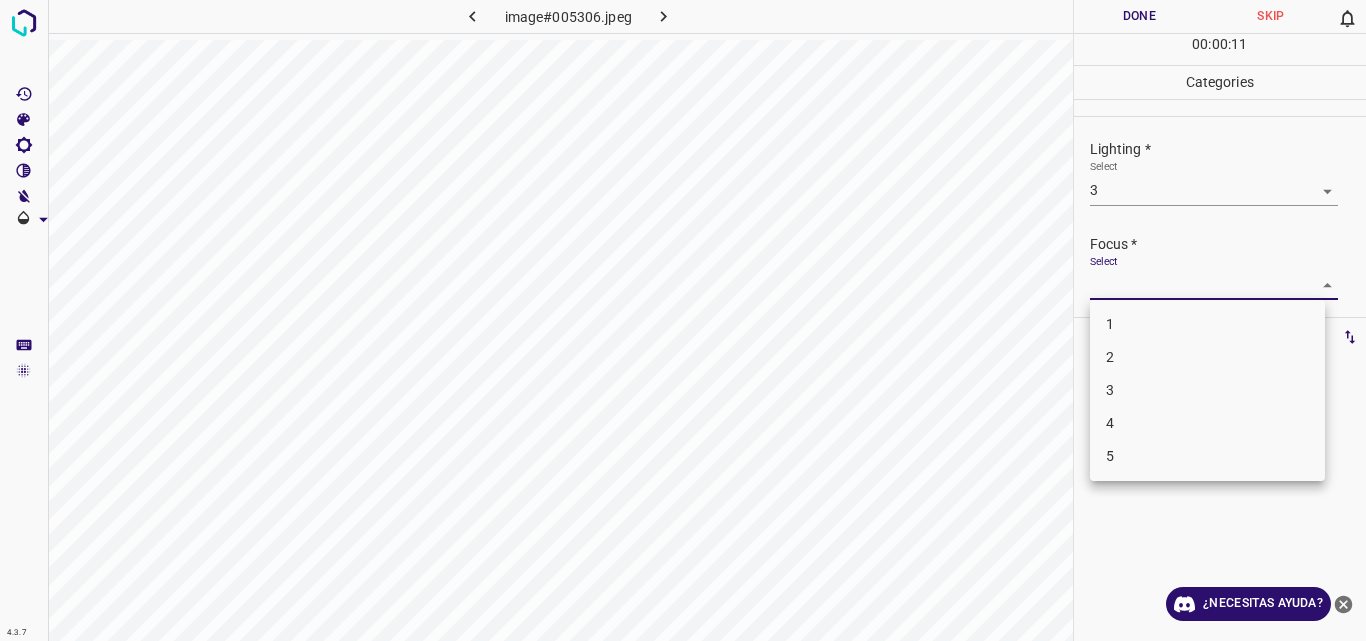 click on "4.3.7 image#005306.jpeg Done Skip 0 00   : 00   : 11   Categories Lighting *  Select 3 3 Focus *  Select ​ Overall *  Select ​ Labels   0 Categories 1 Lighting 2 Focus 3 Overall Tools Space Change between modes (Draw & Edit) I Auto labeling R Restore zoom M Zoom in N Zoom out Delete Delete selecte label Filters Z Restore filters X Saturation filter C Brightness filter V Contrast filter B Gray scale filter General O Download ¿Necesitas ayuda? Original text Rate this translation Your feedback will be used to help improve Google Translate - Texto - Esconder - Borrar 1 2 3 4 5" at bounding box center [683, 320] 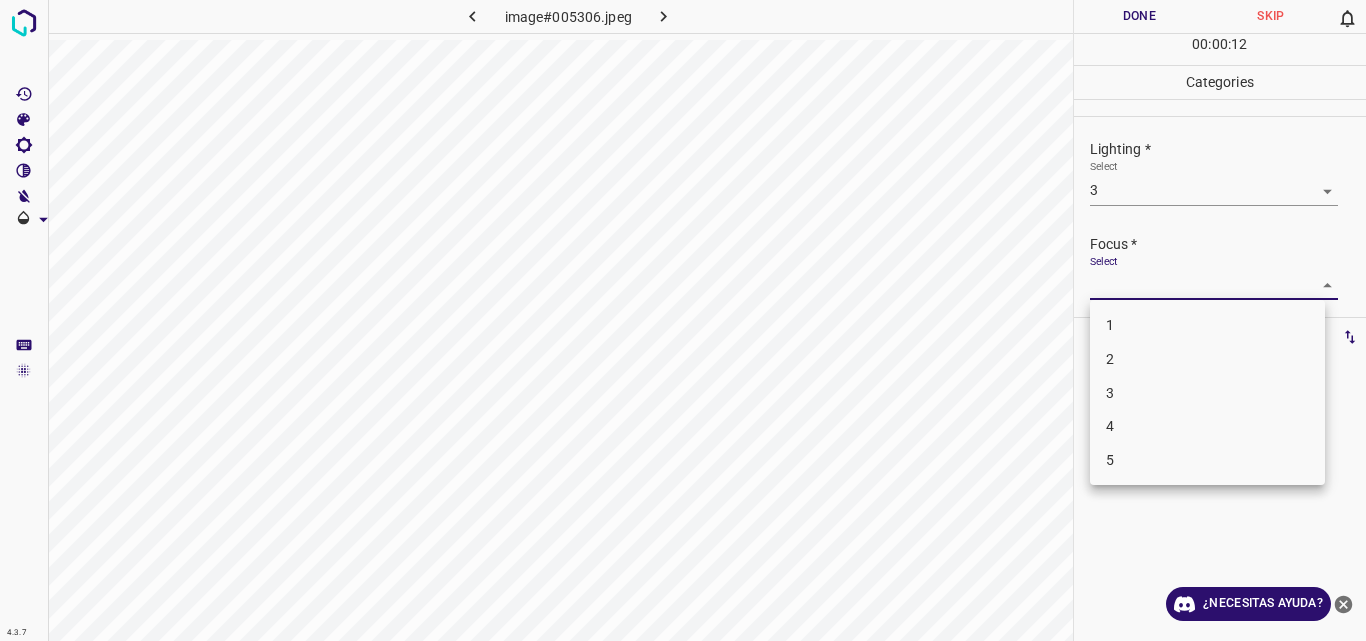 click on "3" at bounding box center (1207, 393) 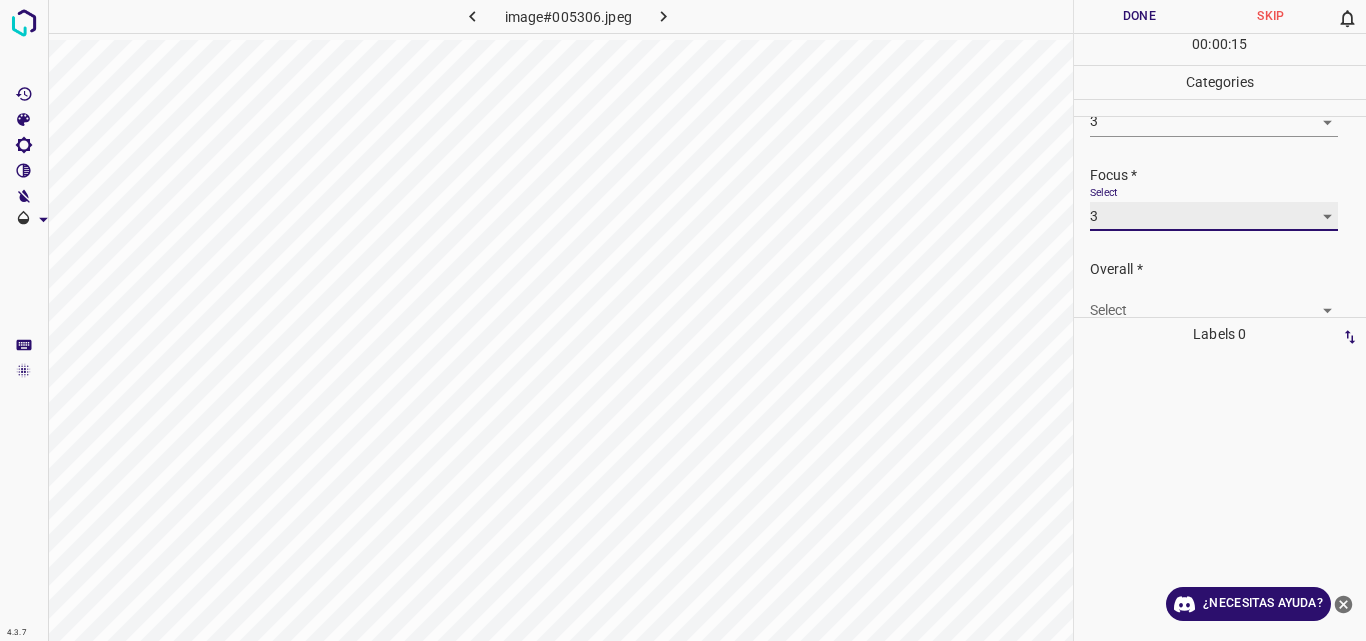 scroll, scrollTop: 98, scrollLeft: 0, axis: vertical 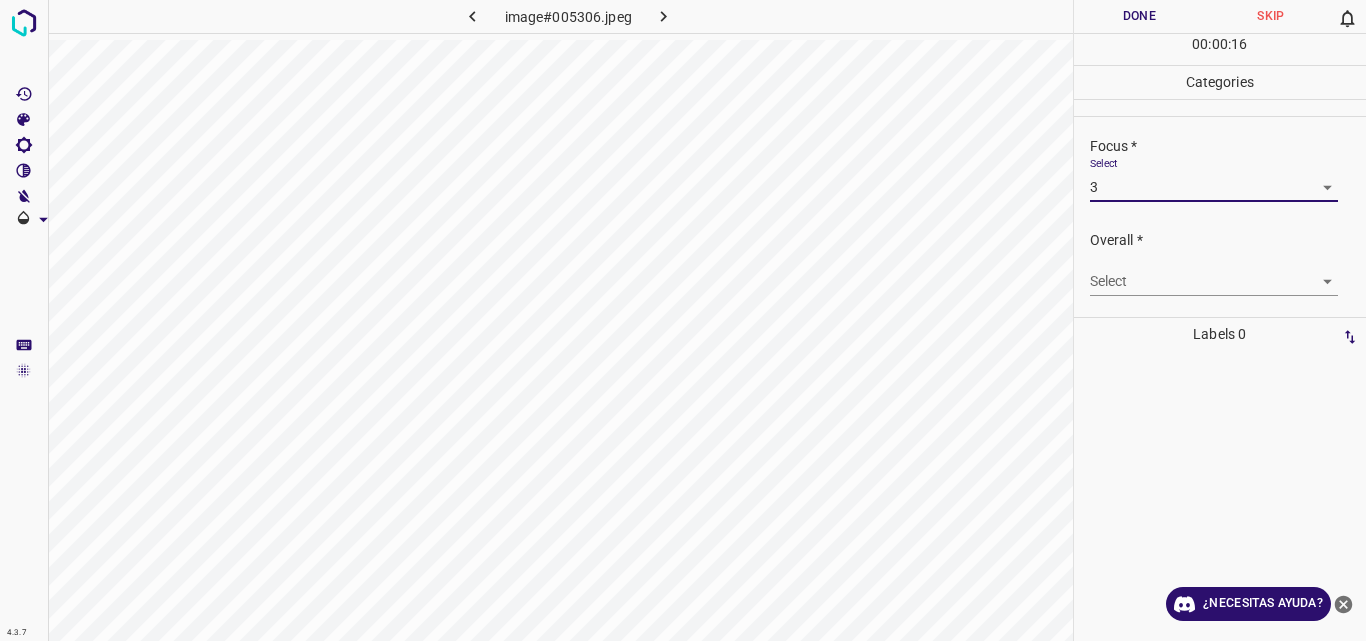 click on "4.3.7 image#005306.jpeg Done Skip 0 00   : 00   : 16   Categories Lighting *  Select 3 3 Focus *  Select 3 3 Overall *  Select ​ Labels   0 Categories 1 Lighting 2 Focus 3 Overall Tools Space Change between modes (Draw & Edit) I Auto labeling R Restore zoom M Zoom in N Zoom out Delete Delete selecte label Filters Z Restore filters X Saturation filter C Brightness filter V Contrast filter B Gray scale filter General O Download ¿Necesitas ayuda? Original text Rate this translation Your feedback will be used to help improve Google Translate - Texto - Esconder - Borrar" at bounding box center [683, 320] 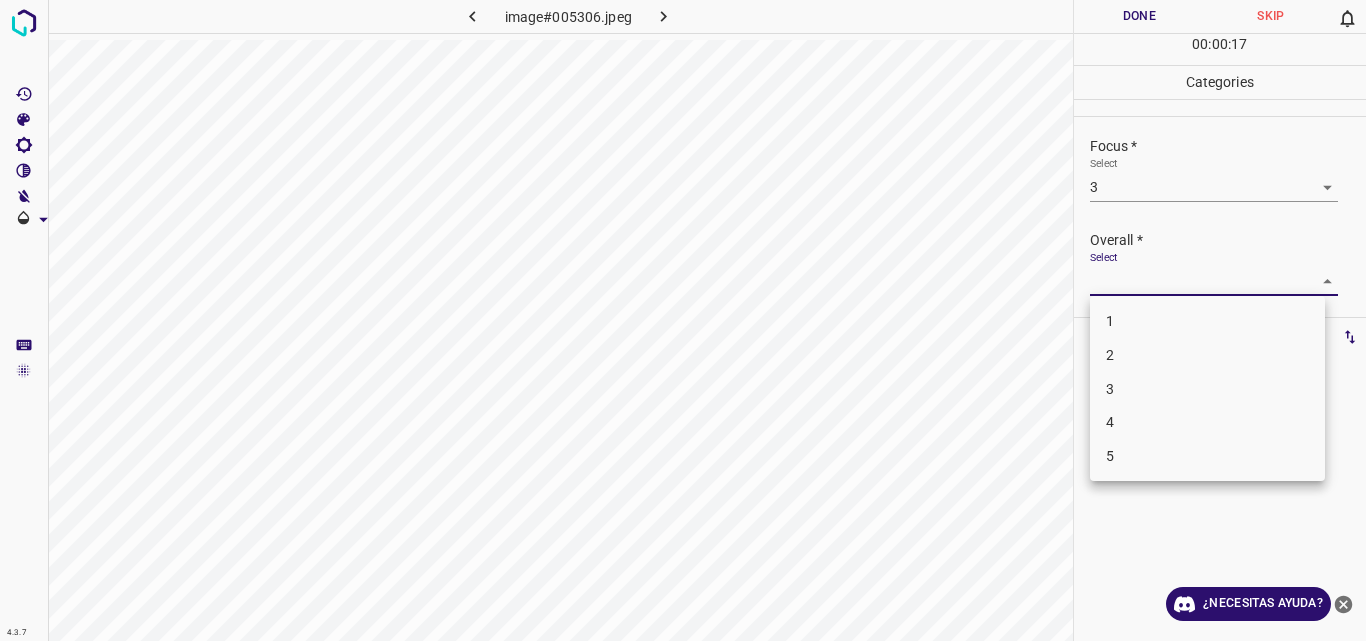 click on "3" at bounding box center (1207, 389) 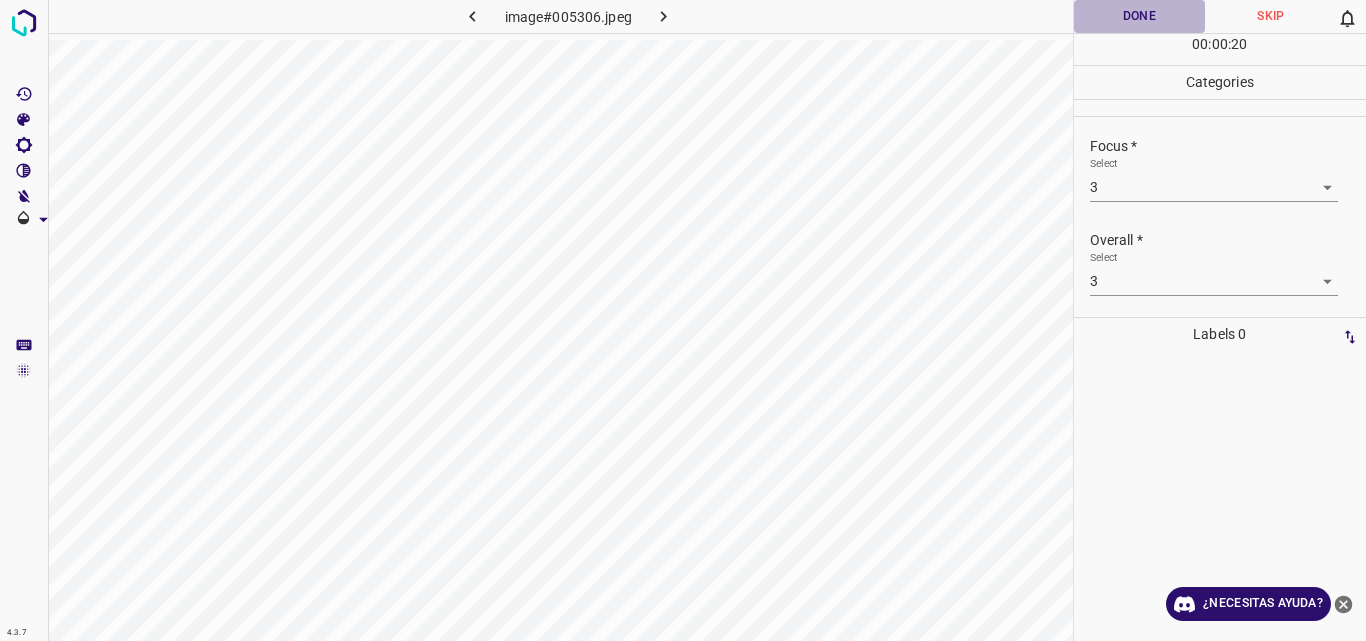 click on "Done" at bounding box center (1140, 16) 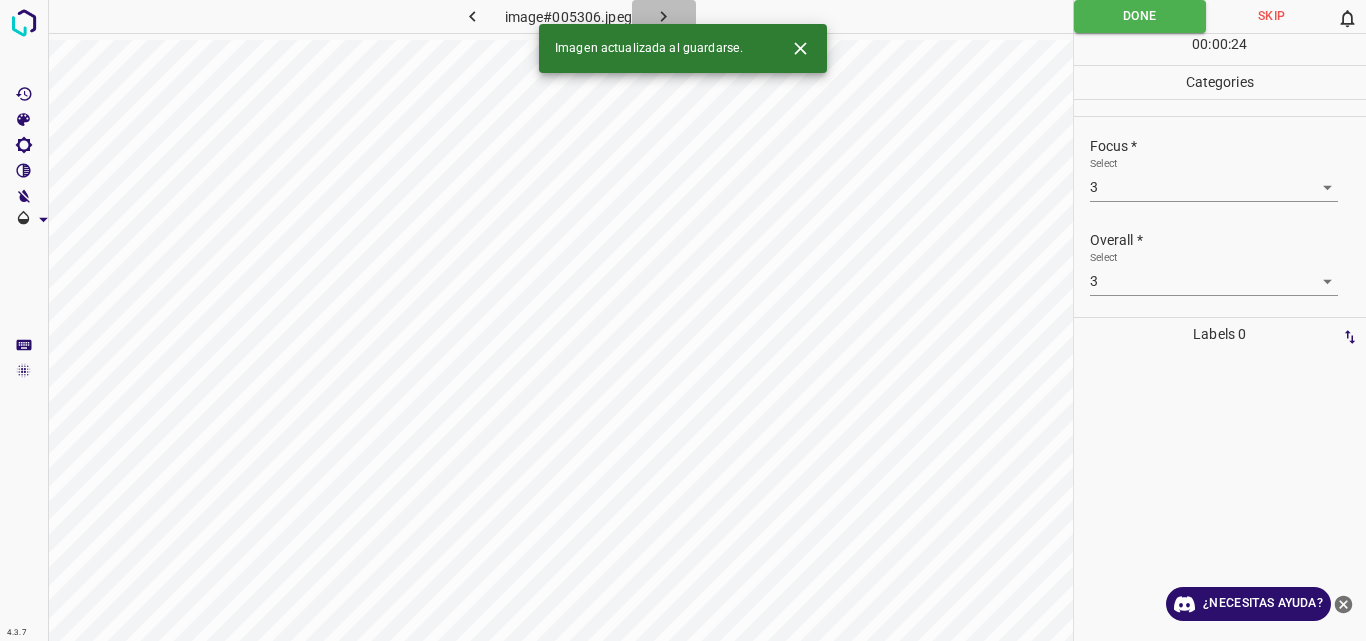 click 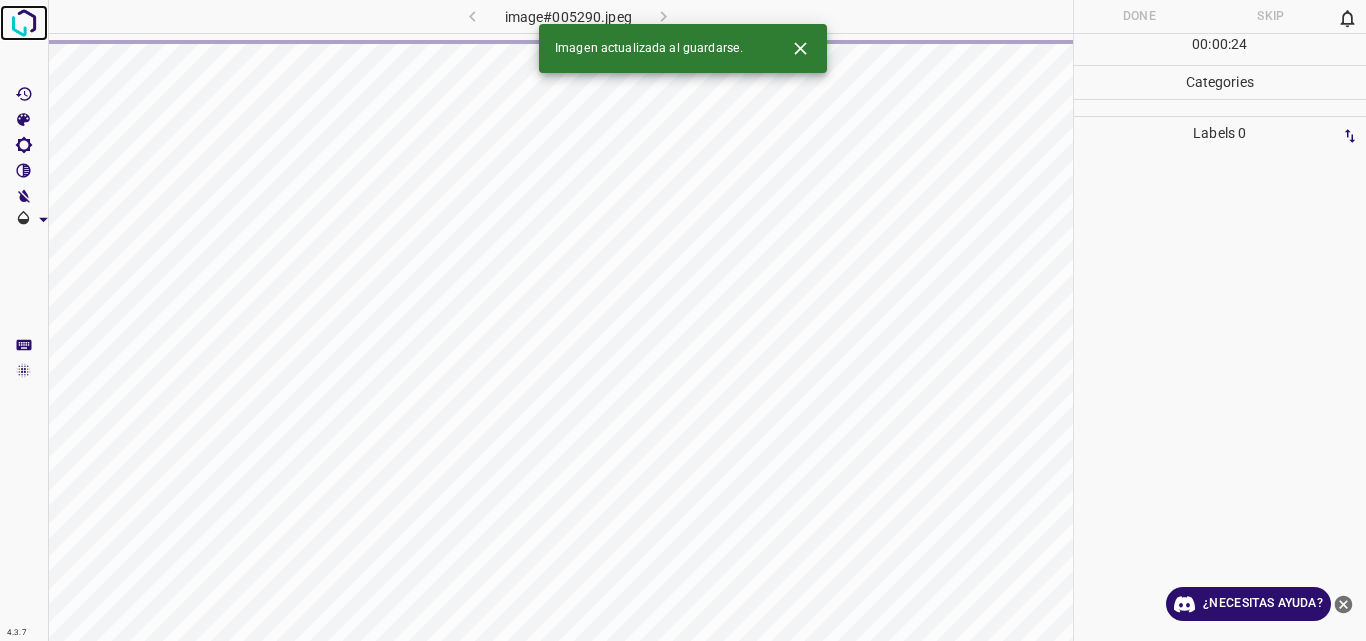 click at bounding box center [24, 23] 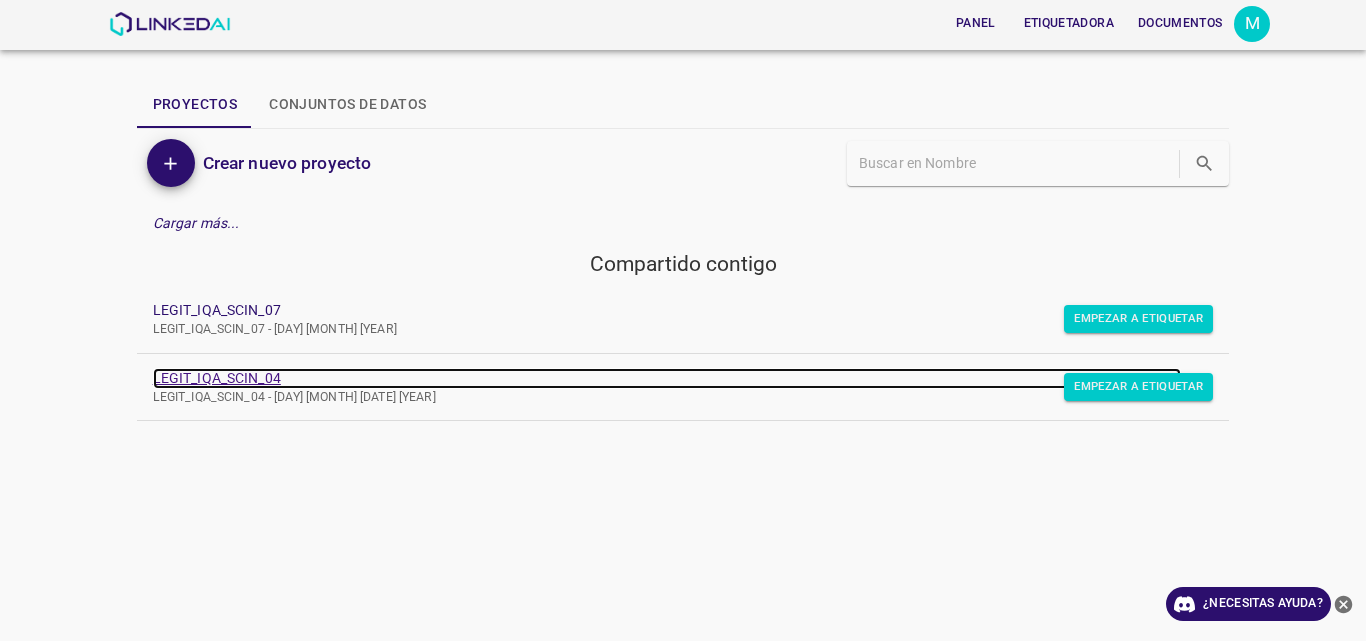 click on "LEGIT_IQA_SCIN_04" at bounding box center (217, 378) 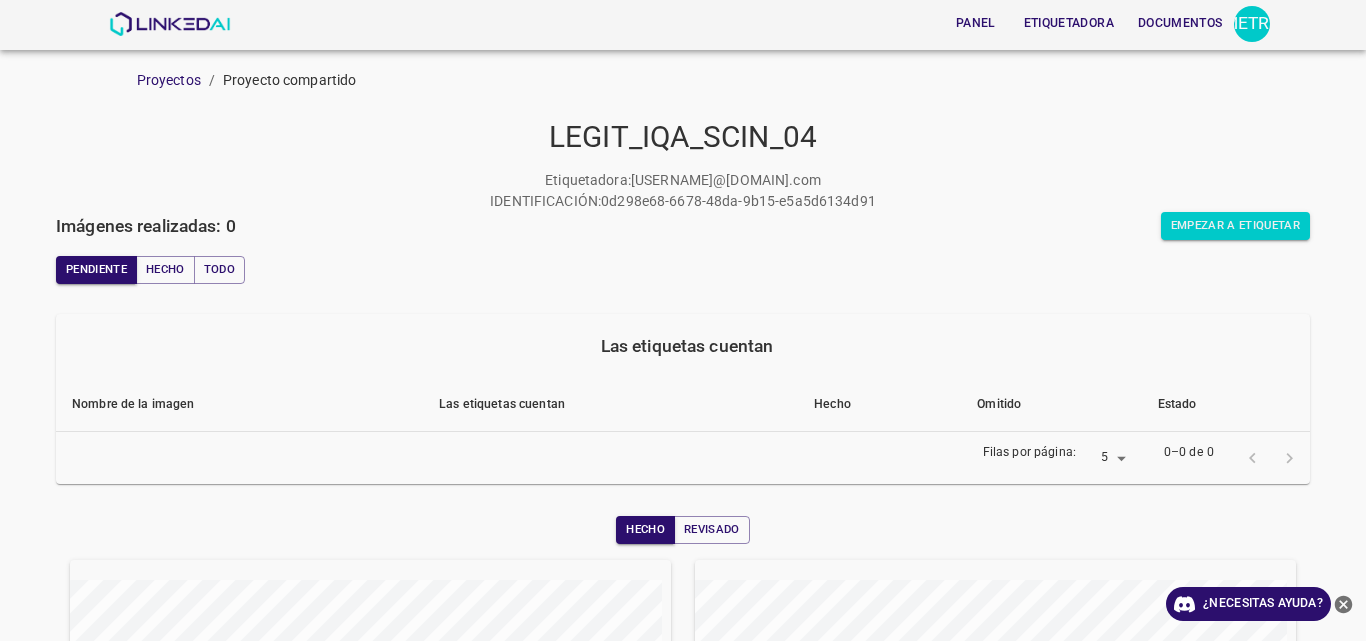 scroll, scrollTop: 0, scrollLeft: 0, axis: both 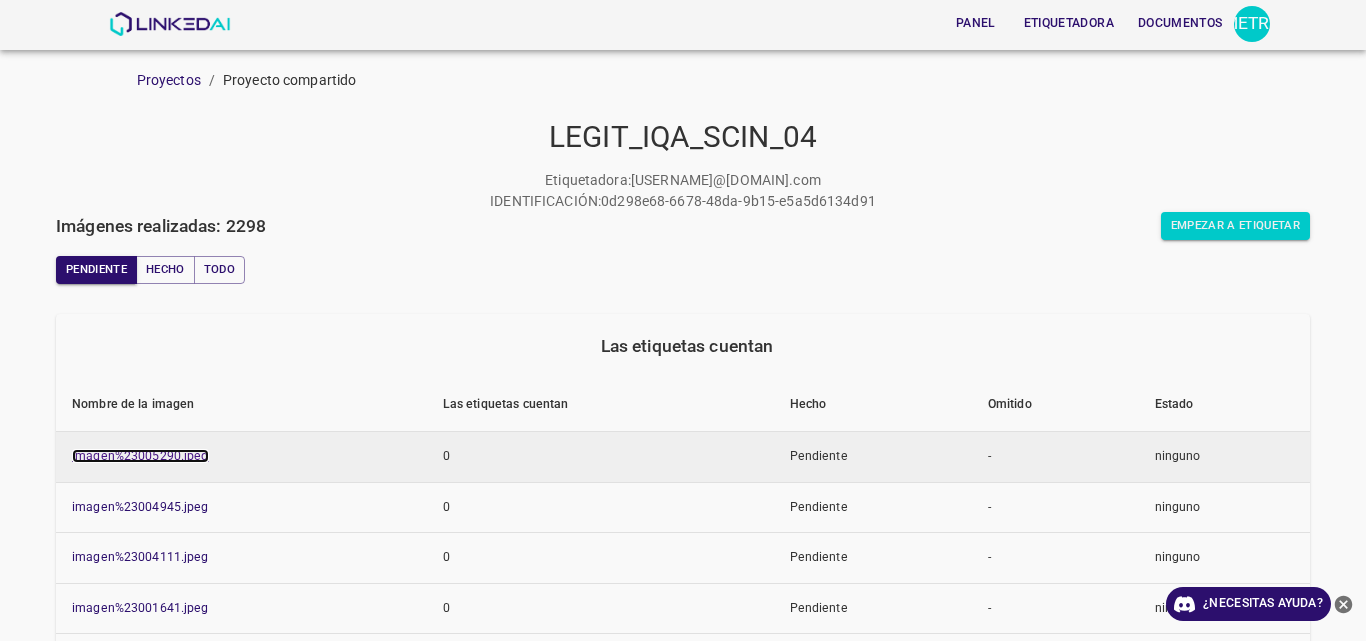 click on "imagen%23005290.jpeg" at bounding box center [140, 456] 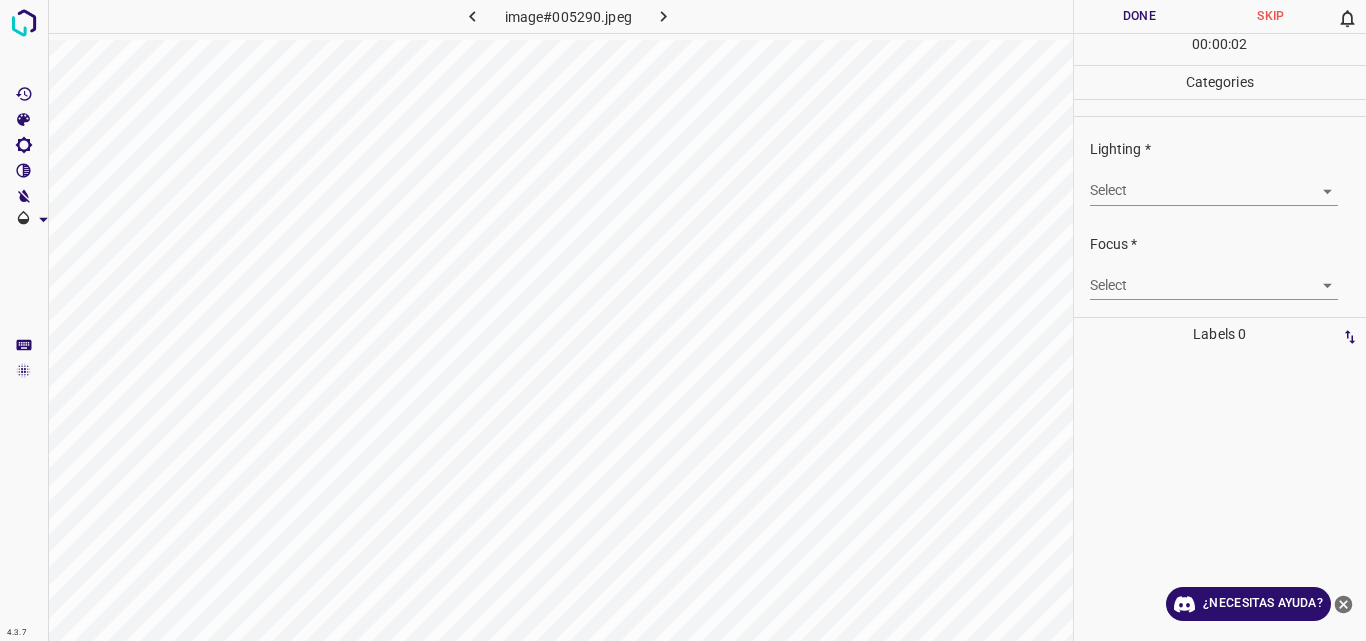 click on "4.3.7 image#005290.jpeg Done Skip 0 00   : 00   : 02   Categories Lighting *  Select ​ Focus *  Select ​ Overall *  Select ​ Labels   0 Categories 1 Lighting 2 Focus 3 Overall Tools Space Change between modes (Draw & Edit) I Auto labeling R Restore zoom M Zoom in N Zoom out Delete Delete selecte label Filters Z Restore filters X Saturation filter C Brightness filter V Contrast filter B Gray scale filter General O Download ¿Necesitas ayuda? Original text Rate this translation Your feedback will be used to help improve Google Translate - Texto - Esconder - Borrar" at bounding box center (683, 320) 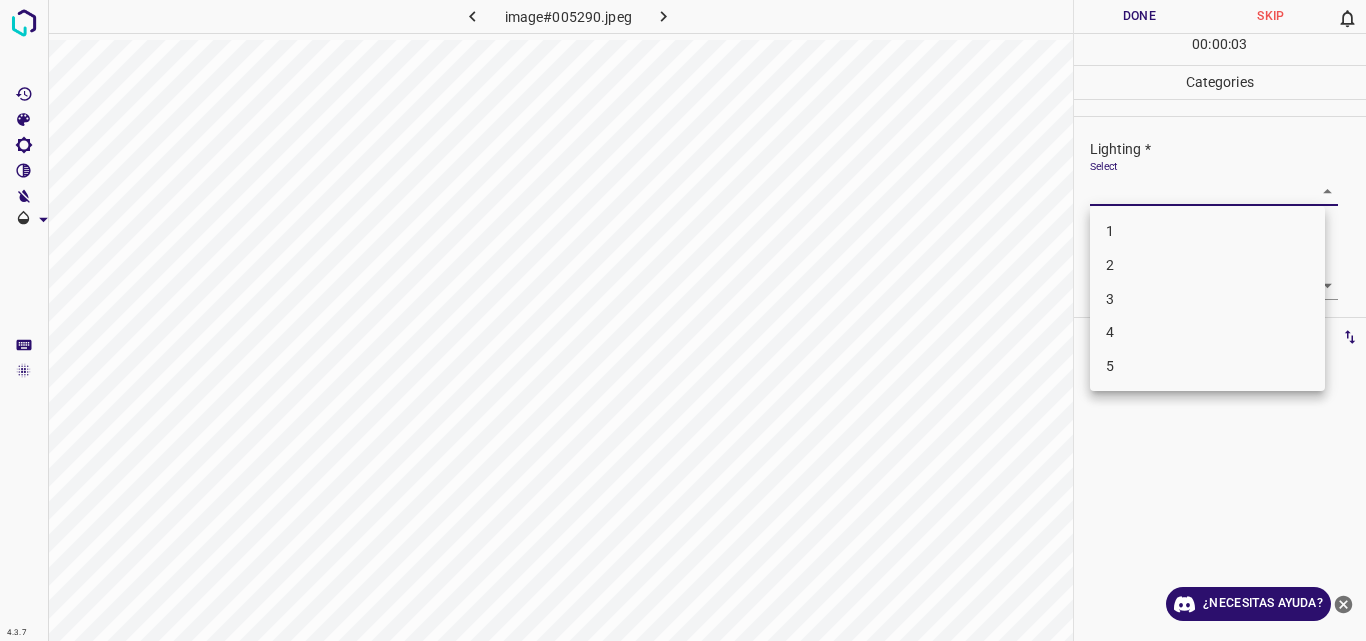 click on "2" at bounding box center (1207, 265) 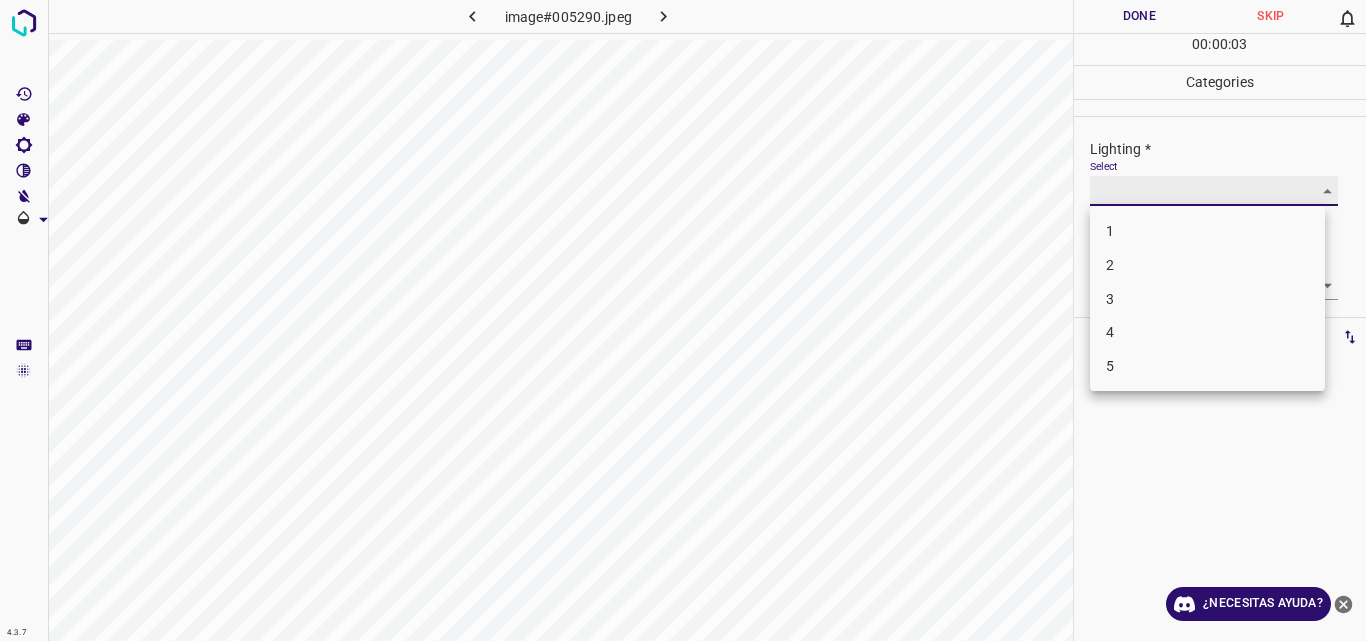 type on "2" 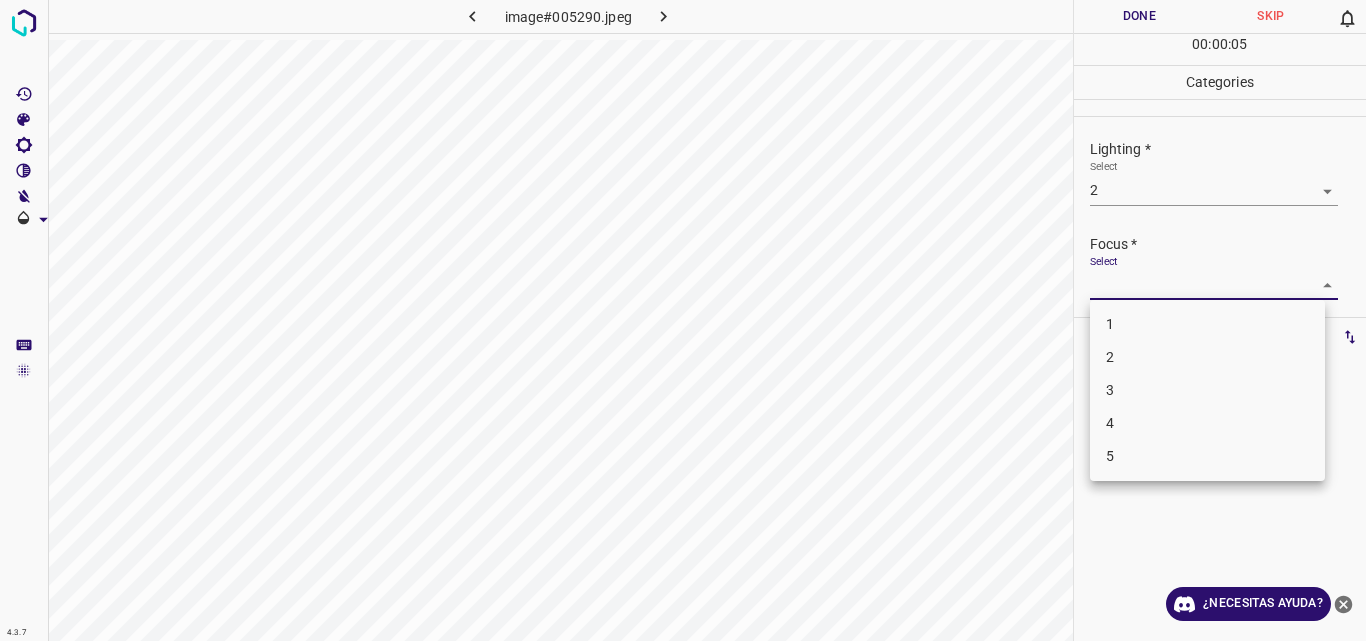 click on "4.3.7 image#005290.jpeg Done Skip 0 00   : 00   : 05   Categories Lighting *  Select 2 2 Focus *  Select ​ Overall *  Select ​ Labels   0 Categories 1 Lighting 2 Focus 3 Overall Tools Space Change between modes (Draw & Edit) I Auto labeling R Restore zoom M Zoom in N Zoom out Delete Delete selecte label Filters Z Restore filters X Saturation filter C Brightness filter V Contrast filter B Gray scale filter General O Download ¿Necesitas ayuda? Original text Rate this translation Your feedback will be used to help improve Google Translate - Texto - Esconder - Borrar 1 2 3 4 5" at bounding box center (683, 320) 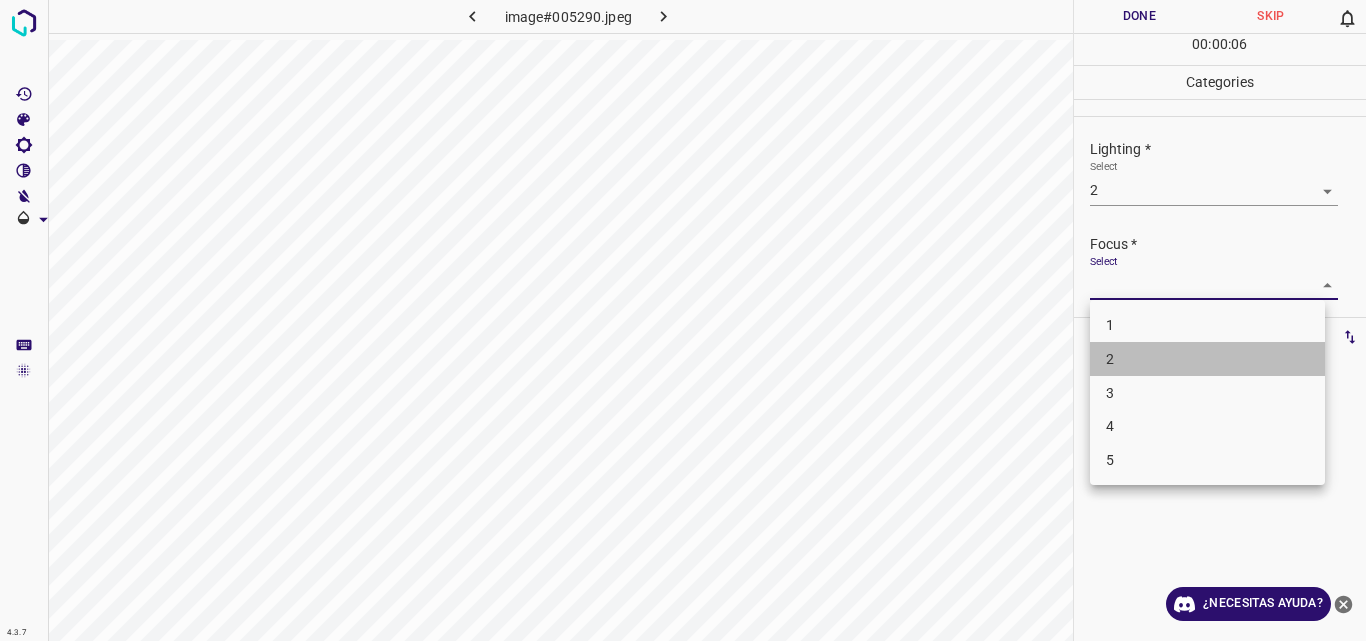 click on "2" at bounding box center [1207, 359] 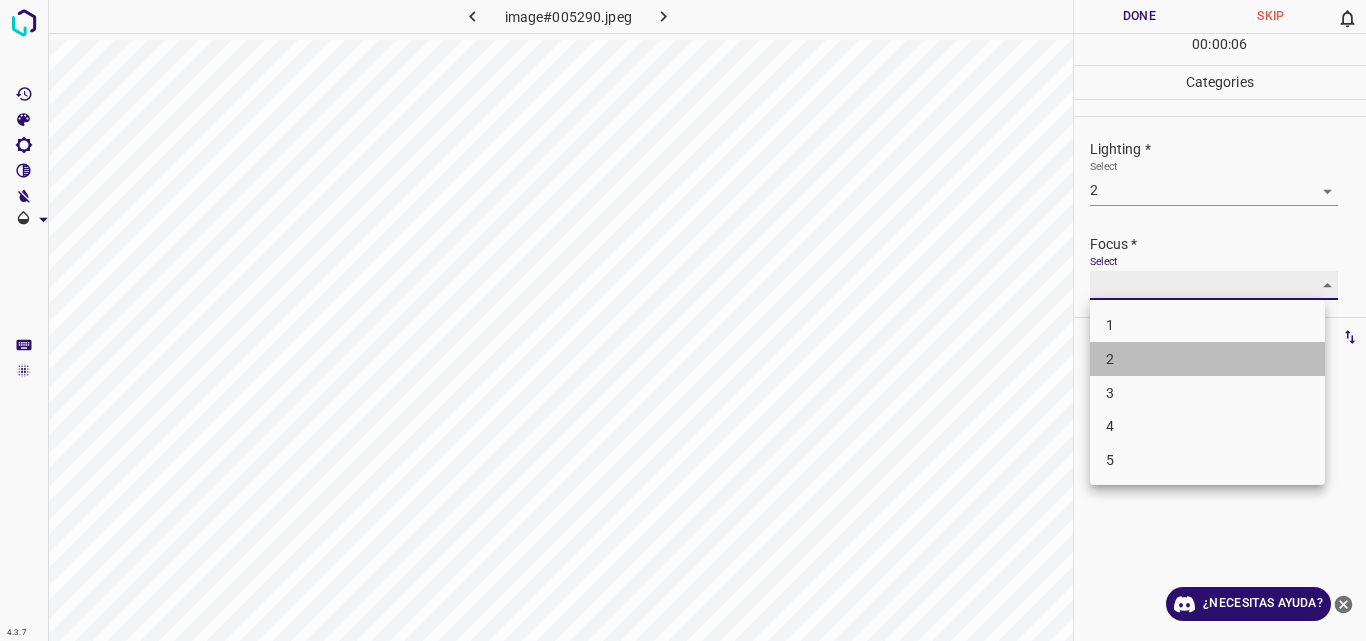 type on "2" 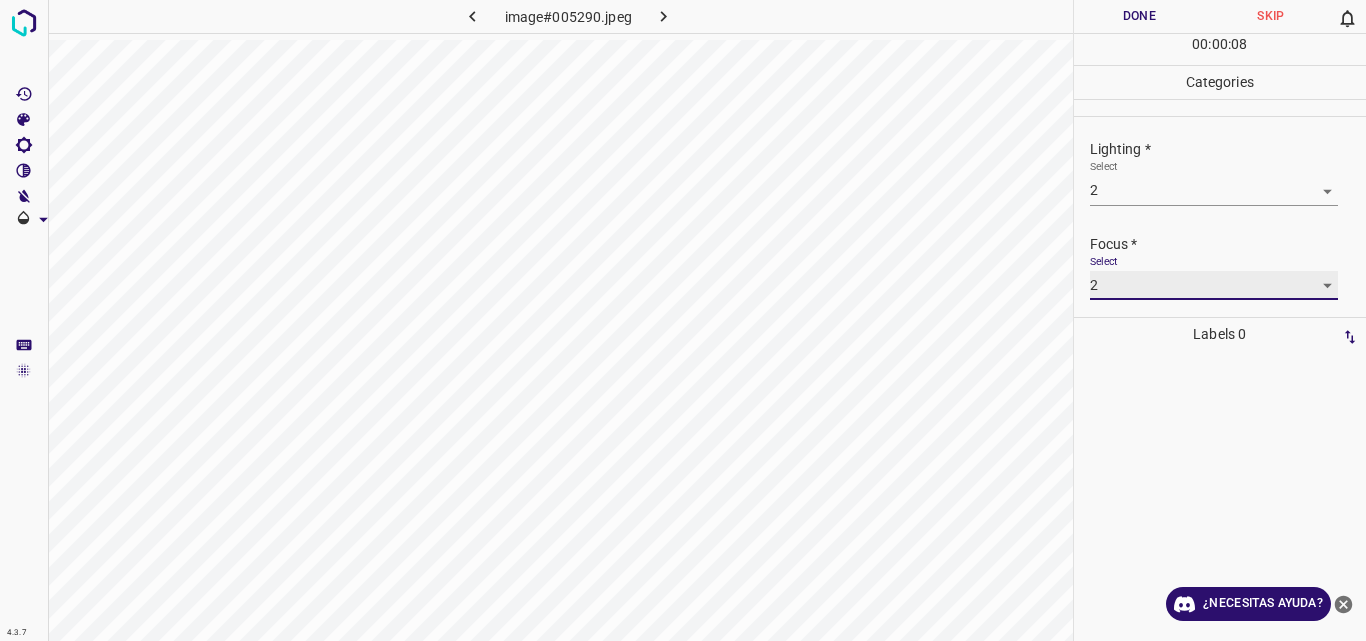 scroll, scrollTop: 98, scrollLeft: 0, axis: vertical 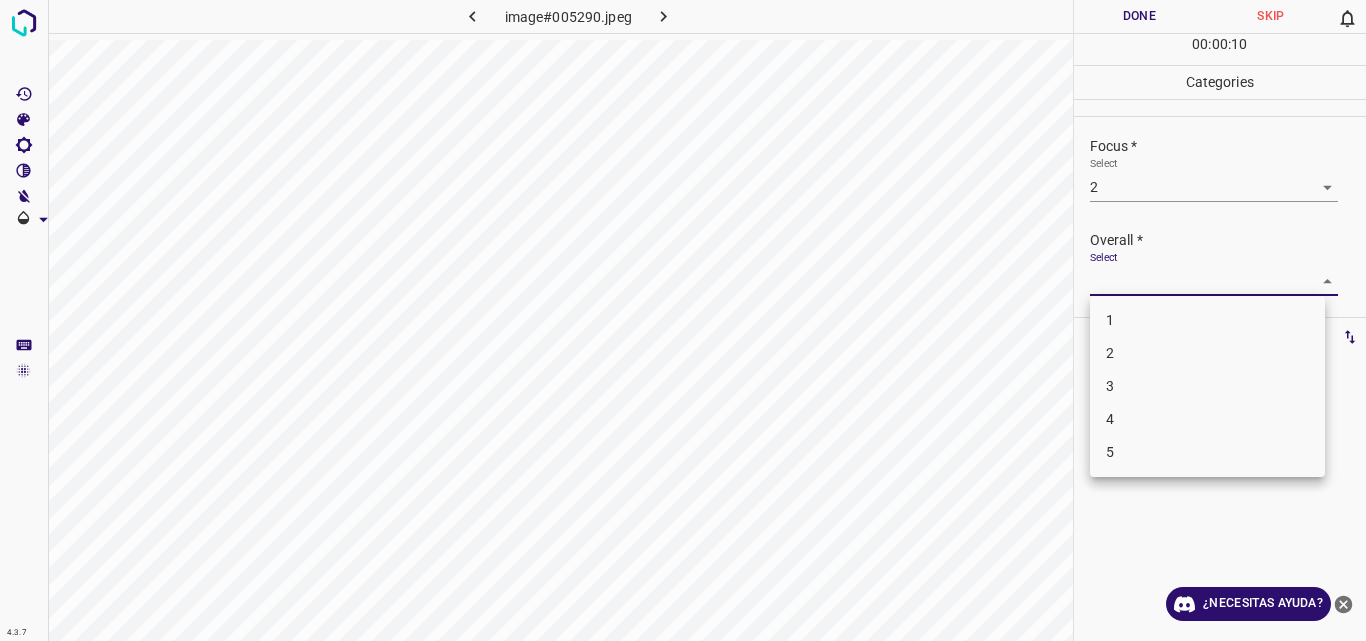 click on "4.3.7 image#005290.jpeg Done Skip 0 00   : 00   : 10   Categories Lighting *  Select 2 2 Focus *  Select 2 2 Overall *  Select ​ Labels   0 Categories 1 Lighting 2 Focus 3 Overall Tools Space Change between modes (Draw & Edit) I Auto labeling R Restore zoom M Zoom in N Zoom out Delete Delete selecte label Filters Z Restore filters X Saturation filter C Brightness filter V Contrast filter B Gray scale filter General O Download ¿Necesitas ayuda? Original text Rate this translation Your feedback will be used to help improve Google Translate - Texto - Esconder - Borrar 1 2 3 4 5" at bounding box center (683, 320) 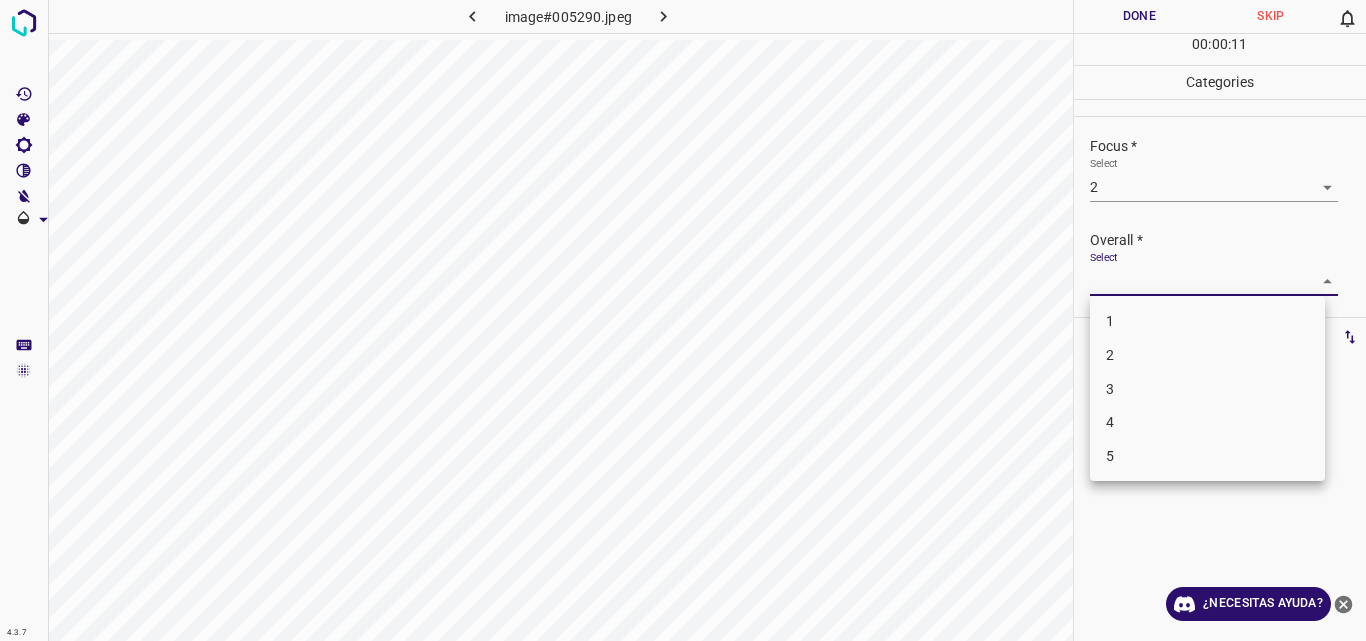click on "2" at bounding box center (1207, 355) 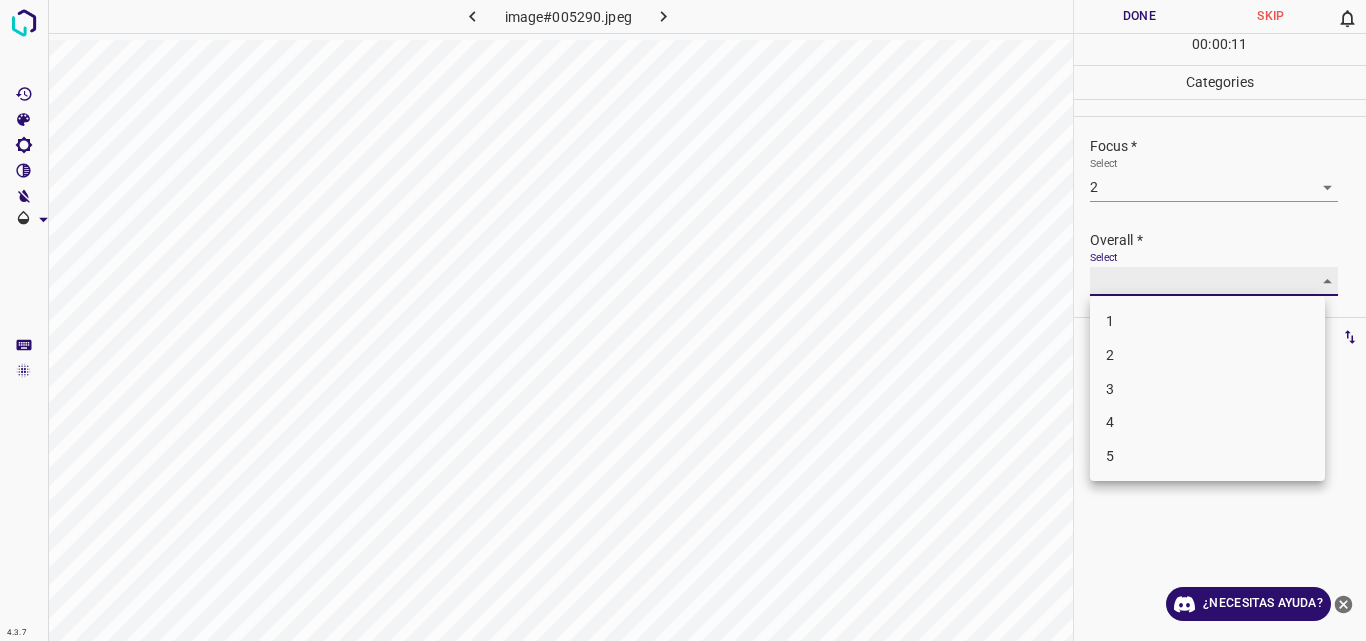 type on "2" 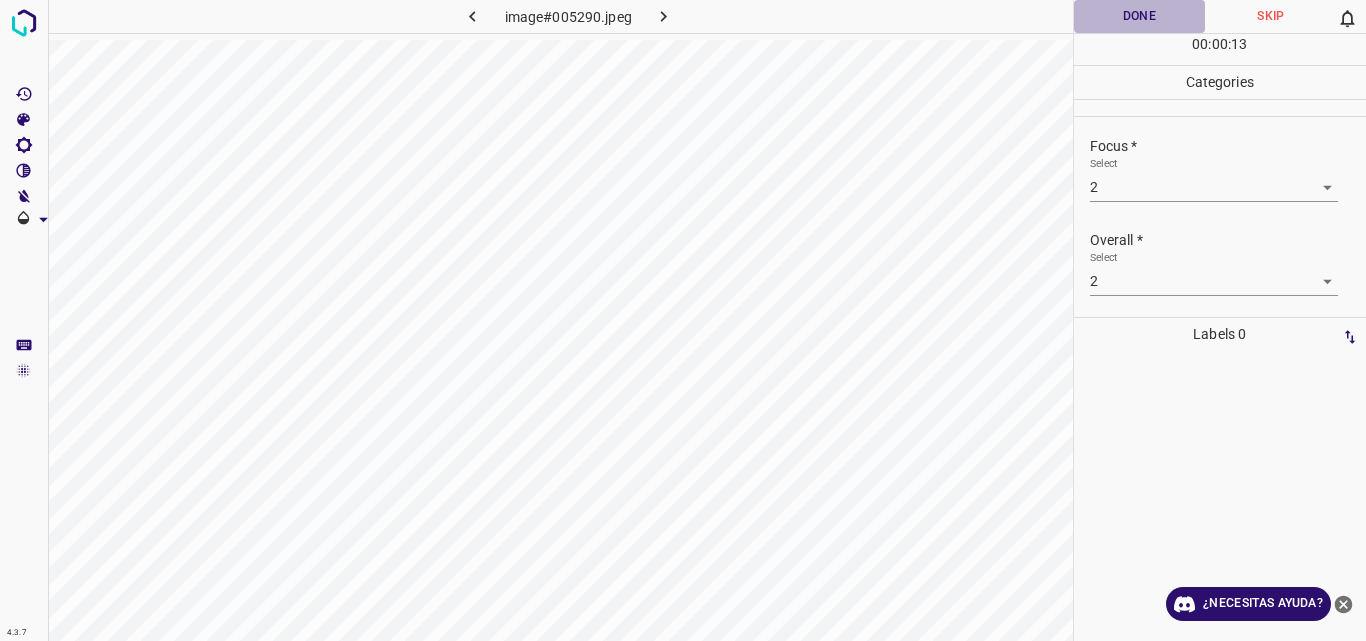 click on "Done" at bounding box center (1140, 16) 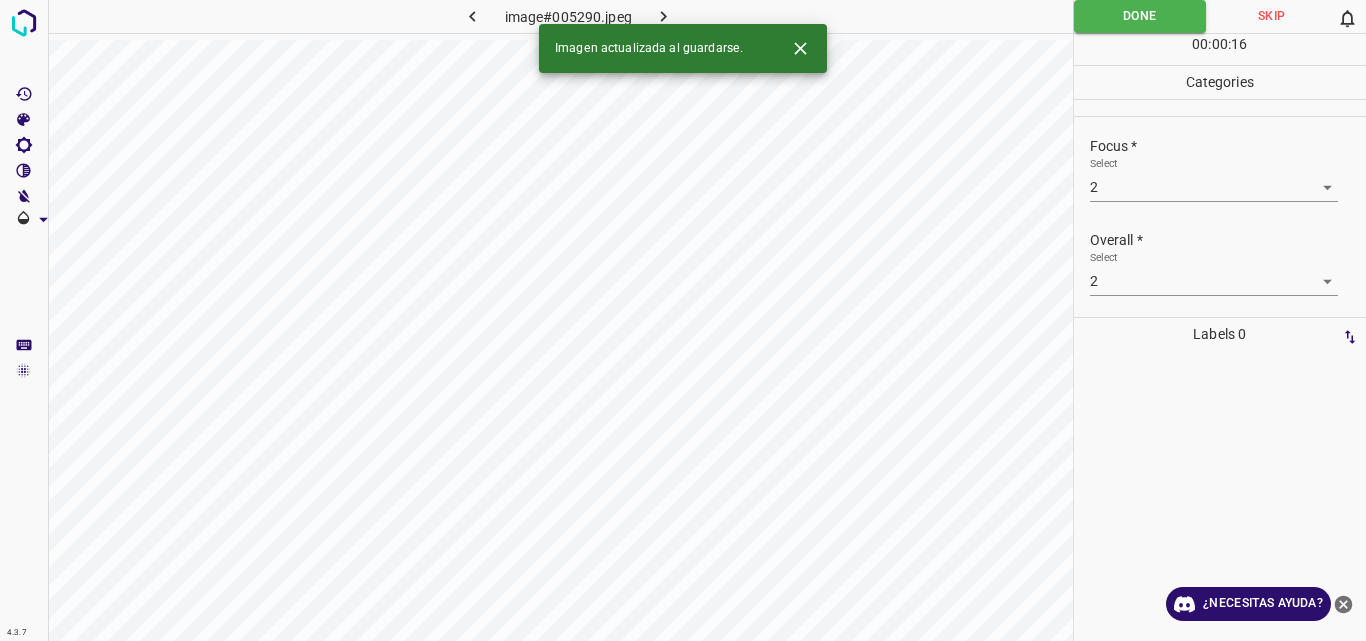 click 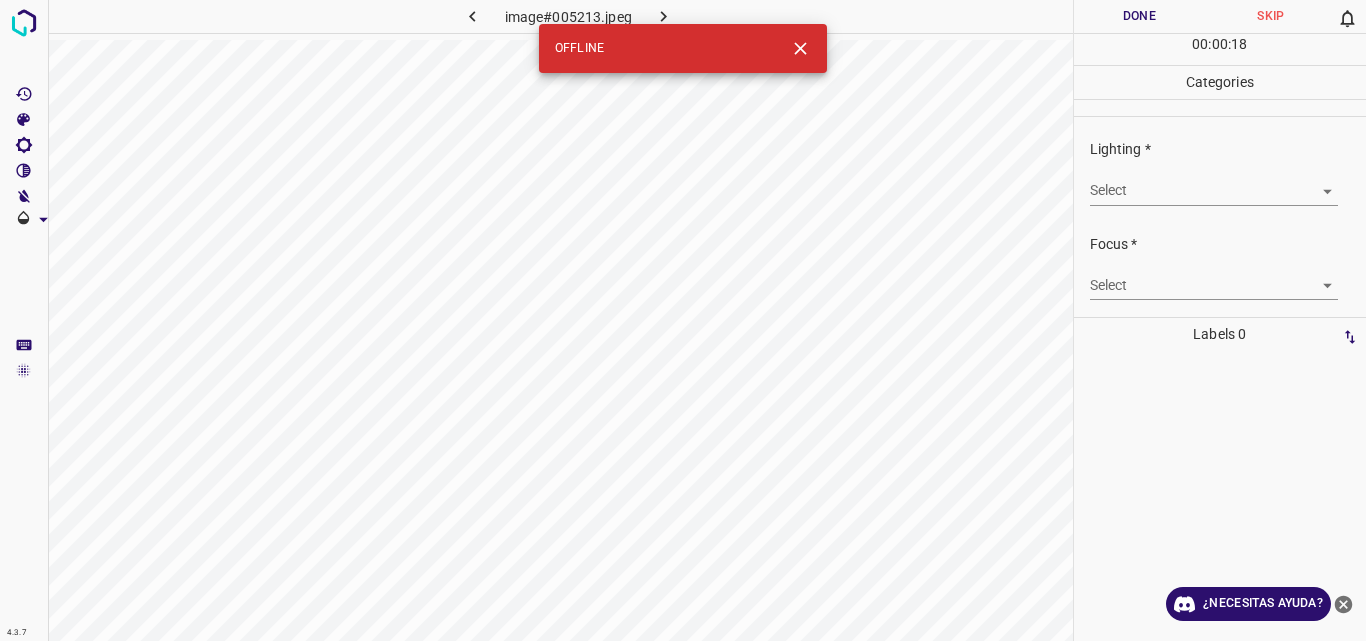 click on "4.3.7 image#005213.jpeg Done Skip 0 00   : 00   : 18   Categories Lighting *  Select ​ Focus *  Select ​ Overall *  Select ​ Labels   0 Categories 1 Lighting 2 Focus 3 Overall Tools Space Change between modes (Draw & Edit) I Auto labeling R Restore zoom M Zoom in N Zoom out Delete Delete selecte label Filters Z Restore filters X Saturation filter C Brightness filter V Contrast filter B Gray scale filter General O Download OFFLINE ¿Necesitas ayuda? Original text Rate this translation Your feedback will be used to help improve Google Translate - Texto - Esconder - Borrar" at bounding box center [683, 320] 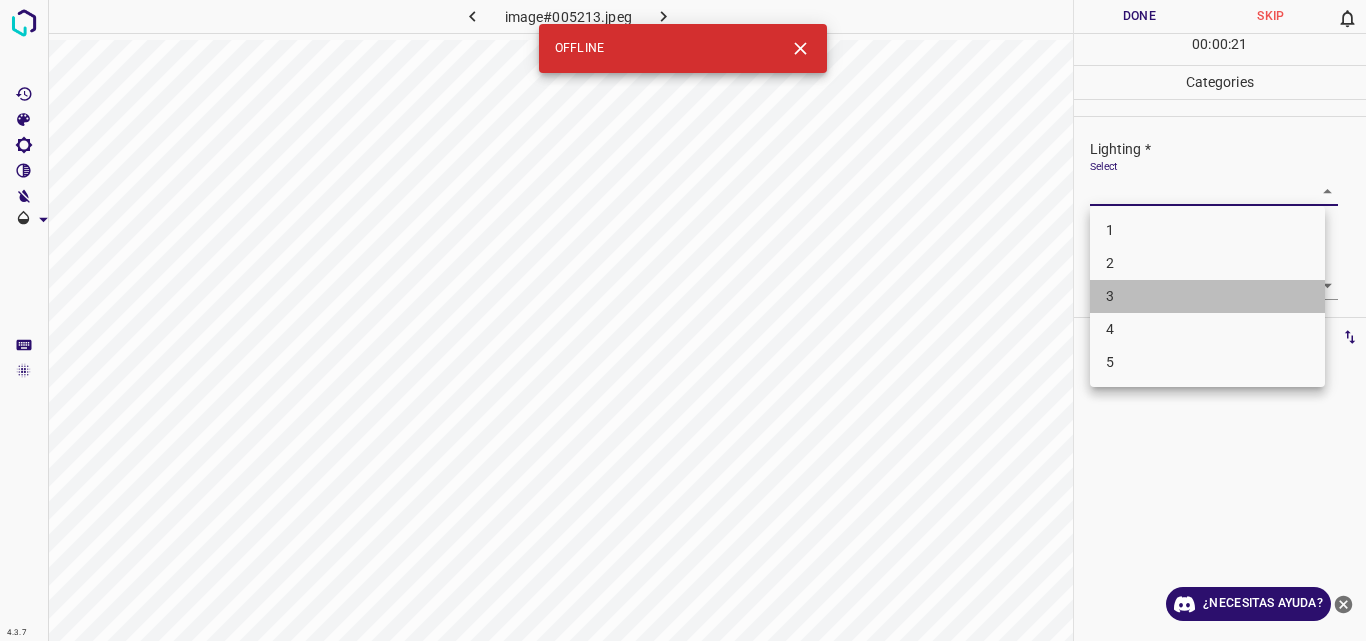 click on "3" at bounding box center [1207, 296] 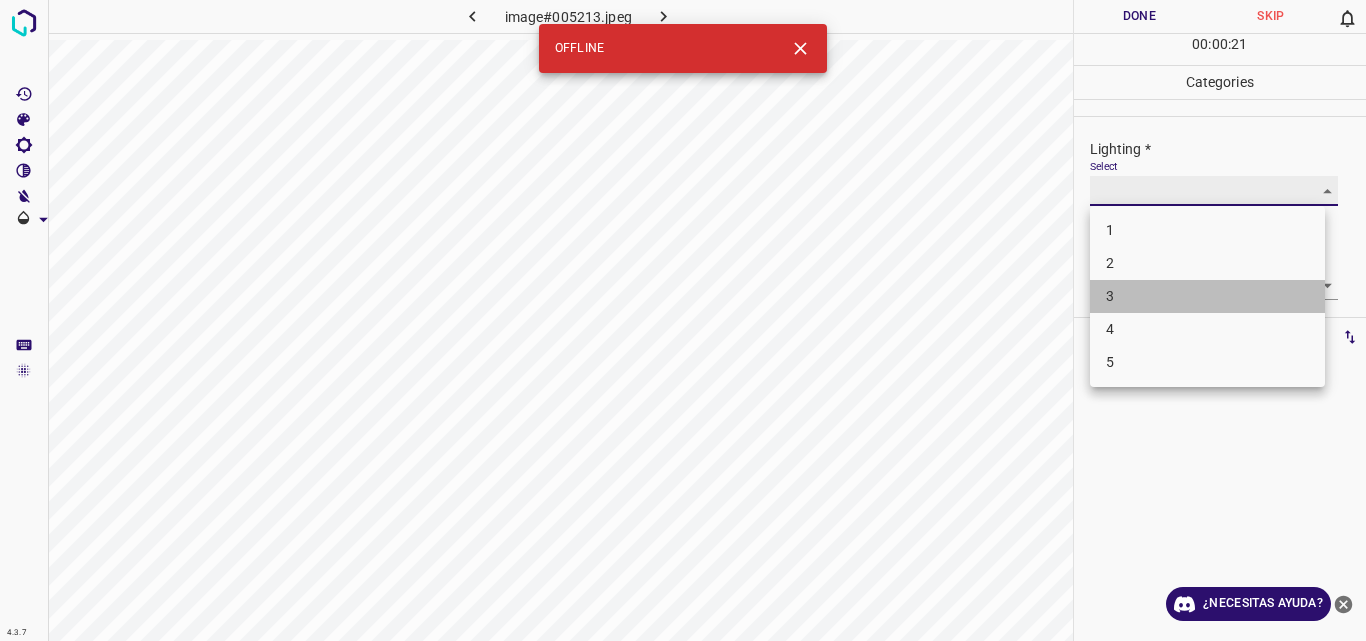 type on "3" 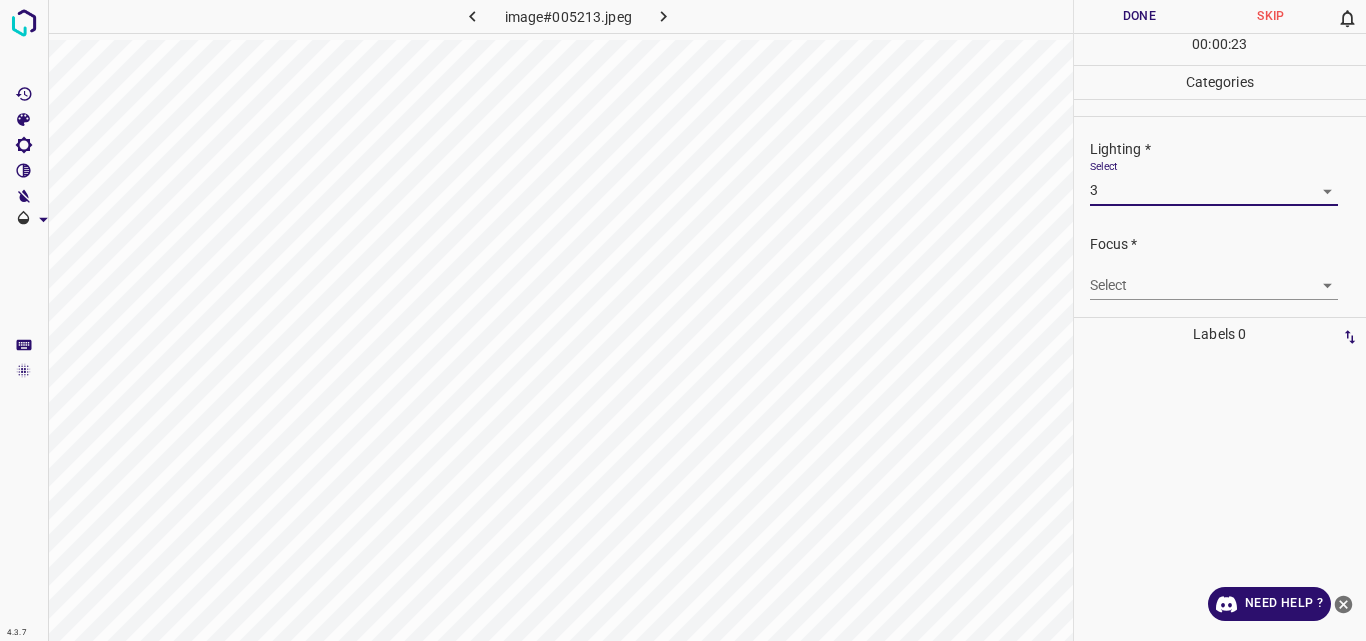 click on "4.3.7 image#005213.jpeg Done Skip 0 00   : 00   : 23   Categories Lighting *  Select 3 3 Focus *  Select ​ Overall *  Select ​ Labels   0 Categories 1 Lighting 2 Focus 3 Overall Tools Space Change between modes (Draw & Edit) I Auto labeling R Restore zoom M Zoom in N Zoom out Delete Delete selecte label Filters Z Restore filters X Saturation filter C Brightness filter V Contrast filter B Gray scale filter General O Download Need Help ? Original text Rate this translation Your feedback will be used to help improve Google Translate - Text - Hide - Delete" at bounding box center [683, 320] 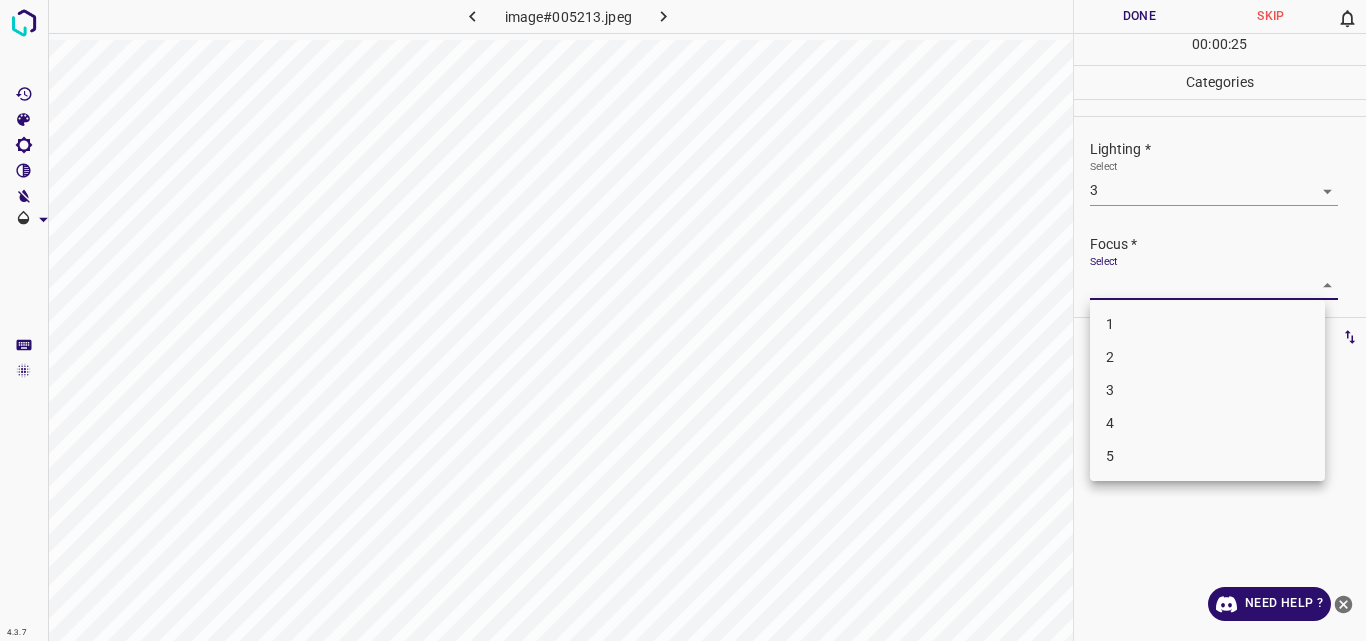 click on "3" at bounding box center (1207, 390) 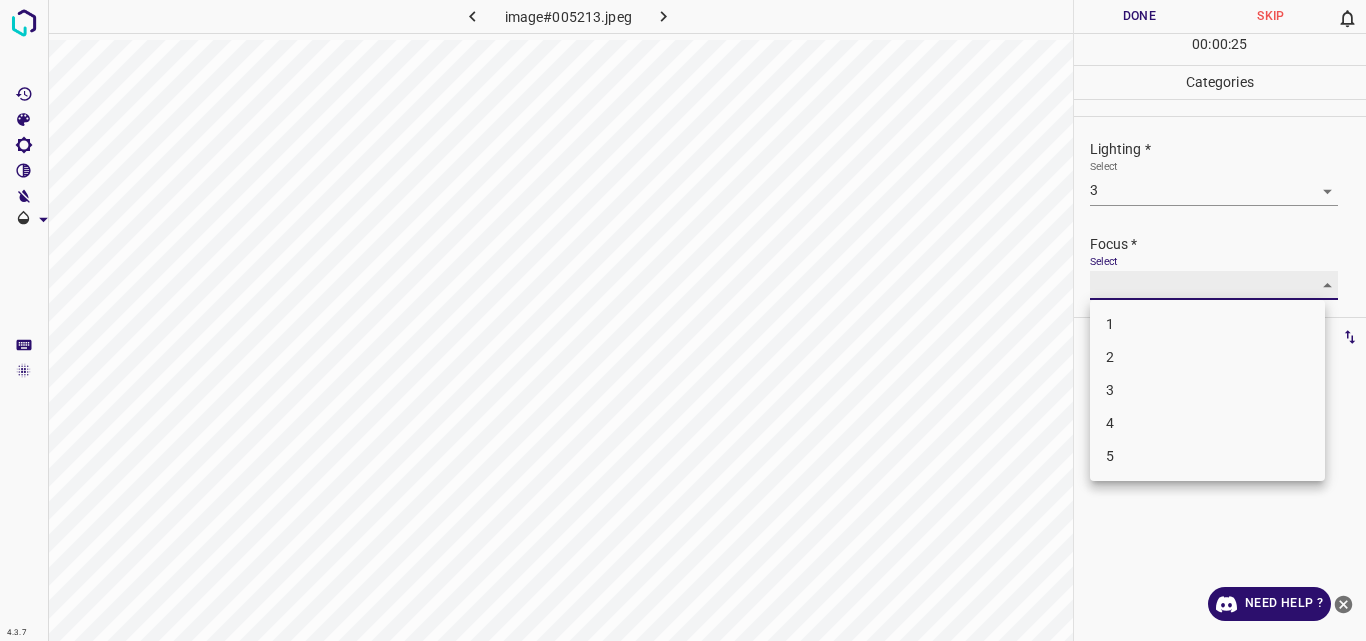 type on "3" 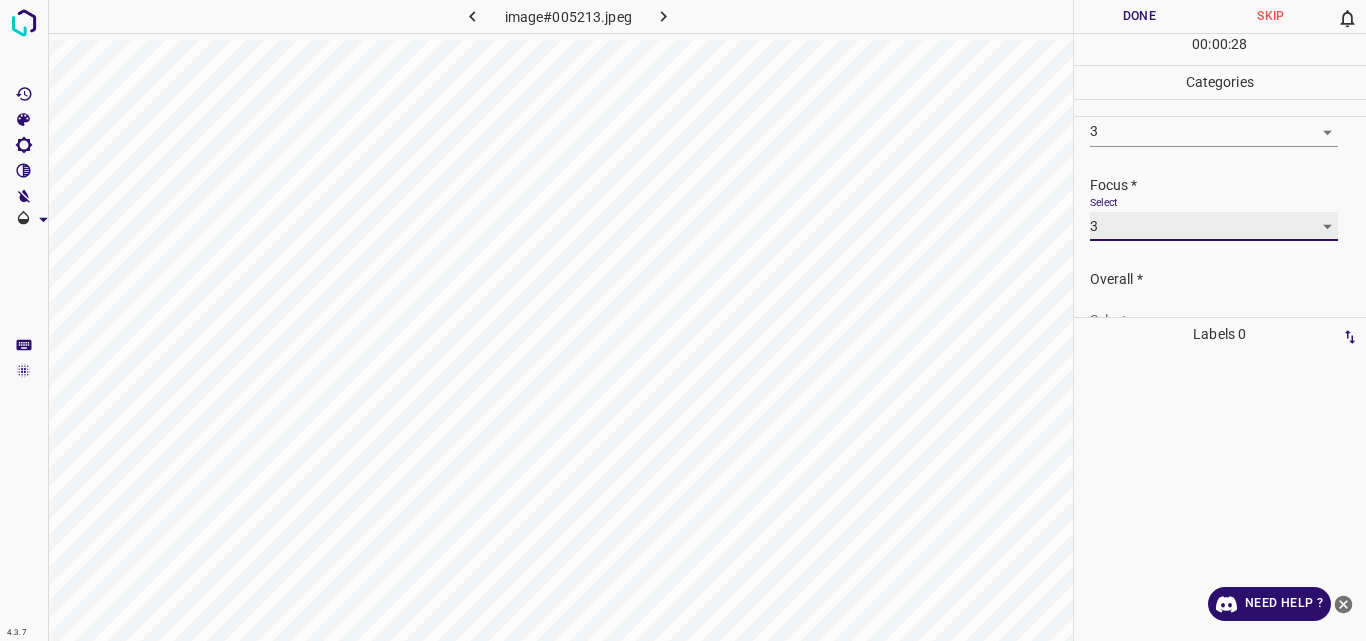 scroll, scrollTop: 98, scrollLeft: 0, axis: vertical 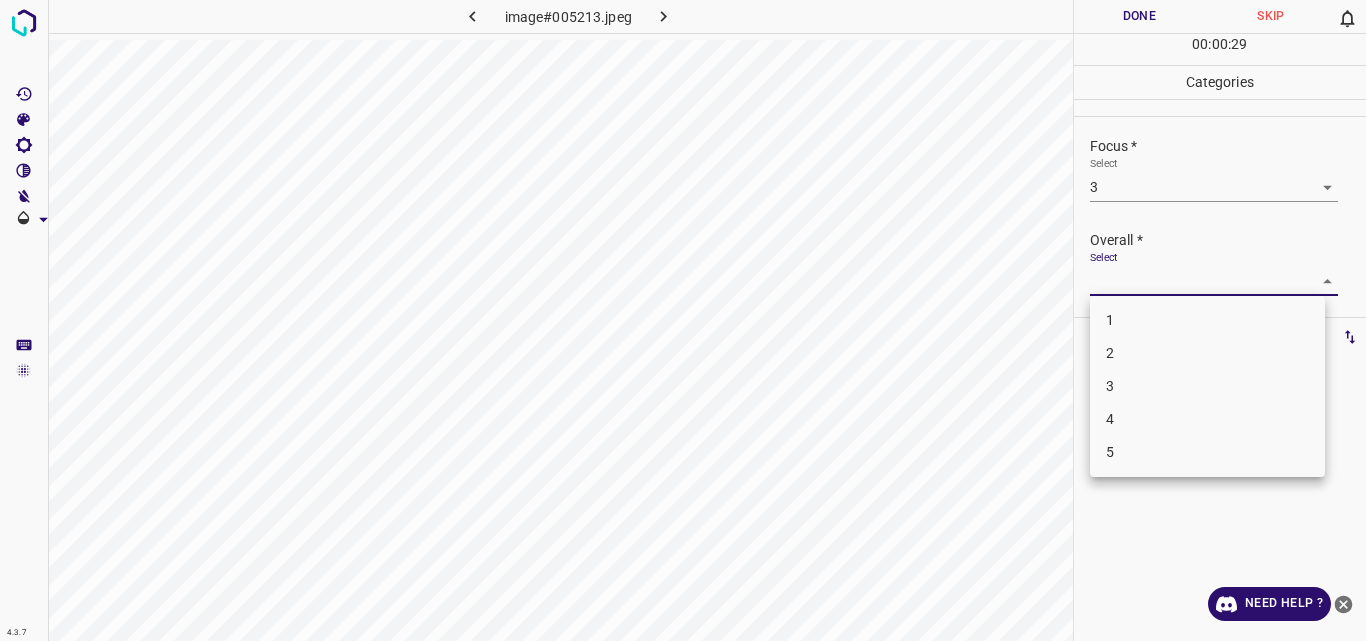 click on "4.3.7 image#005213.jpeg Done Skip 0 00   : 00   : 29   Categories Lighting *  Select 3 3 Focus *  Select 3 3 Overall *  Select ​ Labels   0 Categories 1 Lighting 2 Focus 3 Overall Tools Space Change between modes (Draw & Edit) I Auto labeling R Restore zoom M Zoom in N Zoom out Delete Delete selecte label Filters Z Restore filters X Saturation filter C Brightness filter V Contrast filter B Gray scale filter General O Download Need Help ? Original text Rate this translation Your feedback will be used to help improve Google Translate - Text - Hide - Delete 1 2 3 4 5" at bounding box center [683, 320] 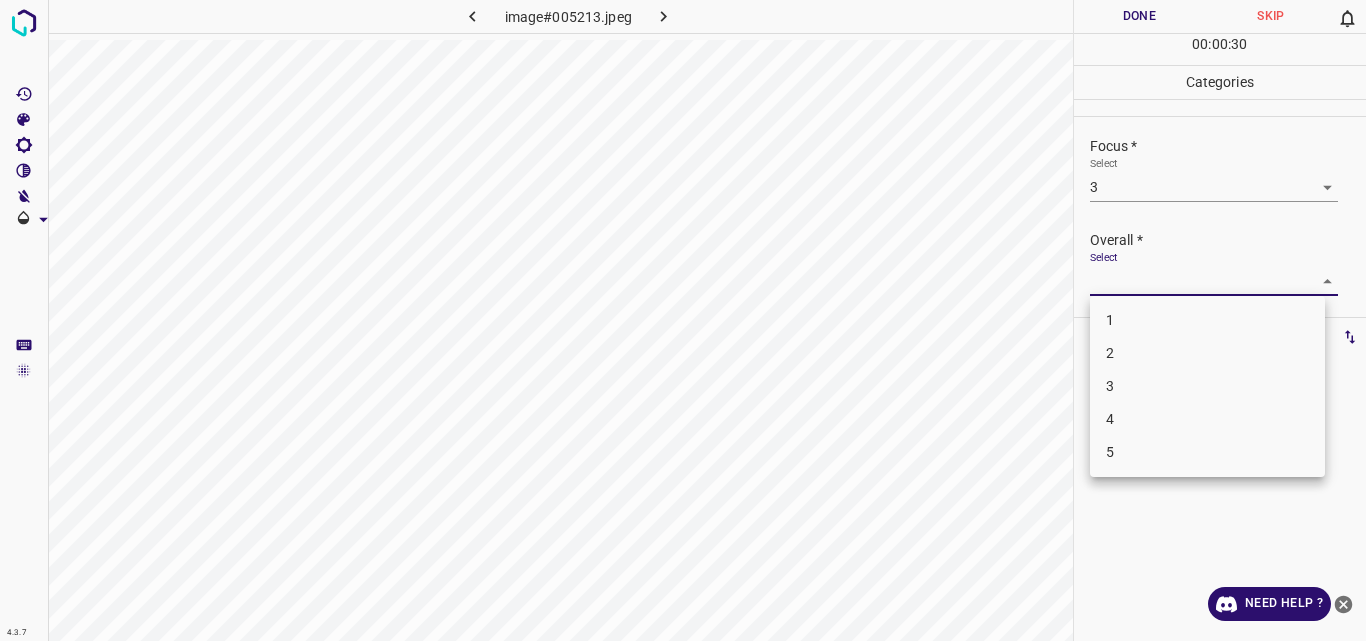 click on "3" at bounding box center (1207, 386) 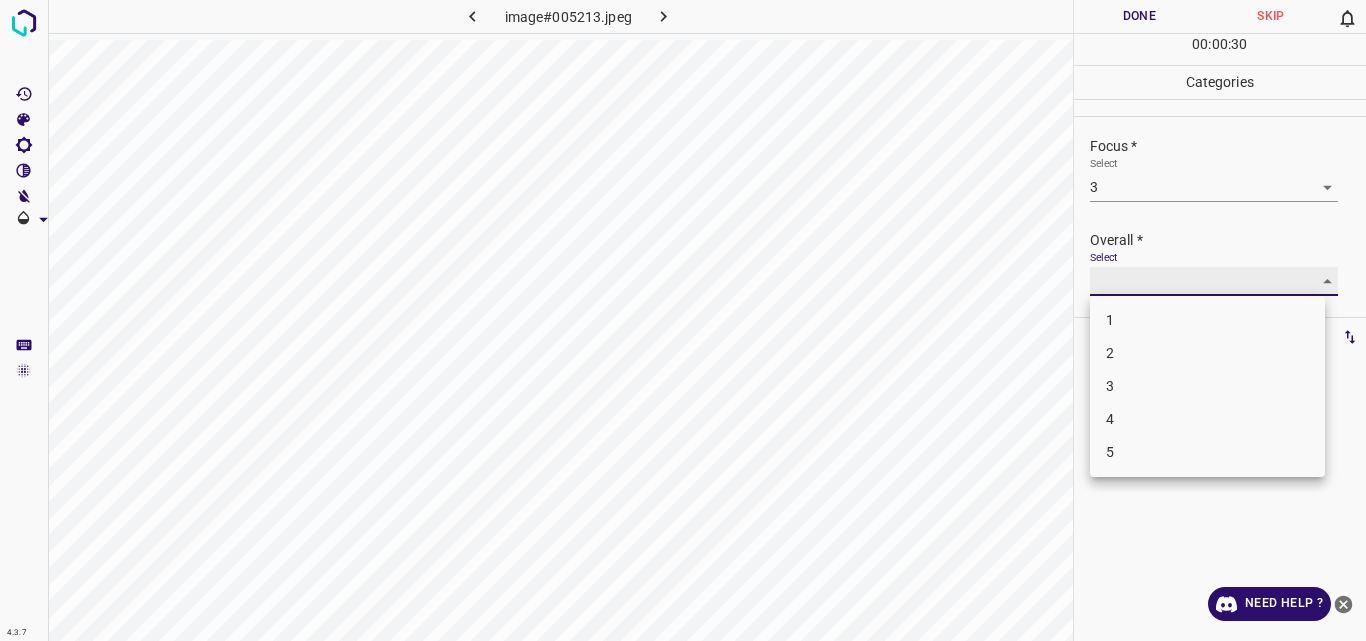 type on "3" 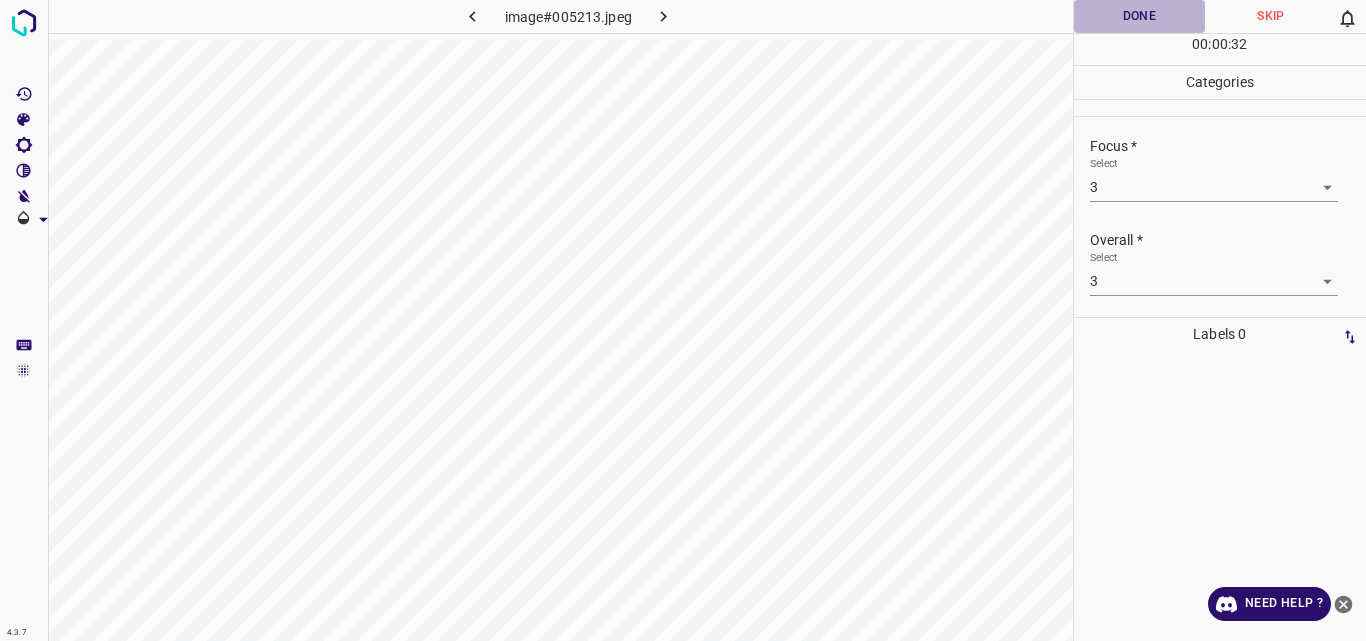click on "Done" at bounding box center [1140, 16] 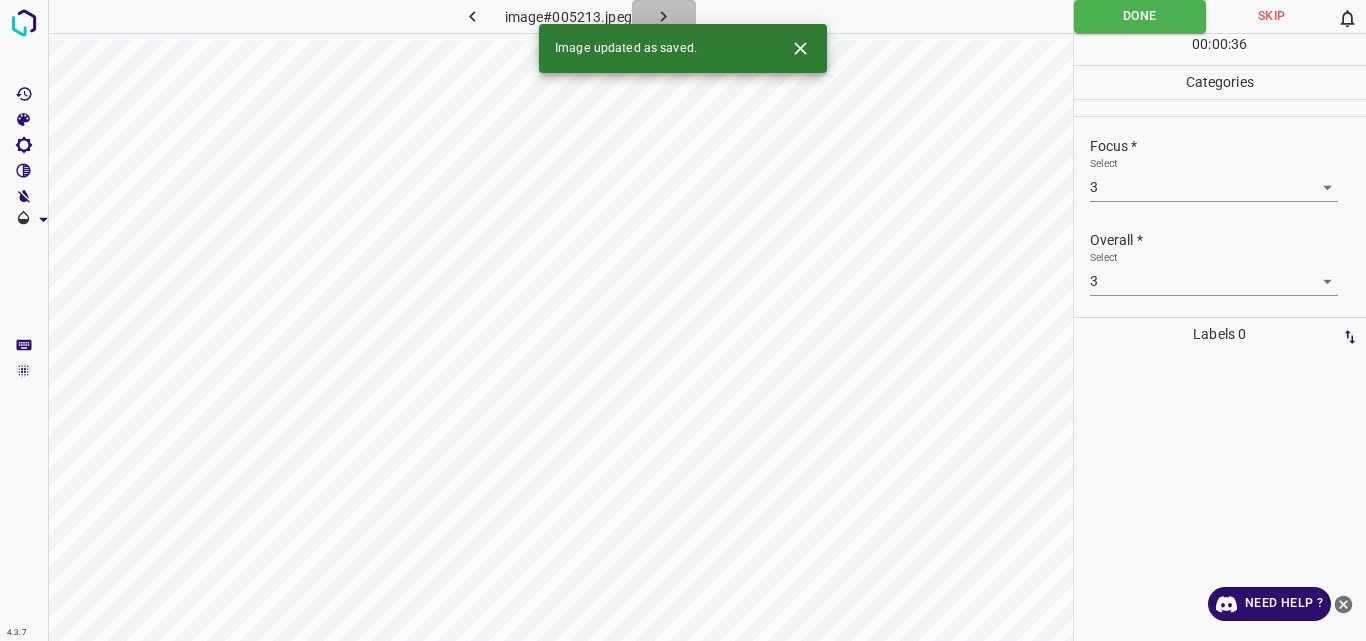 click 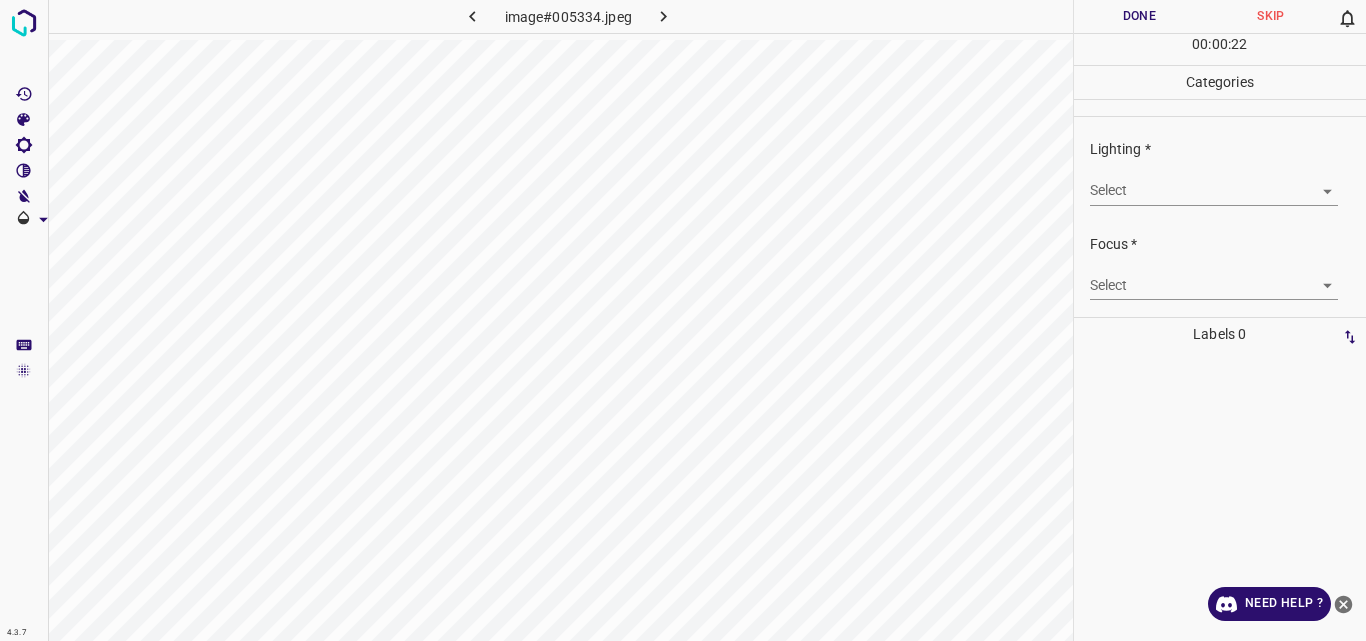 click on "4.3.7 image#005334.jpeg Done Skip 0 00   : 00   : 22   Categories Lighting *  Select ​ Focus *  Select ​ Overall *  Select ​ Labels   0 Categories 1 Lighting 2 Focus 3 Overall Tools Space Change between modes (Draw & Edit) I Auto labeling R Restore zoom M Zoom in N Zoom out Delete Delete selecte label Filters Z Restore filters X Saturation filter C Brightness filter V Contrast filter B Gray scale filter General O Download Need Help ? Original text Rate this translation Your feedback will be used to help improve Google Translate - Text - Hide - Delete" at bounding box center (683, 320) 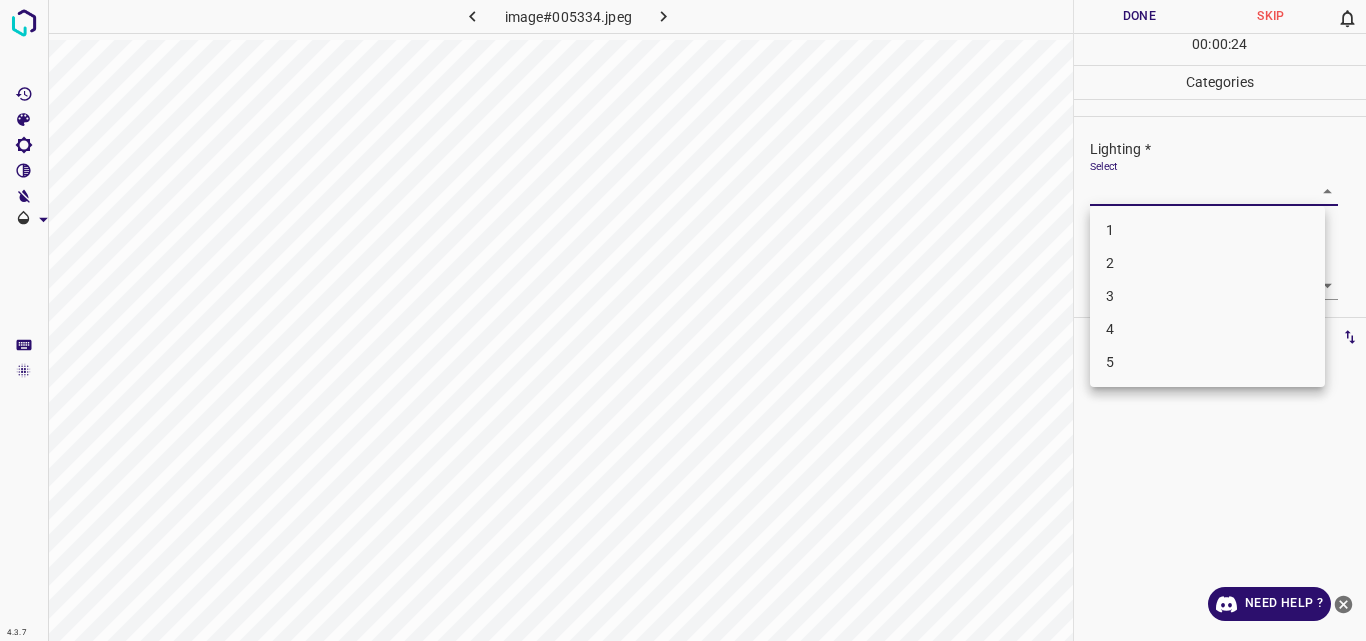 click on "2" at bounding box center (1207, 263) 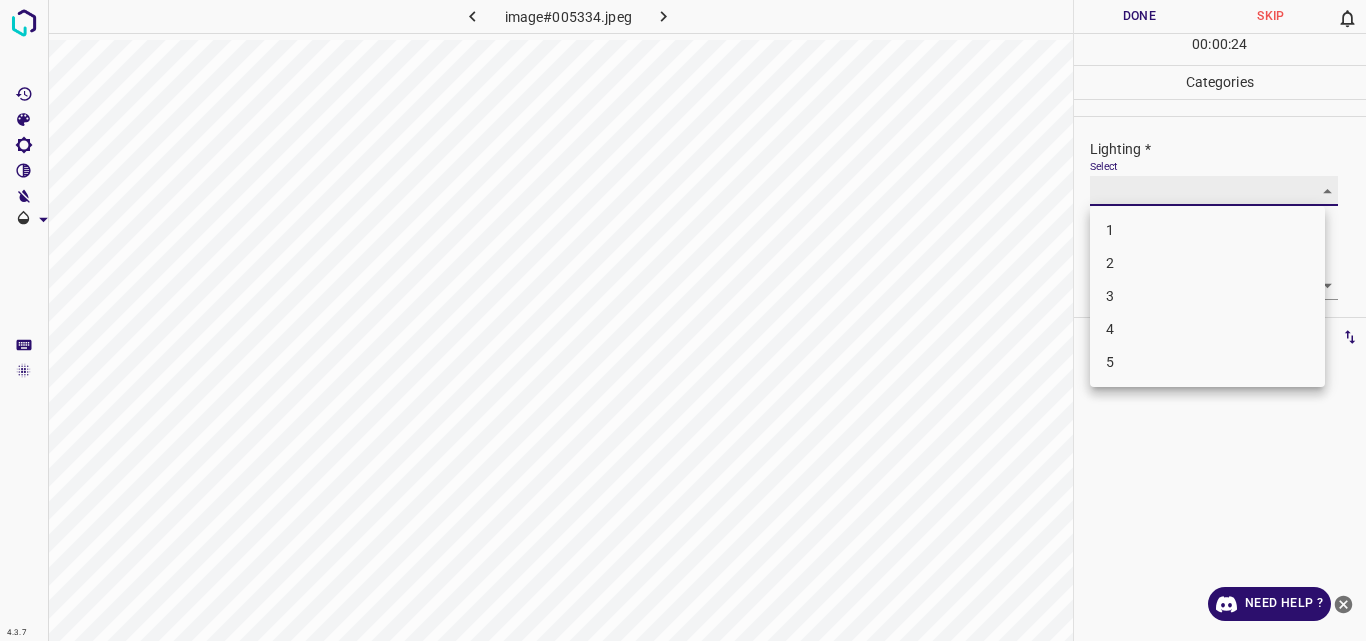 type on "2" 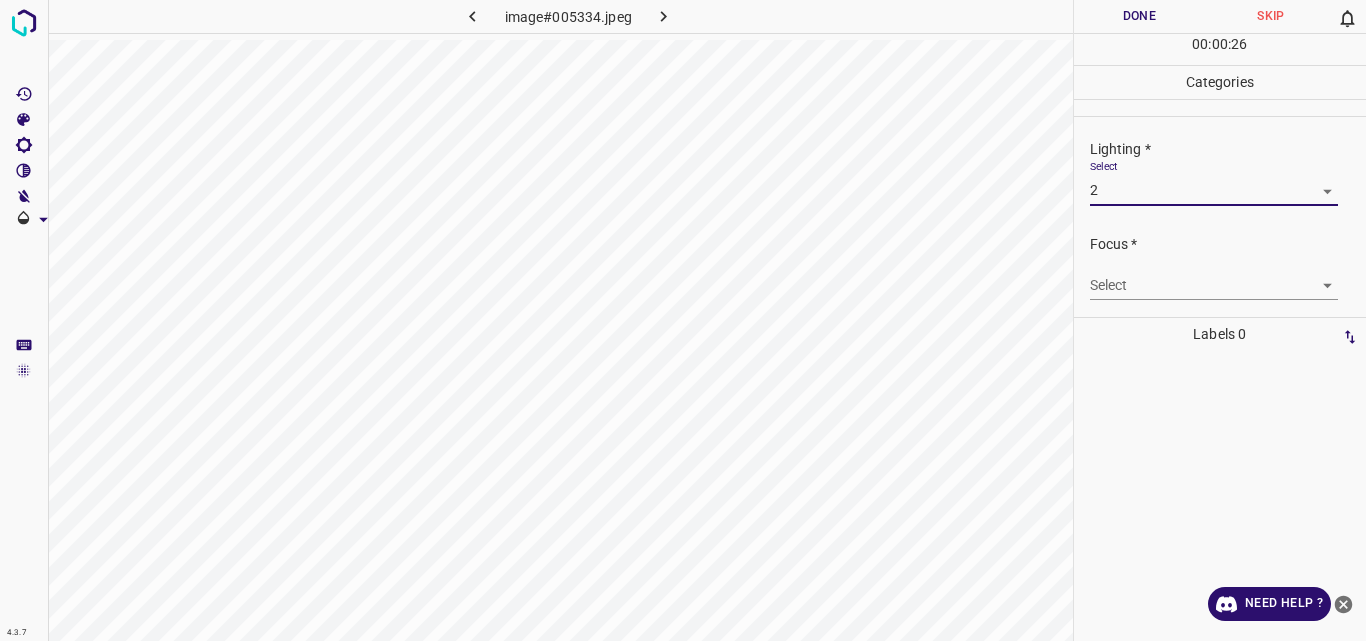 click on "4.3.7 image#005334.jpeg Done Skip 0 00   : 00   : 26   Categories Lighting *  Select 2 2 Focus *  Select ​ Overall *  Select ​ Labels   0 Categories 1 Lighting 2 Focus 3 Overall Tools Space Change between modes (Draw & Edit) I Auto labeling R Restore zoom M Zoom in N Zoom out Delete Delete selecte label Filters Z Restore filters X Saturation filter C Brightness filter V Contrast filter B Gray scale filter General O Download Need Help ? Original text Rate this translation Your feedback will be used to help improve Google Translate - Text - Hide - Delete" at bounding box center (683, 320) 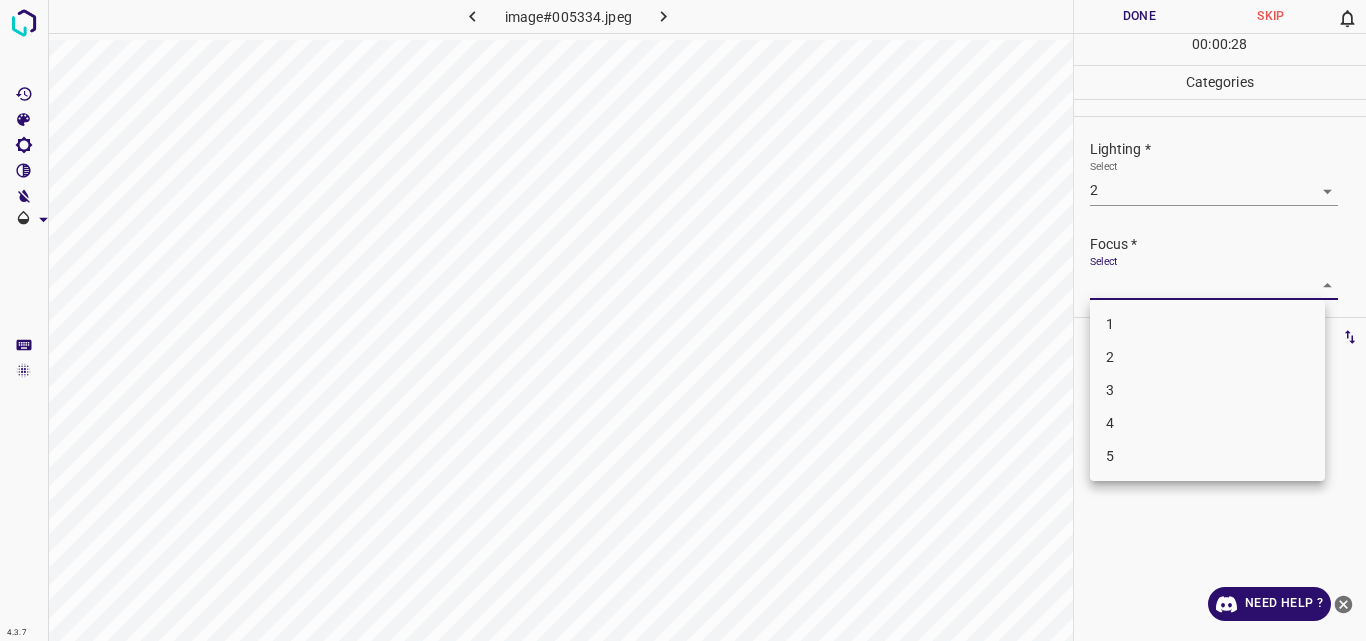 click on "3" at bounding box center [1207, 390] 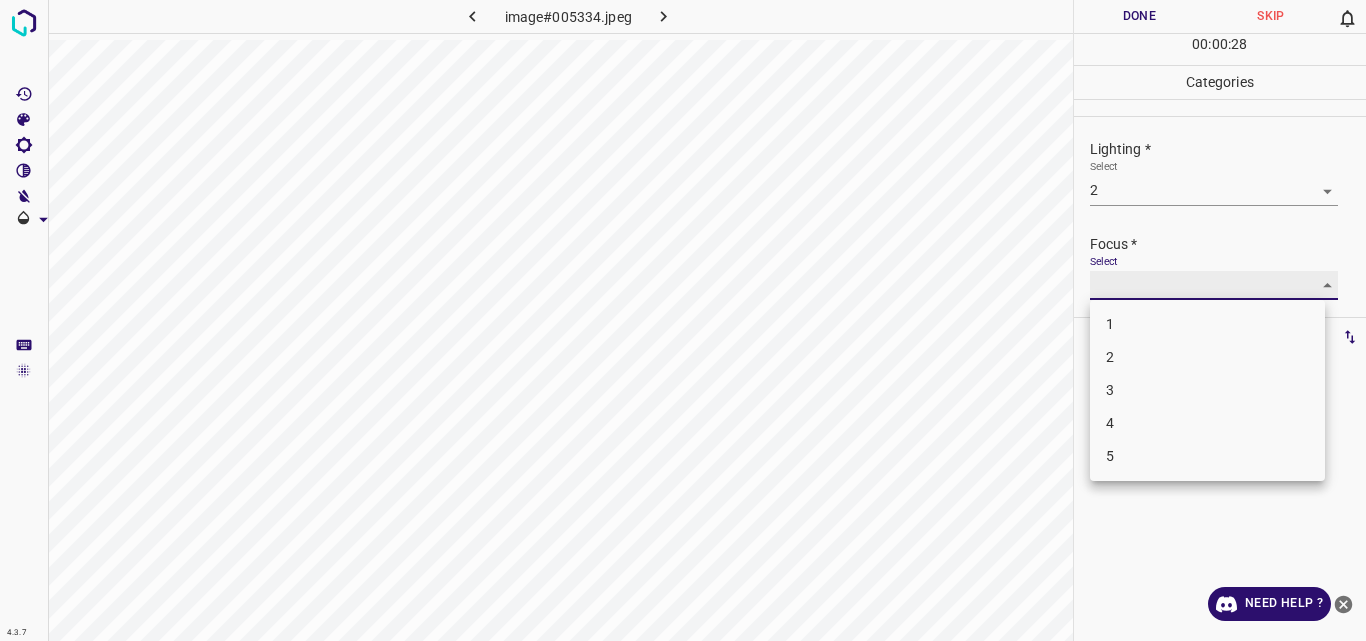 type on "3" 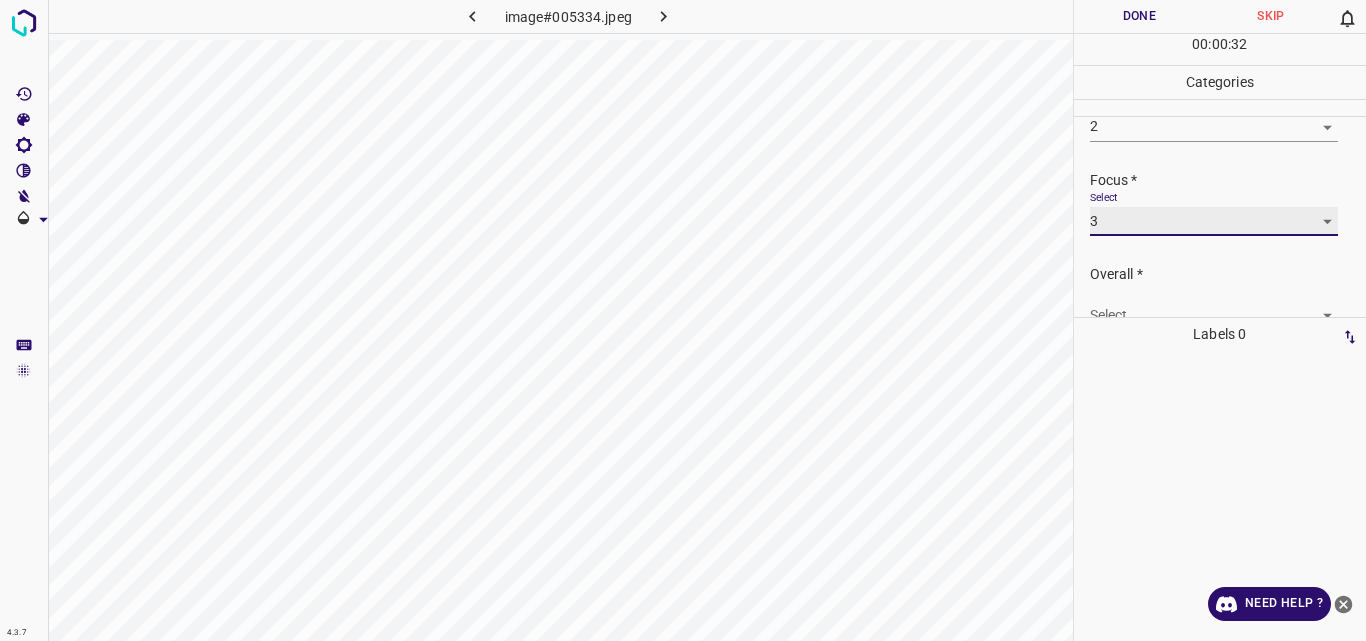 scroll, scrollTop: 98, scrollLeft: 0, axis: vertical 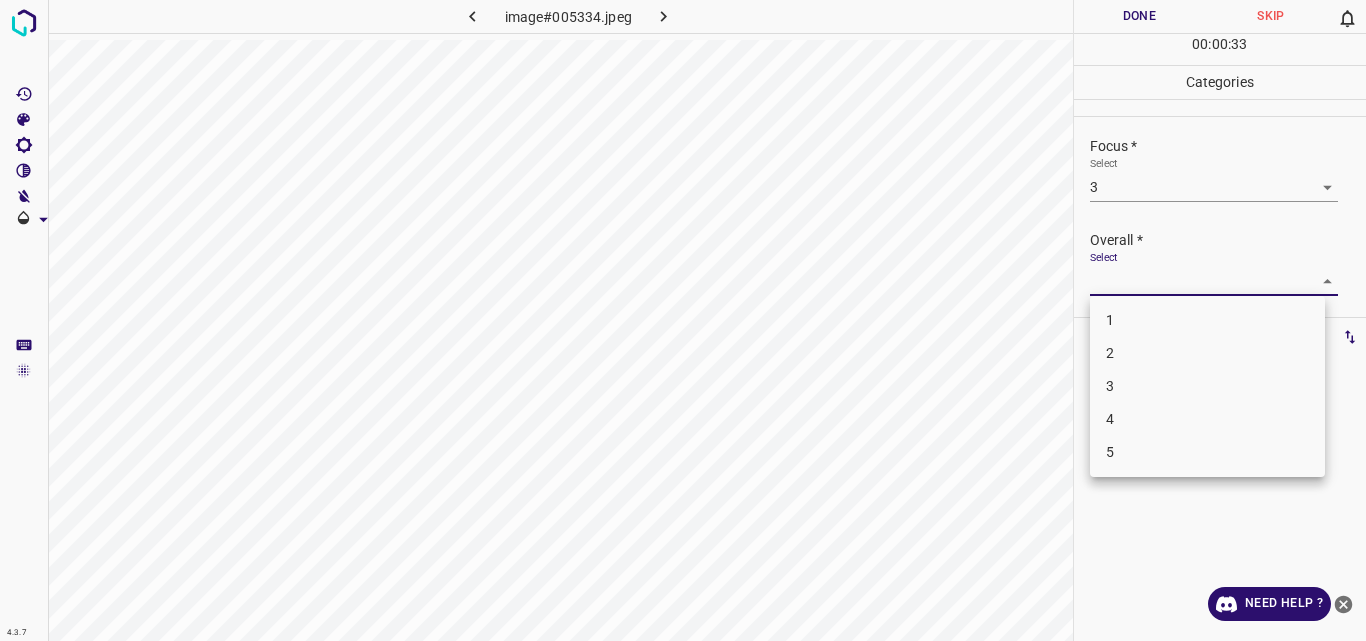 click on "4.3.7 image#005334.jpeg Done Skip 0 00   : 00   : 33   Categories Lighting *  Select 2 2 Focus *  Select 3 3 Overall *  Select ​ Labels   0 Categories 1 Lighting 2 Focus 3 Overall Tools Space Change between modes (Draw & Edit) I Auto labeling R Restore zoom M Zoom in N Zoom out Delete Delete selecte label Filters Z Restore filters X Saturation filter C Brightness filter V Contrast filter B Gray scale filter General O Download Need Help ? Original text Rate this translation Your feedback will be used to help improve Google Translate - Text - Hide - Delete 1 2 3 4 5" at bounding box center [683, 320] 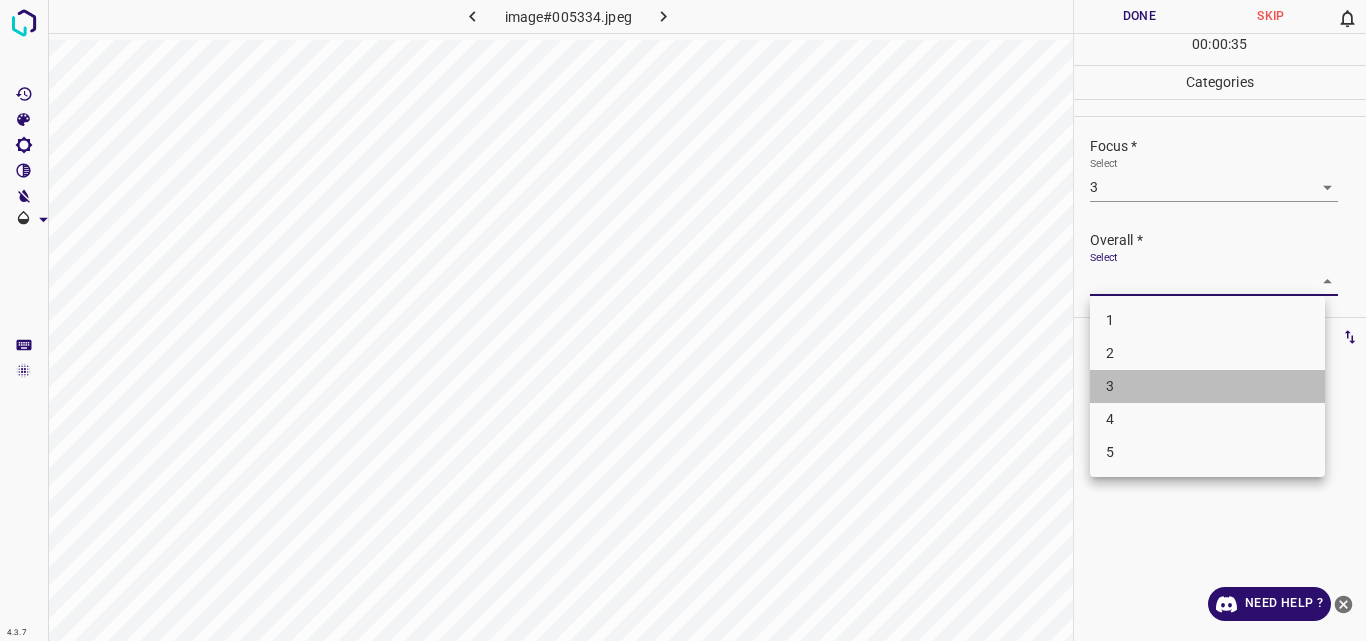 click on "3" at bounding box center [1207, 386] 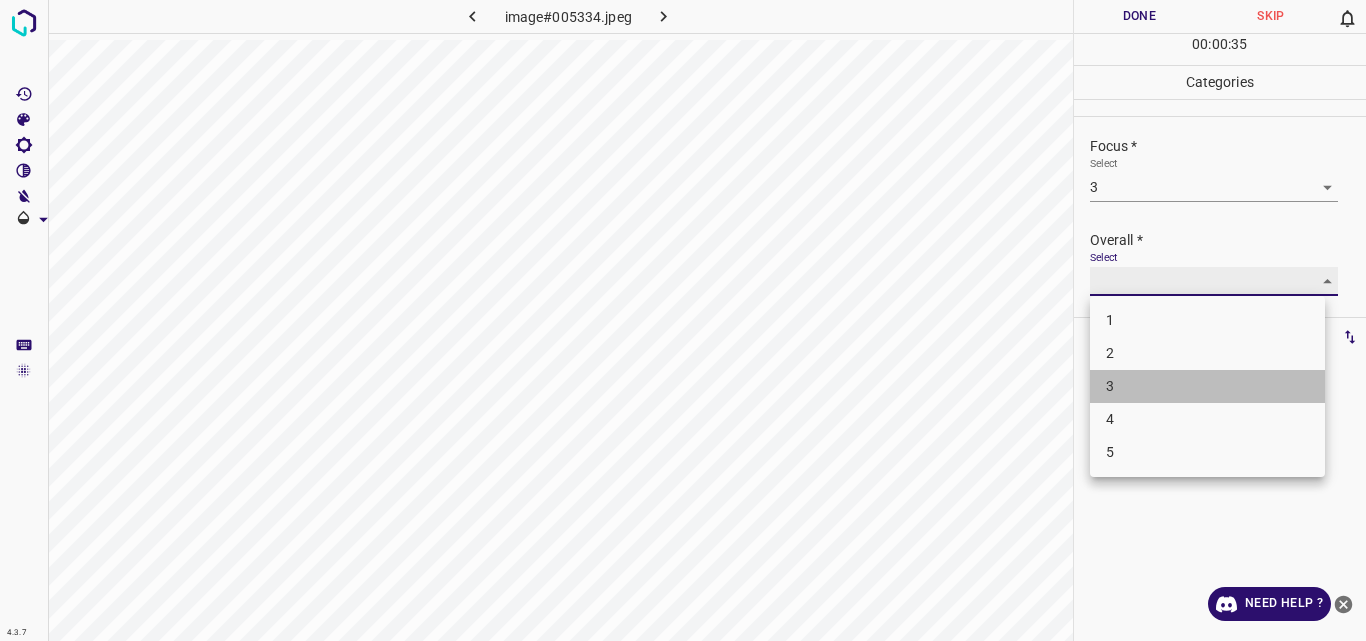 type on "3" 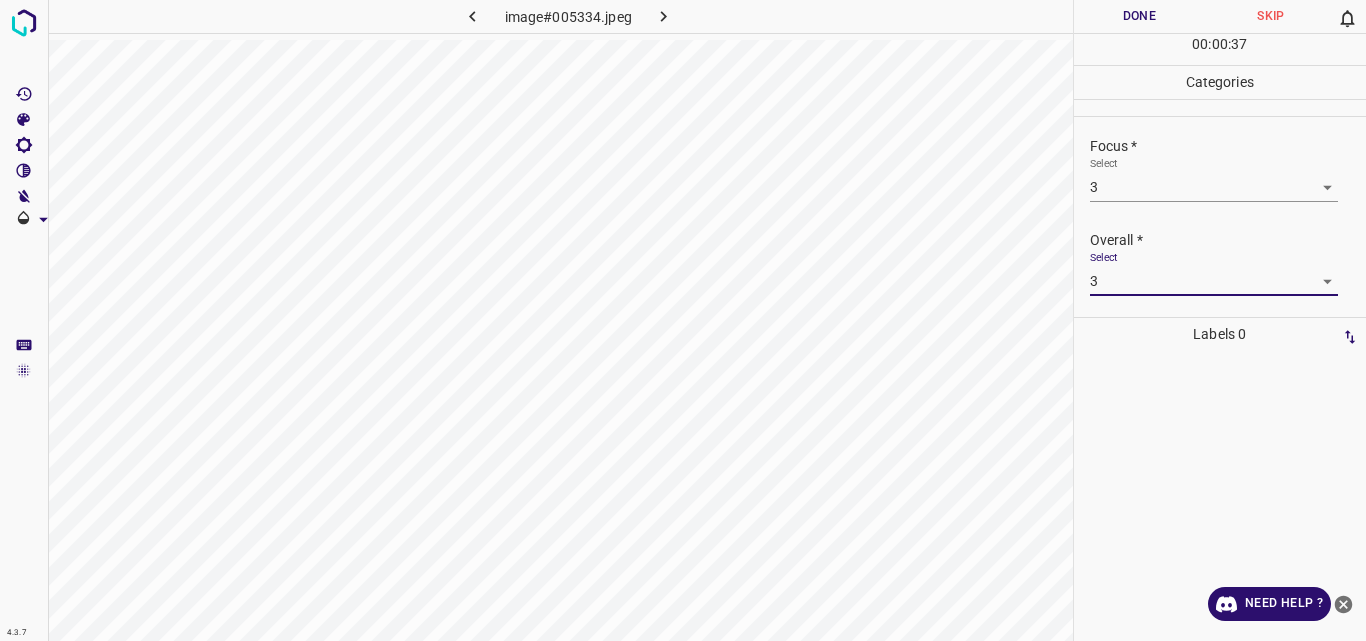 click on "Done" at bounding box center [1140, 16] 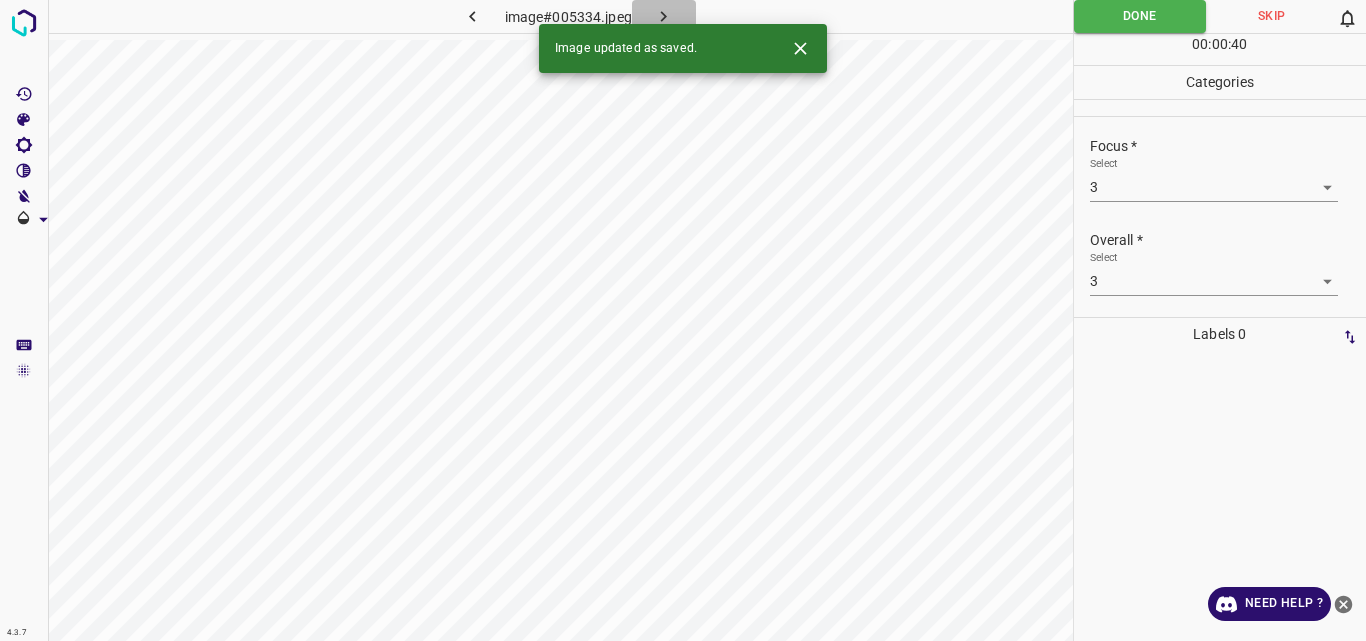 click 